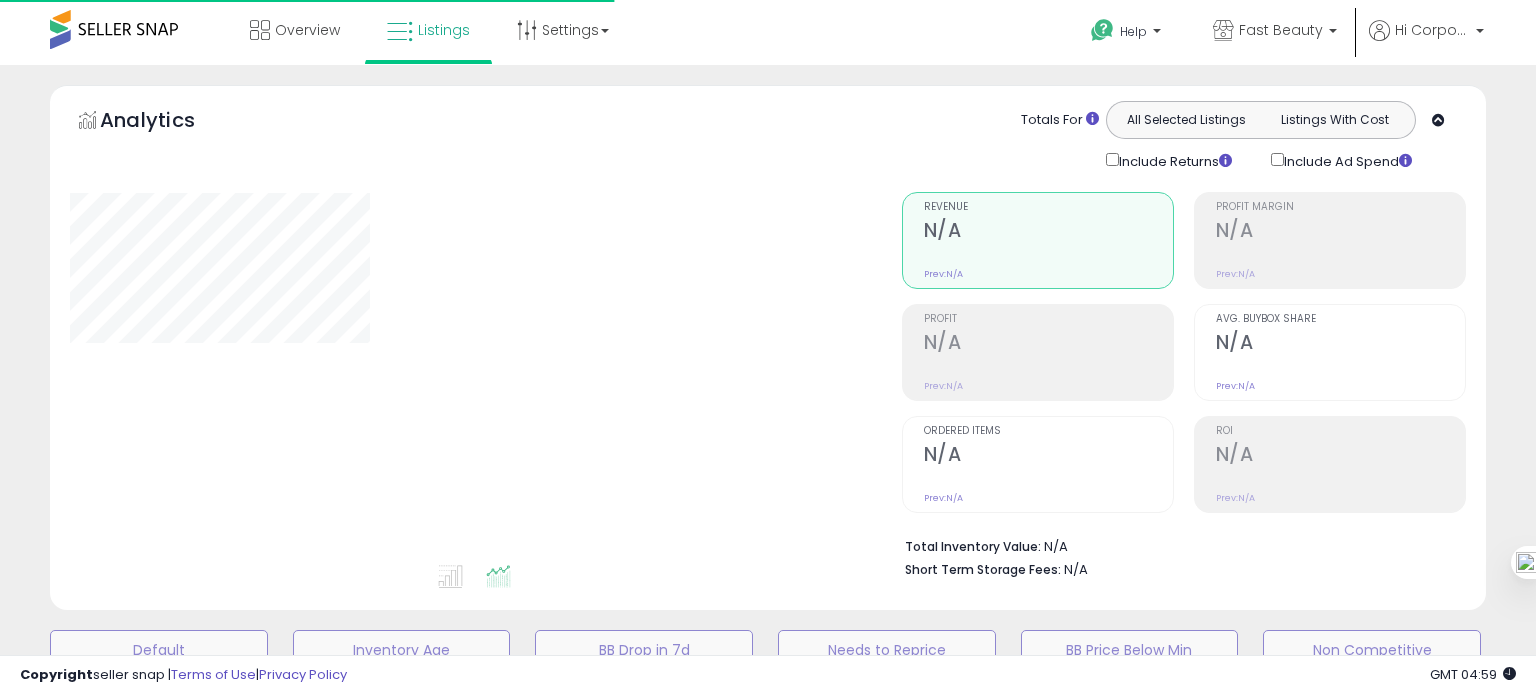 scroll, scrollTop: 0, scrollLeft: 0, axis: both 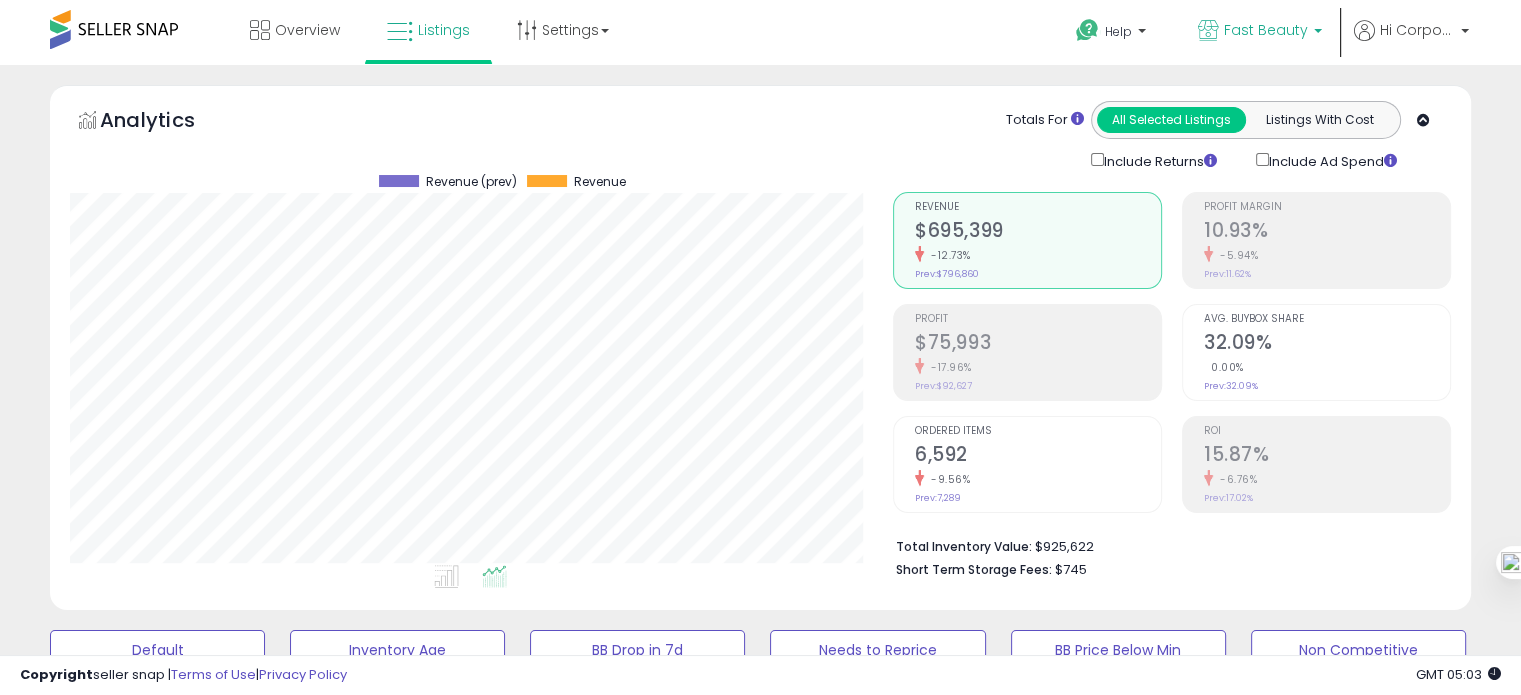 click on "Fast Beauty" at bounding box center [1266, 30] 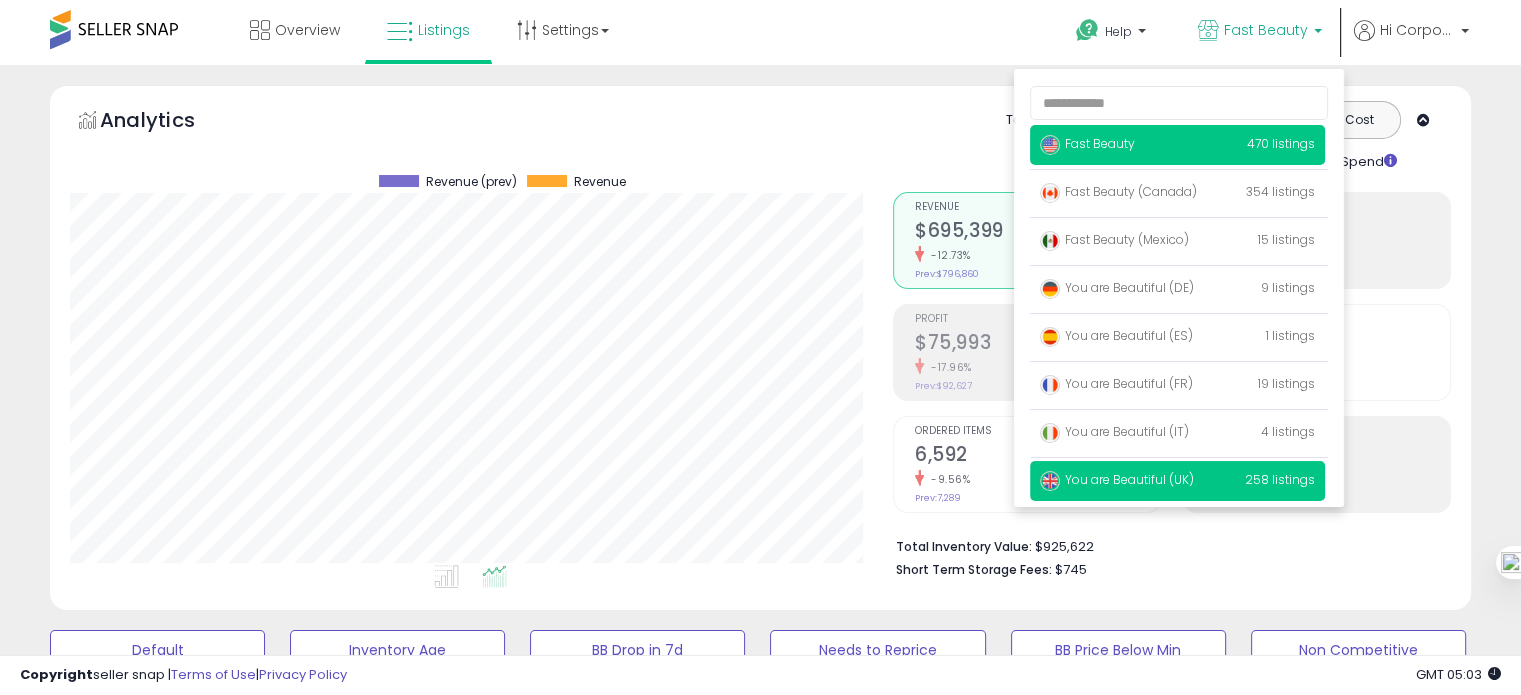 click on "You are Beautiful (UK)" at bounding box center (1117, 479) 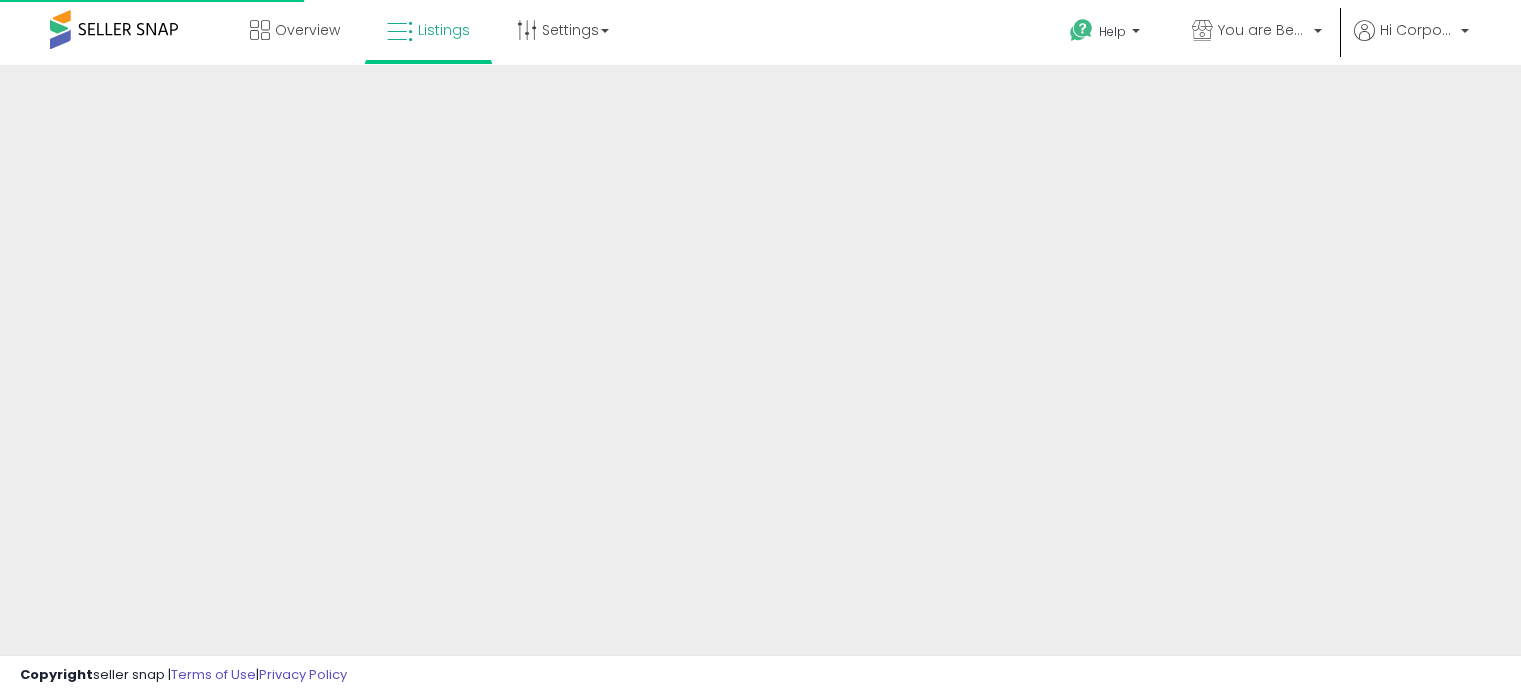 scroll, scrollTop: 0, scrollLeft: 0, axis: both 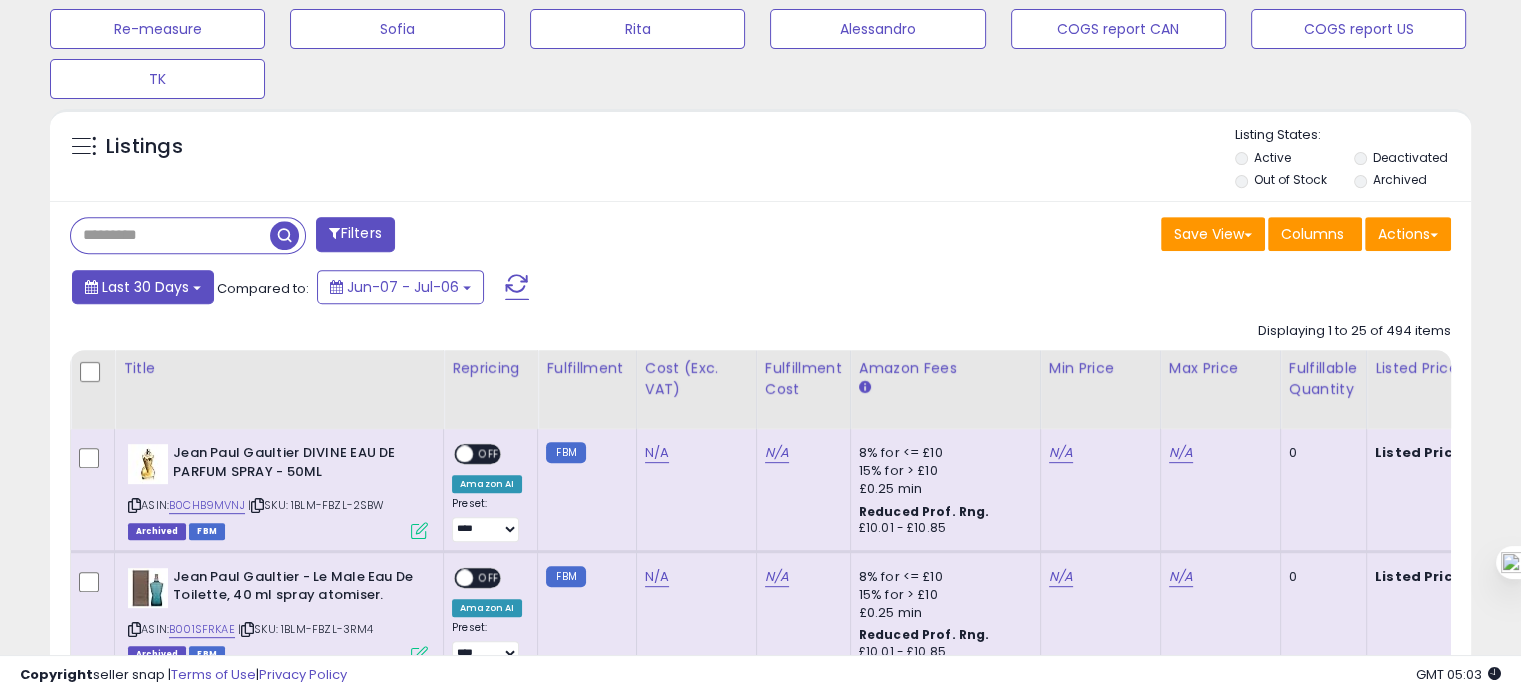 click on "Last 30 Days" at bounding box center (145, 287) 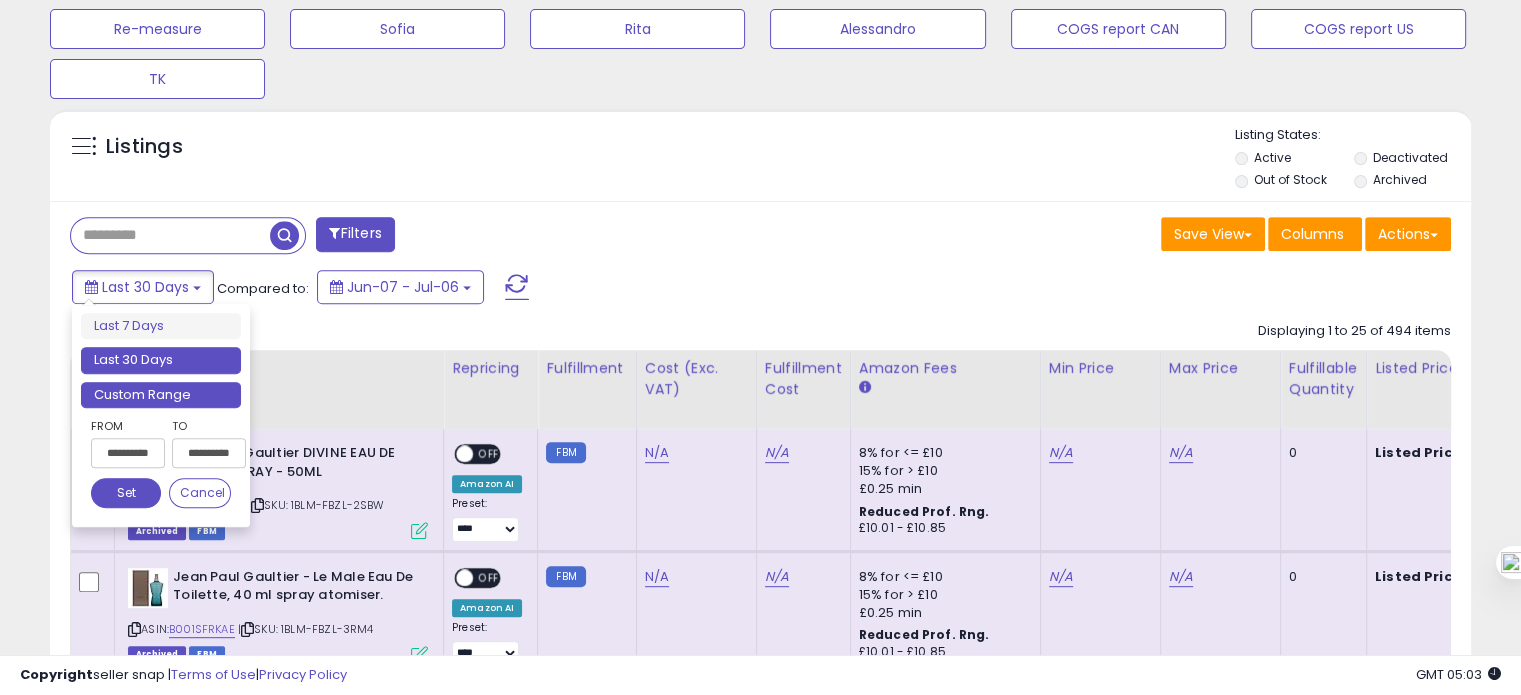 click on "Custom Range" at bounding box center [161, 395] 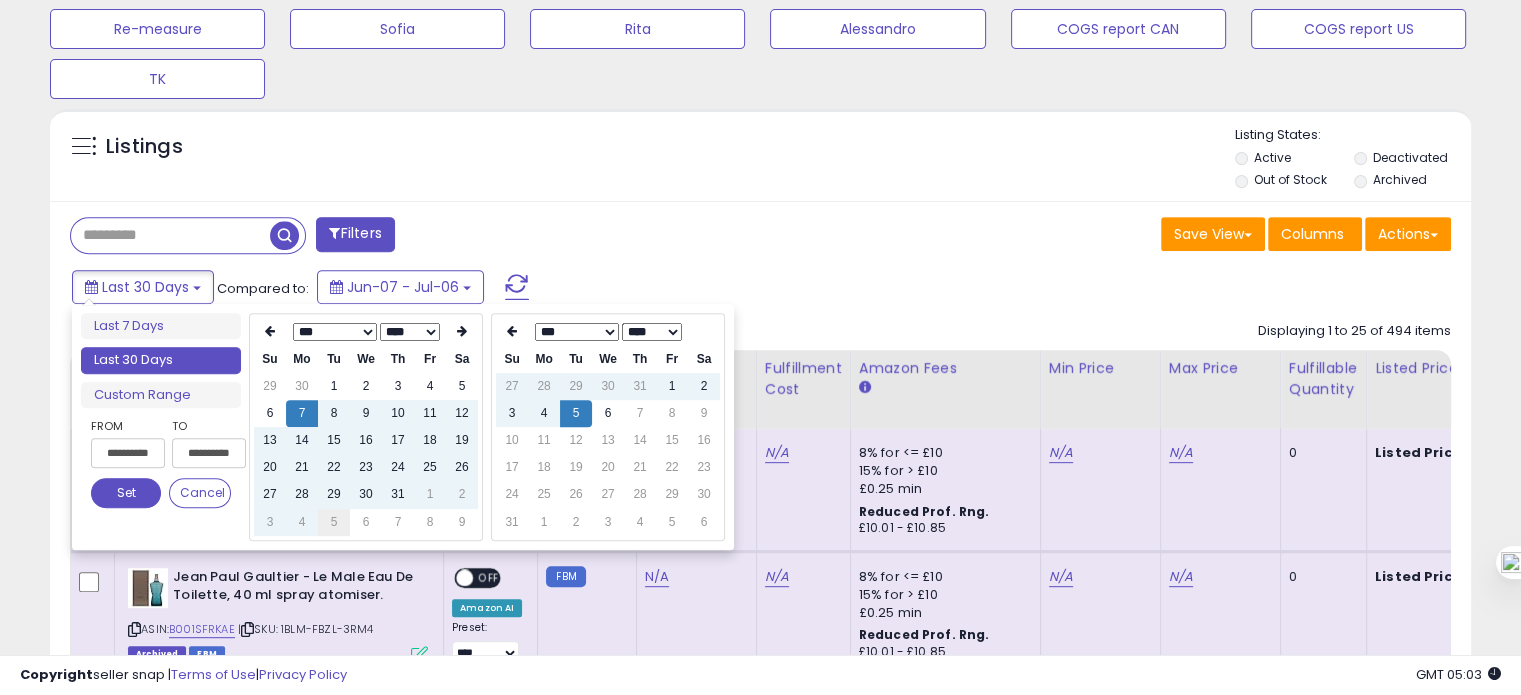 type on "**********" 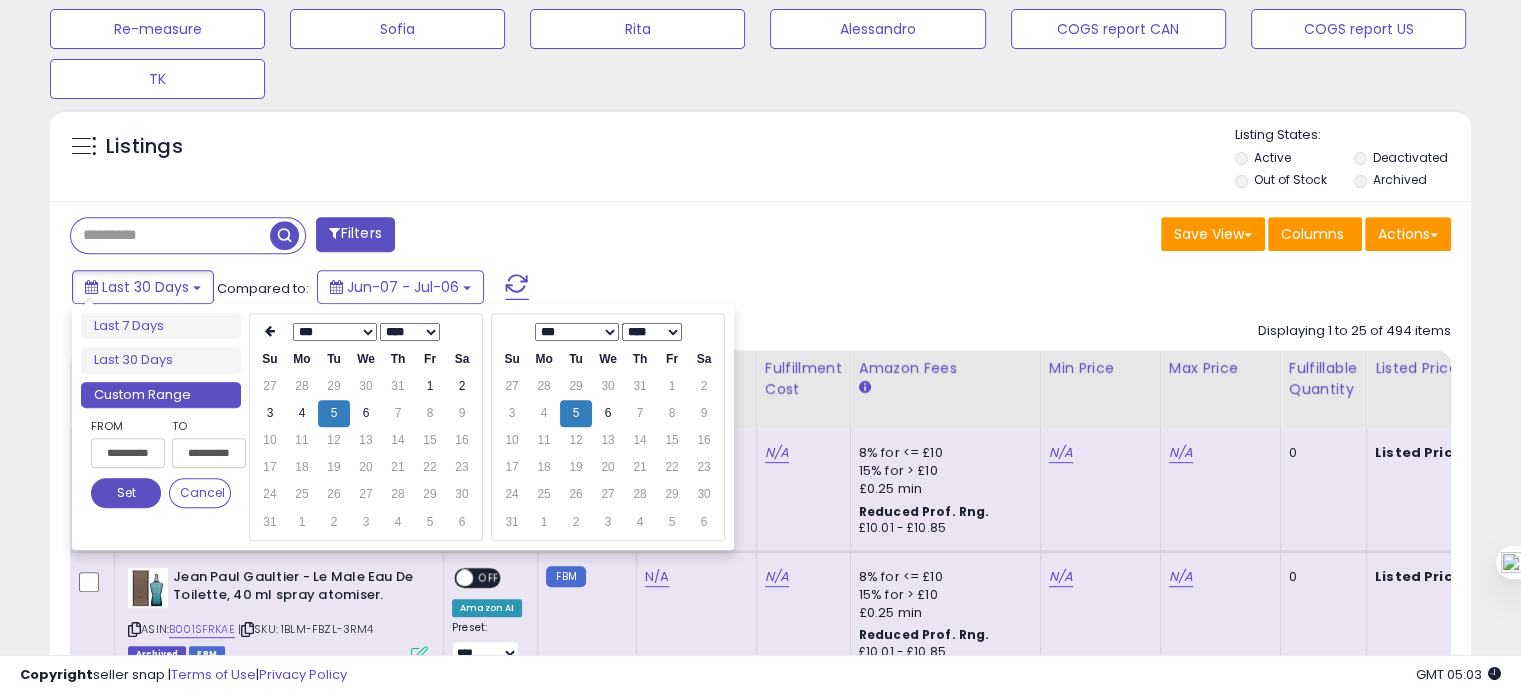 click on "Set" at bounding box center (126, 493) 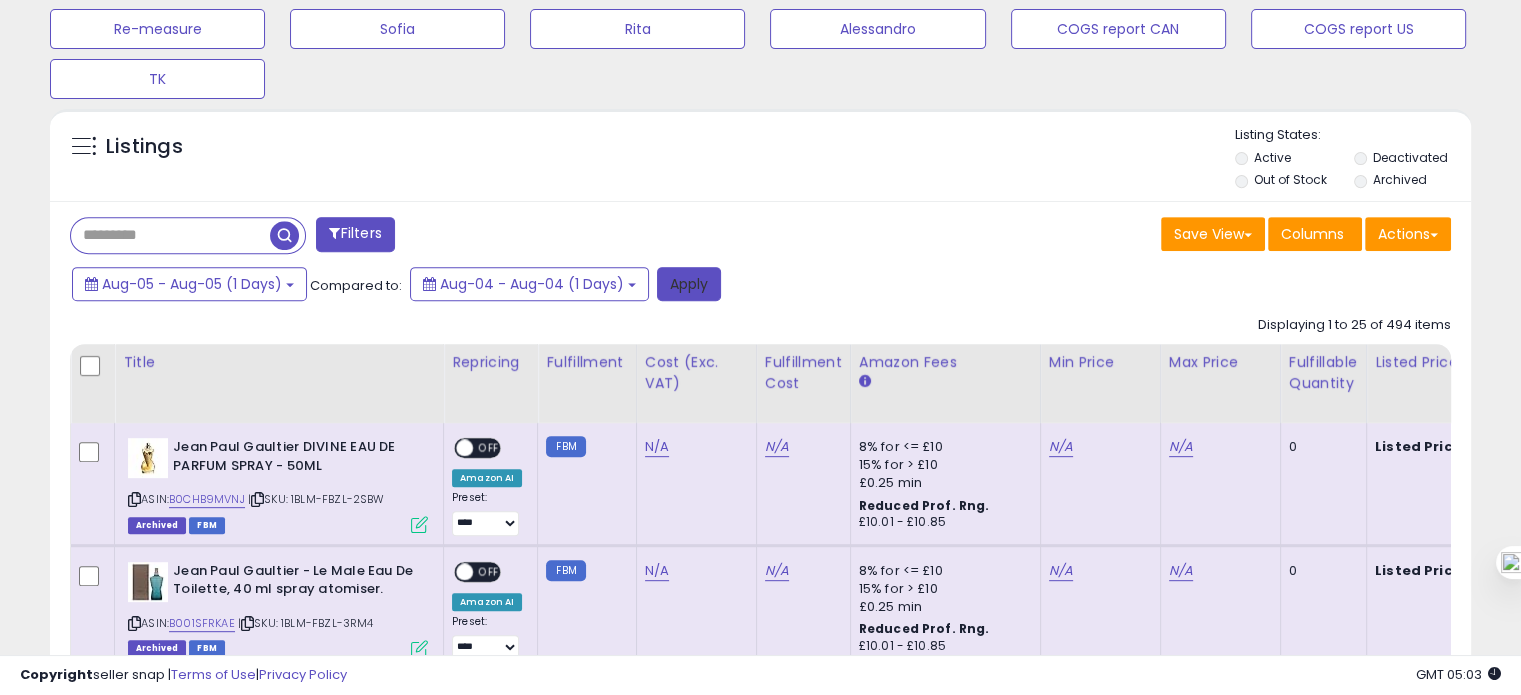 click on "Apply" at bounding box center [689, 284] 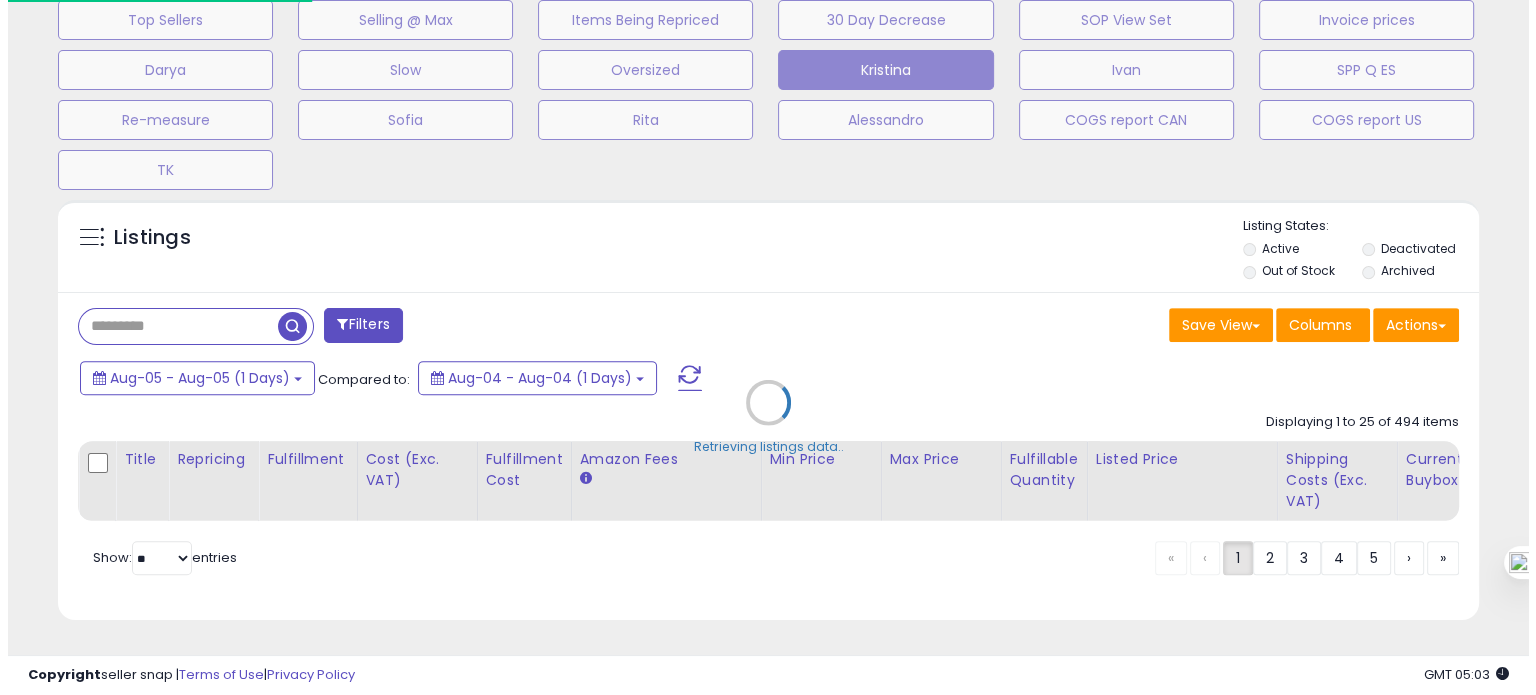 scroll, scrollTop: 693, scrollLeft: 0, axis: vertical 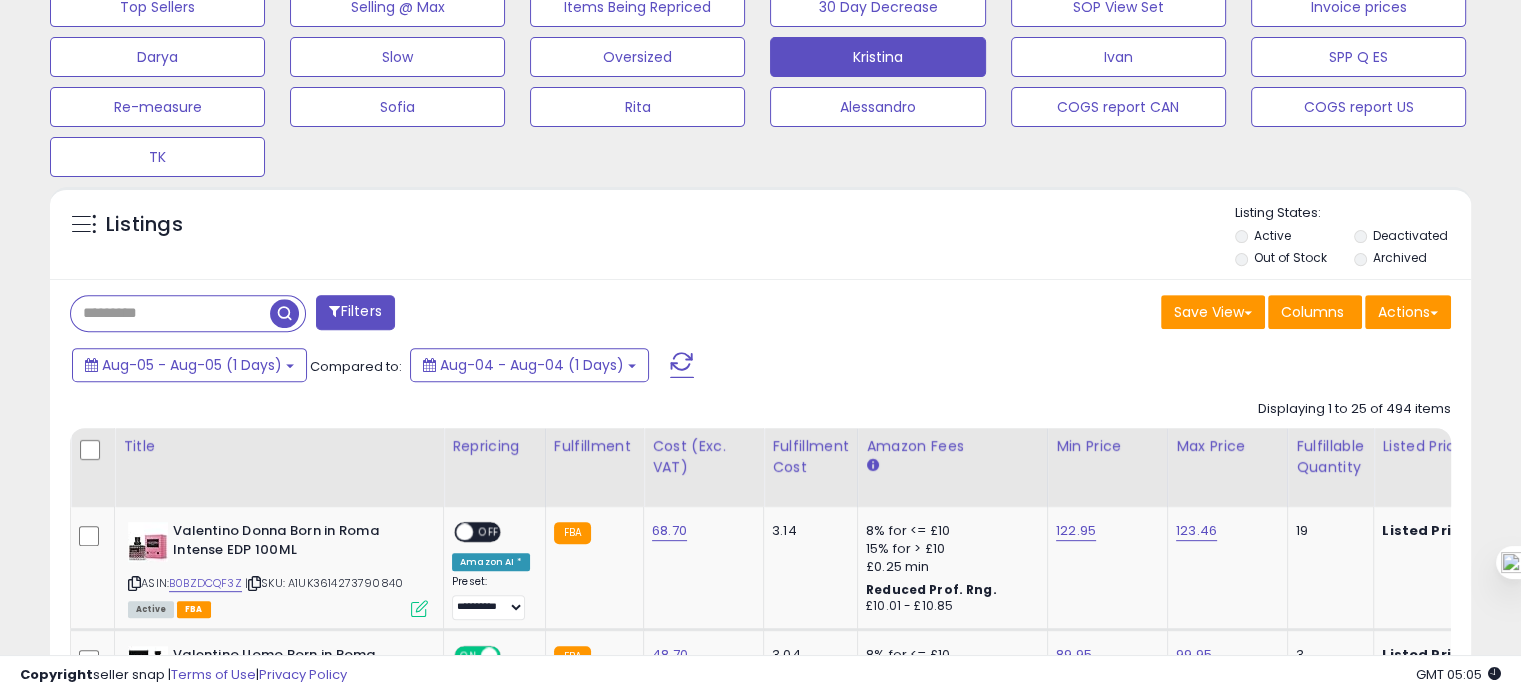 click at bounding box center (170, 313) 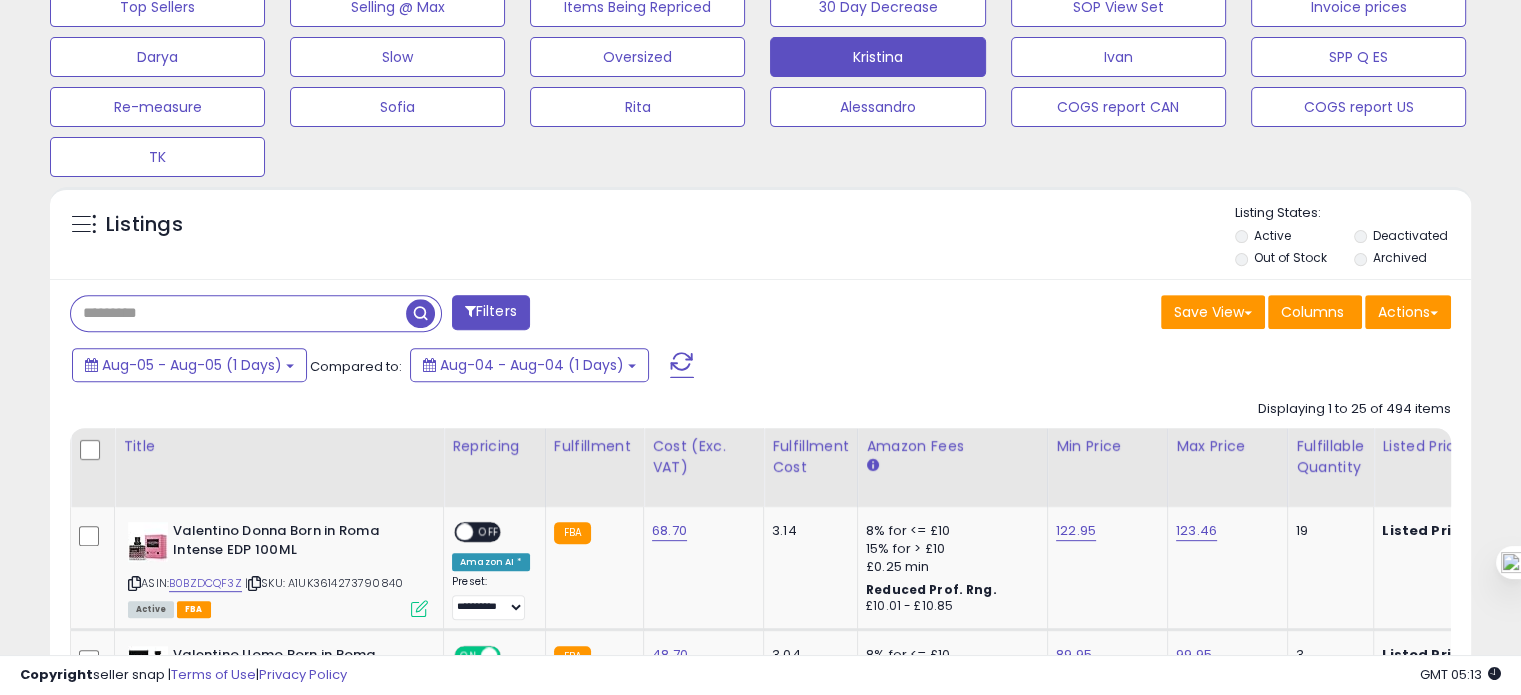 scroll, scrollTop: 729, scrollLeft: 0, axis: vertical 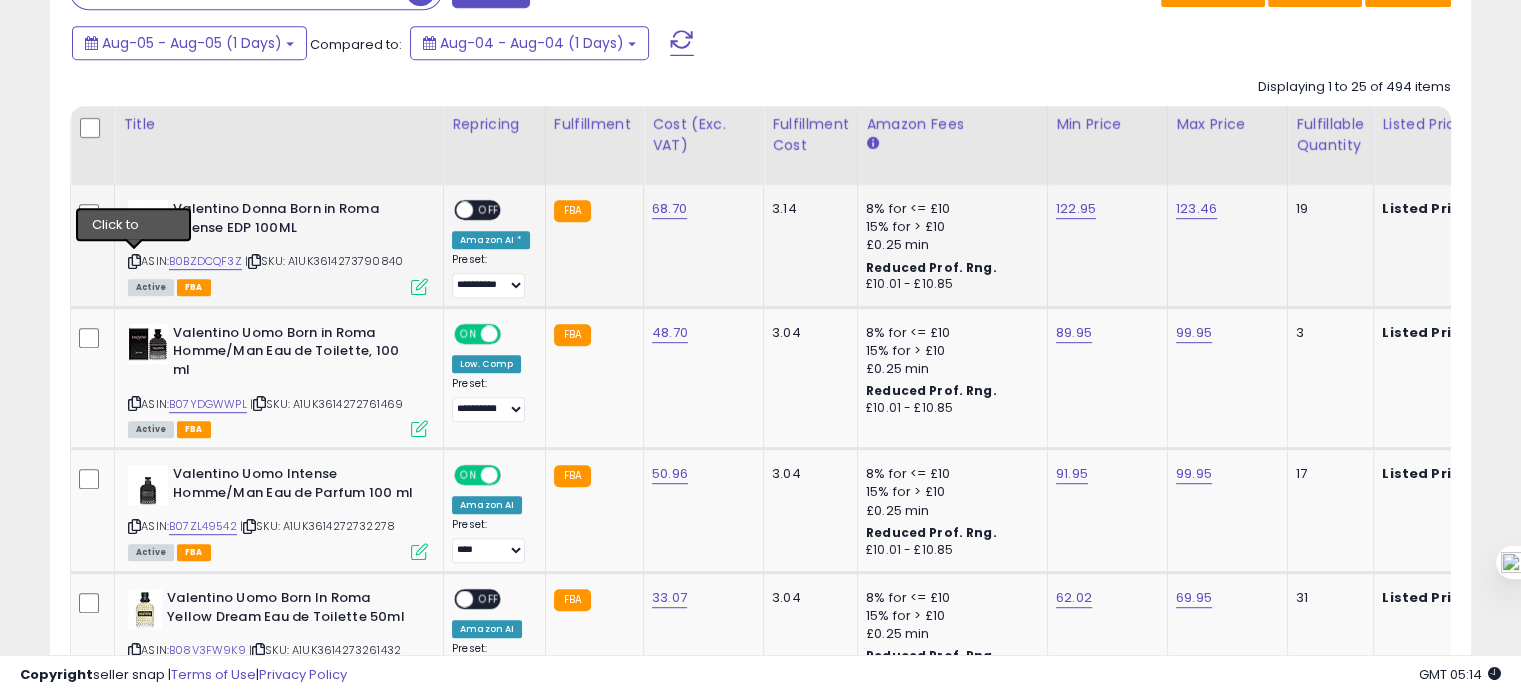click at bounding box center [134, 261] 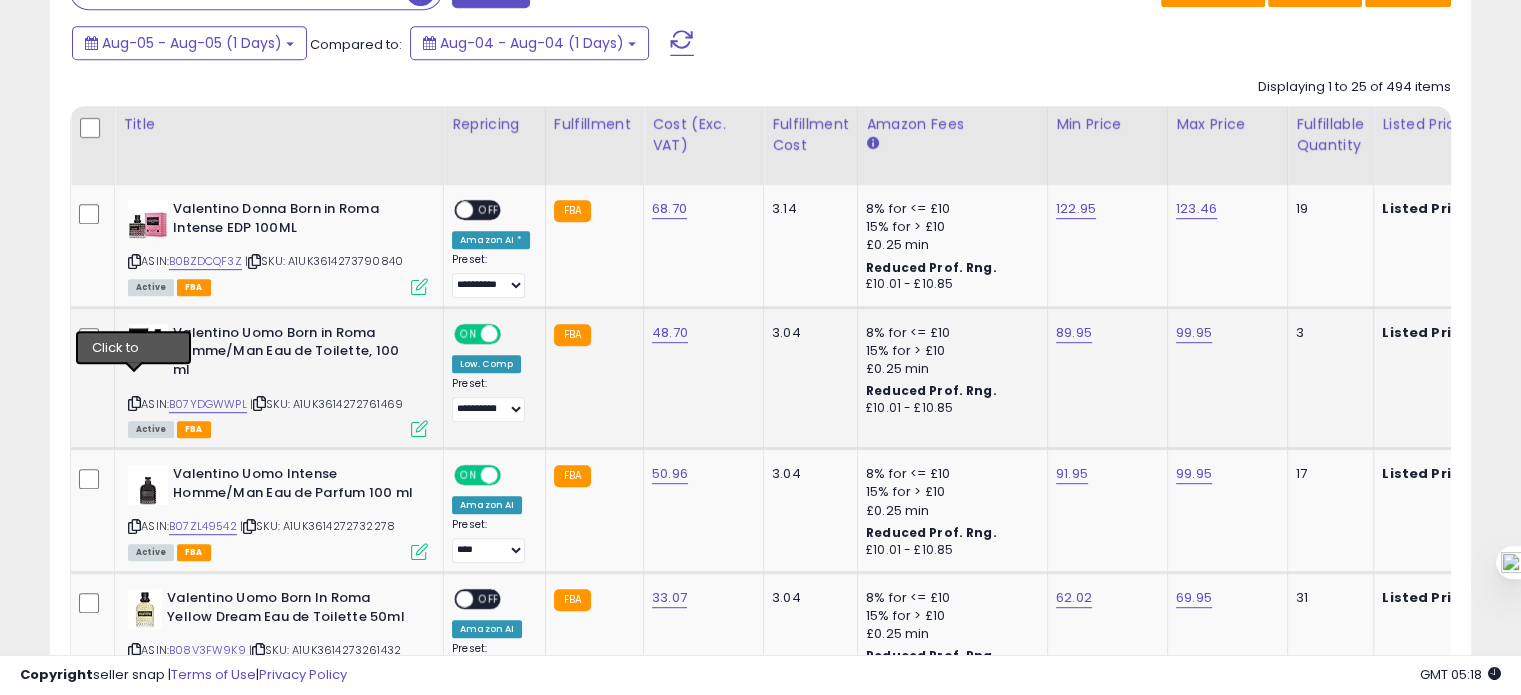 click at bounding box center [134, 403] 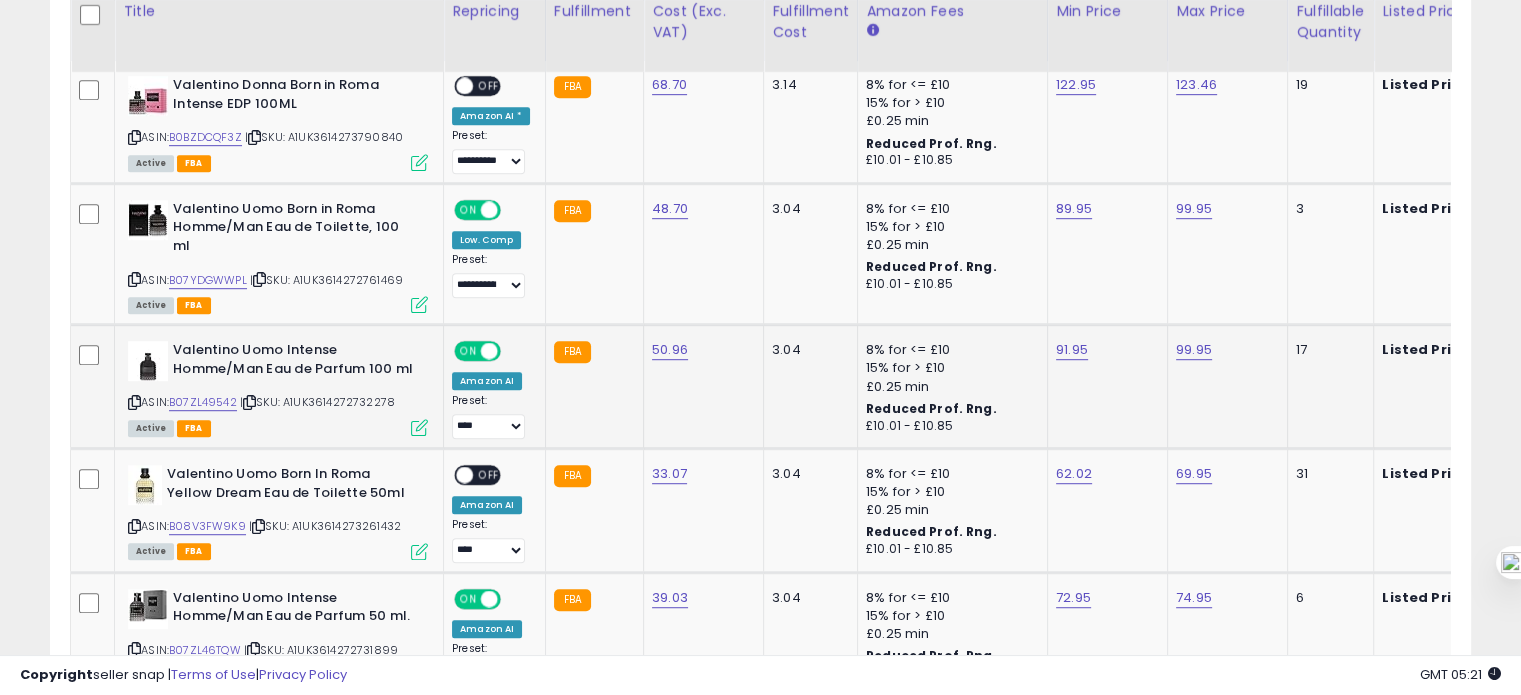 scroll, scrollTop: 1142, scrollLeft: 0, axis: vertical 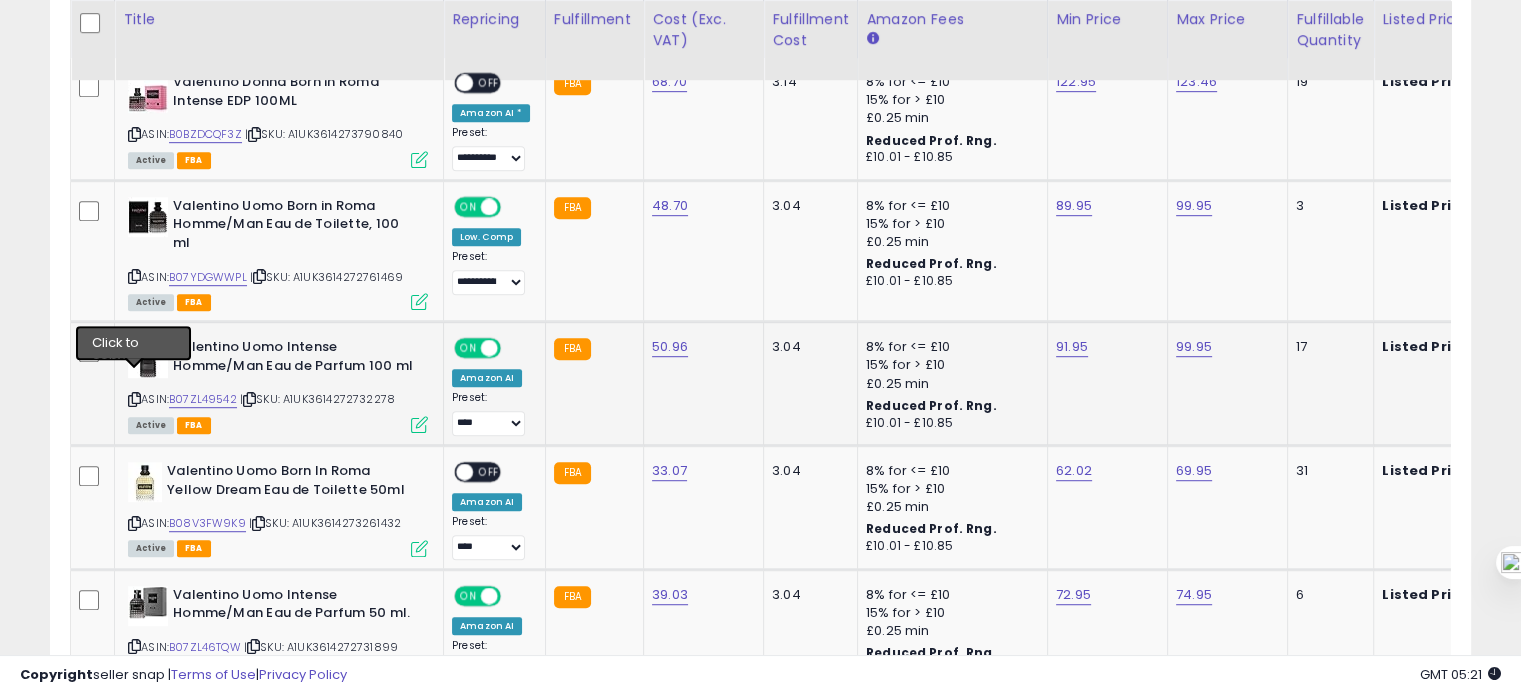 click at bounding box center [134, 399] 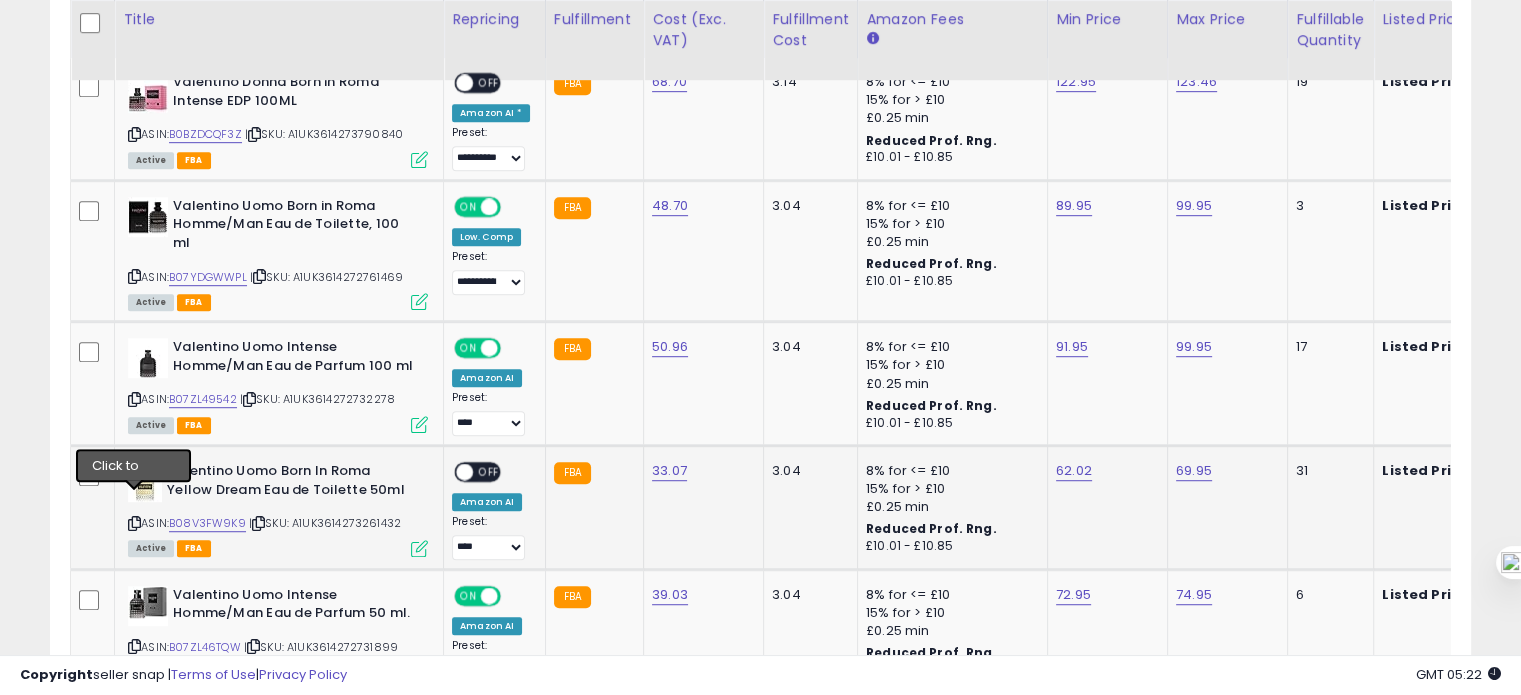 click at bounding box center (134, 523) 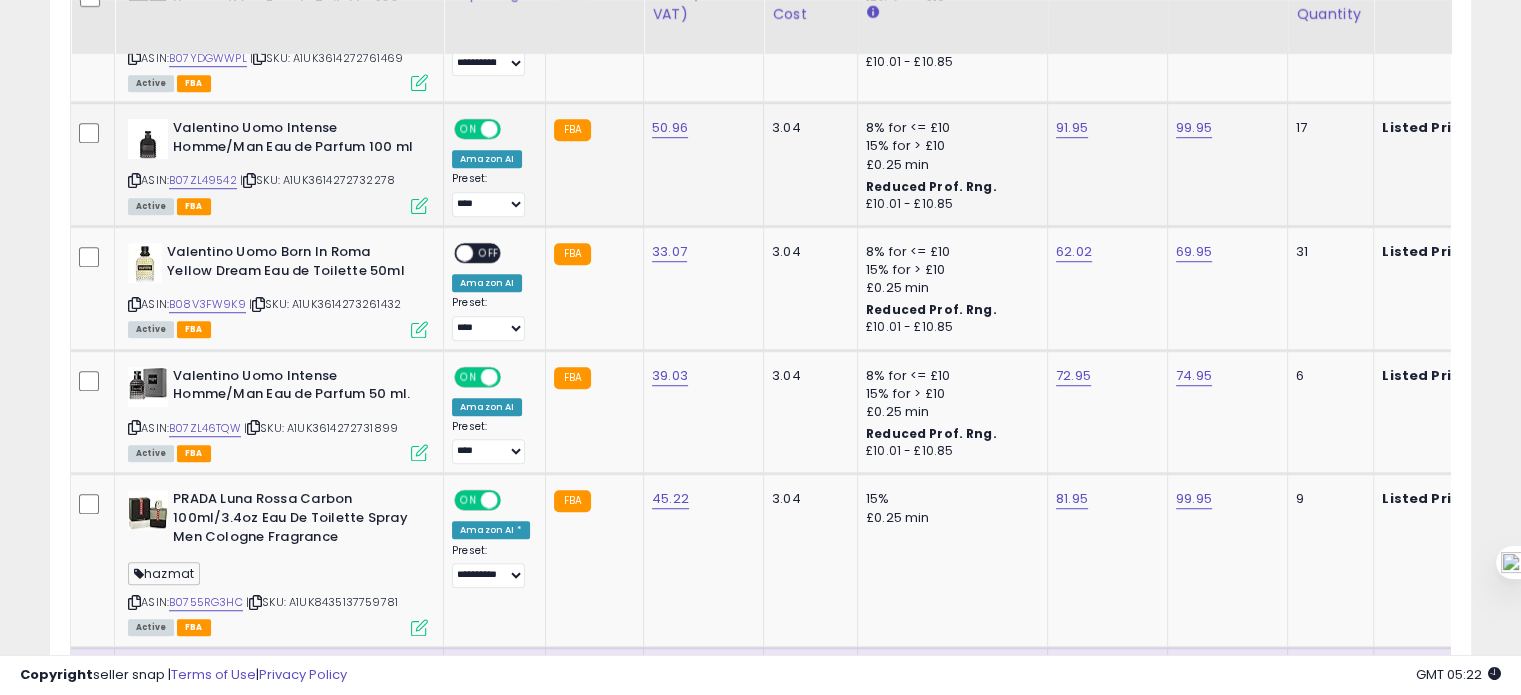 scroll, scrollTop: 1368, scrollLeft: 0, axis: vertical 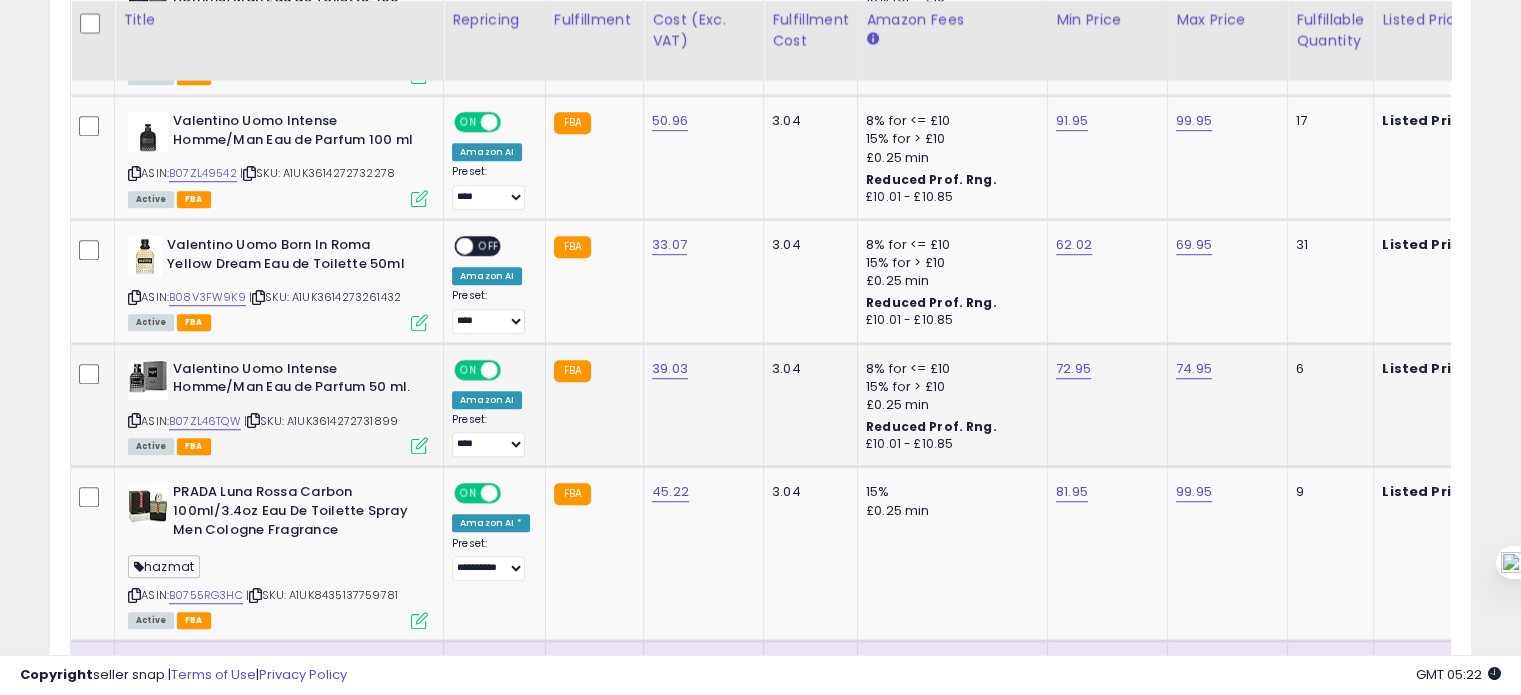 click at bounding box center [134, 420] 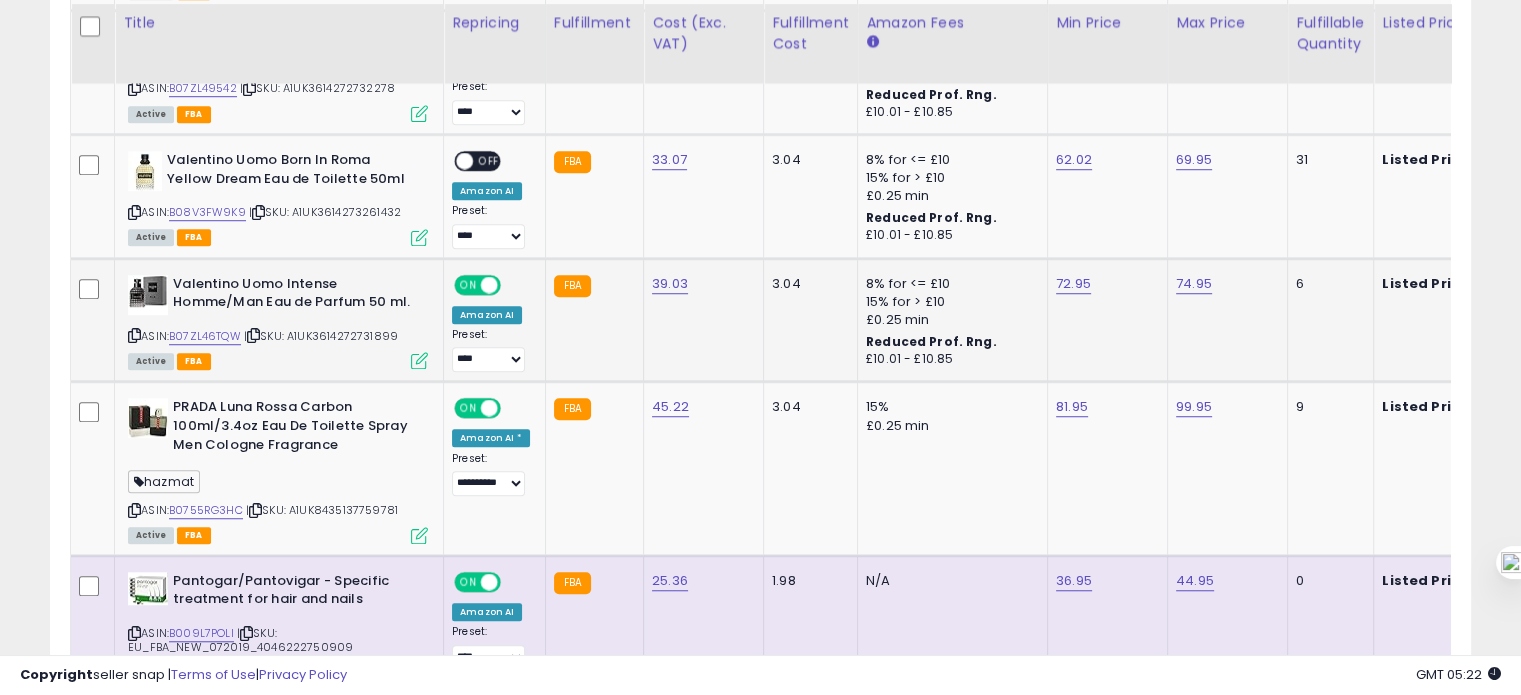 scroll, scrollTop: 1456, scrollLeft: 0, axis: vertical 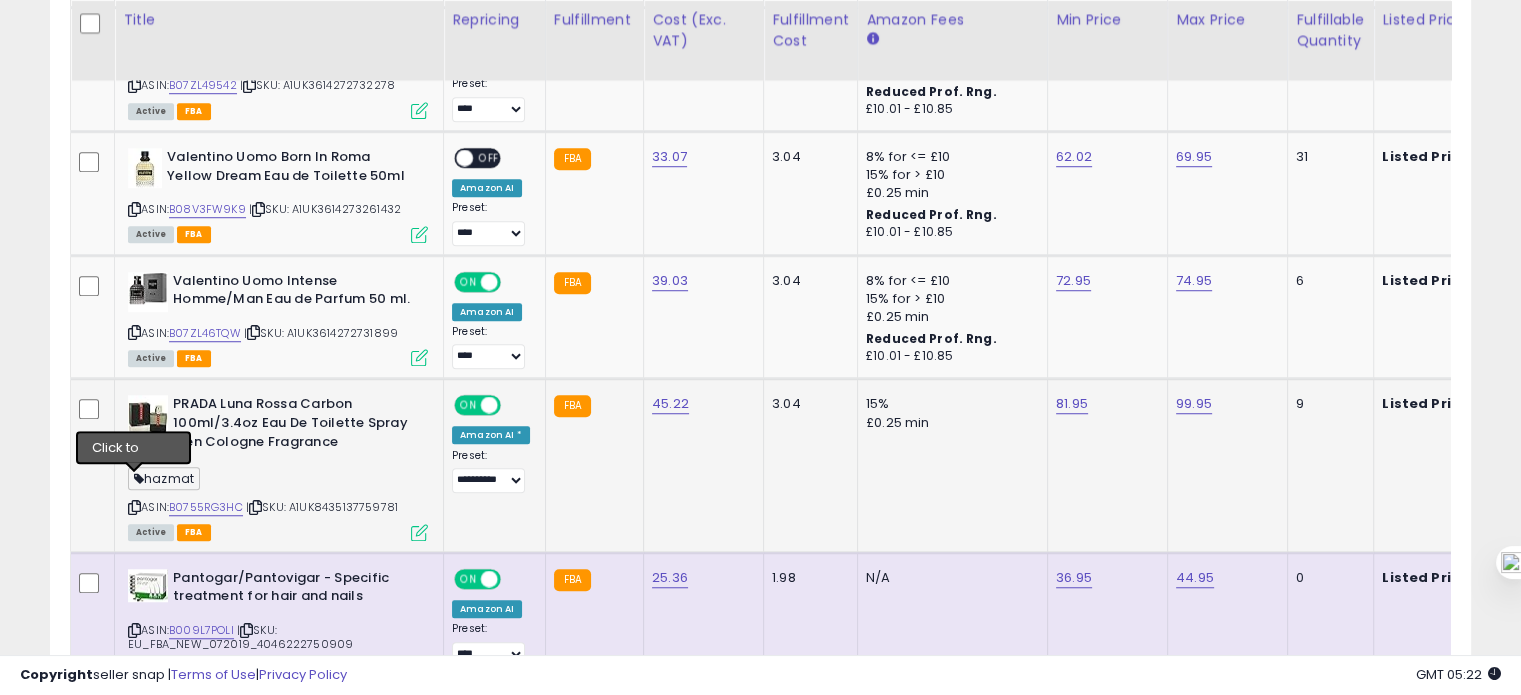 click at bounding box center (134, 507) 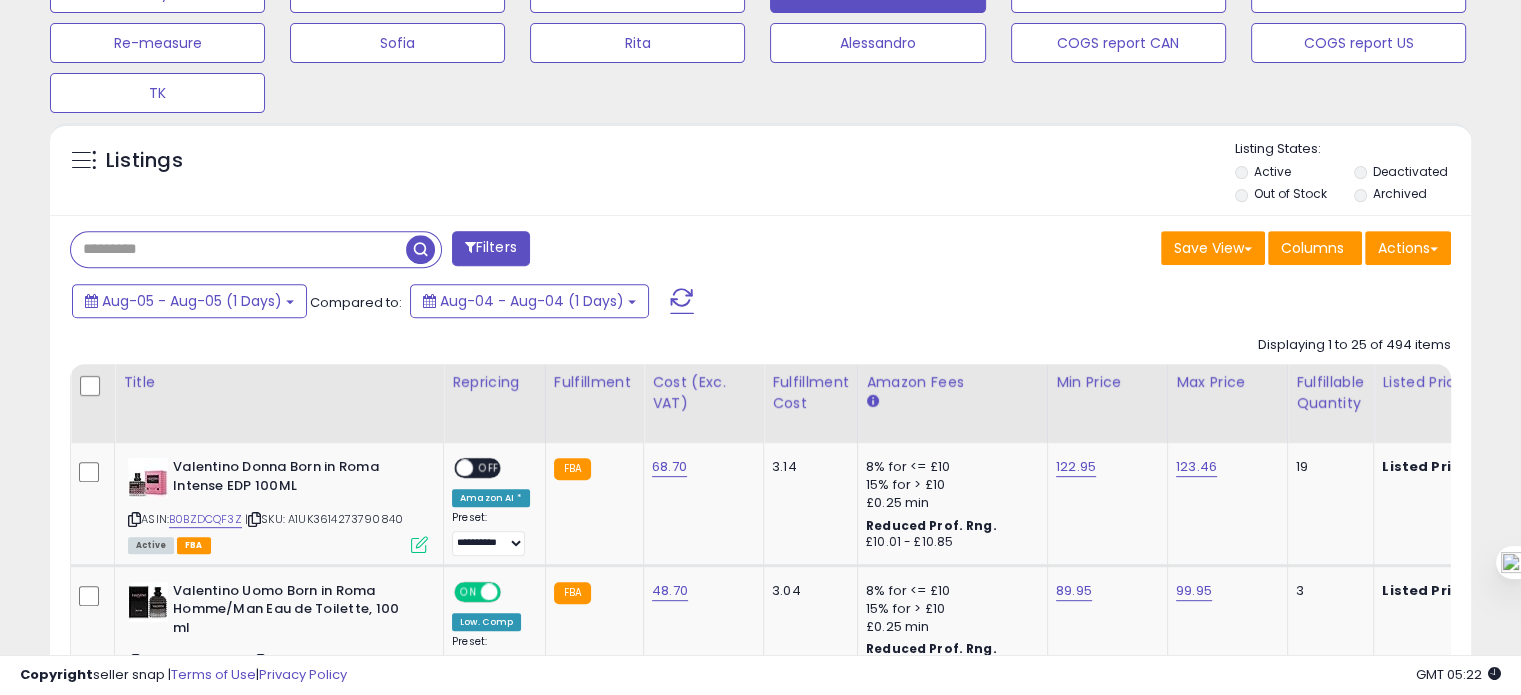 scroll, scrollTop: 756, scrollLeft: 0, axis: vertical 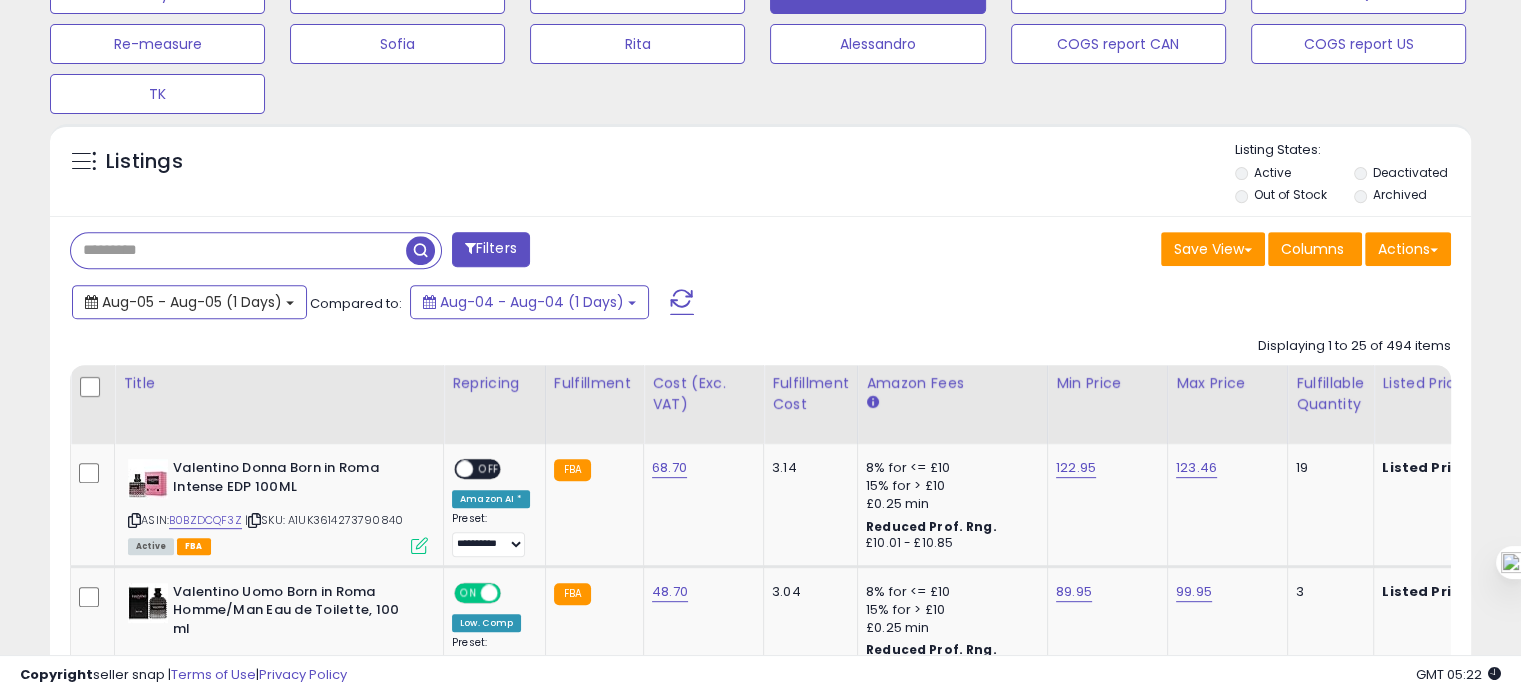 click on "Aug-05 - Aug-05 (1 Days)" at bounding box center [192, 302] 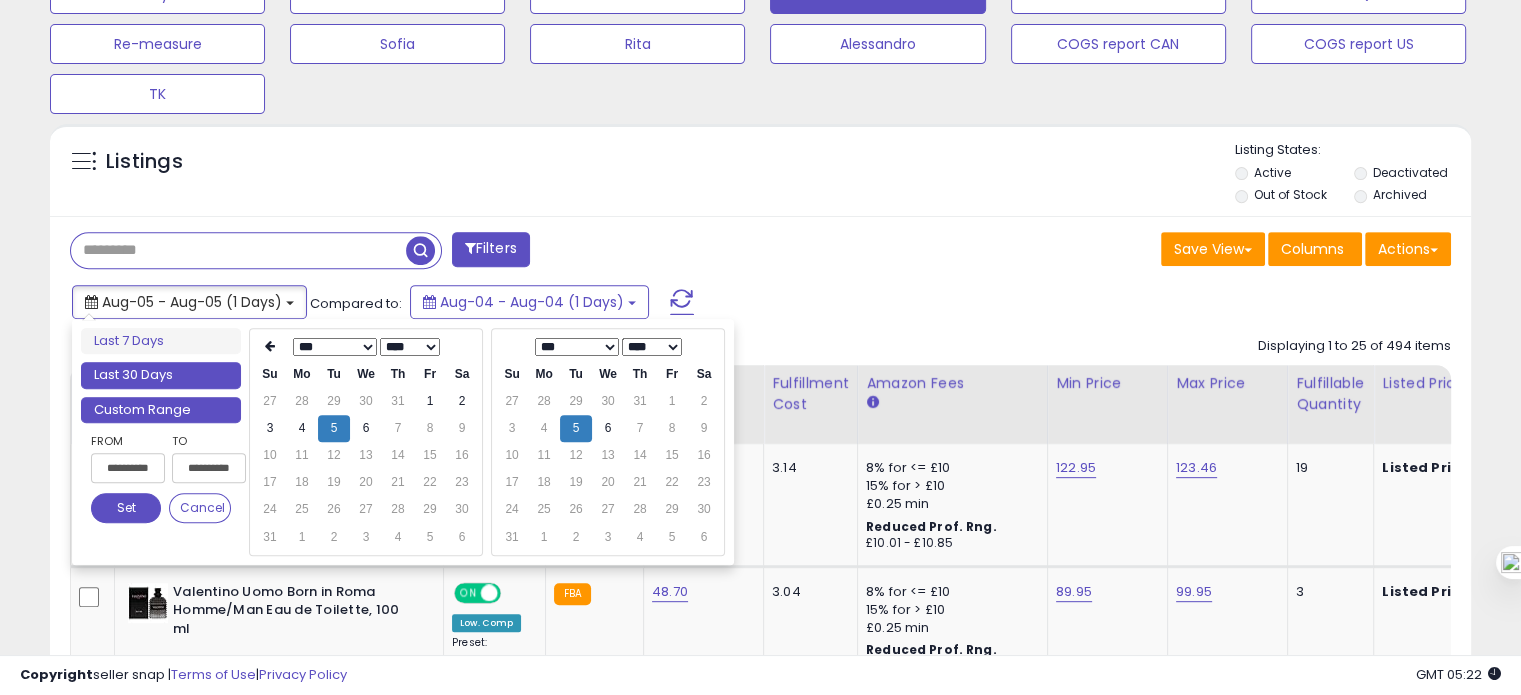 type on "**********" 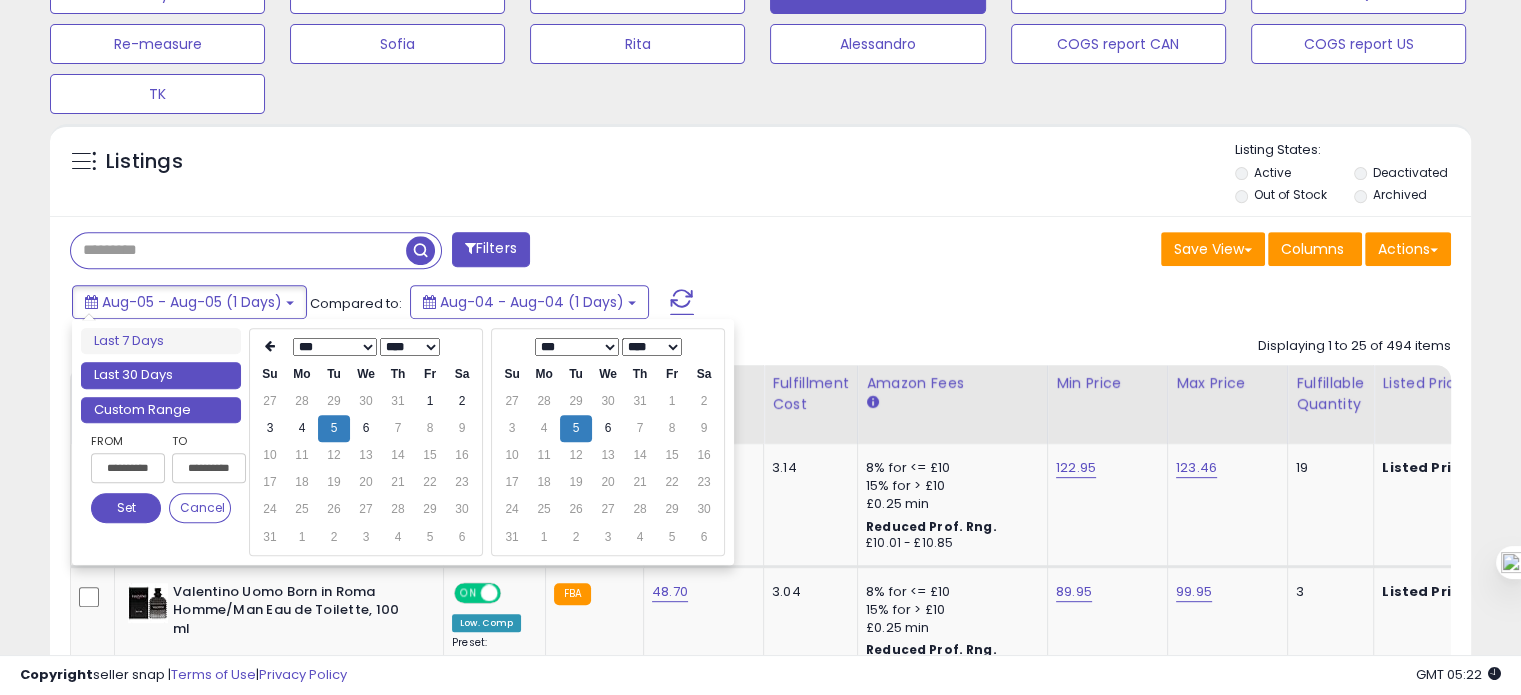 click on "Last 30 Days" at bounding box center (161, 375) 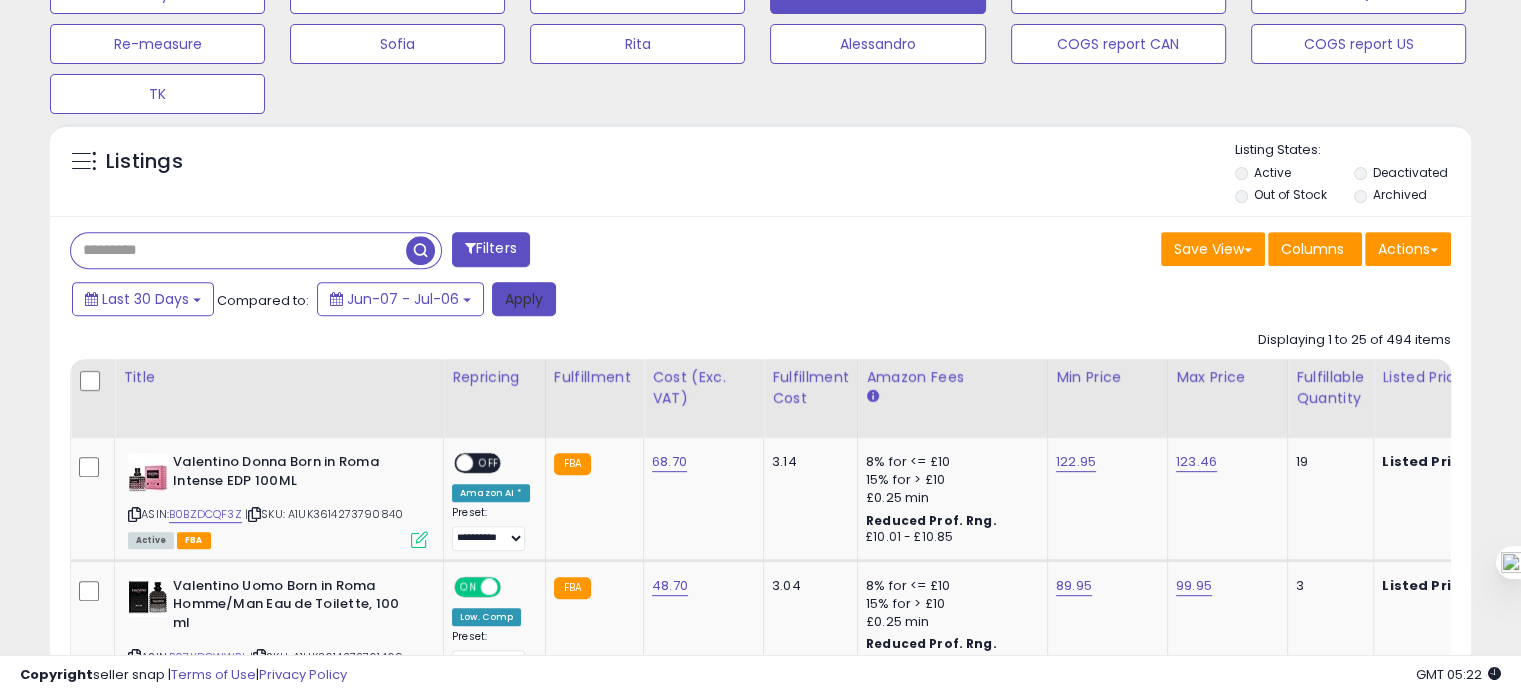 click on "Apply" at bounding box center [524, 299] 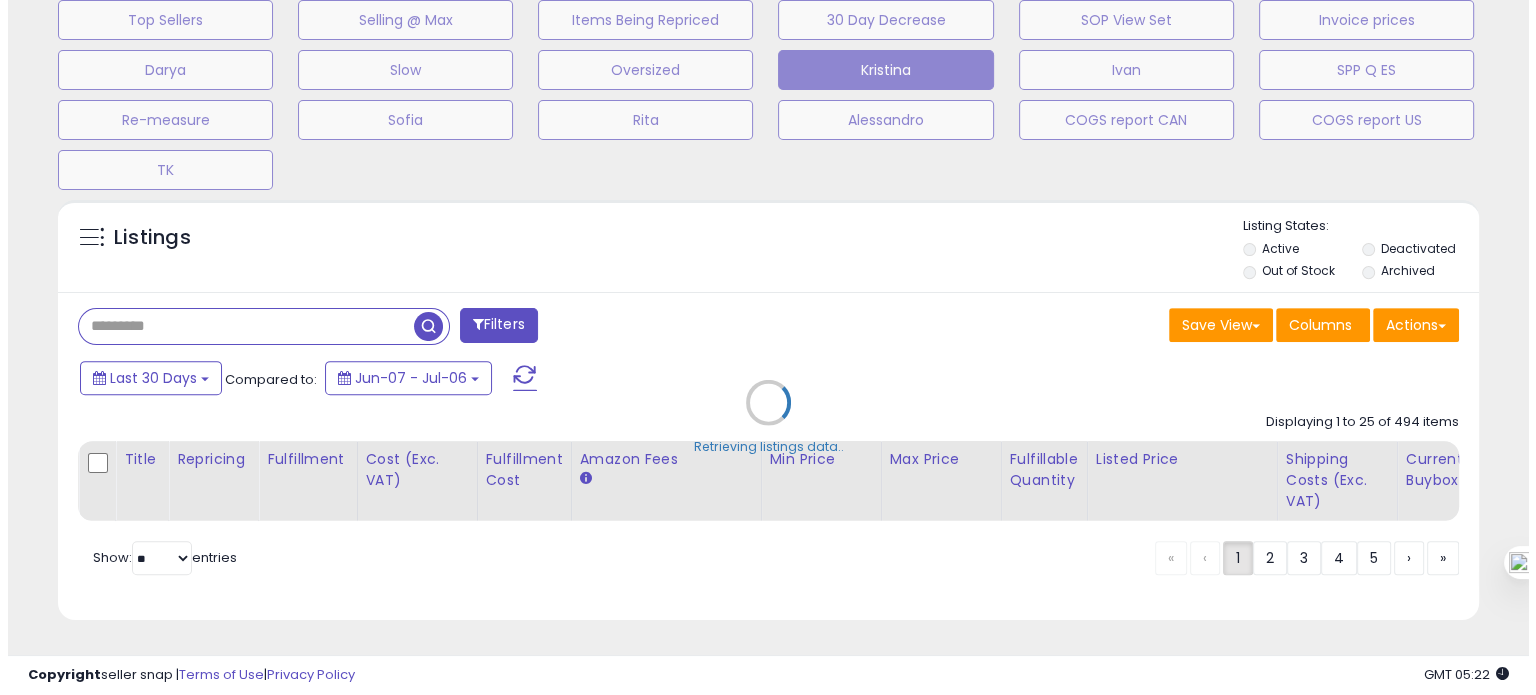 scroll, scrollTop: 693, scrollLeft: 0, axis: vertical 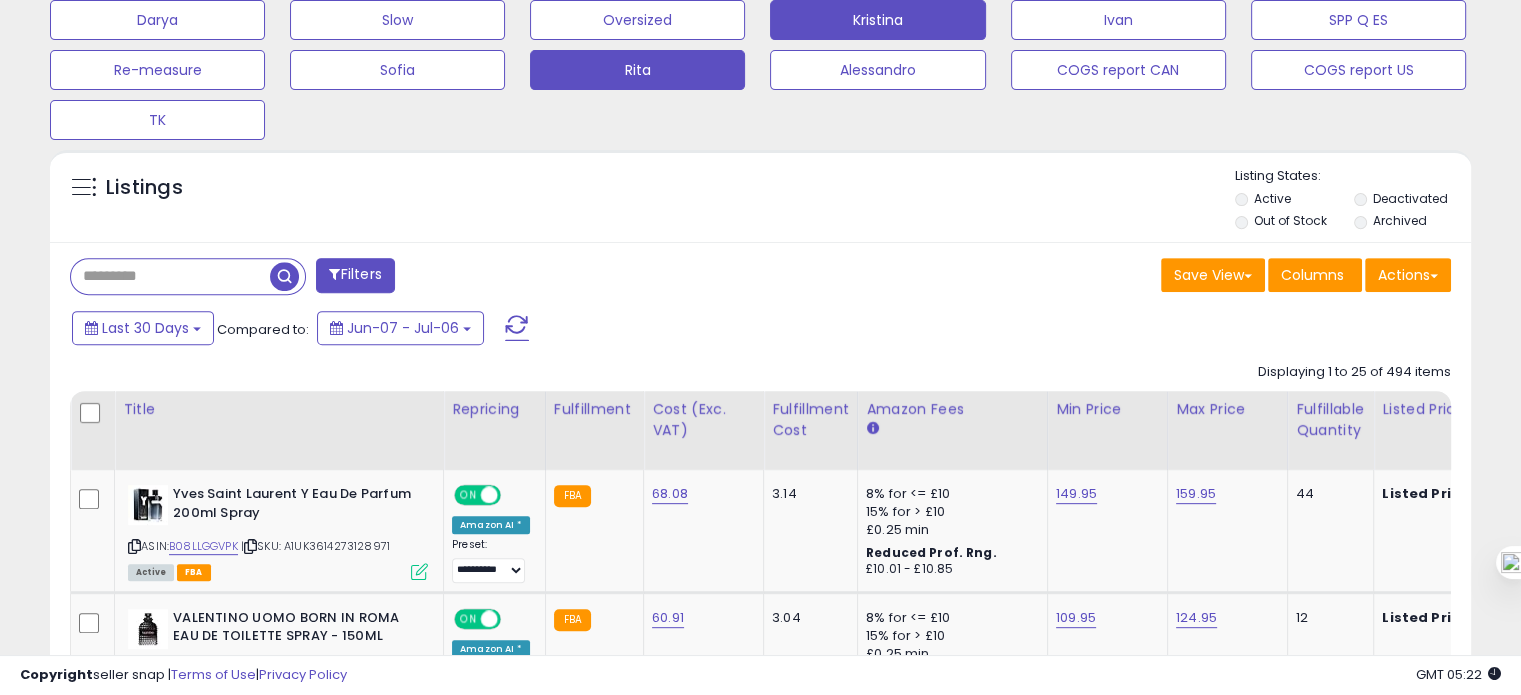 click on "Rita" at bounding box center (157, -80) 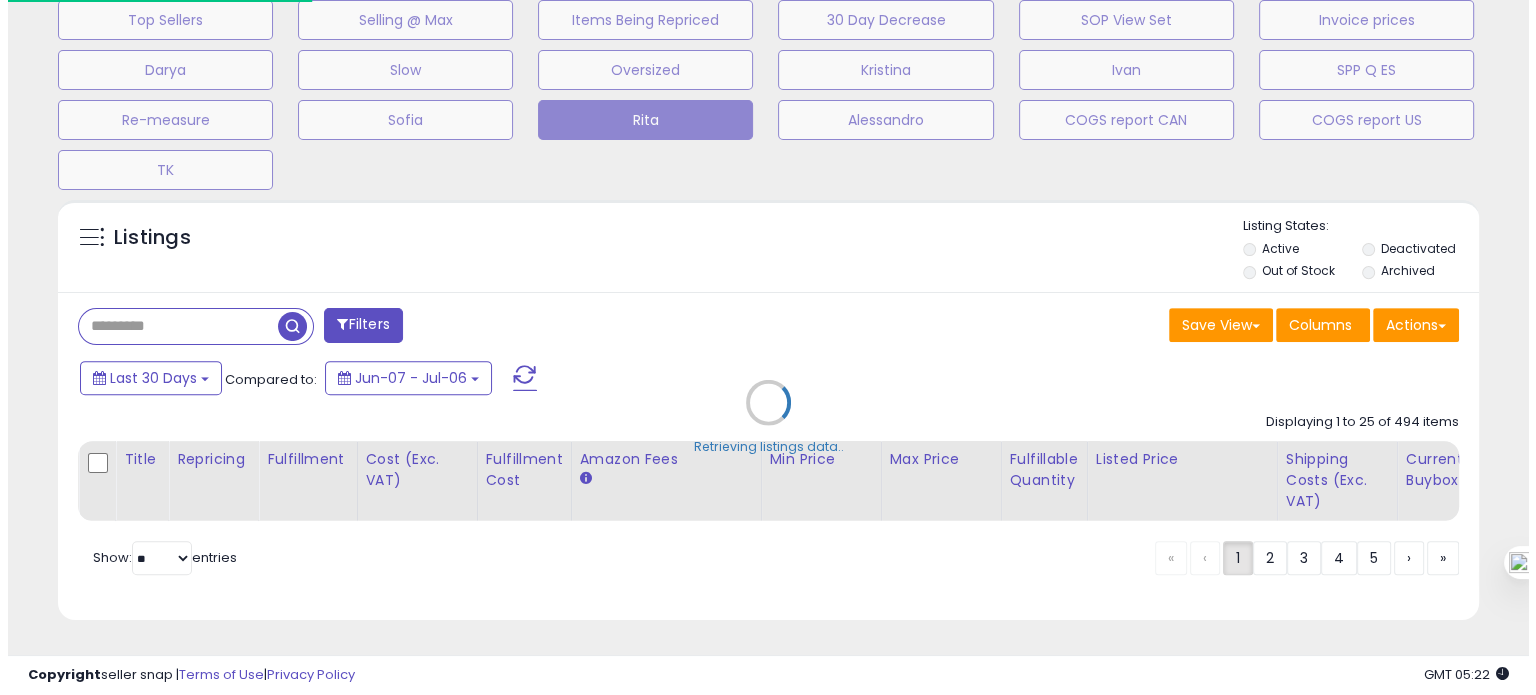 scroll, scrollTop: 693, scrollLeft: 0, axis: vertical 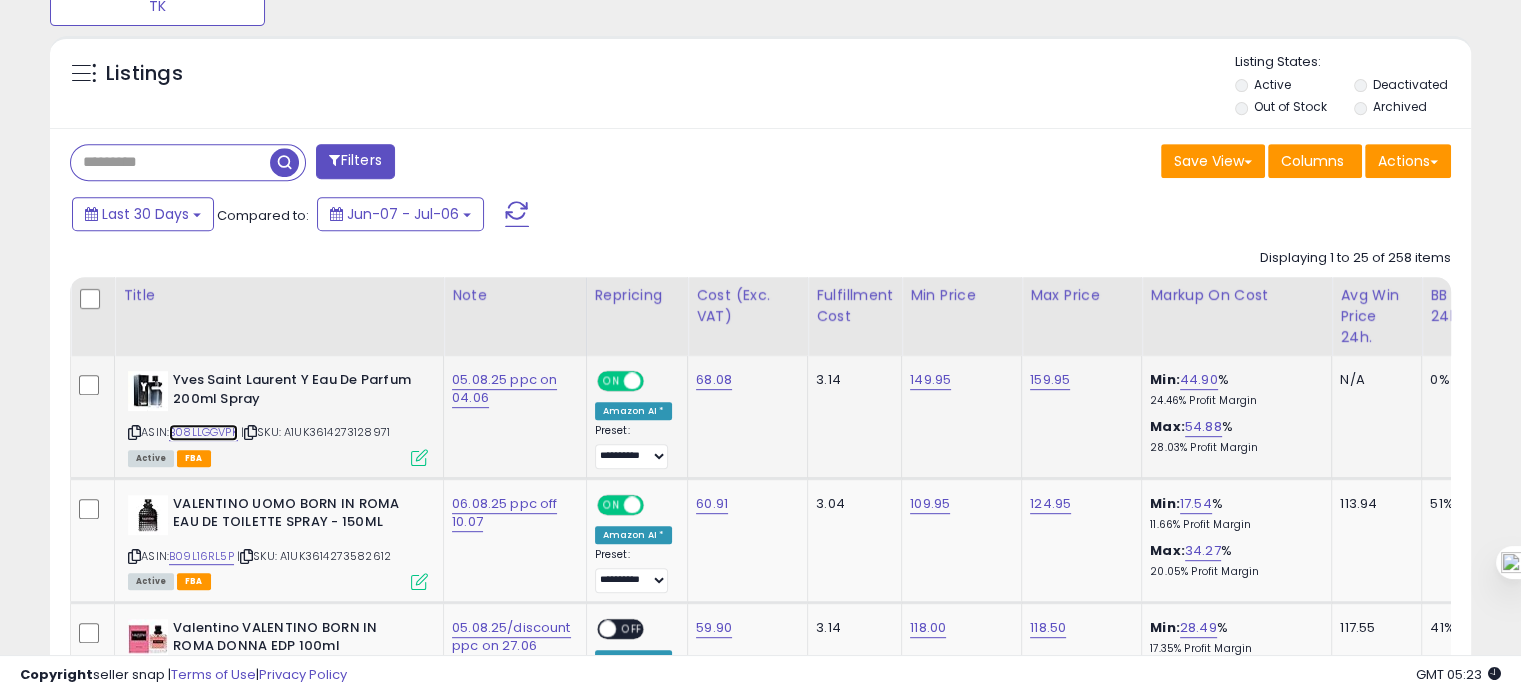 click on "B08LLGGVPK" at bounding box center (203, 432) 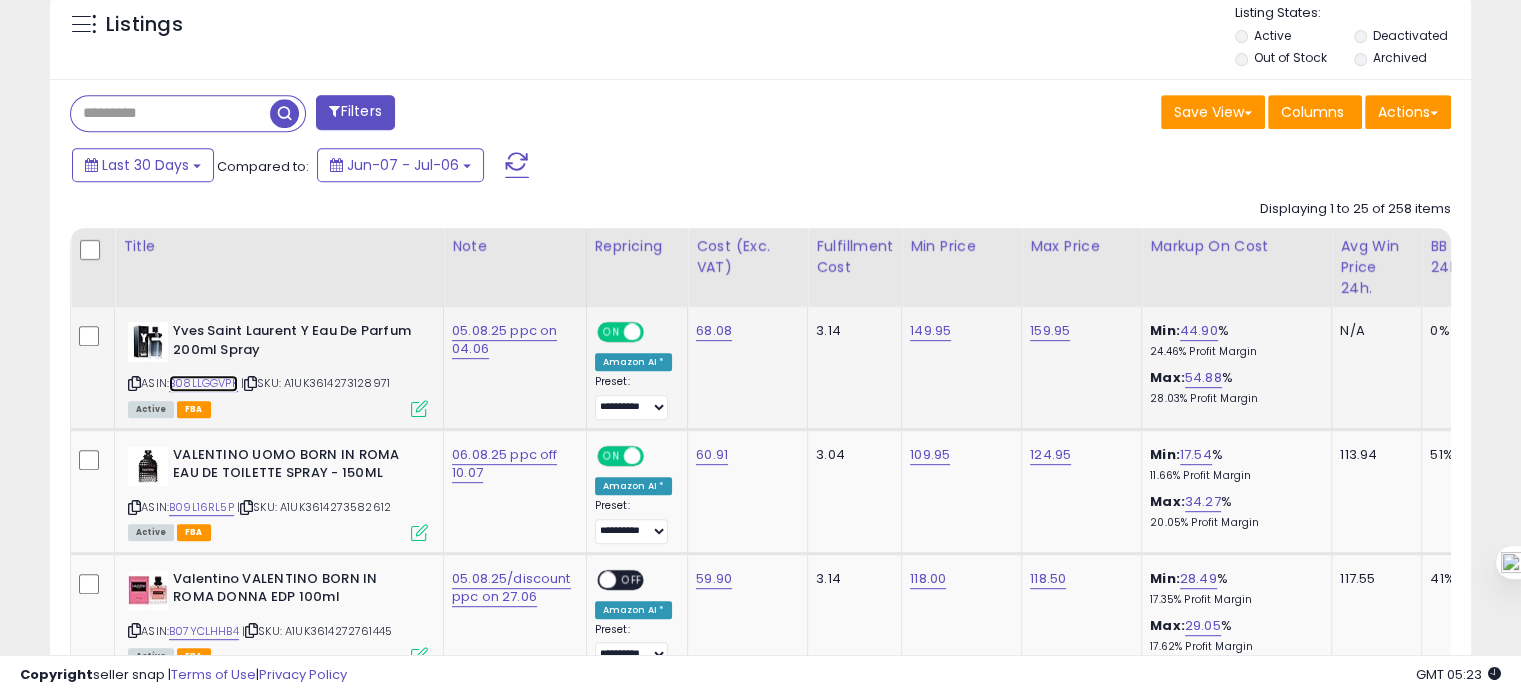 scroll, scrollTop: 899, scrollLeft: 0, axis: vertical 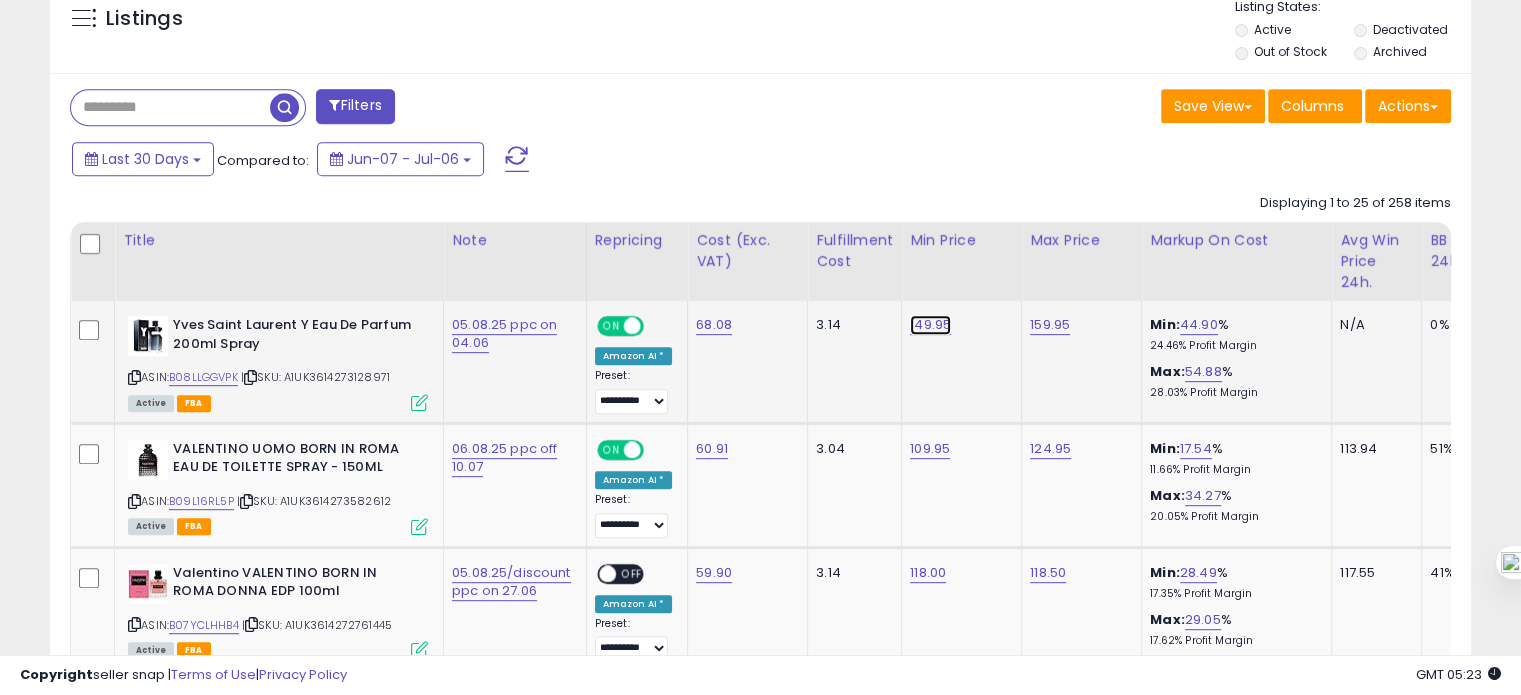 click on "149.95" at bounding box center (930, 325) 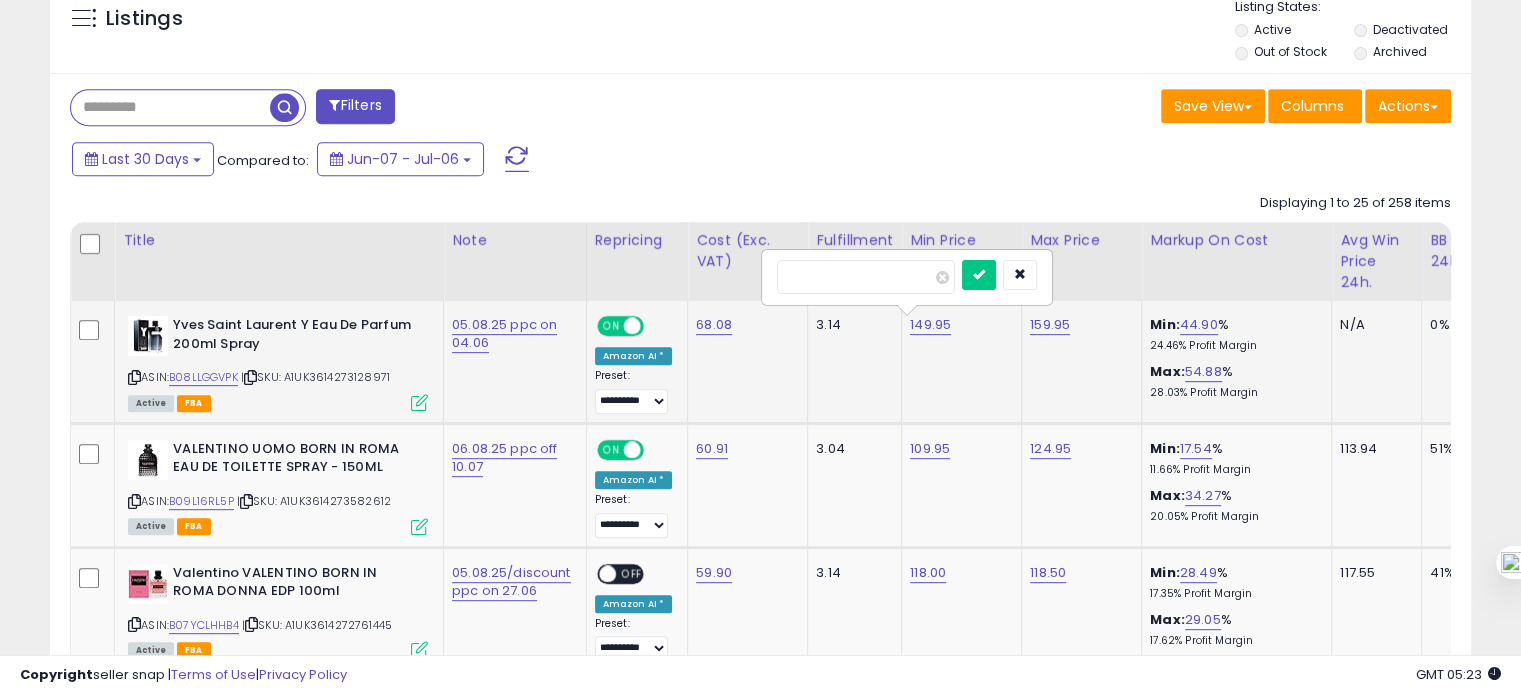 click on "******" at bounding box center [866, 277] 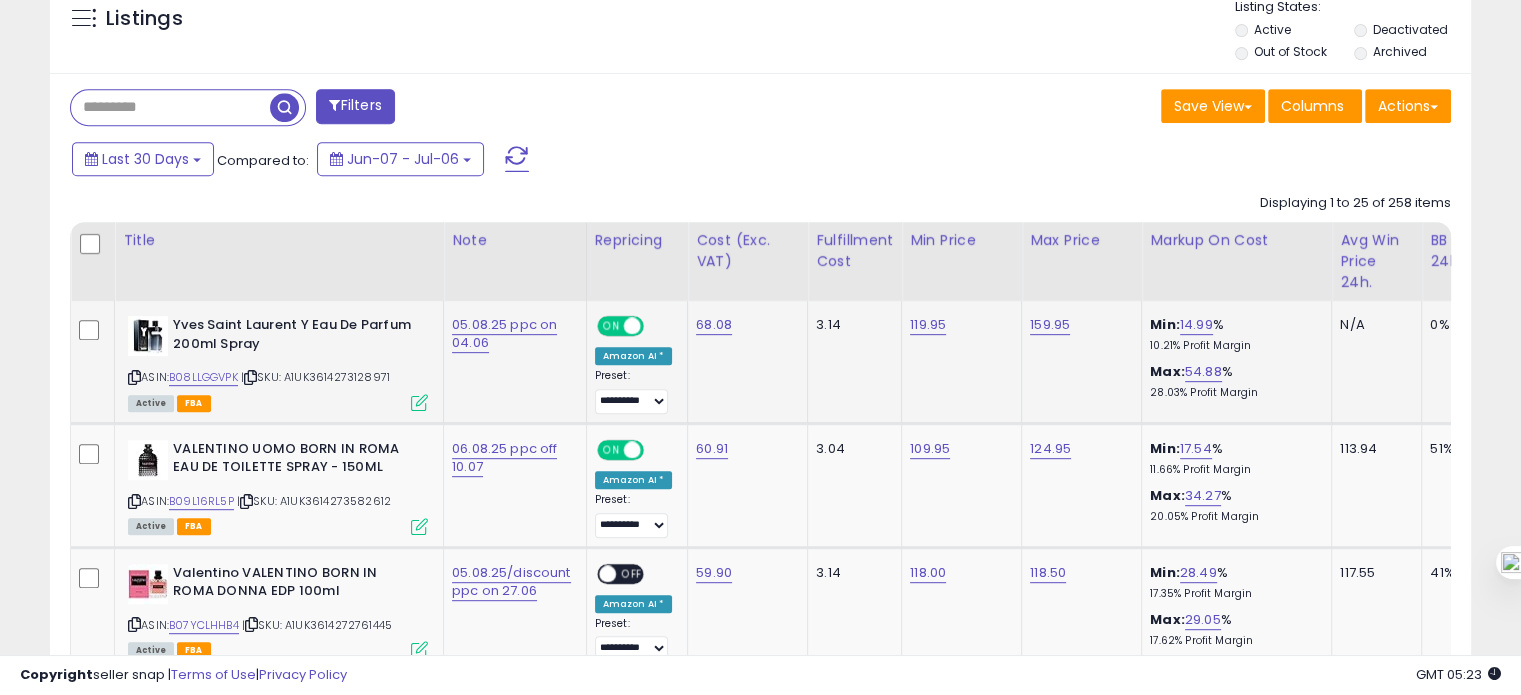 scroll, scrollTop: 0, scrollLeft: 304, axis: horizontal 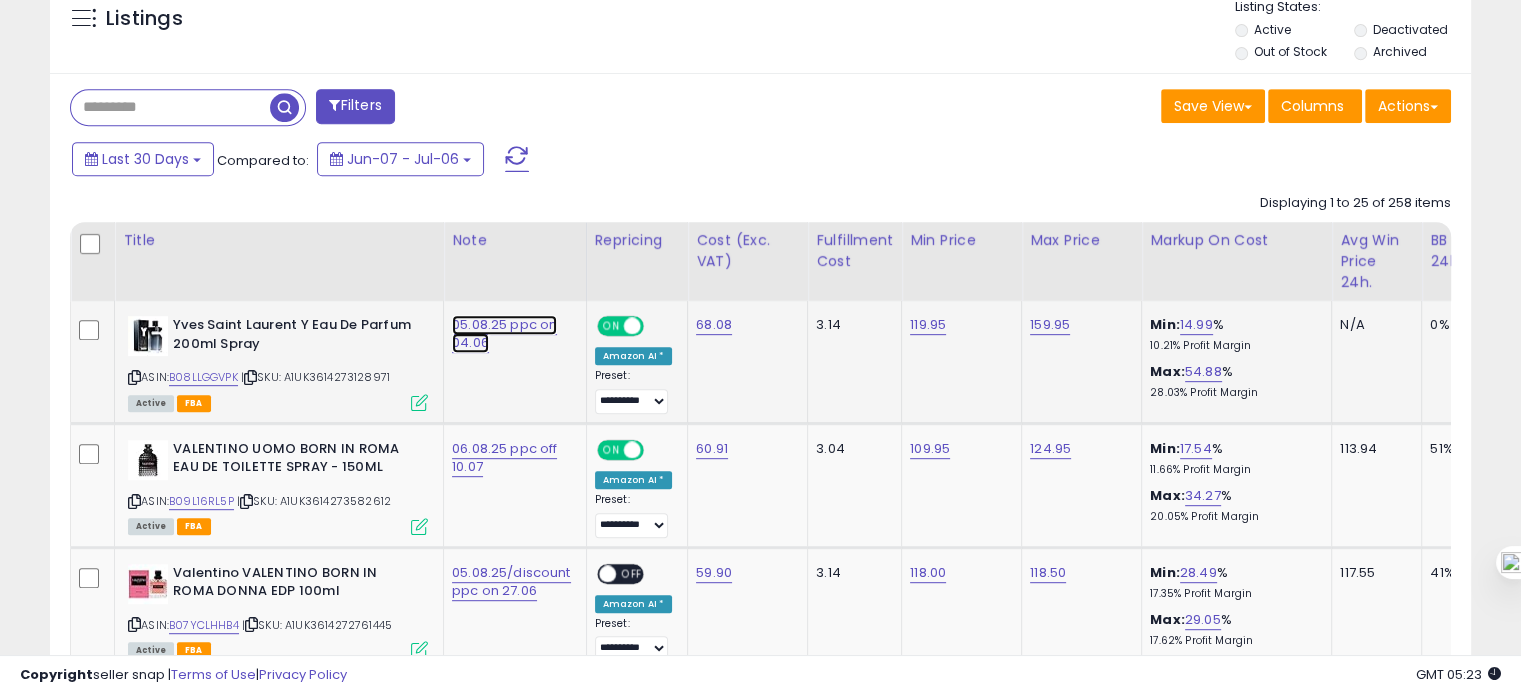 click on "05.08.25 ppc on 04.06" at bounding box center (504, 334) 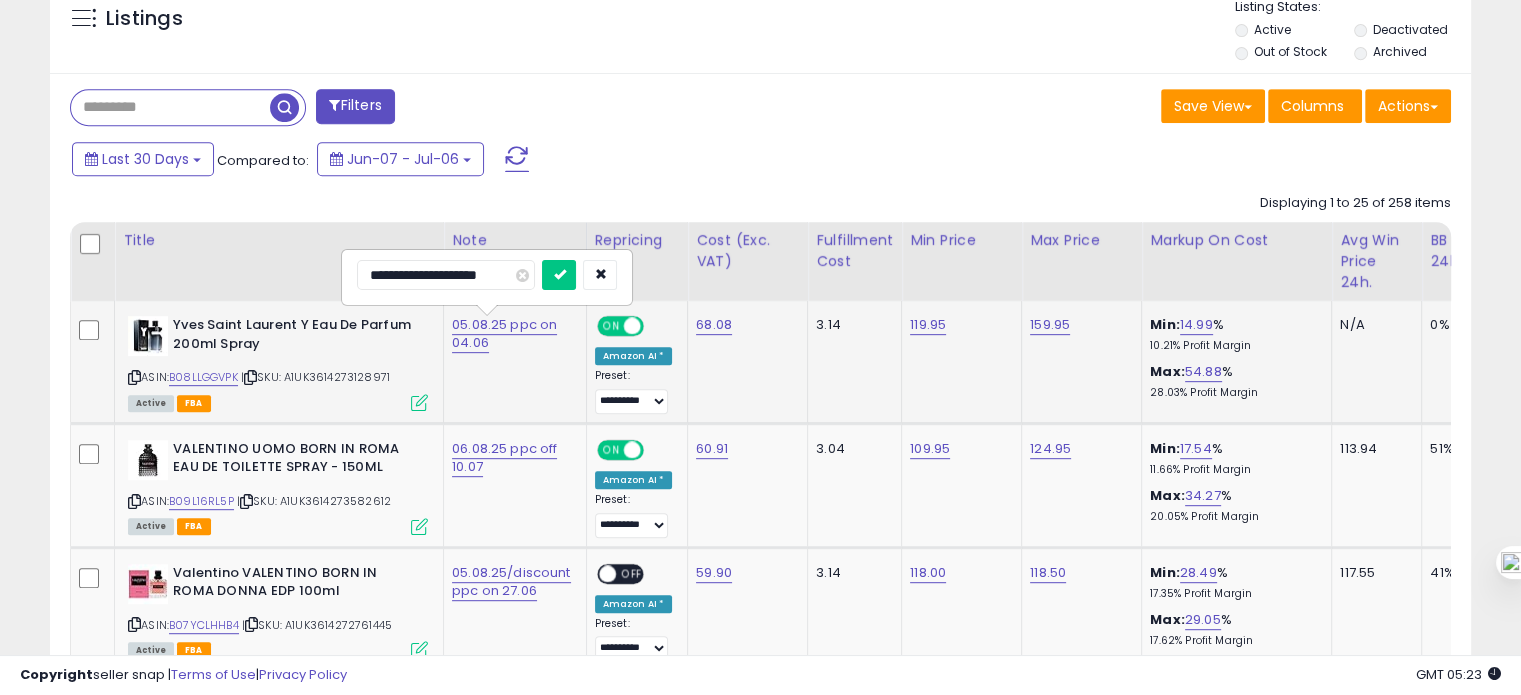 click on "**********" at bounding box center (446, 275) 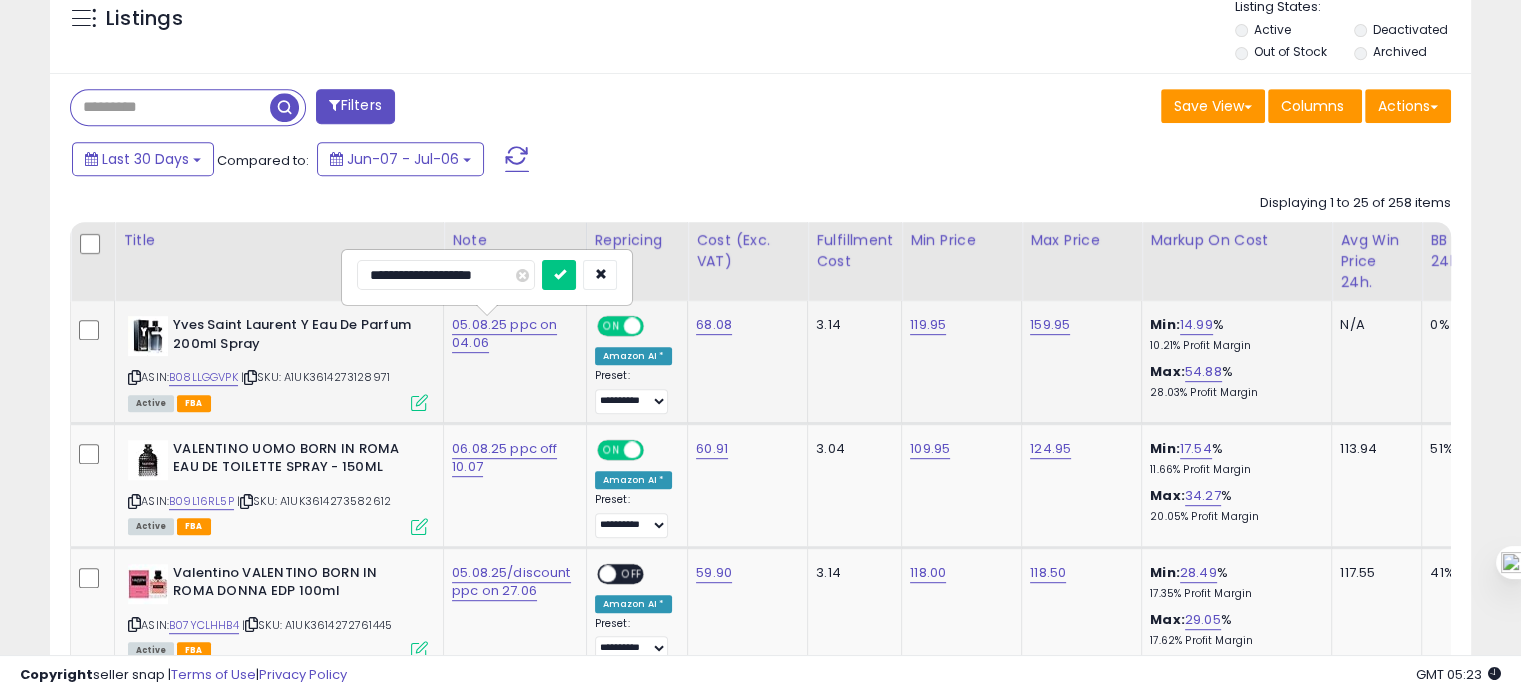 type on "**********" 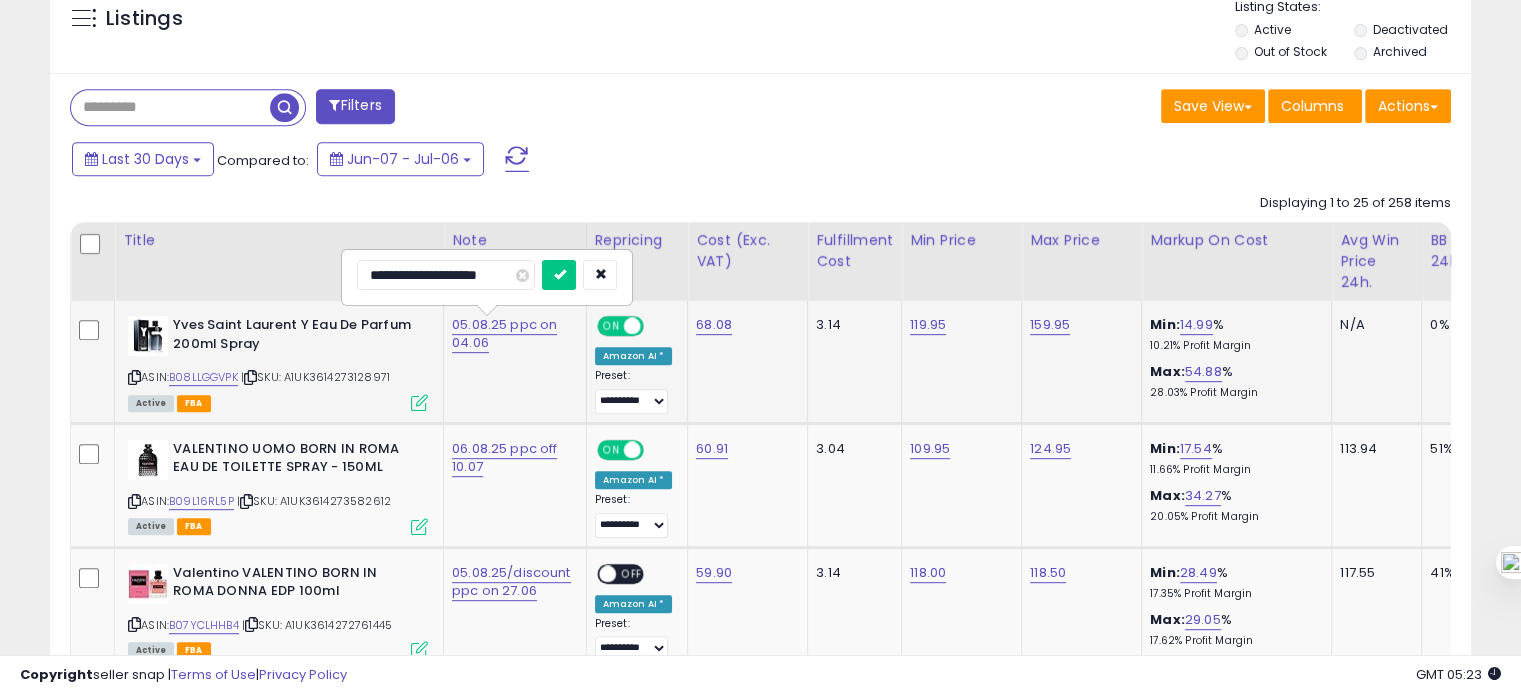 click at bounding box center (559, 275) 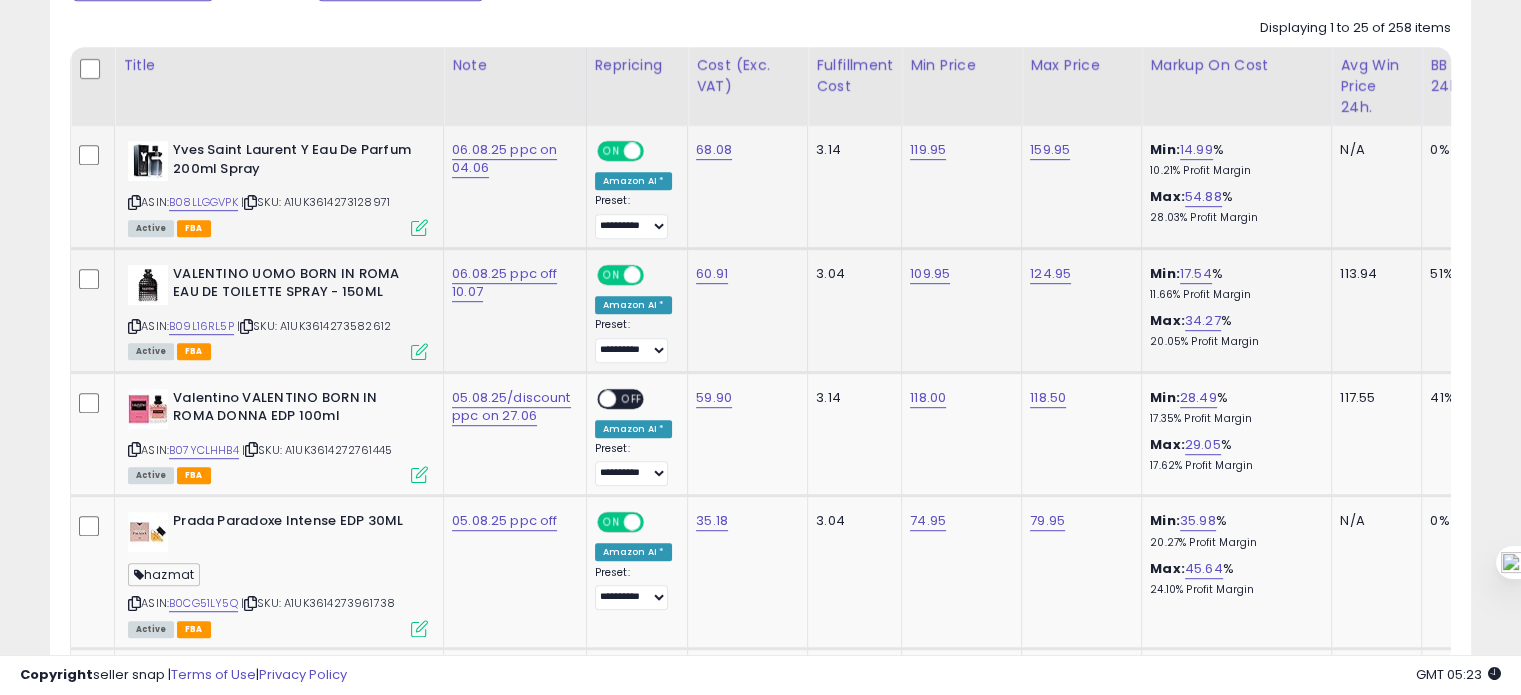 scroll, scrollTop: 1075, scrollLeft: 0, axis: vertical 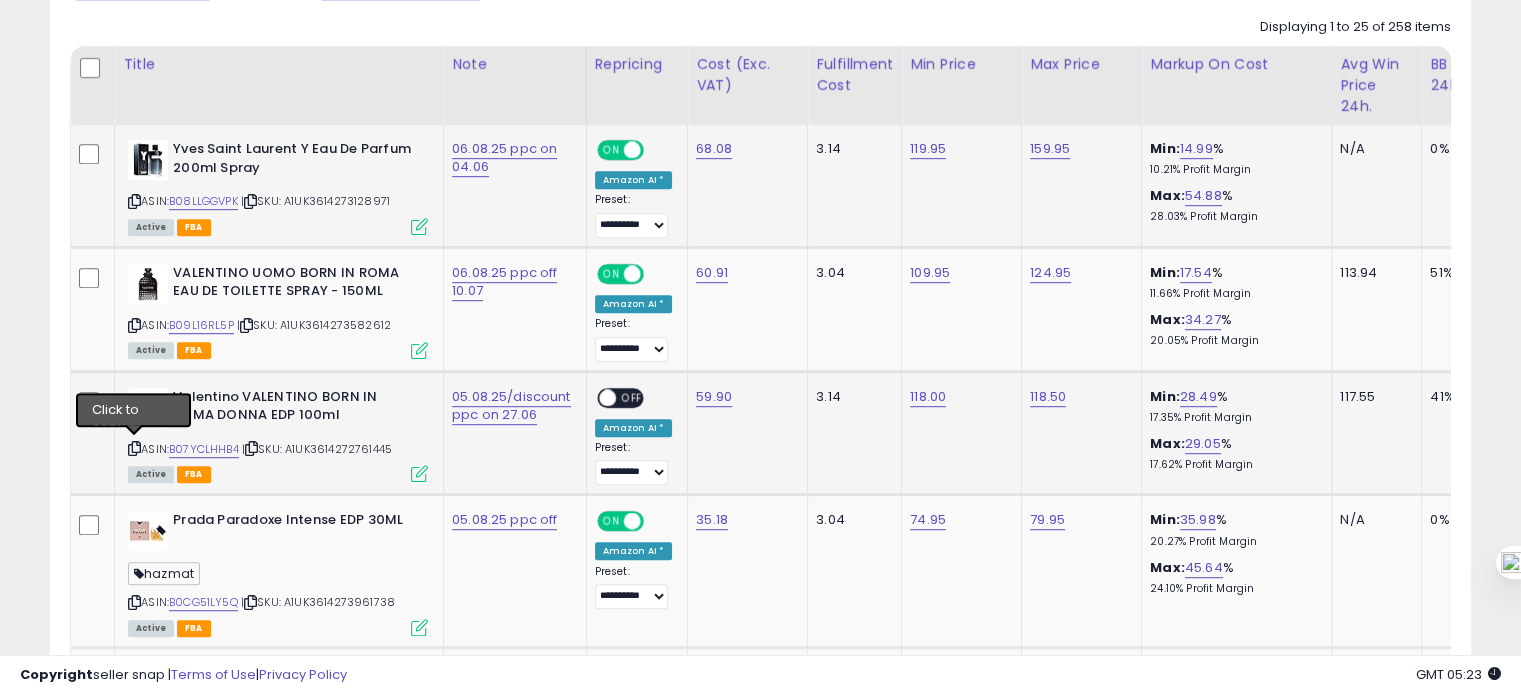 click at bounding box center (134, 448) 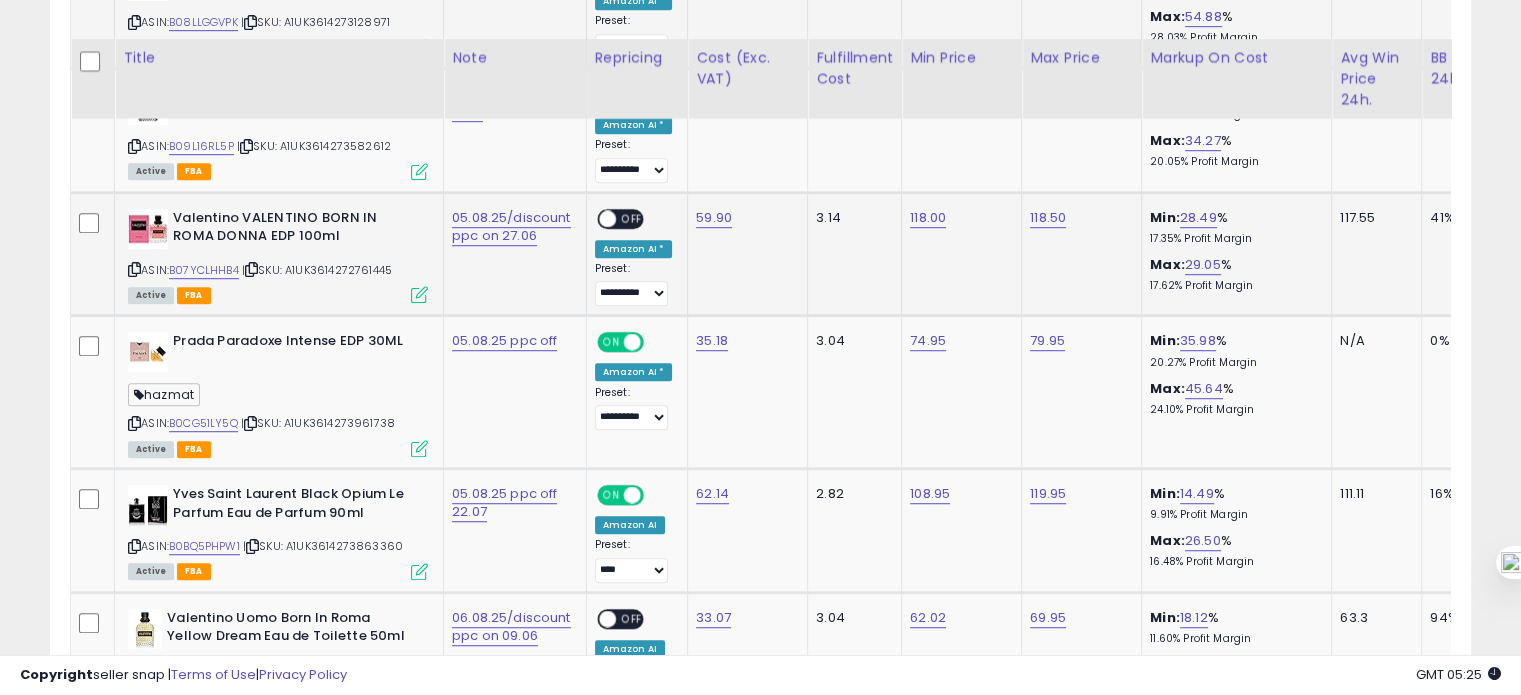 scroll, scrollTop: 1308, scrollLeft: 0, axis: vertical 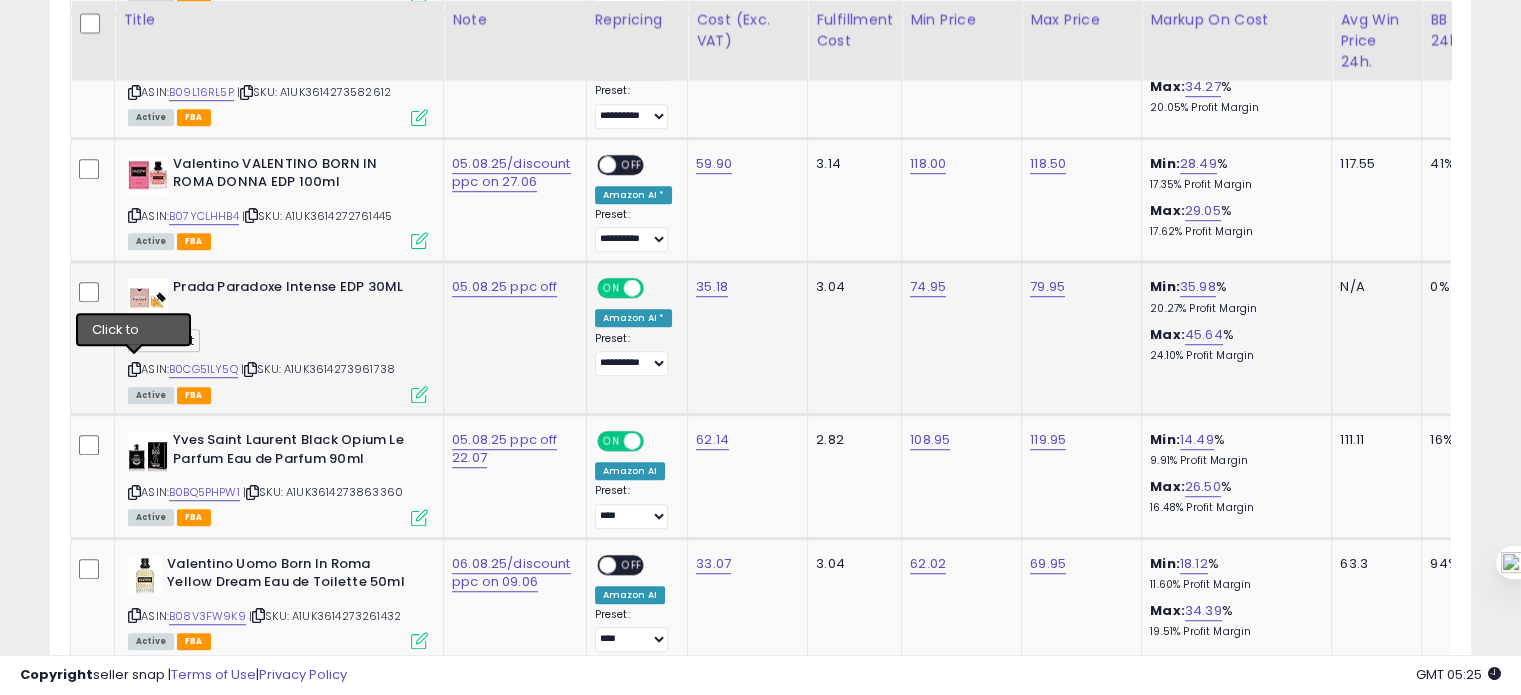 click at bounding box center [134, 369] 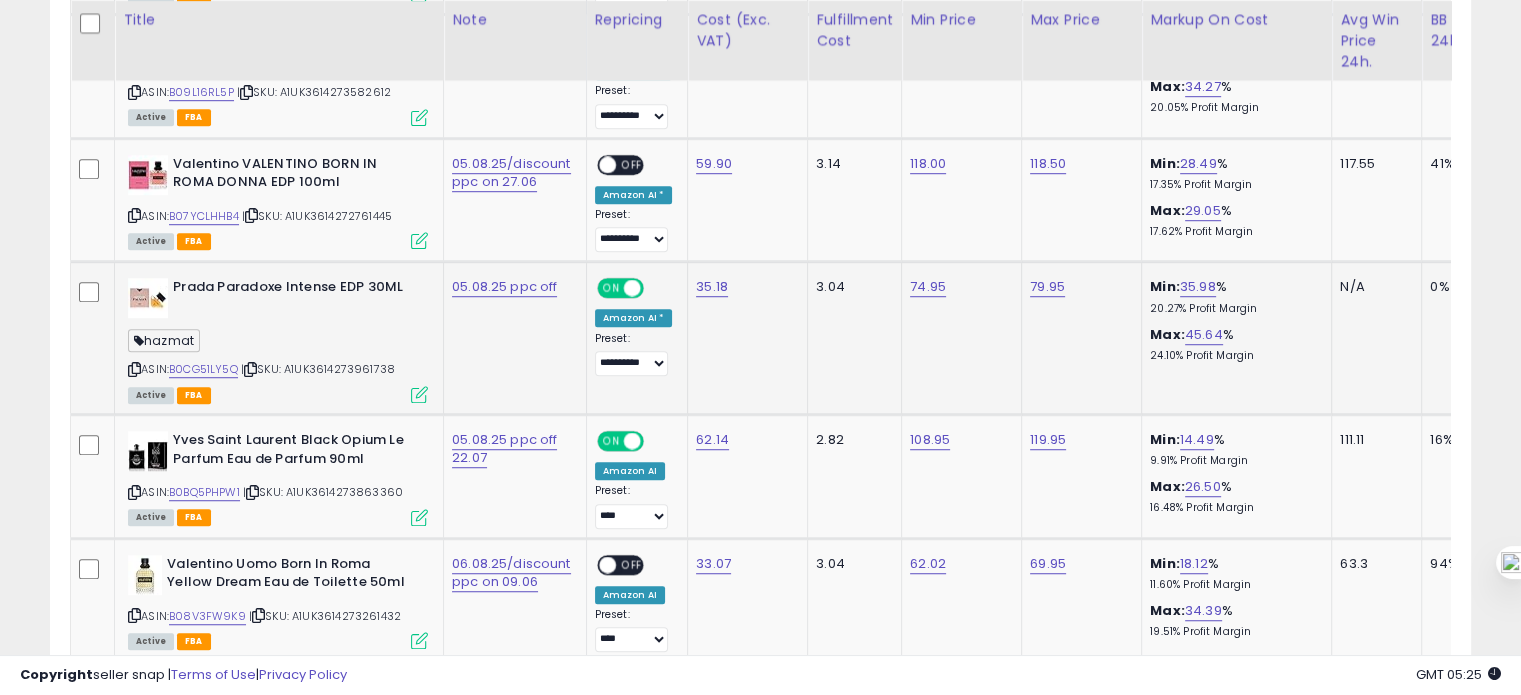 scroll, scrollTop: 0, scrollLeft: 535, axis: horizontal 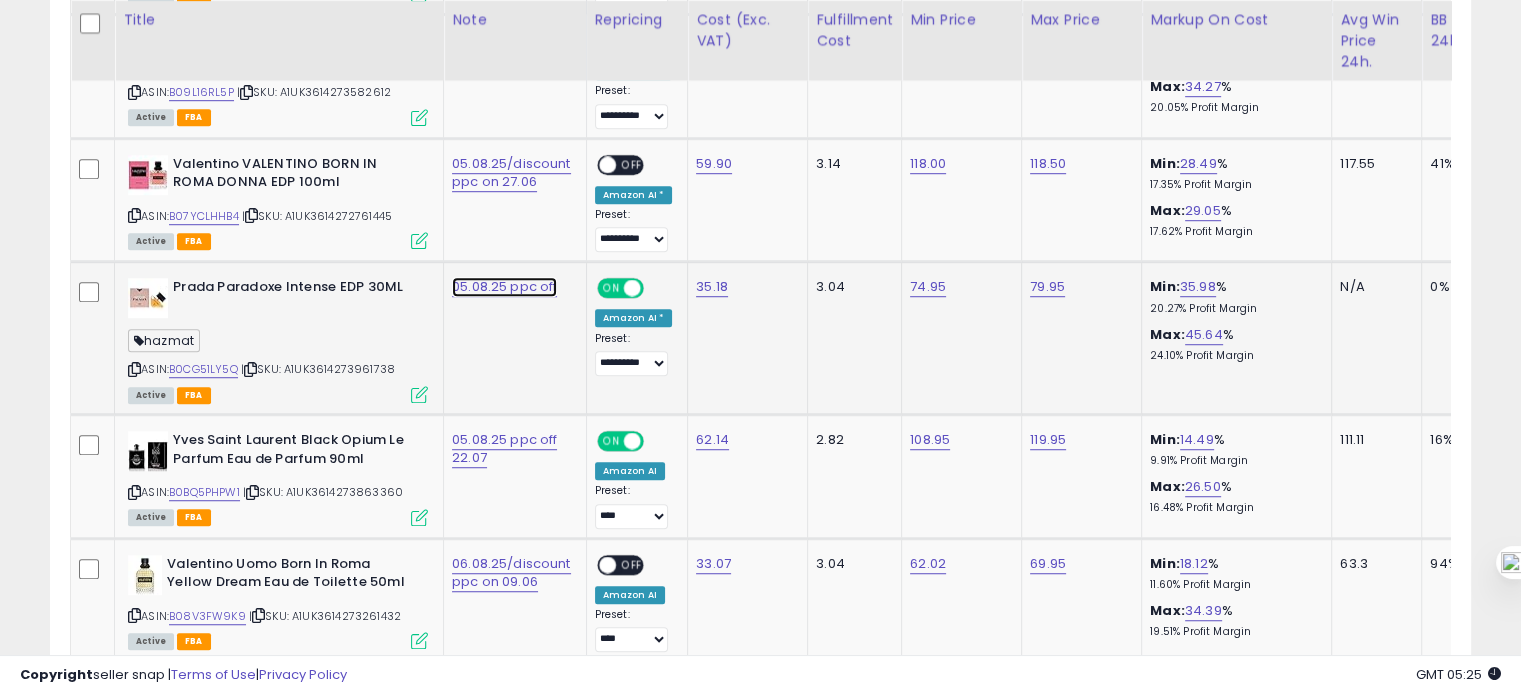 click on "05.08.25 ppc off" at bounding box center [504, -75] 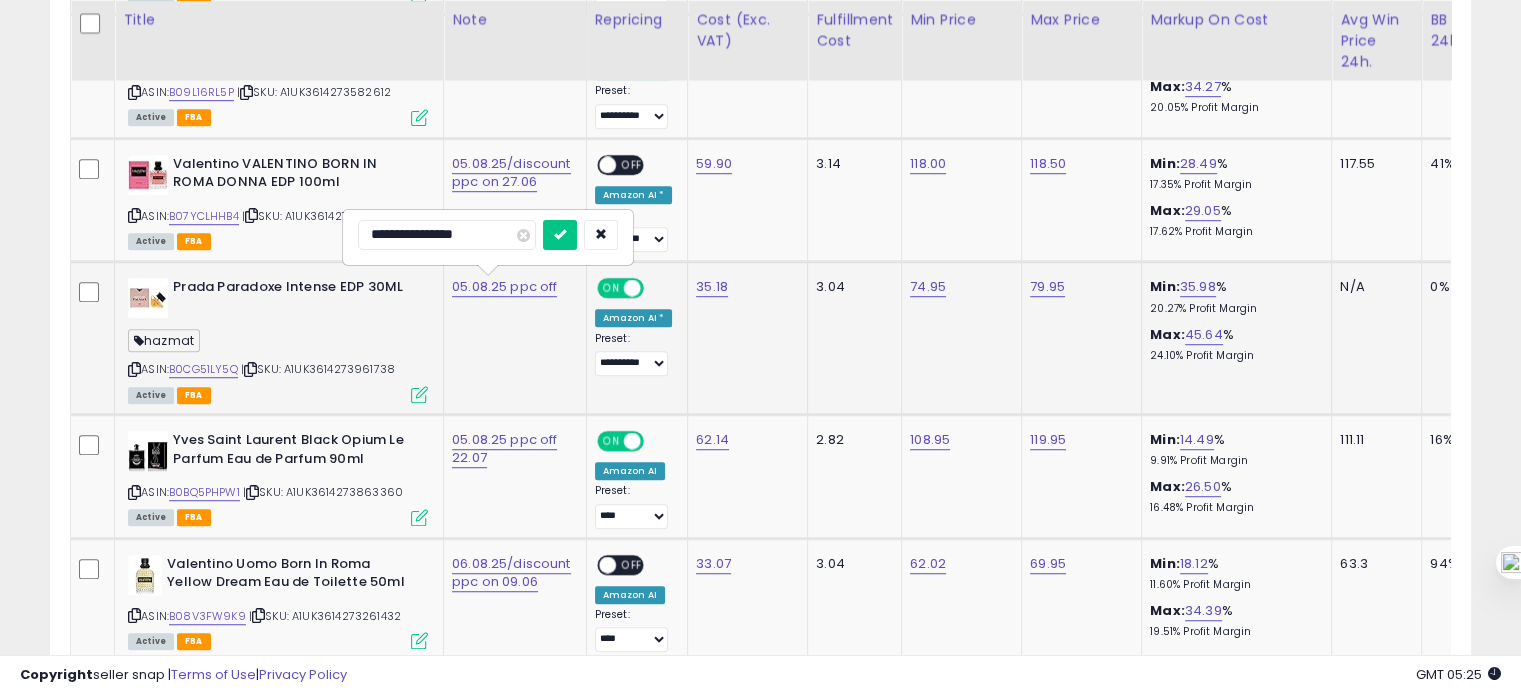 click on "**********" at bounding box center (447, 235) 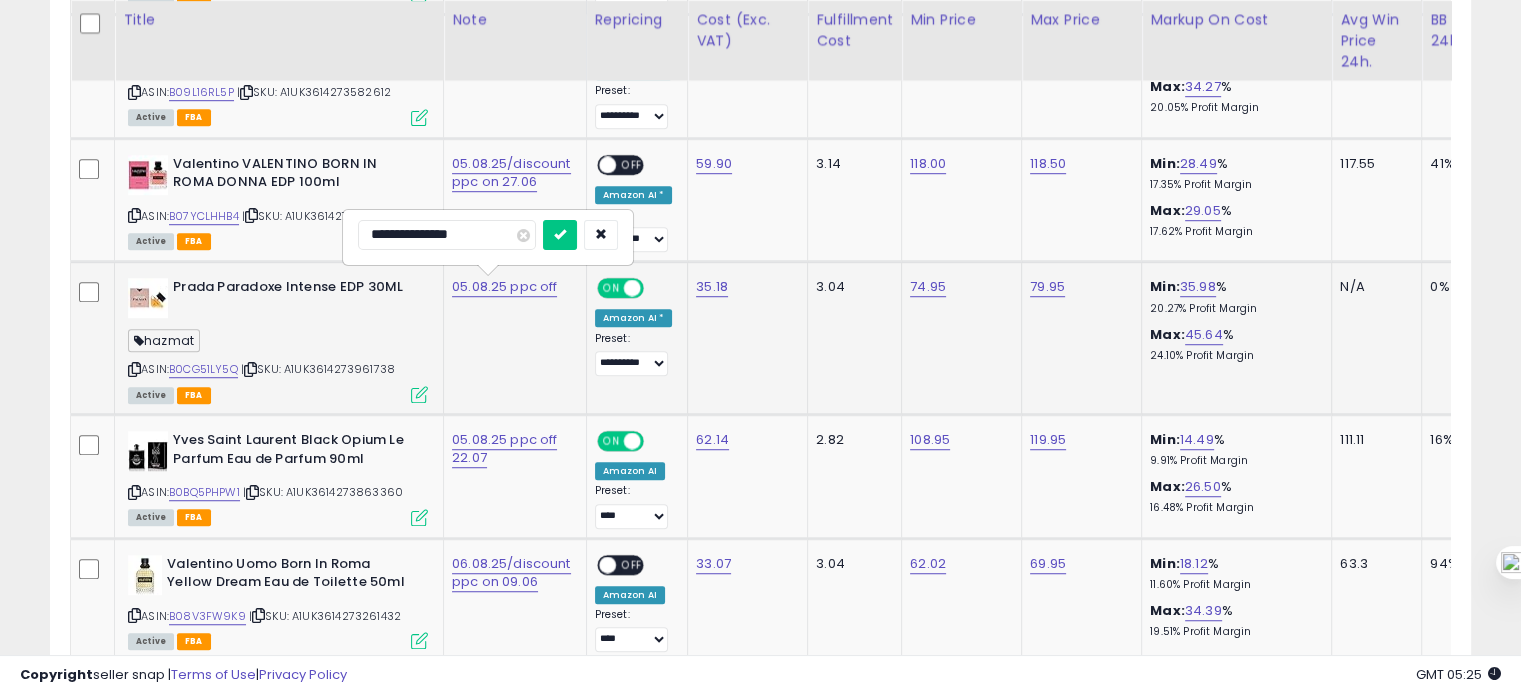 type on "**********" 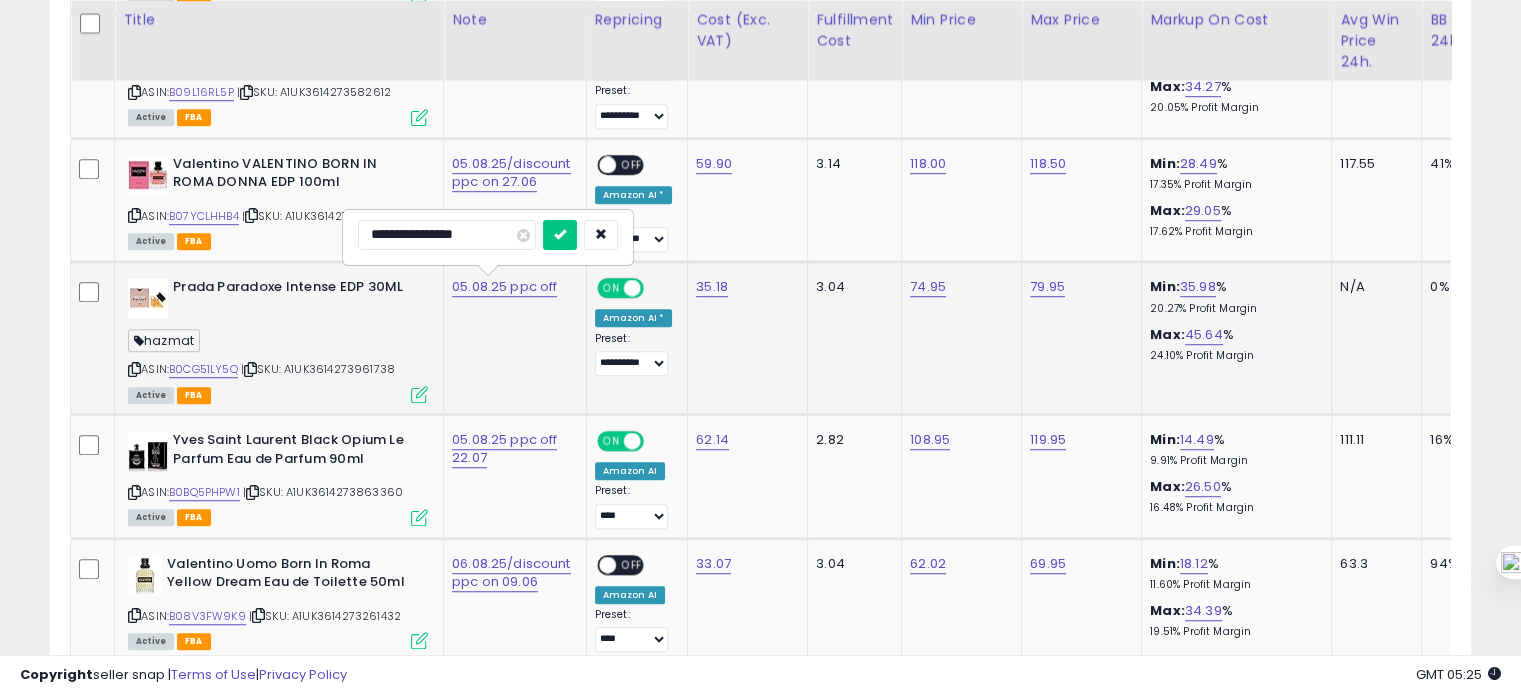 click at bounding box center (560, 235) 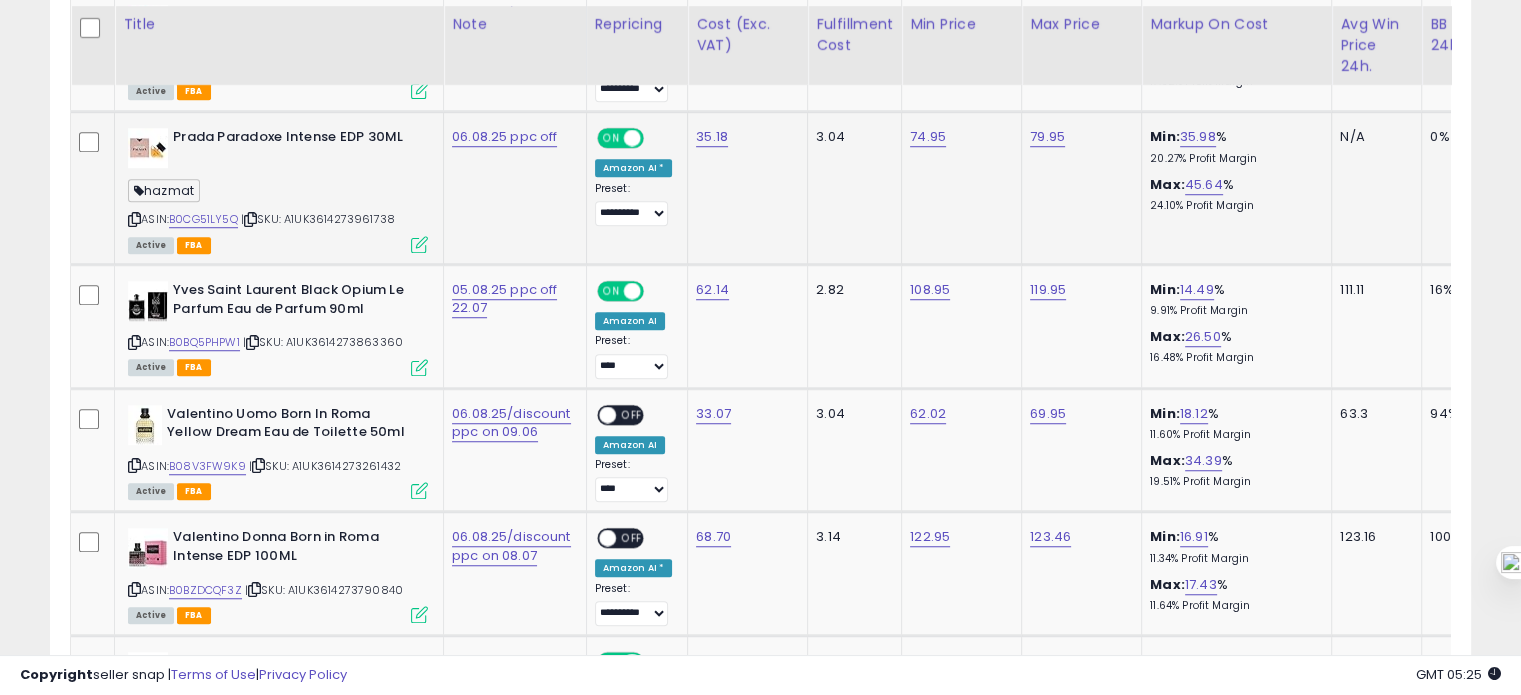 scroll, scrollTop: 1465, scrollLeft: 0, axis: vertical 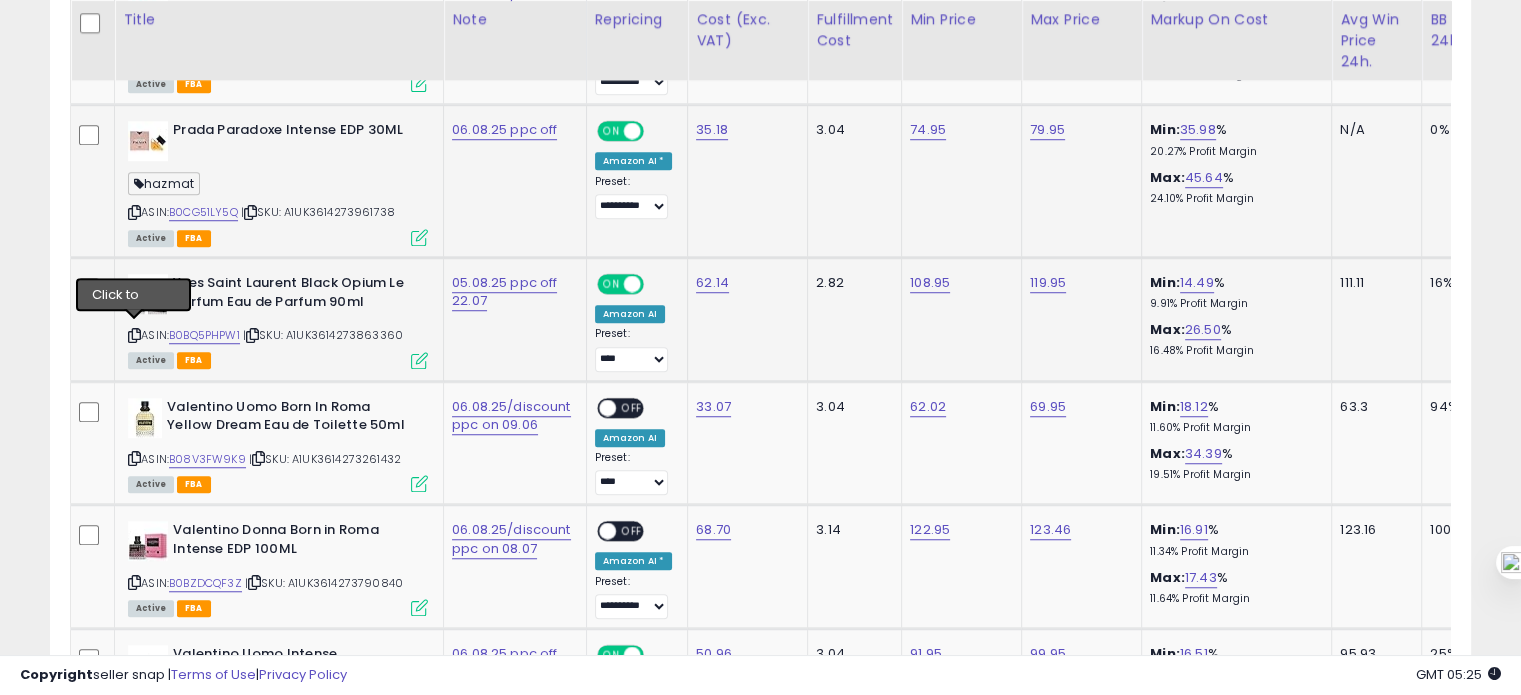 click at bounding box center (134, 335) 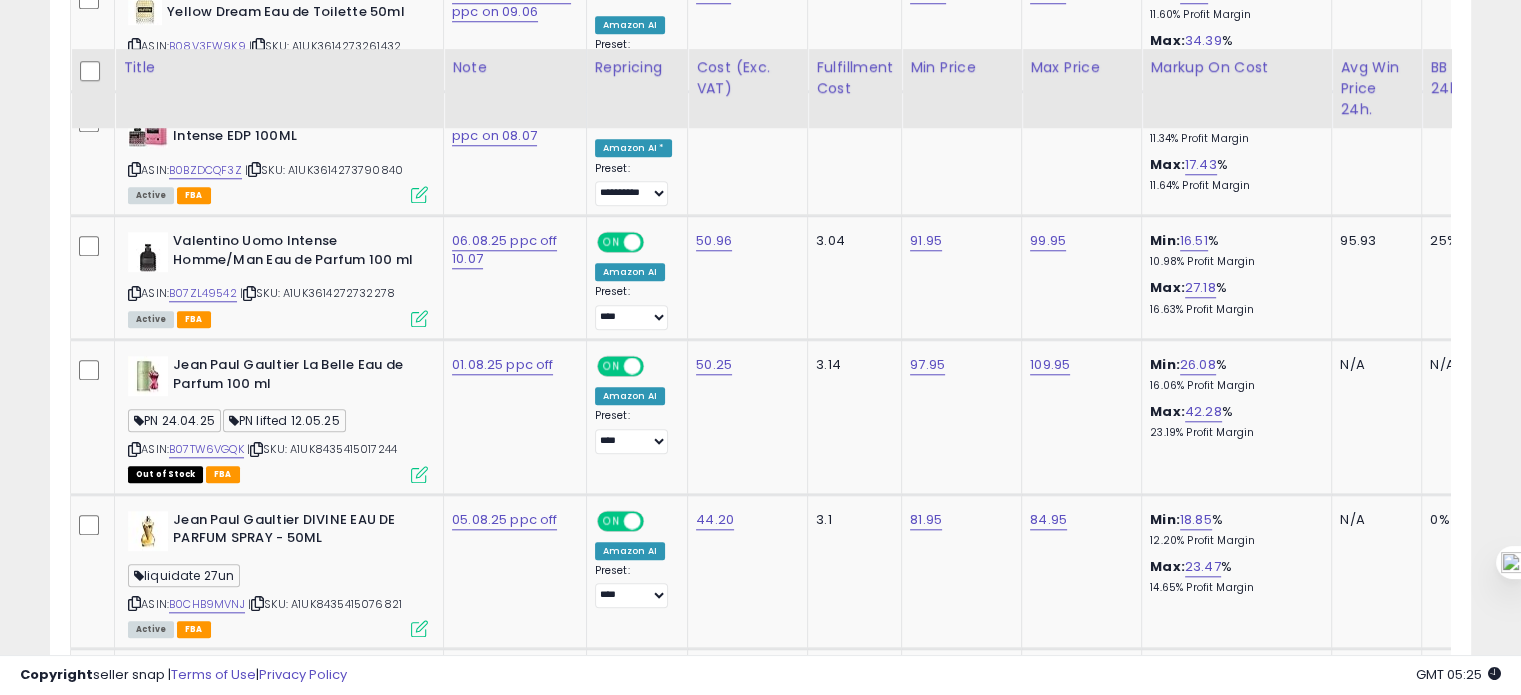 scroll, scrollTop: 1936, scrollLeft: 0, axis: vertical 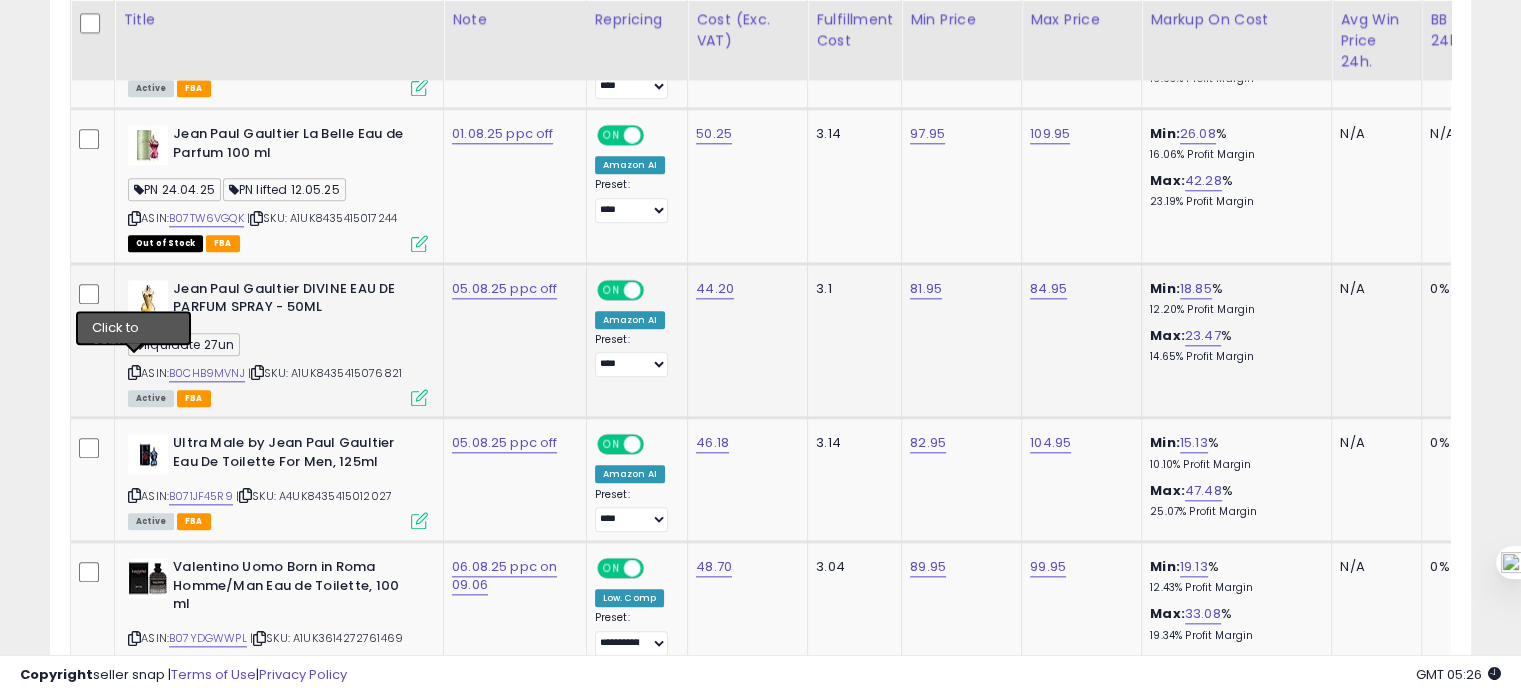 click at bounding box center [134, 372] 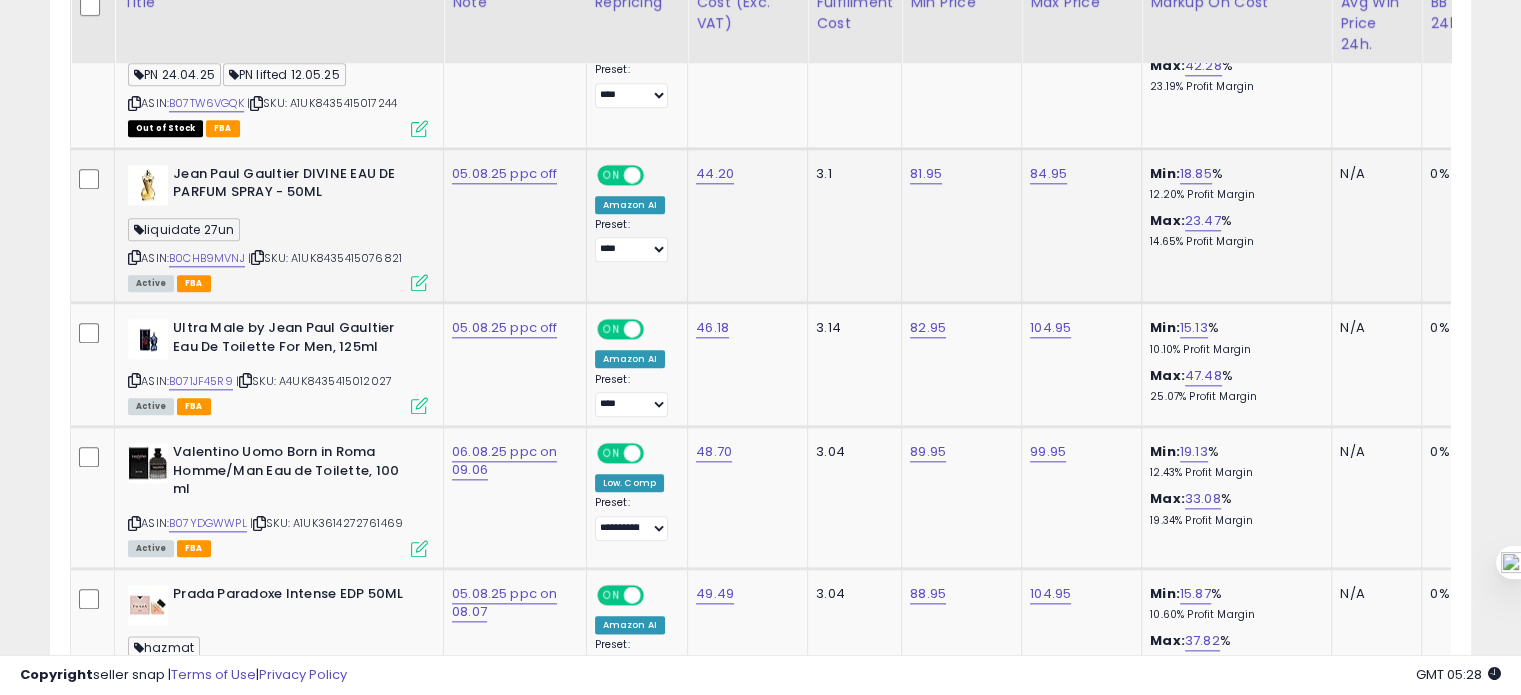 scroll, scrollTop: 2273, scrollLeft: 0, axis: vertical 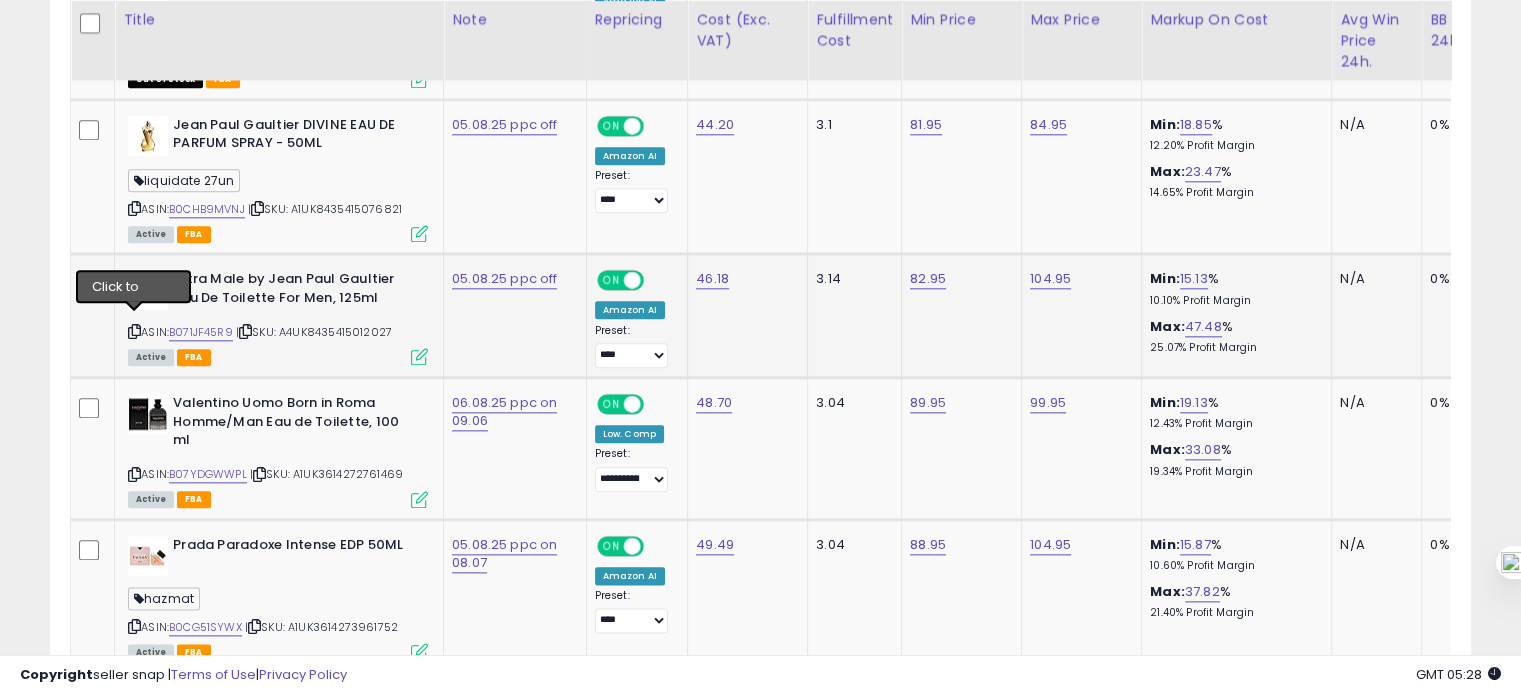 click at bounding box center [134, 331] 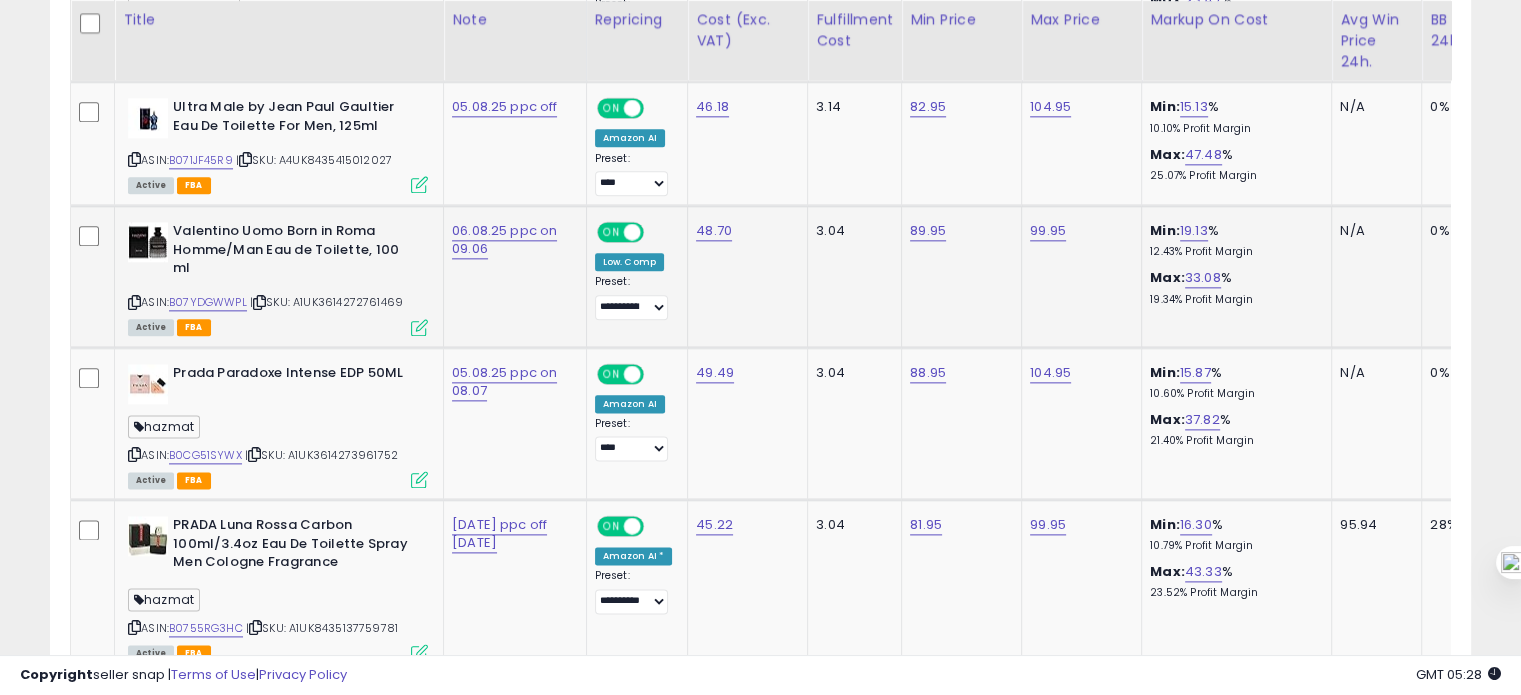 scroll, scrollTop: 2446, scrollLeft: 0, axis: vertical 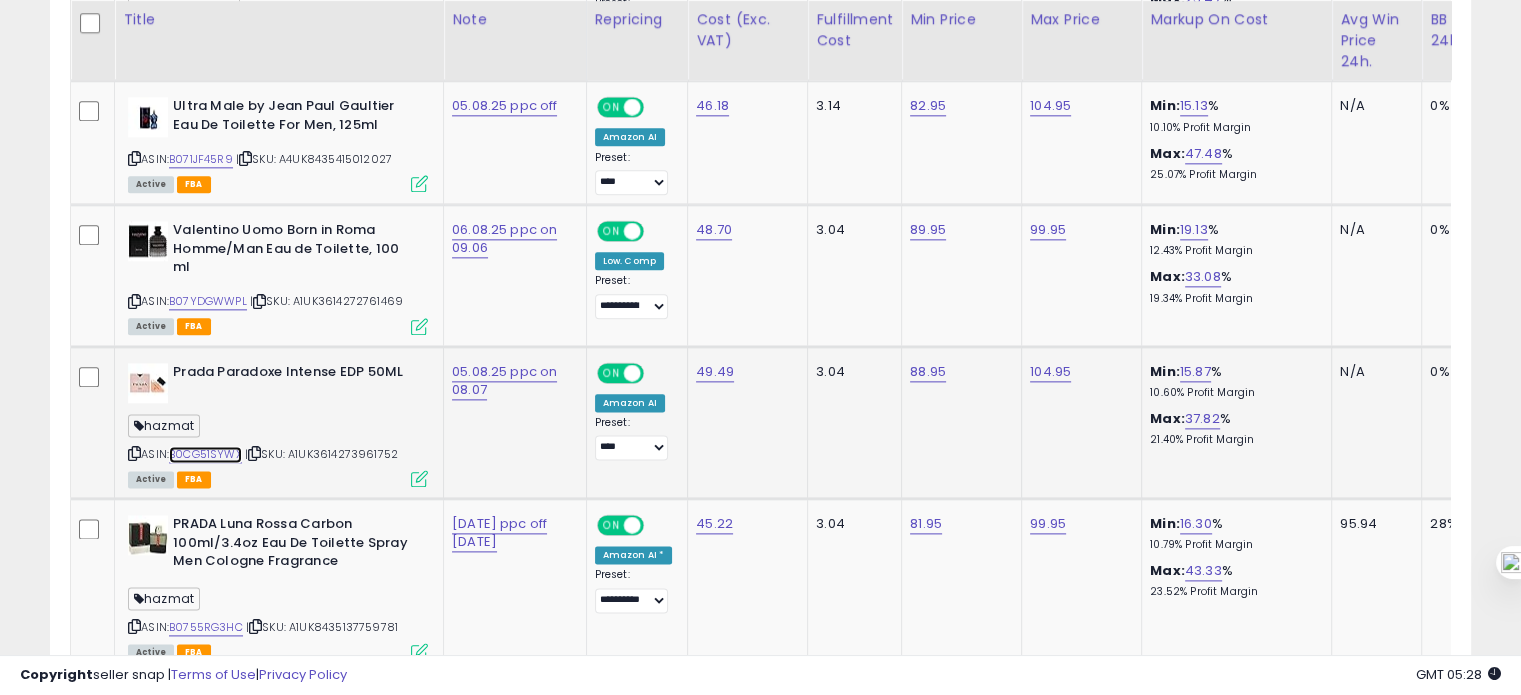 click on "B0CG51SYWX" at bounding box center (205, 454) 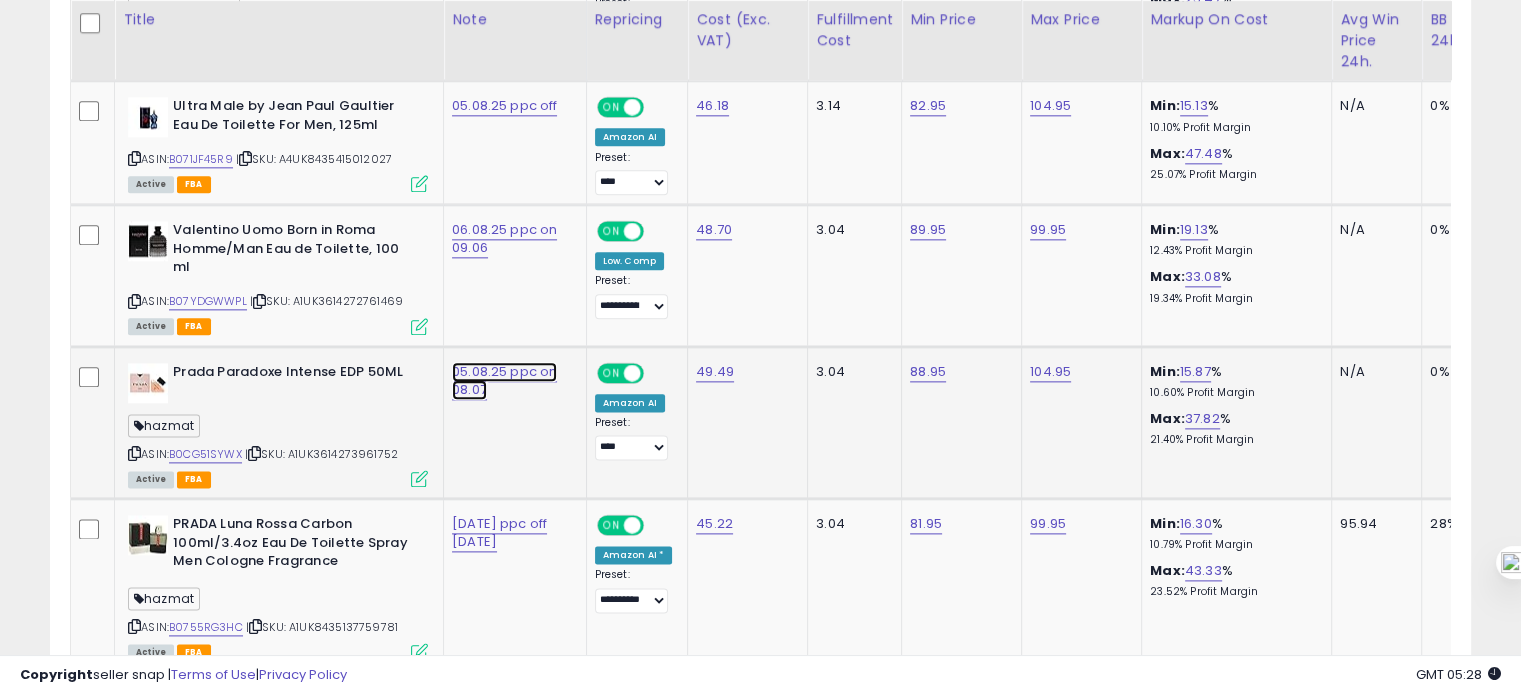 click on "05.08.25 ppc on 08.07" at bounding box center (504, -1213) 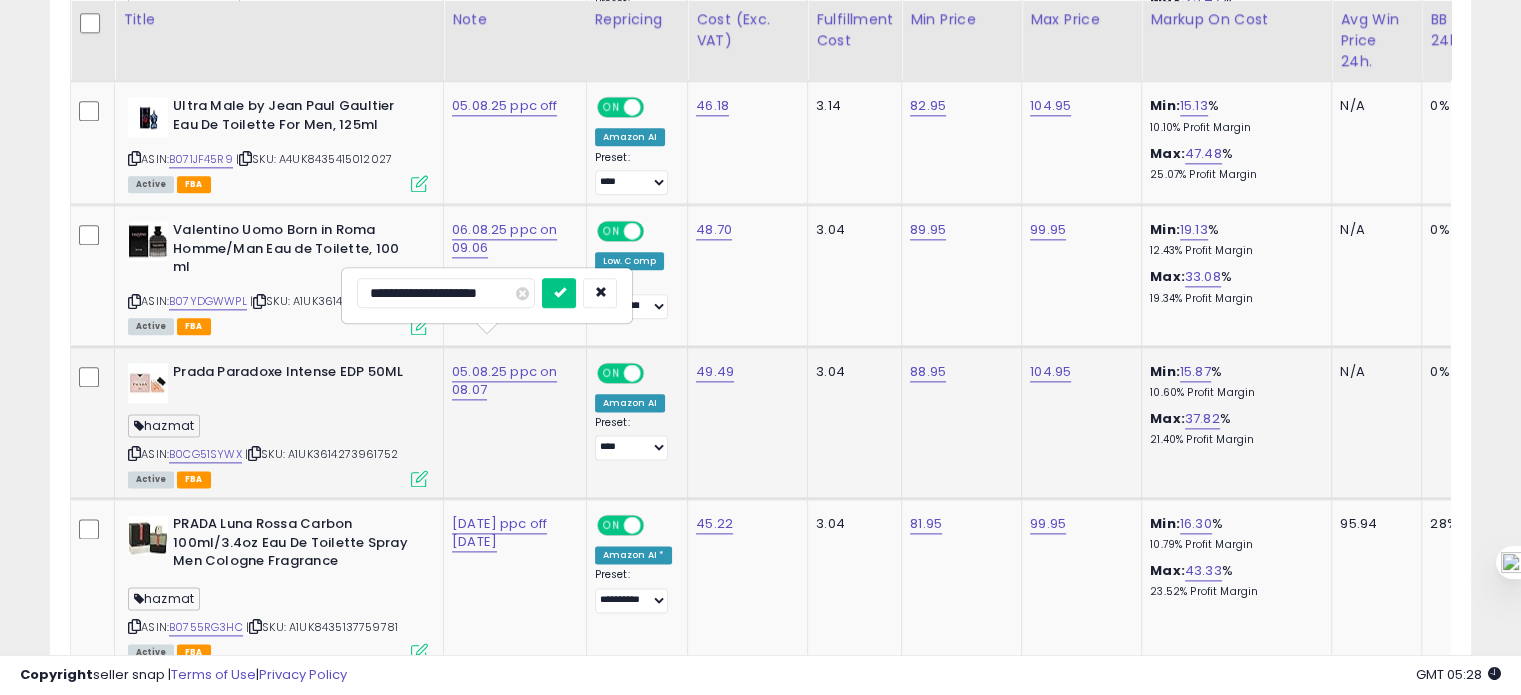 click on "**********" at bounding box center [446, 293] 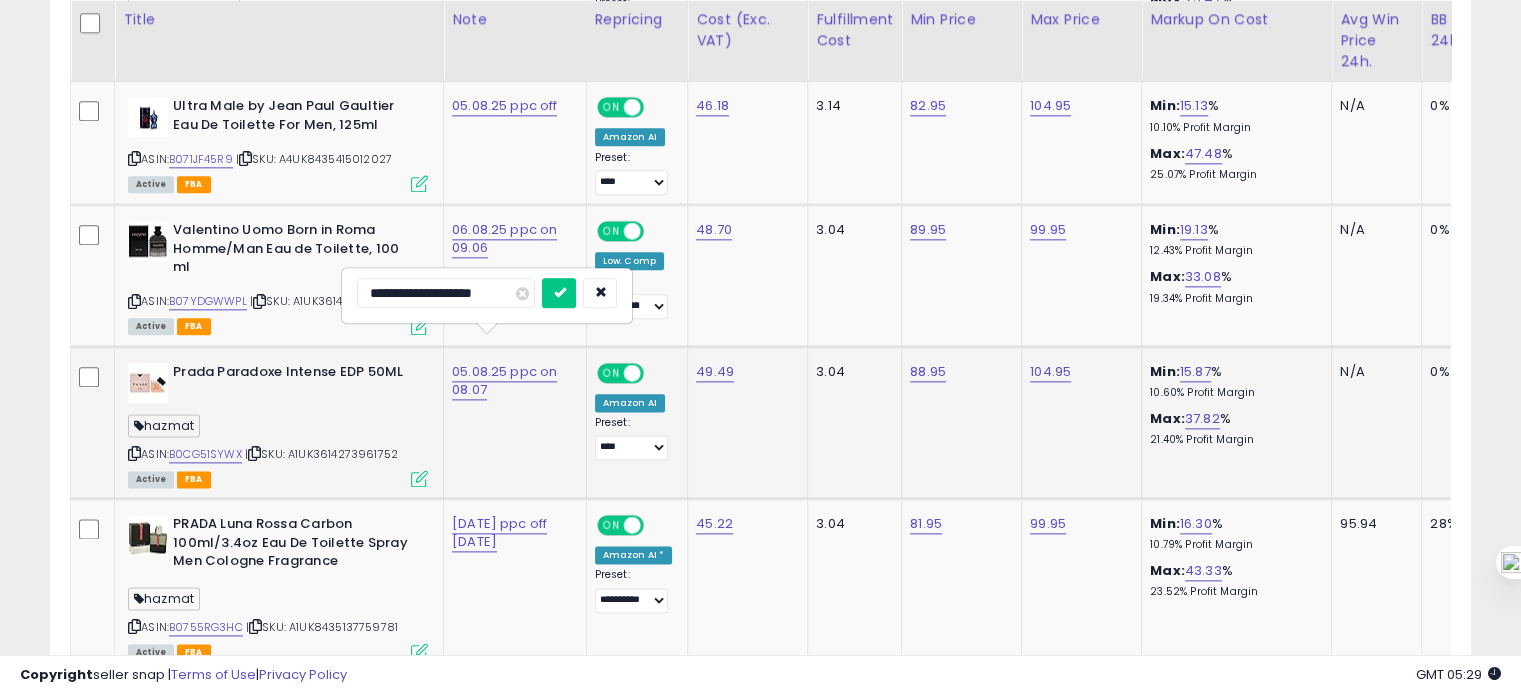 type on "**********" 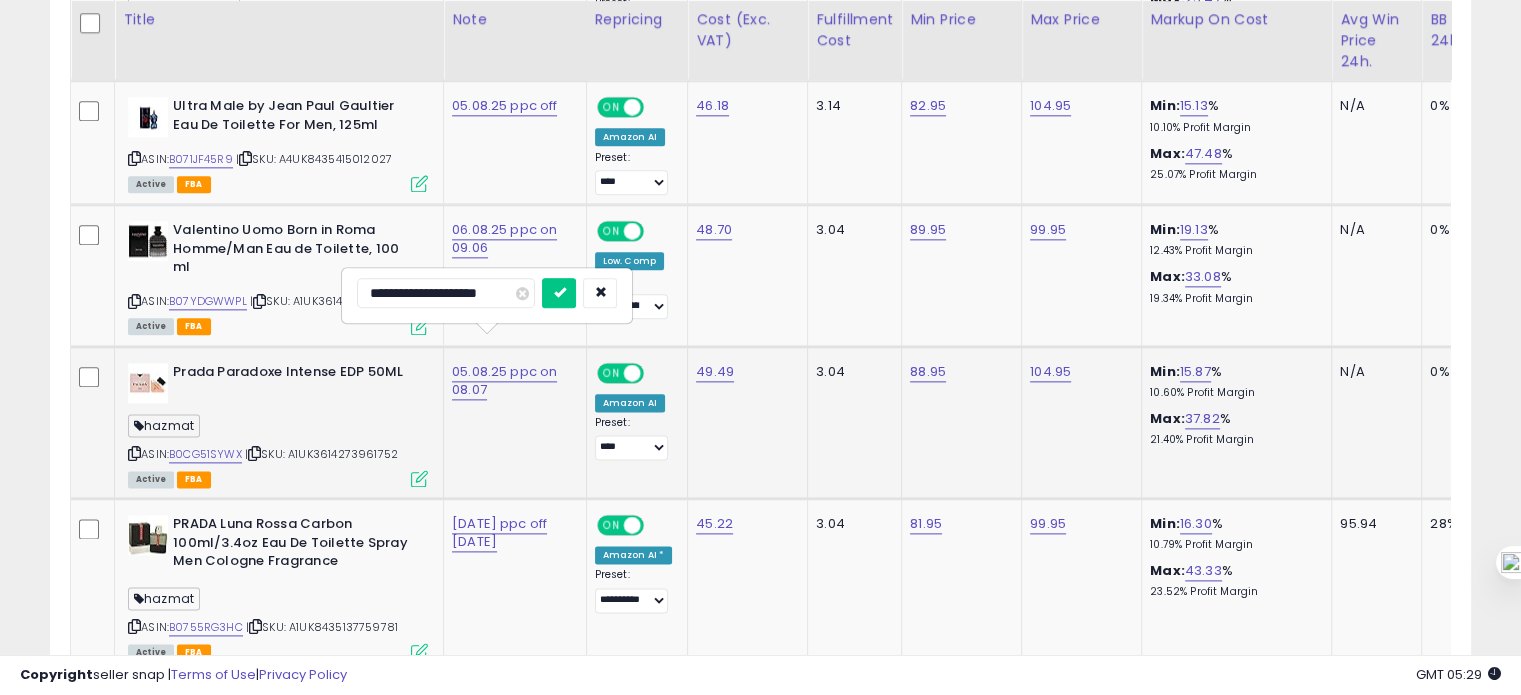 click at bounding box center [559, 293] 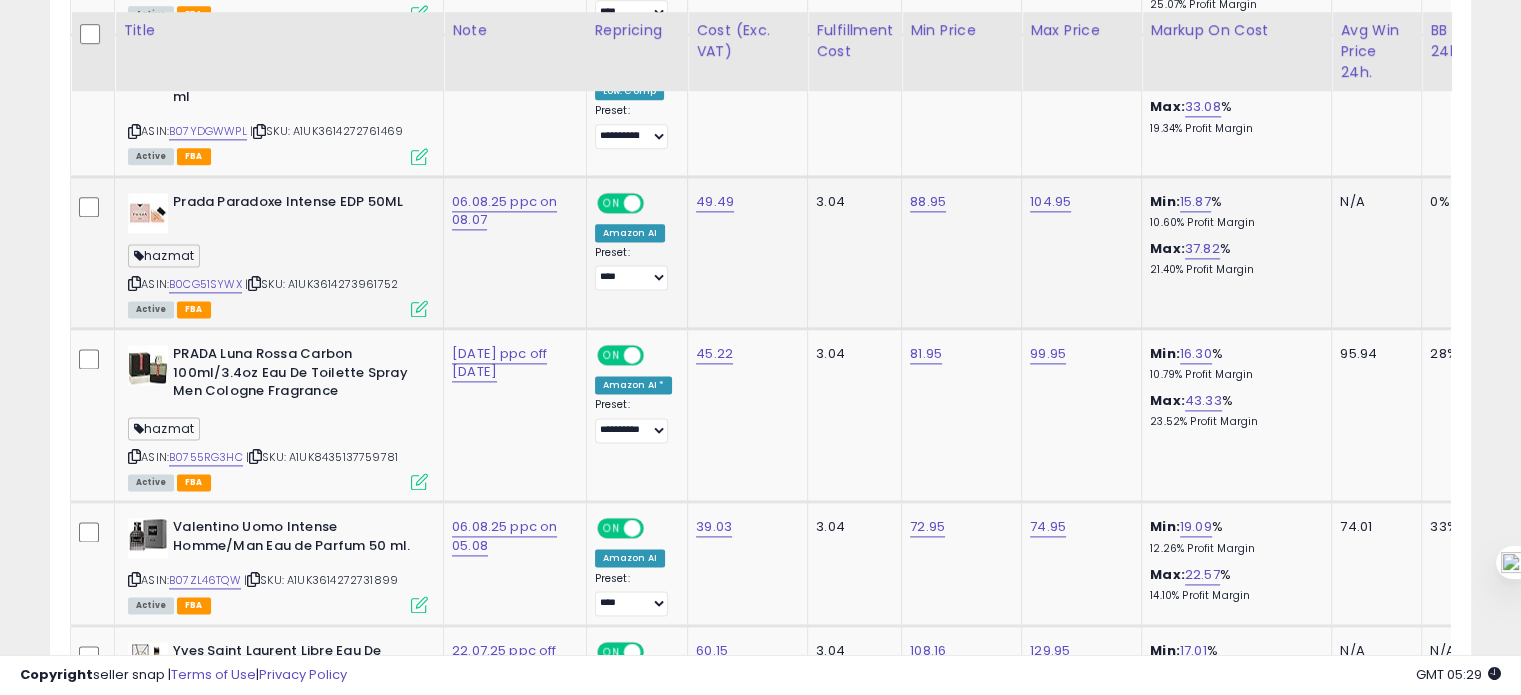 scroll, scrollTop: 2630, scrollLeft: 0, axis: vertical 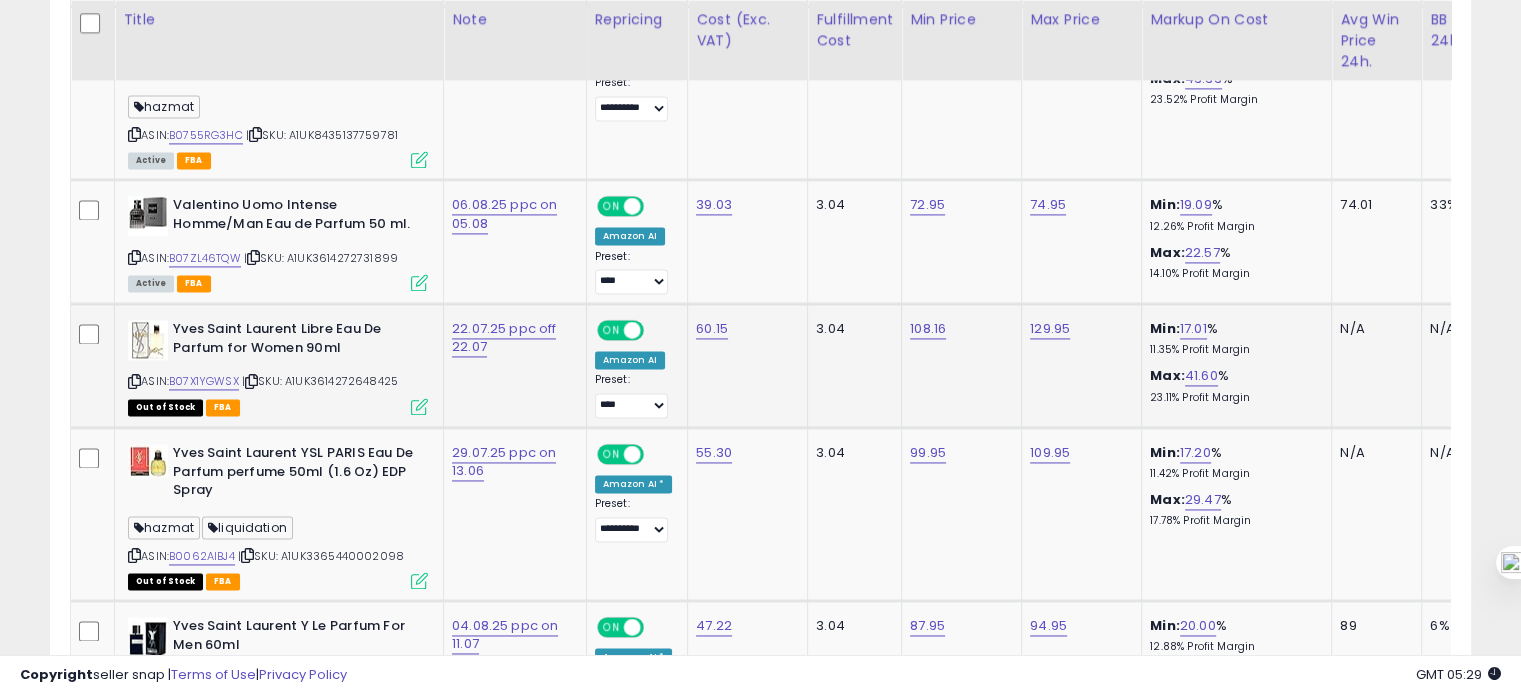 click at bounding box center [134, 381] 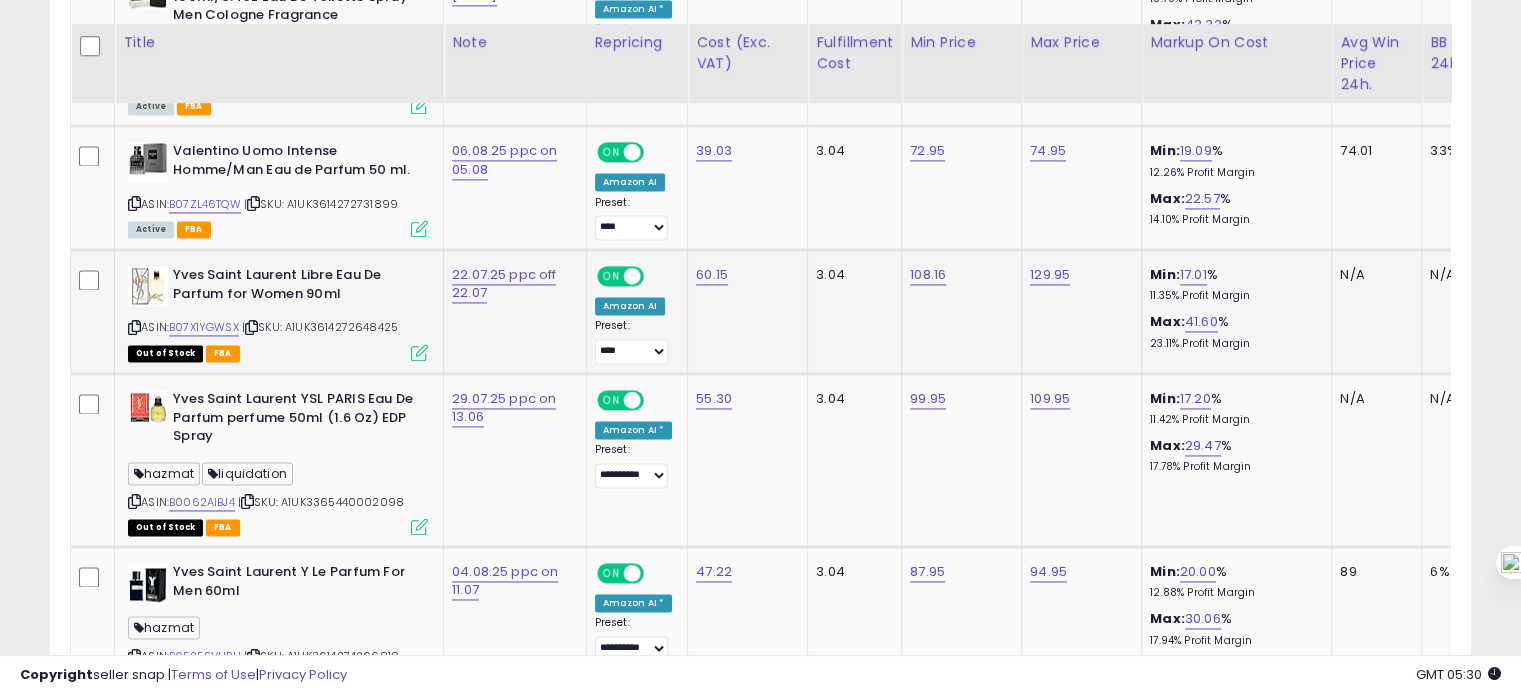 scroll, scrollTop: 3020, scrollLeft: 0, axis: vertical 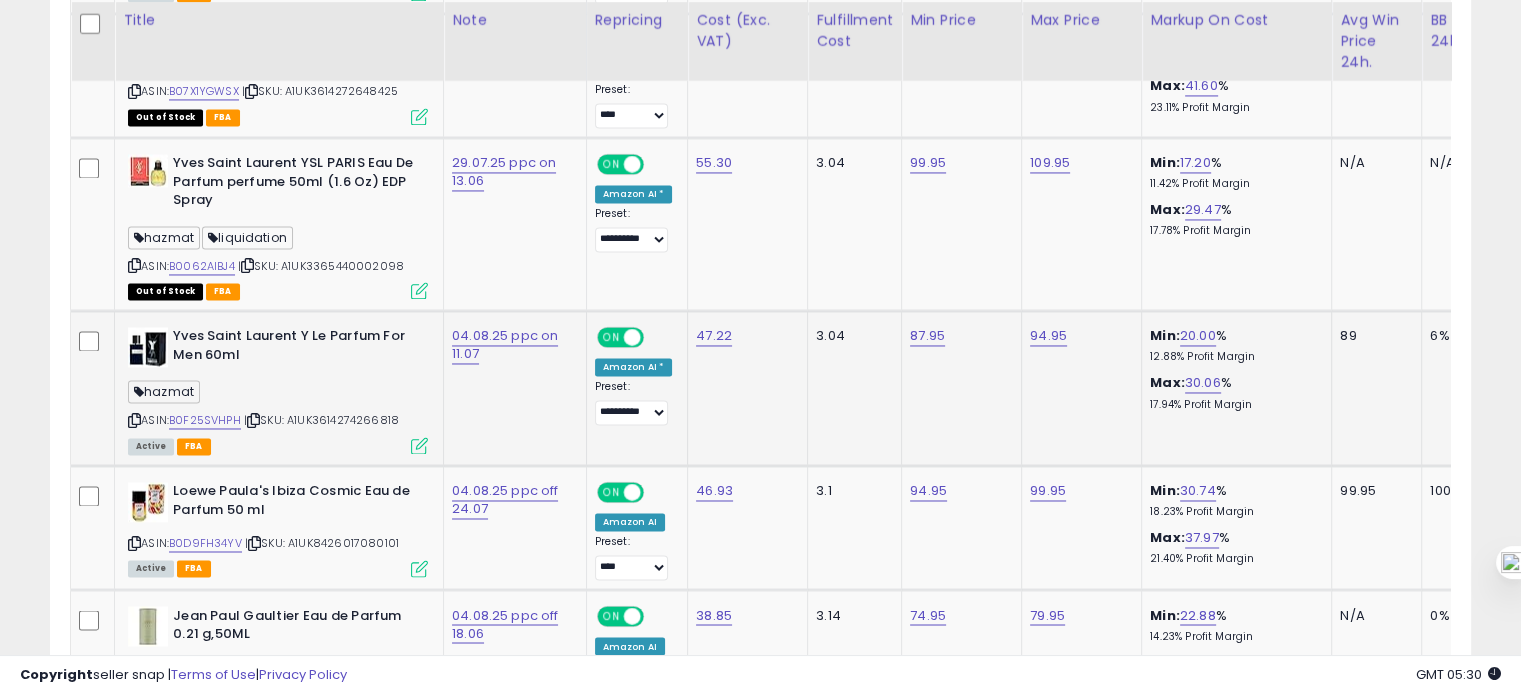 click on "ASIN:  B0F25SVHPH    |   SKU: A1UK3614274266818 Active FBA" at bounding box center [278, 389] 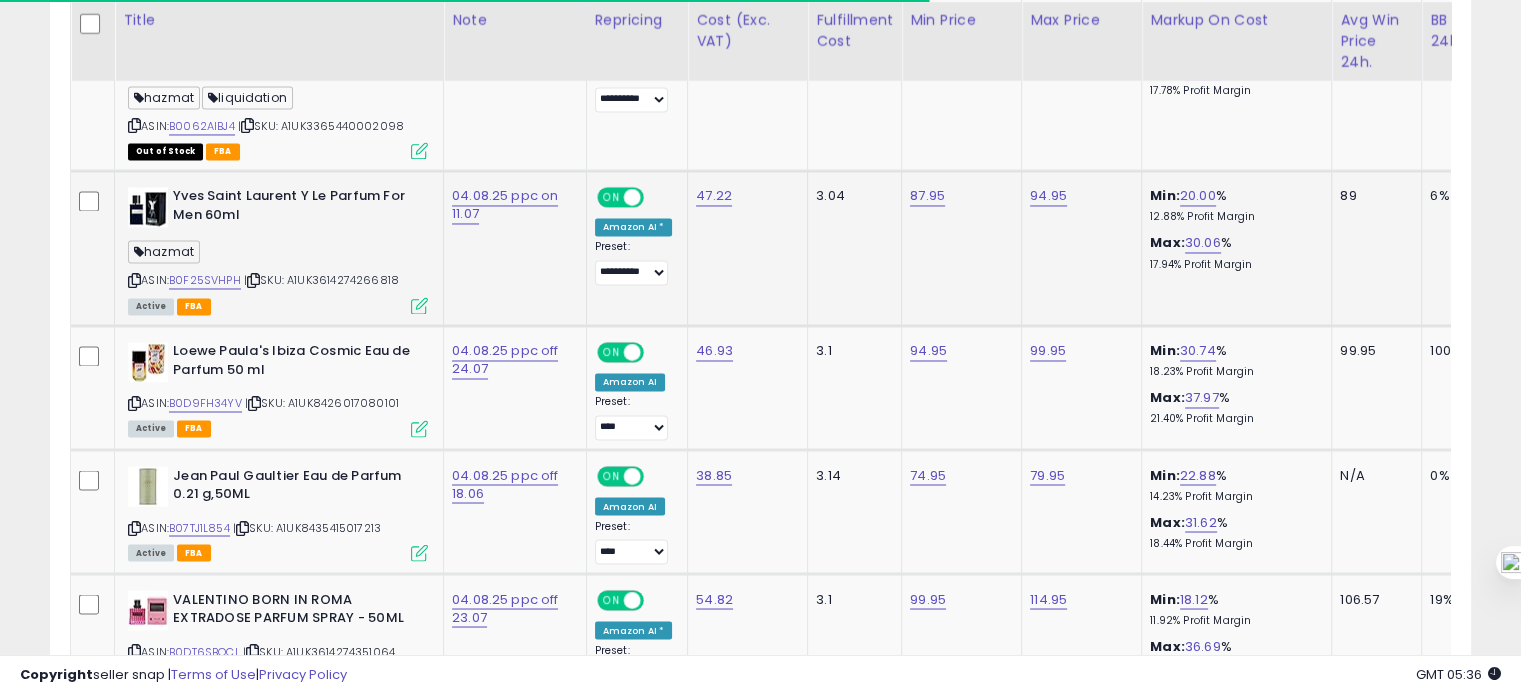 scroll, scrollTop: 3372, scrollLeft: 0, axis: vertical 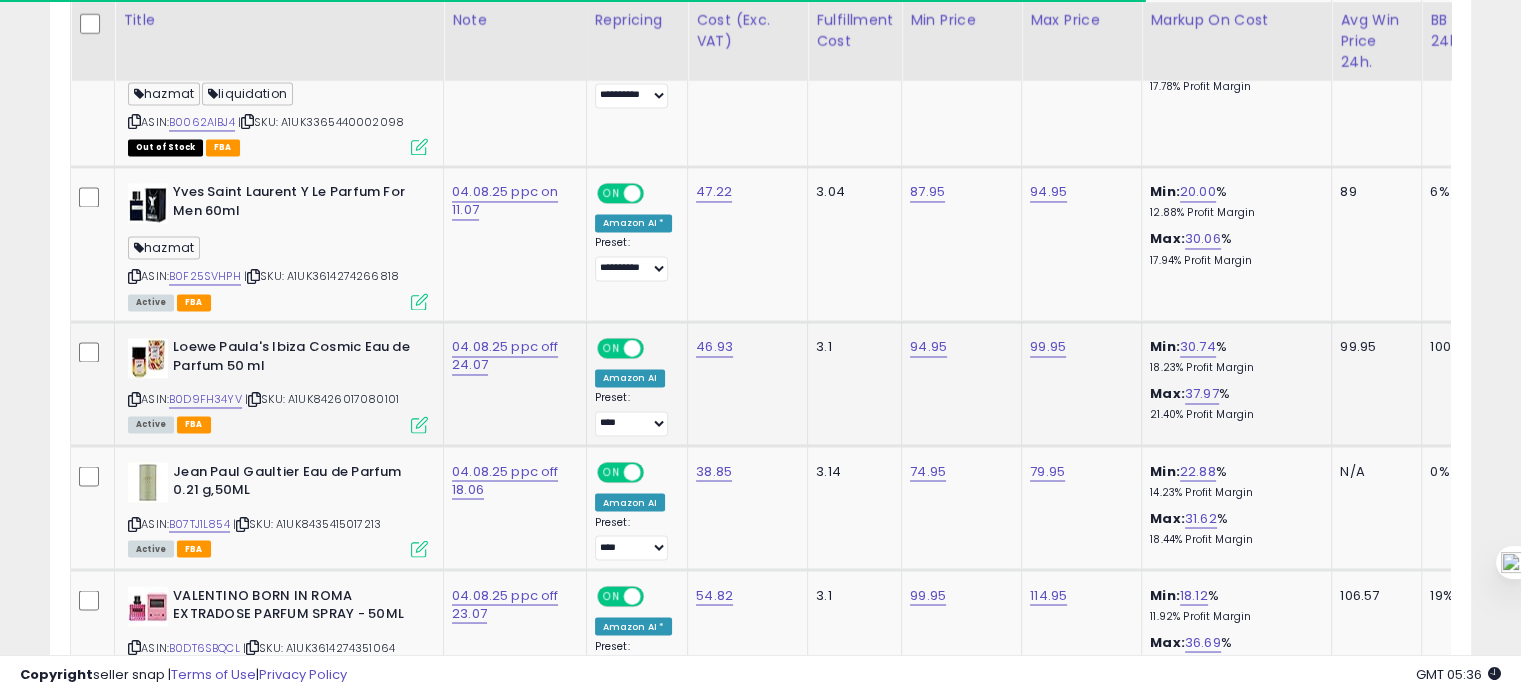 click on "ASIN:  B0D9FH34YV    |   SKU: A1UK8426017080101 Active FBA" at bounding box center (278, 384) 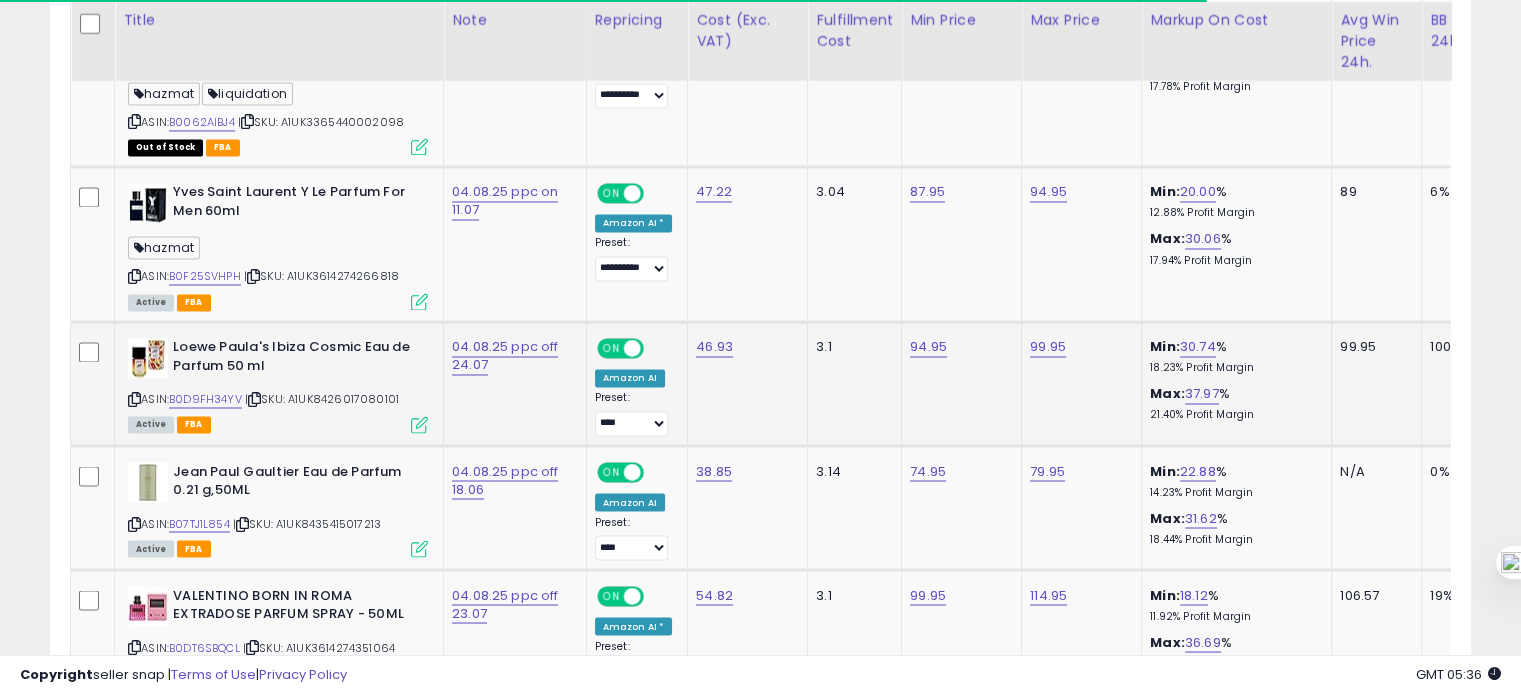click at bounding box center (134, 399) 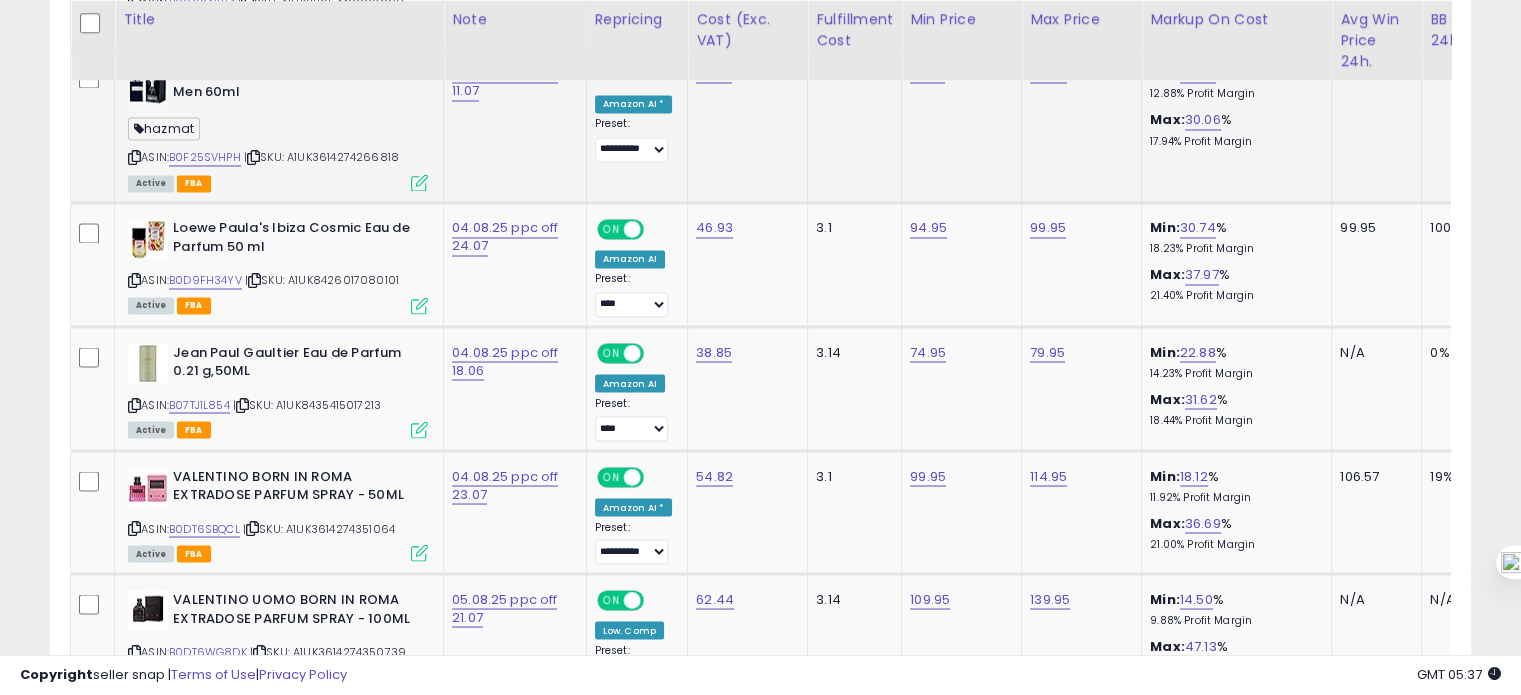 scroll, scrollTop: 3493, scrollLeft: 0, axis: vertical 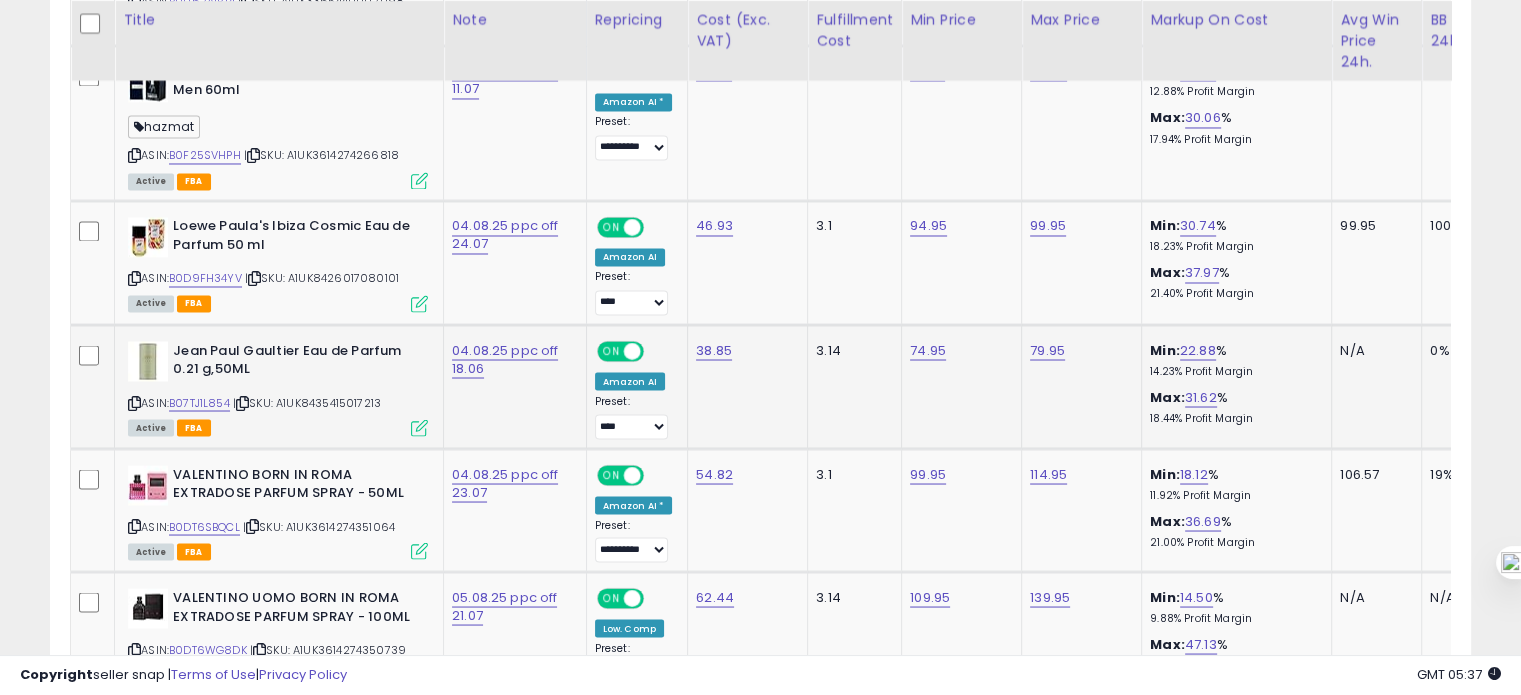 click at bounding box center [134, 402] 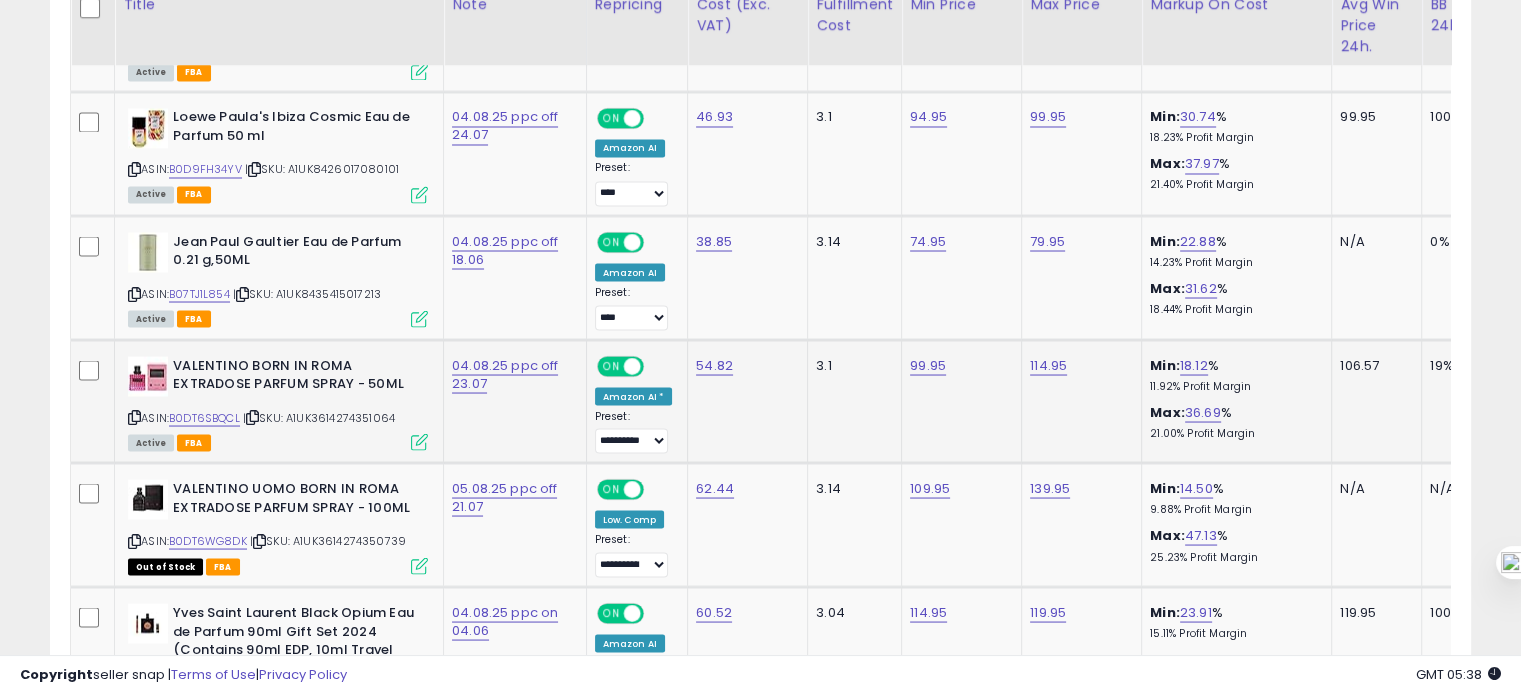 scroll, scrollTop: 3604, scrollLeft: 0, axis: vertical 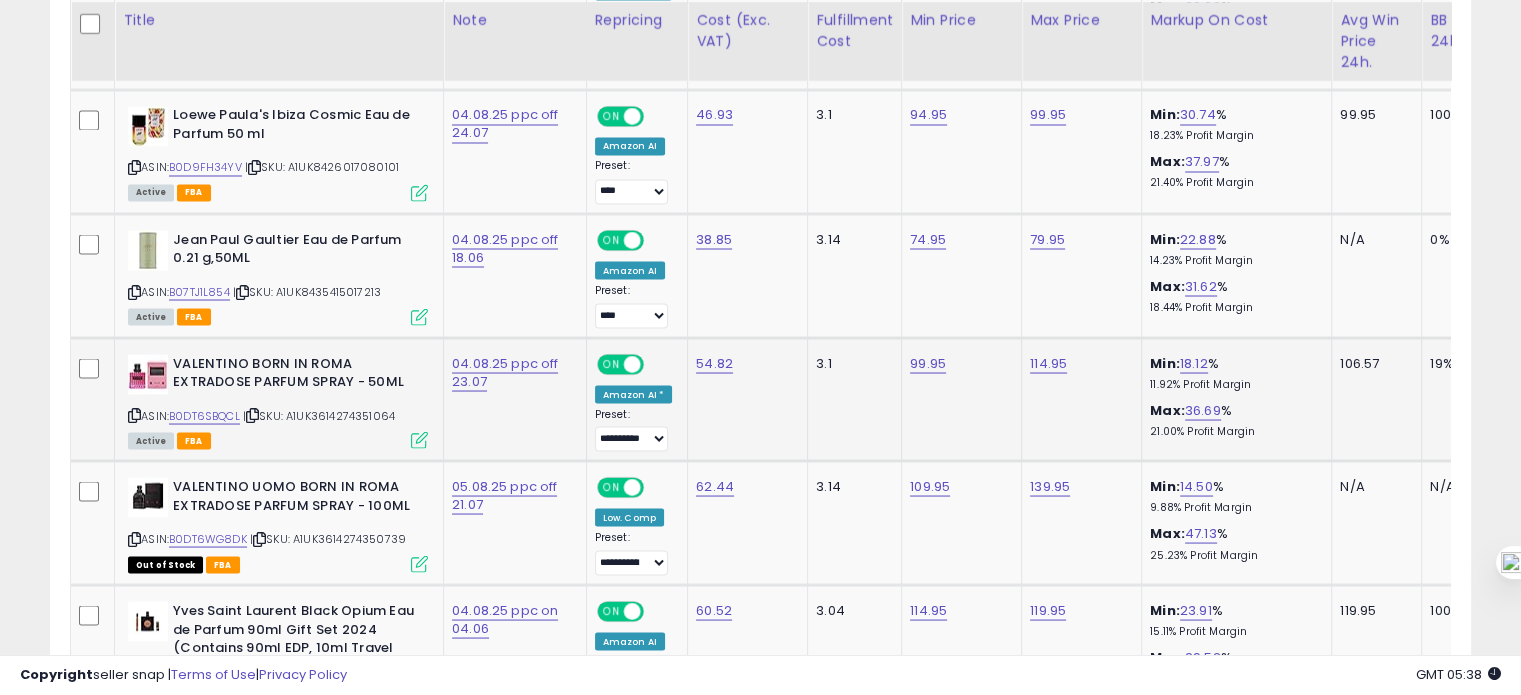 click at bounding box center (134, 414) 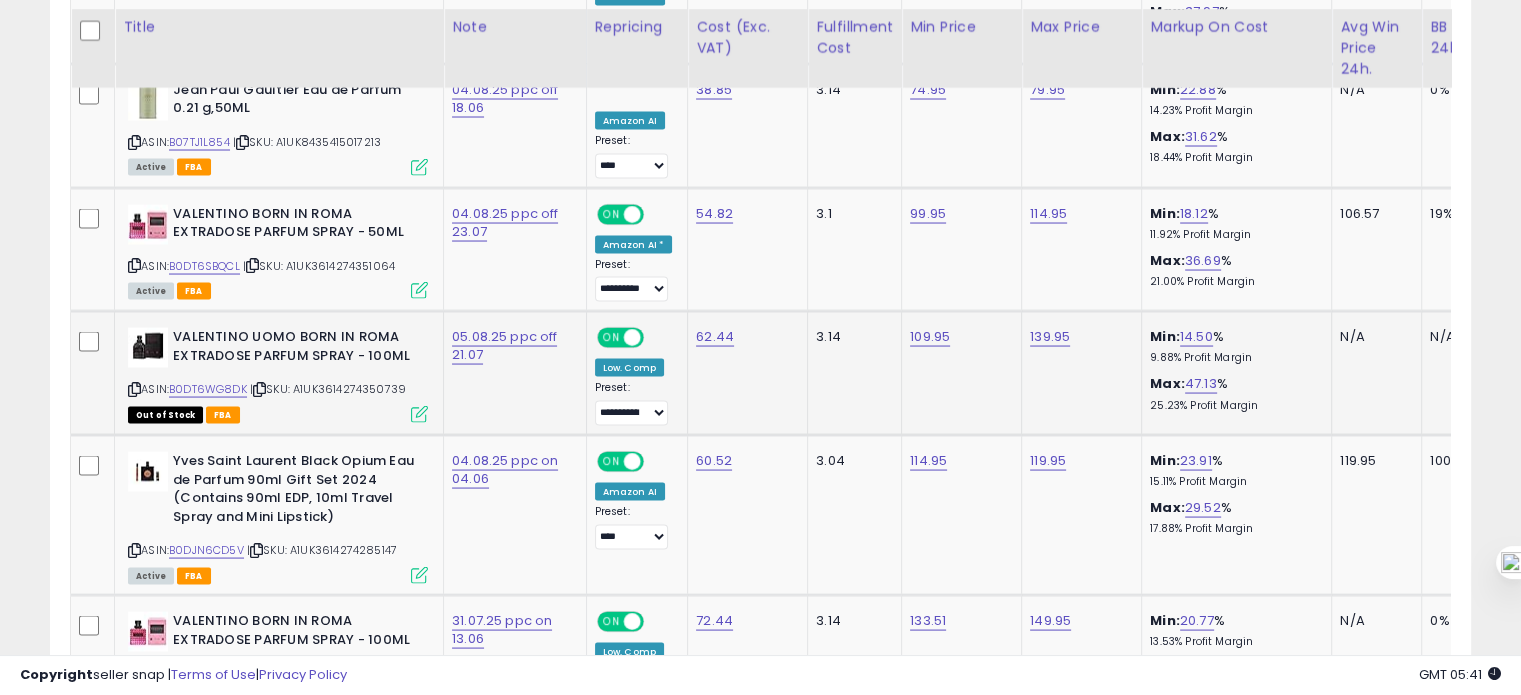 scroll, scrollTop: 3762, scrollLeft: 0, axis: vertical 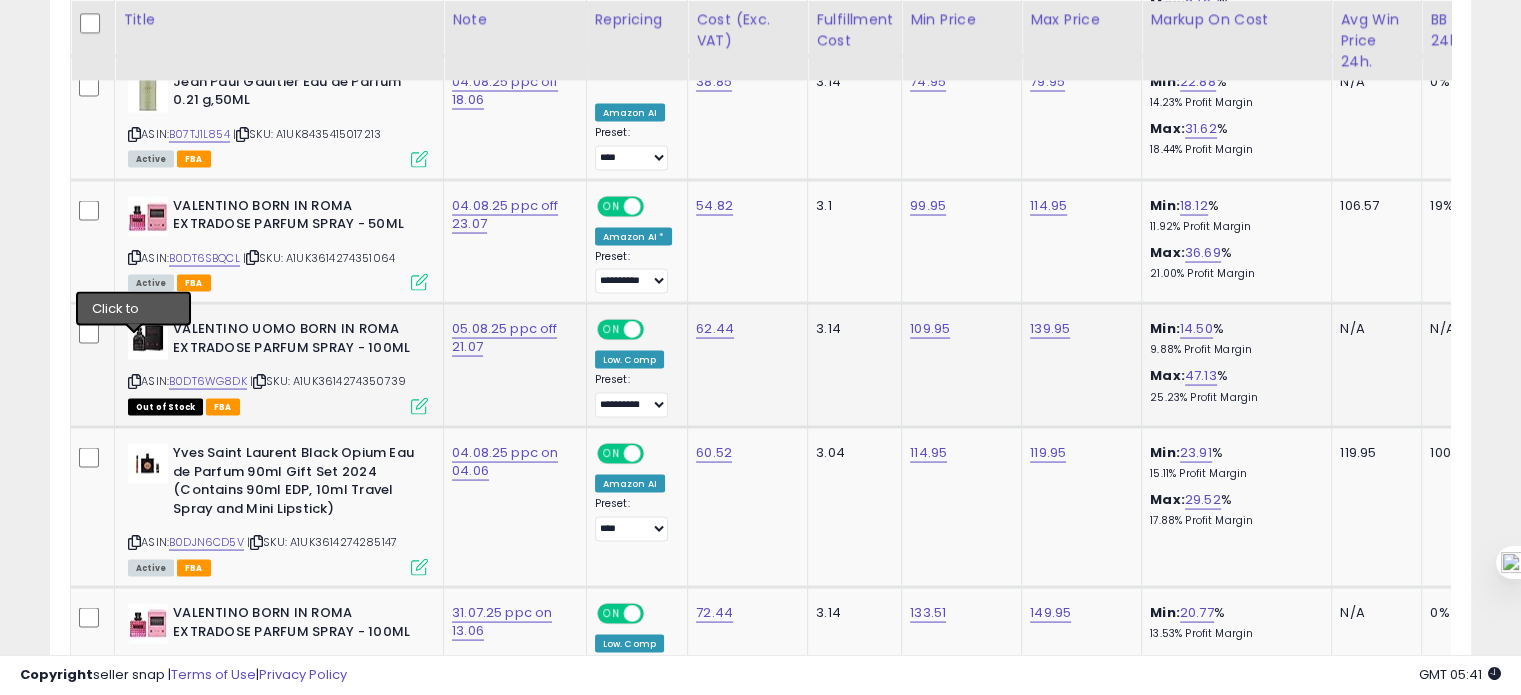 click at bounding box center [134, 380] 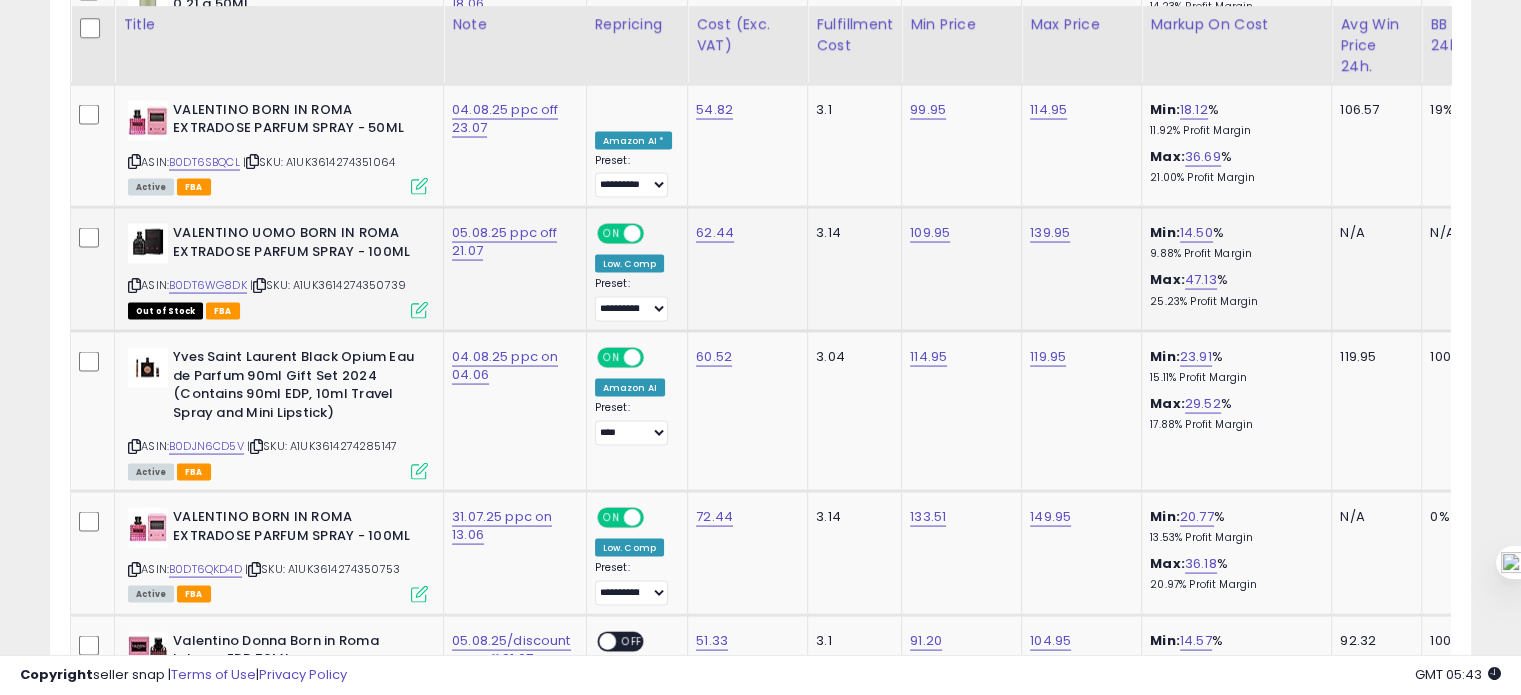 scroll, scrollTop: 3864, scrollLeft: 0, axis: vertical 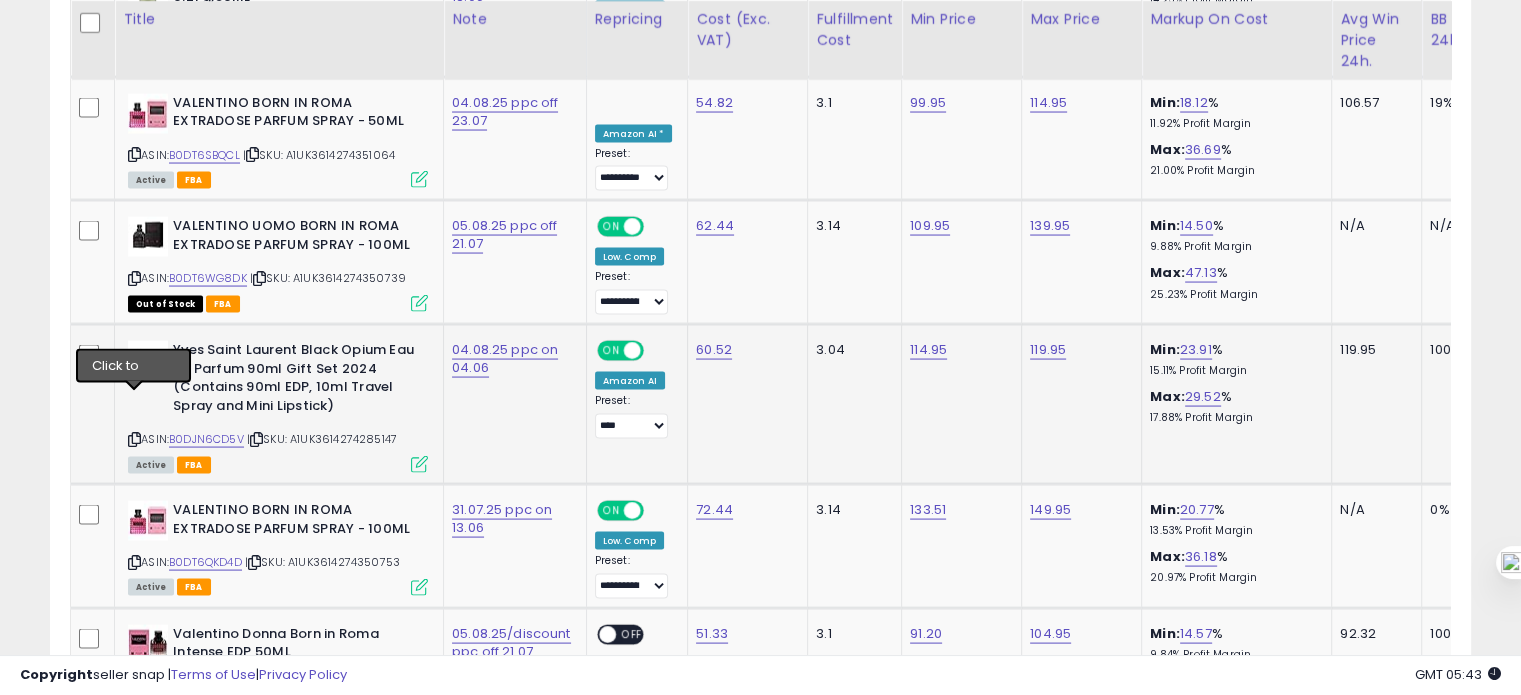 click at bounding box center (134, 439) 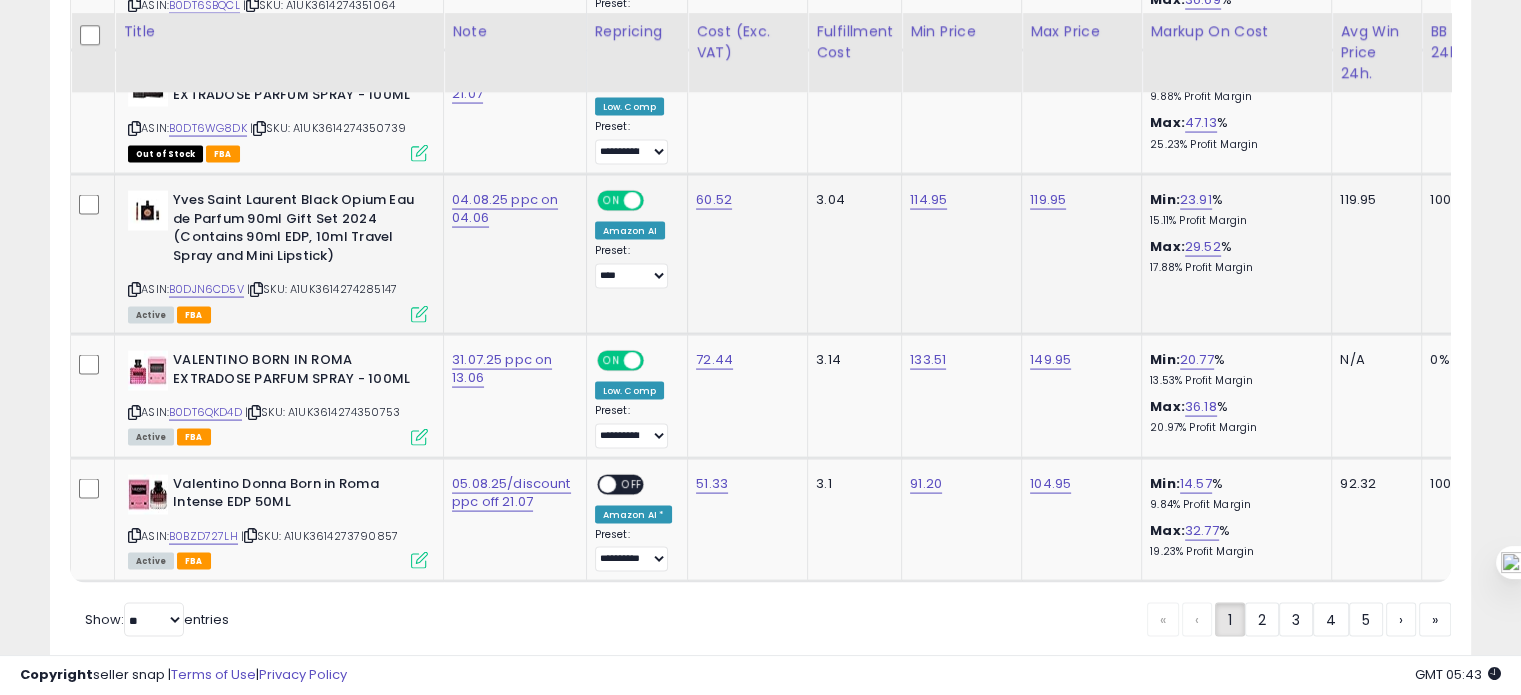 scroll, scrollTop: 4028, scrollLeft: 0, axis: vertical 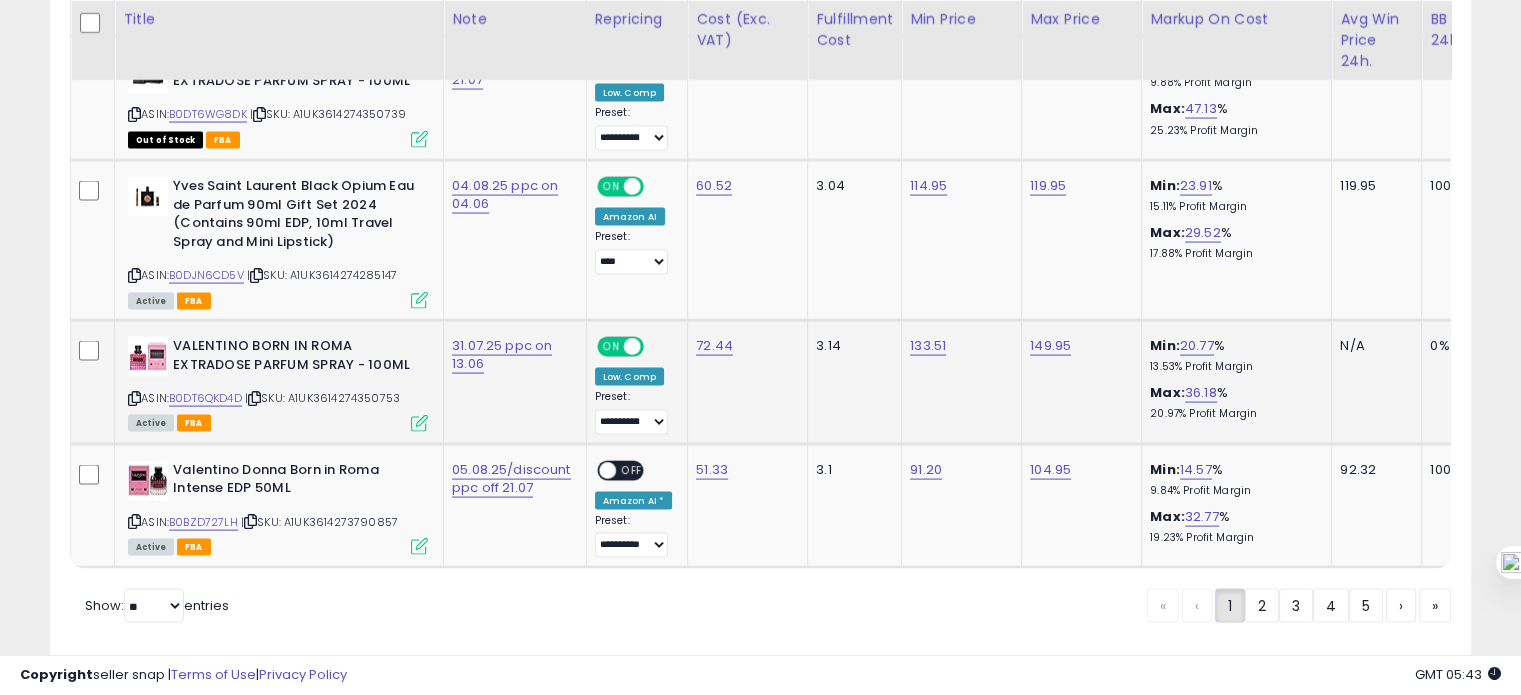 click at bounding box center (134, 398) 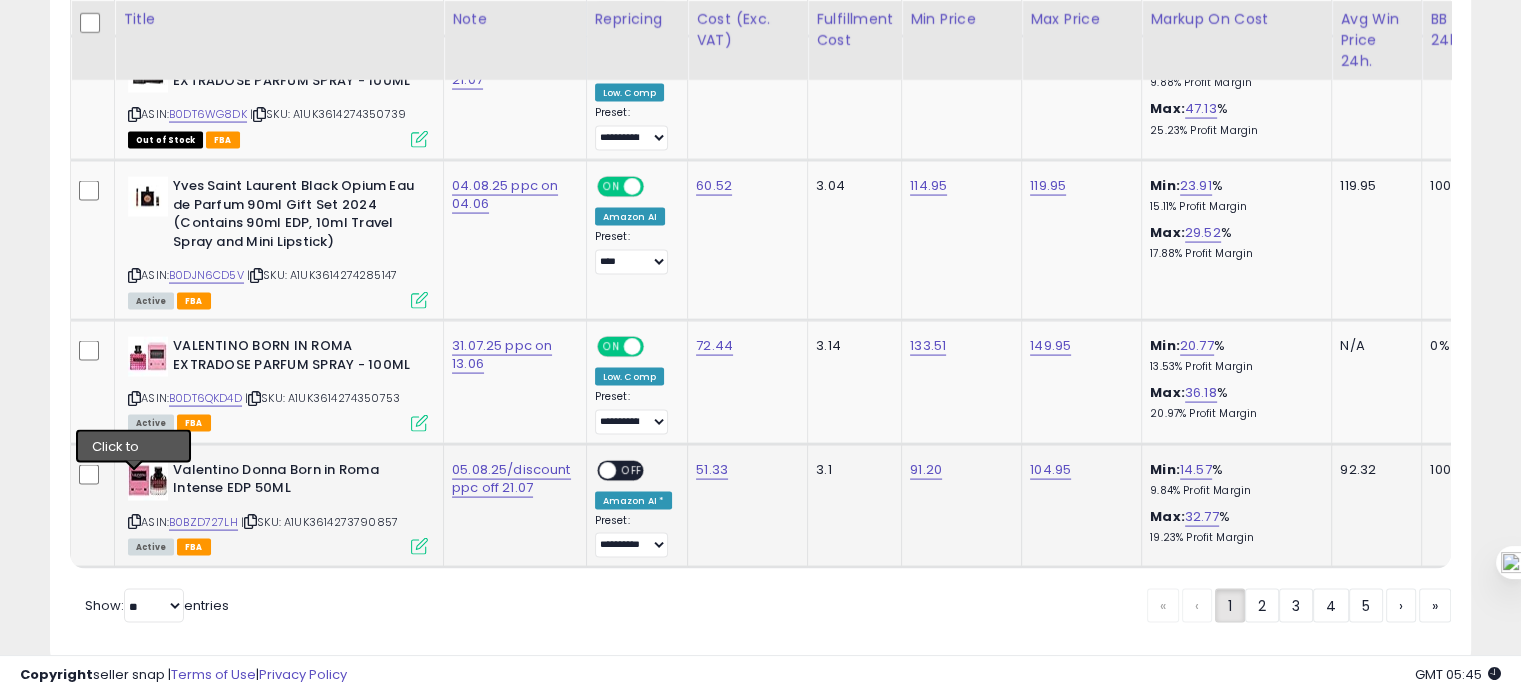 click at bounding box center [134, 521] 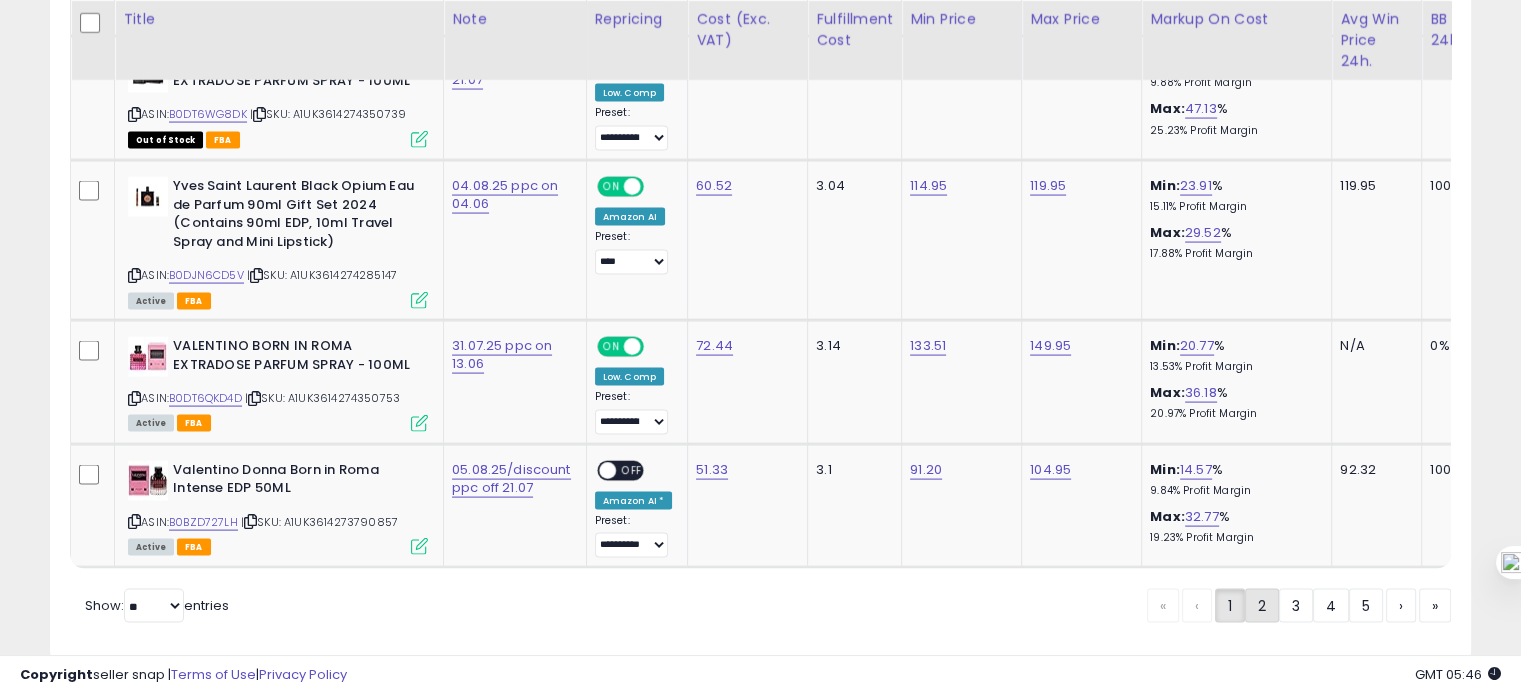 click on "2" 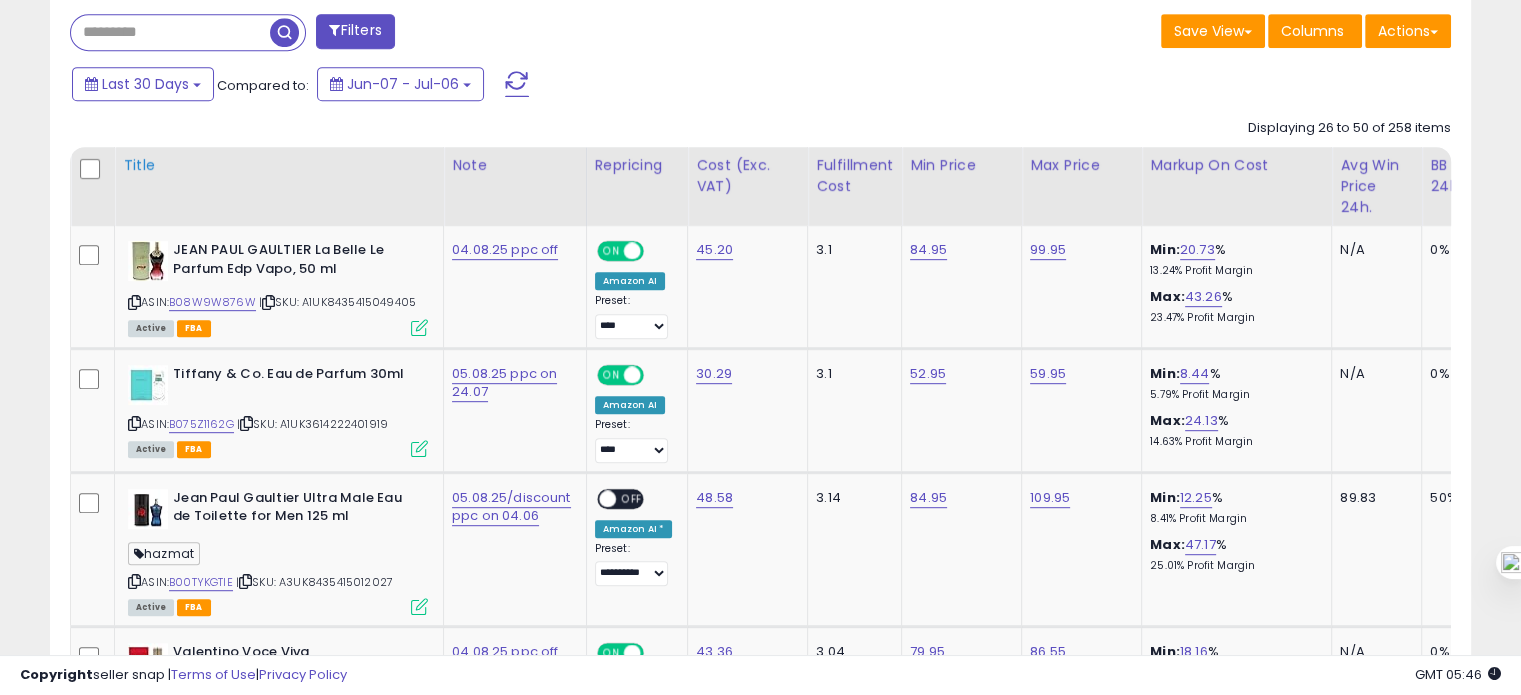 scroll, scrollTop: 975, scrollLeft: 0, axis: vertical 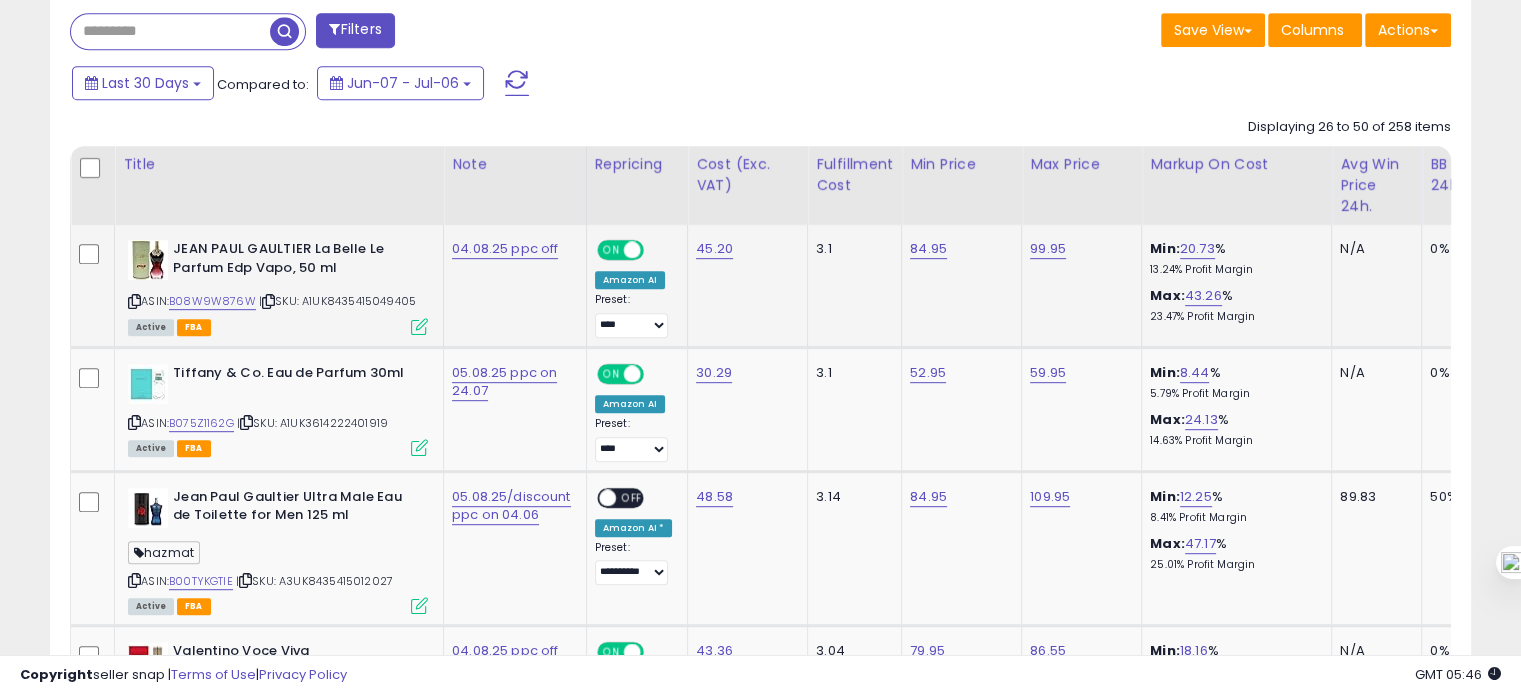 click on "JEAN PAUL GAULTIER La Belle Le Parfum Edp Vapo, 50 ml  ASIN:  B08W9W876W    |   SKU: A1UK8435415049405 Active FBA" at bounding box center (275, 286) 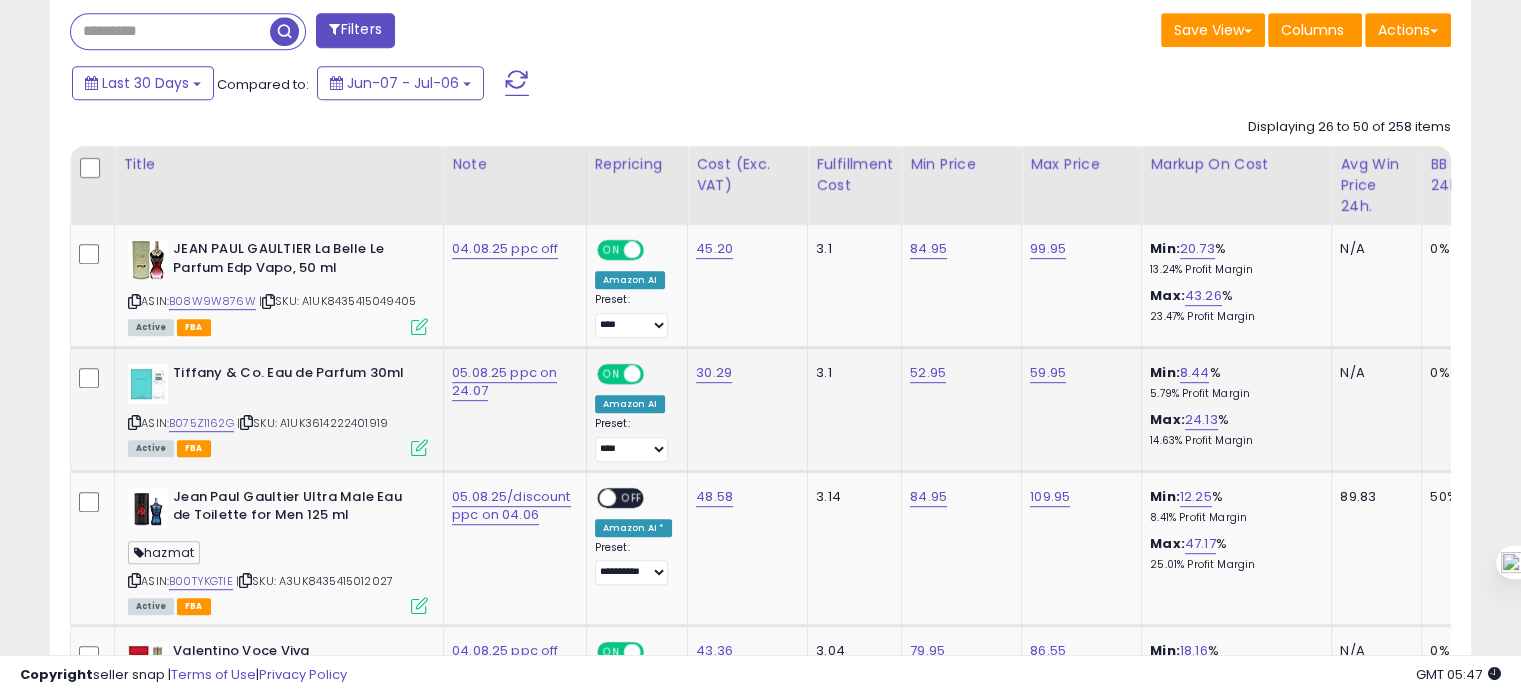 scroll, scrollTop: 0, scrollLeft: 272, axis: horizontal 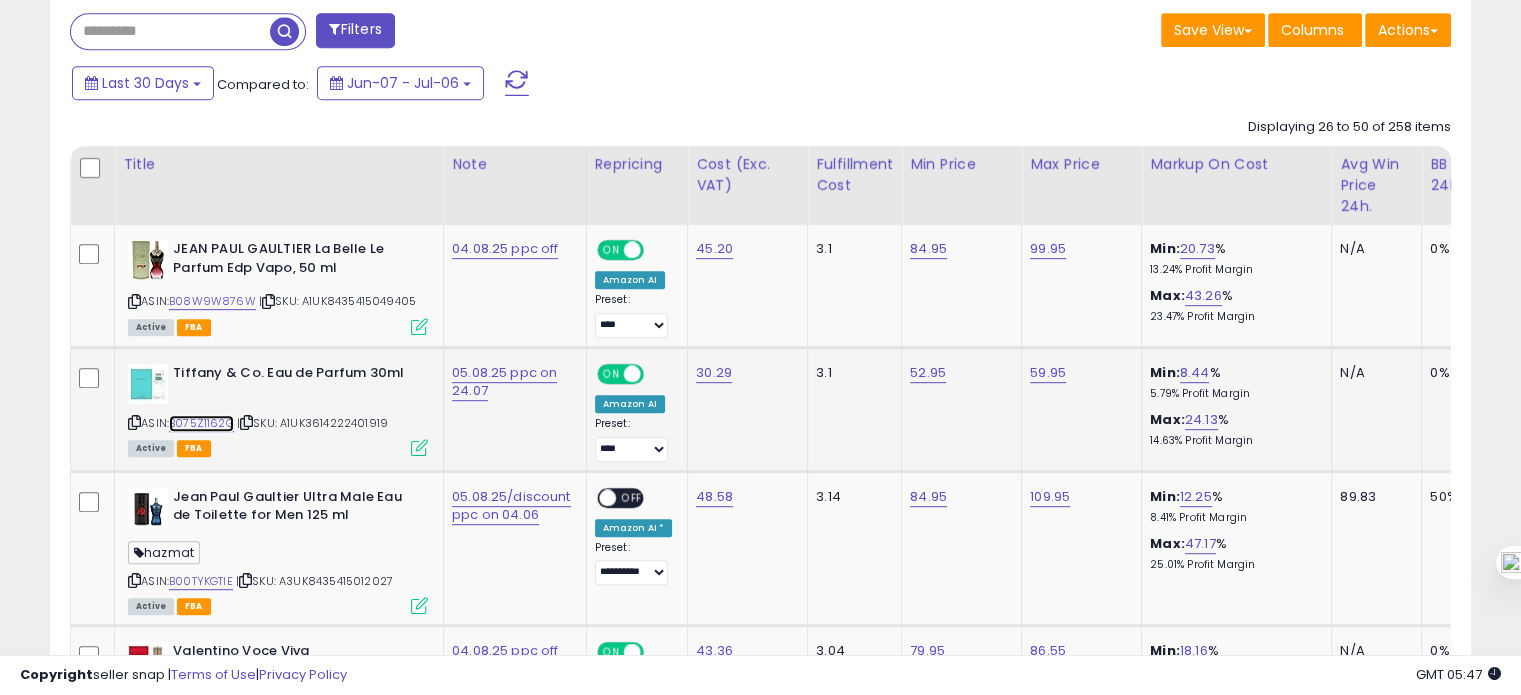 click on "B075Z1162G" at bounding box center [201, 423] 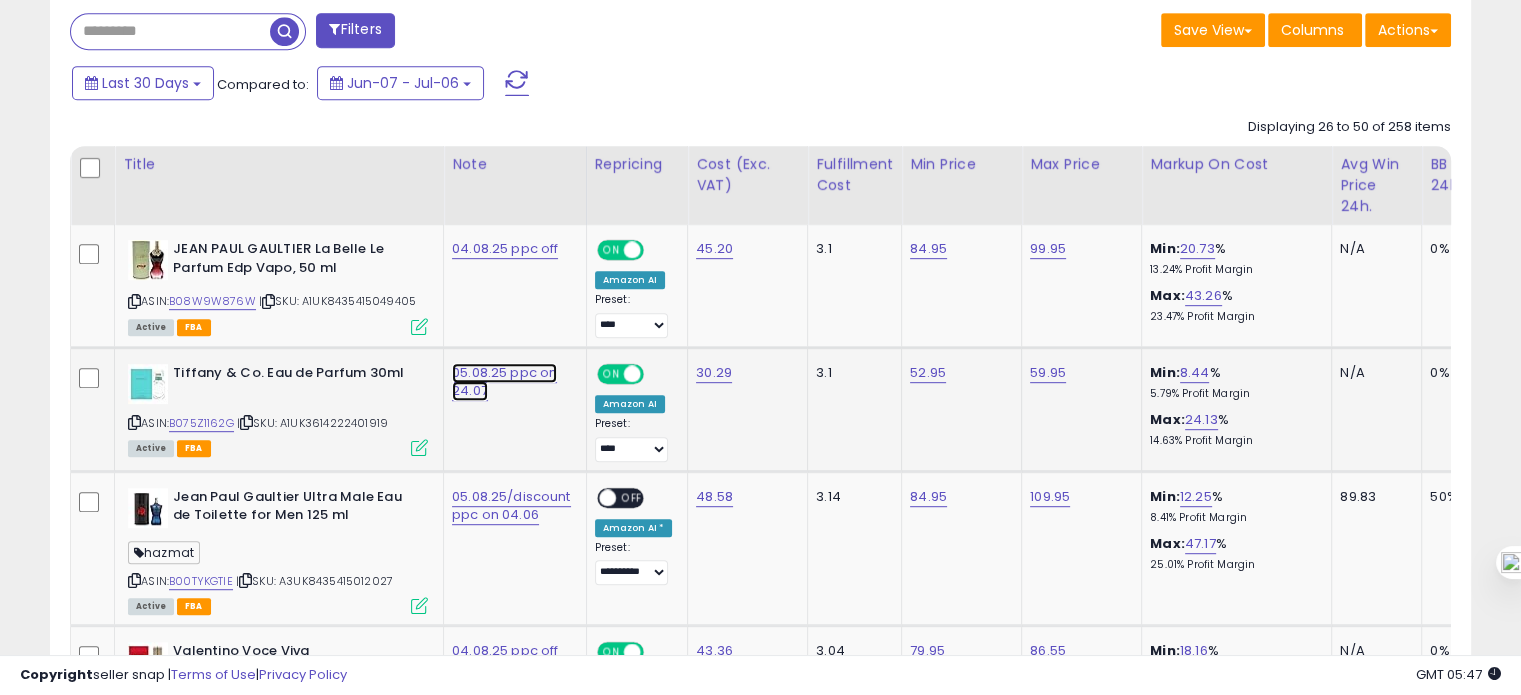 click on "05.08.25 ppc on 24.07" at bounding box center [505, 249] 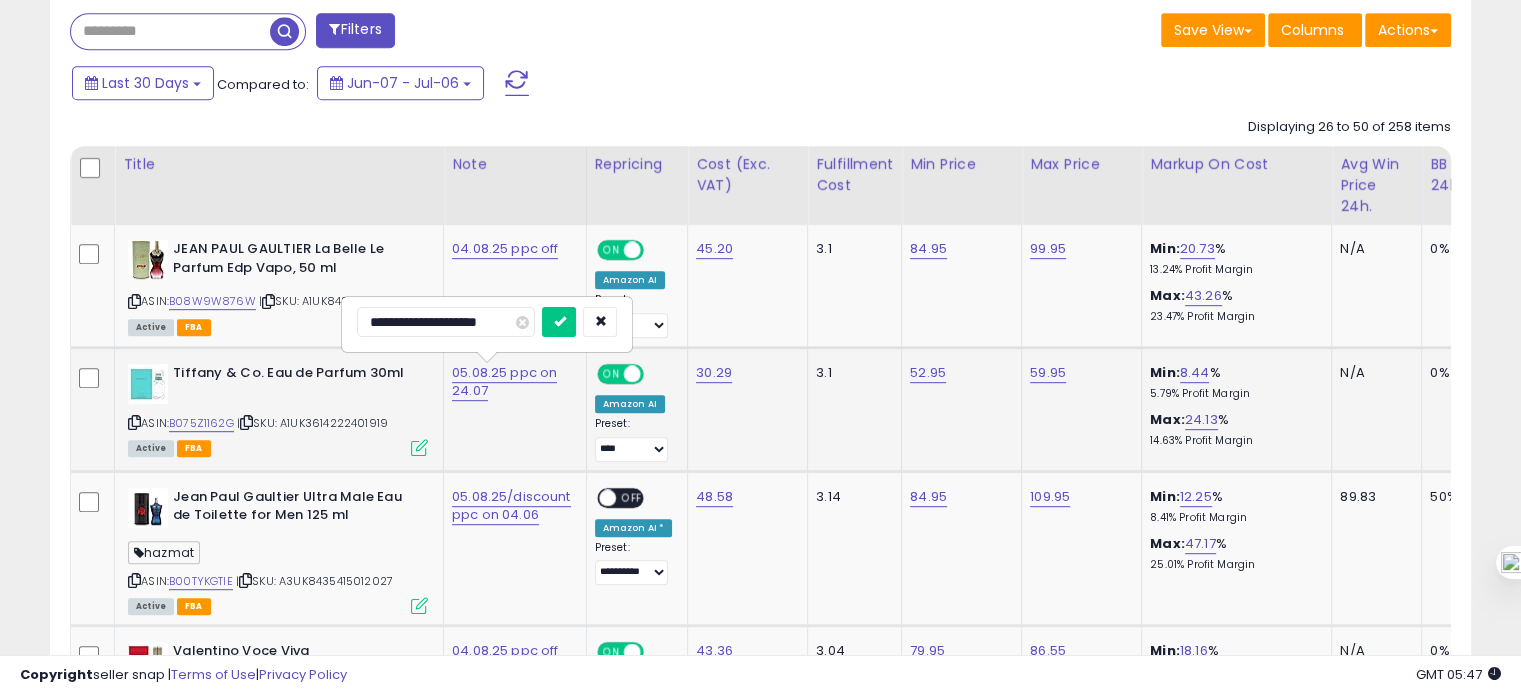 click on "**********" at bounding box center (446, 322) 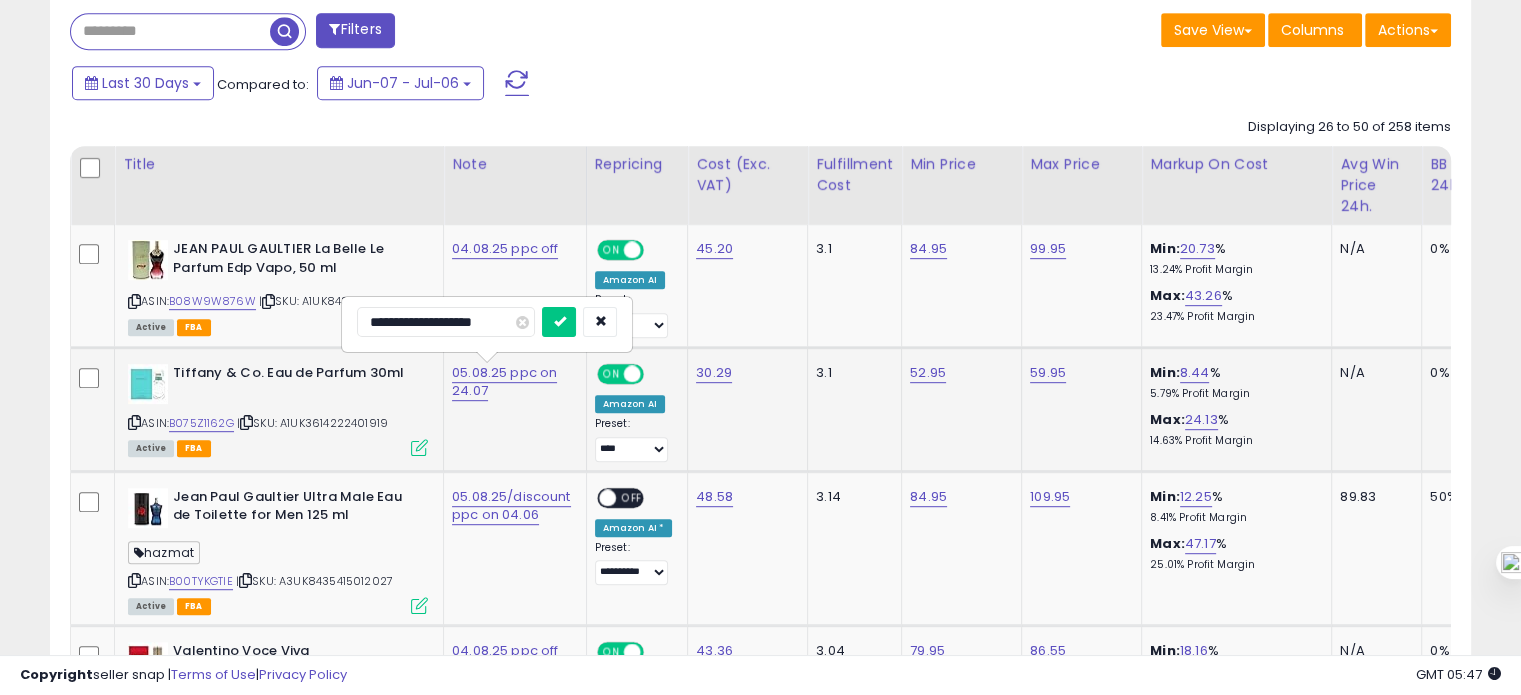 type on "**********" 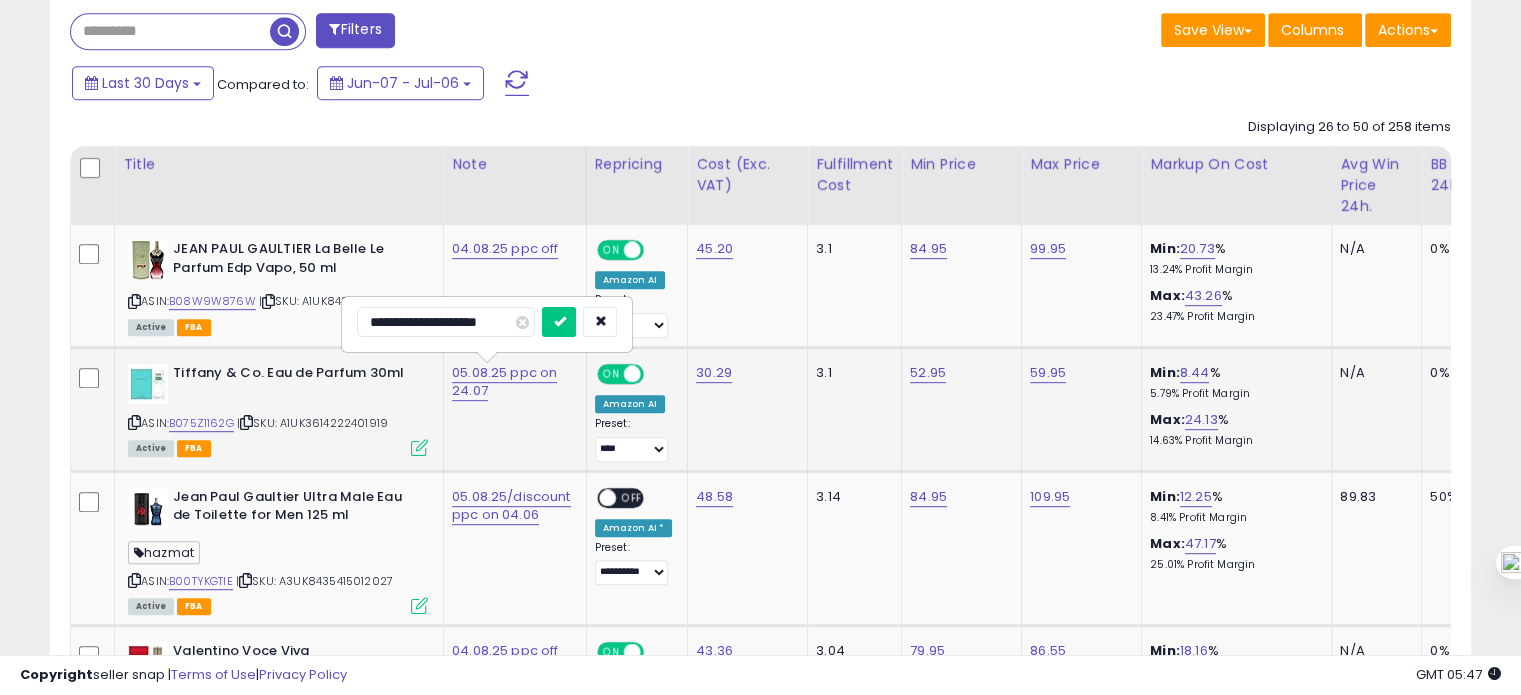 click at bounding box center [559, 322] 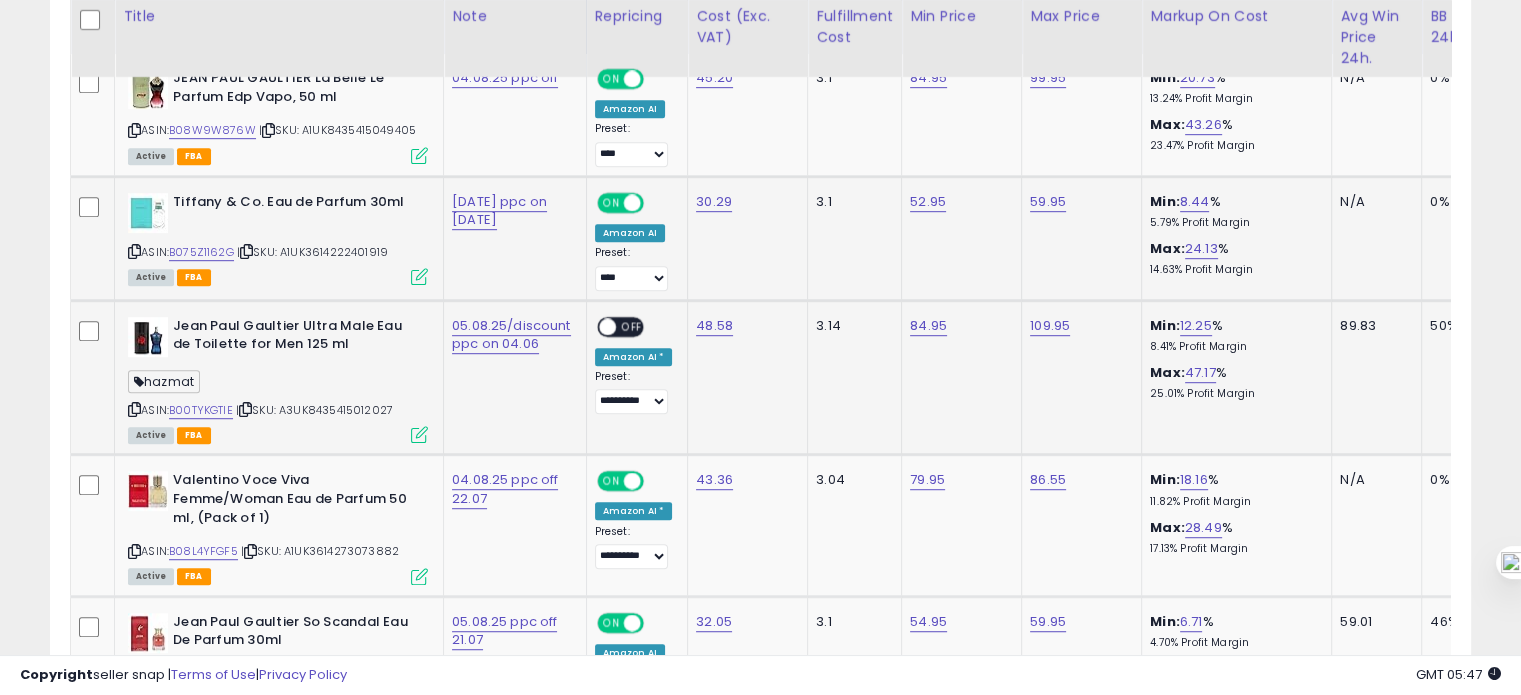 scroll, scrollTop: 1135, scrollLeft: 0, axis: vertical 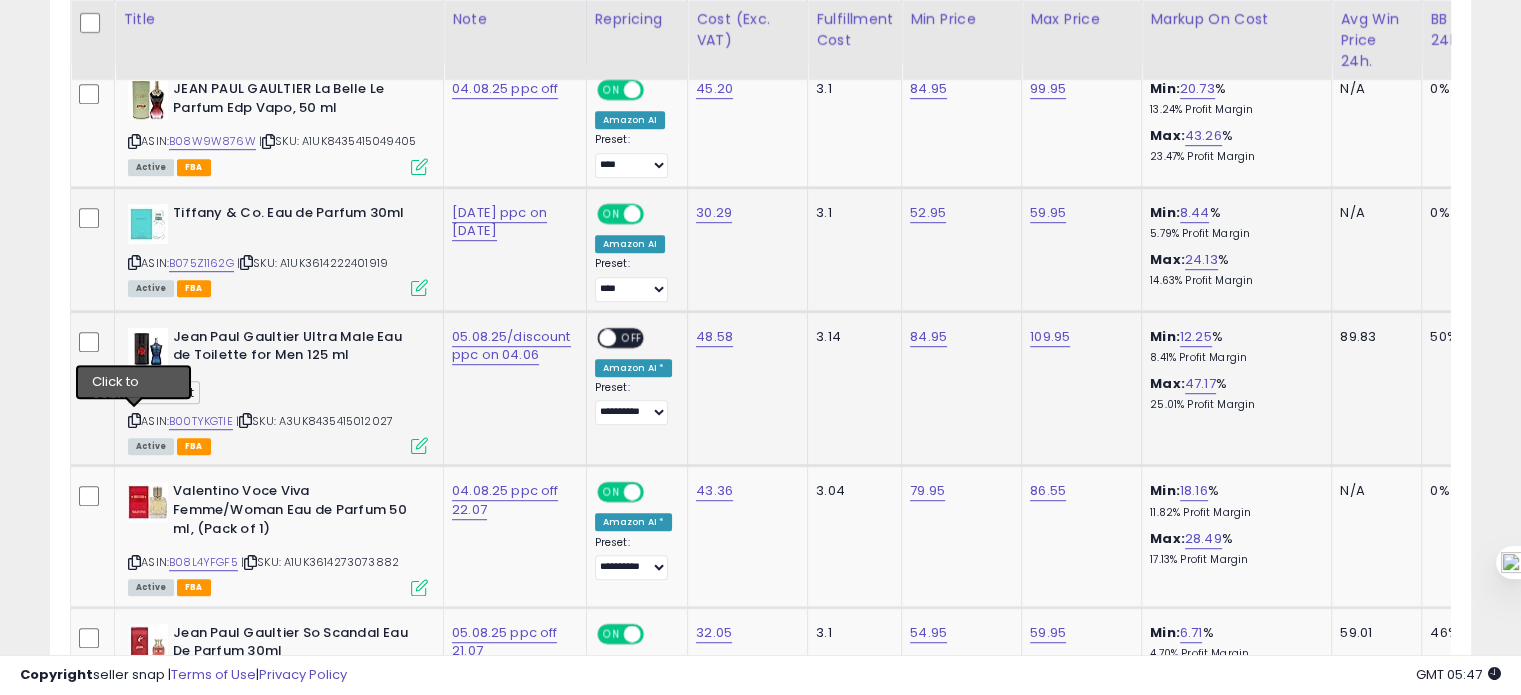 click at bounding box center [134, 420] 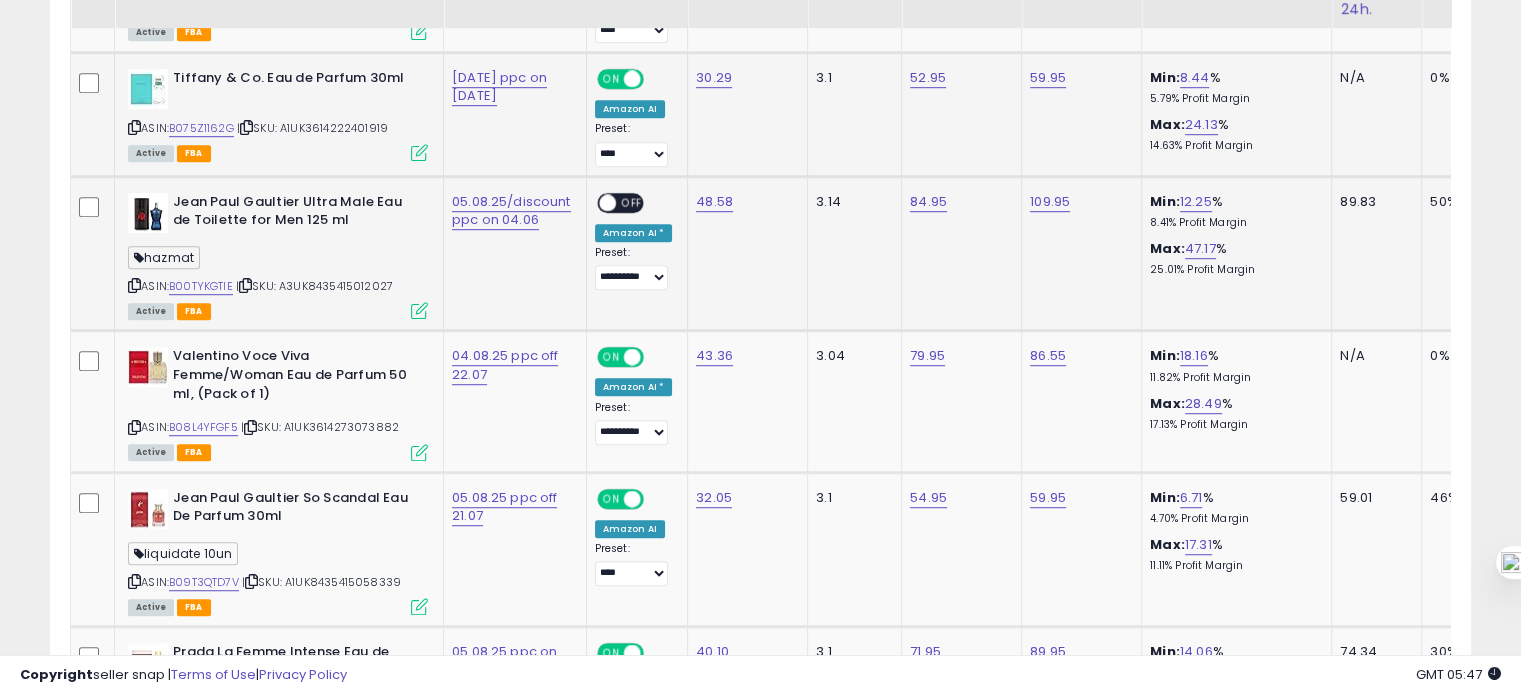 scroll, scrollTop: 1281, scrollLeft: 0, axis: vertical 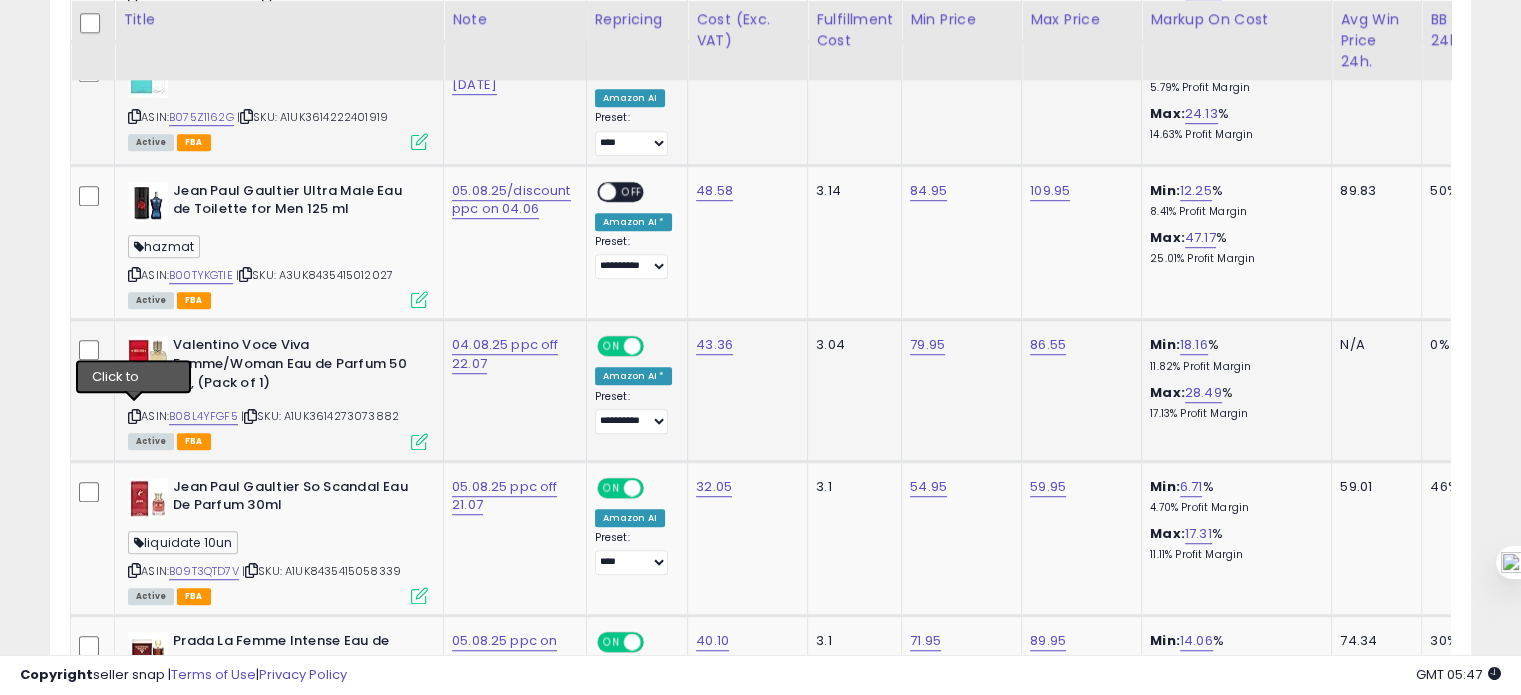 click at bounding box center [134, 416] 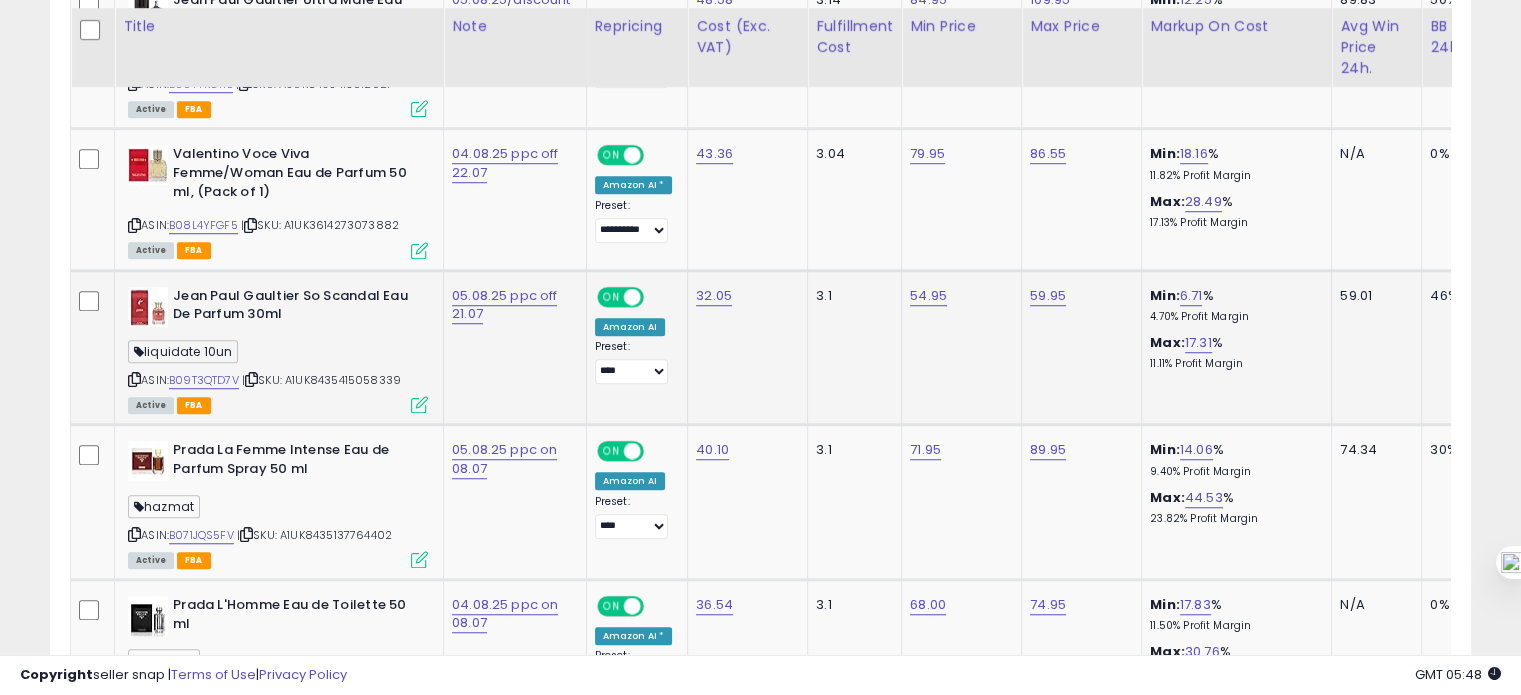 scroll, scrollTop: 1480, scrollLeft: 0, axis: vertical 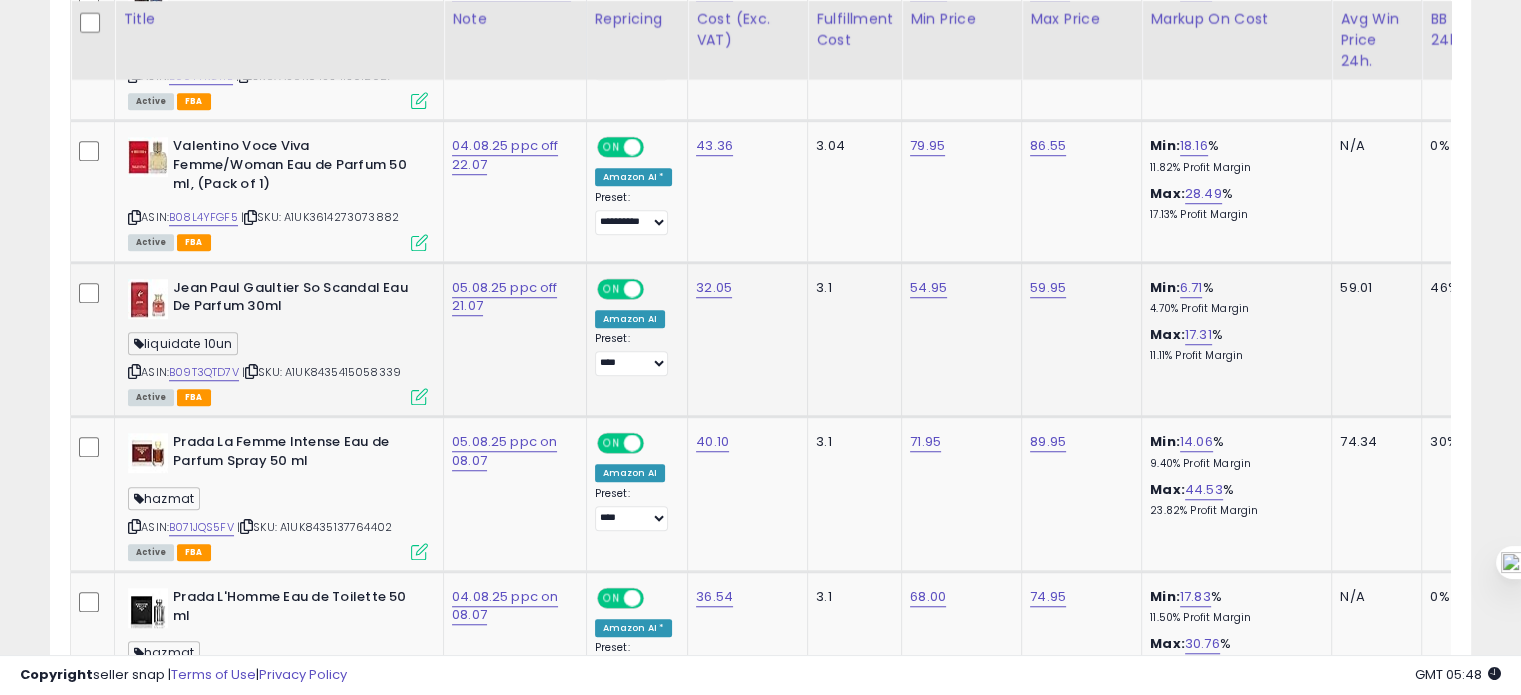 click at bounding box center [134, 371] 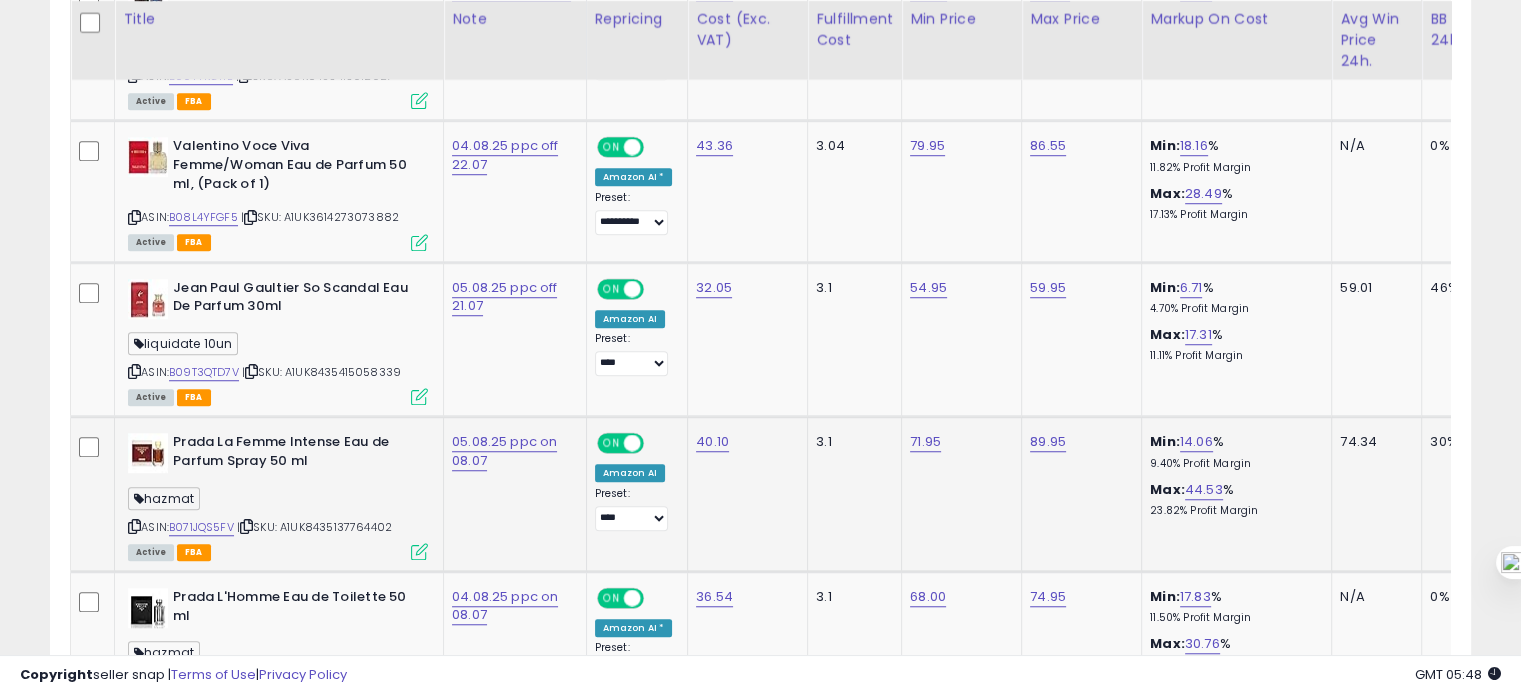 click at bounding box center (134, 526) 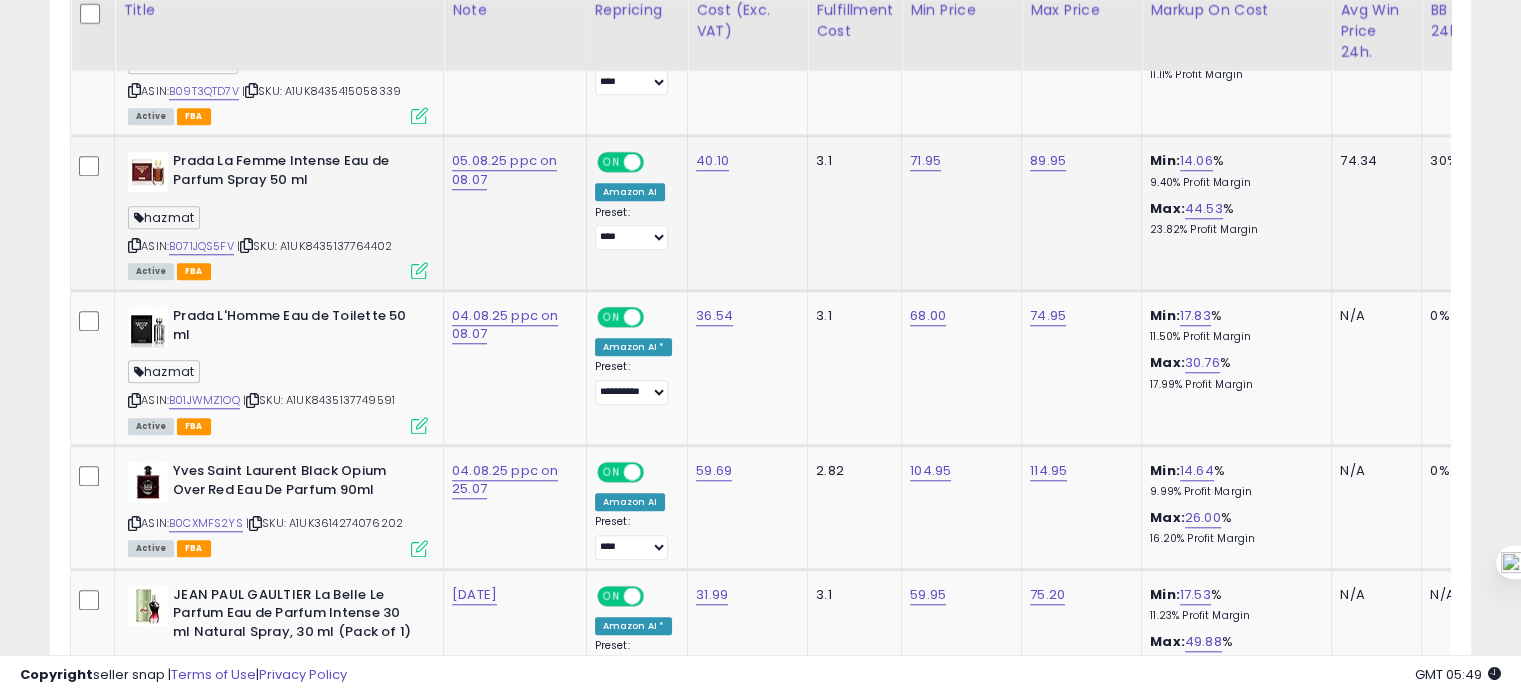 scroll, scrollTop: 1764, scrollLeft: 0, axis: vertical 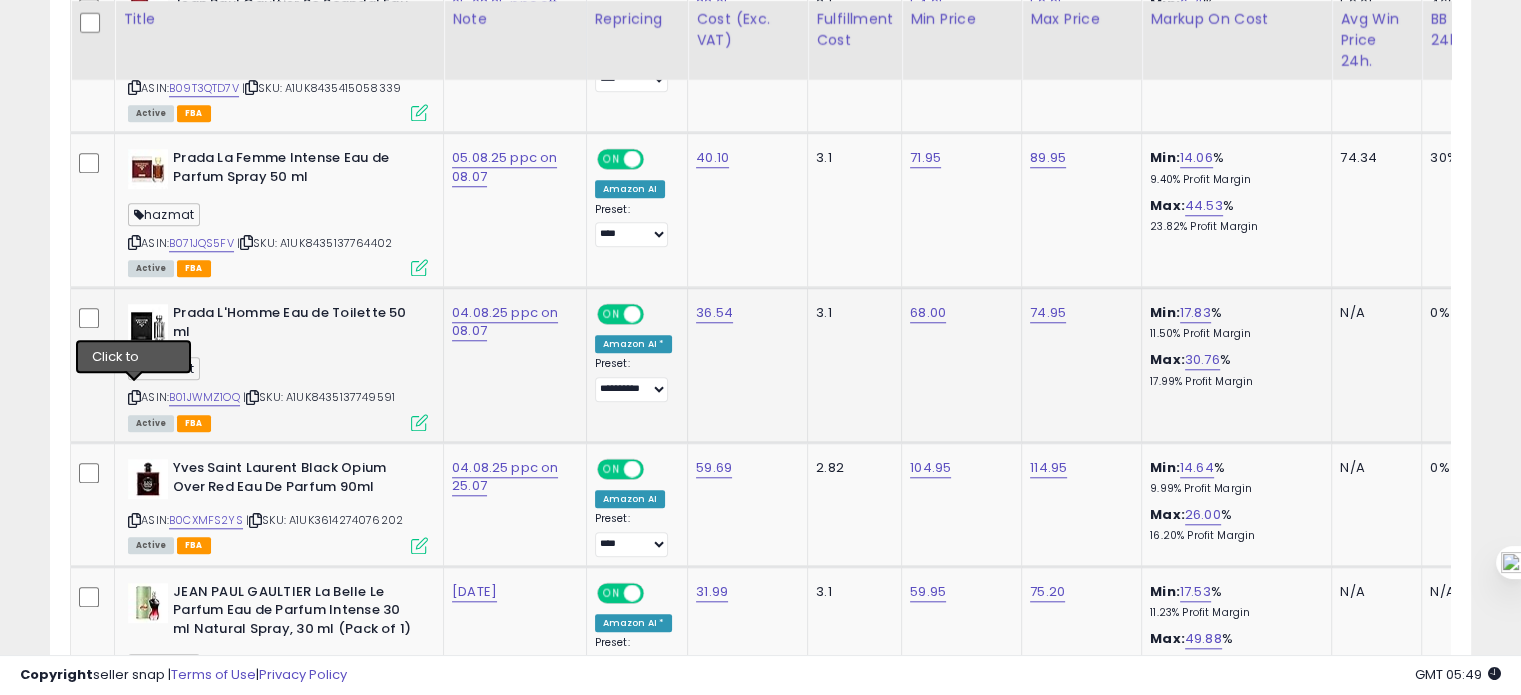 click at bounding box center [134, 397] 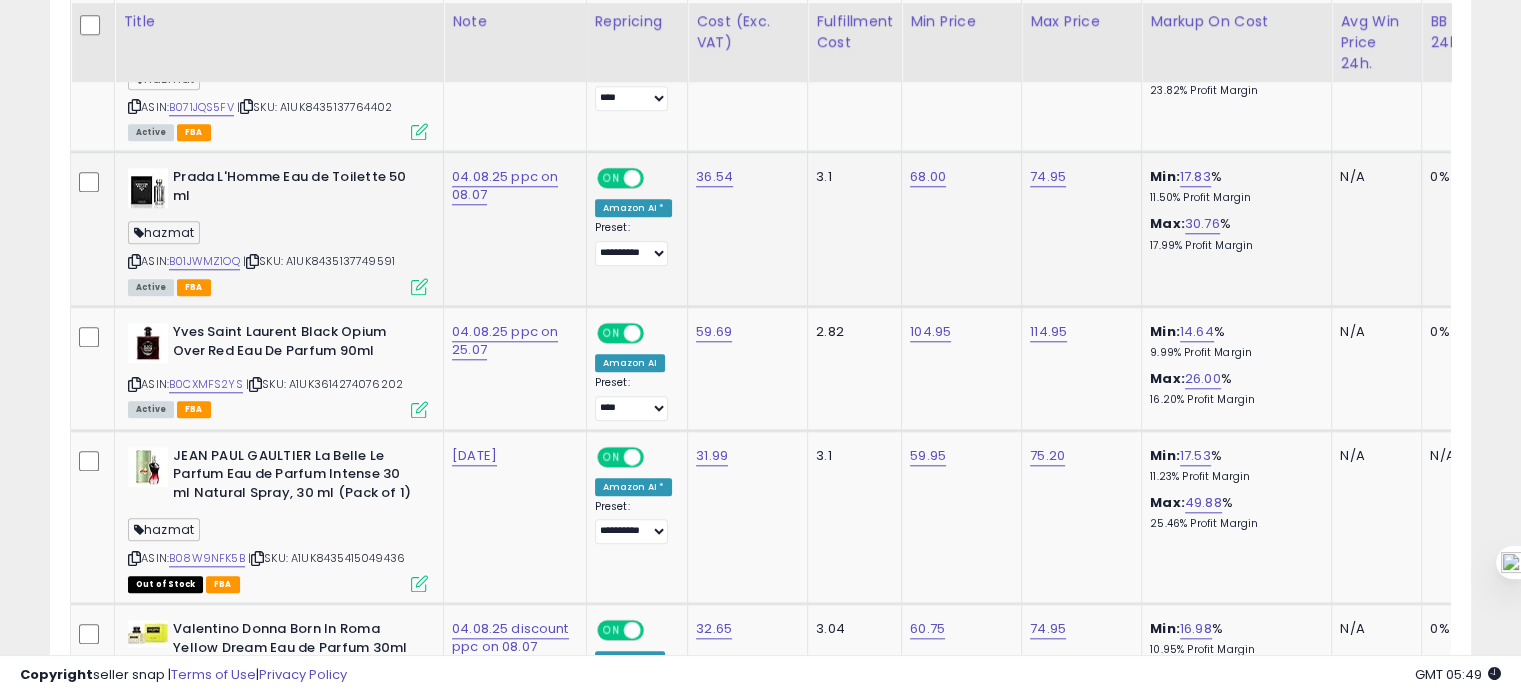 scroll, scrollTop: 1902, scrollLeft: 0, axis: vertical 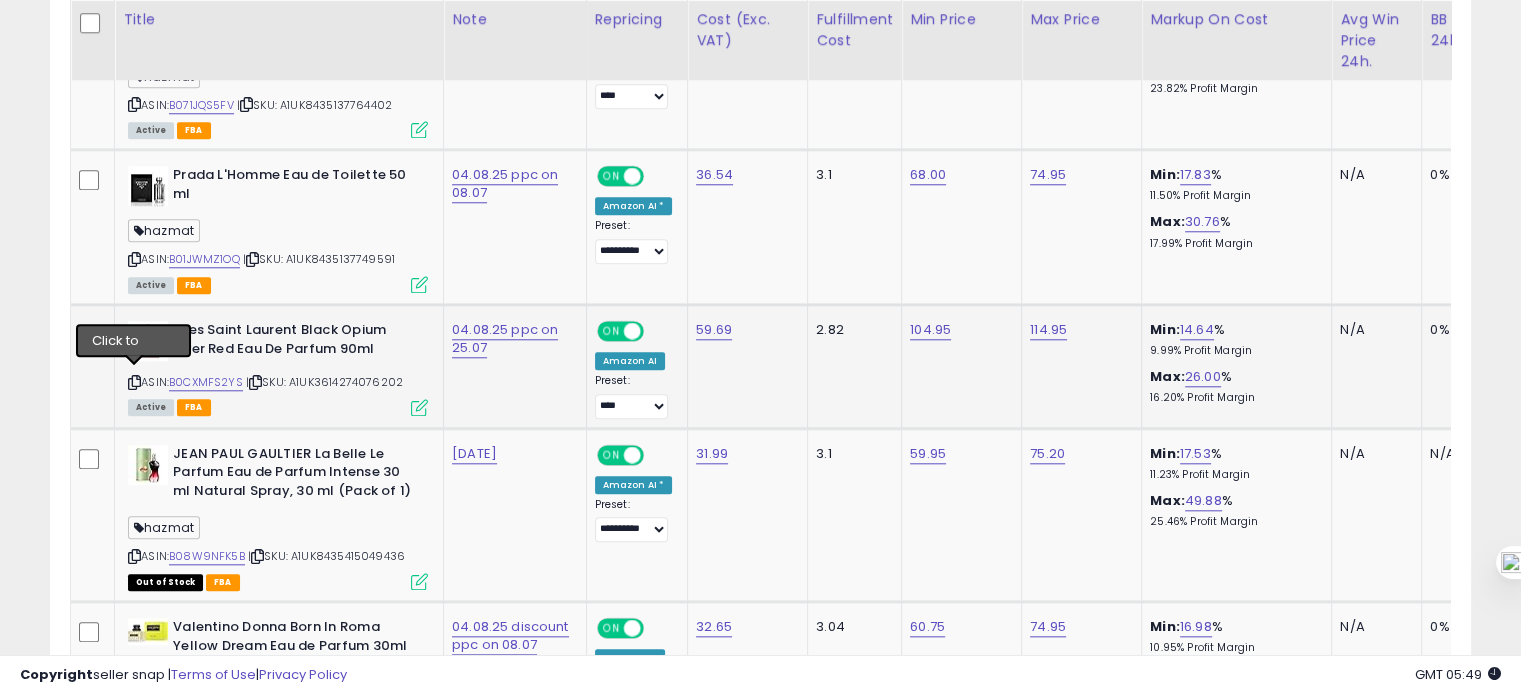 click at bounding box center [134, 382] 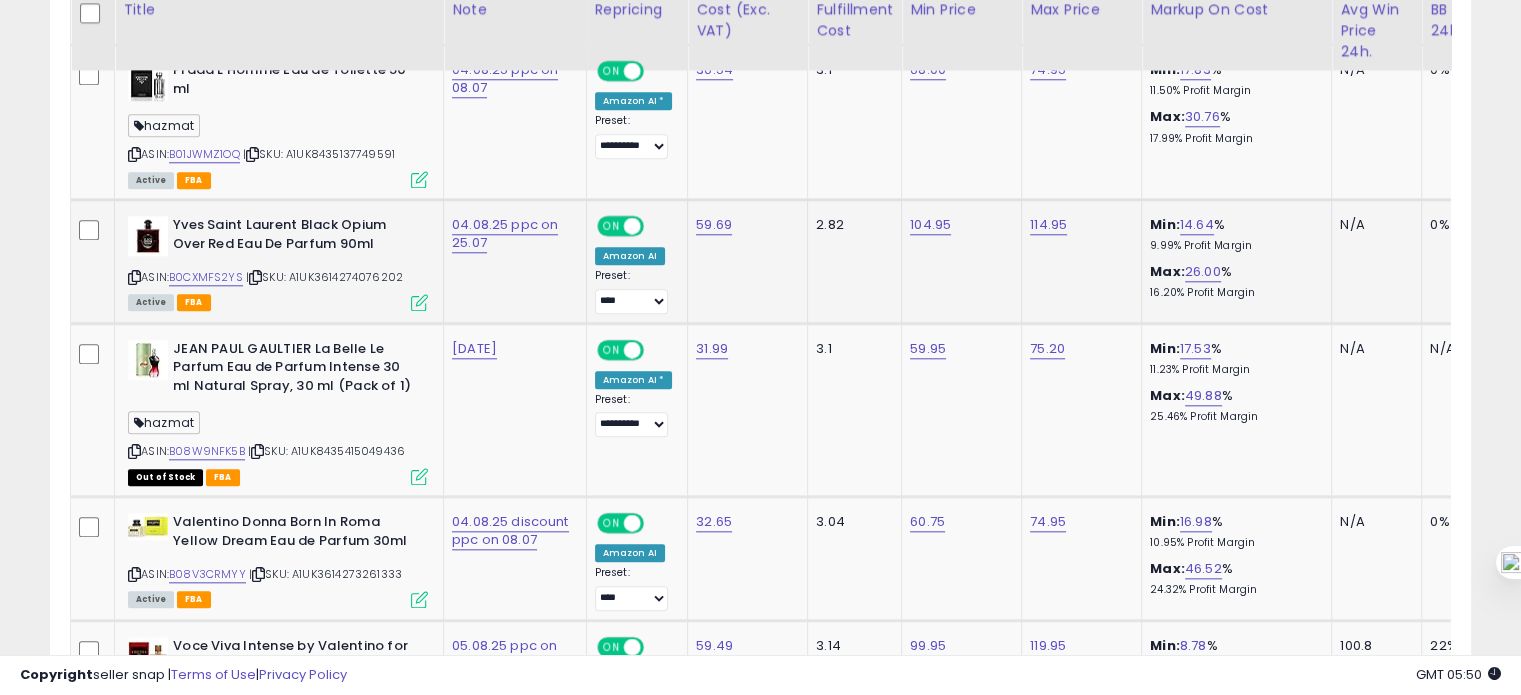 scroll, scrollTop: 2035, scrollLeft: 0, axis: vertical 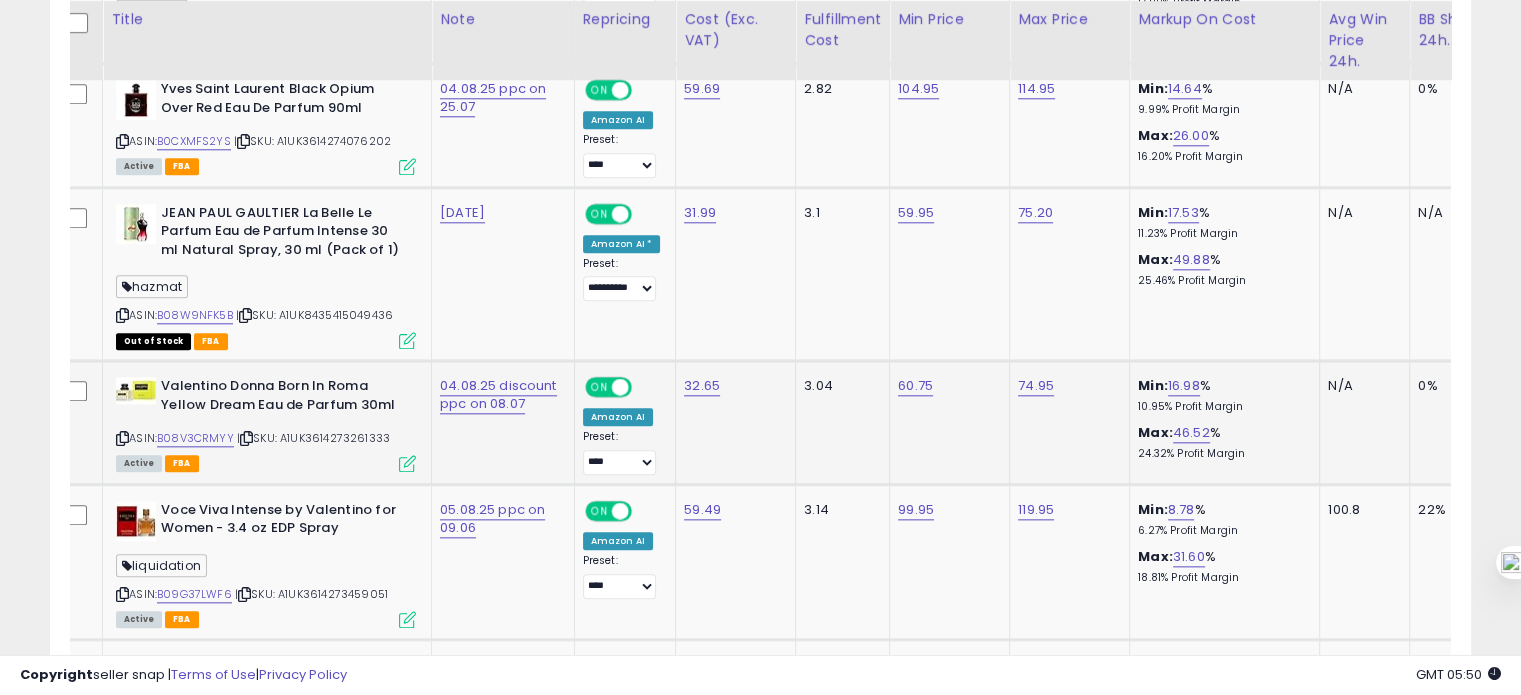 click at bounding box center (122, 438) 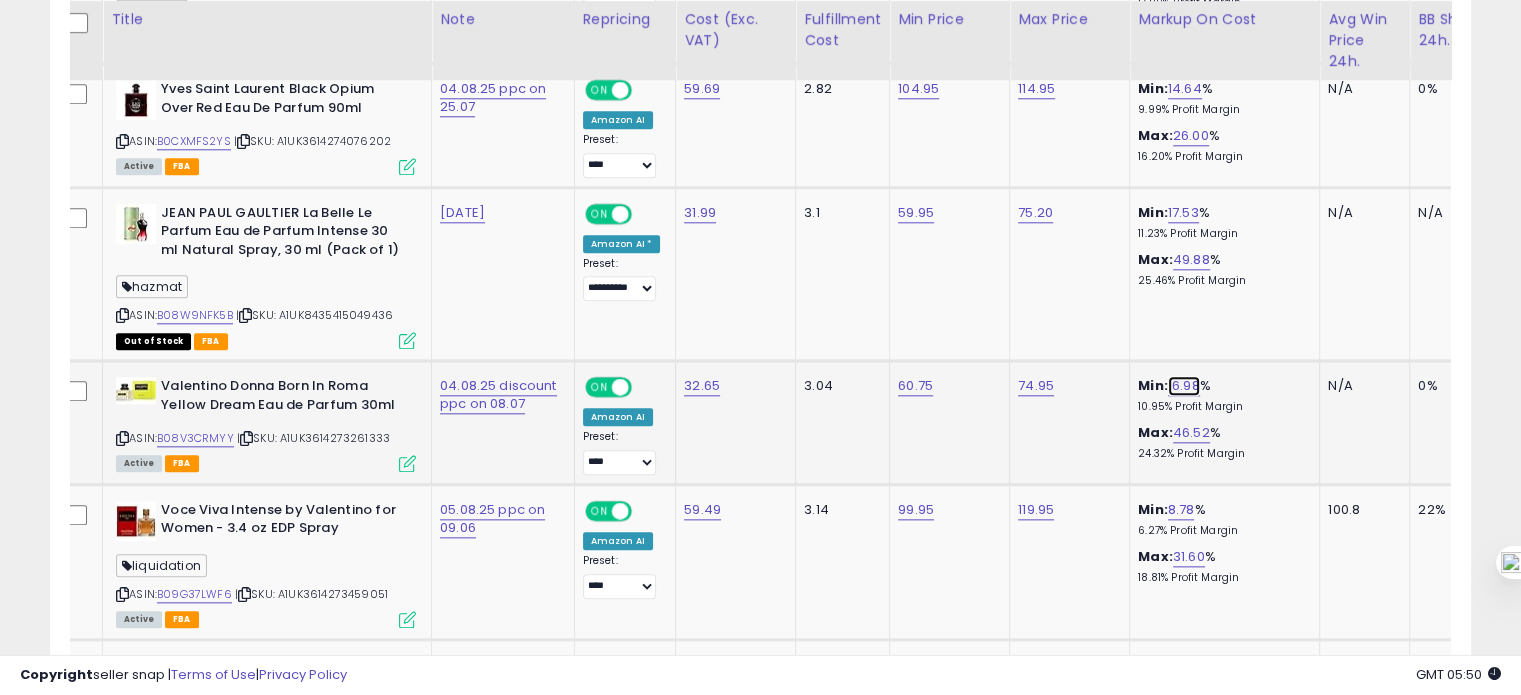 click on "16.98" at bounding box center [1184, 386] 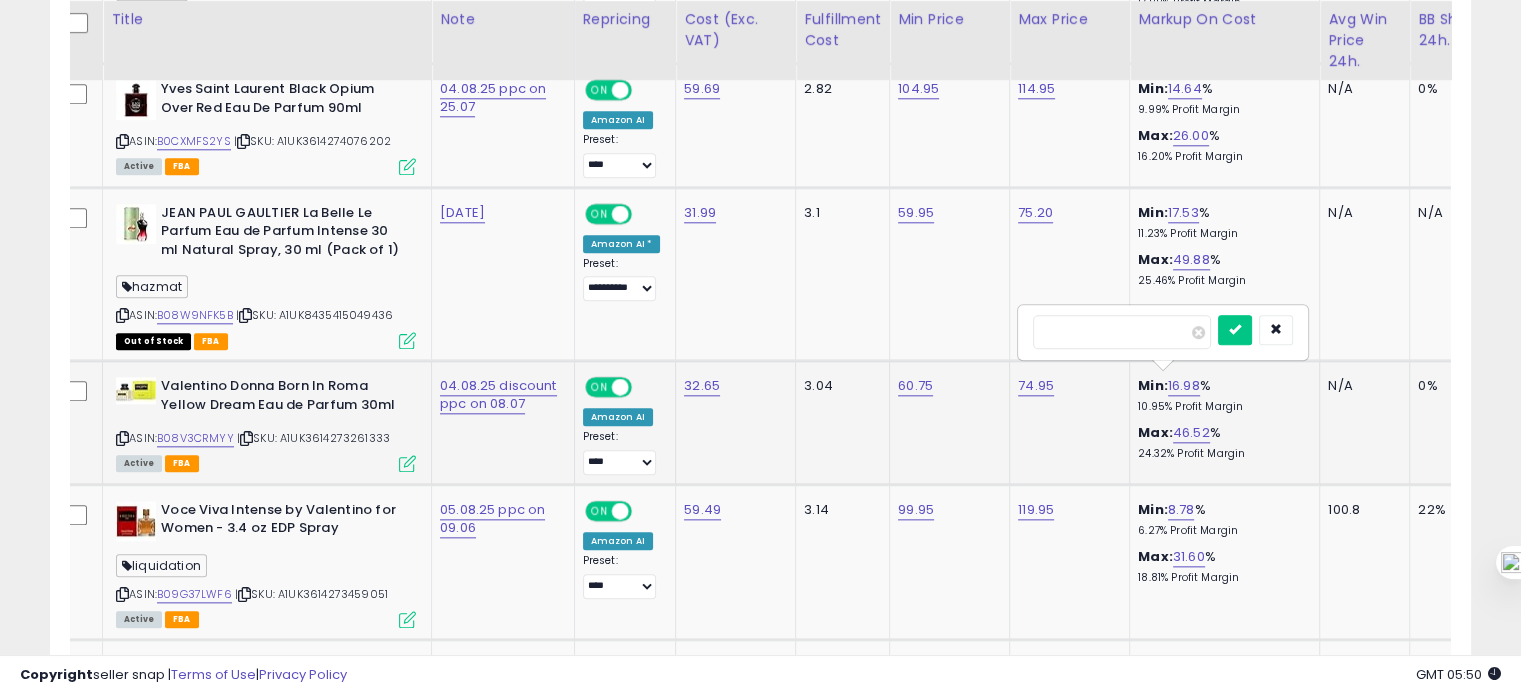 drag, startPoint x: 1098, startPoint y: 331, endPoint x: 1038, endPoint y: 329, distance: 60.033325 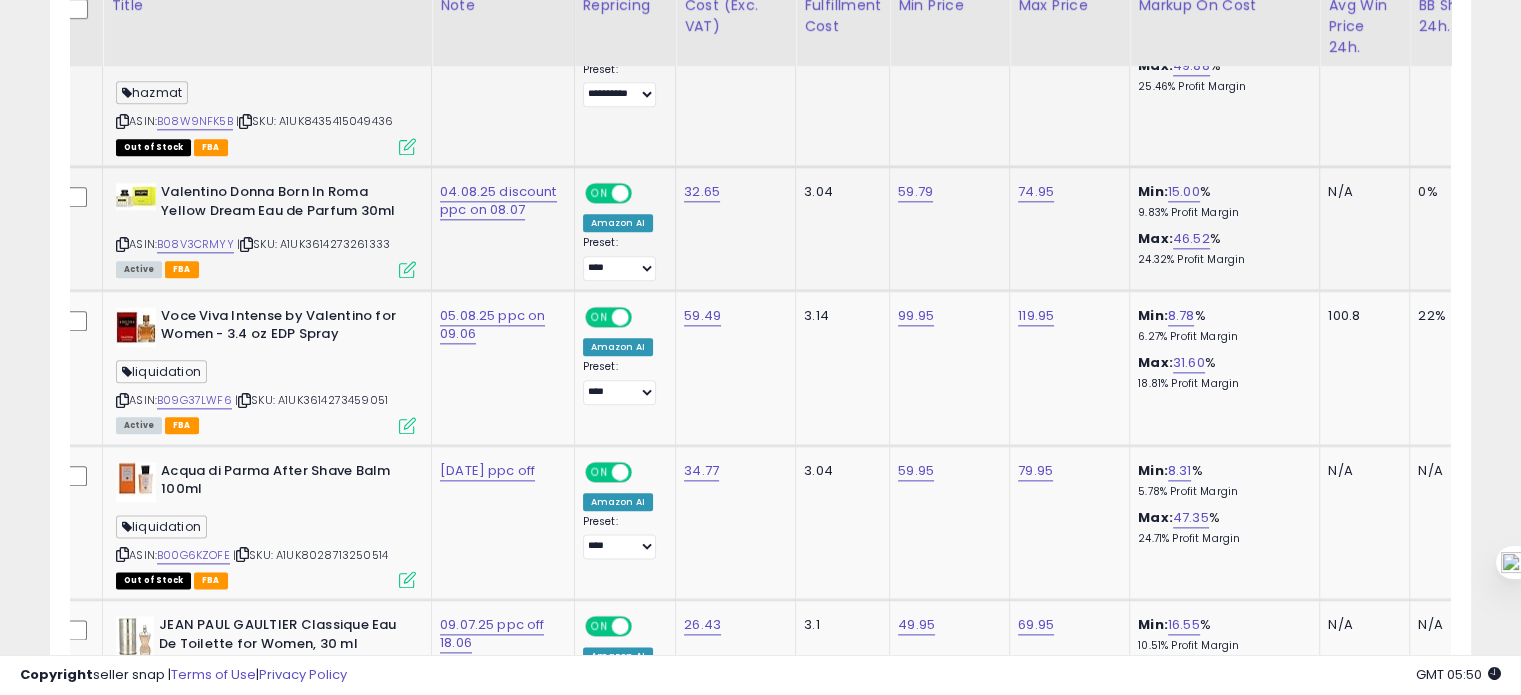 scroll, scrollTop: 2339, scrollLeft: 0, axis: vertical 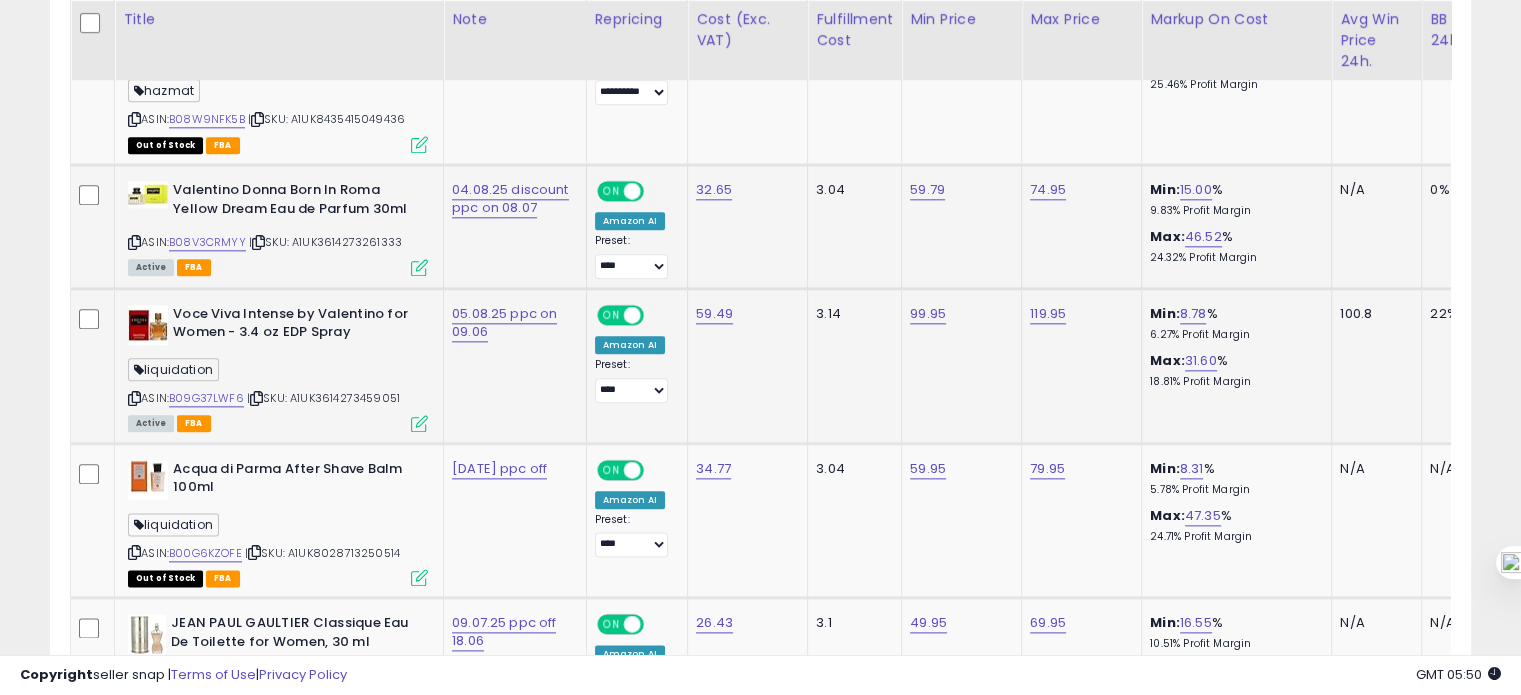 click on "ASIN:  B09G37LWF6    |   SKU: A1UK3614273459051 Active FBA" at bounding box center [278, 367] 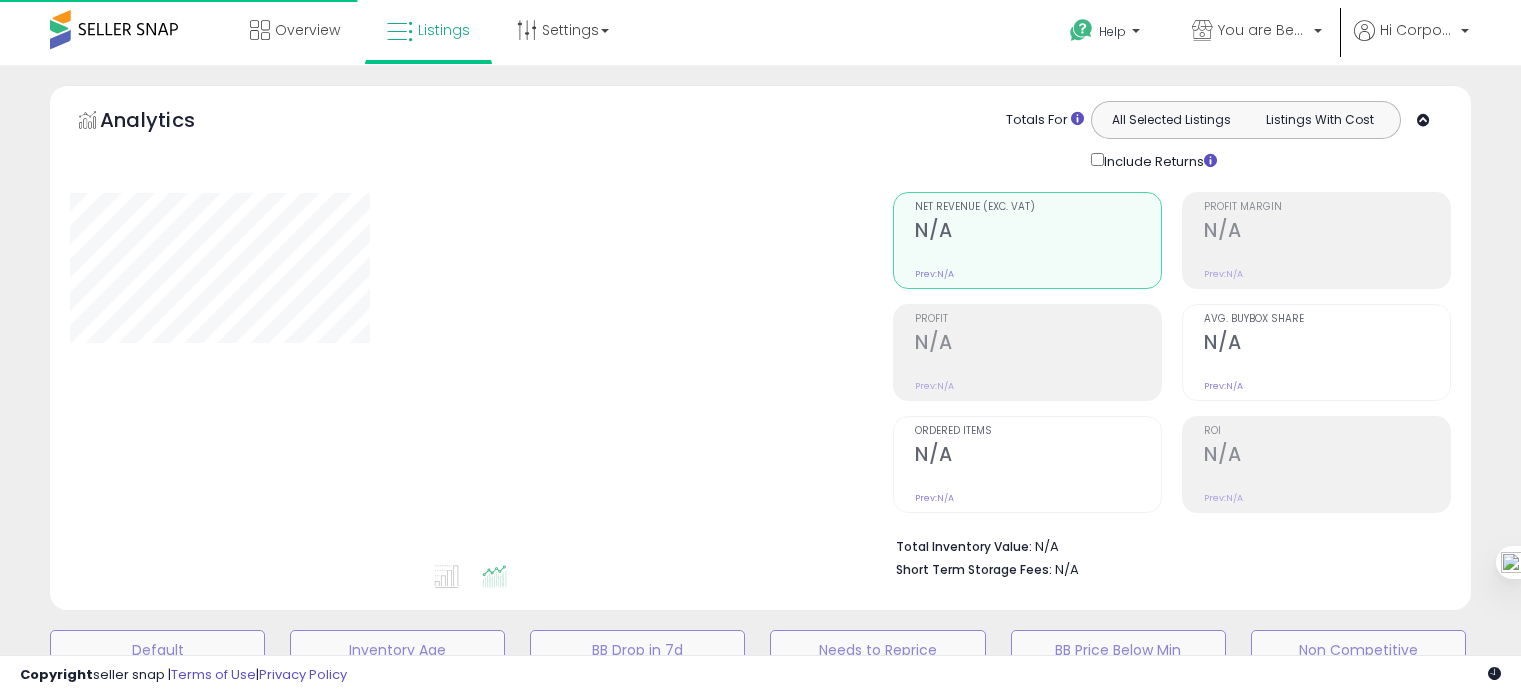 scroll, scrollTop: 0, scrollLeft: 0, axis: both 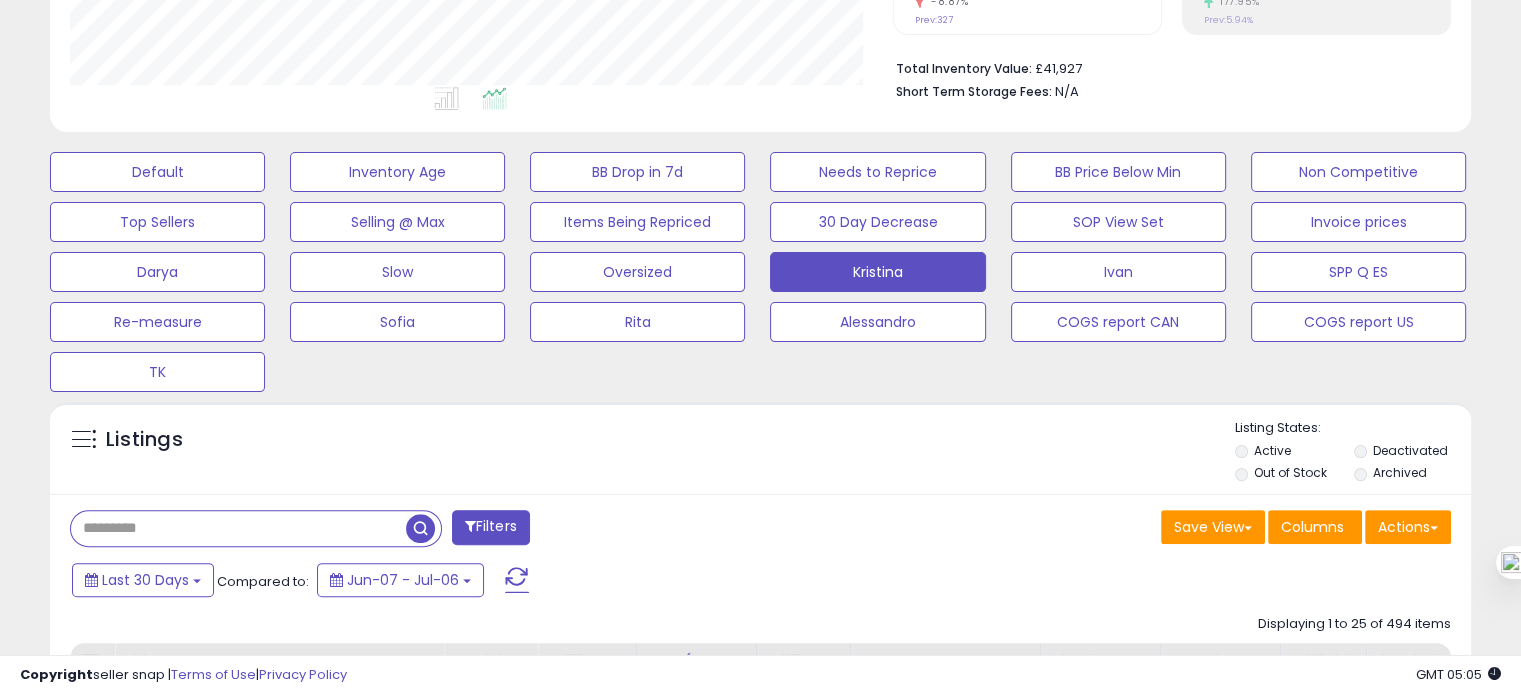 click at bounding box center [238, 528] 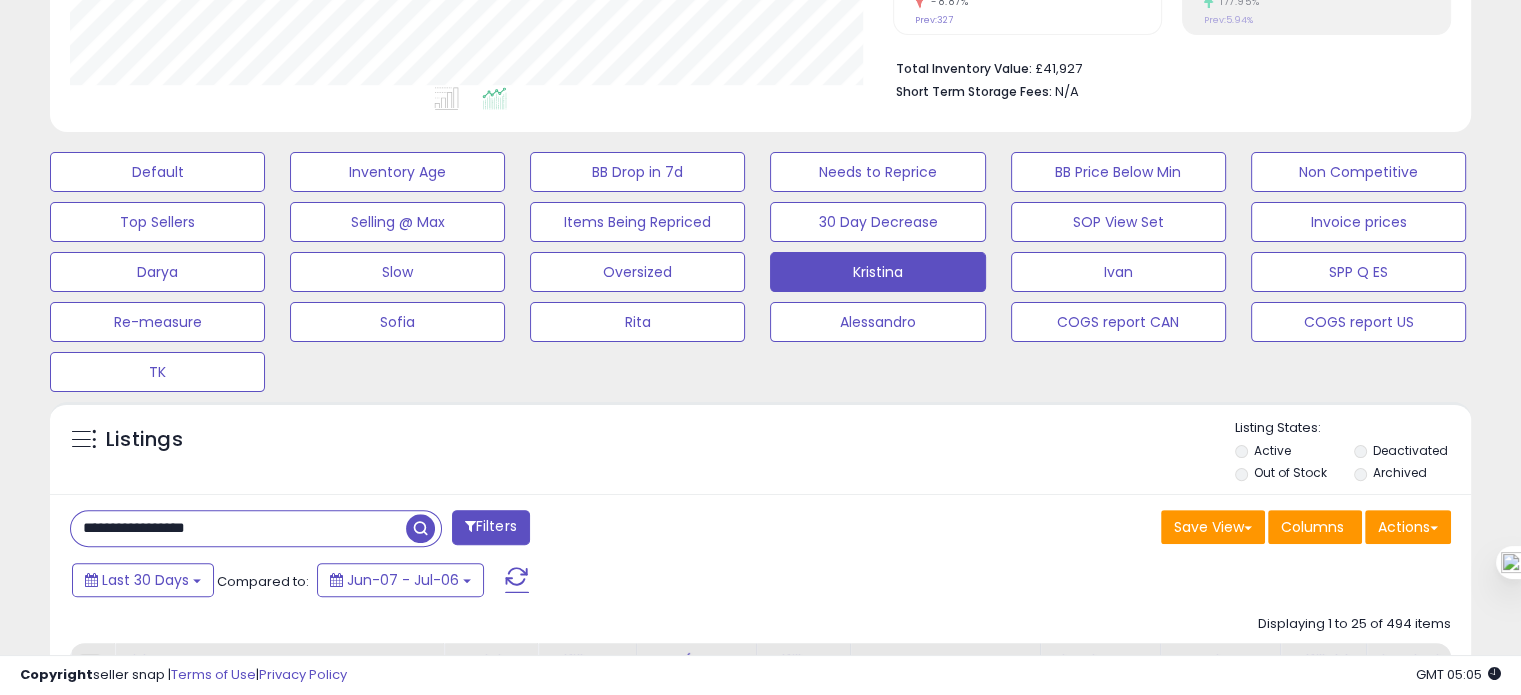 type on "**********" 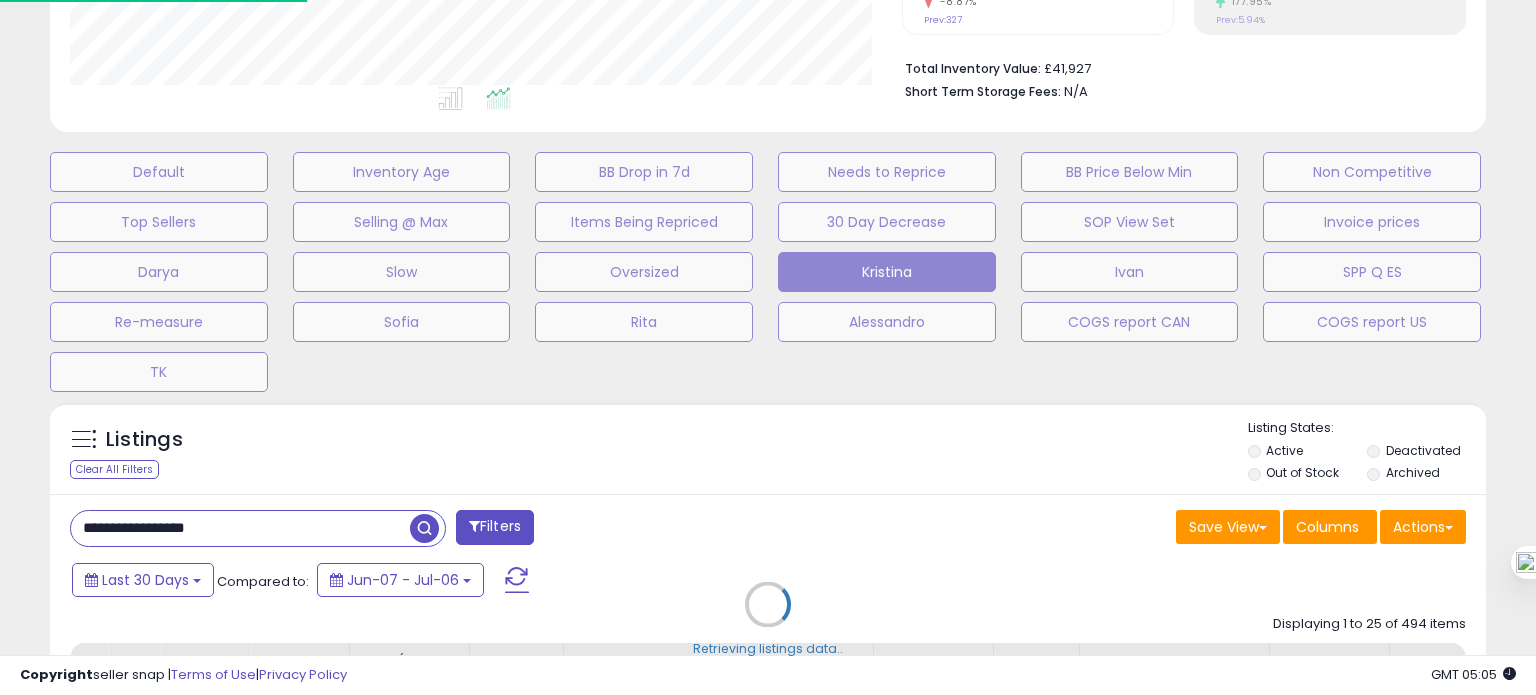 scroll, scrollTop: 999589, scrollLeft: 999168, axis: both 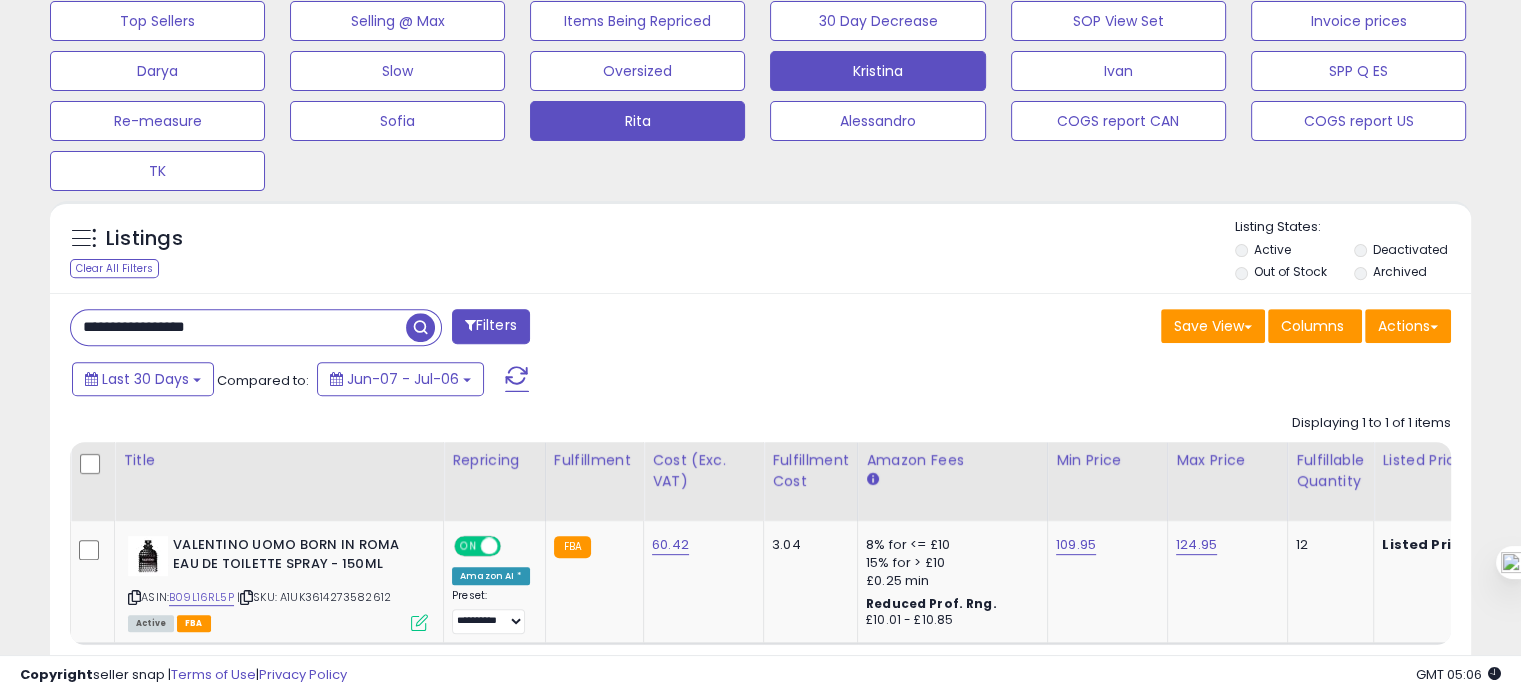 click on "Rita" at bounding box center (157, -29) 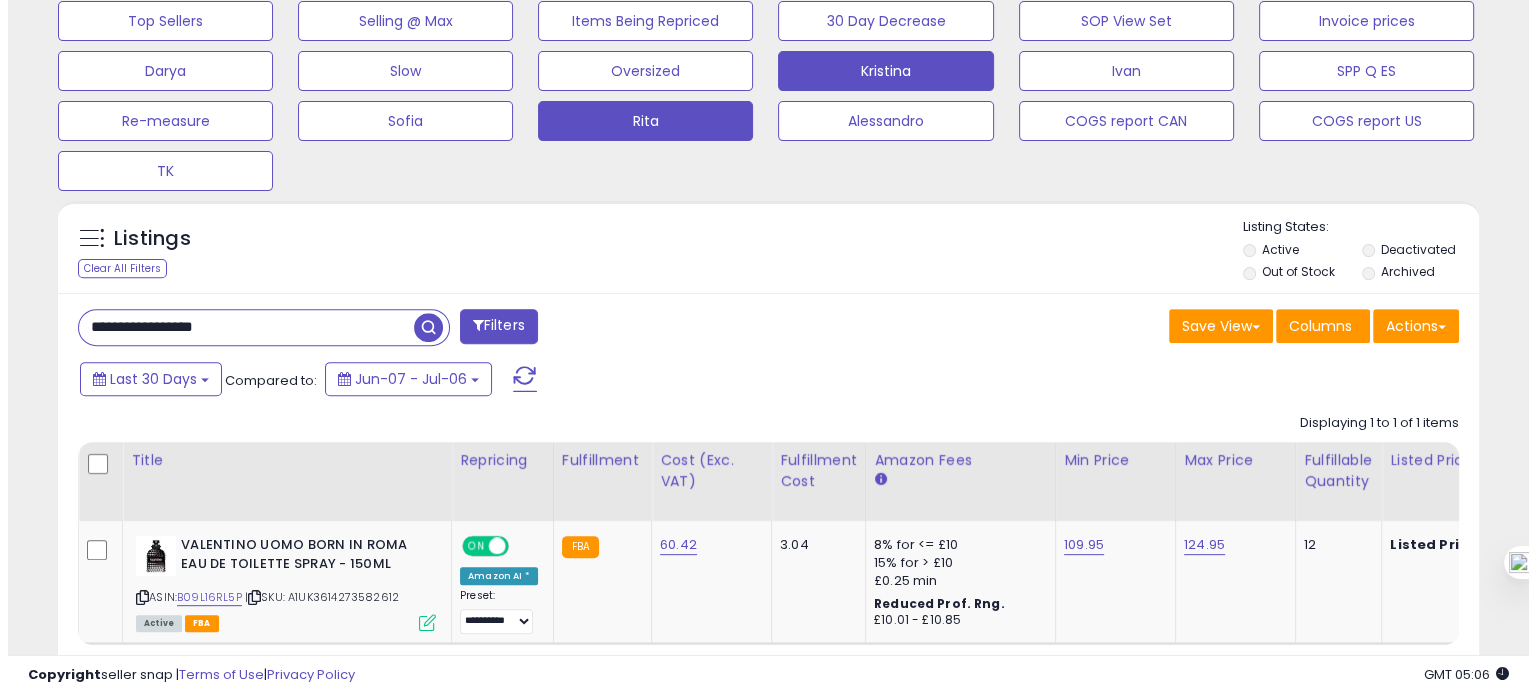 scroll, scrollTop: 674, scrollLeft: 0, axis: vertical 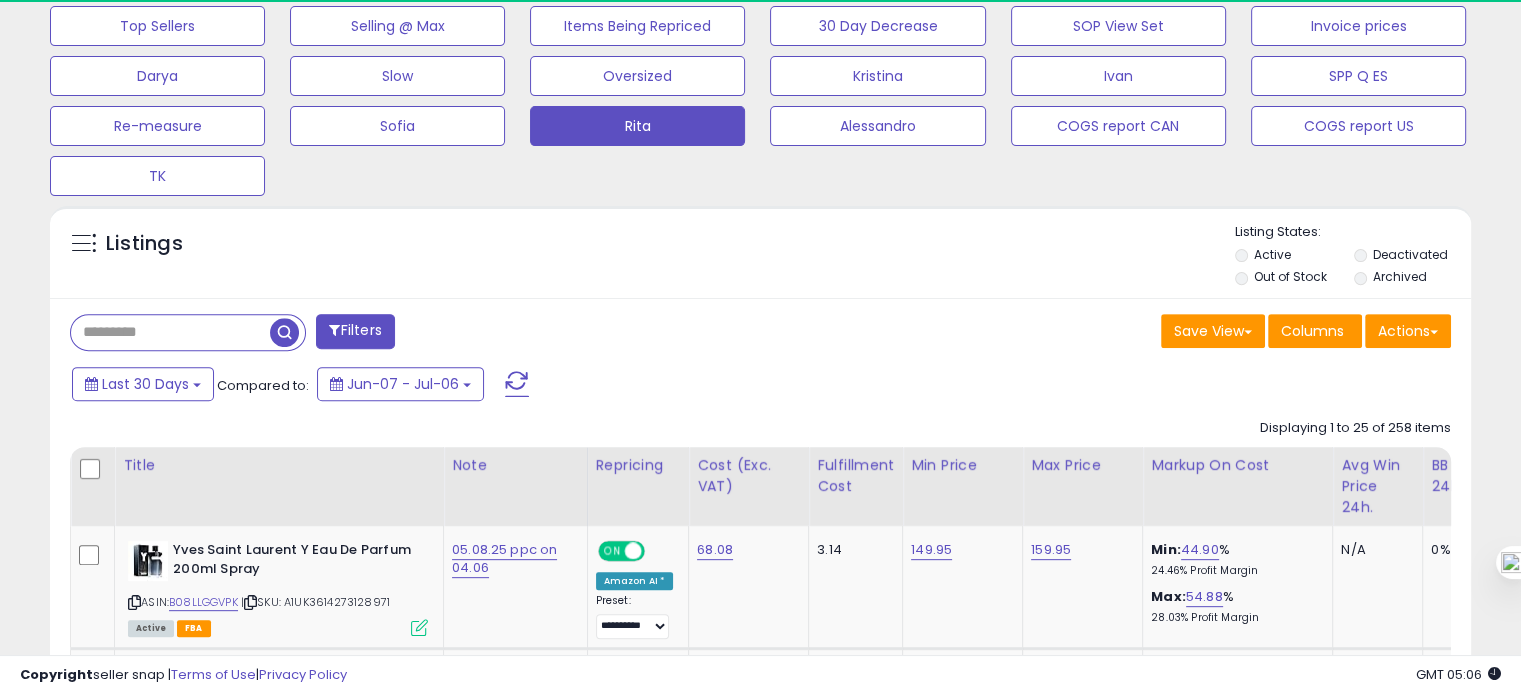 click at bounding box center (188, 332) 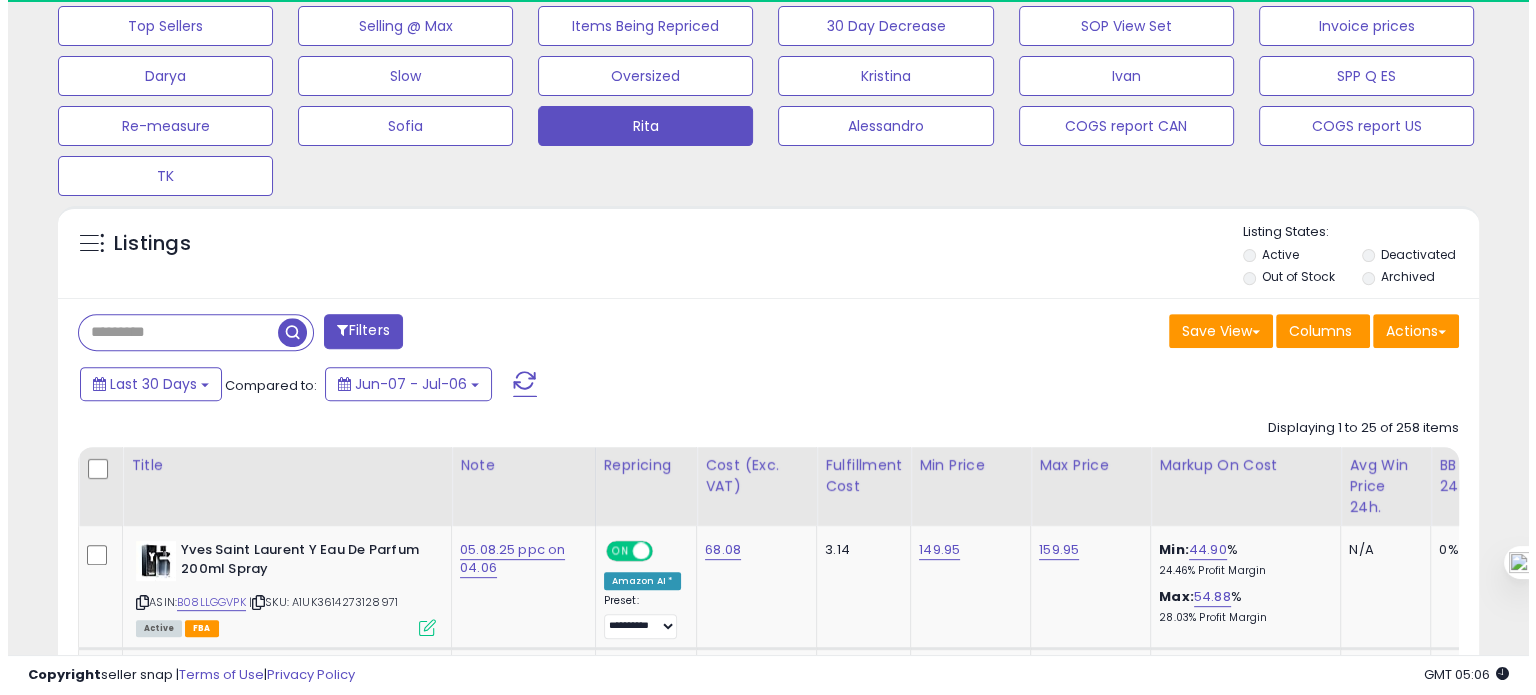 scroll, scrollTop: 409, scrollLeft: 822, axis: both 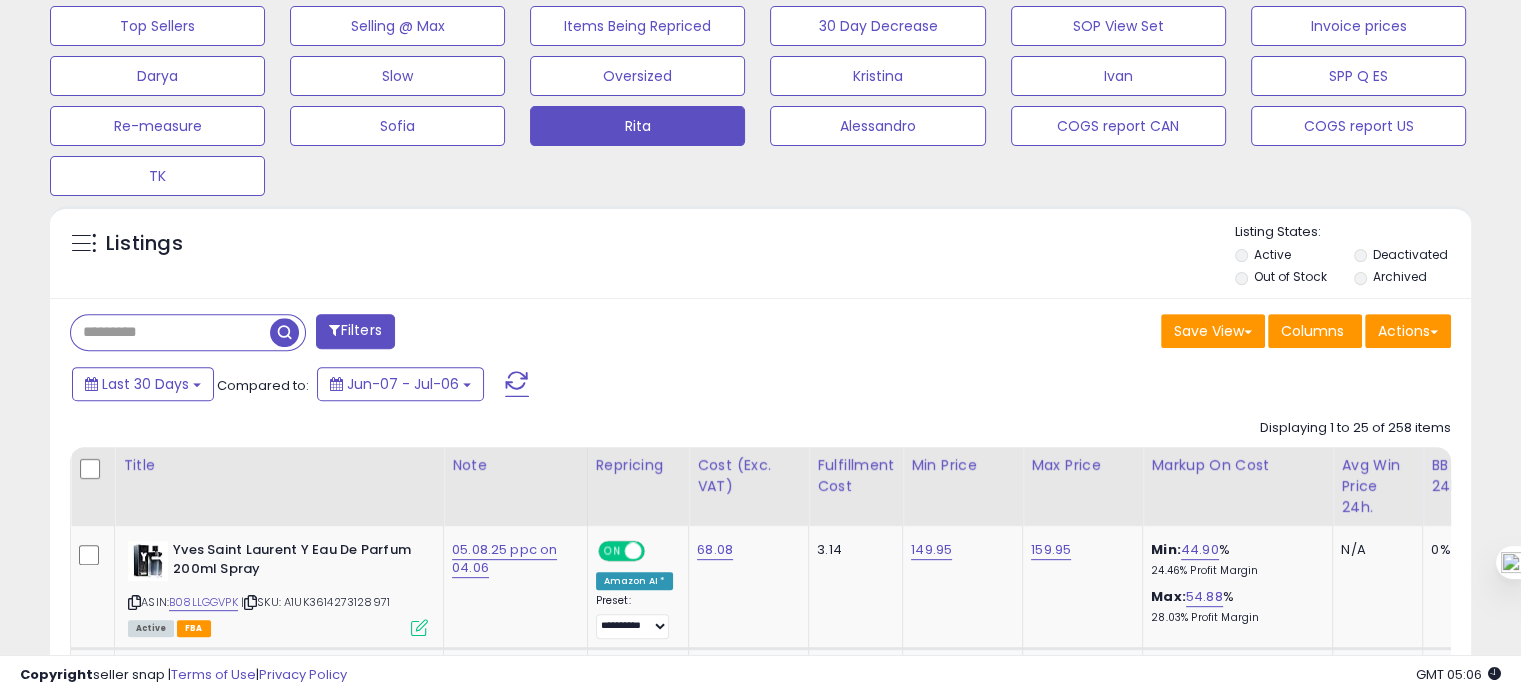 paste on "**********" 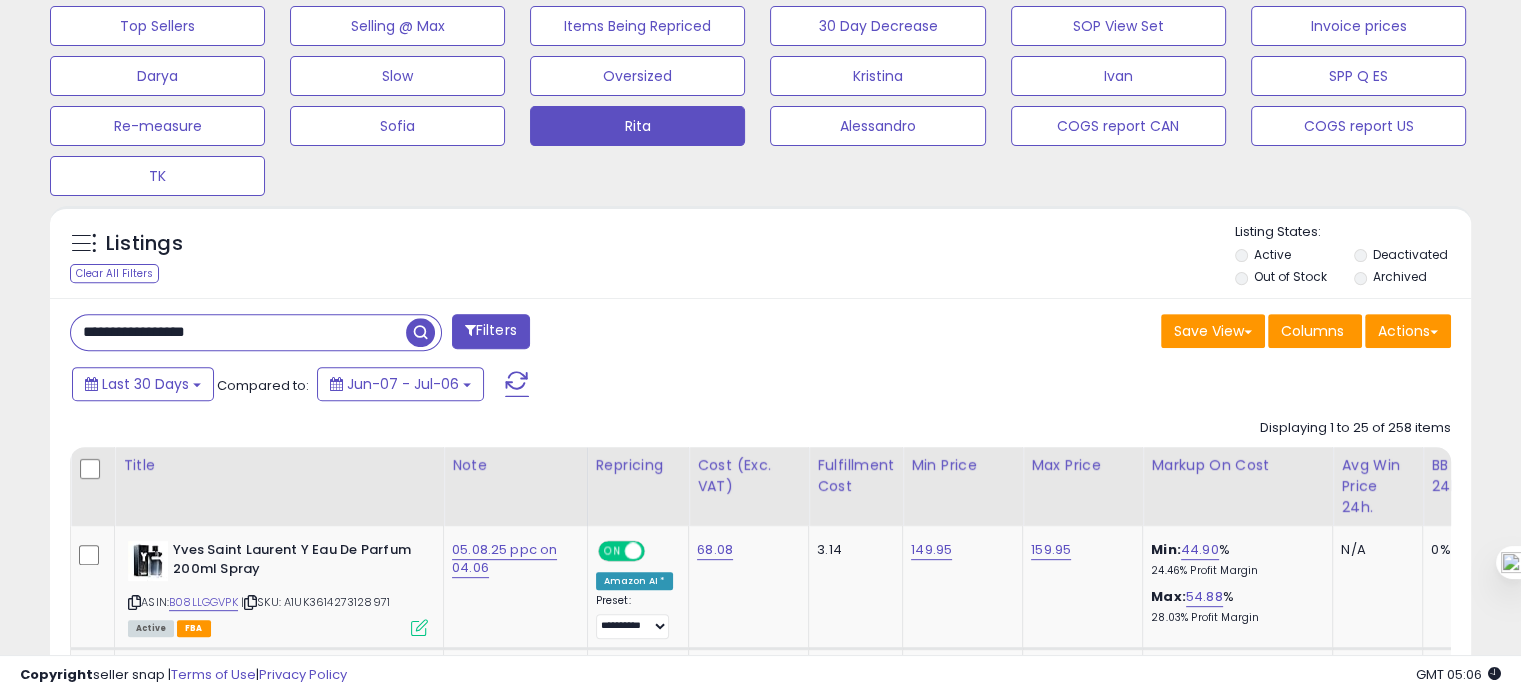 type on "**********" 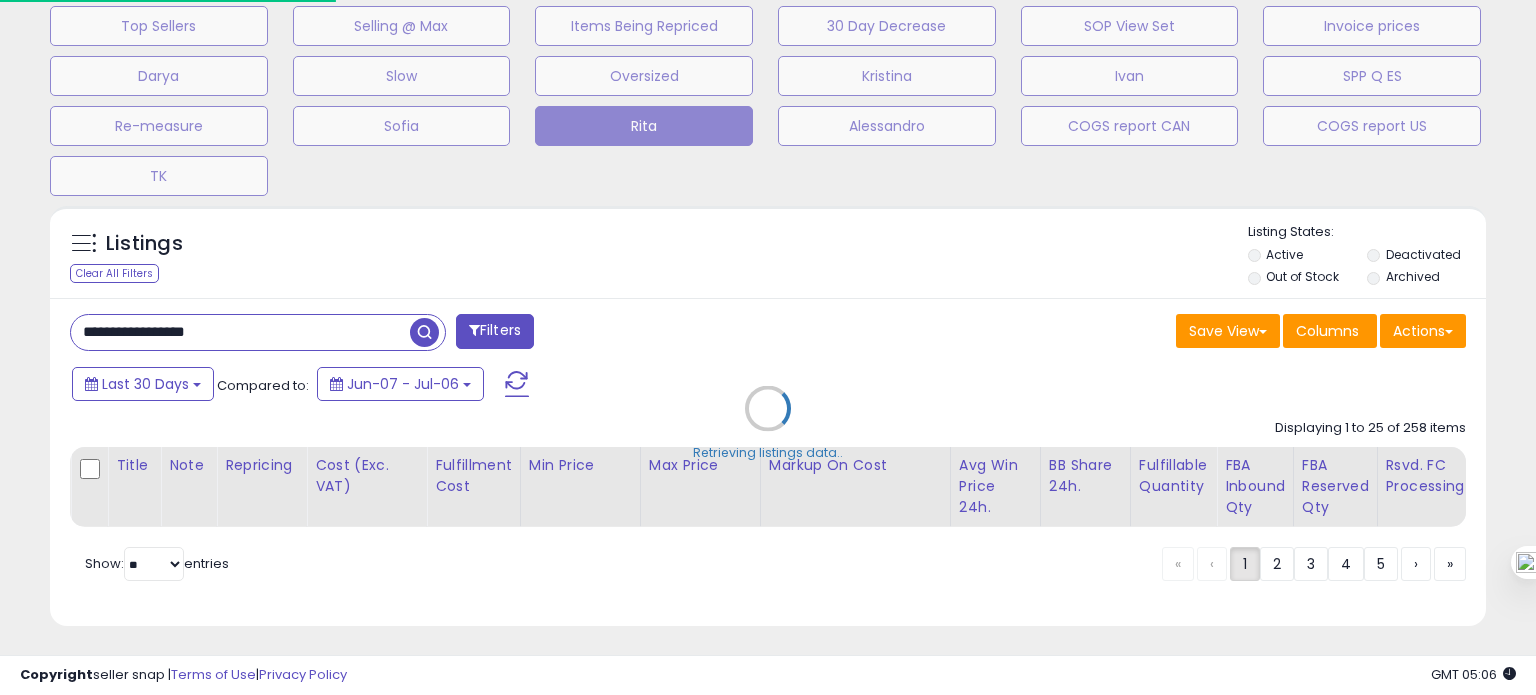scroll, scrollTop: 999589, scrollLeft: 999168, axis: both 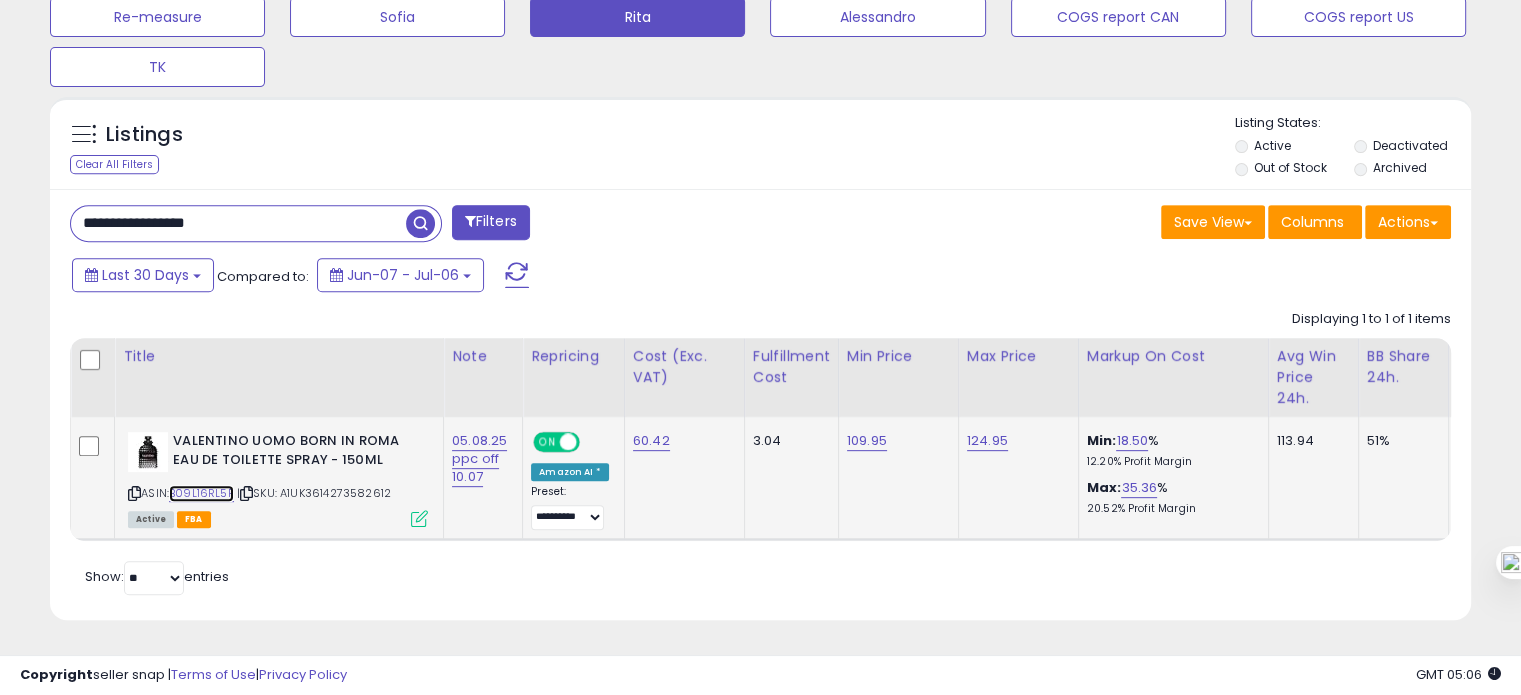 click on "B09L16RL5P" at bounding box center [201, 493] 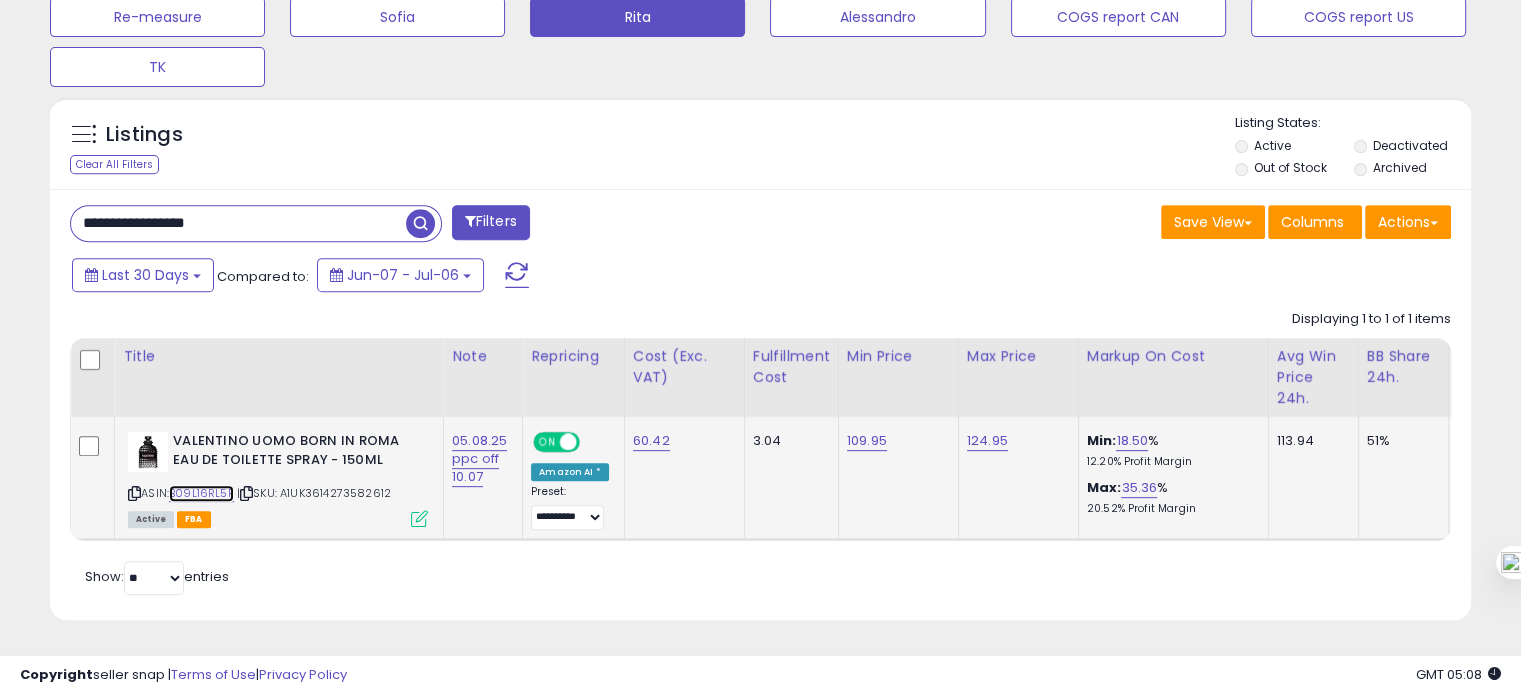 click on "B09L16RL5P" at bounding box center (201, 493) 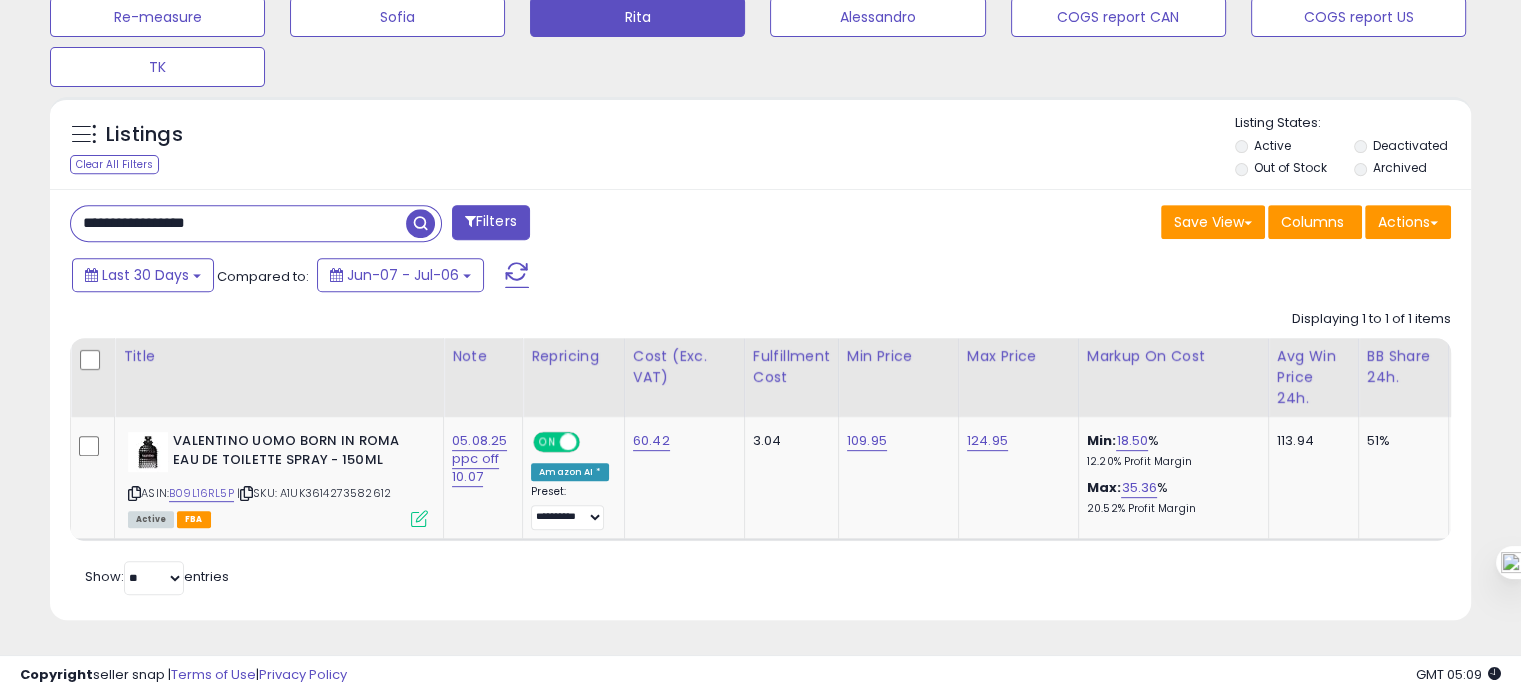 click on "**********" at bounding box center (238, 223) 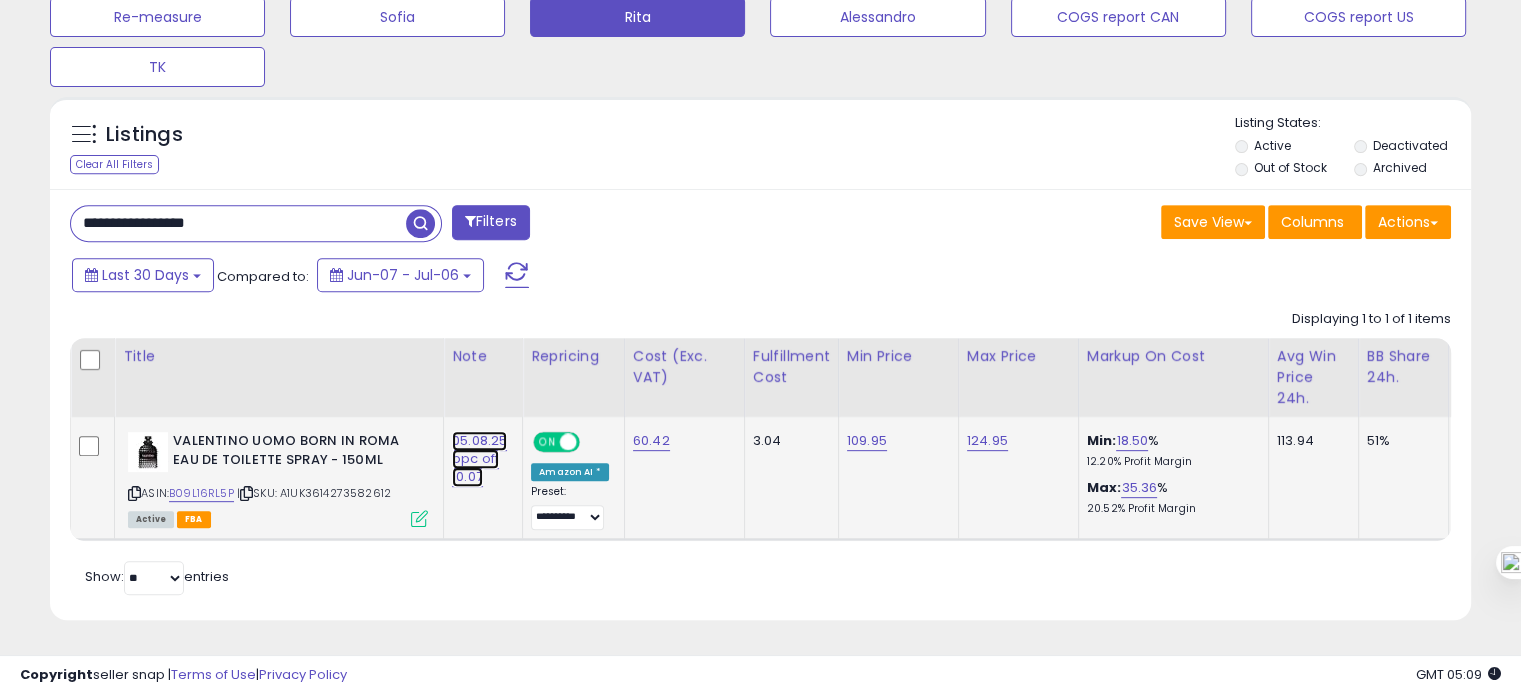 click on "05.08.25 ppc off 10.07" at bounding box center (479, 459) 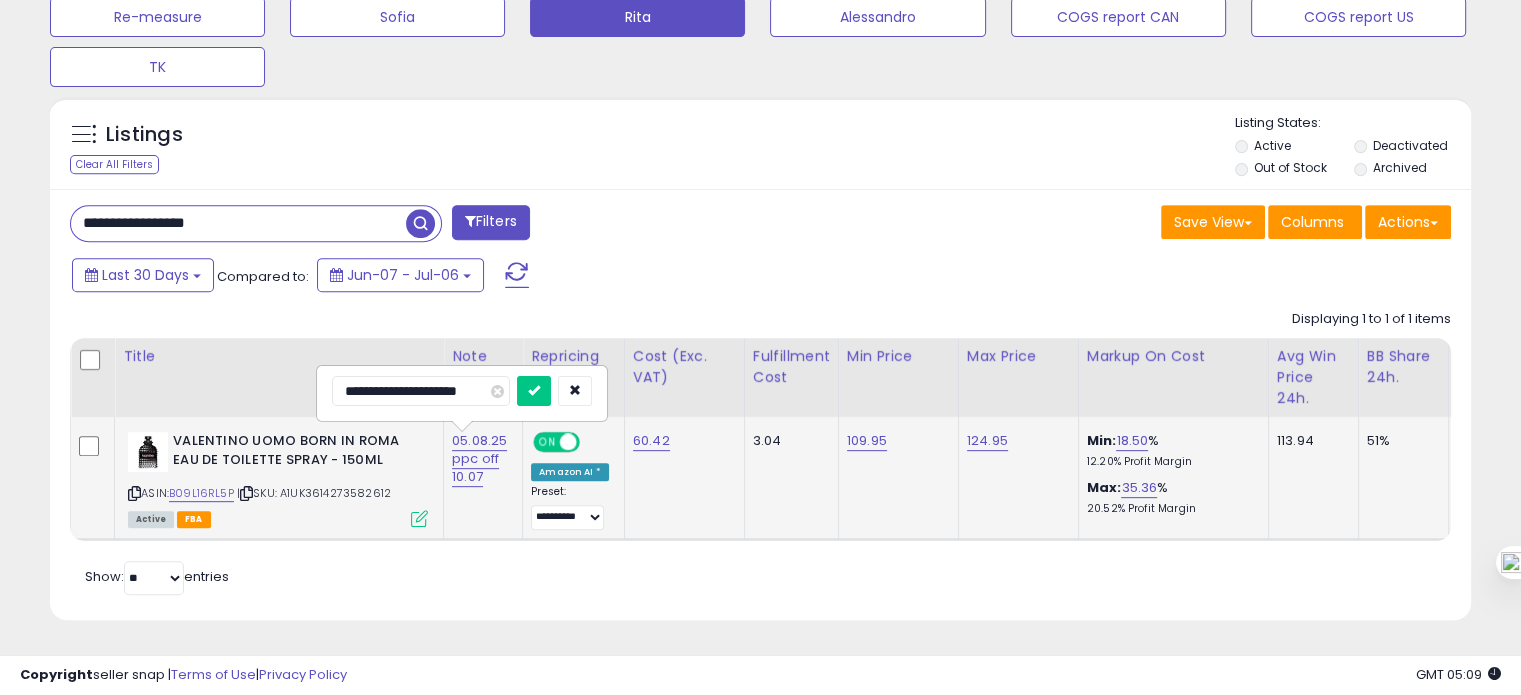 click on "**********" at bounding box center (421, 391) 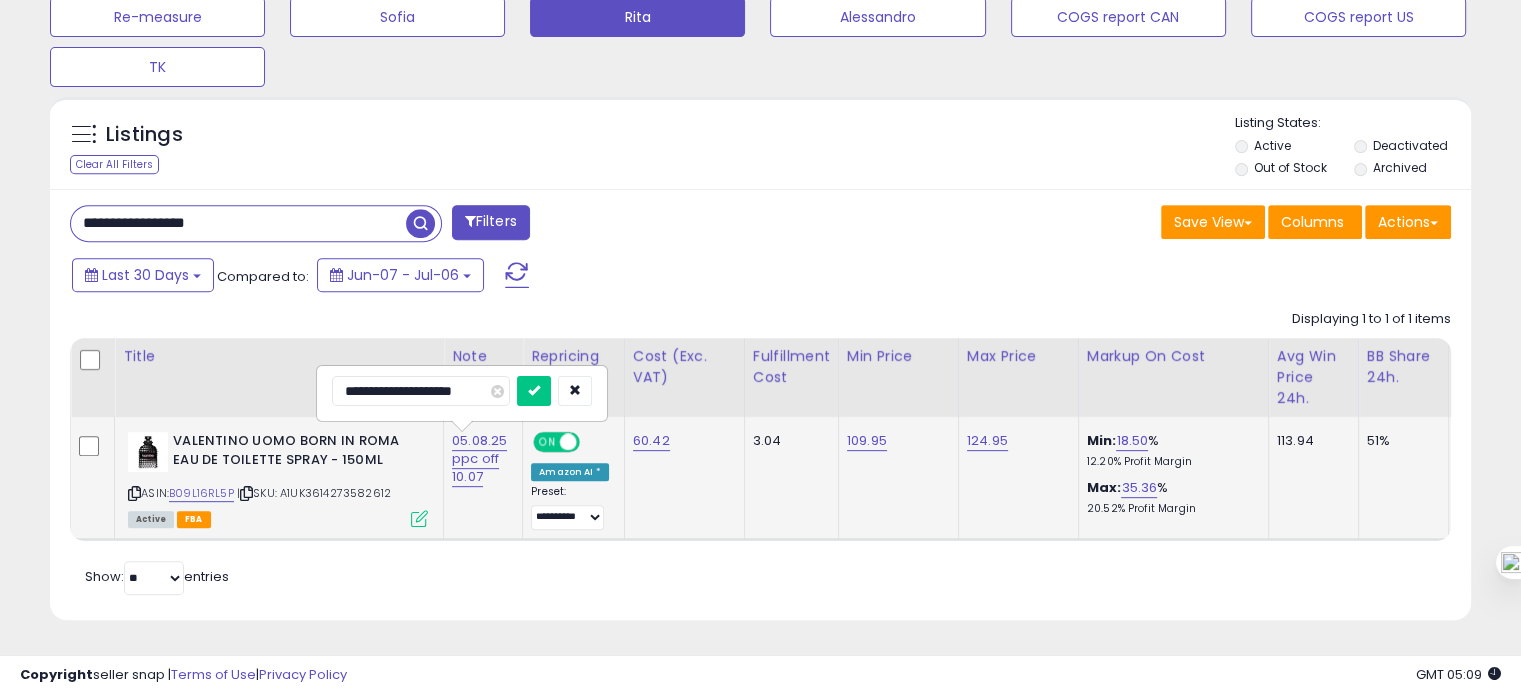 type on "**********" 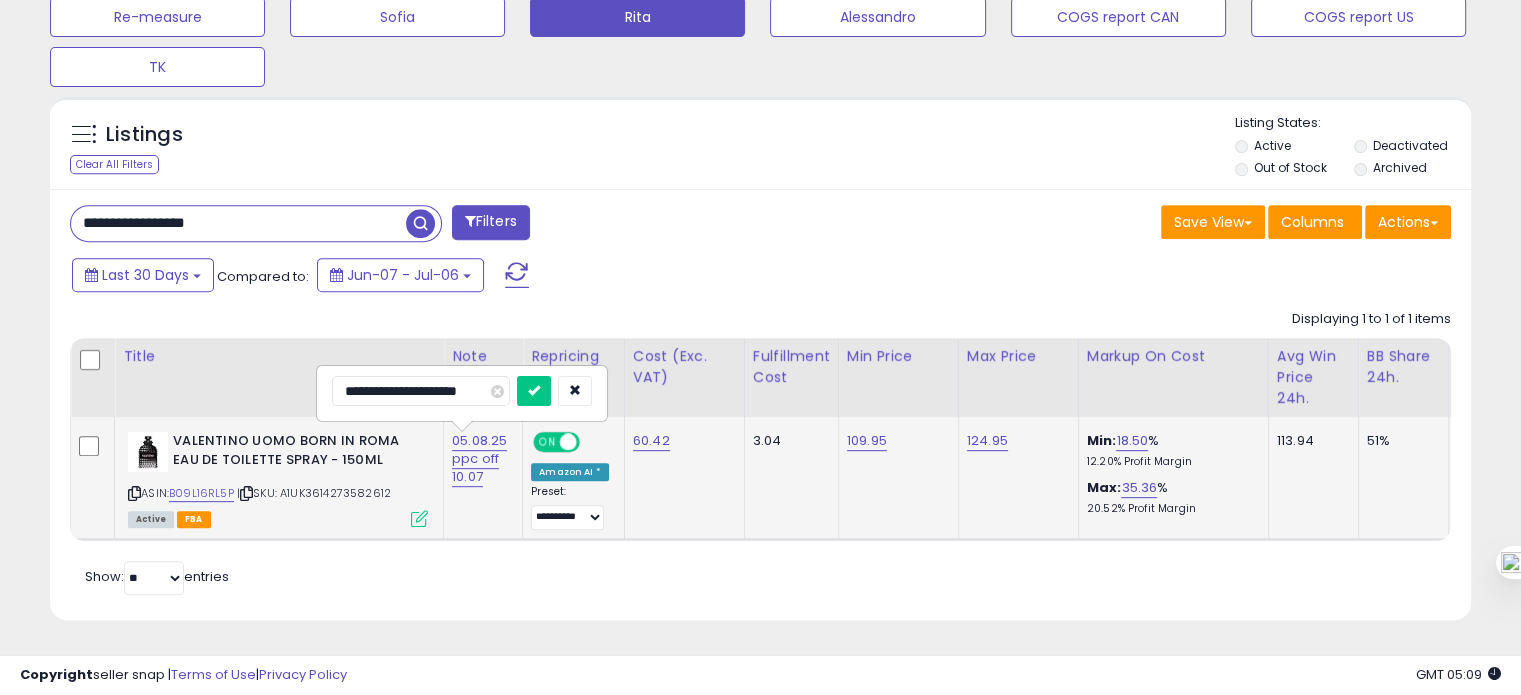 click at bounding box center [534, 391] 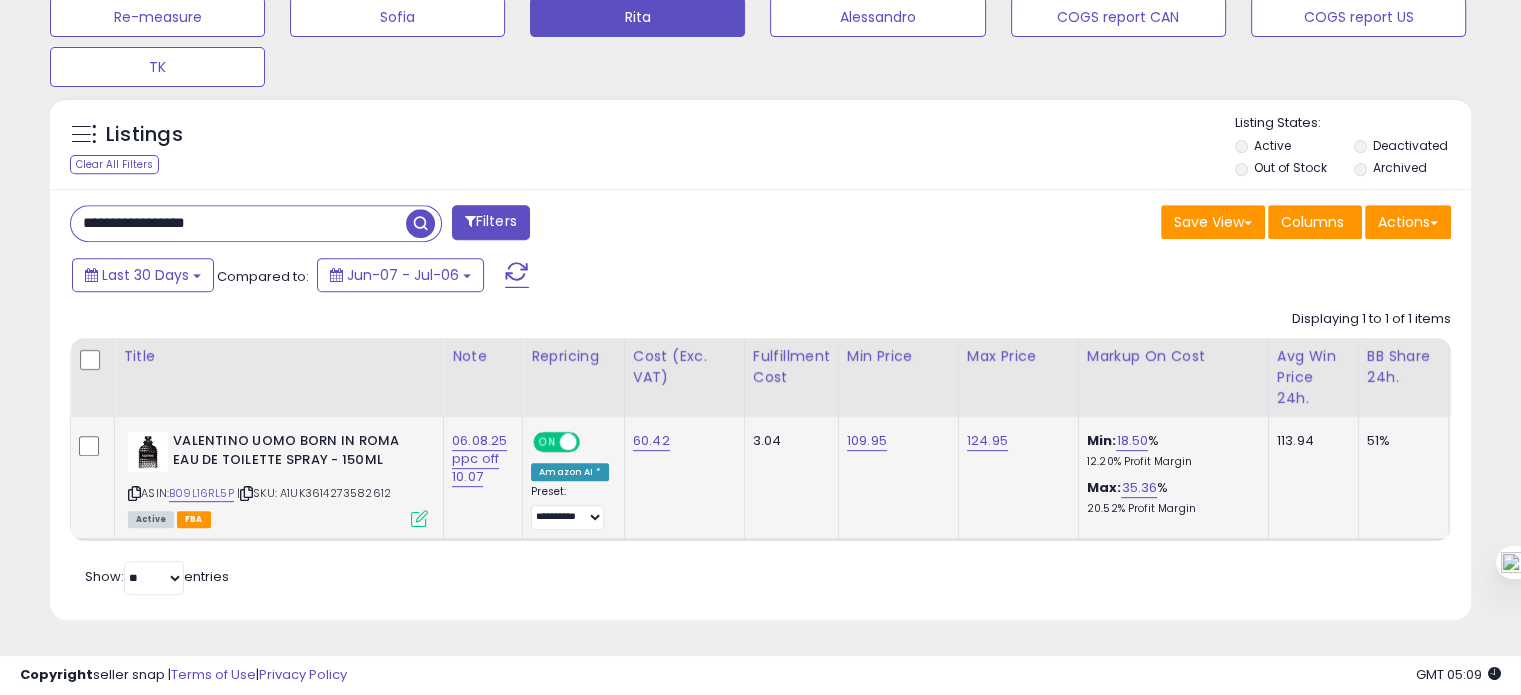 click on "**********" at bounding box center (238, 223) 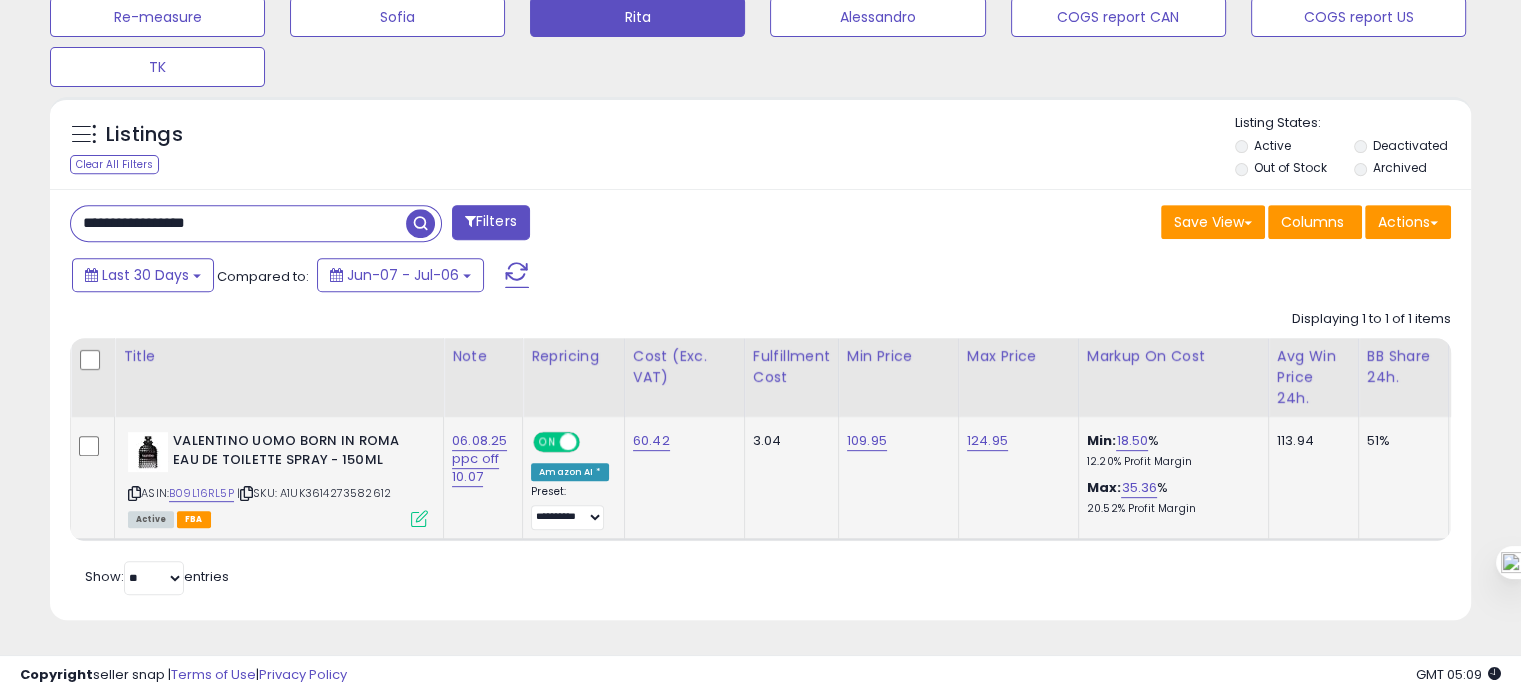 click on "**********" at bounding box center [238, 223] 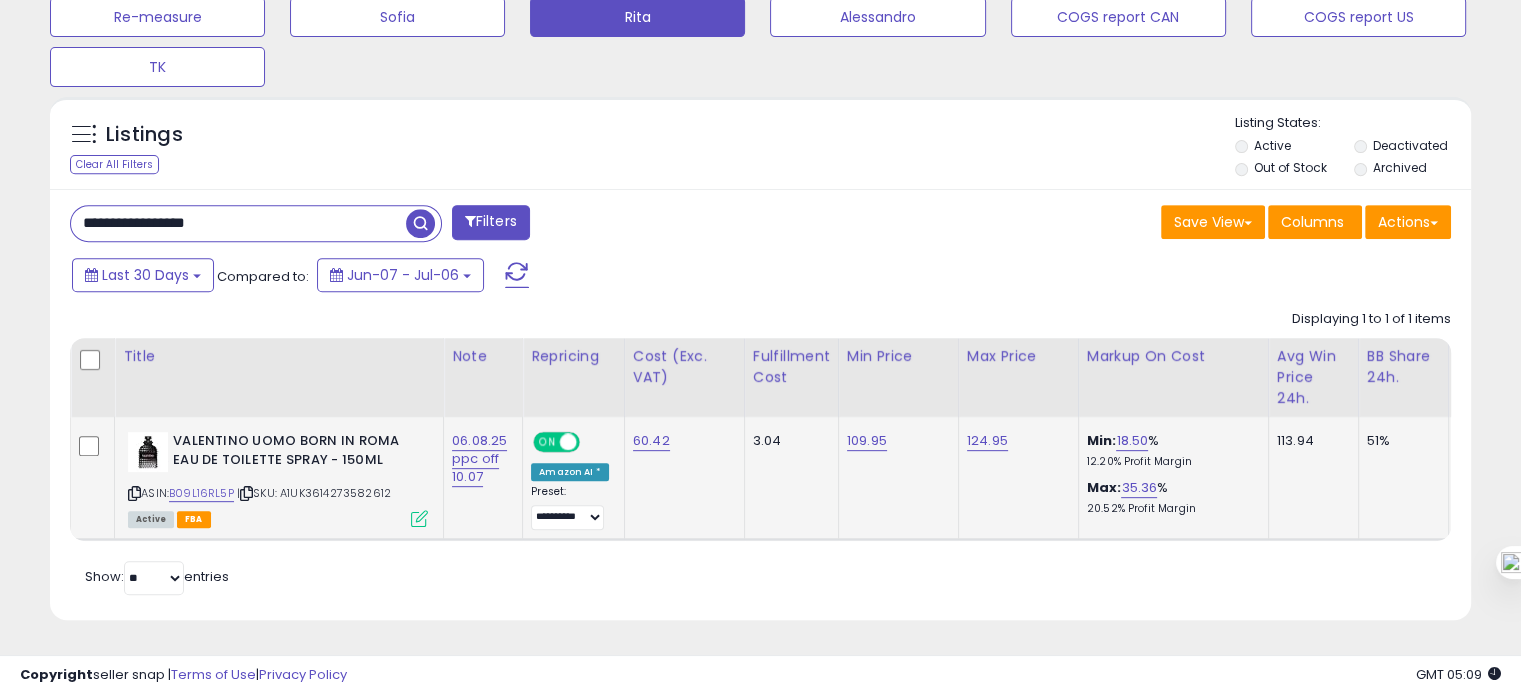 paste 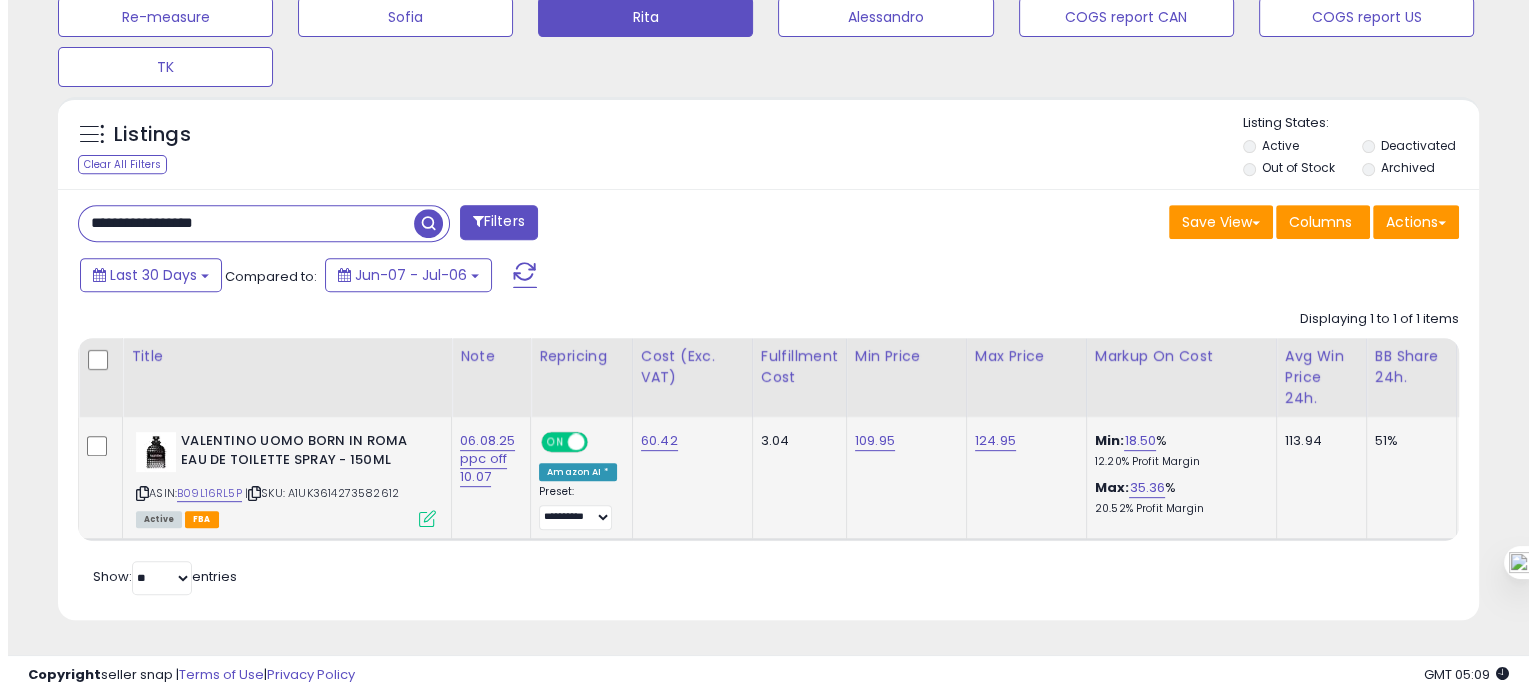 scroll, scrollTop: 674, scrollLeft: 0, axis: vertical 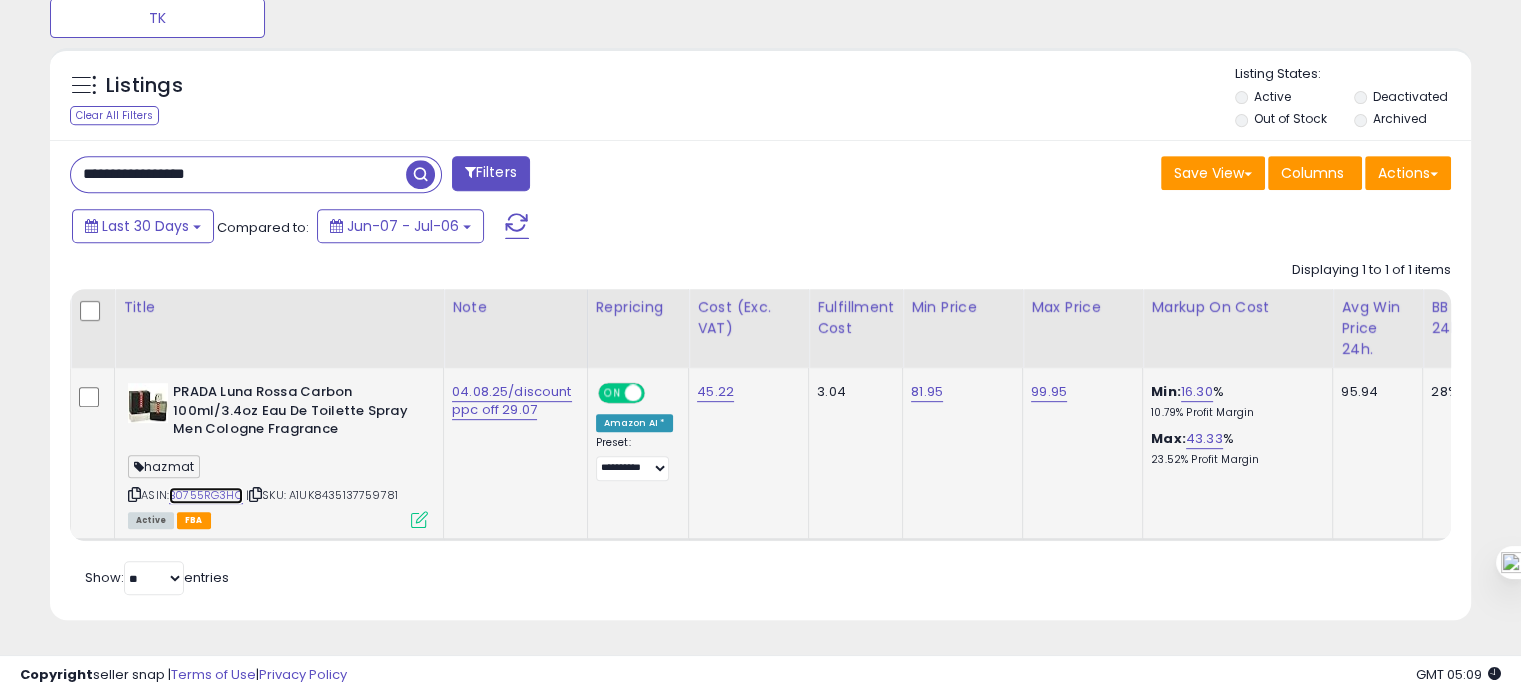 click on "B0755RG3HC" at bounding box center [206, 495] 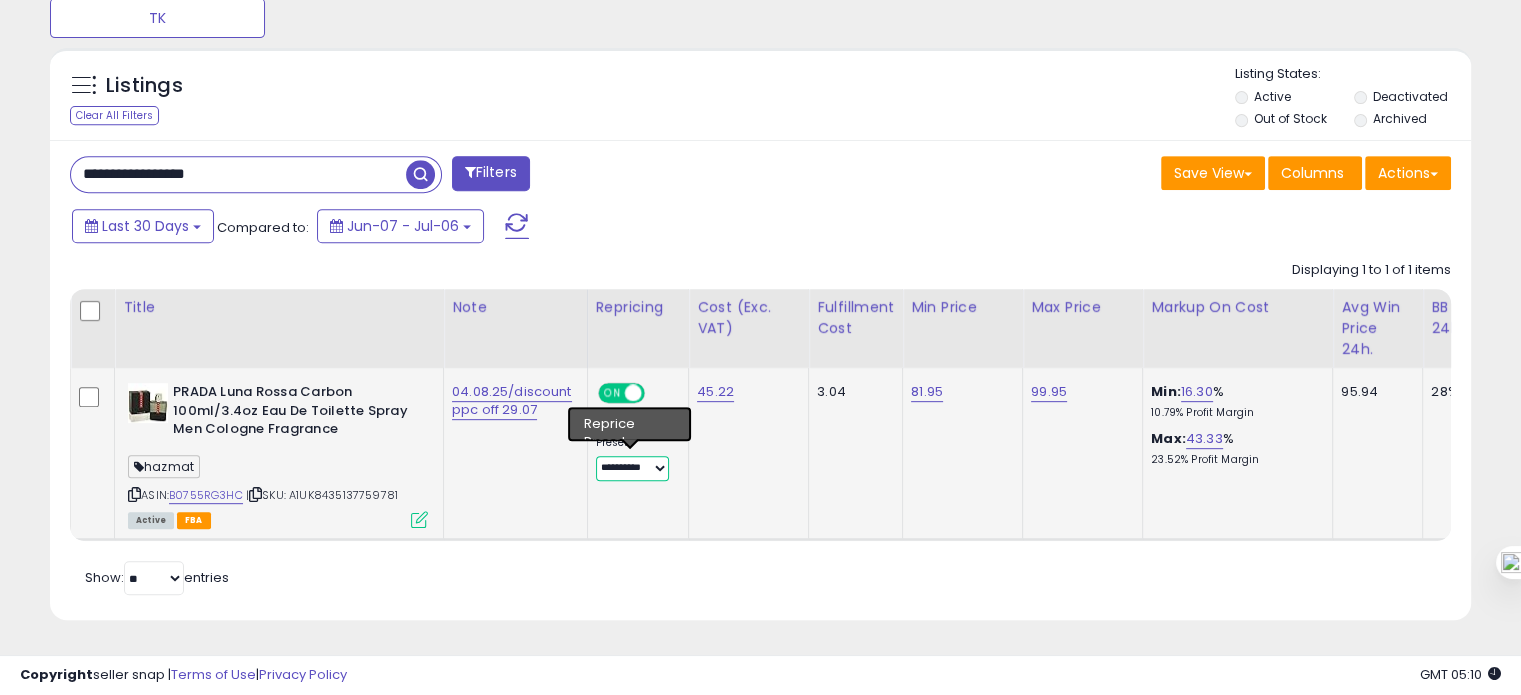 click on "**********" at bounding box center [632, 468] 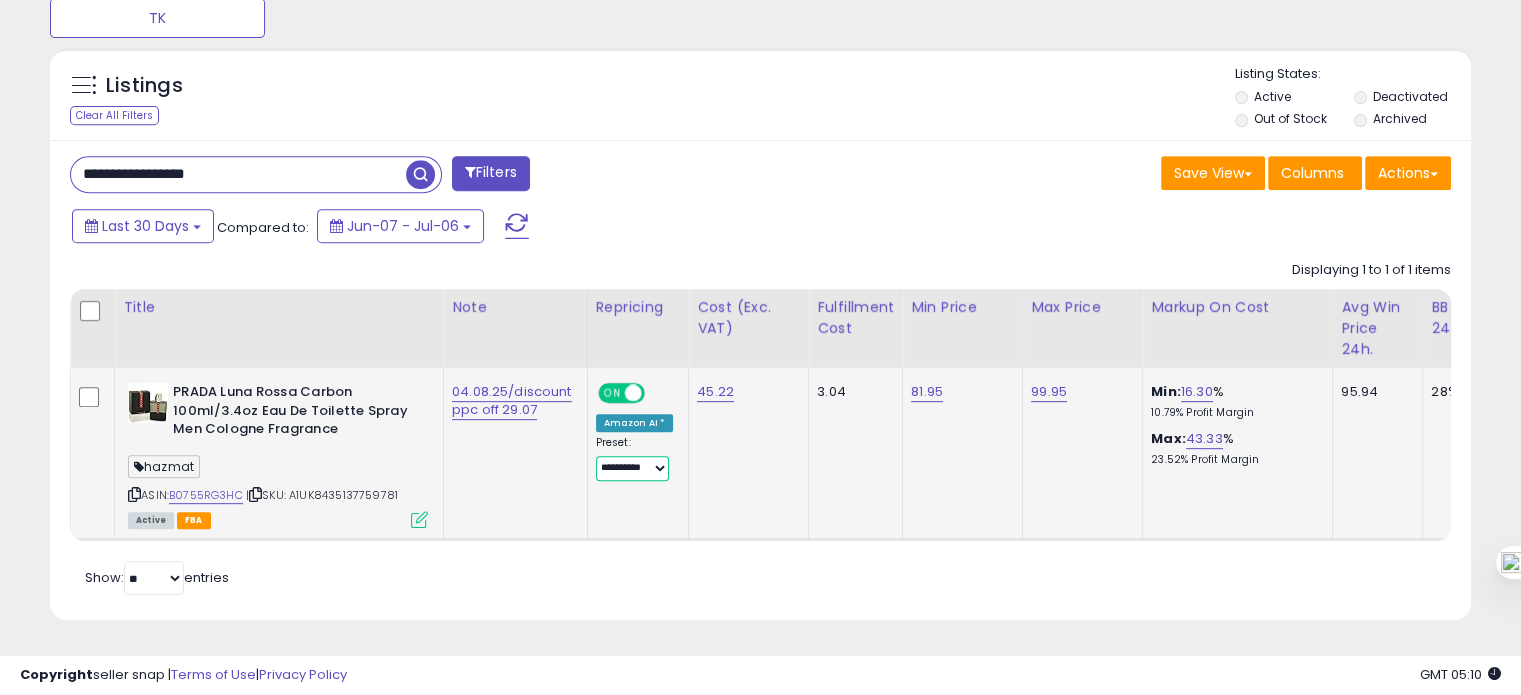 click on "**********" at bounding box center [632, 468] 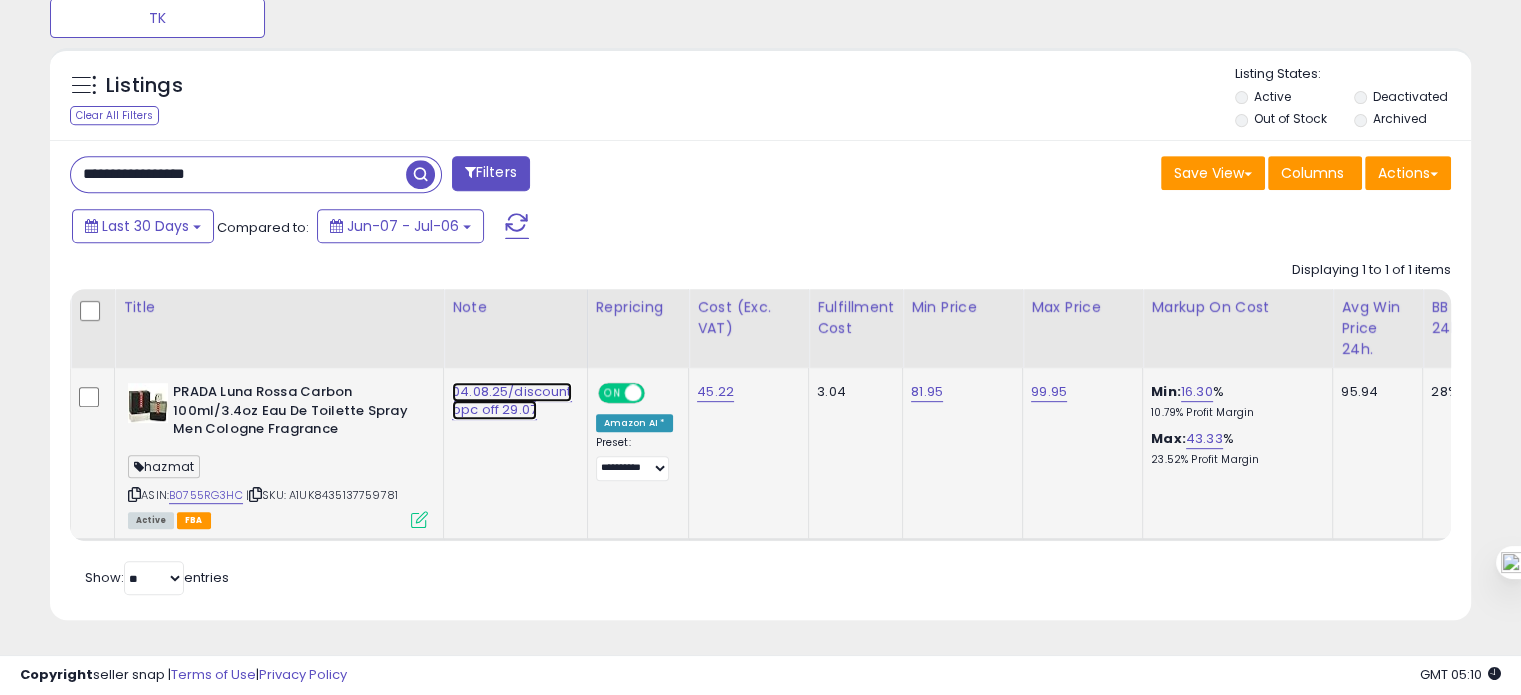 click on "04.08.25/discount ppc off 29.07" at bounding box center (512, 401) 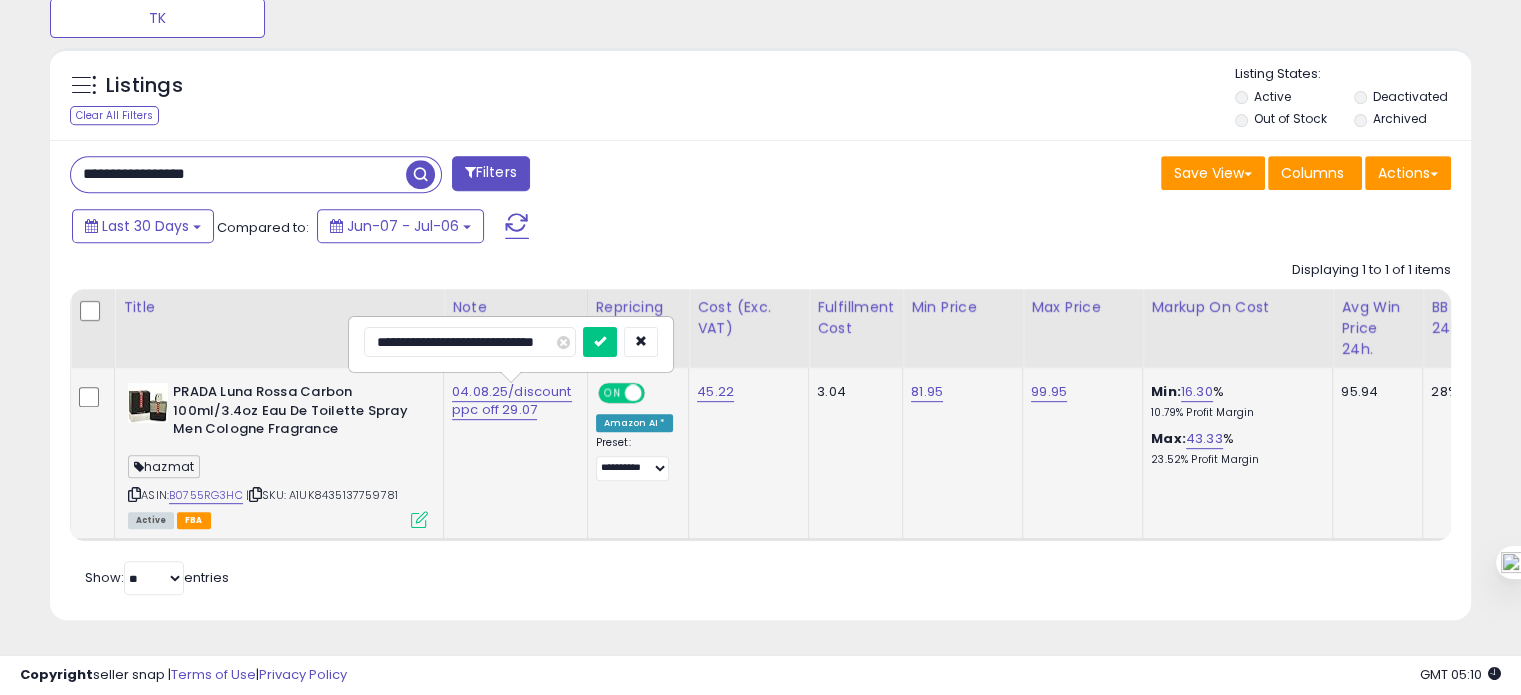 click on "**********" at bounding box center (470, 342) 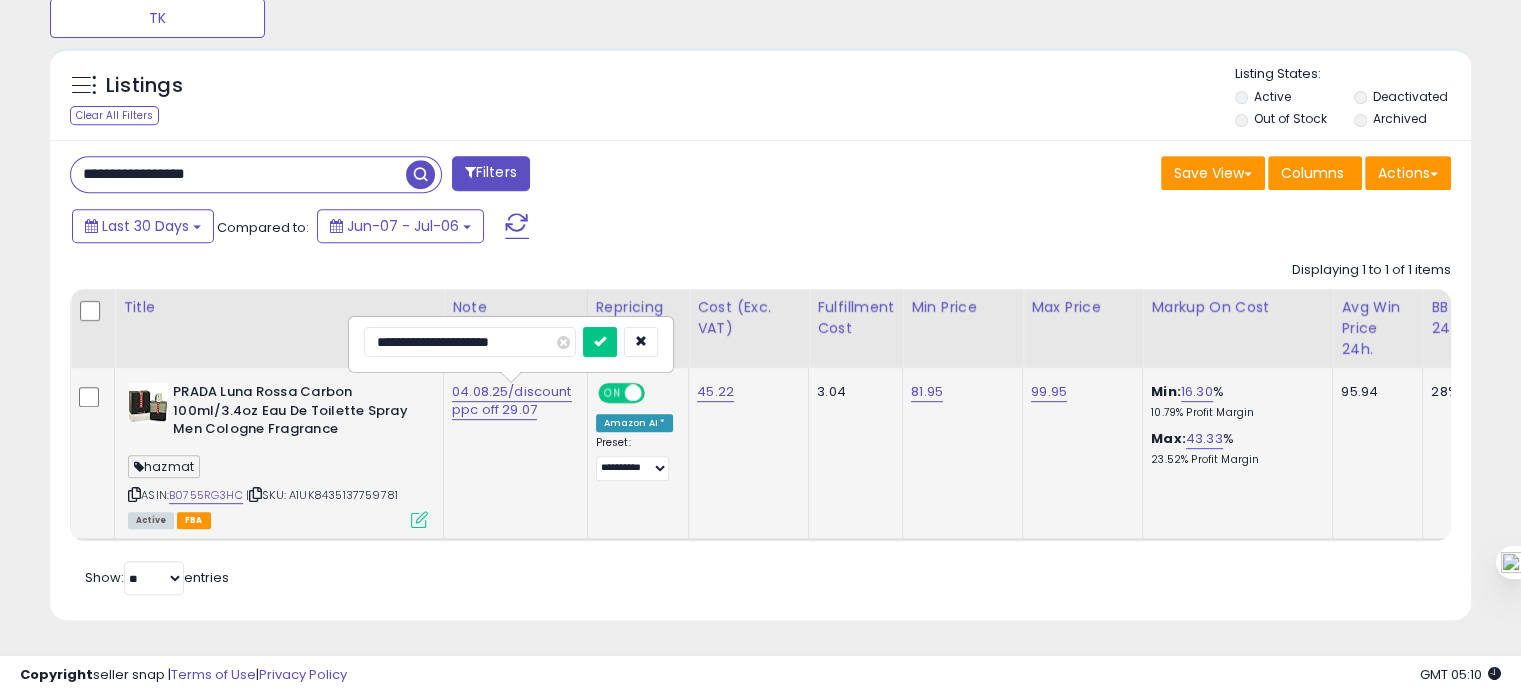 click on "**********" at bounding box center (470, 342) 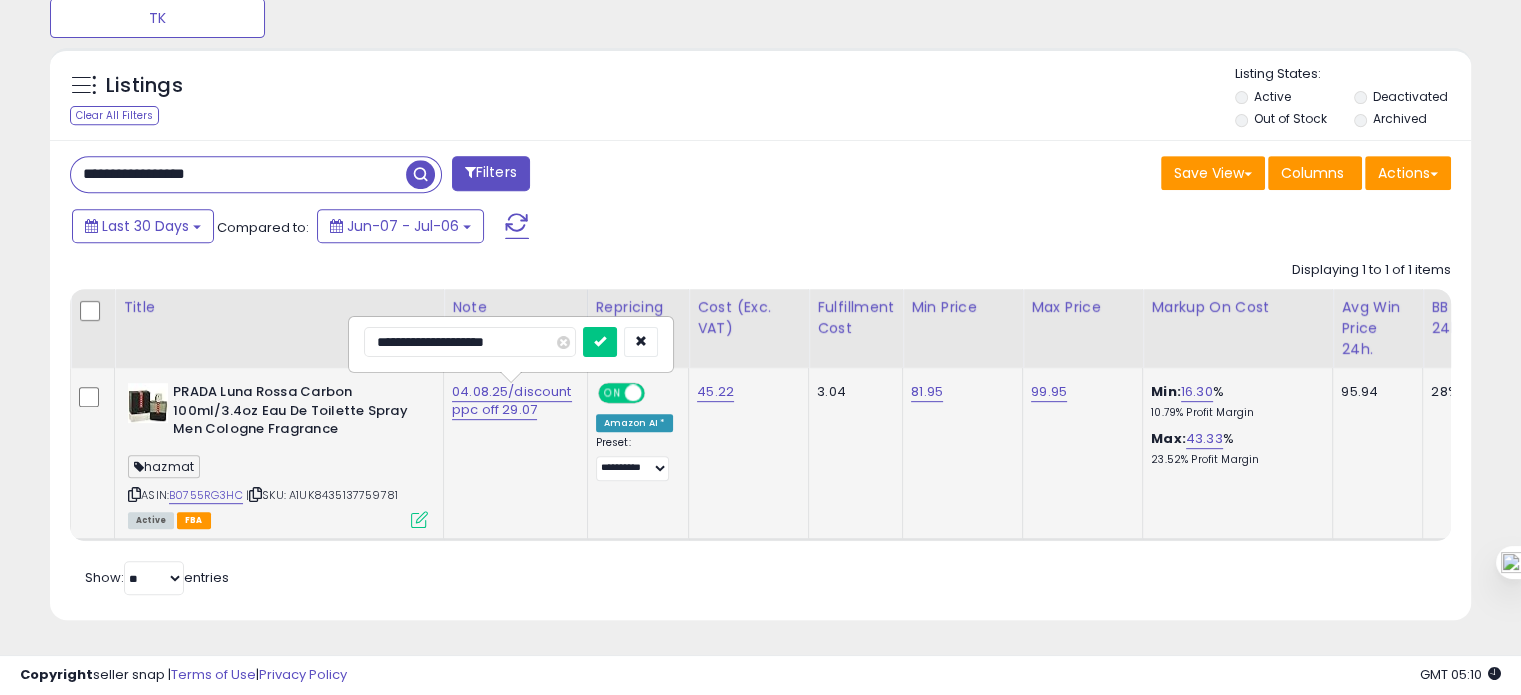 type on "**********" 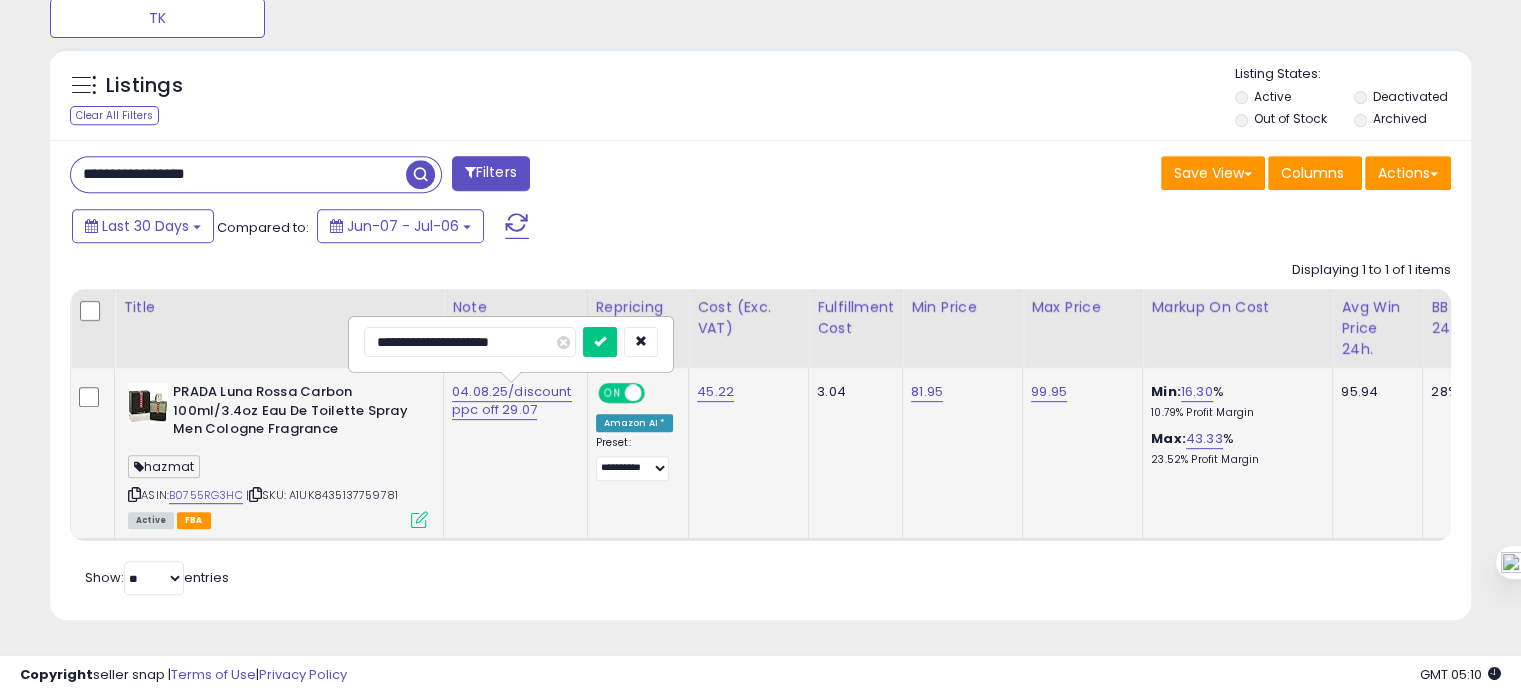 click at bounding box center [600, 342] 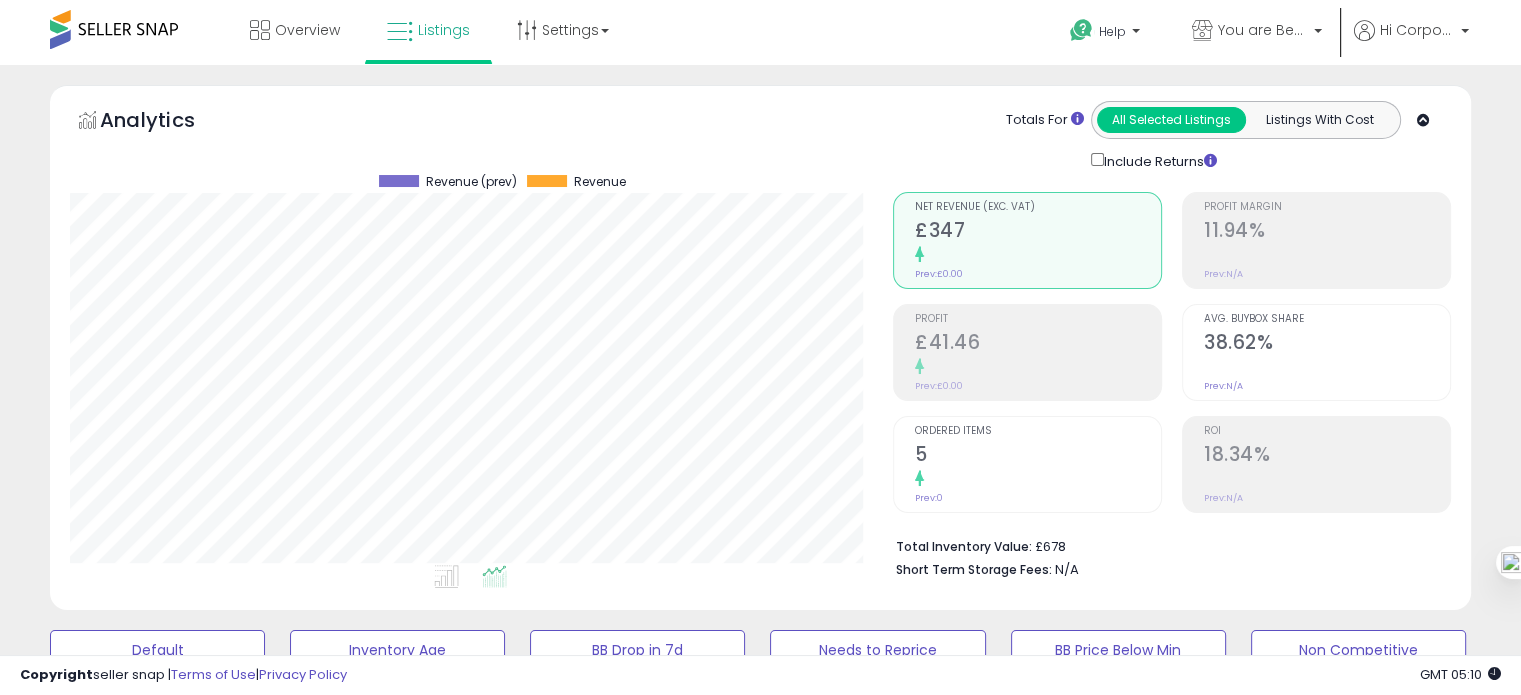 click on "38.62%" at bounding box center [1327, 344] 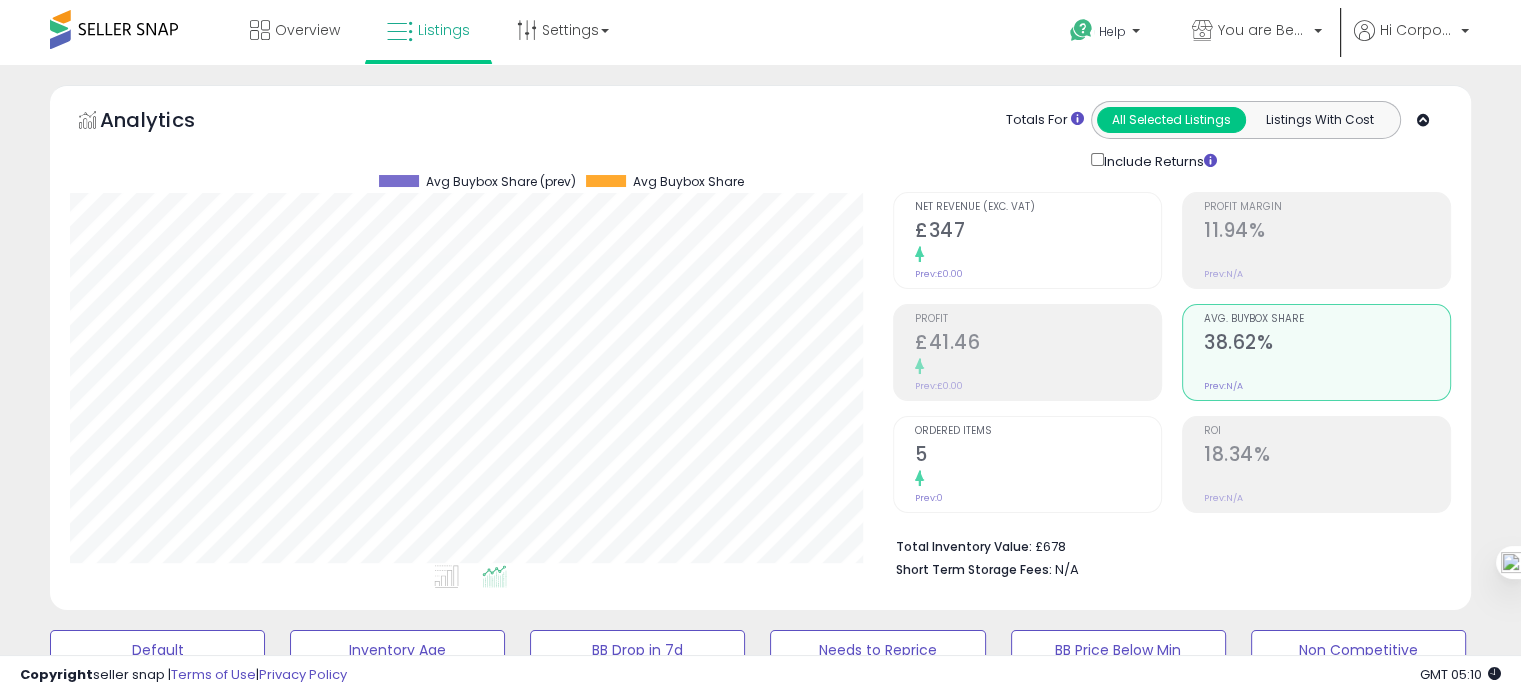 click on "5" at bounding box center (1038, 456) 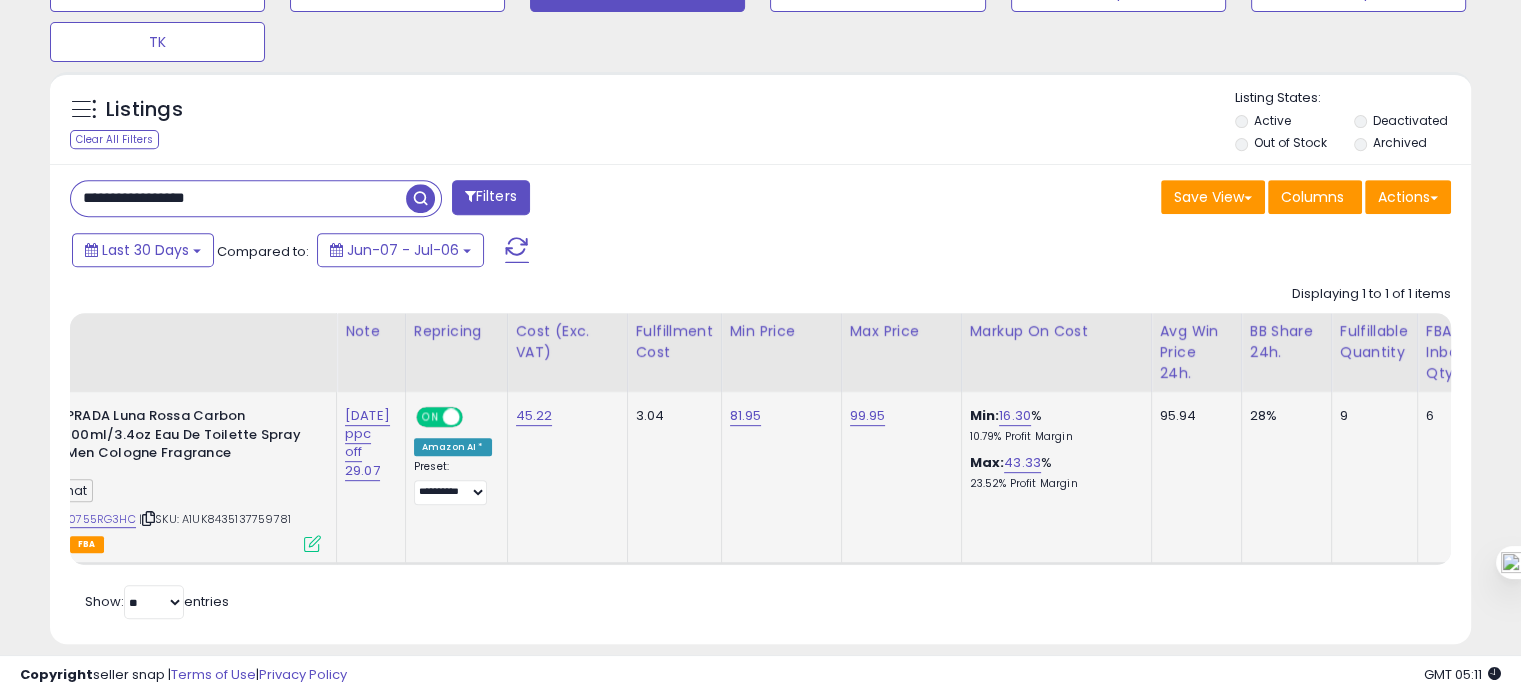 scroll, scrollTop: 846, scrollLeft: 0, axis: vertical 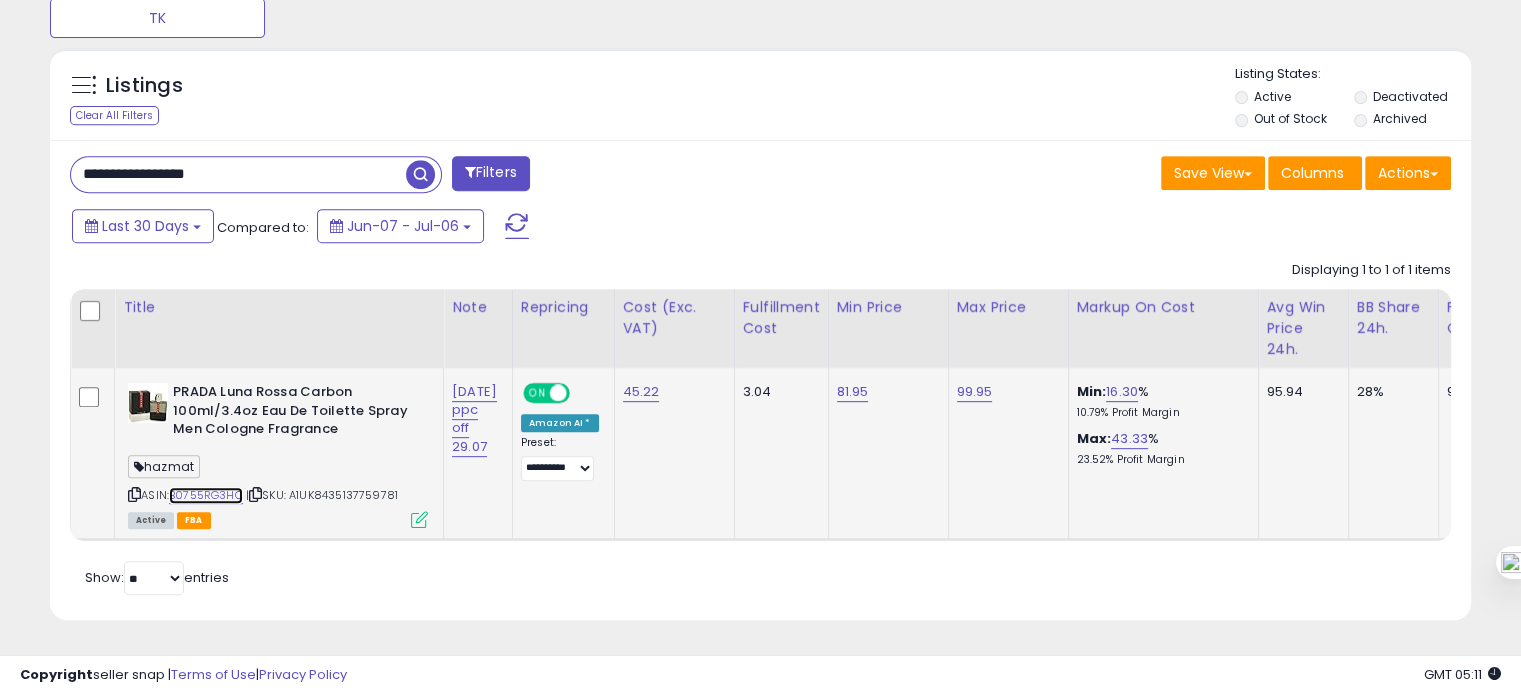 click on "B0755RG3HC" at bounding box center [206, 495] 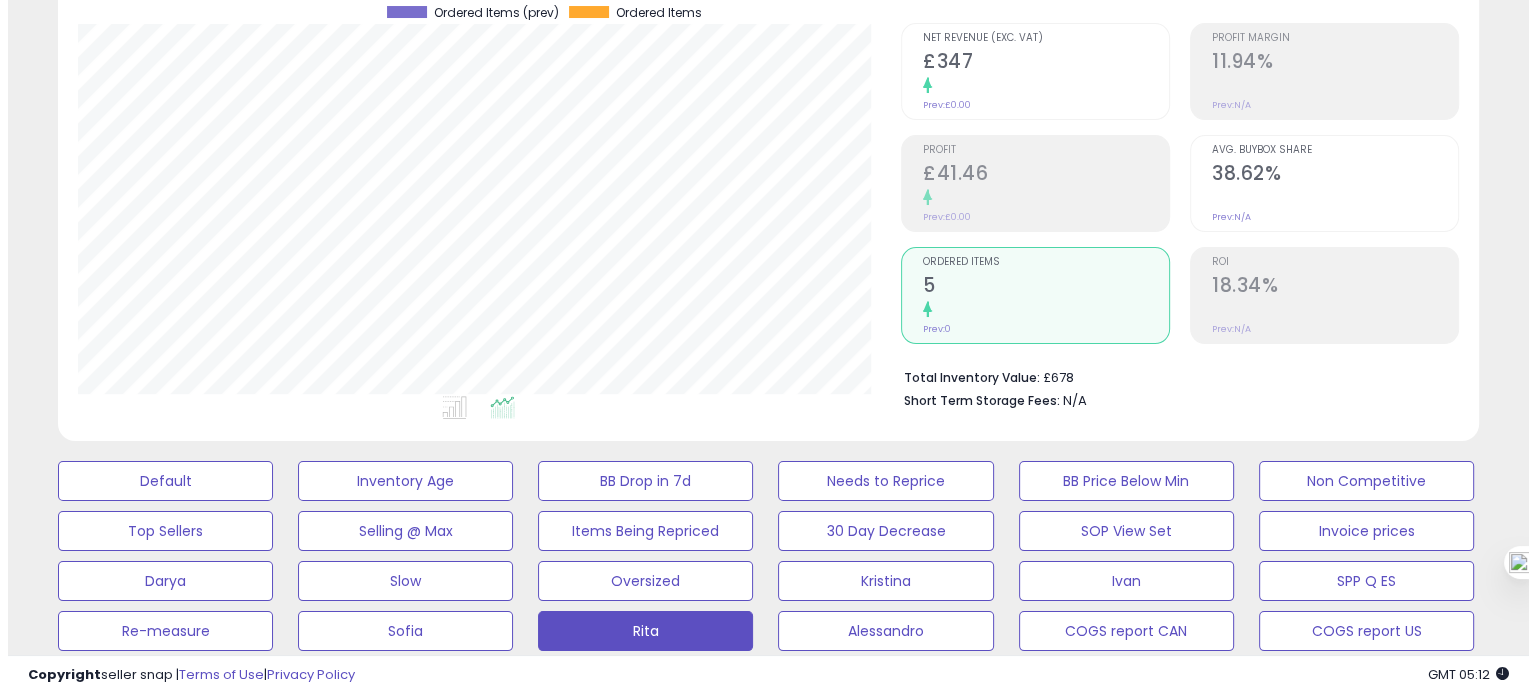 scroll, scrollTop: 147, scrollLeft: 0, axis: vertical 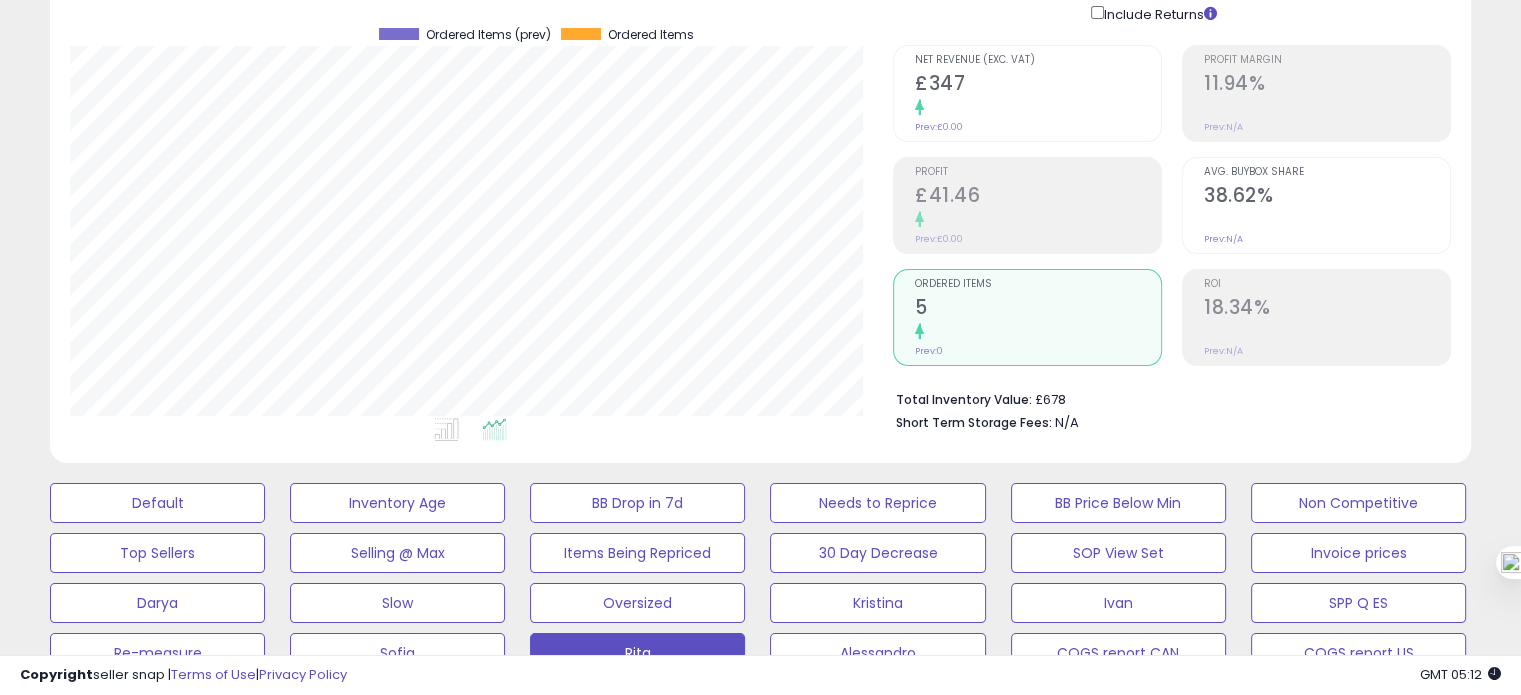 click on "£41.46" at bounding box center [1038, 197] 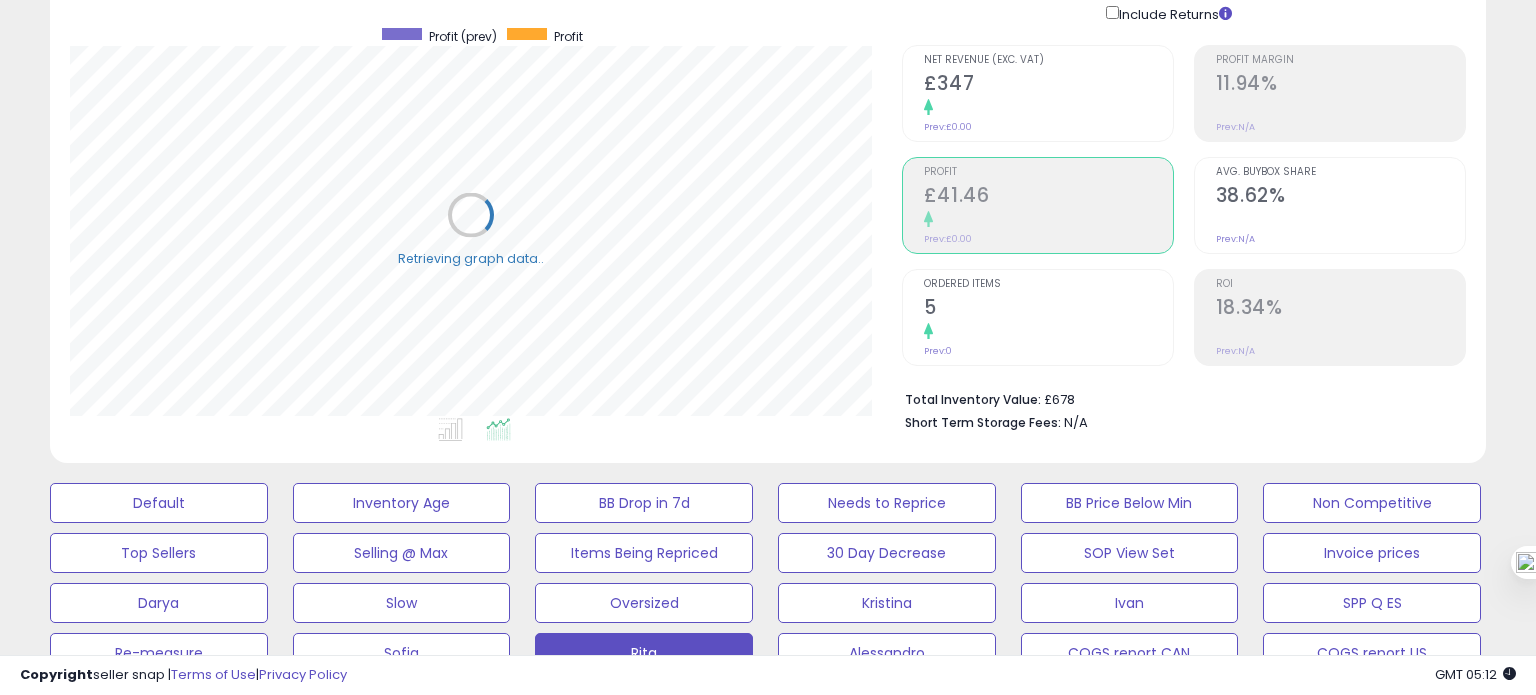 scroll, scrollTop: 999589, scrollLeft: 999168, axis: both 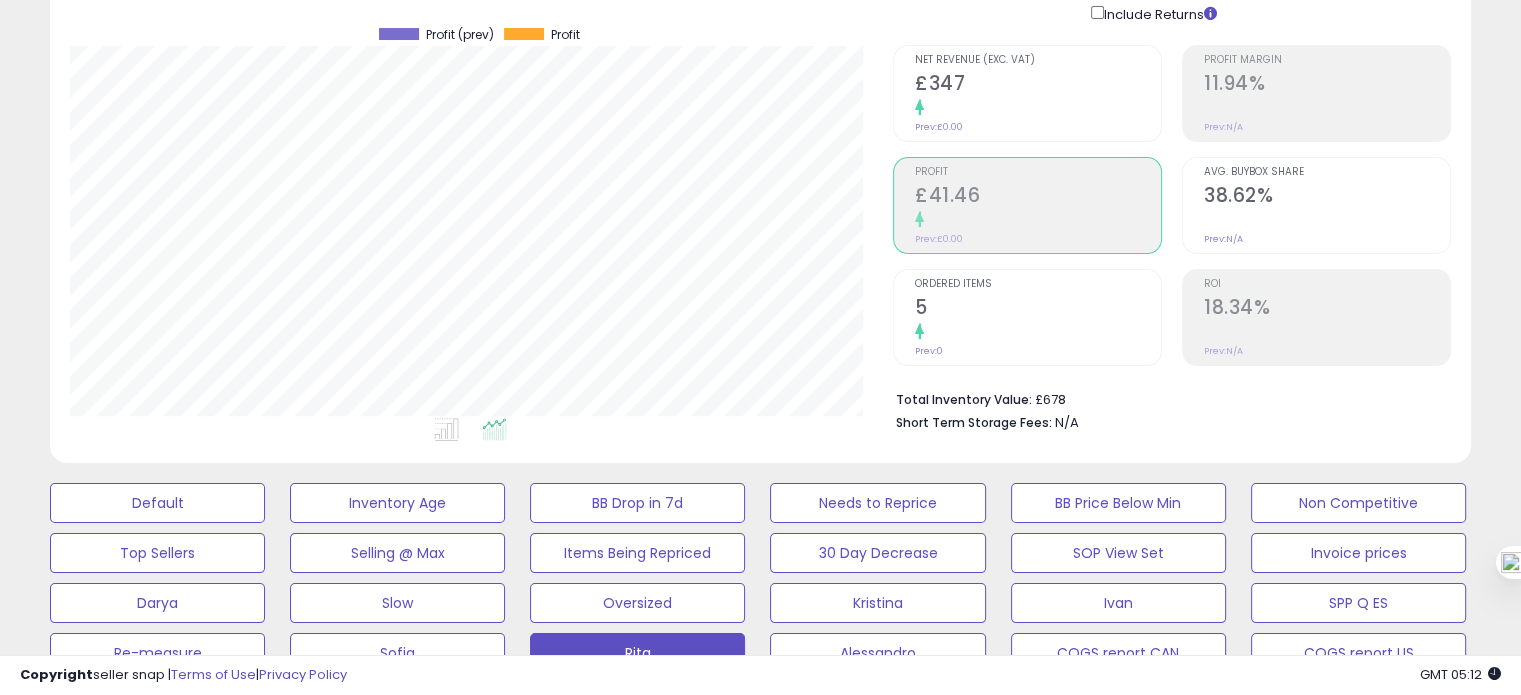 click on "£347" 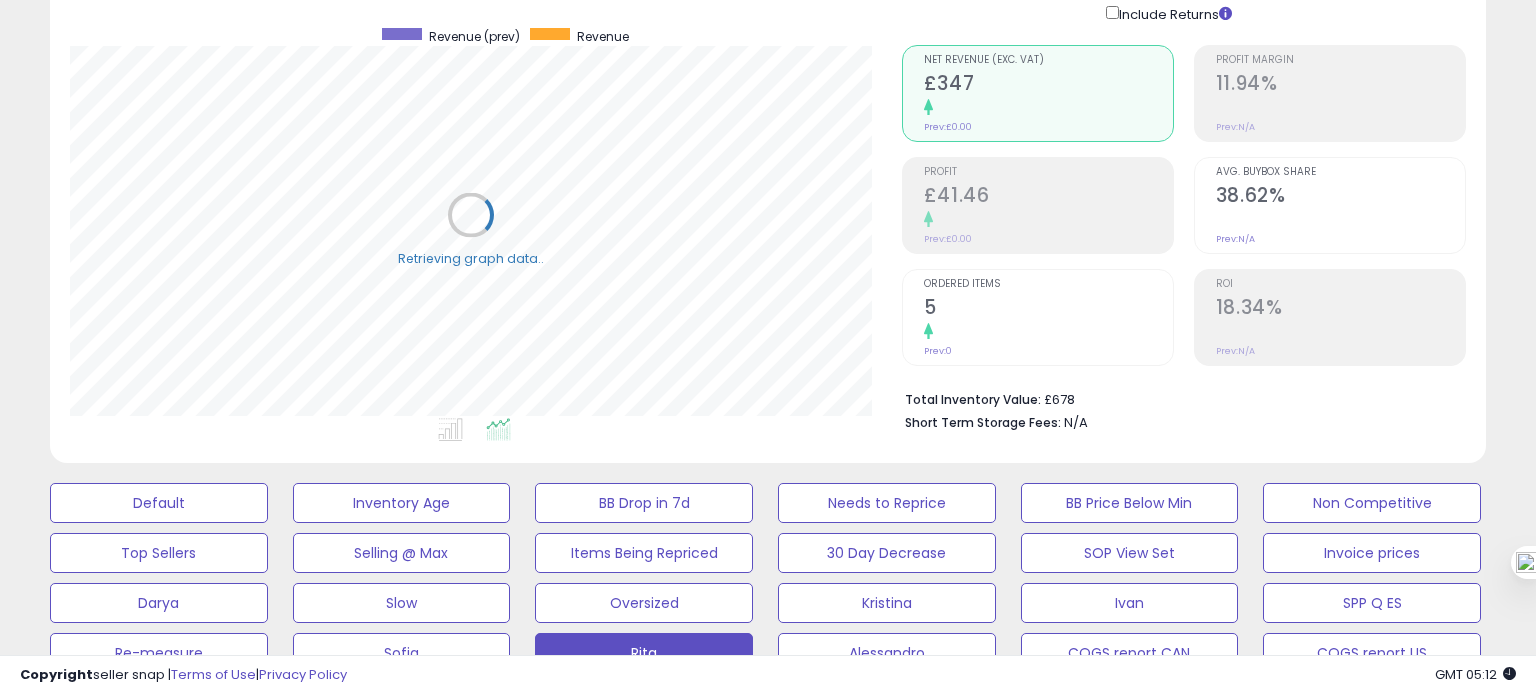 scroll, scrollTop: 999589, scrollLeft: 999168, axis: both 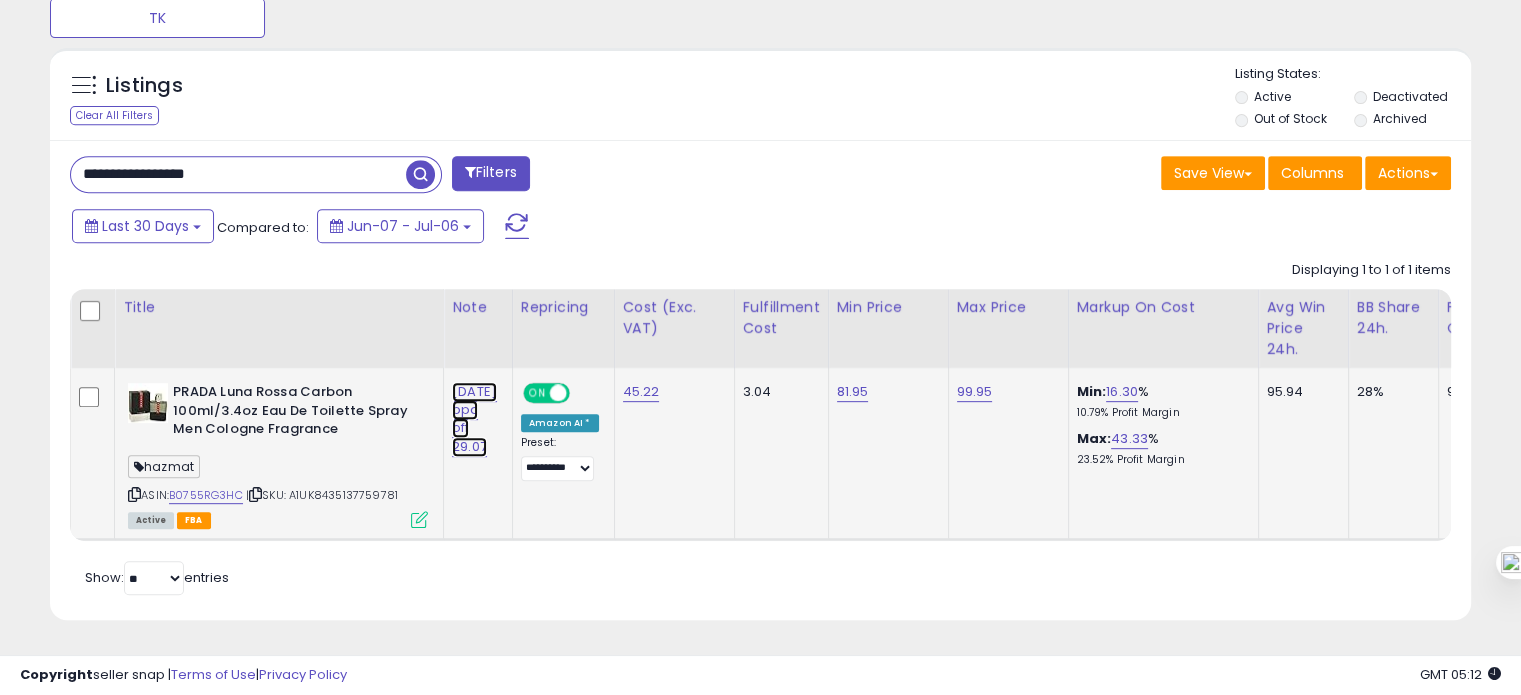 click on "06.08.25 ppc off 29.07" at bounding box center [474, 419] 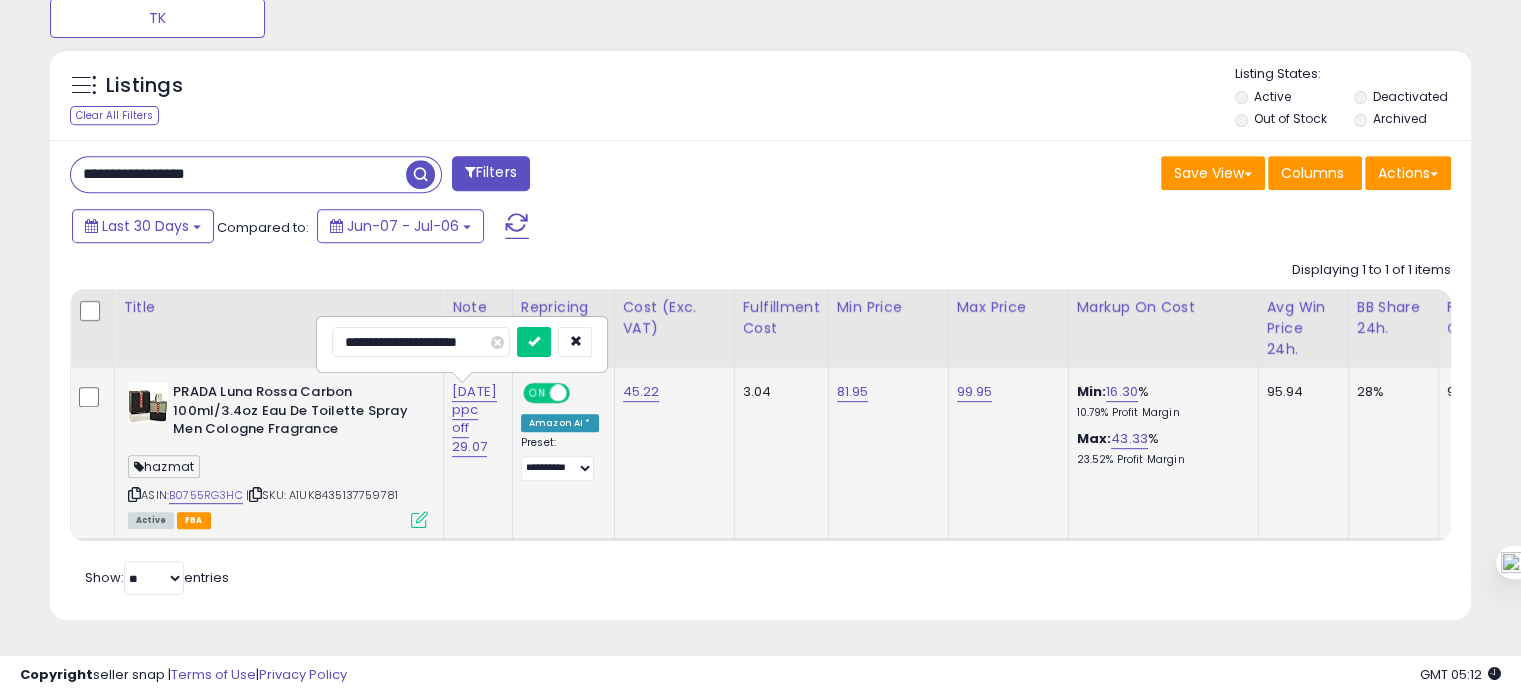click on "**********" at bounding box center (421, 342) 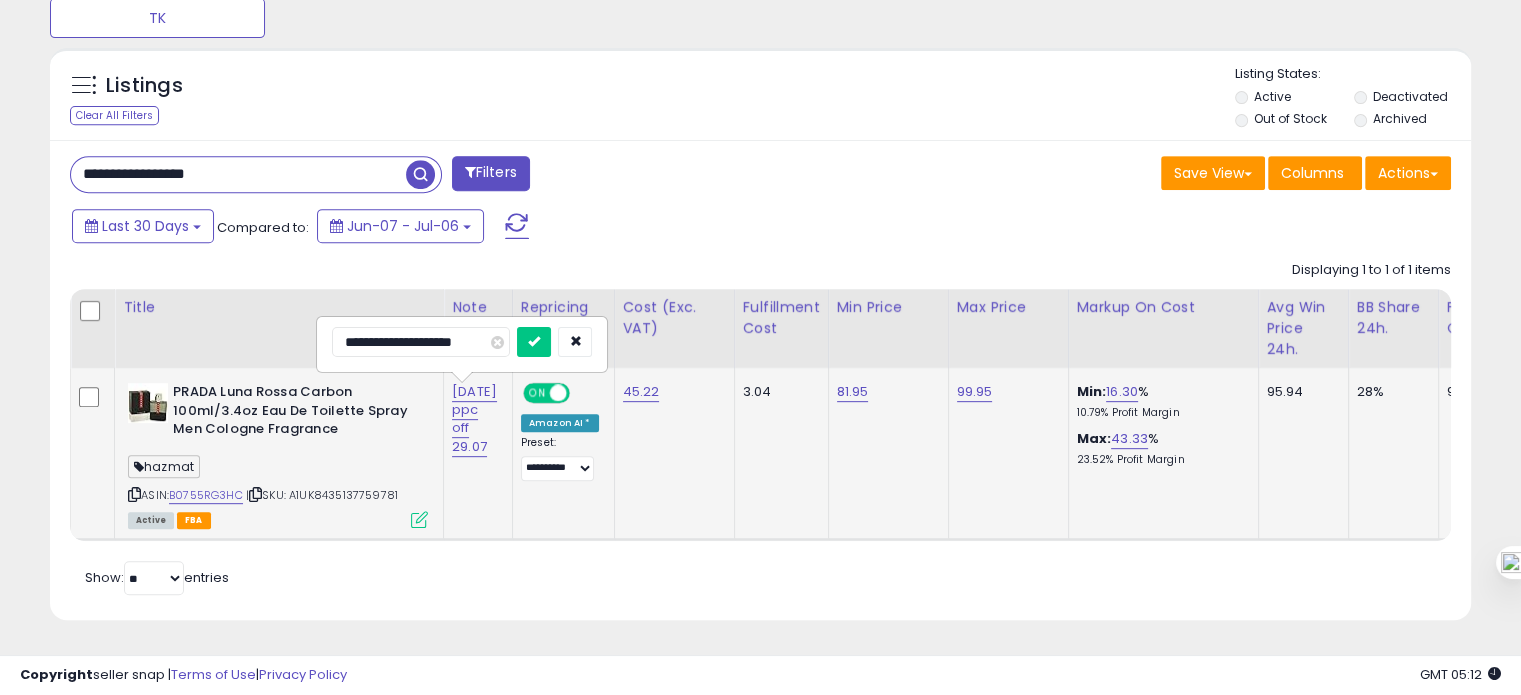 type on "**********" 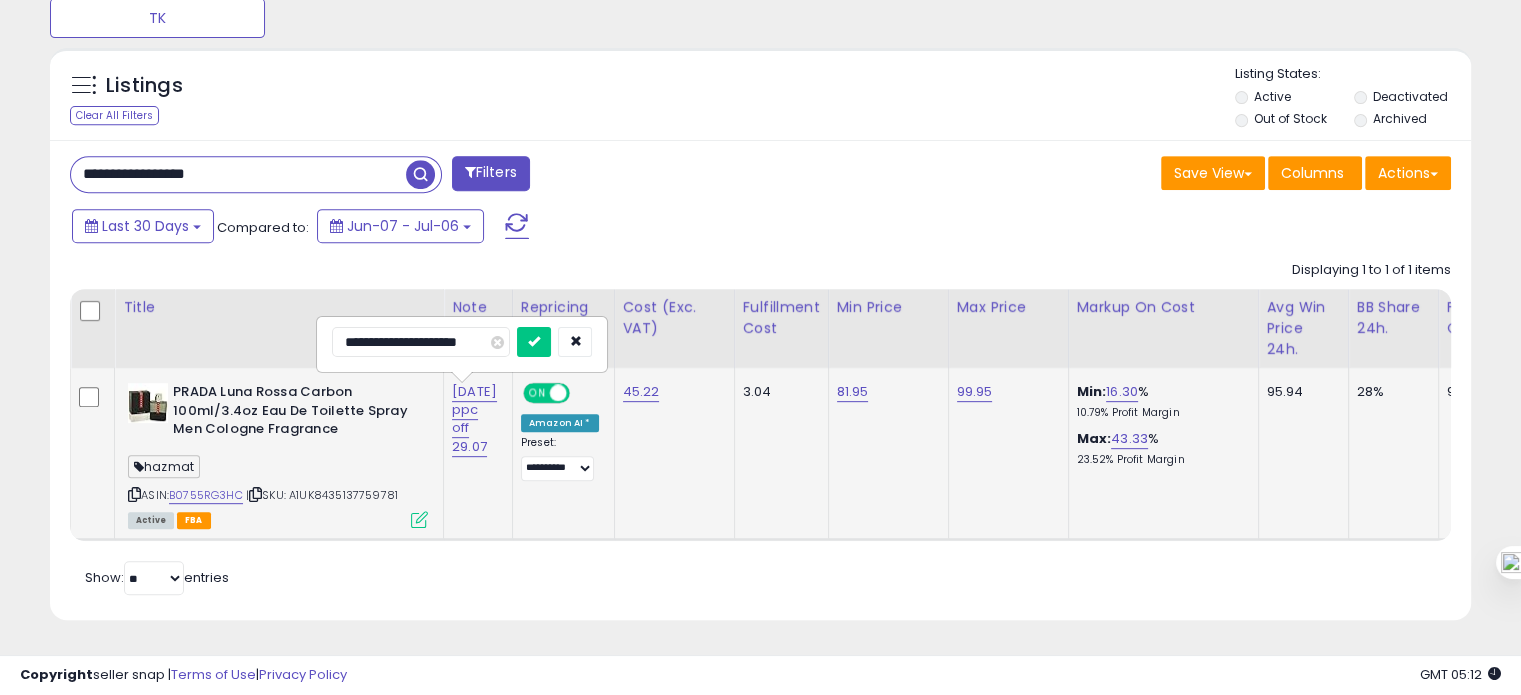 click at bounding box center (534, 342) 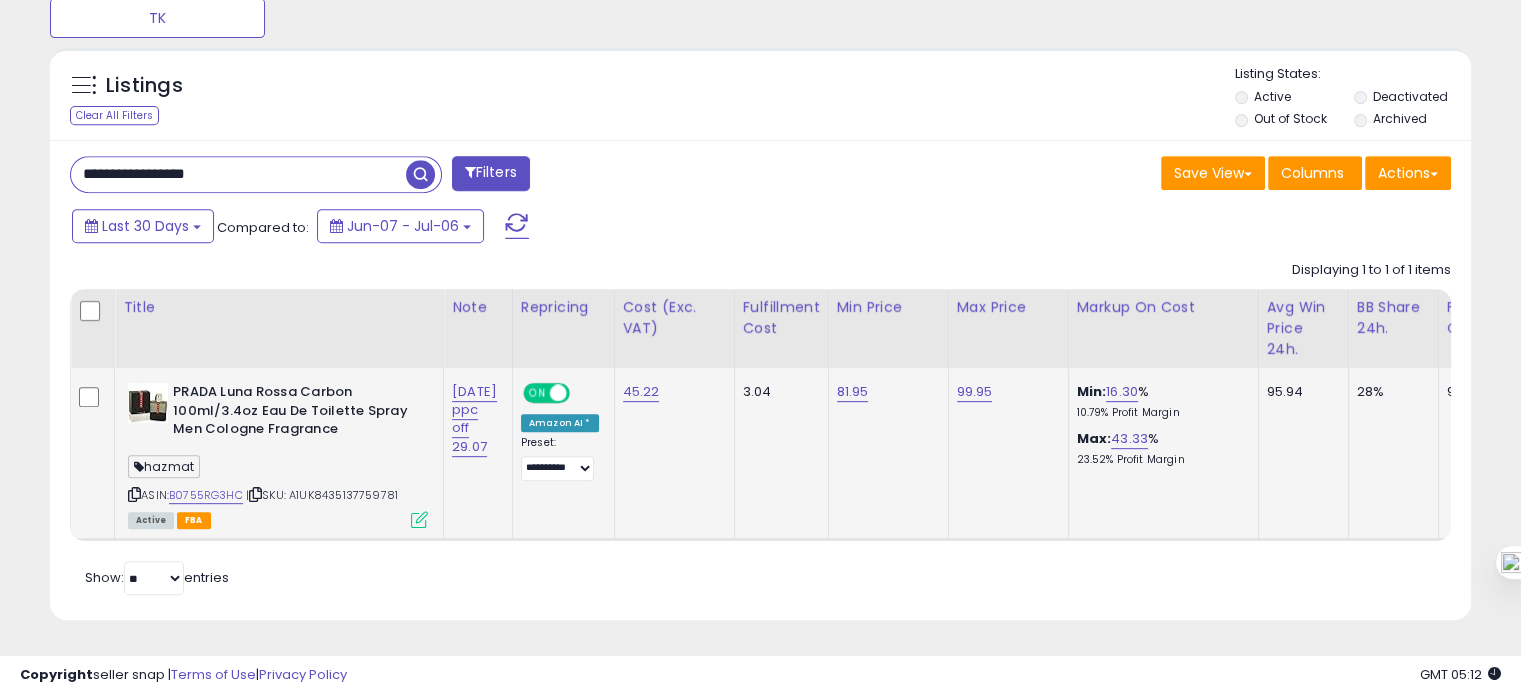 click on "**********" at bounding box center (238, 174) 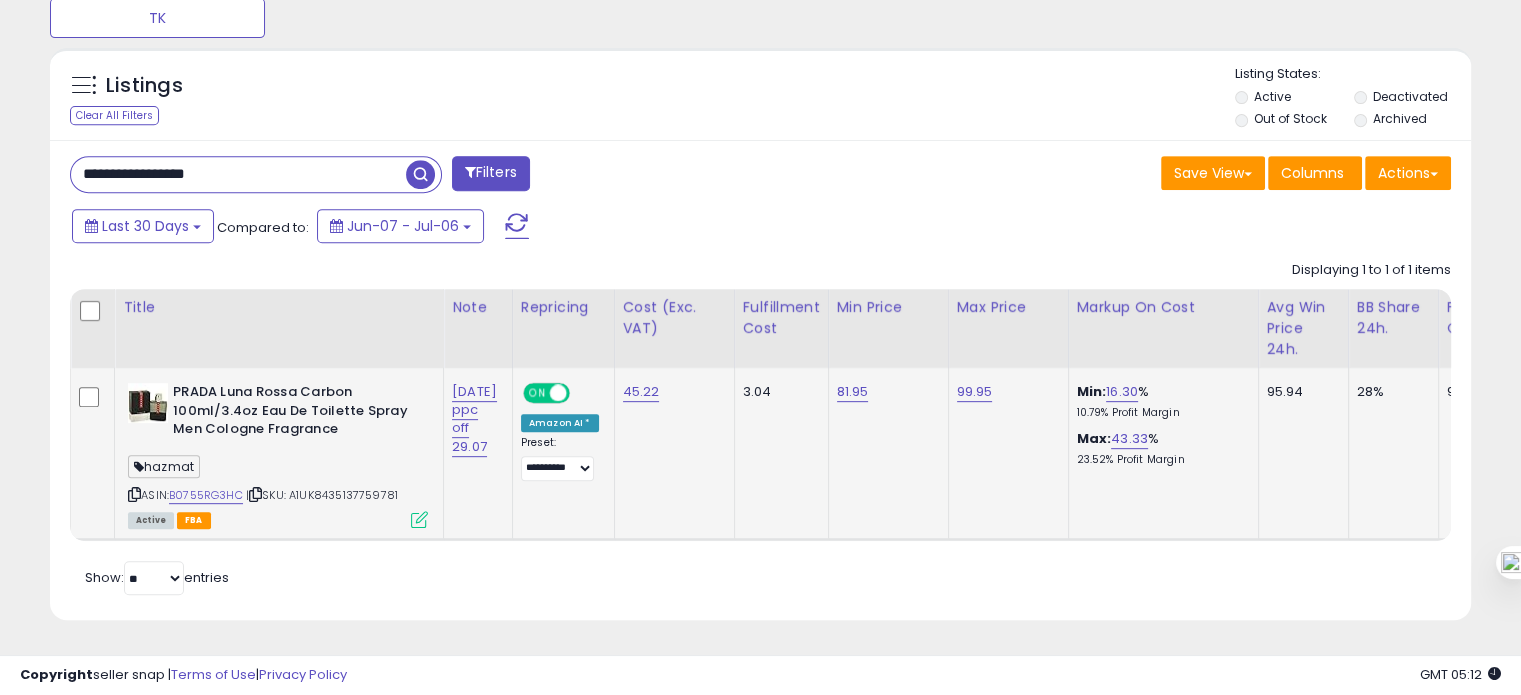 paste 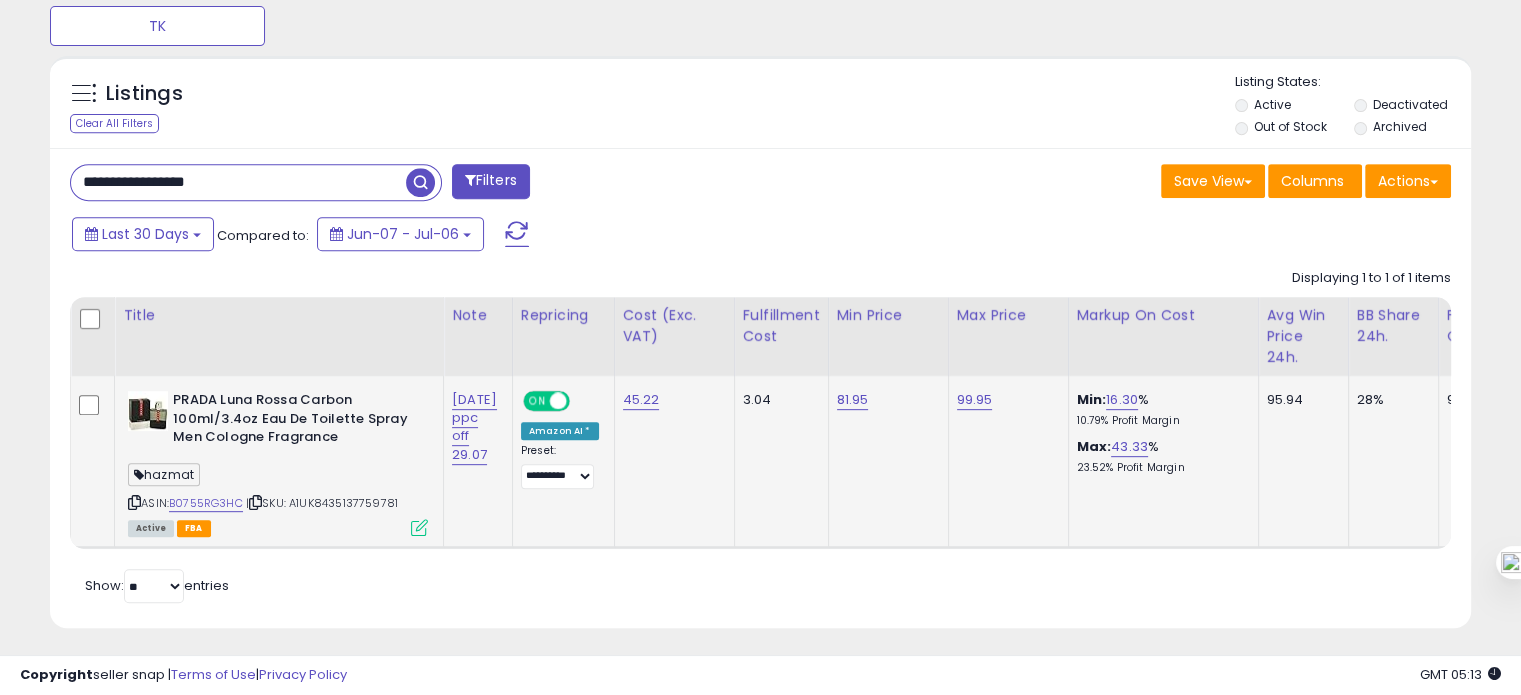 scroll, scrollTop: 846, scrollLeft: 0, axis: vertical 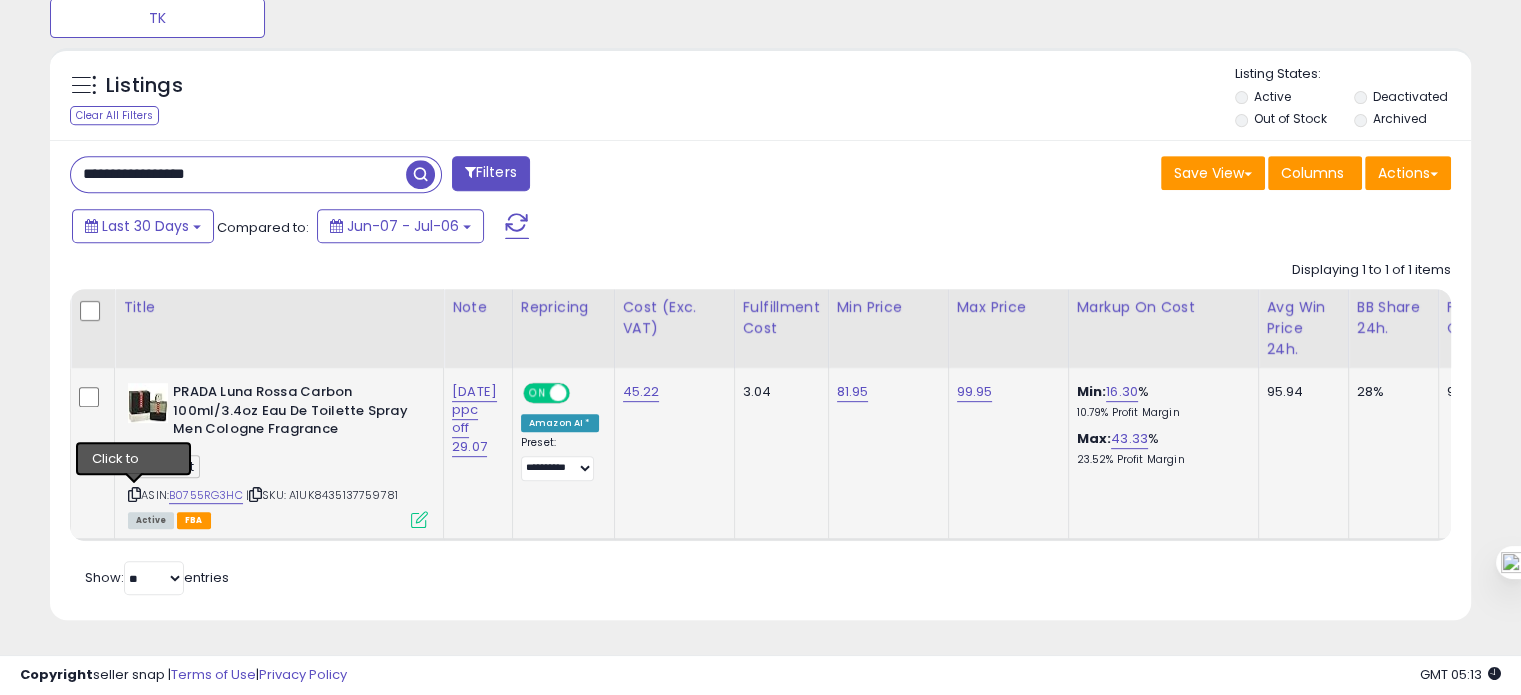 click at bounding box center [134, 494] 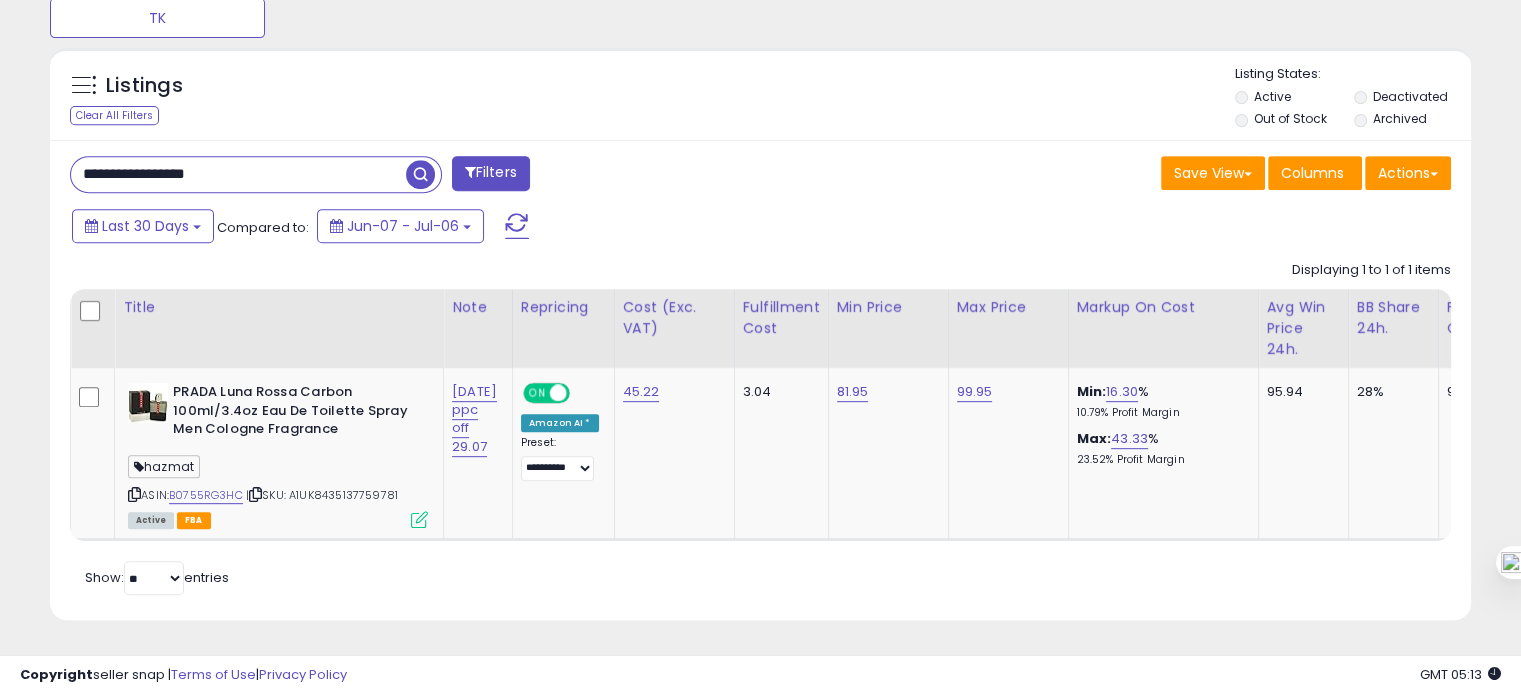 drag, startPoint x: 229, startPoint y: 179, endPoint x: 221, endPoint y: 164, distance: 17 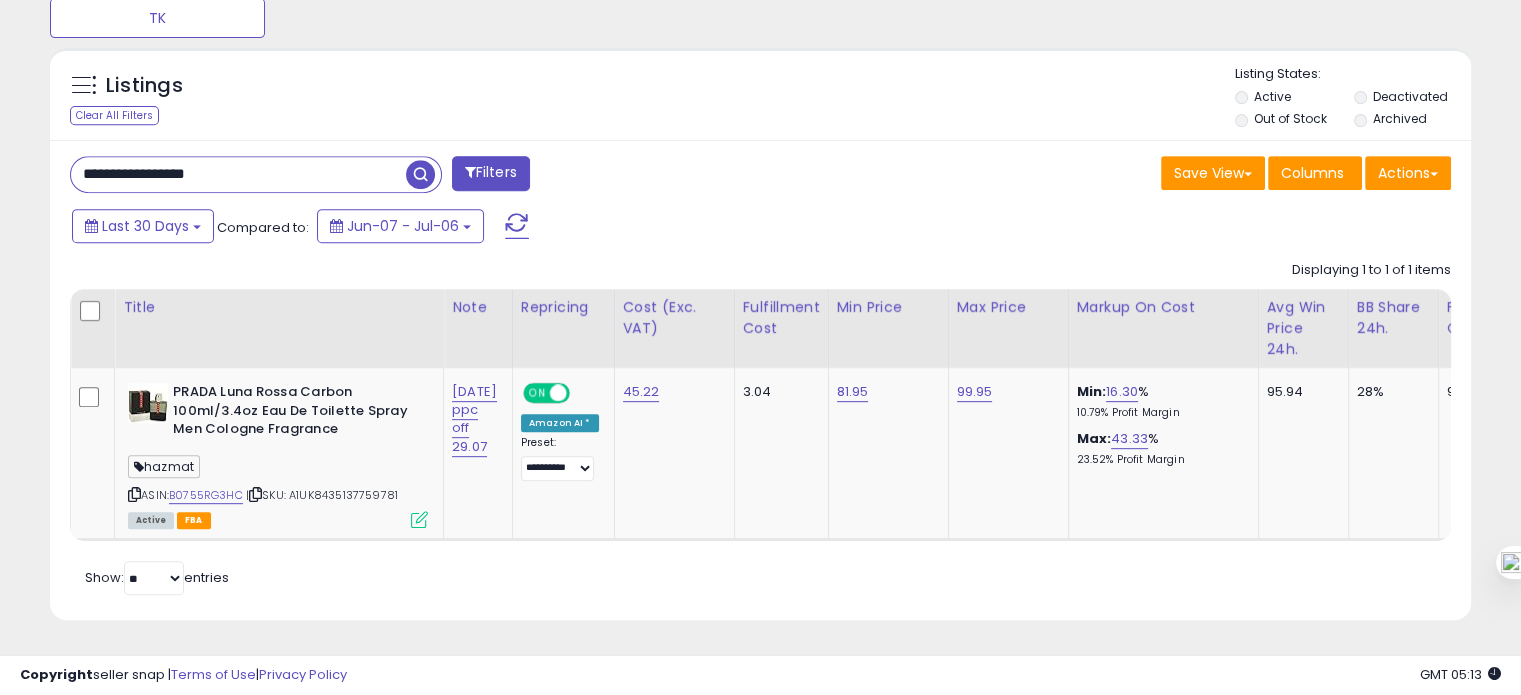 click on "**********" at bounding box center [238, 174] 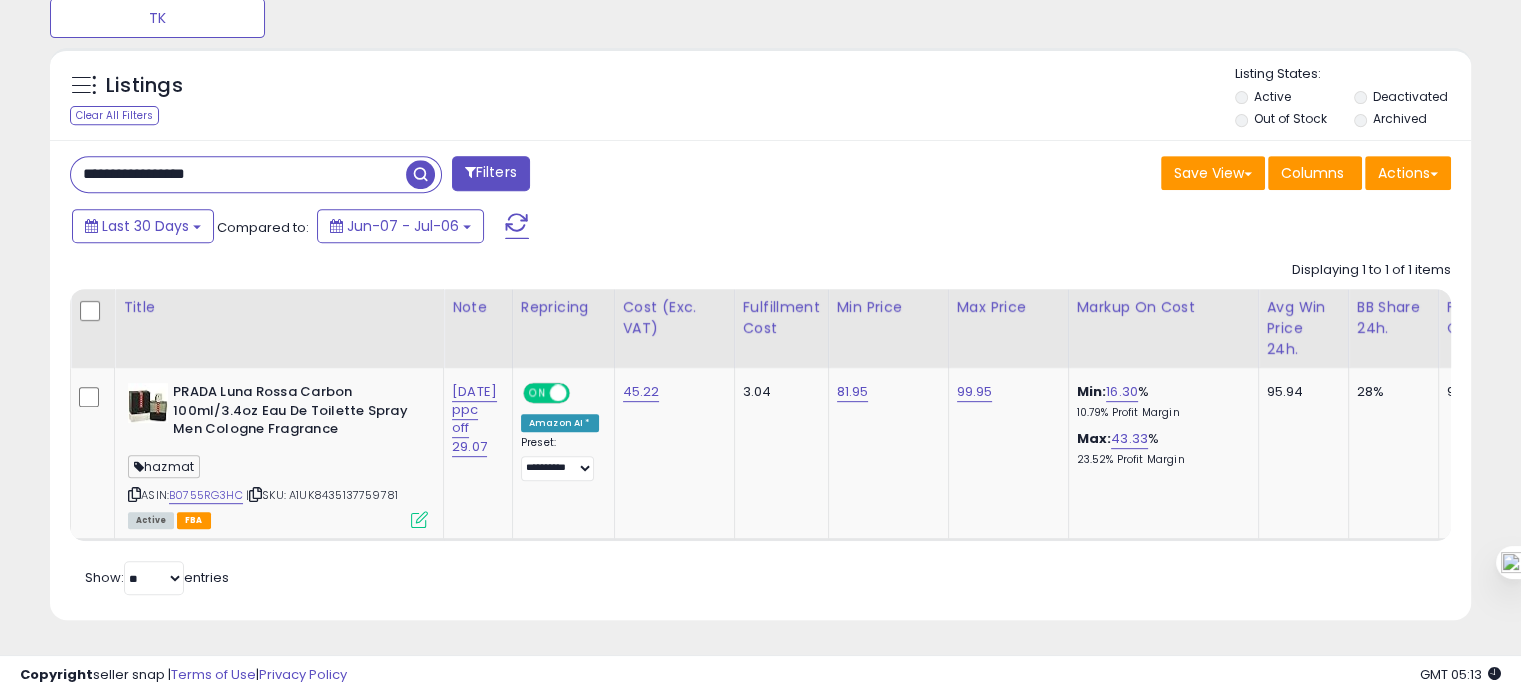 click on "**********" at bounding box center [238, 174] 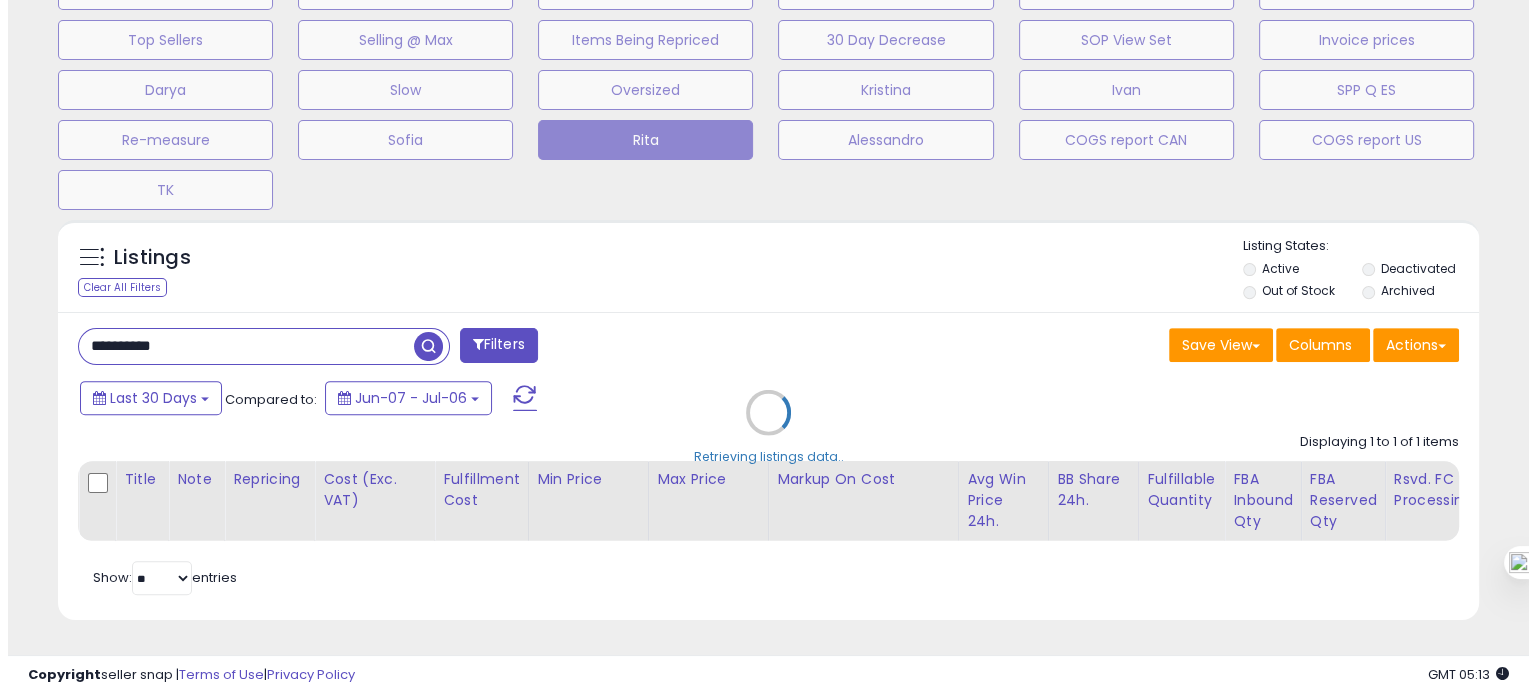 scroll, scrollTop: 674, scrollLeft: 0, axis: vertical 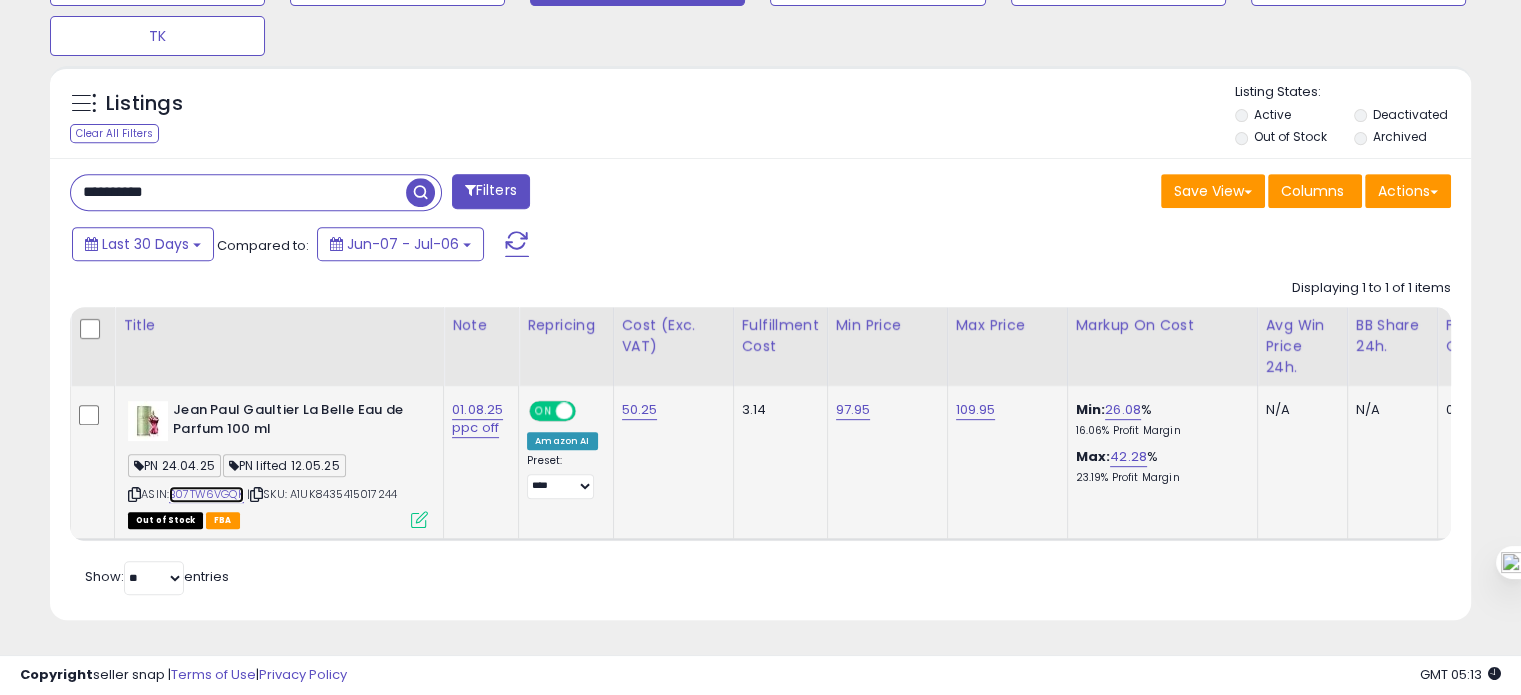 click on "B07TW6VGQK" at bounding box center (206, 494) 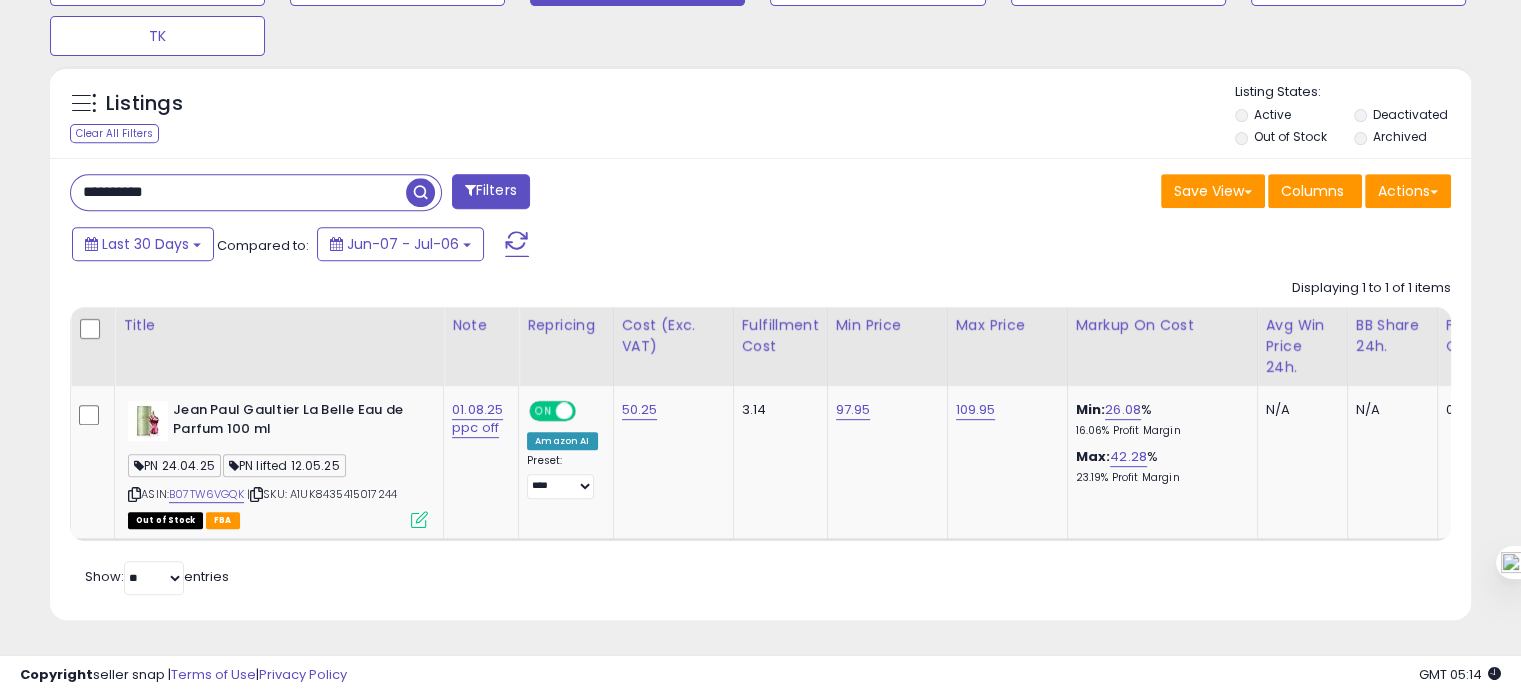 click on "**********" at bounding box center (238, 192) 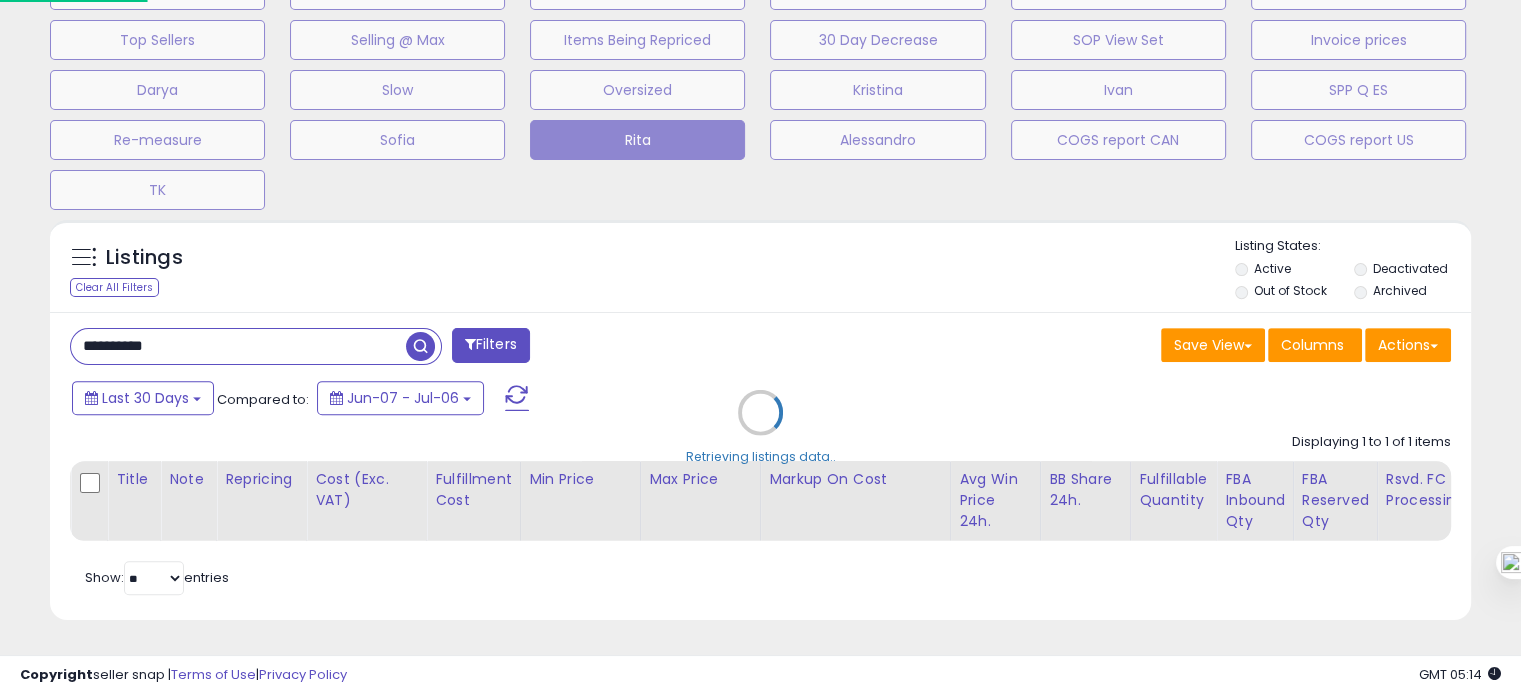 scroll, scrollTop: 999589, scrollLeft: 999168, axis: both 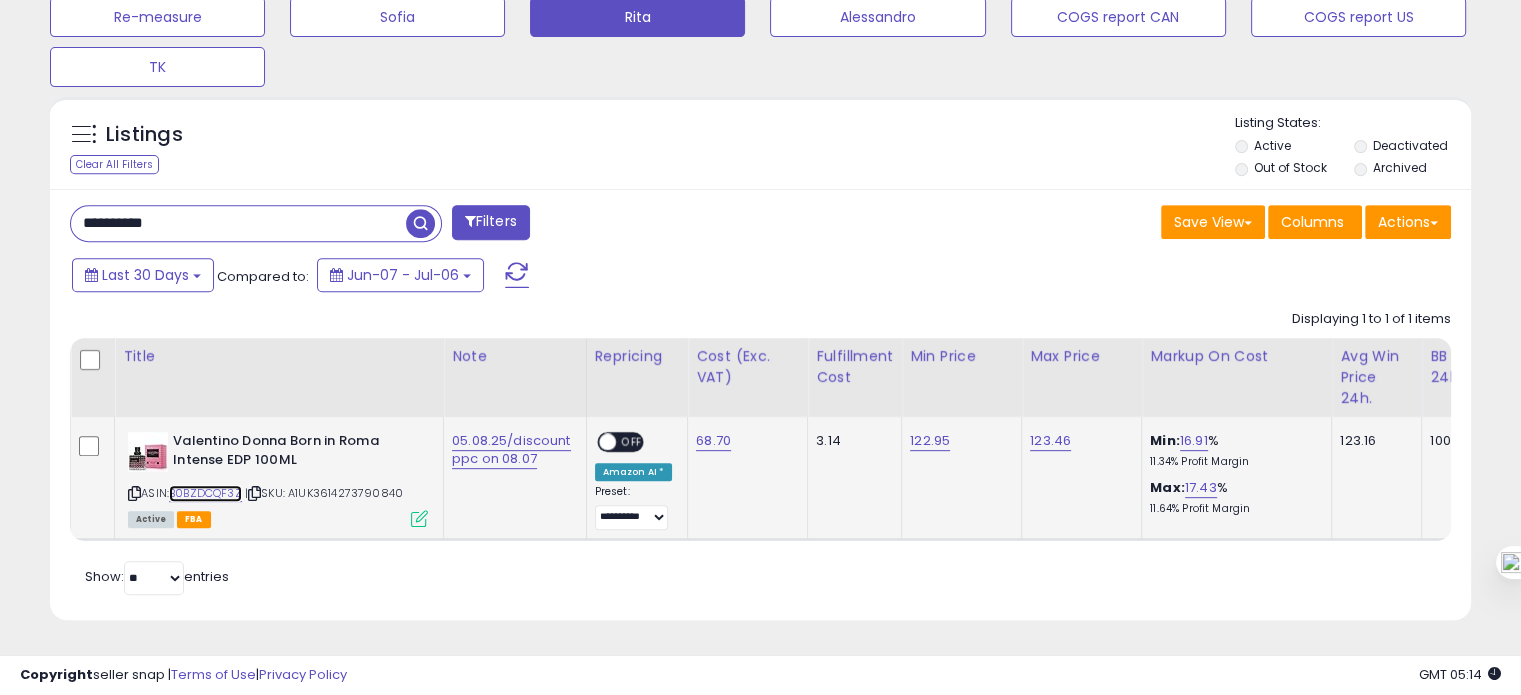 click on "B0BZDCQF3Z" at bounding box center (205, 493) 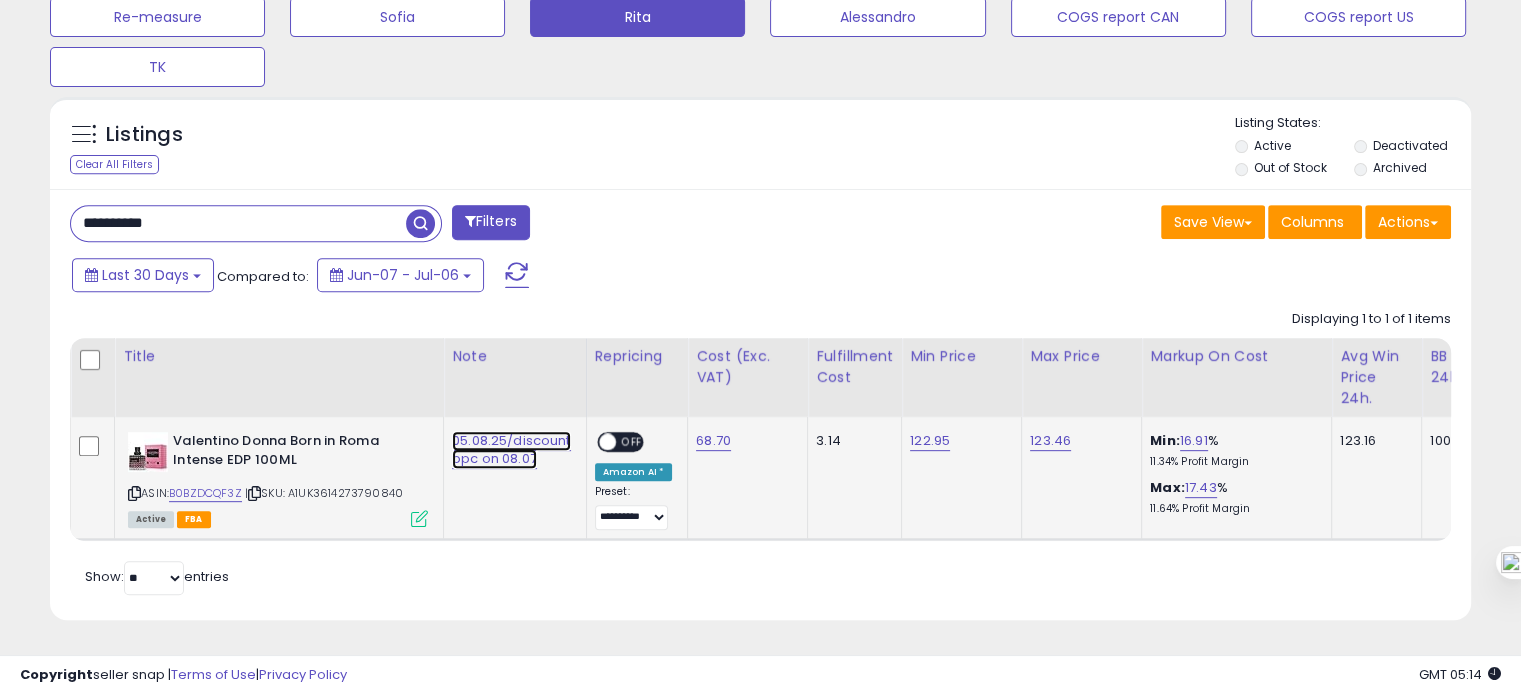 click on "05.08.25/discount ppc on 08.07" at bounding box center [511, 450] 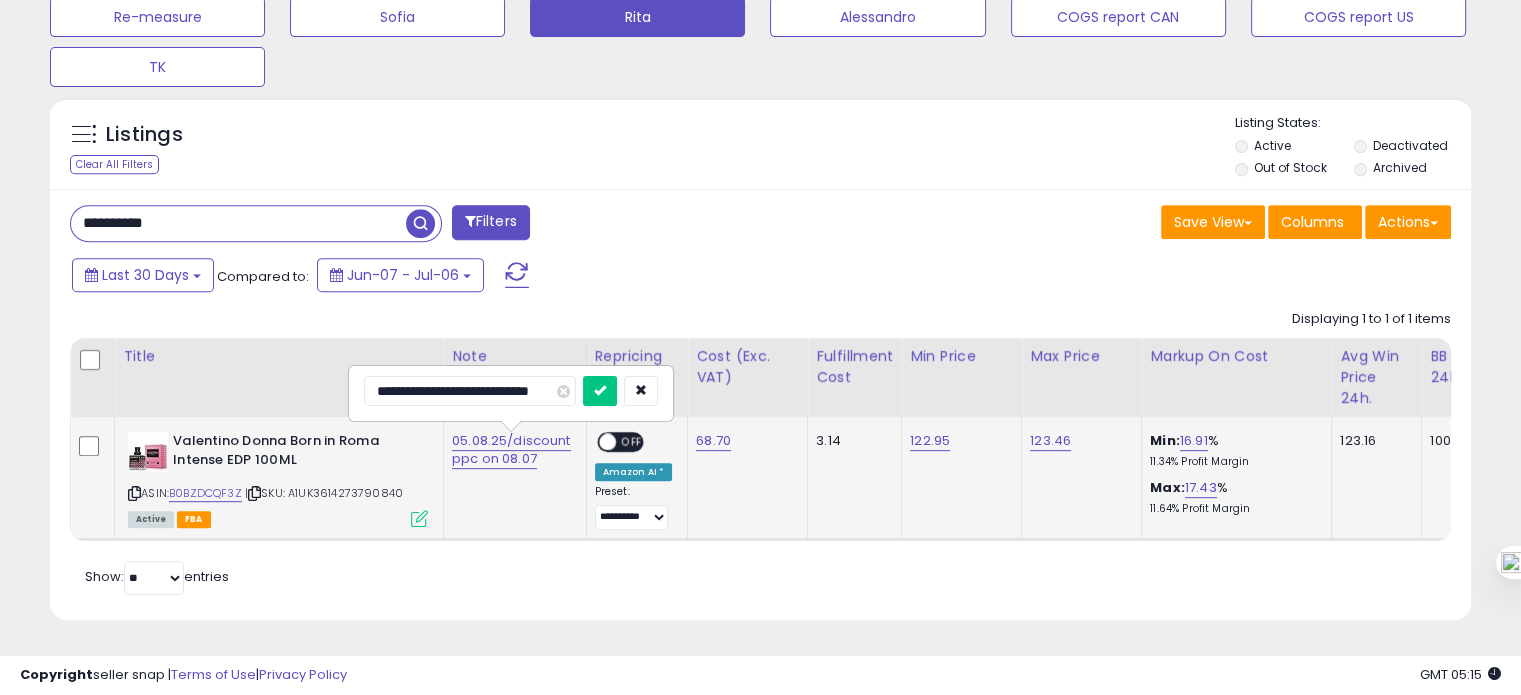 scroll, scrollTop: 0, scrollLeft: 0, axis: both 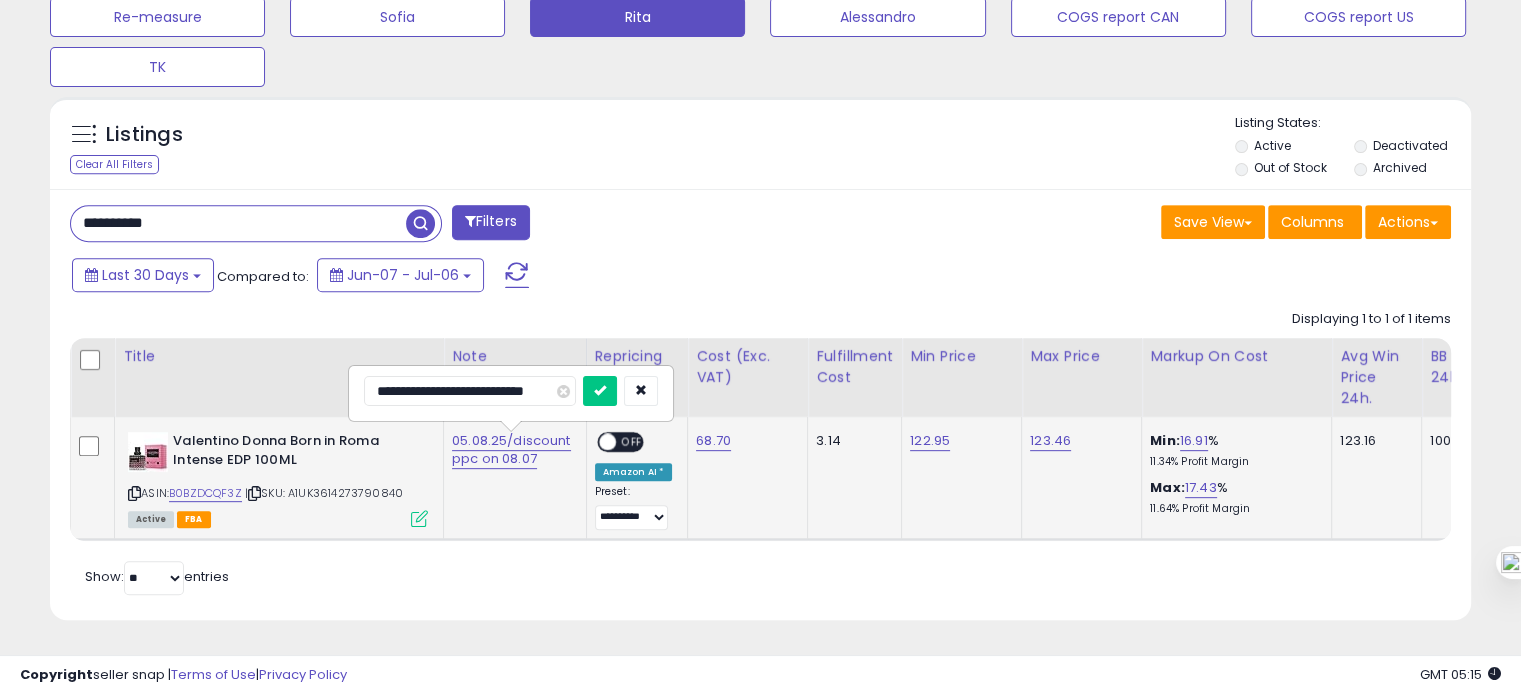 type on "**********" 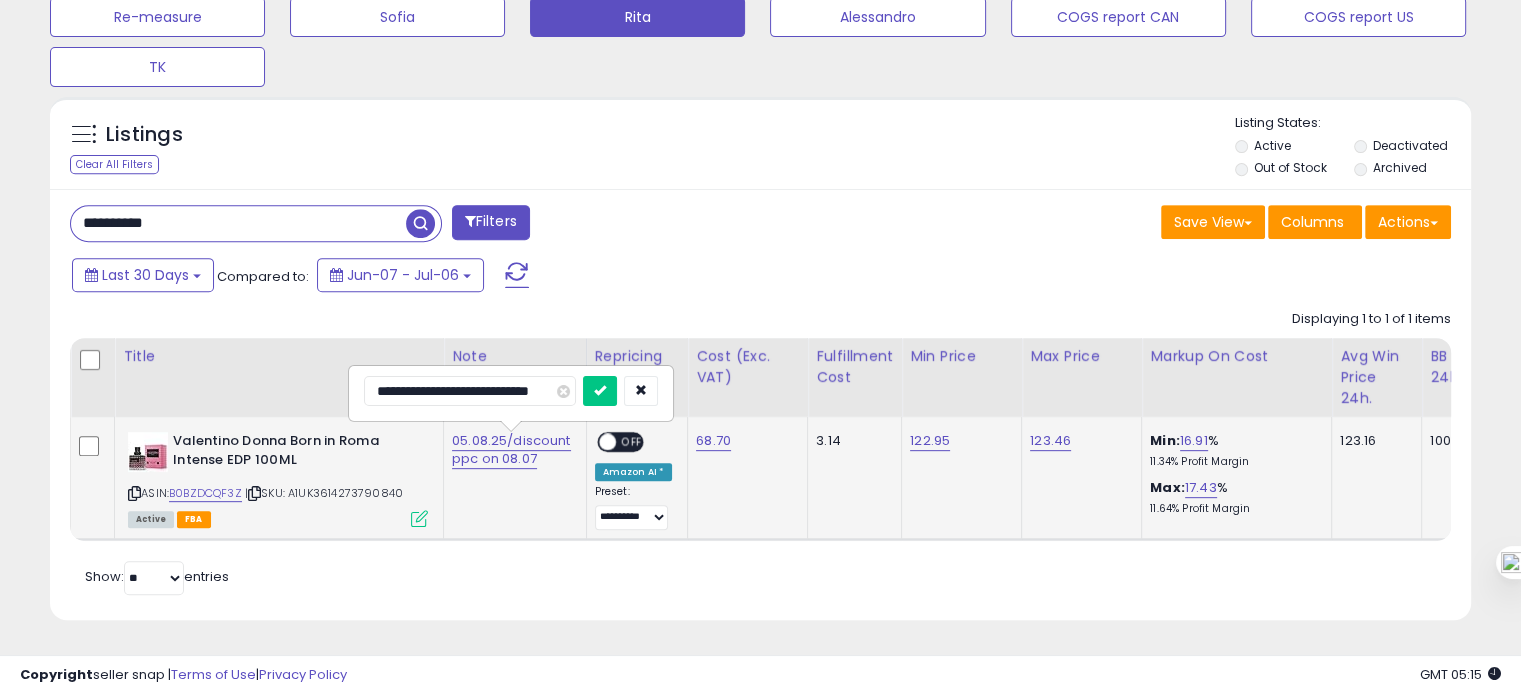 click at bounding box center [600, 391] 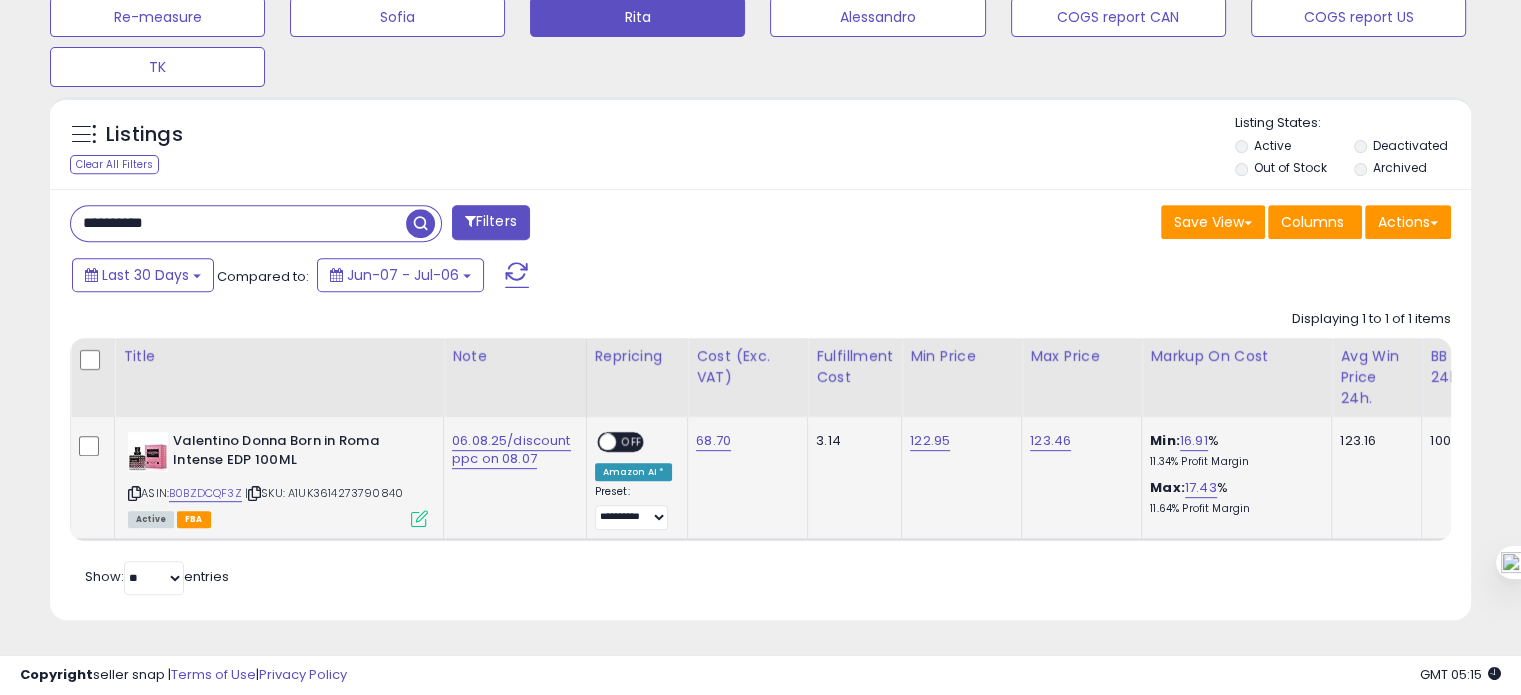 scroll, scrollTop: 0, scrollLeft: 450, axis: horizontal 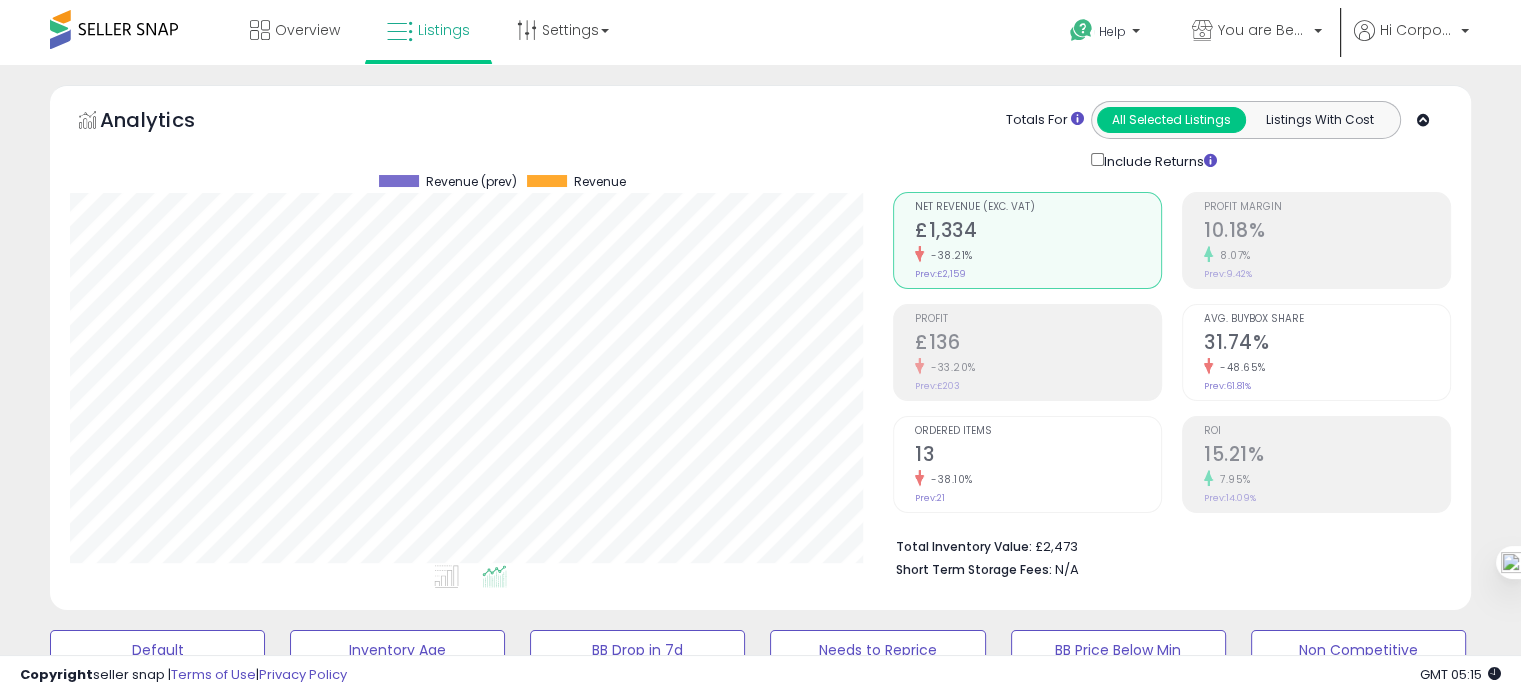 click on "31.74%" at bounding box center [1327, 344] 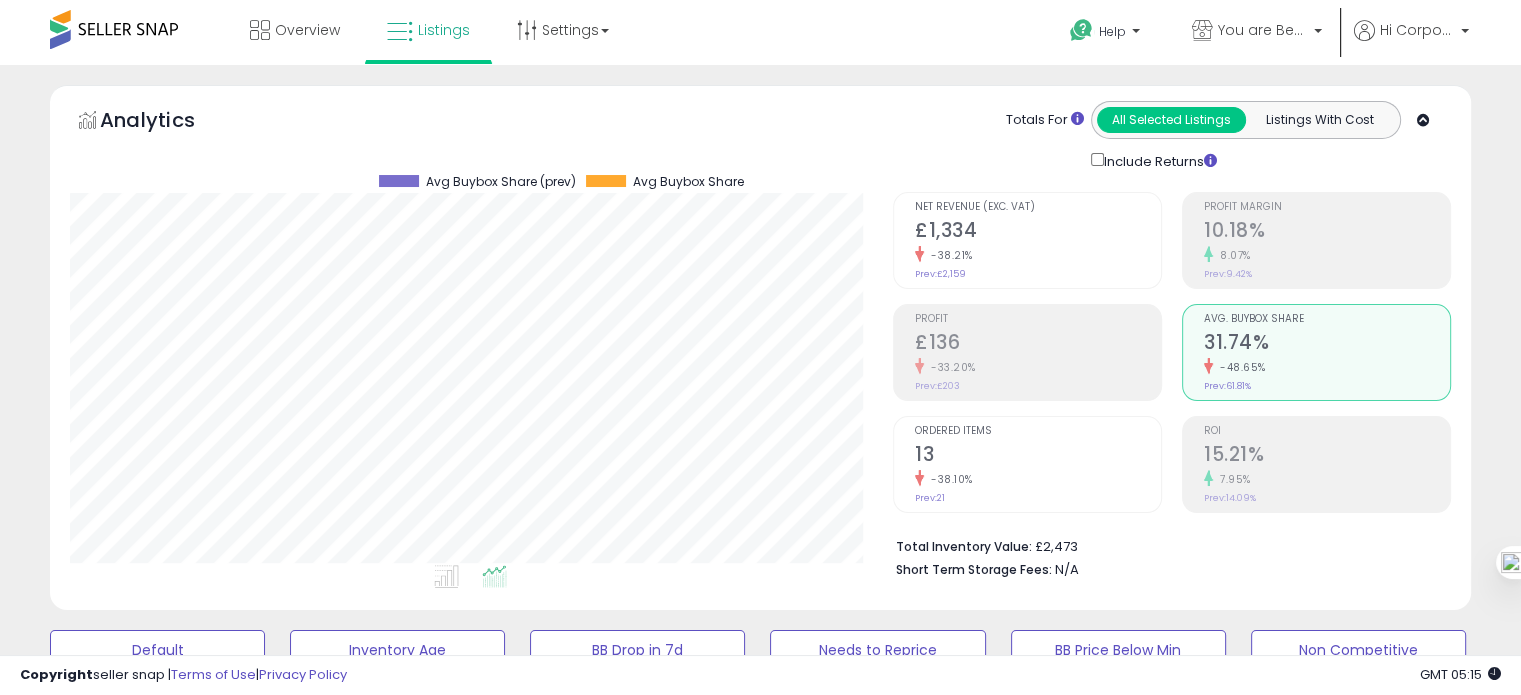click on "13" at bounding box center [1038, 456] 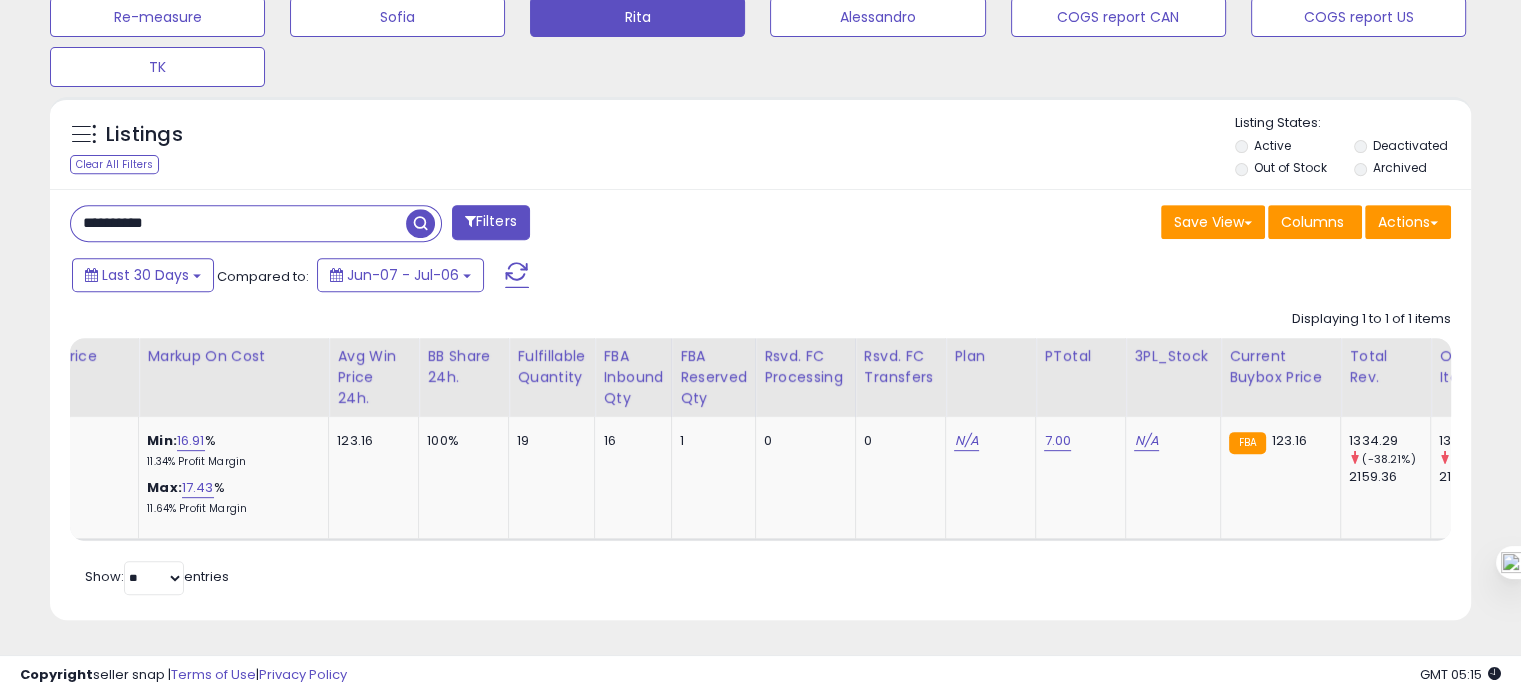 click on "**********" at bounding box center [408, 225] 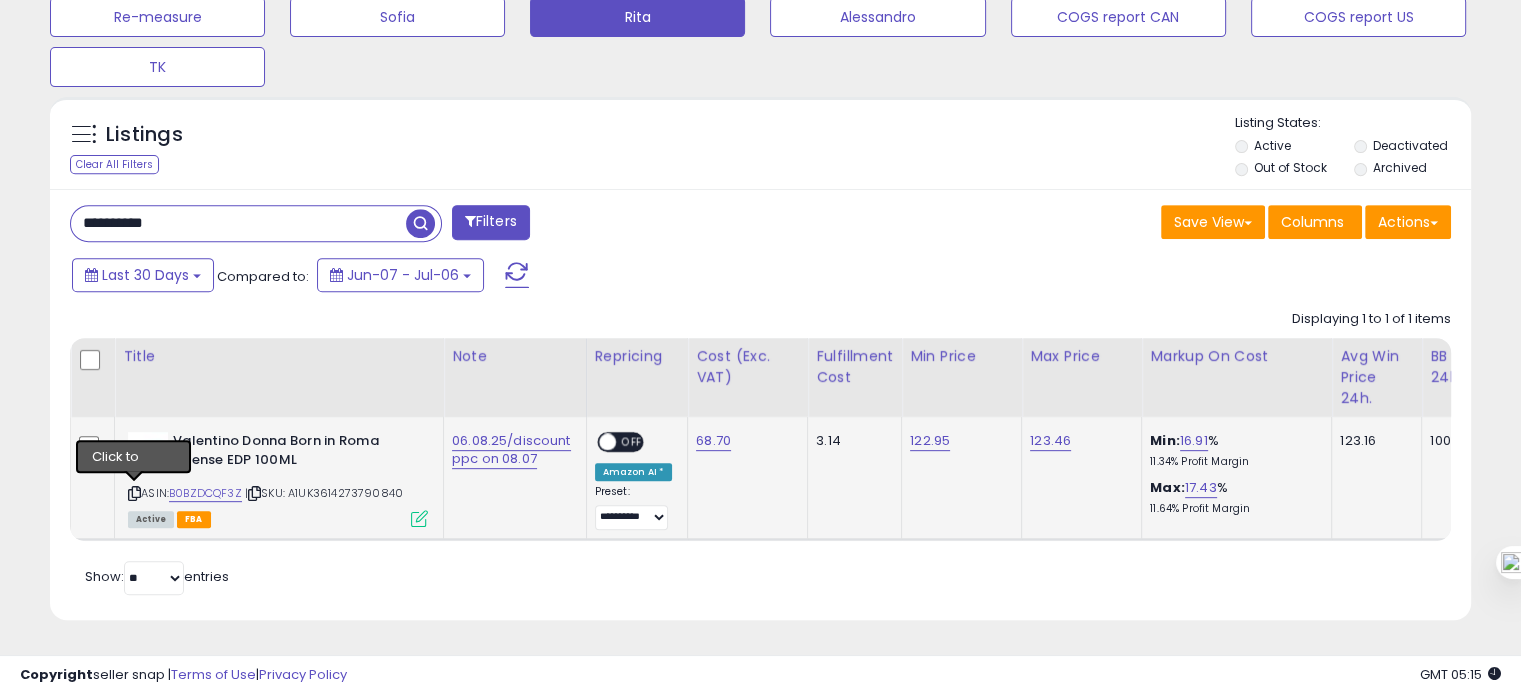 click at bounding box center (134, 493) 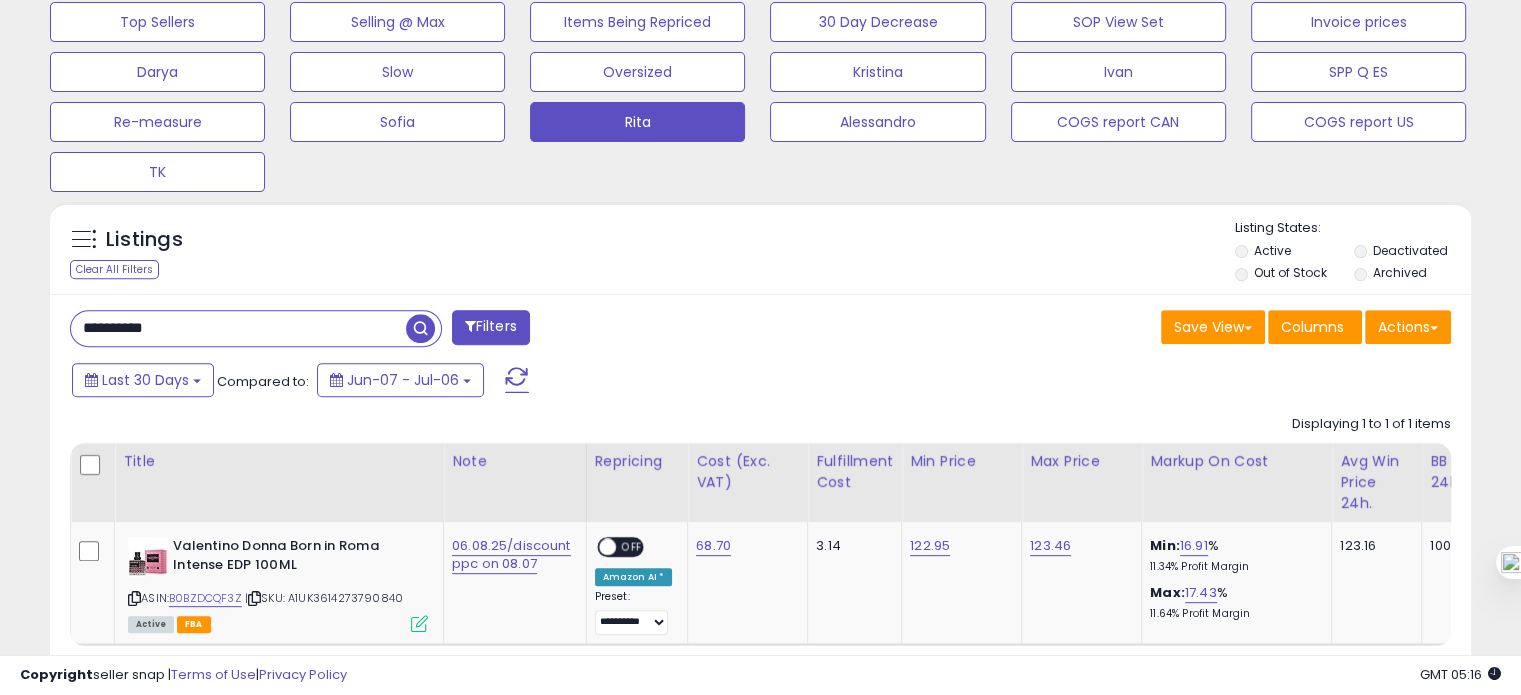 scroll, scrollTop: 796, scrollLeft: 0, axis: vertical 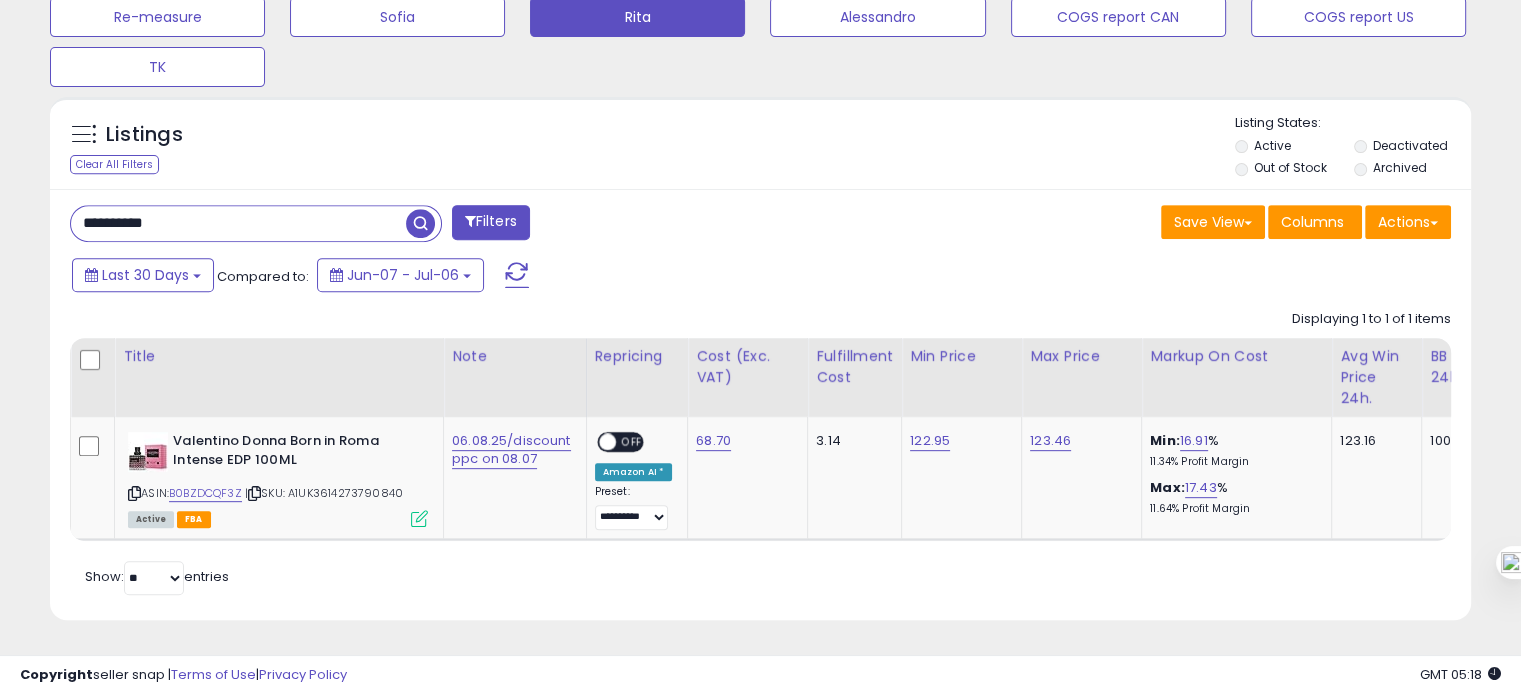 click on "**********" at bounding box center (238, 223) 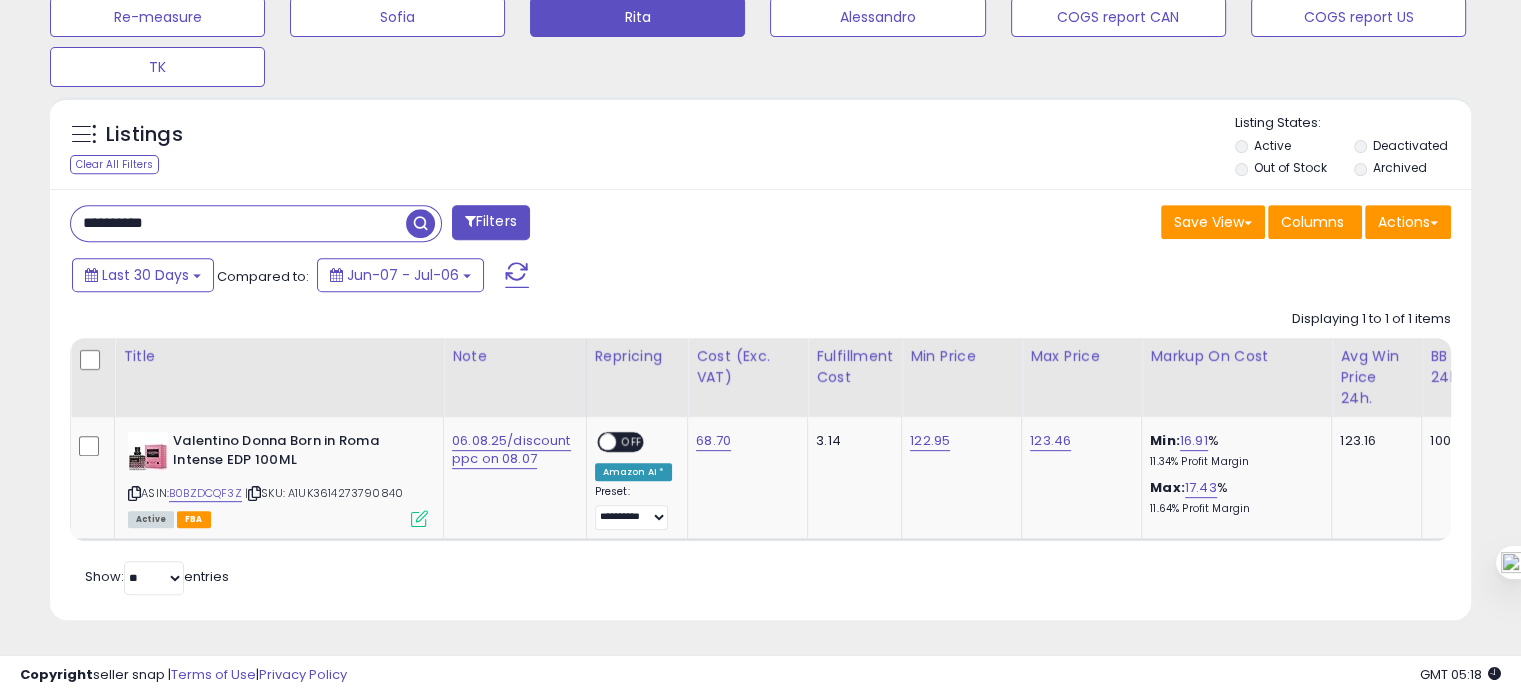 click on "**********" at bounding box center [238, 223] 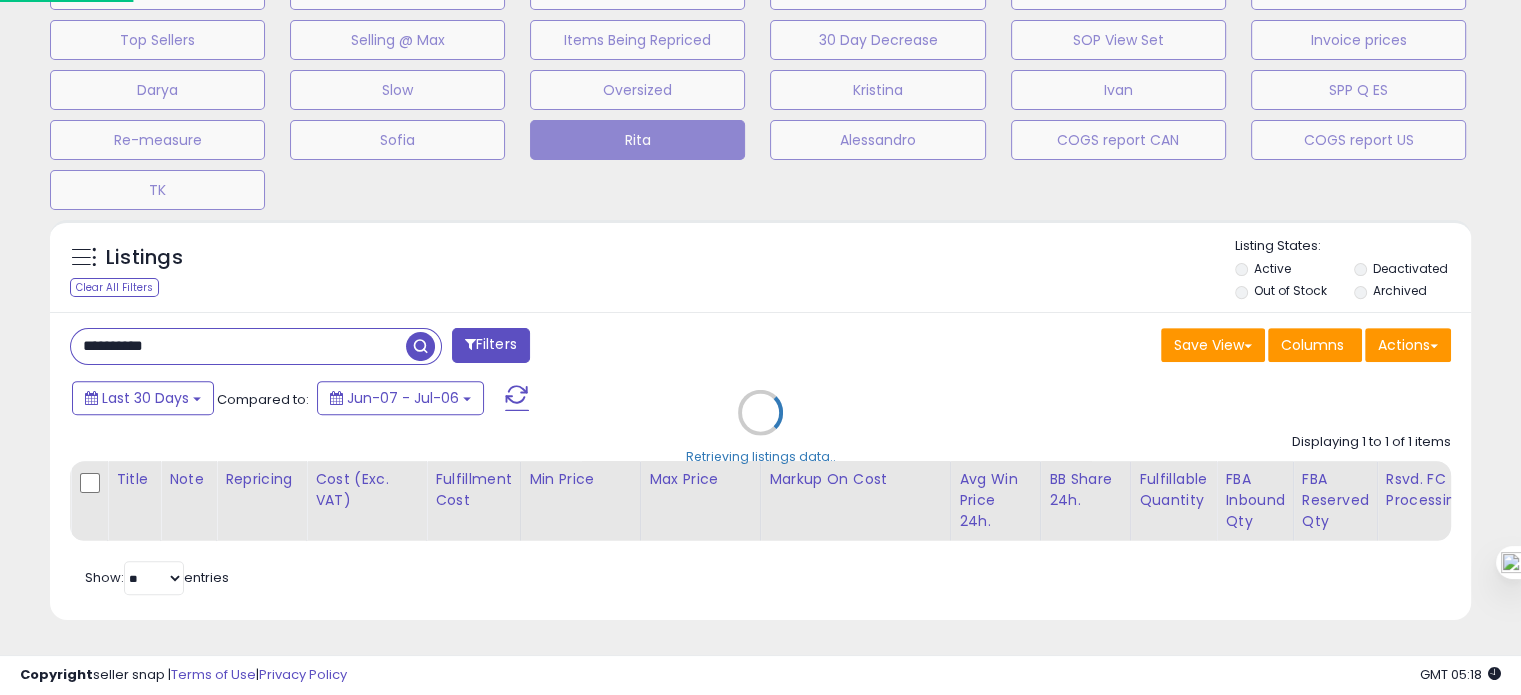 scroll, scrollTop: 999589, scrollLeft: 999168, axis: both 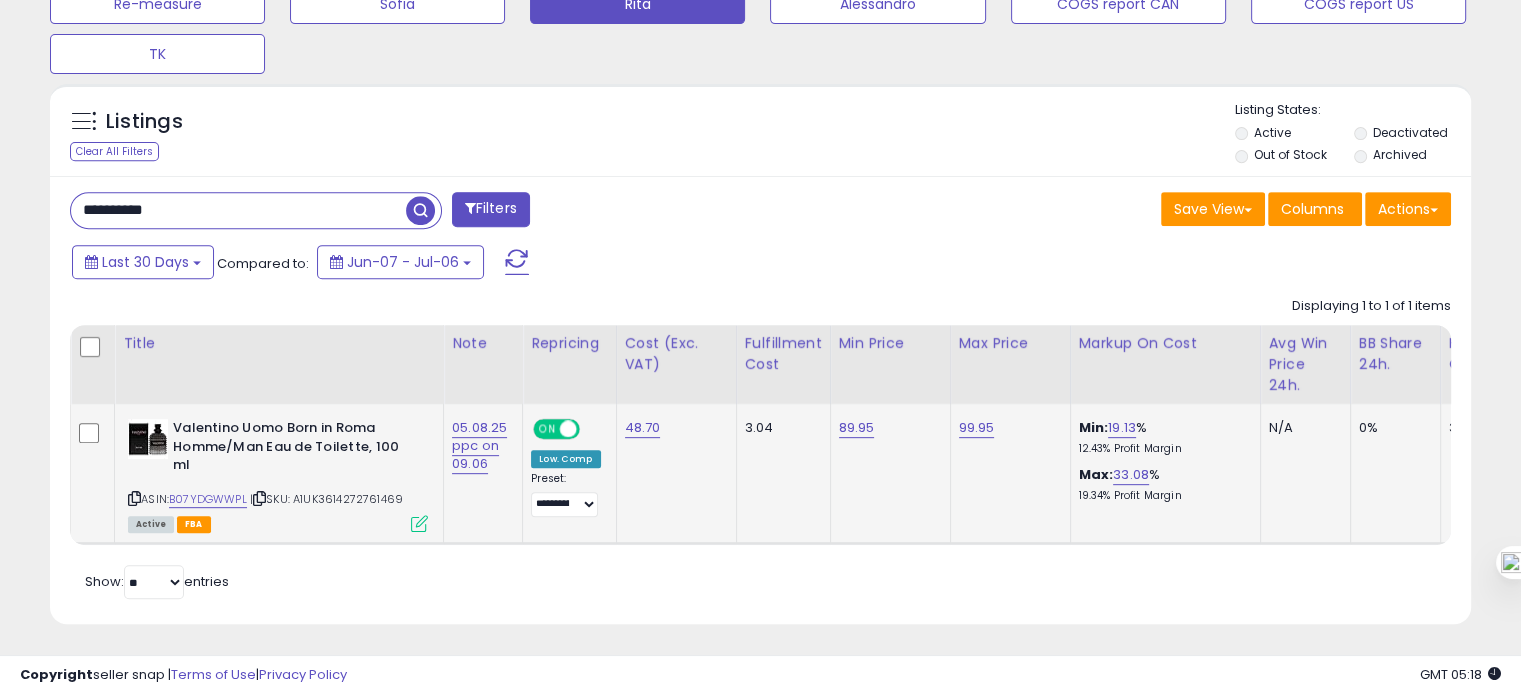click at bounding box center [134, 498] 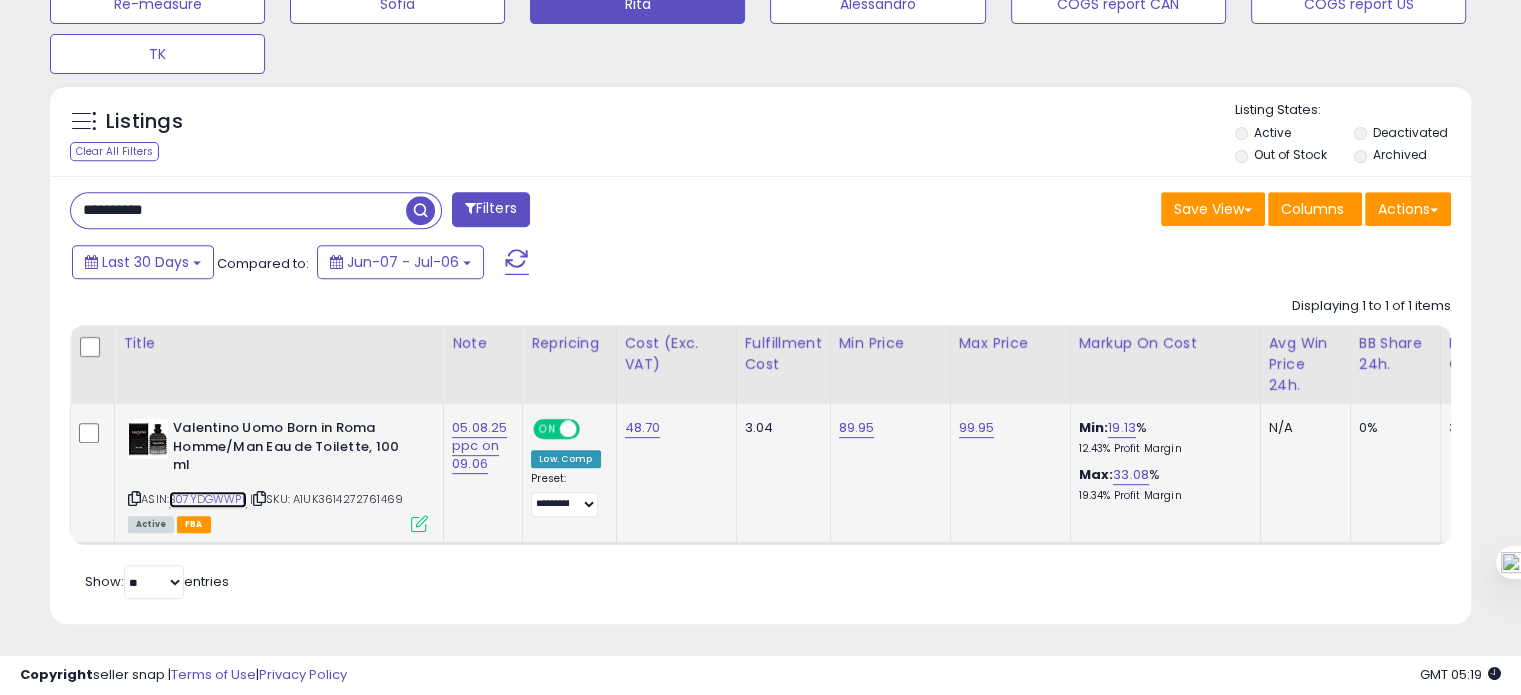 click on "B07YDGWWPL" at bounding box center [208, 499] 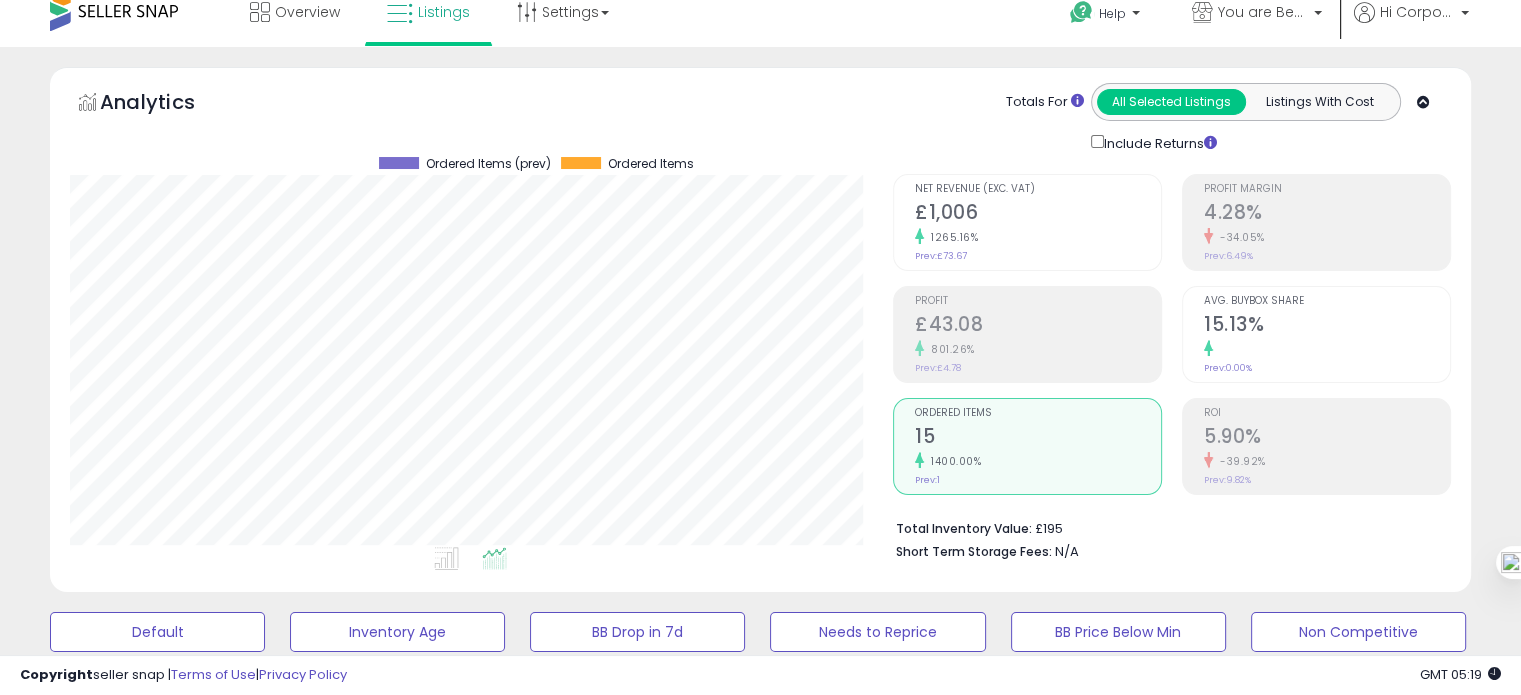 click on "1265.16%" 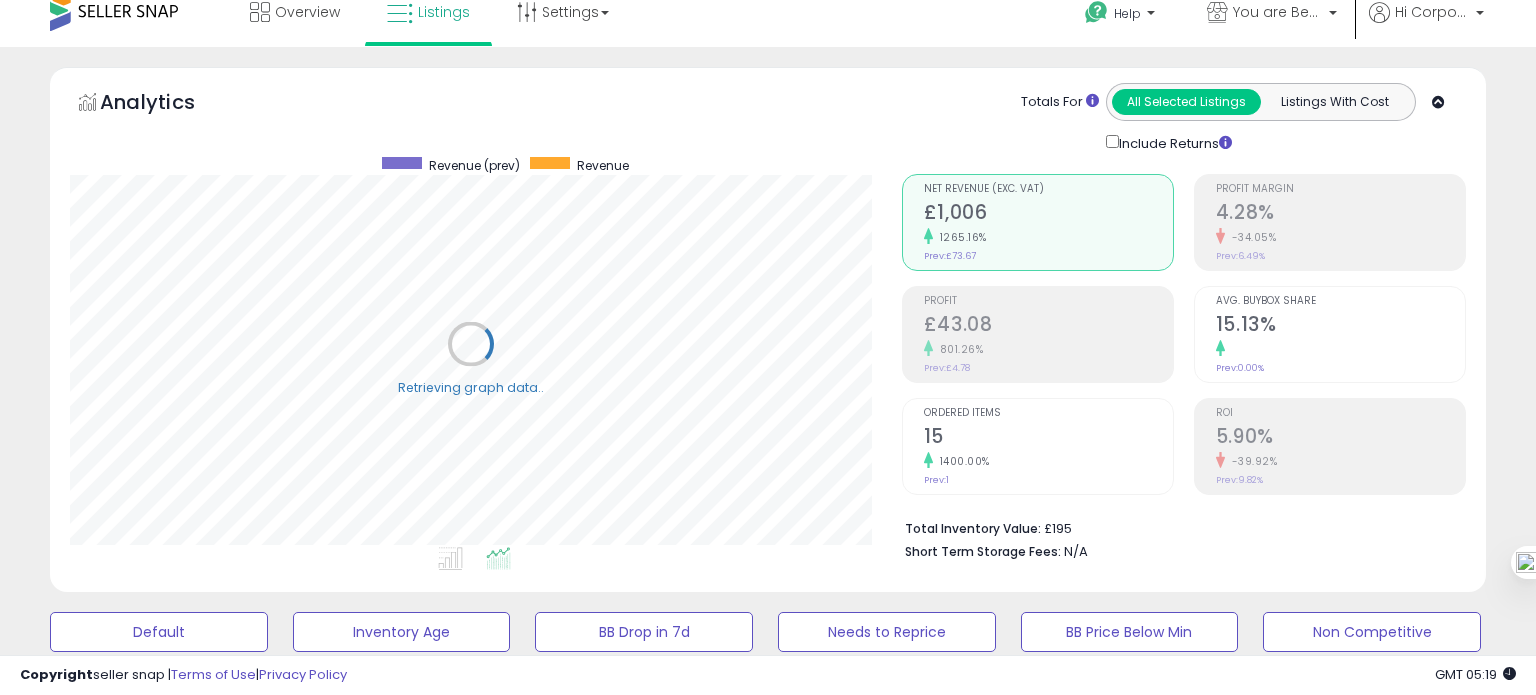 scroll, scrollTop: 999589, scrollLeft: 999168, axis: both 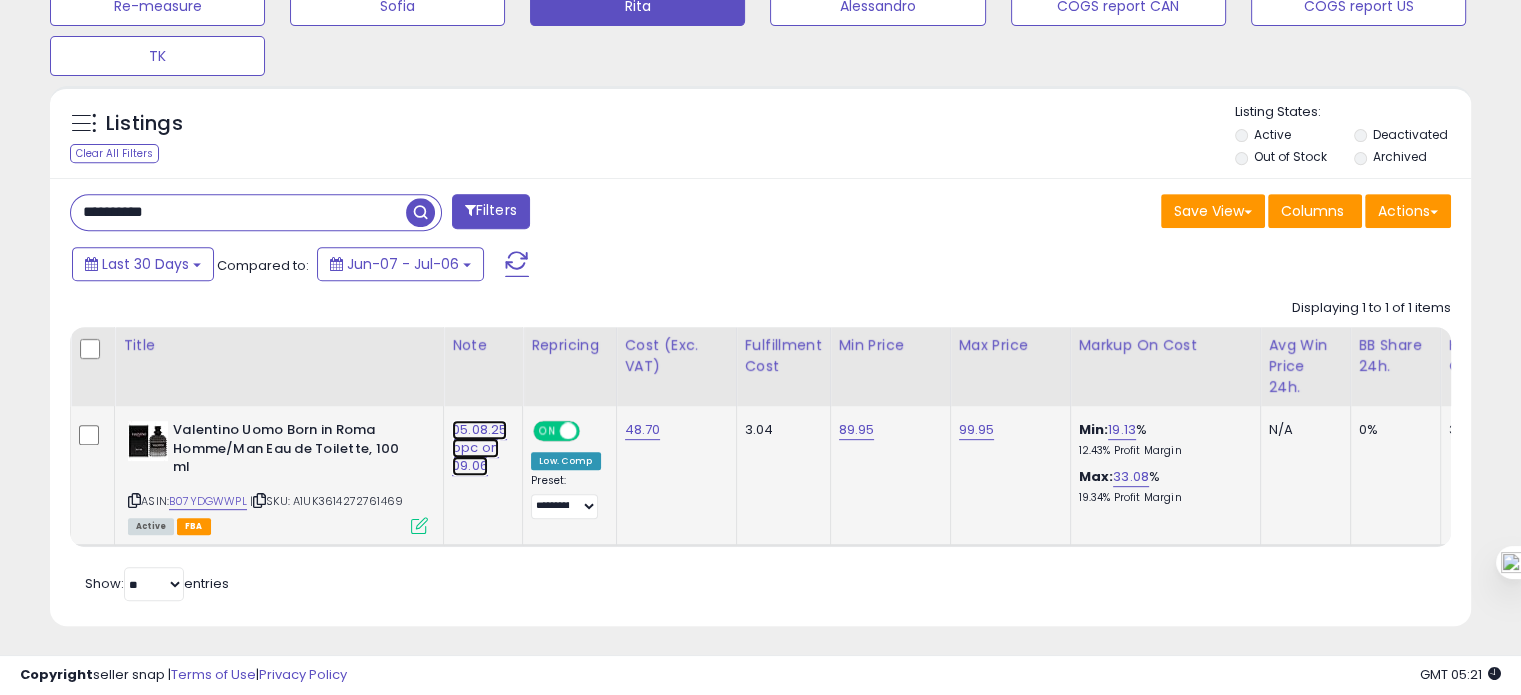 click on "05.08.25 ppc on 09.06" at bounding box center (479, 448) 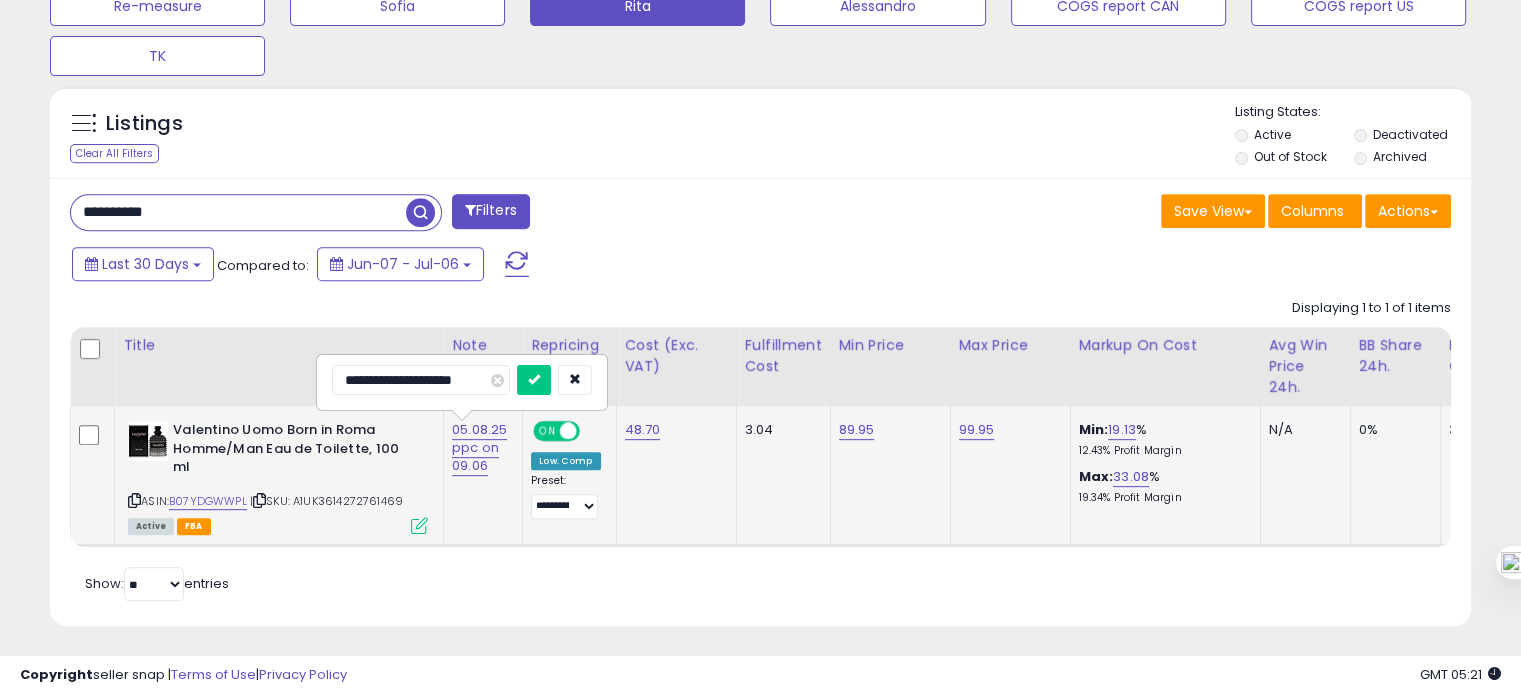 click on "**********" at bounding box center (421, 380) 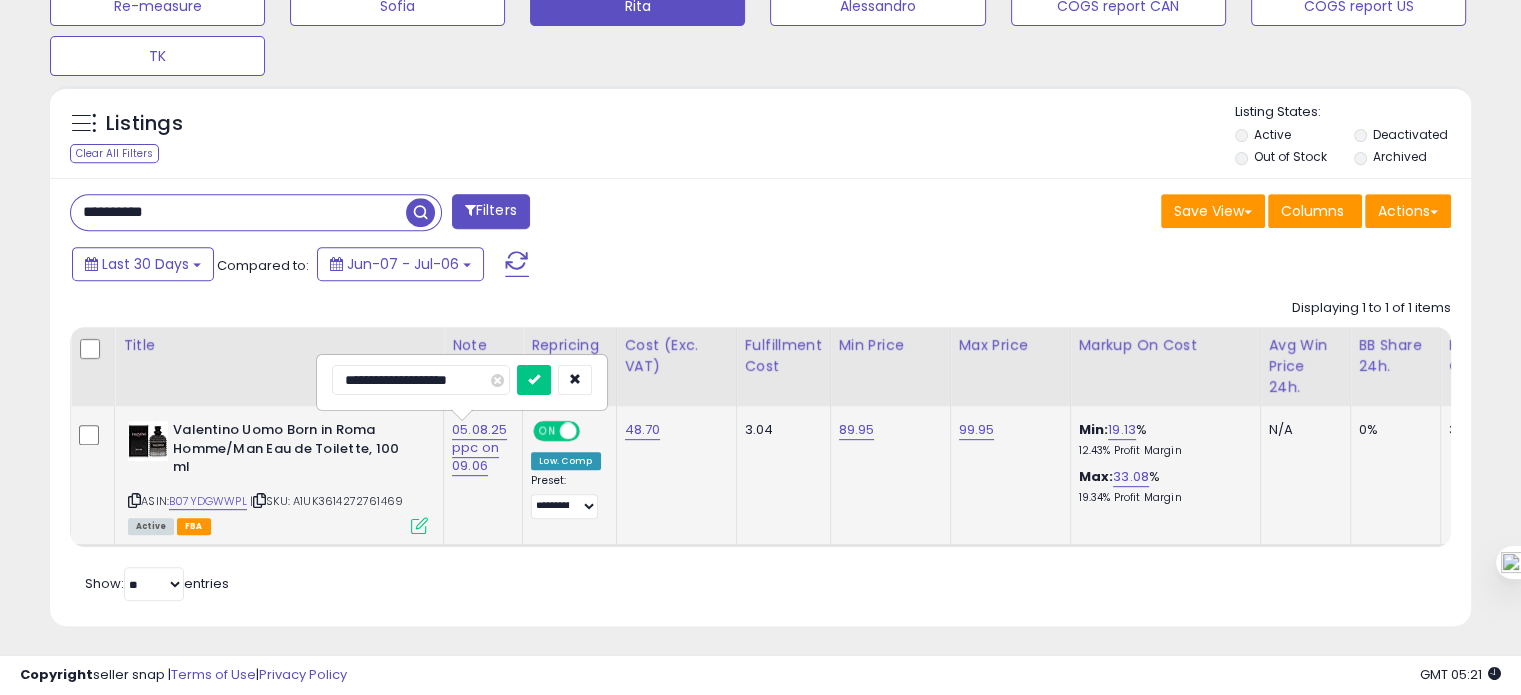 type on "**********" 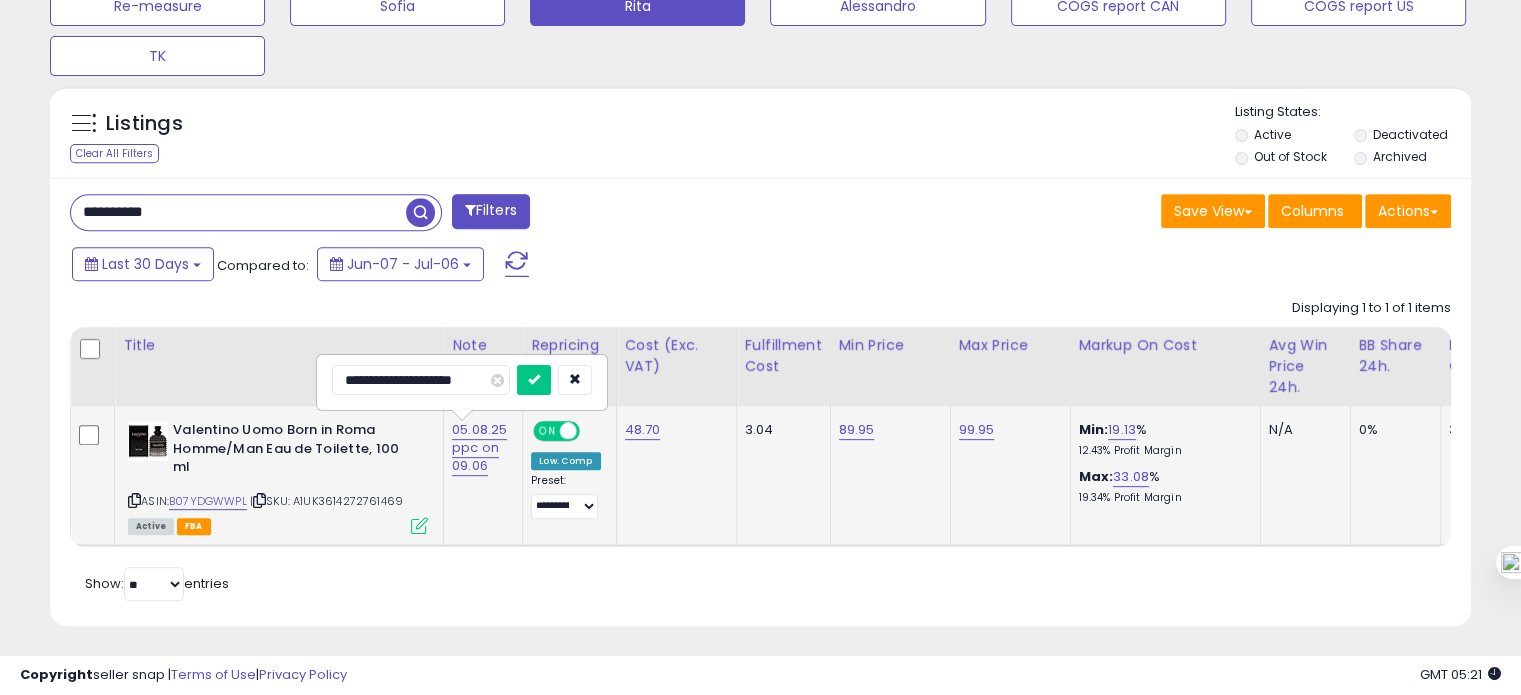 click at bounding box center (534, 380) 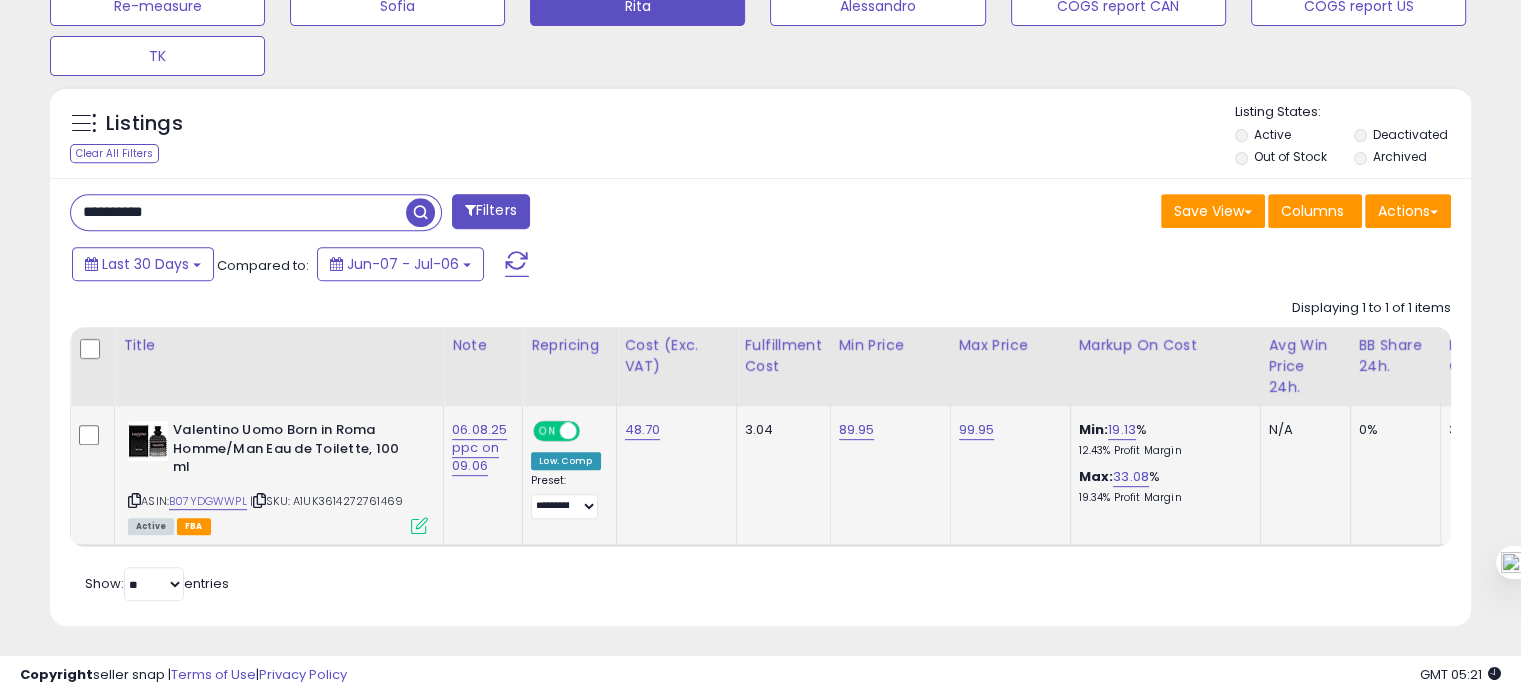 click on "**********" at bounding box center (238, 212) 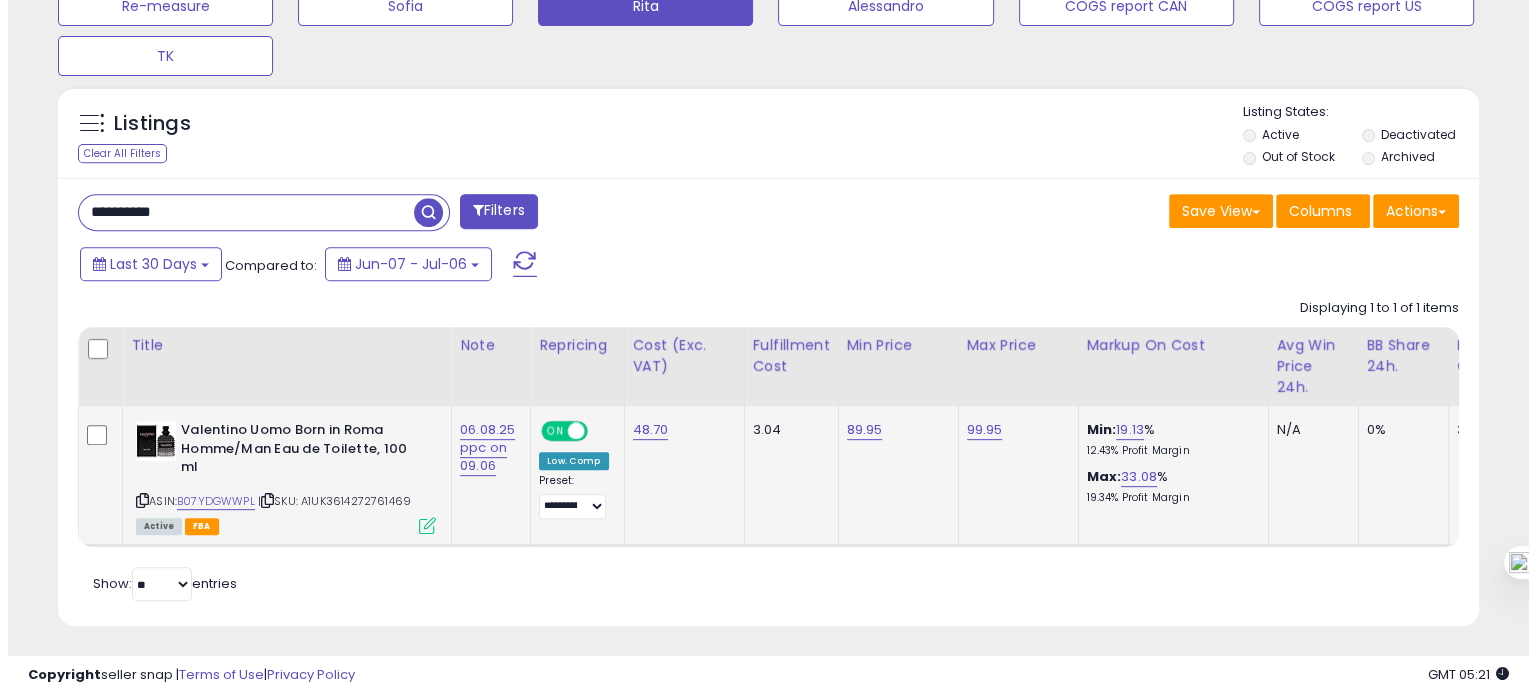 scroll, scrollTop: 674, scrollLeft: 0, axis: vertical 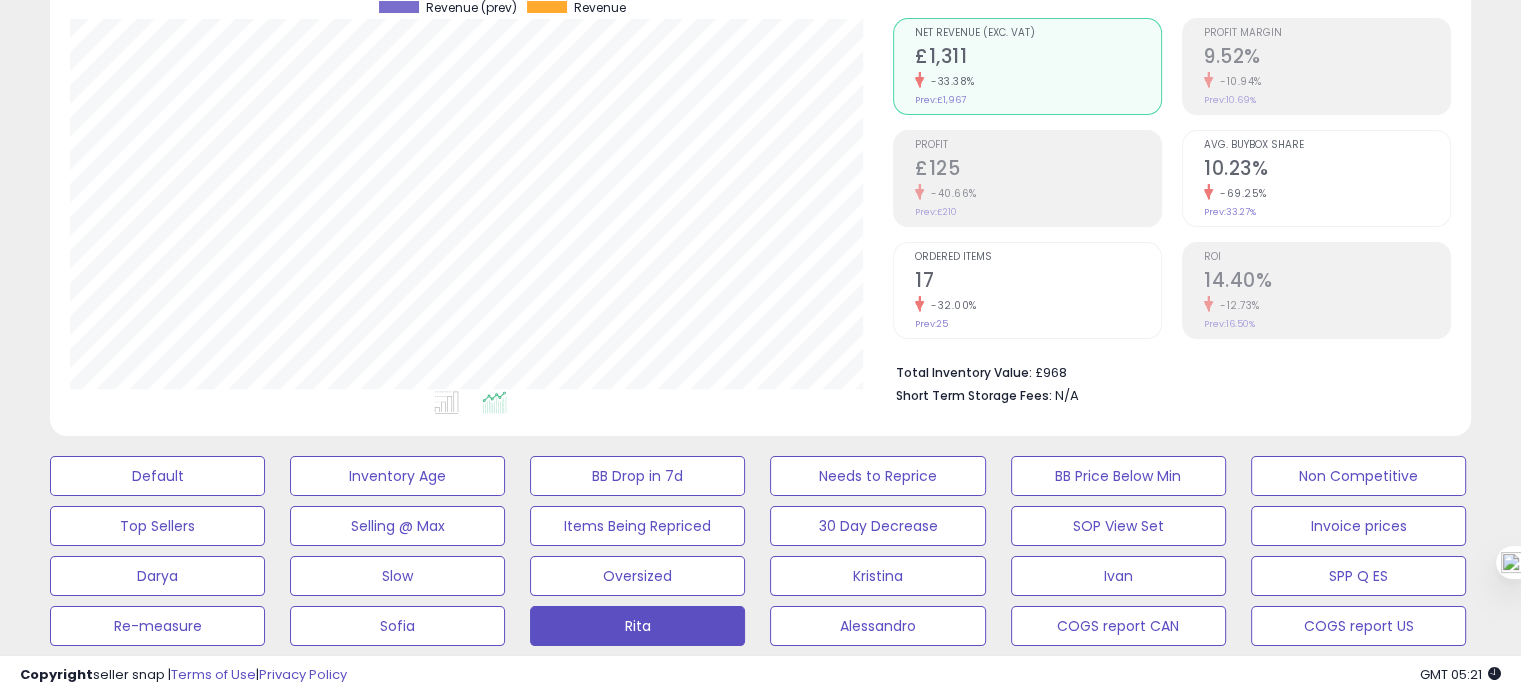click on "17" at bounding box center [1038, 282] 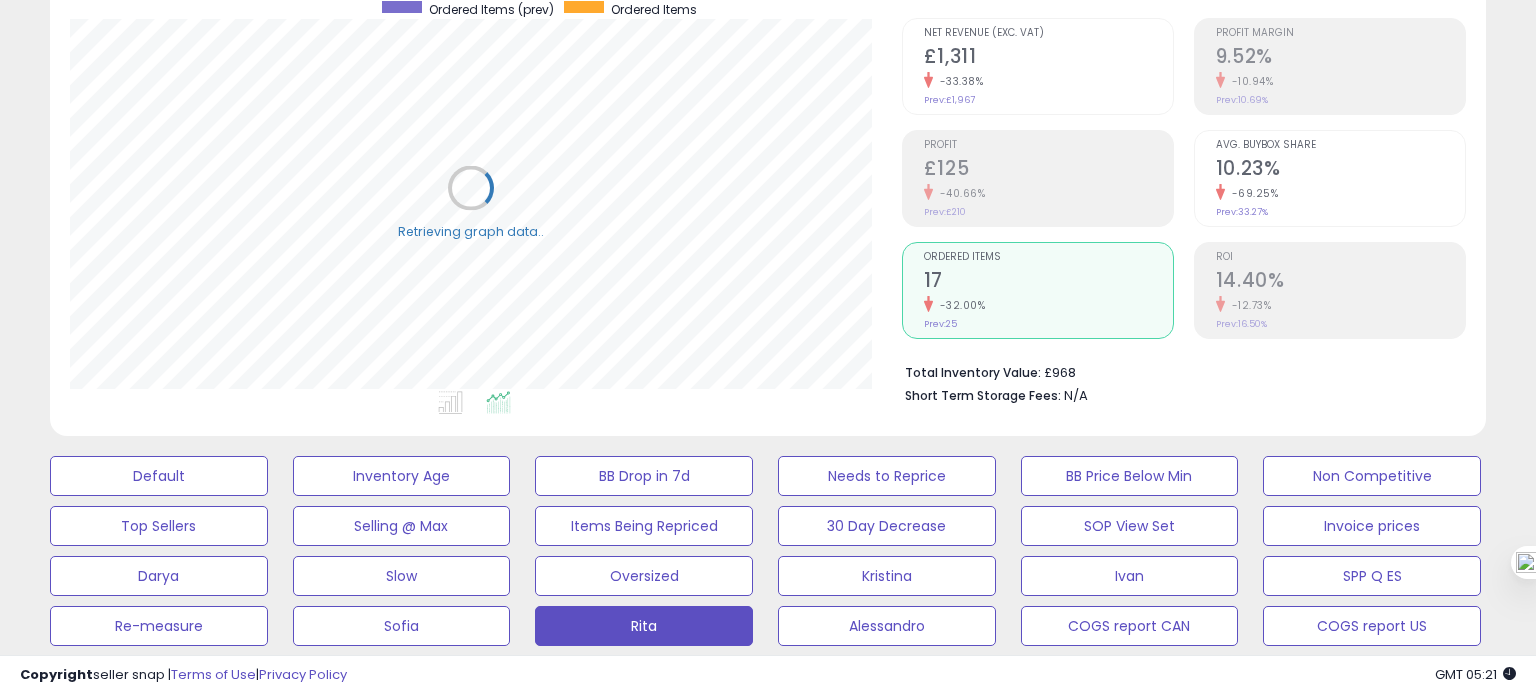 scroll, scrollTop: 999589, scrollLeft: 999168, axis: both 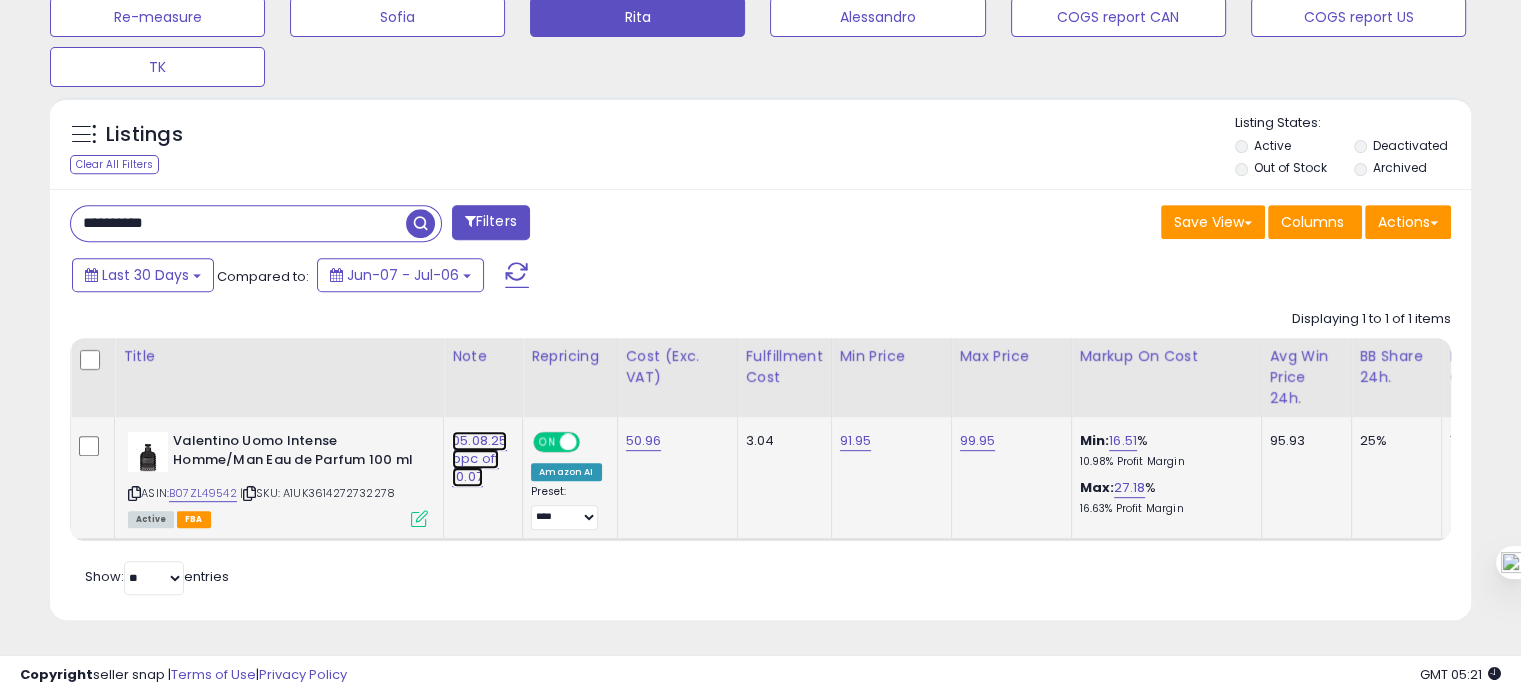click on "05.08.25 ppc off 10.07" at bounding box center (479, 459) 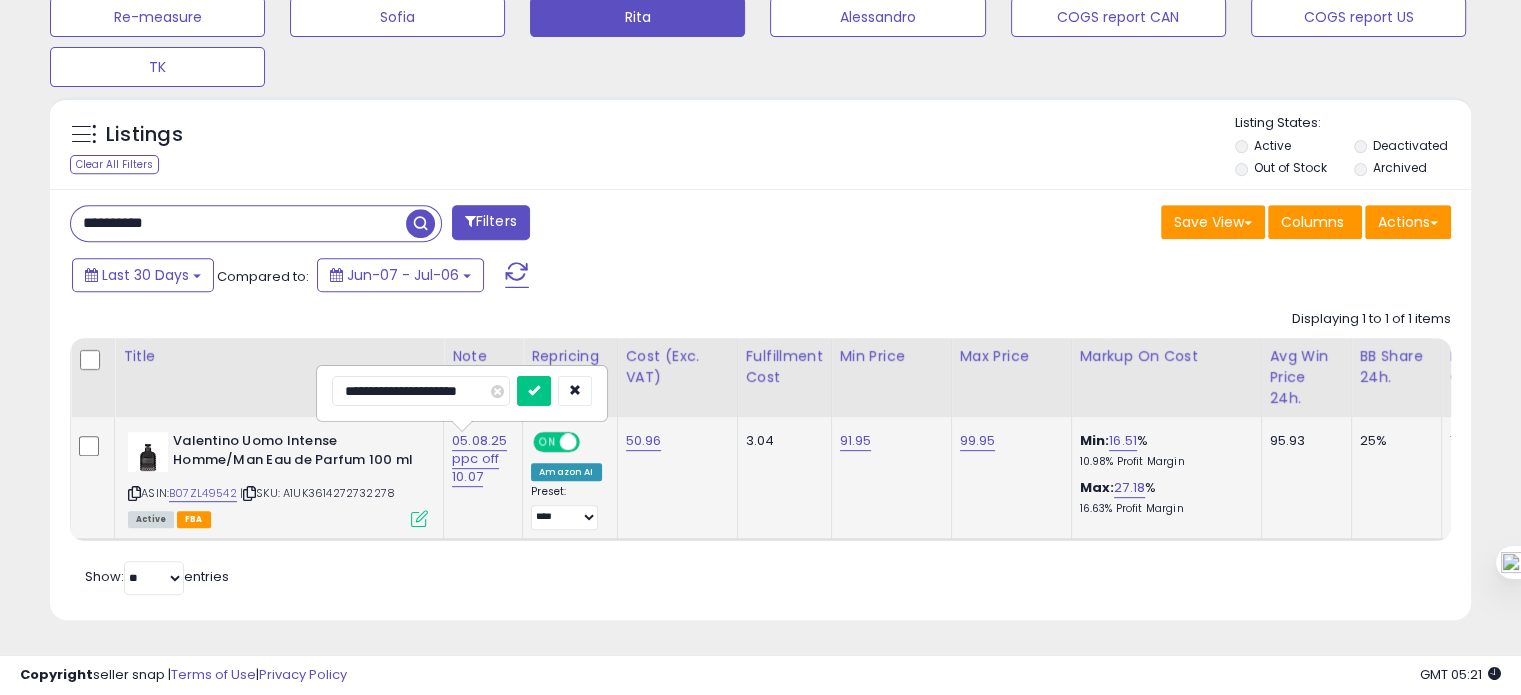 click on "**********" at bounding box center (421, 391) 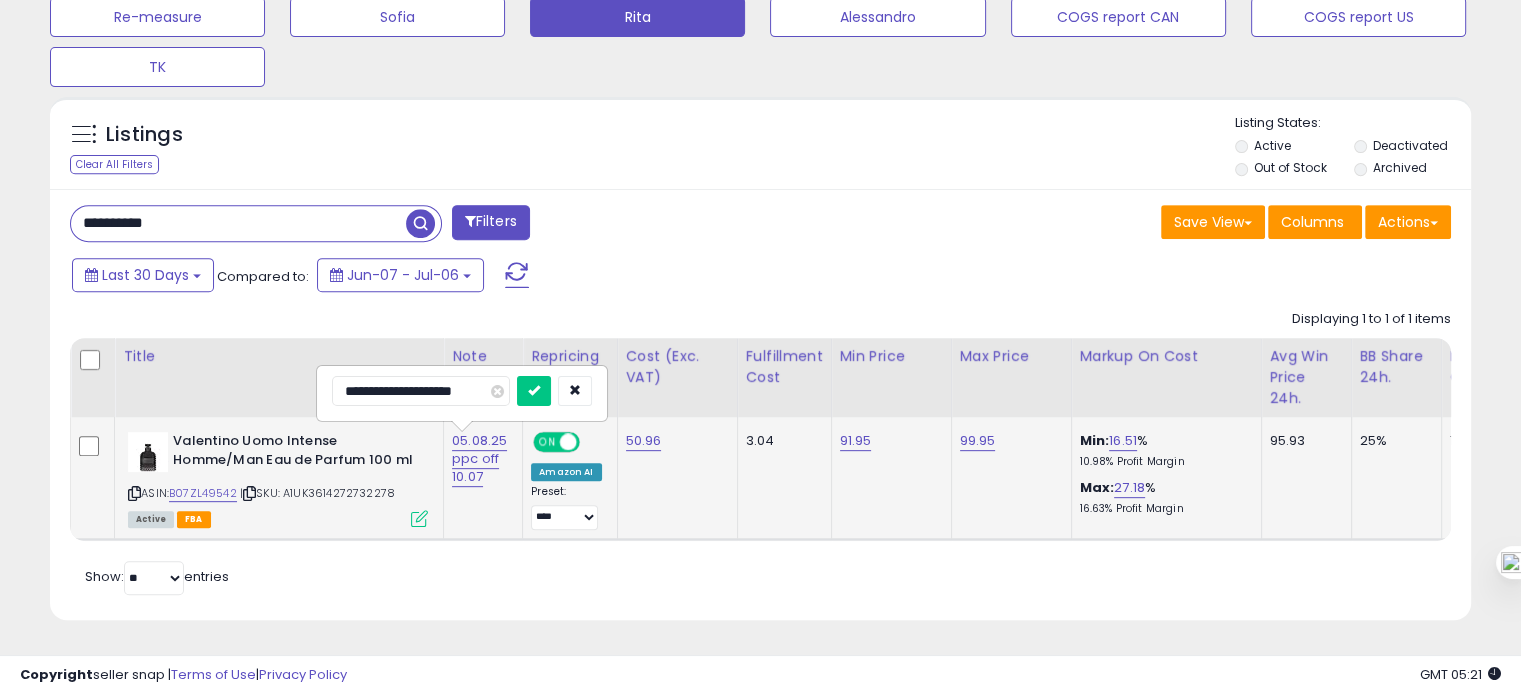 type on "**********" 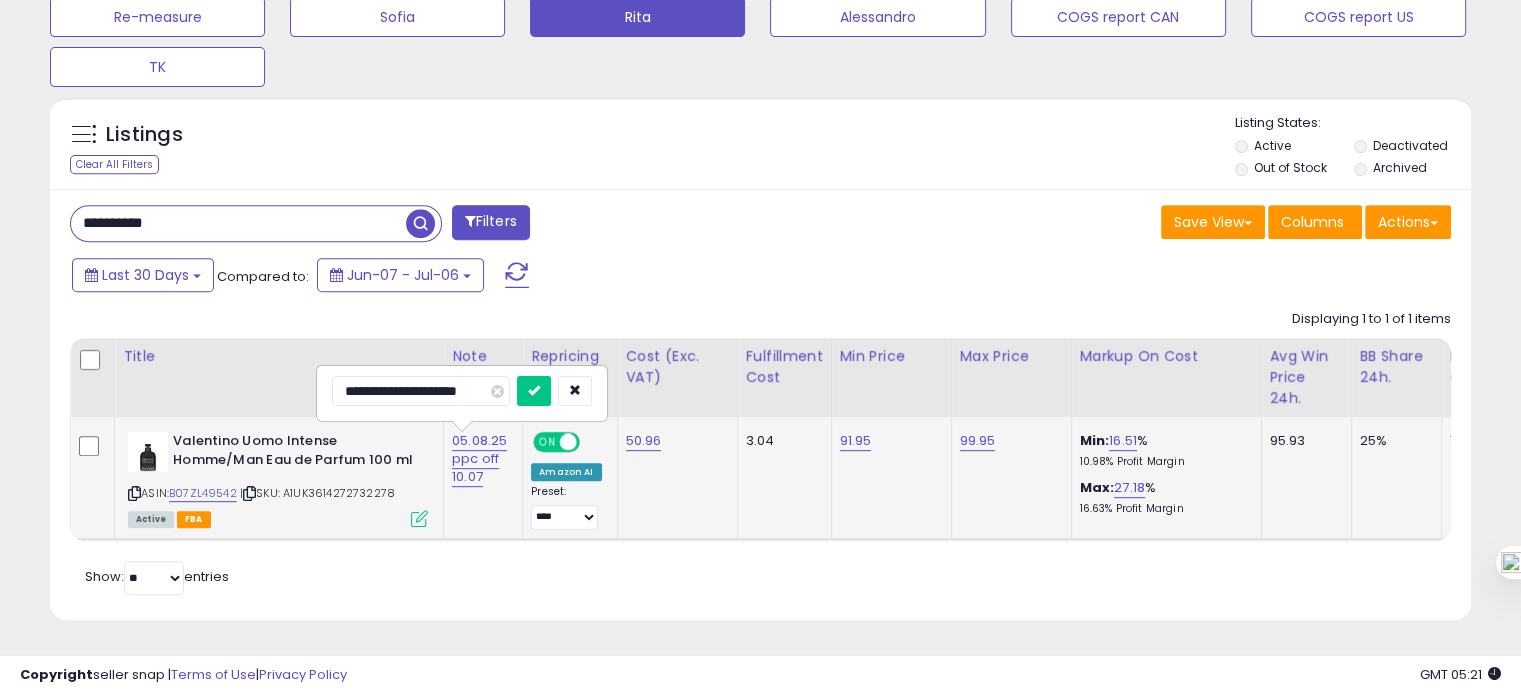 click at bounding box center (534, 391) 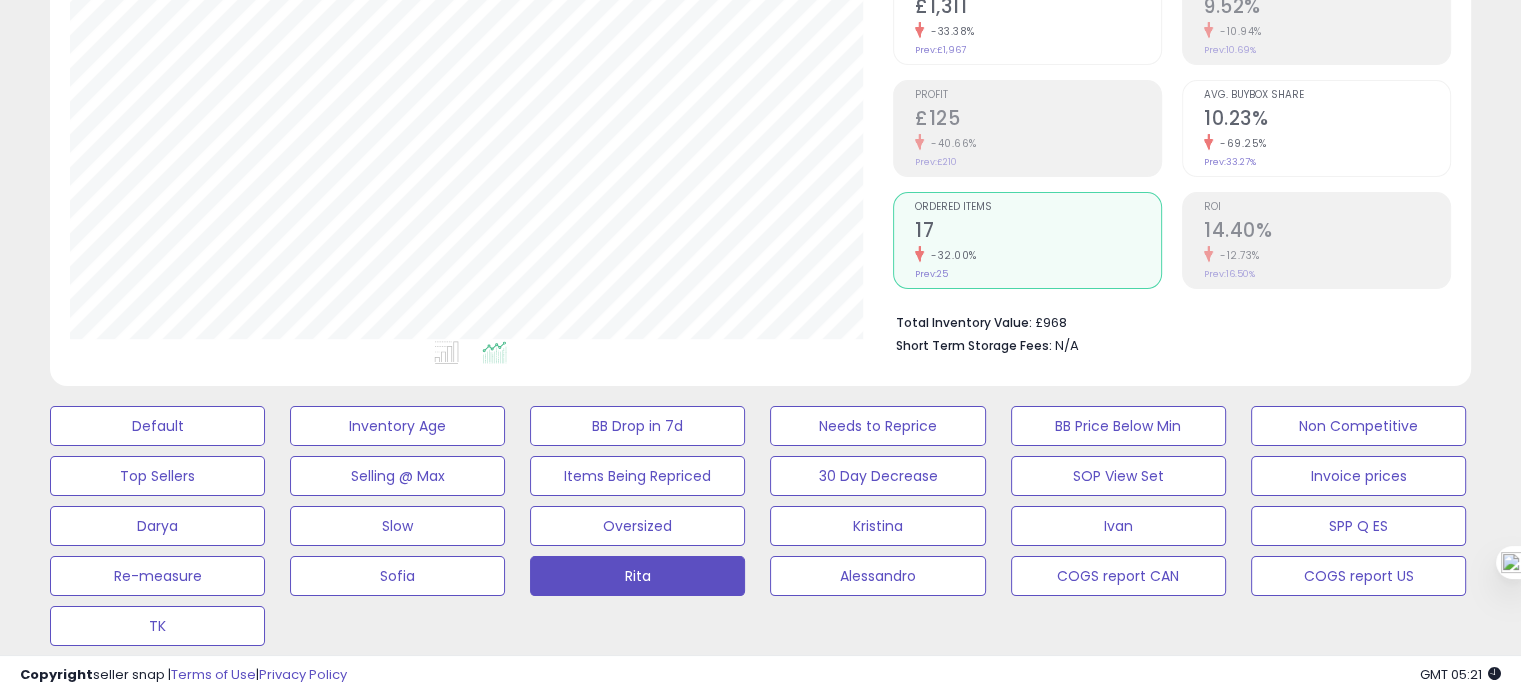 click on "Profit Margin
9.52%
-10.94%
Prev:  10.69%
Avg. Buybox Share
10.23%
-69.25%
Prev:  33.27% ROI" at bounding box center (1311, 128) 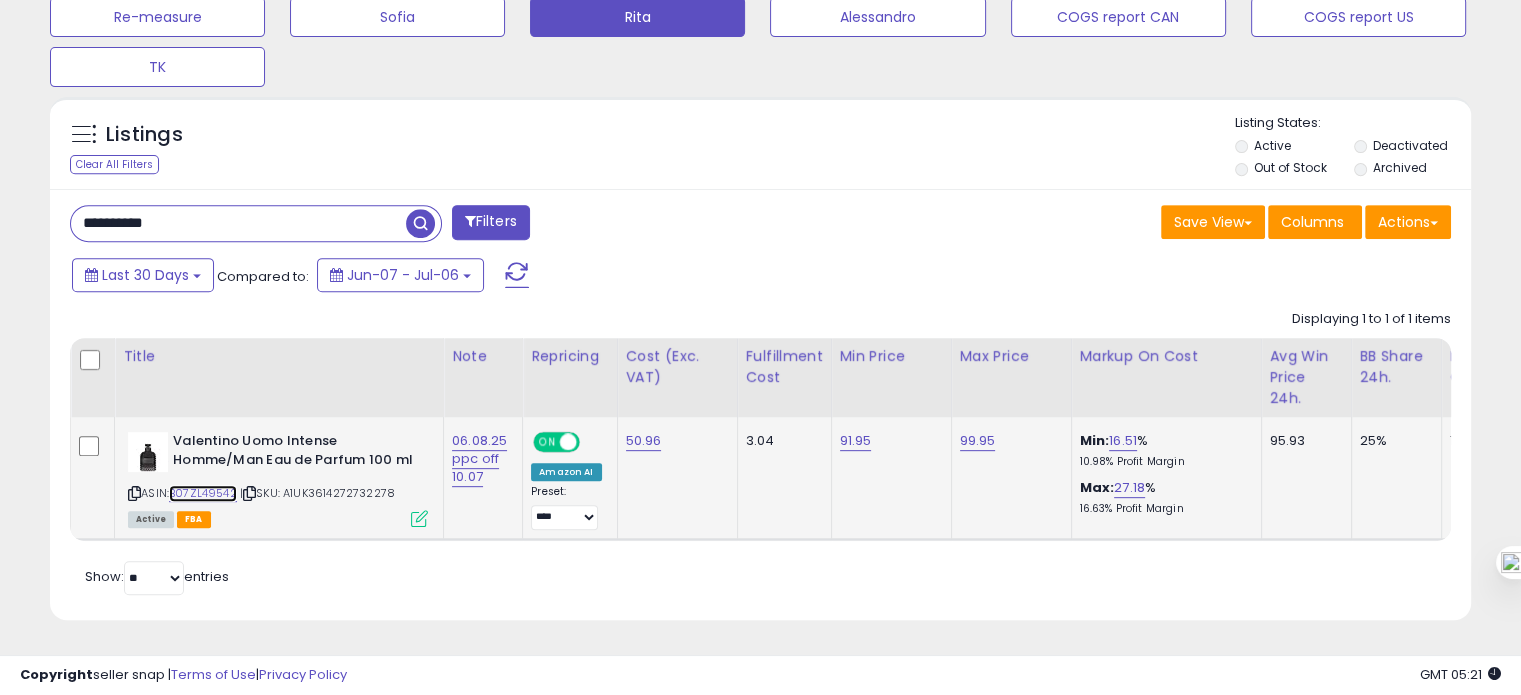 click on "B07ZL49542" at bounding box center [203, 493] 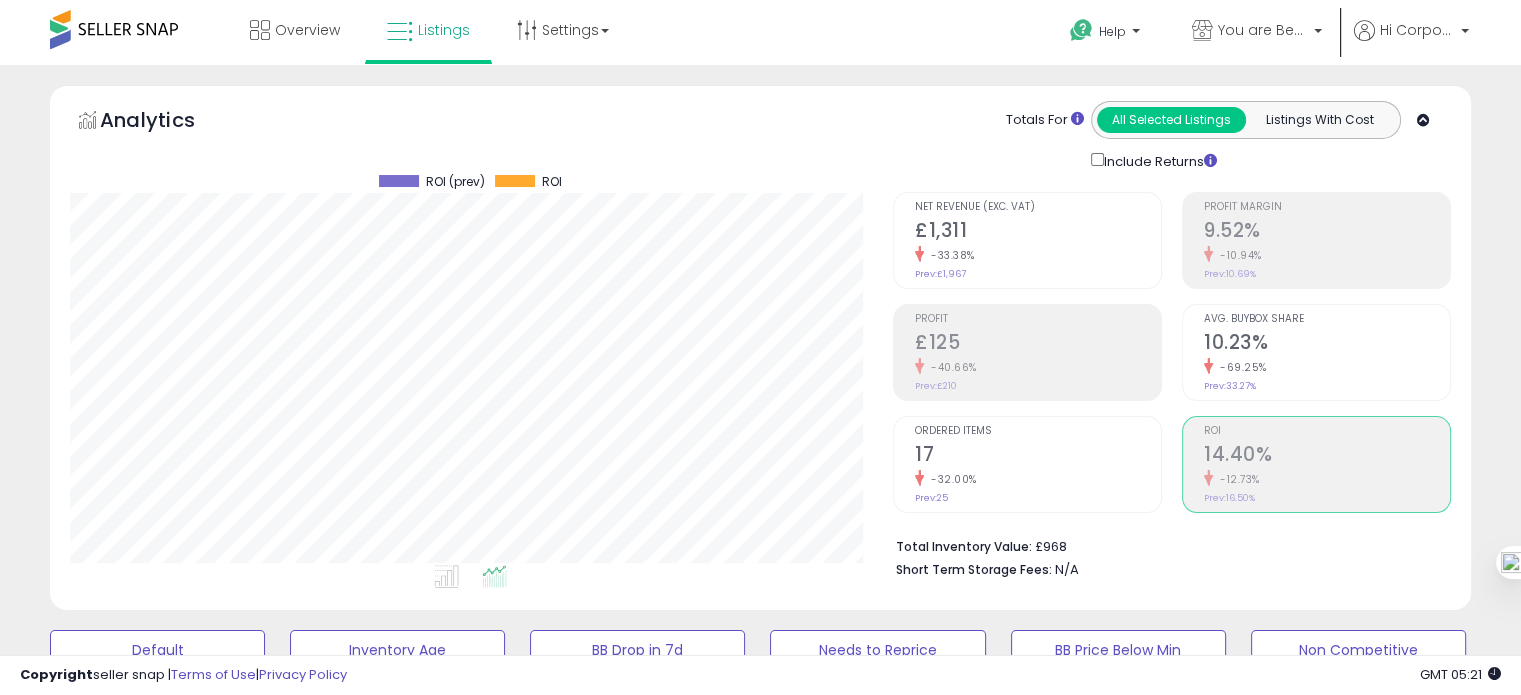 click on "Ordered Items
17
-32.00%
Prev:  25" at bounding box center [1027, 464] 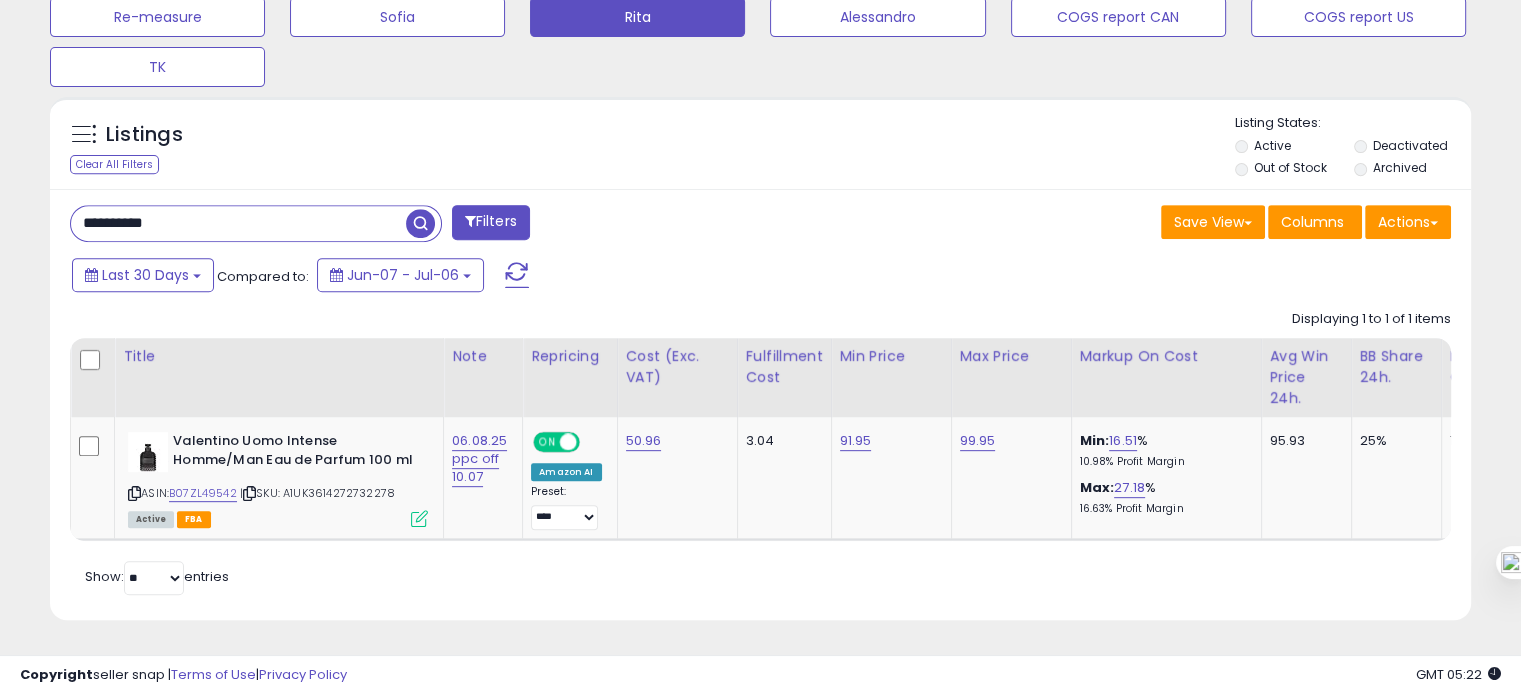 click on "**********" at bounding box center (238, 223) 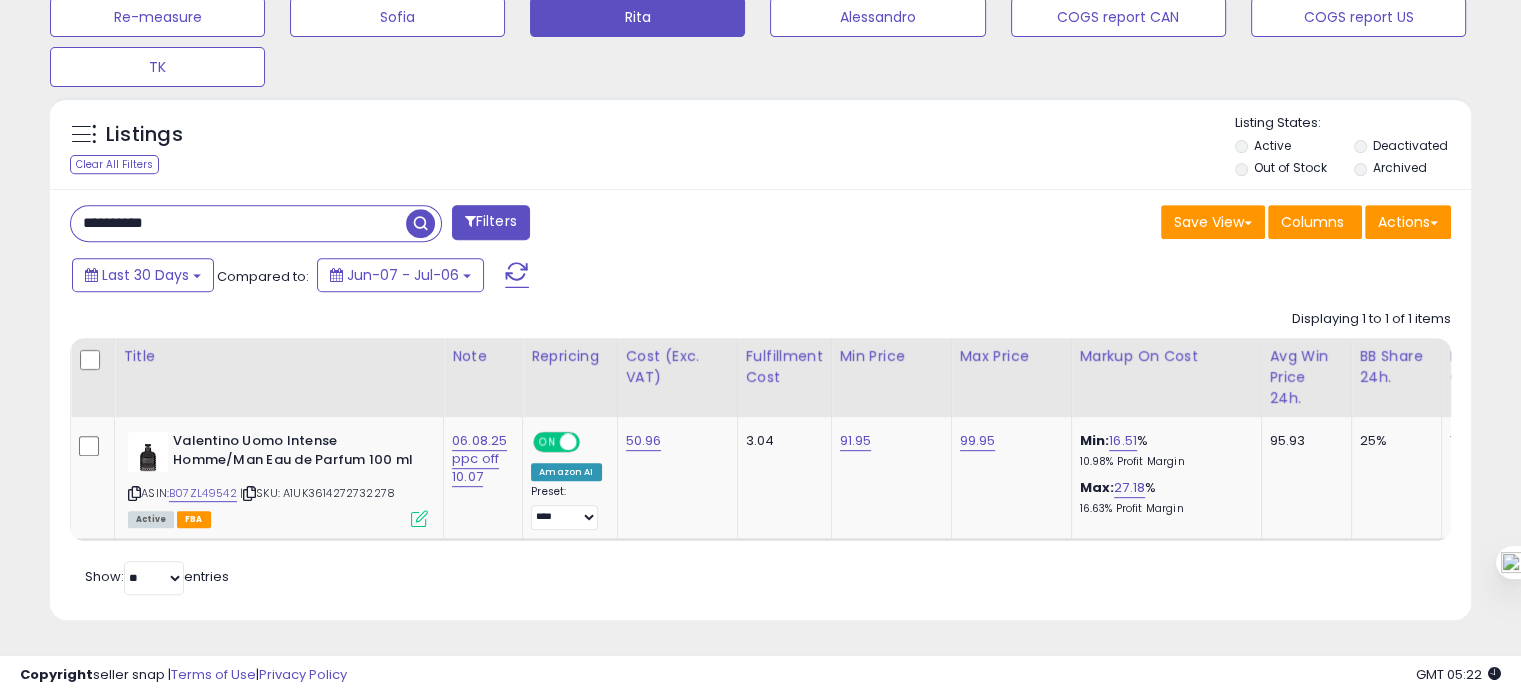 paste 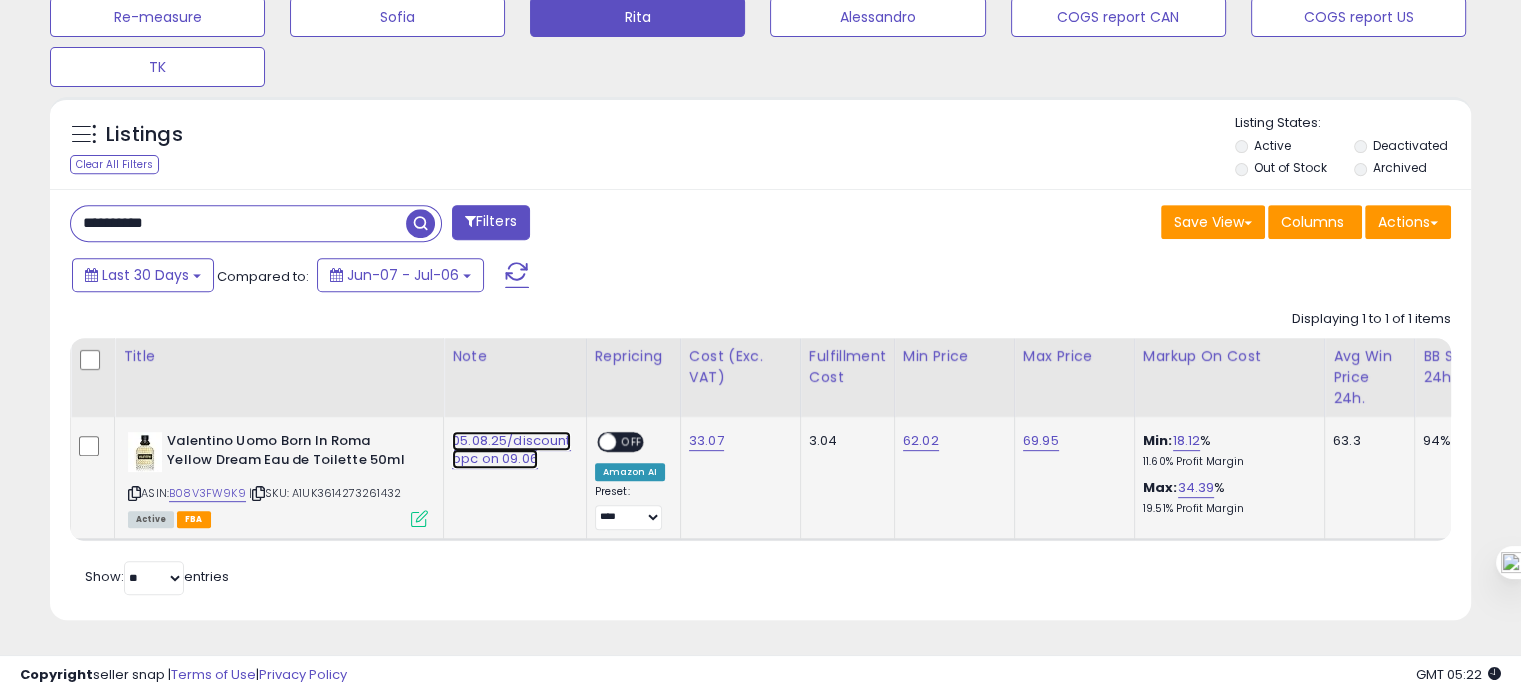 click on "05.08.25/discount ppc on 09.06" at bounding box center (511, 450) 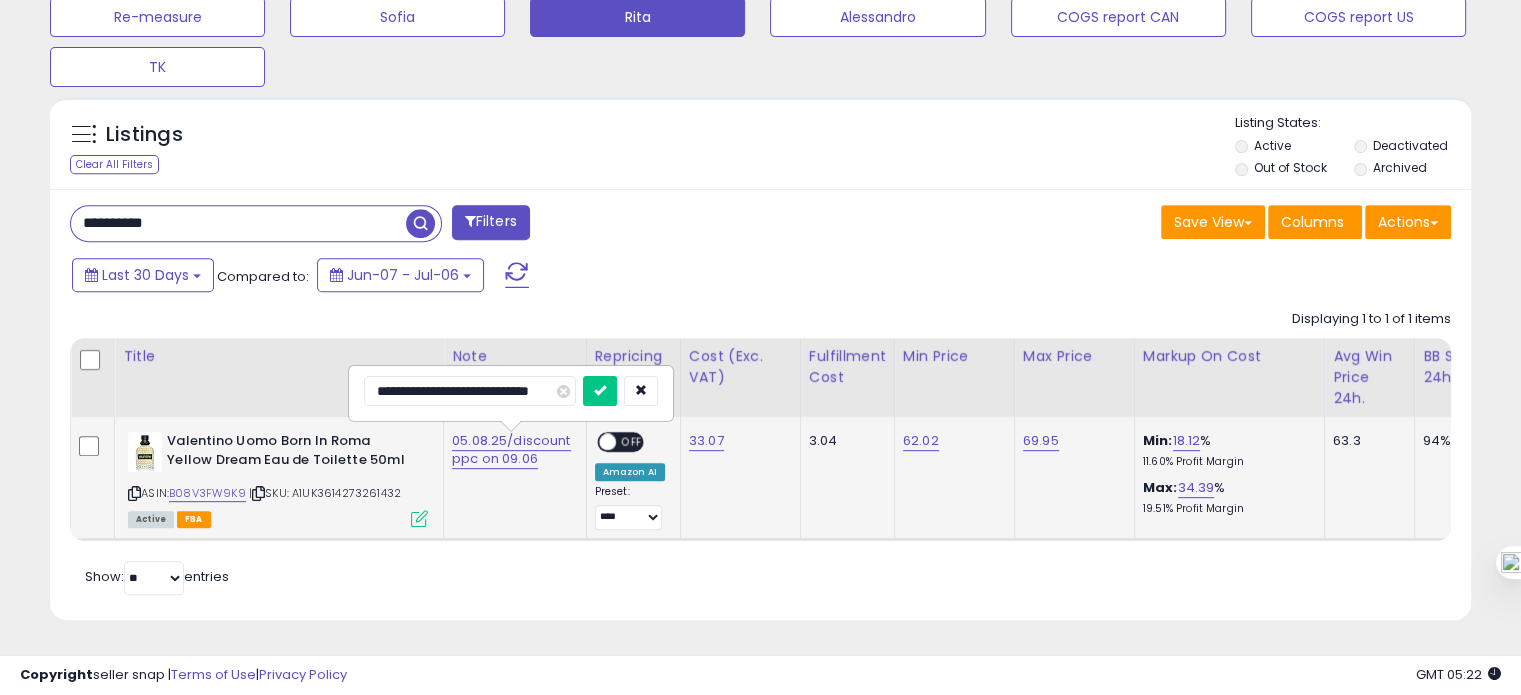 click on "**********" at bounding box center (470, 391) 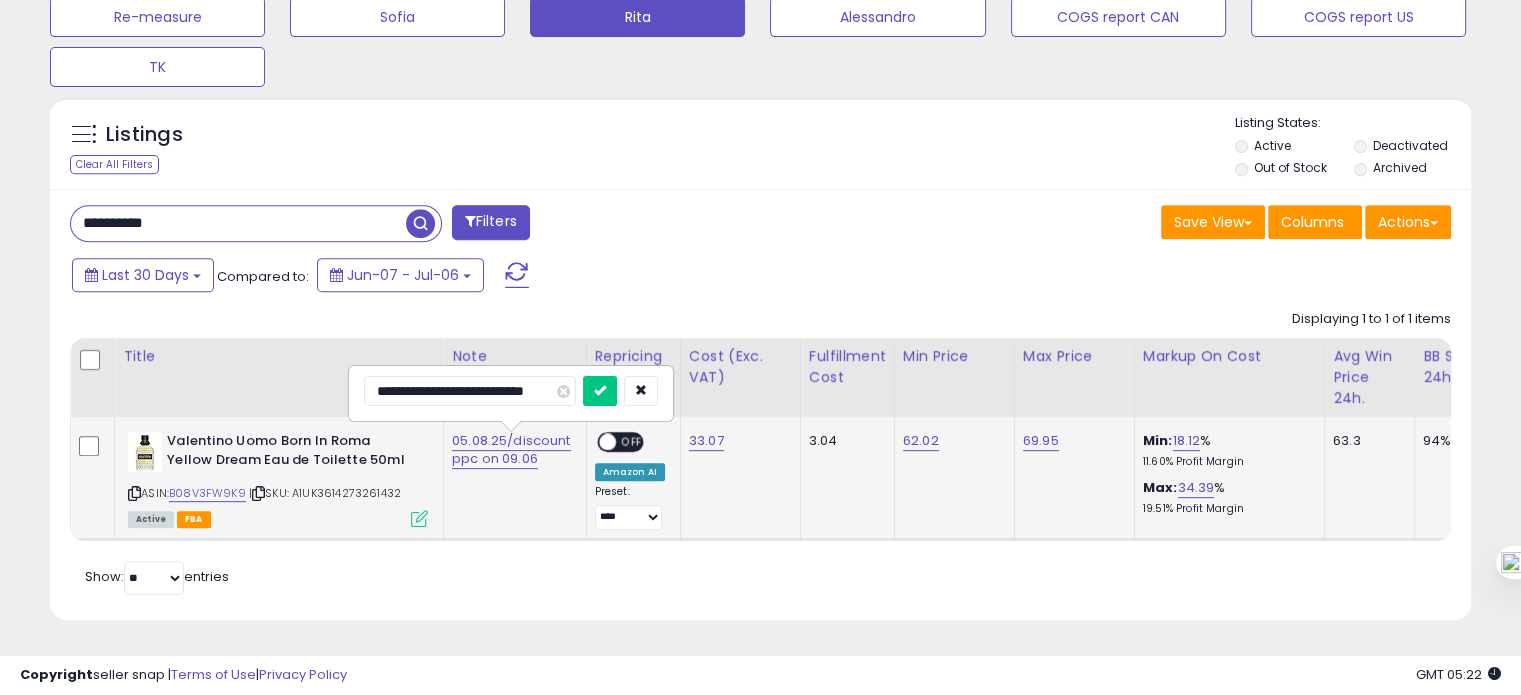 type on "**********" 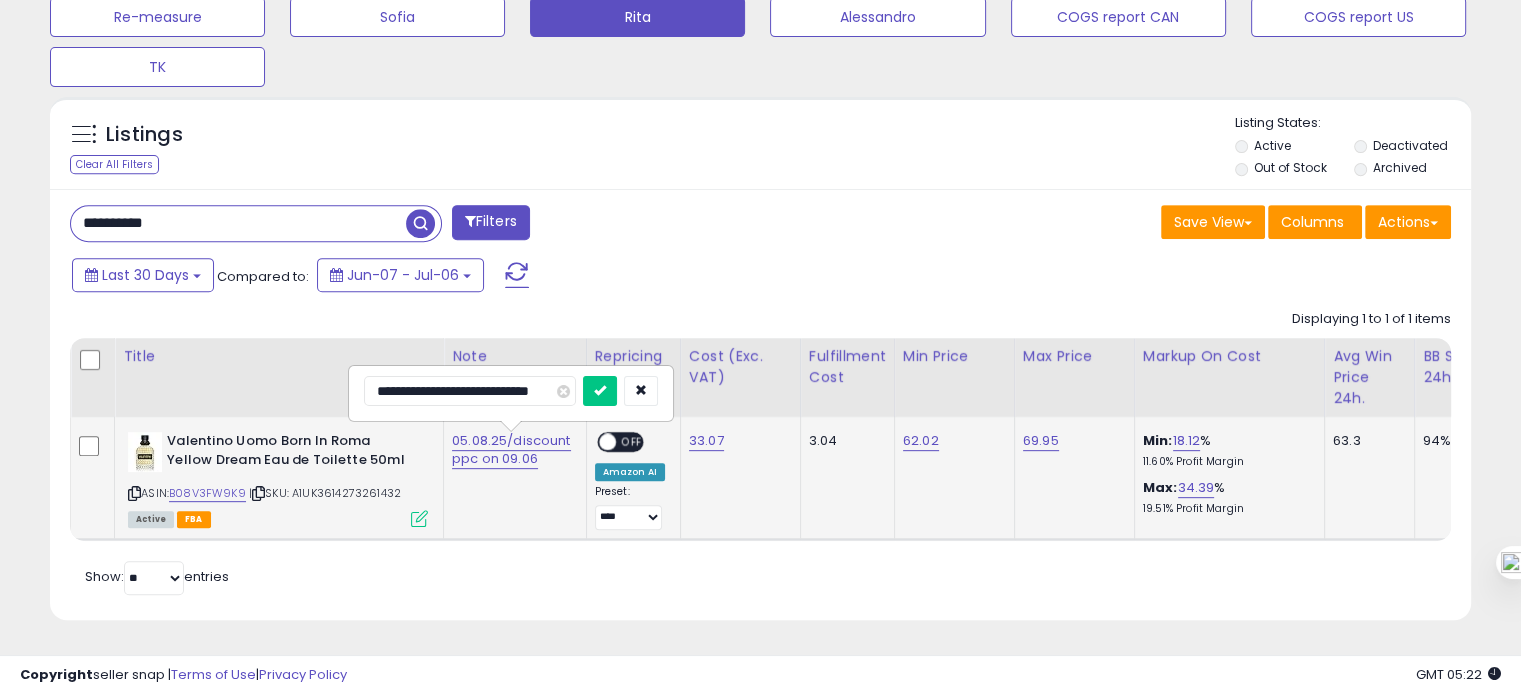 click at bounding box center [600, 391] 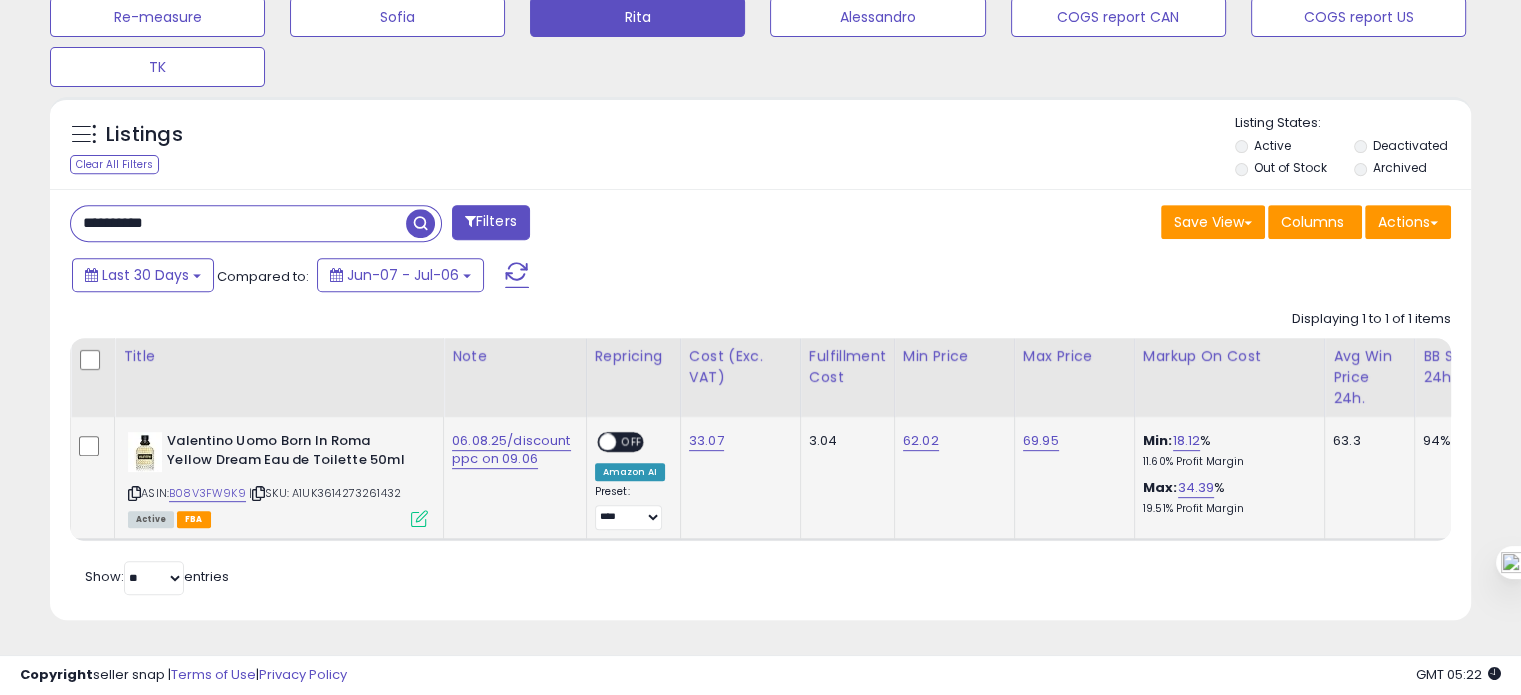 click on "**********" at bounding box center (238, 223) 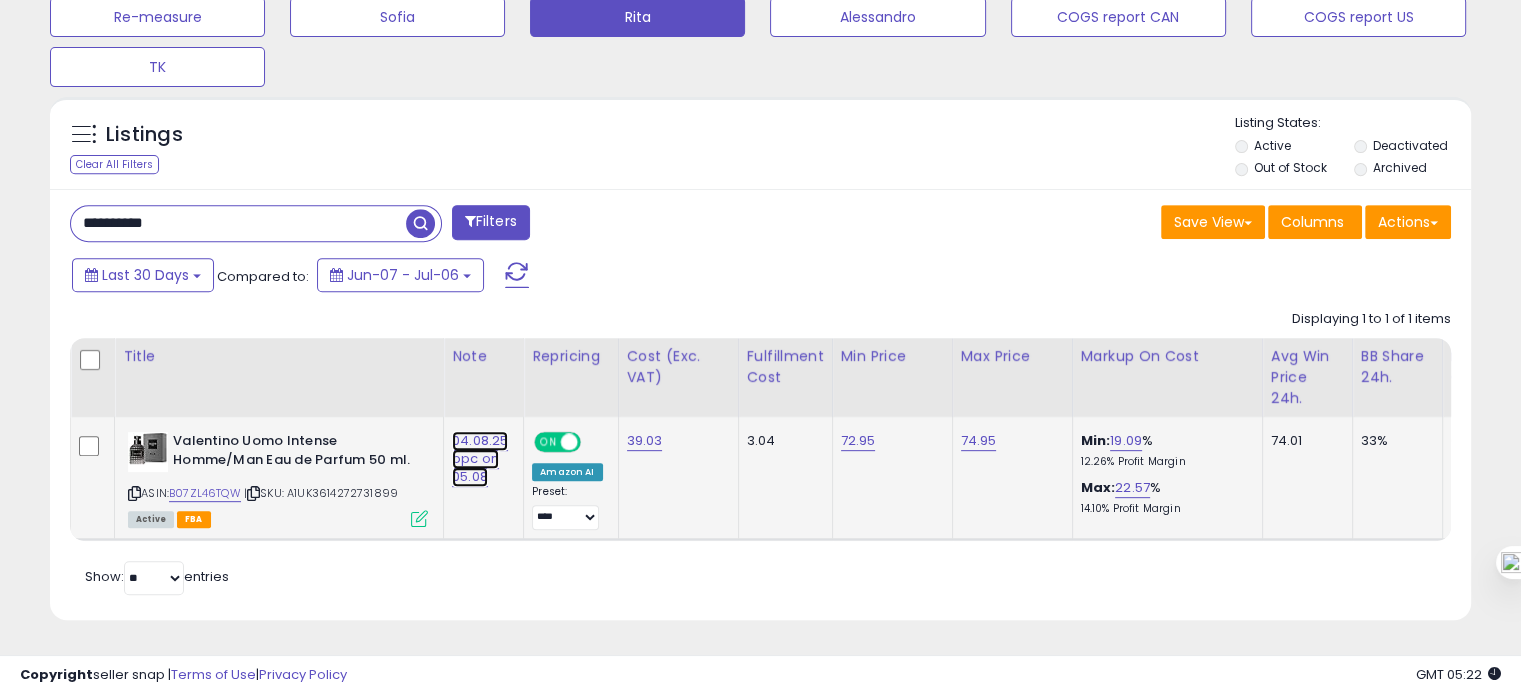 click on "04.08.25 ppc on 05.08" at bounding box center [480, 459] 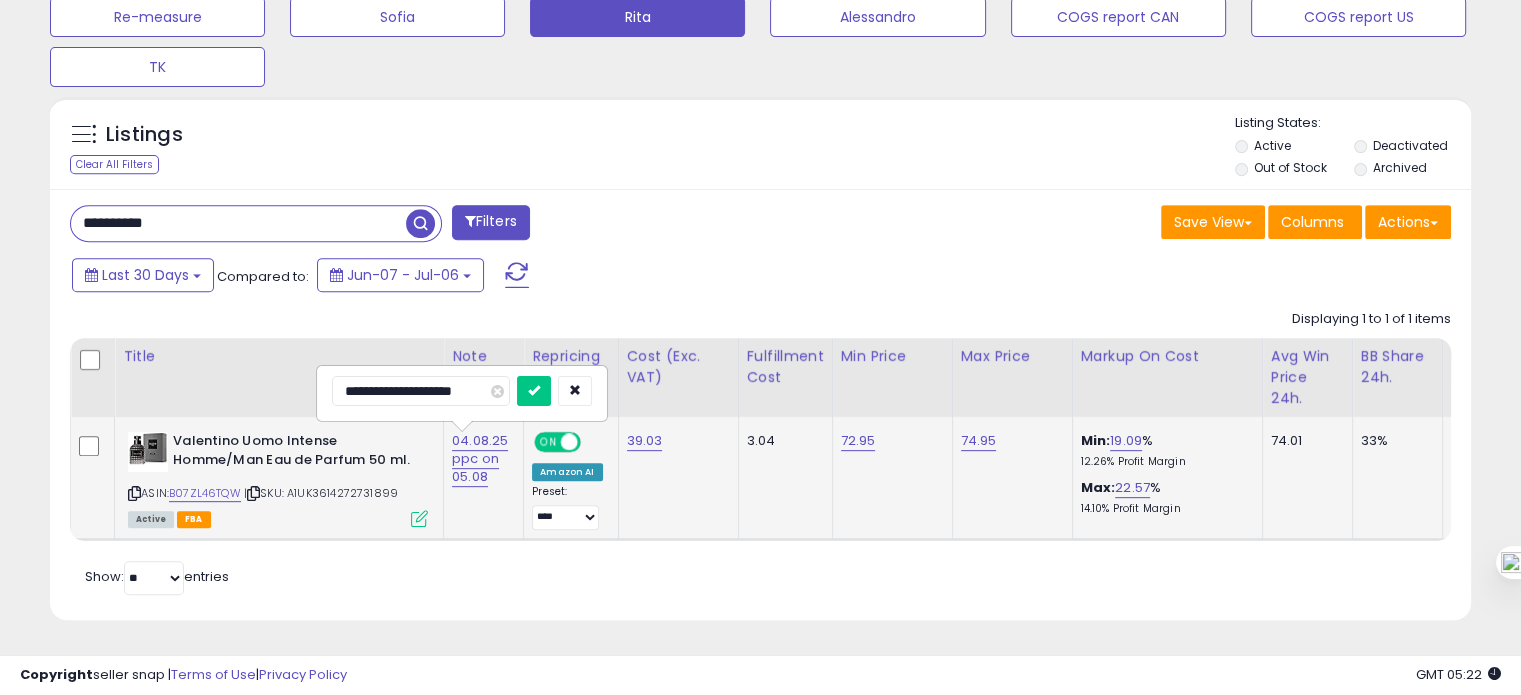 click on "**********" at bounding box center [421, 391] 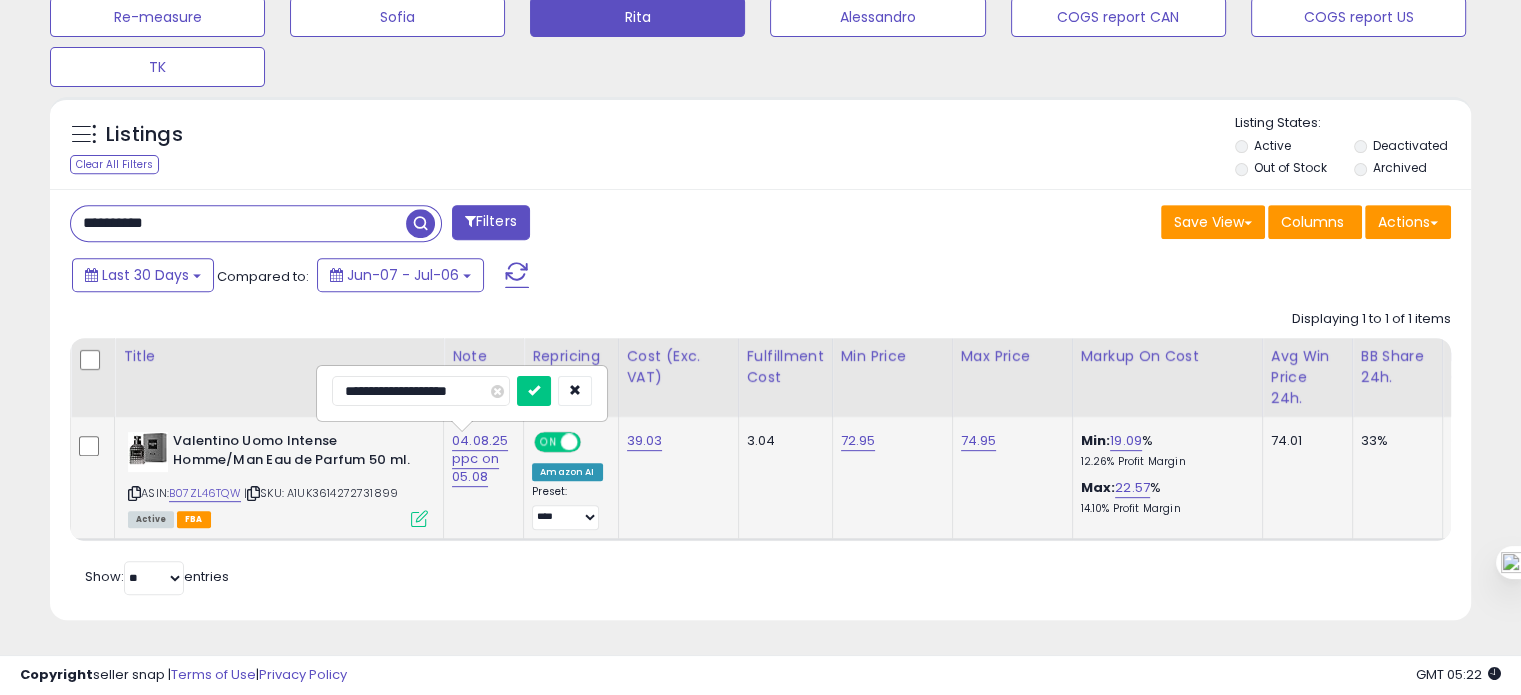 type on "**********" 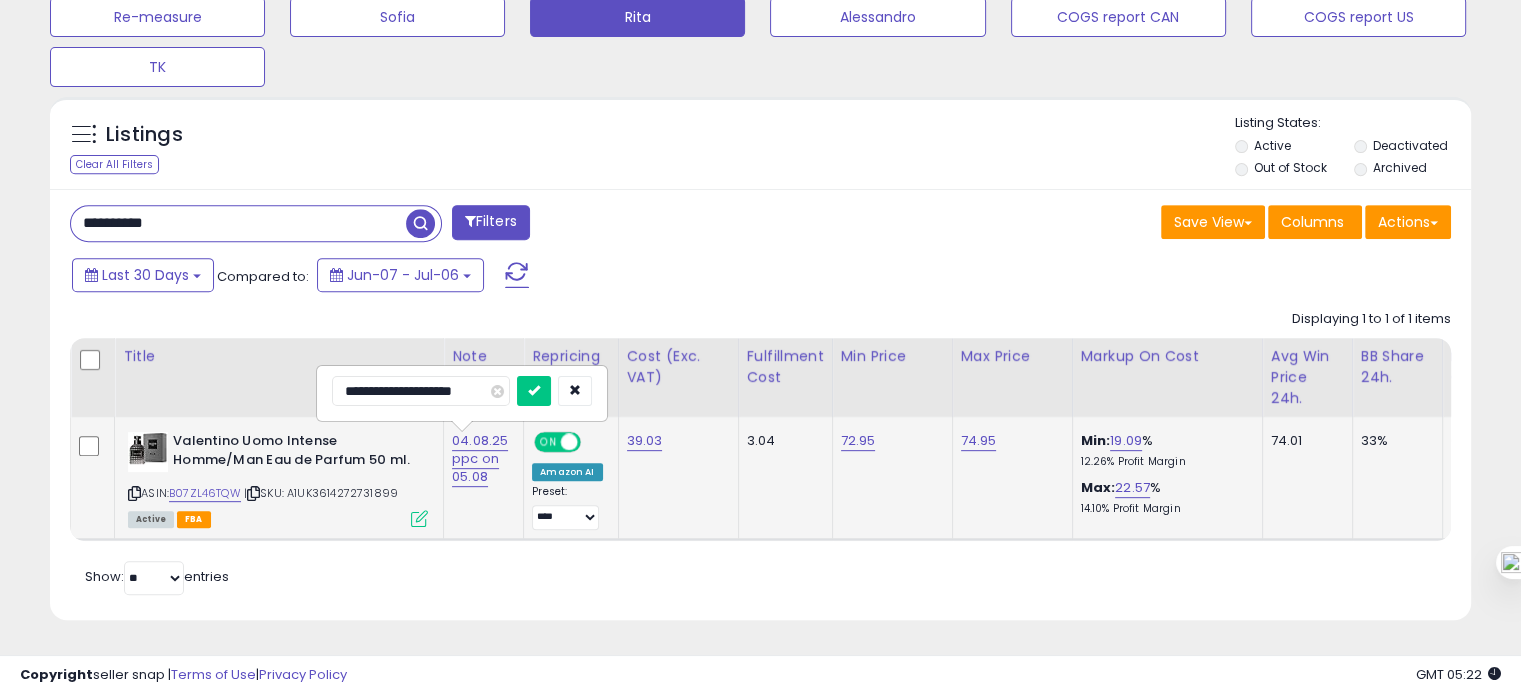 click at bounding box center (534, 391) 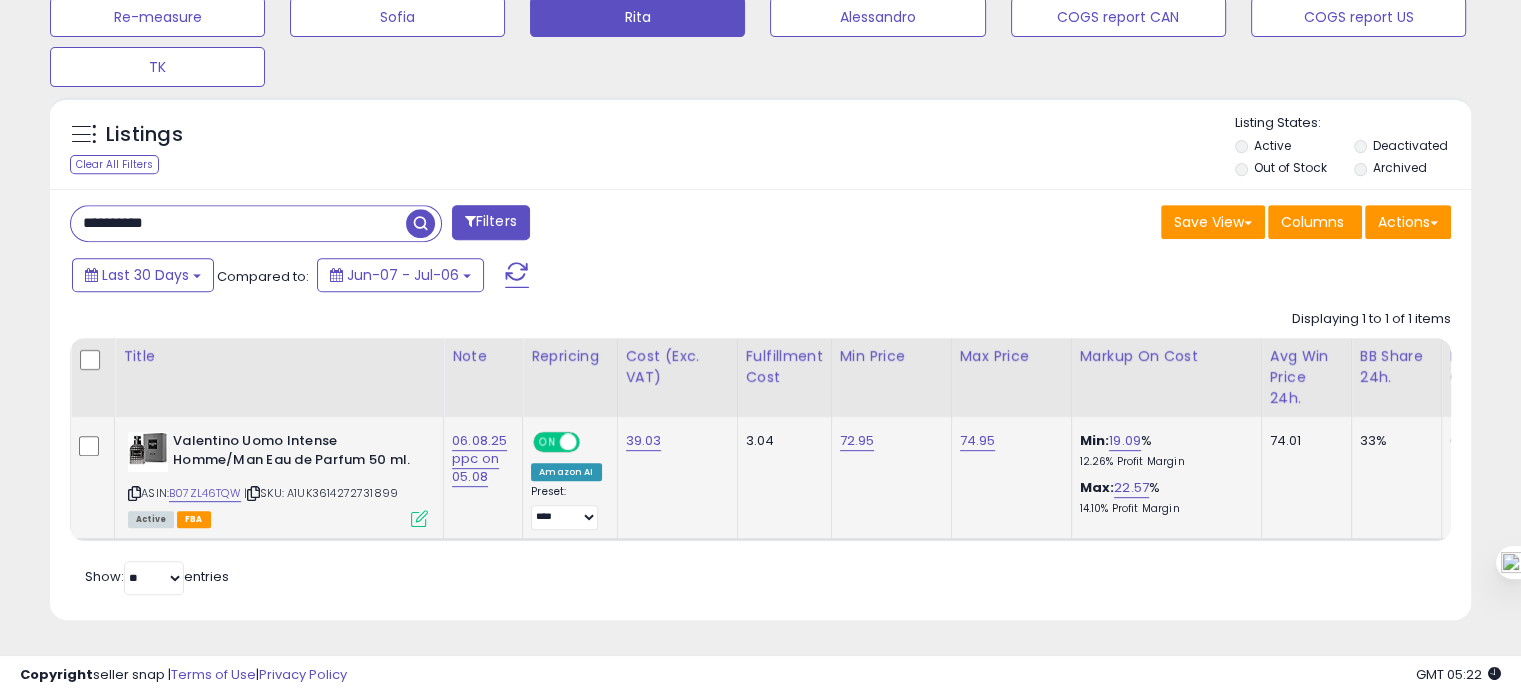 click on "**********" at bounding box center [238, 223] 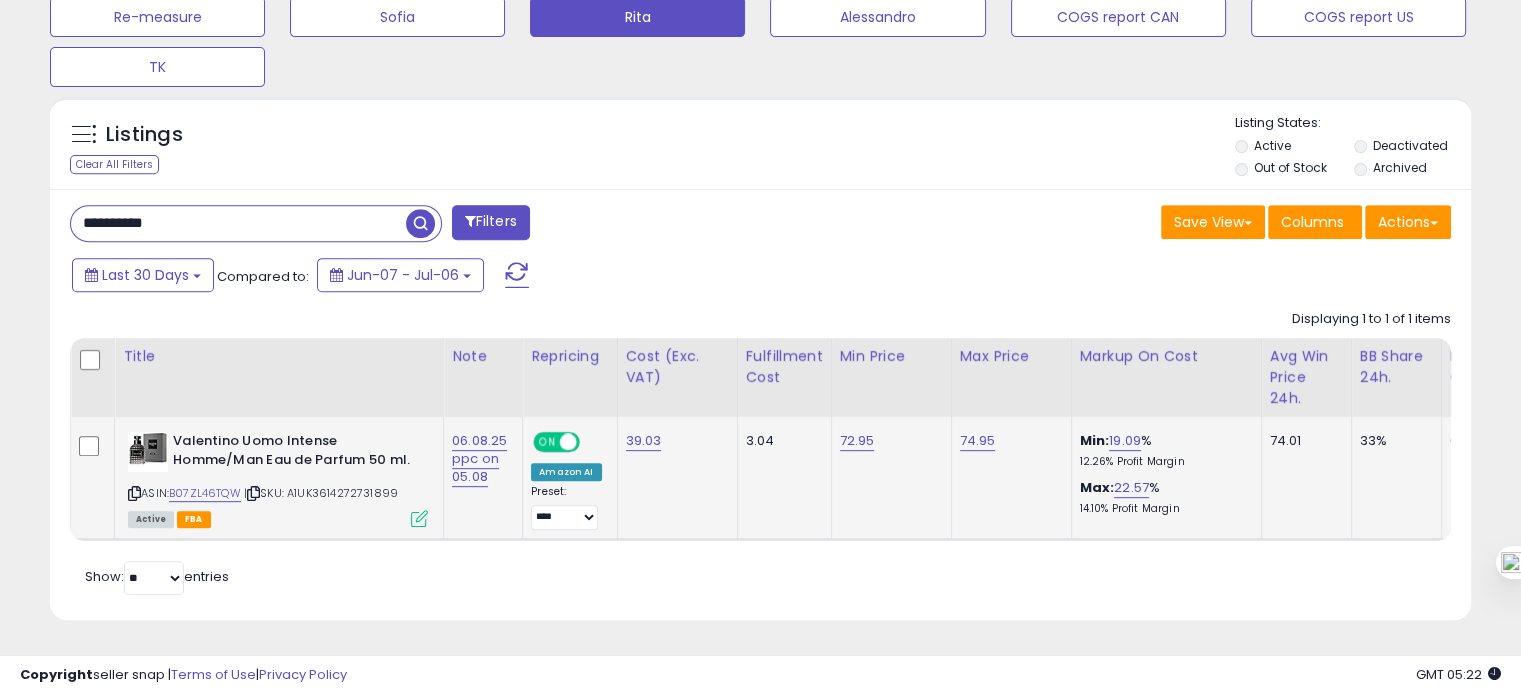 click on "**********" at bounding box center (238, 223) 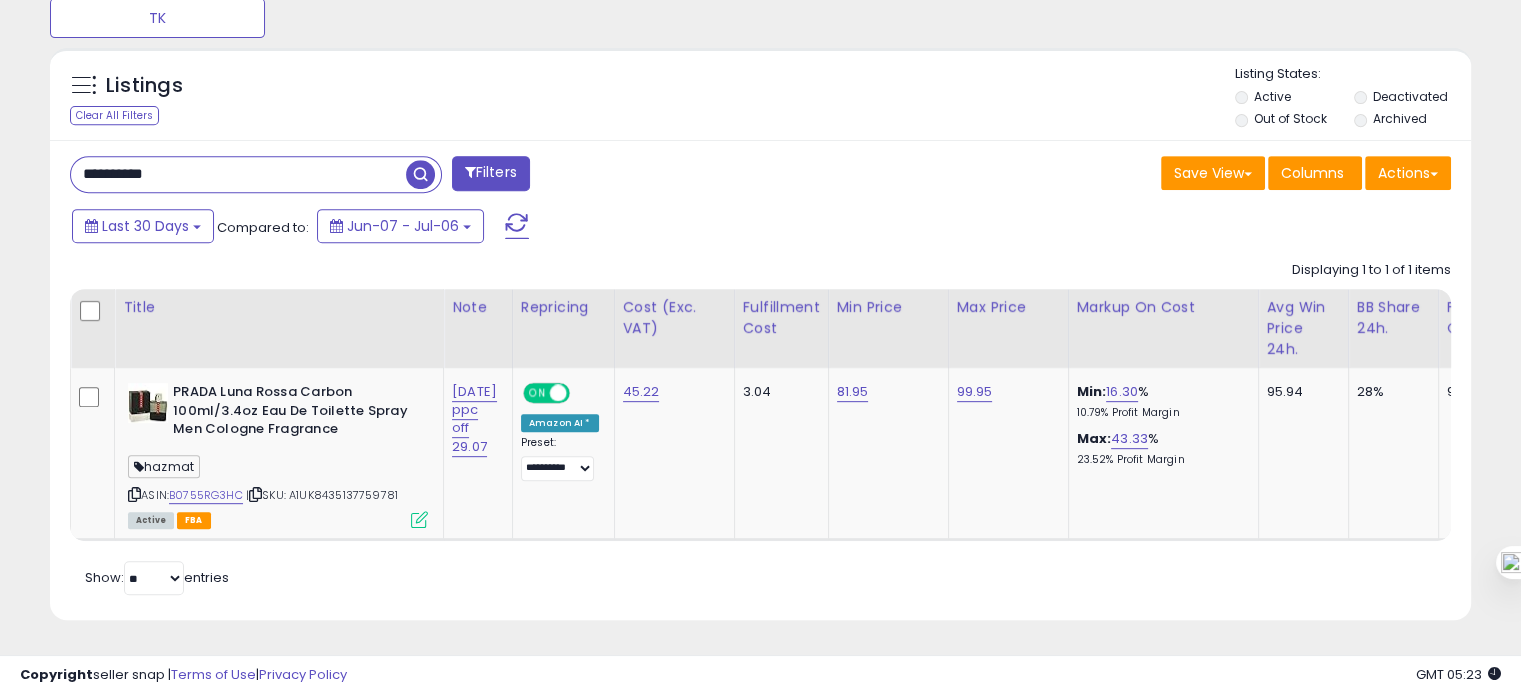 click on "**********" at bounding box center [238, 174] 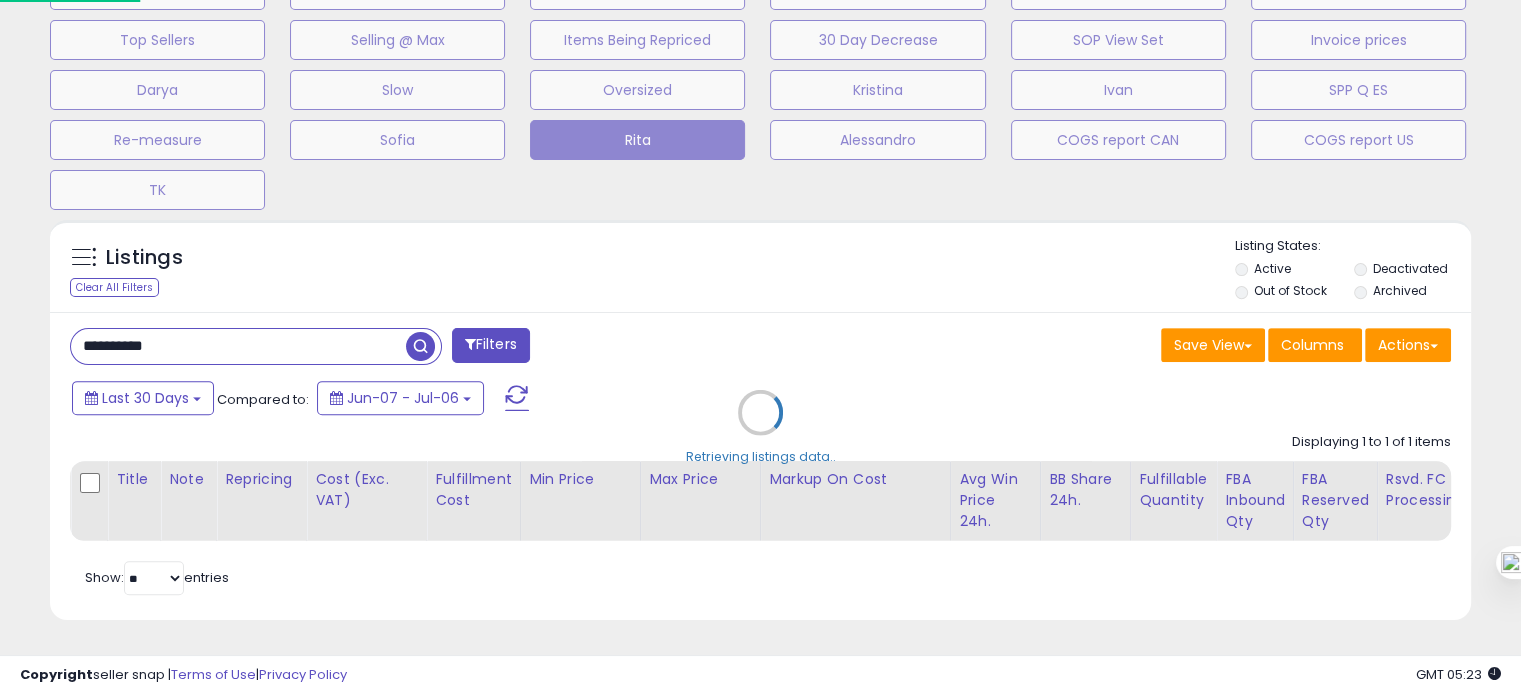 scroll, scrollTop: 999589, scrollLeft: 999168, axis: both 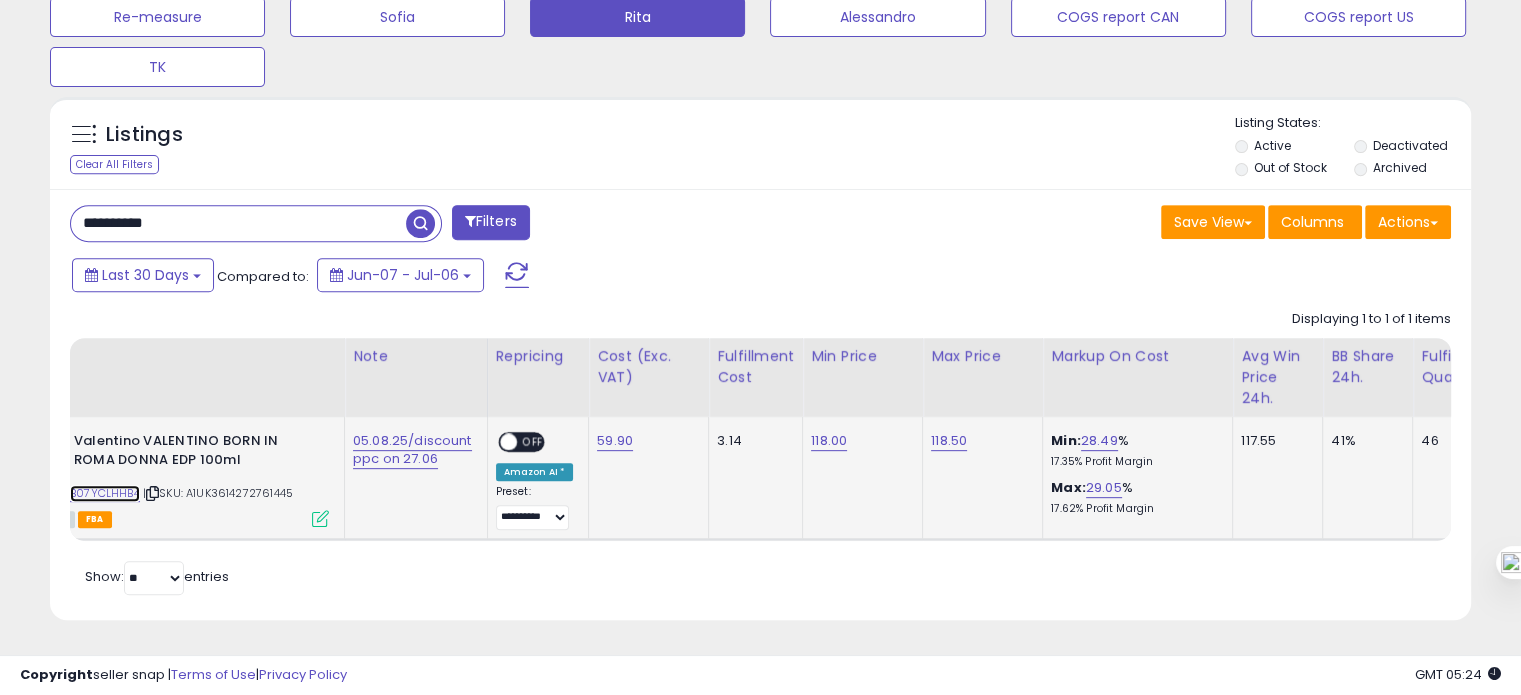 click on "B07YCLHHB4" at bounding box center (105, 493) 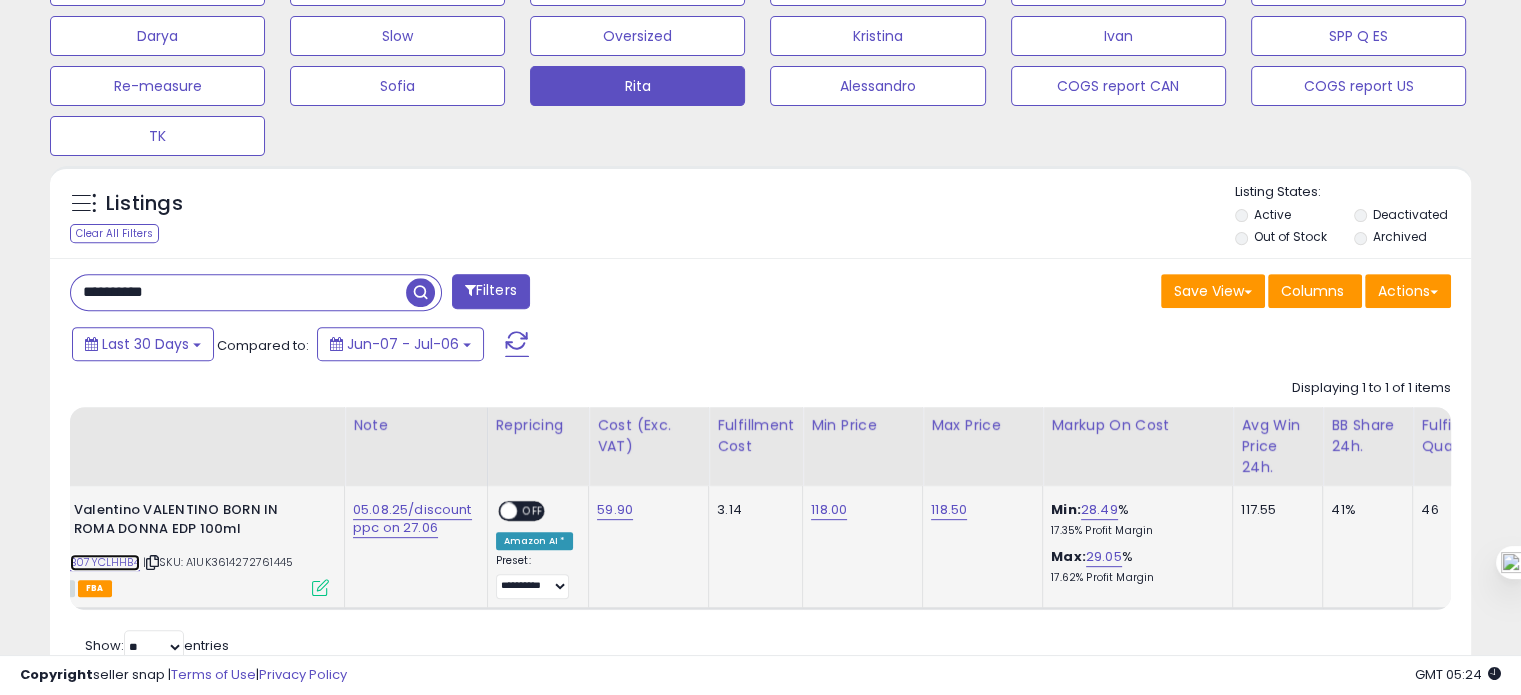 scroll, scrollTop: 732, scrollLeft: 0, axis: vertical 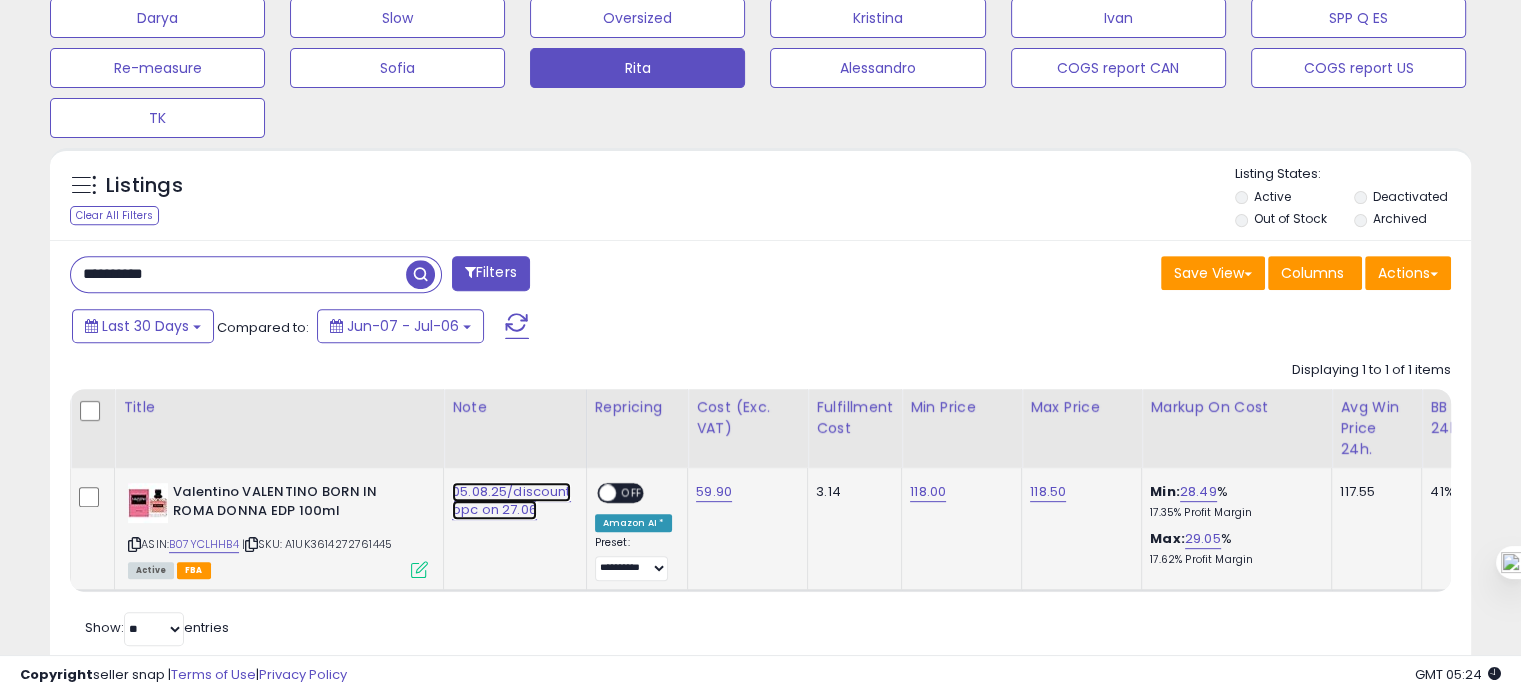 click on "05.08.25/discount ppc on 27.06" at bounding box center [511, 501] 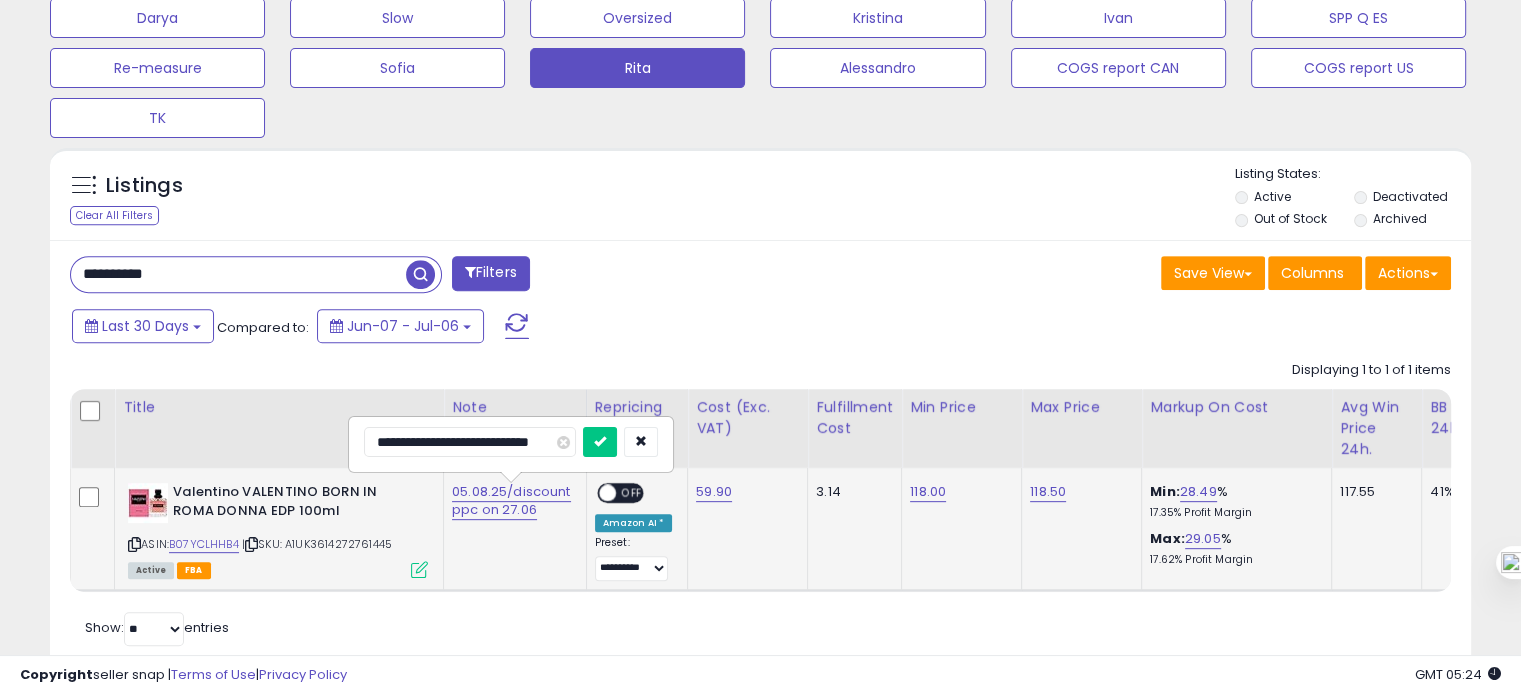 click on "**********" at bounding box center (470, 442) 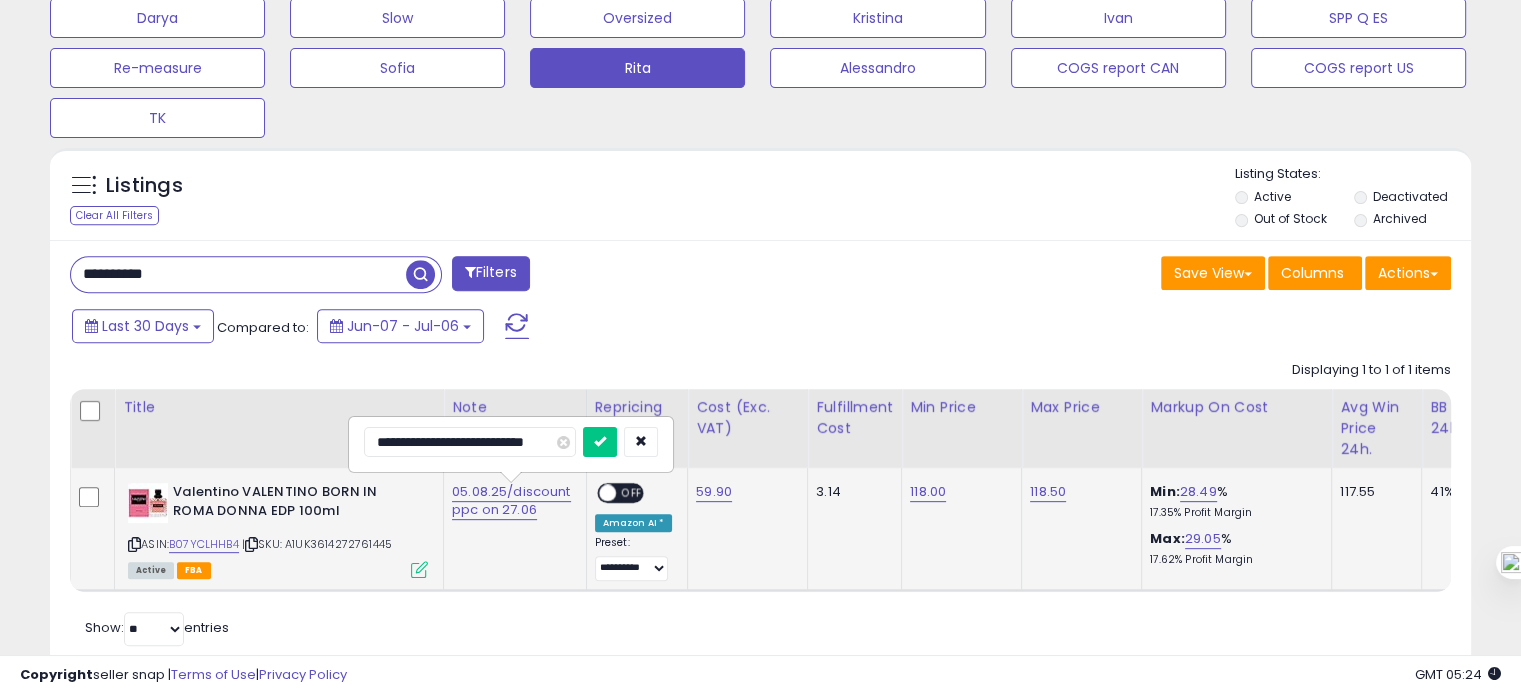 type on "**********" 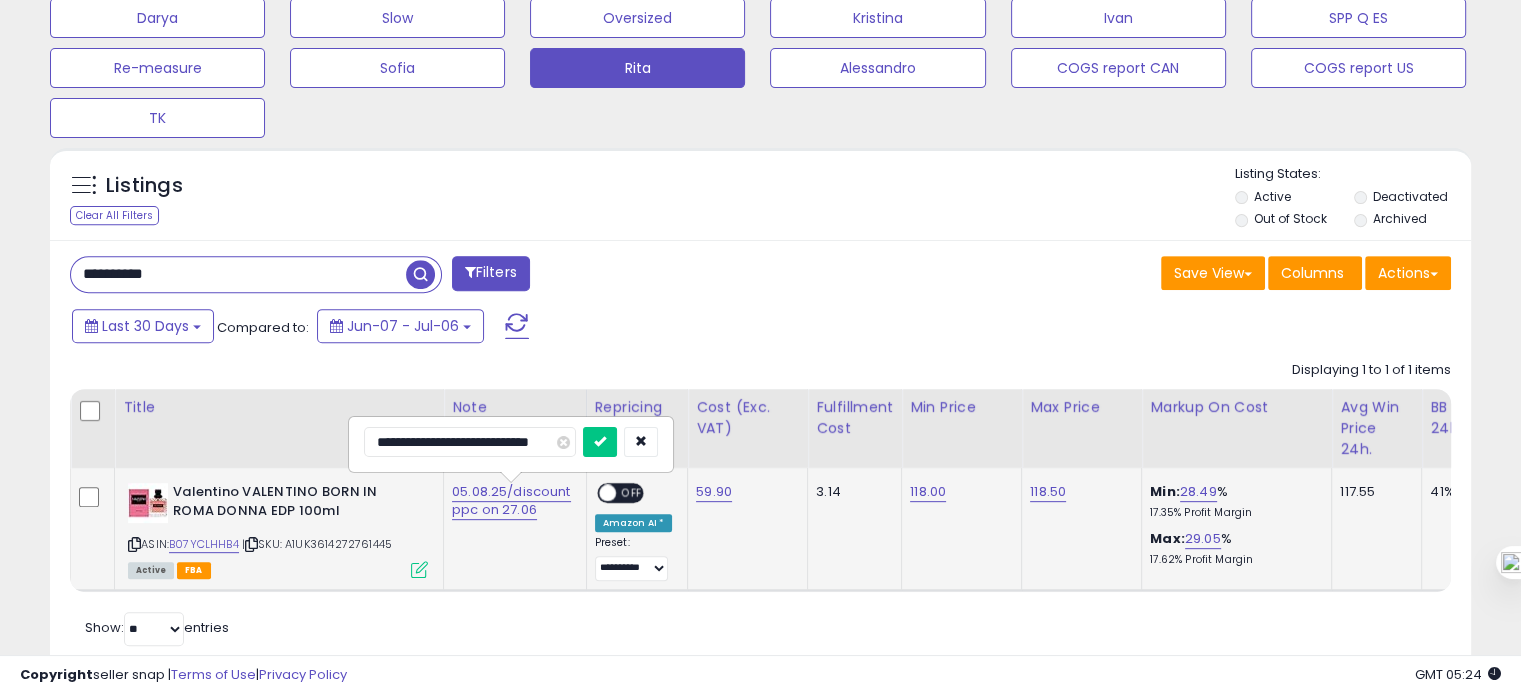 click at bounding box center (600, 442) 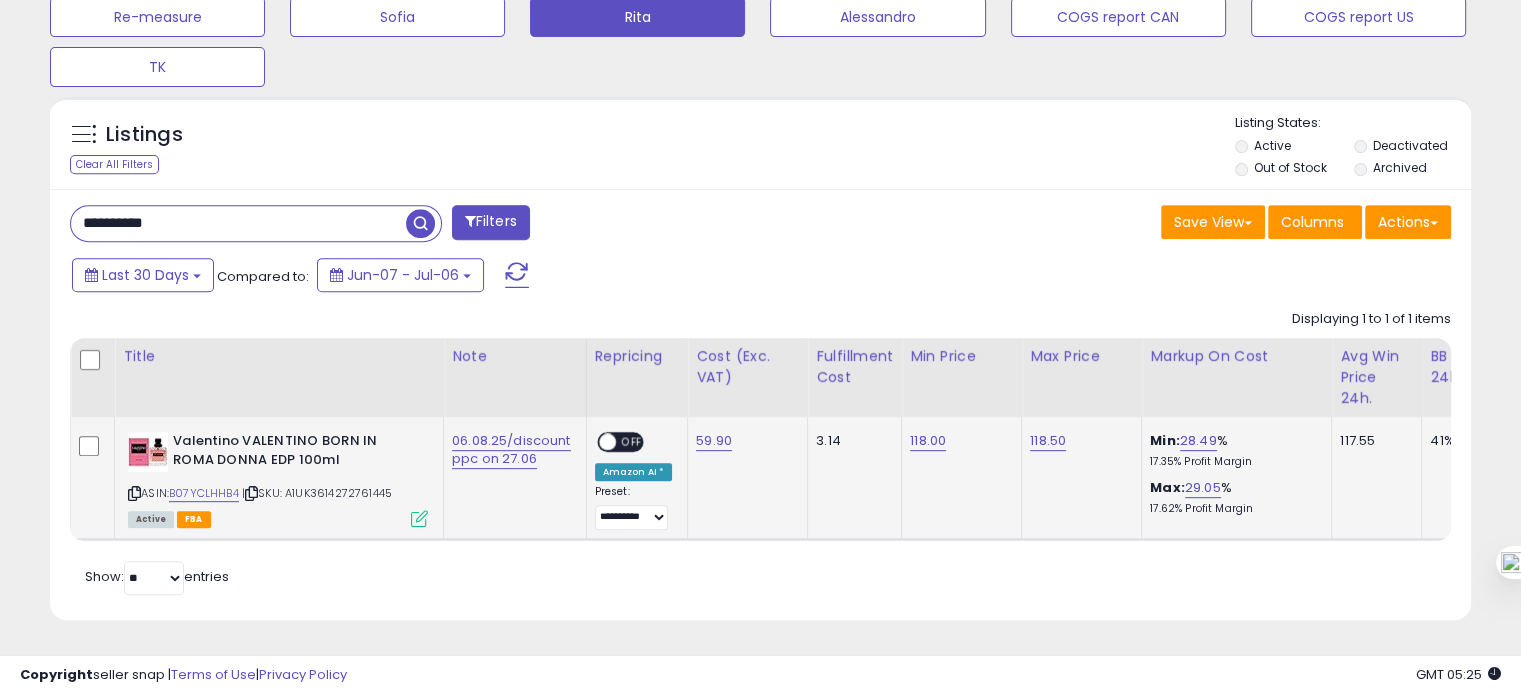 click on "**********" at bounding box center (238, 223) 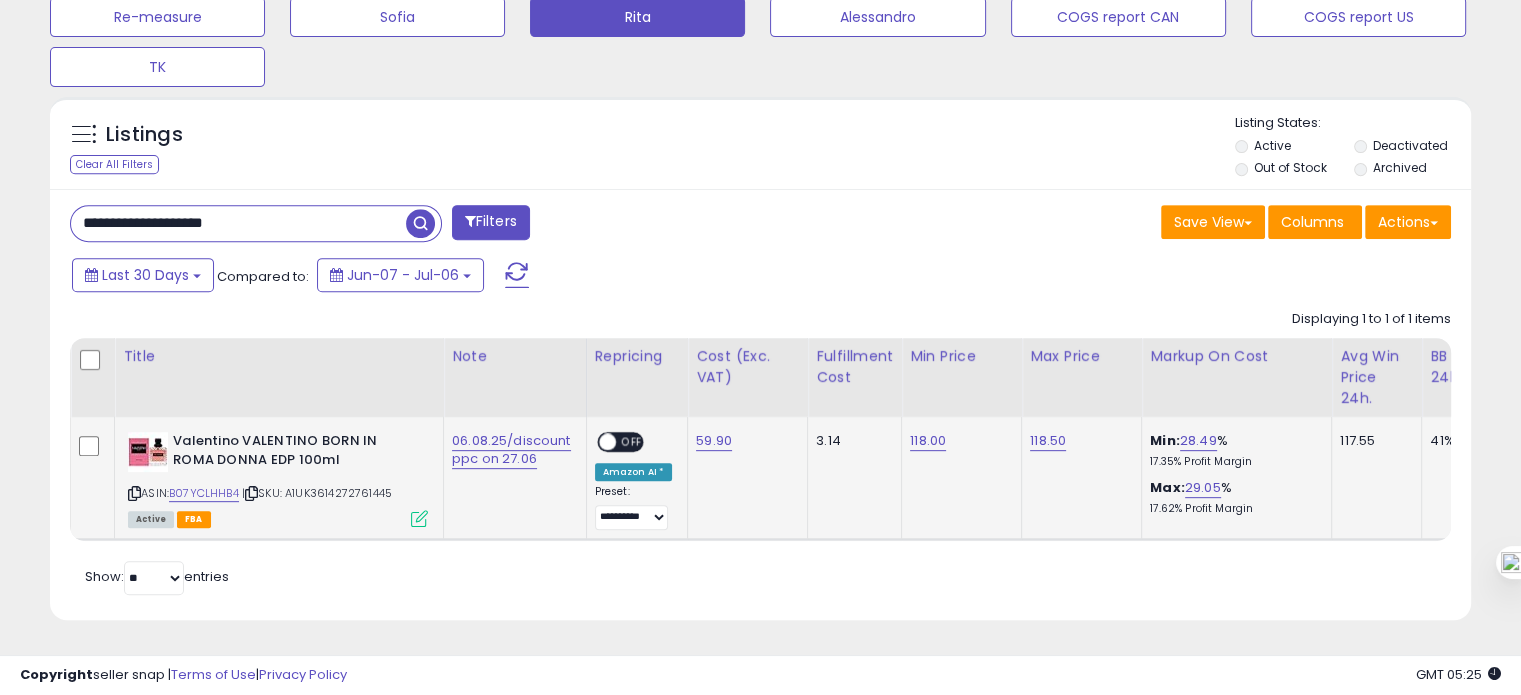 click on "**********" at bounding box center (238, 223) 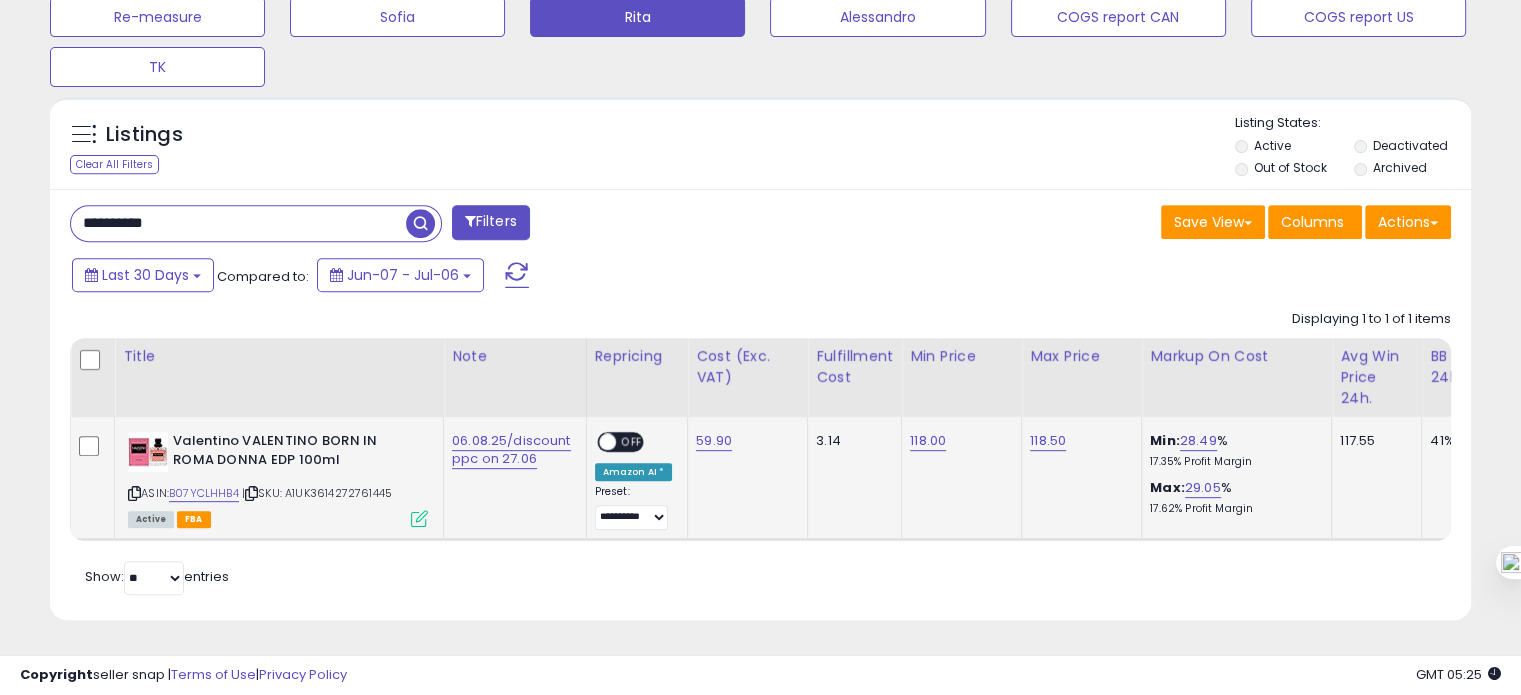 type on "**********" 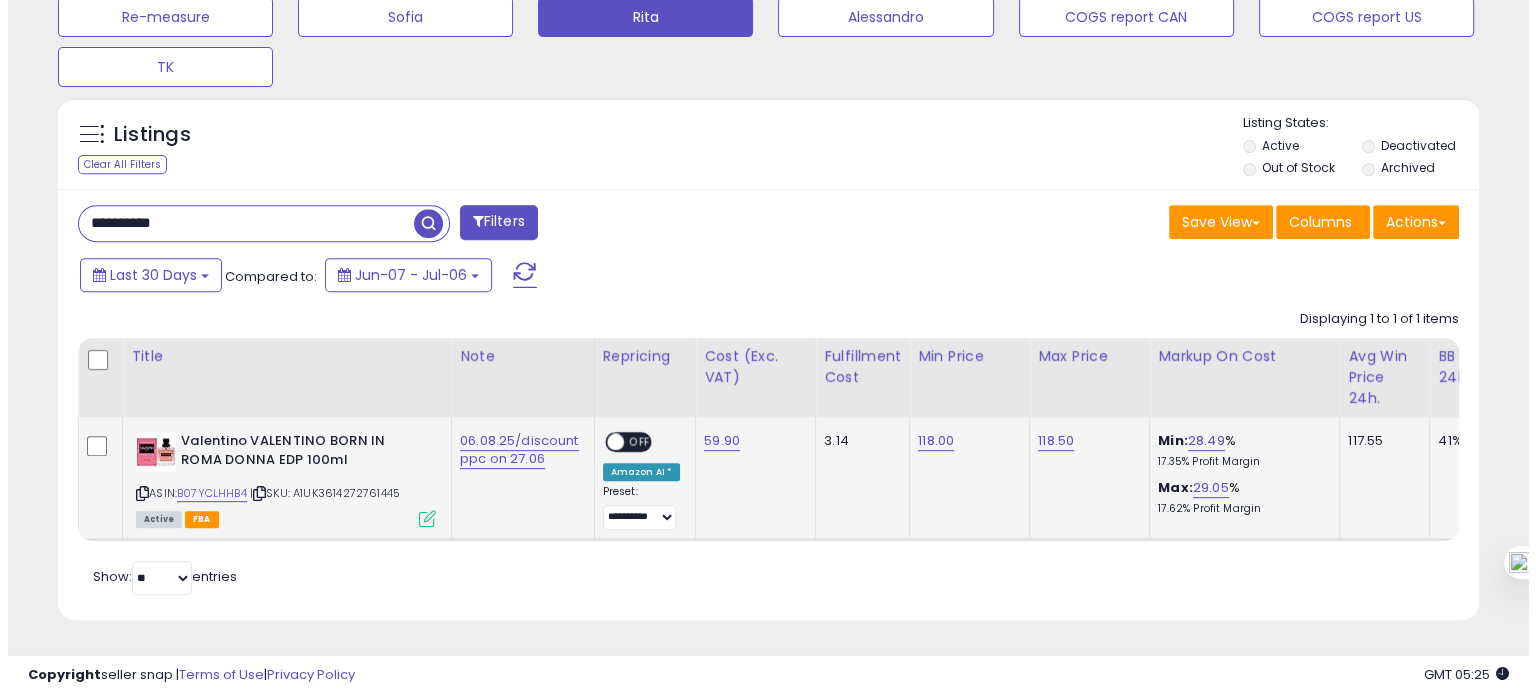 scroll, scrollTop: 674, scrollLeft: 0, axis: vertical 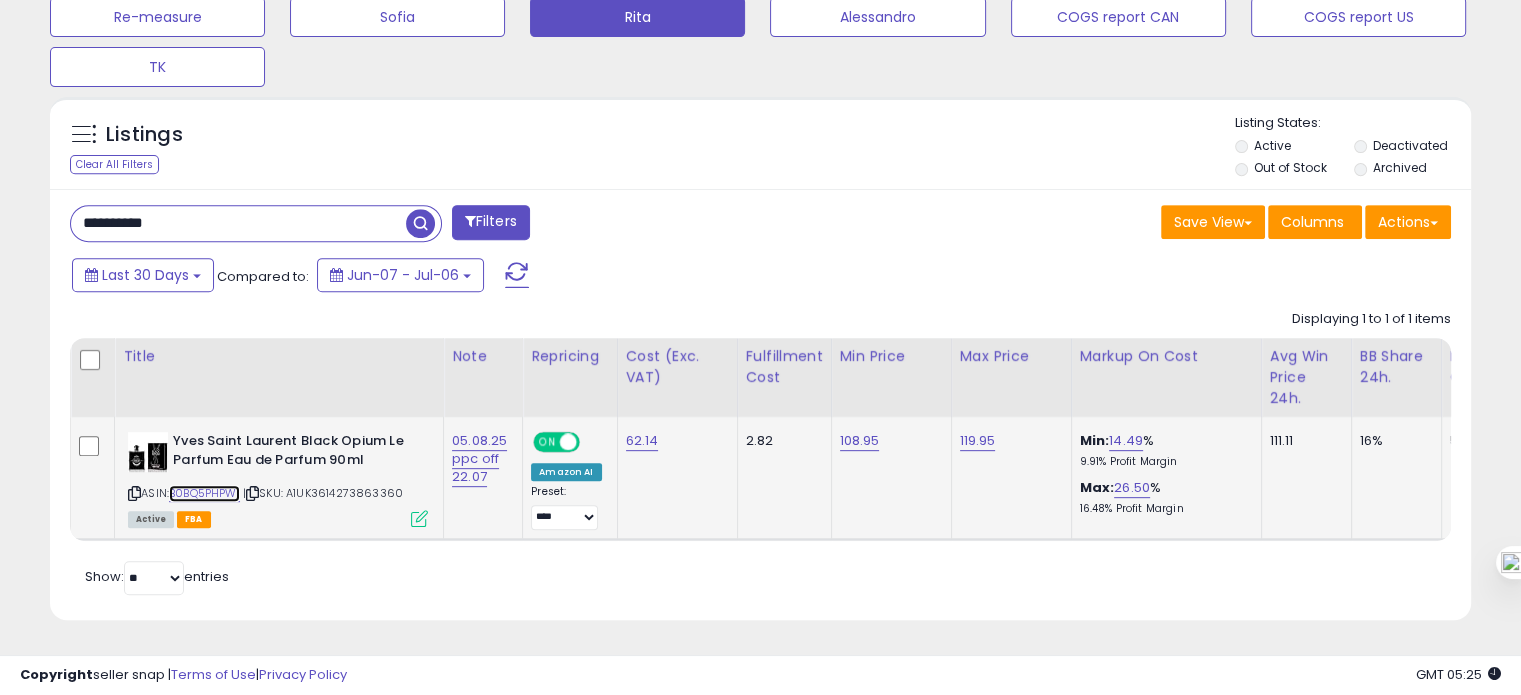 click on "B0BQ5PHPW1" at bounding box center [204, 493] 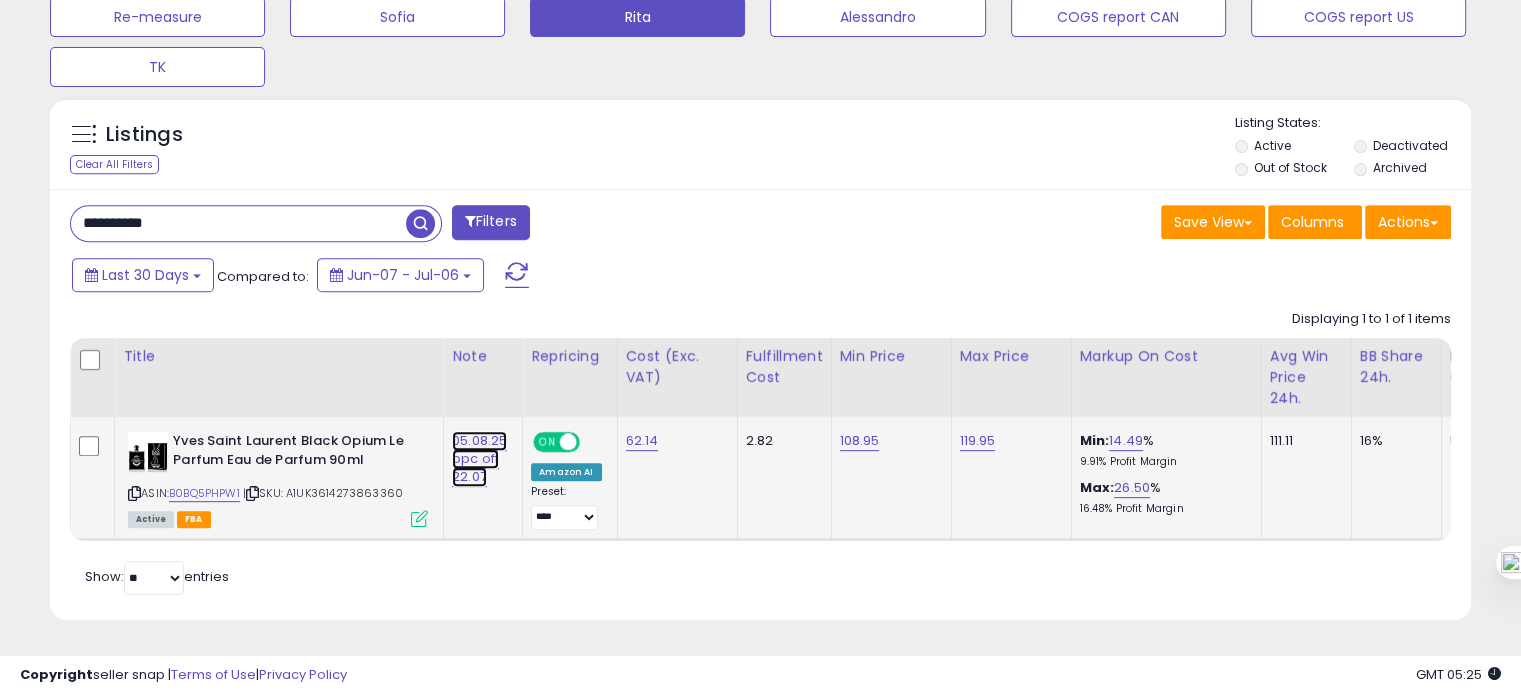 click on "05.08.25 ppc off 22.07" at bounding box center (479, 459) 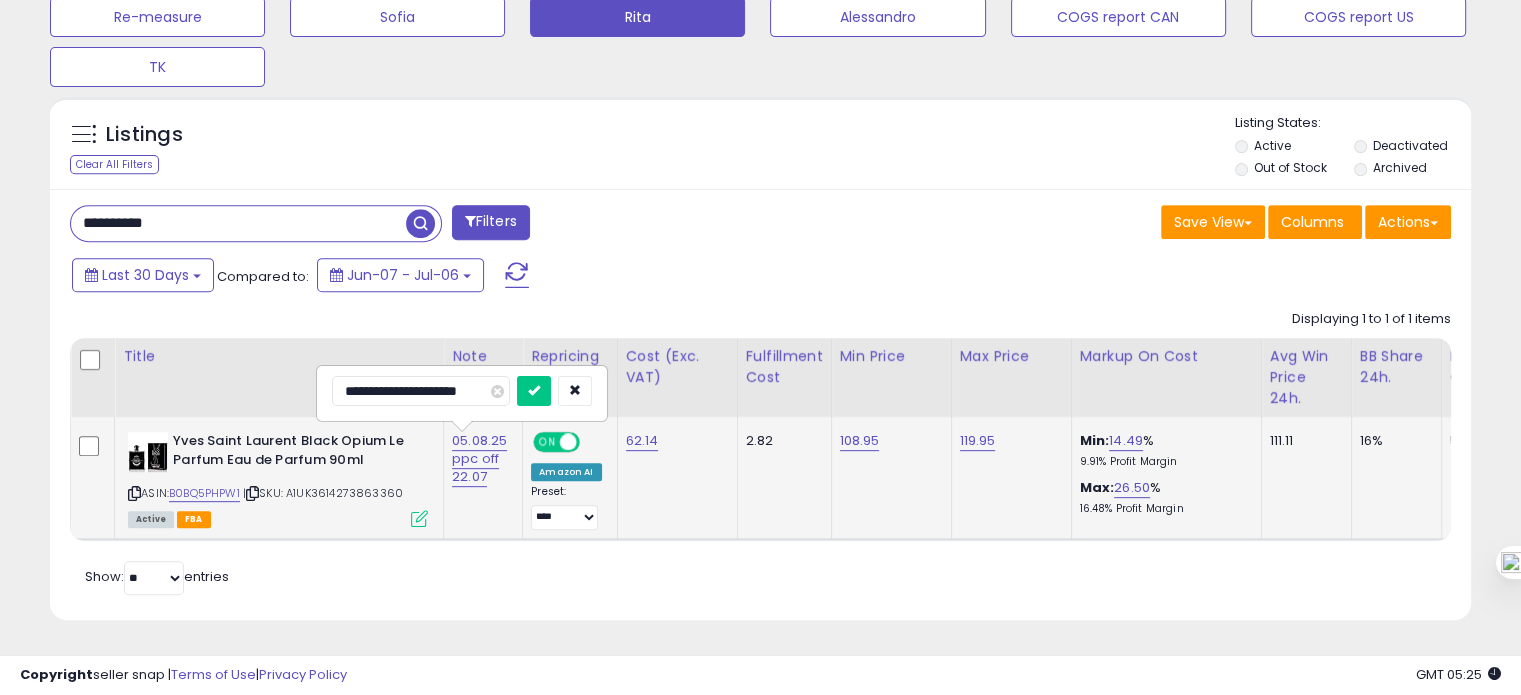 click on "**********" at bounding box center [421, 391] 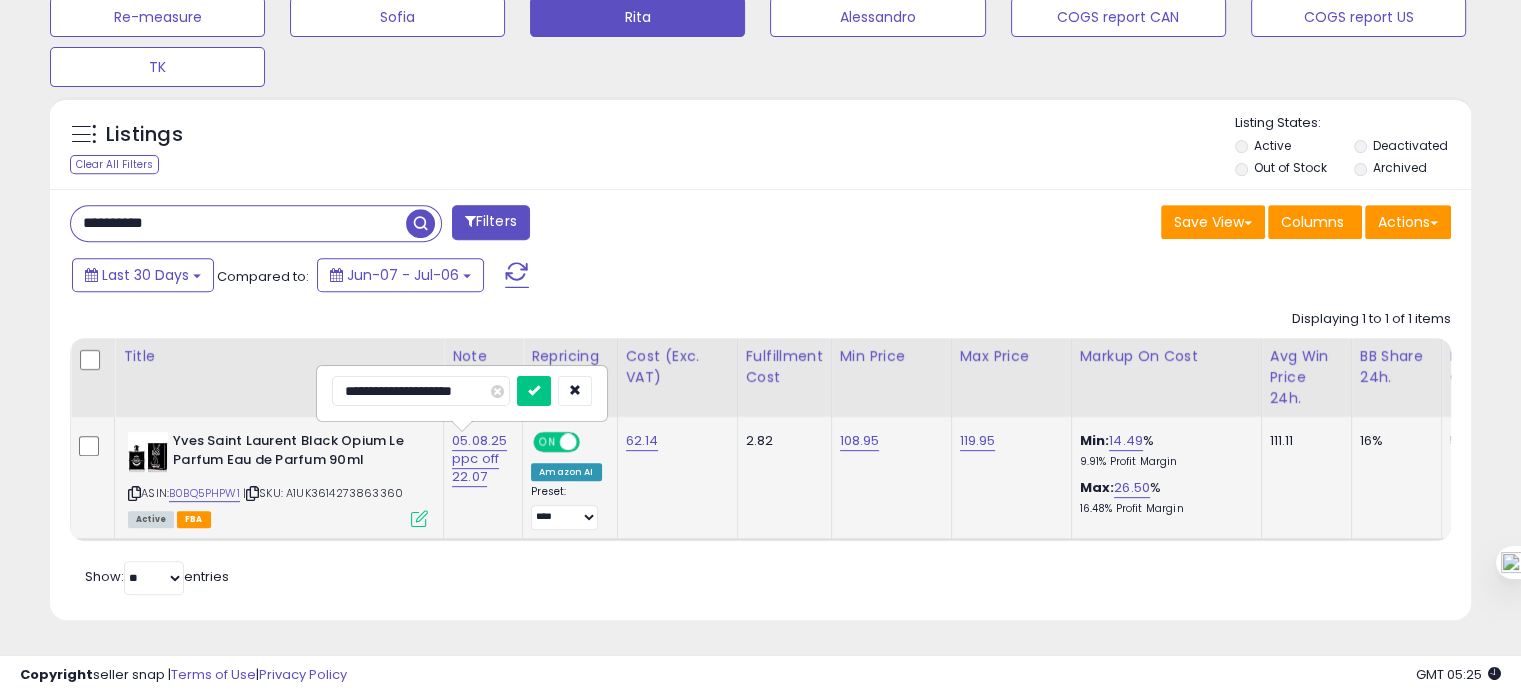 type on "**********" 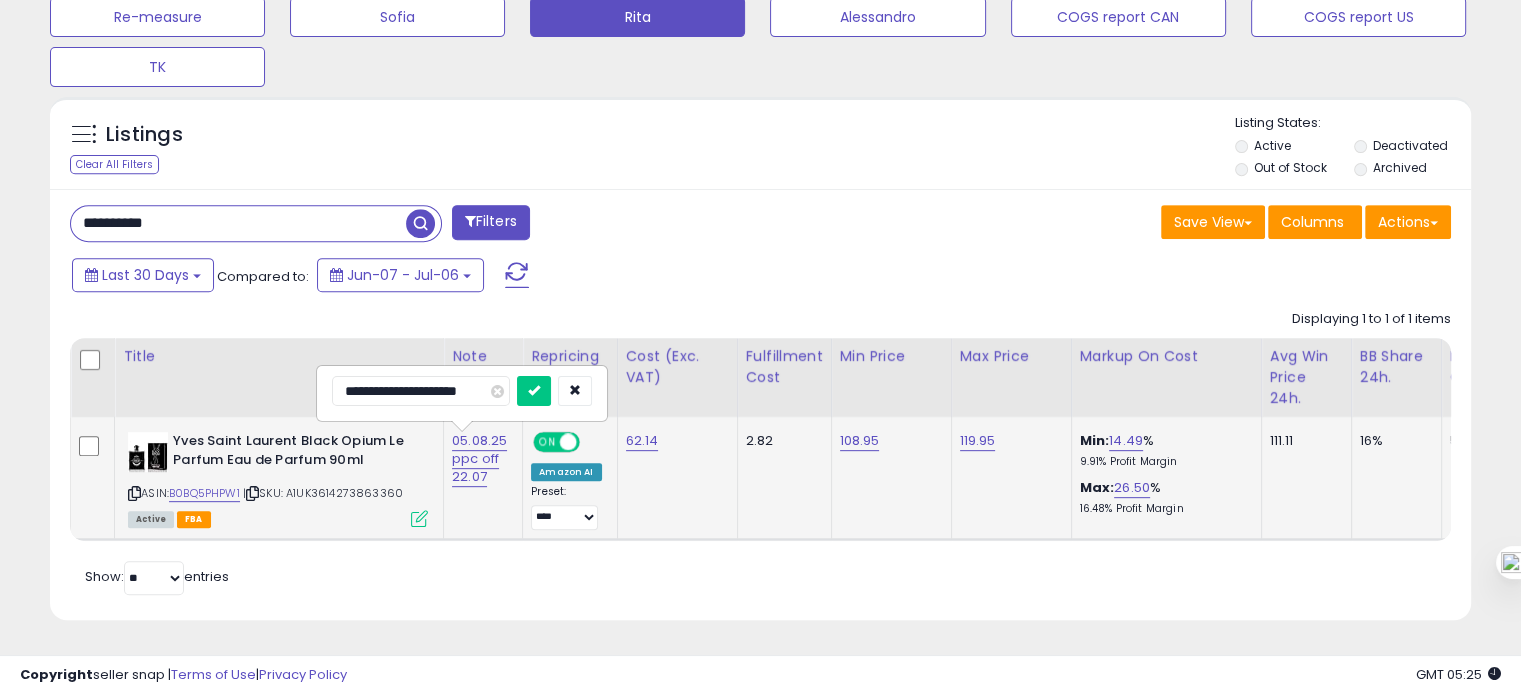 click at bounding box center [534, 391] 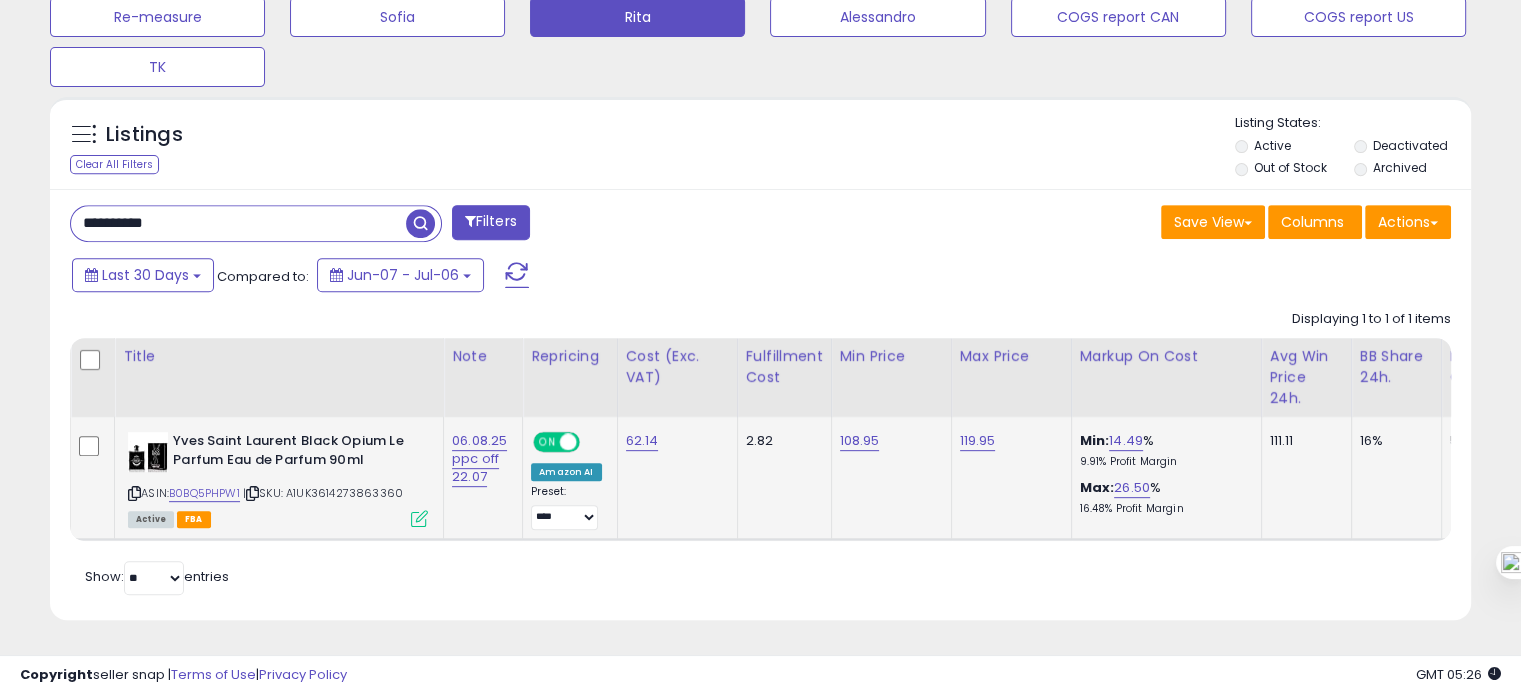 click on "**********" at bounding box center (238, 223) 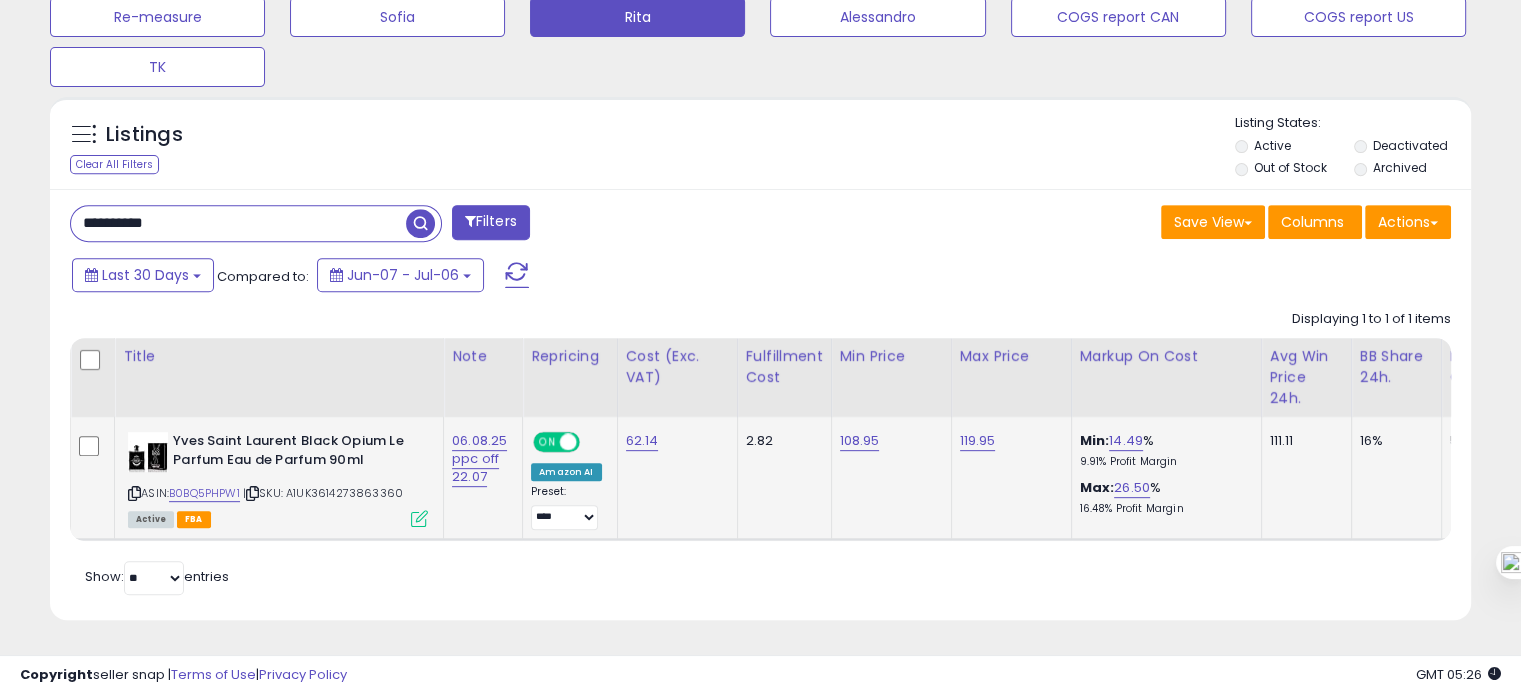 click on "**********" at bounding box center [238, 223] 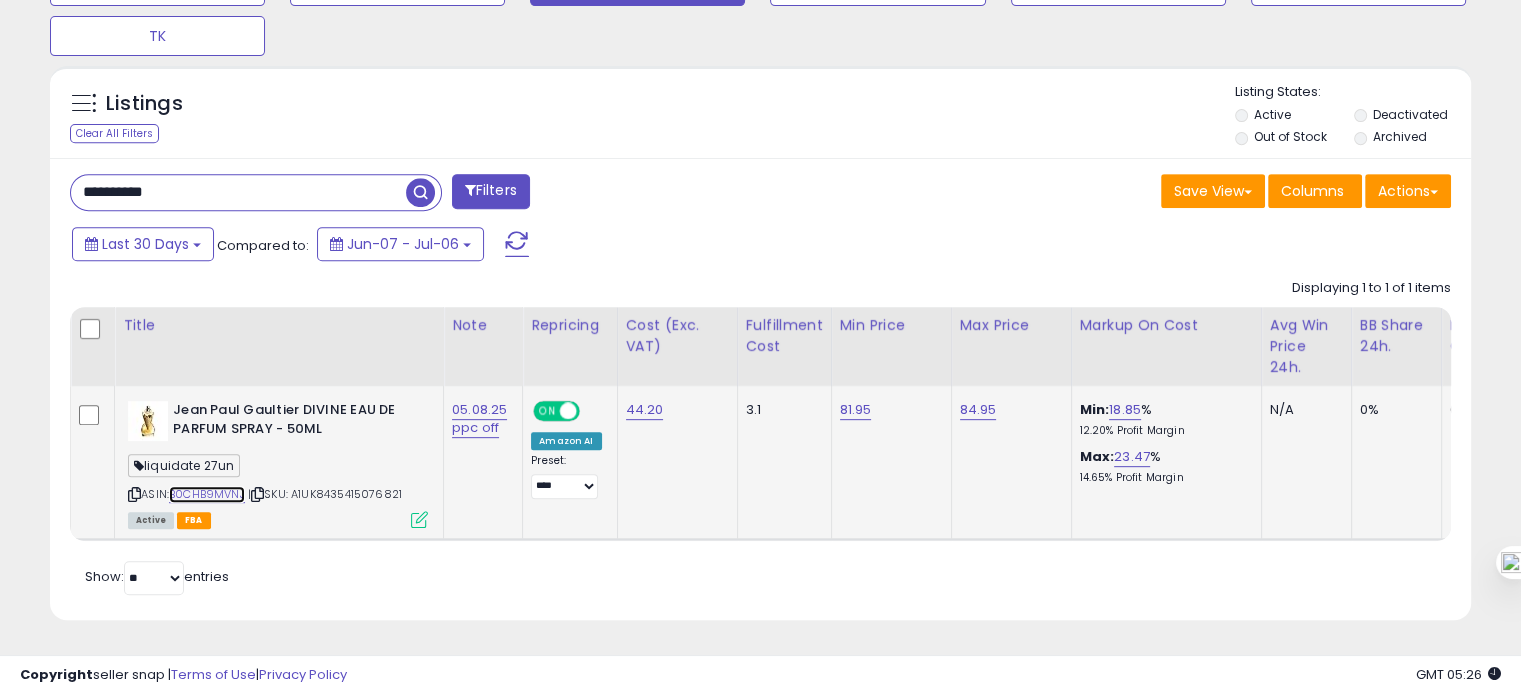 click on "B0CHB9MVNJ" at bounding box center [207, 494] 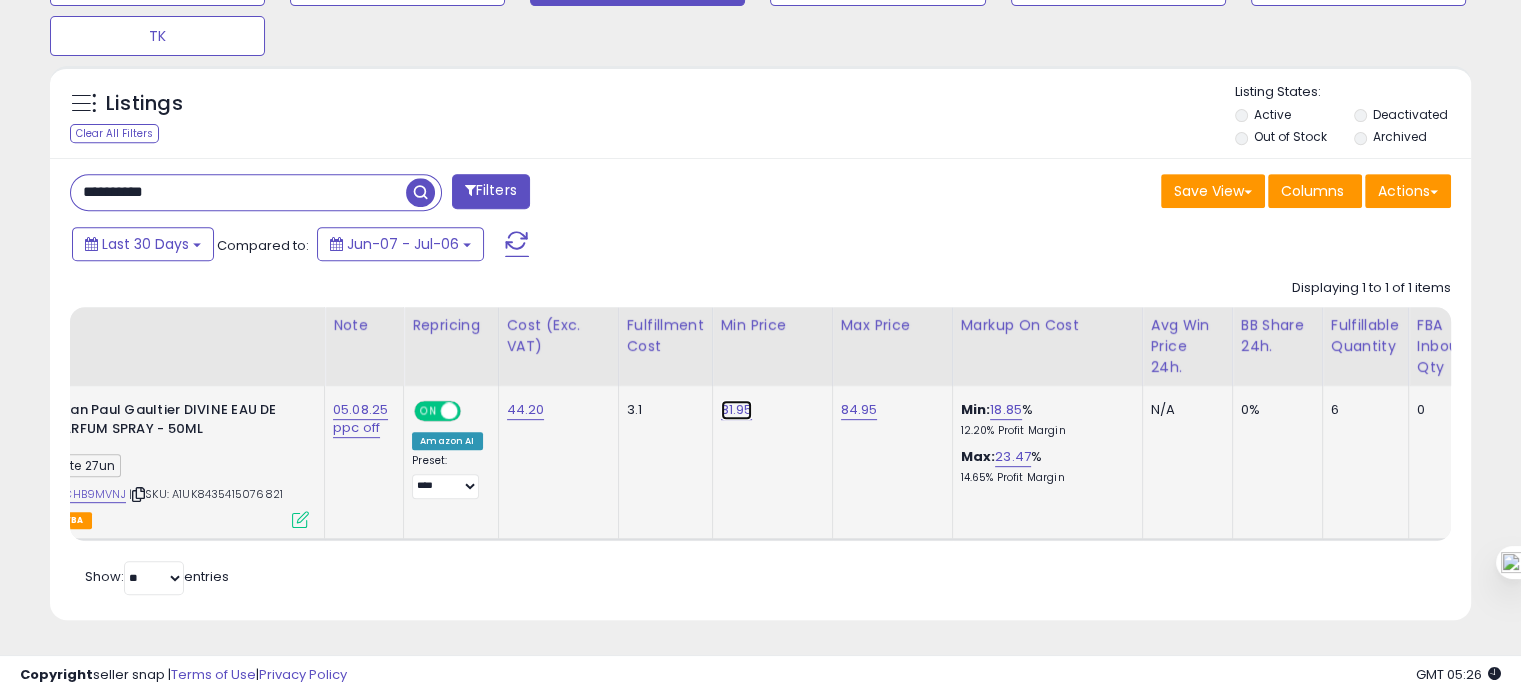click on "81.95" at bounding box center [737, 410] 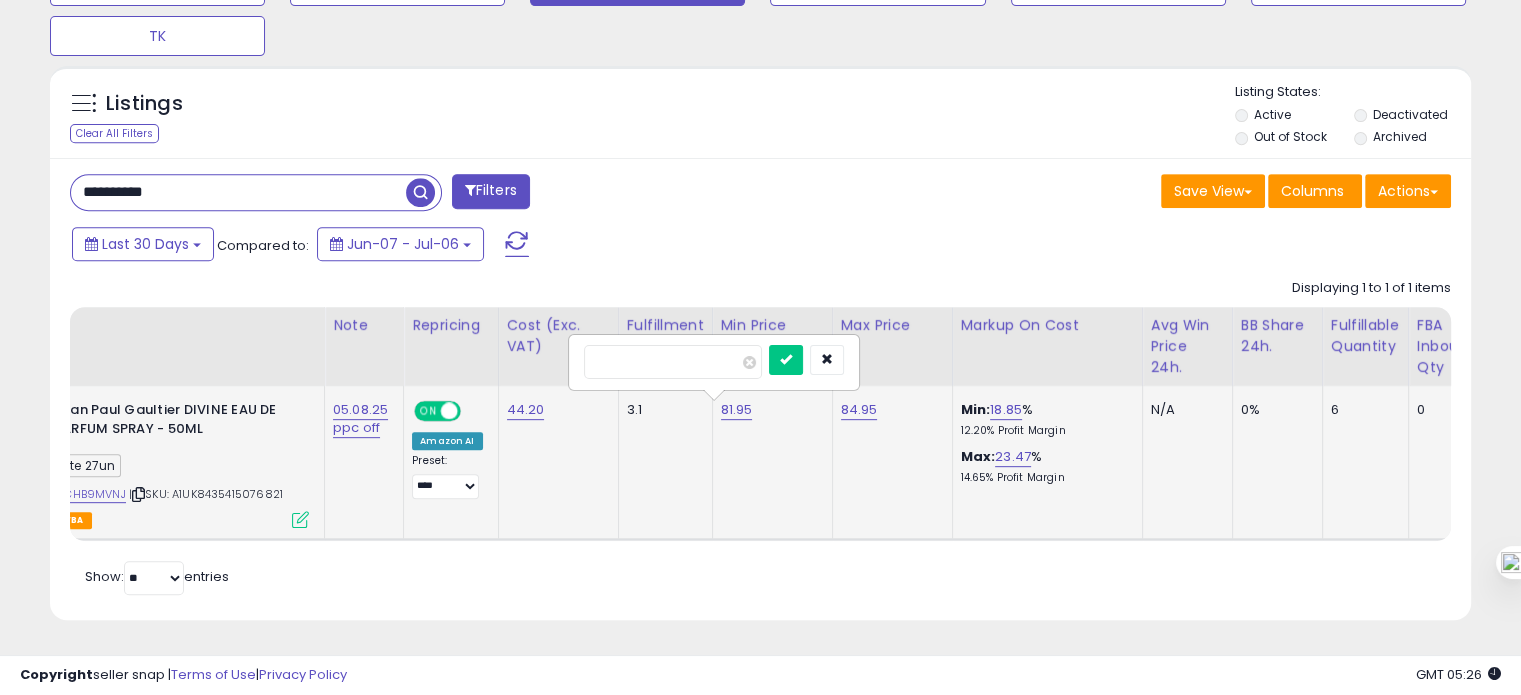 drag, startPoint x: 660, startPoint y: 343, endPoint x: 605, endPoint y: 352, distance: 55.7315 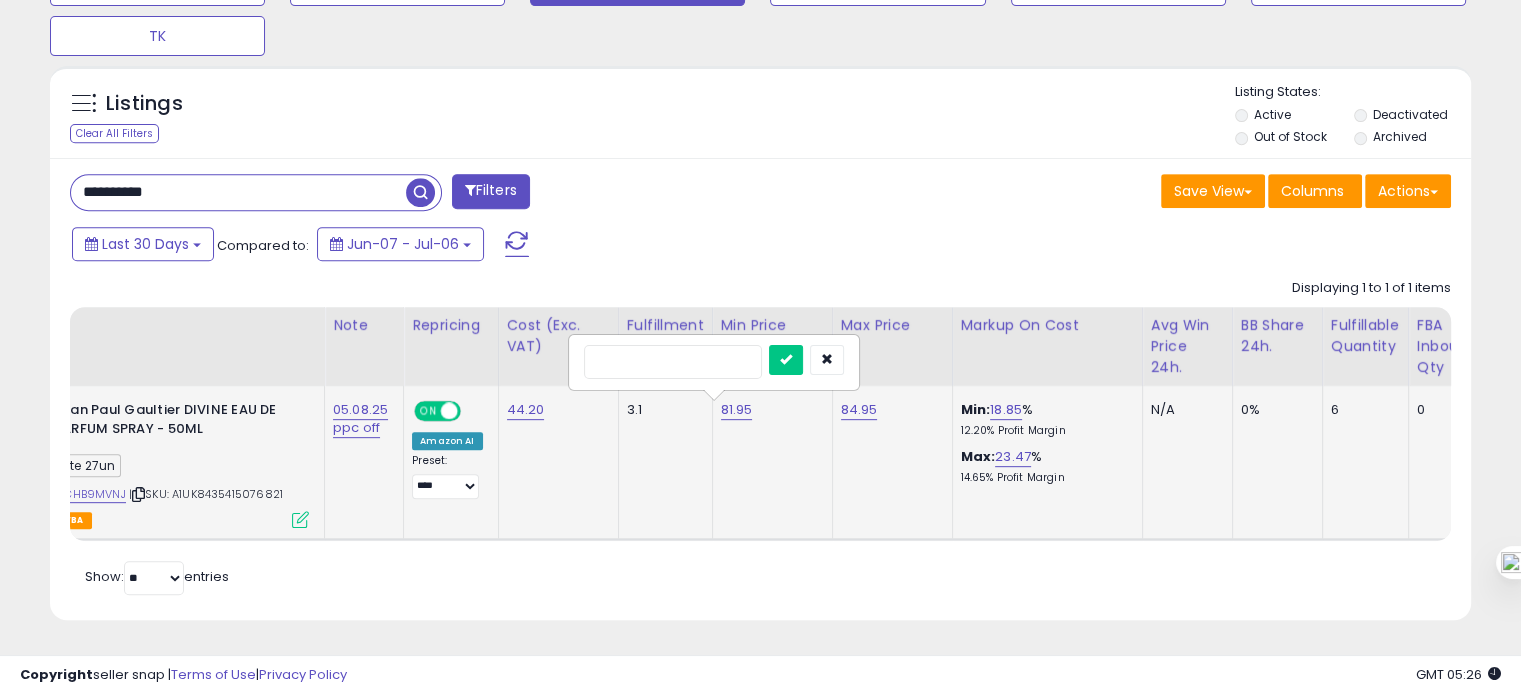 type on "**" 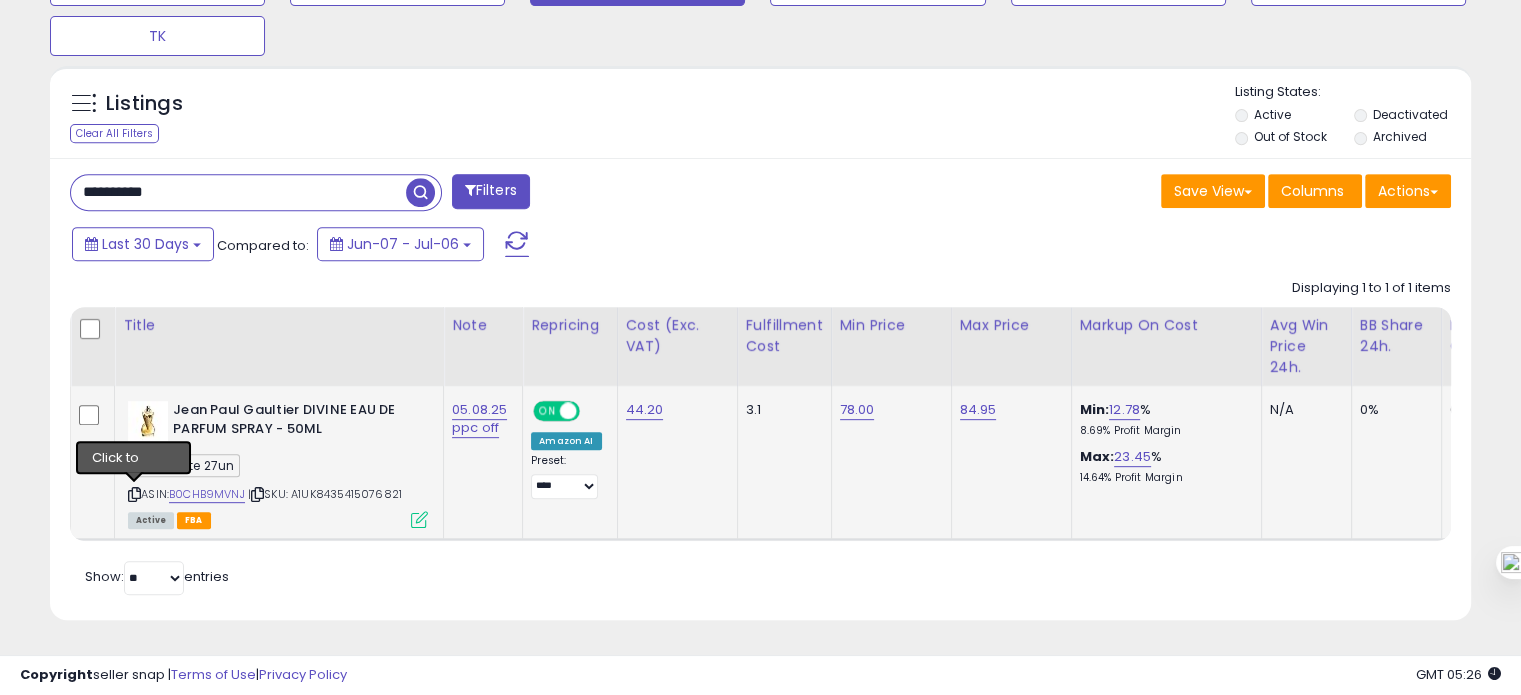 click at bounding box center [134, 494] 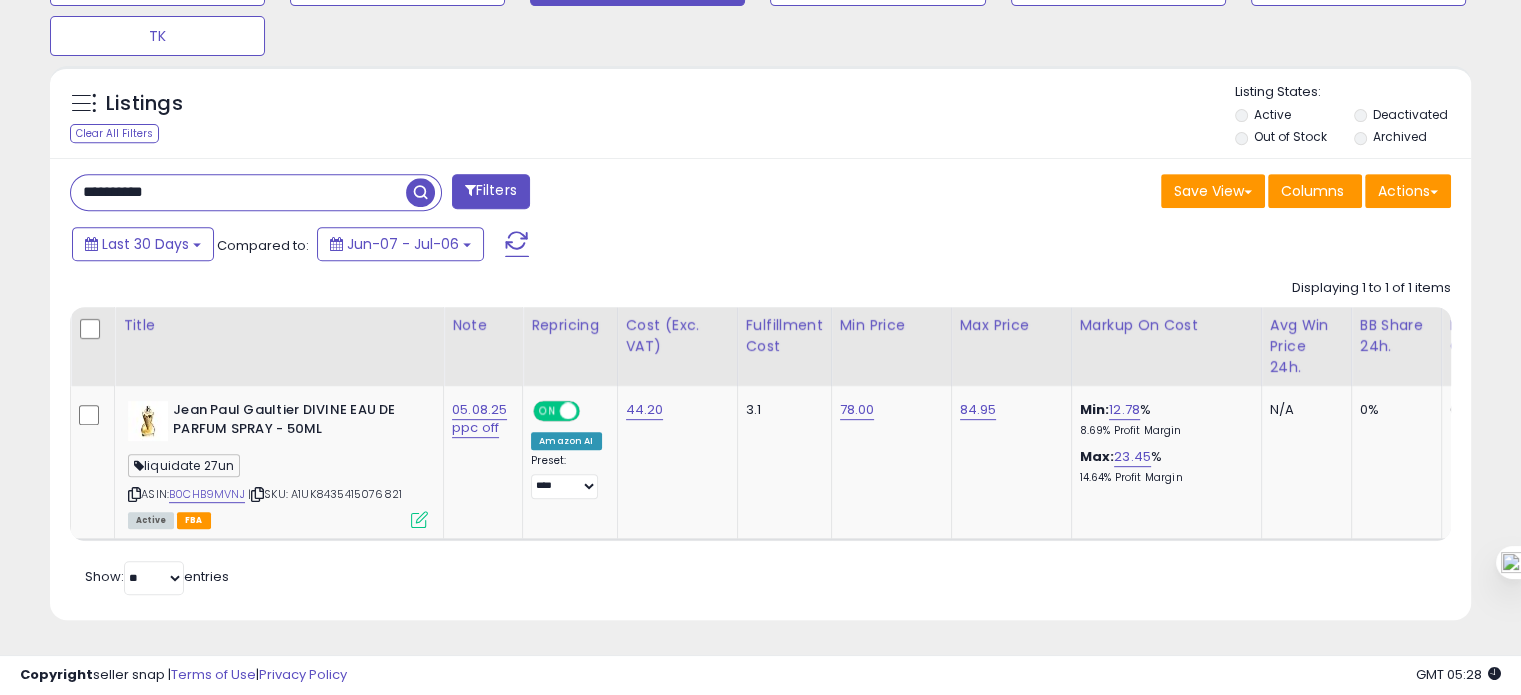 click on "78.00" 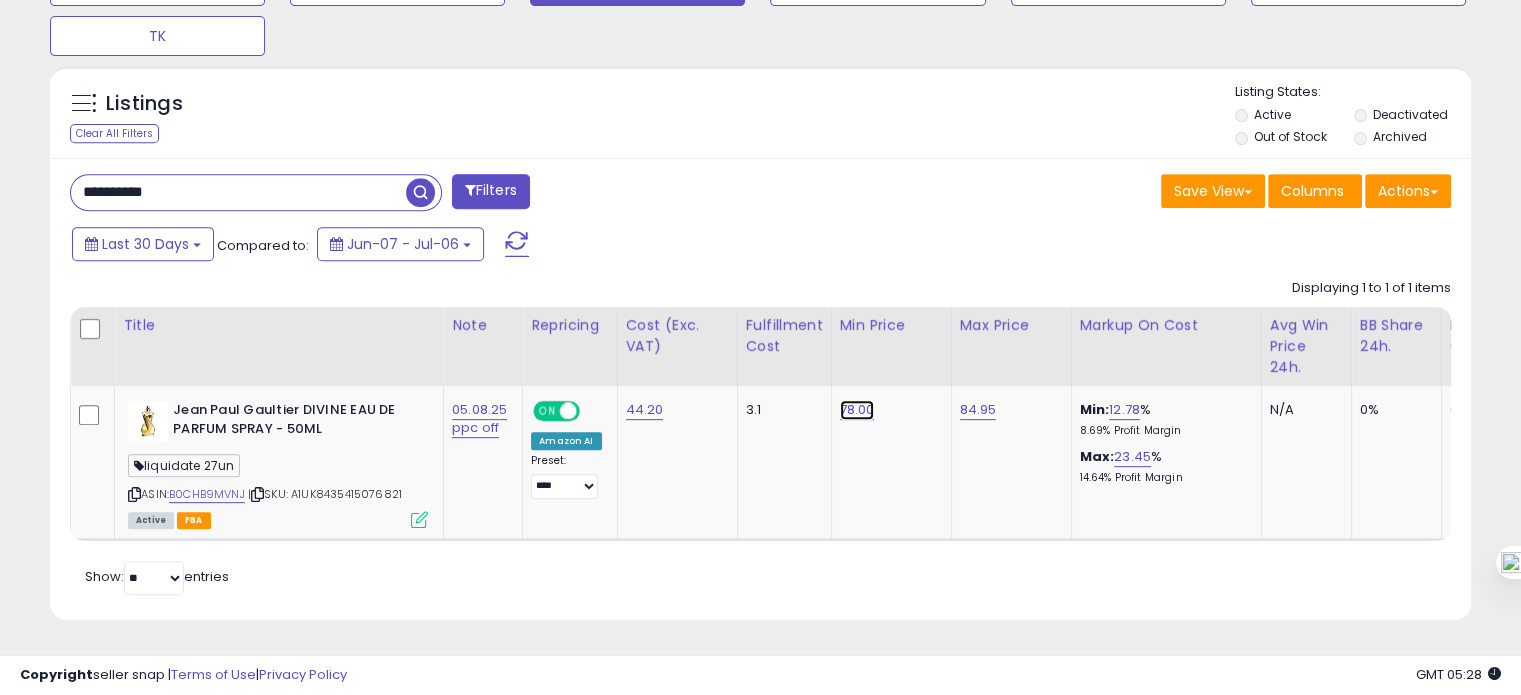 click on "78.00" at bounding box center [857, 410] 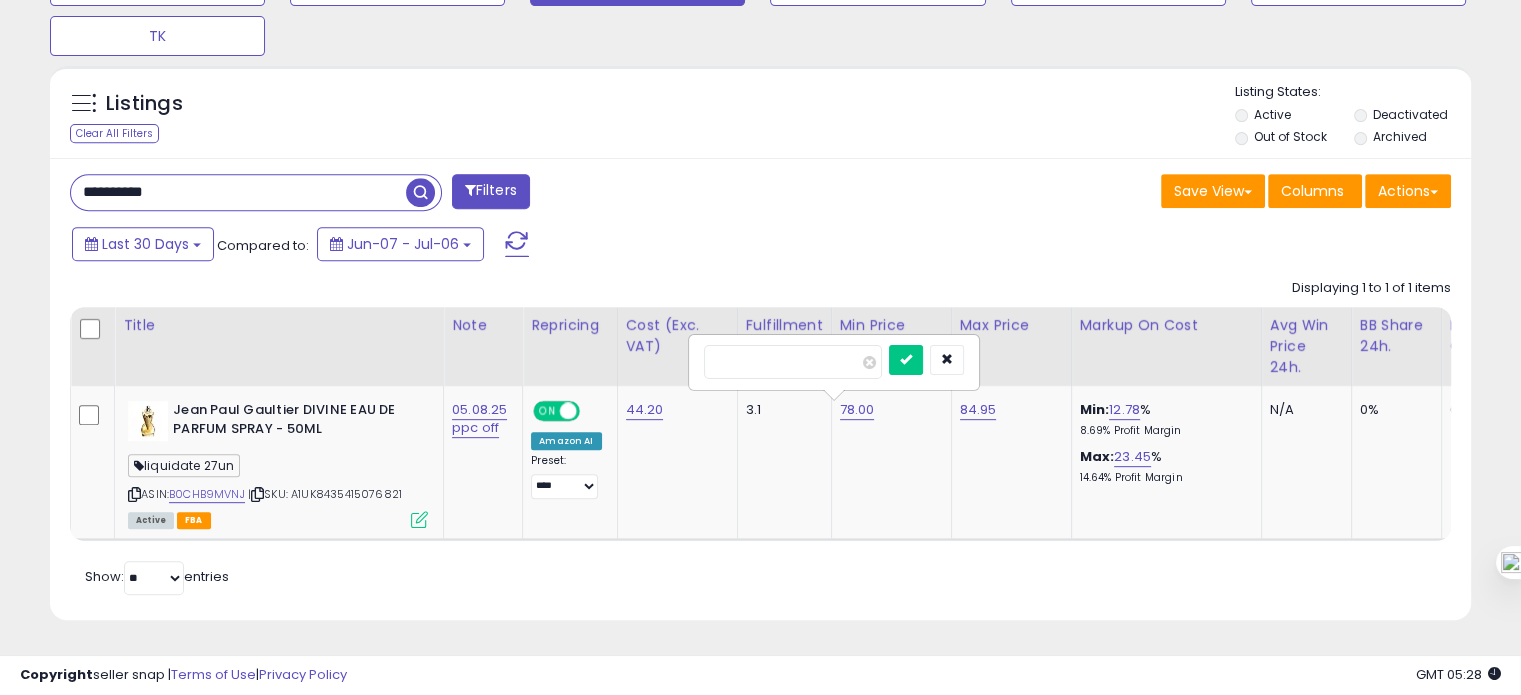 drag, startPoint x: 729, startPoint y: 351, endPoint x: 713, endPoint y: 352, distance: 16.03122 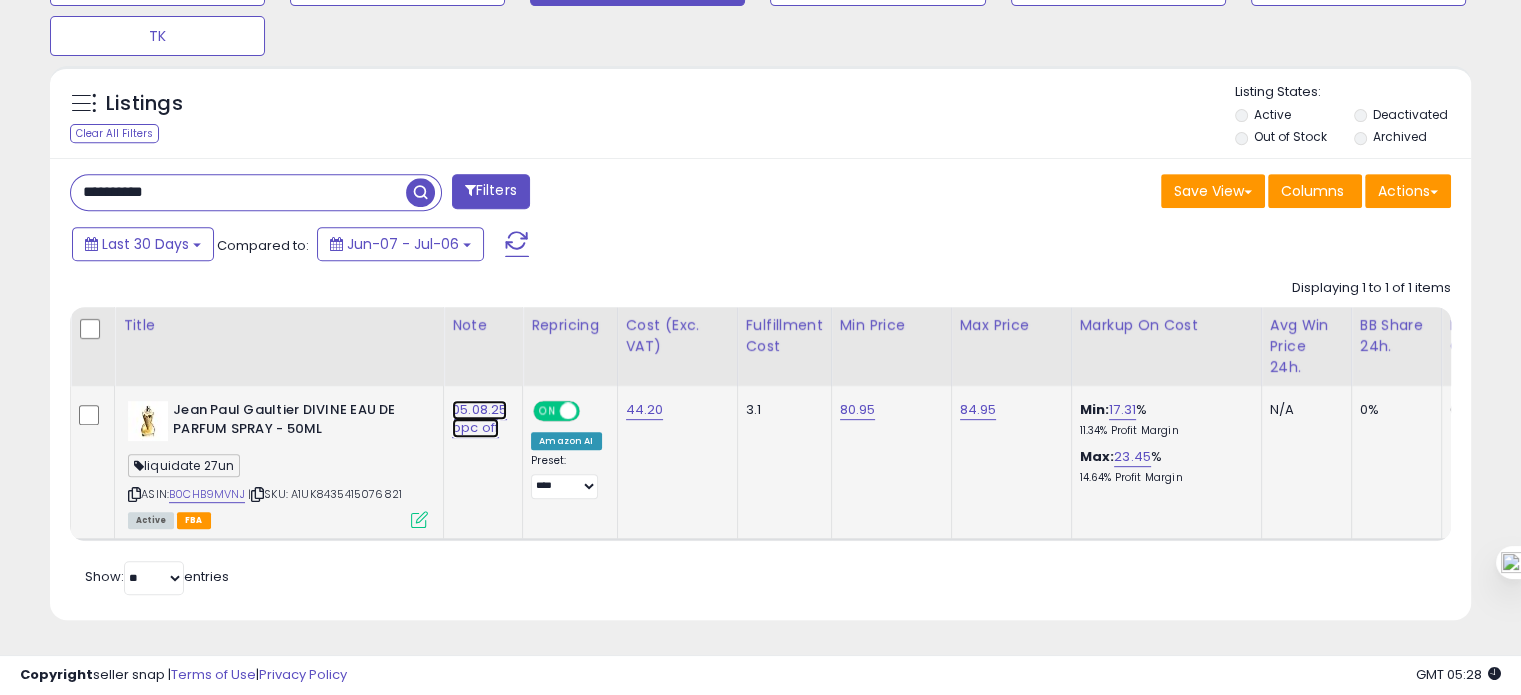 click on "05.08.25 ppc off" at bounding box center (479, 419) 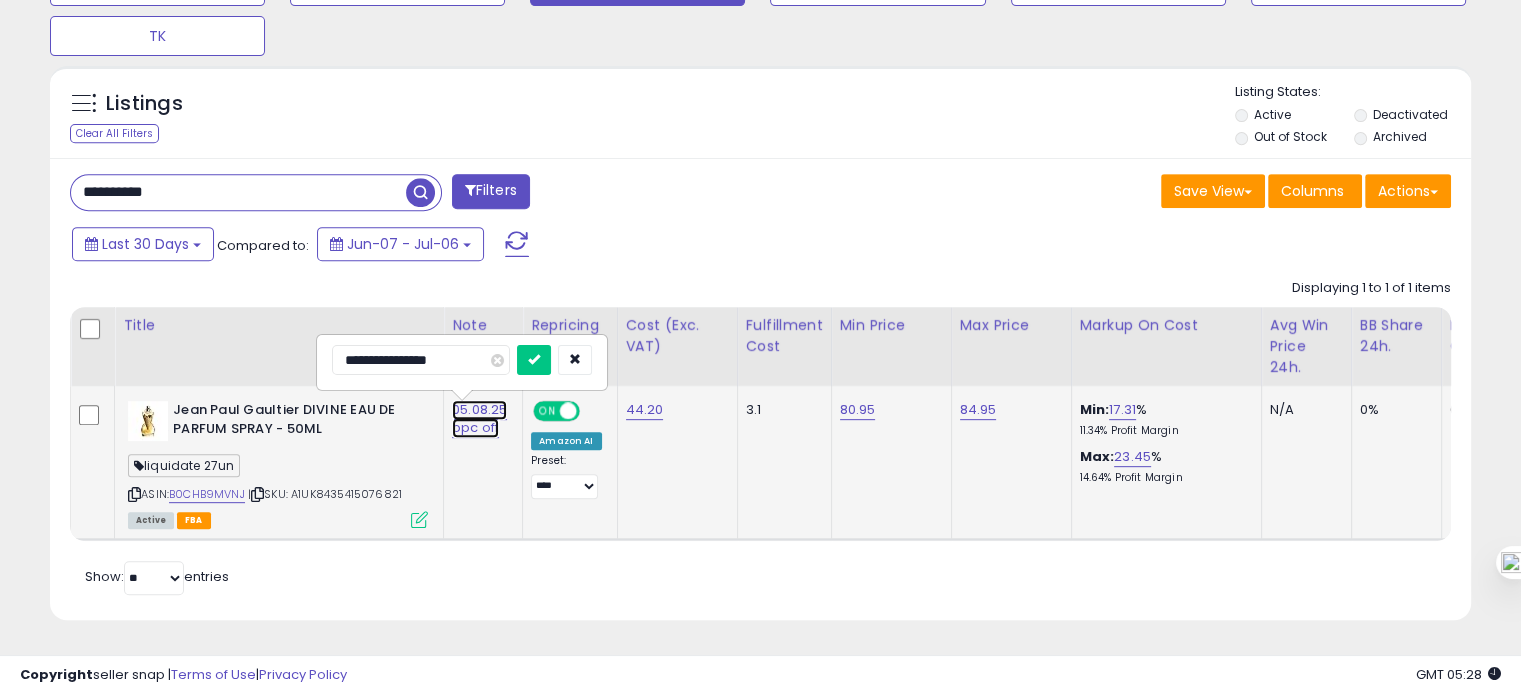drag, startPoint x: 477, startPoint y: 389, endPoint x: 360, endPoint y: 348, distance: 123.97581 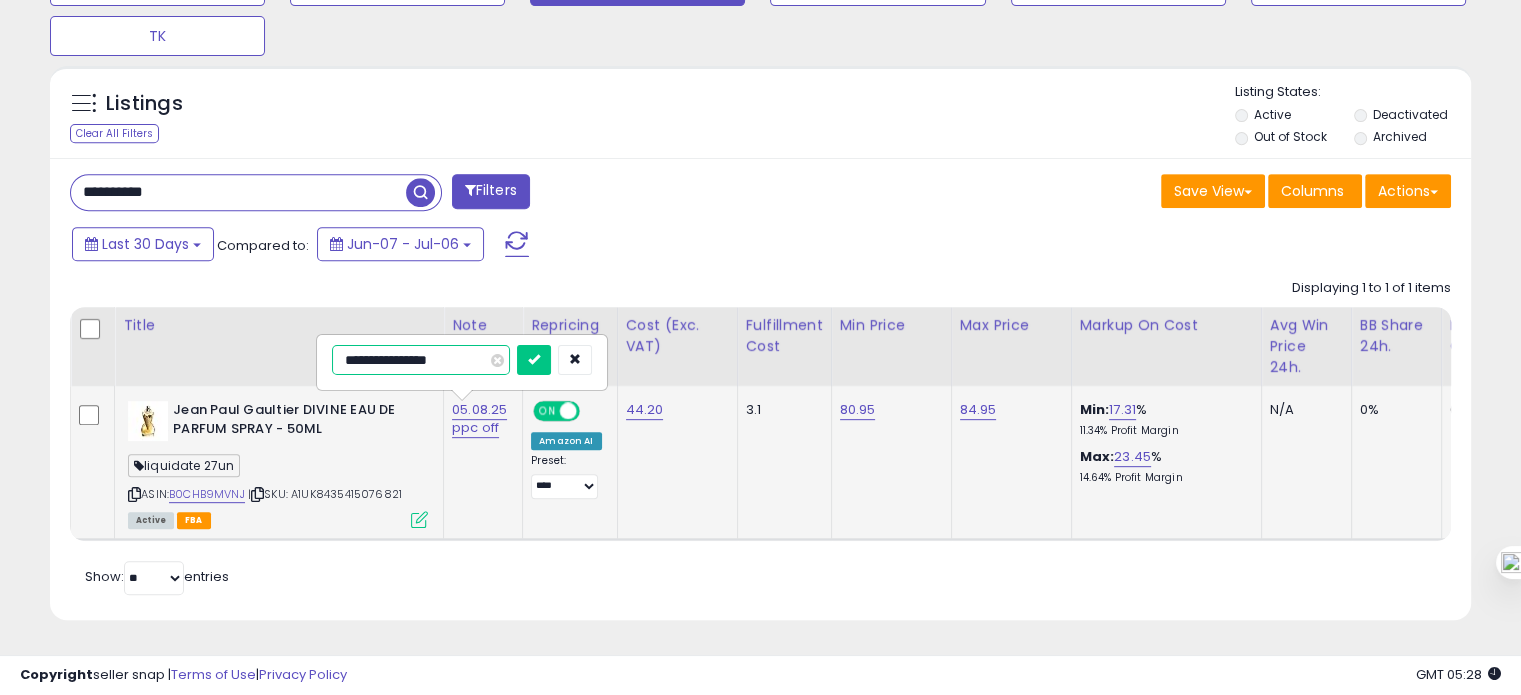 click on "**********" at bounding box center [421, 360] 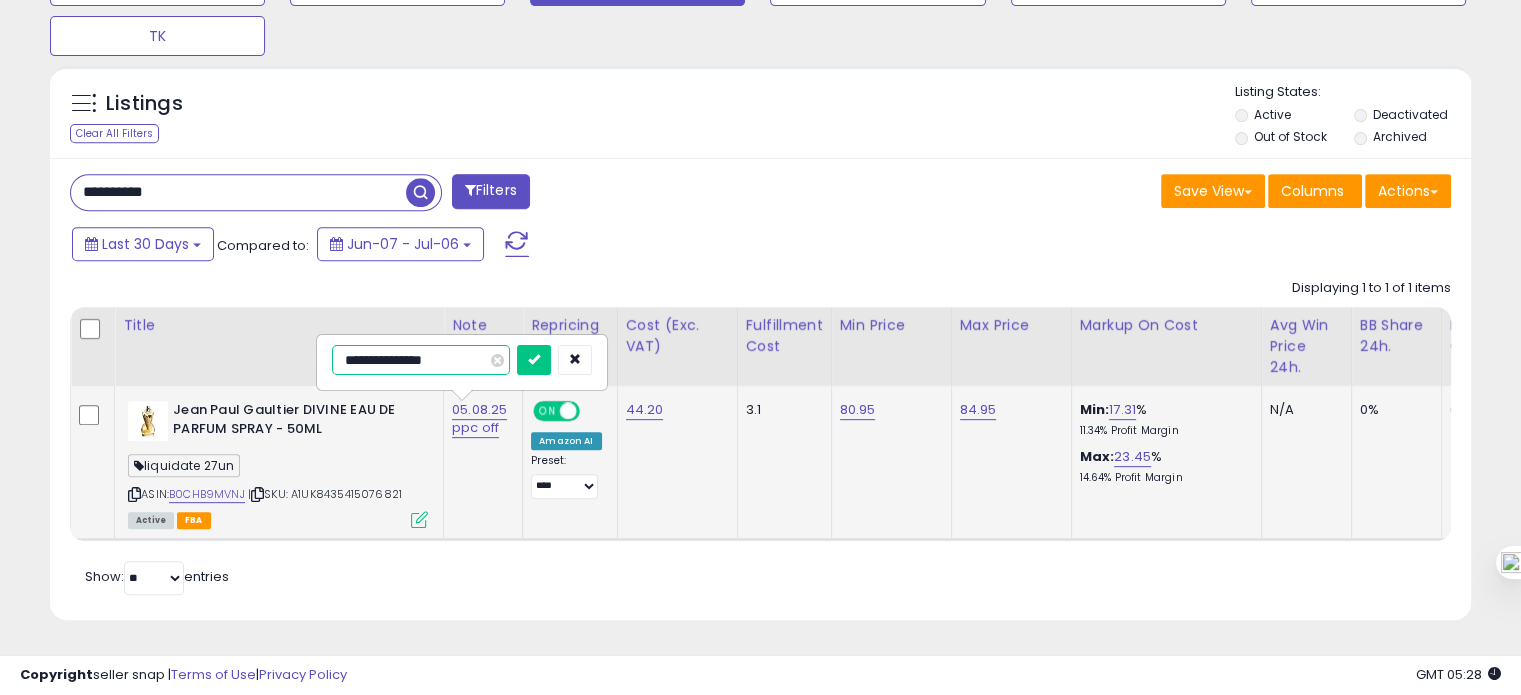 type on "**********" 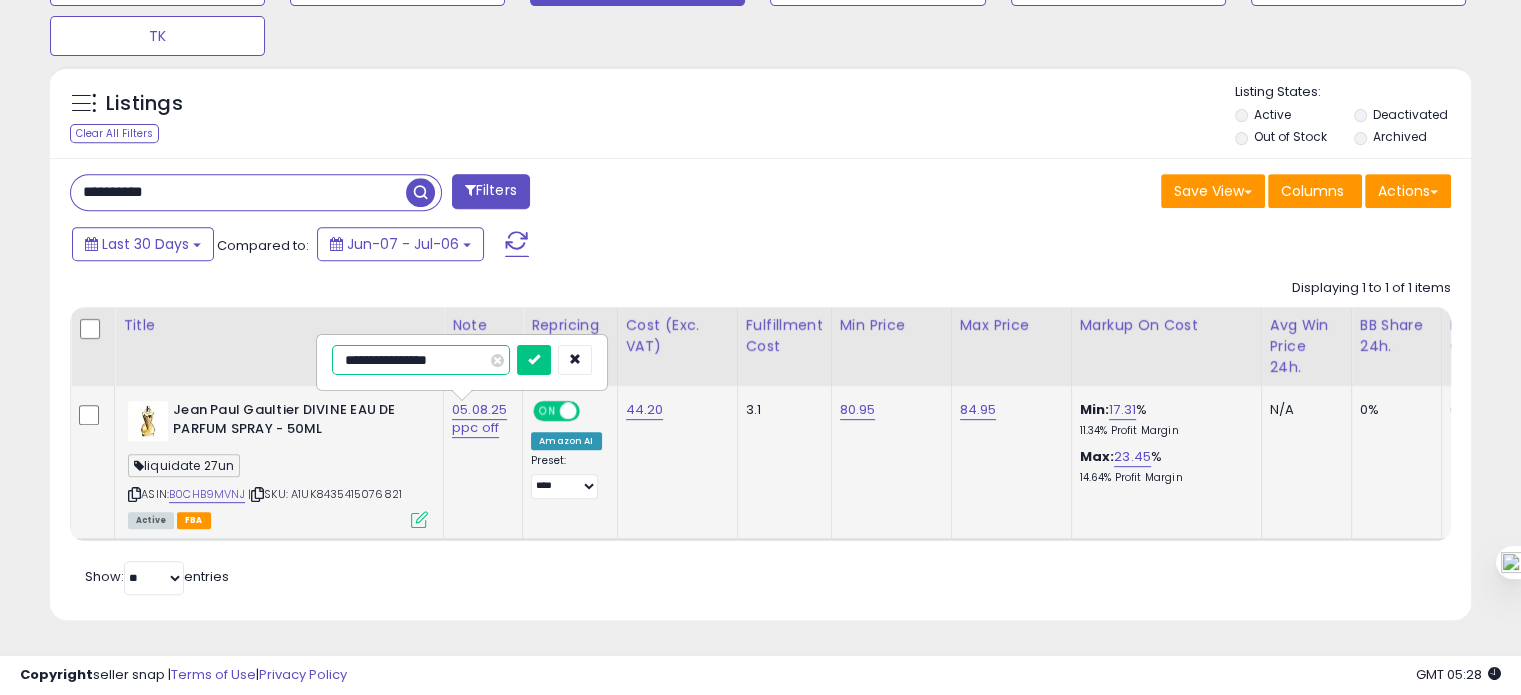 click at bounding box center (534, 360) 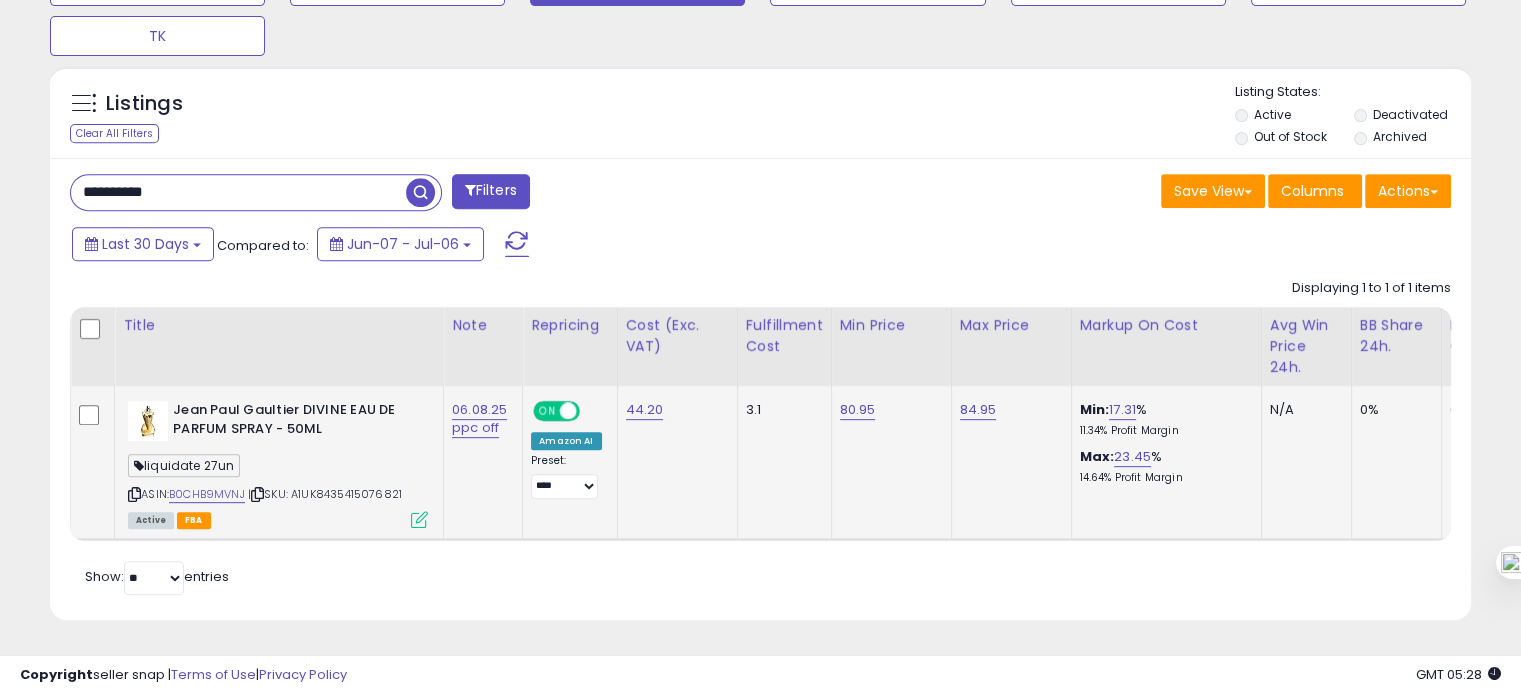 click on "**********" at bounding box center (238, 192) 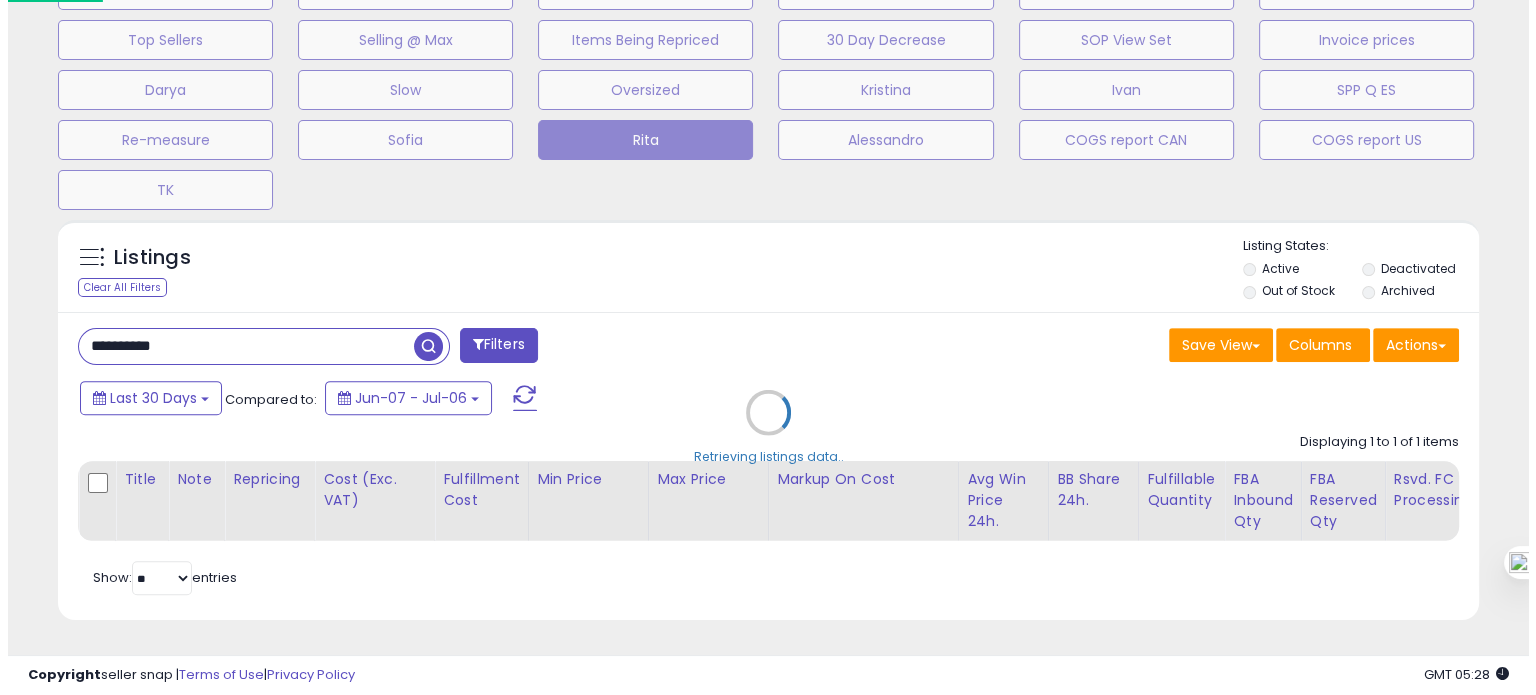 scroll, scrollTop: 674, scrollLeft: 0, axis: vertical 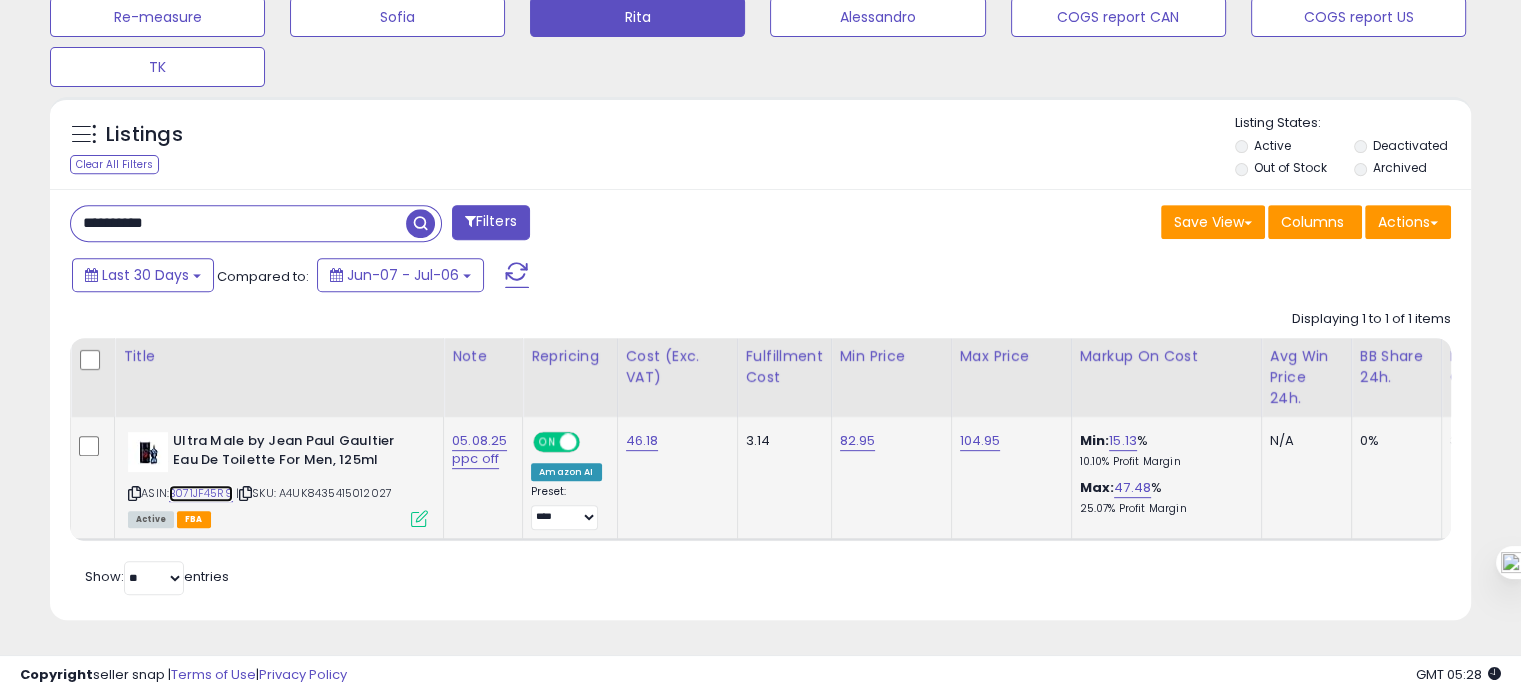 click on "B071JF45R9" at bounding box center (201, 493) 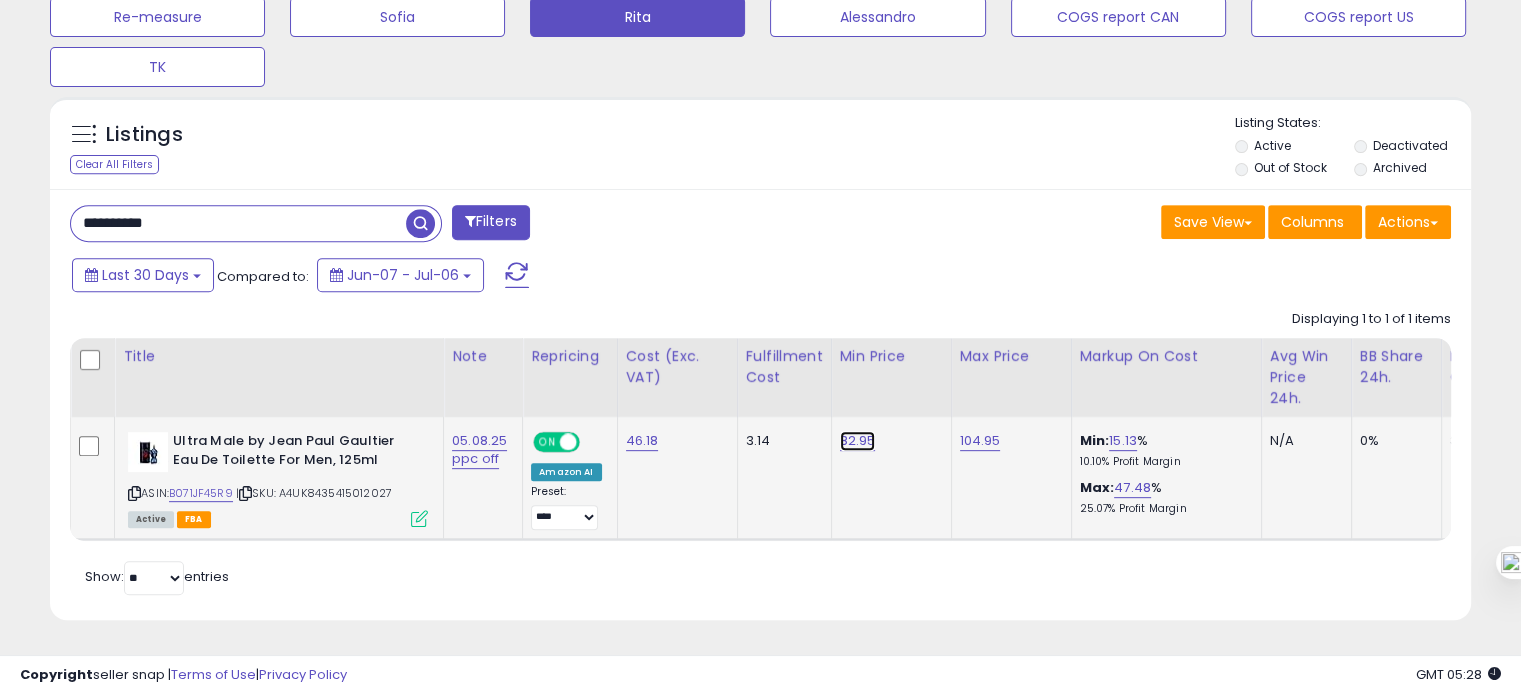 click on "82.95" at bounding box center (858, 441) 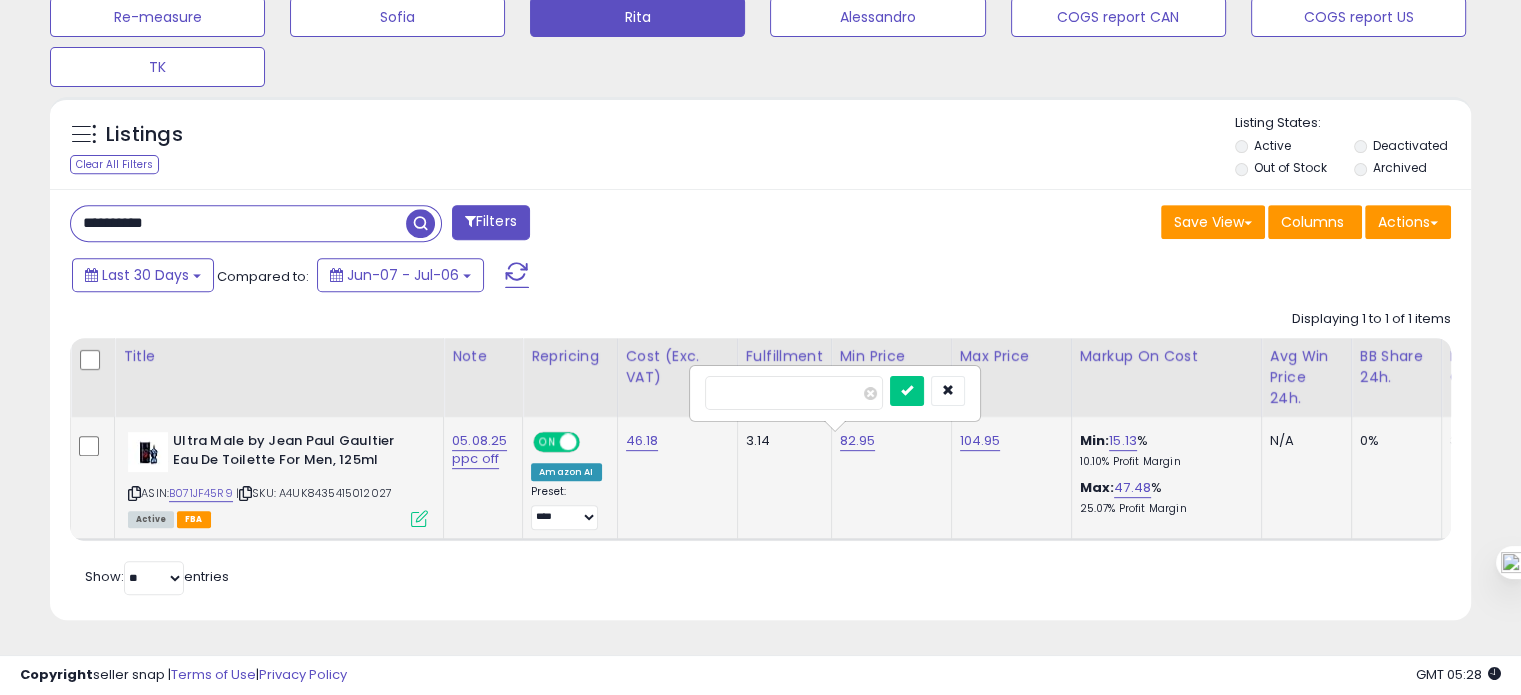 click on "*****" at bounding box center [794, 393] 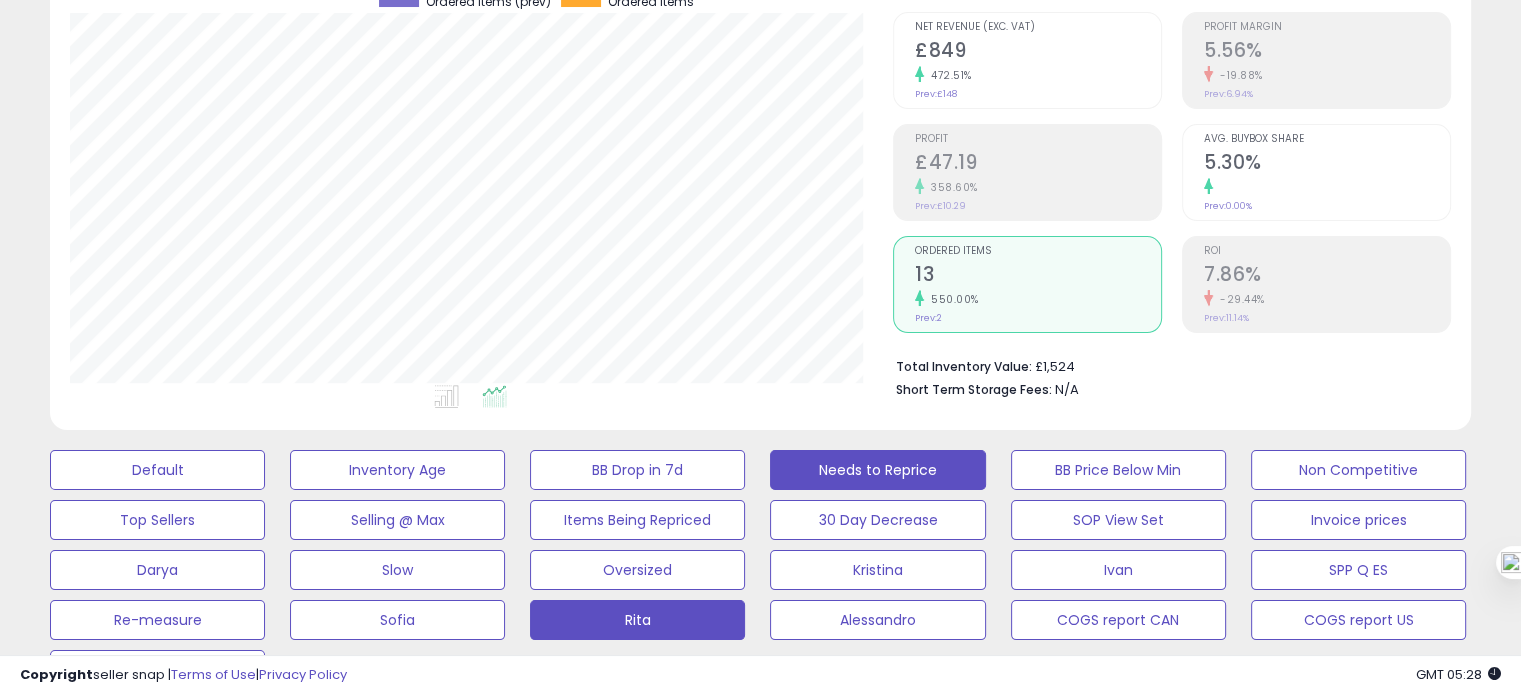 scroll, scrollTop: 796, scrollLeft: 0, axis: vertical 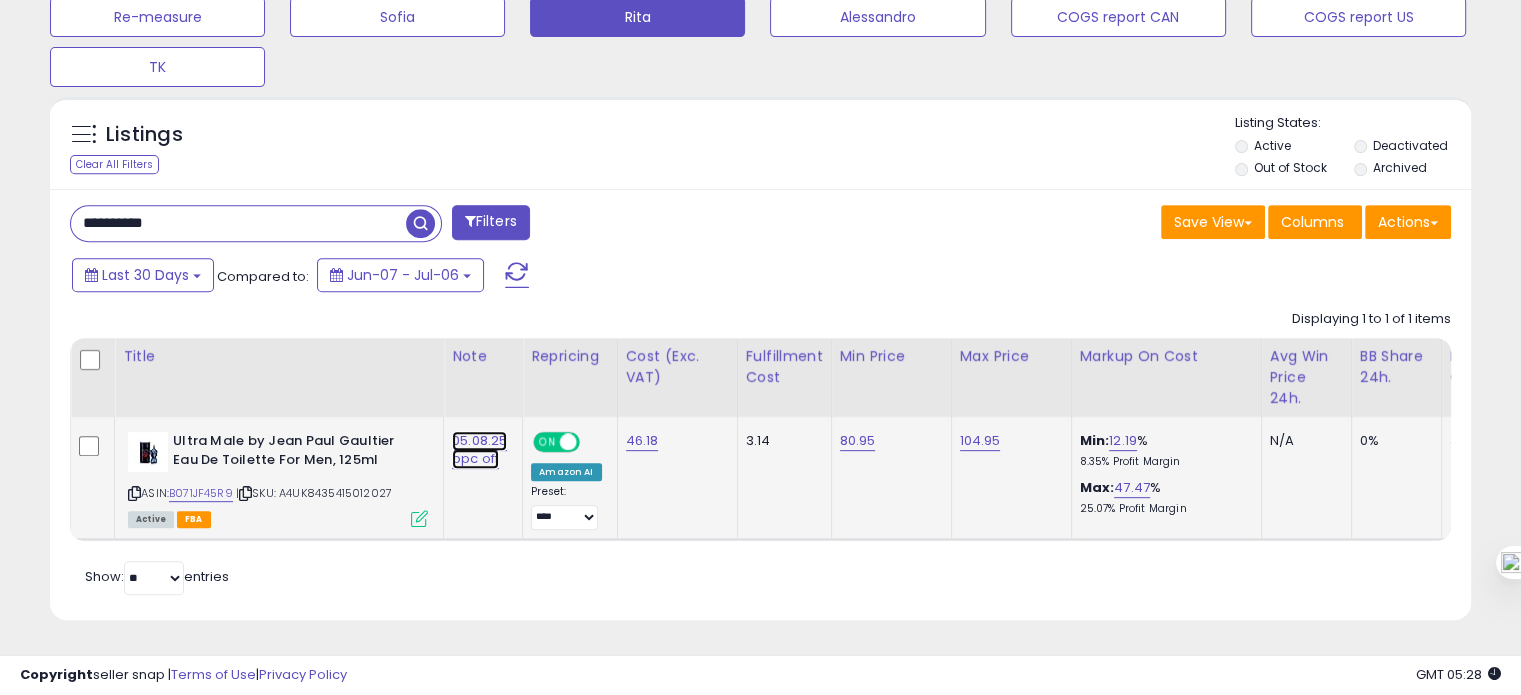 click on "05.08.25 ppc off" at bounding box center (479, 450) 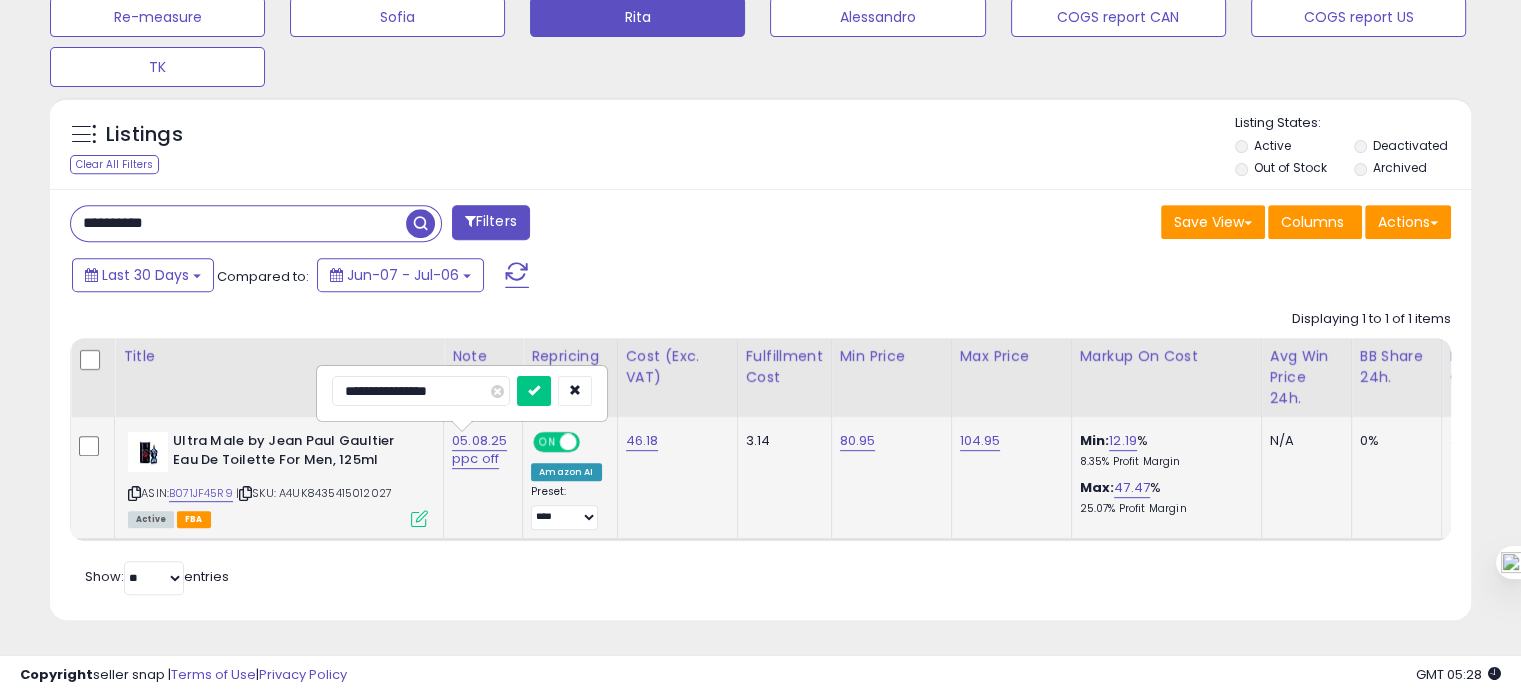 click on "**********" at bounding box center (421, 391) 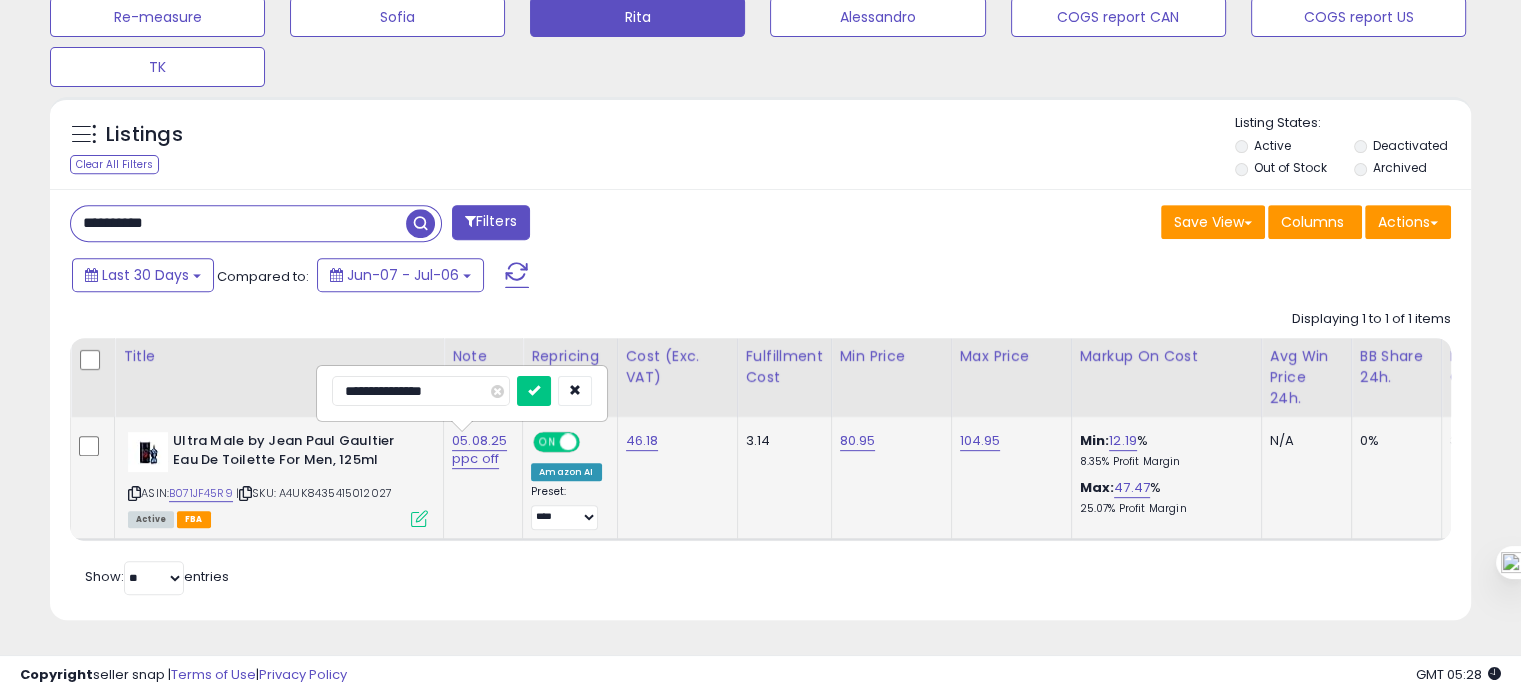 type on "**********" 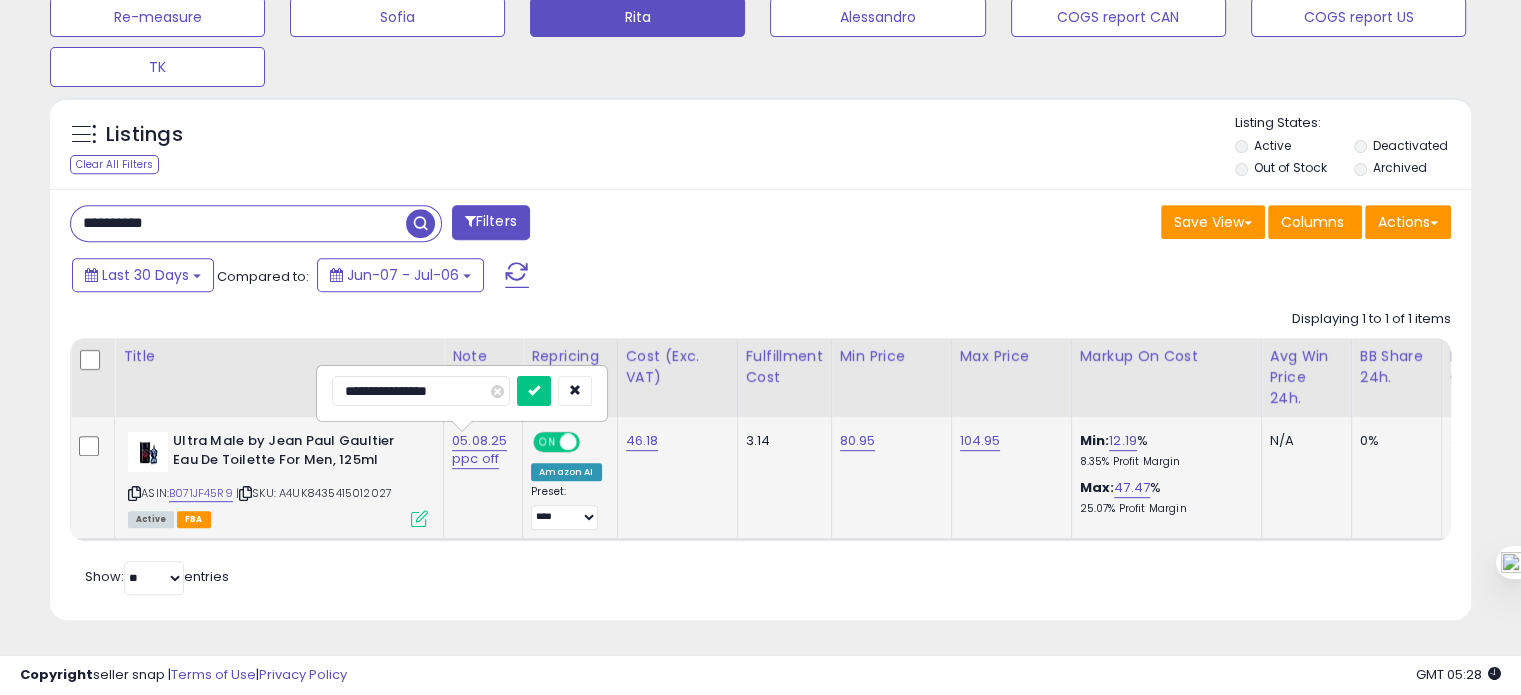 click at bounding box center [534, 391] 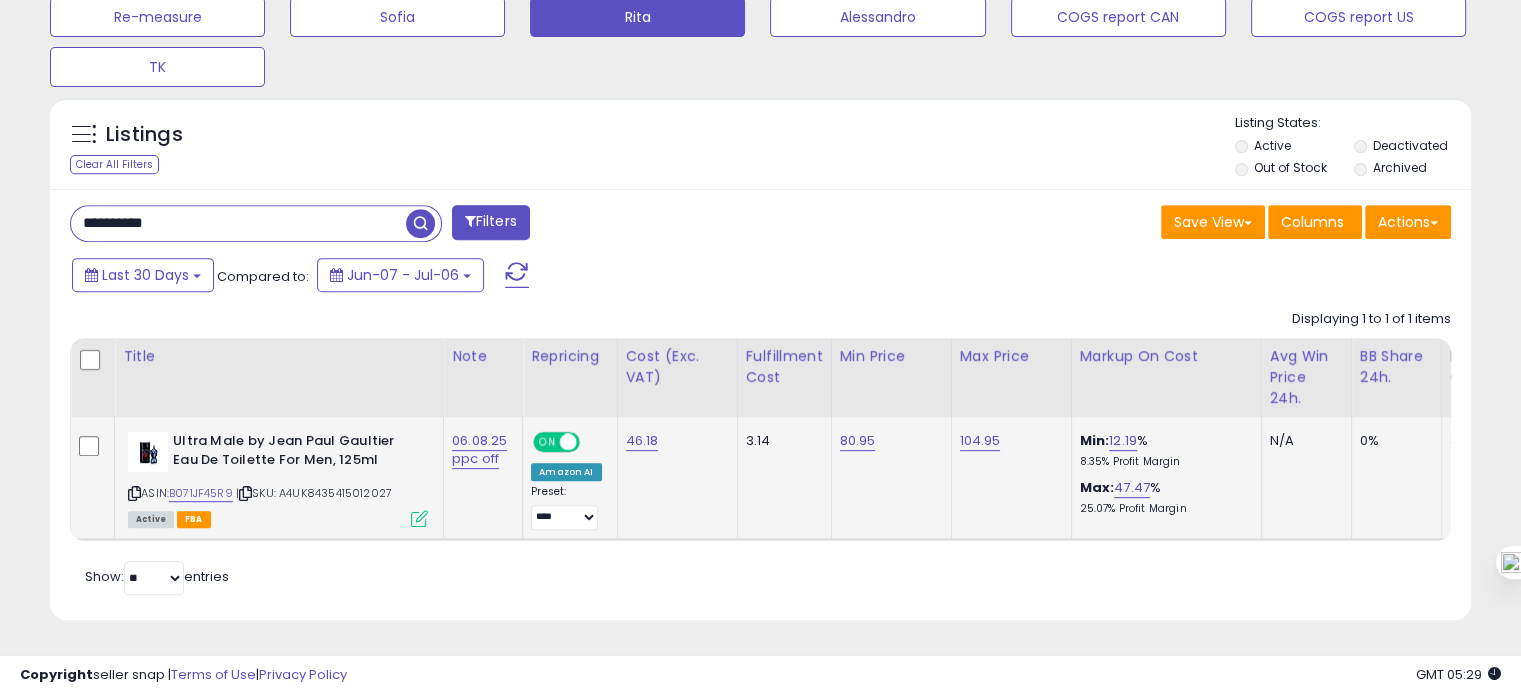 click on "**********" at bounding box center [238, 223] 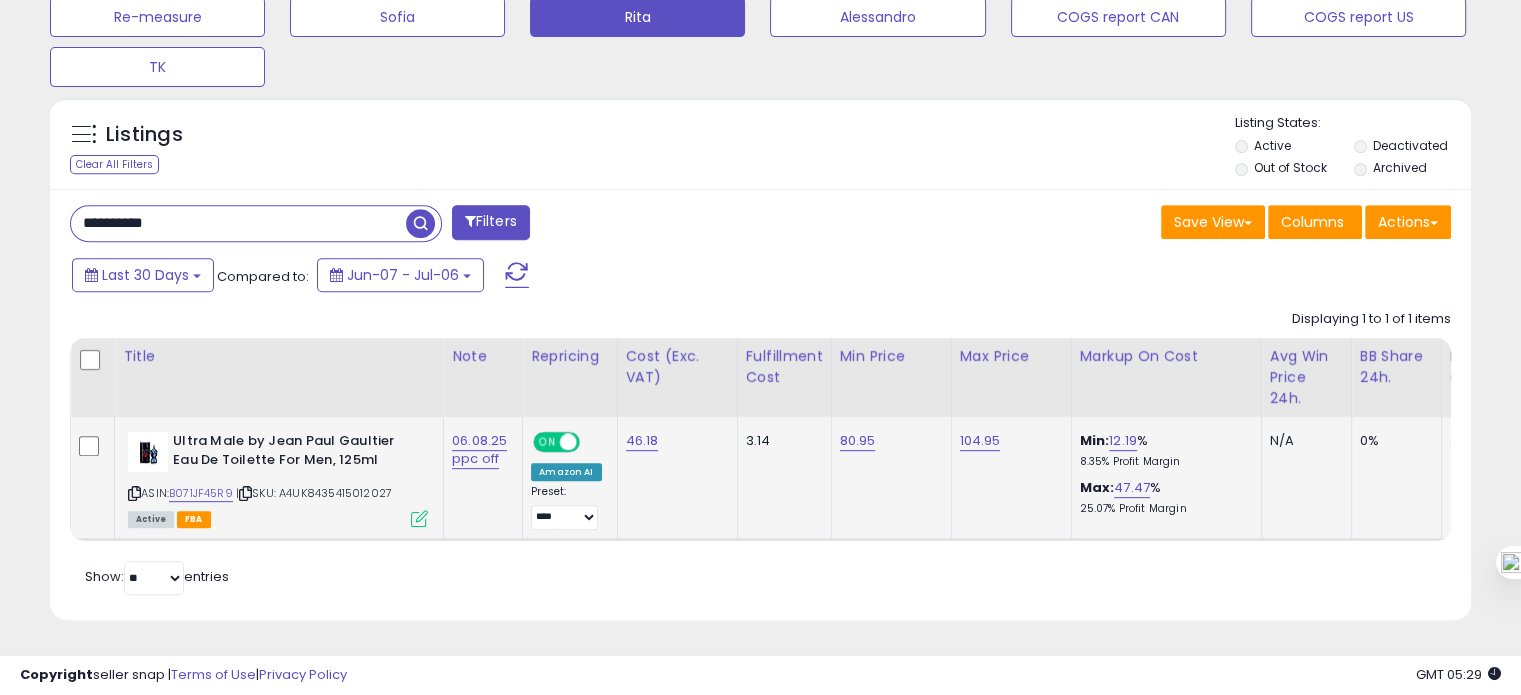 click on "**********" at bounding box center [238, 223] 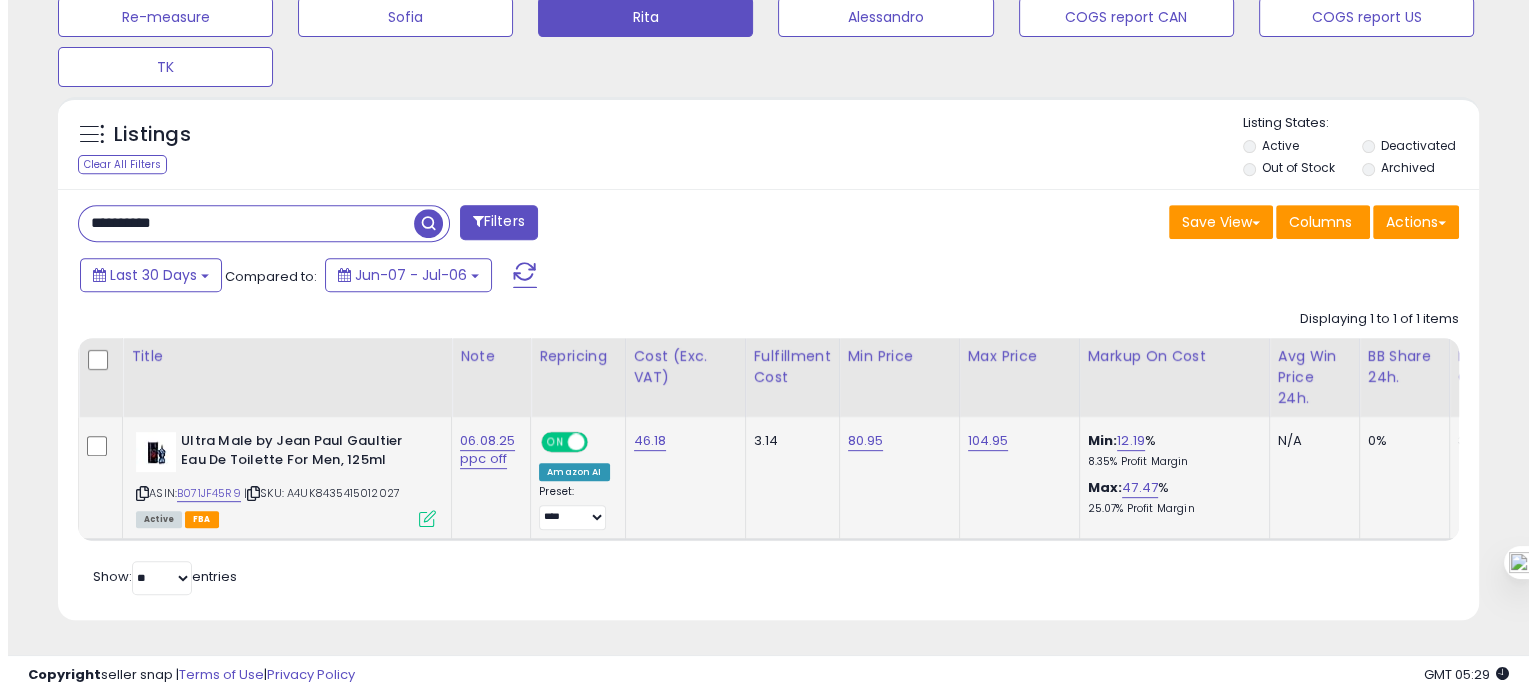 scroll, scrollTop: 674, scrollLeft: 0, axis: vertical 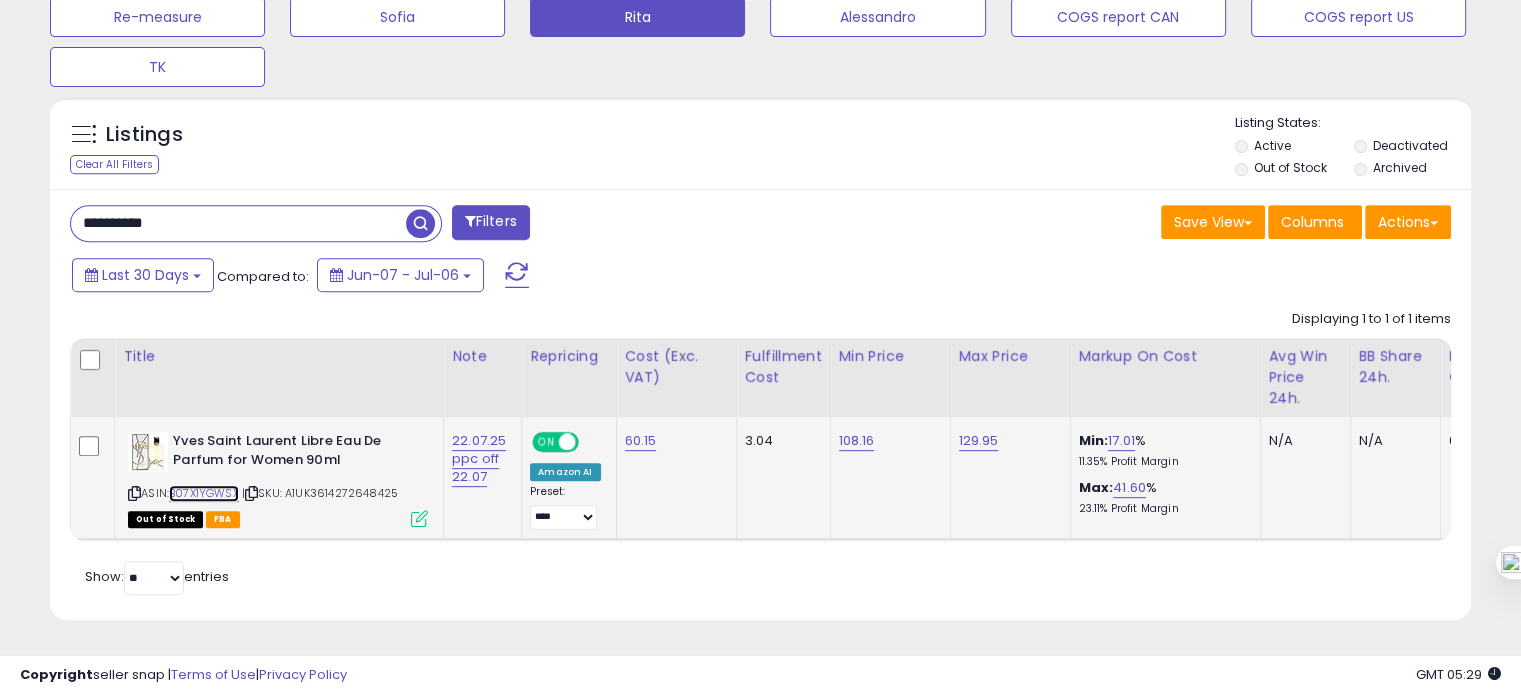 click on "B07X1YGWSX" at bounding box center [204, 493] 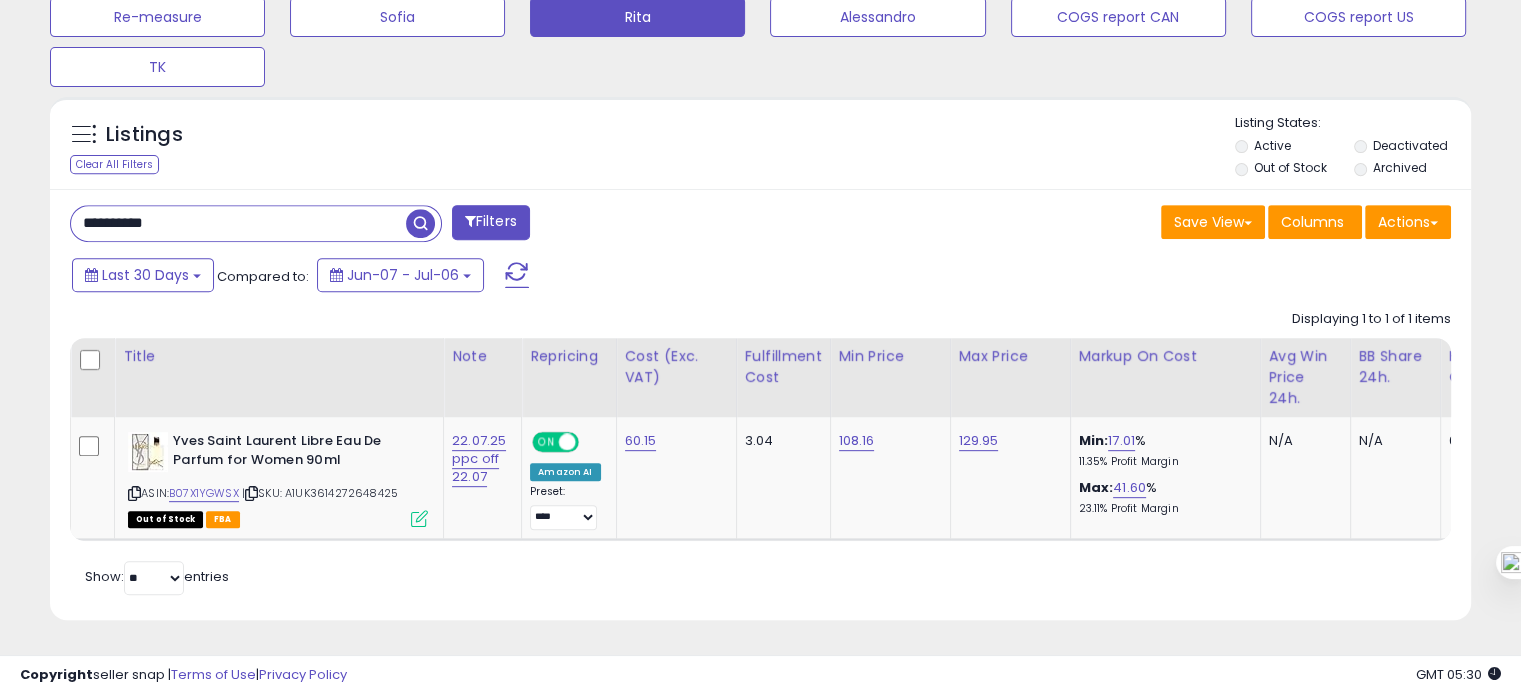 click on "**********" at bounding box center (238, 223) 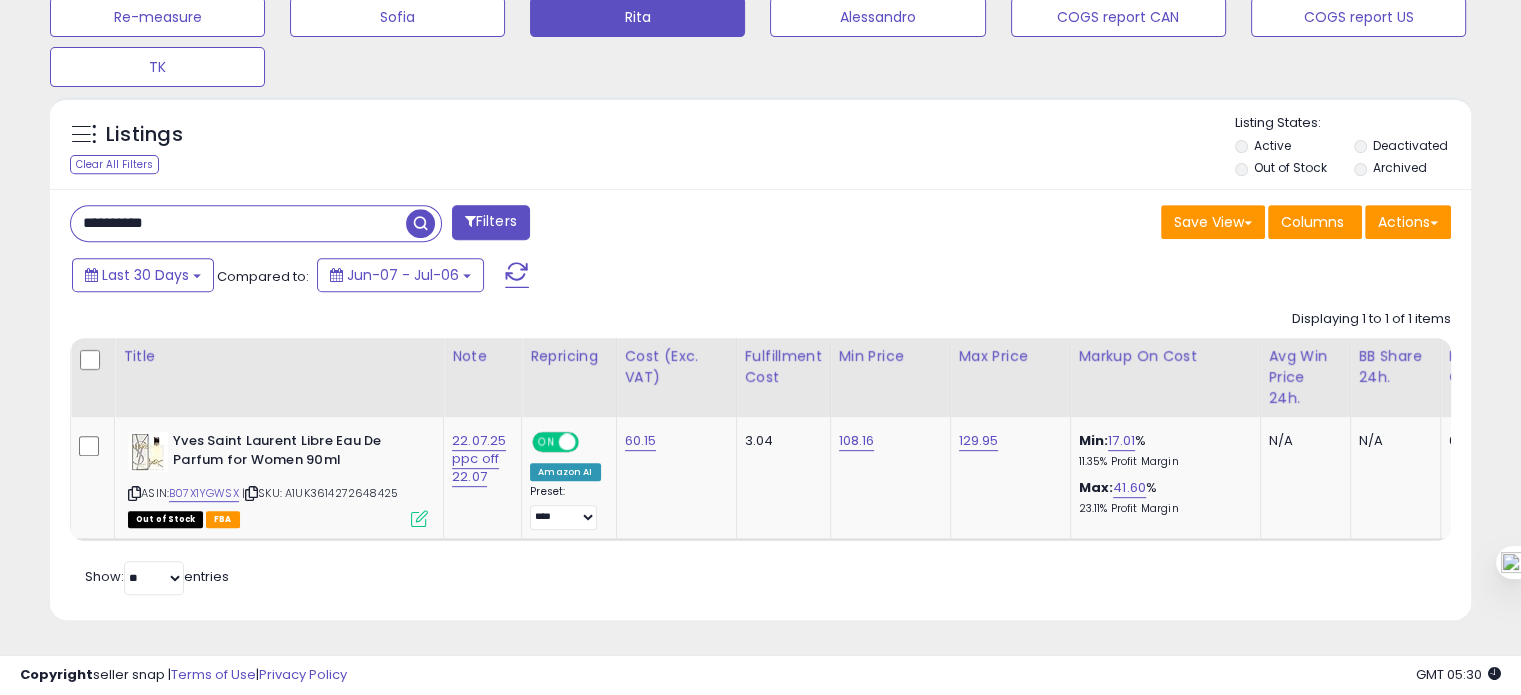 paste 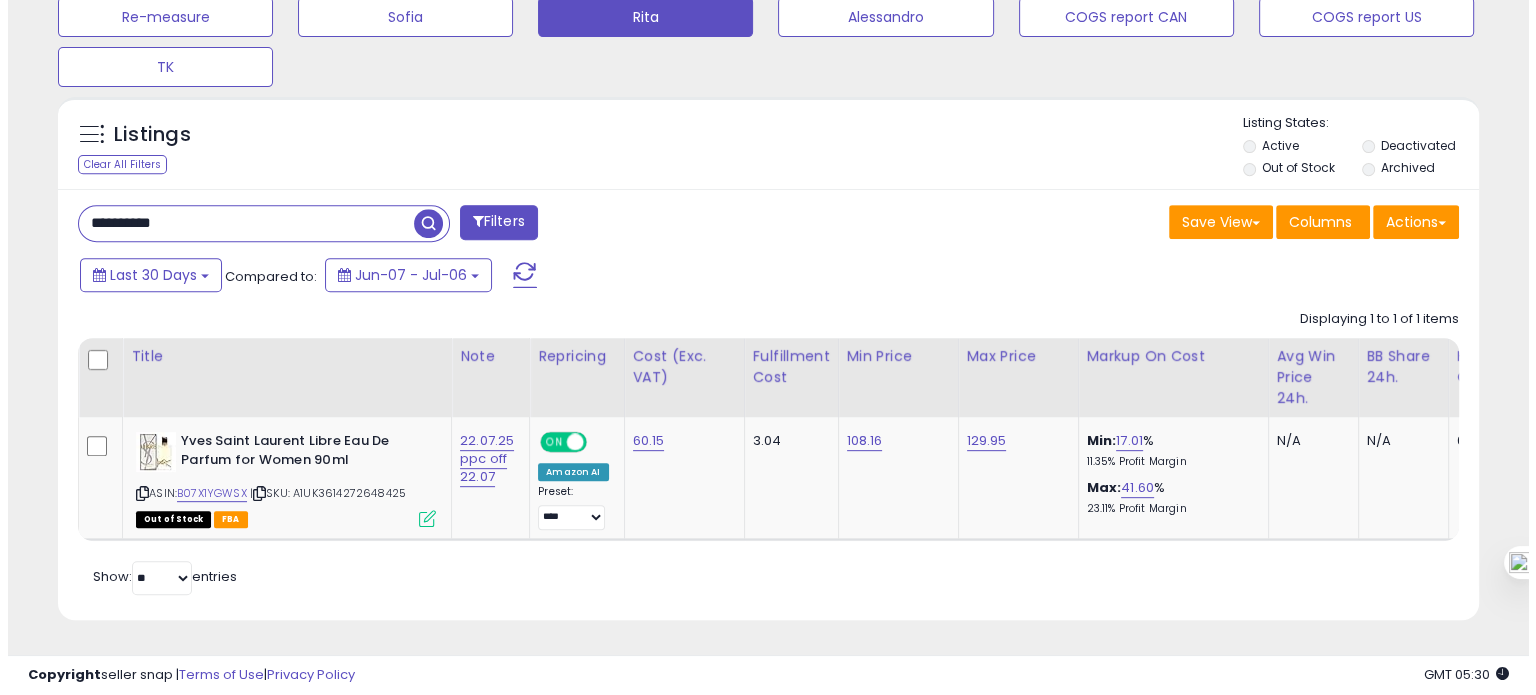 scroll, scrollTop: 674, scrollLeft: 0, axis: vertical 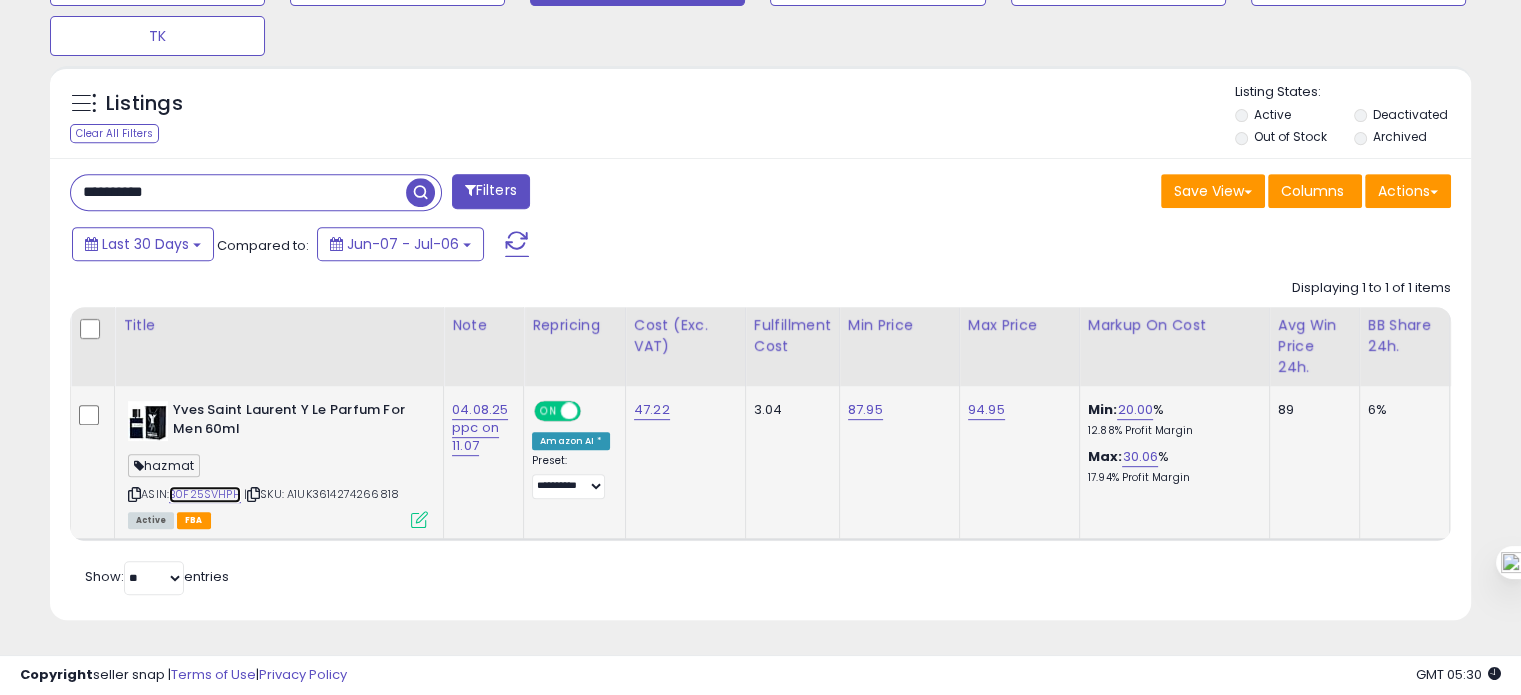 click on "B0F25SVHPH" at bounding box center (205, 494) 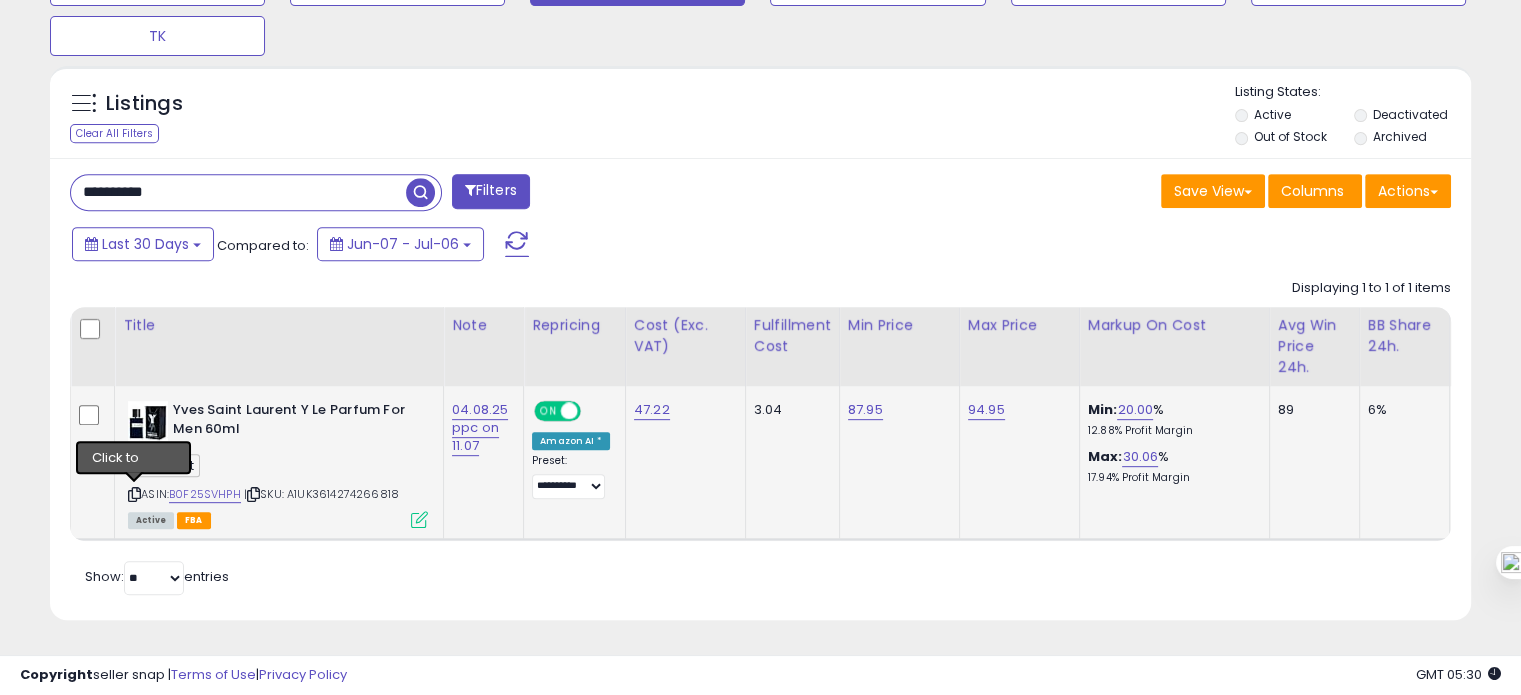 click at bounding box center (134, 494) 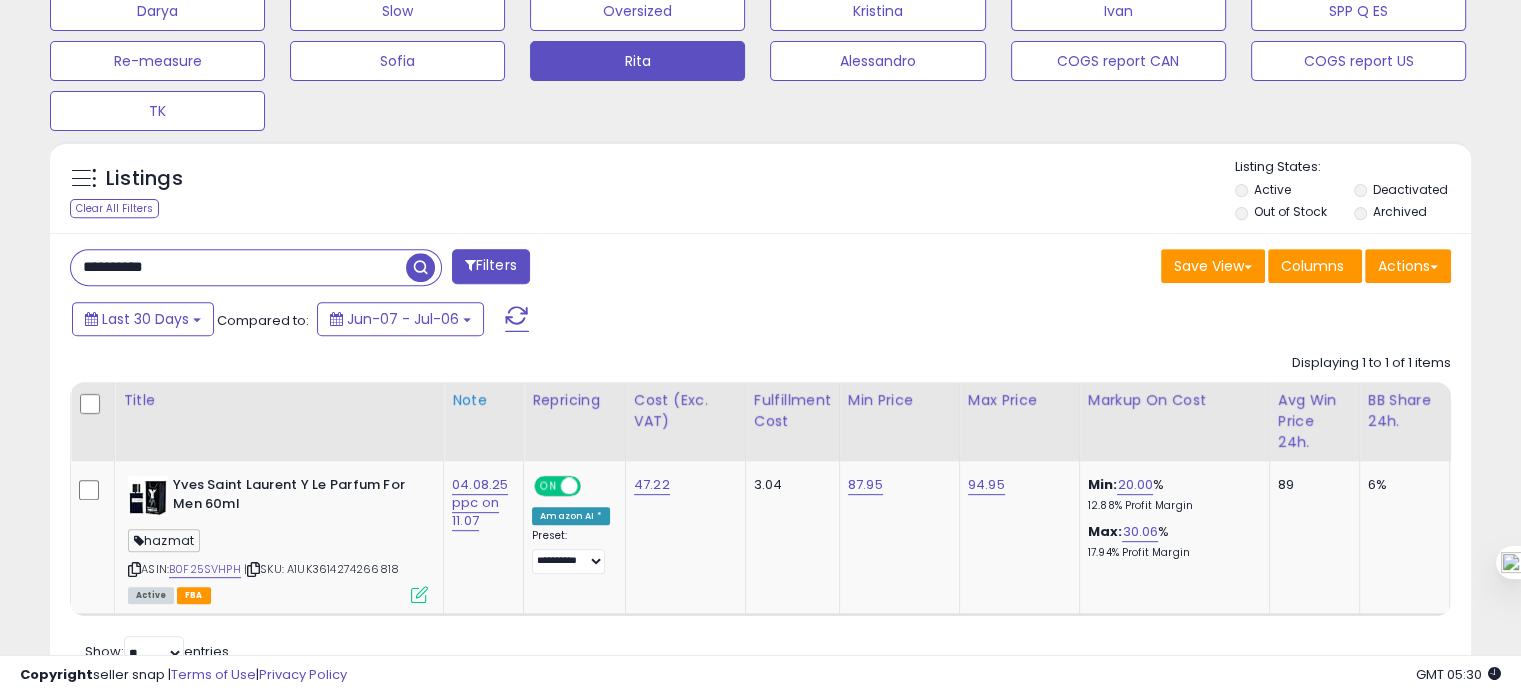 scroll, scrollTop: 827, scrollLeft: 0, axis: vertical 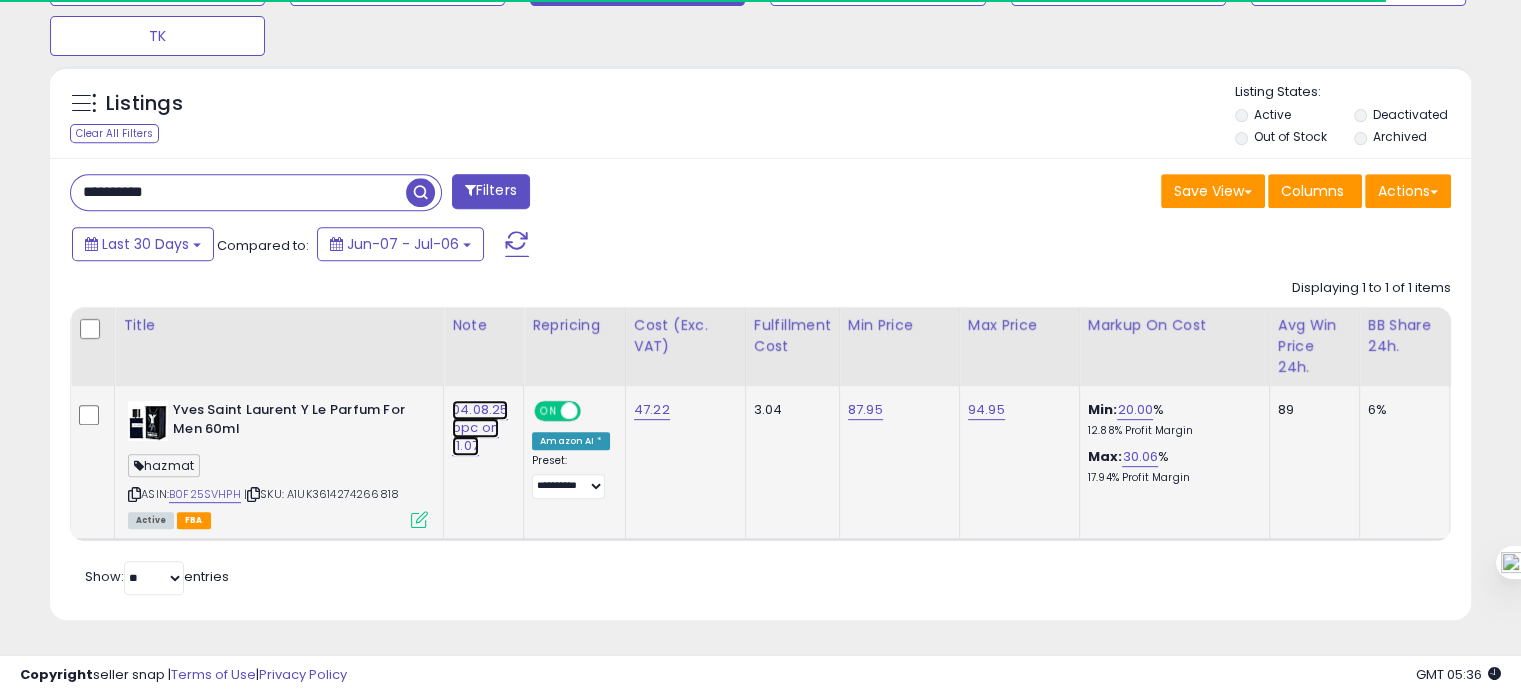 click on "04.08.25 ppc on 11.07" at bounding box center [480, 428] 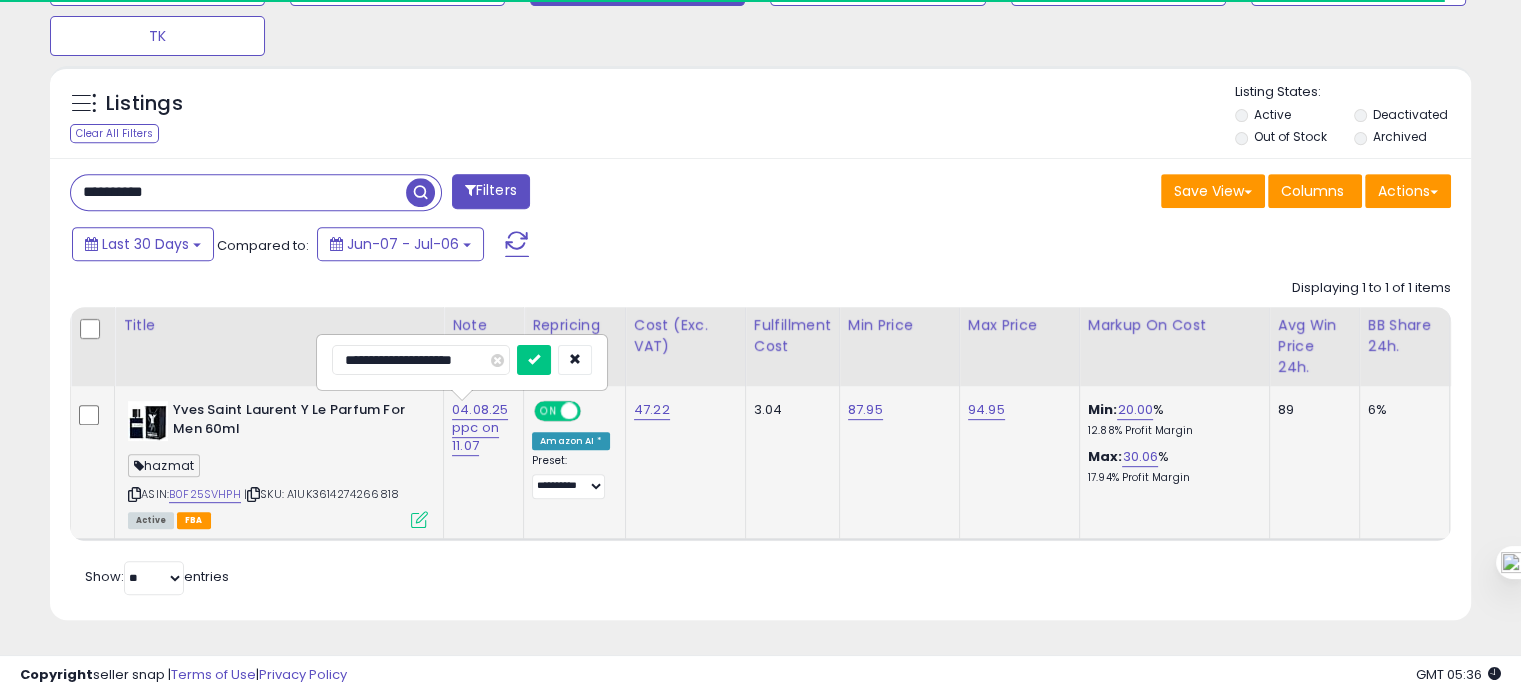 click on "**********" at bounding box center [421, 360] 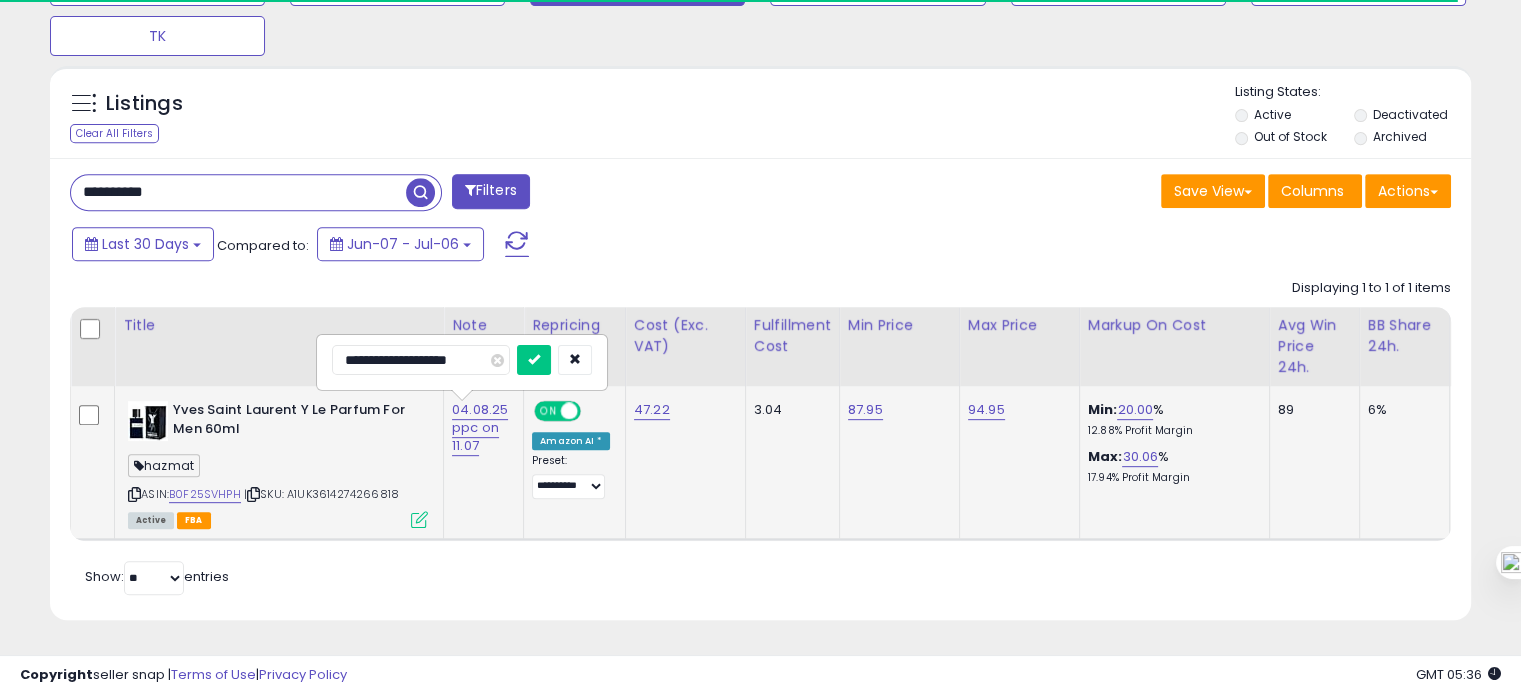type on "**********" 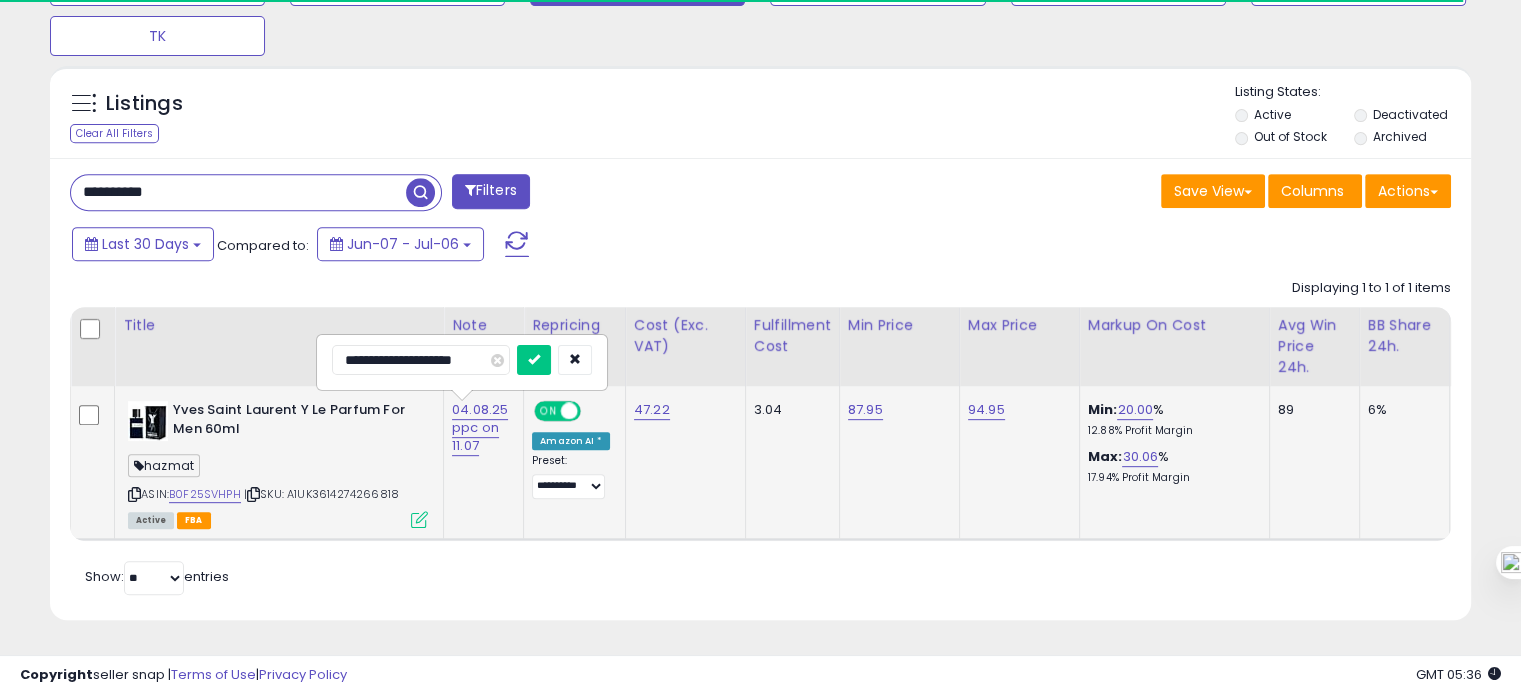 click at bounding box center [534, 360] 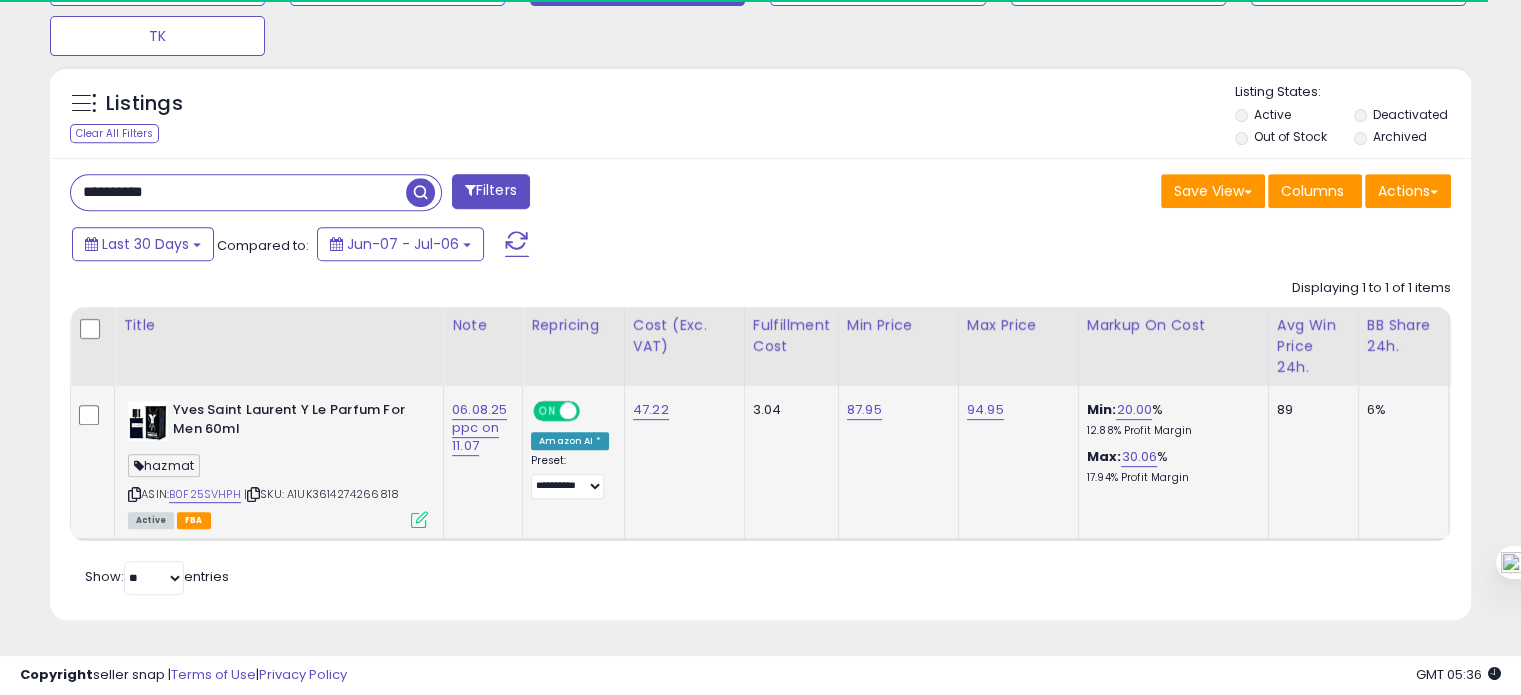 click on "**********" at bounding box center [238, 192] 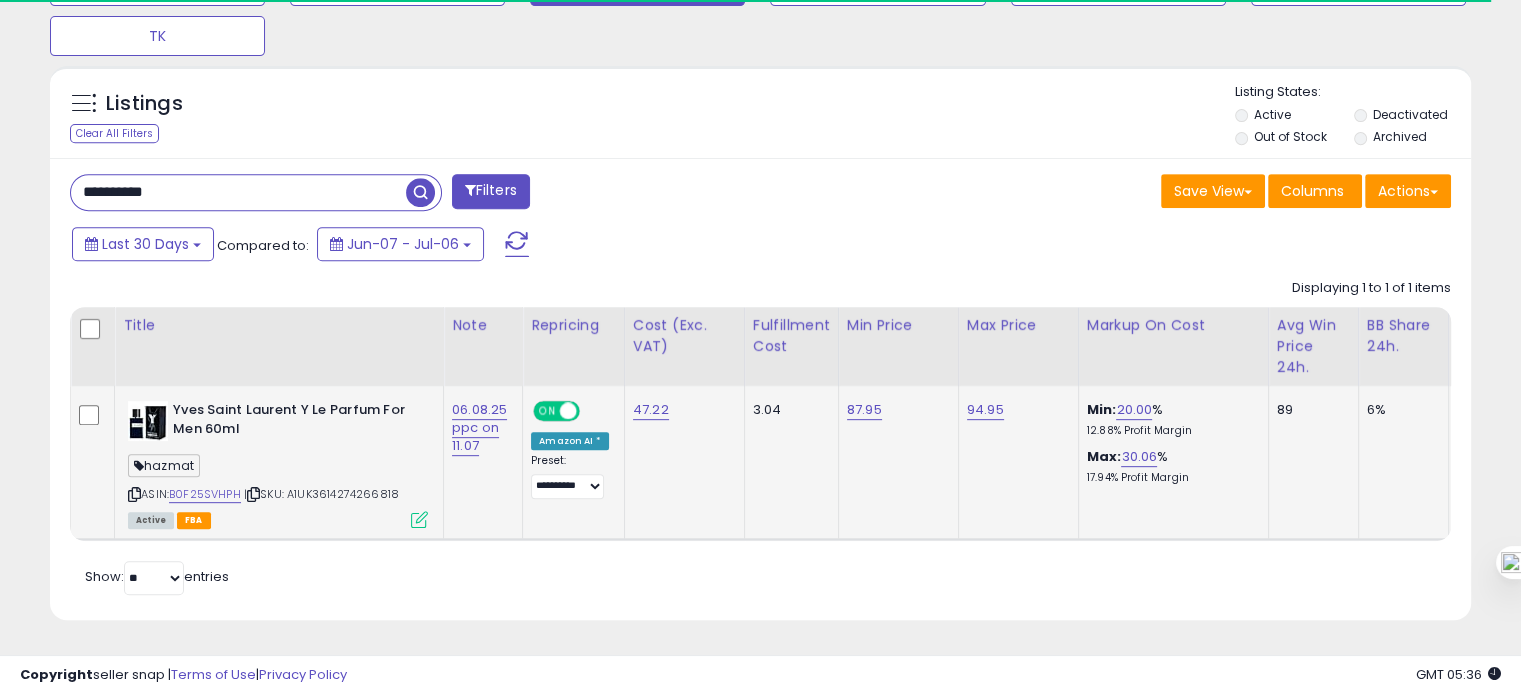 paste 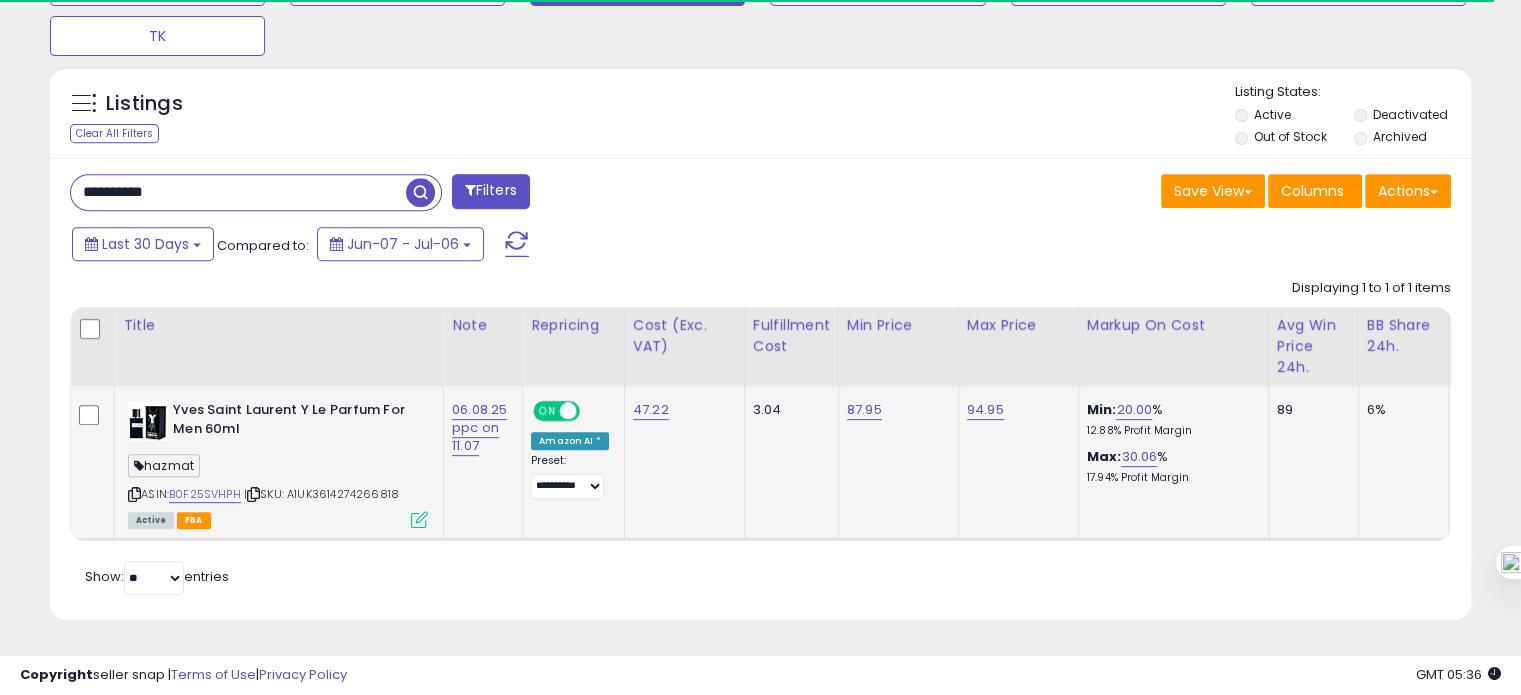type on "**********" 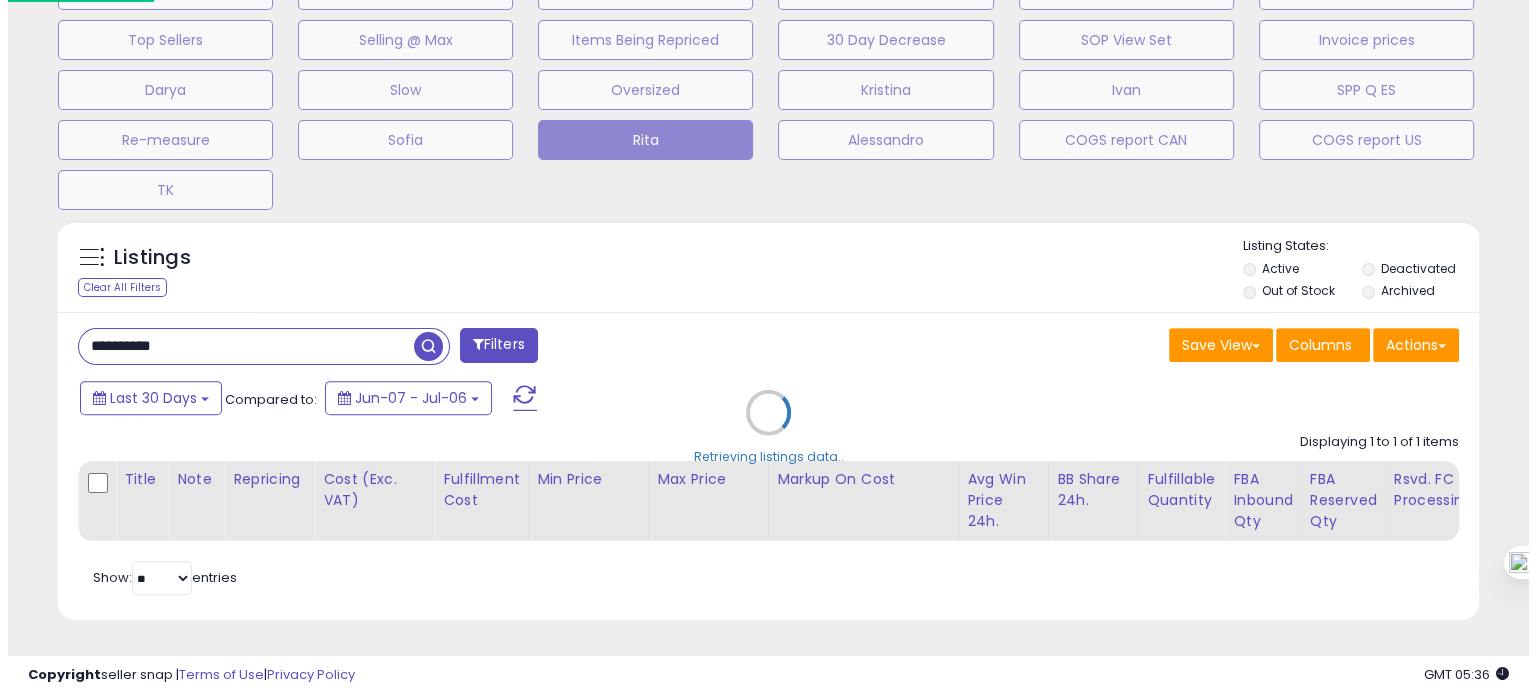 scroll, scrollTop: 674, scrollLeft: 0, axis: vertical 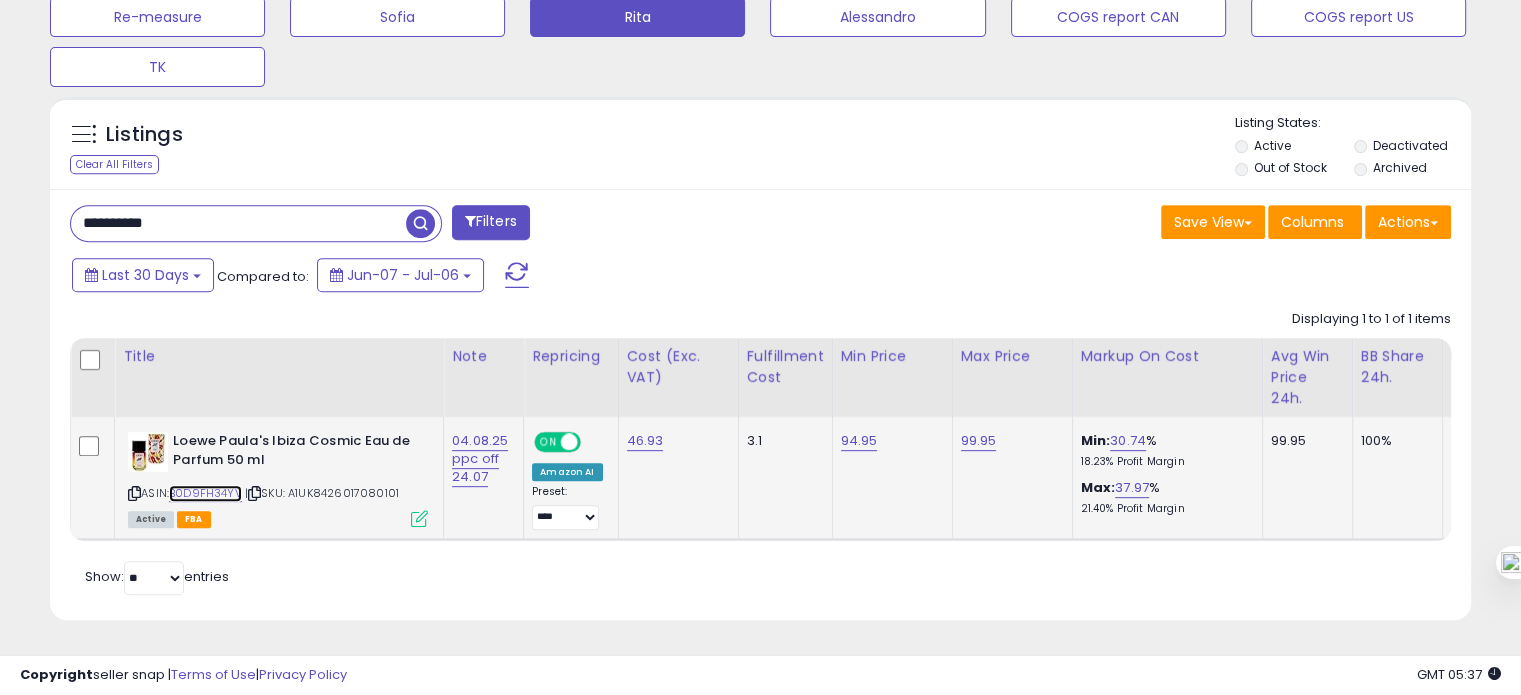 click on "B0D9FH34YV" at bounding box center (205, 493) 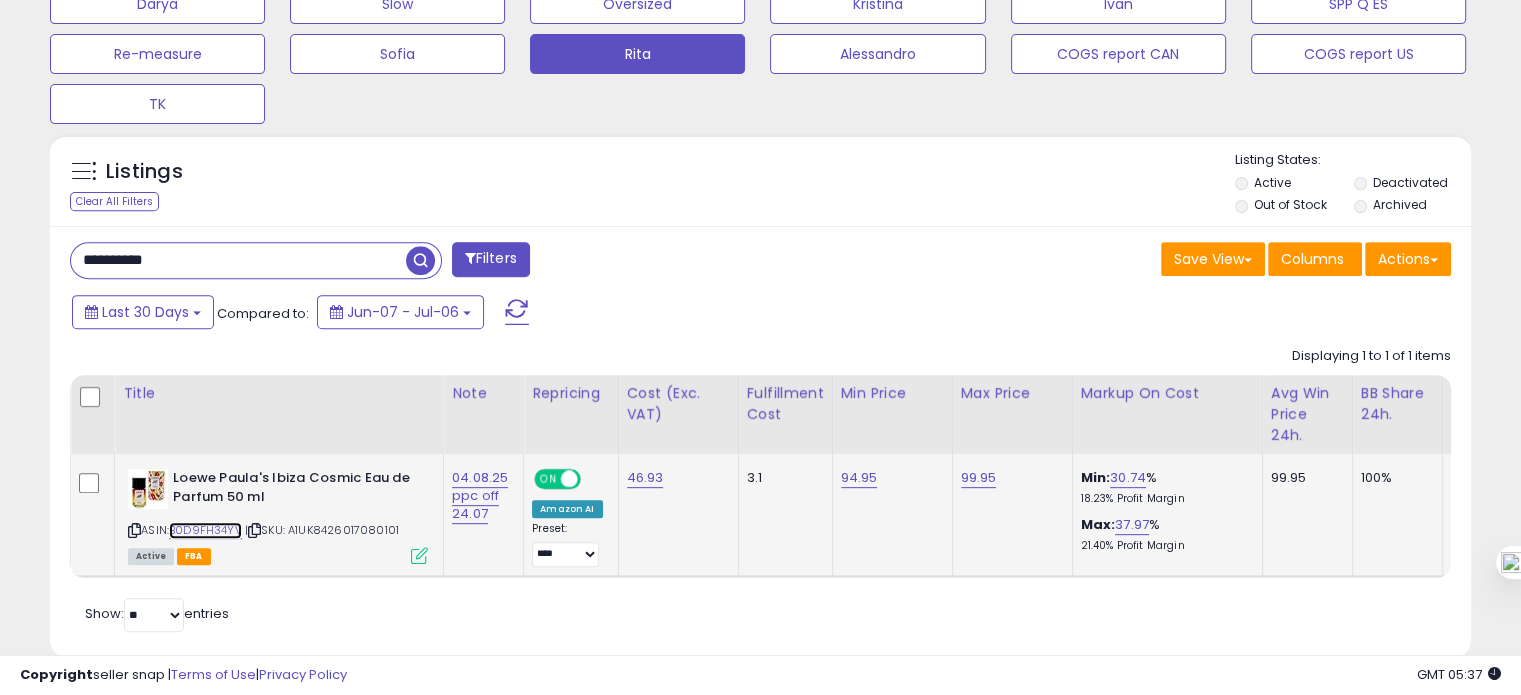 scroll, scrollTop: 796, scrollLeft: 0, axis: vertical 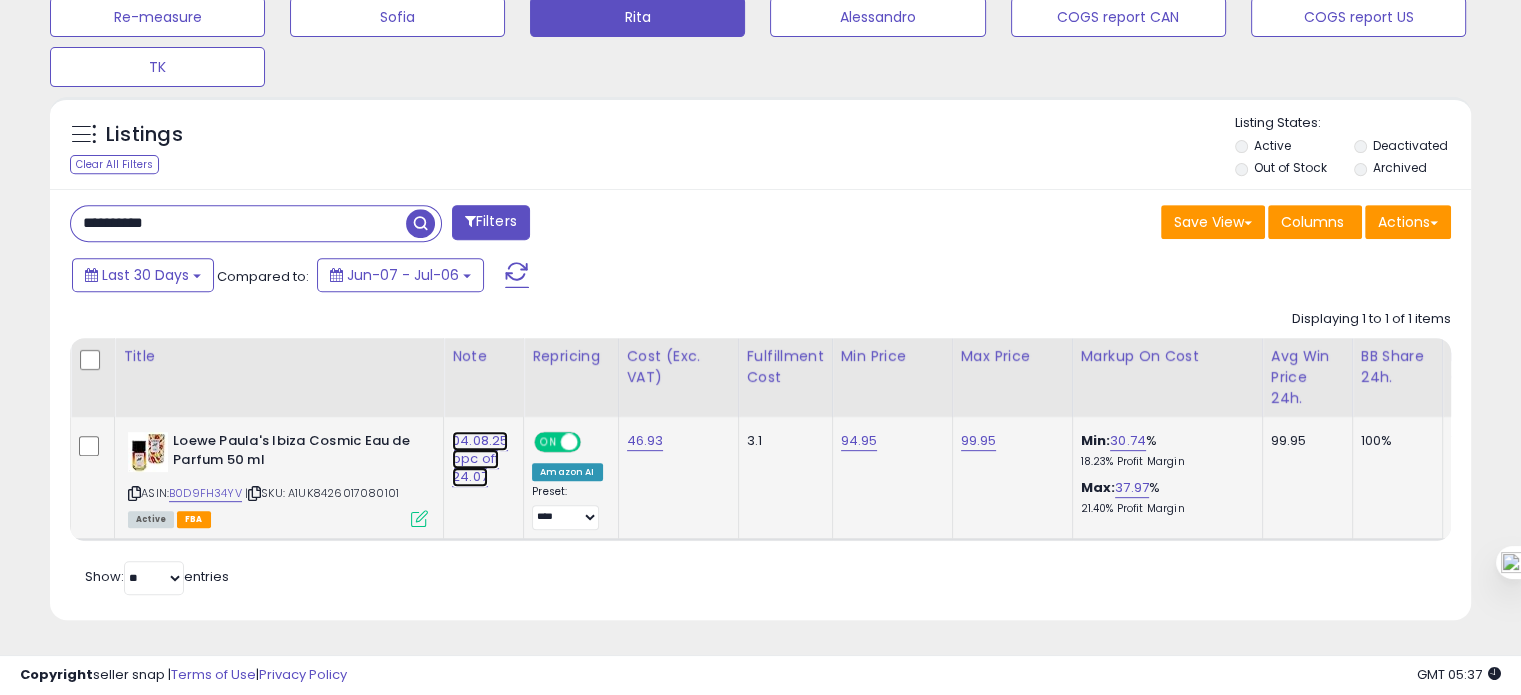 click on "04.08.25 ppc off 24.07" at bounding box center (480, 459) 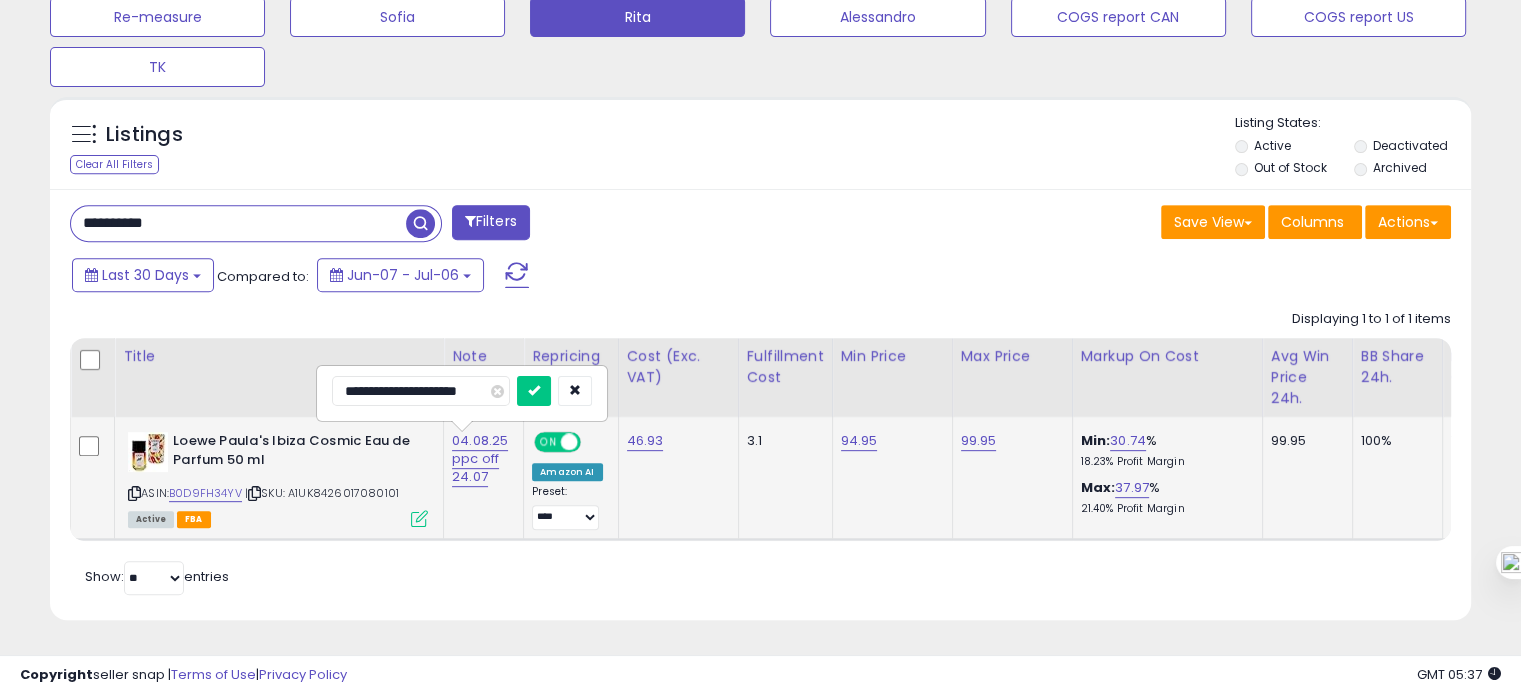 click on "**********" at bounding box center [421, 391] 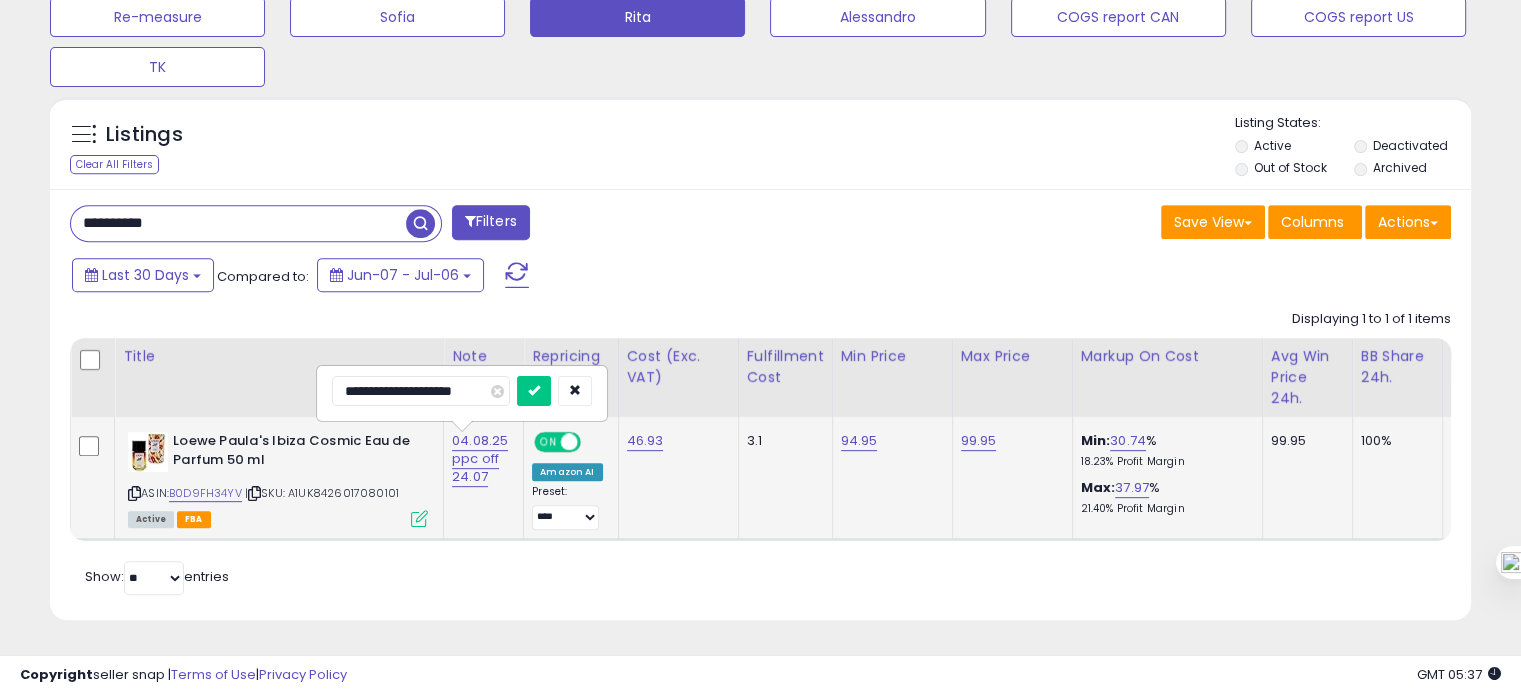 type on "**********" 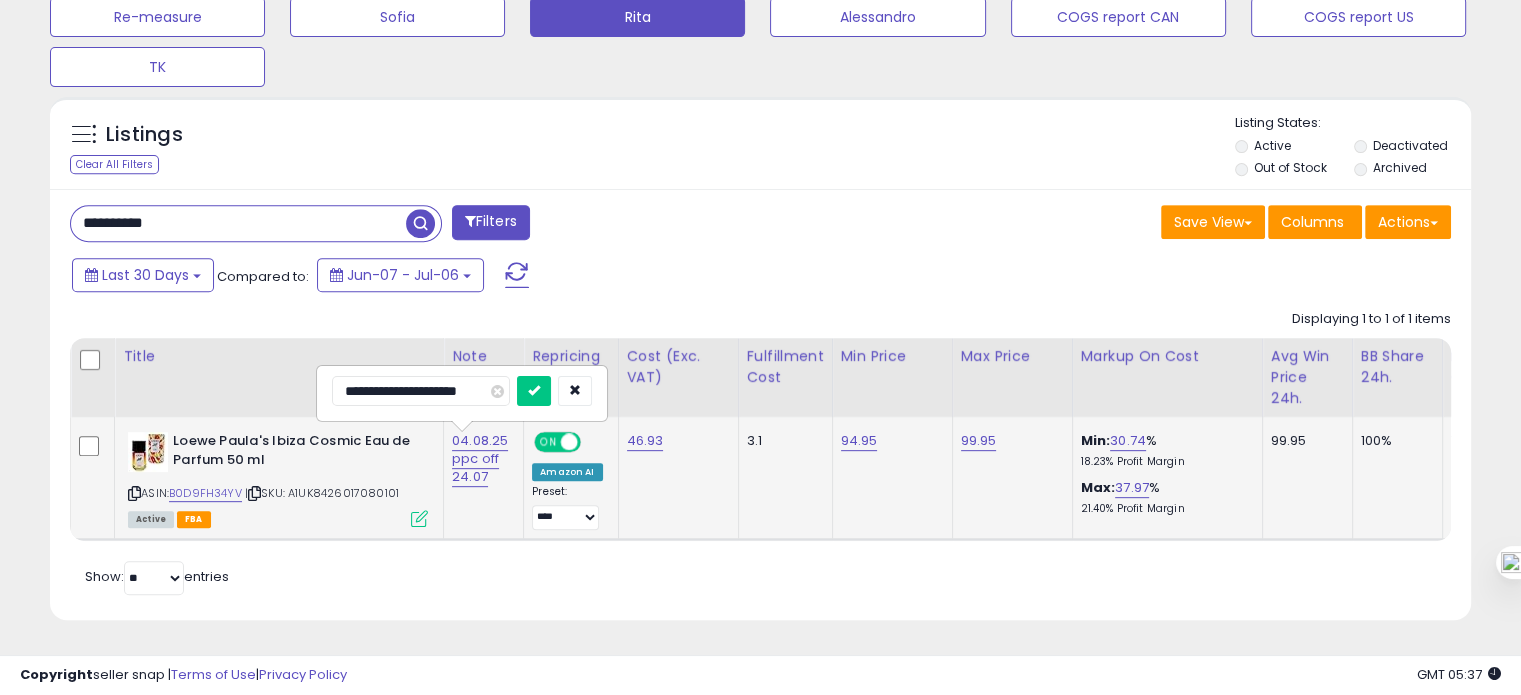 click at bounding box center [534, 391] 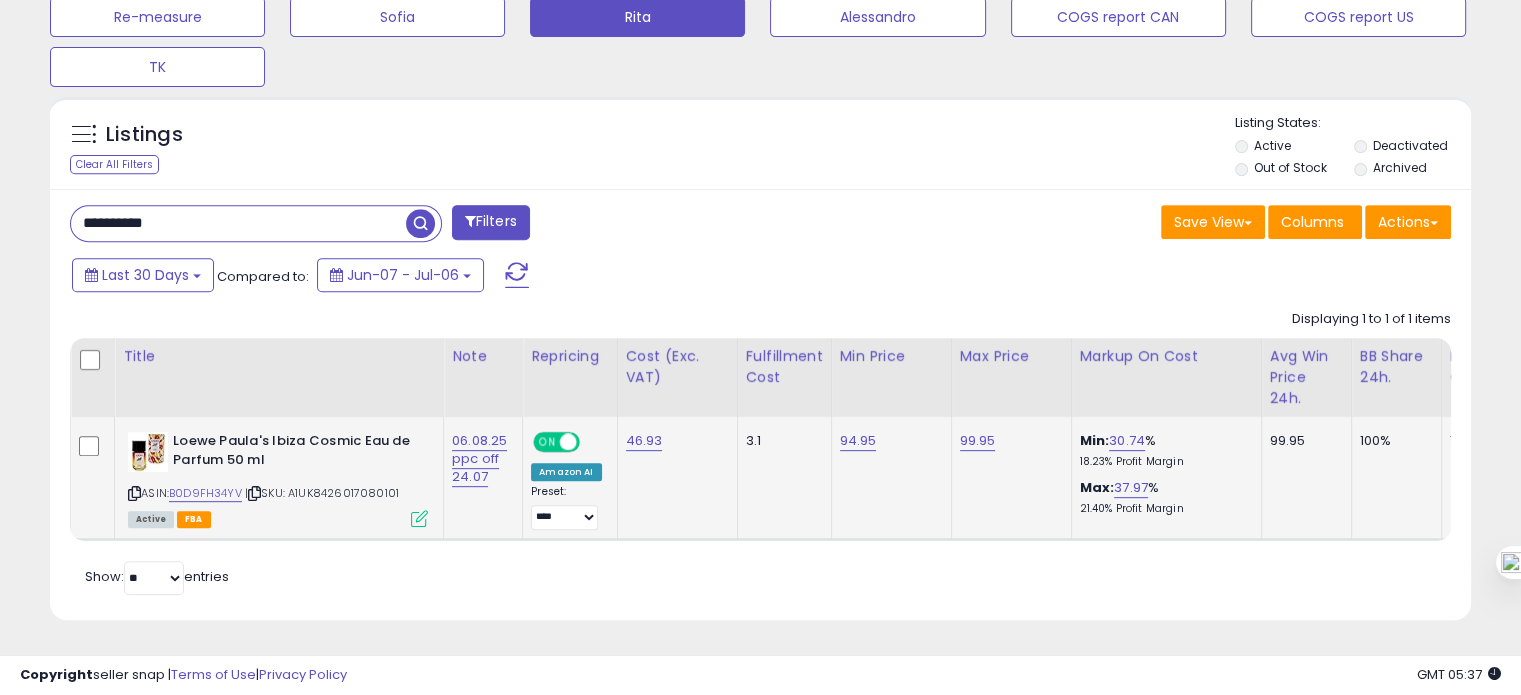 click on "**********" at bounding box center [238, 223] 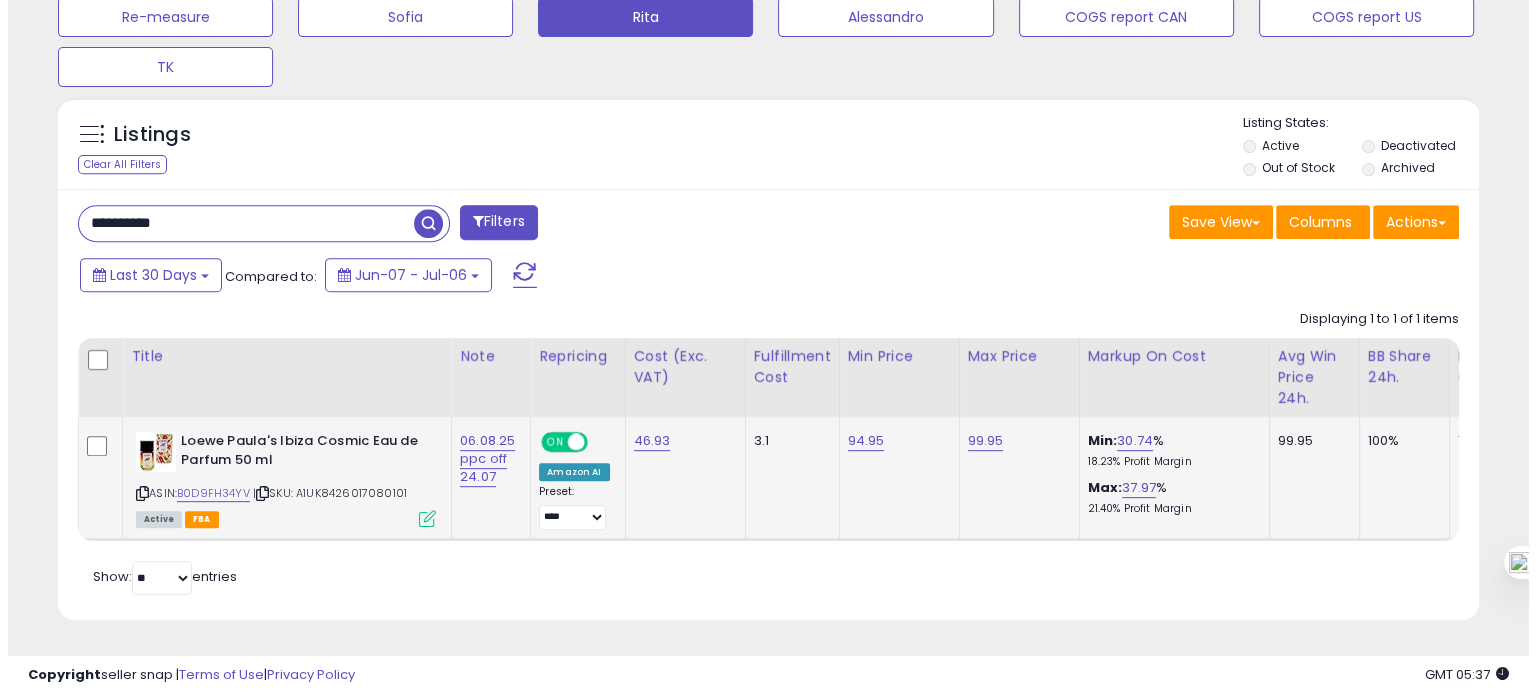 scroll, scrollTop: 674, scrollLeft: 0, axis: vertical 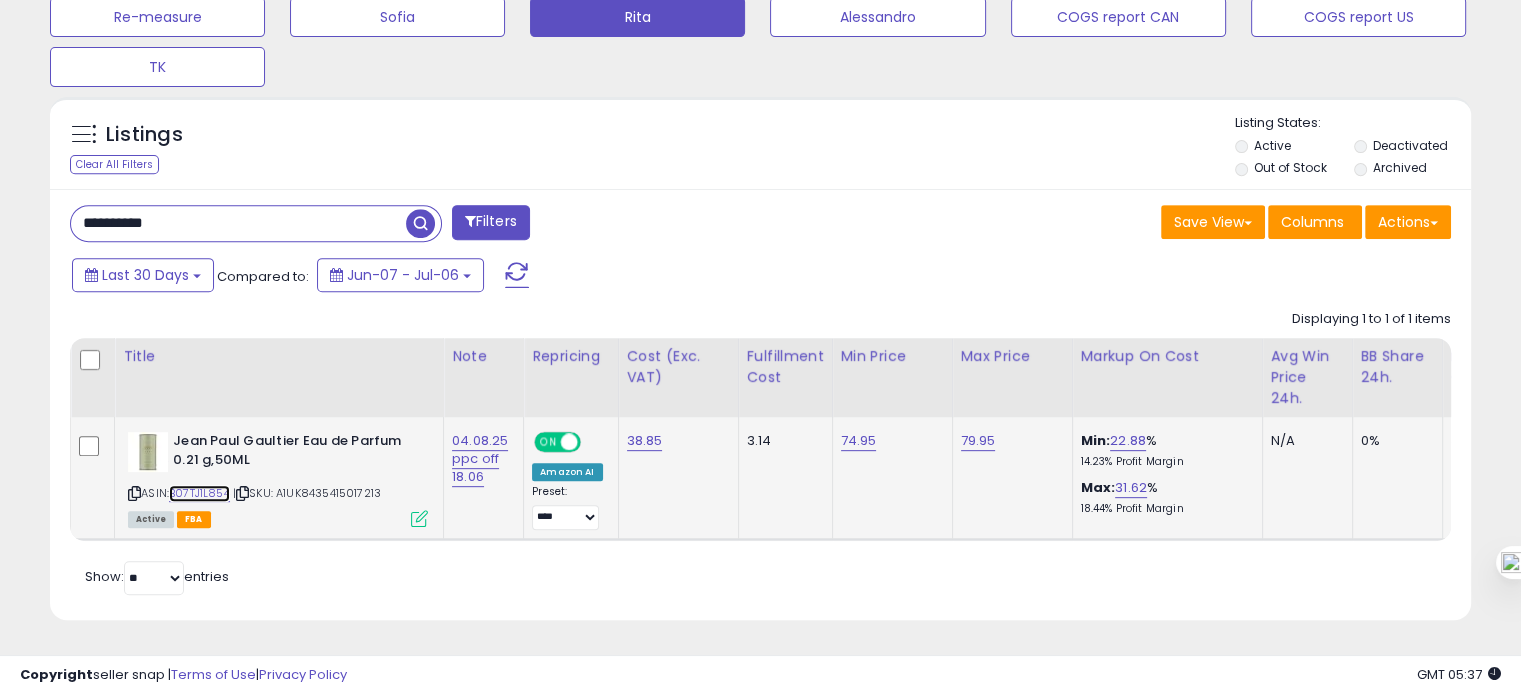 click on "B07TJ1L854" at bounding box center [199, 493] 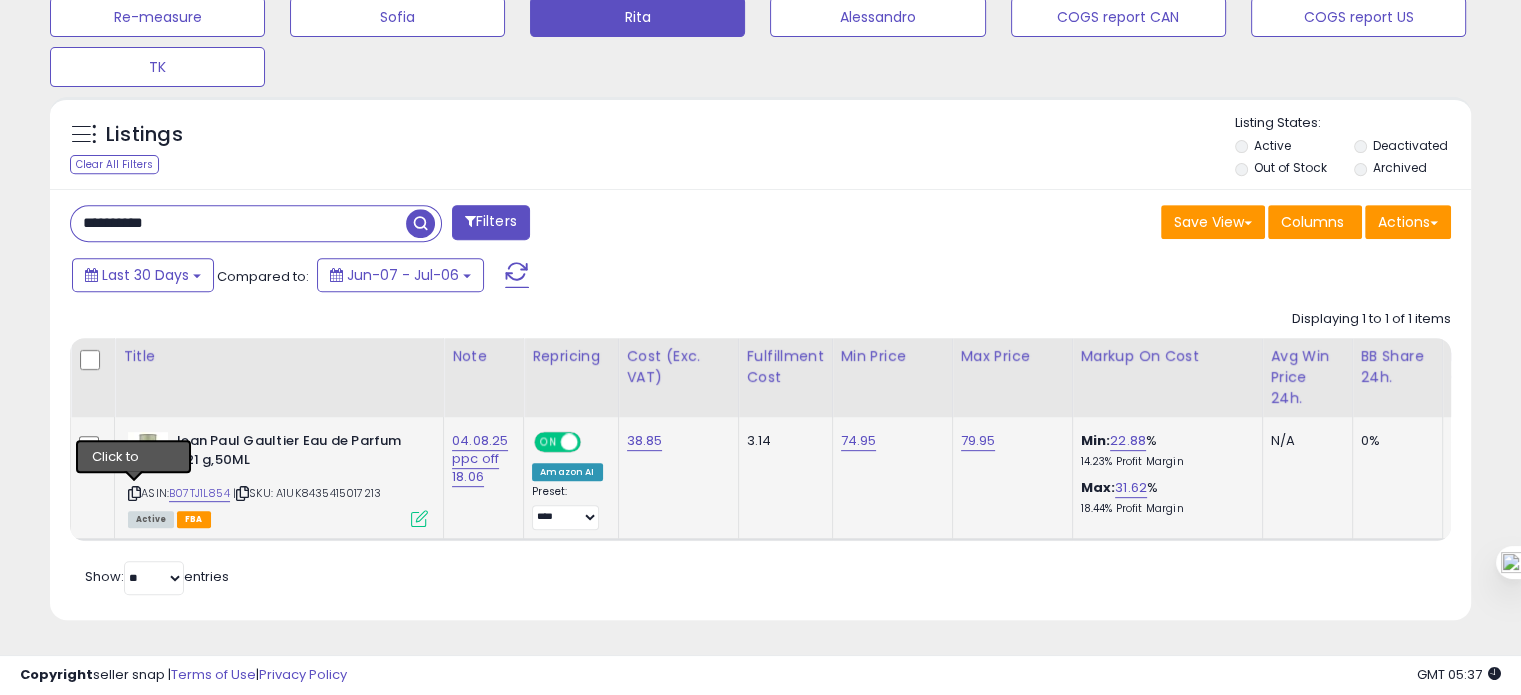 click at bounding box center (134, 493) 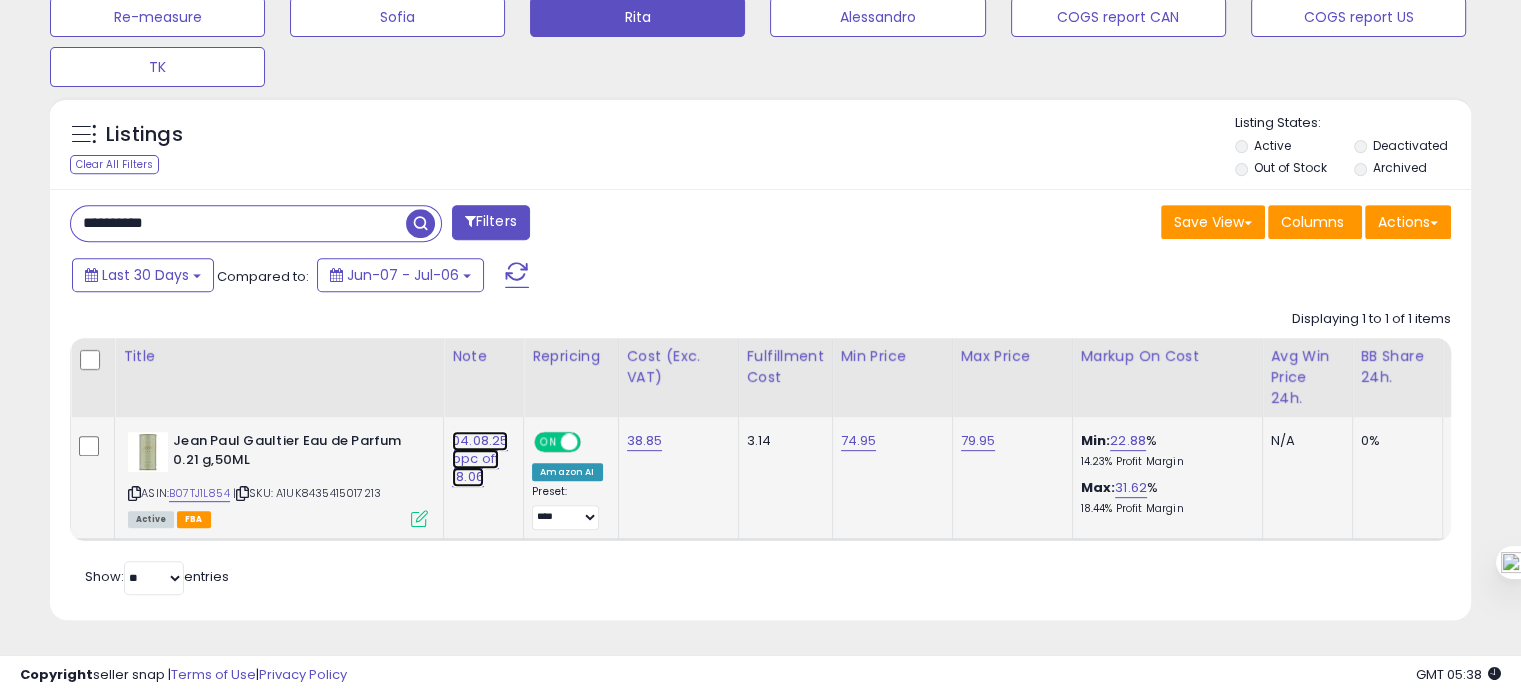click on "04.08.25 ppc off 18.06" at bounding box center [480, 459] 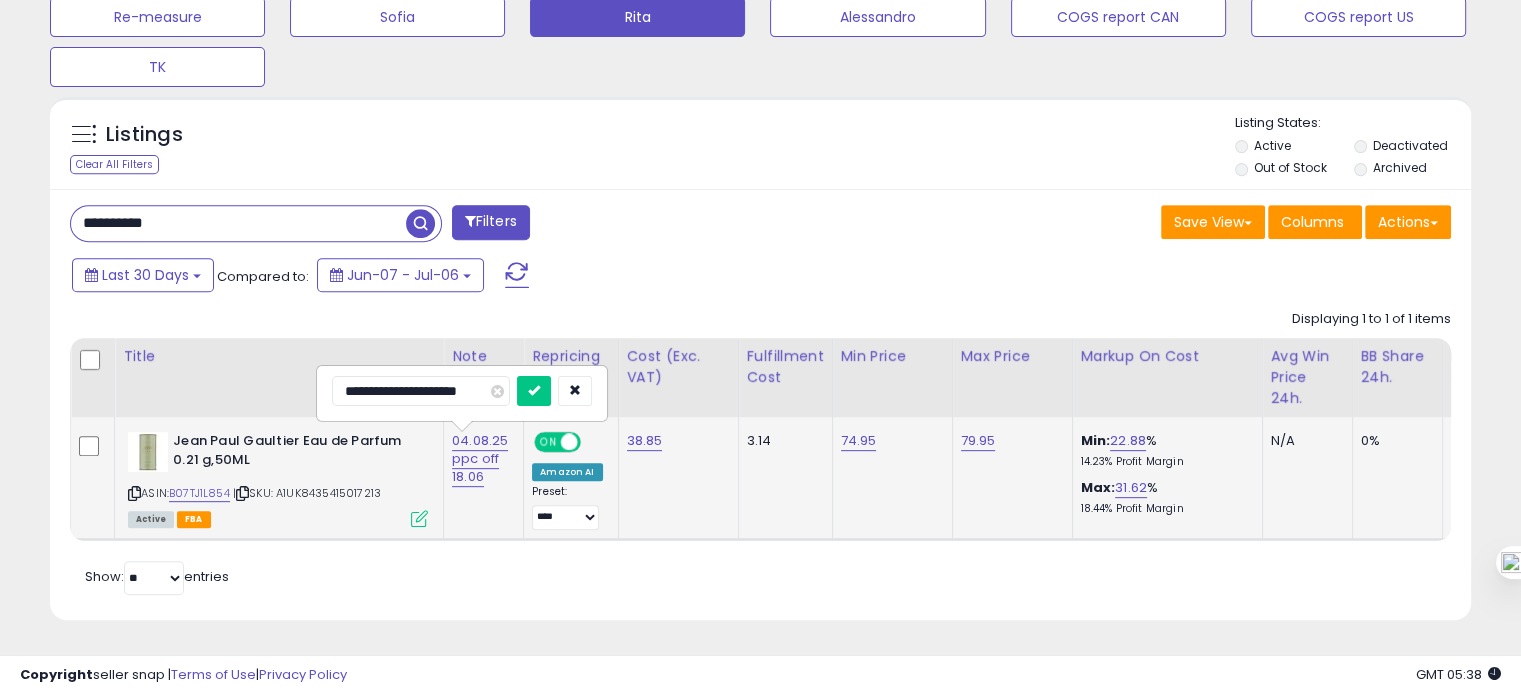 click on "**********" at bounding box center (421, 391) 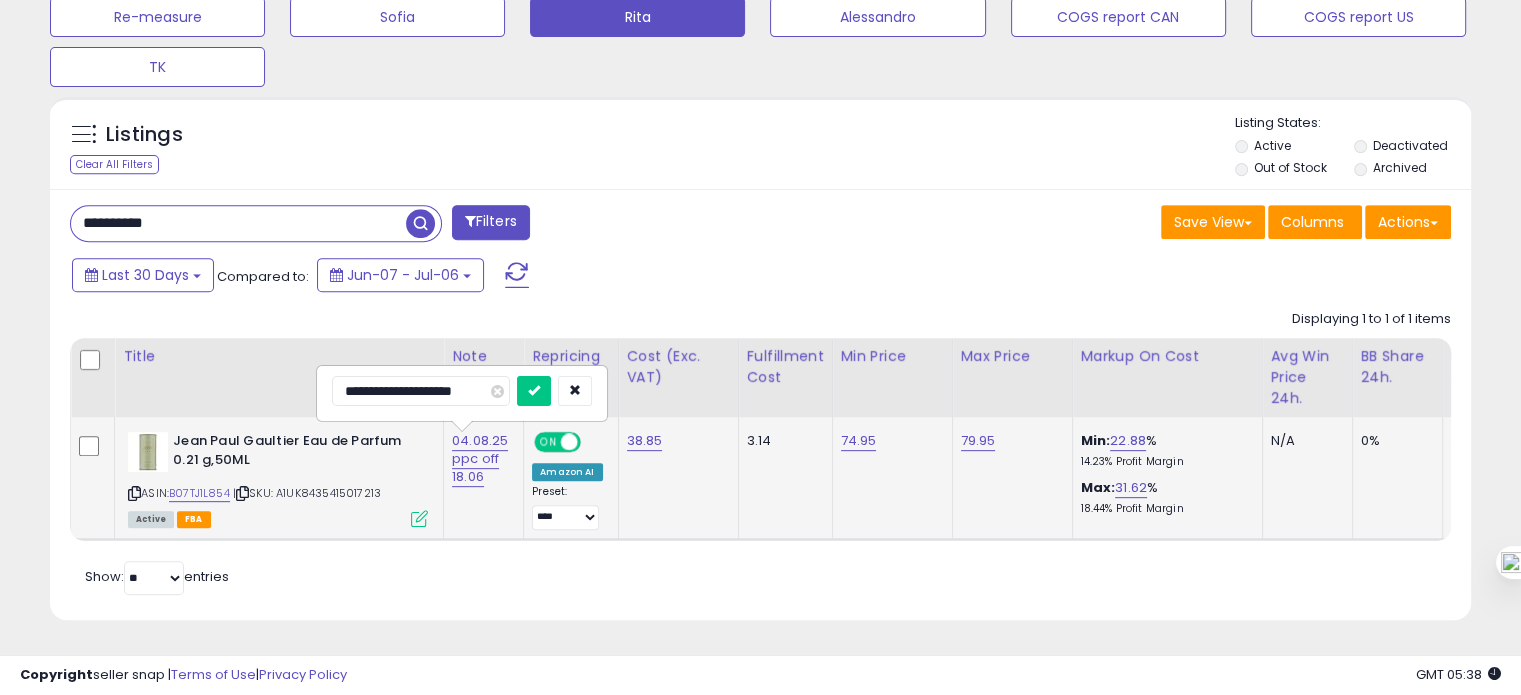 type on "**********" 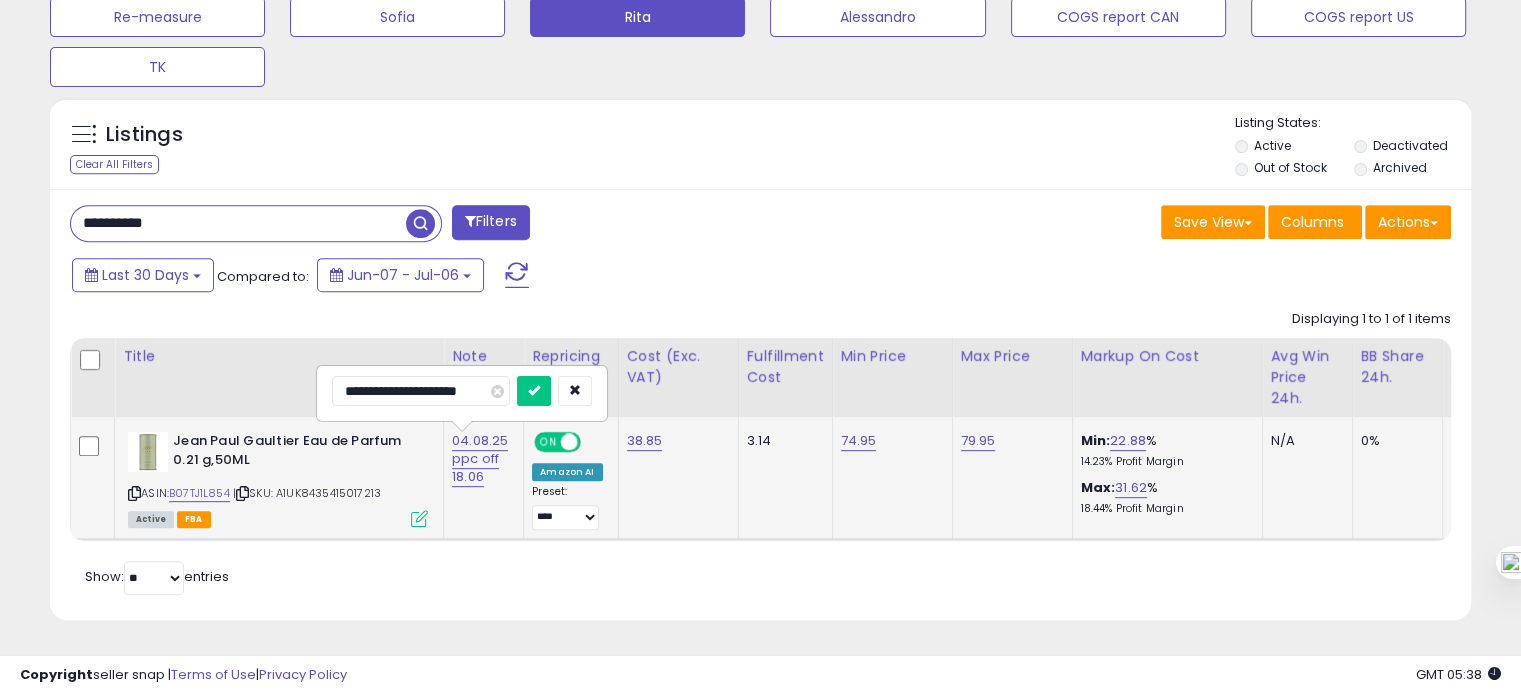 click at bounding box center (534, 391) 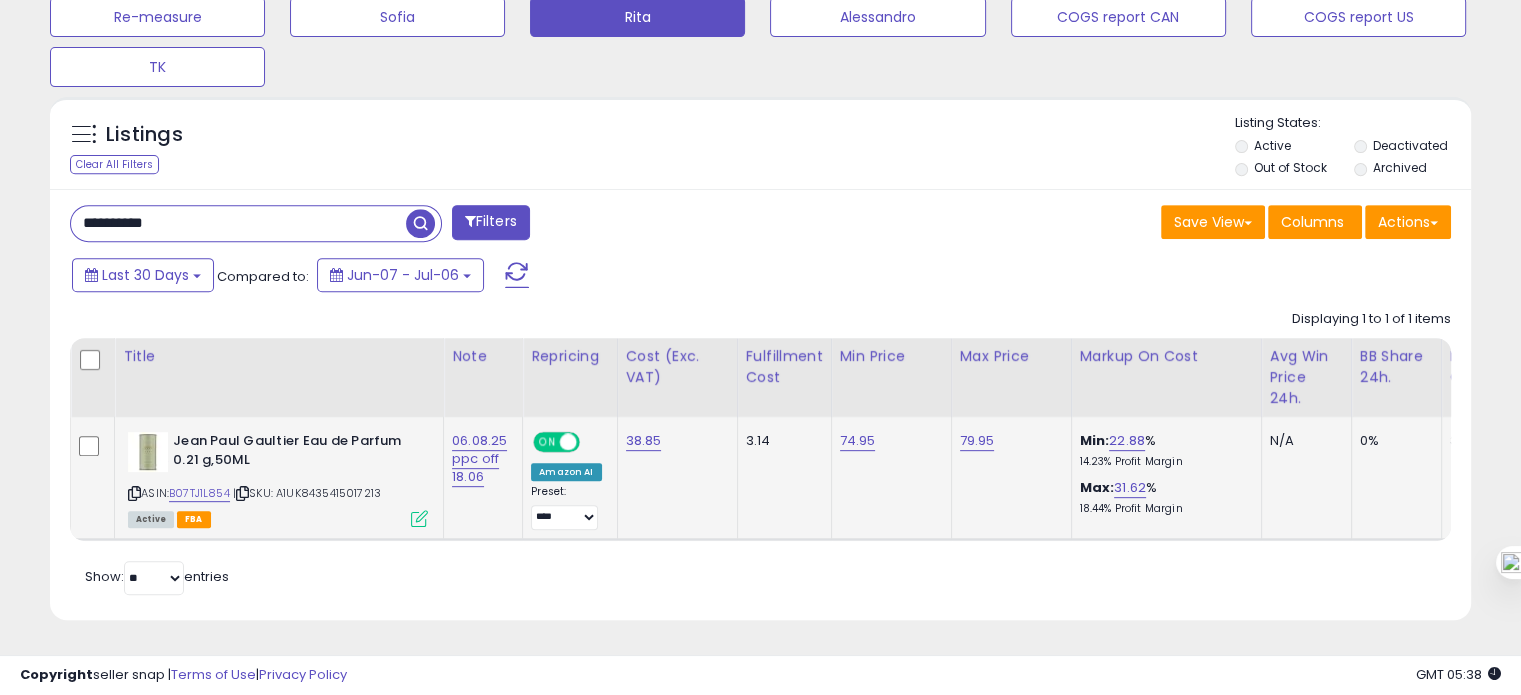 click on "**********" at bounding box center [238, 223] 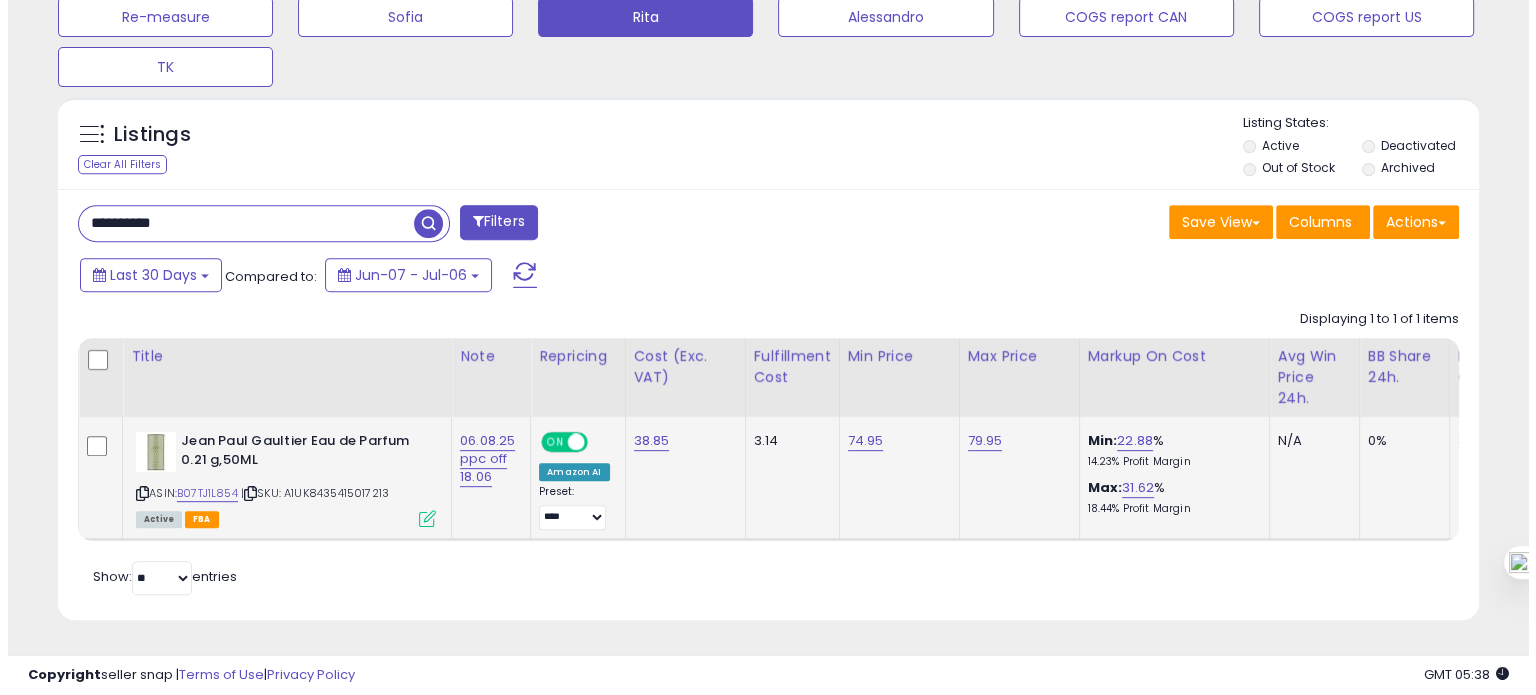 scroll, scrollTop: 674, scrollLeft: 0, axis: vertical 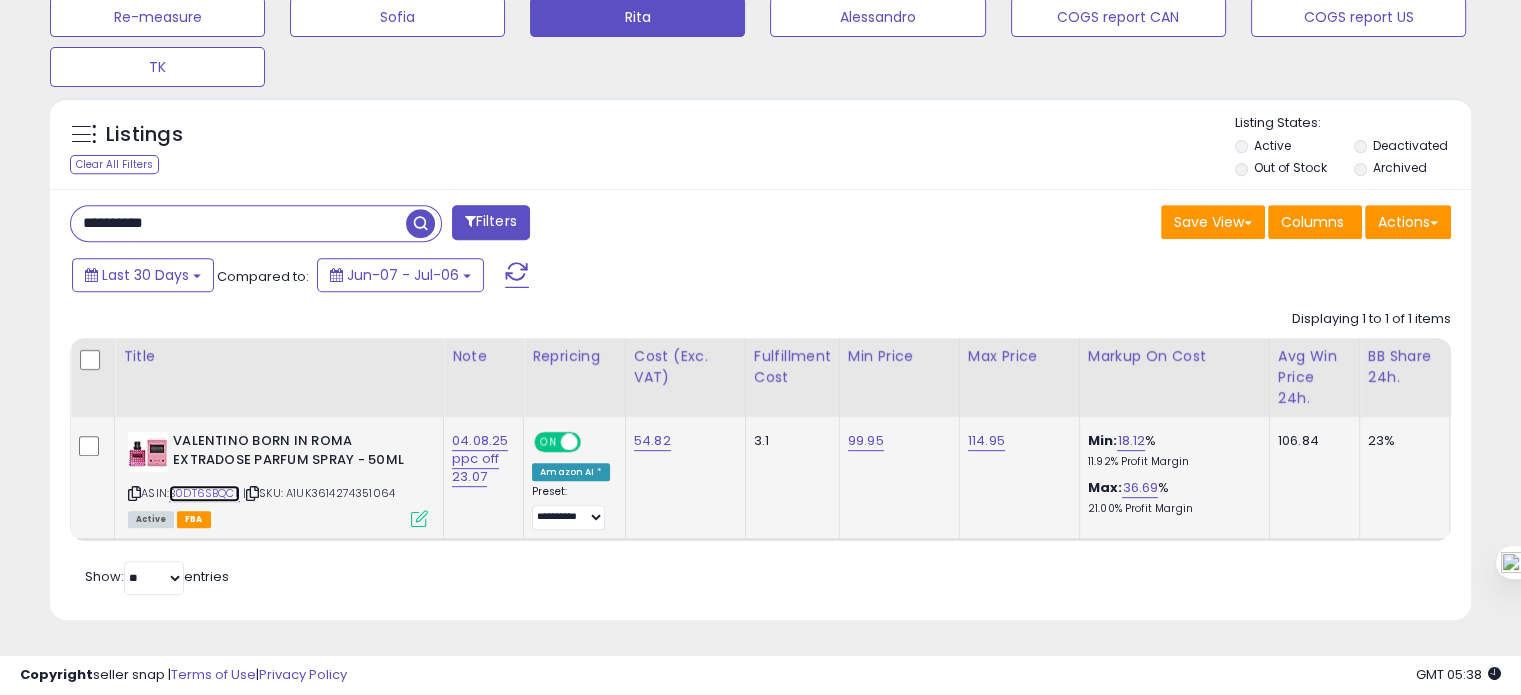 click on "B0DT6SBQCL" at bounding box center [204, 493] 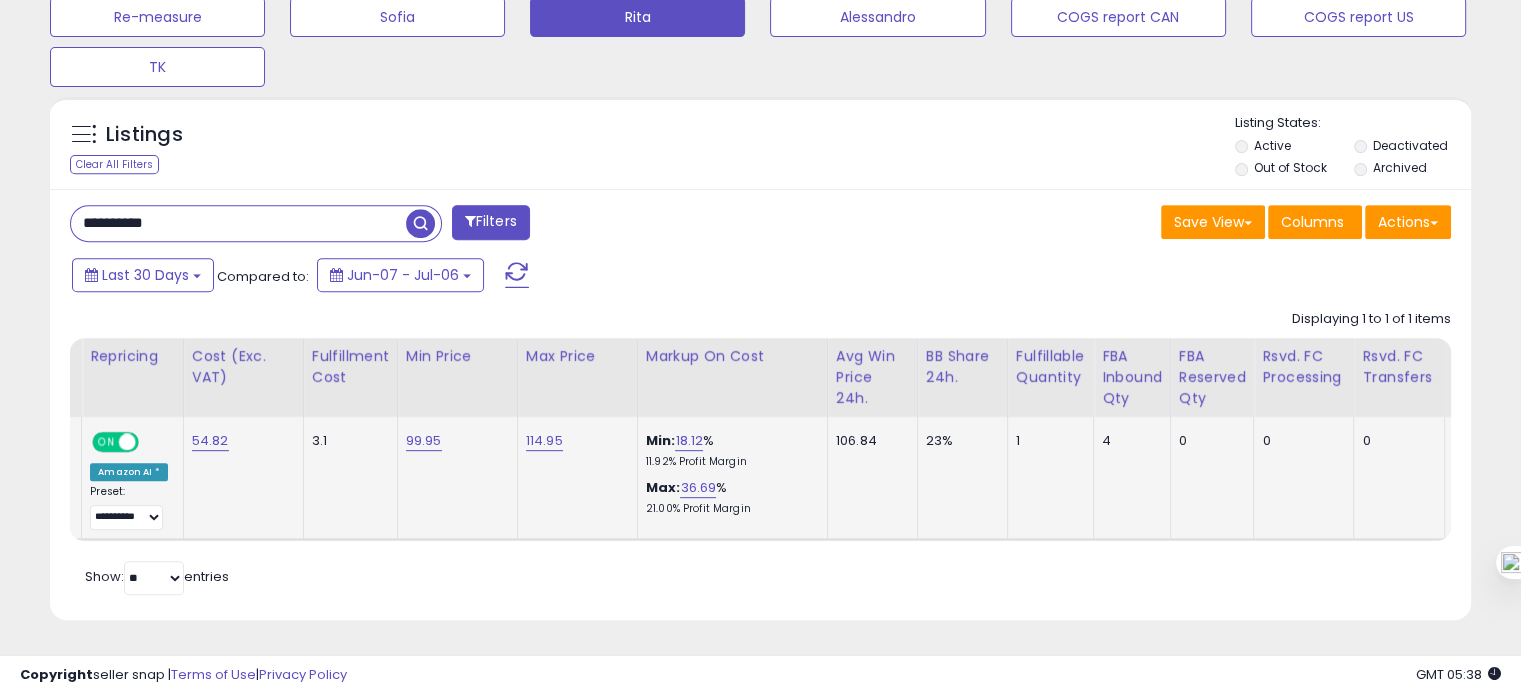 scroll, scrollTop: 0, scrollLeft: 476, axis: horizontal 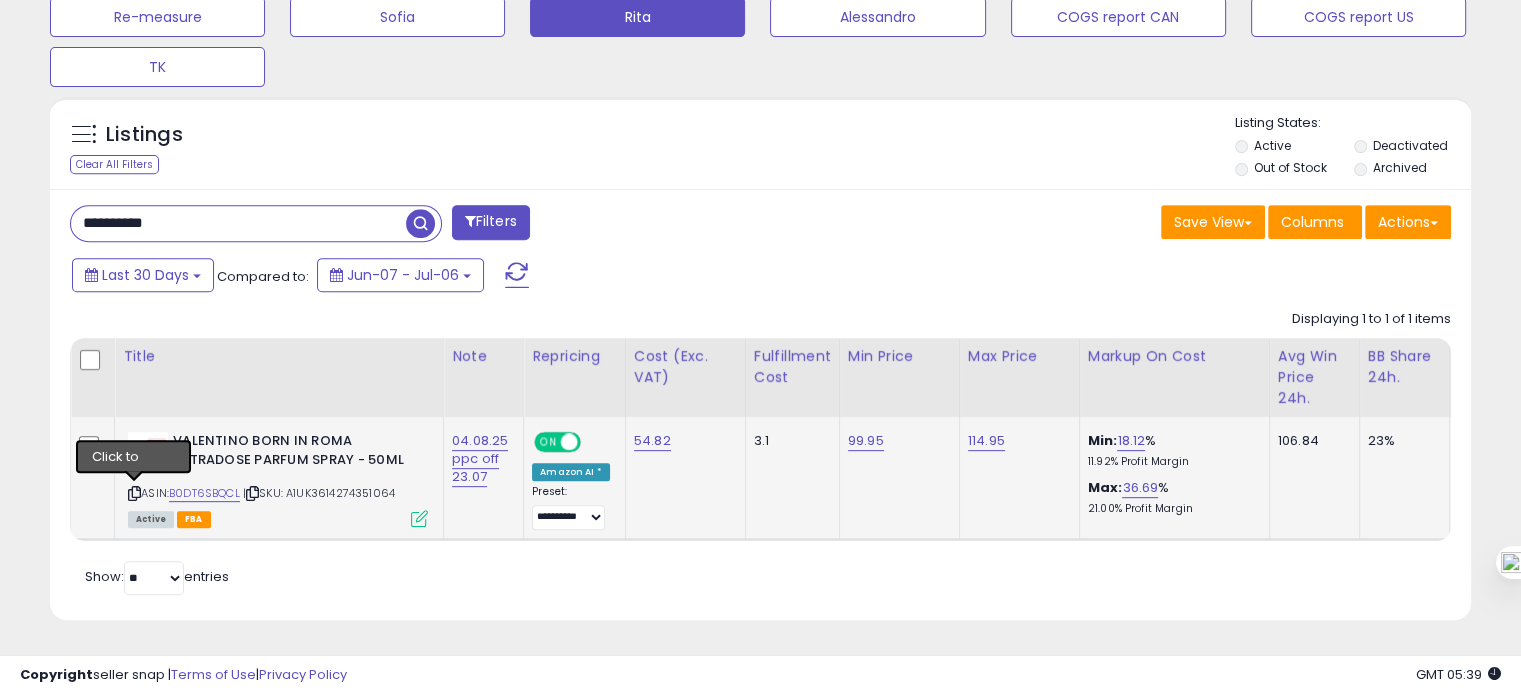 click at bounding box center (134, 493) 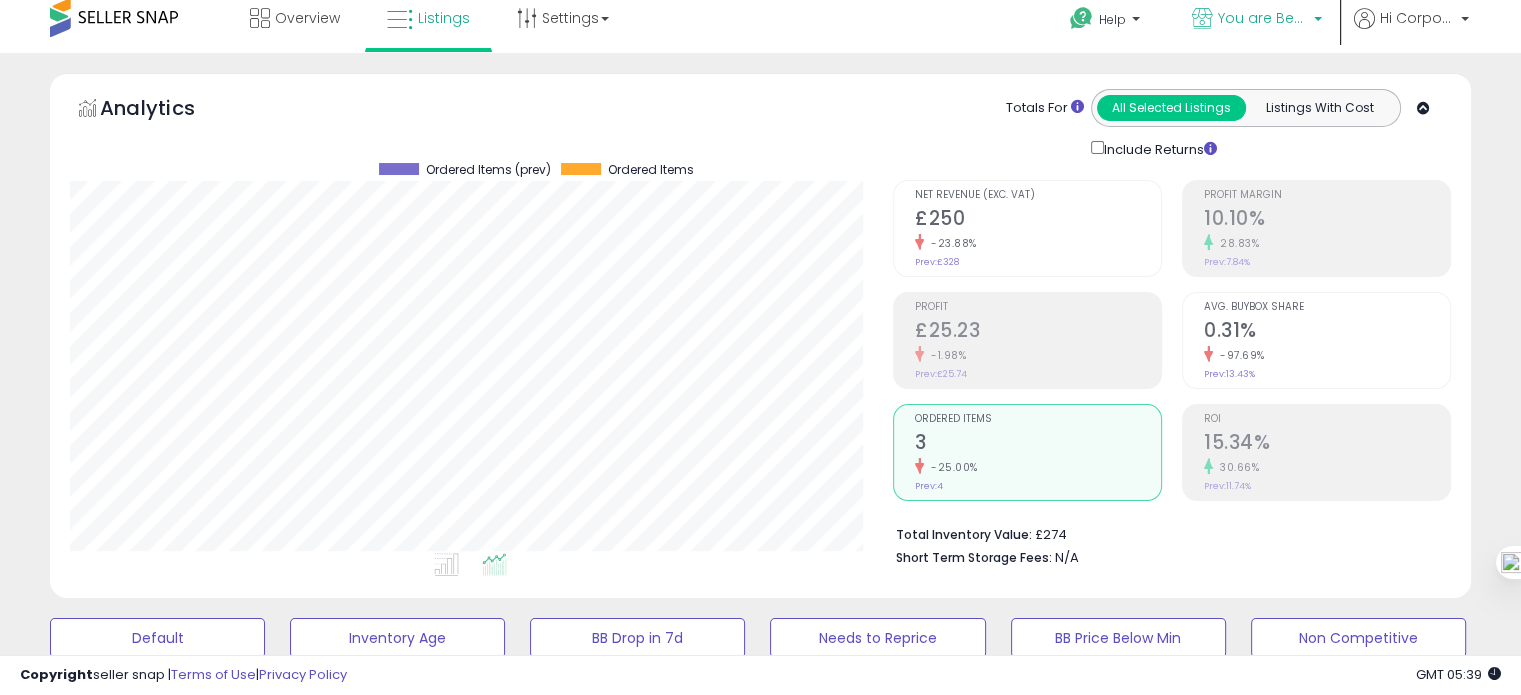 click on "You are Beautiful (UK)" at bounding box center [1263, 18] 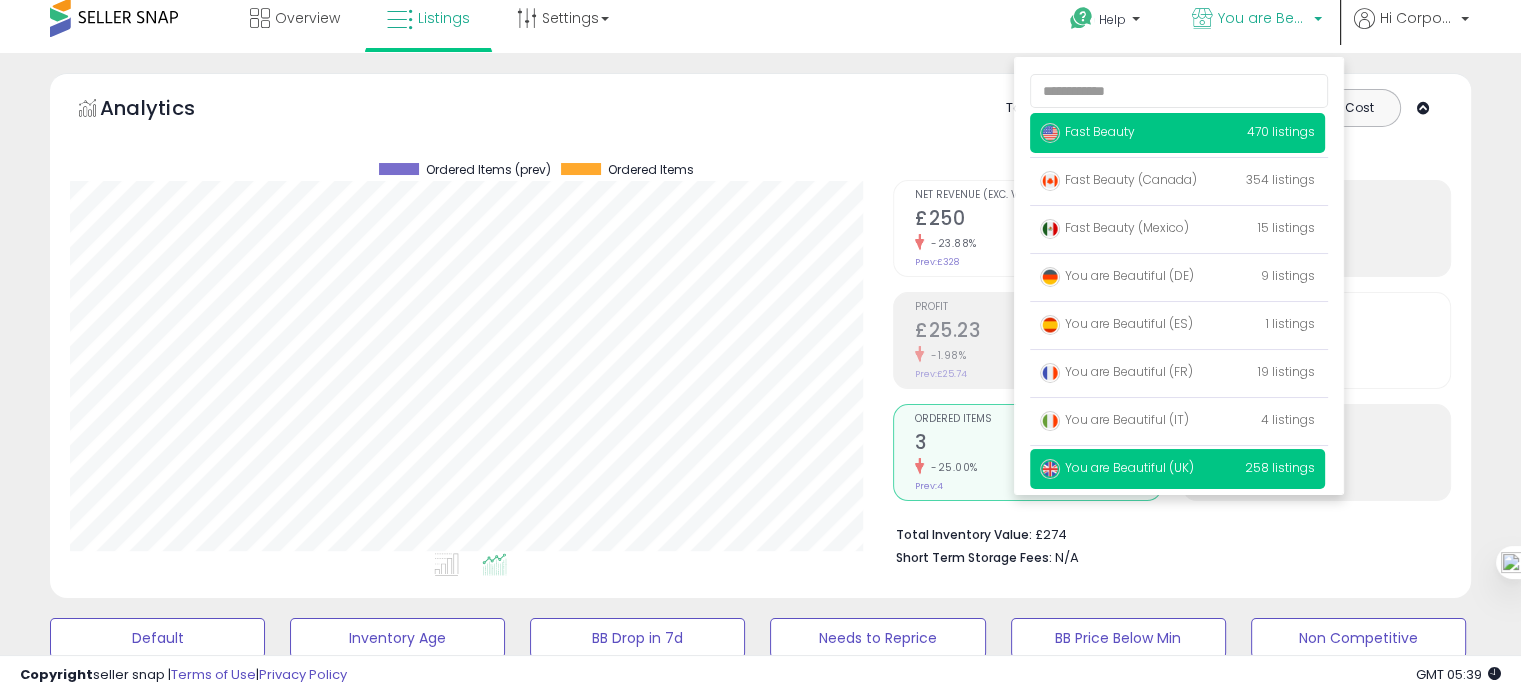 click on "Fast Beauty
470
listings" at bounding box center [1177, 133] 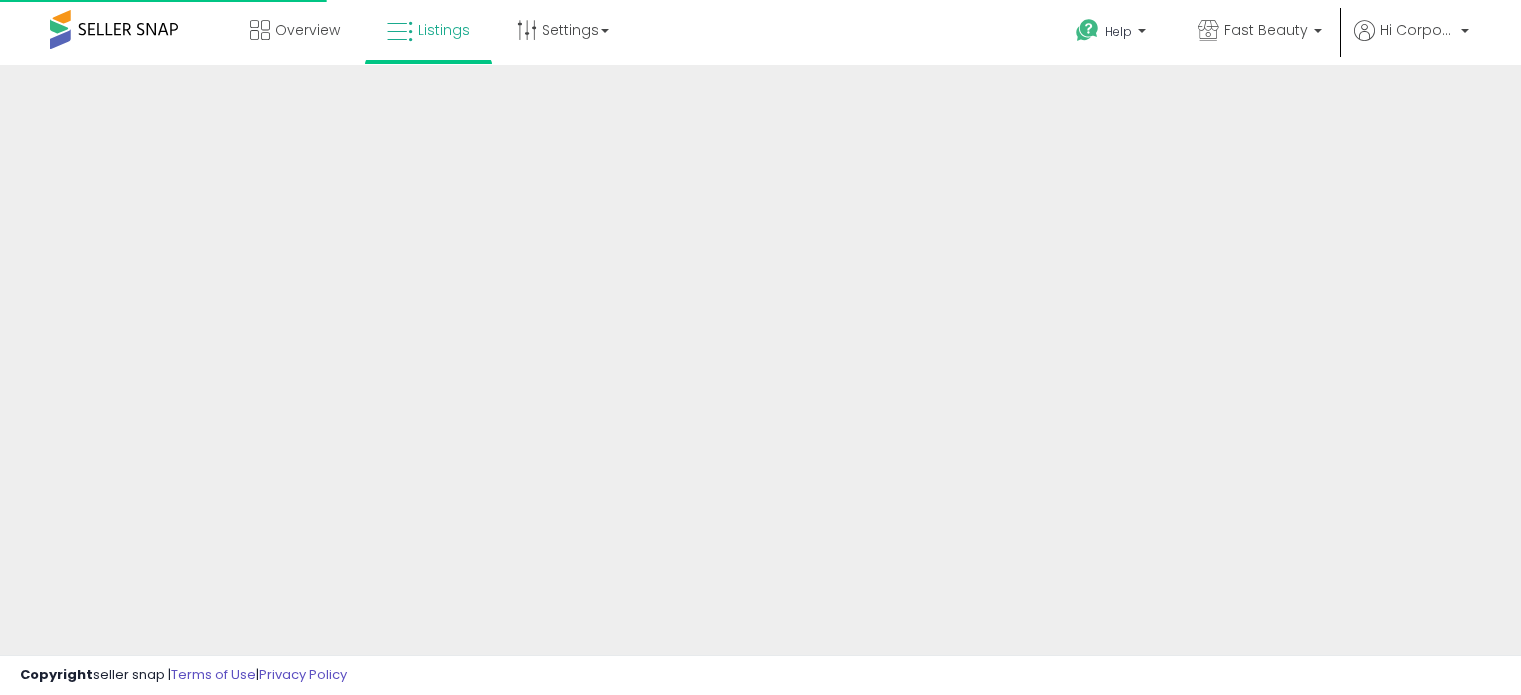 scroll, scrollTop: 0, scrollLeft: 0, axis: both 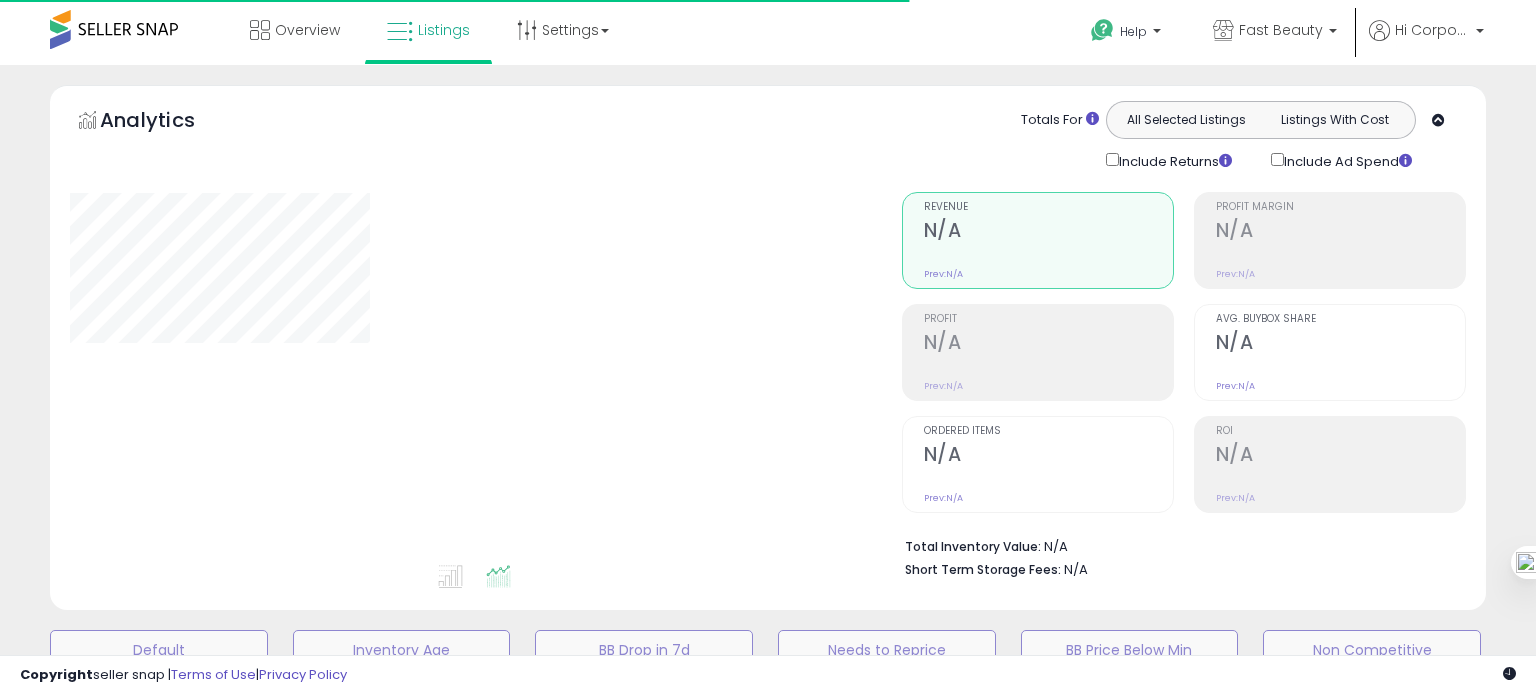 type on "**********" 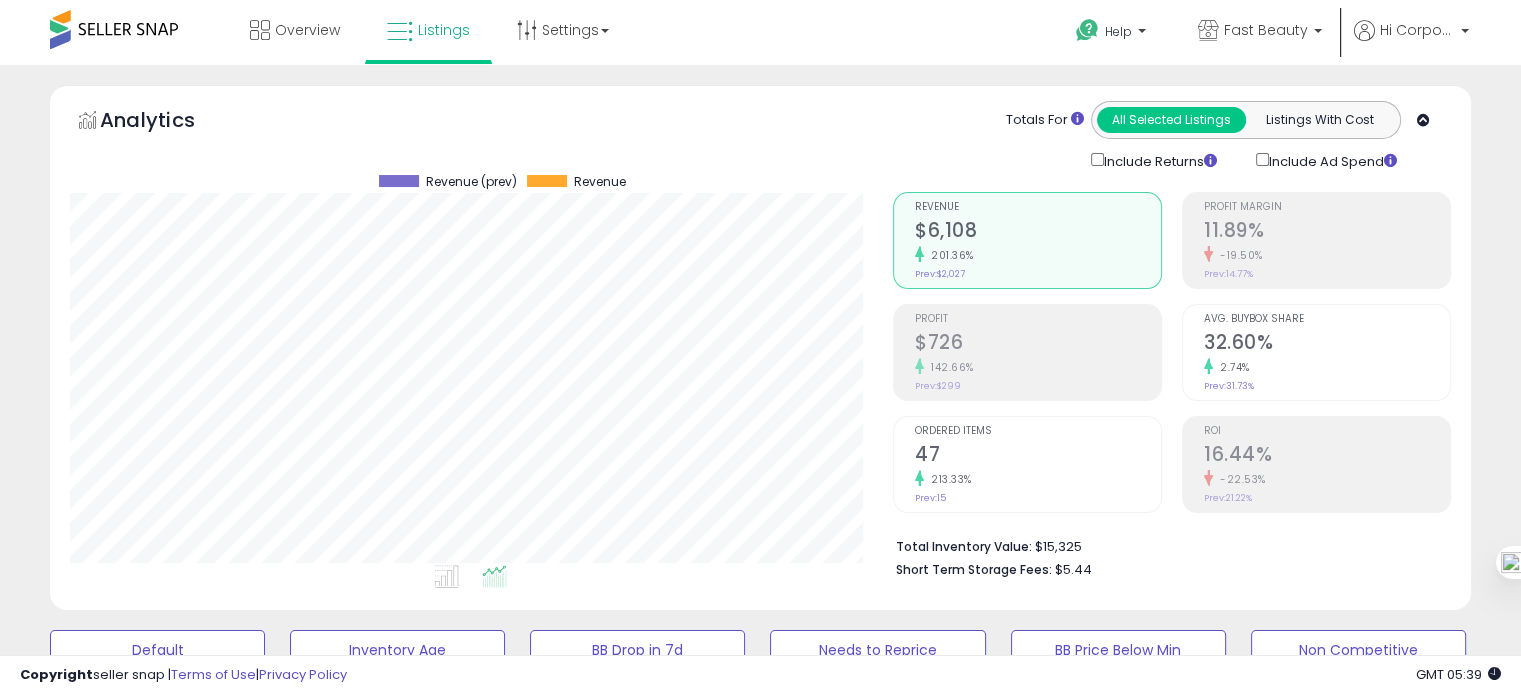 scroll, scrollTop: 999589, scrollLeft: 999176, axis: both 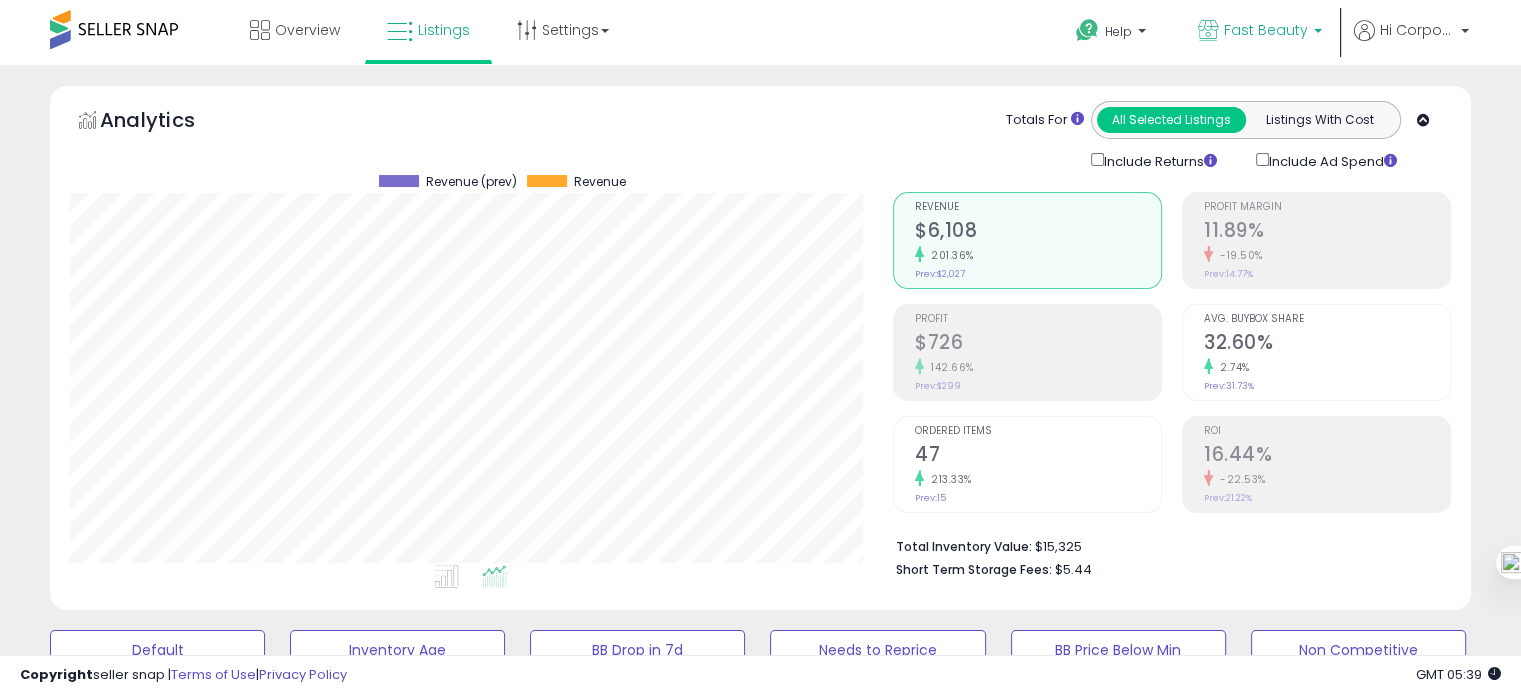 click on "Fast Beauty" at bounding box center [1266, 30] 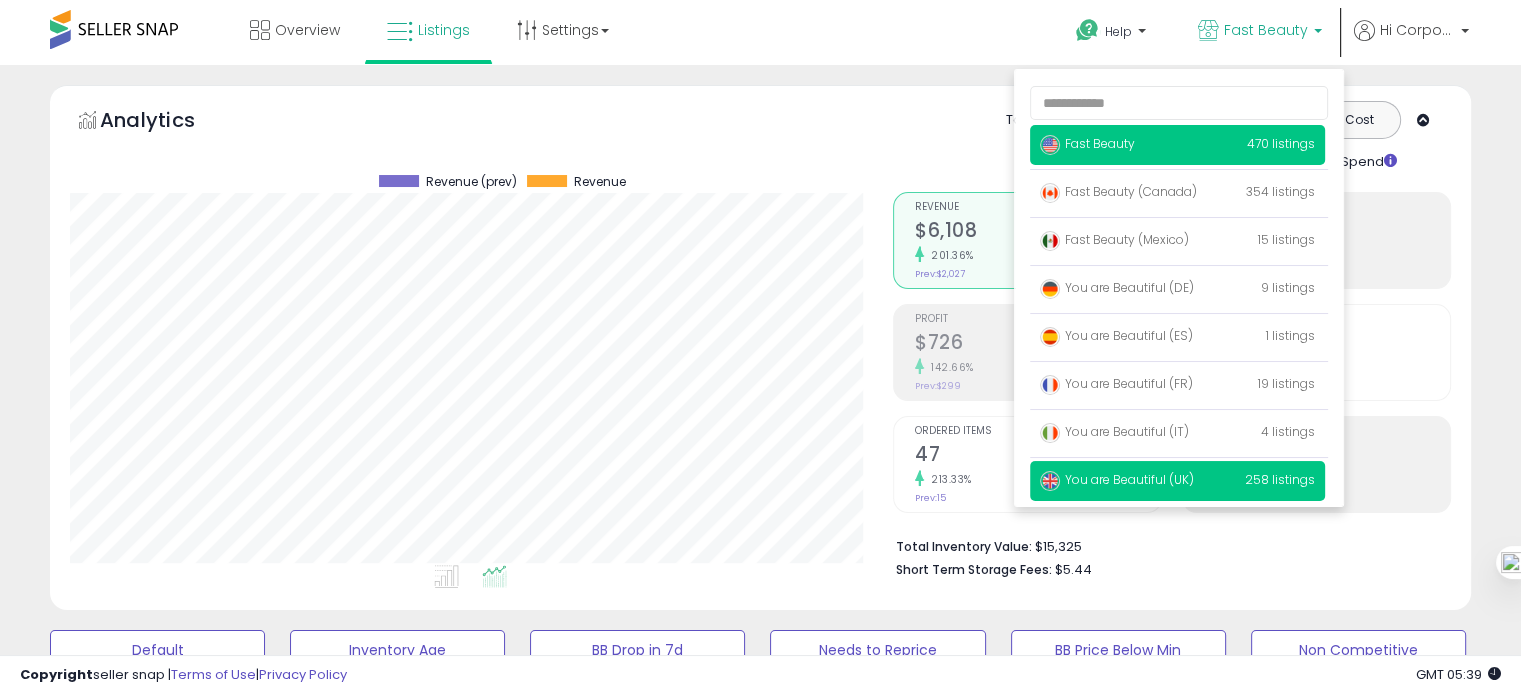 click on "You are Beautiful (UK)" at bounding box center [1117, 479] 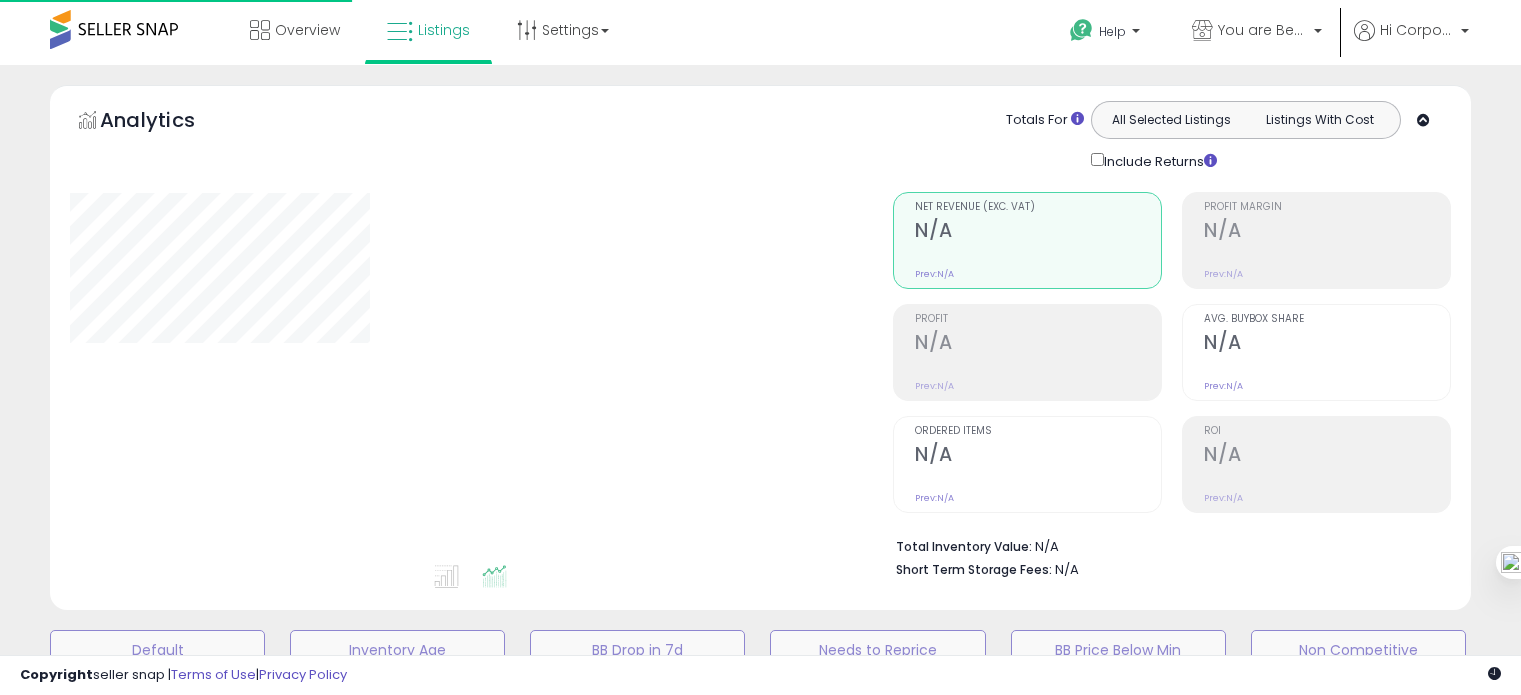 scroll, scrollTop: 0, scrollLeft: 0, axis: both 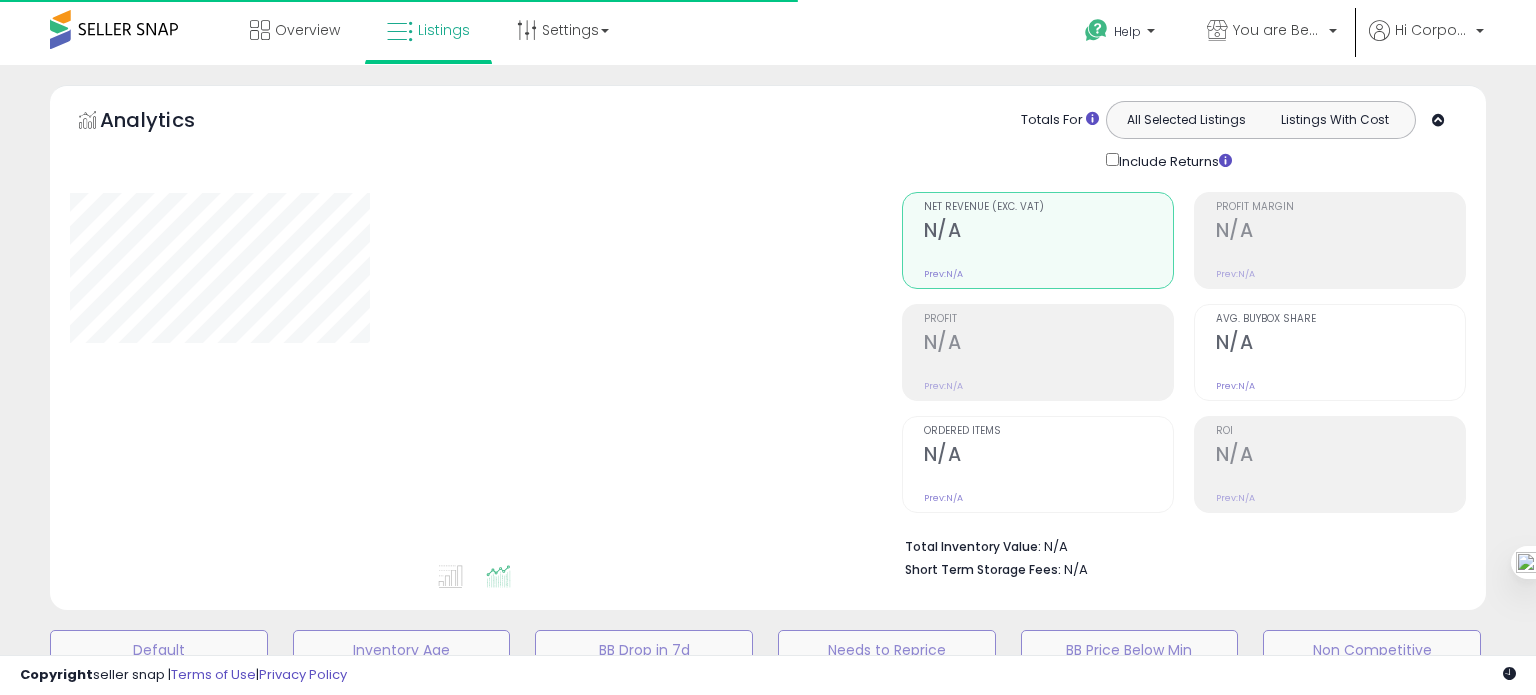 type on "**********" 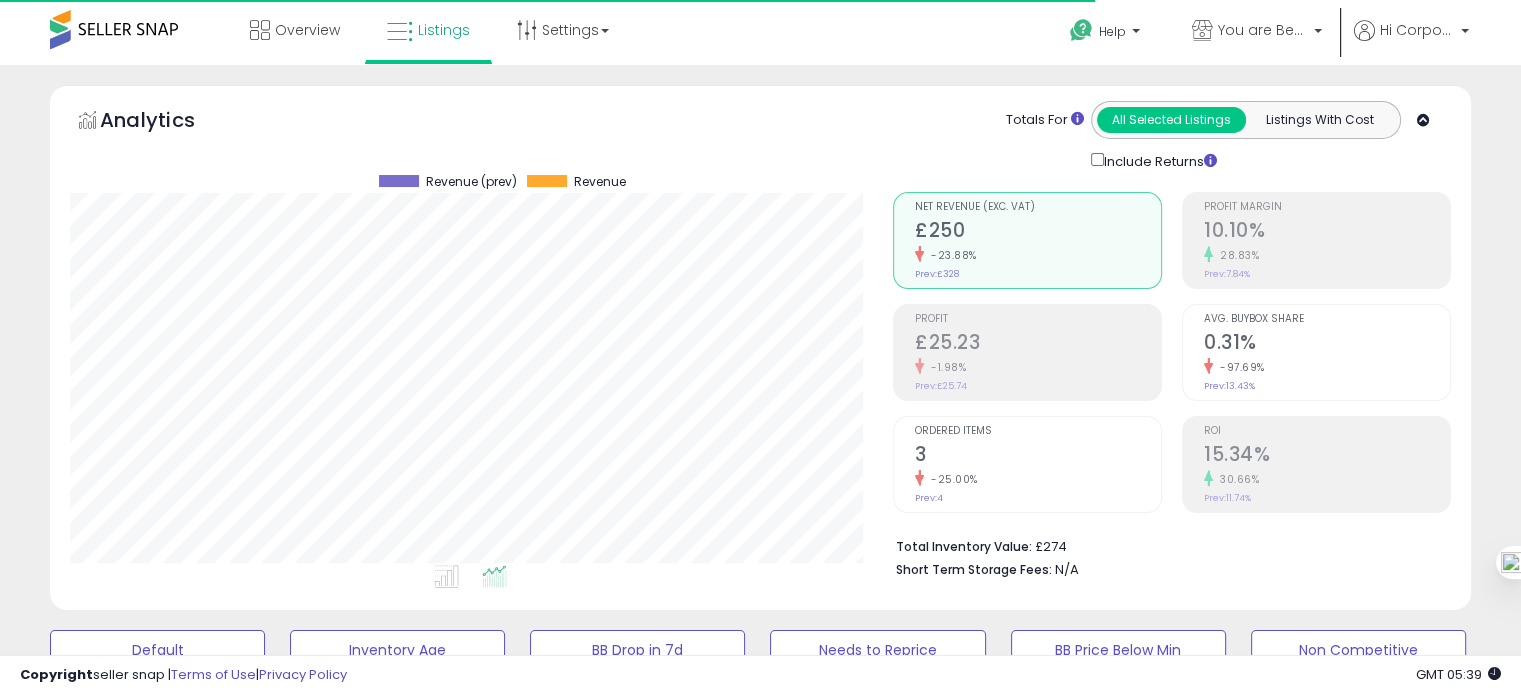 scroll, scrollTop: 999589, scrollLeft: 999176, axis: both 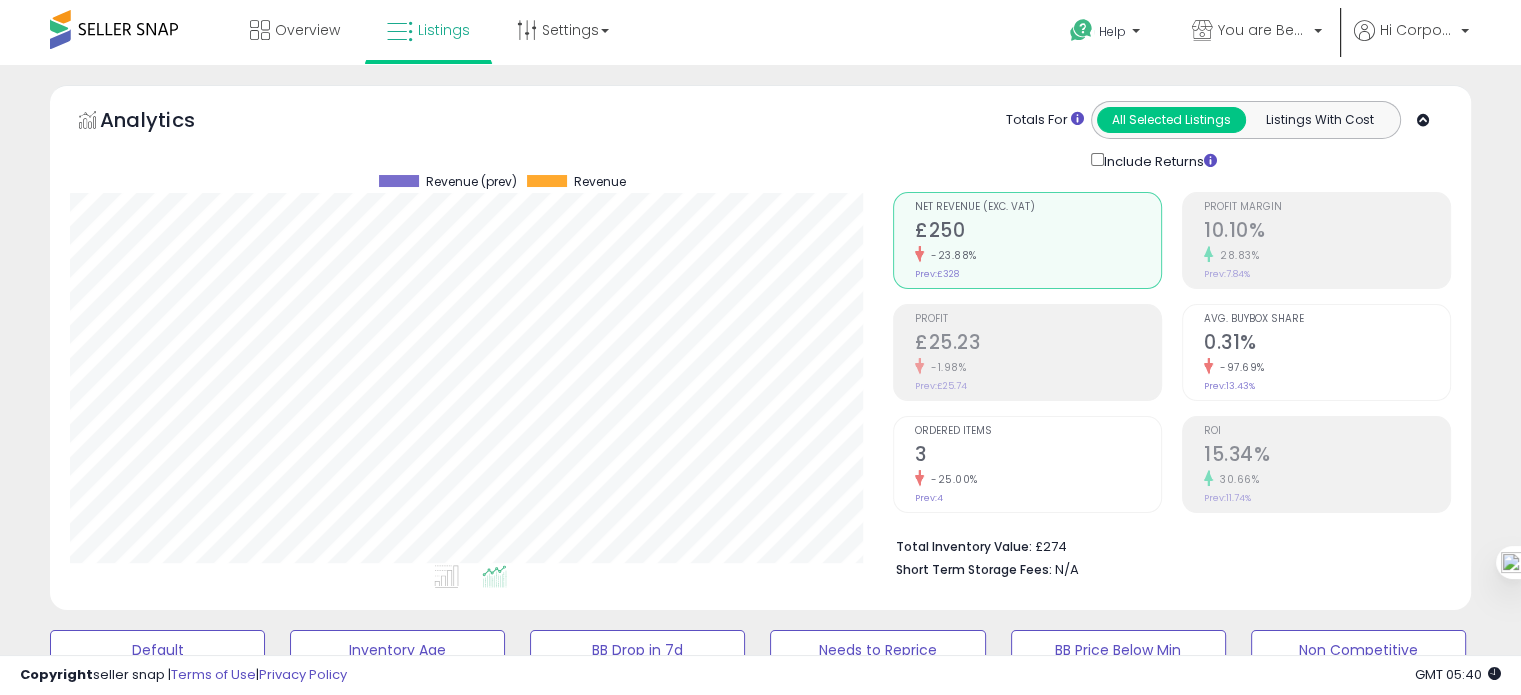 click on "-97.69%" 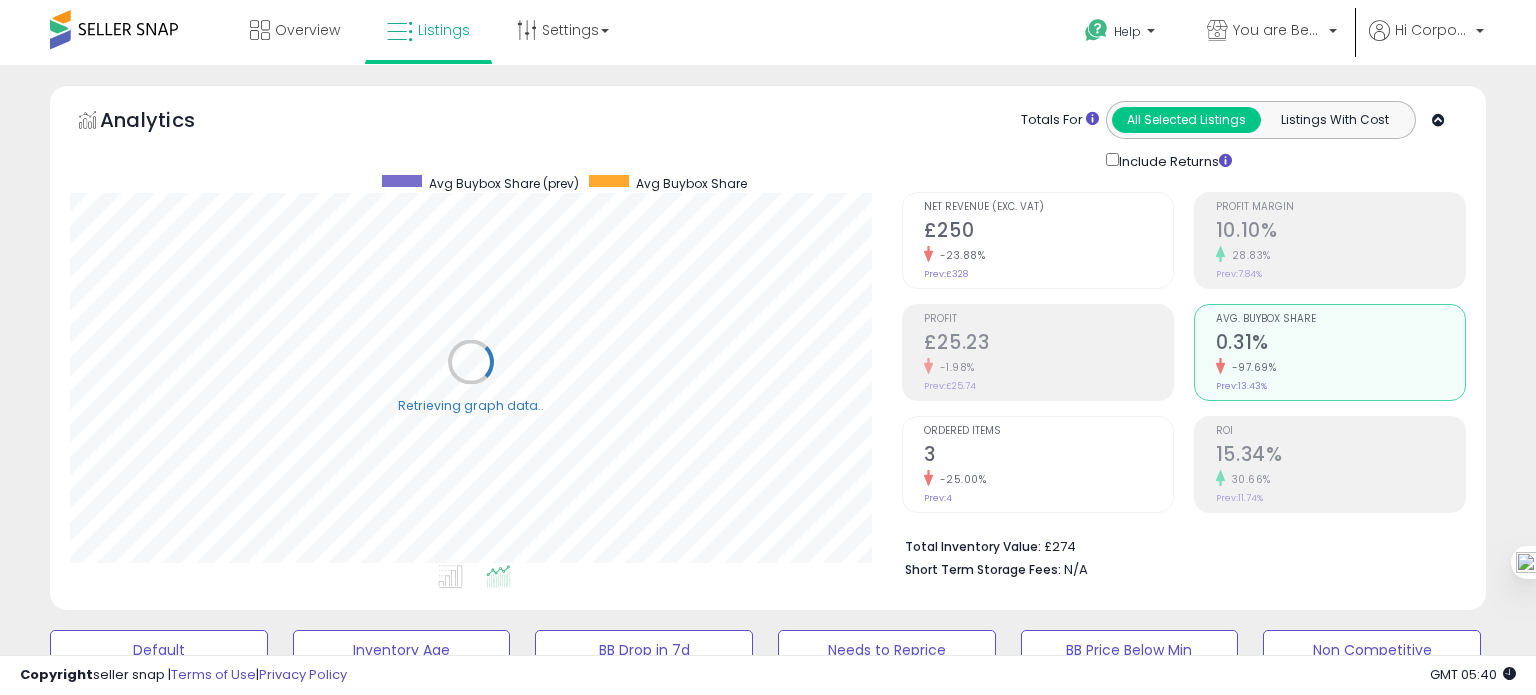 scroll, scrollTop: 999589, scrollLeft: 999168, axis: both 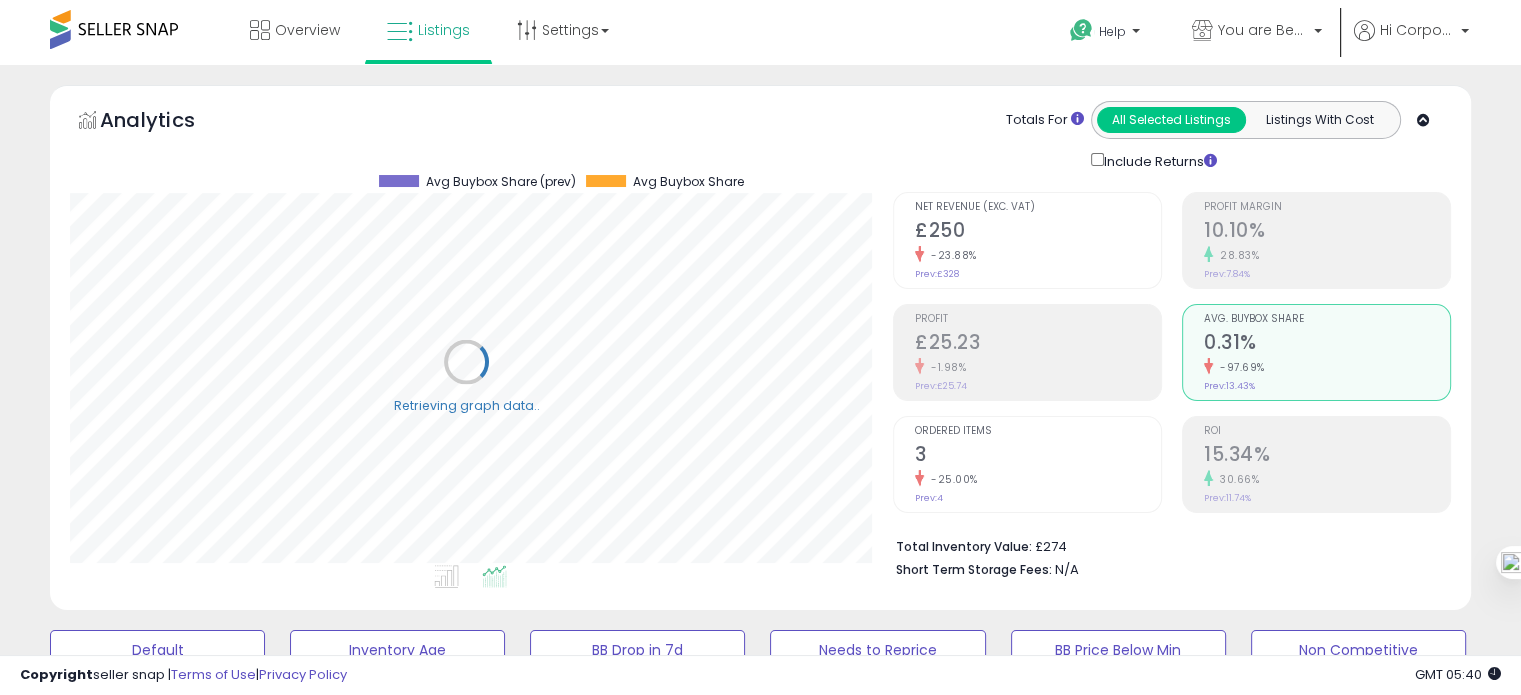 click on "3" at bounding box center (1038, 456) 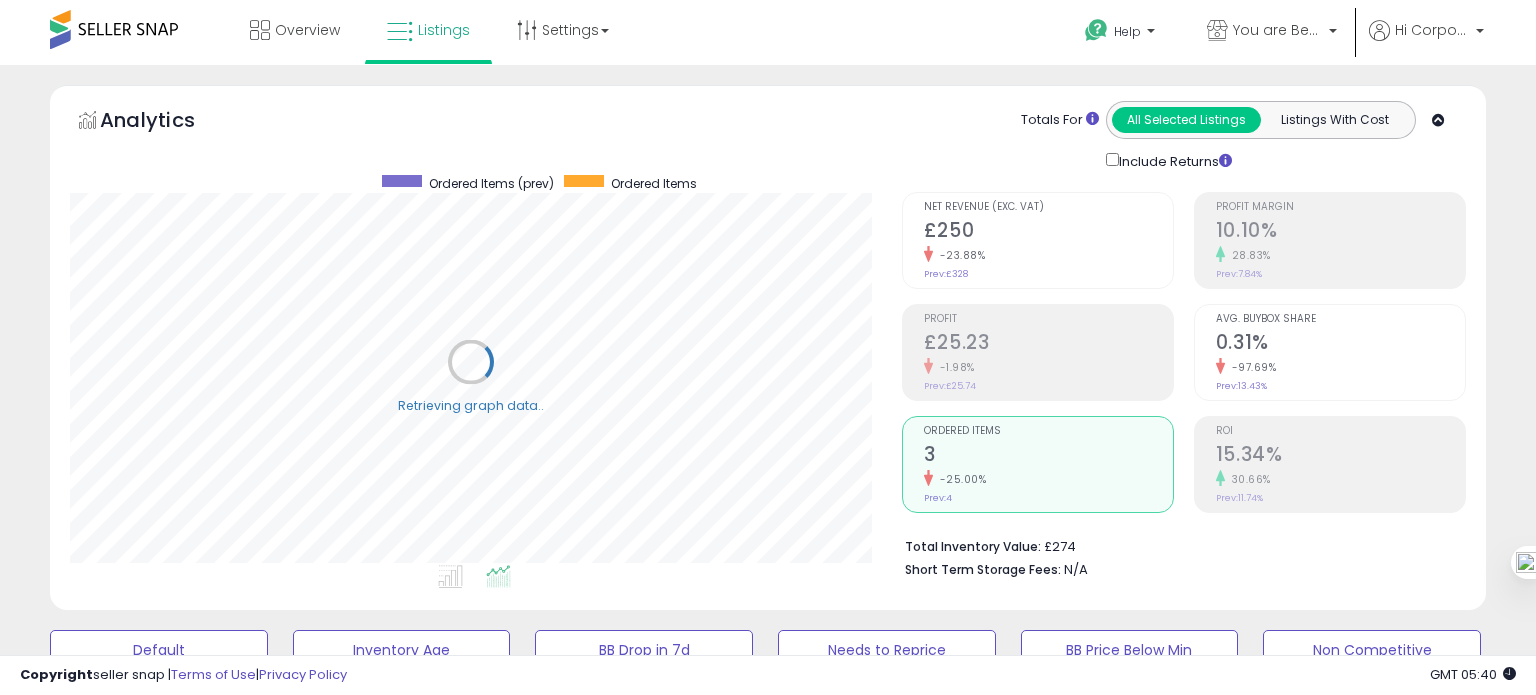 scroll, scrollTop: 999589, scrollLeft: 999168, axis: both 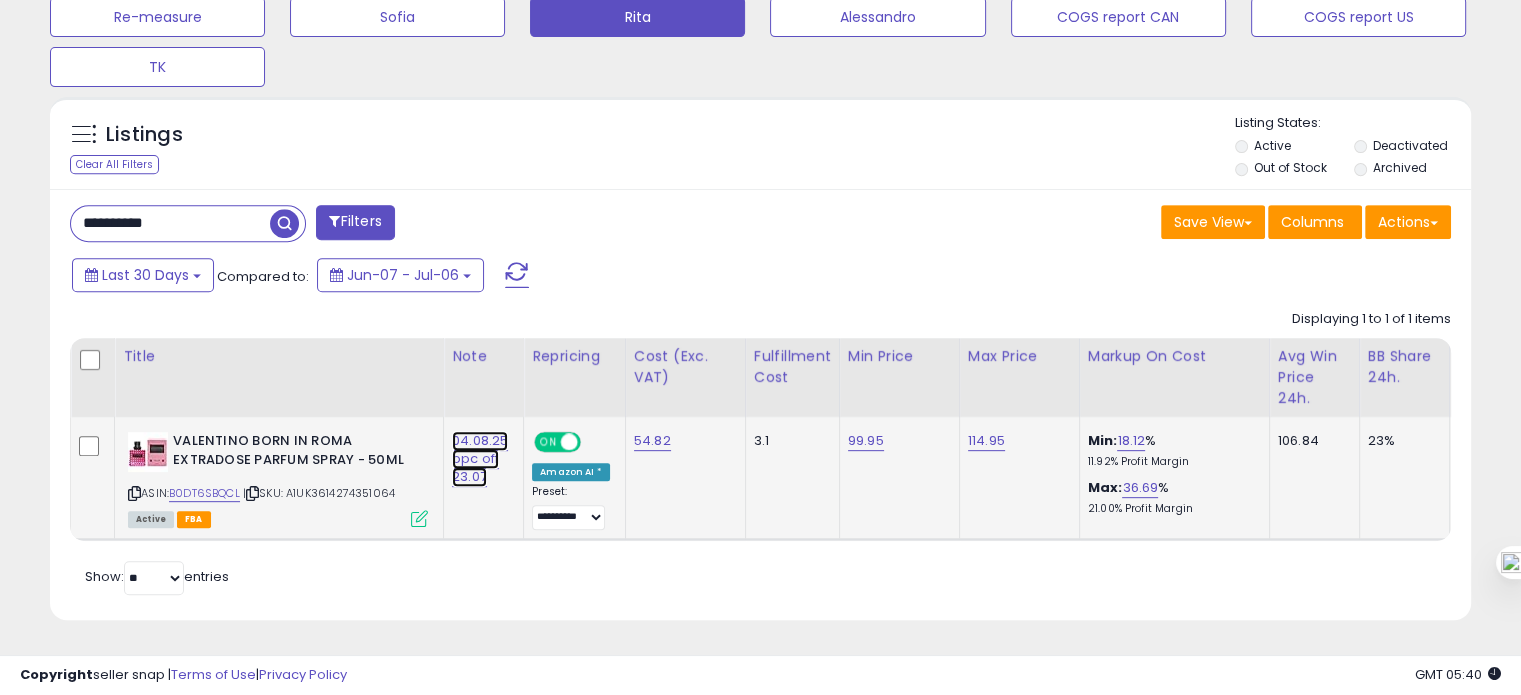 click on "04.08.25 ppc off 23.07" at bounding box center [480, 459] 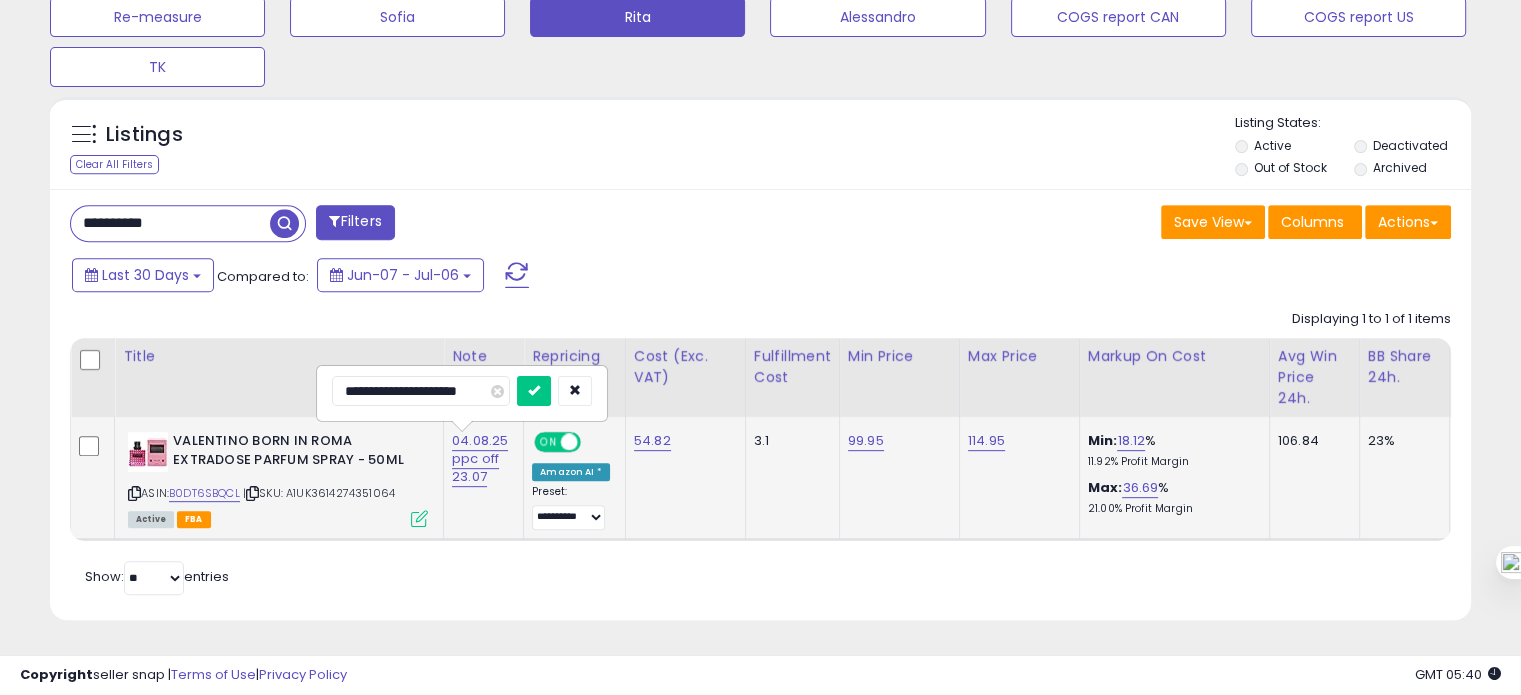 click on "**********" at bounding box center [421, 391] 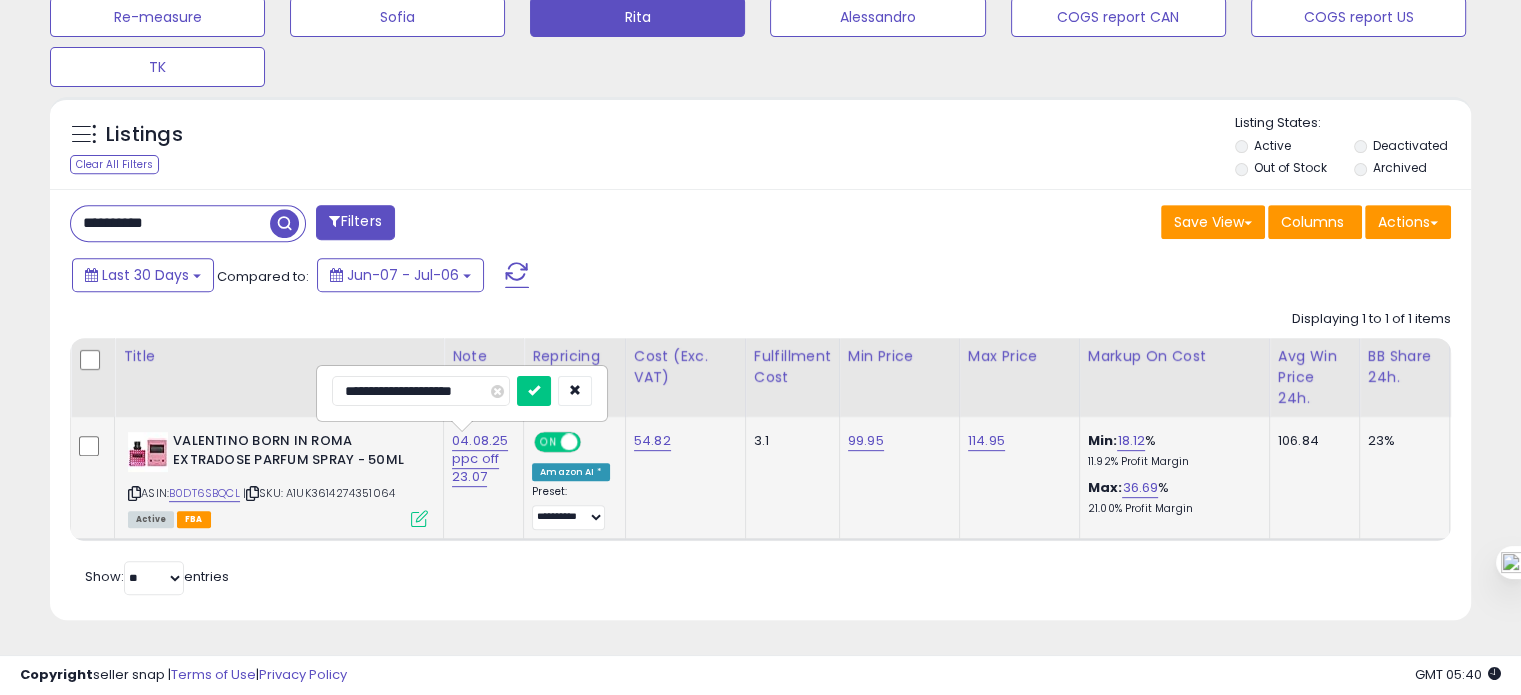 type on "**********" 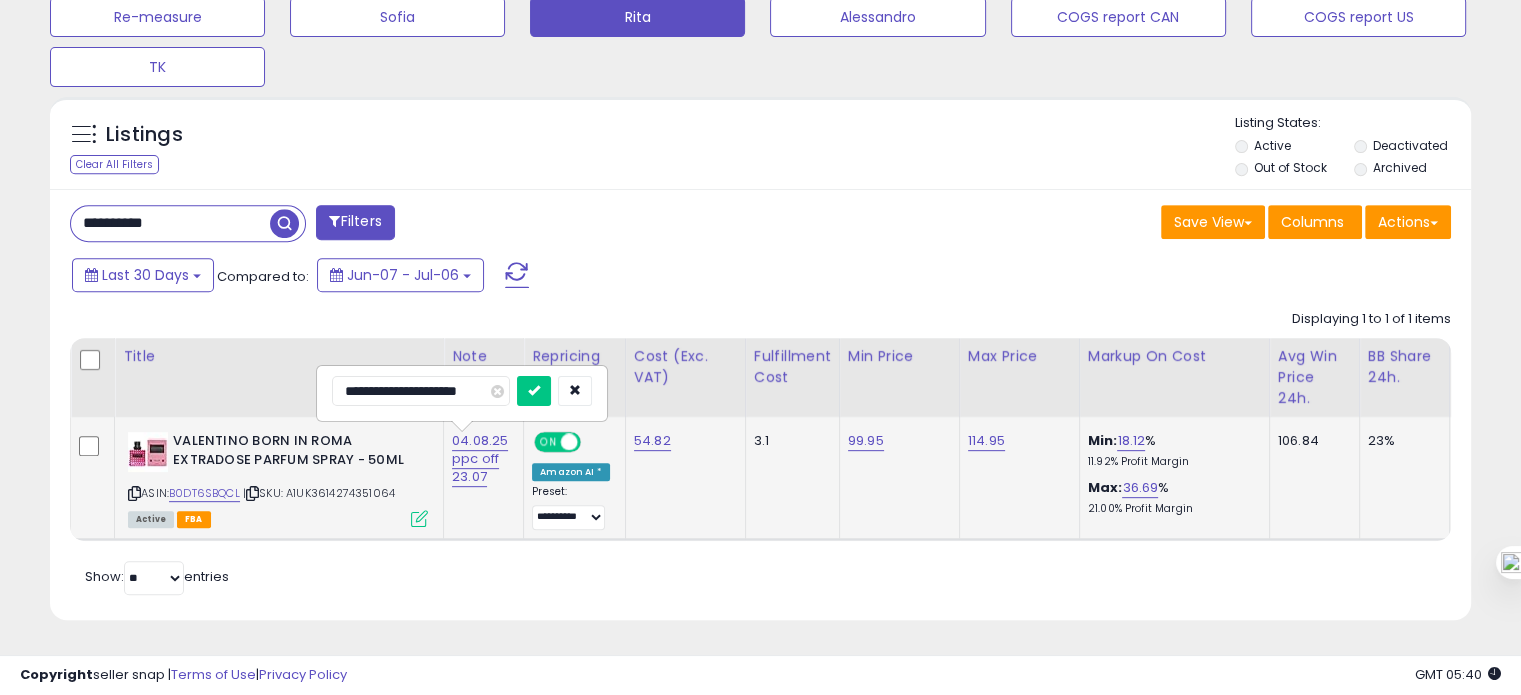 click at bounding box center (534, 391) 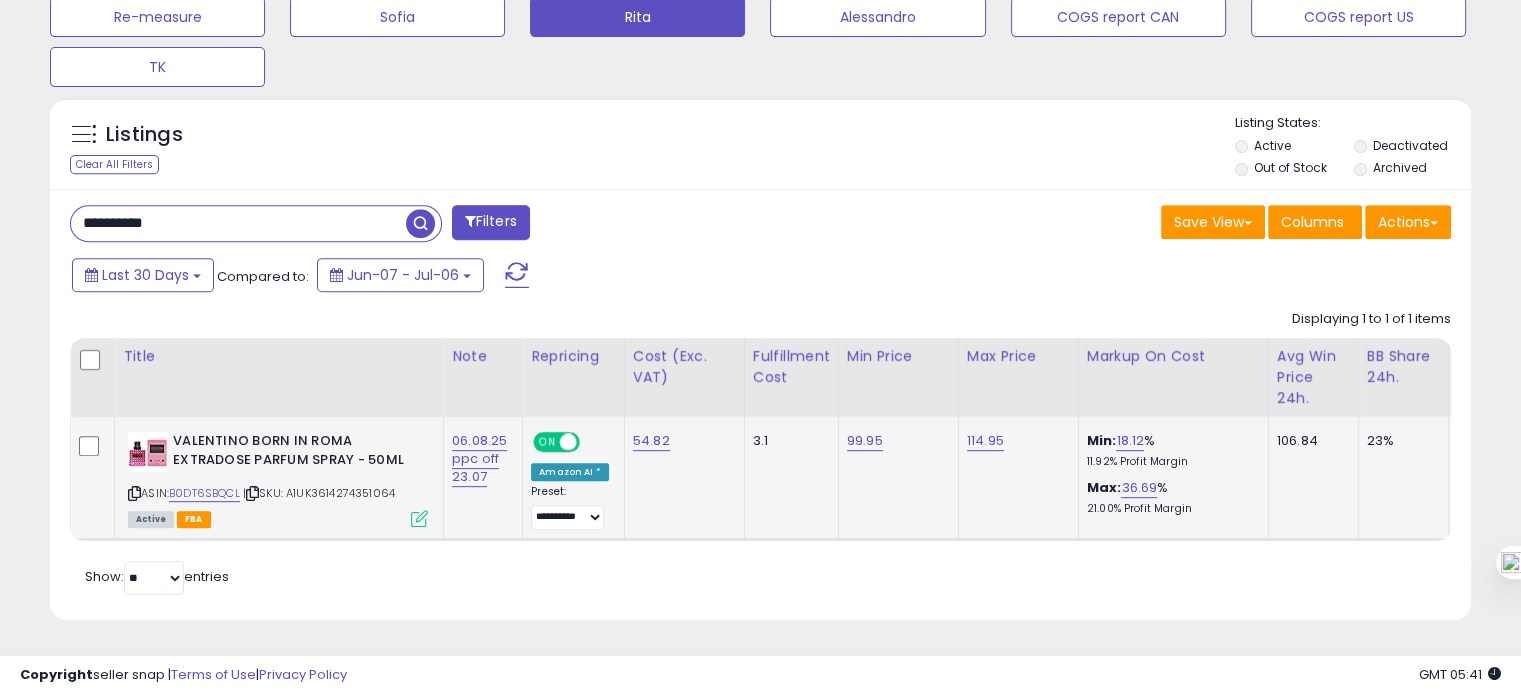 click on "**********" at bounding box center [238, 223] 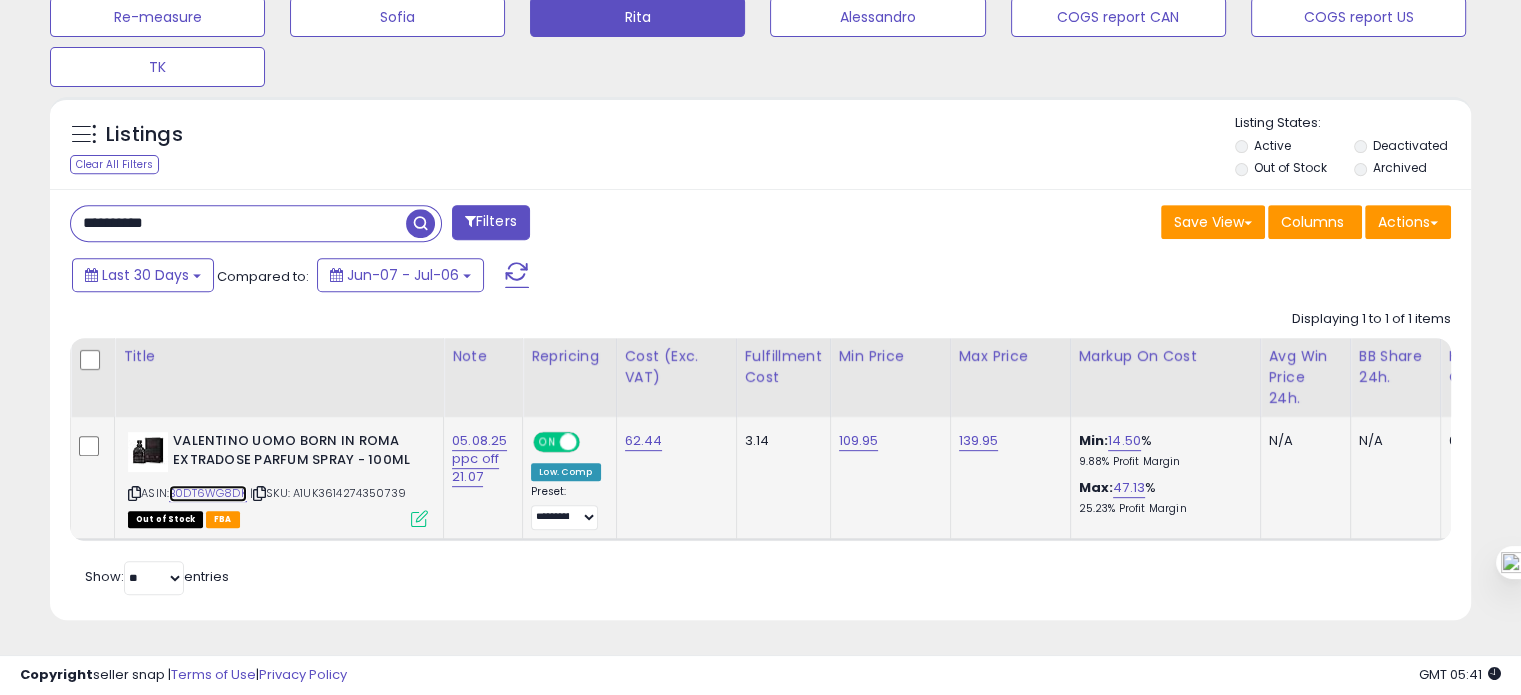 click on "B0DT6WG8DK" at bounding box center (208, 493) 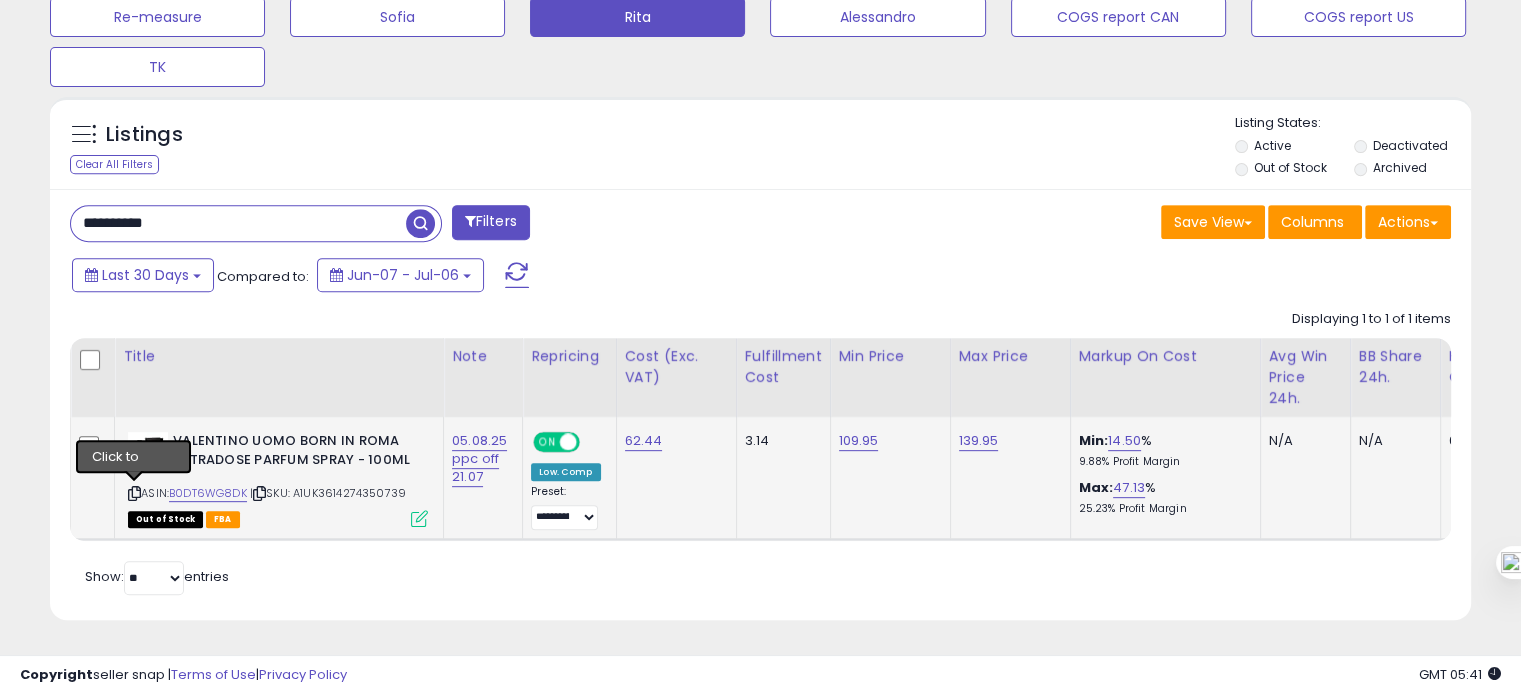 click at bounding box center (134, 493) 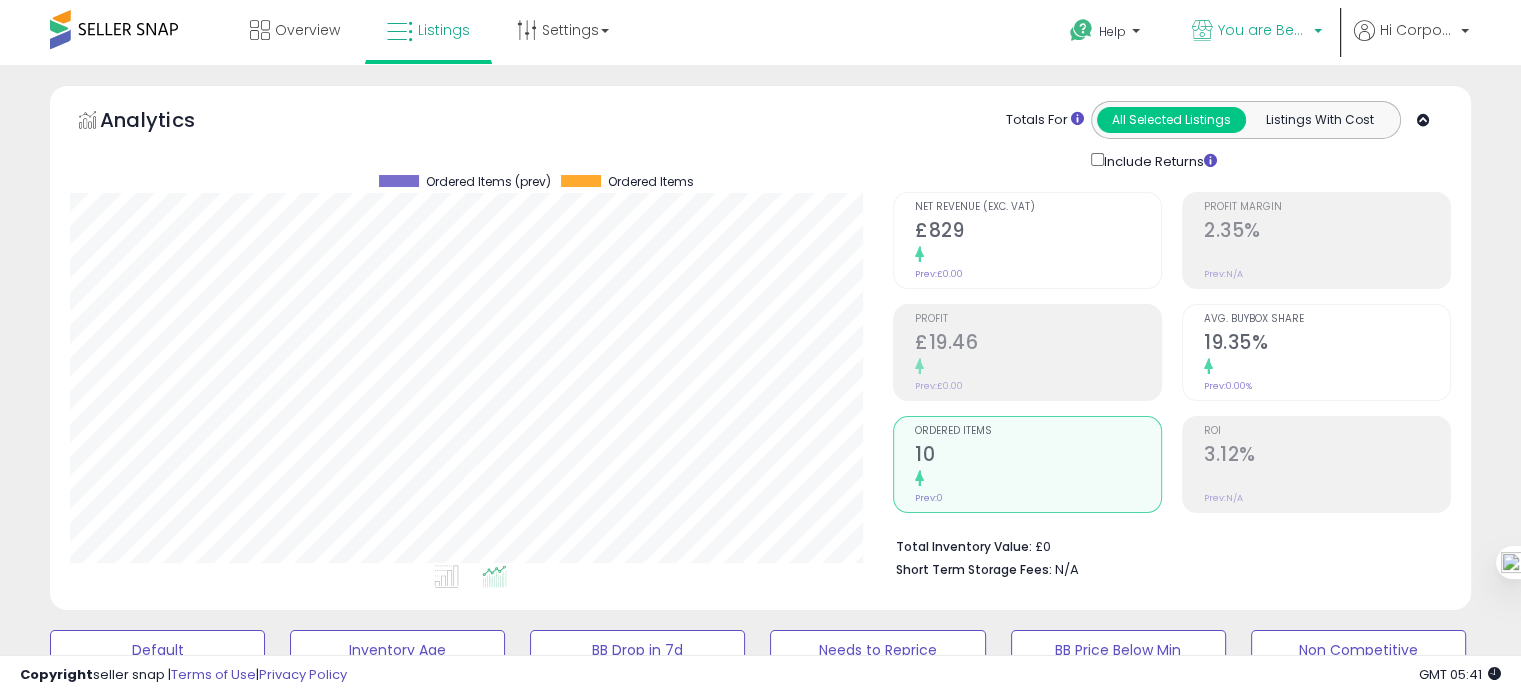 click on "You are Beautiful (UK)" at bounding box center [1257, 32] 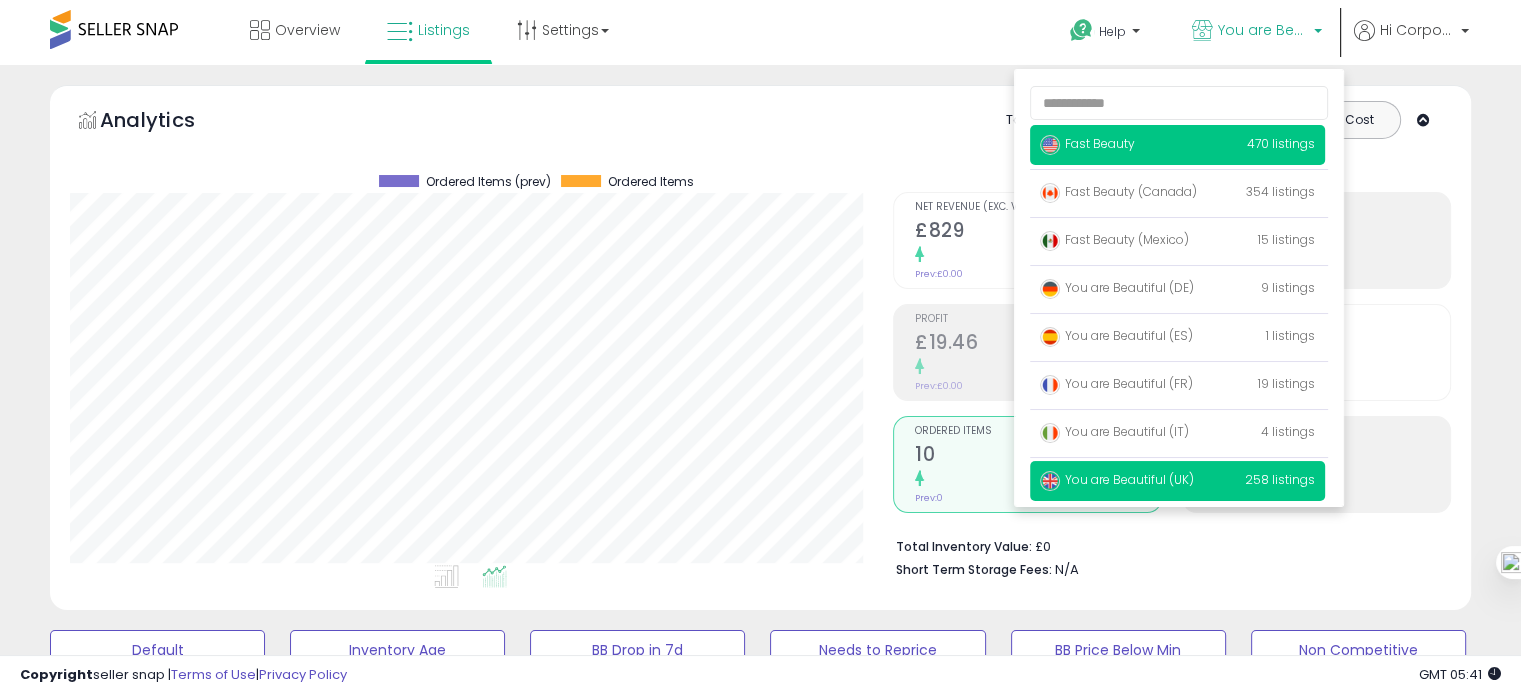 click on "Fast Beauty" at bounding box center [1087, 143] 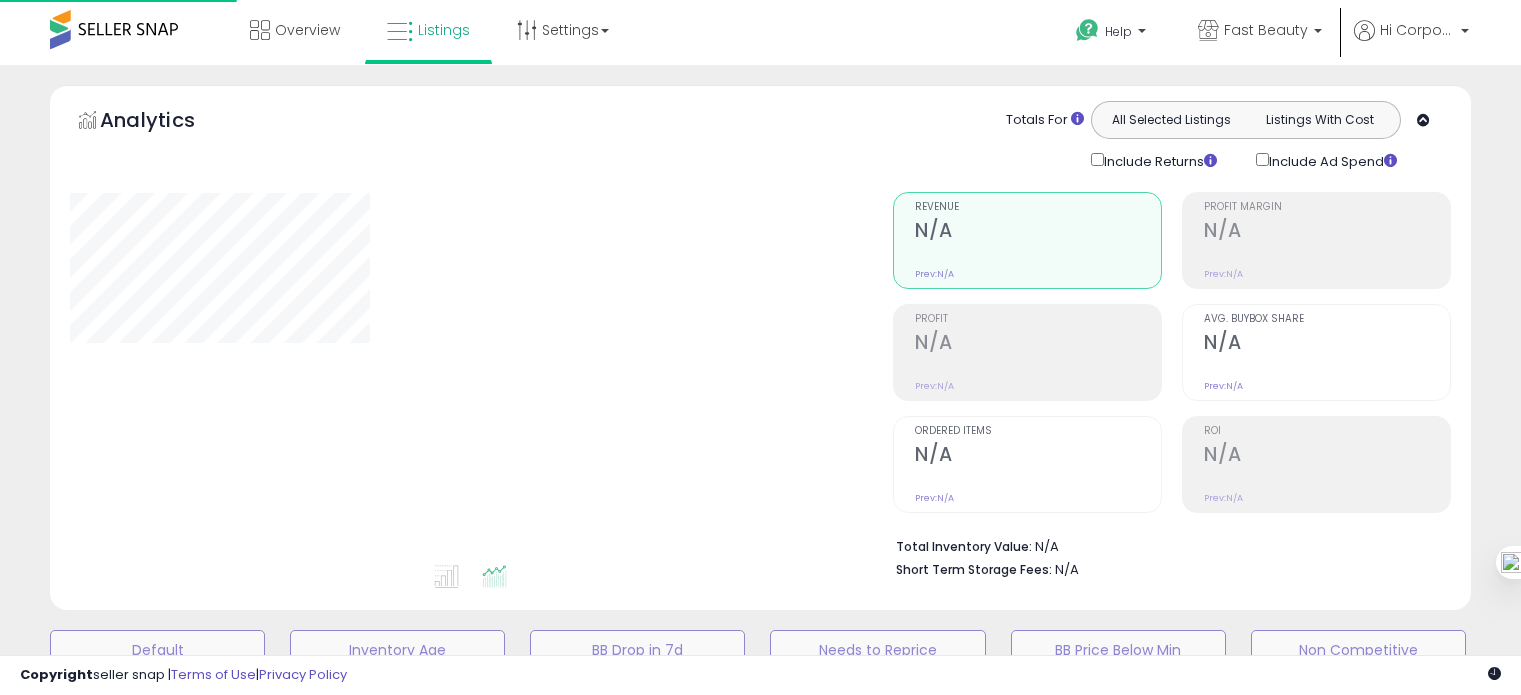 scroll, scrollTop: 0, scrollLeft: 0, axis: both 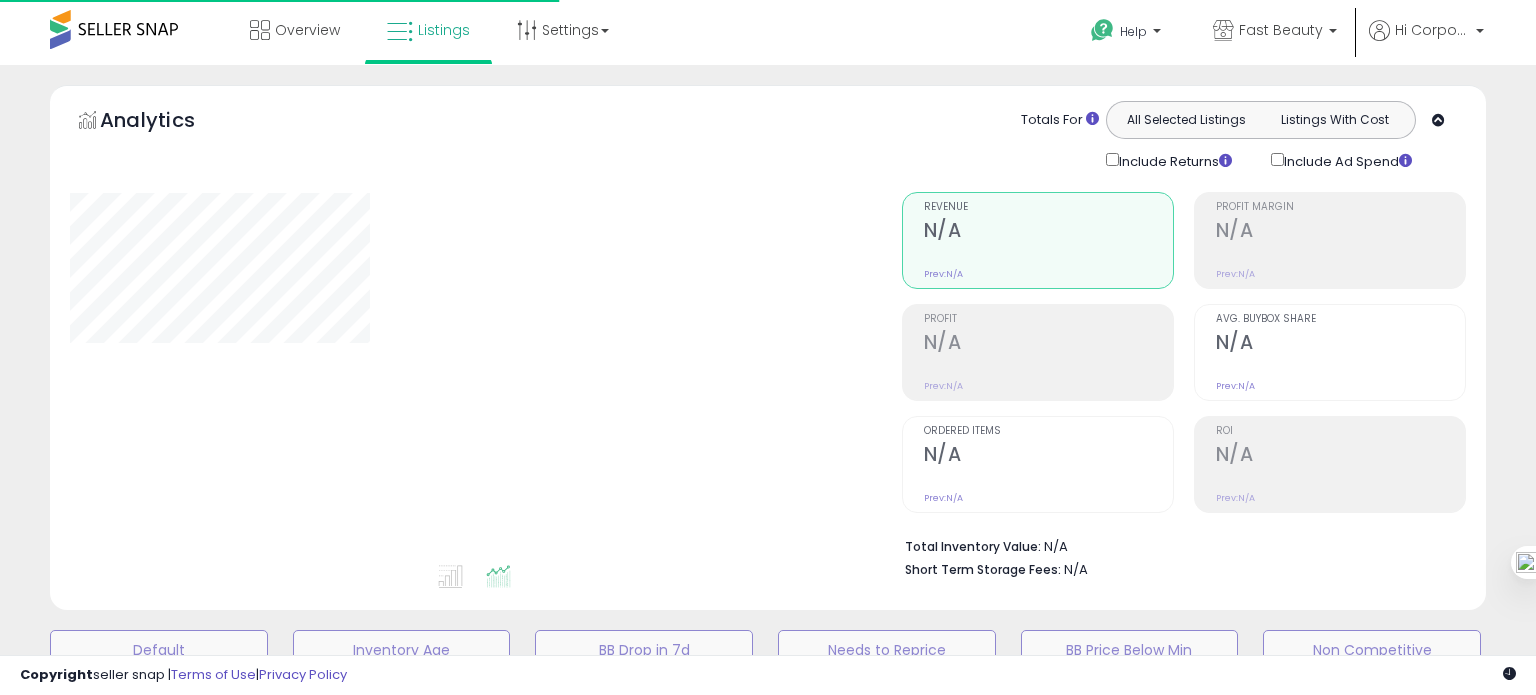 type on "**********" 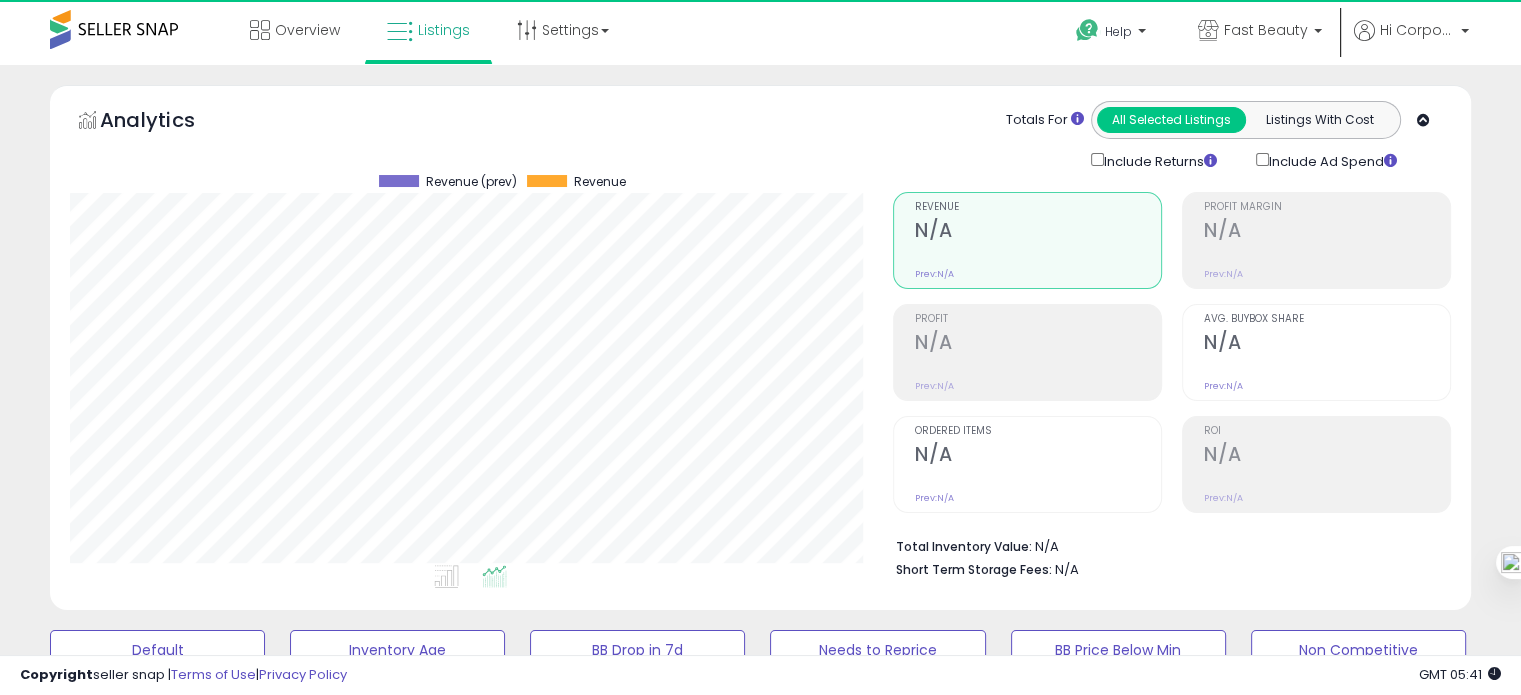 scroll, scrollTop: 999589, scrollLeft: 999176, axis: both 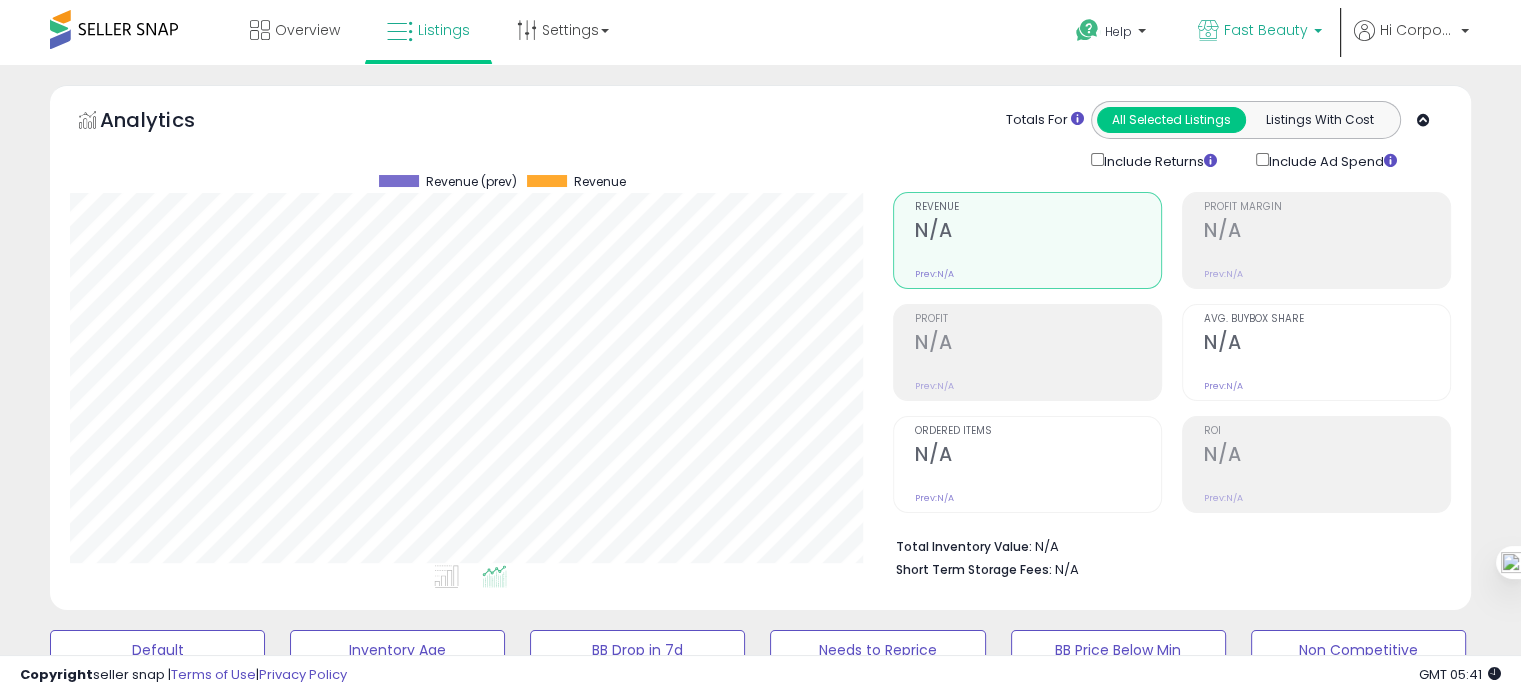 click on "Fast Beauty" at bounding box center (1266, 30) 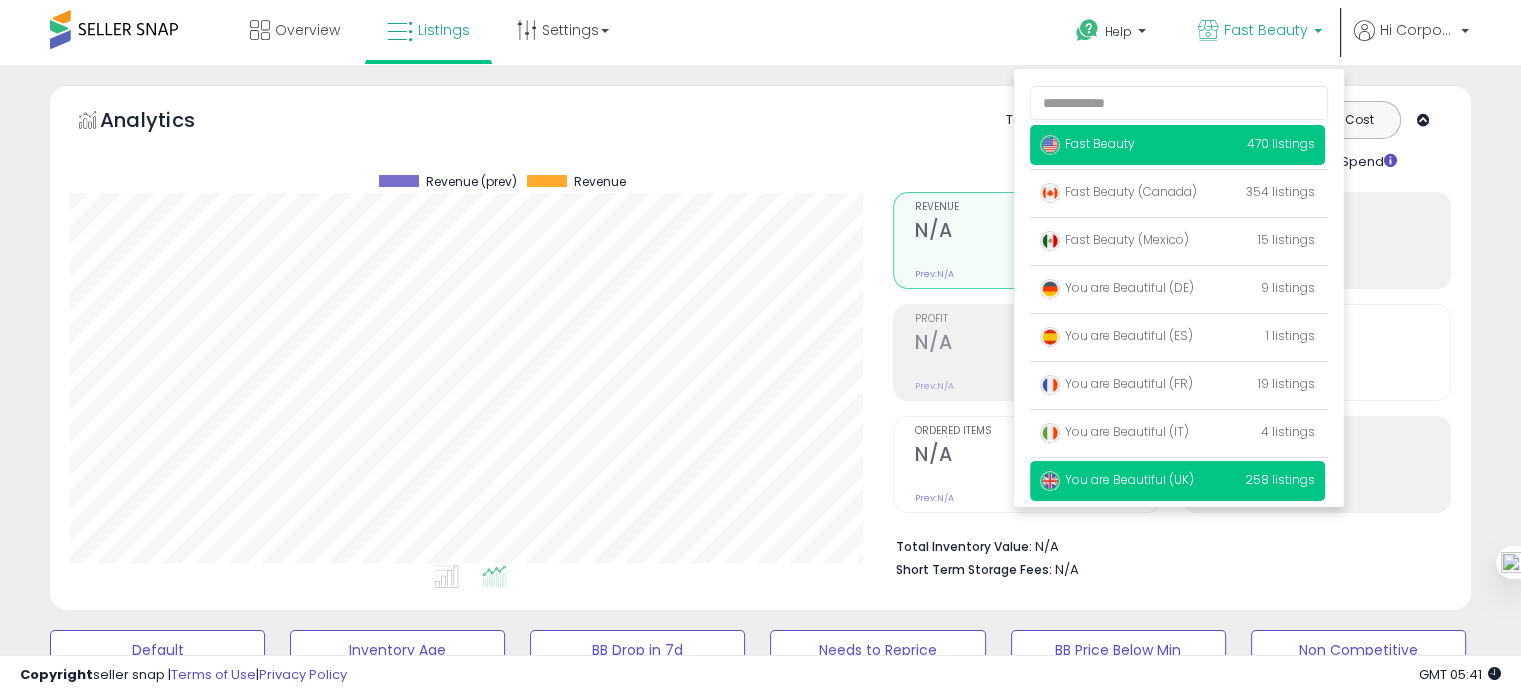 click on "You are Beautiful (UK)" at bounding box center (1117, 479) 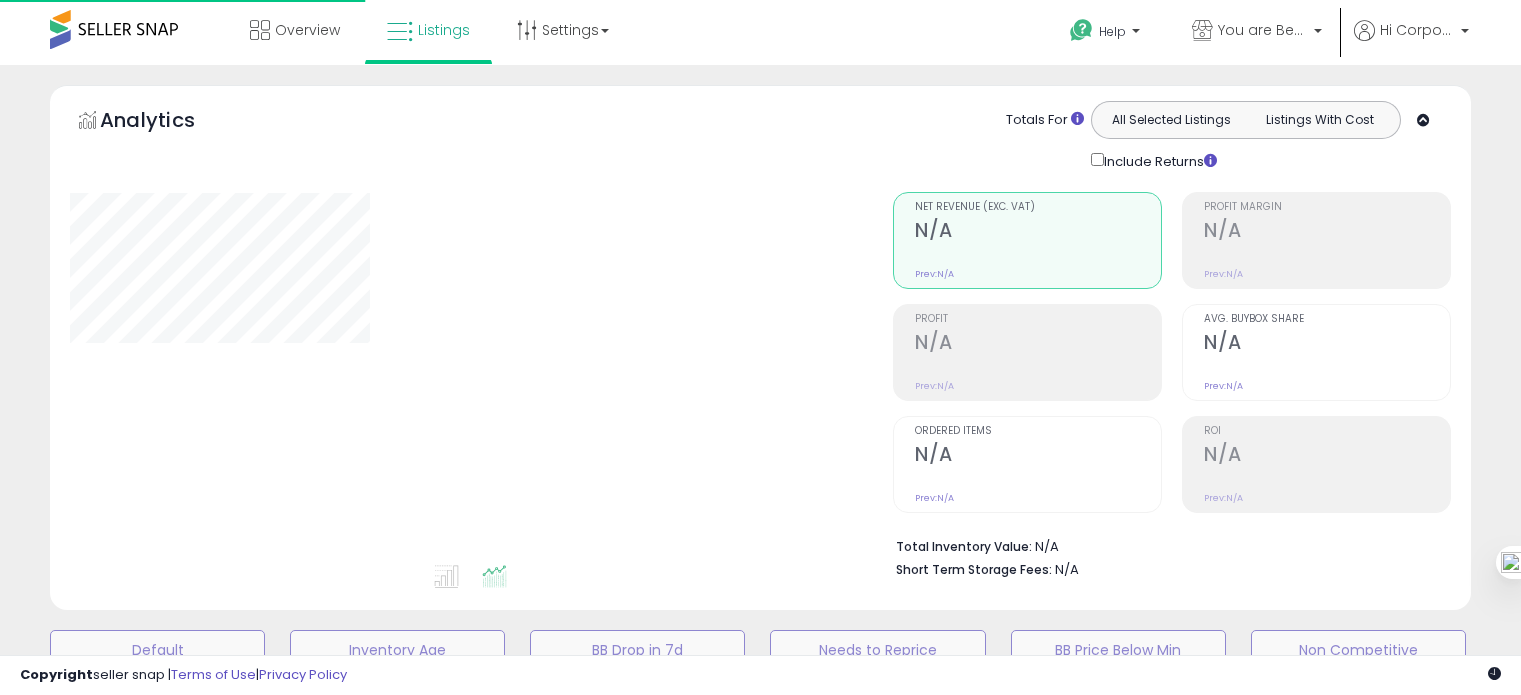 scroll, scrollTop: 0, scrollLeft: 0, axis: both 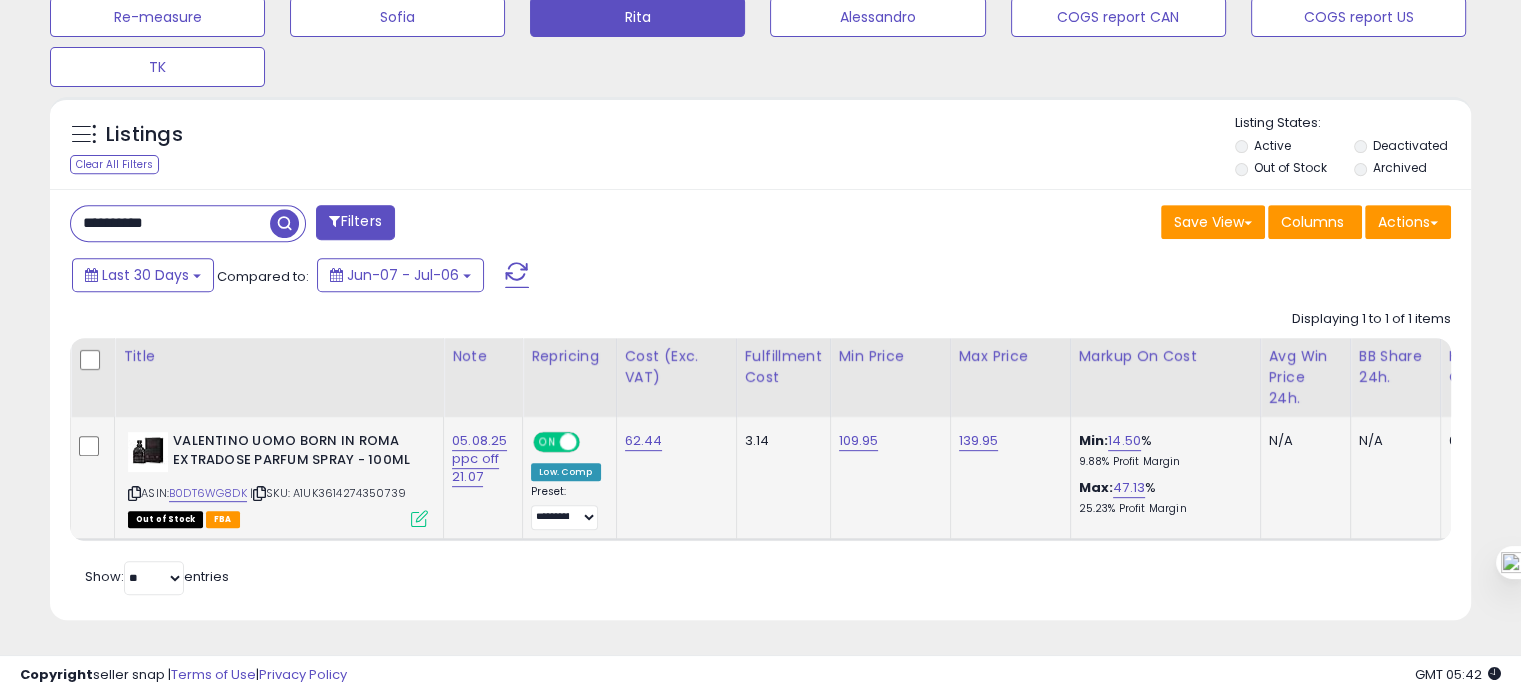 drag, startPoint x: 408, startPoint y: 480, endPoint x: 324, endPoint y: 487, distance: 84.29116 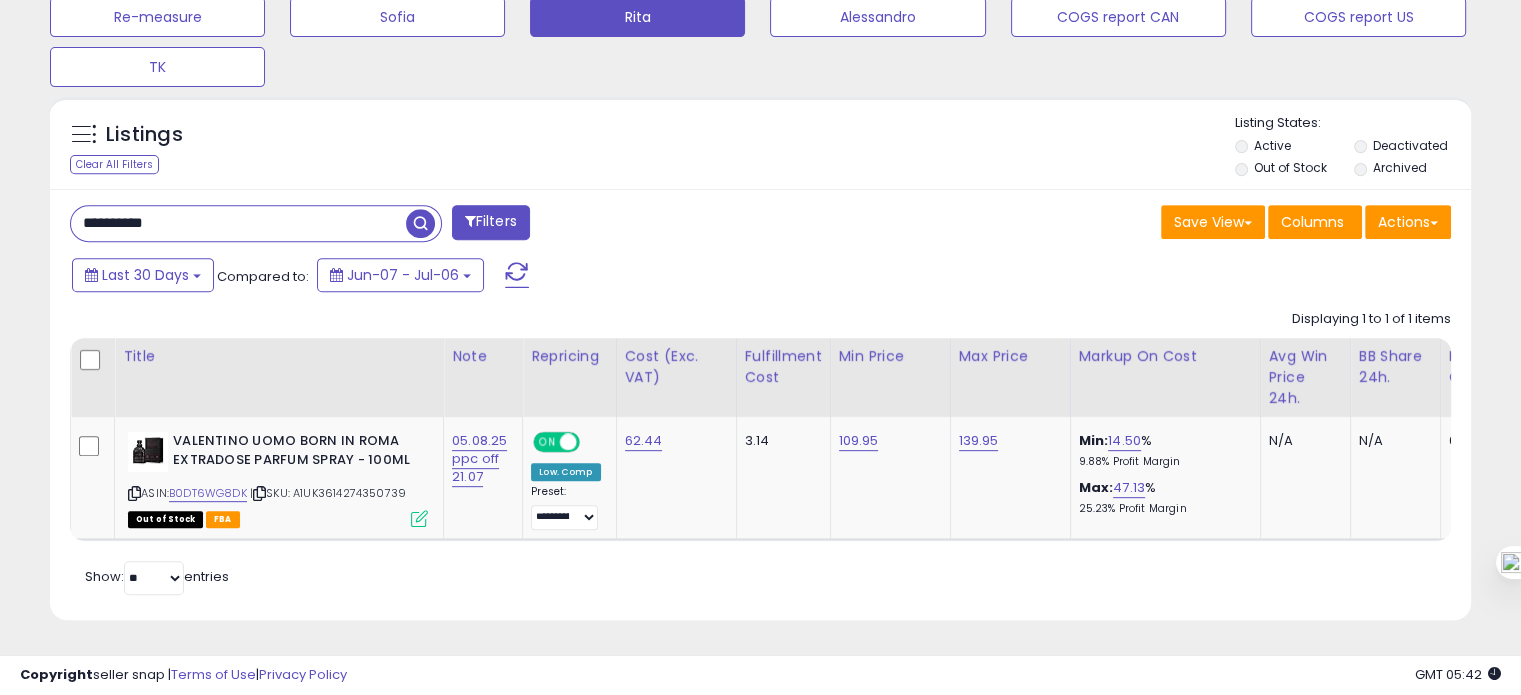 click on "**********" at bounding box center [238, 223] 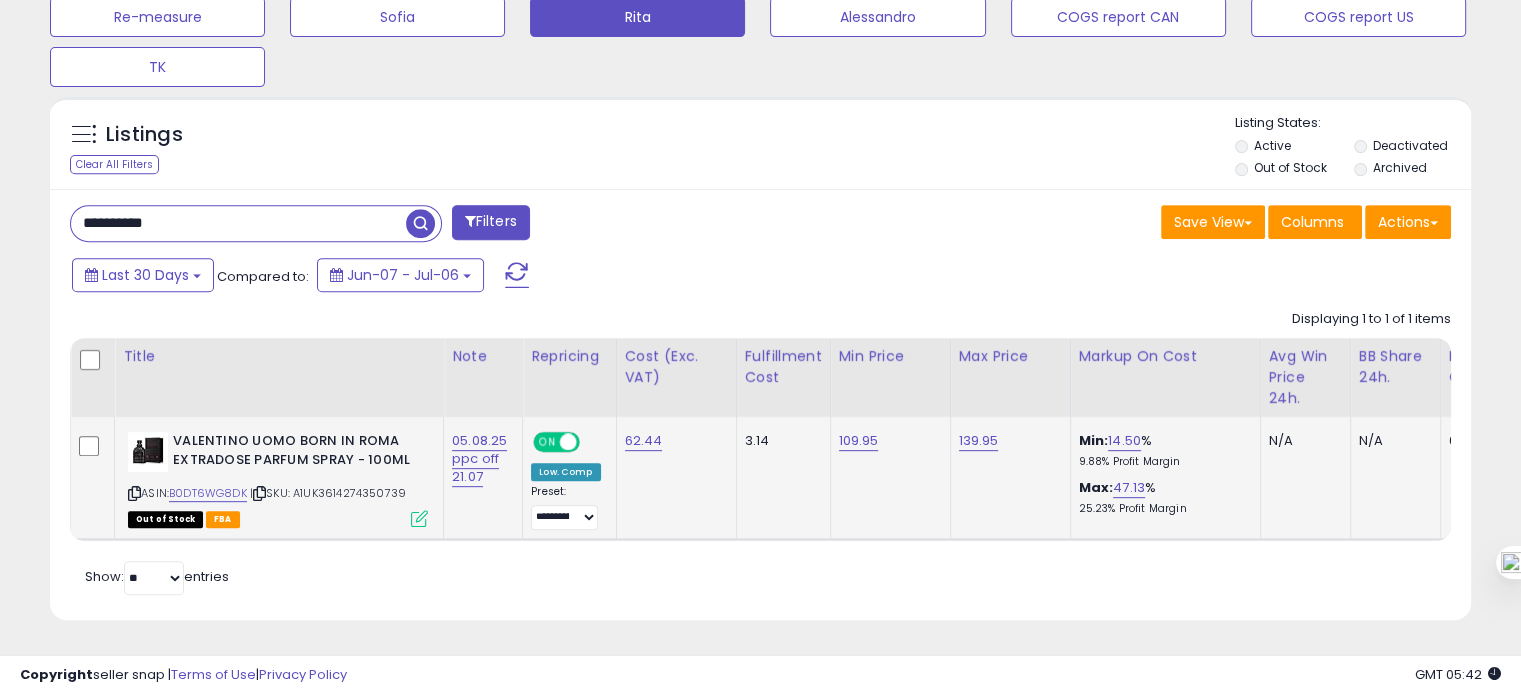 drag, startPoint x: 416, startPoint y: 490, endPoint x: 324, endPoint y: 481, distance: 92.43917 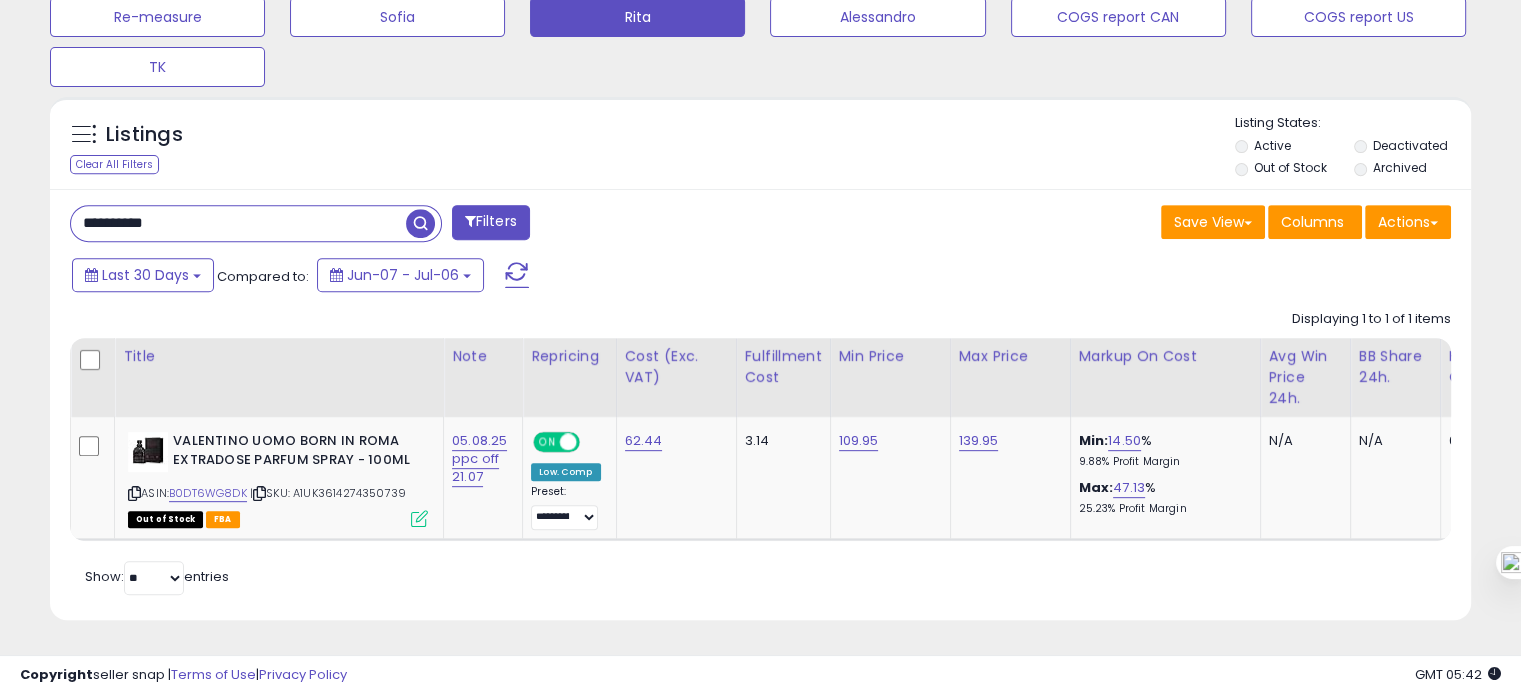 click on "**********" at bounding box center (238, 223) 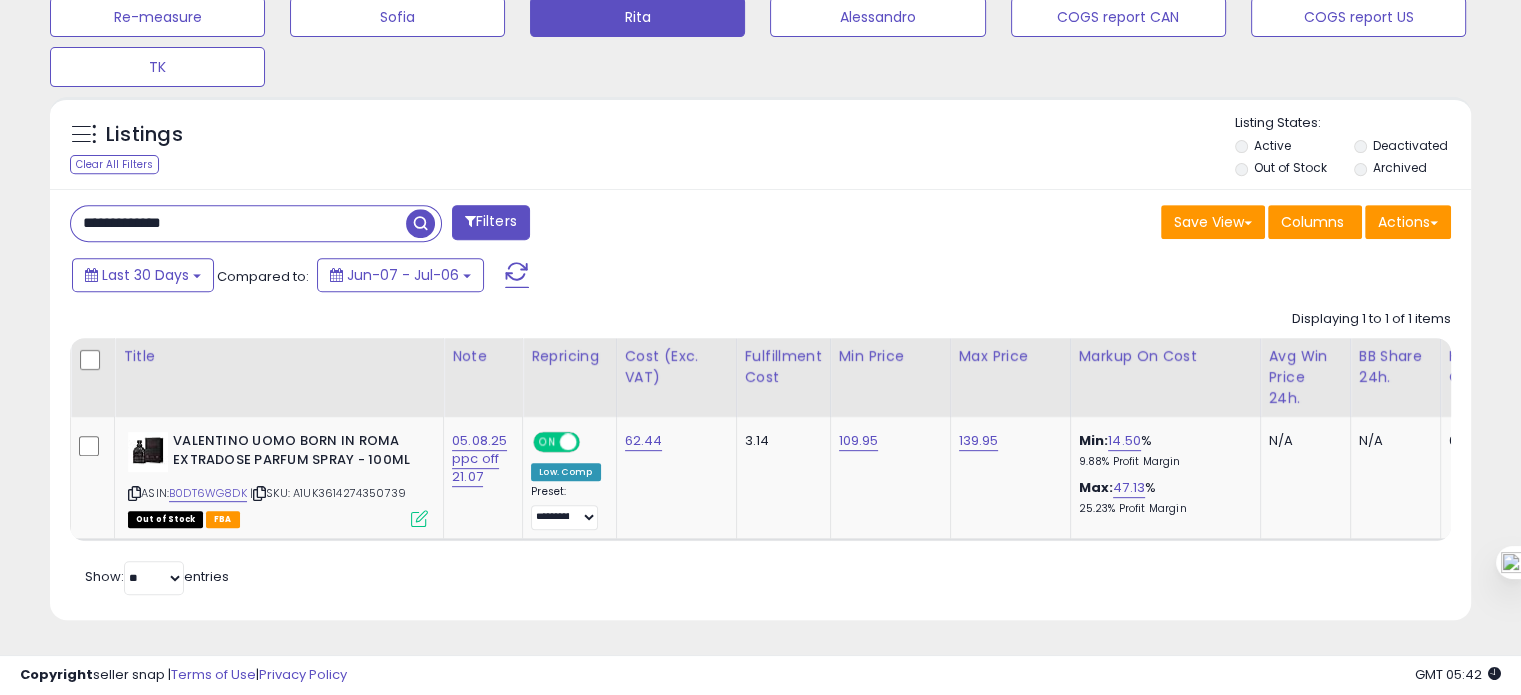 click on "**********" at bounding box center (238, 223) 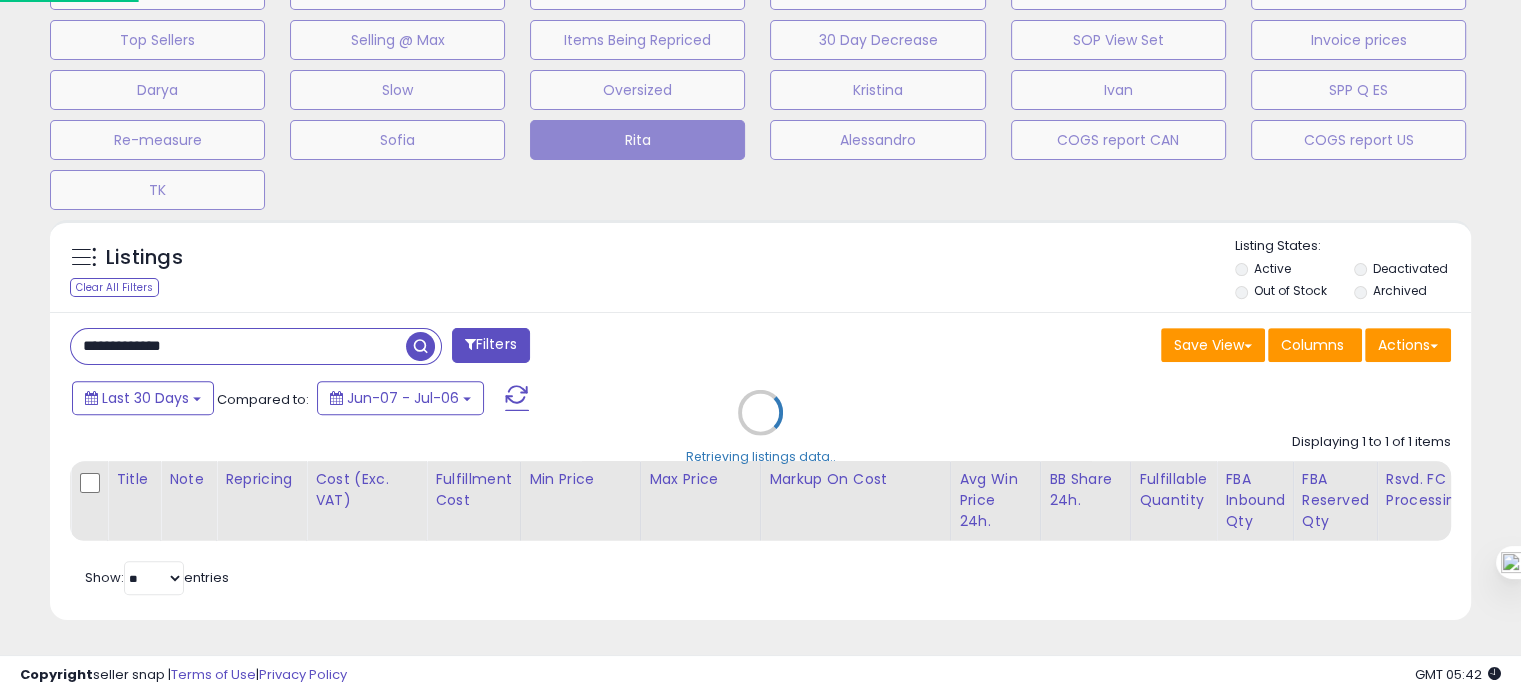 scroll, scrollTop: 999589, scrollLeft: 999168, axis: both 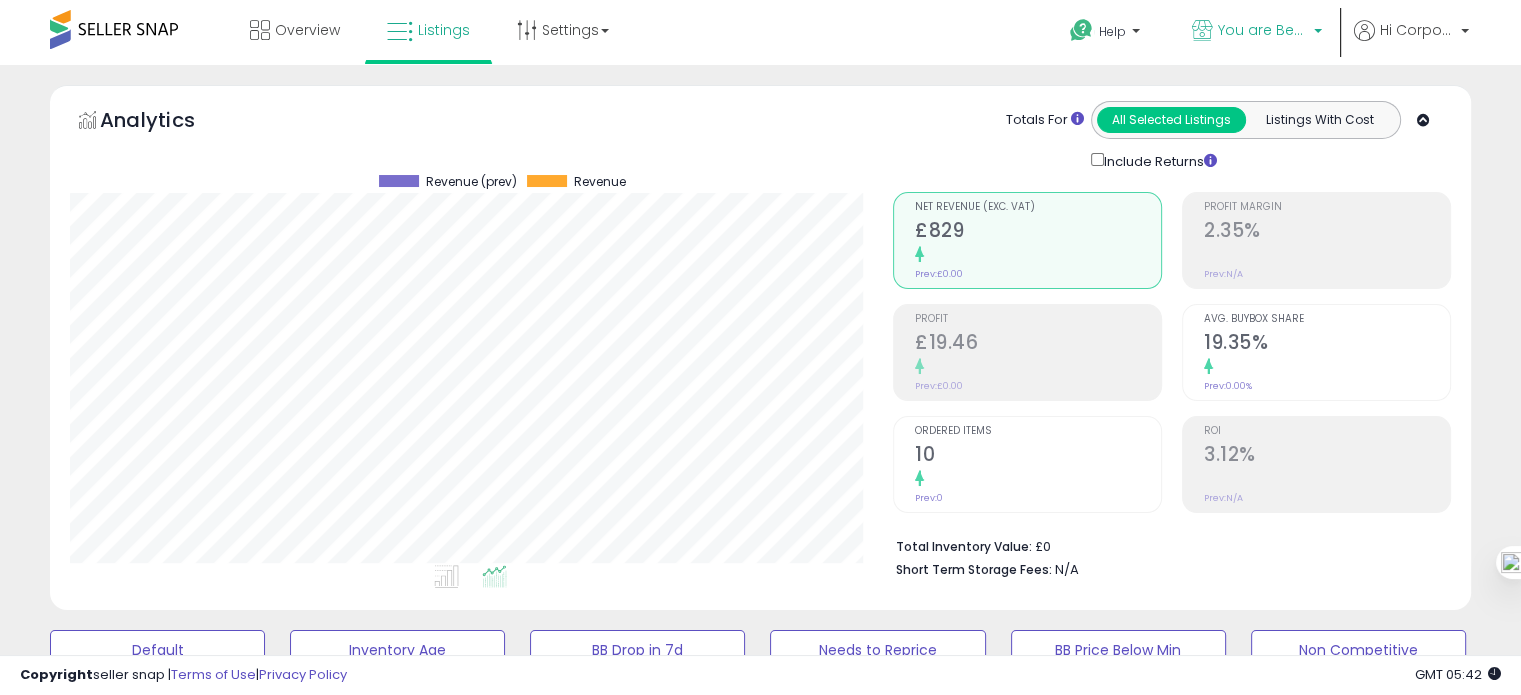 click on "You are Beautiful (UK)" at bounding box center (1263, 30) 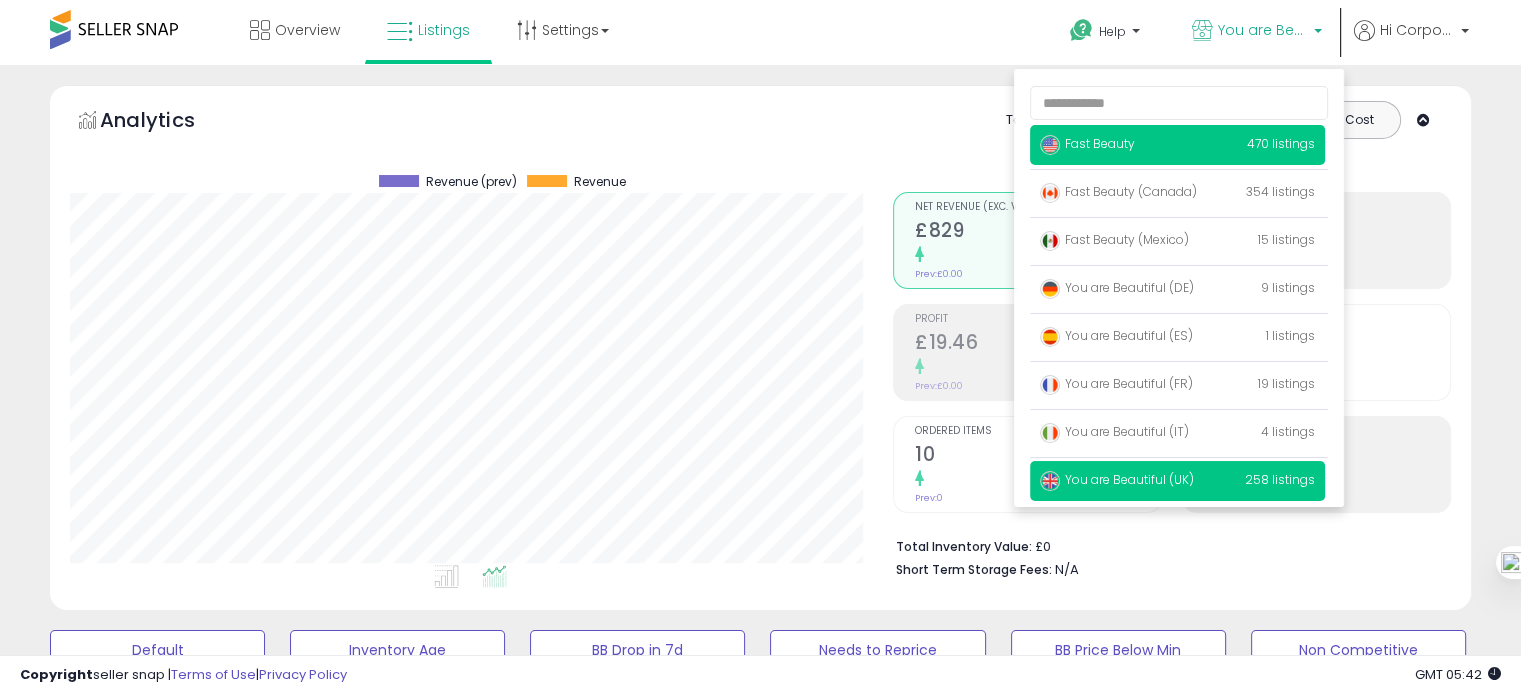 click on "Fast Beauty" at bounding box center (1087, 143) 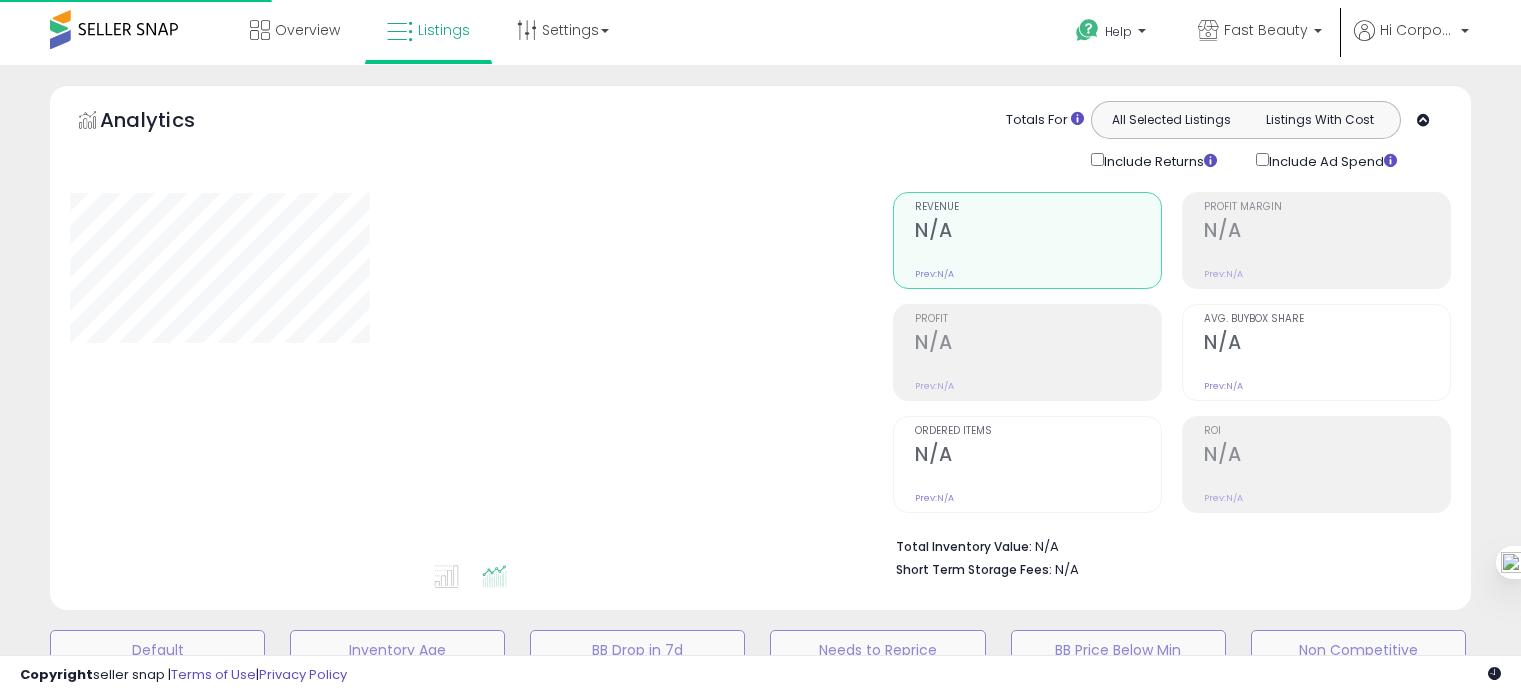 scroll, scrollTop: 0, scrollLeft: 0, axis: both 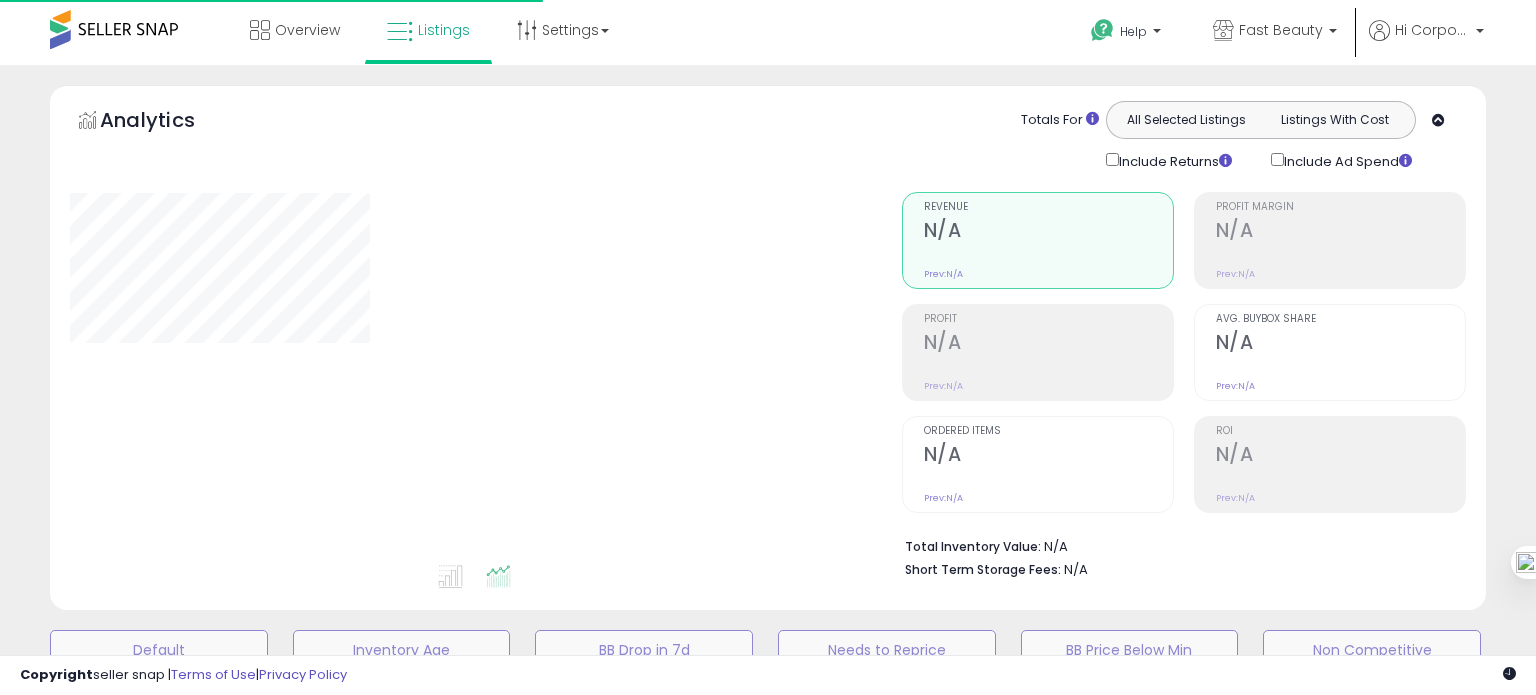 type on "**********" 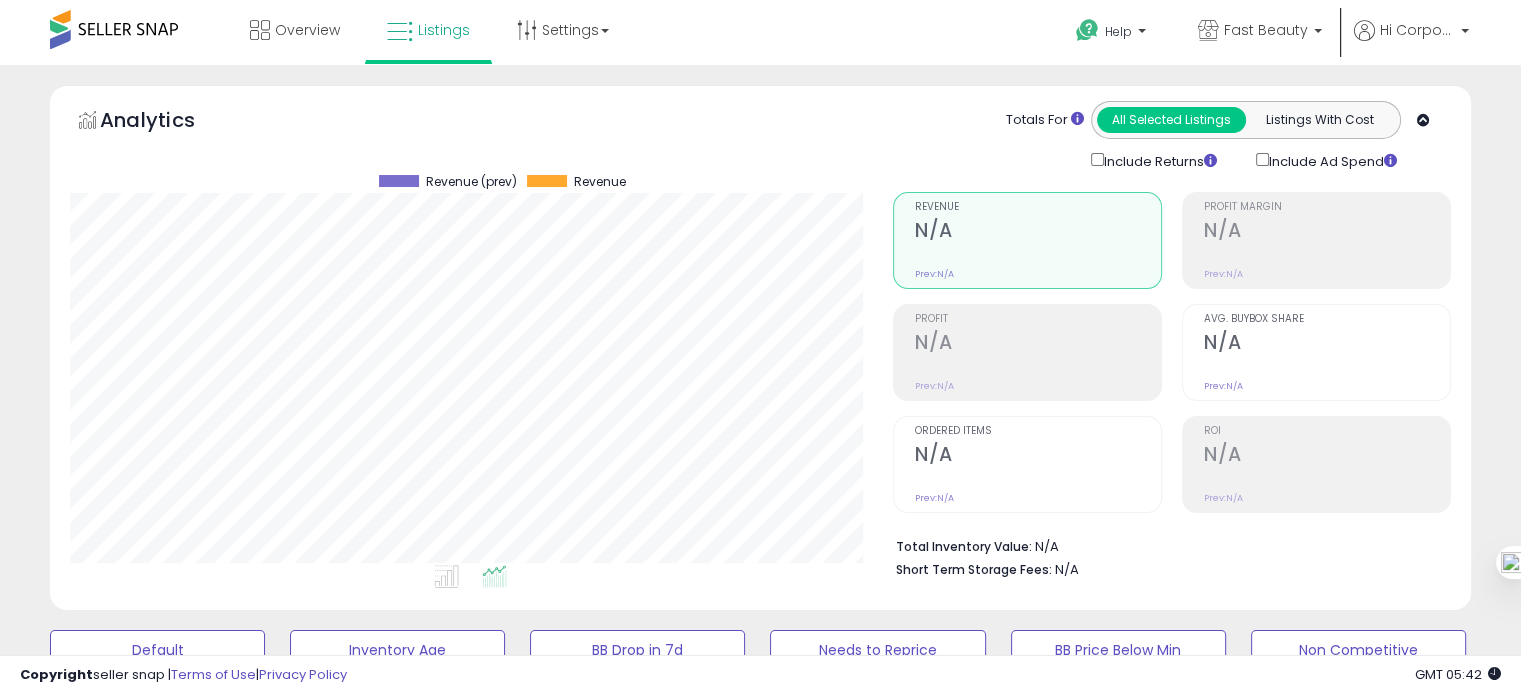 scroll, scrollTop: 999589, scrollLeft: 999176, axis: both 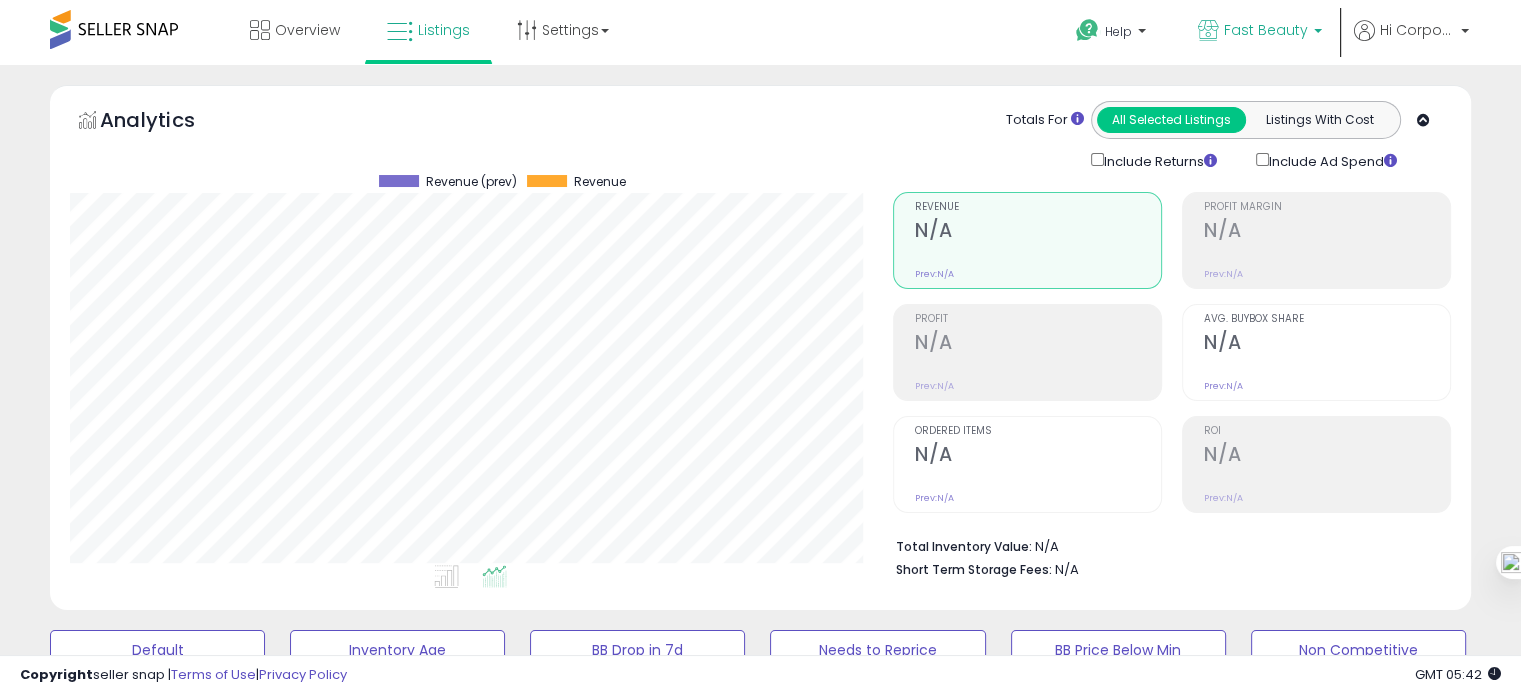 click on "Fast Beauty" at bounding box center [1266, 30] 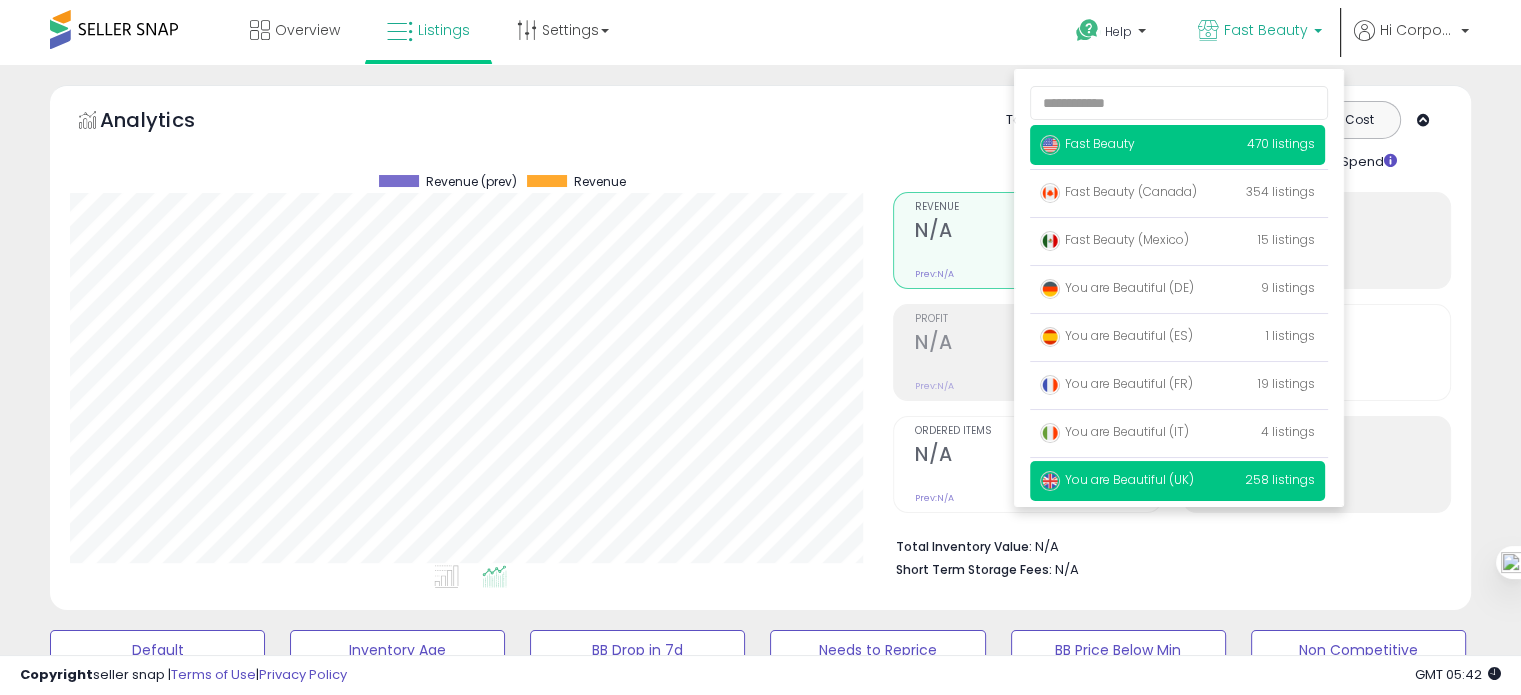 click on "You are Beautiful (UK)" at bounding box center (1117, 479) 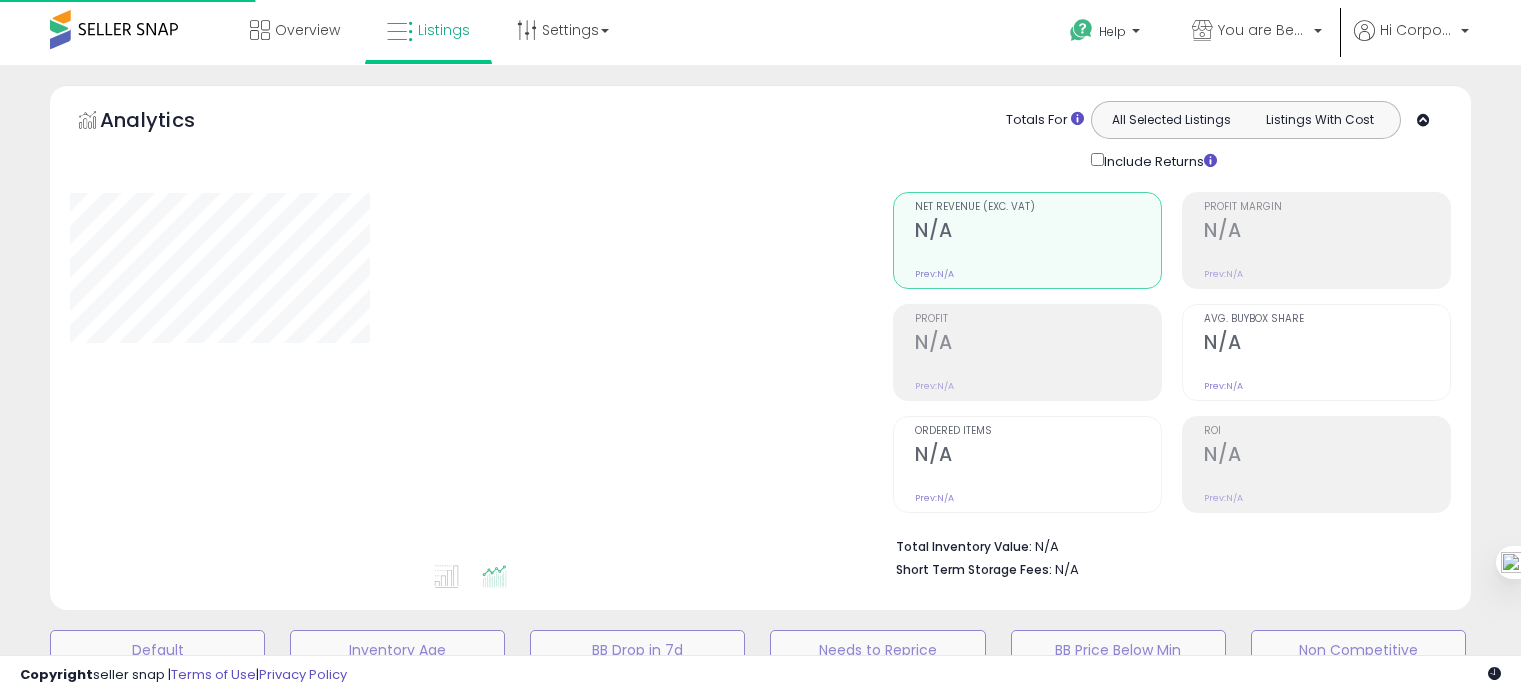 scroll, scrollTop: 0, scrollLeft: 0, axis: both 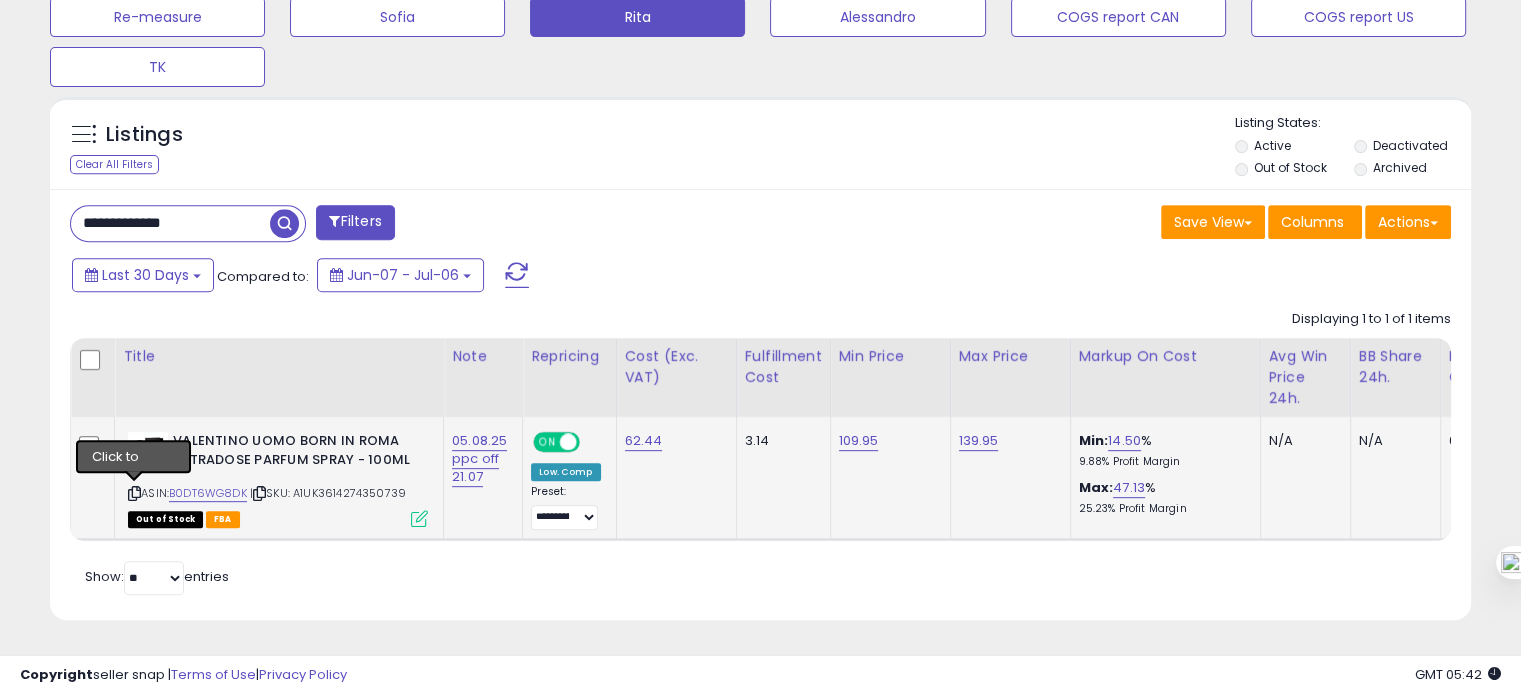 click at bounding box center (134, 493) 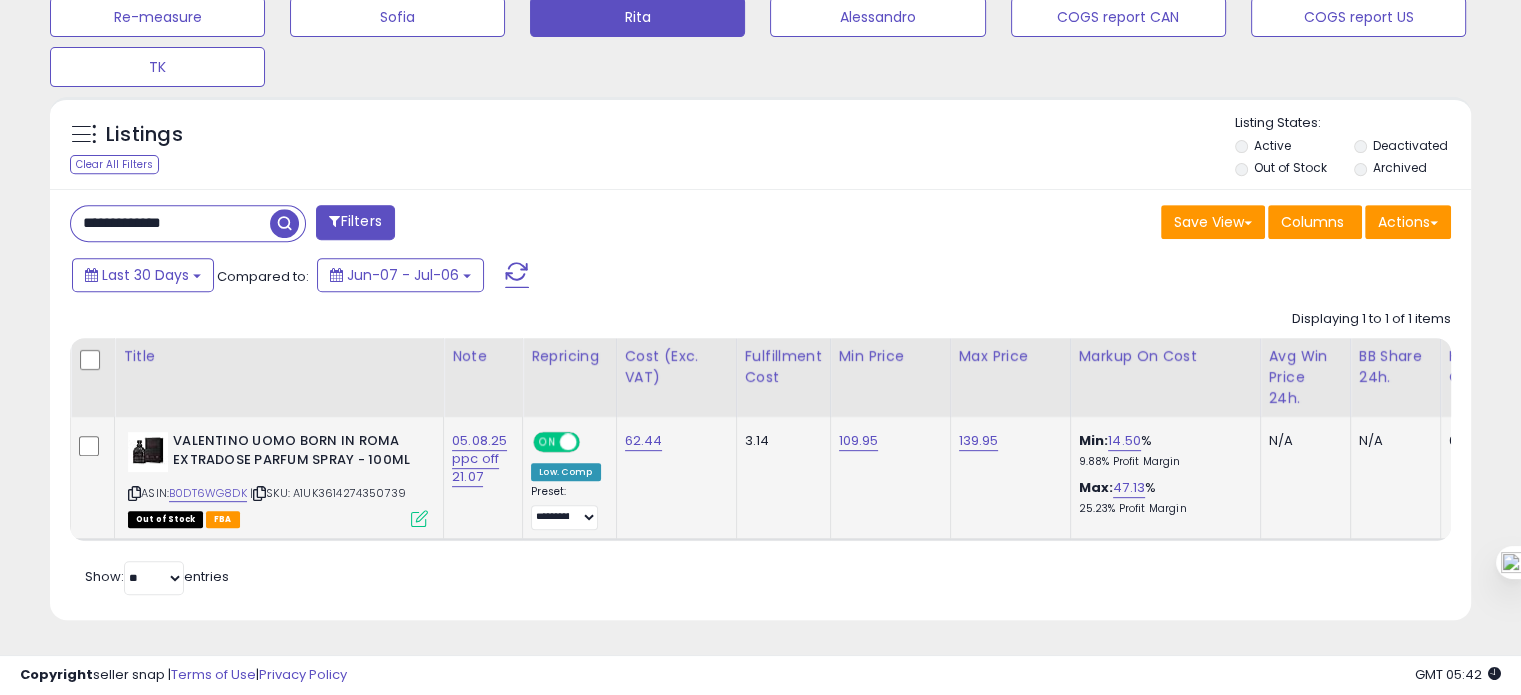 scroll, scrollTop: 0, scrollLeft: 156, axis: horizontal 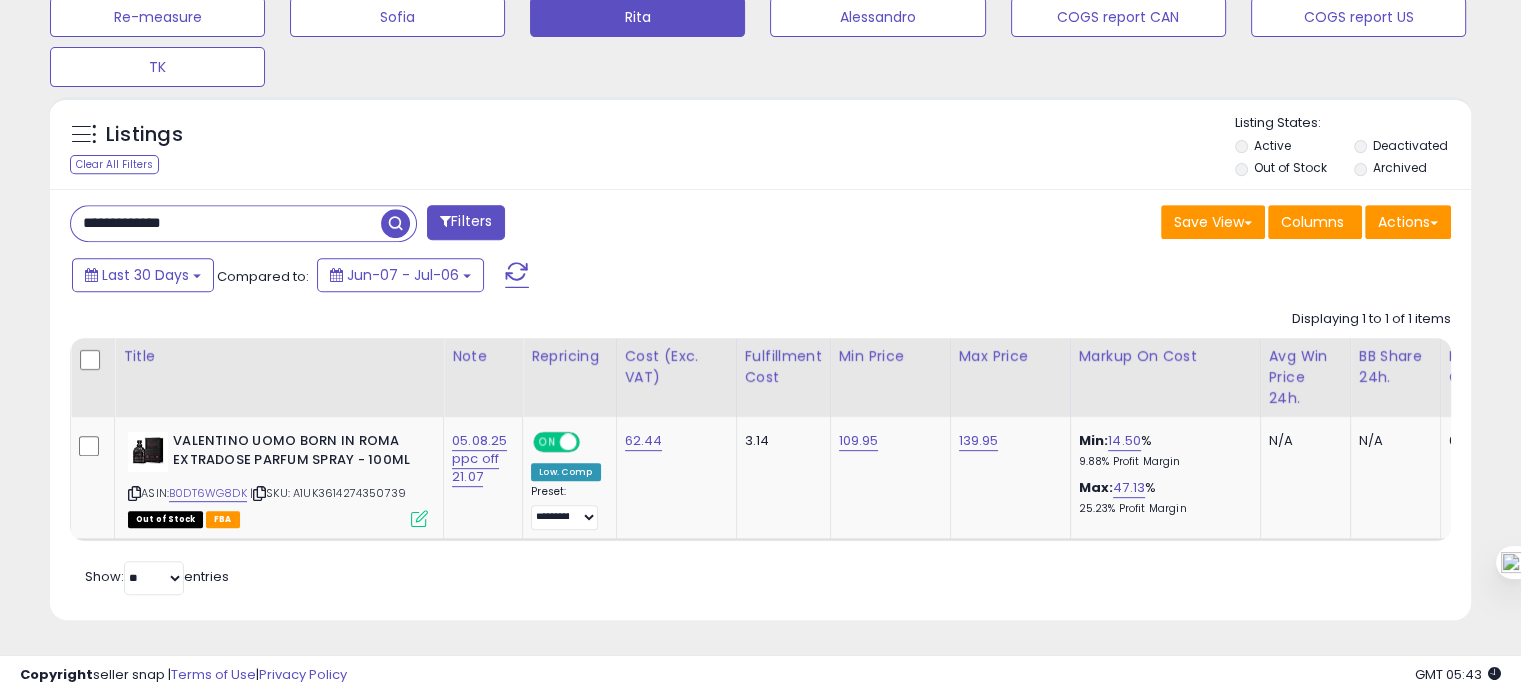 click on "**********" at bounding box center (226, 223) 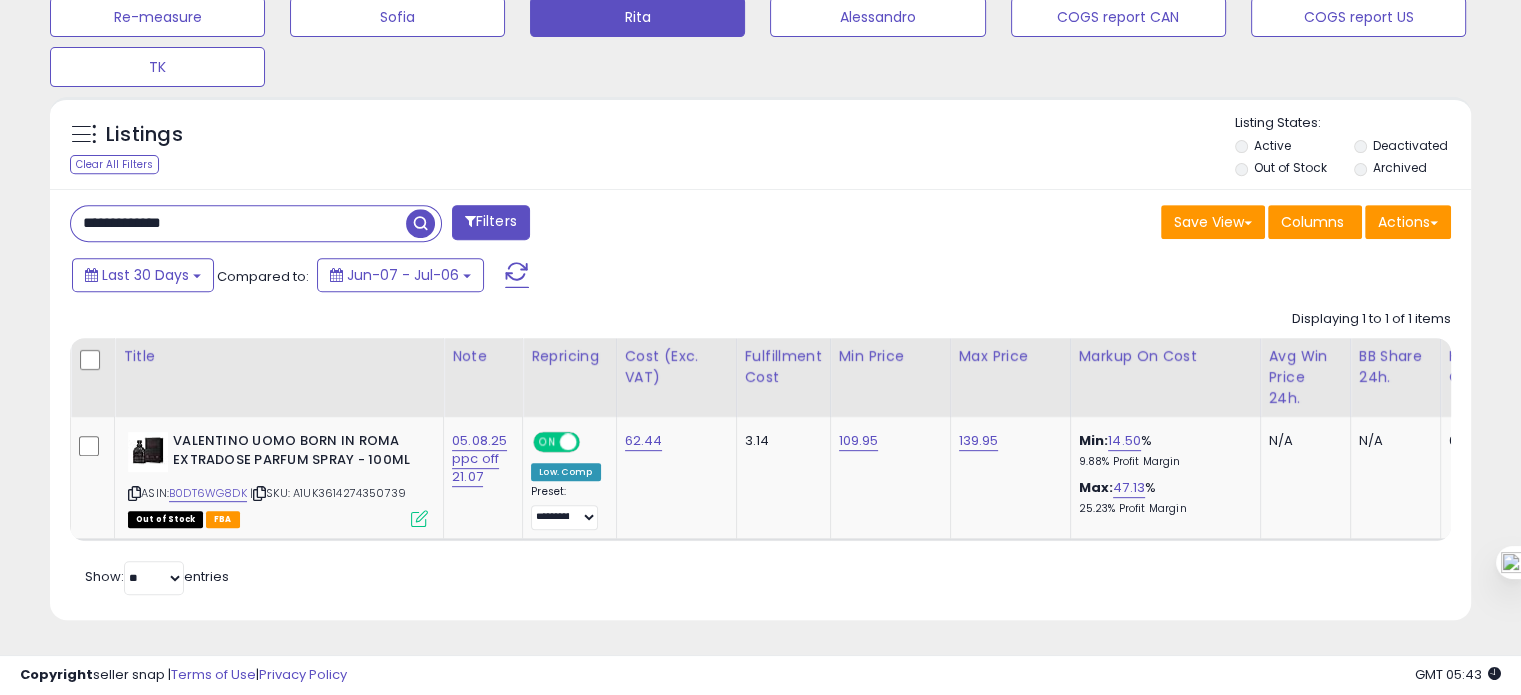 click on "**********" at bounding box center (238, 223) 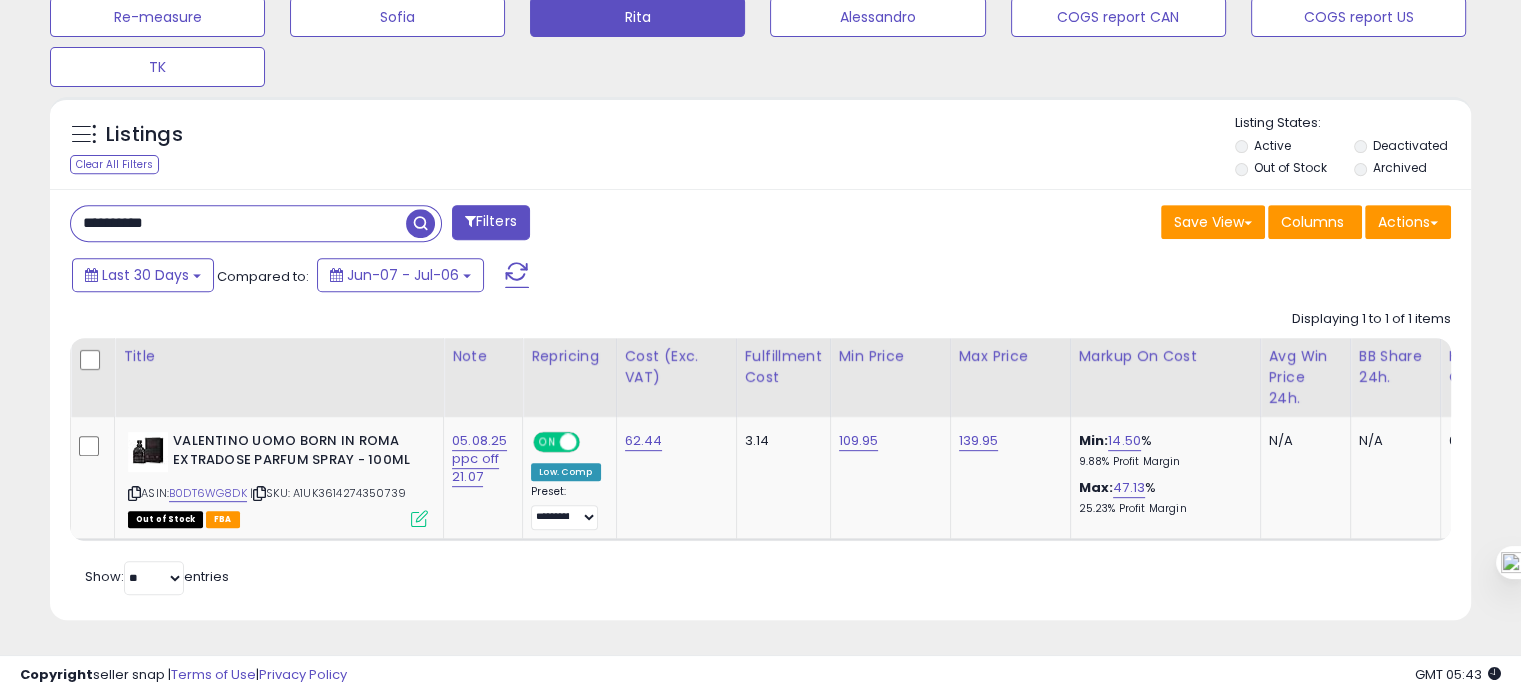 type on "**********" 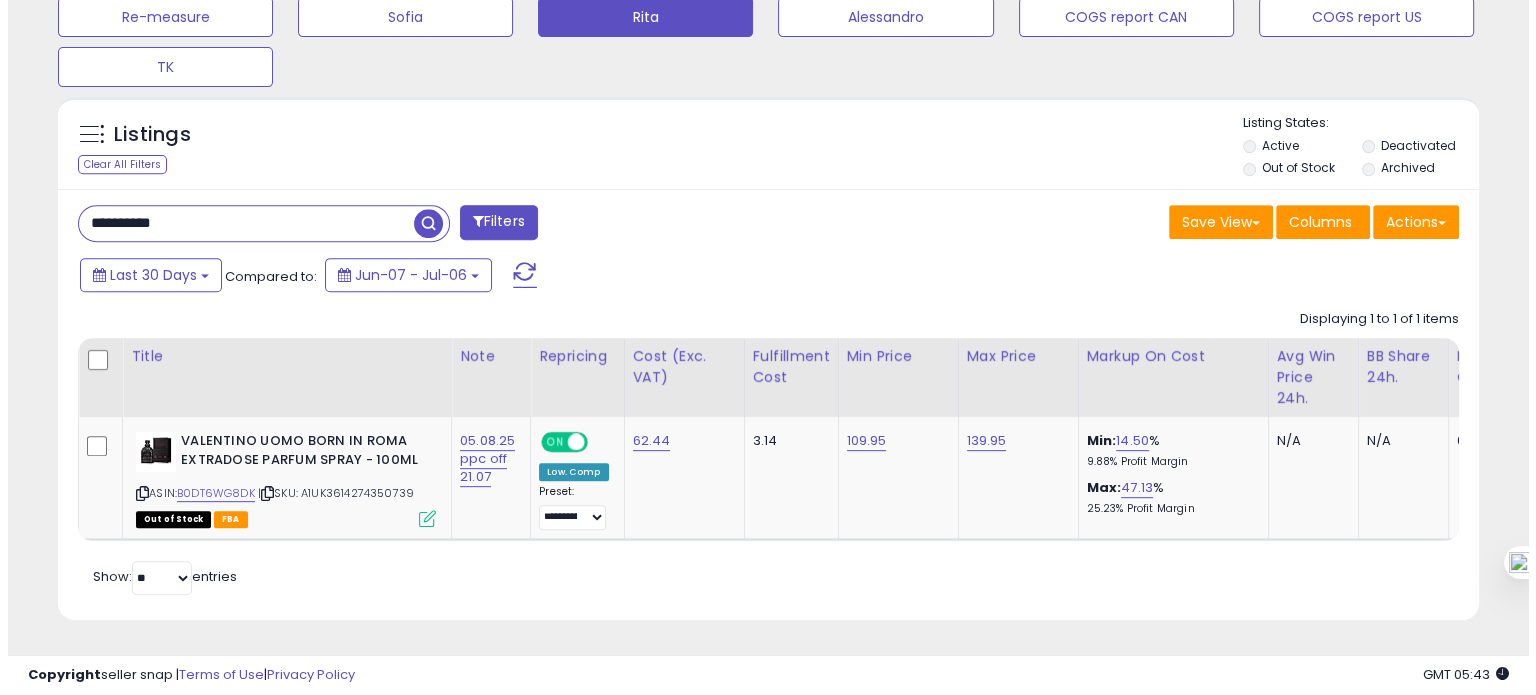 scroll, scrollTop: 674, scrollLeft: 0, axis: vertical 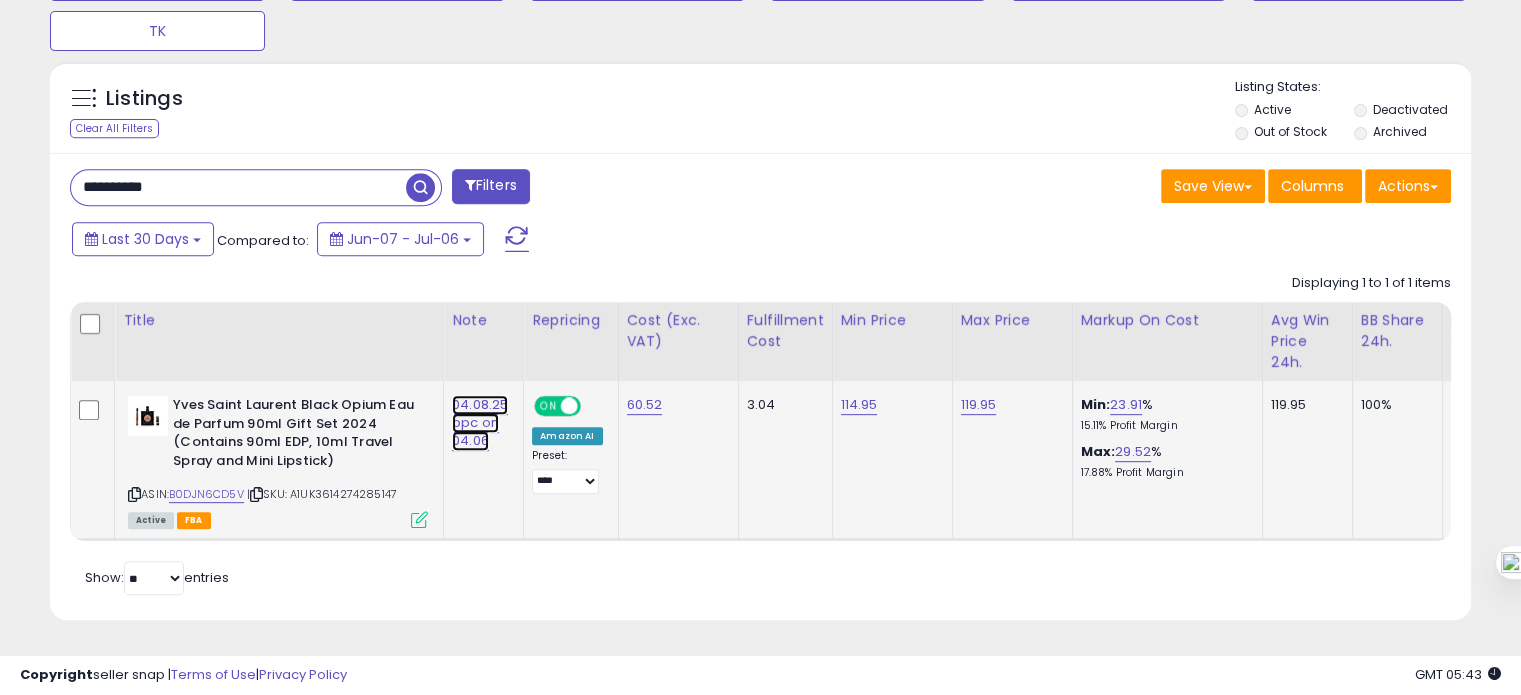 click on "04.08.25 ppc on 04.06" at bounding box center (480, 423) 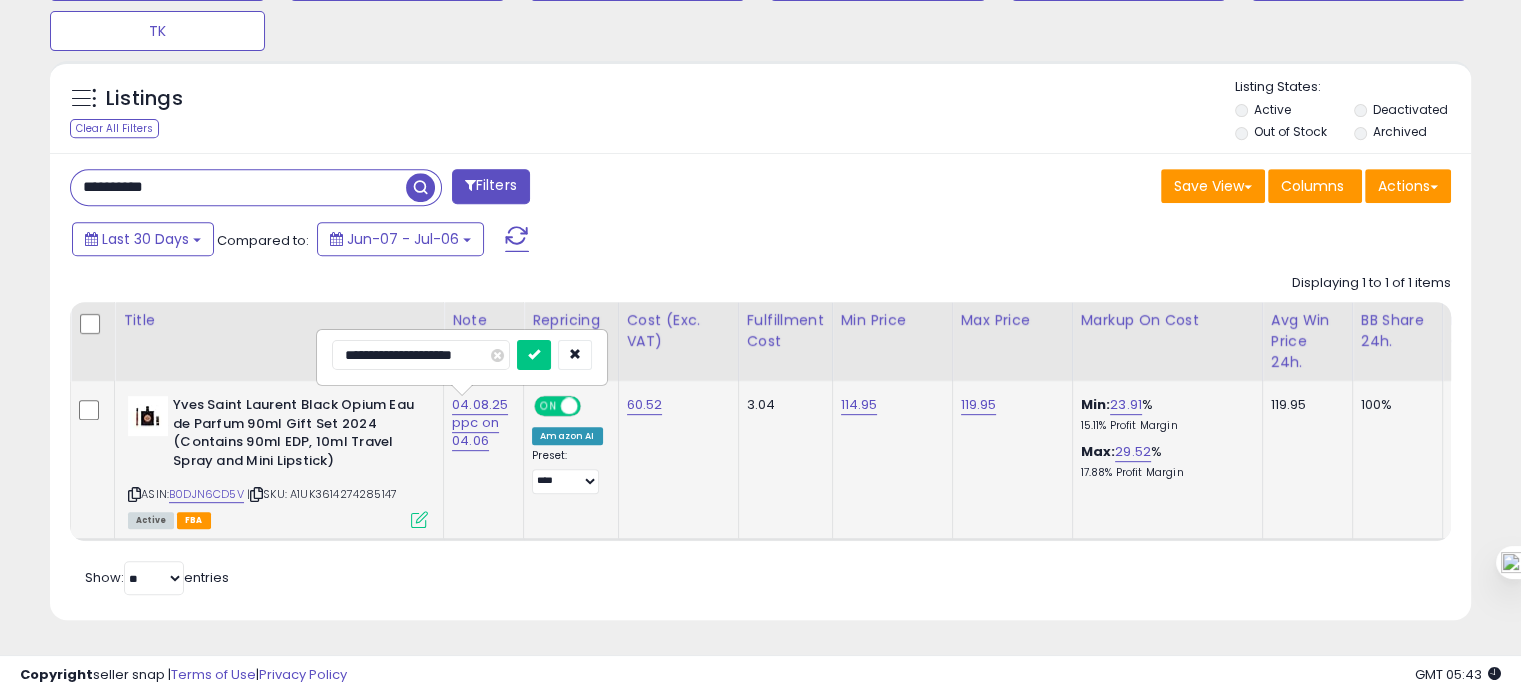 click on "**********" at bounding box center [421, 355] 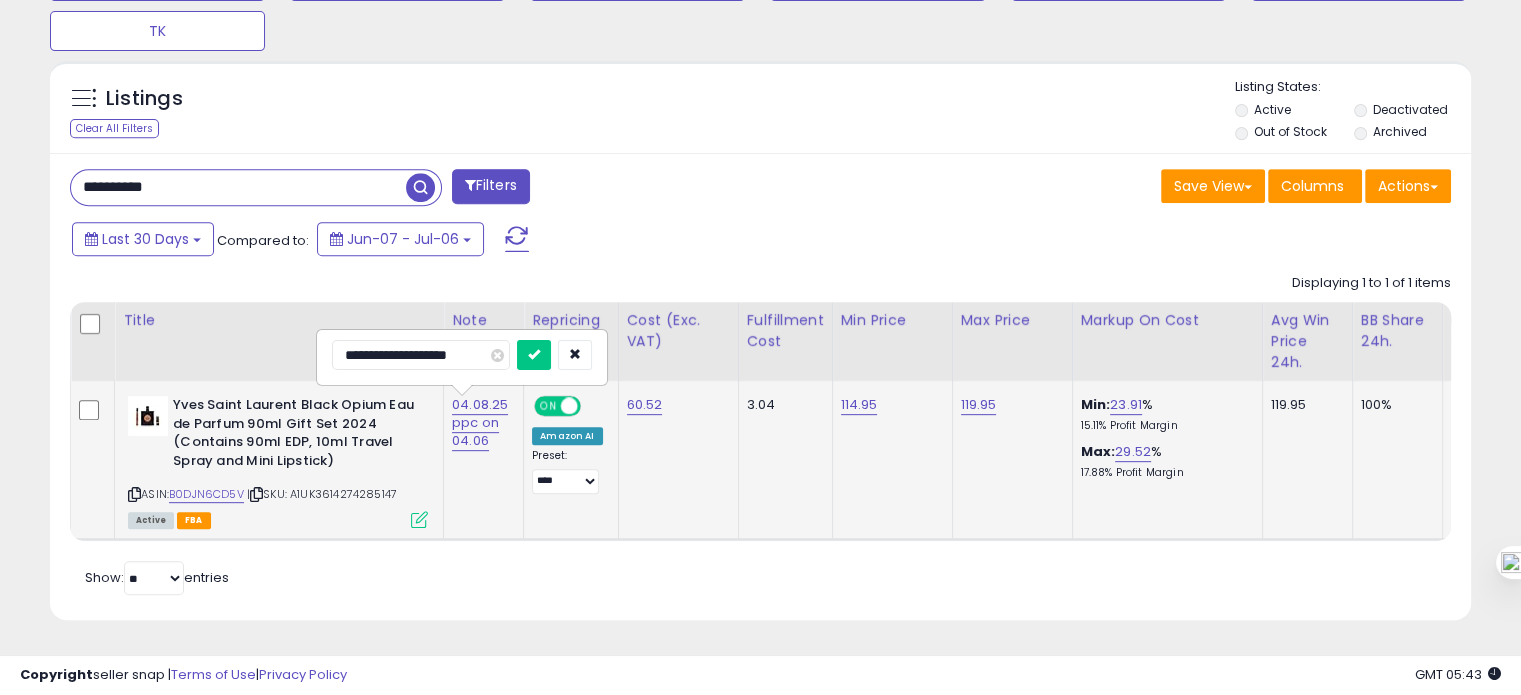 type on "**********" 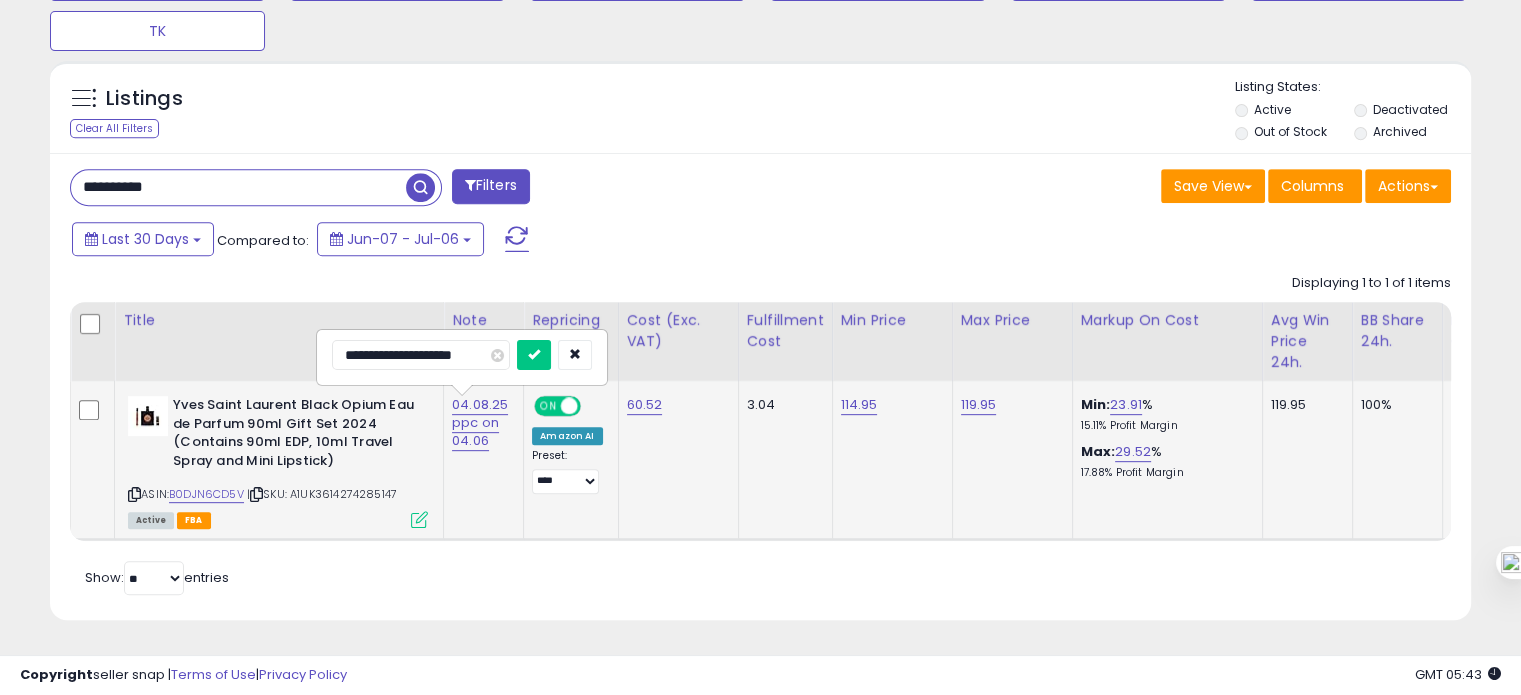 click at bounding box center (534, 355) 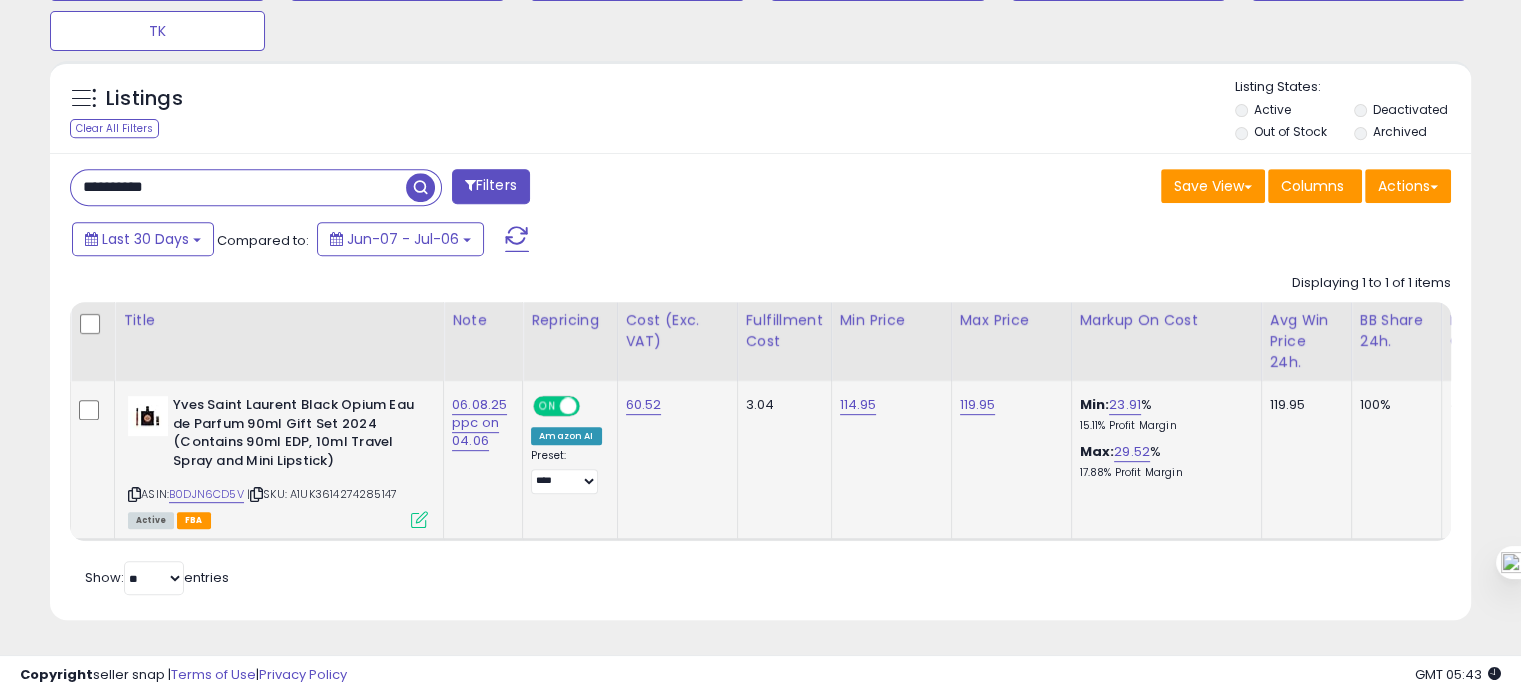 click on "**********" at bounding box center (238, 187) 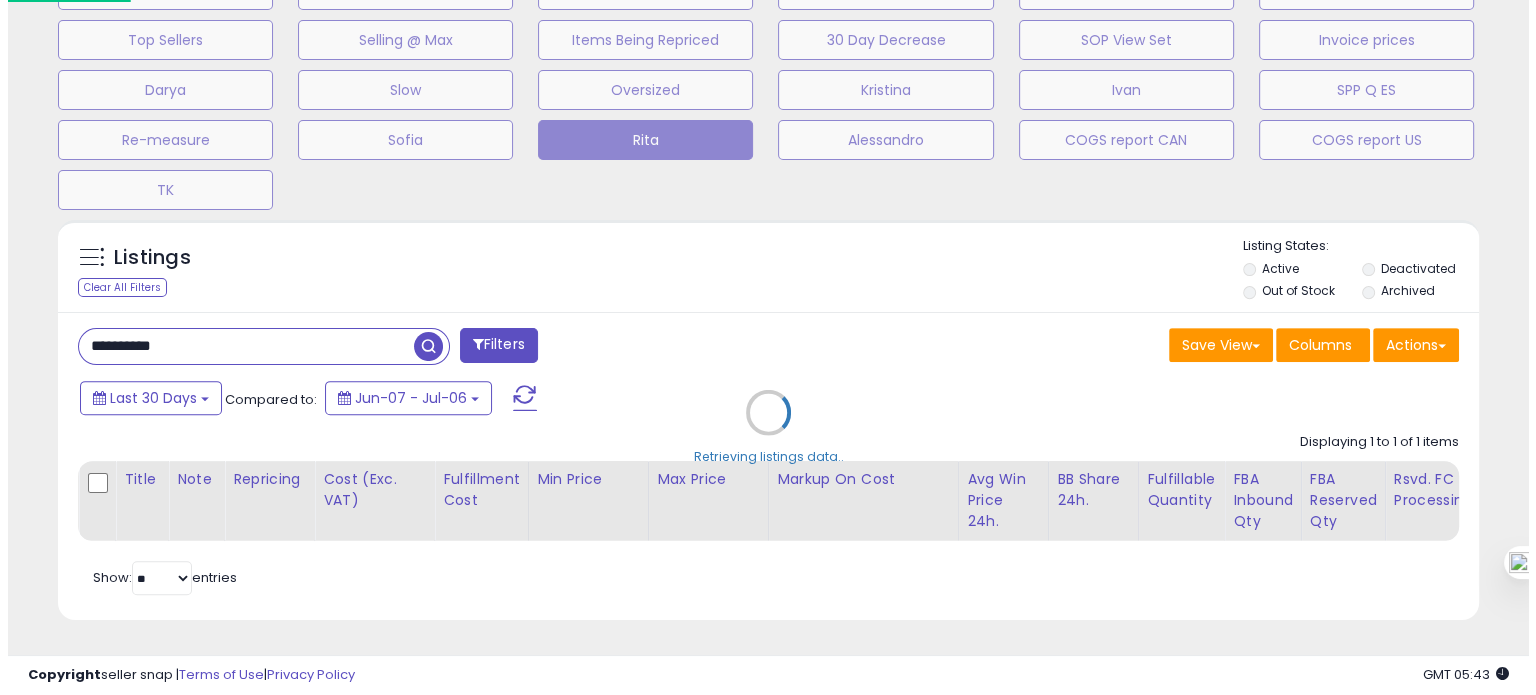 scroll, scrollTop: 674, scrollLeft: 0, axis: vertical 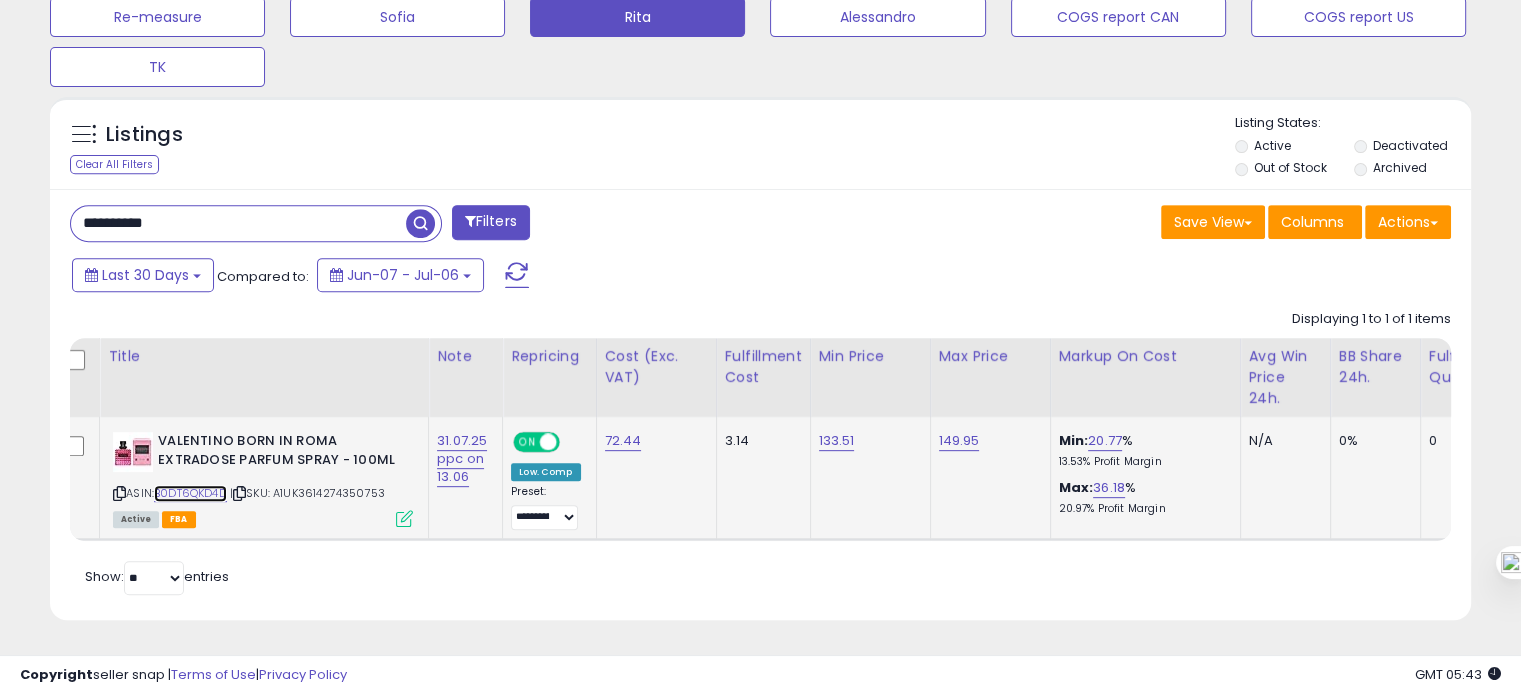 click on "B0DT6QKD4D" at bounding box center (190, 493) 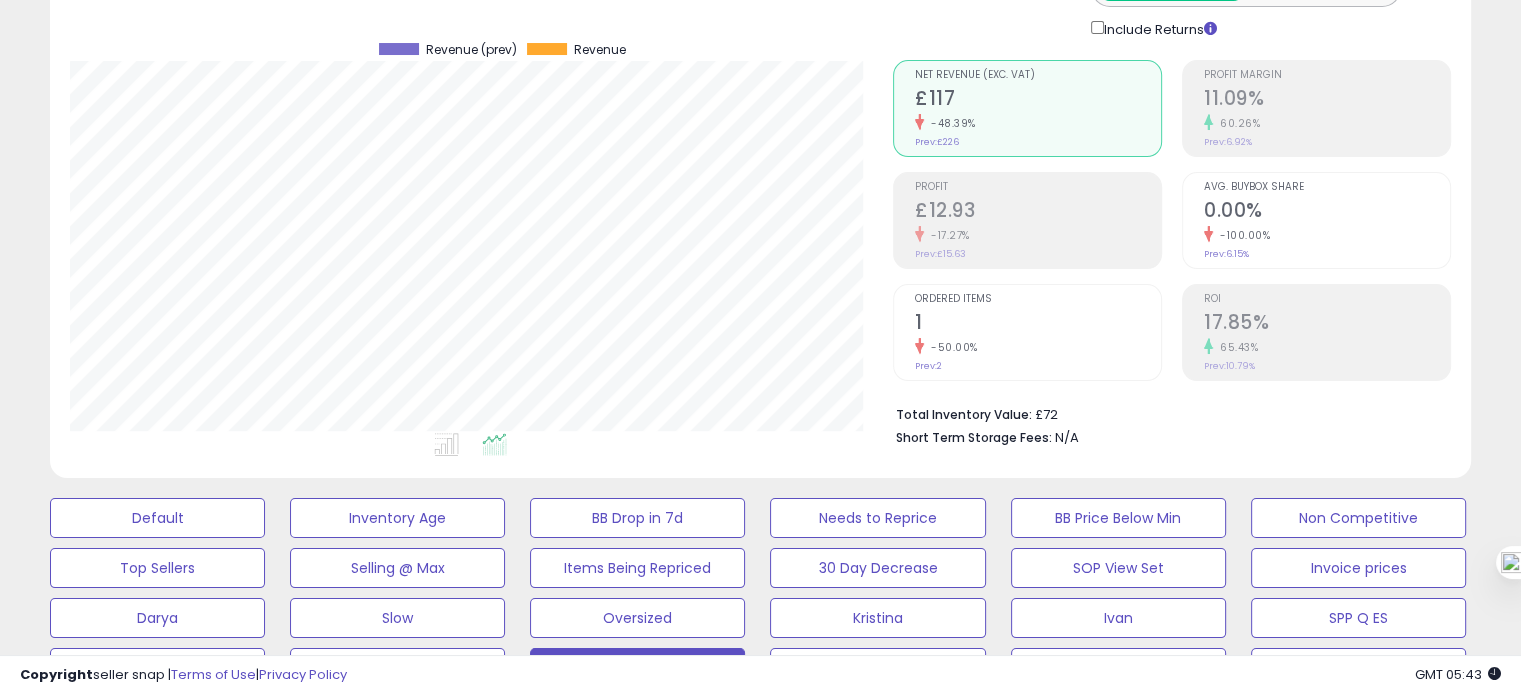 click on "0.00%" at bounding box center [1327, 212] 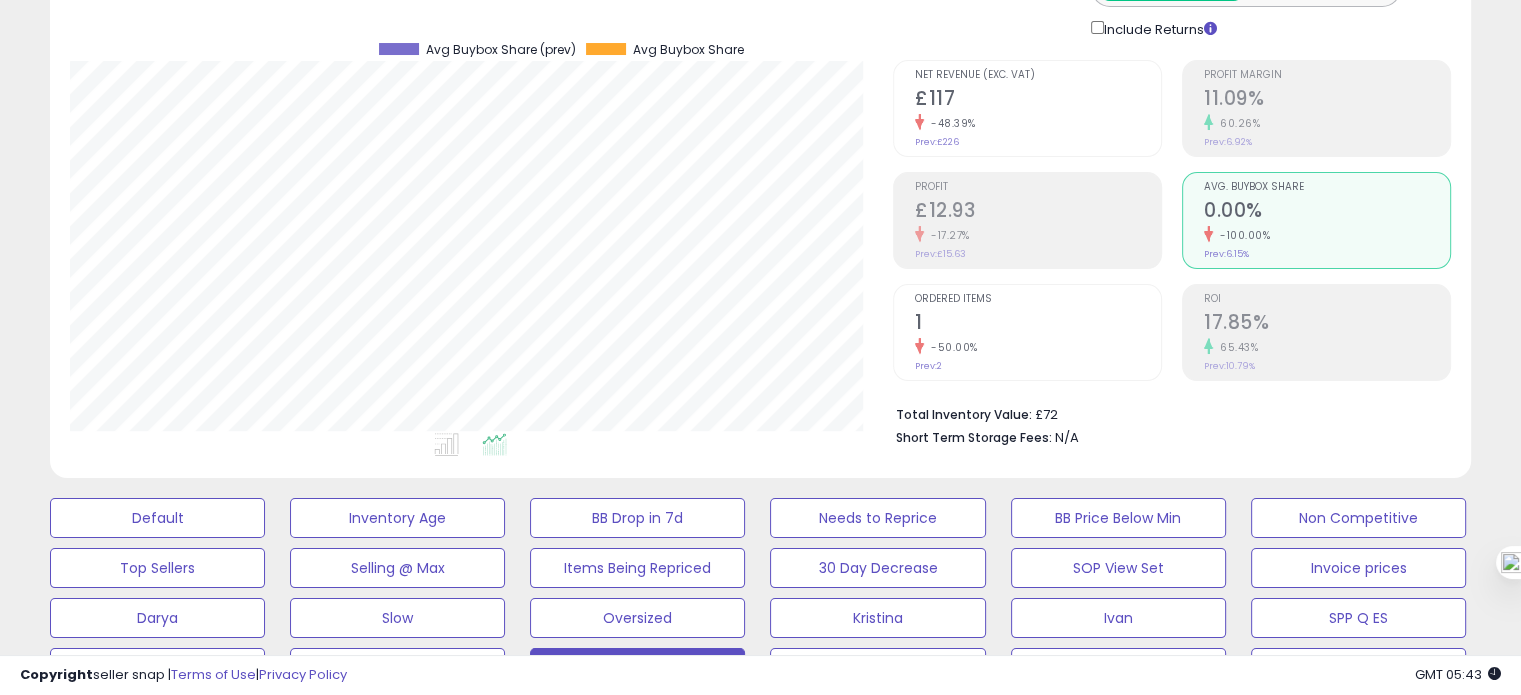 click on "1" at bounding box center [1038, 324] 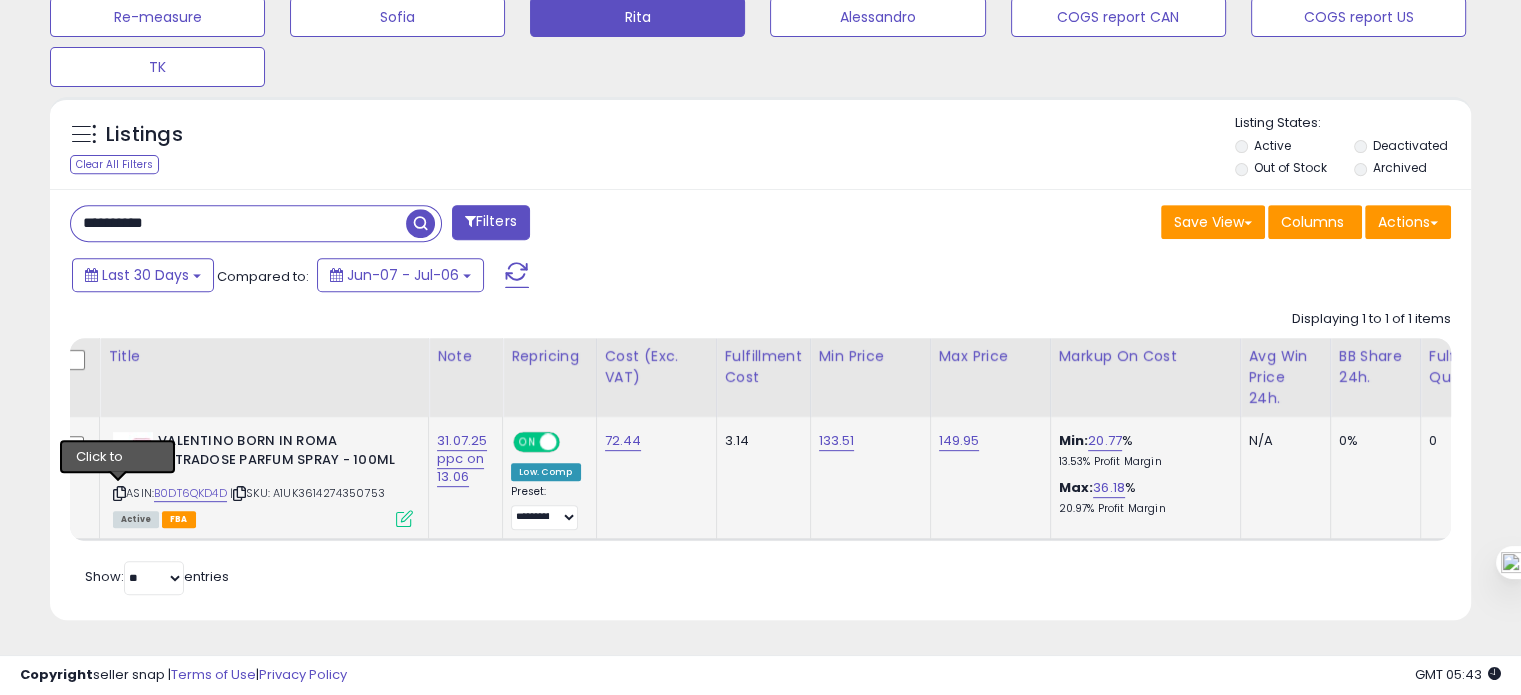 click at bounding box center [119, 493] 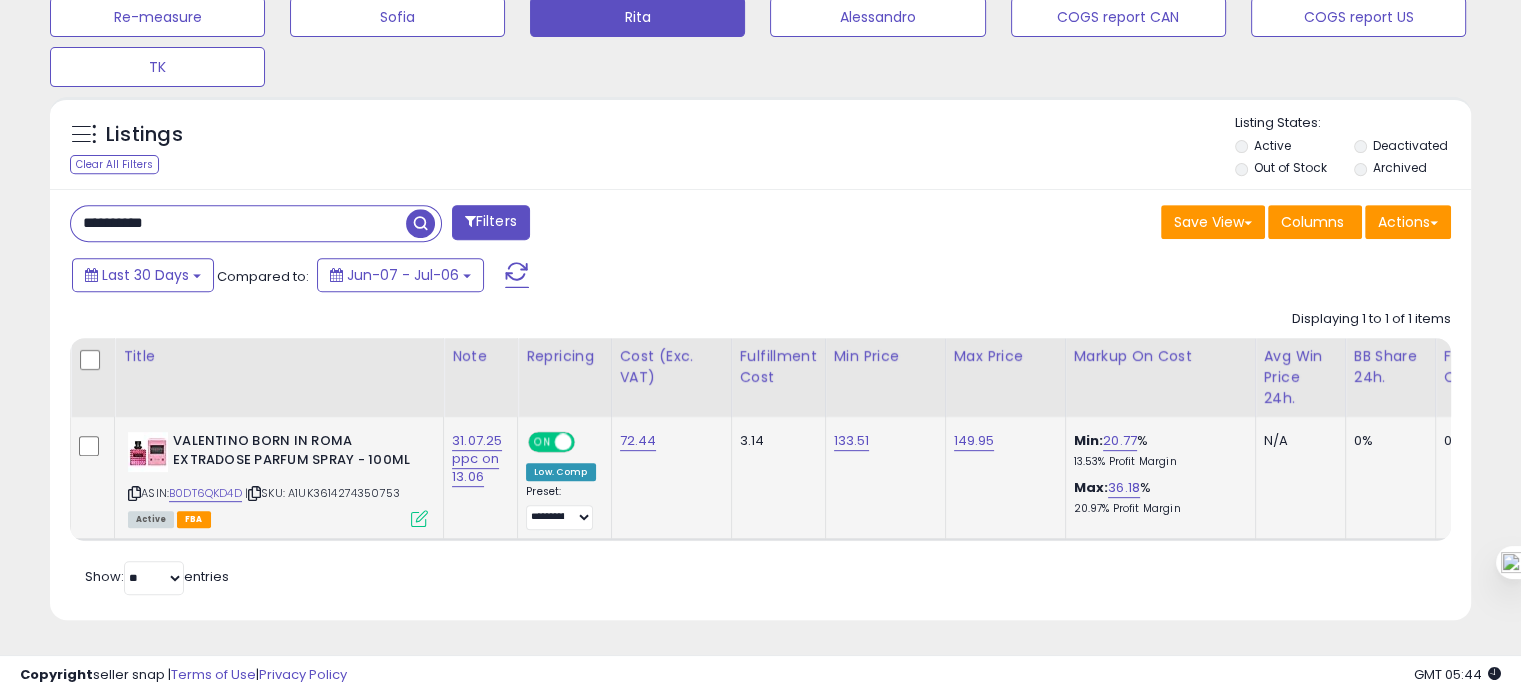 click on "ASIN:  B0DT6QKD4D    |   SKU: A1UK3614274350753 Active FBA" at bounding box center (278, 478) 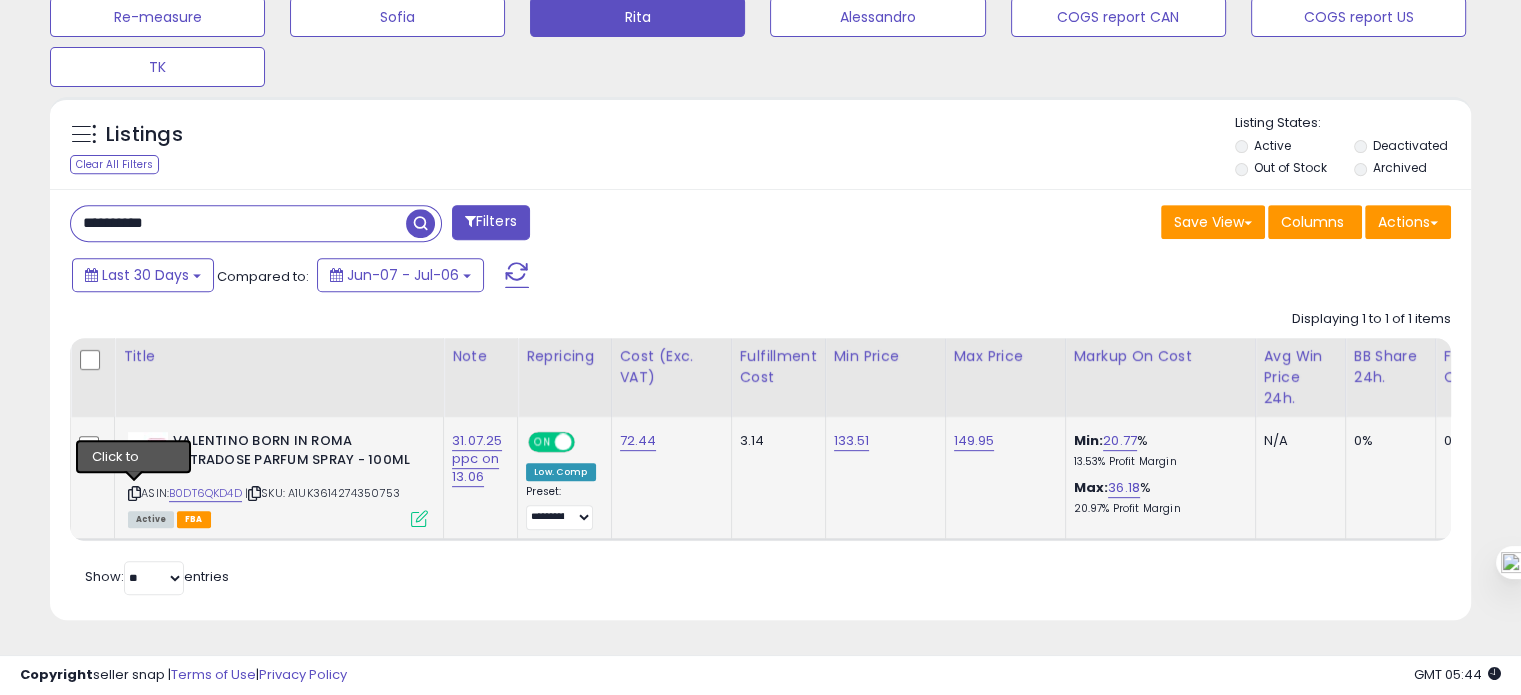 click at bounding box center (134, 493) 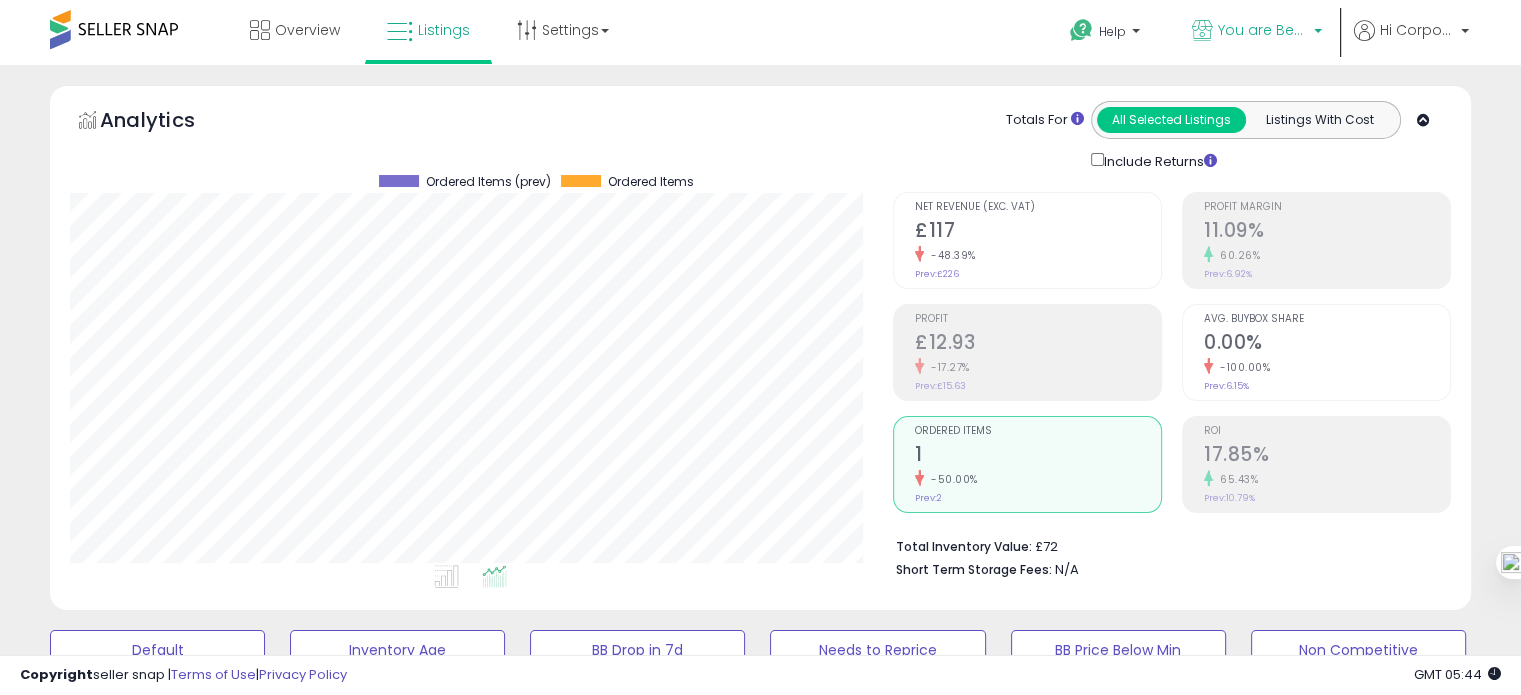 click on "You are Beautiful (UK)" at bounding box center [1257, 32] 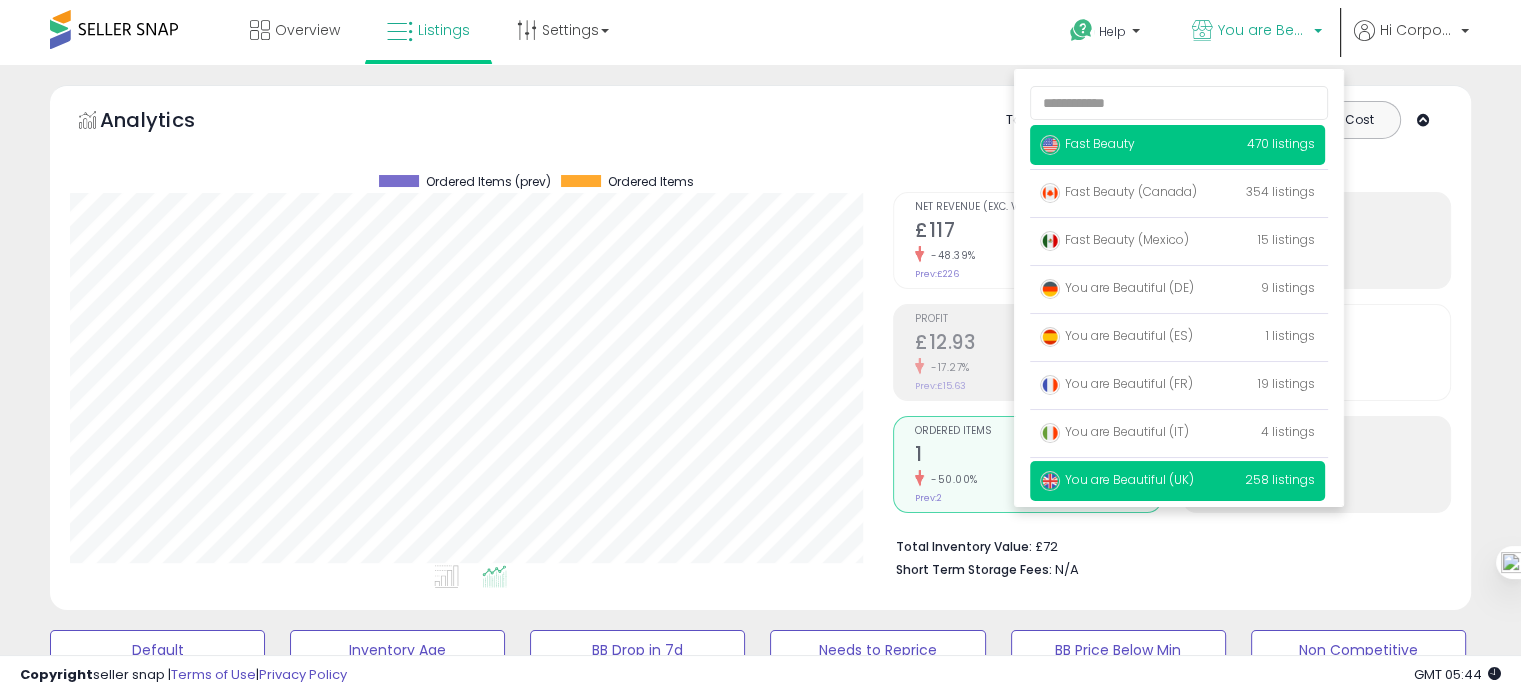 click on "Fast Beauty
470
listings" at bounding box center (1177, 145) 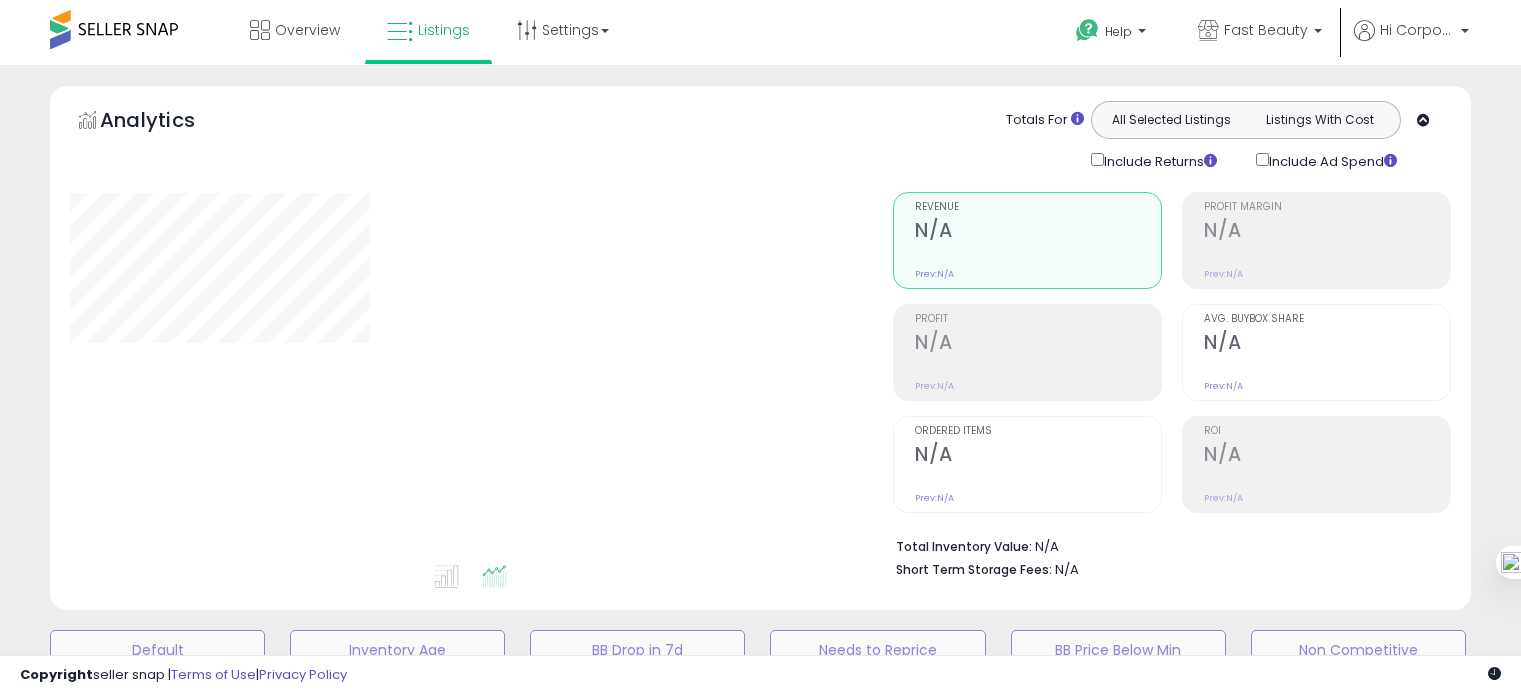 scroll, scrollTop: 0, scrollLeft: 0, axis: both 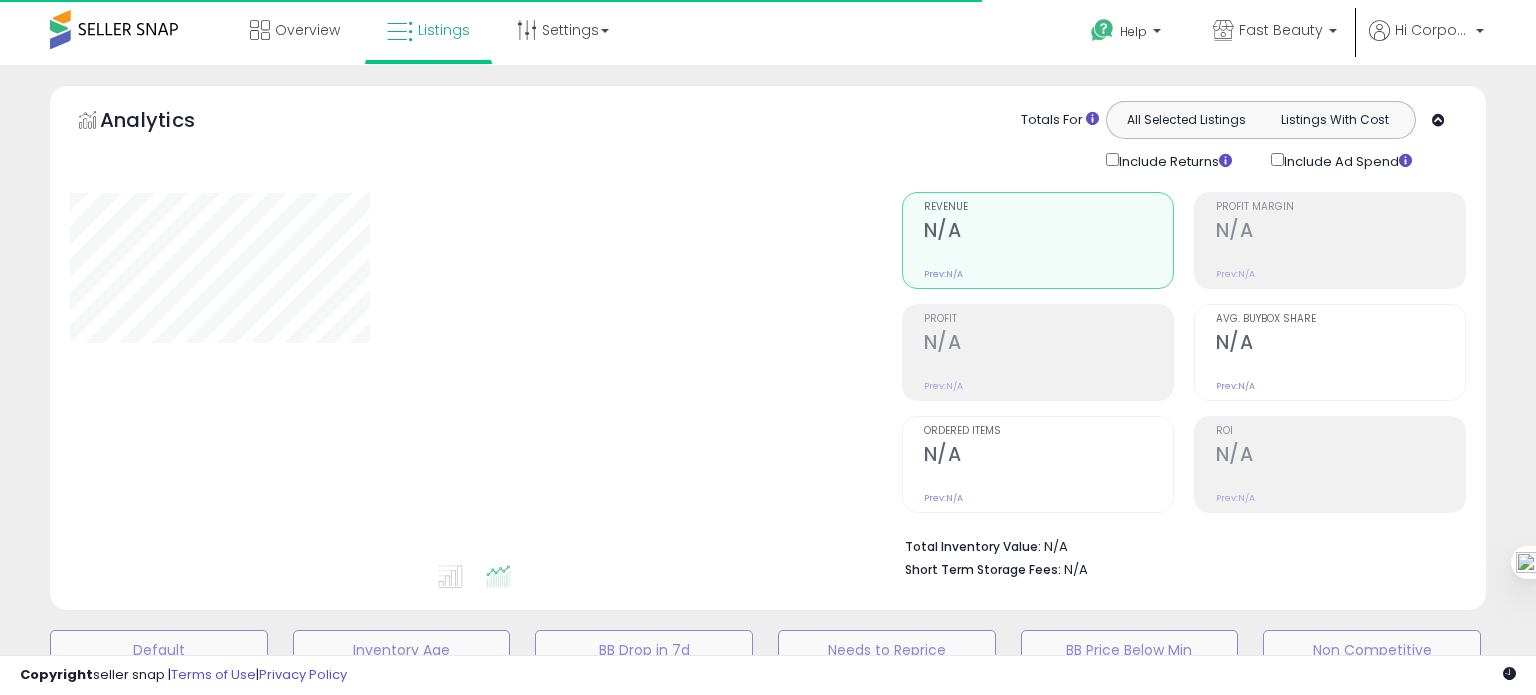 type on "**********" 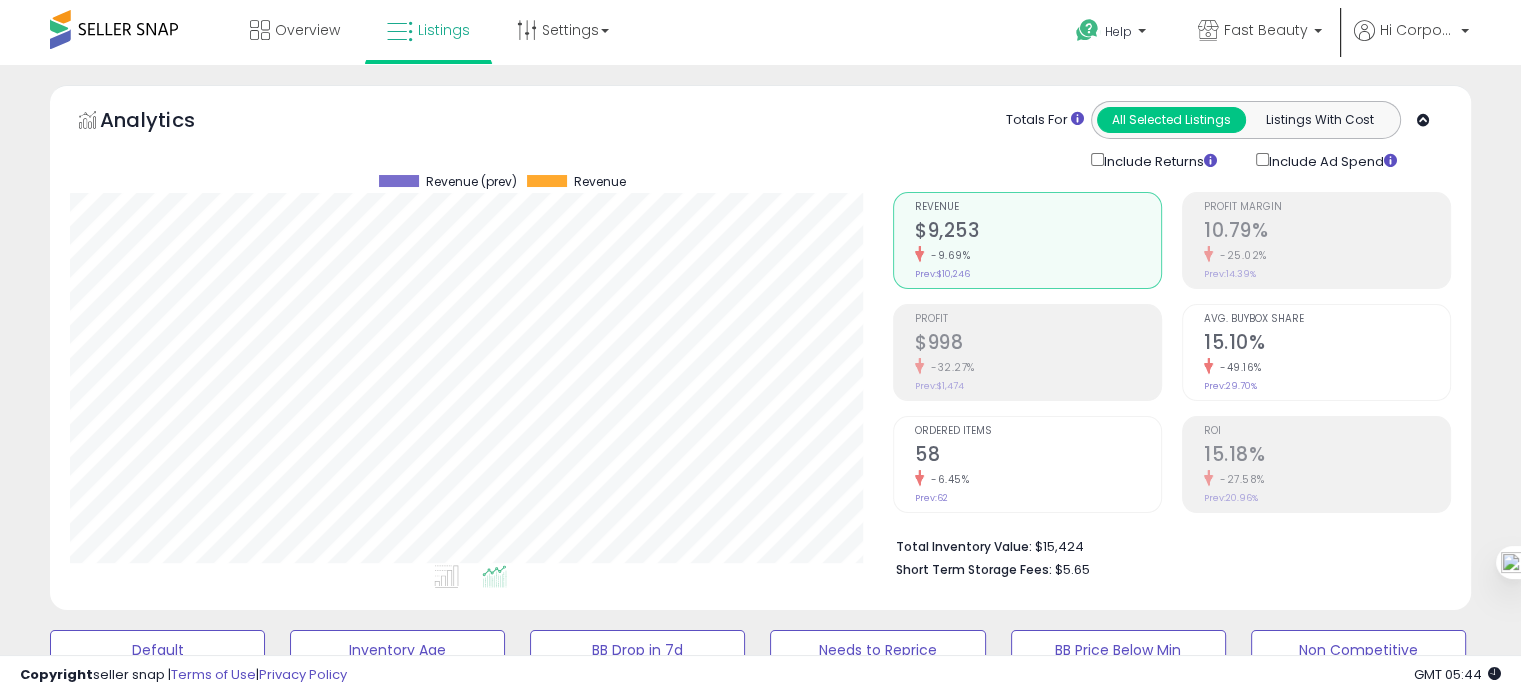 scroll, scrollTop: 999589, scrollLeft: 999176, axis: both 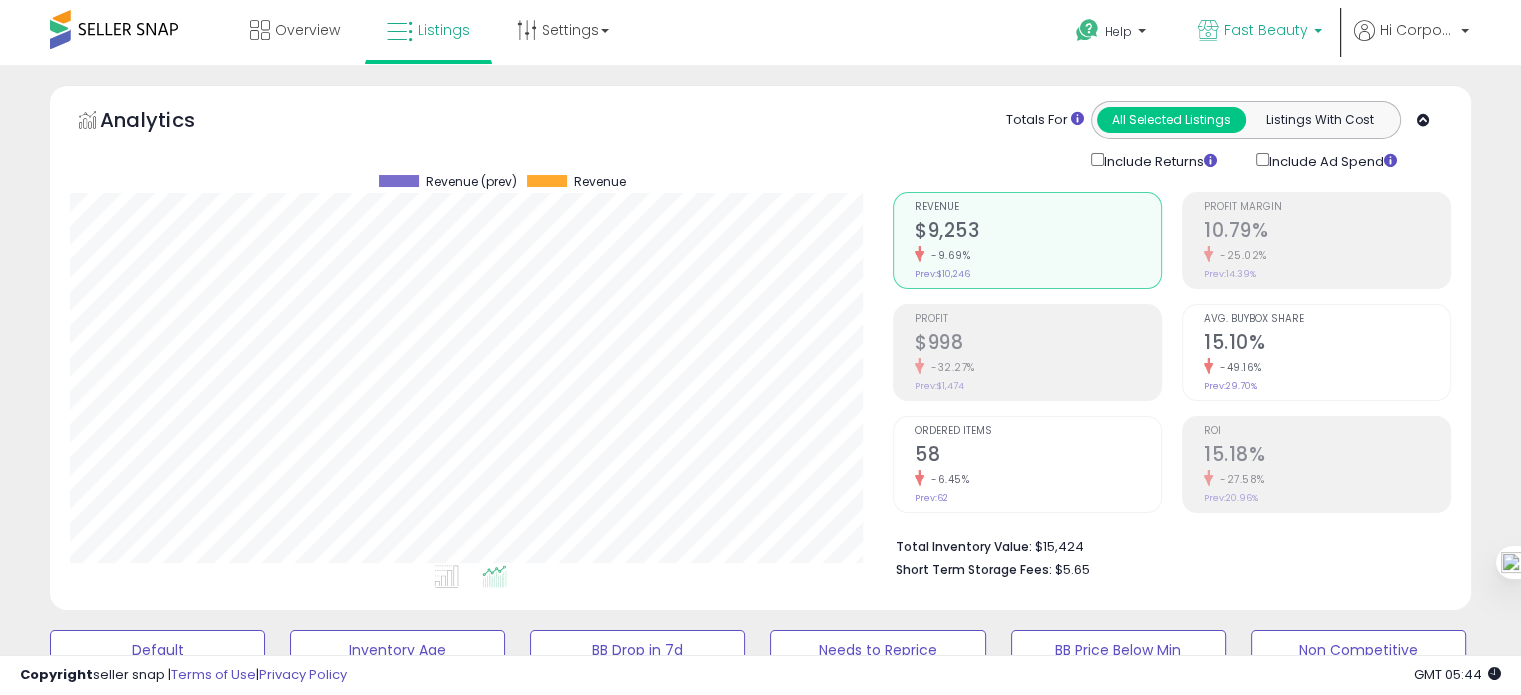click on "Fast Beauty" at bounding box center [1266, 30] 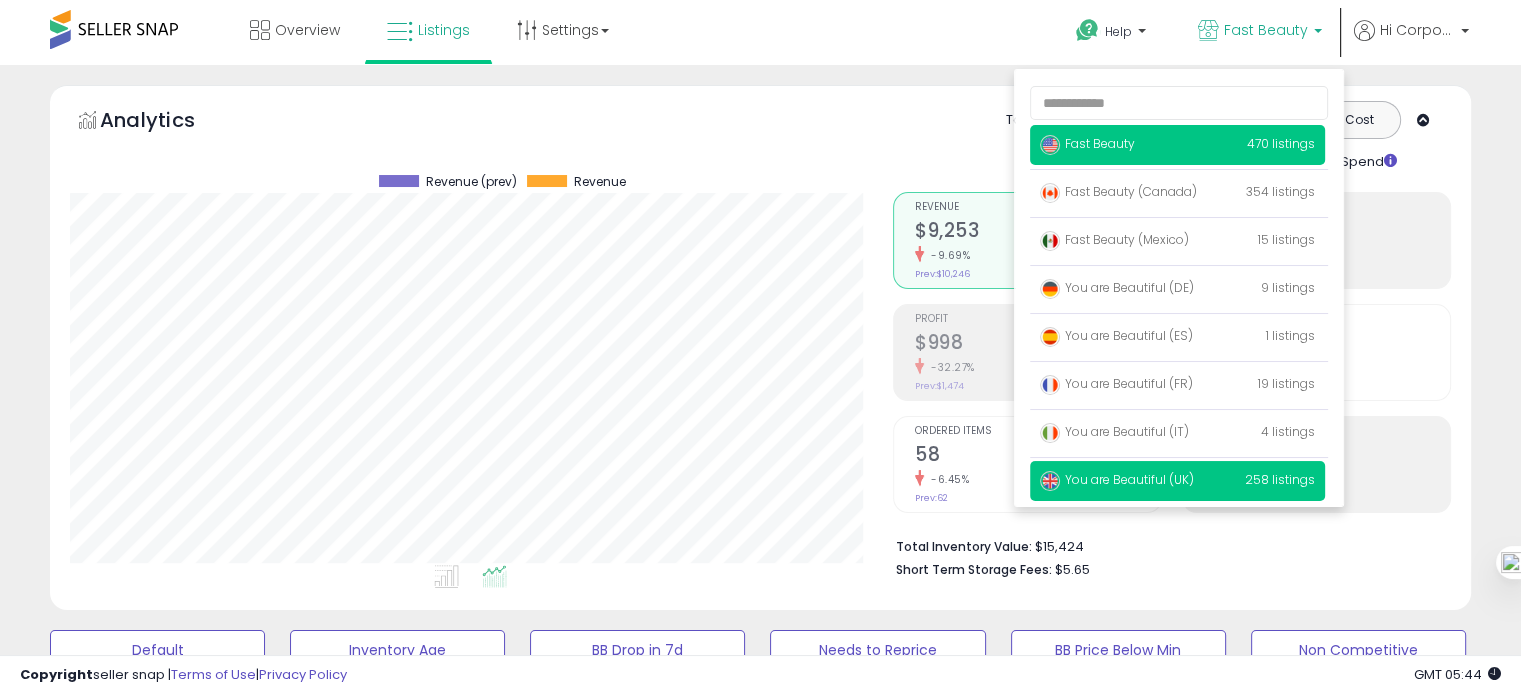 click on "You are Beautiful (UK)
258
listings" at bounding box center [1177, 481] 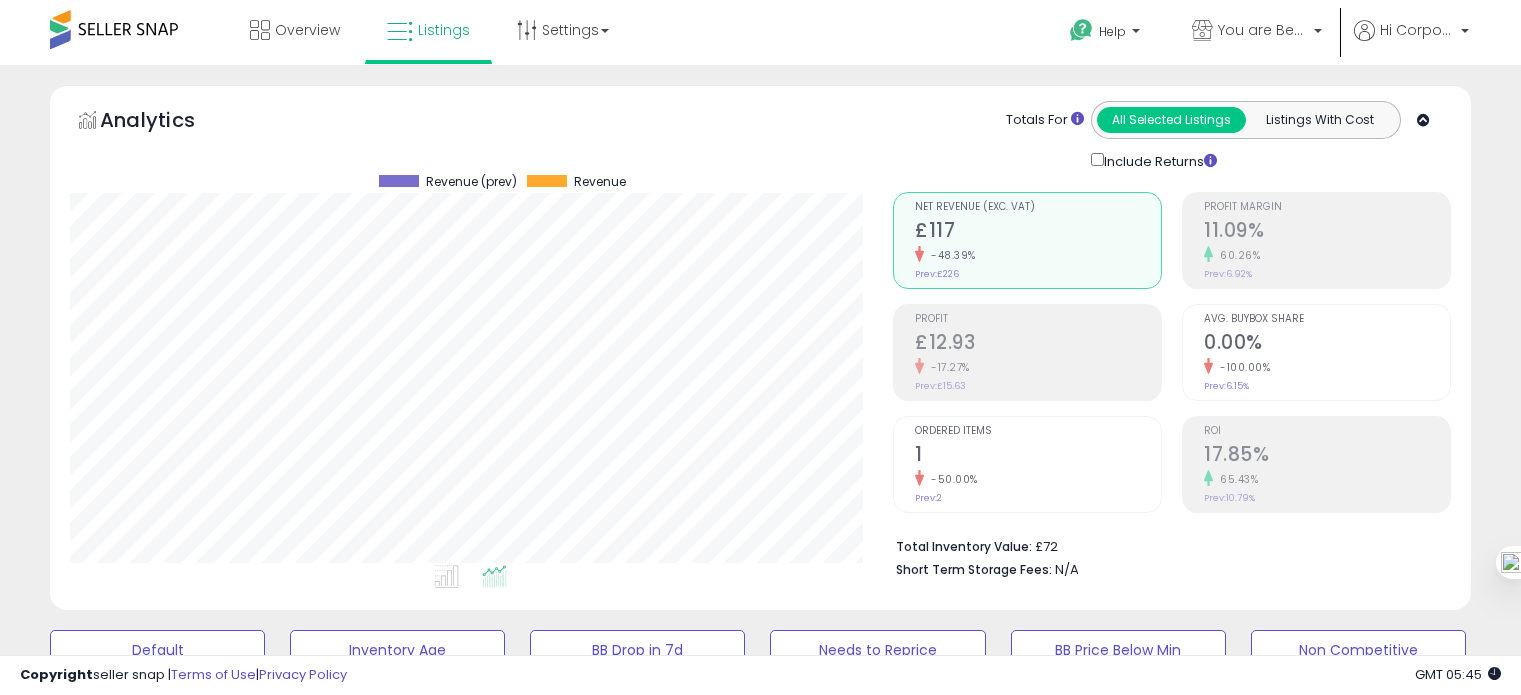 scroll, scrollTop: 0, scrollLeft: 0, axis: both 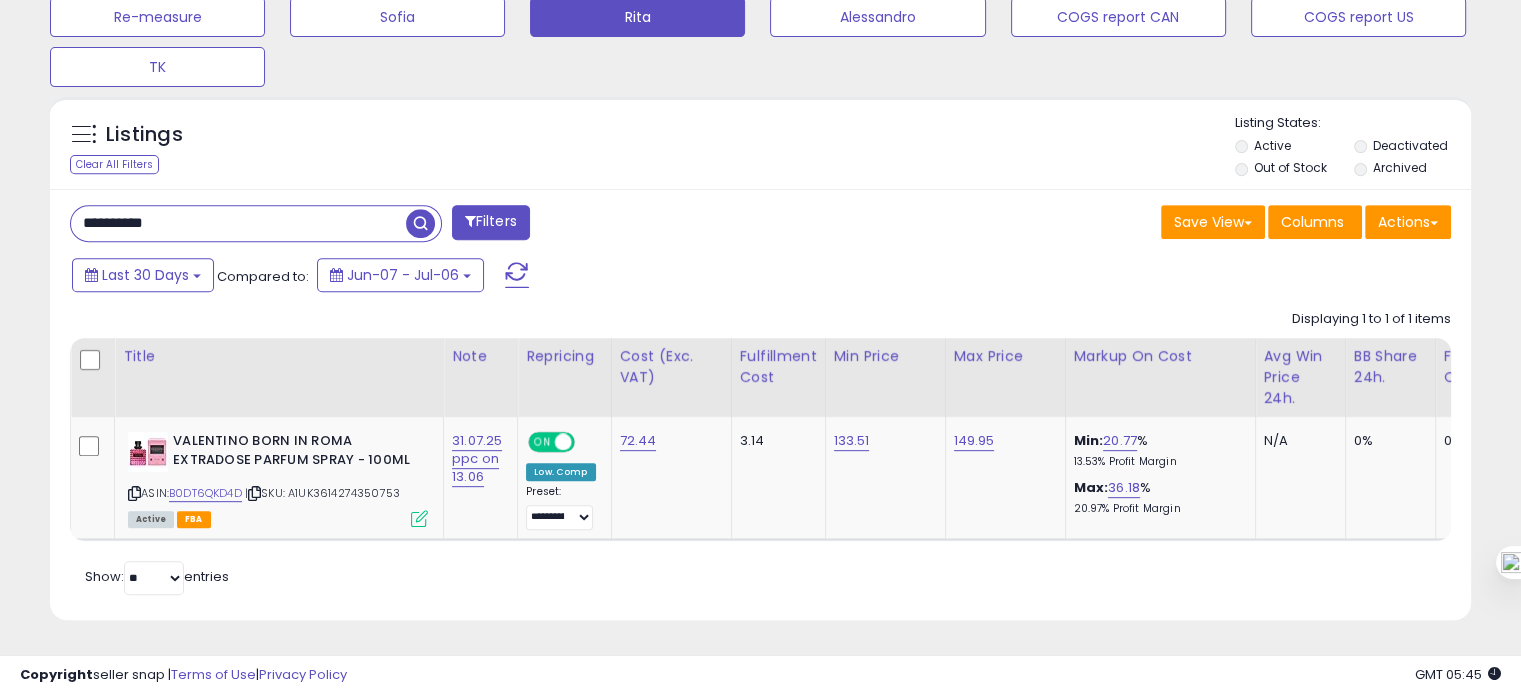 click on "**********" at bounding box center (238, 223) 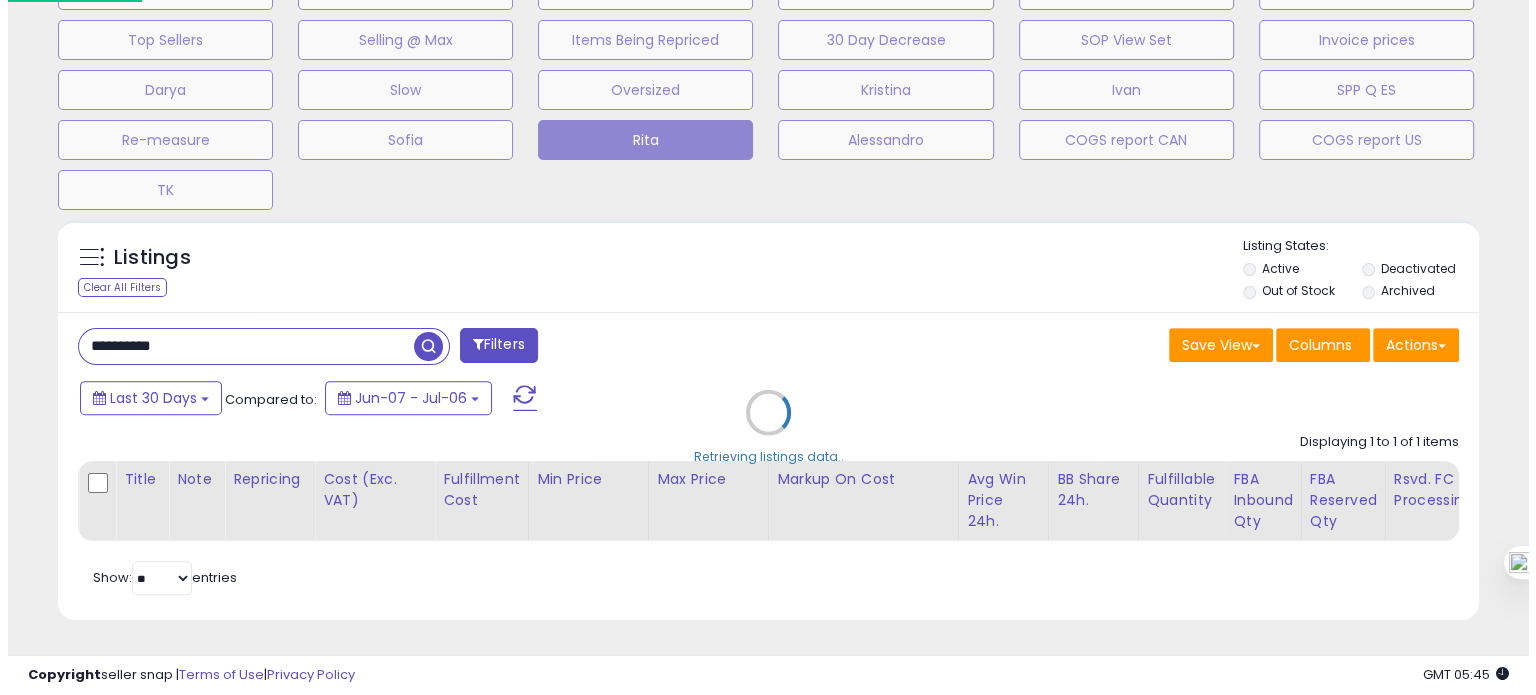 scroll, scrollTop: 674, scrollLeft: 0, axis: vertical 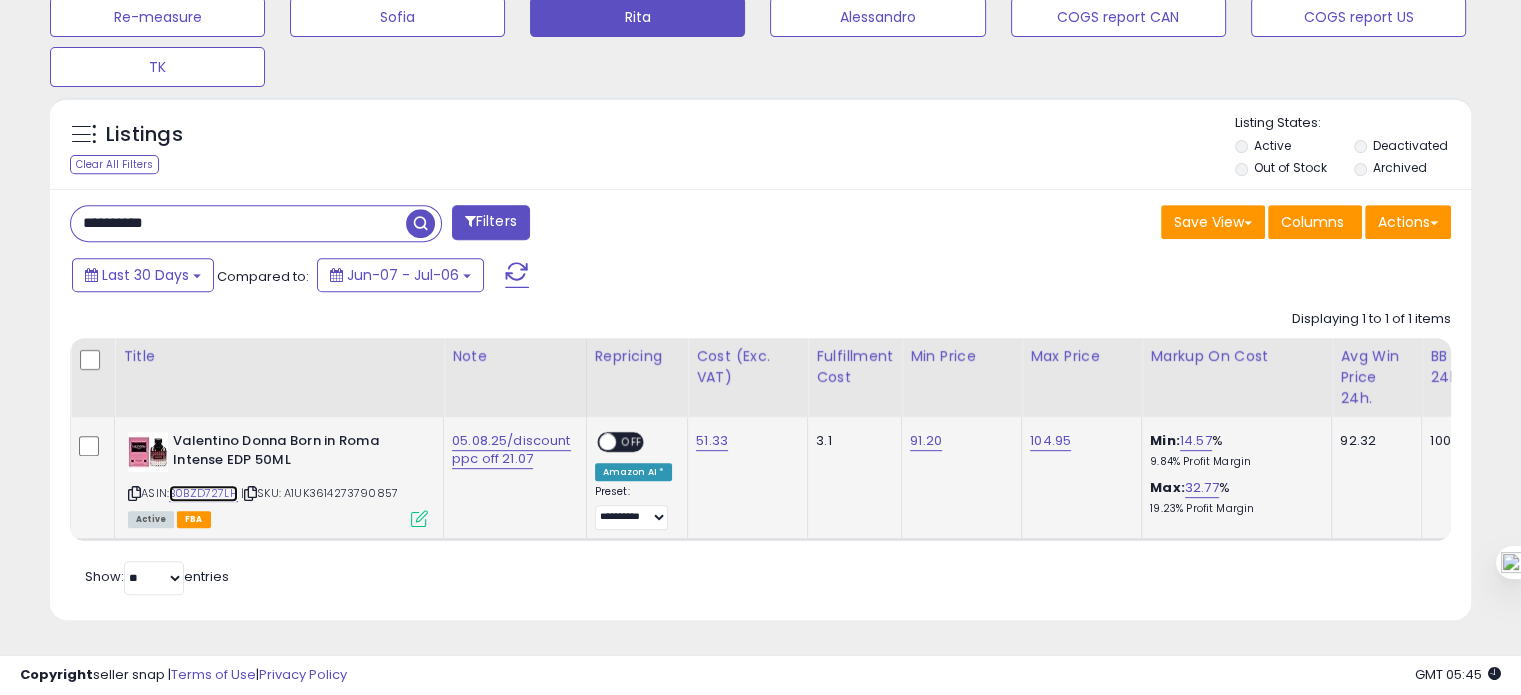 click on "B0BZD727LH" at bounding box center (203, 493) 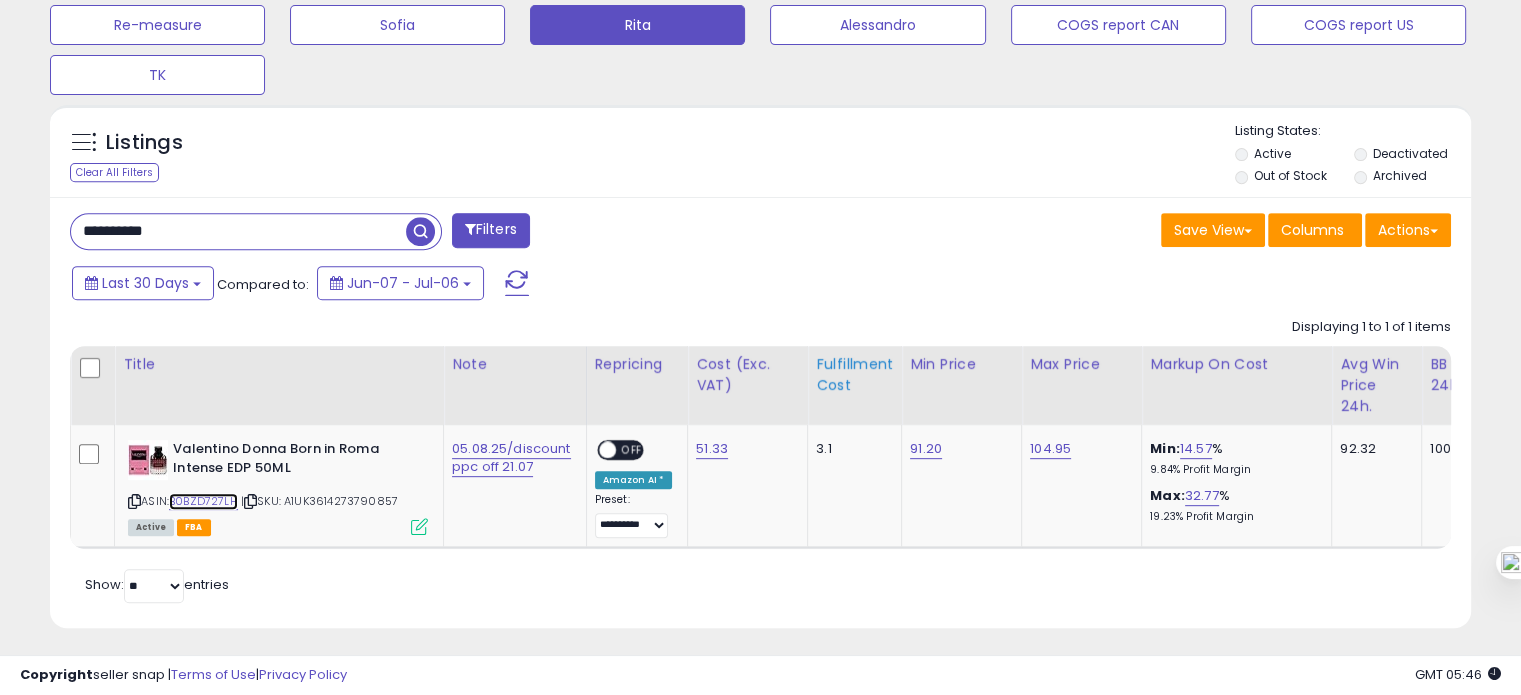 scroll, scrollTop: 796, scrollLeft: 0, axis: vertical 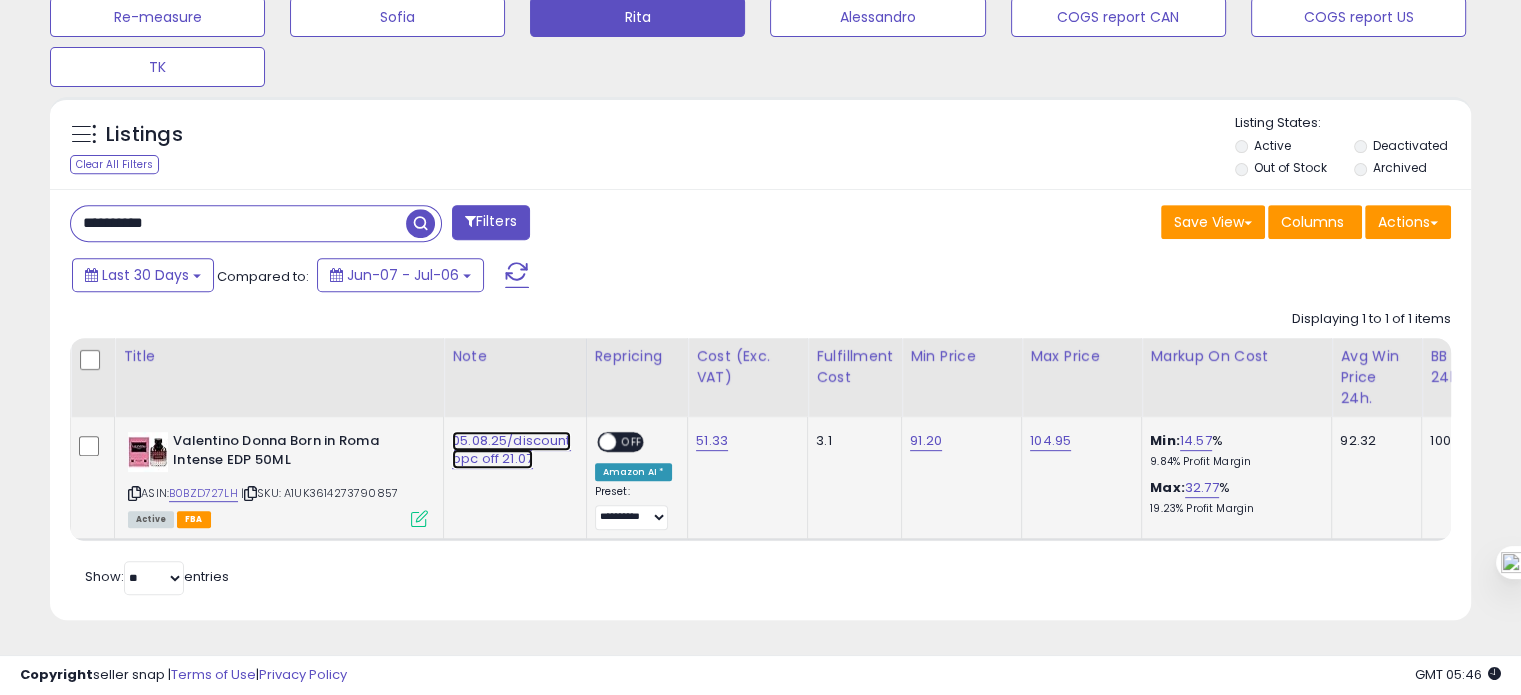 click on "05.08.25/discount ppc off 21.07" at bounding box center (511, 450) 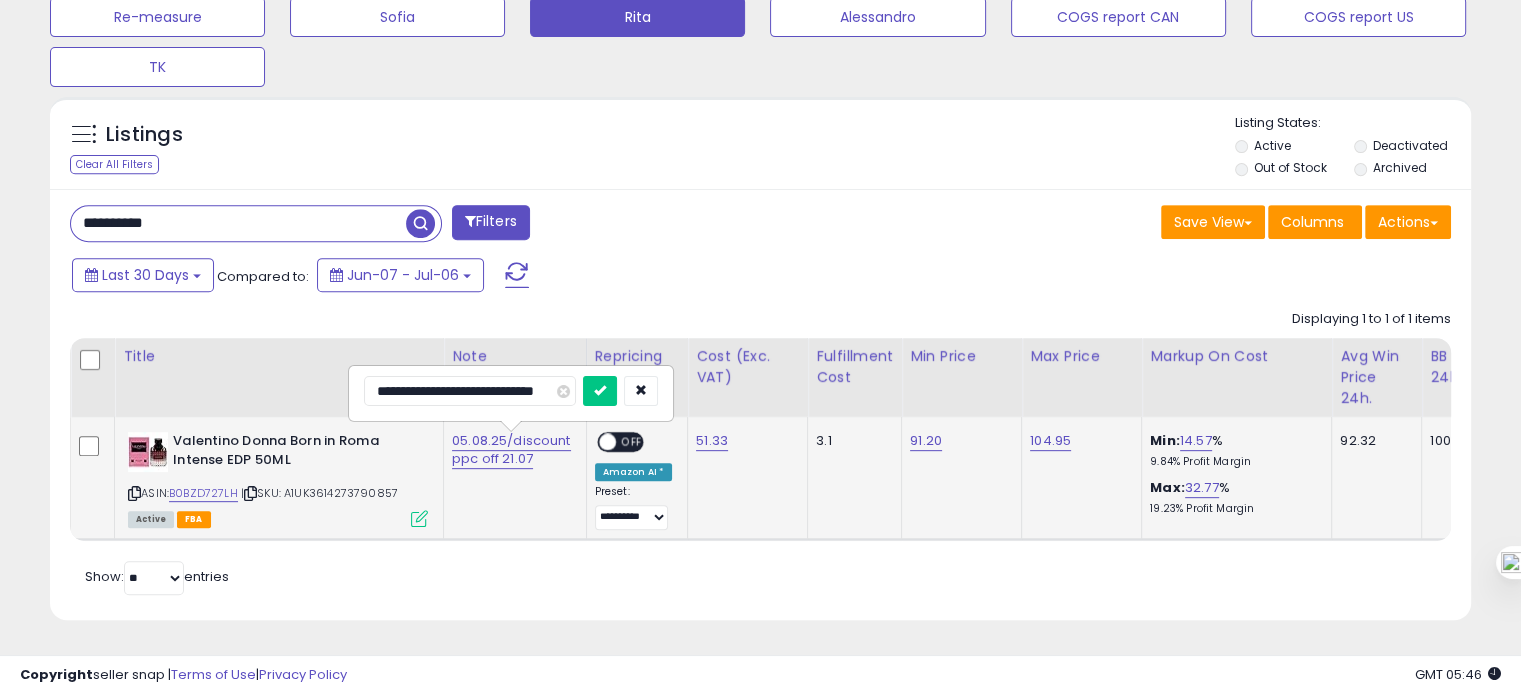 click on "**********" at bounding box center (470, 391) 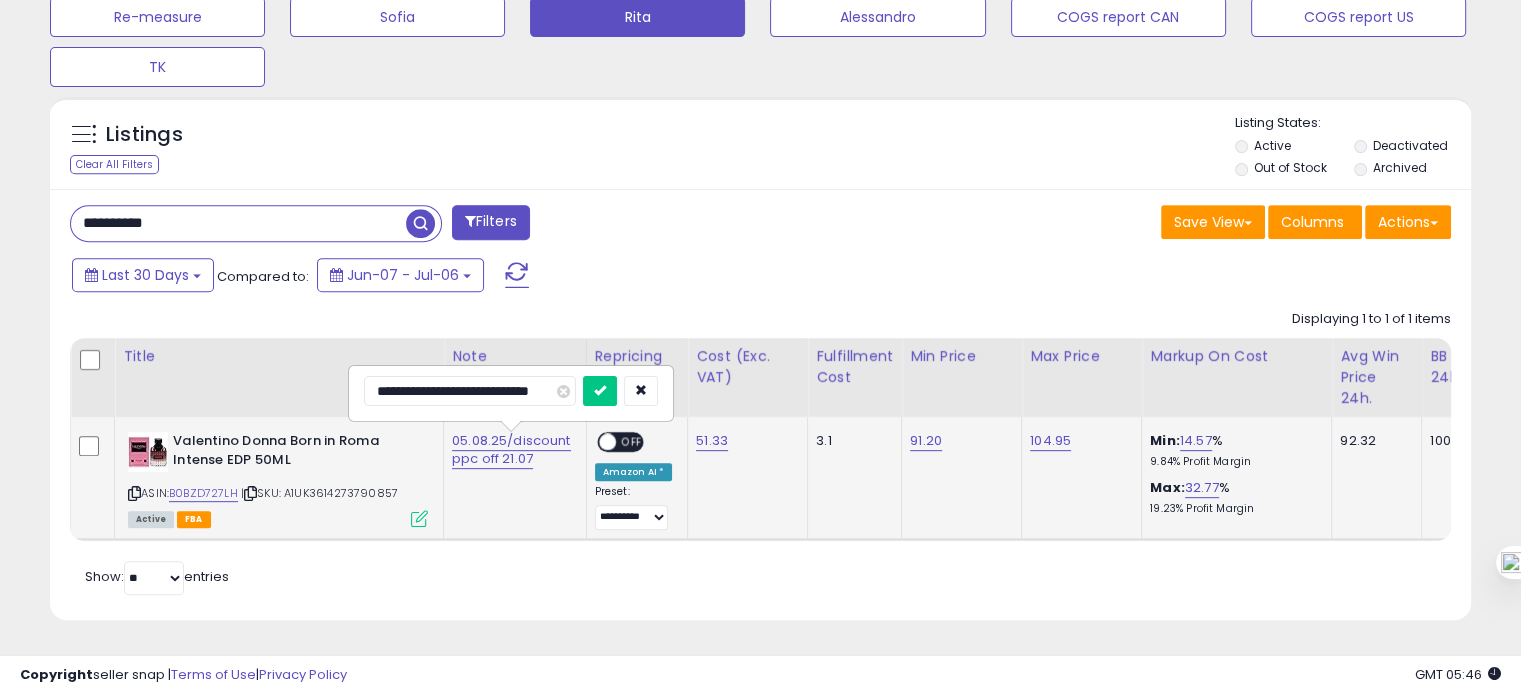 type on "**********" 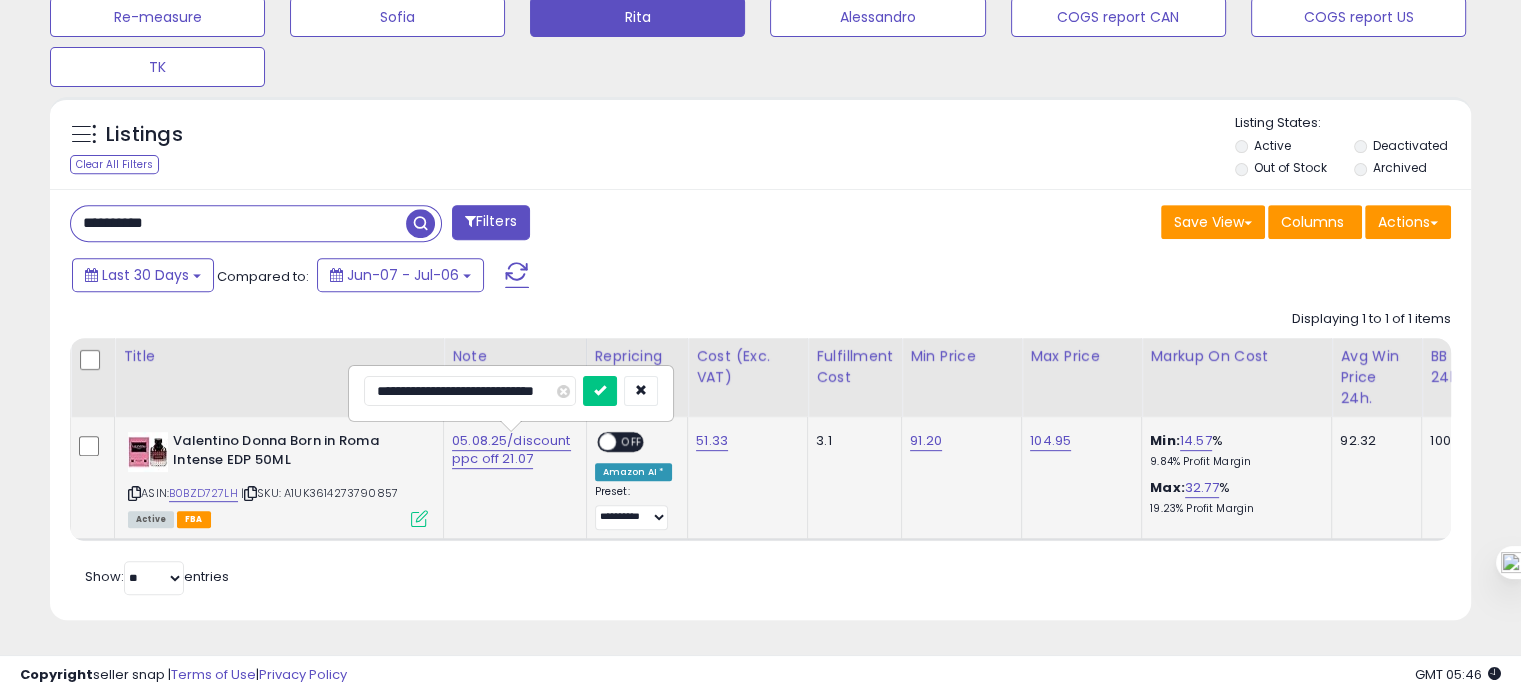 click at bounding box center [600, 391] 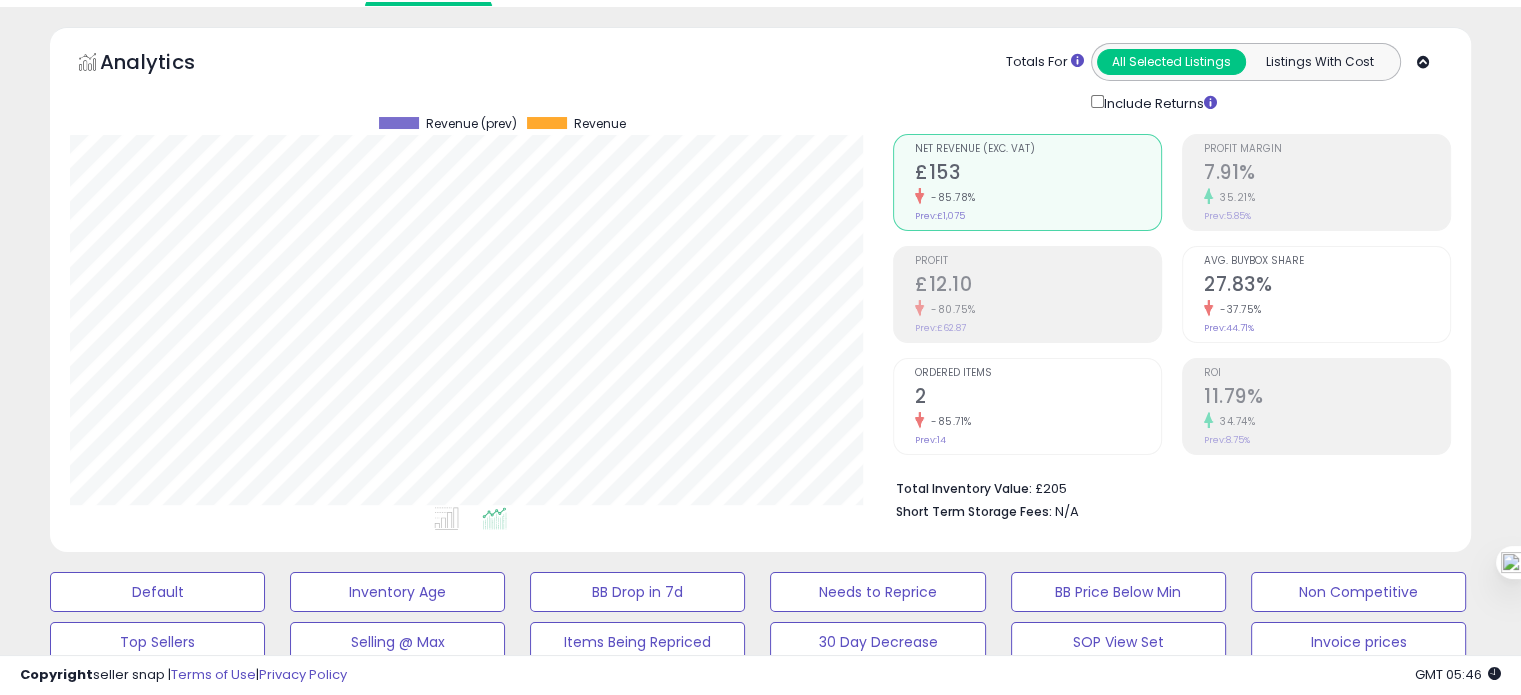 click on "27.83%" at bounding box center [1327, 286] 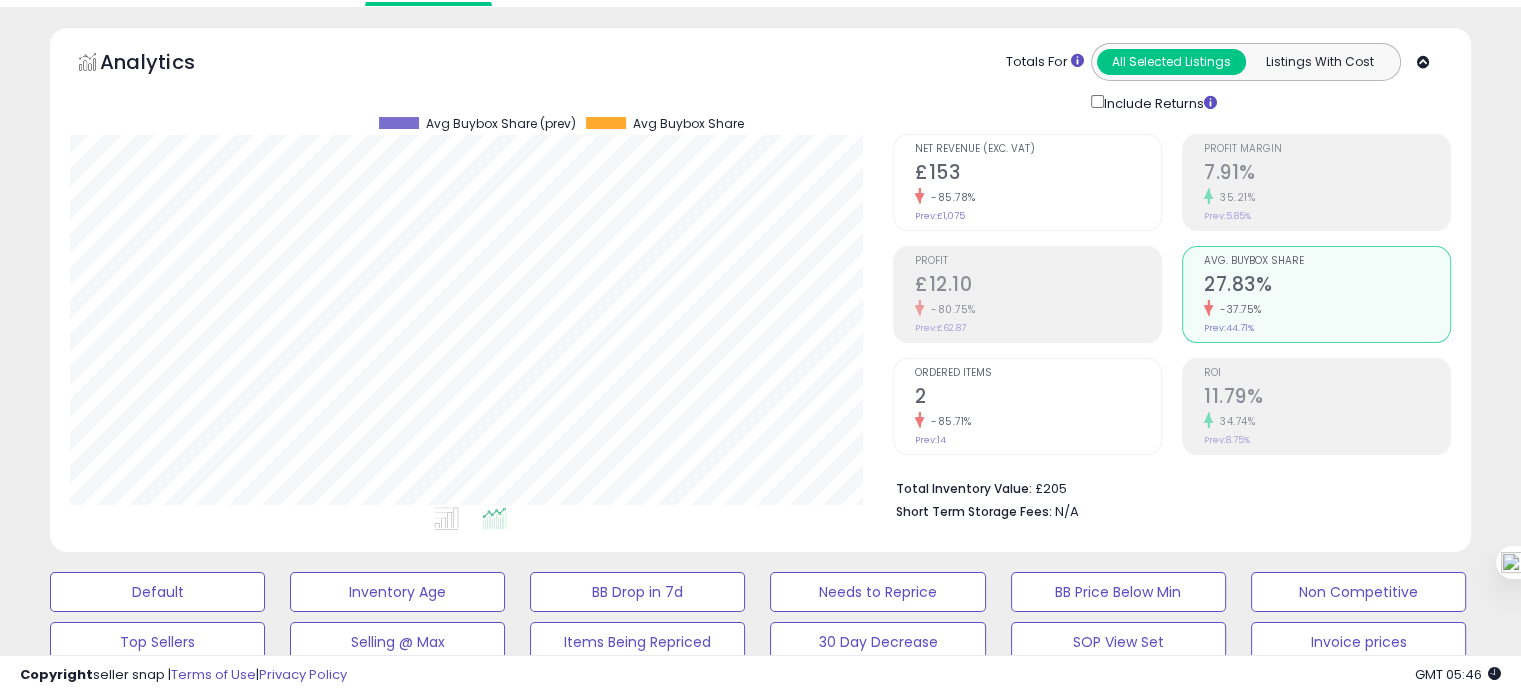 click on "2" at bounding box center [1038, 398] 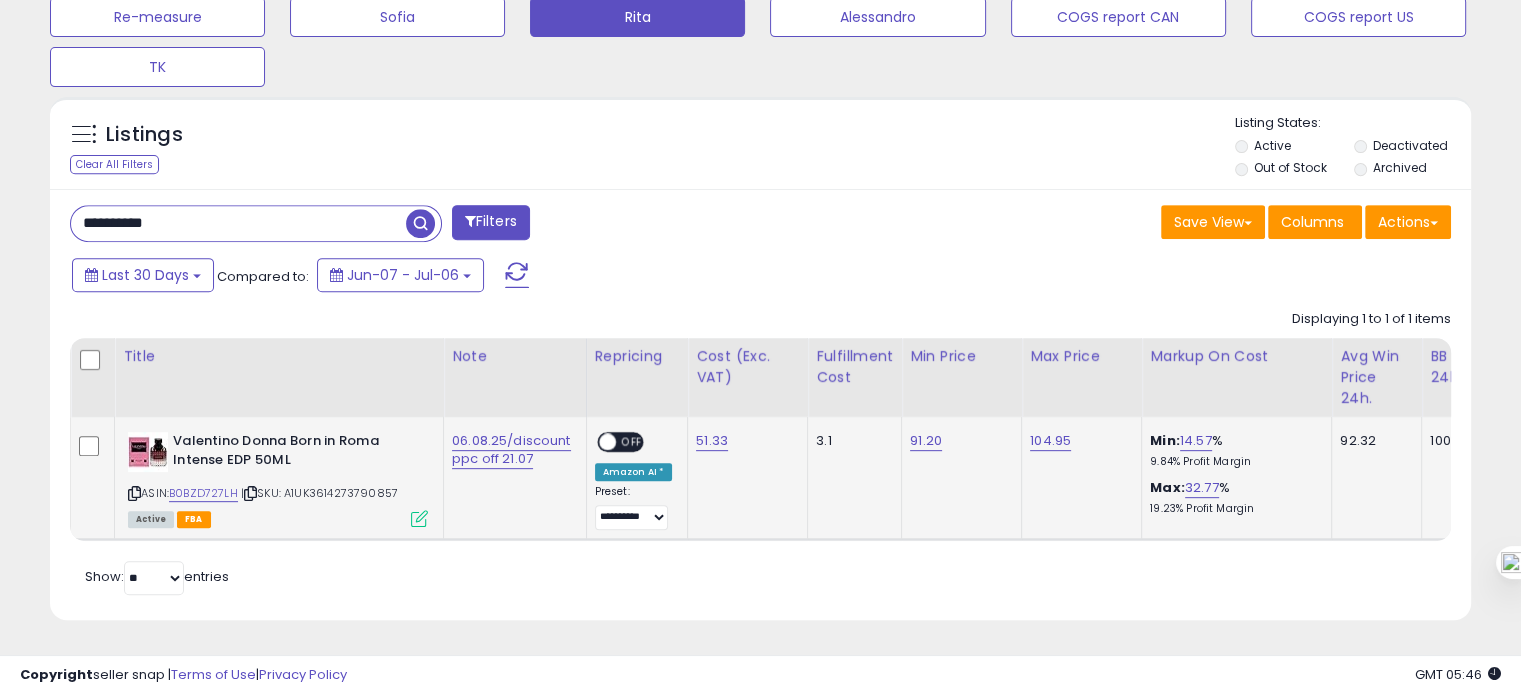 click on "**********" at bounding box center [238, 223] 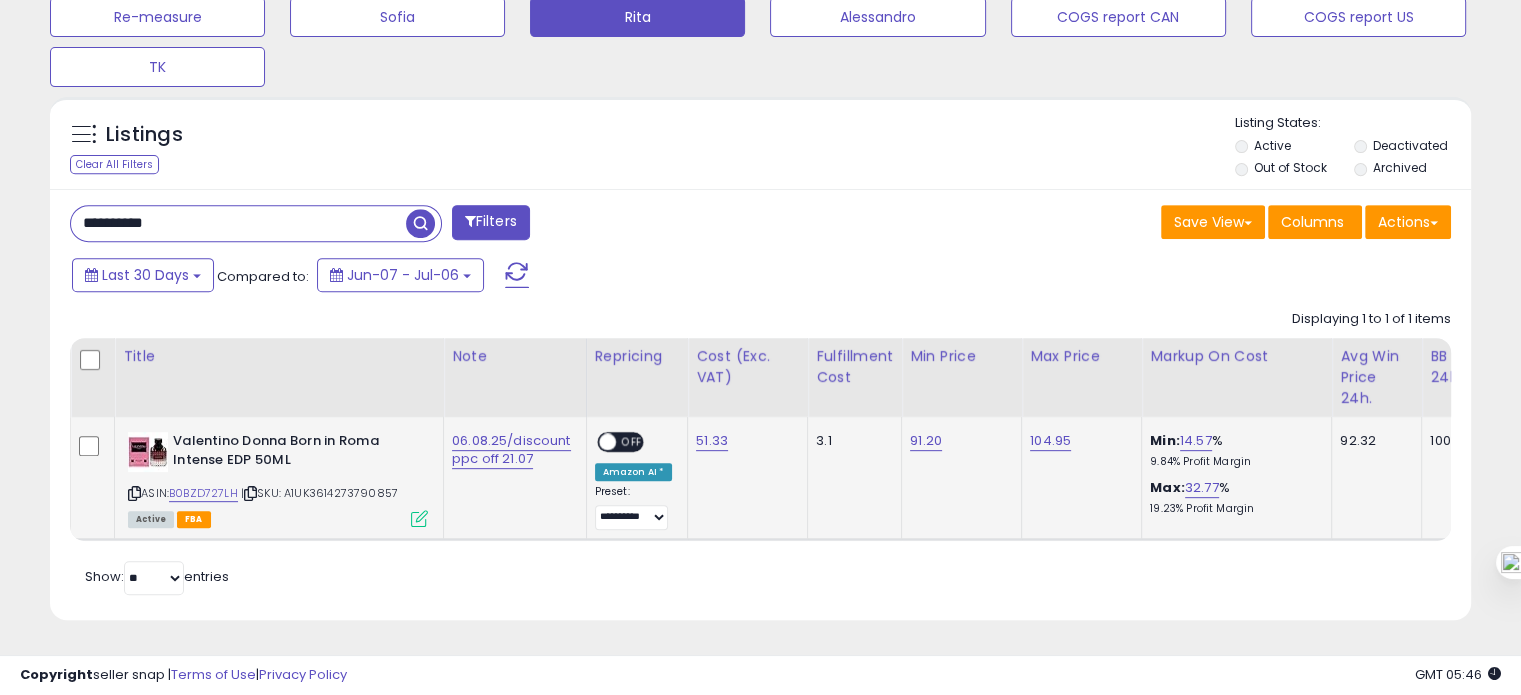 paste 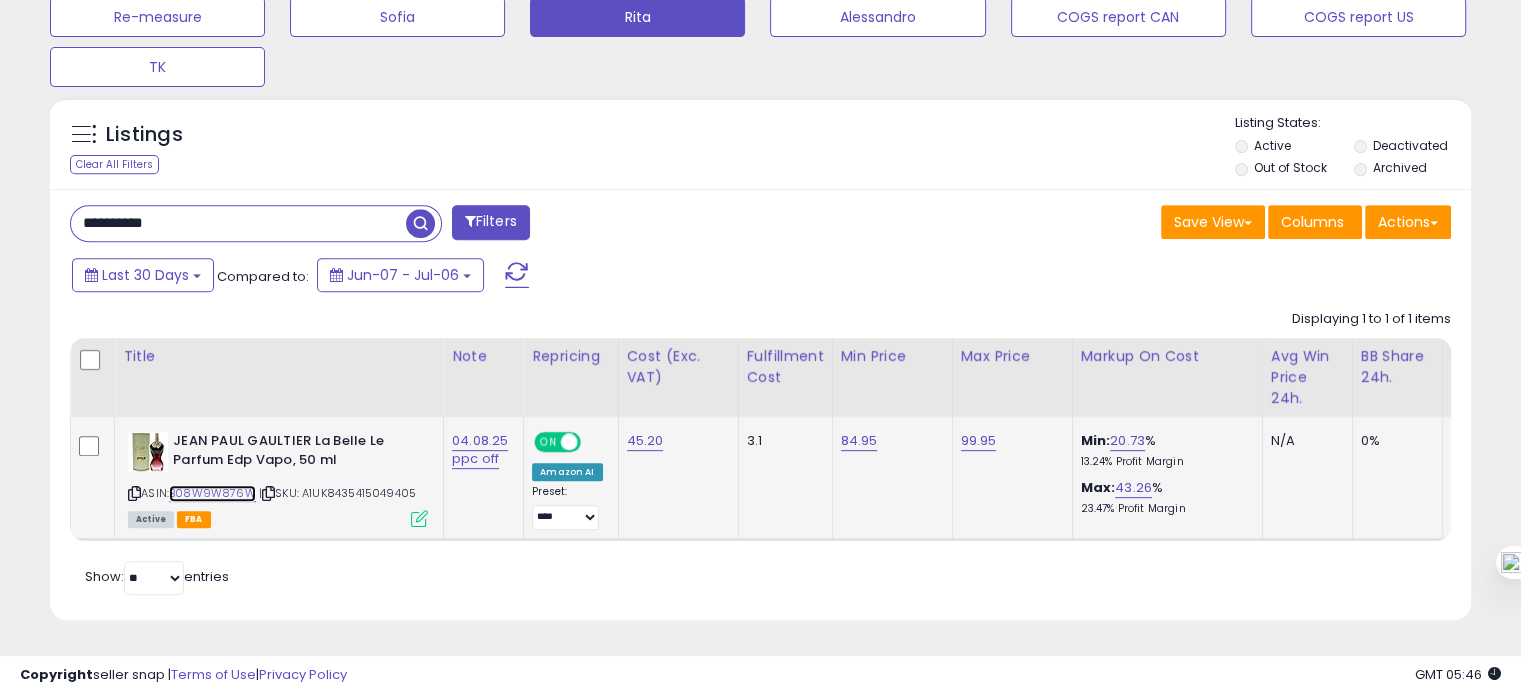 click on "B08W9W876W" at bounding box center [212, 493] 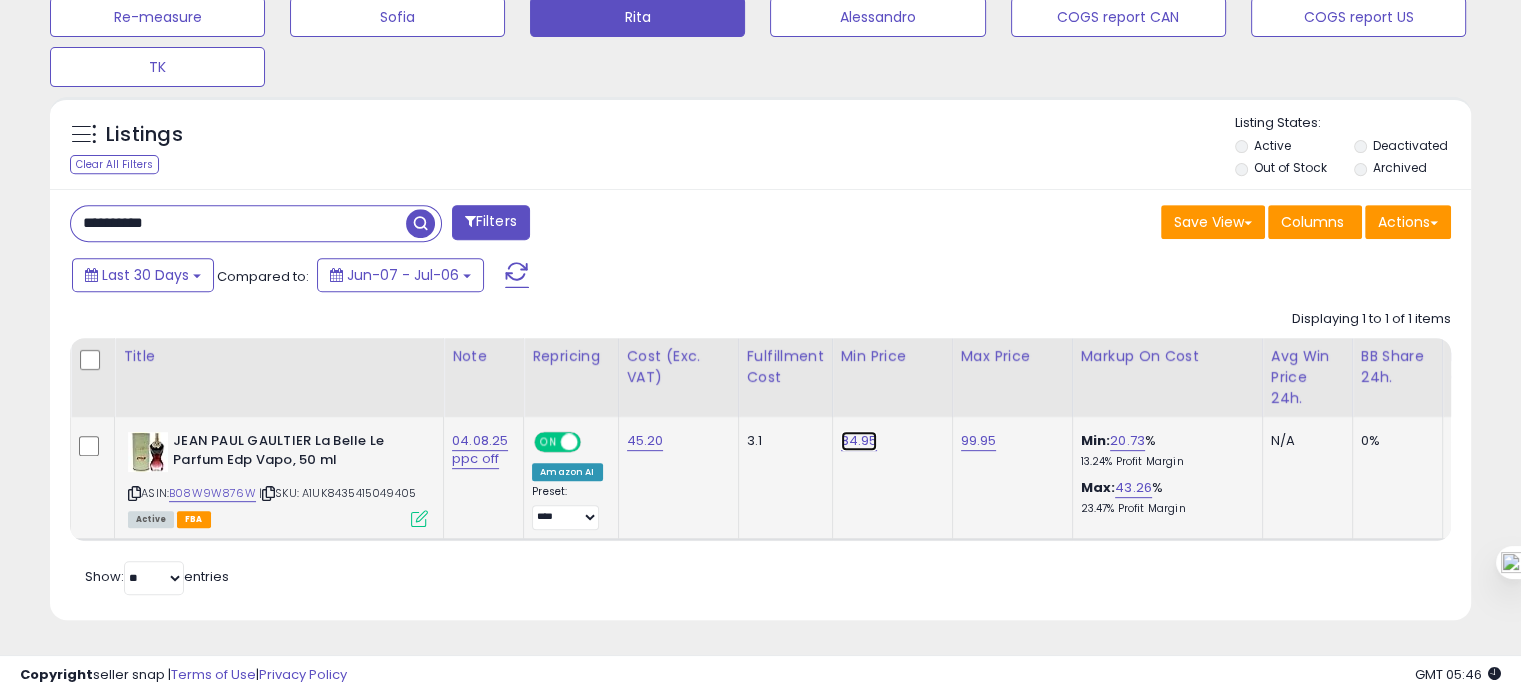 click on "84.95" at bounding box center [859, 441] 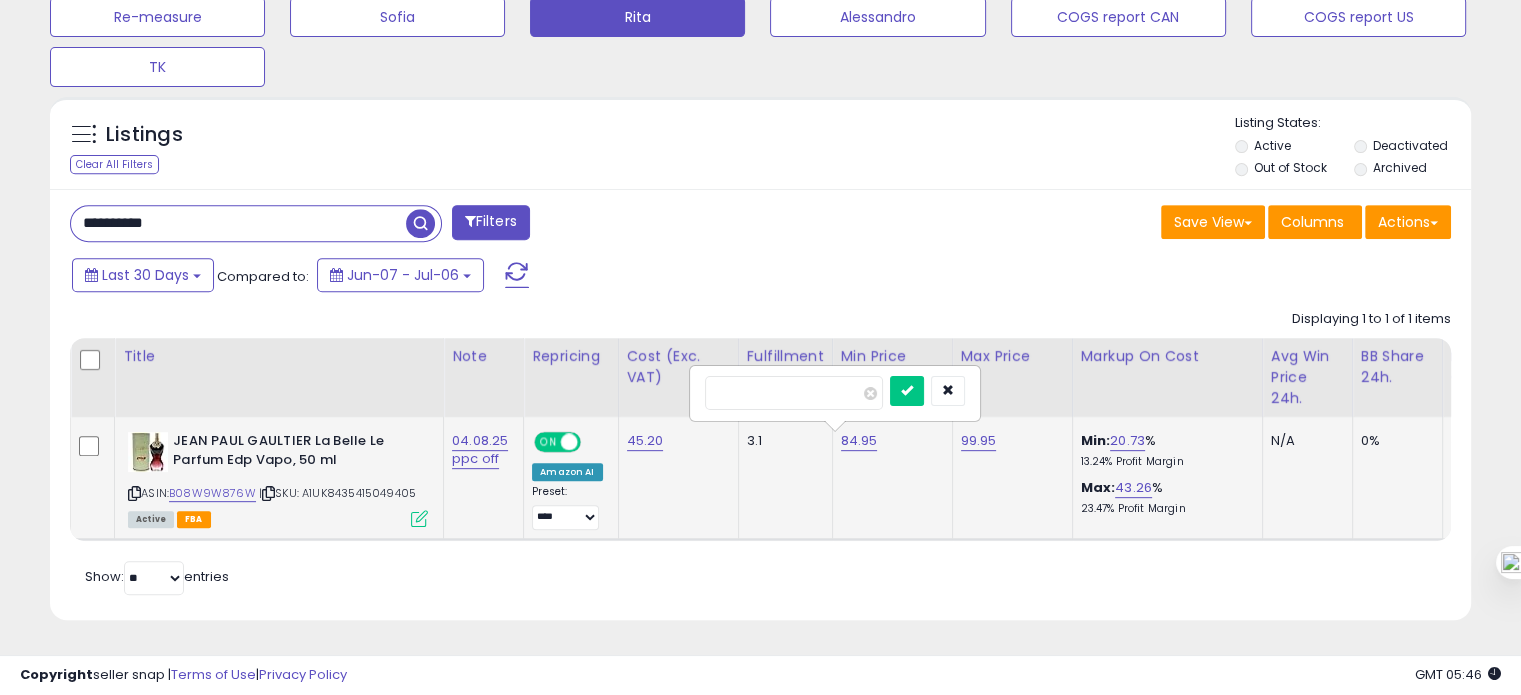 drag, startPoint x: 765, startPoint y: 375, endPoint x: 689, endPoint y: 379, distance: 76.105194 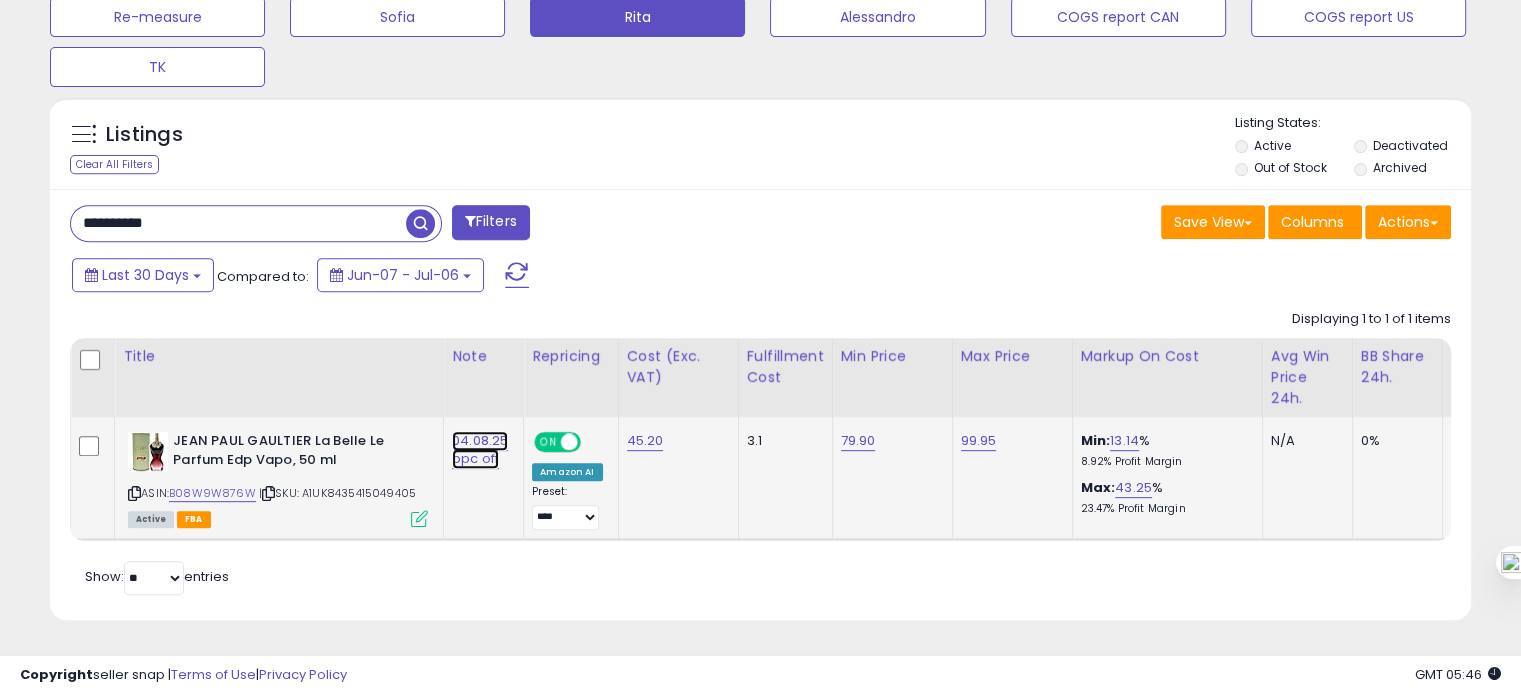click on "04.08.25 ppc off" at bounding box center [480, 450] 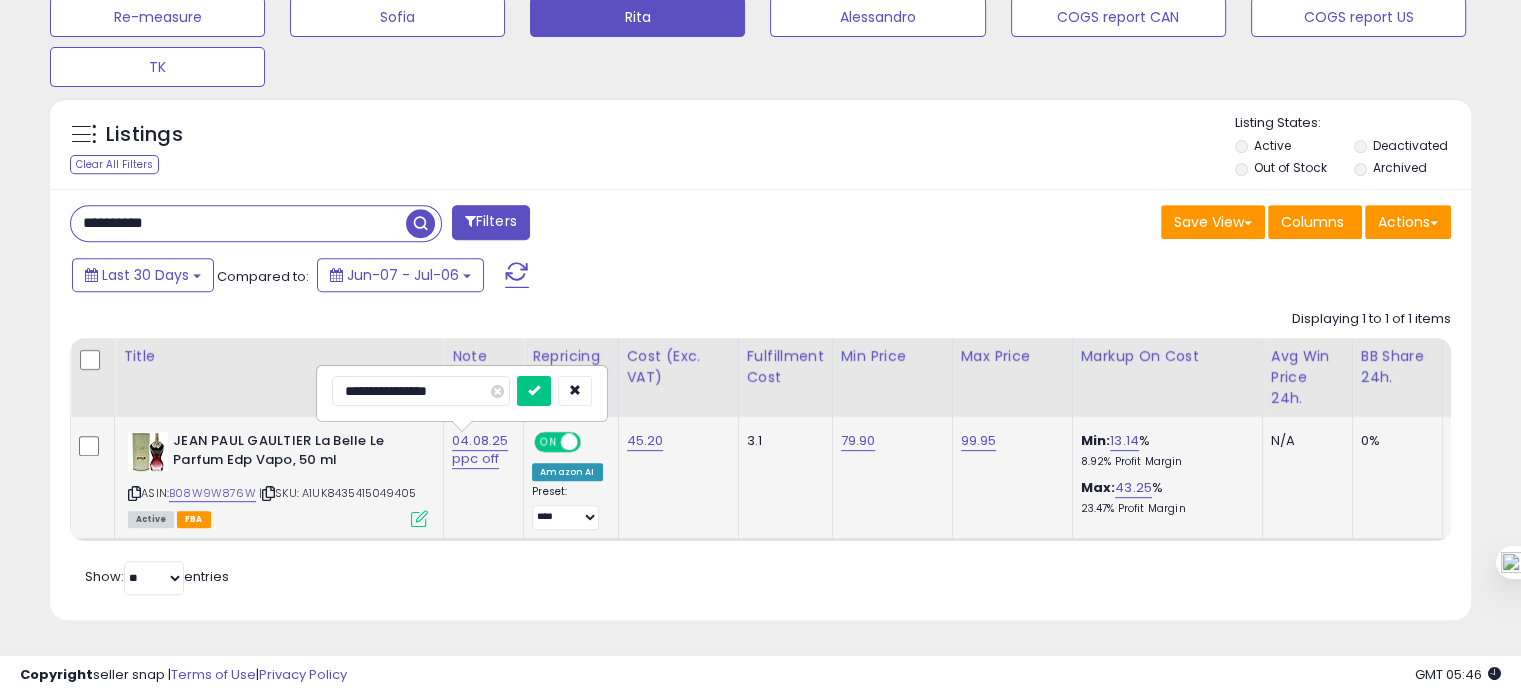 click on "**********" at bounding box center [421, 391] 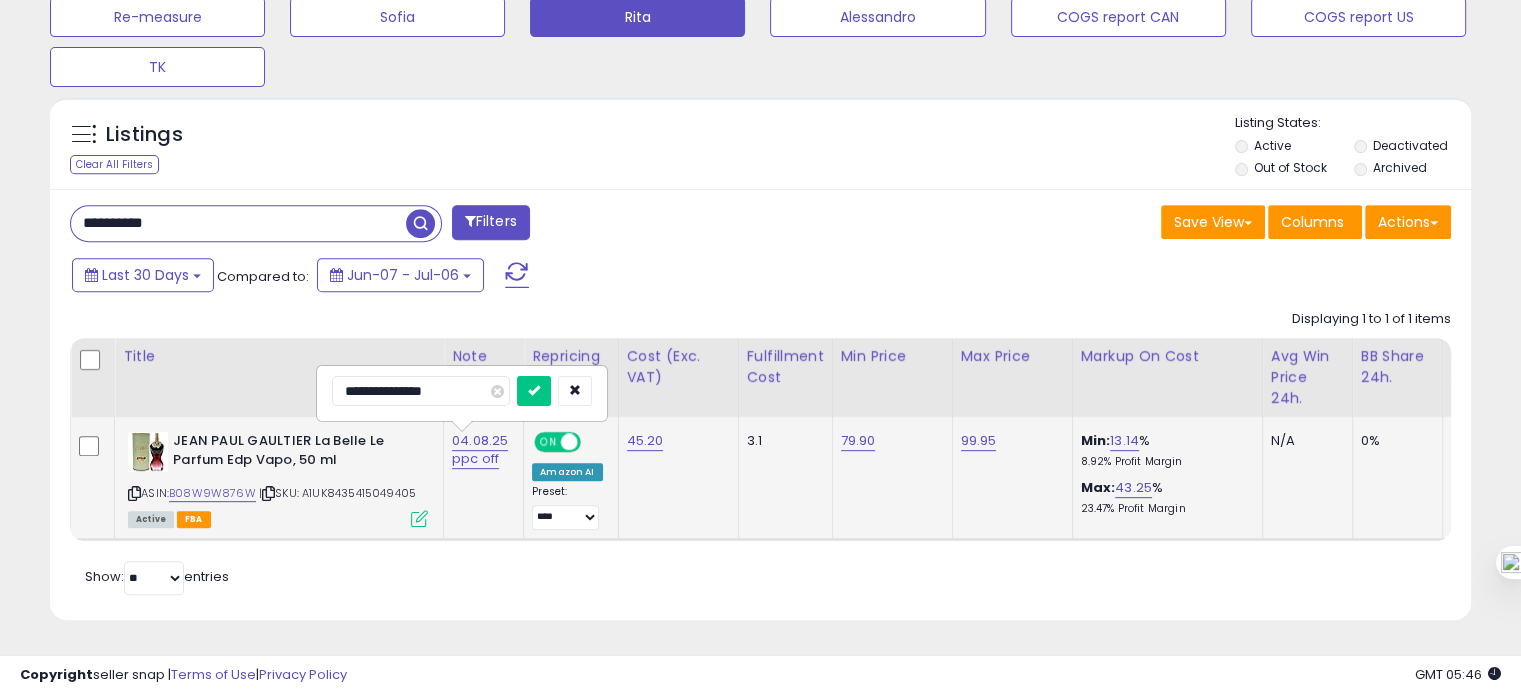 type on "**********" 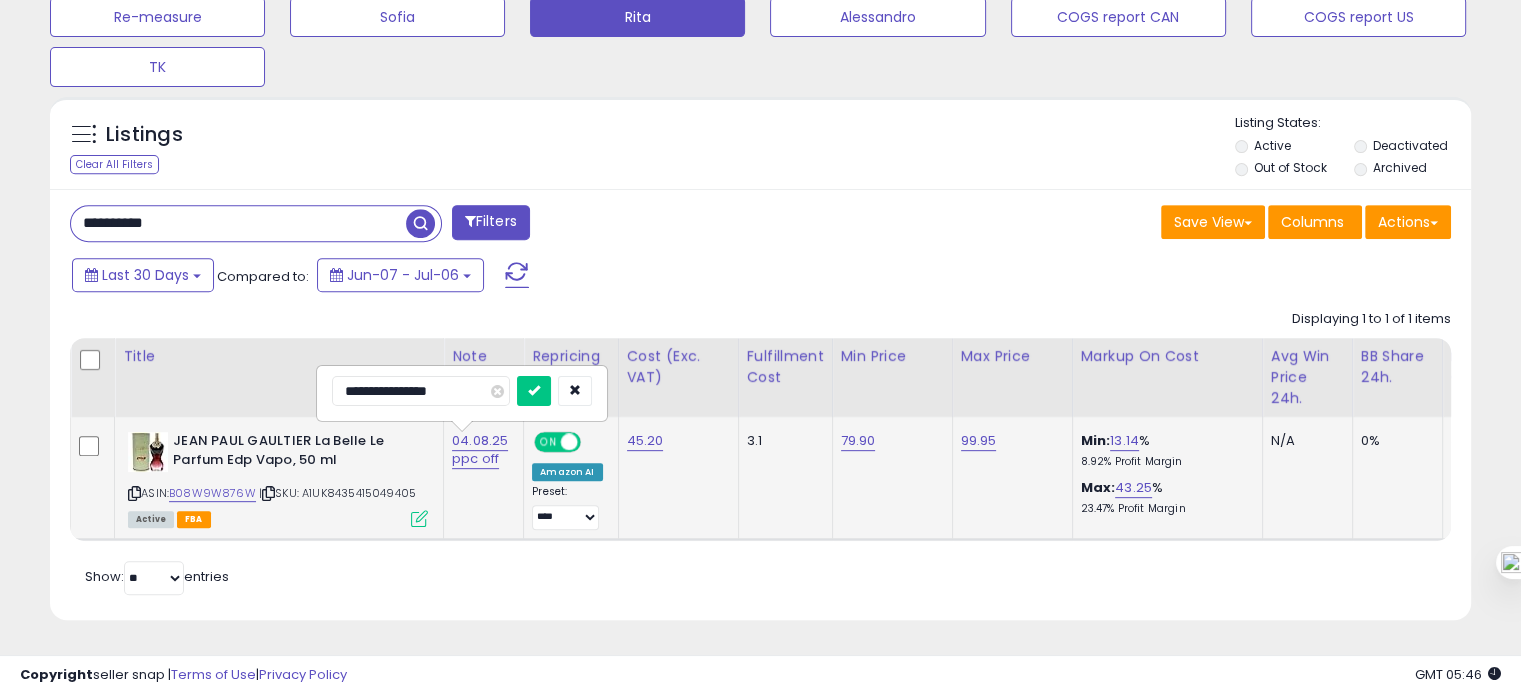 click at bounding box center [534, 391] 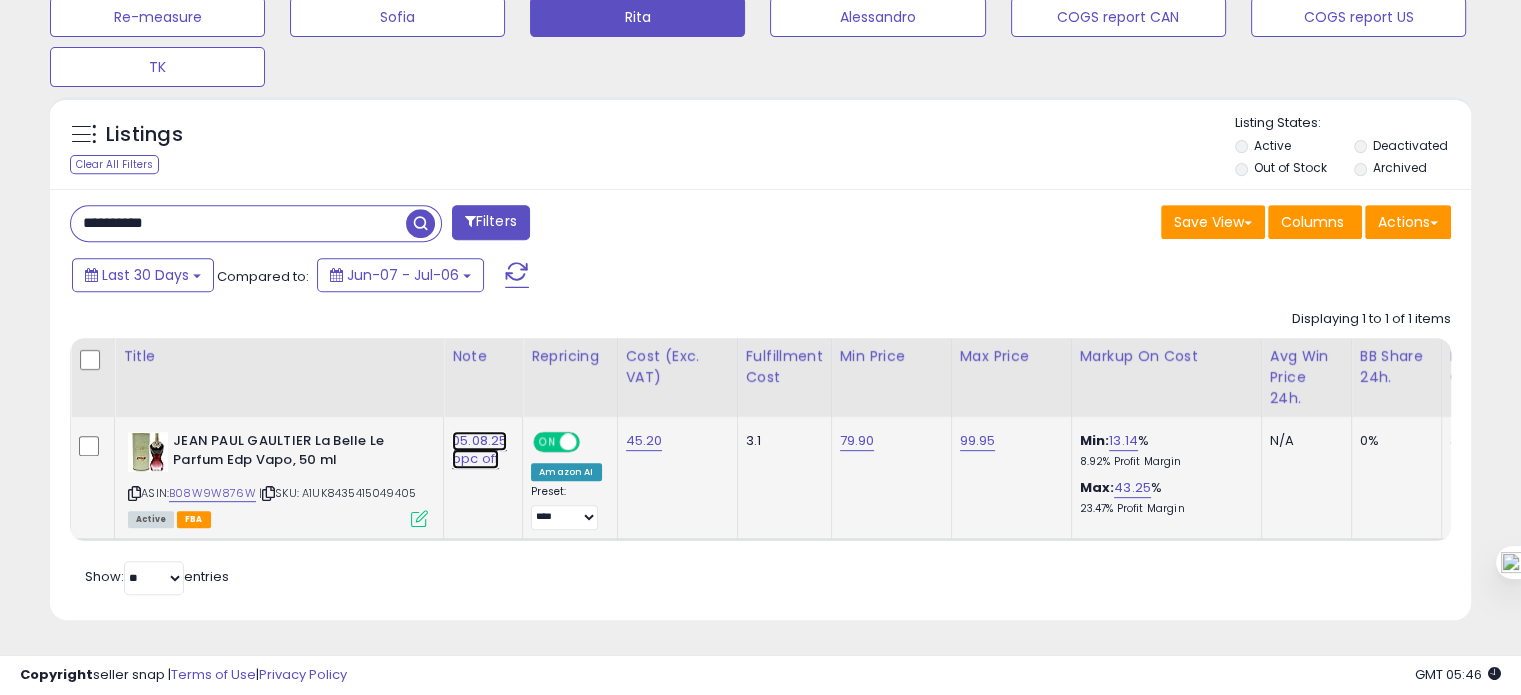 click on "05.08.25 ppc off" at bounding box center [479, 450] 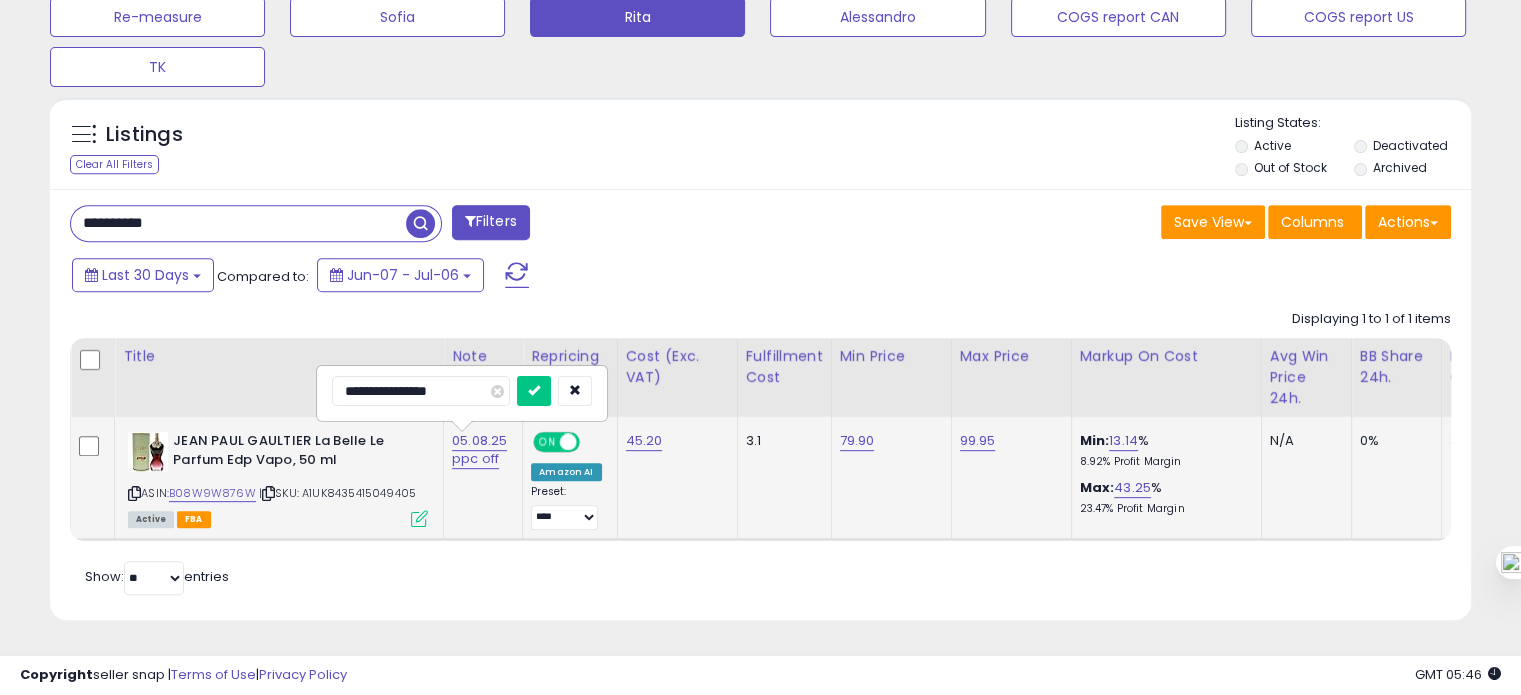 click on "**********" at bounding box center [421, 391] 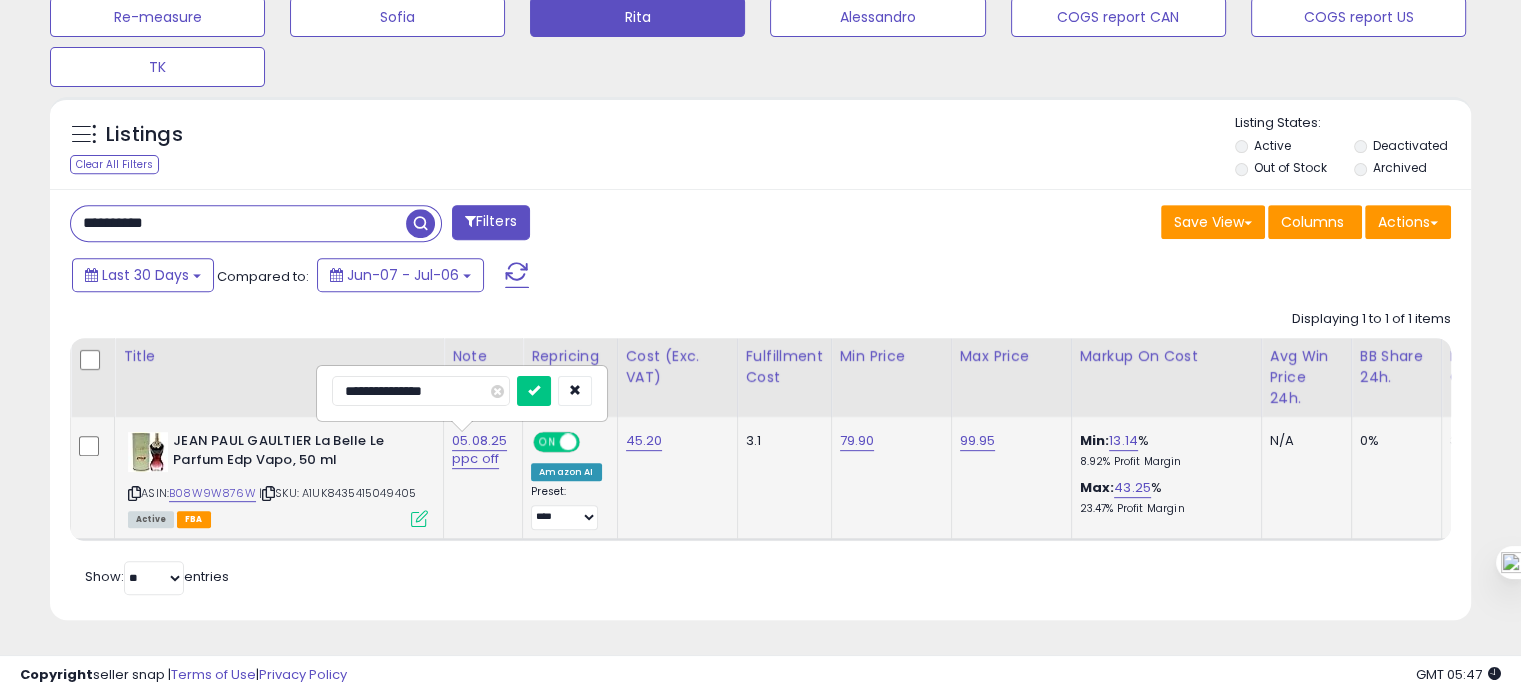 type on "**********" 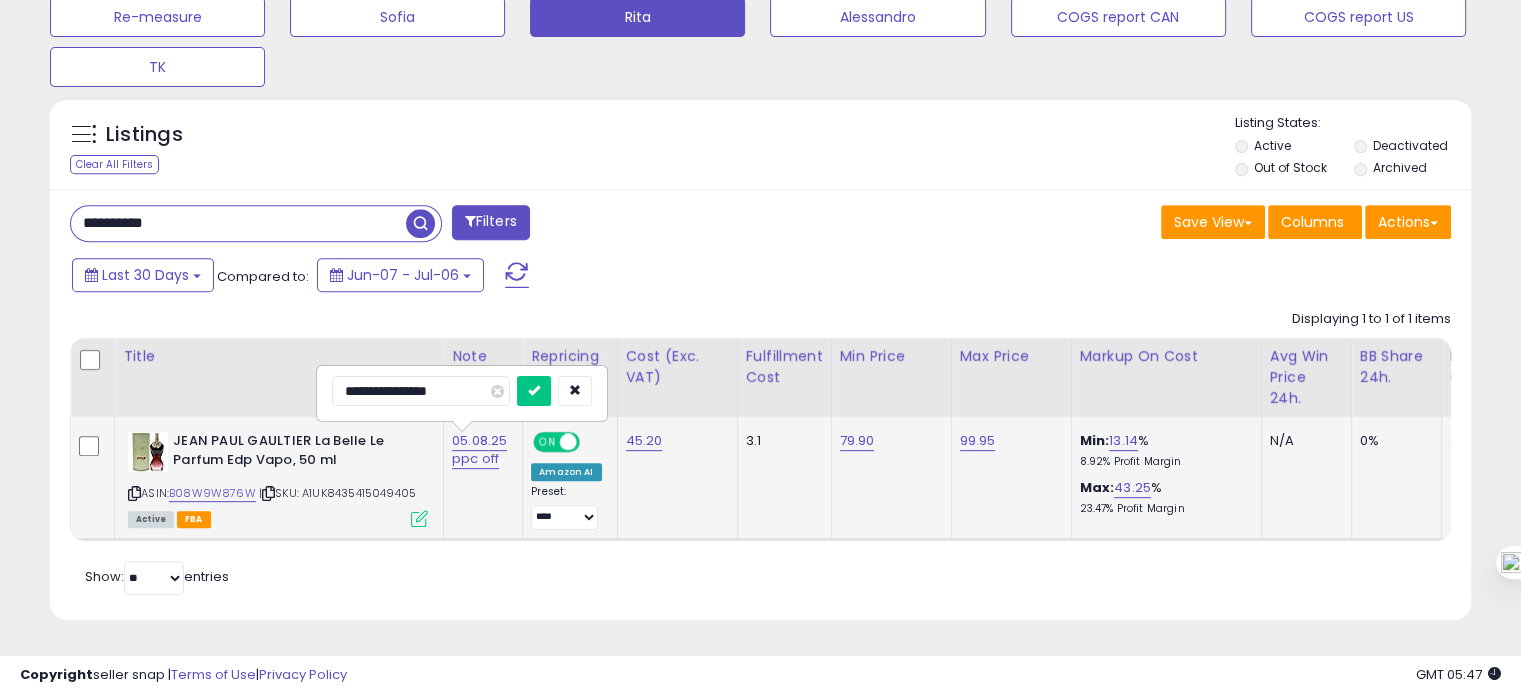 click at bounding box center [534, 391] 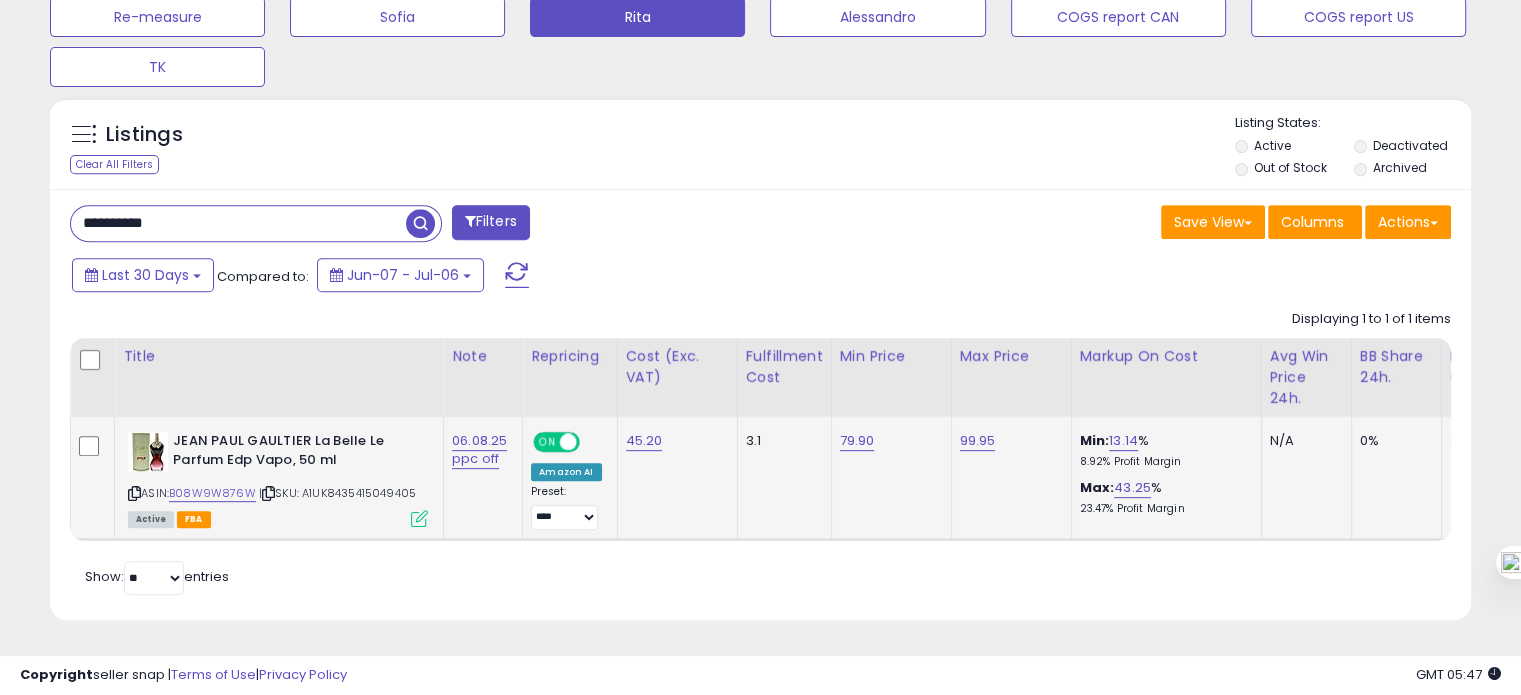 click on "**********" at bounding box center (238, 223) 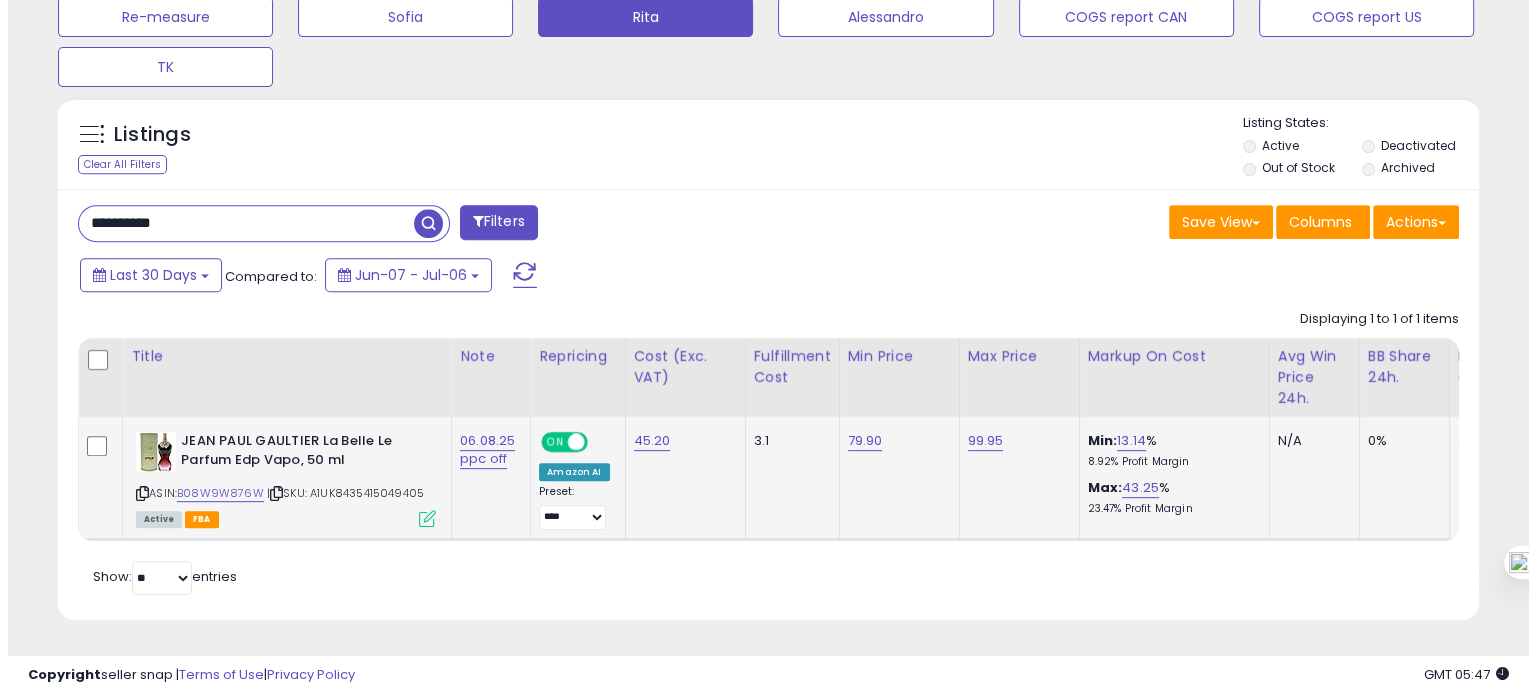 scroll, scrollTop: 674, scrollLeft: 0, axis: vertical 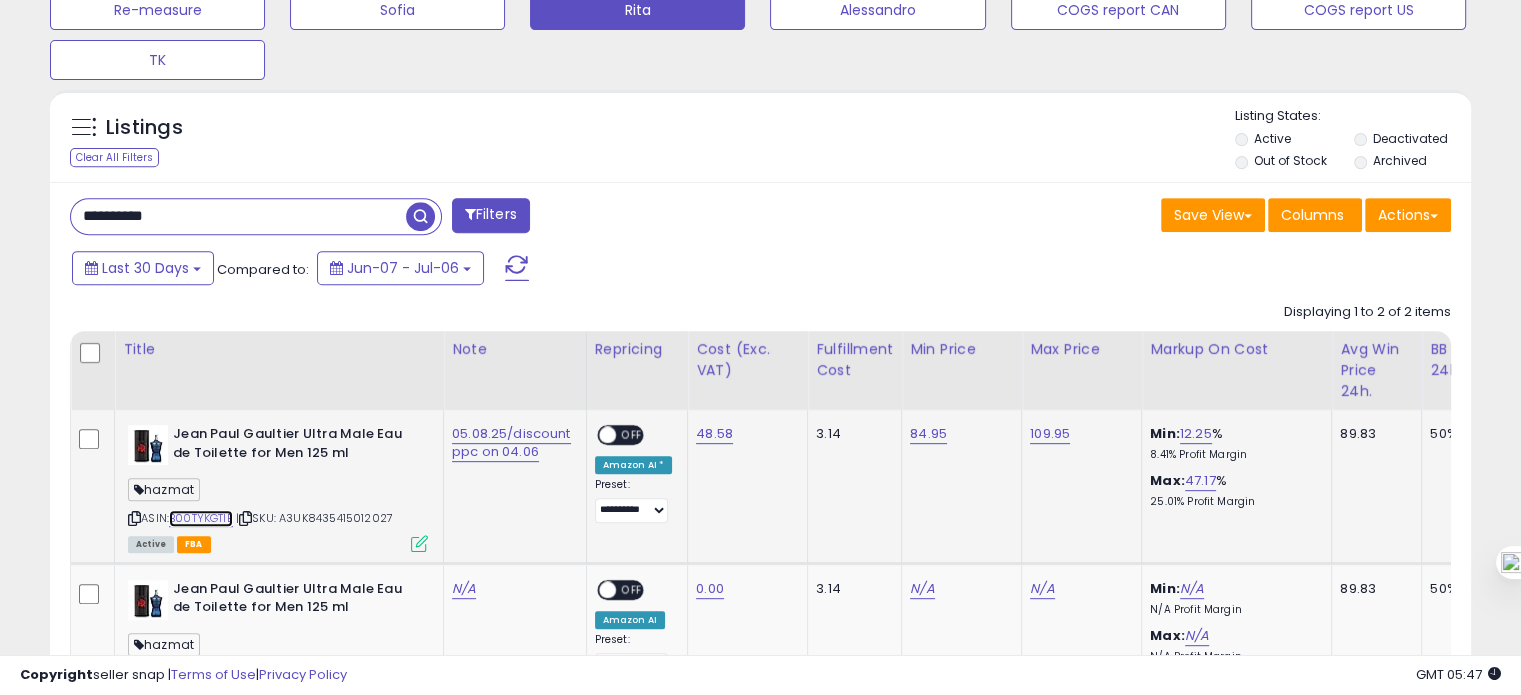 click on "B00TYKGTIE" at bounding box center (201, 518) 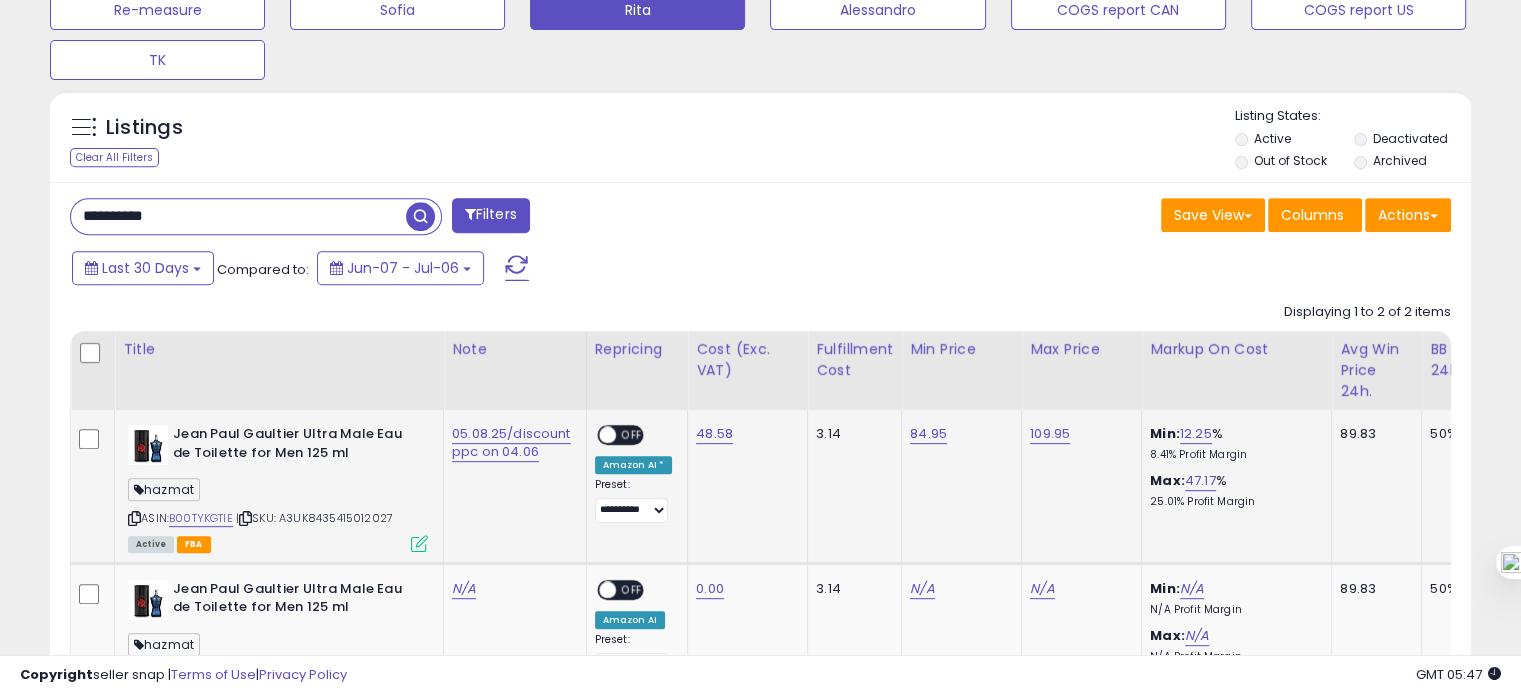click on "OFF" at bounding box center (632, 435) 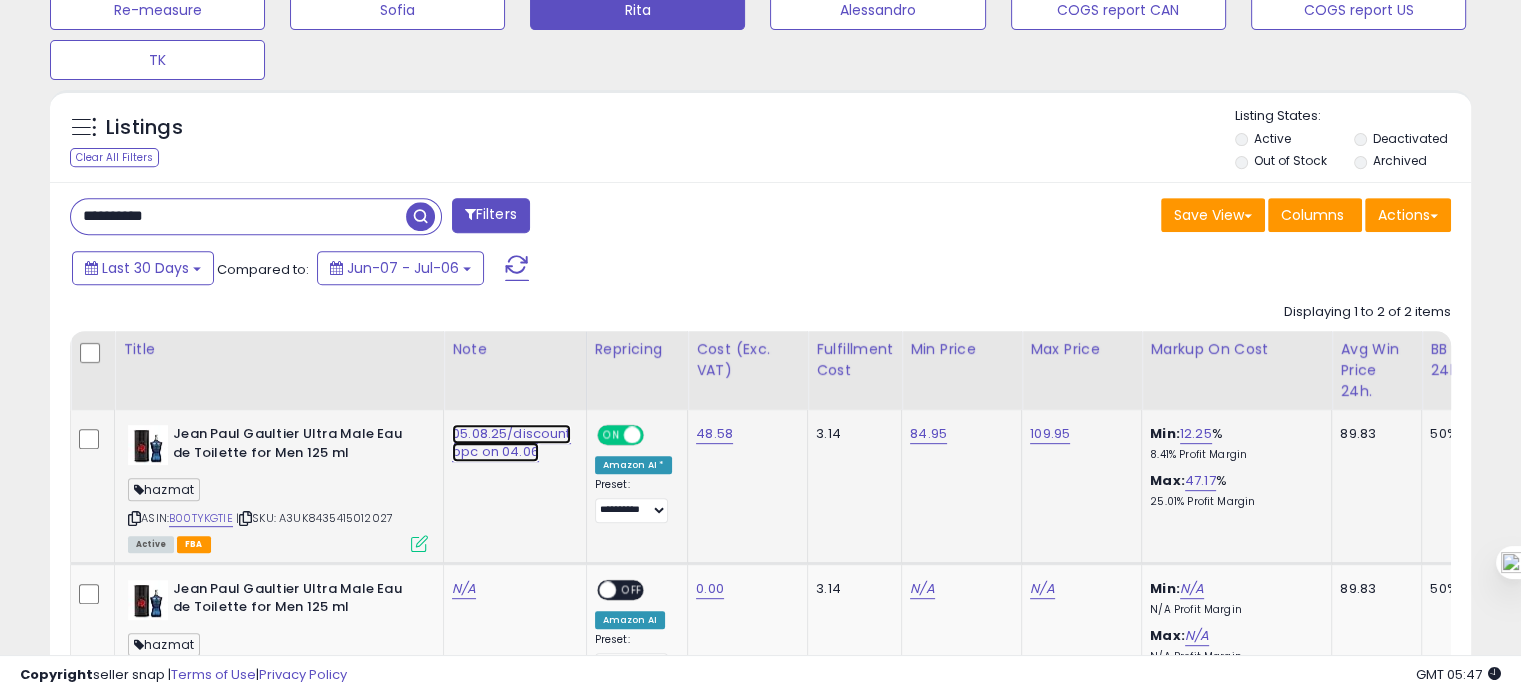 click on "05.08.25/discount ppc on 04.06" at bounding box center [511, 443] 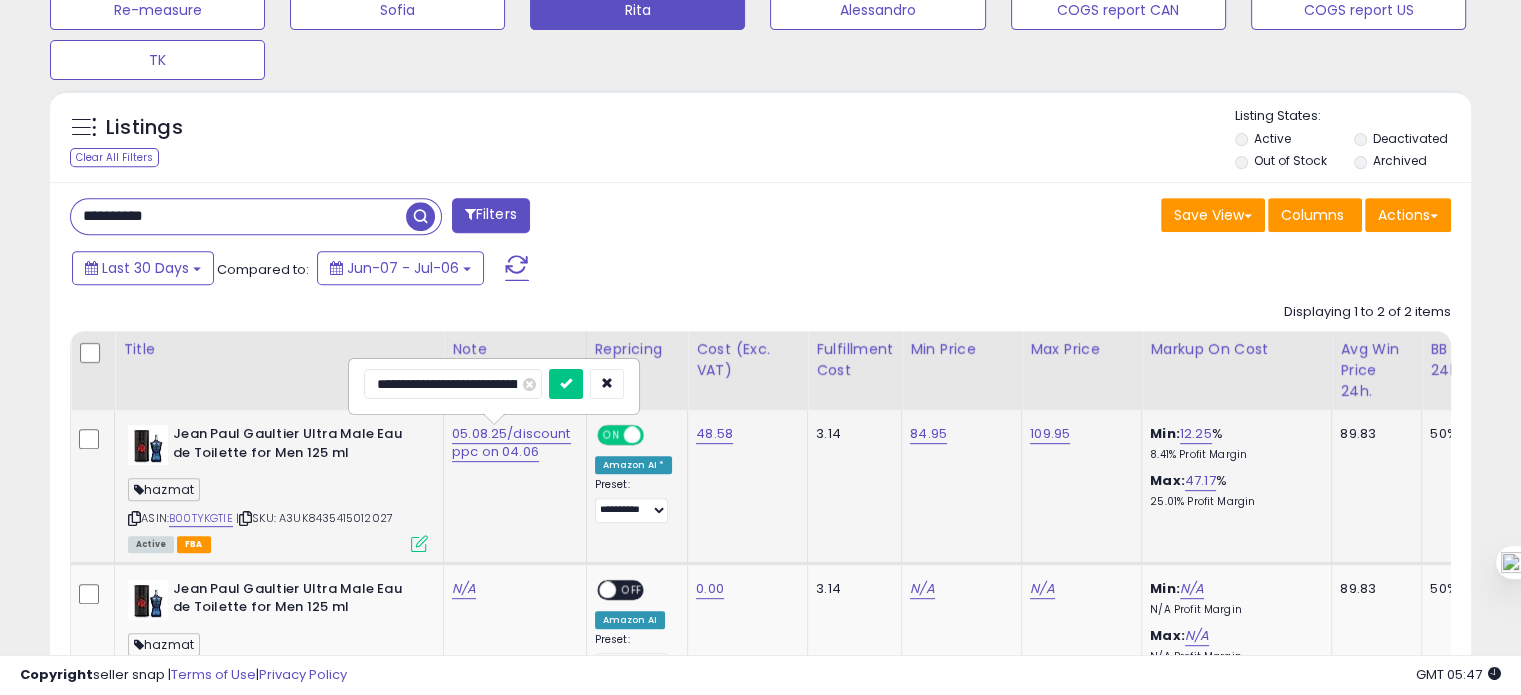 scroll, scrollTop: 0, scrollLeft: 28, axis: horizontal 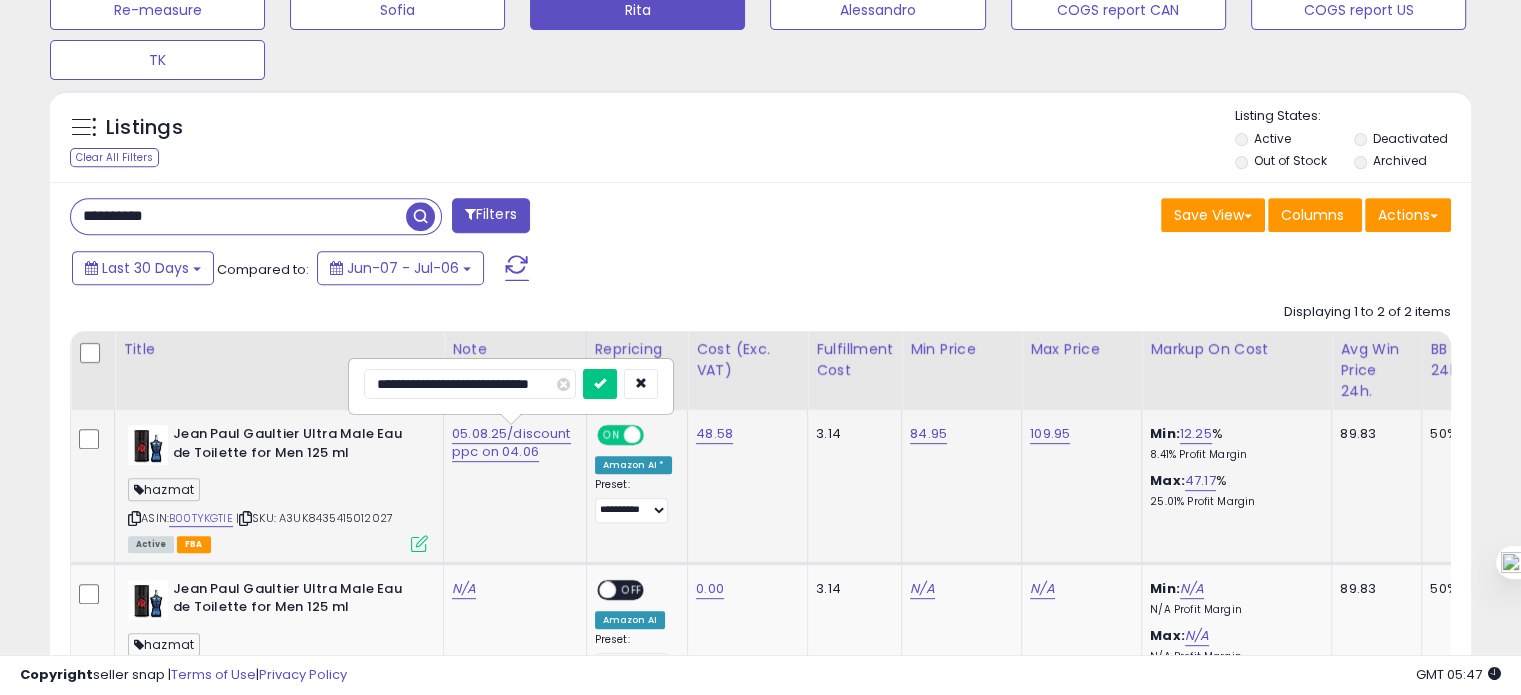 click on "**********" at bounding box center (470, 384) 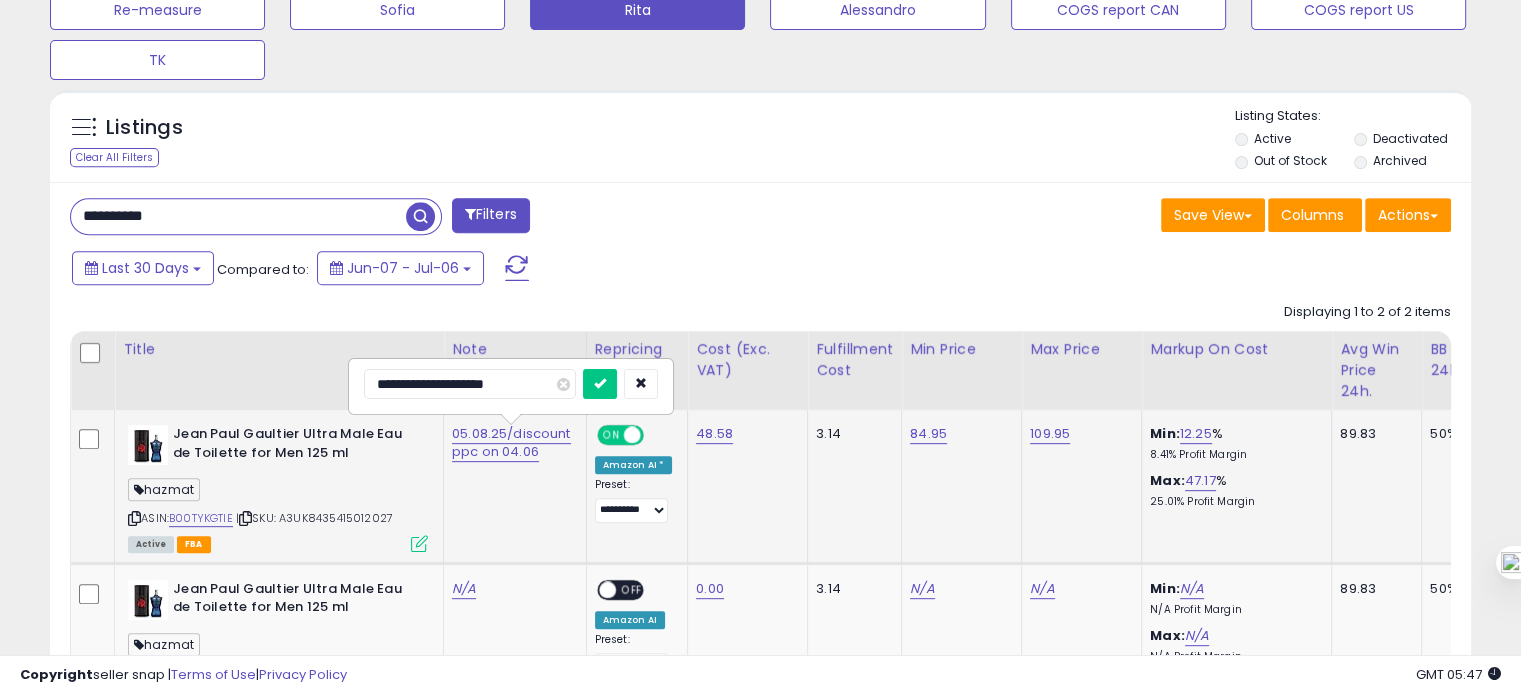 scroll, scrollTop: 0, scrollLeft: 0, axis: both 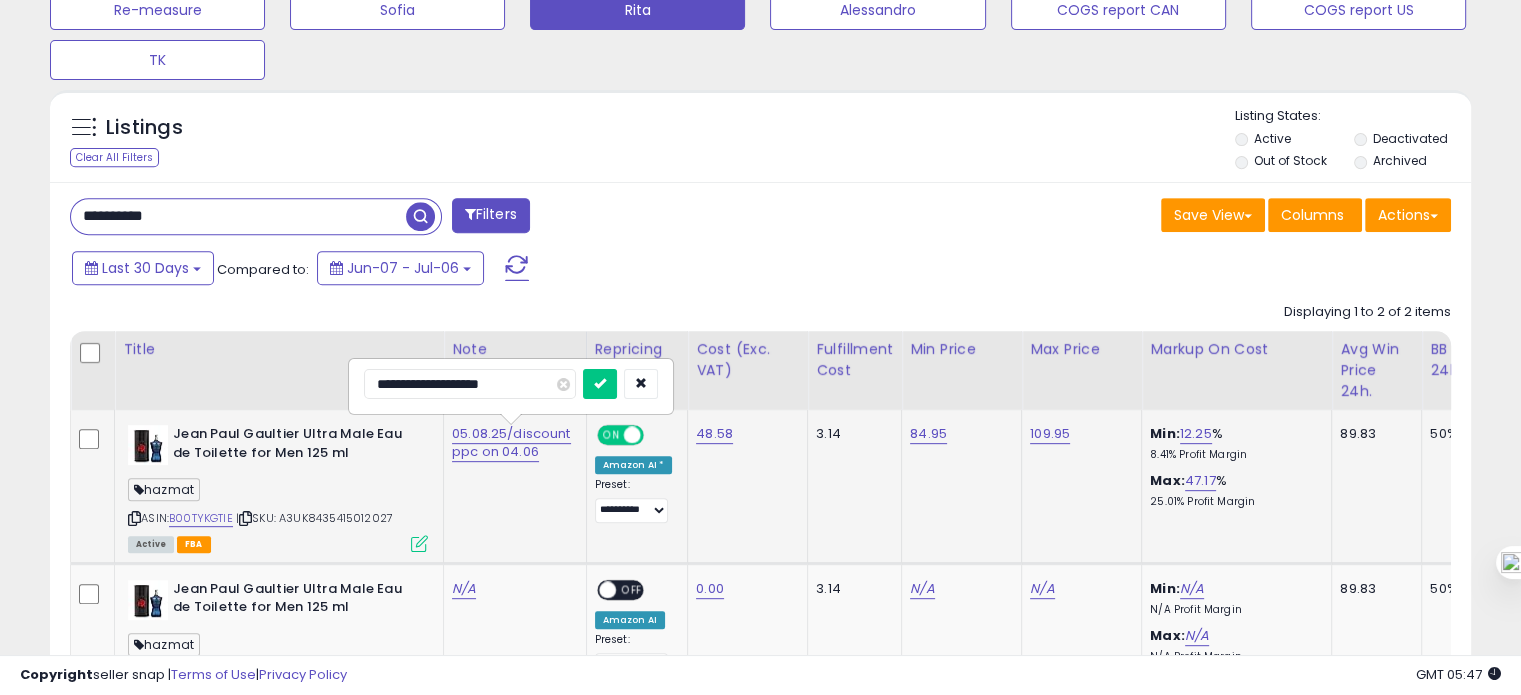 type on "**********" 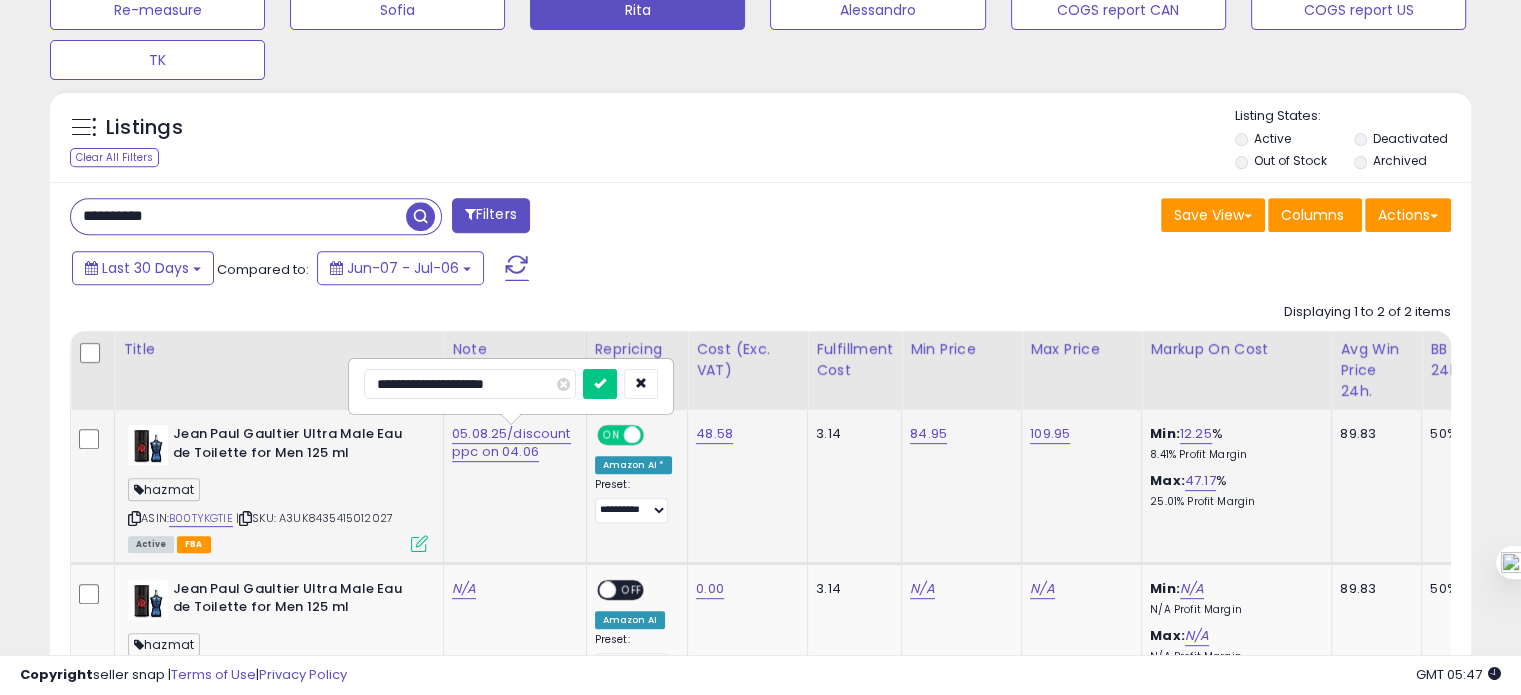click at bounding box center [600, 384] 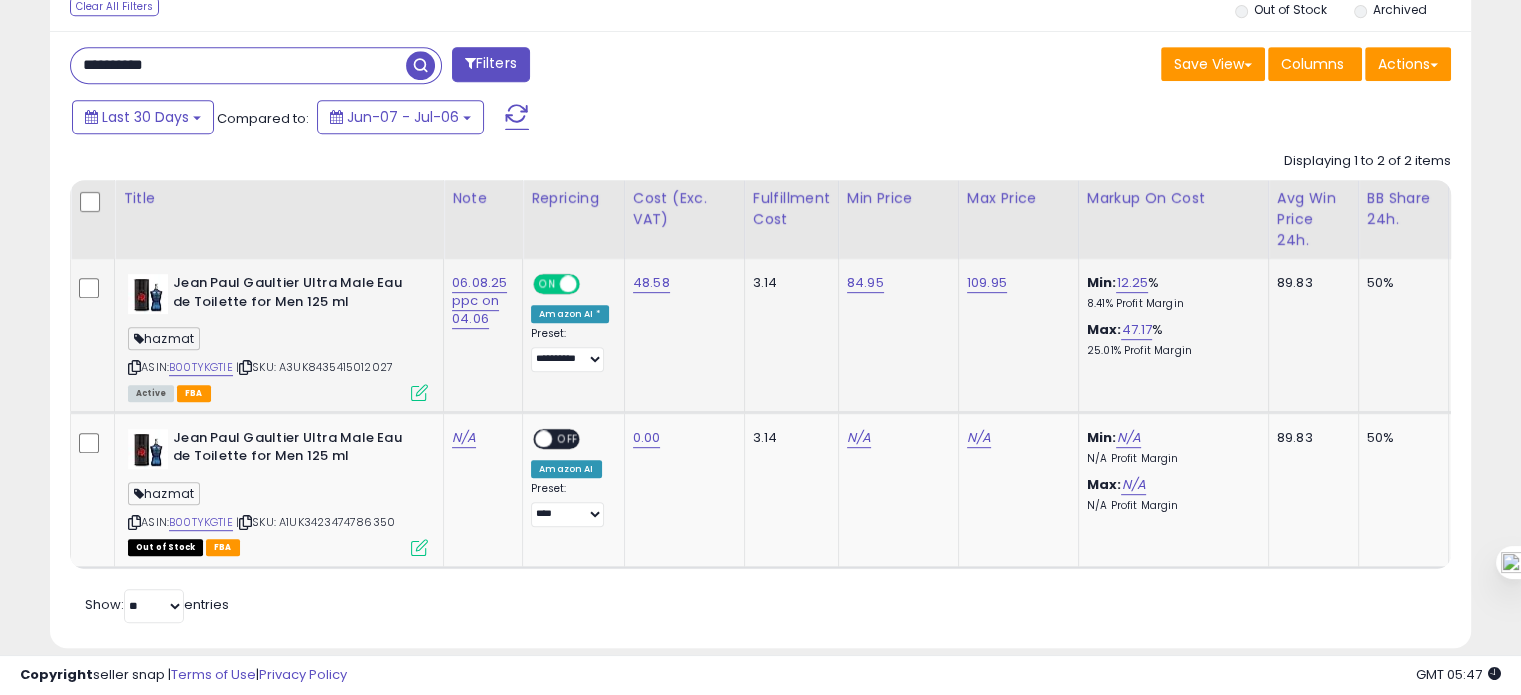 scroll, scrollTop: 981, scrollLeft: 0, axis: vertical 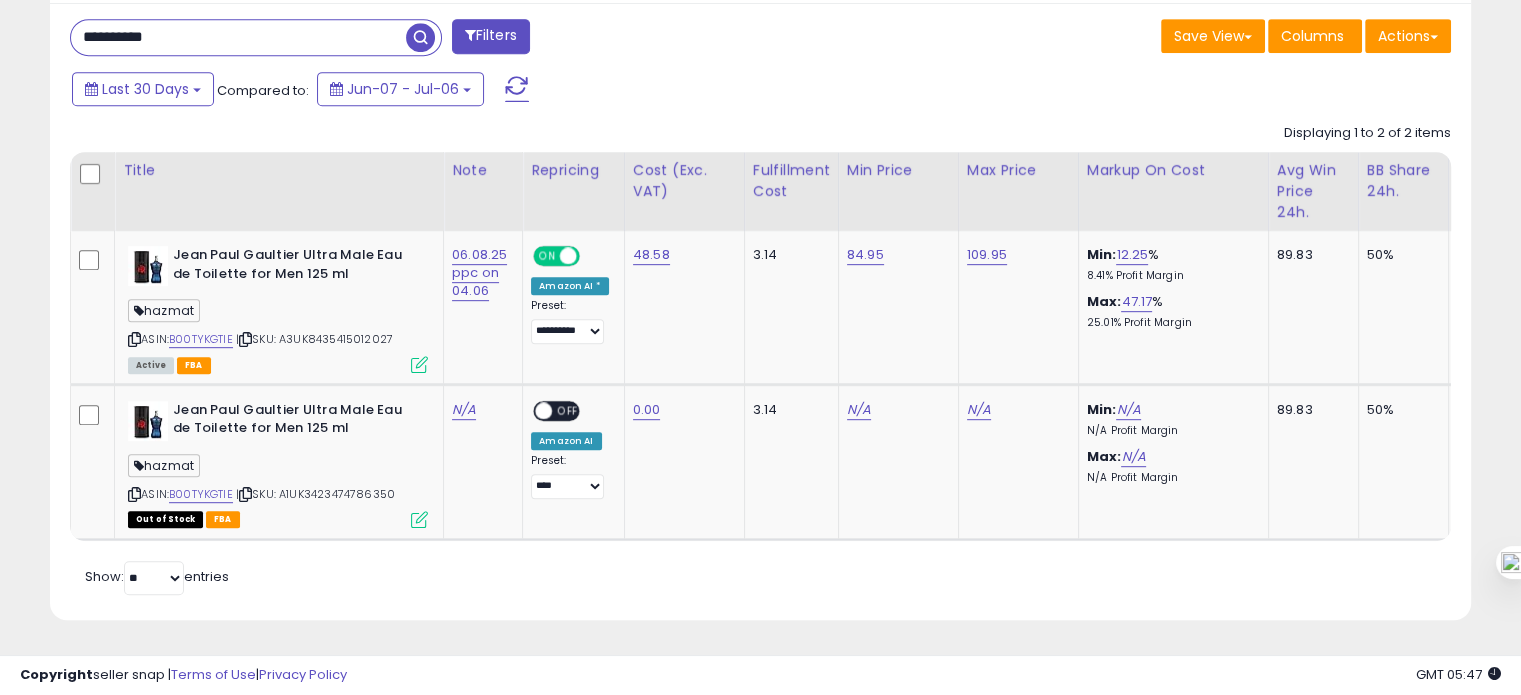 click on "**********" at bounding box center (238, 37) 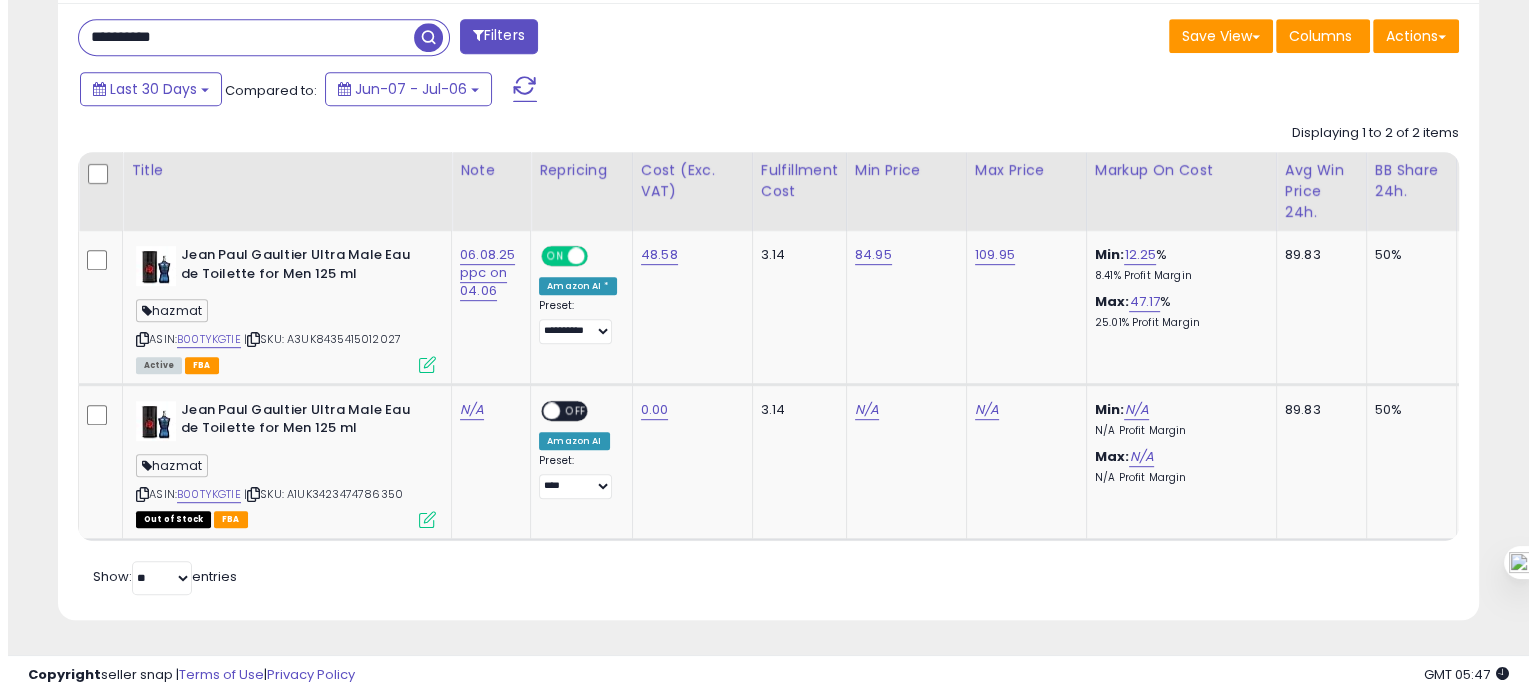 scroll, scrollTop: 674, scrollLeft: 0, axis: vertical 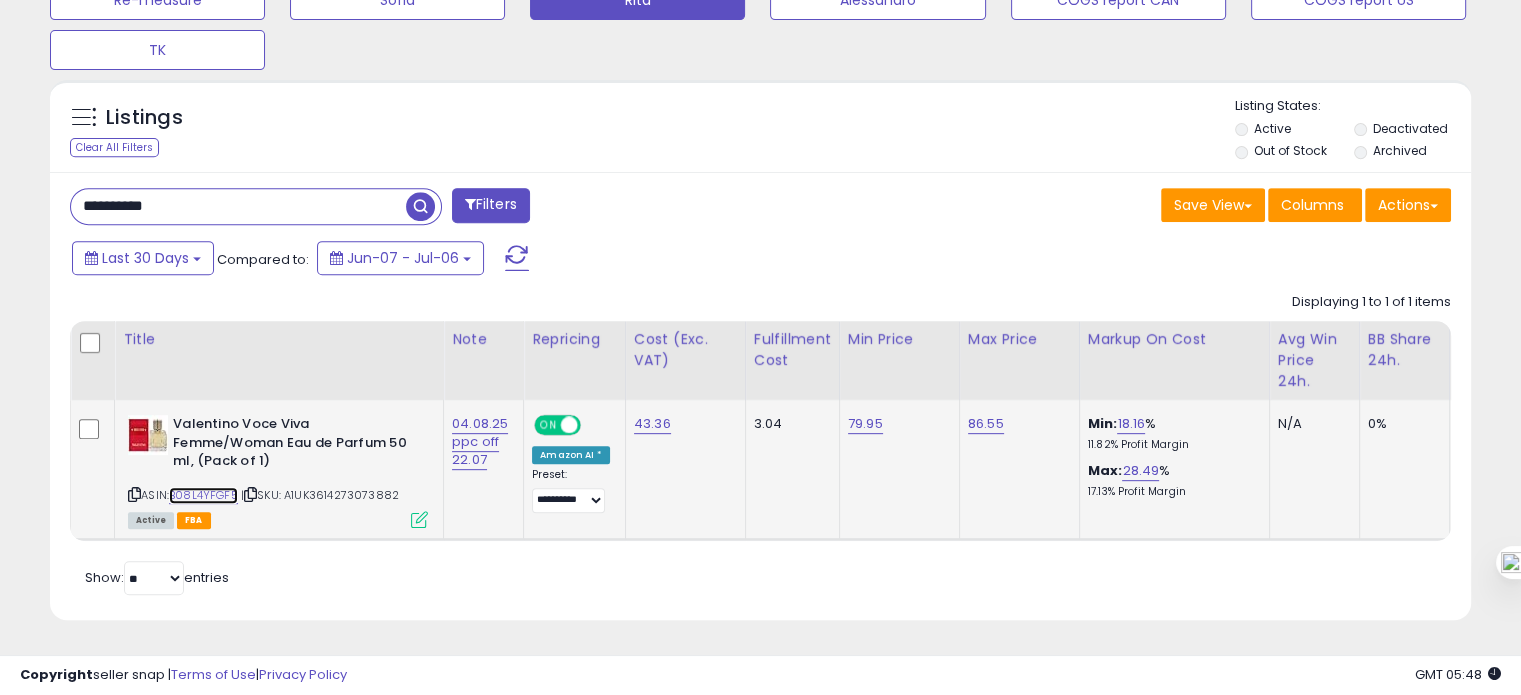 click on "B08L4YFGF5" at bounding box center (203, 495) 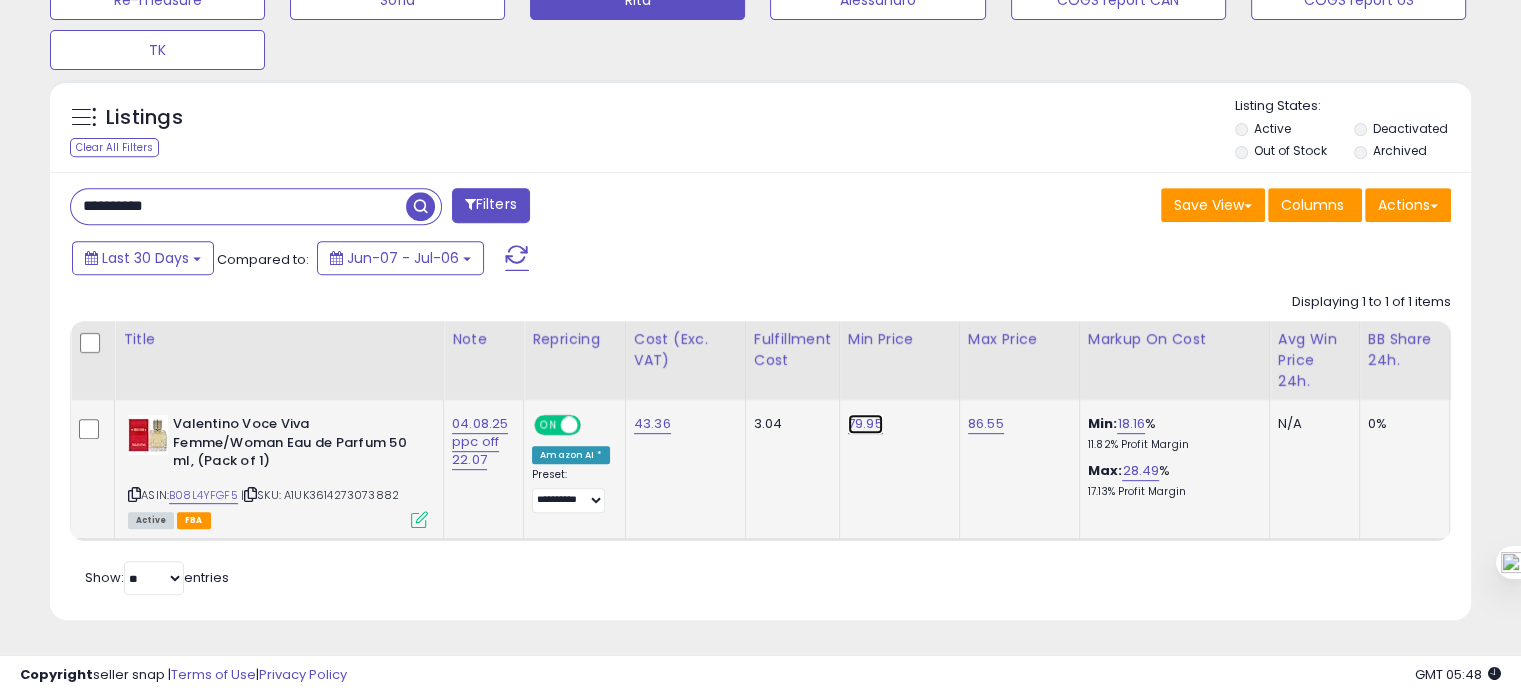click on "79.95" at bounding box center [865, 424] 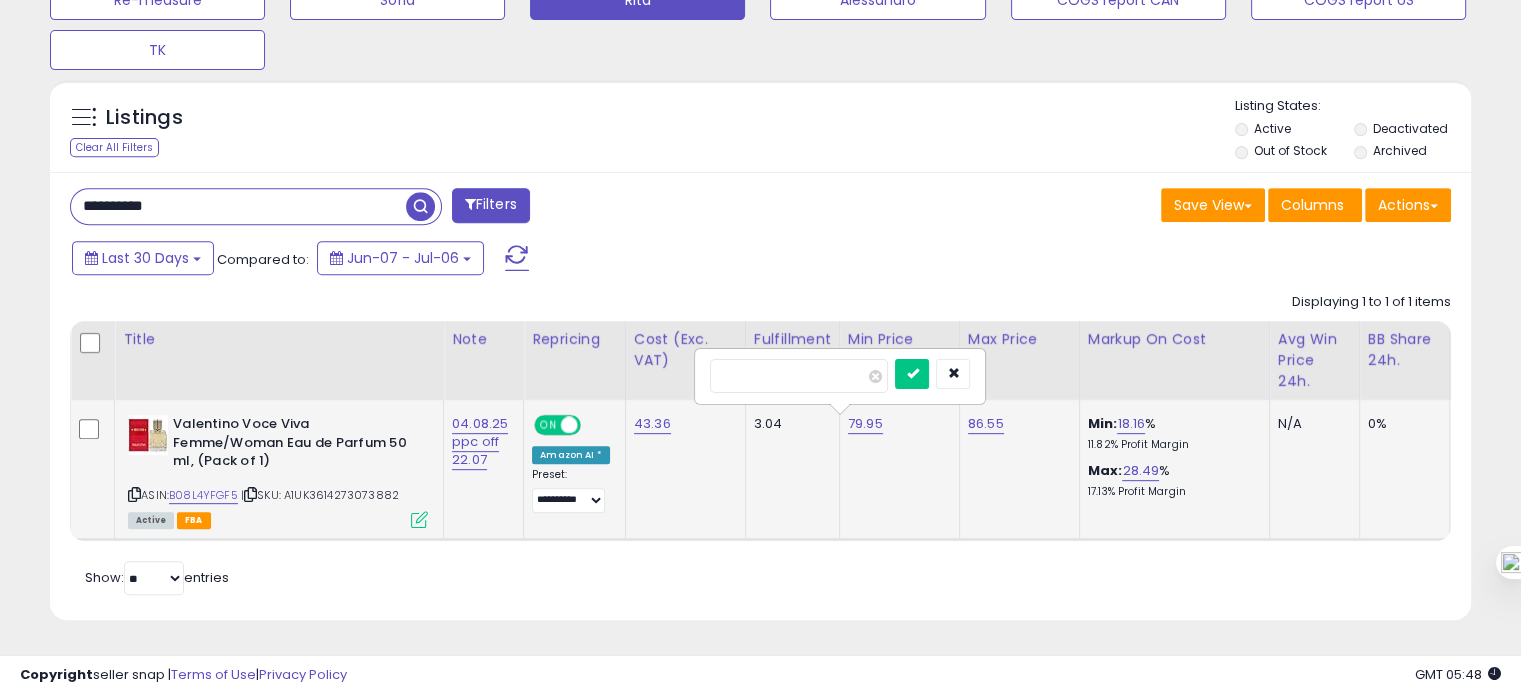 click on "*****" at bounding box center (799, 376) 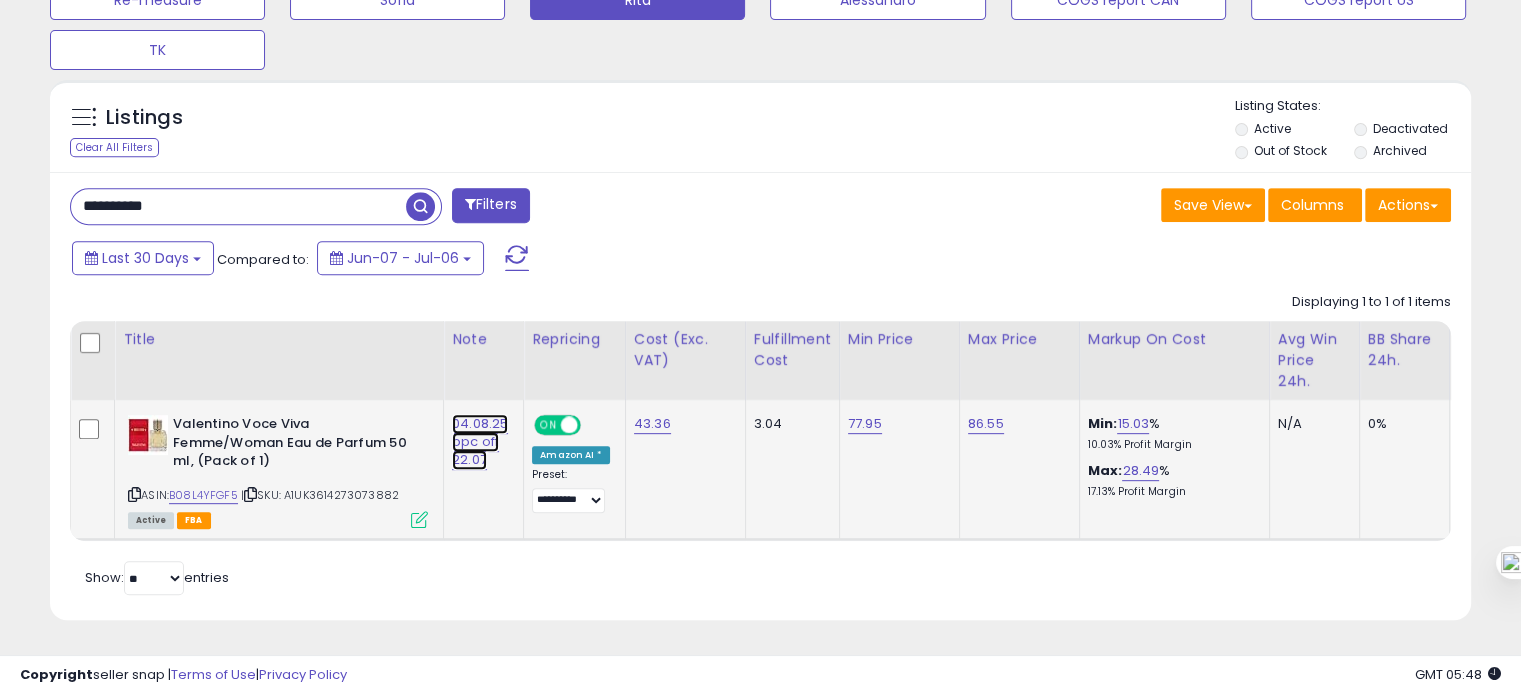 click on "04.08.25 ppc off 22.07" at bounding box center [480, 442] 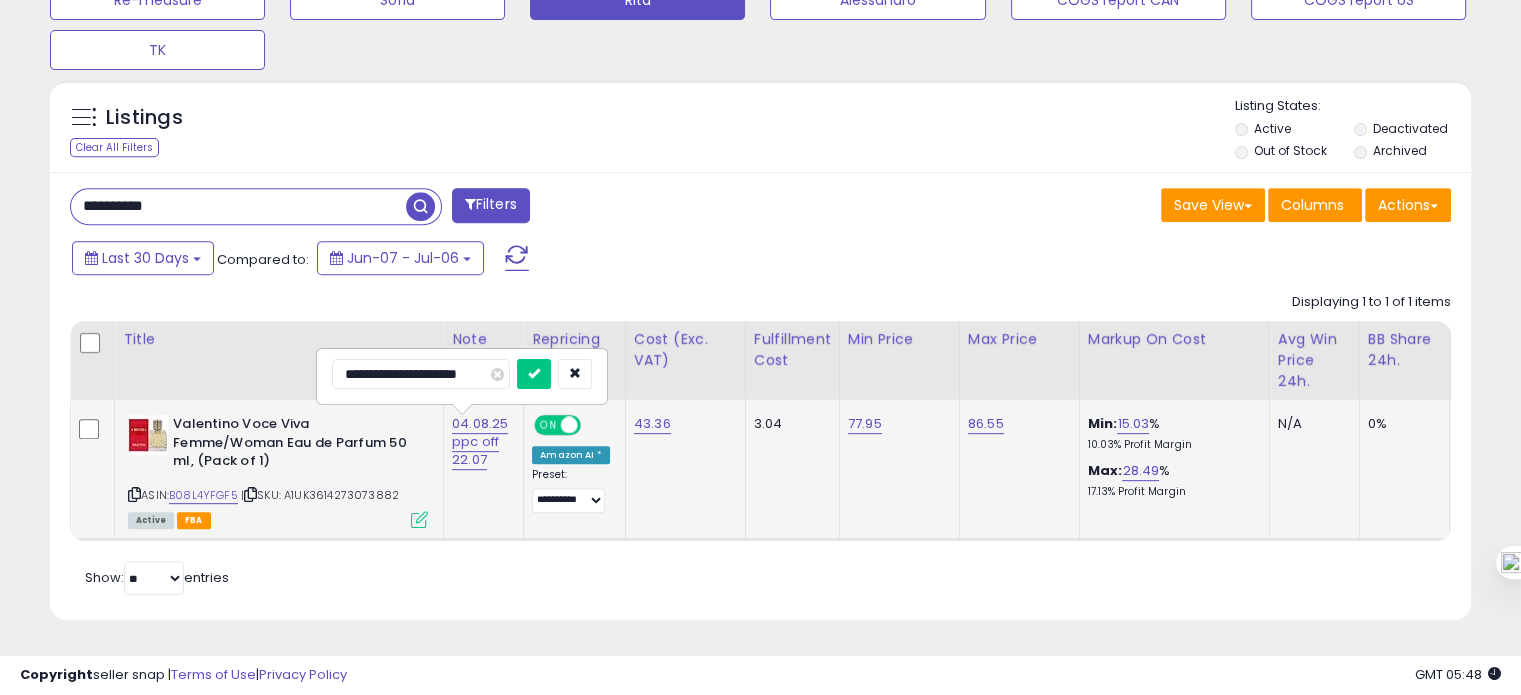 click on "**********" at bounding box center (421, 374) 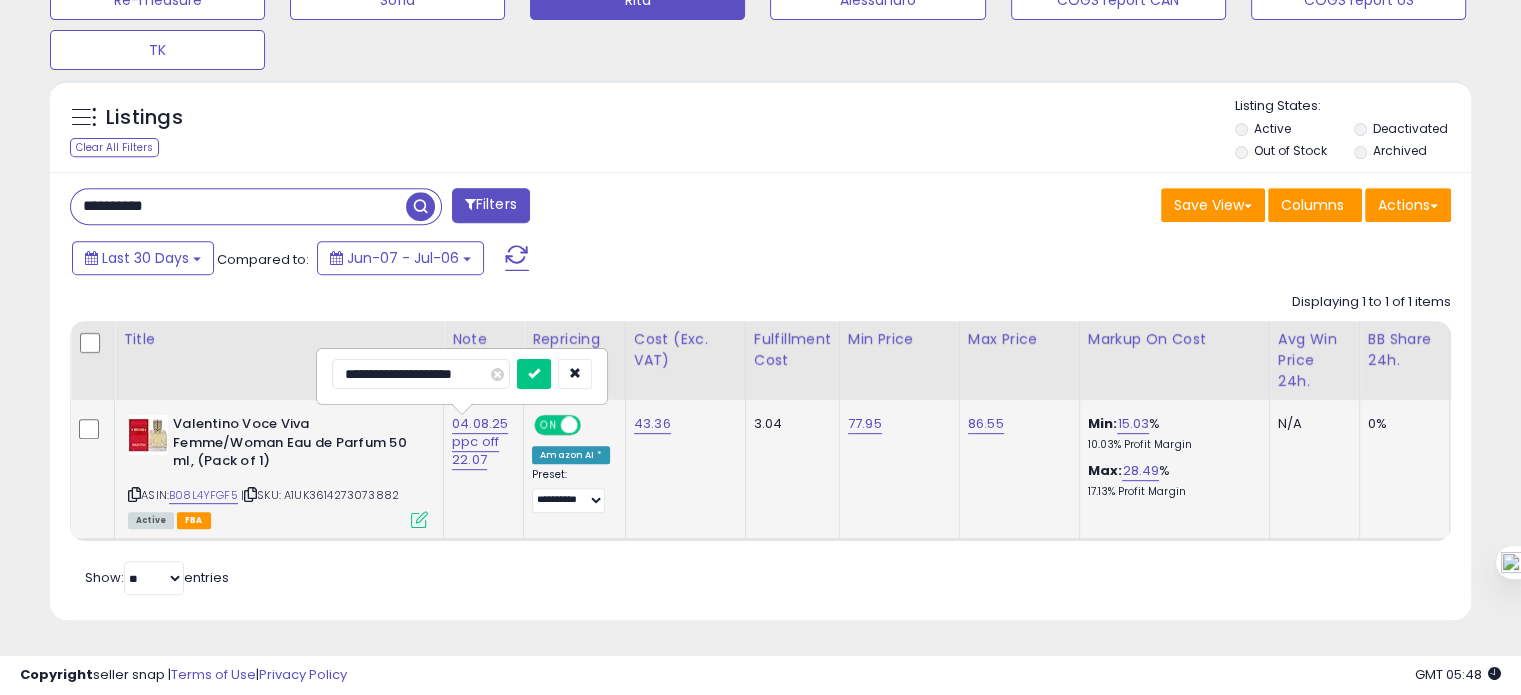 type on "**********" 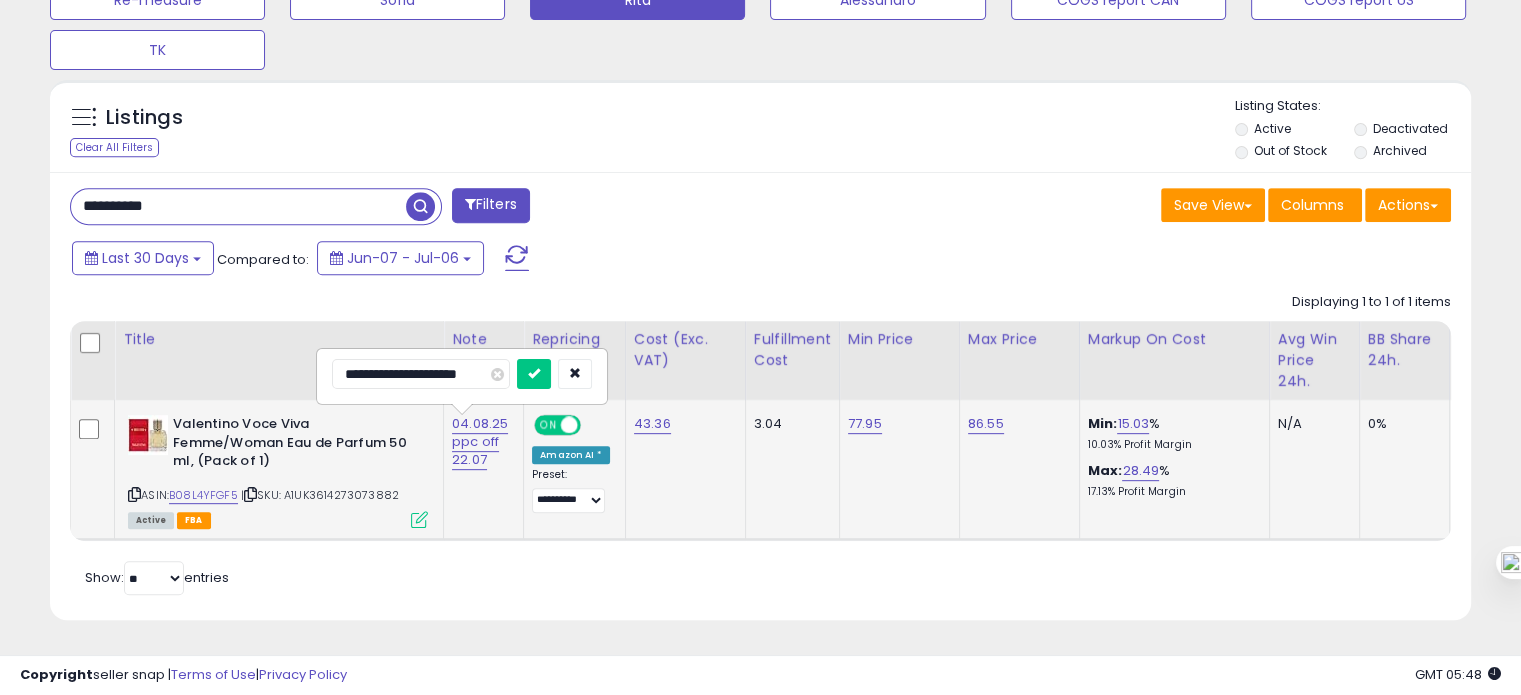click at bounding box center [534, 374] 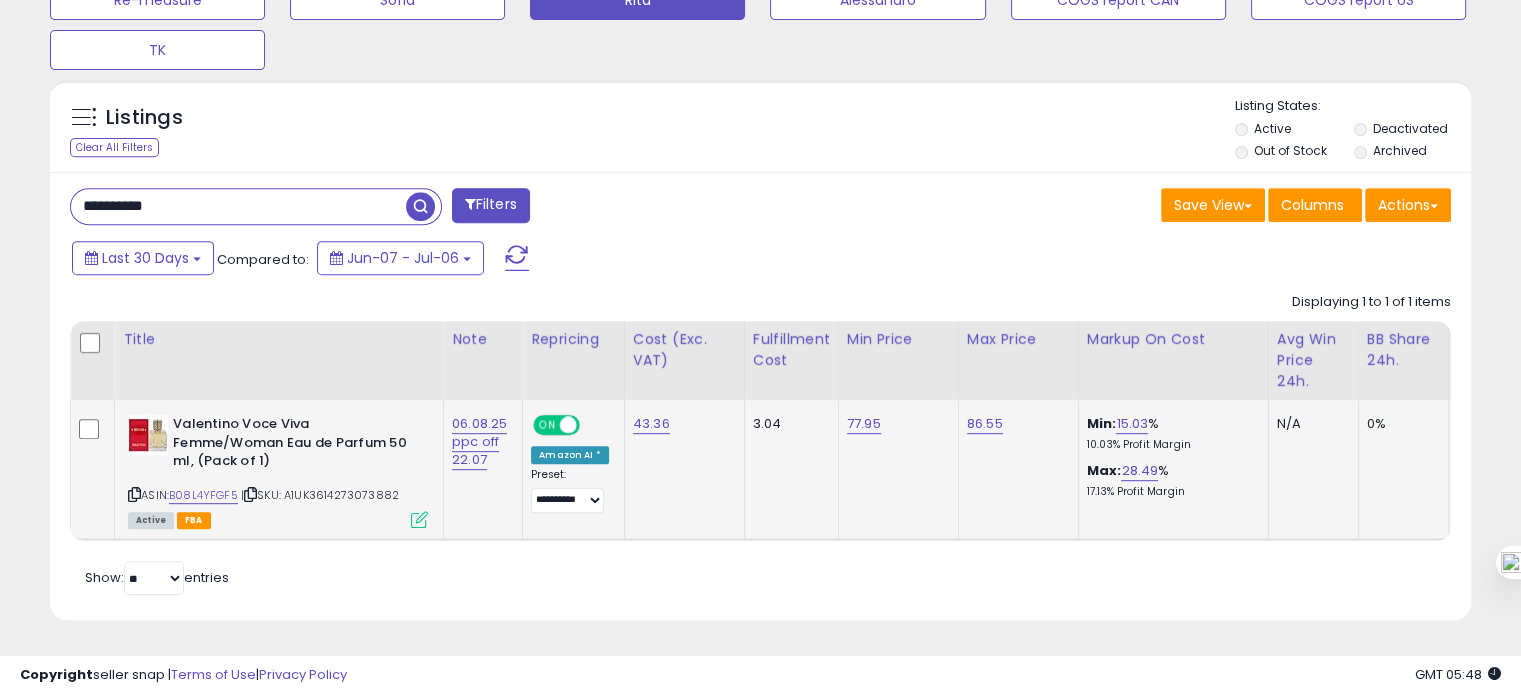 click at bounding box center [134, 494] 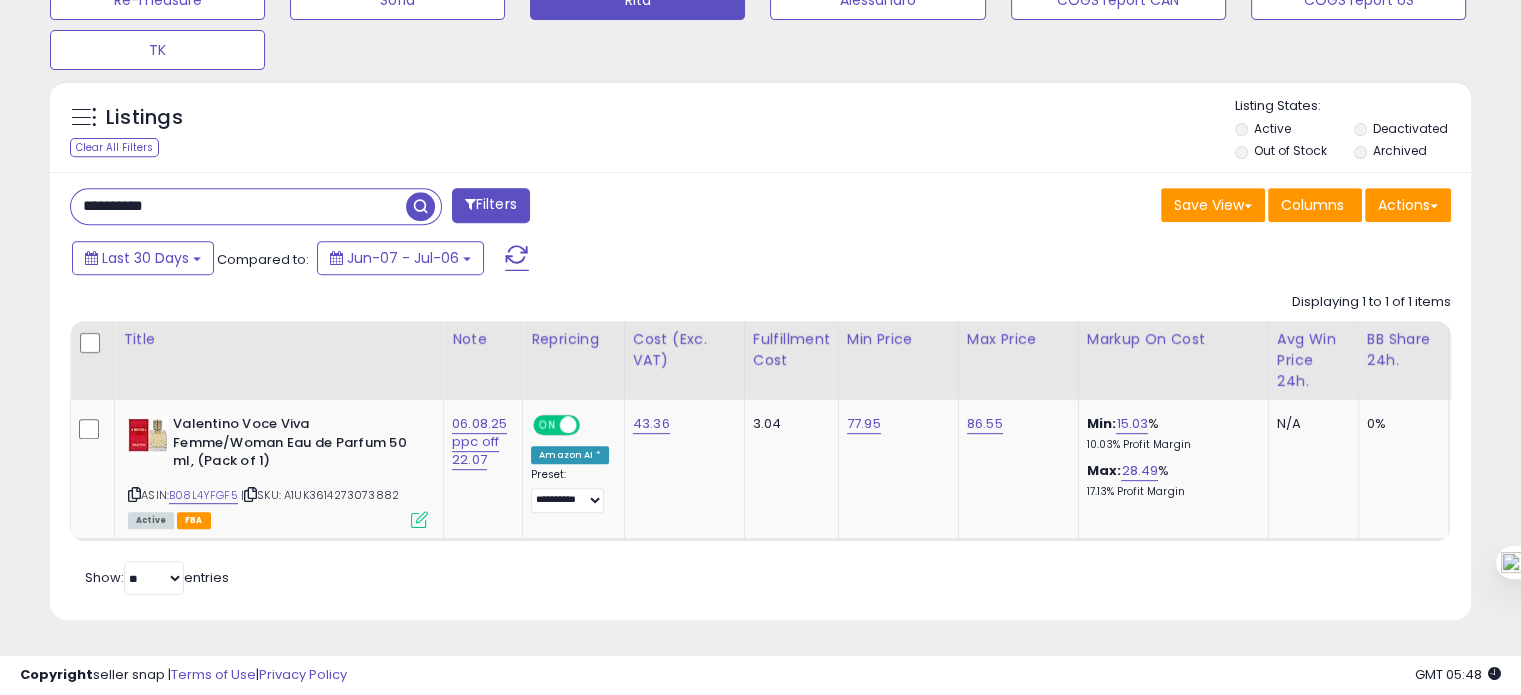 click on "**********" at bounding box center (238, 206) 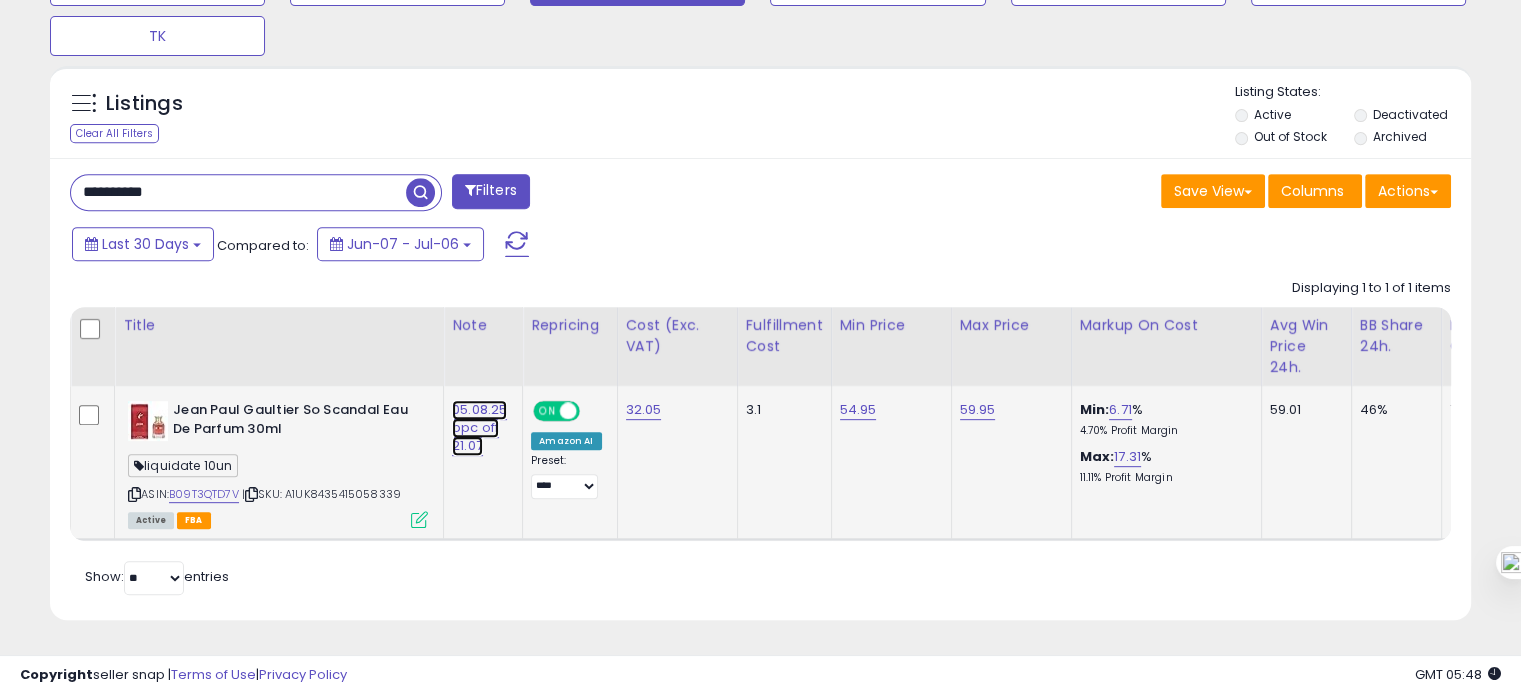click on "05.08.25 ppc off 21.07" at bounding box center [479, 428] 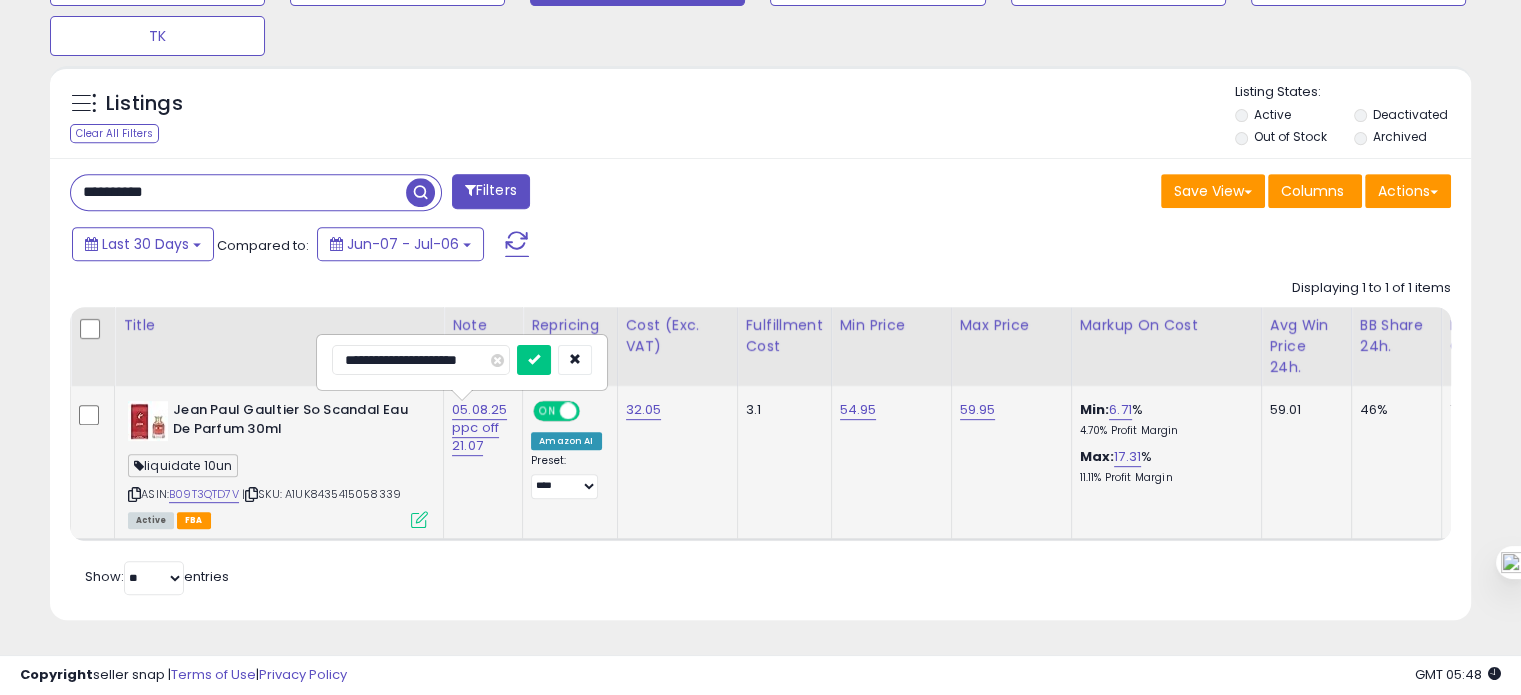 click on "**********" at bounding box center [421, 360] 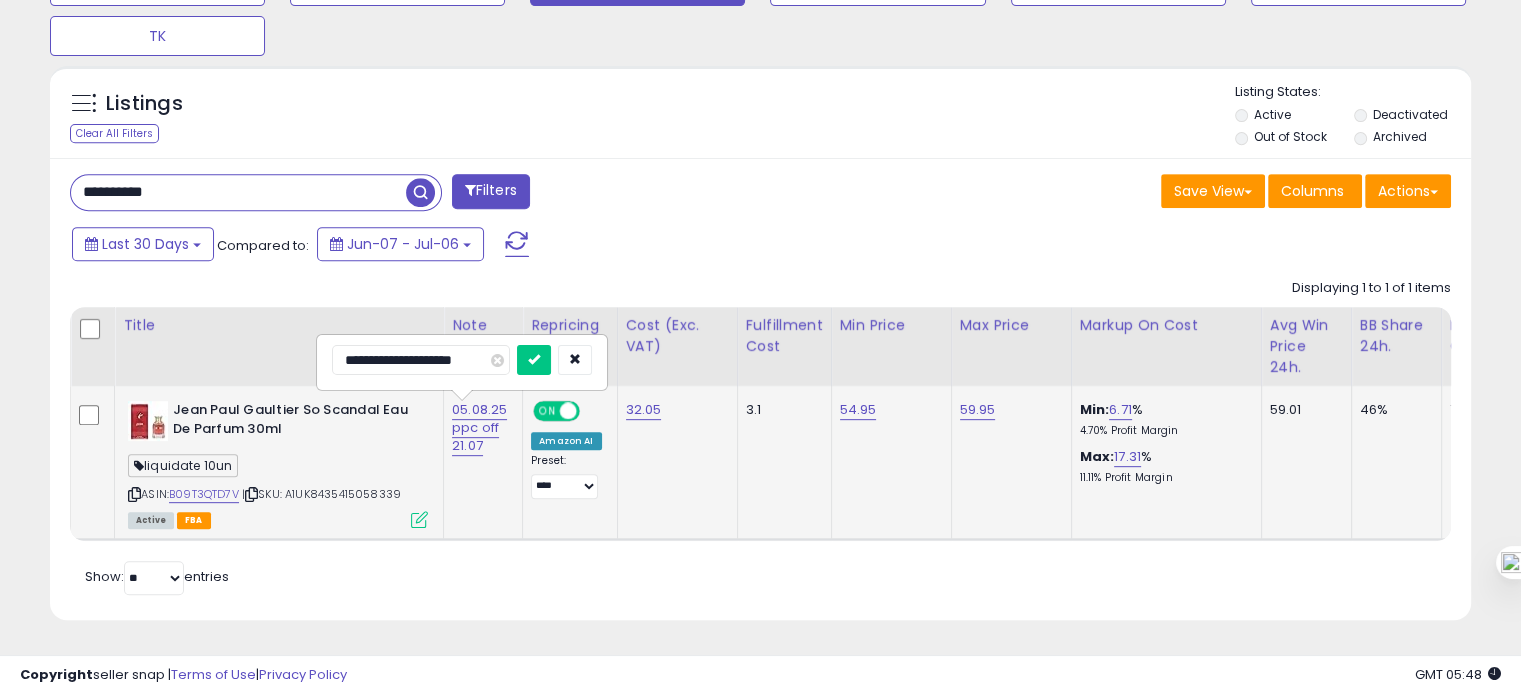 type on "**********" 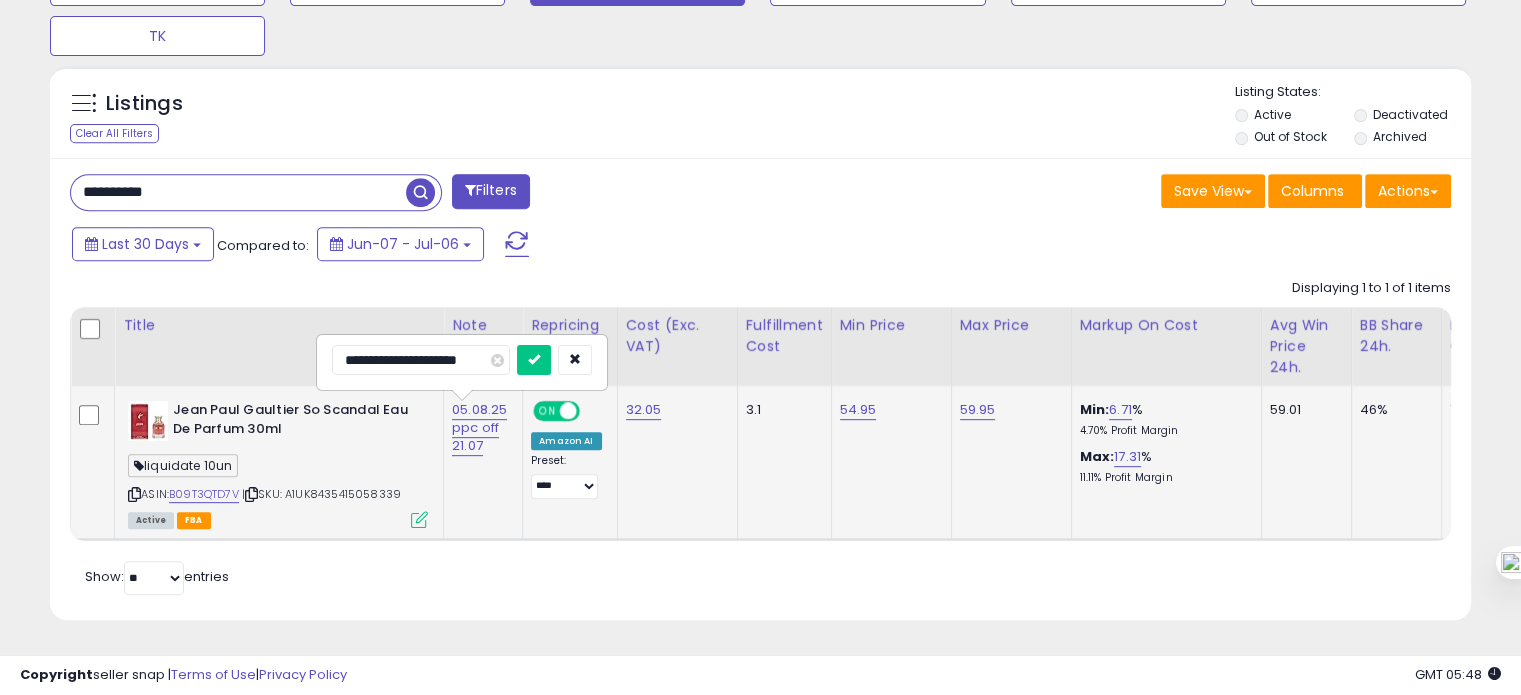 click at bounding box center [534, 360] 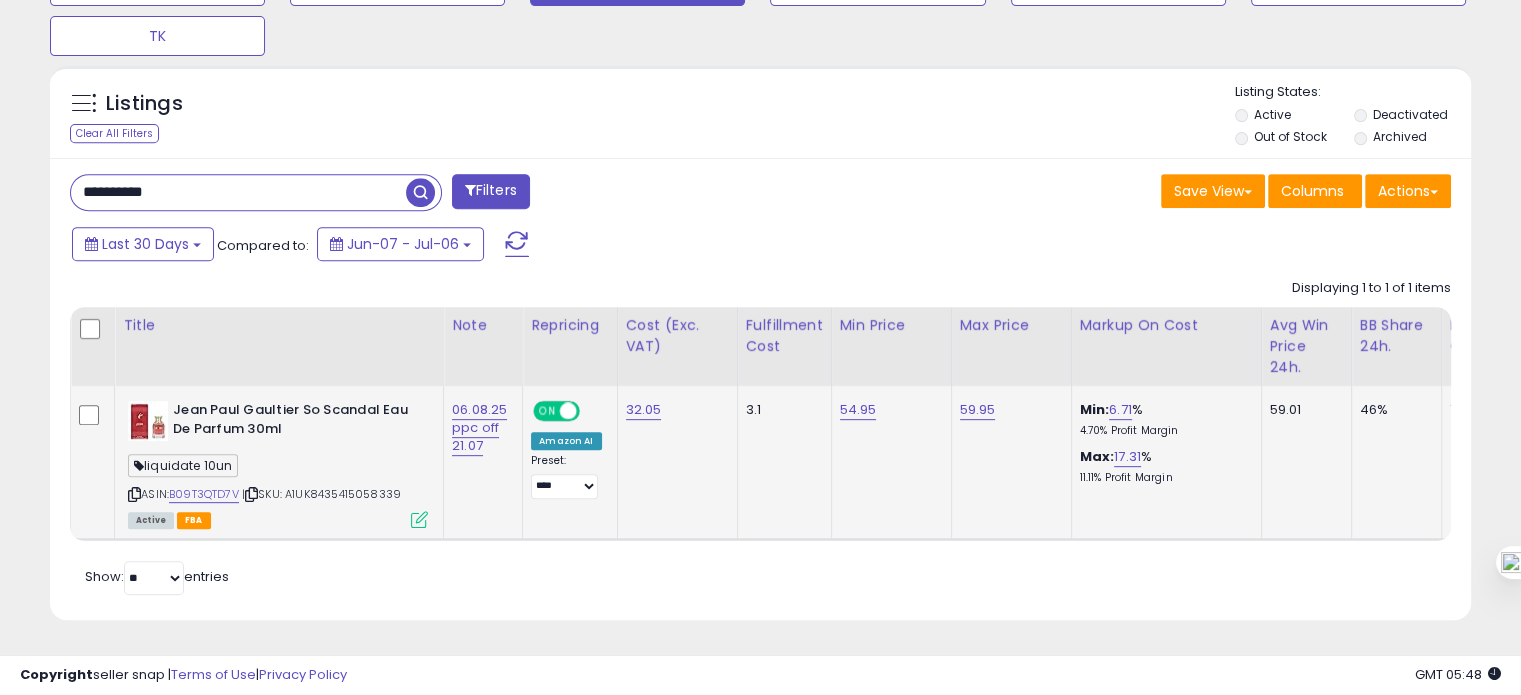 click on "**********" at bounding box center [238, 192] 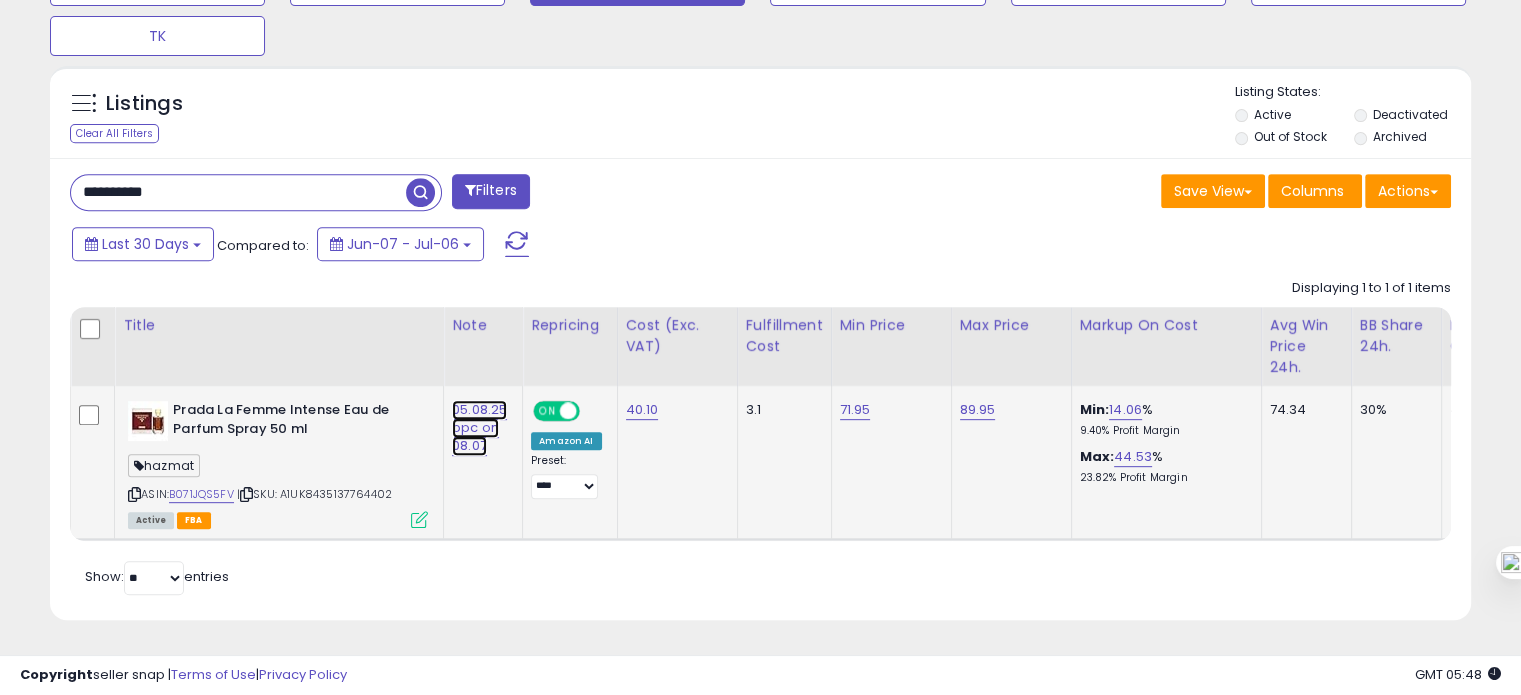 click on "05.08.25 ppc on 08.07" at bounding box center [479, 428] 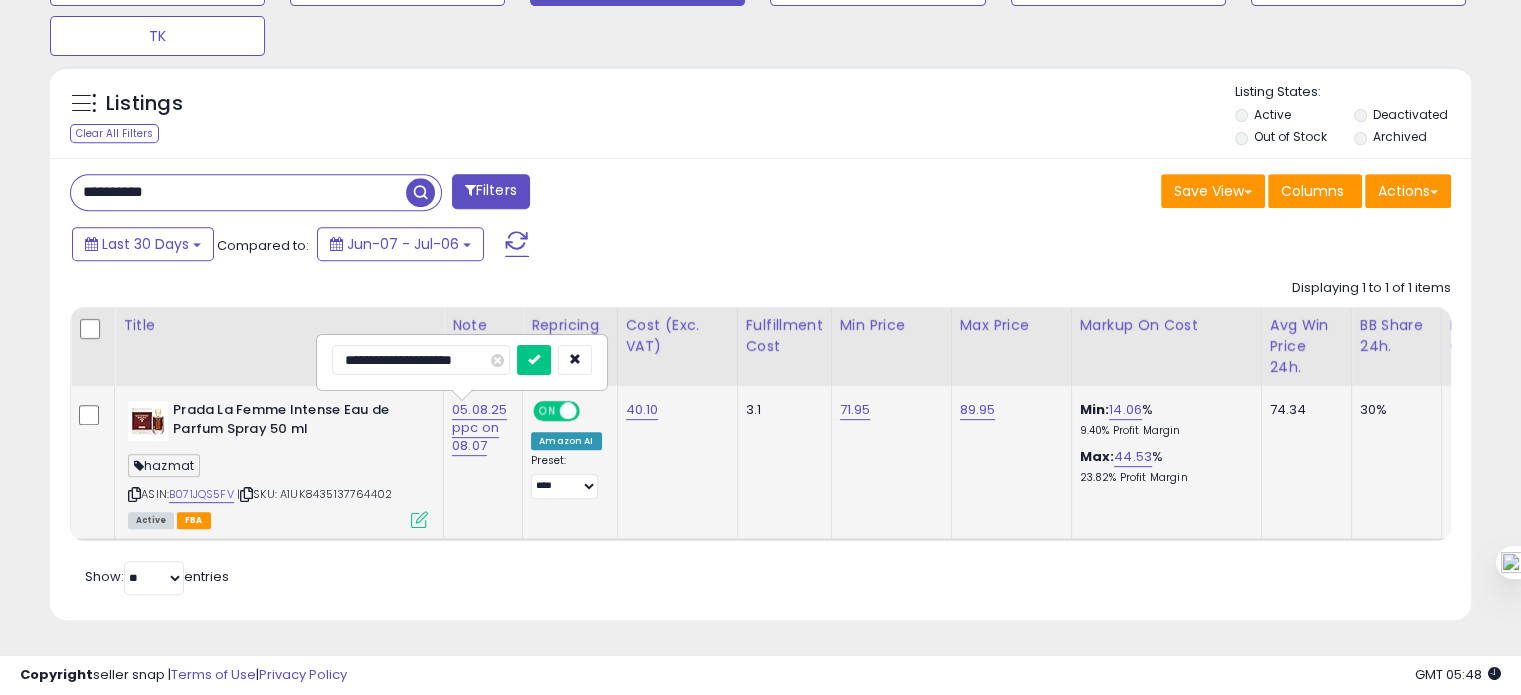 click on "**********" at bounding box center [421, 360] 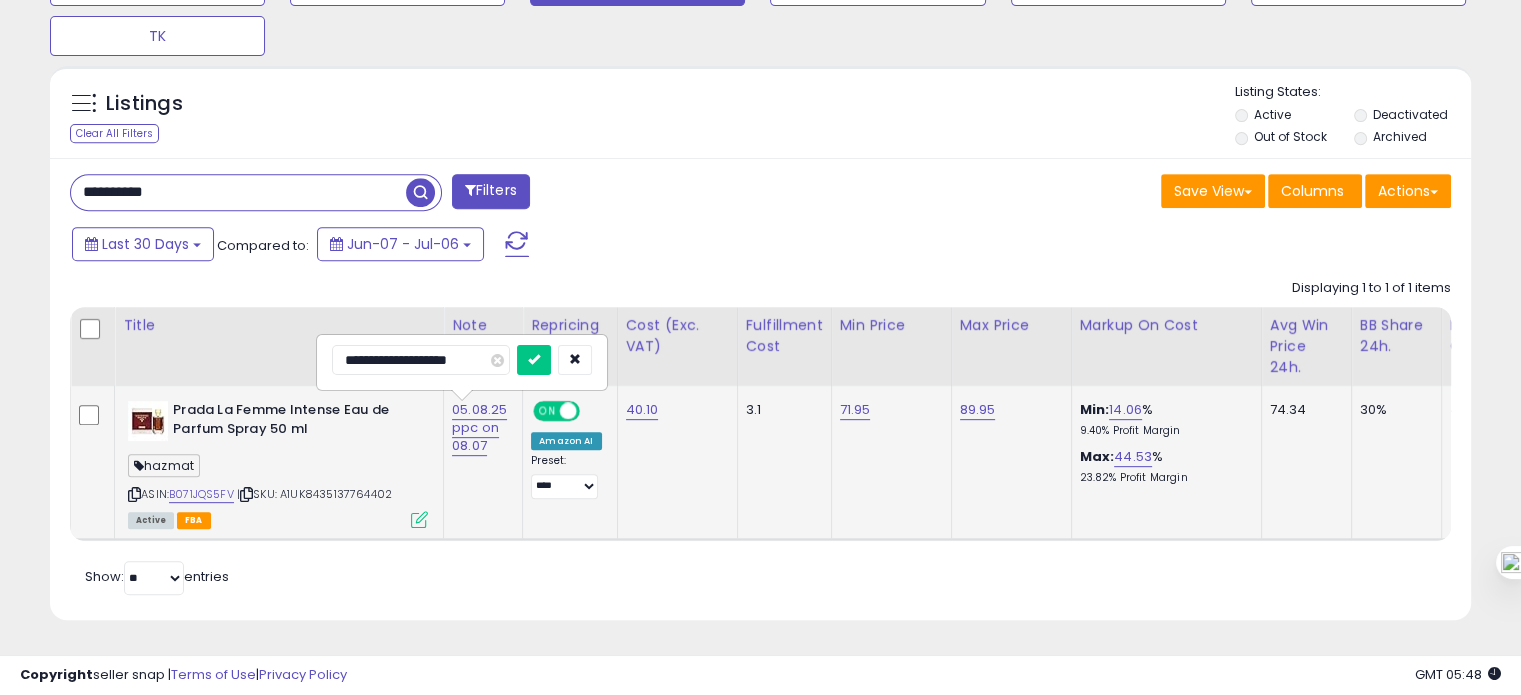 type on "**********" 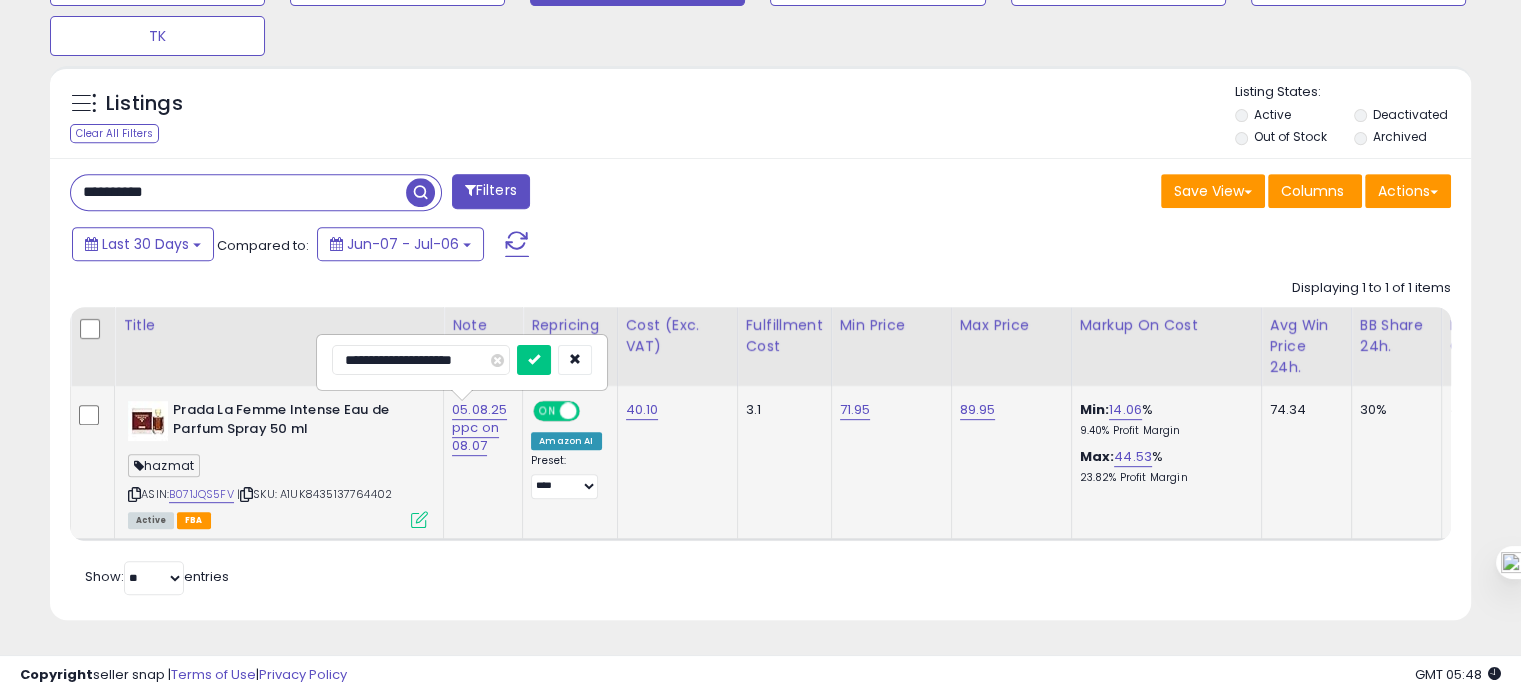 click at bounding box center (534, 360) 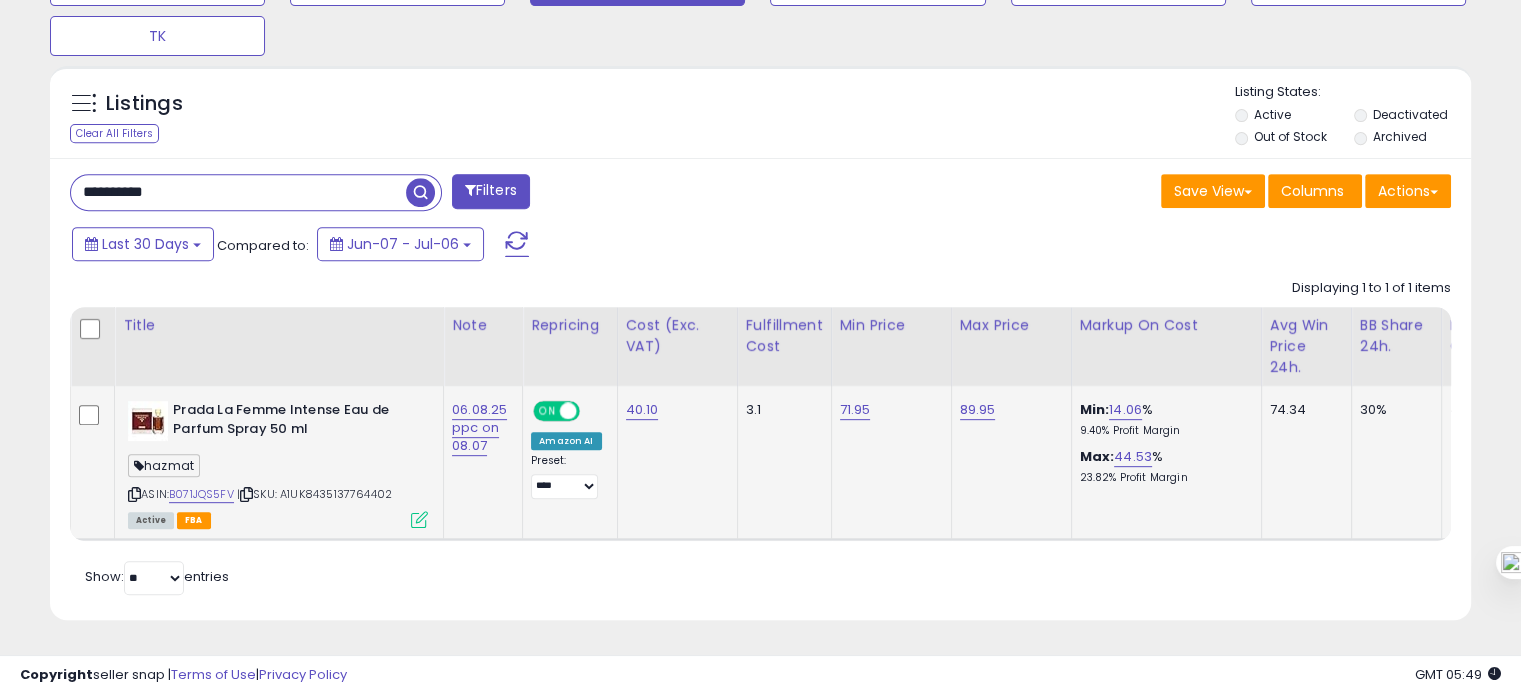 click on "**********" at bounding box center [238, 192] 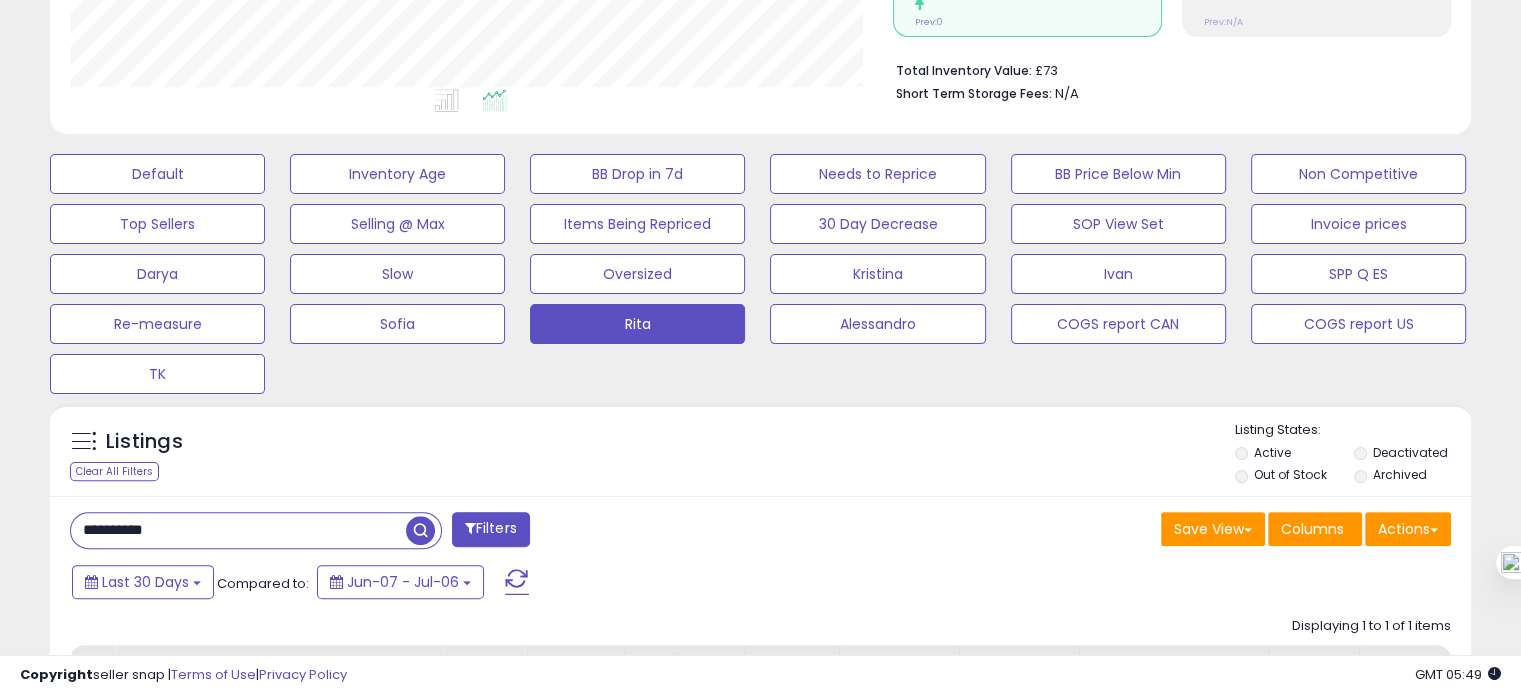 scroll, scrollTop: 279, scrollLeft: 0, axis: vertical 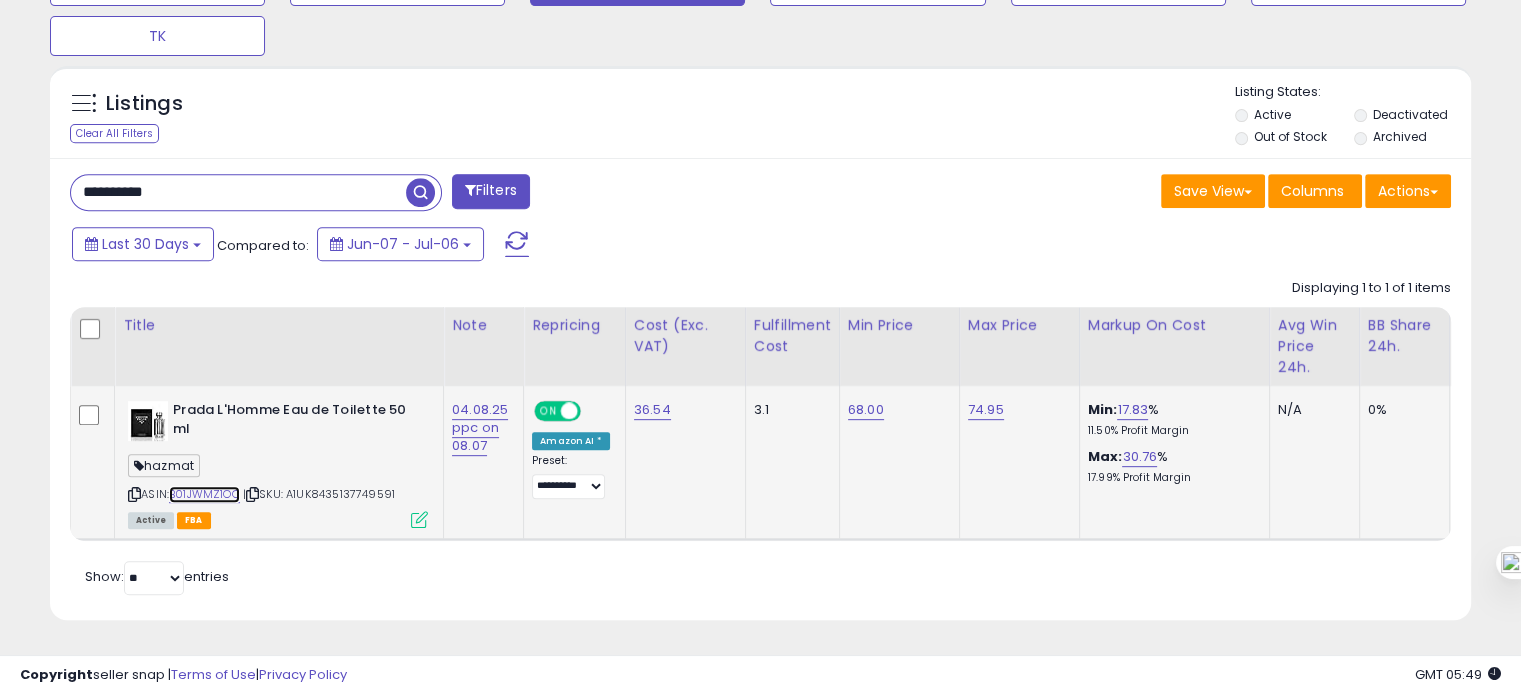click on "B01JWMZ1OQ" at bounding box center [204, 494] 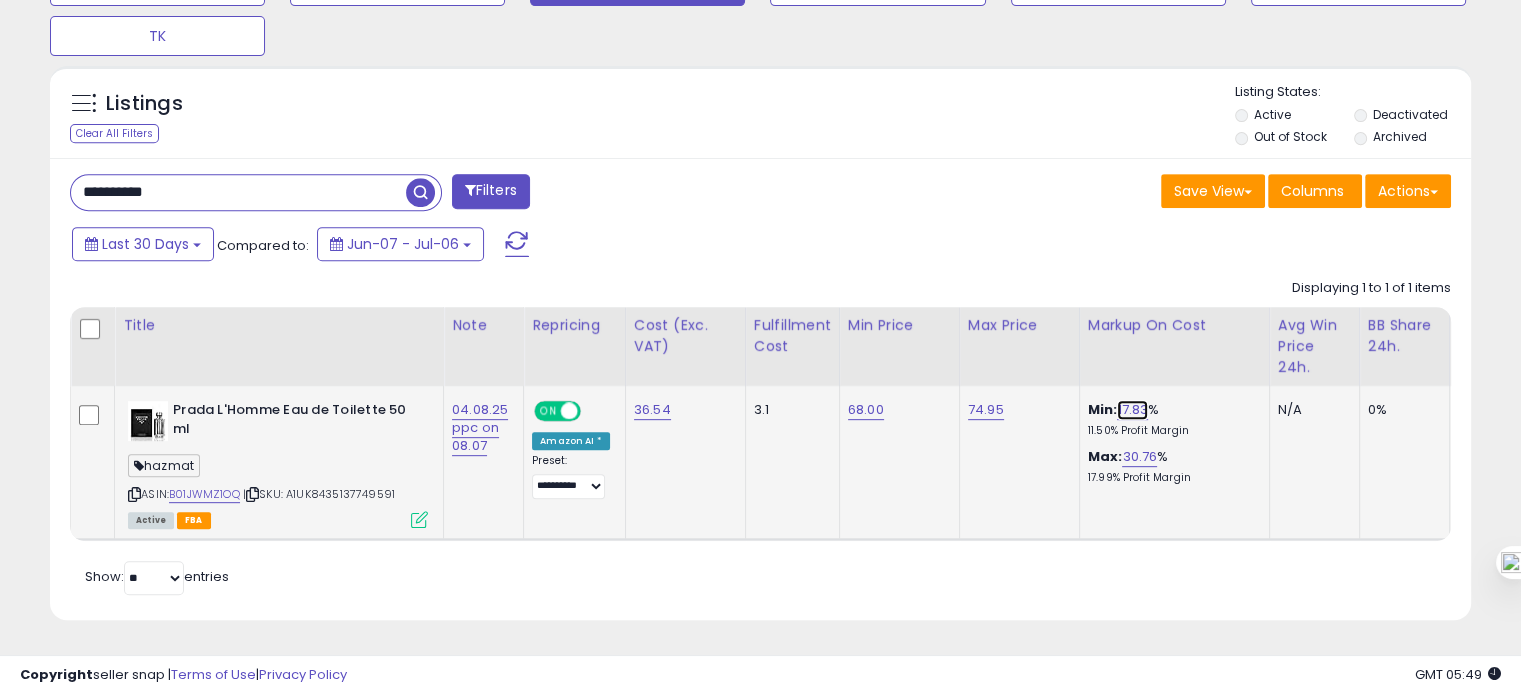 click on "17.83" at bounding box center (1132, 410) 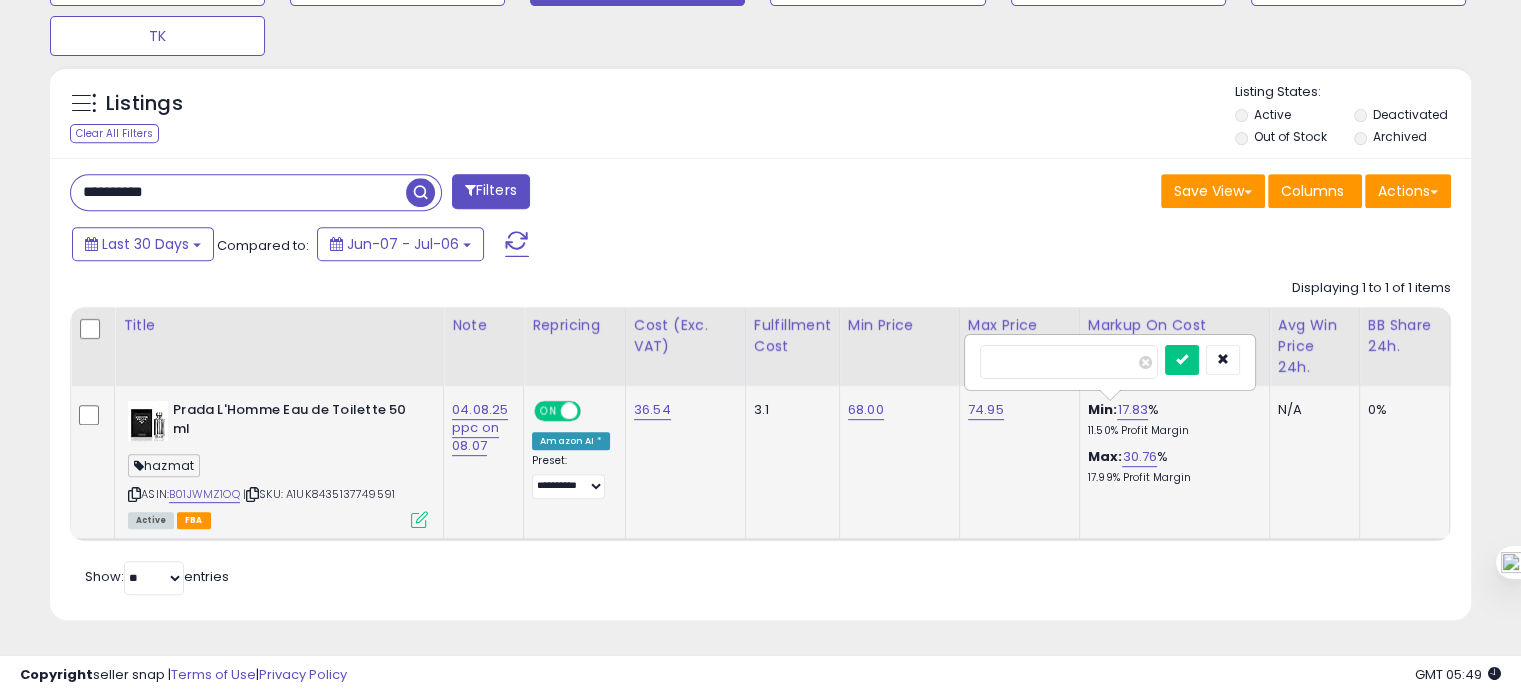 drag, startPoint x: 1061, startPoint y: 351, endPoint x: 979, endPoint y: 362, distance: 82.73451 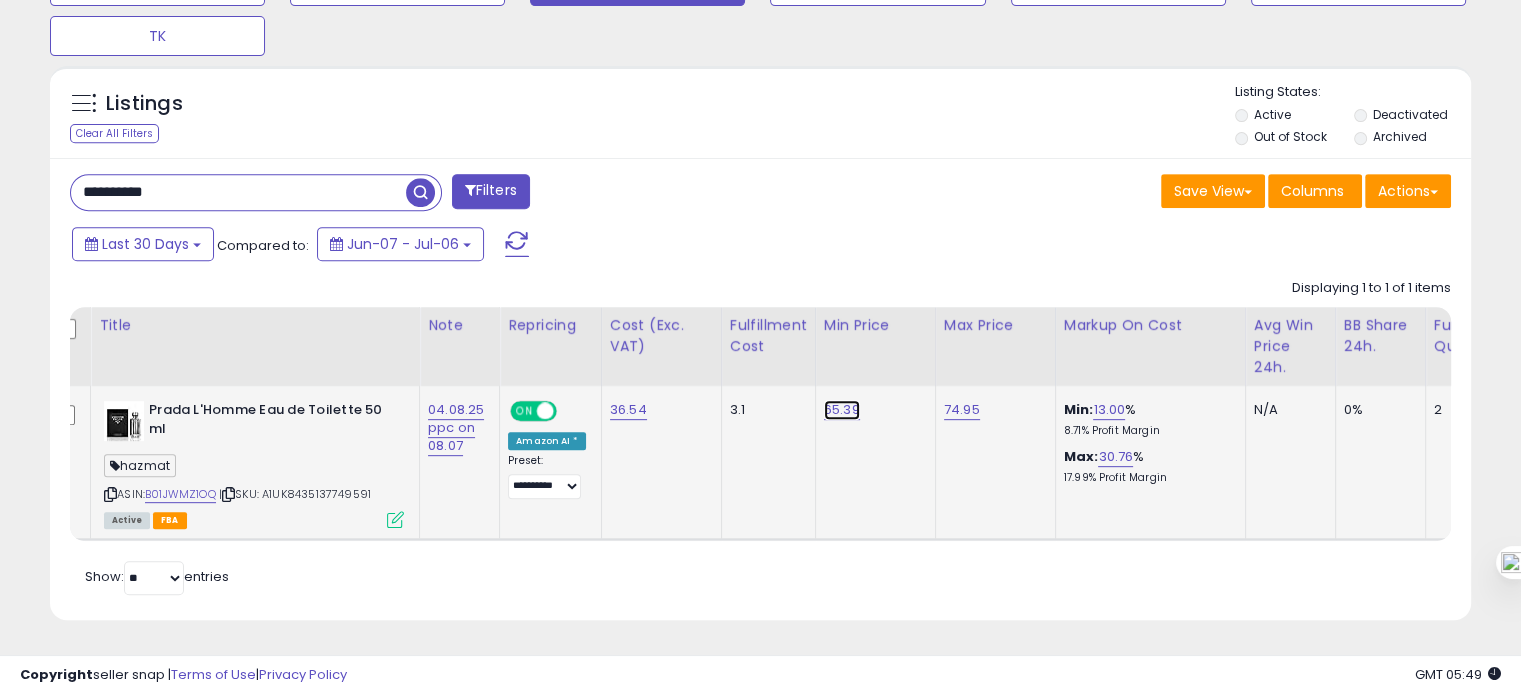 click on "65.39" at bounding box center (842, 410) 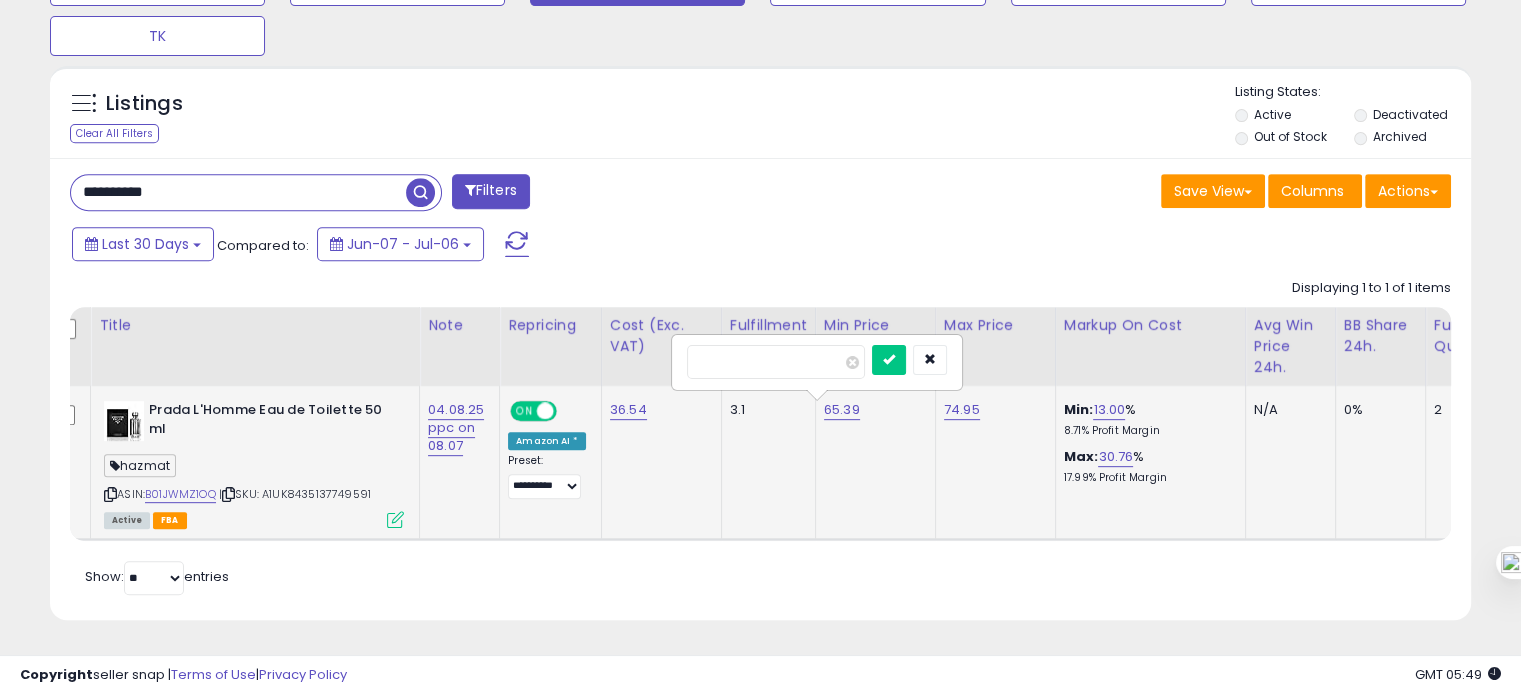 type on "*****" 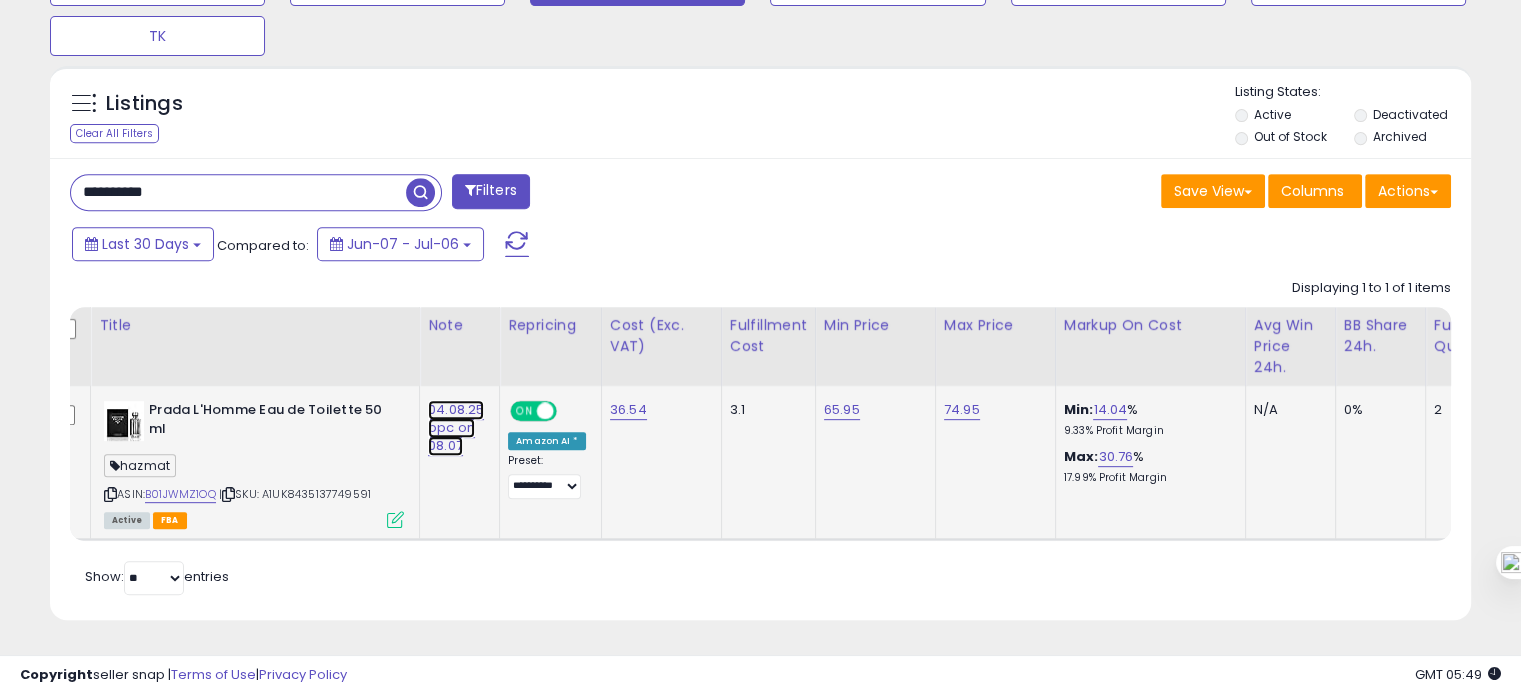 click on "04.08.25 ppc on 08.07" at bounding box center (456, 428) 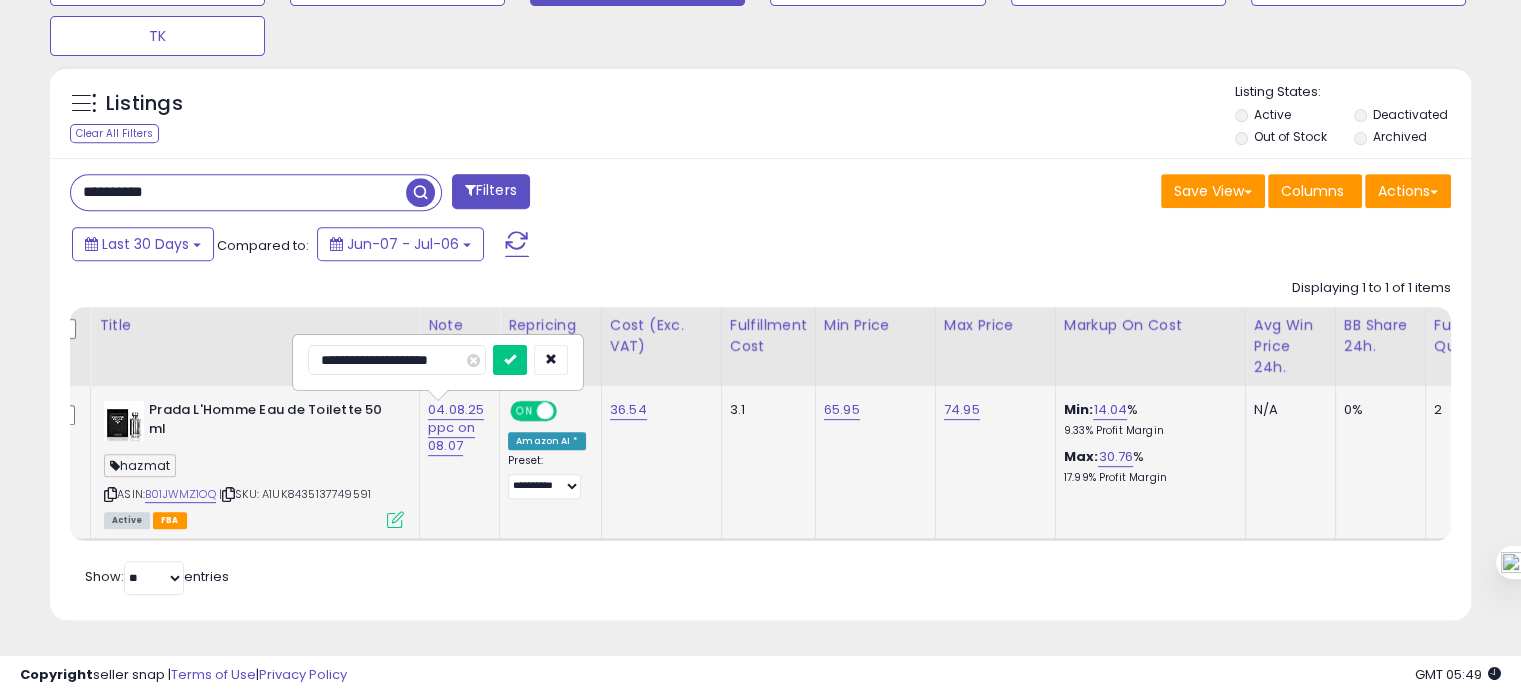 click on "**********" at bounding box center (397, 360) 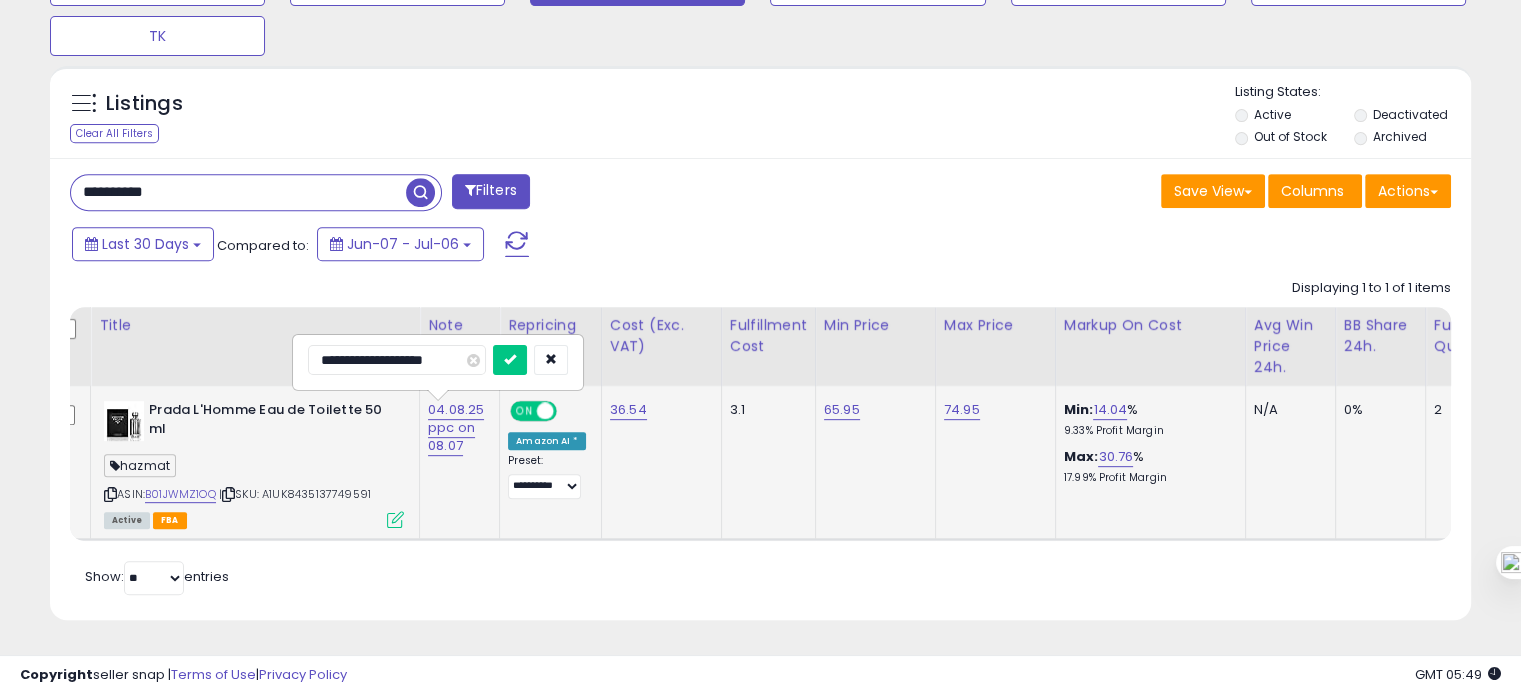 type on "**********" 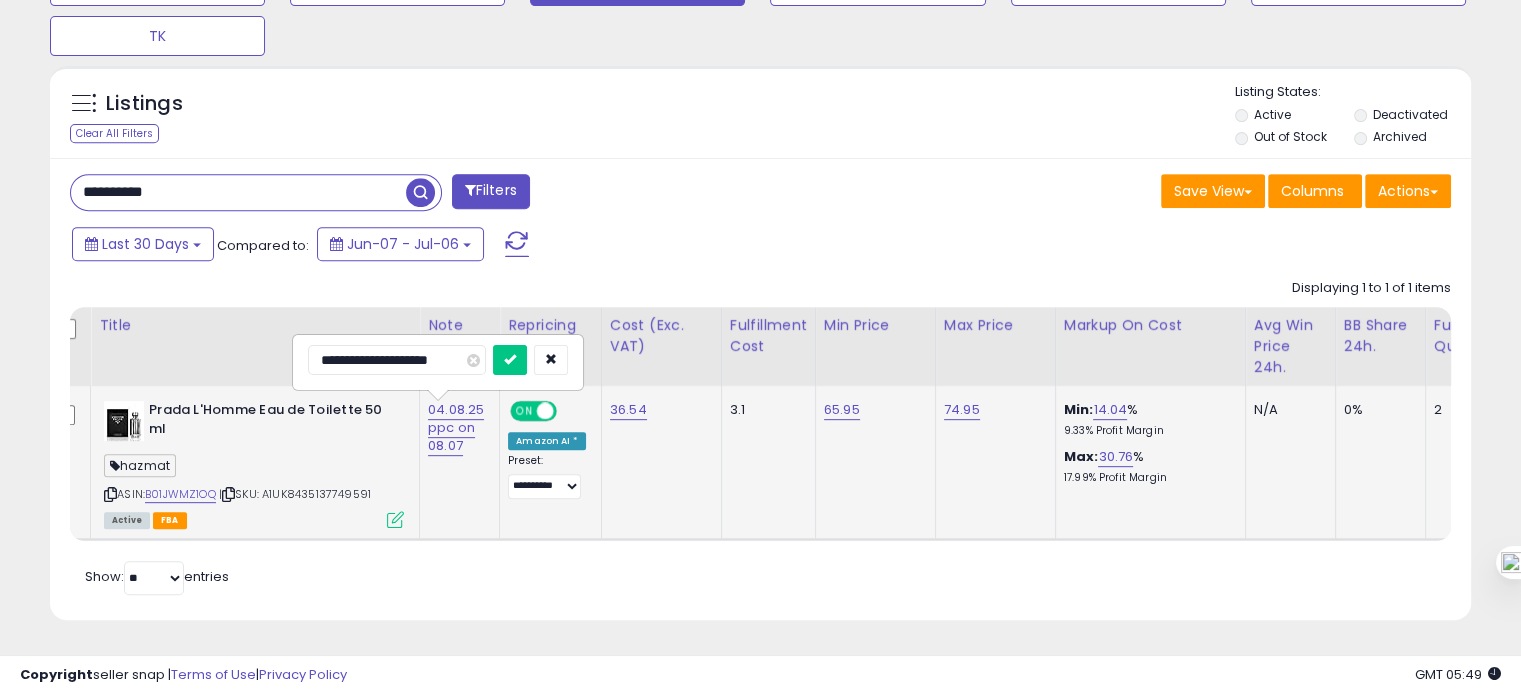 click at bounding box center (510, 360) 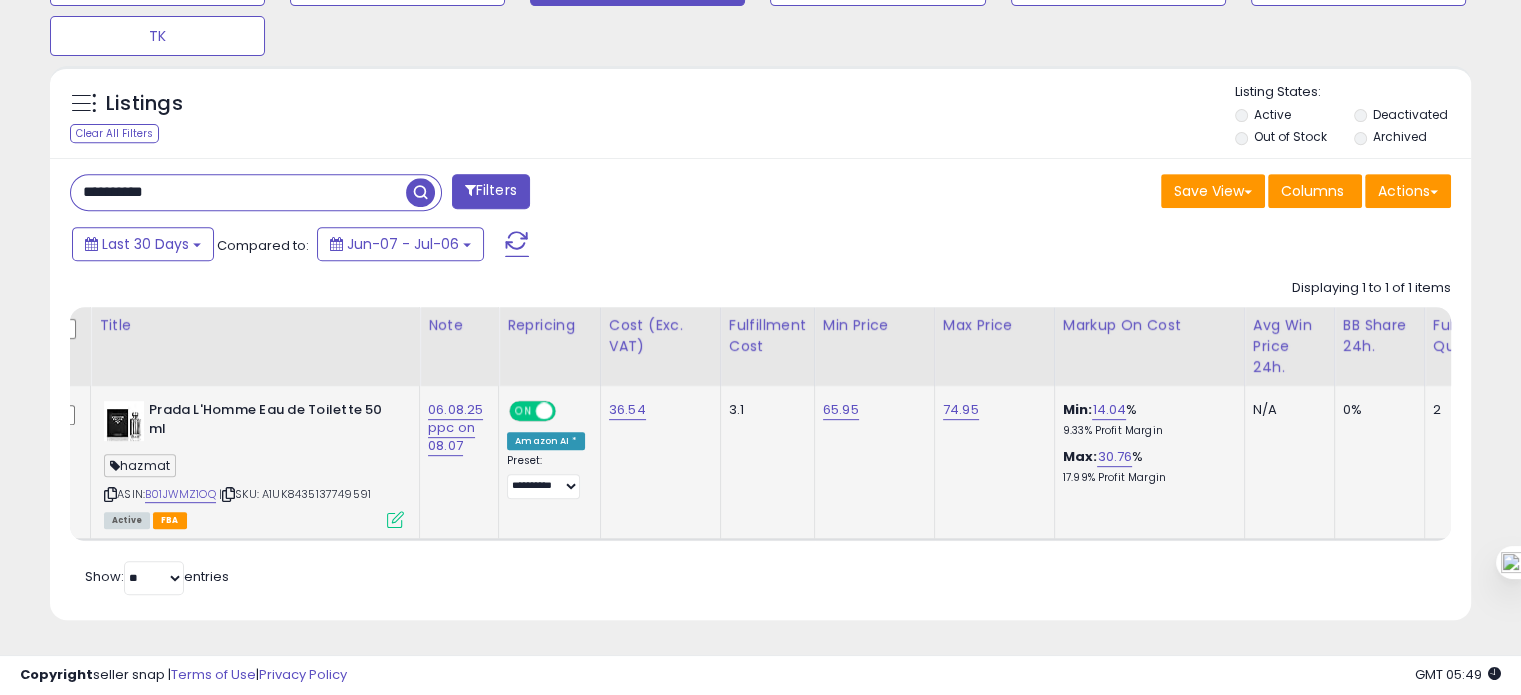 click on "**********" at bounding box center (238, 192) 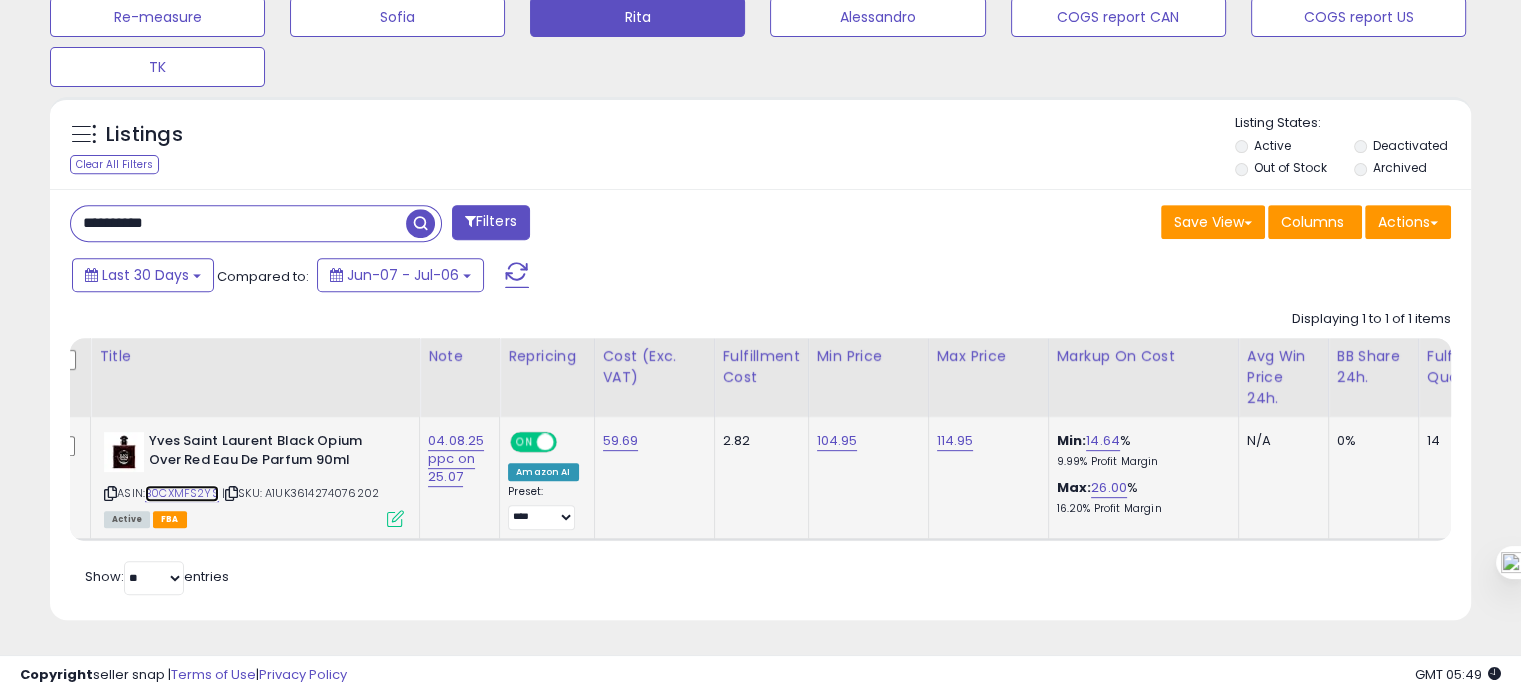 click on "B0CXMFS2YS" at bounding box center (182, 493) 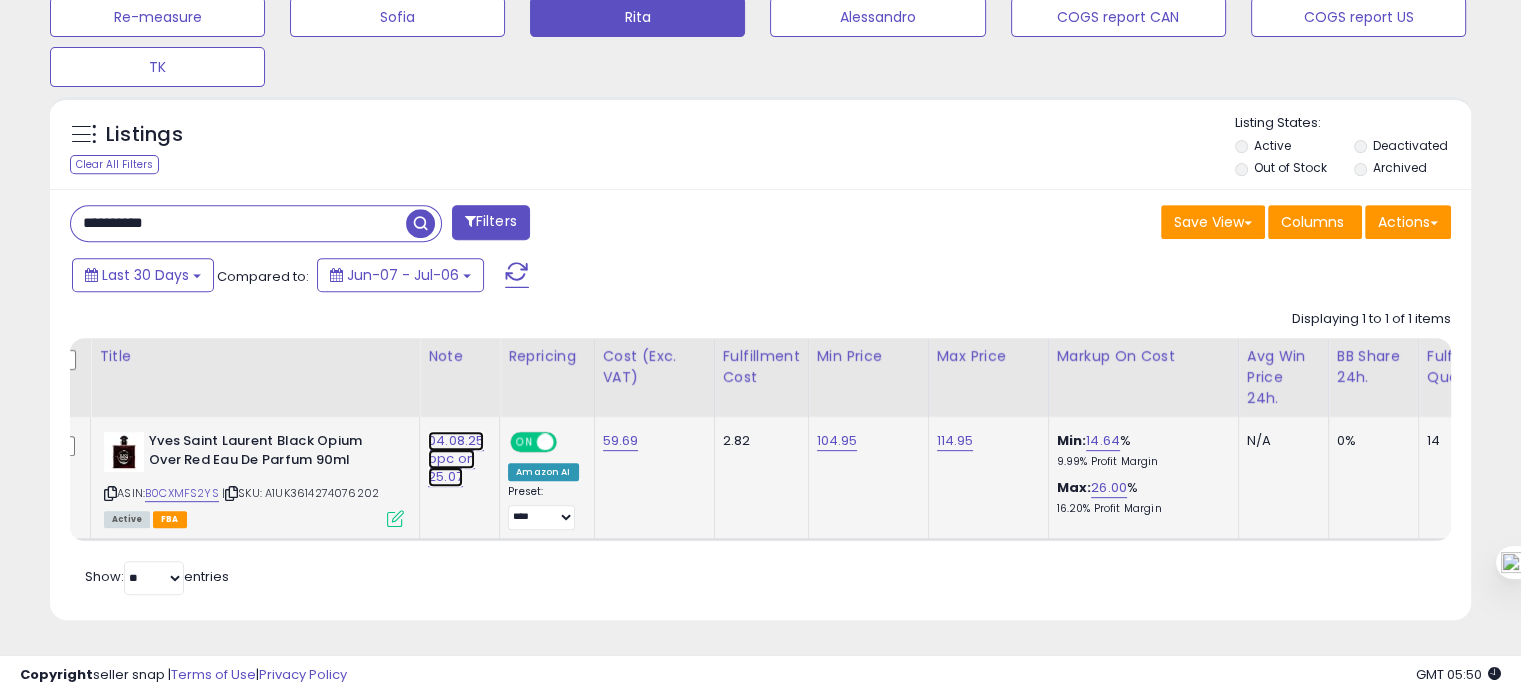 click on "04.08.25 ppc on 25.07" at bounding box center [456, 459] 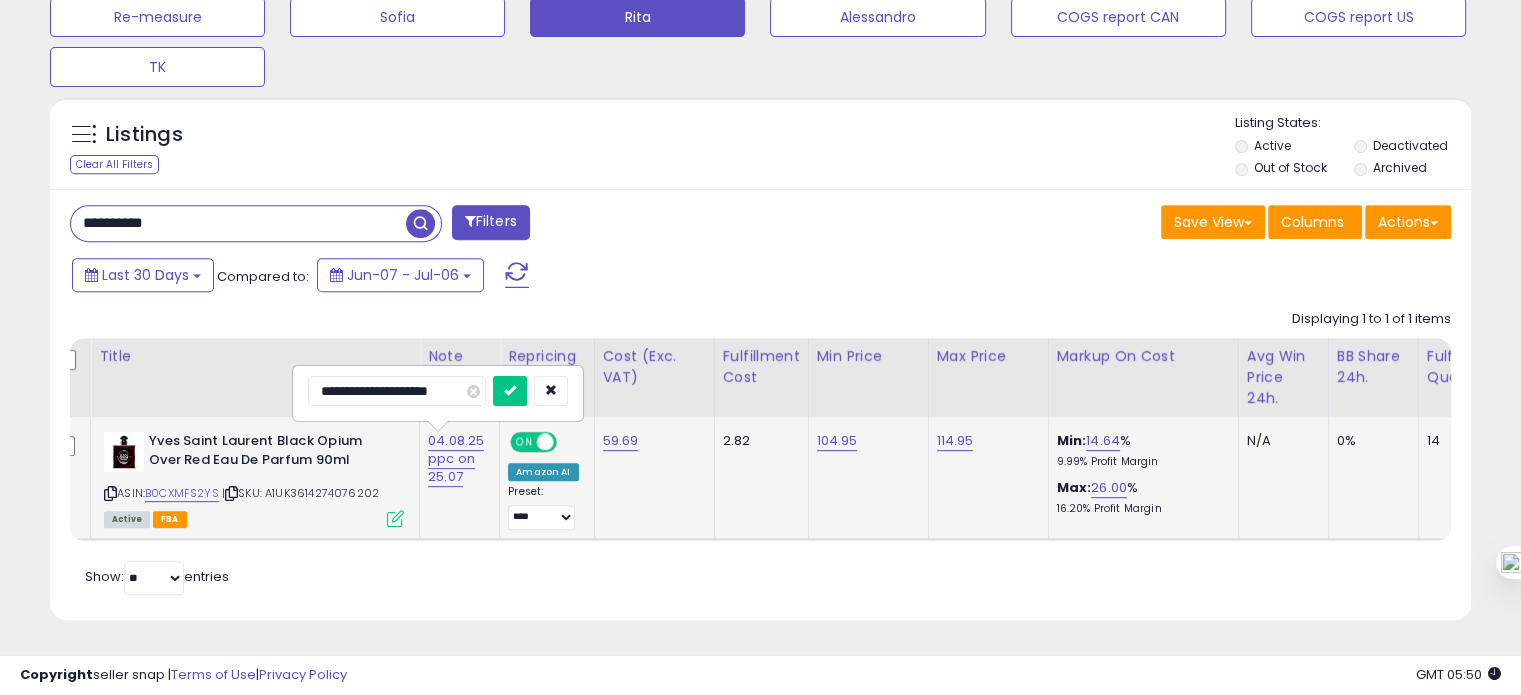 click on "**********" at bounding box center [397, 391] 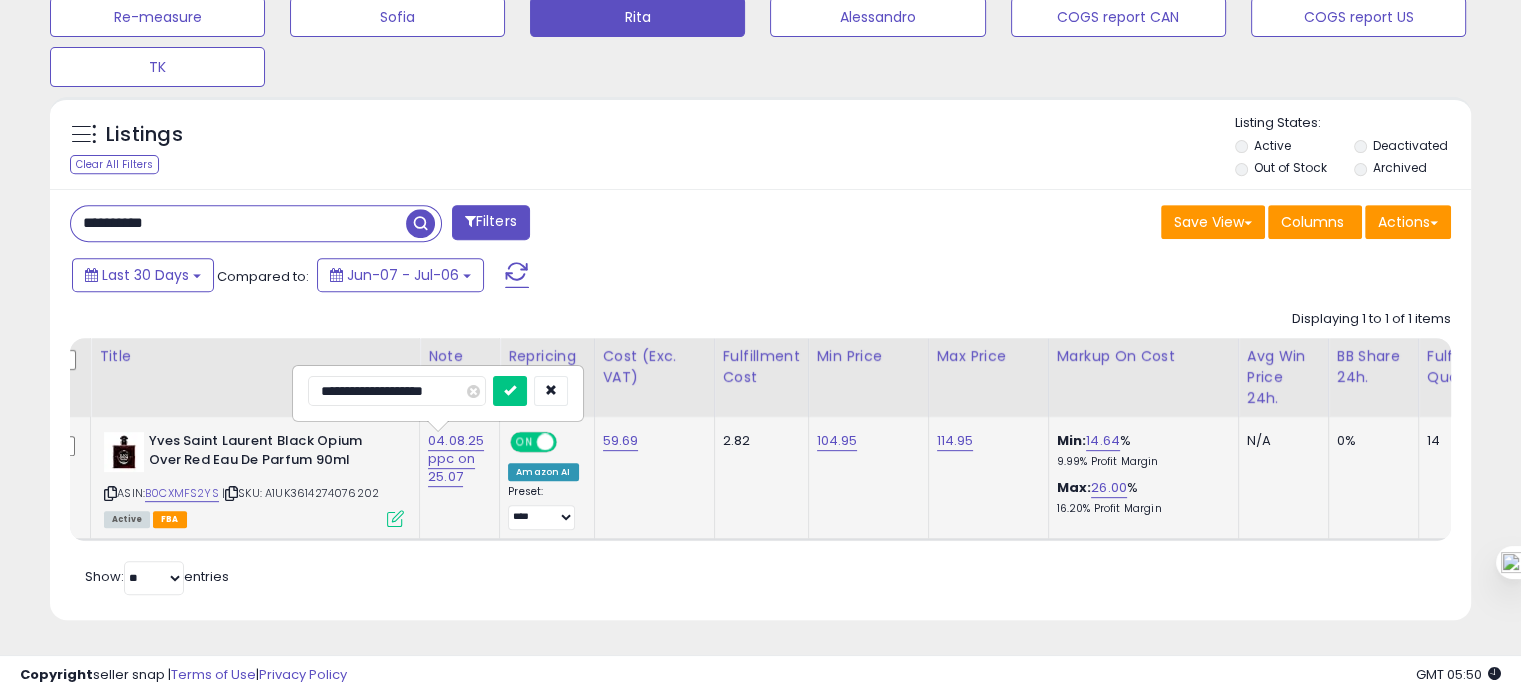type on "**********" 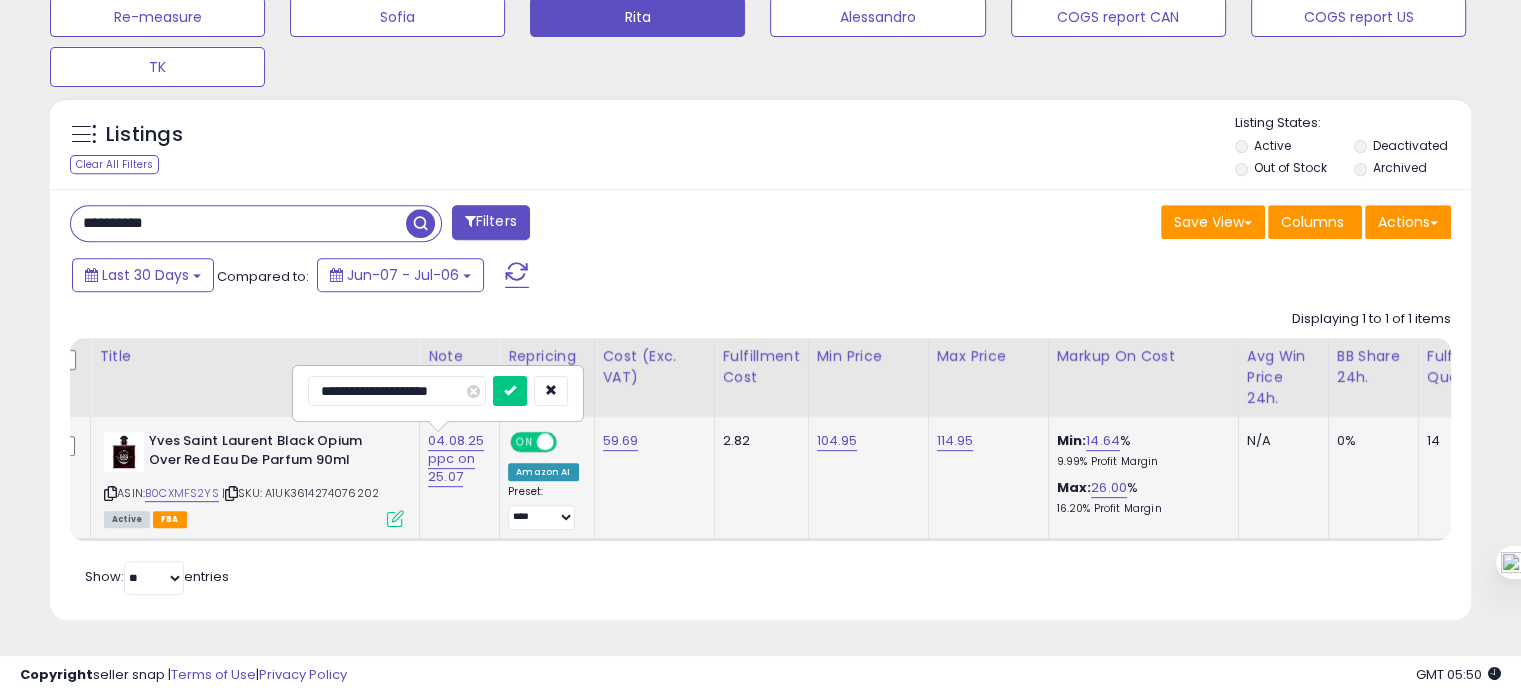 click at bounding box center [510, 391] 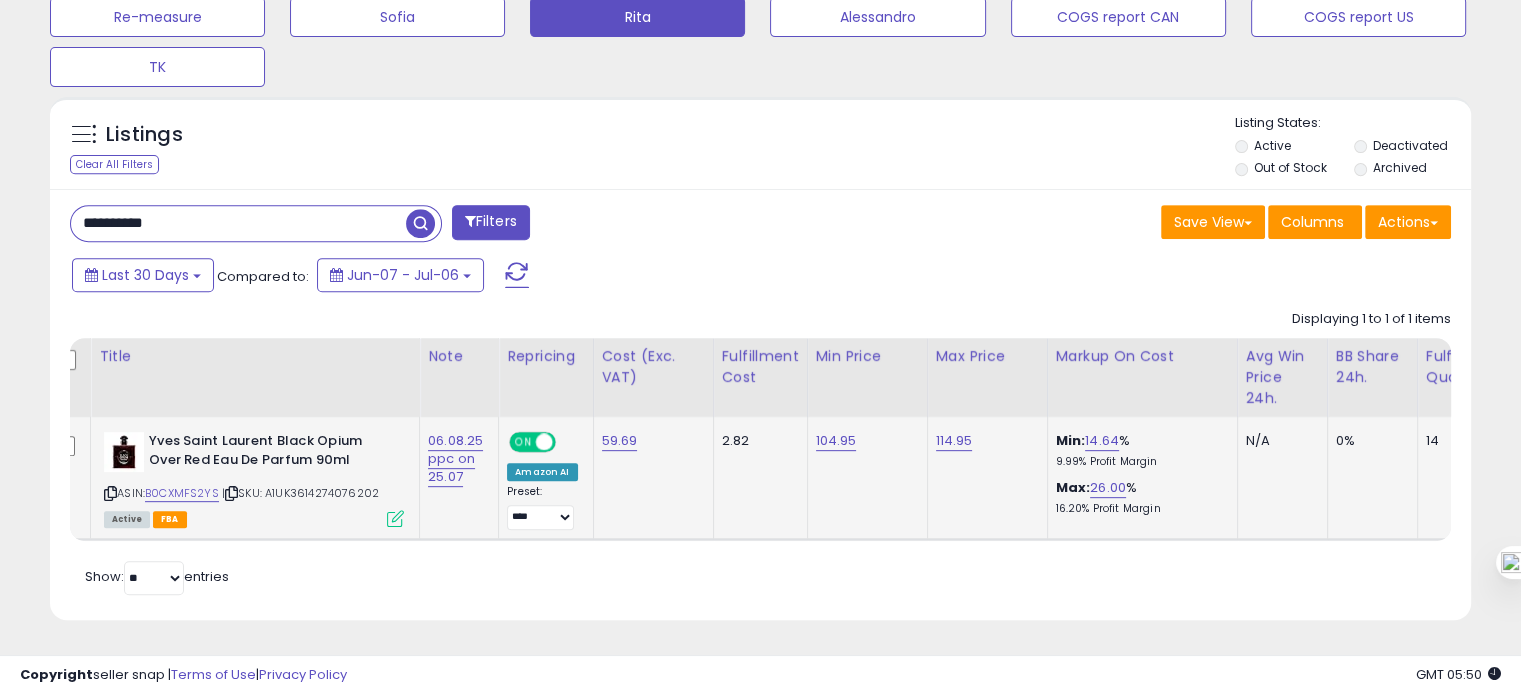 click on "**********" at bounding box center [238, 223] 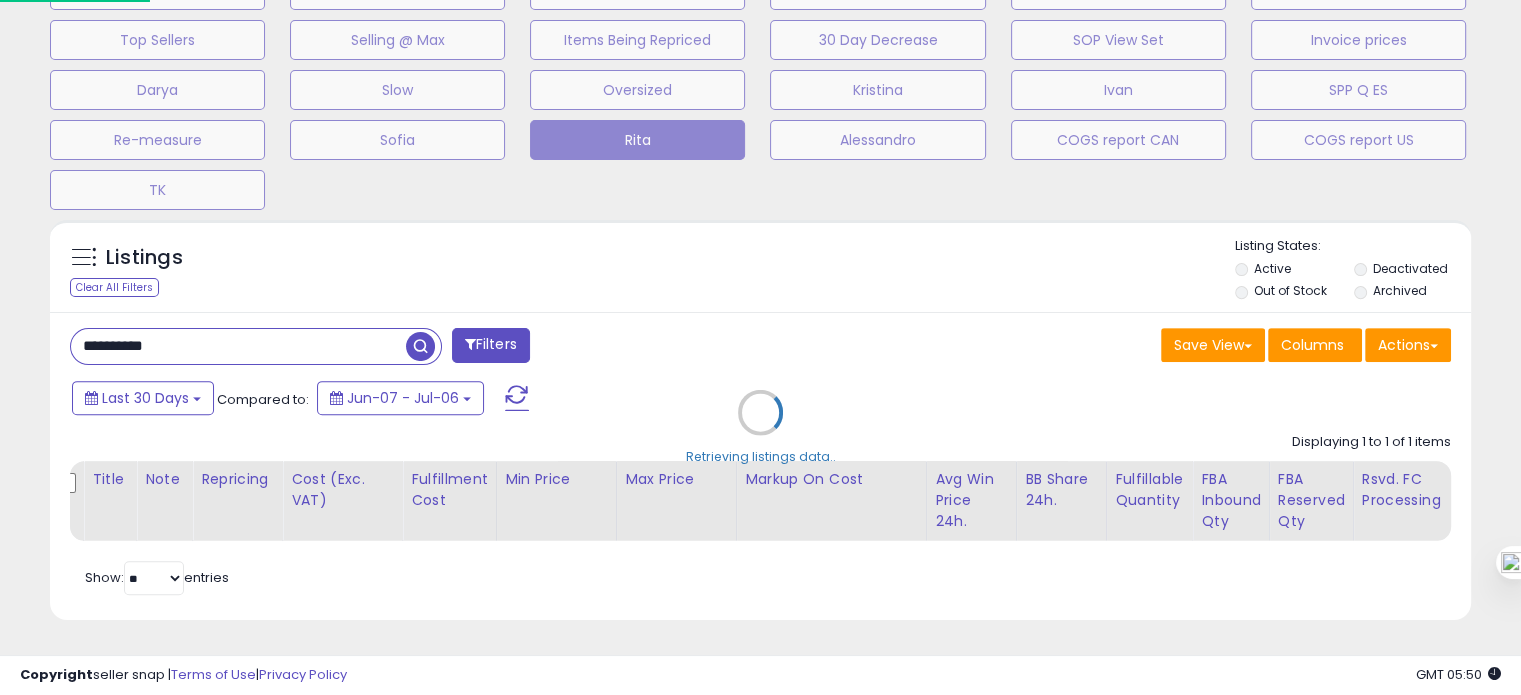 scroll, scrollTop: 999589, scrollLeft: 999168, axis: both 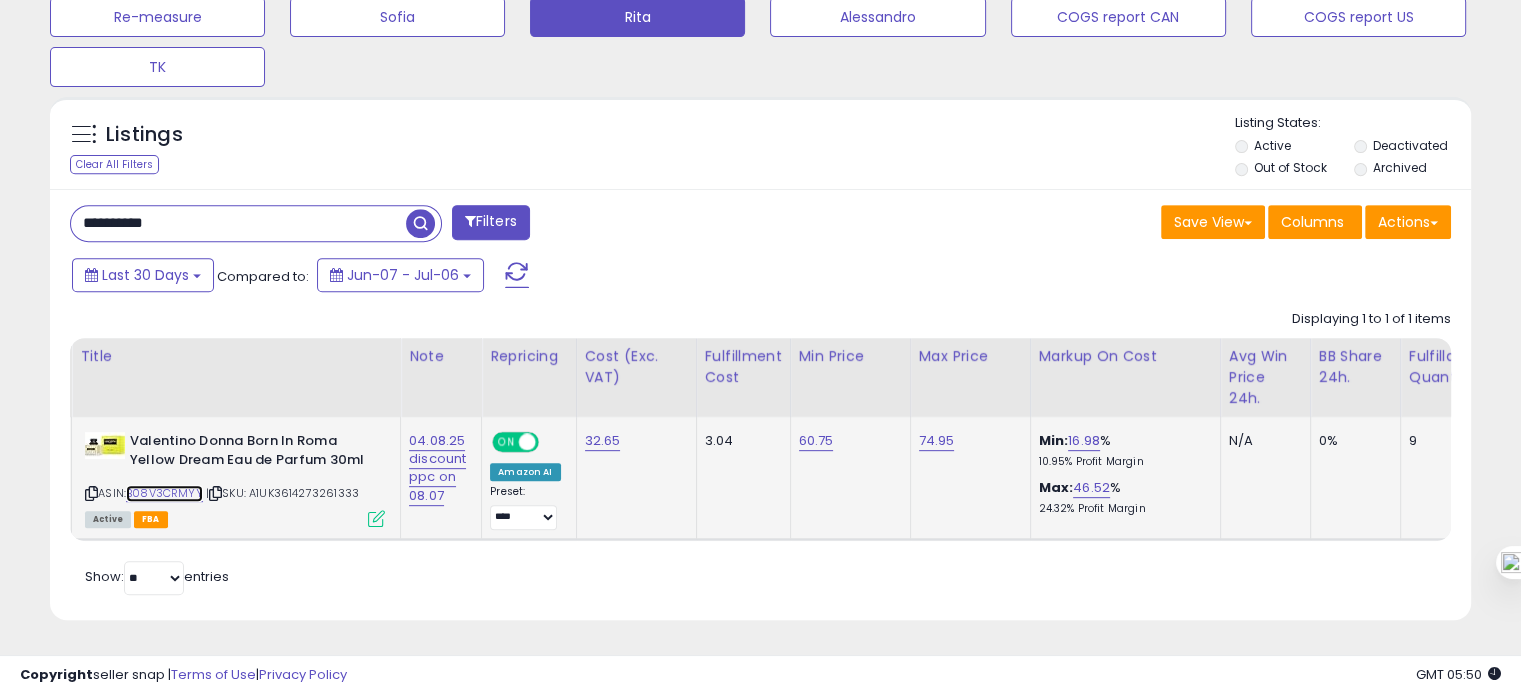 click on "B08V3CRMYY" at bounding box center (164, 493) 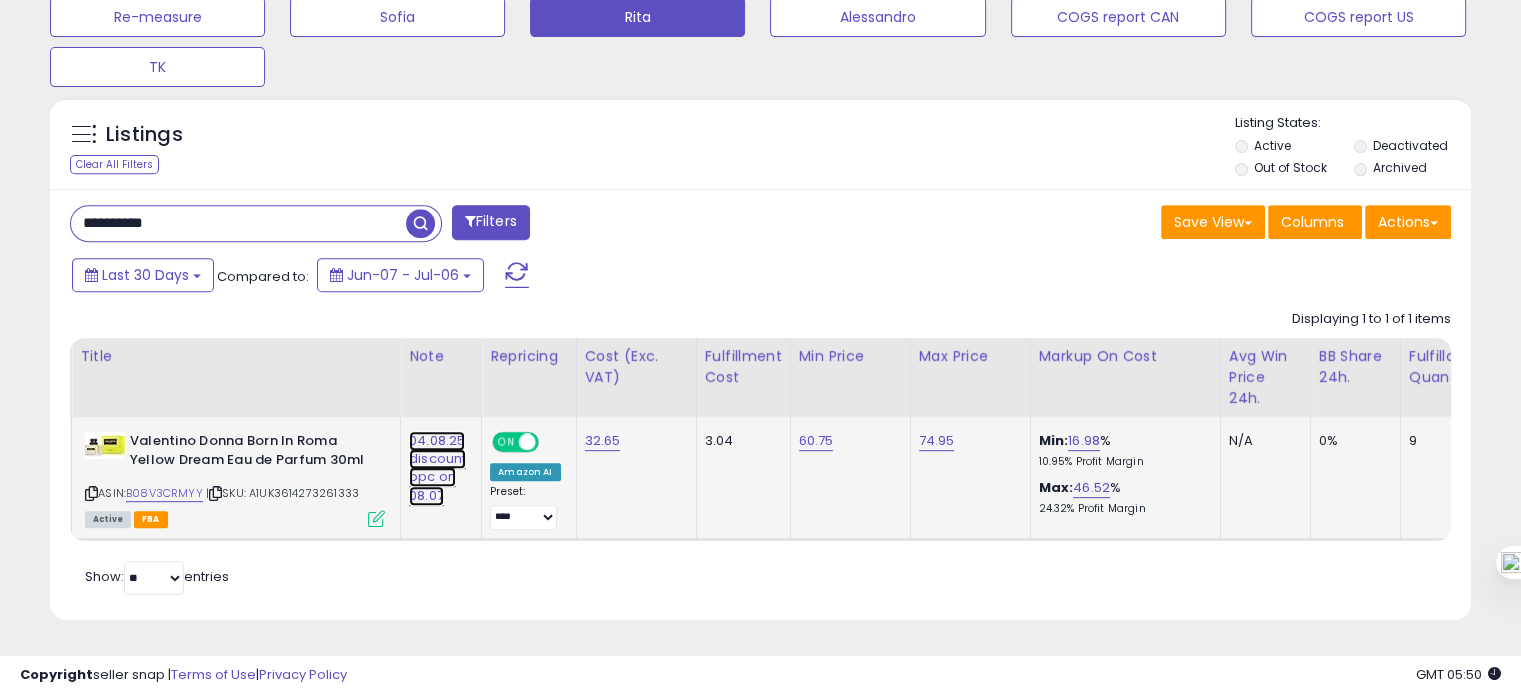 click on "04.08.25 discount ppc on 08.07" at bounding box center (437, 468) 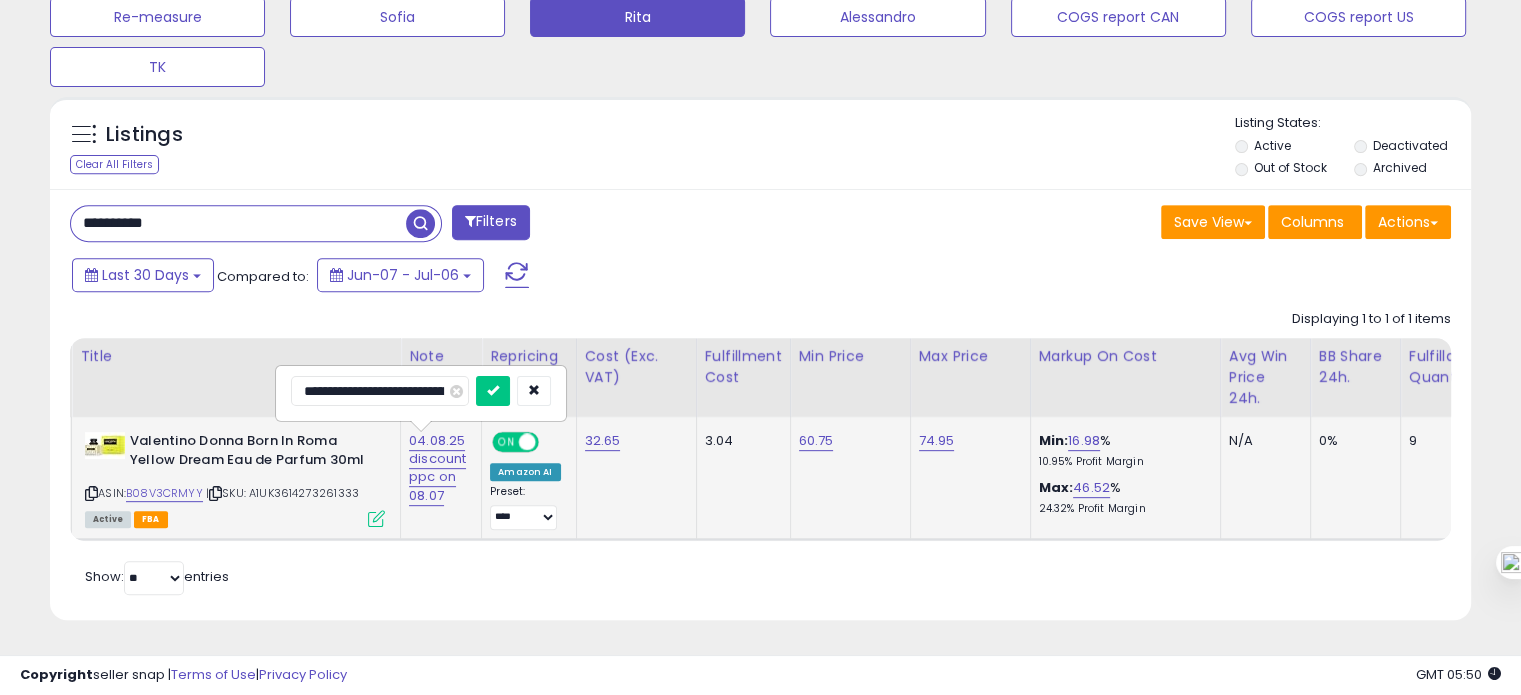 scroll, scrollTop: 0, scrollLeft: 28, axis: horizontal 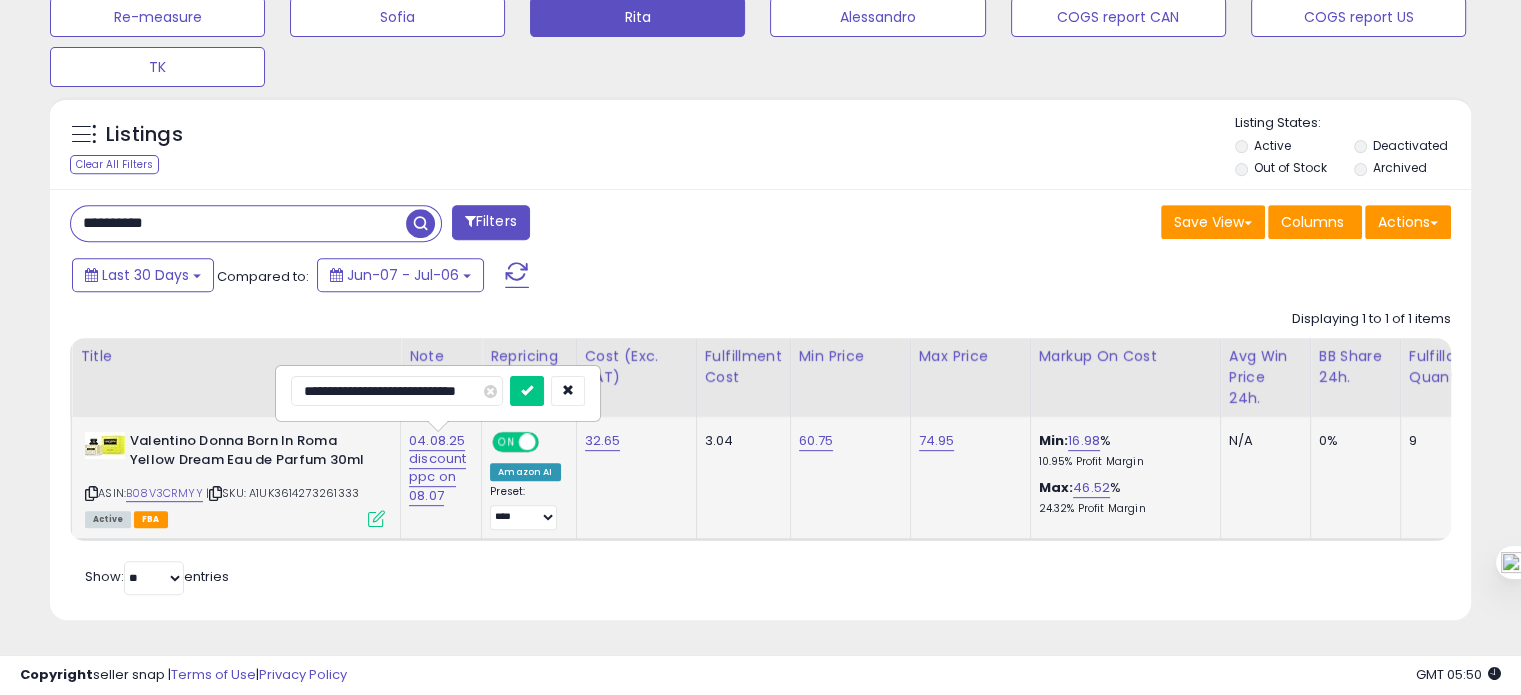 click on "**********" at bounding box center [397, 391] 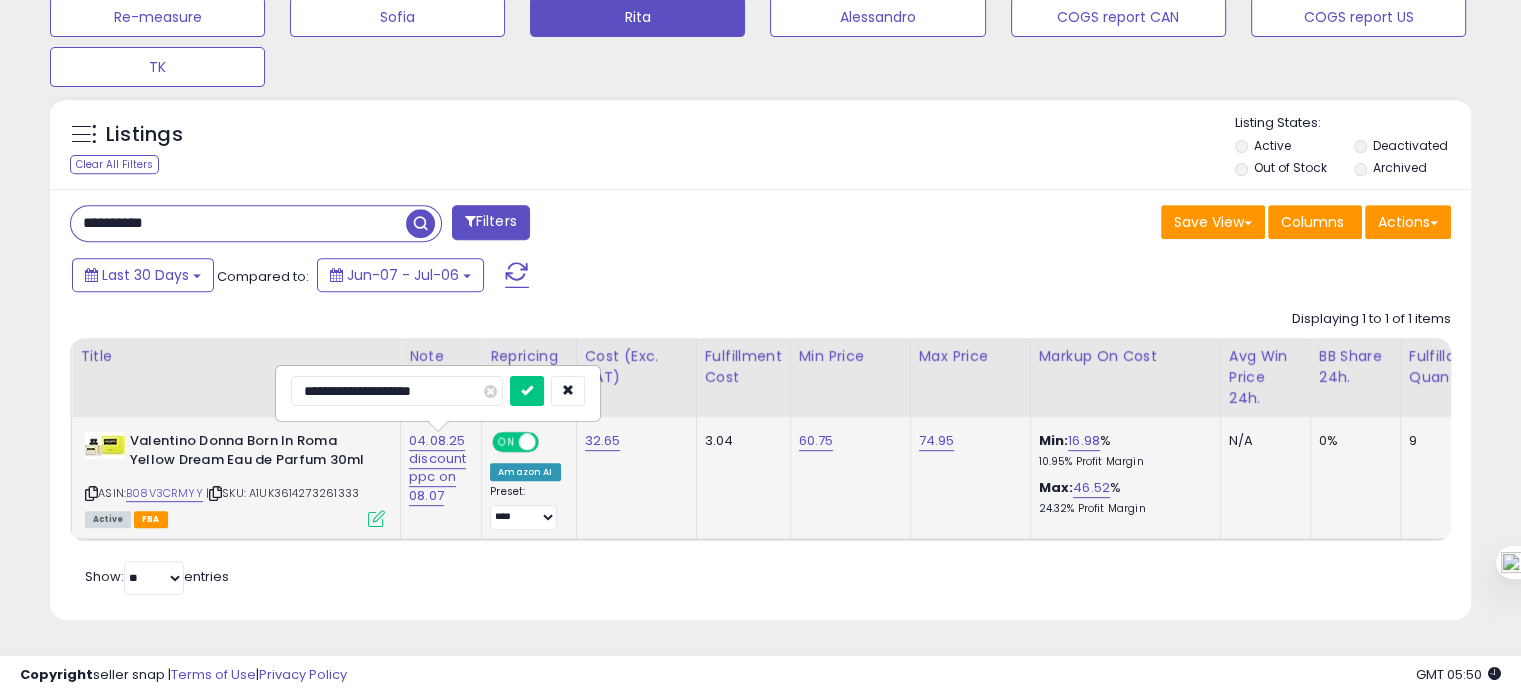 scroll, scrollTop: 0, scrollLeft: 0, axis: both 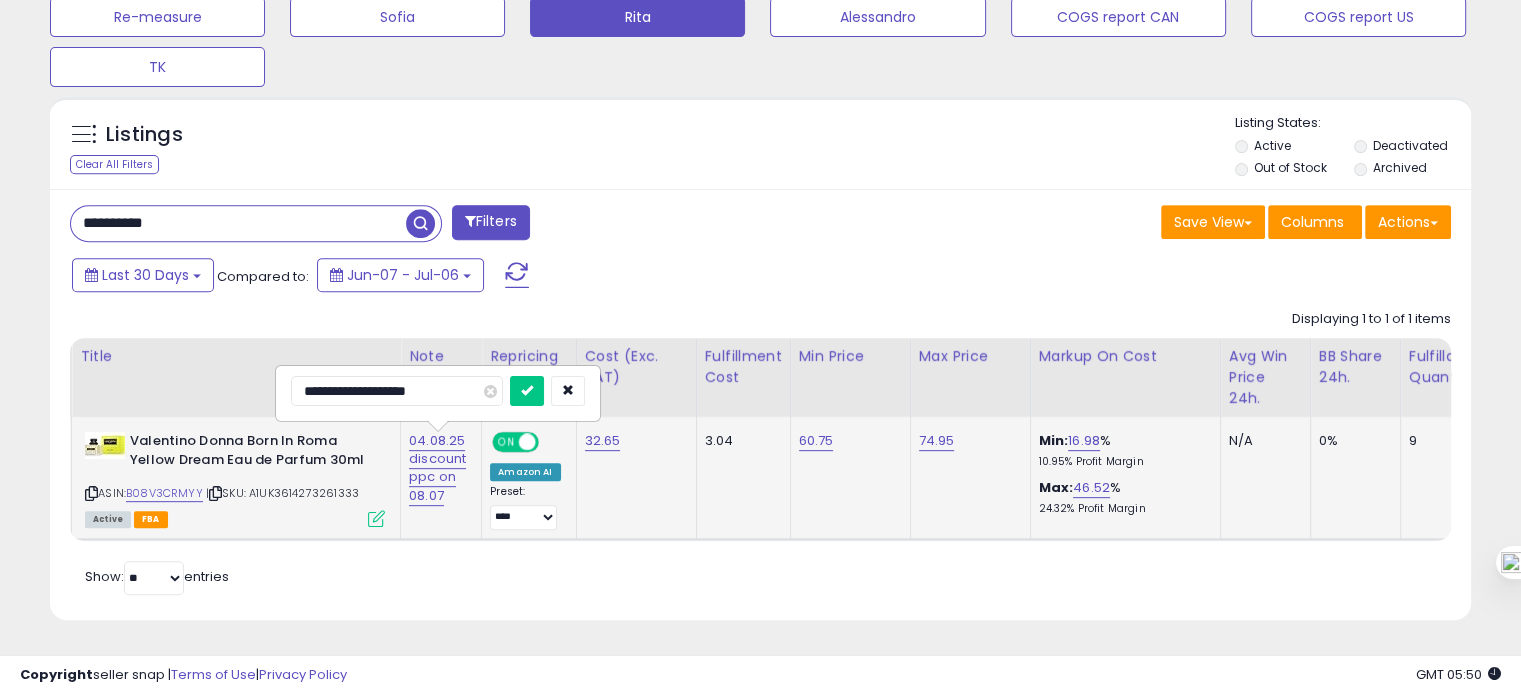 type on "**********" 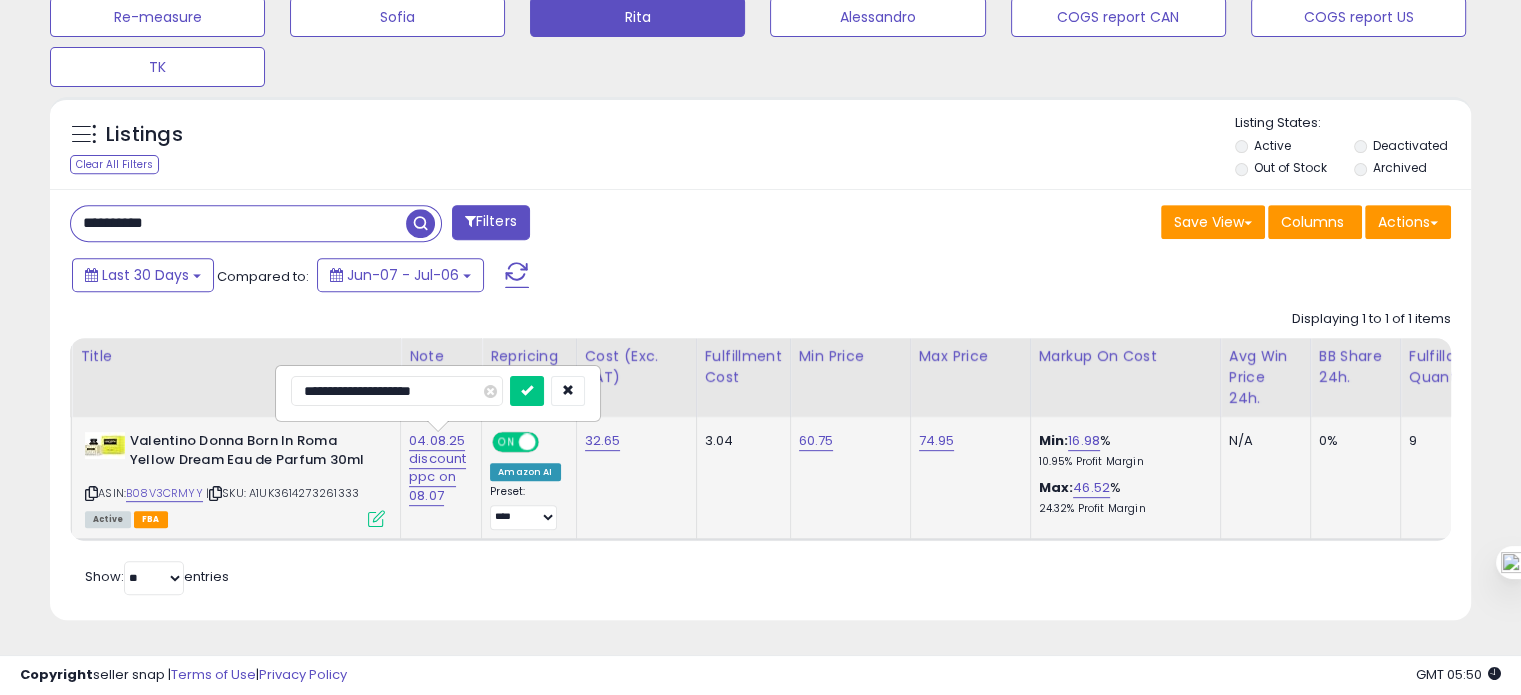 click at bounding box center [527, 391] 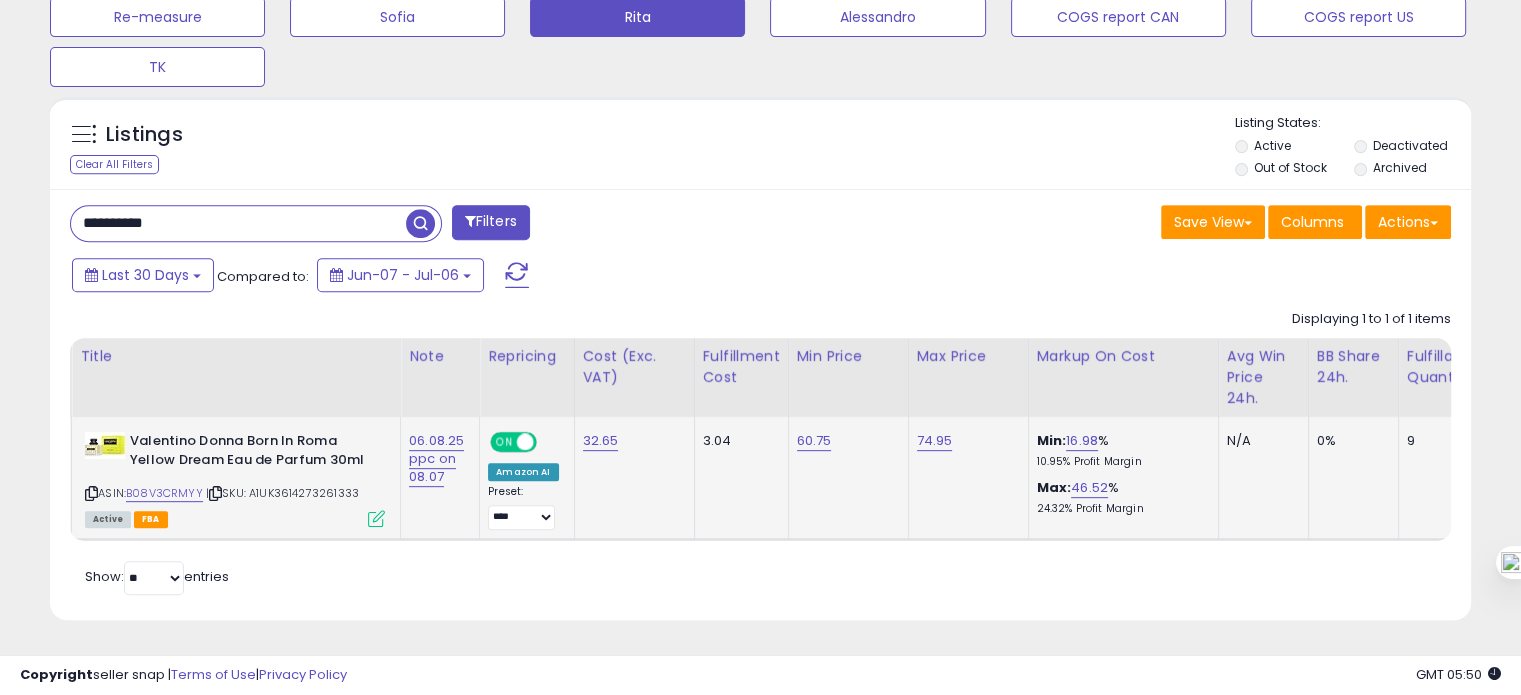click on "**********" at bounding box center [238, 223] 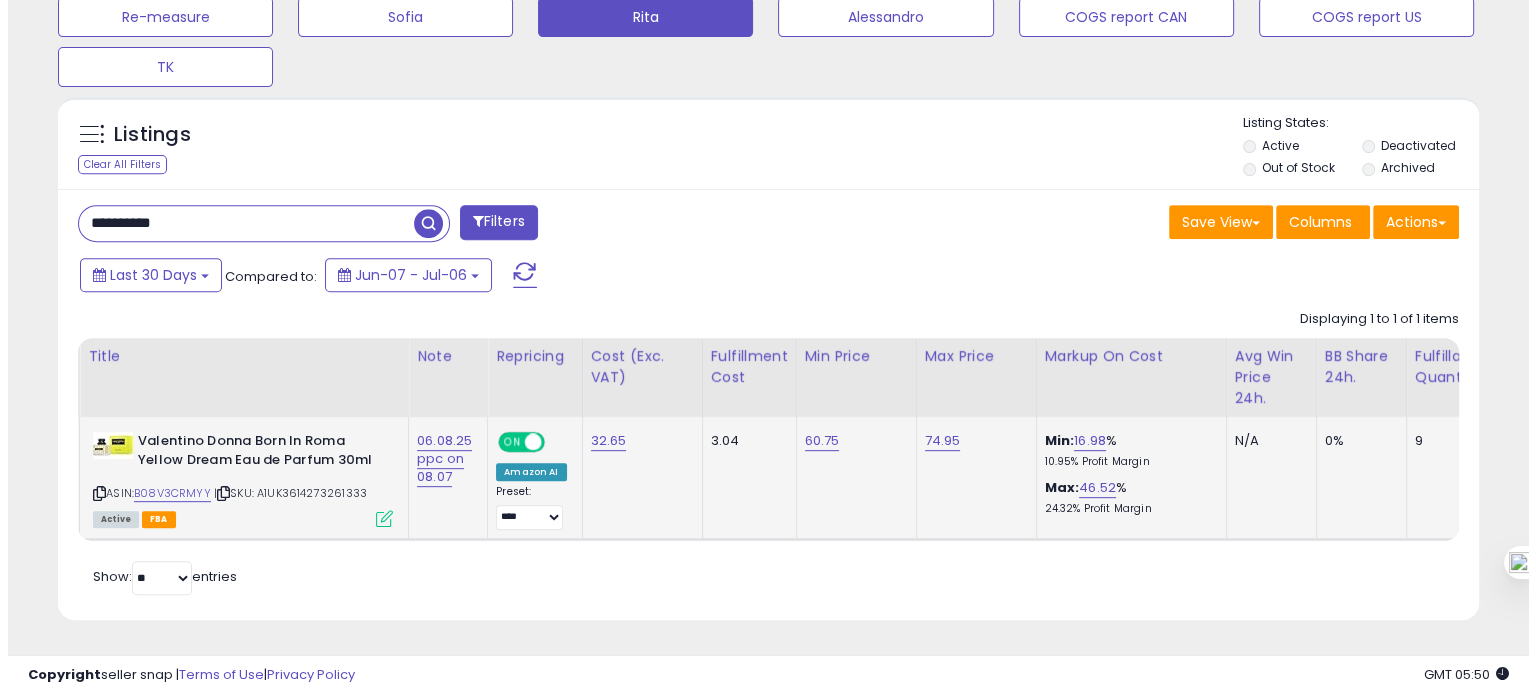 scroll, scrollTop: 674, scrollLeft: 0, axis: vertical 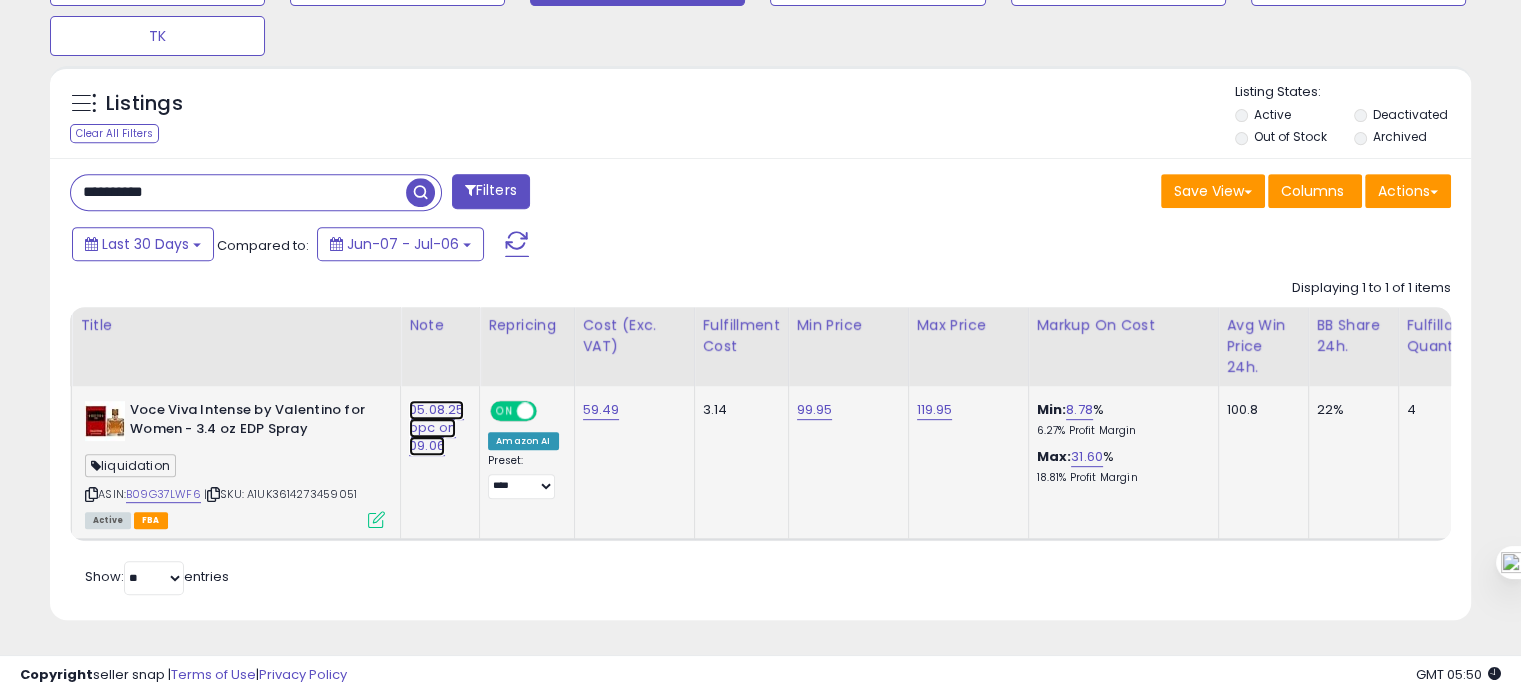click on "05.08.25 ppc on 09.06" at bounding box center [436, 428] 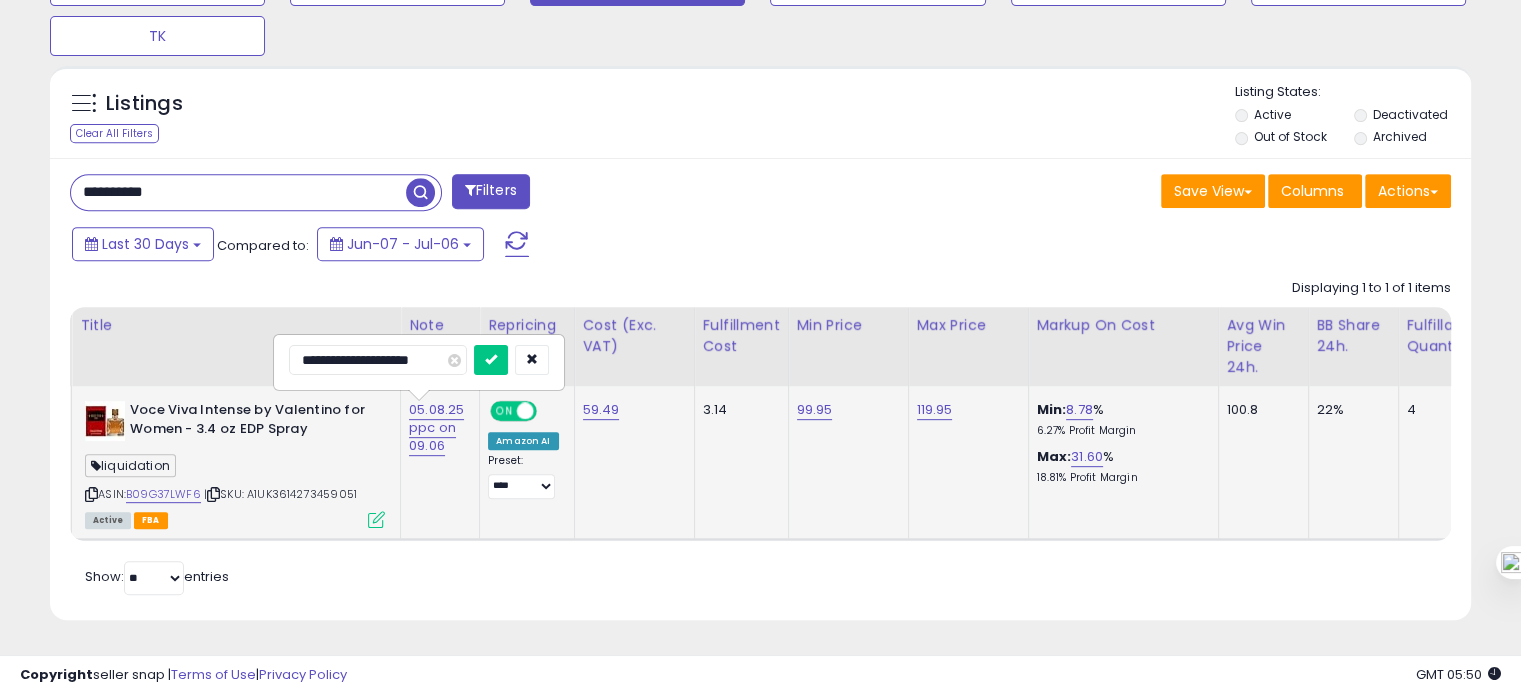 click on "**********" at bounding box center [378, 360] 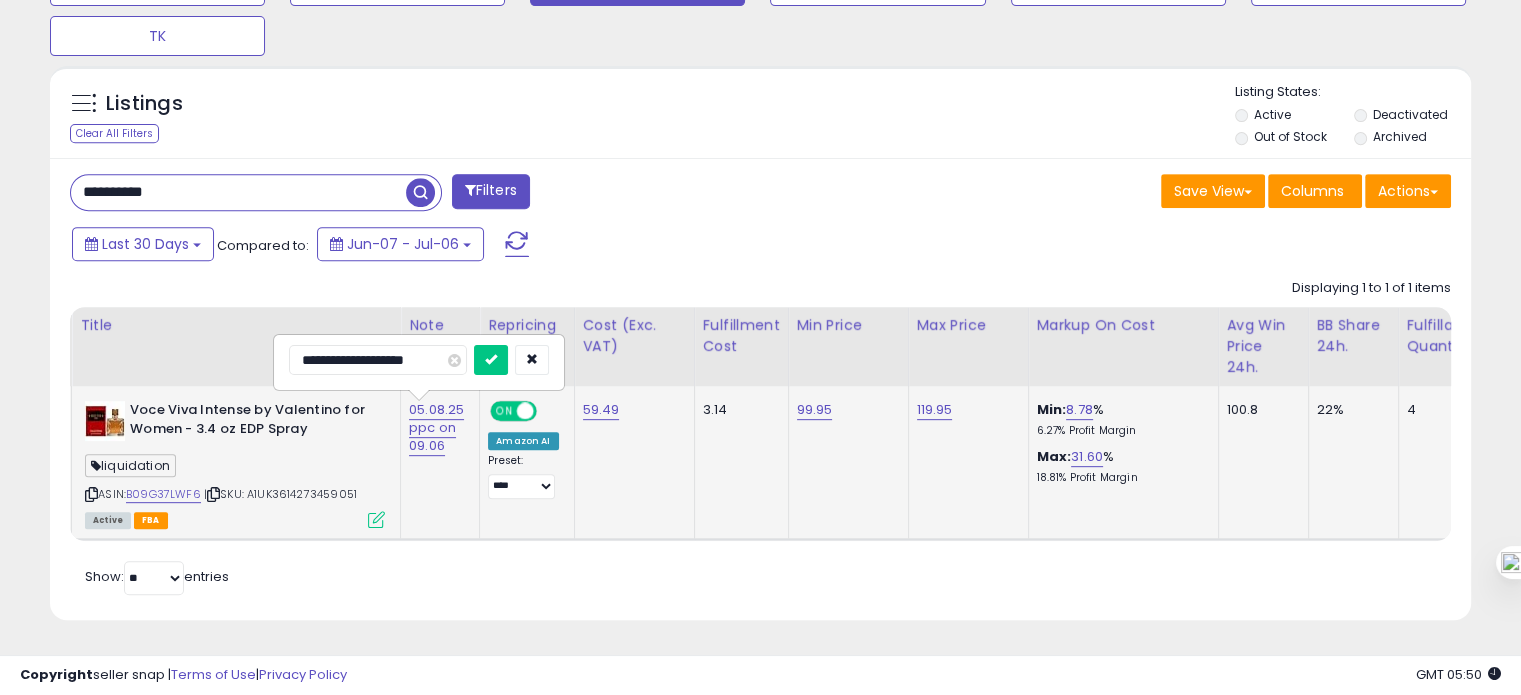 type on "**********" 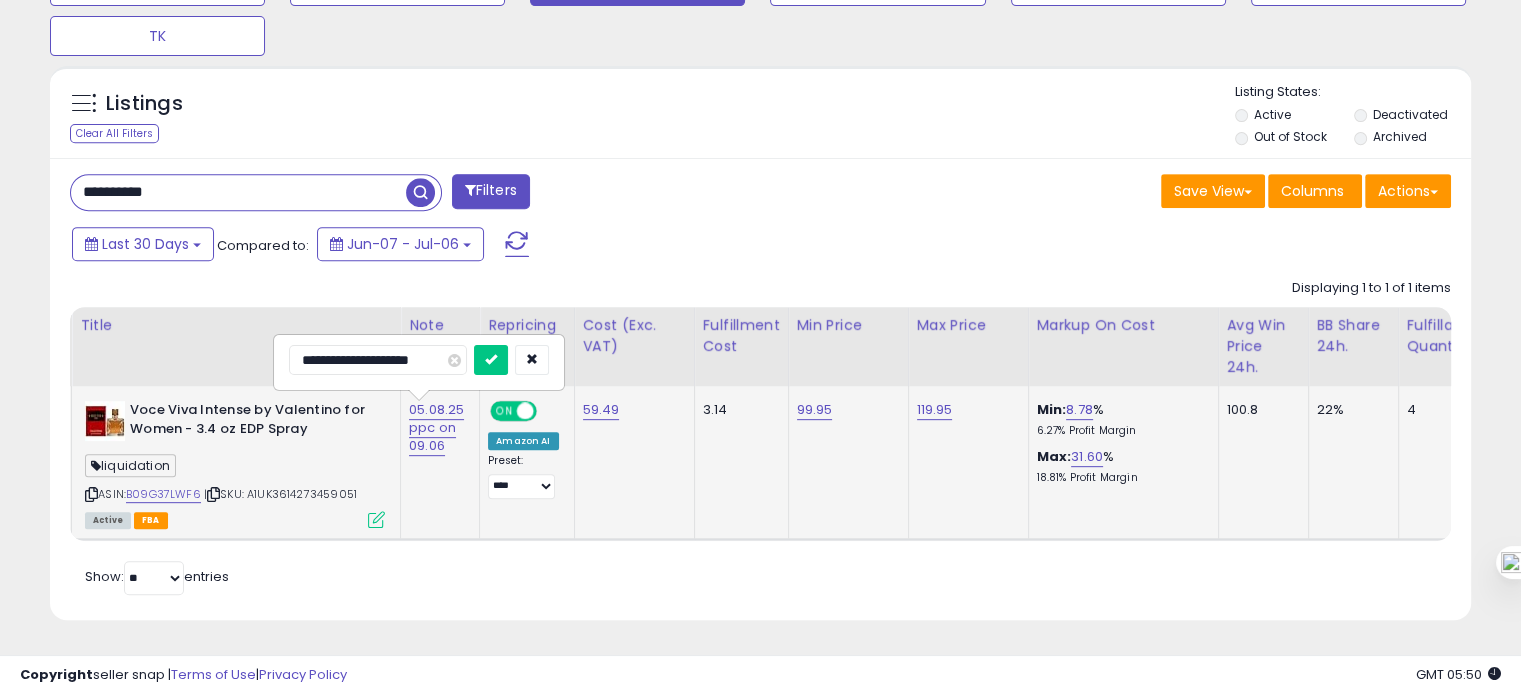click at bounding box center (491, 360) 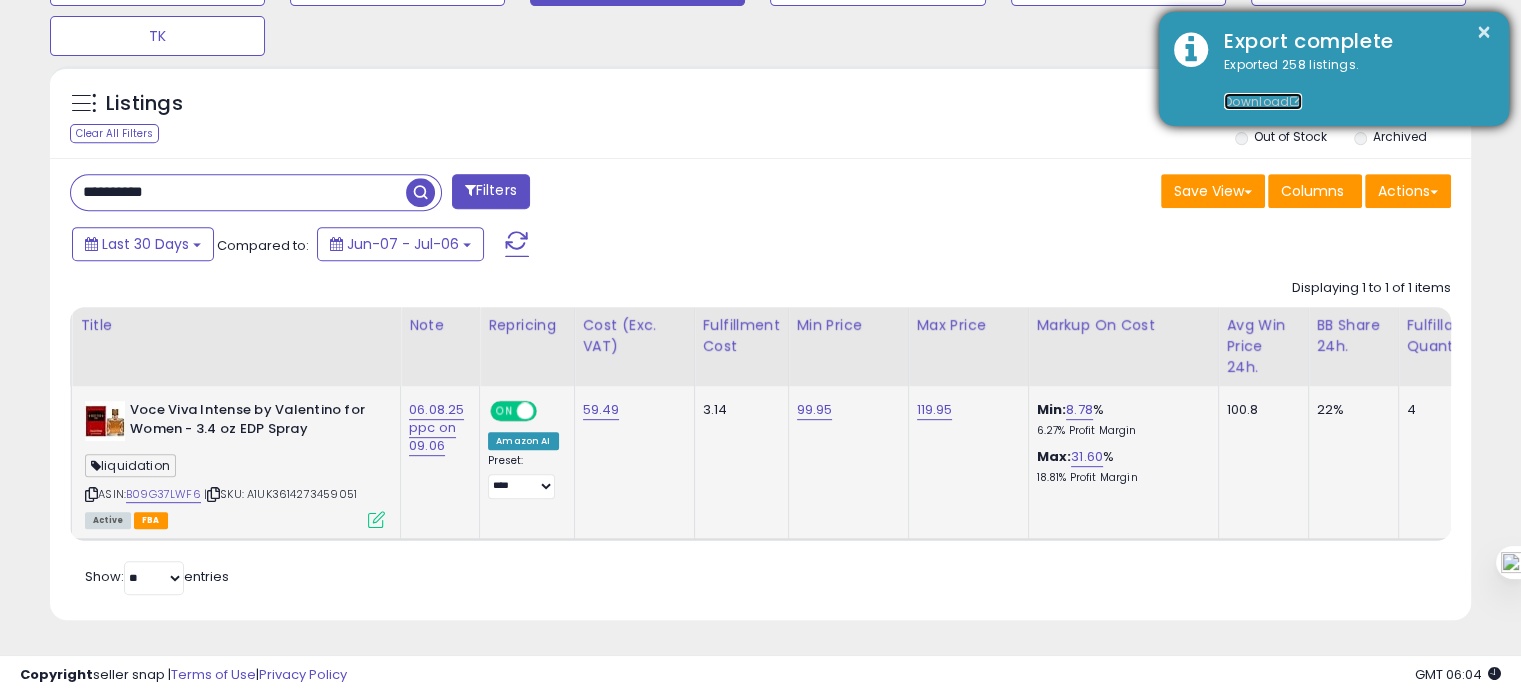 click on "Download" at bounding box center (1263, 101) 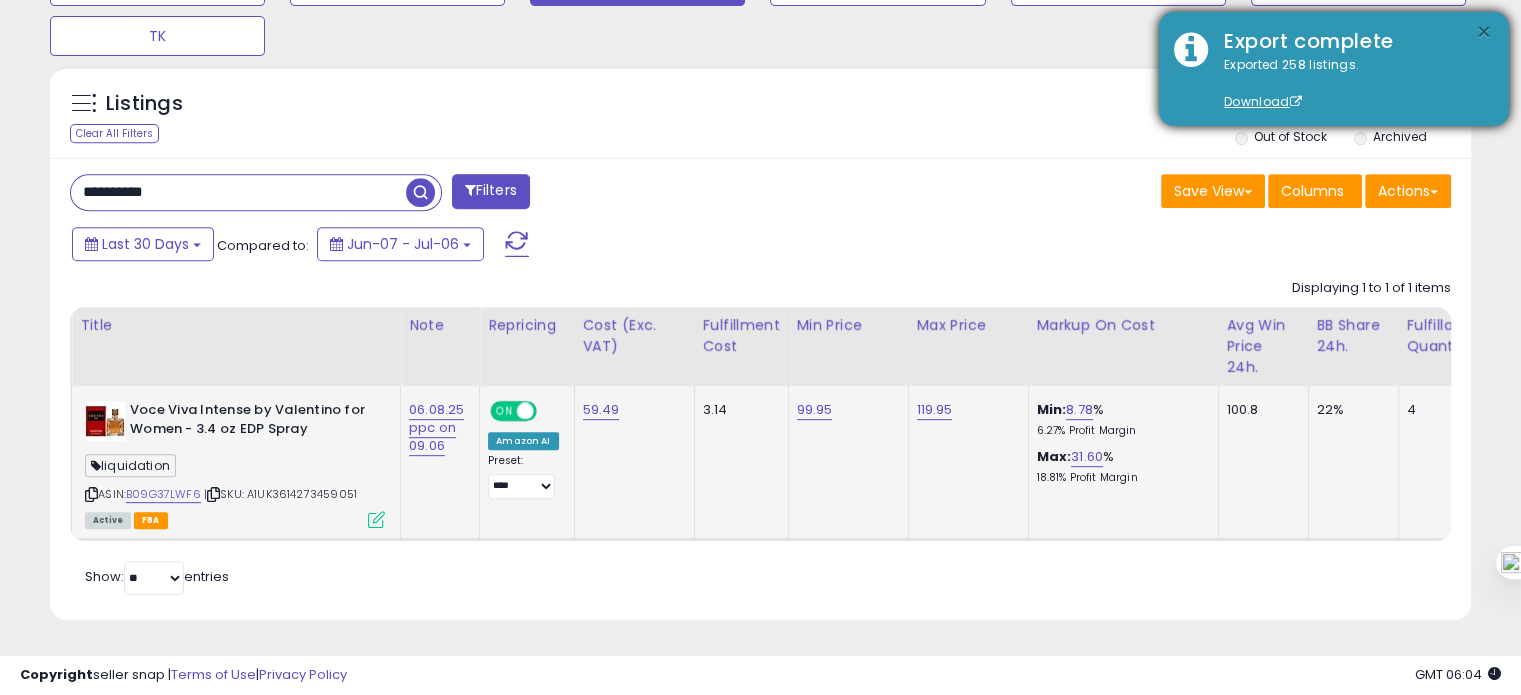 click on "×" at bounding box center [1484, 32] 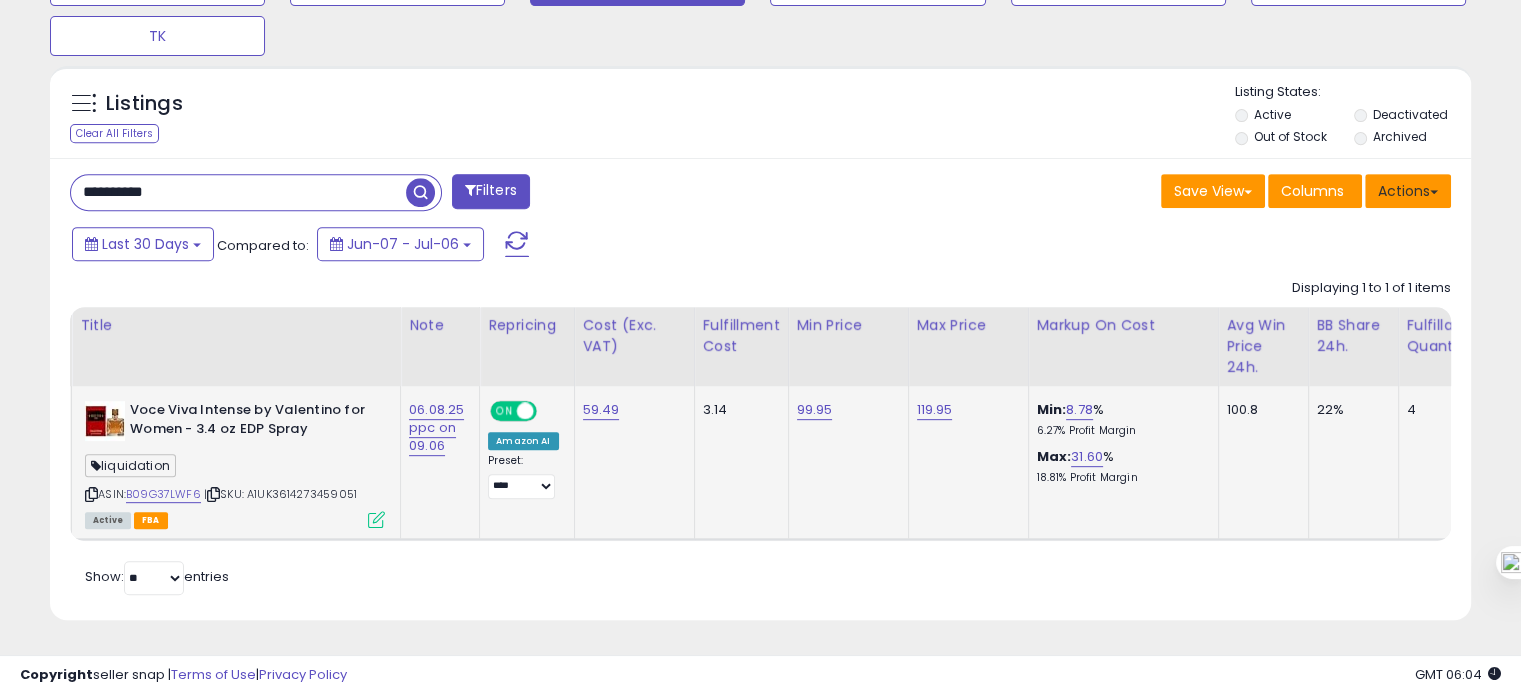 click on "Actions" at bounding box center (1408, 191) 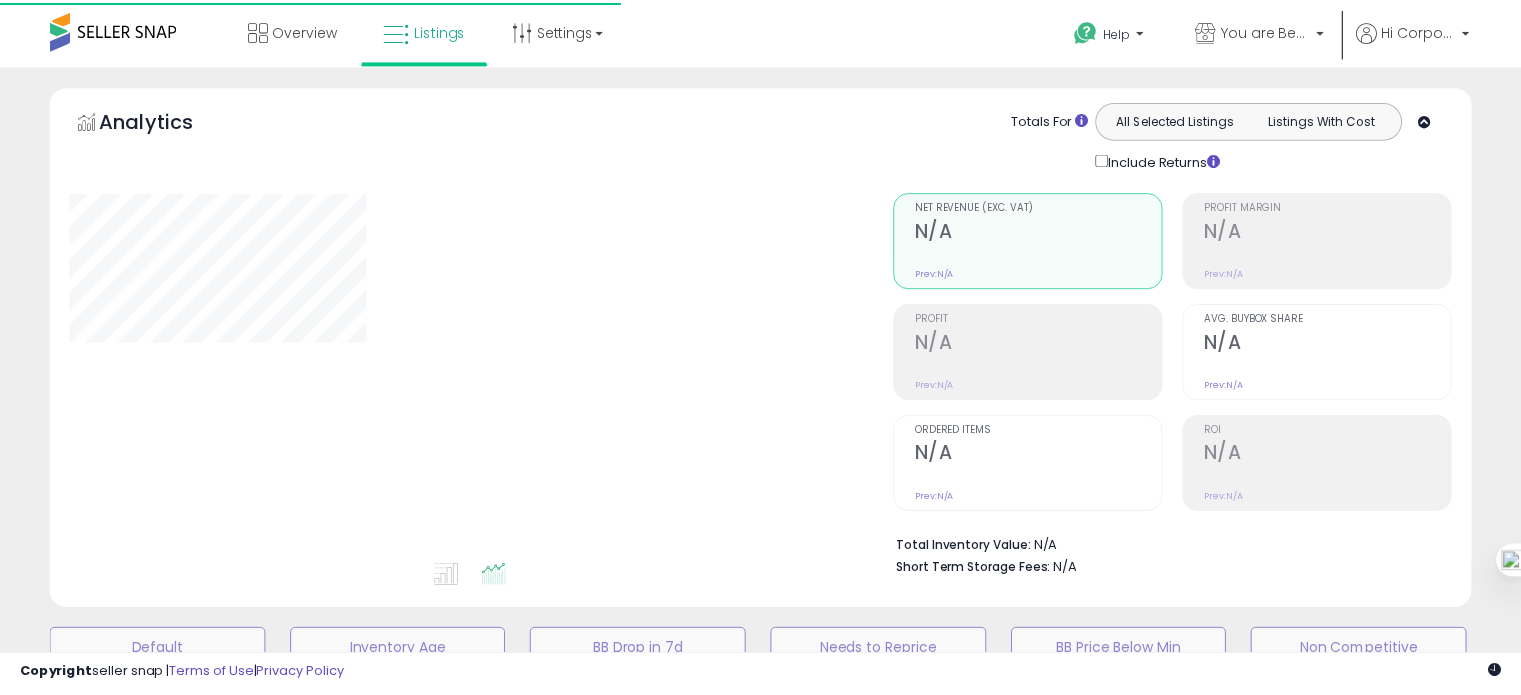 scroll, scrollTop: 695, scrollLeft: 0, axis: vertical 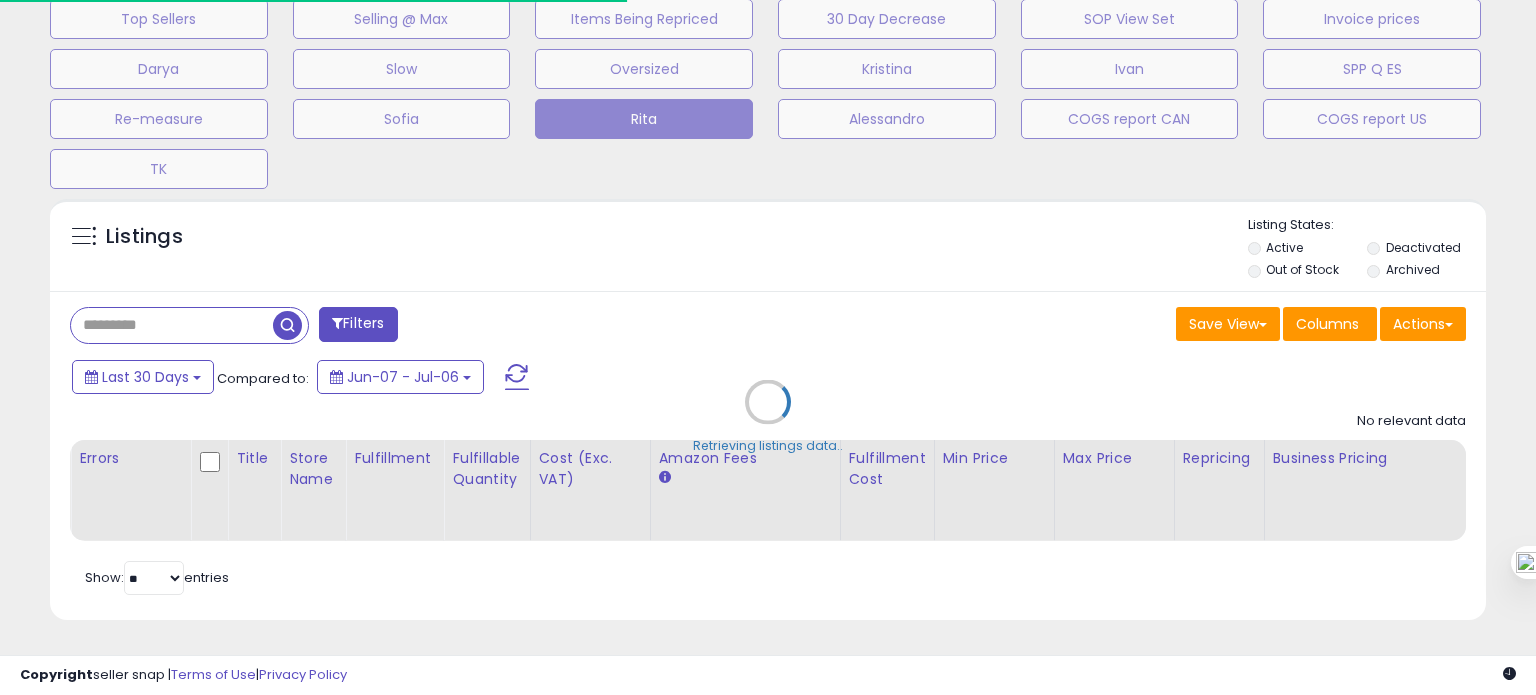 type on "**********" 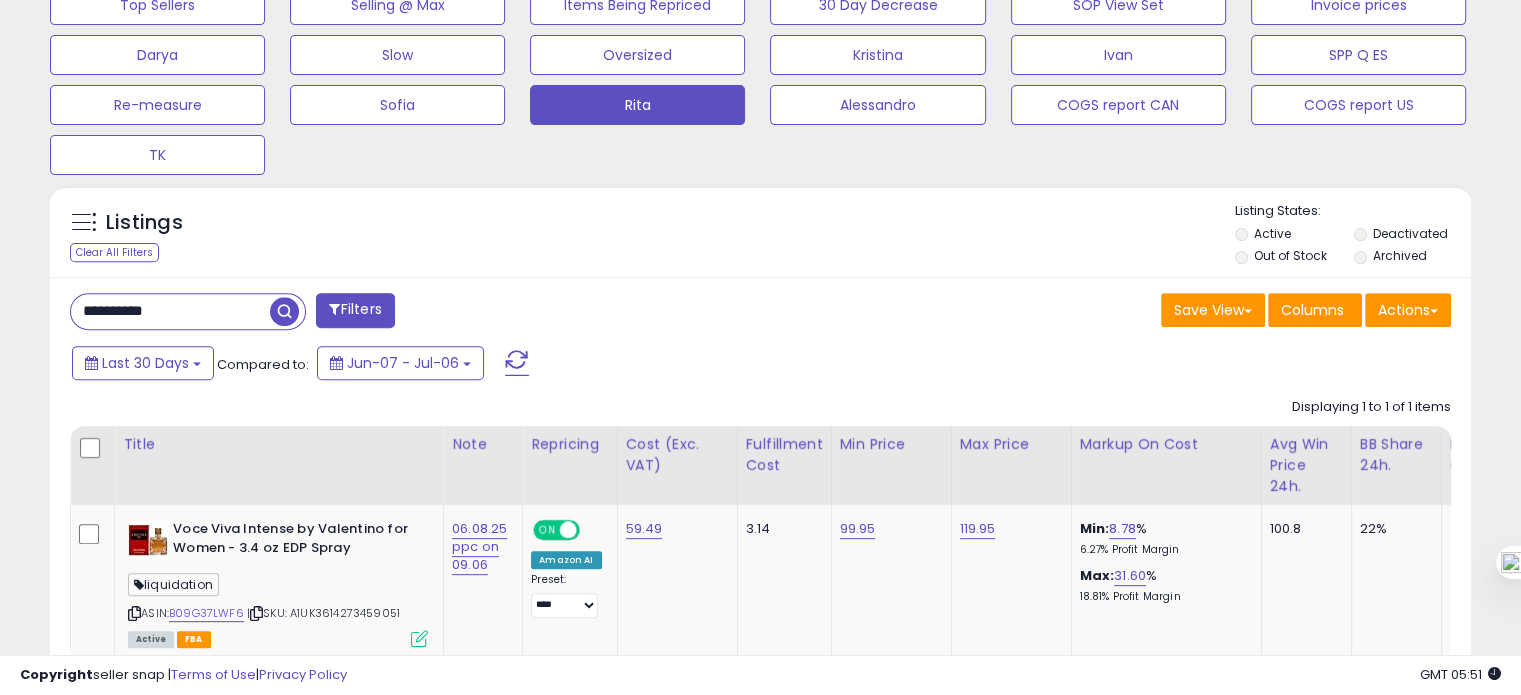 scroll, scrollTop: 999589, scrollLeft: 999176, axis: both 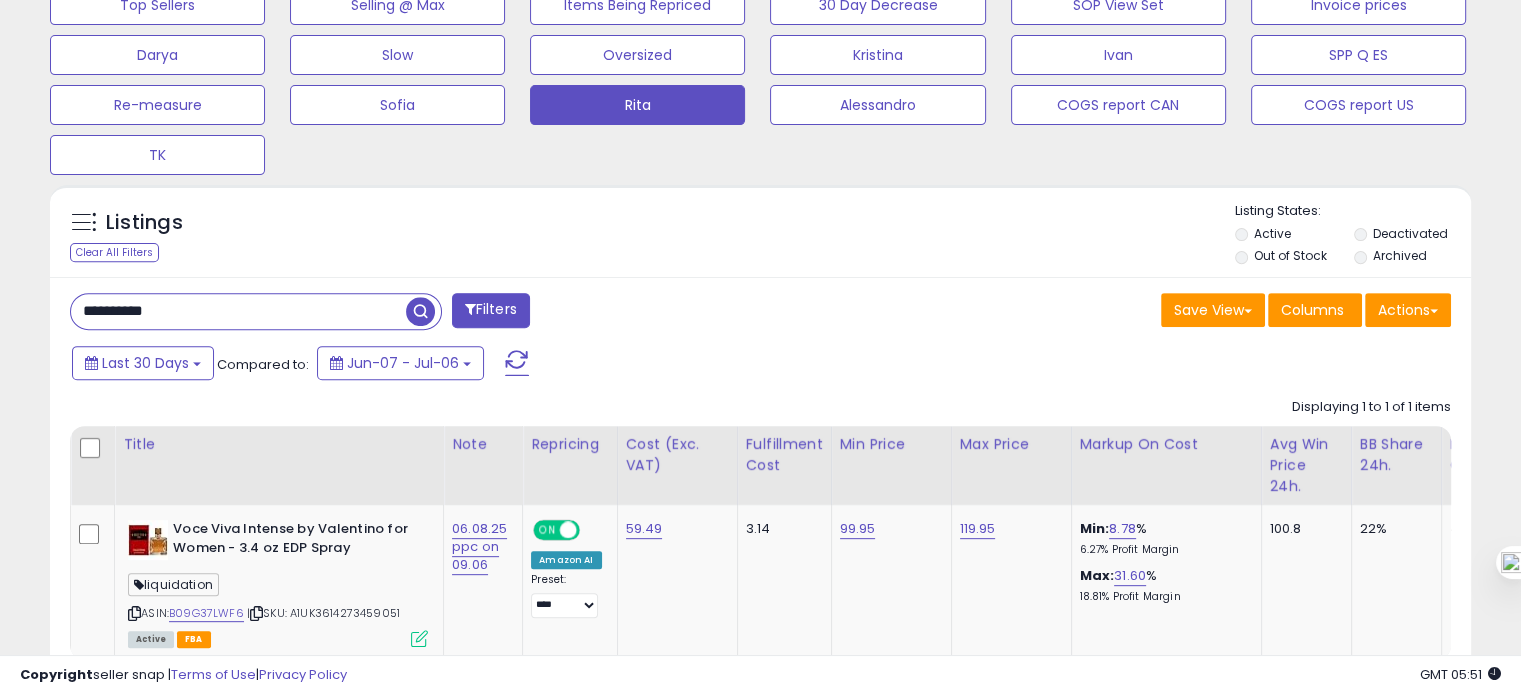 click on "**********" at bounding box center (238, 311) 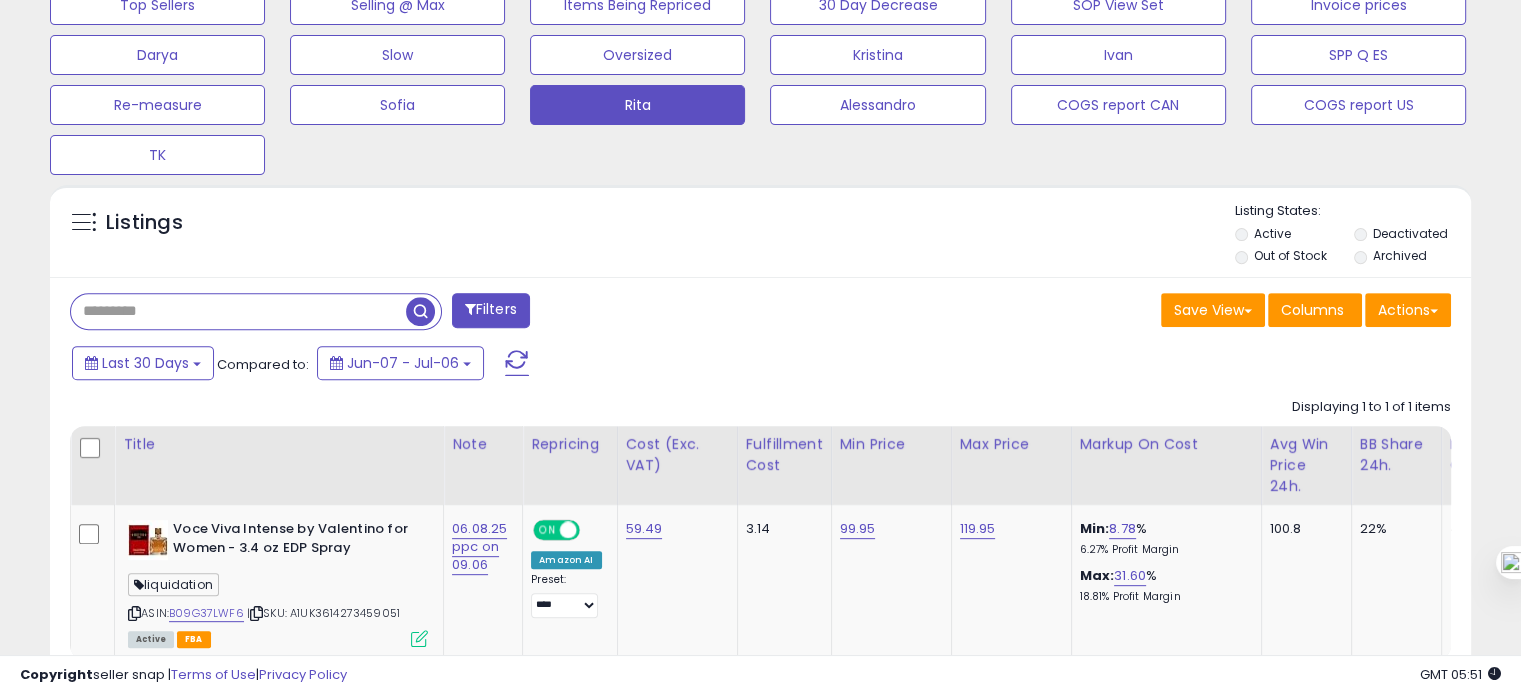 scroll, scrollTop: 999589, scrollLeft: 999168, axis: both 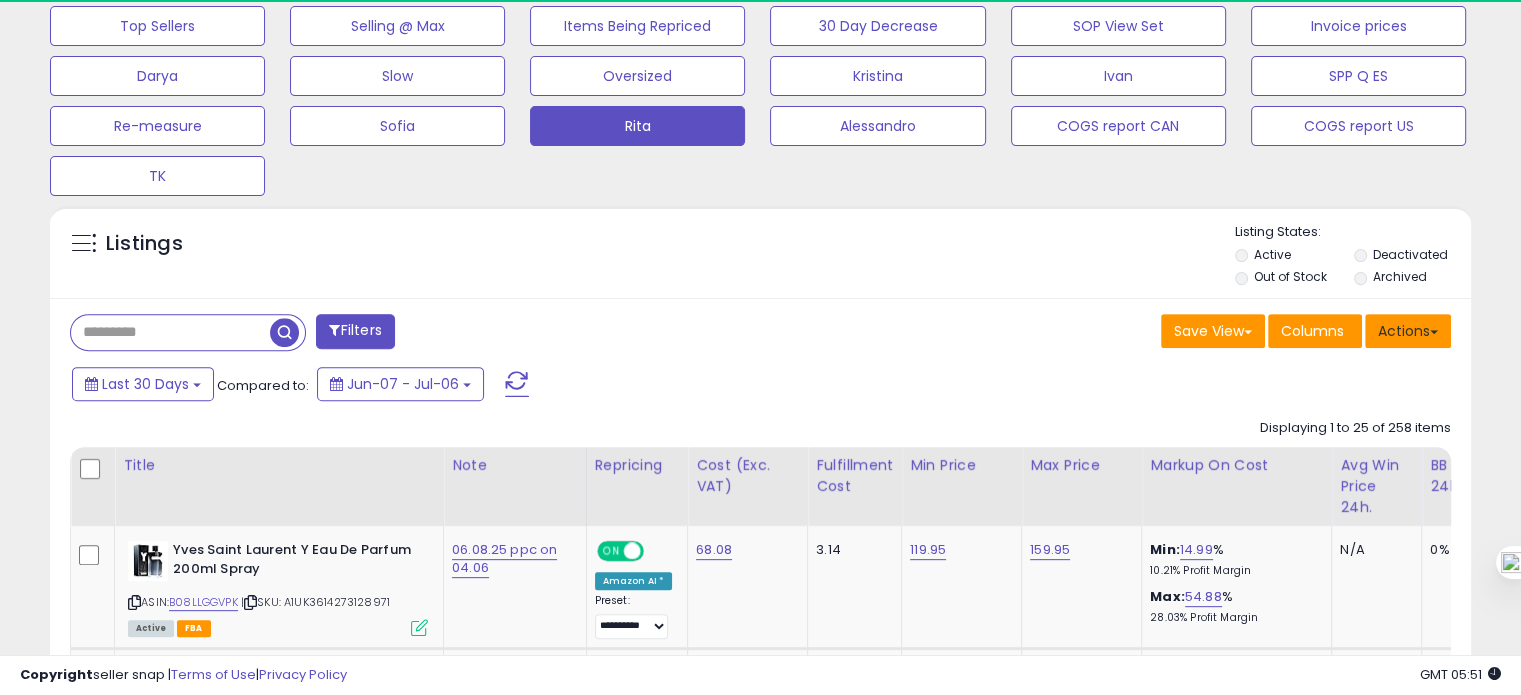 click on "Actions" at bounding box center [1408, 331] 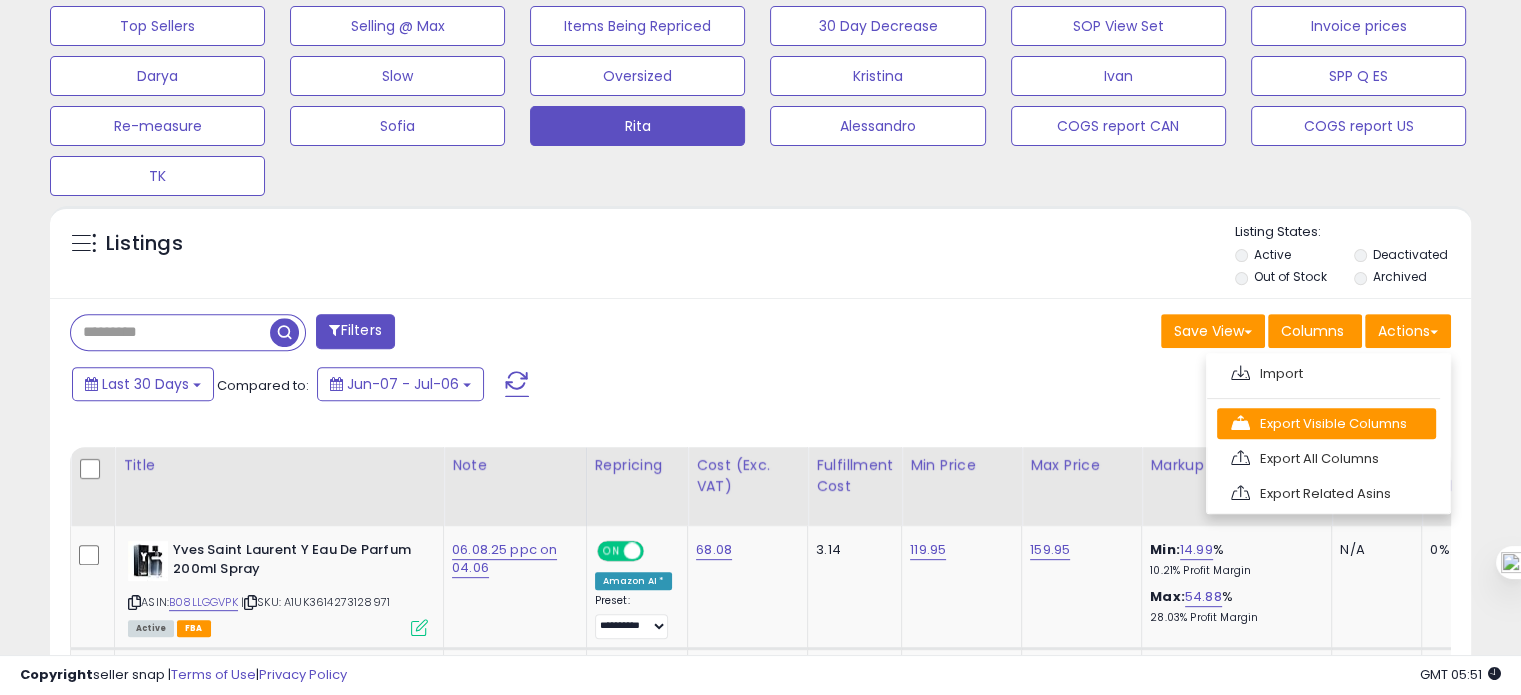 scroll, scrollTop: 999589, scrollLeft: 999176, axis: both 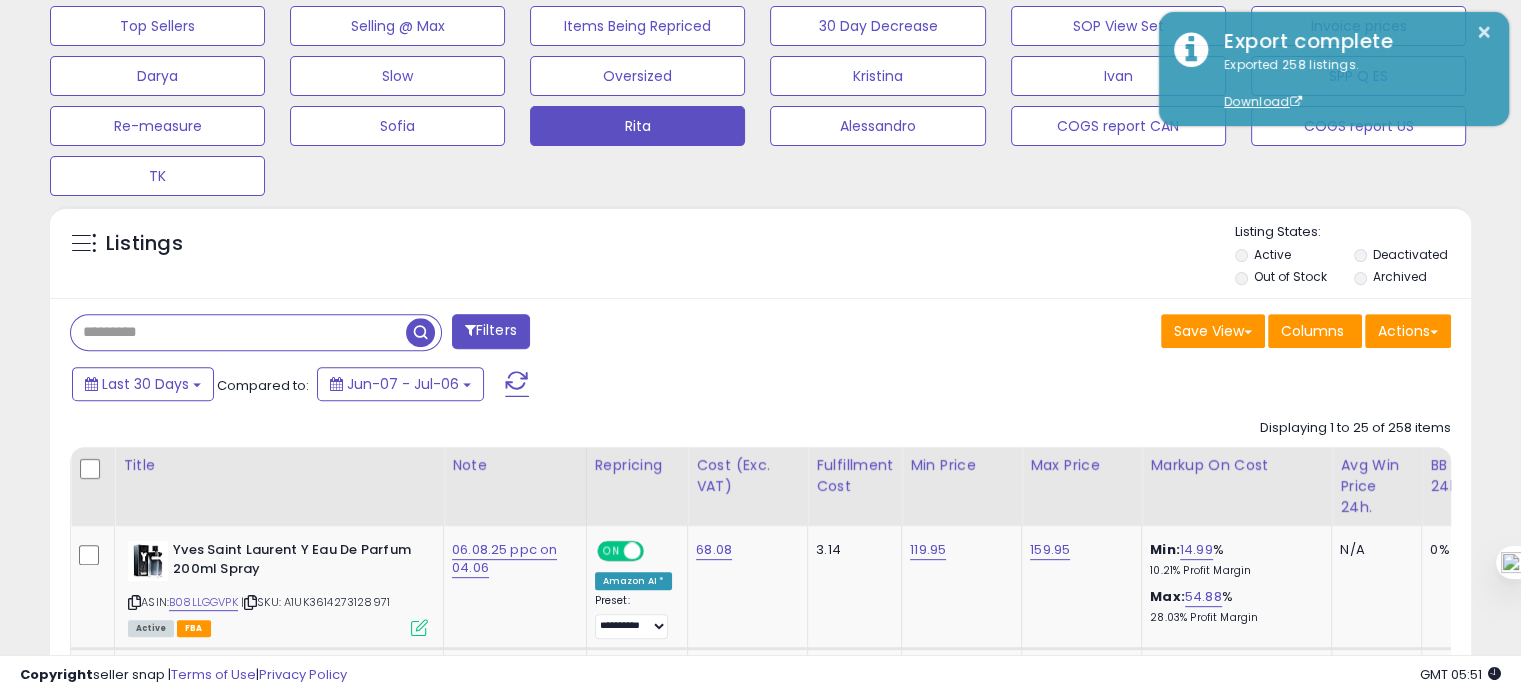 paste on "**********" 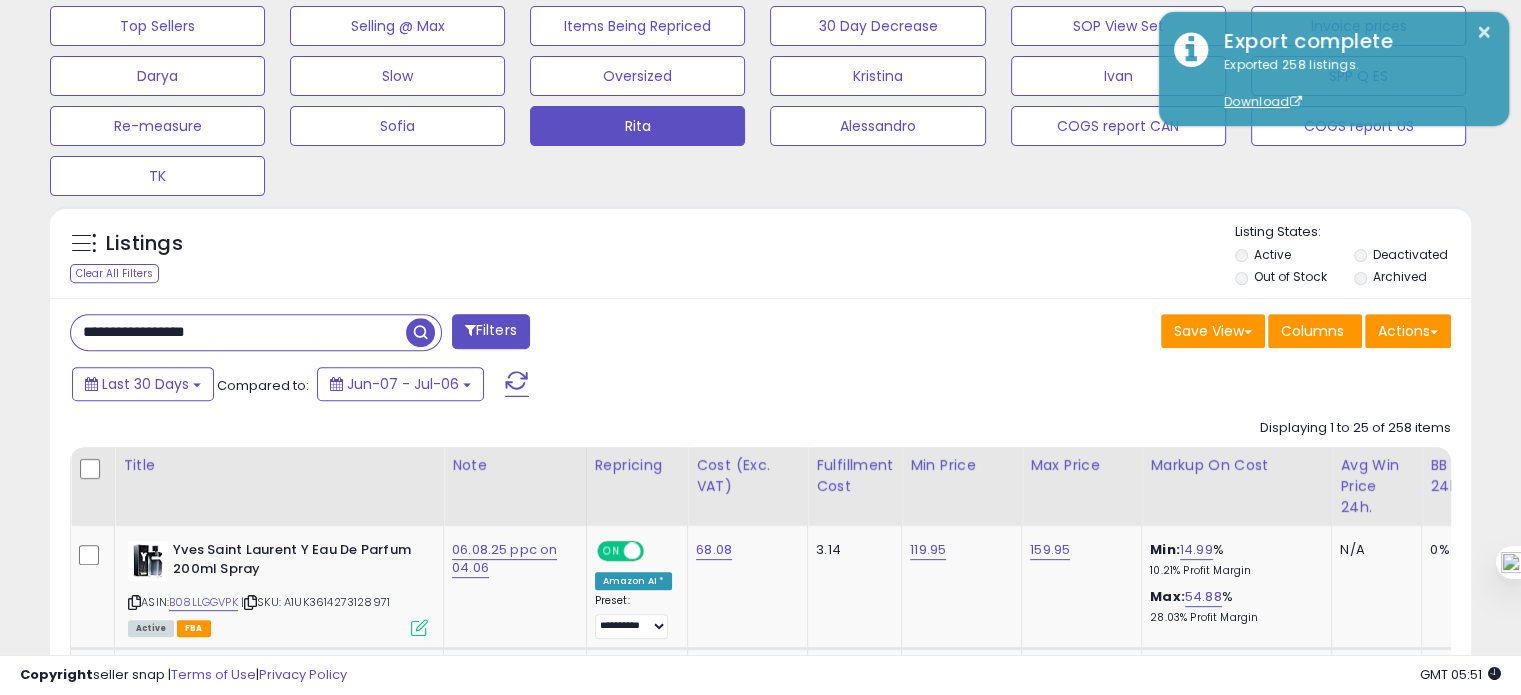 type on "**********" 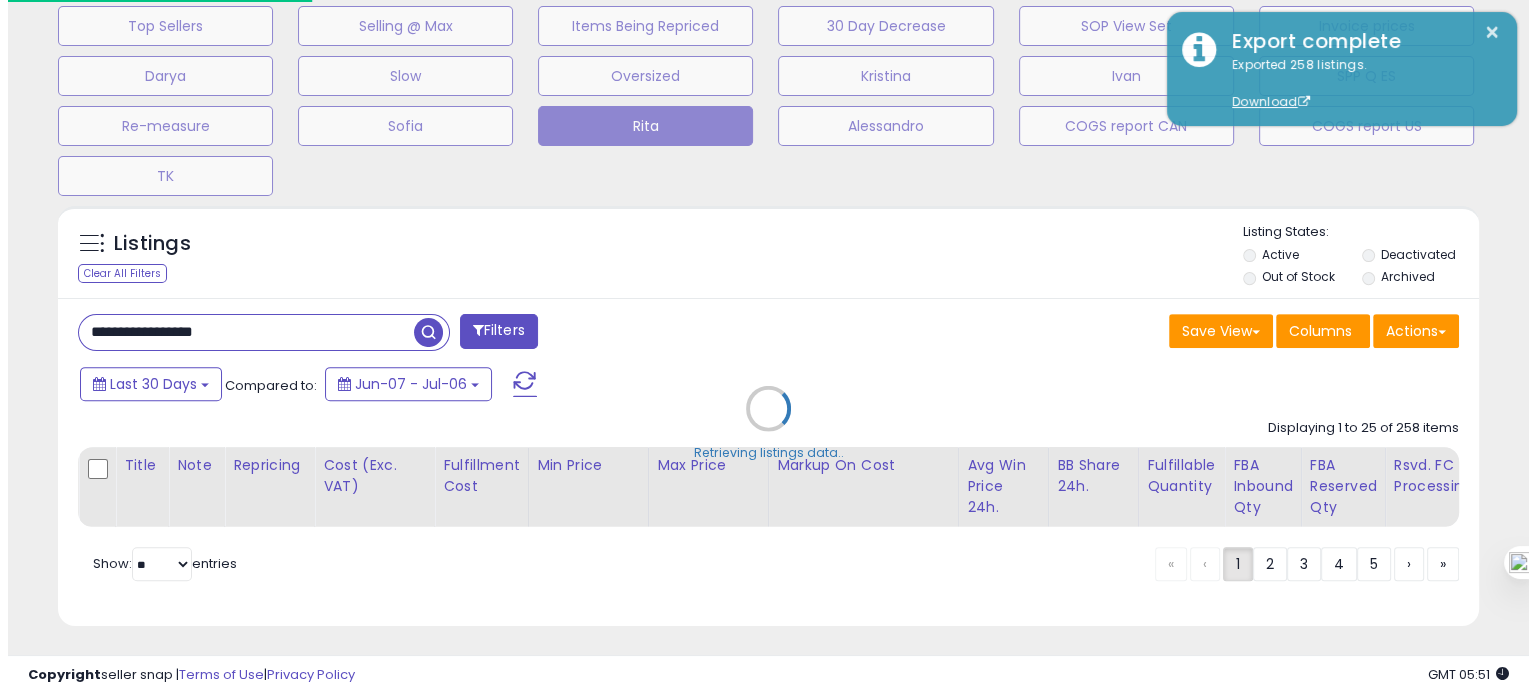 scroll, scrollTop: 999589, scrollLeft: 999168, axis: both 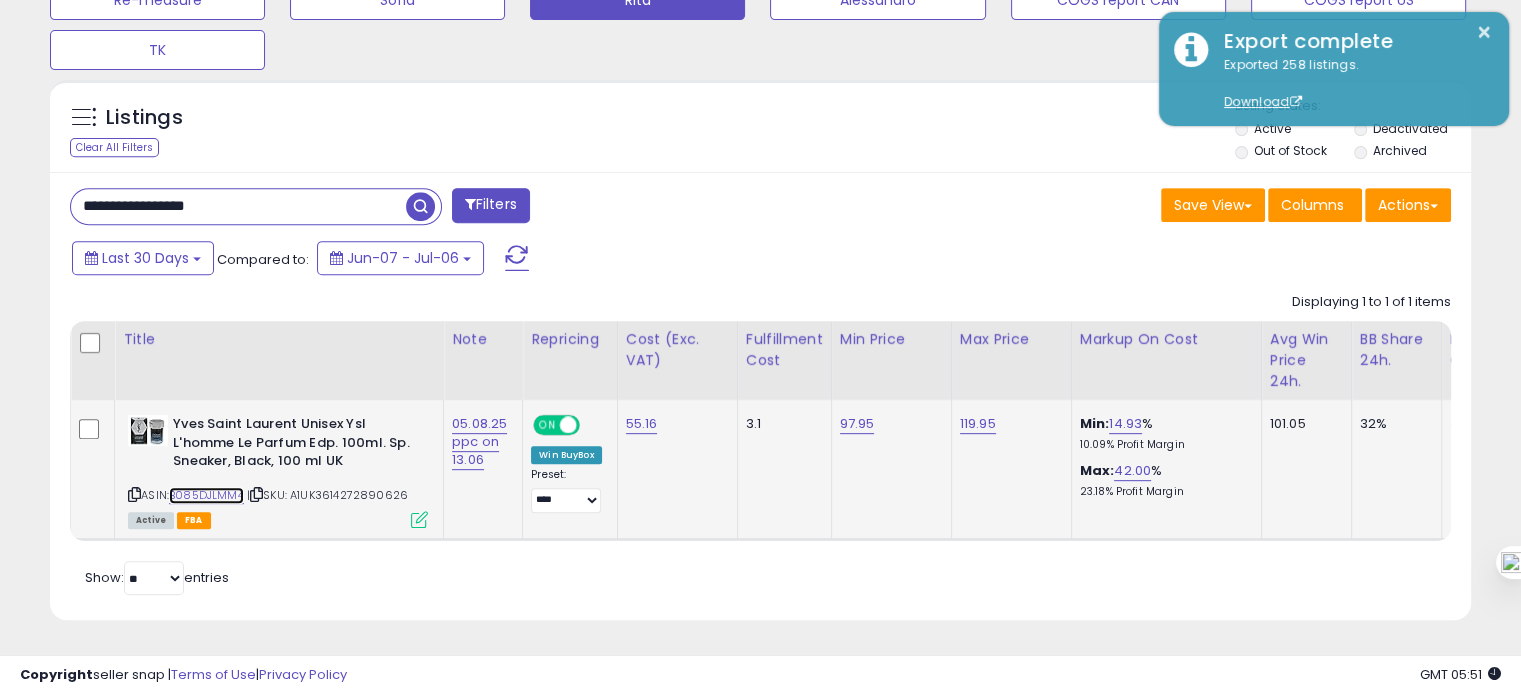 click on "B085DJLMM4" at bounding box center [206, 495] 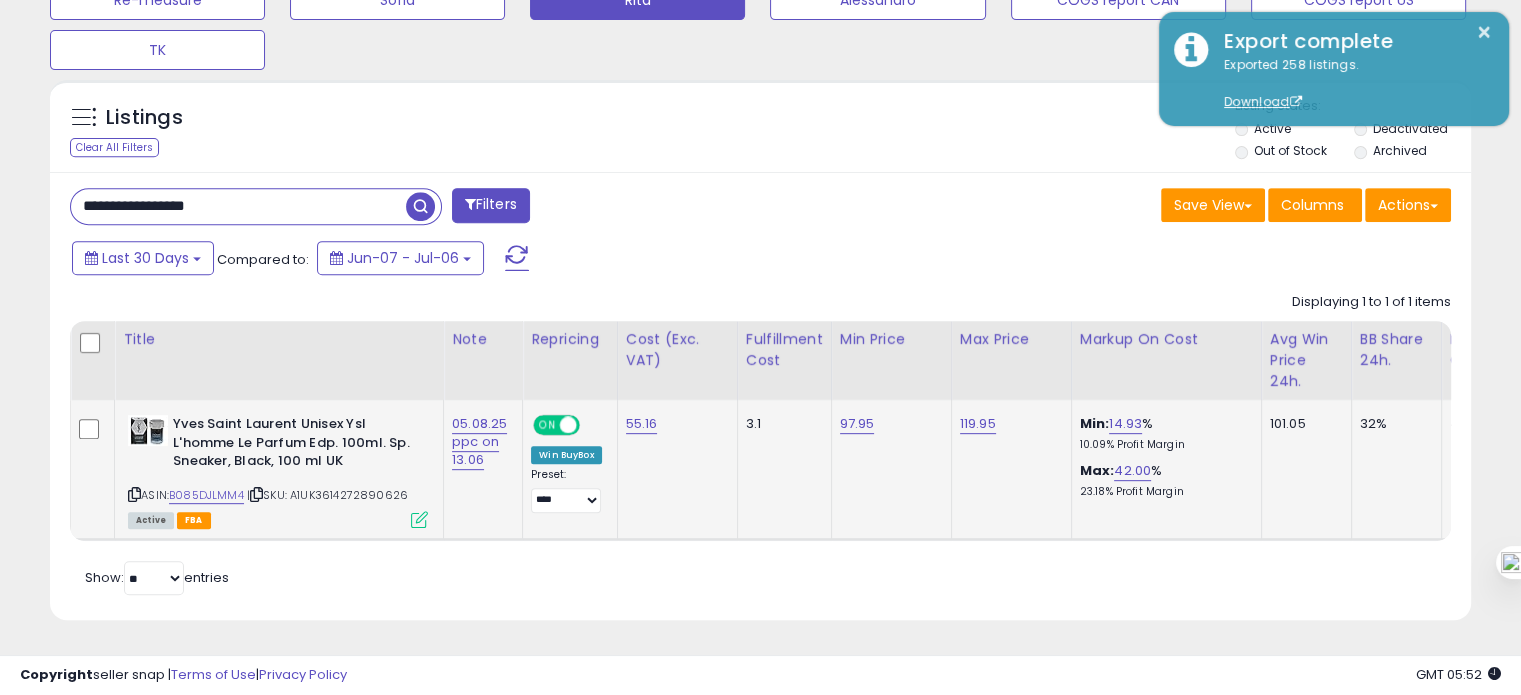 click at bounding box center (419, 519) 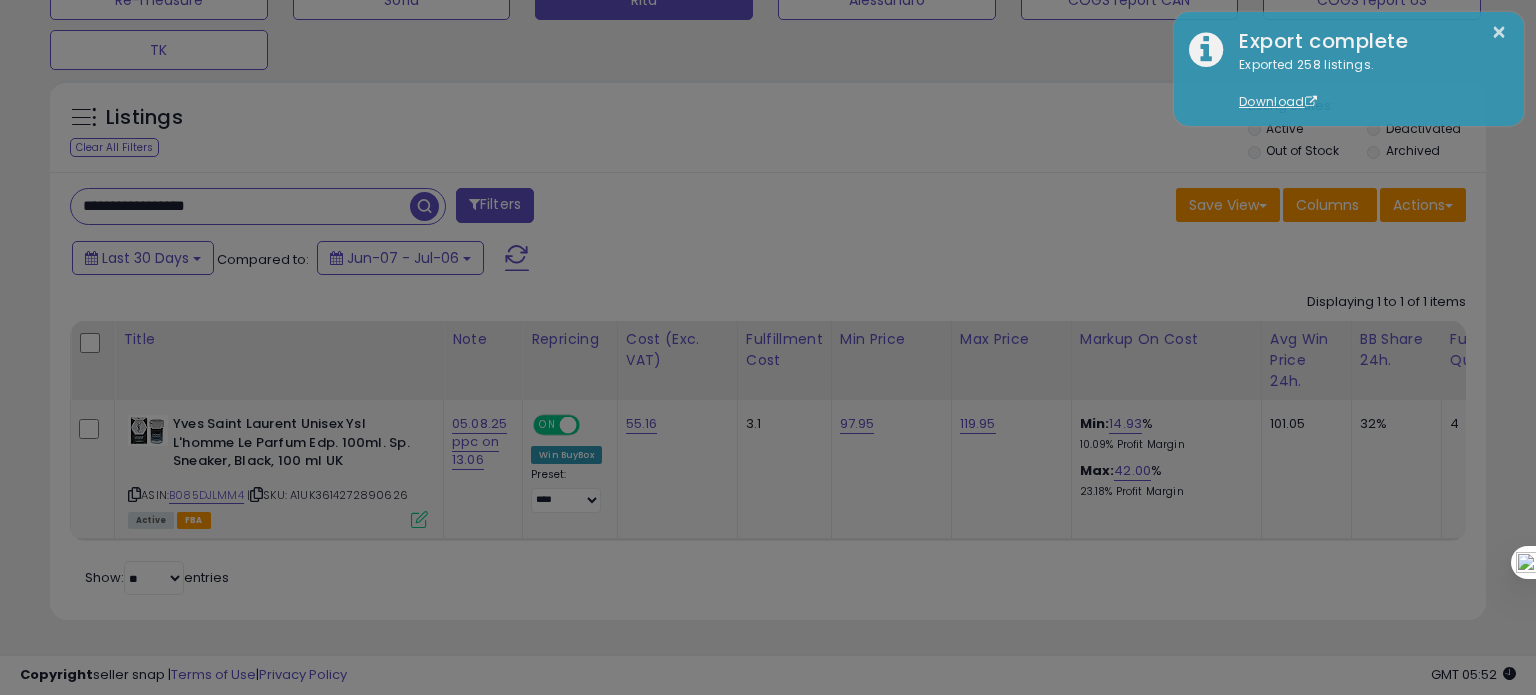 scroll, scrollTop: 999589, scrollLeft: 999168, axis: both 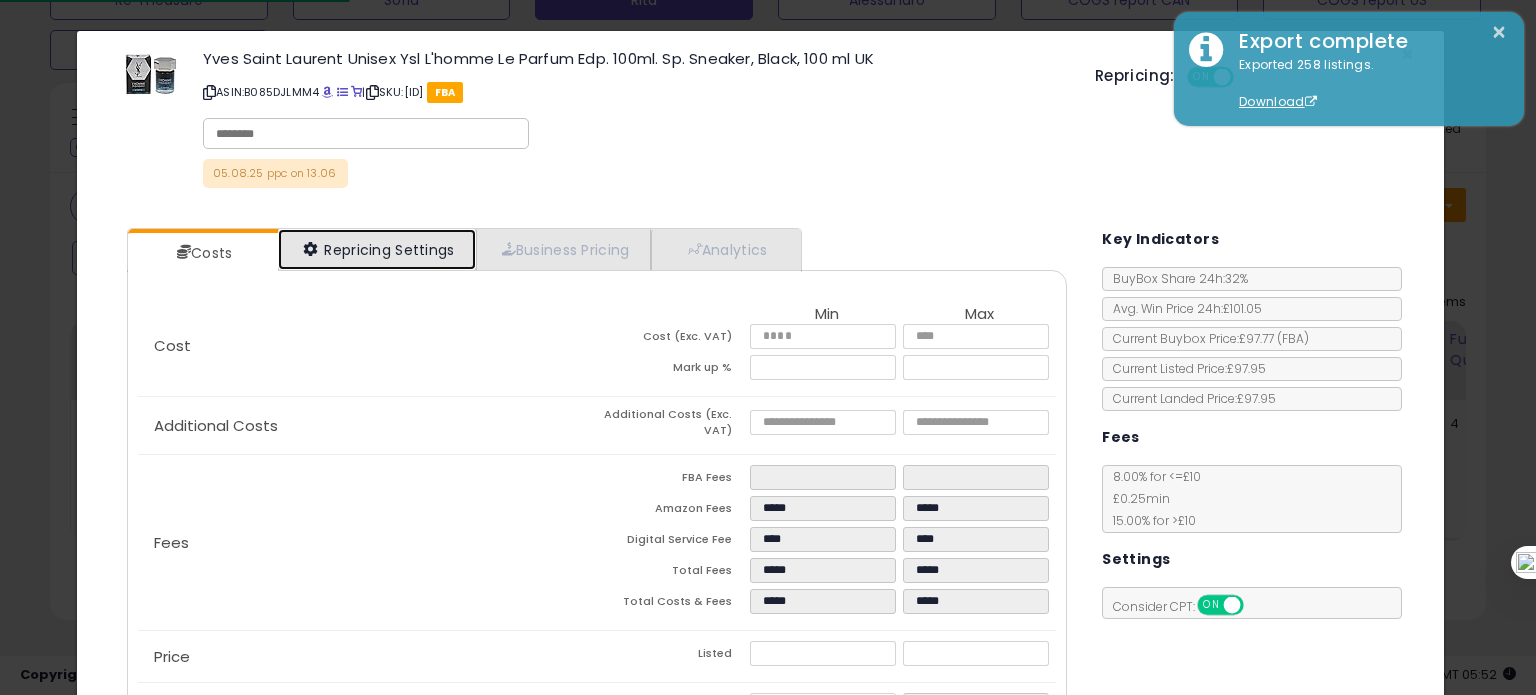 click on "Repricing Settings" at bounding box center (377, 249) 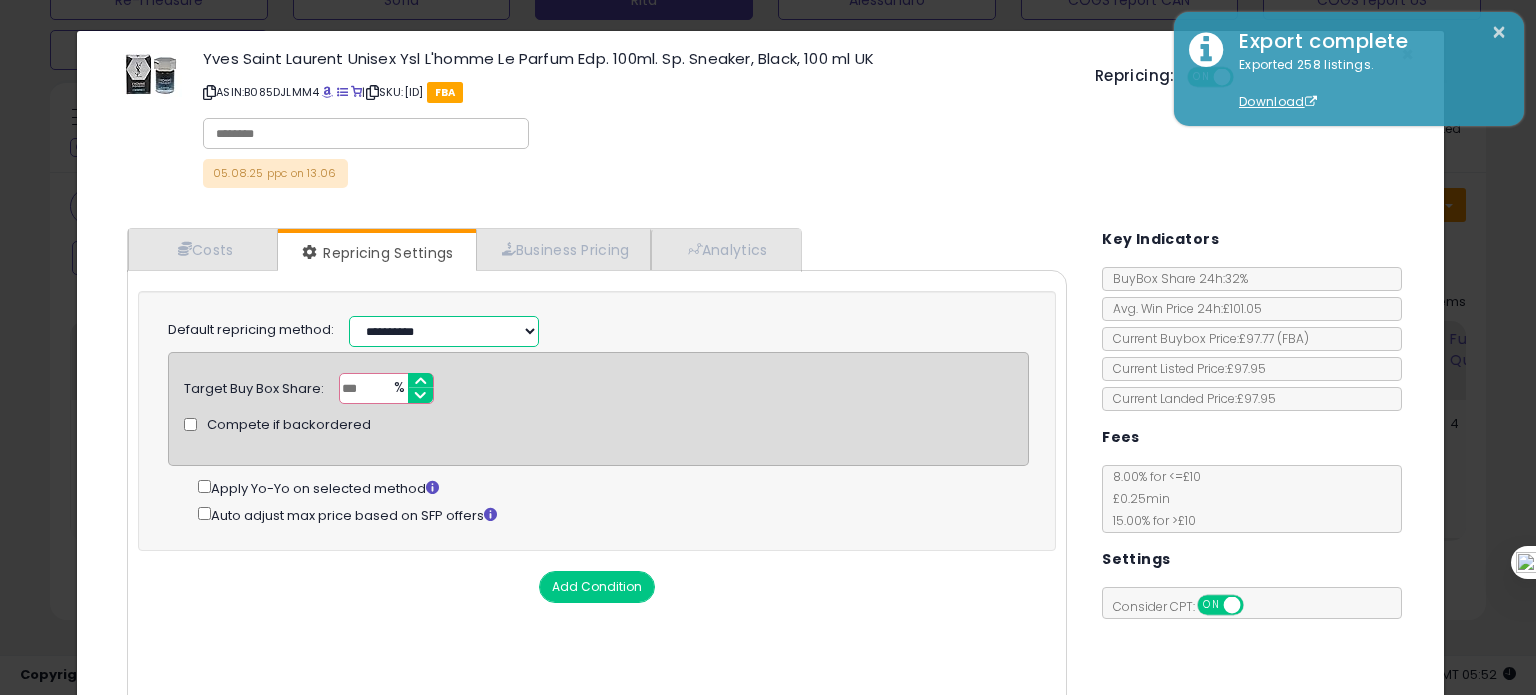 click on "**********" at bounding box center [444, 331] 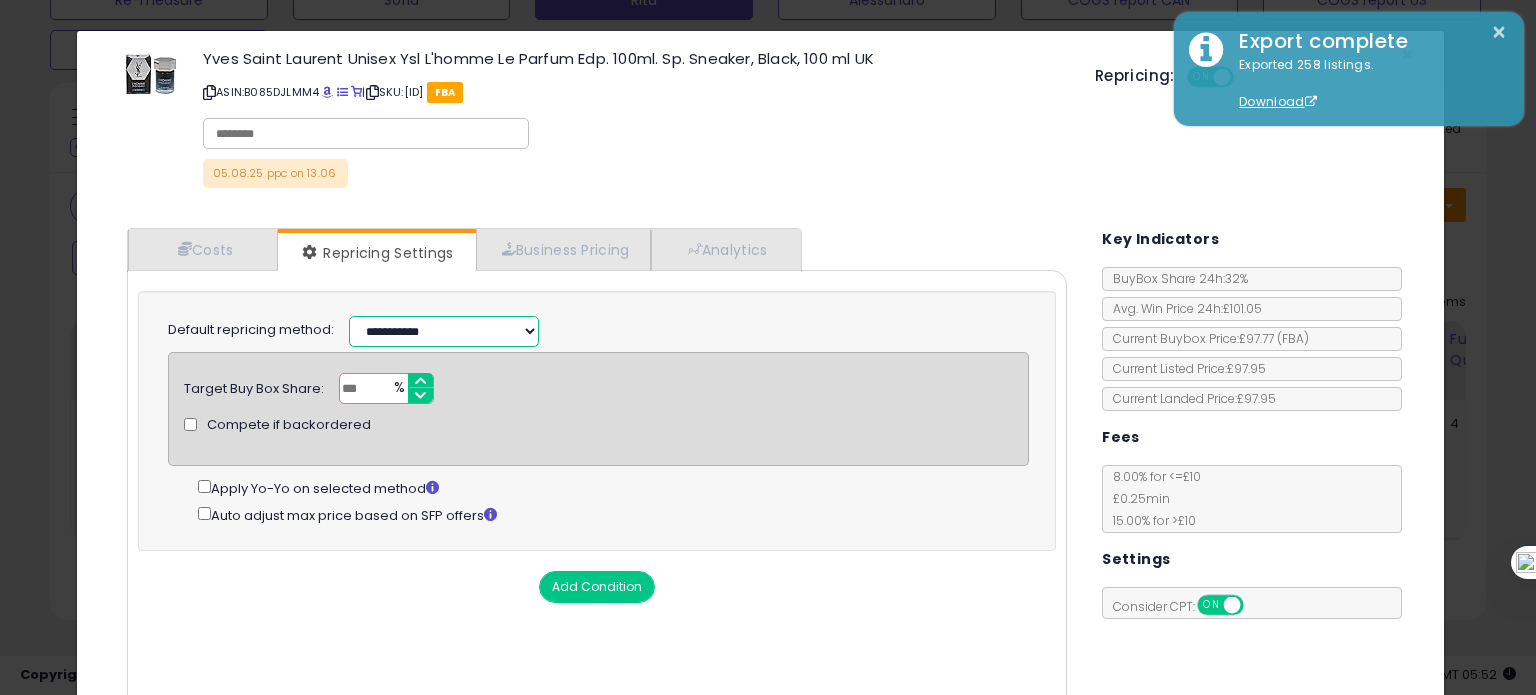 click on "**********" at bounding box center (444, 331) 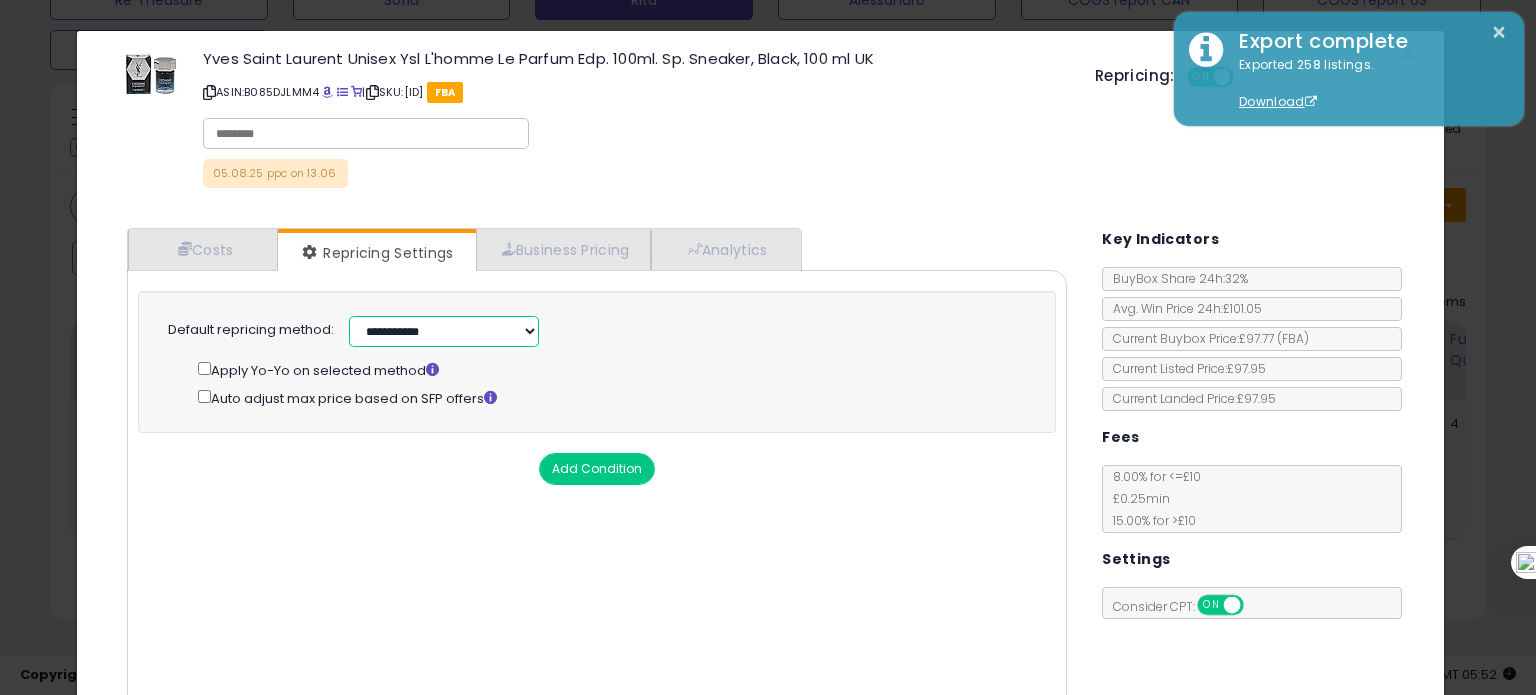 scroll, scrollTop: 144, scrollLeft: 0, axis: vertical 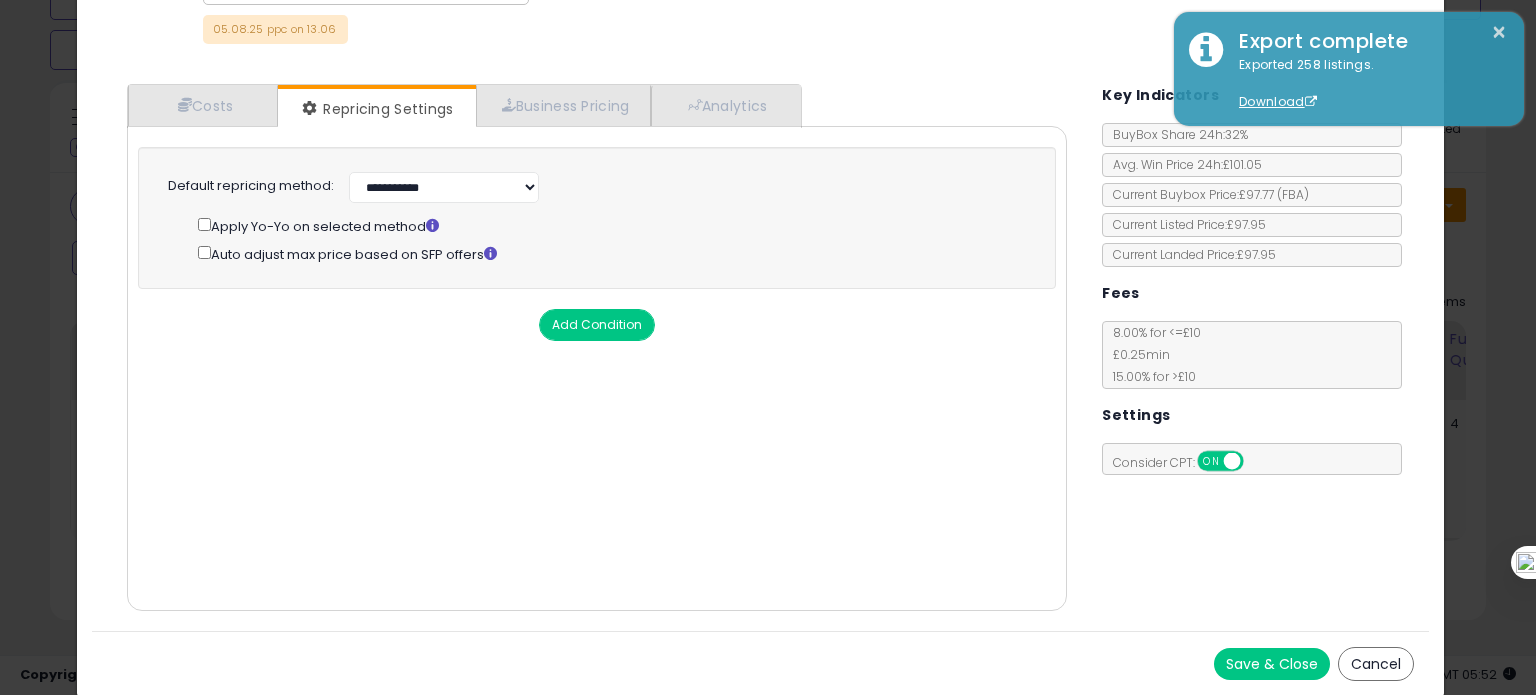 click on "Save & Close" at bounding box center (1272, 664) 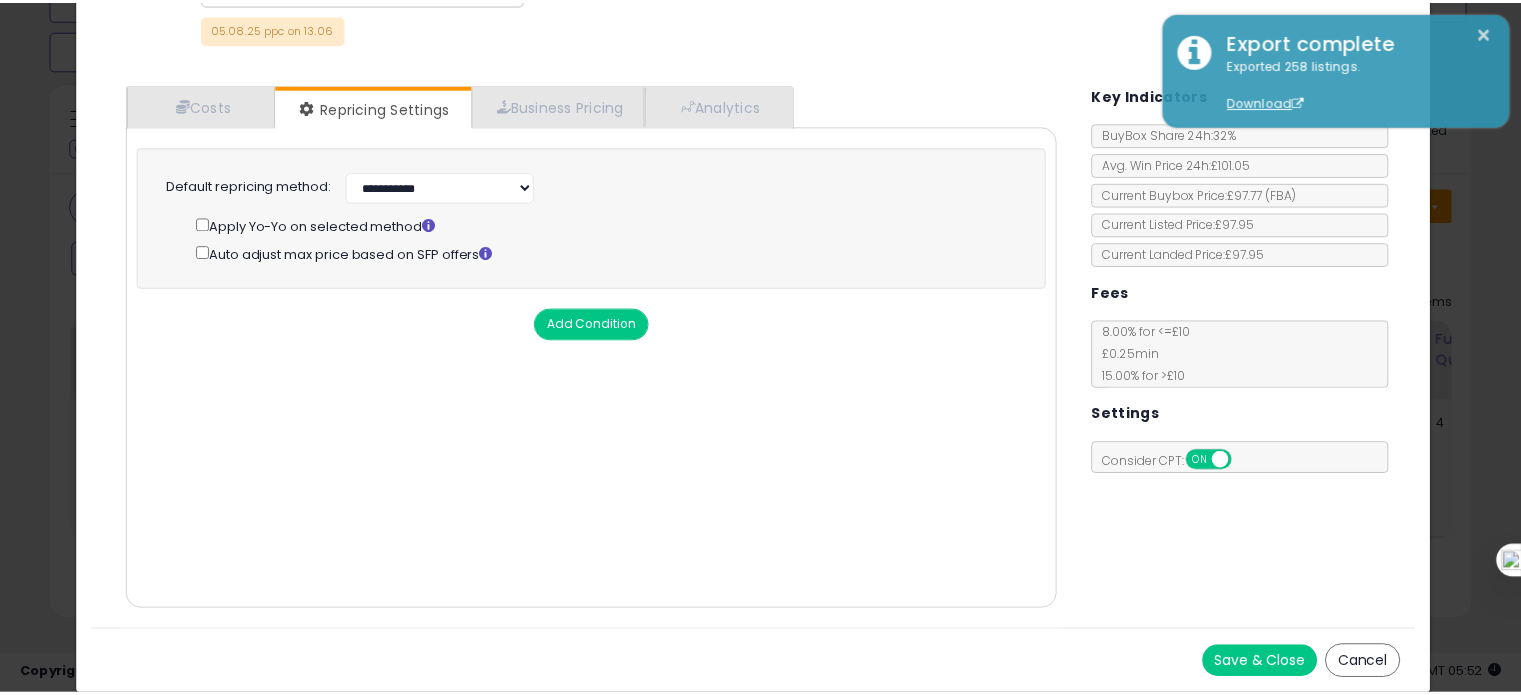 scroll, scrollTop: 0, scrollLeft: 0, axis: both 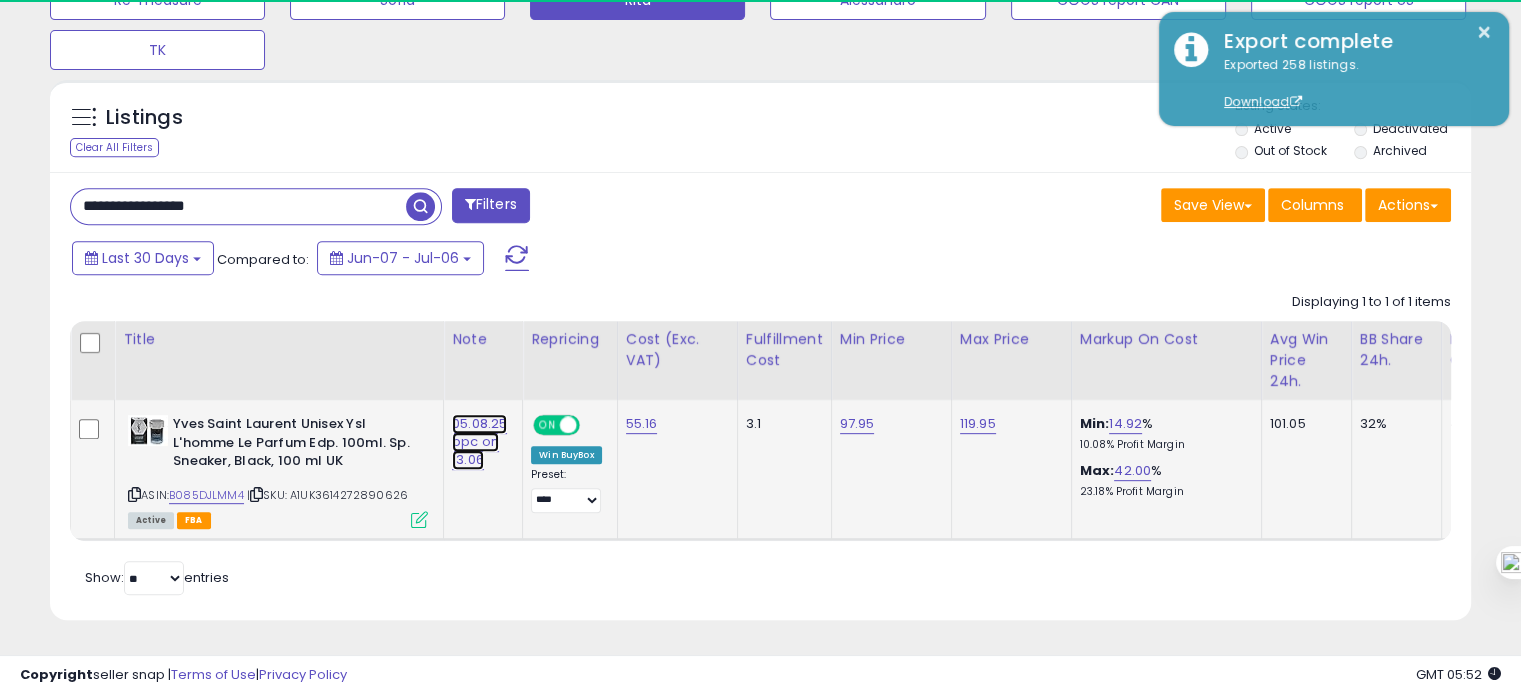 click on "05.08.25 ppc on 13.06" at bounding box center (479, 442) 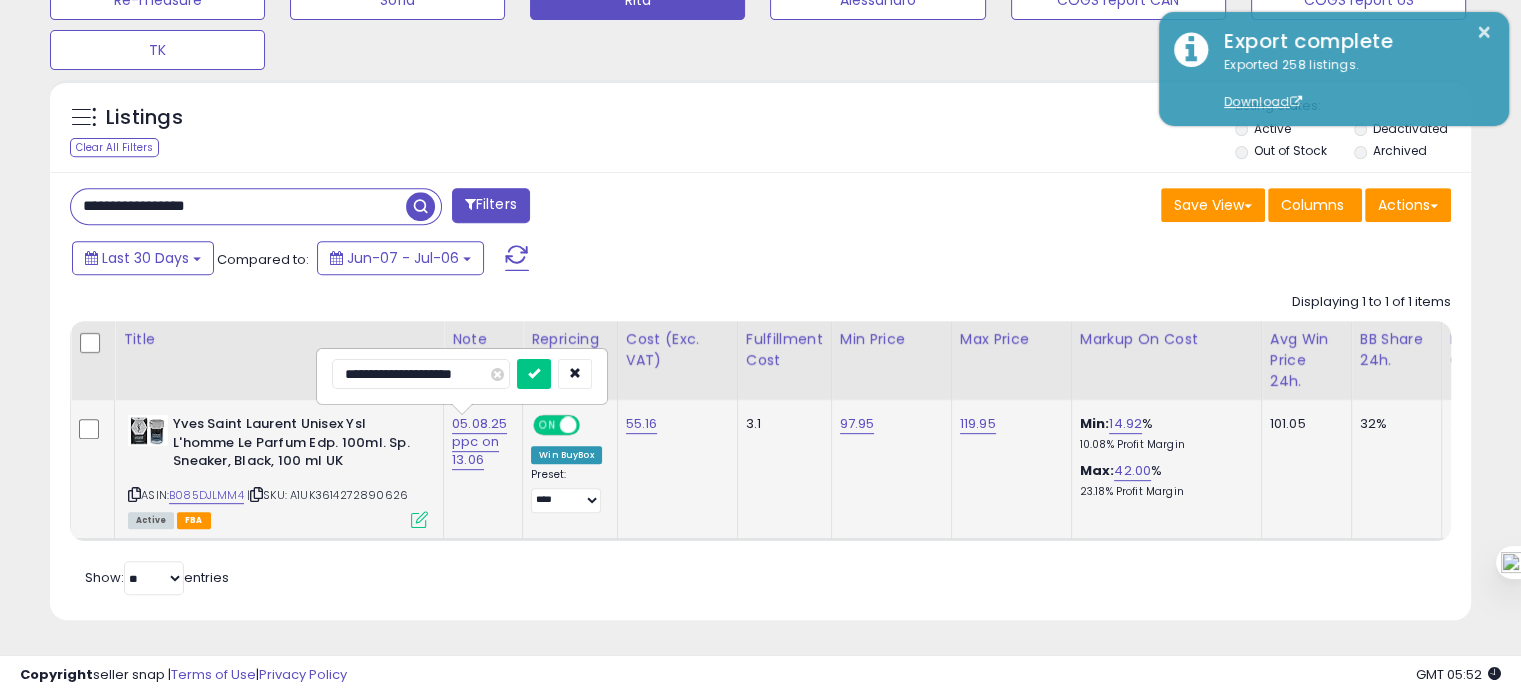 click on "**********" at bounding box center [421, 374] 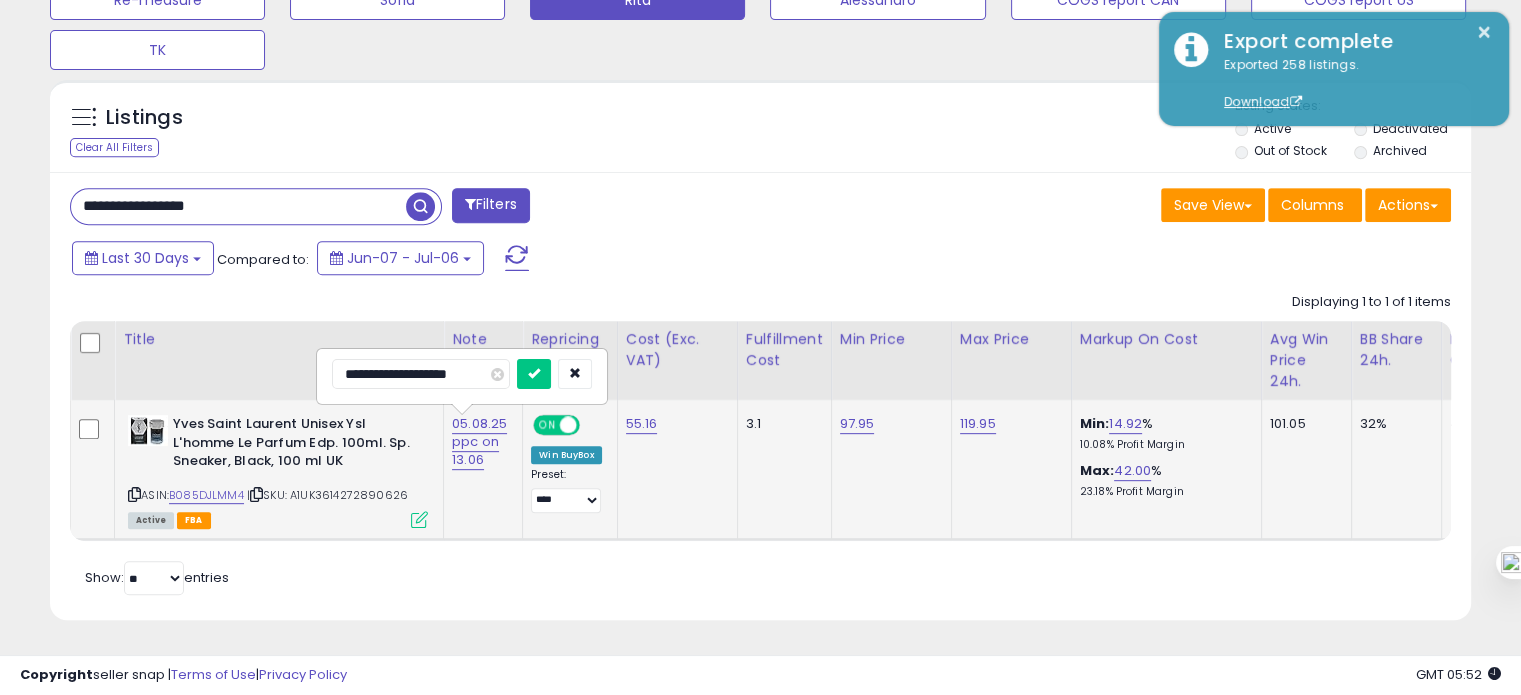 type on "**********" 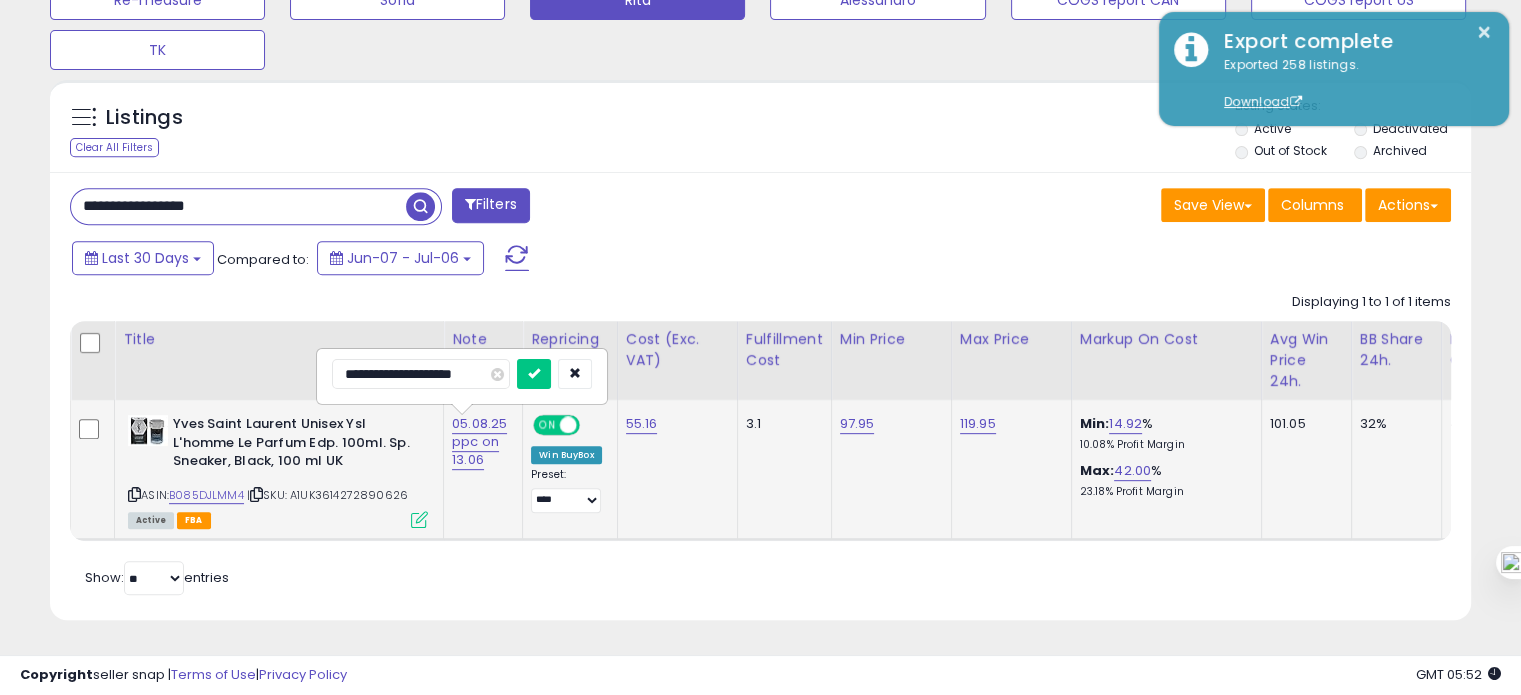 click at bounding box center [534, 374] 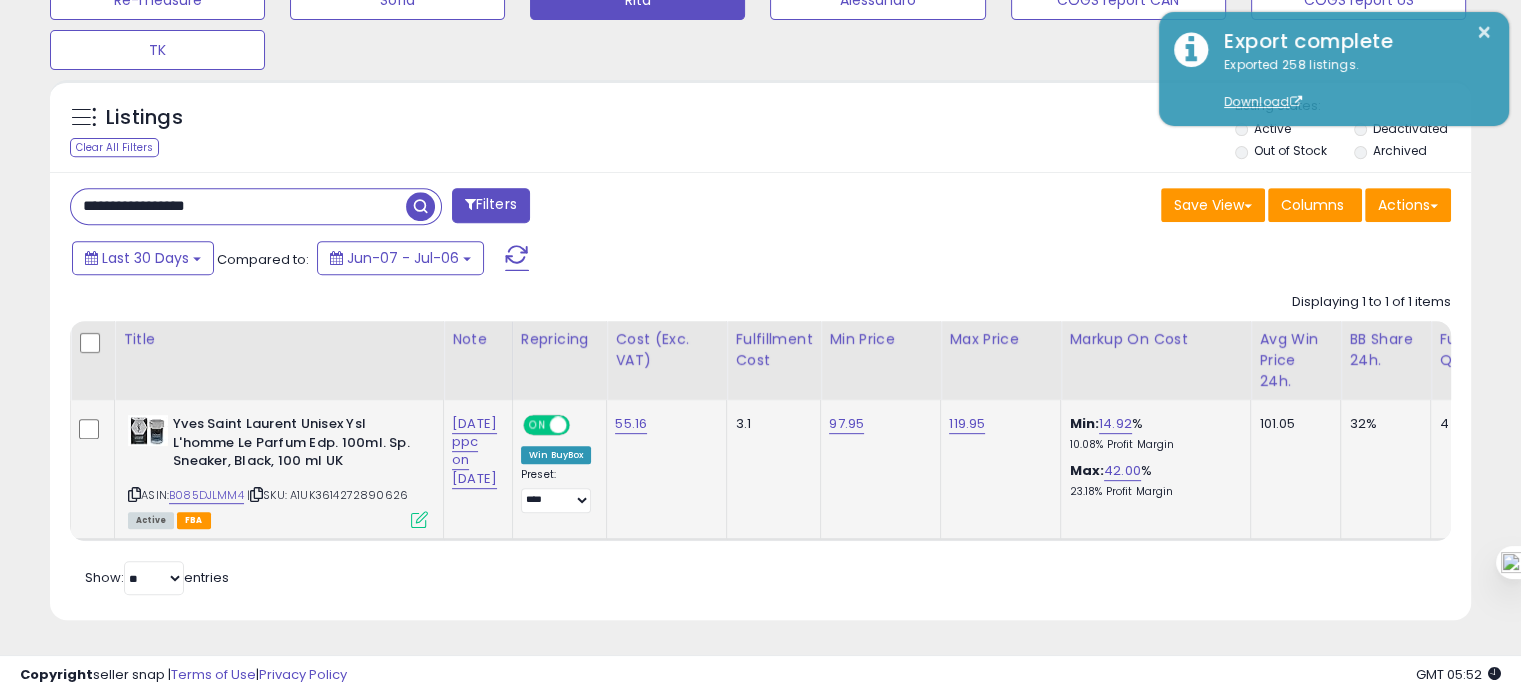 click on "**********" at bounding box center [238, 206] 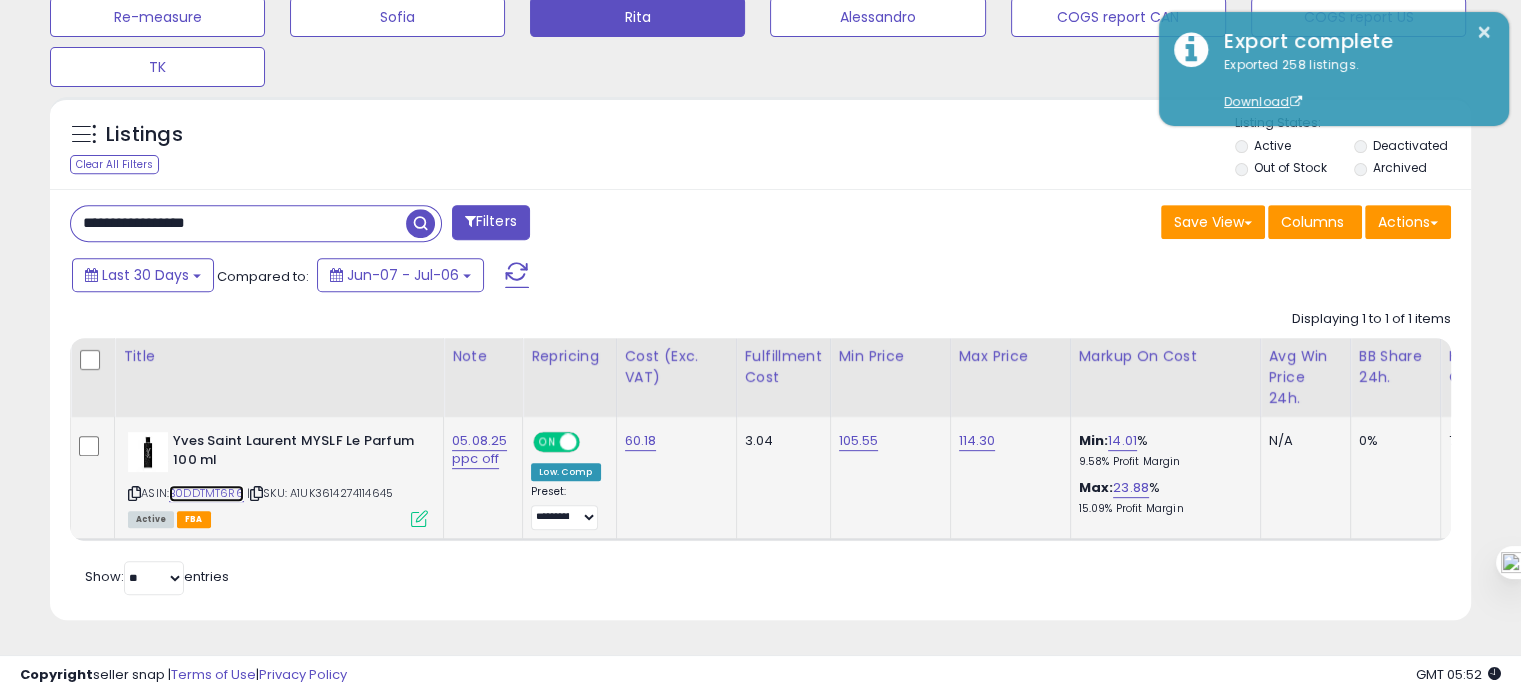 click on "B0DDTMT6R6" at bounding box center [206, 493] 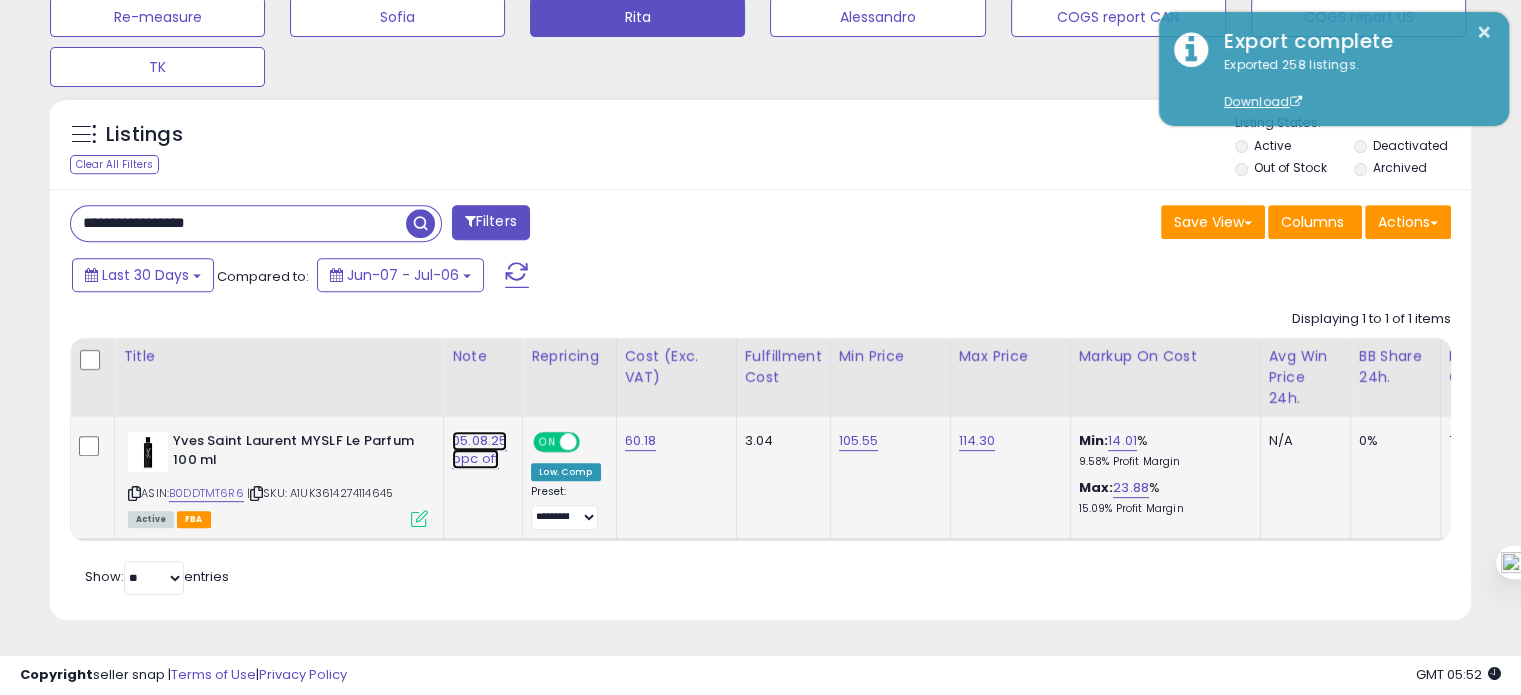 click on "05.08.25 ppc off" at bounding box center [479, 450] 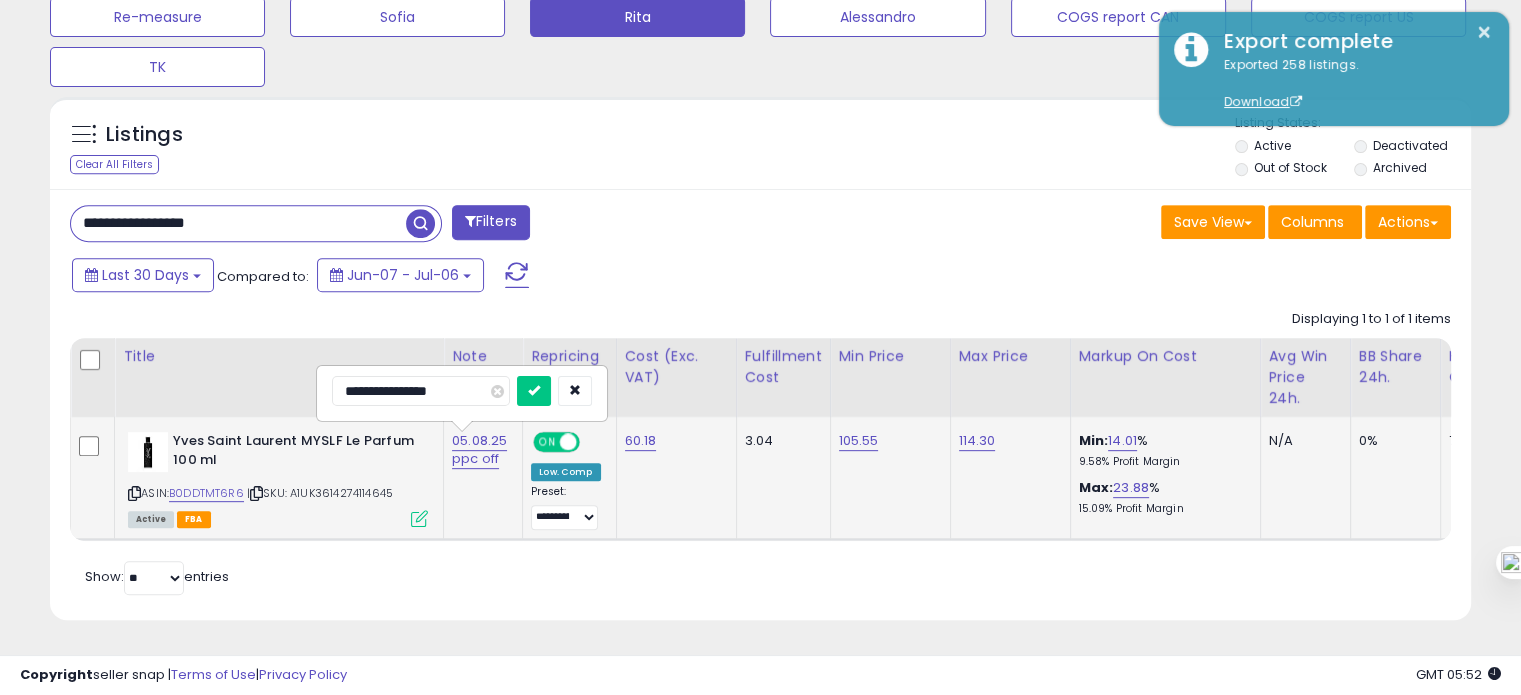 click on "**********" at bounding box center [421, 391] 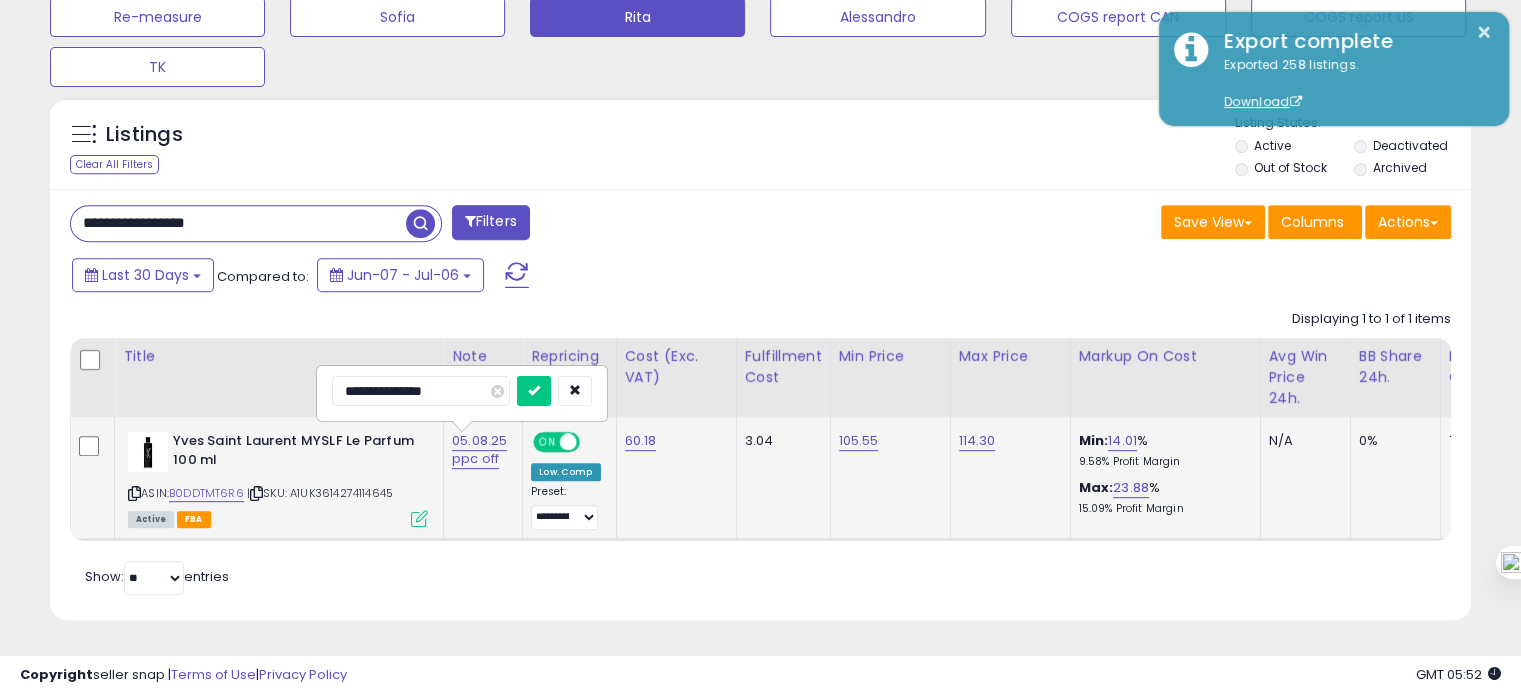 type on "**********" 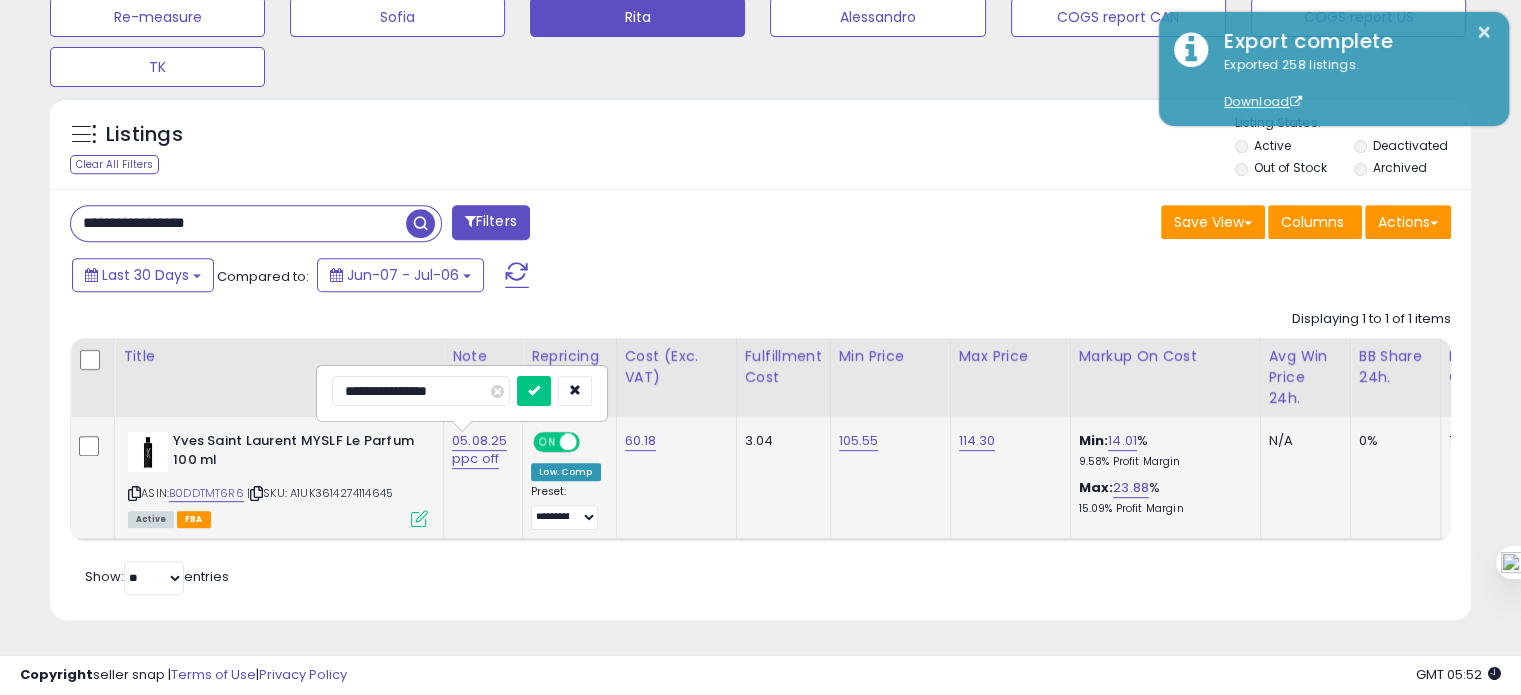 click at bounding box center [534, 391] 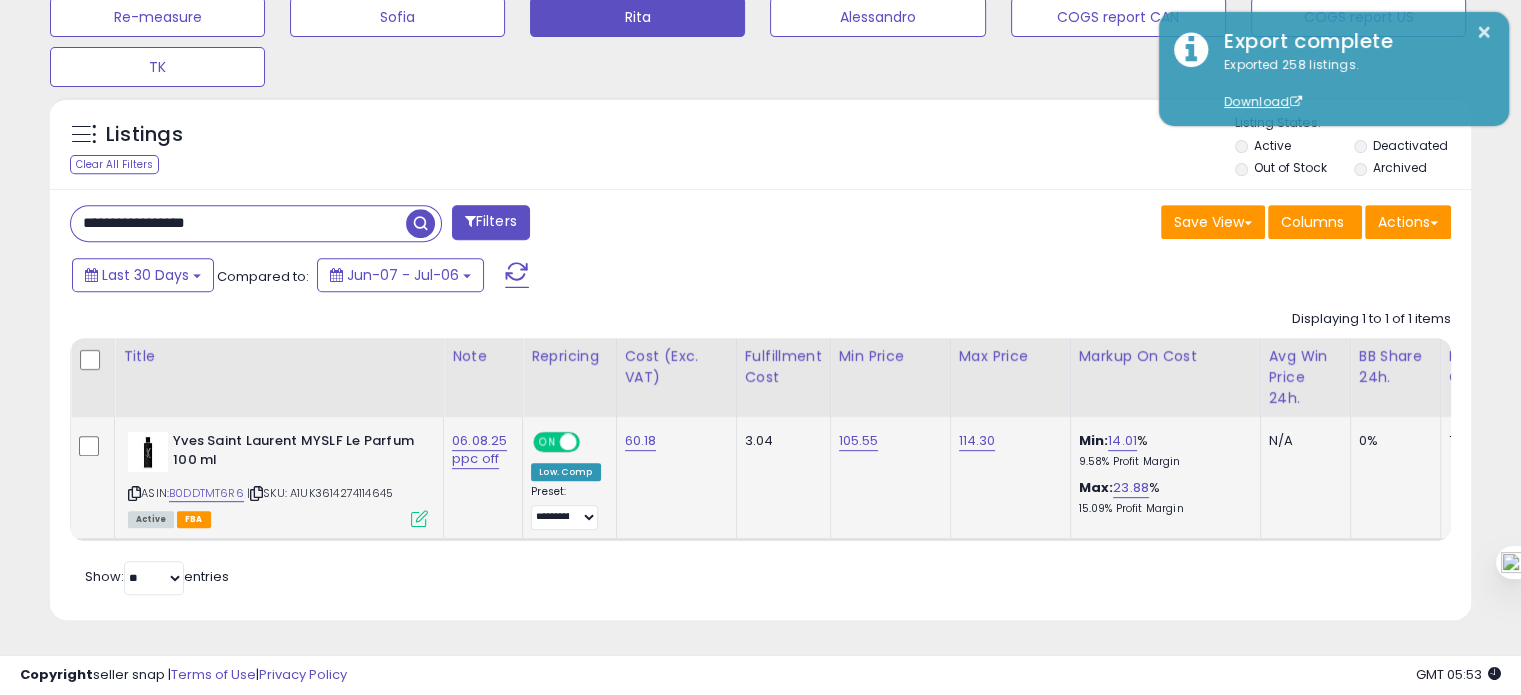 click on "**********" at bounding box center (238, 223) 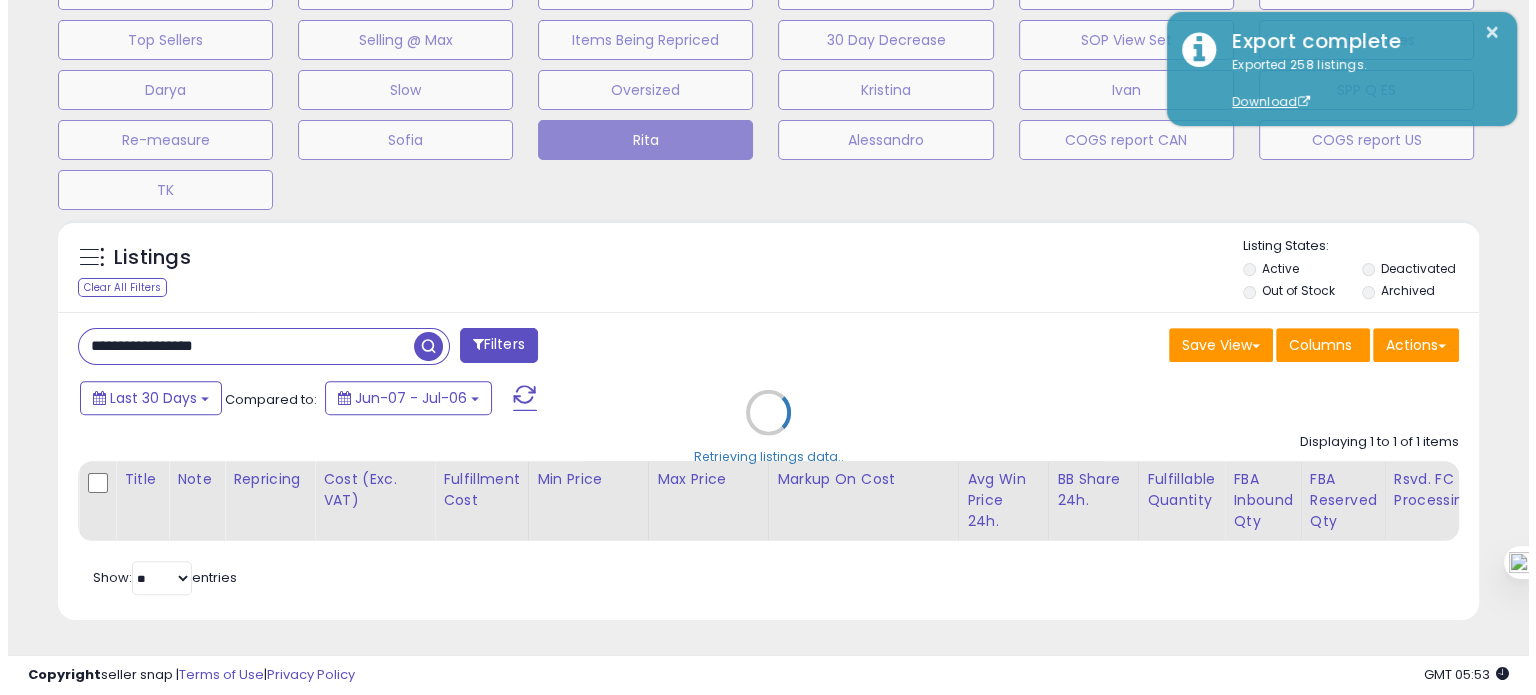 scroll, scrollTop: 674, scrollLeft: 0, axis: vertical 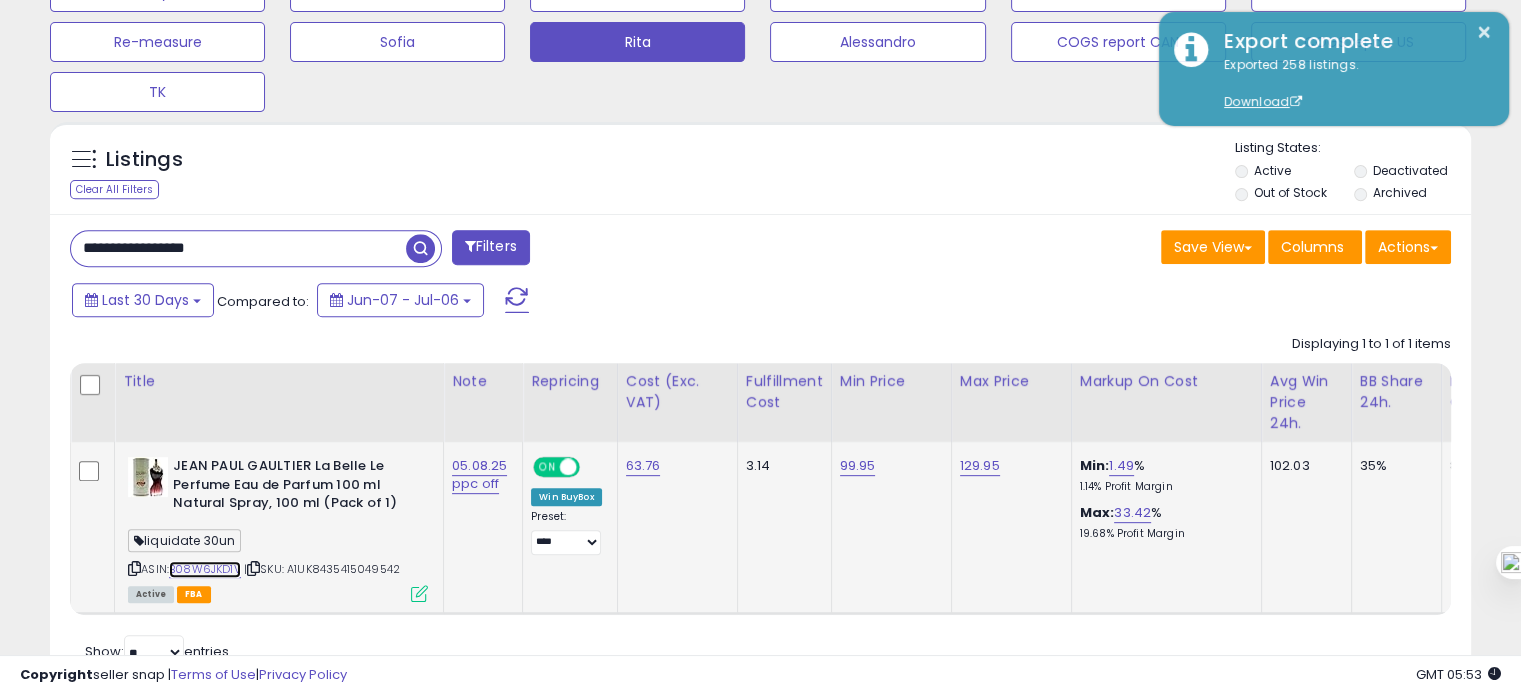 click on "B08W6JKD1V" at bounding box center [205, 569] 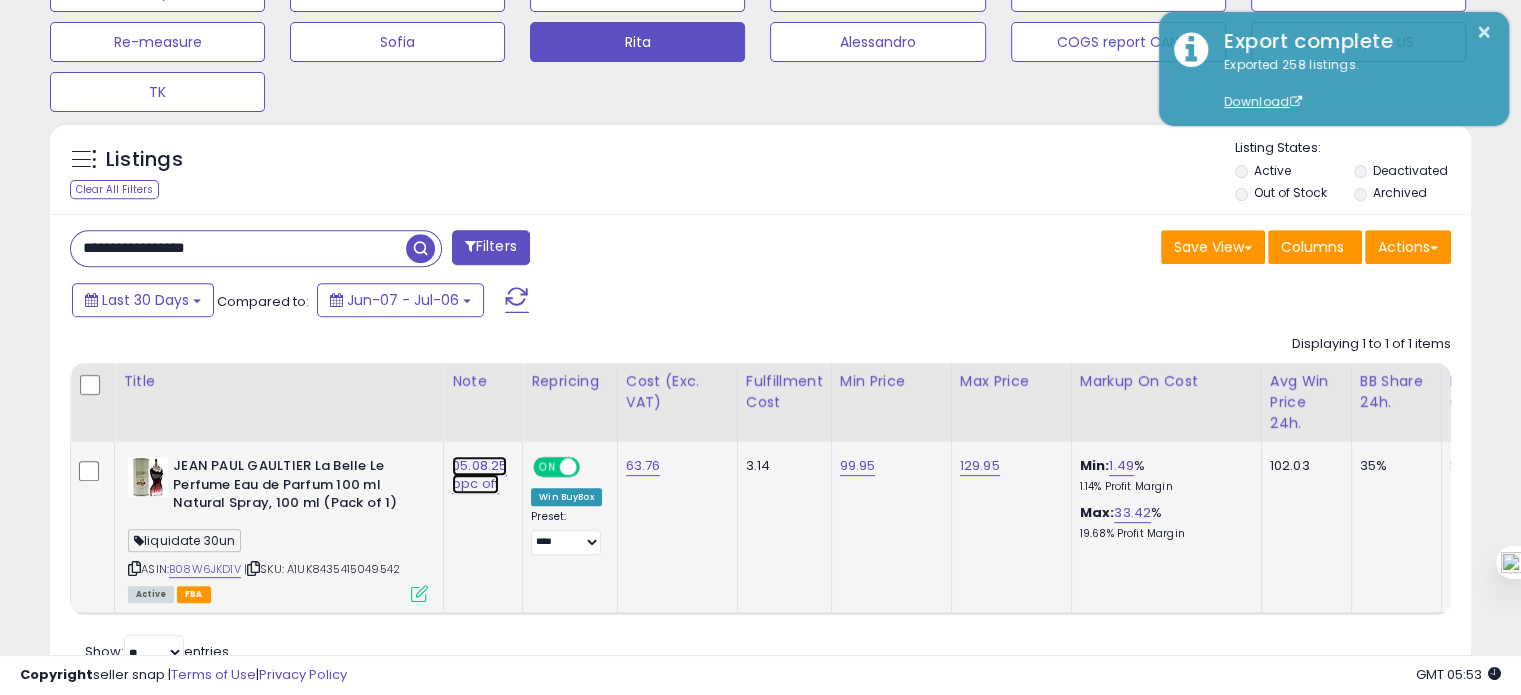 click on "05.08.25 ppc off" at bounding box center (479, 475) 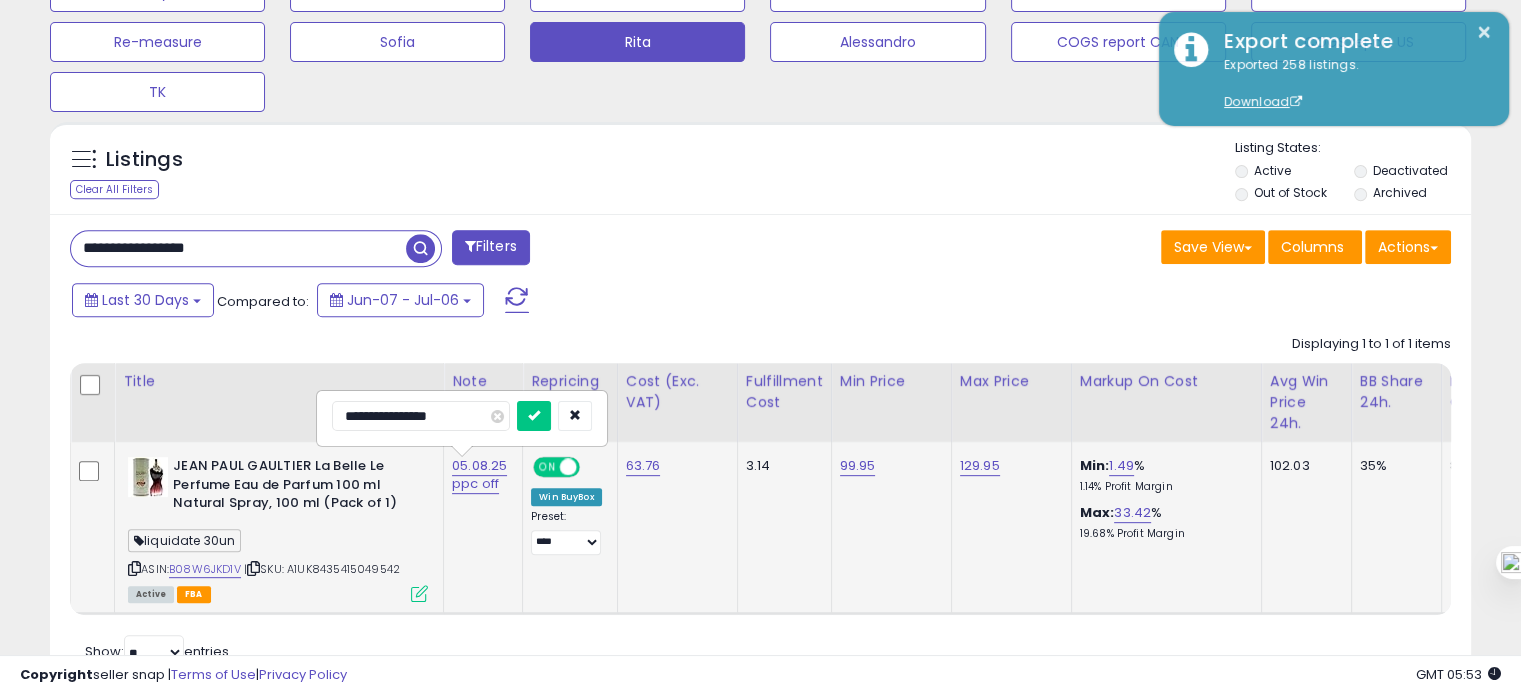 click on "**********" at bounding box center (421, 416) 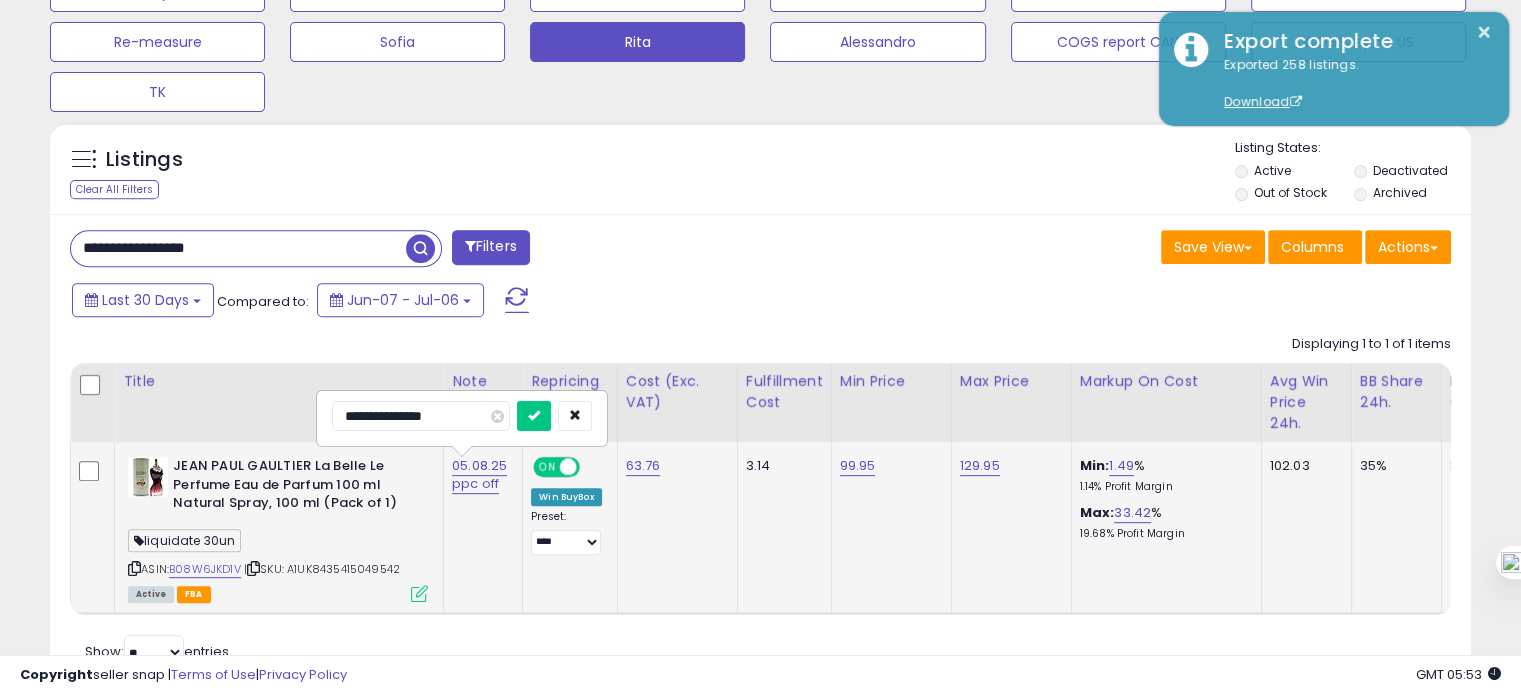 type on "**********" 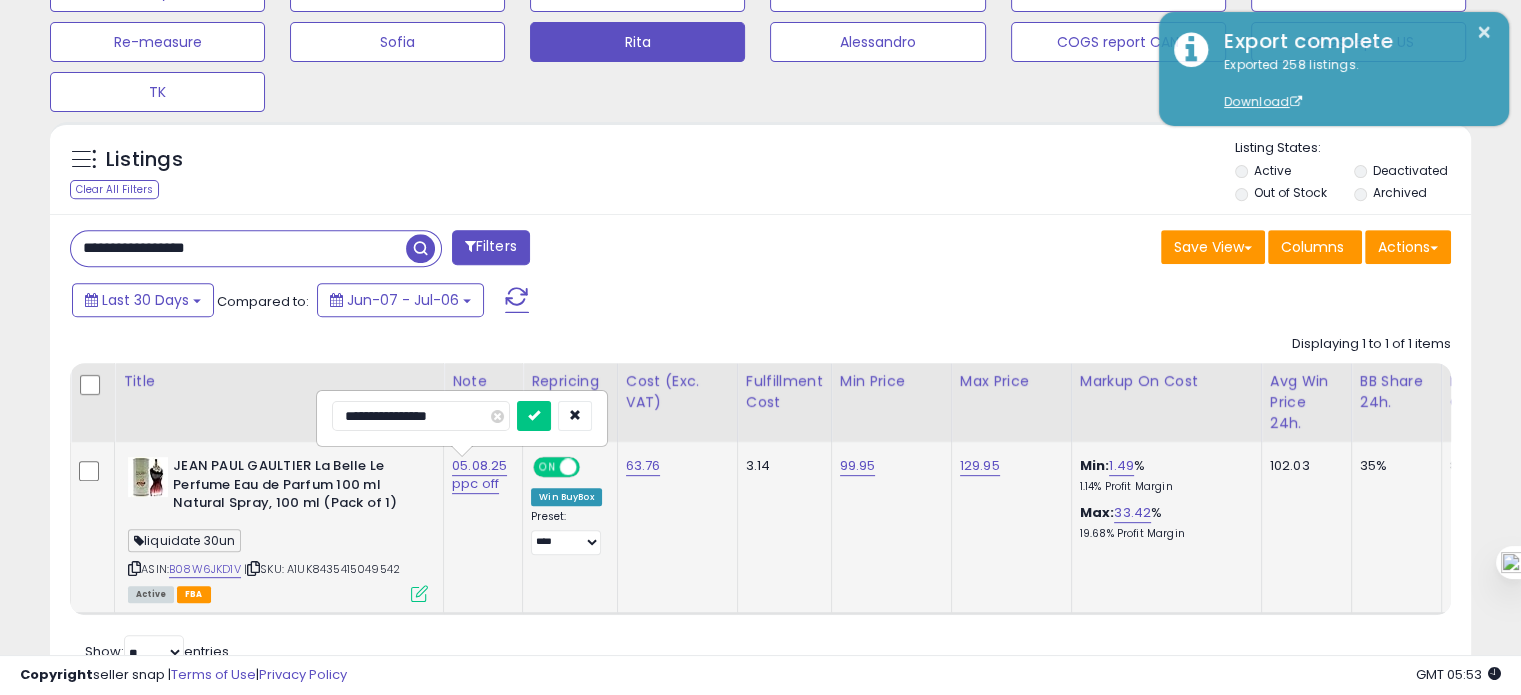 click at bounding box center [534, 416] 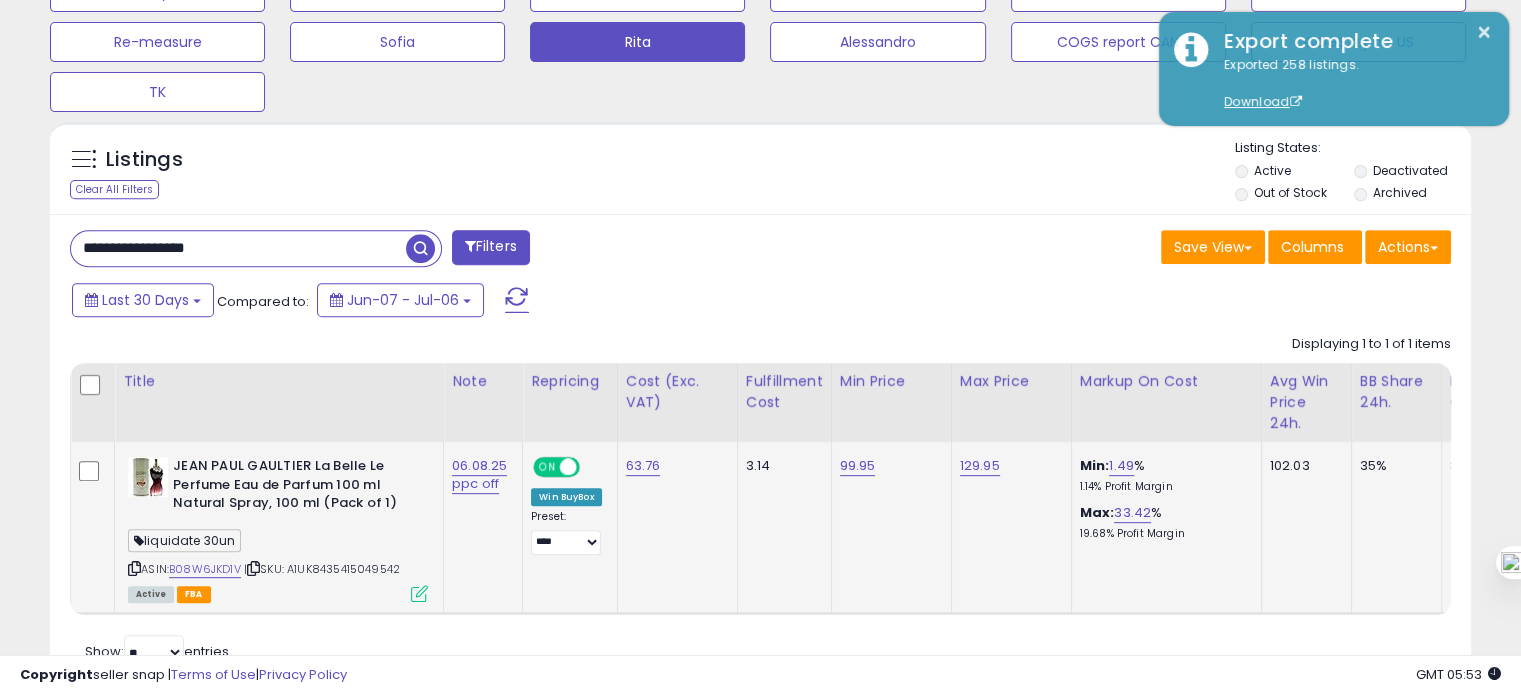 click on "**********" at bounding box center (238, 248) 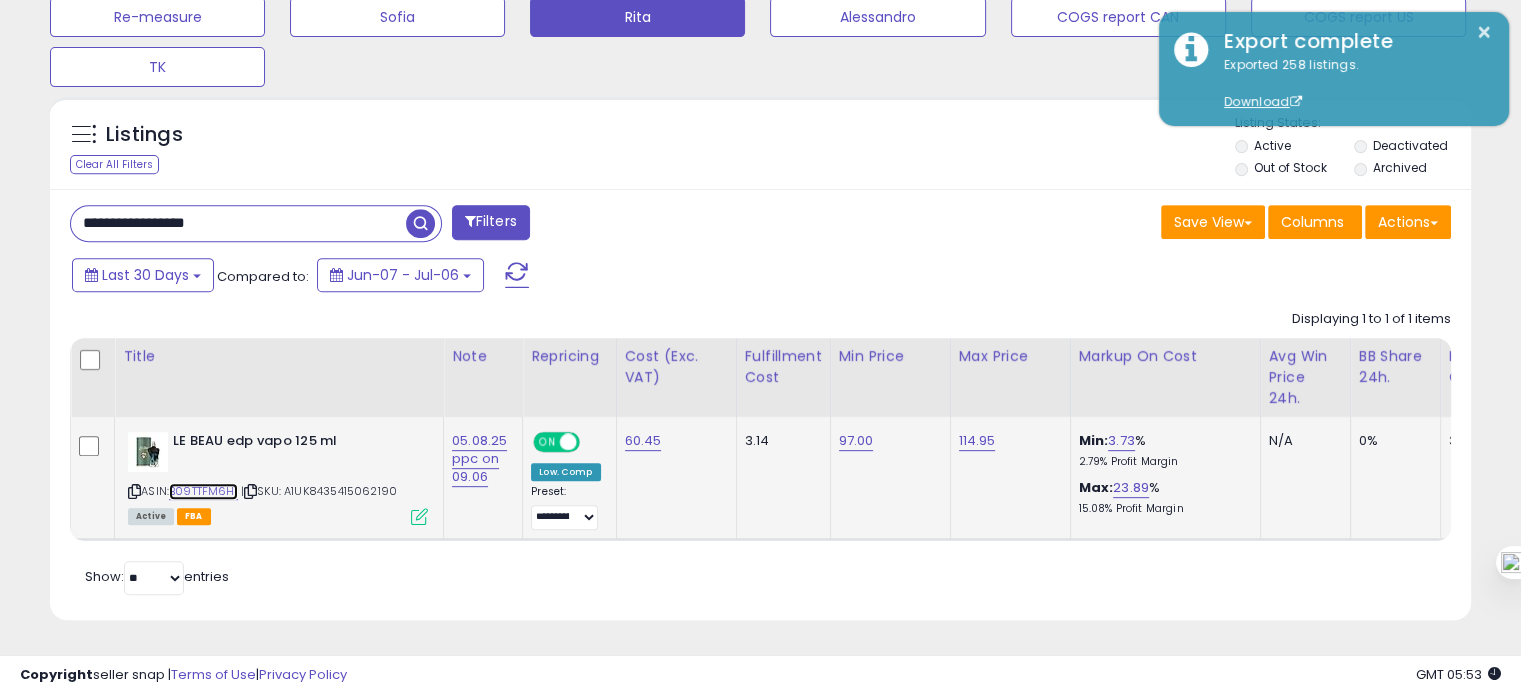 click on "B09TTFM6H1" at bounding box center (203, 491) 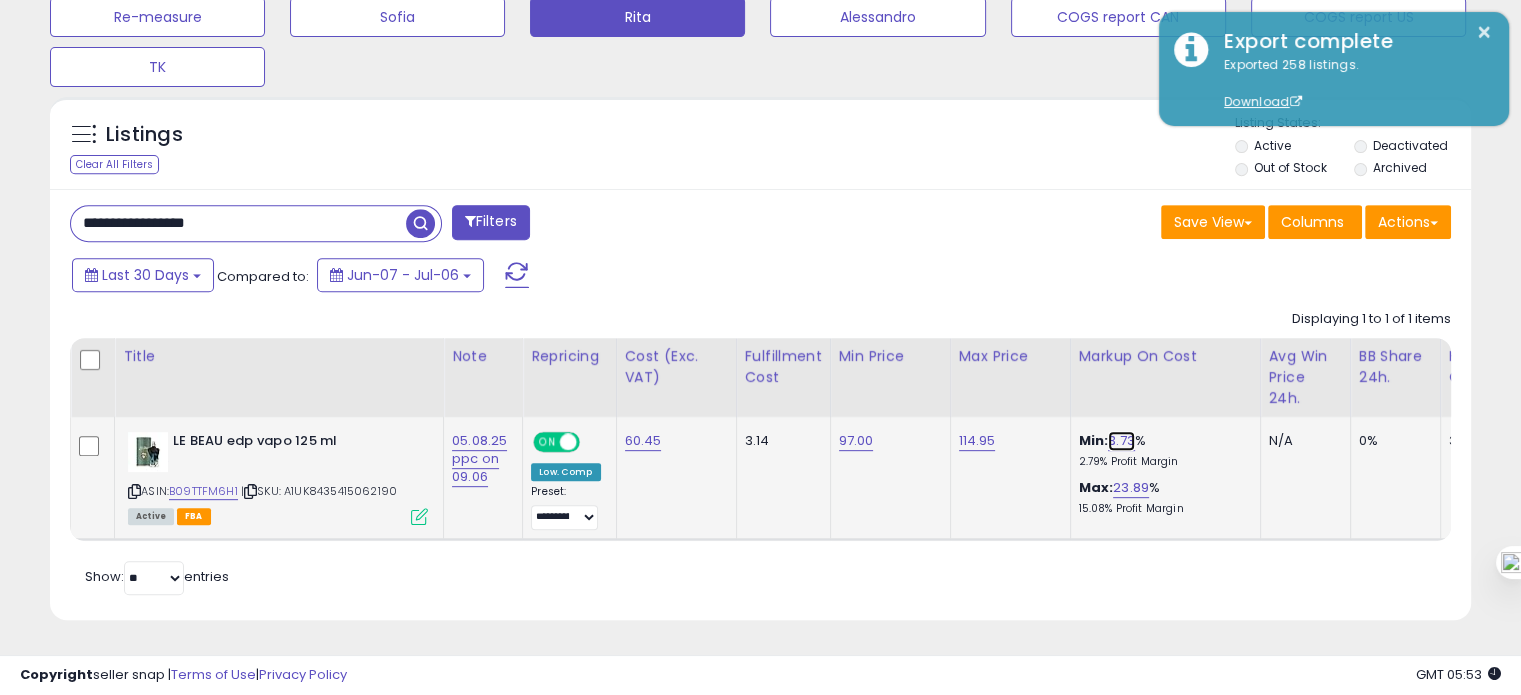 click on "3.73" at bounding box center (1121, 441) 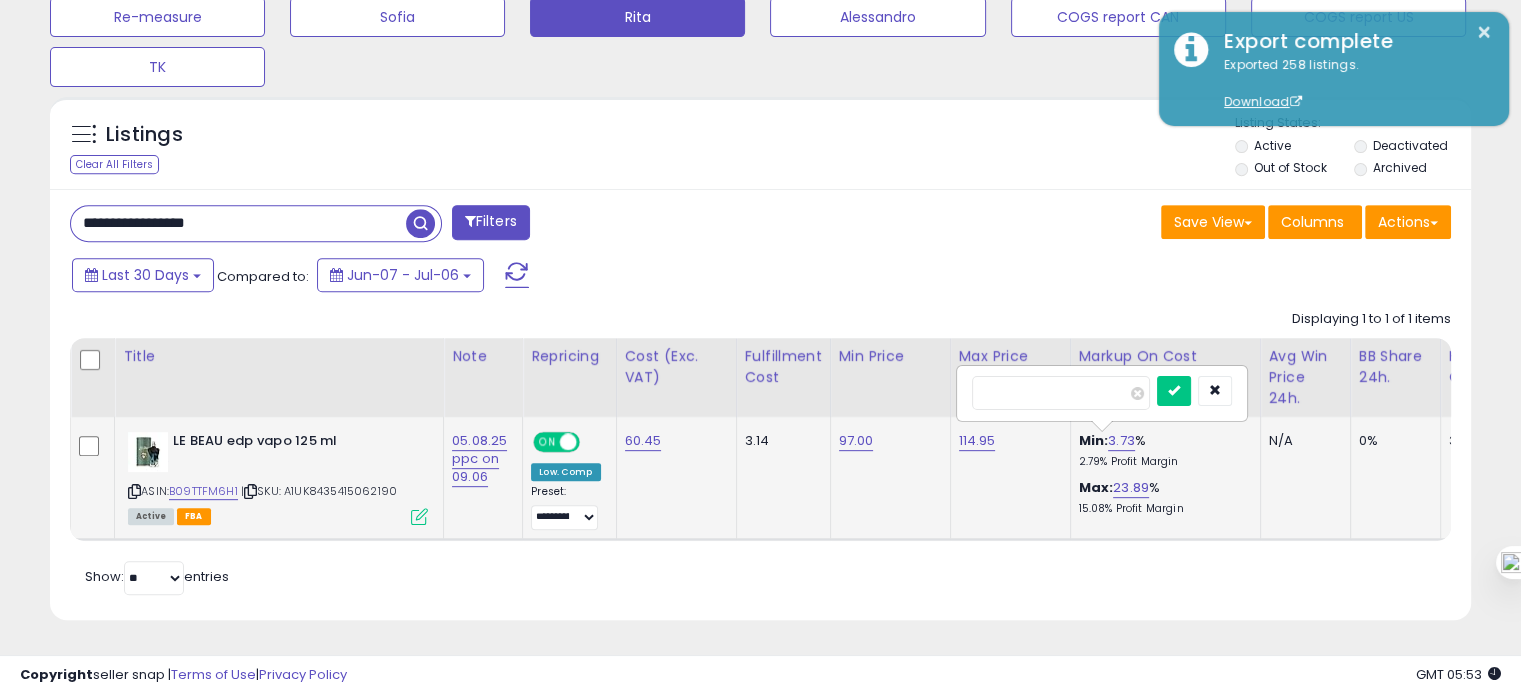 drag, startPoint x: 1068, startPoint y: 382, endPoint x: 971, endPoint y: 392, distance: 97.5141 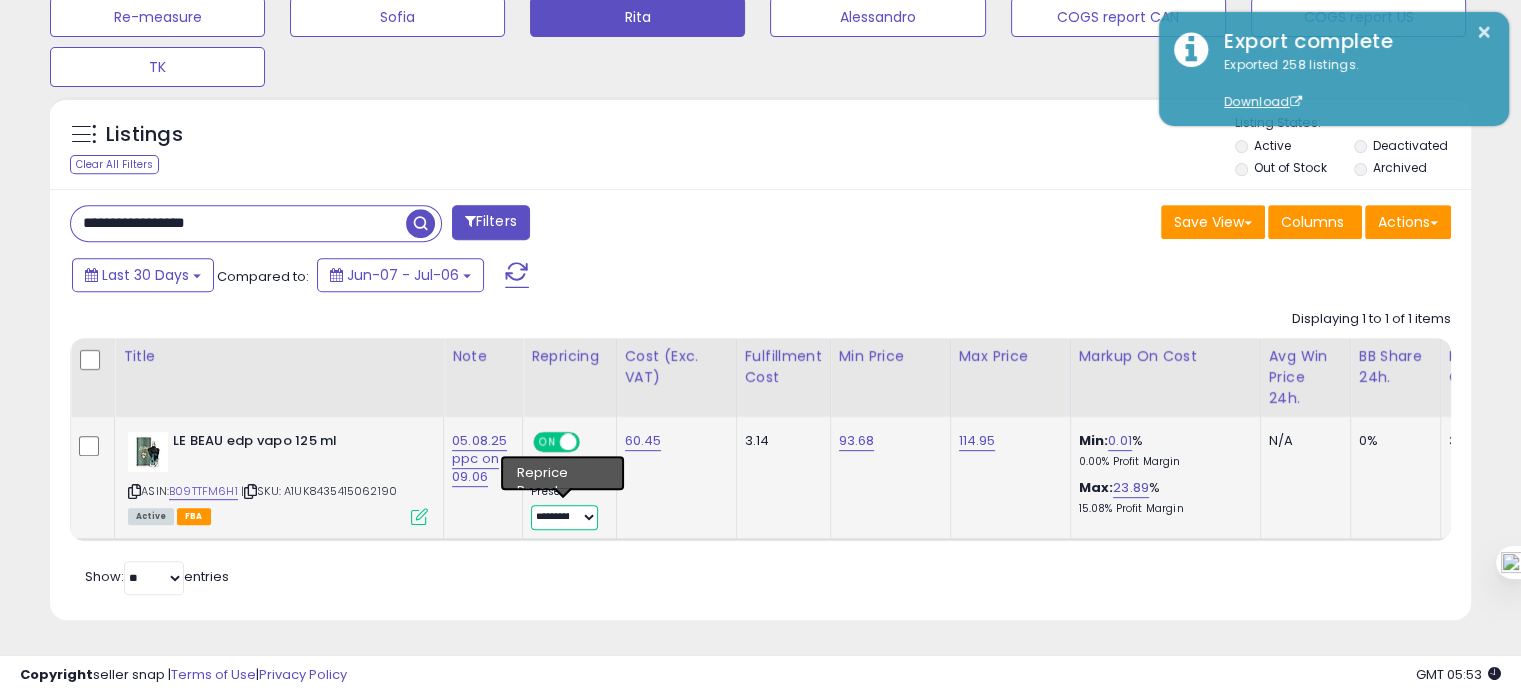 click on "**********" at bounding box center (564, 517) 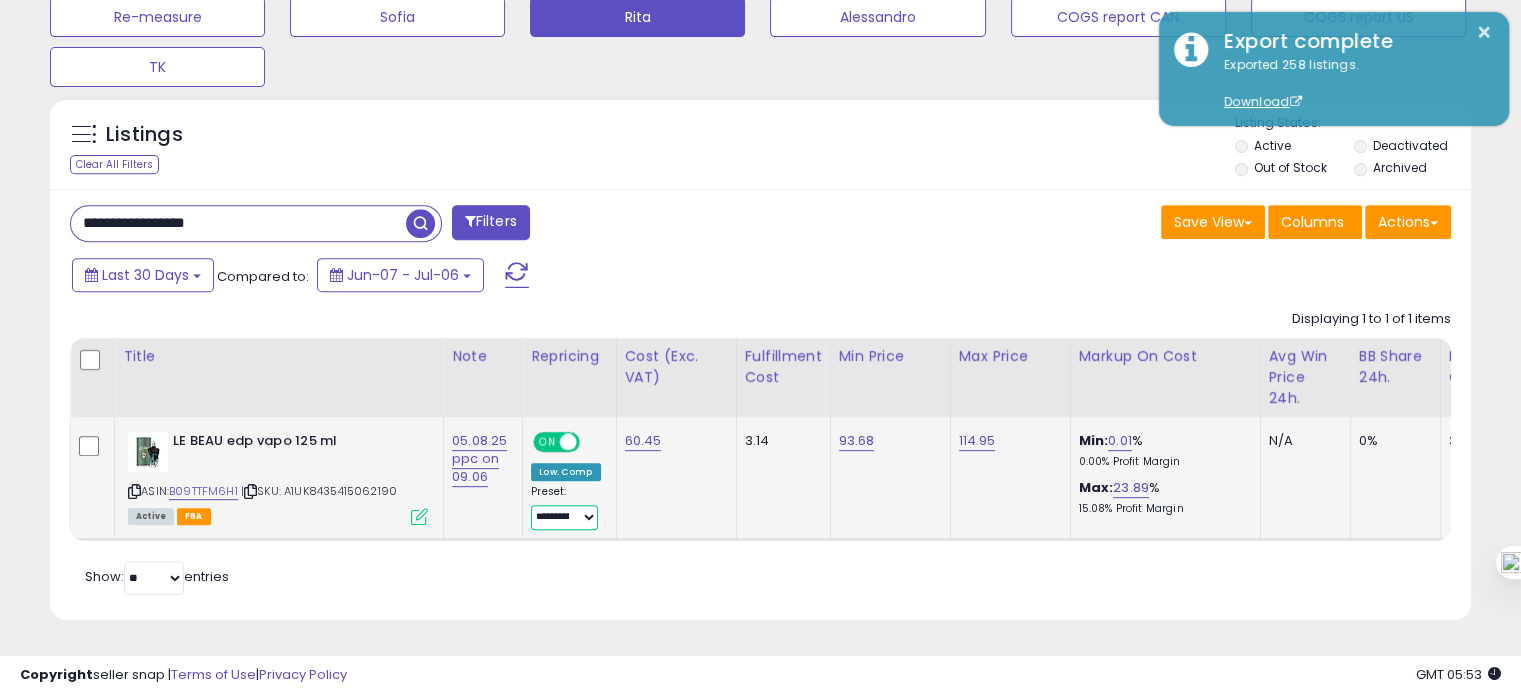 click on "**********" at bounding box center [564, 517] 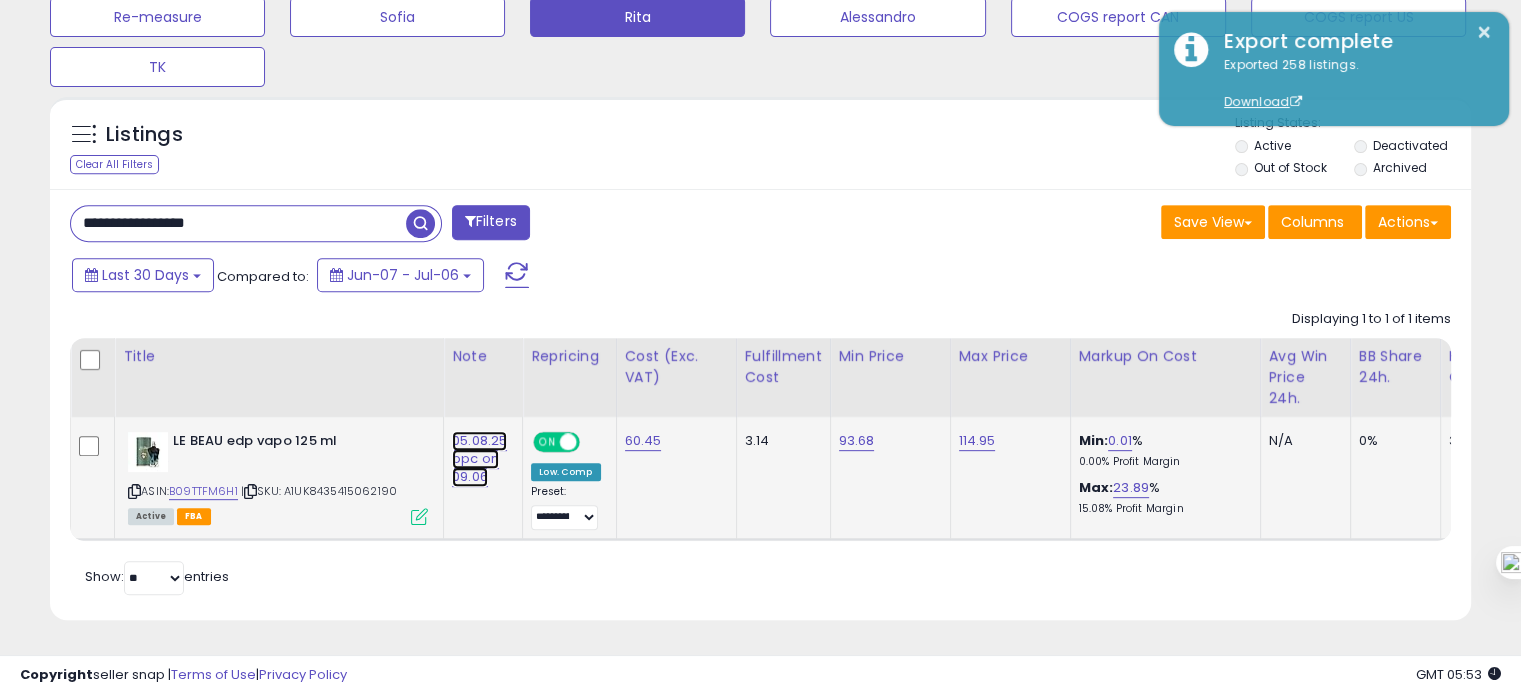 click on "05.08.25 ppc on 09.06" at bounding box center [479, 459] 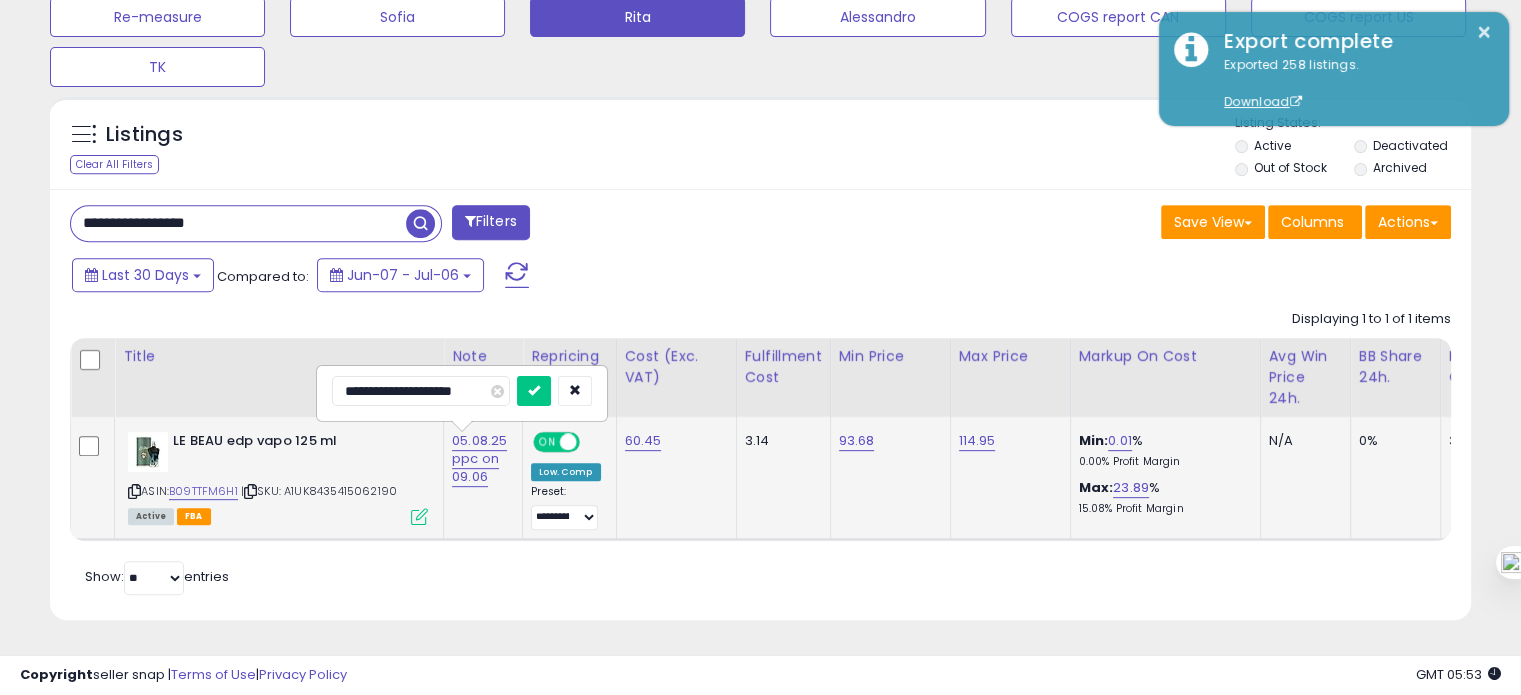 click on "**********" at bounding box center (421, 391) 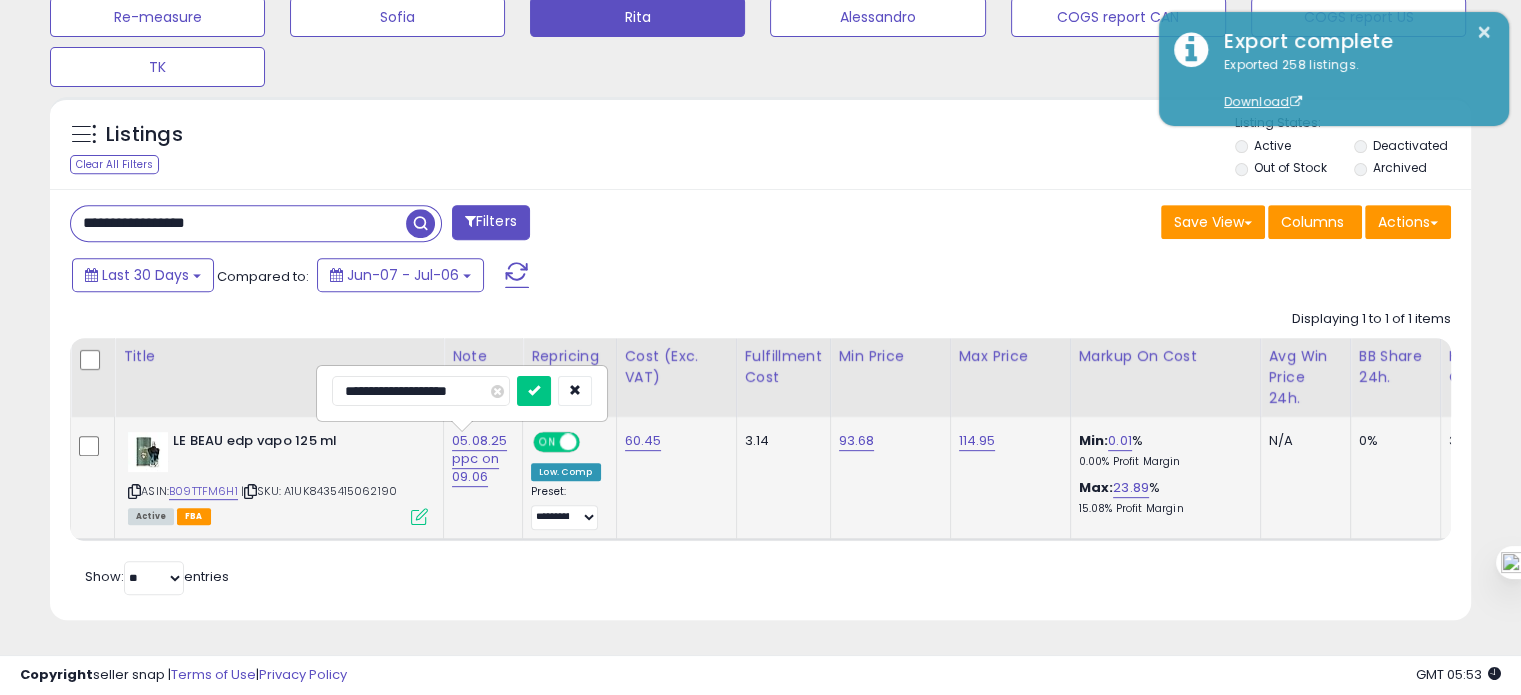 type on "**********" 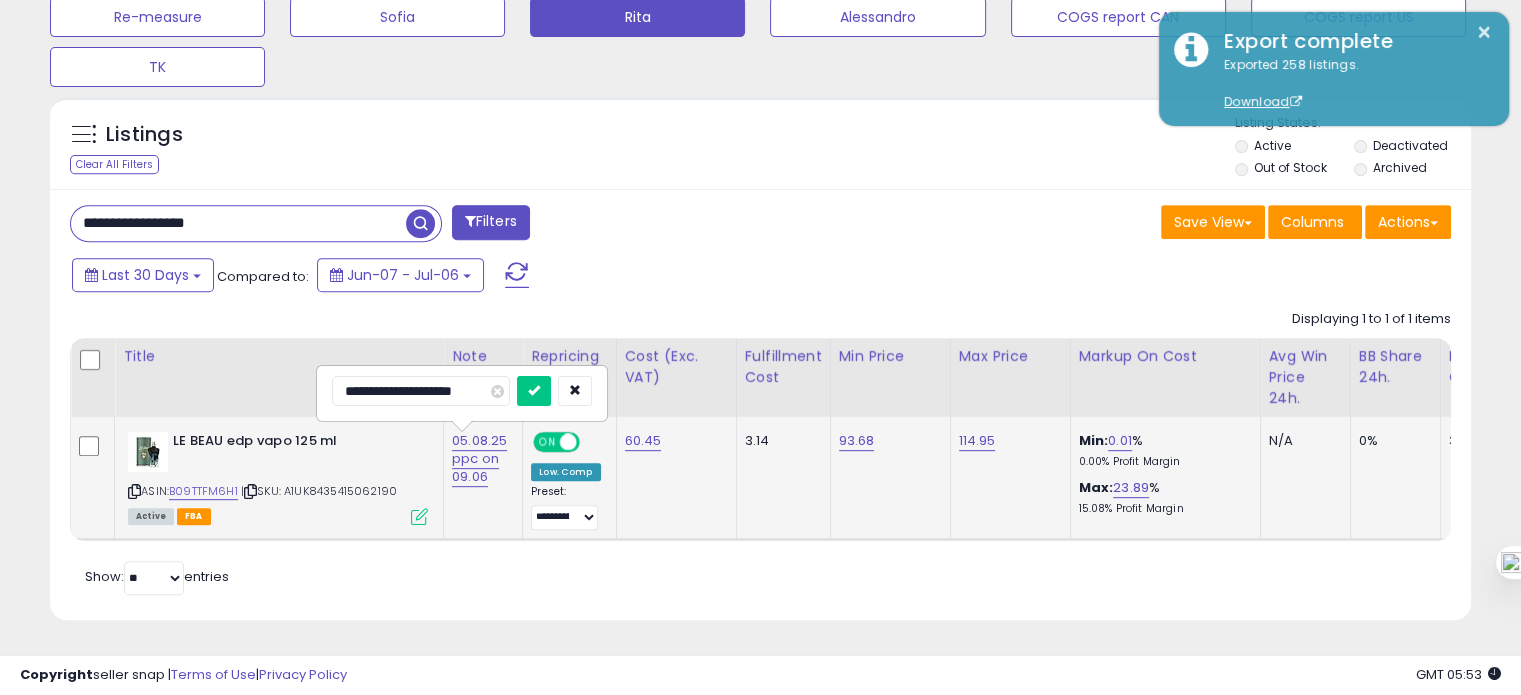 click at bounding box center (534, 391) 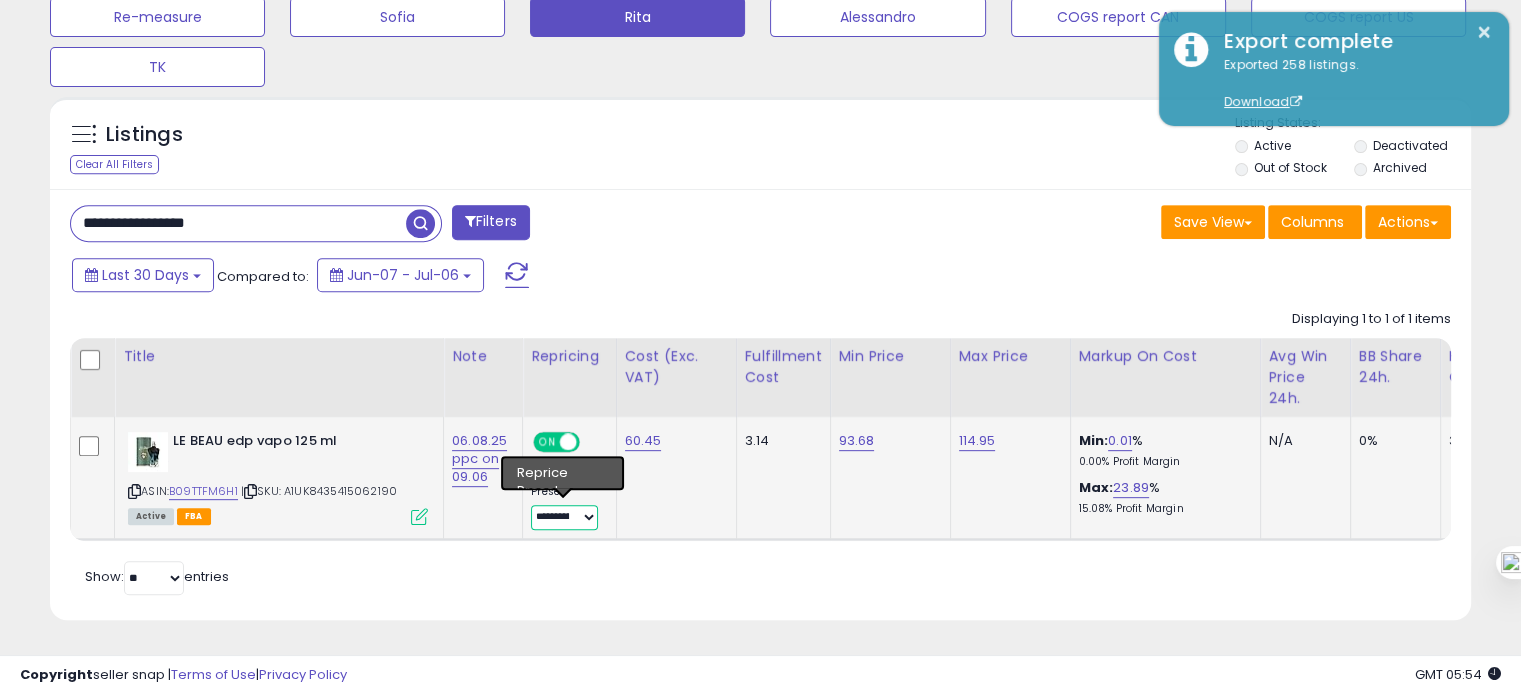 click on "**********" at bounding box center [564, 517] 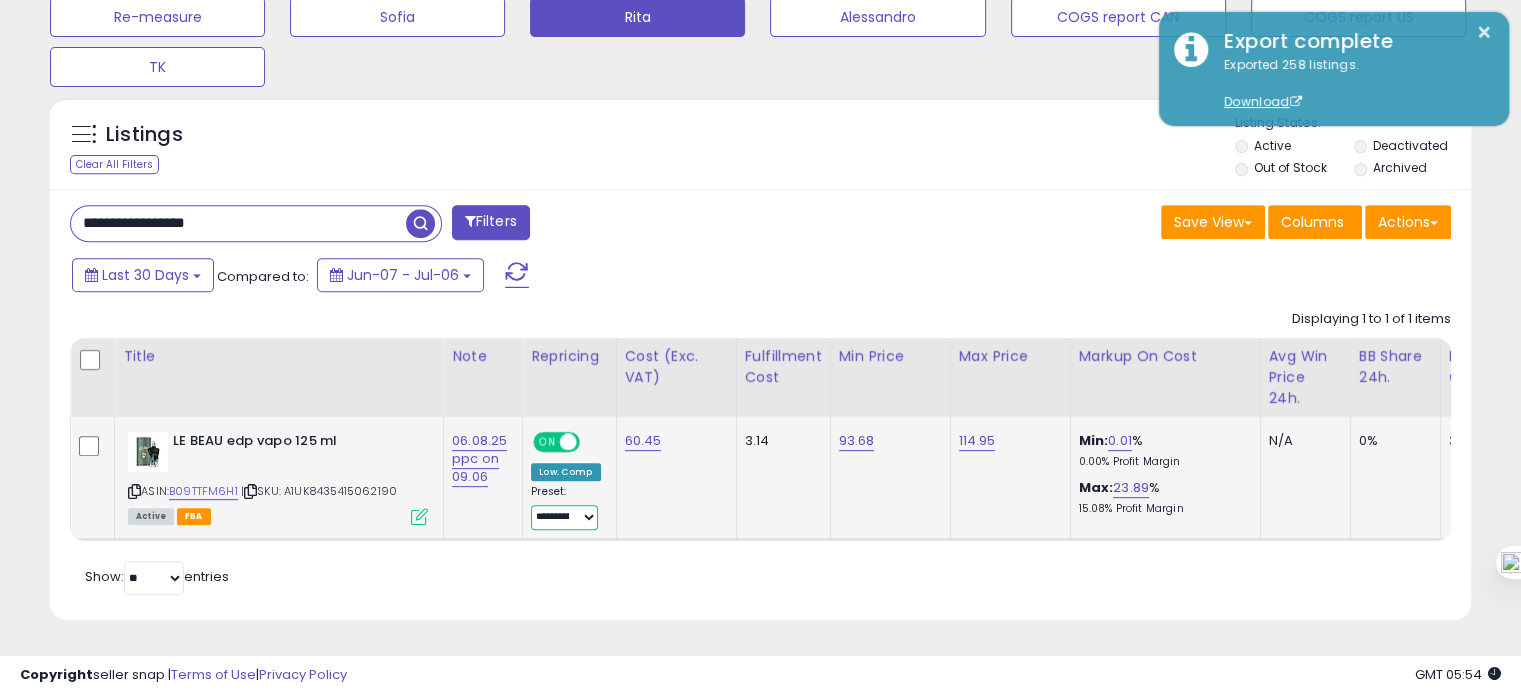 select on "**********" 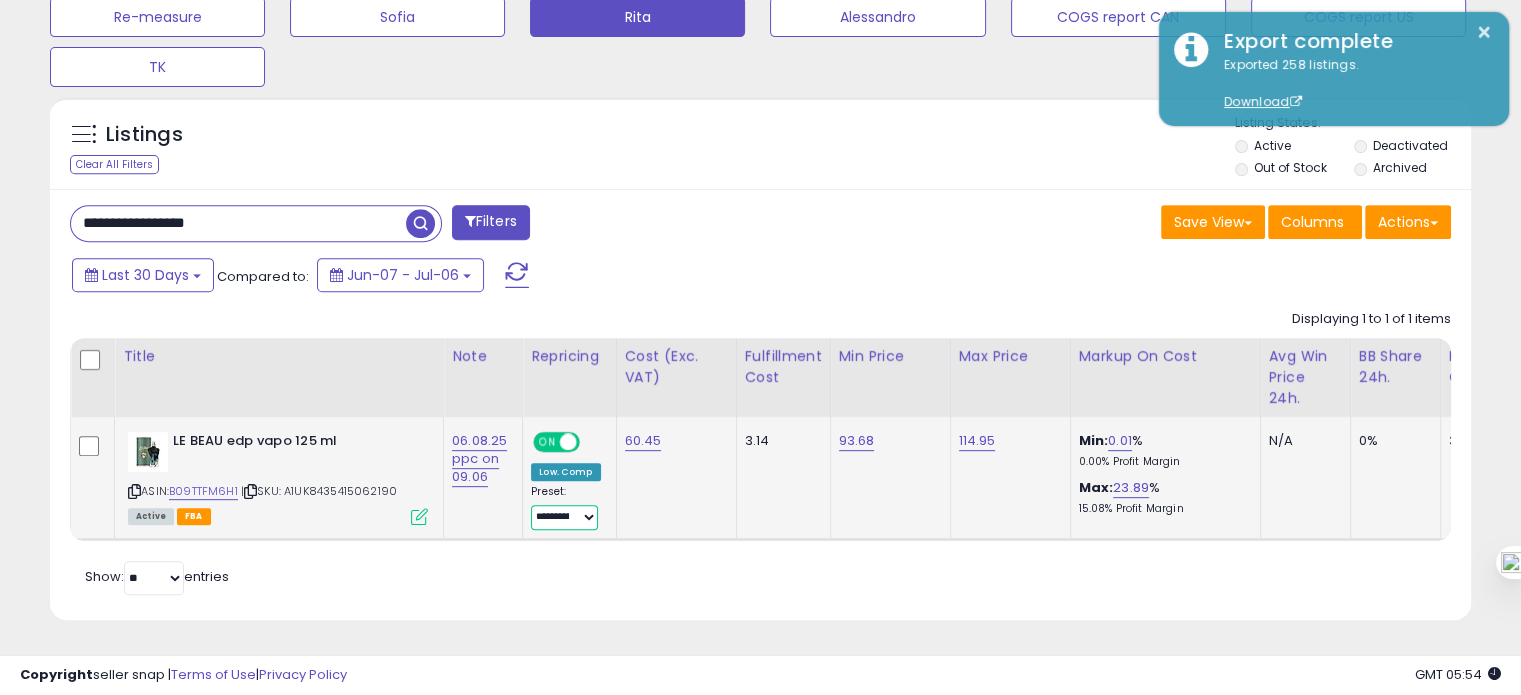 click on "**********" at bounding box center [564, 517] 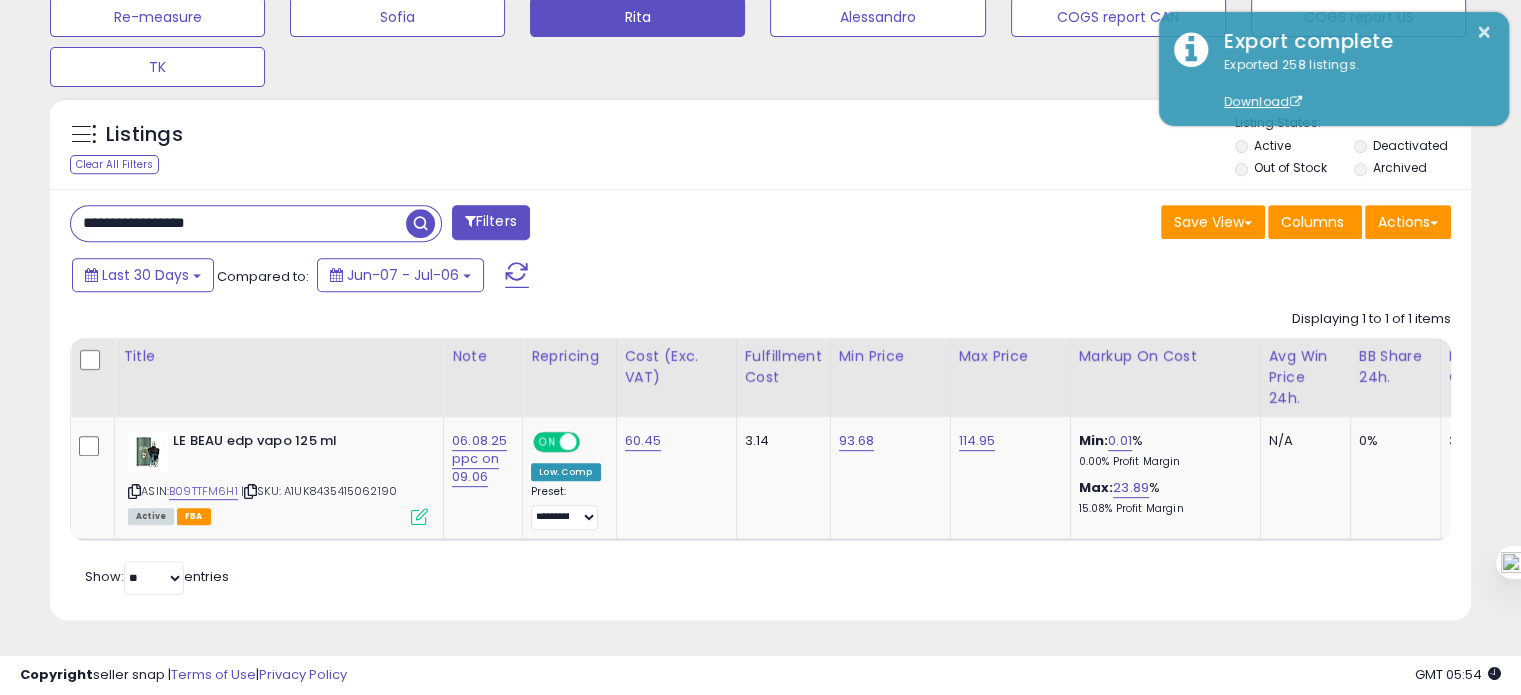 click on "**********" at bounding box center [238, 223] 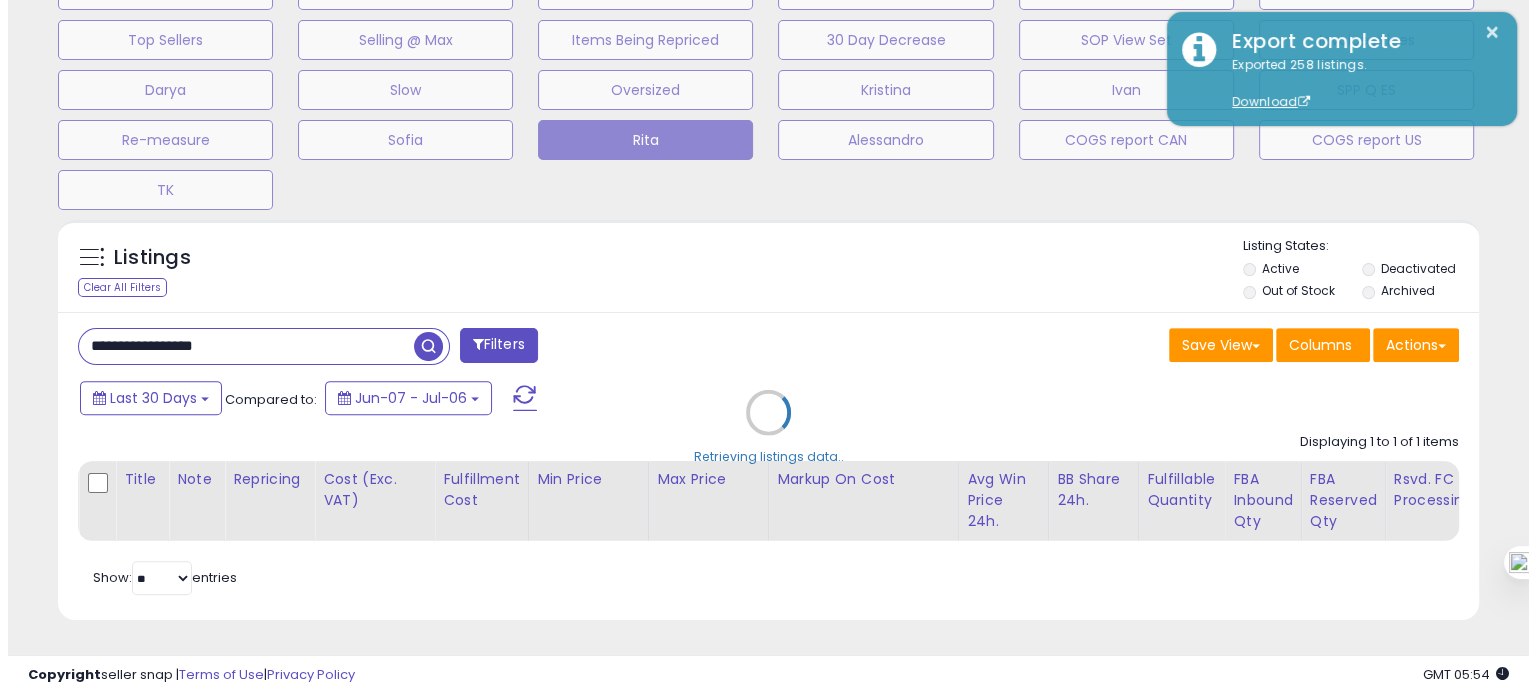 scroll, scrollTop: 674, scrollLeft: 0, axis: vertical 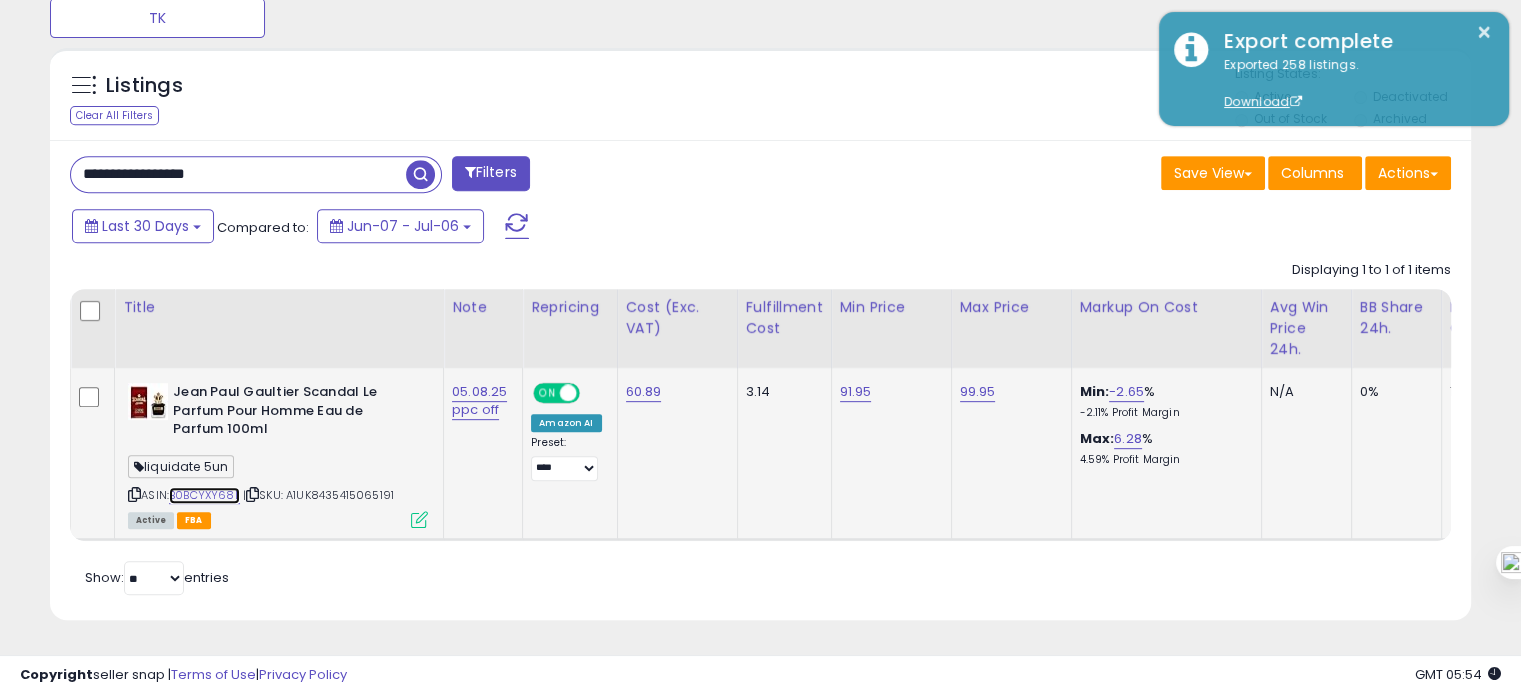 click on "B0BCYXY68L" at bounding box center (204, 495) 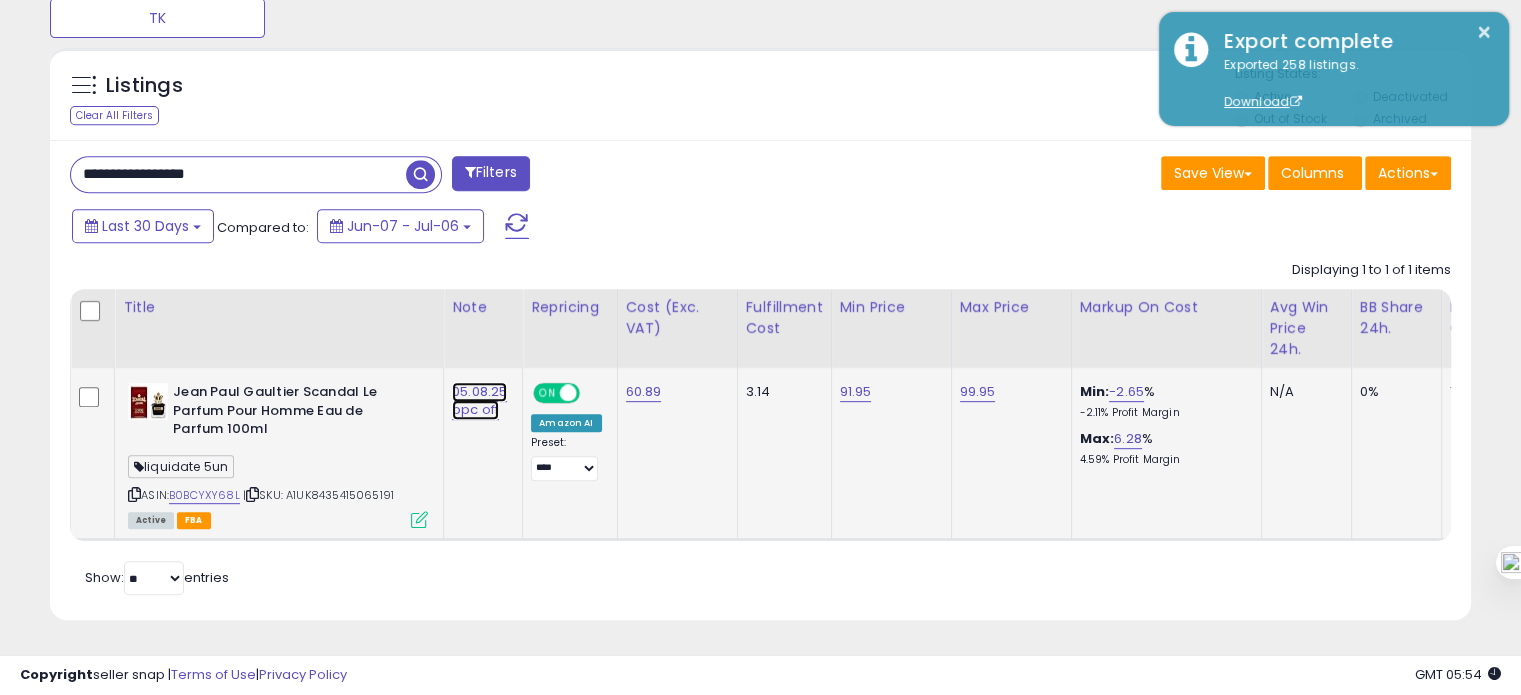 click on "05.08.25 ppc off" at bounding box center (479, 401) 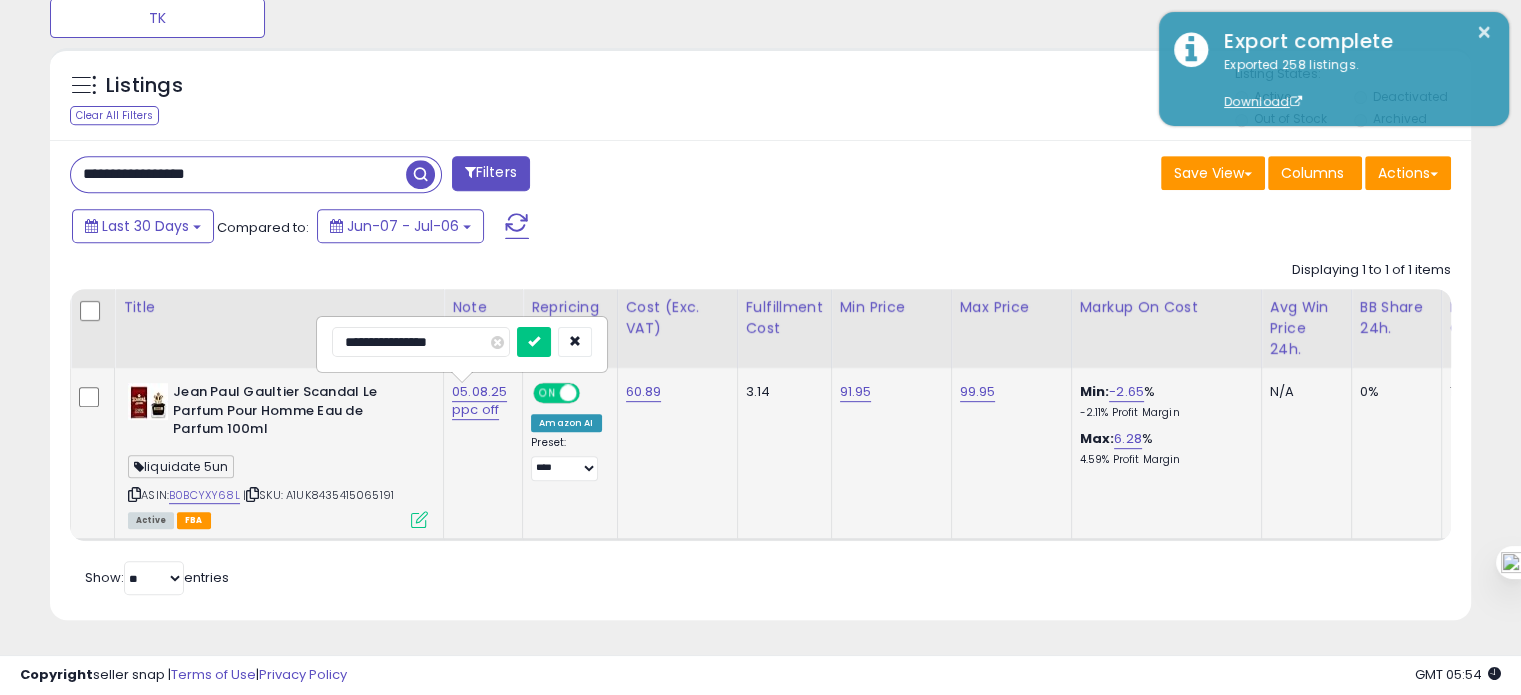 click on "**********" at bounding box center [421, 342] 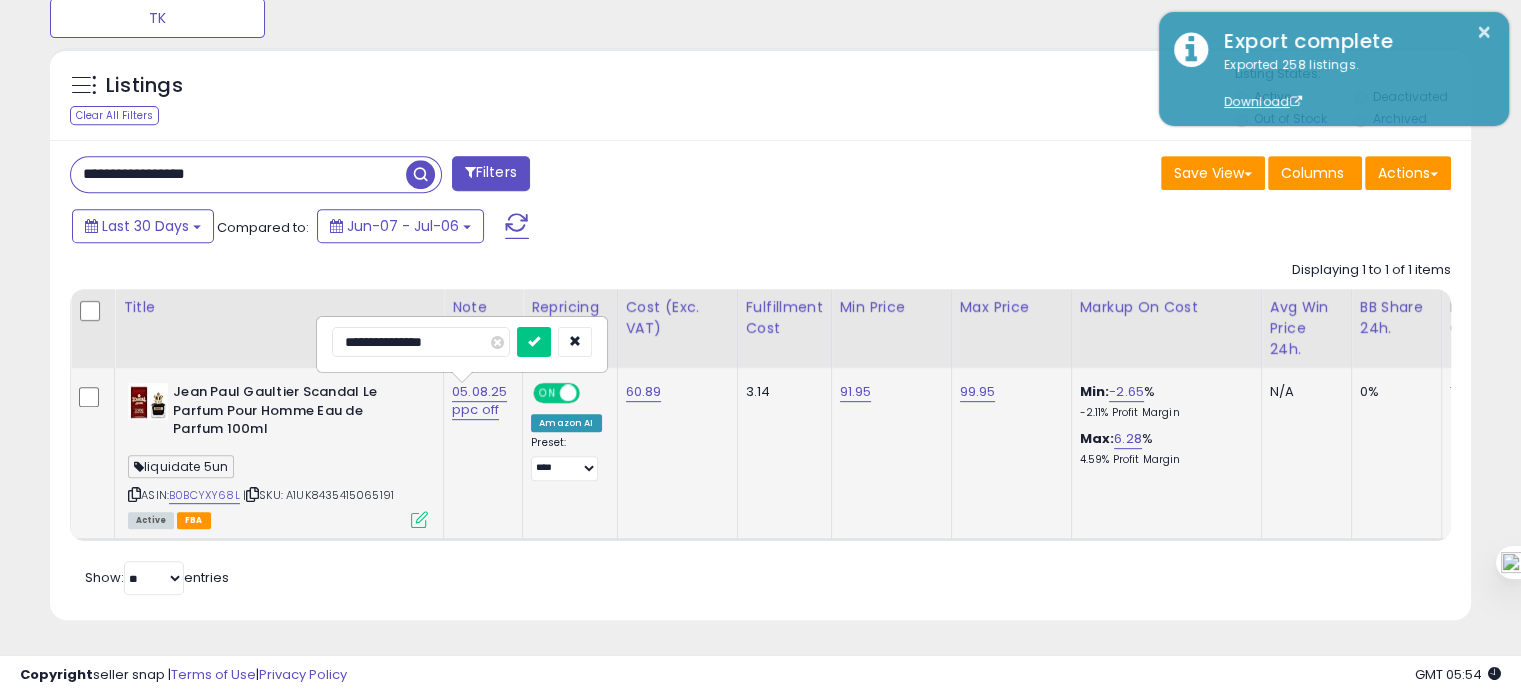 type on "**********" 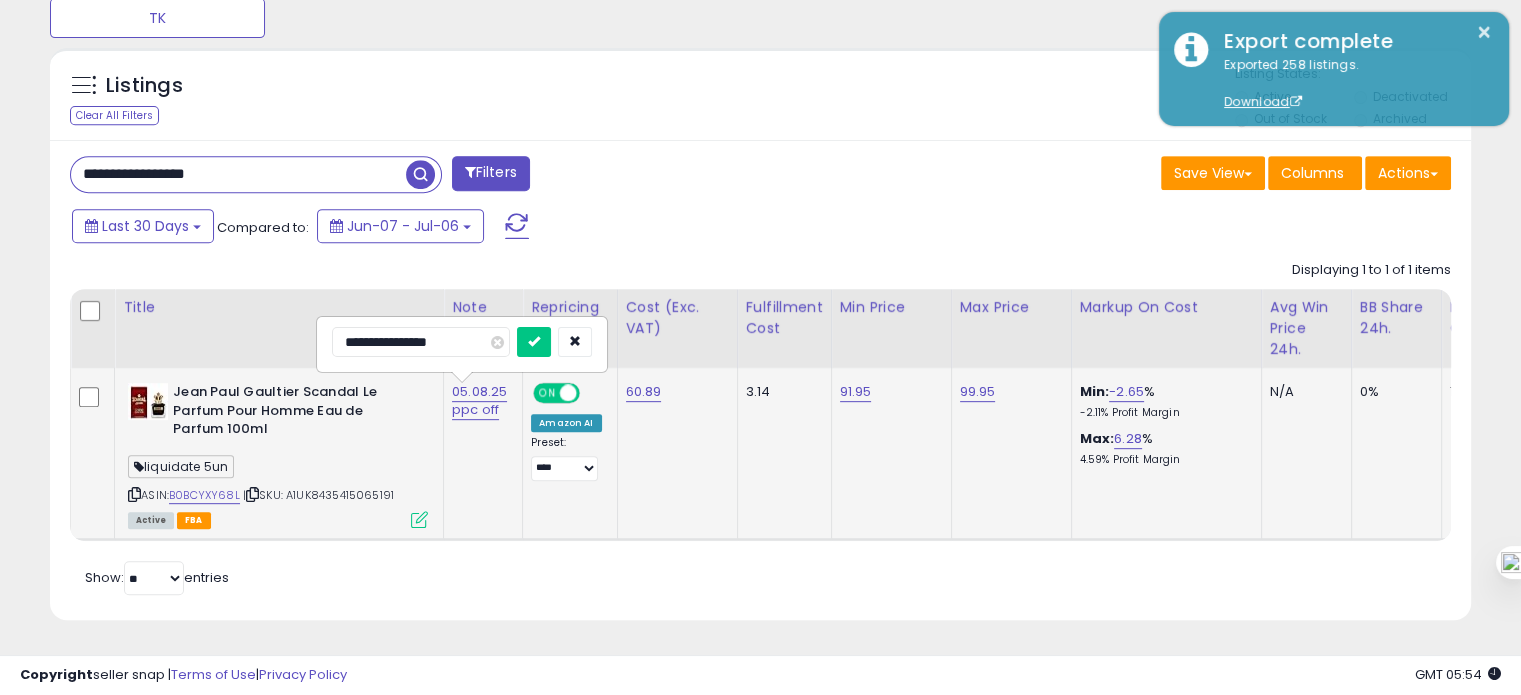 click at bounding box center (534, 342) 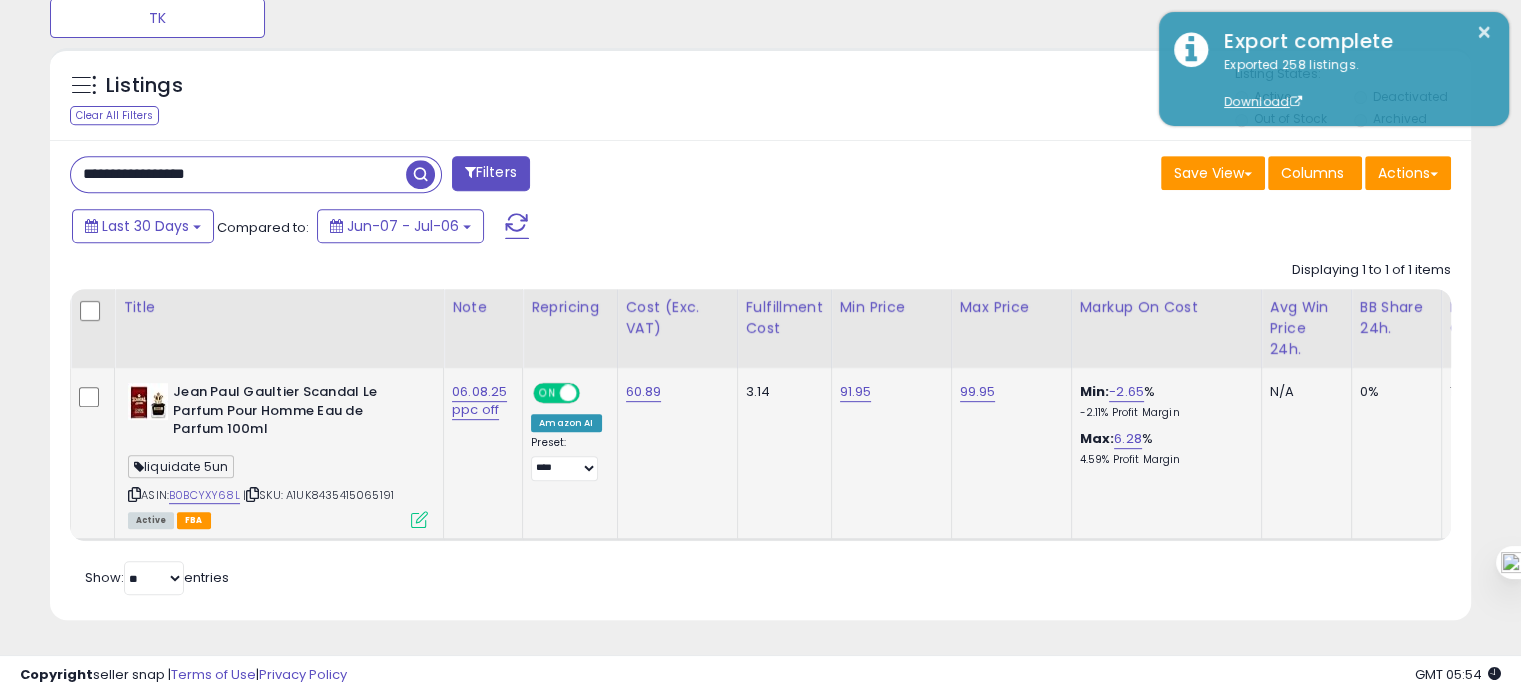 click on "**********" at bounding box center (238, 174) 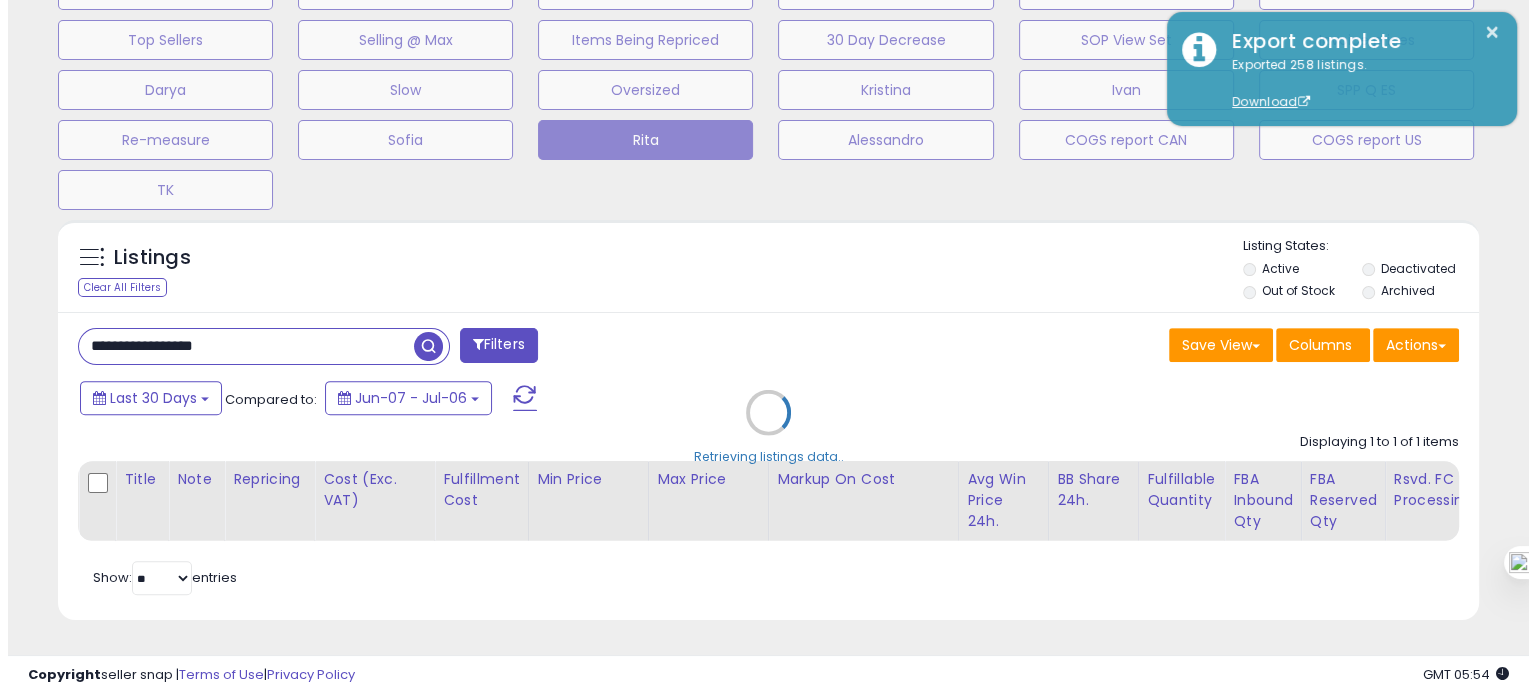 scroll, scrollTop: 674, scrollLeft: 0, axis: vertical 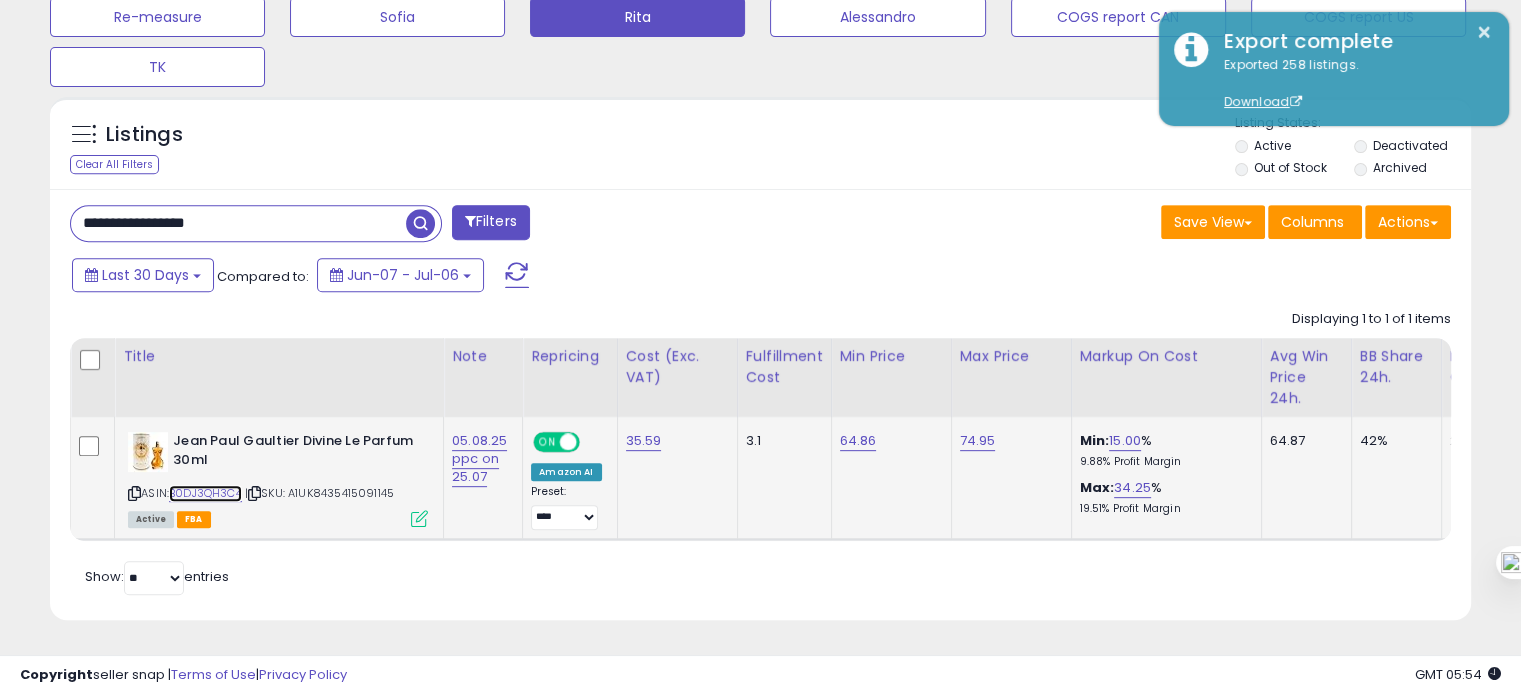 click on "B0DJ3QH3C4" at bounding box center [205, 493] 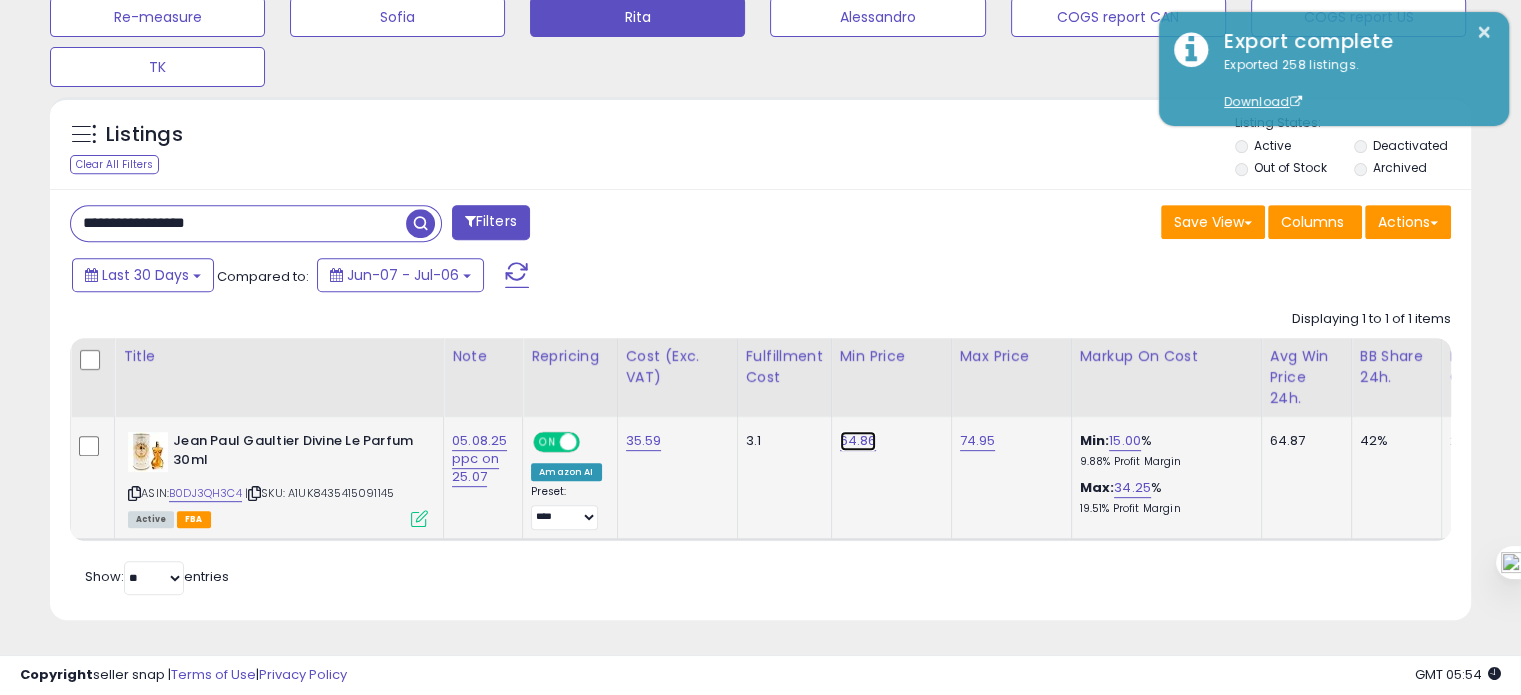 click on "64.86" at bounding box center (858, 441) 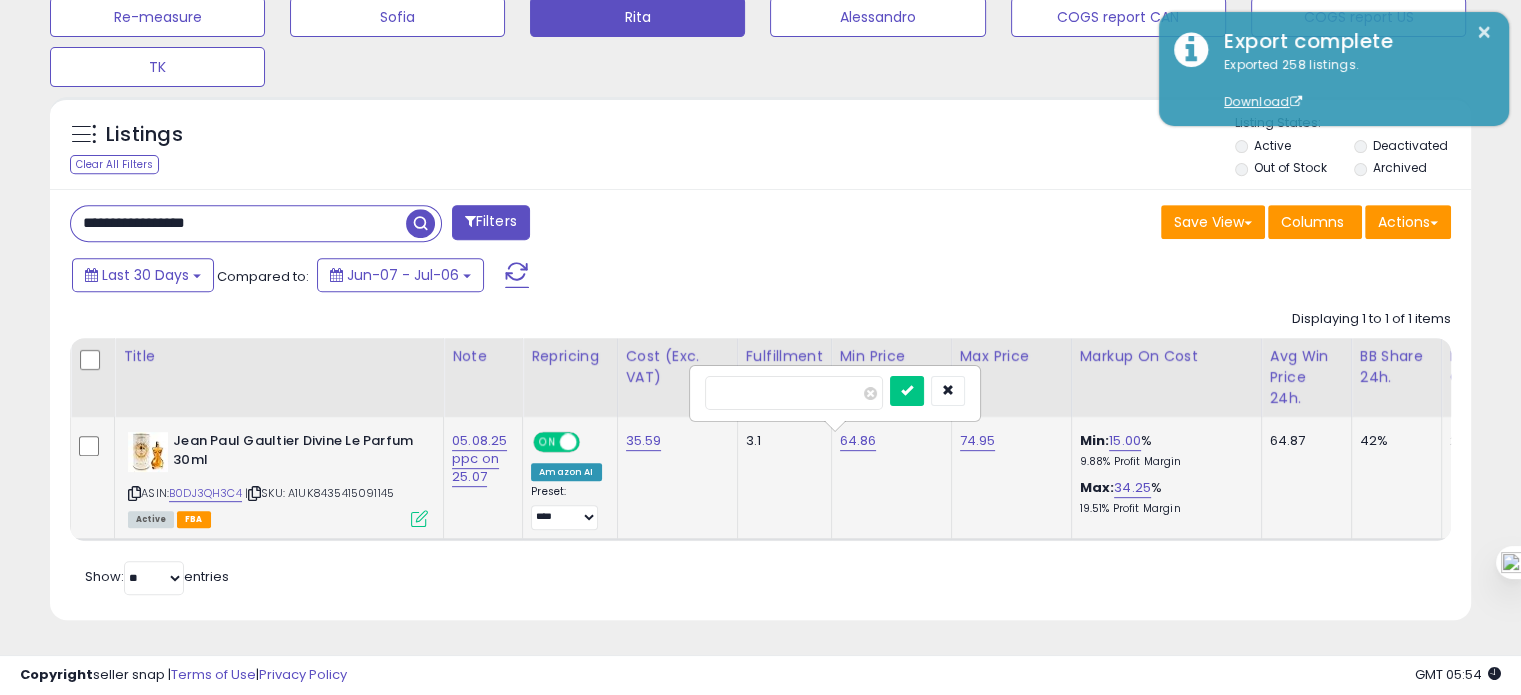 type on "****" 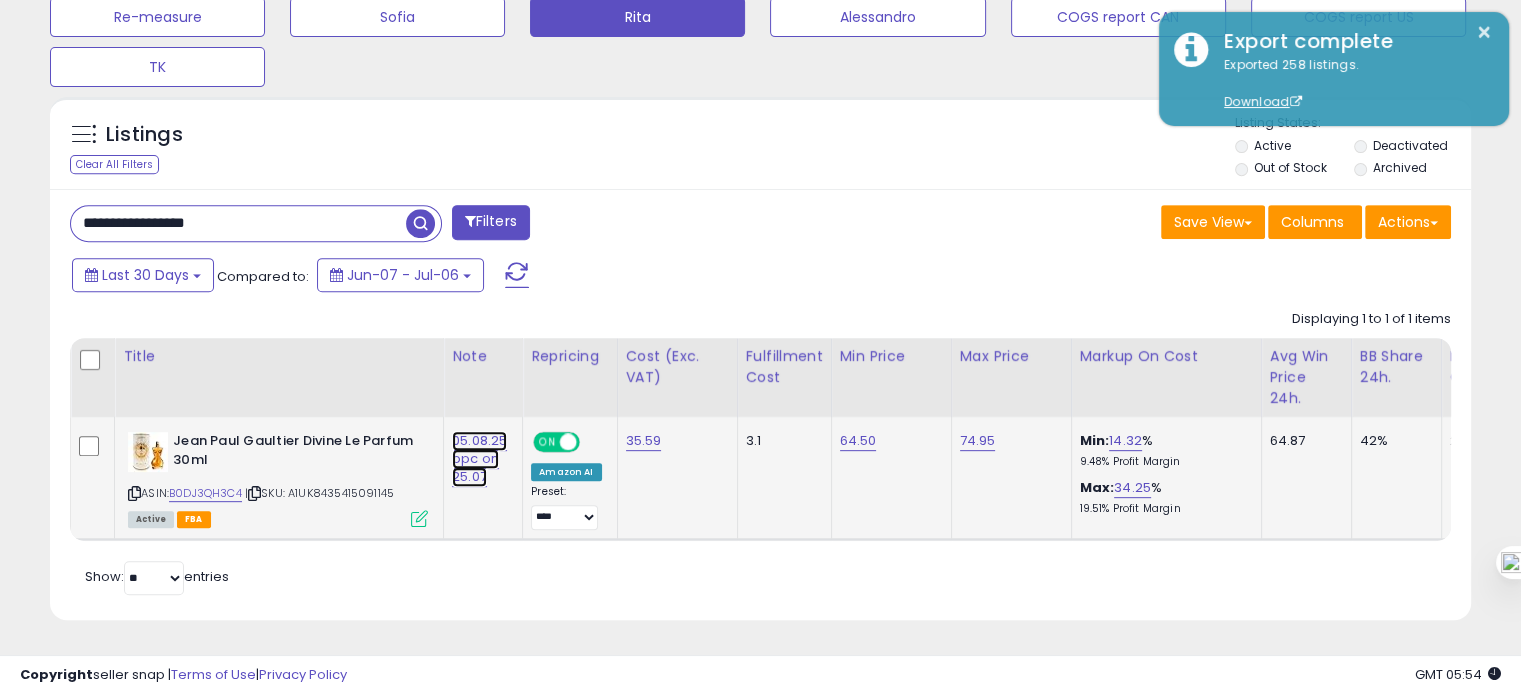 click on "05.08.25 ppc on 25.07" at bounding box center (479, 459) 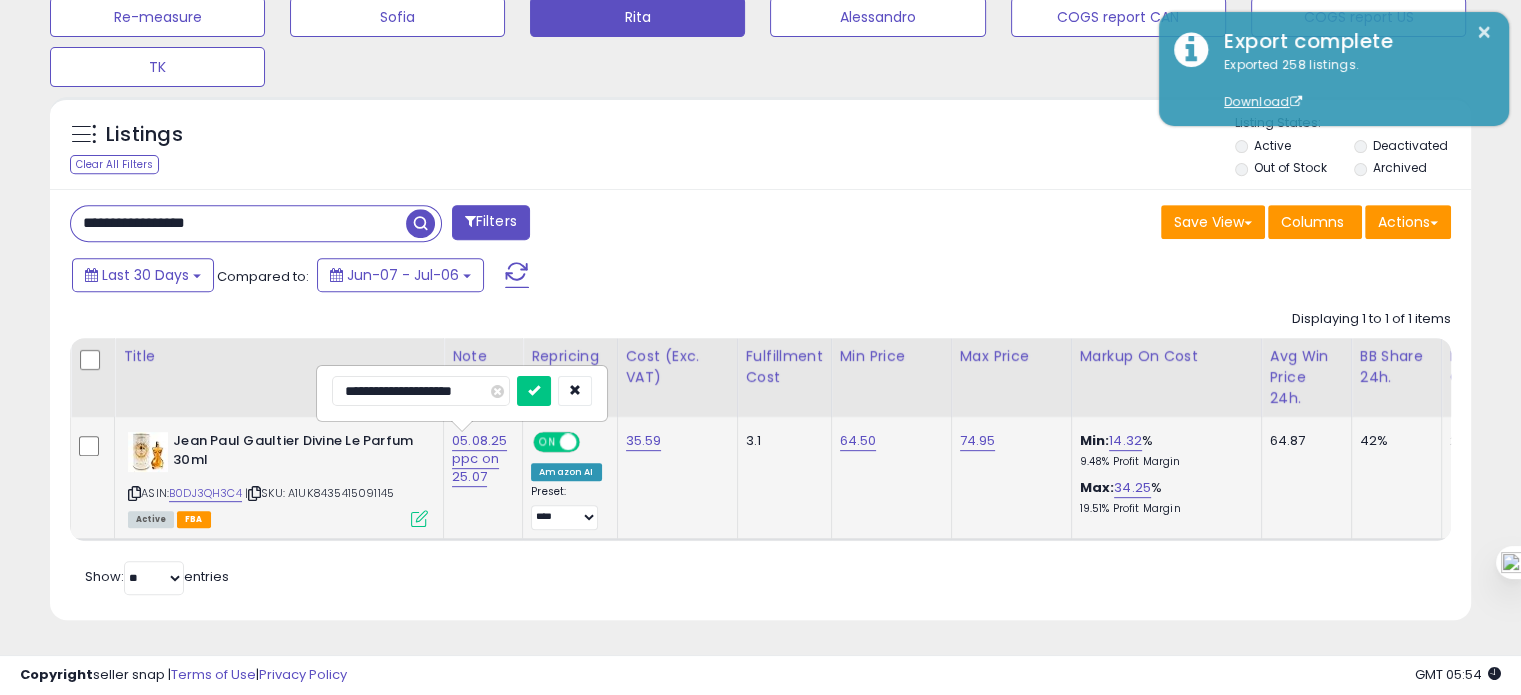 click on "**********" at bounding box center [421, 391] 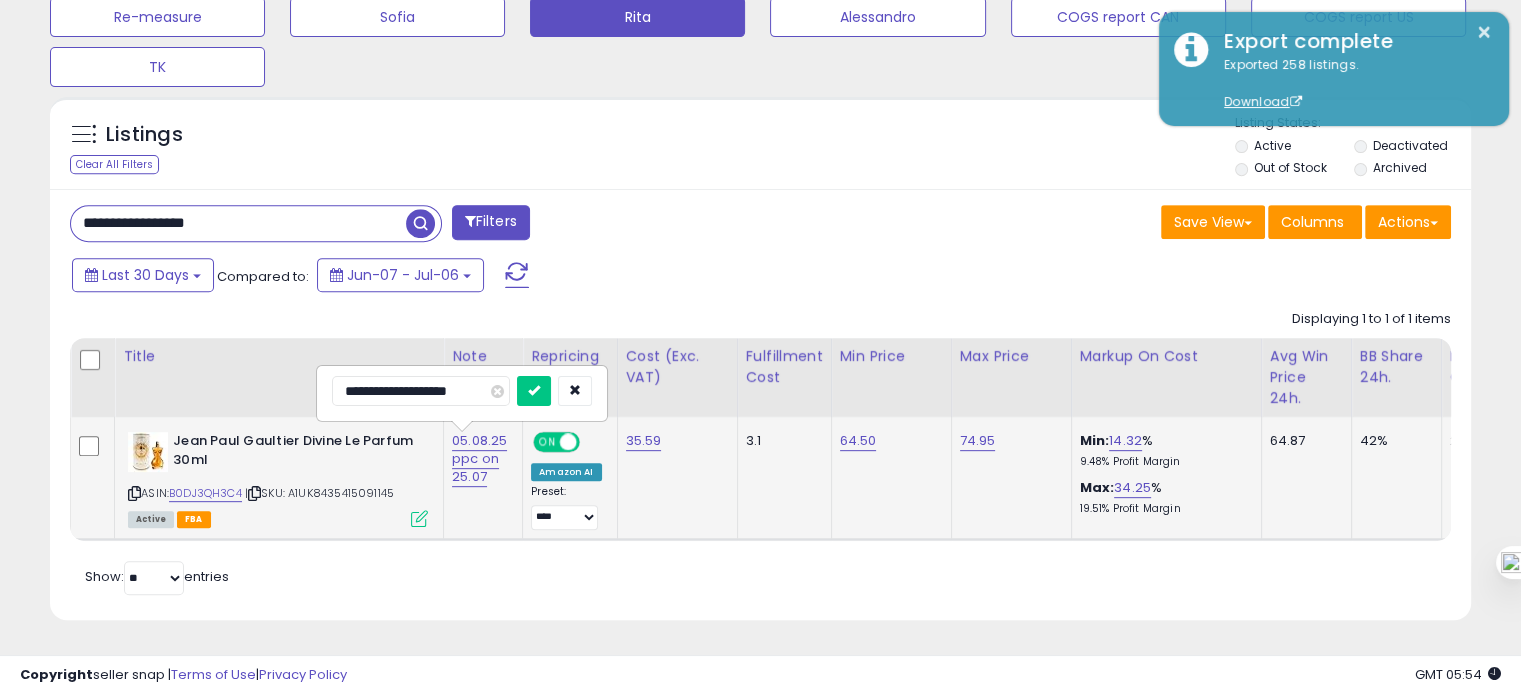 type on "**********" 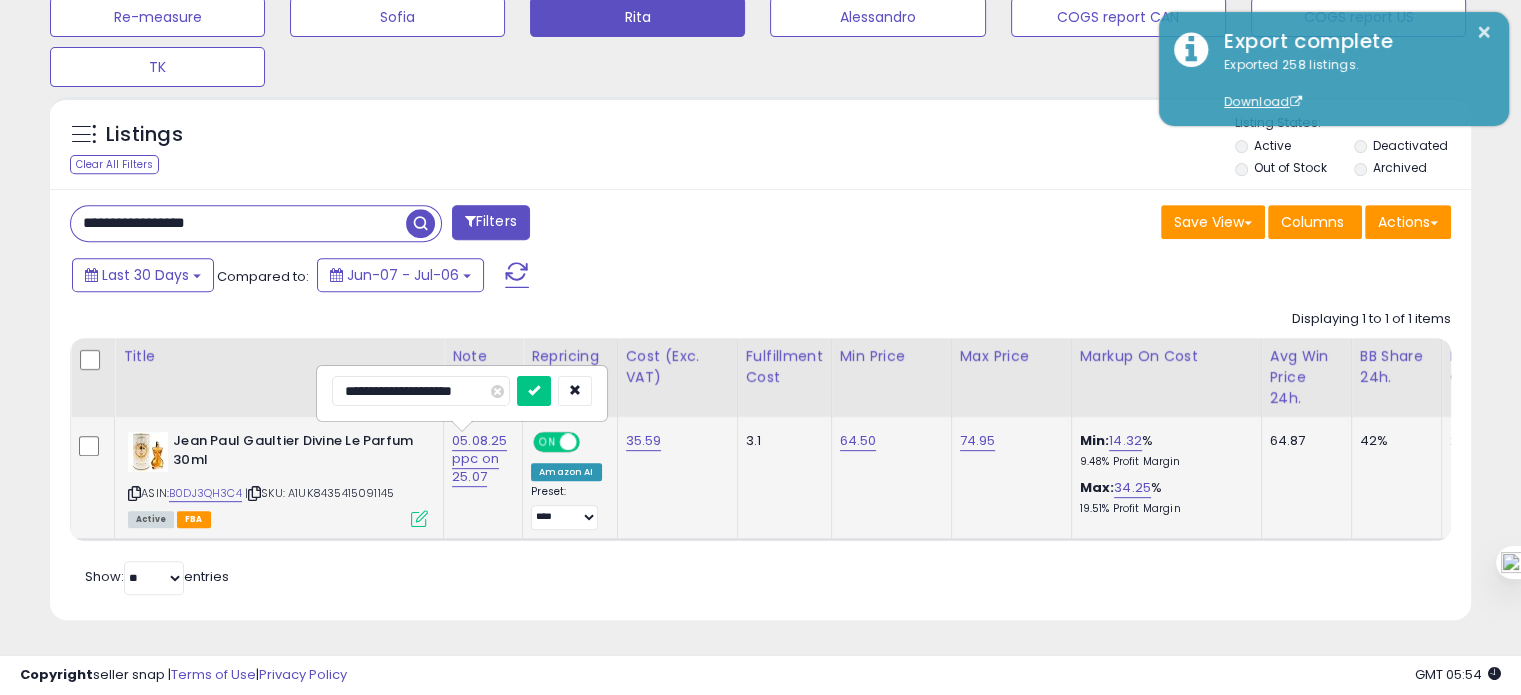 click at bounding box center [534, 391] 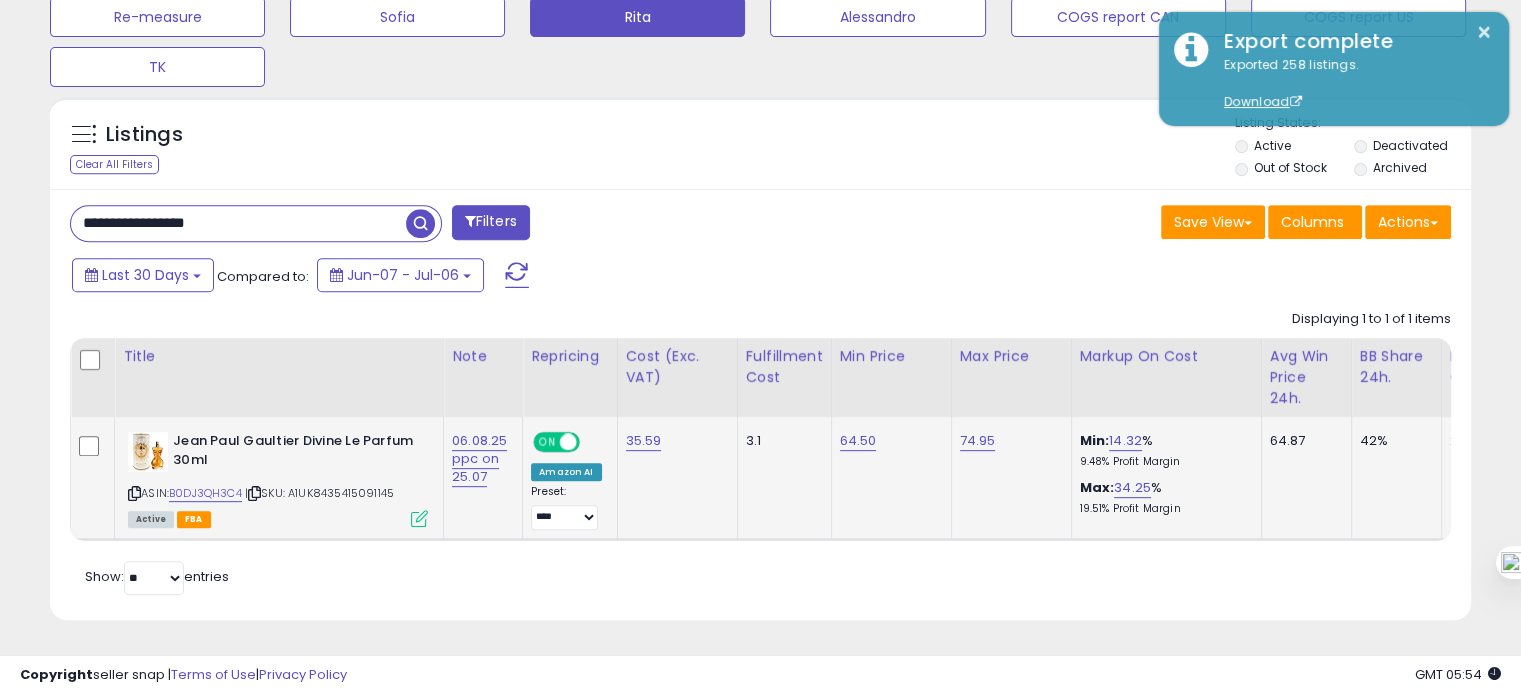 click on "**********" at bounding box center [238, 223] 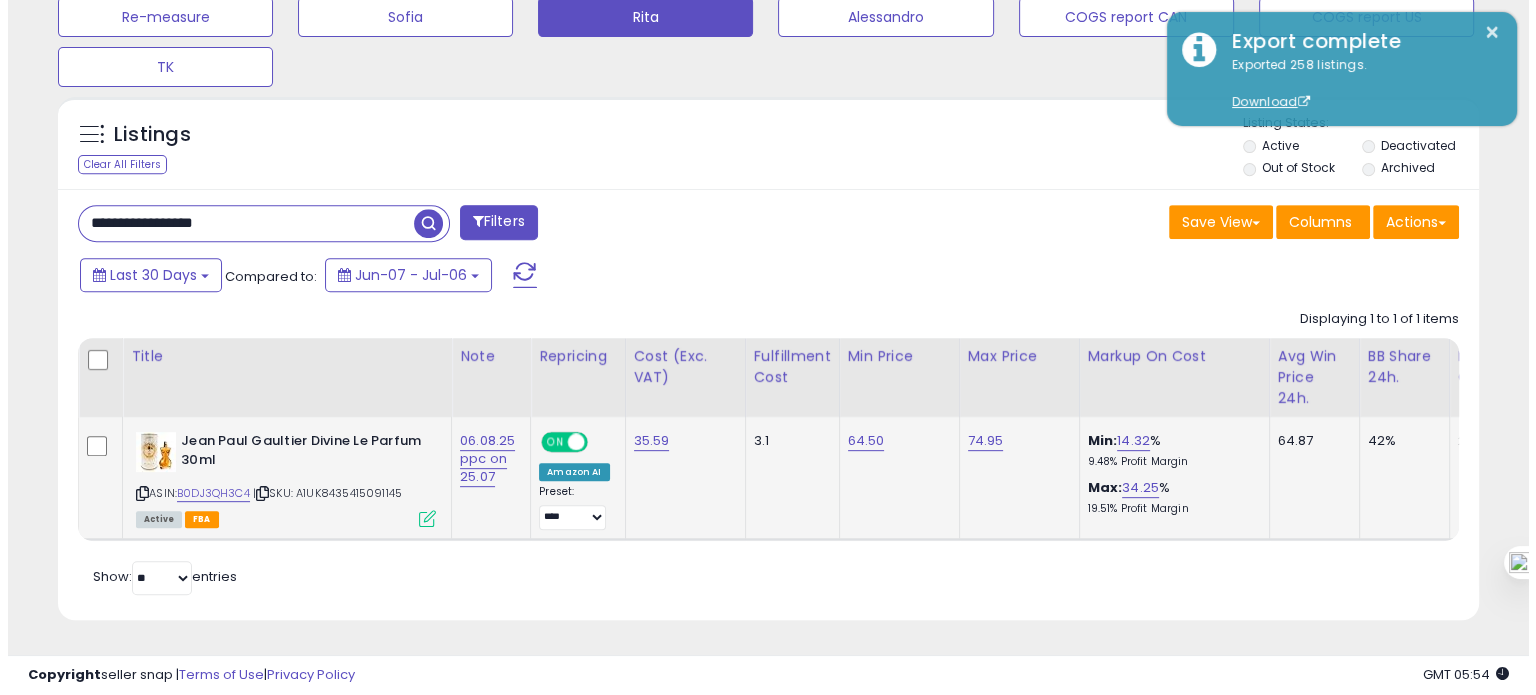 scroll, scrollTop: 674, scrollLeft: 0, axis: vertical 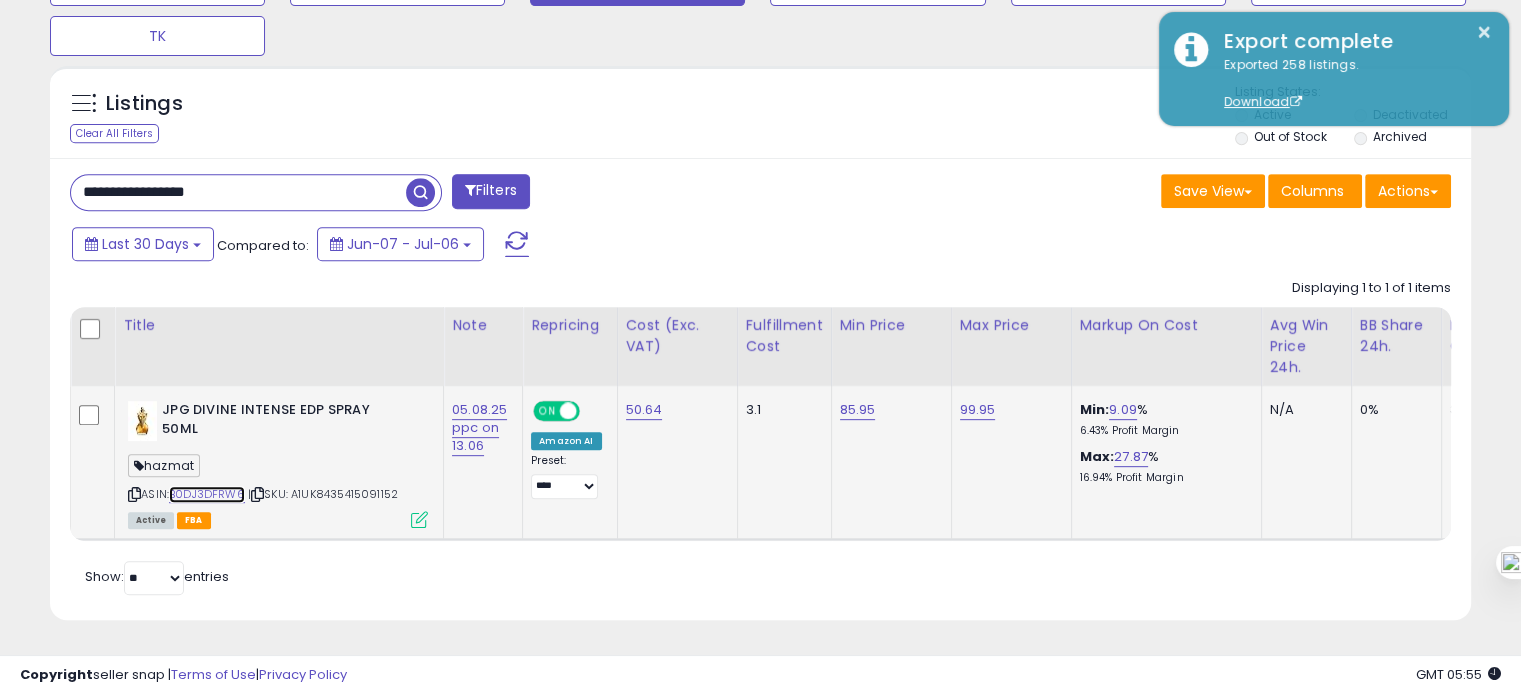 click on "B0DJ3DFRW6" at bounding box center (207, 494) 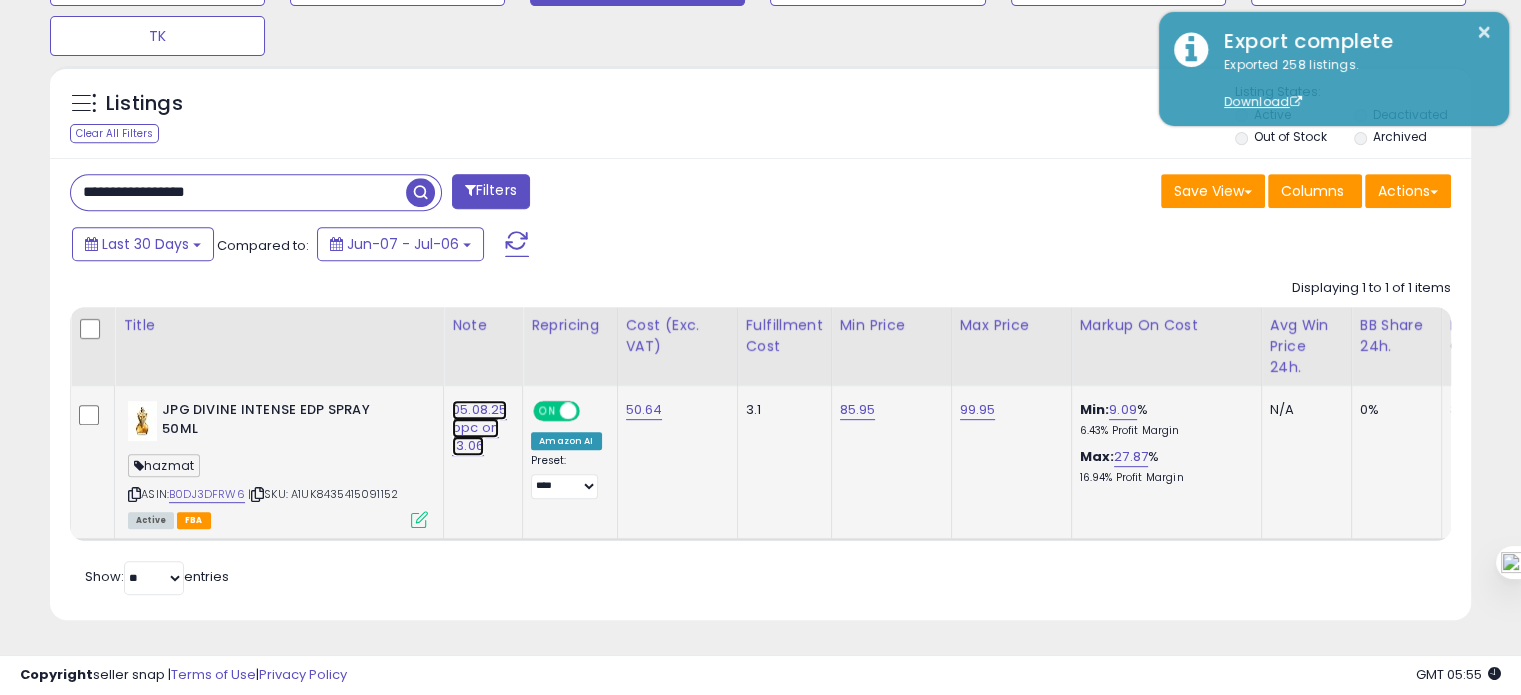 click on "05.08.25 ppc on 13.06" at bounding box center (479, 428) 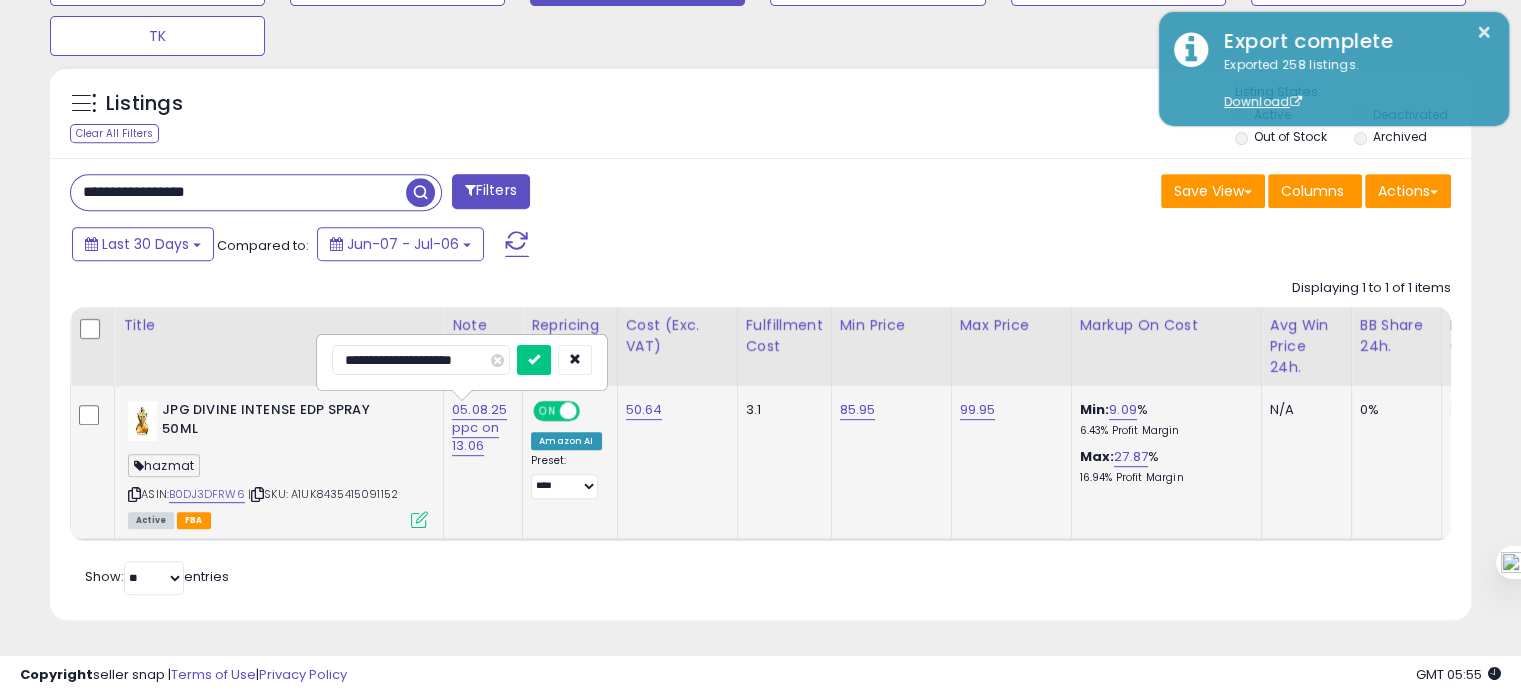 click on "**********" at bounding box center [421, 360] 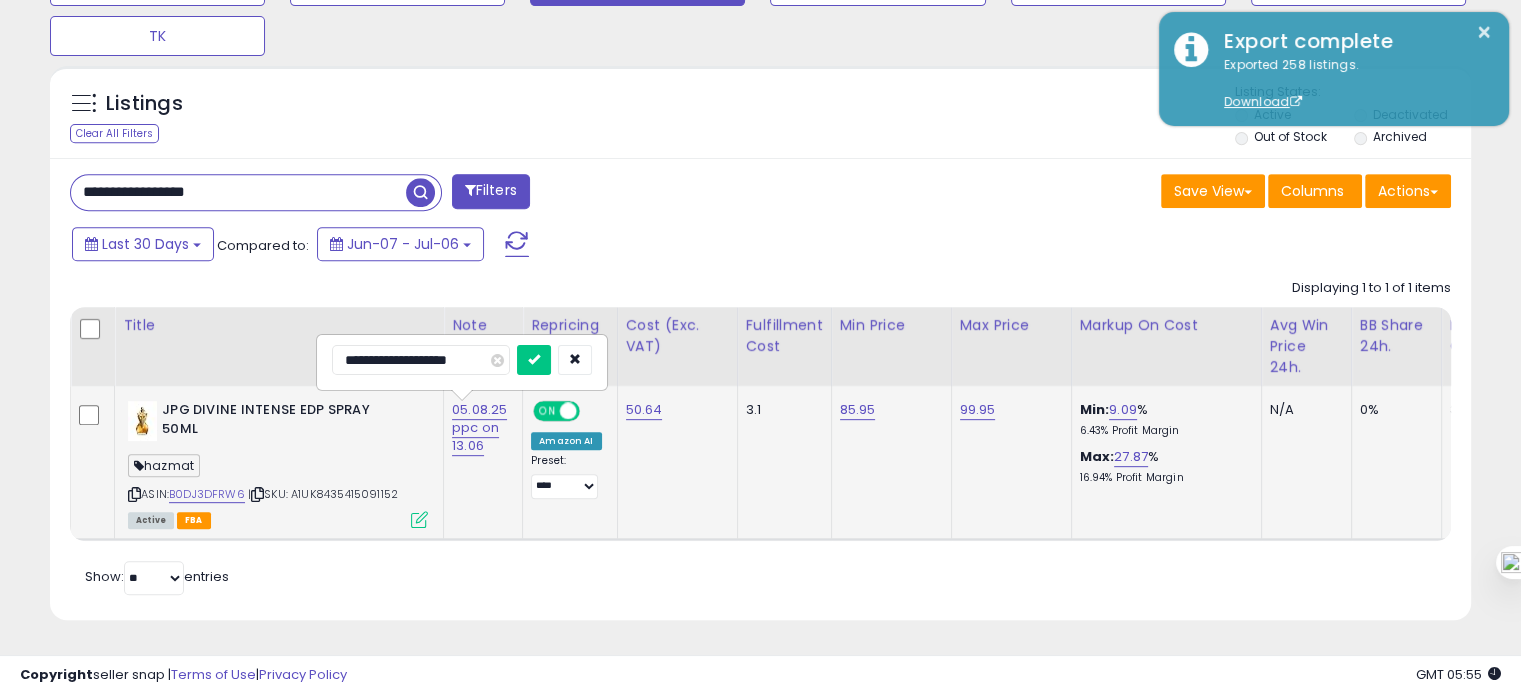 type on "**********" 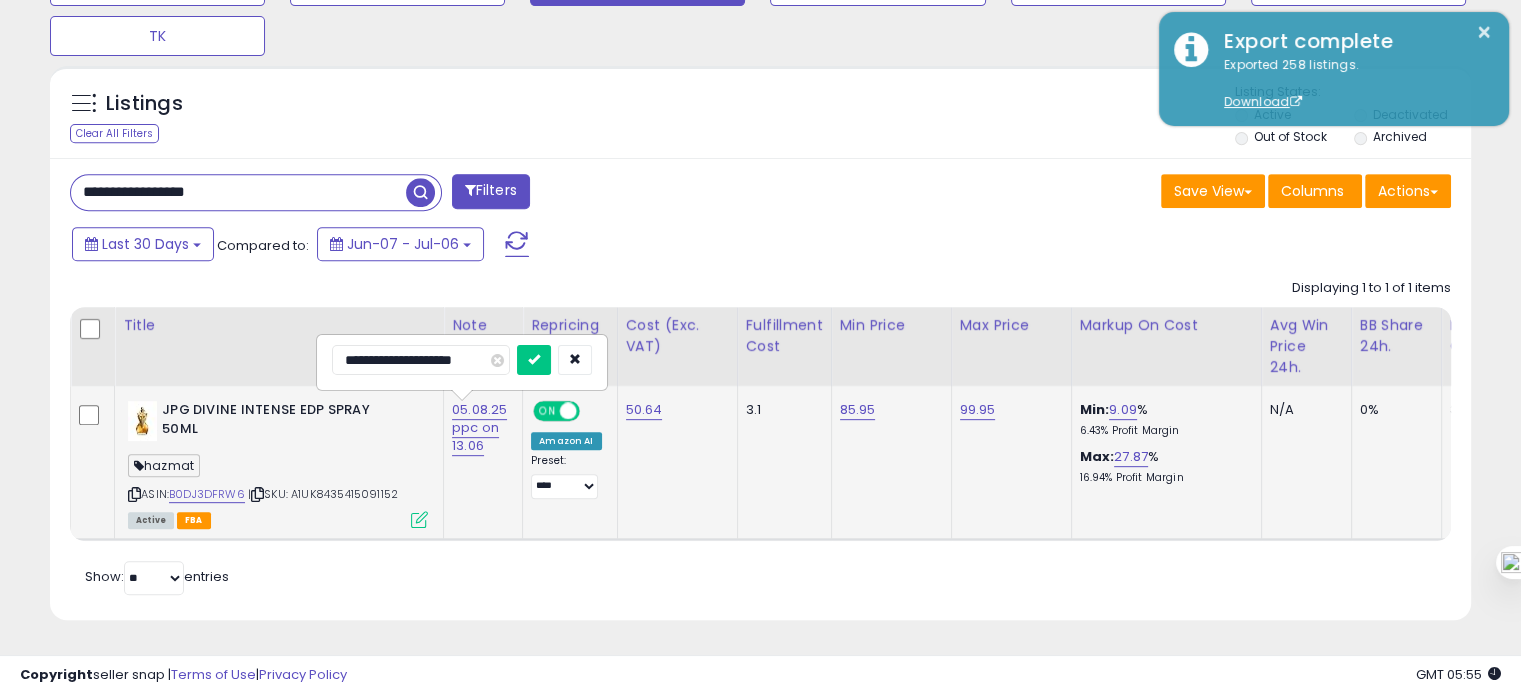 click at bounding box center [534, 360] 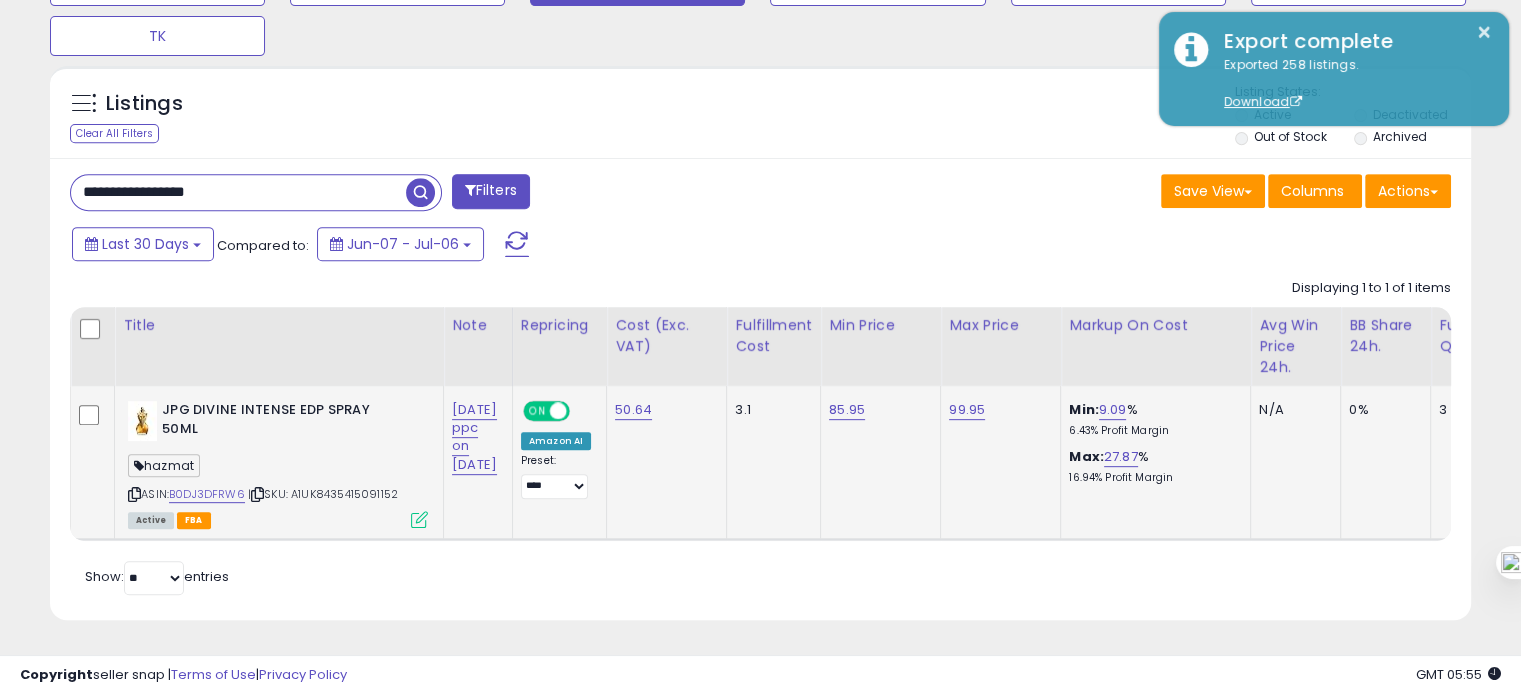click on "**********" at bounding box center [238, 192] 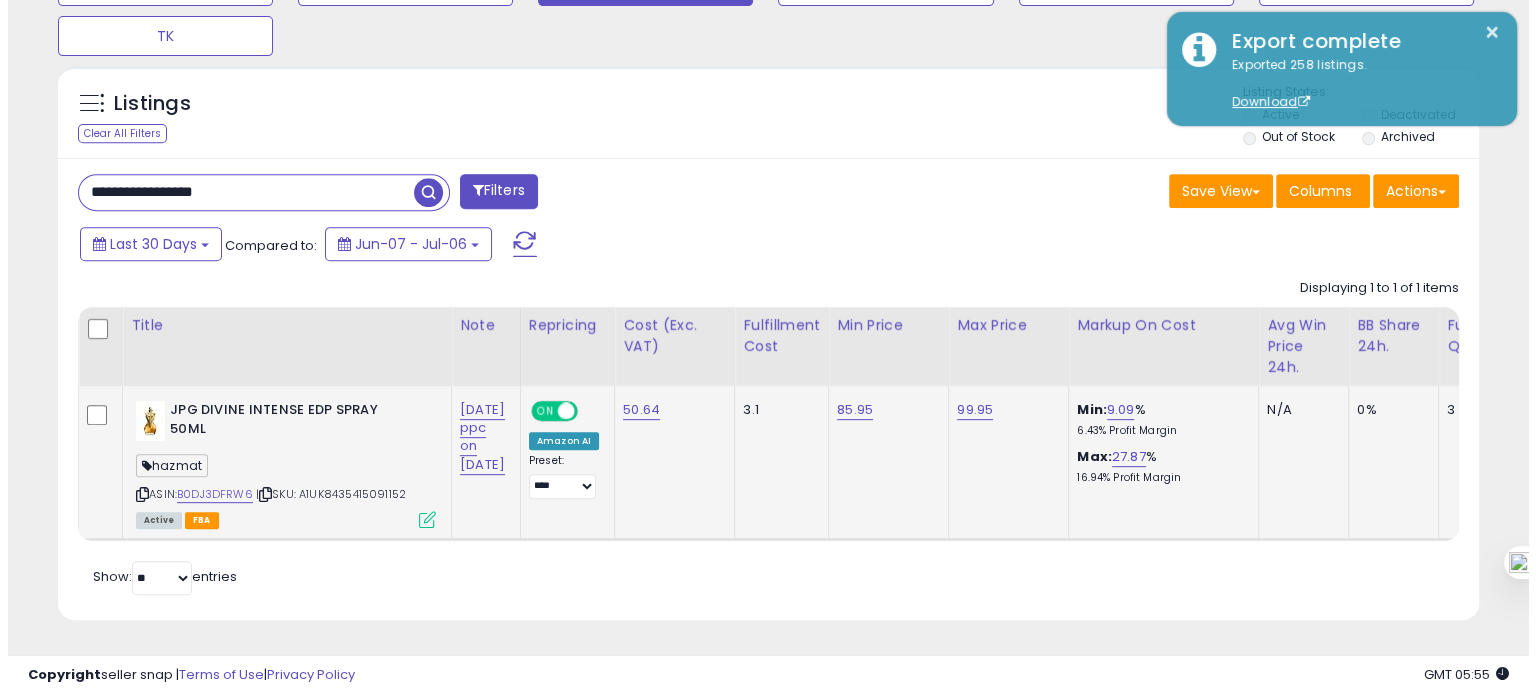 scroll, scrollTop: 674, scrollLeft: 0, axis: vertical 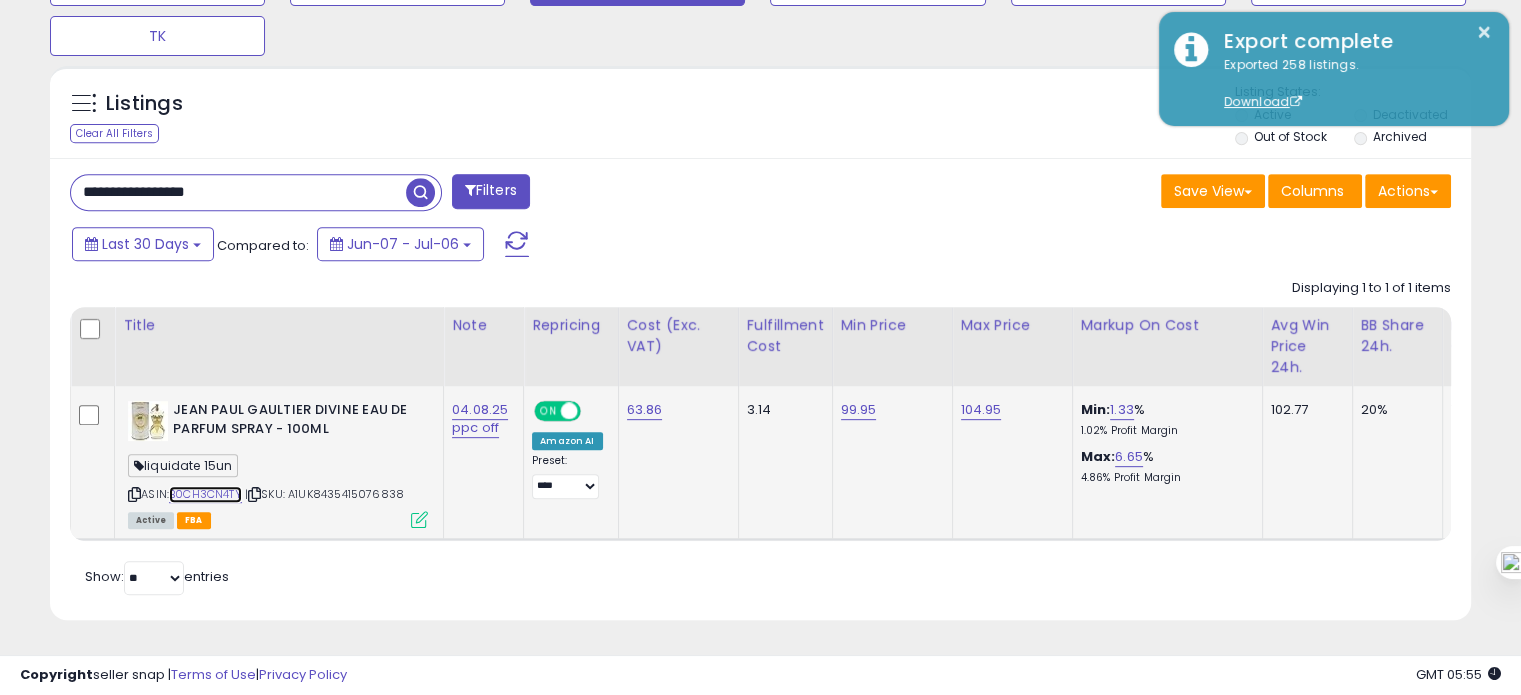 click on "B0CH3CN4TY" at bounding box center (205, 494) 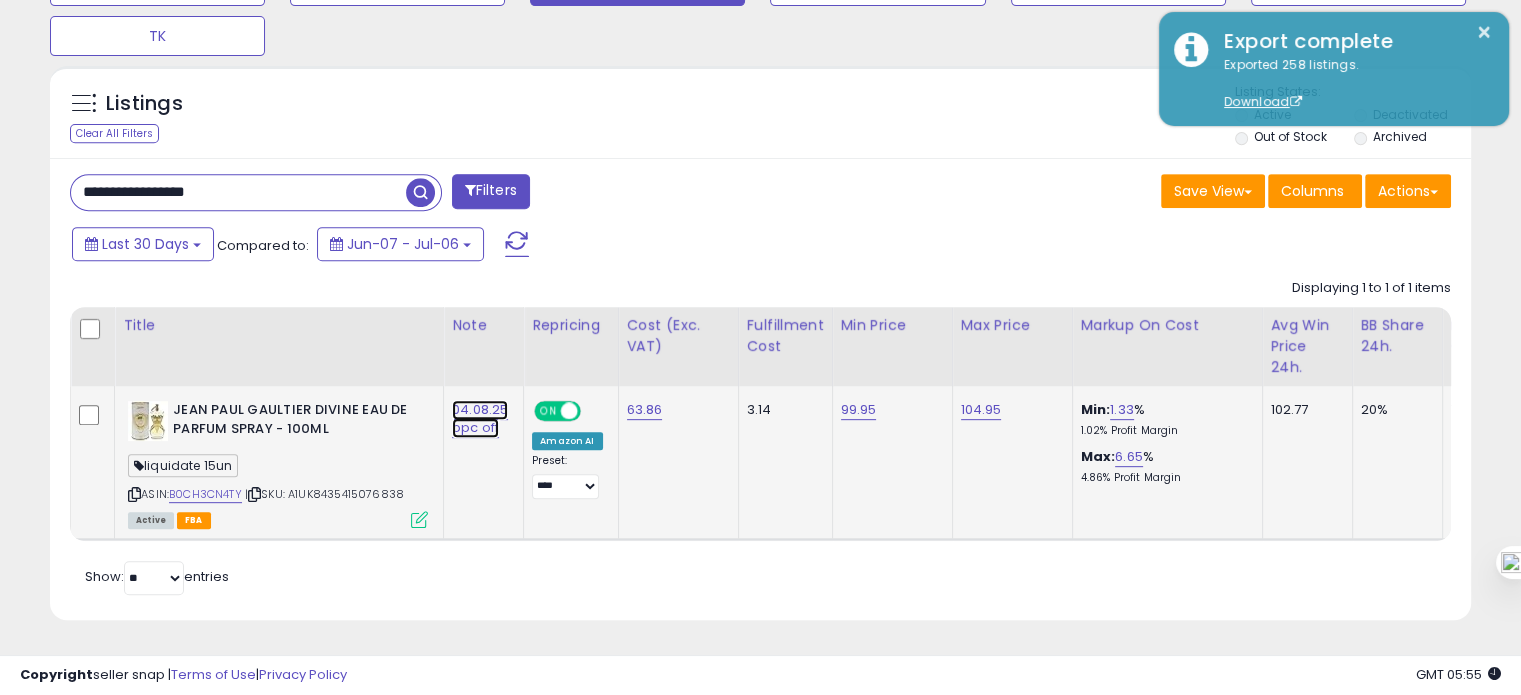 click on "04.08.25 ppc off" at bounding box center [480, 419] 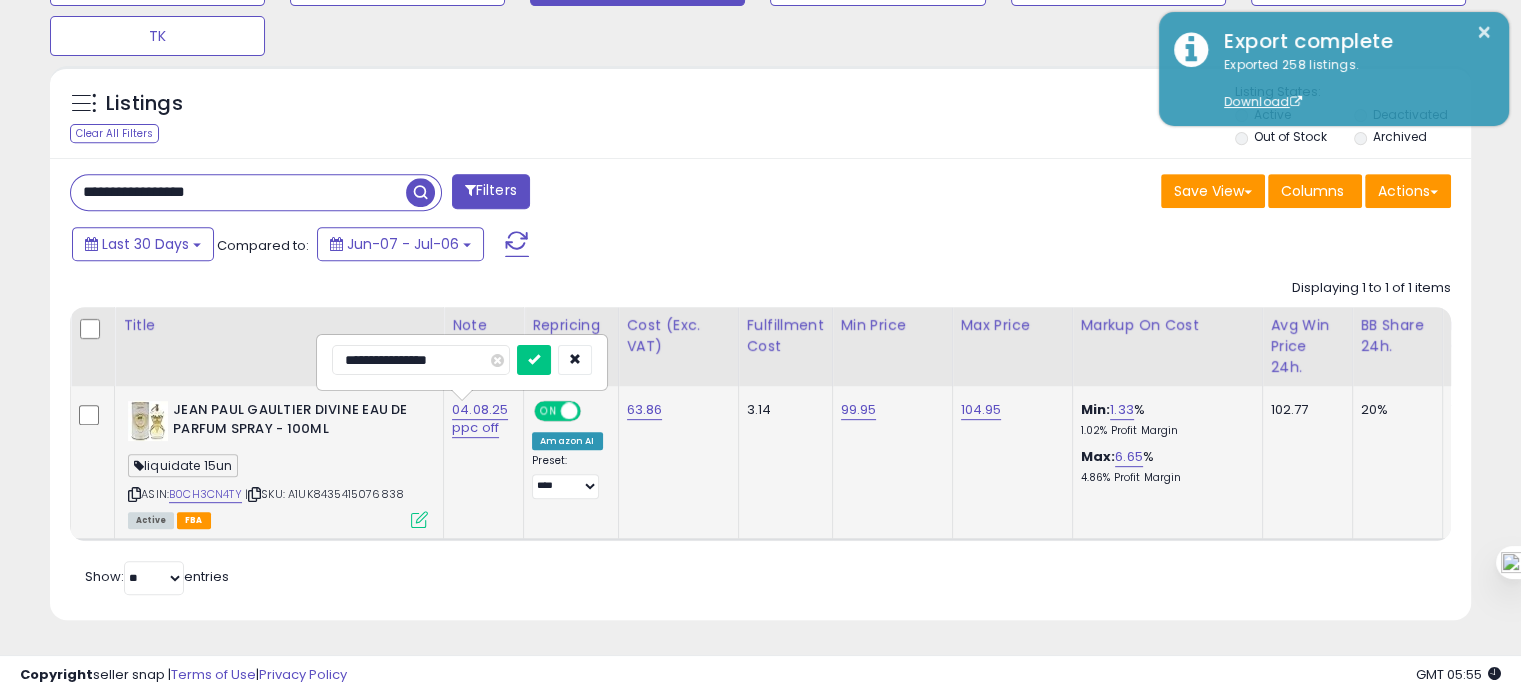 click on "**********" at bounding box center (421, 360) 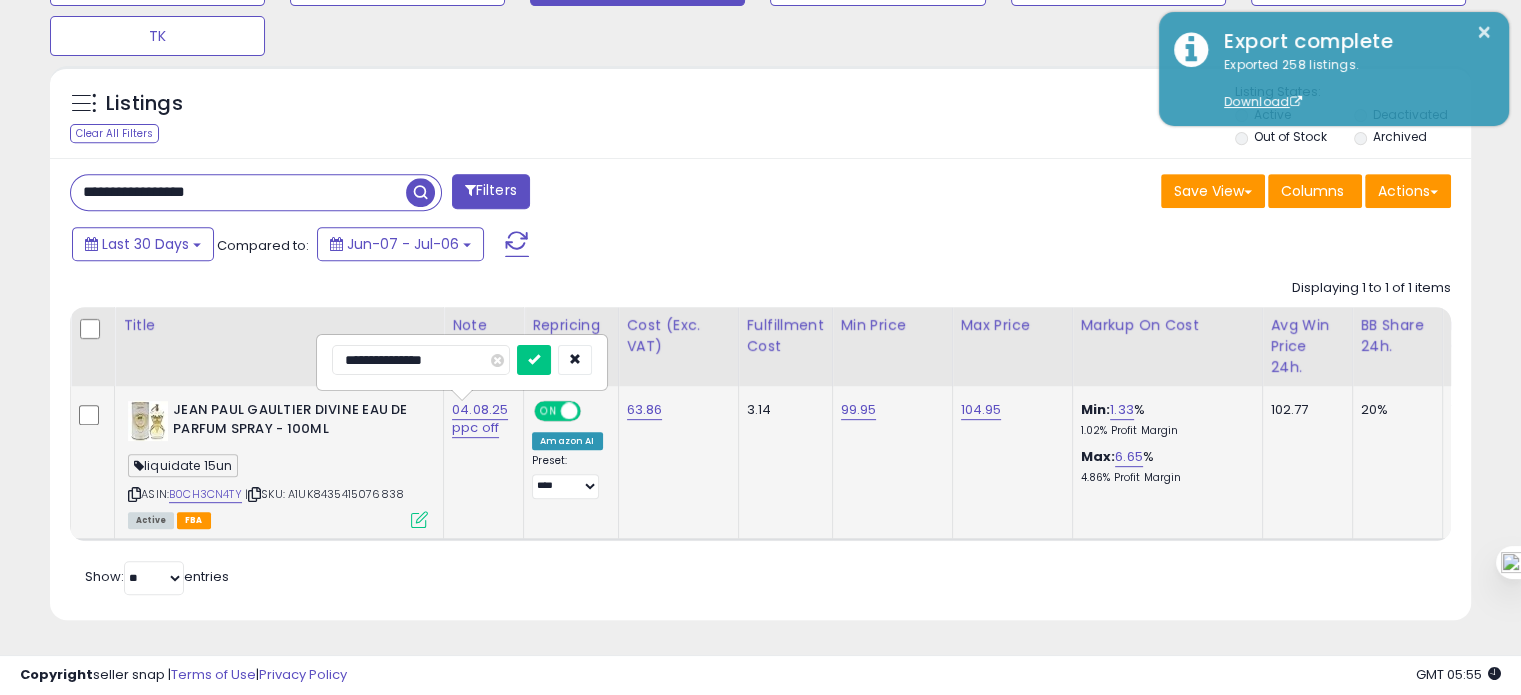 type on "**********" 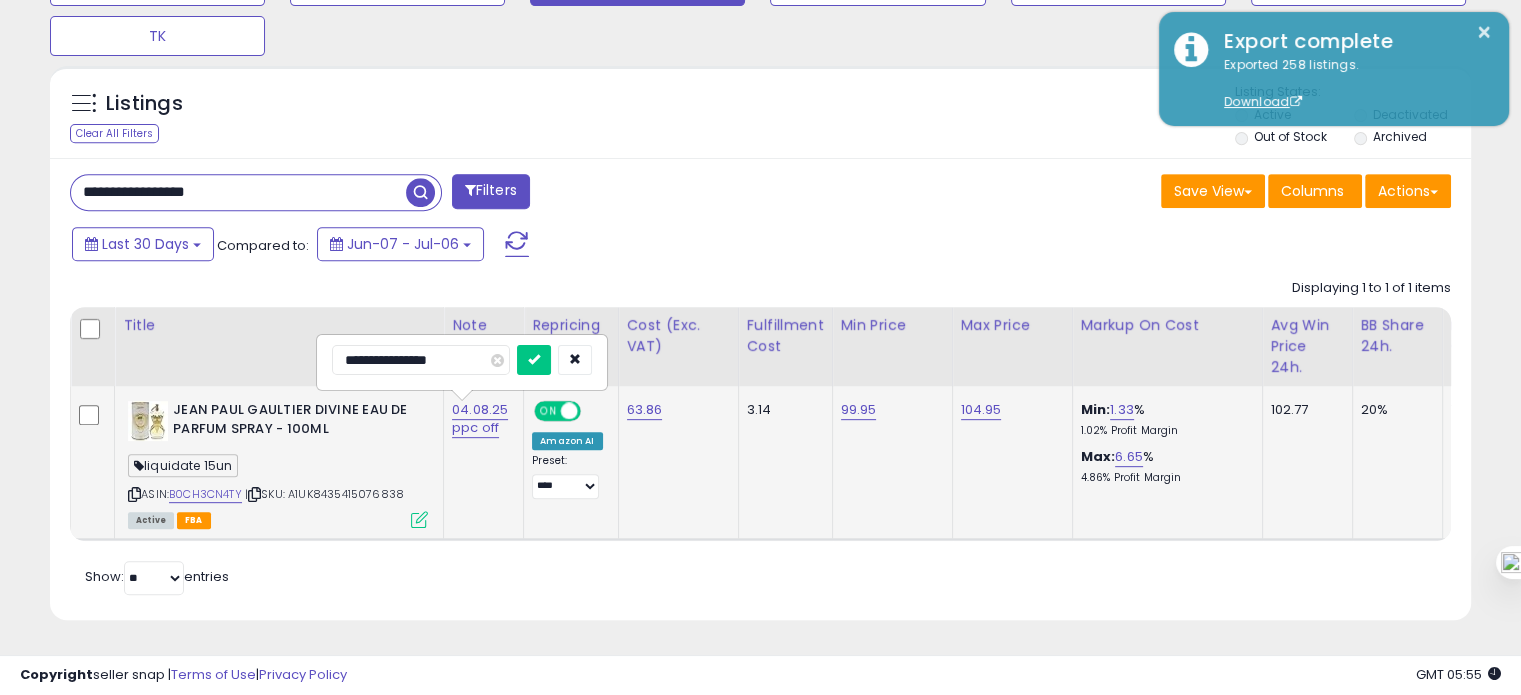 click at bounding box center (534, 360) 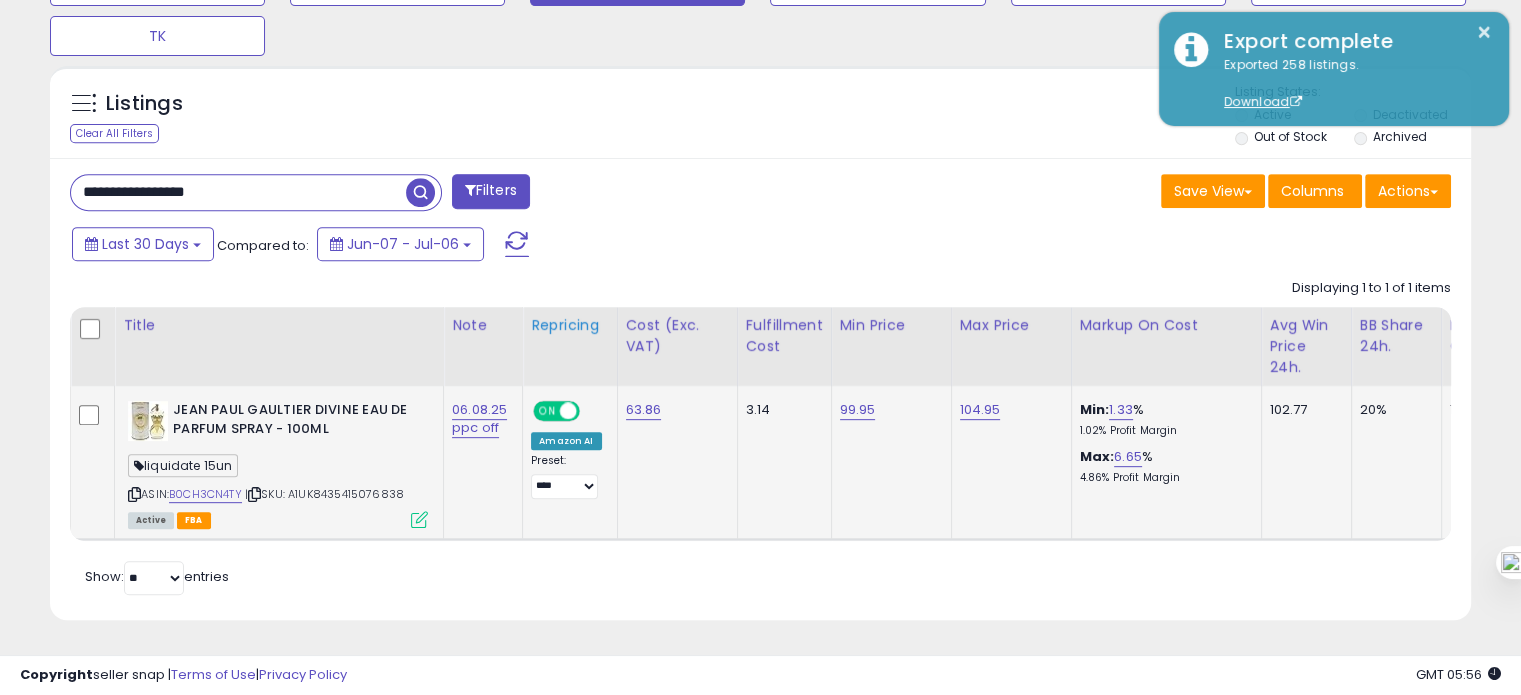 click on "Repricing" at bounding box center (569, 325) 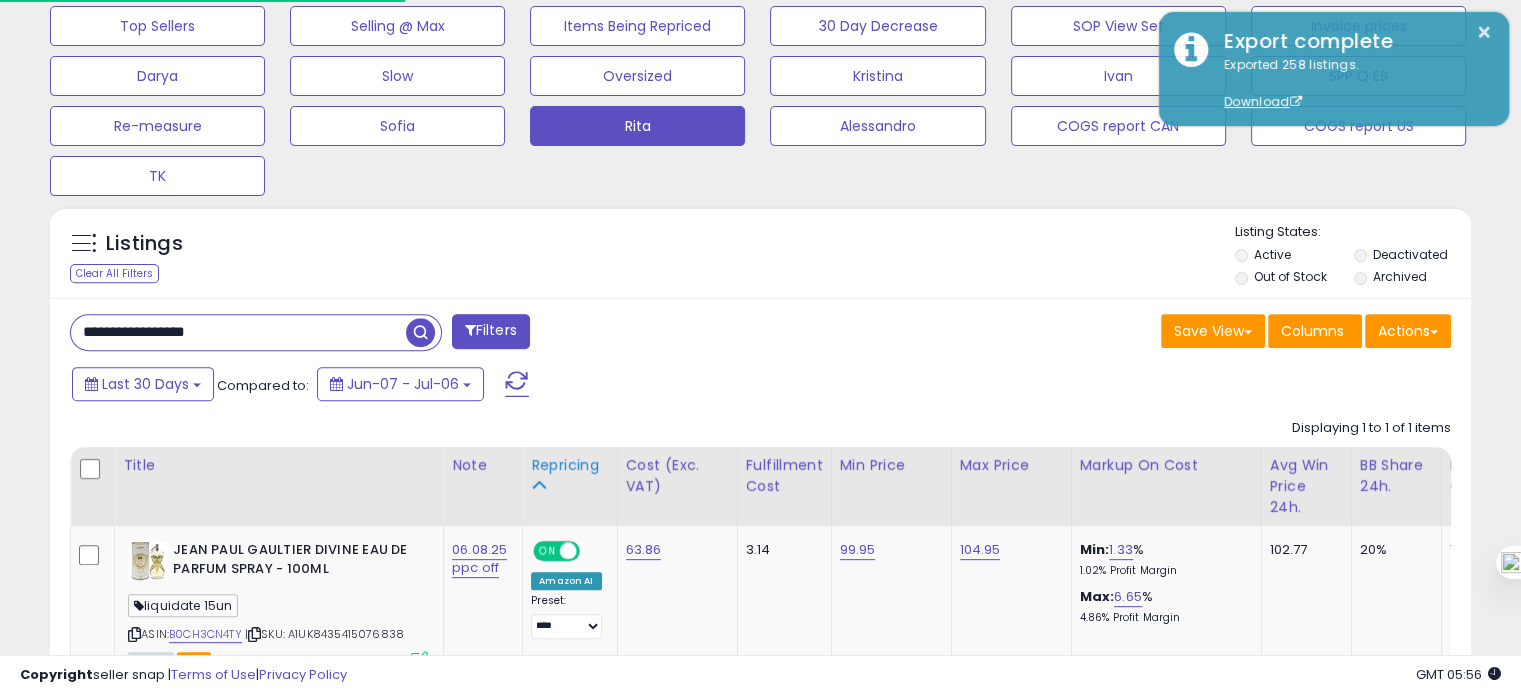 scroll, scrollTop: 827, scrollLeft: 0, axis: vertical 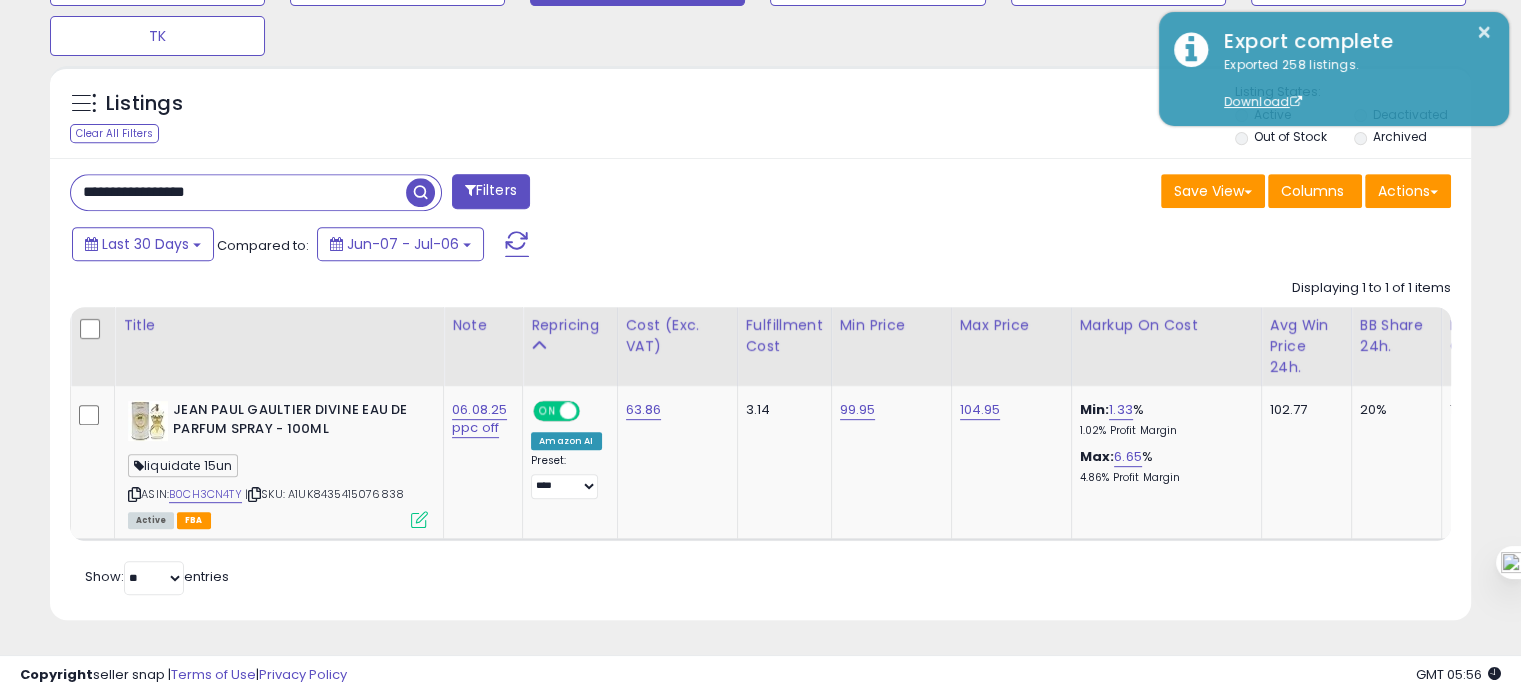 click on "**********" at bounding box center (238, 192) 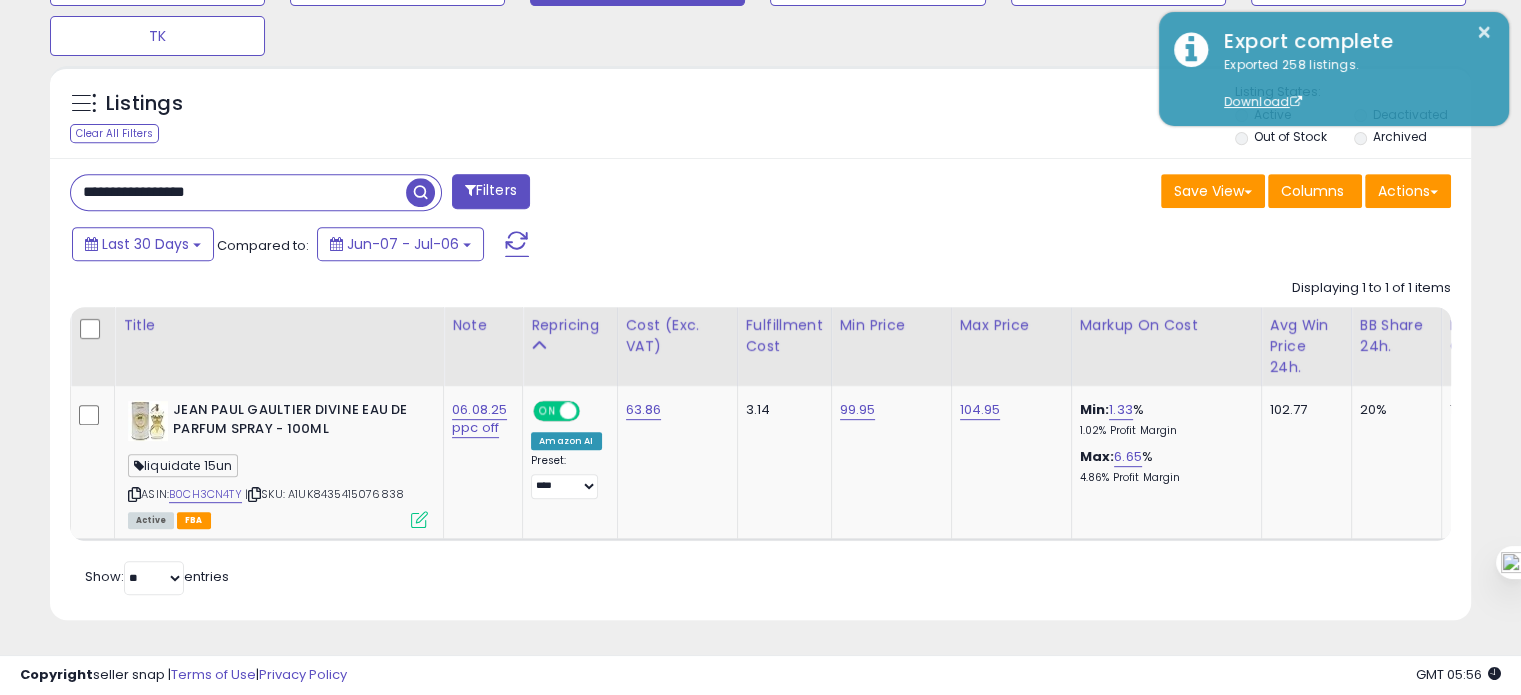 click on "**********" at bounding box center [238, 192] 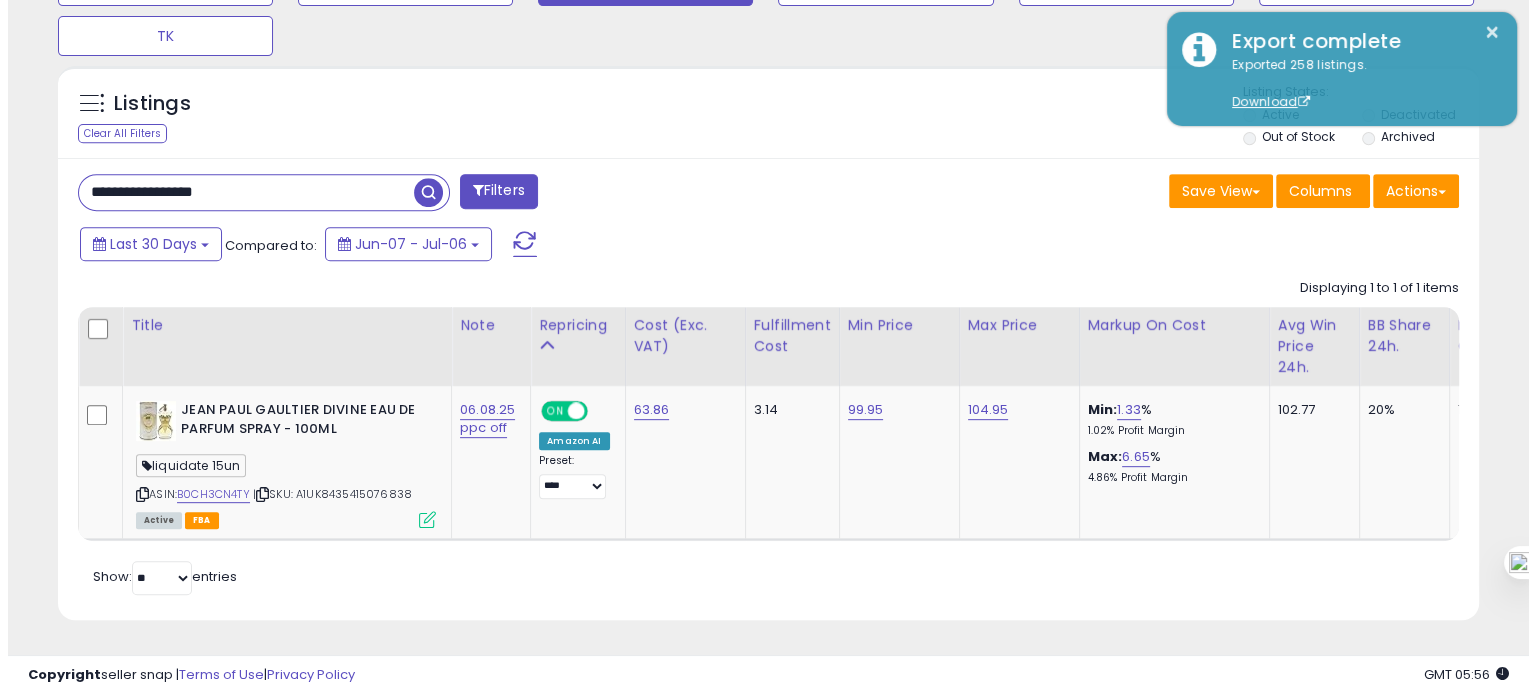 scroll, scrollTop: 674, scrollLeft: 0, axis: vertical 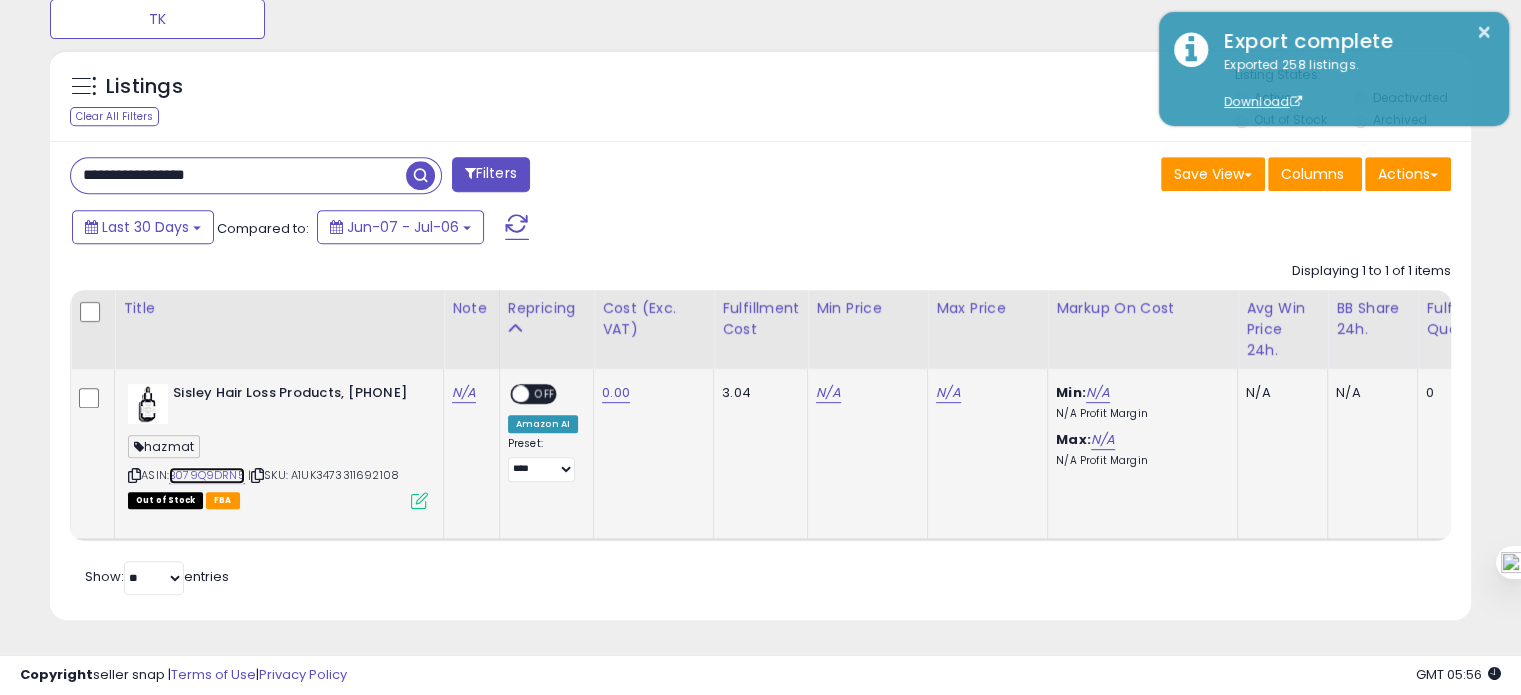 click on "B079Q9DRN5" at bounding box center [207, 475] 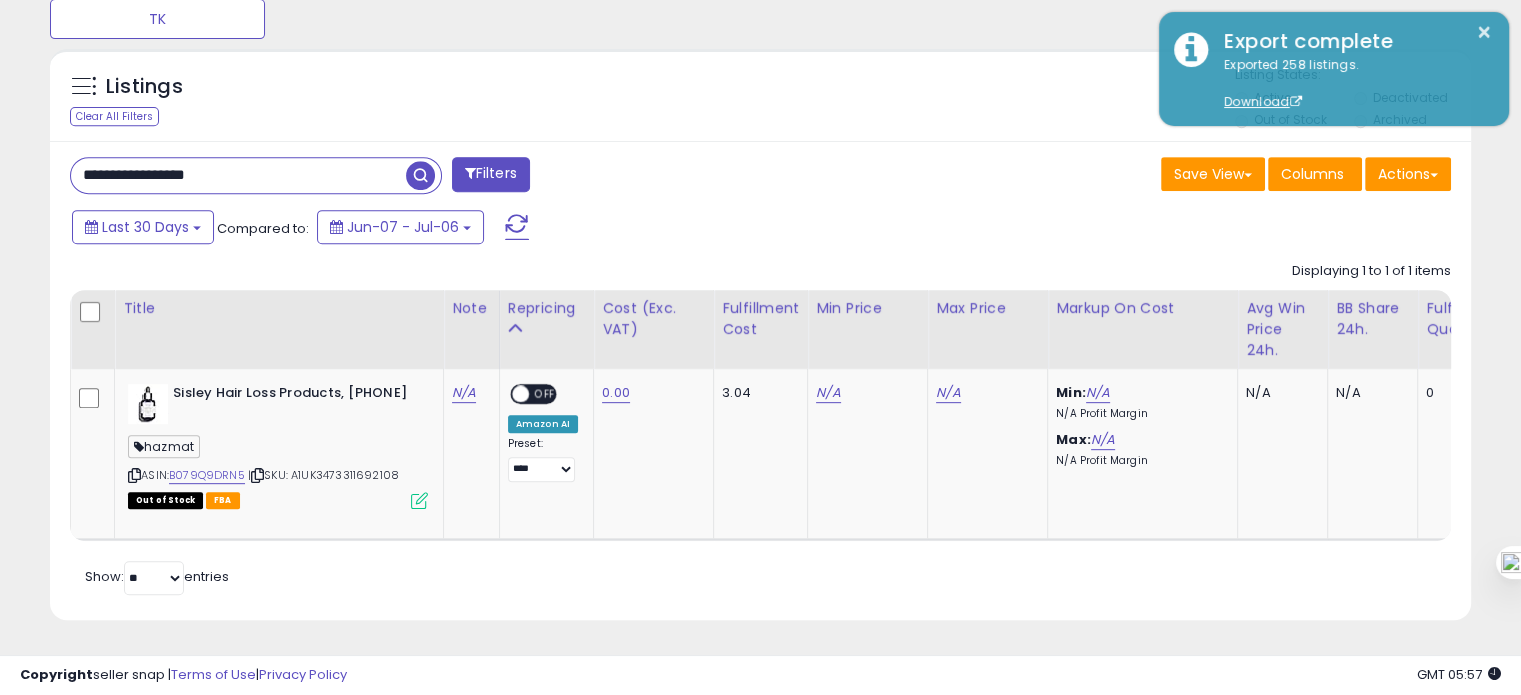 click on "**********" at bounding box center [238, 175] 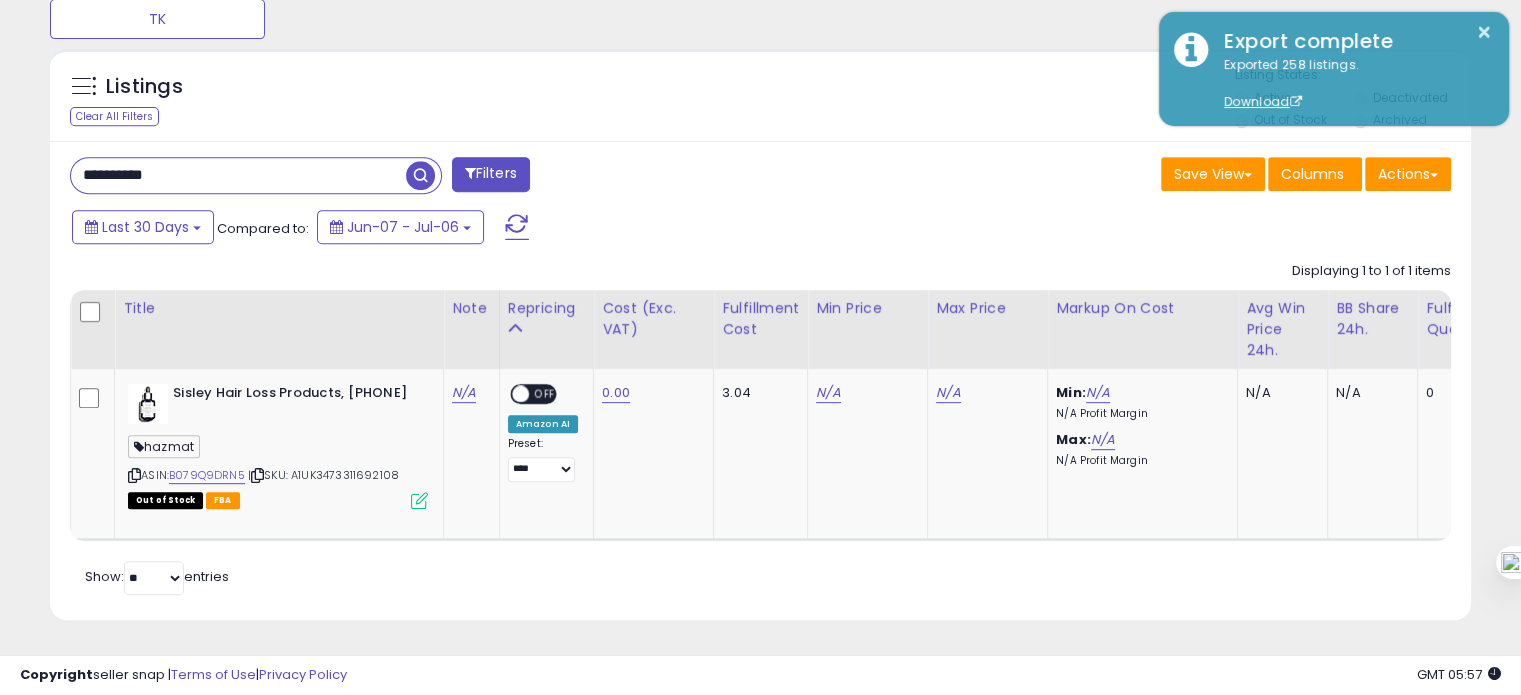 click on "**********" at bounding box center (238, 175) 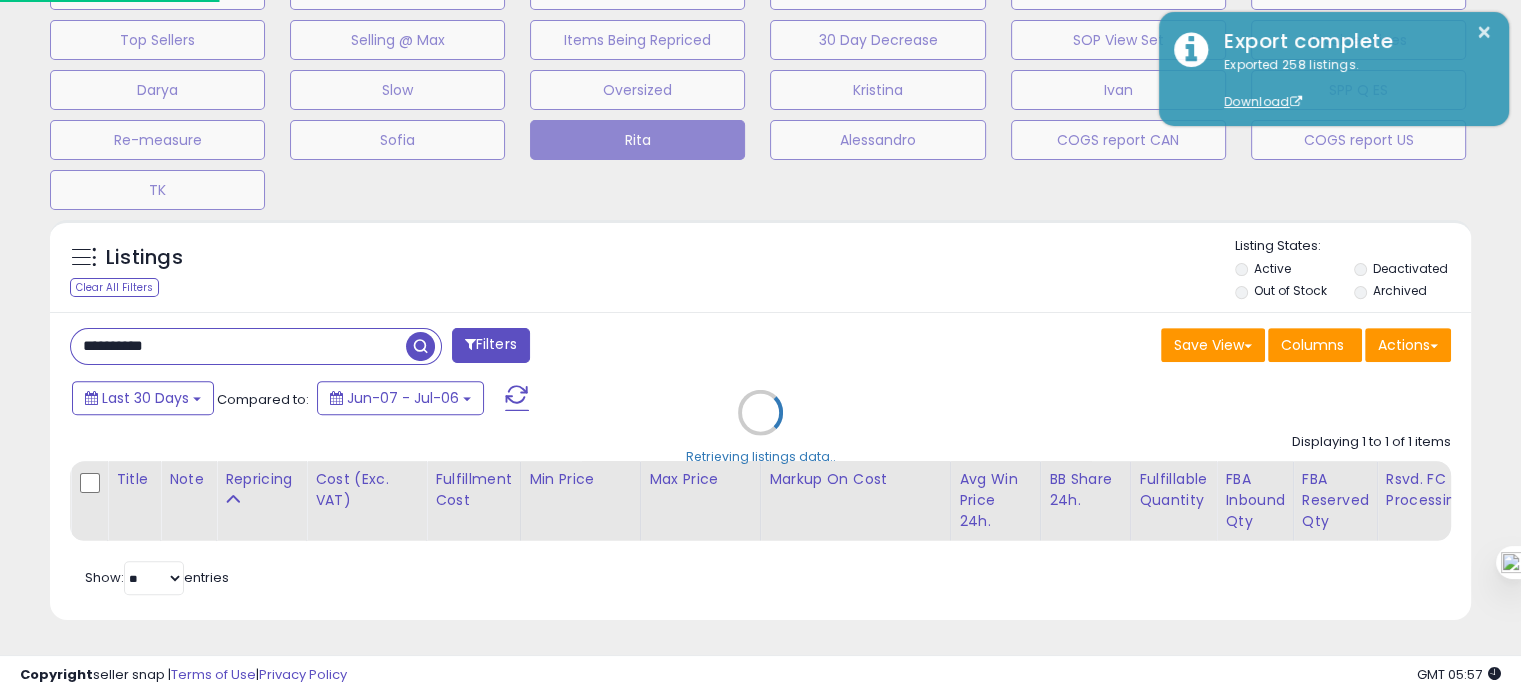 scroll, scrollTop: 999589, scrollLeft: 999168, axis: both 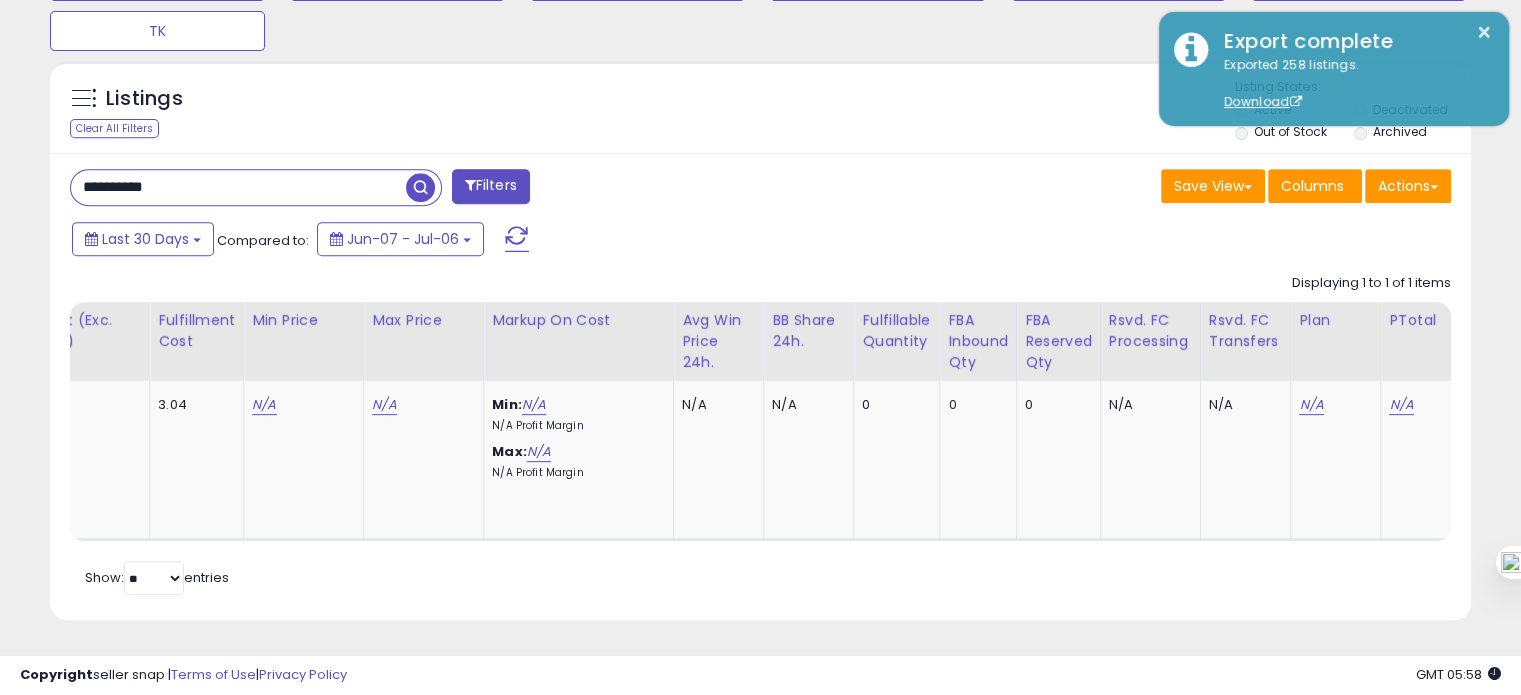 click on "**********" at bounding box center (238, 187) 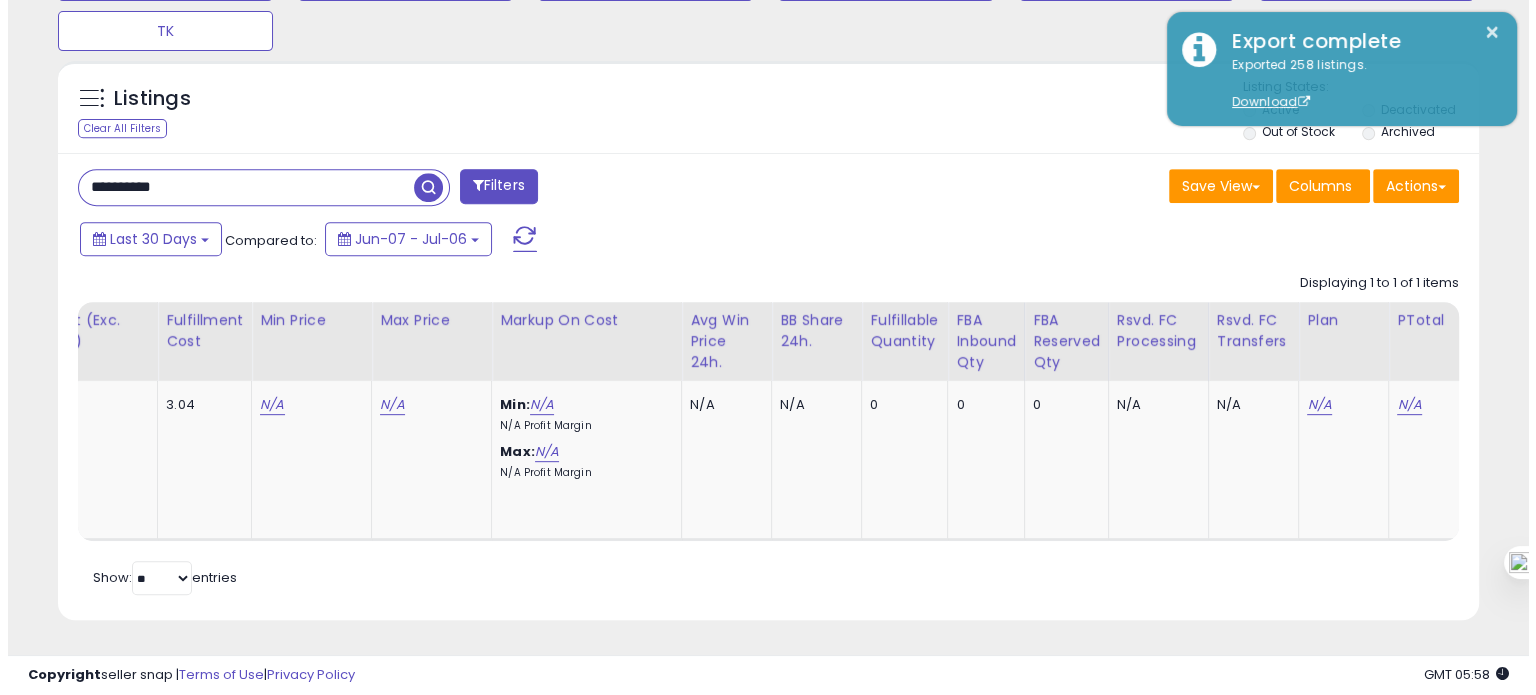 scroll, scrollTop: 674, scrollLeft: 0, axis: vertical 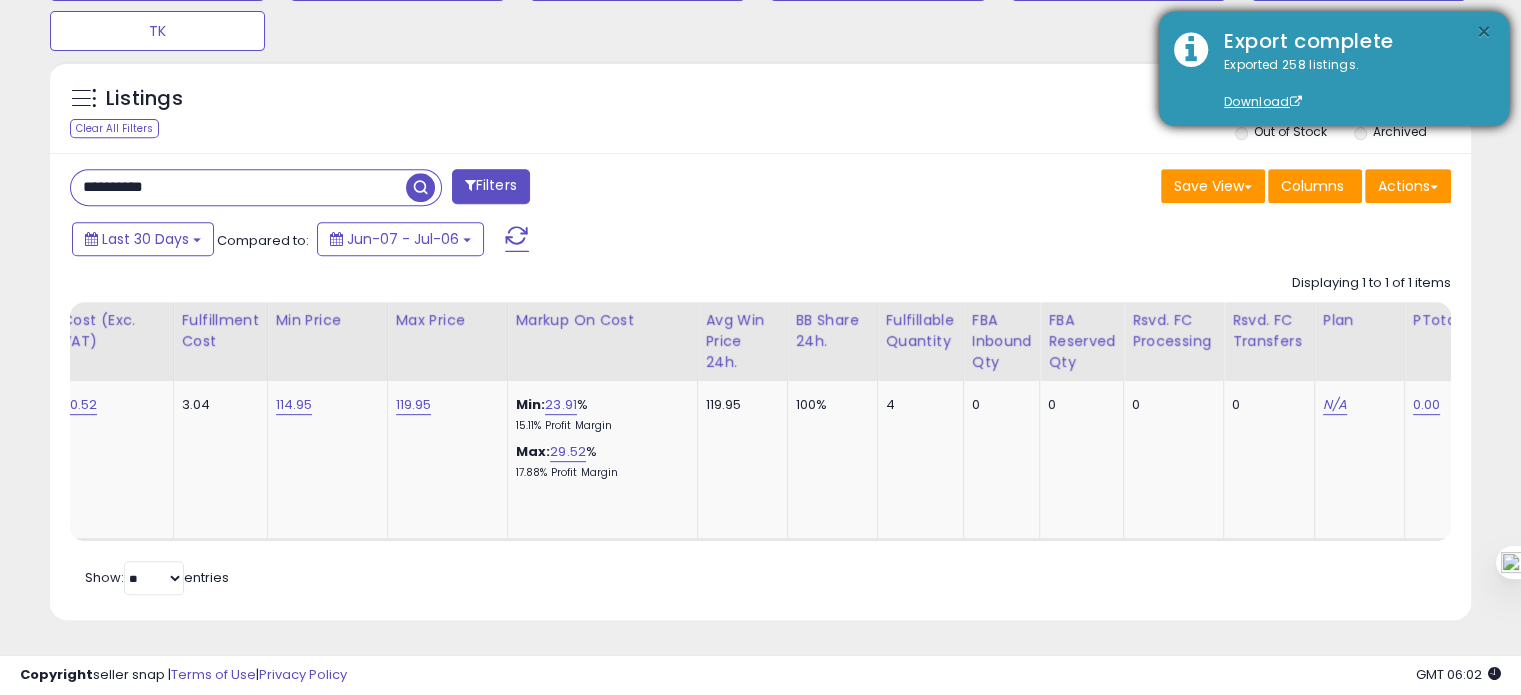 click on "×" at bounding box center [1484, 32] 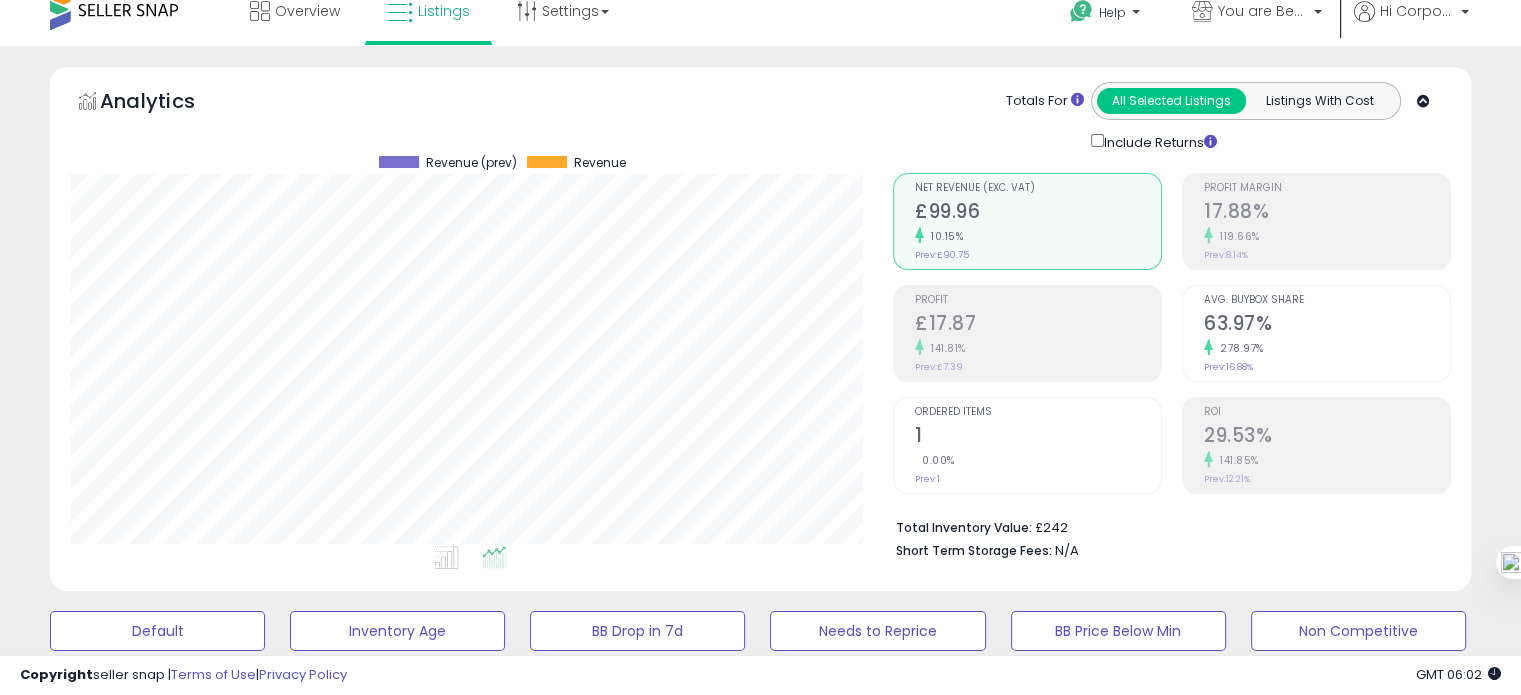 scroll, scrollTop: 0, scrollLeft: 0, axis: both 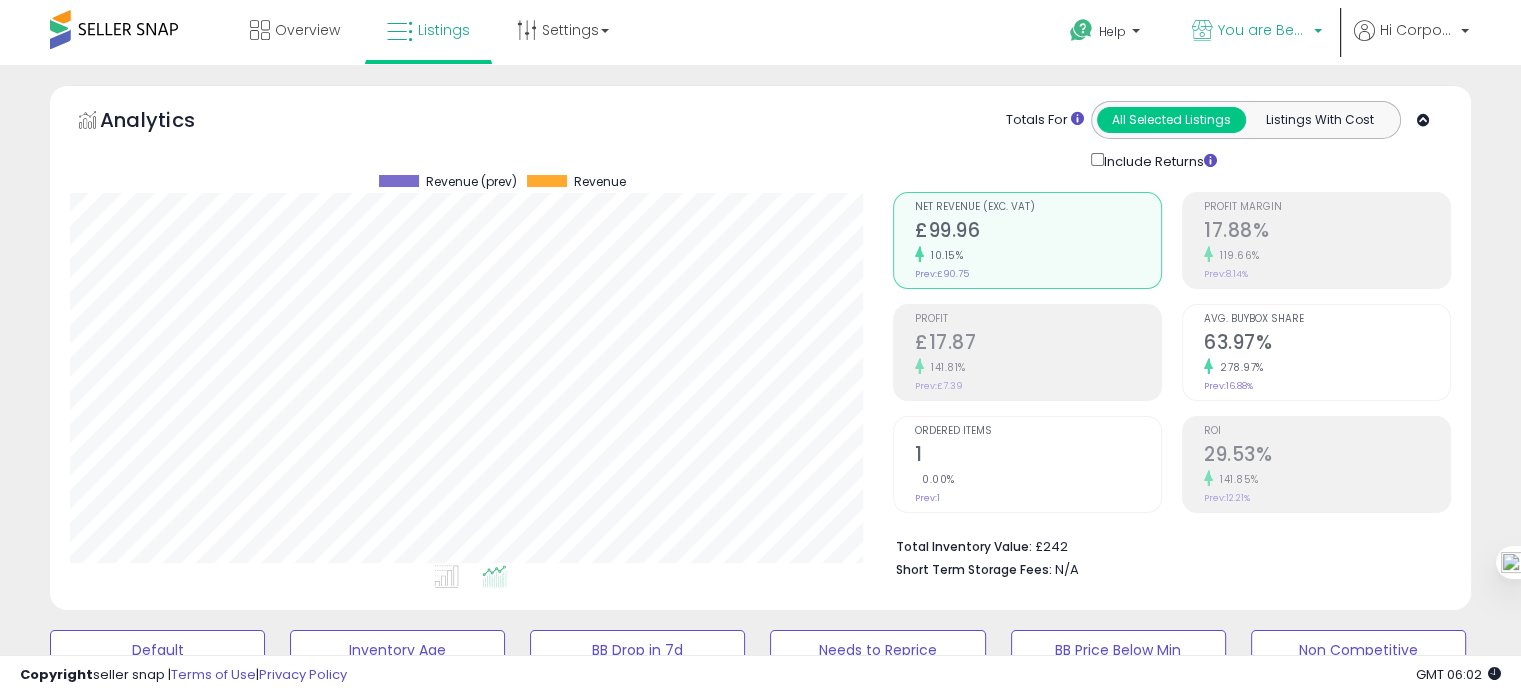 click on "You are Beautiful (UK)" at bounding box center (1257, 32) 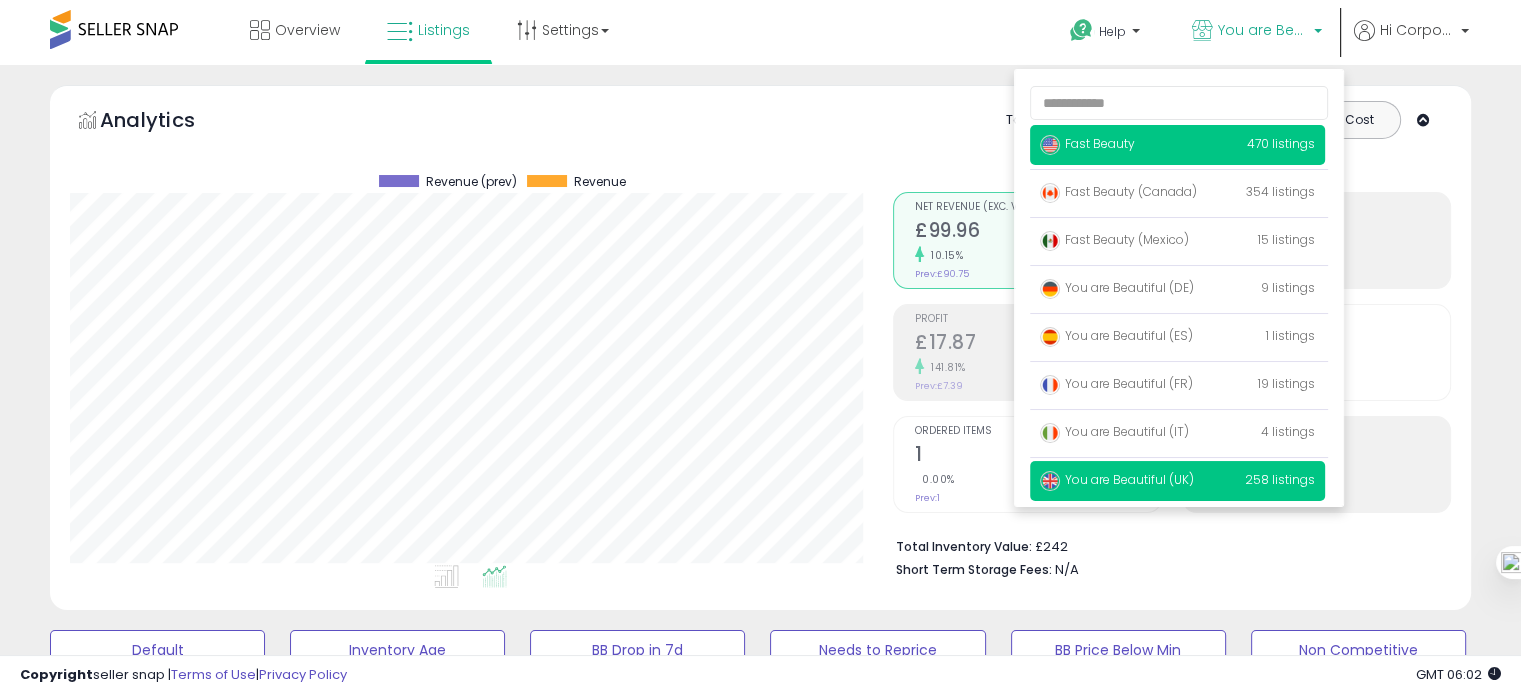 click on "Fast Beauty" at bounding box center [1087, 143] 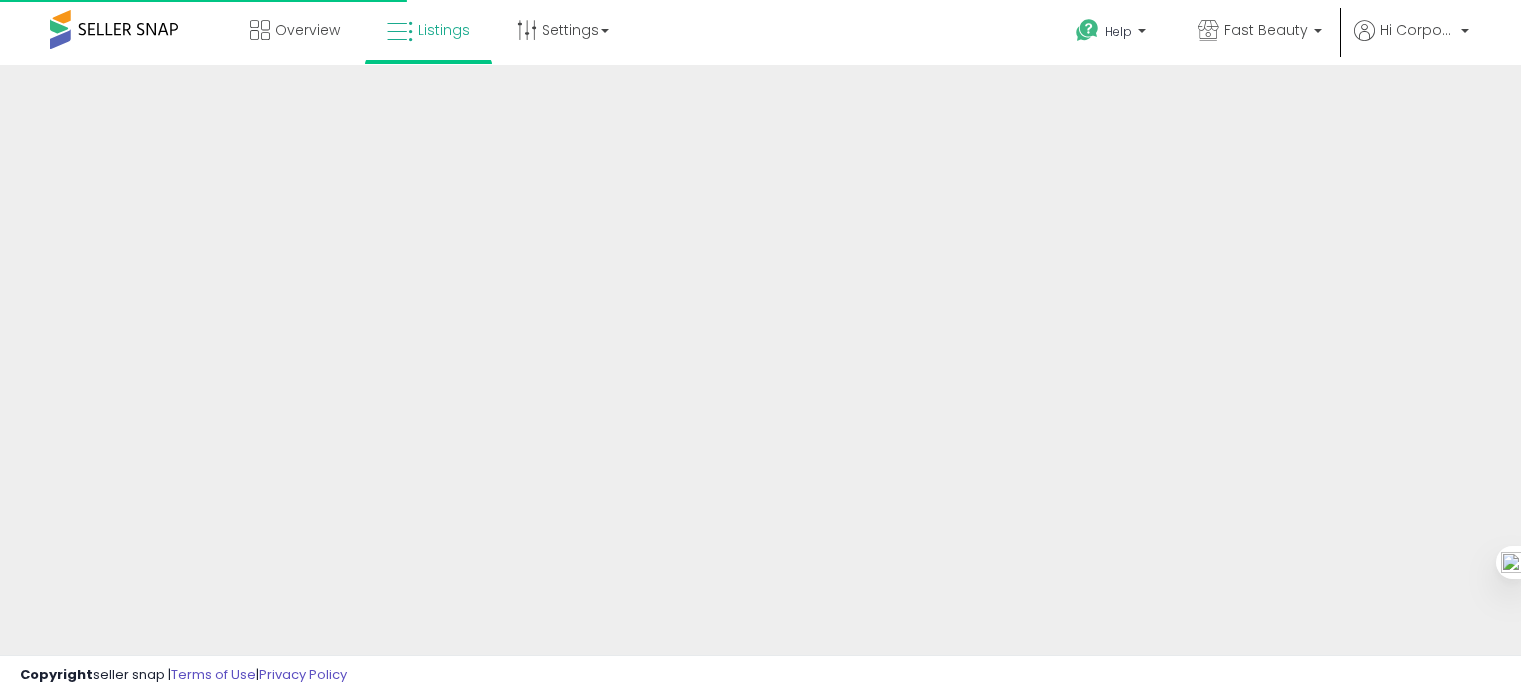 scroll, scrollTop: 0, scrollLeft: 0, axis: both 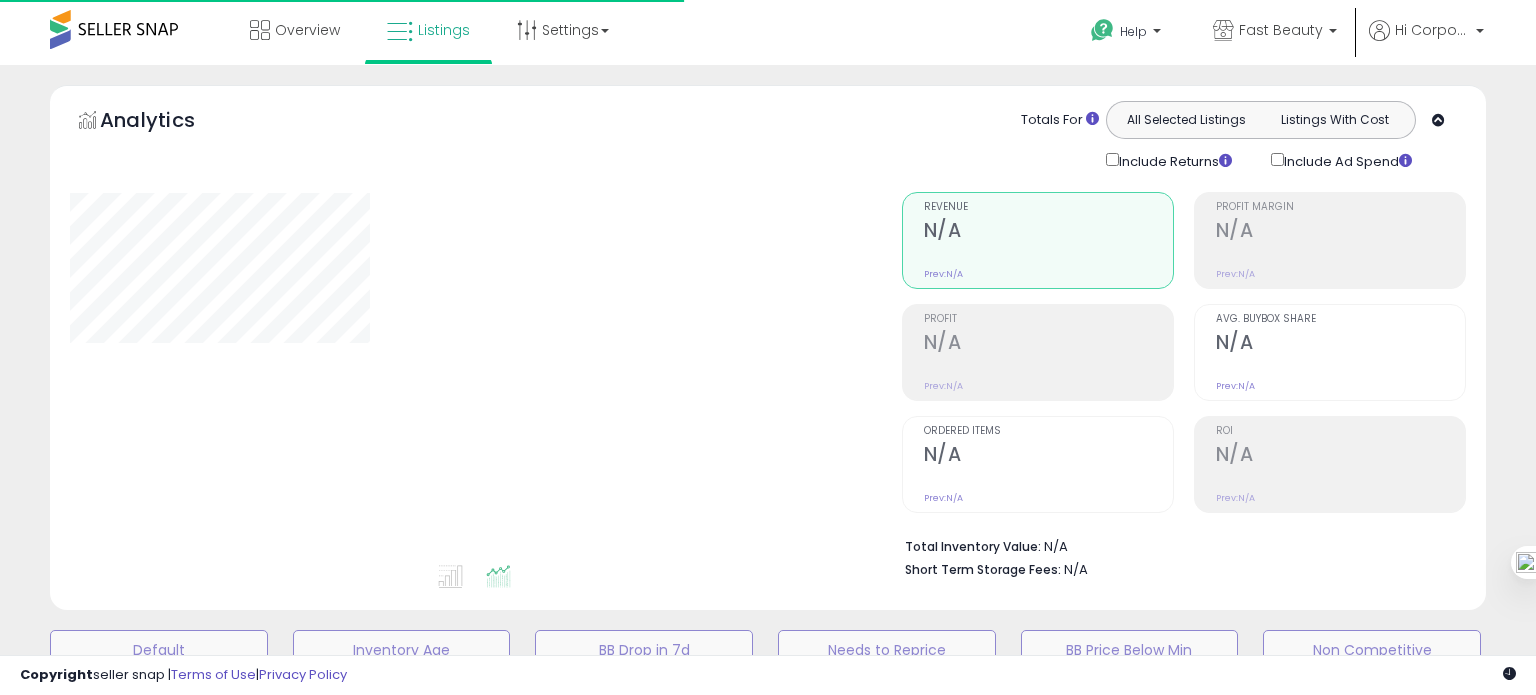 type on "**********" 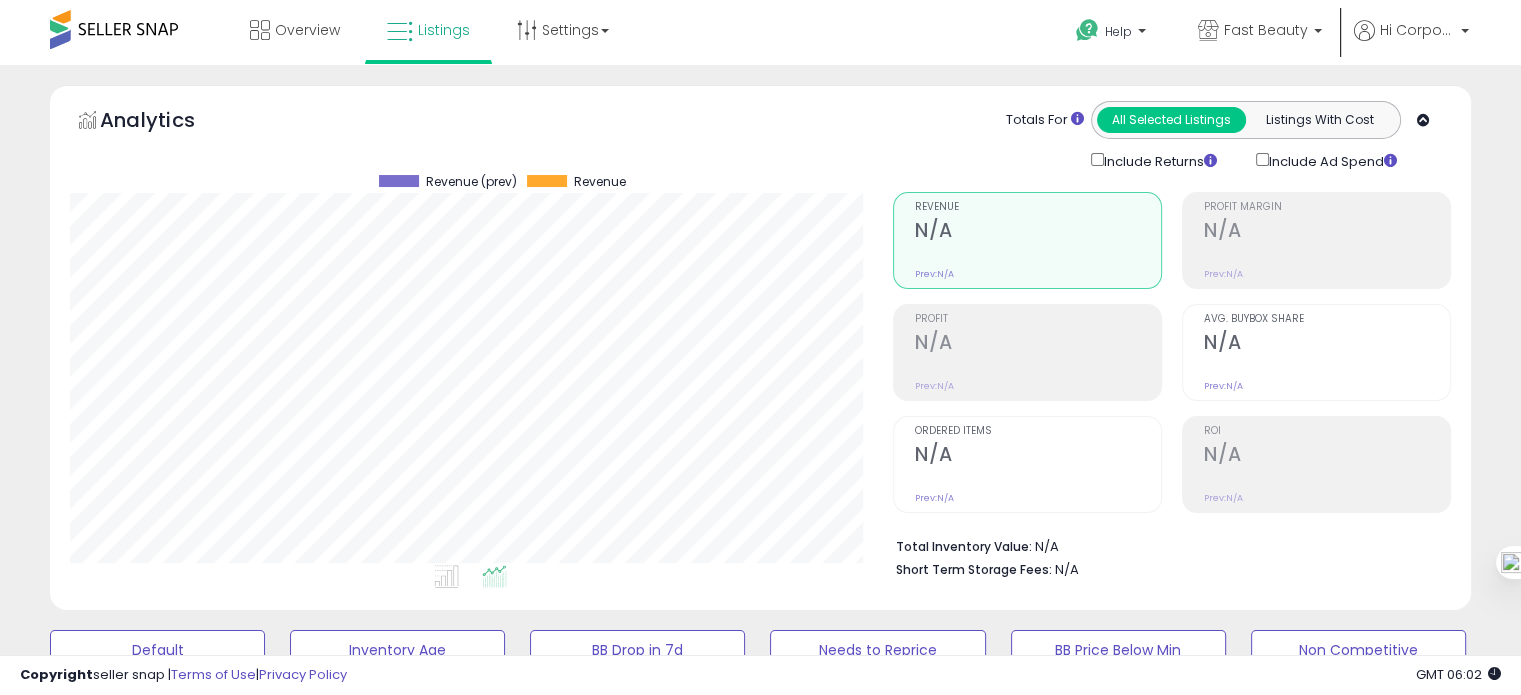 scroll, scrollTop: 999589, scrollLeft: 999176, axis: both 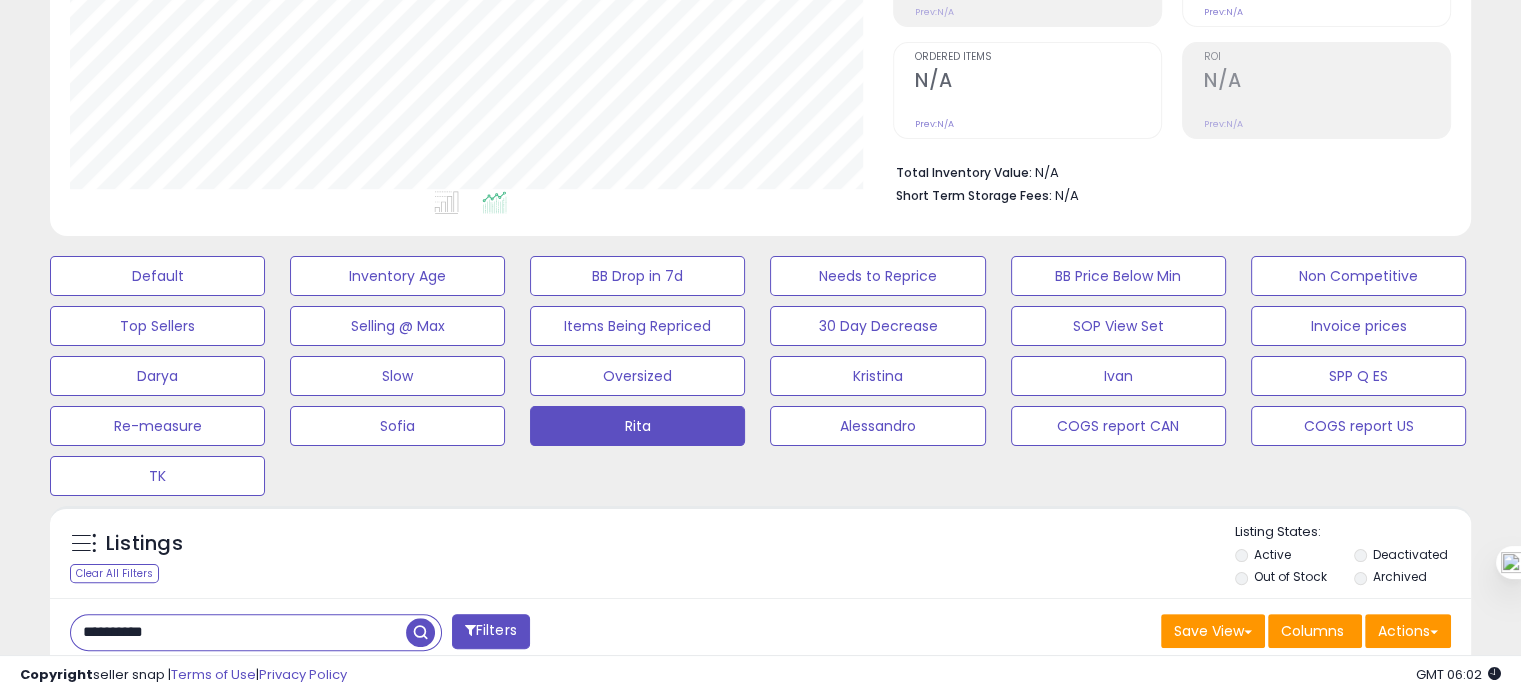 click on "**********" at bounding box center [238, 632] 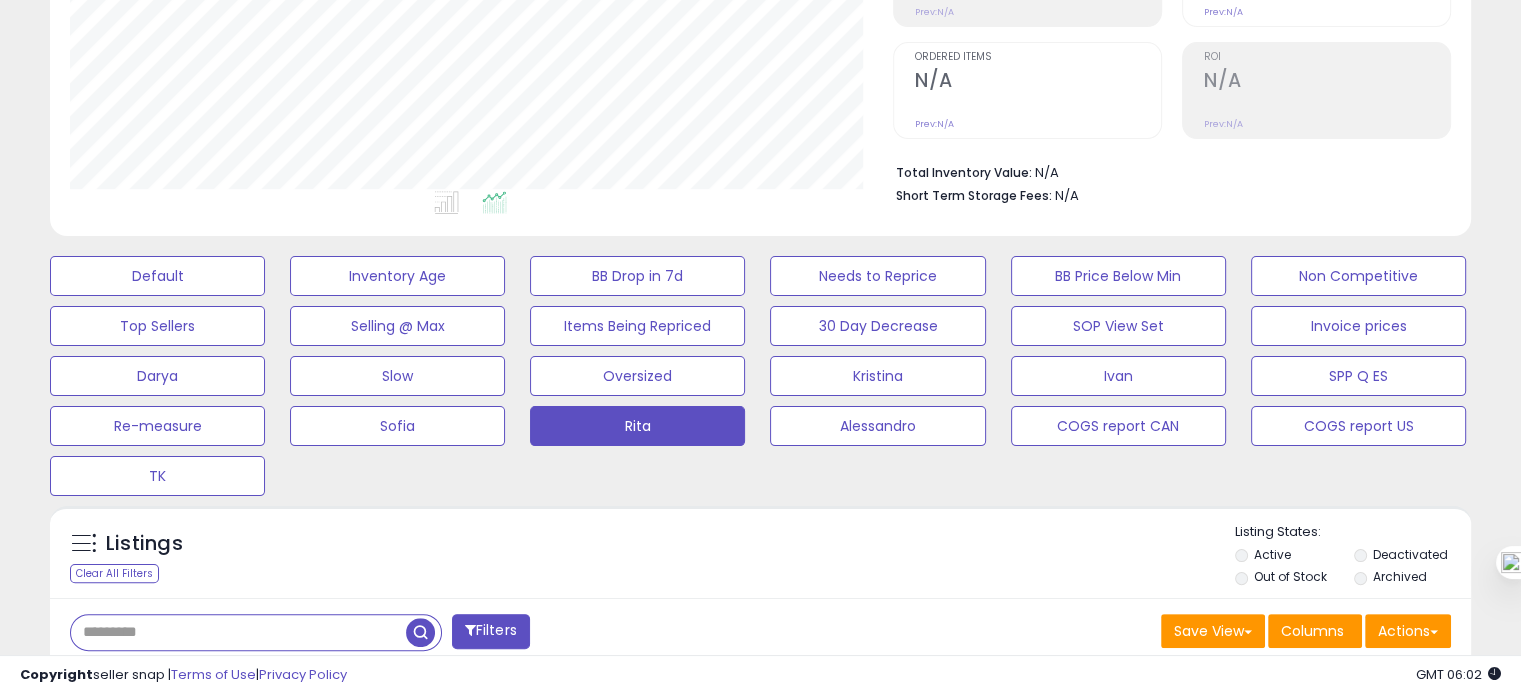 type 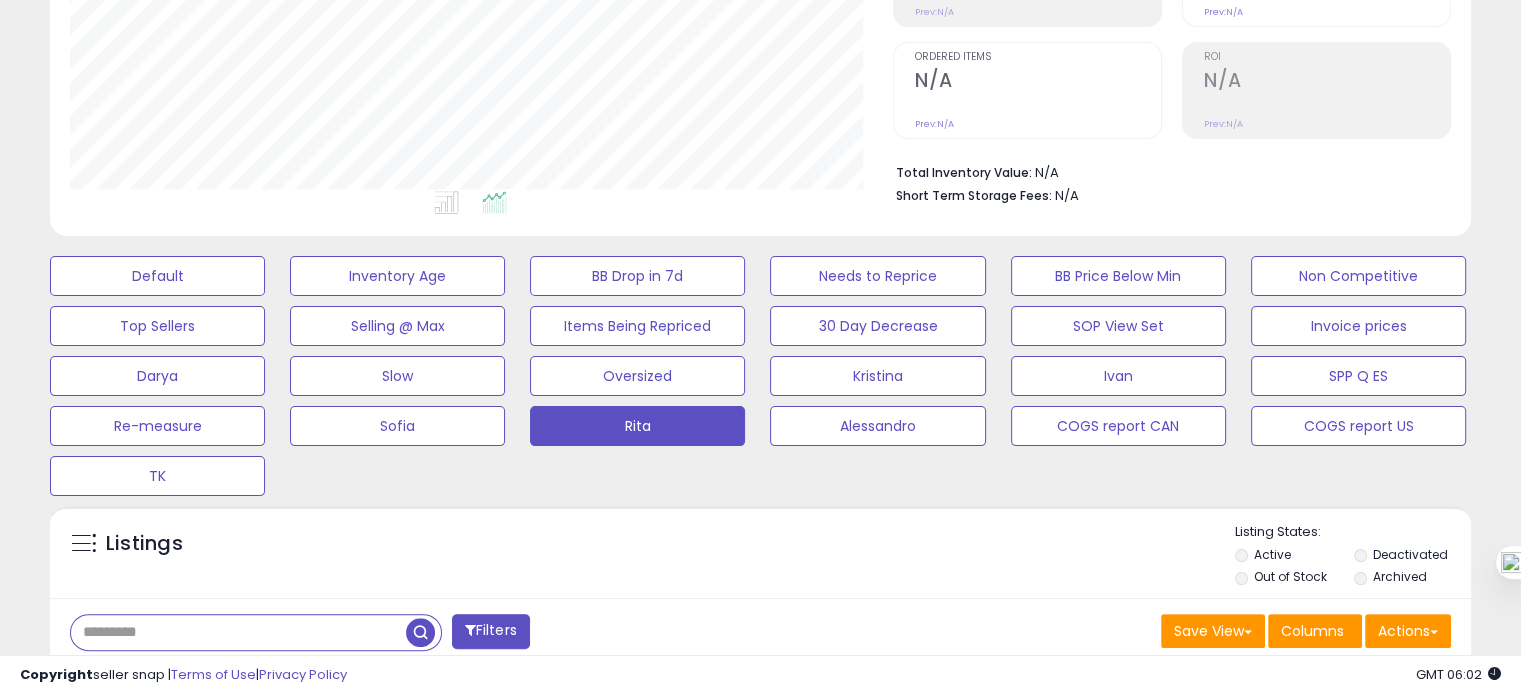 scroll, scrollTop: 999589, scrollLeft: 999168, axis: both 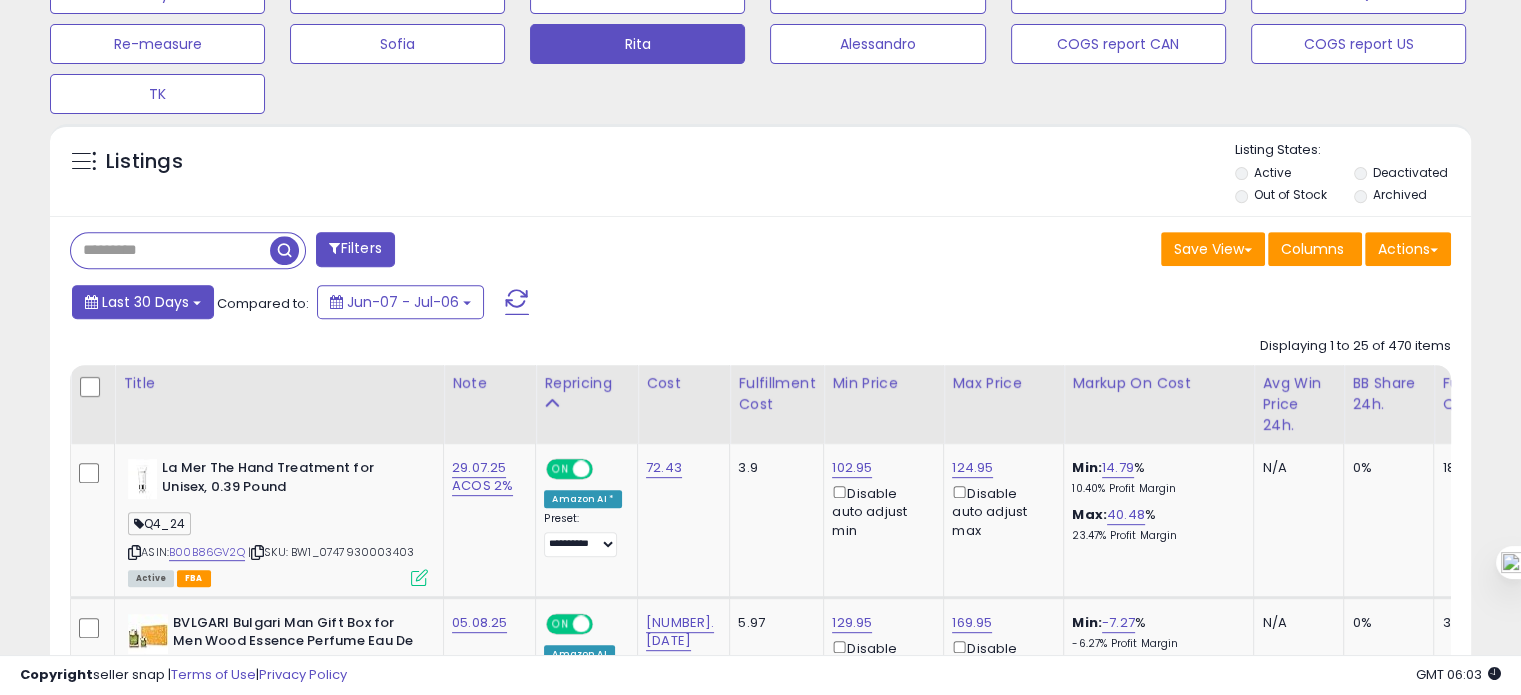 click at bounding box center [197, 303] 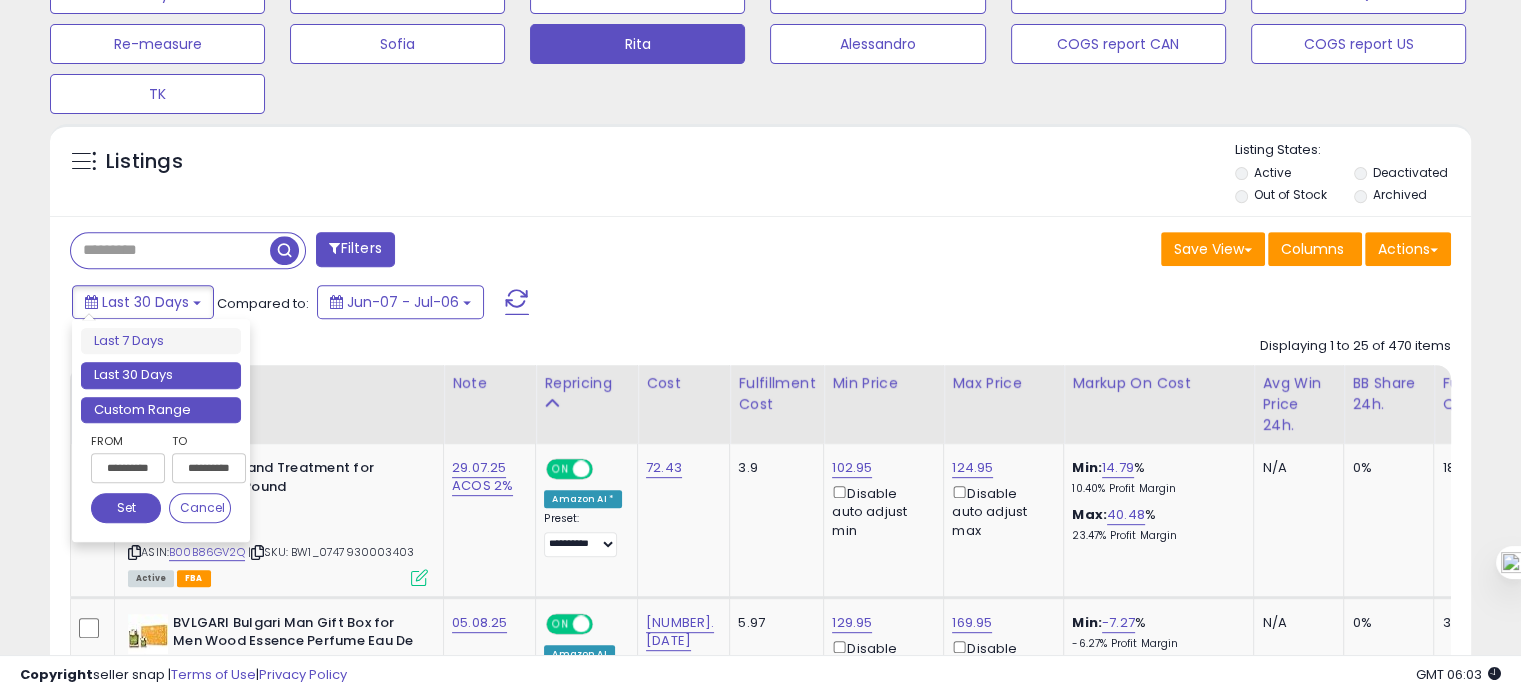 click on "Custom Range" at bounding box center (161, 410) 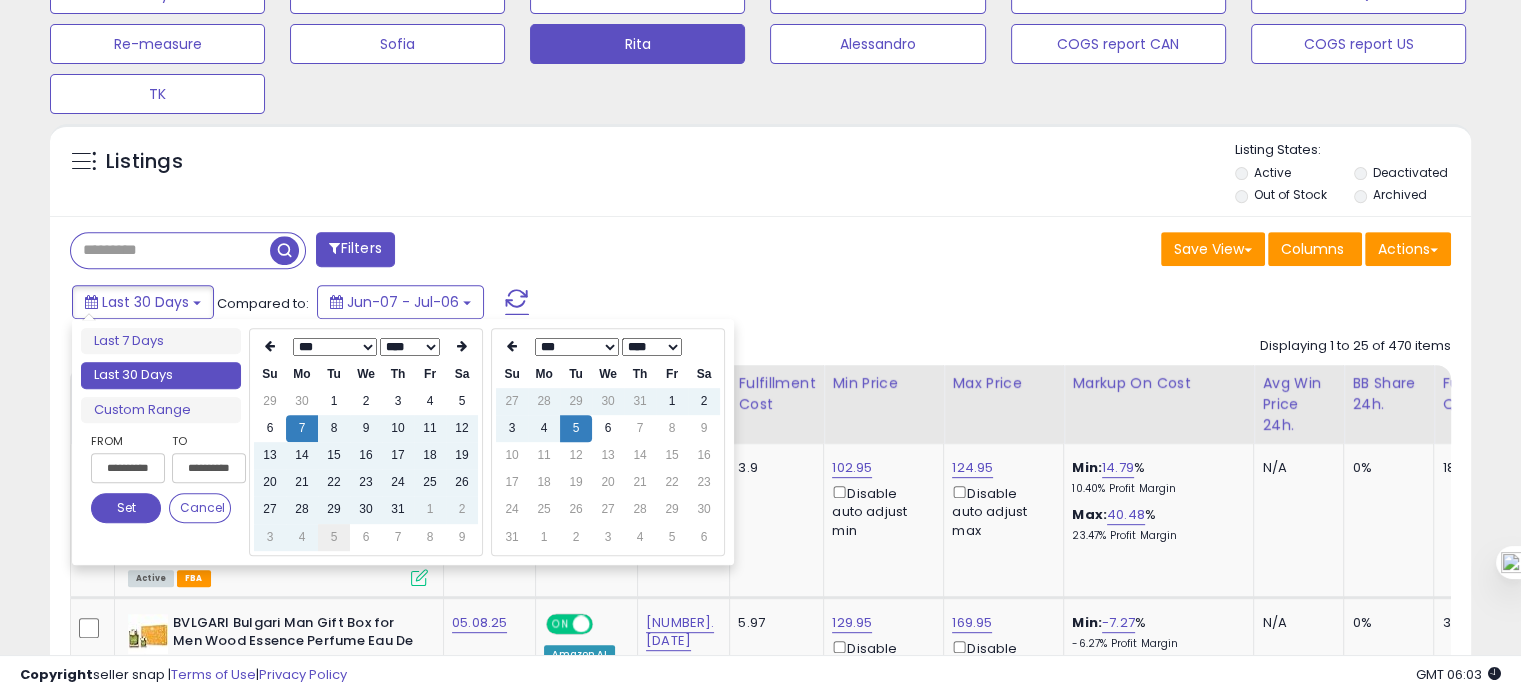type on "**********" 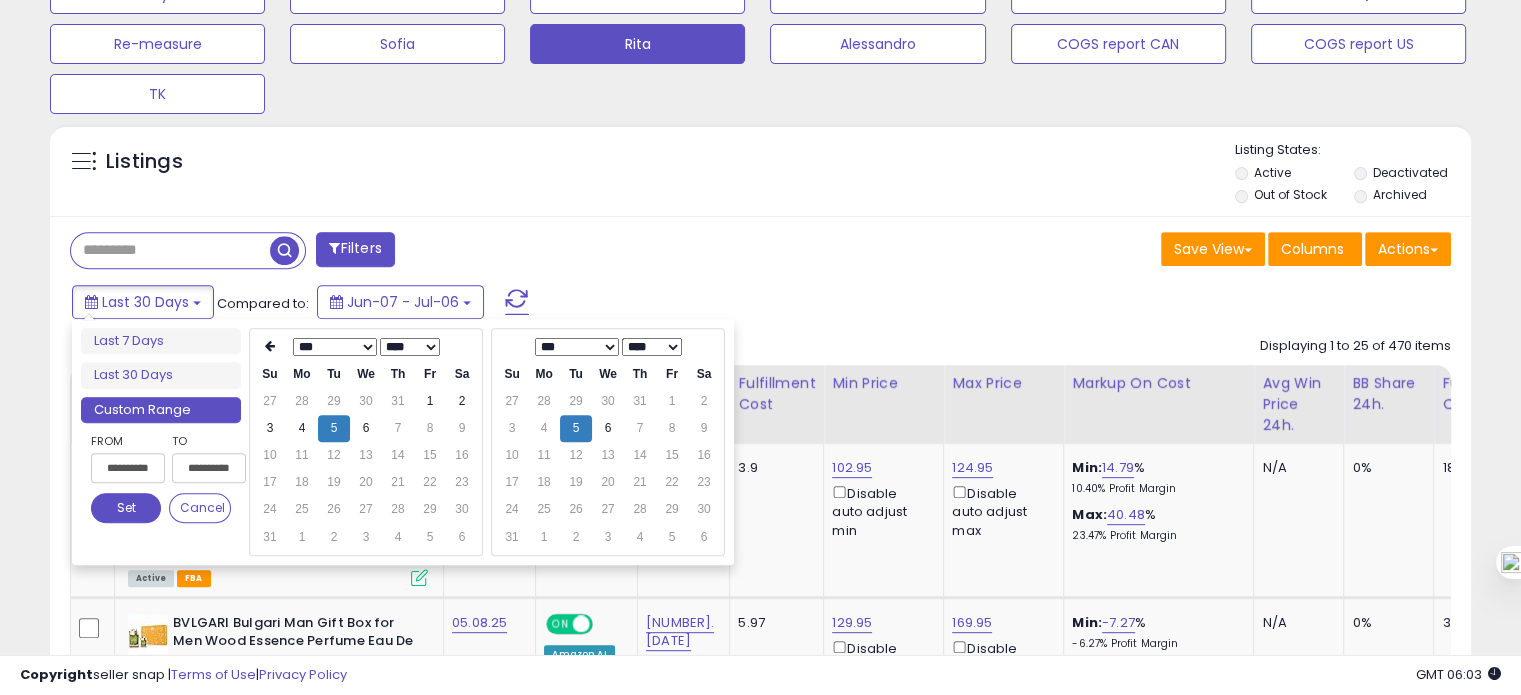 click on "Set" at bounding box center (126, 508) 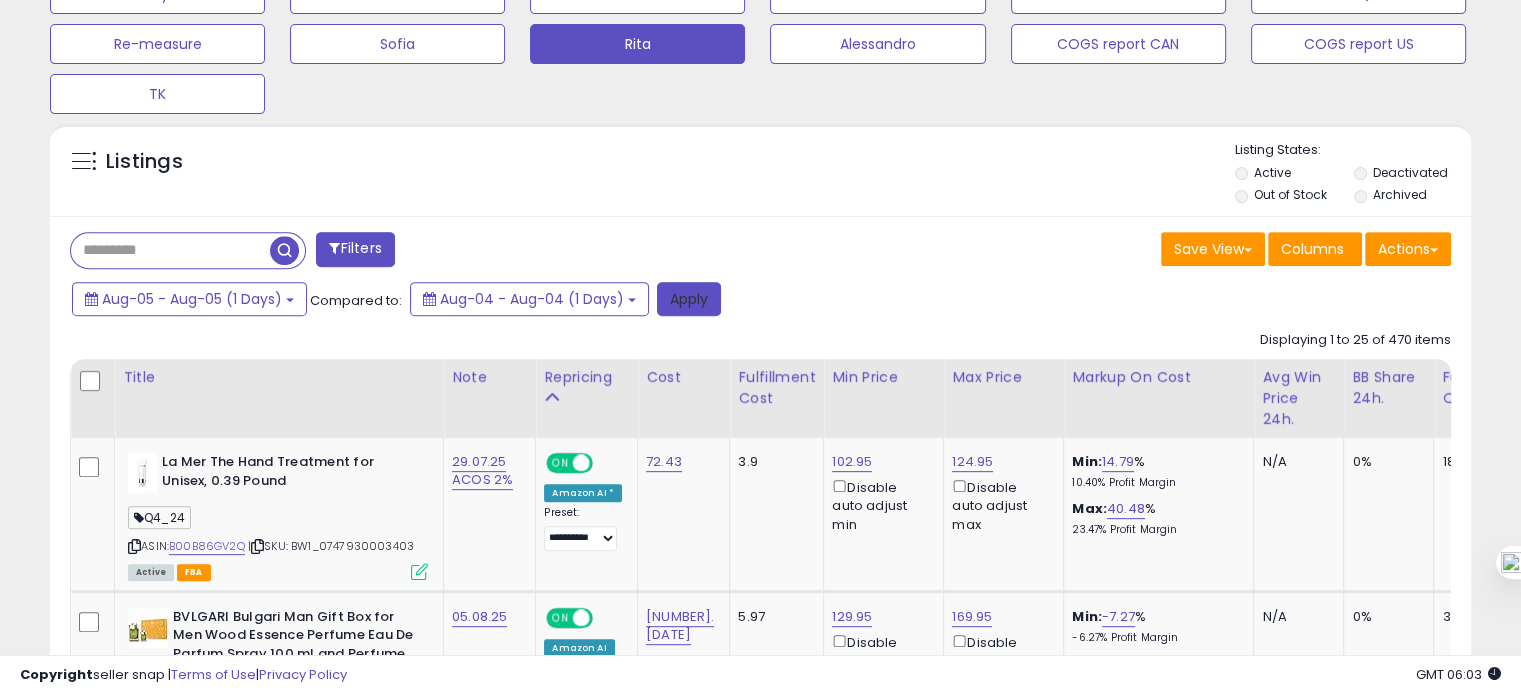 click on "Apply" at bounding box center [689, 299] 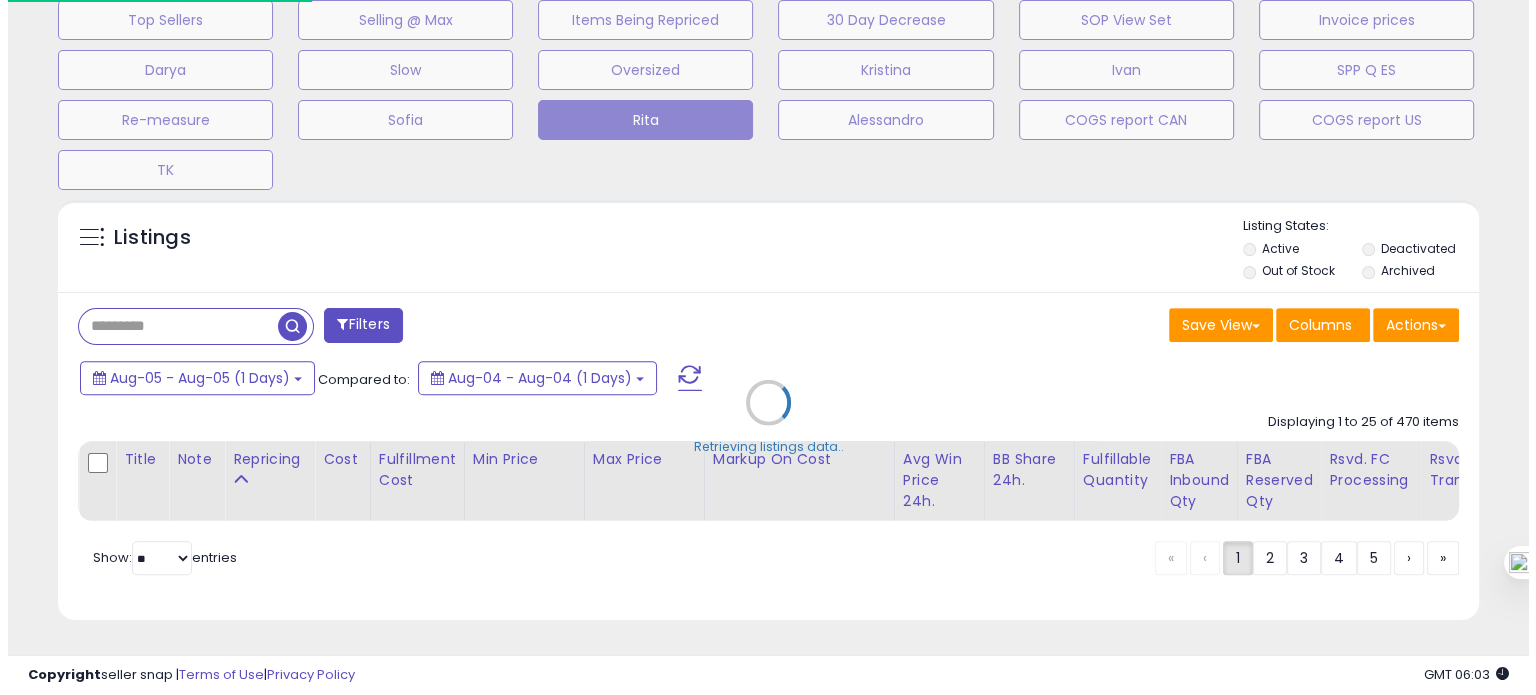 scroll, scrollTop: 693, scrollLeft: 0, axis: vertical 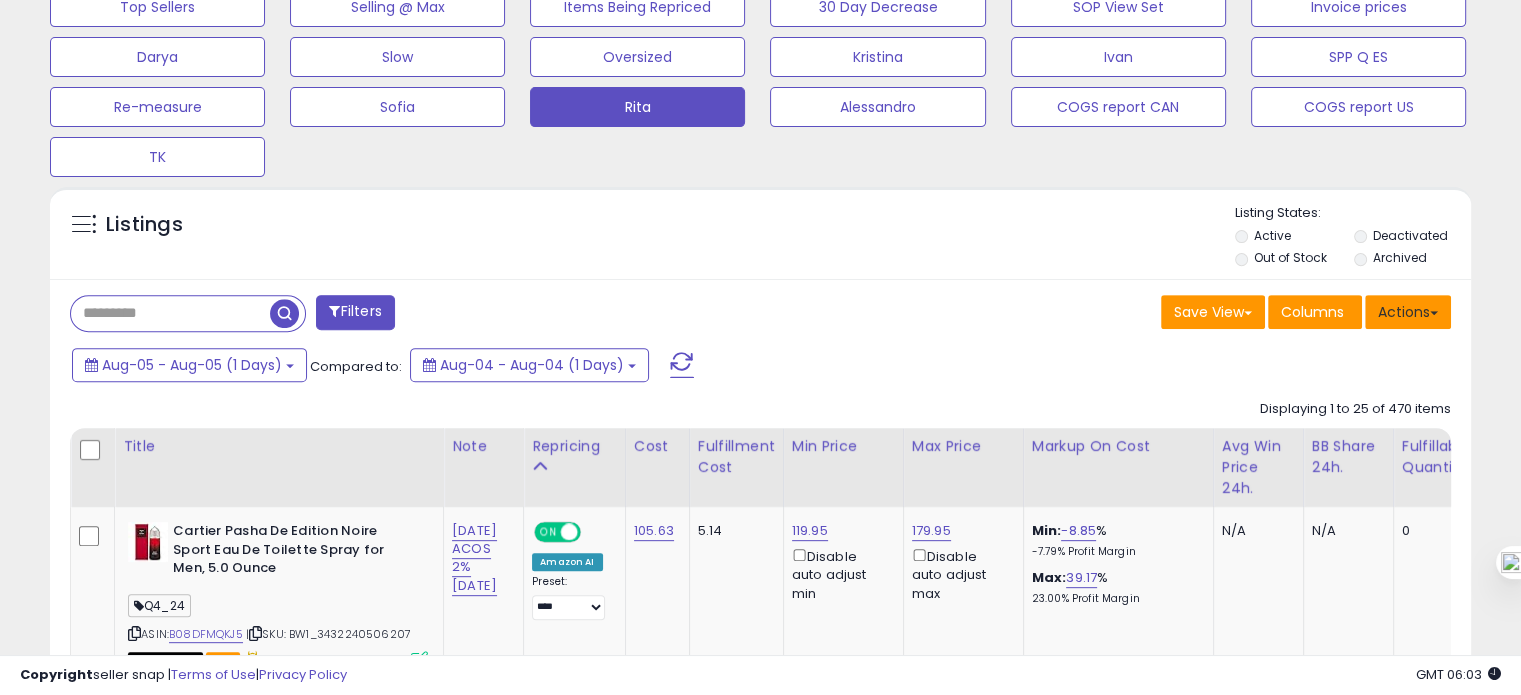 click on "Actions" at bounding box center [1408, 312] 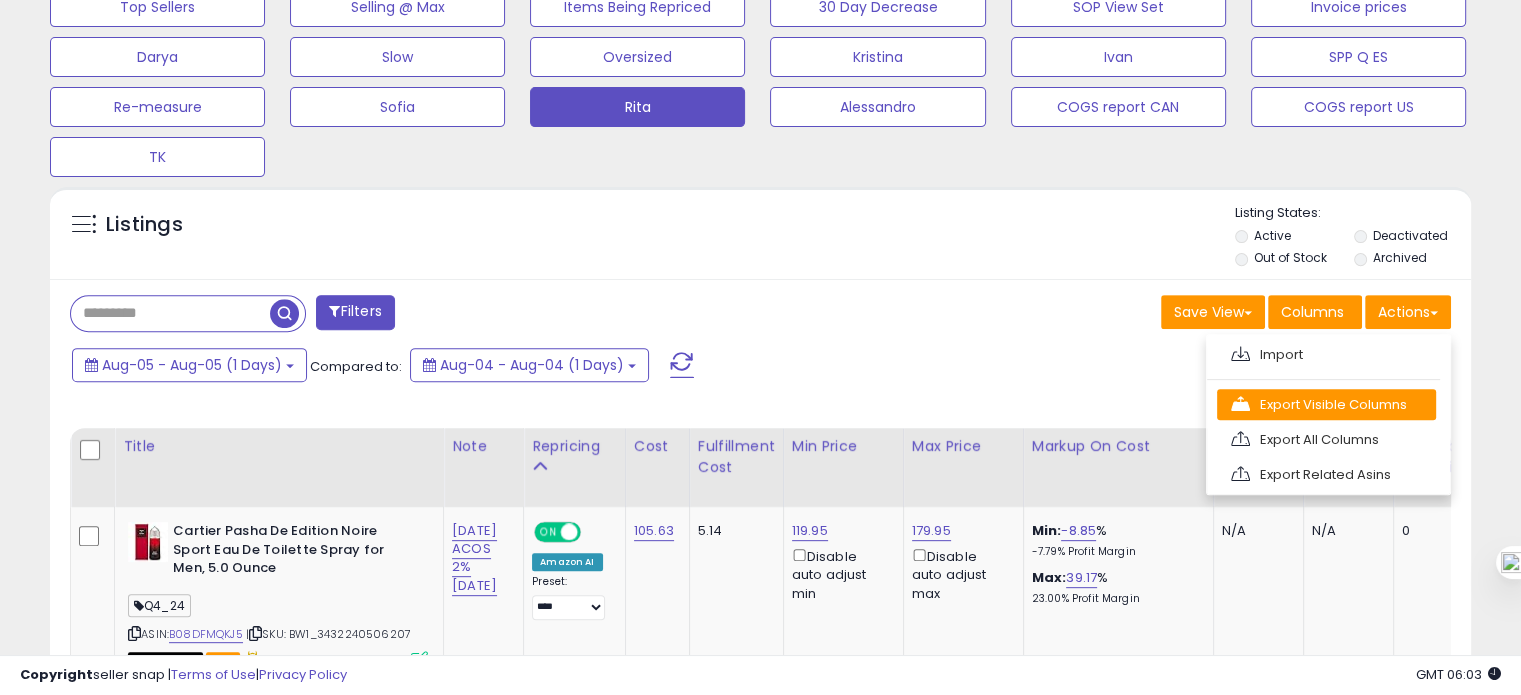 click on "Export Visible Columns" at bounding box center [1326, 404] 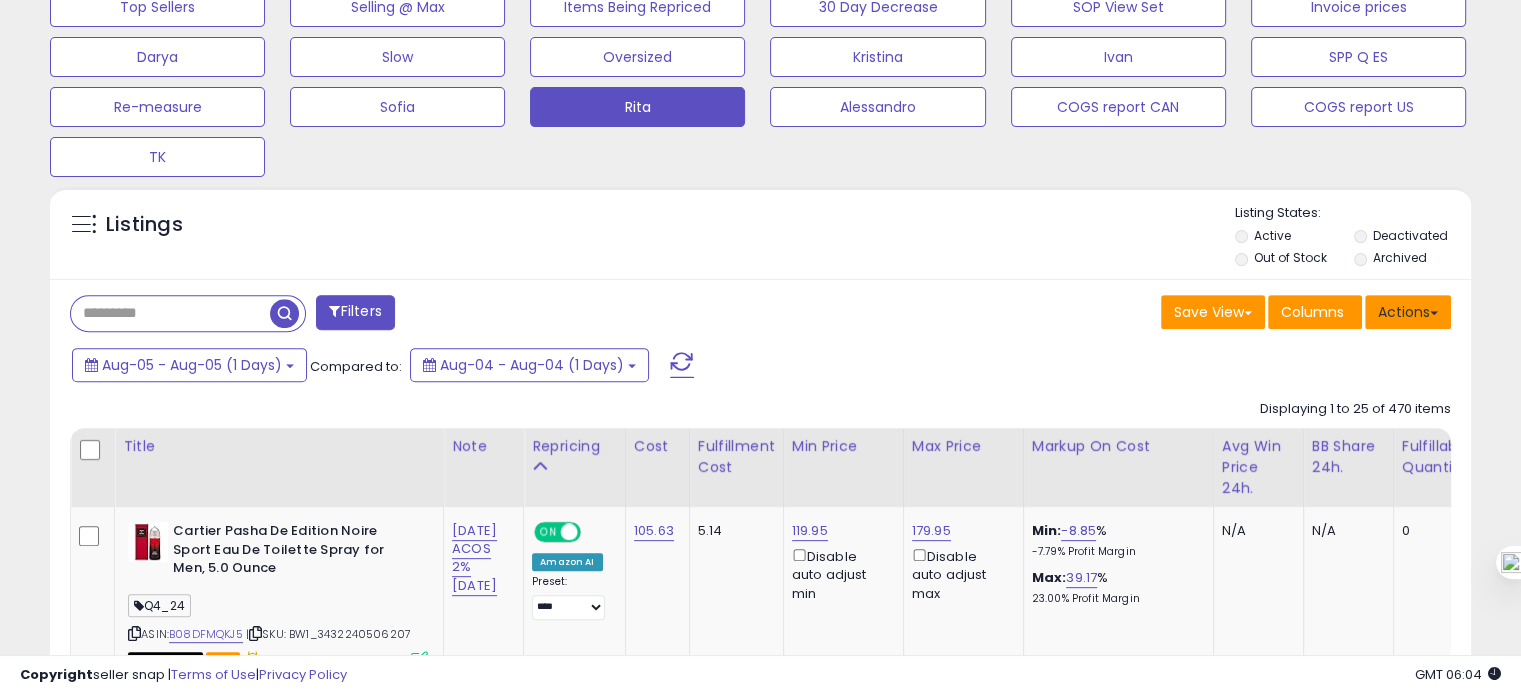 click on "Actions" at bounding box center [1408, 312] 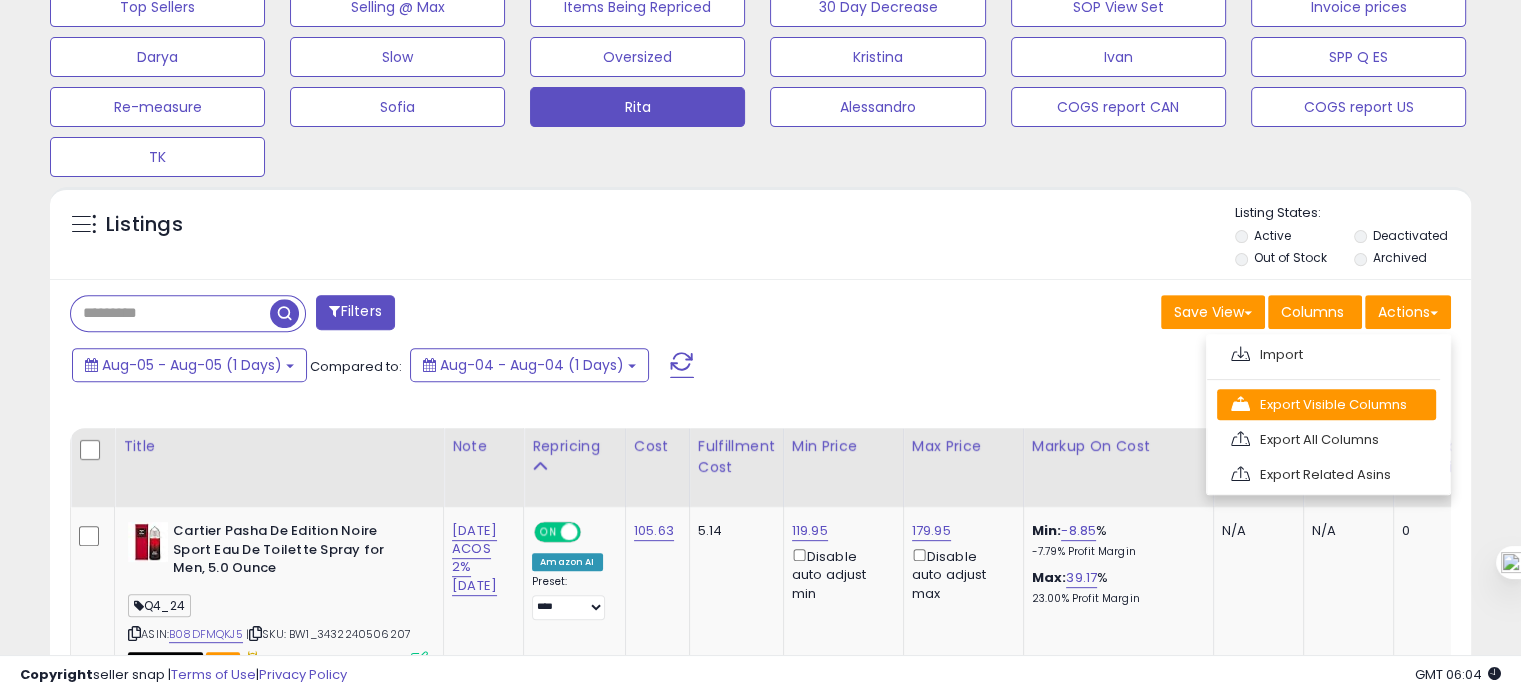 click on "Export Visible Columns" at bounding box center (1326, 404) 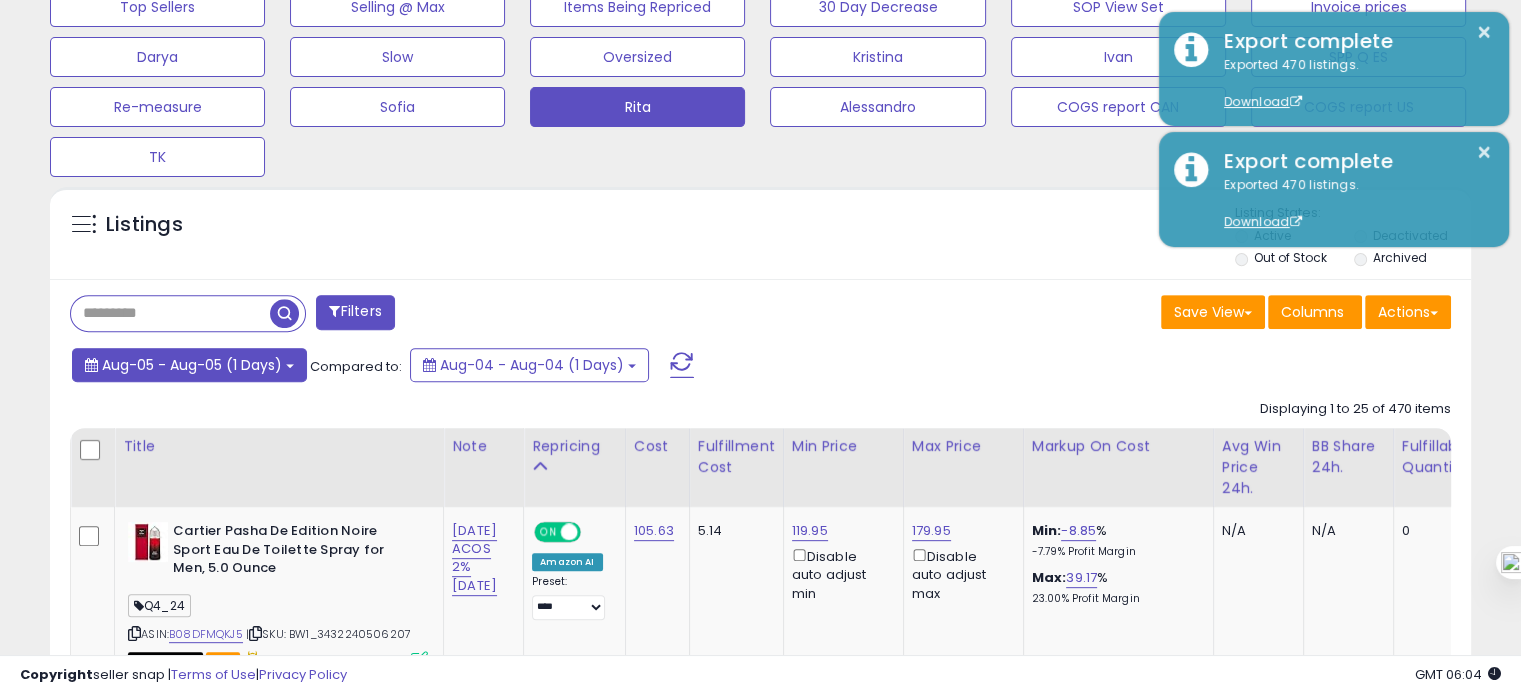 click on "Aug-05 - Aug-05 (1 Days)" at bounding box center [189, 365] 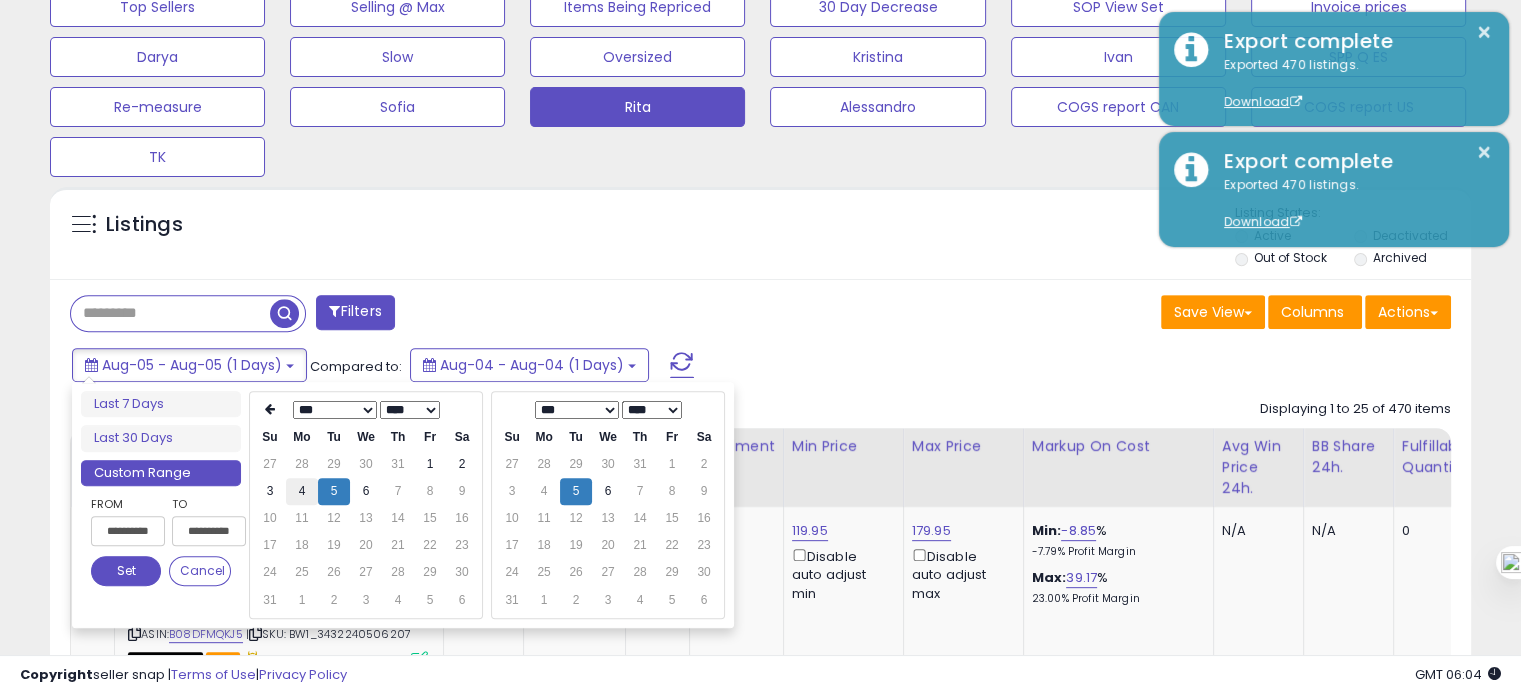 click on "4" at bounding box center [302, 491] 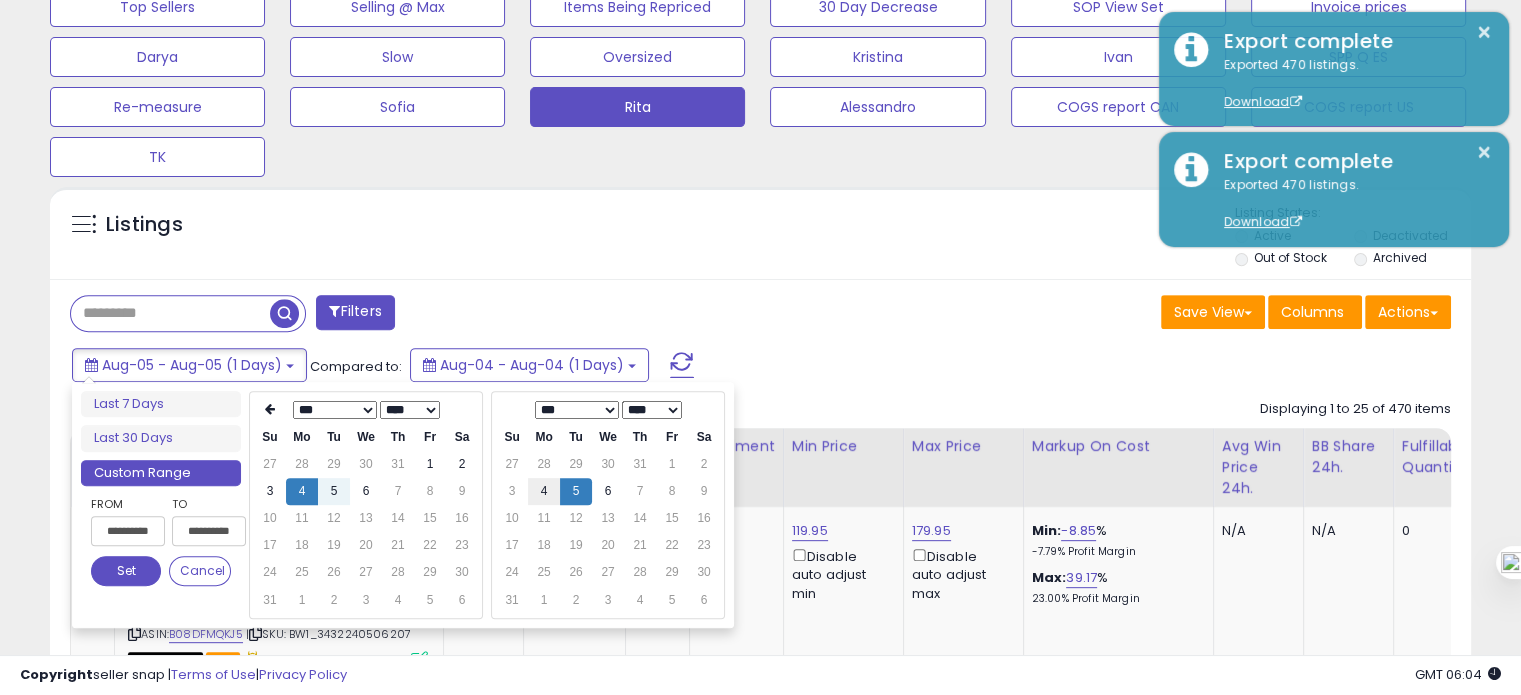 type on "**********" 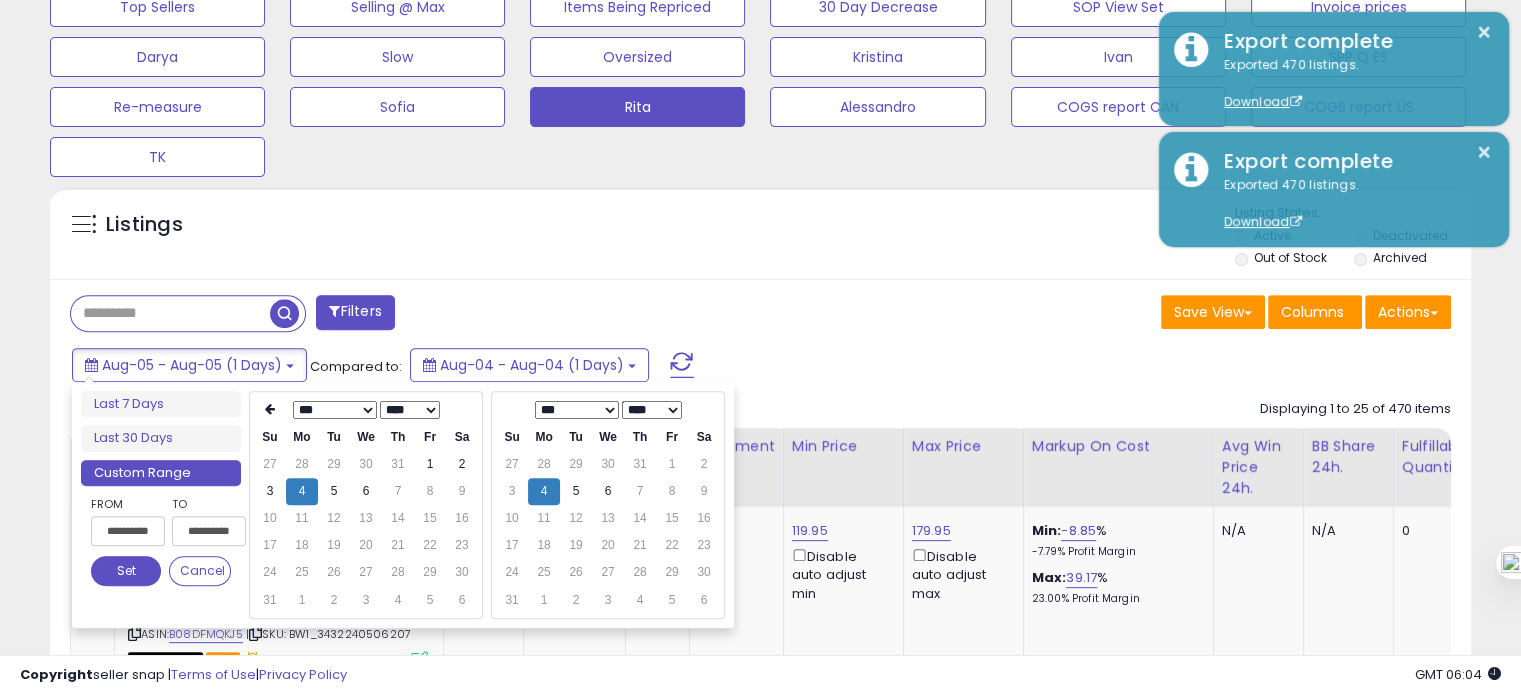 click on "Set" at bounding box center [126, 571] 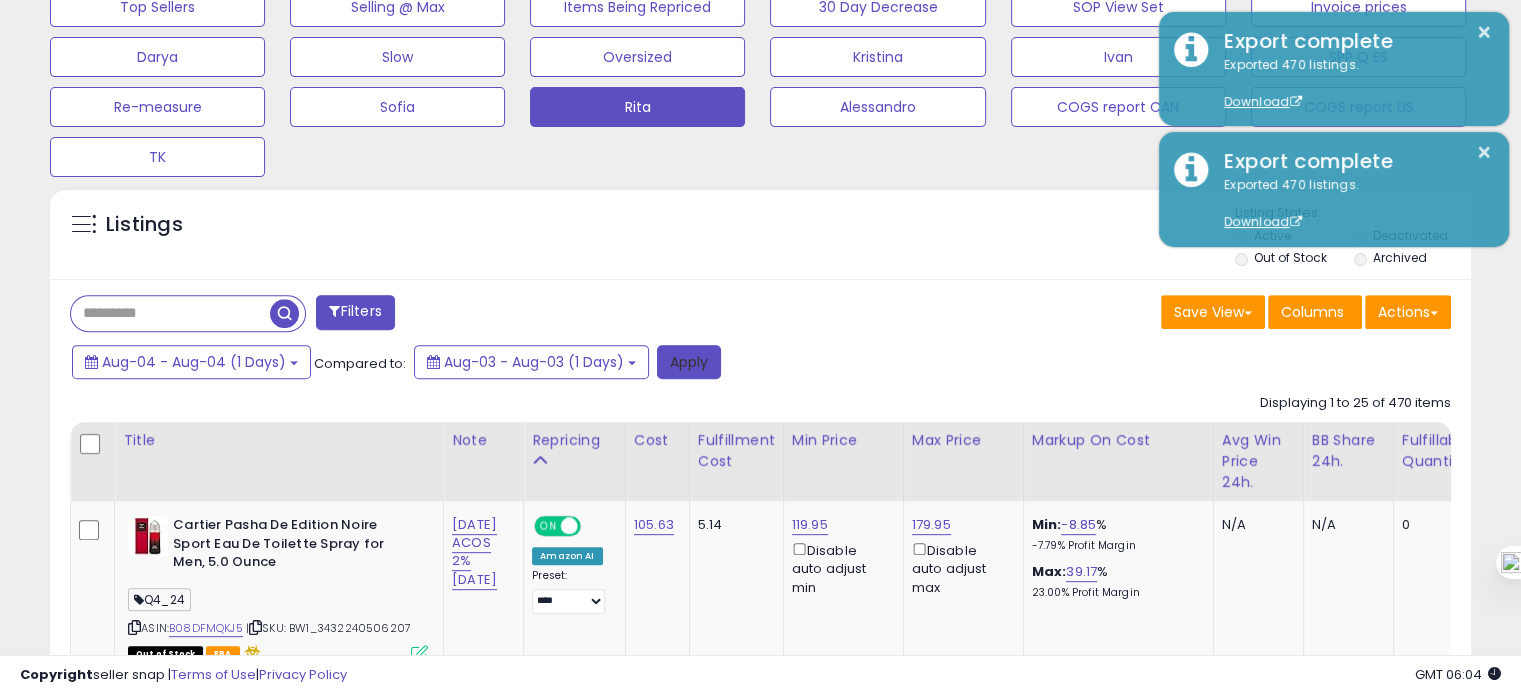 click on "Apply" at bounding box center (689, 362) 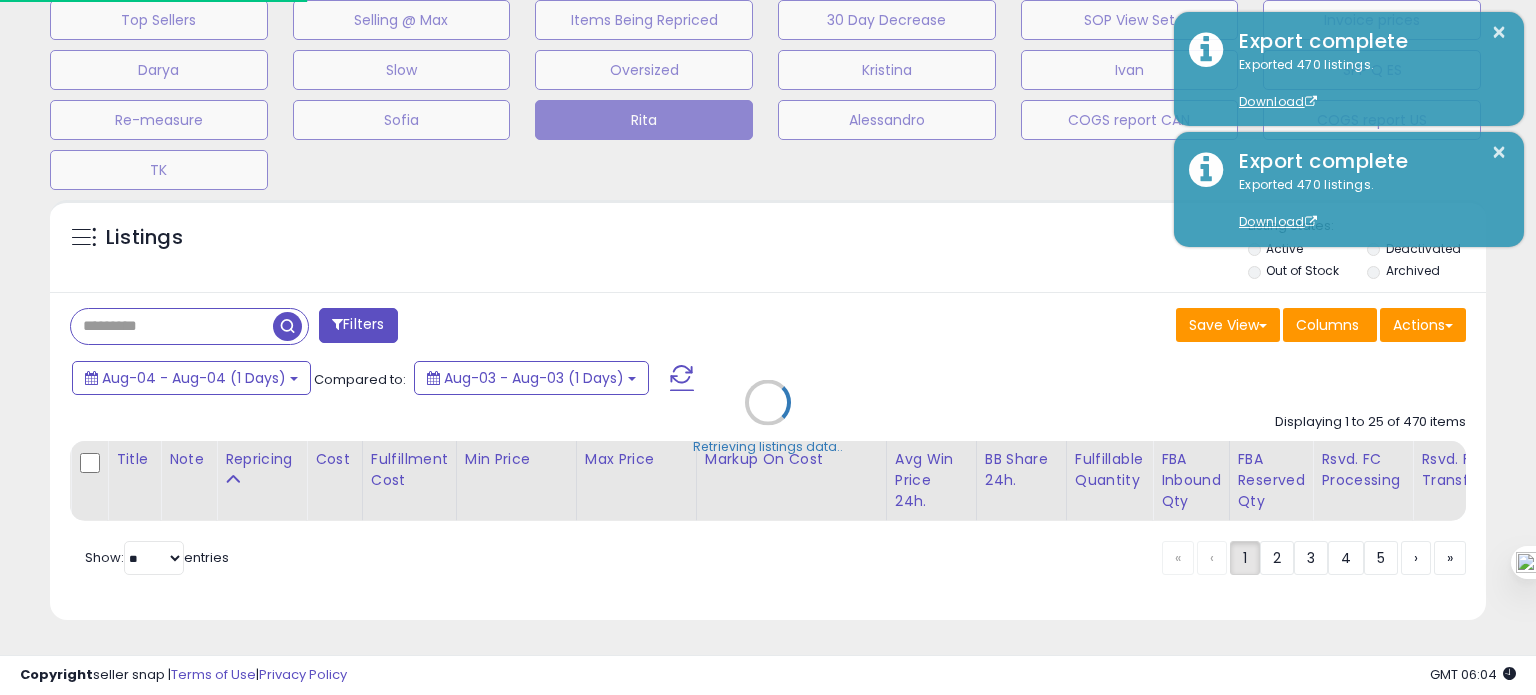 scroll, scrollTop: 999589, scrollLeft: 999168, axis: both 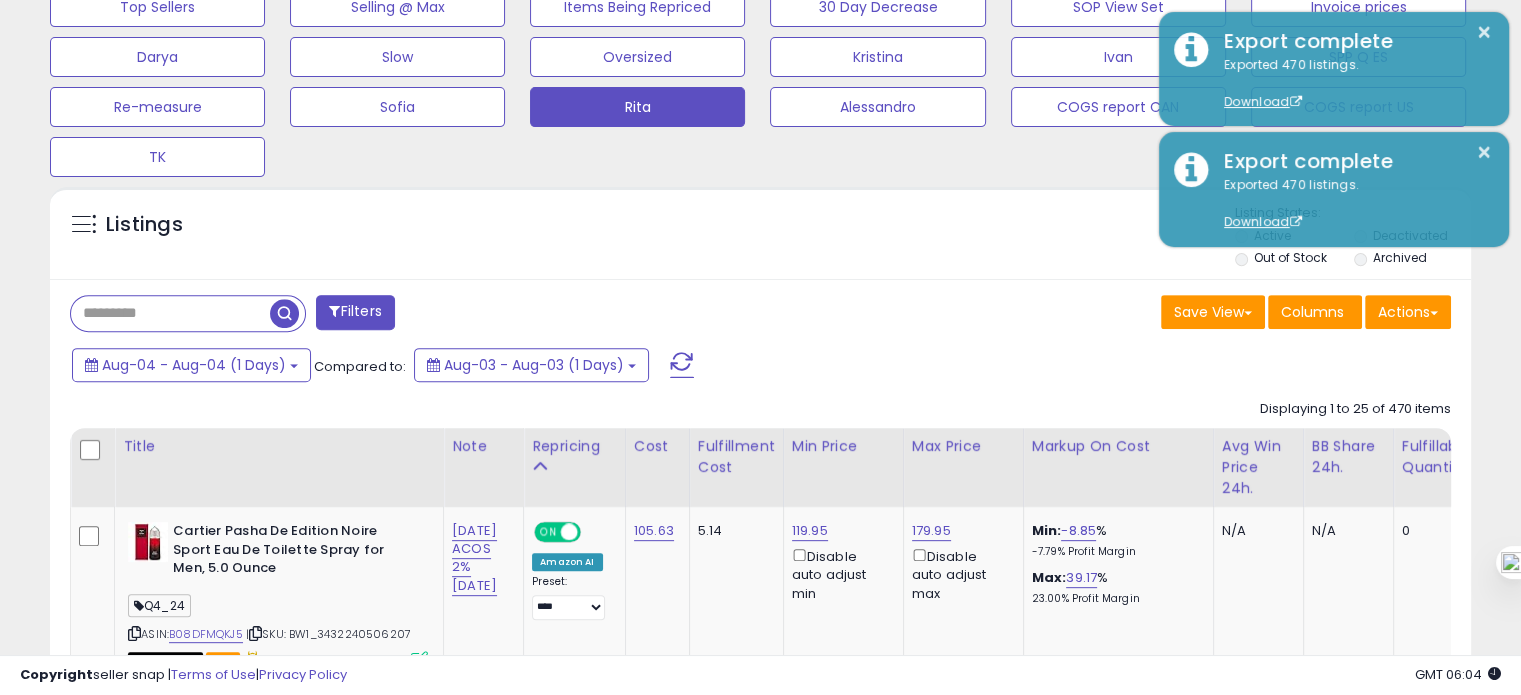 click on "Filters
Save View
Save As New View
Update Current View
Columns" at bounding box center [760, 2764] 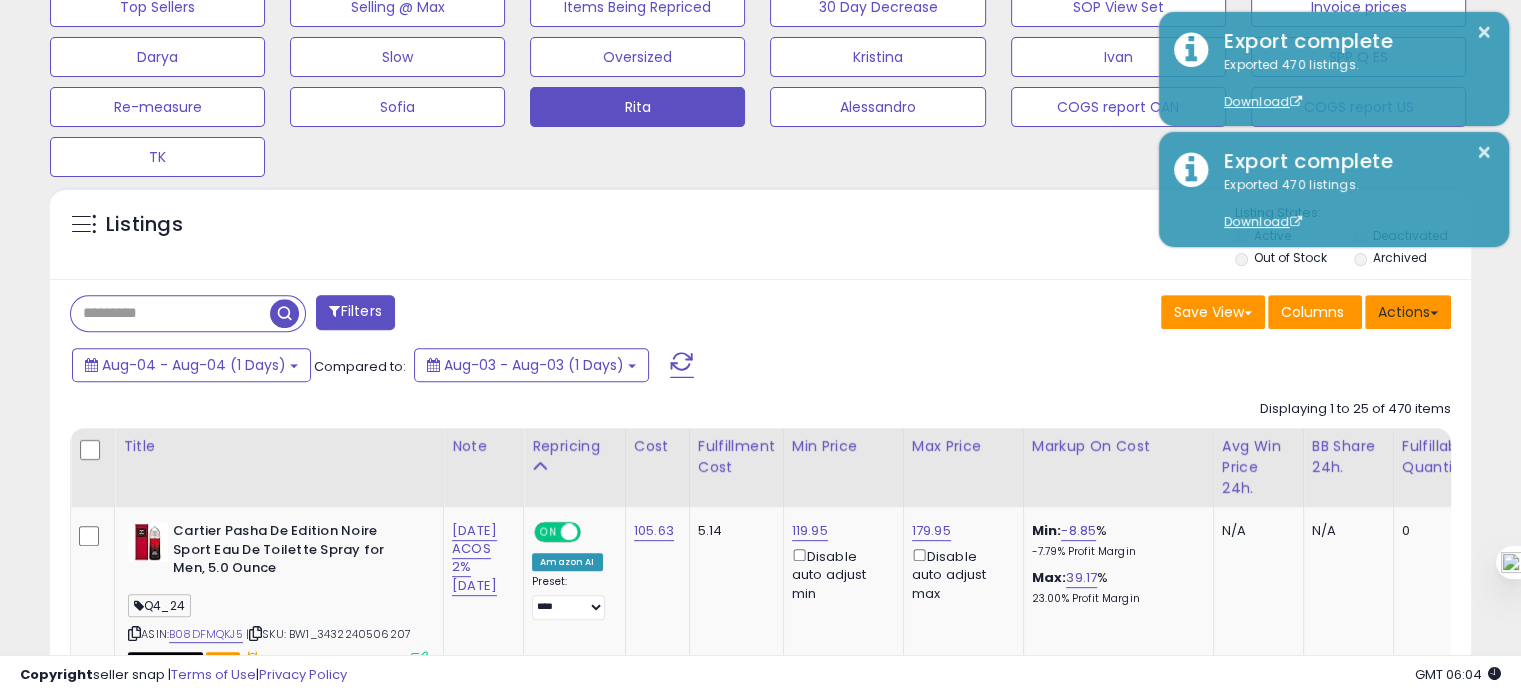 click on "Actions" at bounding box center [1408, 312] 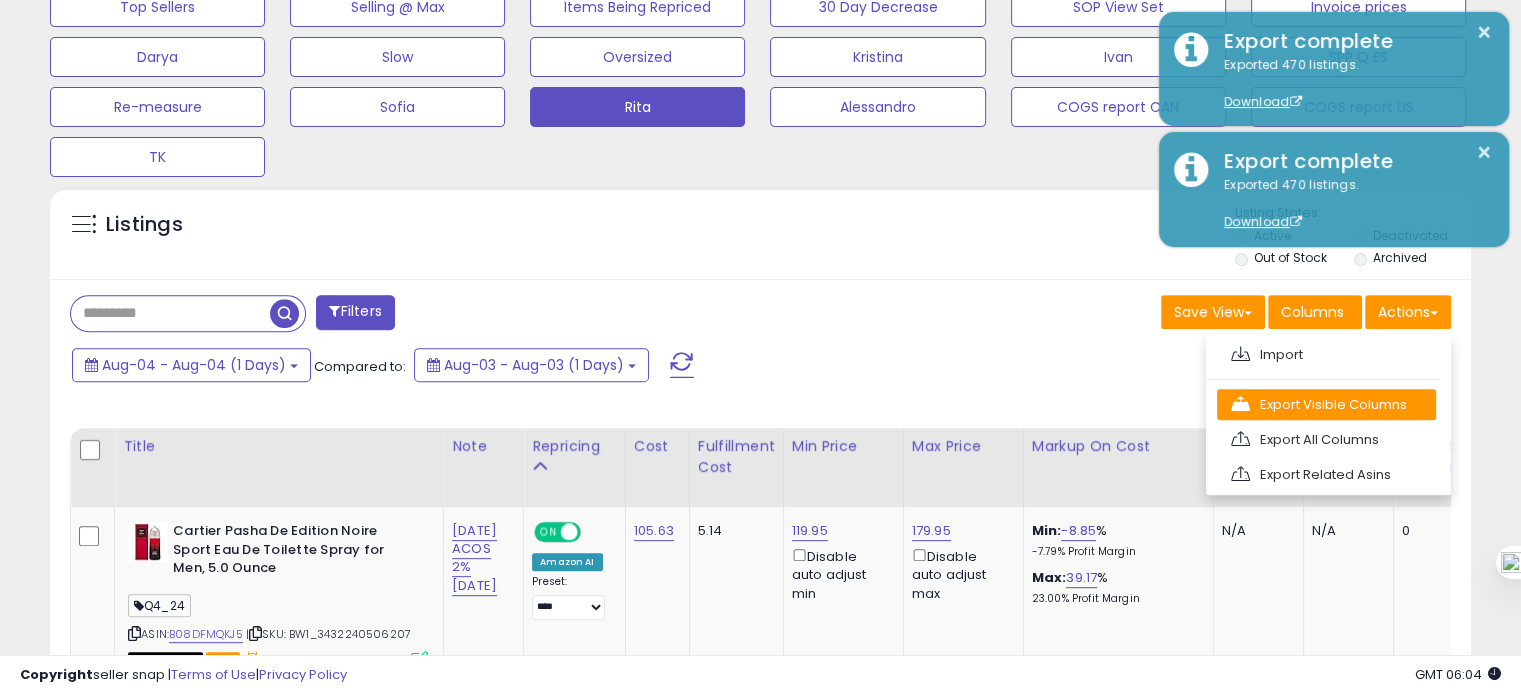 click on "Export Visible Columns" at bounding box center [1326, 404] 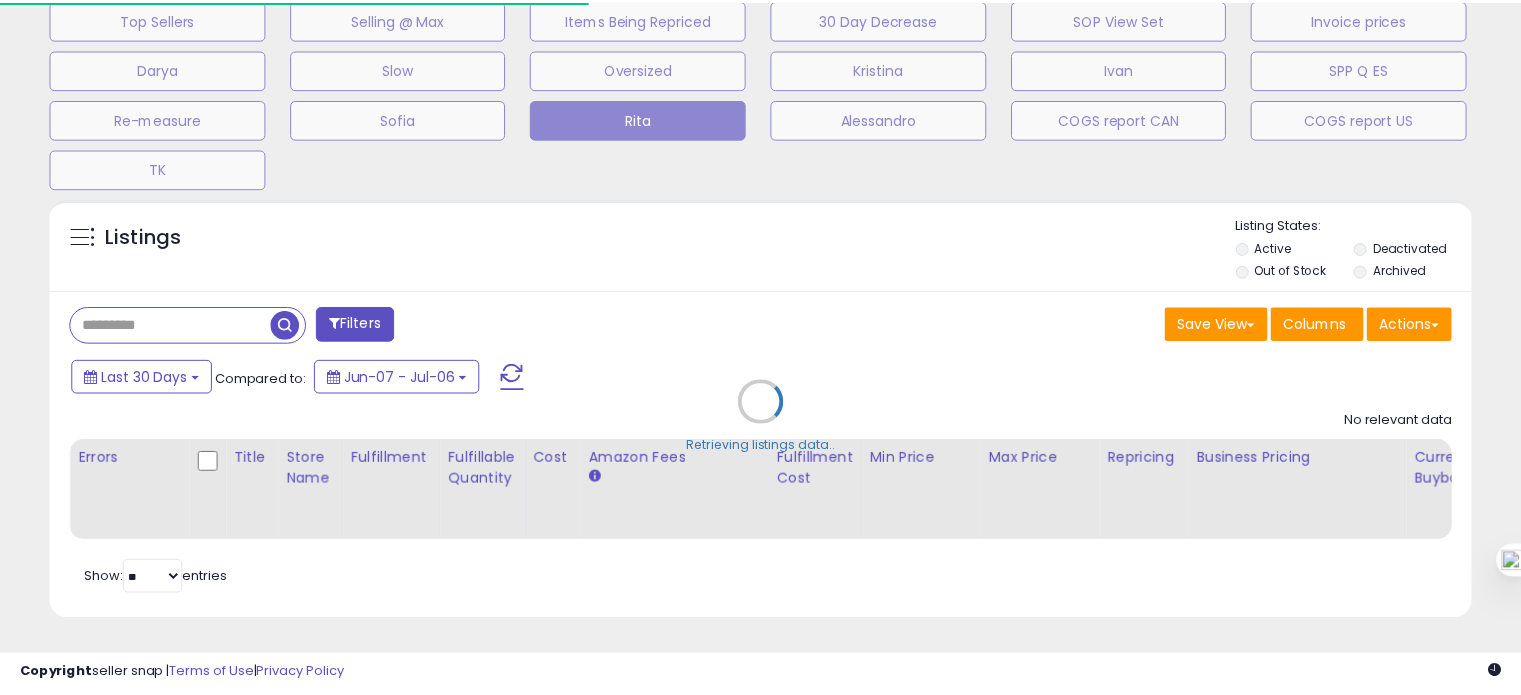 scroll, scrollTop: 693, scrollLeft: 0, axis: vertical 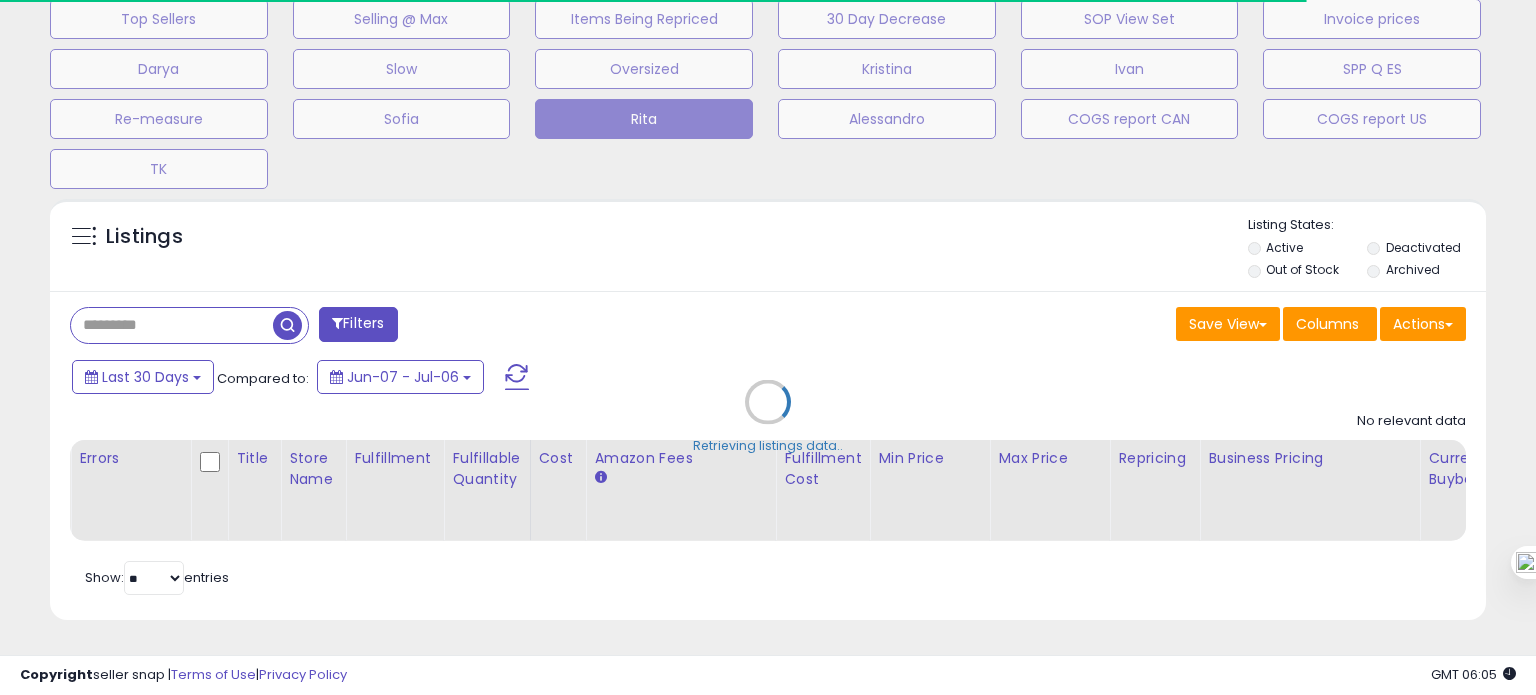 click on "Retrieving listings data.." at bounding box center [768, 417] 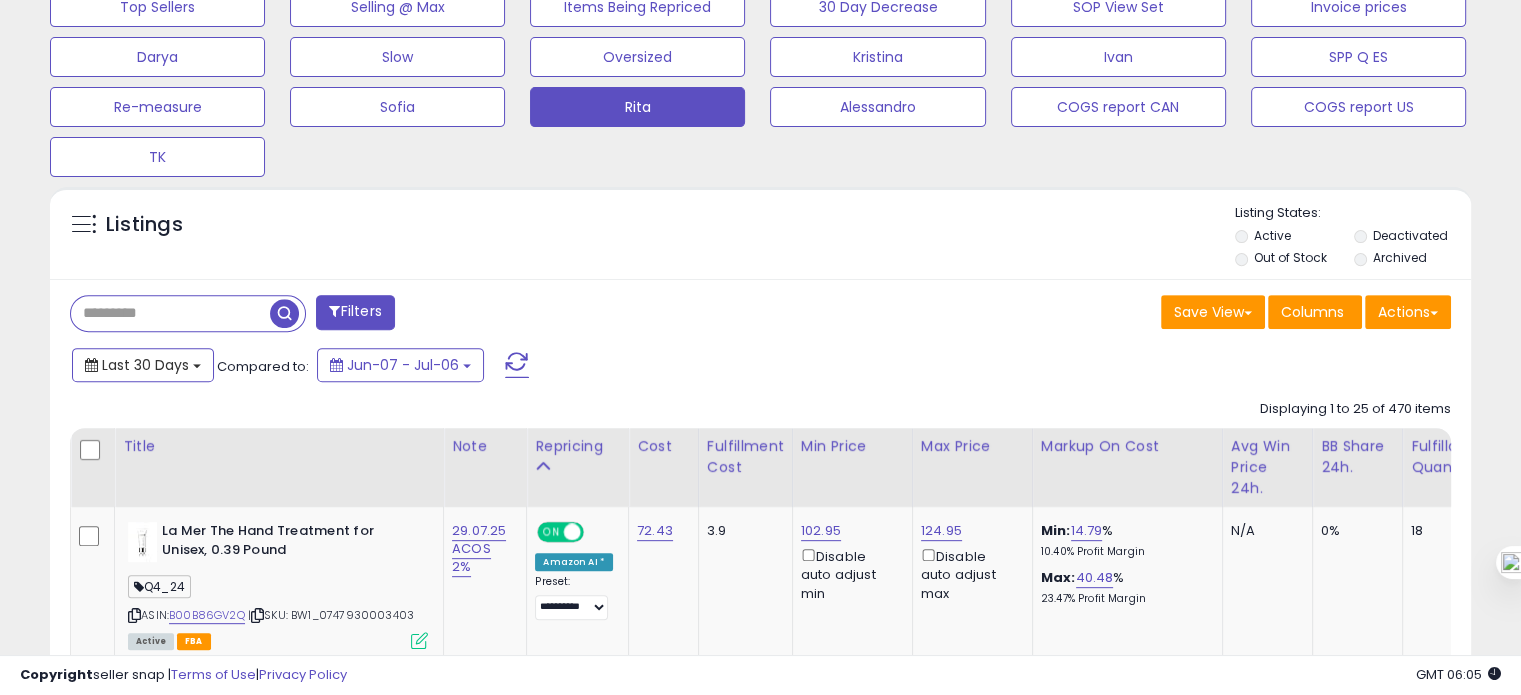 click on "Last 30 Days" at bounding box center (145, 365) 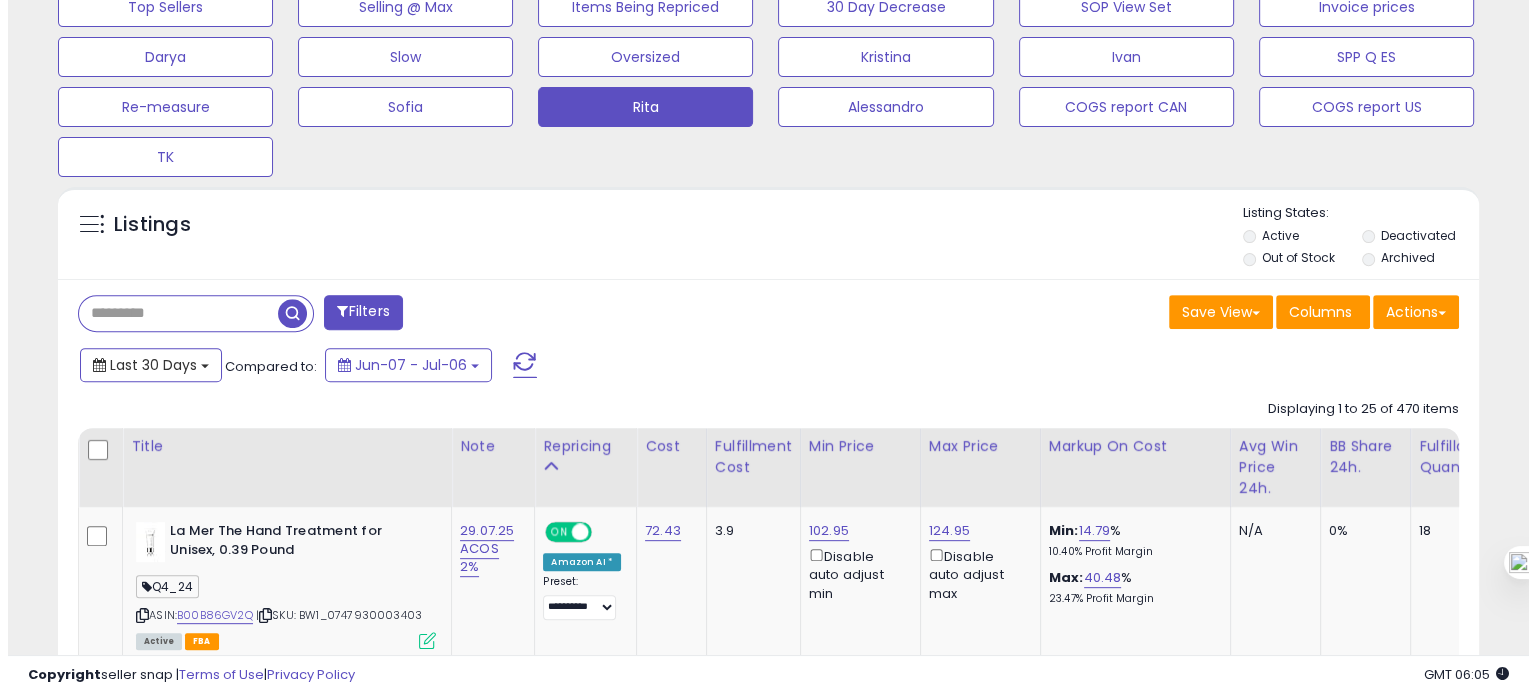 scroll, scrollTop: 409, scrollLeft: 822, axis: both 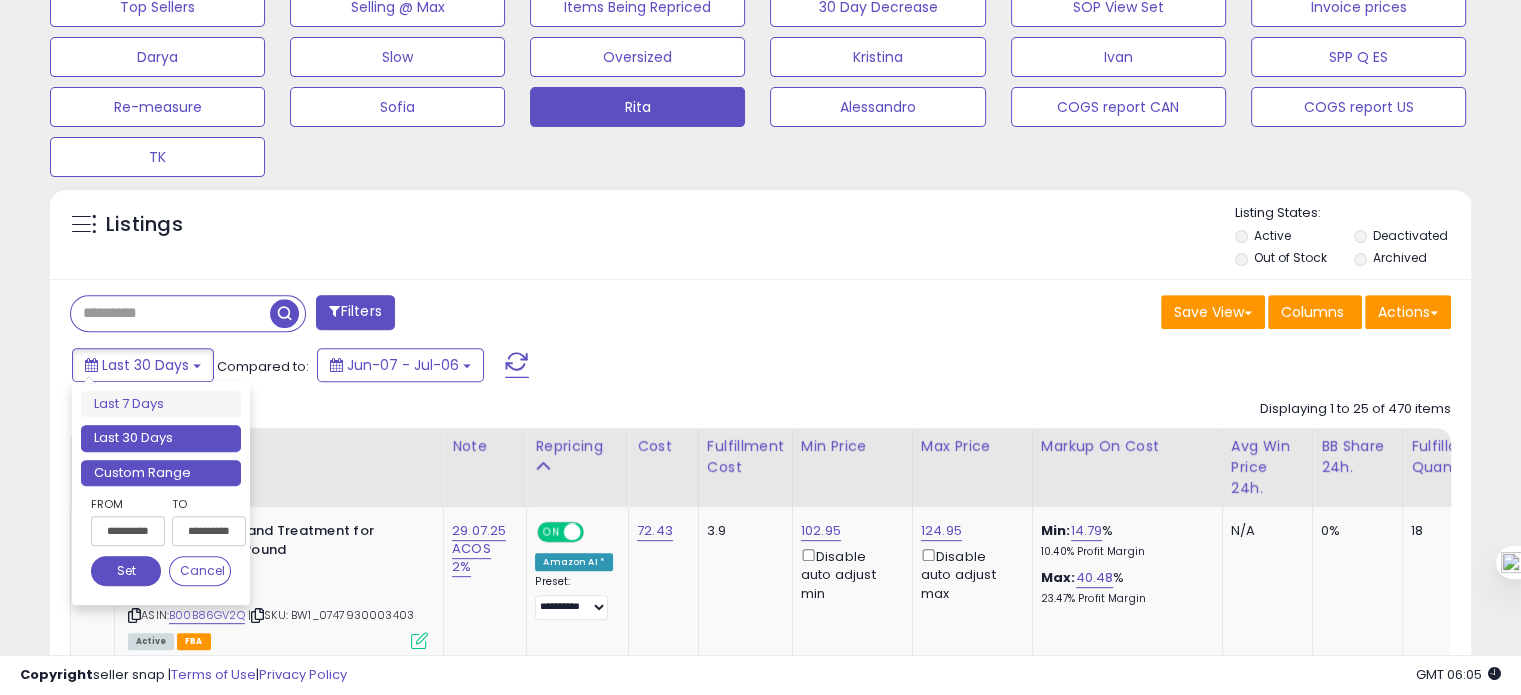 click on "Custom Range" at bounding box center [161, 473] 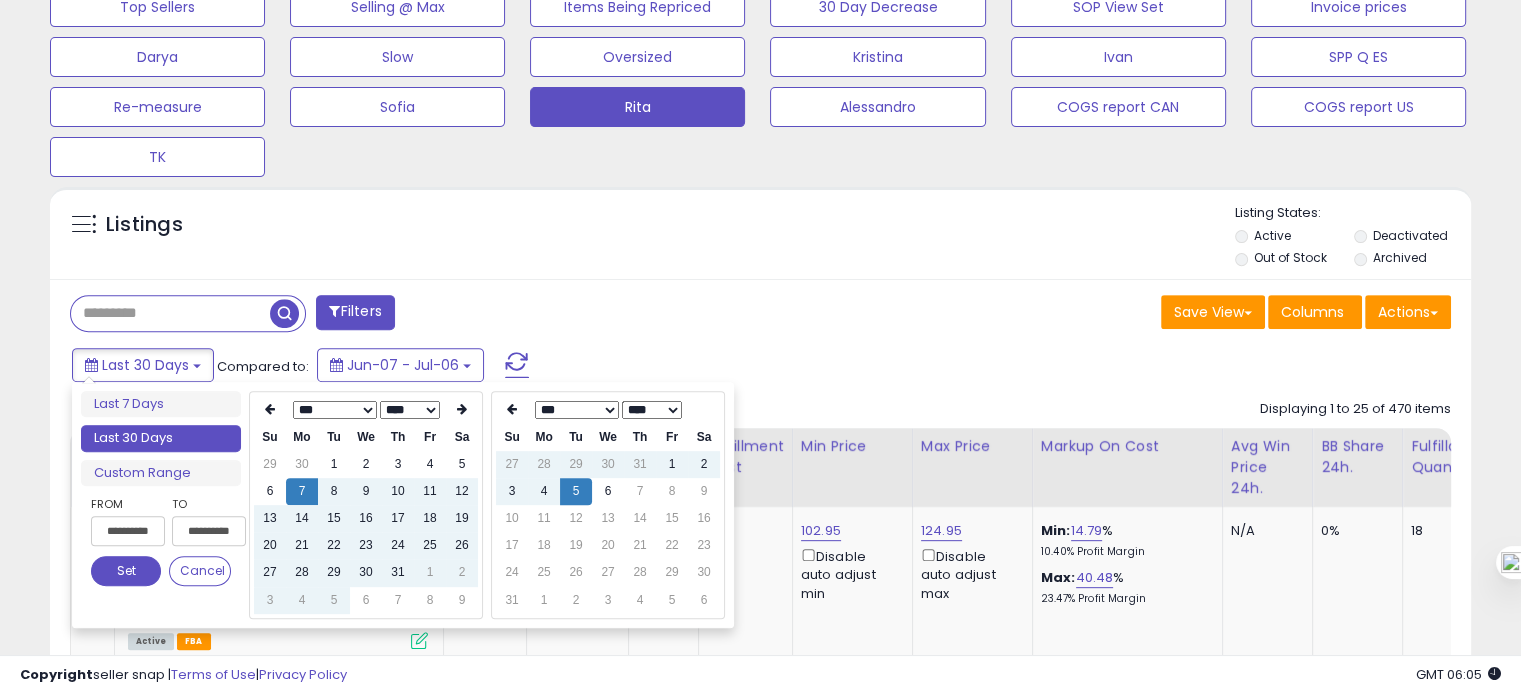 type on "**********" 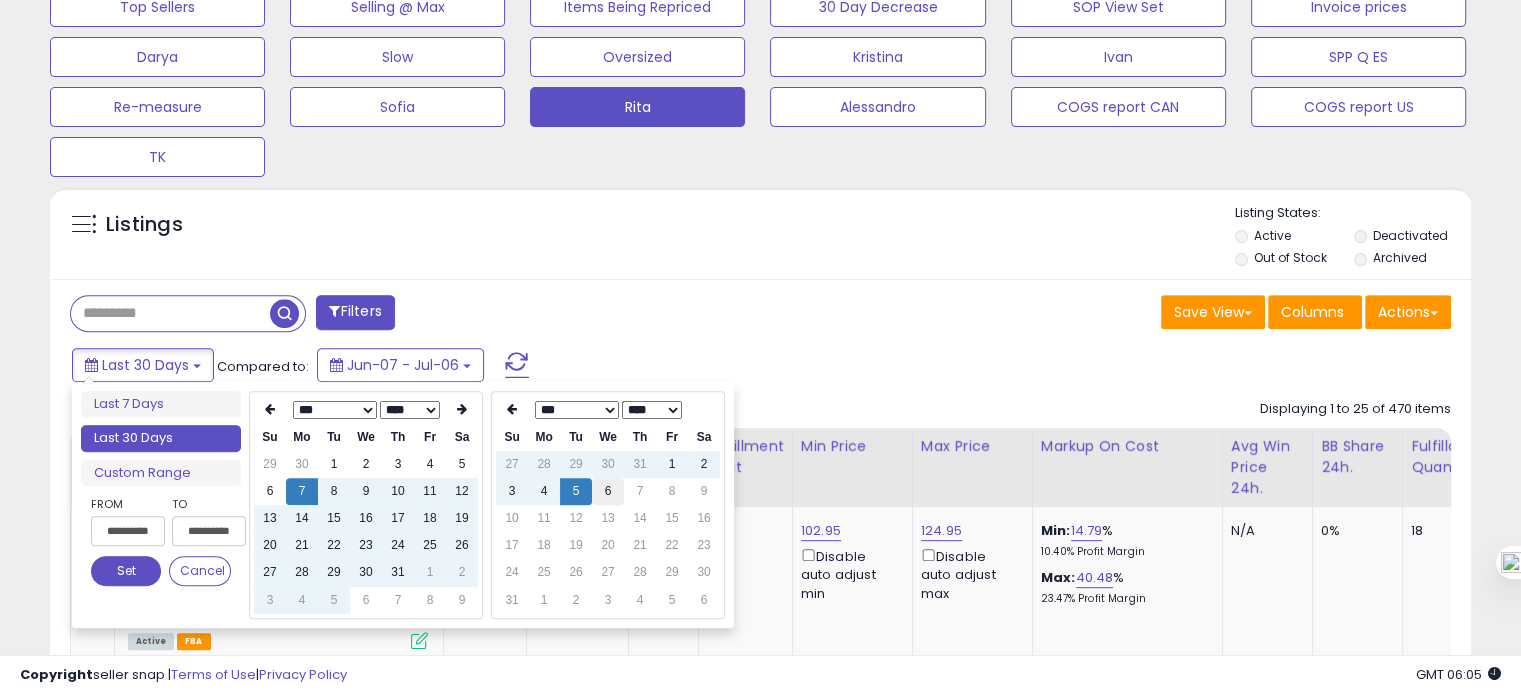click on "6" at bounding box center (608, 491) 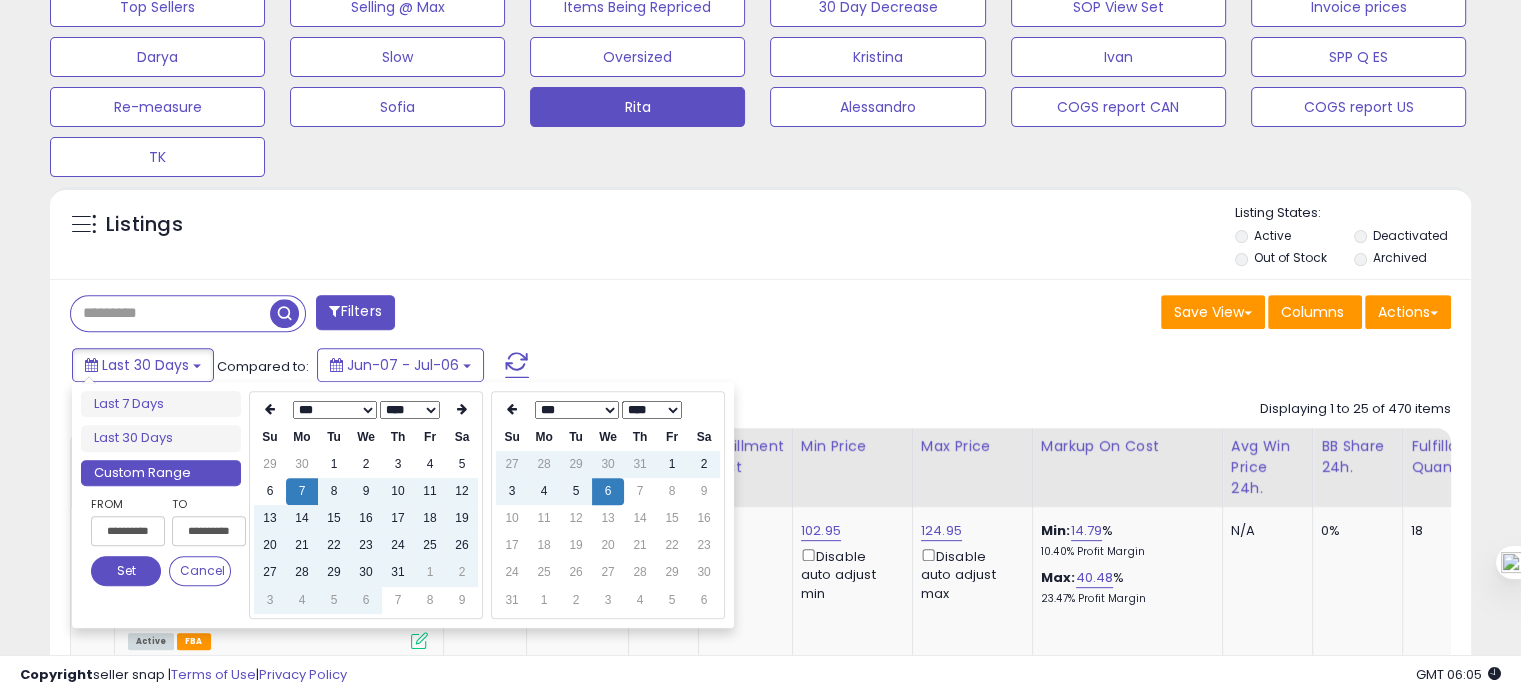 type on "**********" 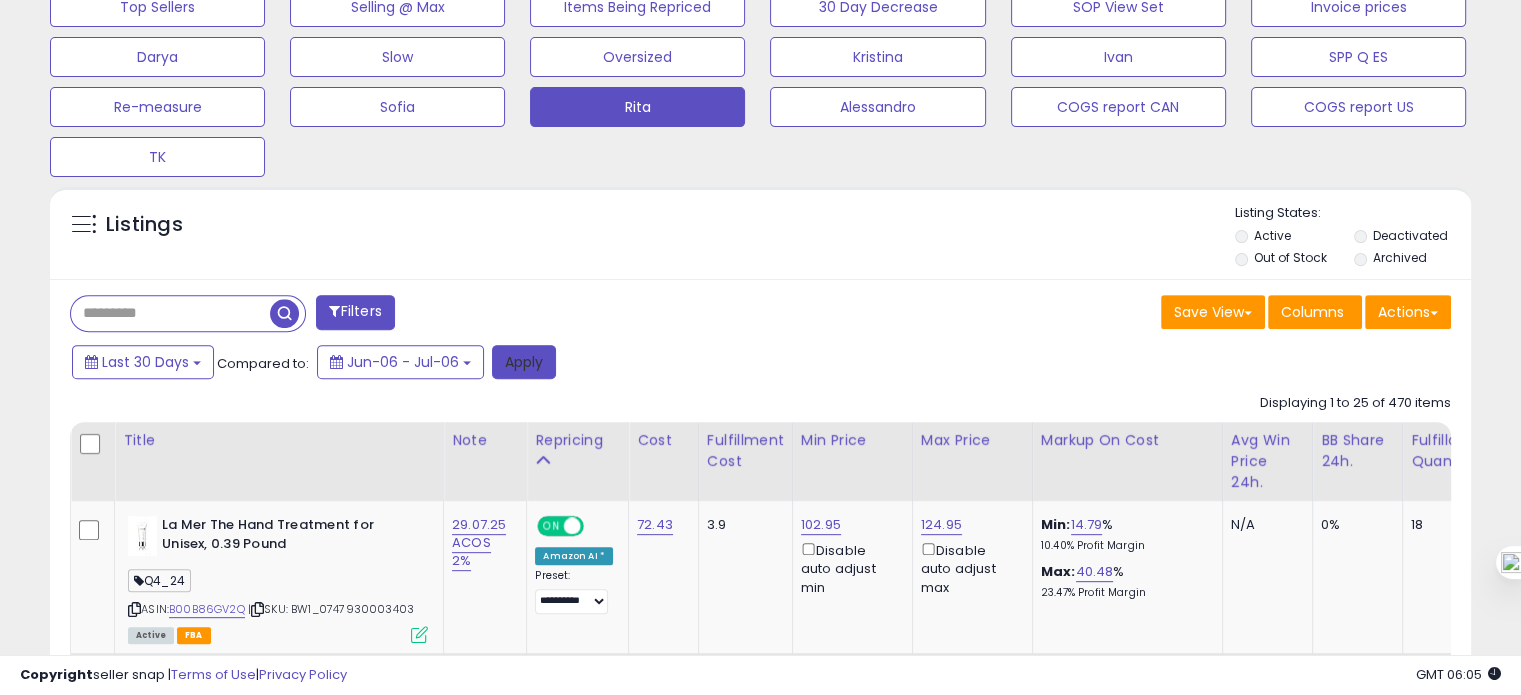 click on "Apply" at bounding box center (524, 362) 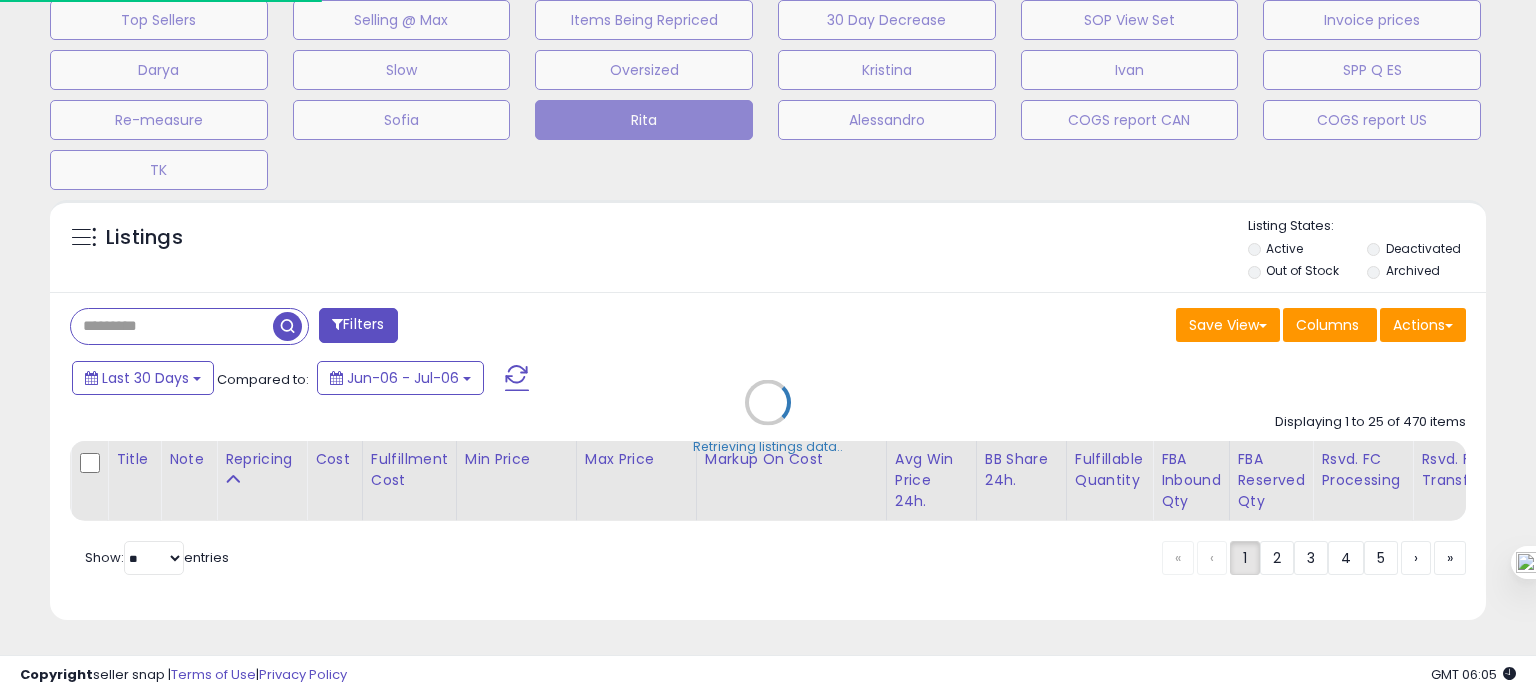 scroll, scrollTop: 999589, scrollLeft: 999168, axis: both 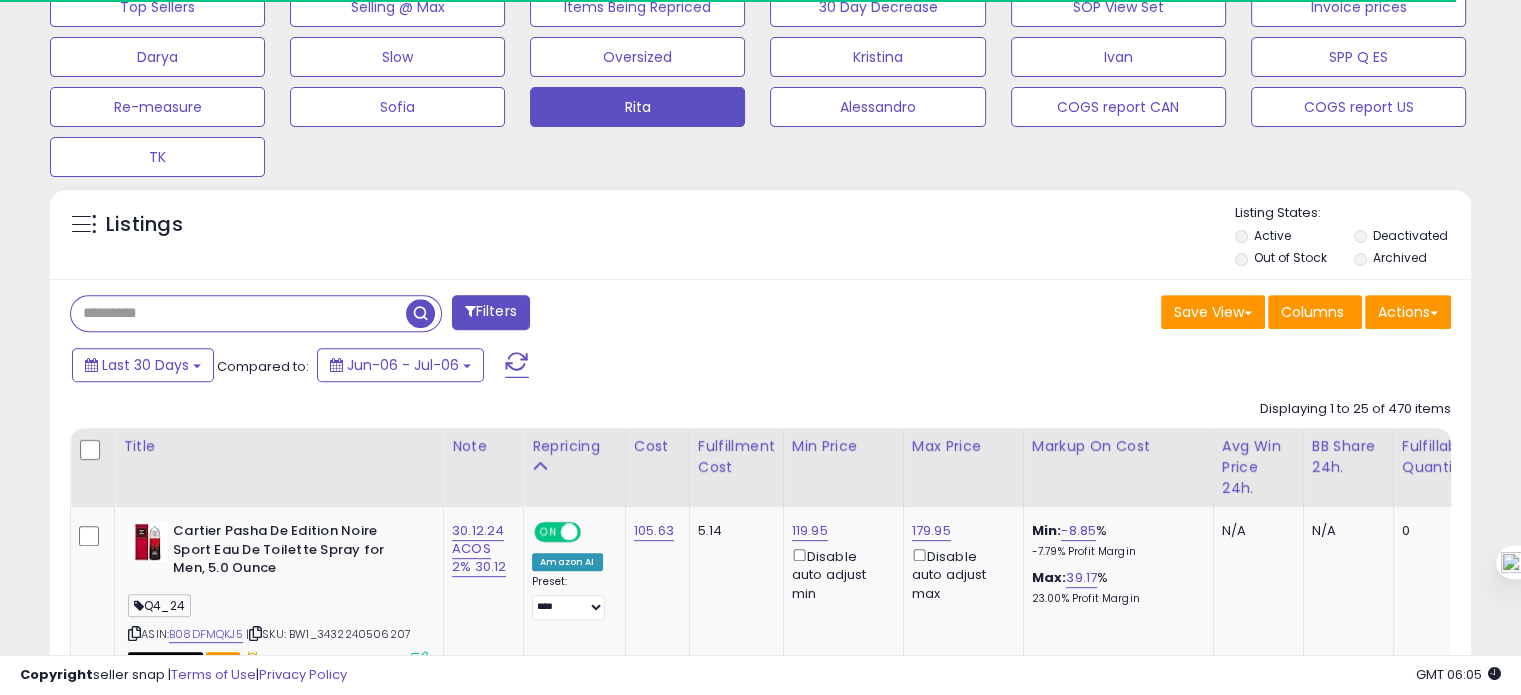 click at bounding box center [238, 313] 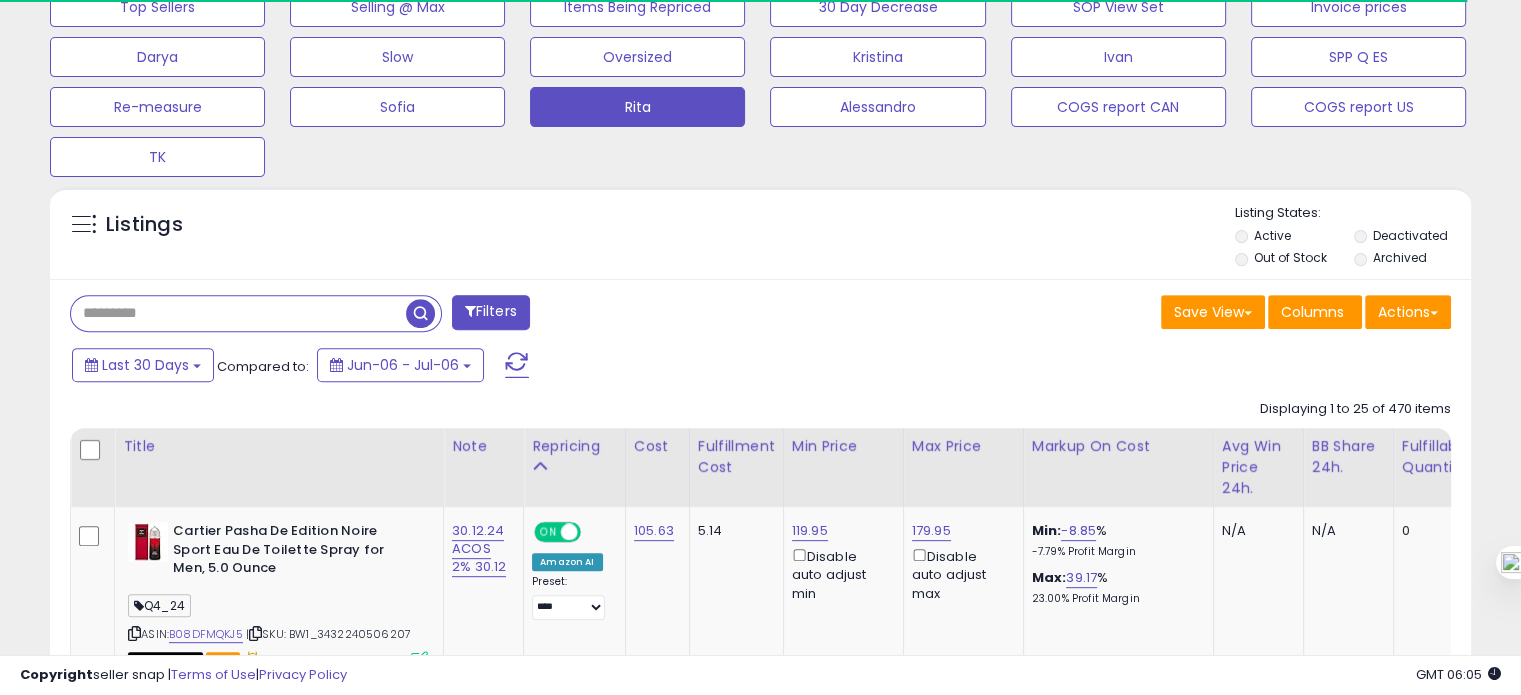 paste on "**********" 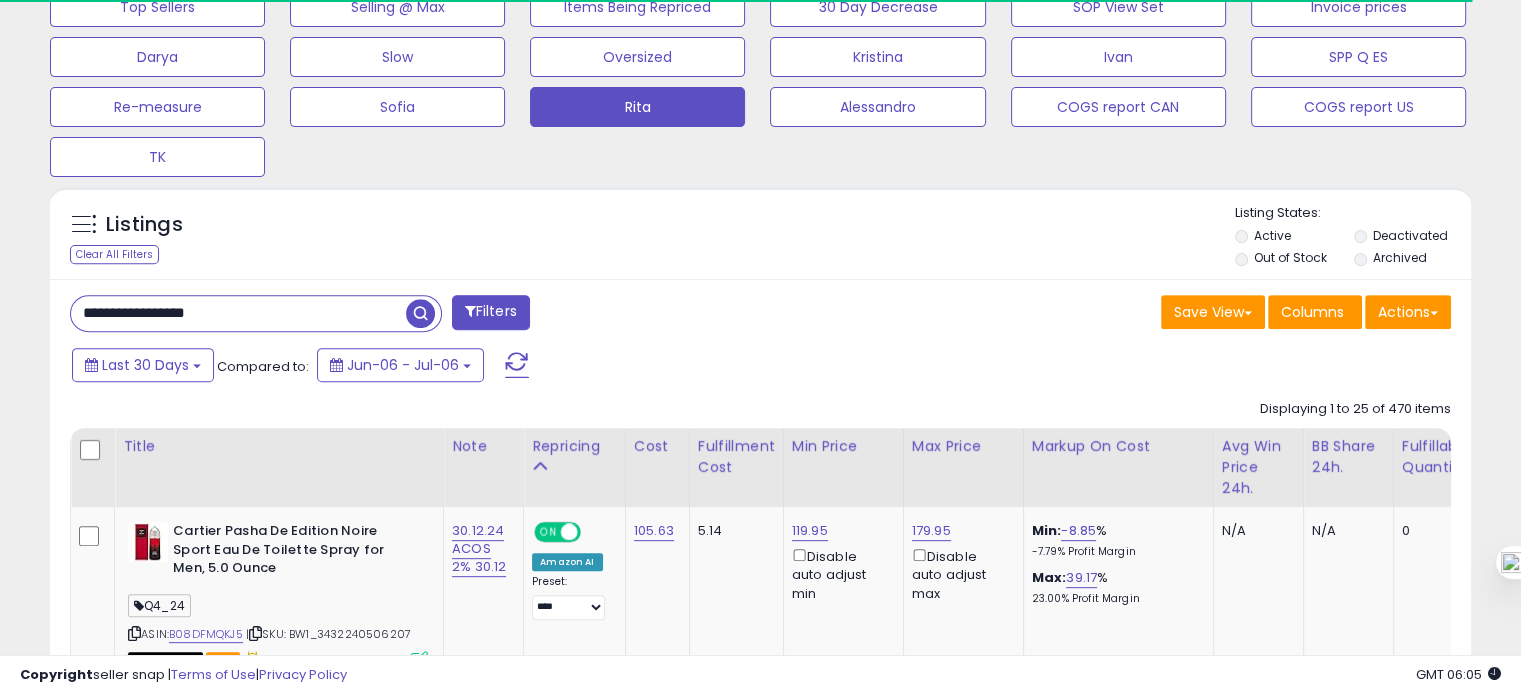 type on "**********" 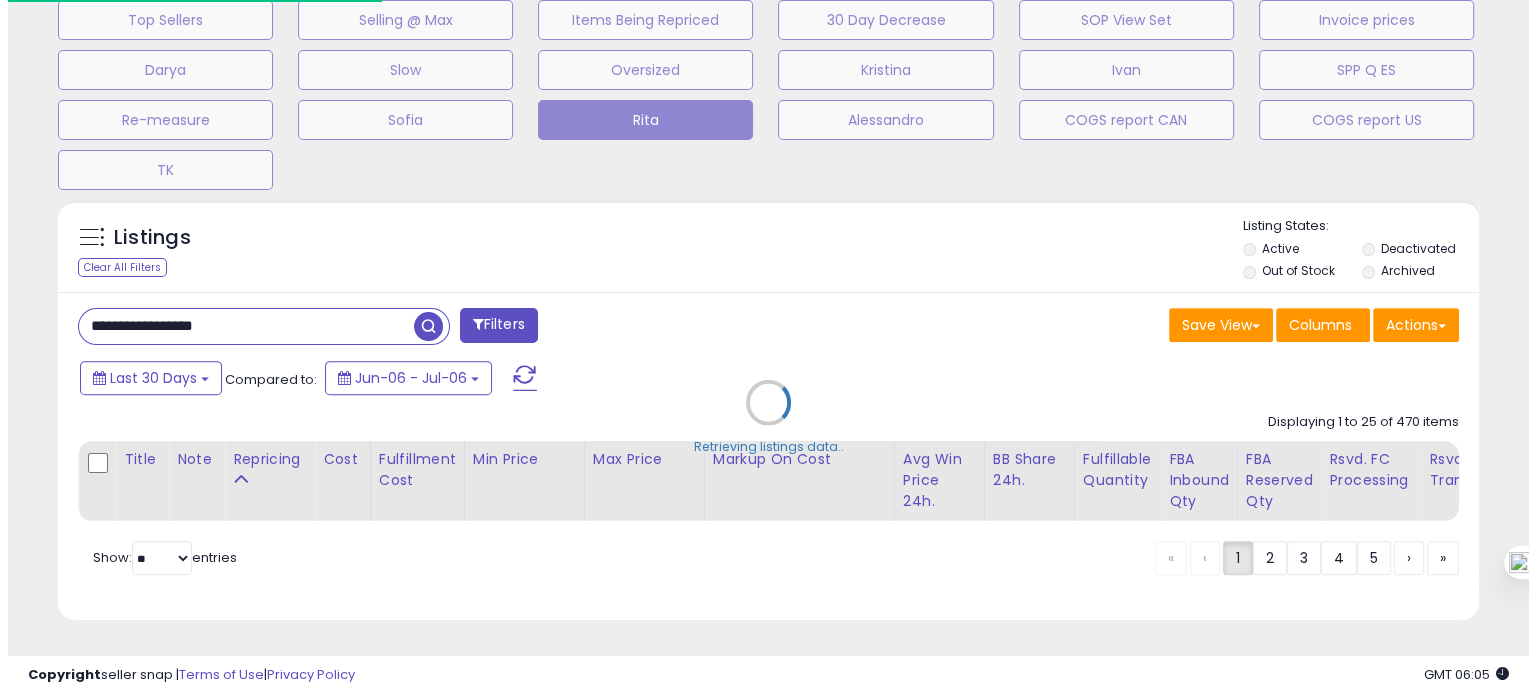 scroll, scrollTop: 999589, scrollLeft: 999168, axis: both 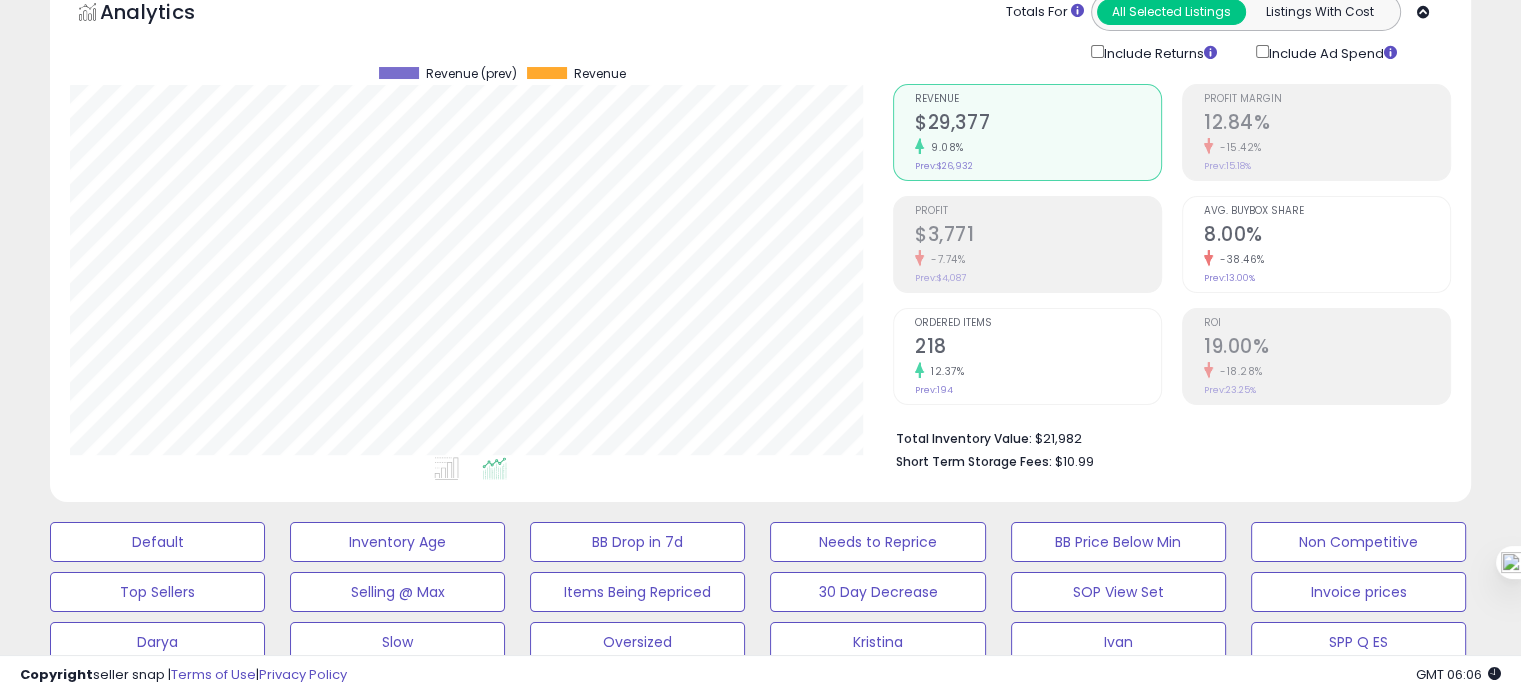 click on "12.37%" at bounding box center [1038, 371] 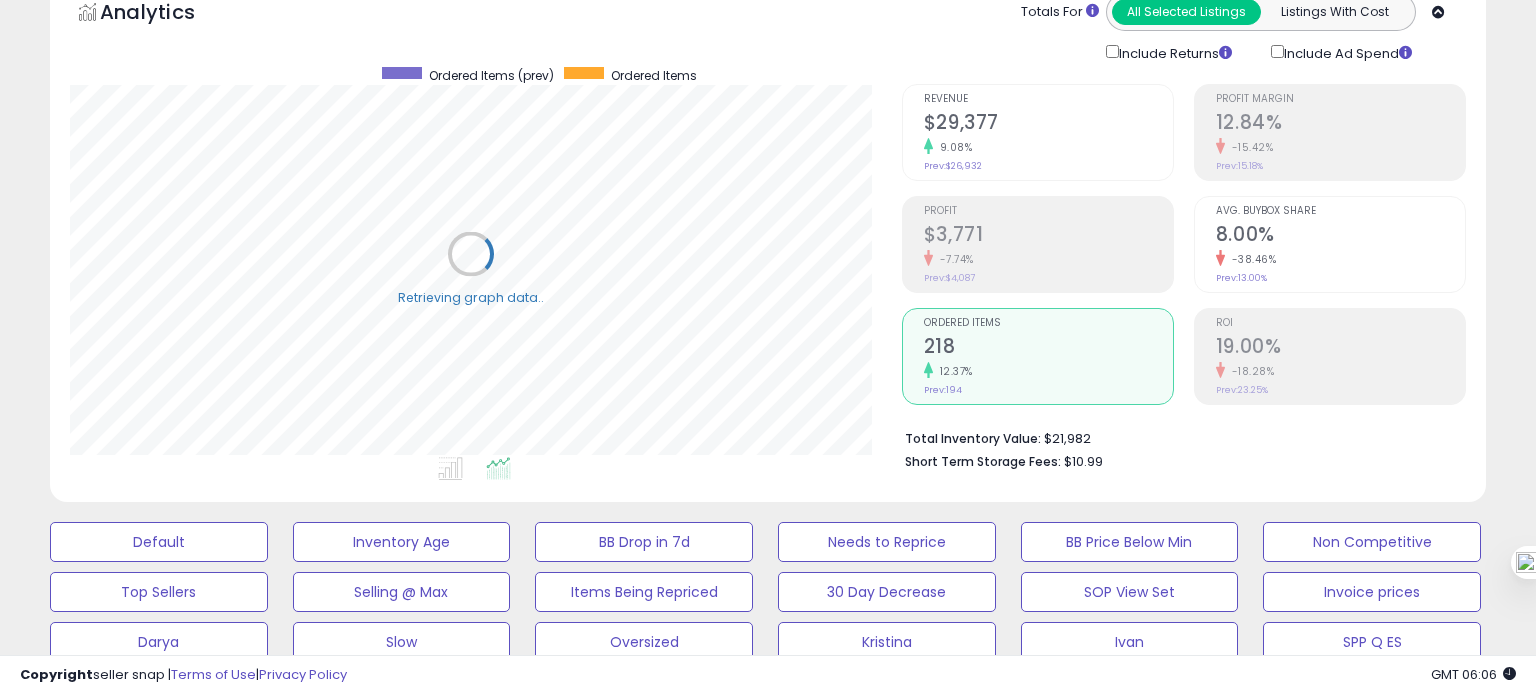 scroll, scrollTop: 999589, scrollLeft: 999168, axis: both 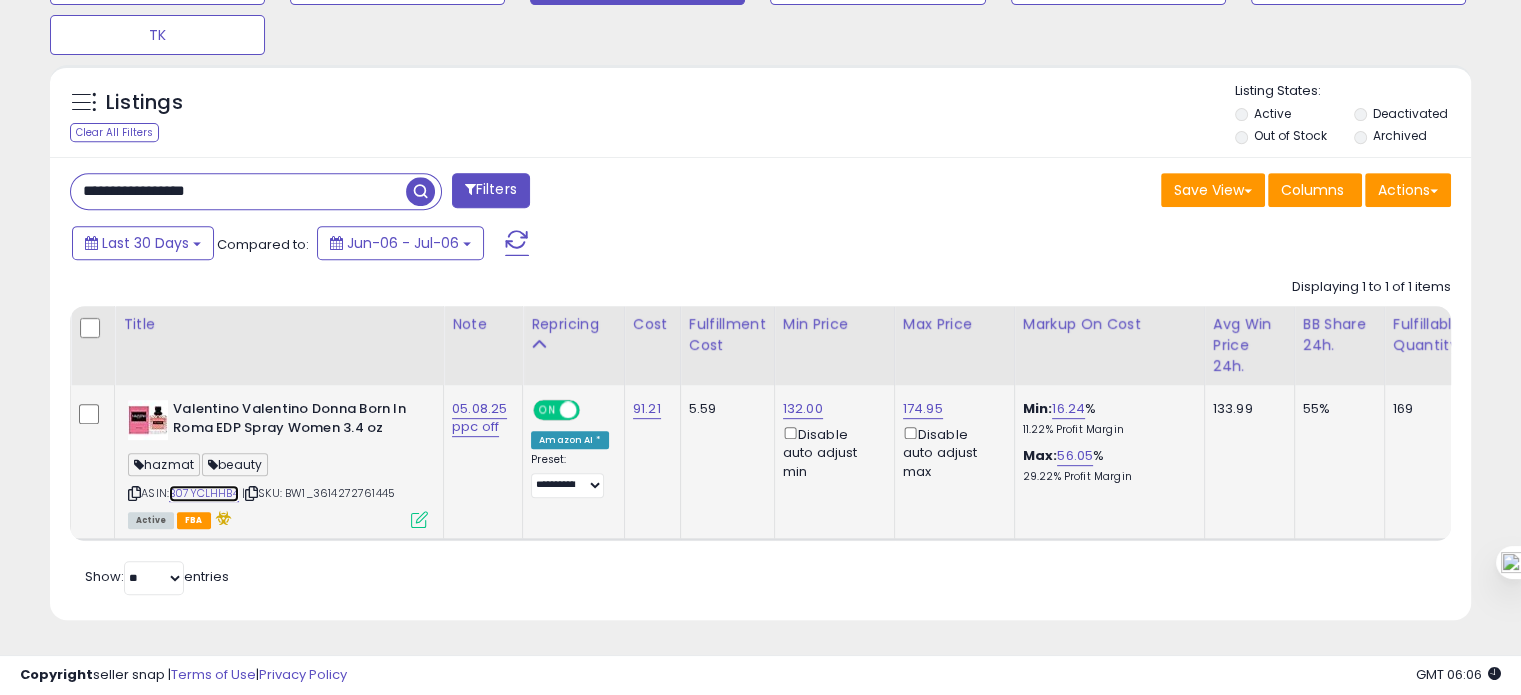 click on "B07YCLHHB4" at bounding box center (204, 493) 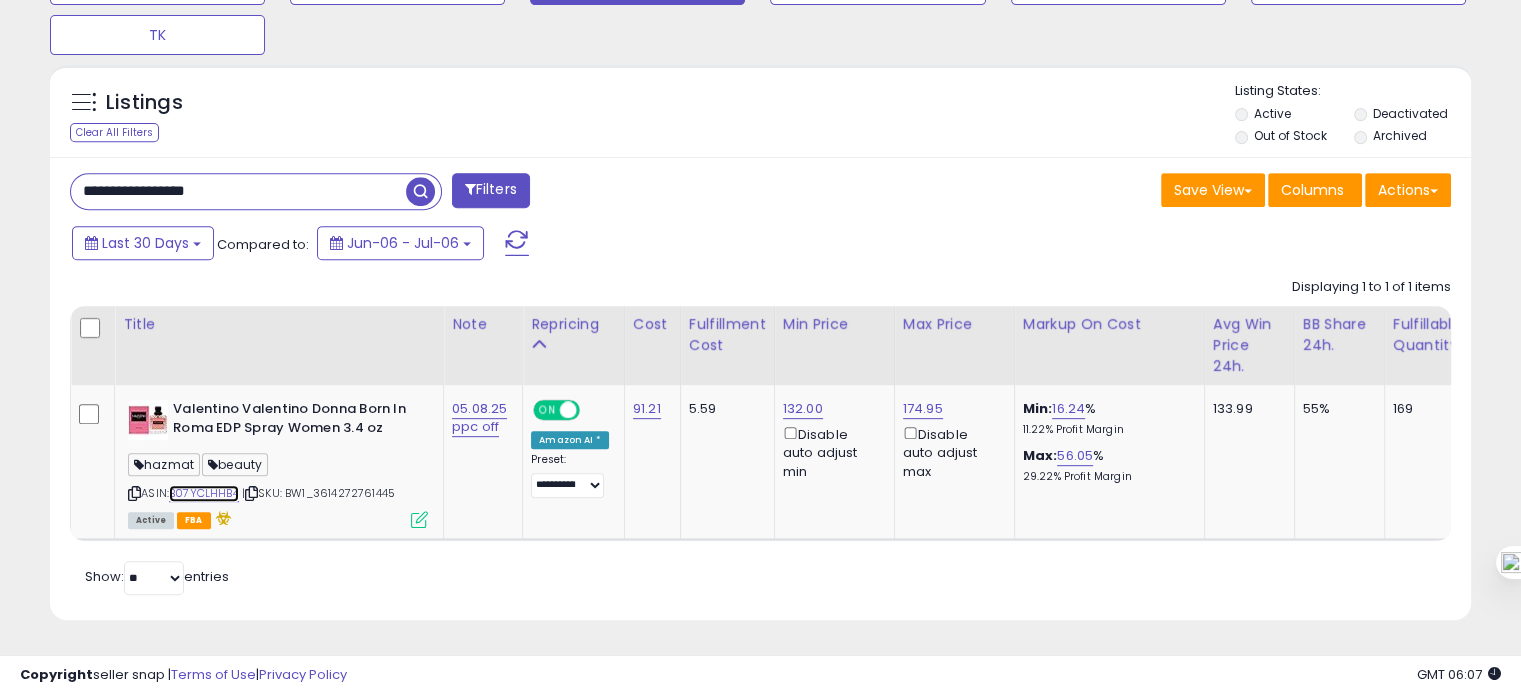scroll, scrollTop: 828, scrollLeft: 0, axis: vertical 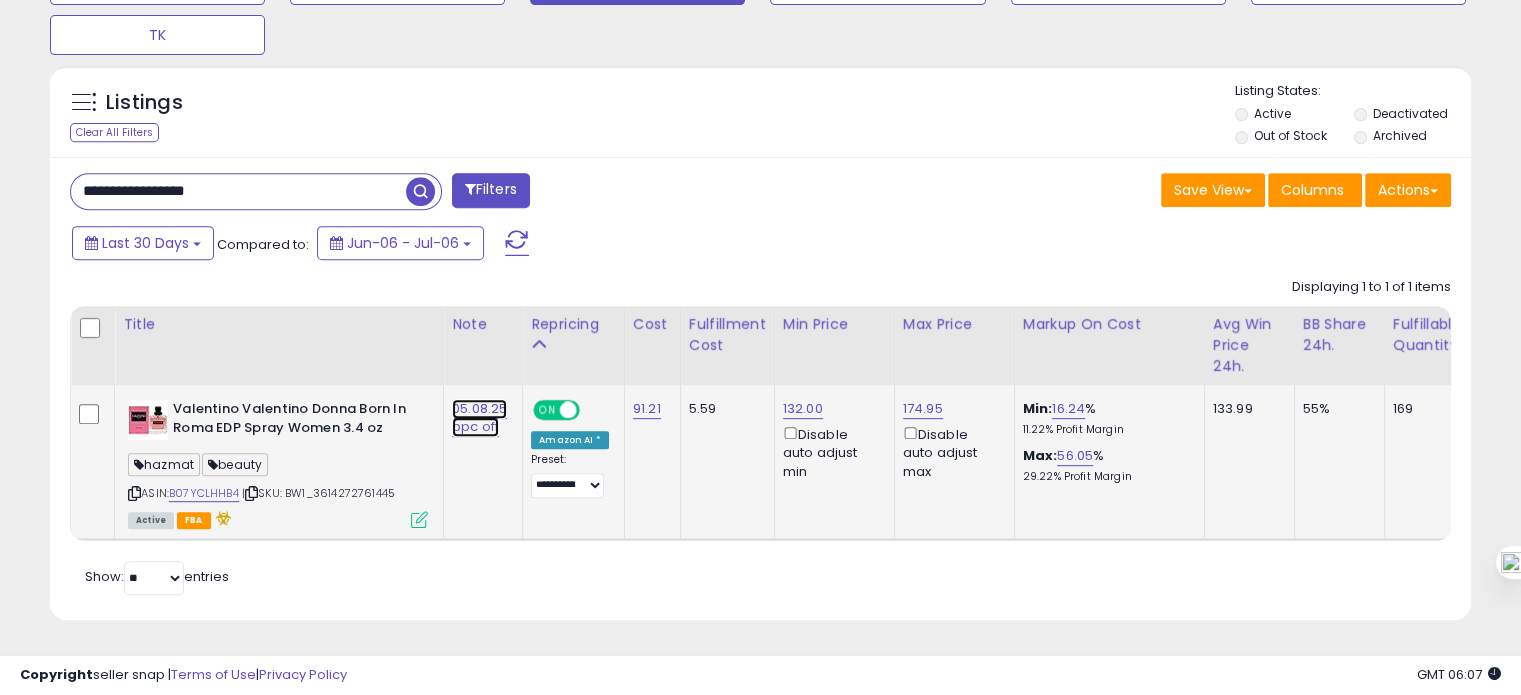 click on "05.08.25 ppc off" at bounding box center (479, 418) 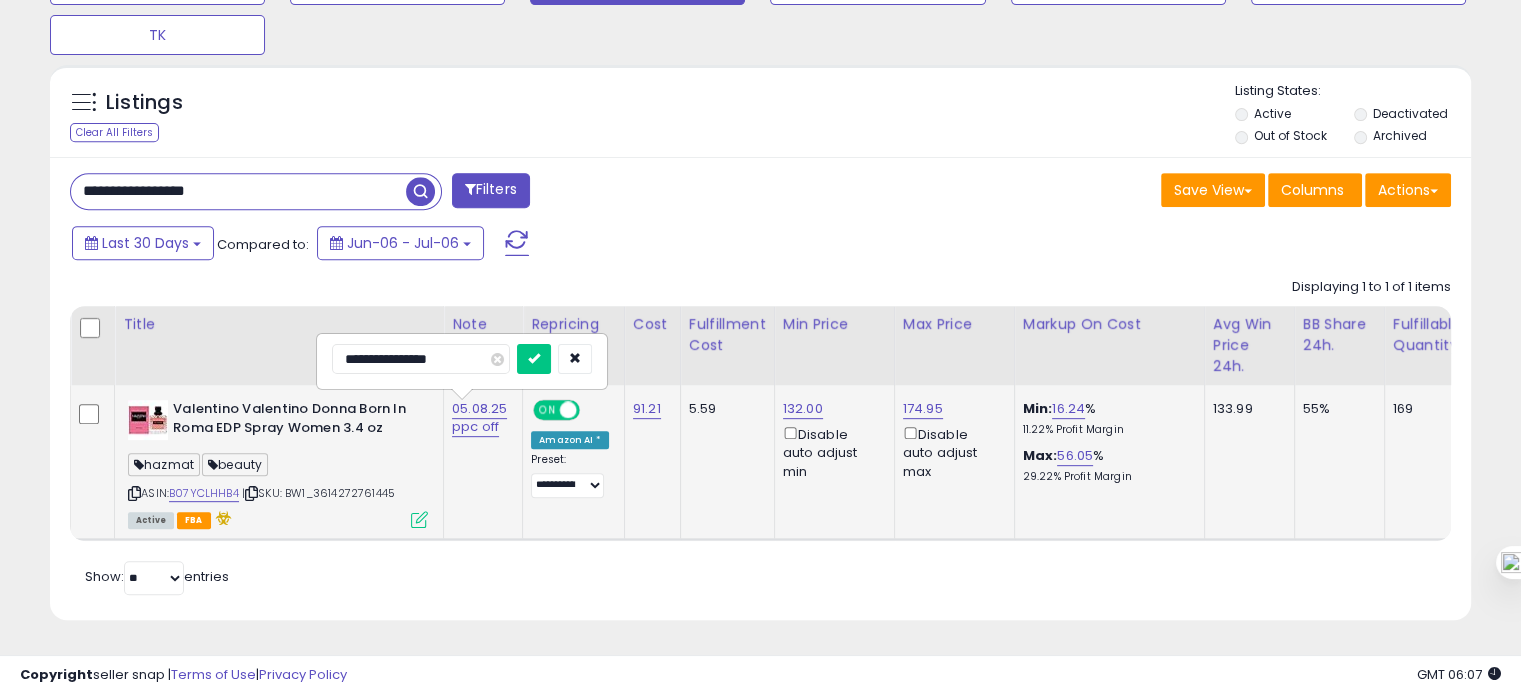 click on "**********" at bounding box center (421, 359) 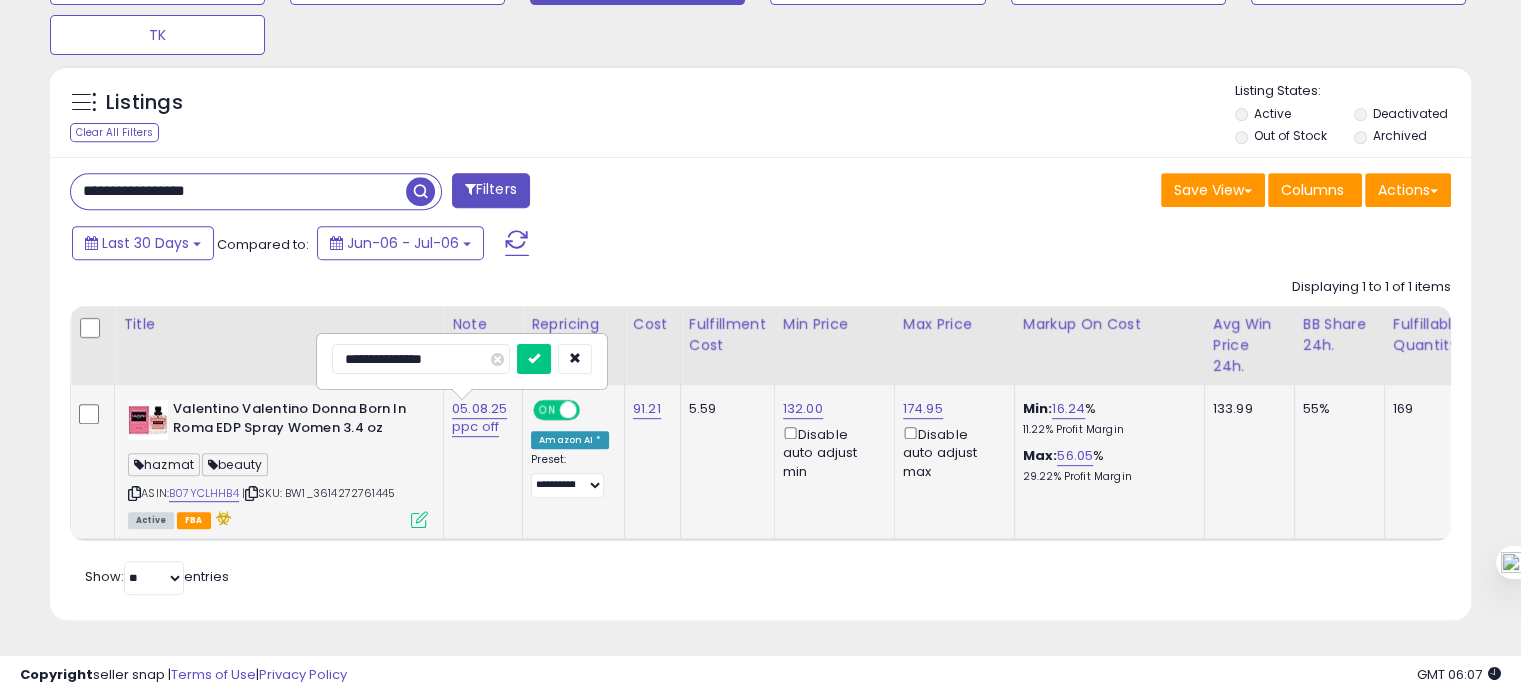 type on "**********" 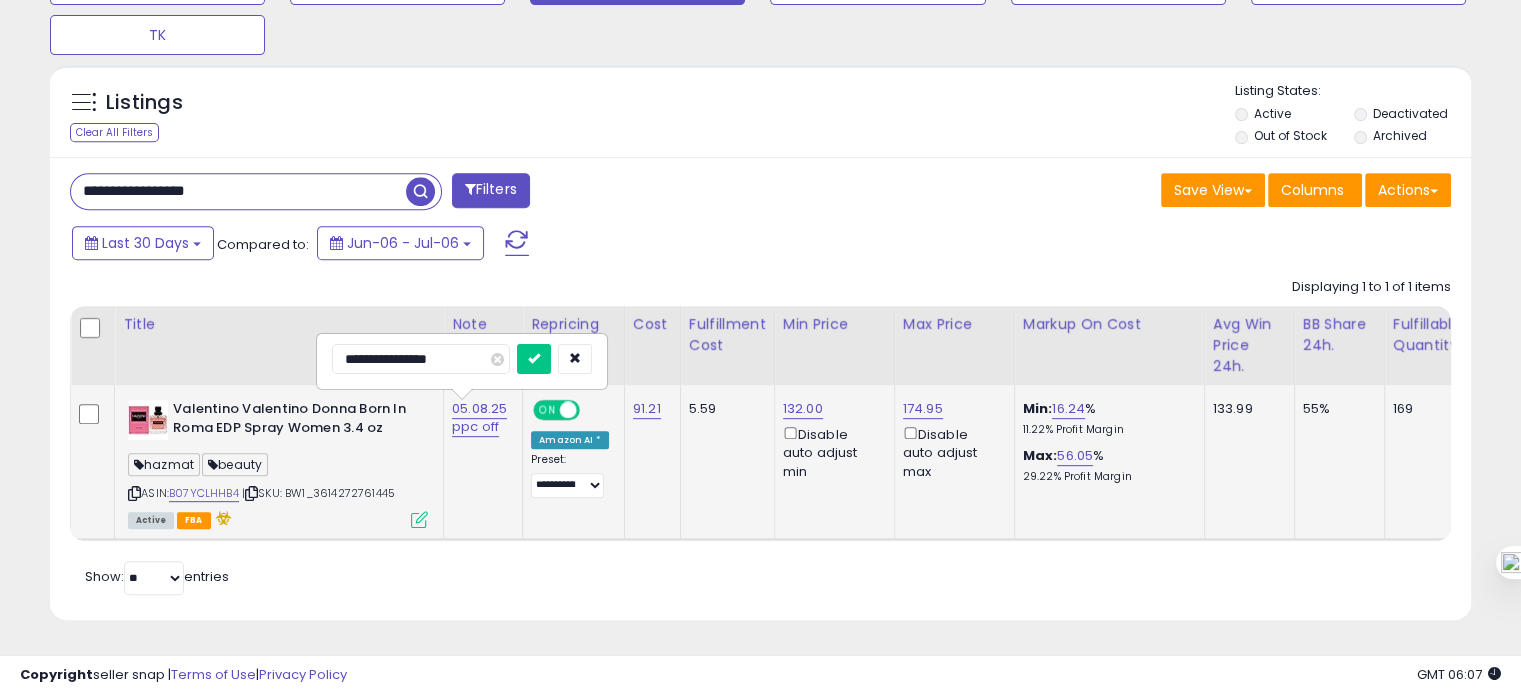 click at bounding box center [534, 359] 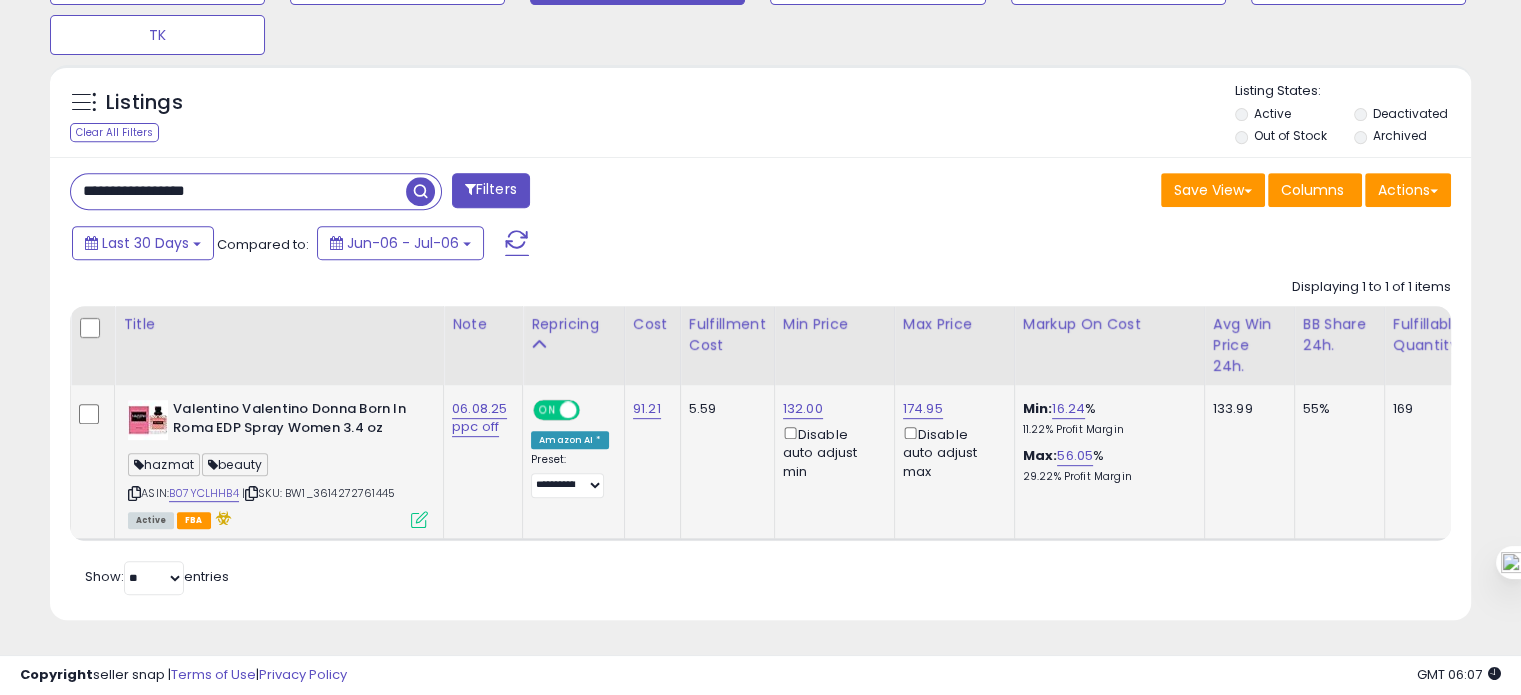 click on "**********" at bounding box center [238, 191] 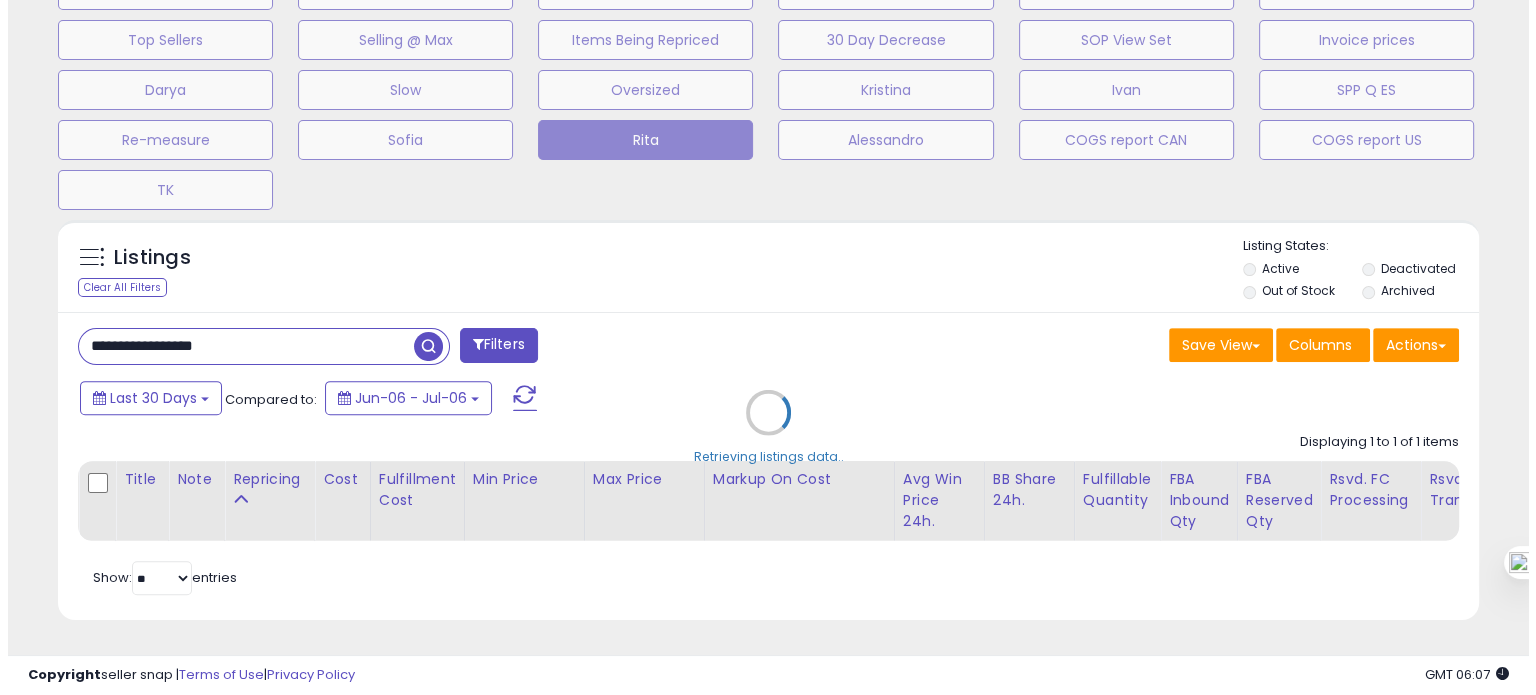 scroll, scrollTop: 674, scrollLeft: 0, axis: vertical 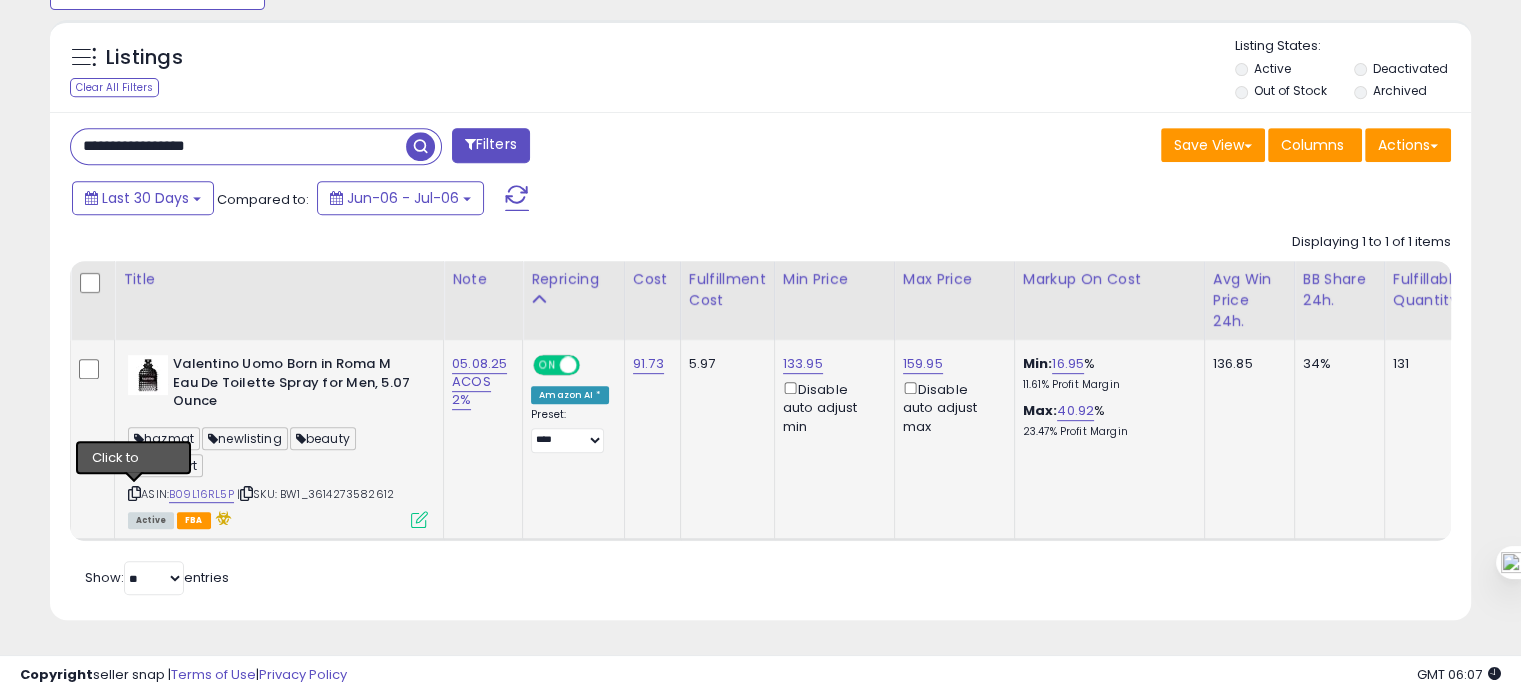 click at bounding box center (134, 493) 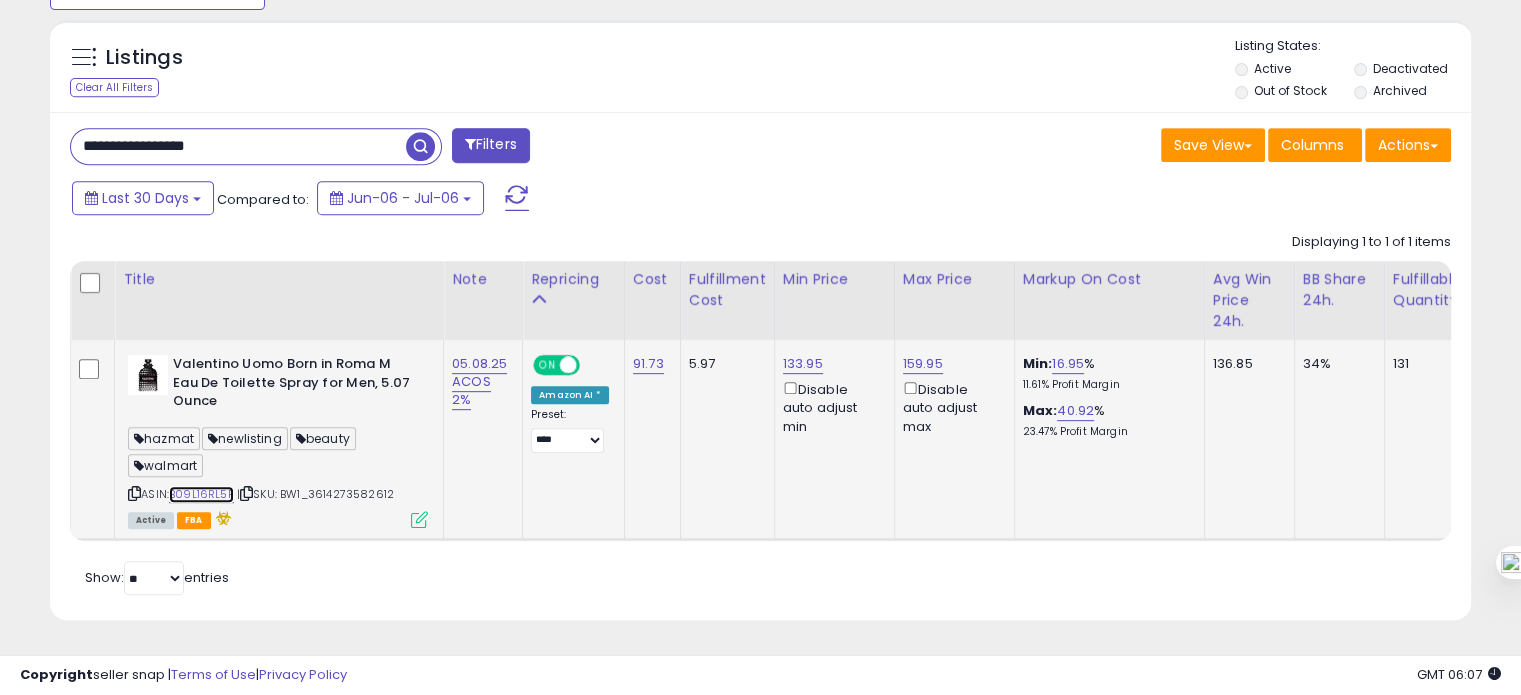 click on "B09L16RL5P" at bounding box center [201, 494] 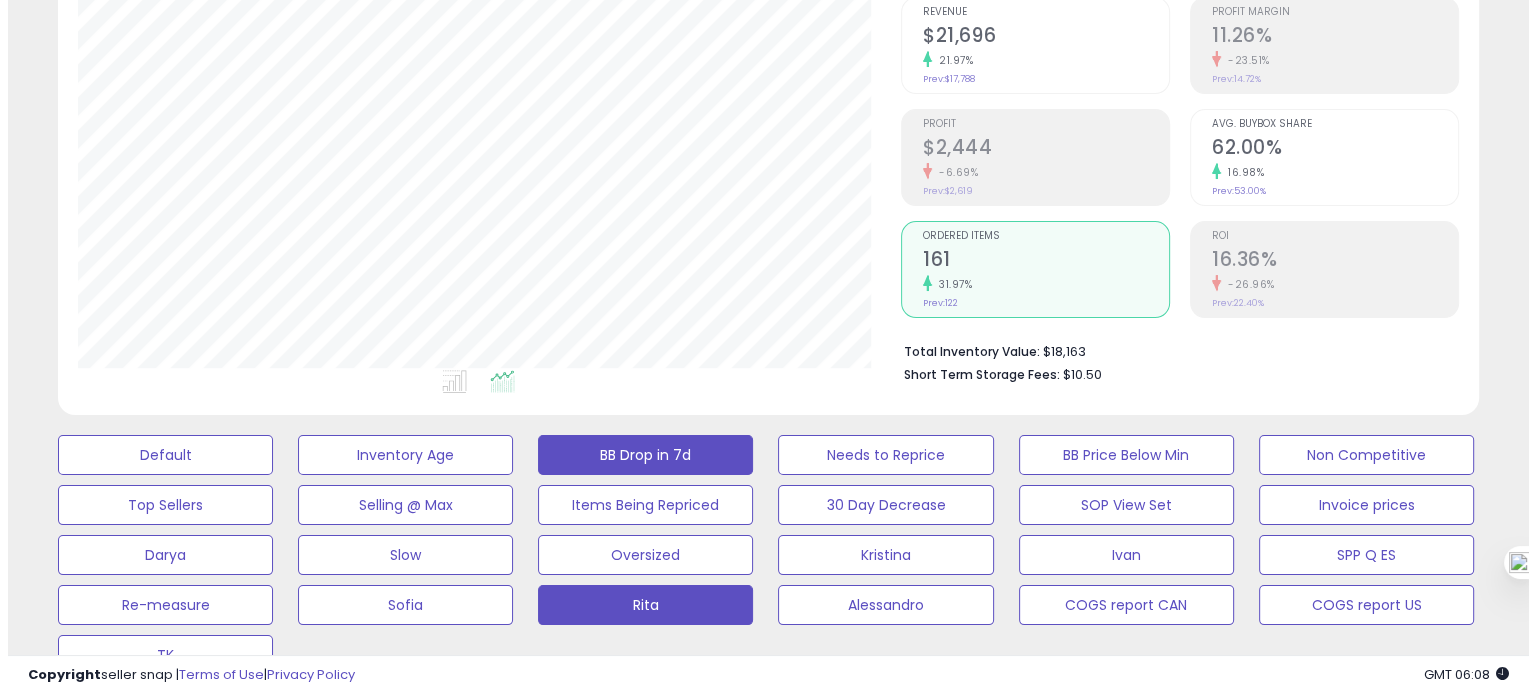 scroll, scrollTop: 193, scrollLeft: 0, axis: vertical 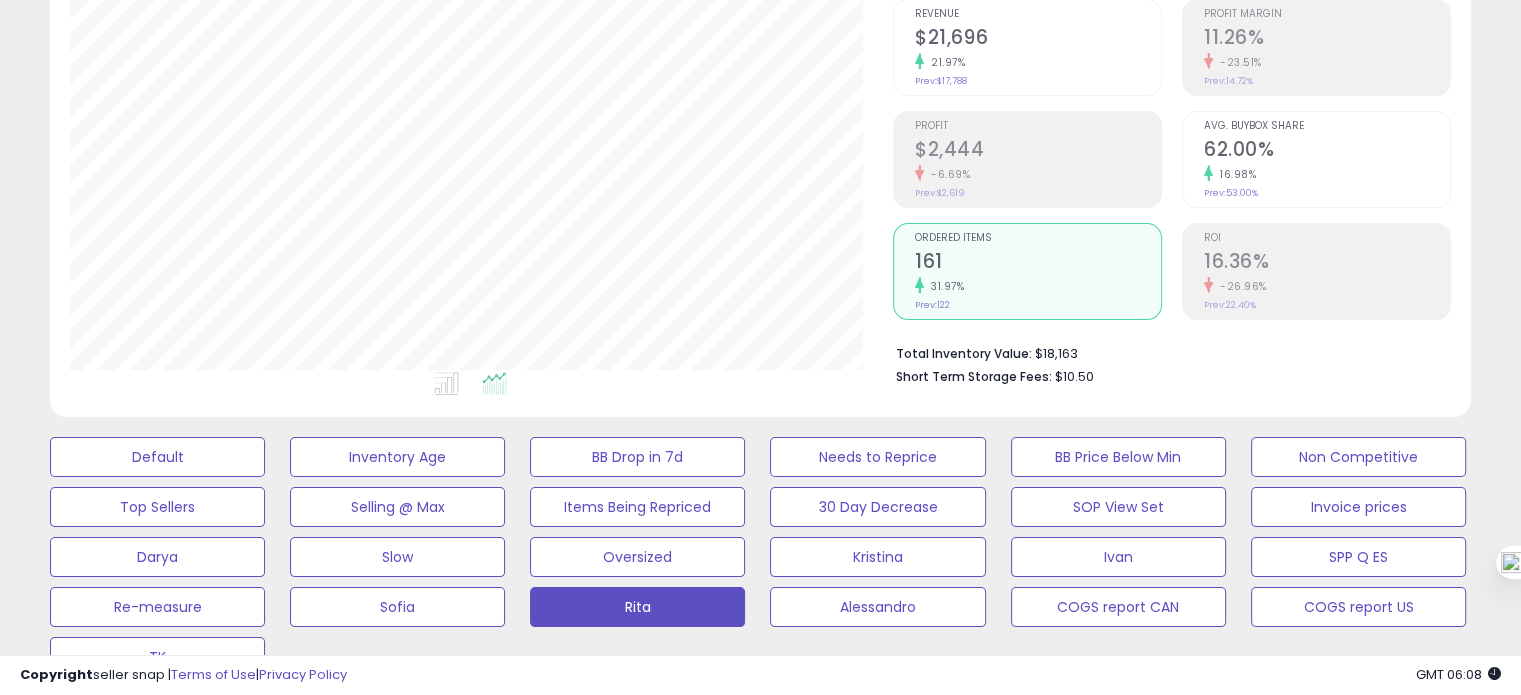 click on "16.98%" at bounding box center (1327, 174) 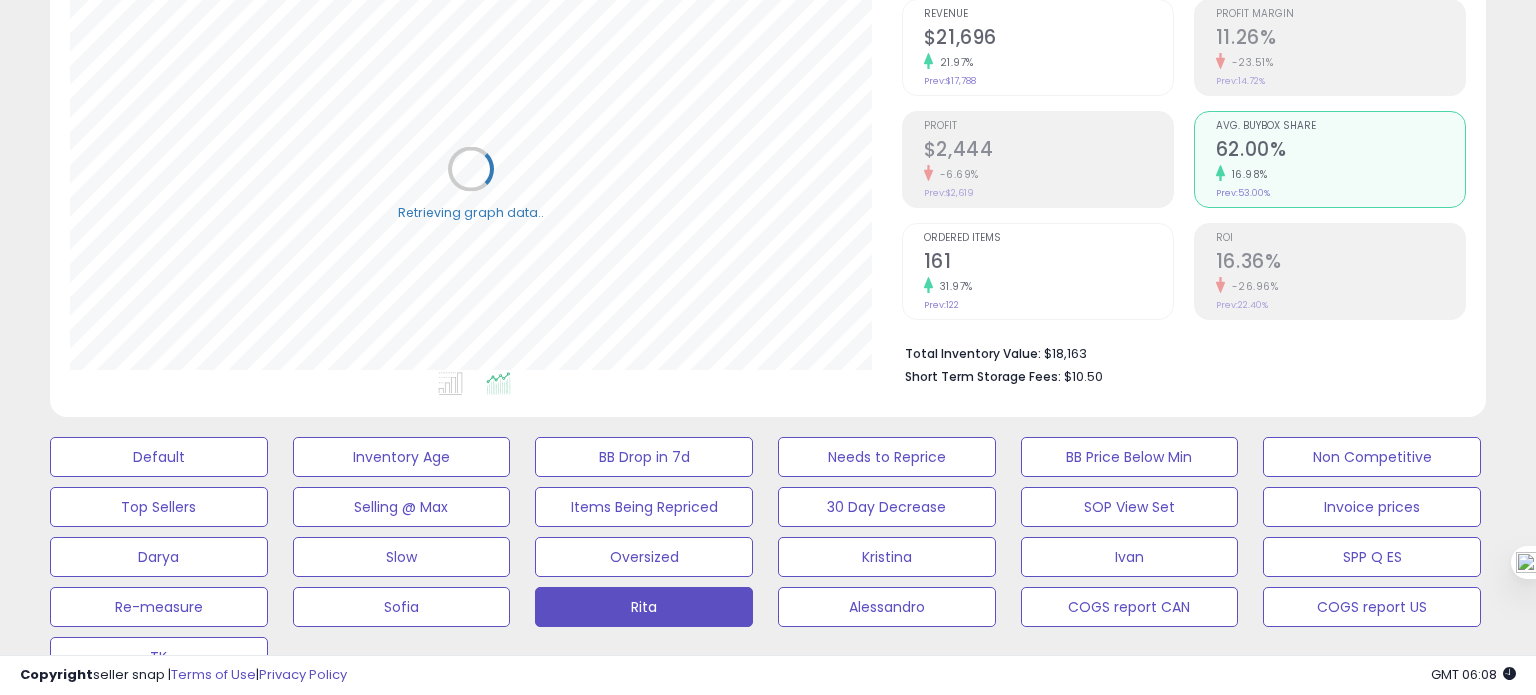 scroll, scrollTop: 999589, scrollLeft: 999168, axis: both 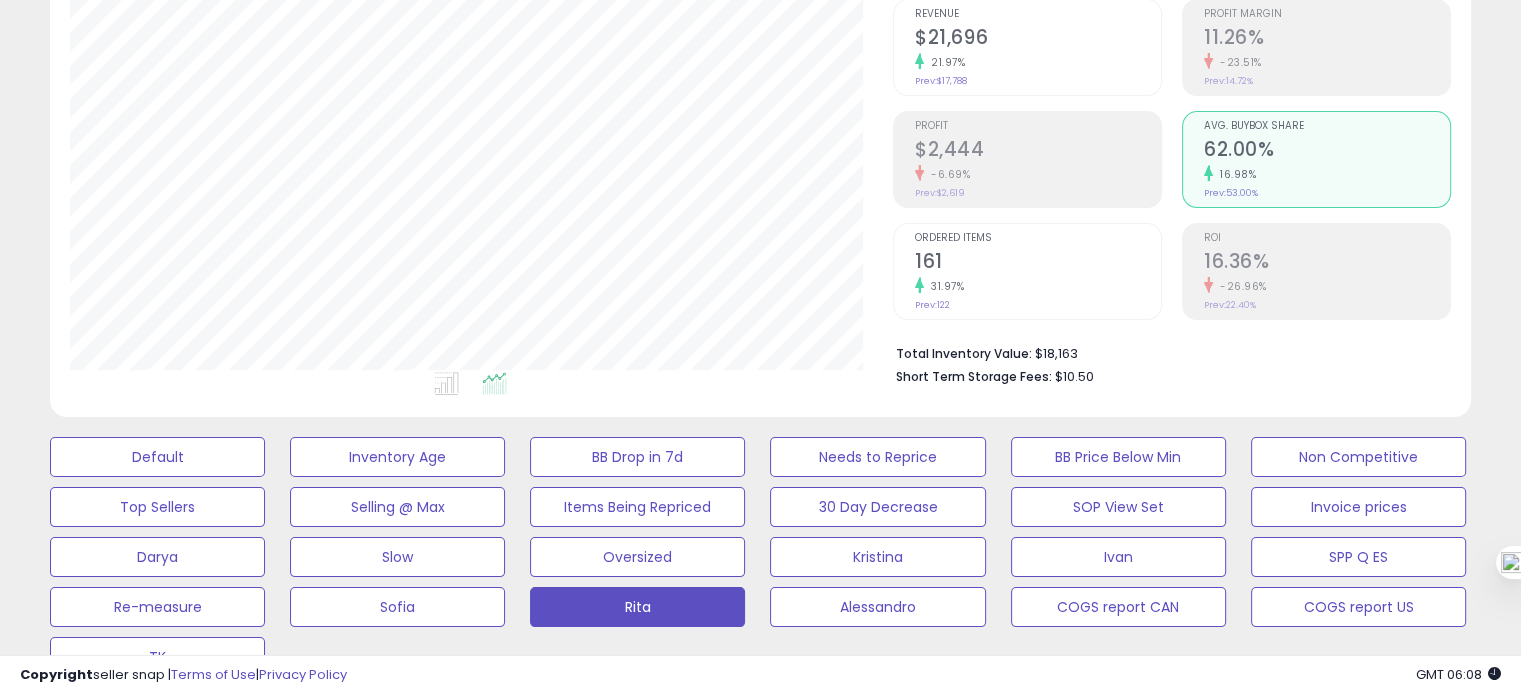 click on "161" at bounding box center [1038, 263] 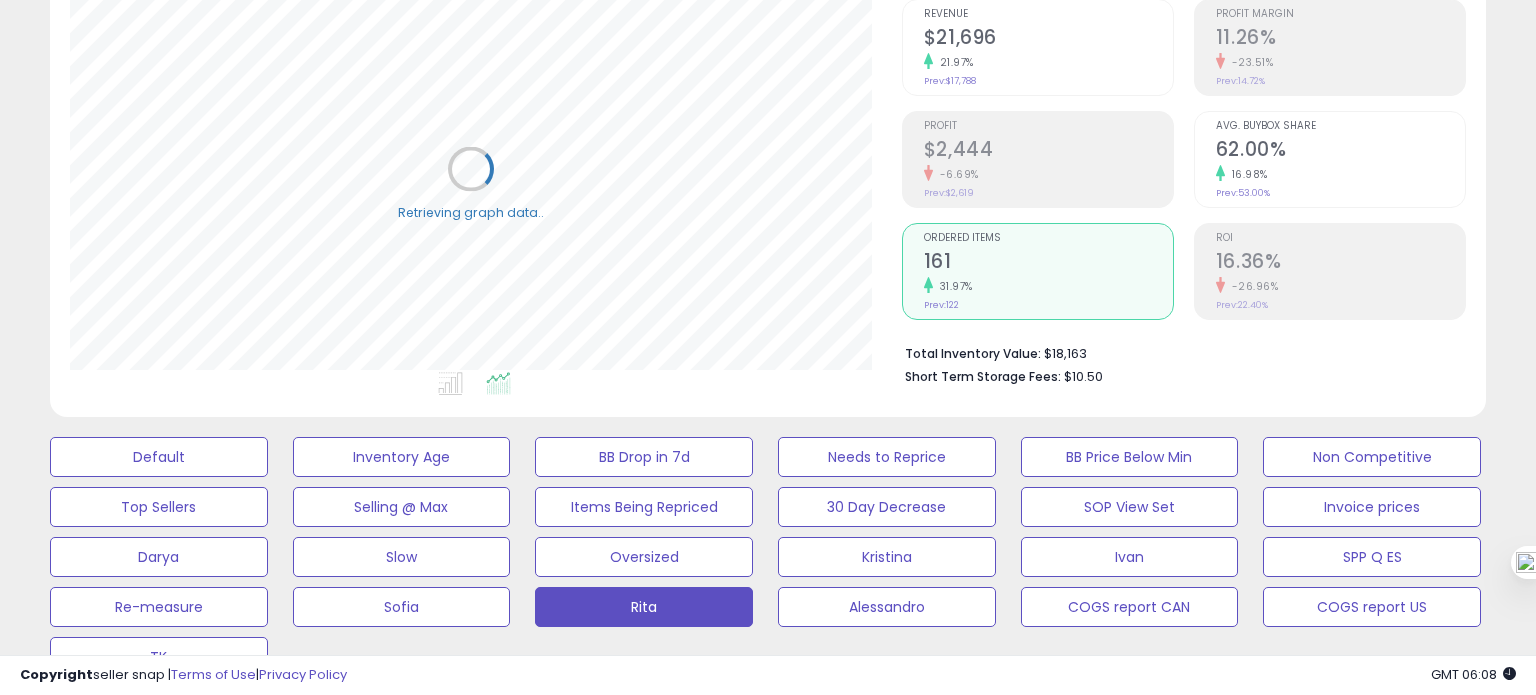 scroll, scrollTop: 999589, scrollLeft: 999168, axis: both 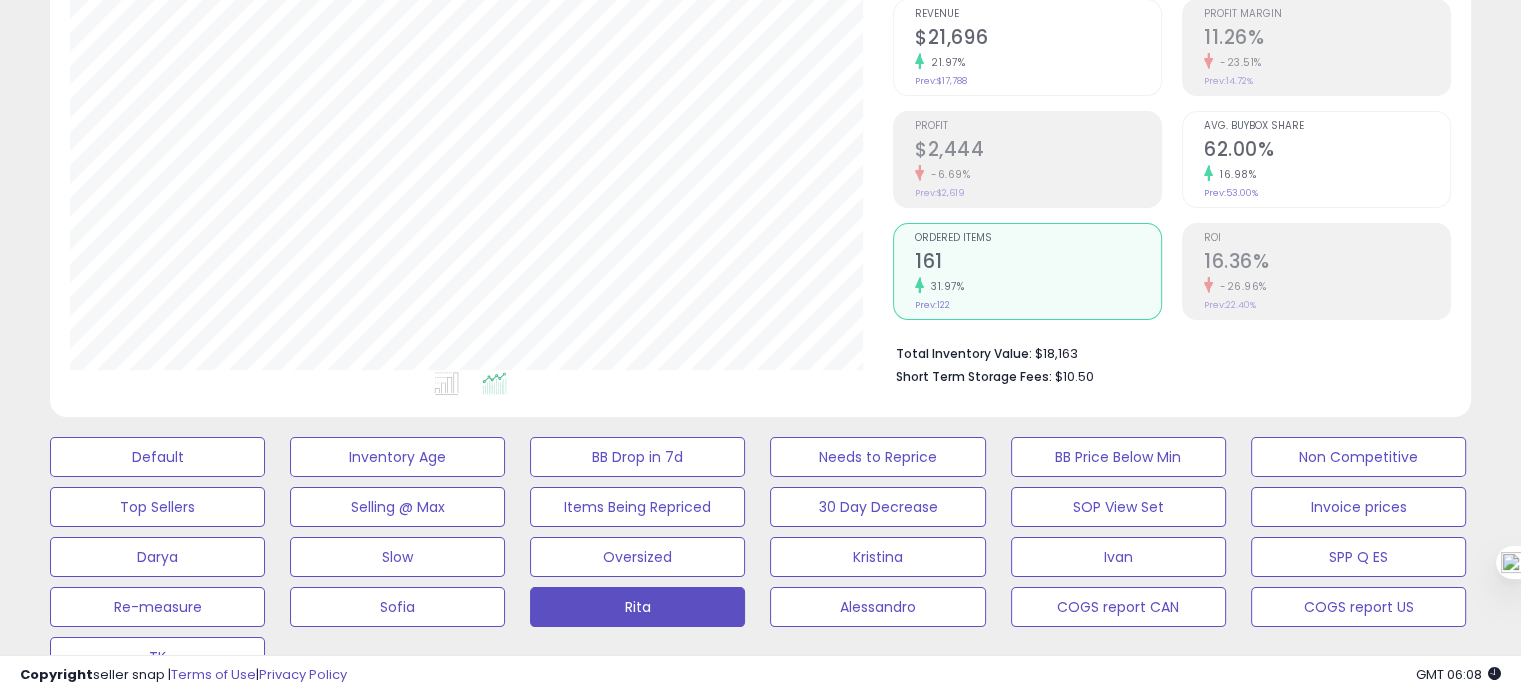 click on "ROI
16.36%
-26.96%
Prev: 22.40%" at bounding box center (1327, 269) 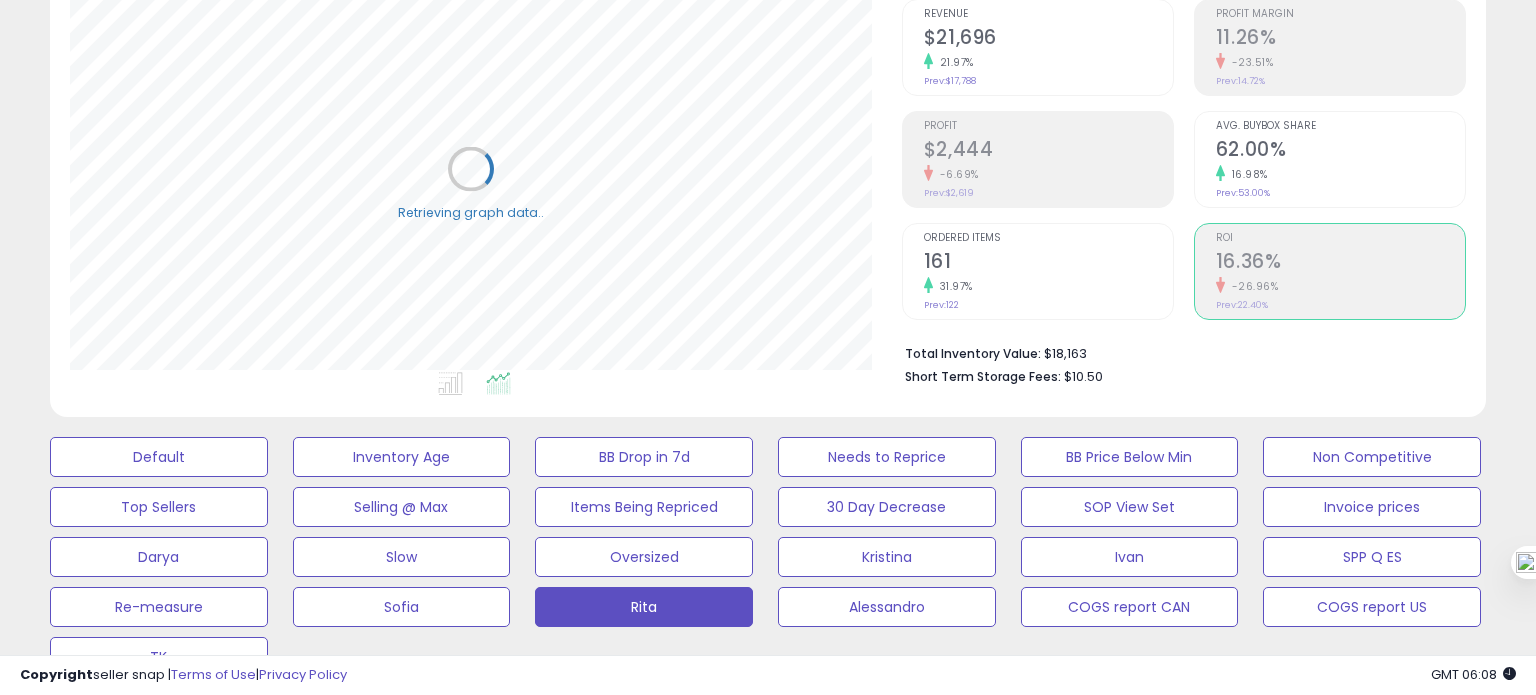 scroll, scrollTop: 999589, scrollLeft: 999168, axis: both 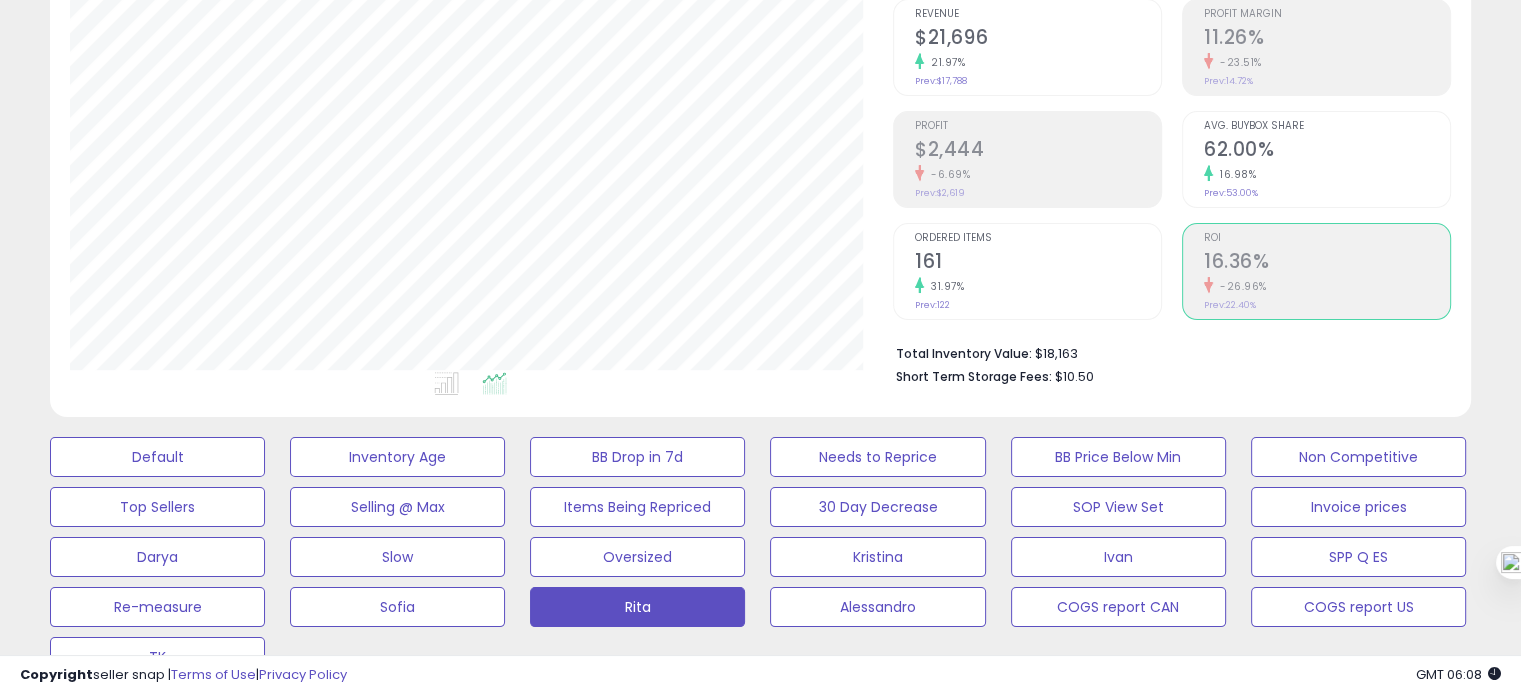 click on "161" at bounding box center (1038, 263) 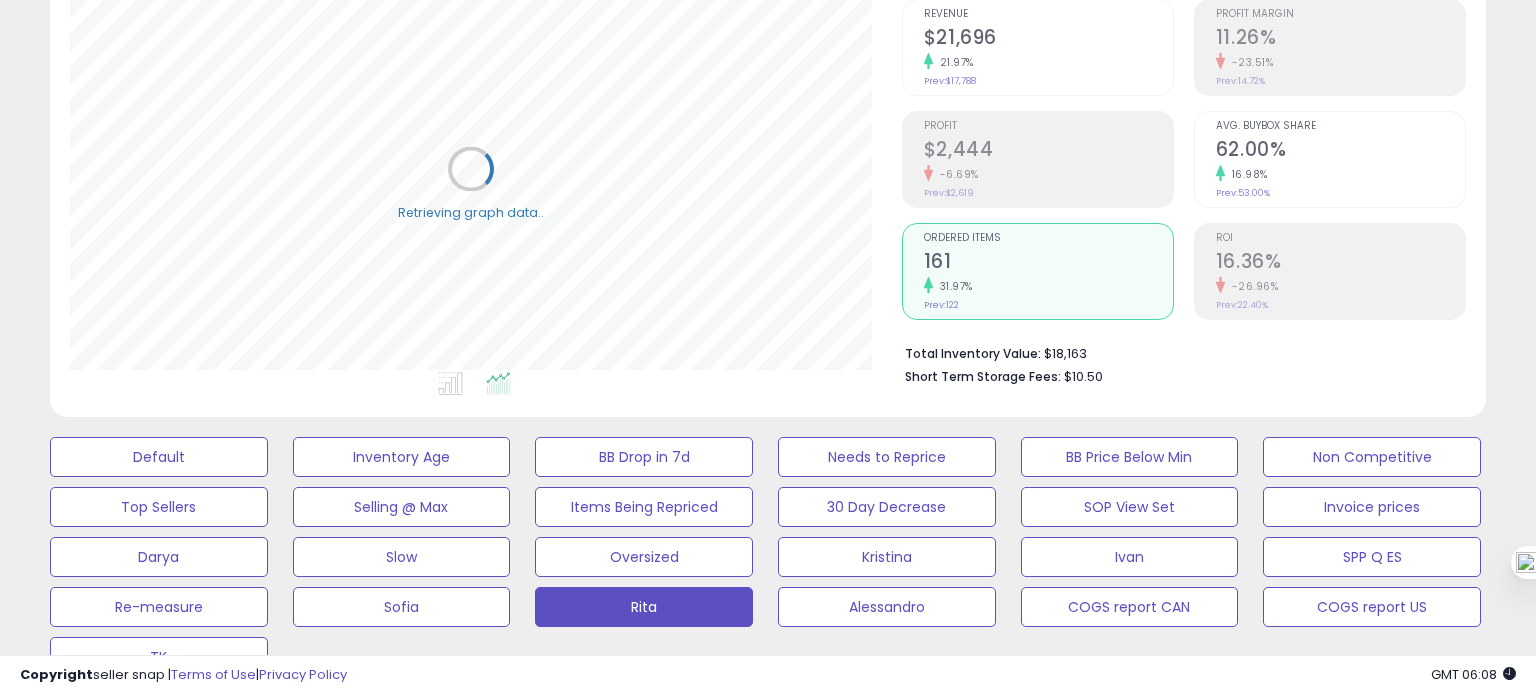 scroll, scrollTop: 999589, scrollLeft: 999168, axis: both 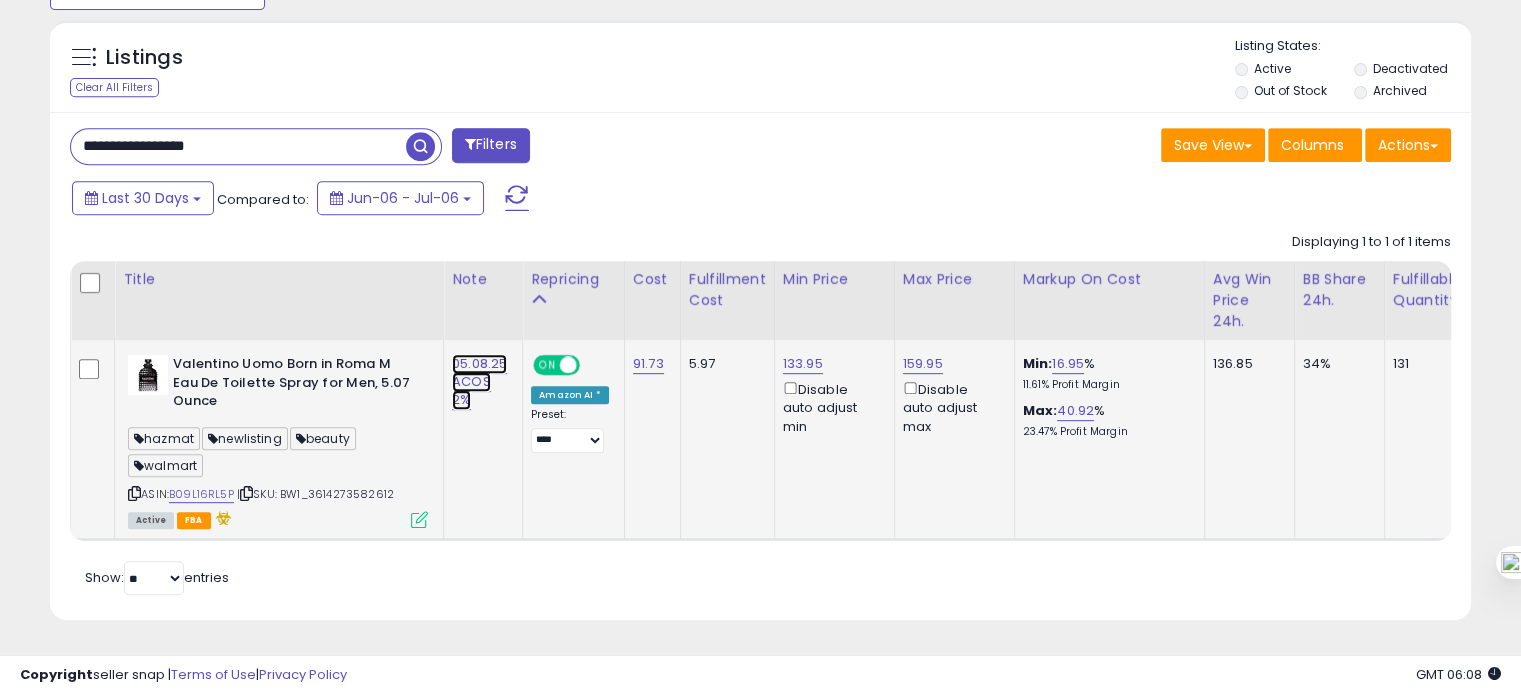 click on "05.08.25 ACOS 2%" at bounding box center [479, 382] 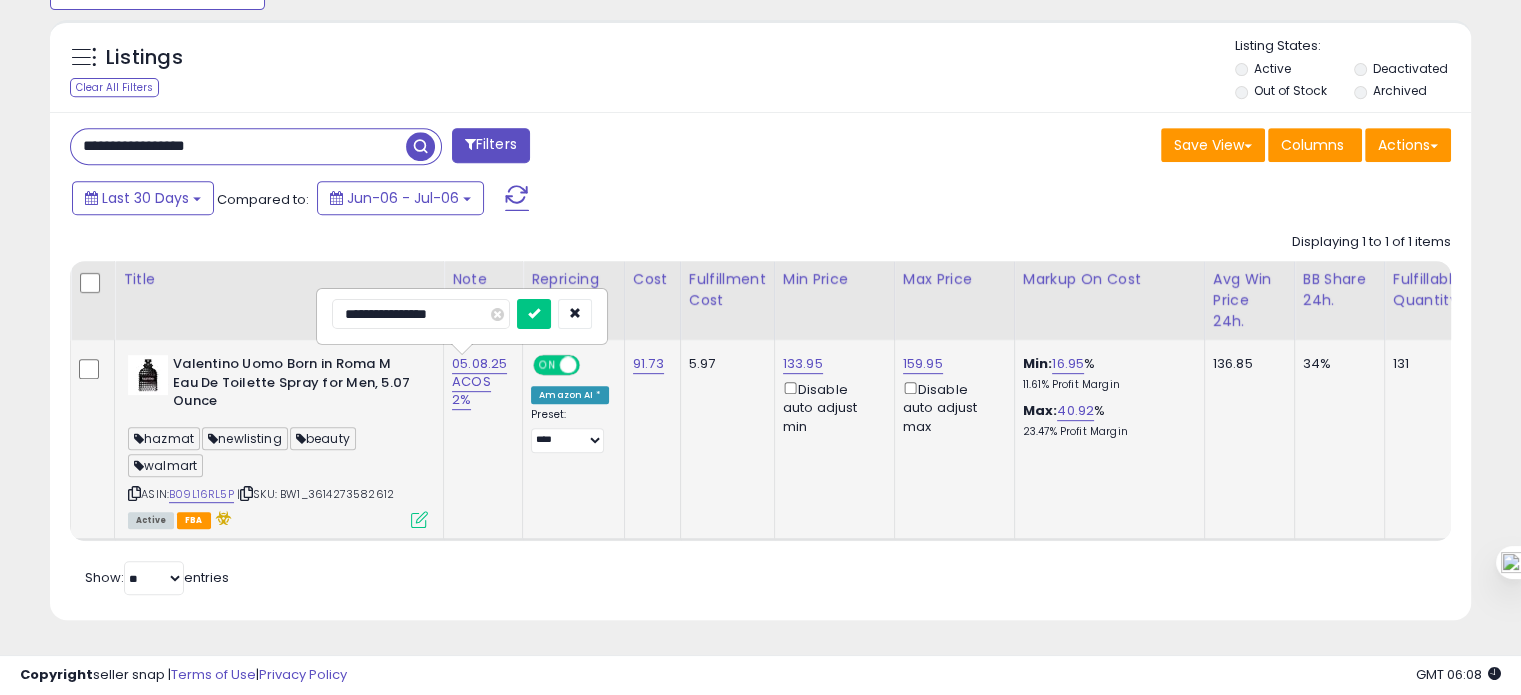 click on "**********" at bounding box center (421, 314) 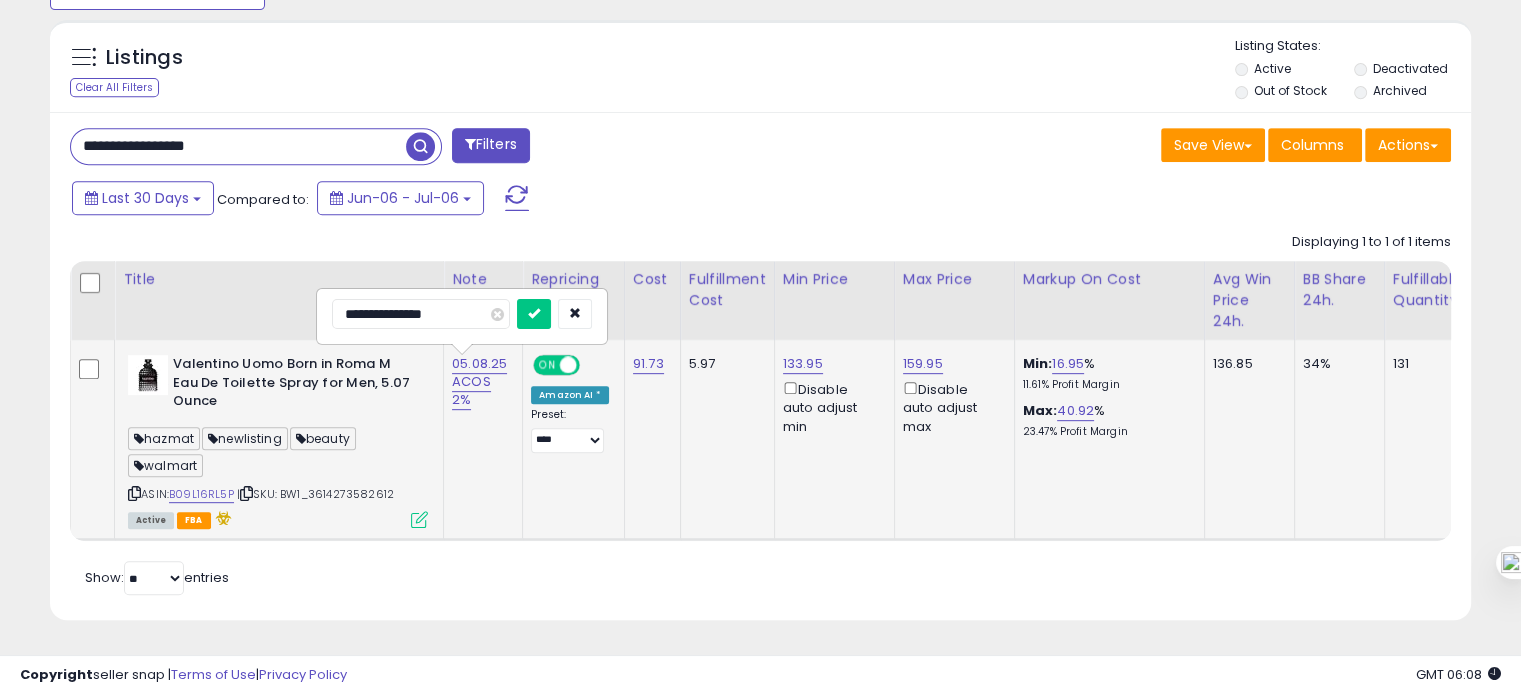 type on "**********" 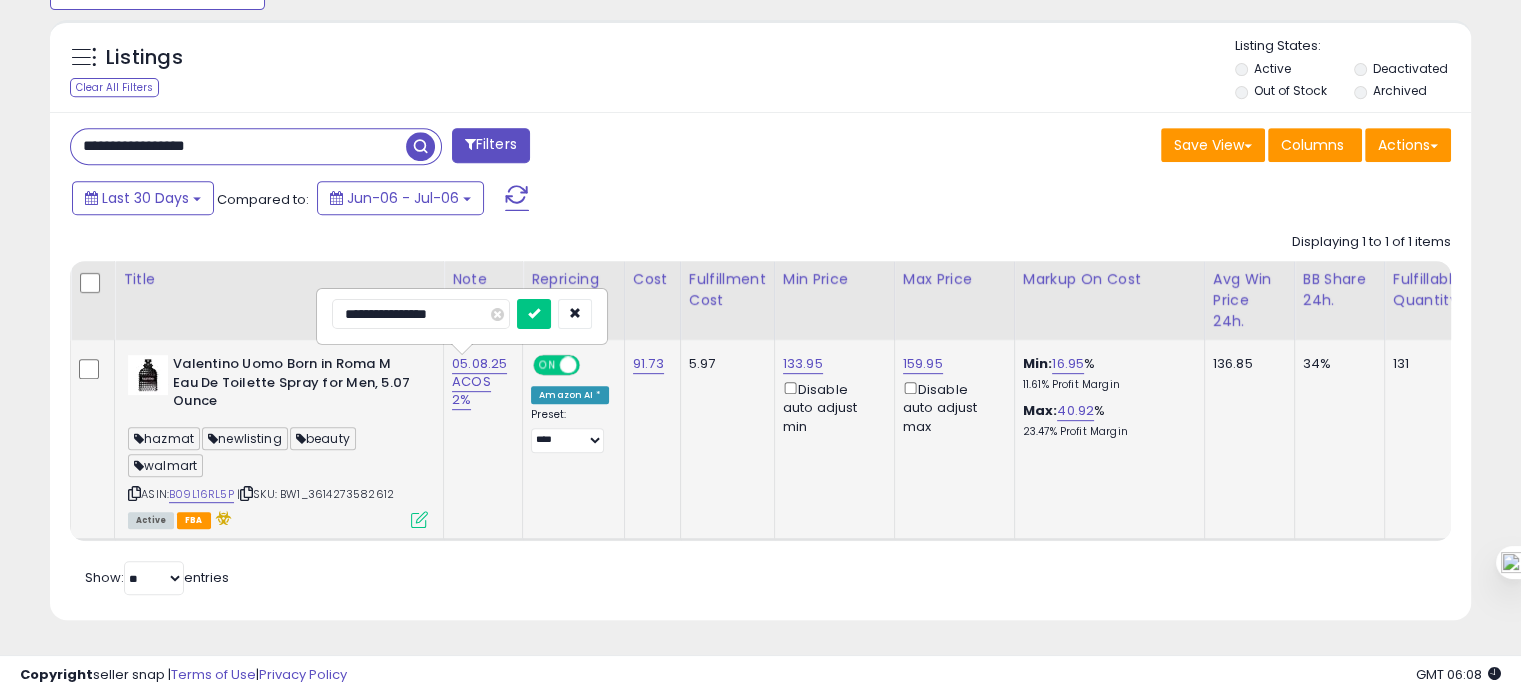 click at bounding box center [534, 314] 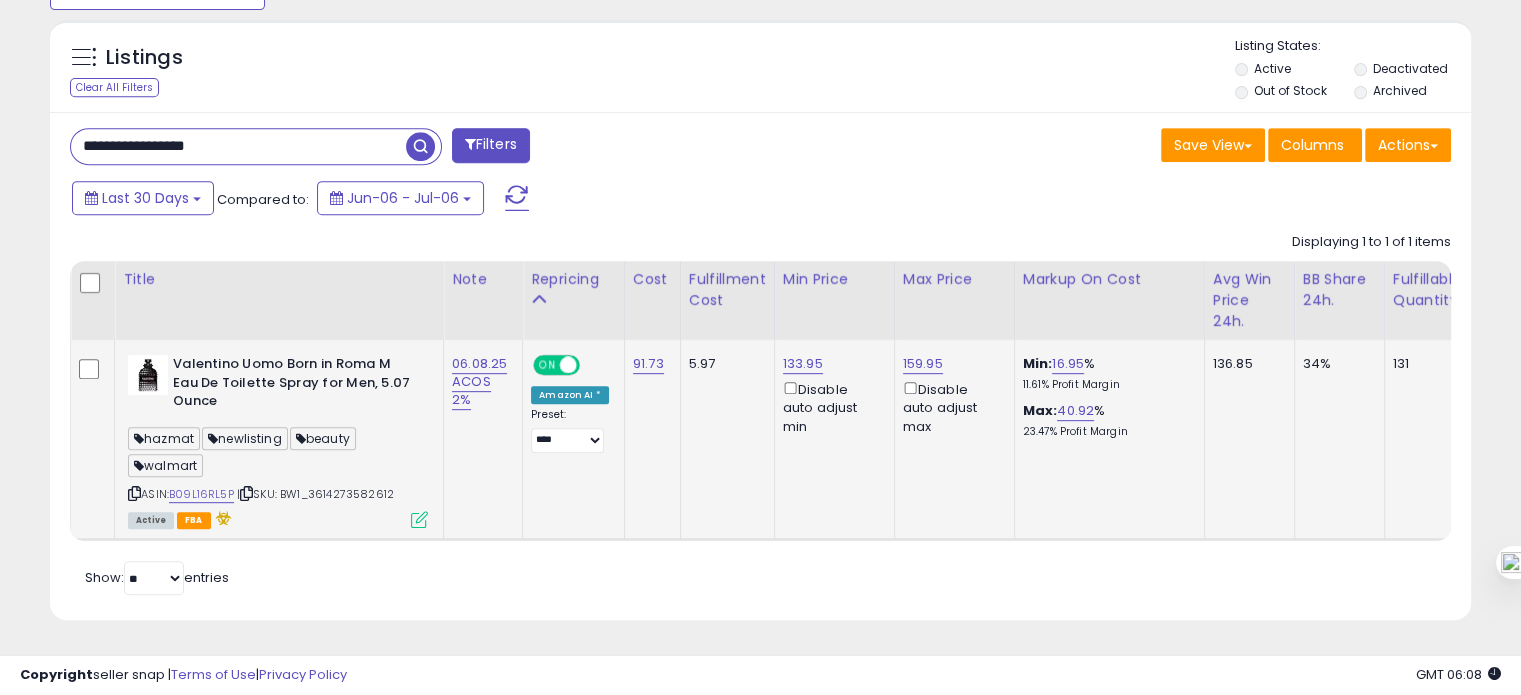 click on "**********" at bounding box center [238, 146] 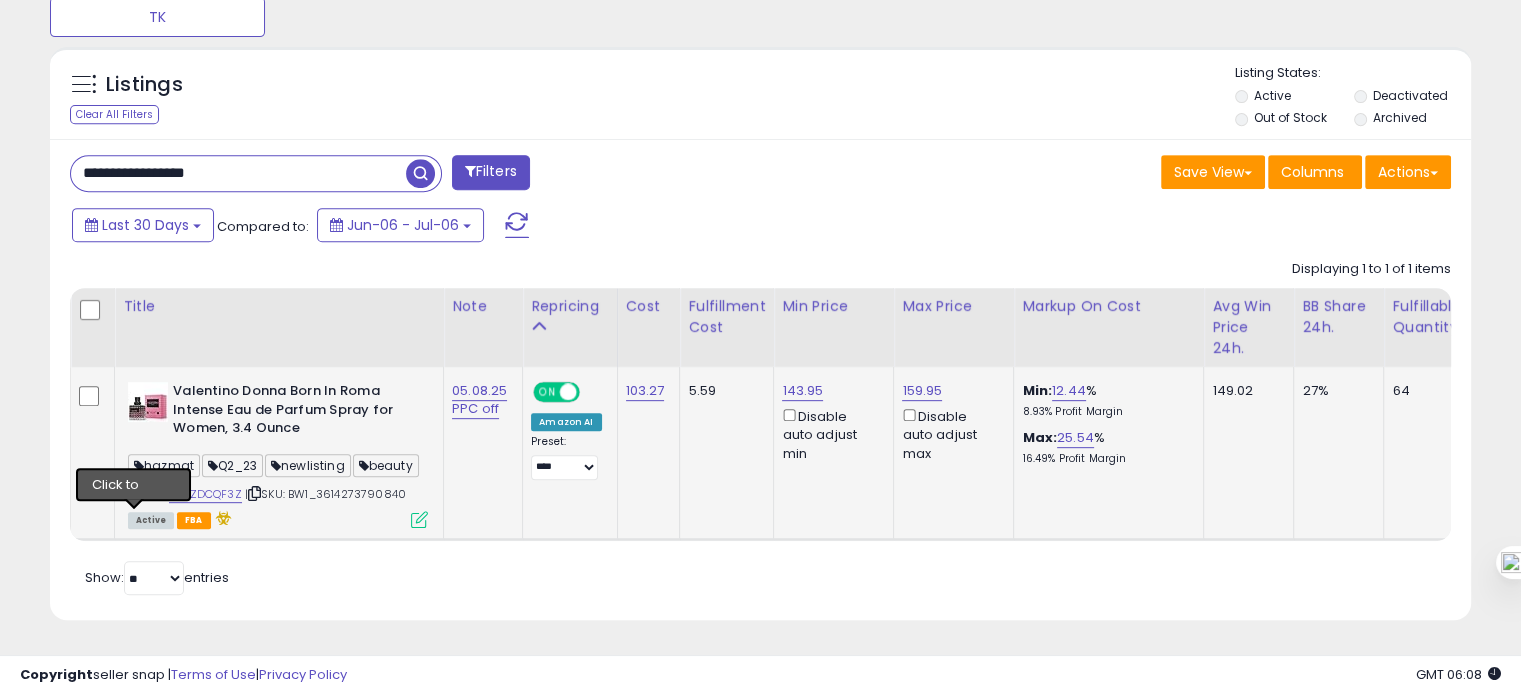click at bounding box center (134, 493) 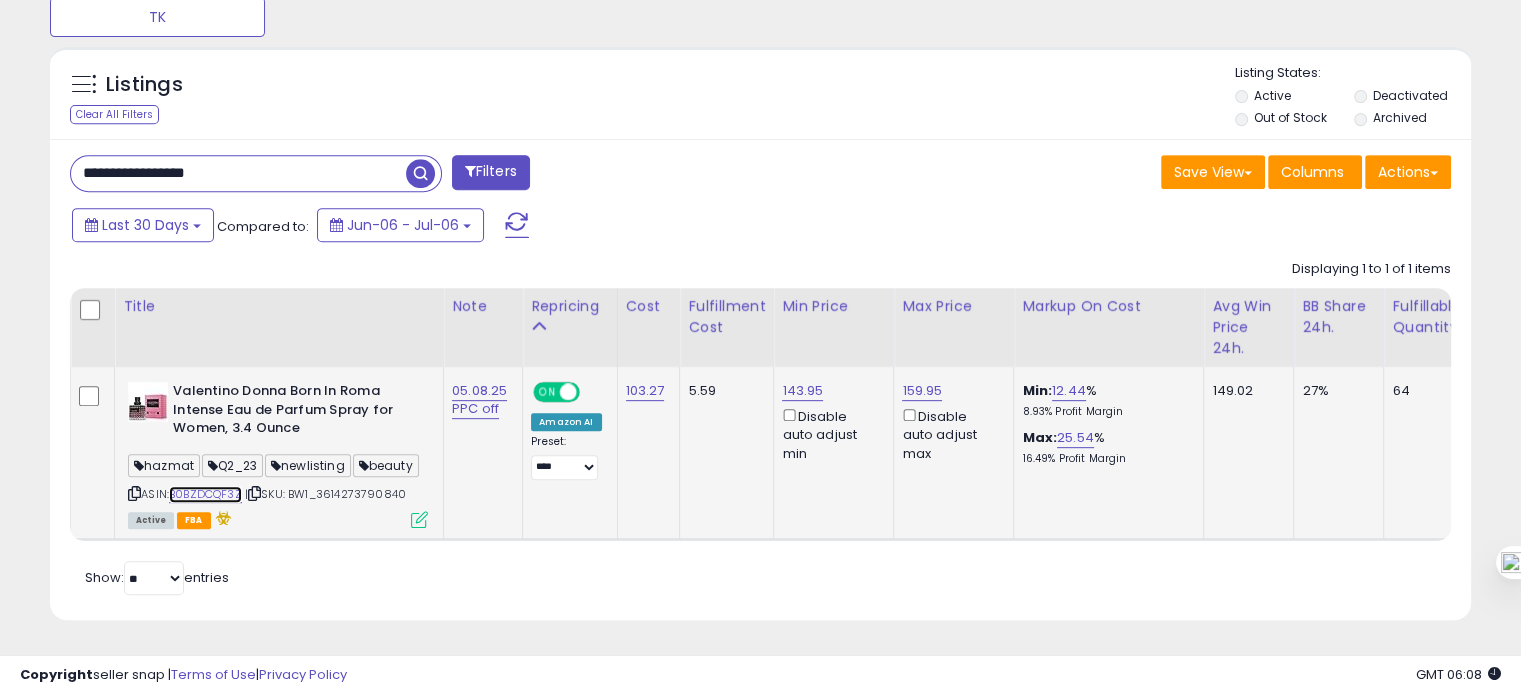 click on "B0BZDCQF3Z" at bounding box center (205, 494) 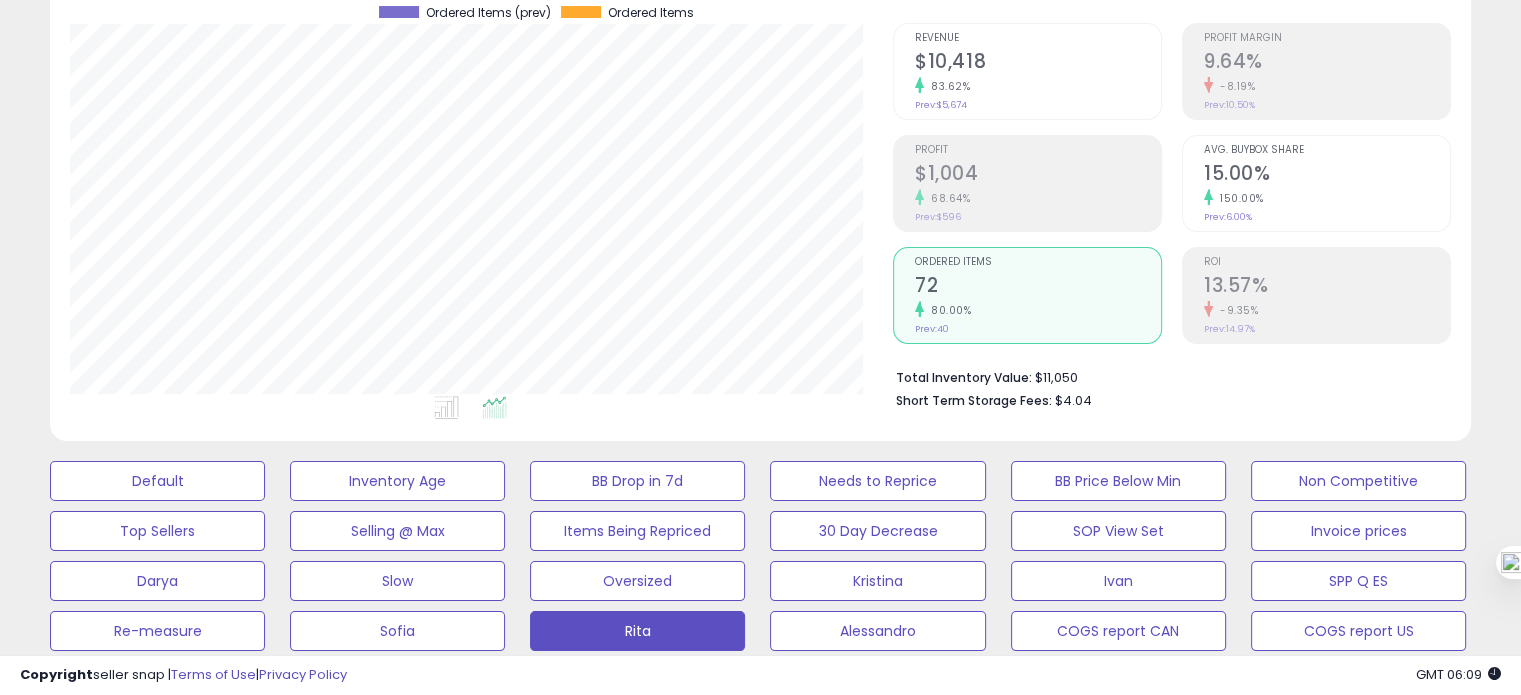 click on "Profit Margin
9.64%
-8.19%
Prev:  10.50%
Avg. Buybox Share
15.00%
150.00%
Prev:  6.00% ROI" at bounding box center (1311, 183) 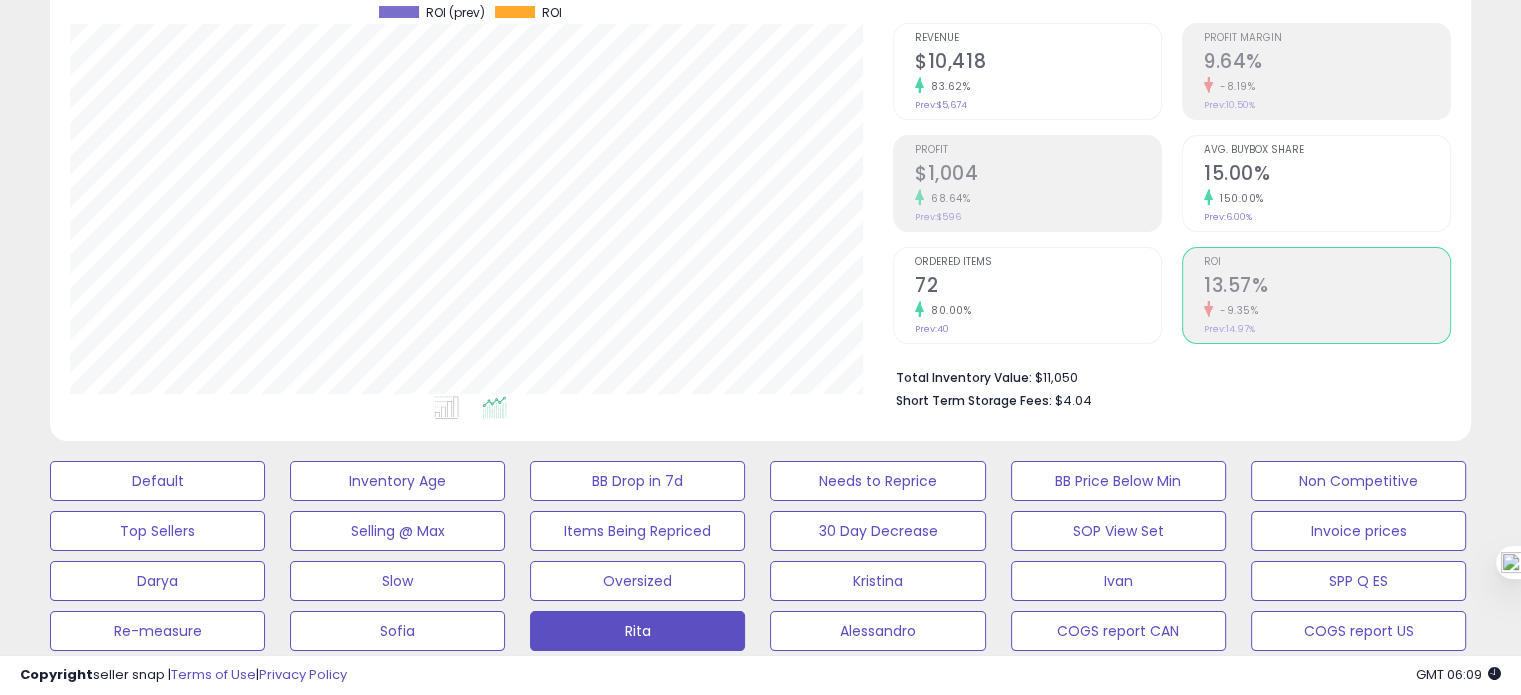 click on "150.00%" 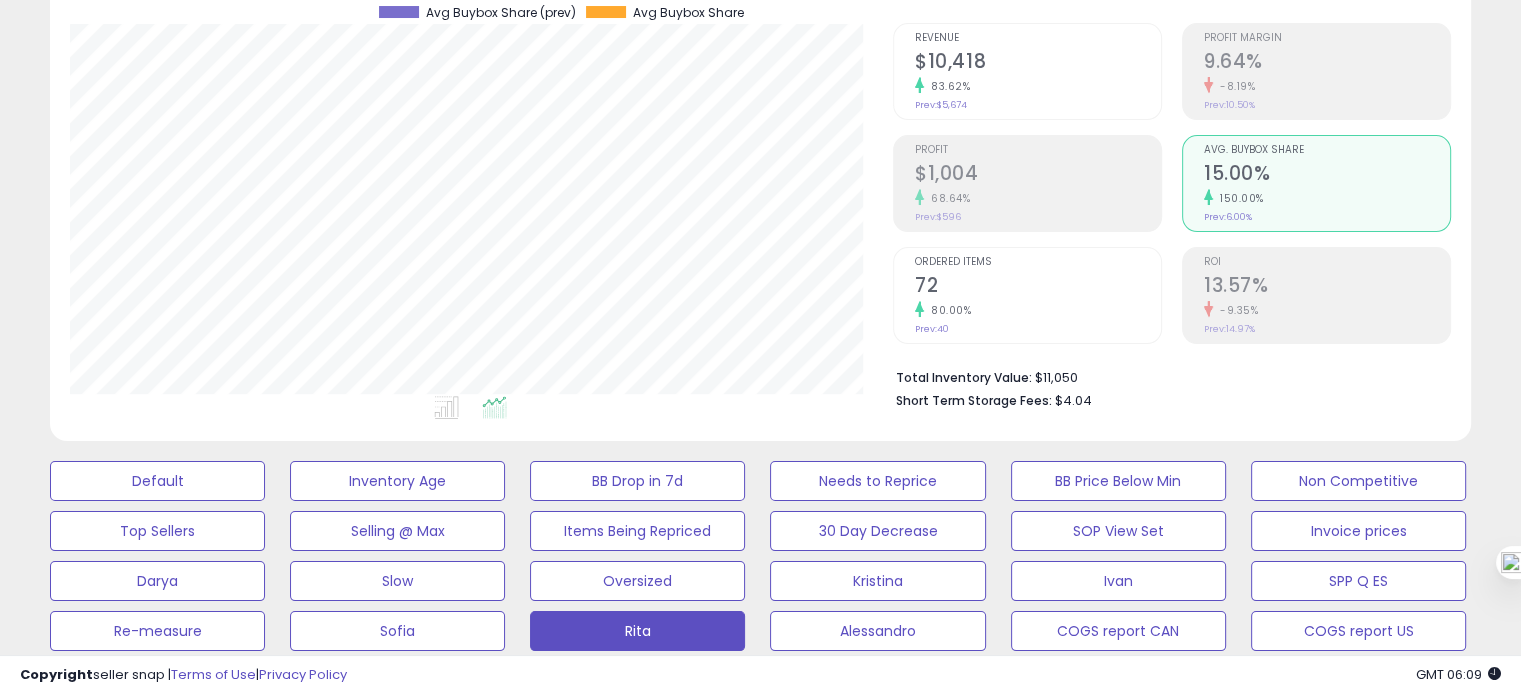 click on "72" at bounding box center (1038, 287) 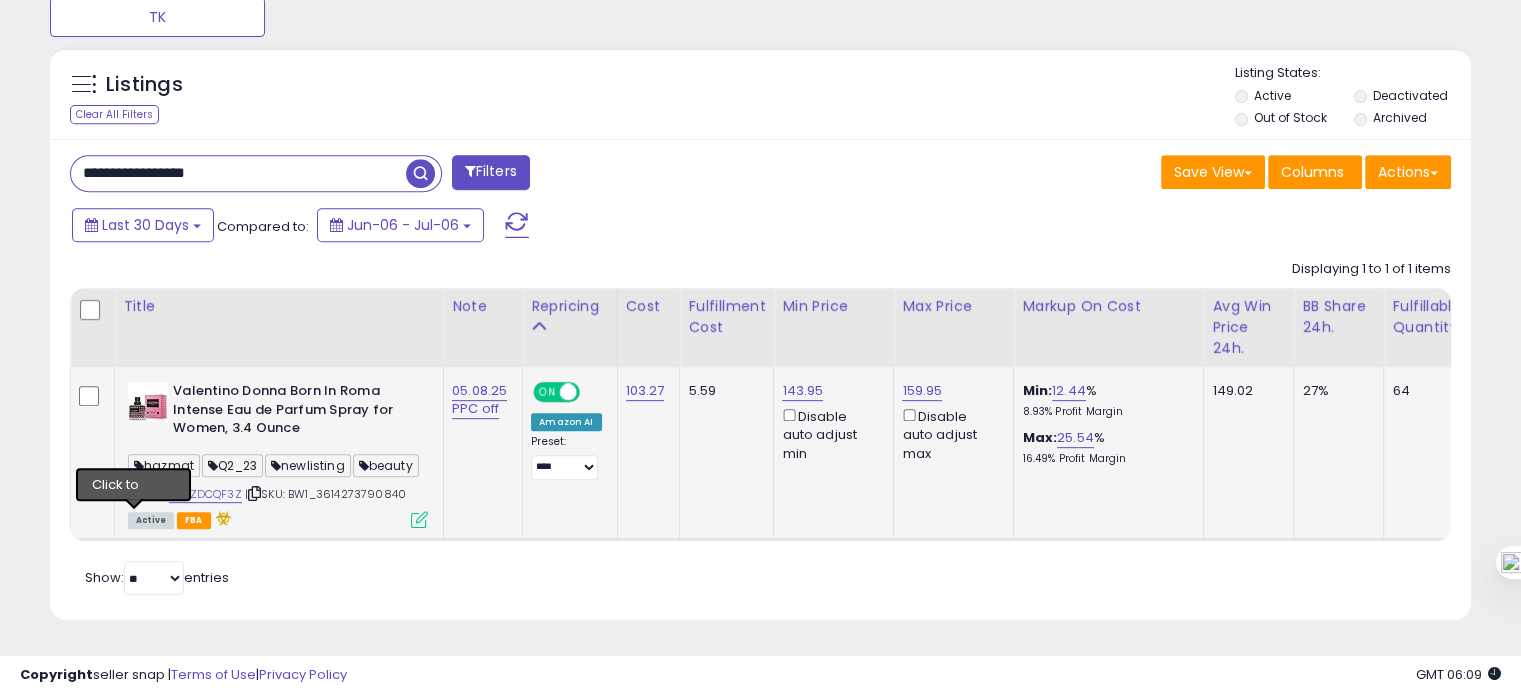 click at bounding box center [134, 493] 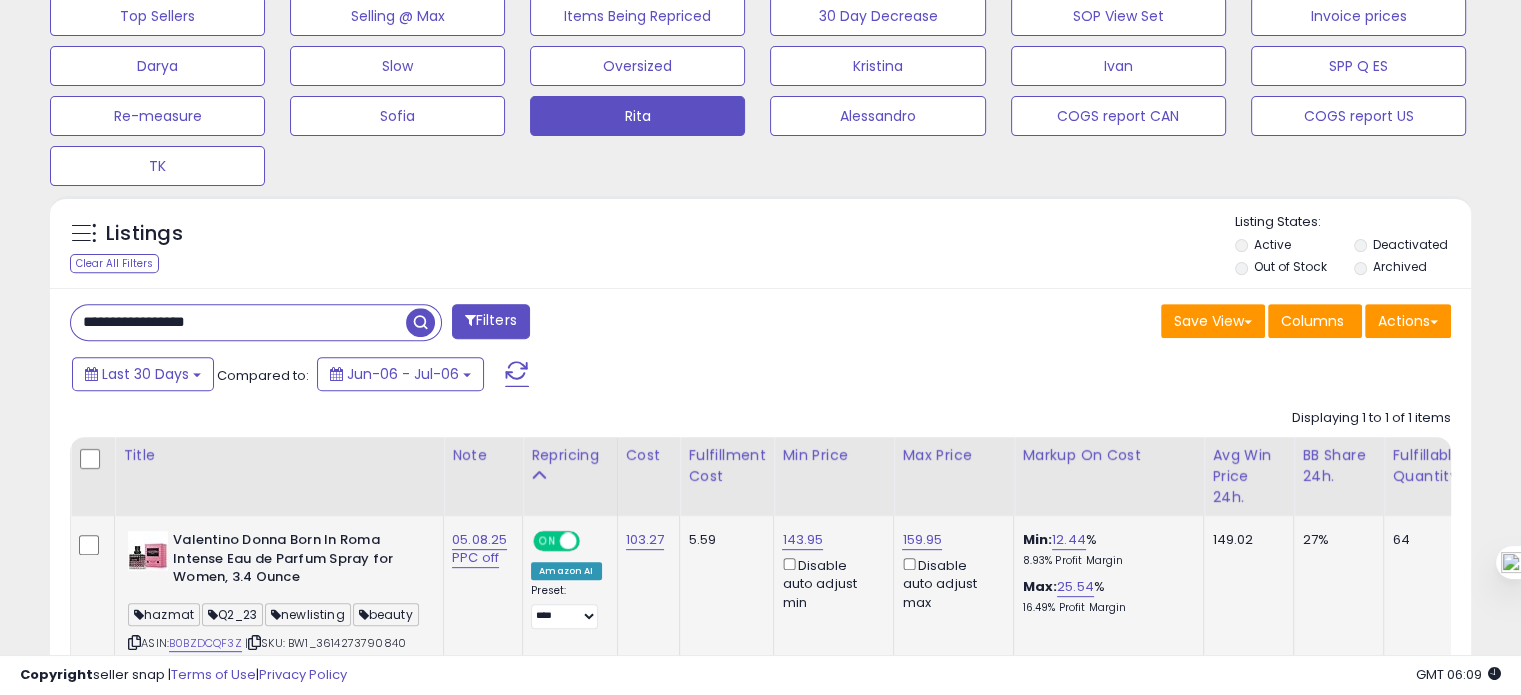 scroll, scrollTop: 708, scrollLeft: 0, axis: vertical 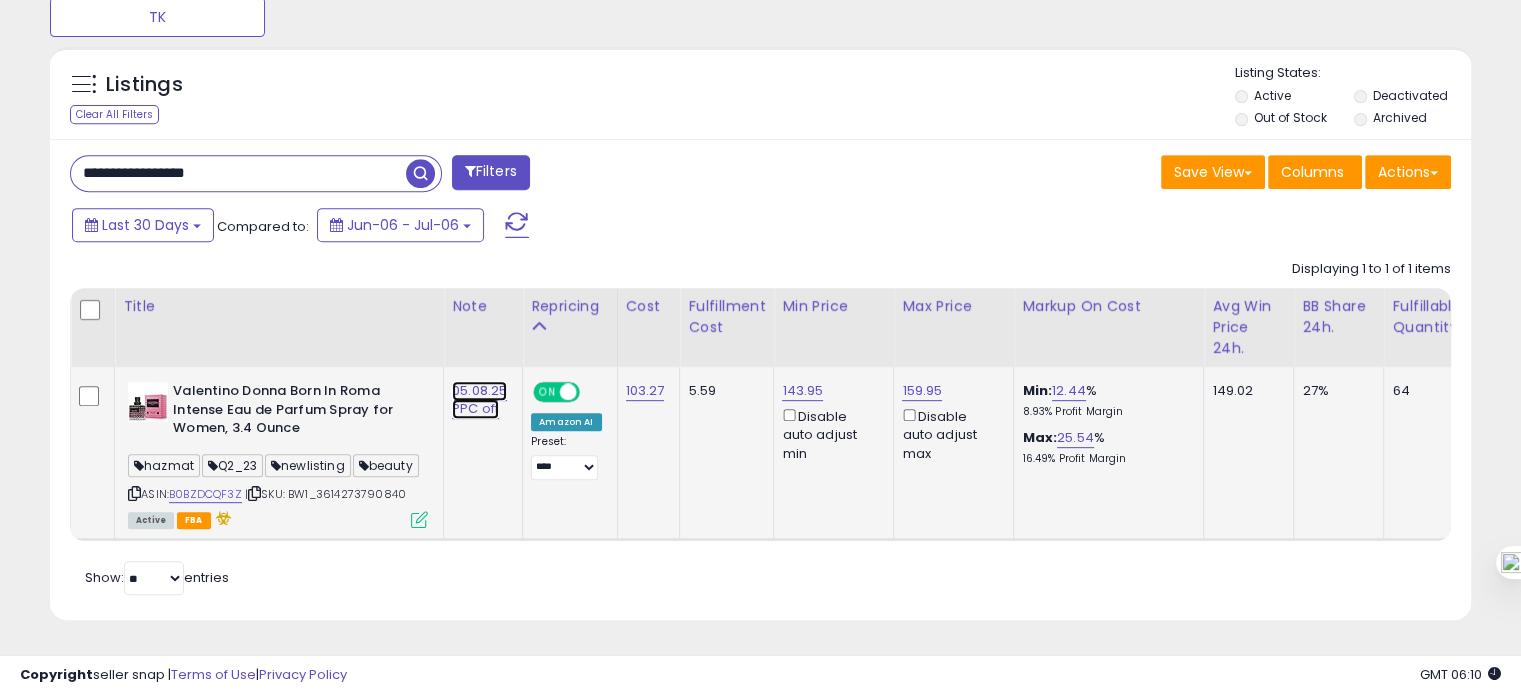 click on "05.08.25 PPC off" at bounding box center (479, 400) 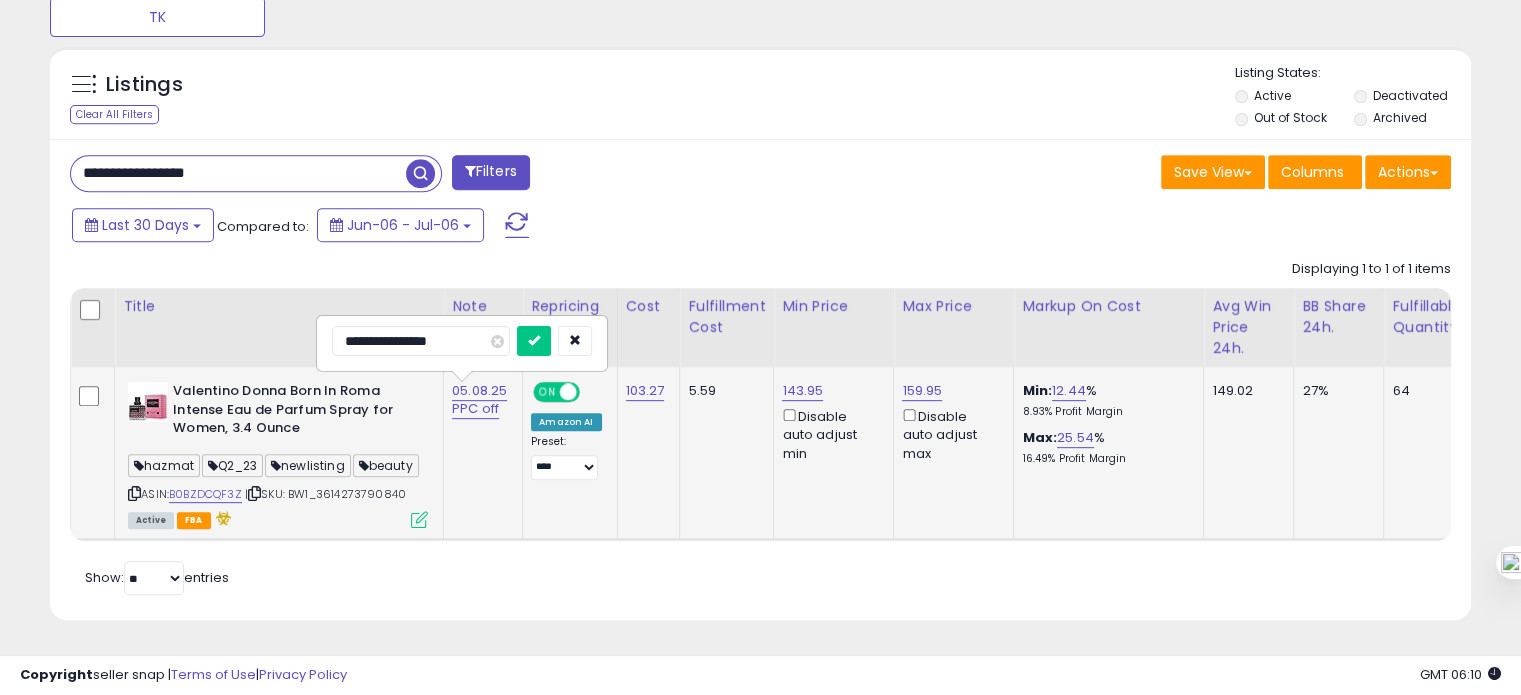 click on "**********" at bounding box center [421, 341] 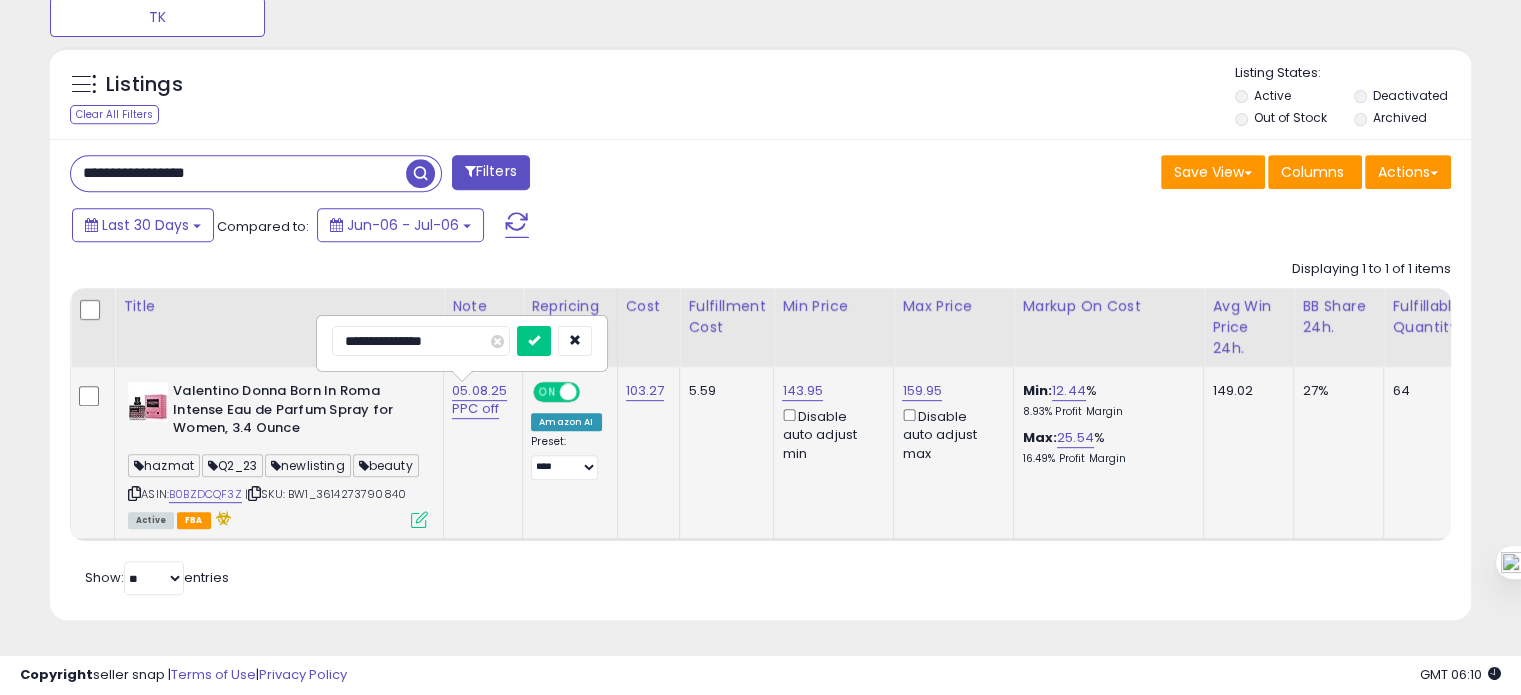 type on "**********" 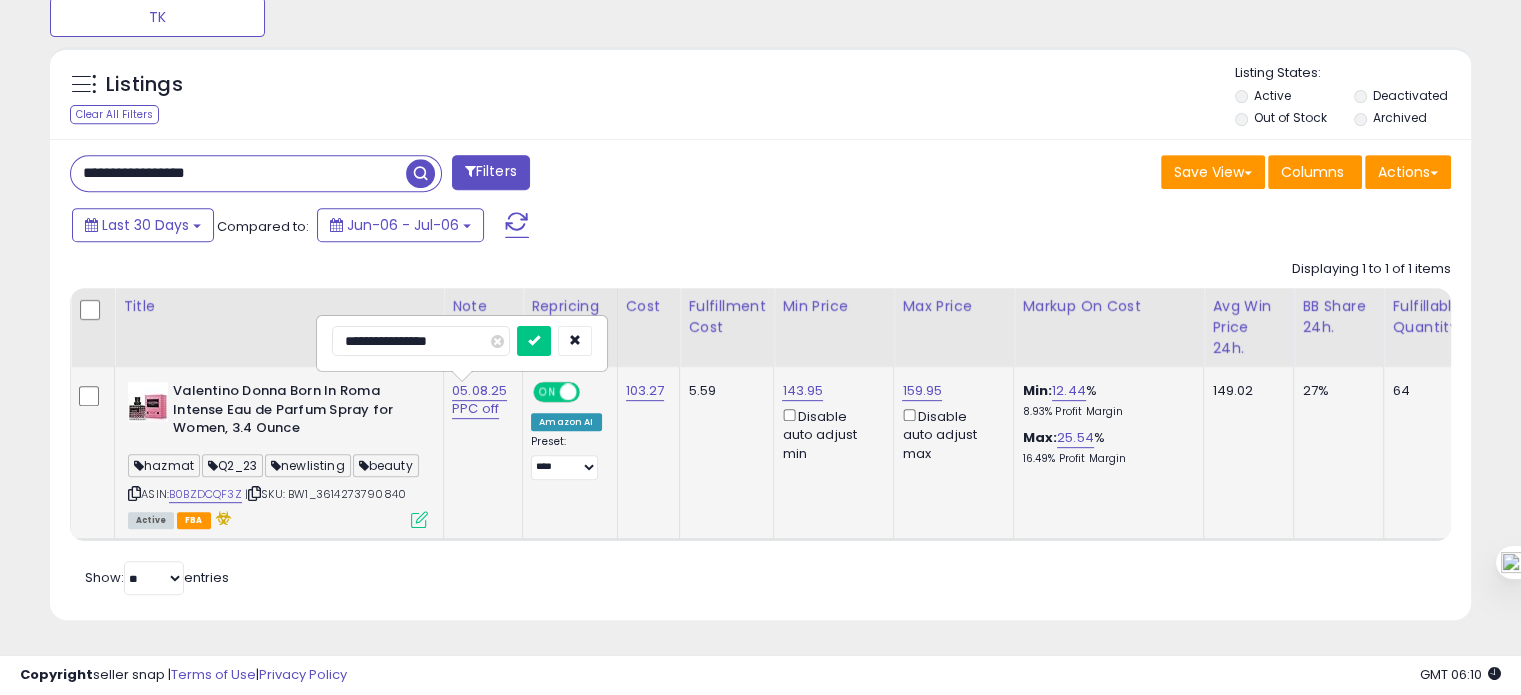click at bounding box center (534, 341) 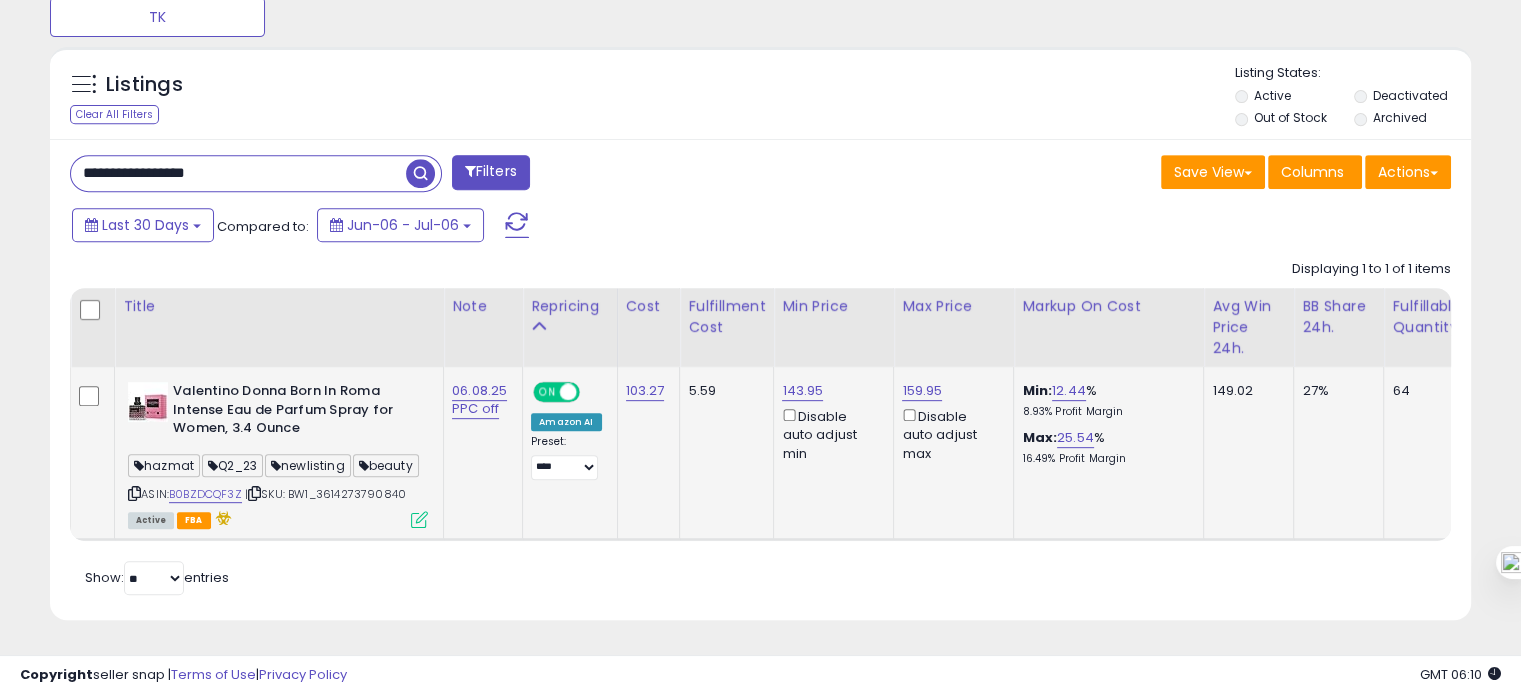 drag, startPoint x: 228, startPoint y: 149, endPoint x: 224, endPoint y: 138, distance: 11.7046995 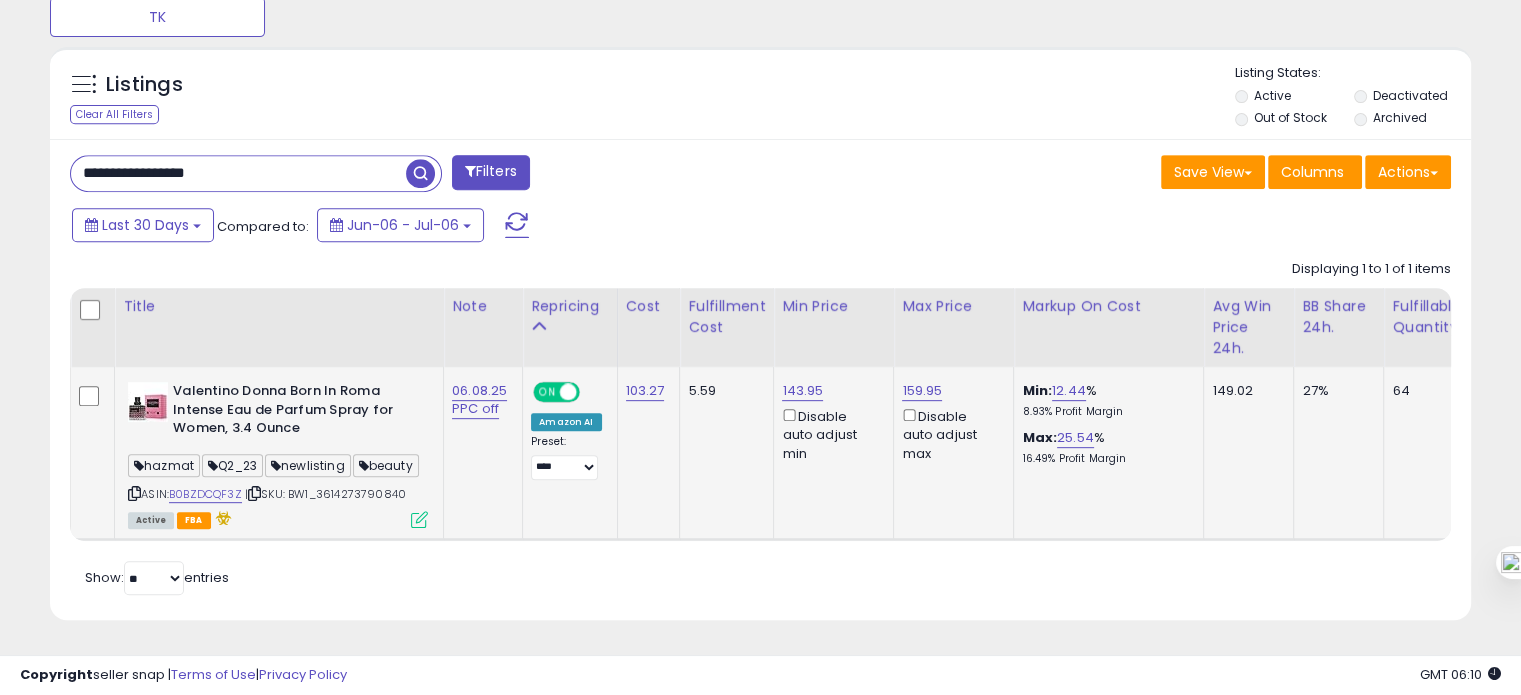 click on "**********" at bounding box center (238, 173) 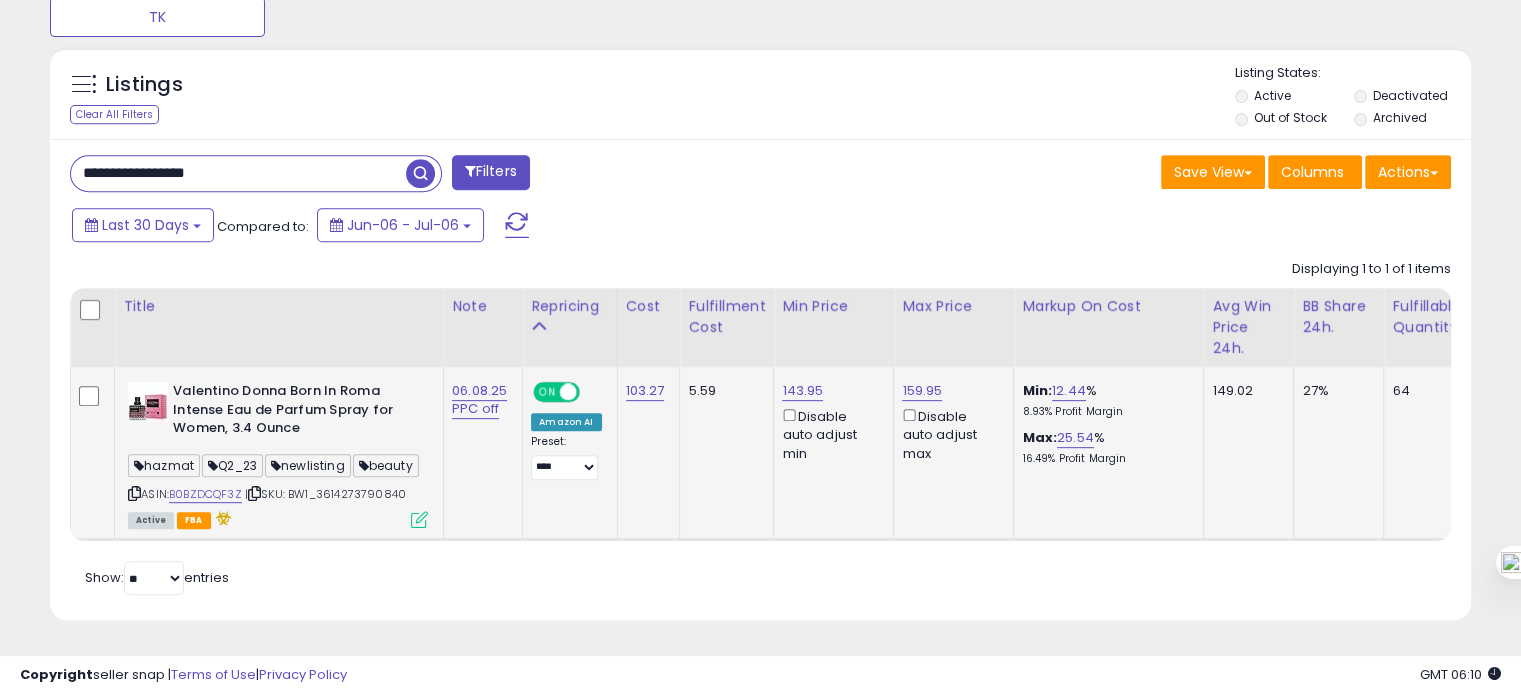 paste 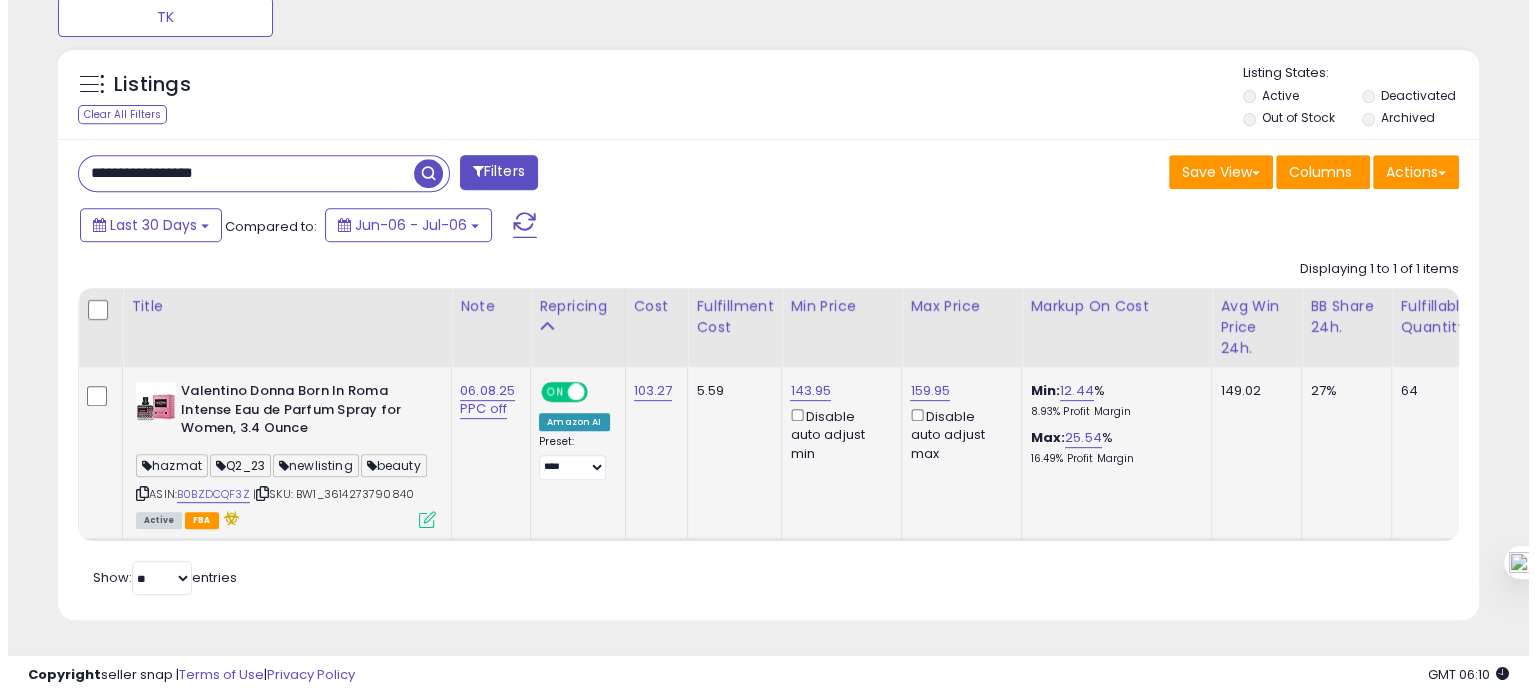 scroll, scrollTop: 674, scrollLeft: 0, axis: vertical 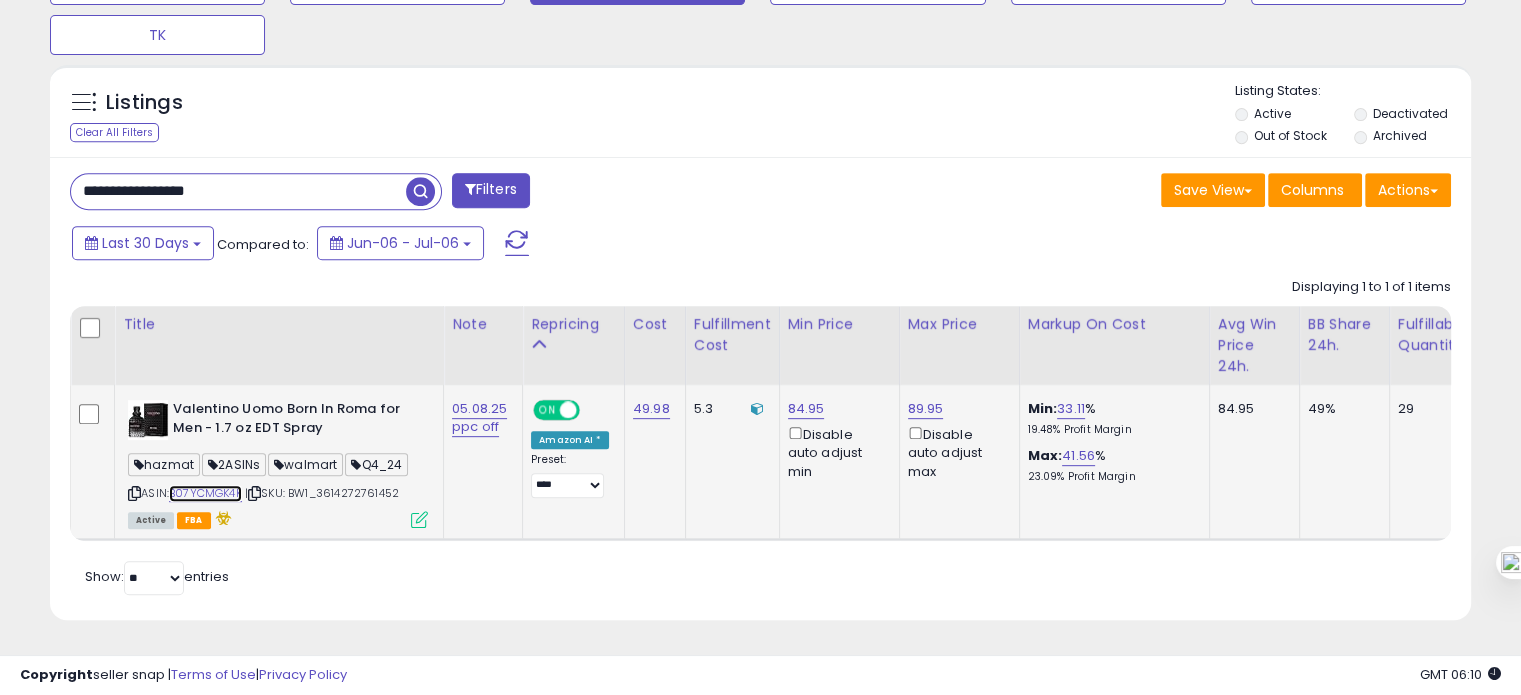 click on "B07YCMGK4K" at bounding box center [205, 493] 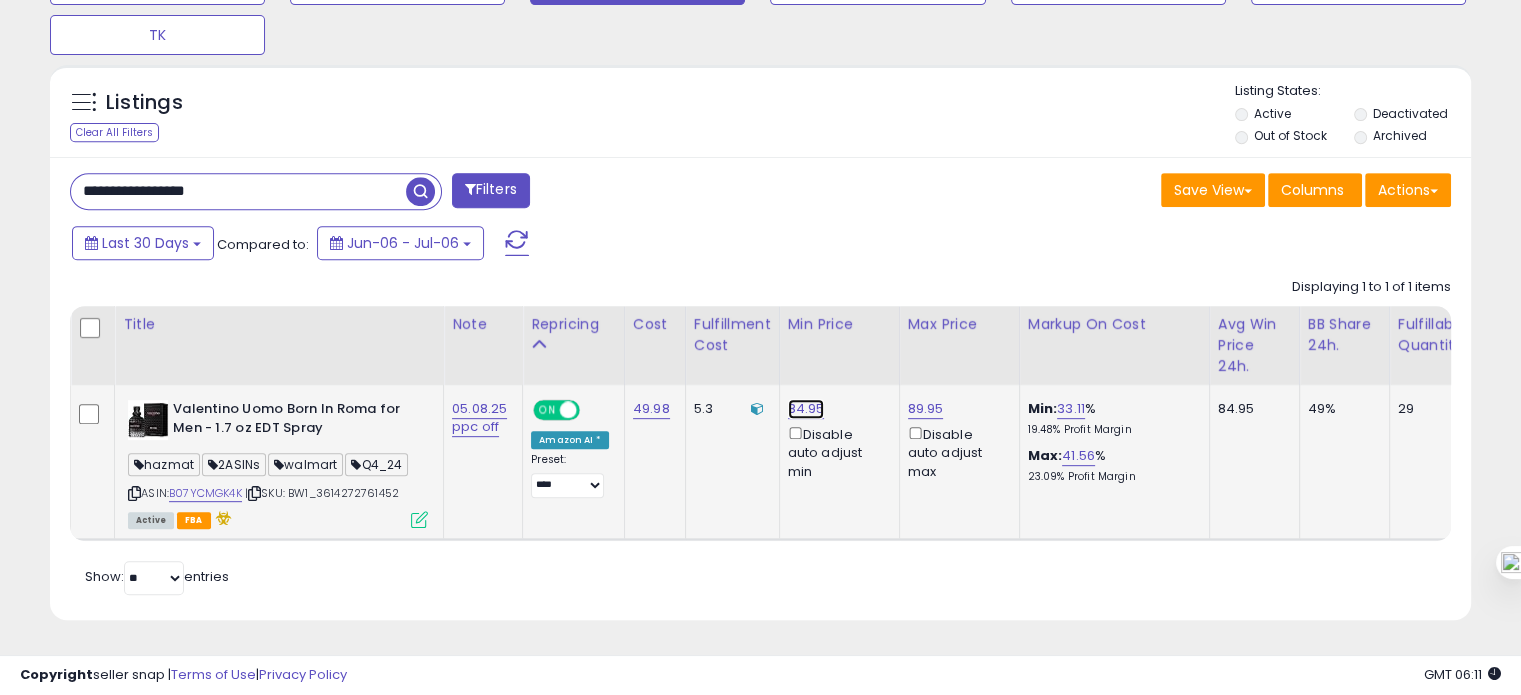 click on "84.95" at bounding box center (806, 409) 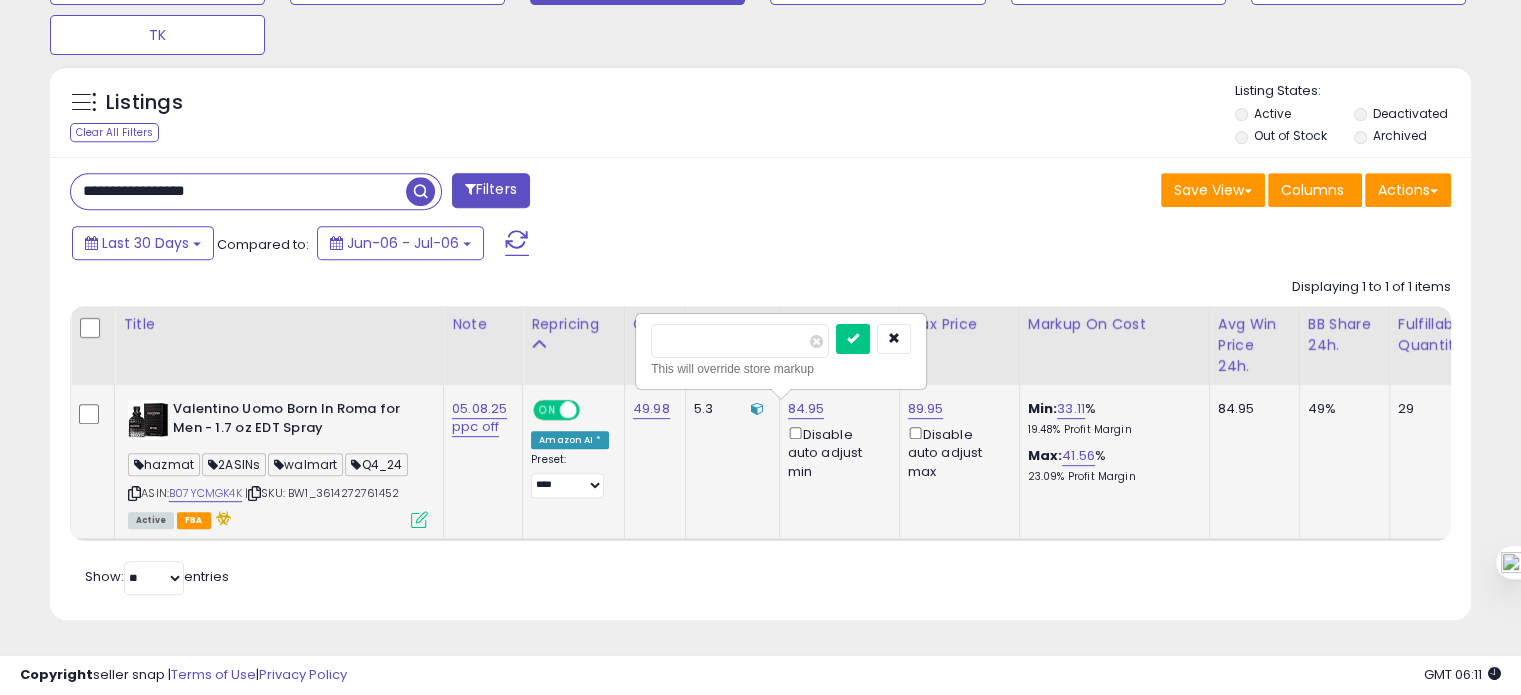 click on "*****" at bounding box center (740, 341) 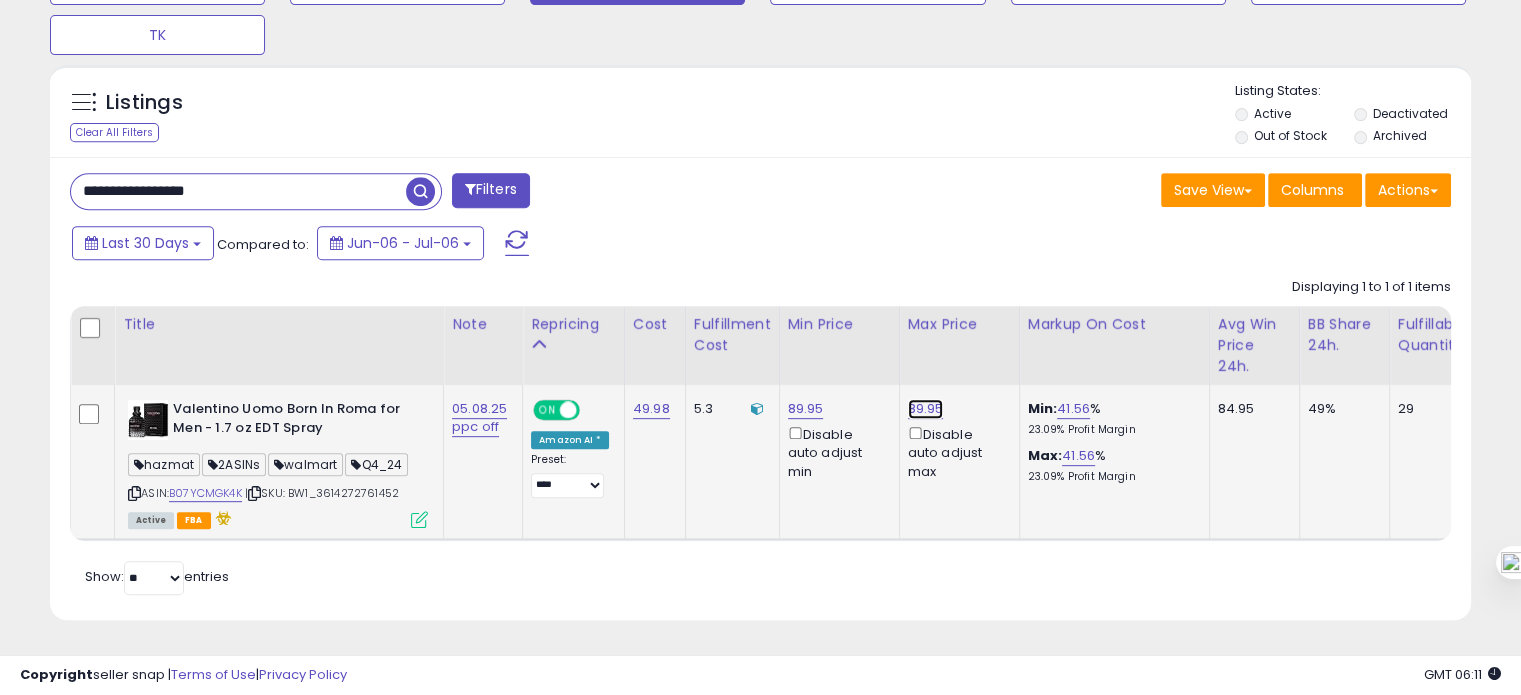 click on "89.95" at bounding box center [926, 409] 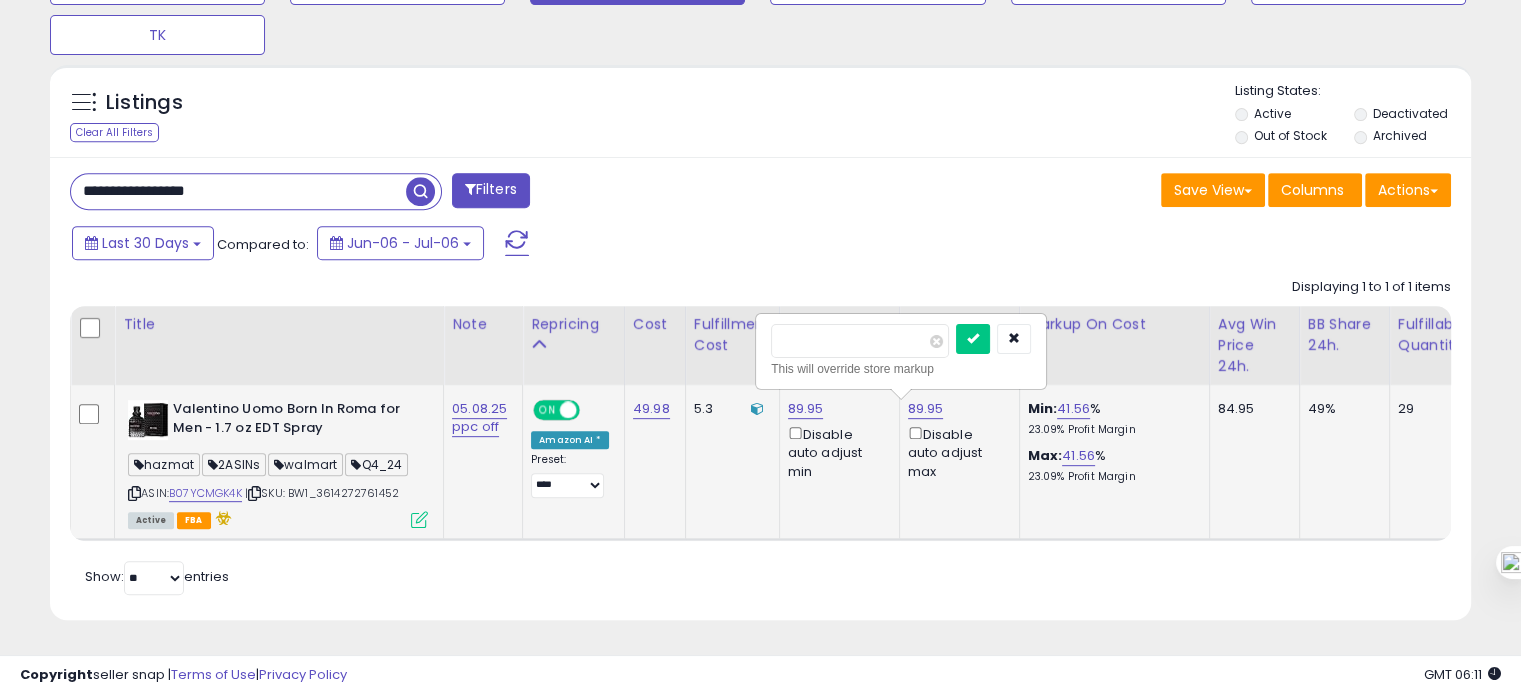 click on "*****" at bounding box center (860, 341) 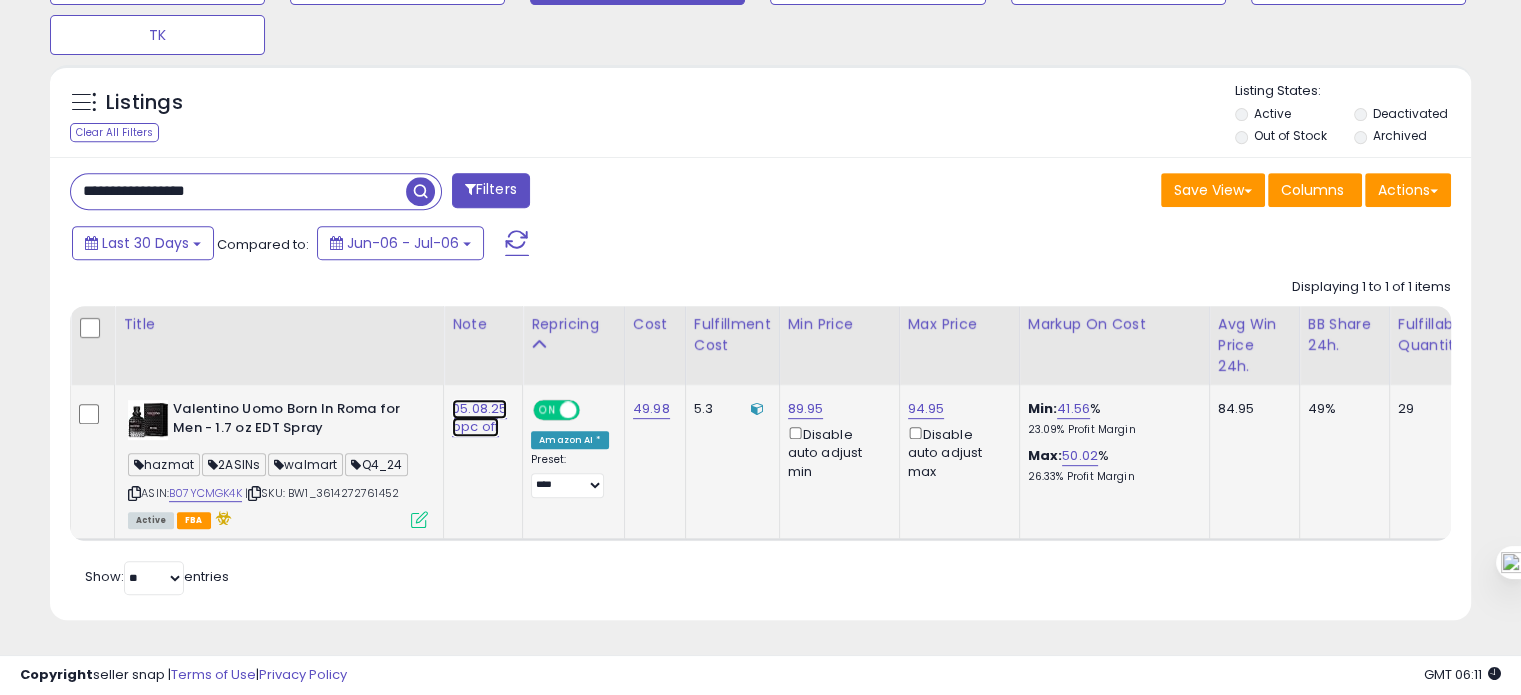 click on "05.08.25 ppc off" at bounding box center [479, 418] 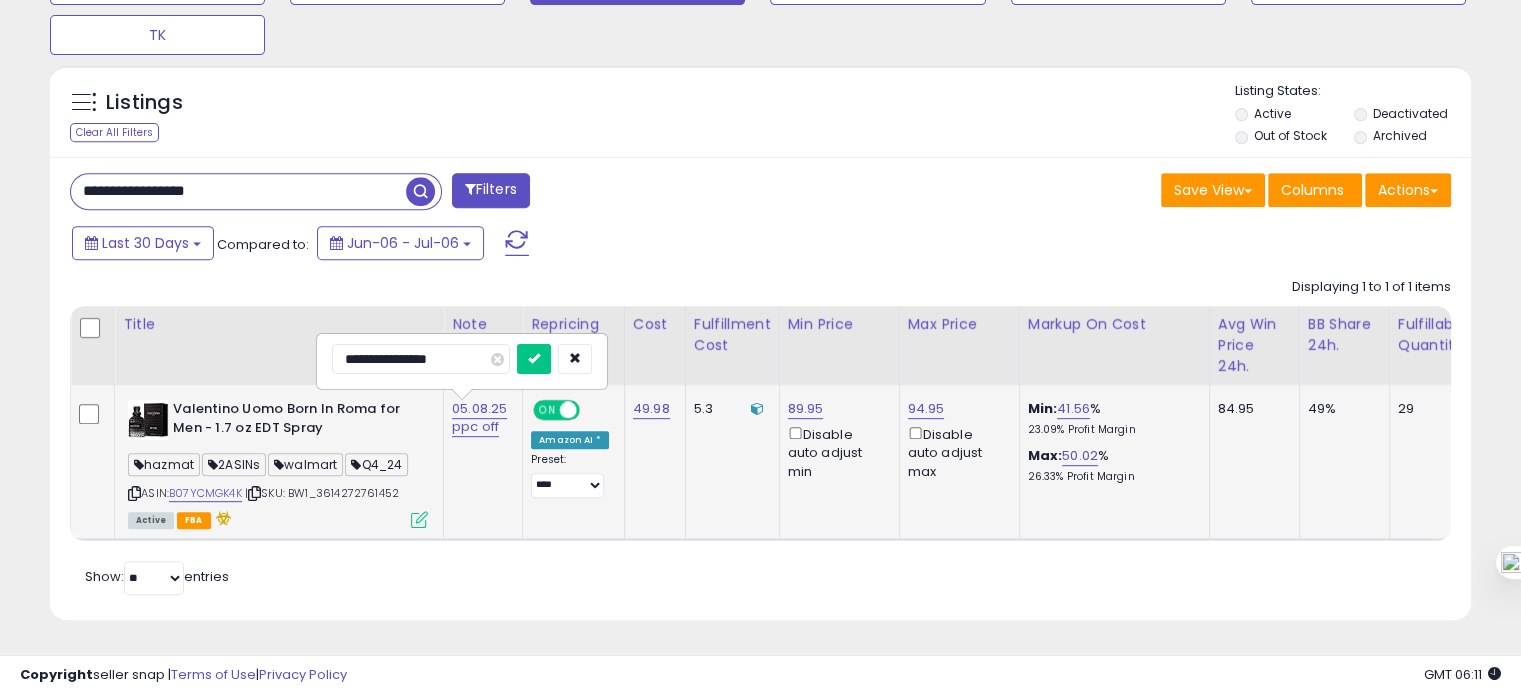 click on "**********" at bounding box center (421, 359) 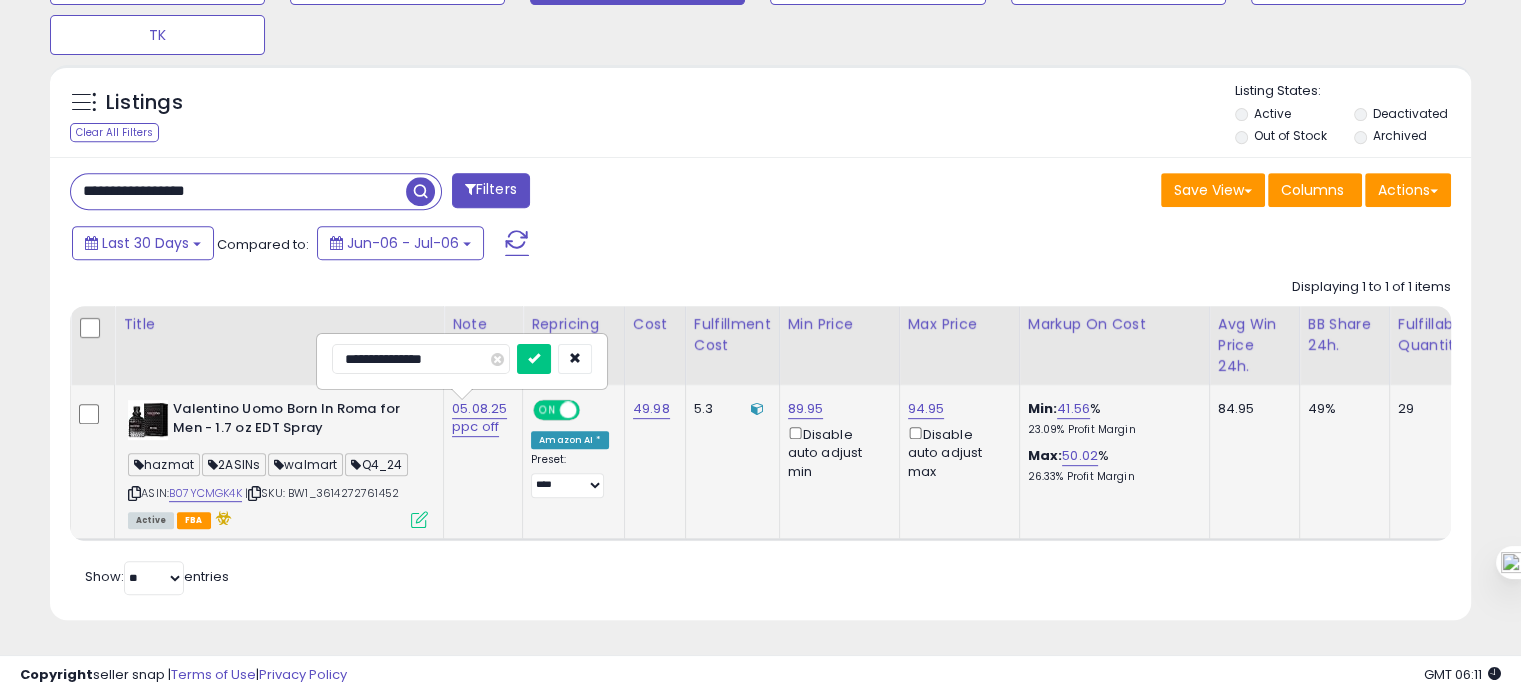 type on "**********" 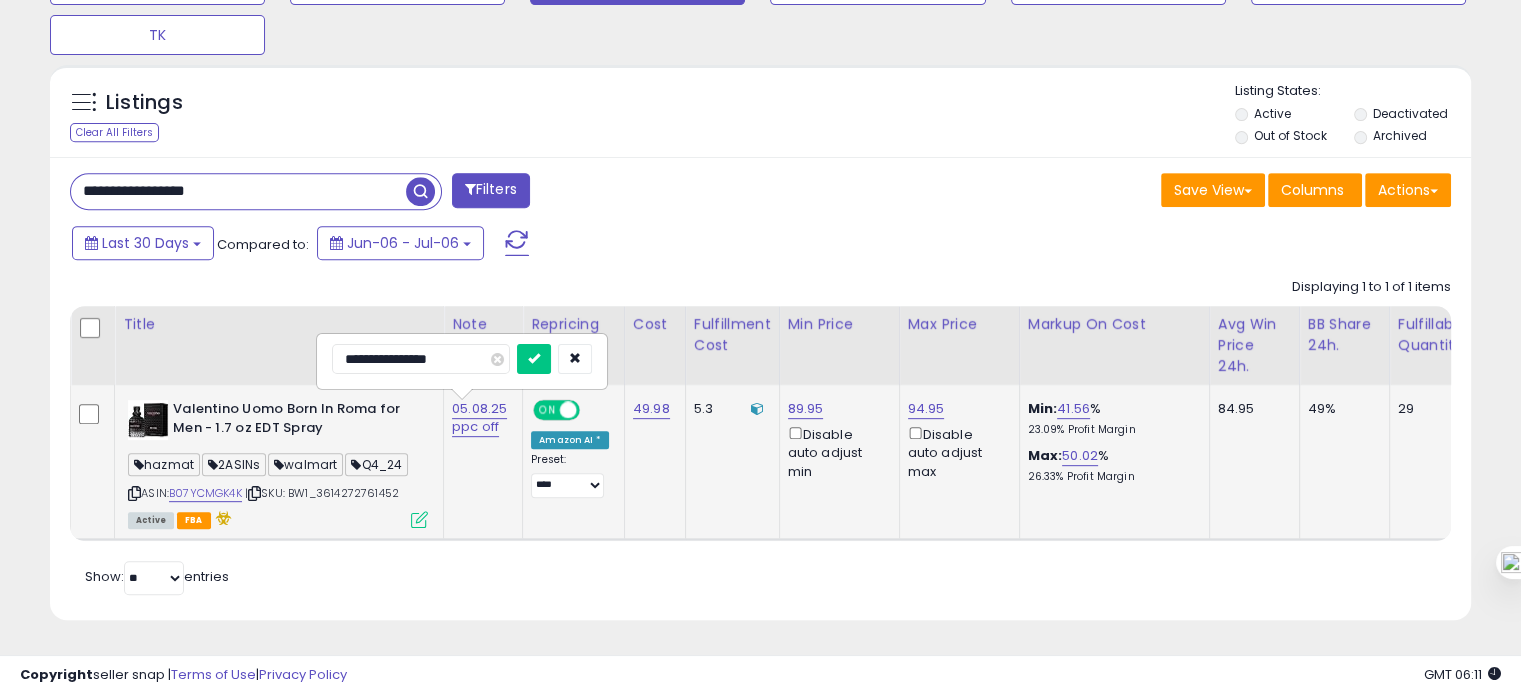 click at bounding box center [534, 359] 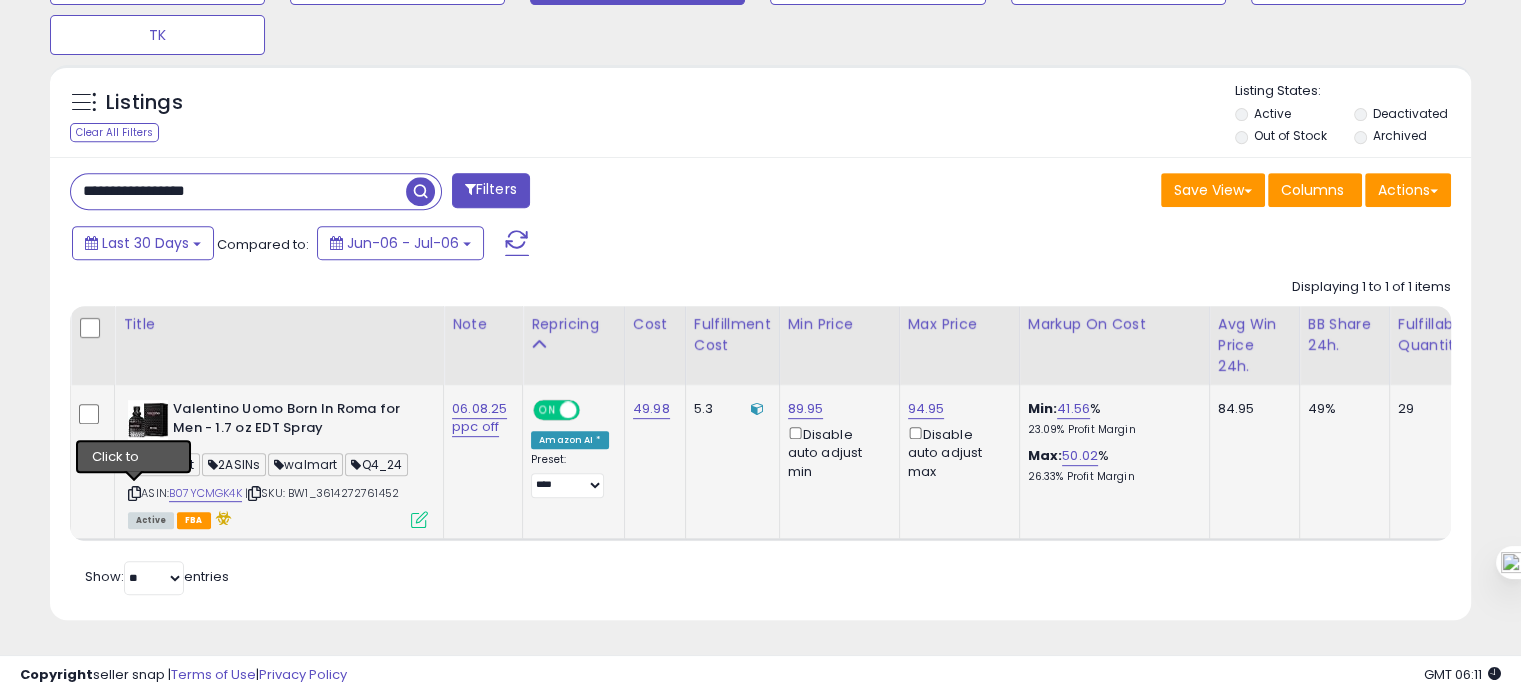 click at bounding box center [134, 493] 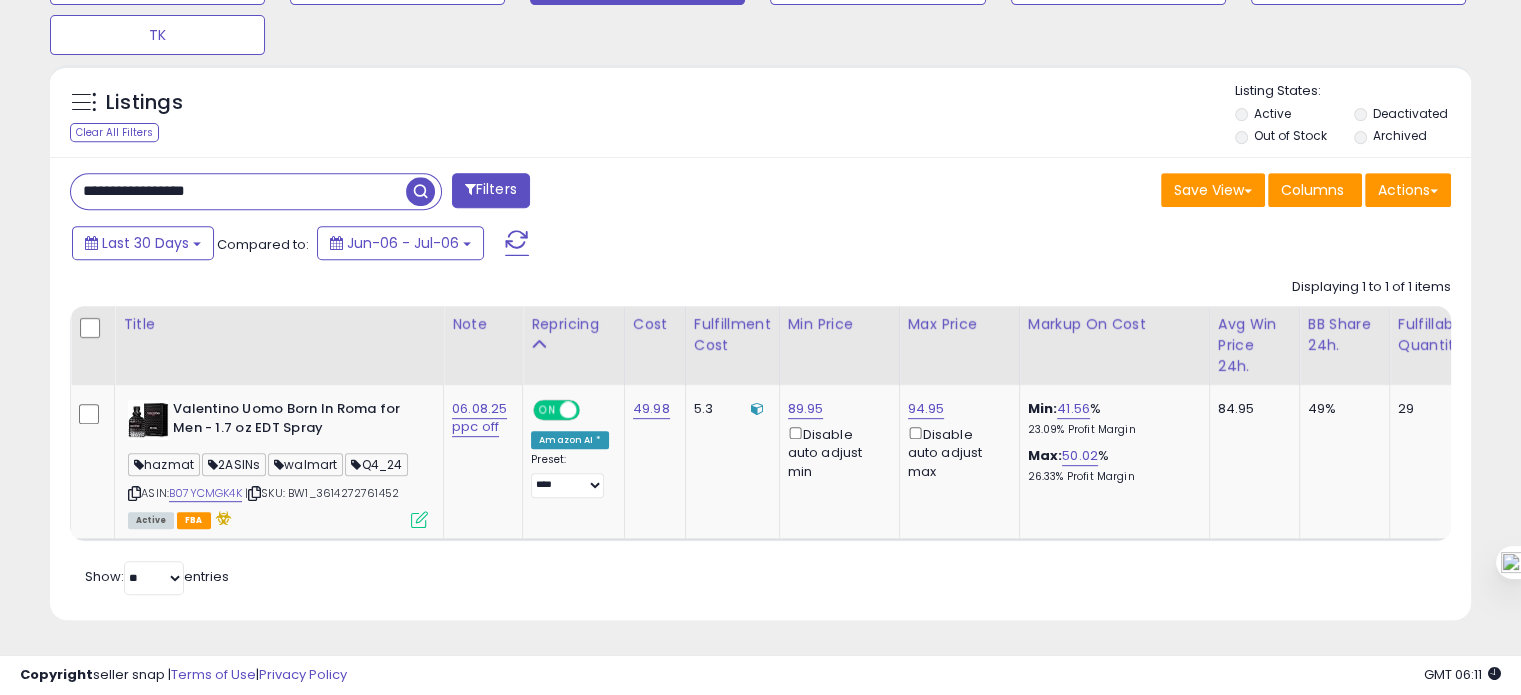 scroll, scrollTop: 0, scrollLeft: 448, axis: horizontal 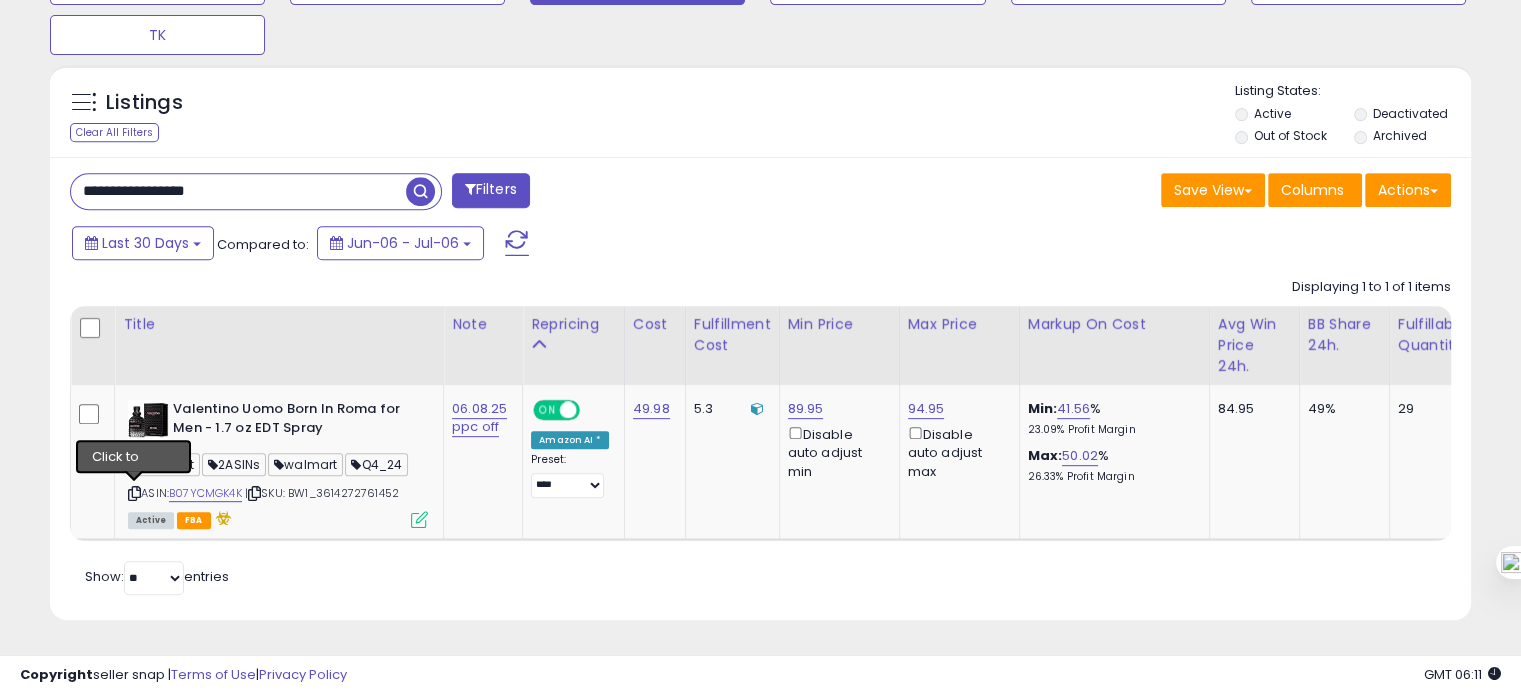 click at bounding box center (134, 493) 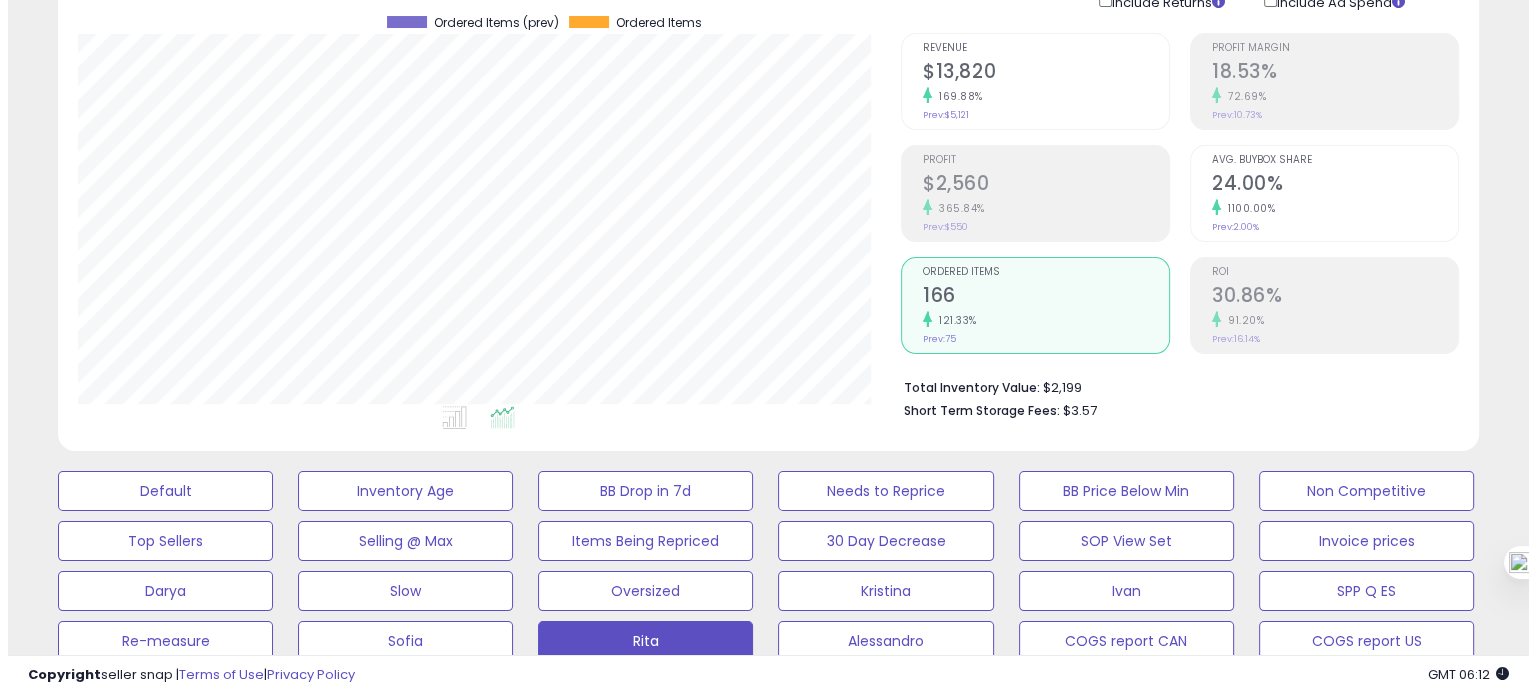 scroll, scrollTop: 157, scrollLeft: 0, axis: vertical 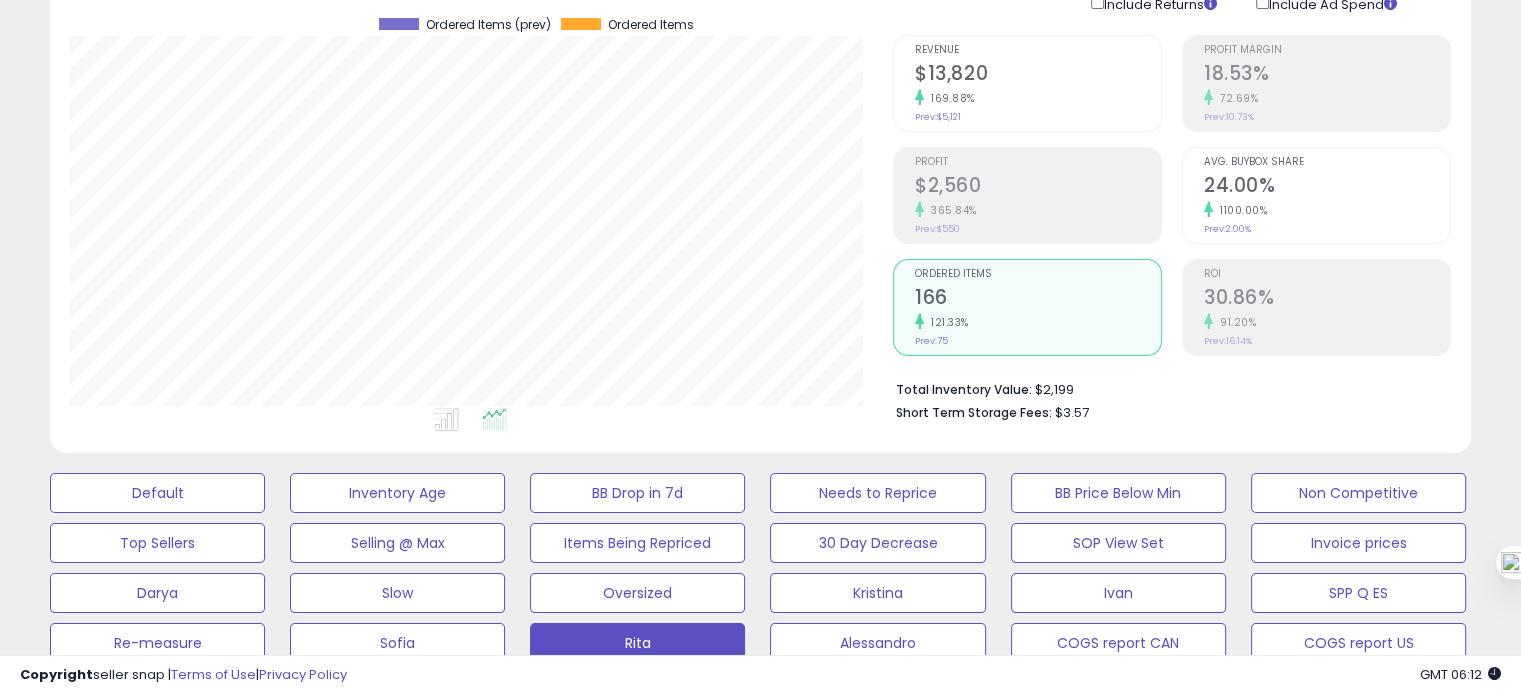 click on "24.00%" at bounding box center [1327, 187] 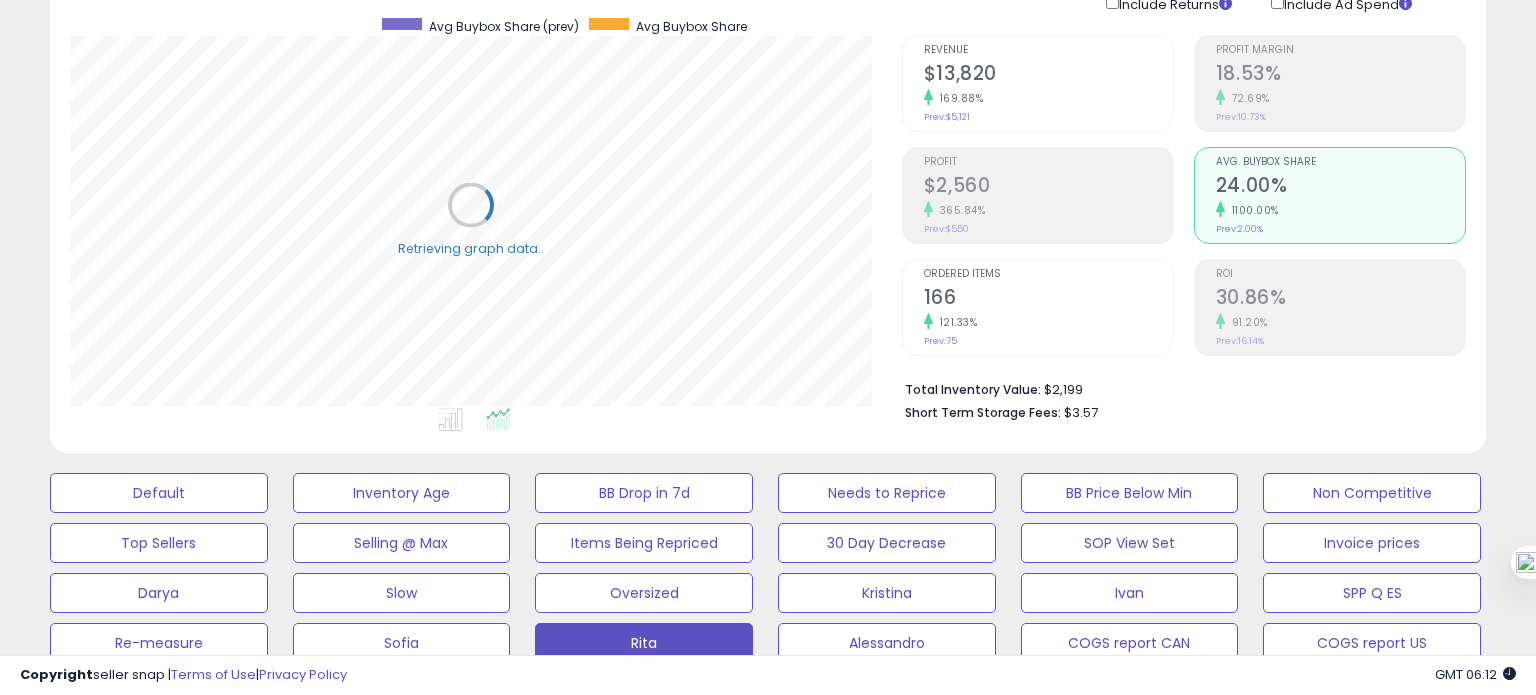 scroll, scrollTop: 999589, scrollLeft: 999168, axis: both 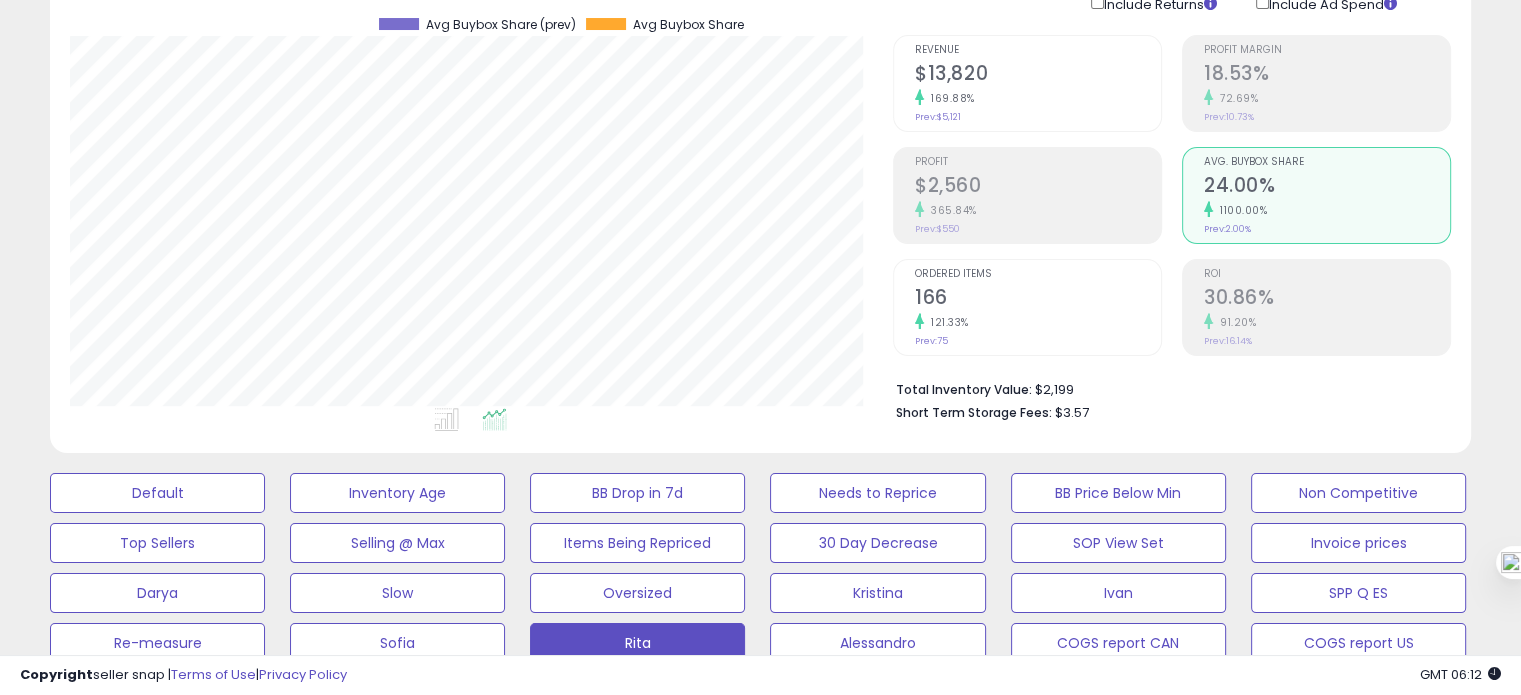 click on "Ordered Items
166
121.33%
Prev:  75" at bounding box center [1038, 305] 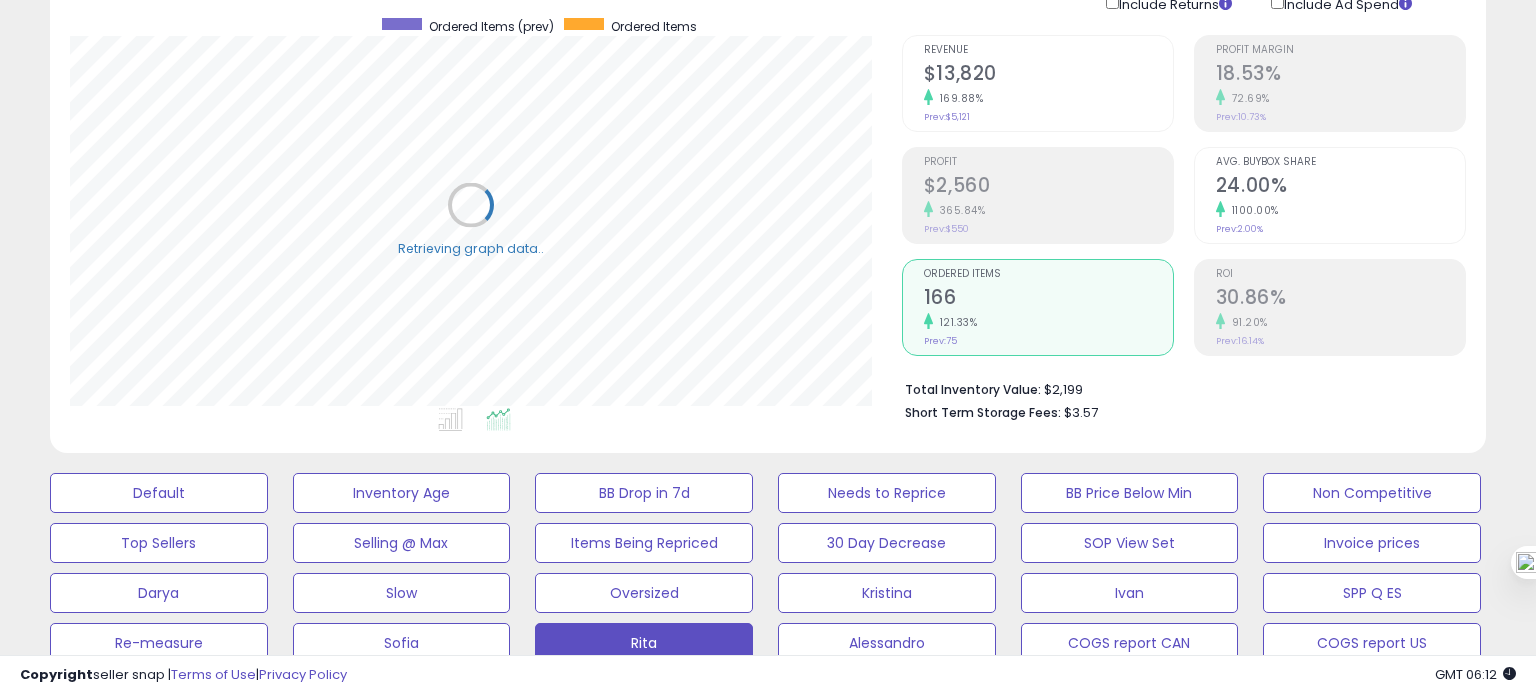 scroll, scrollTop: 999589, scrollLeft: 999168, axis: both 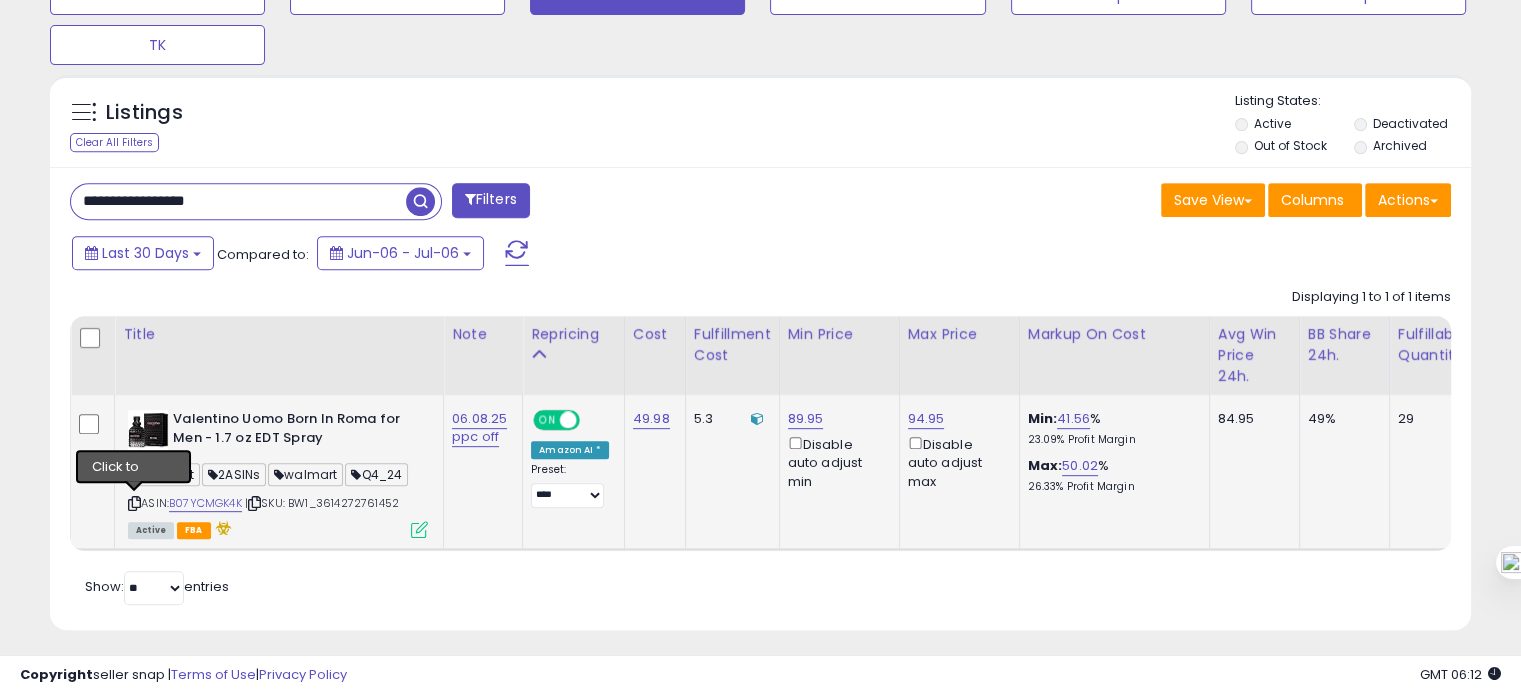 click at bounding box center [134, 503] 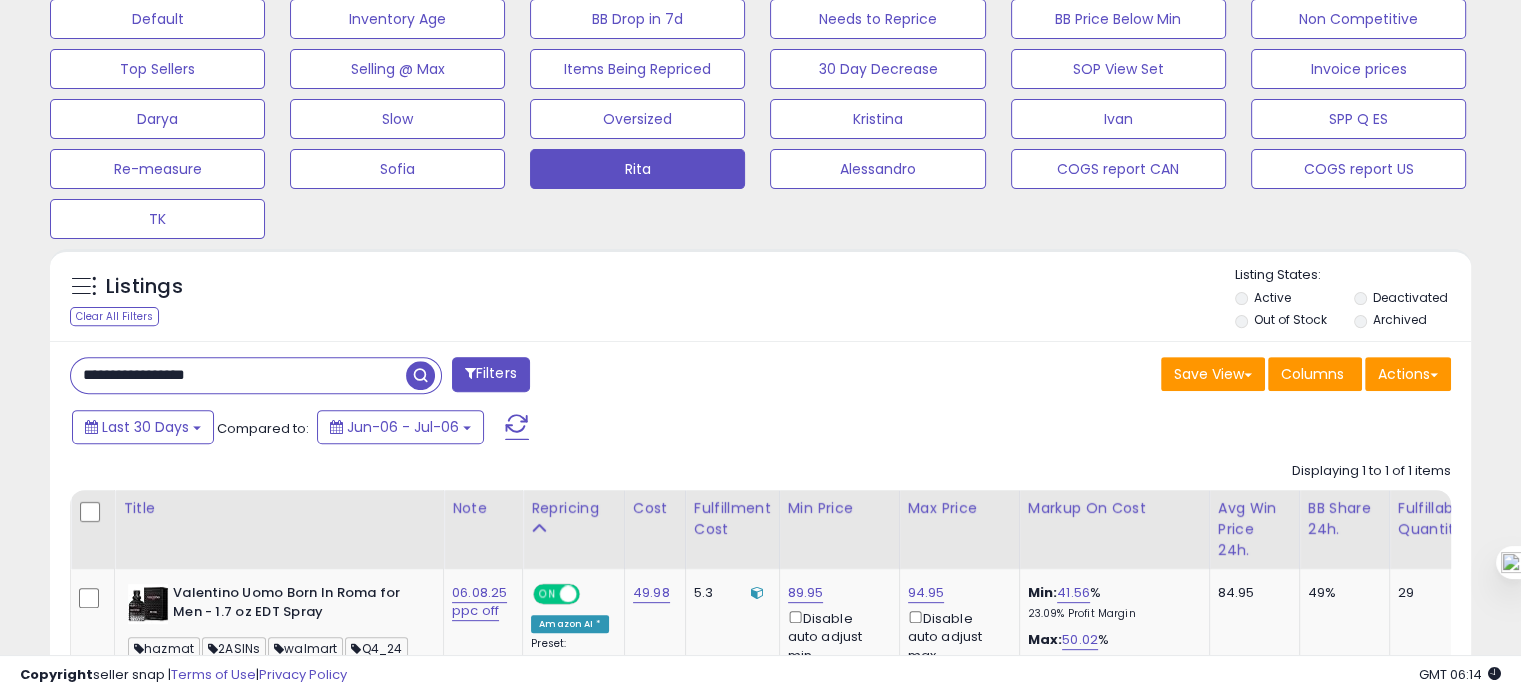 scroll, scrollTop: 828, scrollLeft: 0, axis: vertical 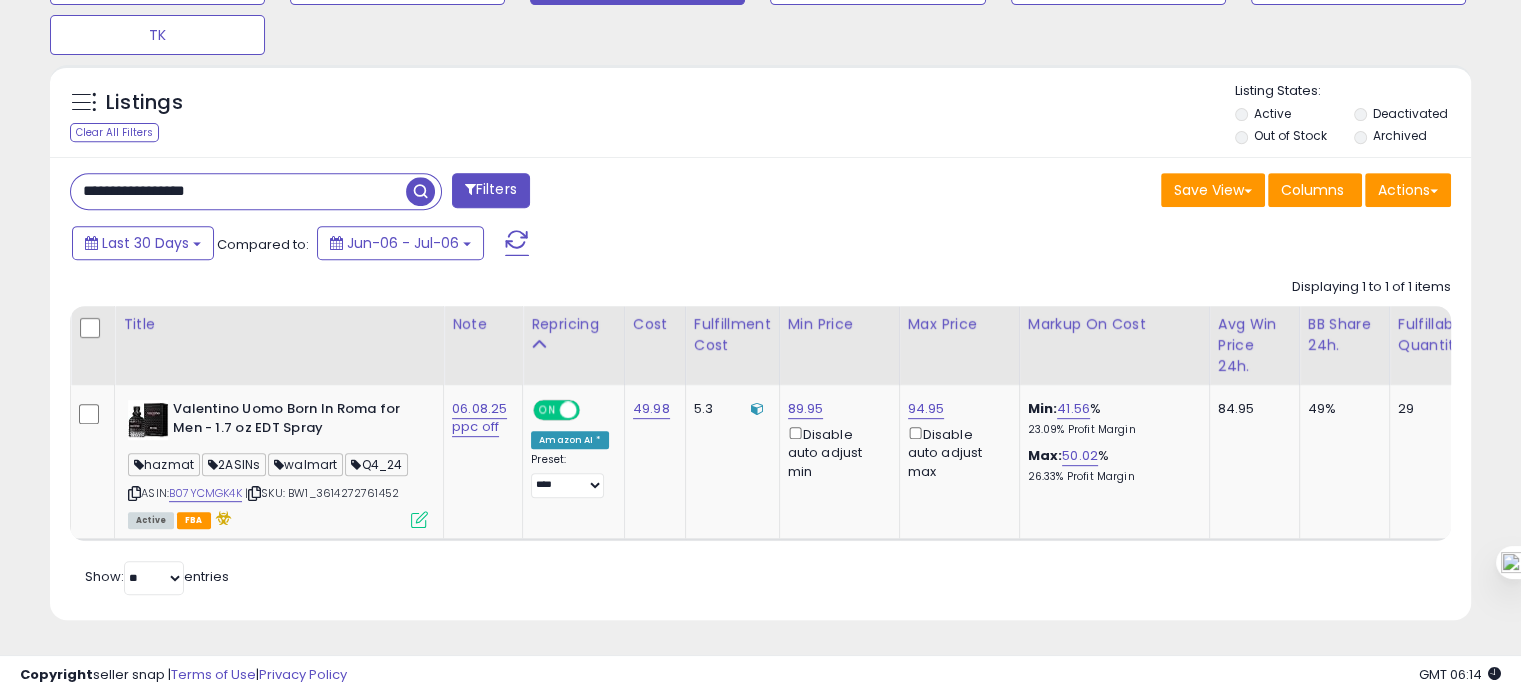 click on "|   SKU: BW1_3614272761452" at bounding box center (322, 493) 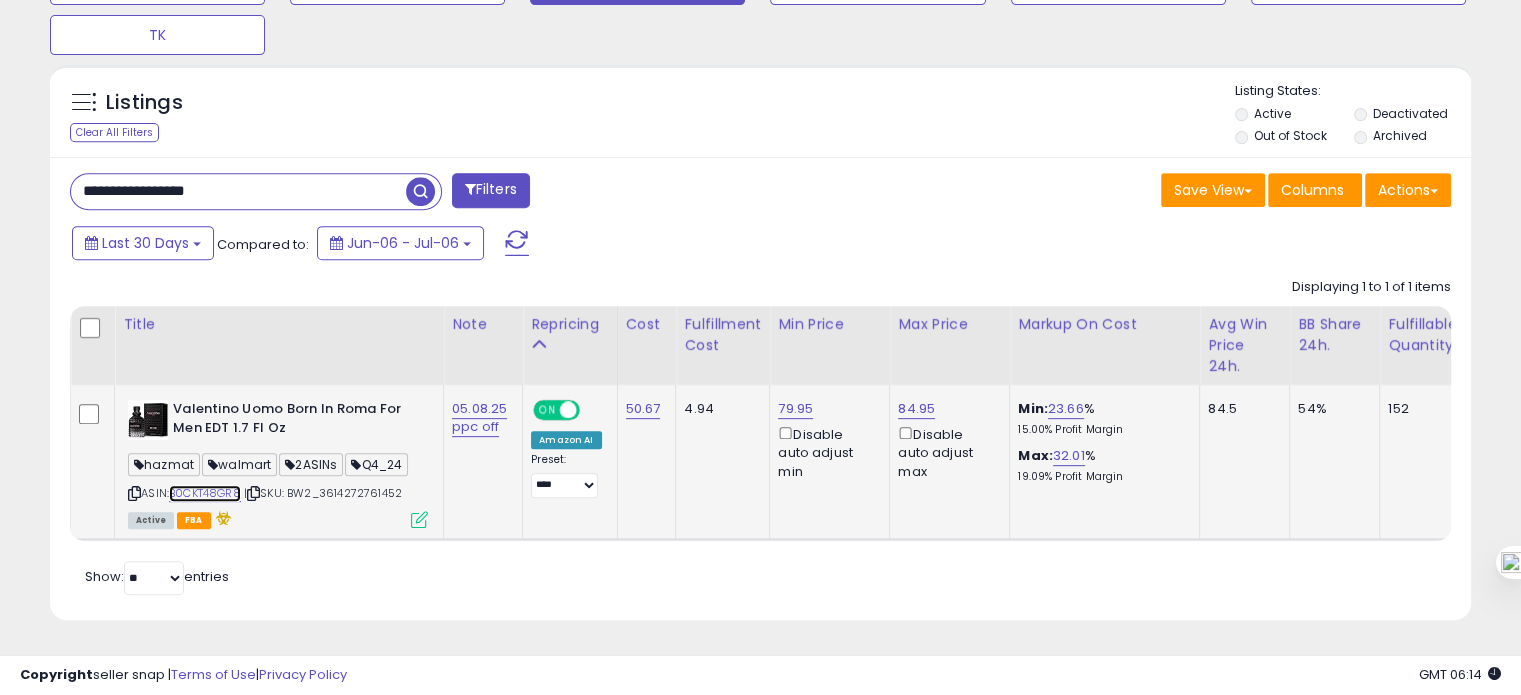click on "B0CKT48GR8" at bounding box center (205, 493) 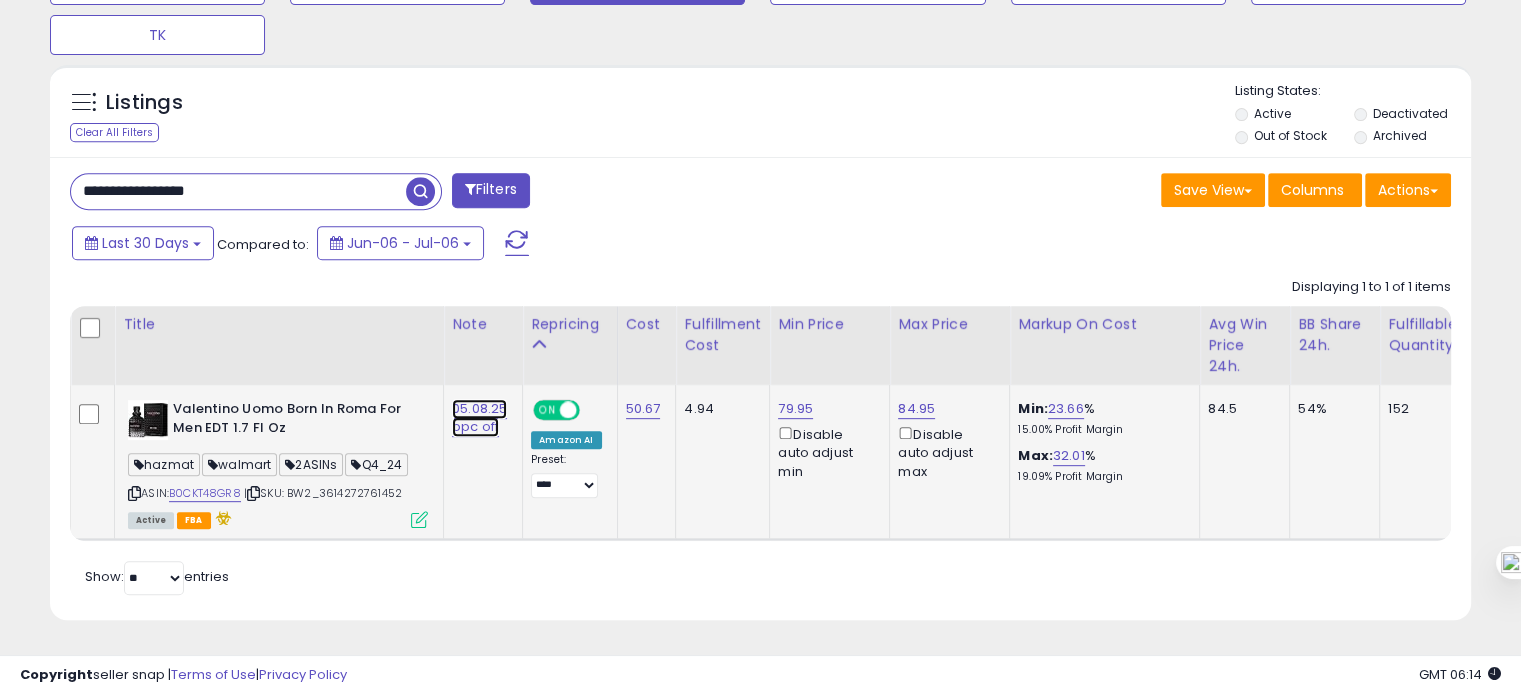 click on "05.08.25 ppc off" at bounding box center (479, 418) 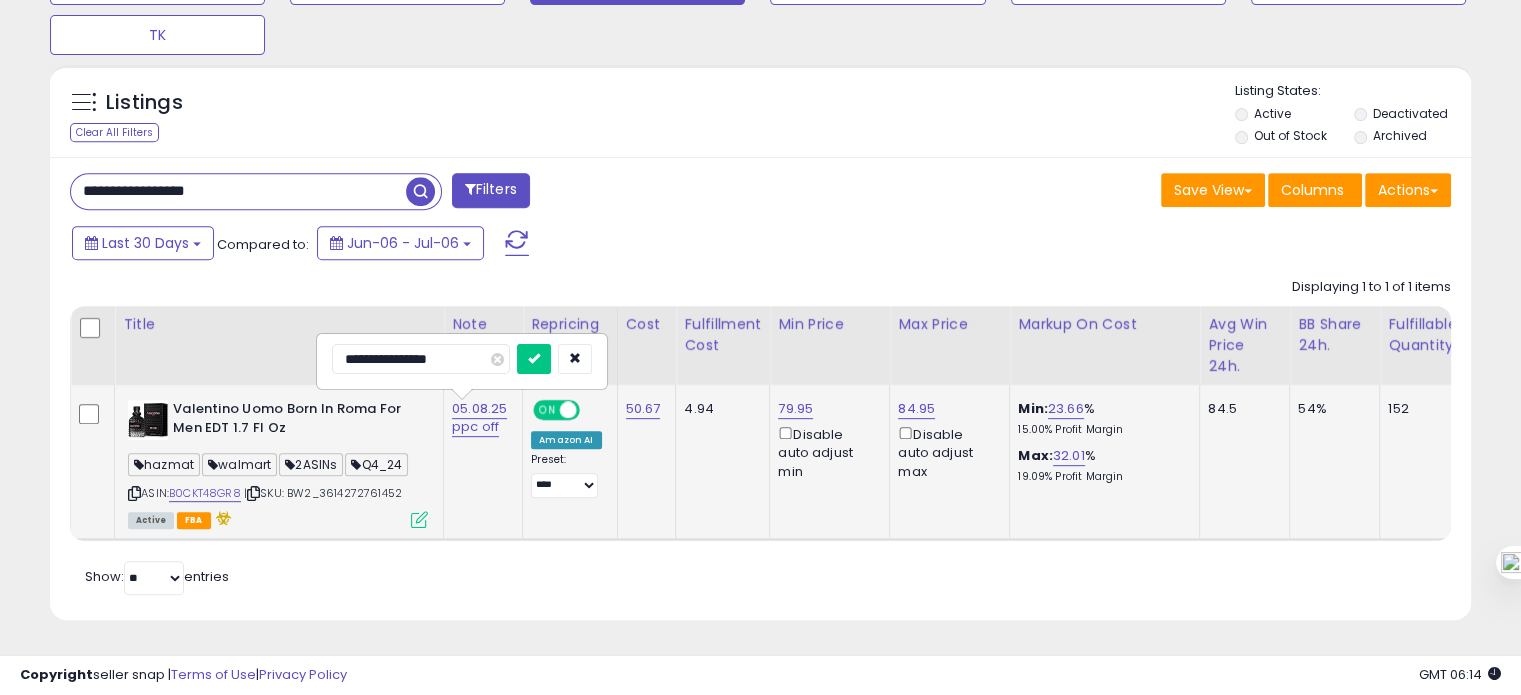 click on "**********" at bounding box center [421, 359] 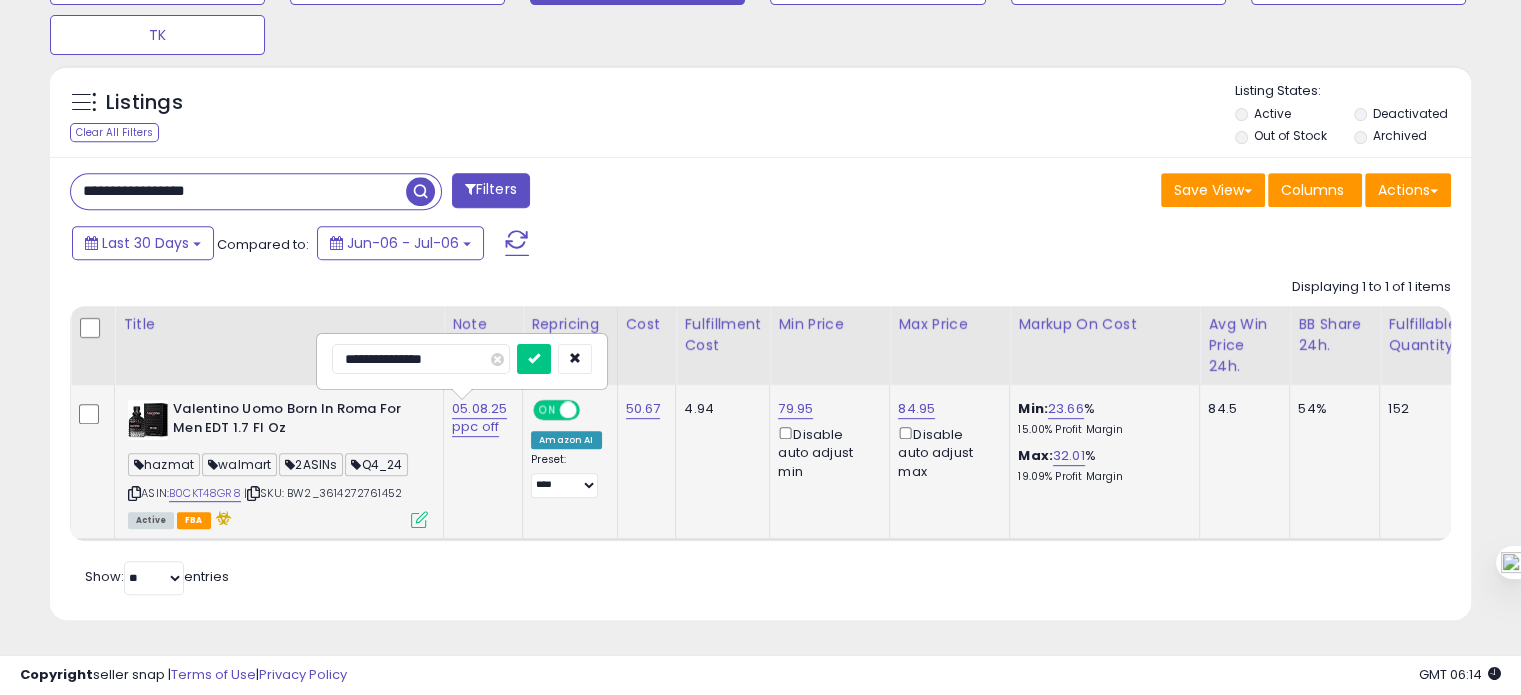type on "**********" 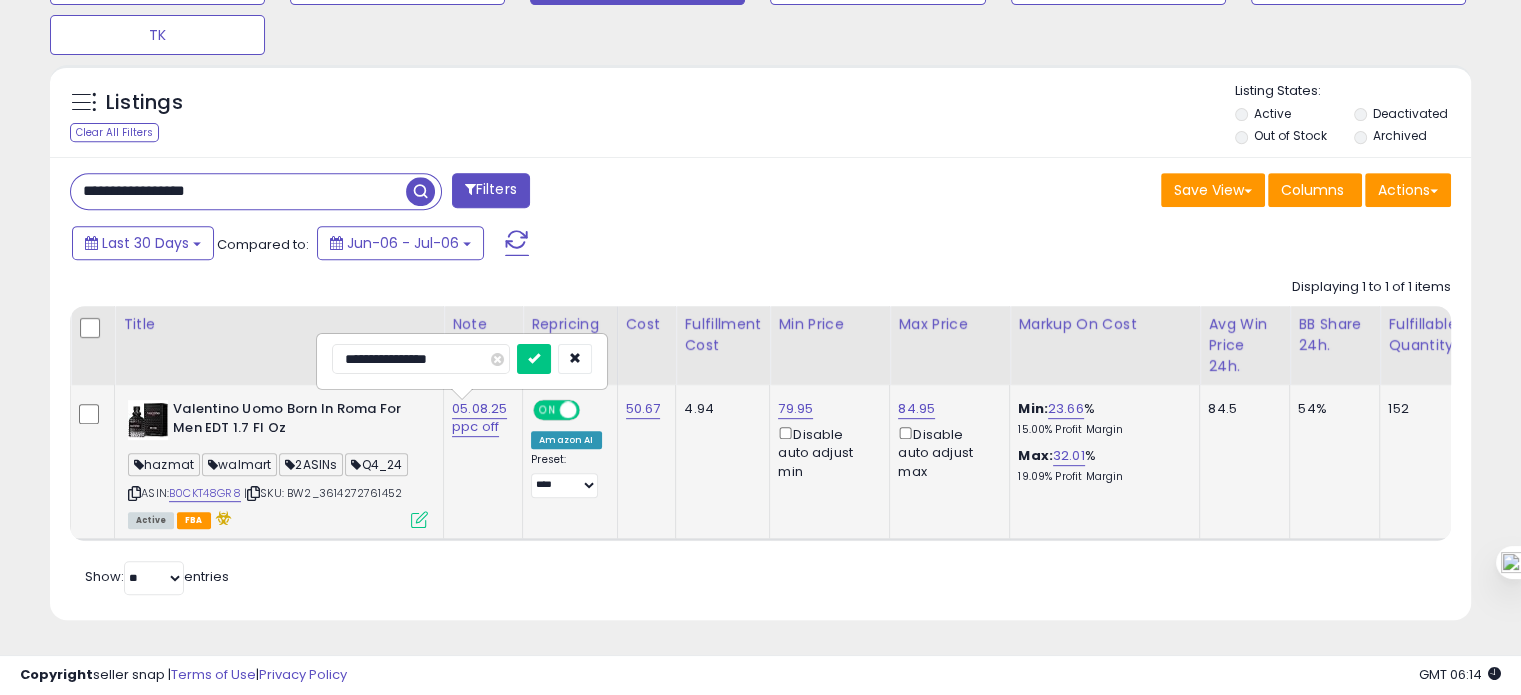 click at bounding box center (534, 359) 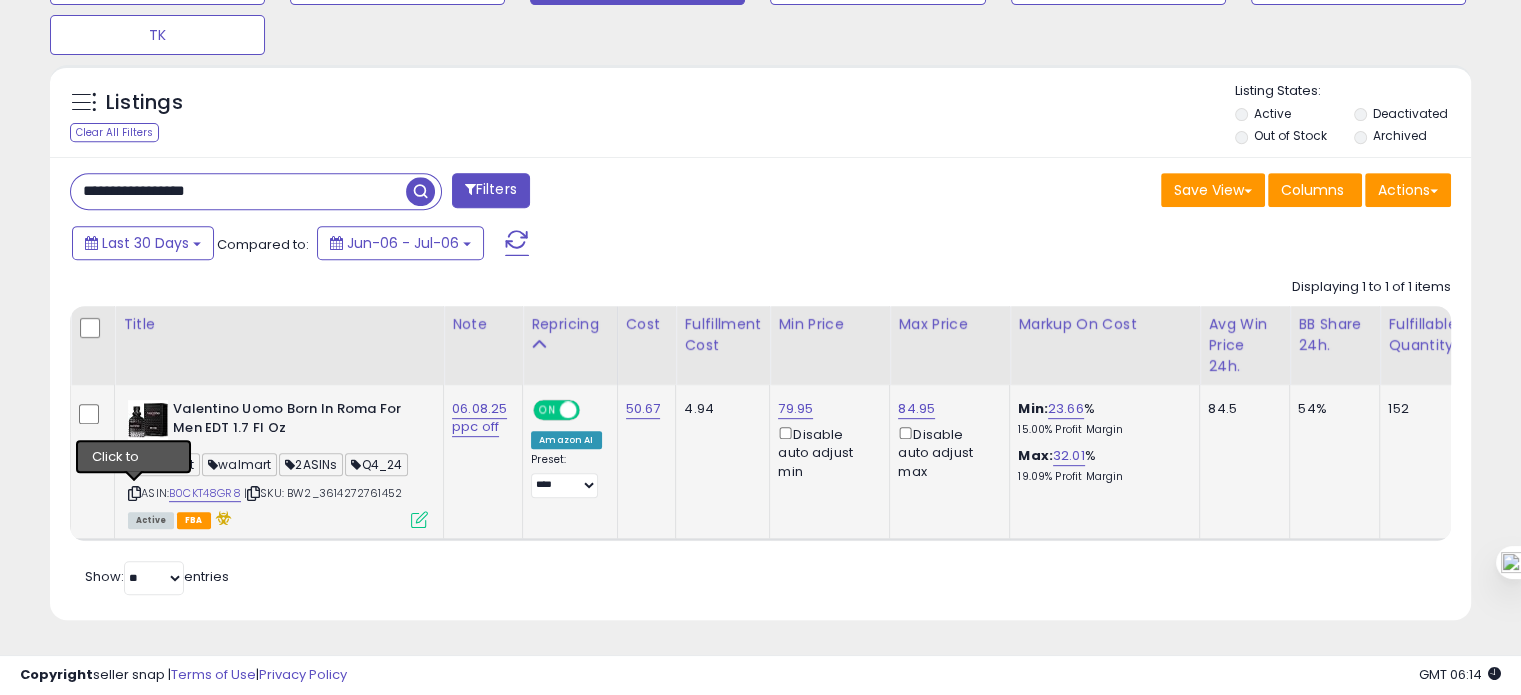 click at bounding box center [134, 493] 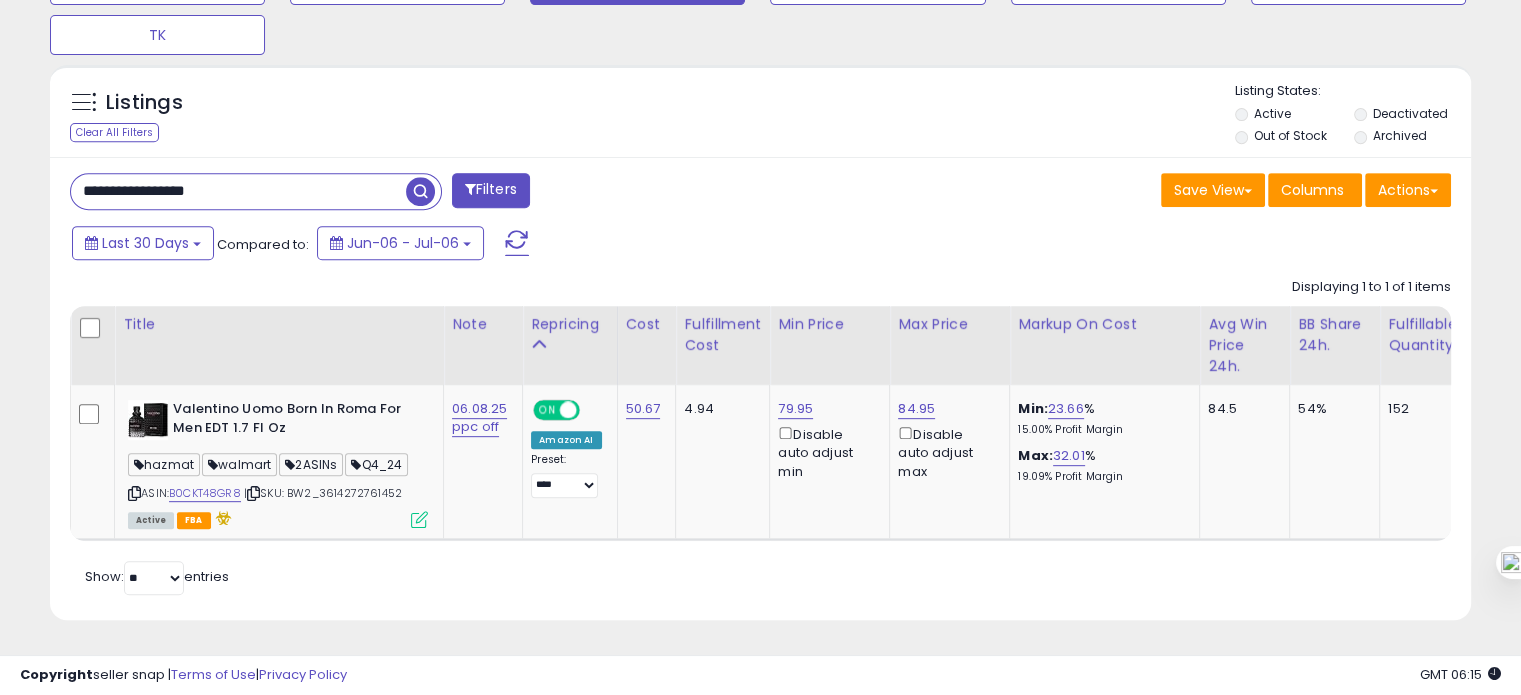 drag, startPoint x: 215, startPoint y: 176, endPoint x: 217, endPoint y: 129, distance: 47.042534 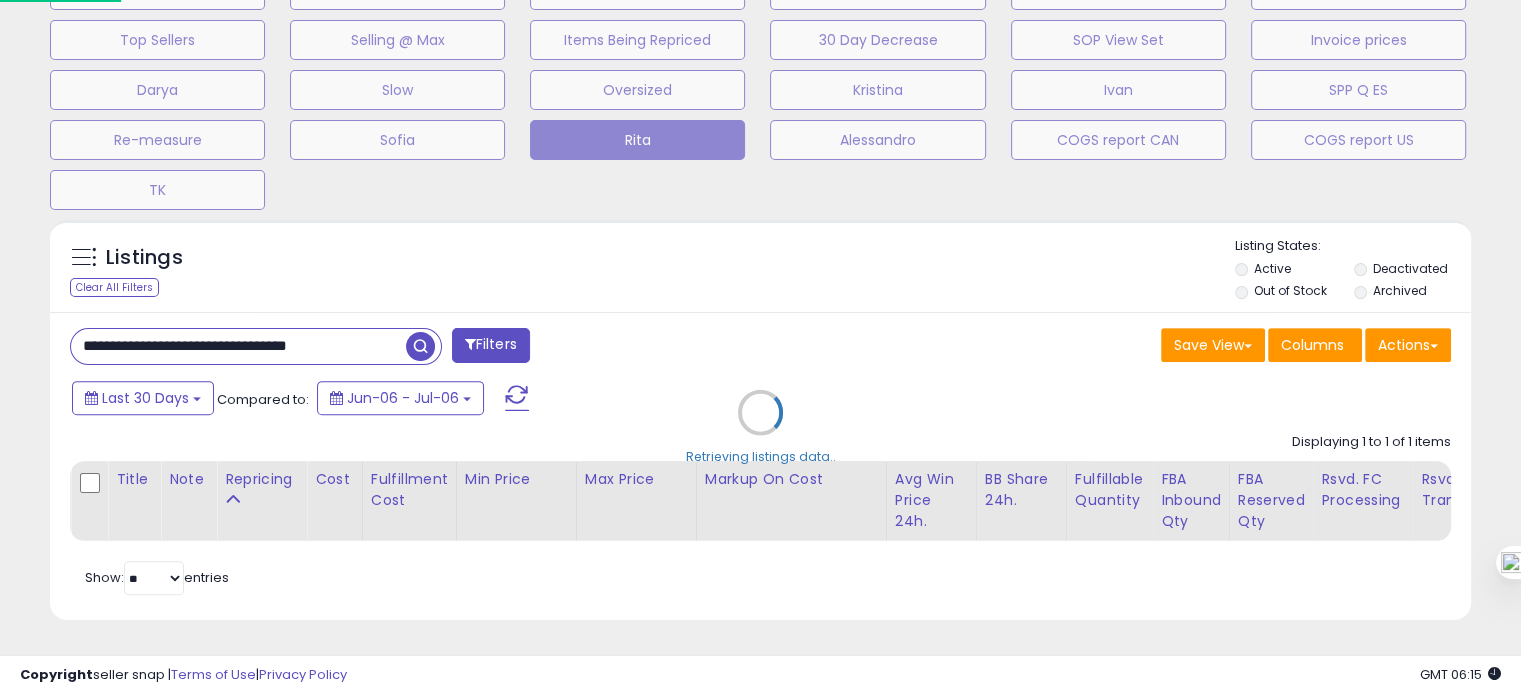 scroll, scrollTop: 999589, scrollLeft: 999168, axis: both 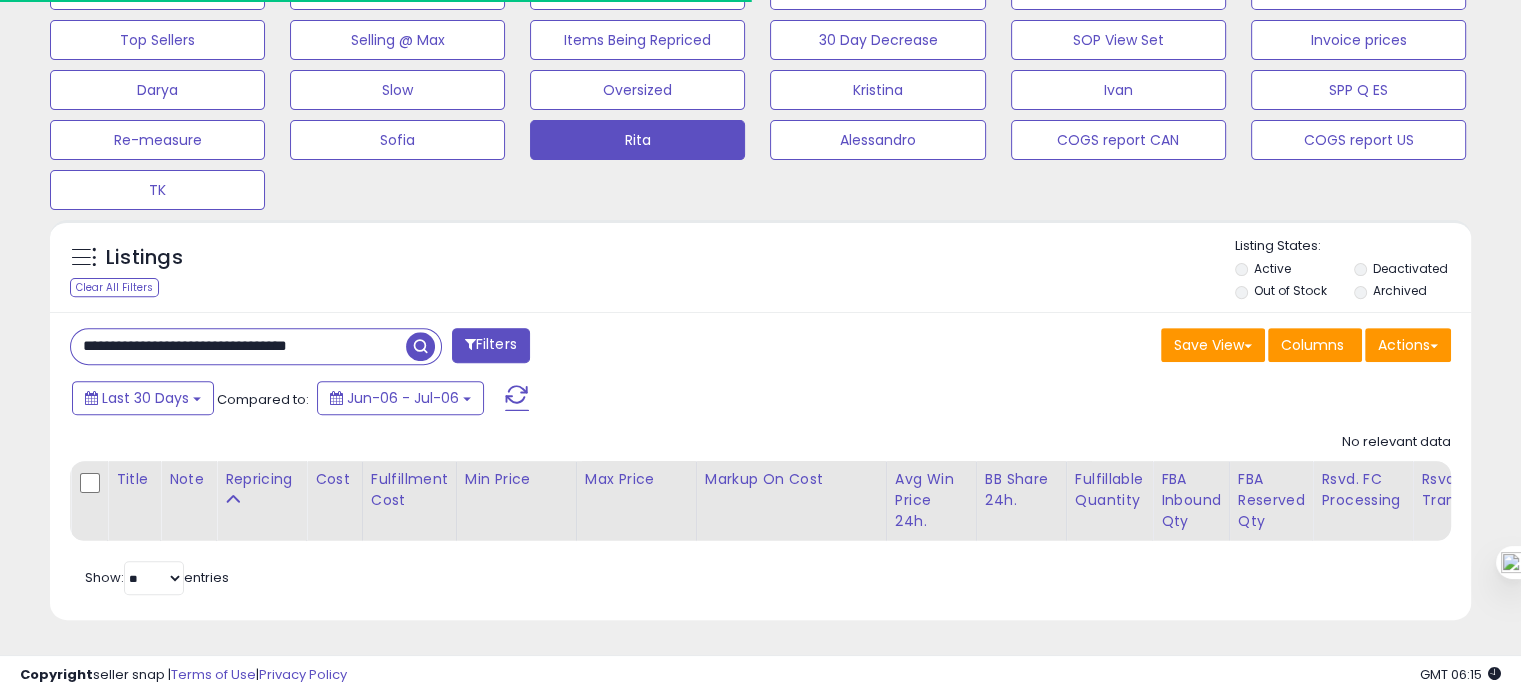click on "**********" at bounding box center (238, 346) 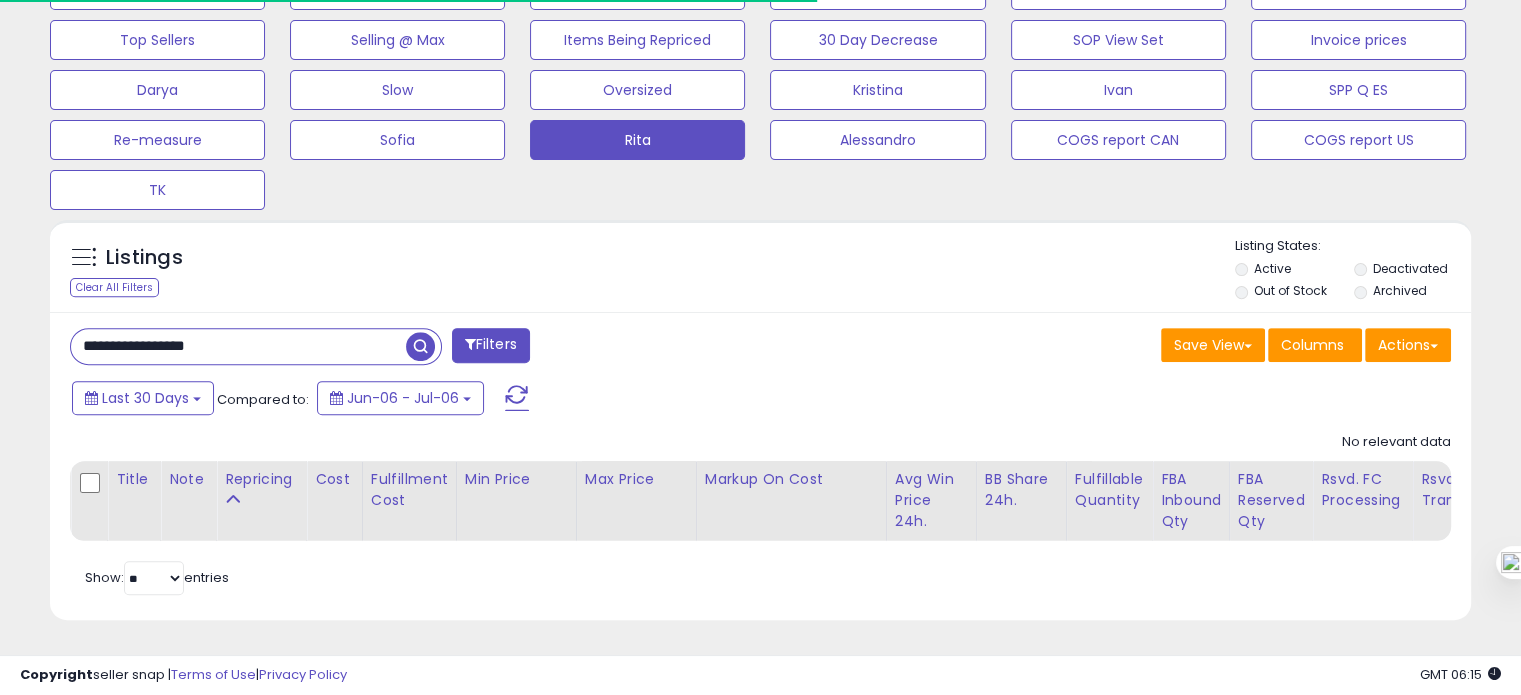 click on "**********" at bounding box center [238, 346] 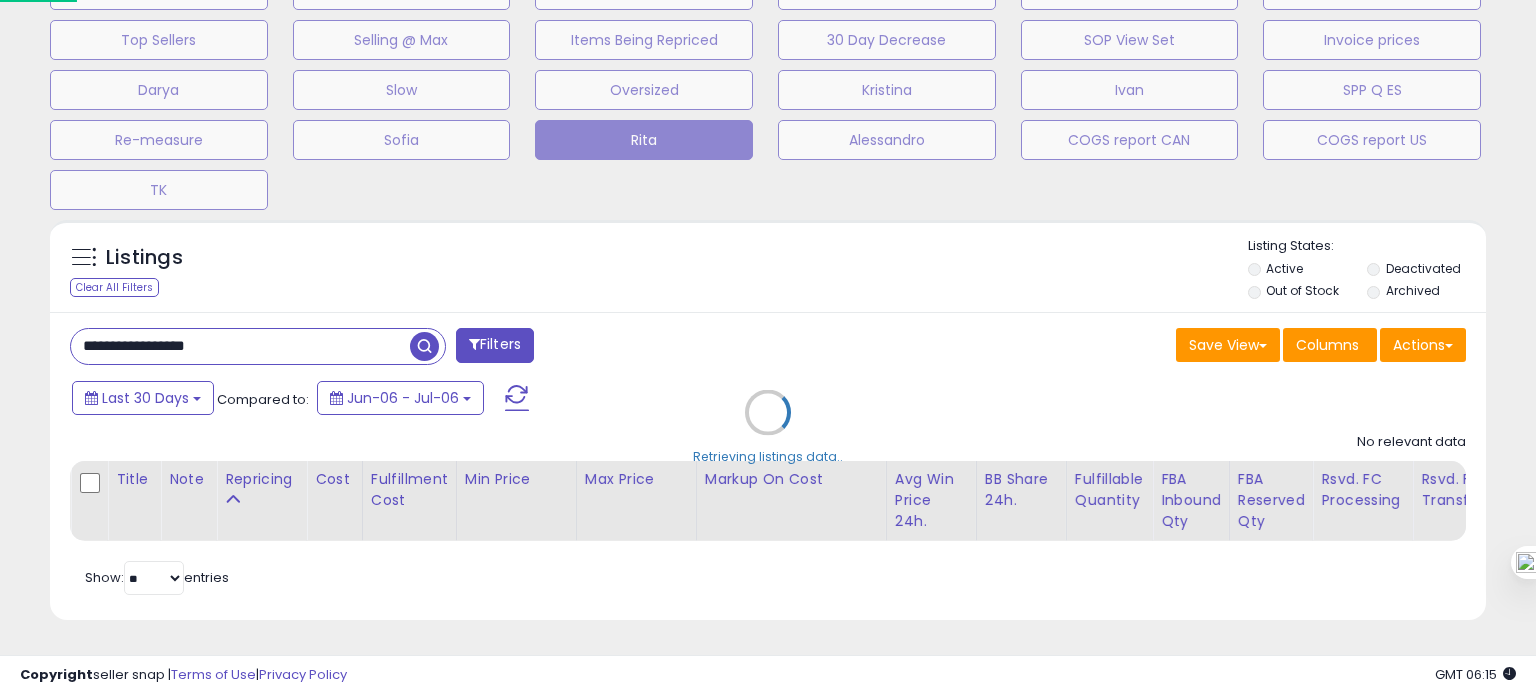 scroll, scrollTop: 999589, scrollLeft: 999168, axis: both 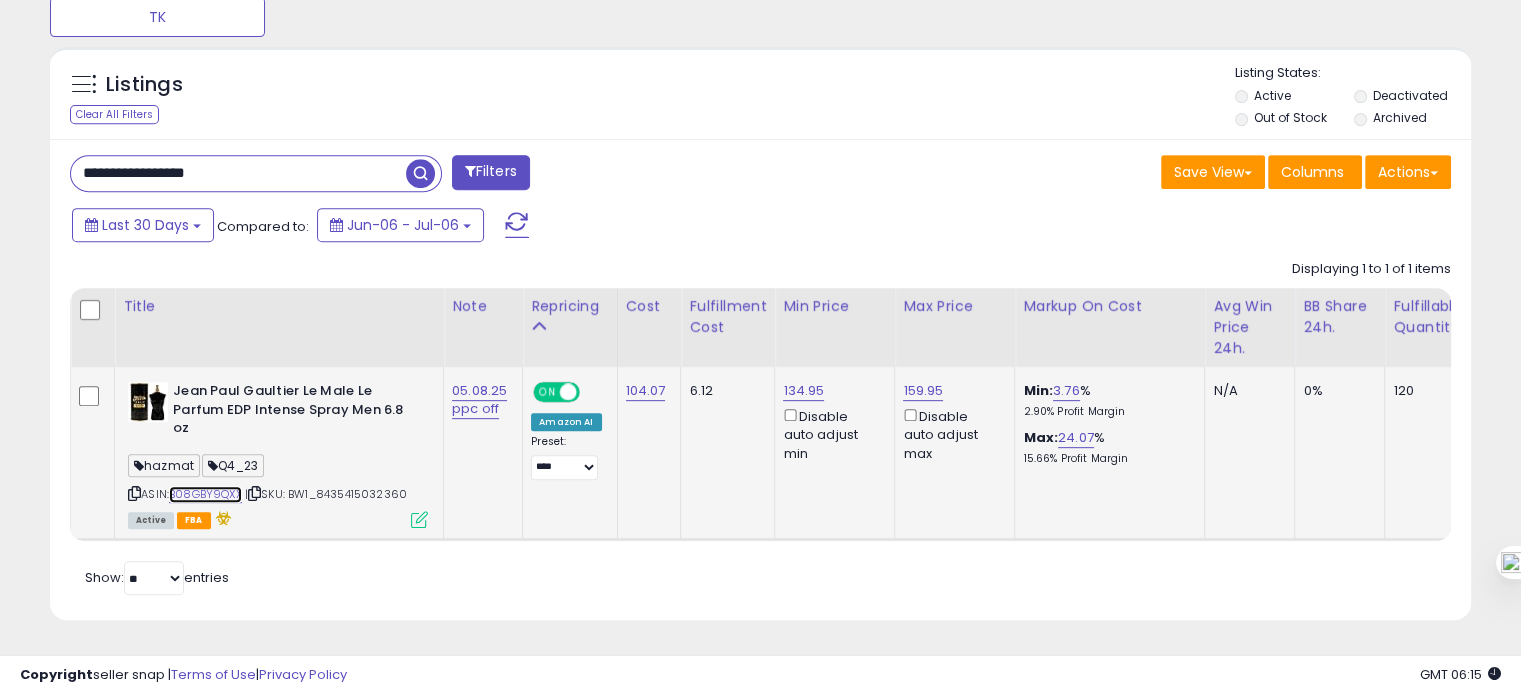 click on "B08GBY9QXX" at bounding box center [205, 494] 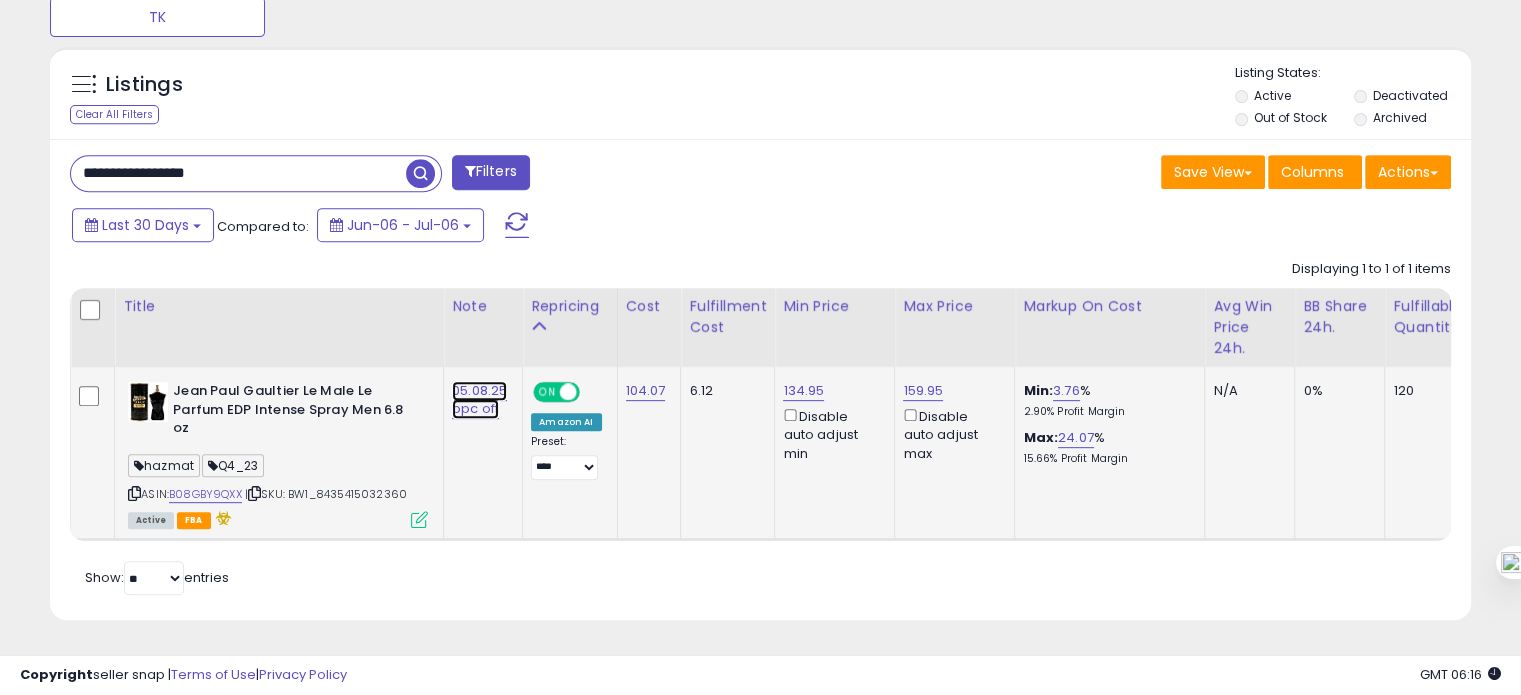click on "05.08.25 ppc off" at bounding box center [479, 400] 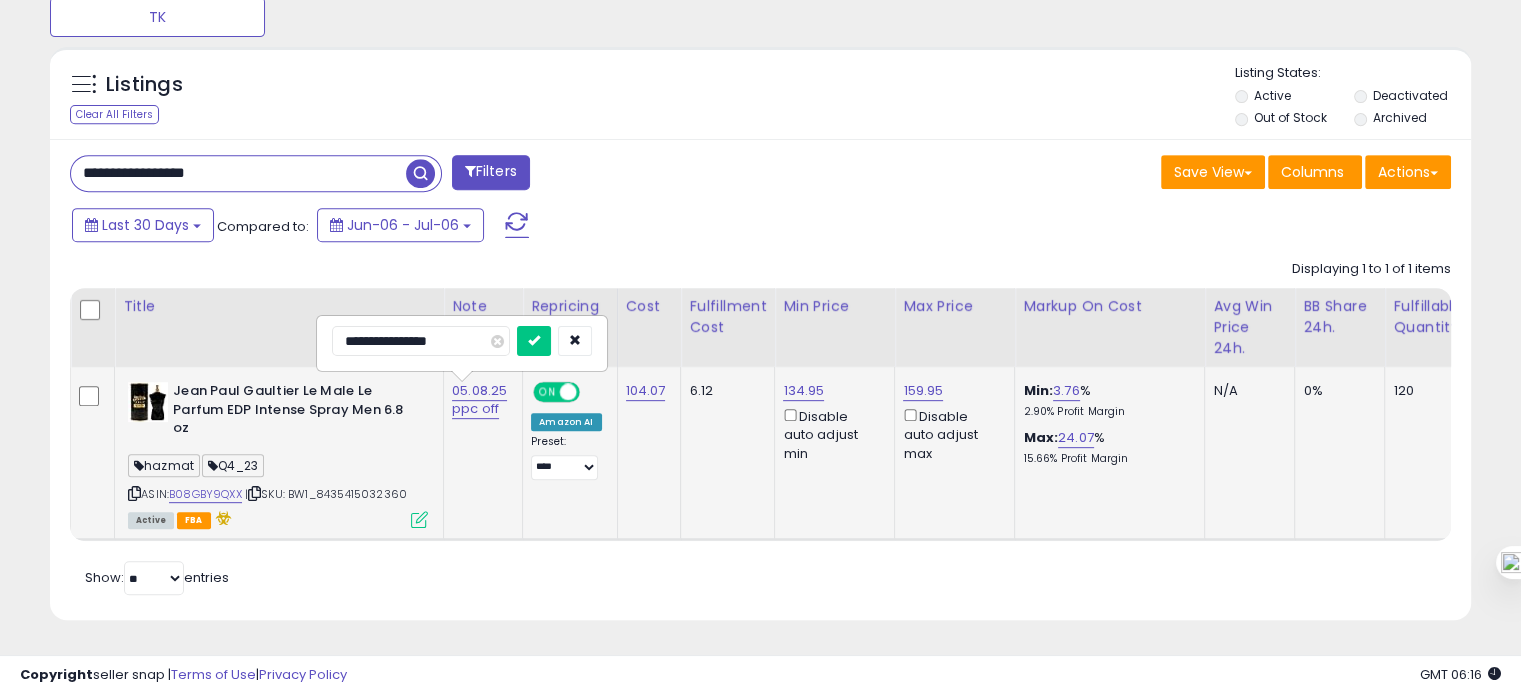 click on "**********" at bounding box center [421, 341] 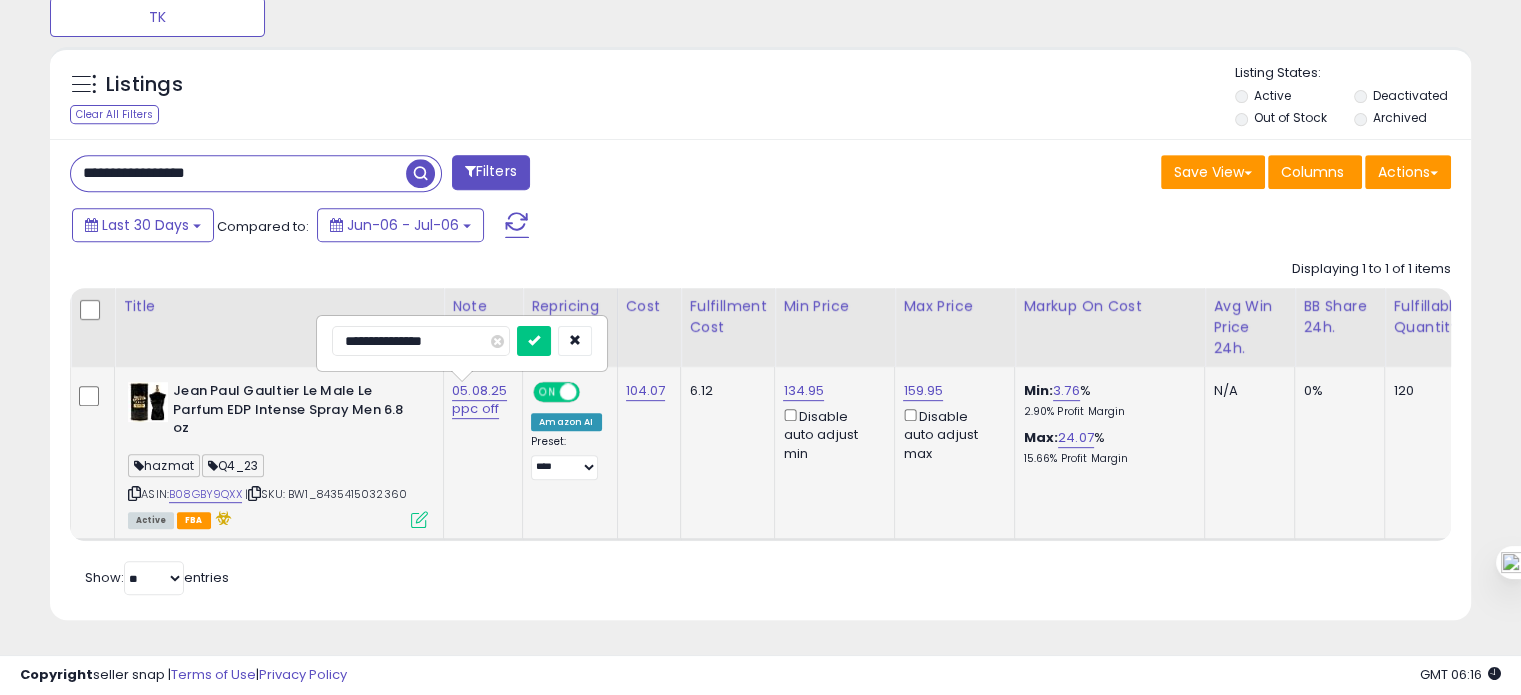 type on "**********" 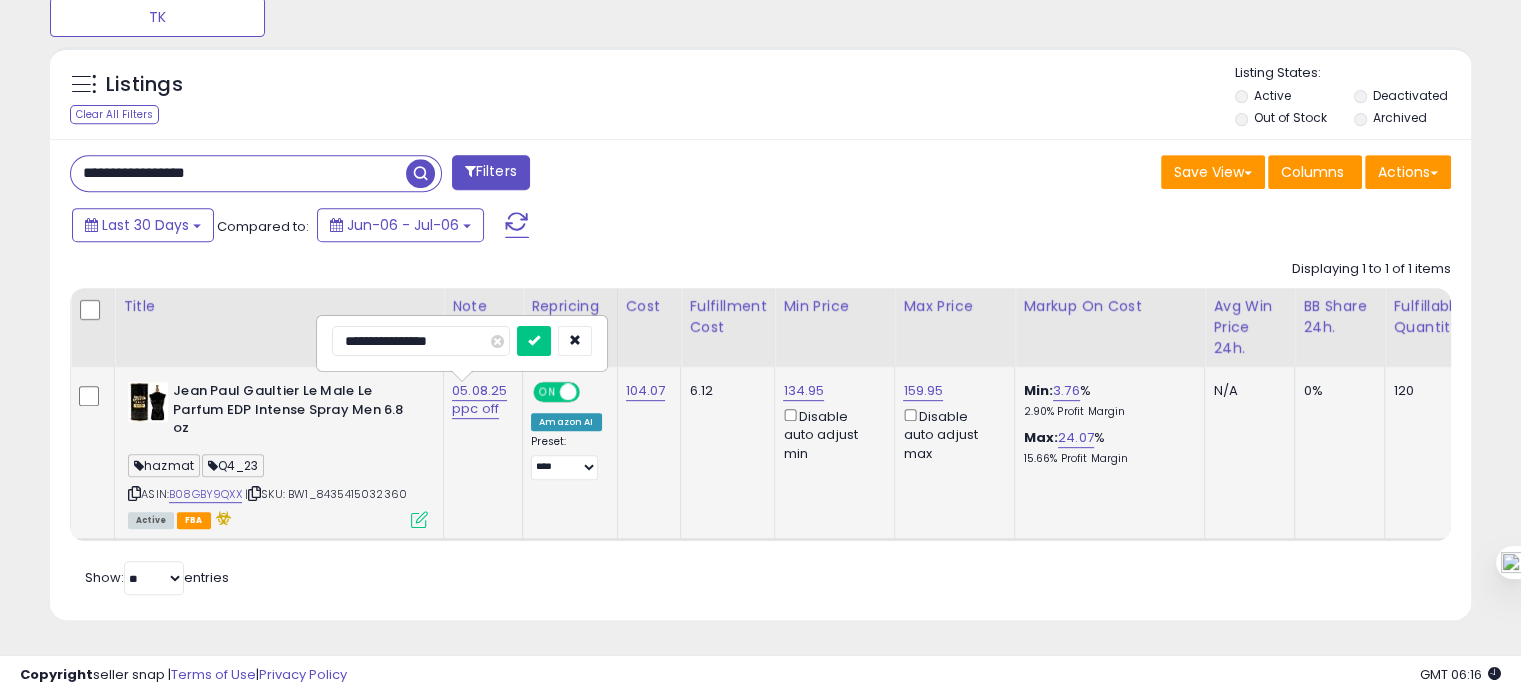 click at bounding box center [534, 341] 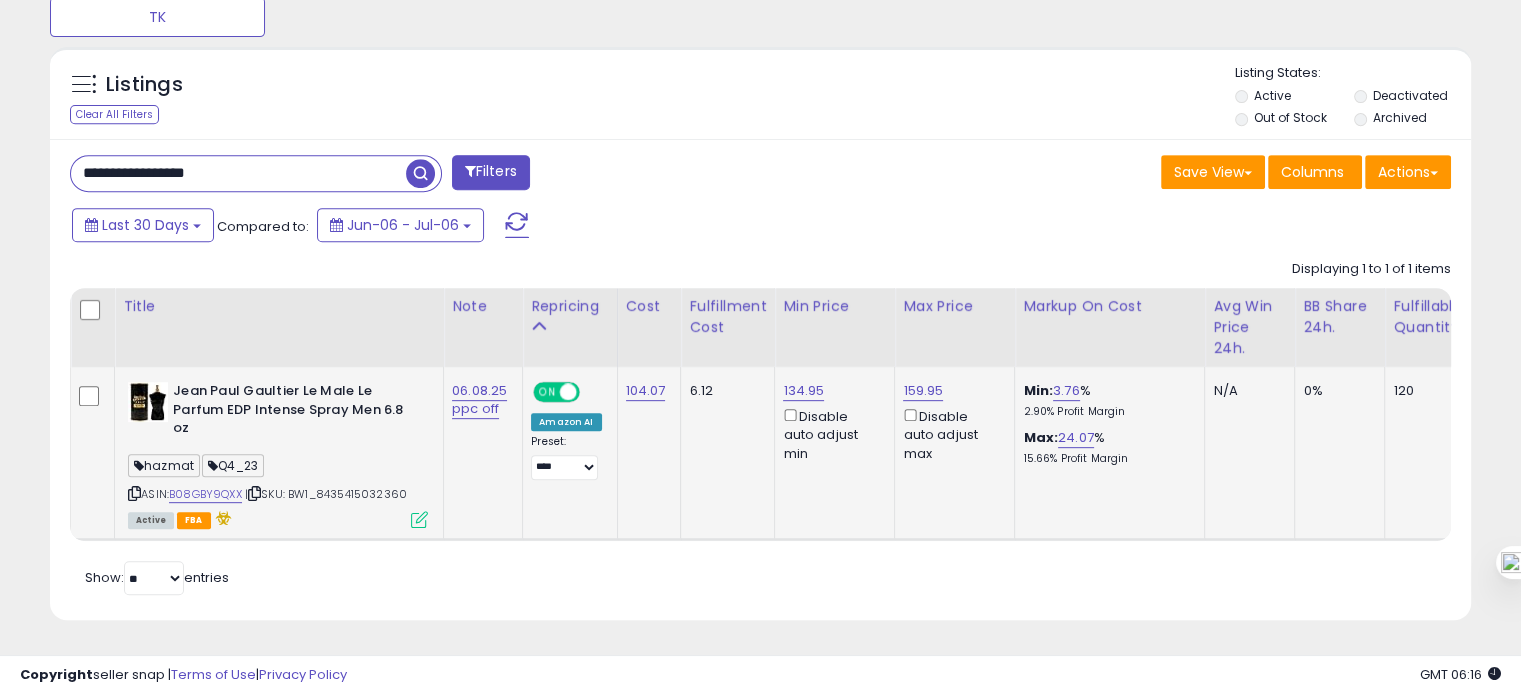 click on "**********" at bounding box center [238, 173] 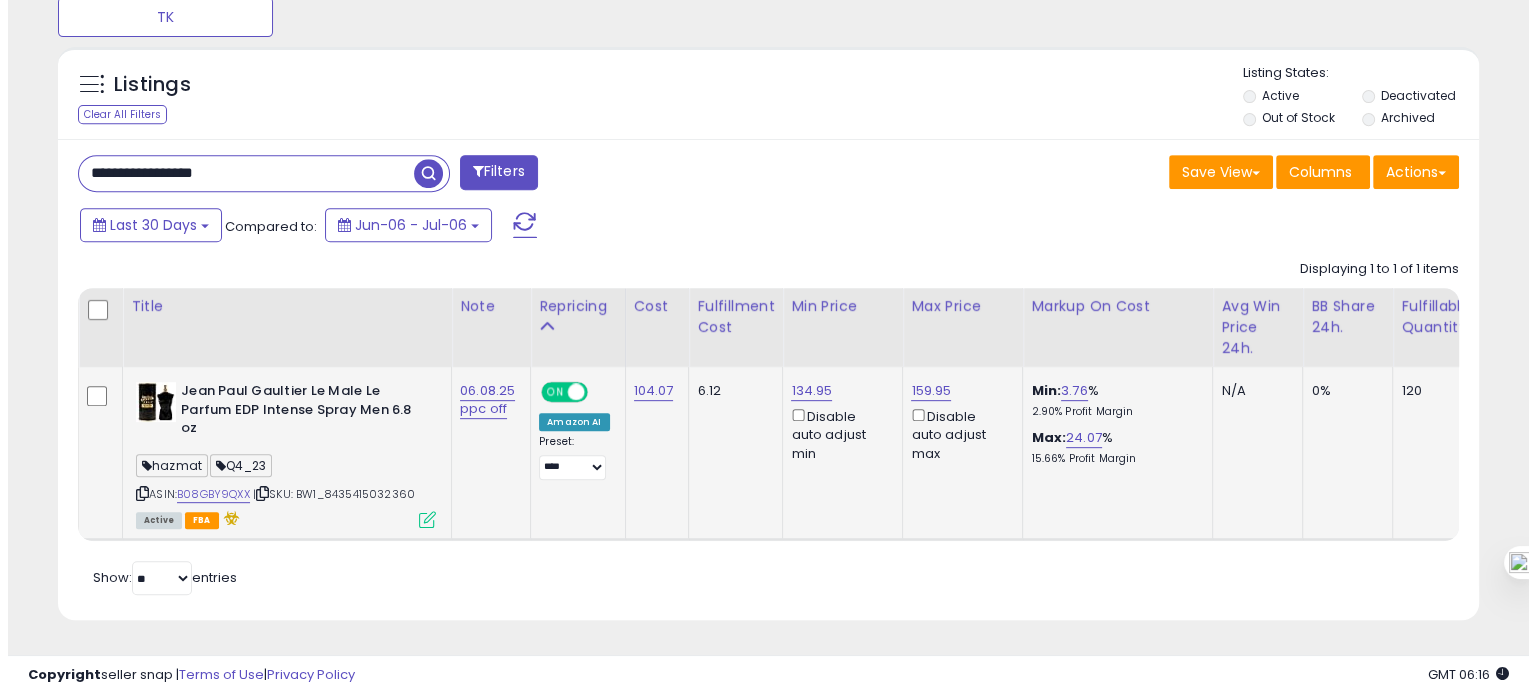 scroll, scrollTop: 674, scrollLeft: 0, axis: vertical 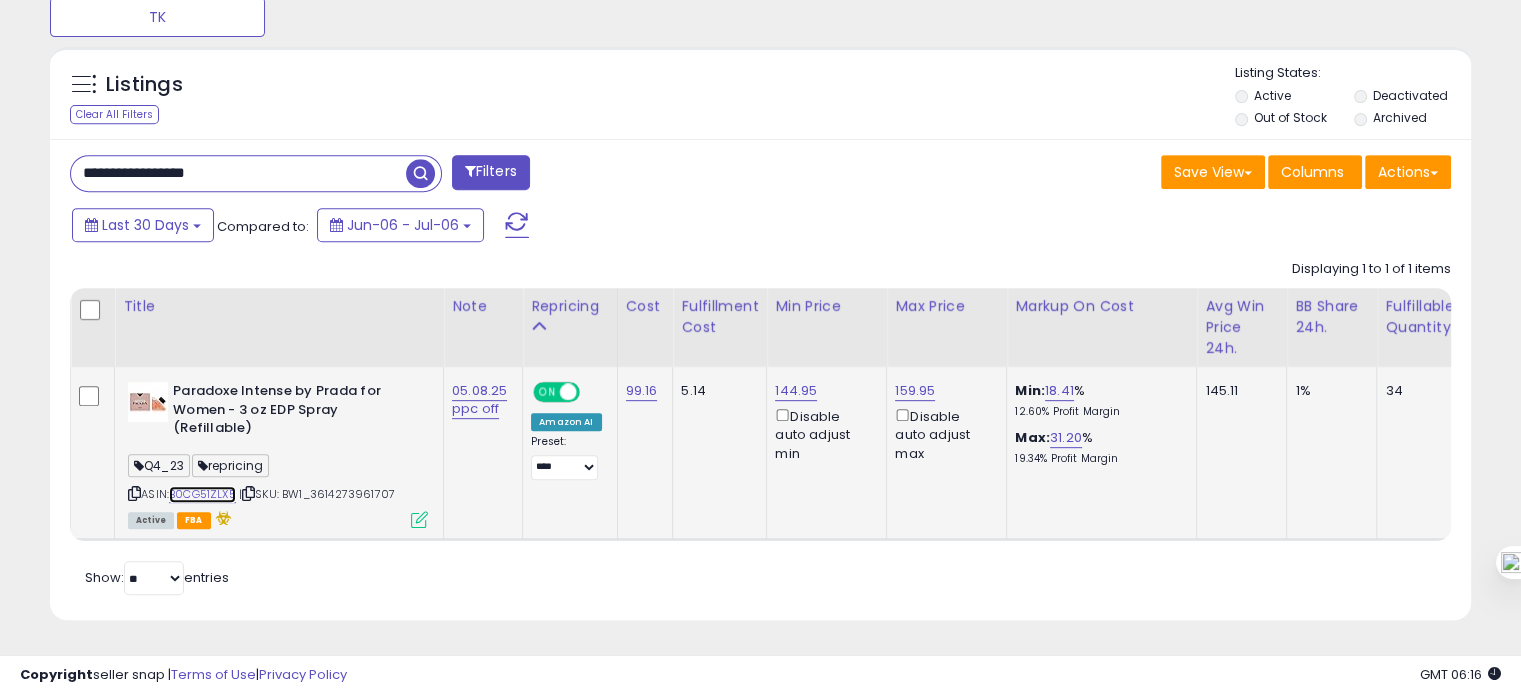 click on "B0CG51ZLX5" at bounding box center [202, 494] 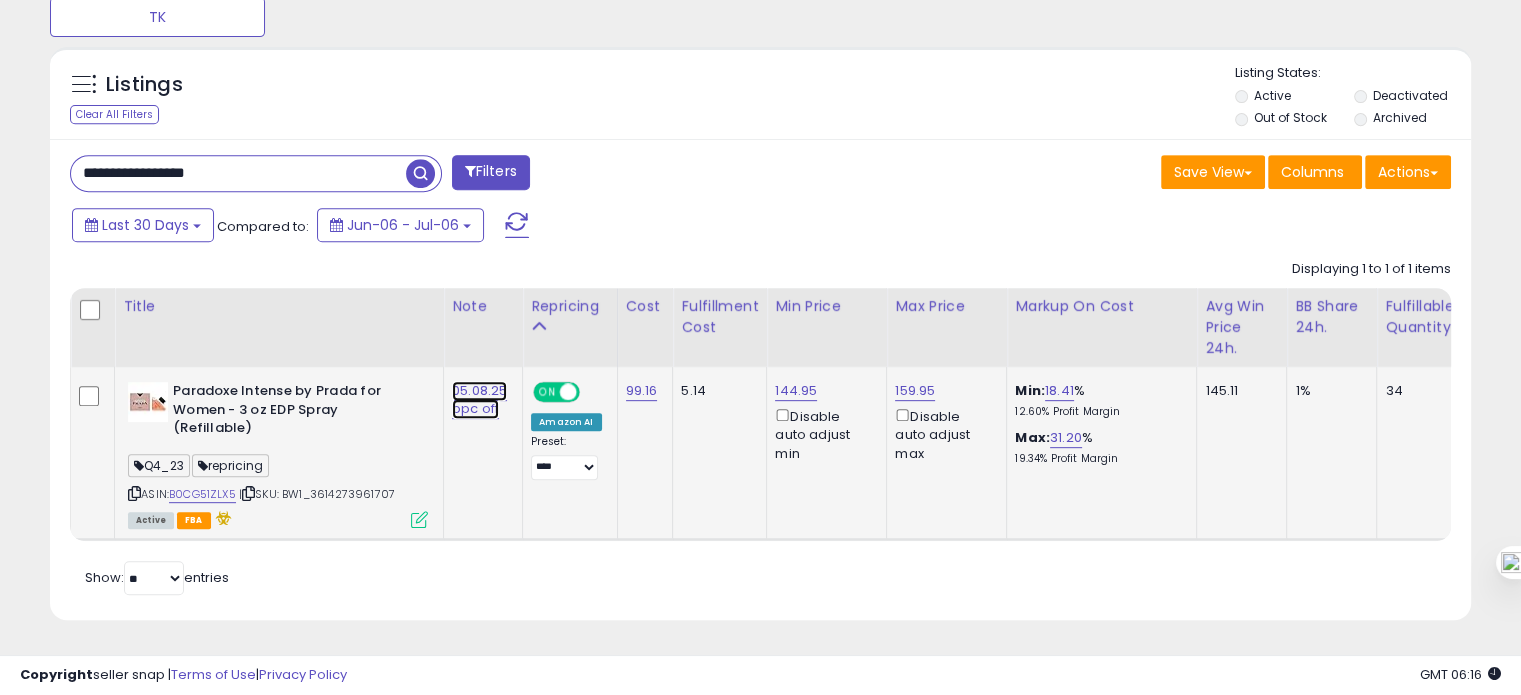 click on "05.08.25 ppc off" at bounding box center [479, 400] 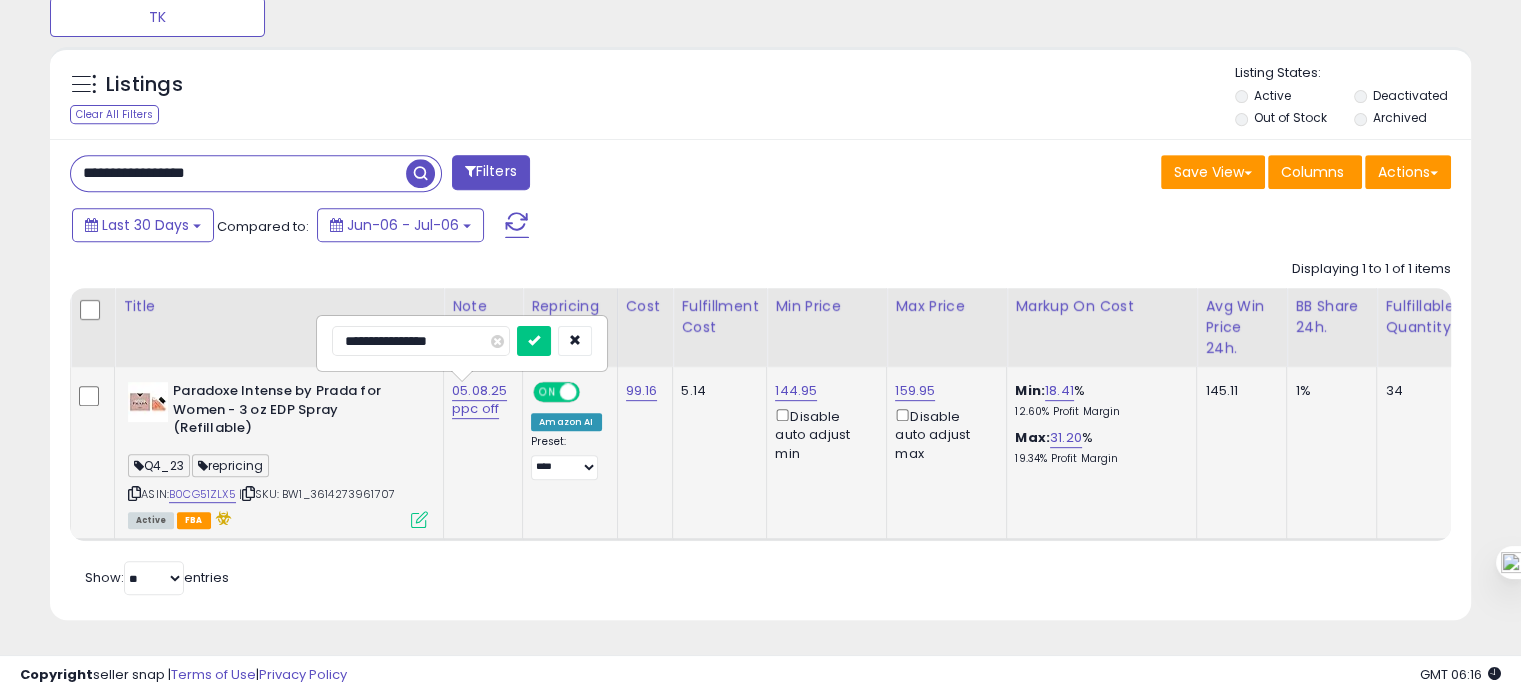 click on "**********" at bounding box center (421, 341) 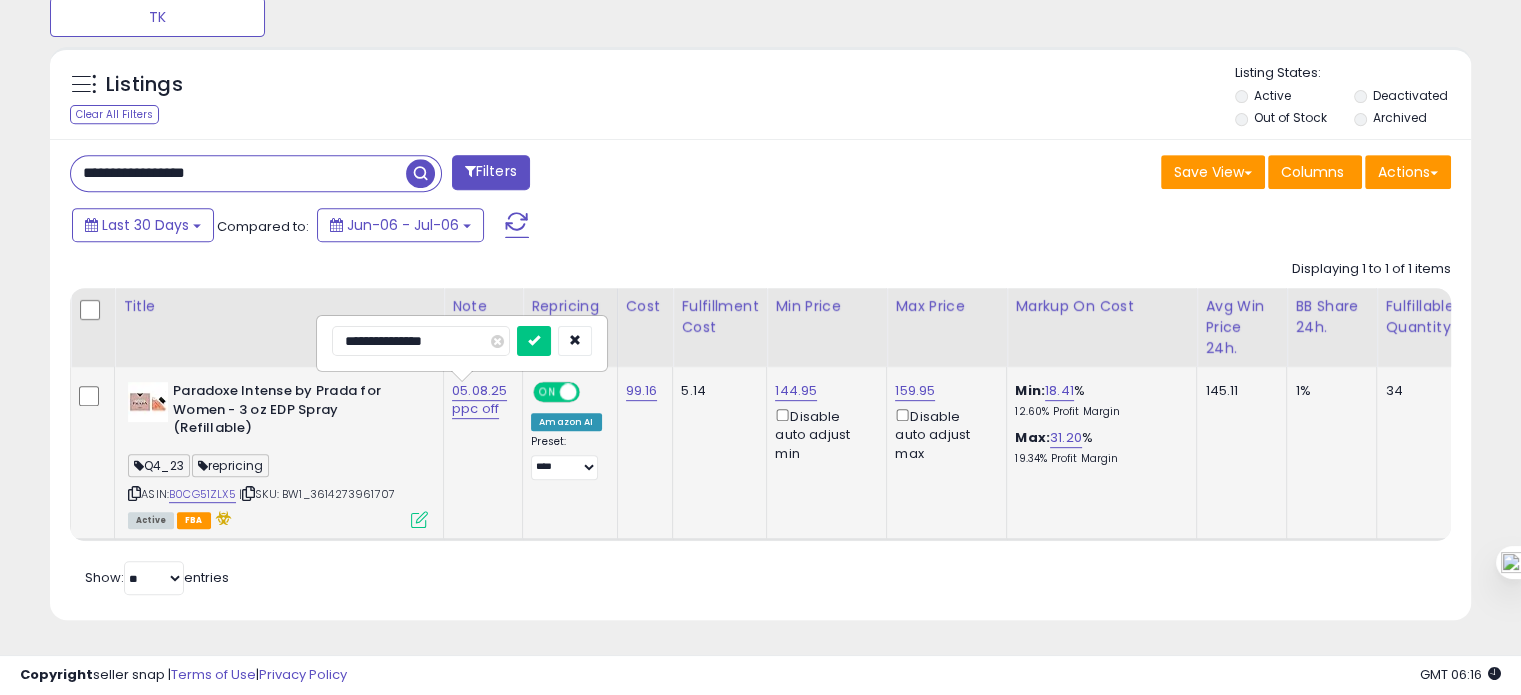 type on "**********" 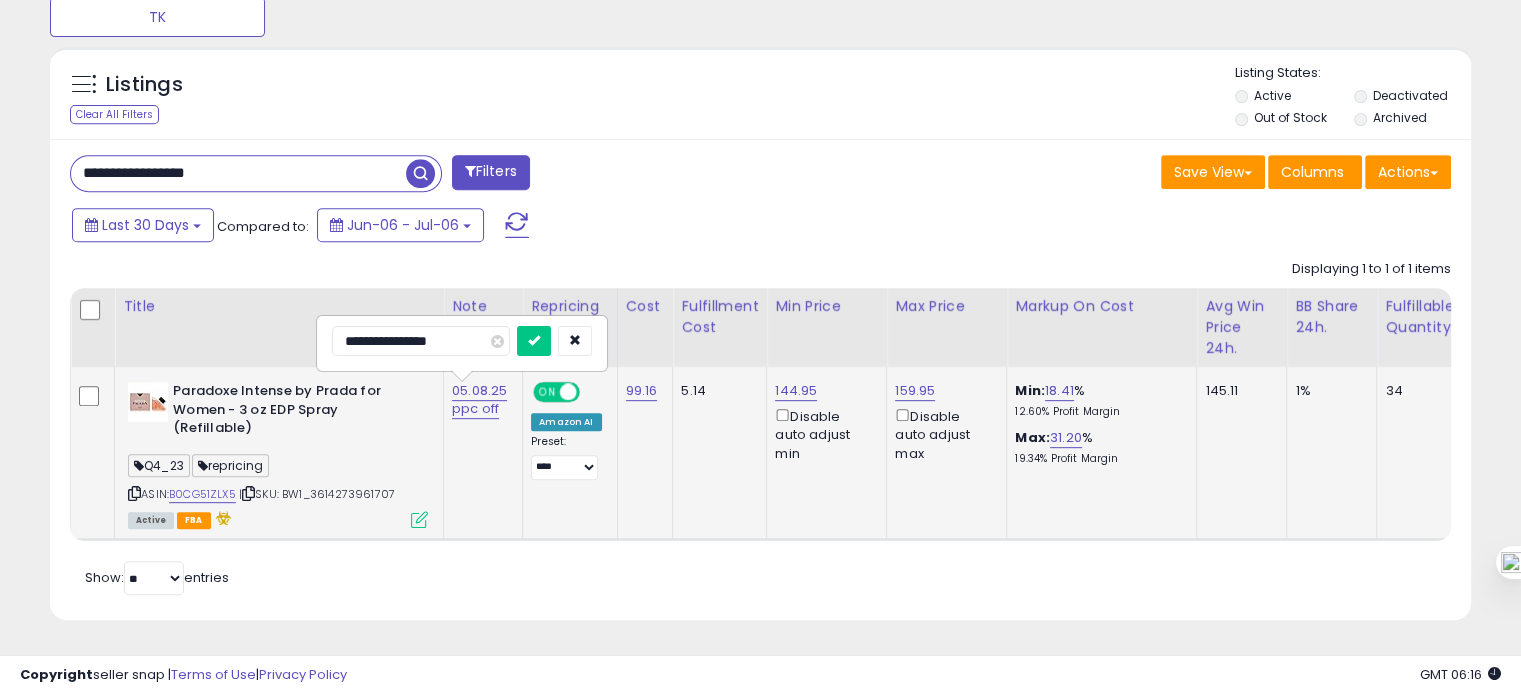 click at bounding box center (534, 341) 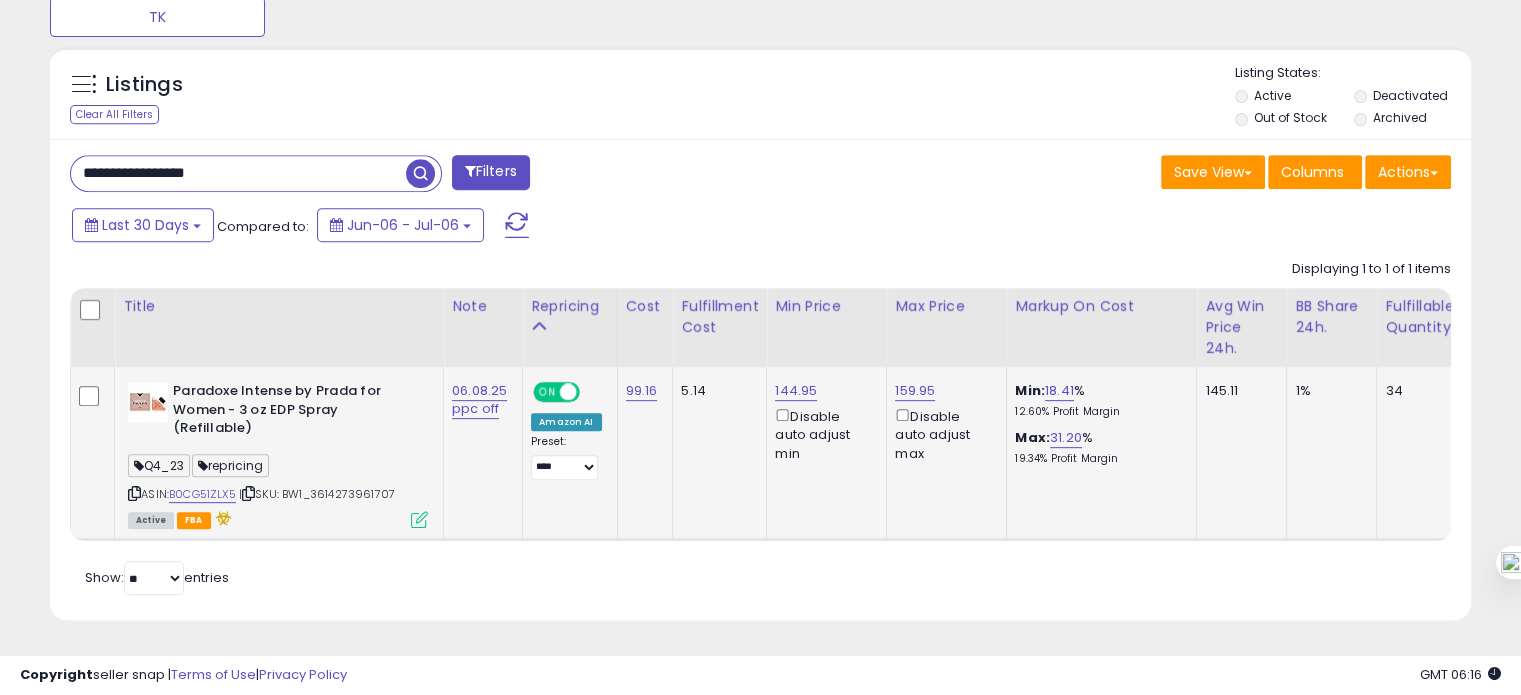 click on "**********" at bounding box center (238, 173) 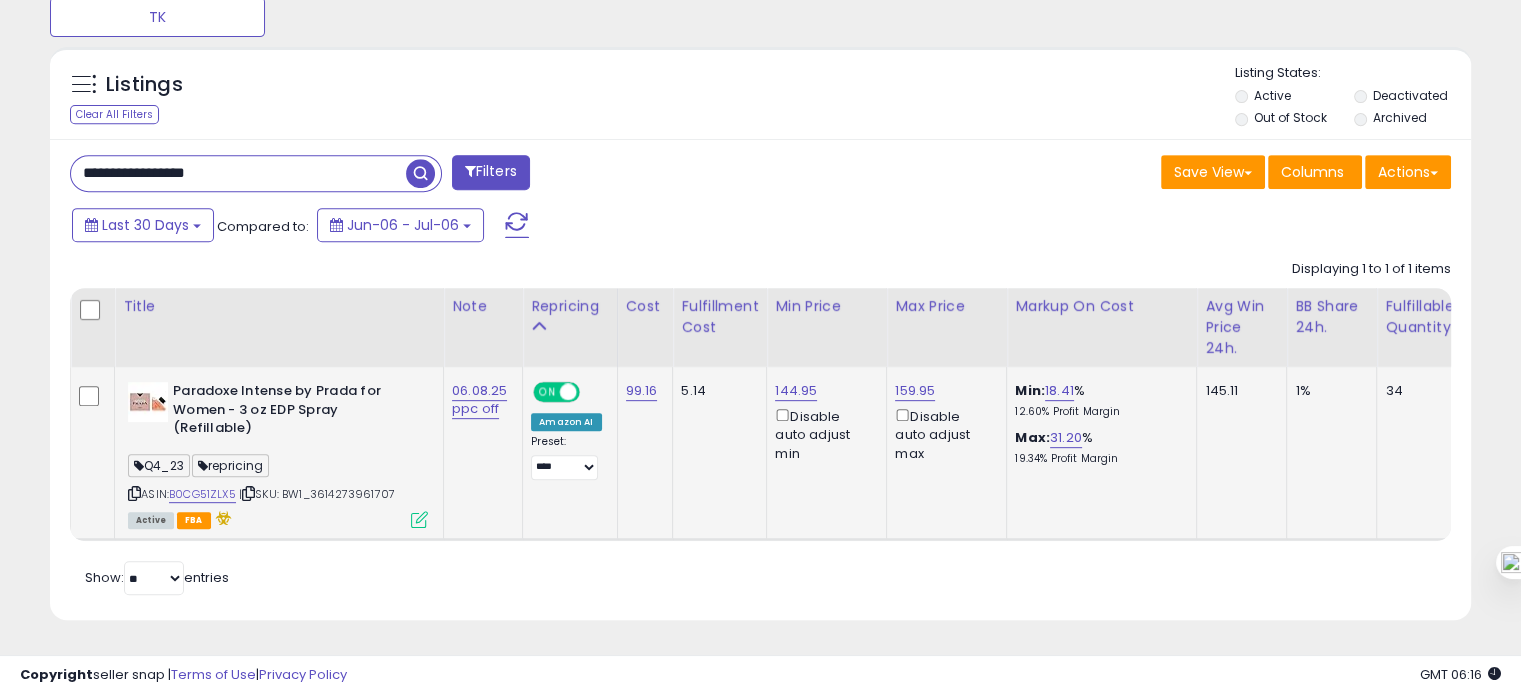 paste 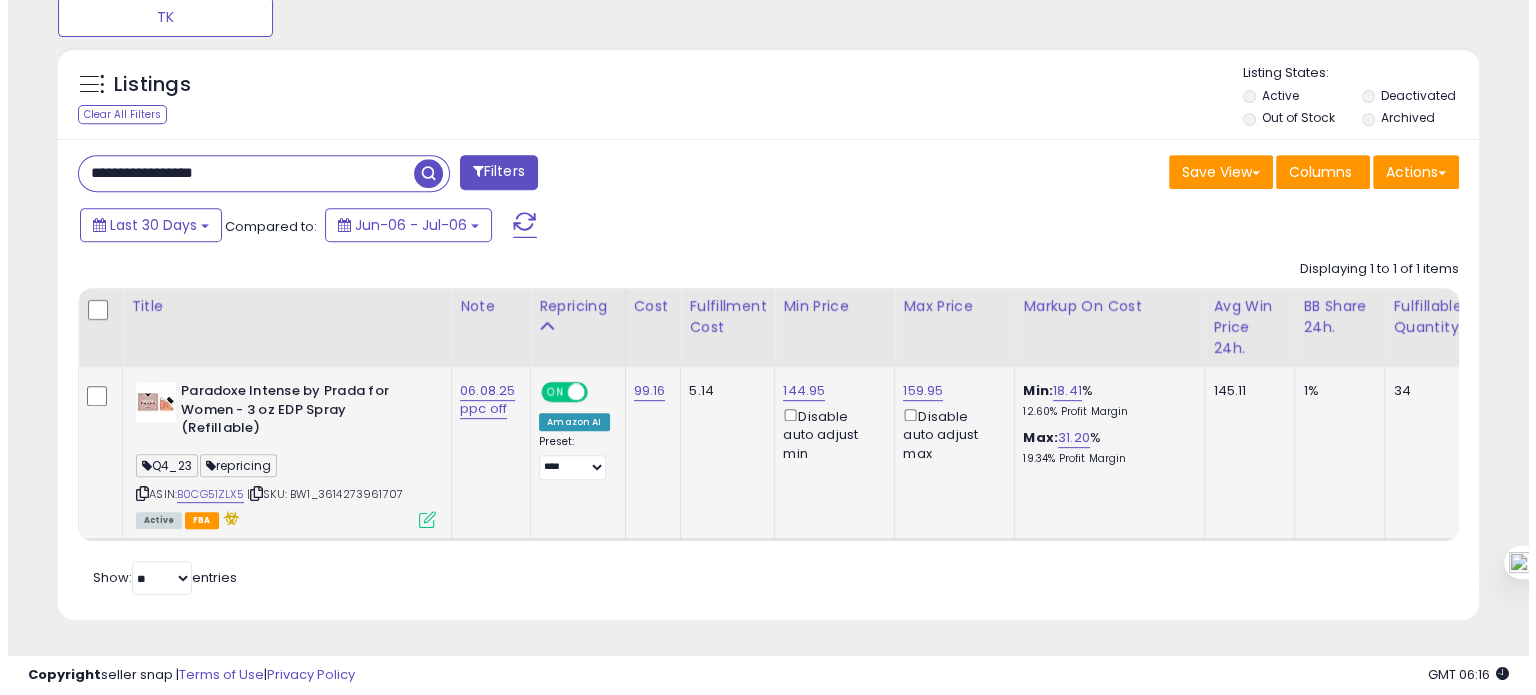 scroll, scrollTop: 674, scrollLeft: 0, axis: vertical 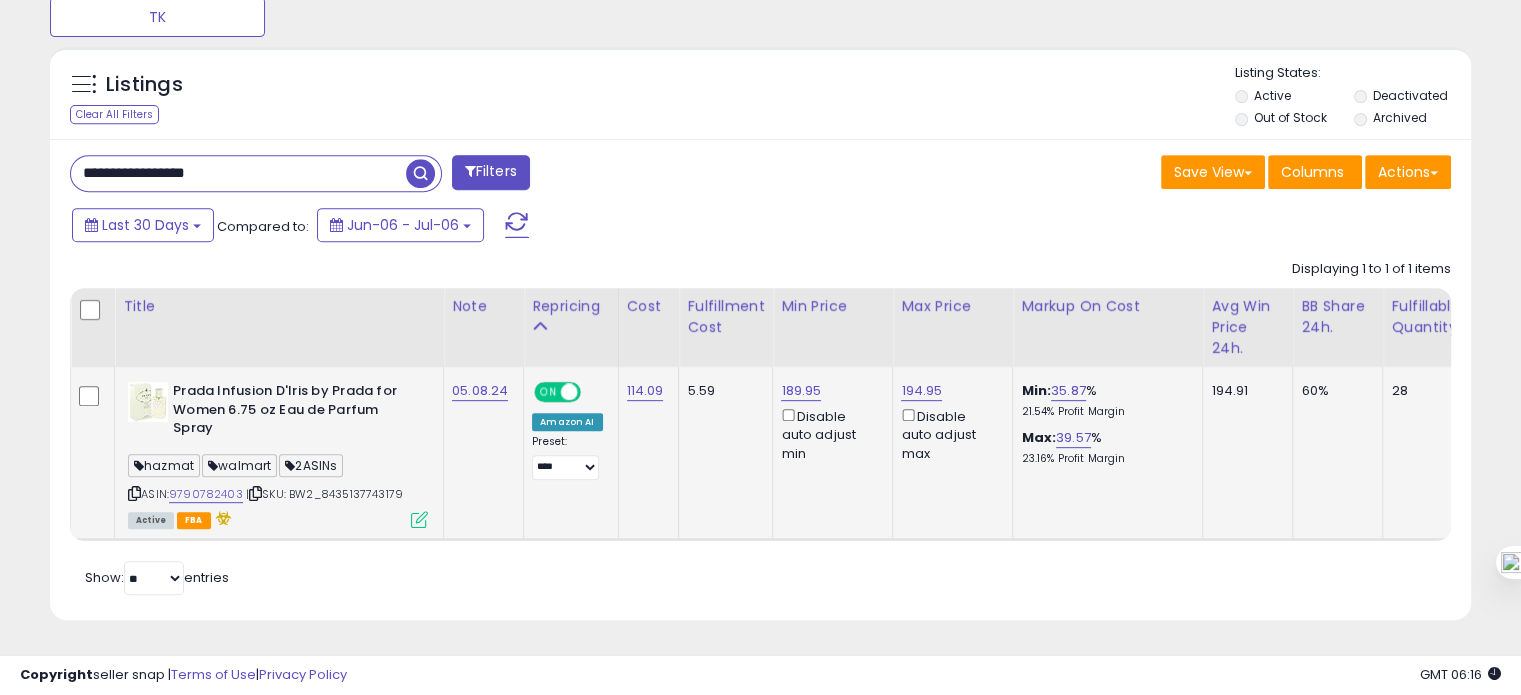 click at bounding box center (134, 493) 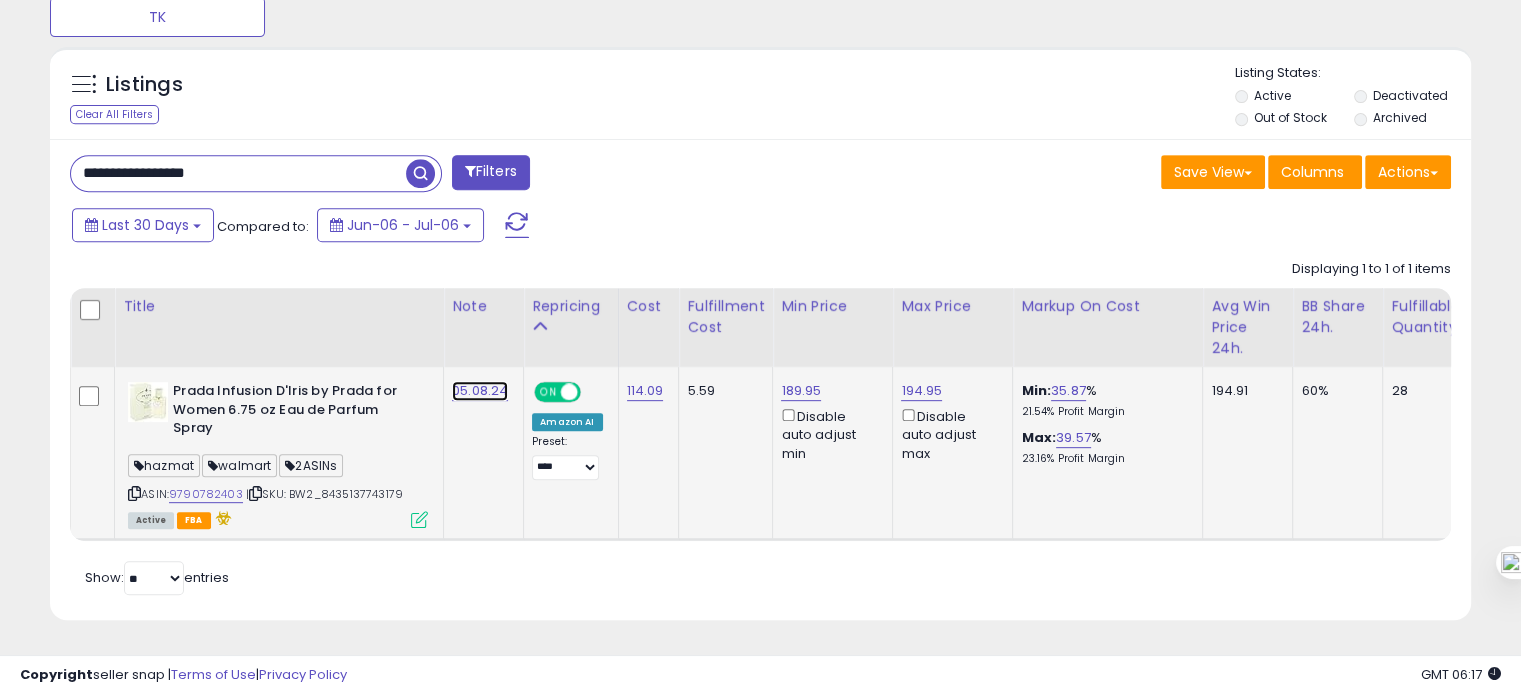 click on "05.08.24" at bounding box center [480, 391] 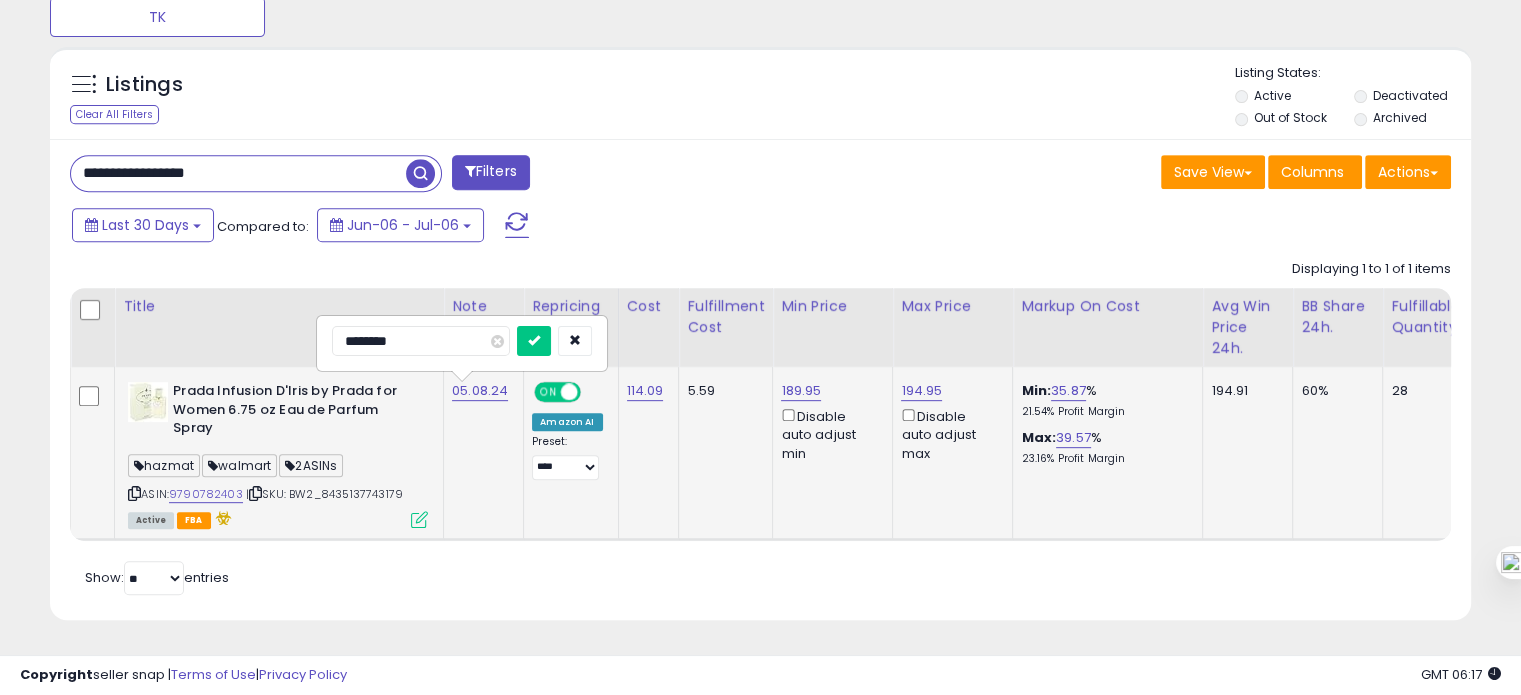 click on "********" at bounding box center (421, 341) 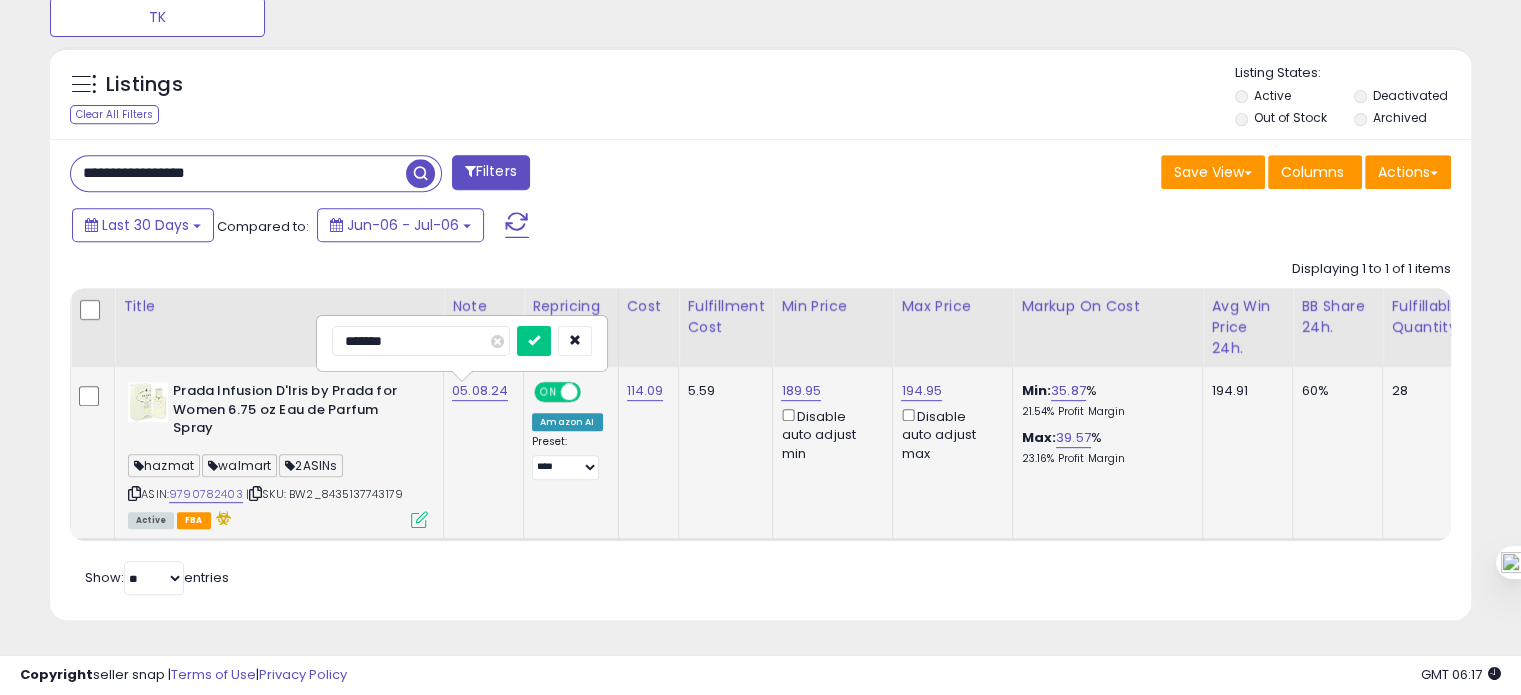 type on "********" 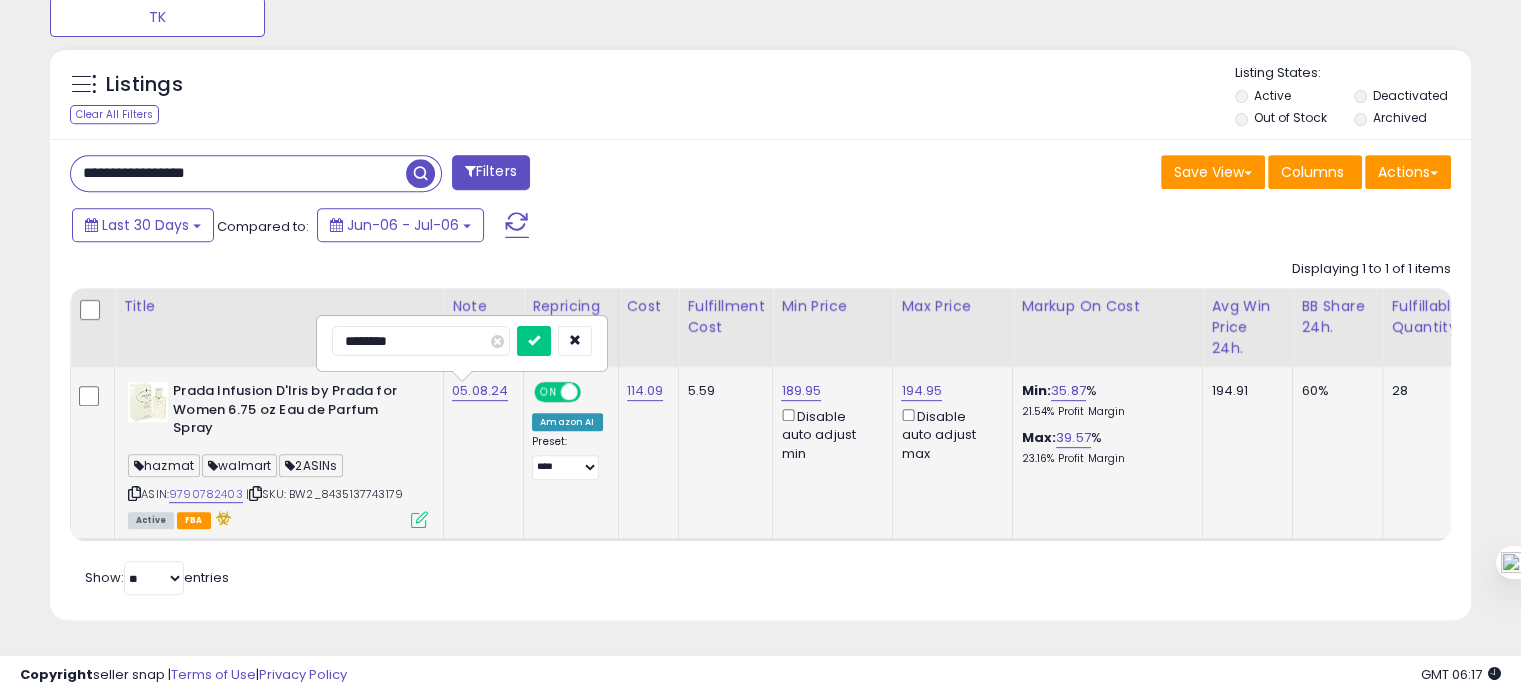 click at bounding box center [534, 341] 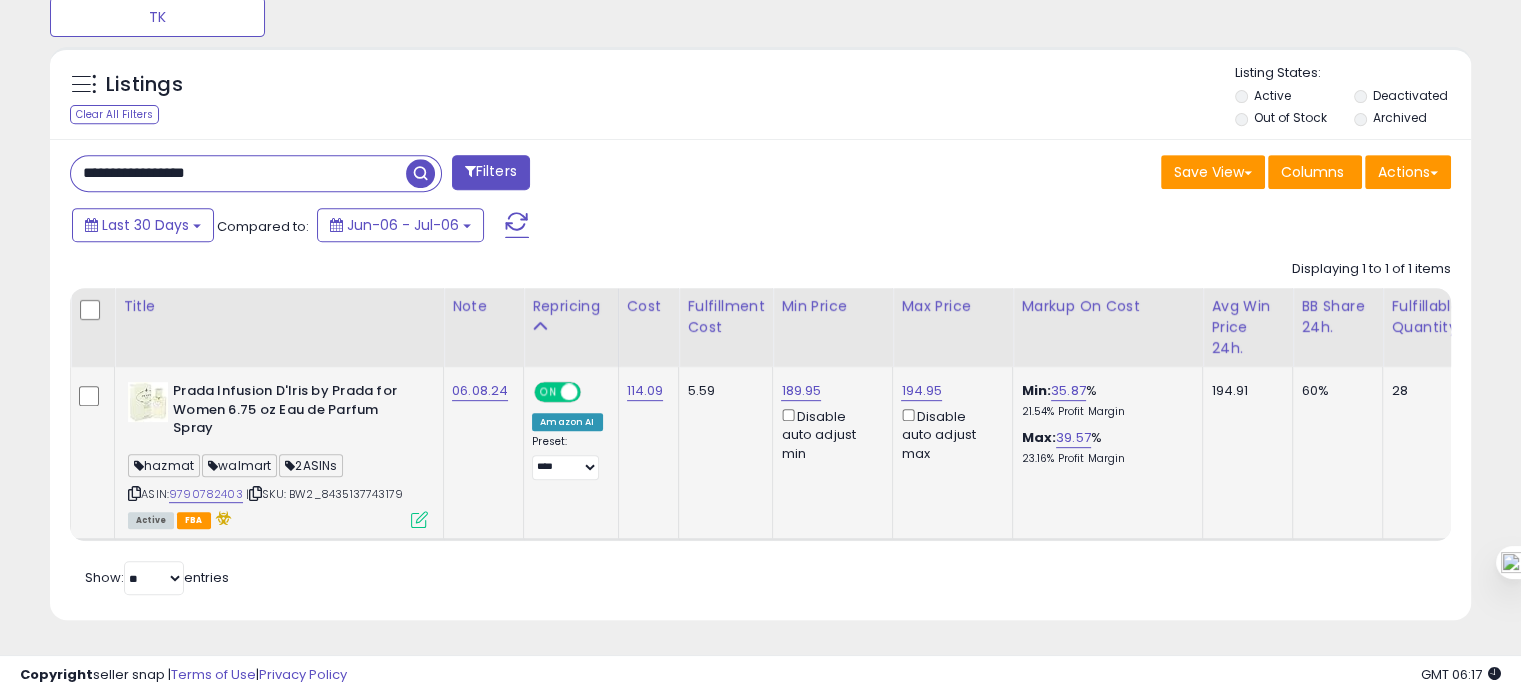 click on "|   SKU: BW2_8435137743179" at bounding box center (324, 494) 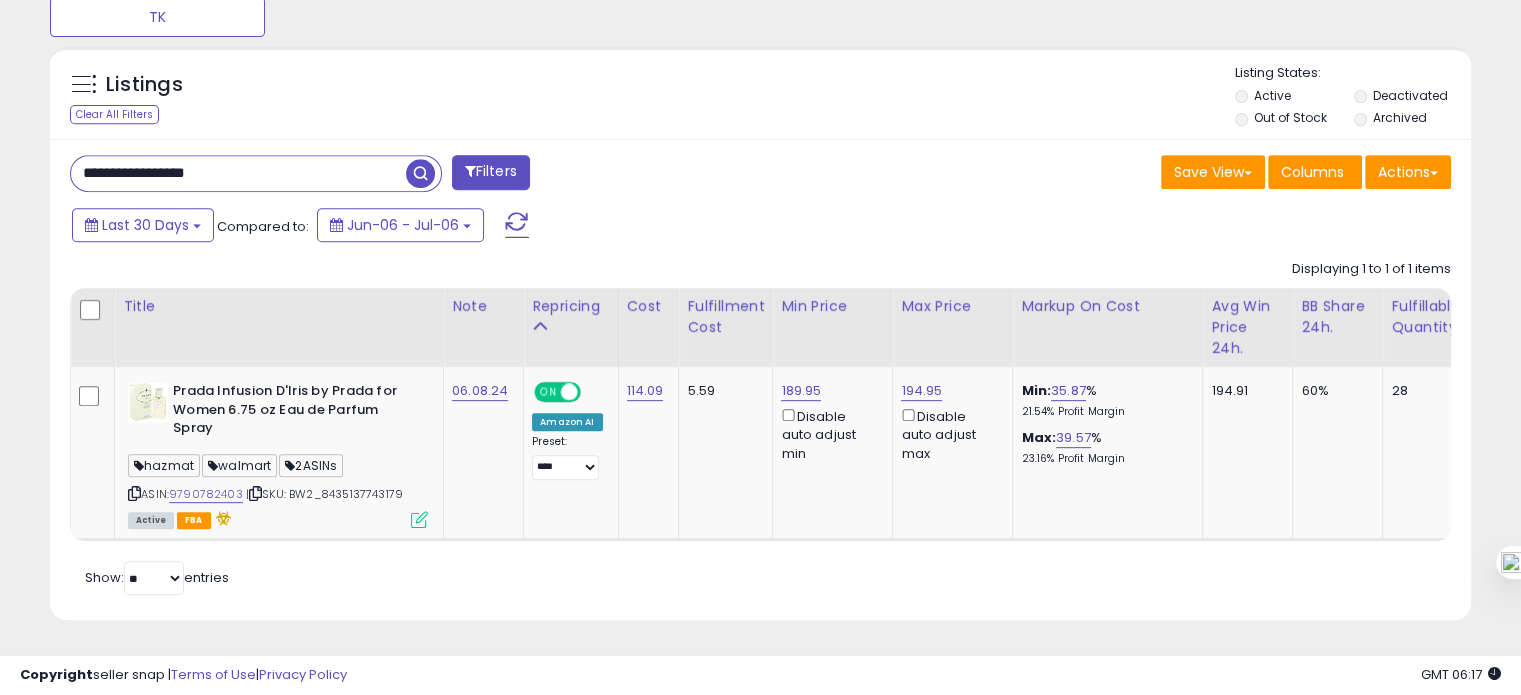 click on "**********" at bounding box center (238, 173) 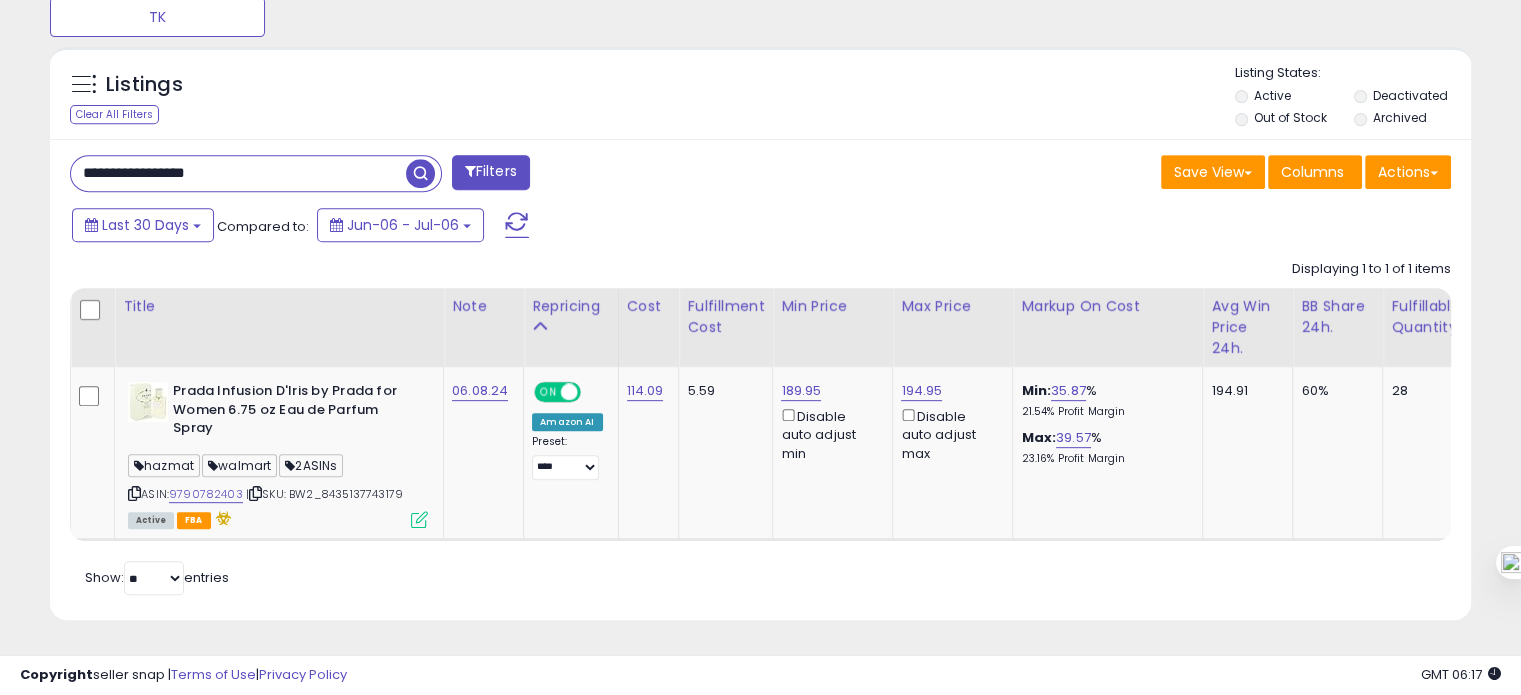 click on "**********" at bounding box center [238, 173] 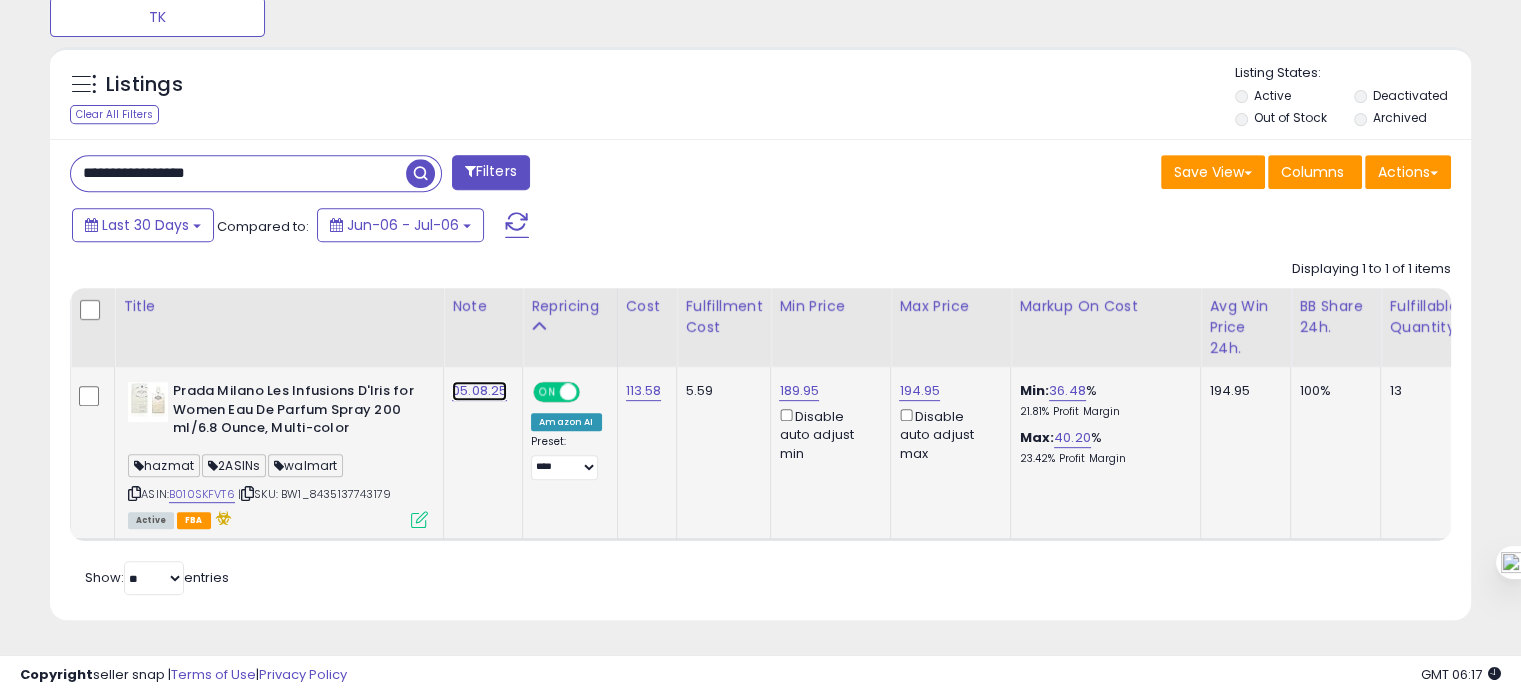 click on "05.08.25" at bounding box center [479, 391] 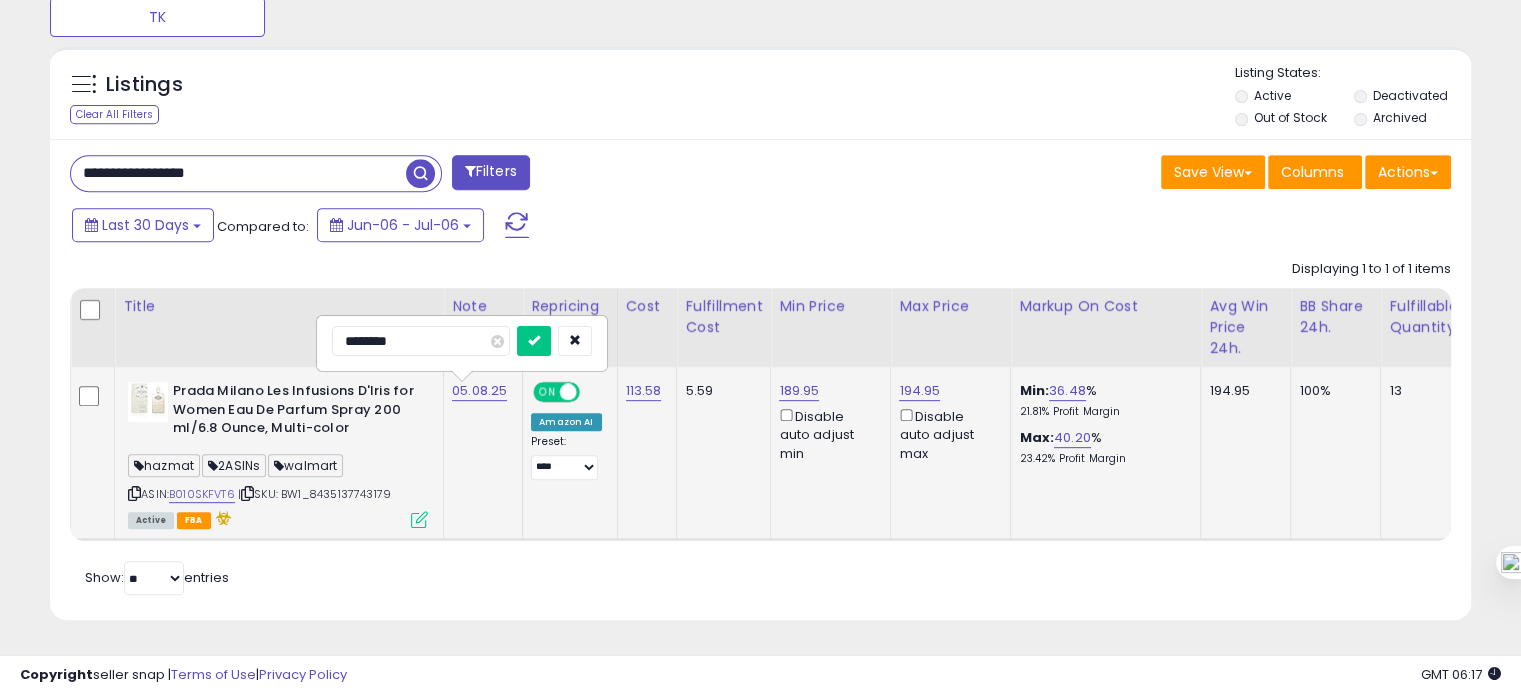 click on "********" at bounding box center [421, 341] 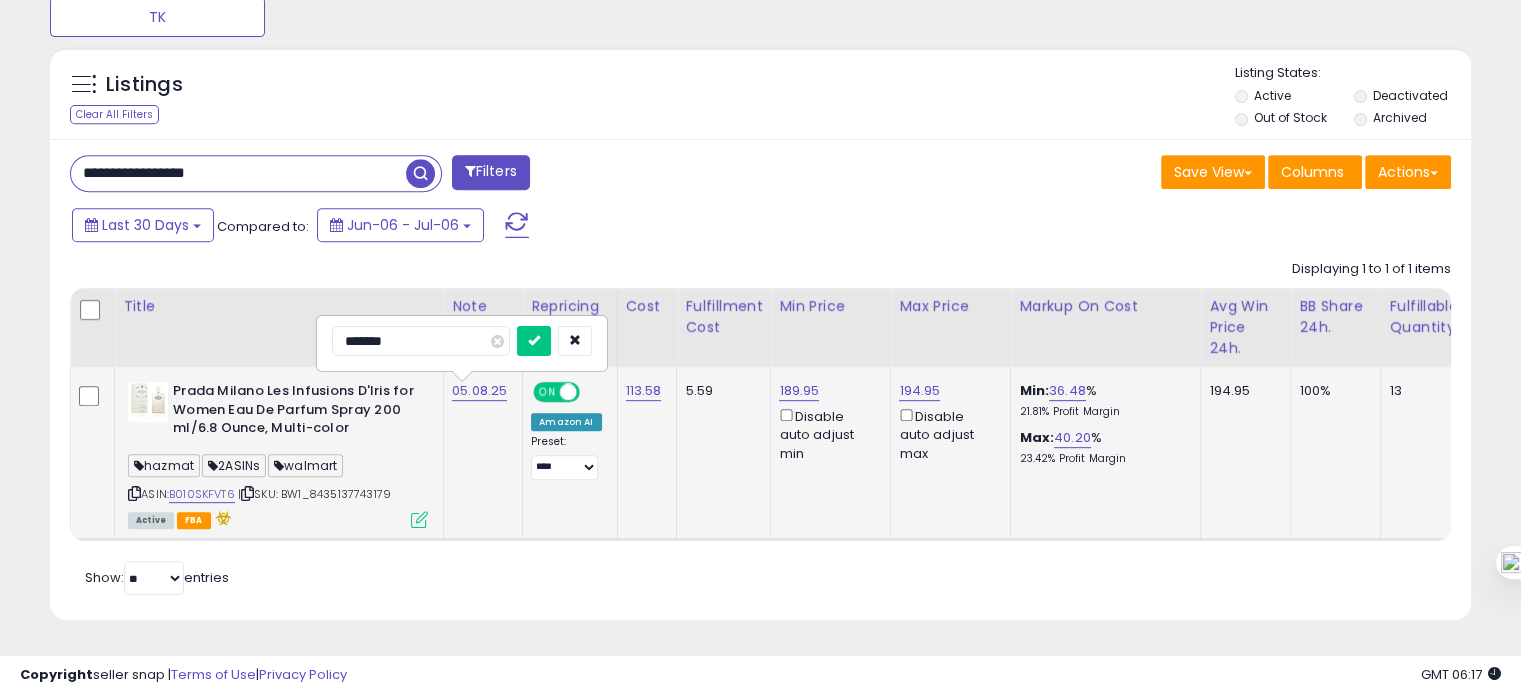 type on "********" 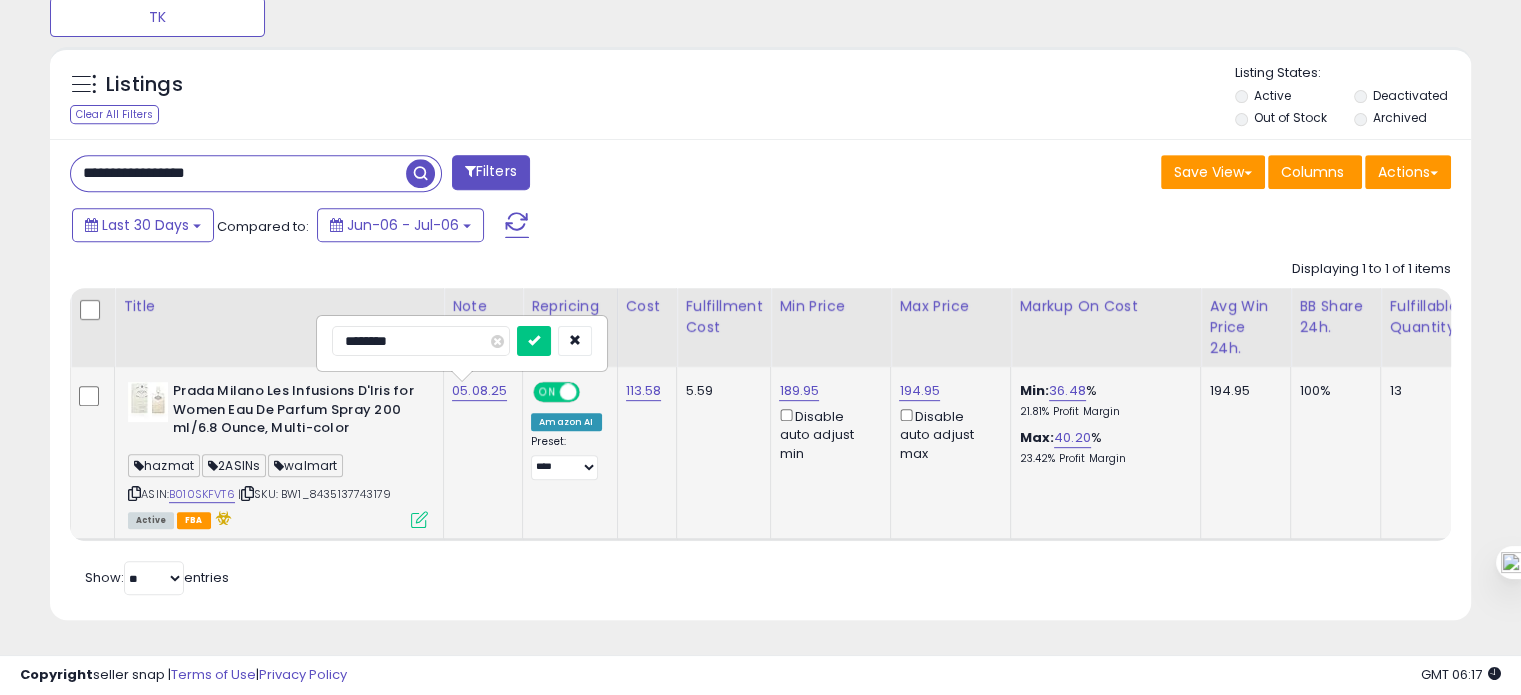 click at bounding box center [534, 341] 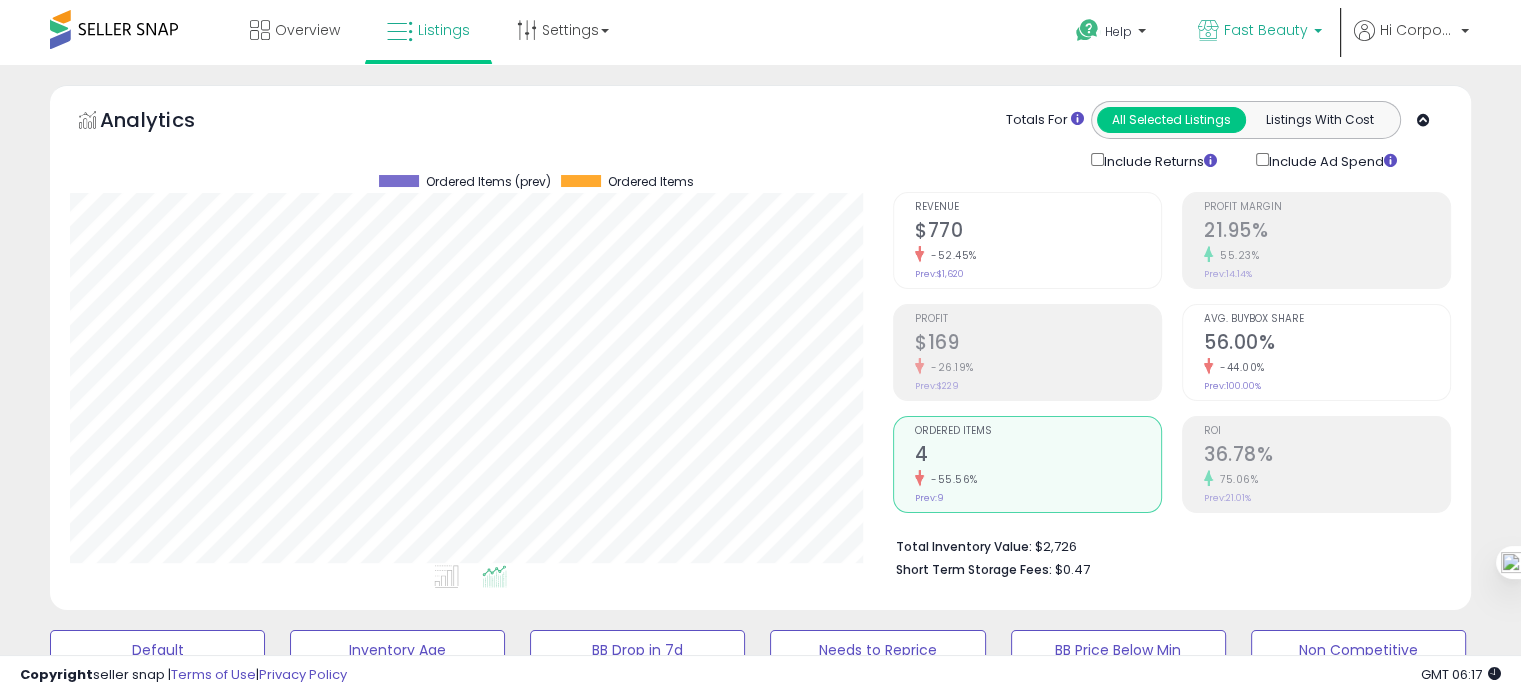 click on "Fast Beauty" at bounding box center (1266, 30) 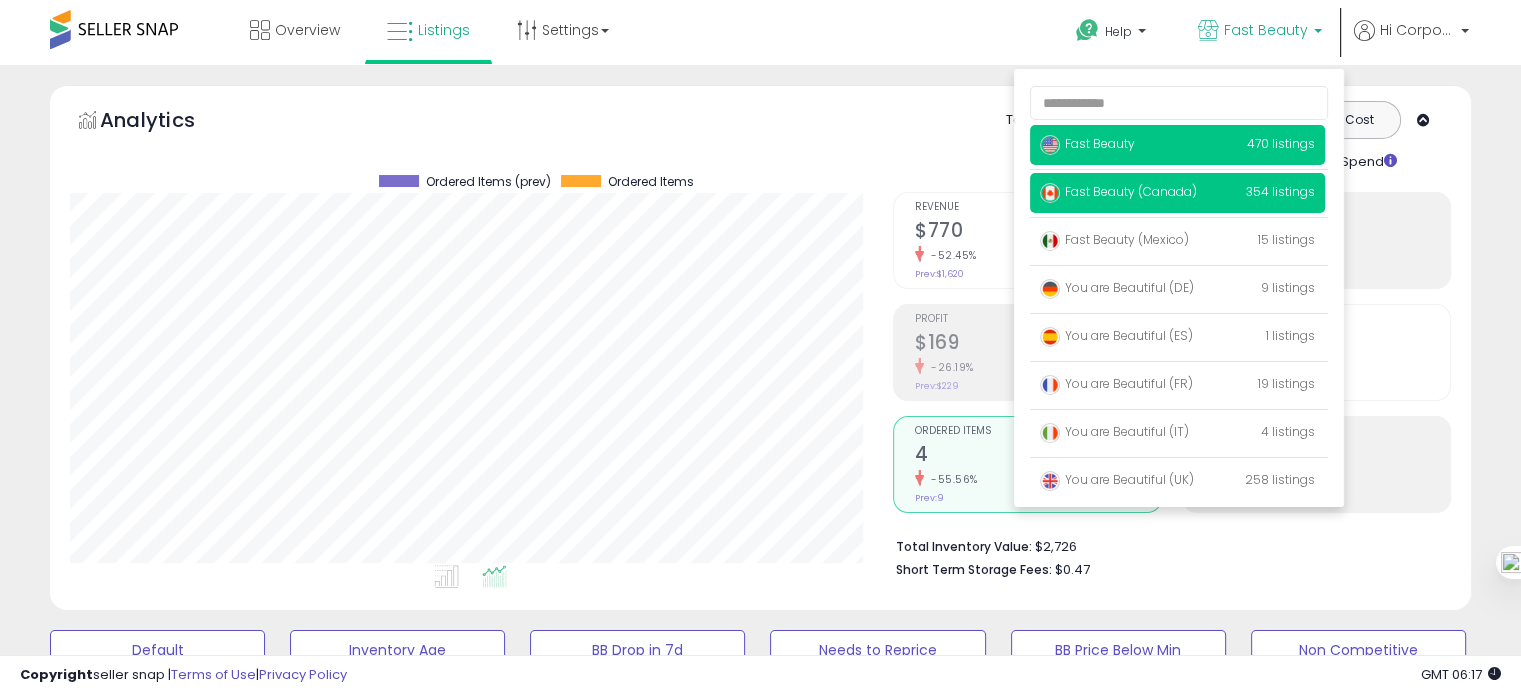 click on "Fast Beauty (Canada)
354
listings" at bounding box center [1177, 193] 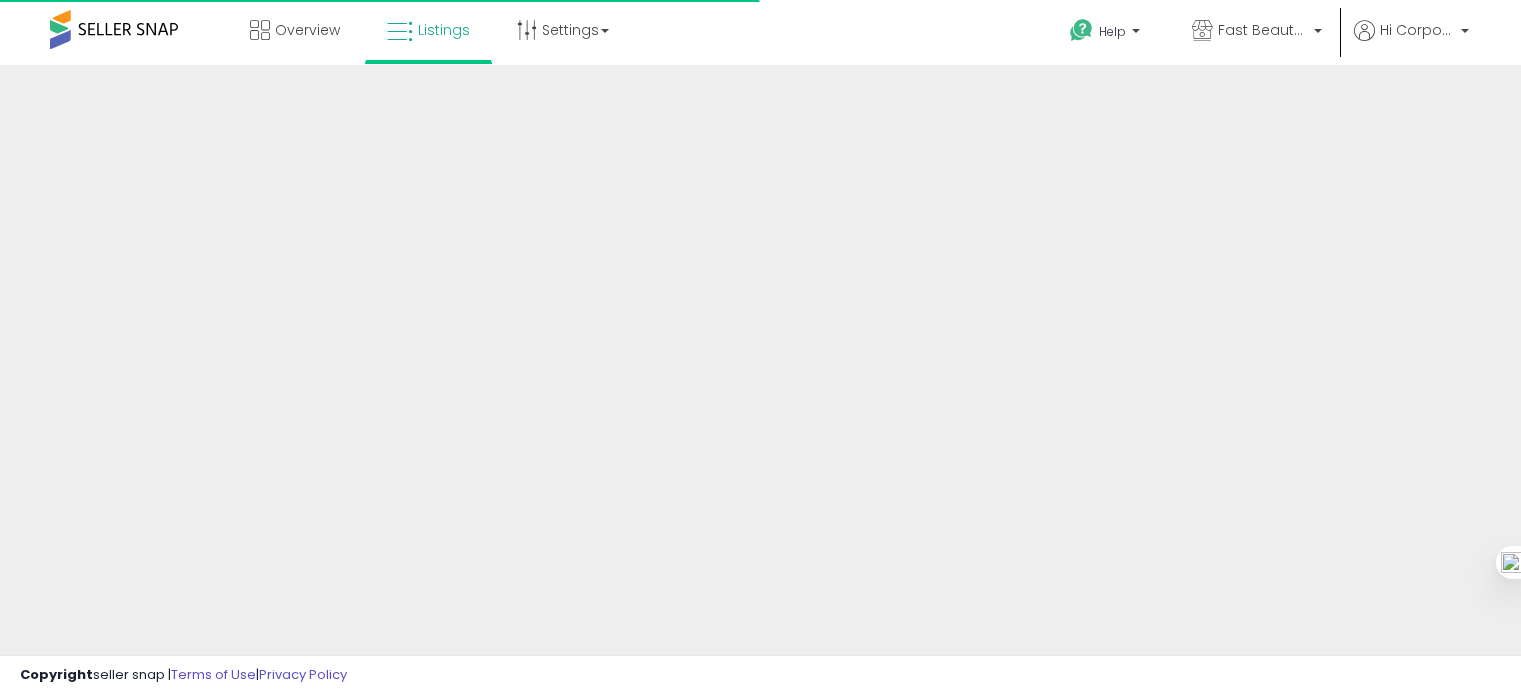 scroll, scrollTop: 0, scrollLeft: 0, axis: both 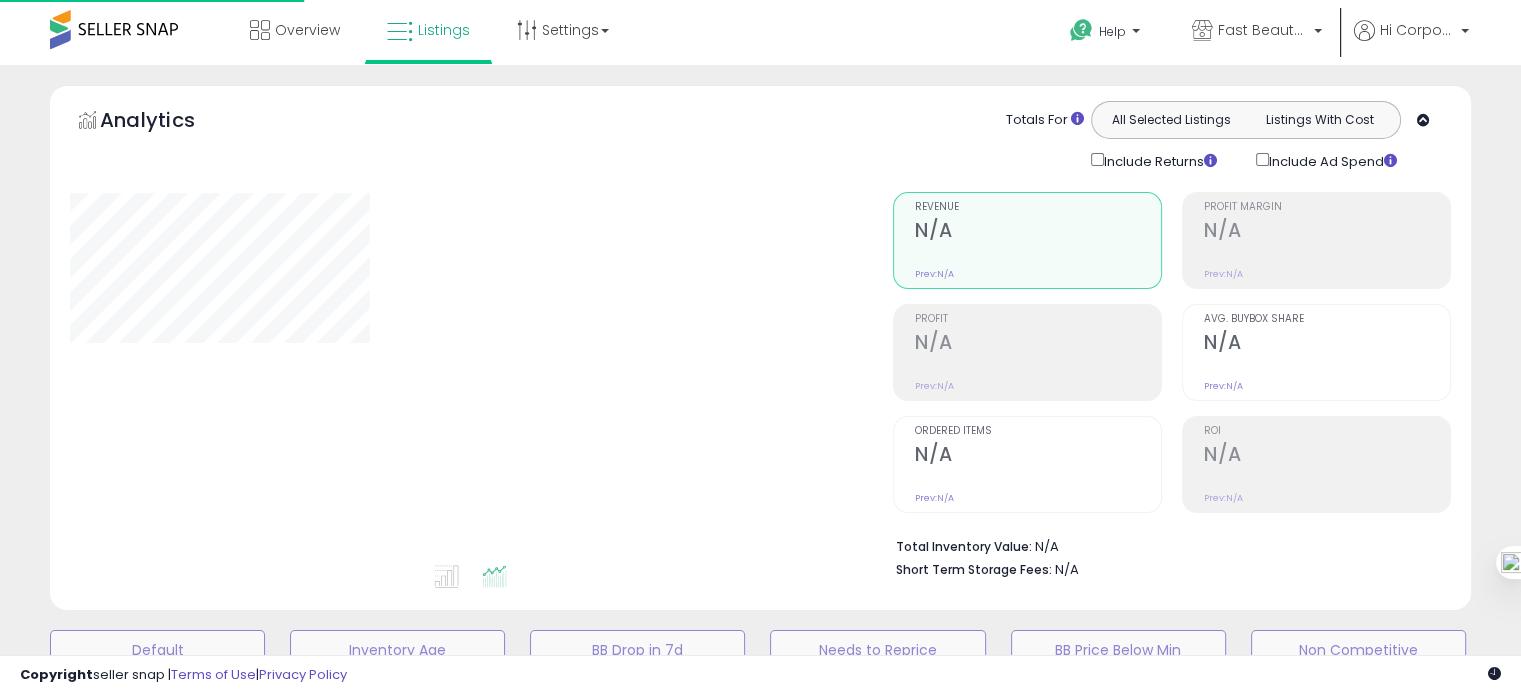 type on "**********" 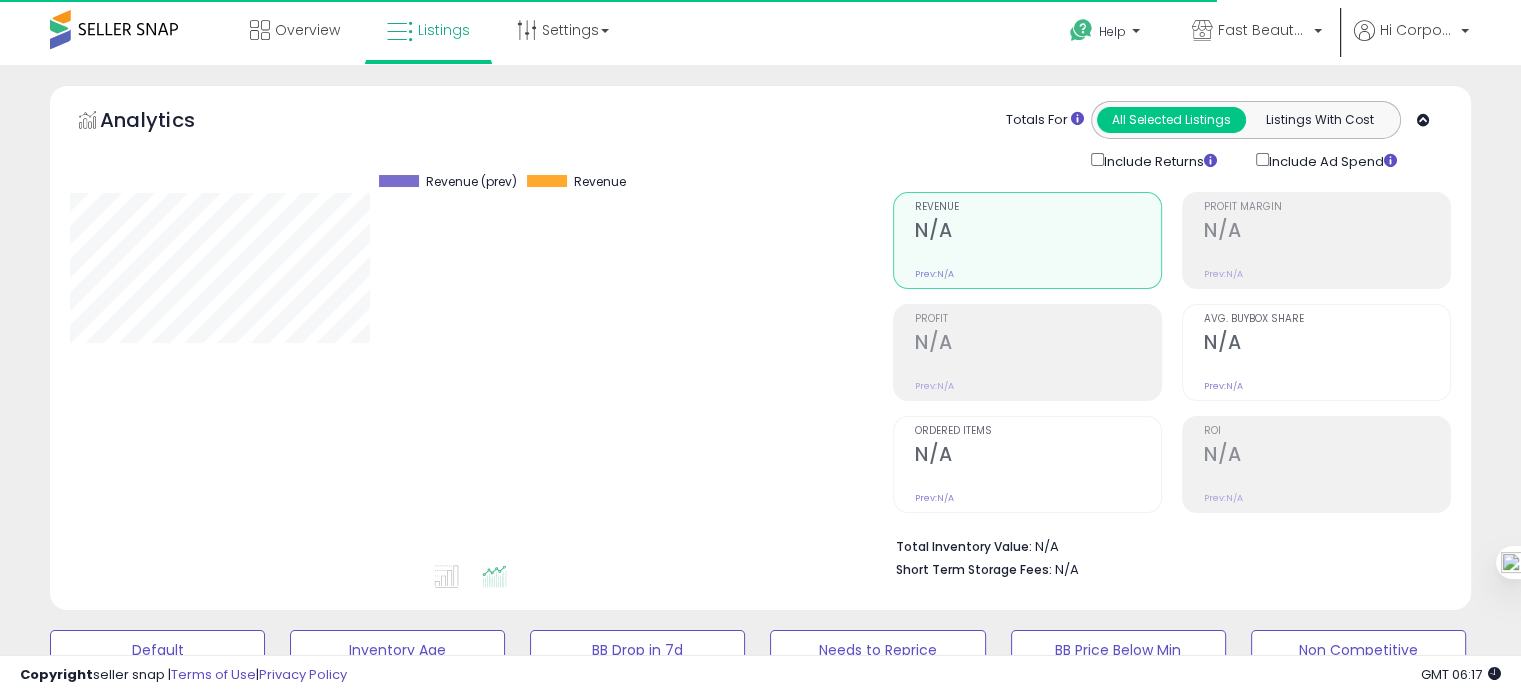 scroll, scrollTop: 999589, scrollLeft: 999176, axis: both 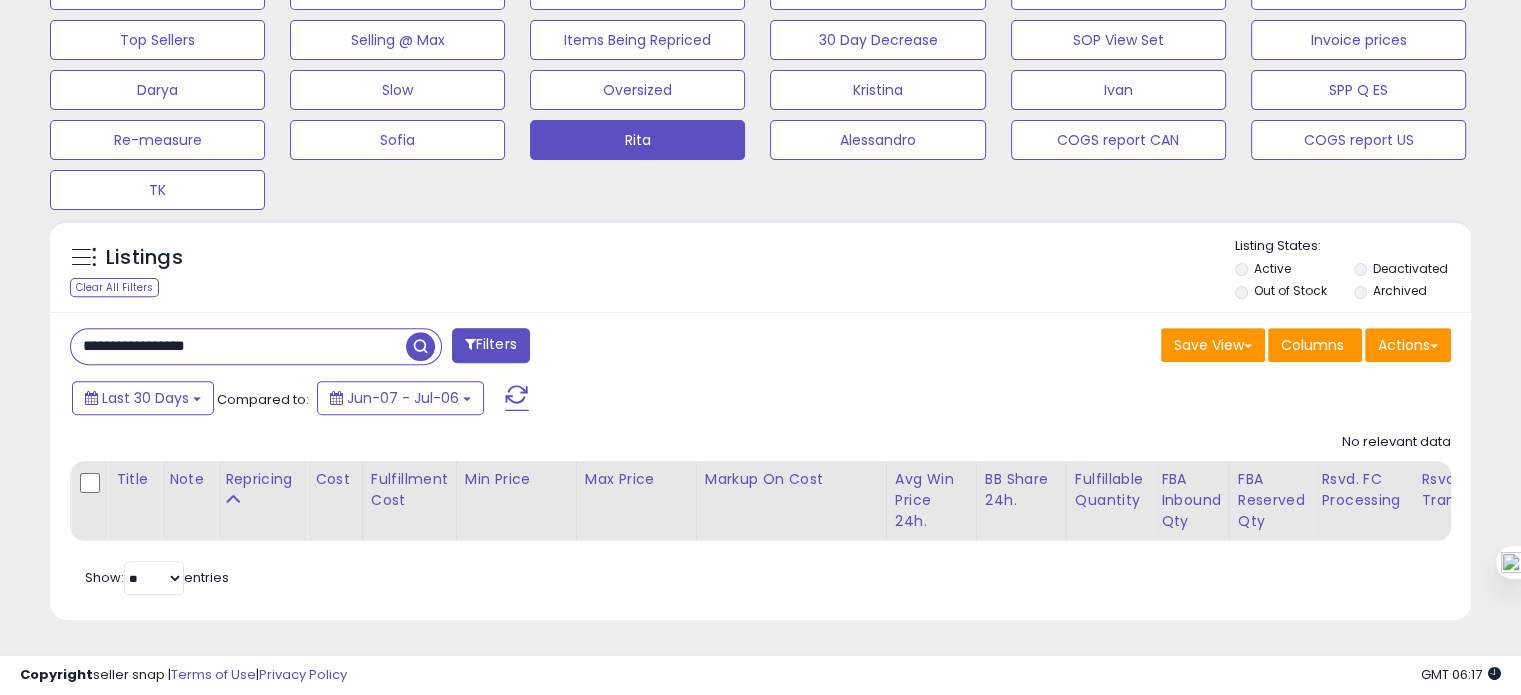 click on "**********" at bounding box center (238, 346) 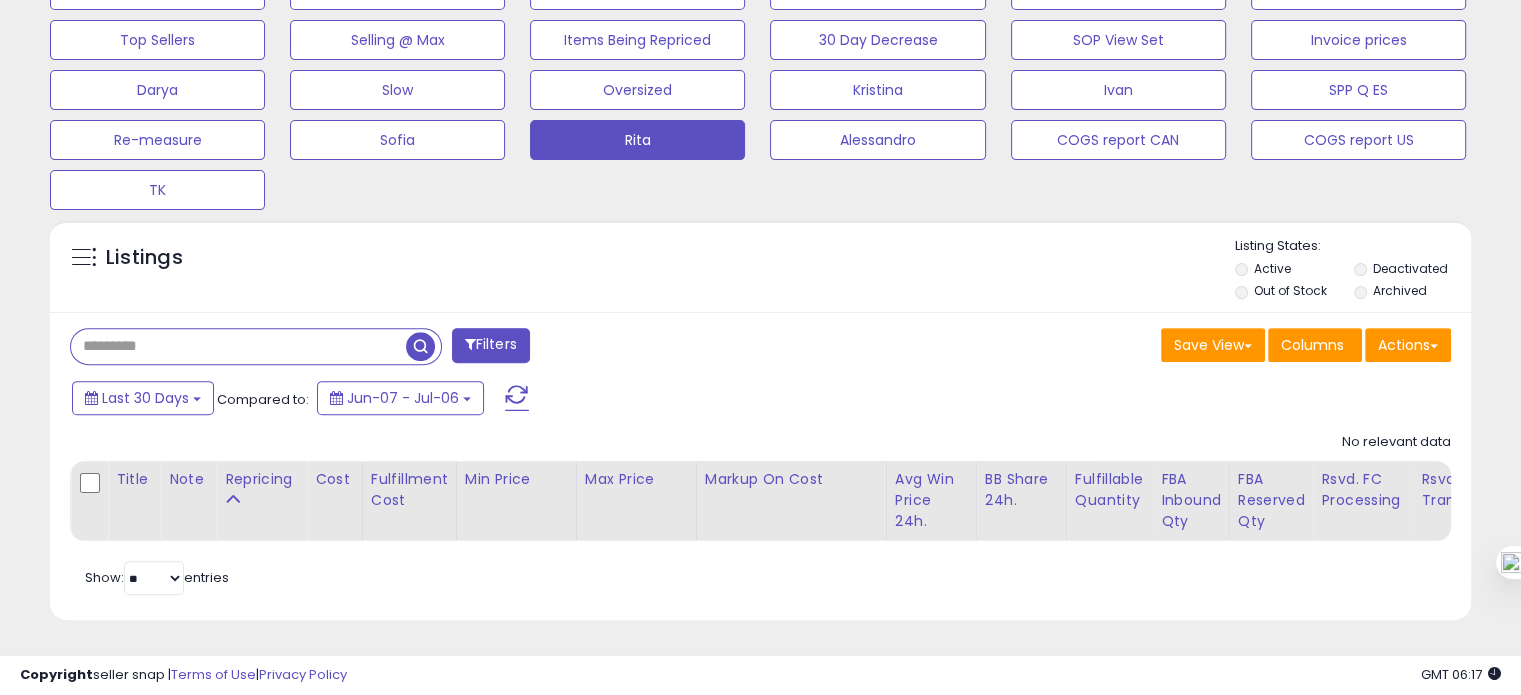 type 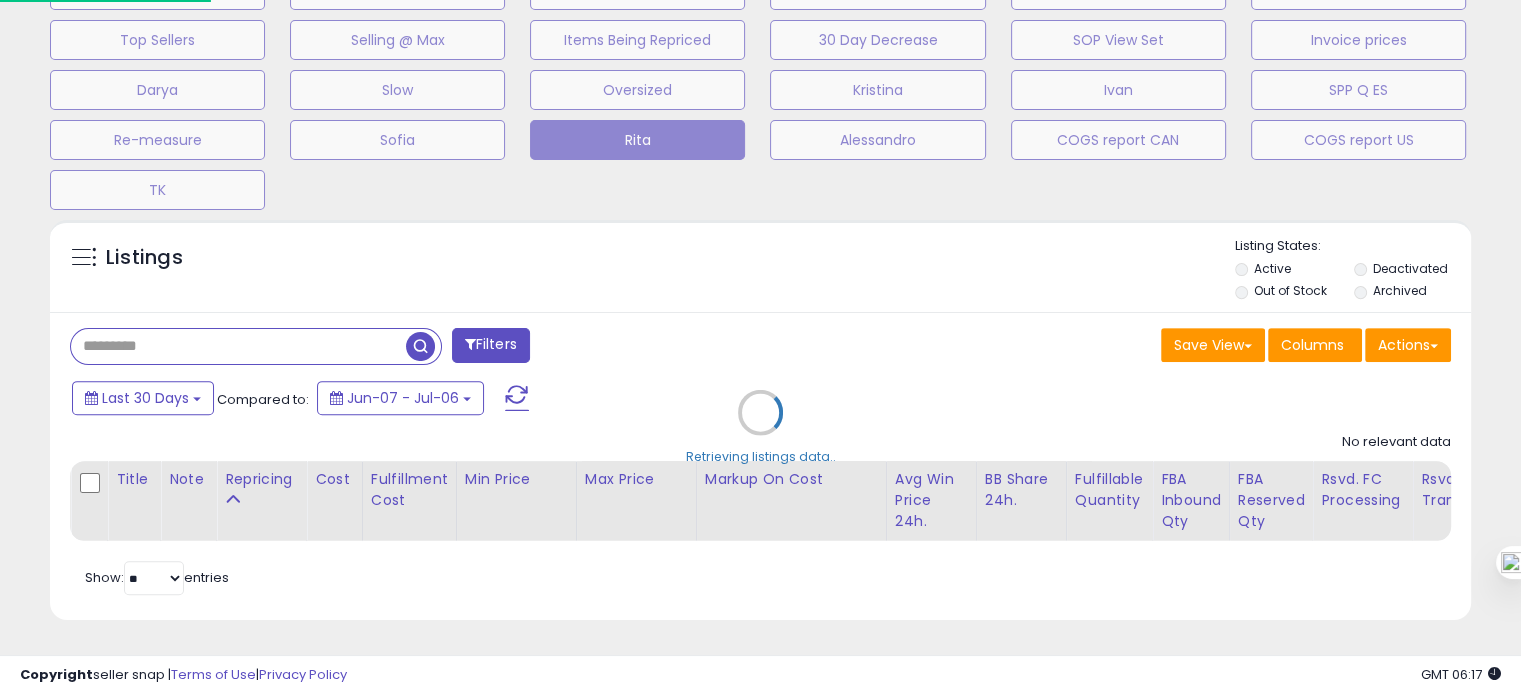 scroll, scrollTop: 999589, scrollLeft: 999168, axis: both 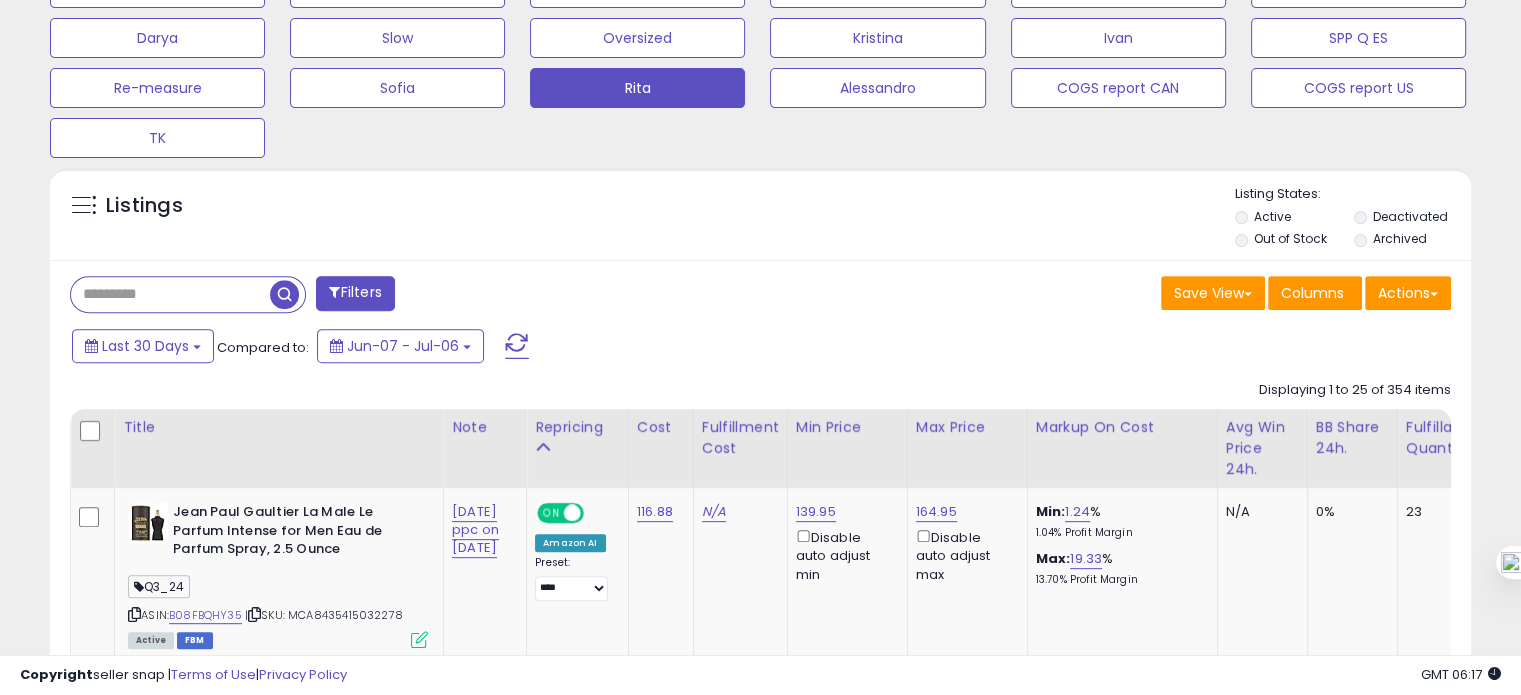 click on "Filters" at bounding box center [355, 293] 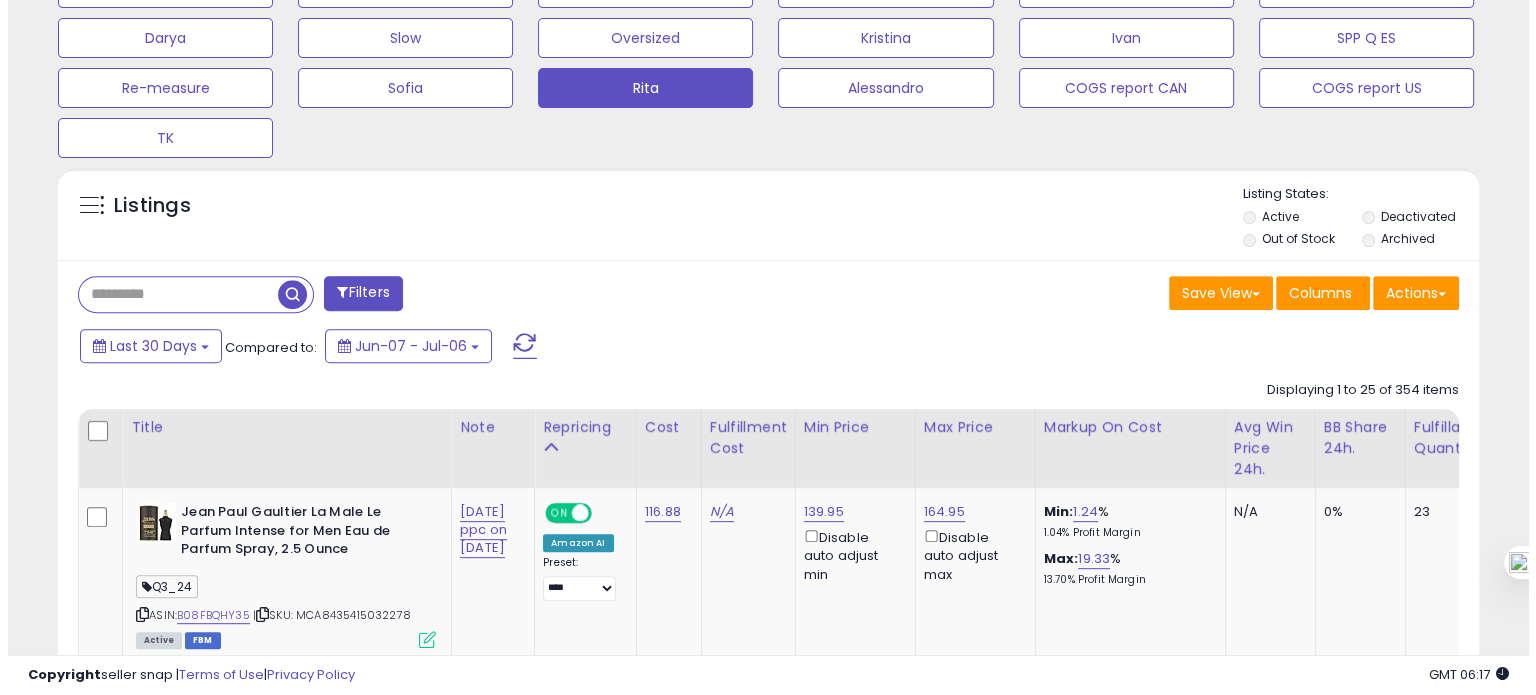 scroll, scrollTop: 999589, scrollLeft: 999168, axis: both 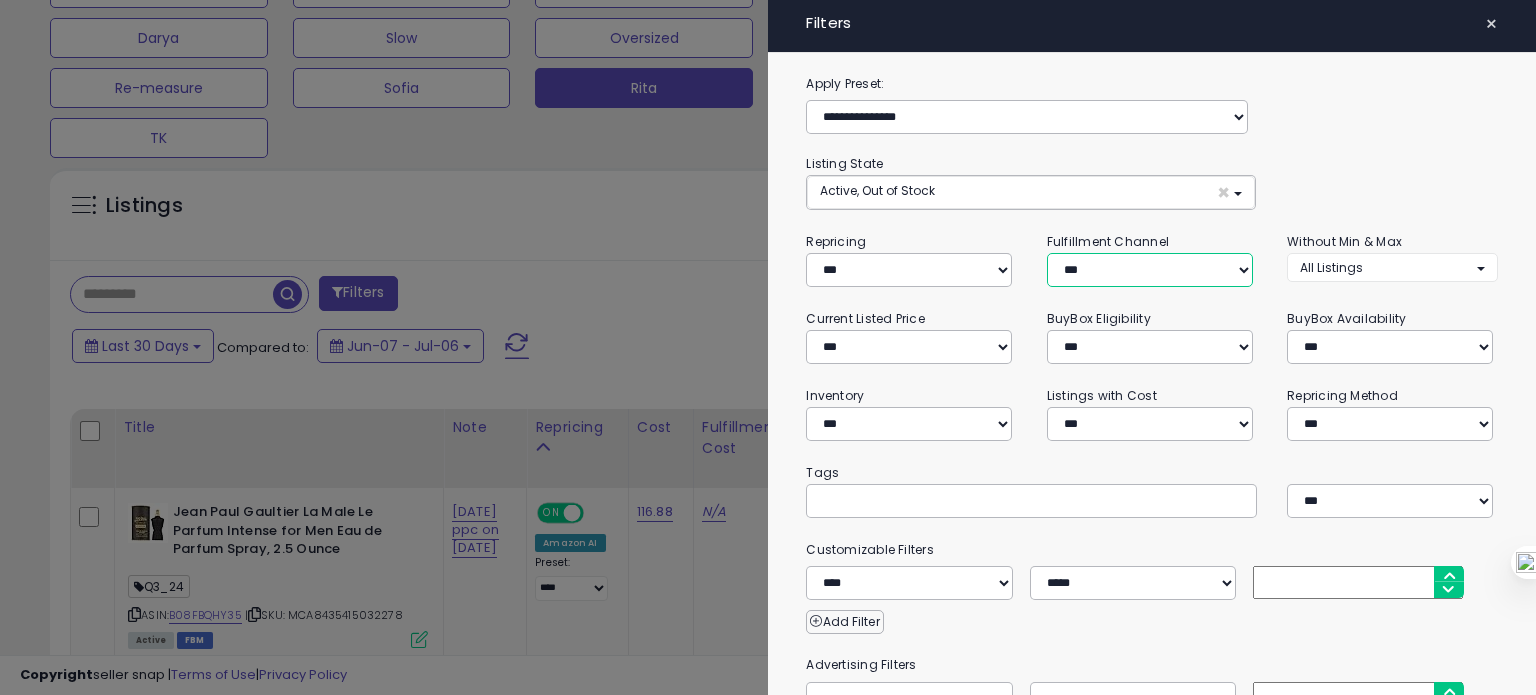 click on "***
***
***
***" at bounding box center [1150, 270] 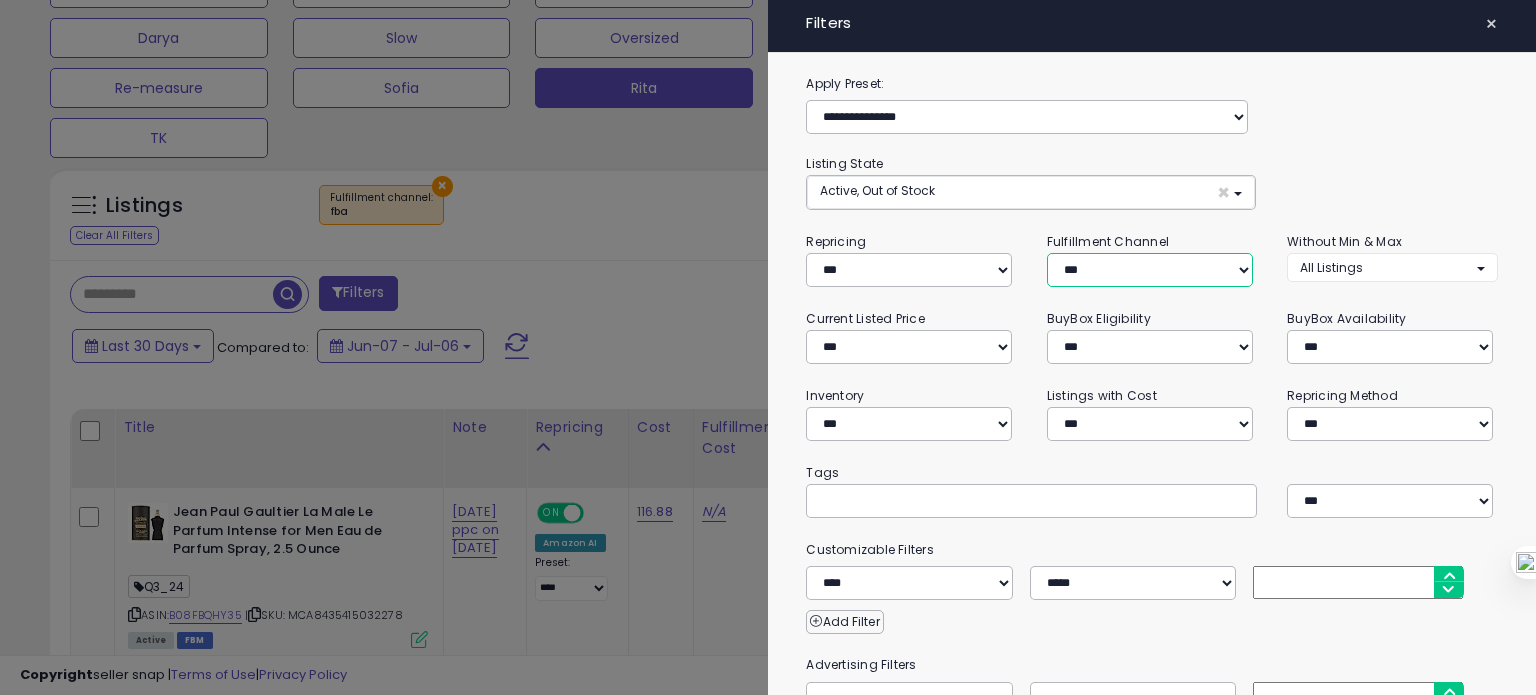 scroll, scrollTop: 269, scrollLeft: 0, axis: vertical 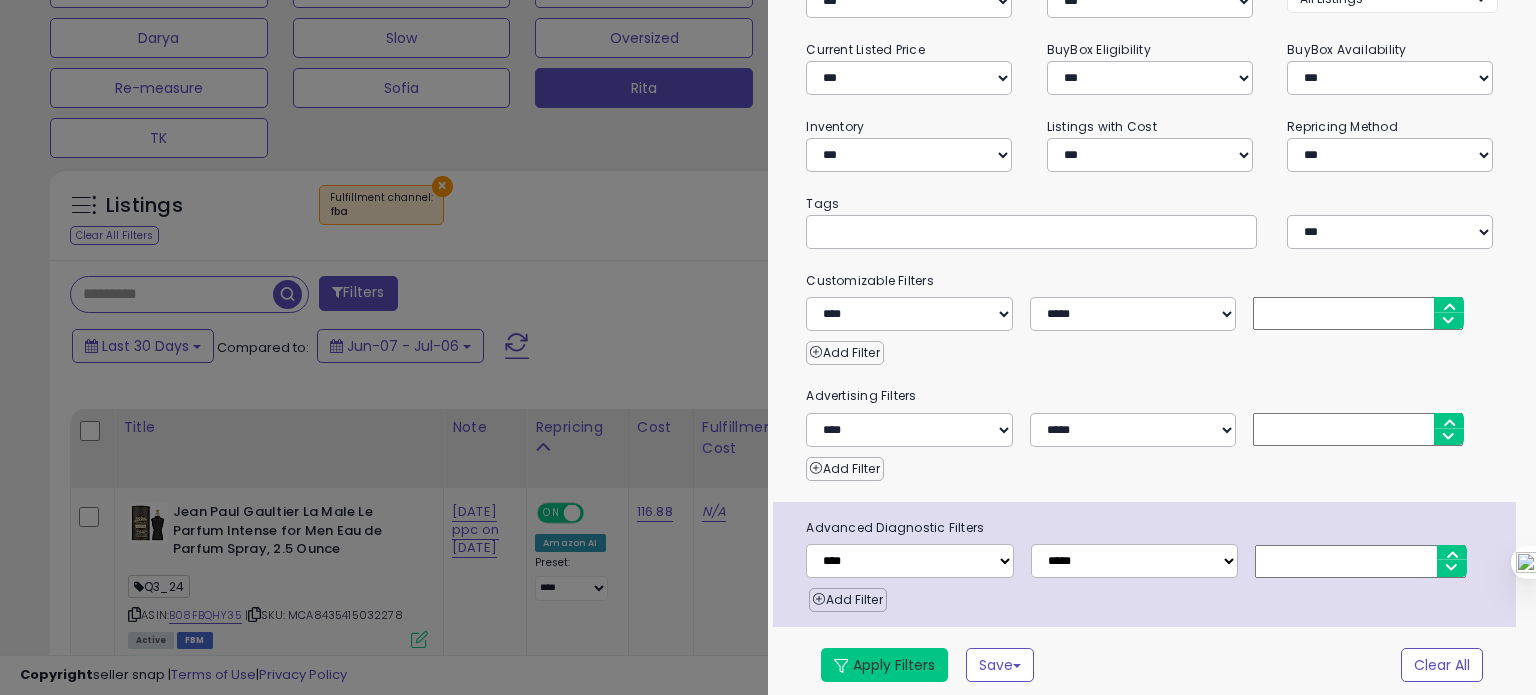 click on "Apply Filters" at bounding box center (884, 665) 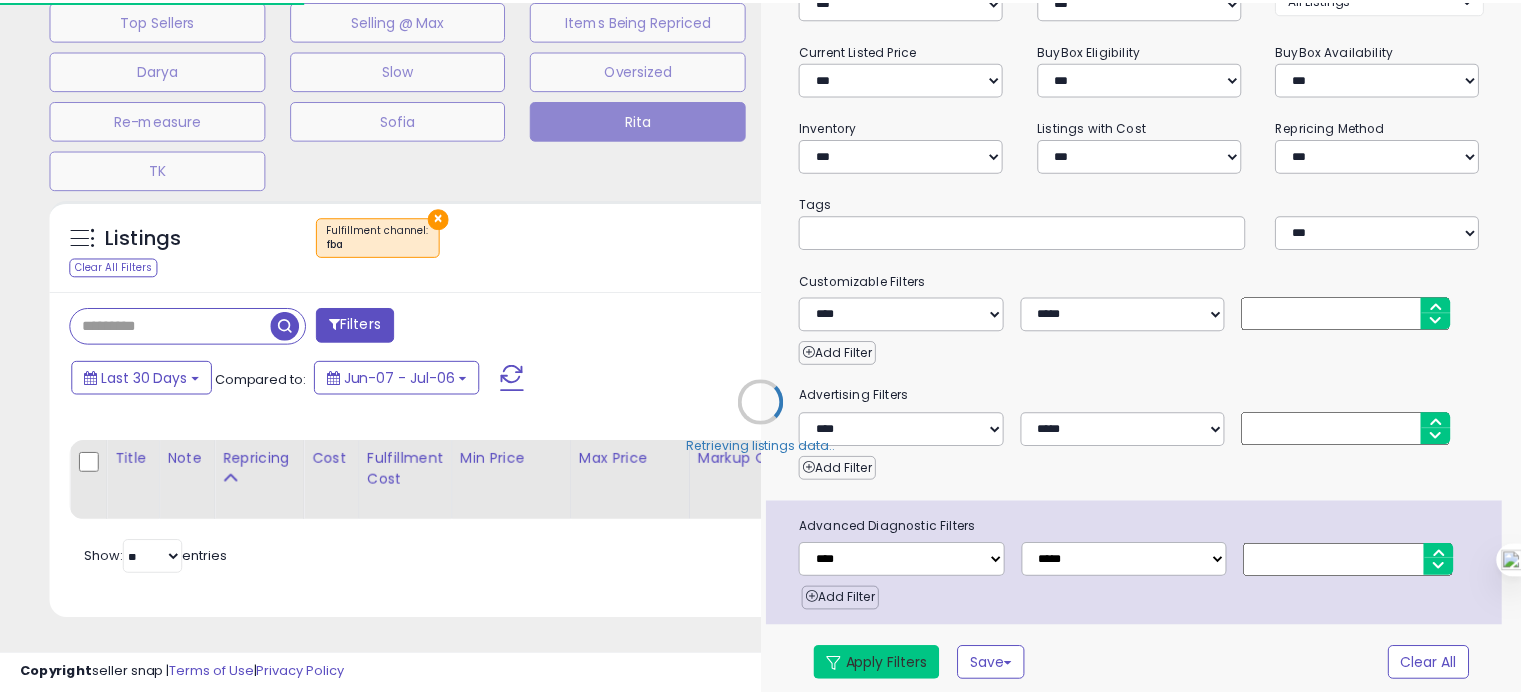 scroll, scrollTop: 693, scrollLeft: 0, axis: vertical 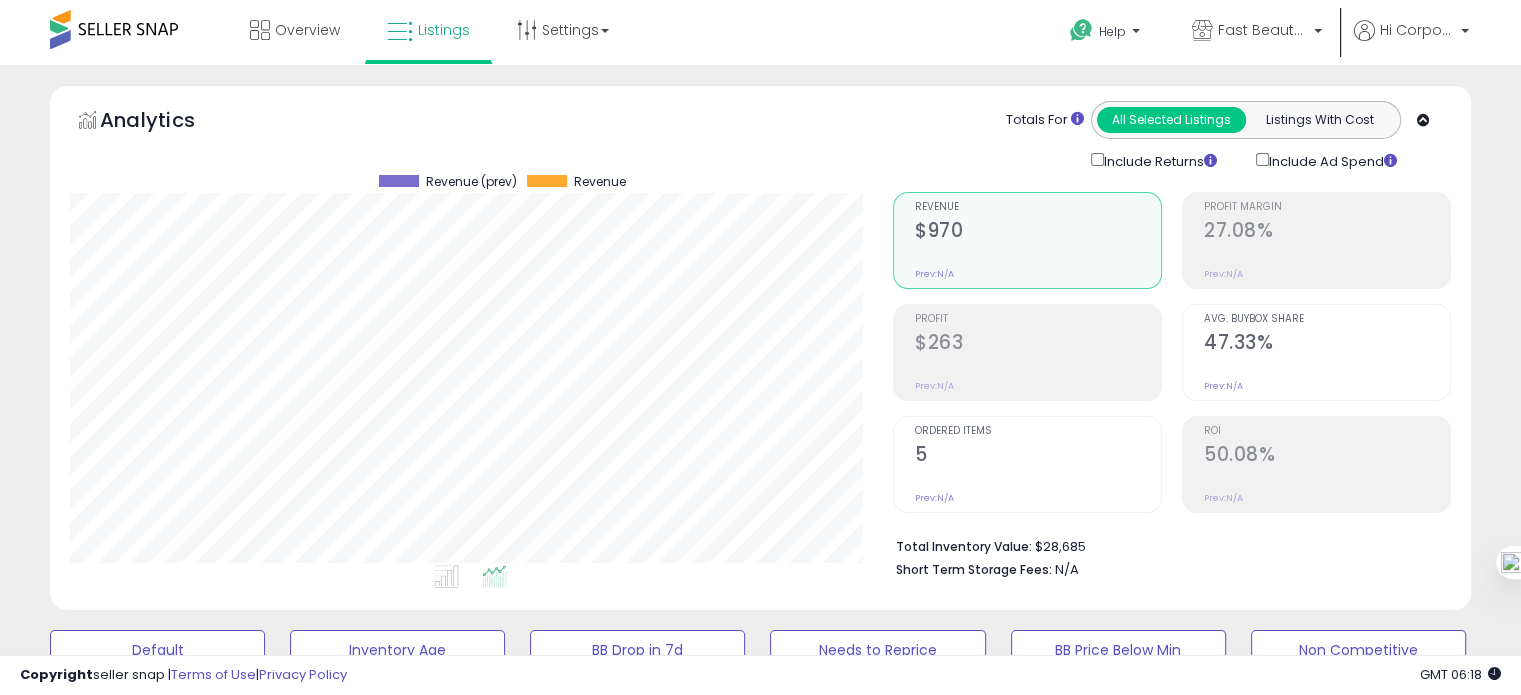 click on "5" at bounding box center (1038, 456) 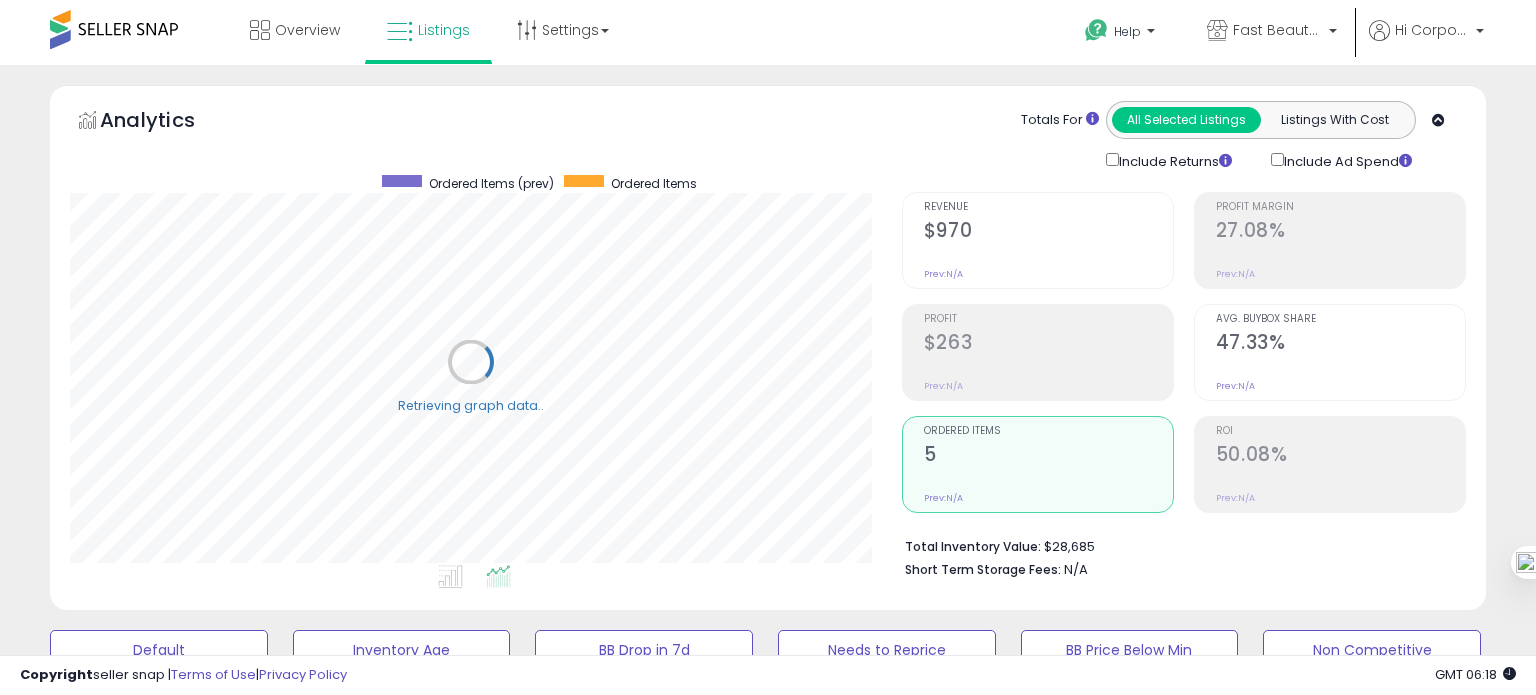 scroll, scrollTop: 999589, scrollLeft: 999168, axis: both 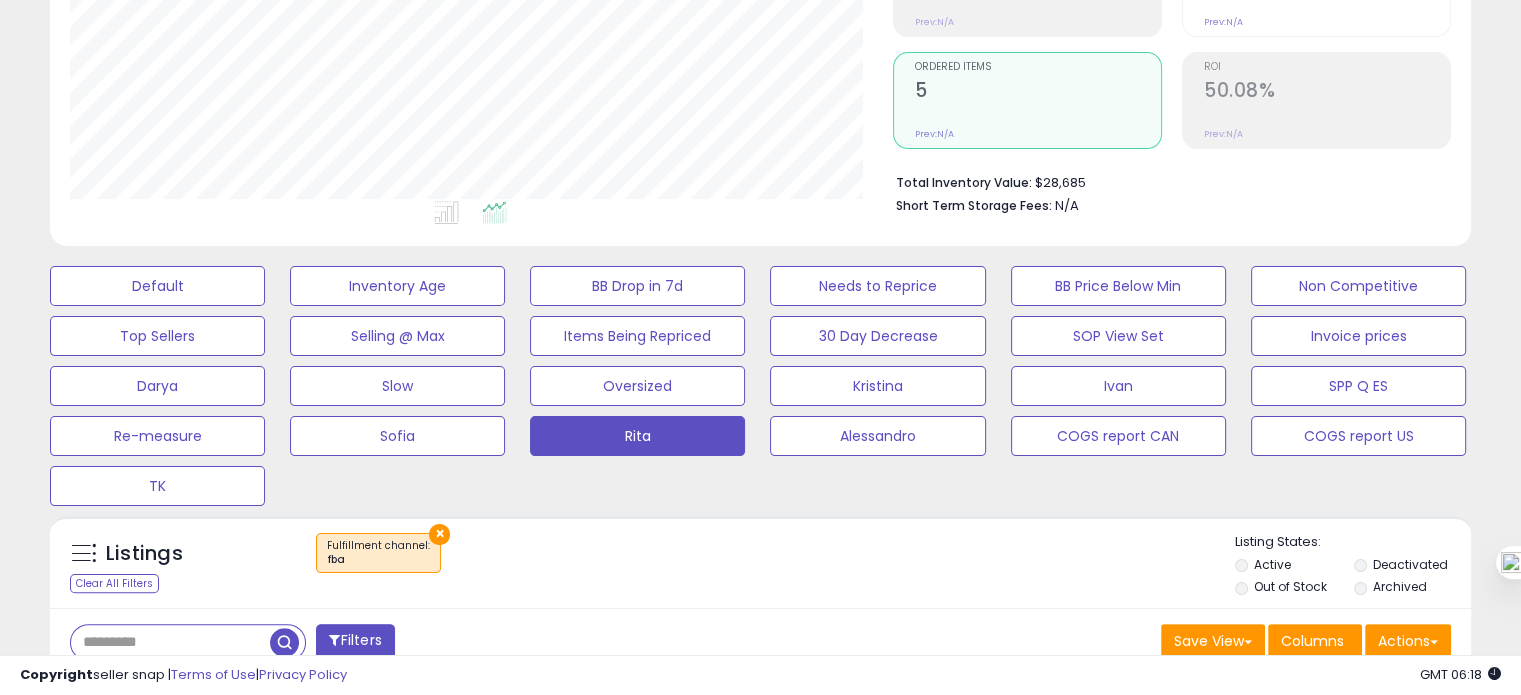 click on "×" at bounding box center [439, 534] 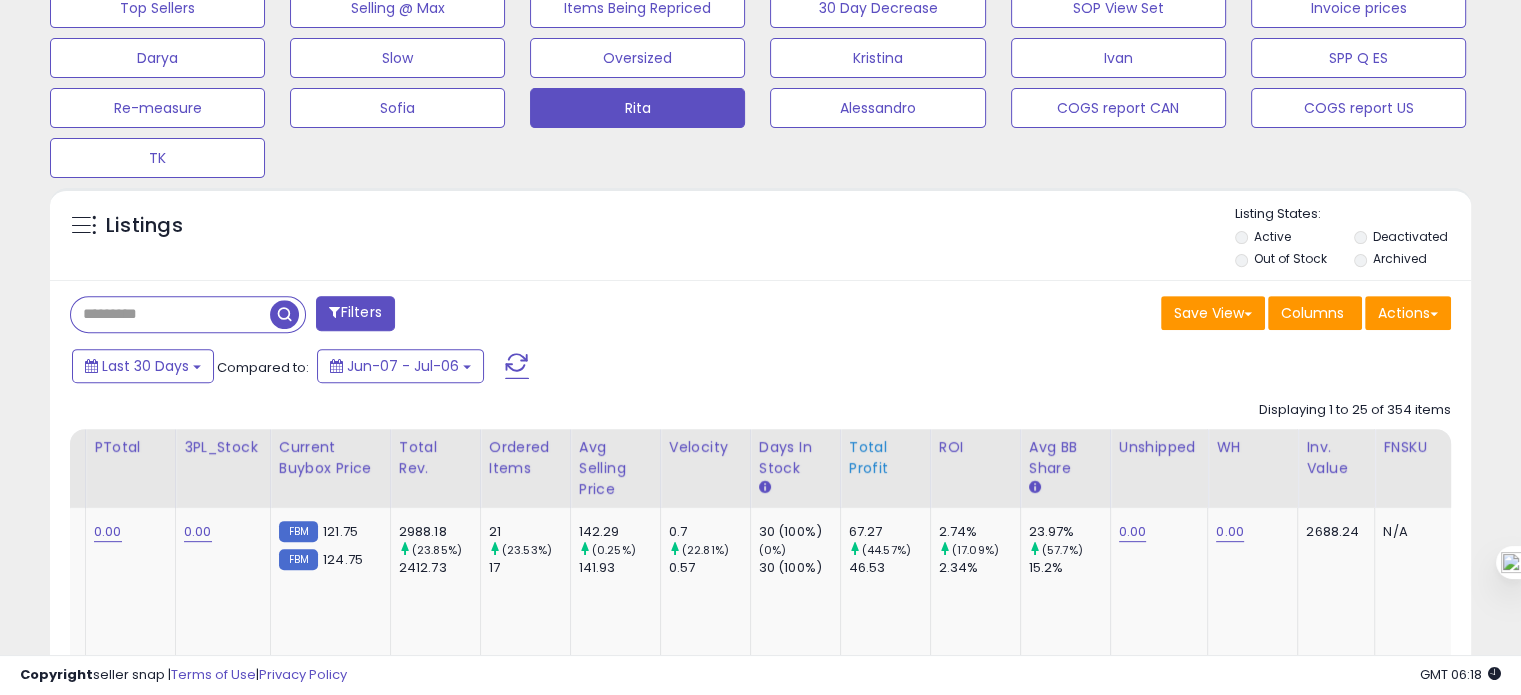 click on "Total Profit" at bounding box center (885, 458) 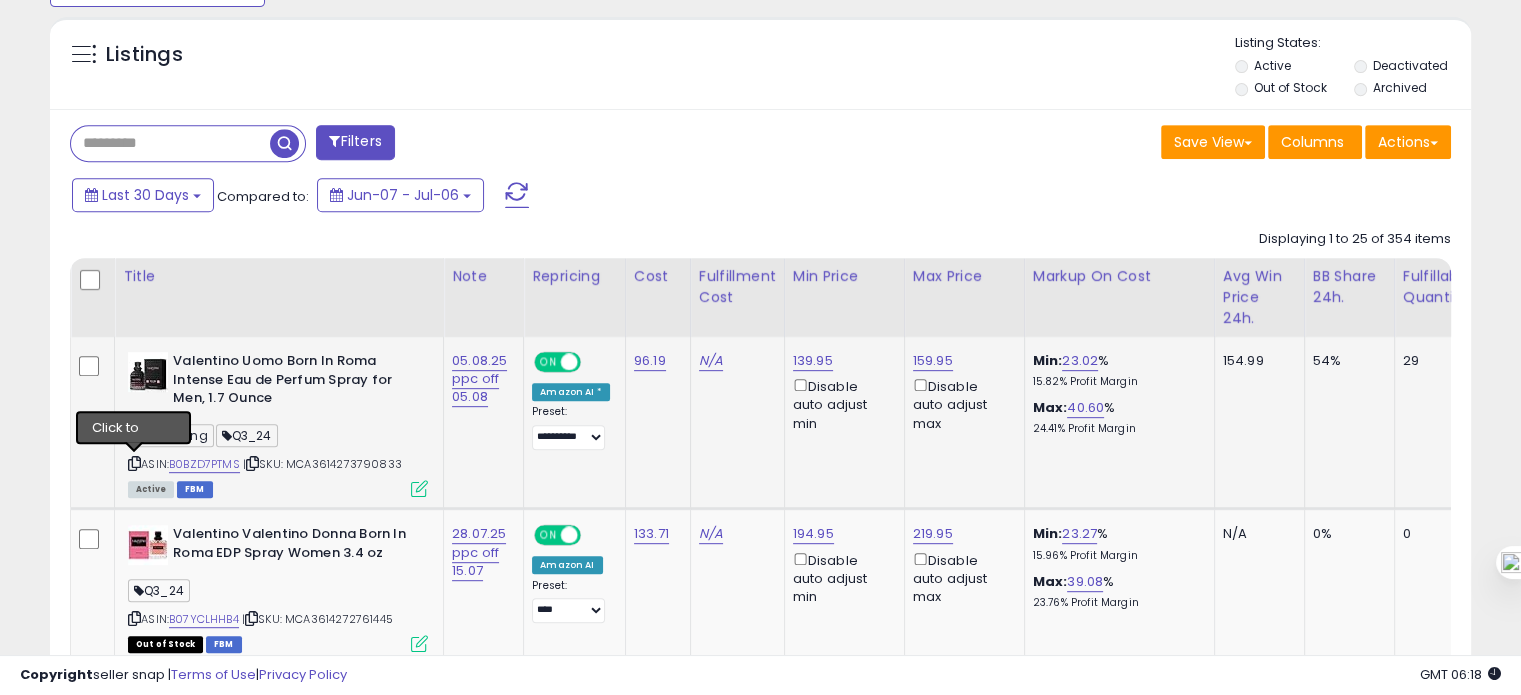 click at bounding box center (134, 463) 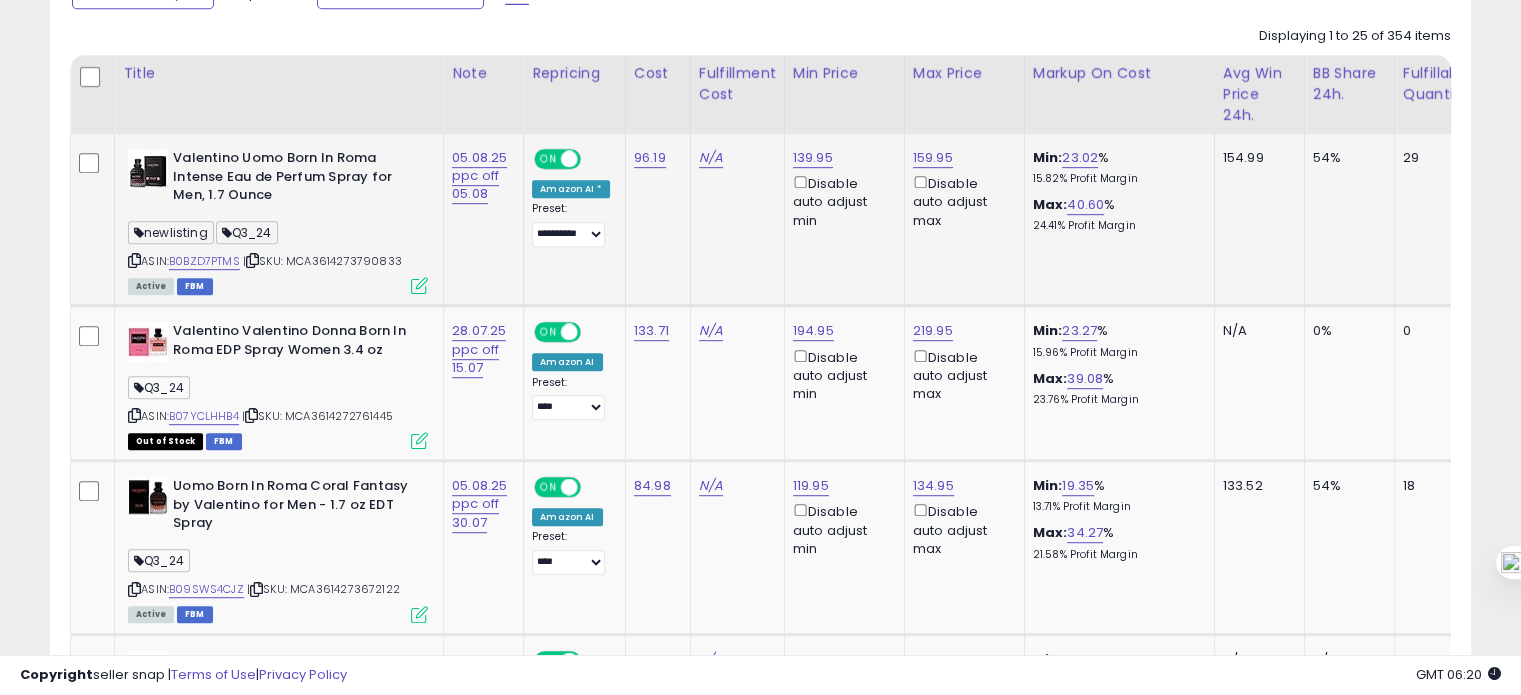 scroll, scrollTop: 1067, scrollLeft: 0, axis: vertical 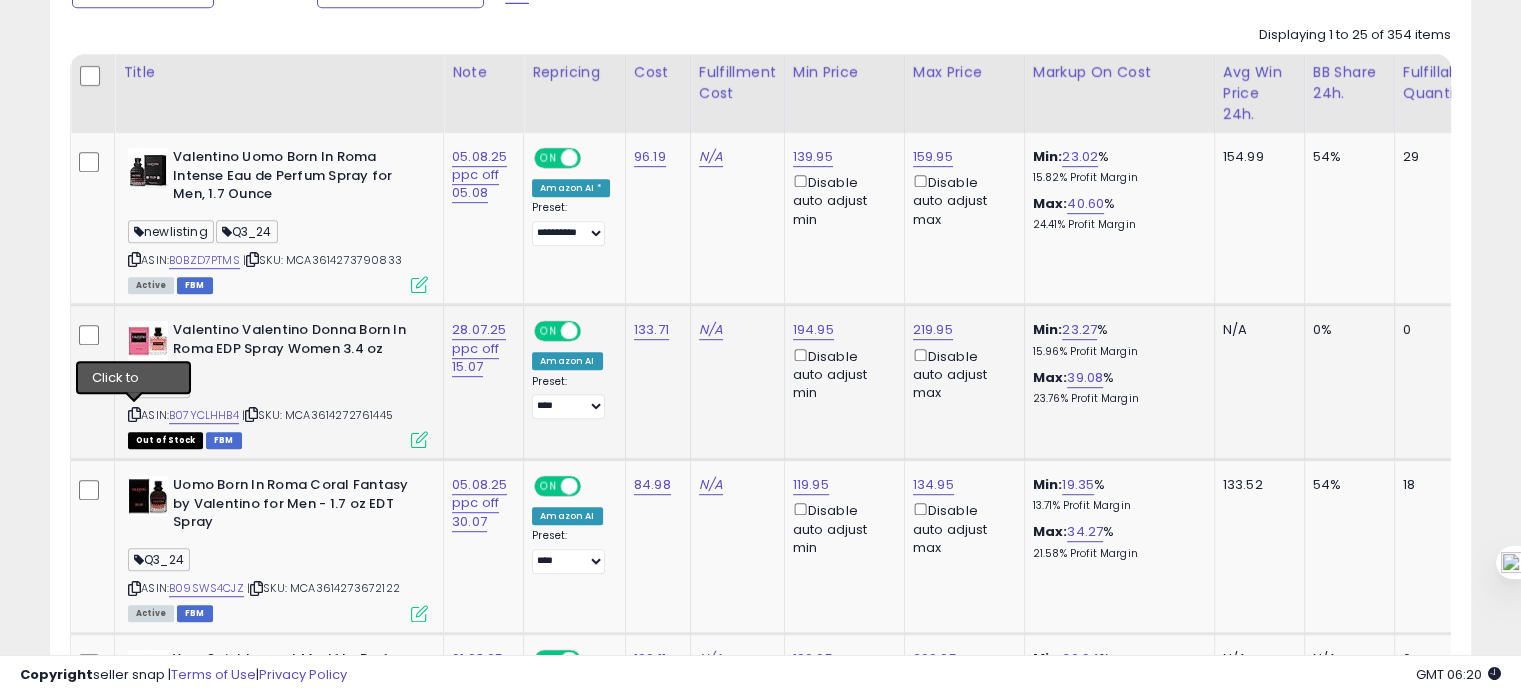 click at bounding box center [134, 414] 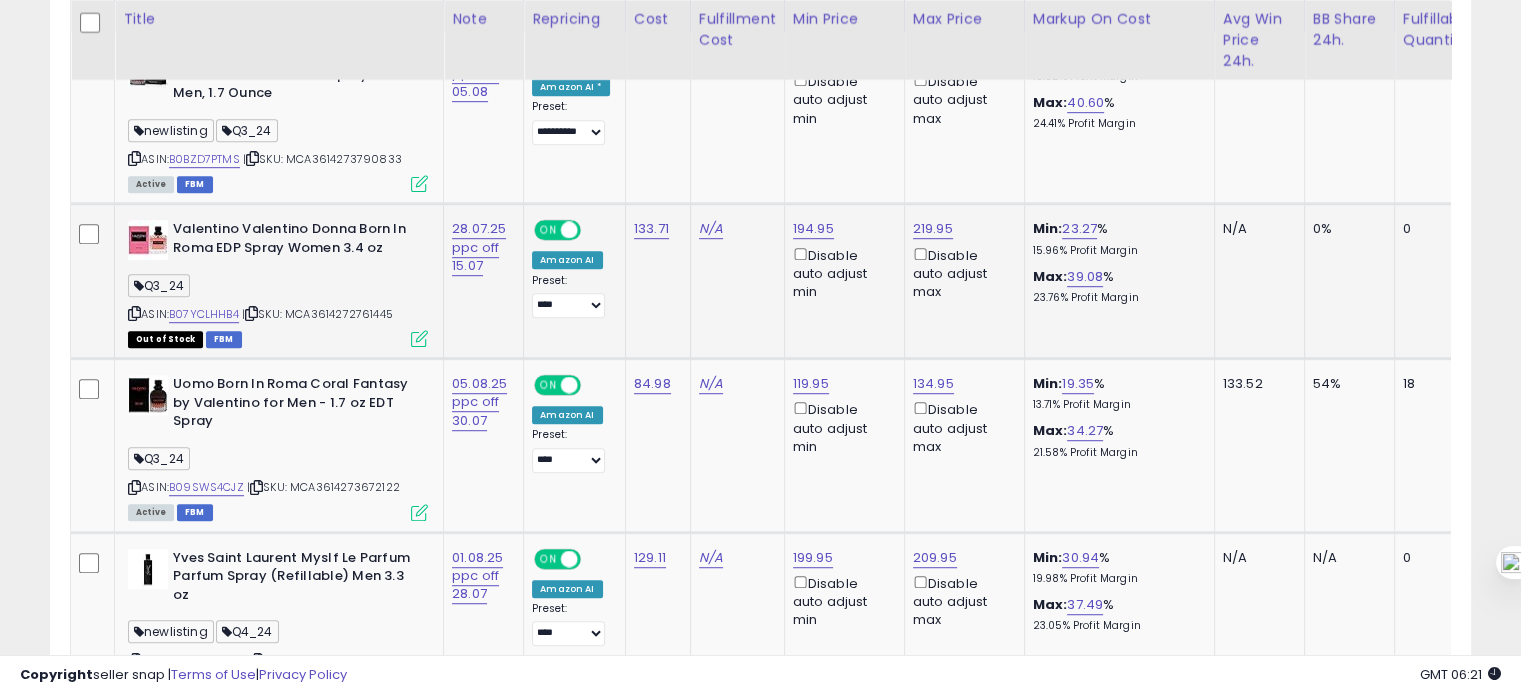 scroll, scrollTop: 1184, scrollLeft: 0, axis: vertical 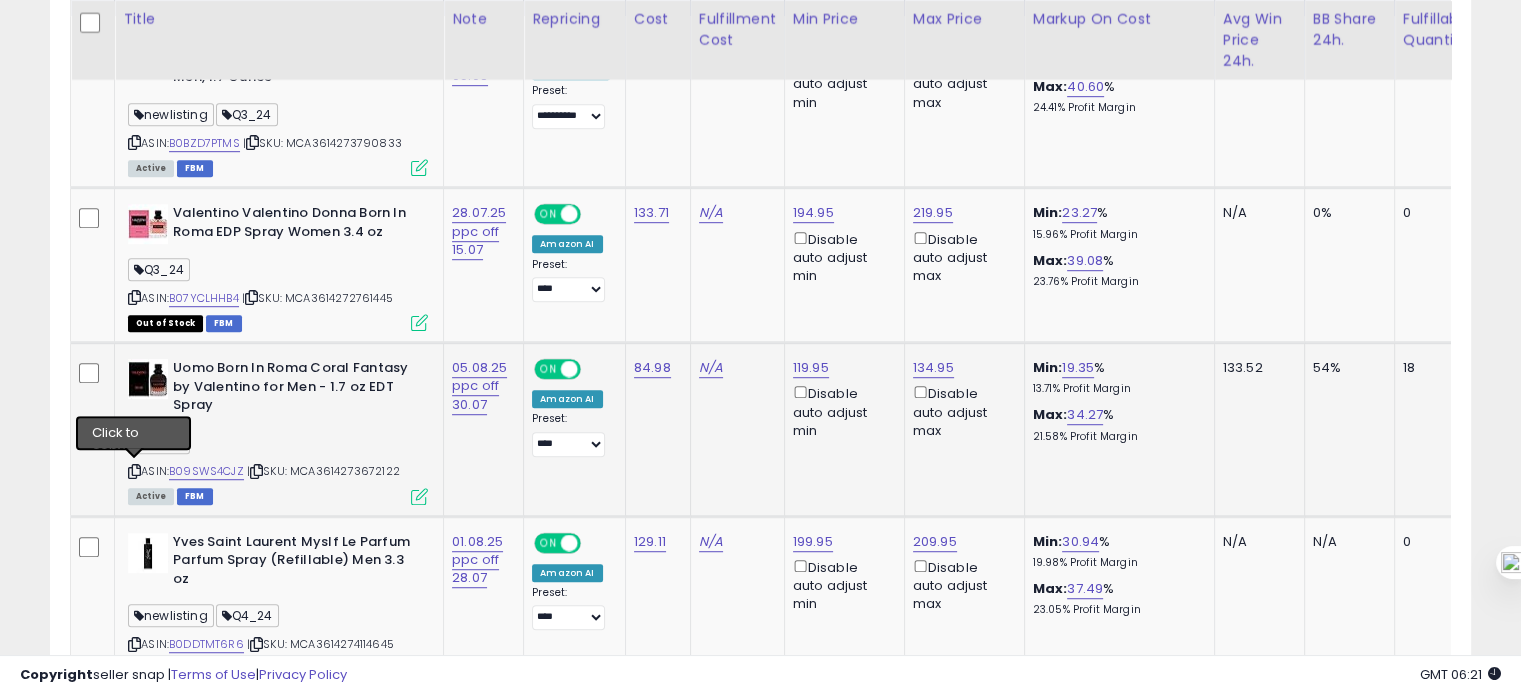 click at bounding box center (134, 471) 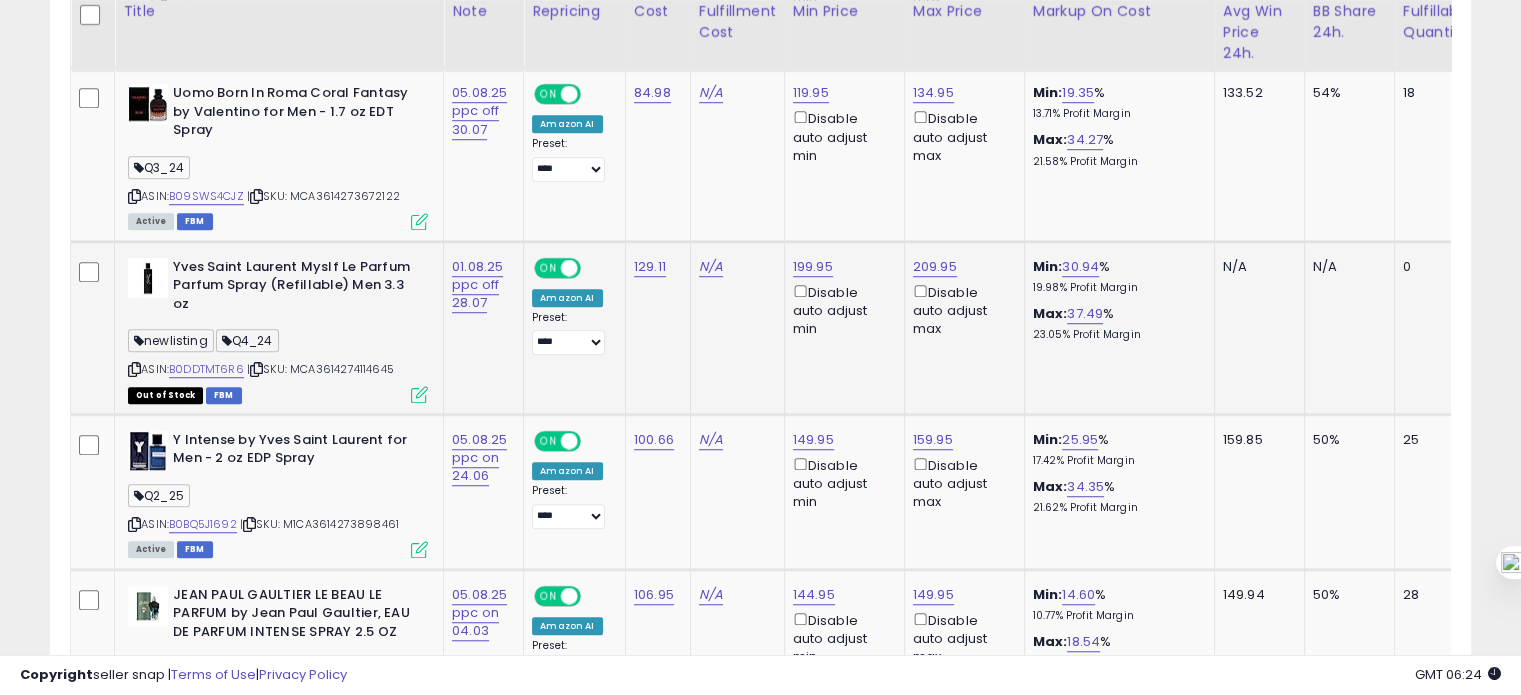 scroll, scrollTop: 1460, scrollLeft: 0, axis: vertical 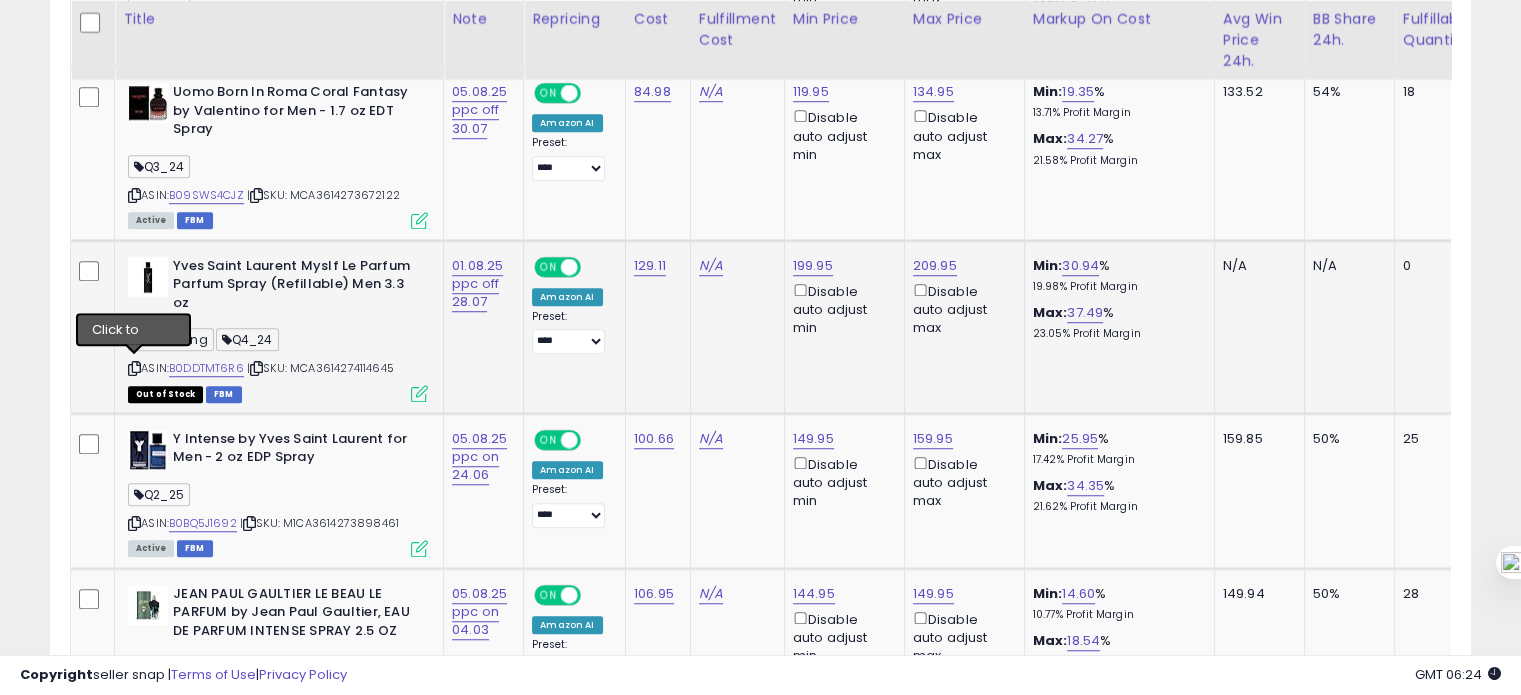 click at bounding box center [134, 368] 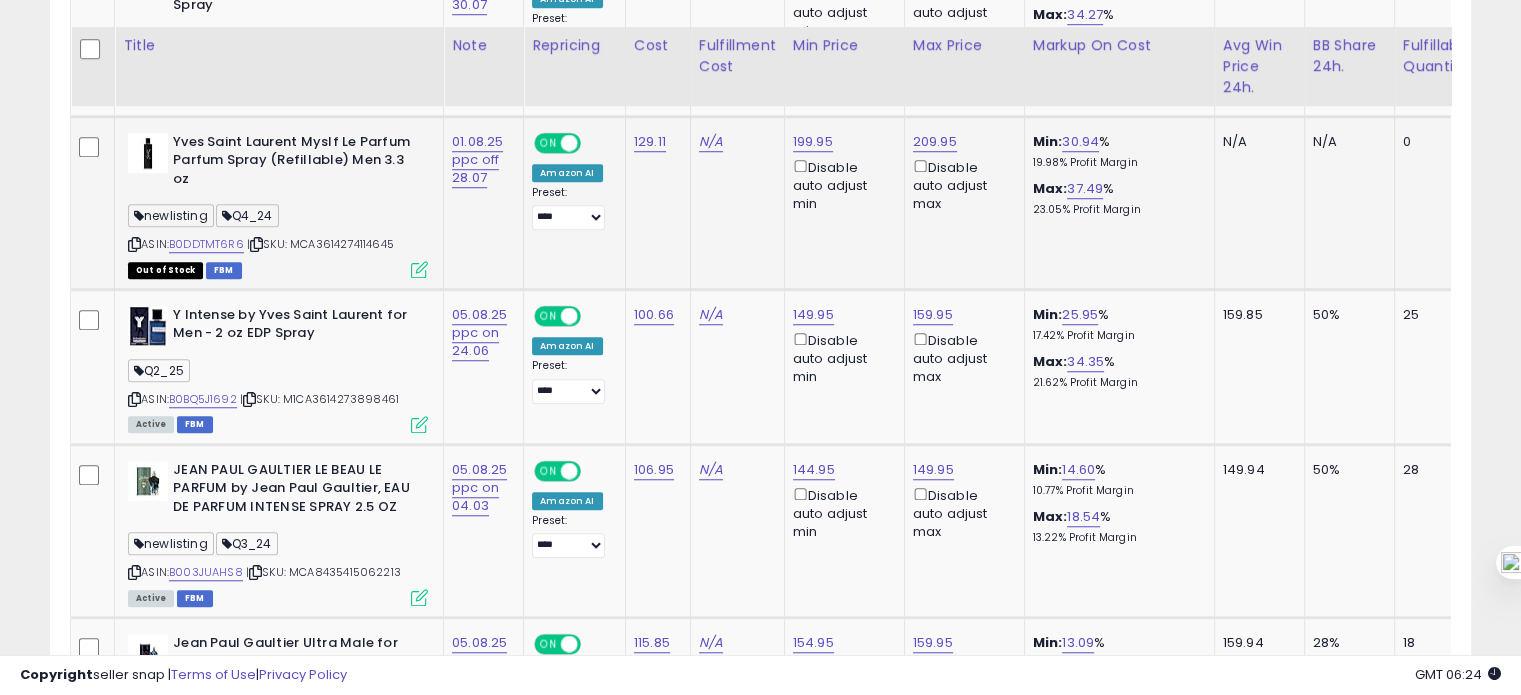 scroll, scrollTop: 1615, scrollLeft: 0, axis: vertical 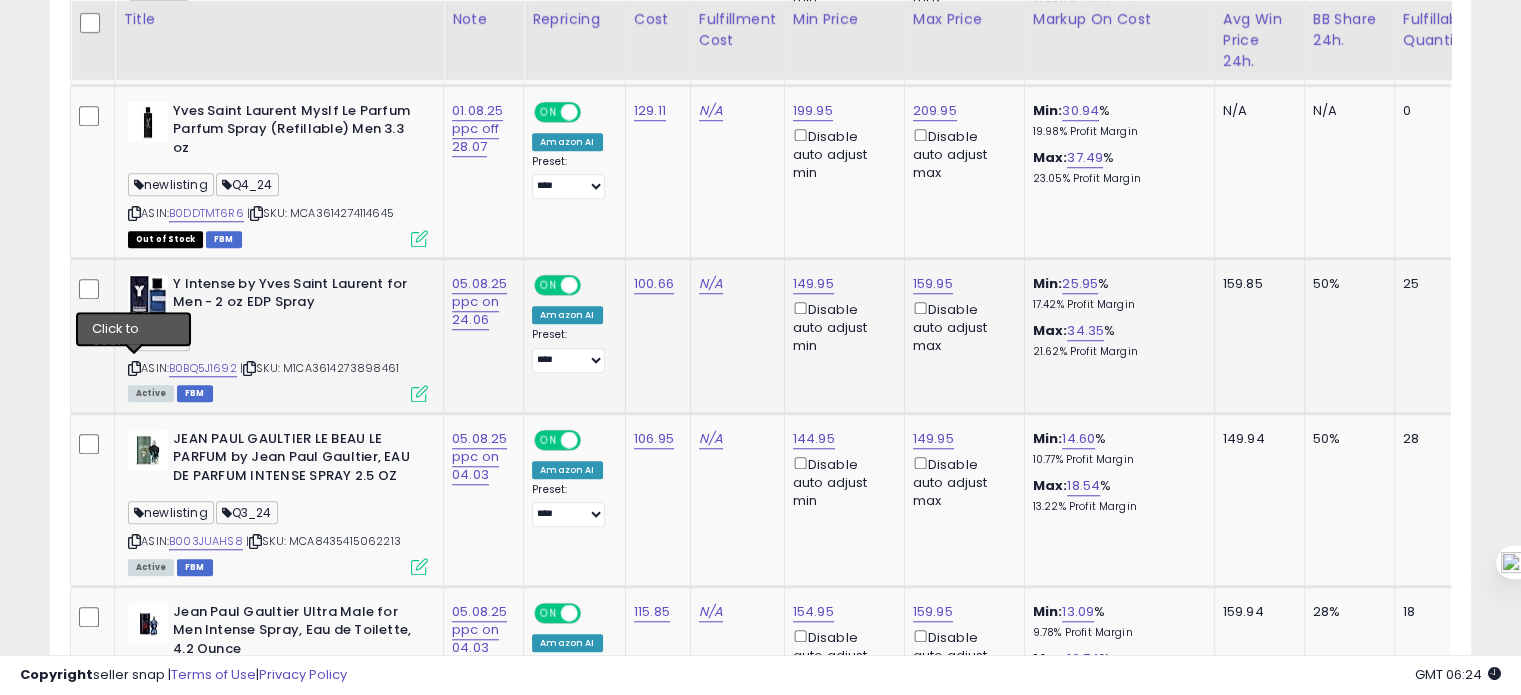click at bounding box center [134, 368] 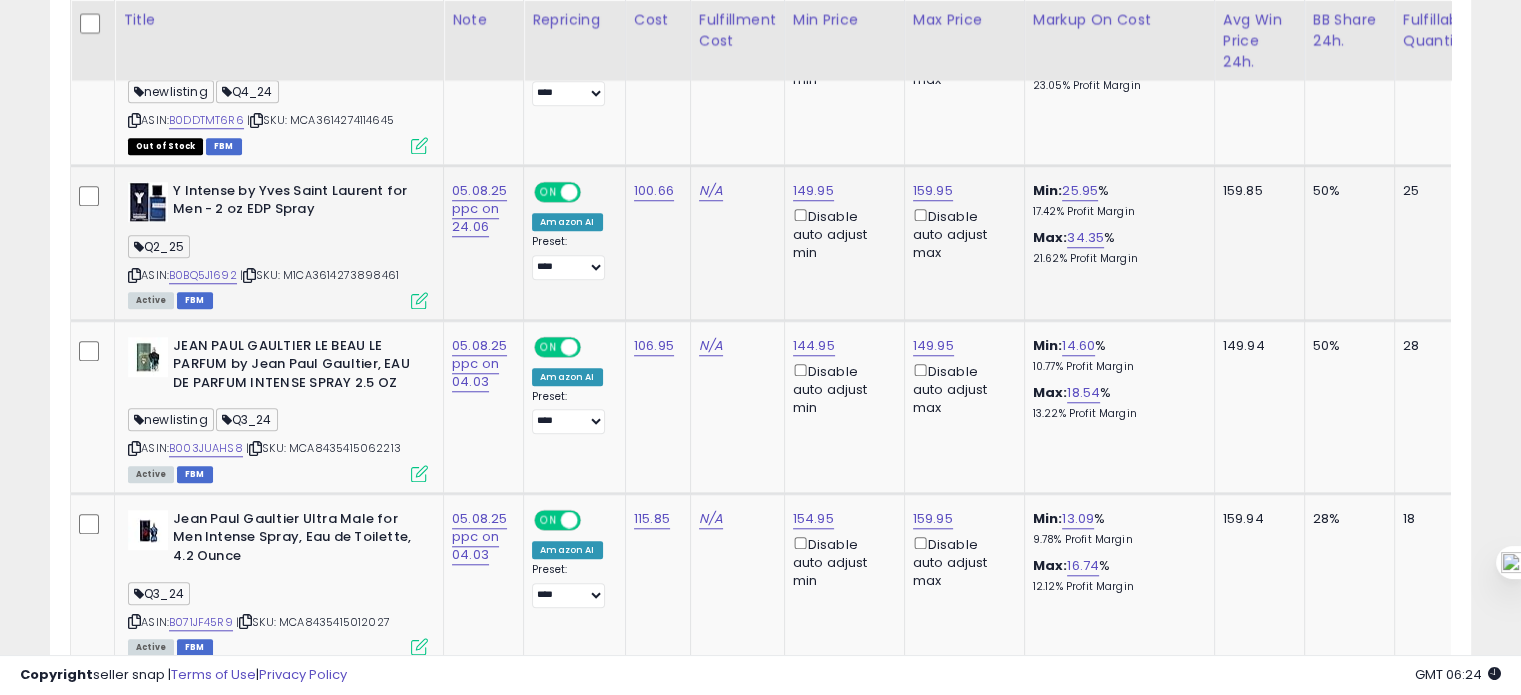 scroll, scrollTop: 1708, scrollLeft: 0, axis: vertical 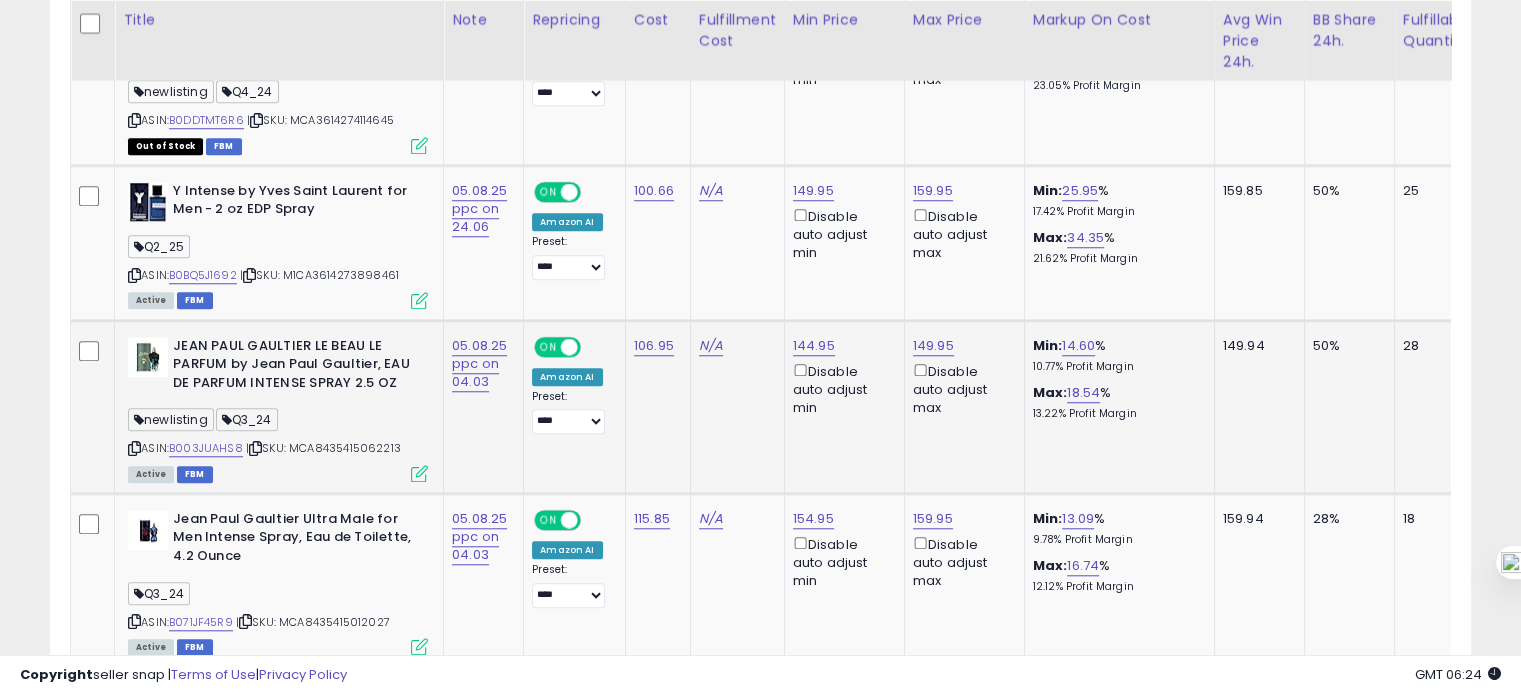click at bounding box center (134, 448) 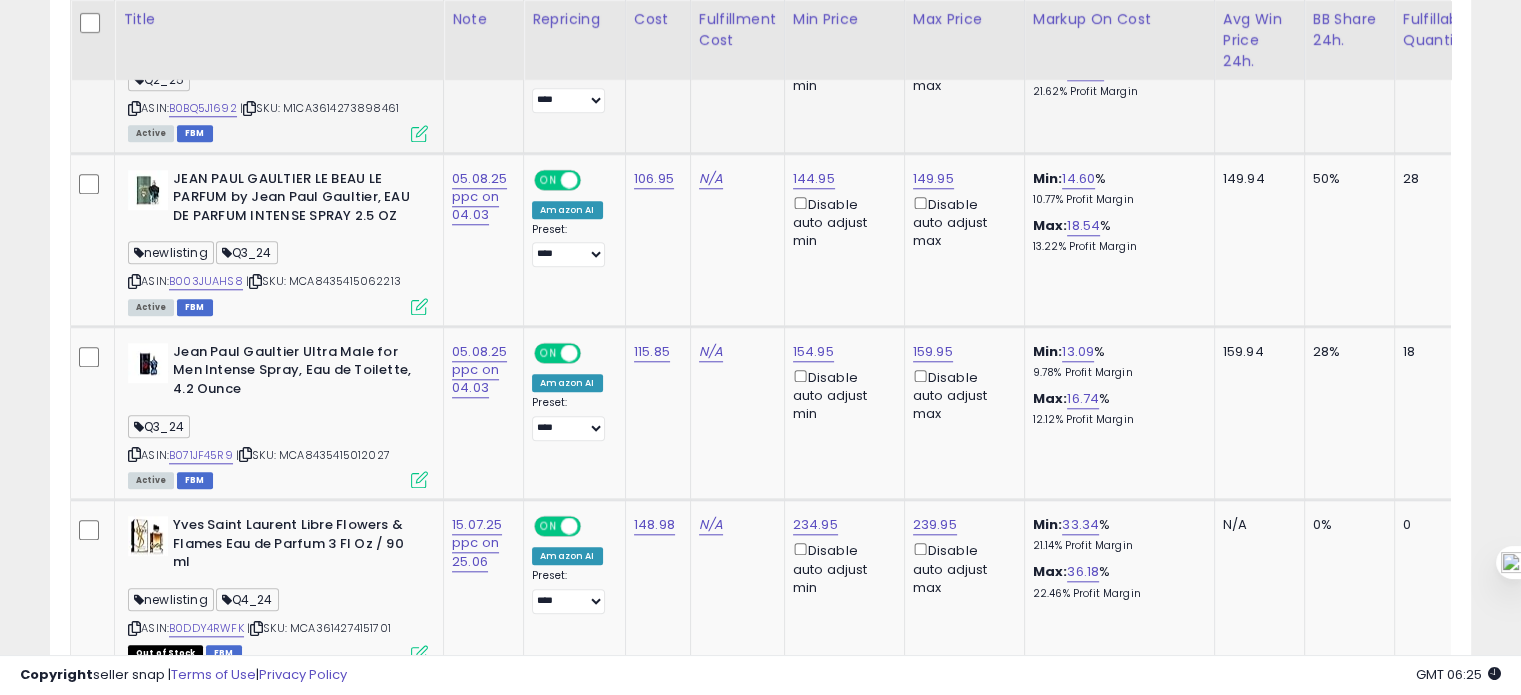 scroll, scrollTop: 1876, scrollLeft: 0, axis: vertical 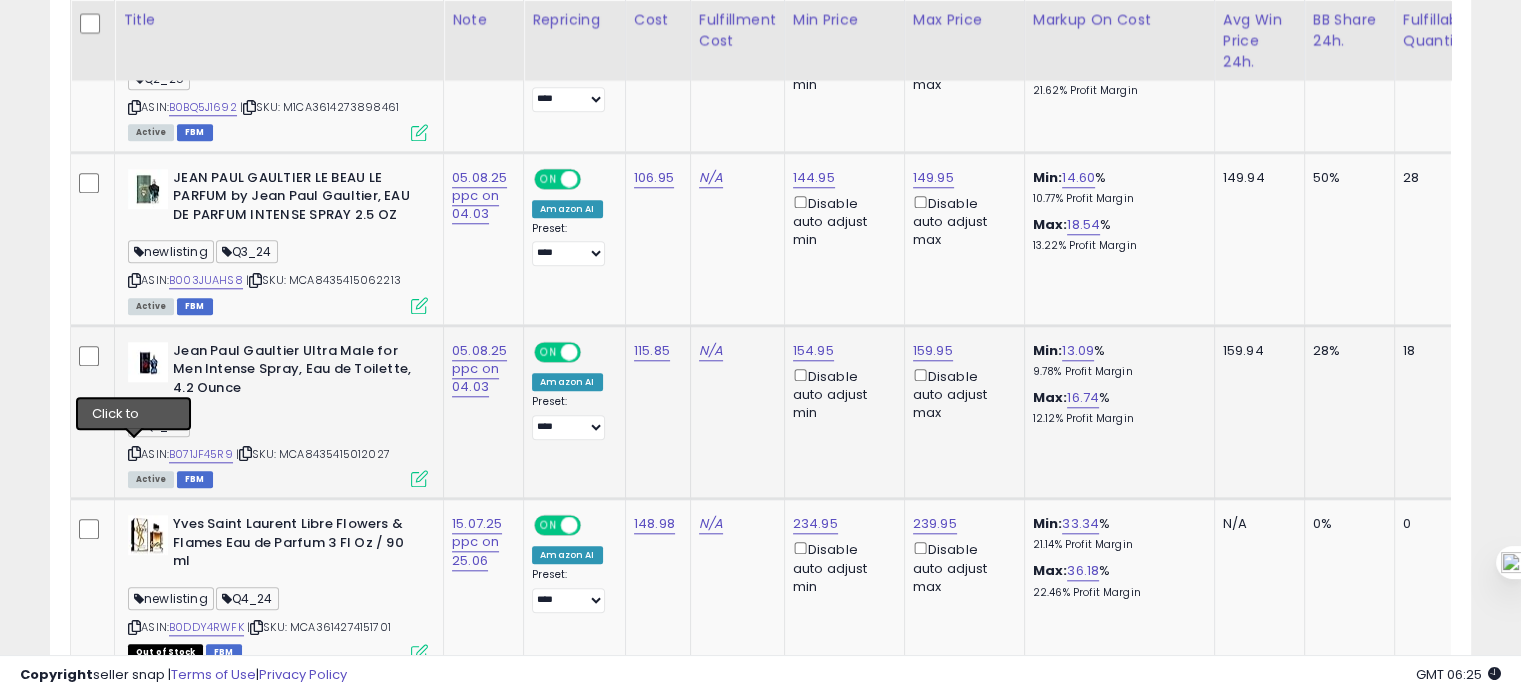 click at bounding box center (134, 453) 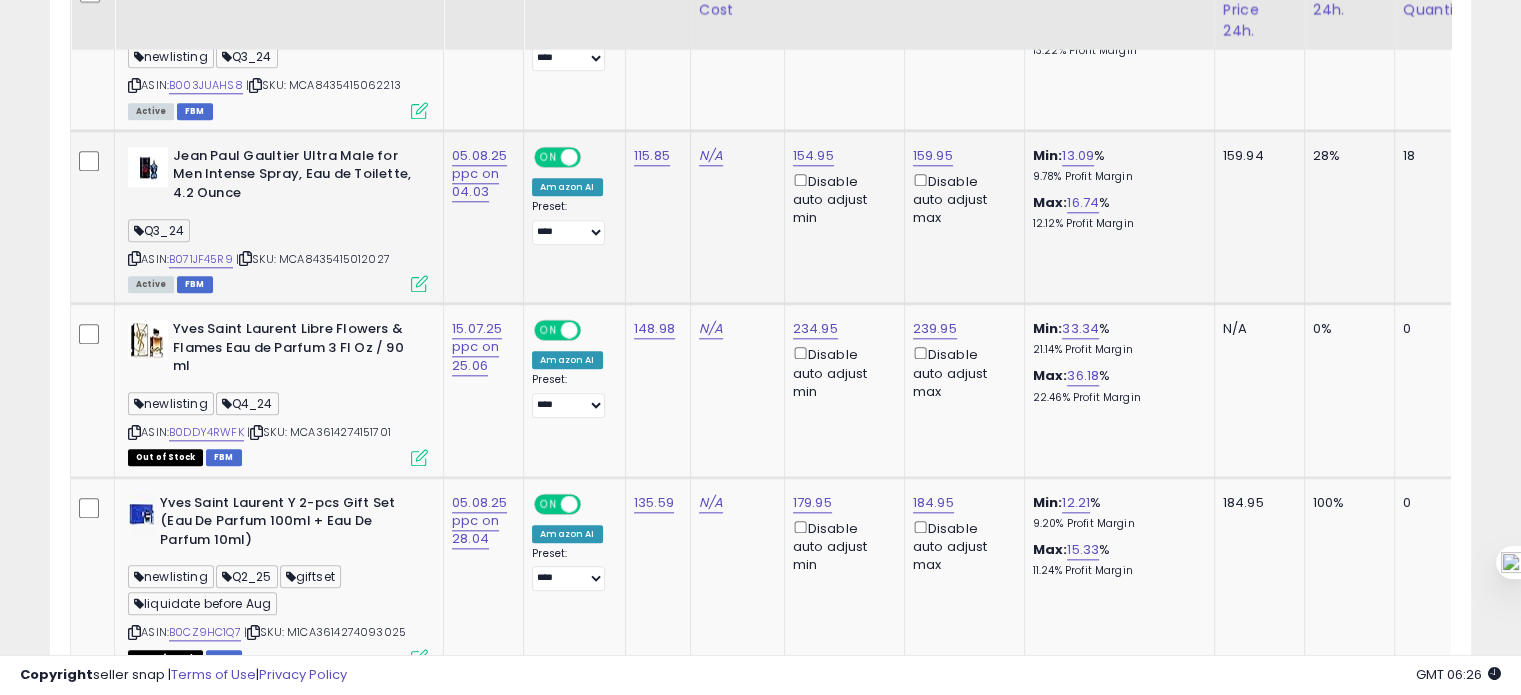 scroll, scrollTop: 2087, scrollLeft: 0, axis: vertical 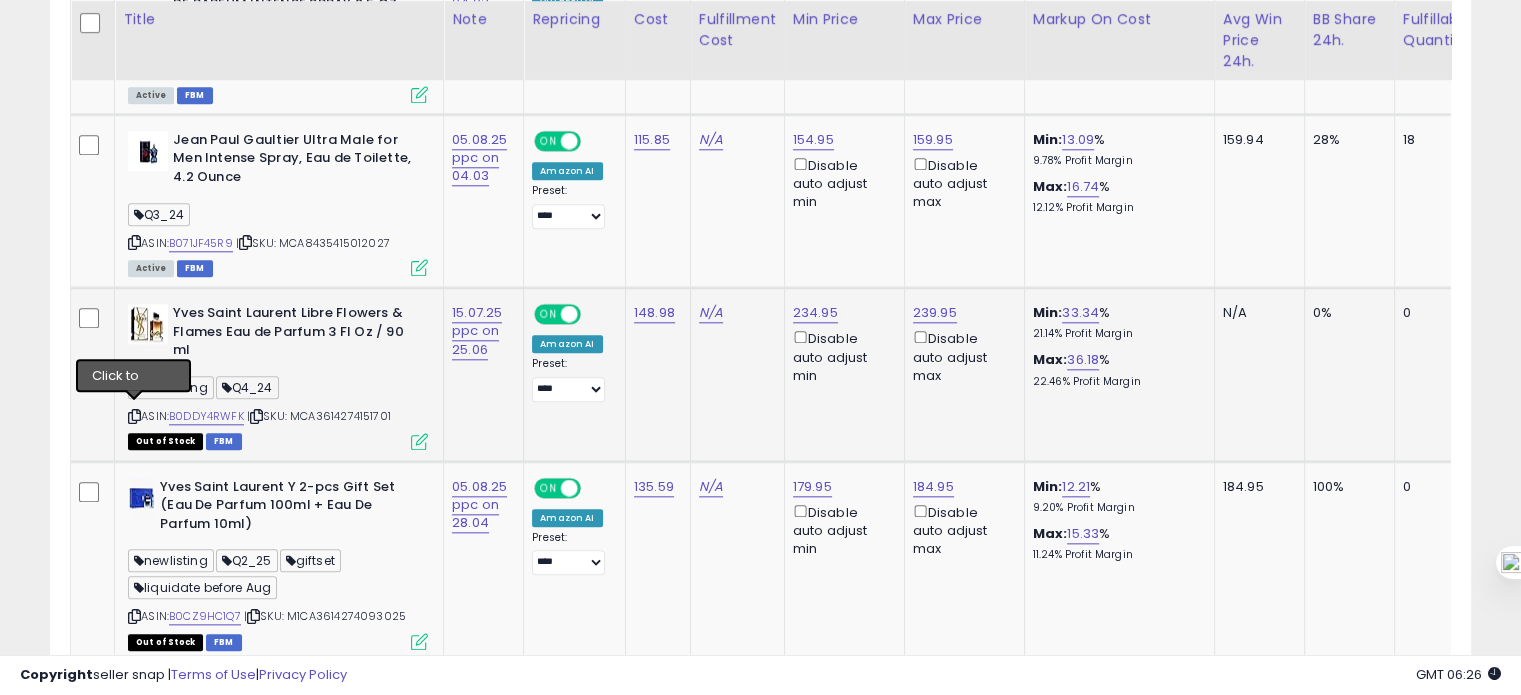 click at bounding box center (134, 416) 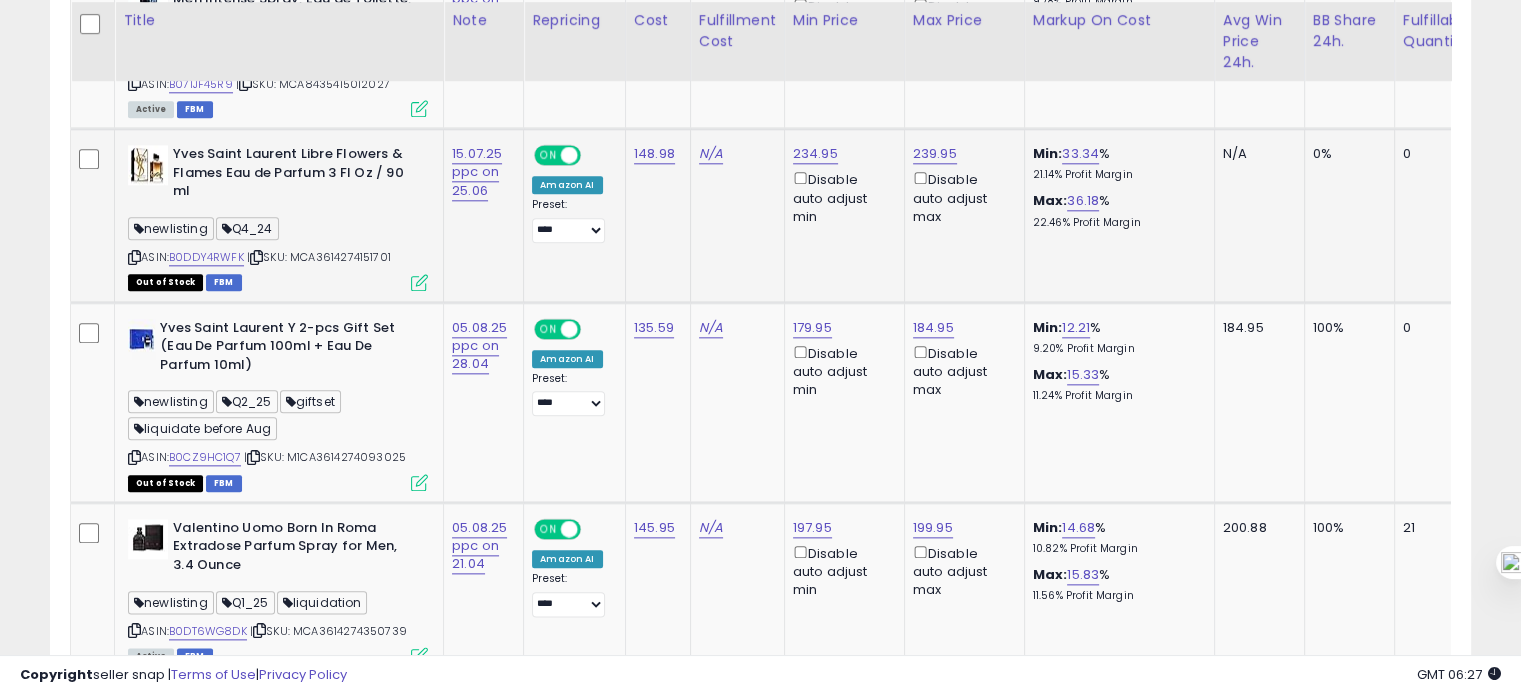 scroll, scrollTop: 2247, scrollLeft: 0, axis: vertical 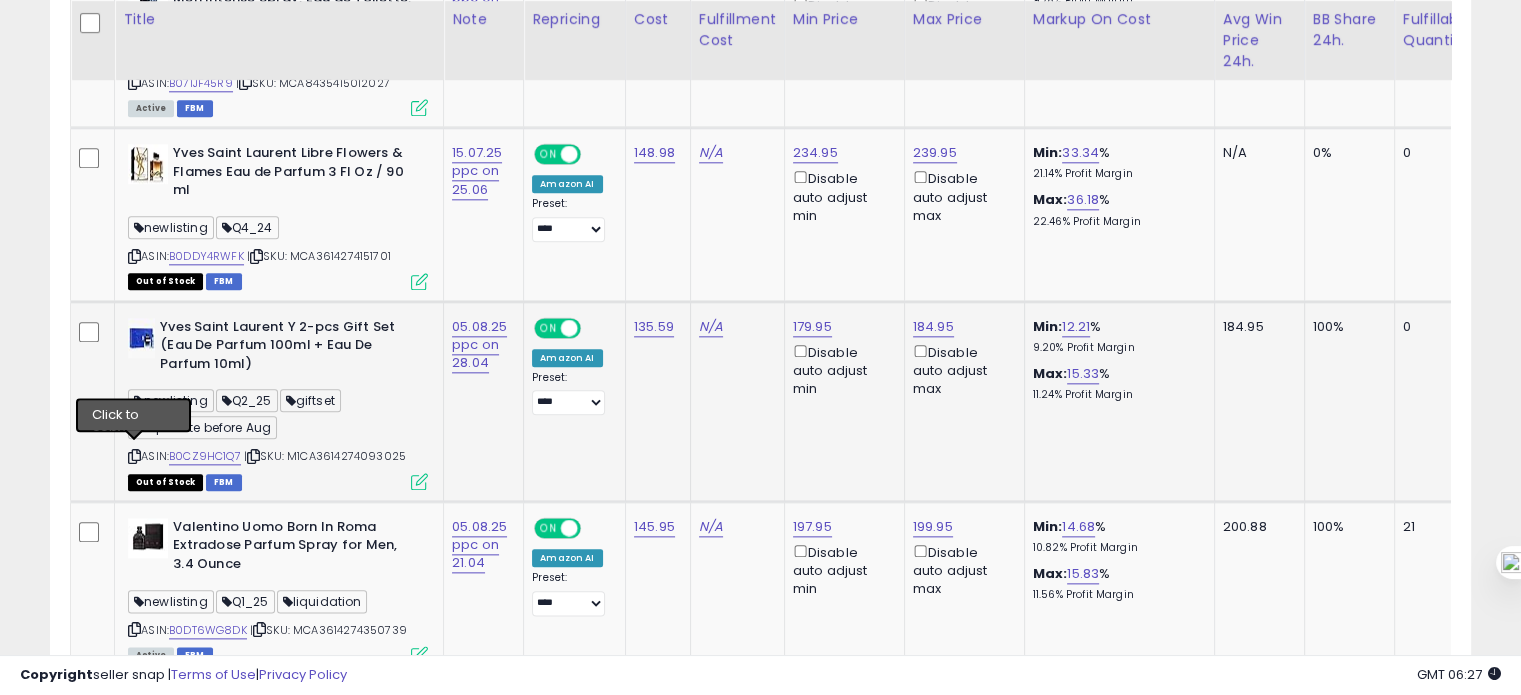 click at bounding box center [134, 456] 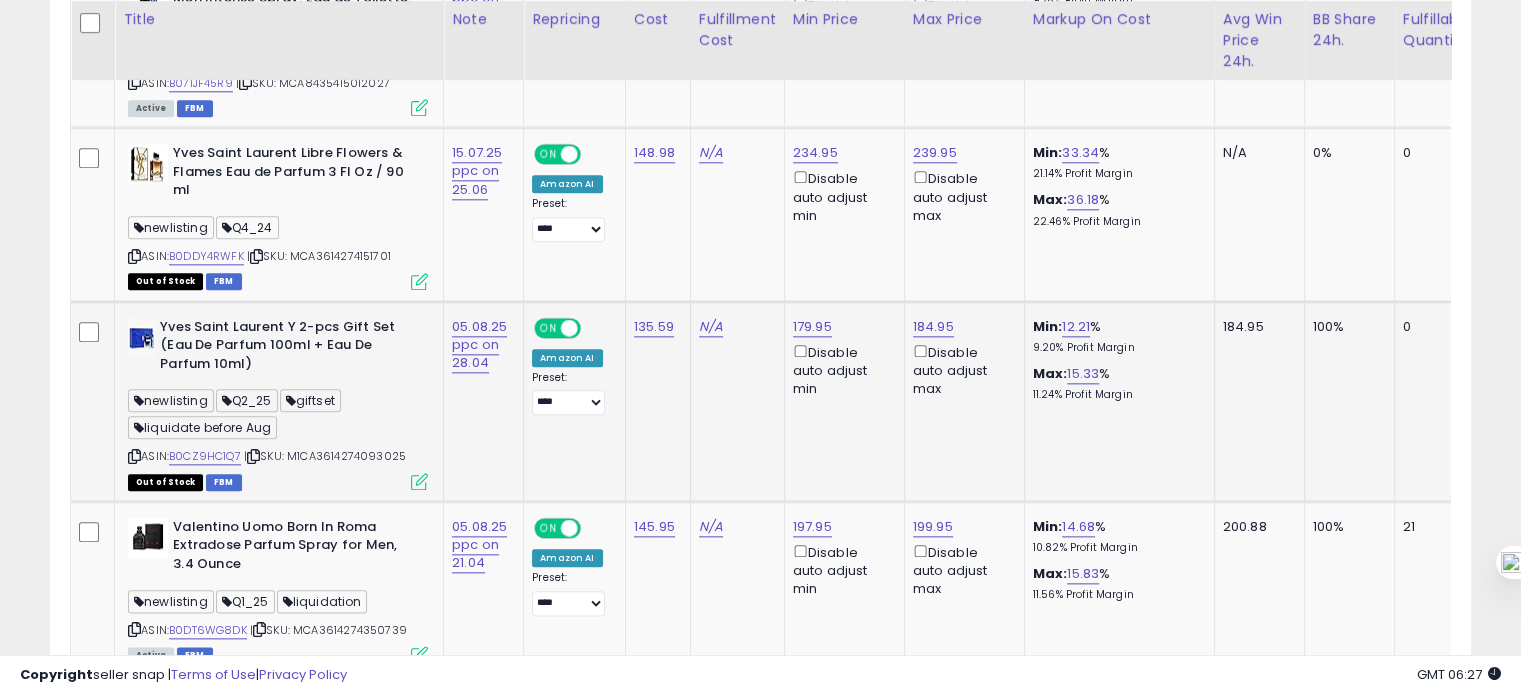 scroll, scrollTop: 0, scrollLeft: 432, axis: horizontal 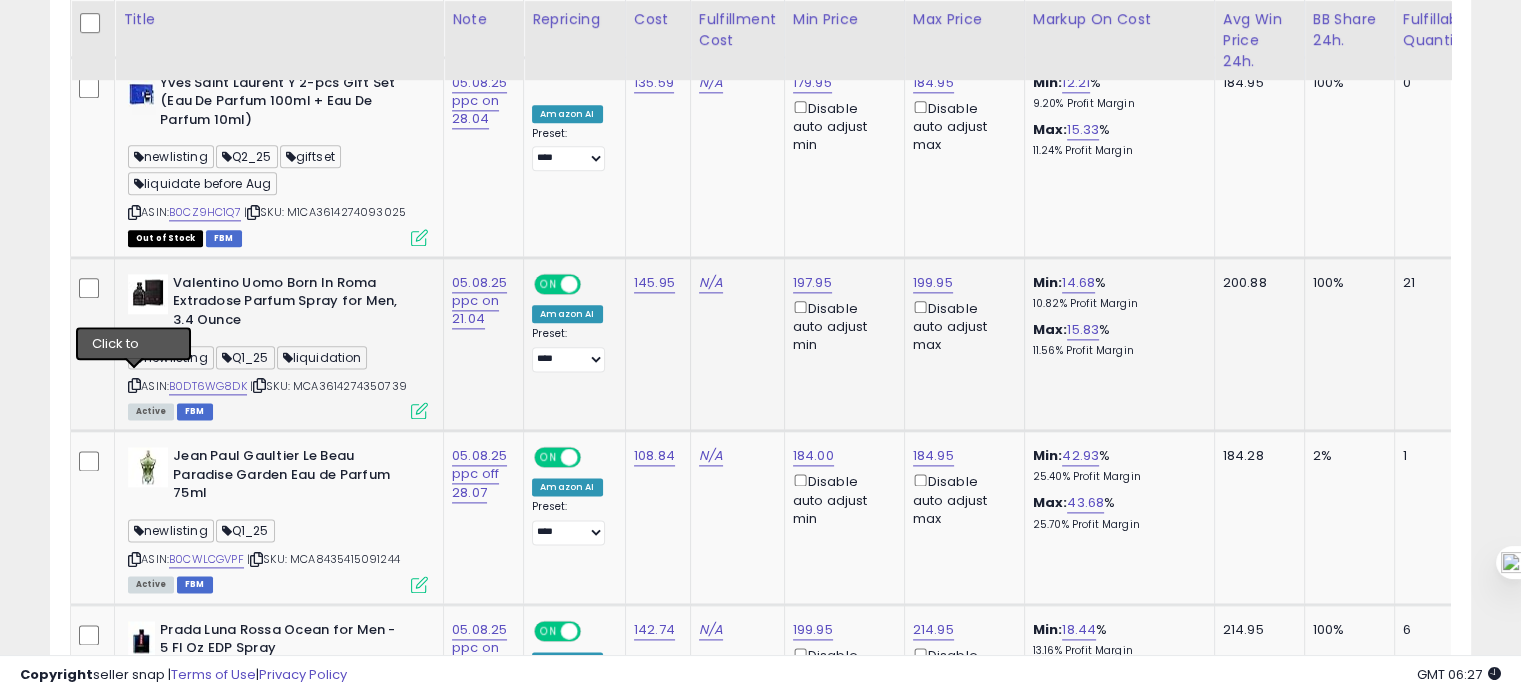 click at bounding box center (134, 385) 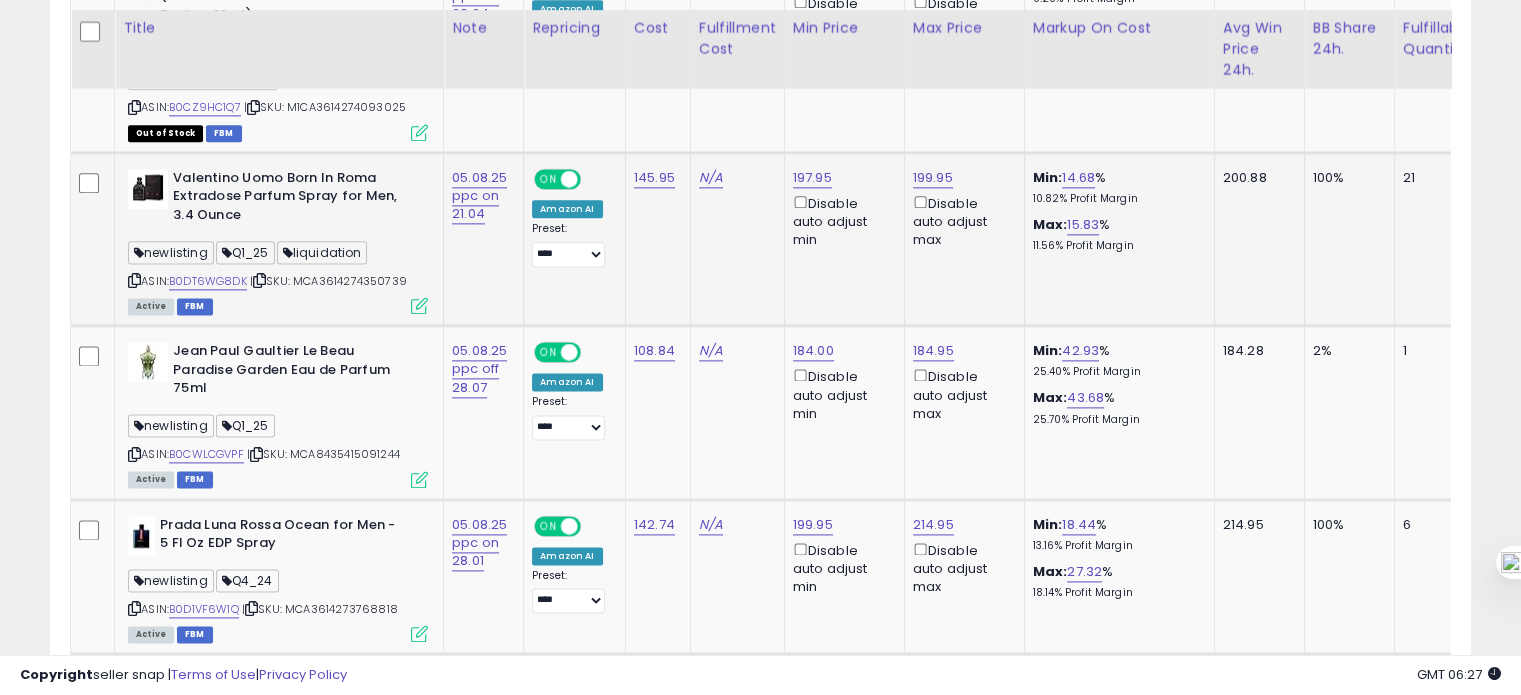 scroll, scrollTop: 2607, scrollLeft: 0, axis: vertical 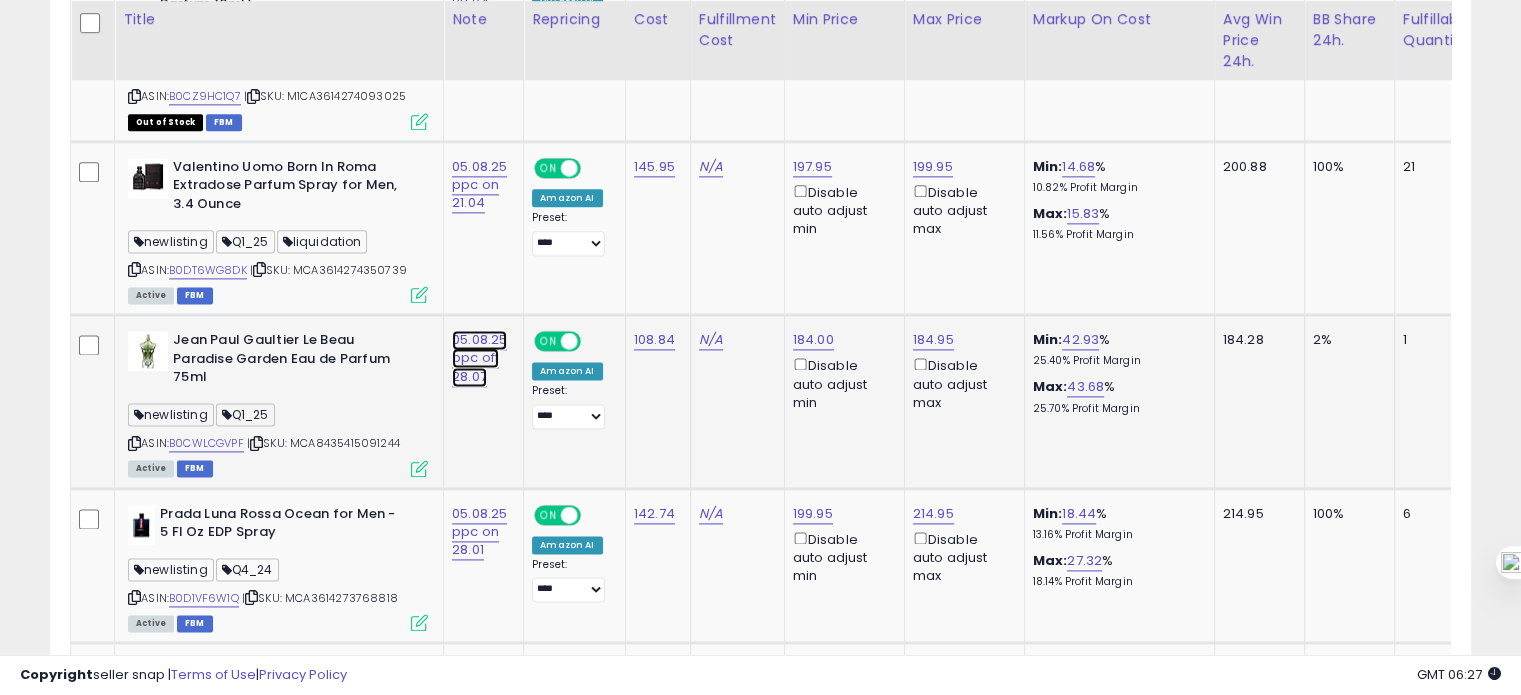 click on "05.08.25 ppc off 28.07" at bounding box center (479, -1365) 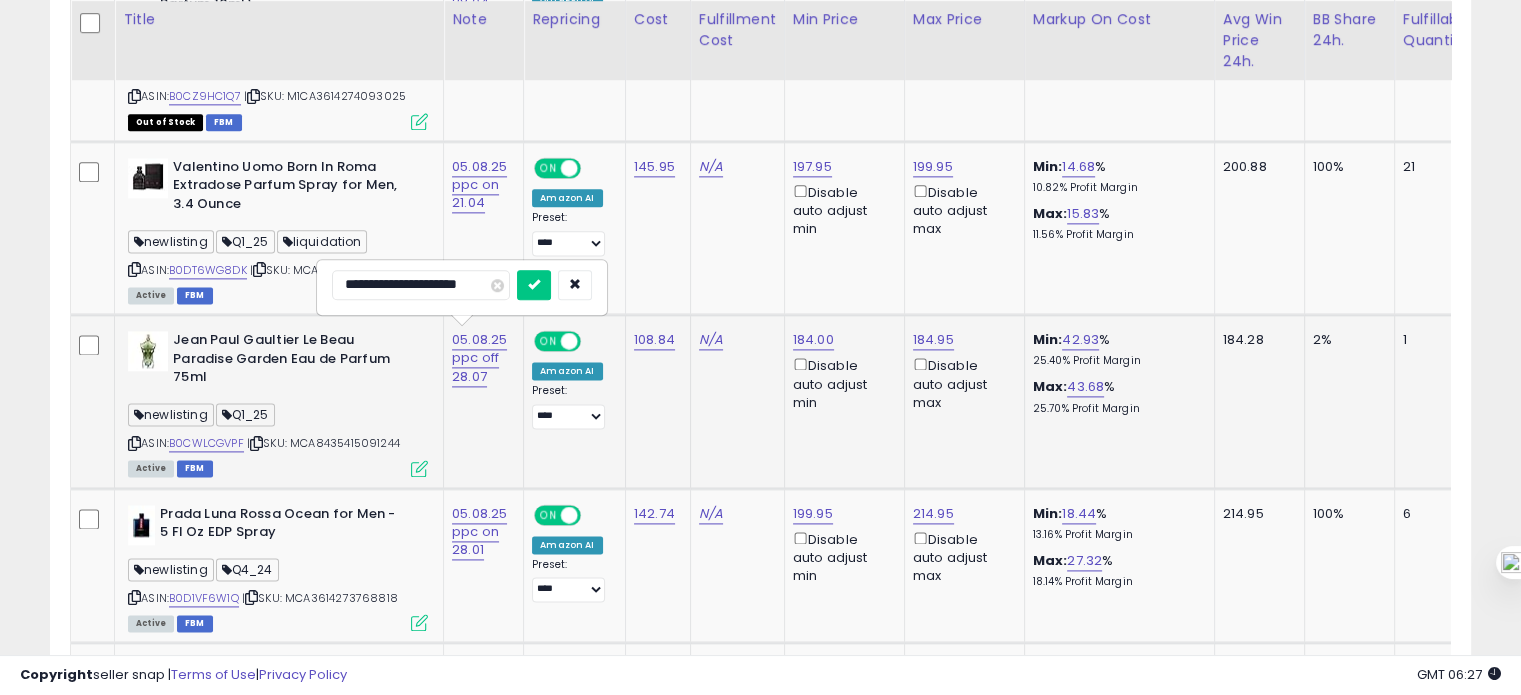 click on "**********" at bounding box center [421, 285] 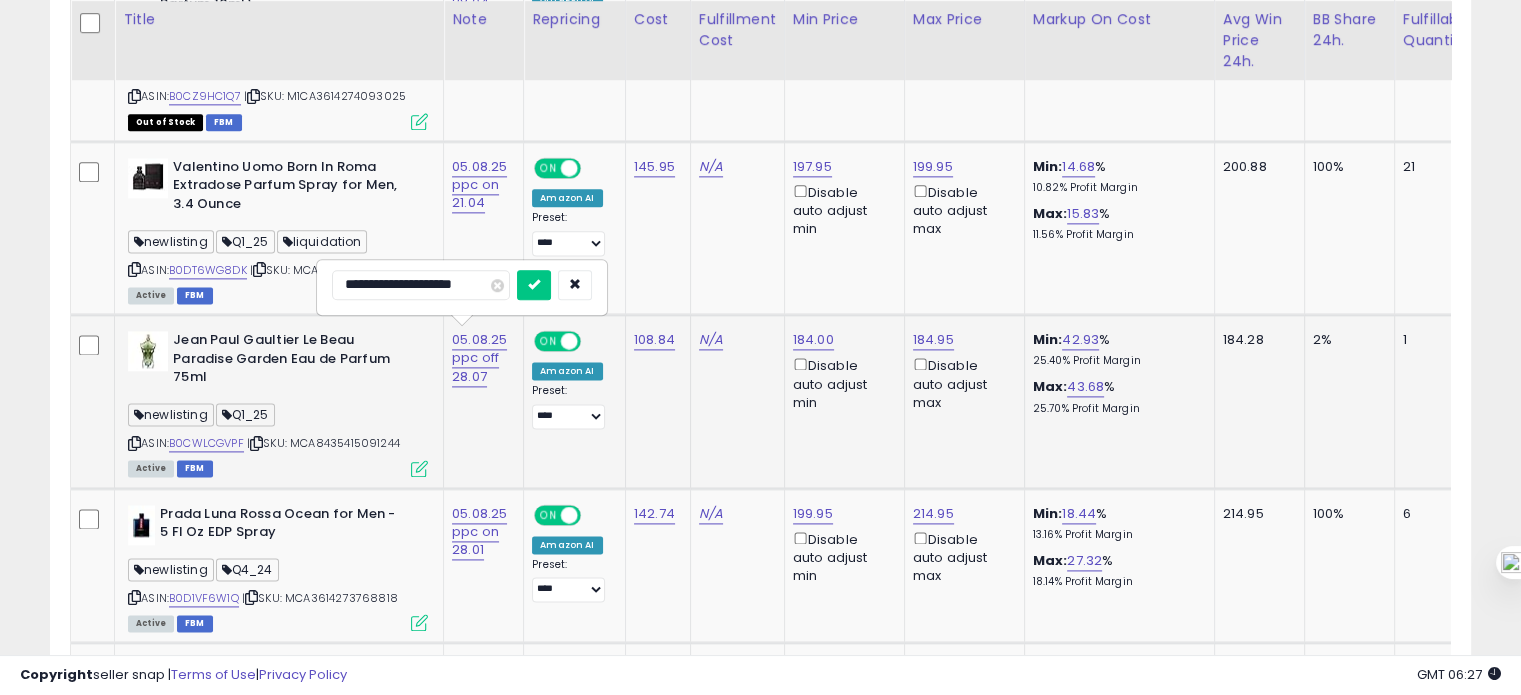 type on "**********" 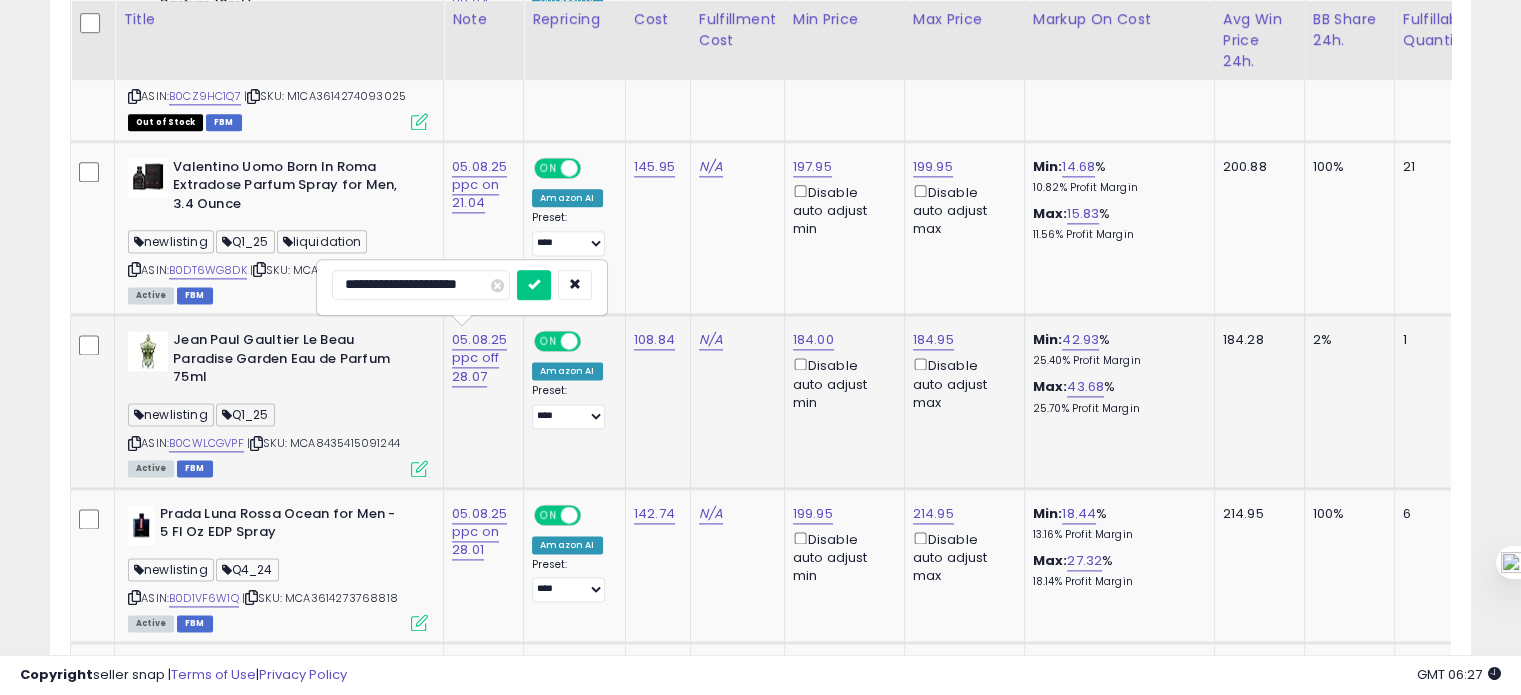 click at bounding box center [534, 285] 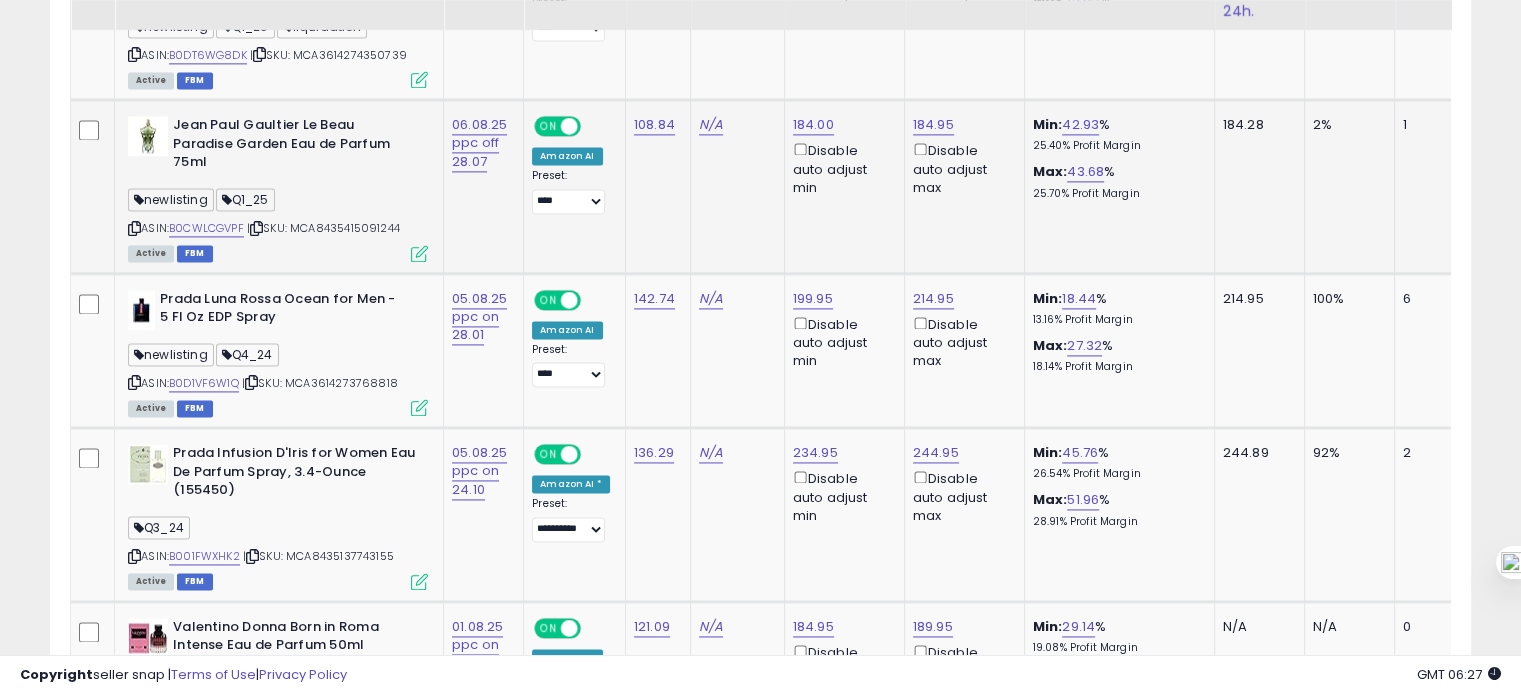 scroll, scrollTop: 2875, scrollLeft: 0, axis: vertical 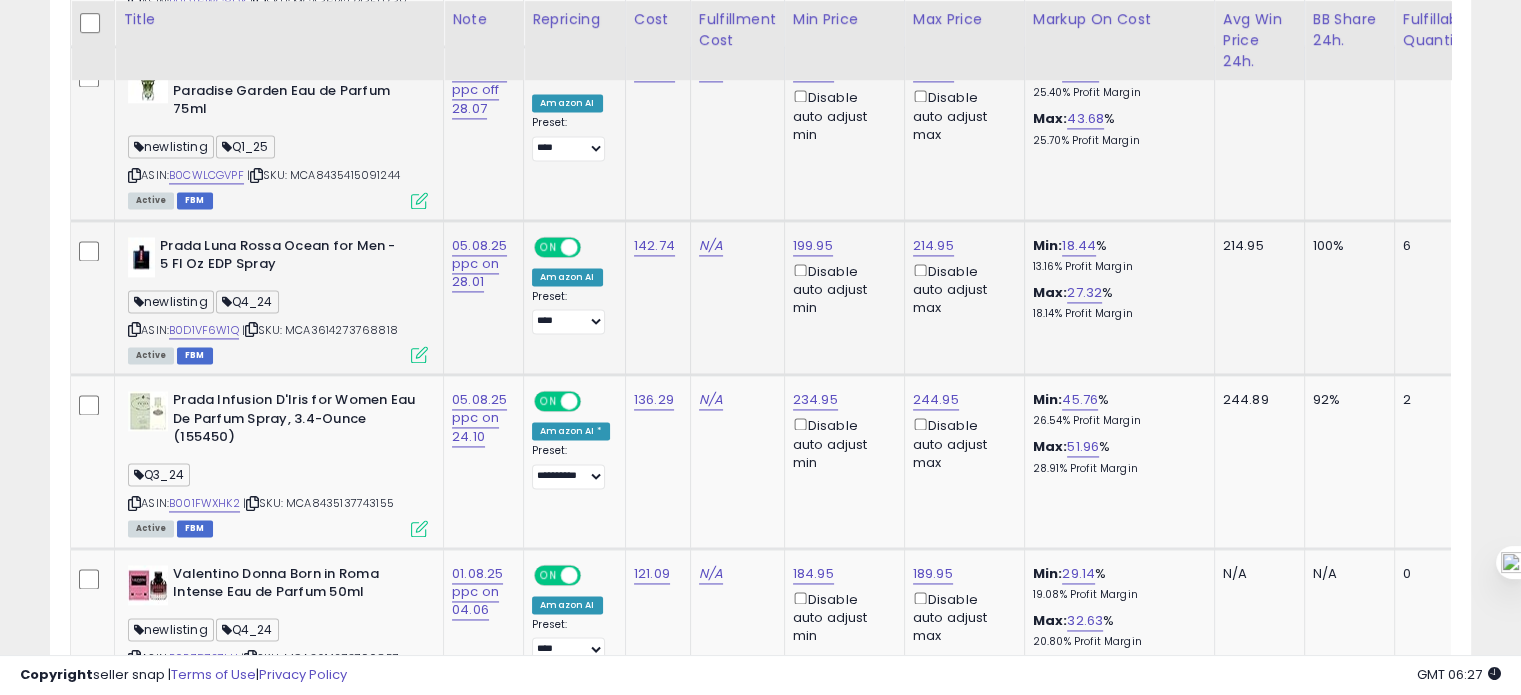 click at bounding box center (134, 329) 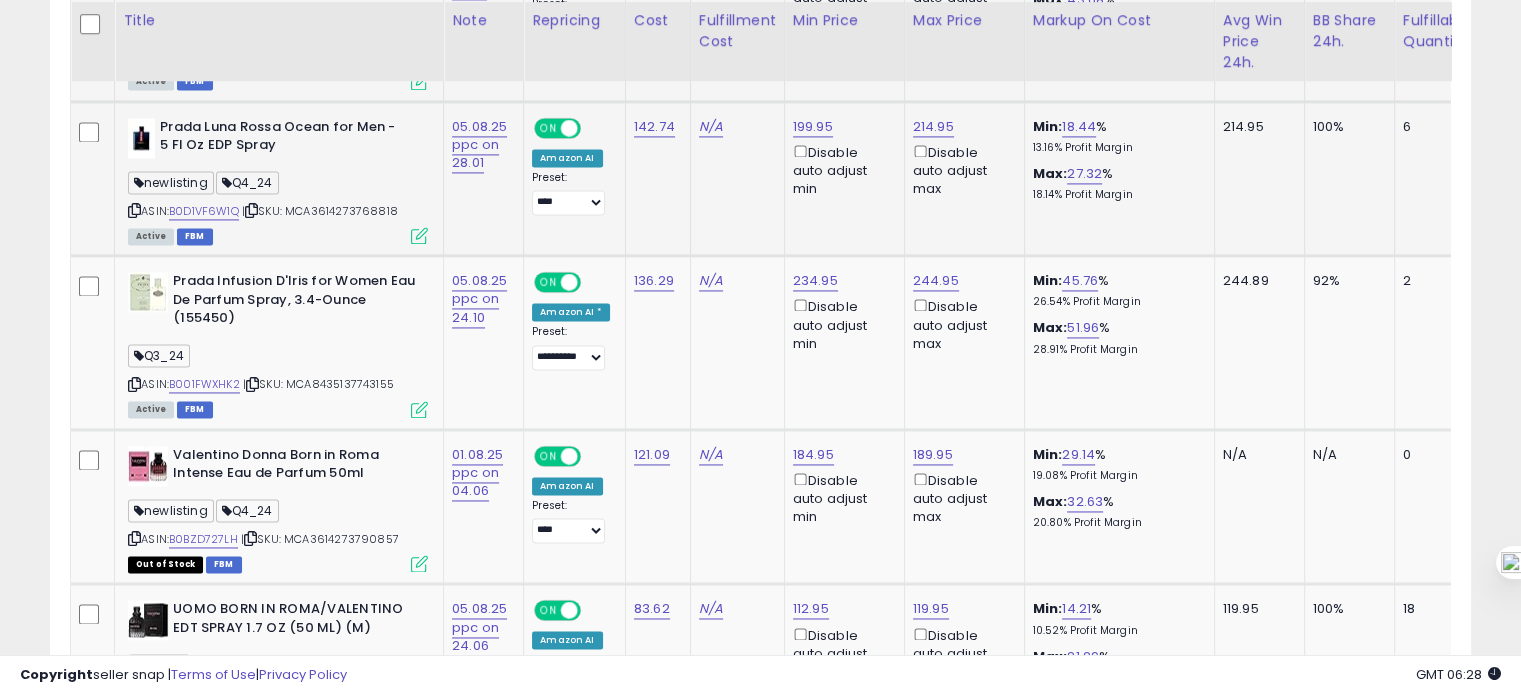 scroll, scrollTop: 2995, scrollLeft: 0, axis: vertical 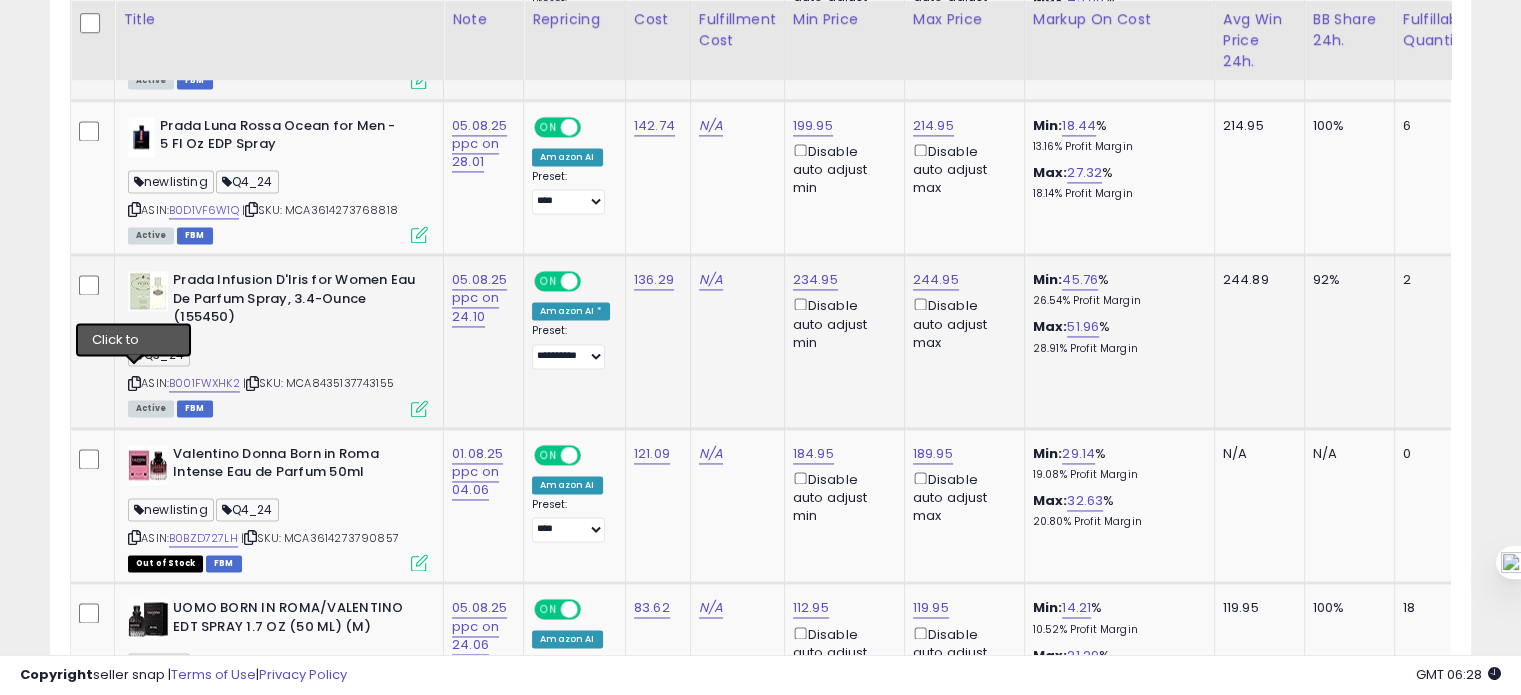 click at bounding box center (134, 383) 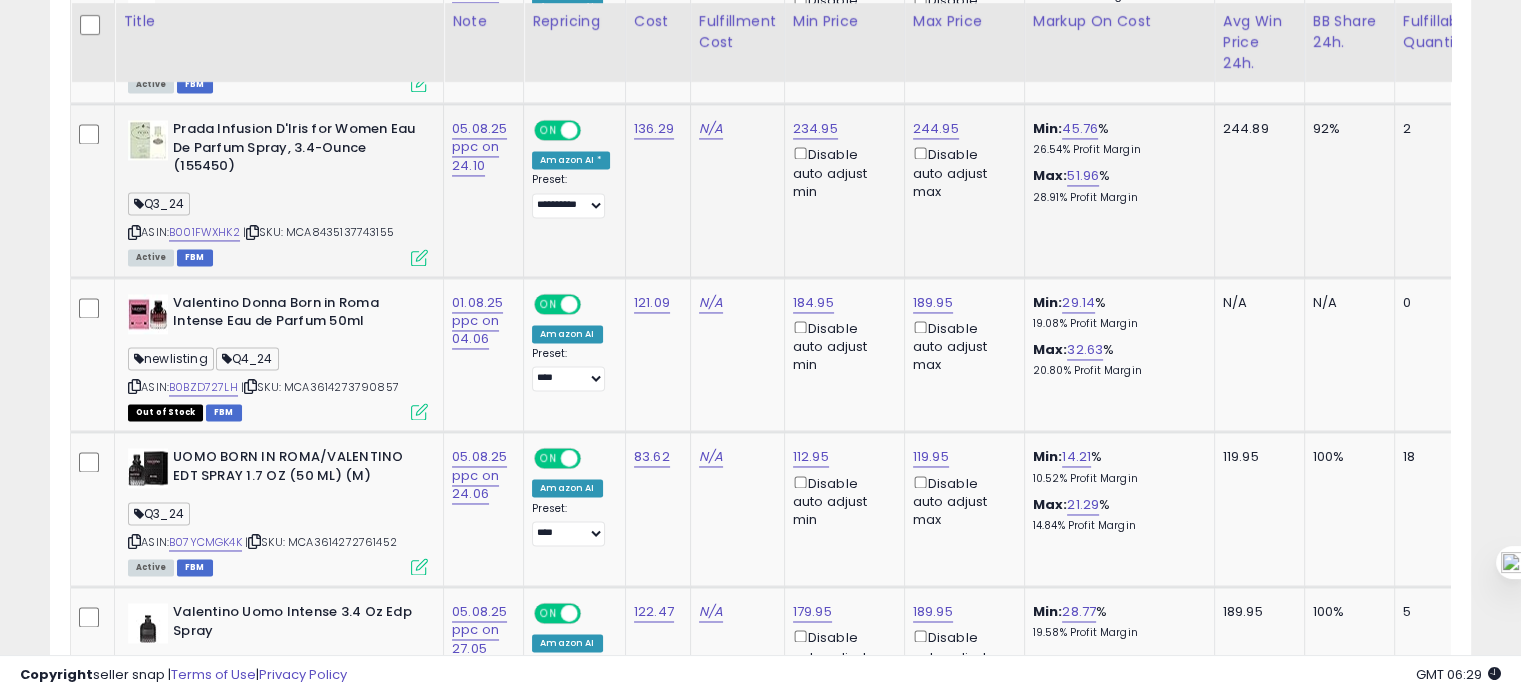 scroll, scrollTop: 3148, scrollLeft: 0, axis: vertical 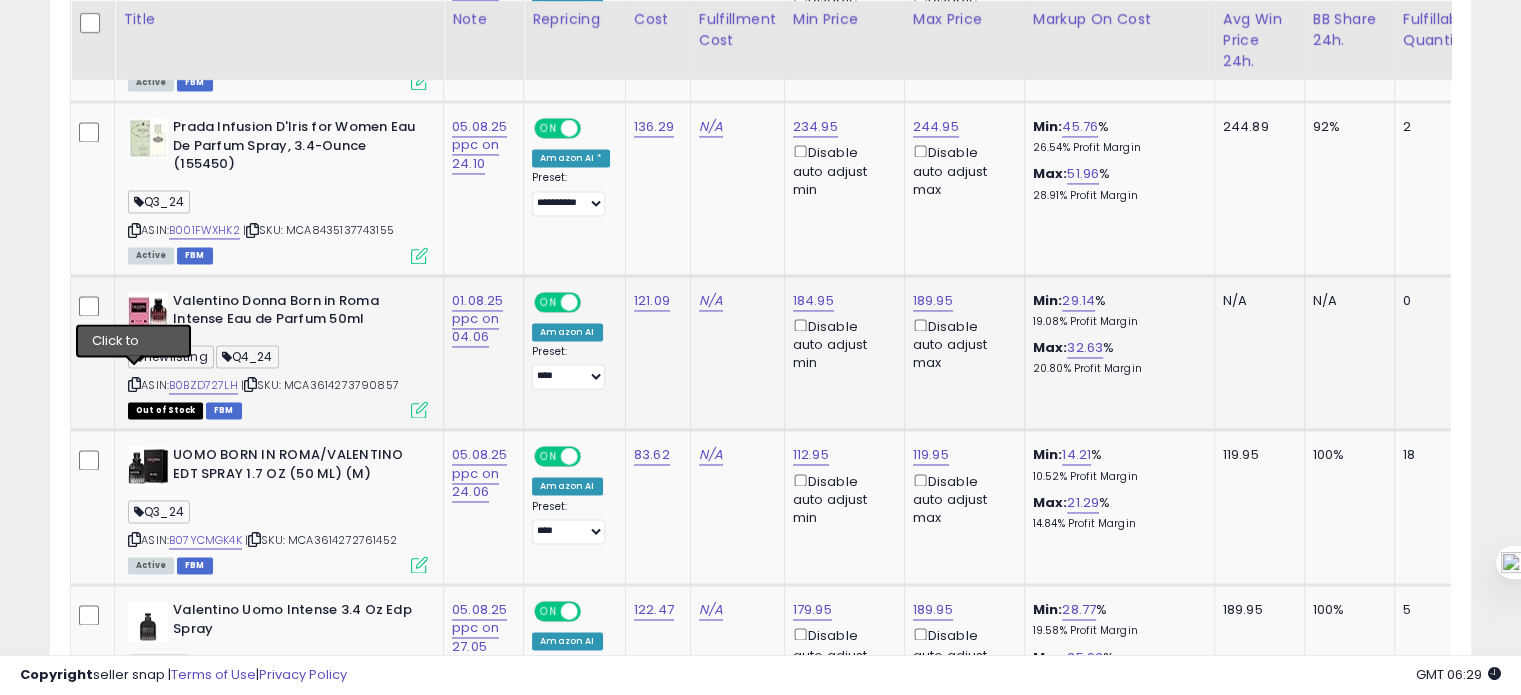 click at bounding box center (134, 384) 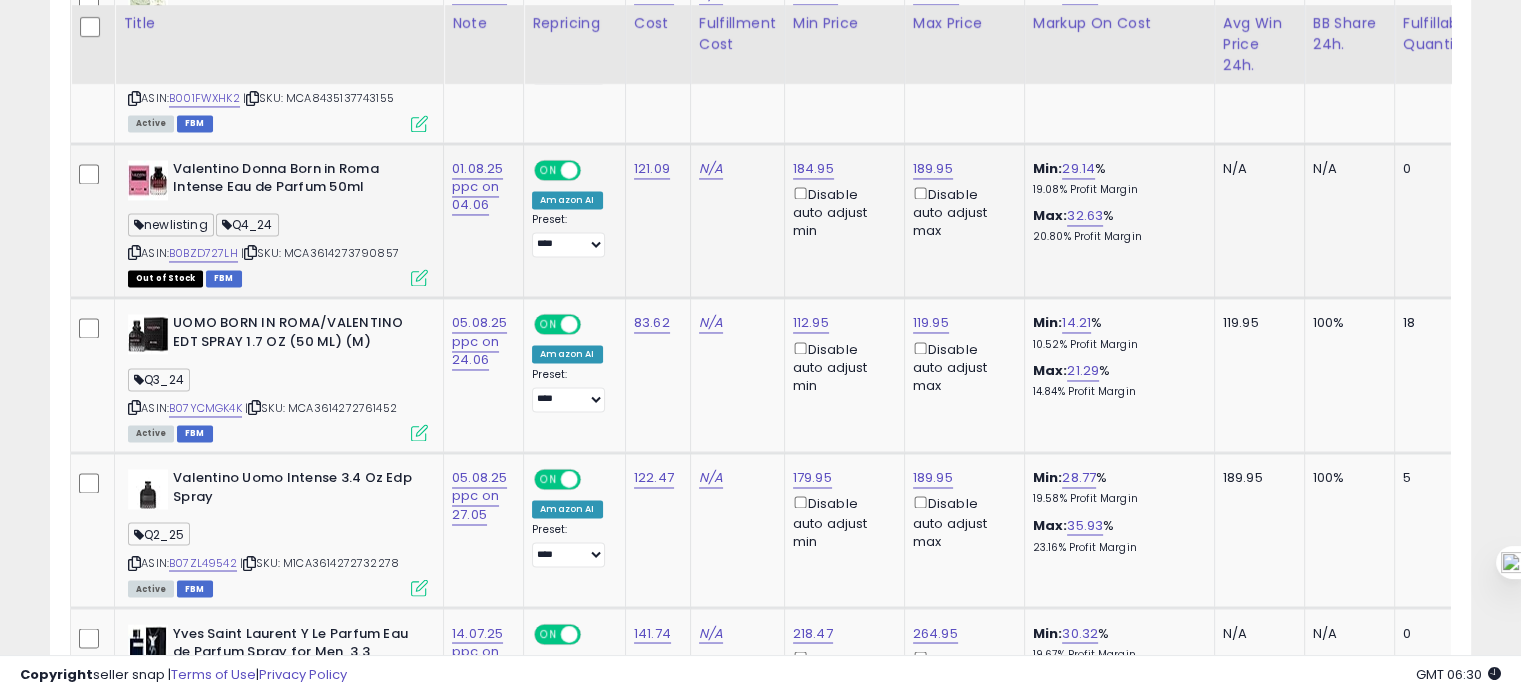 scroll, scrollTop: 3284, scrollLeft: 0, axis: vertical 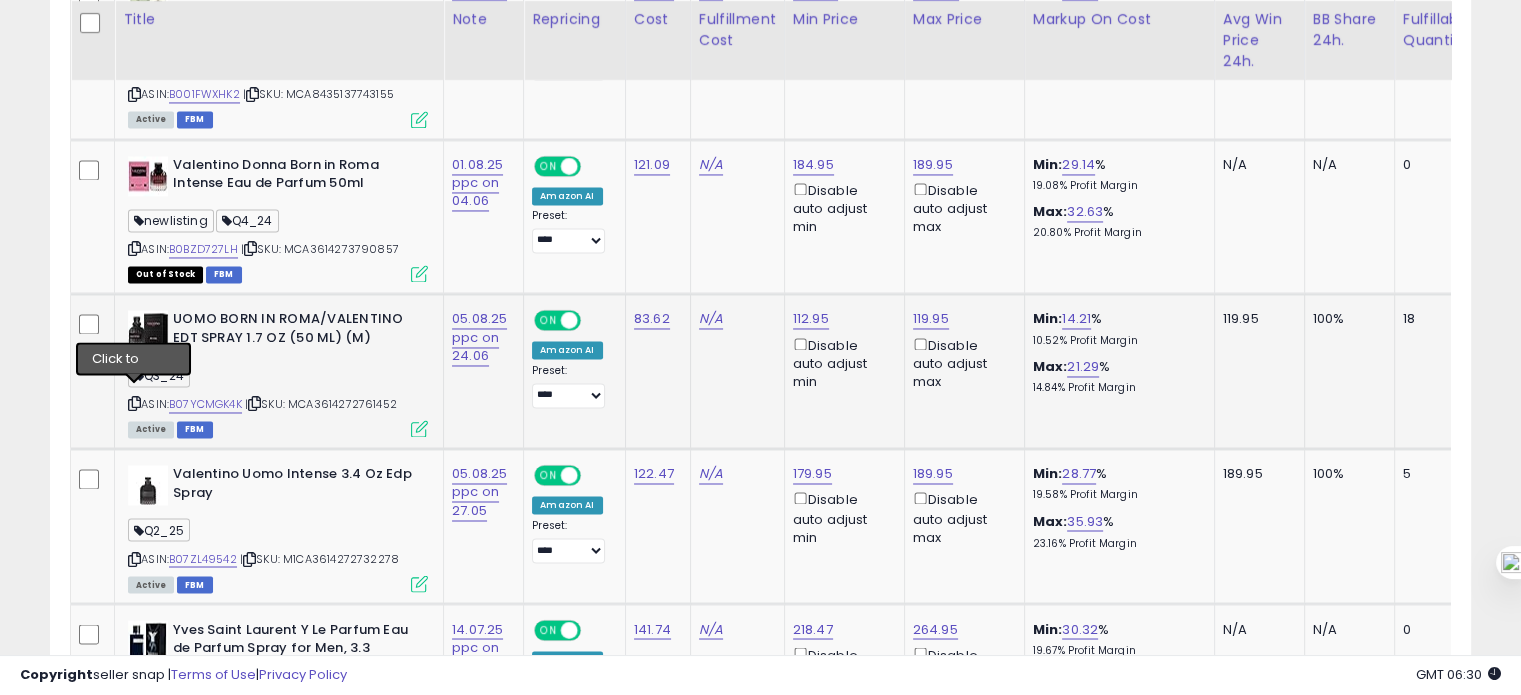 click at bounding box center (134, 403) 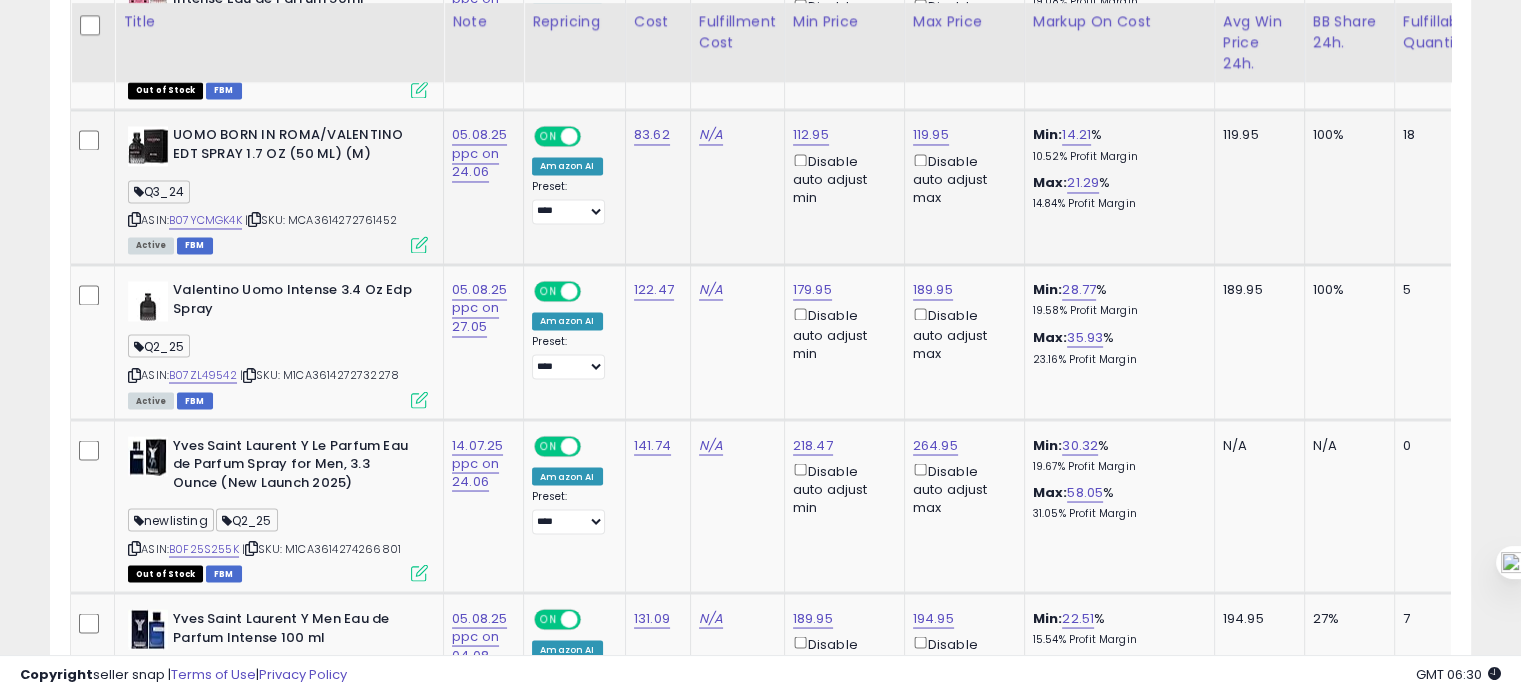 scroll, scrollTop: 3471, scrollLeft: 0, axis: vertical 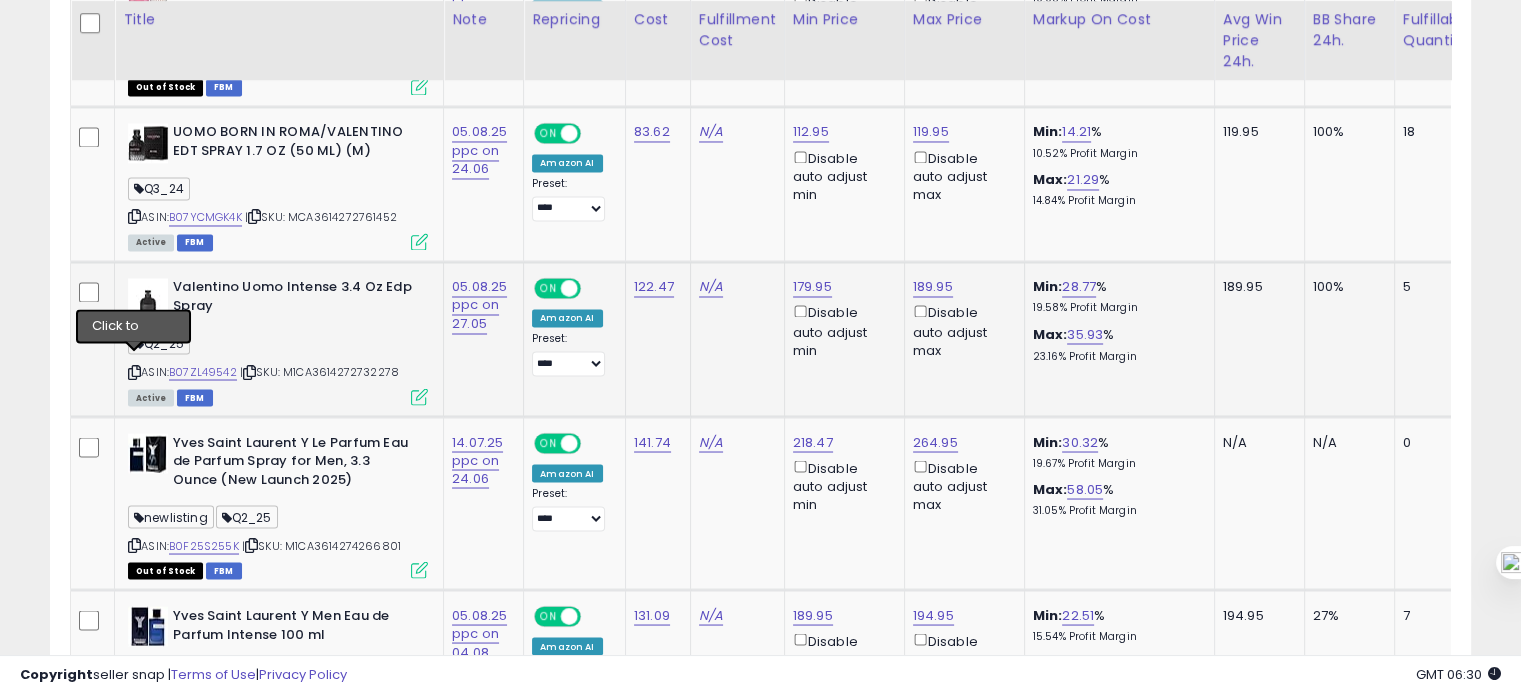 click at bounding box center [134, 371] 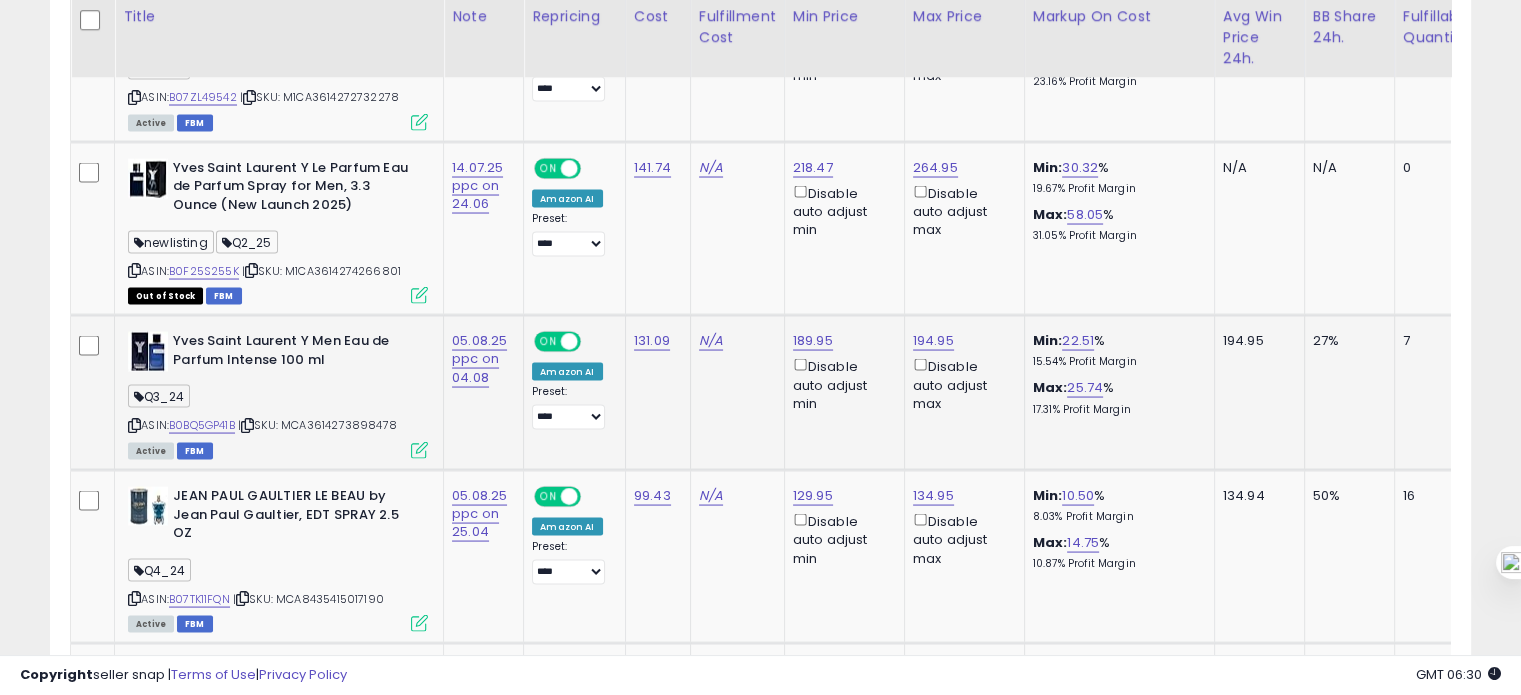 scroll, scrollTop: 3748, scrollLeft: 0, axis: vertical 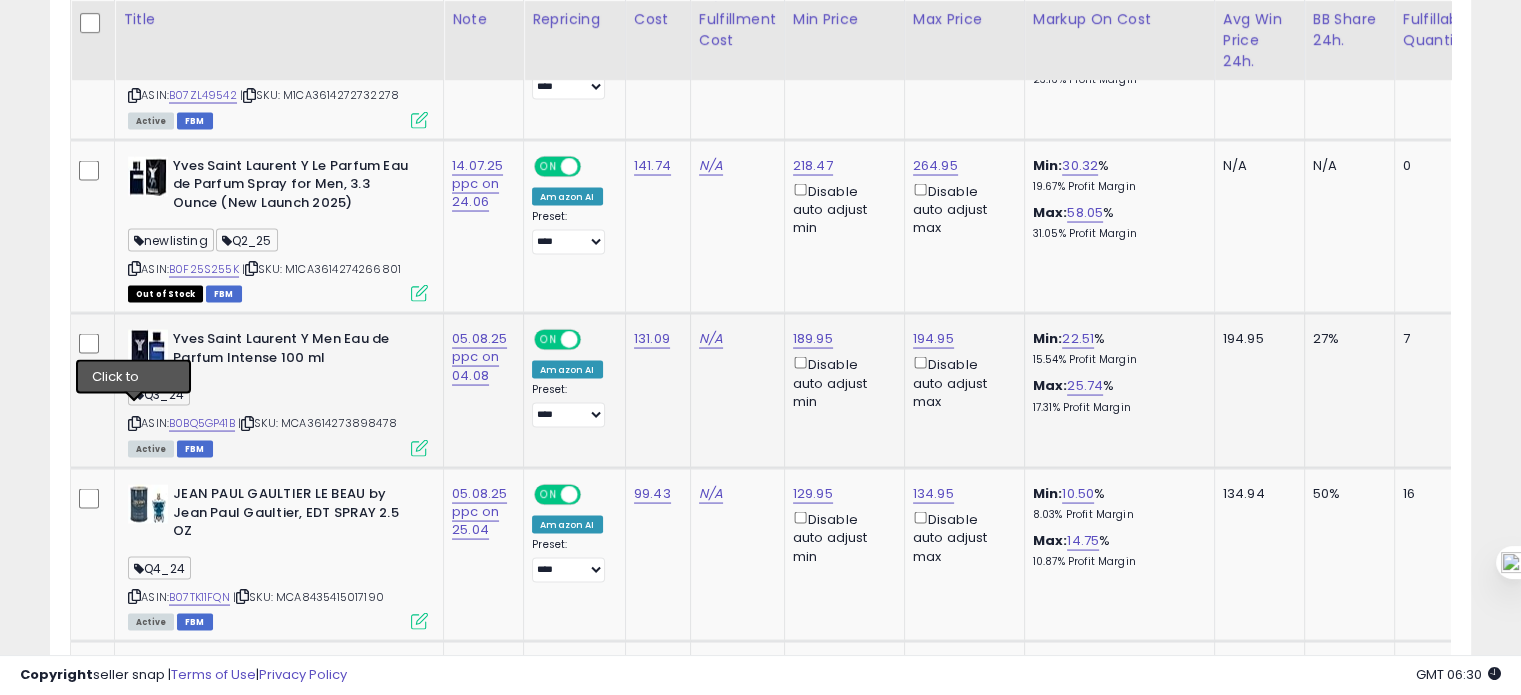 click at bounding box center (134, 422) 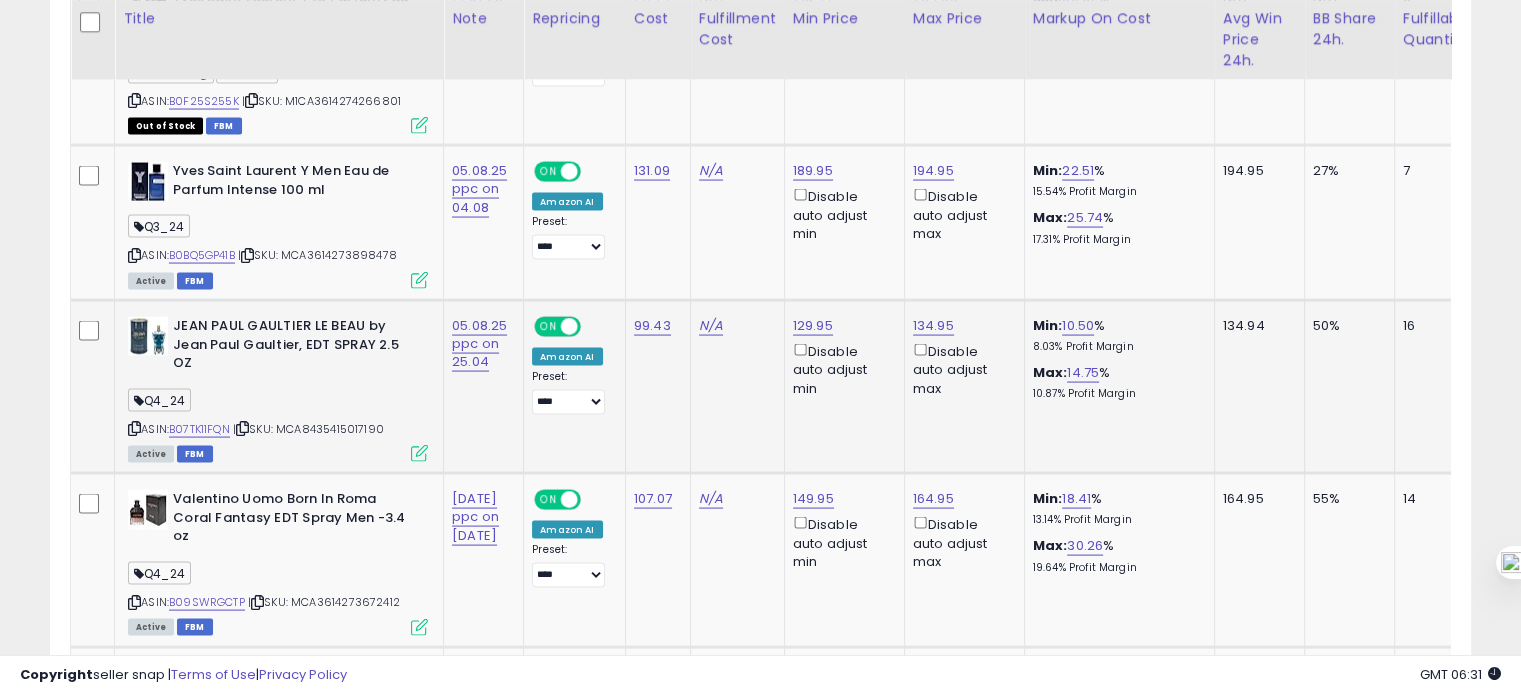 scroll, scrollTop: 3916, scrollLeft: 0, axis: vertical 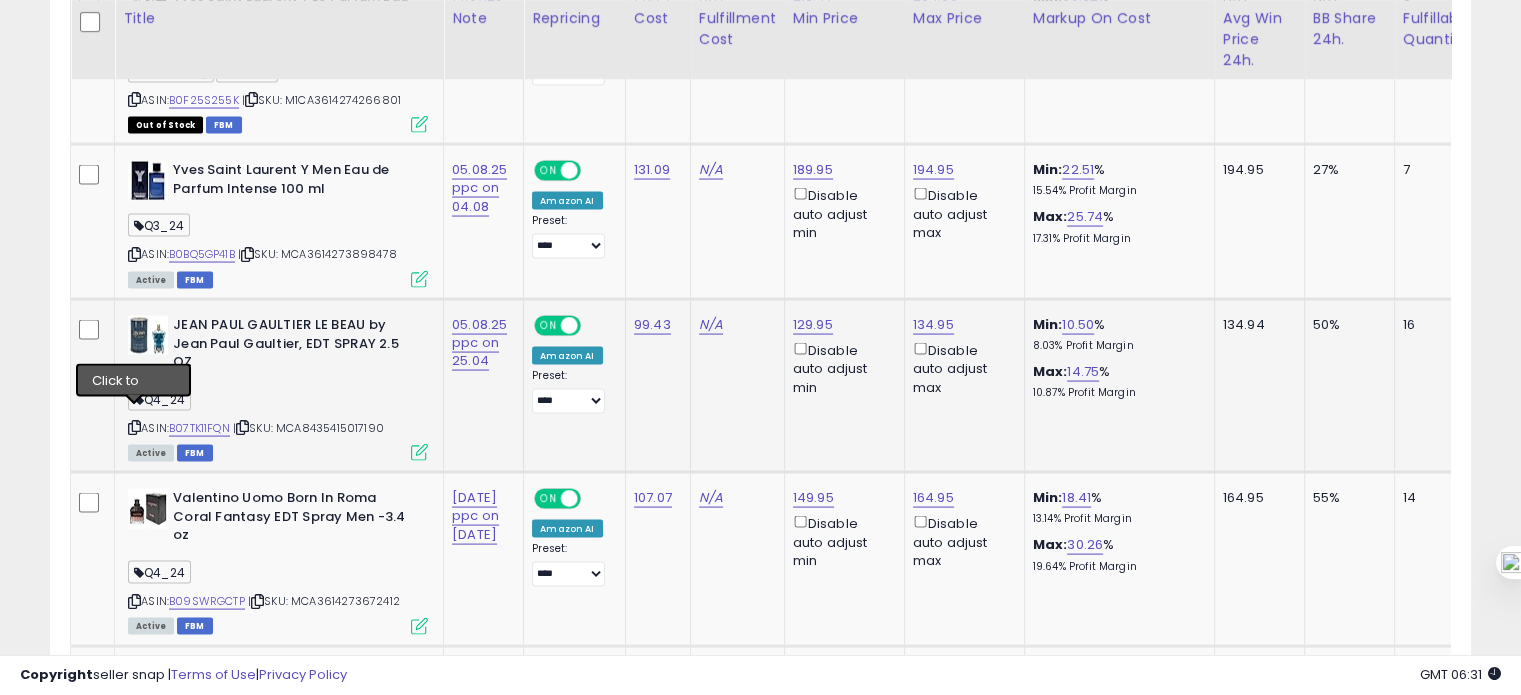 click at bounding box center (134, 427) 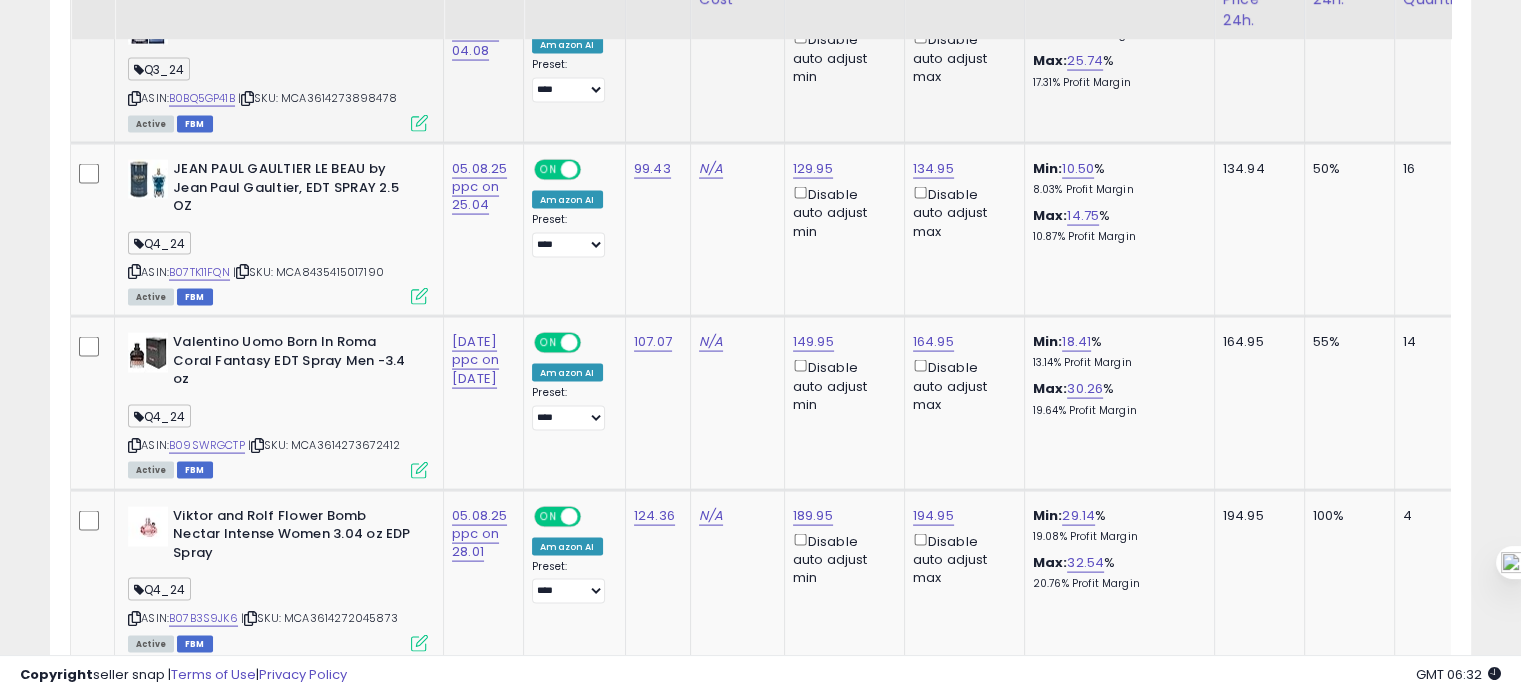 scroll, scrollTop: 4084, scrollLeft: 0, axis: vertical 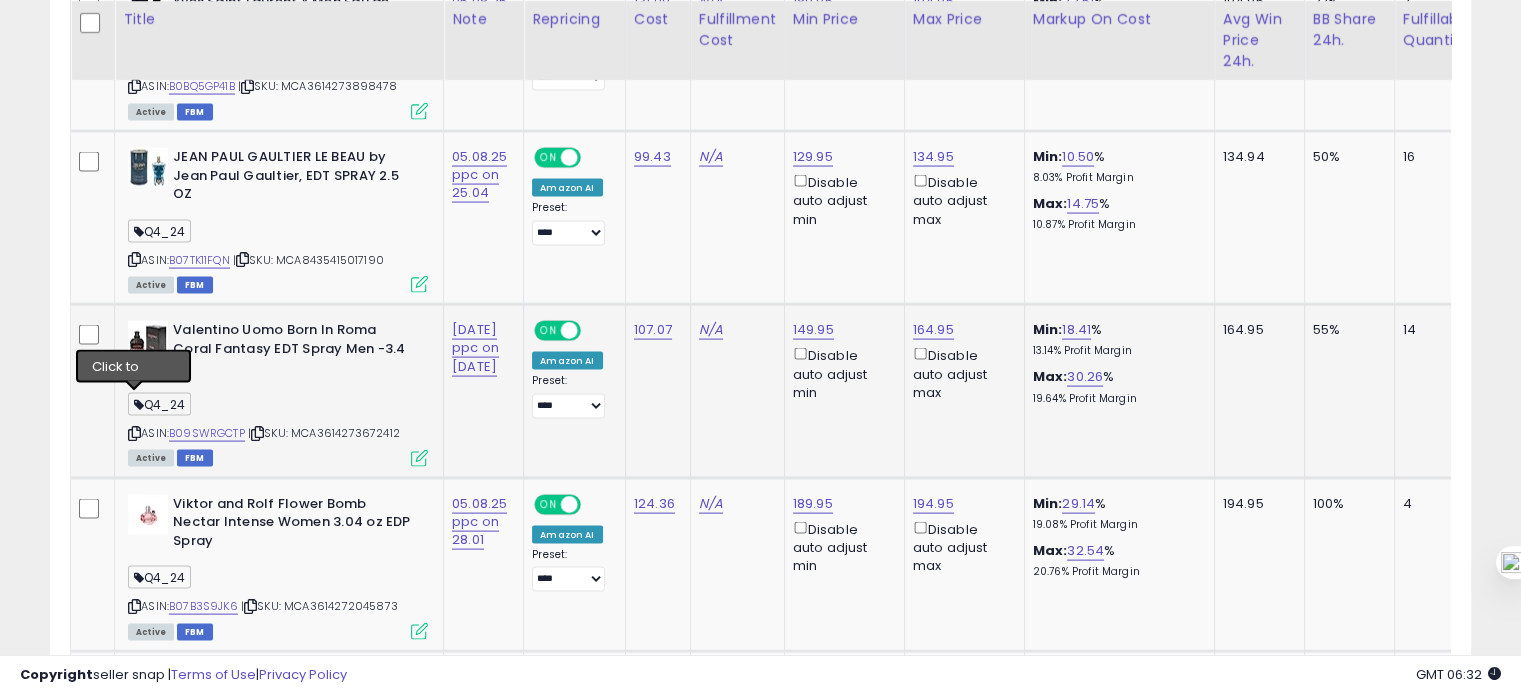 click at bounding box center (134, 433) 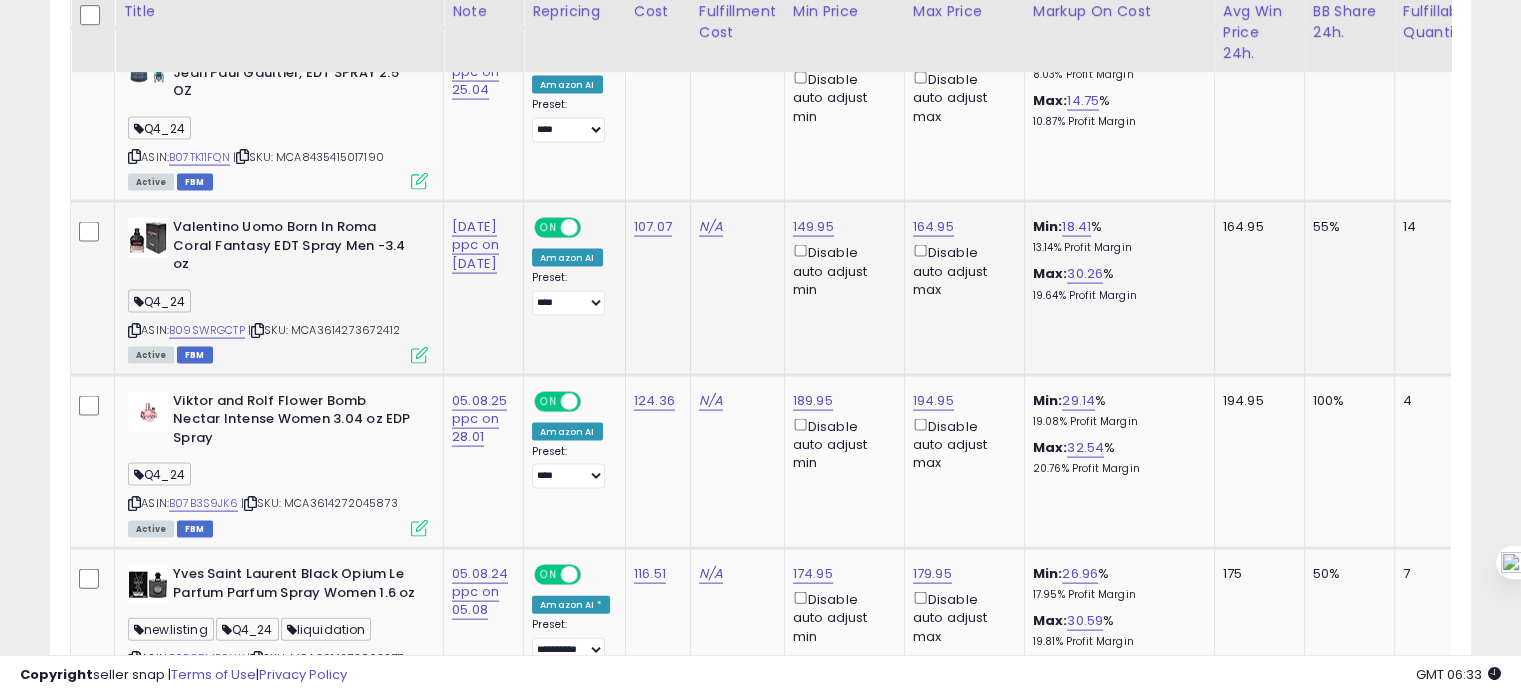 scroll, scrollTop: 4188, scrollLeft: 0, axis: vertical 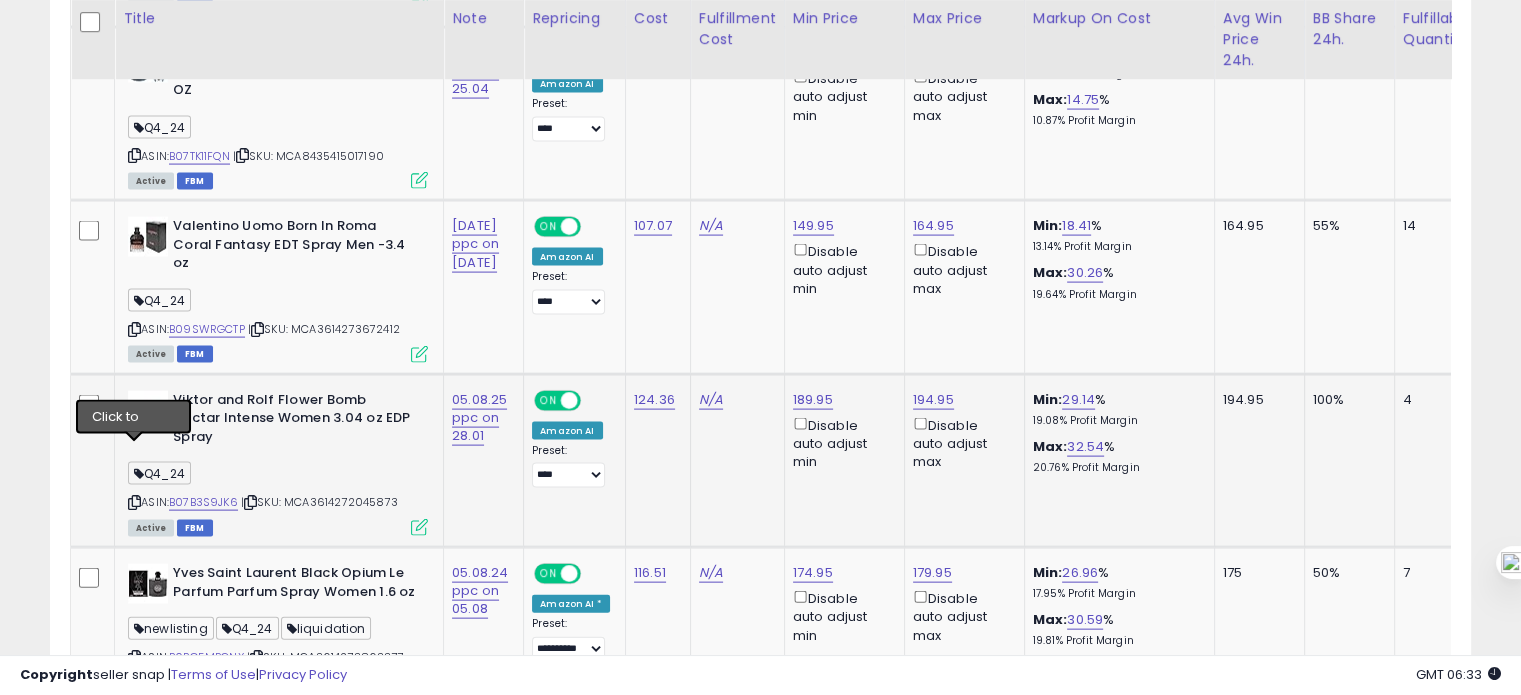click at bounding box center (134, 502) 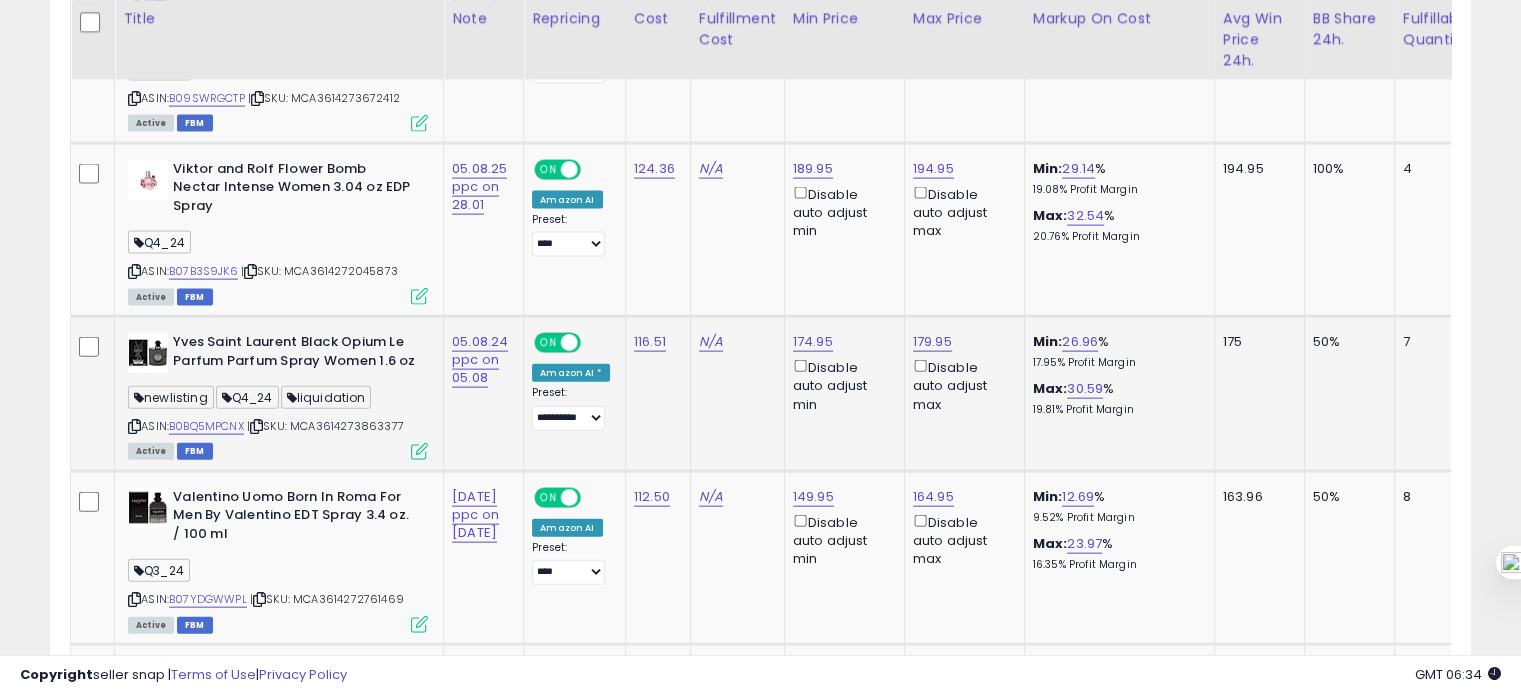 scroll, scrollTop: 4420, scrollLeft: 0, axis: vertical 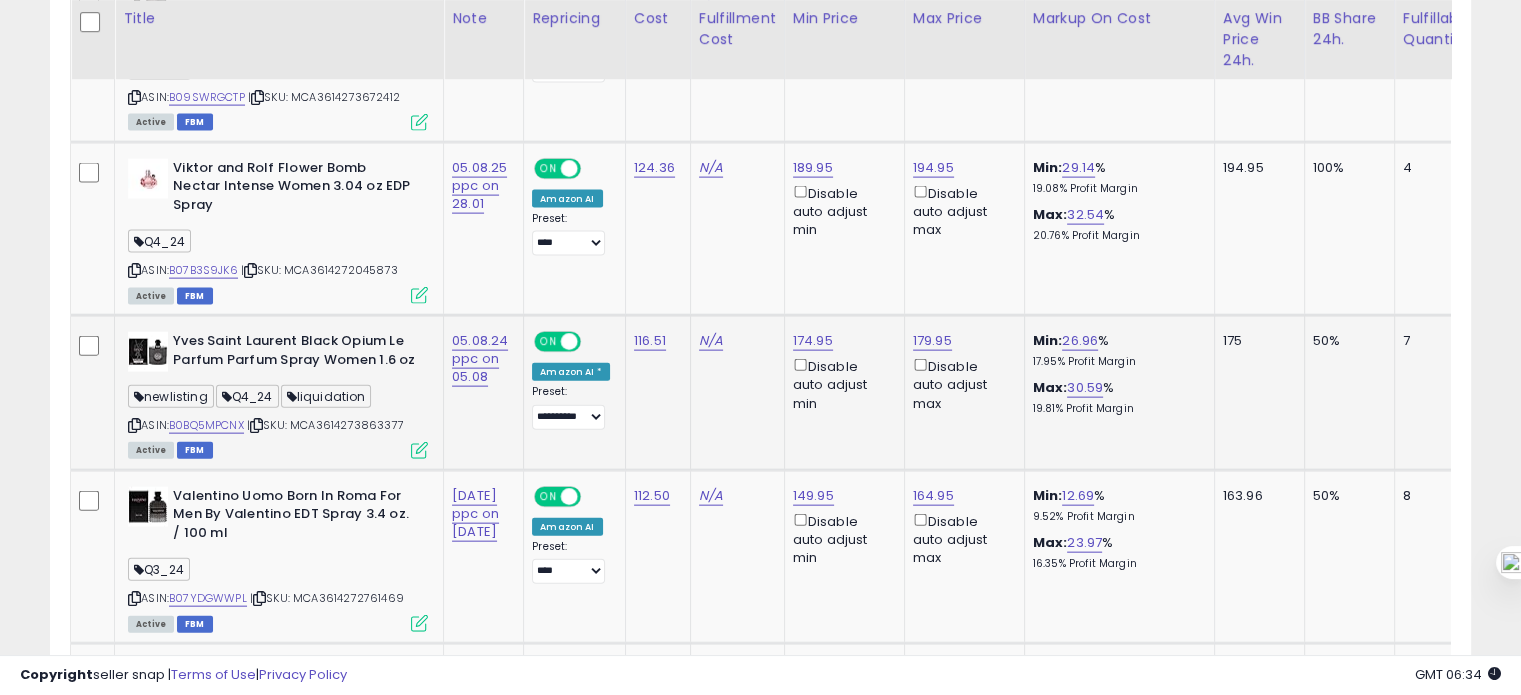 click at bounding box center (134, 425) 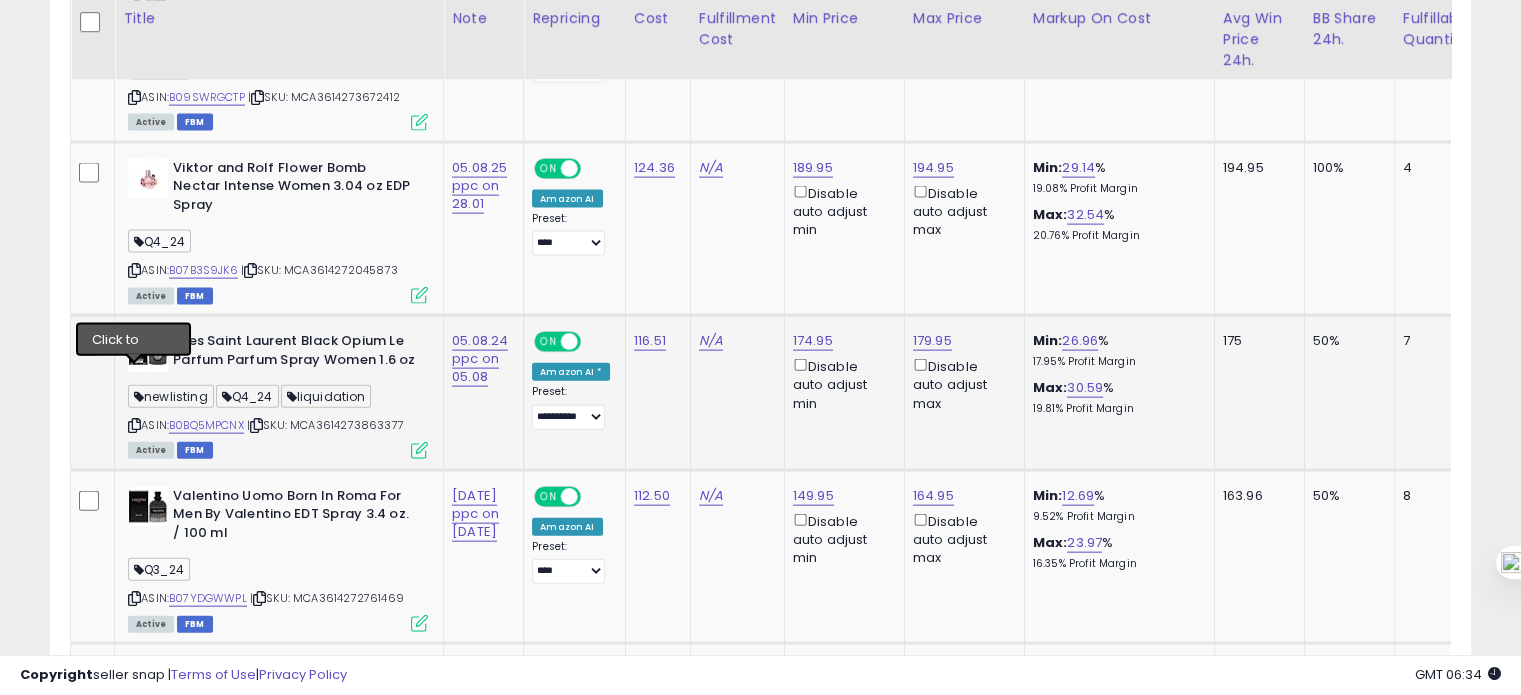 click at bounding box center [134, 425] 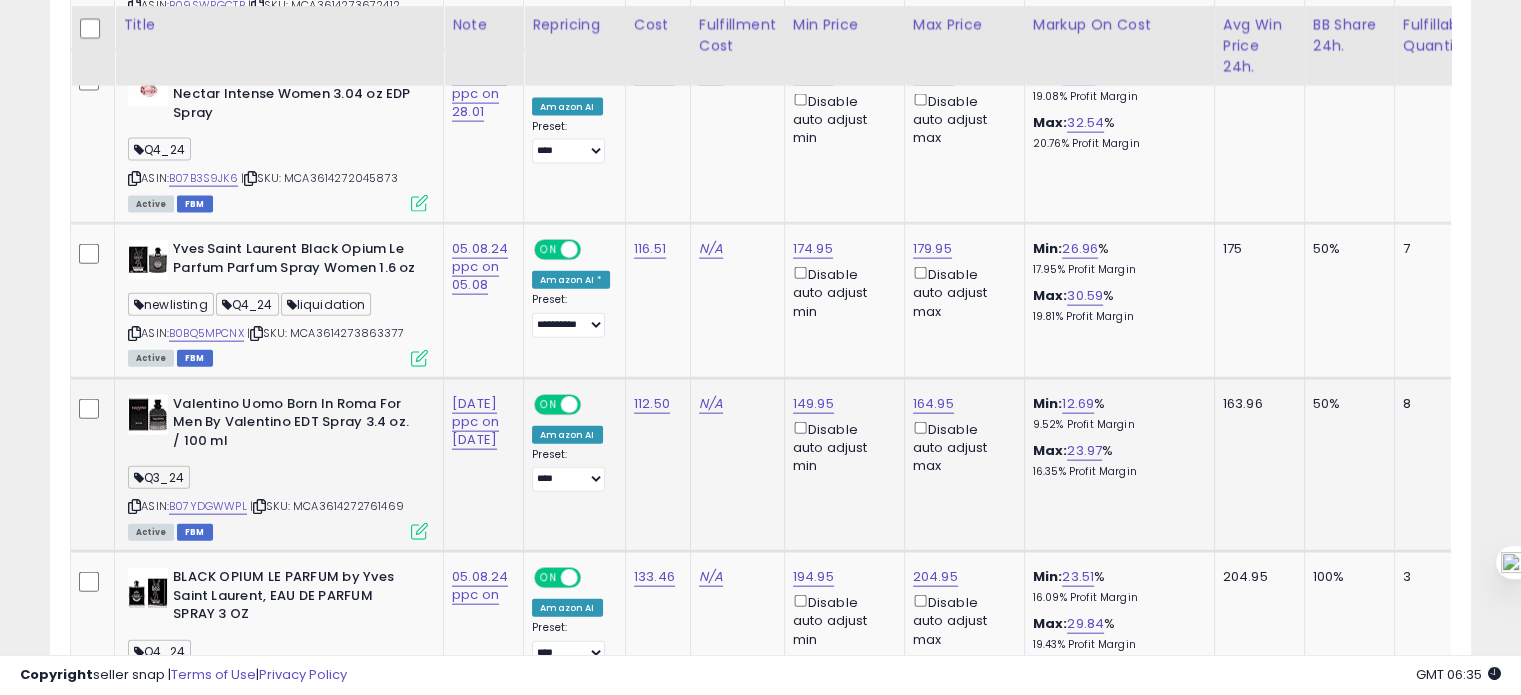 scroll, scrollTop: 4522, scrollLeft: 0, axis: vertical 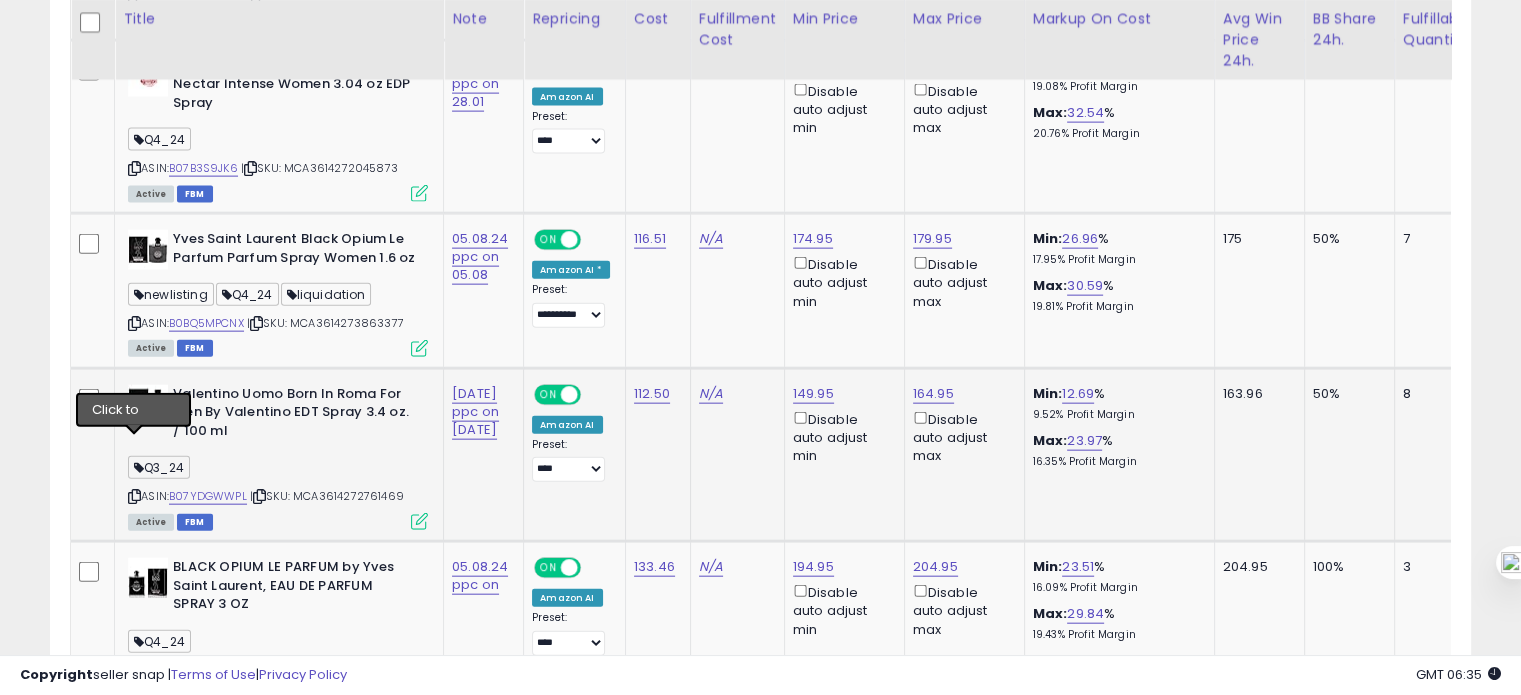 click at bounding box center (134, 496) 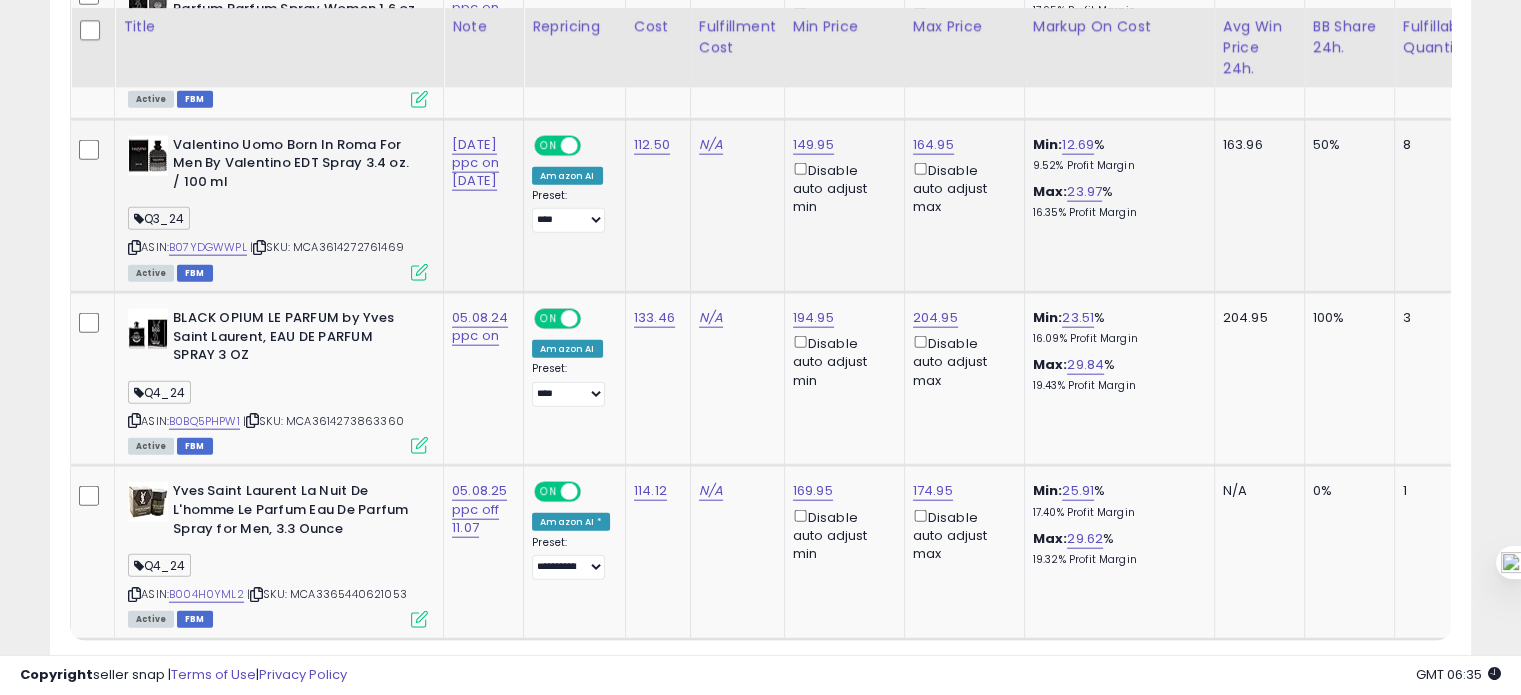 scroll, scrollTop: 4782, scrollLeft: 0, axis: vertical 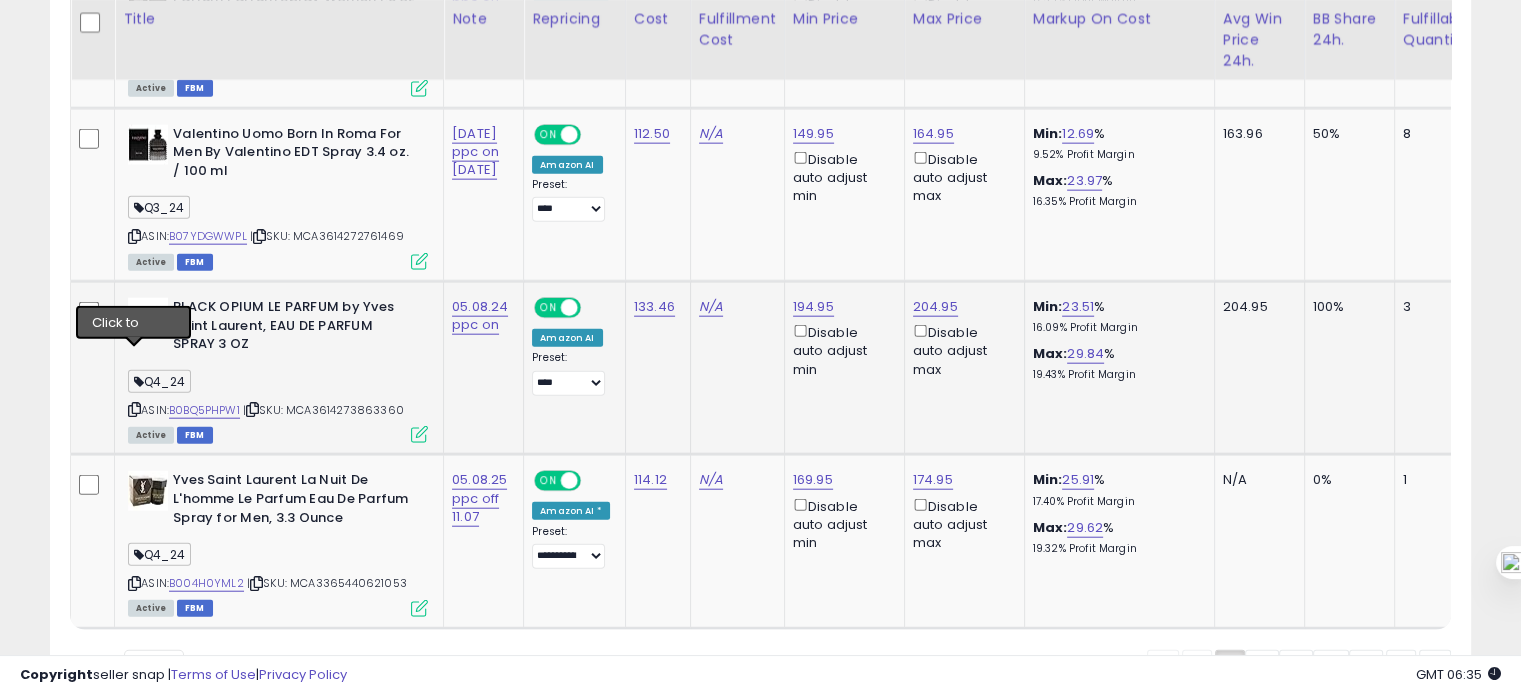click at bounding box center [134, 409] 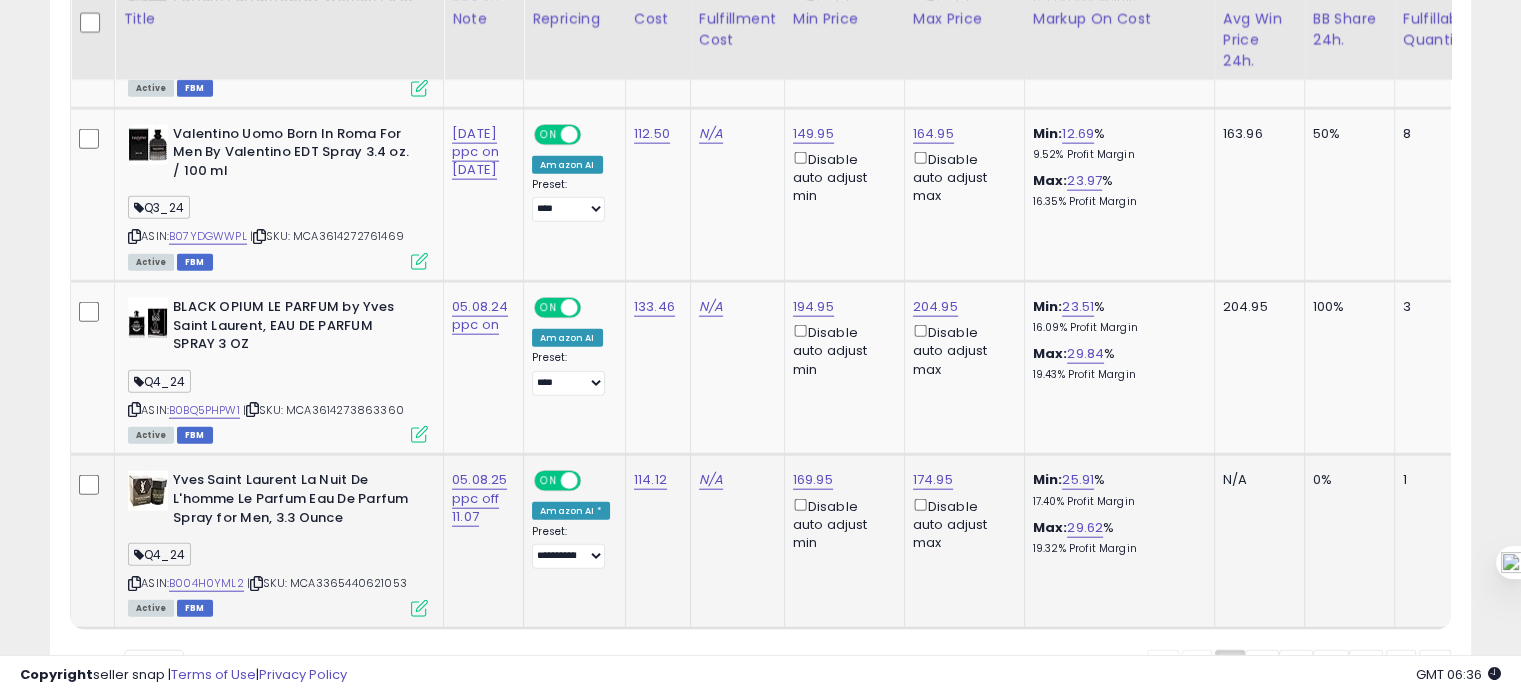 click at bounding box center [134, 583] 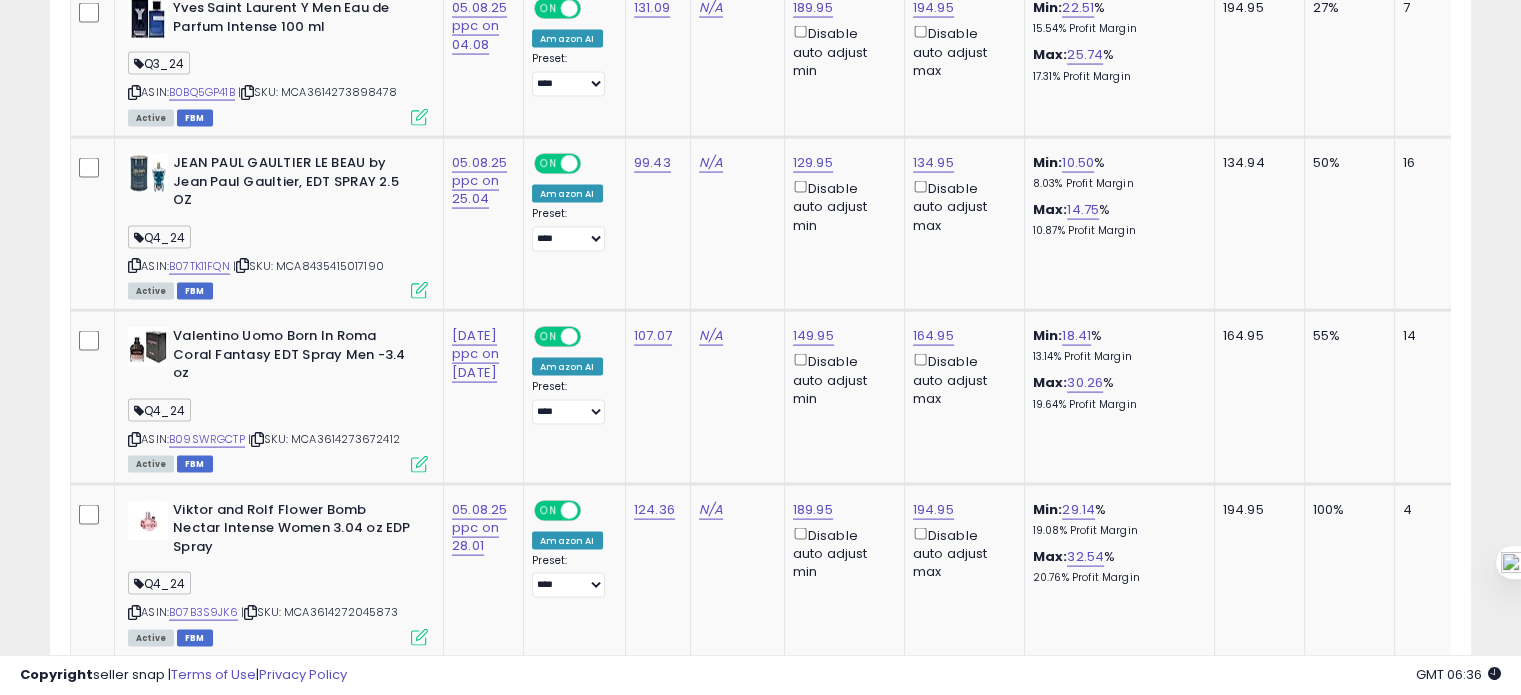 scroll, scrollTop: 3204, scrollLeft: 0, axis: vertical 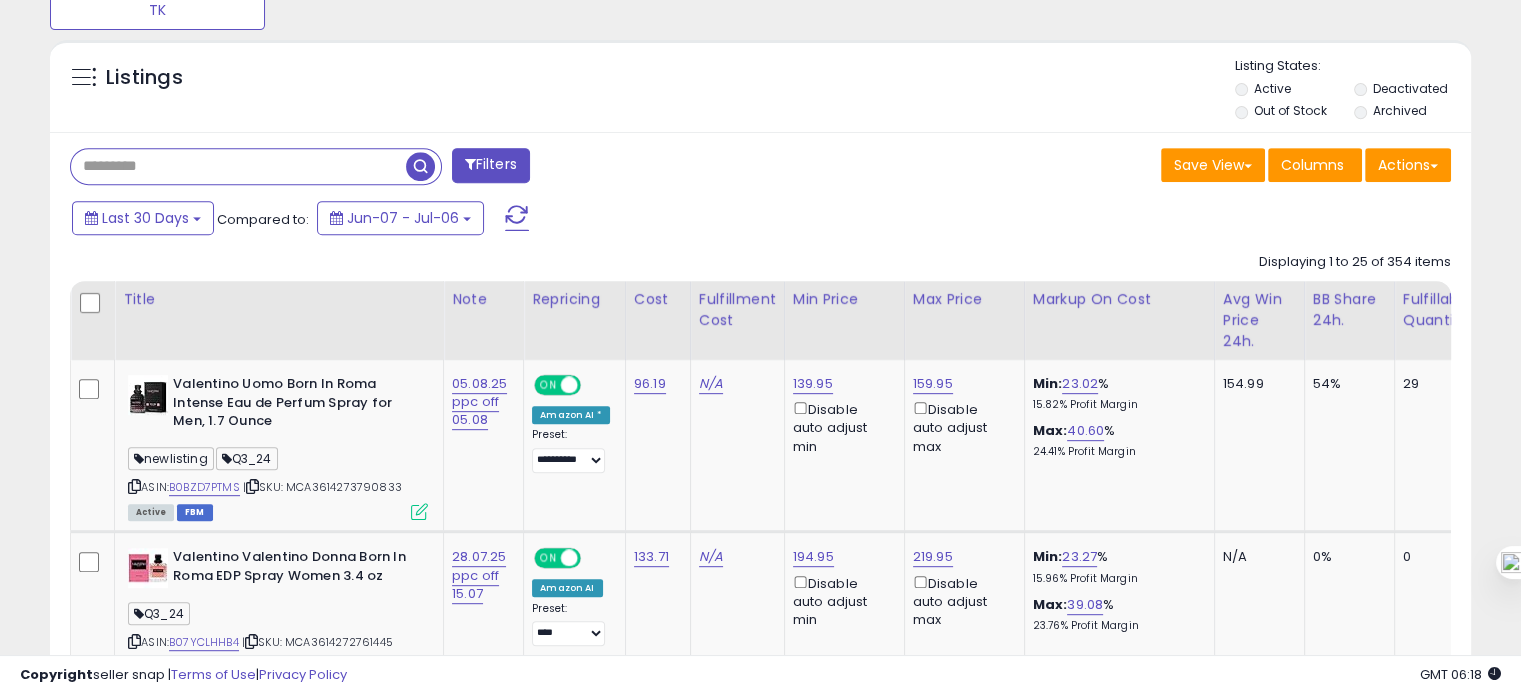 click at bounding box center [238, 166] 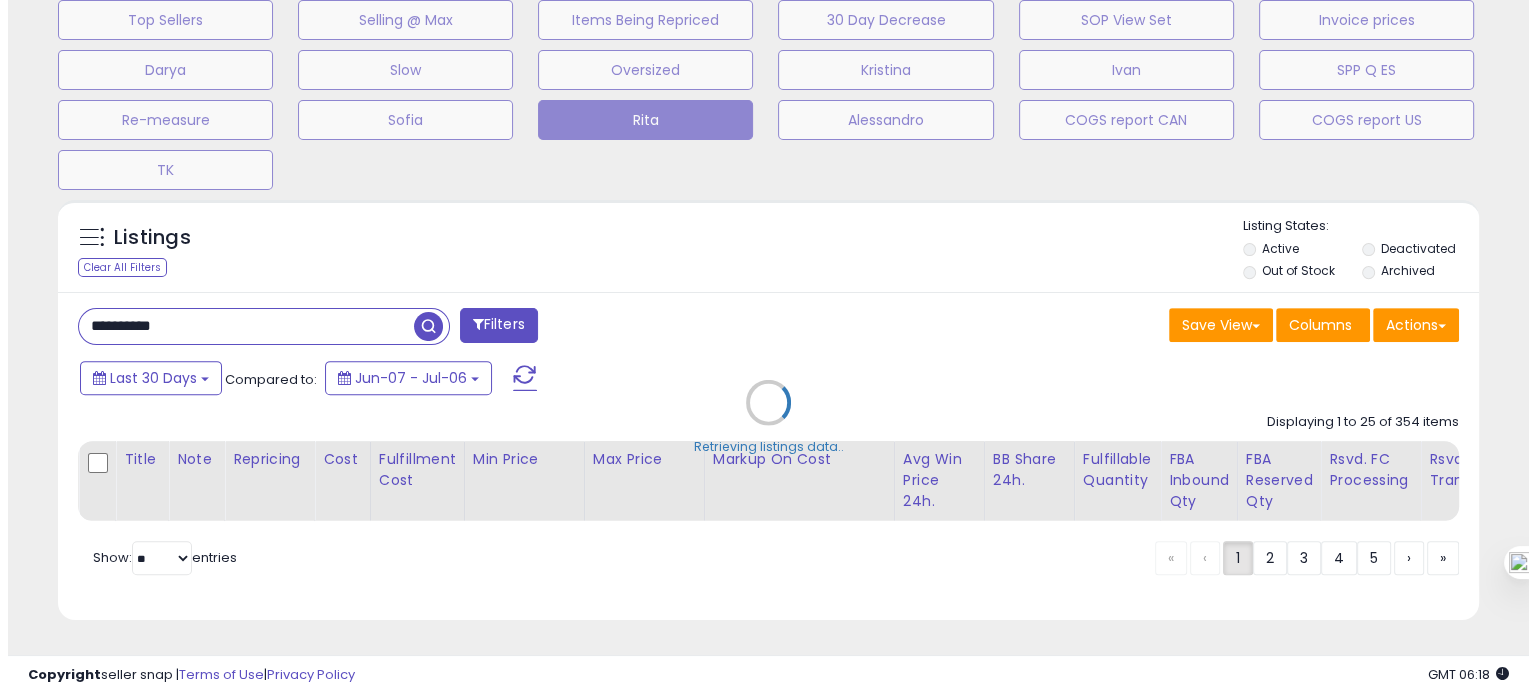 scroll, scrollTop: 693, scrollLeft: 0, axis: vertical 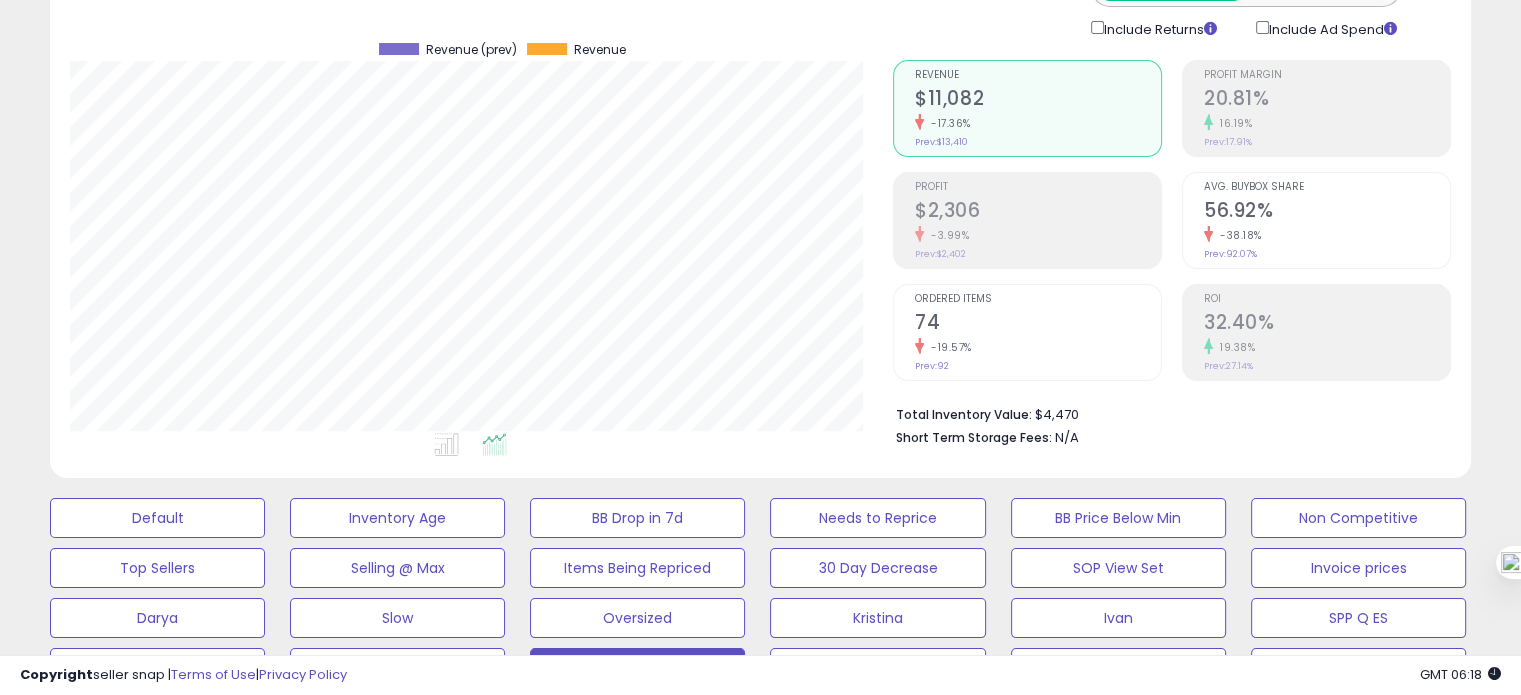 click on "Ordered Items
74
-19.57%
Prev:  92" at bounding box center (1038, 330) 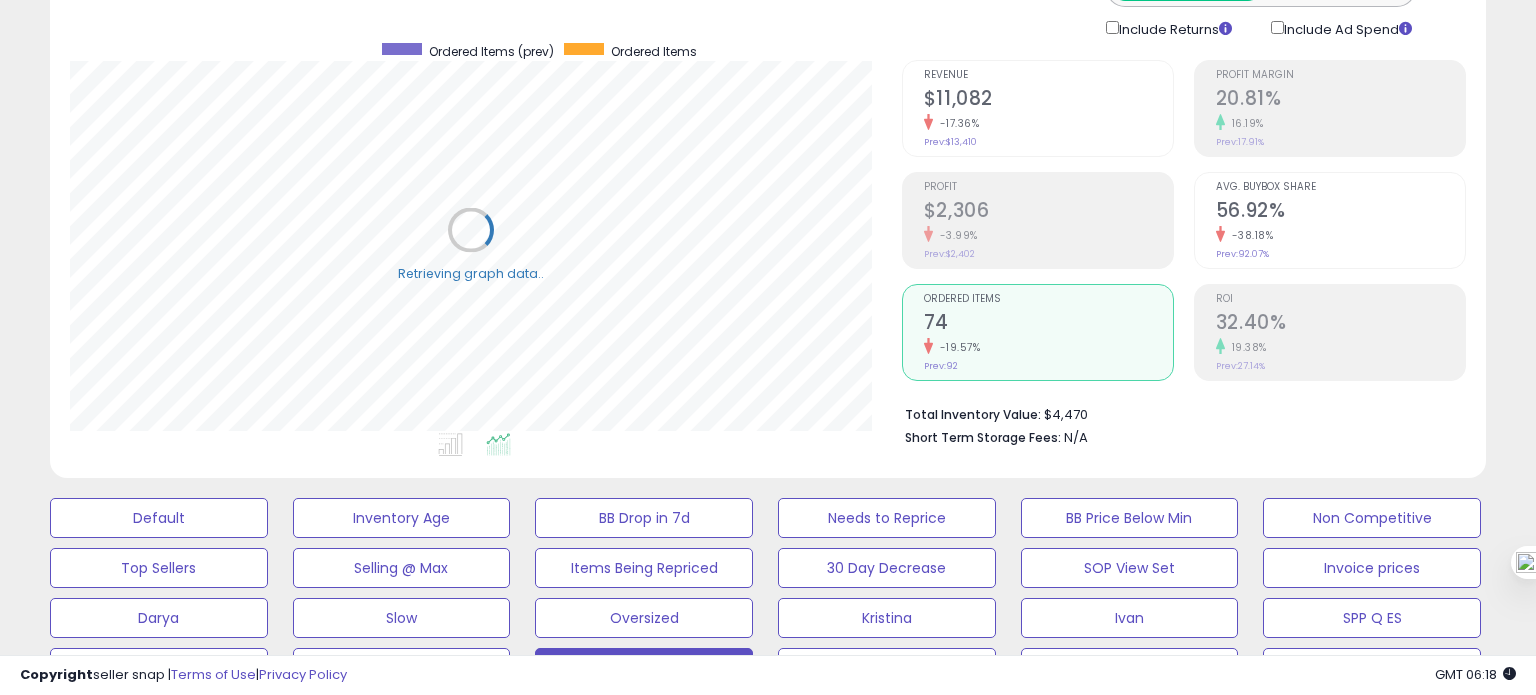 scroll, scrollTop: 999589, scrollLeft: 999168, axis: both 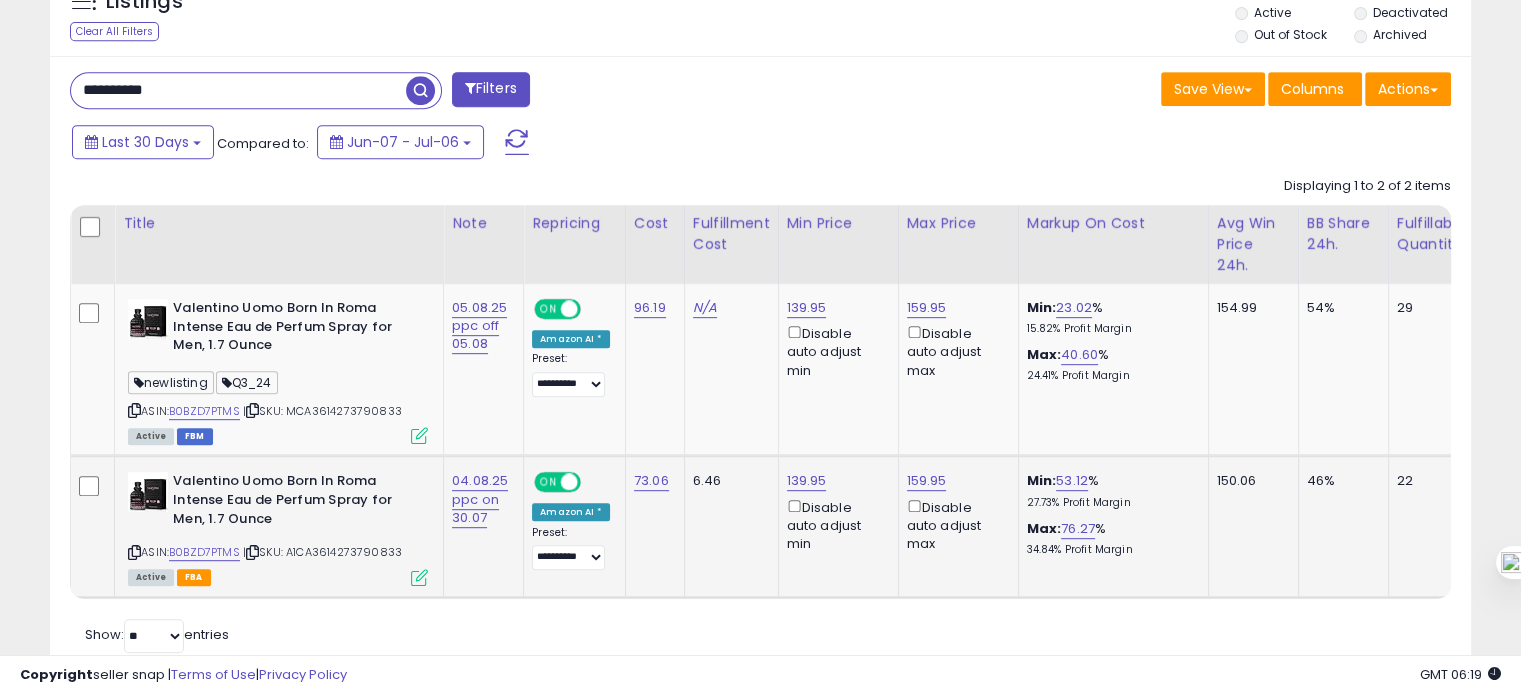 click on "|   SKU: A1CA3614273790833" at bounding box center (322, 552) 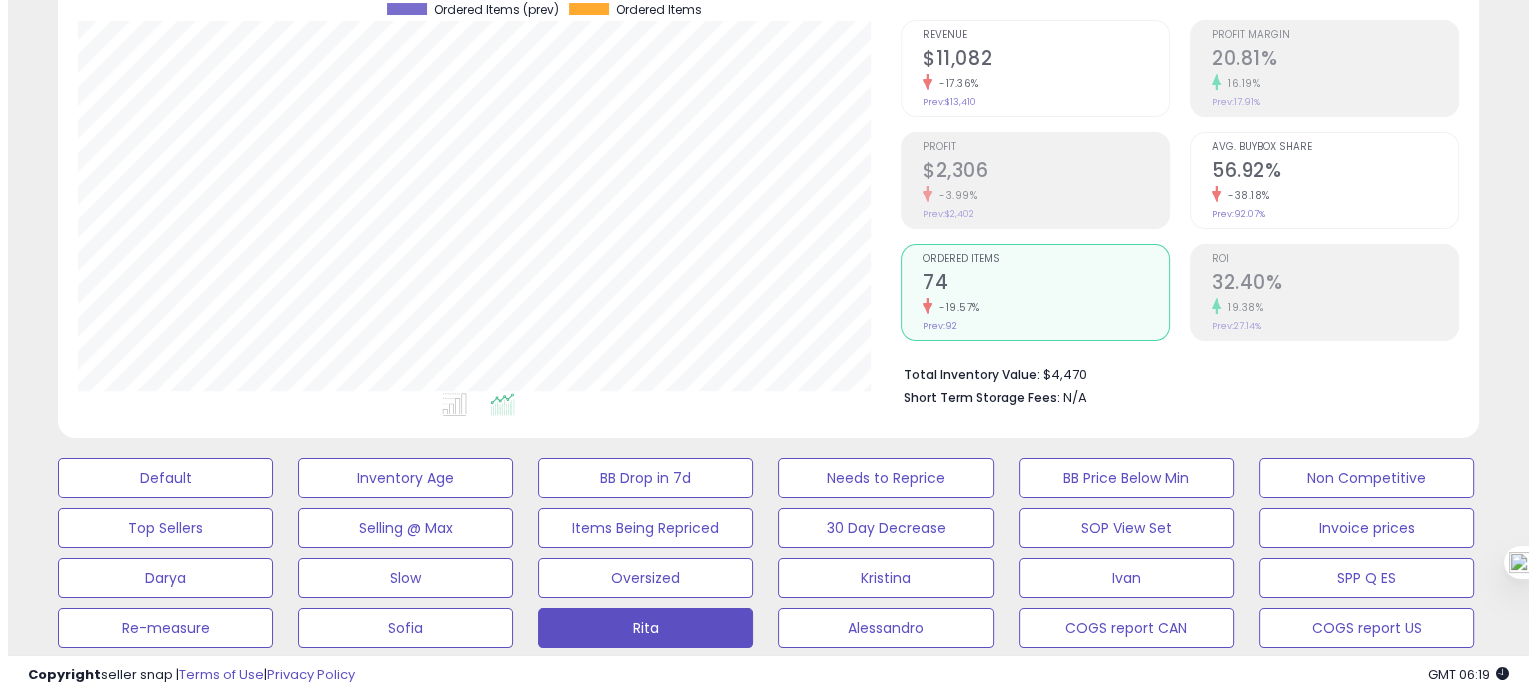 scroll, scrollTop: 168, scrollLeft: 0, axis: vertical 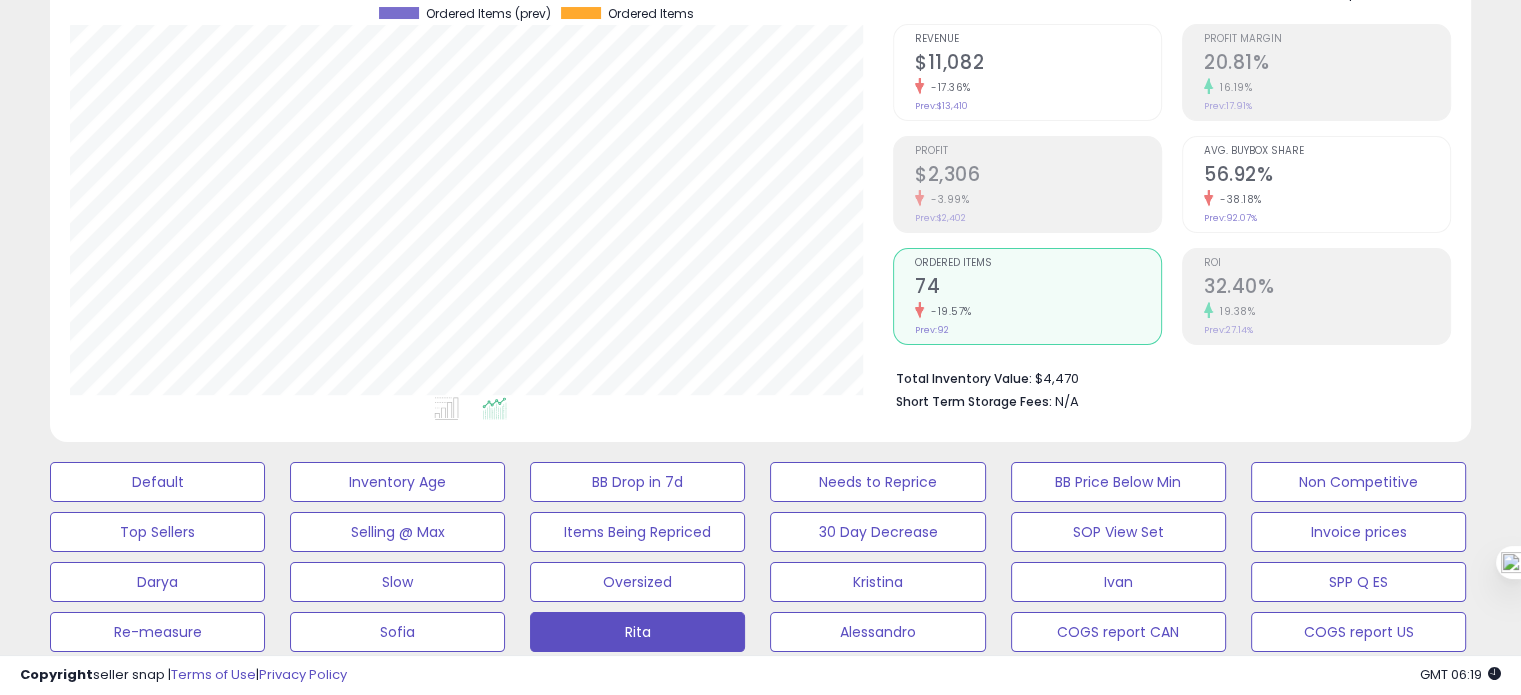 click on "19.38%" at bounding box center (1327, 311) 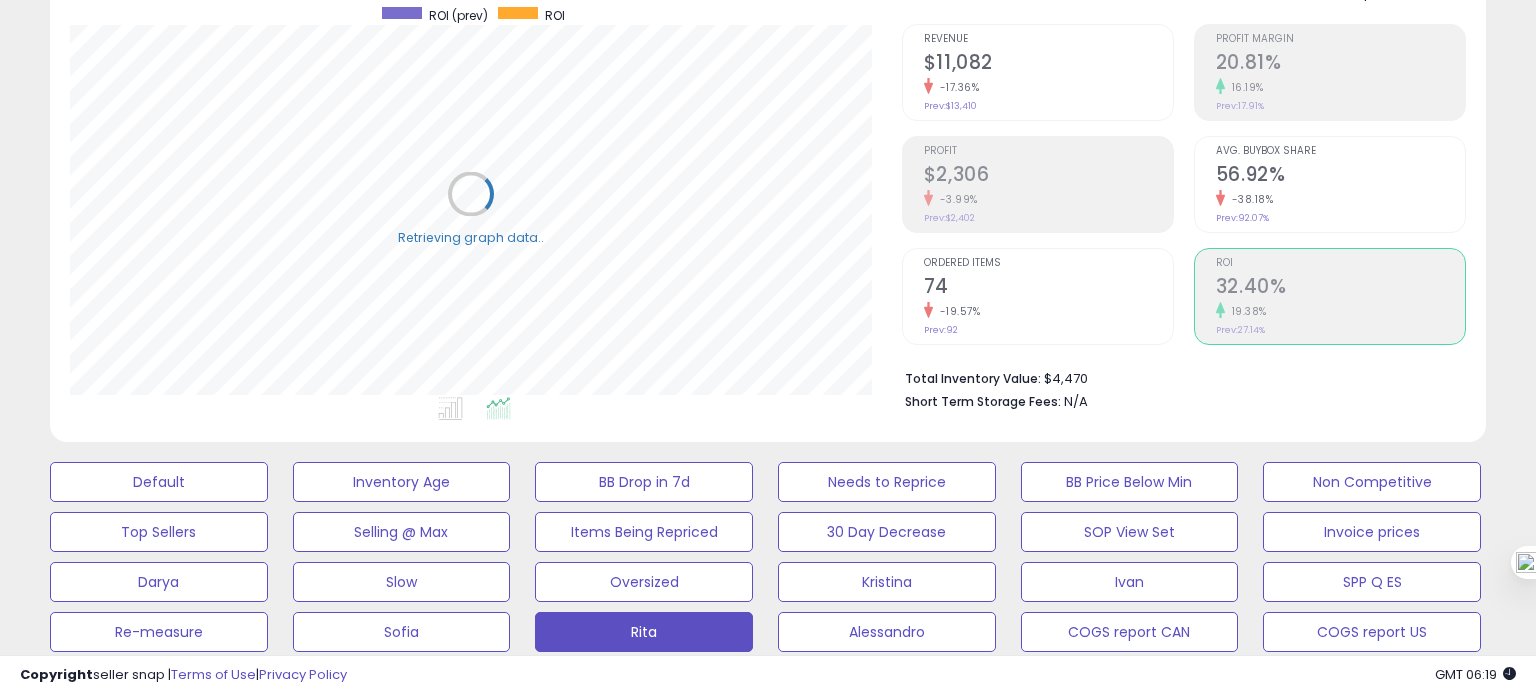 scroll, scrollTop: 999589, scrollLeft: 999168, axis: both 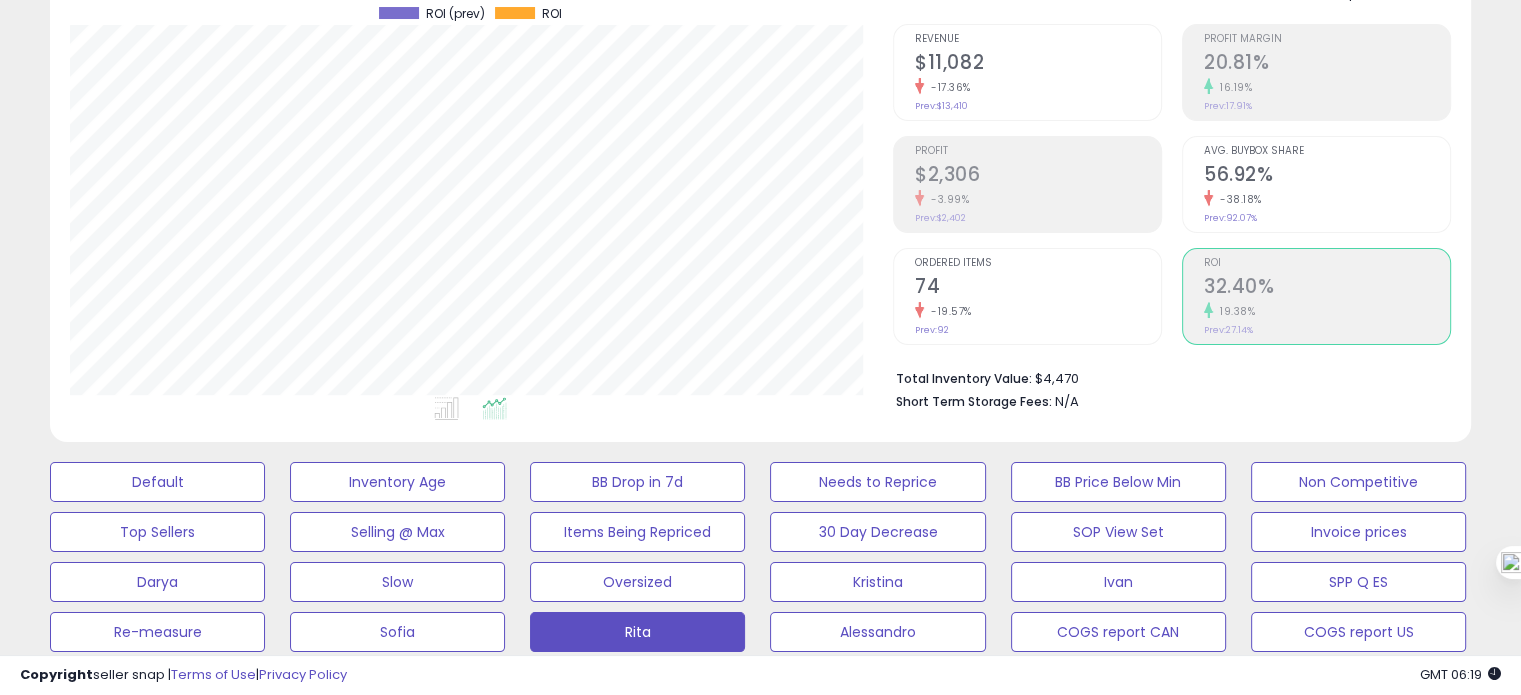 click on "-19.57%" at bounding box center (1038, 311) 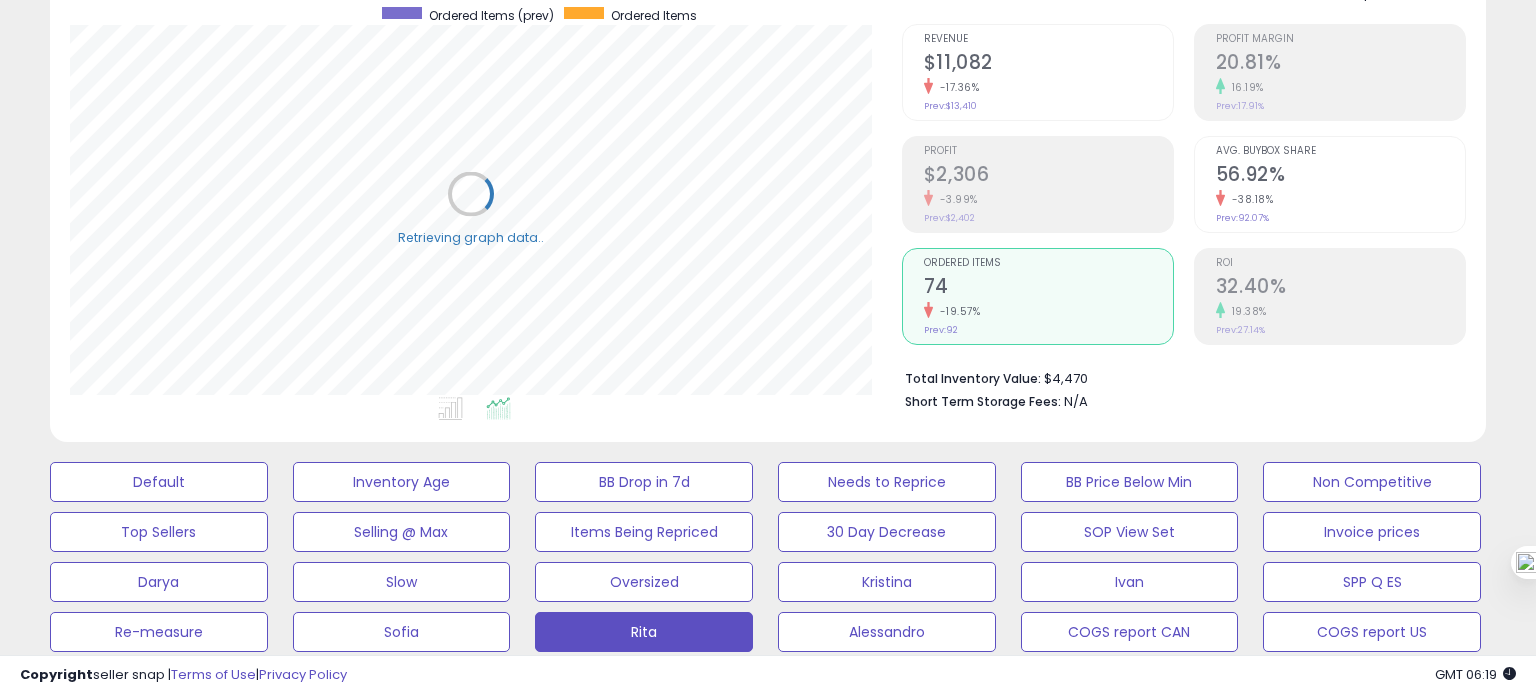 scroll, scrollTop: 999589, scrollLeft: 999168, axis: both 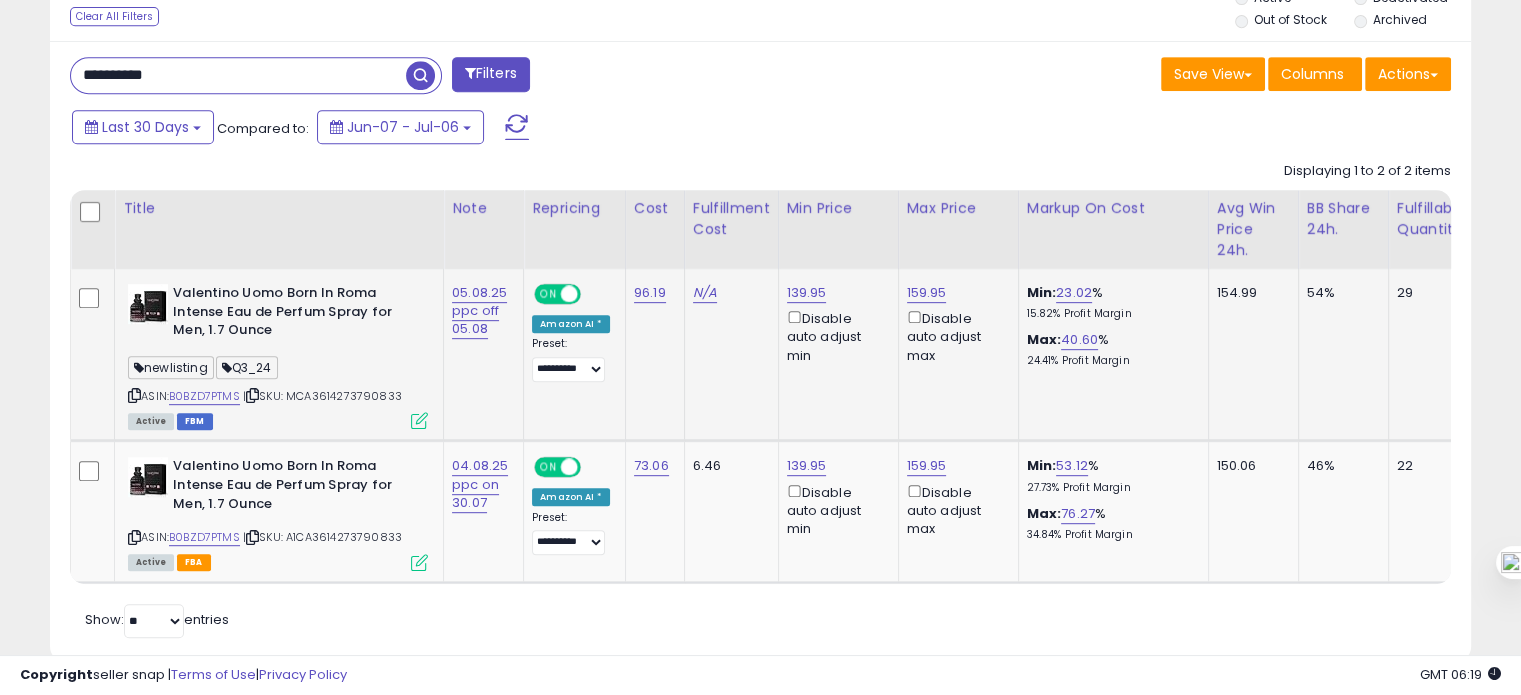 click on "|   SKU: MCA3614273790833" at bounding box center [322, 396] 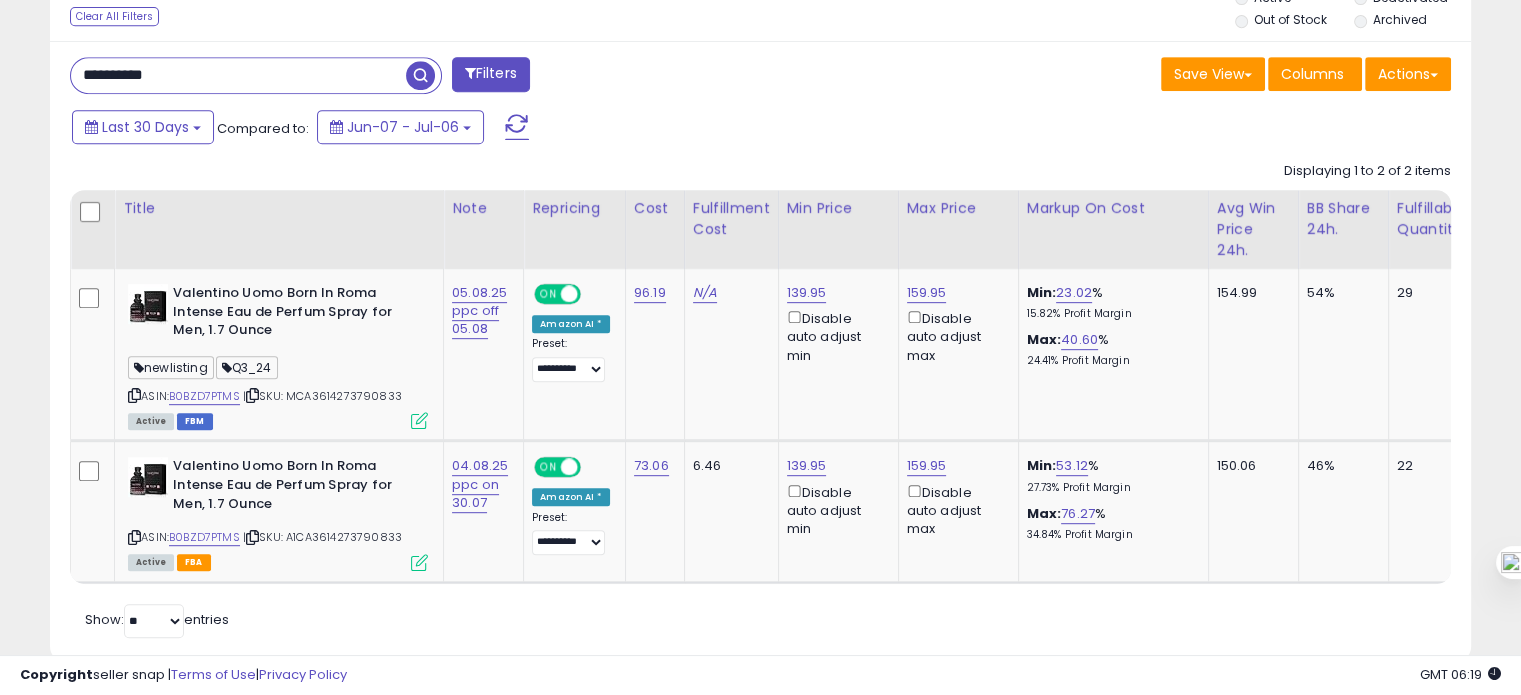click on "**********" at bounding box center [238, 75] 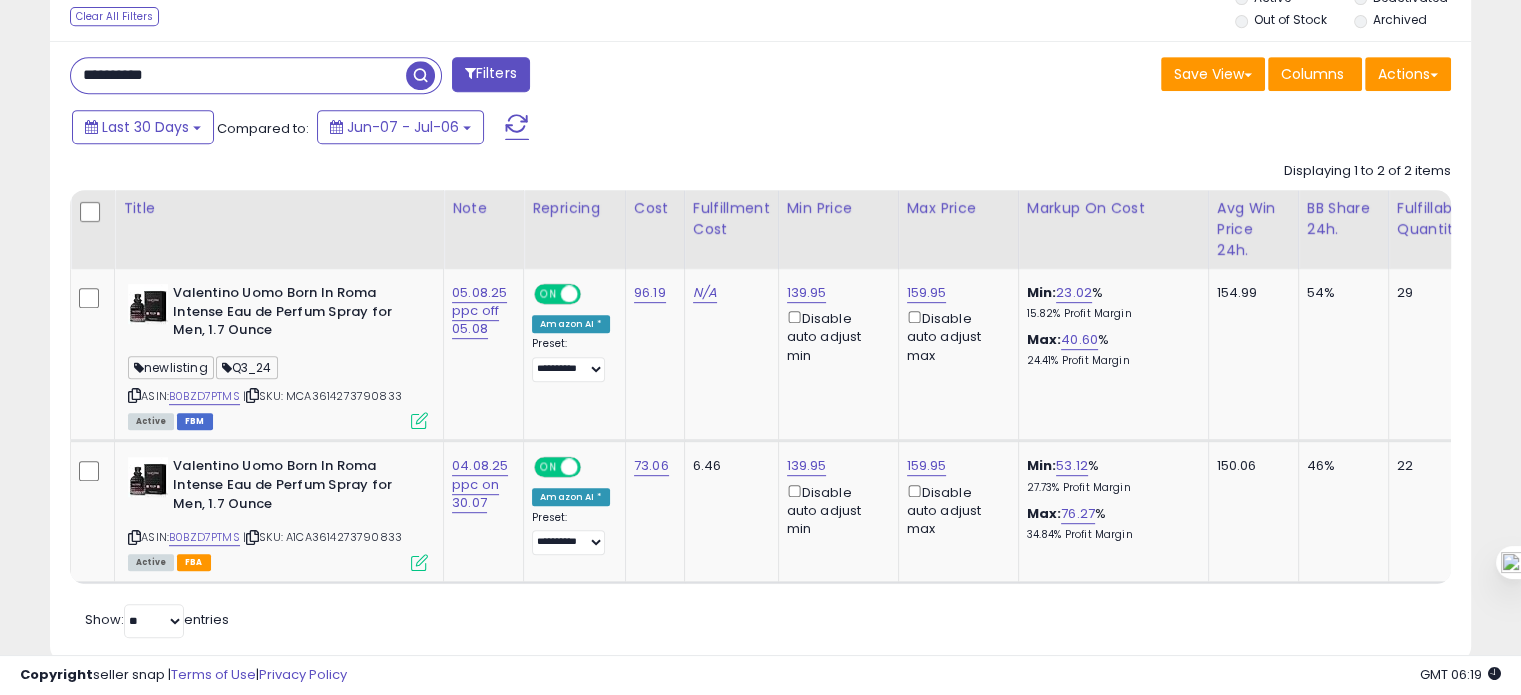 paste on "******" 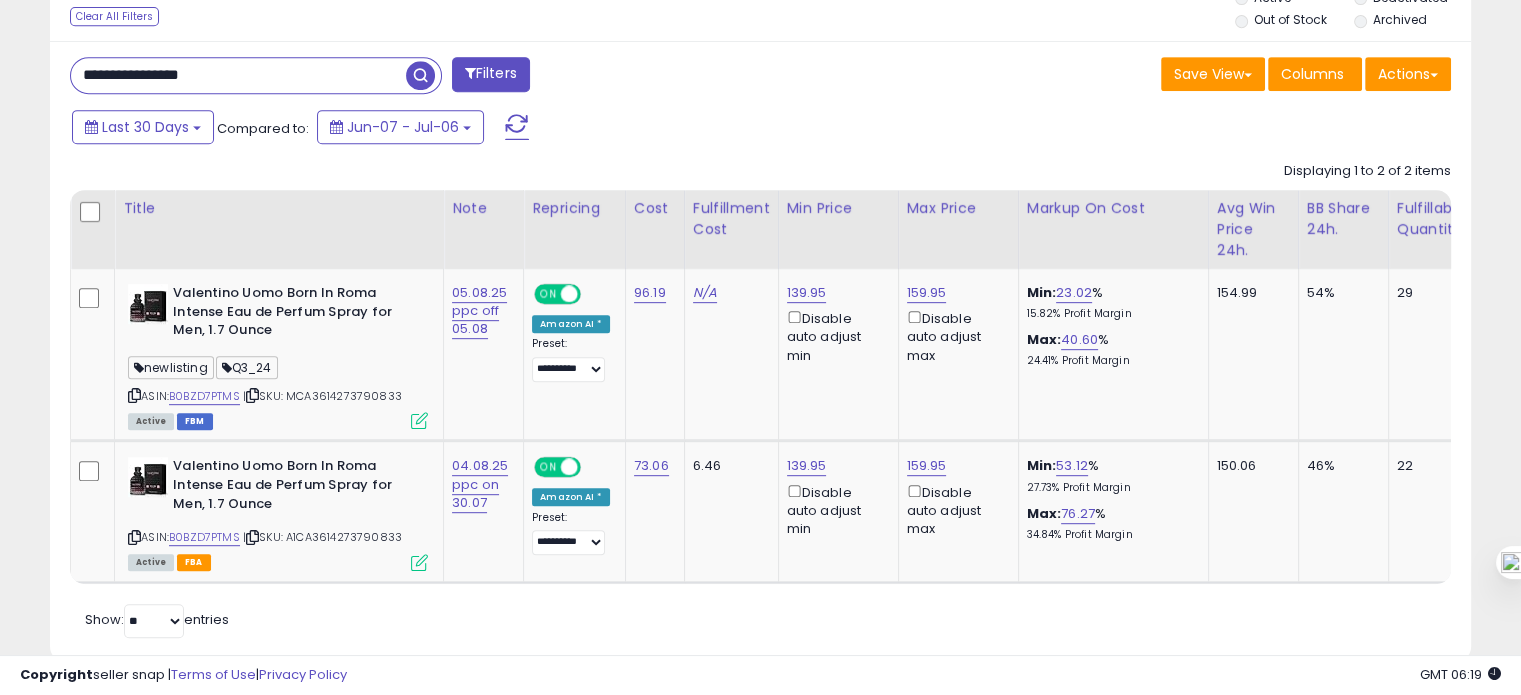 click on "**********" at bounding box center [238, 75] 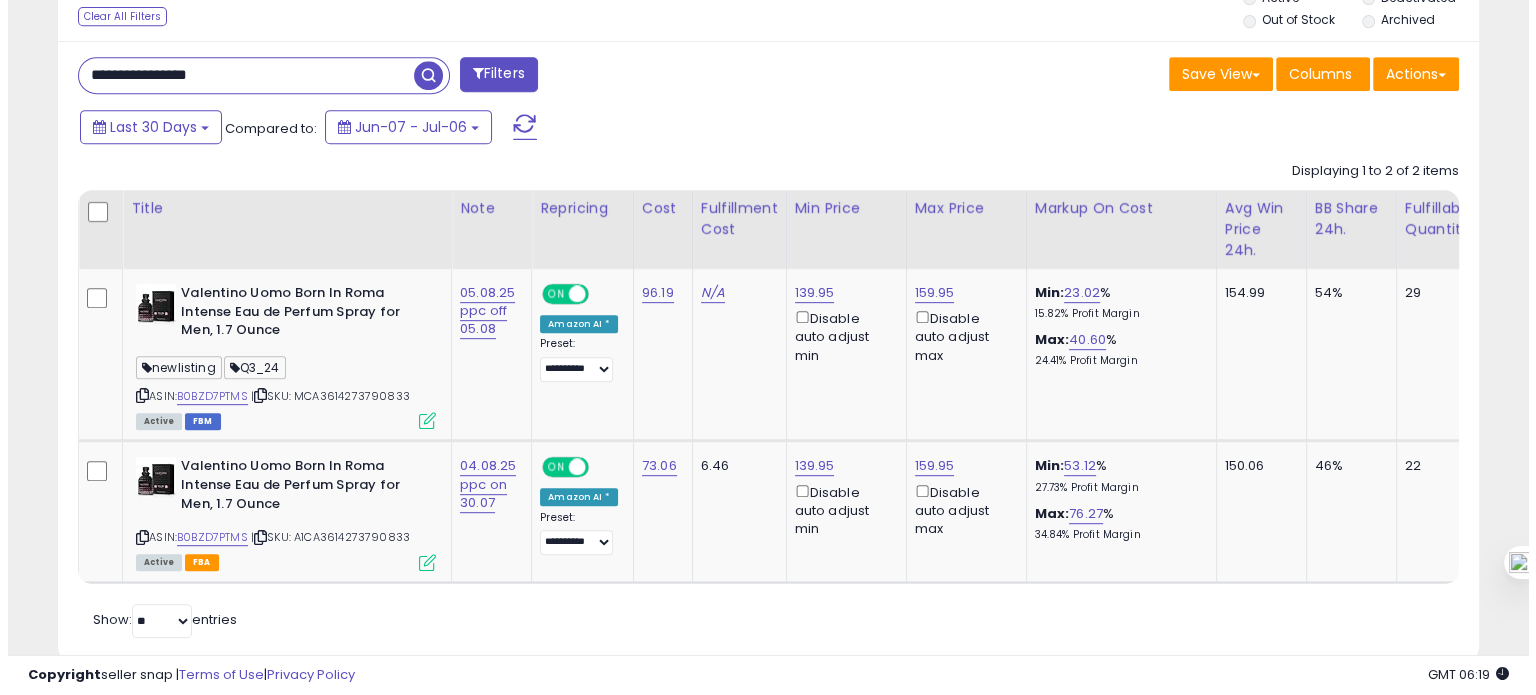 scroll, scrollTop: 674, scrollLeft: 0, axis: vertical 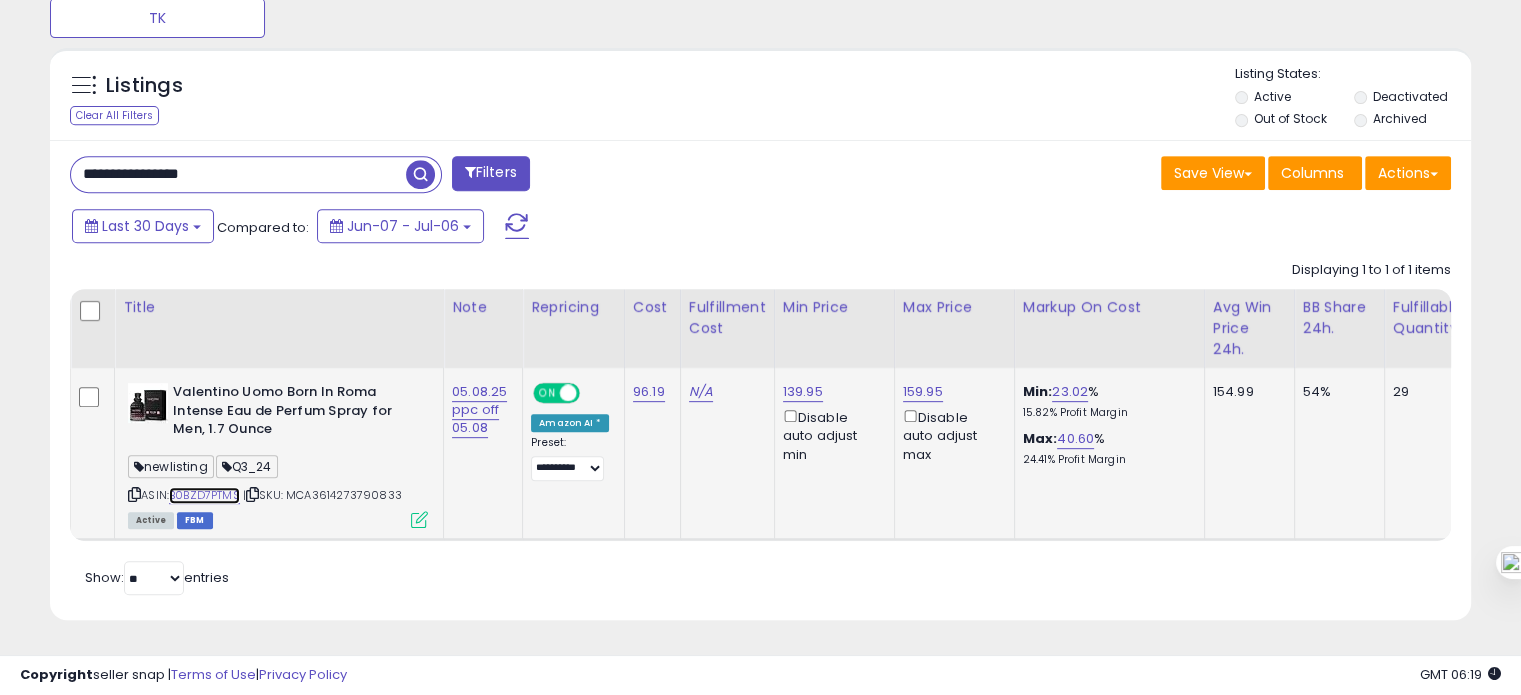 click on "B0BZD7PTMS" at bounding box center [204, 495] 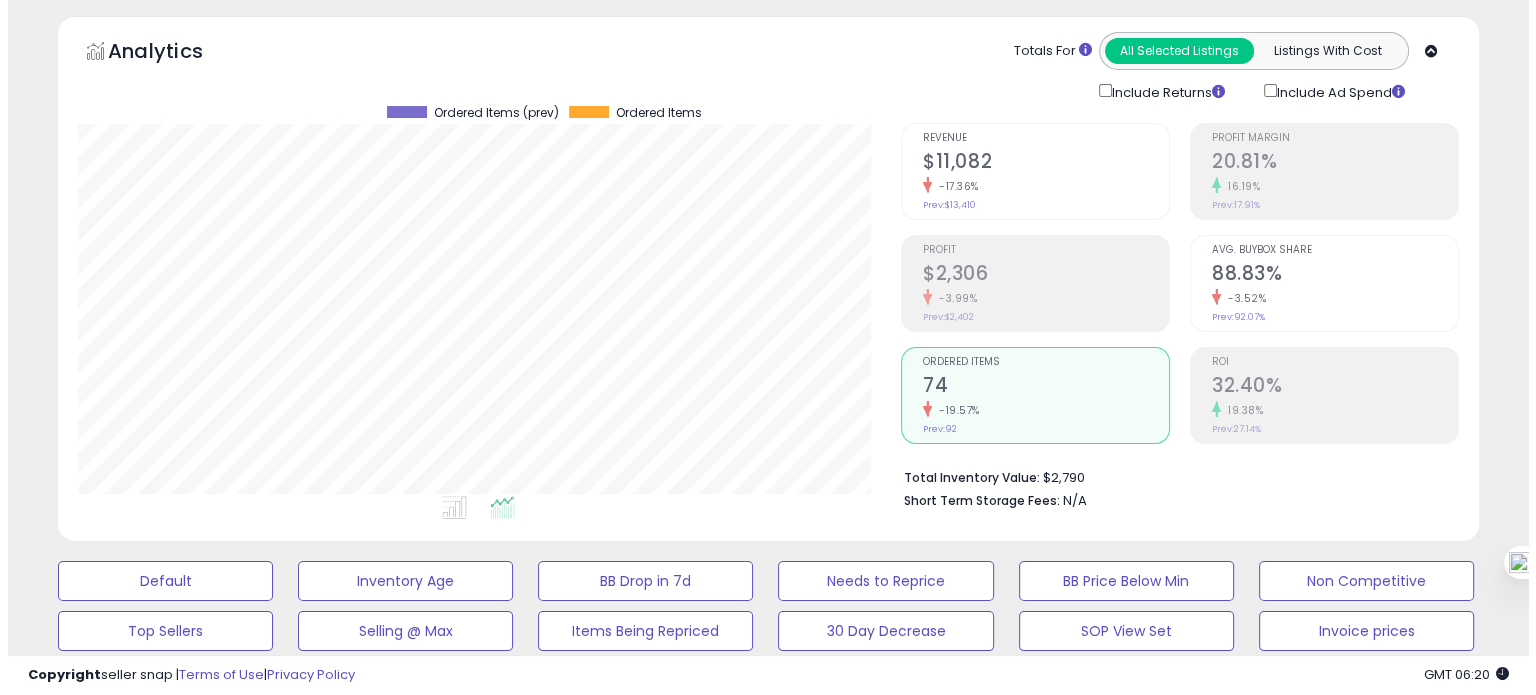 scroll, scrollTop: 68, scrollLeft: 0, axis: vertical 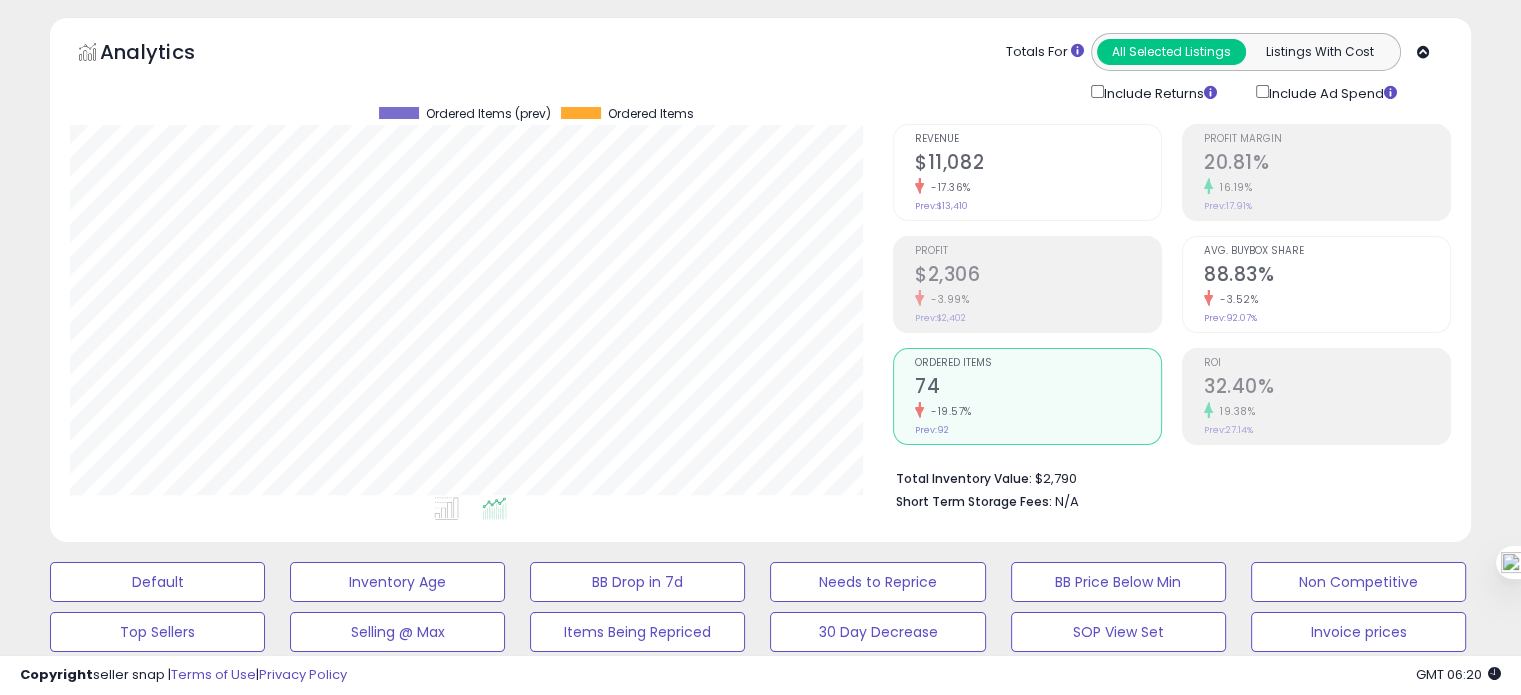 click on "Revenue
[PRICE]
[PERCENTAGE]
Prev:  [PRICE]" at bounding box center (1038, 170) 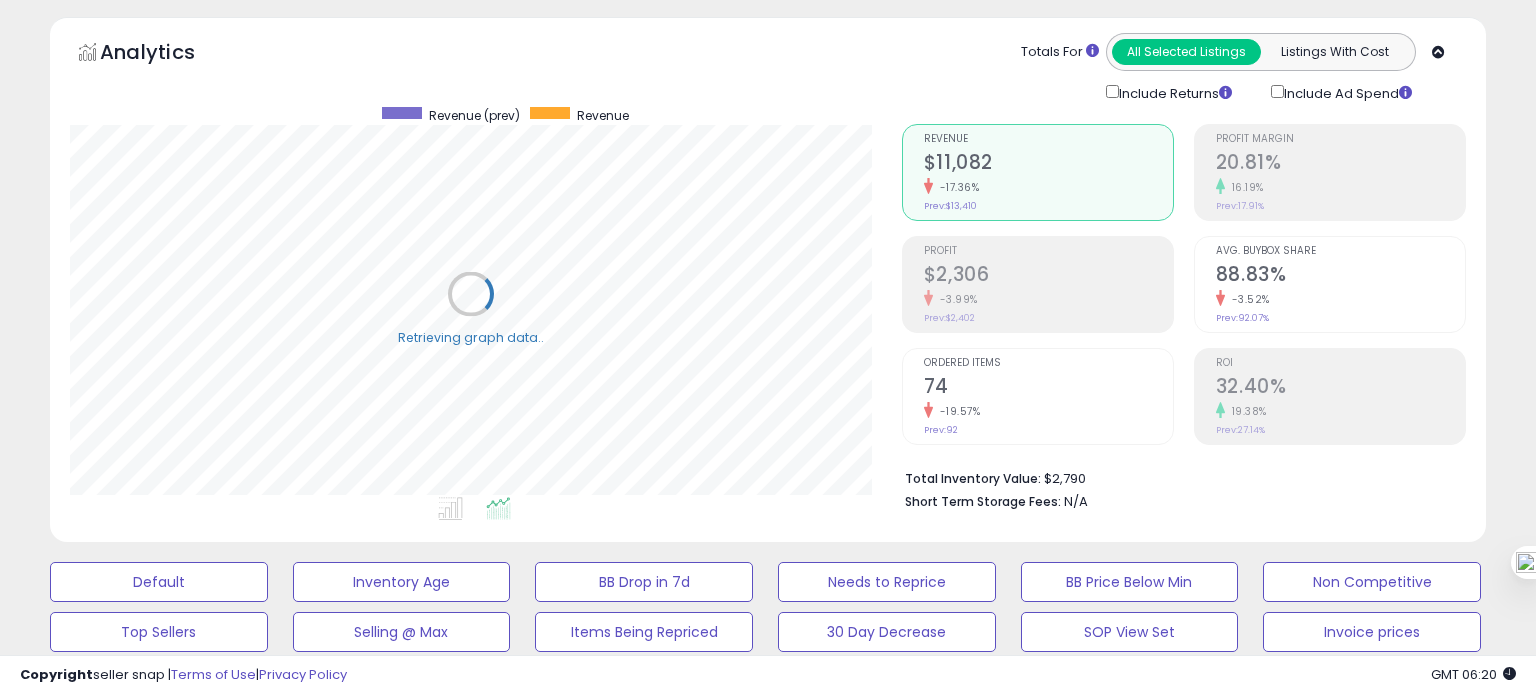 scroll, scrollTop: 999589, scrollLeft: 999168, axis: both 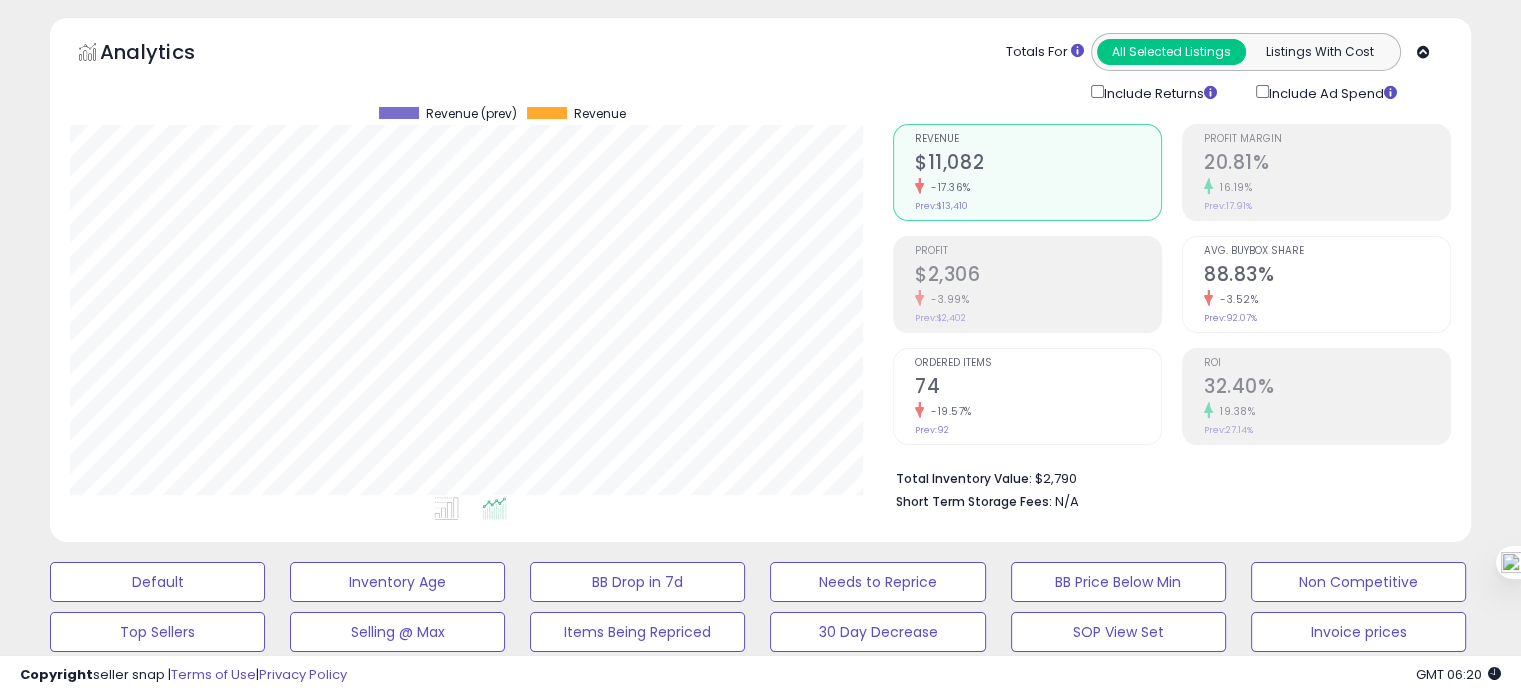 click on "19.38%" 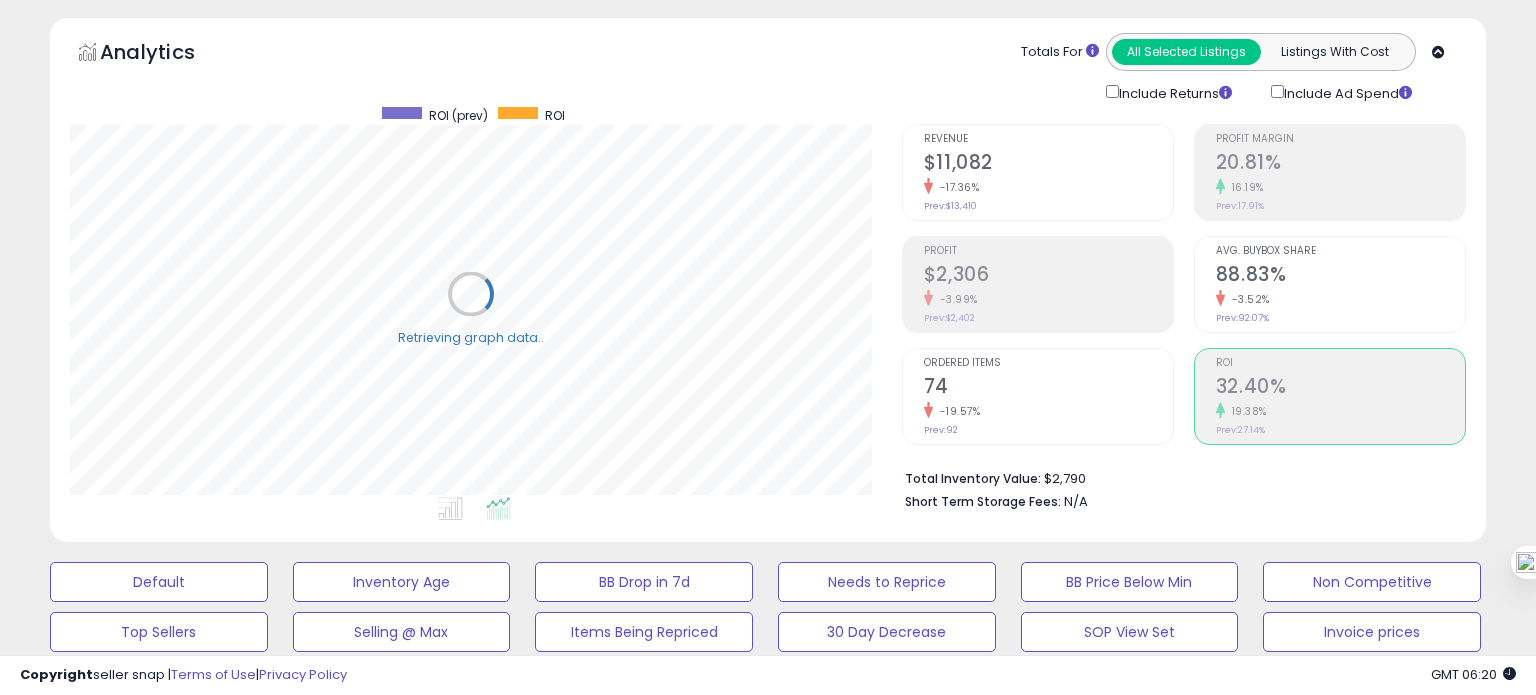 scroll, scrollTop: 999589, scrollLeft: 999168, axis: both 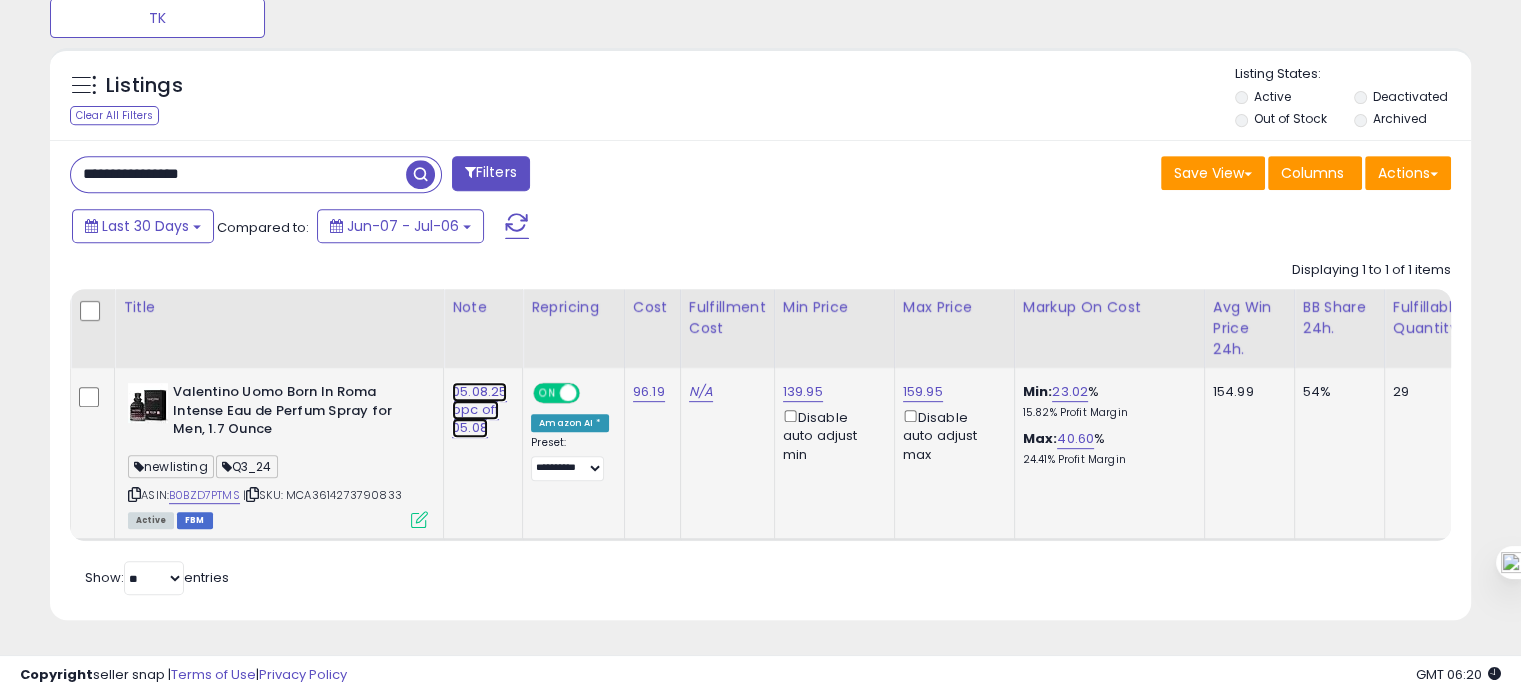 click on "05.08.25 ppc off 05.08" at bounding box center (479, 410) 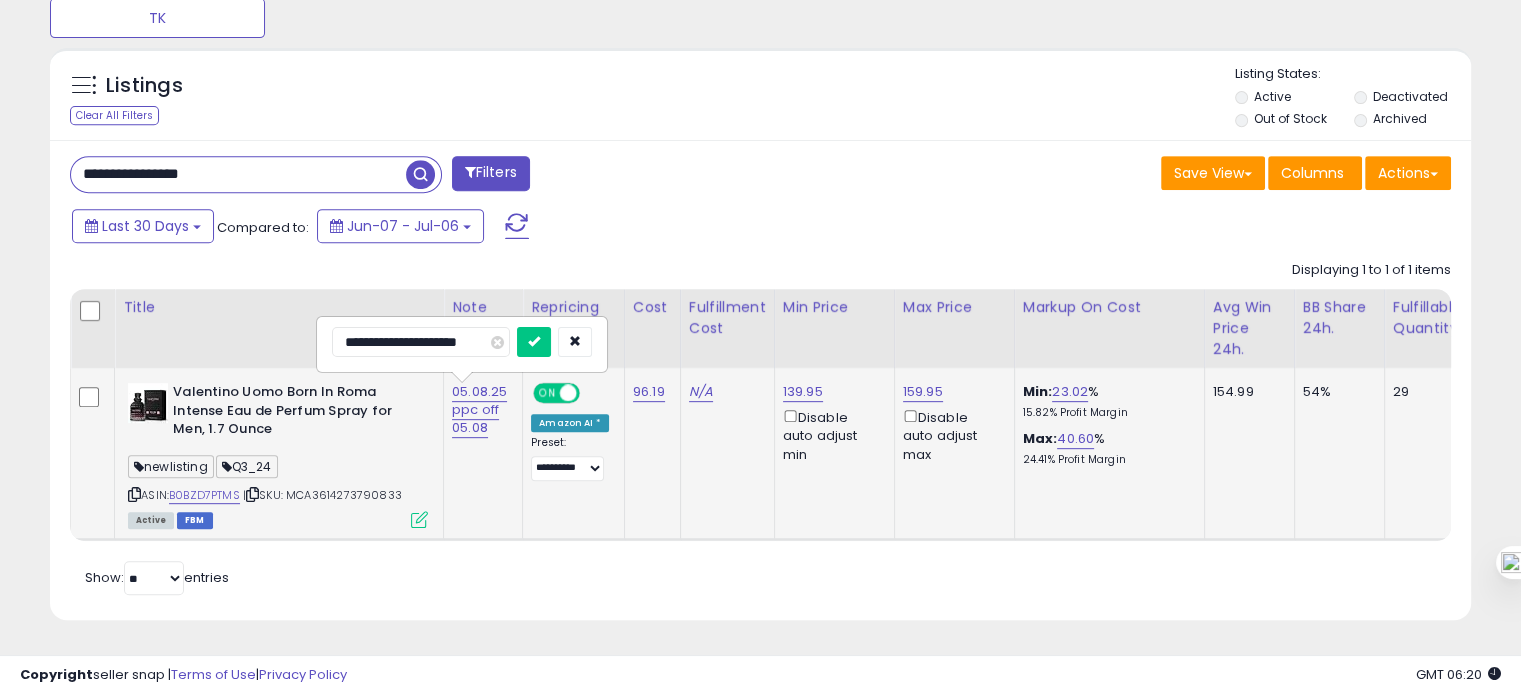 click on "**********" at bounding box center [421, 342] 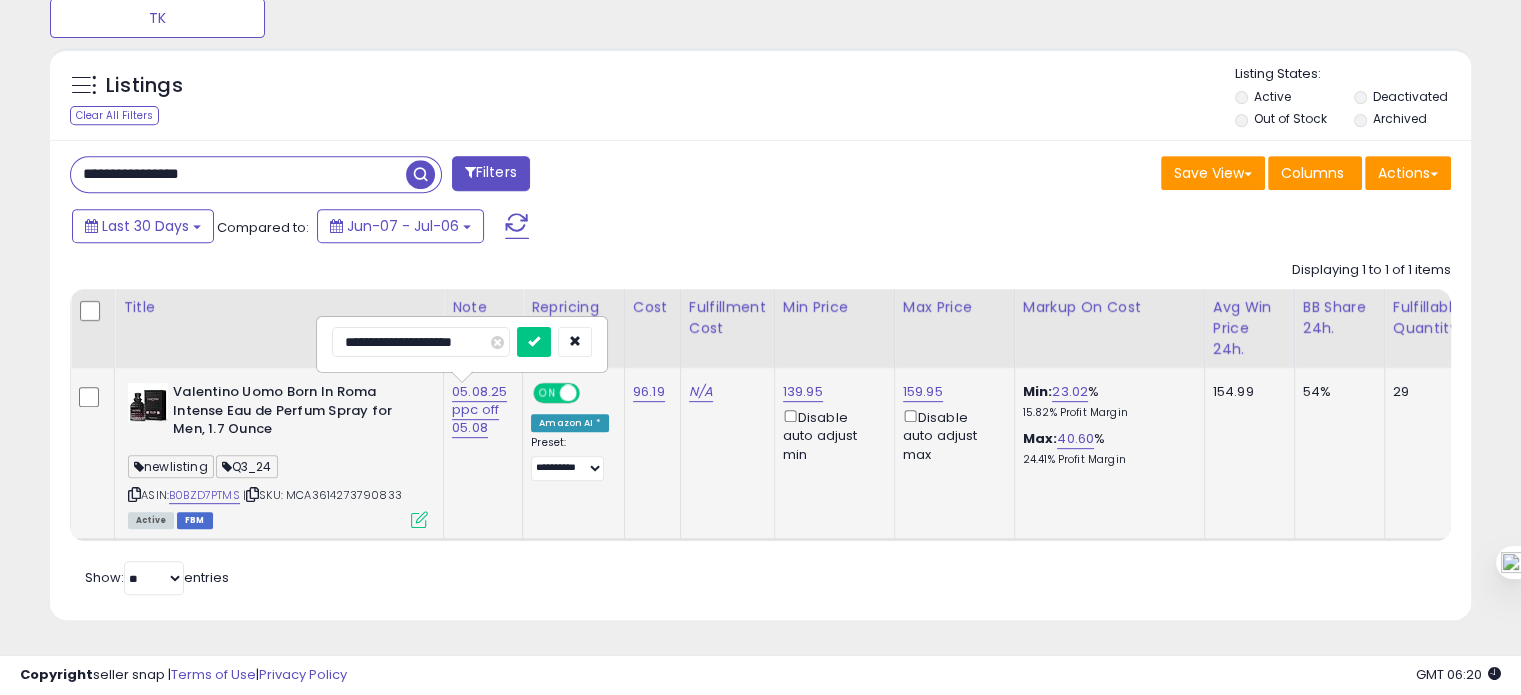 type on "**********" 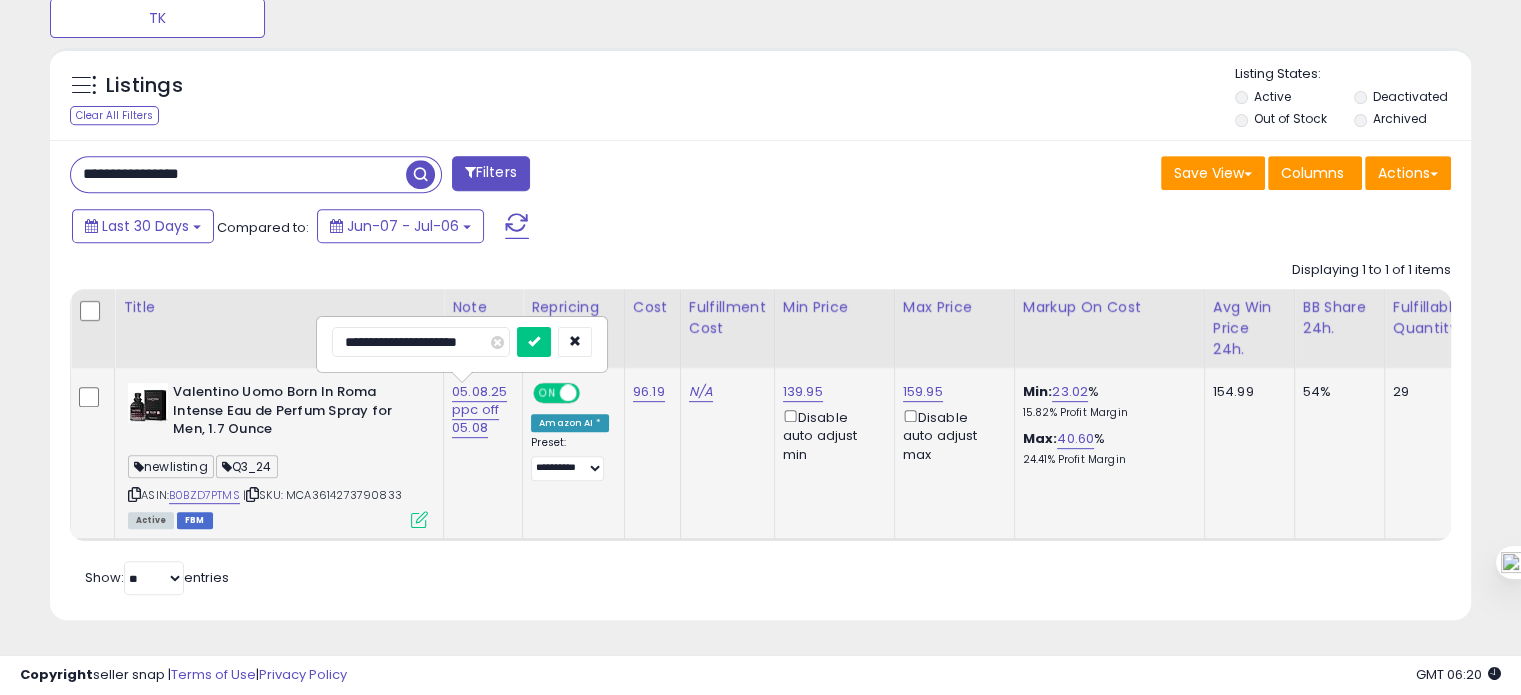 click at bounding box center [534, 342] 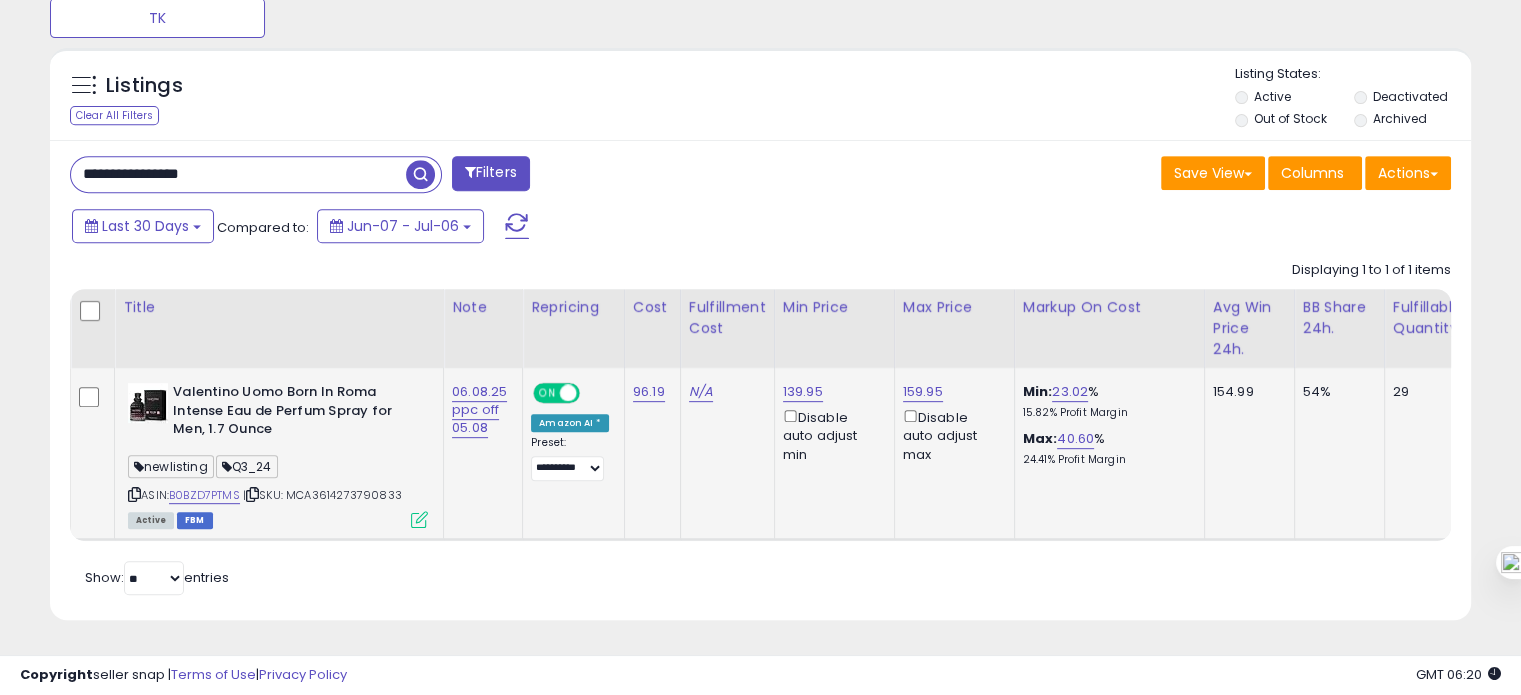 click on "**********" at bounding box center (238, 174) 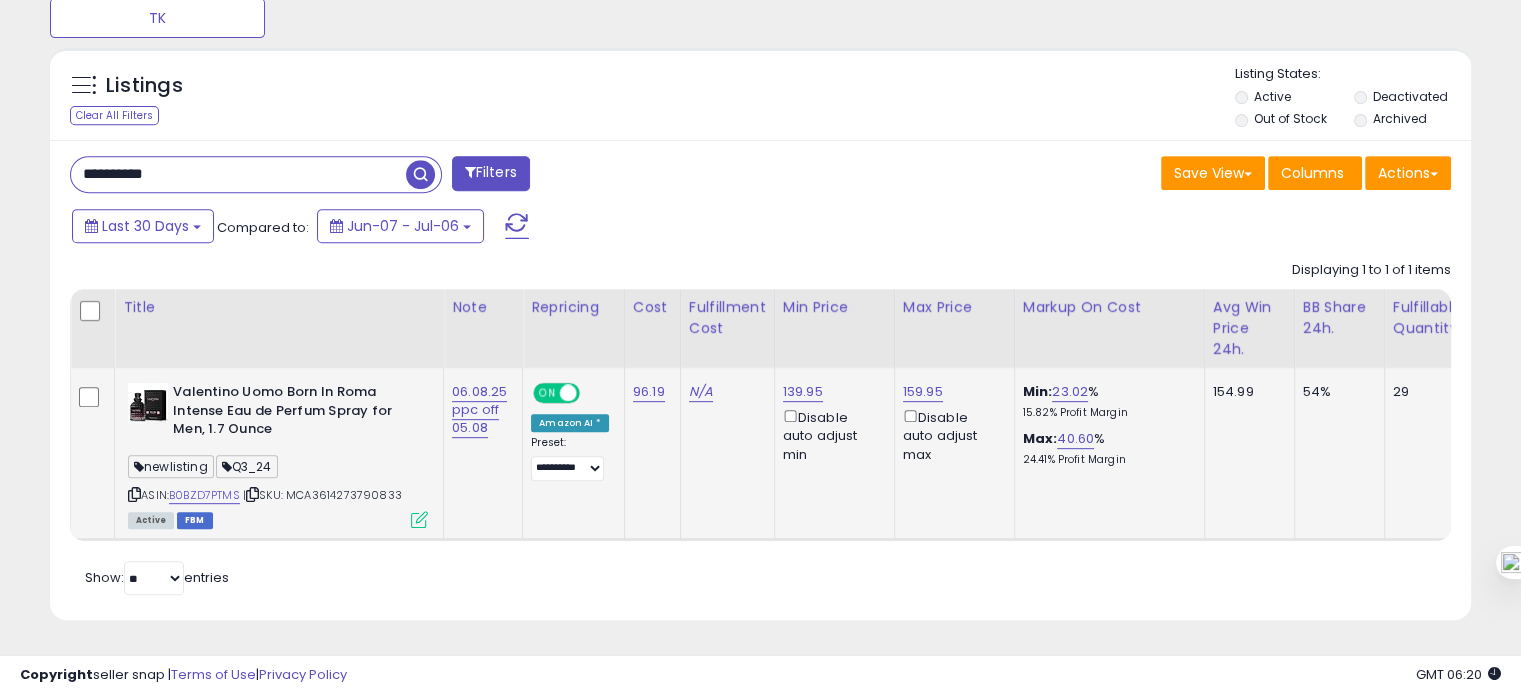click on "**********" at bounding box center (238, 174) 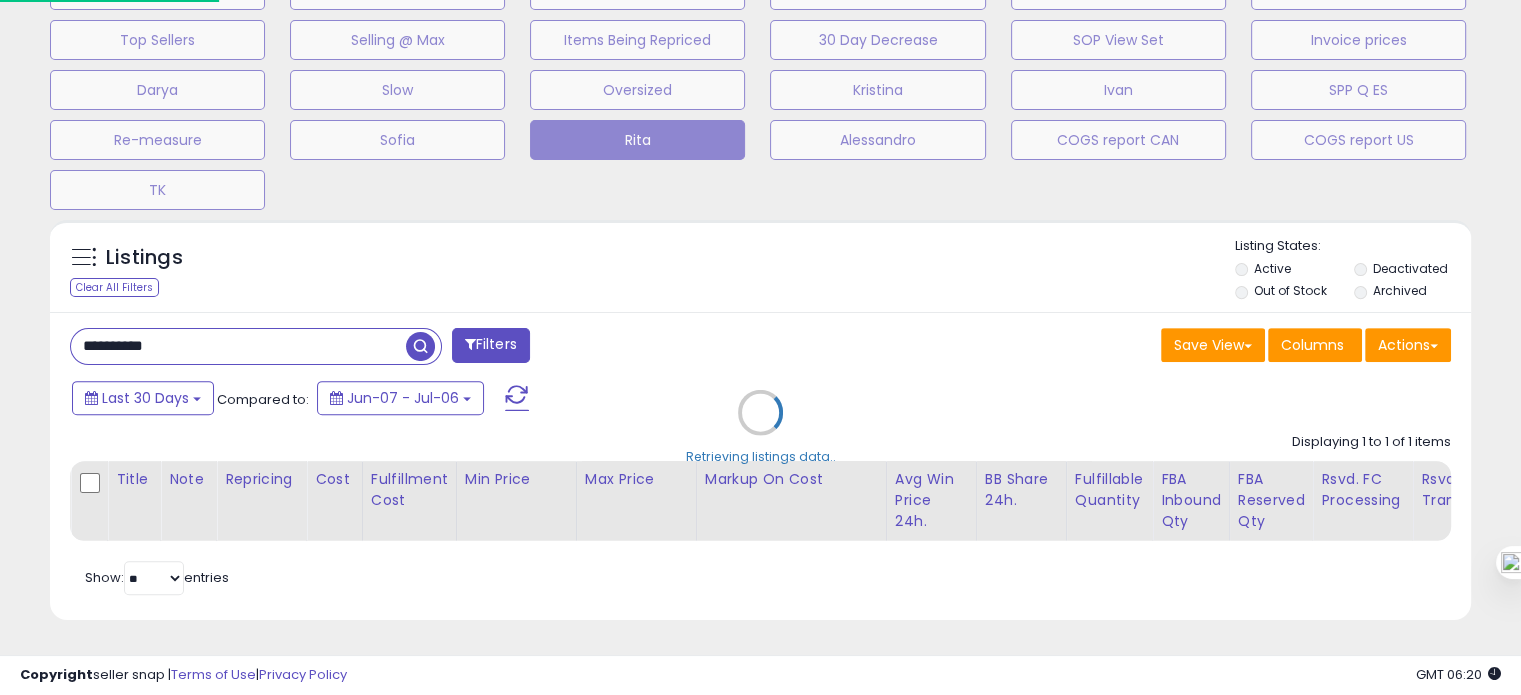 scroll, scrollTop: 999589, scrollLeft: 999168, axis: both 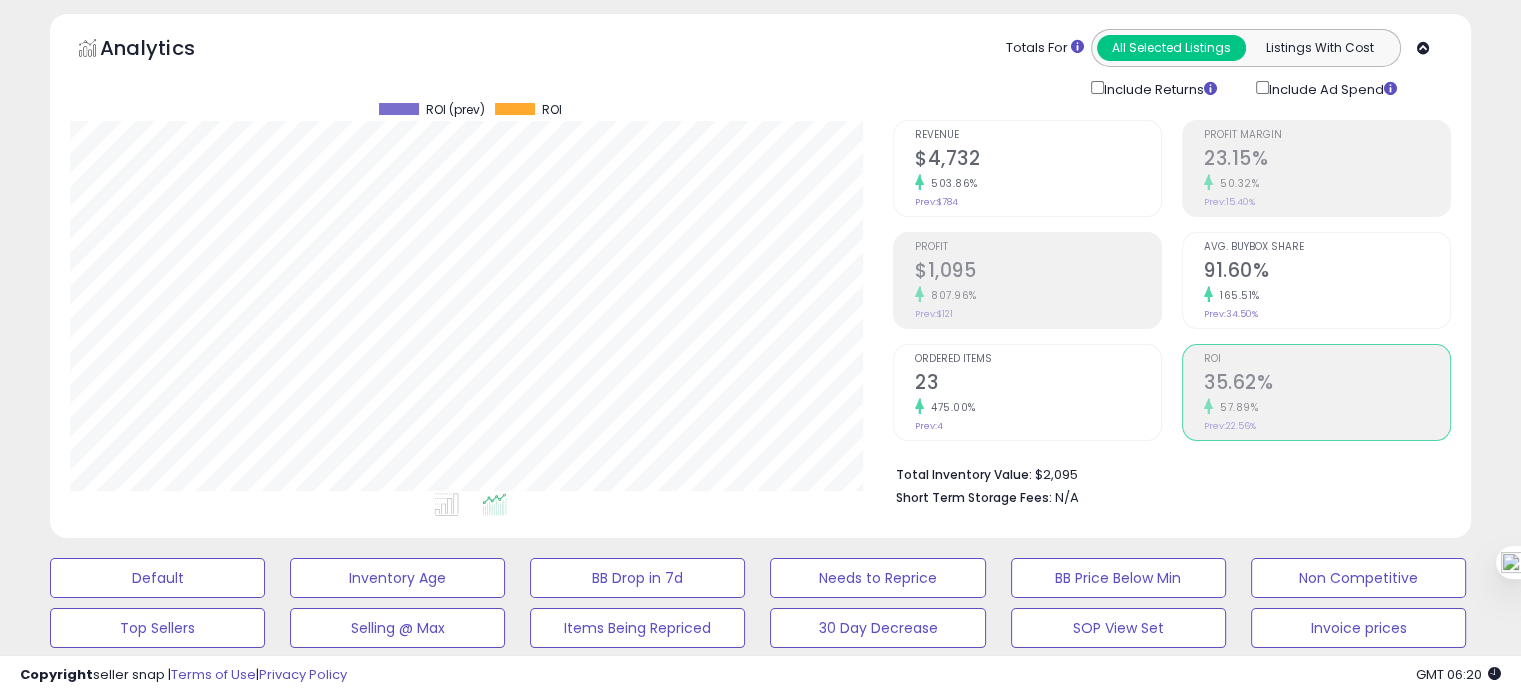 click on "Ordered Items
23
475.00%
Prev:  4" at bounding box center [1027, 392] 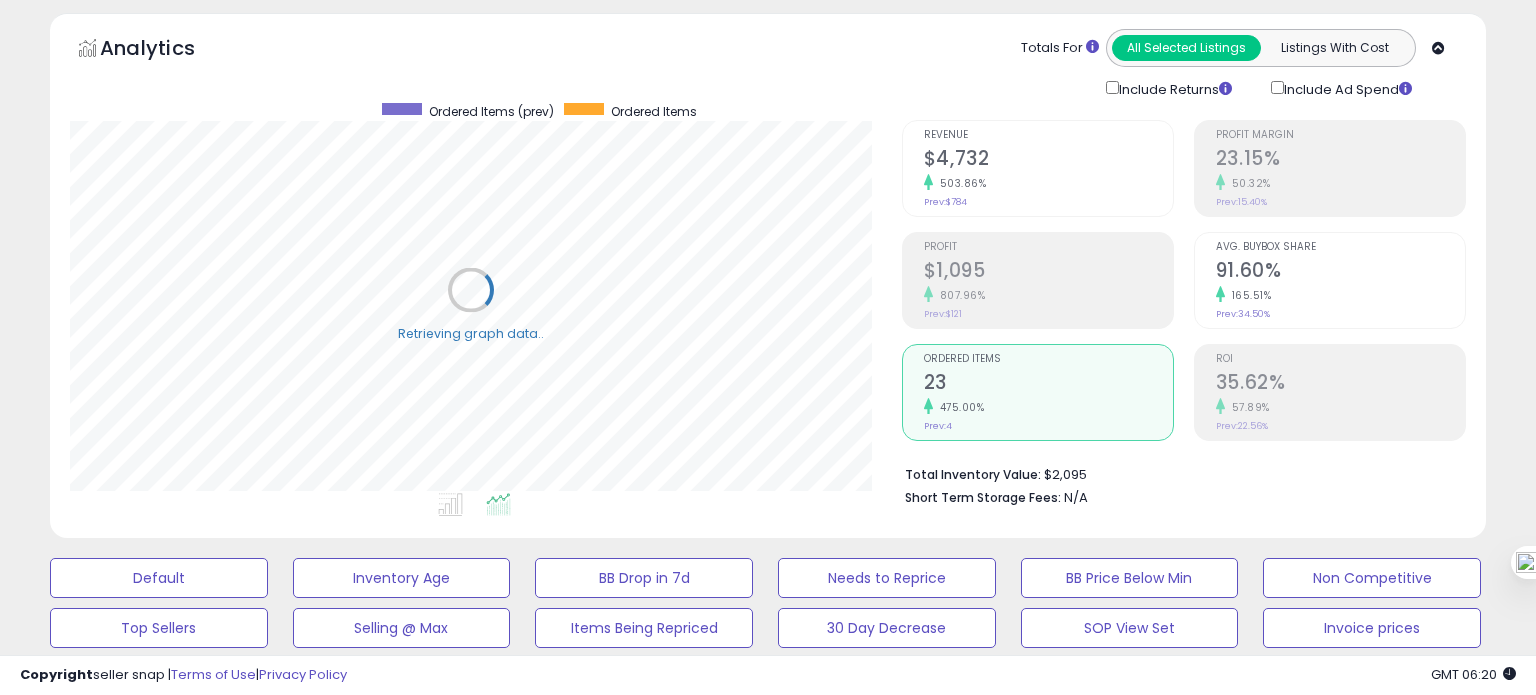 scroll, scrollTop: 999589, scrollLeft: 999168, axis: both 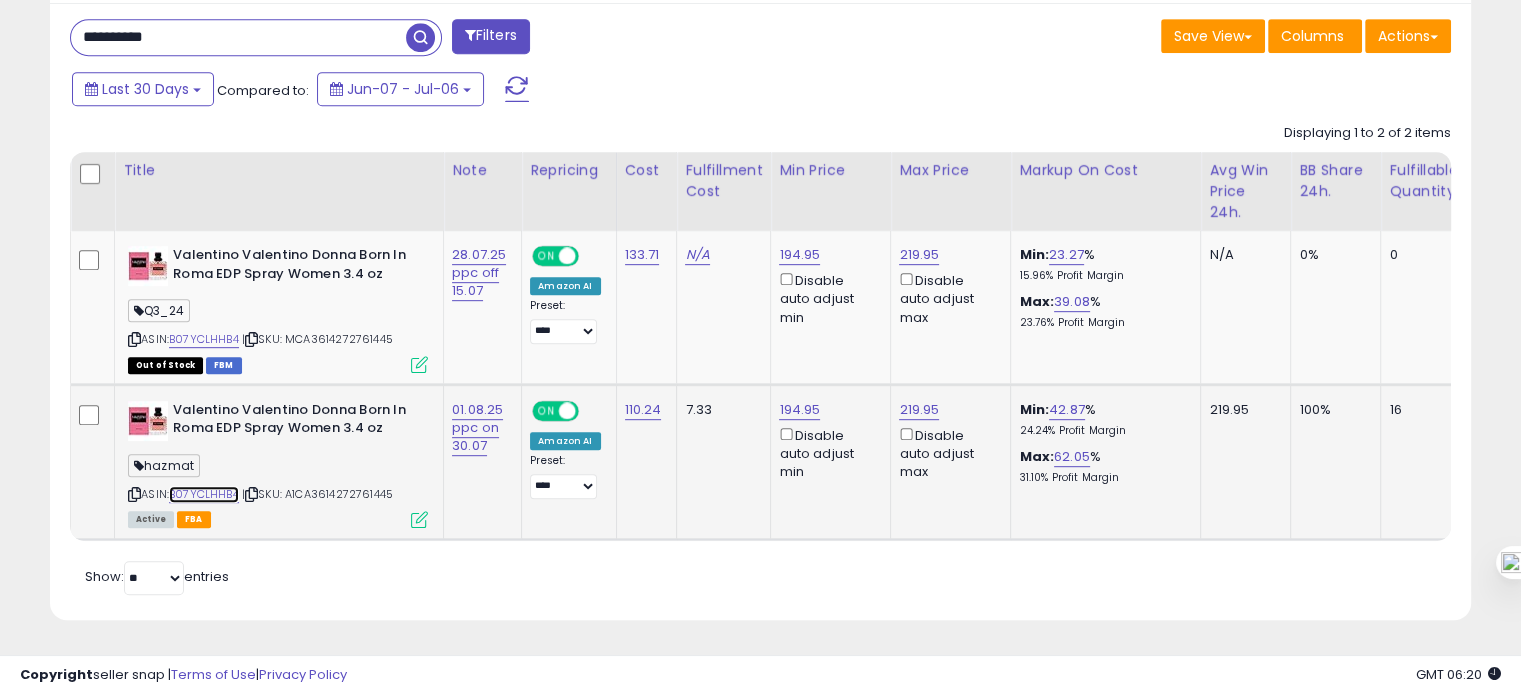 click on "B07YCLHHB4" at bounding box center [204, 494] 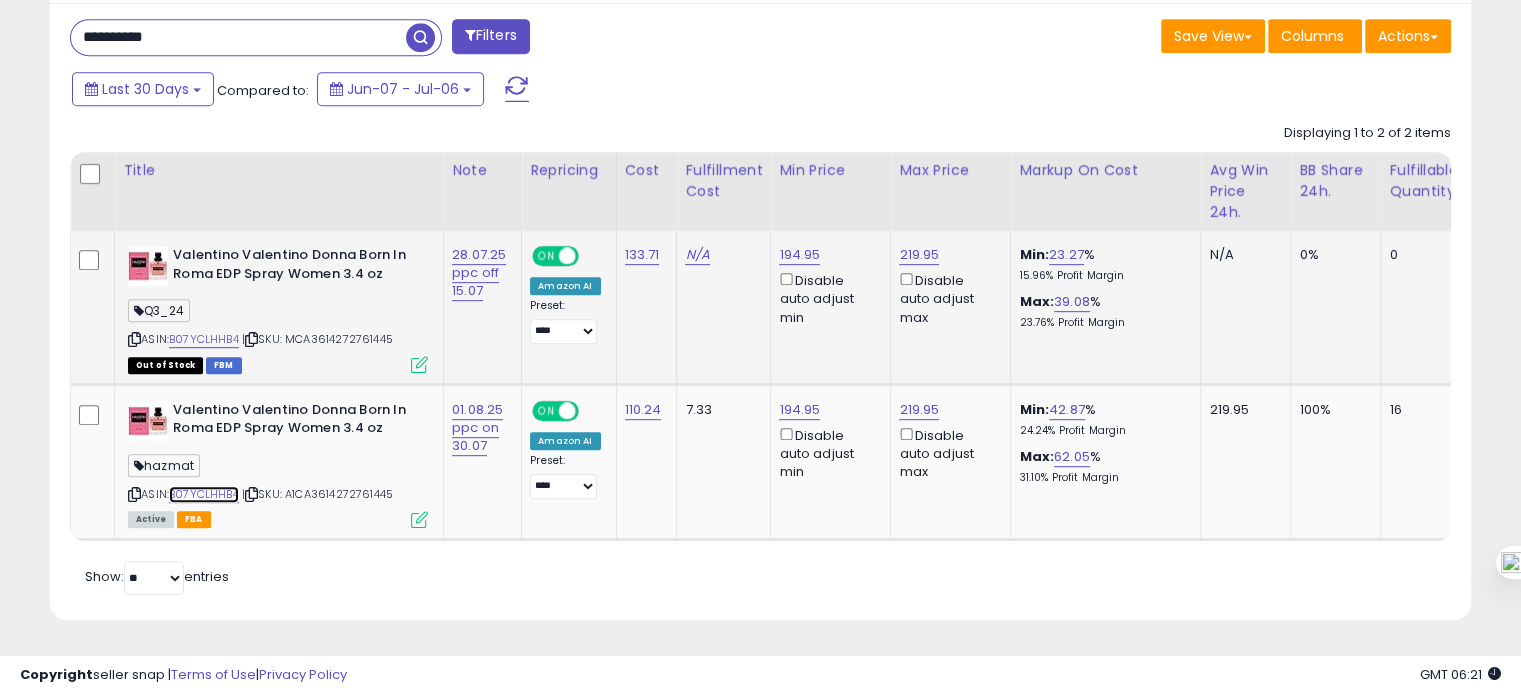 scroll, scrollTop: 0, scrollLeft: 10, axis: horizontal 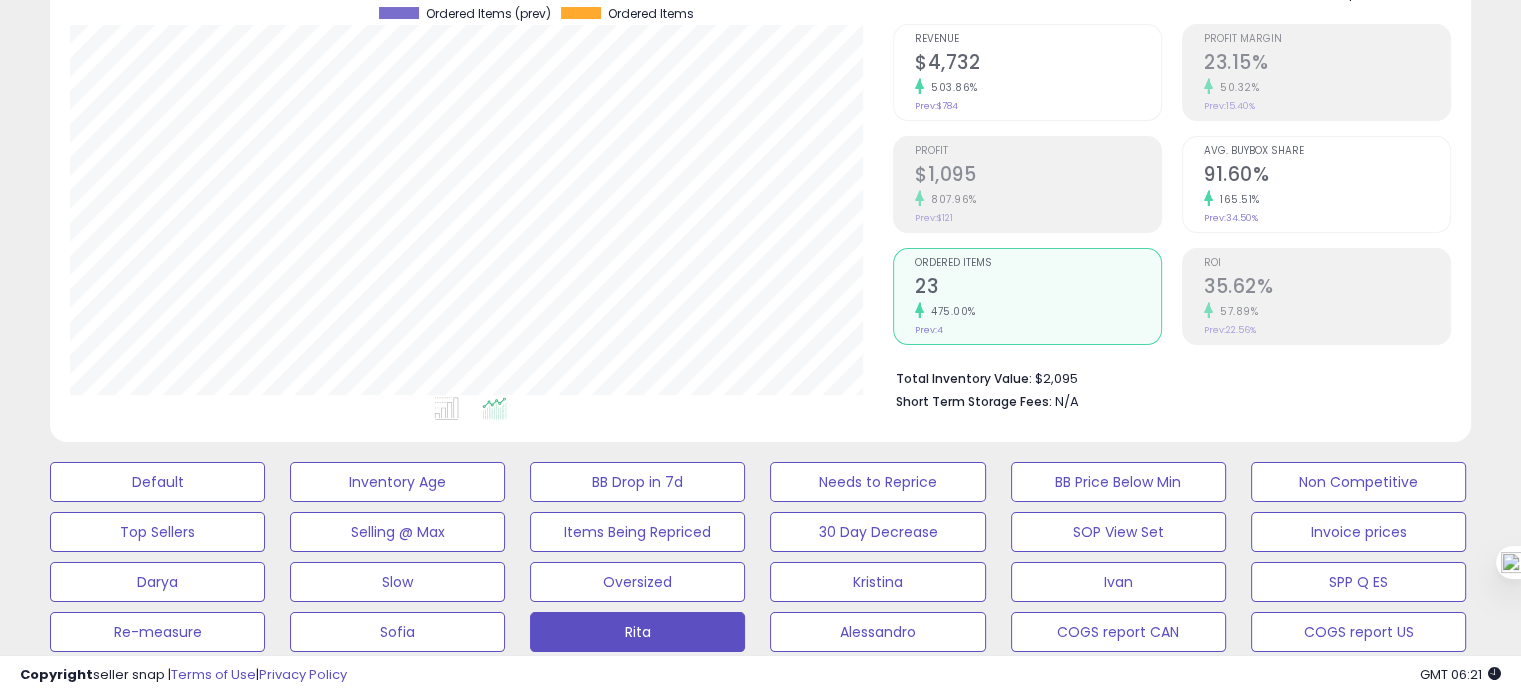 click on "$4,732" 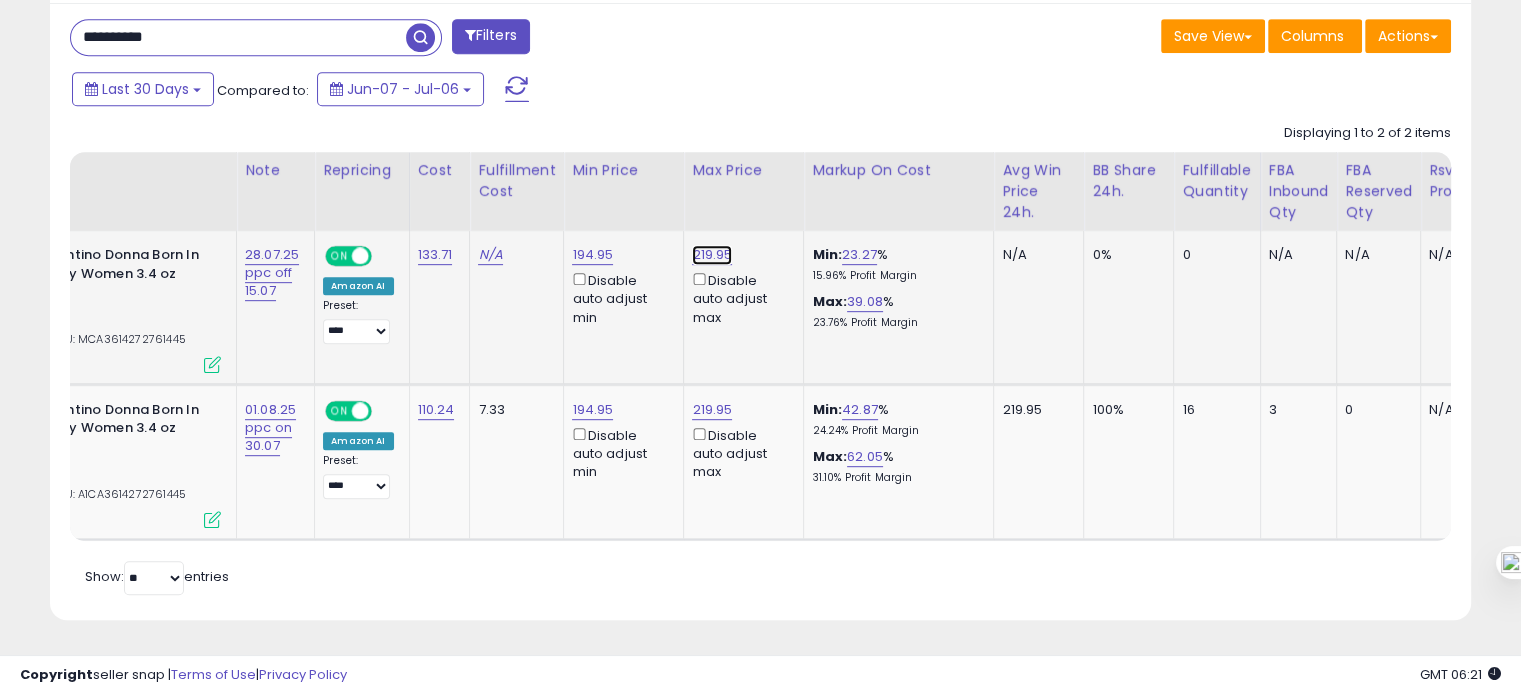 click on "219.95" at bounding box center (712, 255) 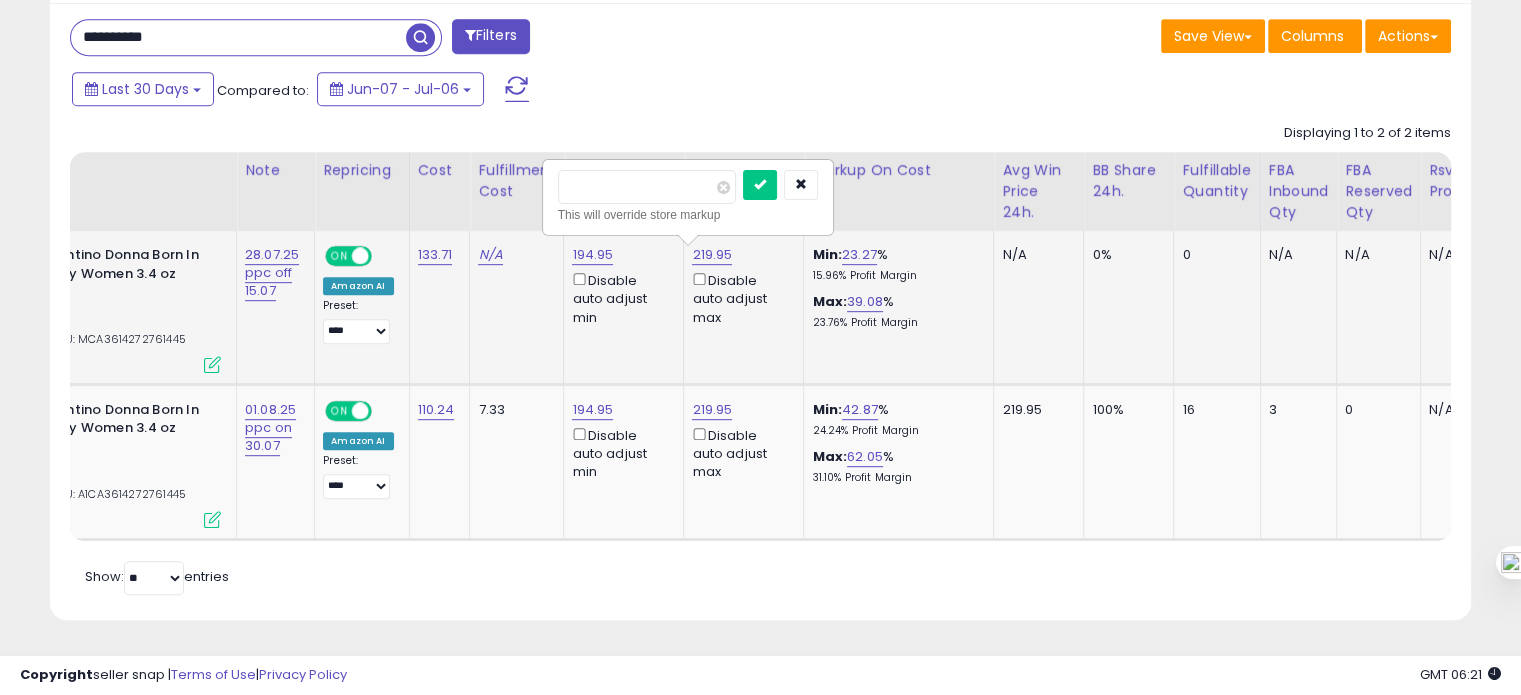 click on "******" at bounding box center [647, 187] 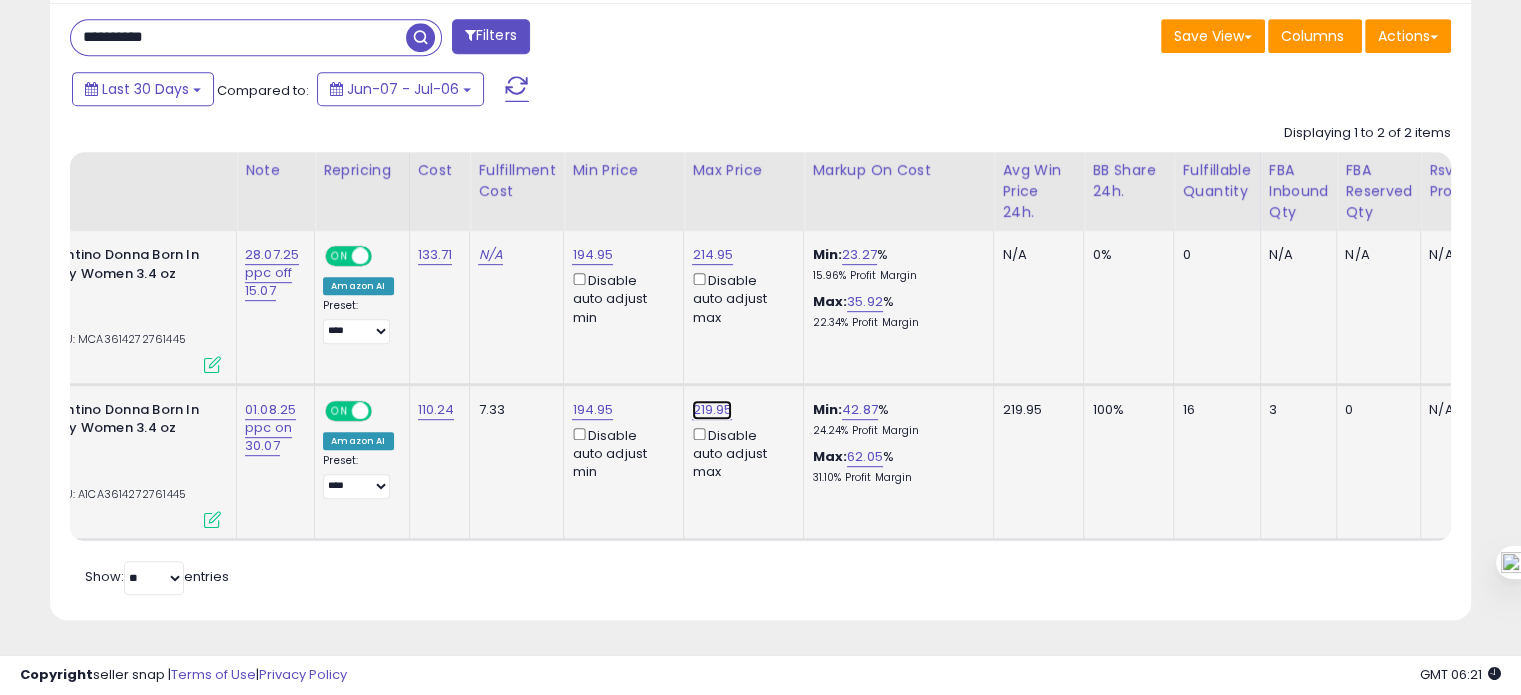 click on "219.95" at bounding box center (712, 255) 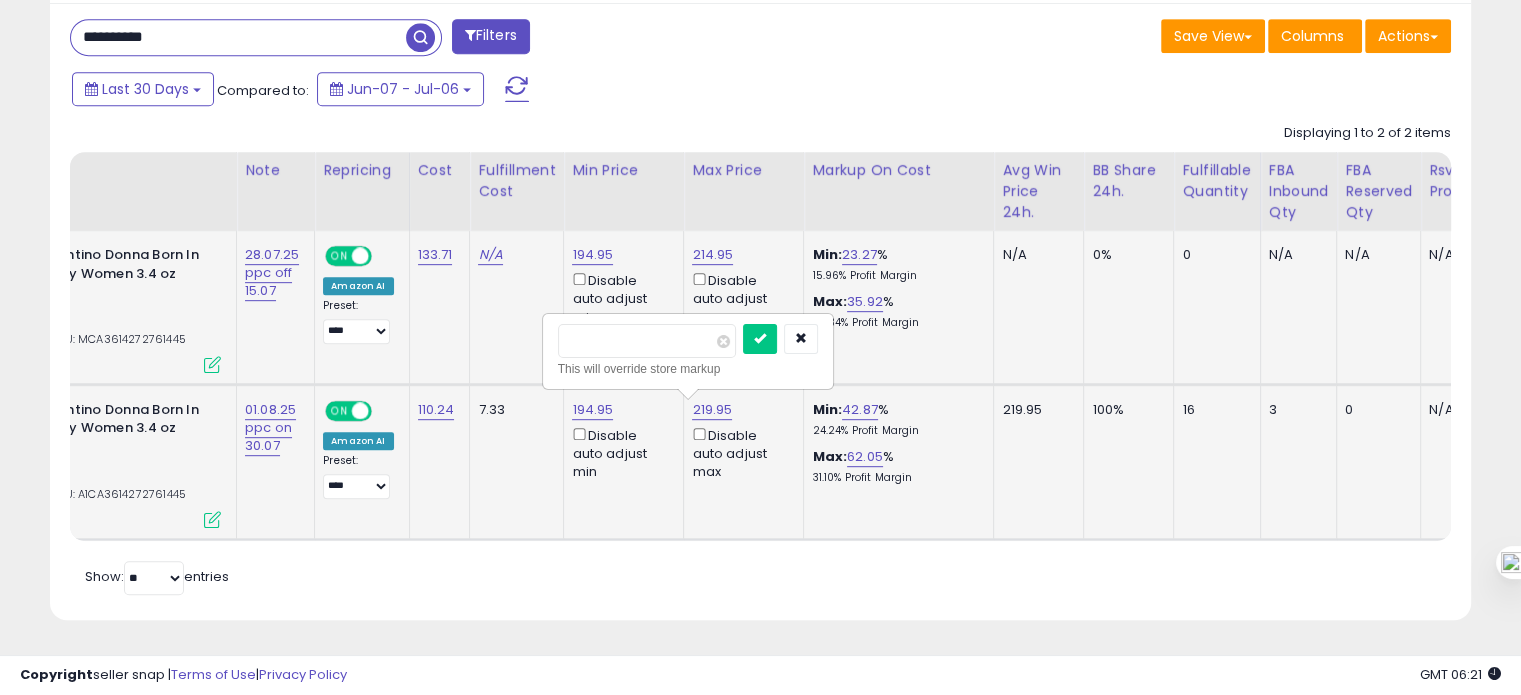 click on "******" at bounding box center [647, 341] 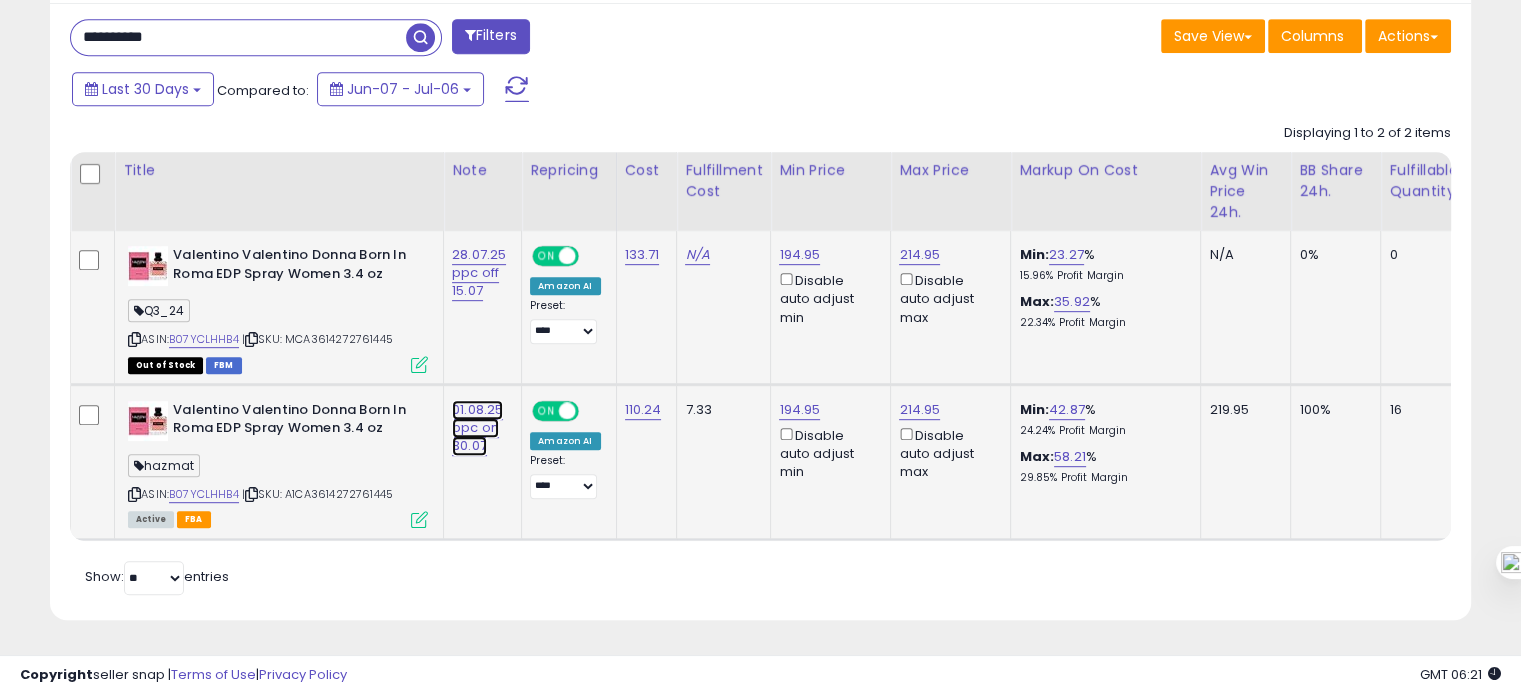 click on "01.08.25 ppc on 30.07" at bounding box center [479, 273] 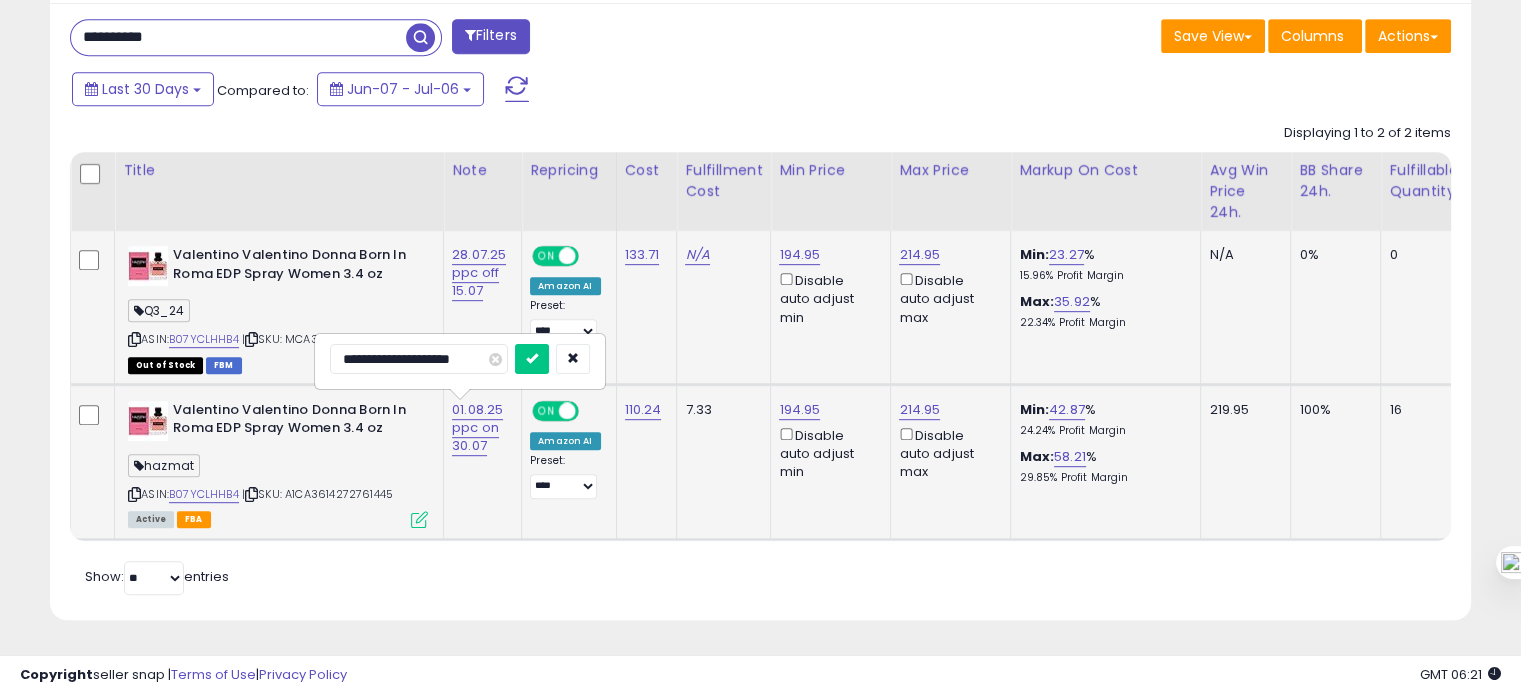 click on "**********" at bounding box center (419, 359) 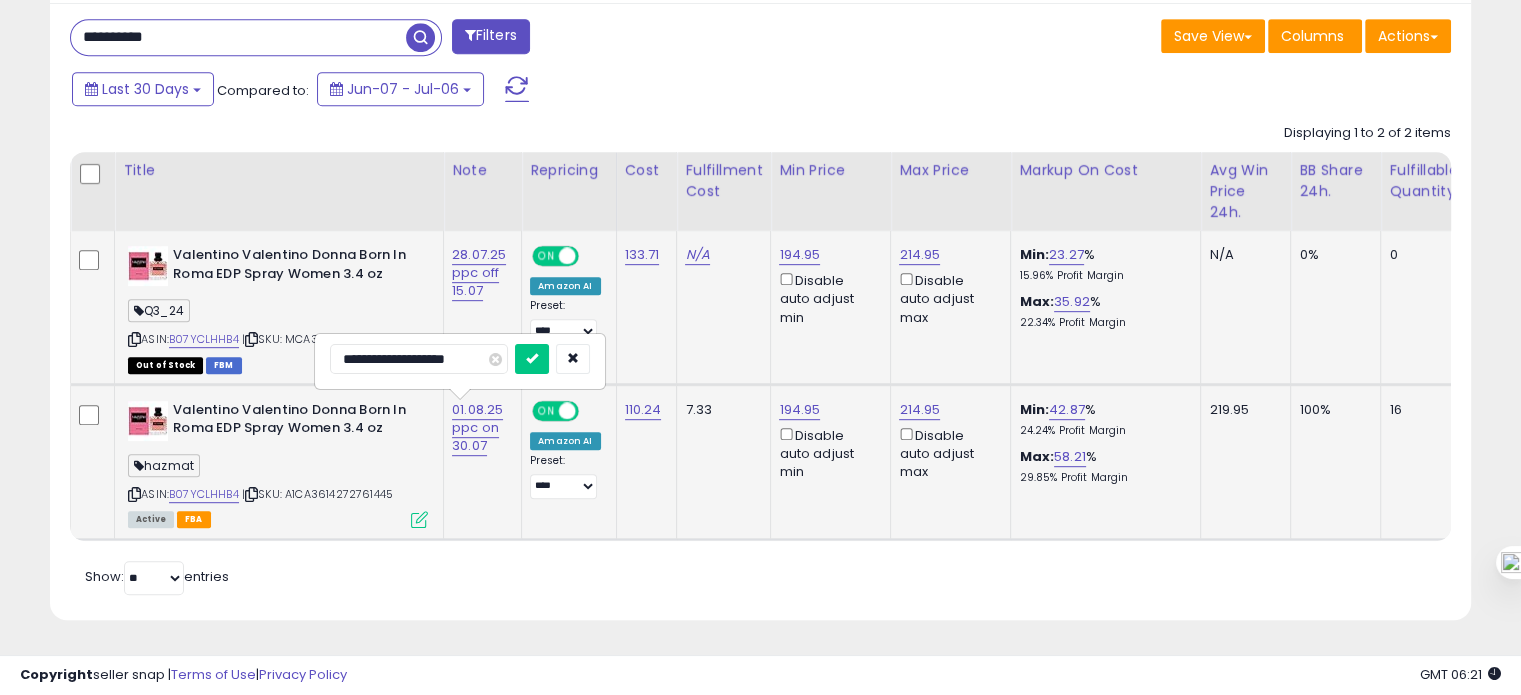 type on "**********" 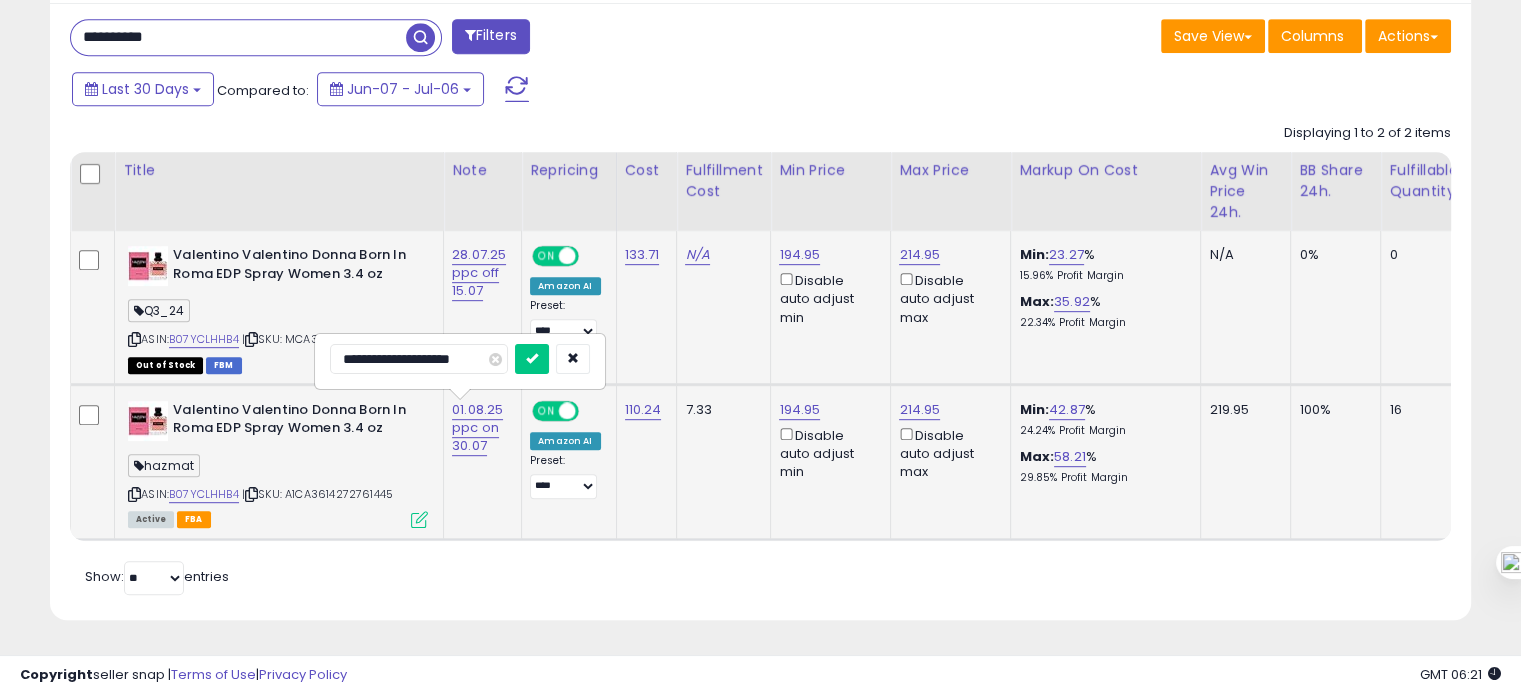 click at bounding box center [532, 359] 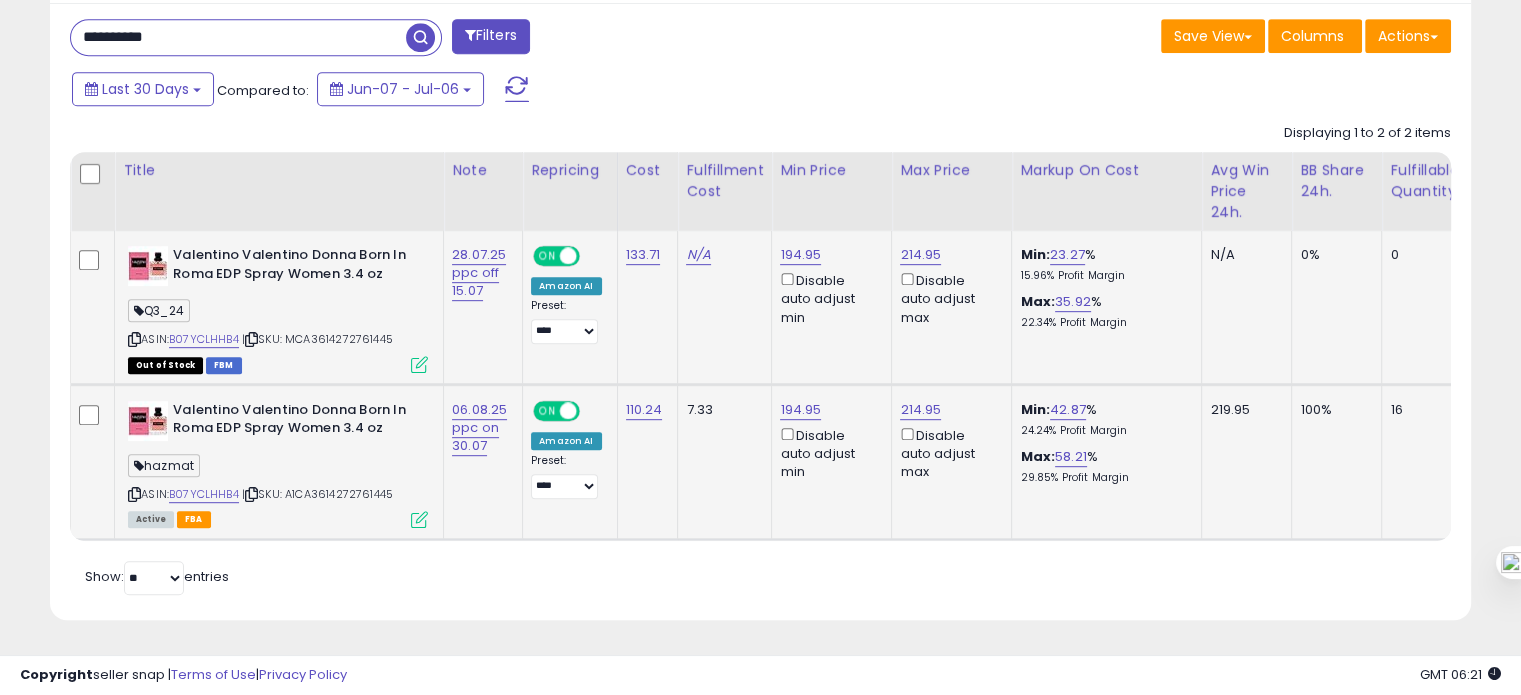 click on "**********" at bounding box center (238, 37) 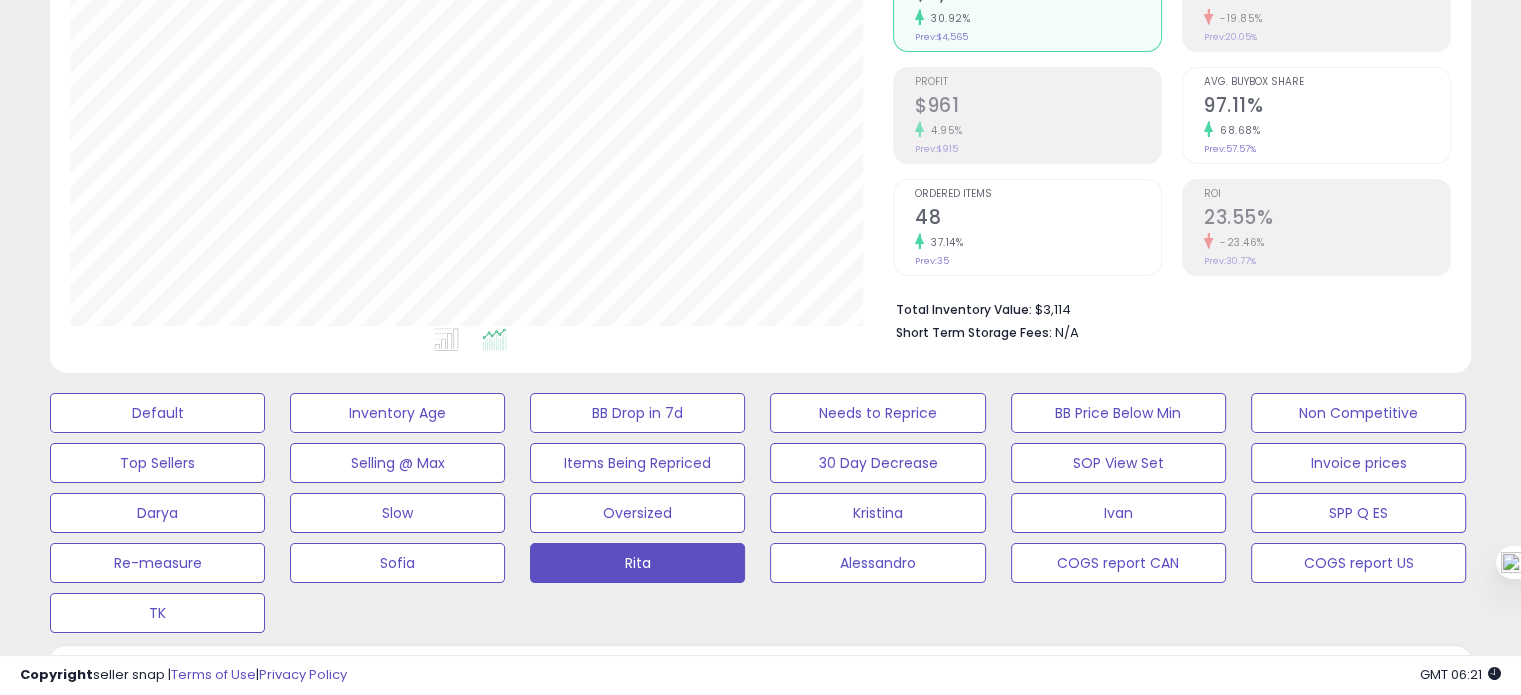 click on "Ordered Items
48
37.14%
Prev:  35" at bounding box center (1027, 227) 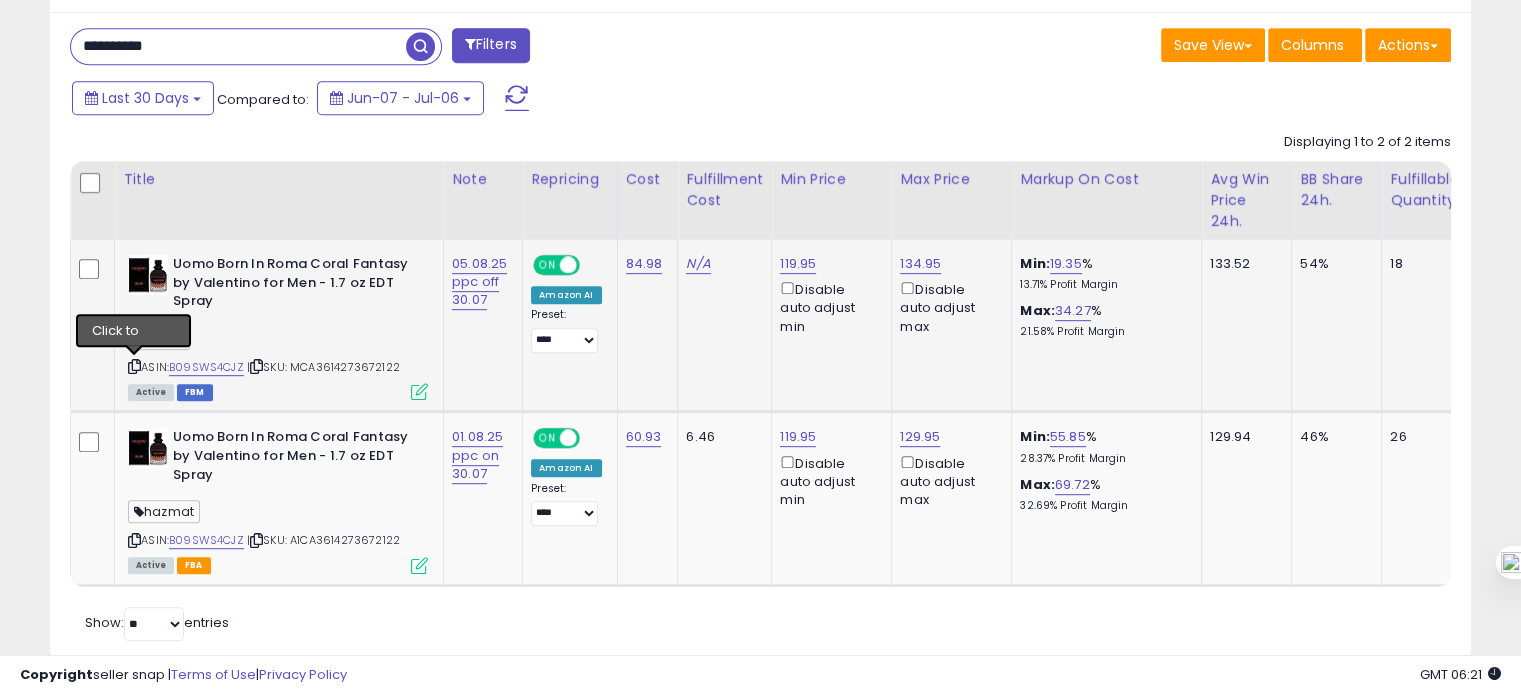 click at bounding box center [134, 366] 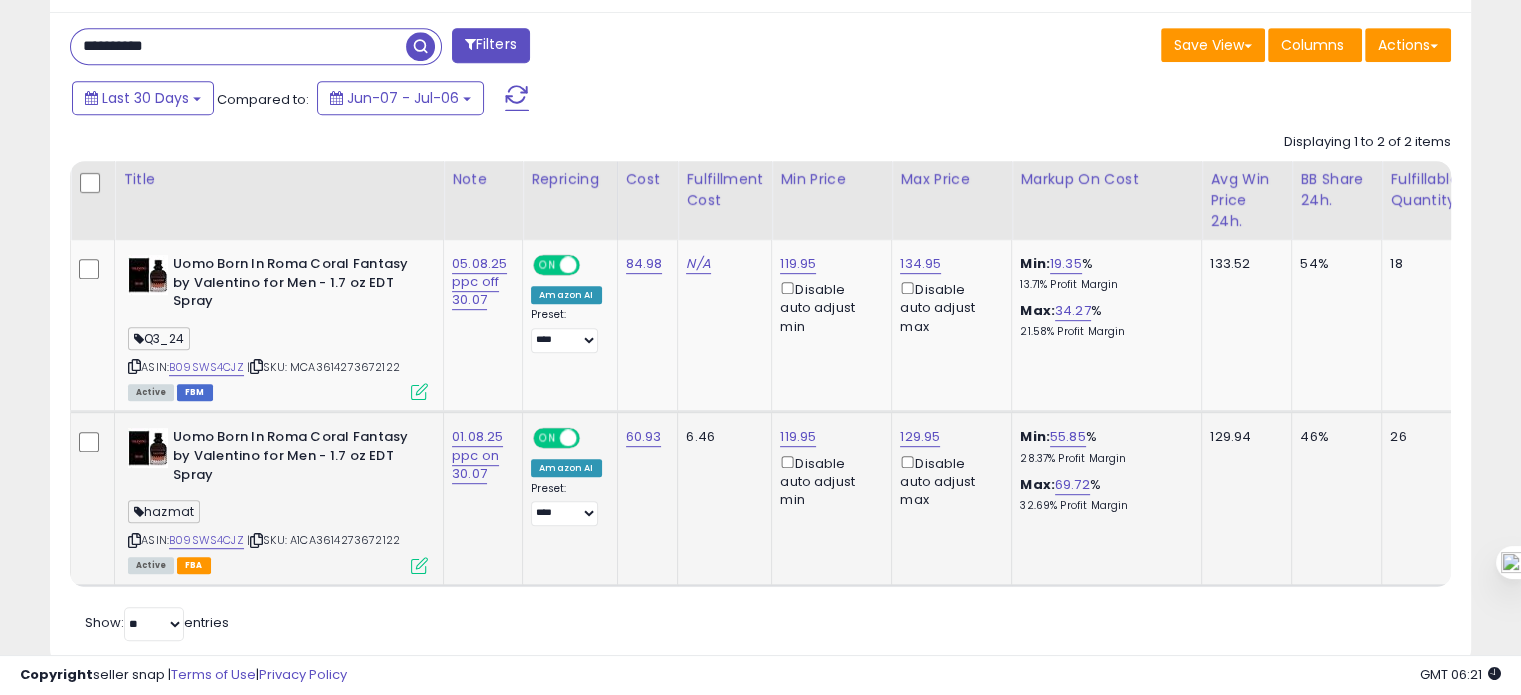 click on "|   SKU: A1CA3614273672122" at bounding box center (323, 540) 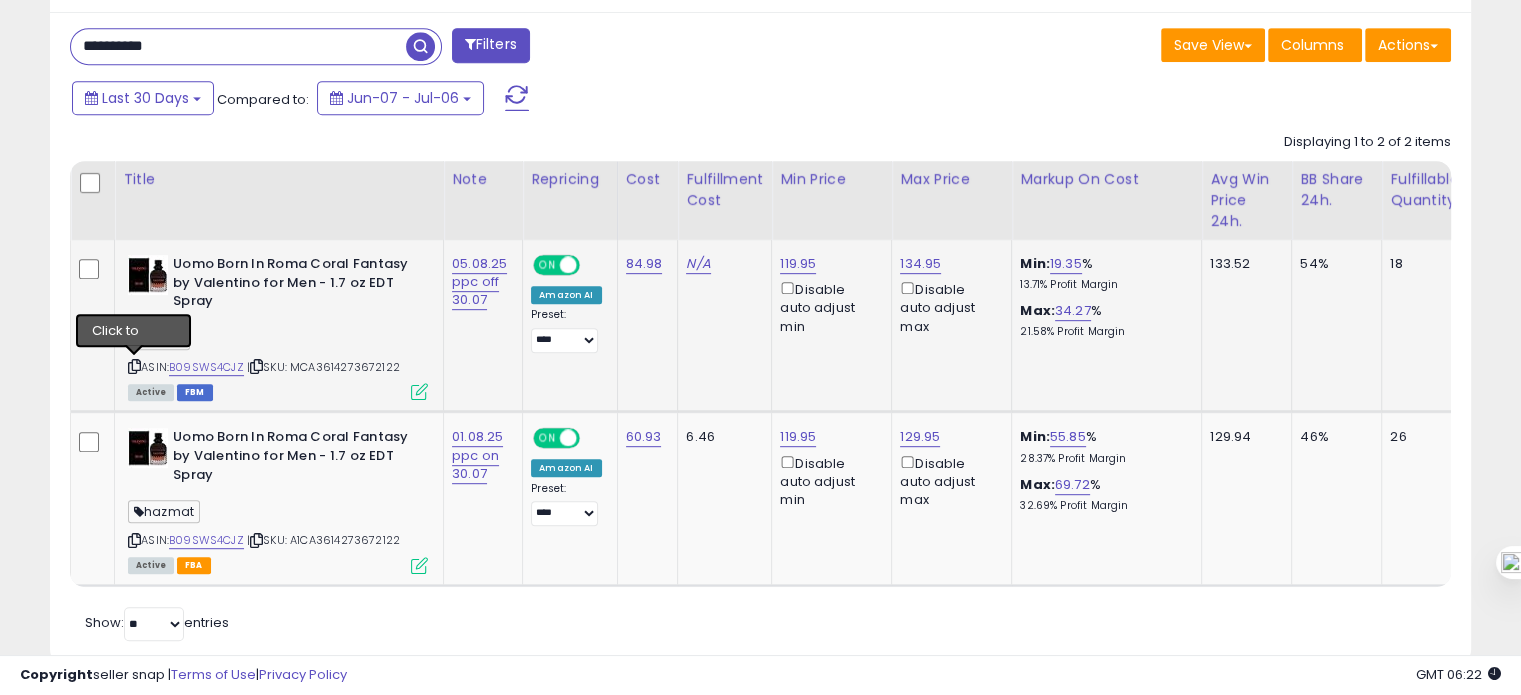 click at bounding box center [134, 366] 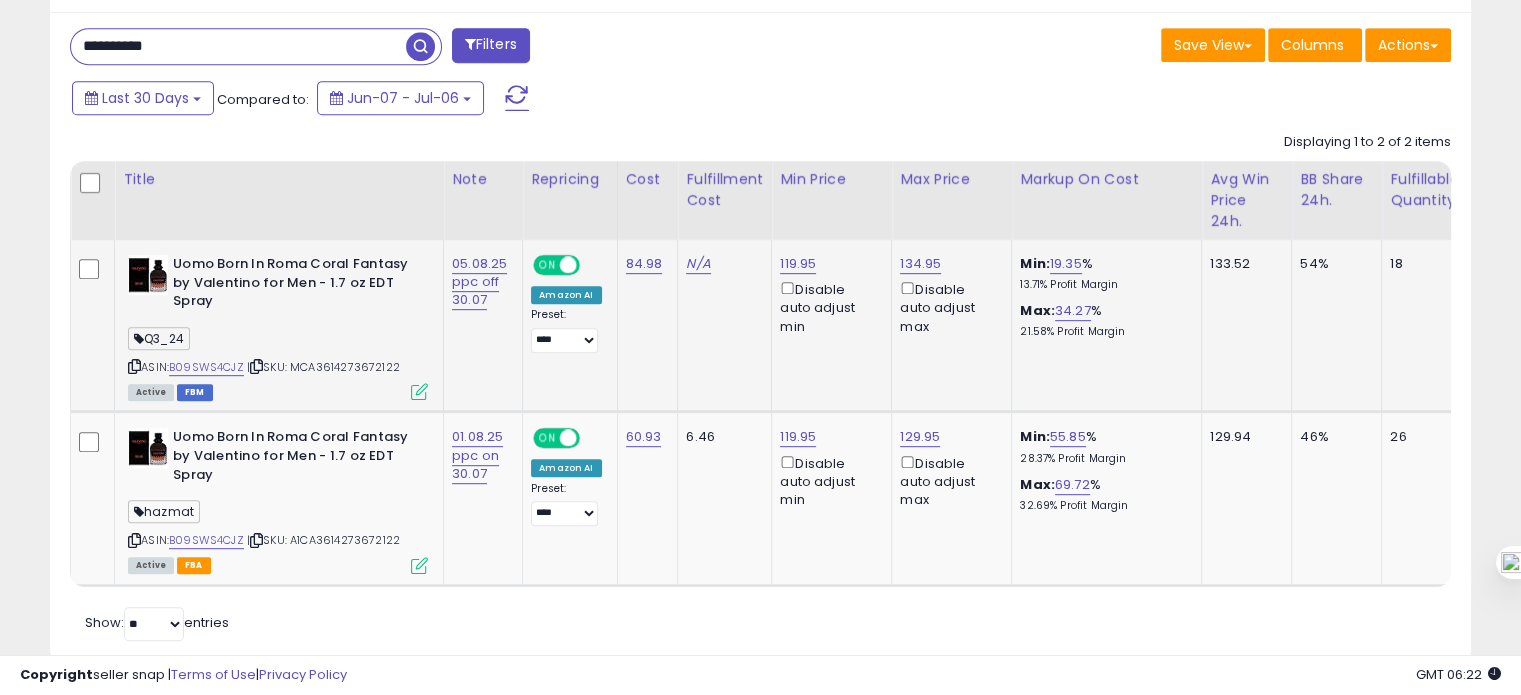 click on "|   SKU: MCA3614273672122" at bounding box center [323, 367] 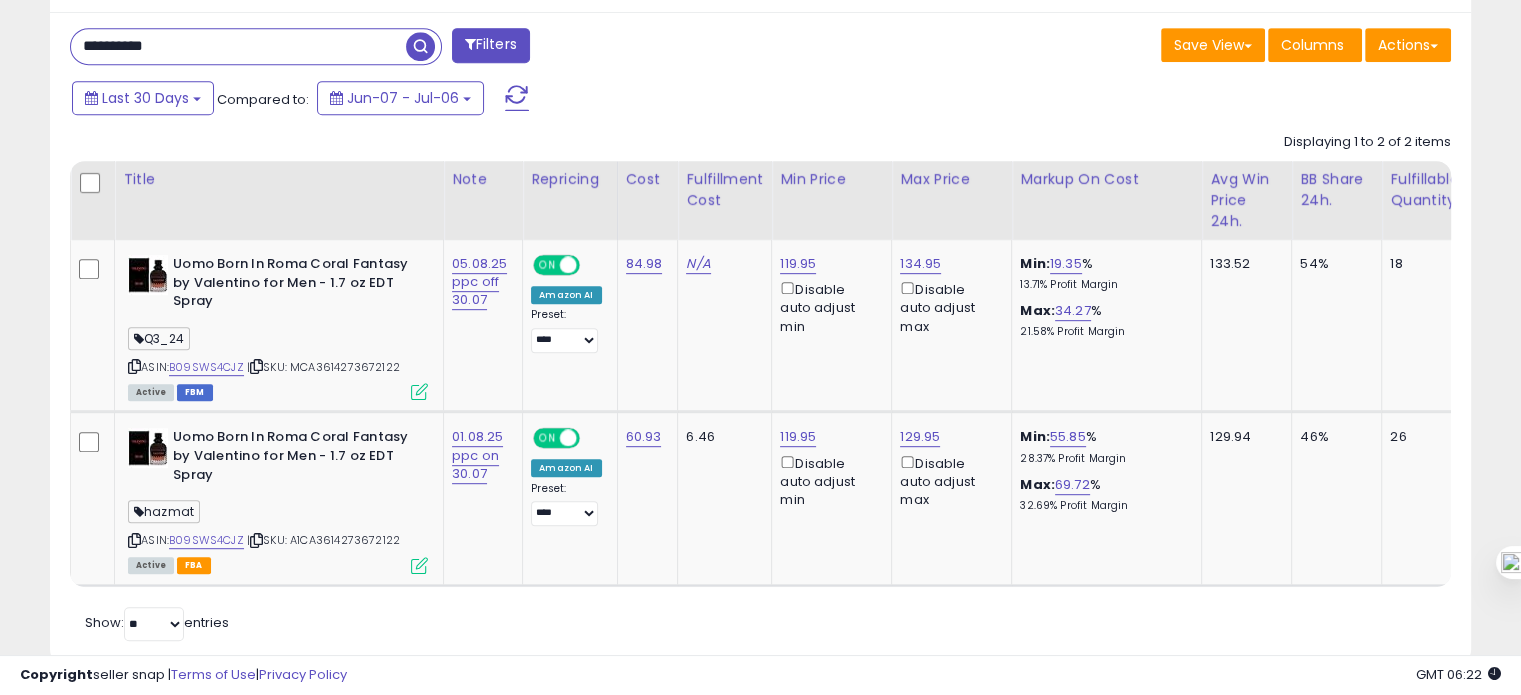 click on "**********" at bounding box center [238, 46] 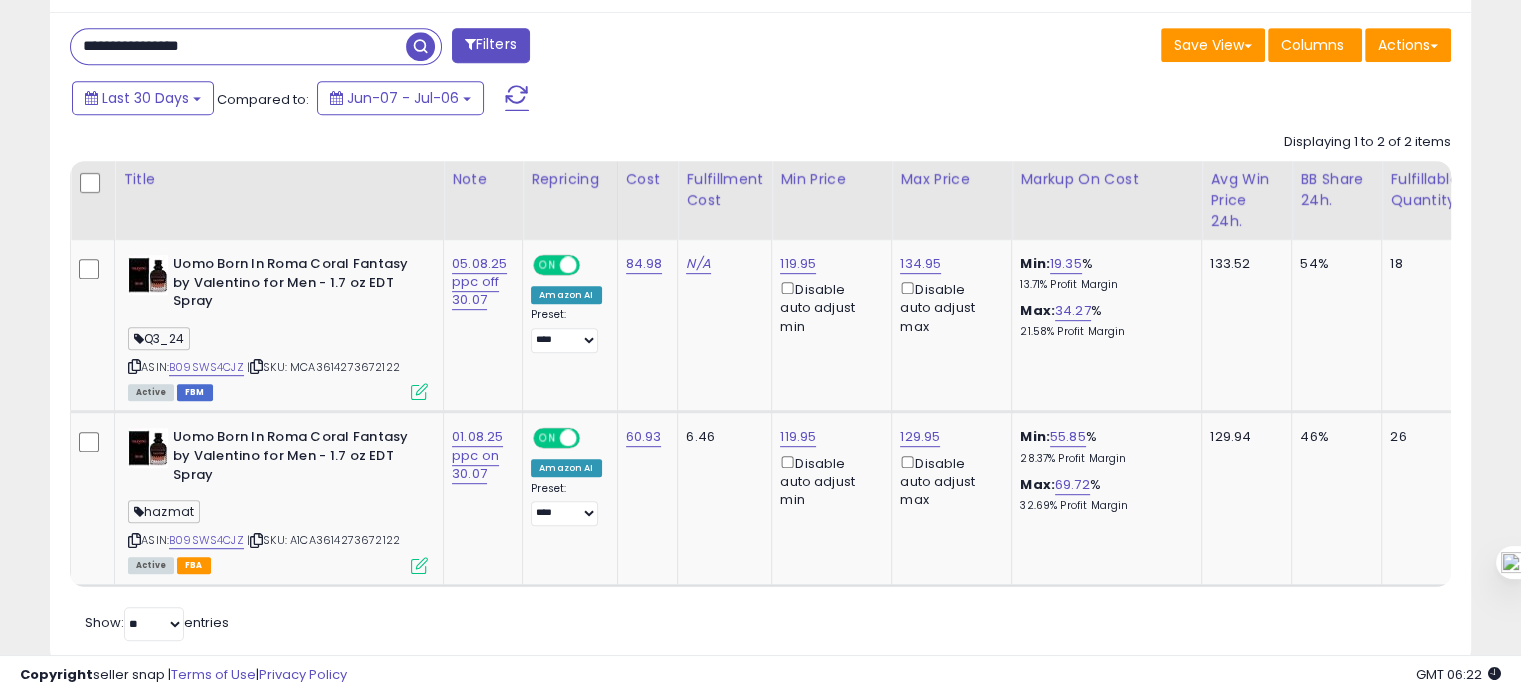 type on "**********" 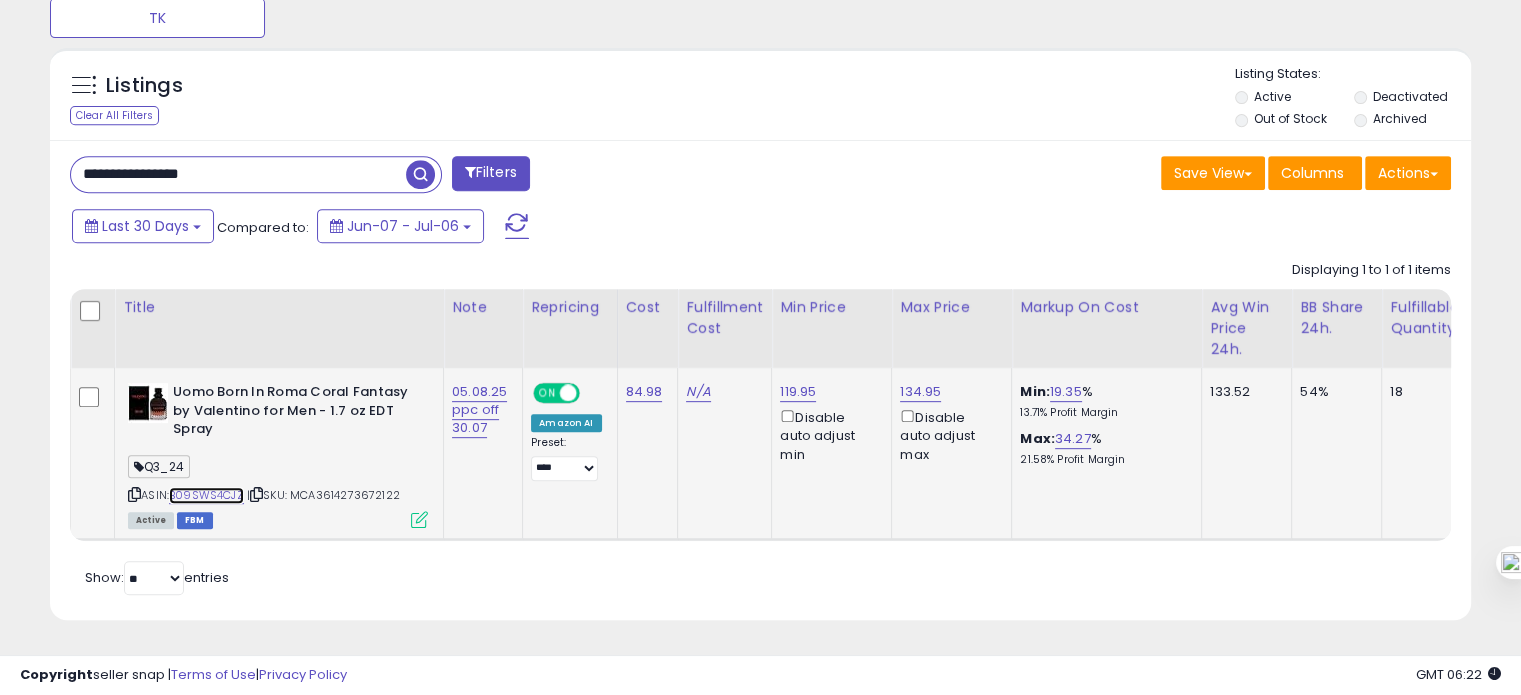 click on "B09SWS4CJZ" at bounding box center (206, 495) 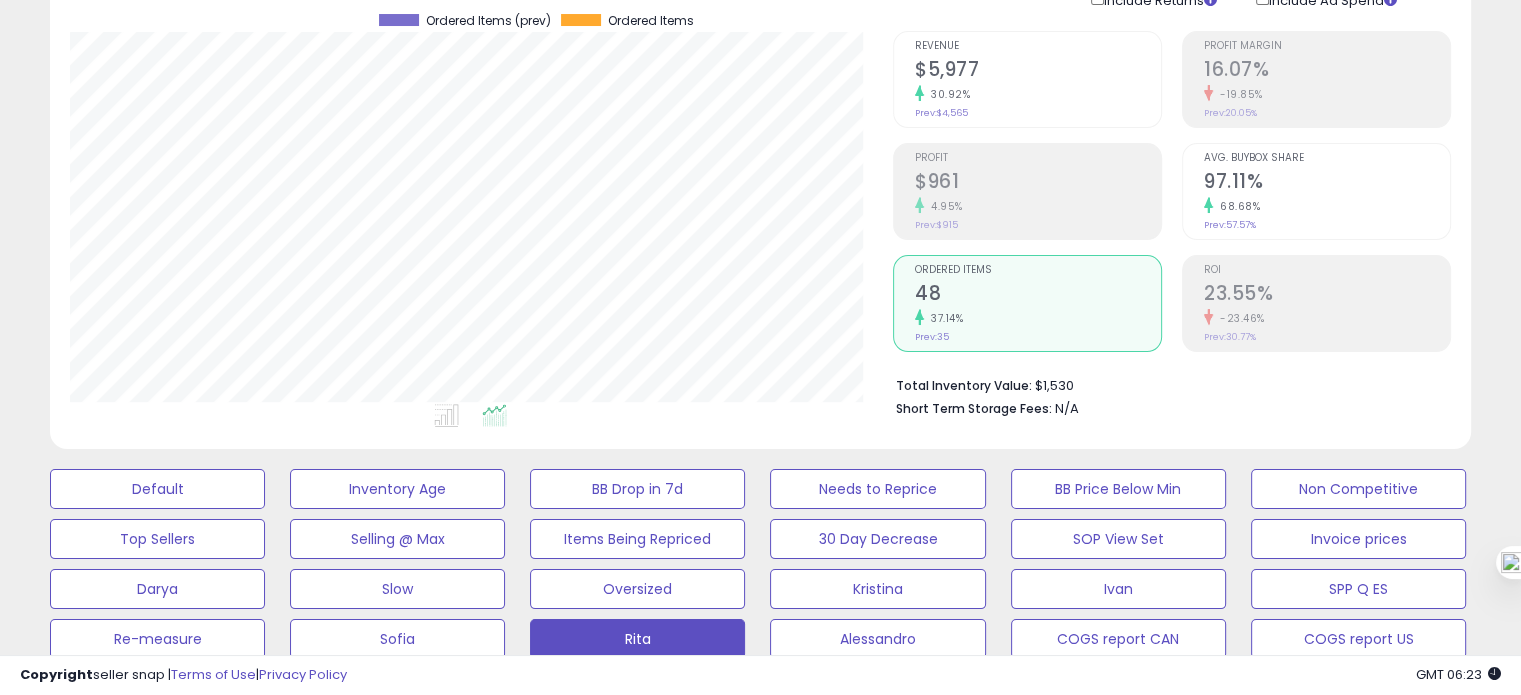 click at bounding box center [1208, 317] 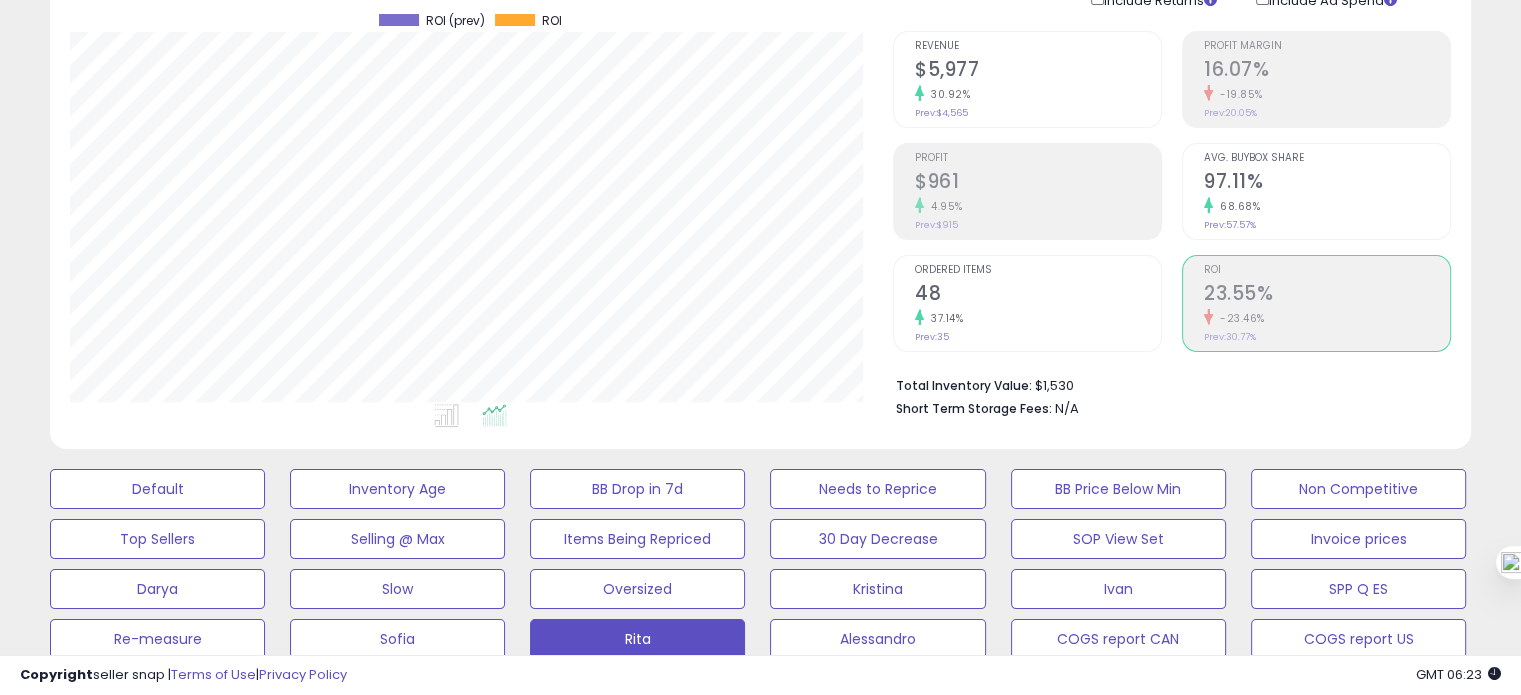 click on "48" at bounding box center (1038, 295) 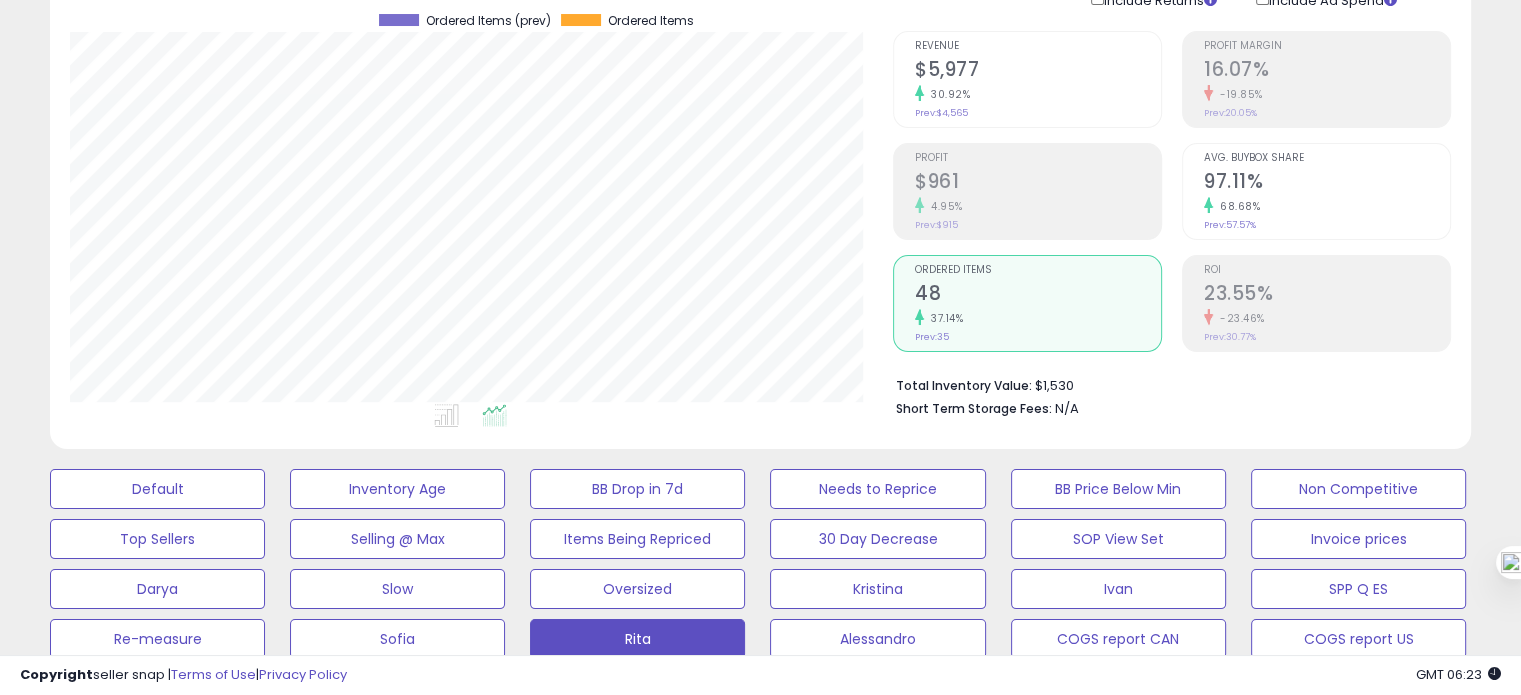 click on "23.55%" at bounding box center [1327, 295] 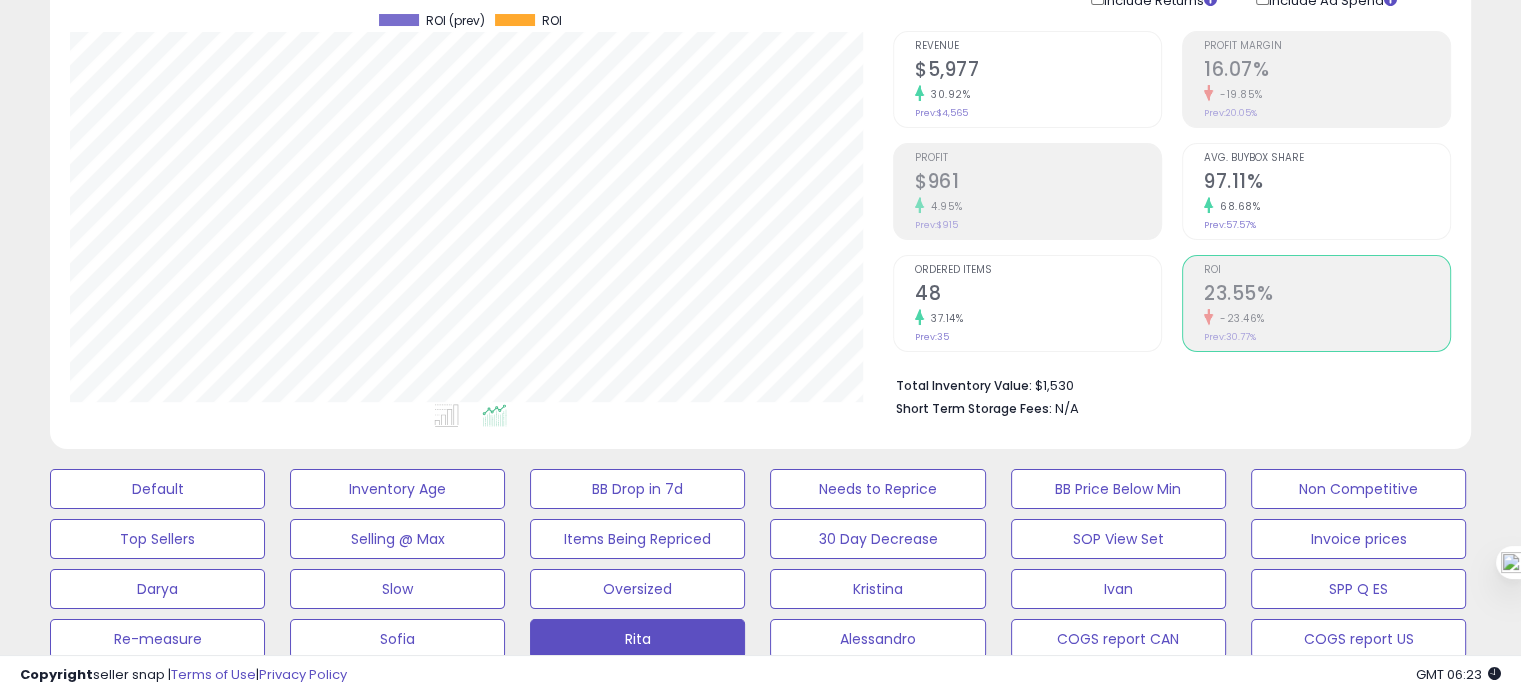 click on "Ordered Items
48
37.14%
Prev:  35" at bounding box center (1038, 301) 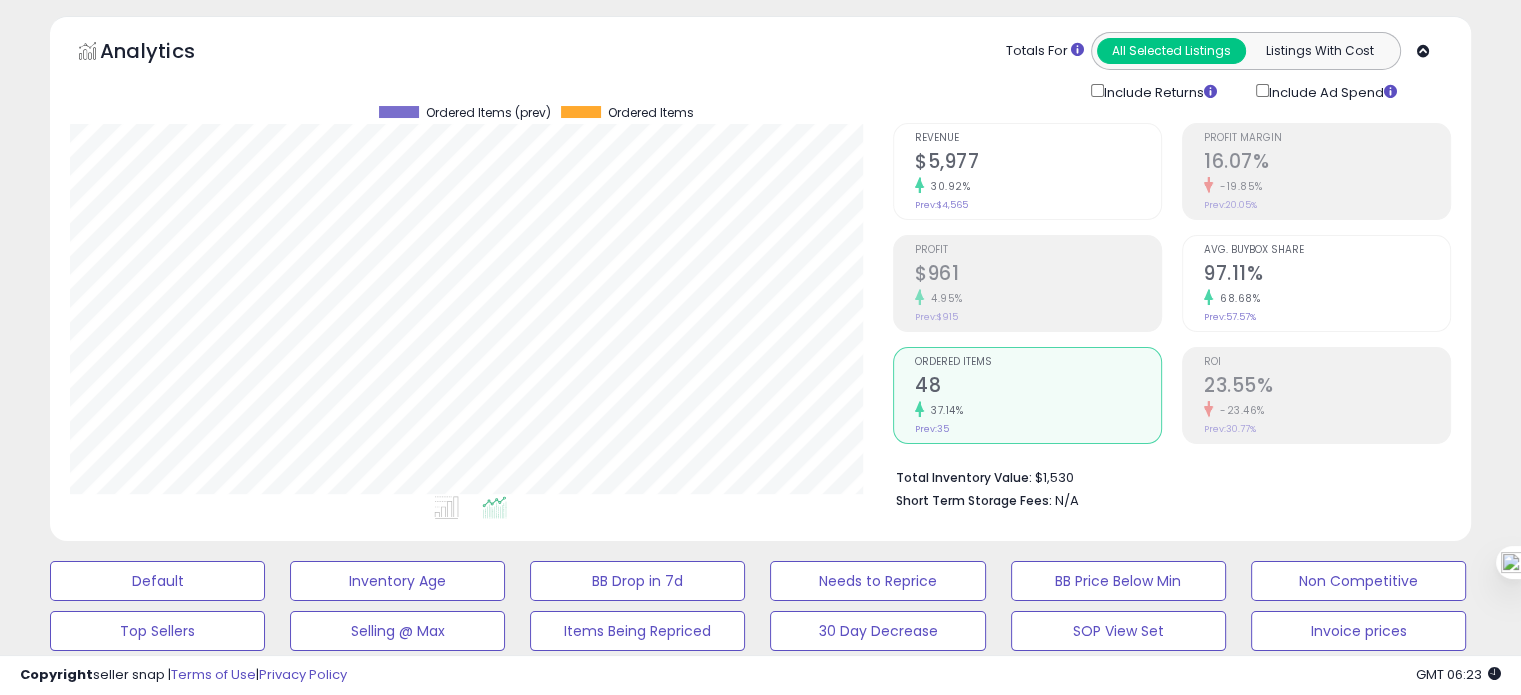 click on "$5,977" 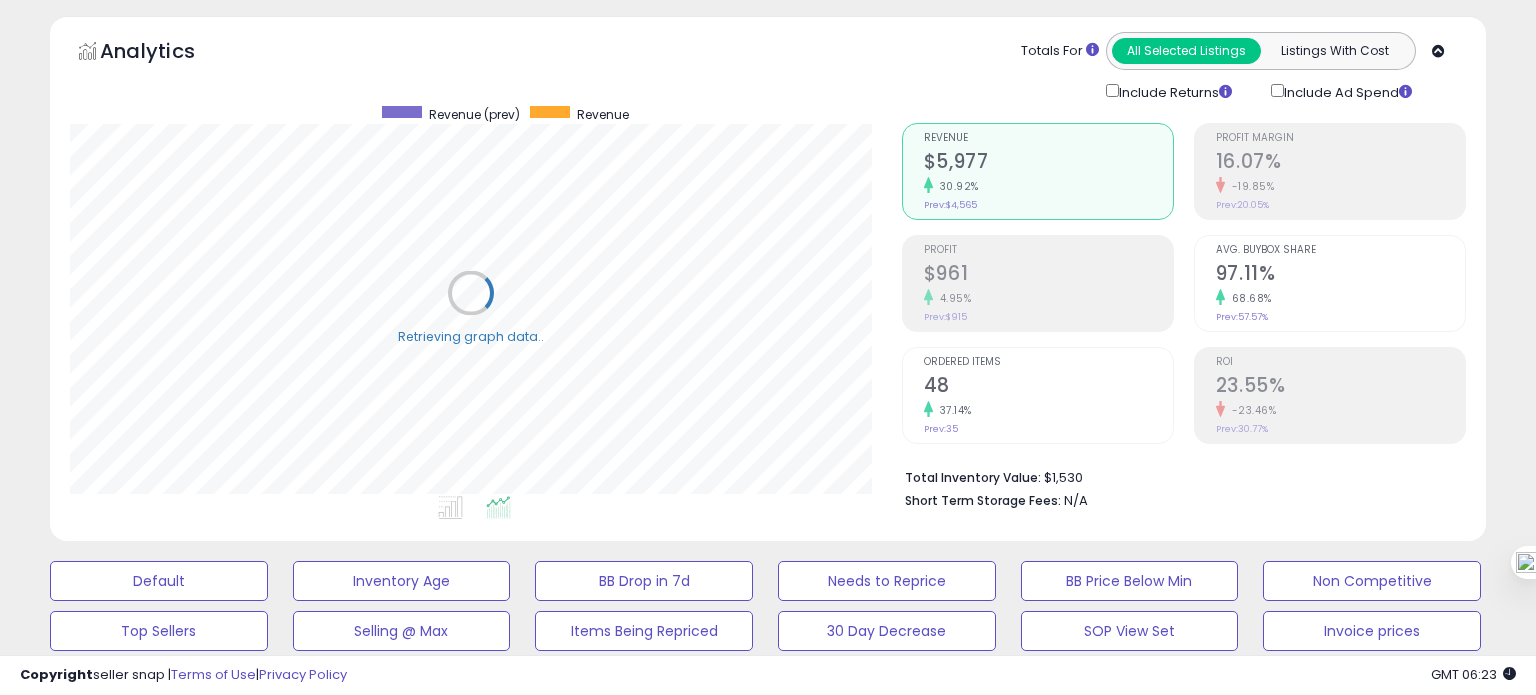 scroll, scrollTop: 999589, scrollLeft: 999168, axis: both 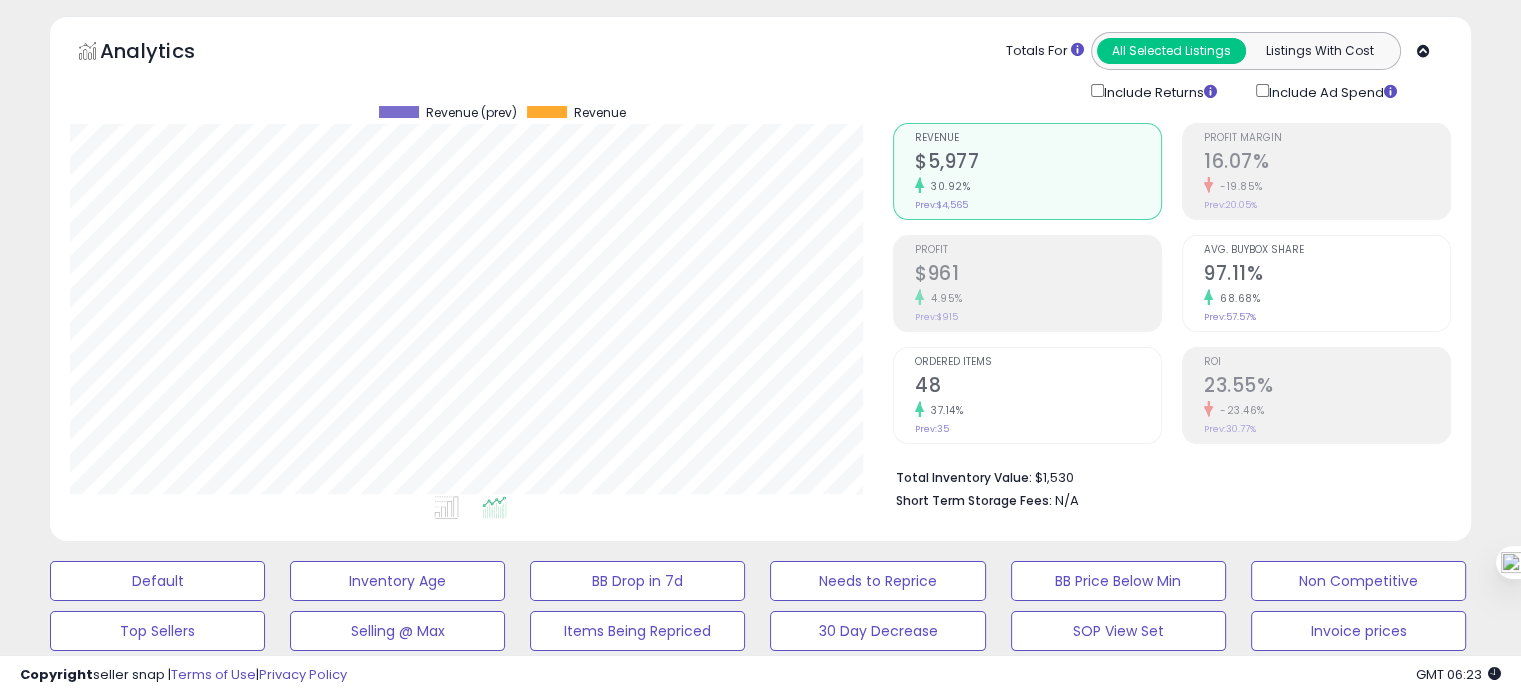 click on "Total Inventory Value:   $1,530
Short Term Storage Fees:   N/A" at bounding box center (1172, 482) 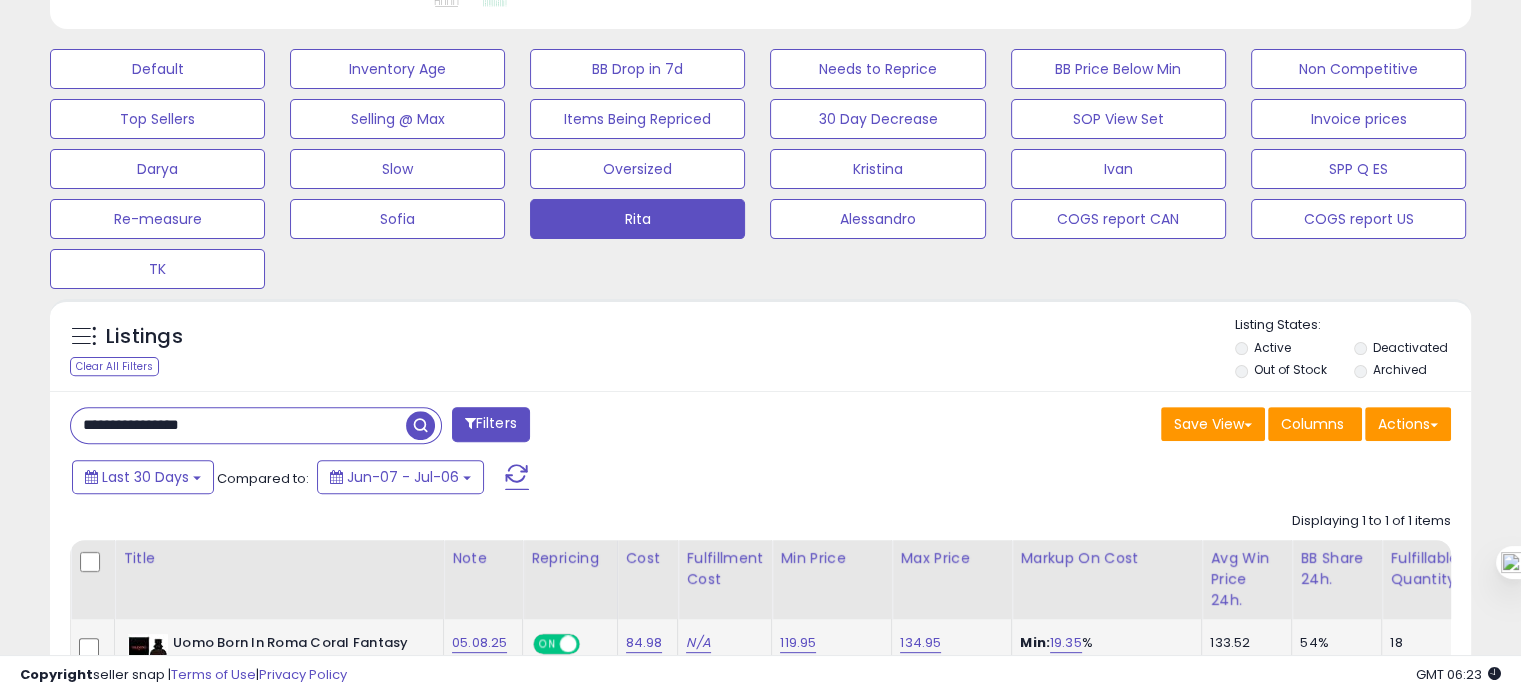 scroll, scrollTop: 828, scrollLeft: 0, axis: vertical 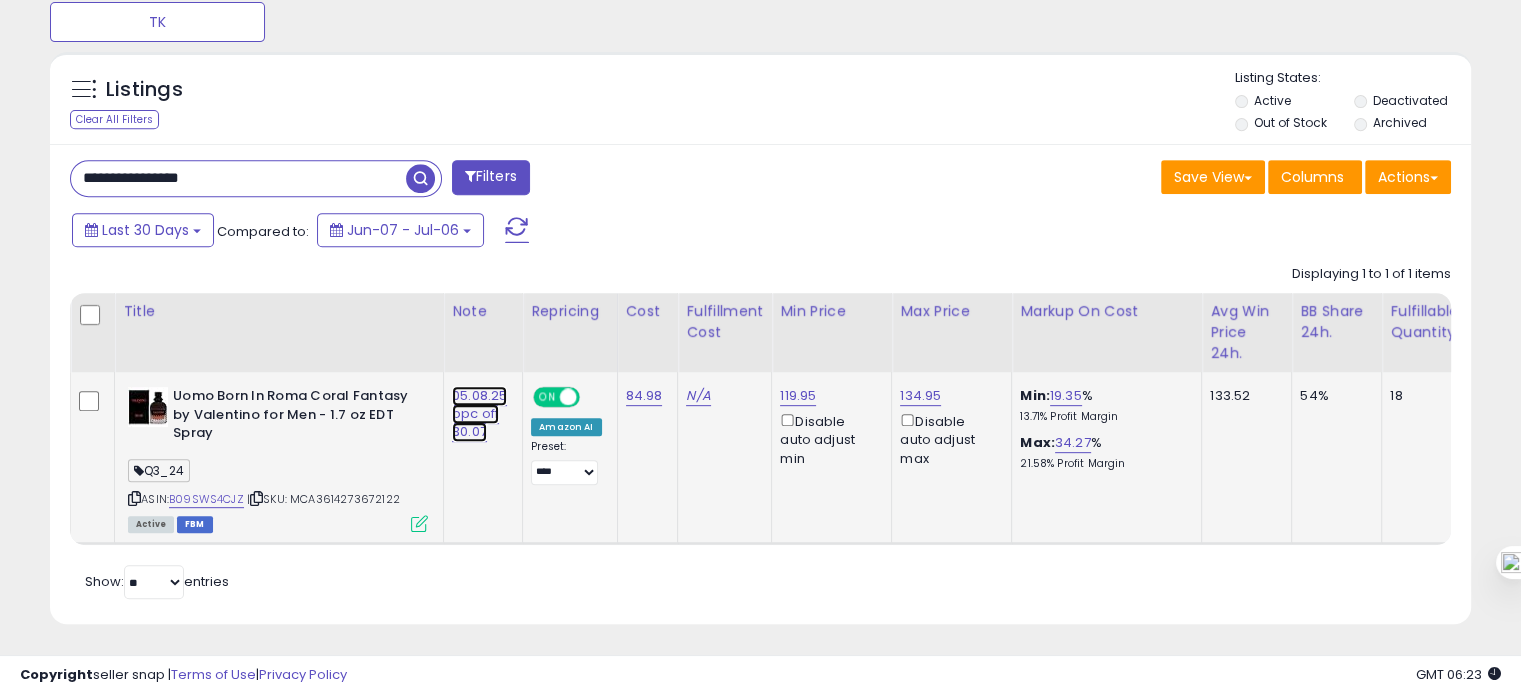 click on "05.08.25 ppc off 30.07" at bounding box center [479, 414] 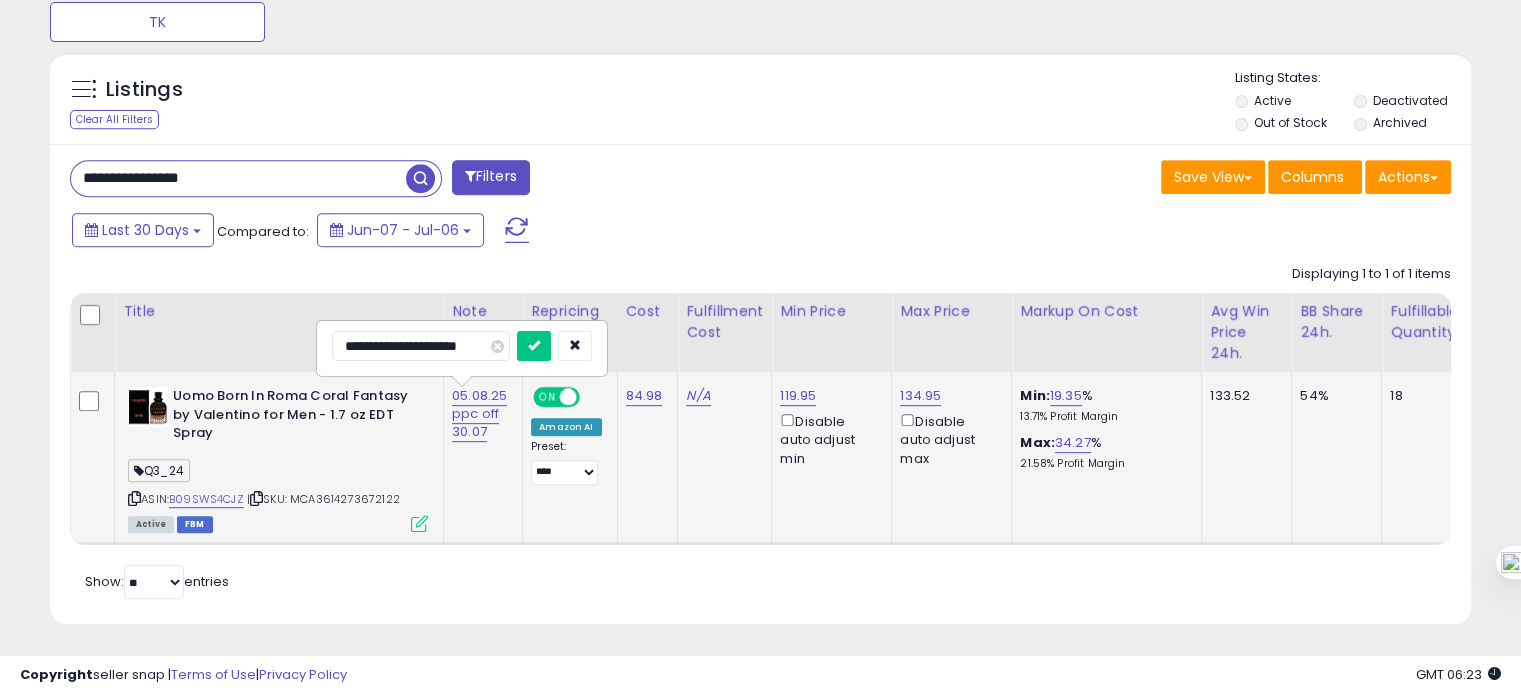 click on "**********" at bounding box center (421, 346) 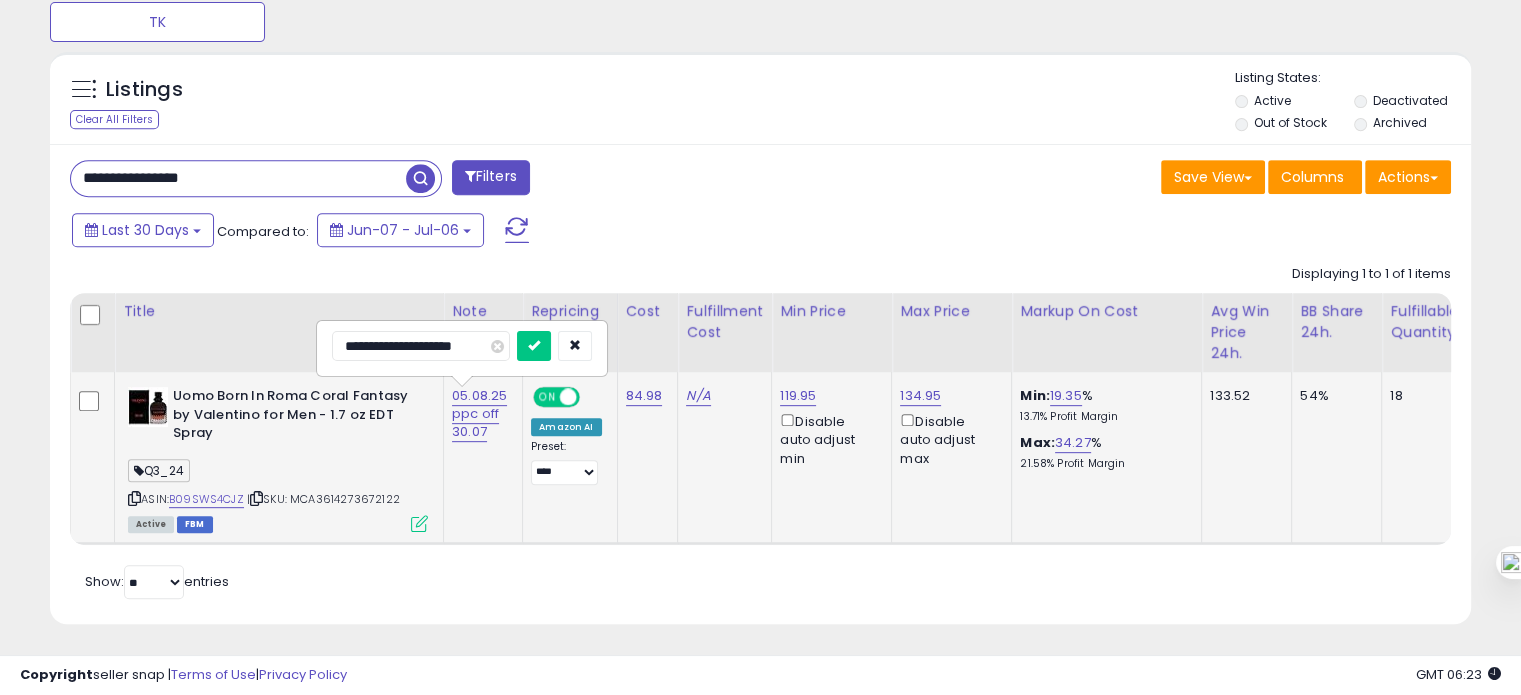 type on "**********" 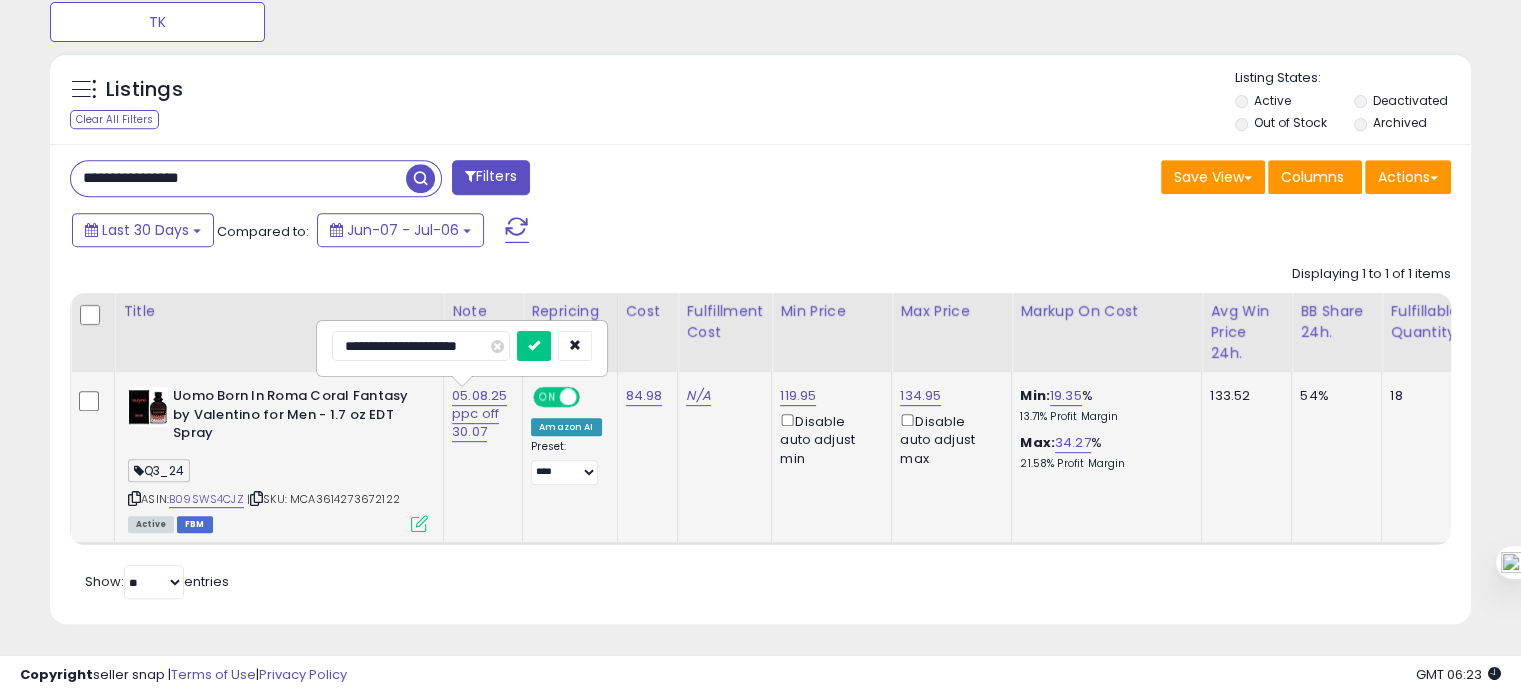 click at bounding box center [534, 346] 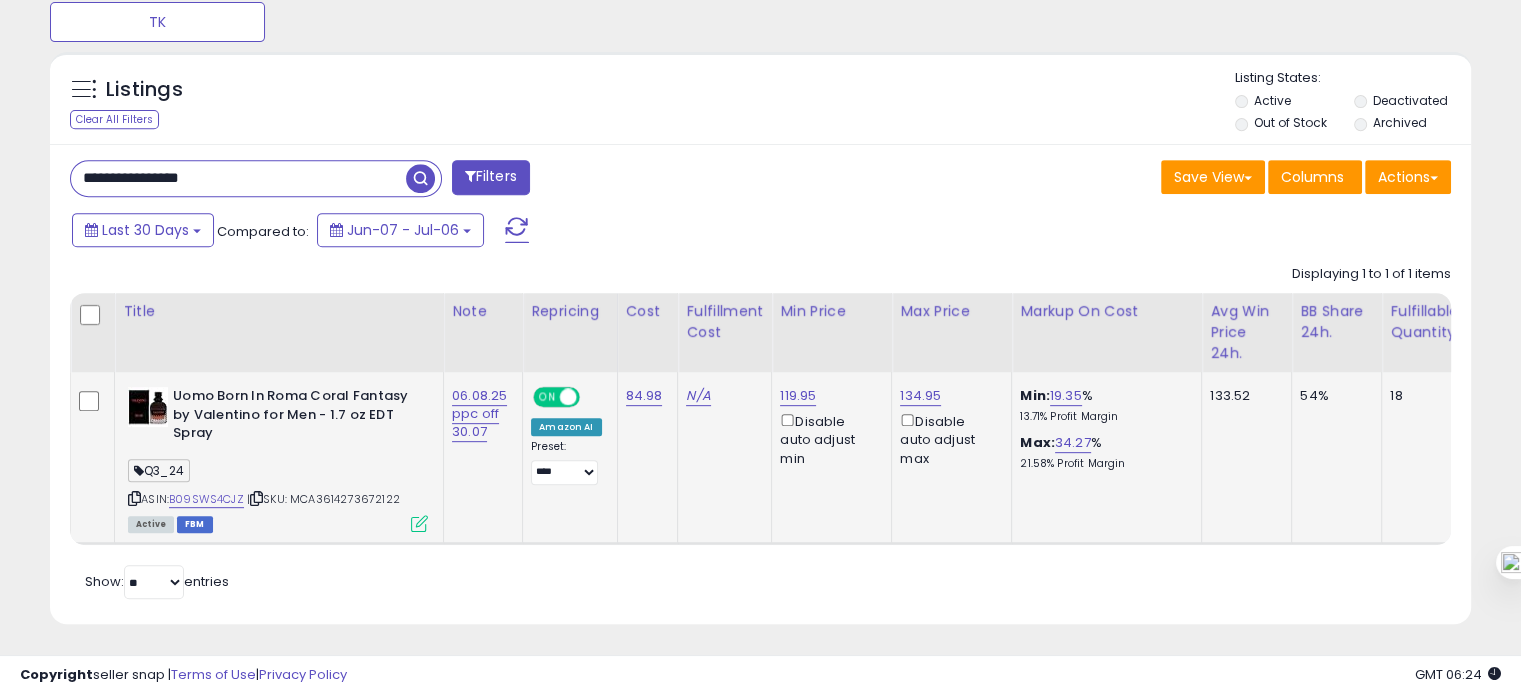 click on "**********" at bounding box center (238, 178) 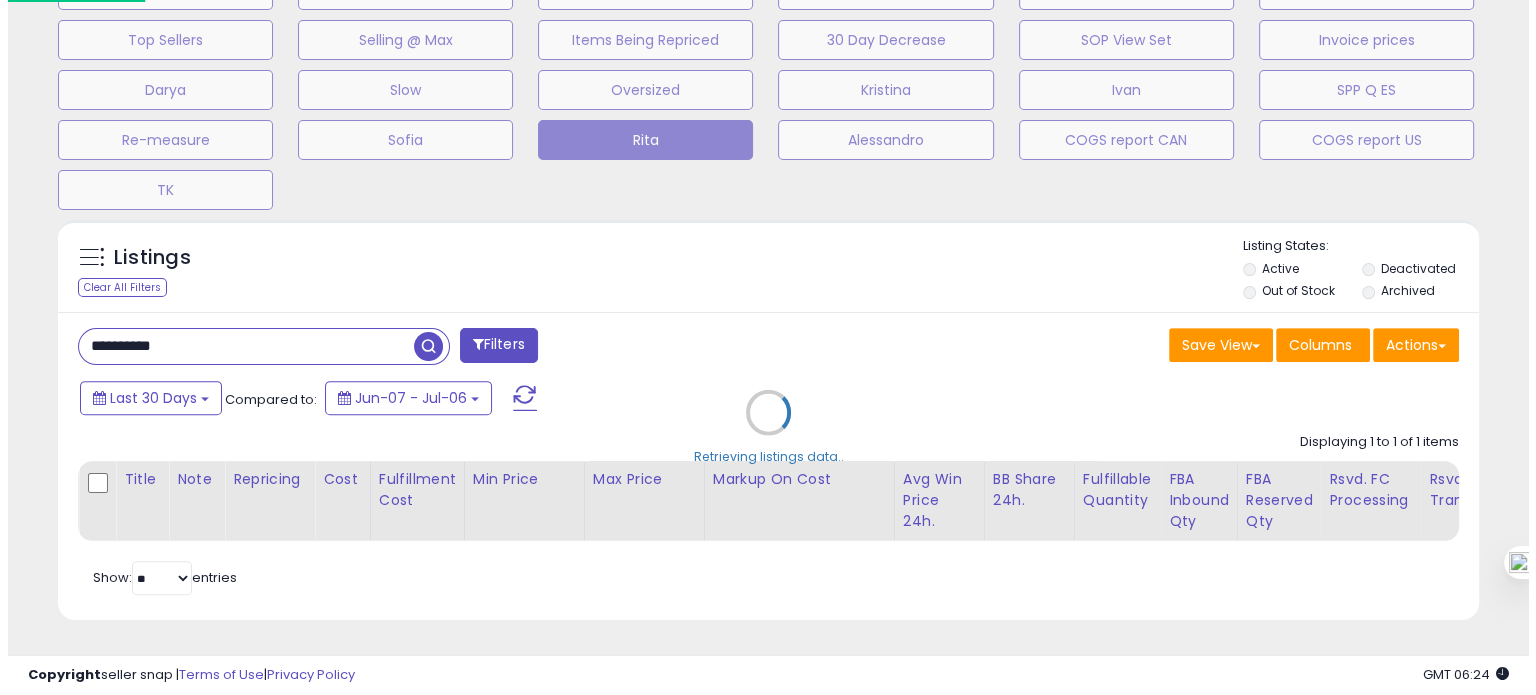 scroll, scrollTop: 674, scrollLeft: 0, axis: vertical 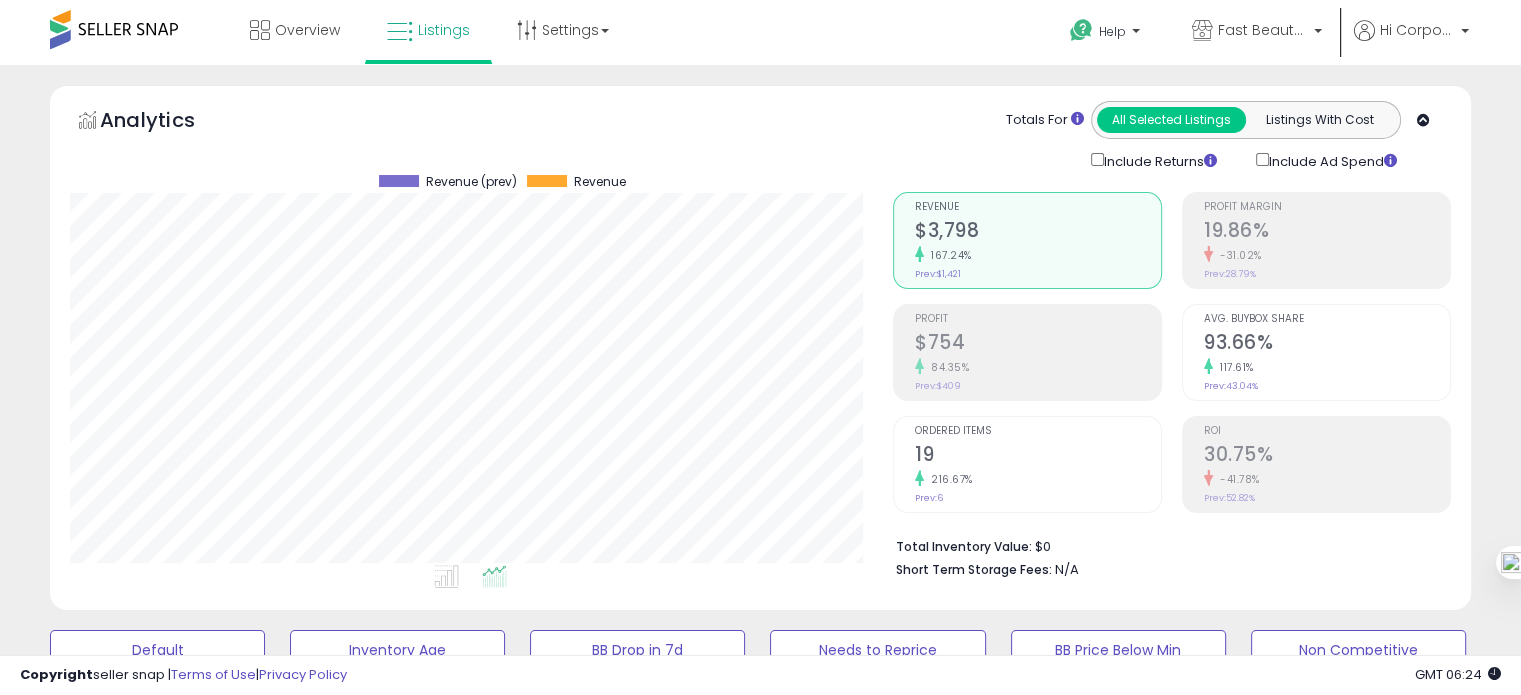 click on "19" at bounding box center [1038, 456] 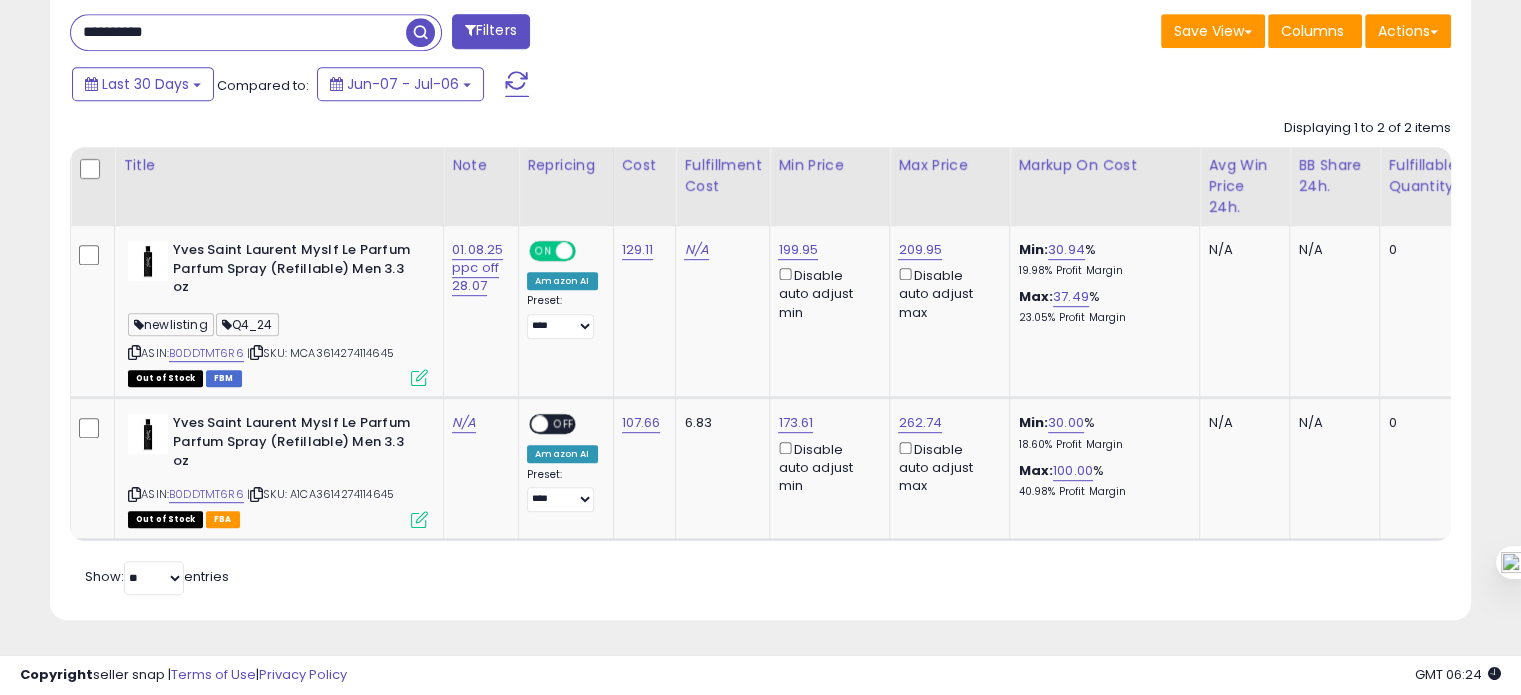 click on "**********" at bounding box center (238, 32) 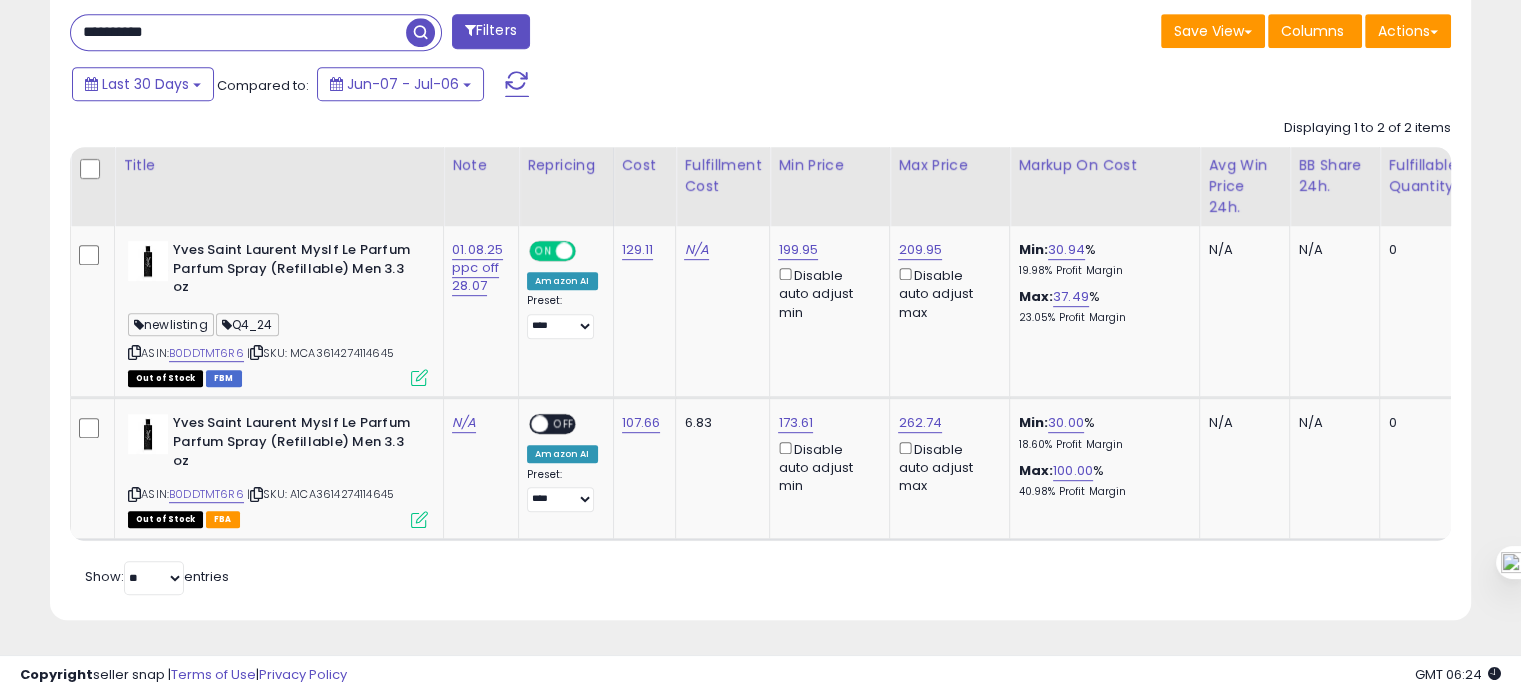 paste 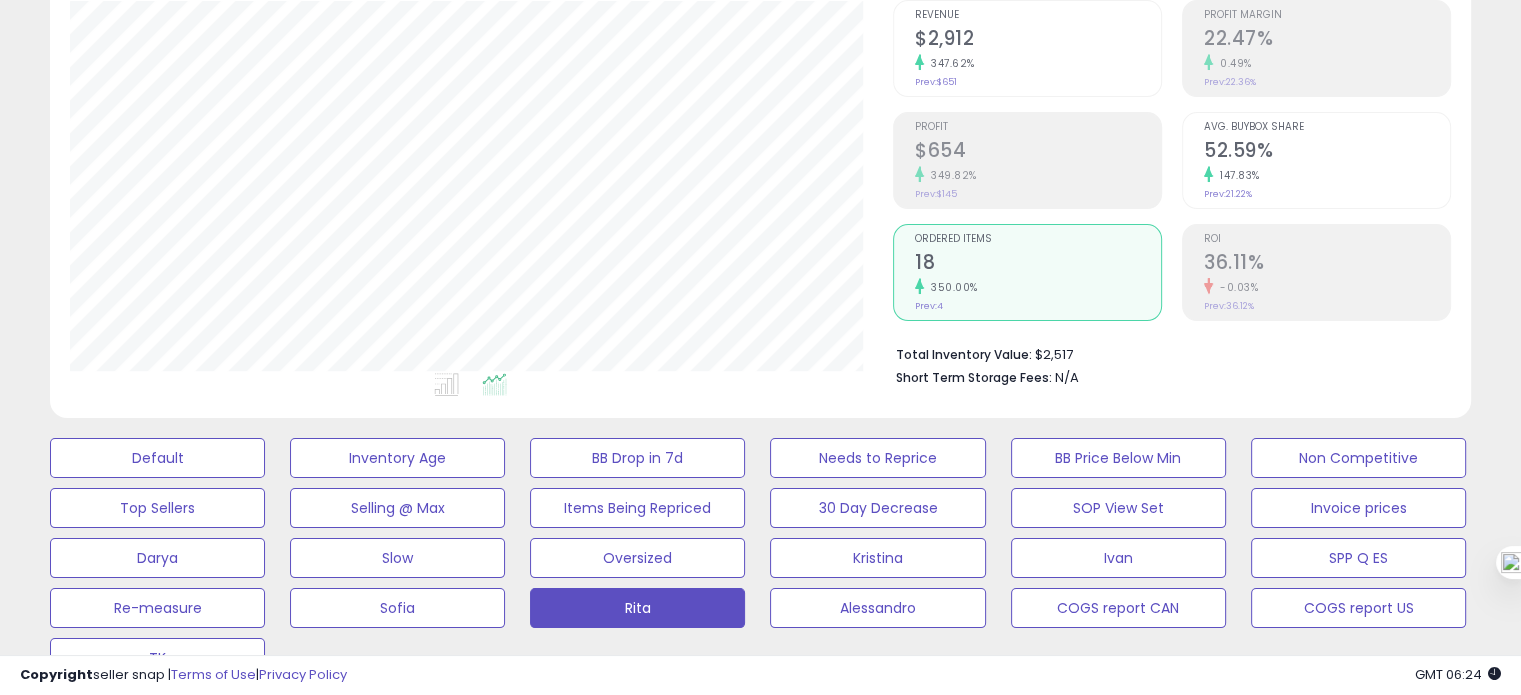 click on "347.62%" 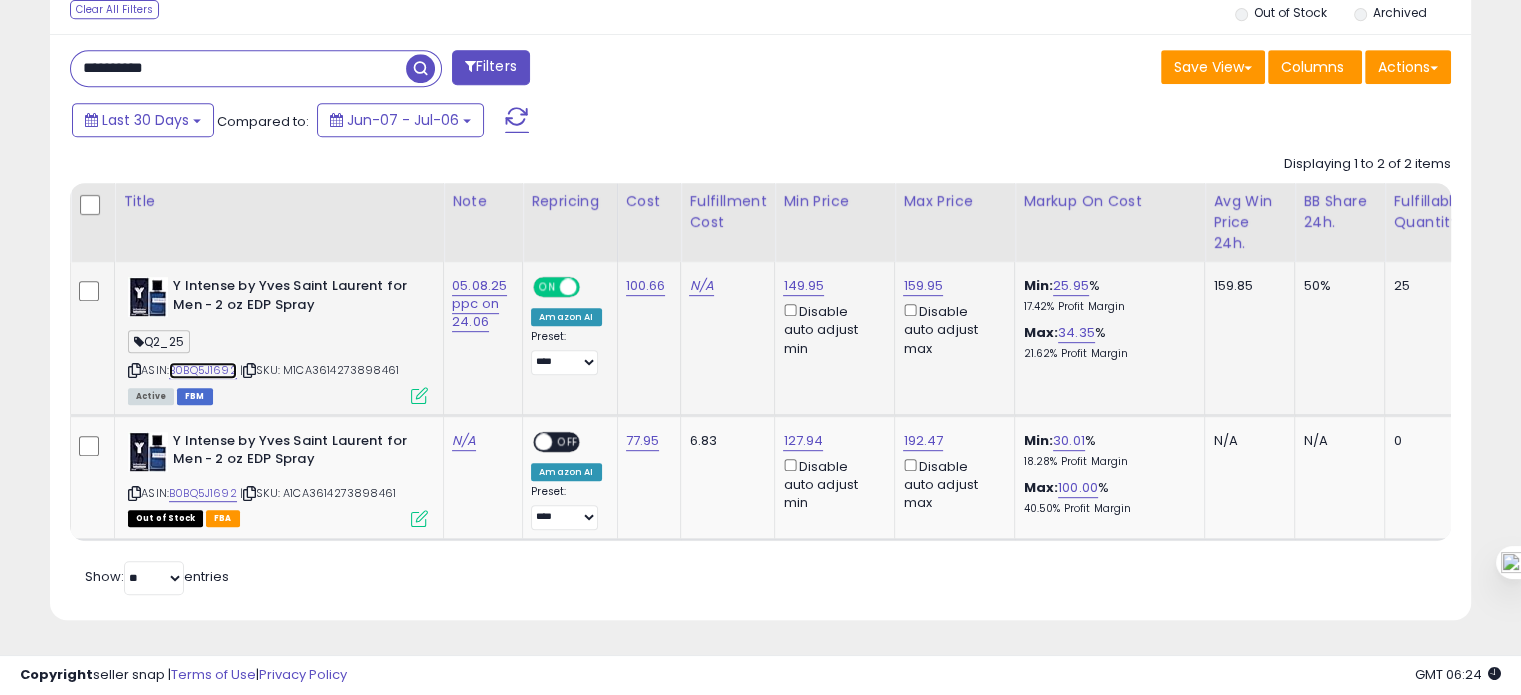click on "B0BQ5J1692" at bounding box center [203, 370] 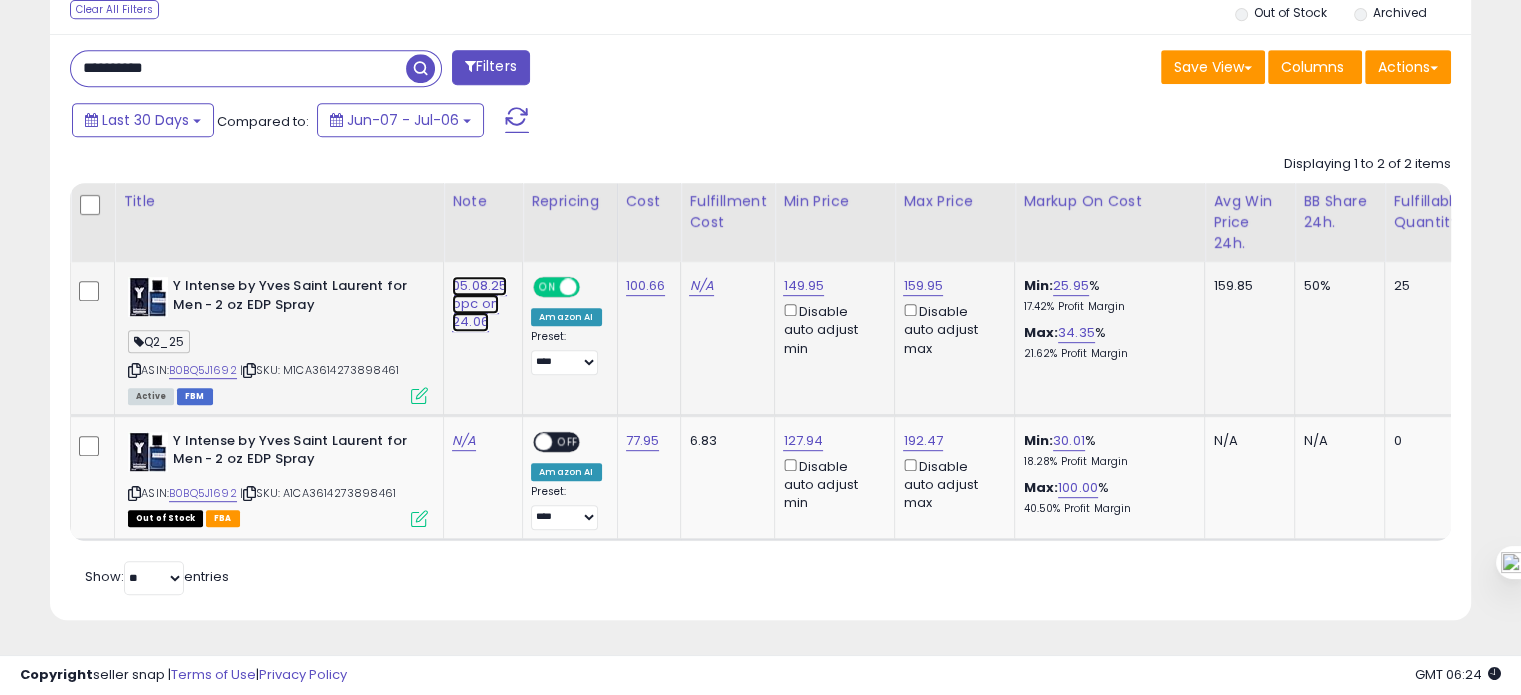 click on "05.08.25 ppc on 24.06" at bounding box center [479, 304] 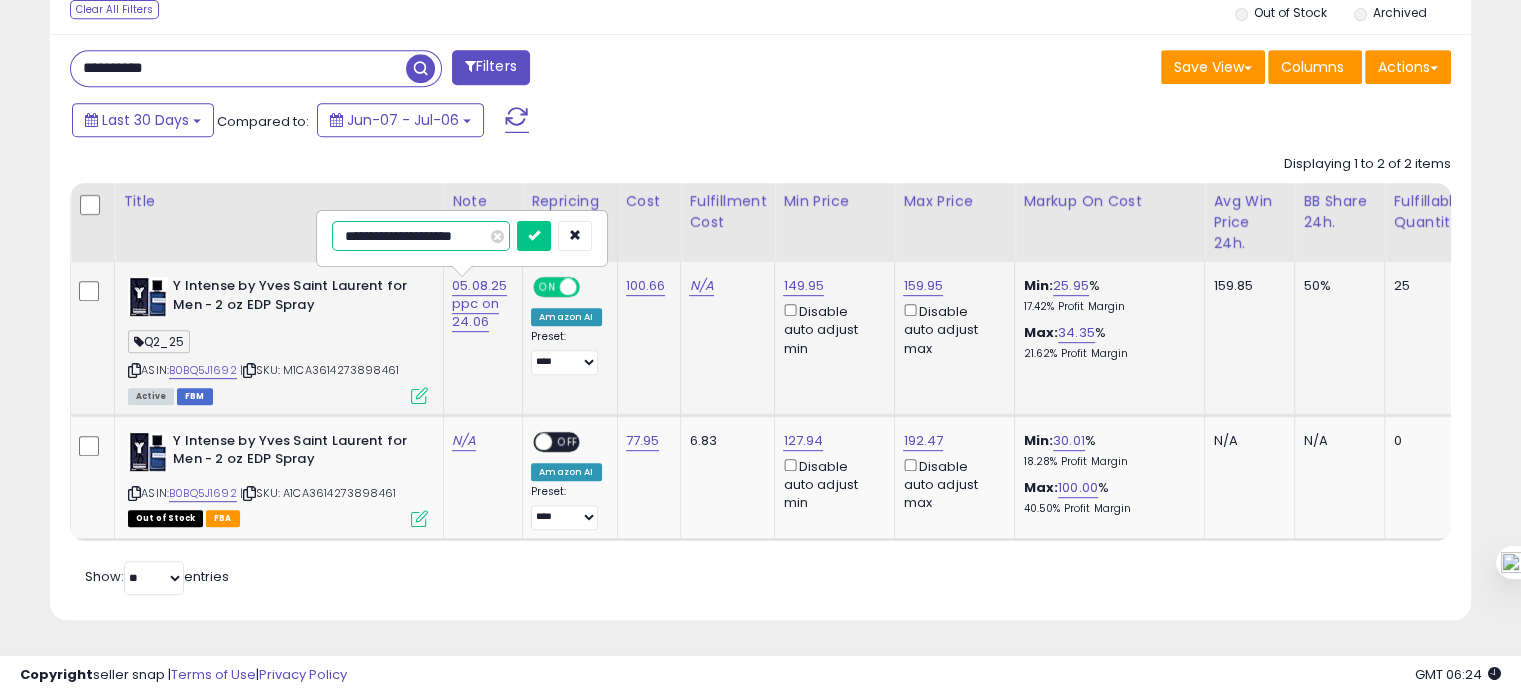 click on "**********" at bounding box center (421, 236) 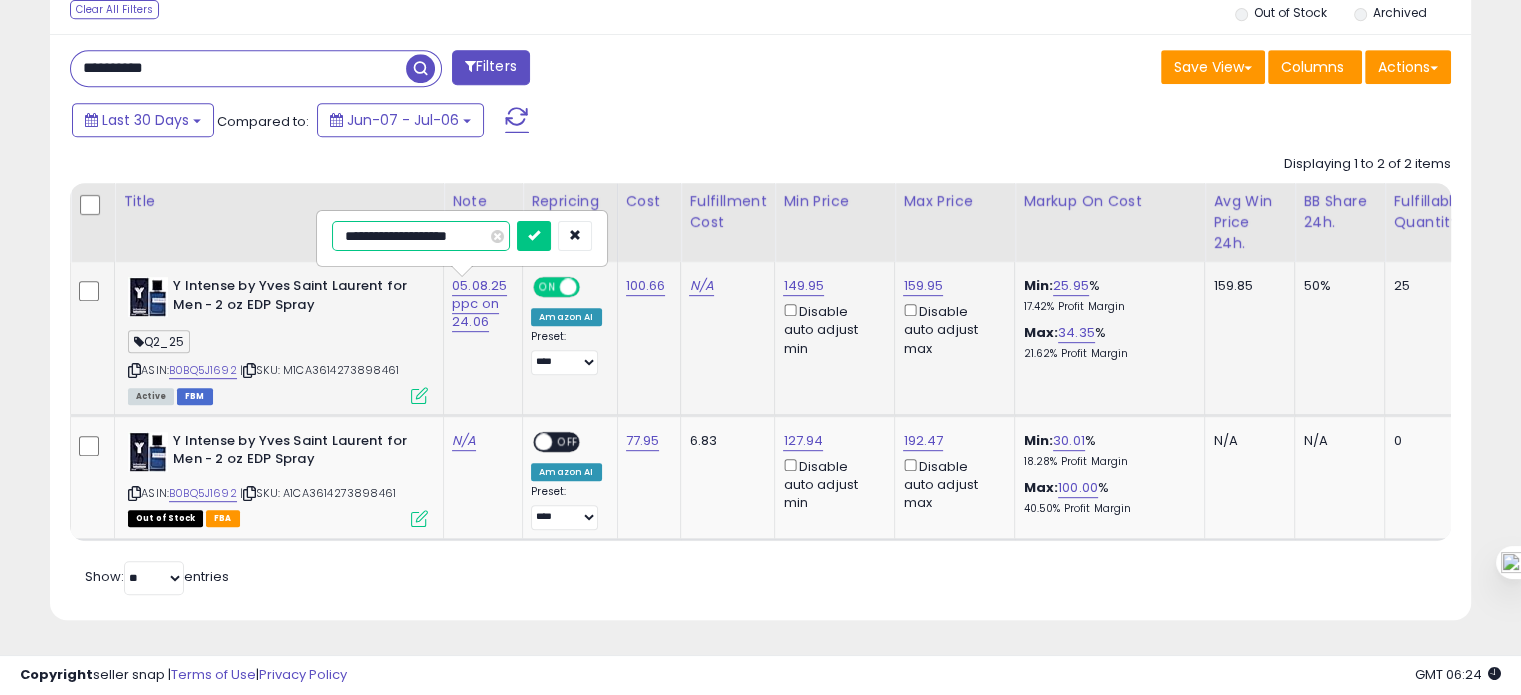 type on "**********" 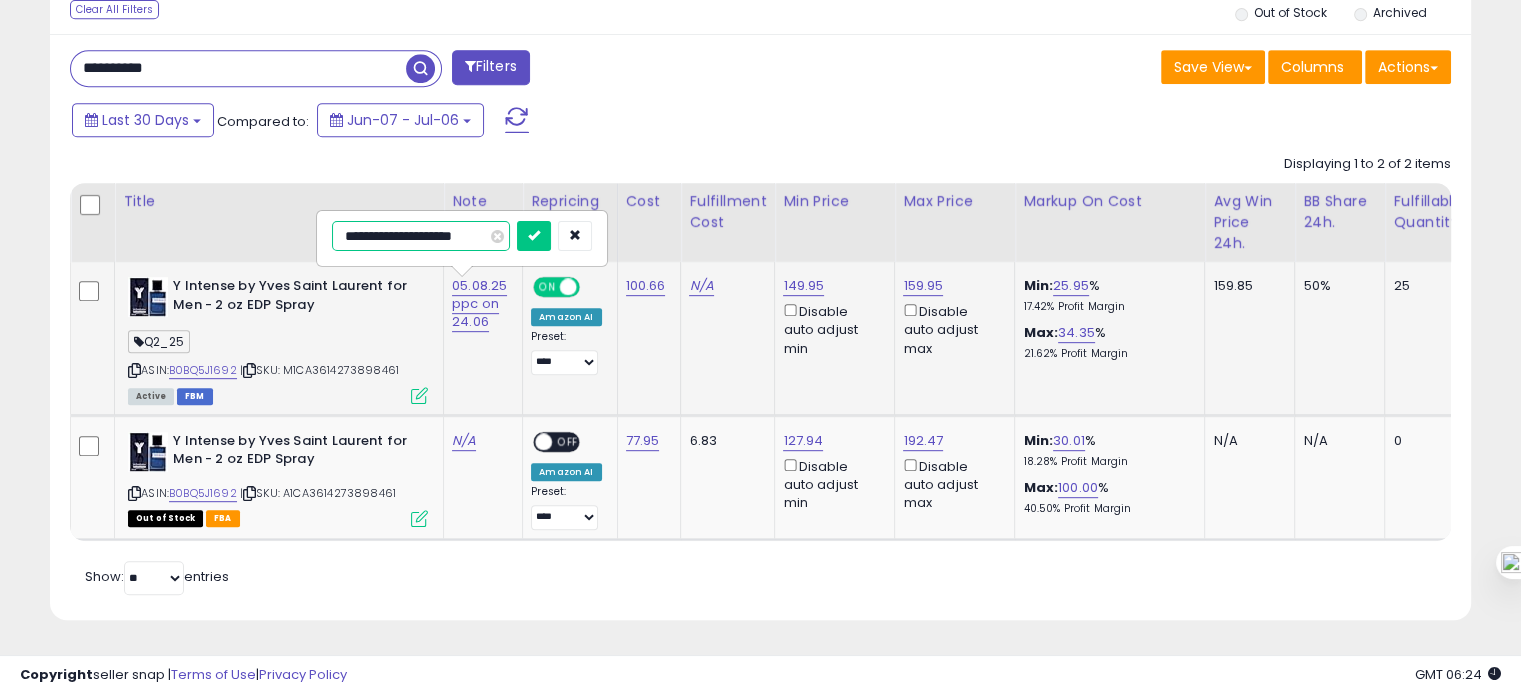 click at bounding box center (534, 236) 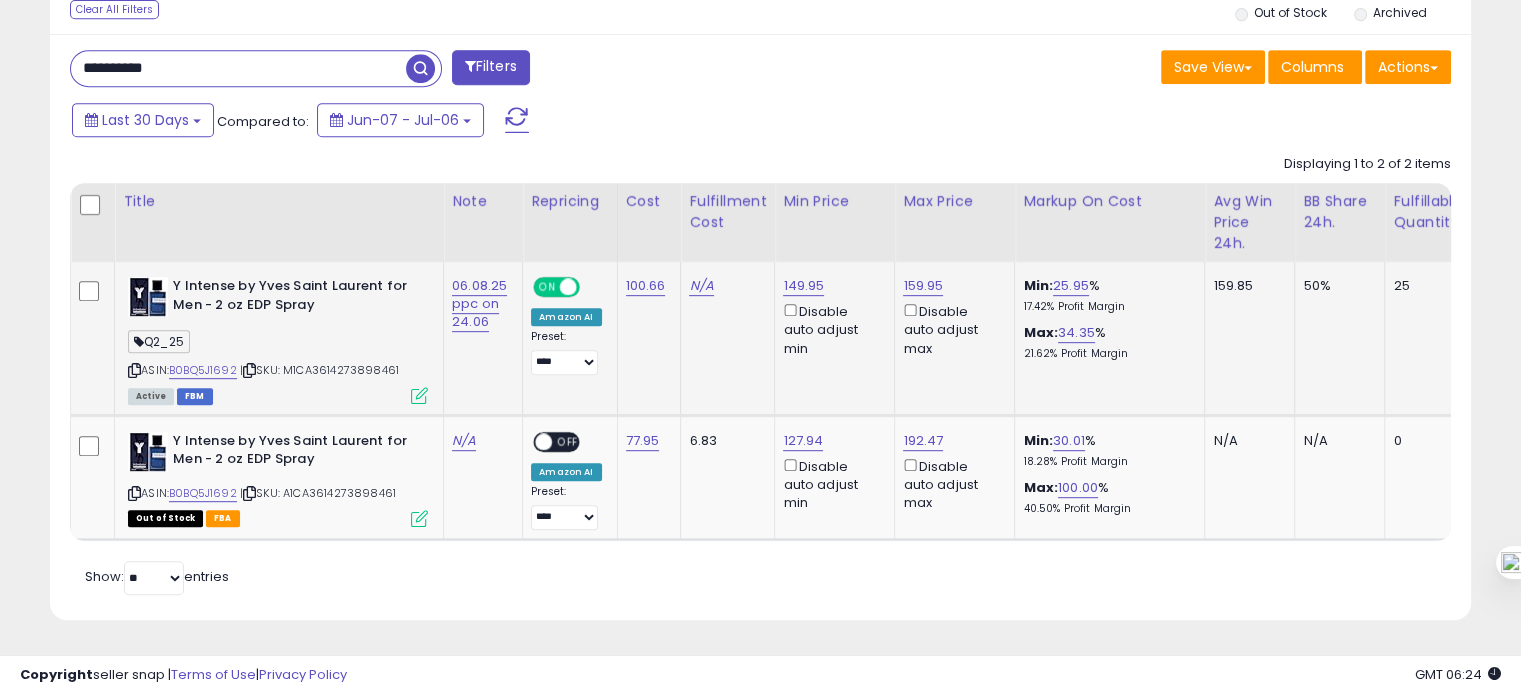 click on "**********" at bounding box center (238, 68) 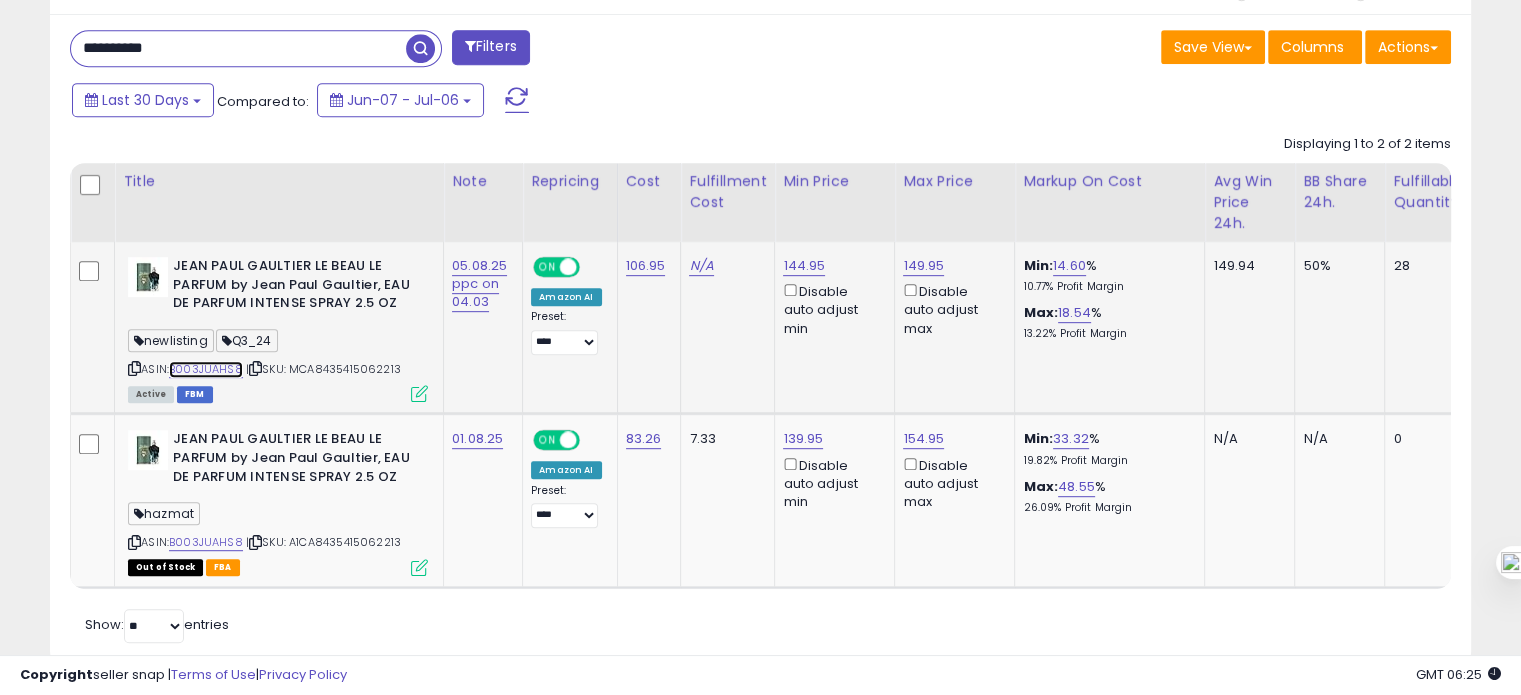 click on "B003JUAHS8" at bounding box center (206, 369) 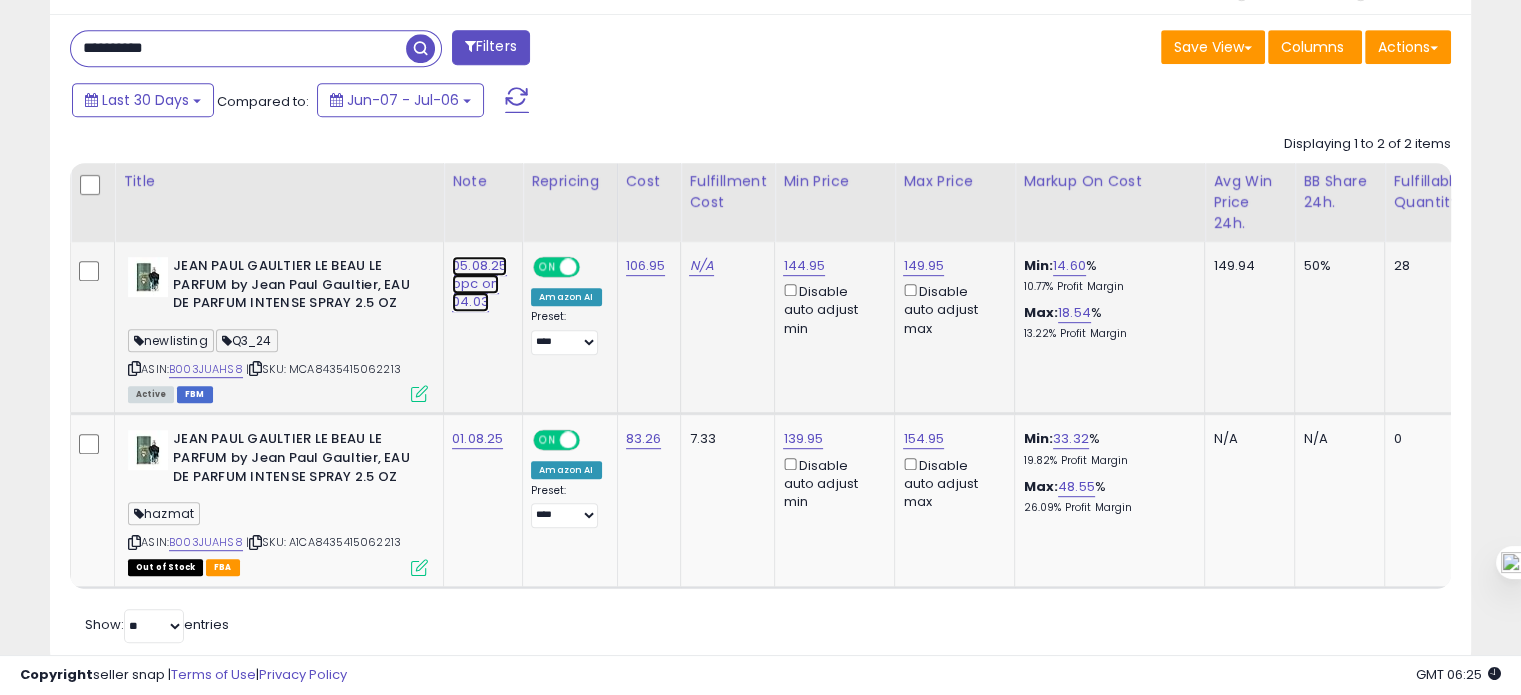 click on "05.08.25 ppc on 04.03" at bounding box center (479, 284) 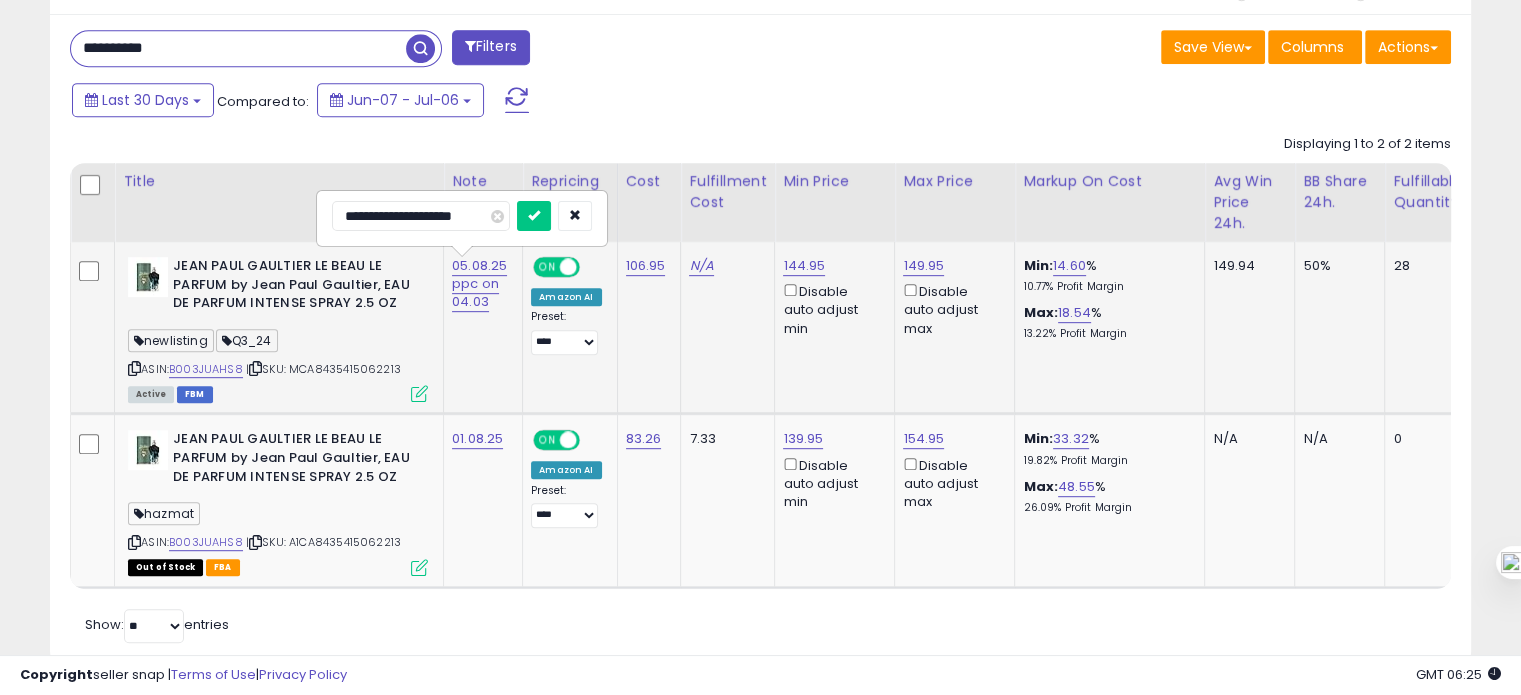 click on "**********" at bounding box center (421, 216) 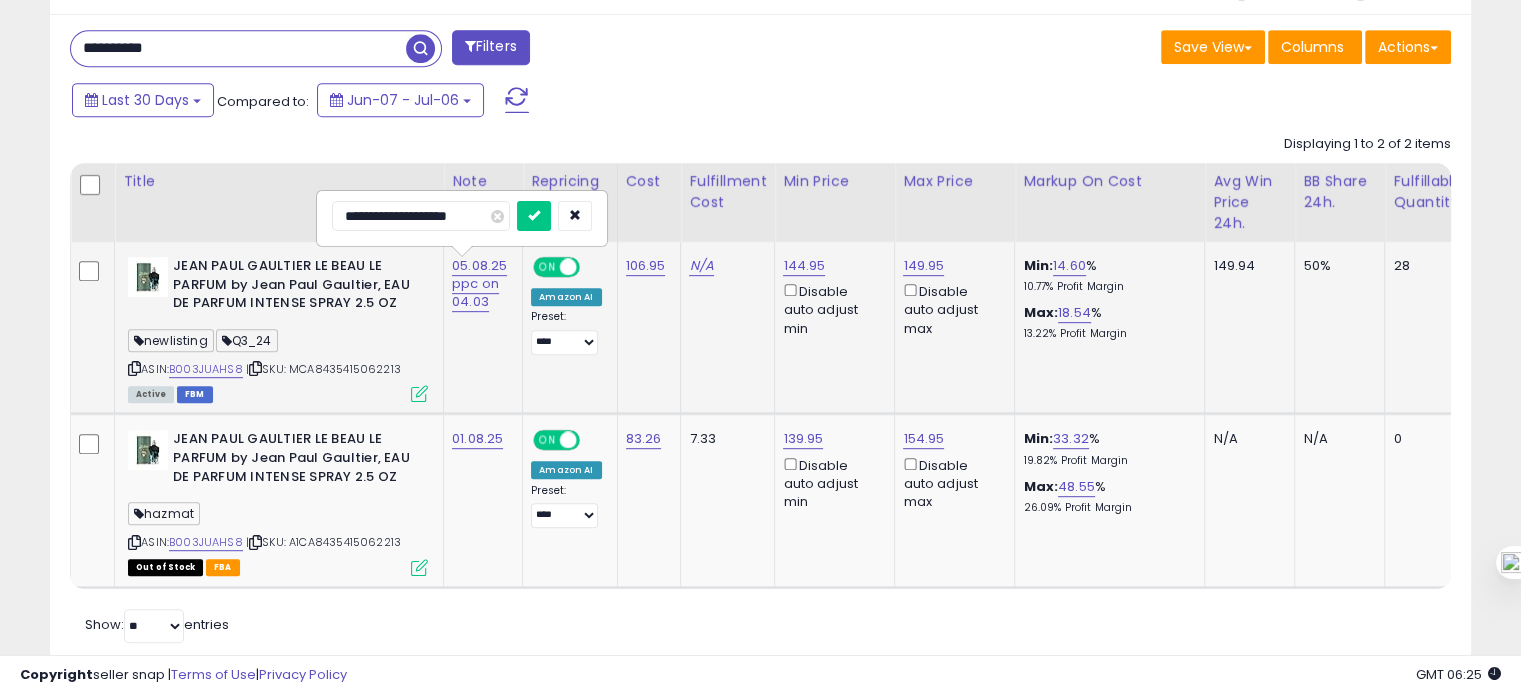 type on "**********" 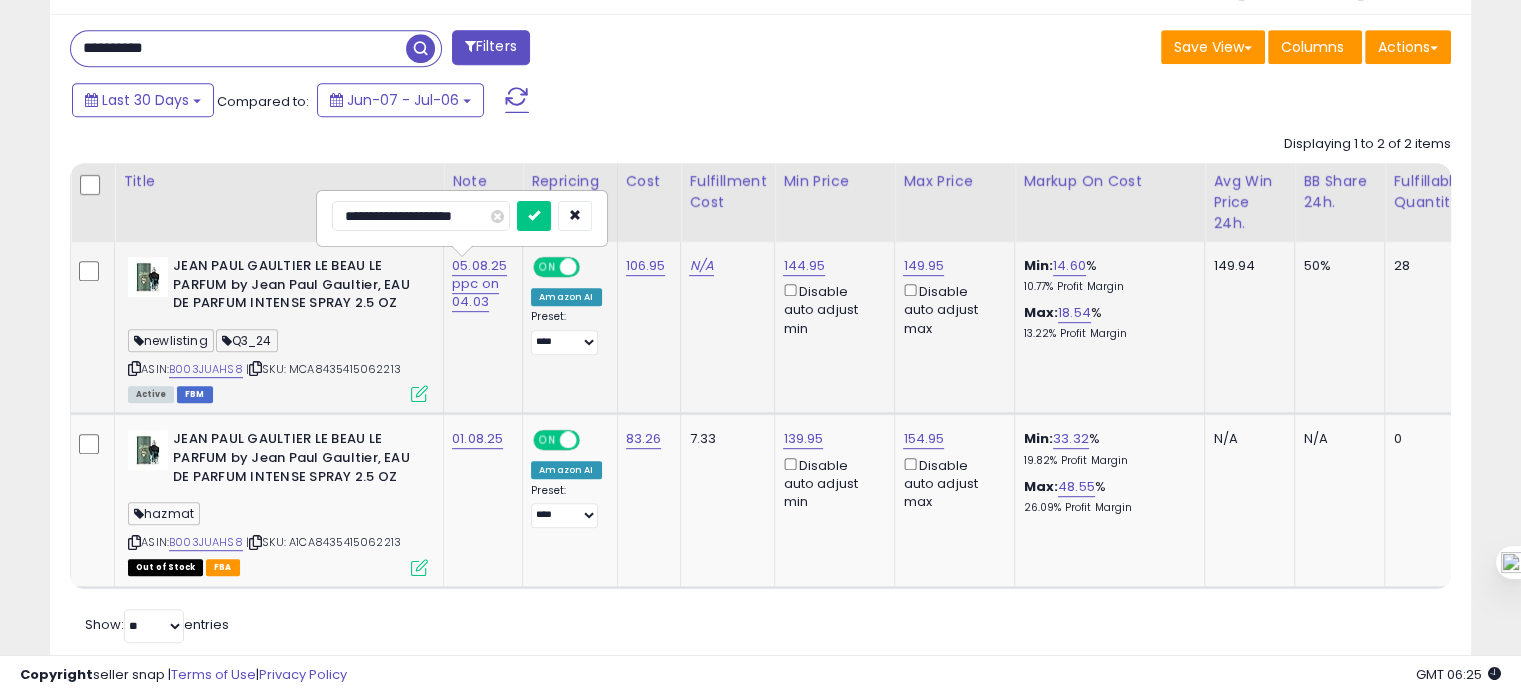 click at bounding box center (534, 216) 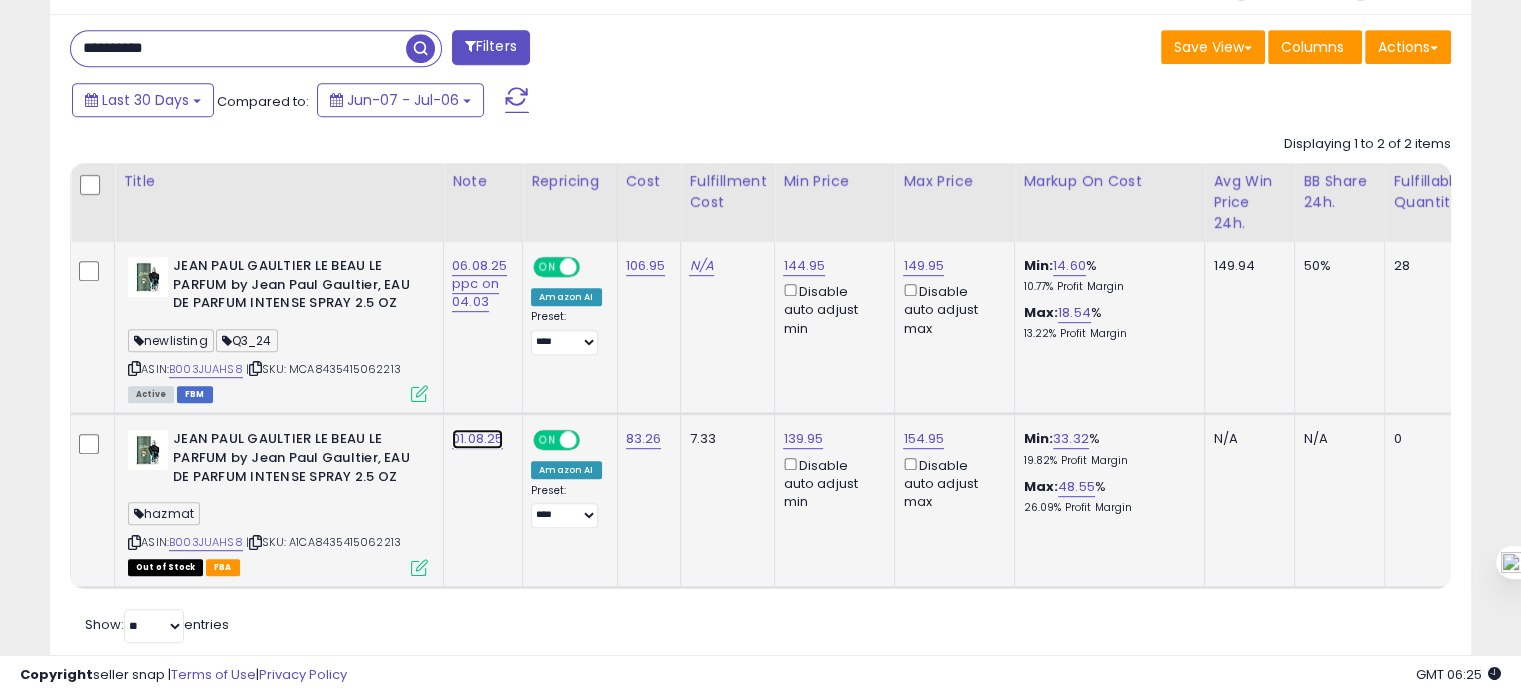 click on "01.08.25" at bounding box center [479, 284] 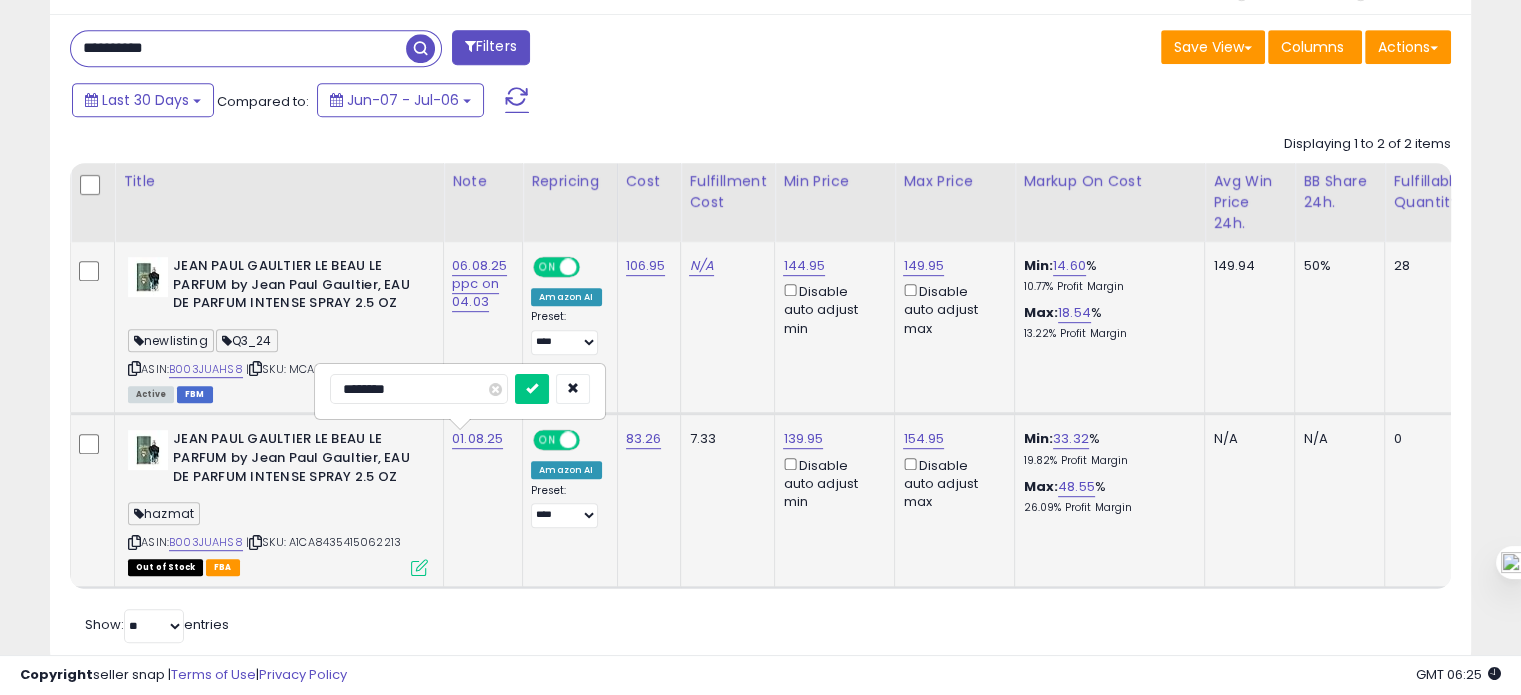 click on "********" at bounding box center (419, 389) 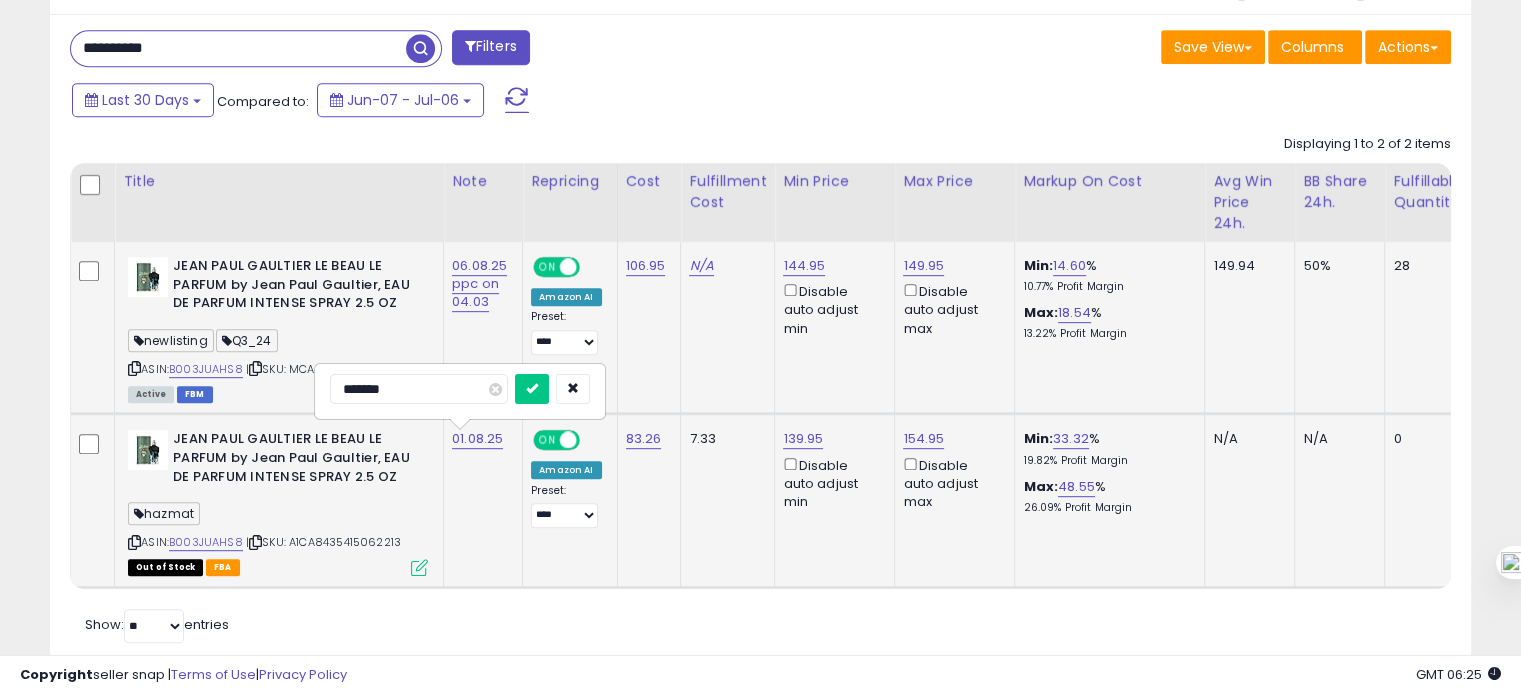 type on "********" 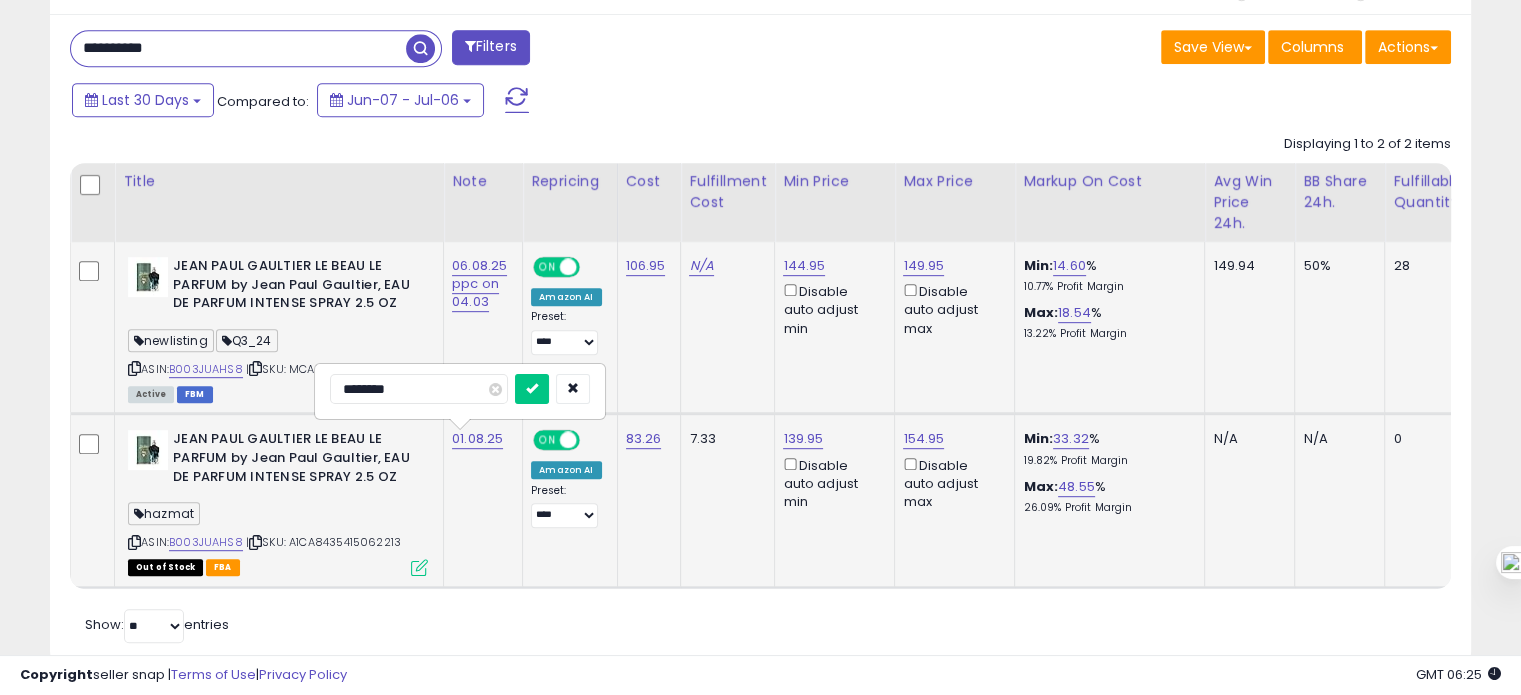 click at bounding box center (532, 389) 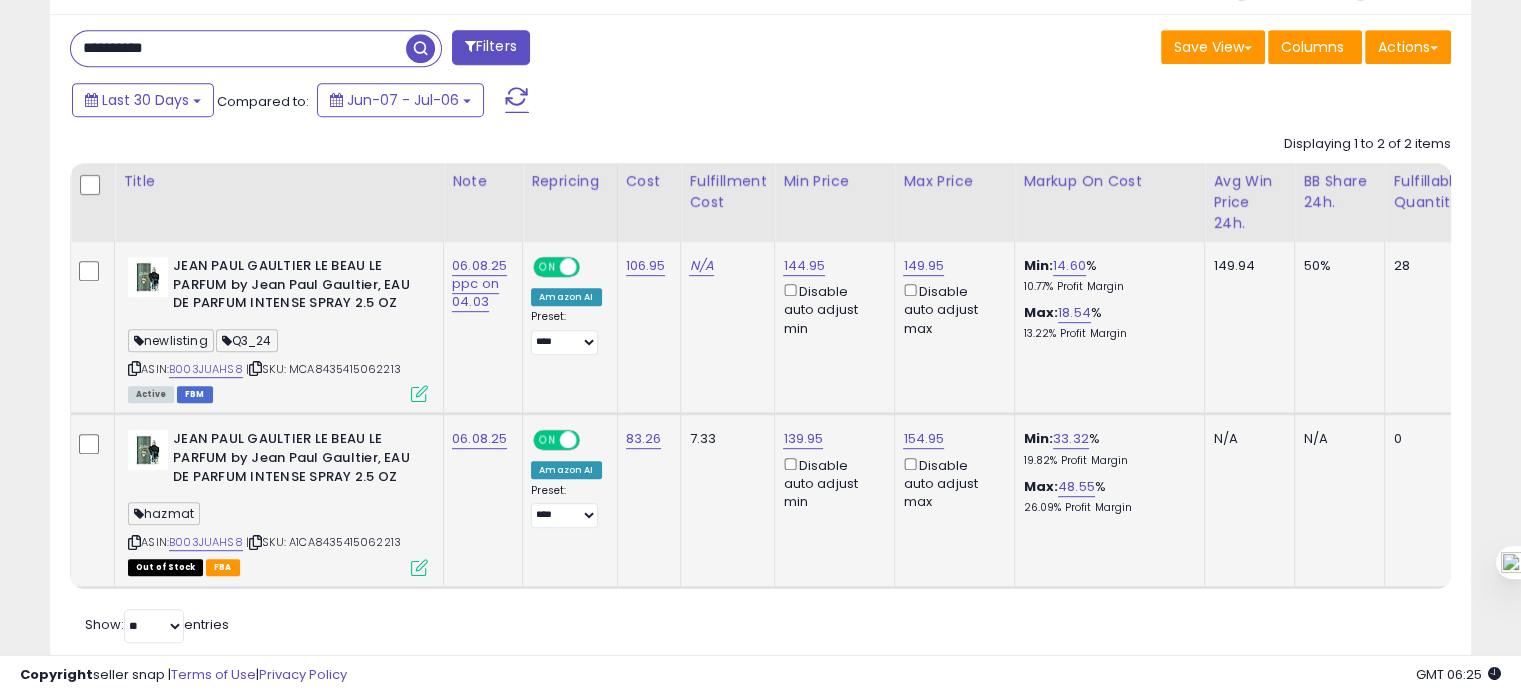 paste on "**********" 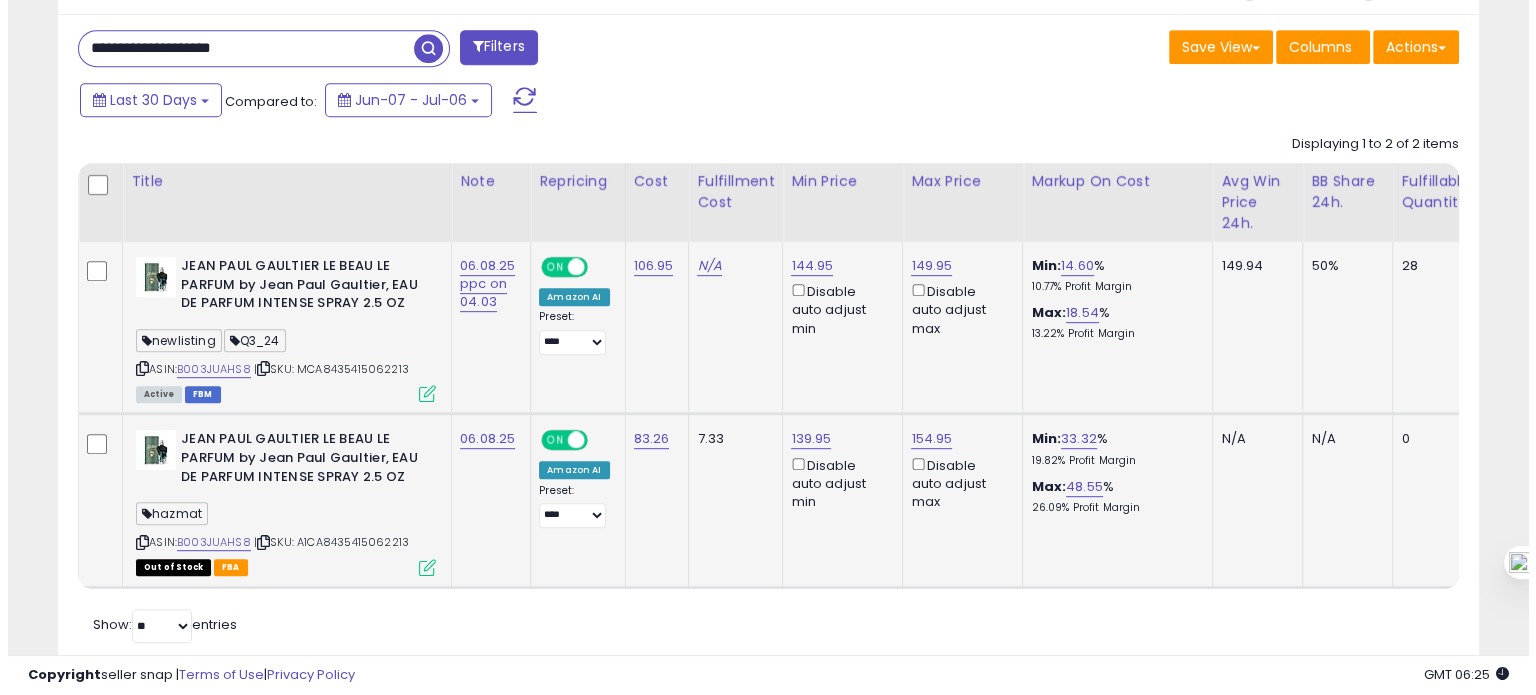 scroll, scrollTop: 674, scrollLeft: 0, axis: vertical 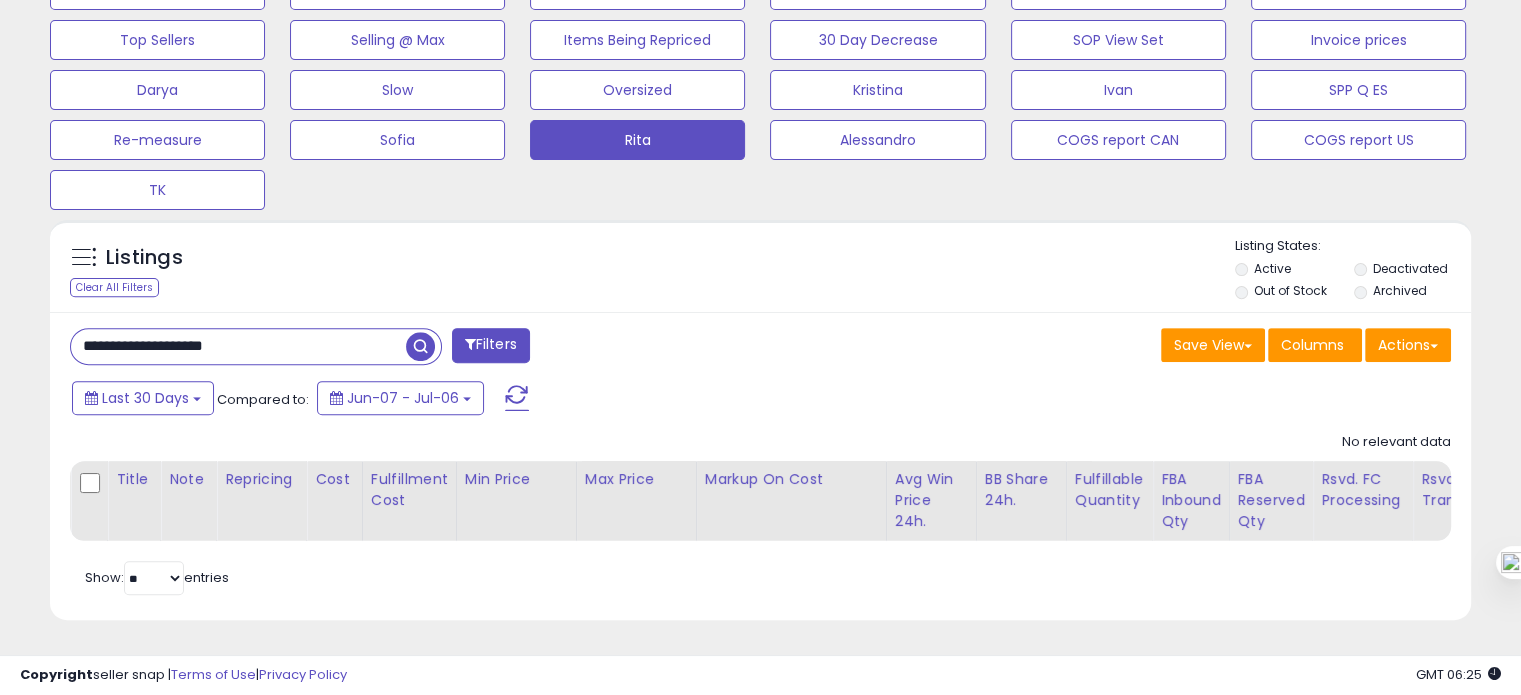 click on "**********" at bounding box center [238, 346] 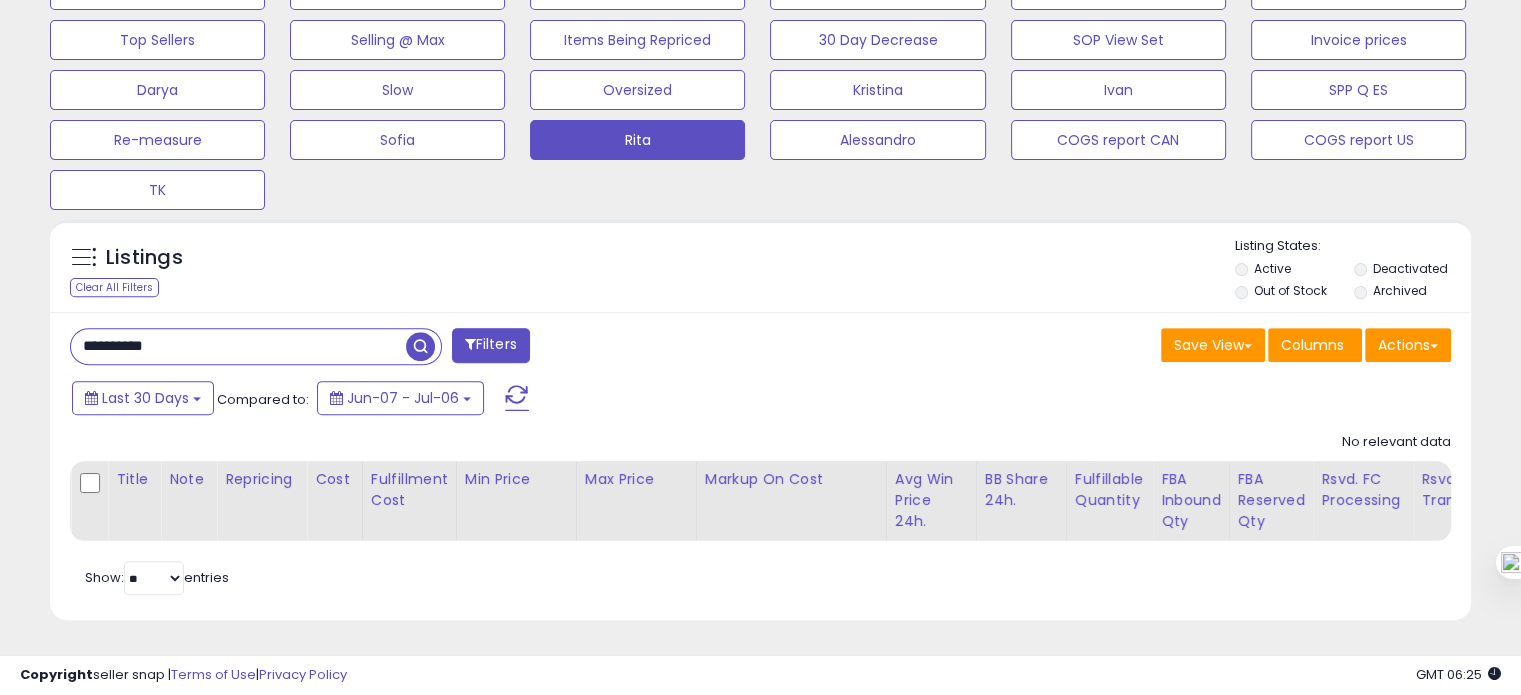 click on "**********" at bounding box center [238, 346] 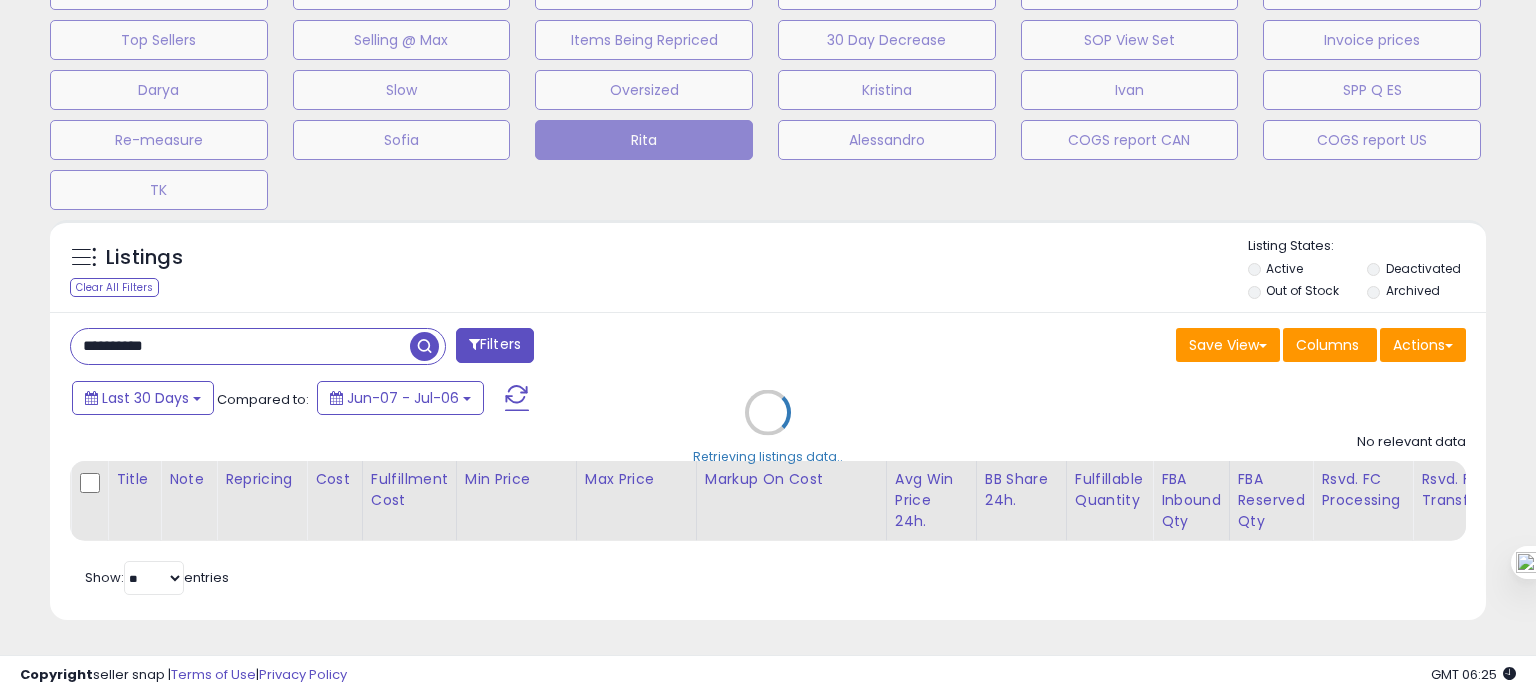 scroll, scrollTop: 999589, scrollLeft: 999168, axis: both 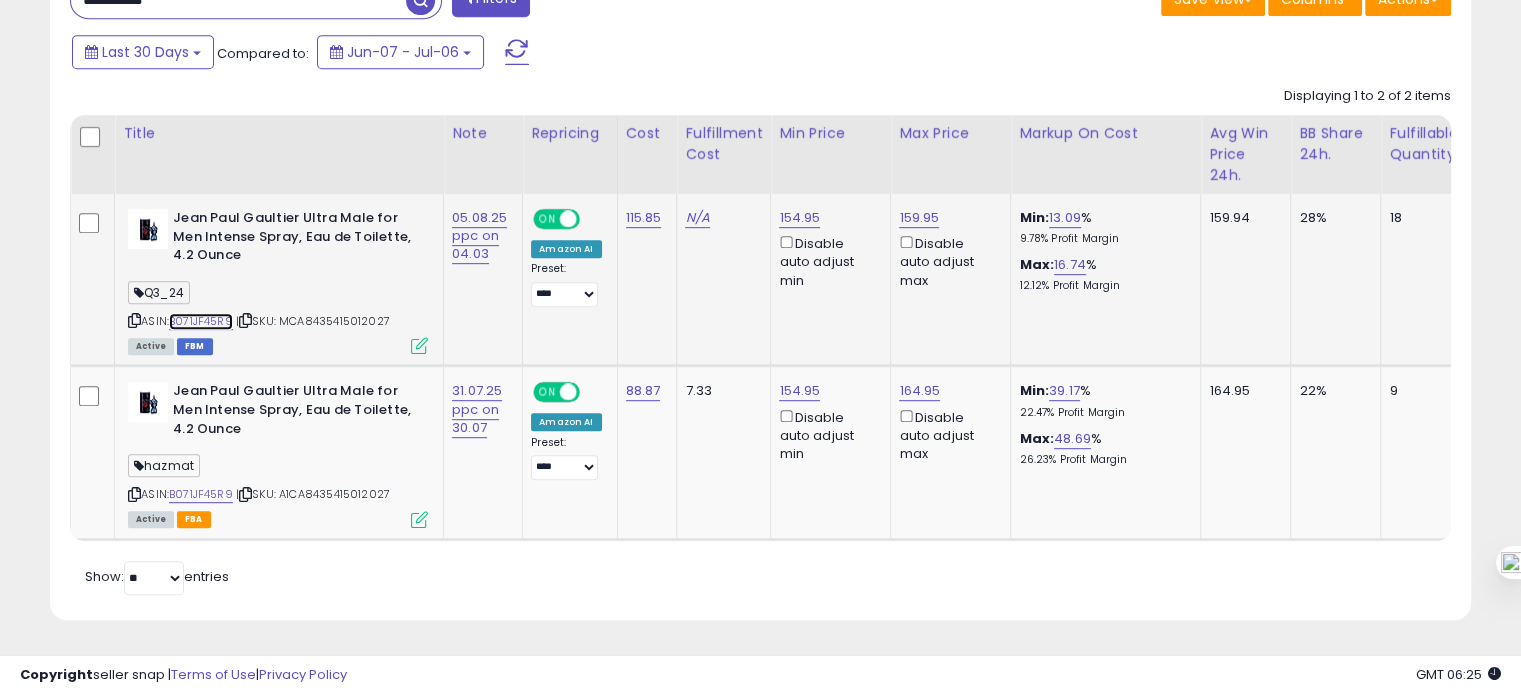 click on "B071JF45R9" at bounding box center (201, 321) 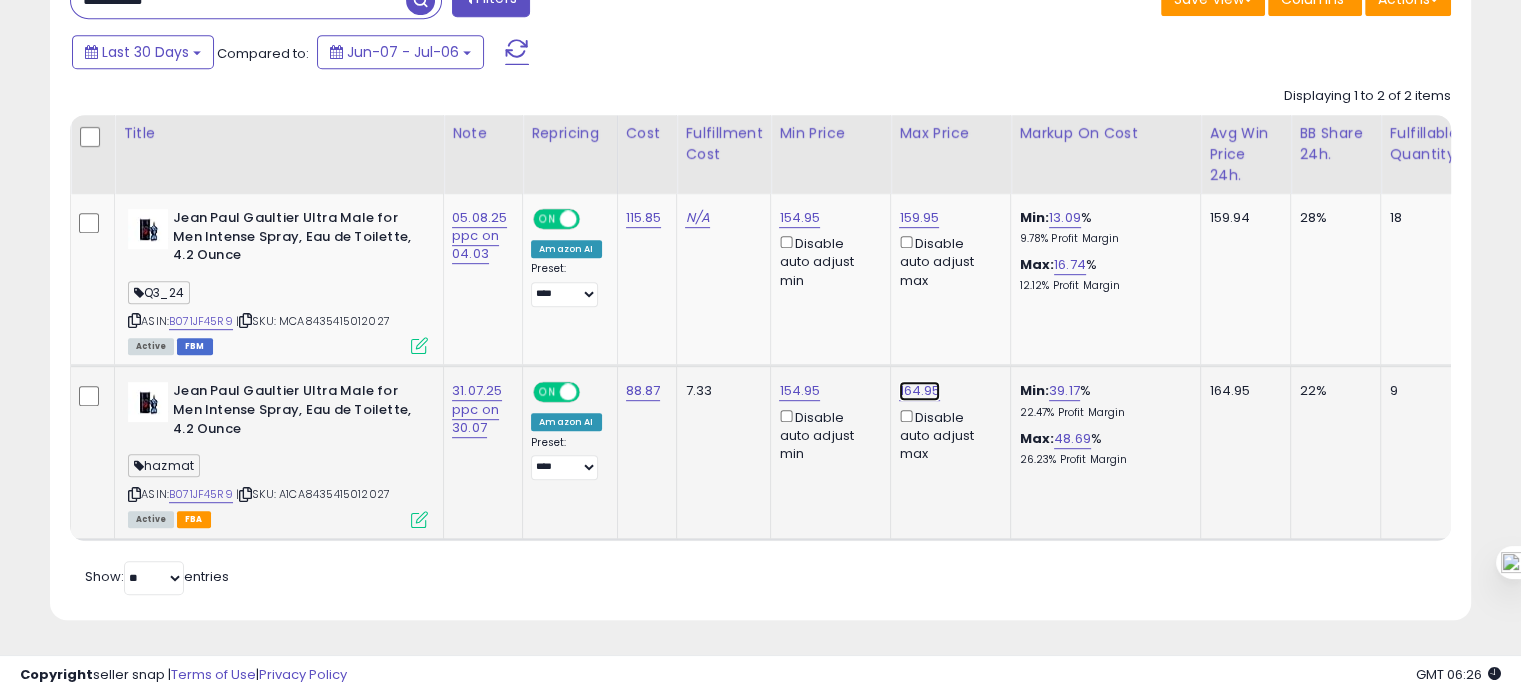 click on "164.95" at bounding box center [919, 218] 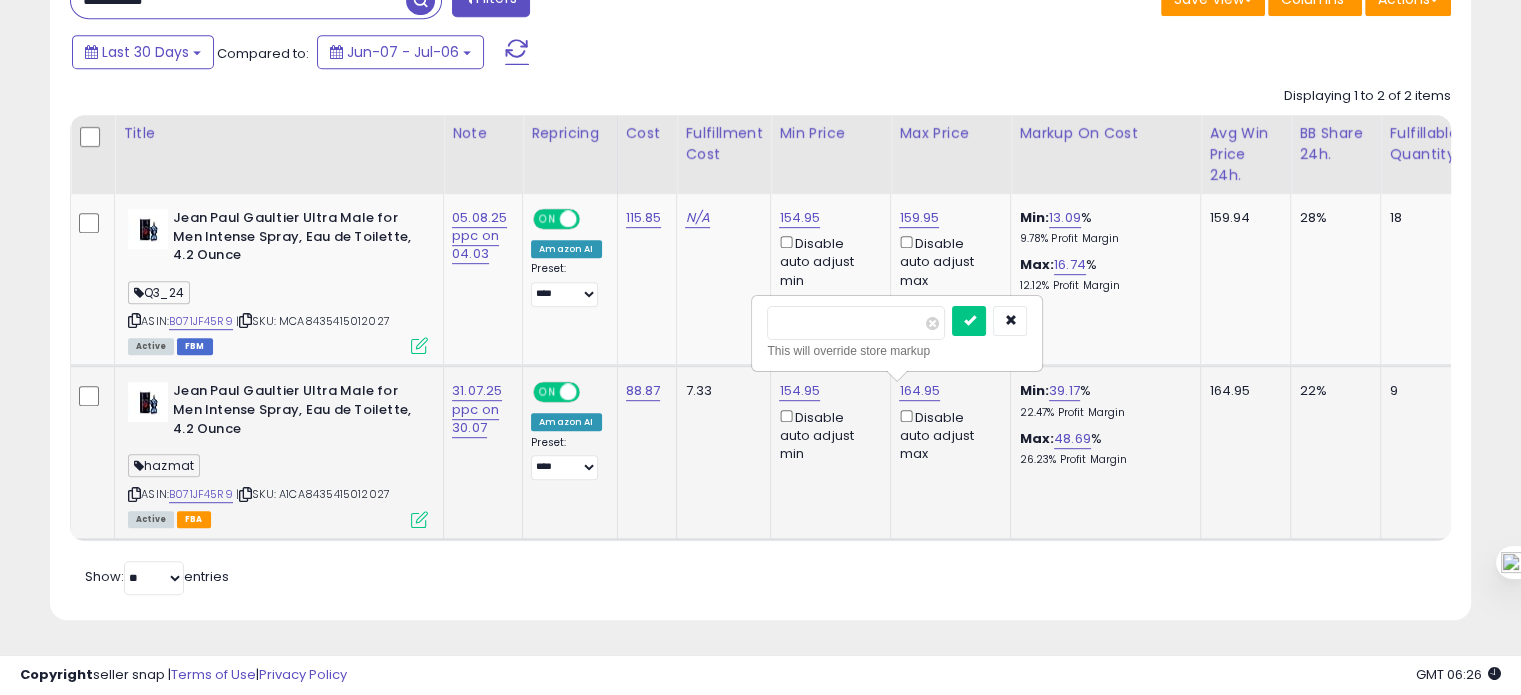 click on "******" at bounding box center (856, 323) 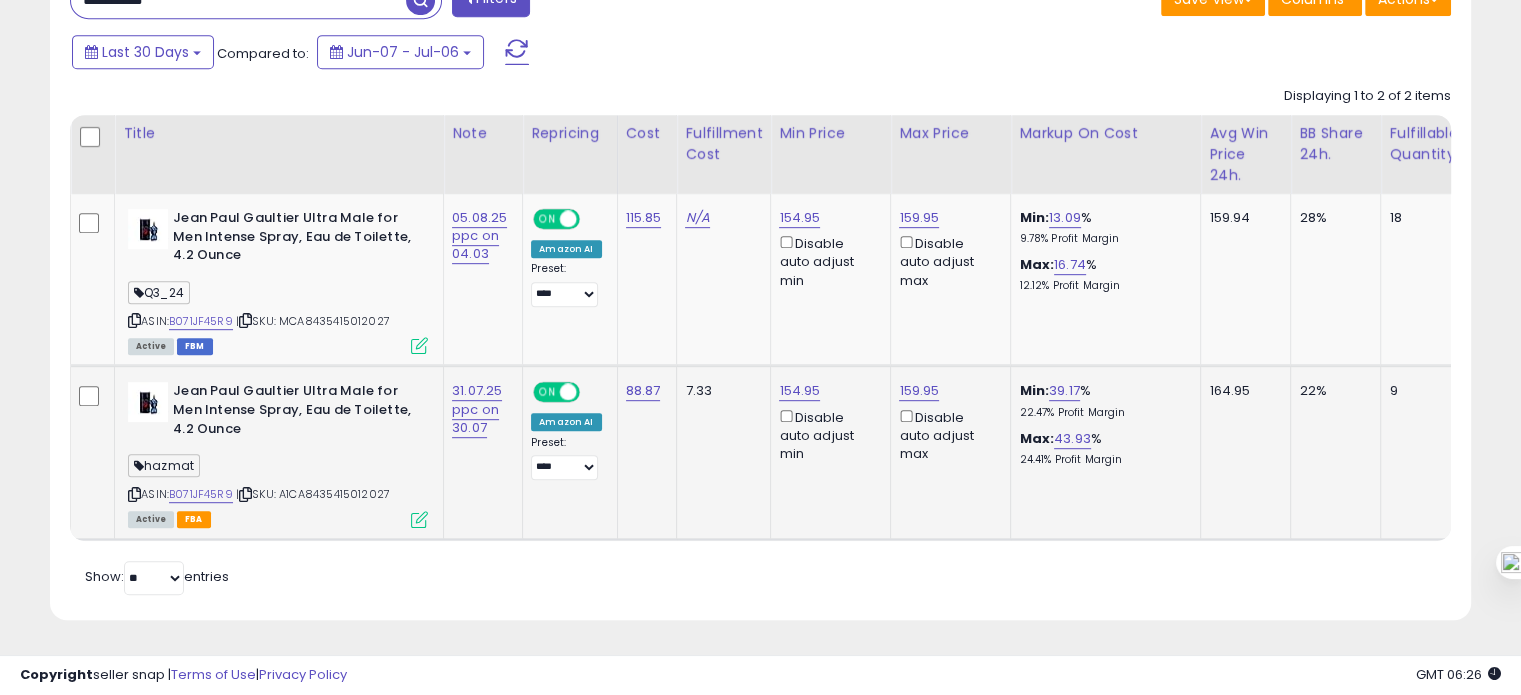 scroll, scrollTop: 0, scrollLeft: 464, axis: horizontal 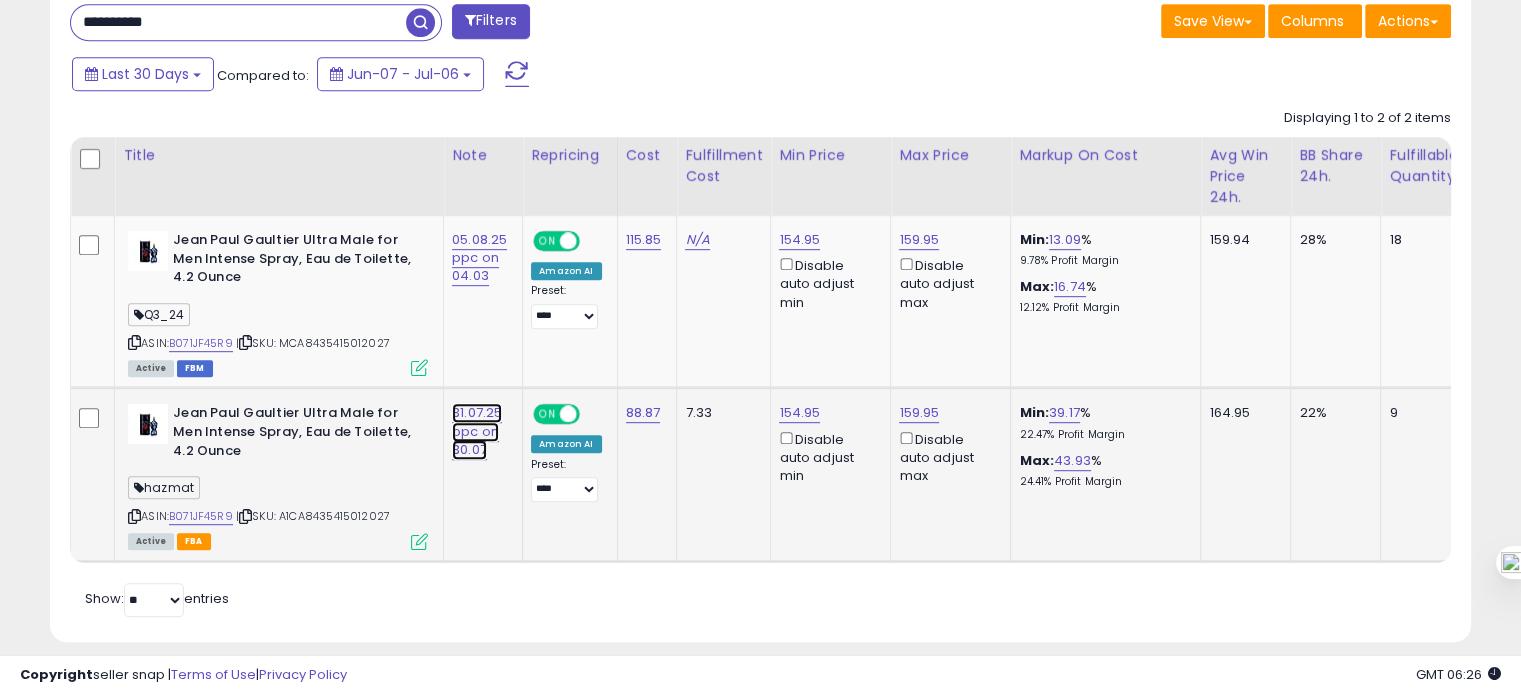 click on "31.07.25 ppc on 30.07" at bounding box center (479, 258) 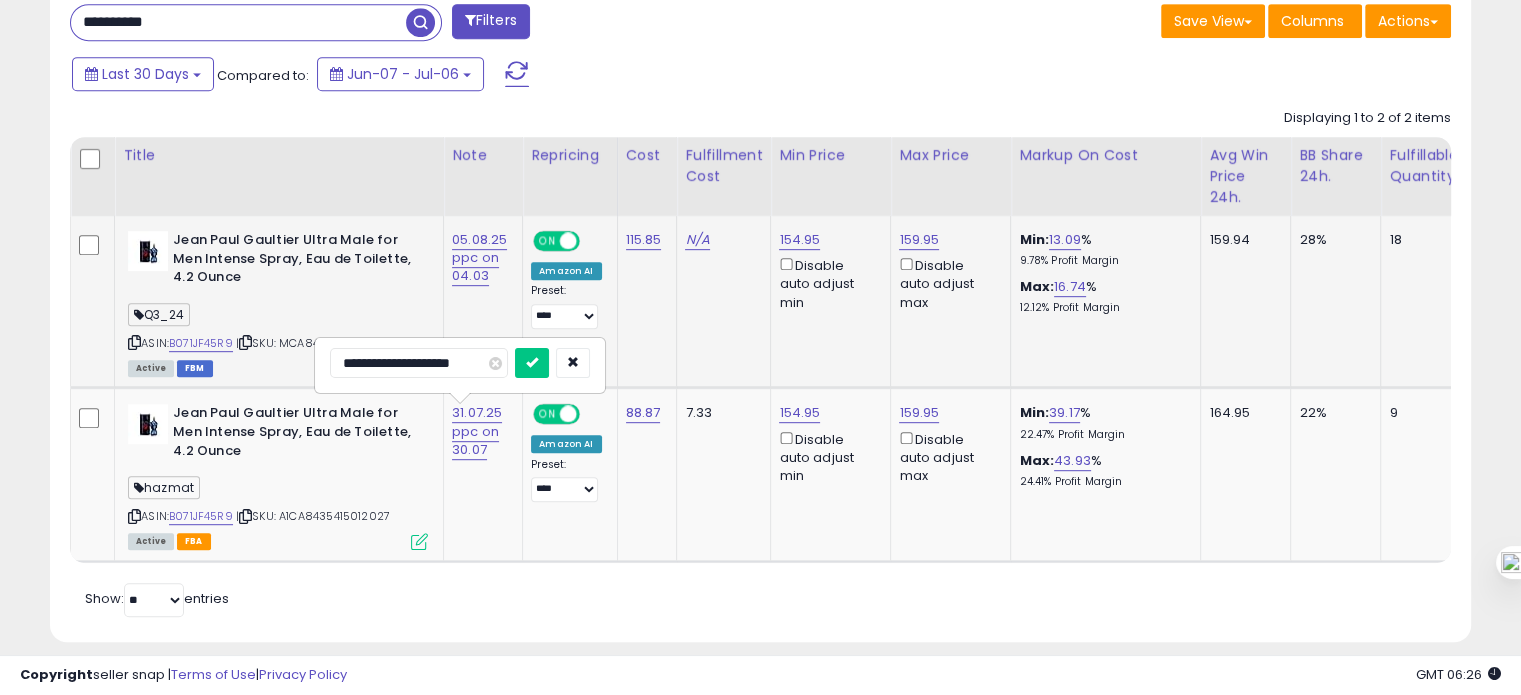 drag, startPoint x: 372, startPoint y: 359, endPoint x: 303, endPoint y: 359, distance: 69 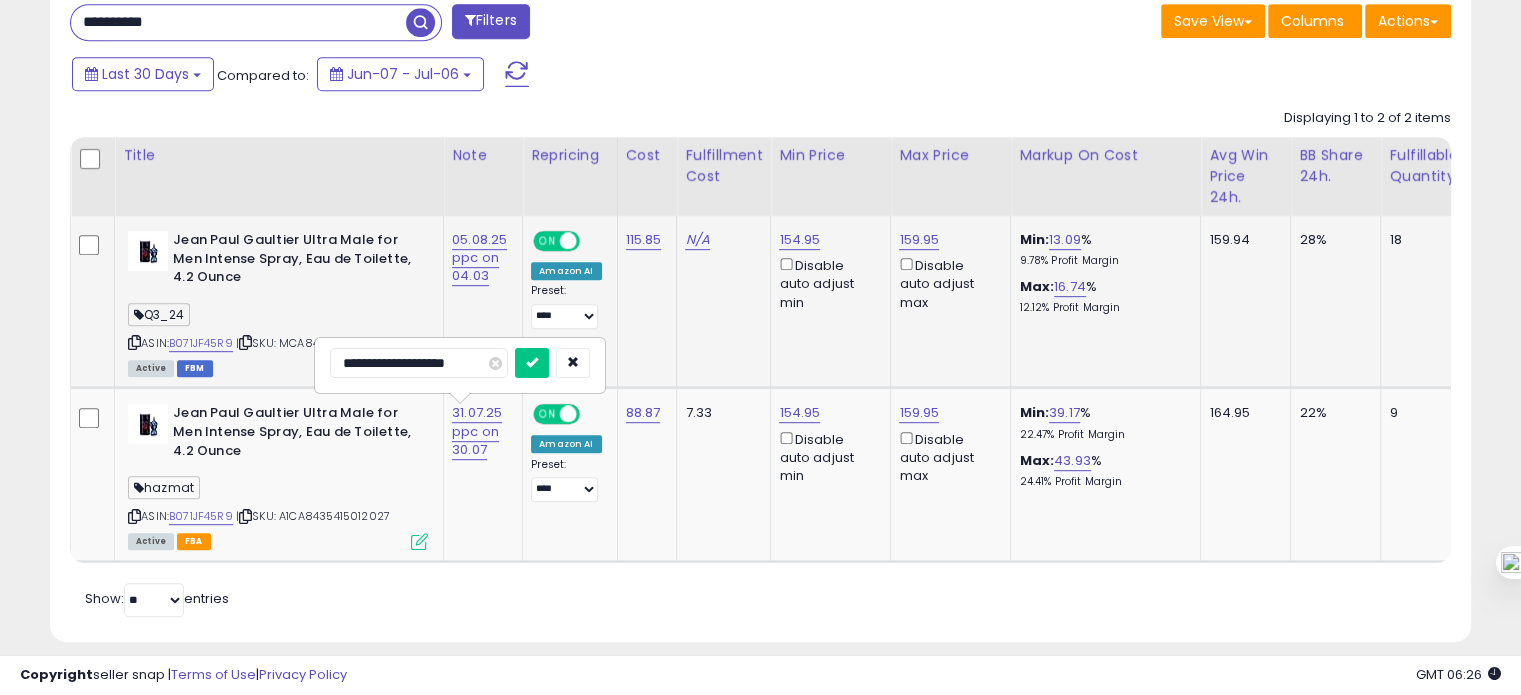 type on "**********" 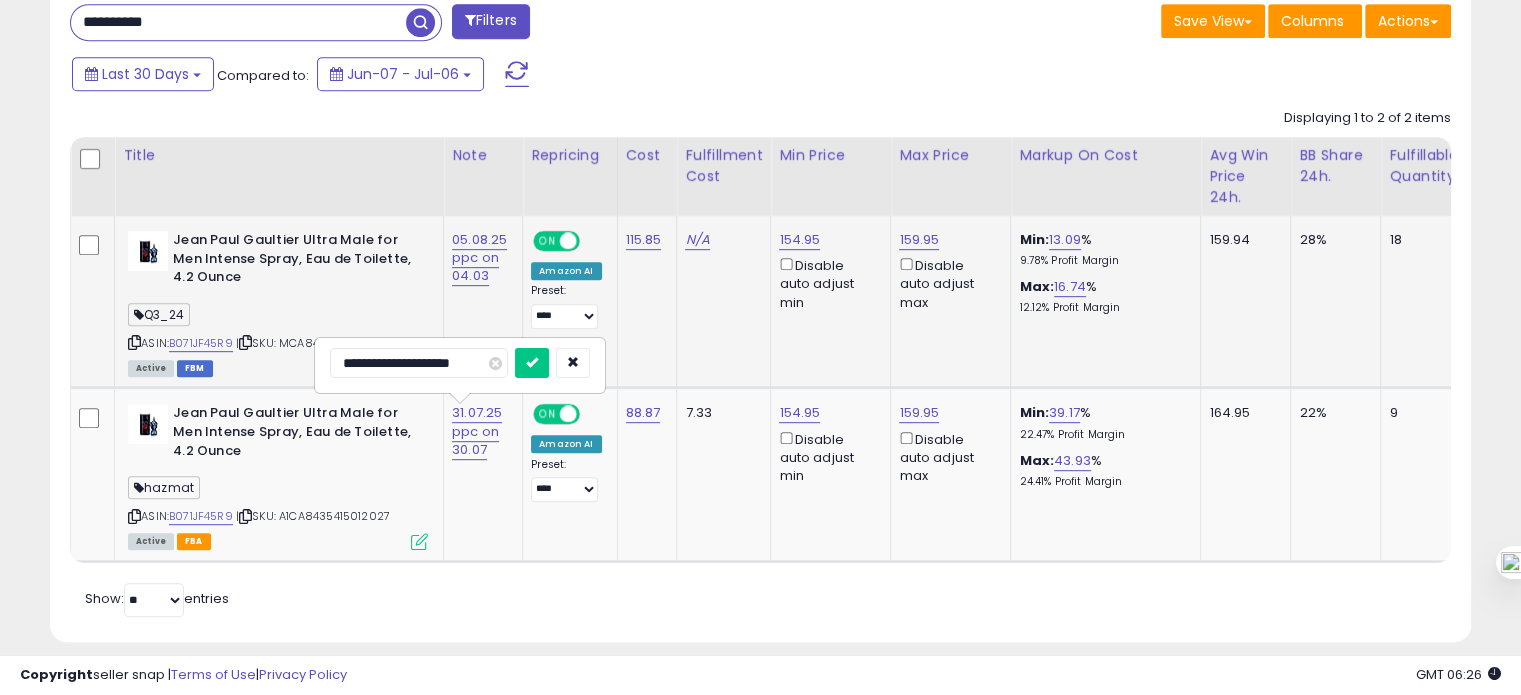 click at bounding box center (532, 363) 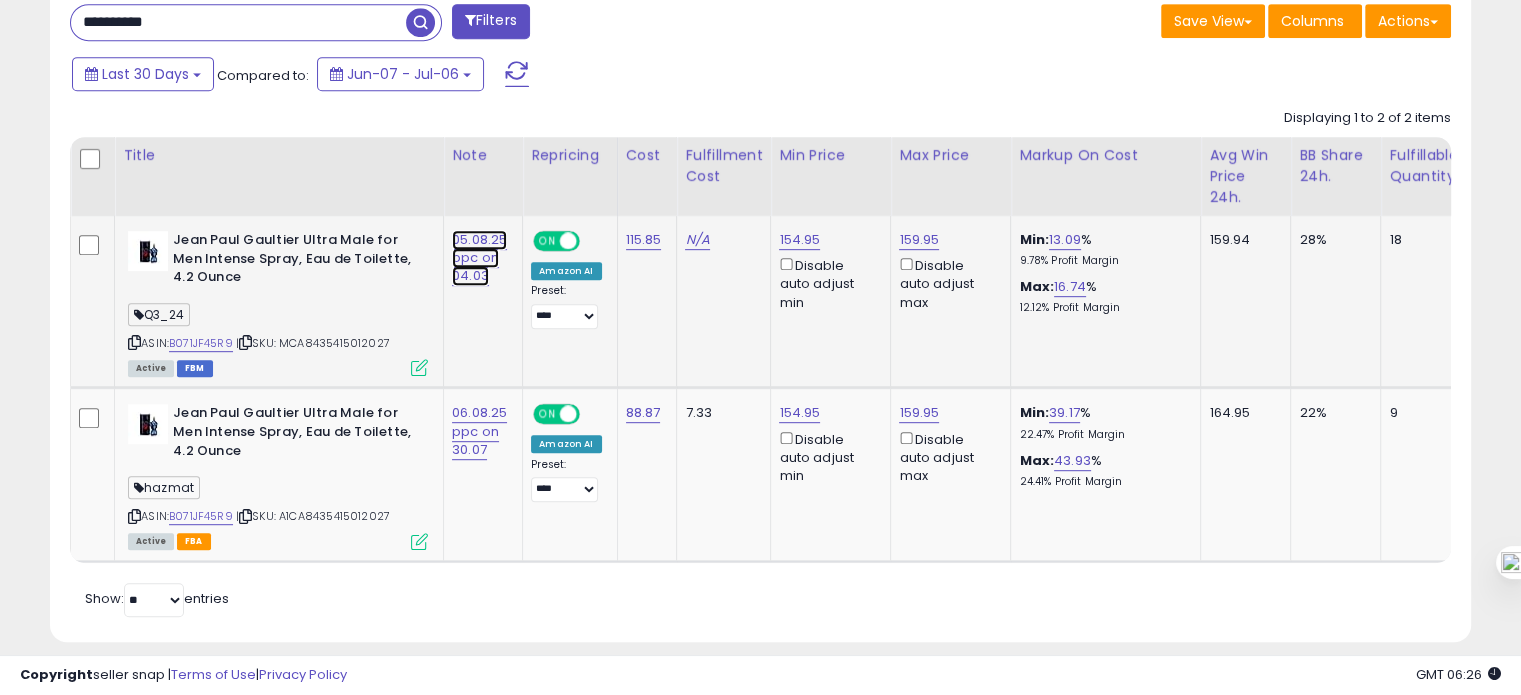 click on "05.08.25 ppc on 04.03" at bounding box center [479, 258] 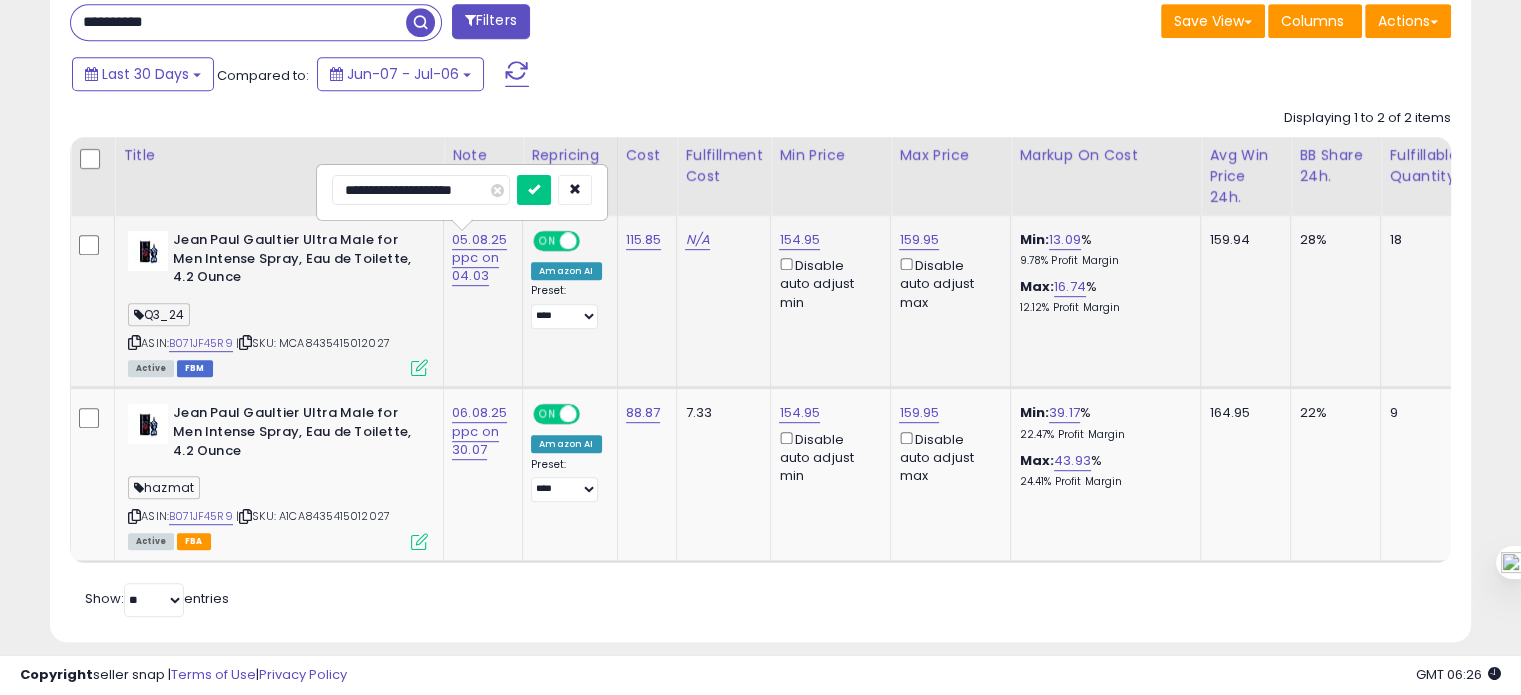 click on "**********" at bounding box center (421, 190) 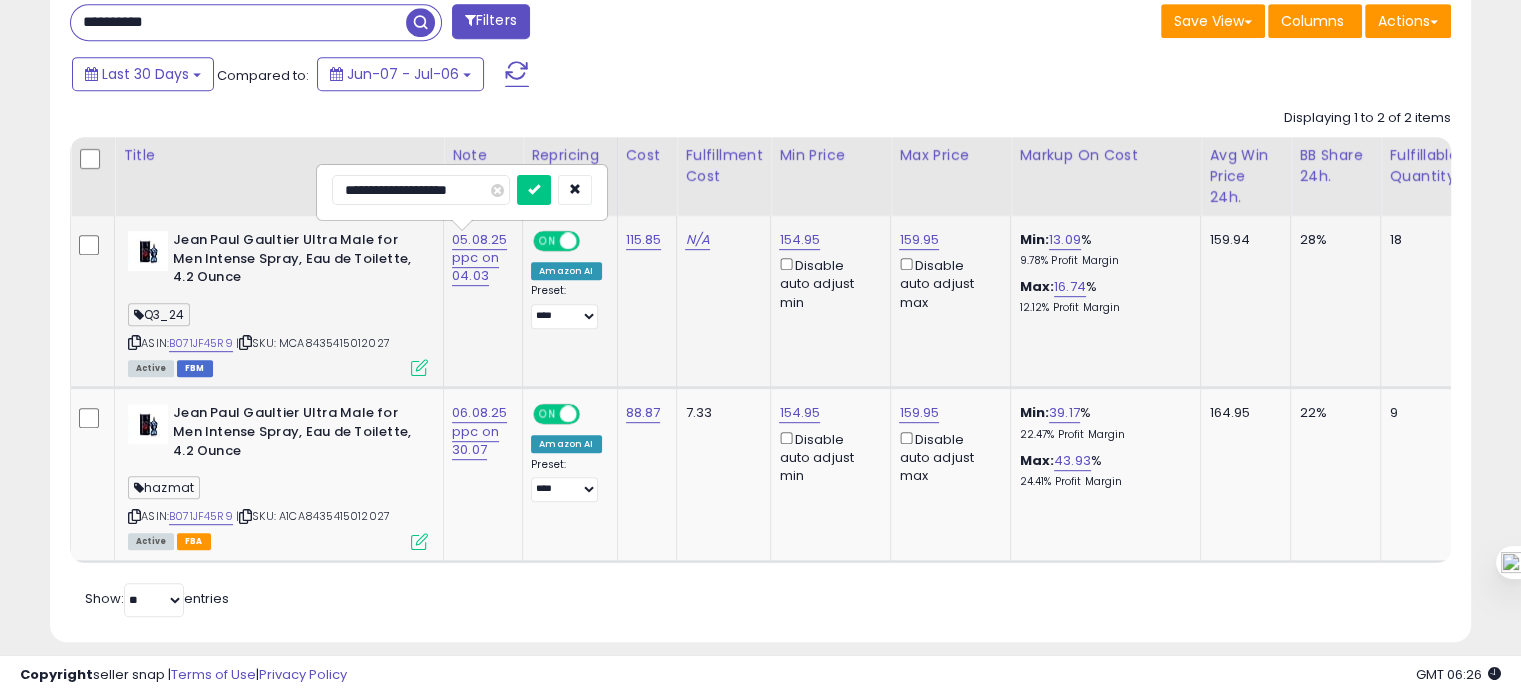 type on "**********" 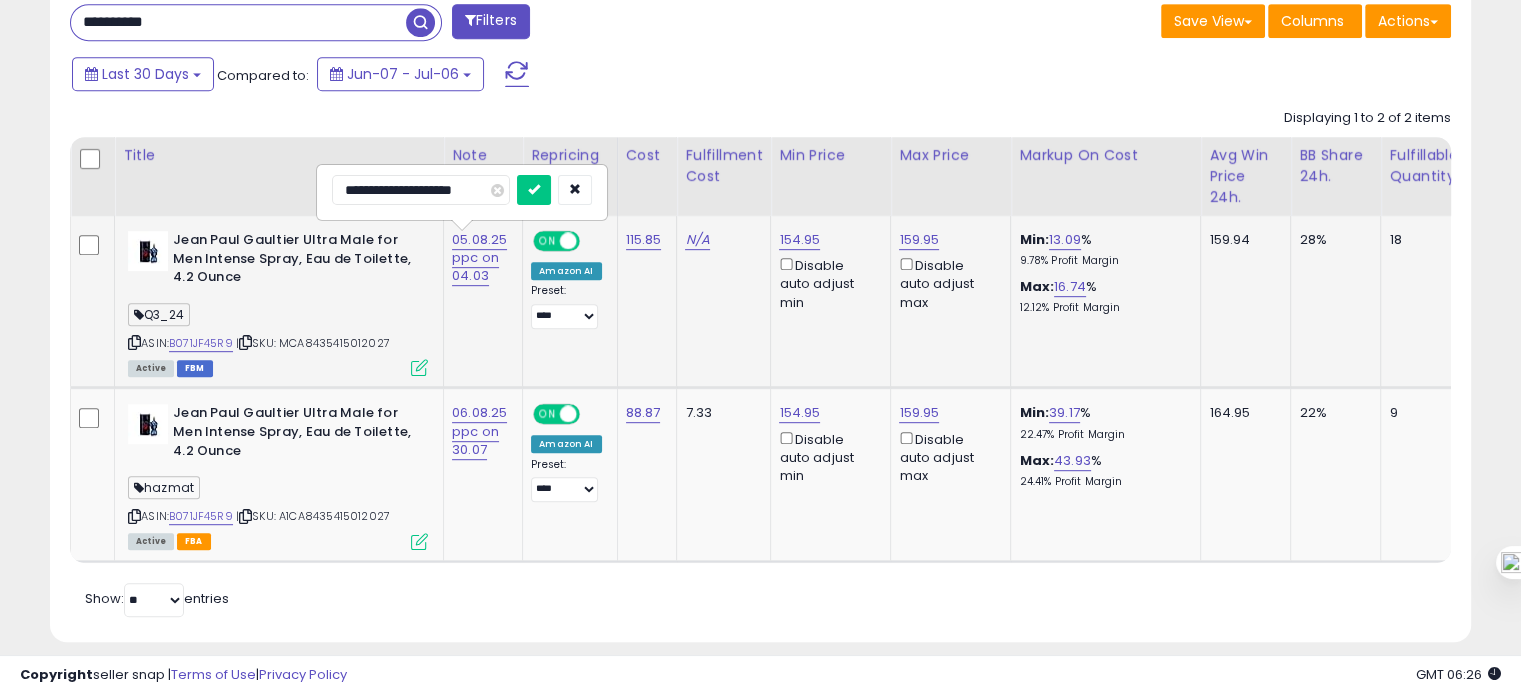 click at bounding box center [534, 190] 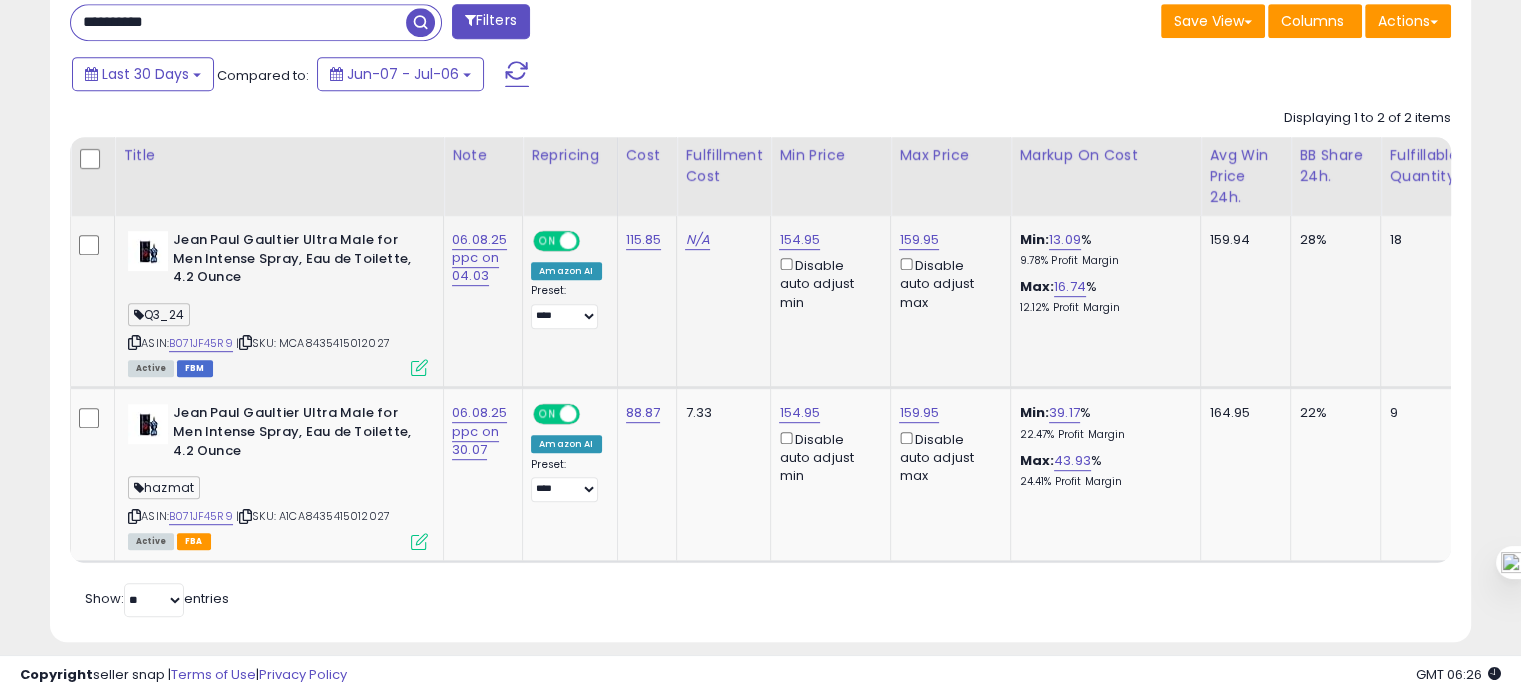 click on "**********" at bounding box center [238, 22] 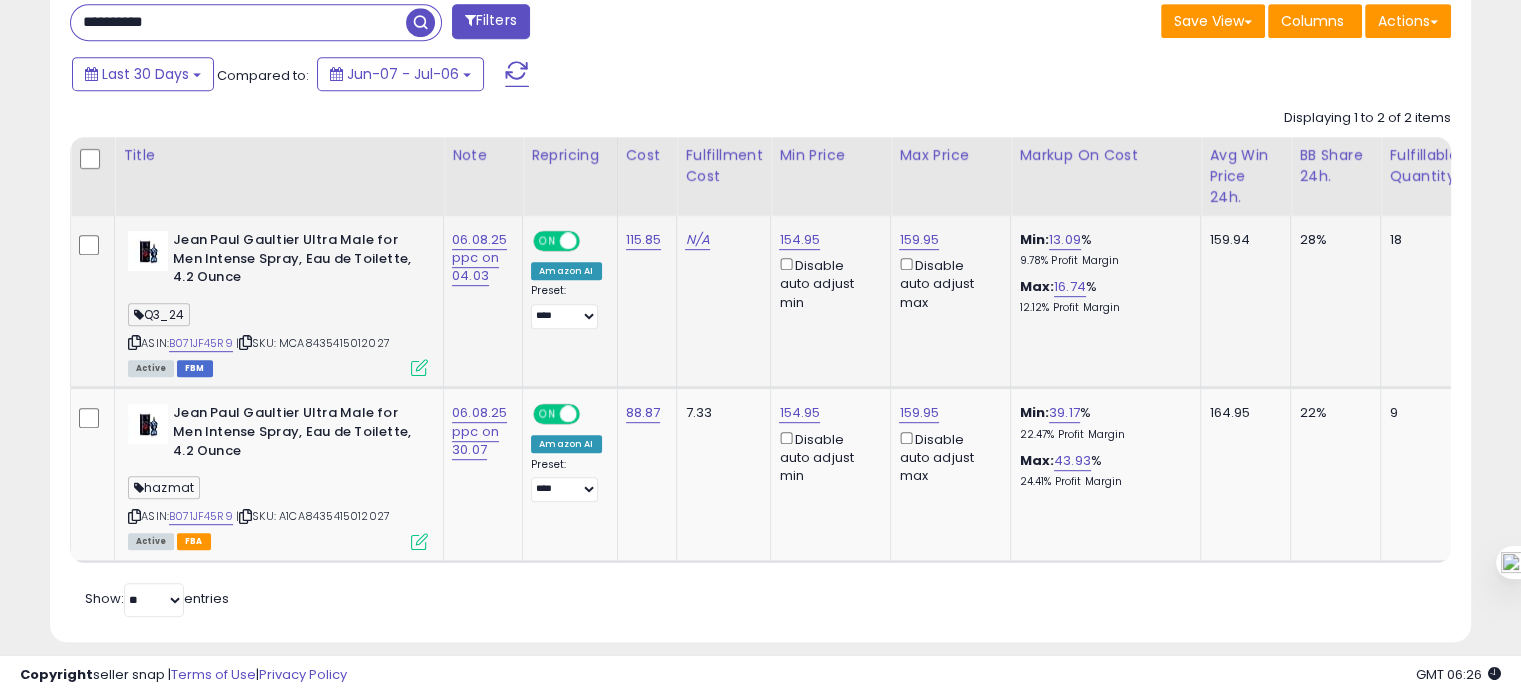 paste 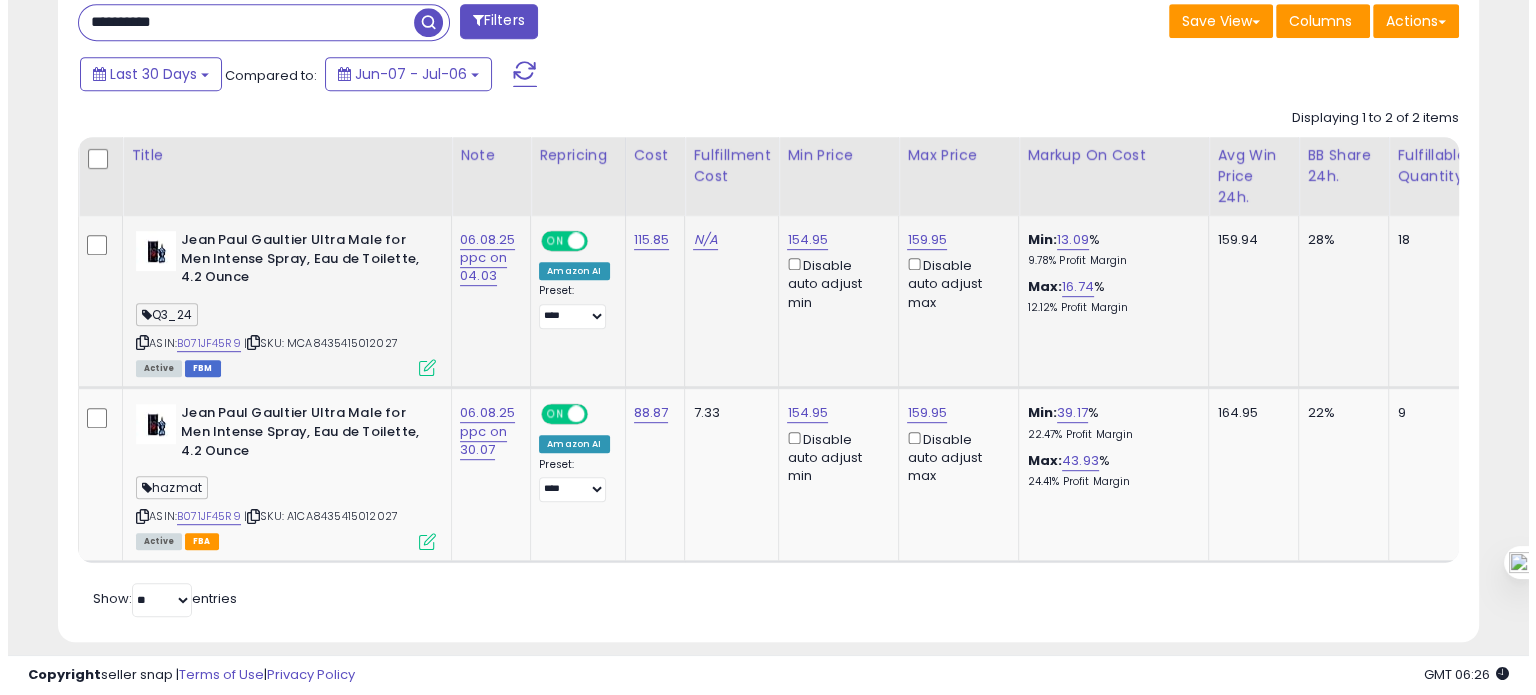 scroll, scrollTop: 674, scrollLeft: 0, axis: vertical 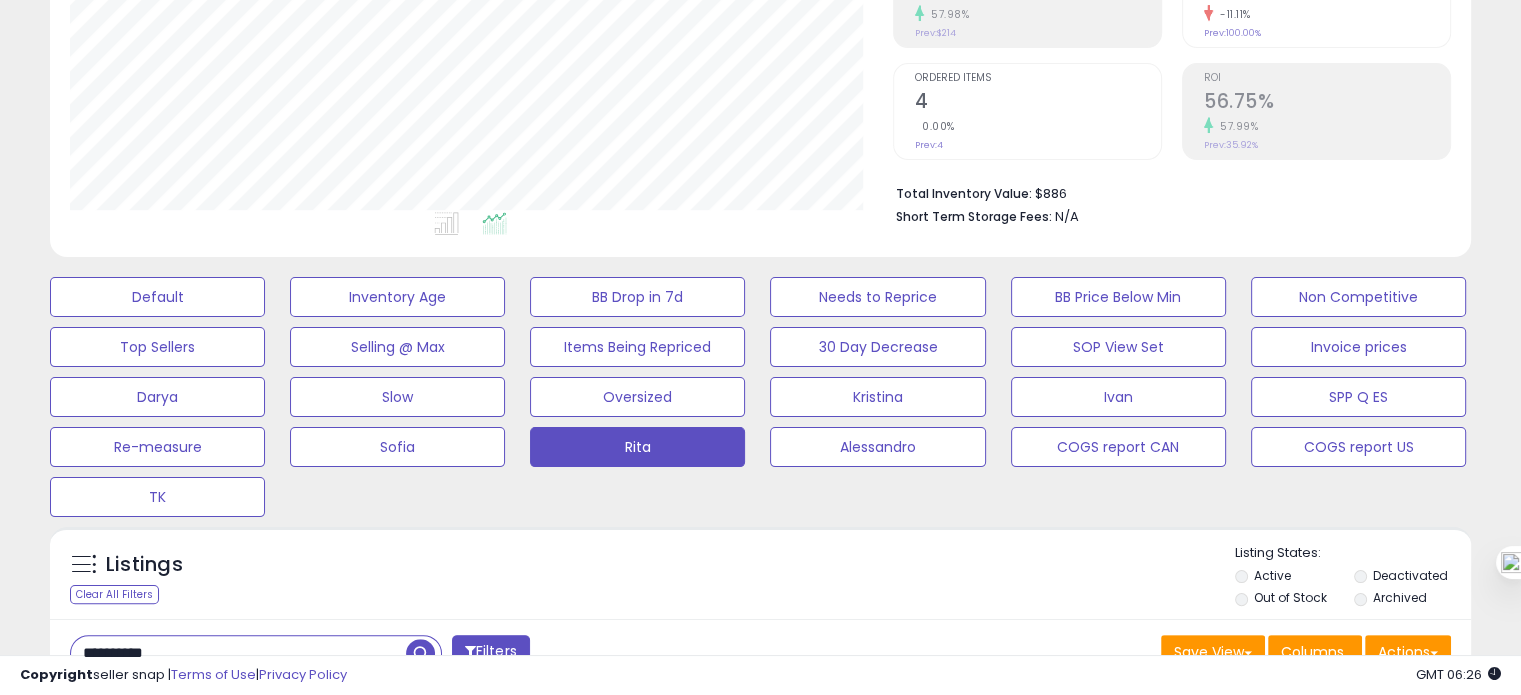 click on "Ordered Items
4
0.00%
Prev:  4" at bounding box center [1038, 109] 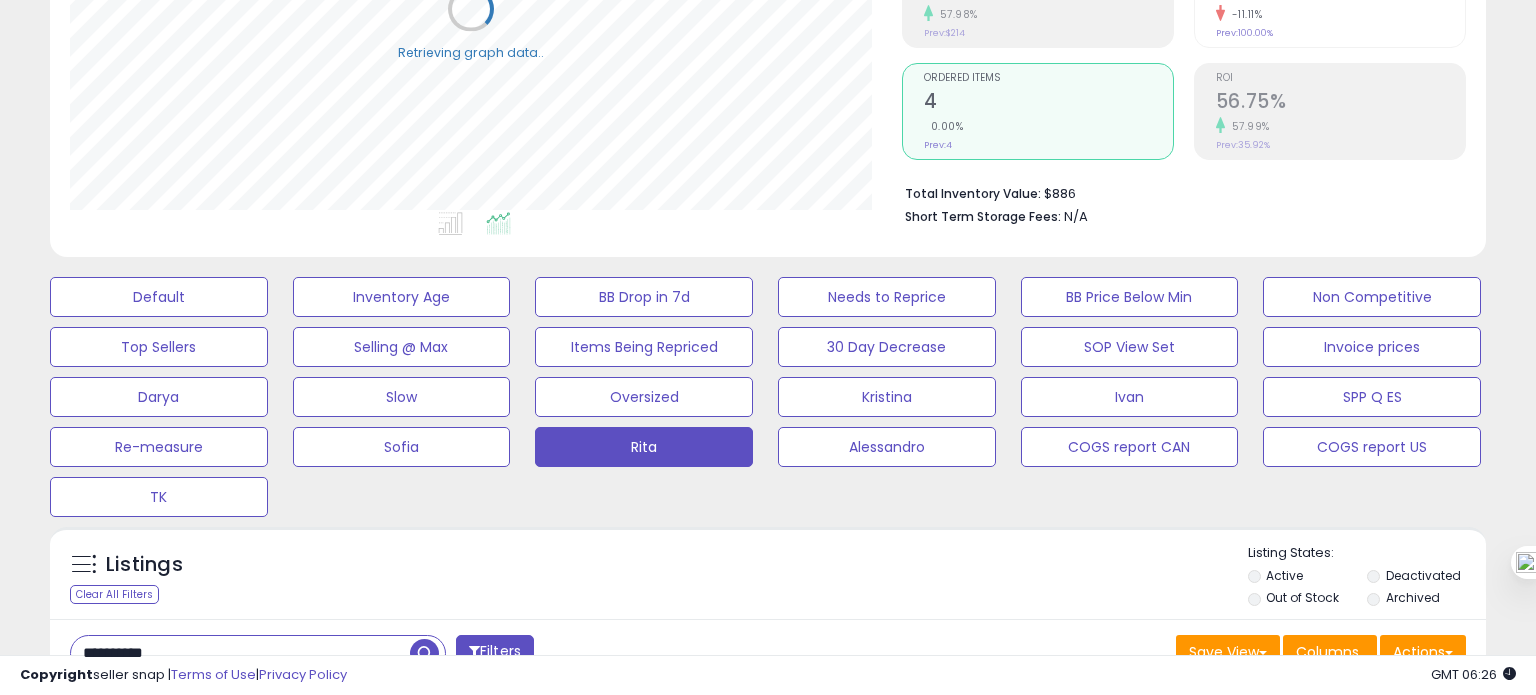 scroll, scrollTop: 999589, scrollLeft: 999168, axis: both 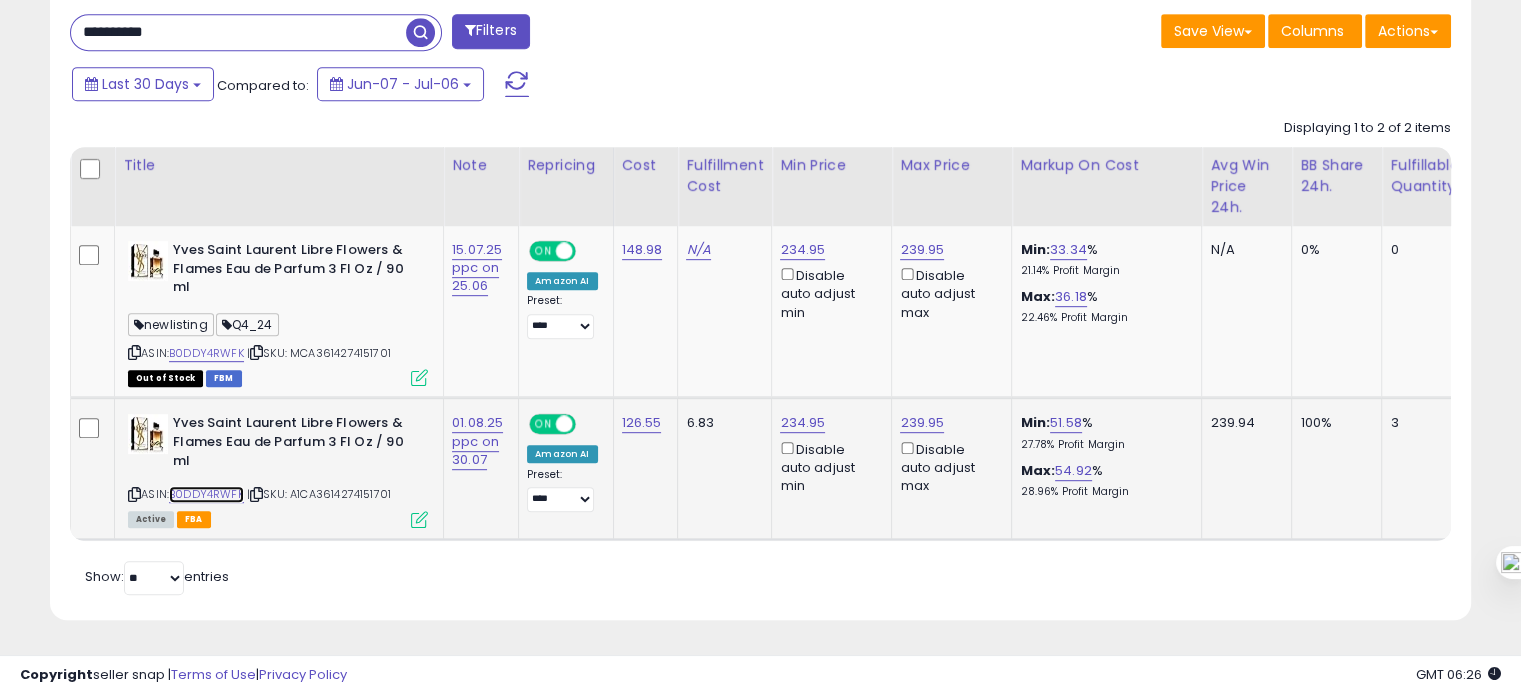 click on "B0DDY4RWFK" at bounding box center (206, 494) 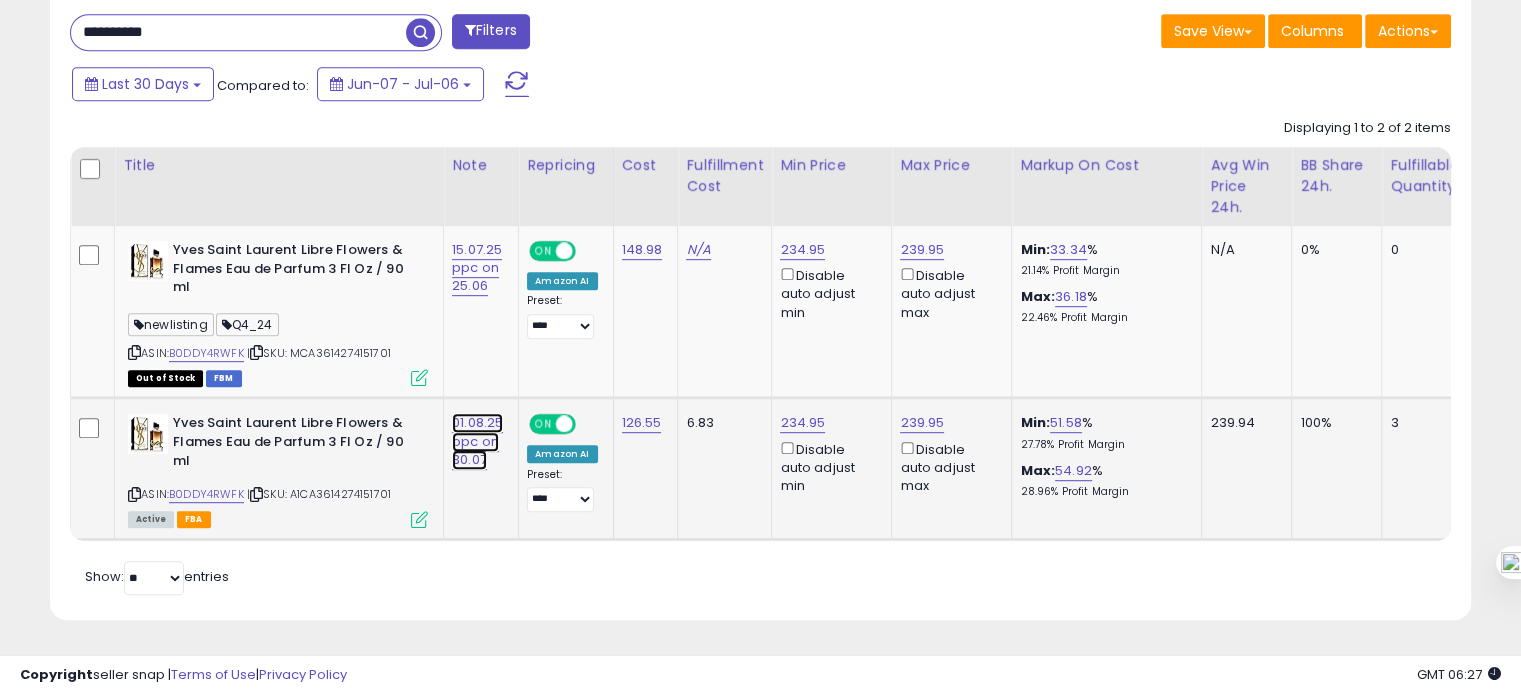 click on "01.08.25 ppc on 30.07" at bounding box center [477, 268] 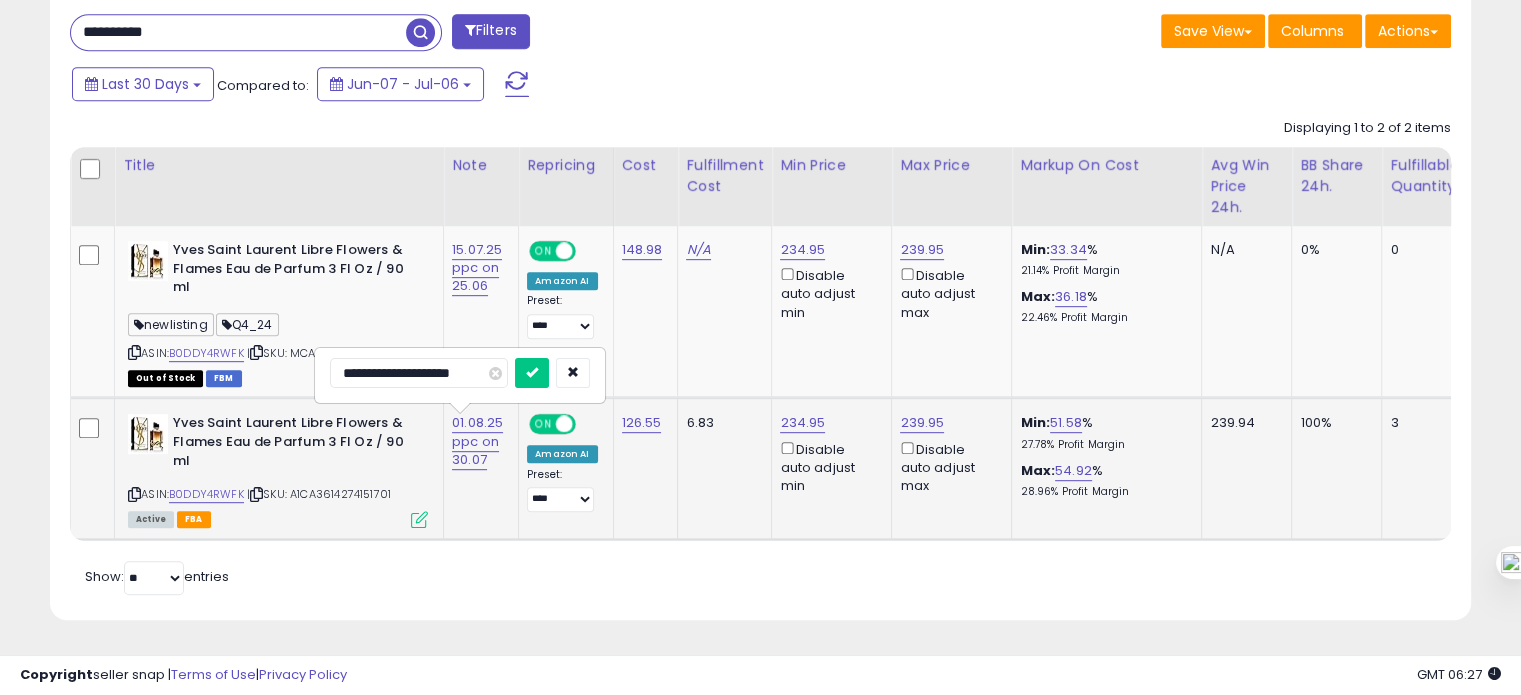 click on "**********" at bounding box center [419, 373] 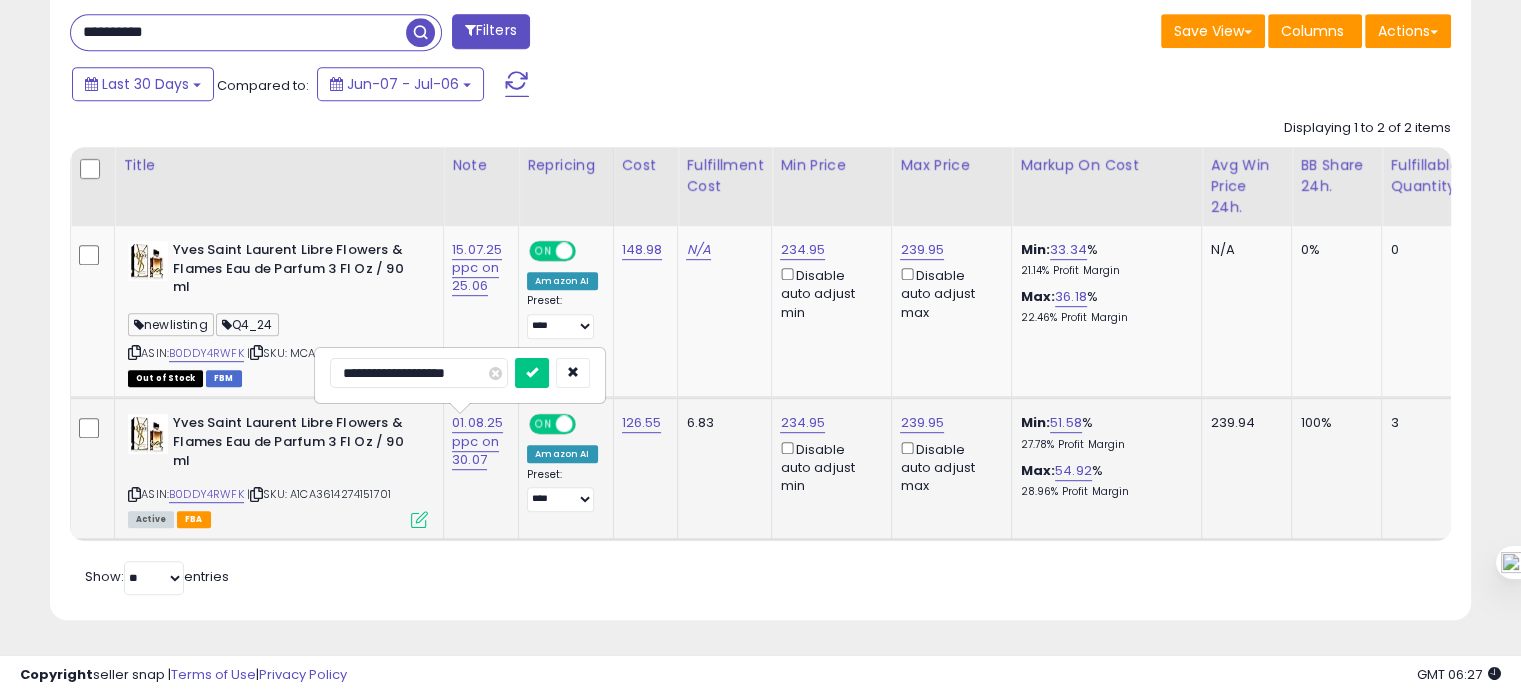 type on "**********" 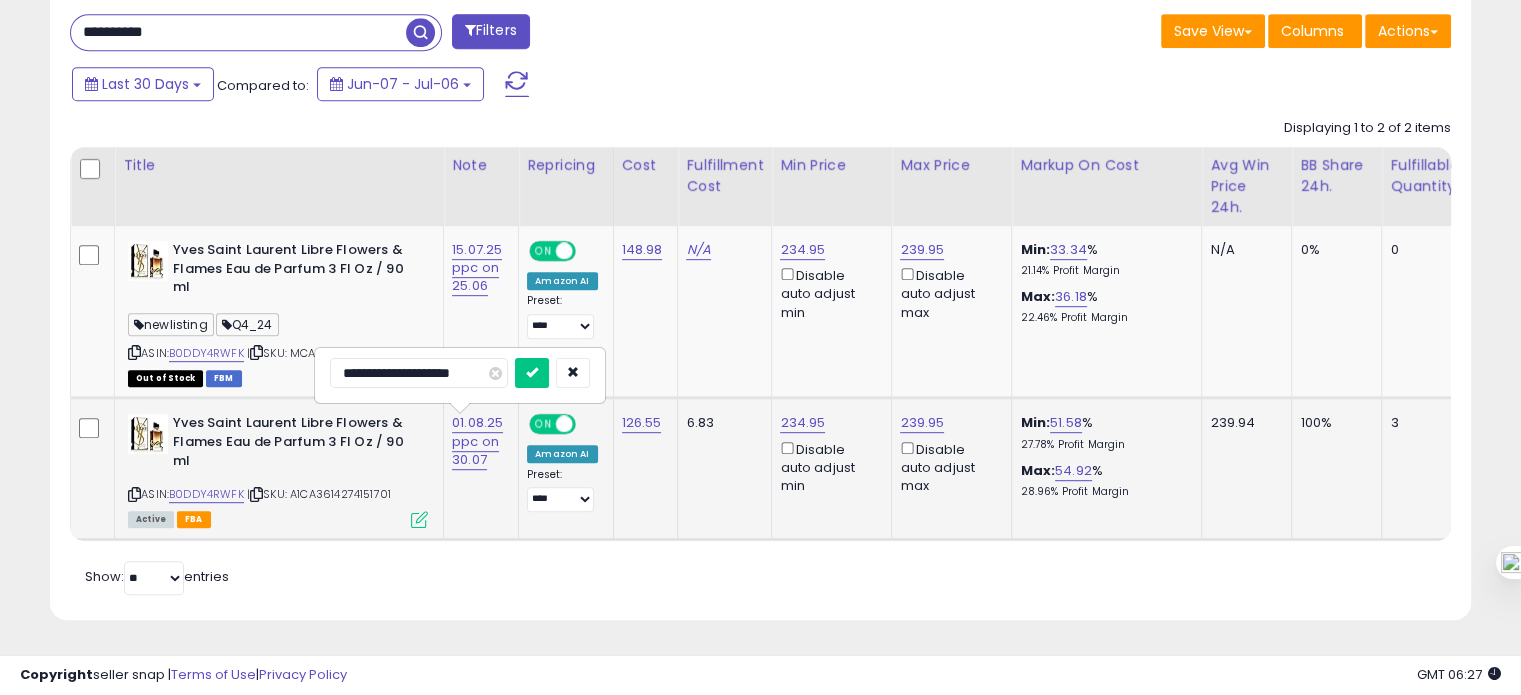 click at bounding box center [532, 373] 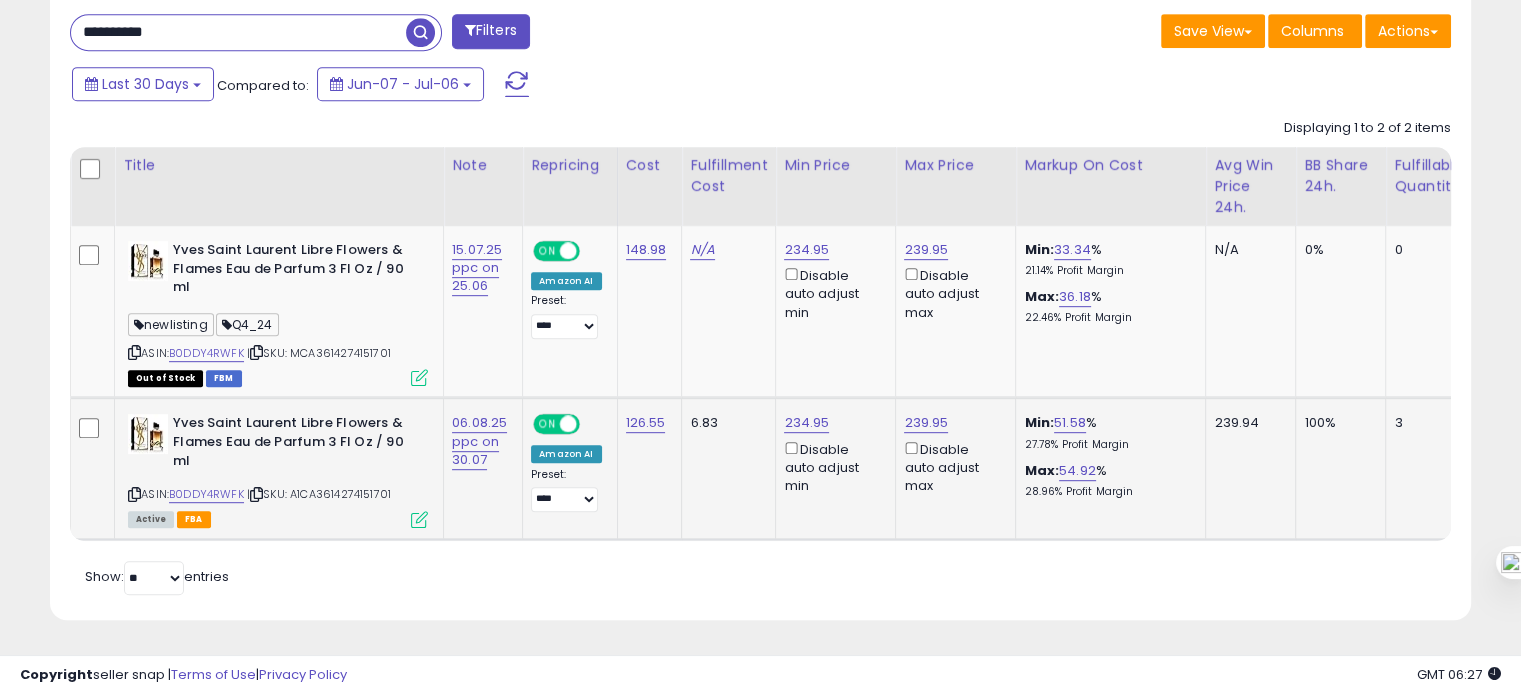 drag, startPoint x: 274, startPoint y: 39, endPoint x: 264, endPoint y: 20, distance: 21.470911 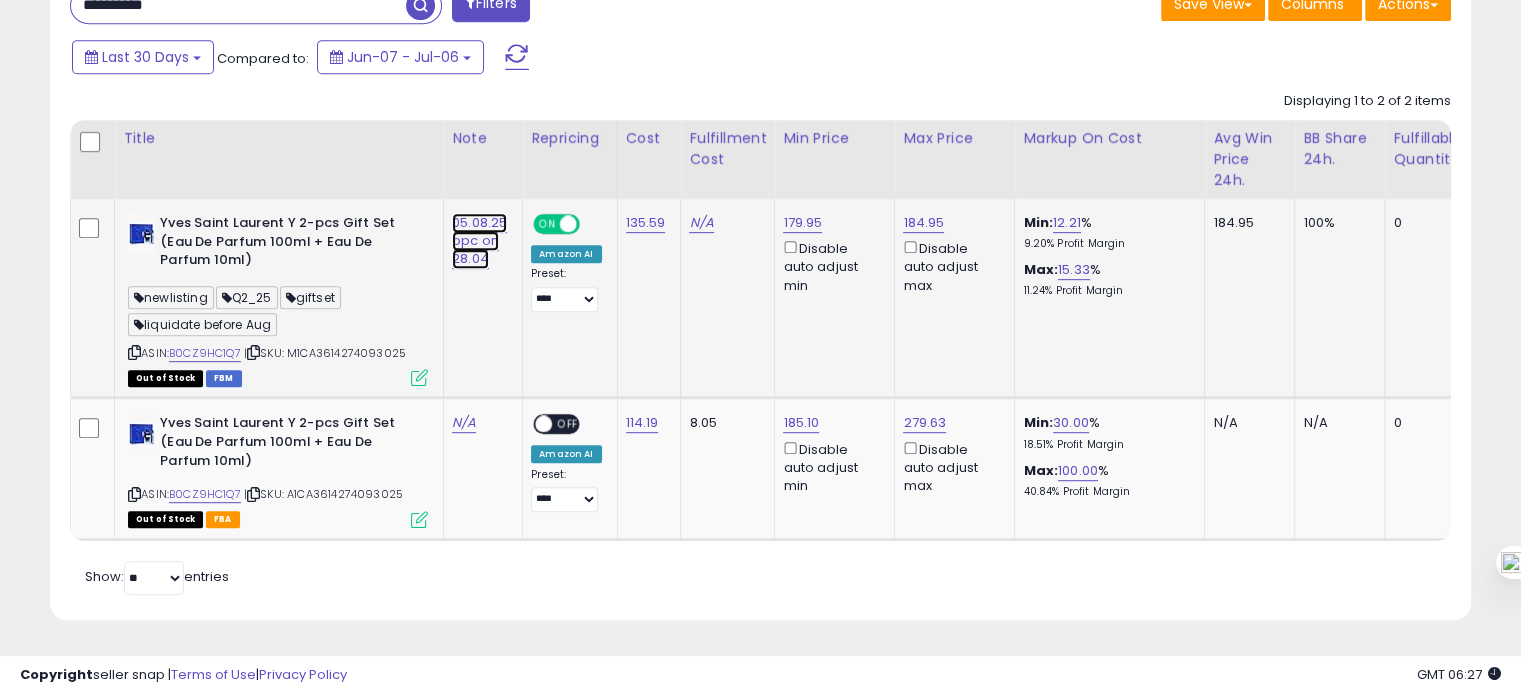click on "05.08.25 ppc on 28.04" at bounding box center (479, 241) 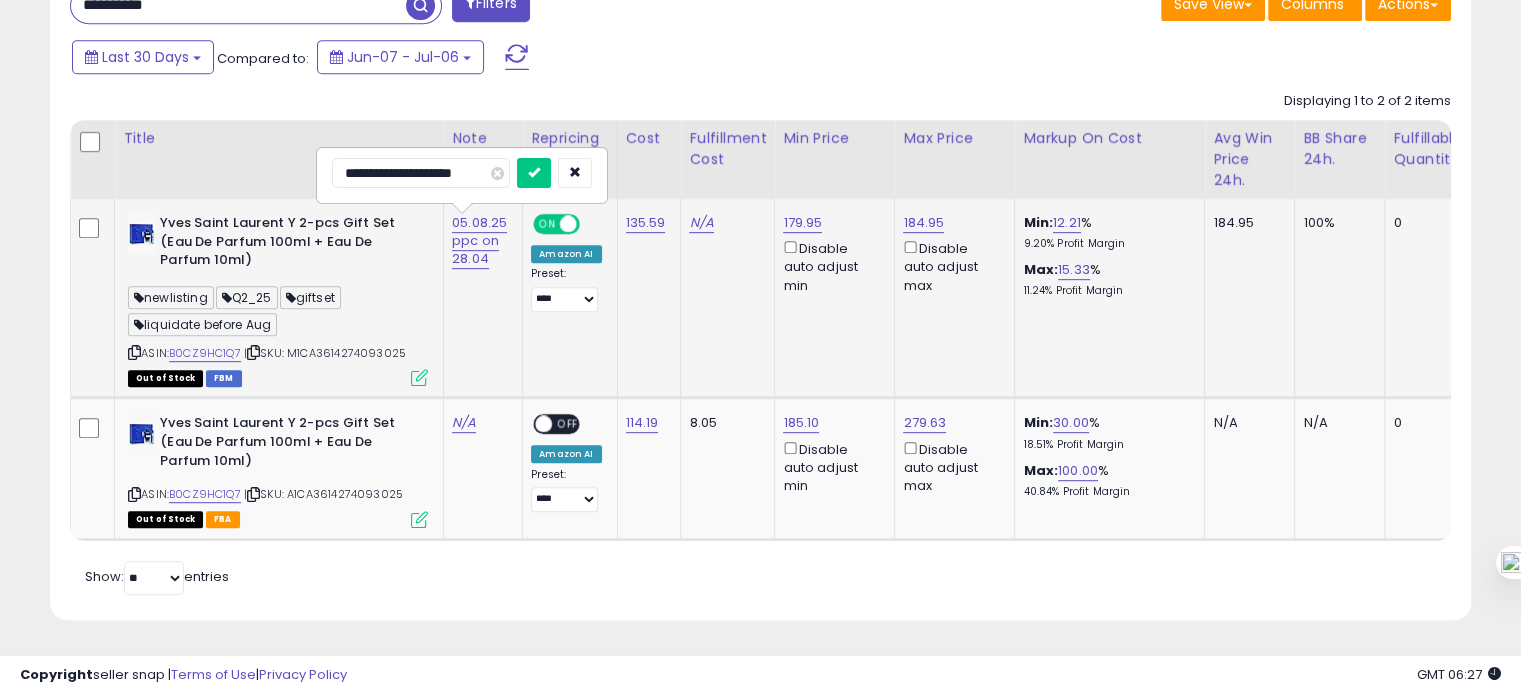 click on "**********" at bounding box center [421, 173] 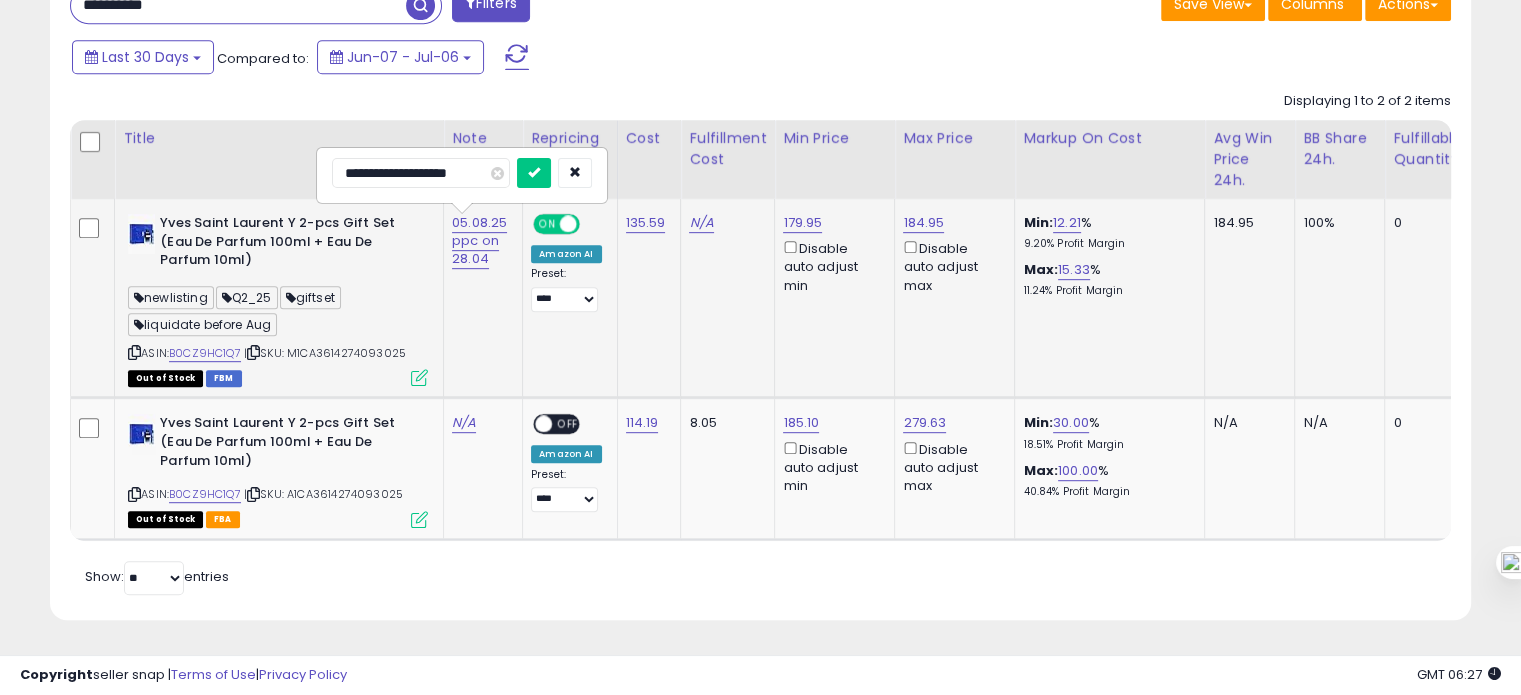 type on "**********" 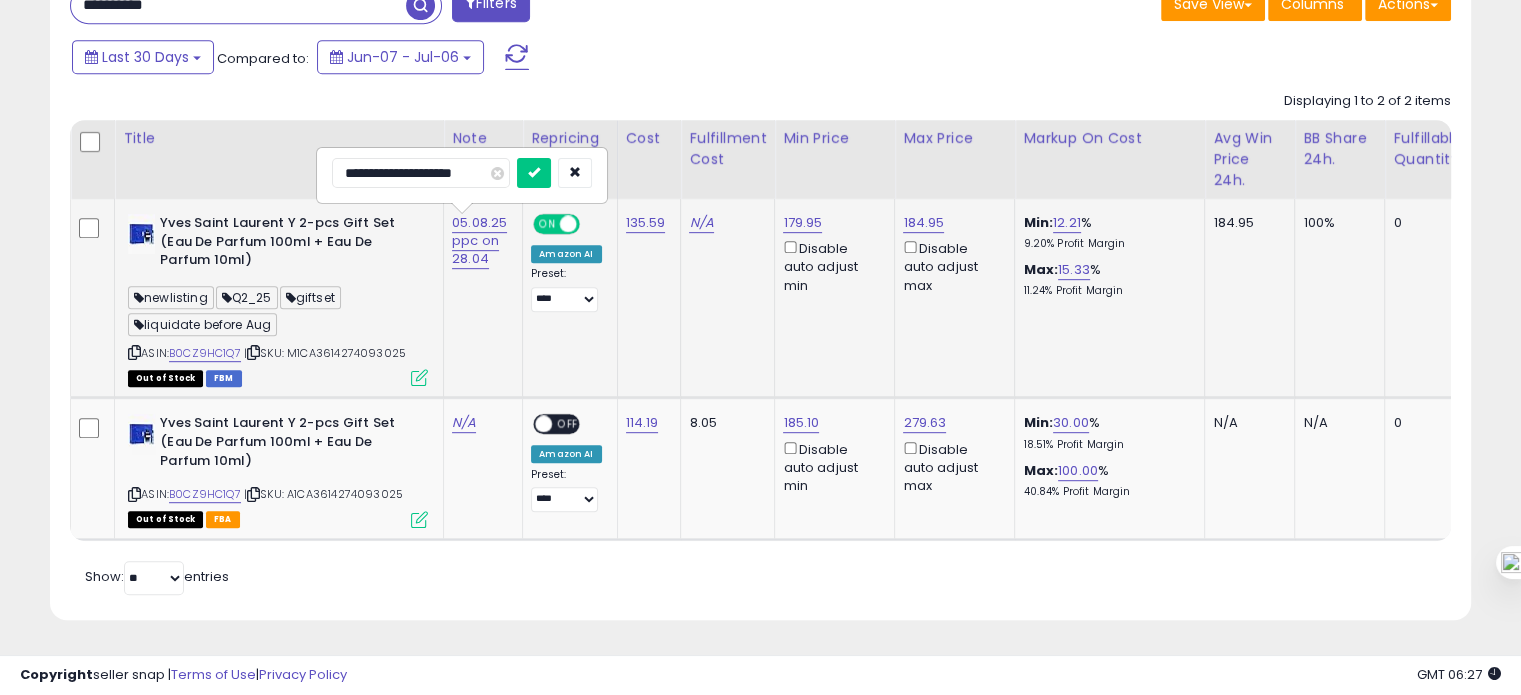 click at bounding box center (534, 173) 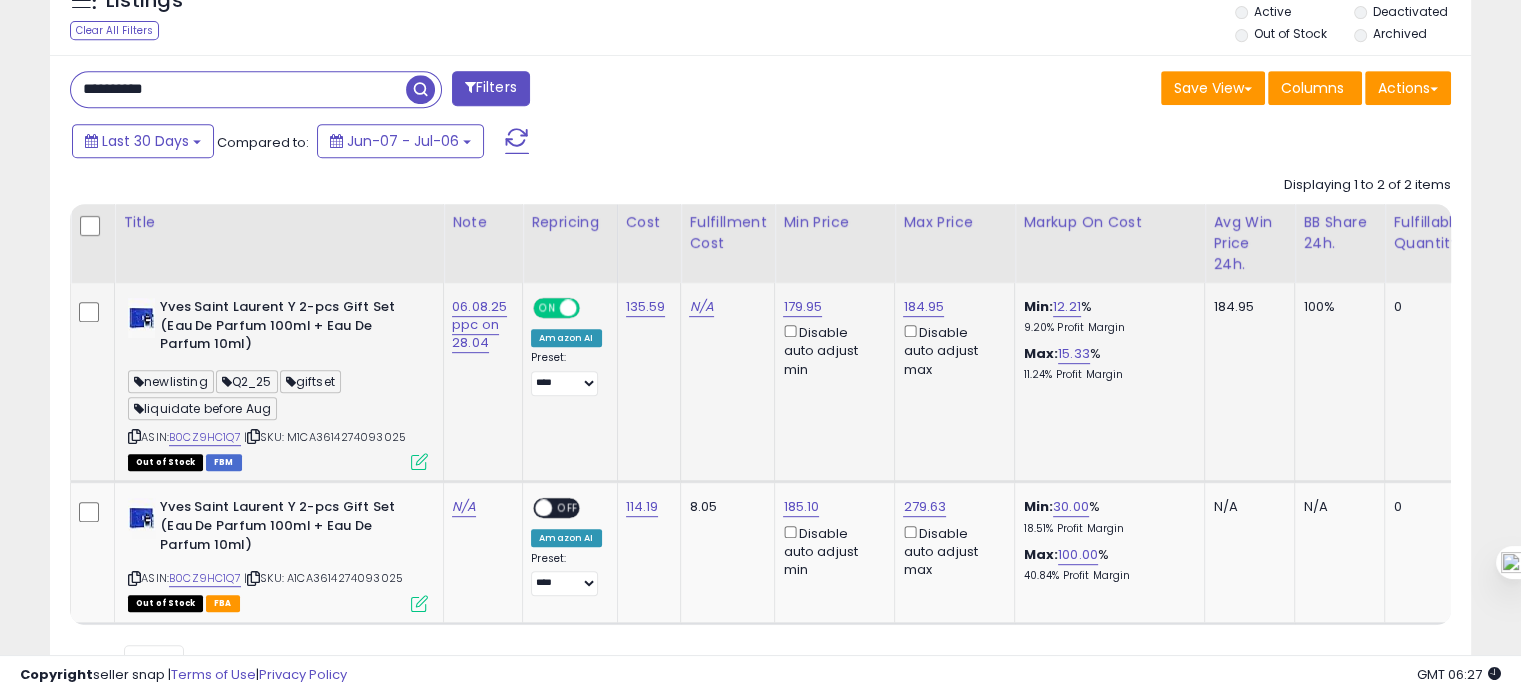 click on "**********" at bounding box center (238, 89) 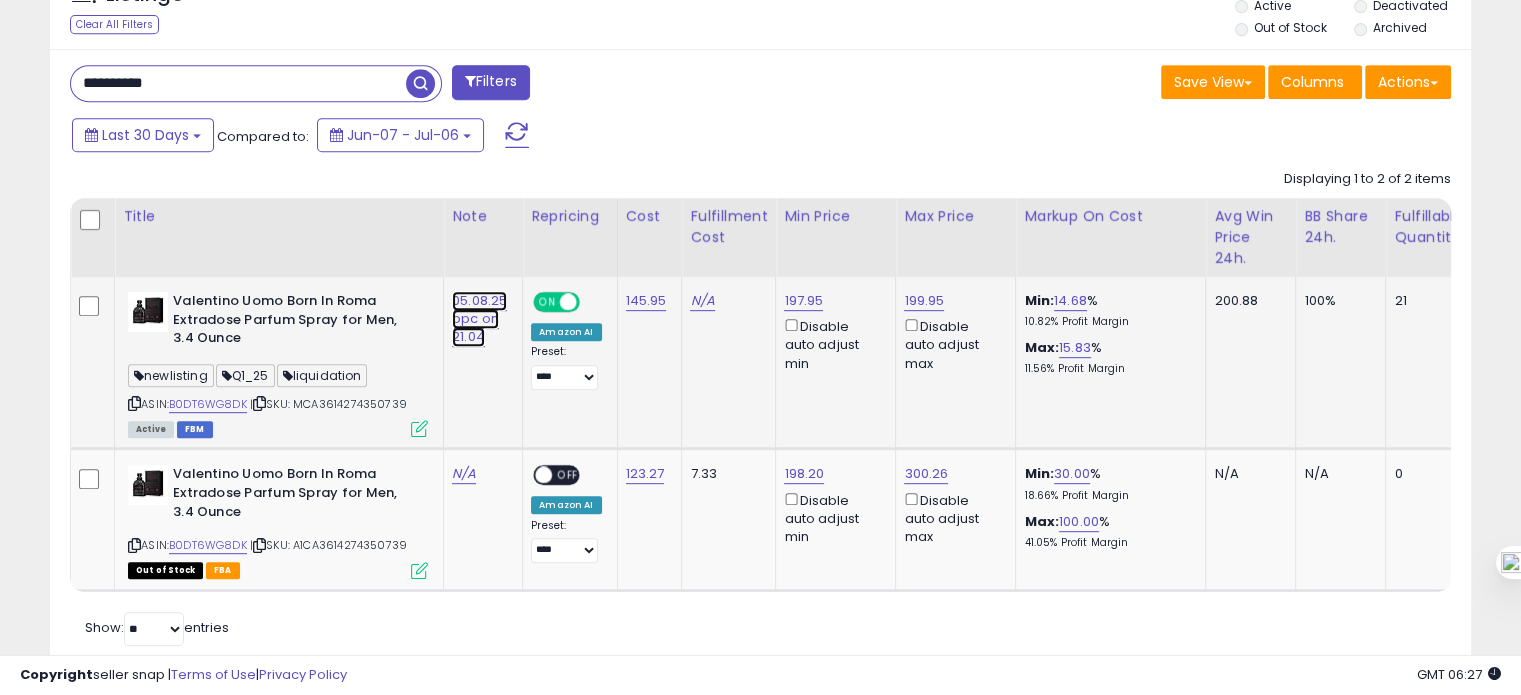 click on "05.08.25 ppc on 21.04" at bounding box center [479, 319] 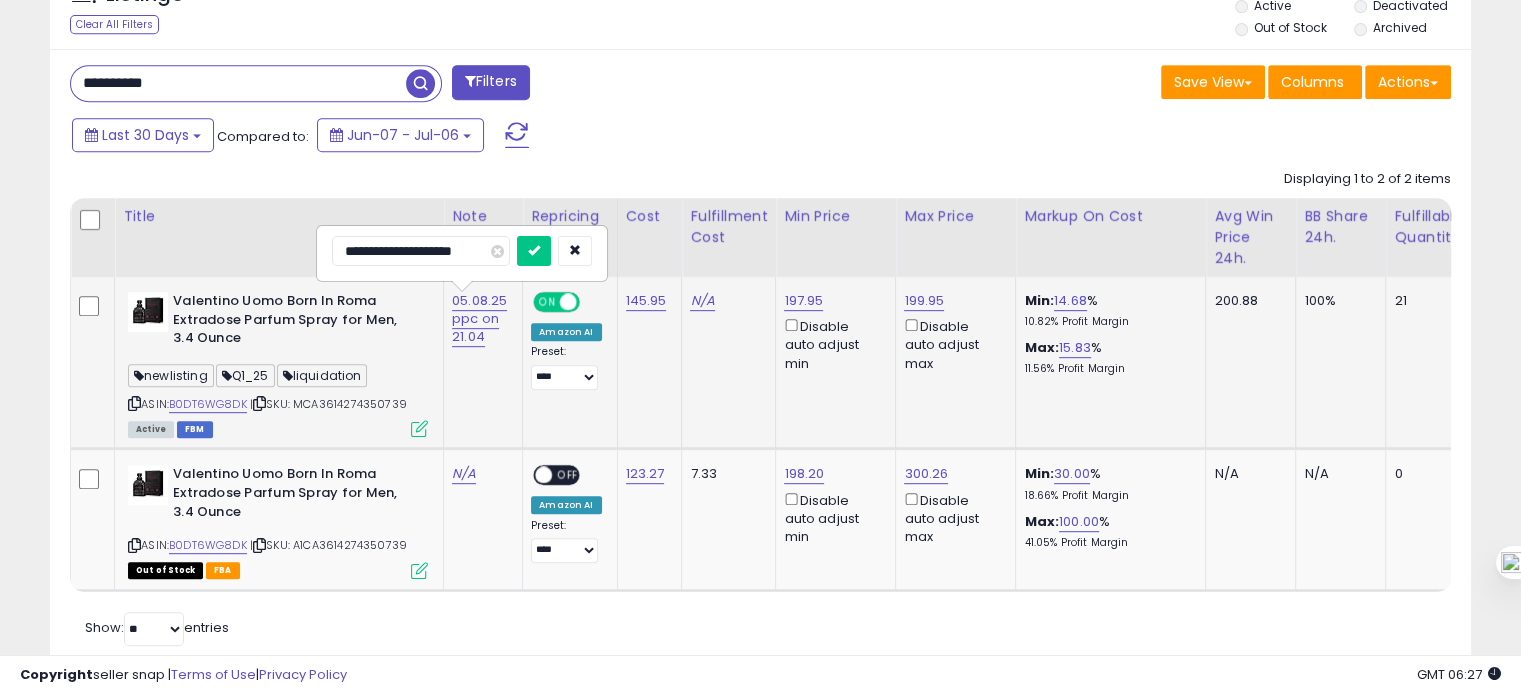 click on "**********" at bounding box center [421, 251] 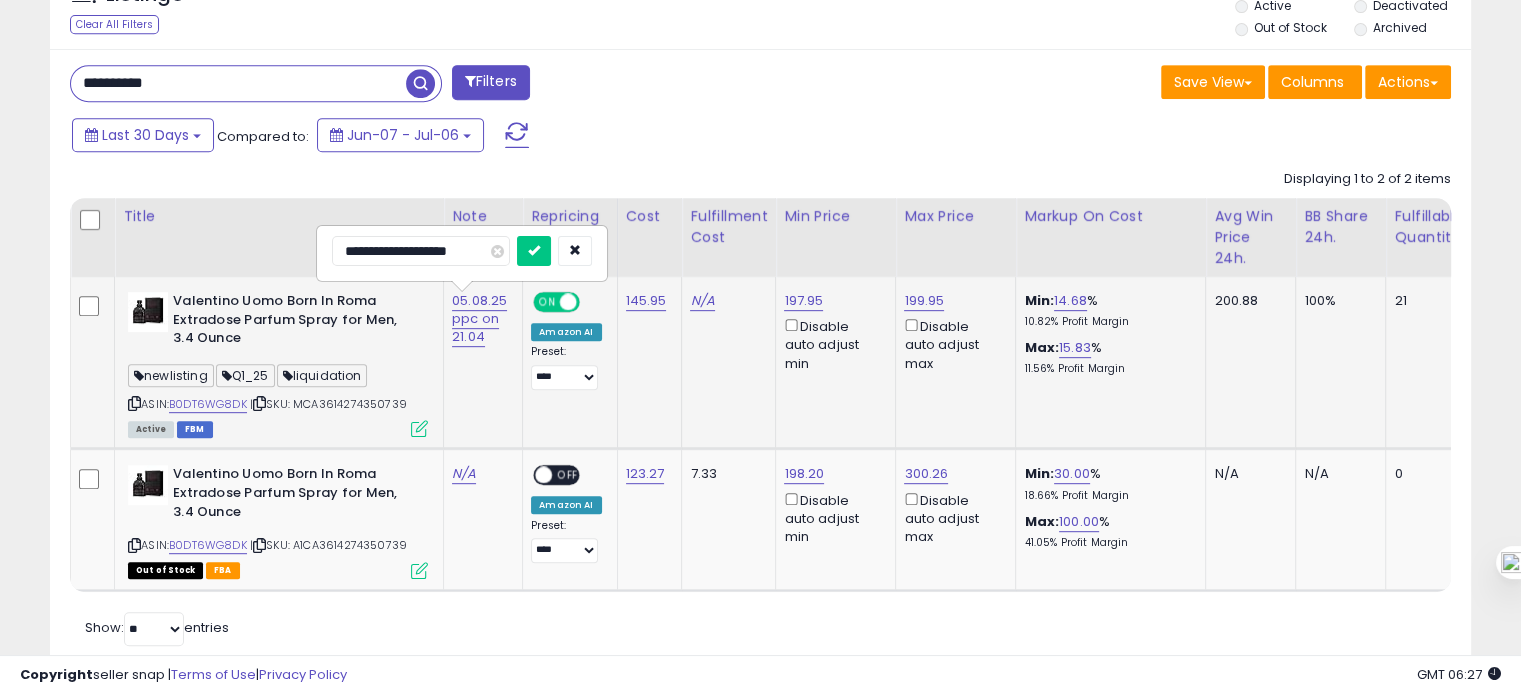 type on "**********" 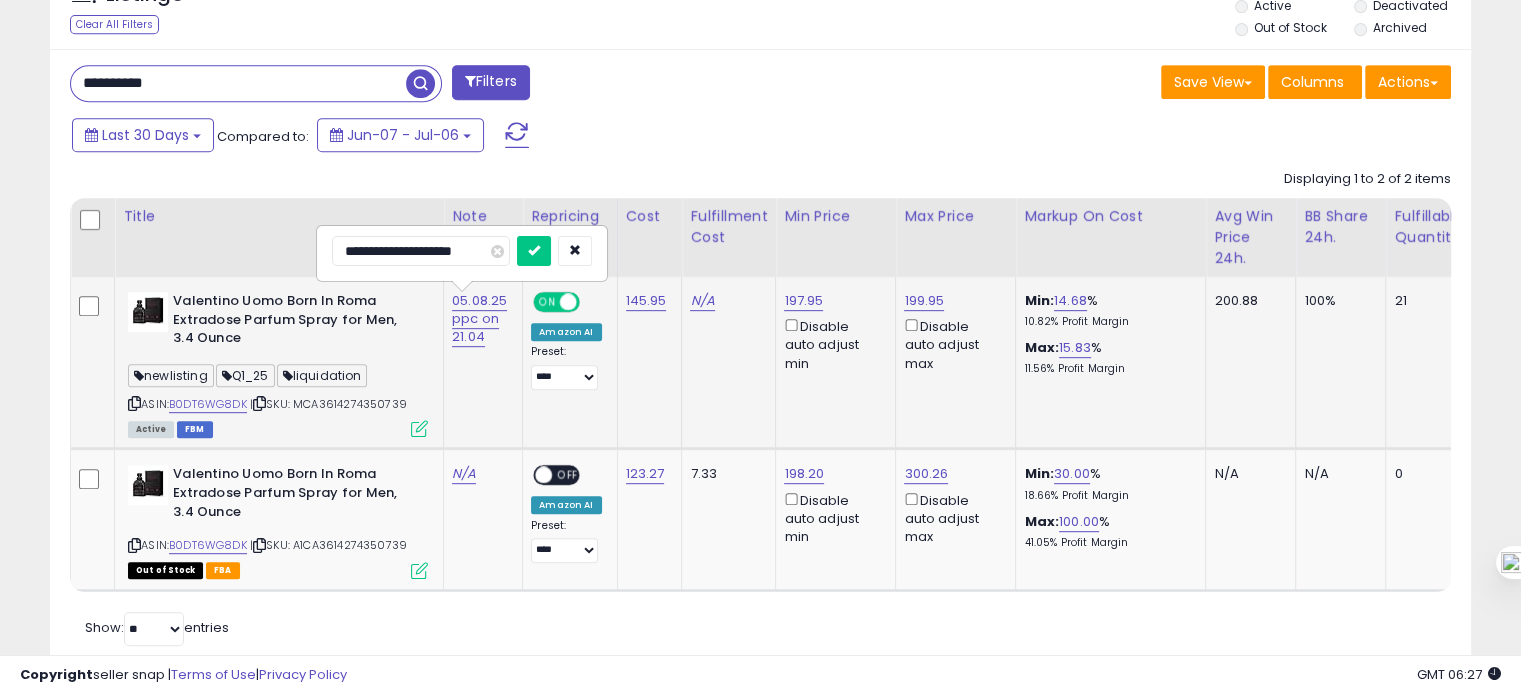 click at bounding box center [534, 251] 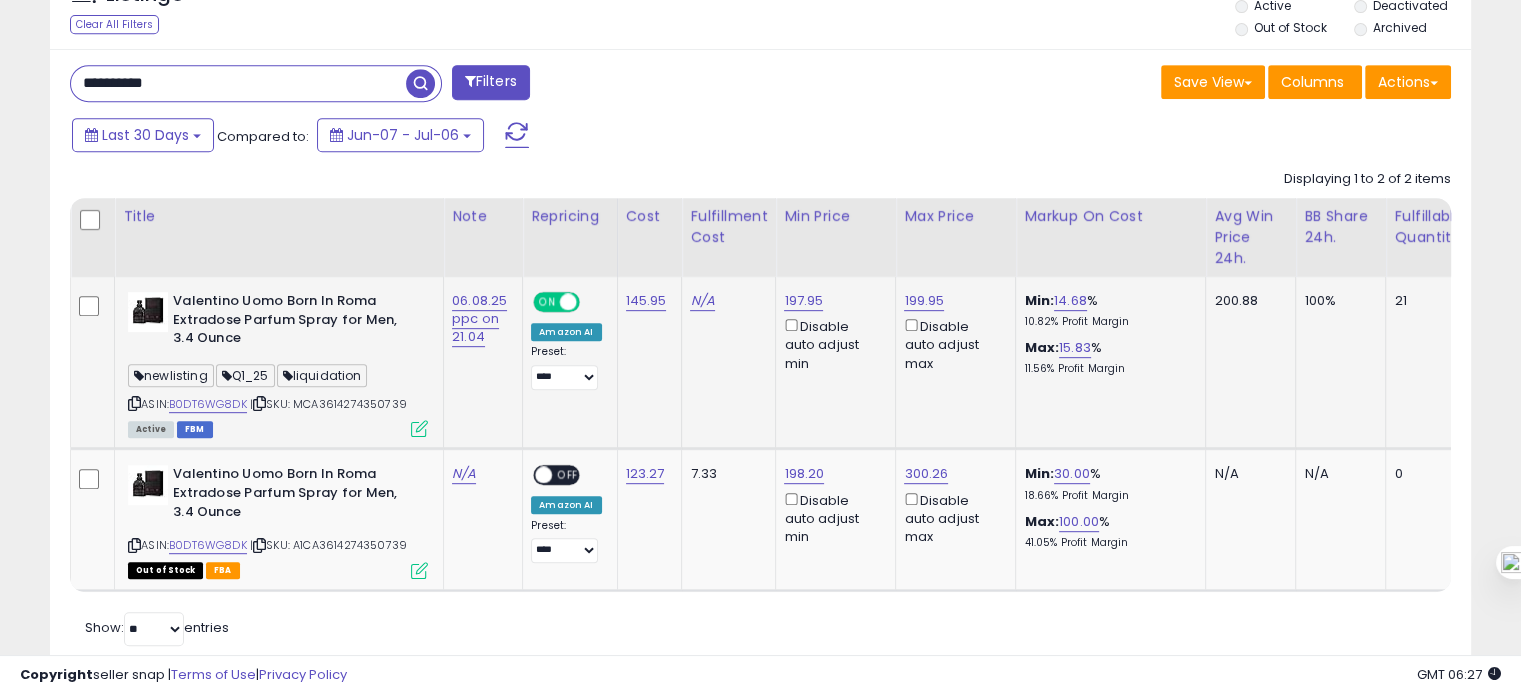 click on "**********" at bounding box center (238, 83) 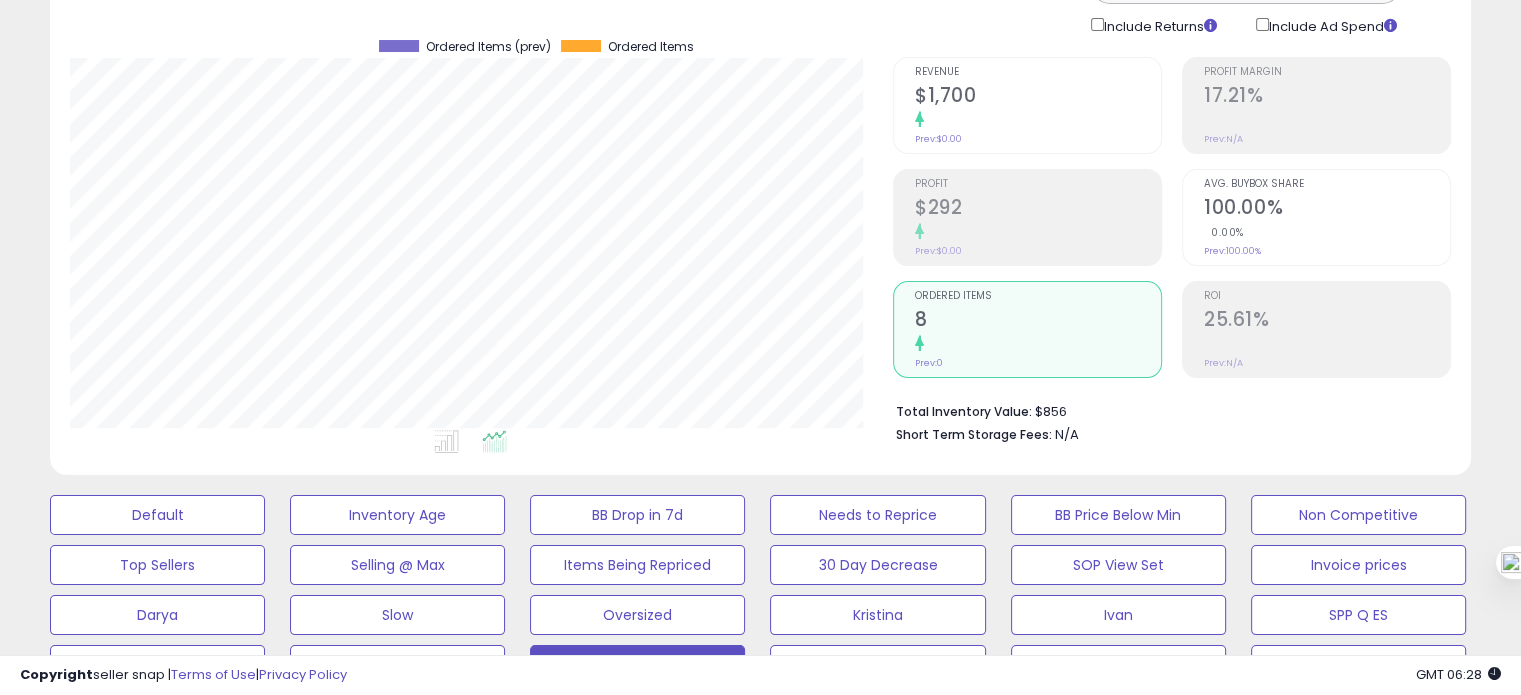 click on "$1,700" 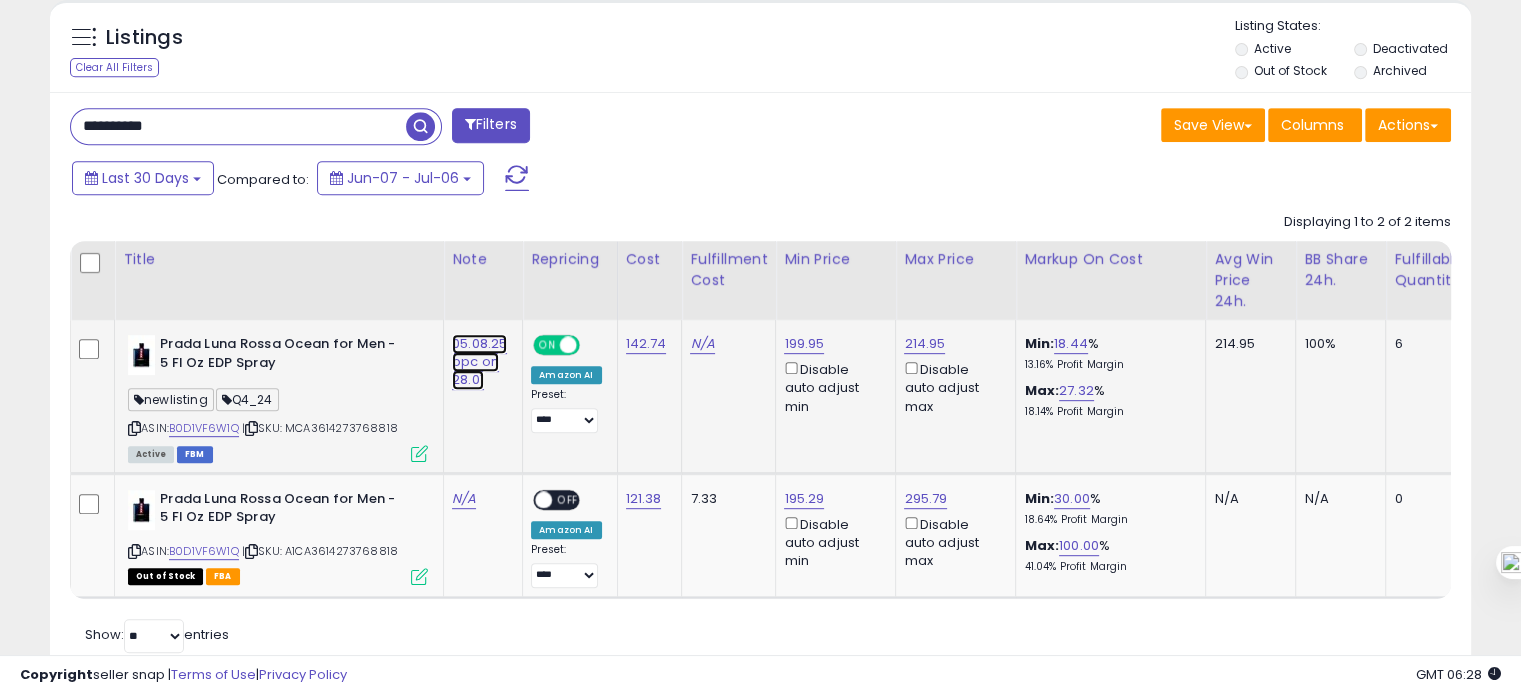 click on "05.08.25 ppc on 28.01" at bounding box center [479, 362] 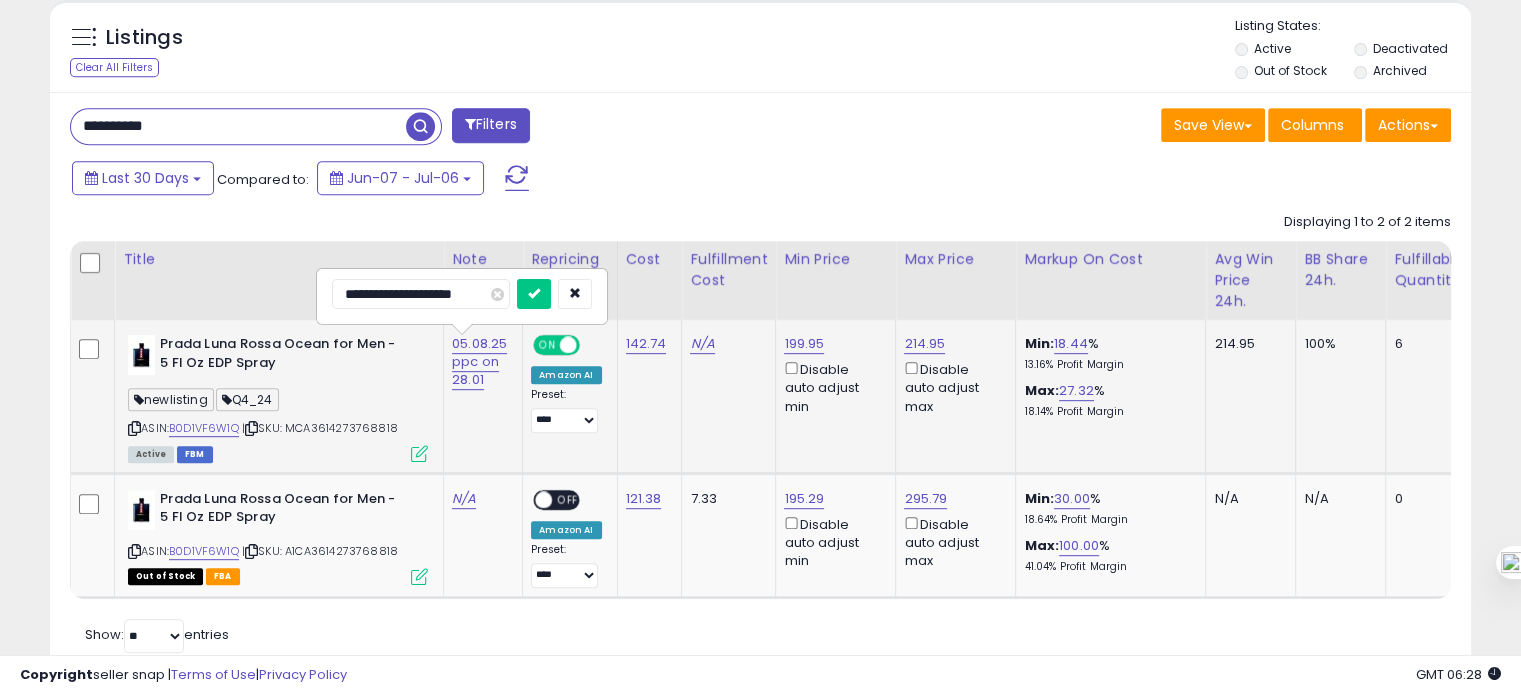 click on "**********" at bounding box center (421, 294) 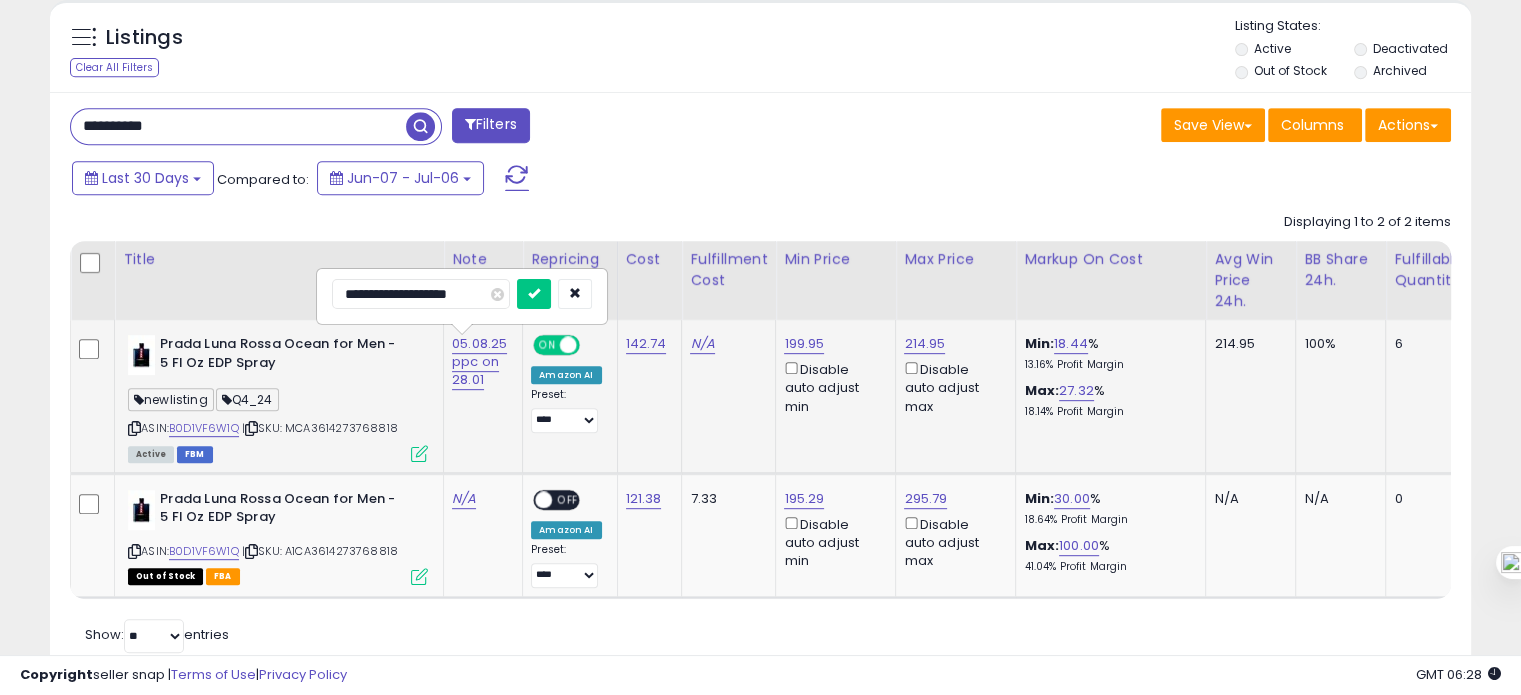type on "**********" 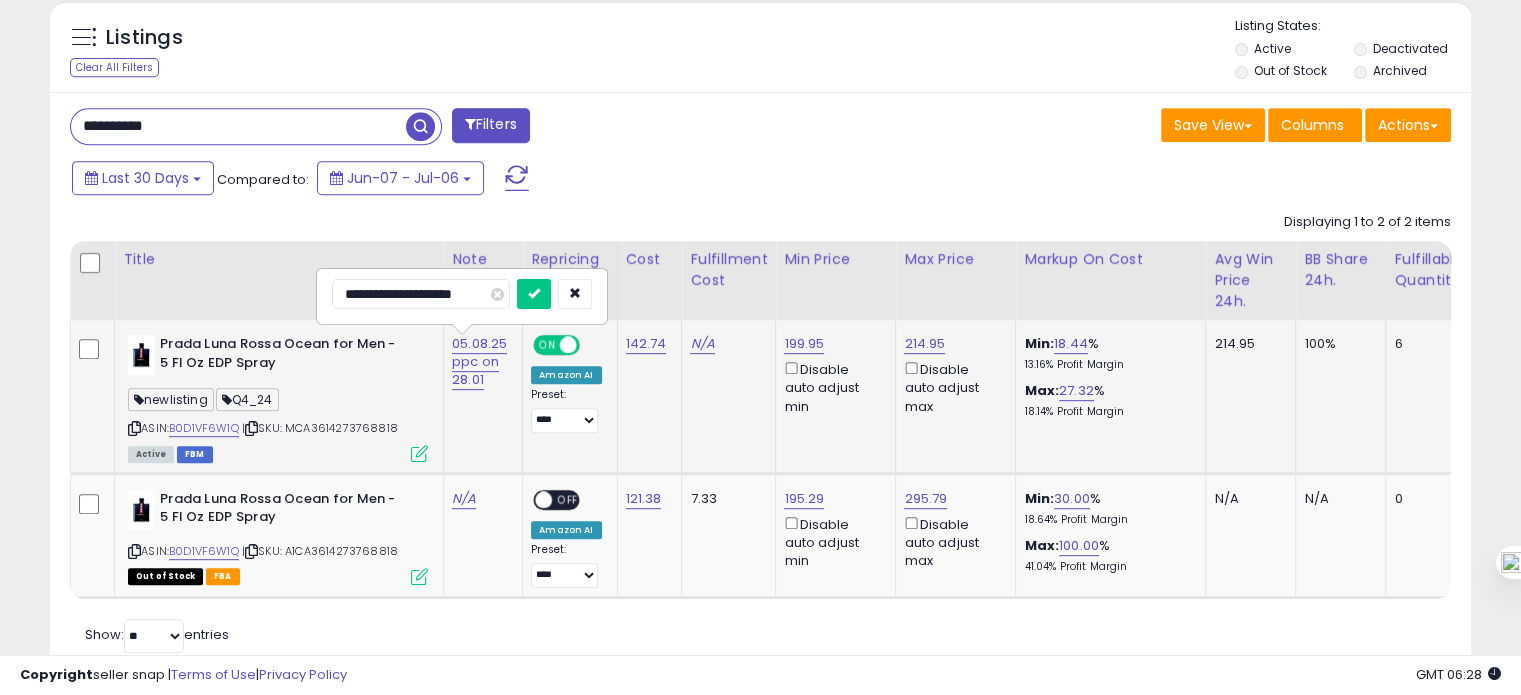click at bounding box center (534, 294) 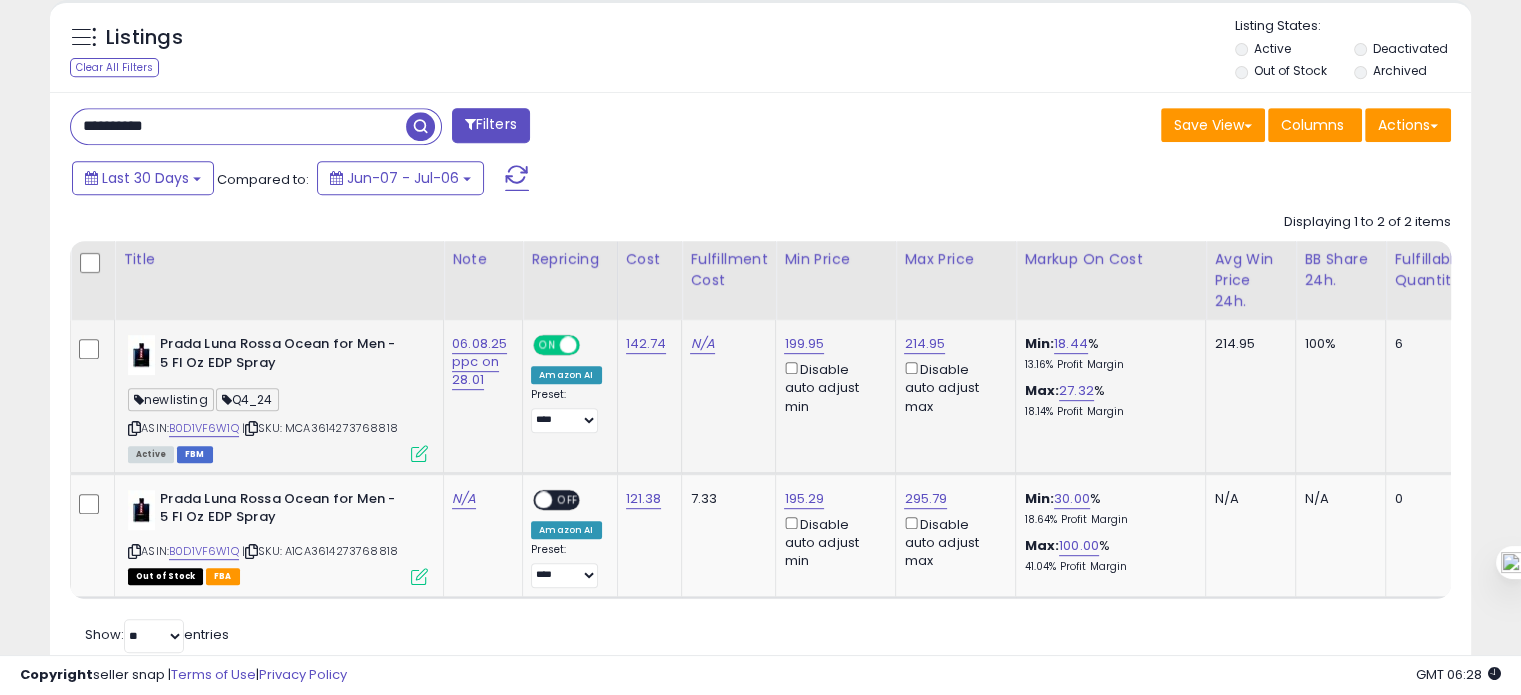 click on "**********" at bounding box center (238, 126) 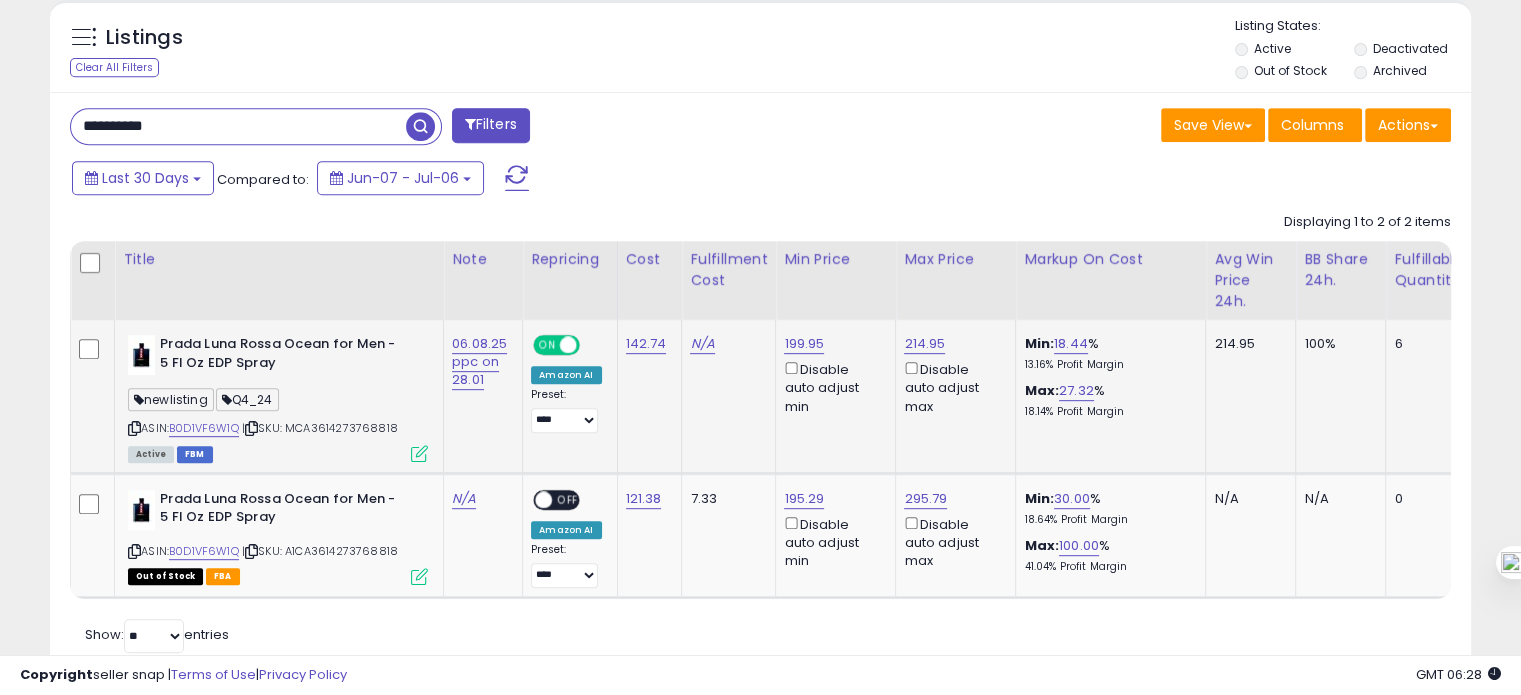 paste 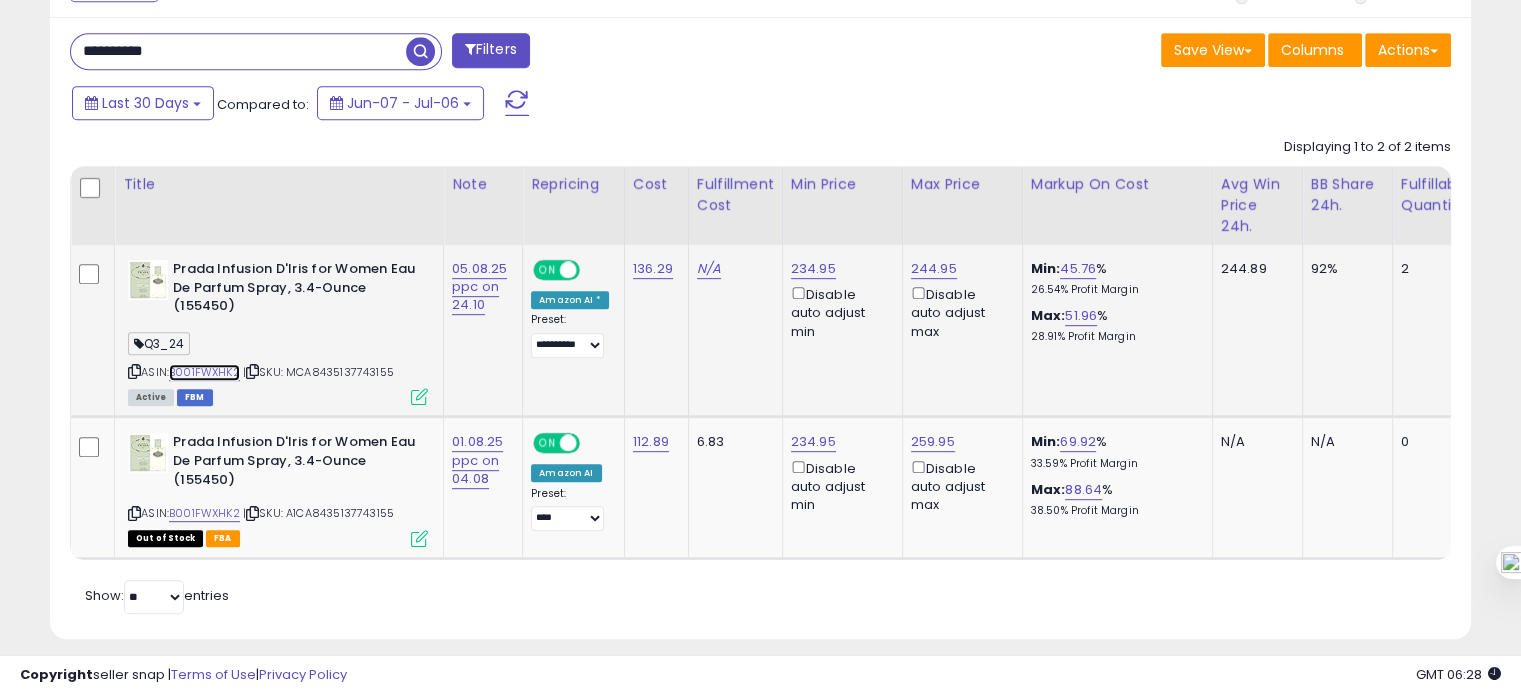 click on "B001FWXHK2" at bounding box center [204, 372] 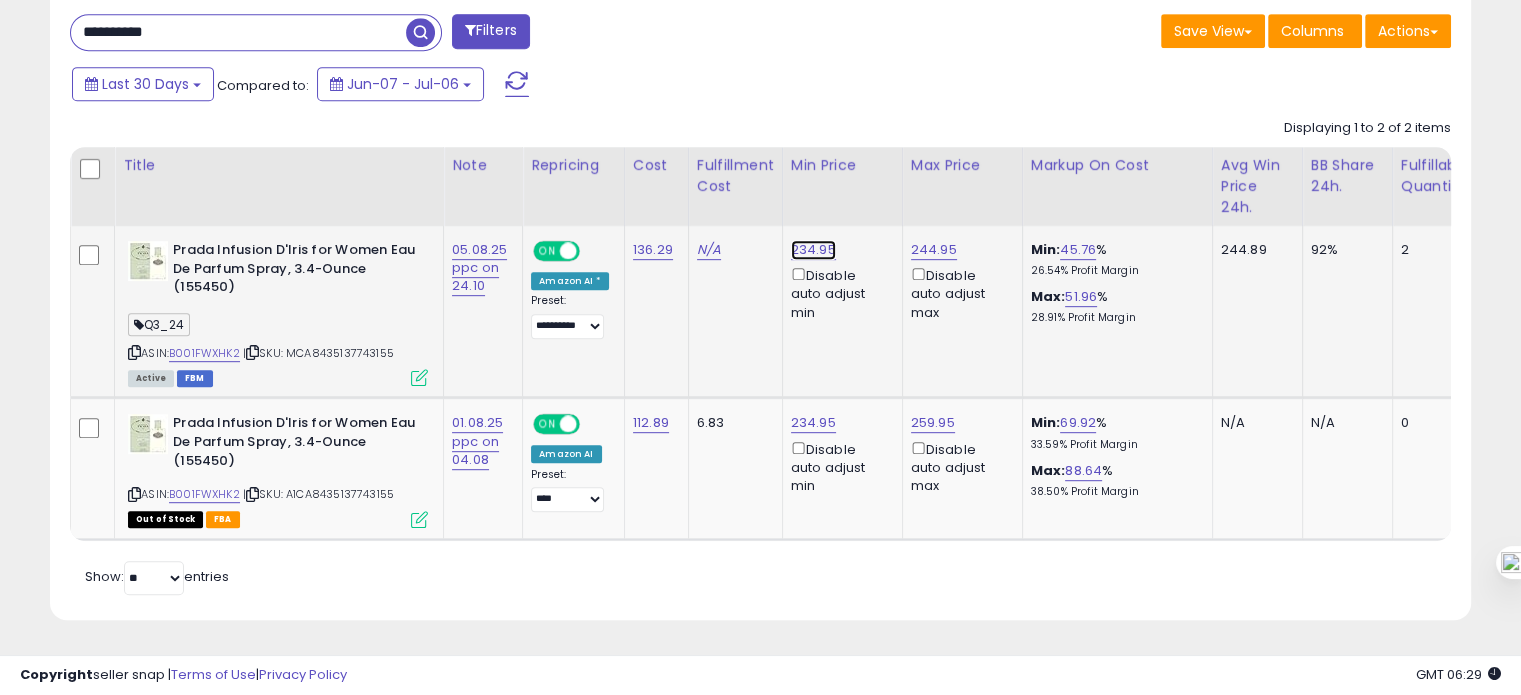 click on "234.95" at bounding box center (813, 250) 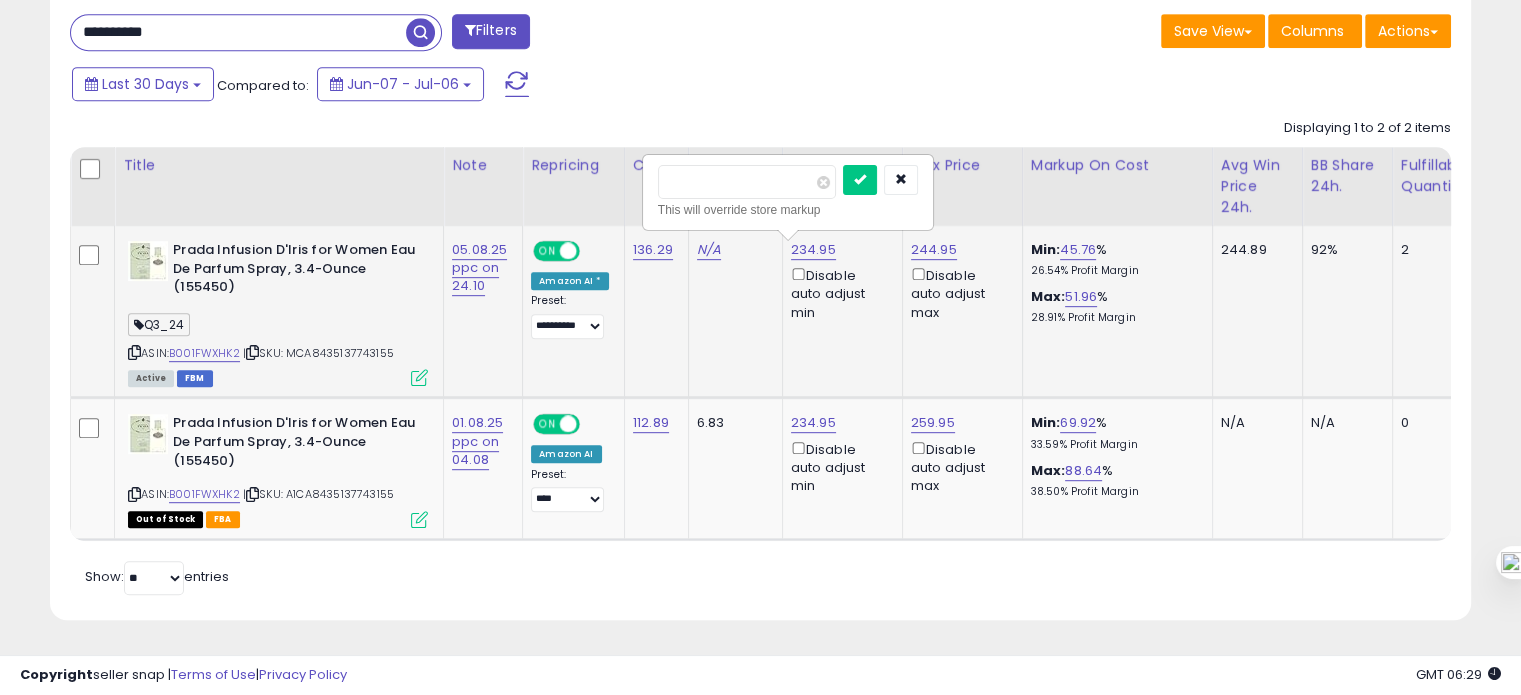 click on "******" at bounding box center [747, 182] 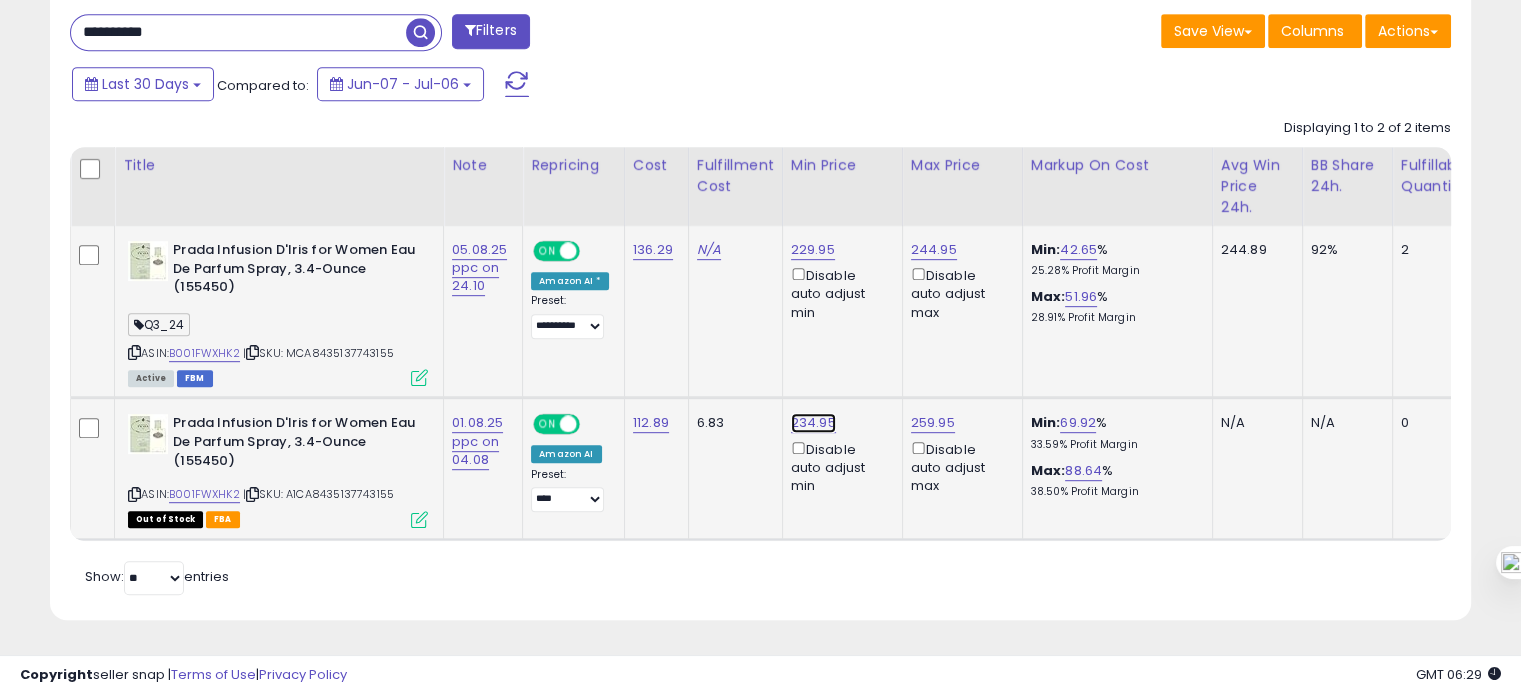 click on "234.95" at bounding box center (813, 250) 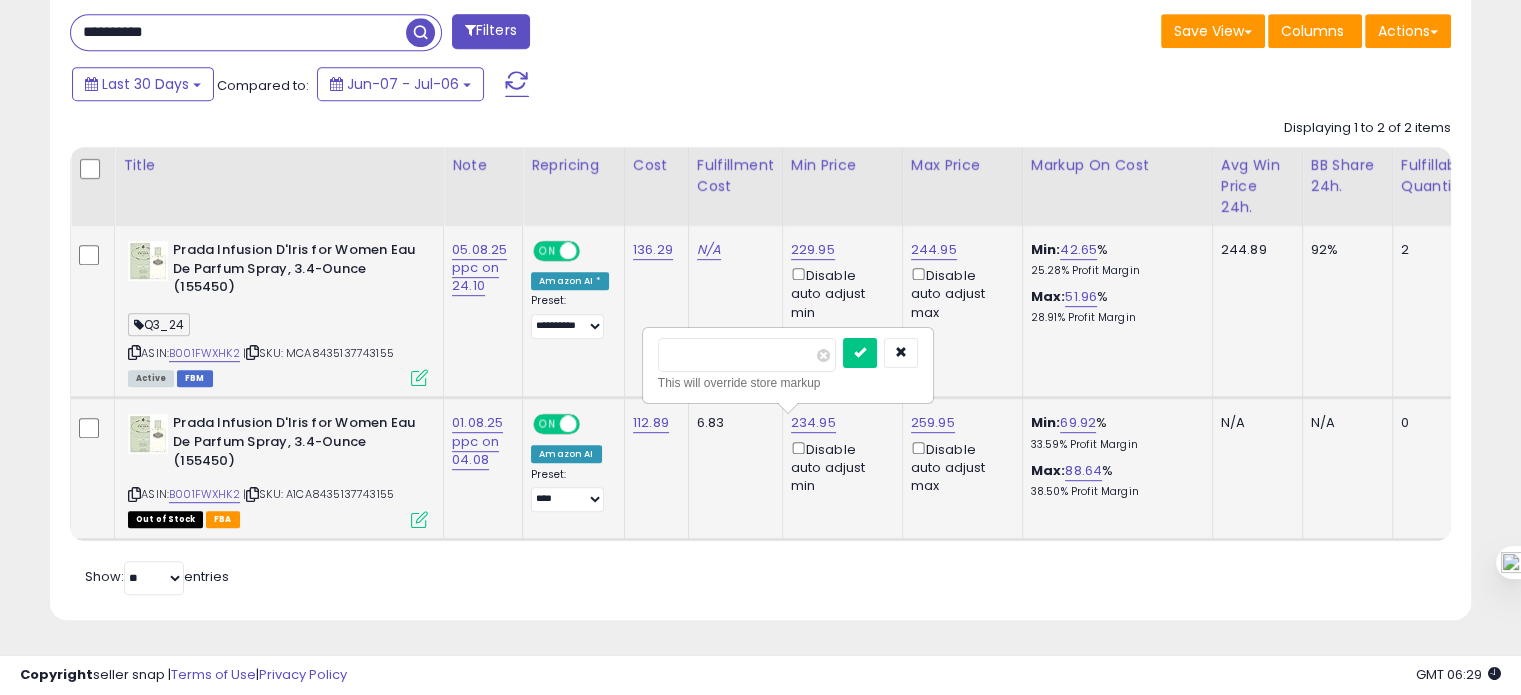 click on "******" at bounding box center [747, 355] 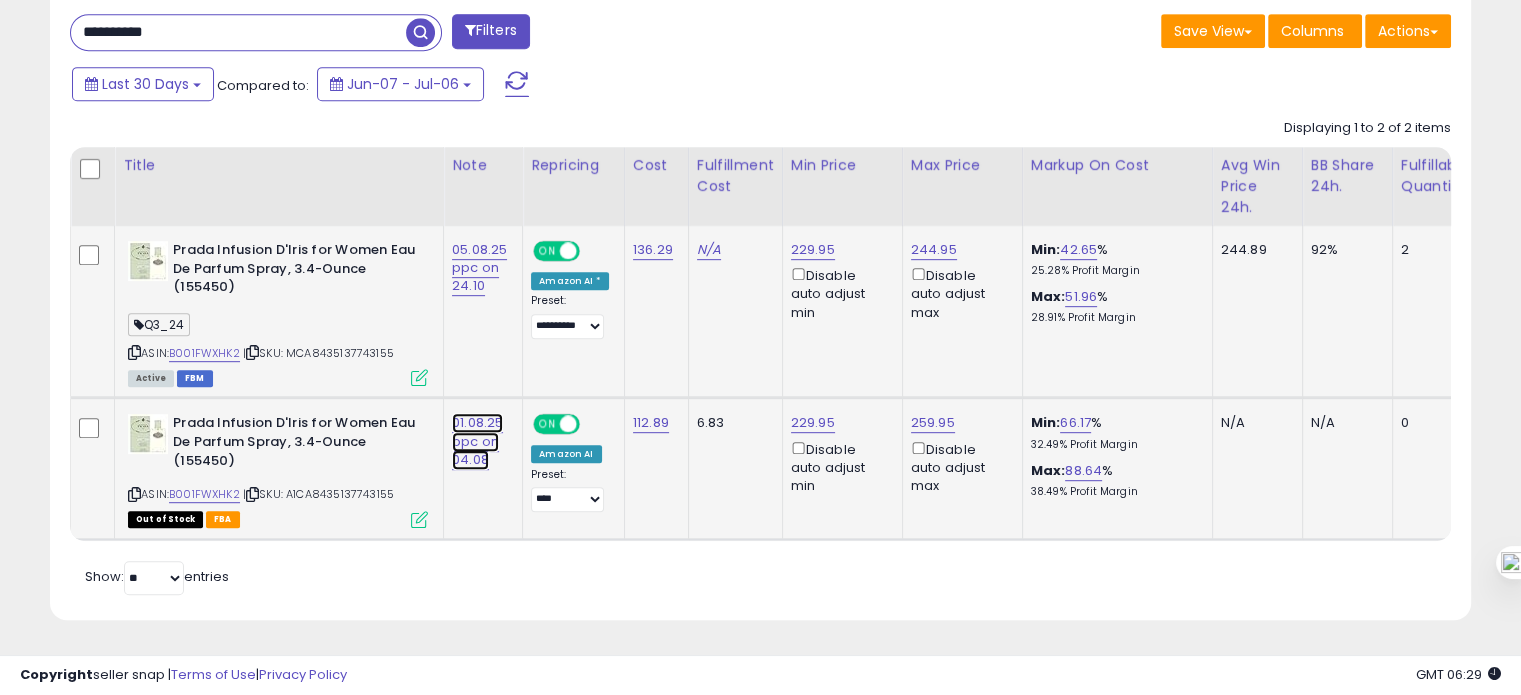 click on "01.08.25 ppc on 04.08" at bounding box center (479, 268) 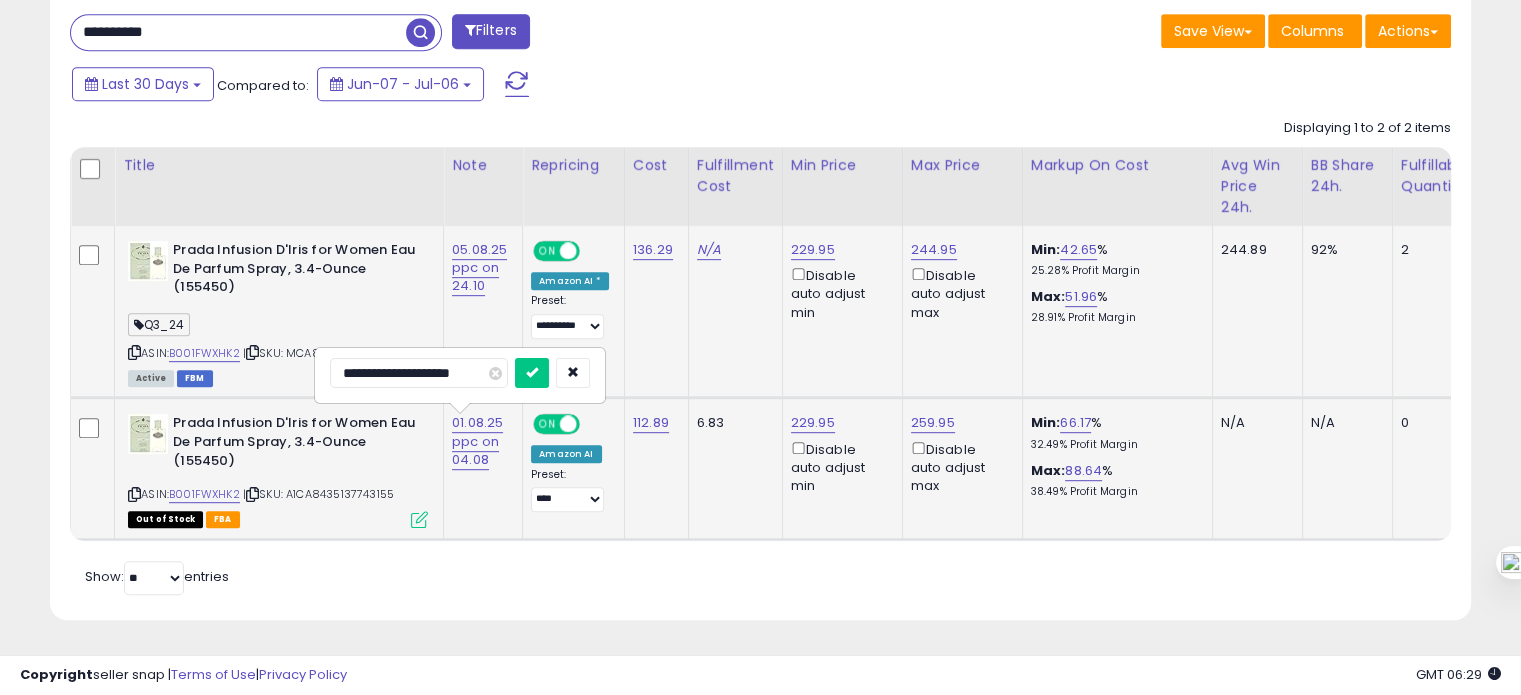 click on "**********" at bounding box center [419, 373] 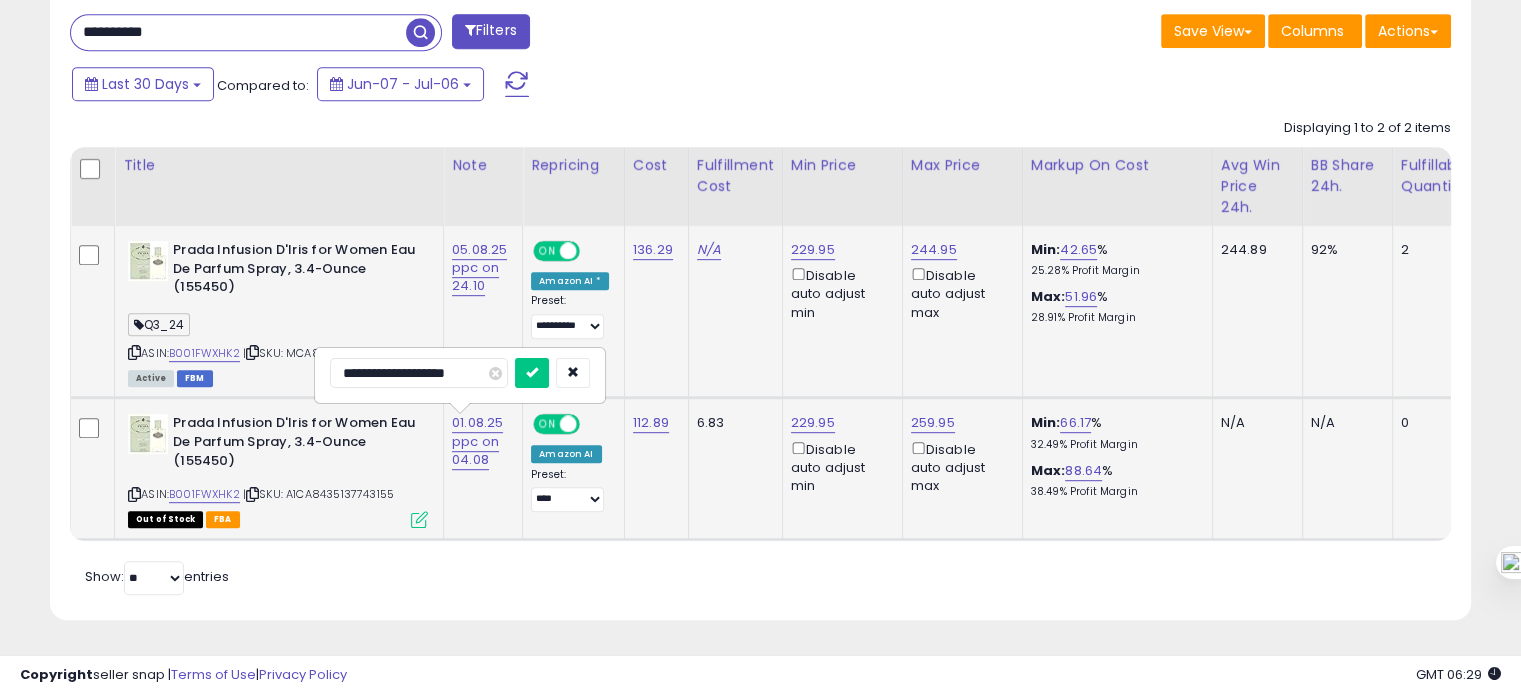 type on "**********" 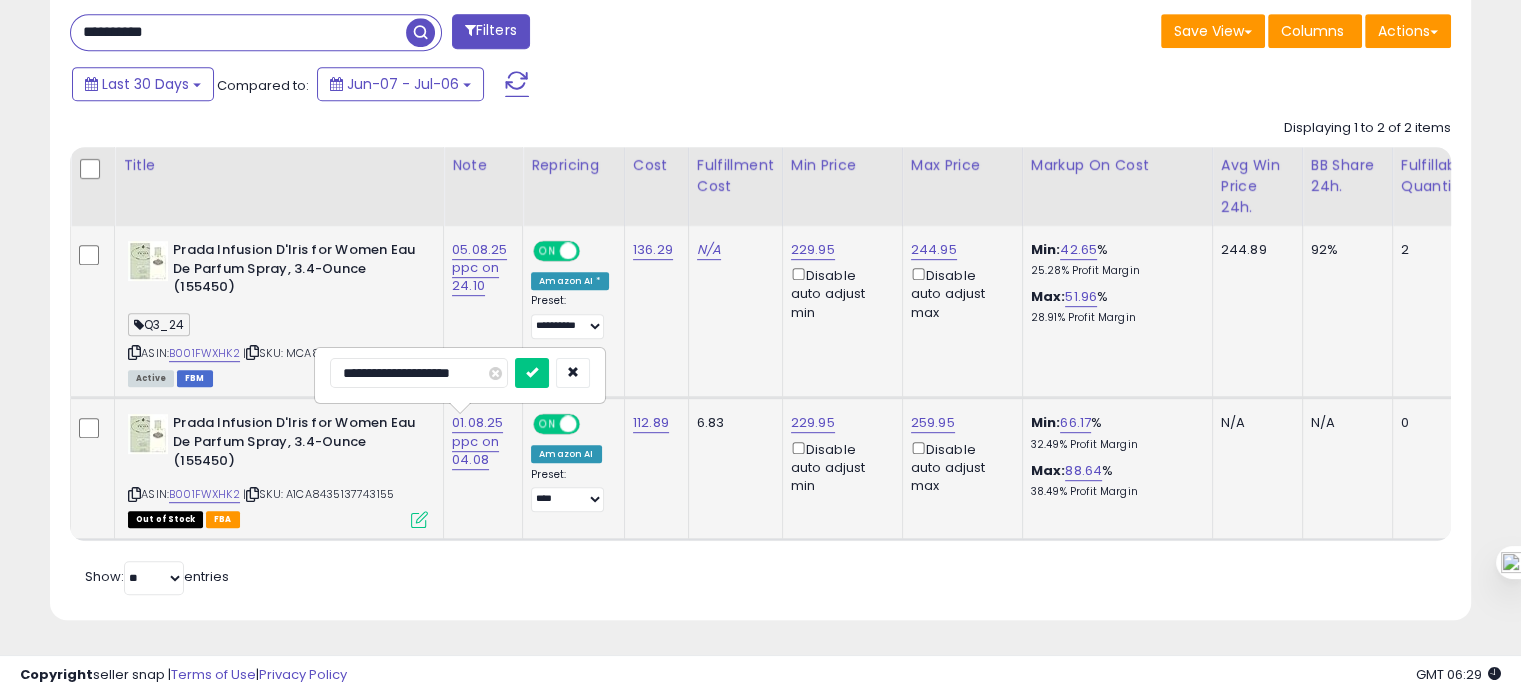 click at bounding box center [532, 373] 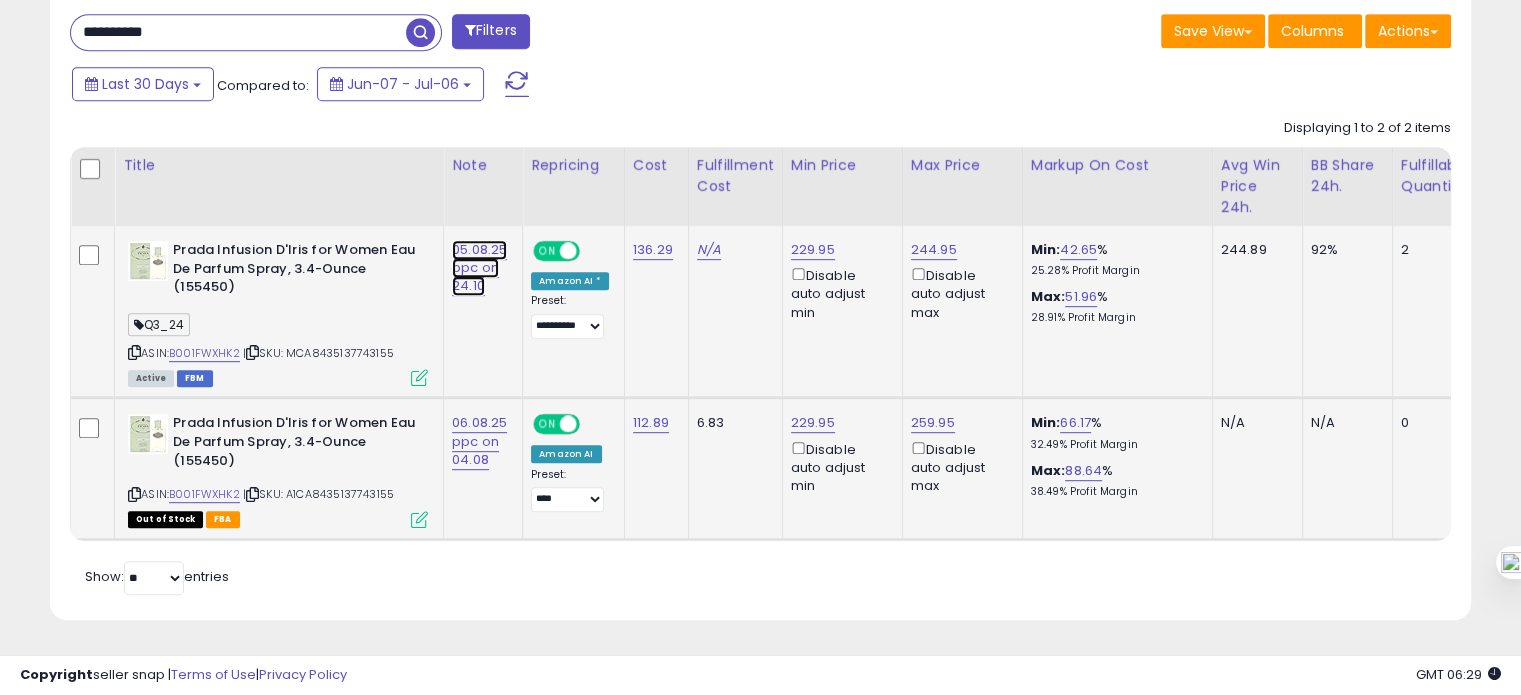 click on "05.08.25 ppc on 24.10" at bounding box center [479, 268] 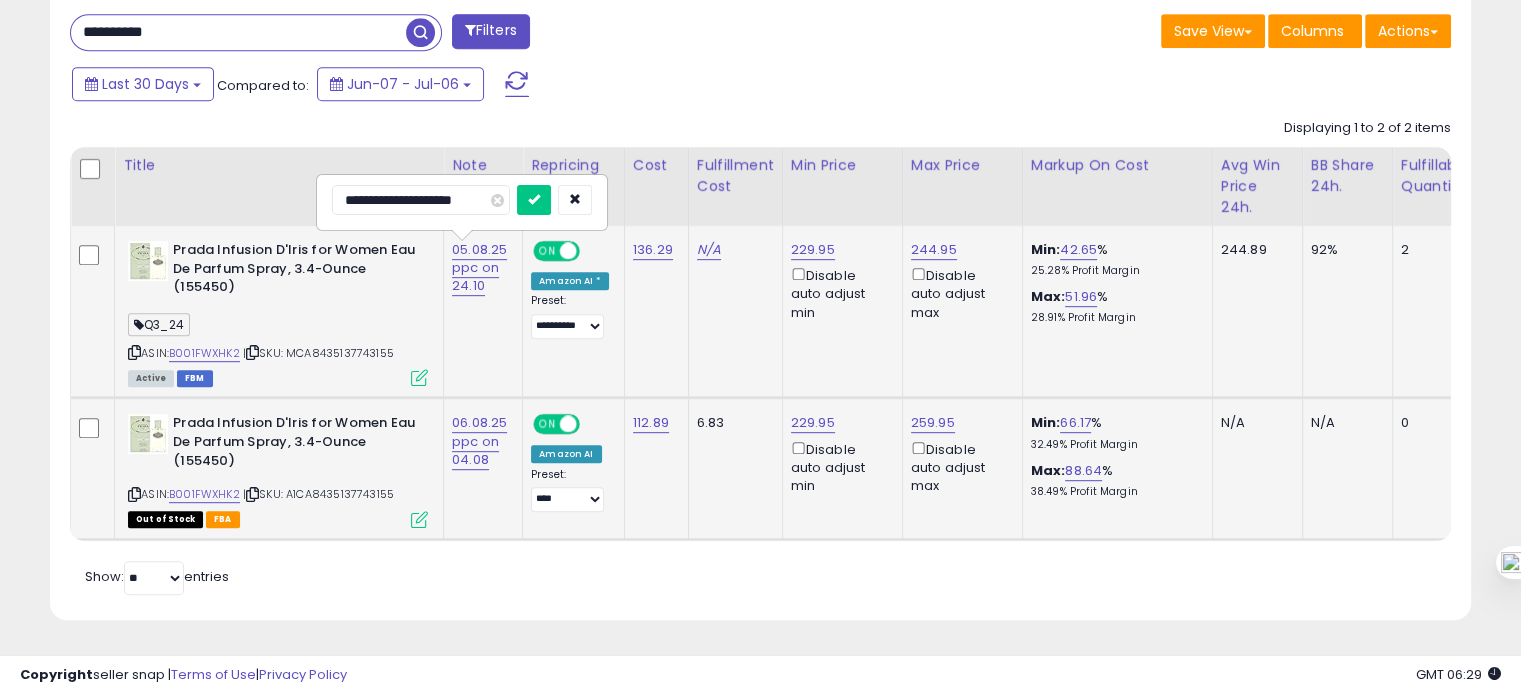 click on "**********" at bounding box center [421, 200] 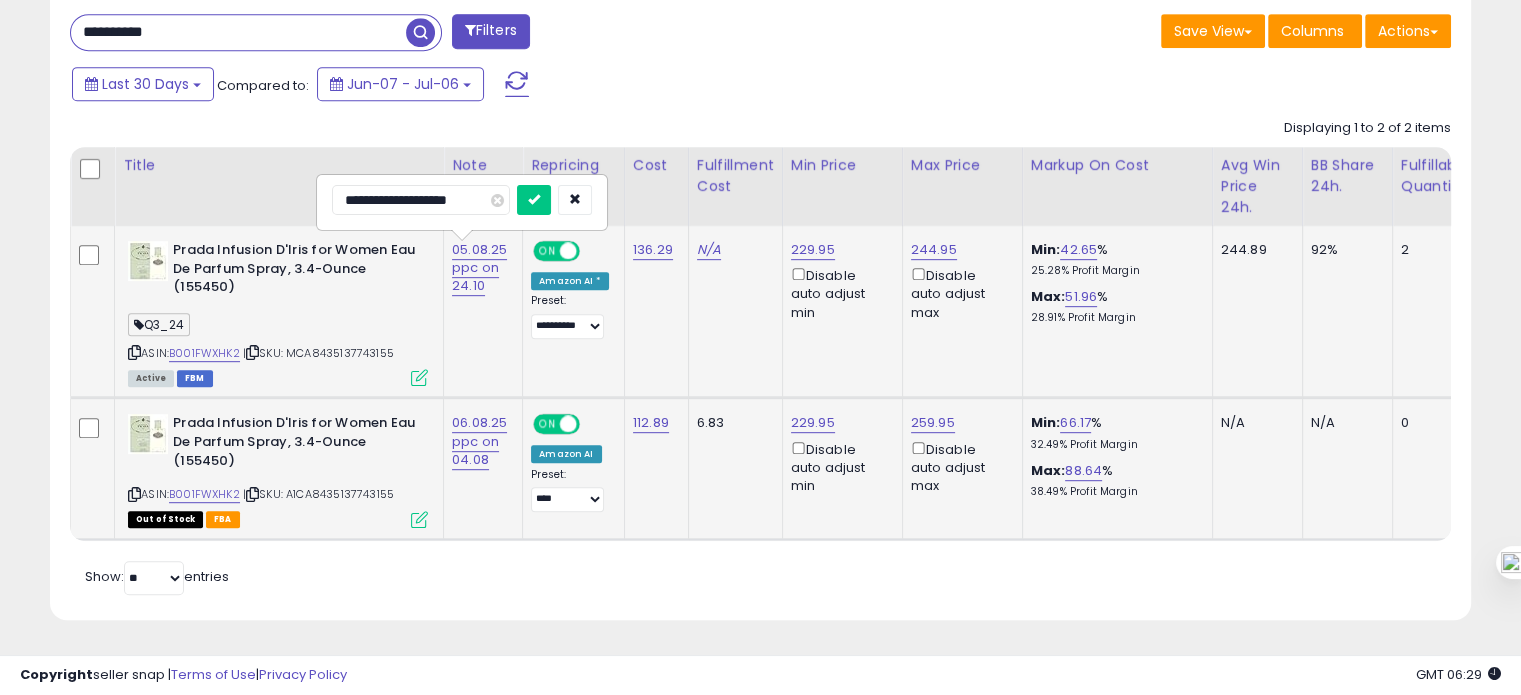 type on "**********" 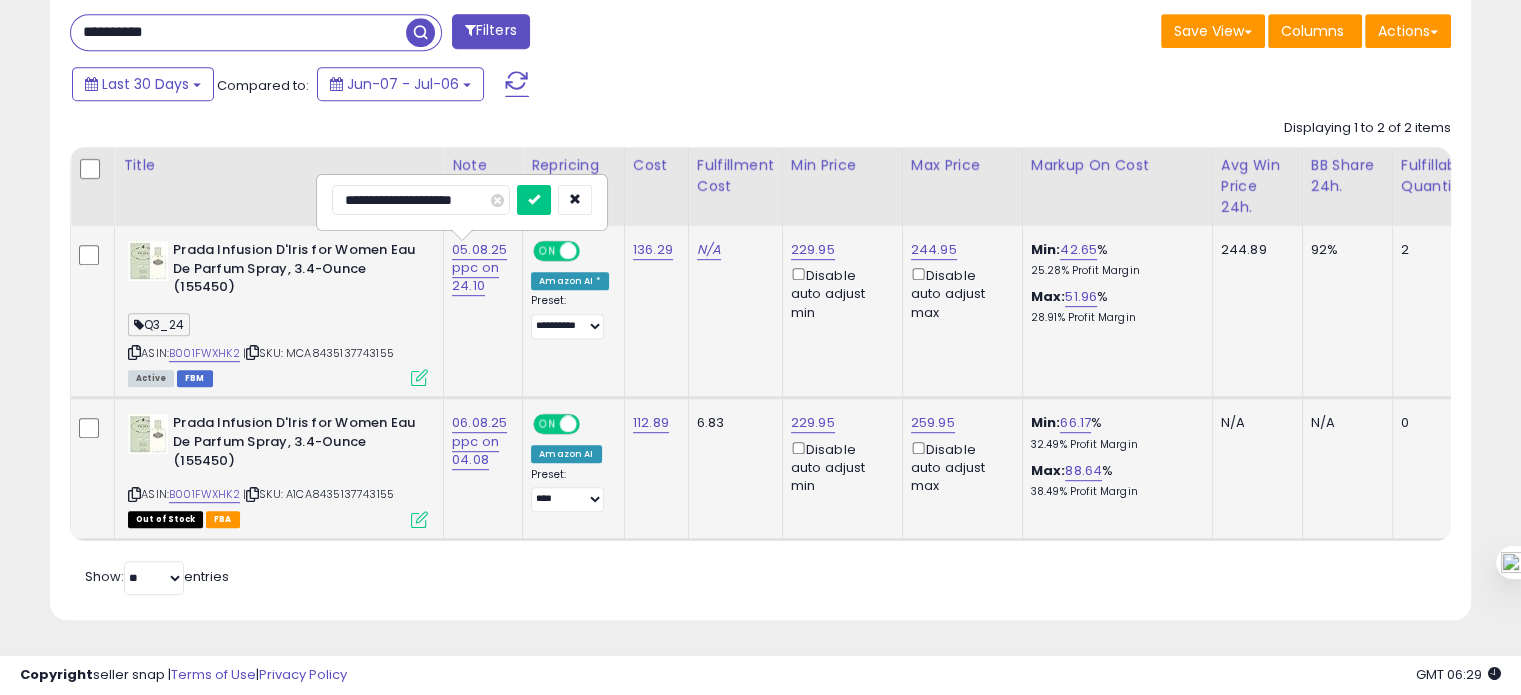 click at bounding box center [534, 200] 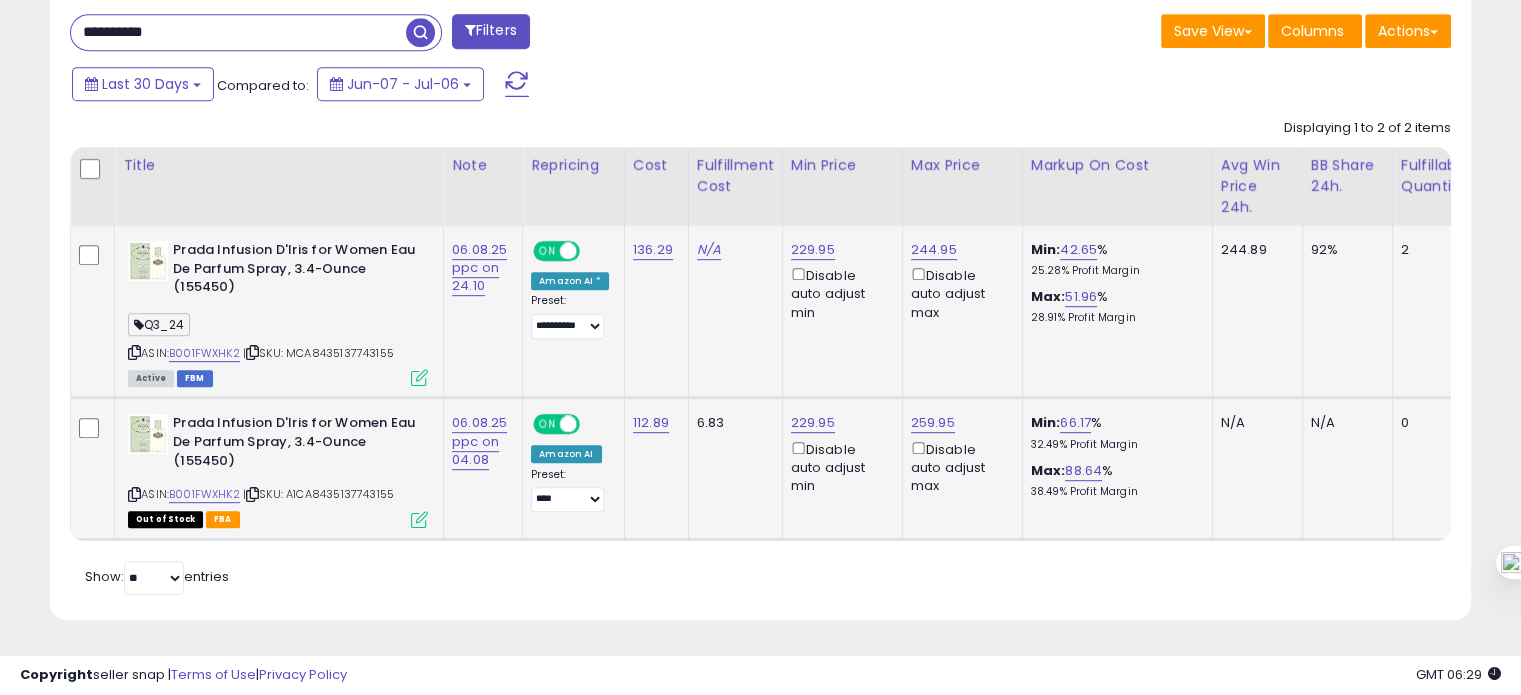 click on "**********" at bounding box center (238, 32) 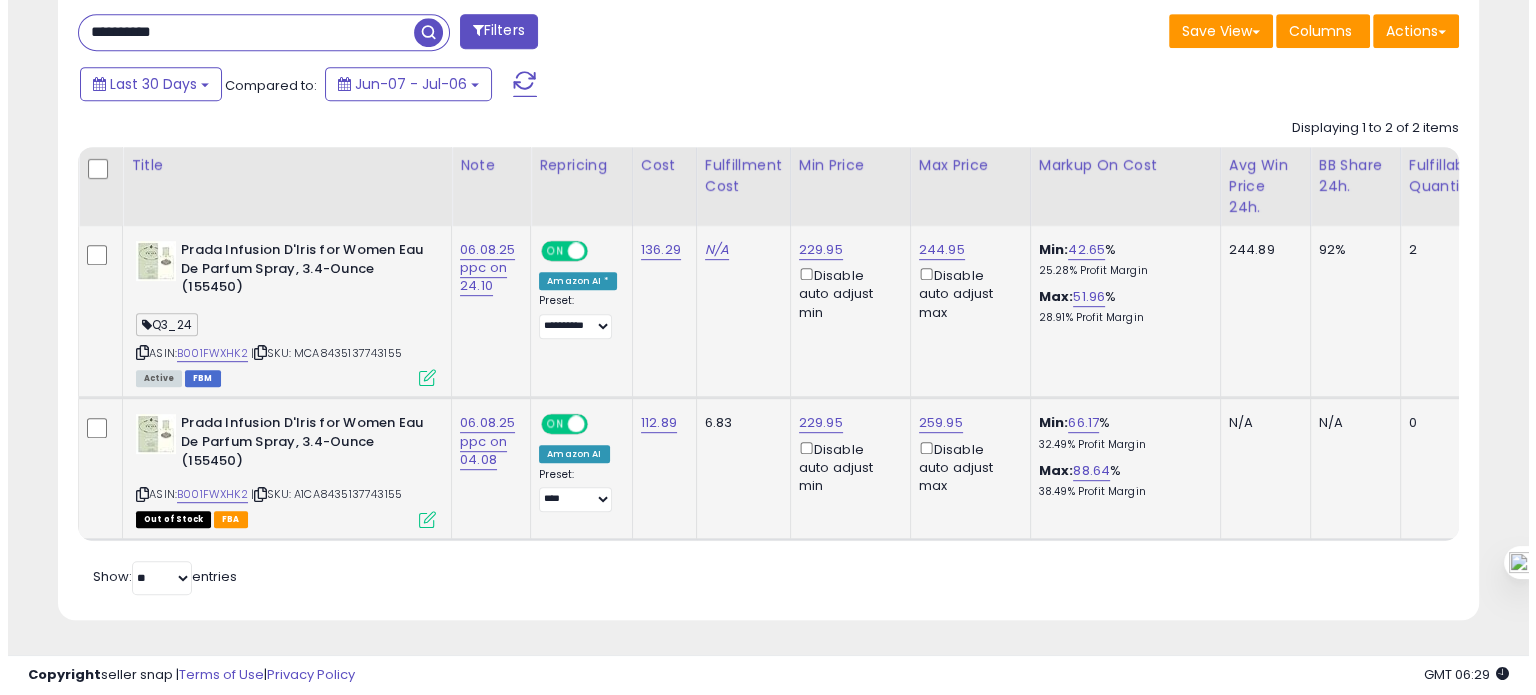 scroll, scrollTop: 674, scrollLeft: 0, axis: vertical 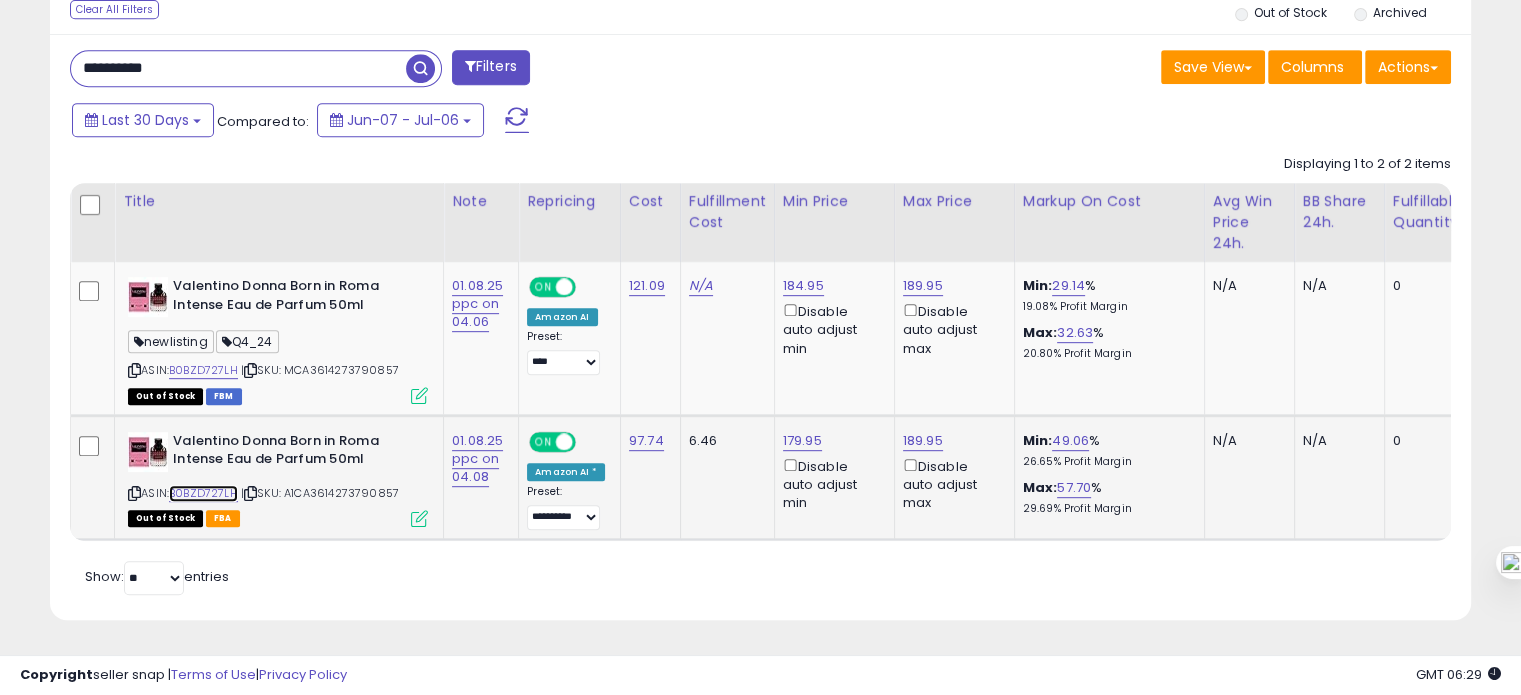 click on "B0BZD727LH" at bounding box center (203, 493) 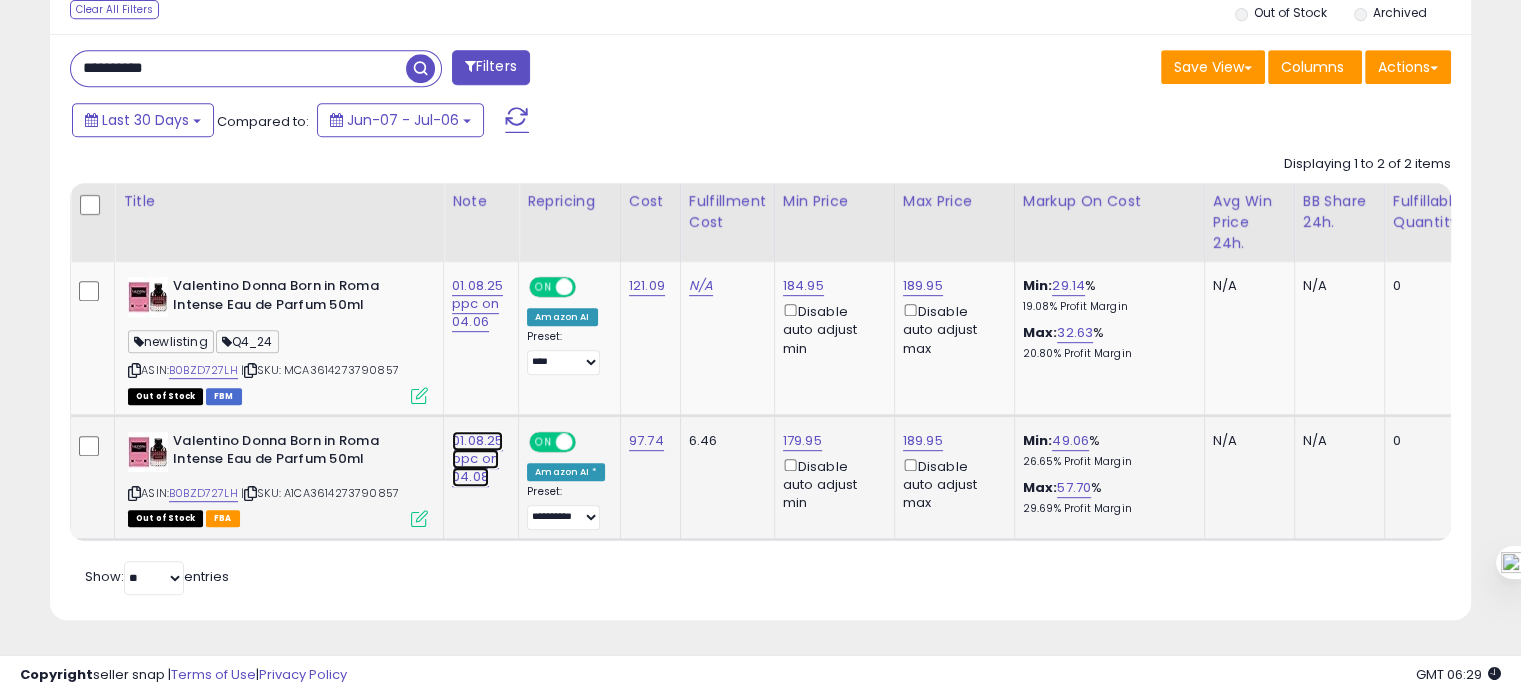 click on "01.08.25 ppc on 04.08" at bounding box center [477, 304] 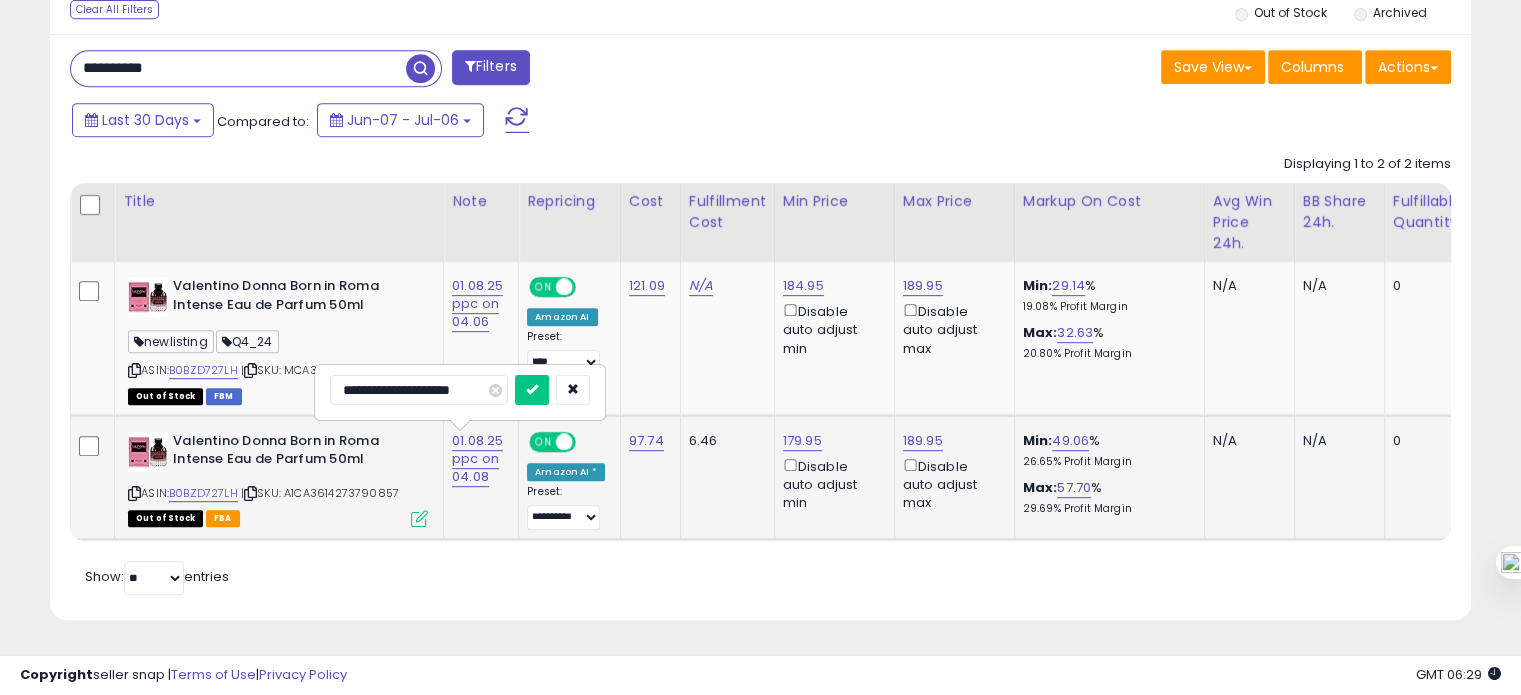click on "**********" at bounding box center (419, 390) 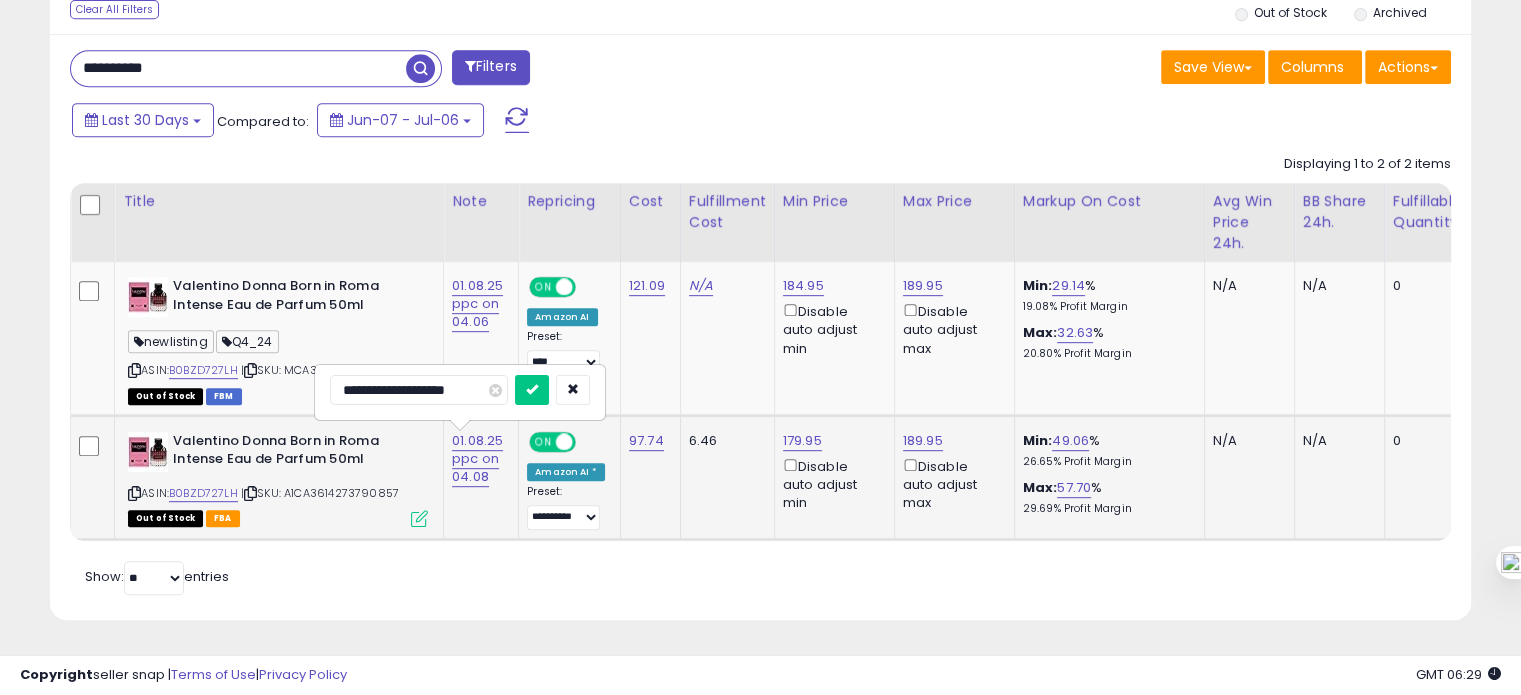type on "**********" 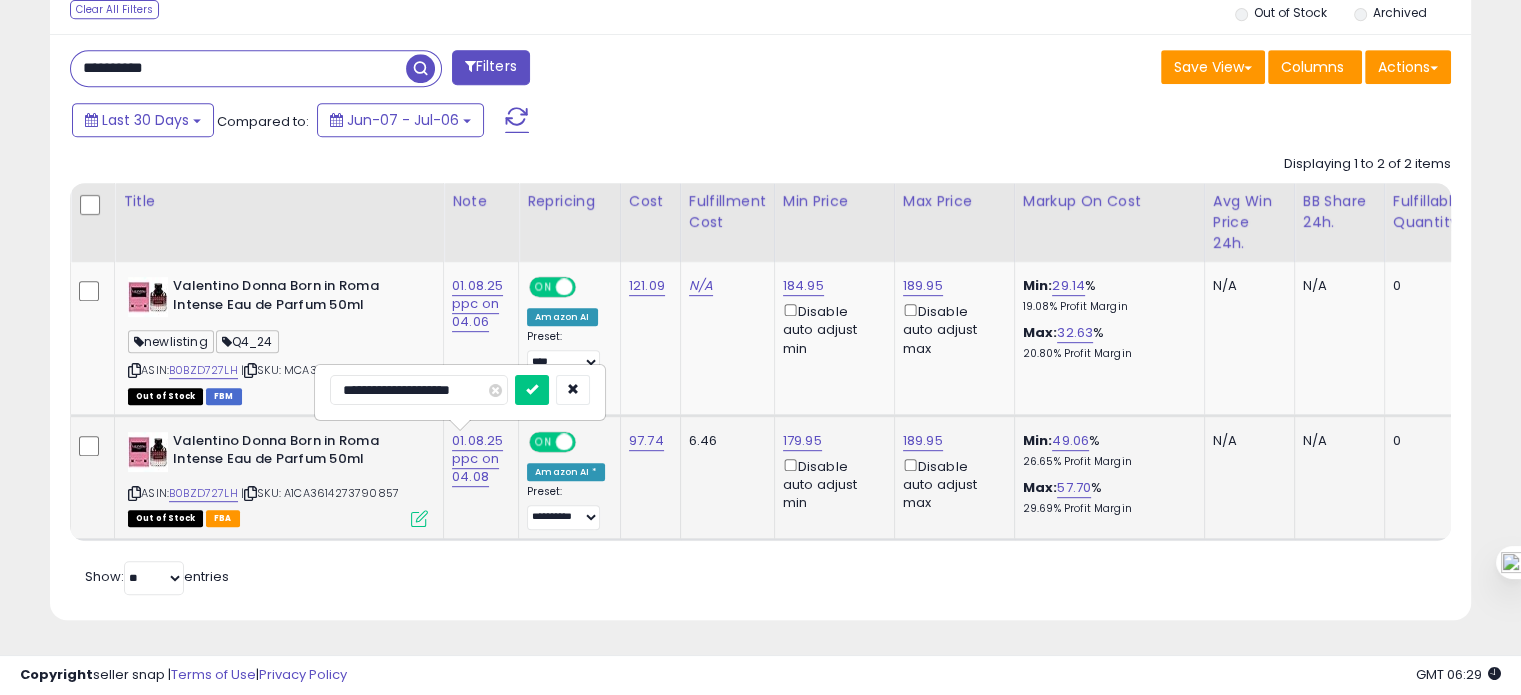 click at bounding box center (532, 390) 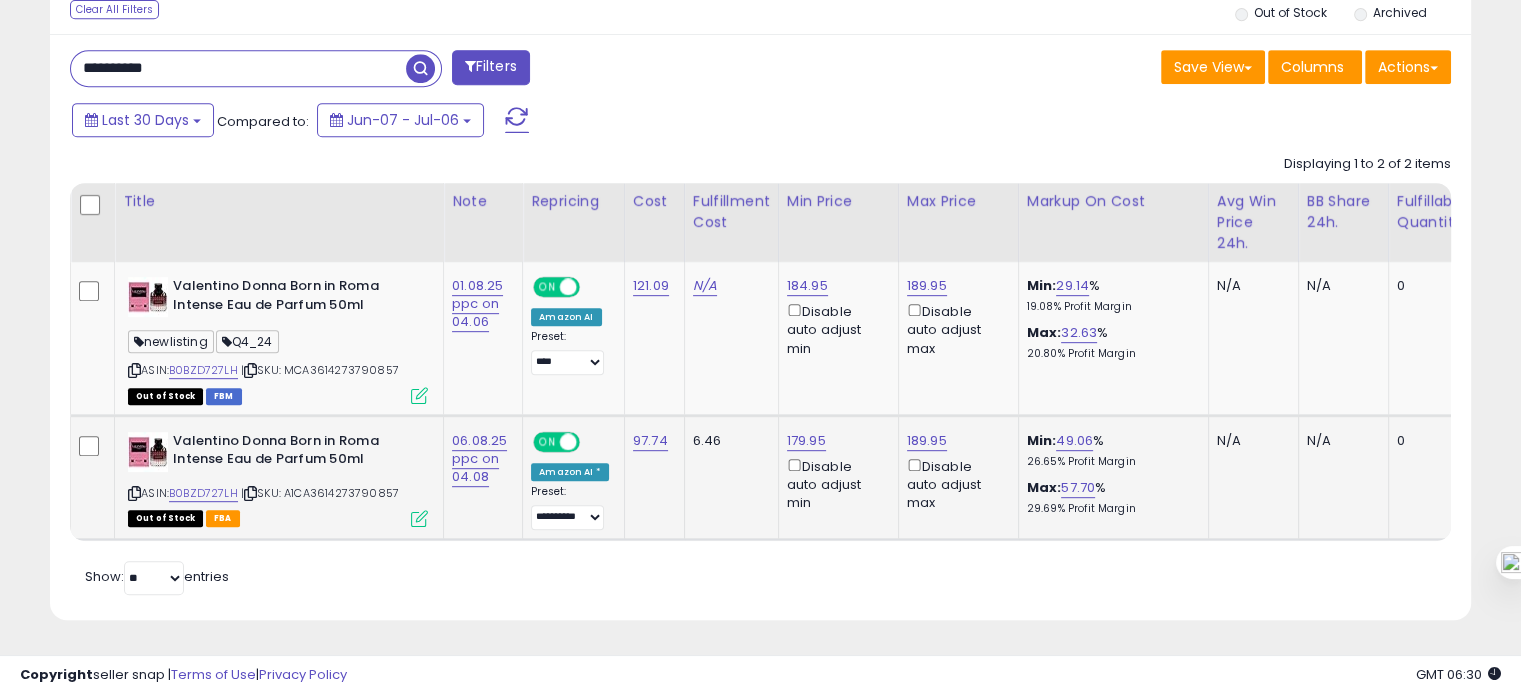 click on "**********" at bounding box center [238, 68] 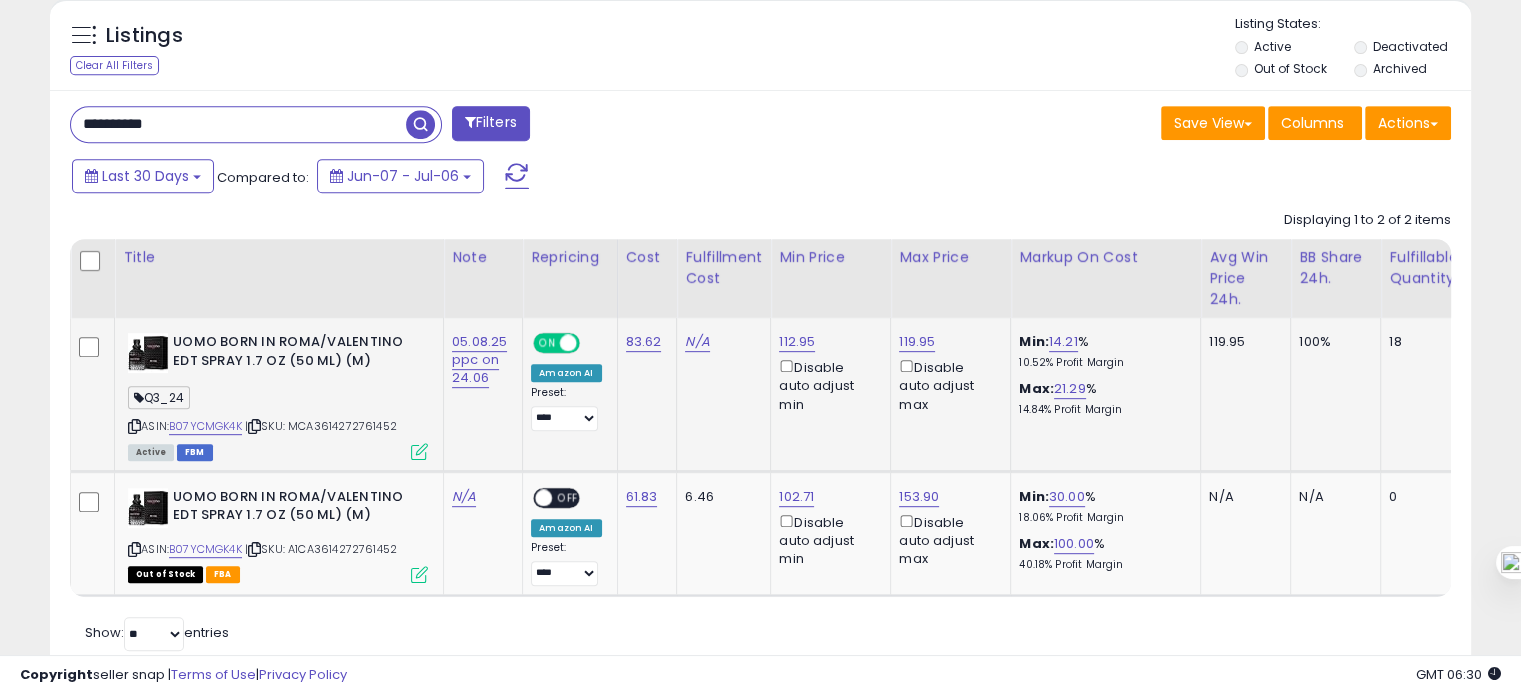 click on "05.08.25 ppc on 24.06" 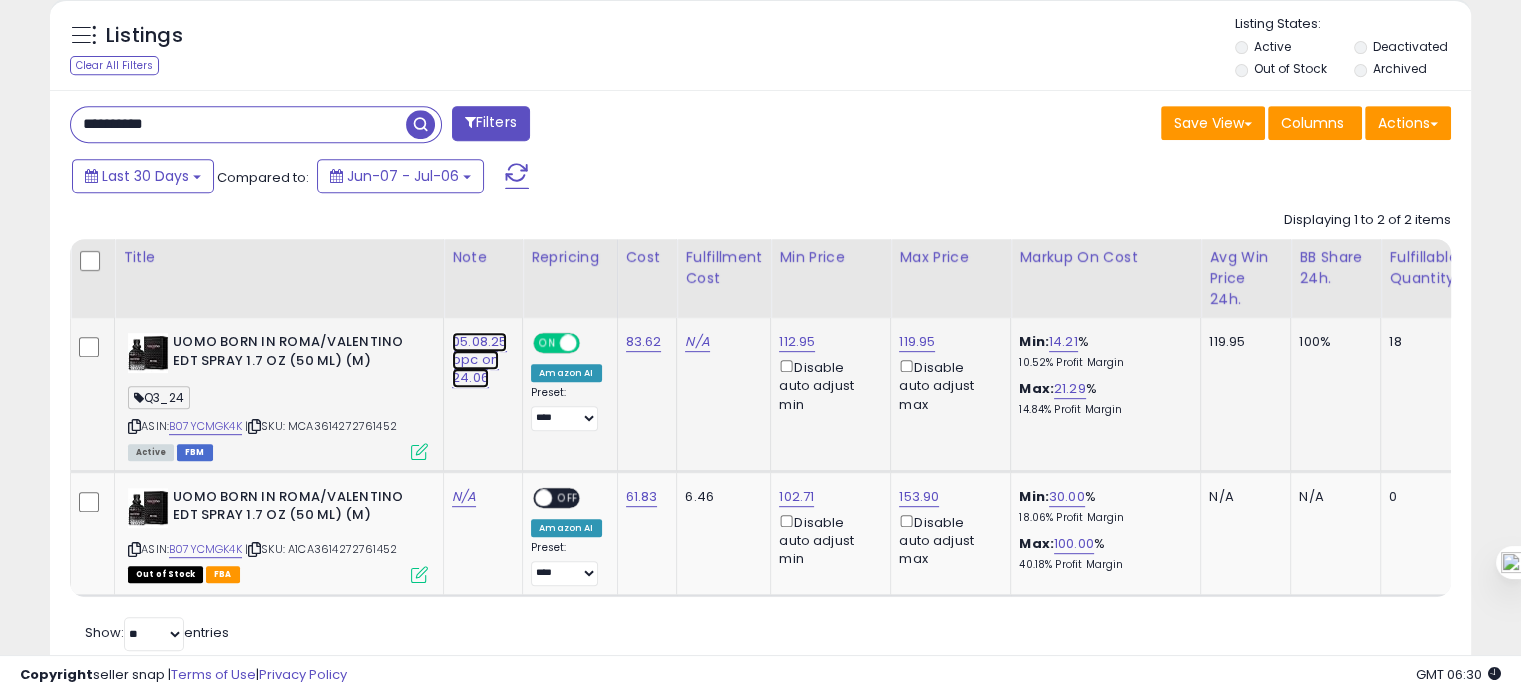 click on "05.08.25 ppc on 24.06" at bounding box center (479, 360) 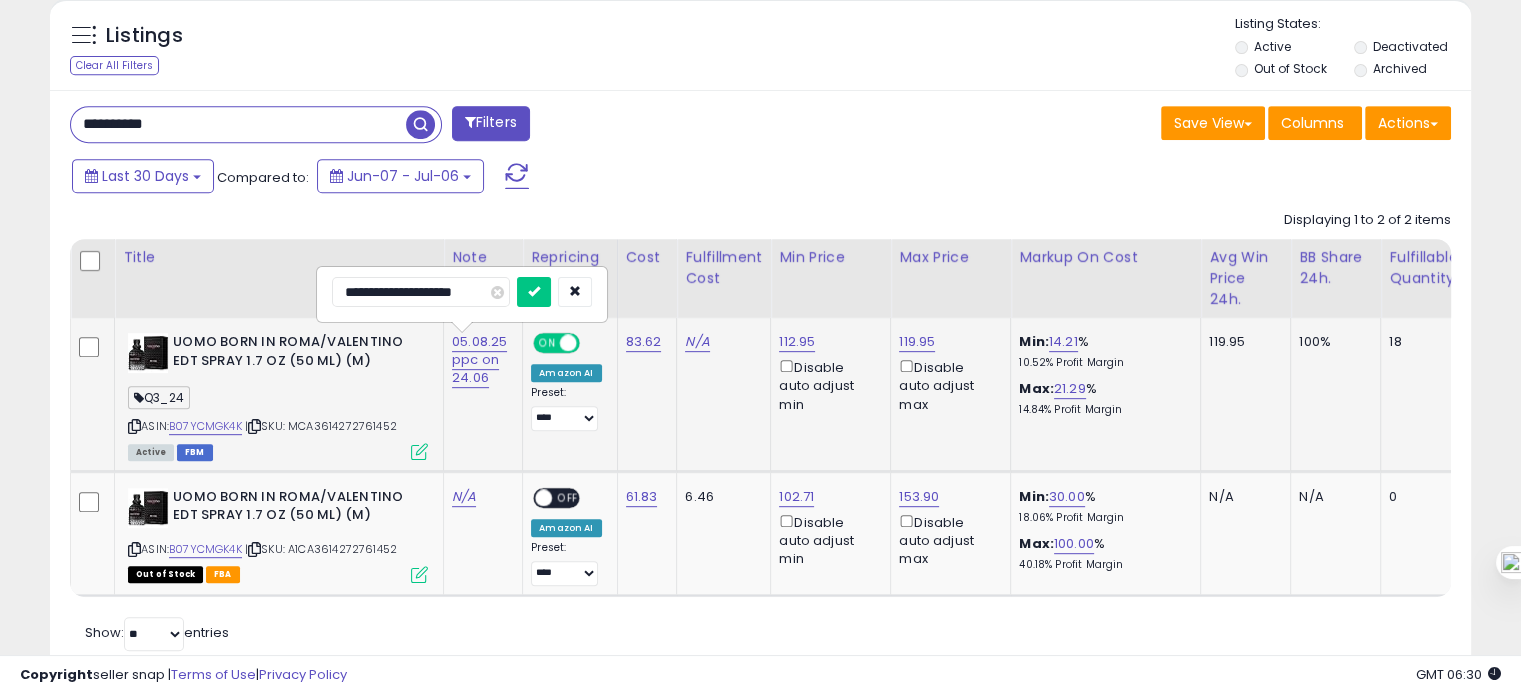 click on "**********" at bounding box center (421, 292) 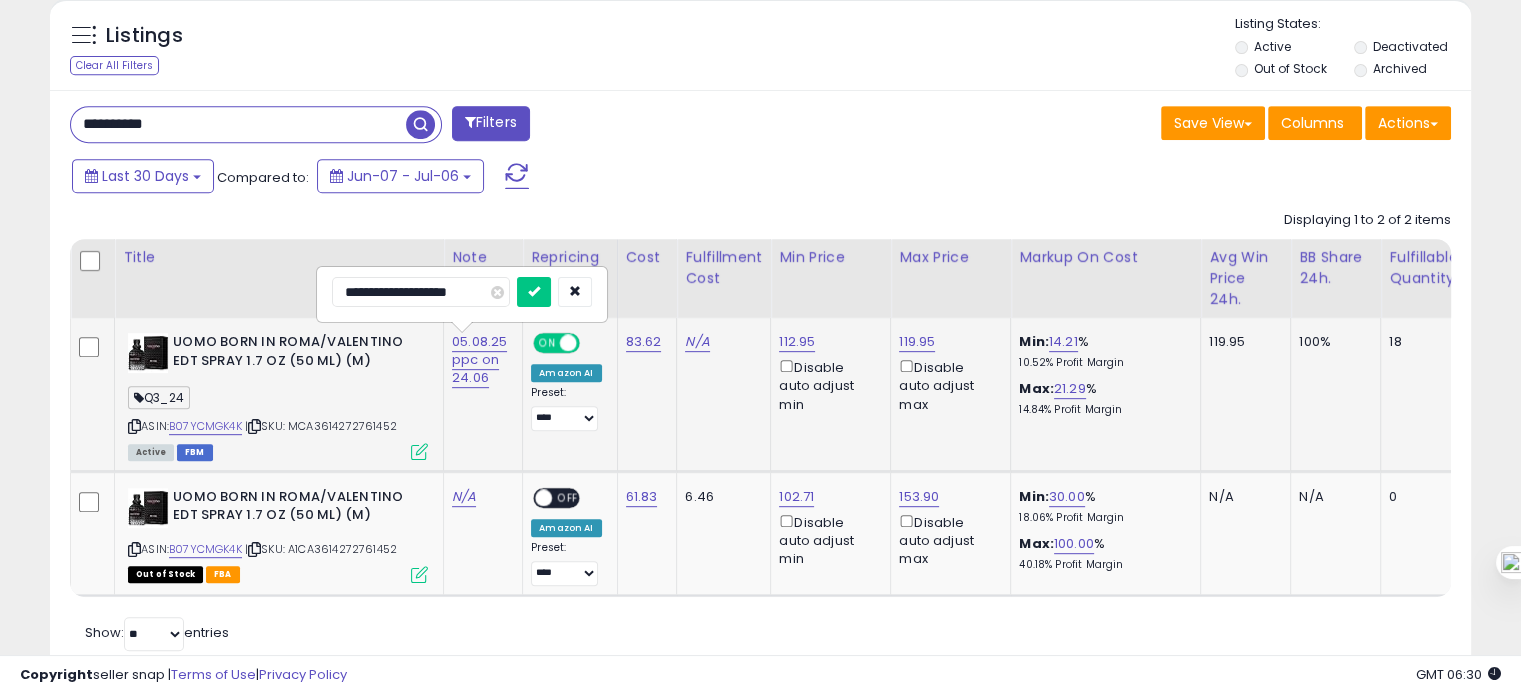 type on "**********" 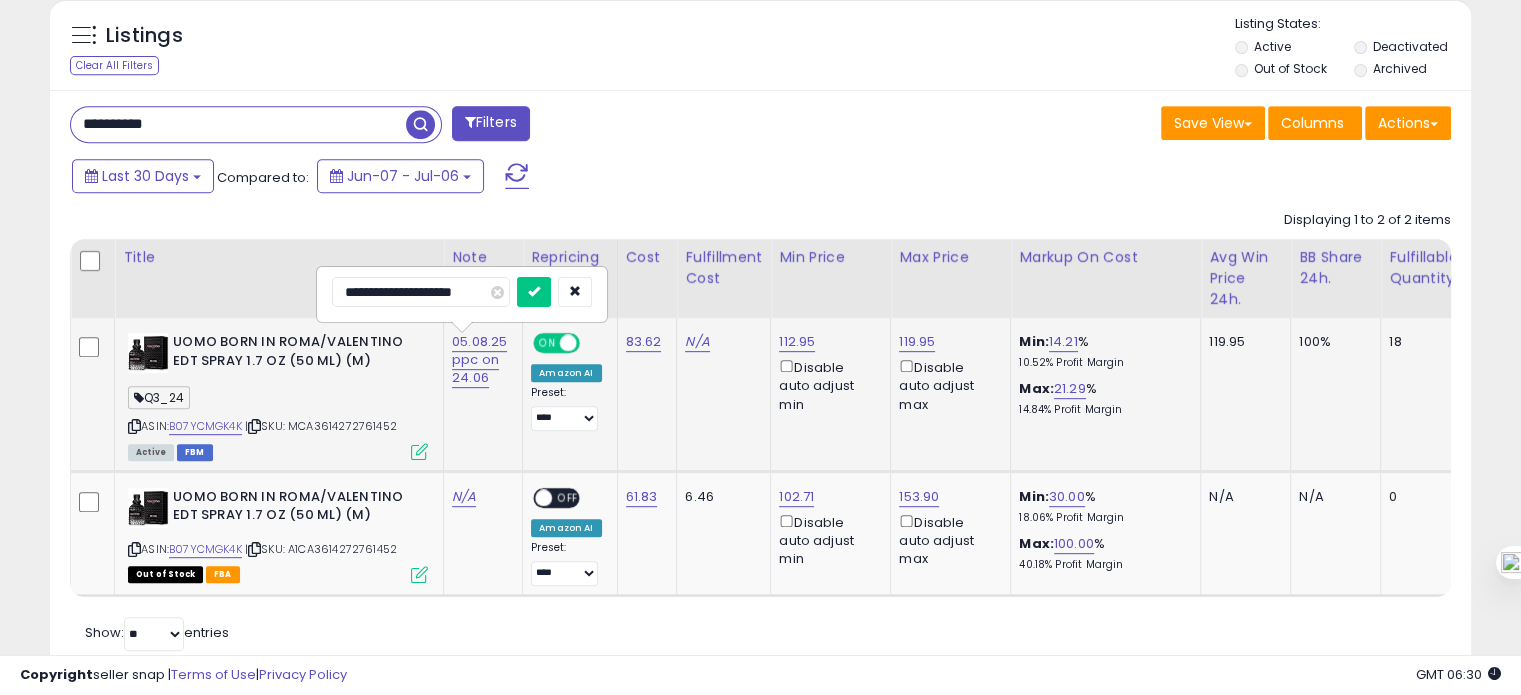 click at bounding box center (534, 292) 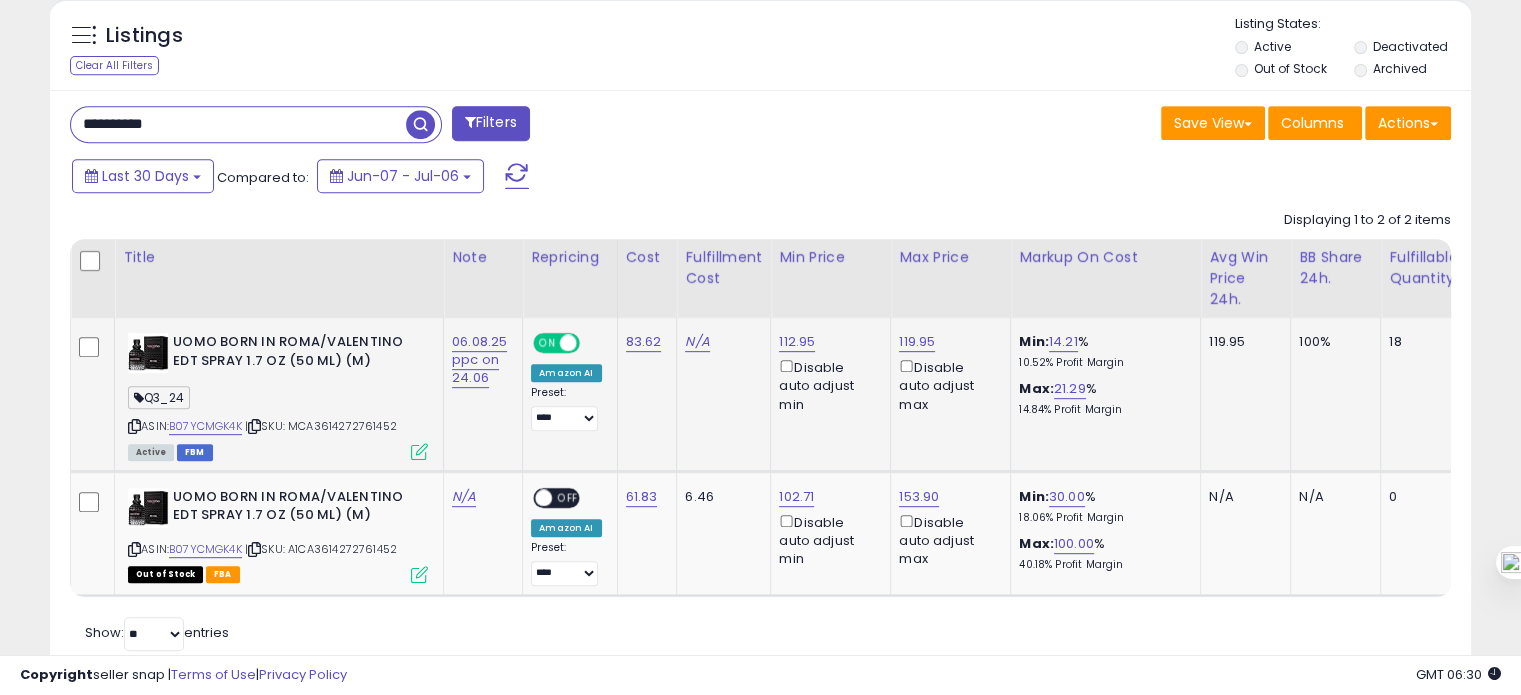 click on "**********" at bounding box center (238, 124) 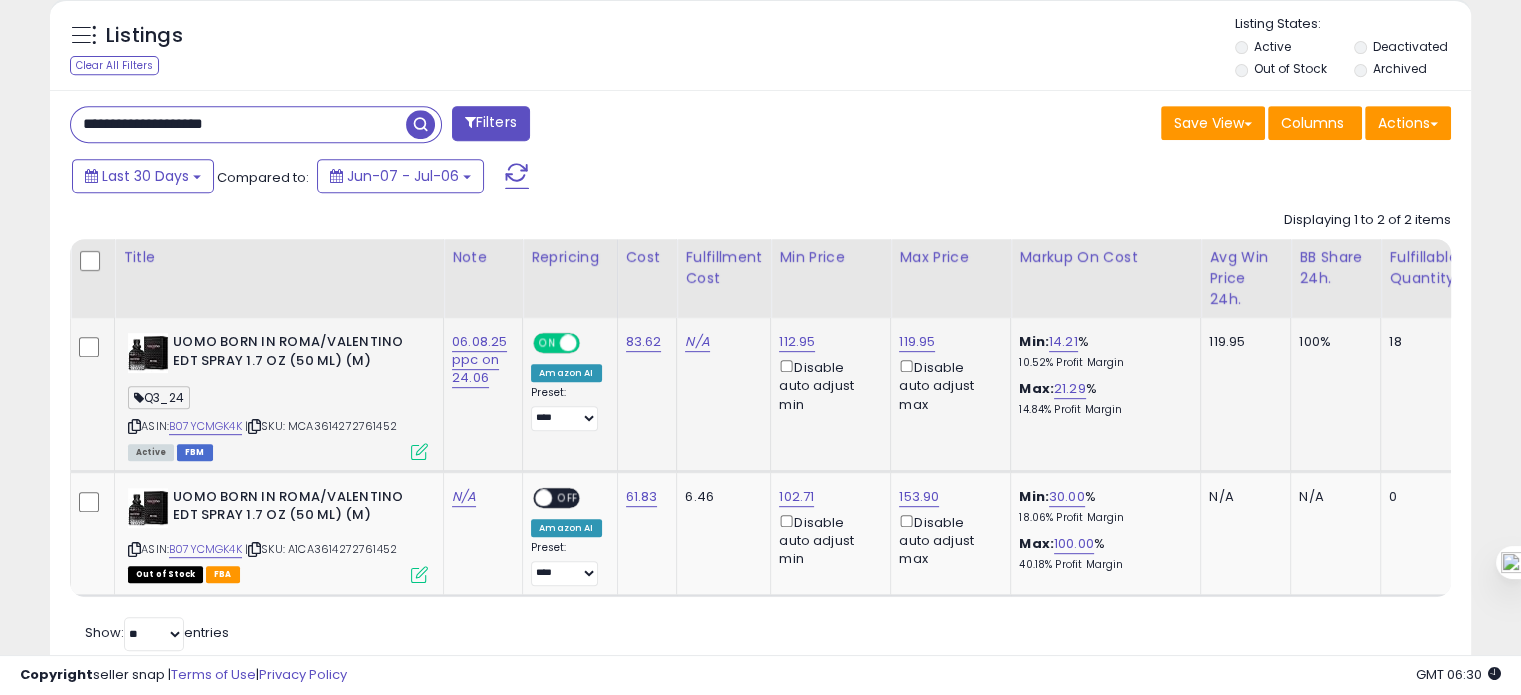 click on "**********" at bounding box center [238, 124] 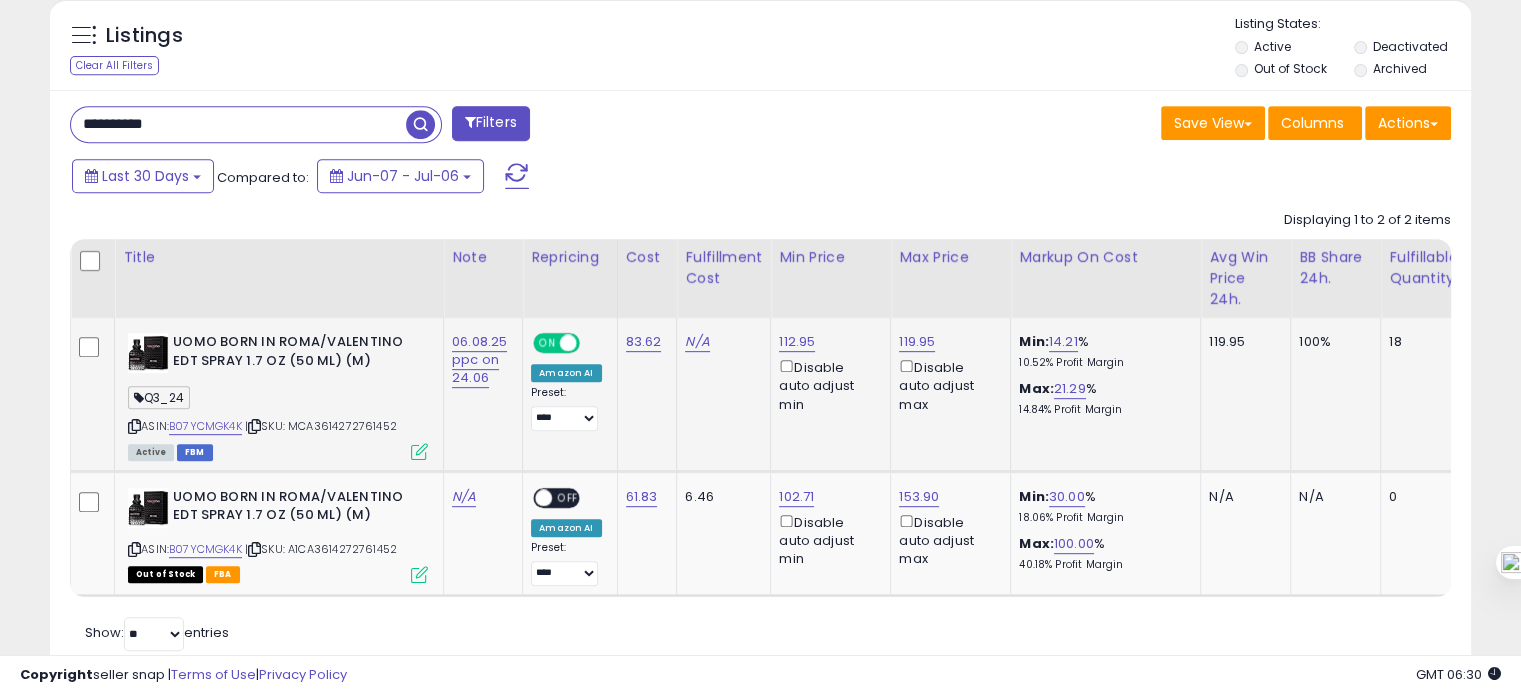 click on "**********" at bounding box center (238, 124) 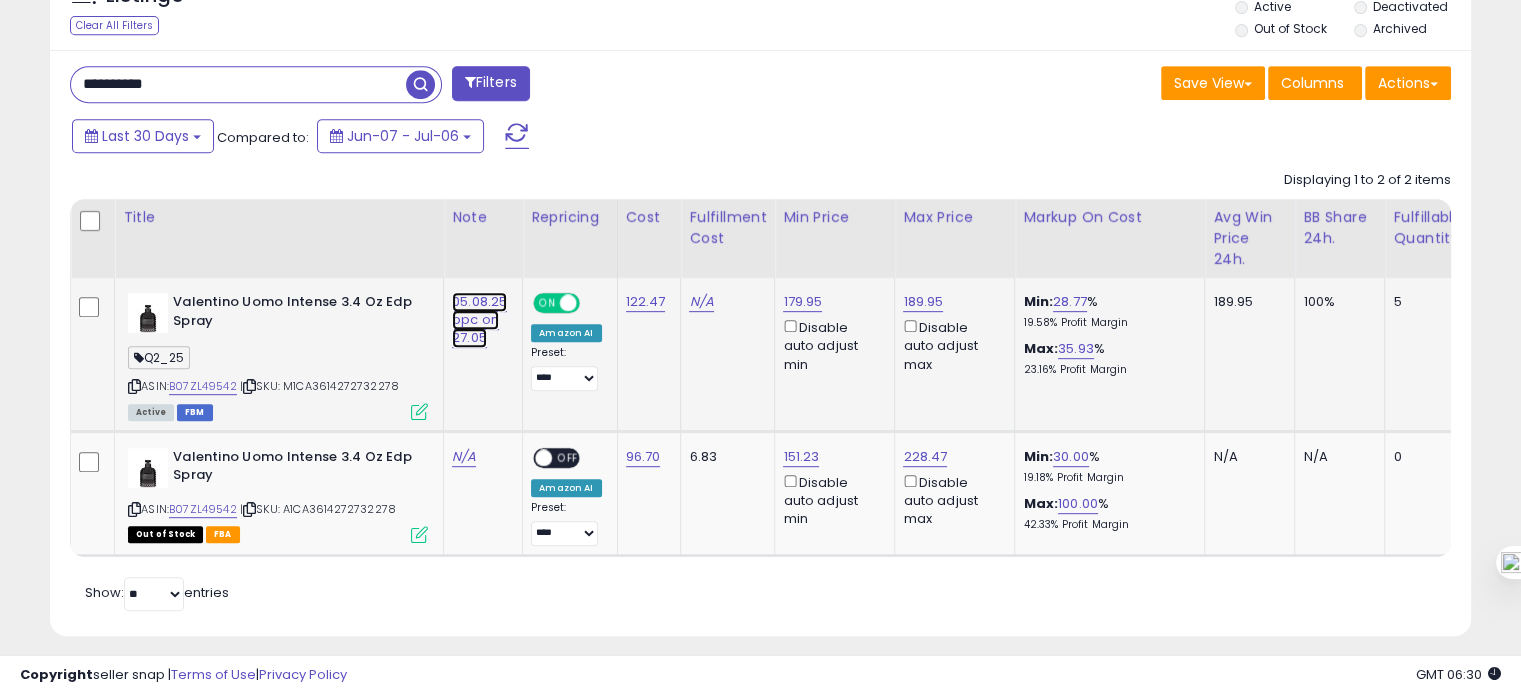 click on "05.08.25 ppc on 27.05" at bounding box center [479, 320] 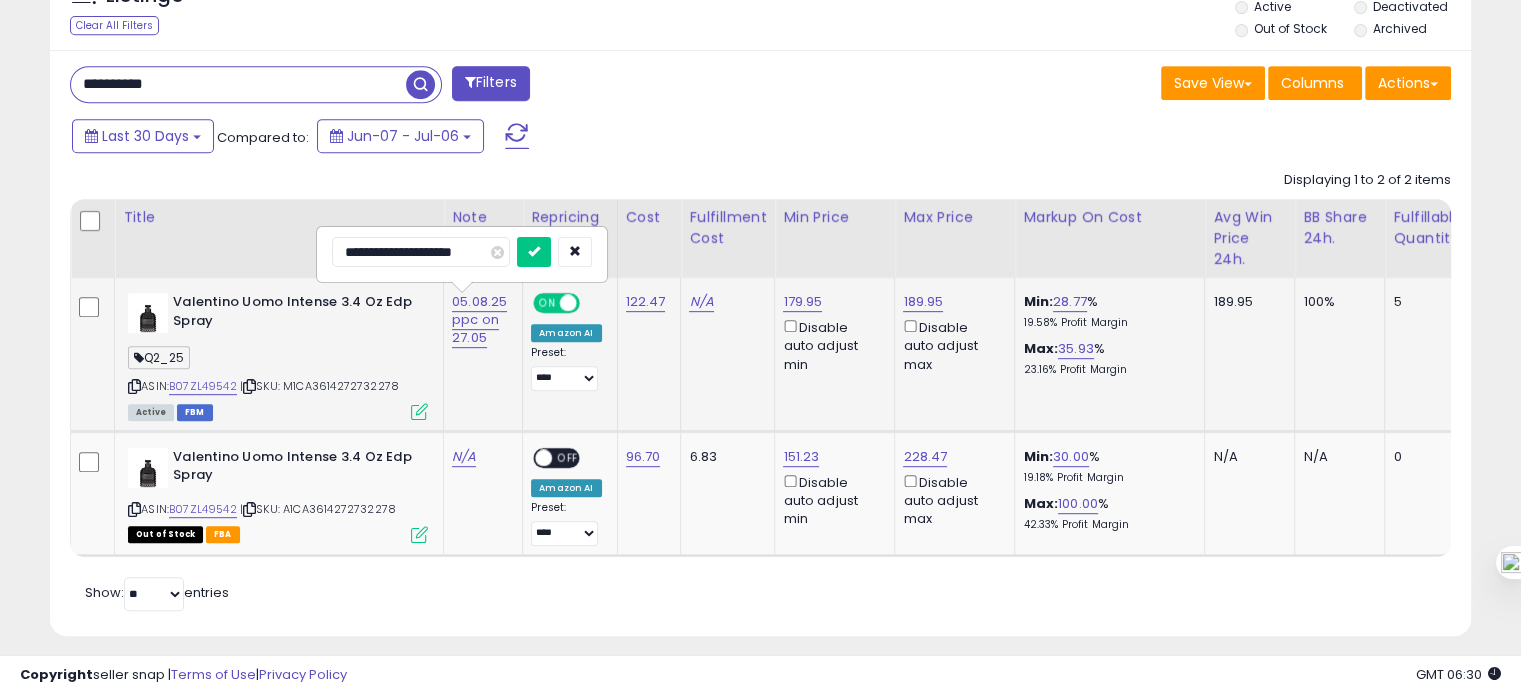 click on "**********" at bounding box center [421, 252] 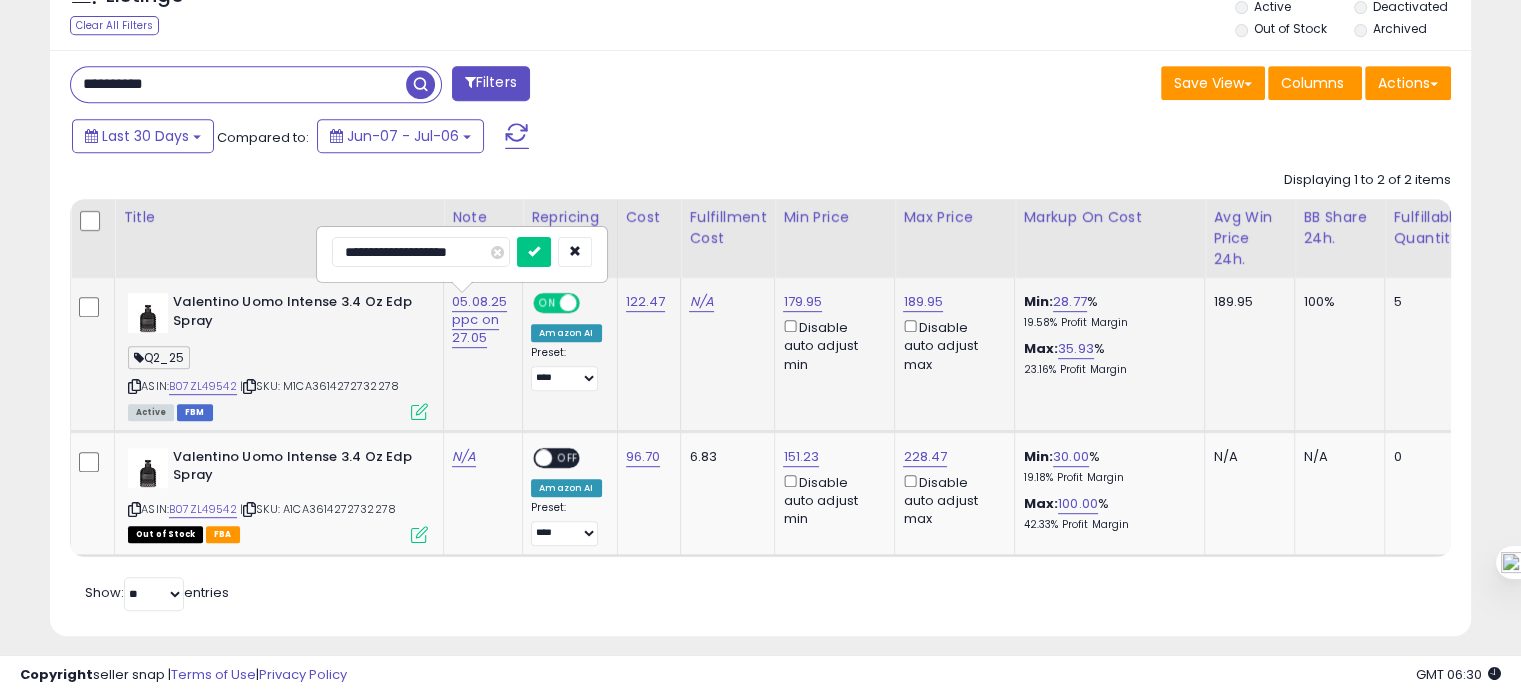 type on "**********" 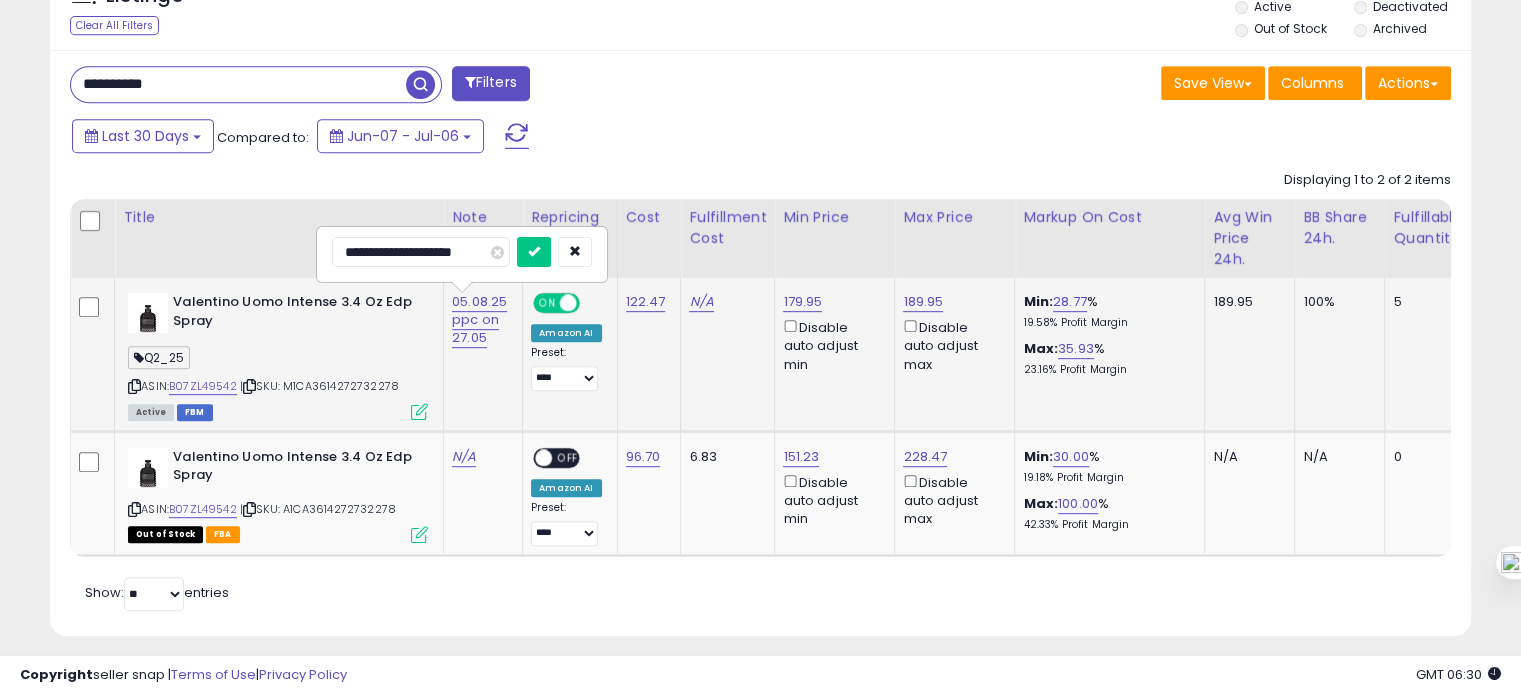 click at bounding box center (534, 252) 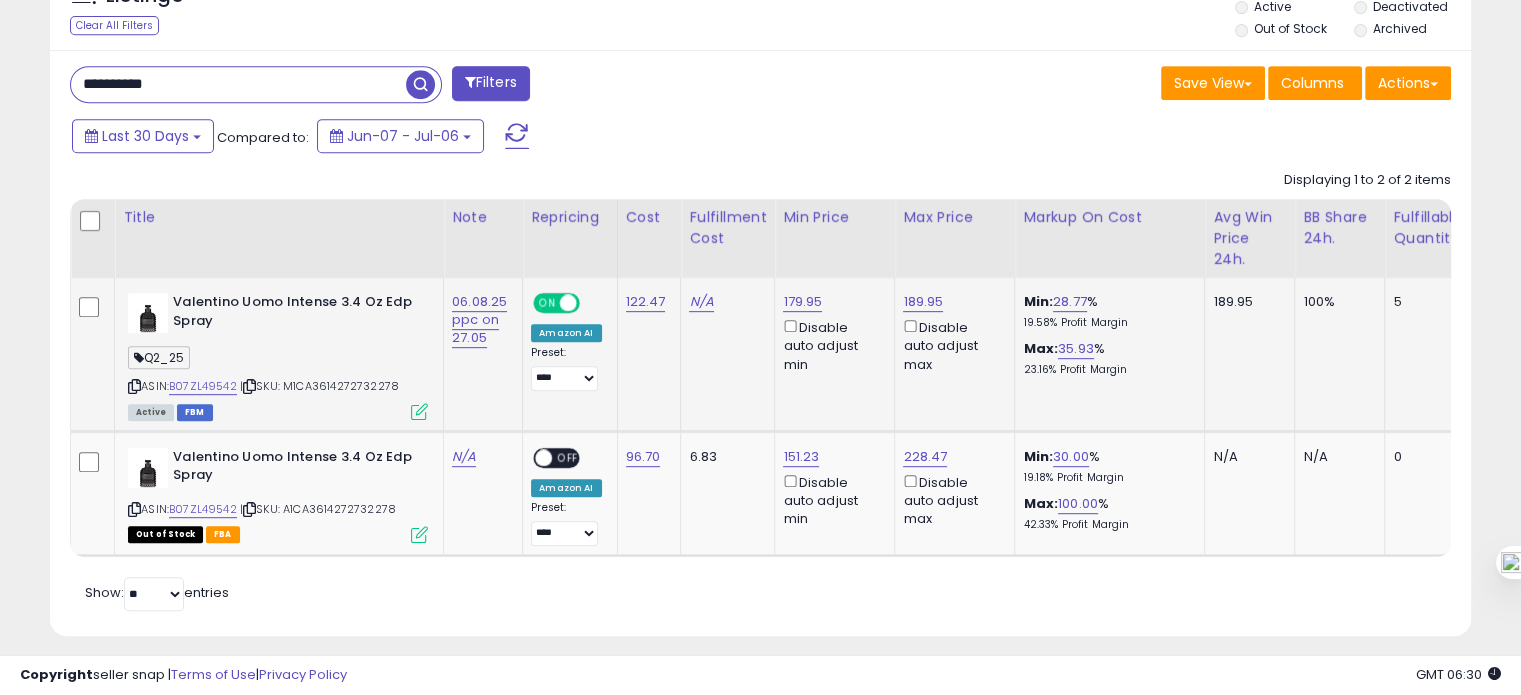 click on "**********" at bounding box center (238, 84) 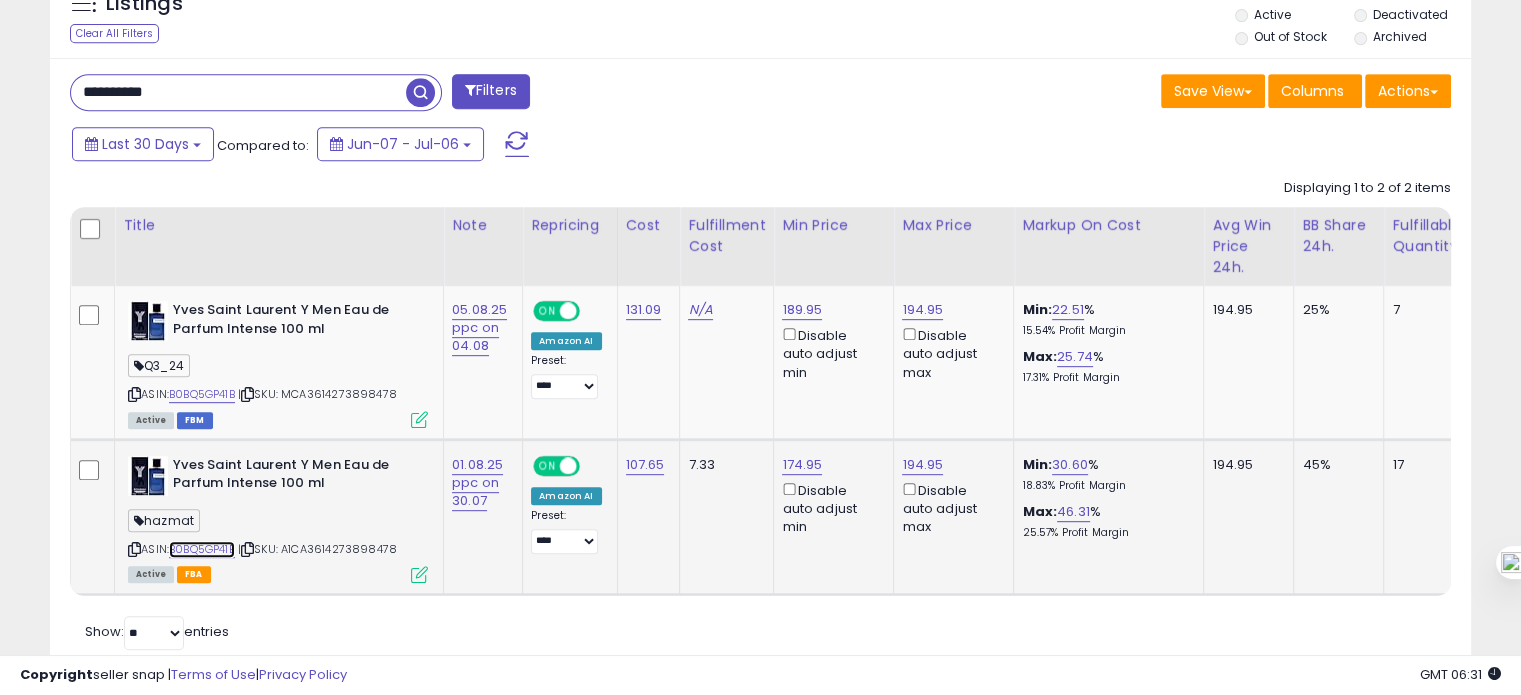 click on "B0BQ5GP41B" at bounding box center [202, 549] 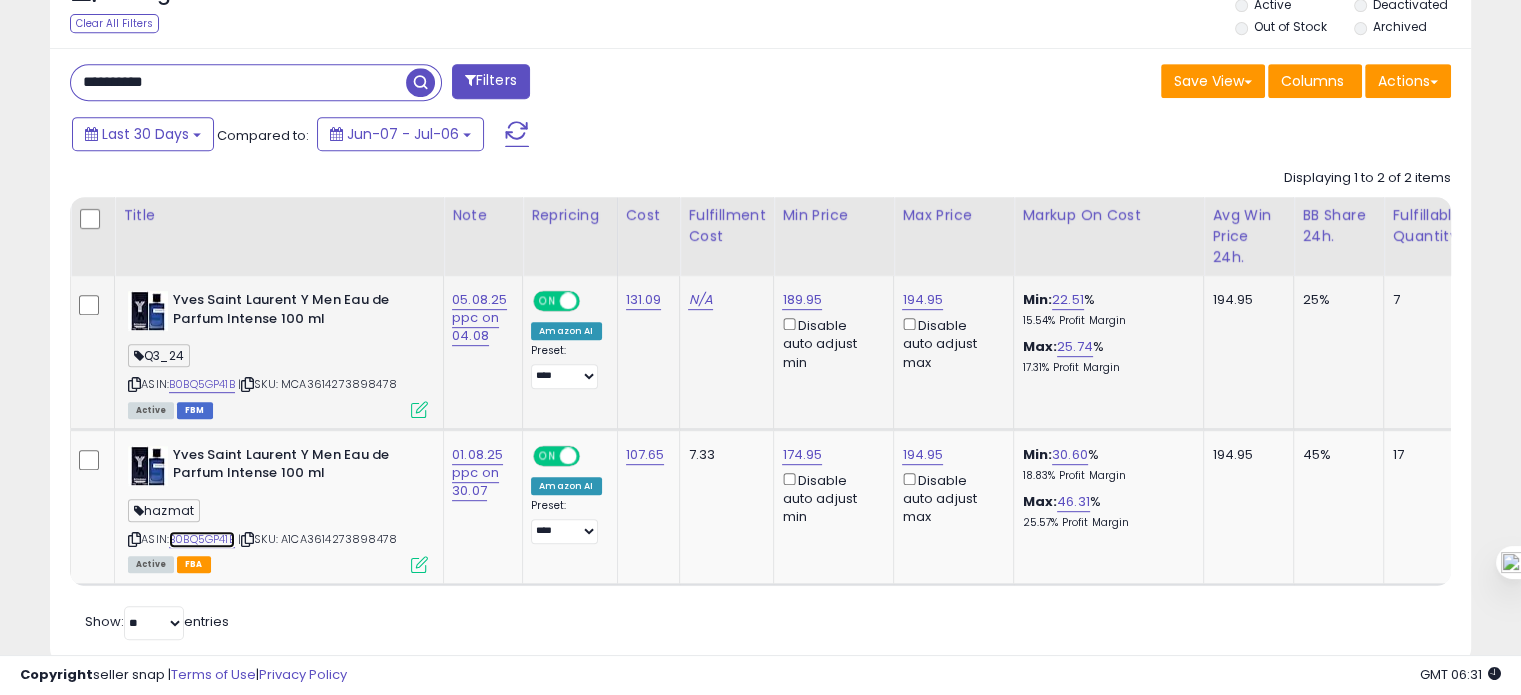 scroll, scrollTop: 934, scrollLeft: 0, axis: vertical 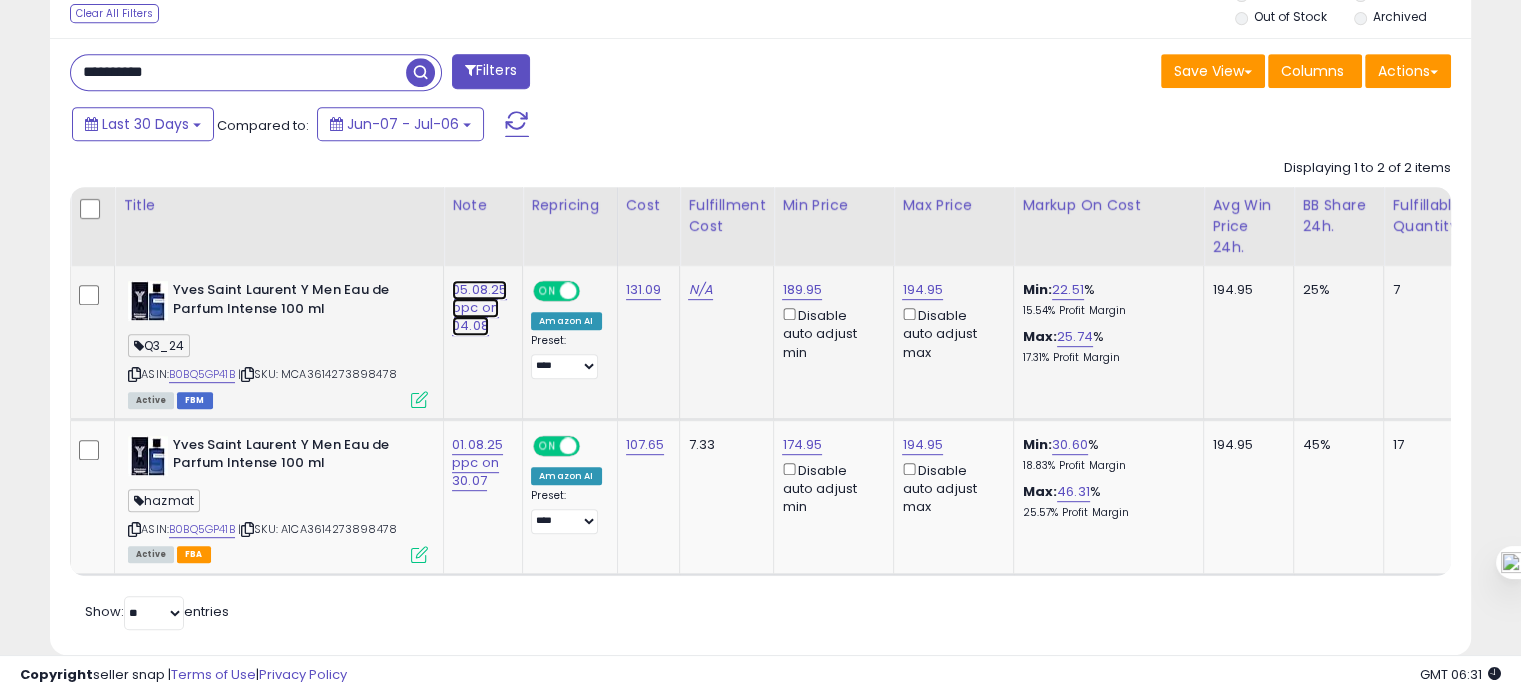 click on "05.08.25 ppc on 04.08" at bounding box center (479, 308) 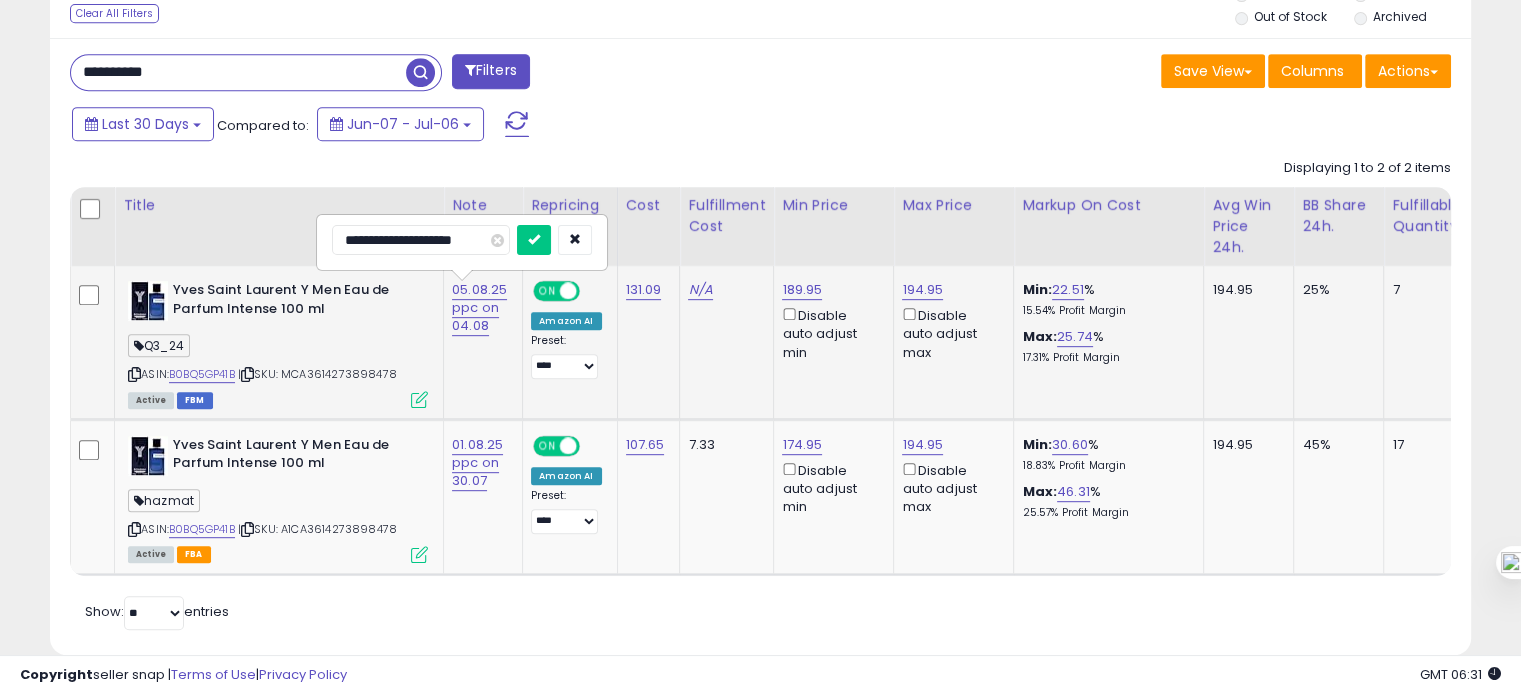 click on "**********" at bounding box center [421, 240] 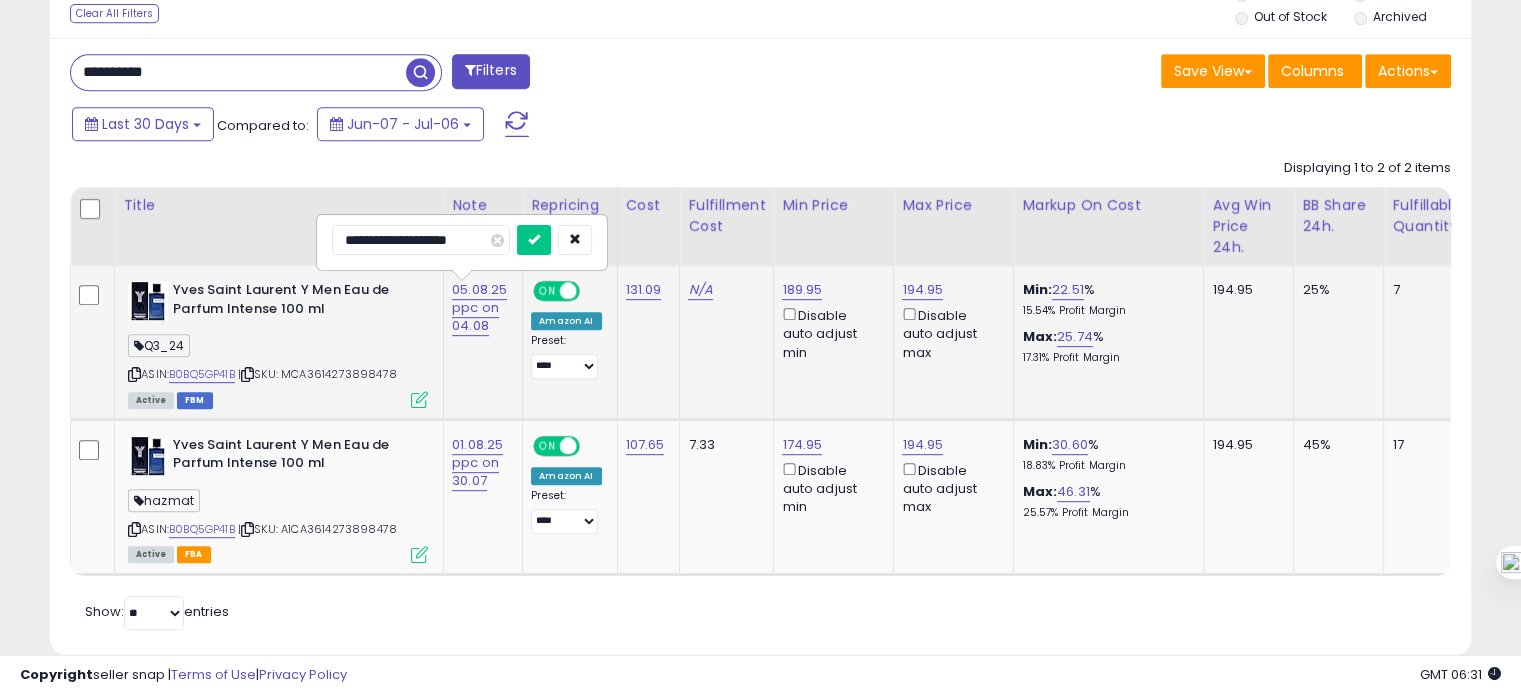 type on "**********" 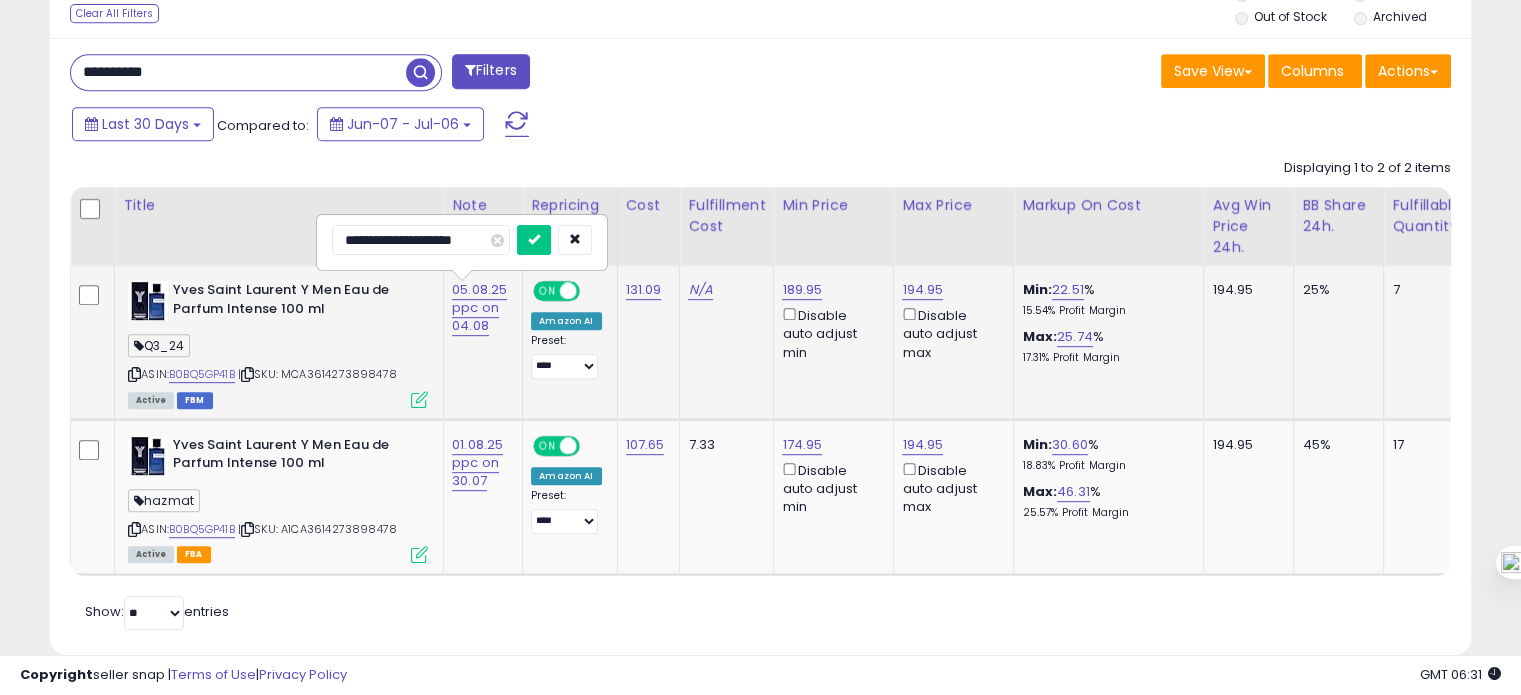 click at bounding box center [534, 240] 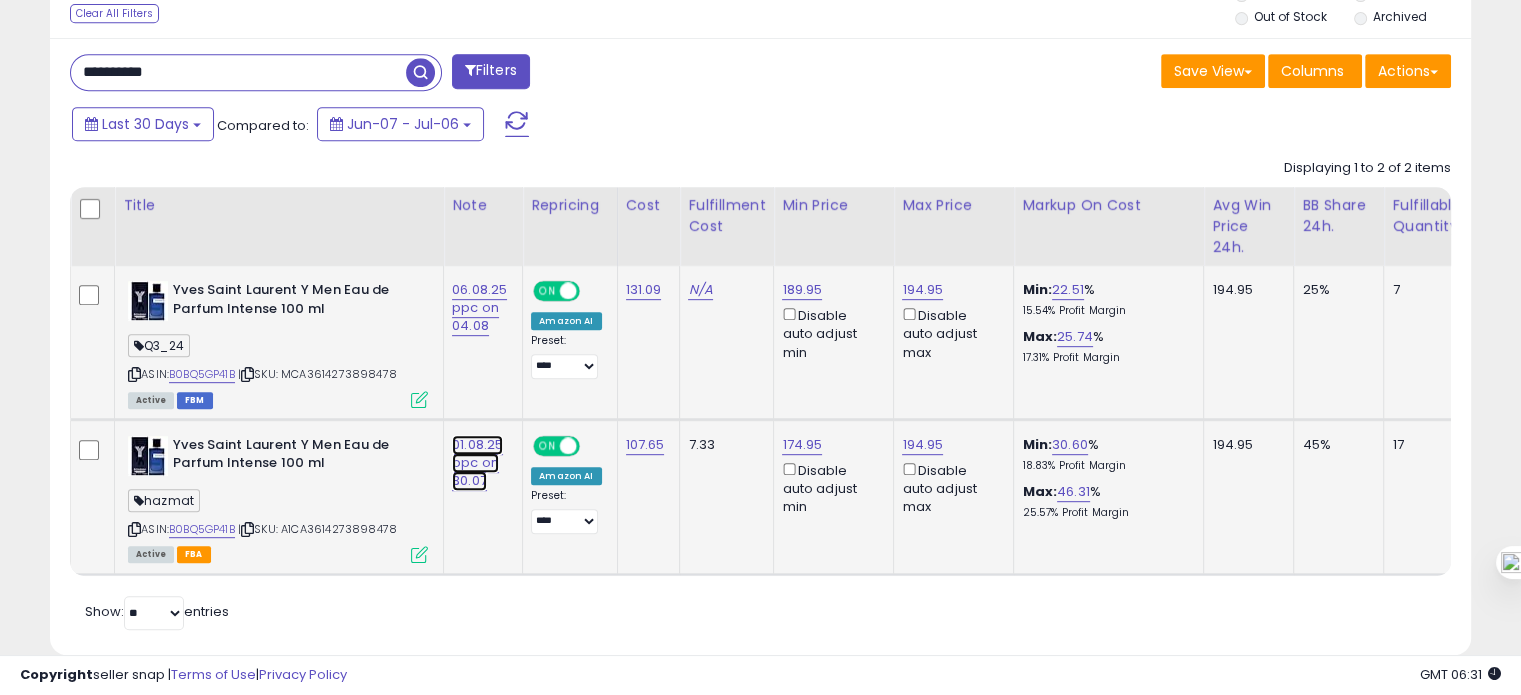 click on "01.08.25 ppc on 30.07" at bounding box center [479, 308] 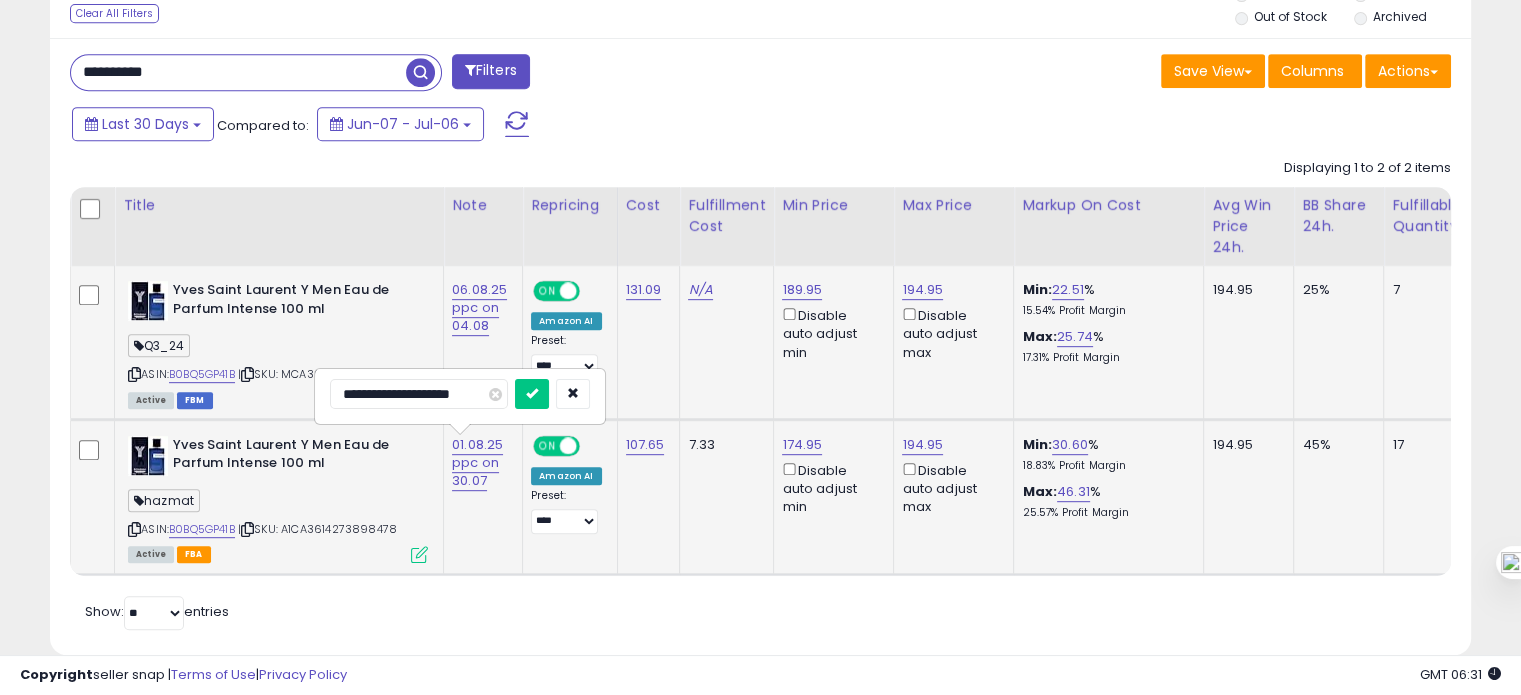 click on "**********" at bounding box center (419, 394) 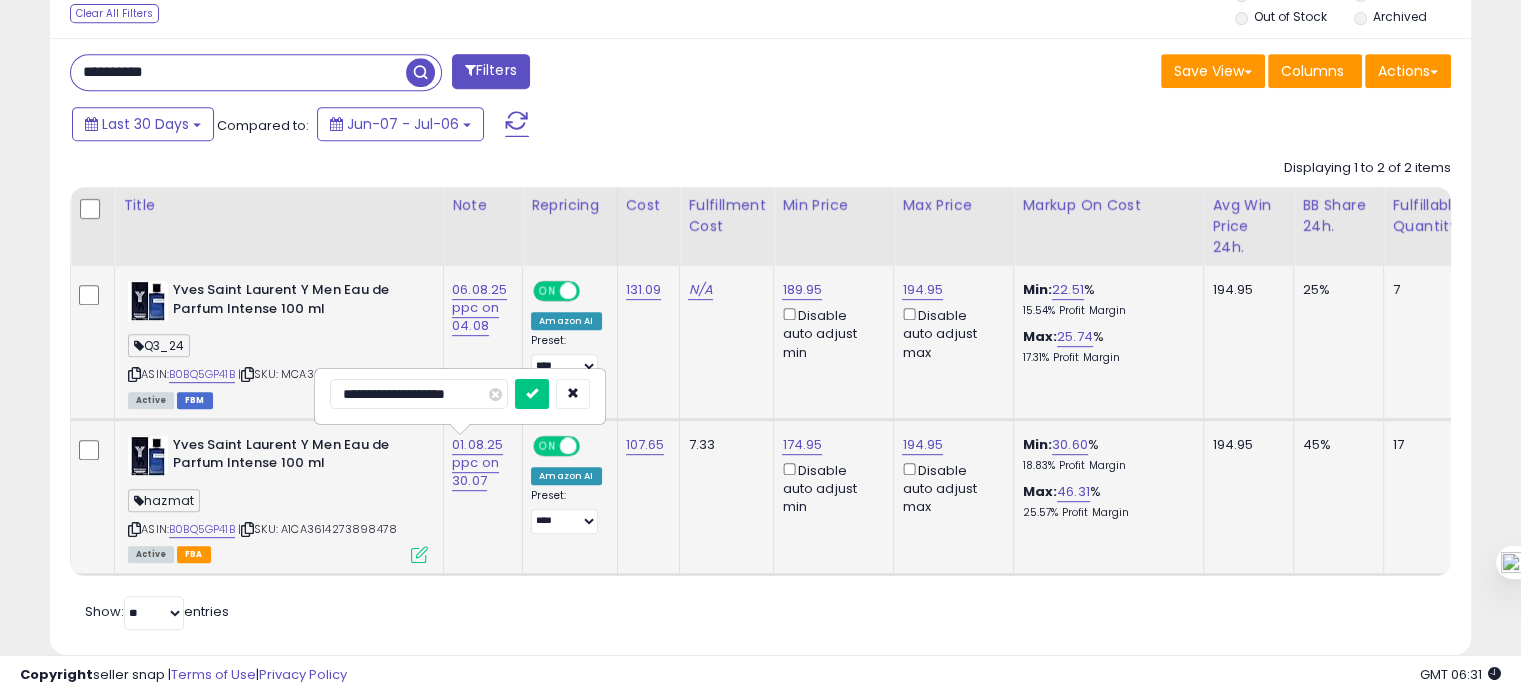 type on "**********" 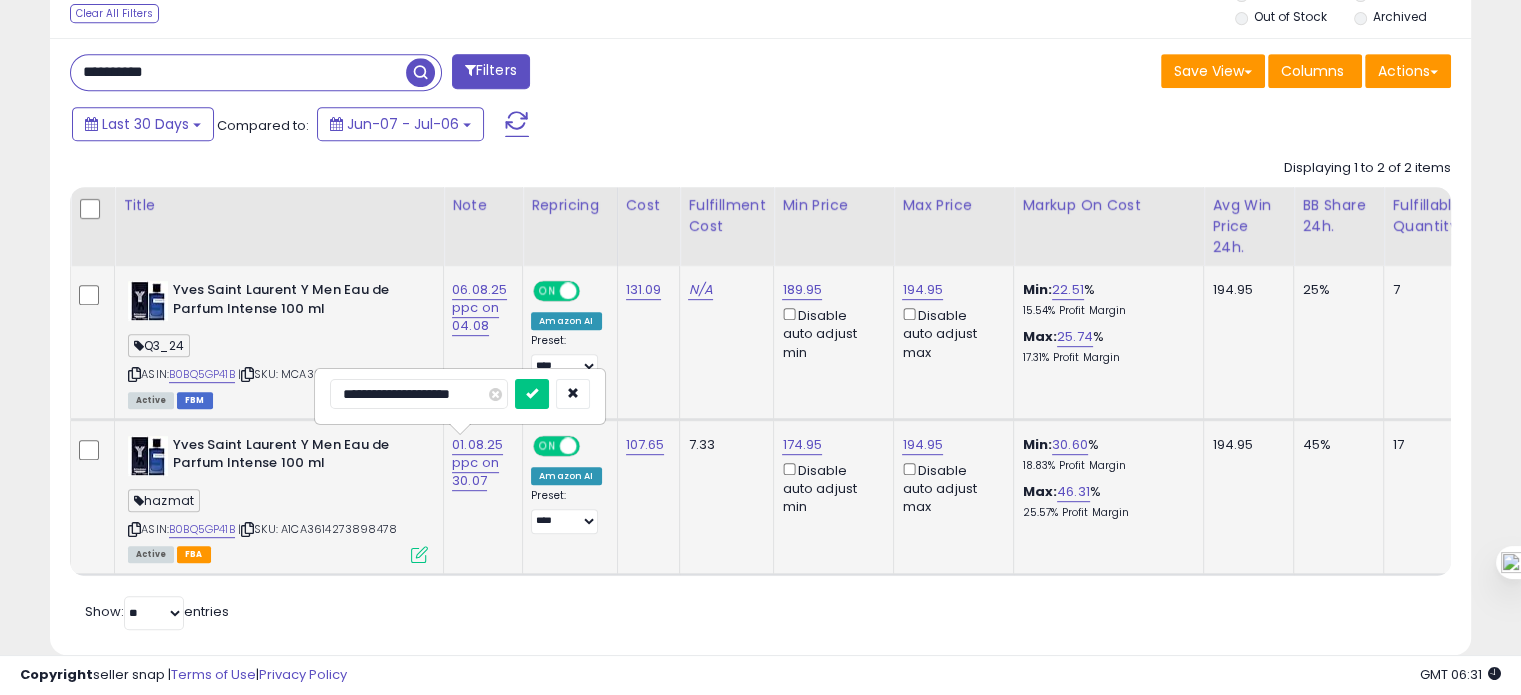 click at bounding box center [532, 394] 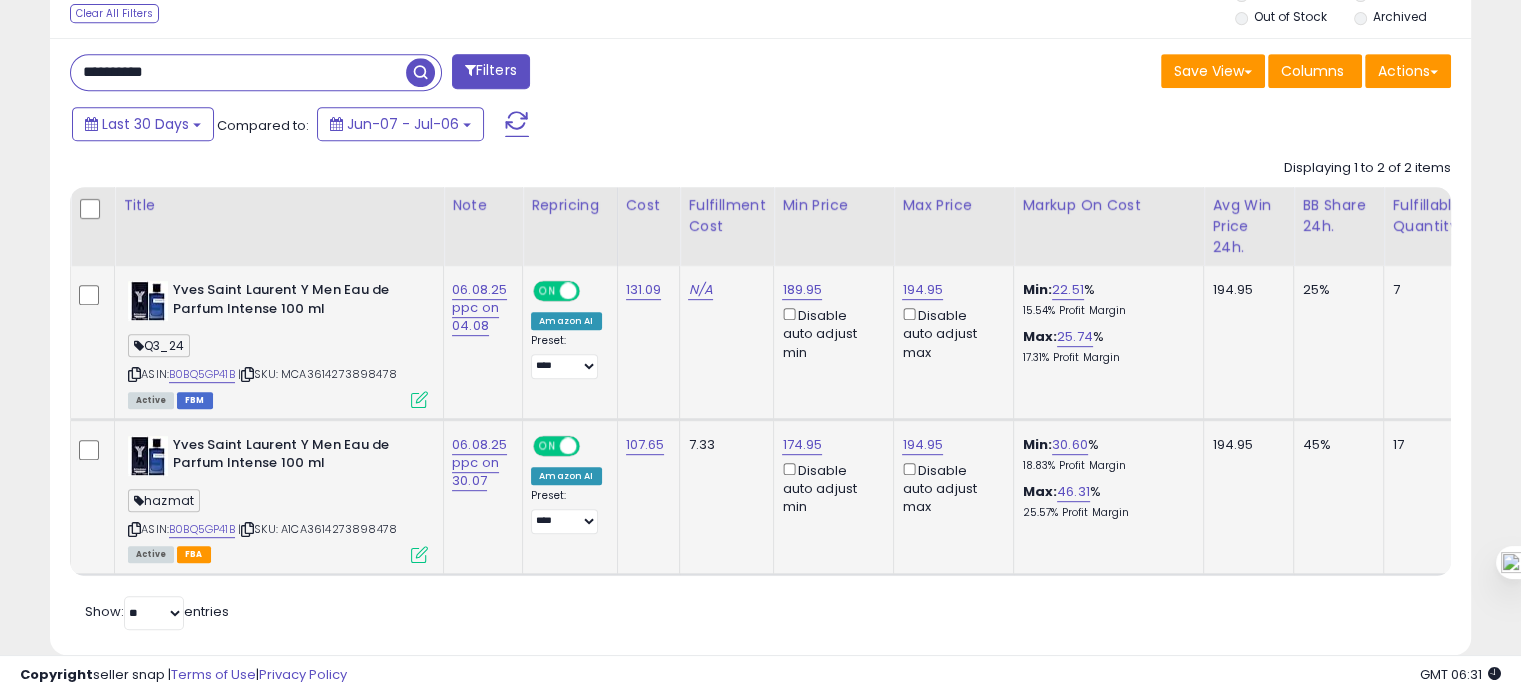 click on "**********" at bounding box center [238, 72] 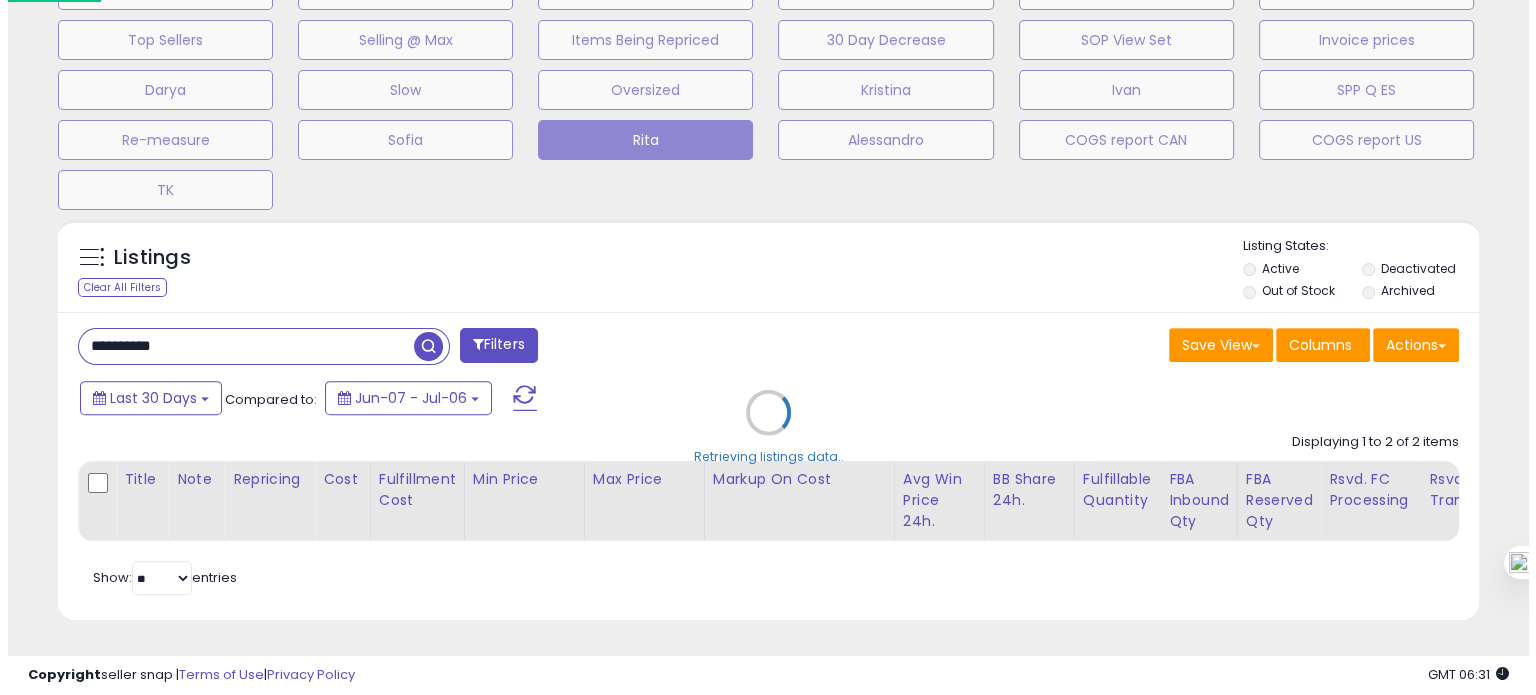 scroll, scrollTop: 674, scrollLeft: 0, axis: vertical 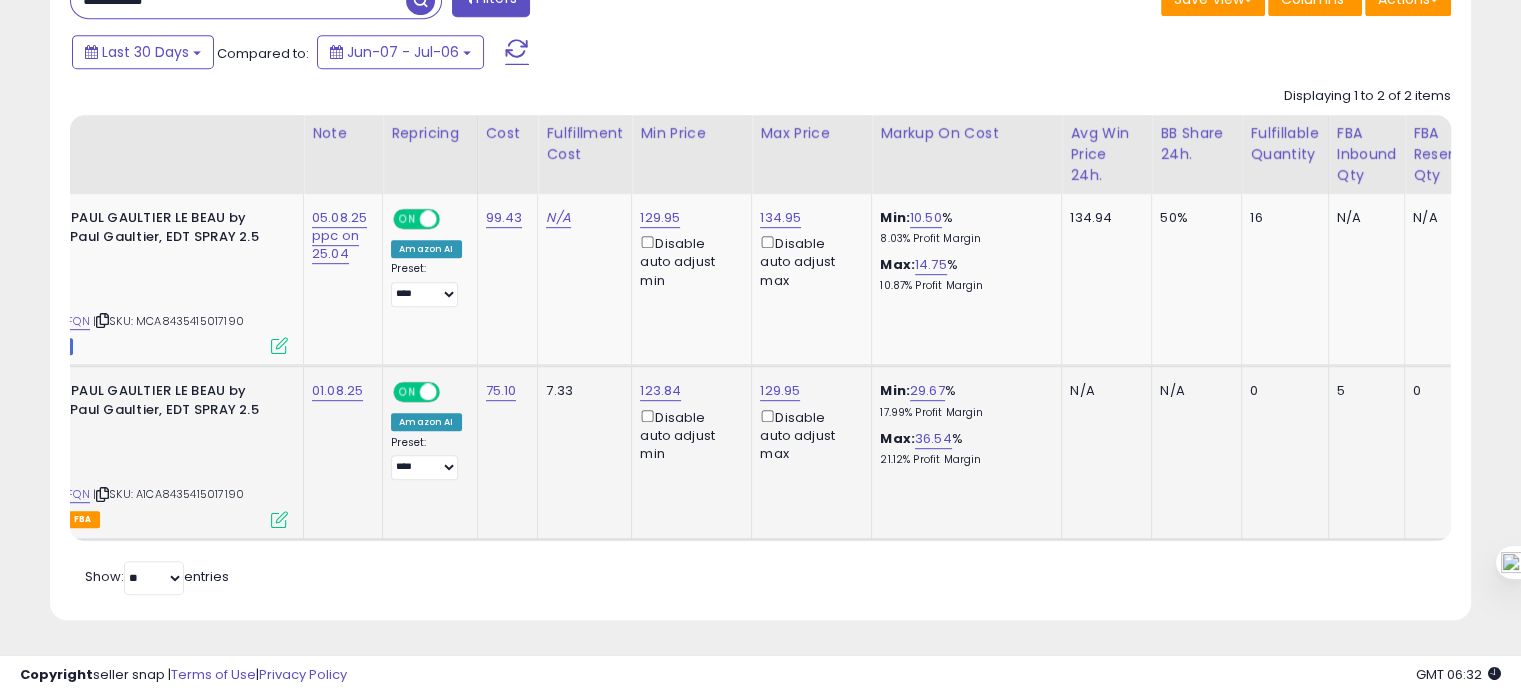 click on "129.95  Disable auto adjust max" 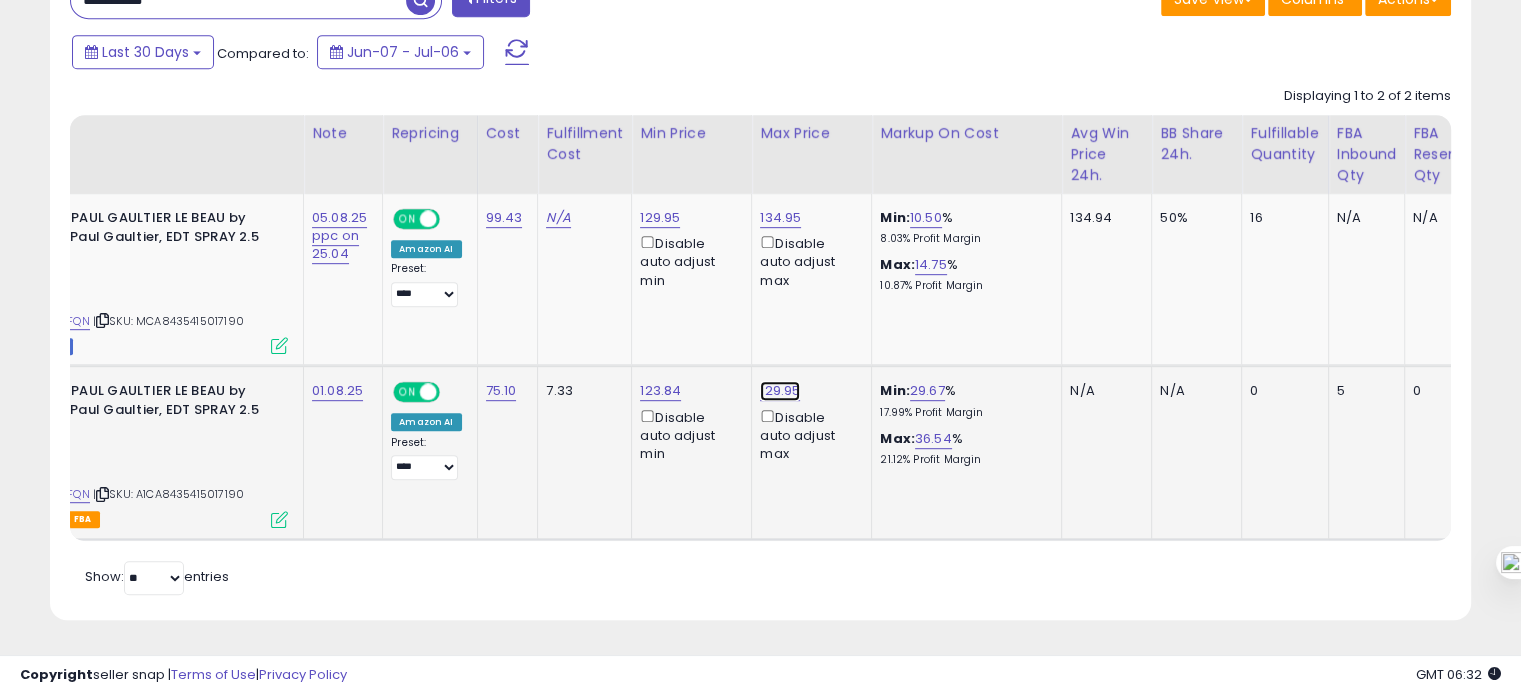 click on "129.95" at bounding box center (780, 218) 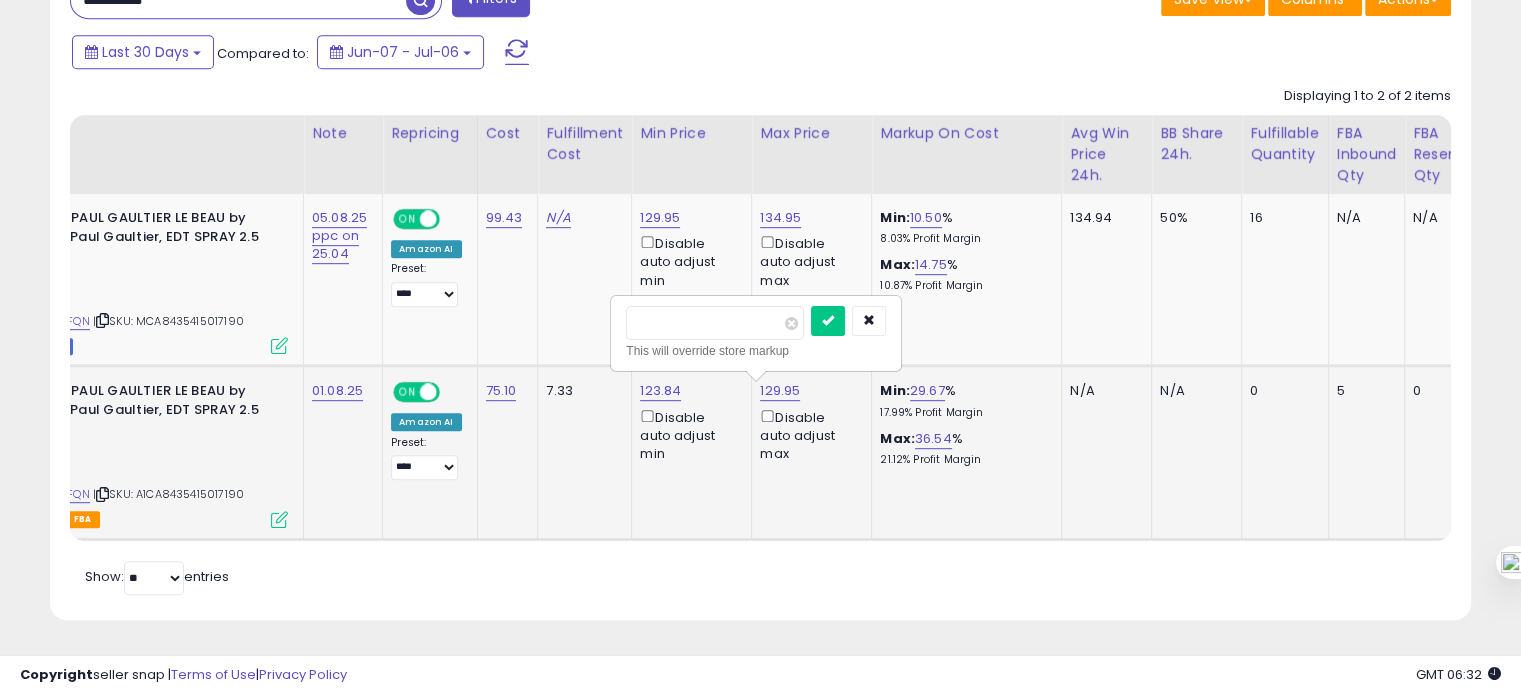 click on "******" at bounding box center (715, 323) 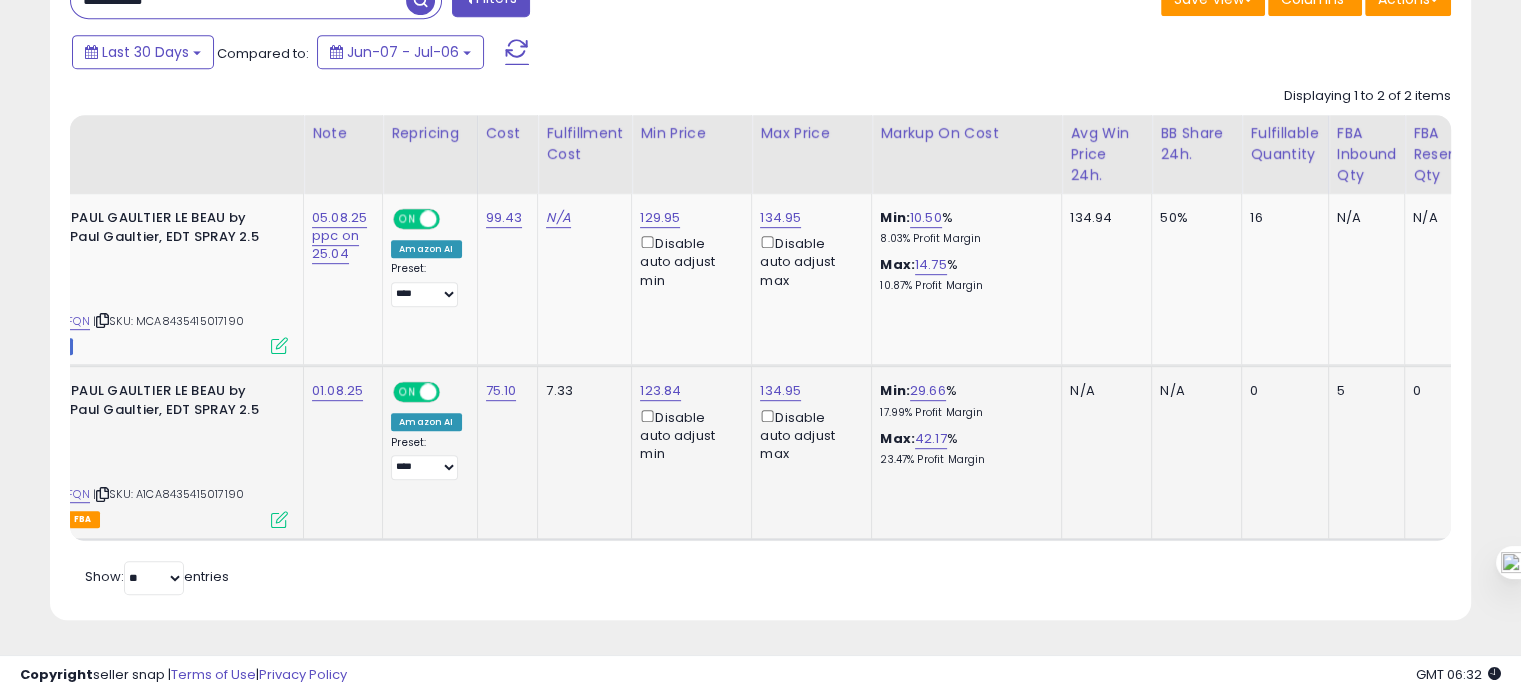 scroll, scrollTop: 0, scrollLeft: 0, axis: both 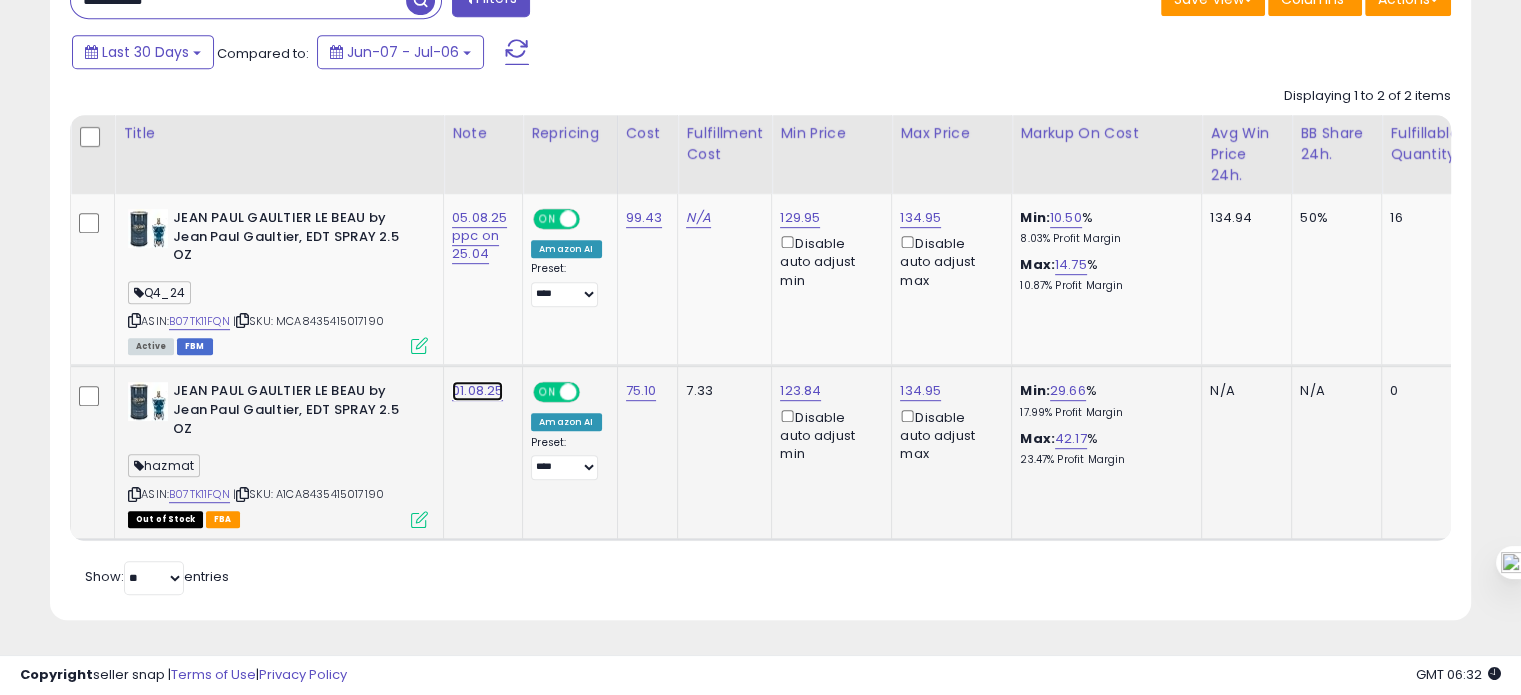 click on "01.08.25" at bounding box center [479, 236] 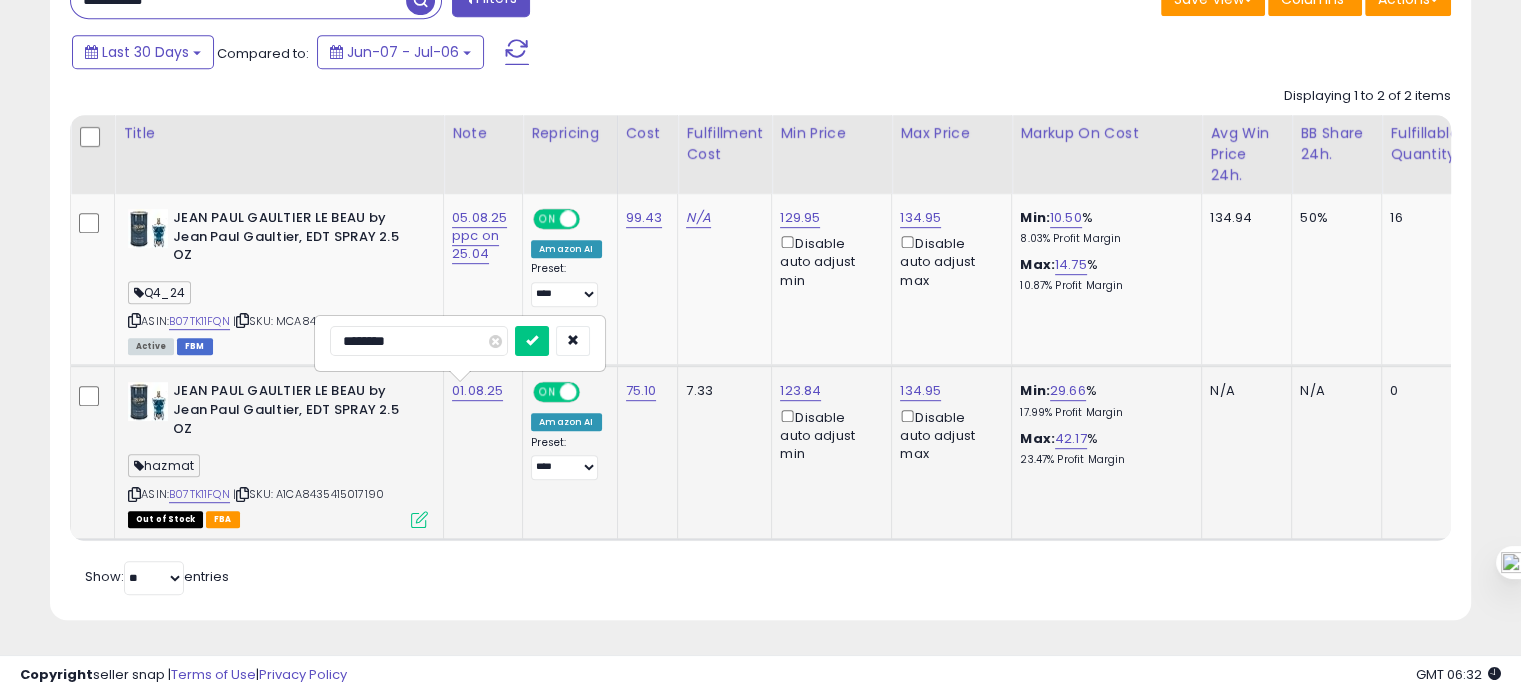 click on "********" at bounding box center (419, 341) 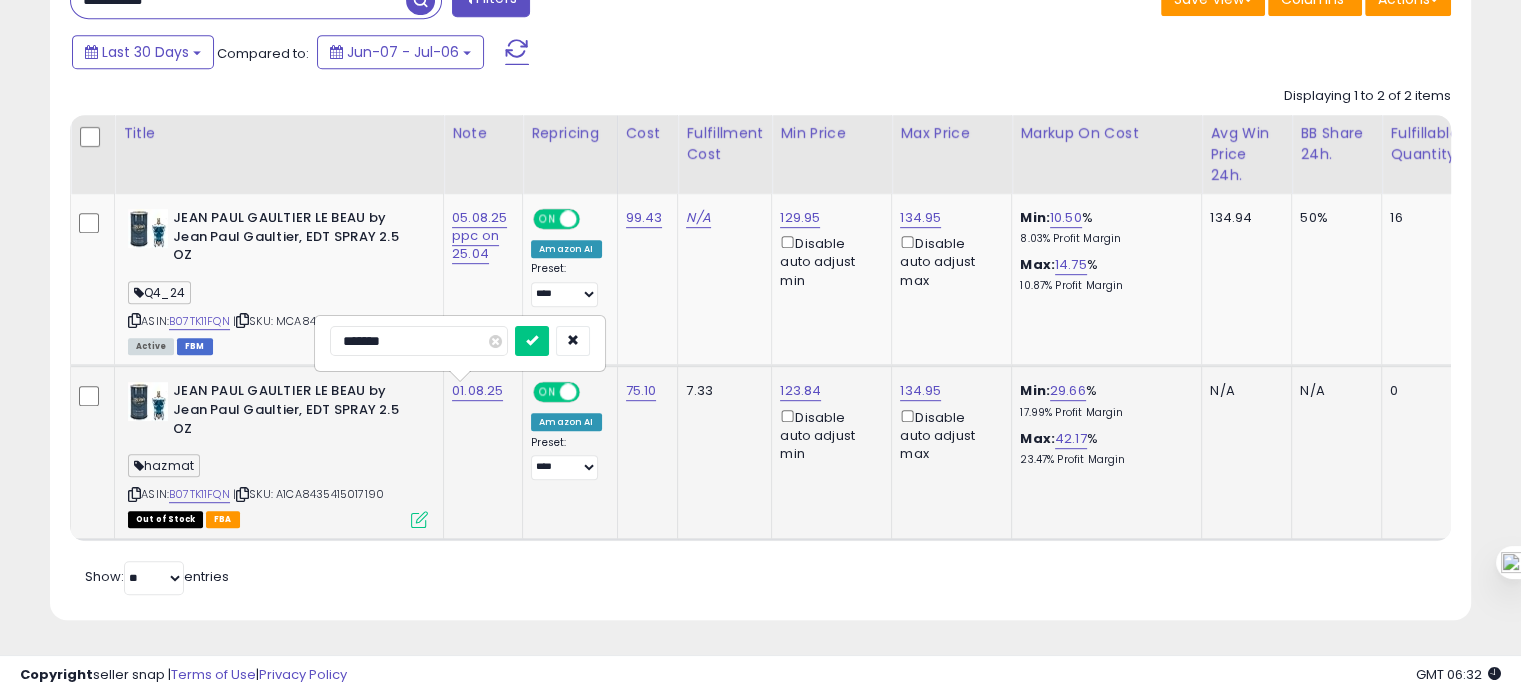 type on "********" 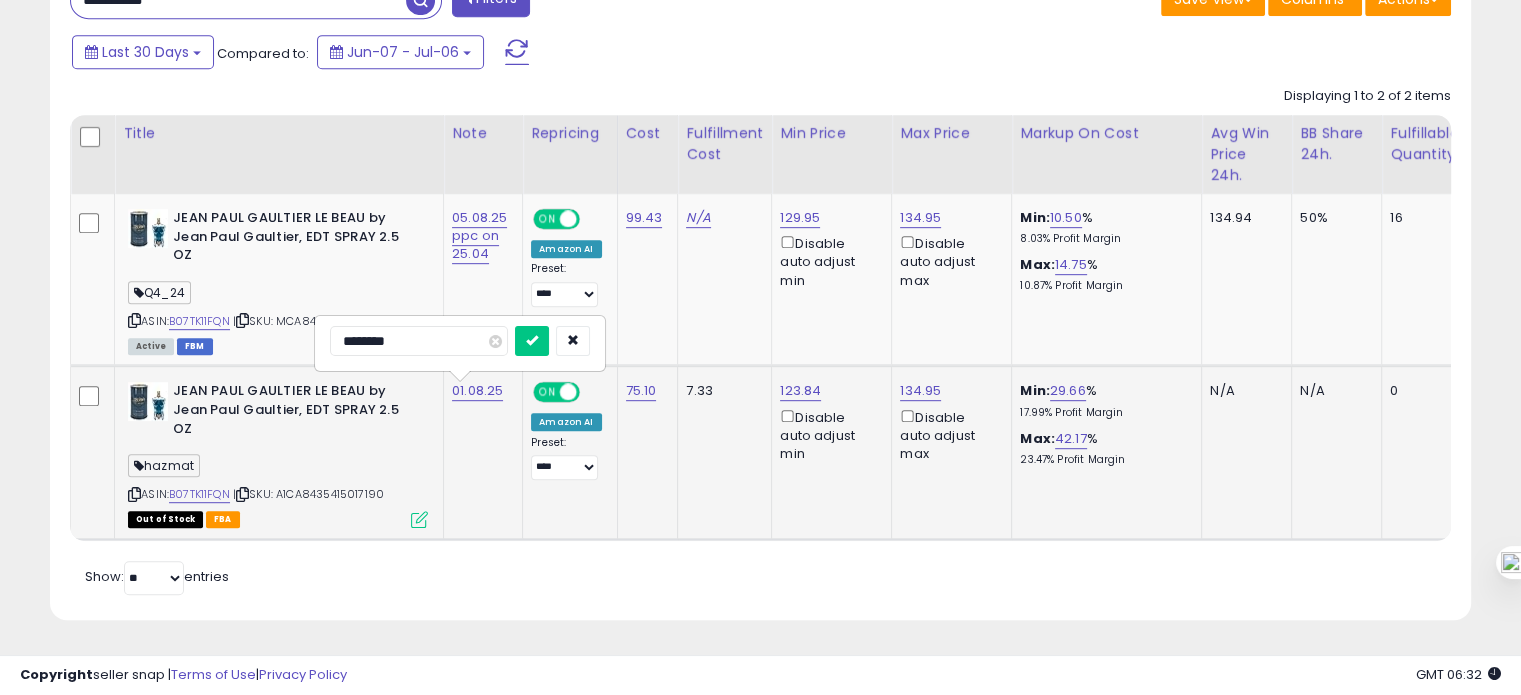 click at bounding box center [532, 341] 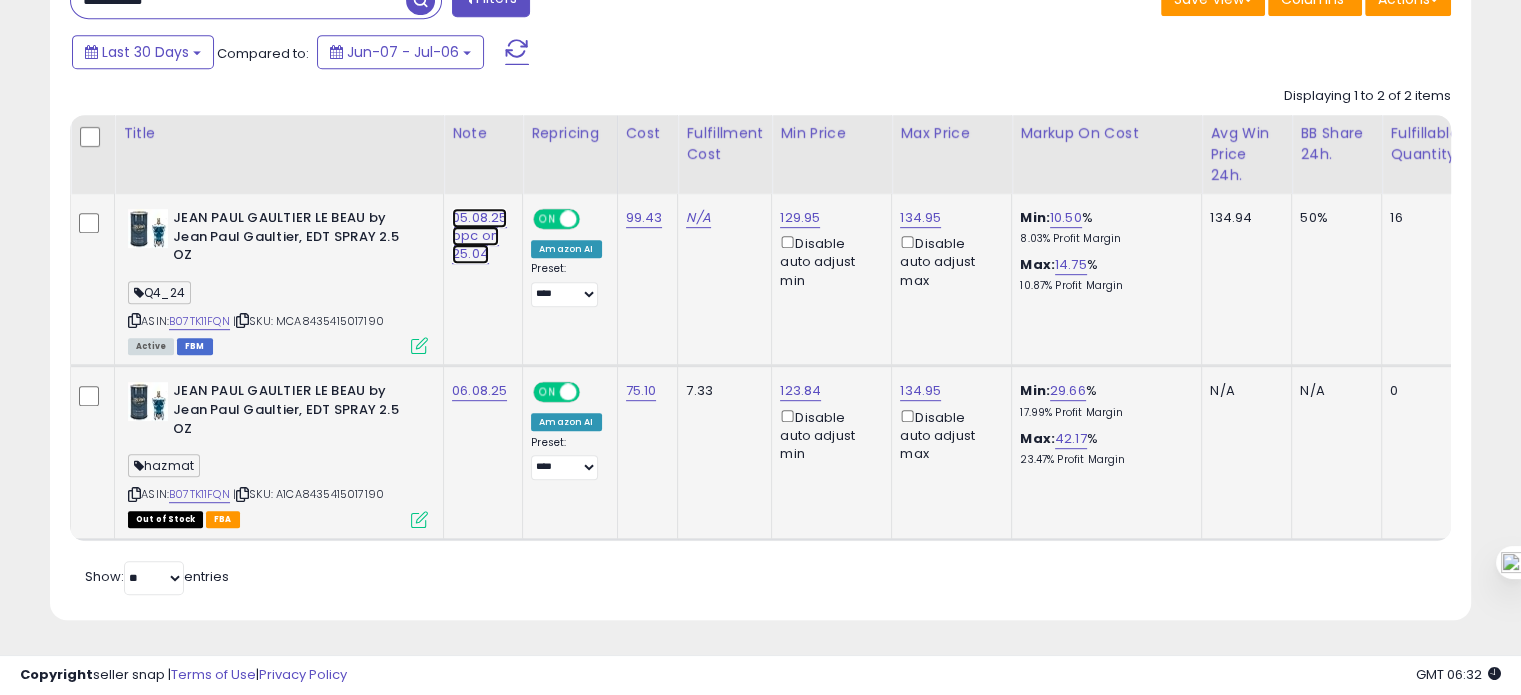 click on "05.08.25 ppc on 25.04" at bounding box center [479, 236] 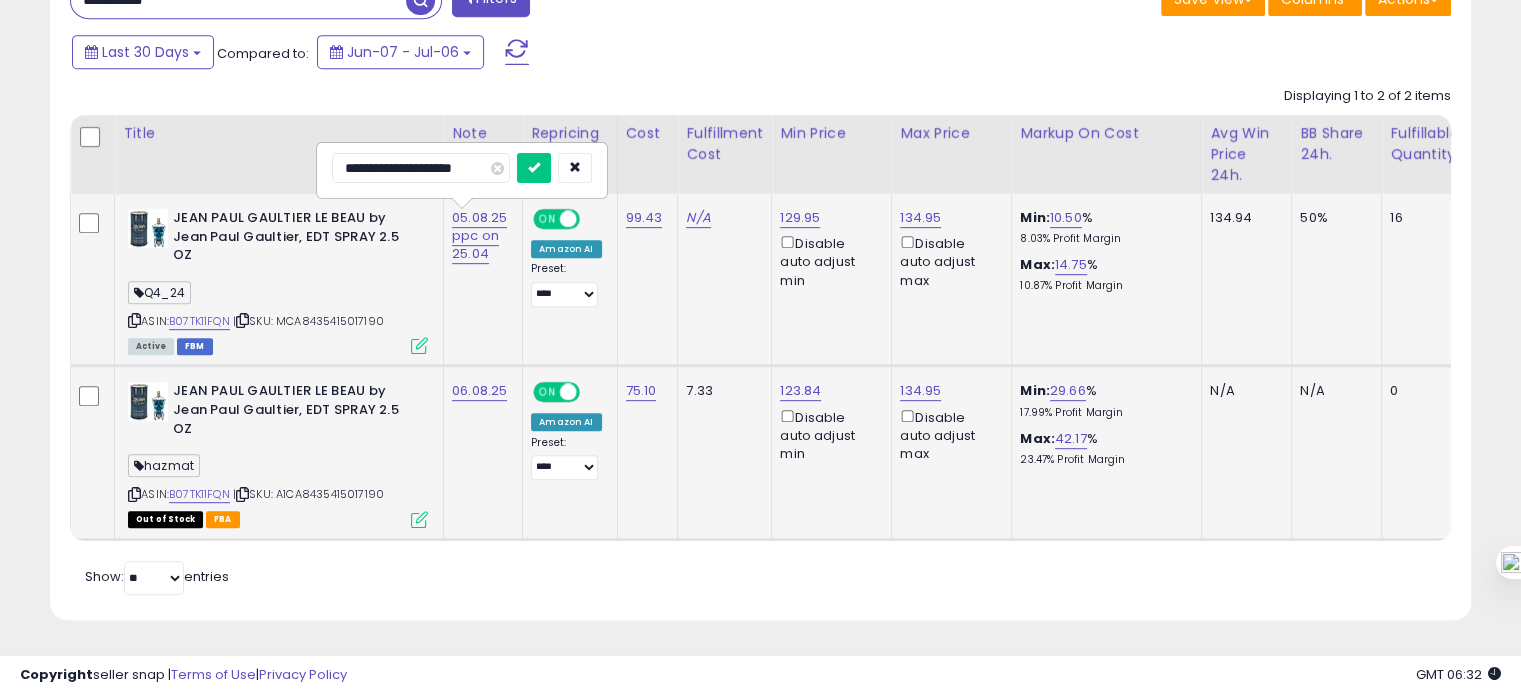 click on "**********" at bounding box center [421, 168] 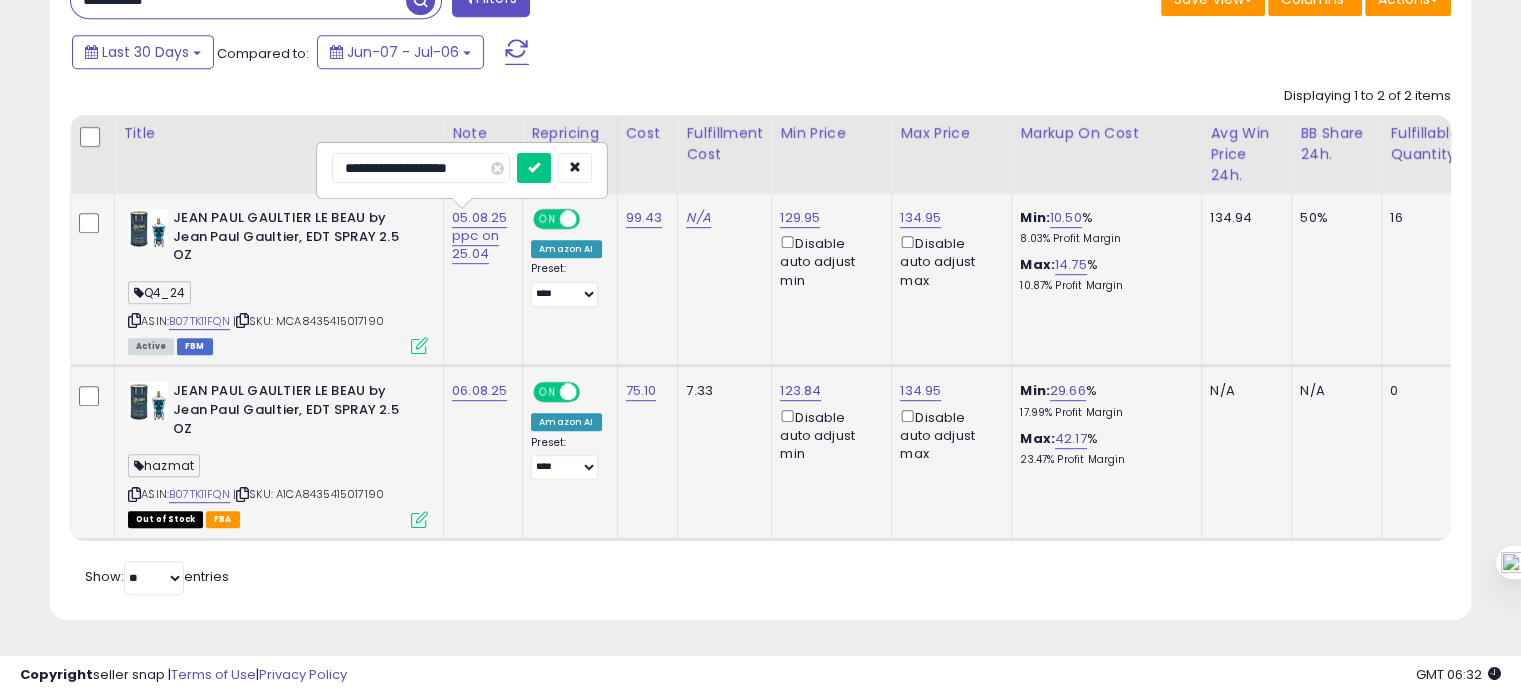 type on "**********" 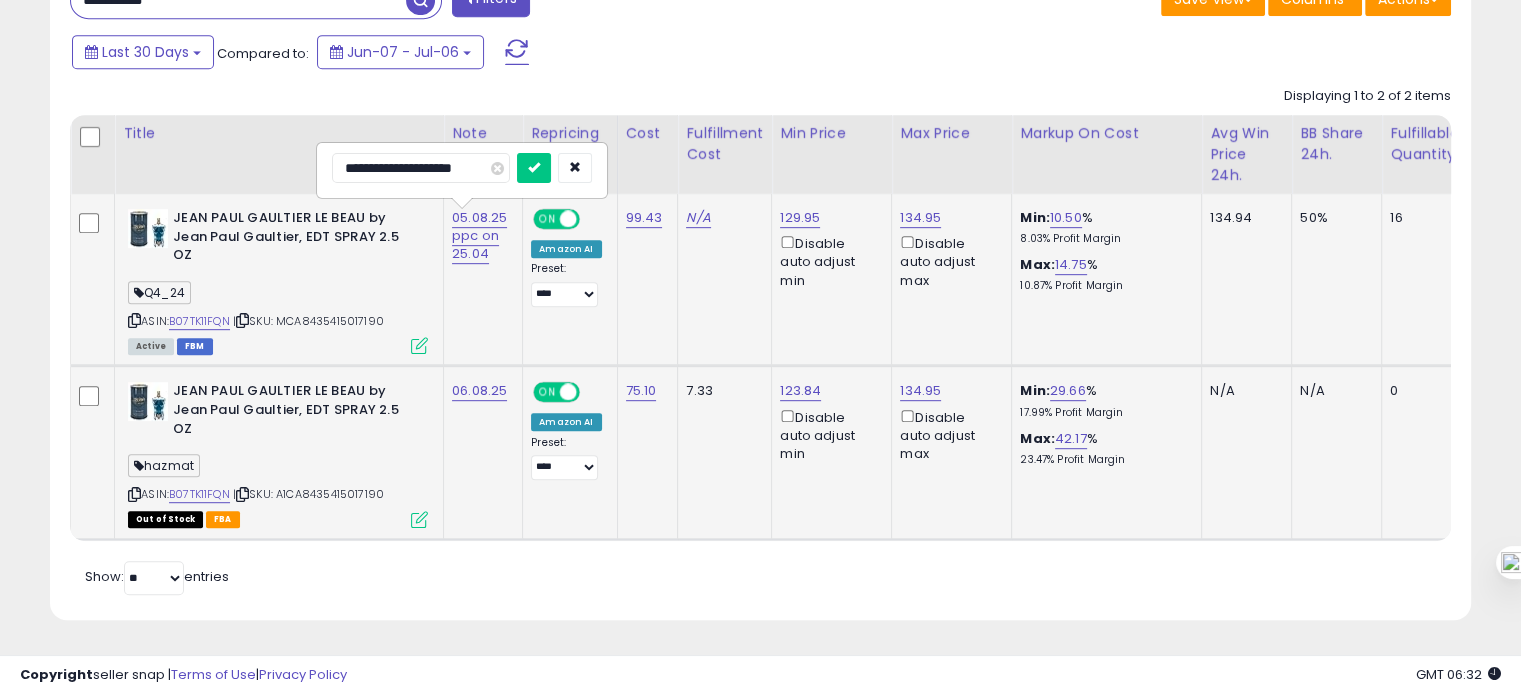 click at bounding box center [534, 168] 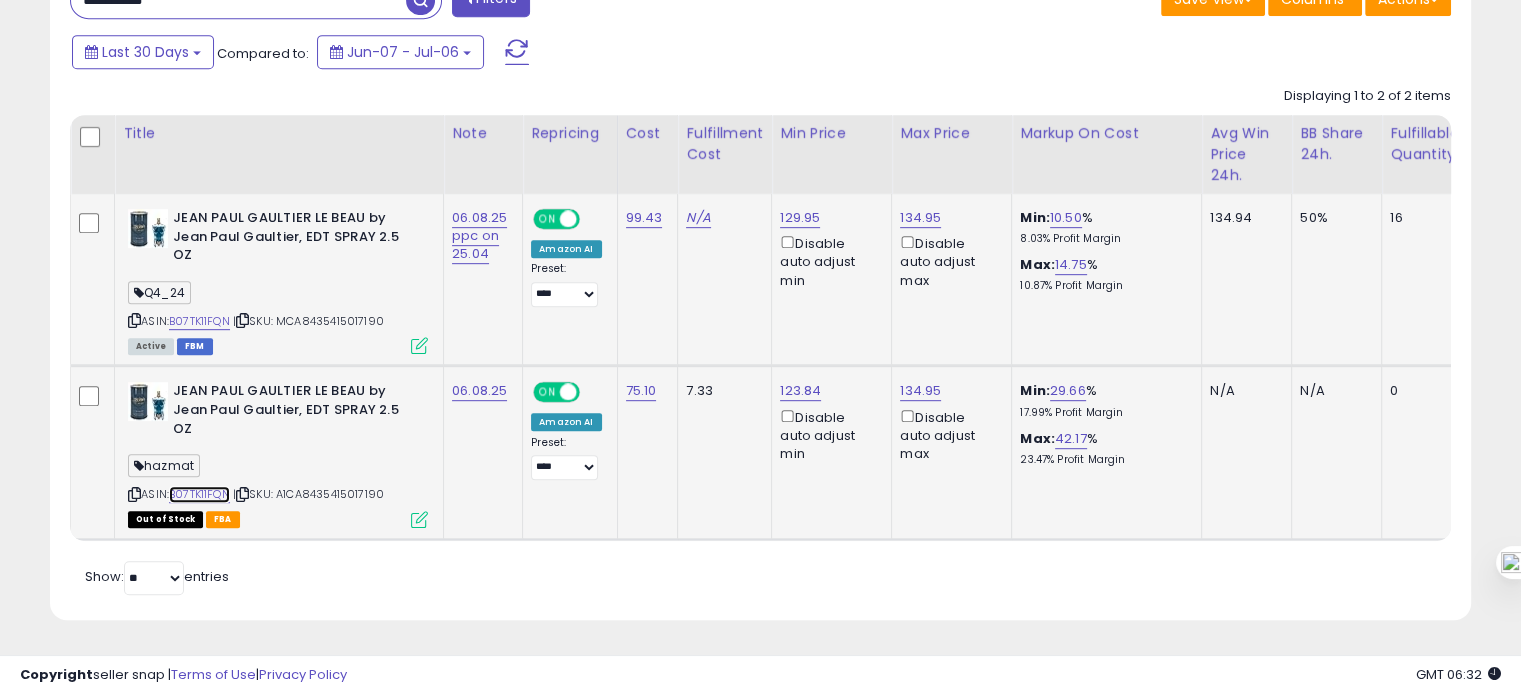 click on "B07TK11FQN" at bounding box center [199, 494] 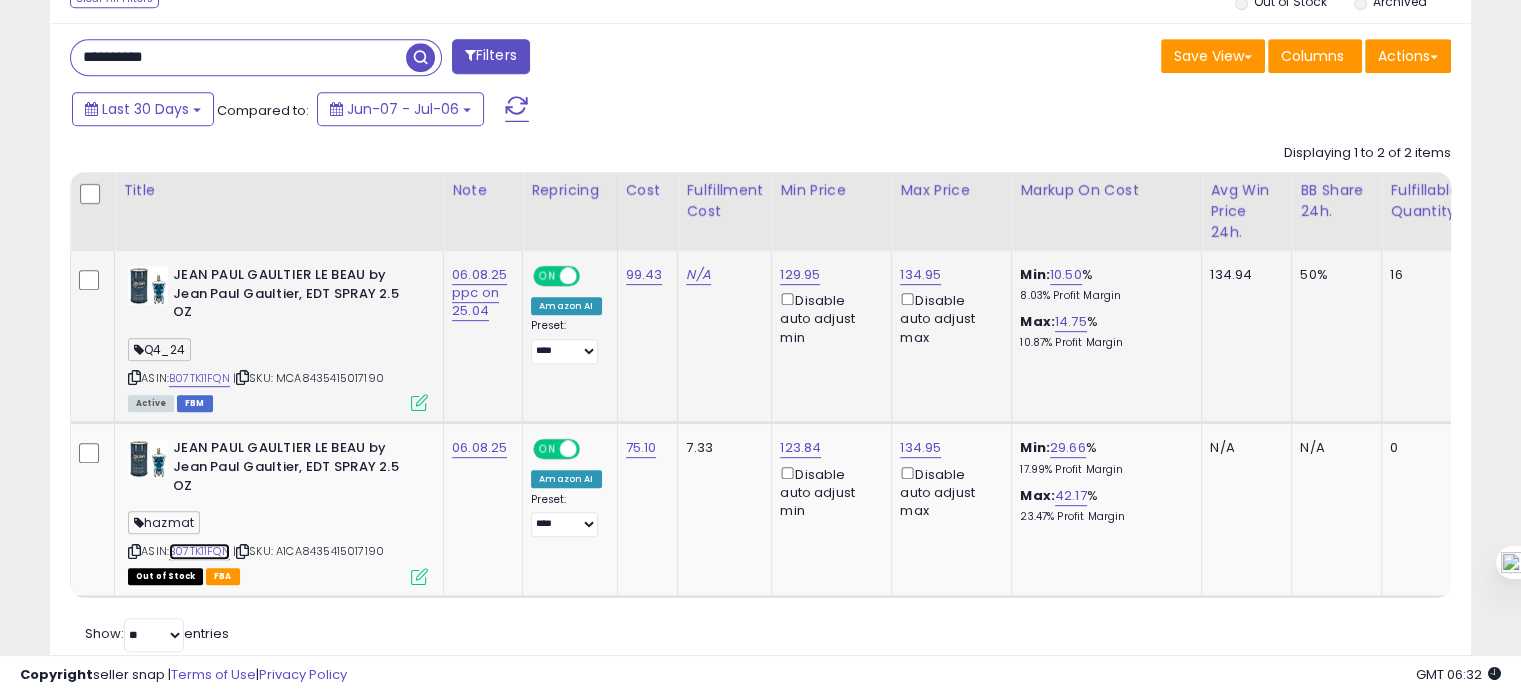 scroll, scrollTop: 944, scrollLeft: 0, axis: vertical 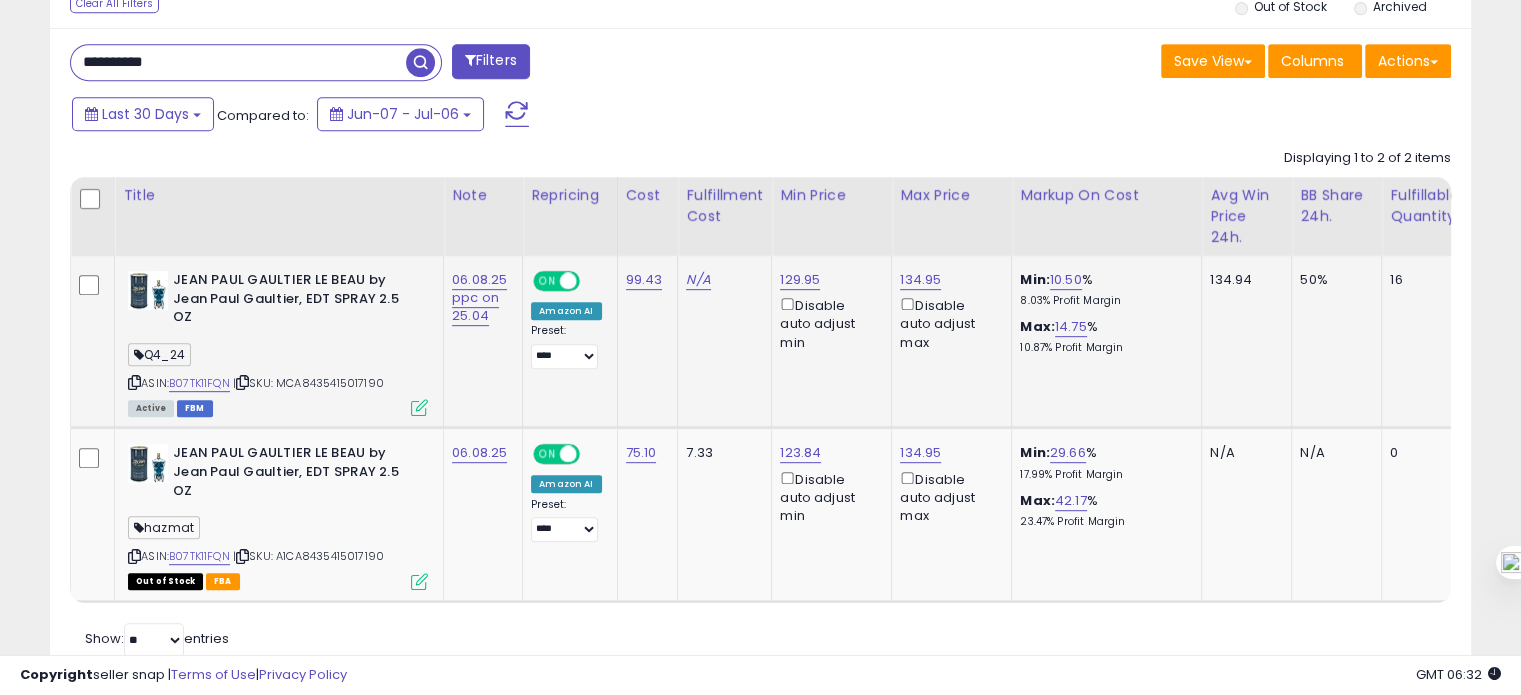 click on "**********" at bounding box center [238, 62] 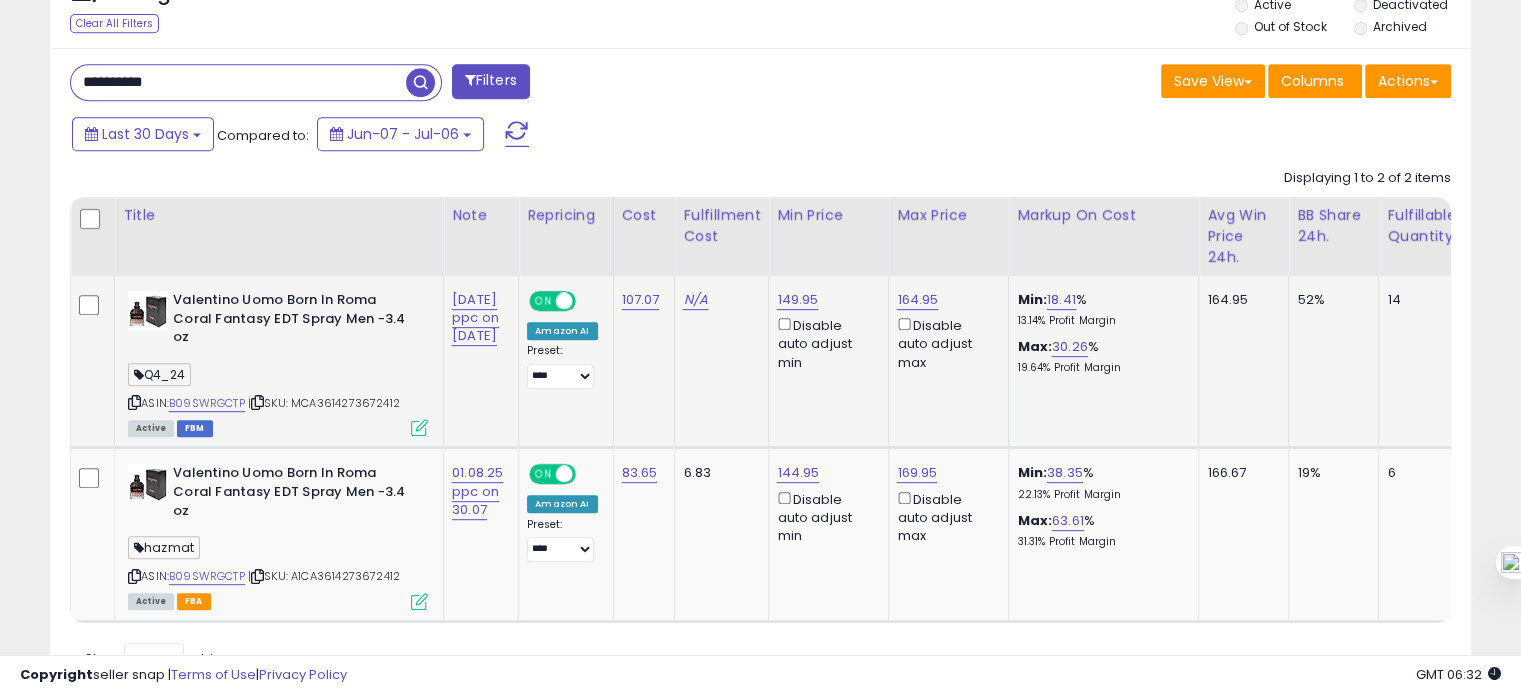 click on "|   SKU: MCA3614273672412" at bounding box center [324, 403] 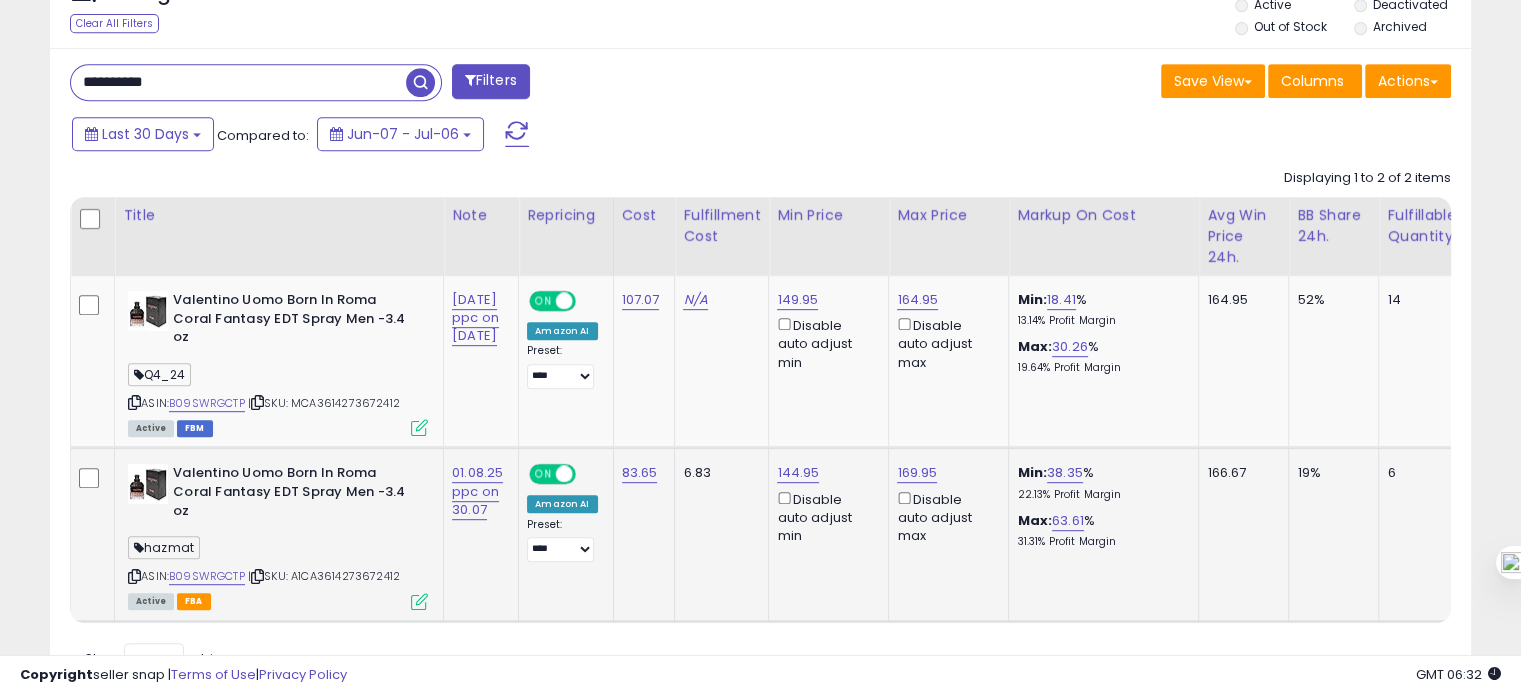 click on "ASIN:  B09SWRGCTP    |   SKU: A1CA3614273672412 Active FBA" at bounding box center (278, 535) 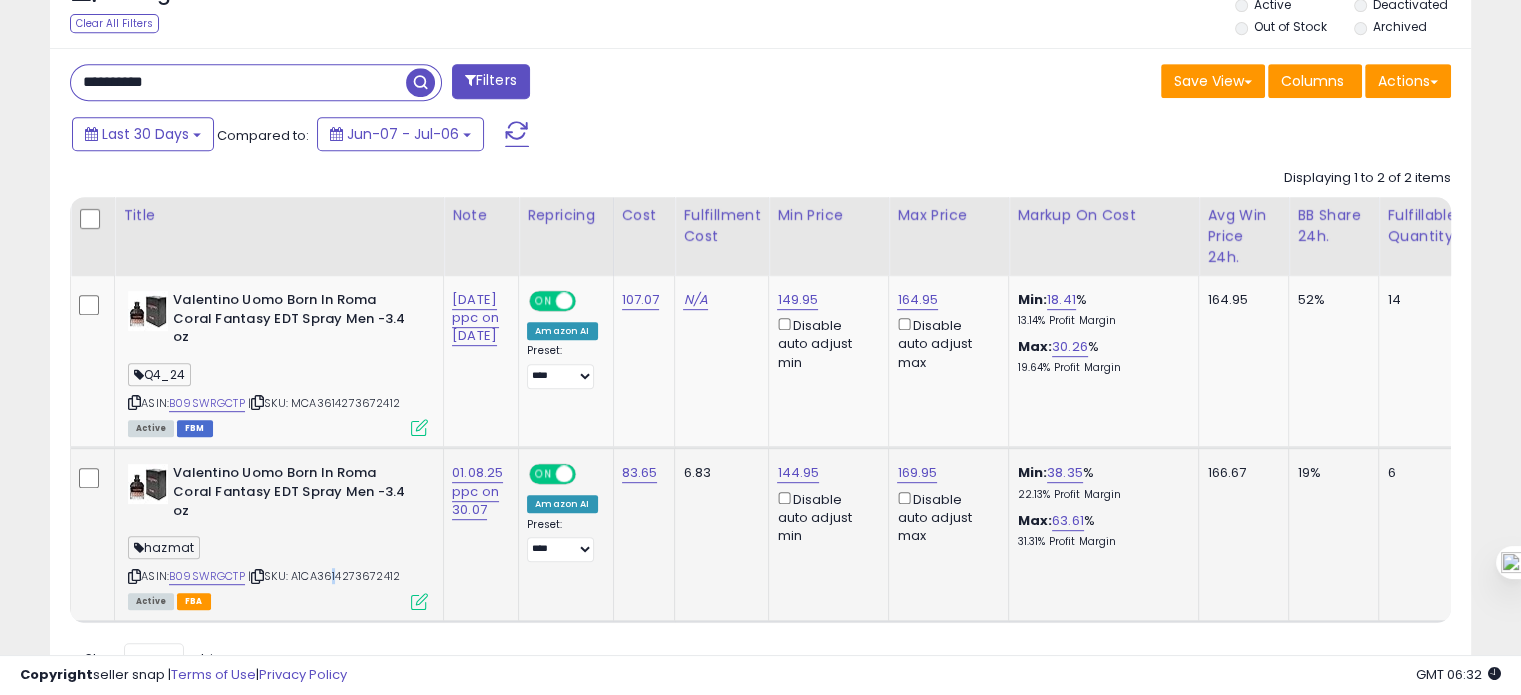 click on "|   SKU: A1CA3614273672412" at bounding box center (324, 576) 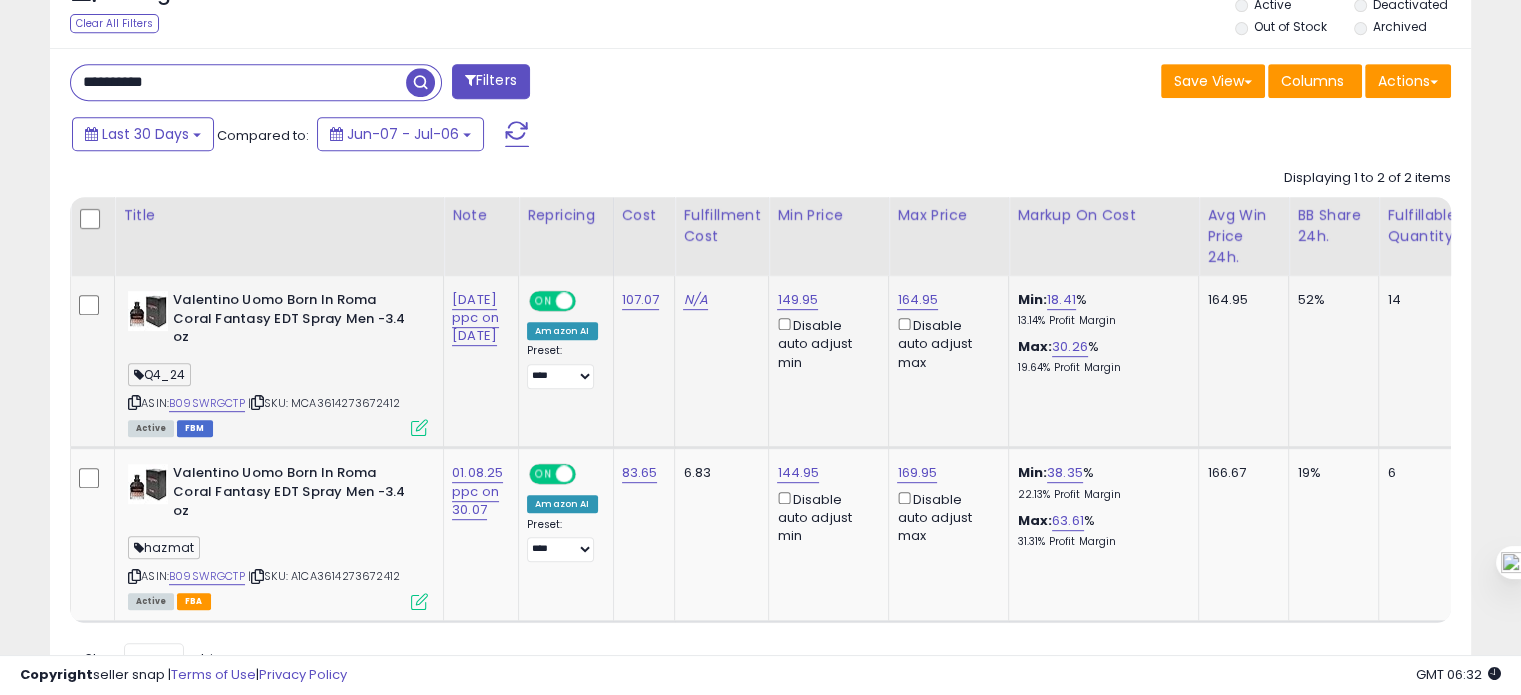 click on "|   SKU: MCA3614273672412" at bounding box center (324, 403) 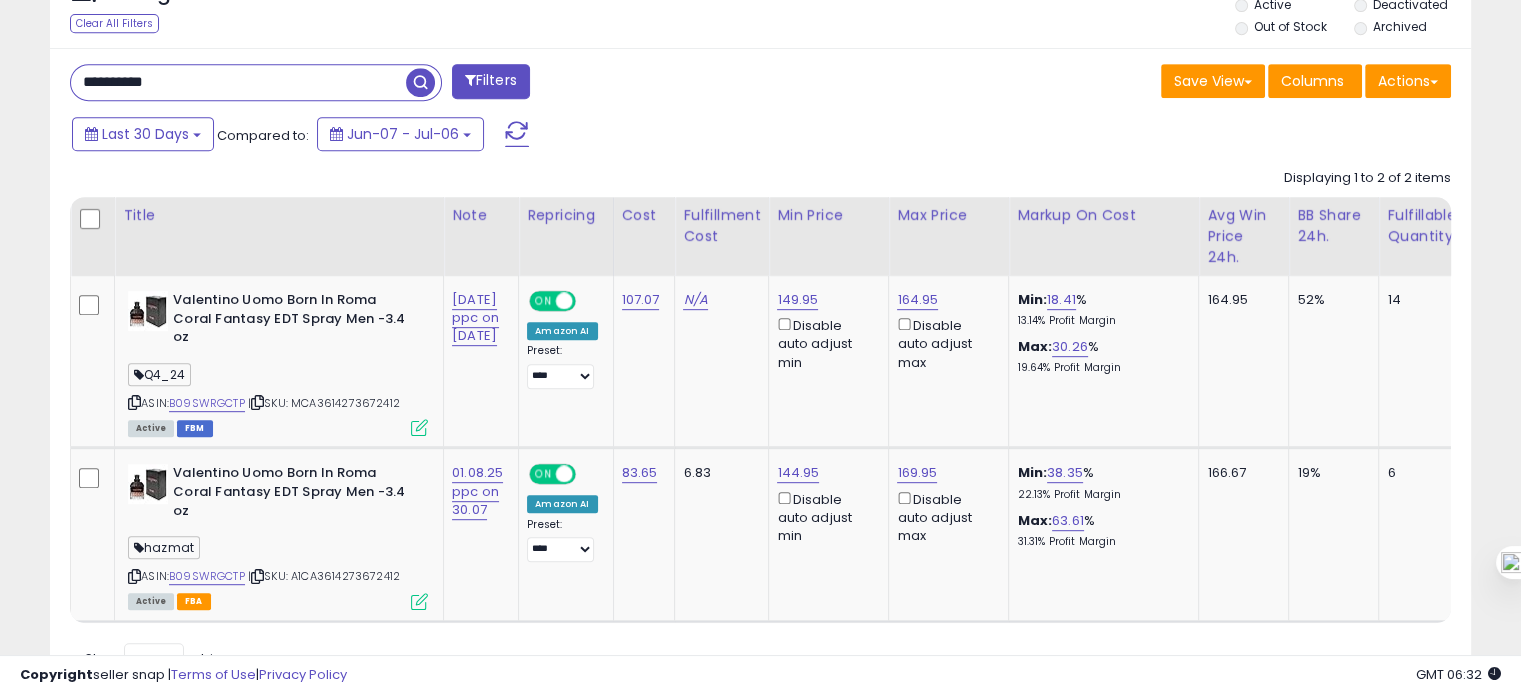 click on "**********" at bounding box center (238, 82) 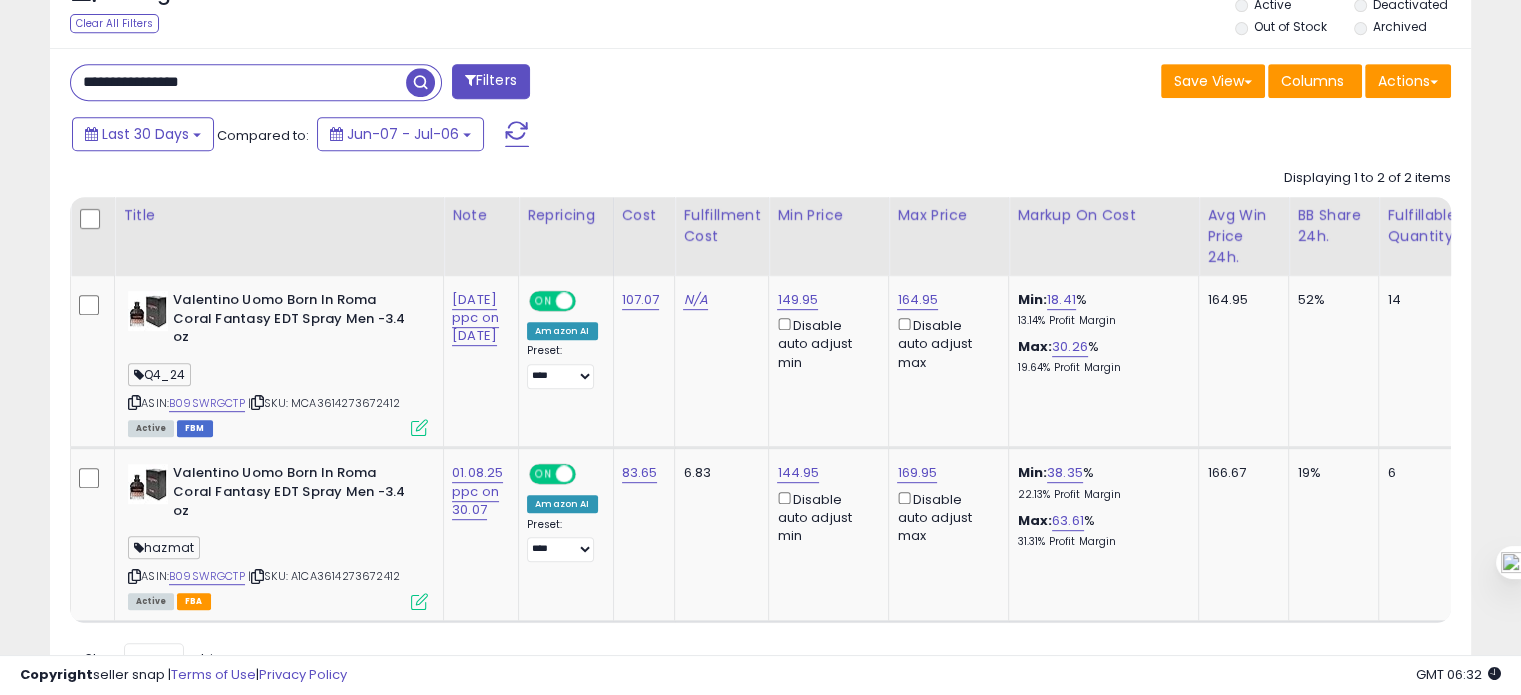 type on "**********" 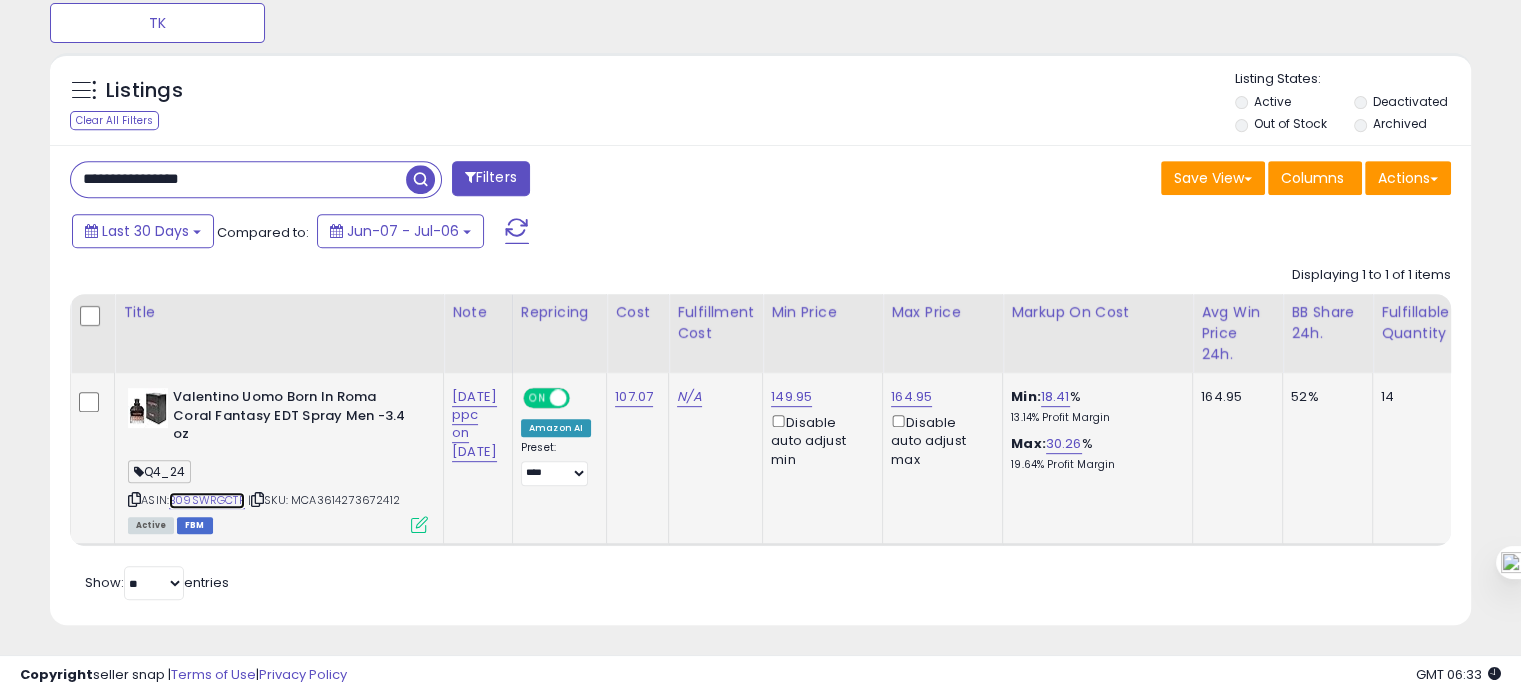 click on "B09SWRGCTP" at bounding box center [207, 500] 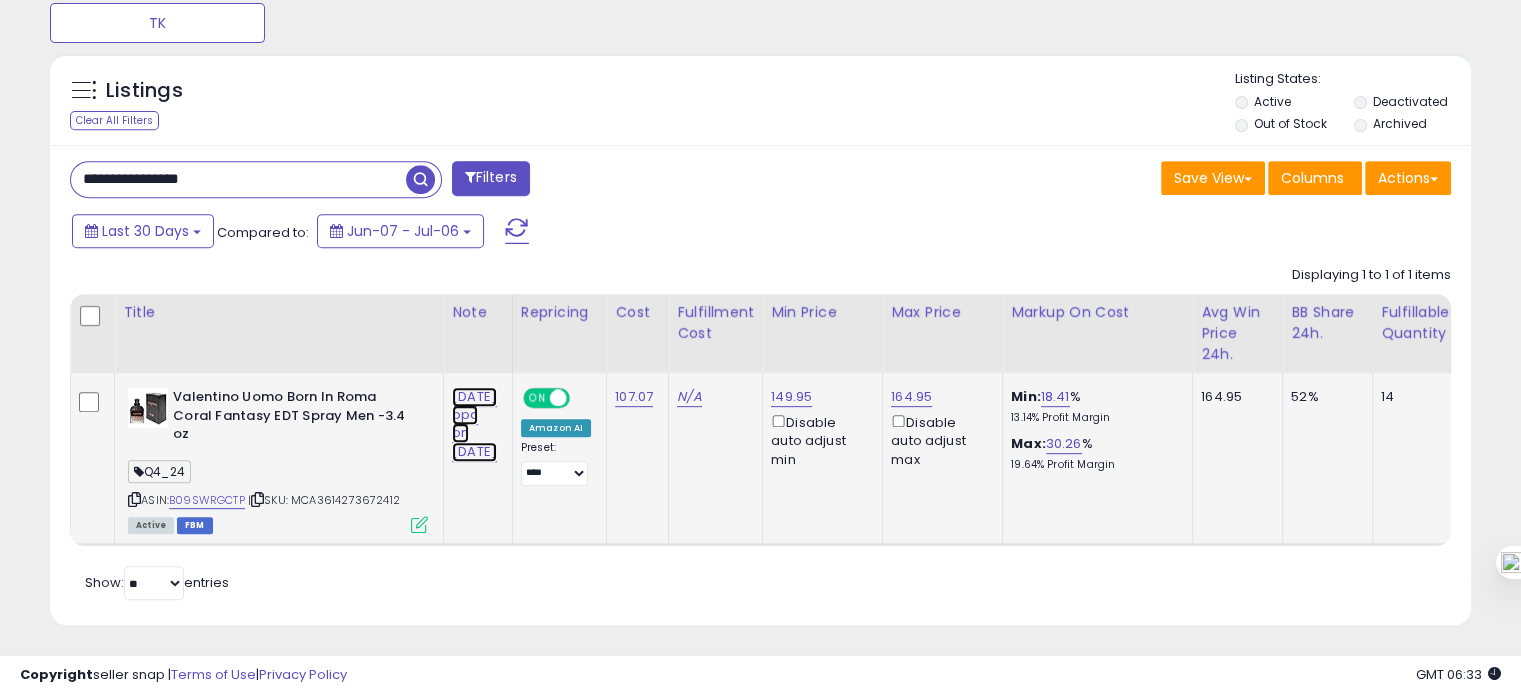 click on "04.08.25 ppc on 03.06" at bounding box center (474, 424) 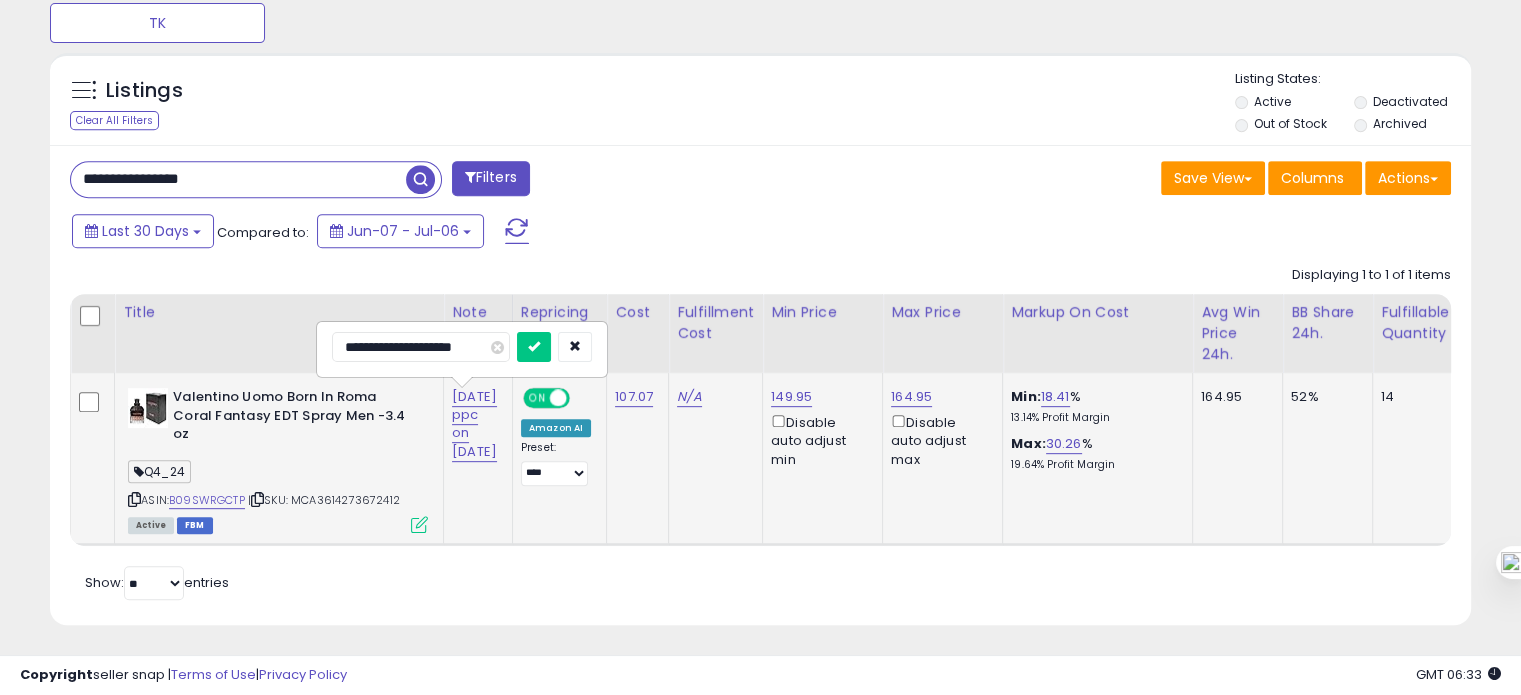 click on "**********" at bounding box center (421, 347) 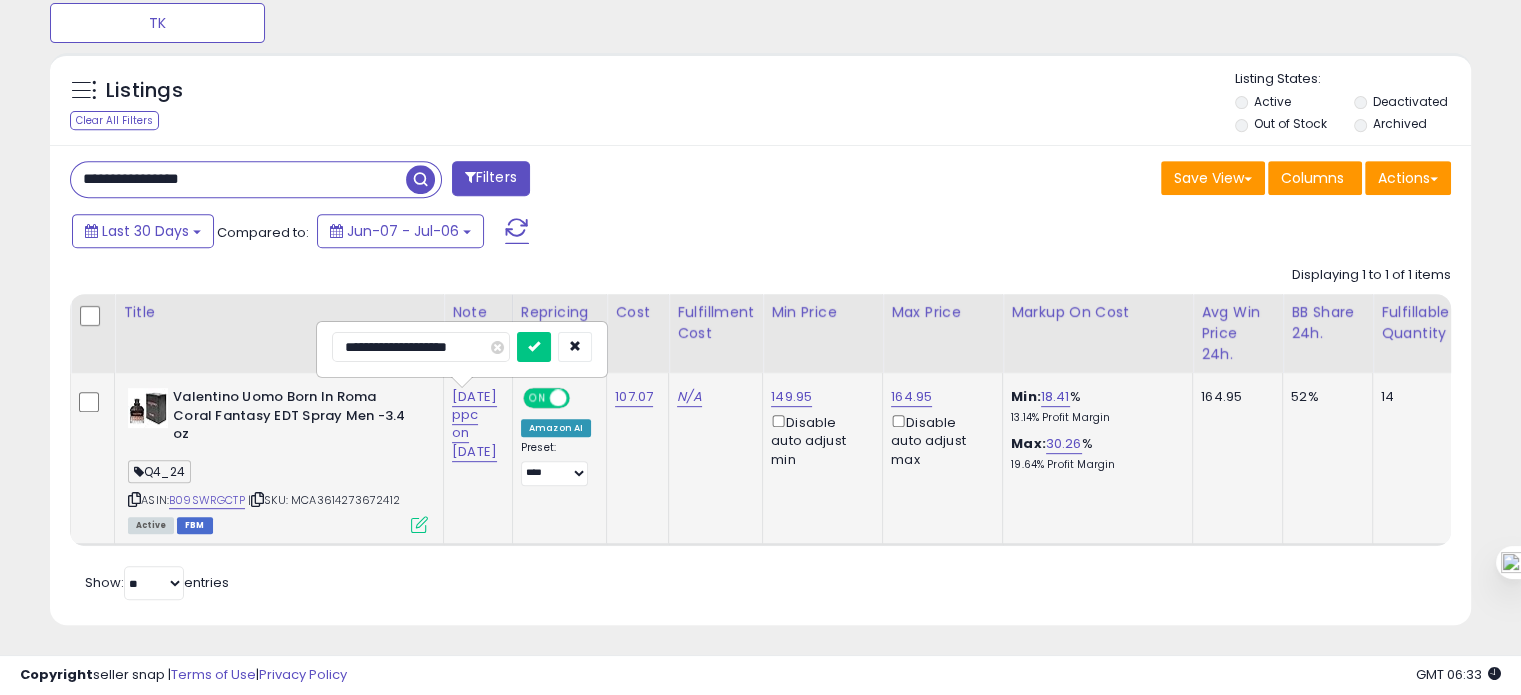 type on "**********" 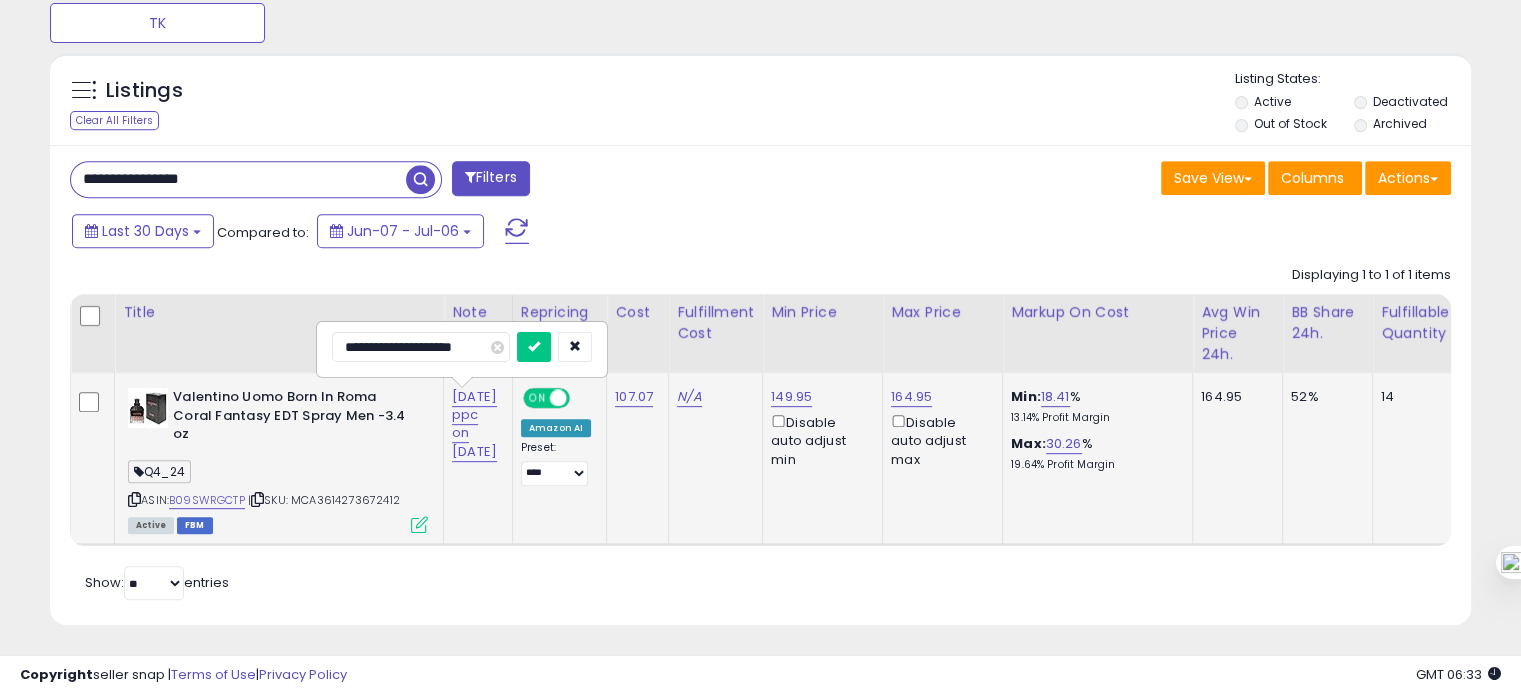 click at bounding box center (534, 347) 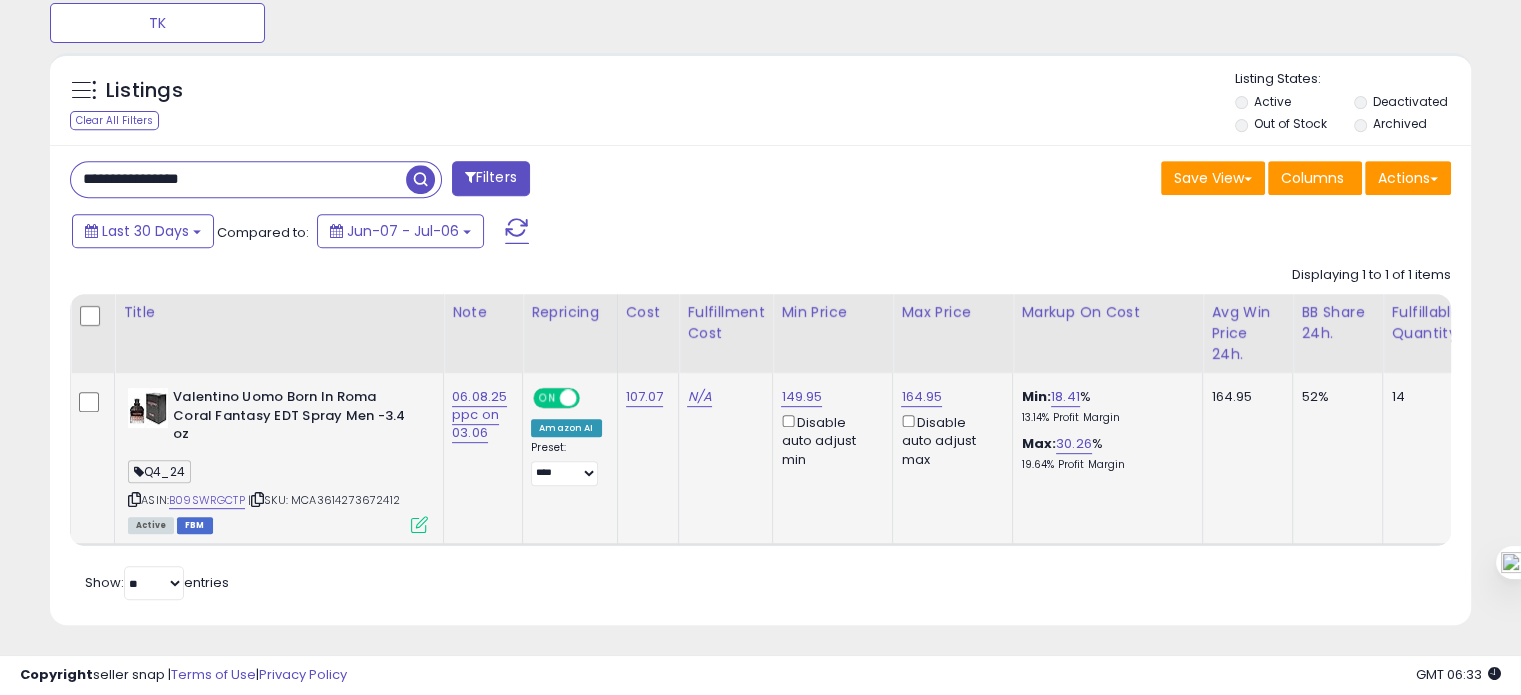 click on "**********" at bounding box center [238, 179] 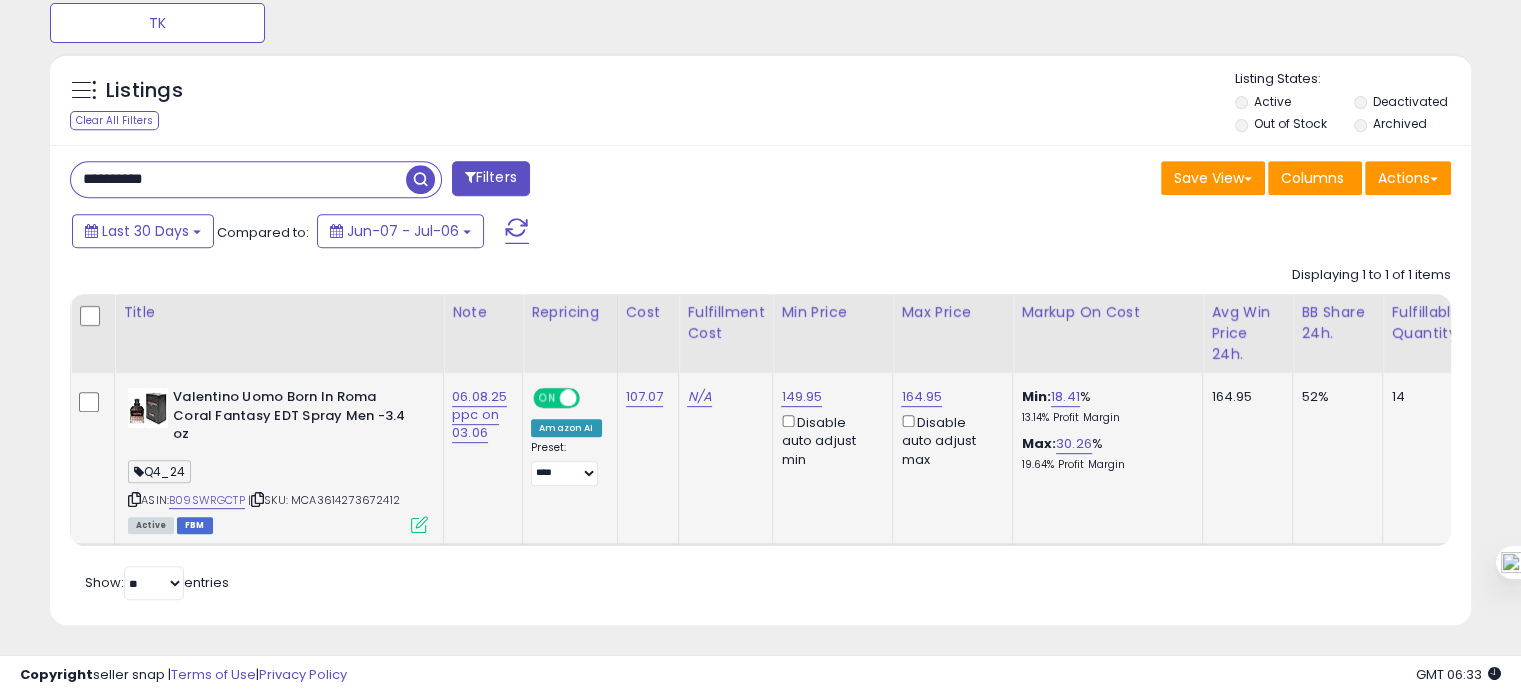 type on "**********" 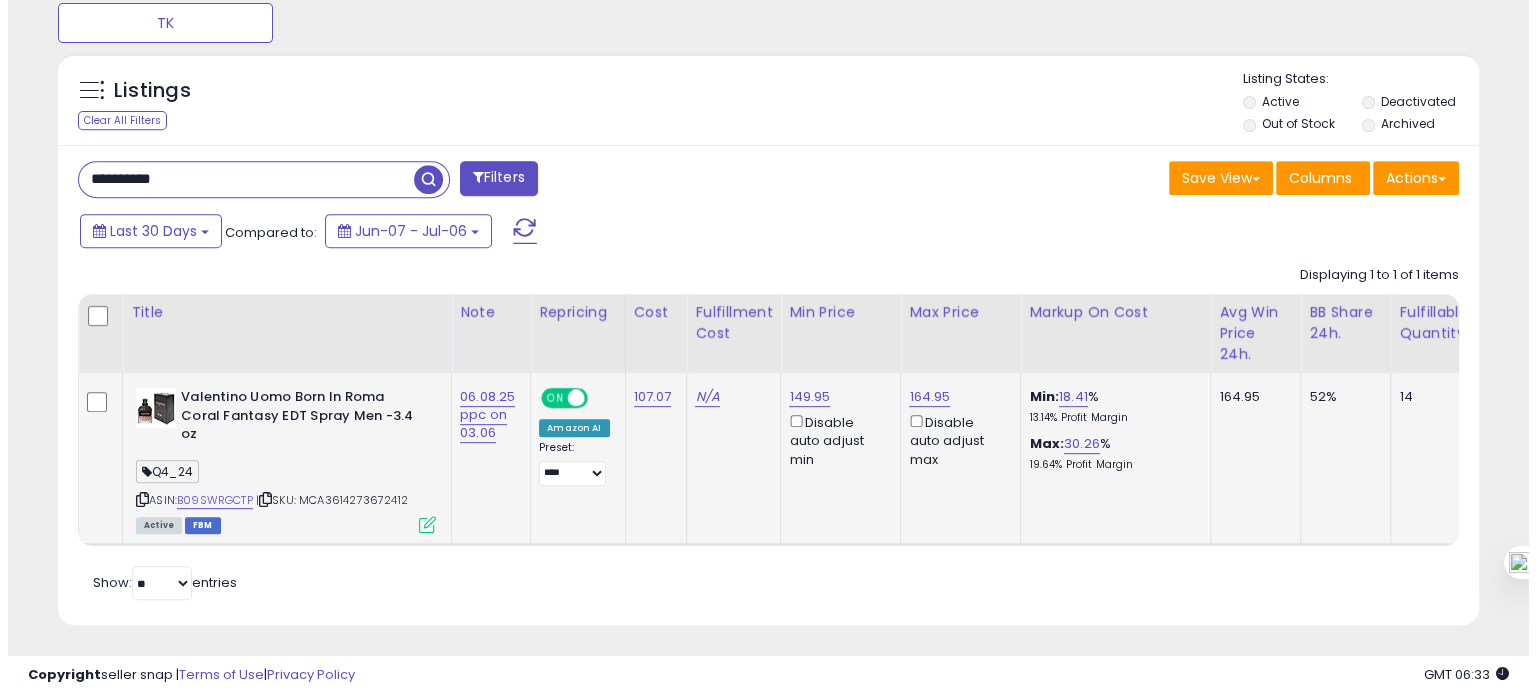 scroll, scrollTop: 674, scrollLeft: 0, axis: vertical 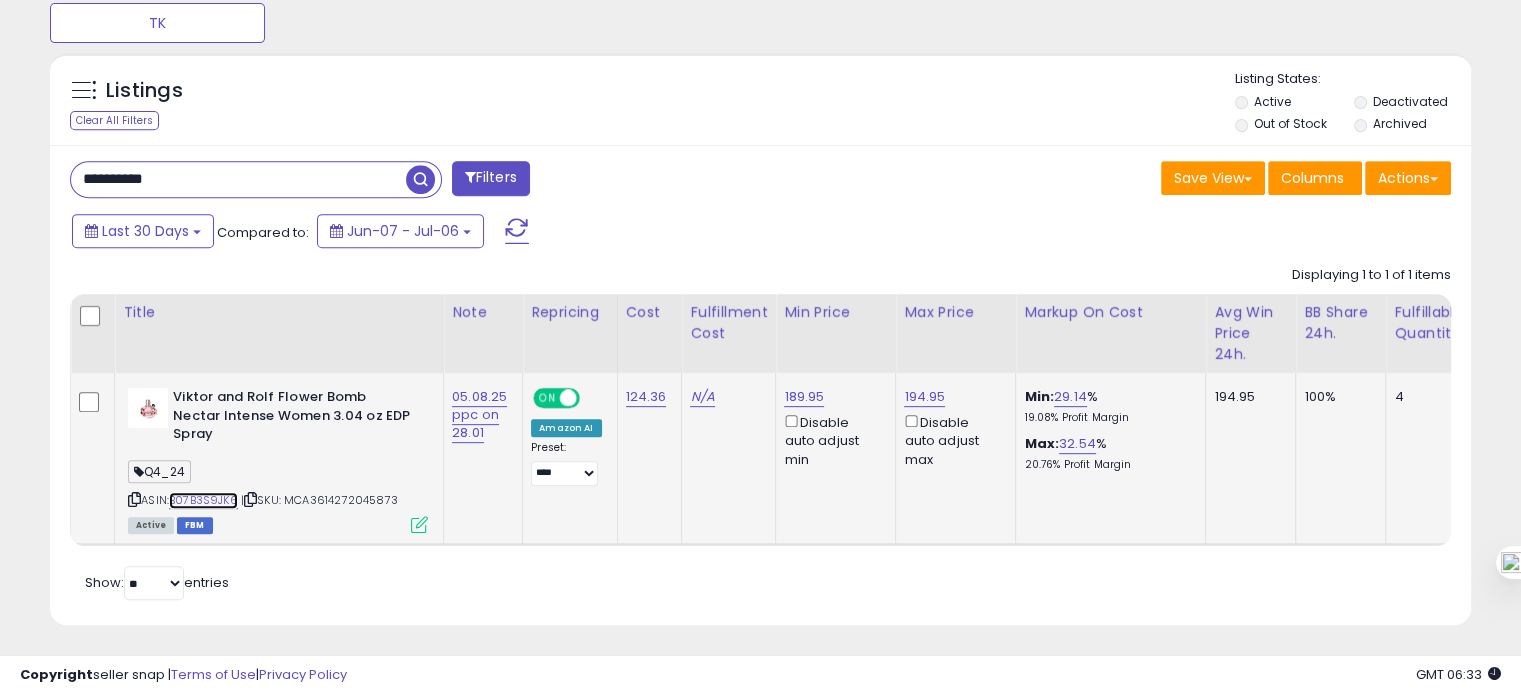 click on "B07B3S9JK6" at bounding box center (203, 500) 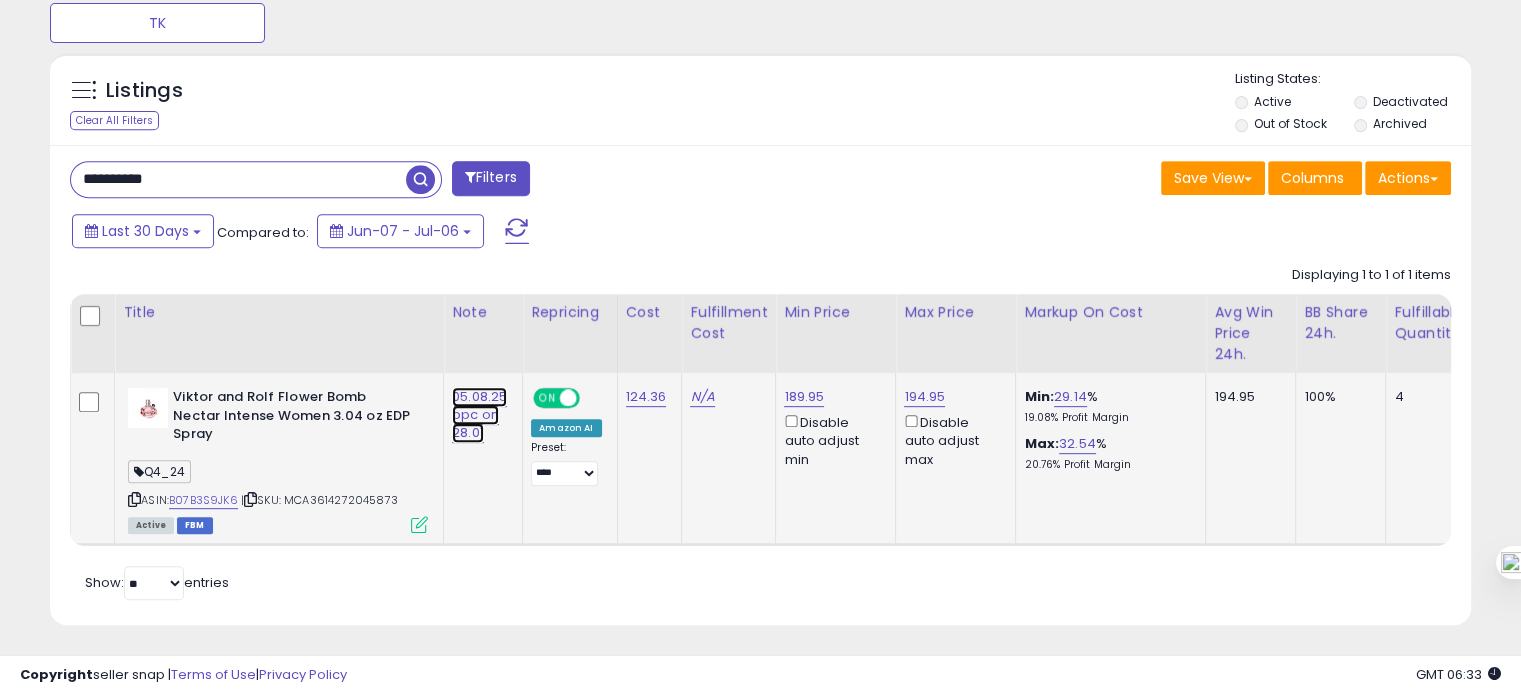 click on "05.08.25 ppc on 28.01" at bounding box center [479, 415] 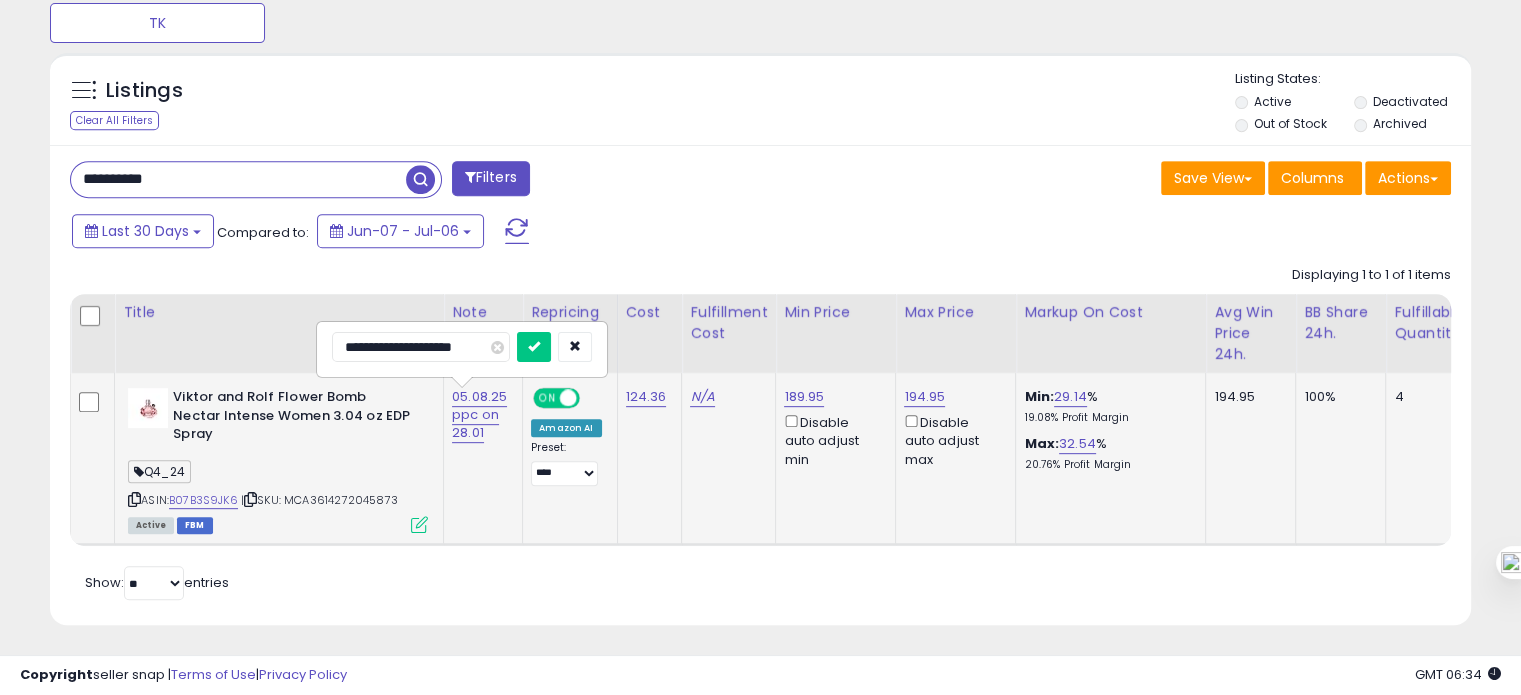 click on "**********" at bounding box center [421, 347] 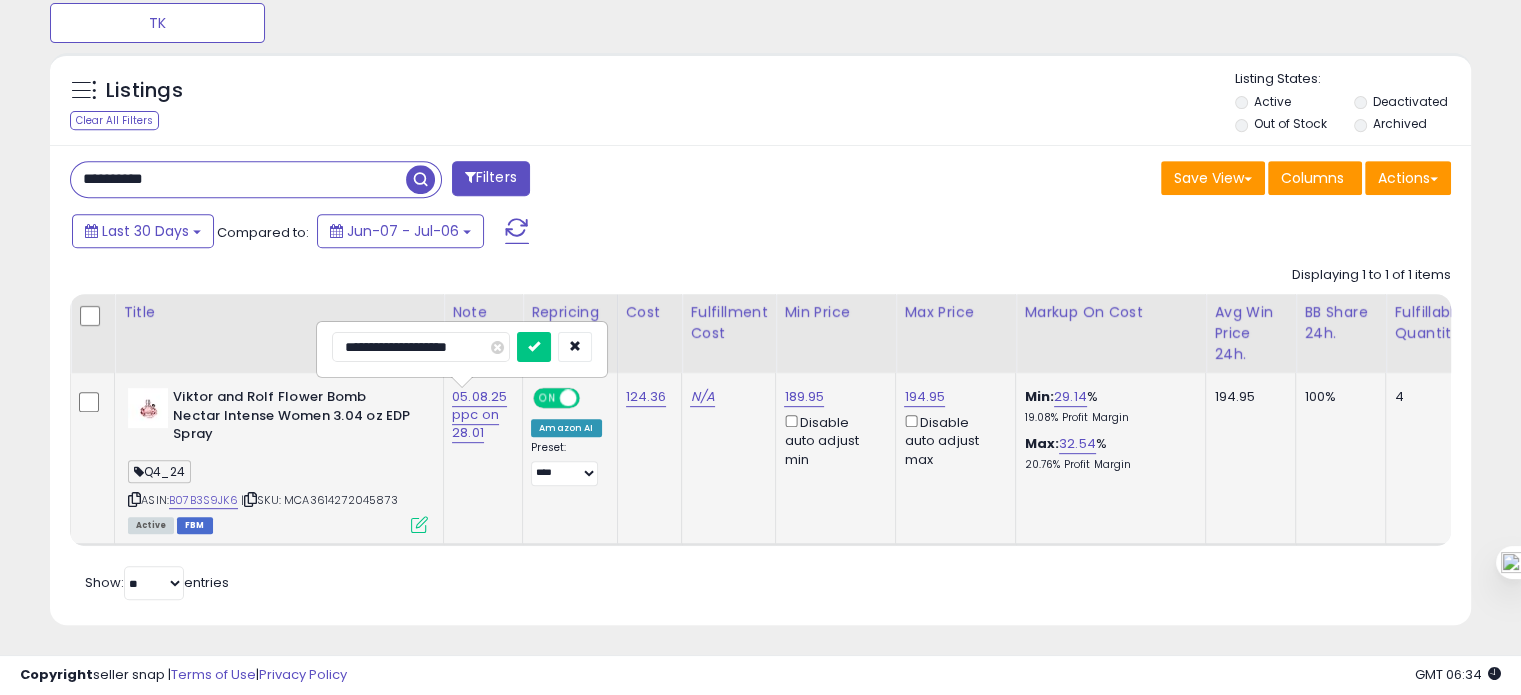 type on "**********" 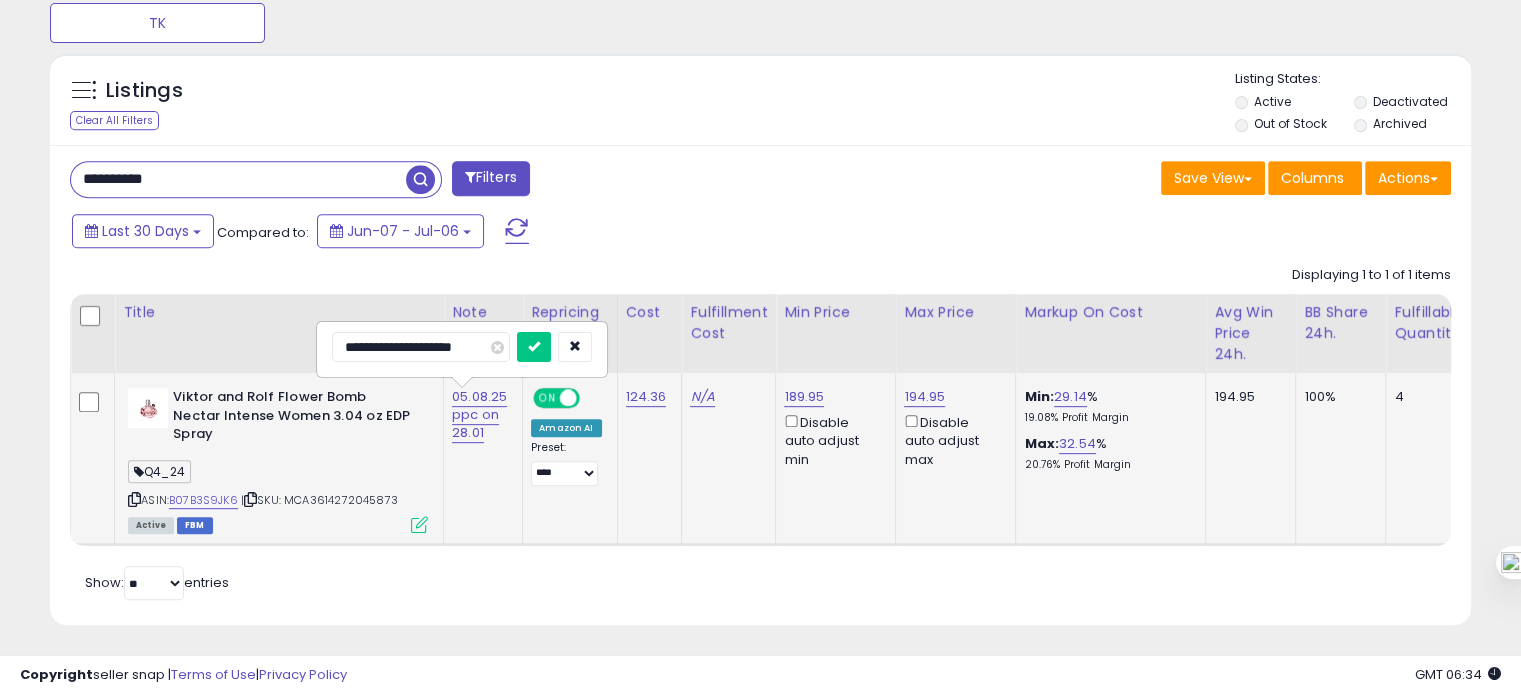 click at bounding box center [534, 347] 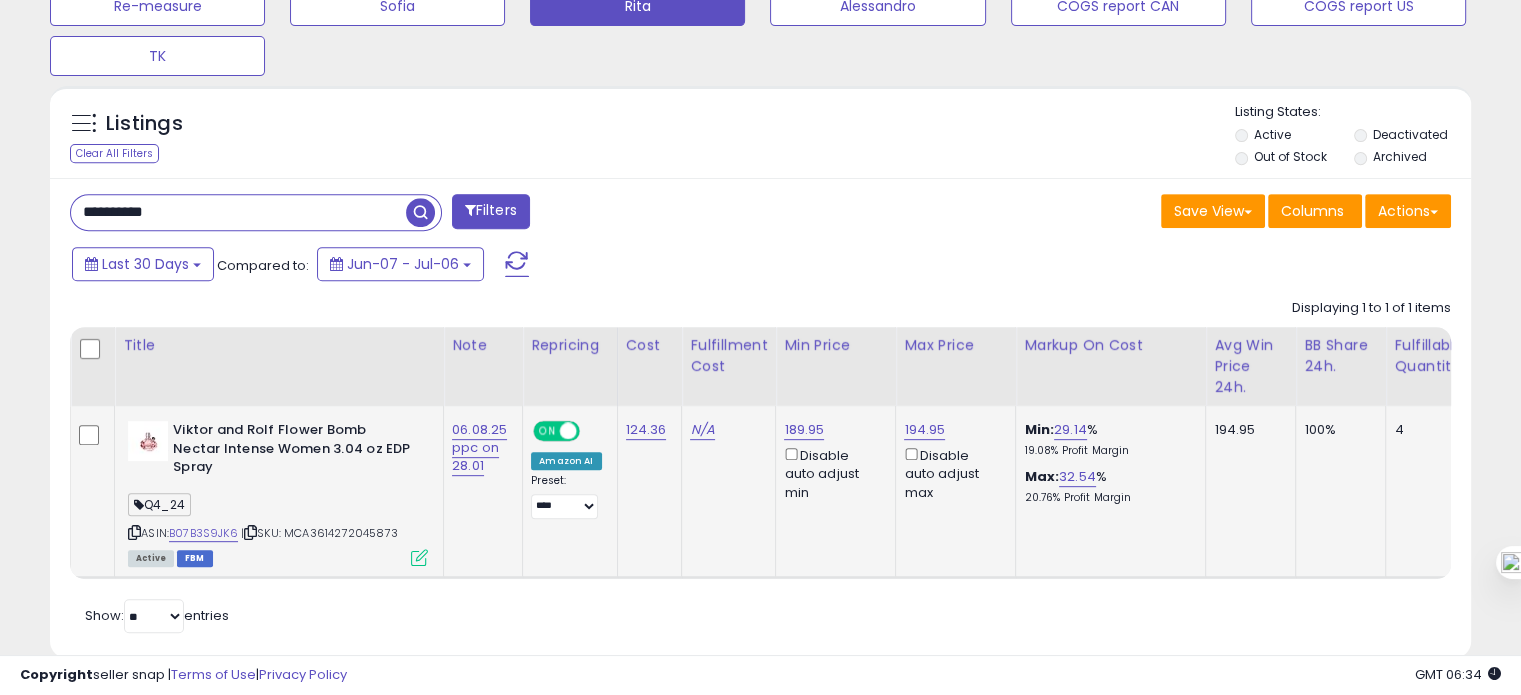 scroll, scrollTop: 821, scrollLeft: 0, axis: vertical 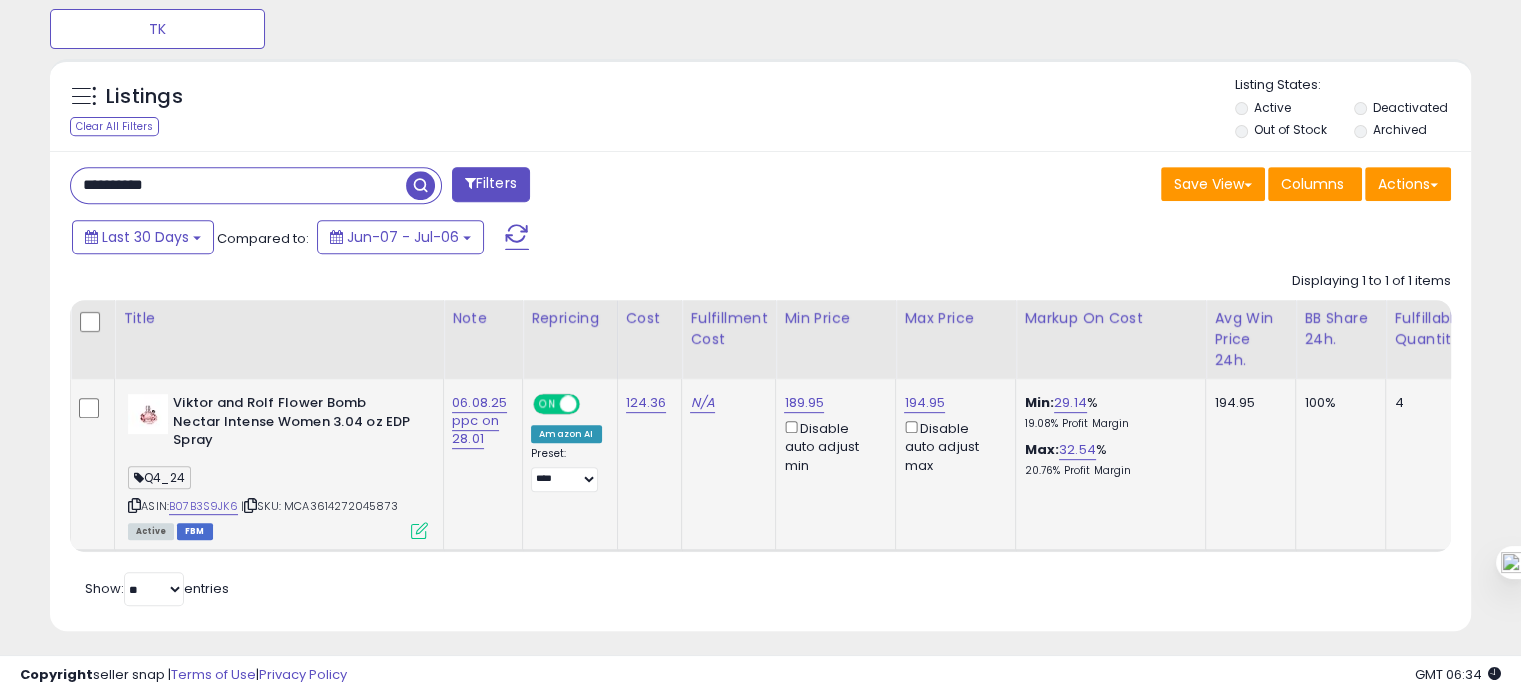 click on "**********" at bounding box center [238, 185] 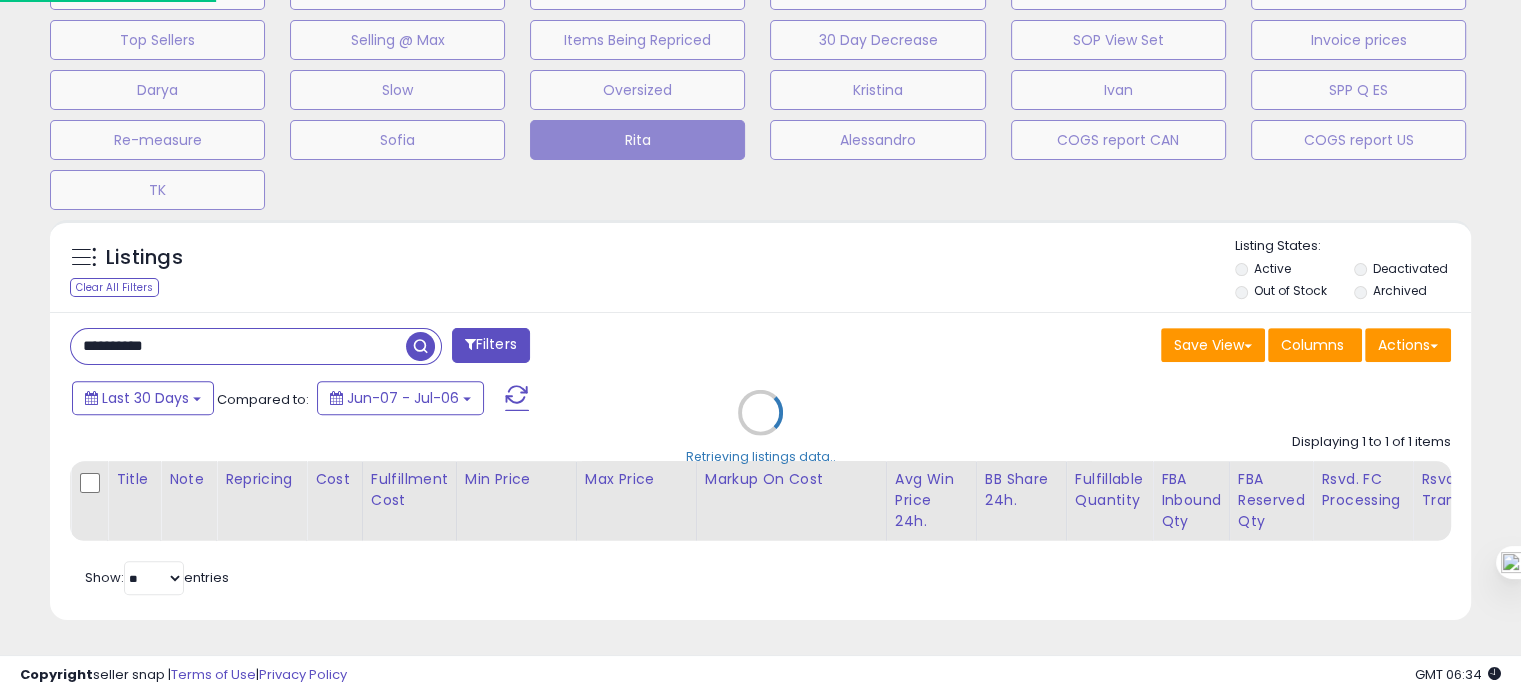 scroll, scrollTop: 999589, scrollLeft: 999168, axis: both 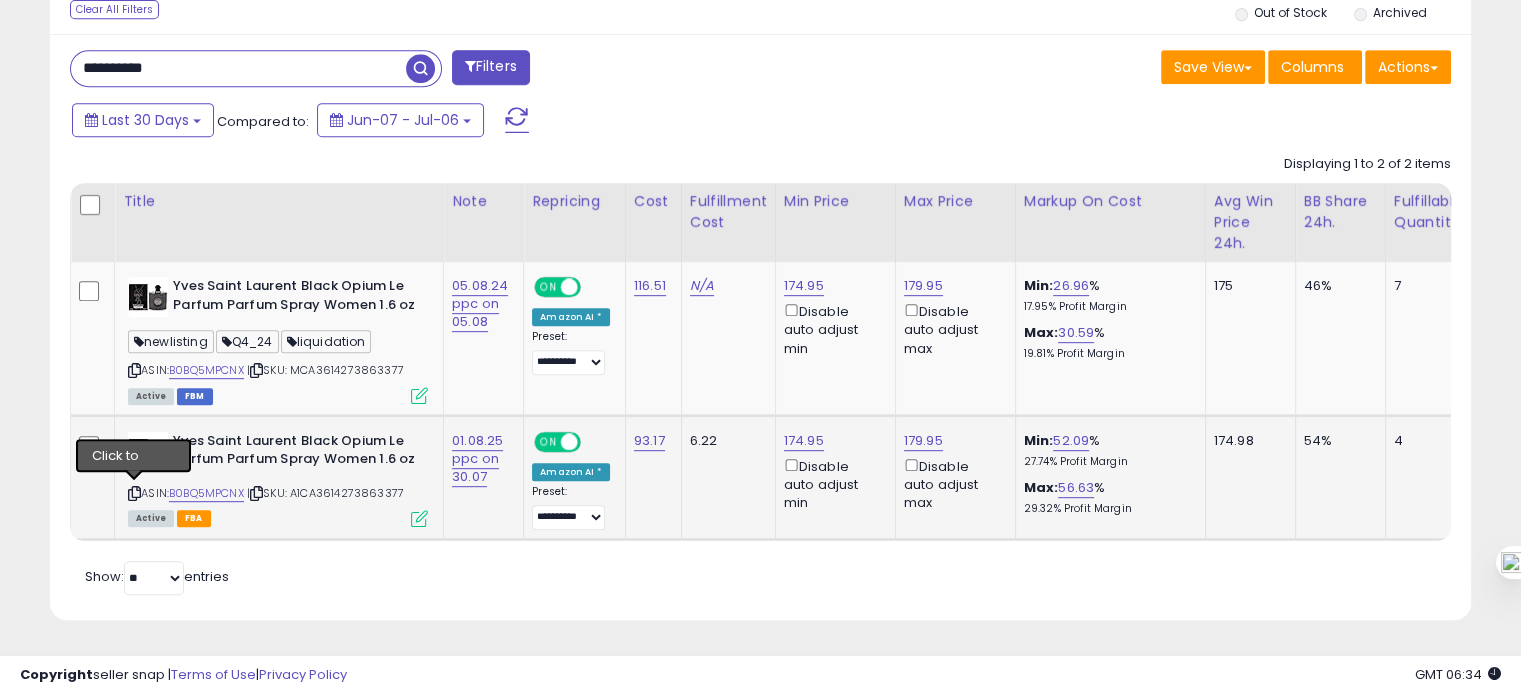 click at bounding box center (134, 493) 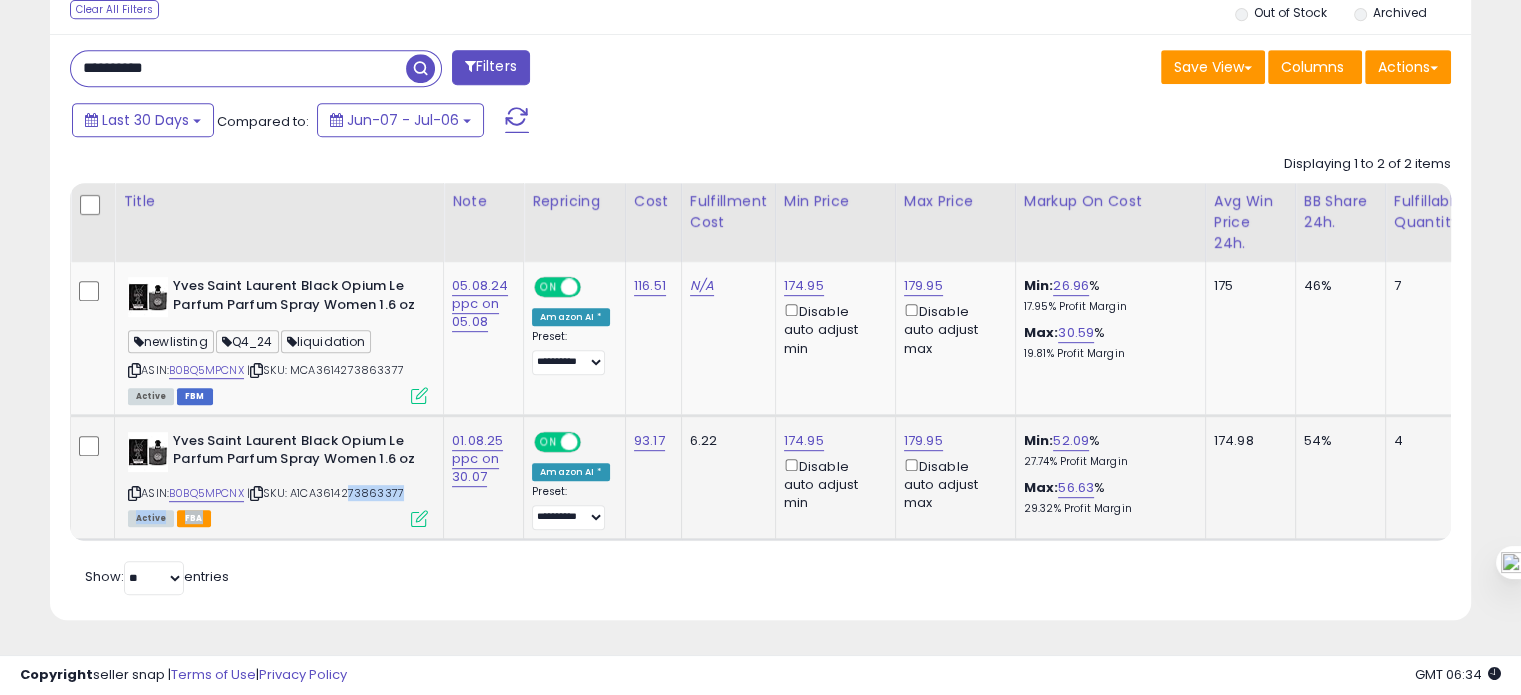 drag, startPoint x: 330, startPoint y: 487, endPoint x: 349, endPoint y: 476, distance: 21.954498 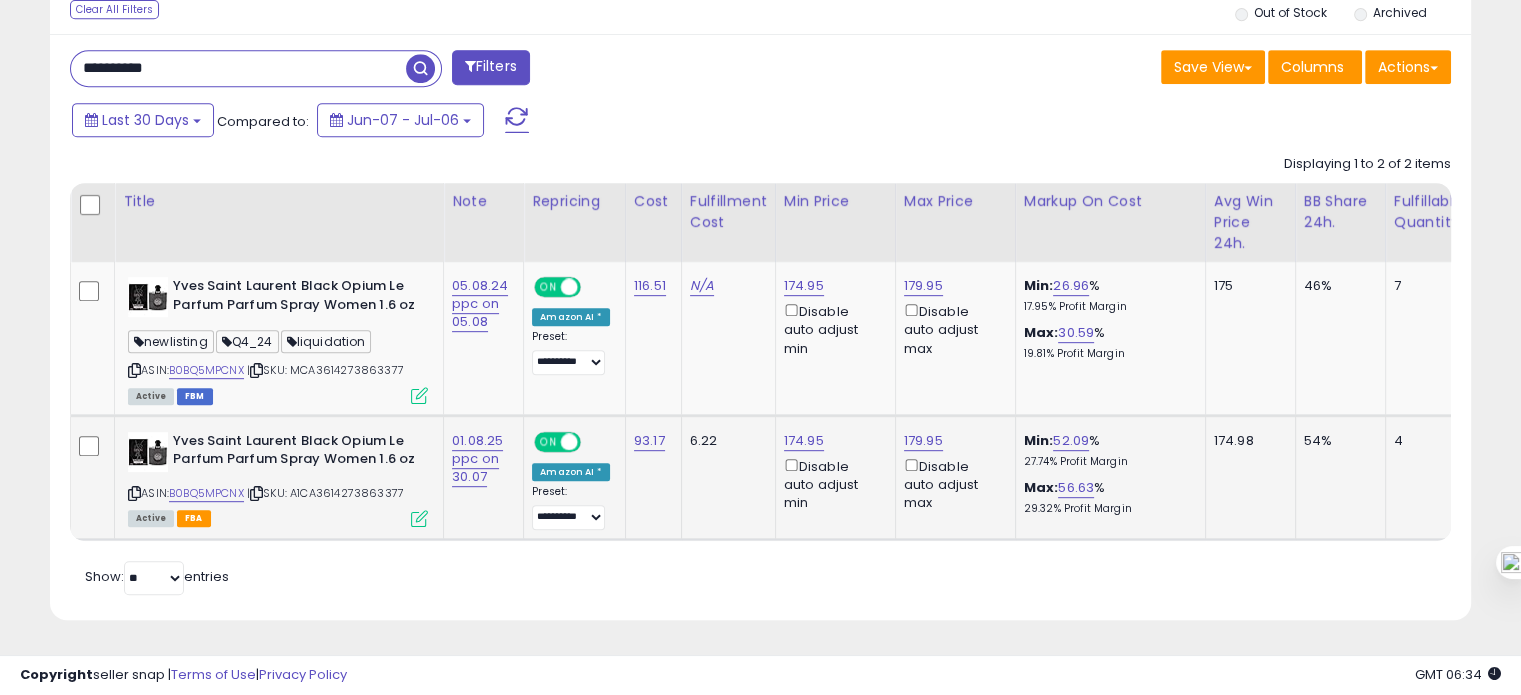 click on "|   SKU: A1CA3614273863377" at bounding box center [325, 493] 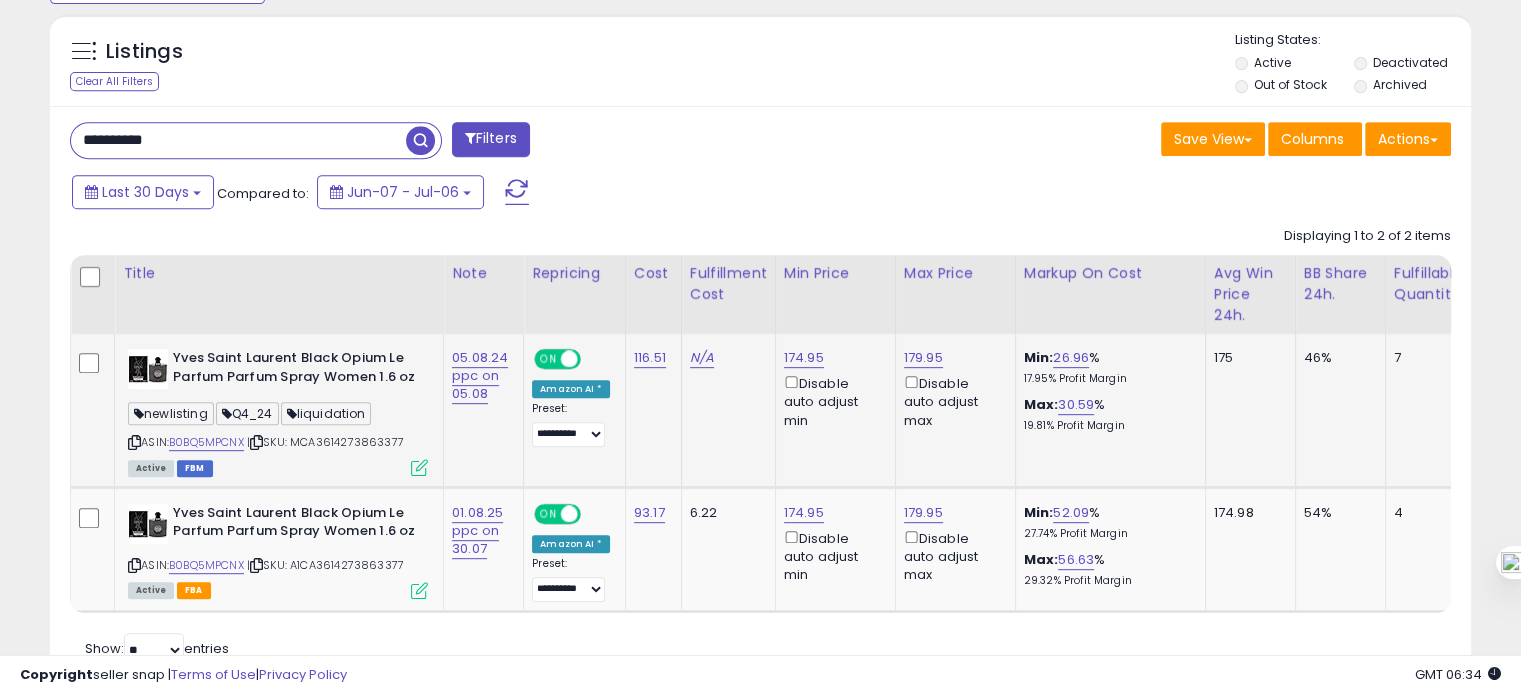 scroll, scrollTop: 950, scrollLeft: 0, axis: vertical 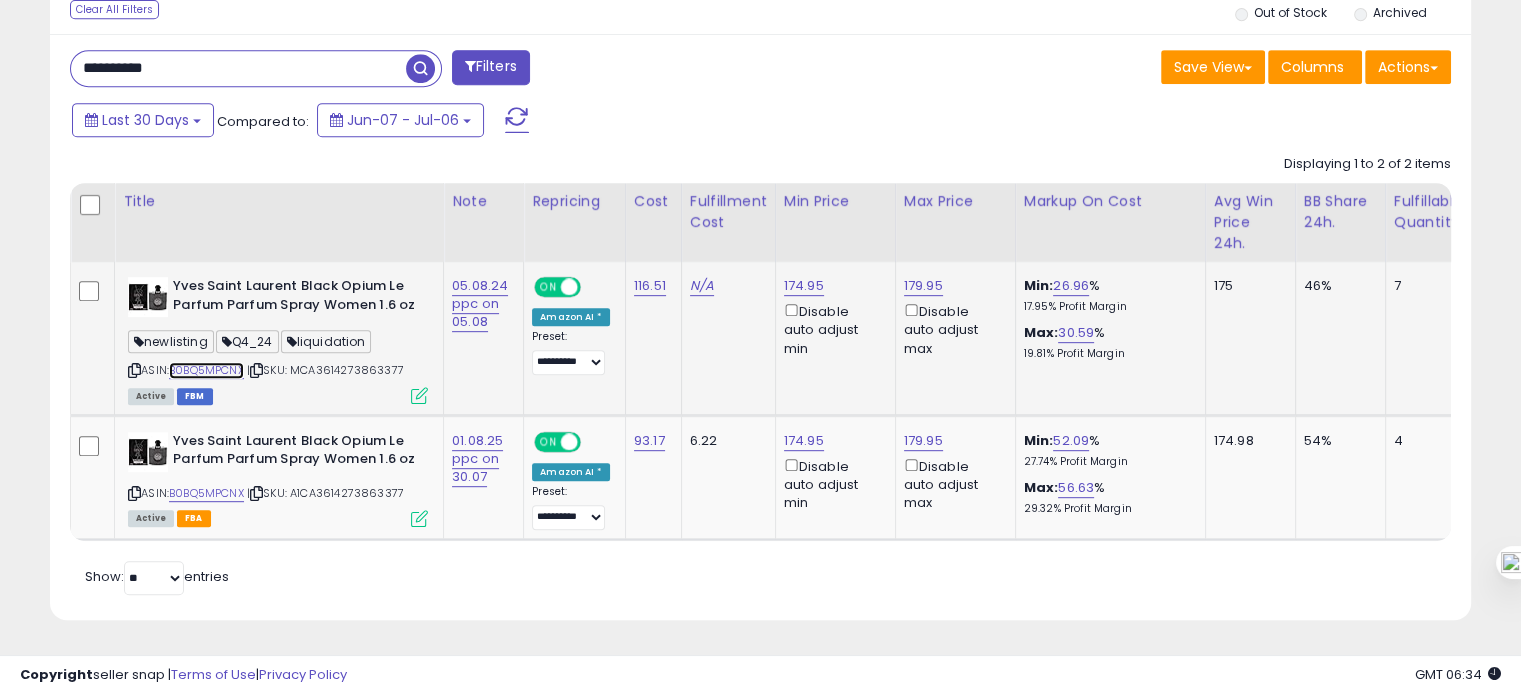 click on "B0BQ5MPCNX" at bounding box center (206, 370) 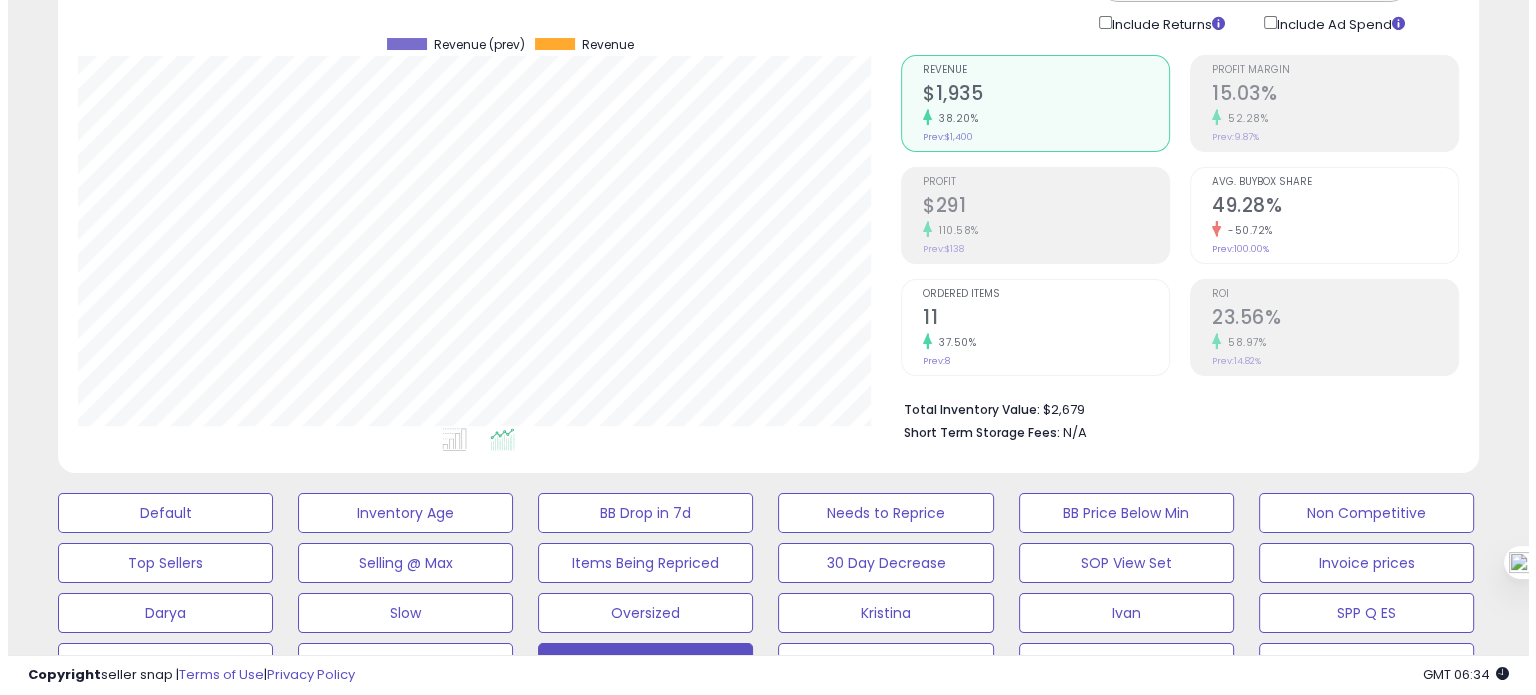 scroll, scrollTop: 136, scrollLeft: 0, axis: vertical 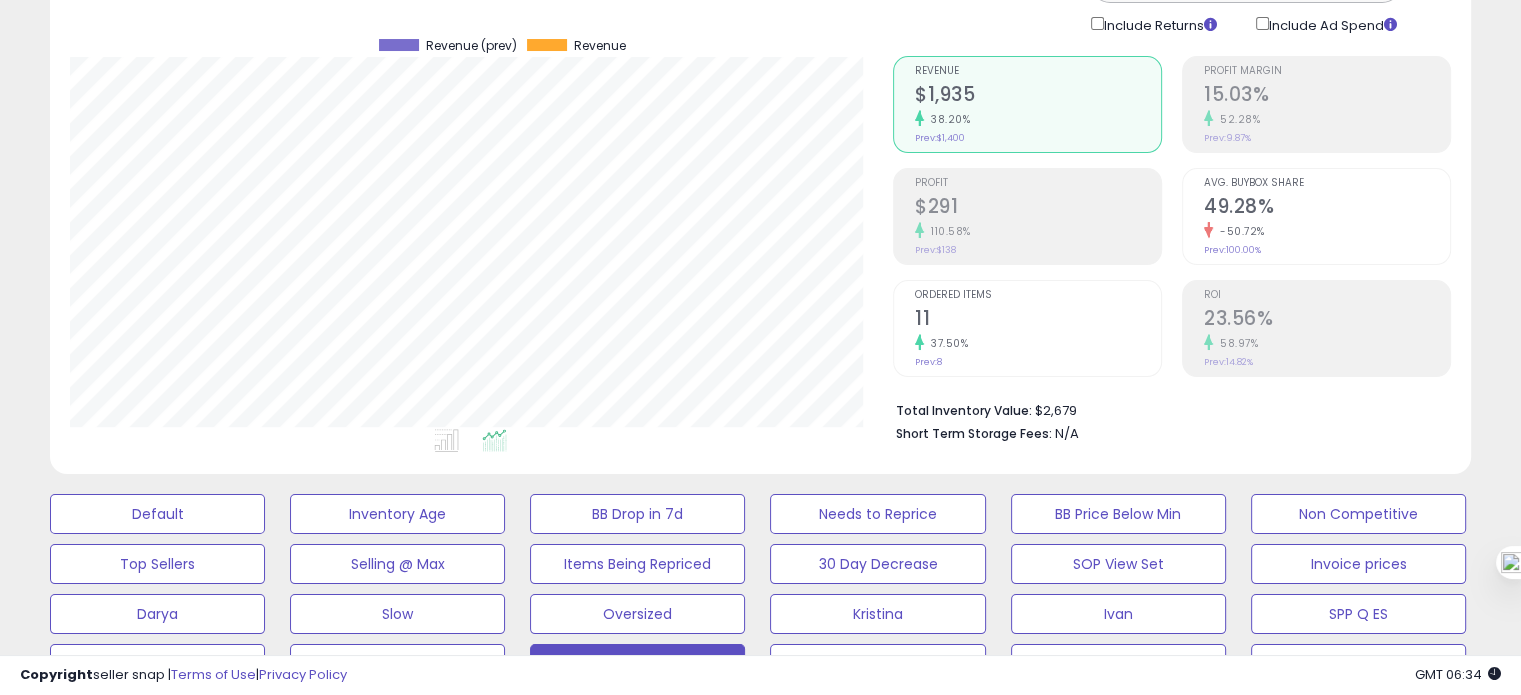 click on "23.56%" at bounding box center [1327, 320] 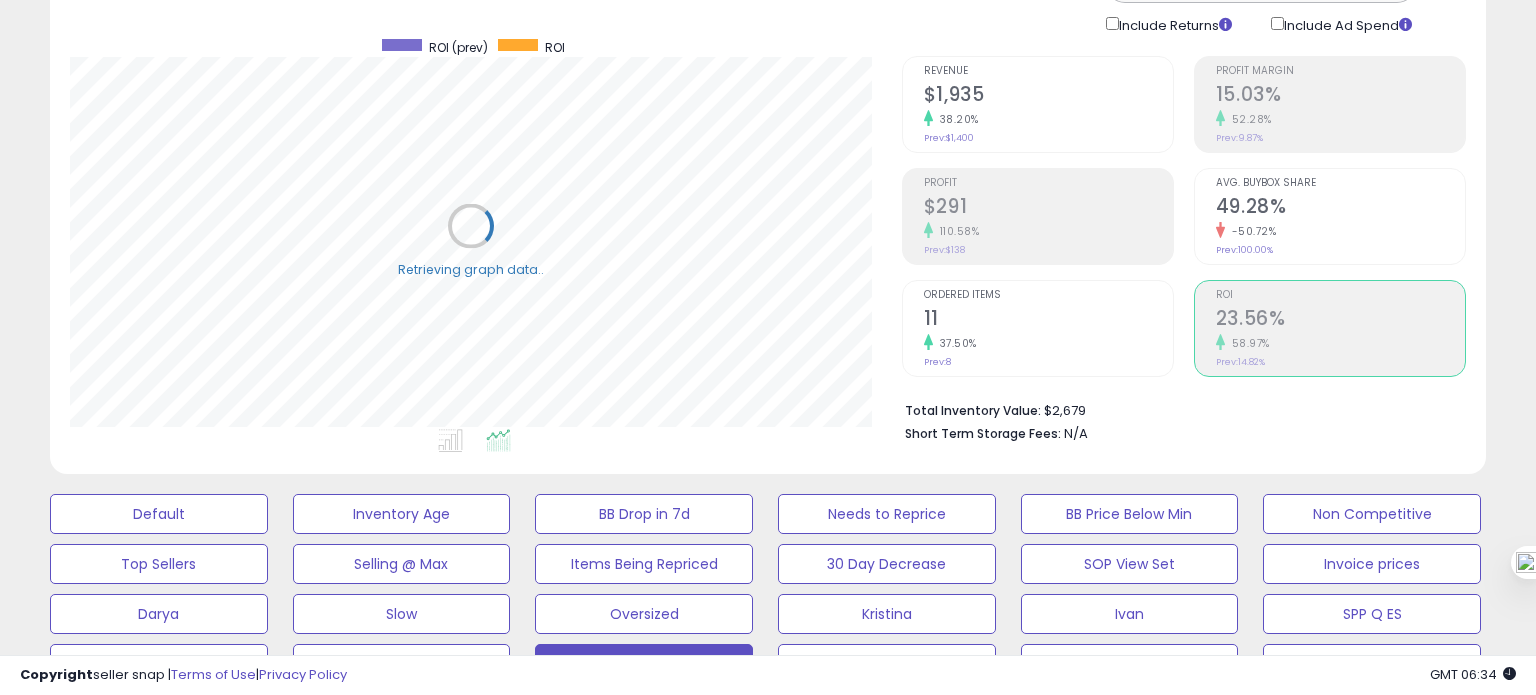scroll, scrollTop: 999589, scrollLeft: 999168, axis: both 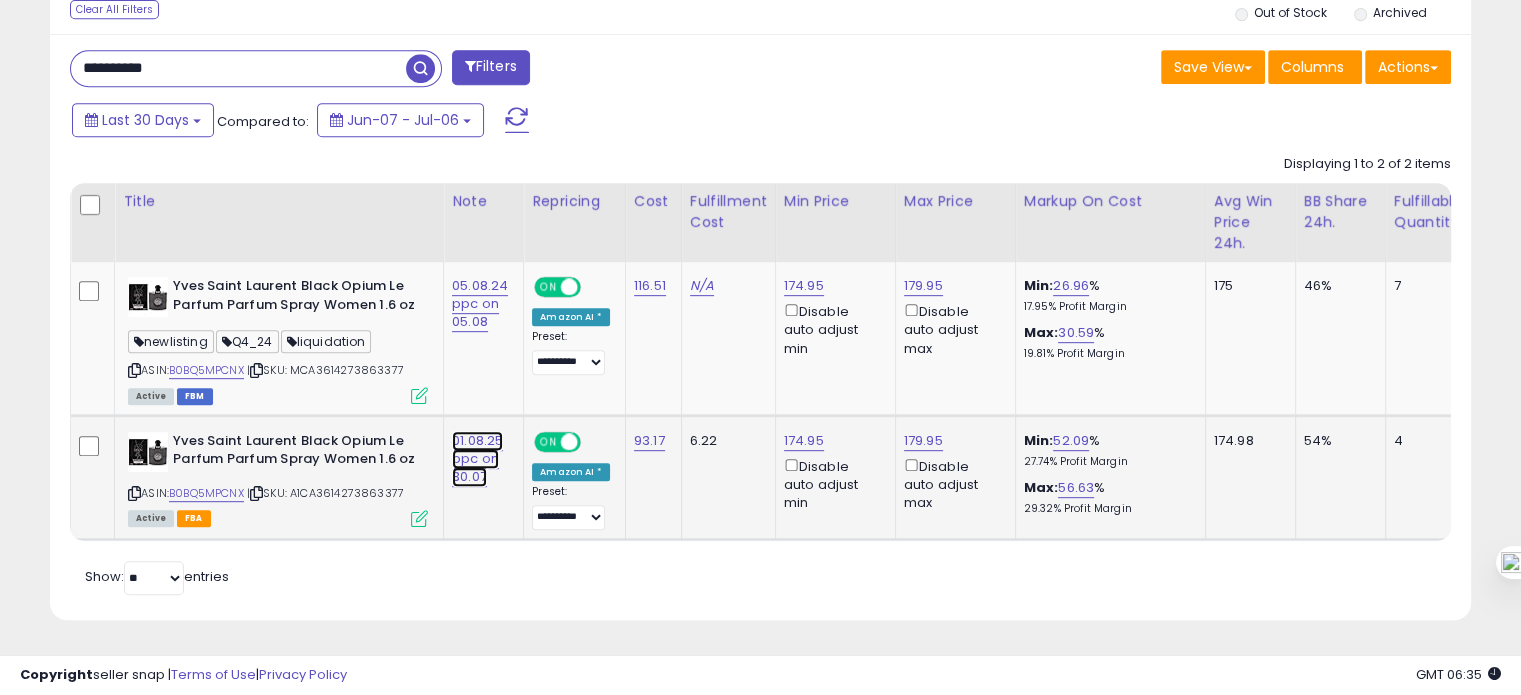 click on "01.08.25 ppc on 30.07" at bounding box center [480, 304] 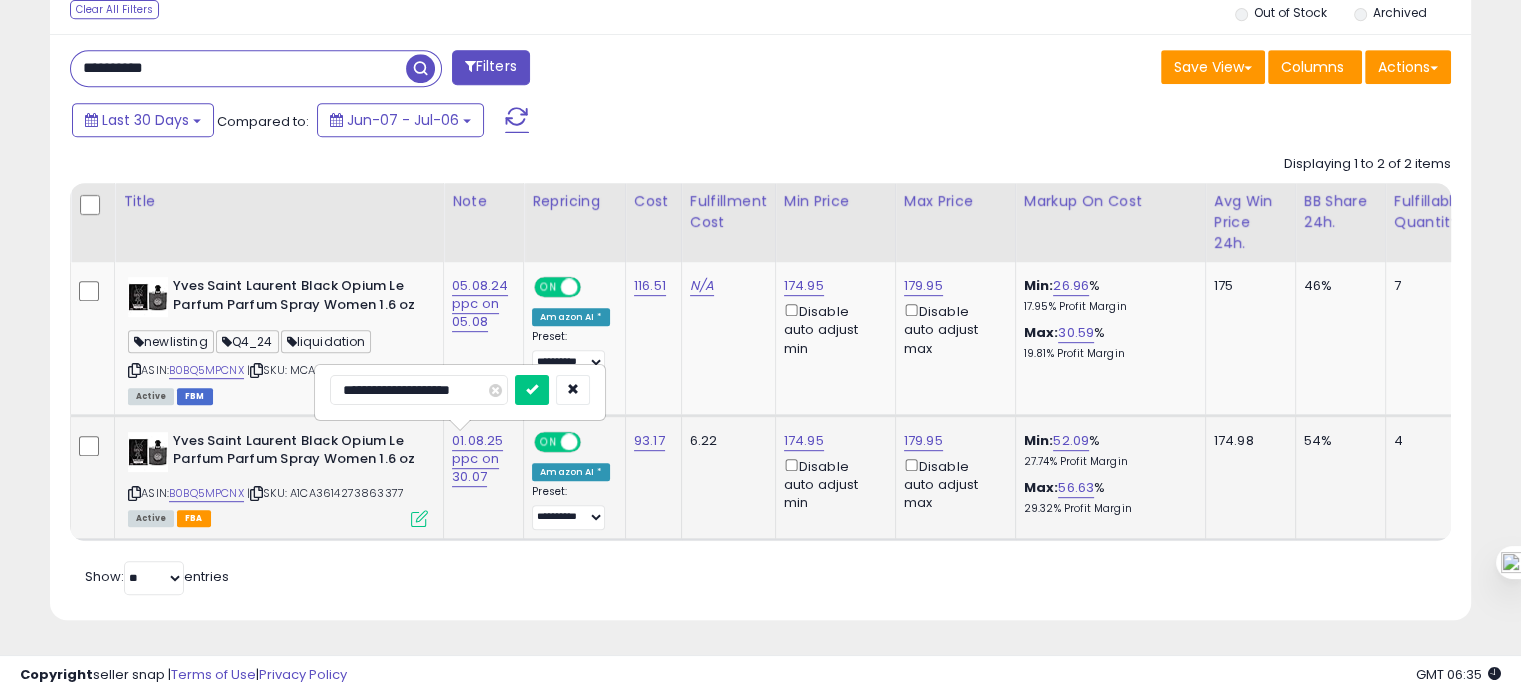 click on "**********" at bounding box center (419, 390) 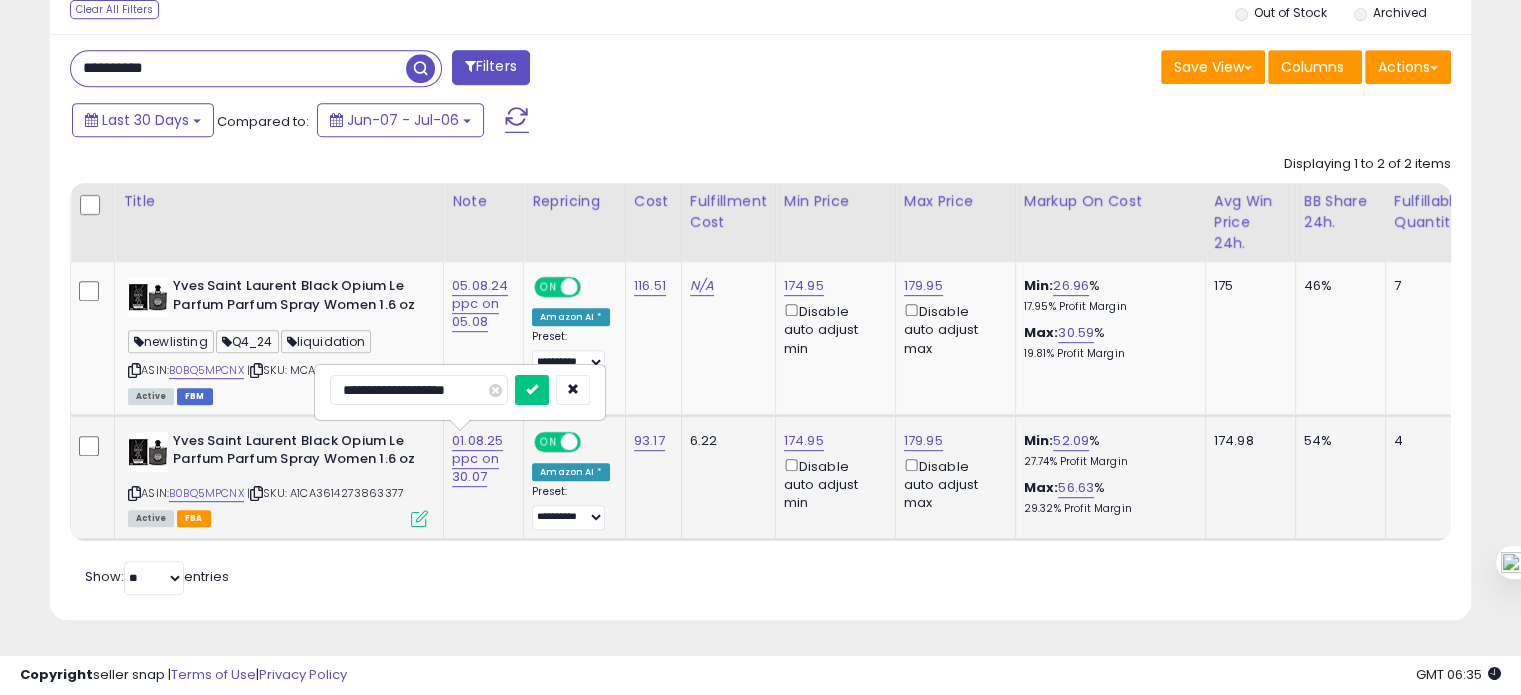 type on "**********" 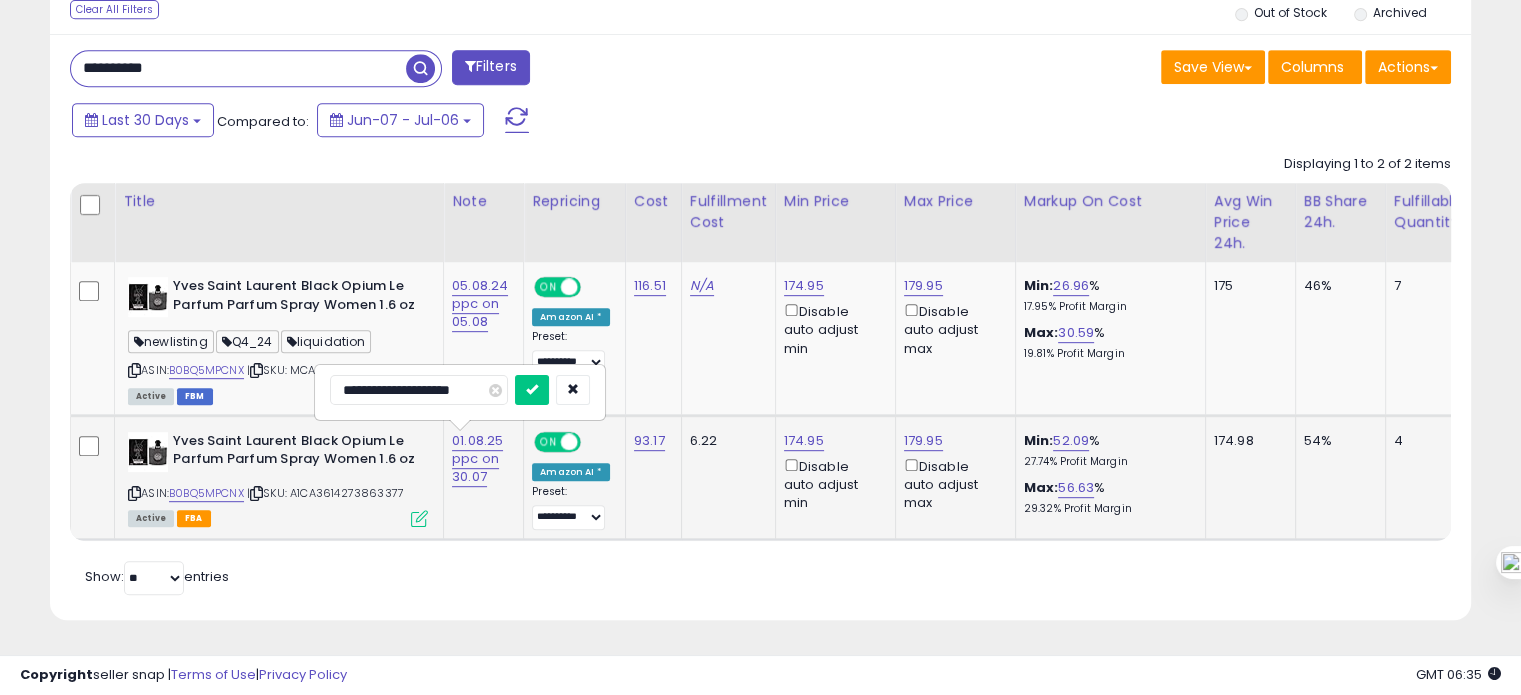 click at bounding box center [532, 390] 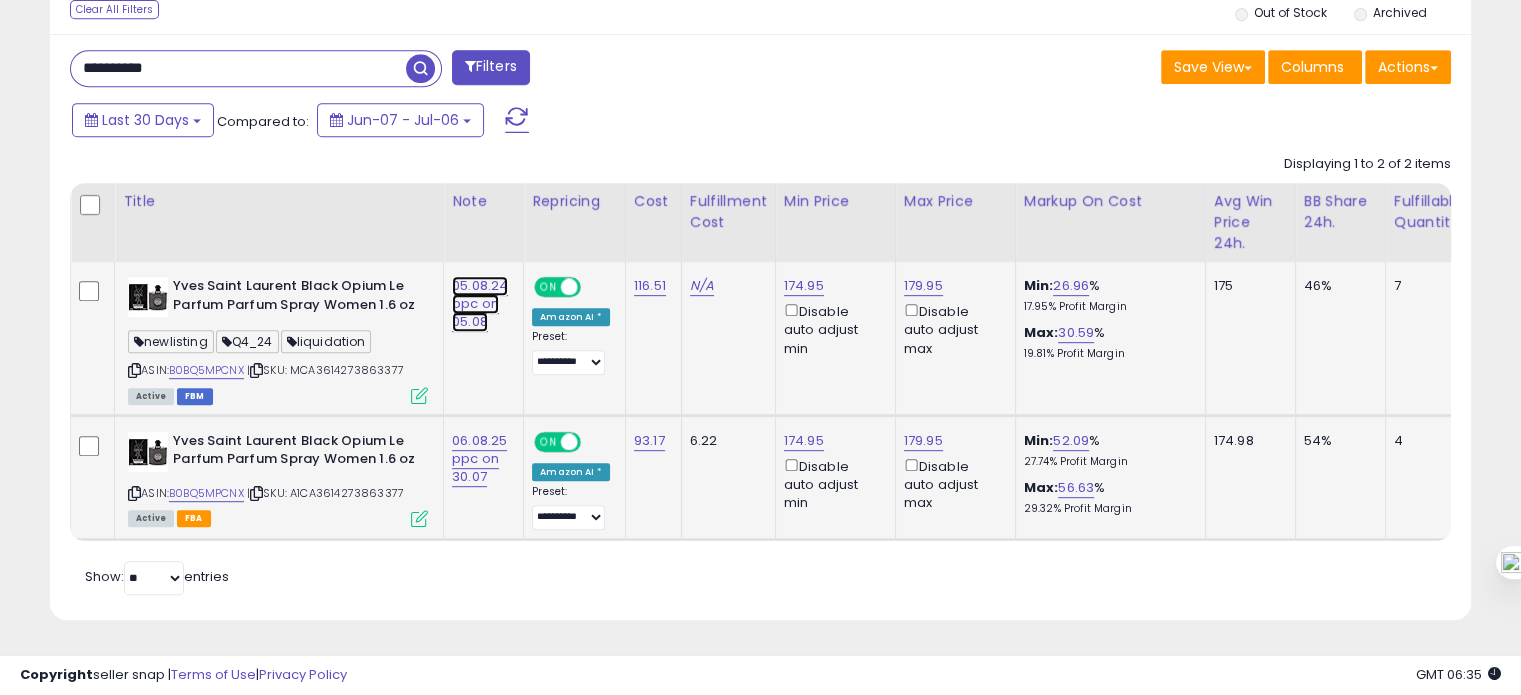 click on "05.08.24 ppc on 05.08" at bounding box center [480, 304] 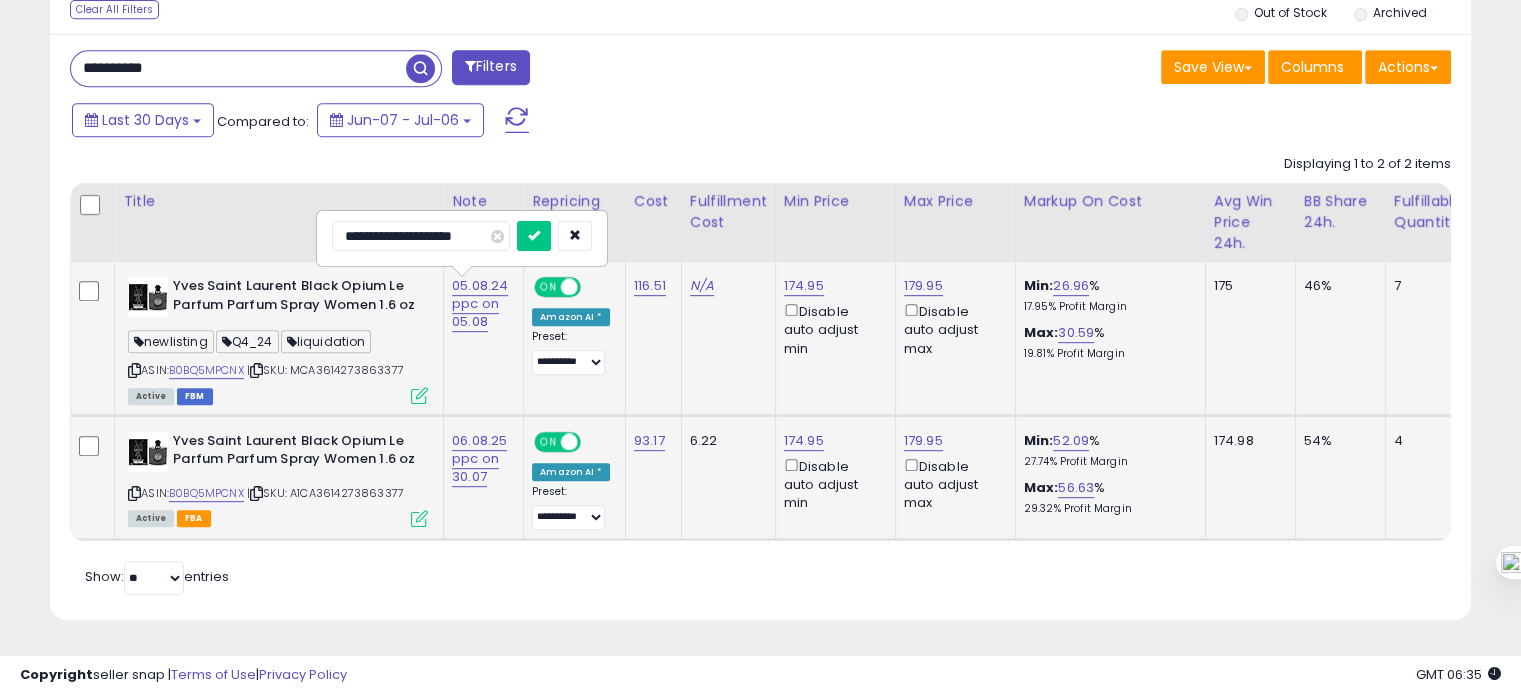 click on "**********" at bounding box center [421, 236] 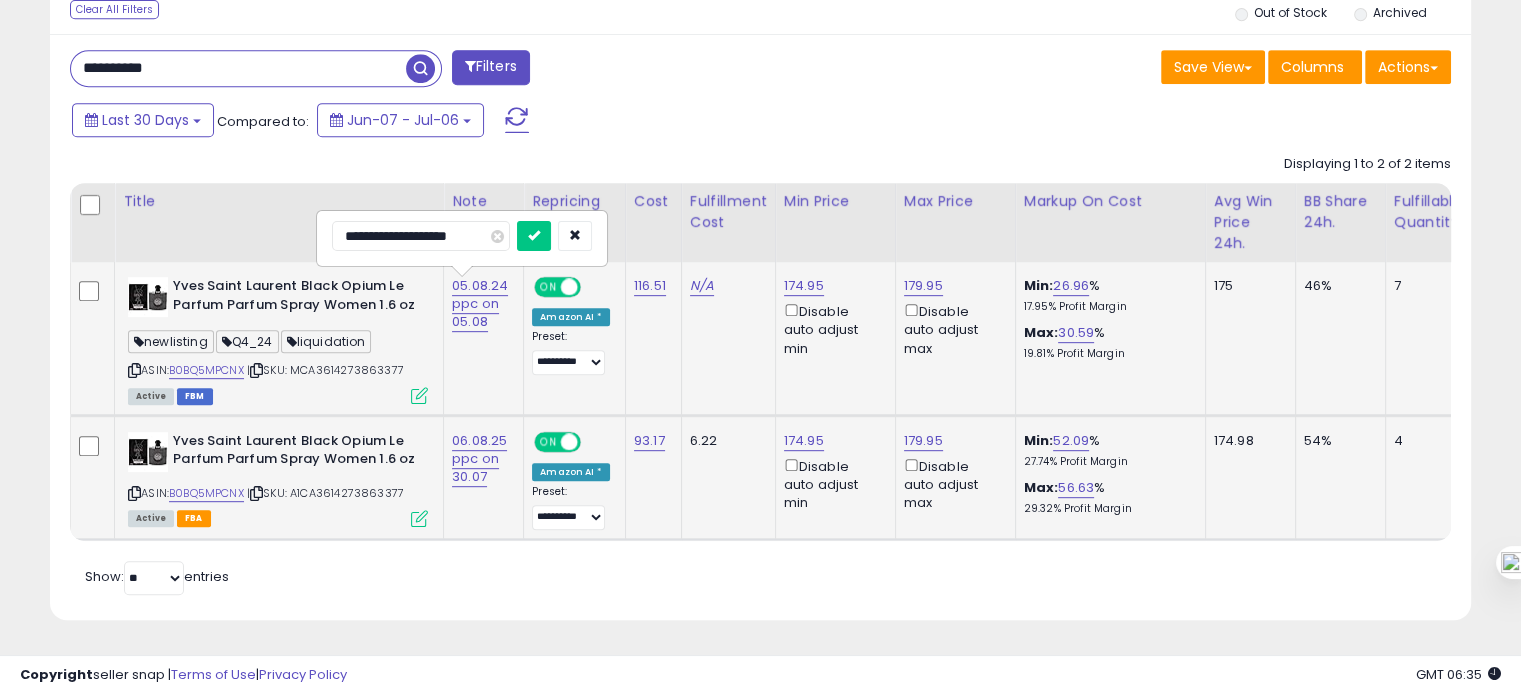 type on "**********" 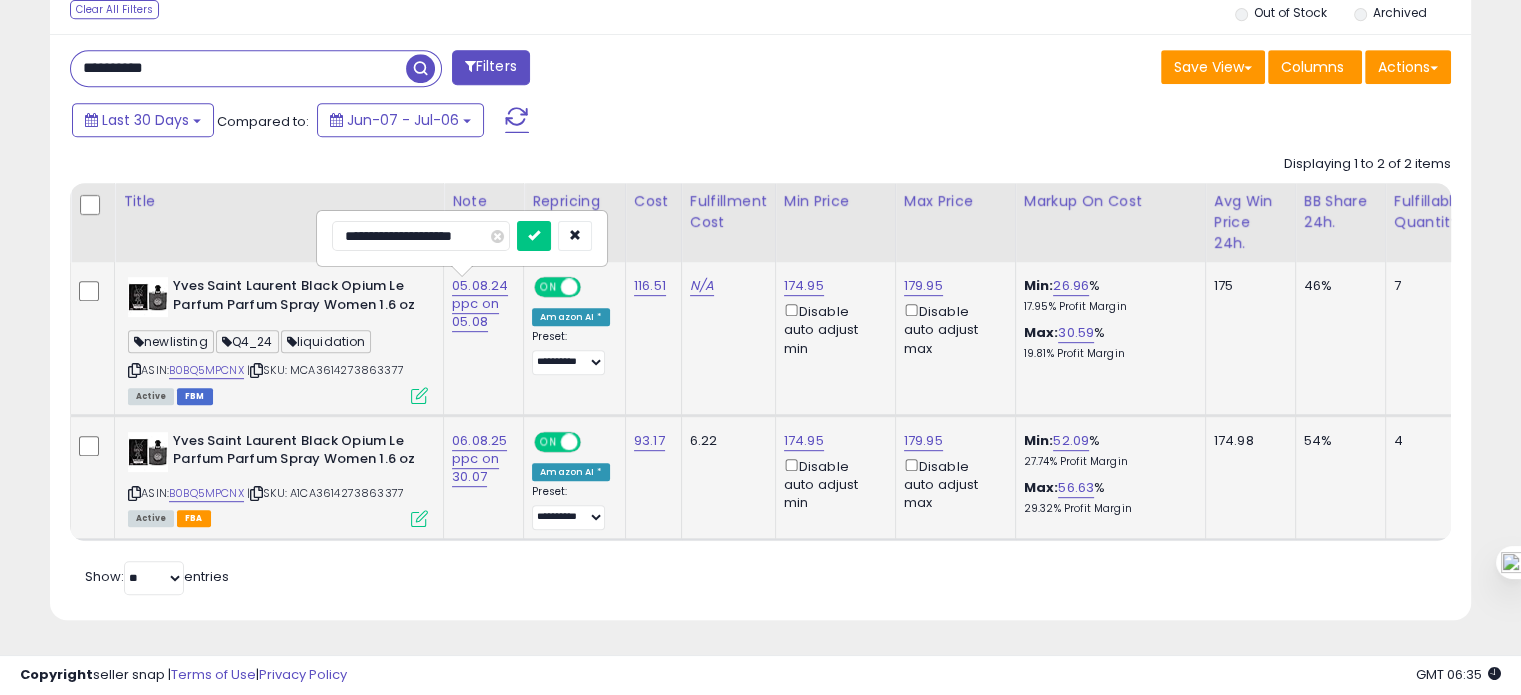 click at bounding box center (534, 236) 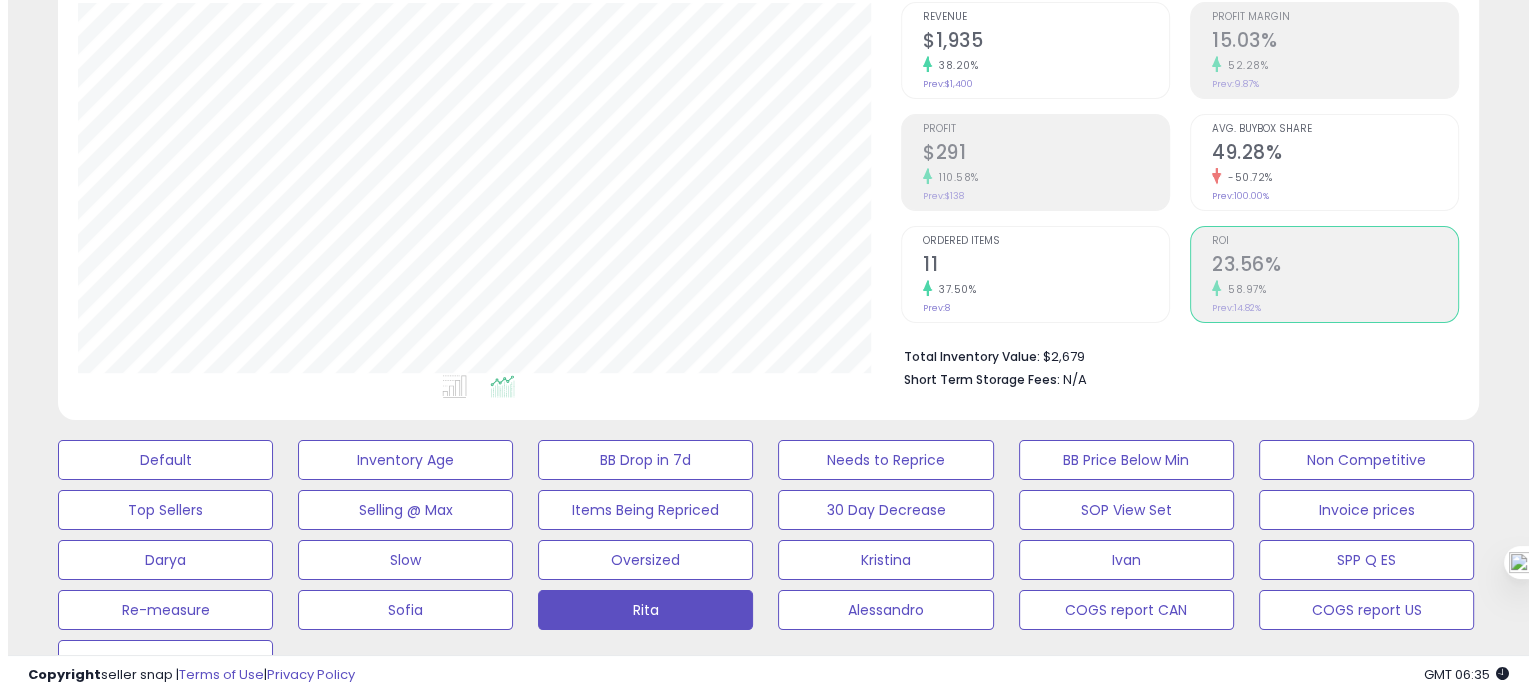 scroll, scrollTop: 158, scrollLeft: 0, axis: vertical 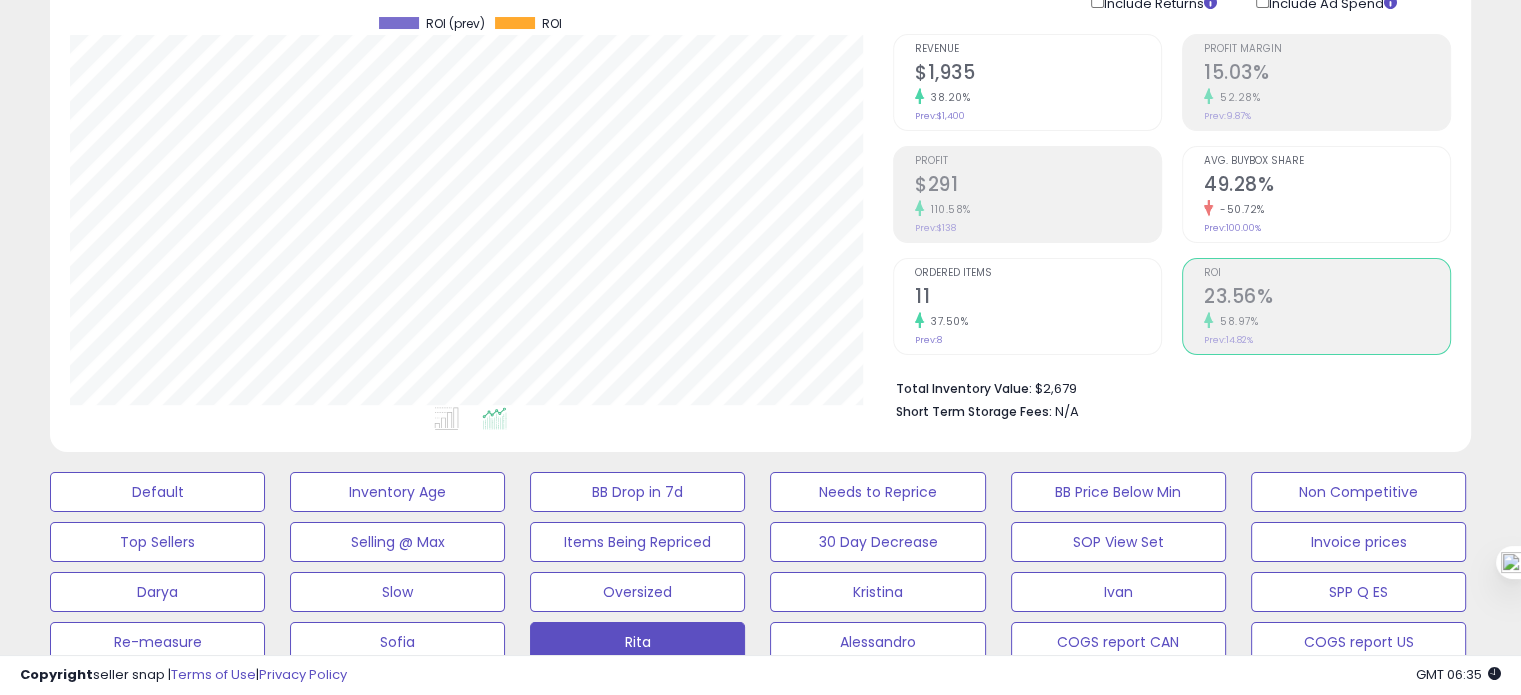 click on "11" at bounding box center [1038, 298] 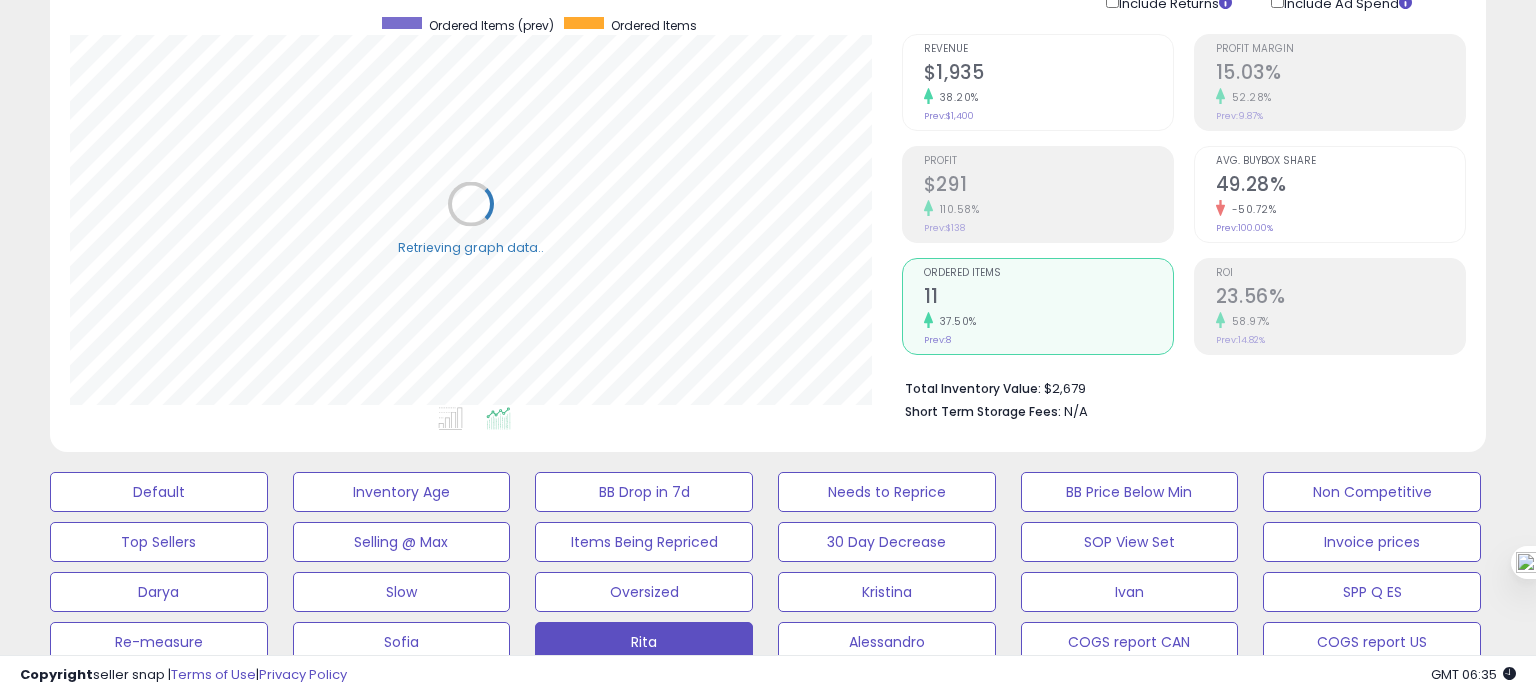 scroll, scrollTop: 999589, scrollLeft: 999168, axis: both 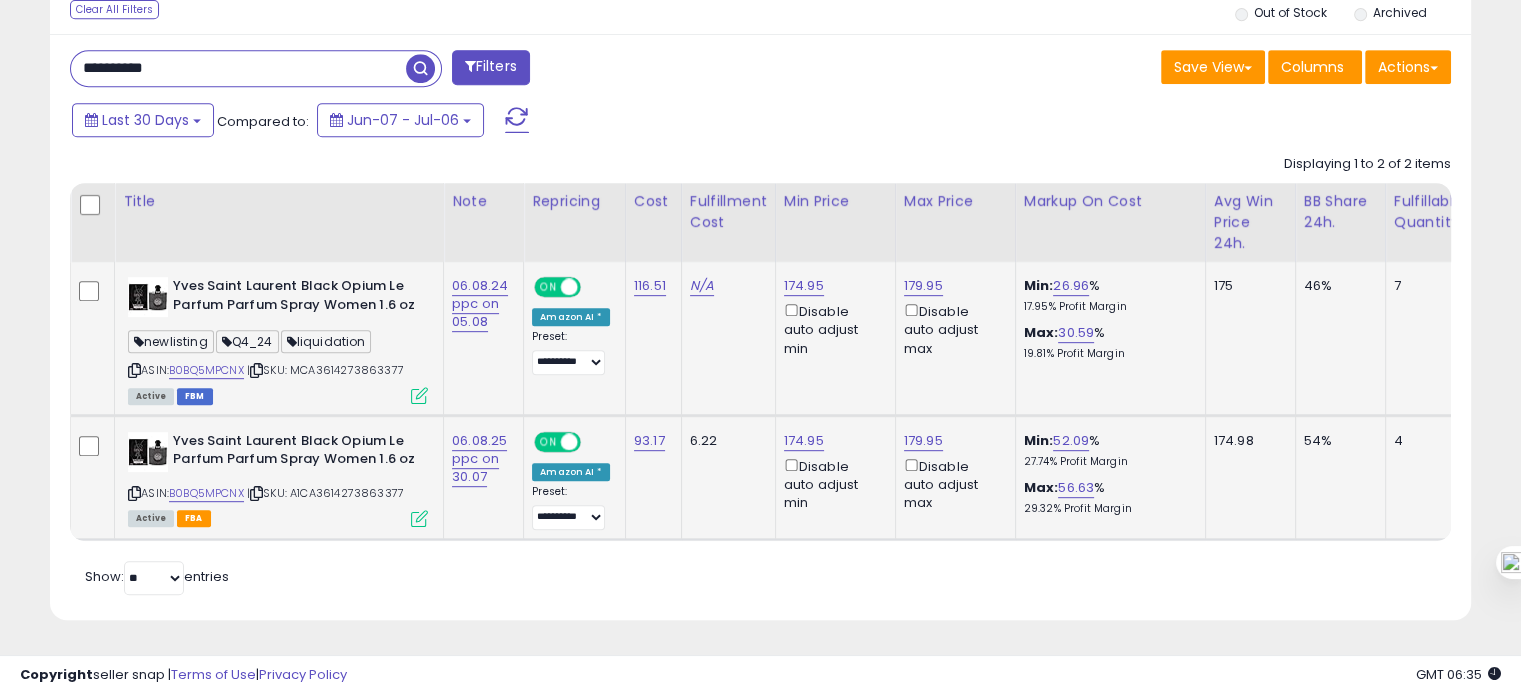 click on "**********" at bounding box center (238, 68) 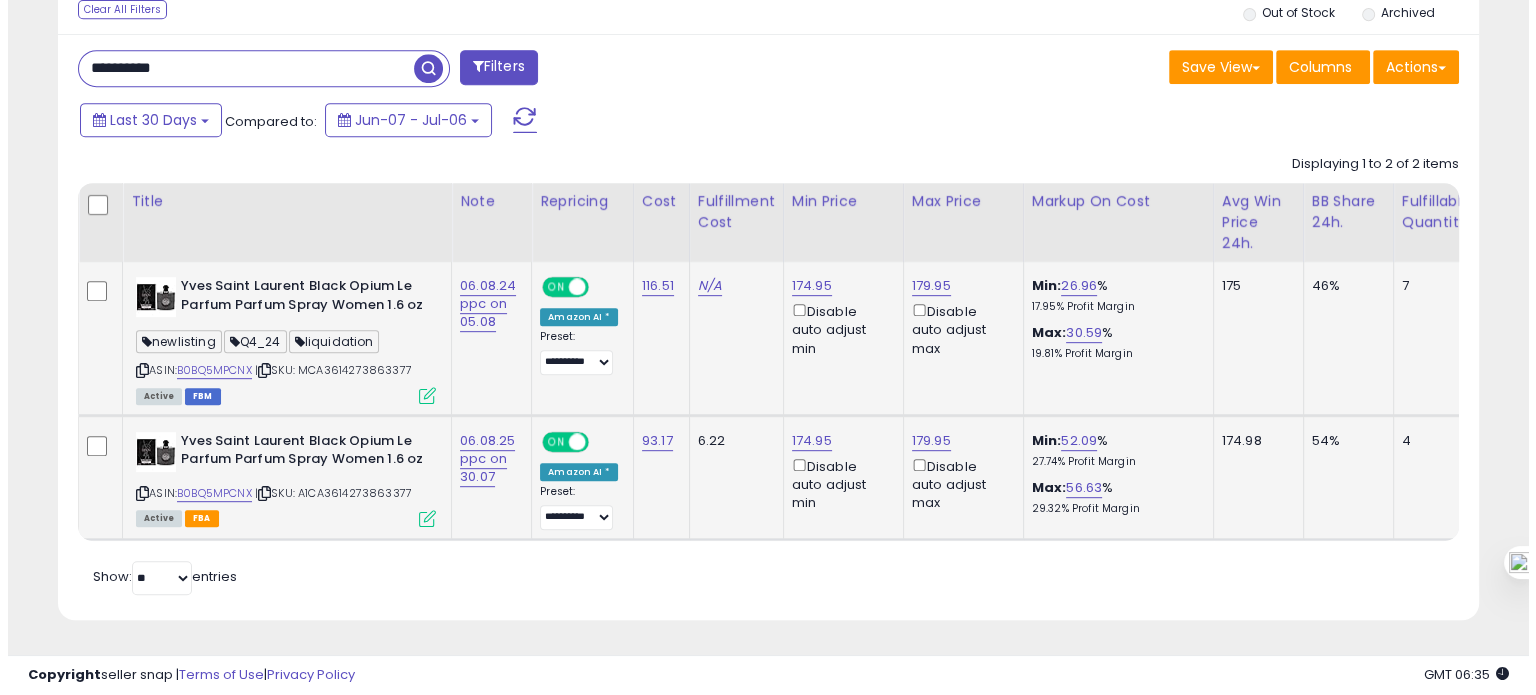 scroll, scrollTop: 674, scrollLeft: 0, axis: vertical 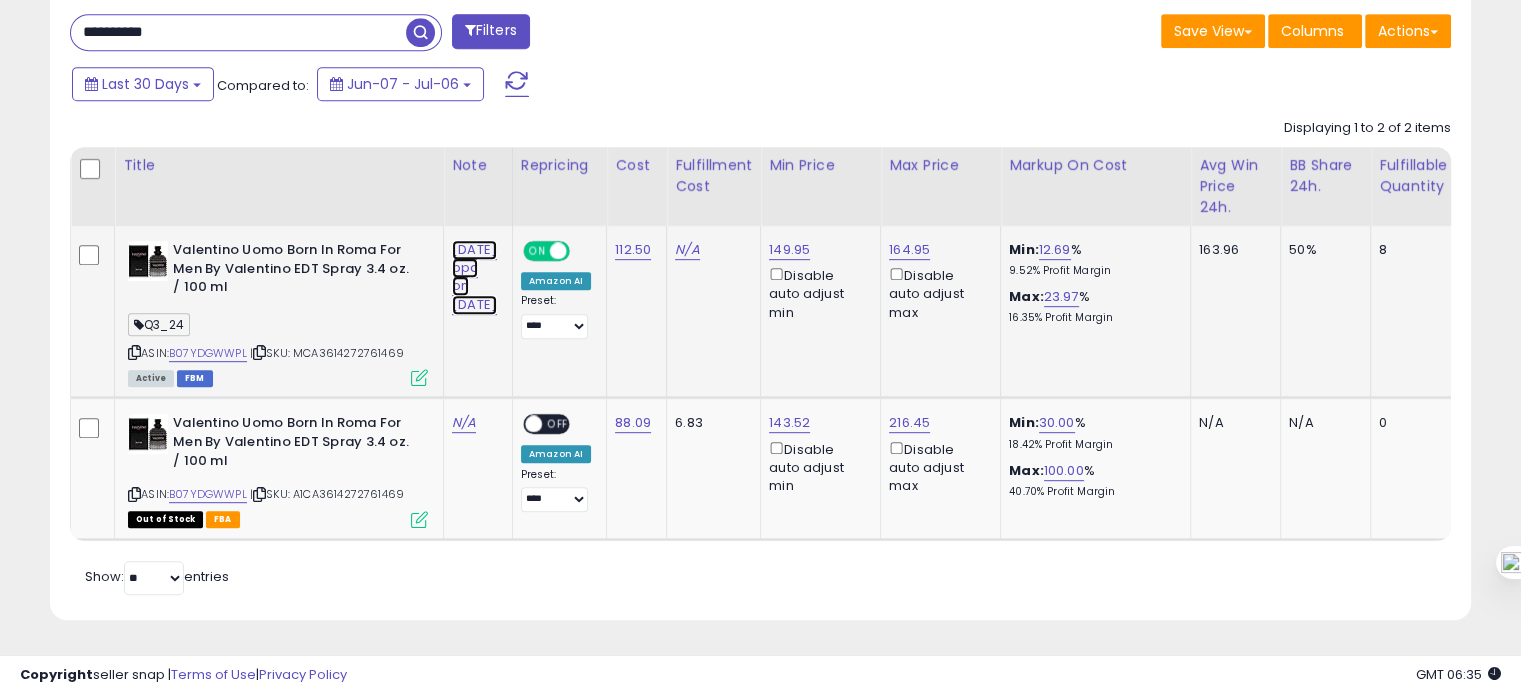 click on "25.07.25 ppc on 03.06" at bounding box center (474, 277) 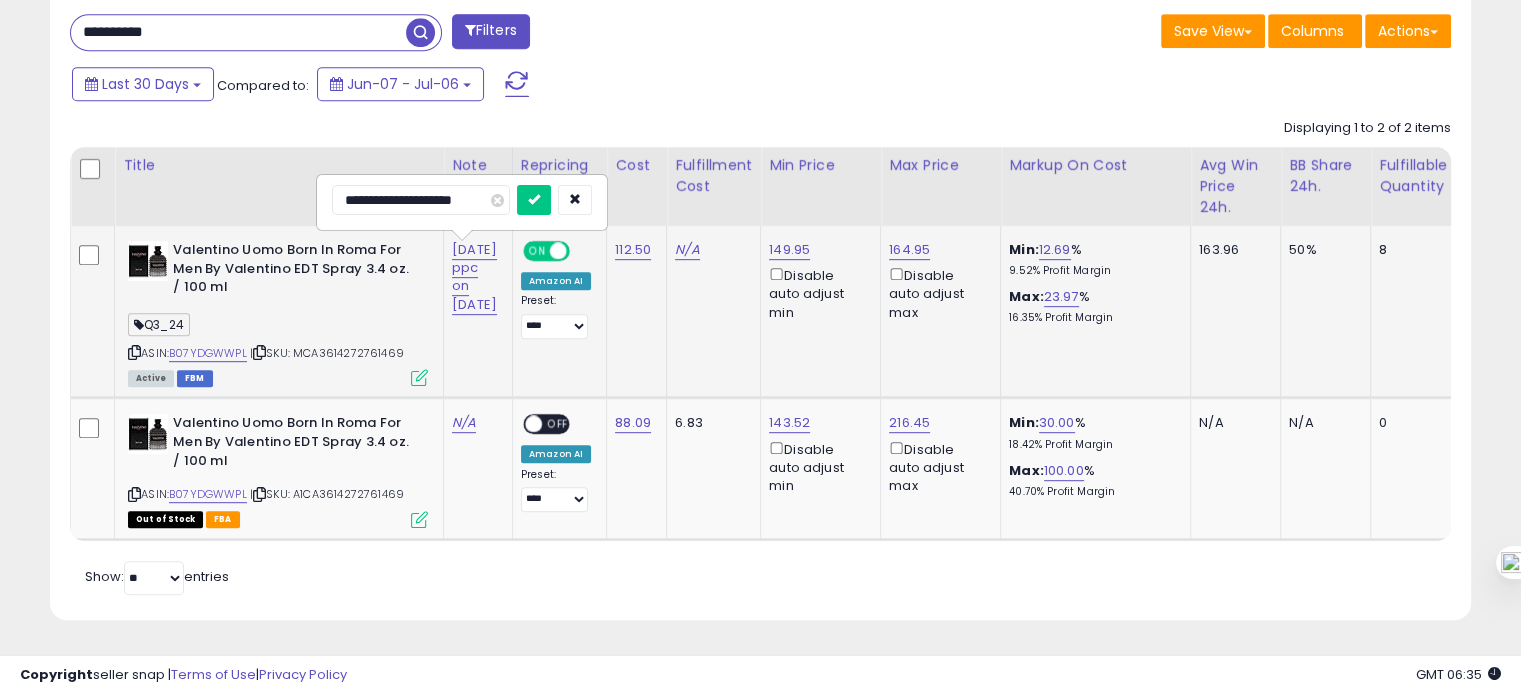 drag, startPoint x: 379, startPoint y: 181, endPoint x: 332, endPoint y: 178, distance: 47.095646 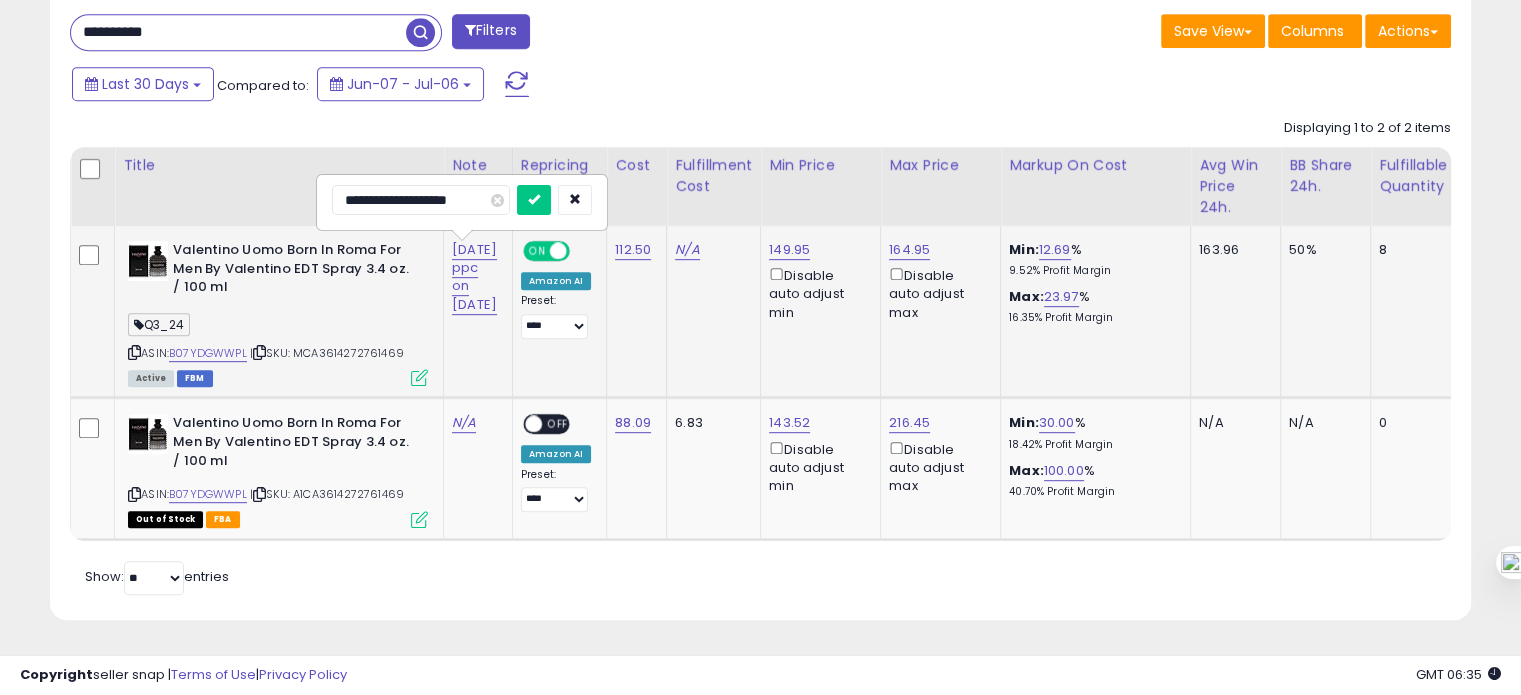 type on "**********" 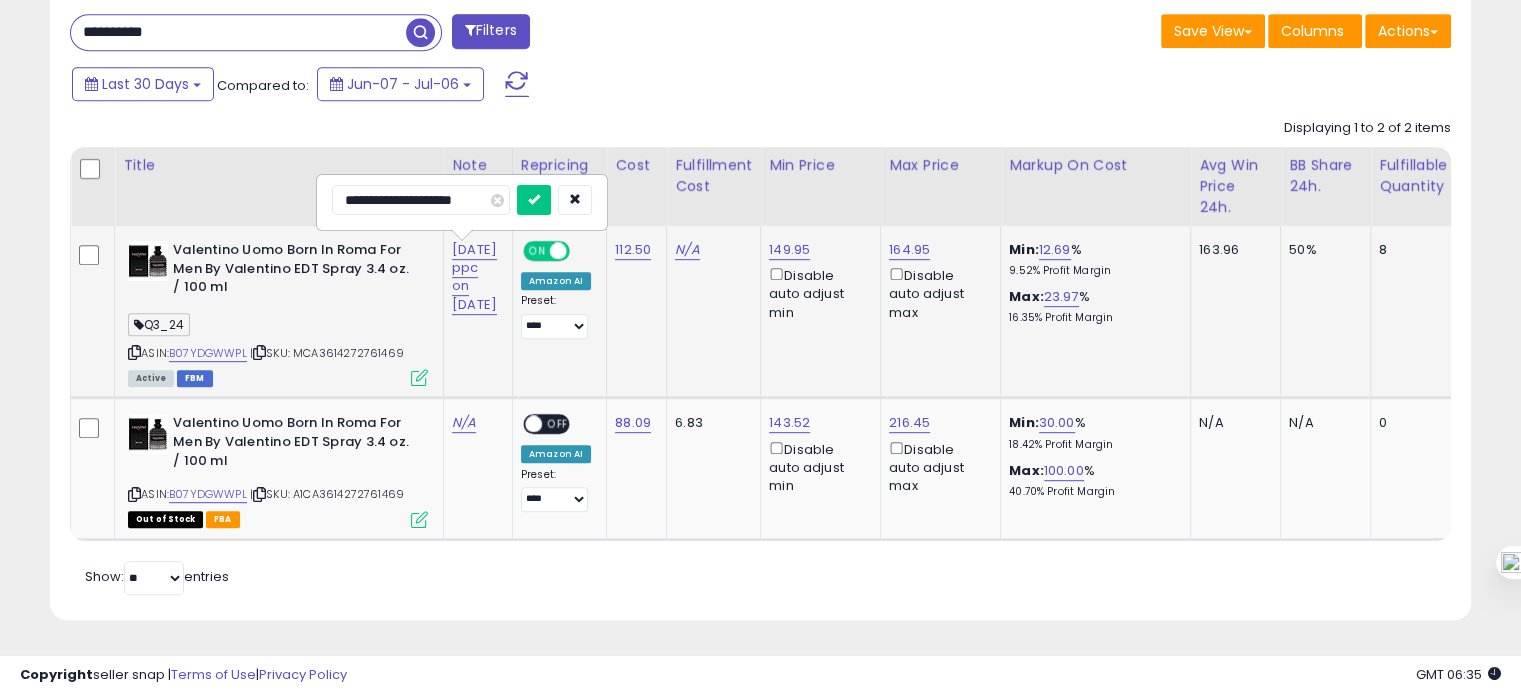 click at bounding box center (534, 200) 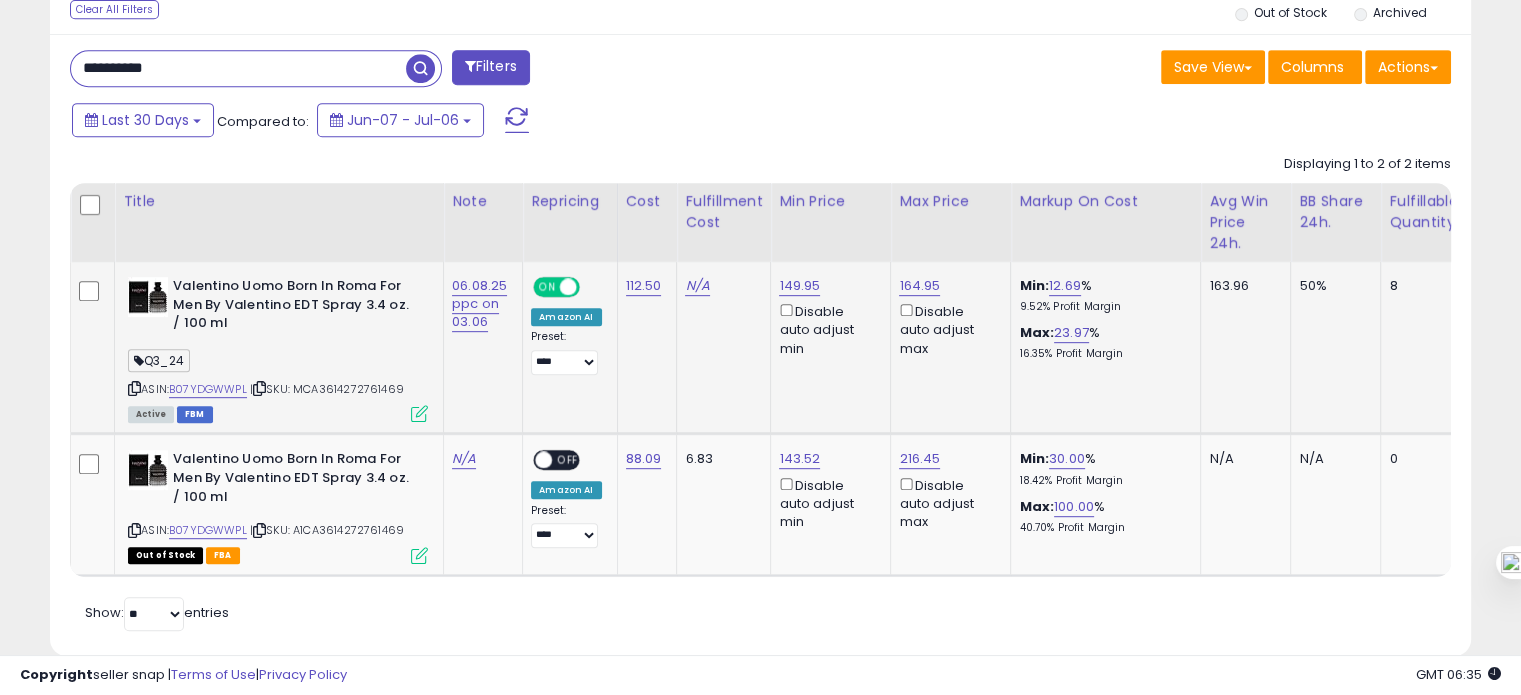 scroll, scrollTop: 987, scrollLeft: 0, axis: vertical 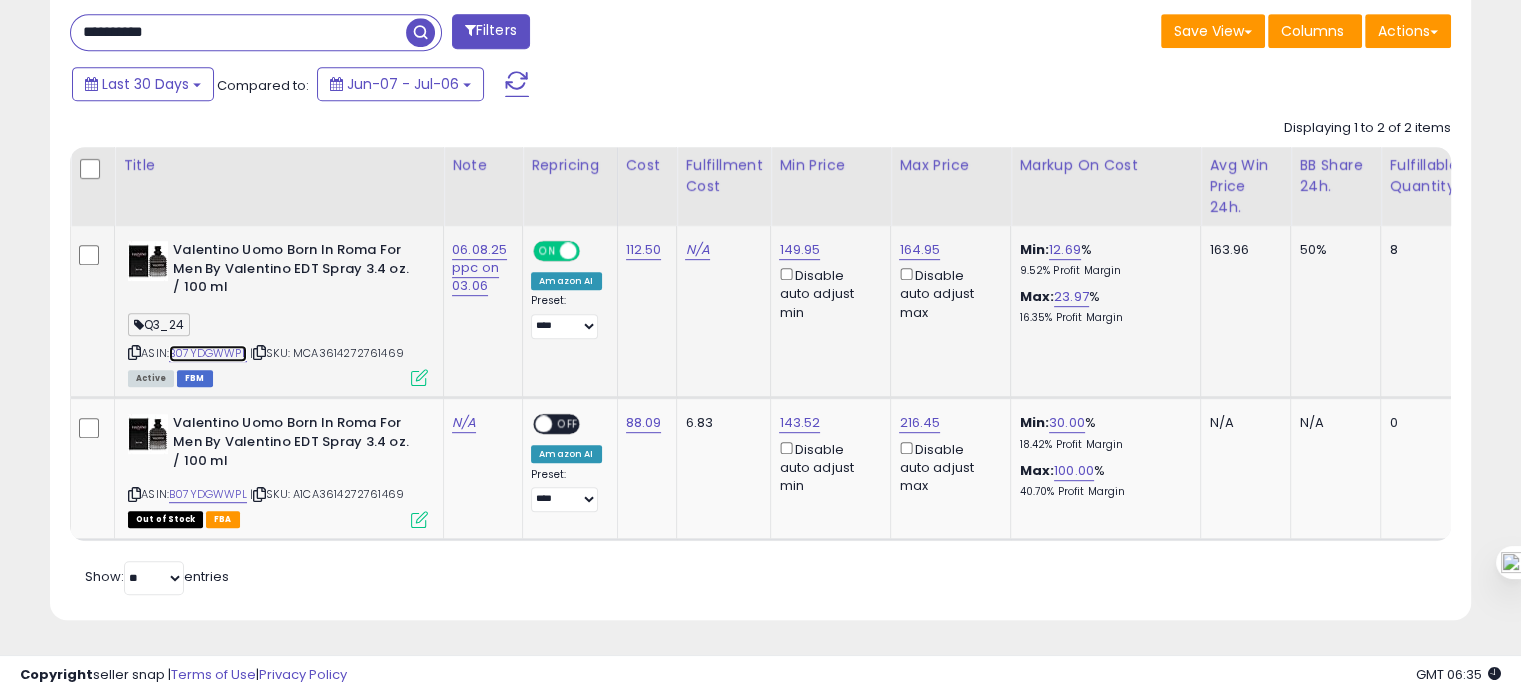 click on "B07YDGWWPL" at bounding box center (208, 353) 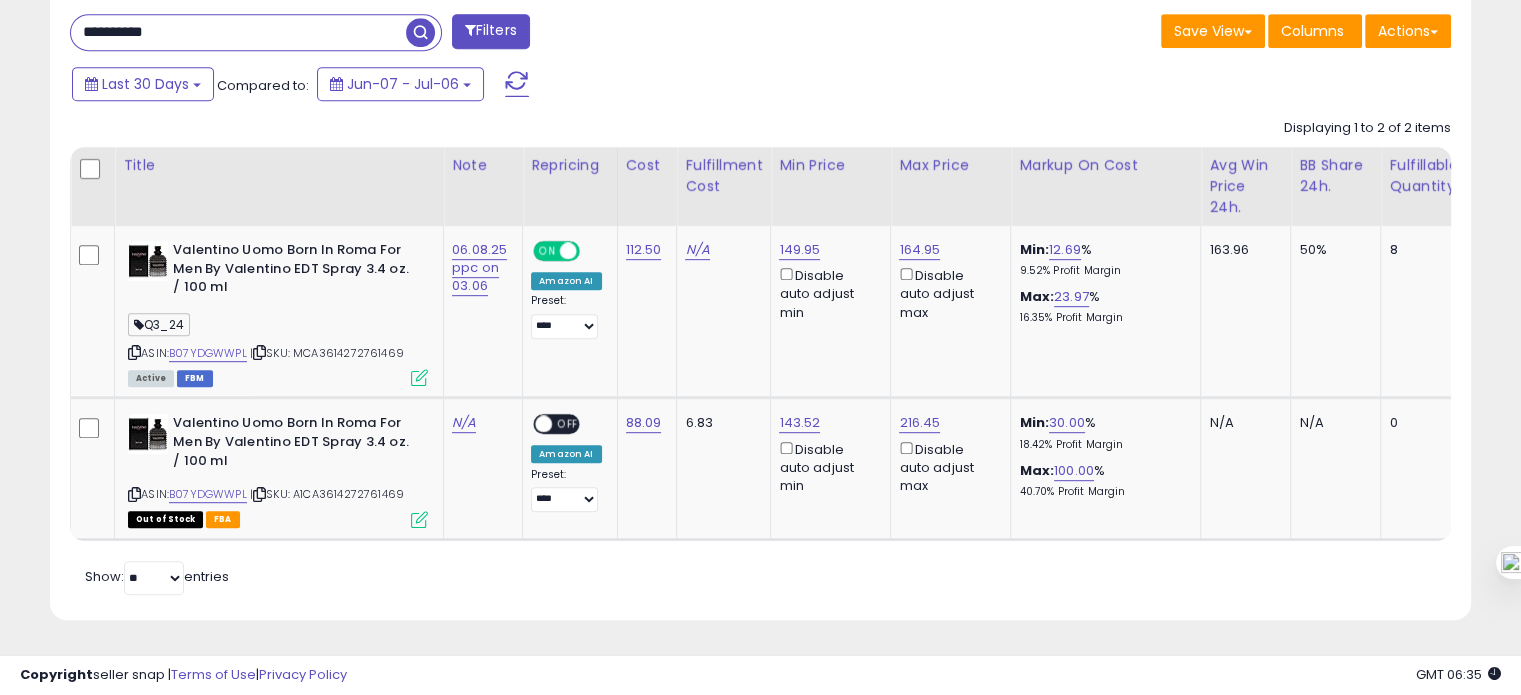 click on "**********" at bounding box center [238, 32] 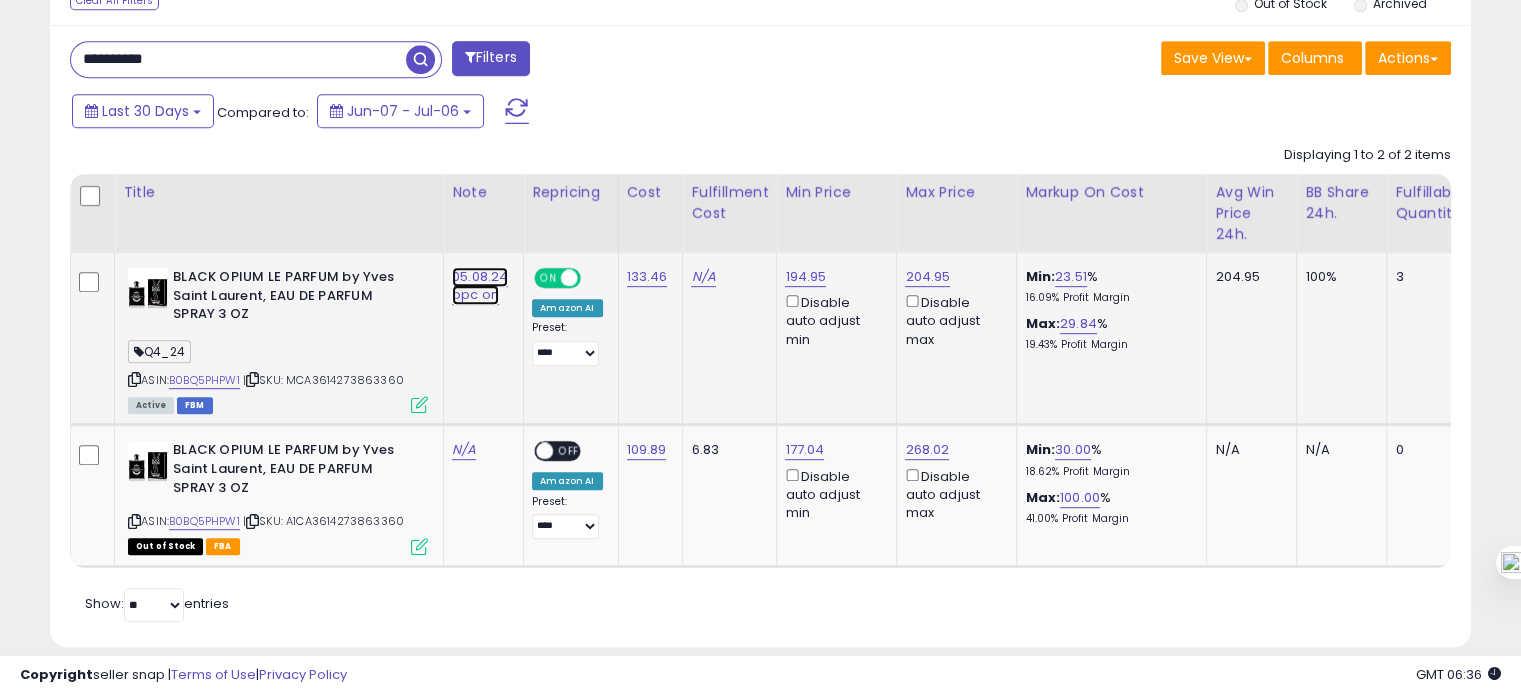 click on "05.08.24 ppc on" at bounding box center [480, 286] 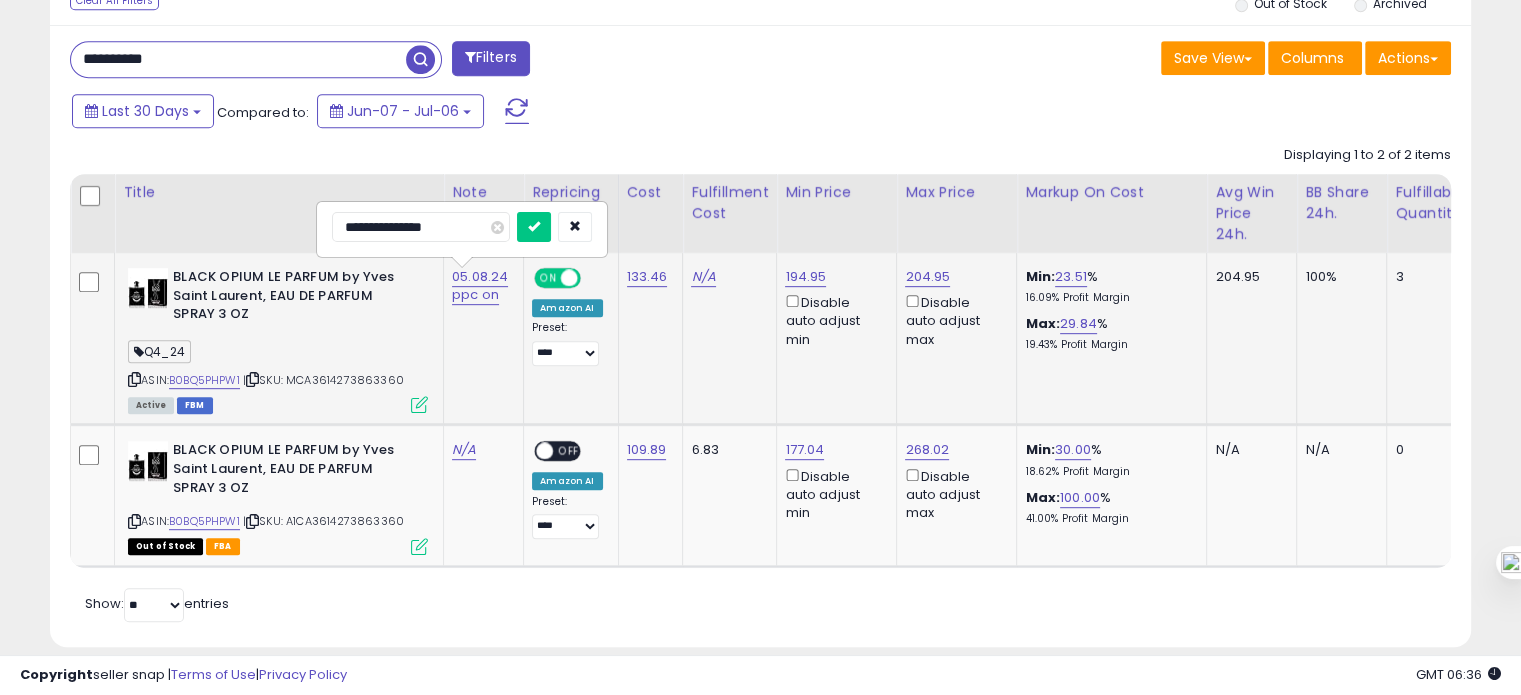 click on "**********" at bounding box center [421, 227] 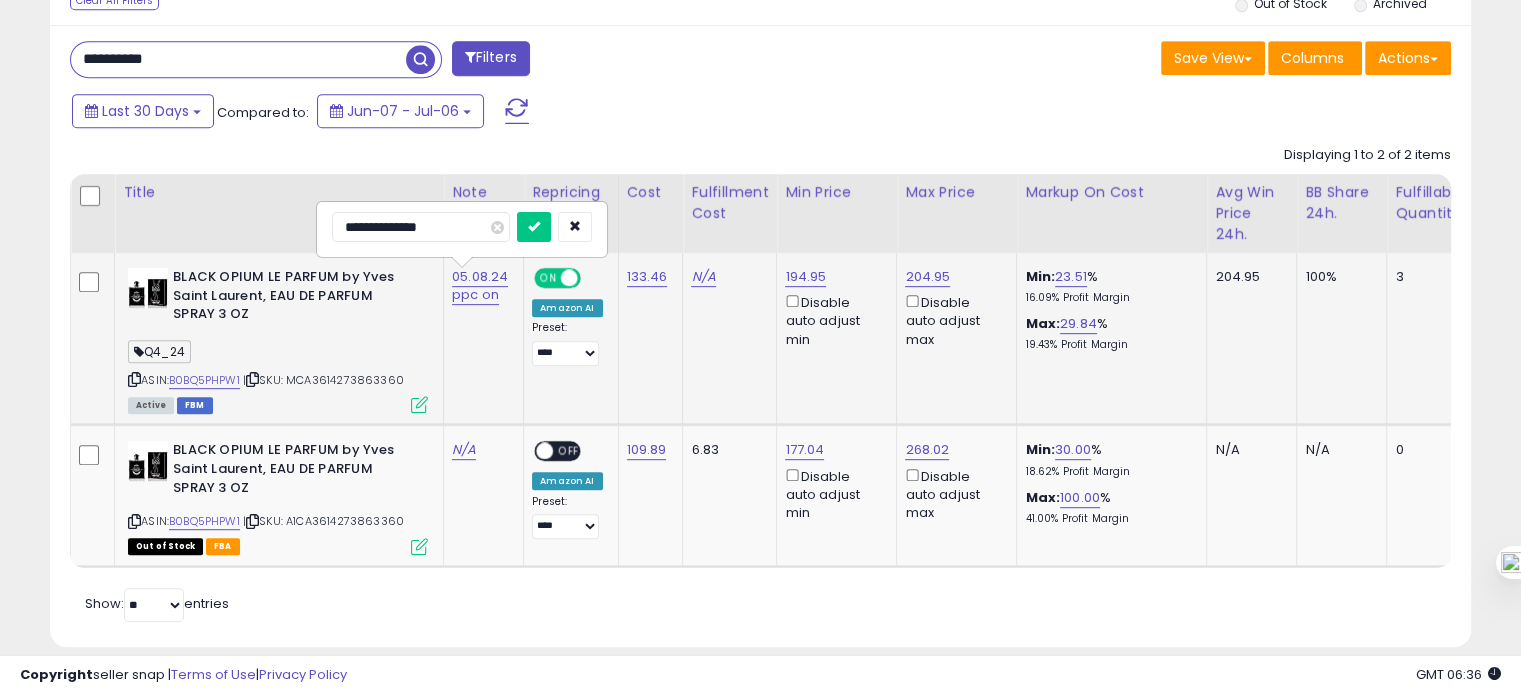 type on "**********" 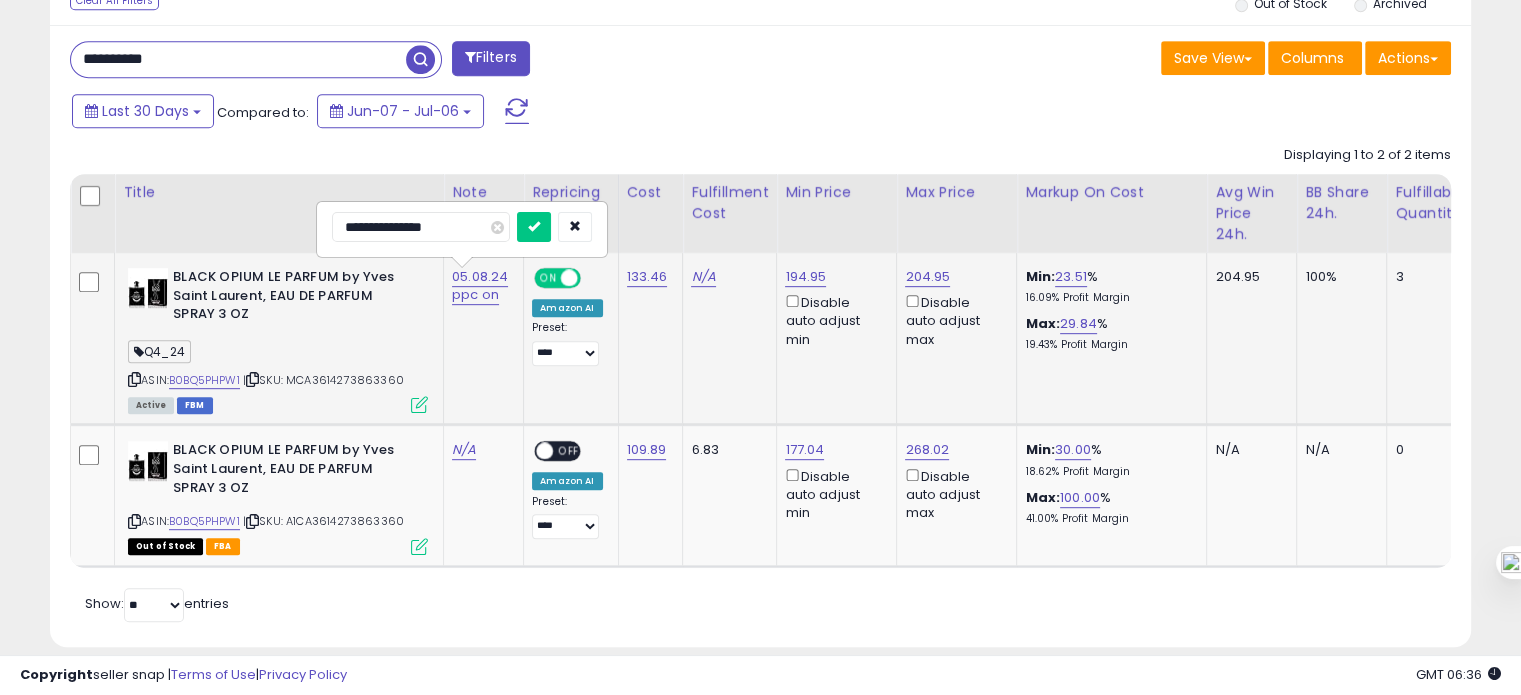 click at bounding box center (534, 227) 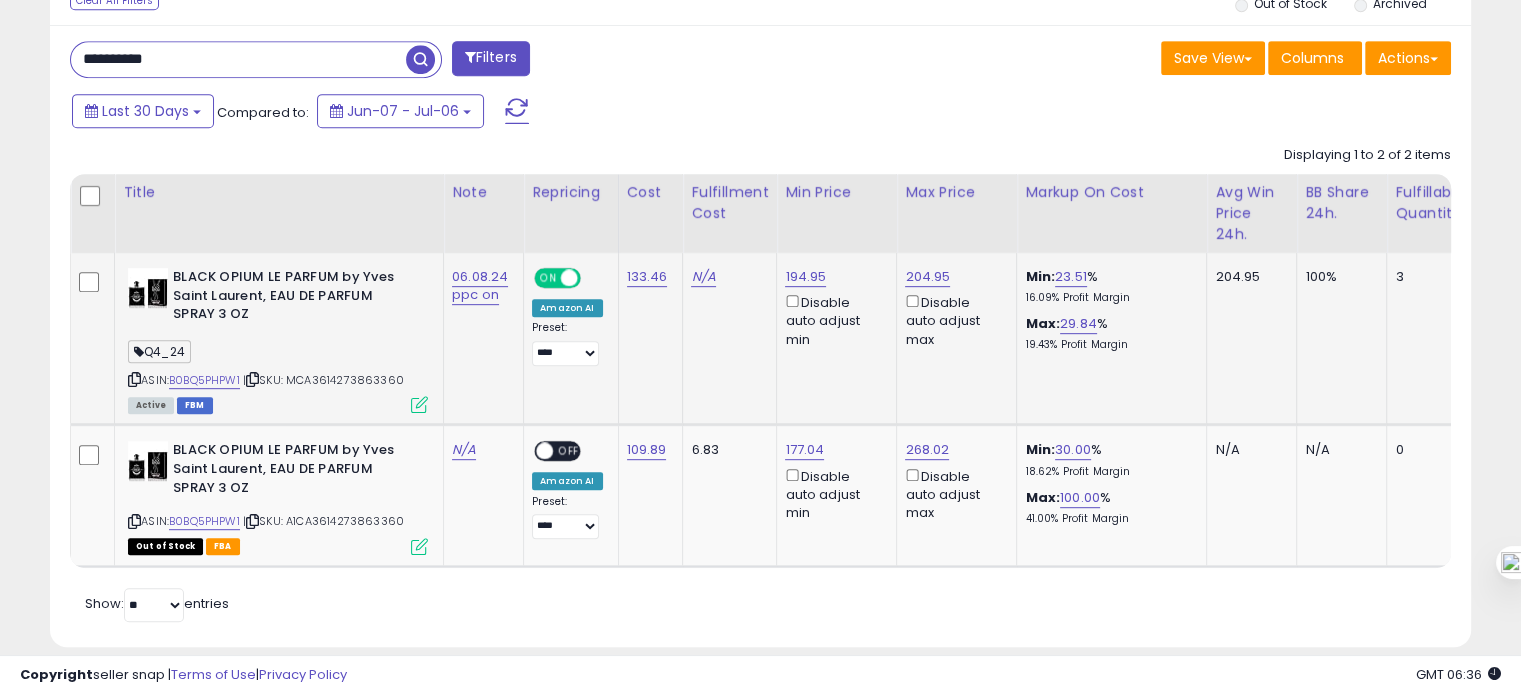 click on "**********" at bounding box center (238, 59) 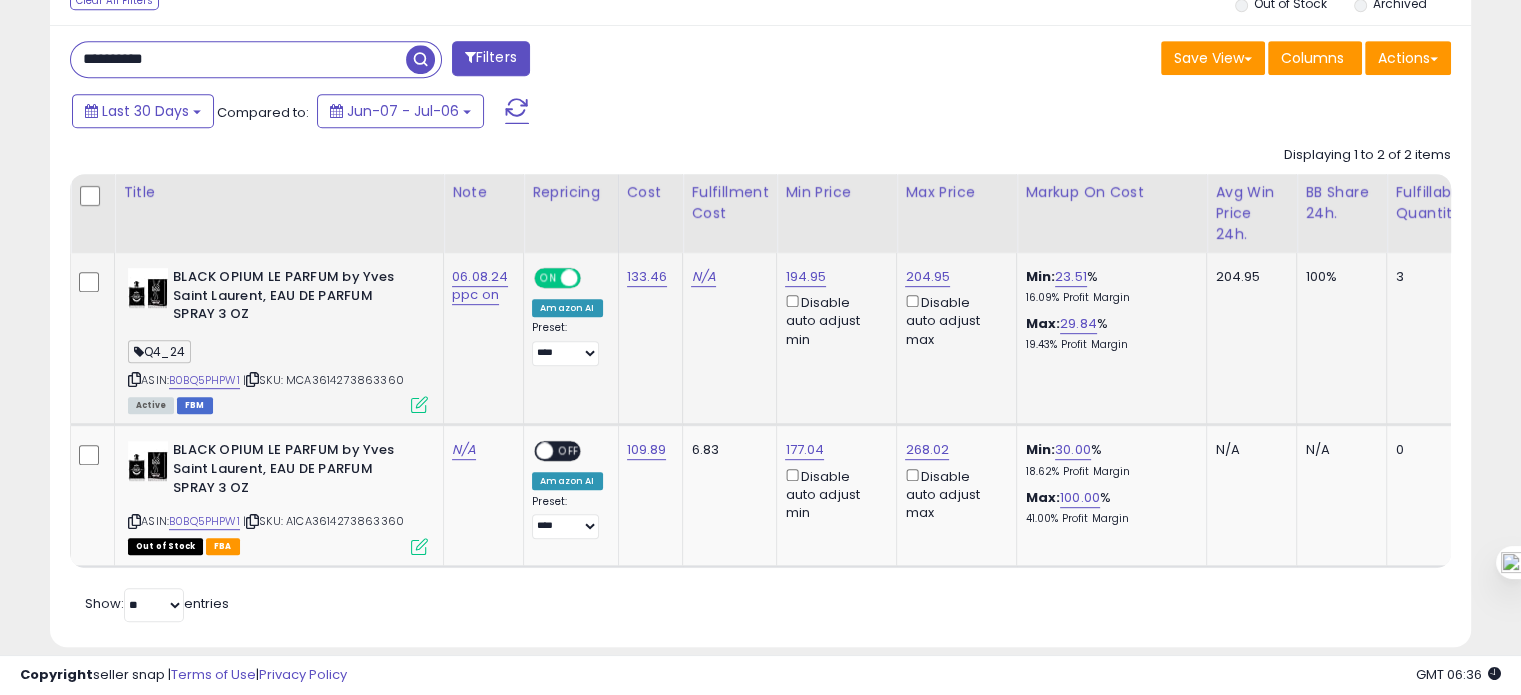 paste 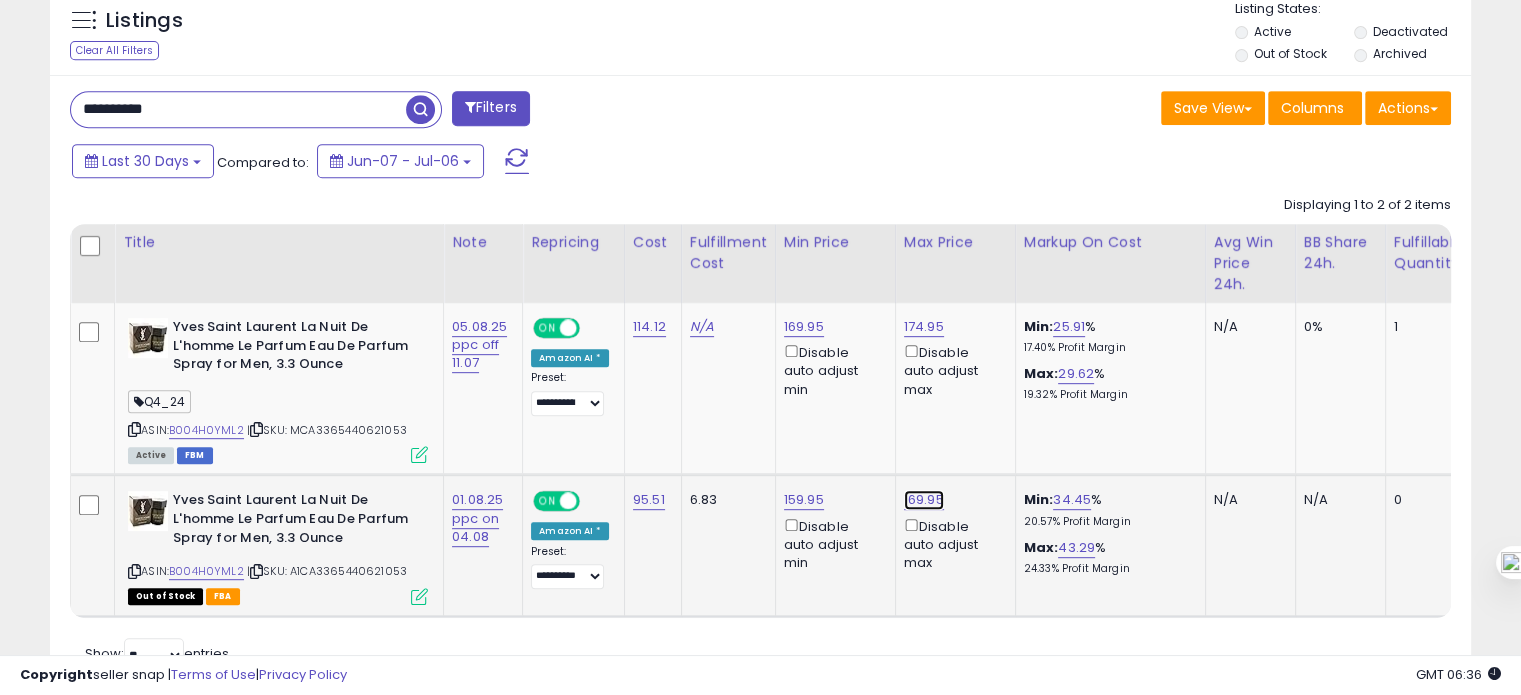 click on "169.95" at bounding box center [924, 327] 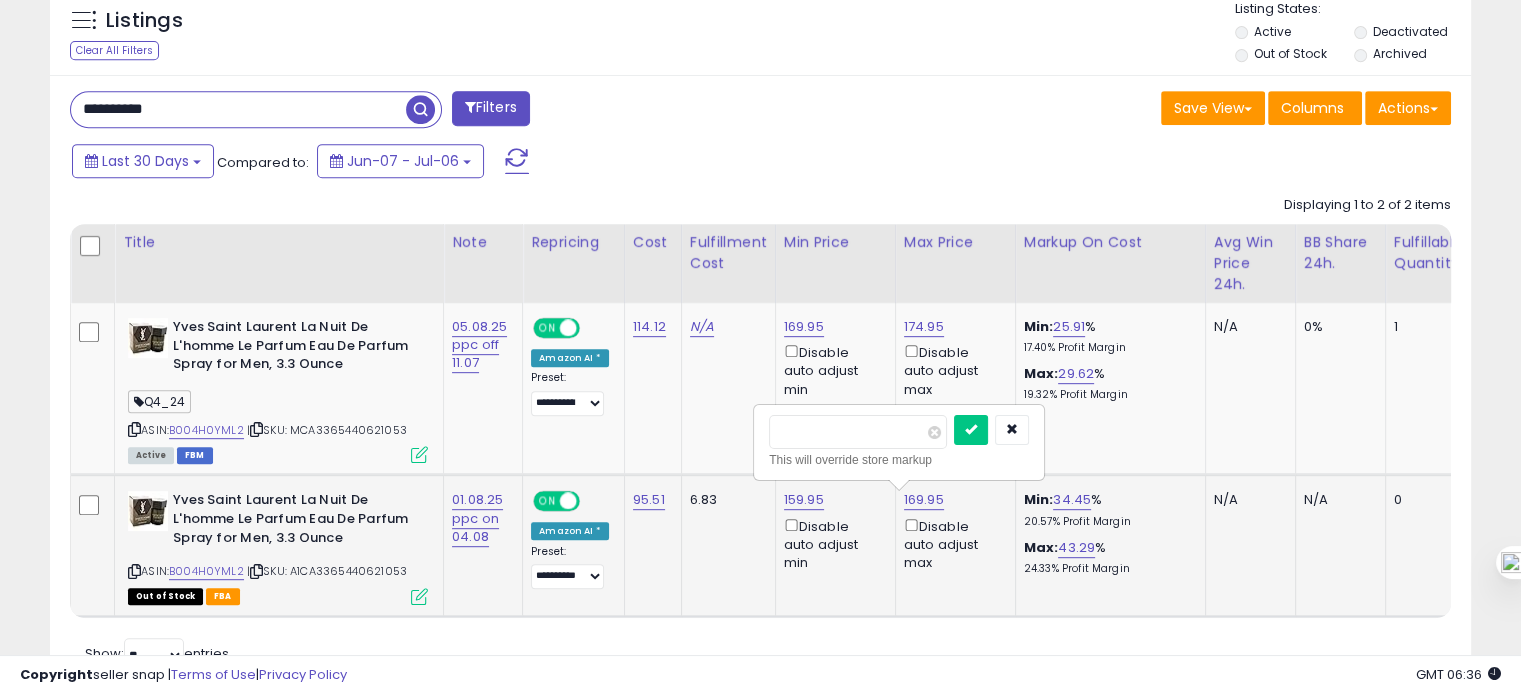 click on "******" at bounding box center [858, 432] 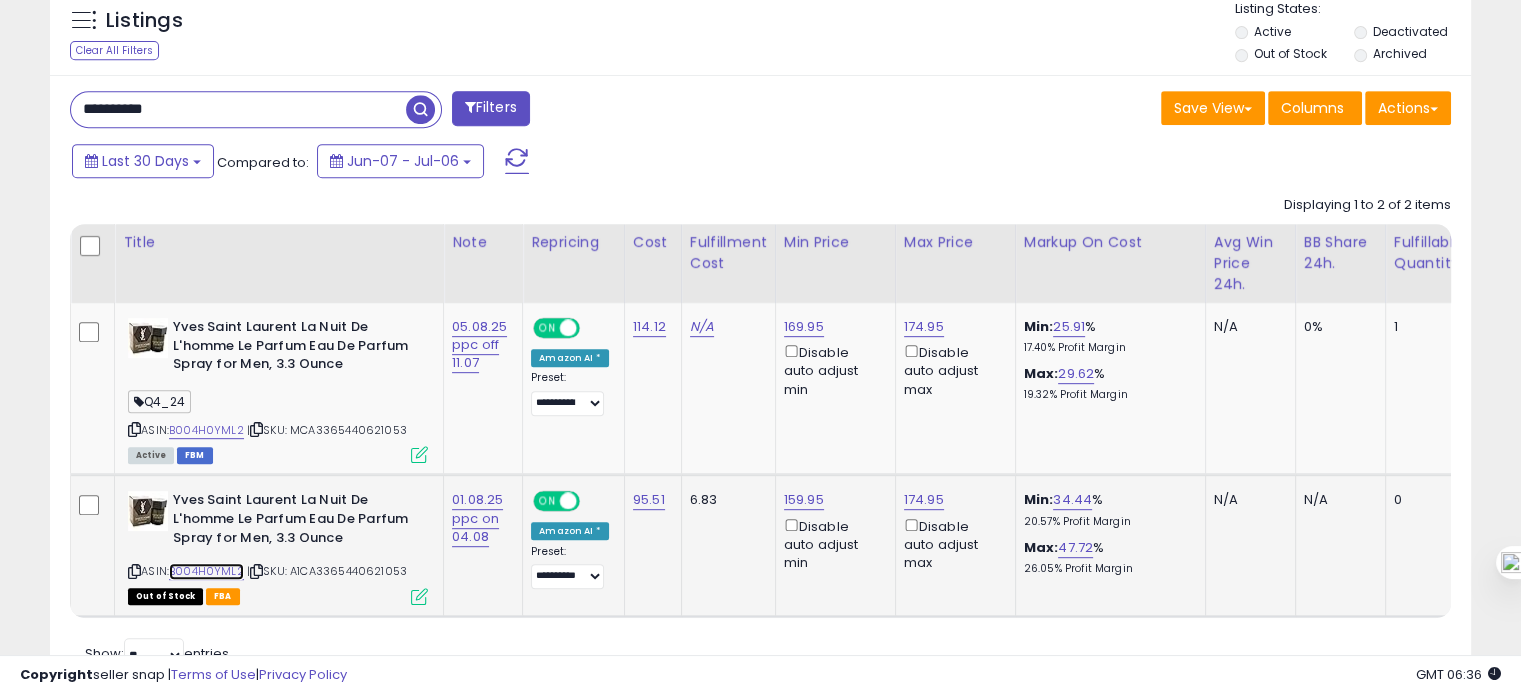 click on "B004H0YML2" at bounding box center [206, 571] 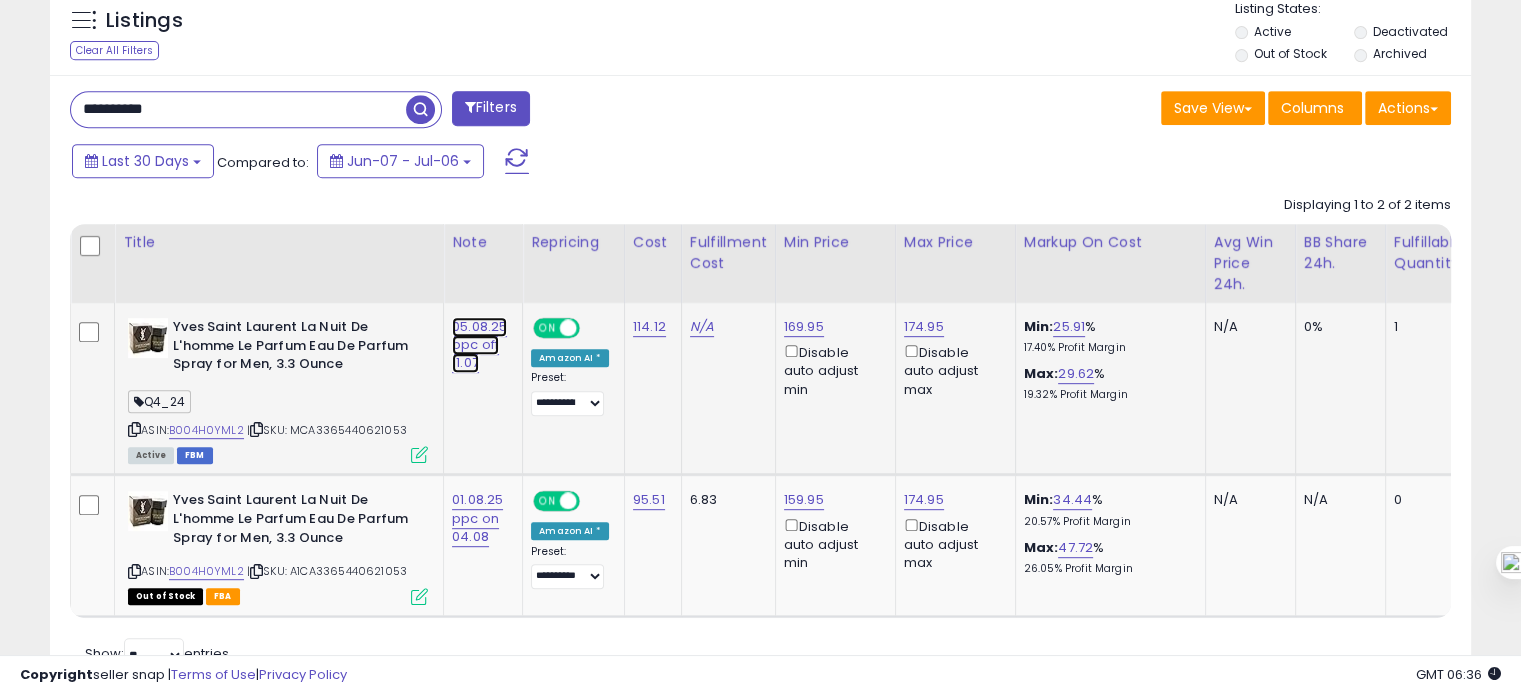 click on "05.08.25 ppc off 11.07" at bounding box center (479, 345) 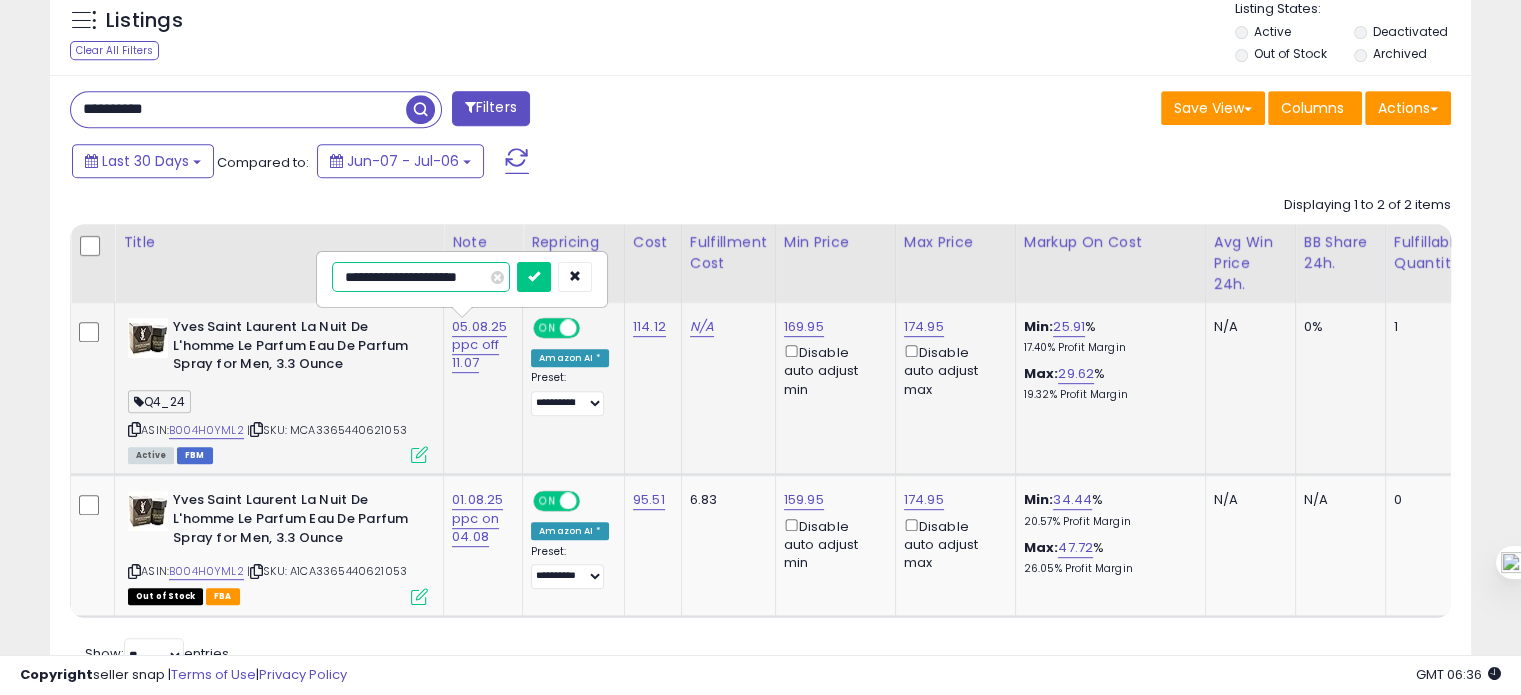 click on "**********" at bounding box center [421, 277] 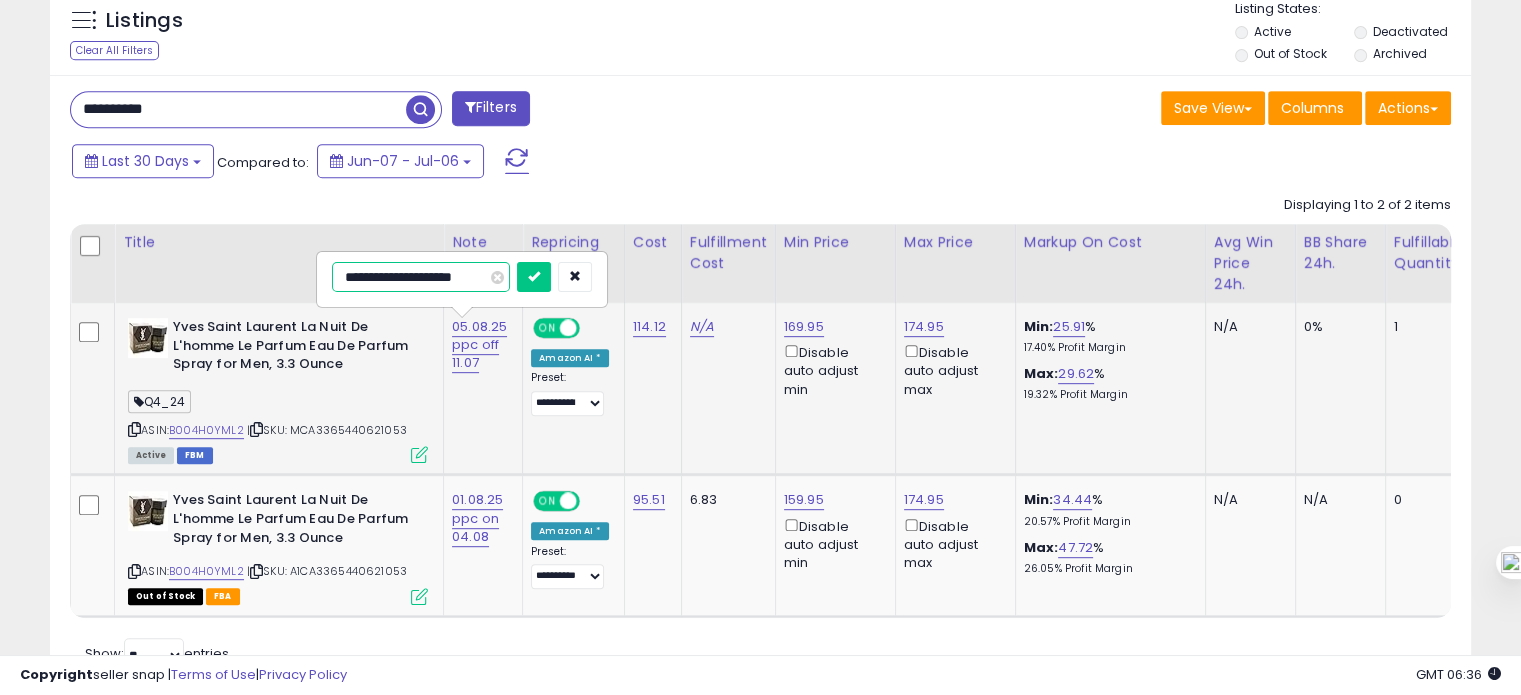 type on "**********" 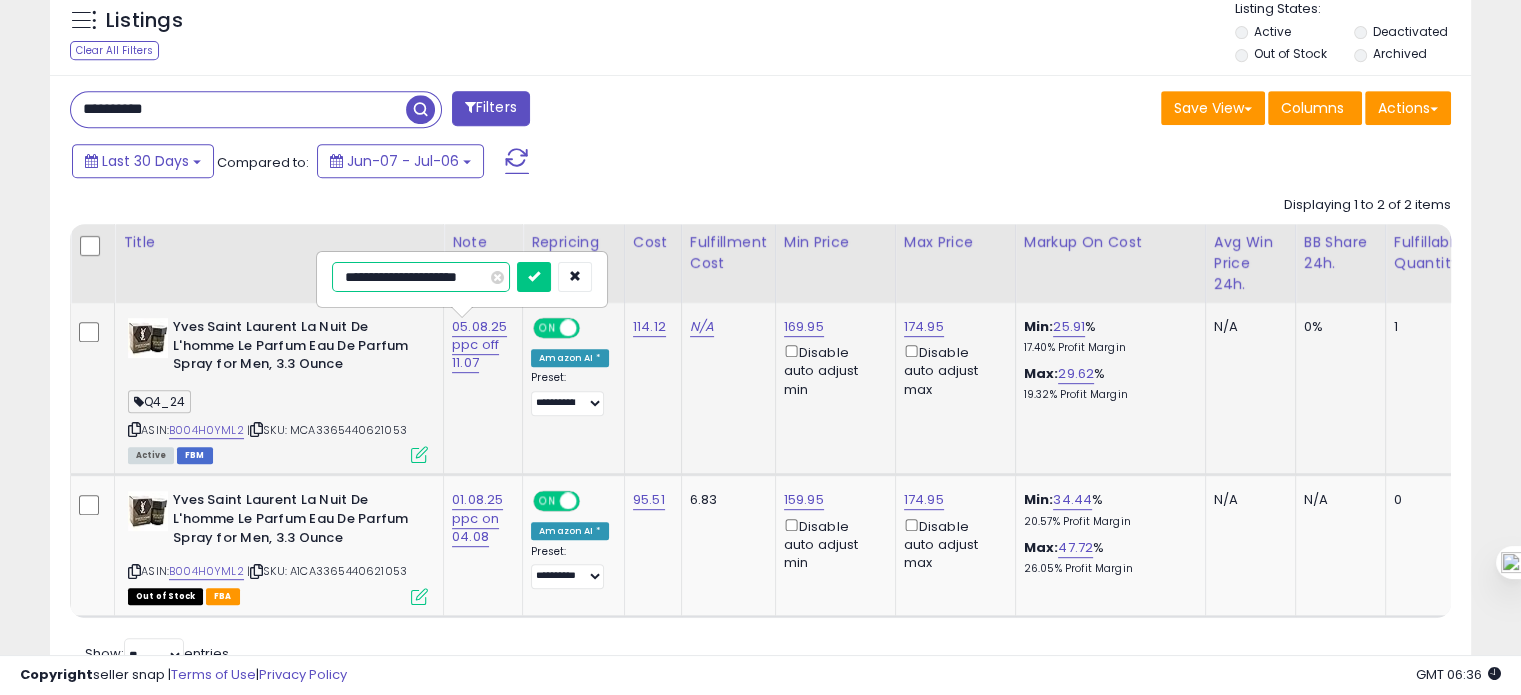 click at bounding box center (534, 277) 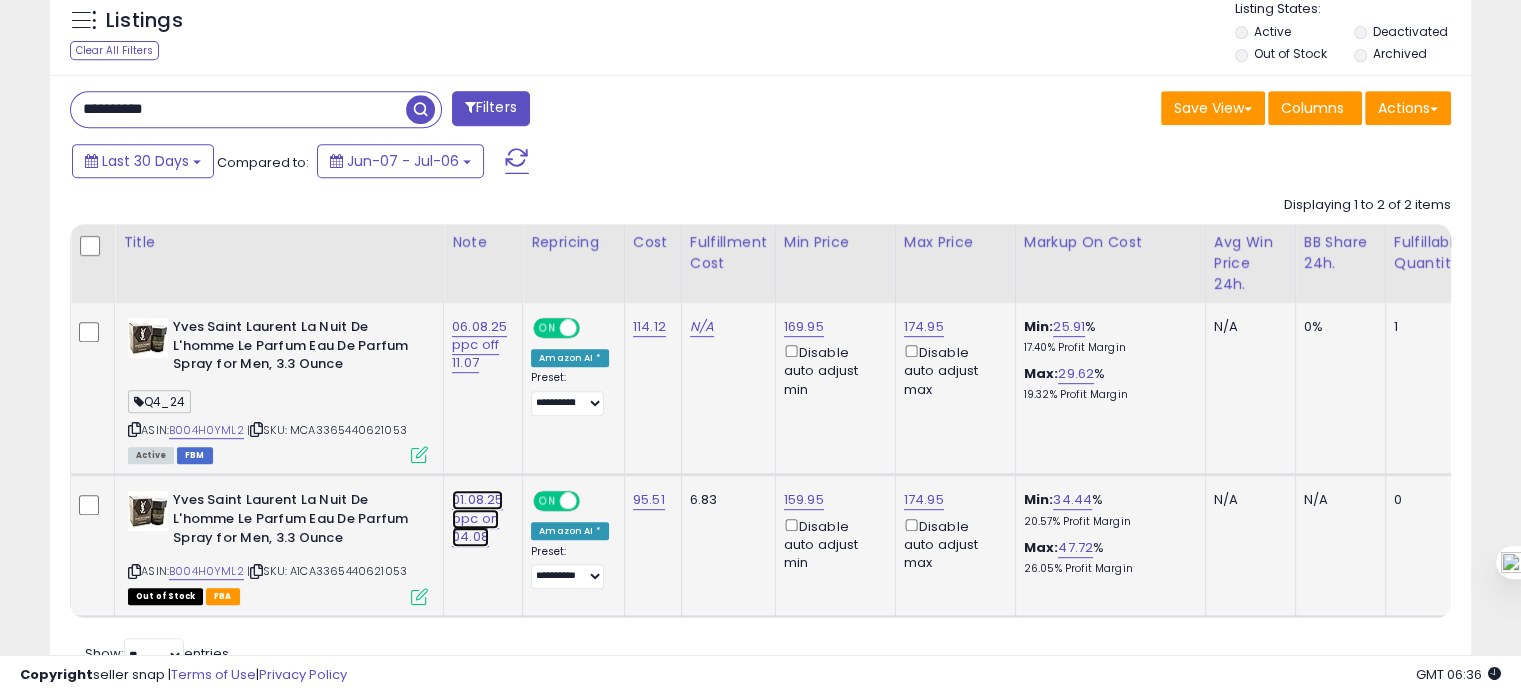 click on "01.08.25 ppc on 04.08" at bounding box center (479, 345) 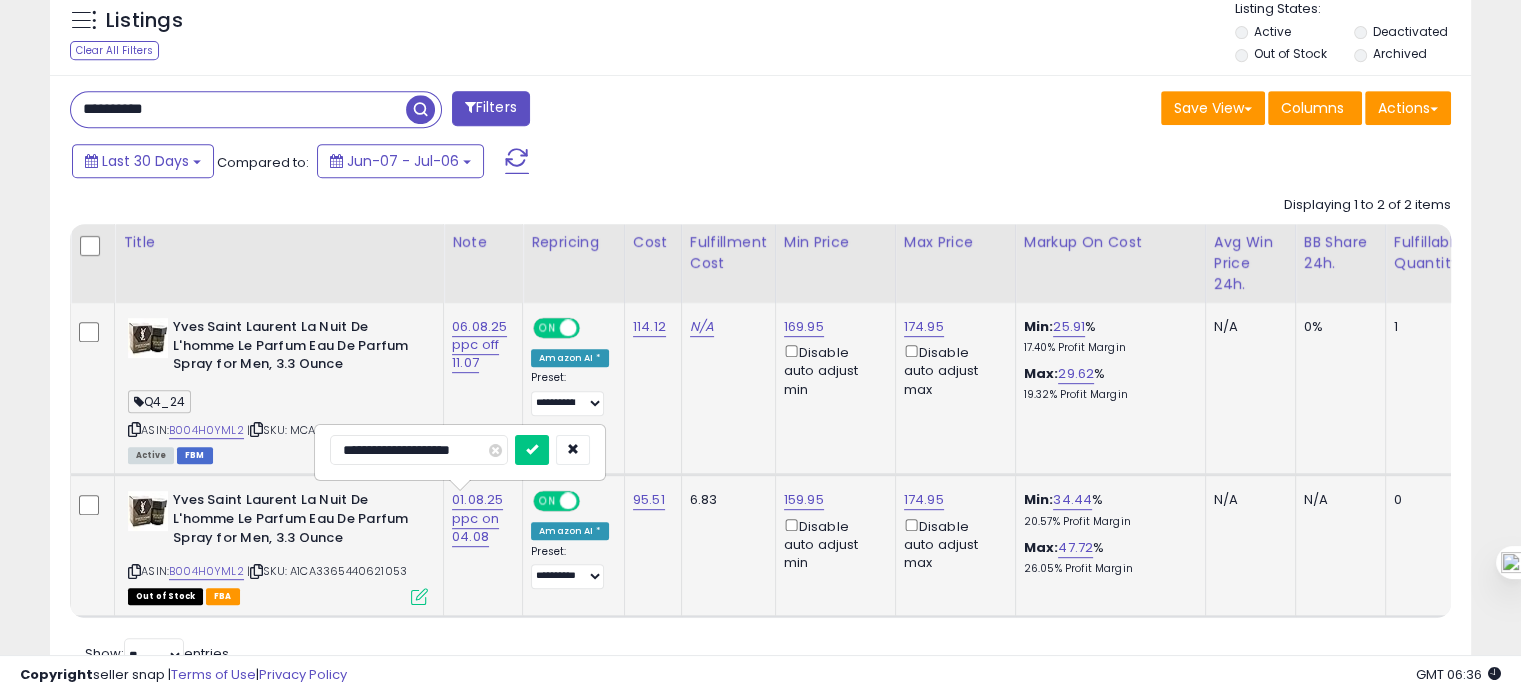 click on "**********" at bounding box center [419, 450] 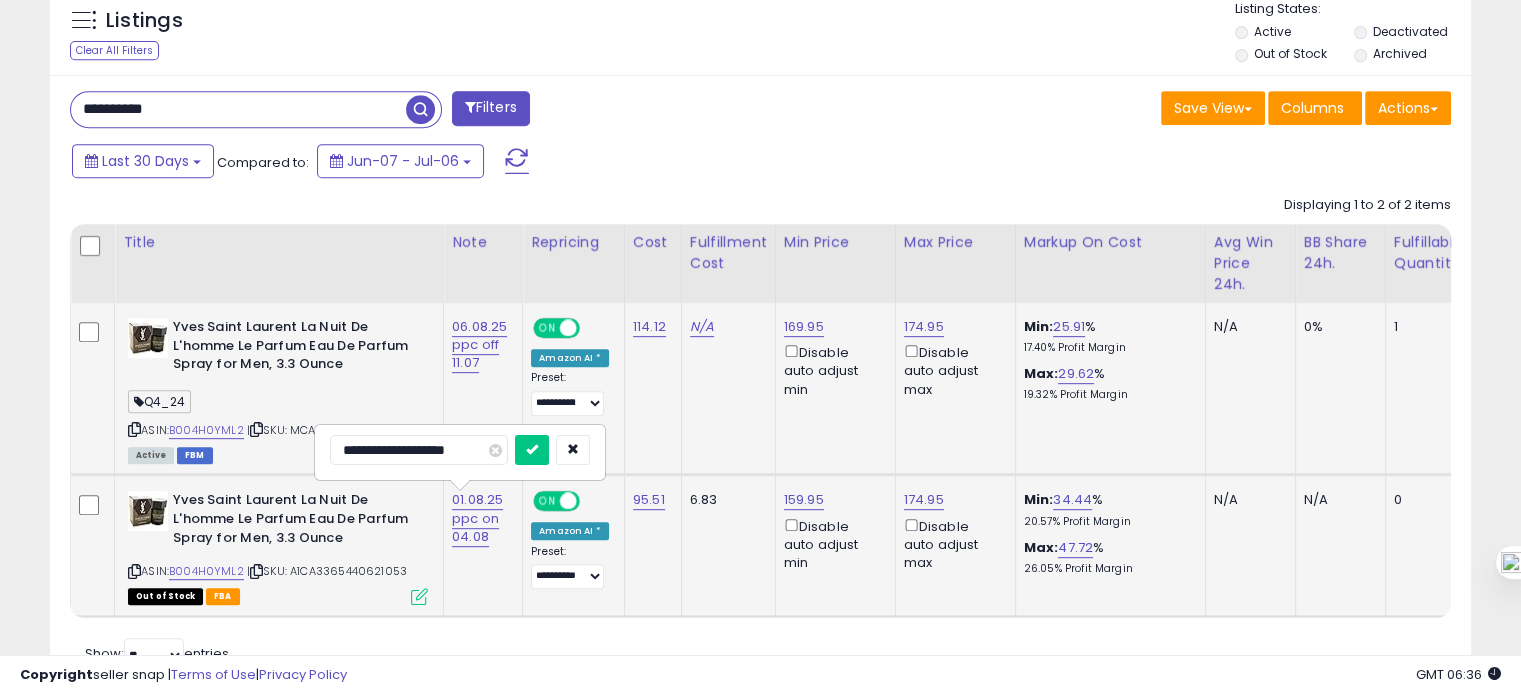 type on "**********" 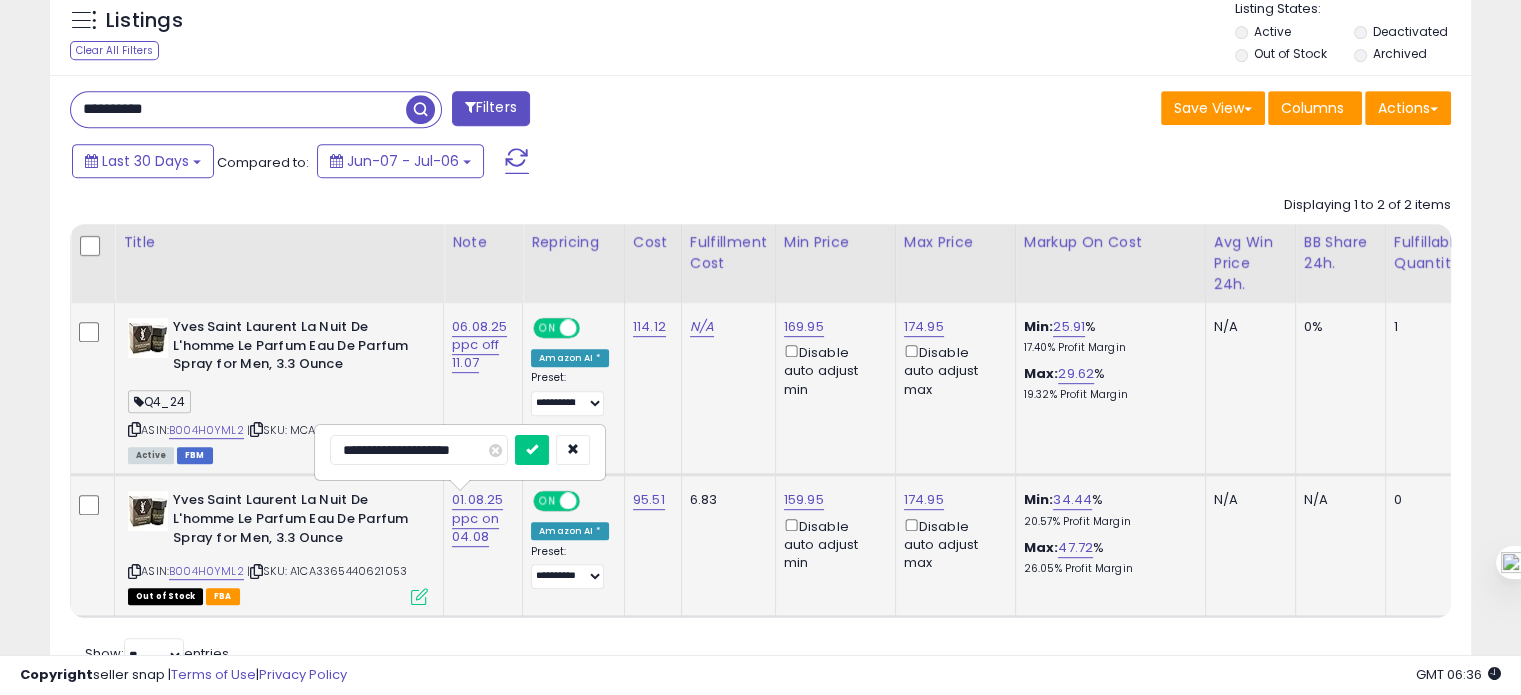 click at bounding box center [532, 450] 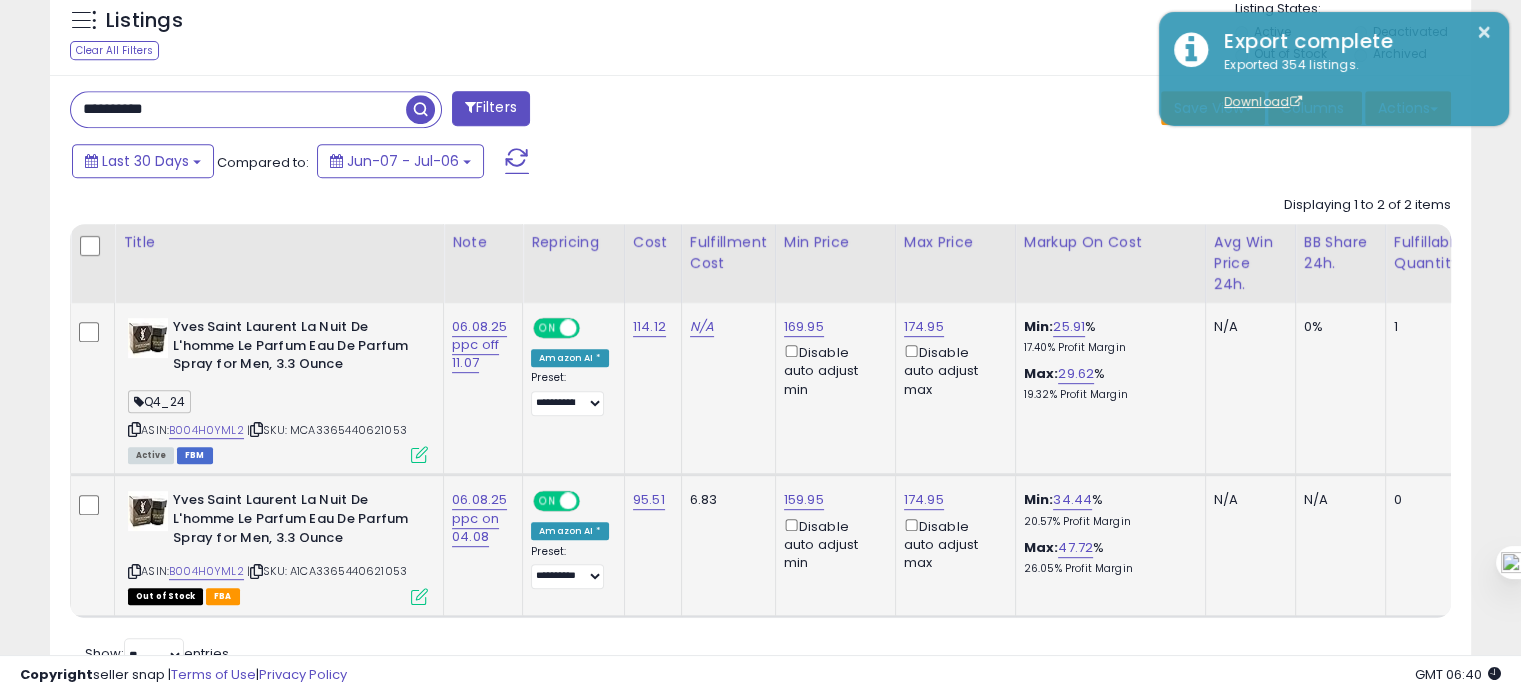 click on "**********" at bounding box center (238, 109) 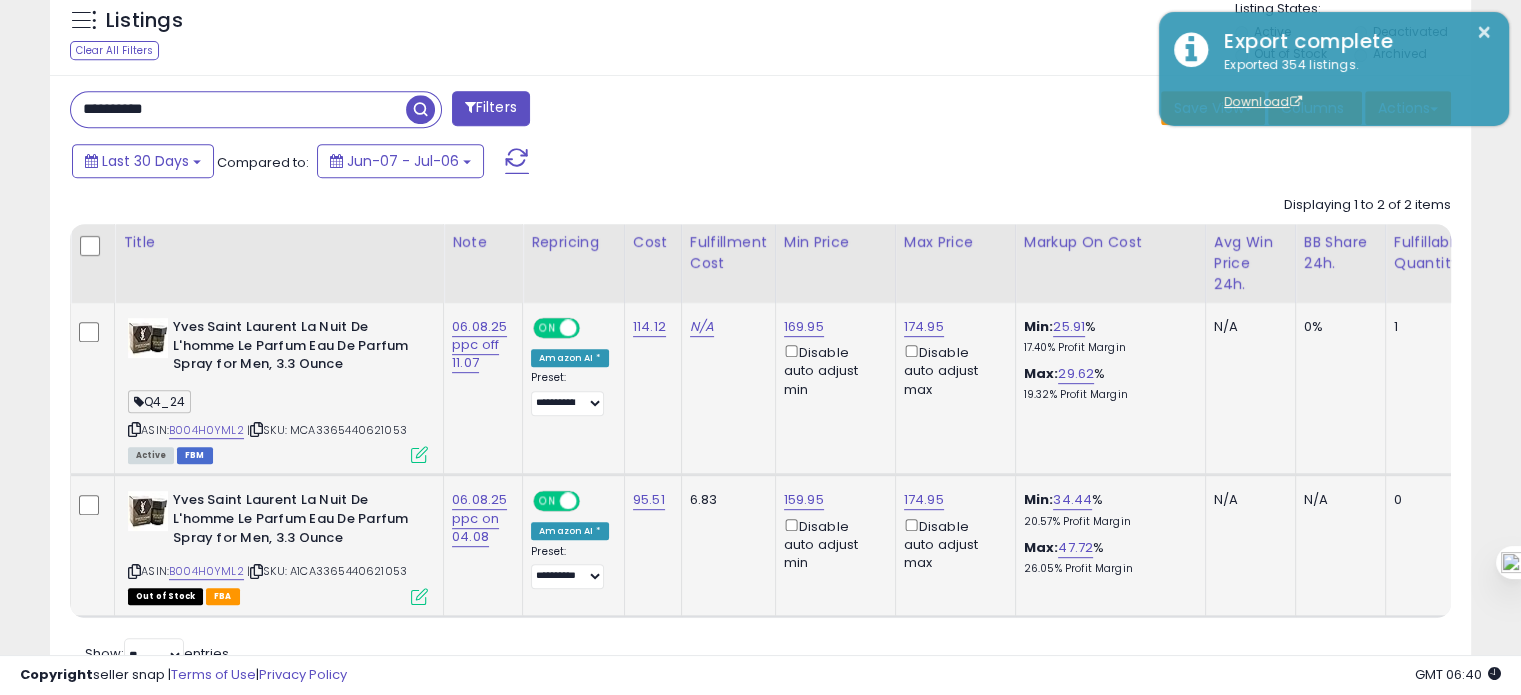 click on "**********" at bounding box center (238, 109) 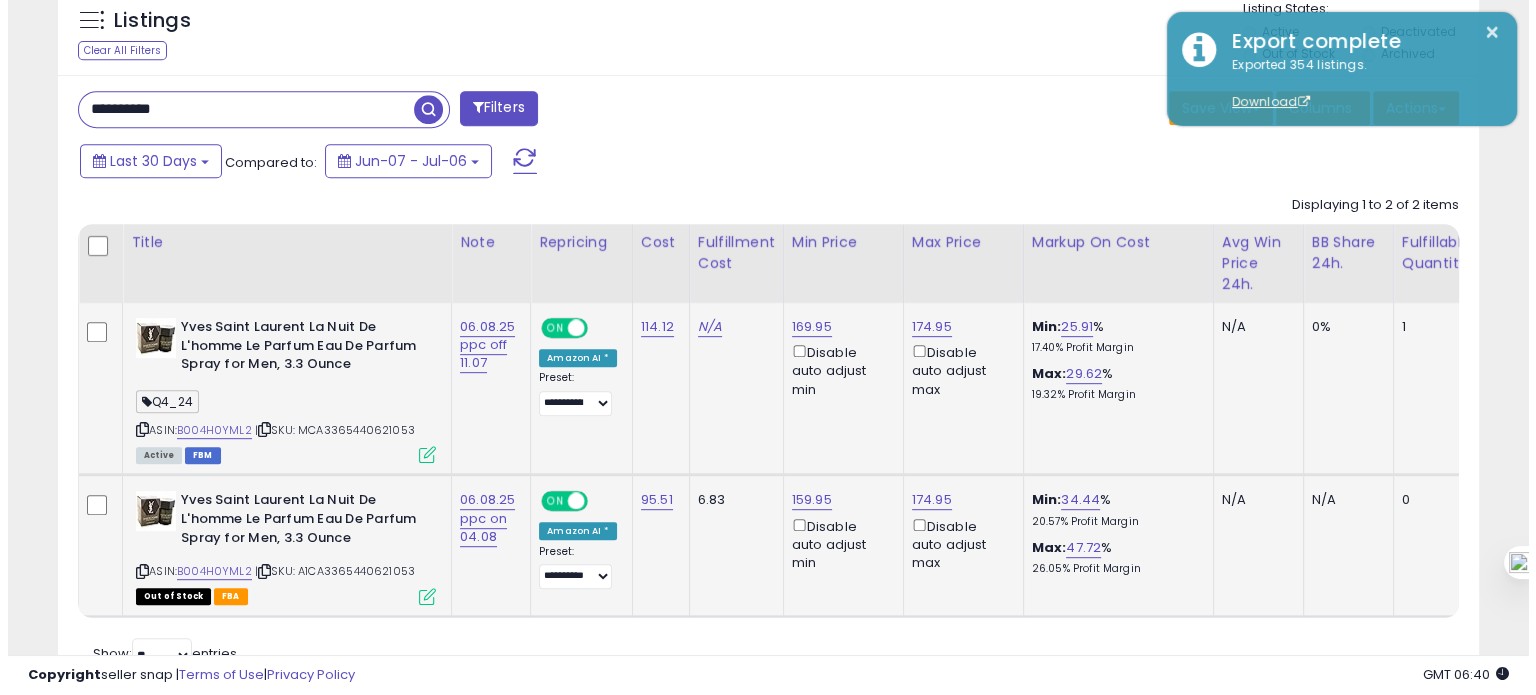 scroll, scrollTop: 674, scrollLeft: 0, axis: vertical 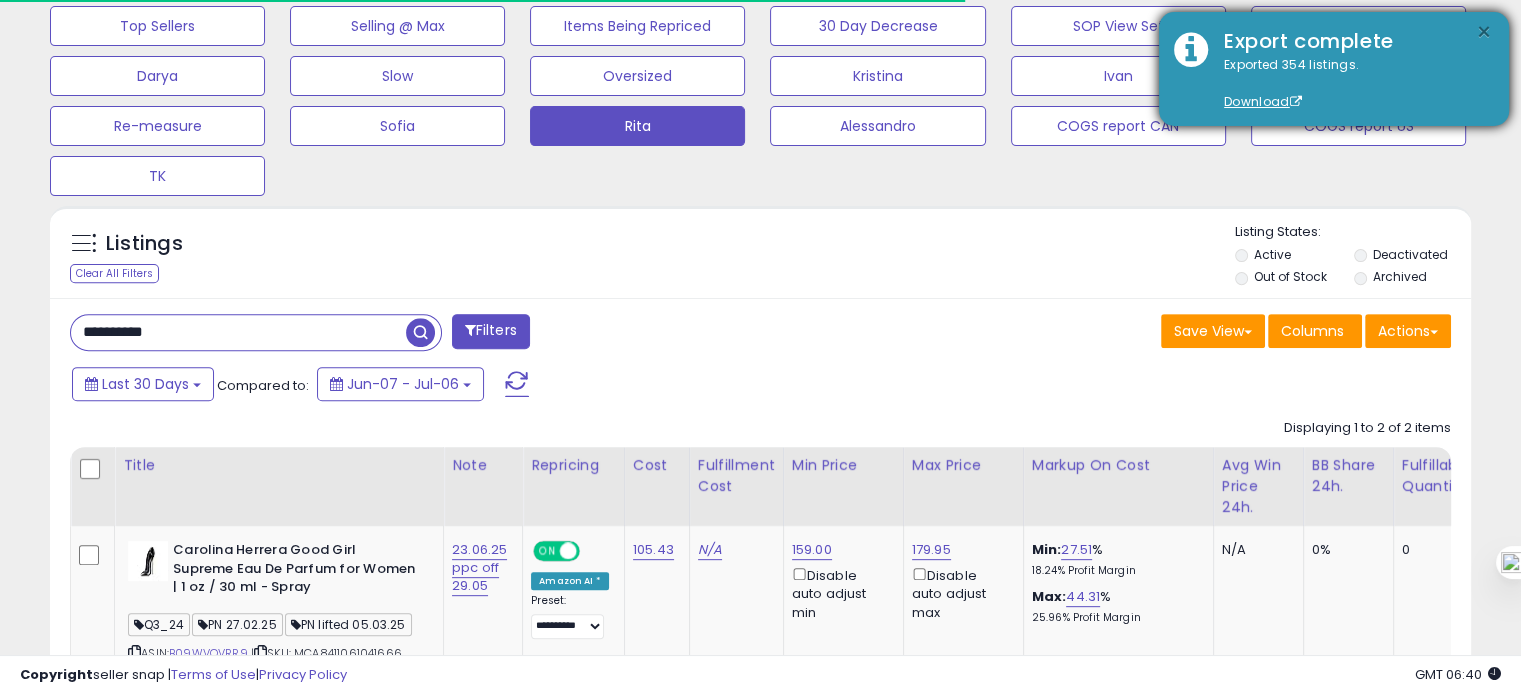 click on "×" at bounding box center [1484, 32] 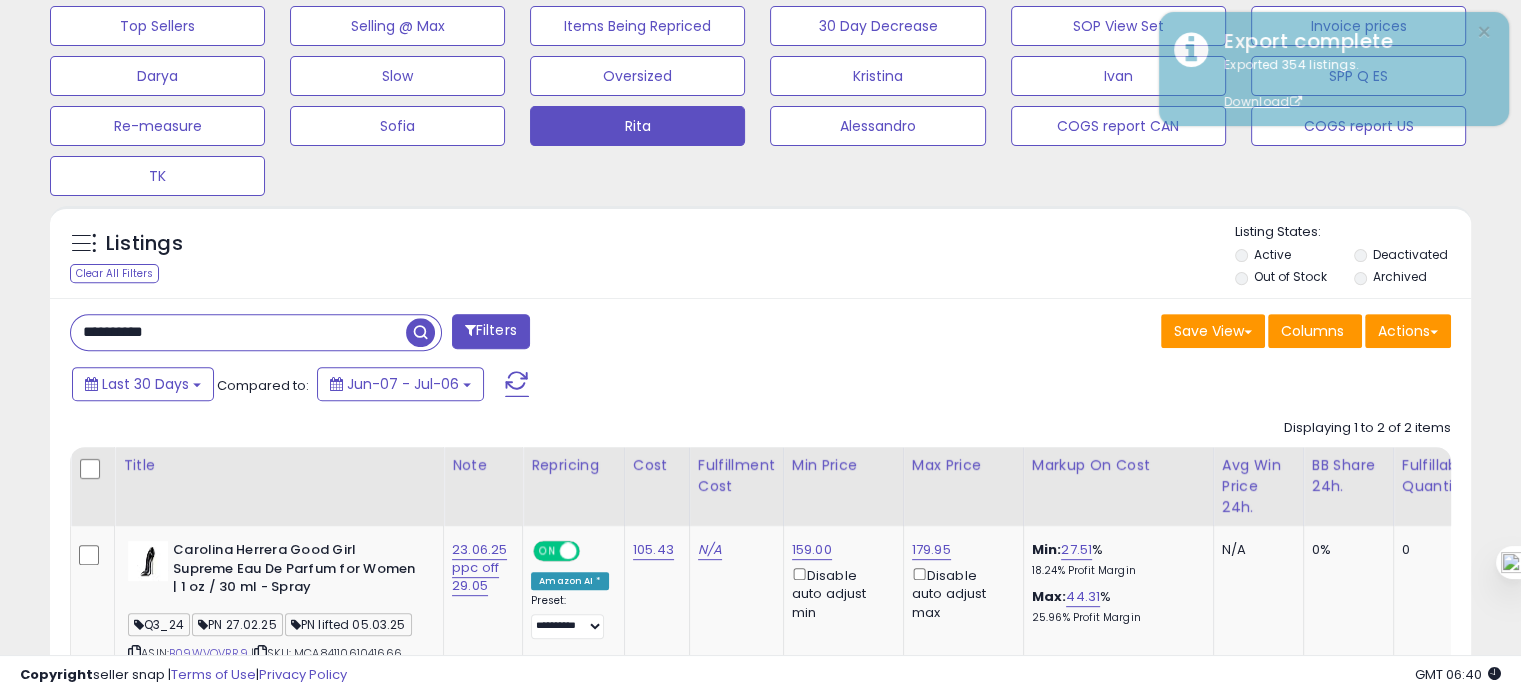 scroll, scrollTop: 999589, scrollLeft: 999176, axis: both 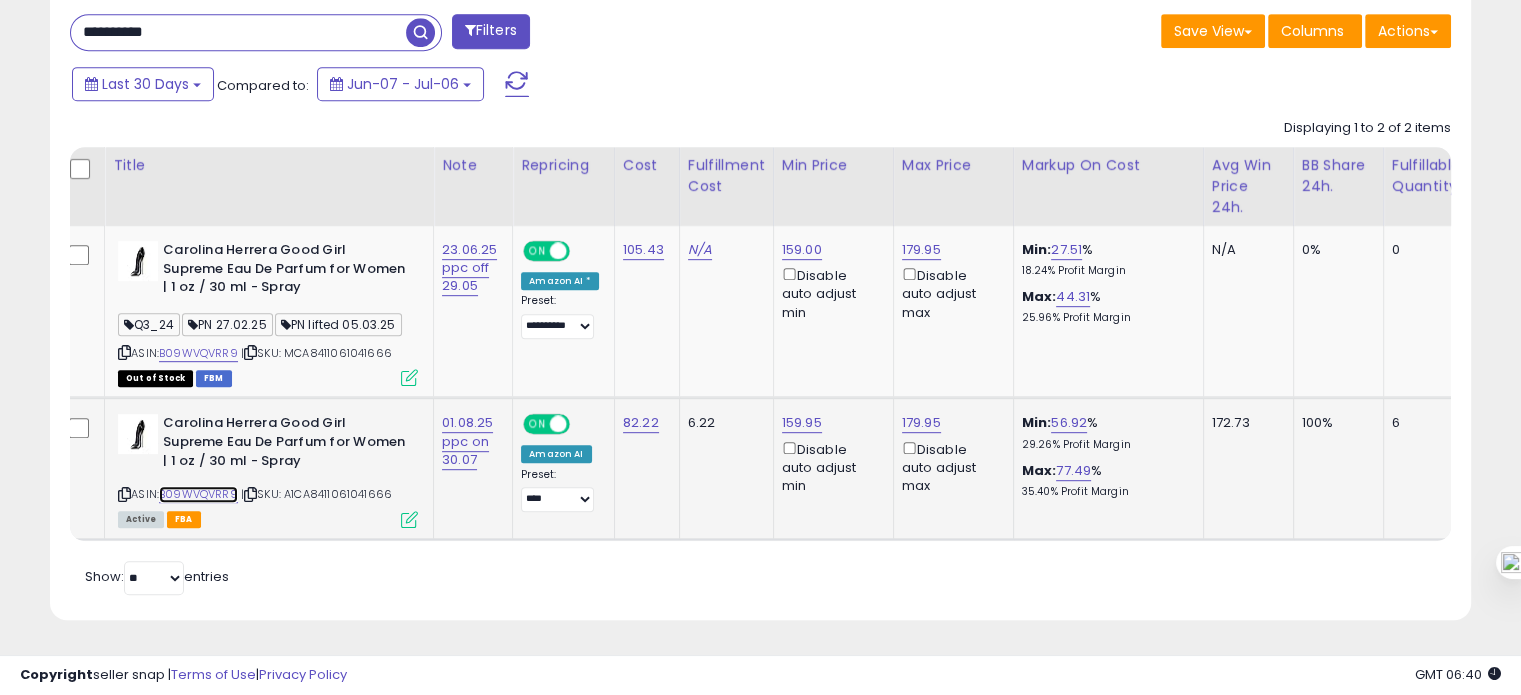 click on "B09WVQVRR9" at bounding box center [198, 494] 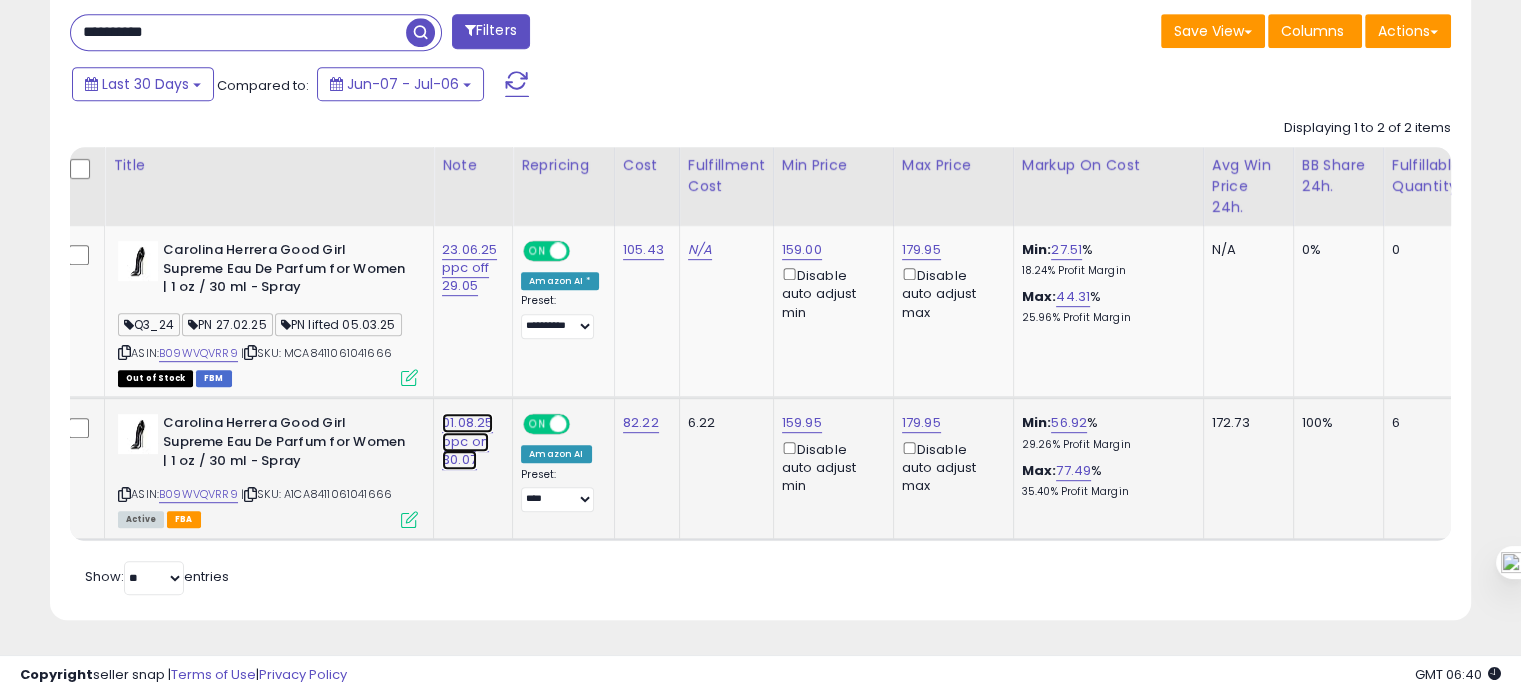 click on "01.08.25 ppc on 30.07" at bounding box center (469, 268) 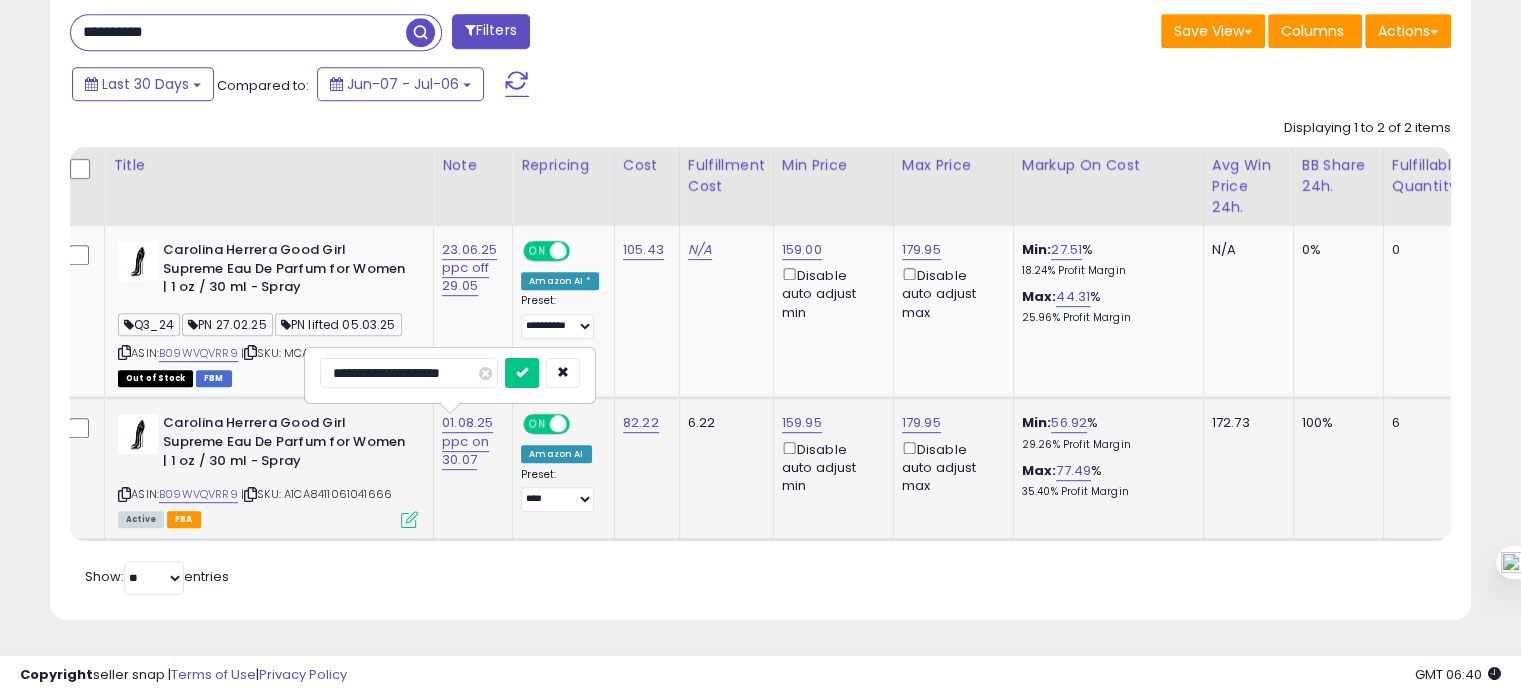 click on "**********" at bounding box center [409, 373] 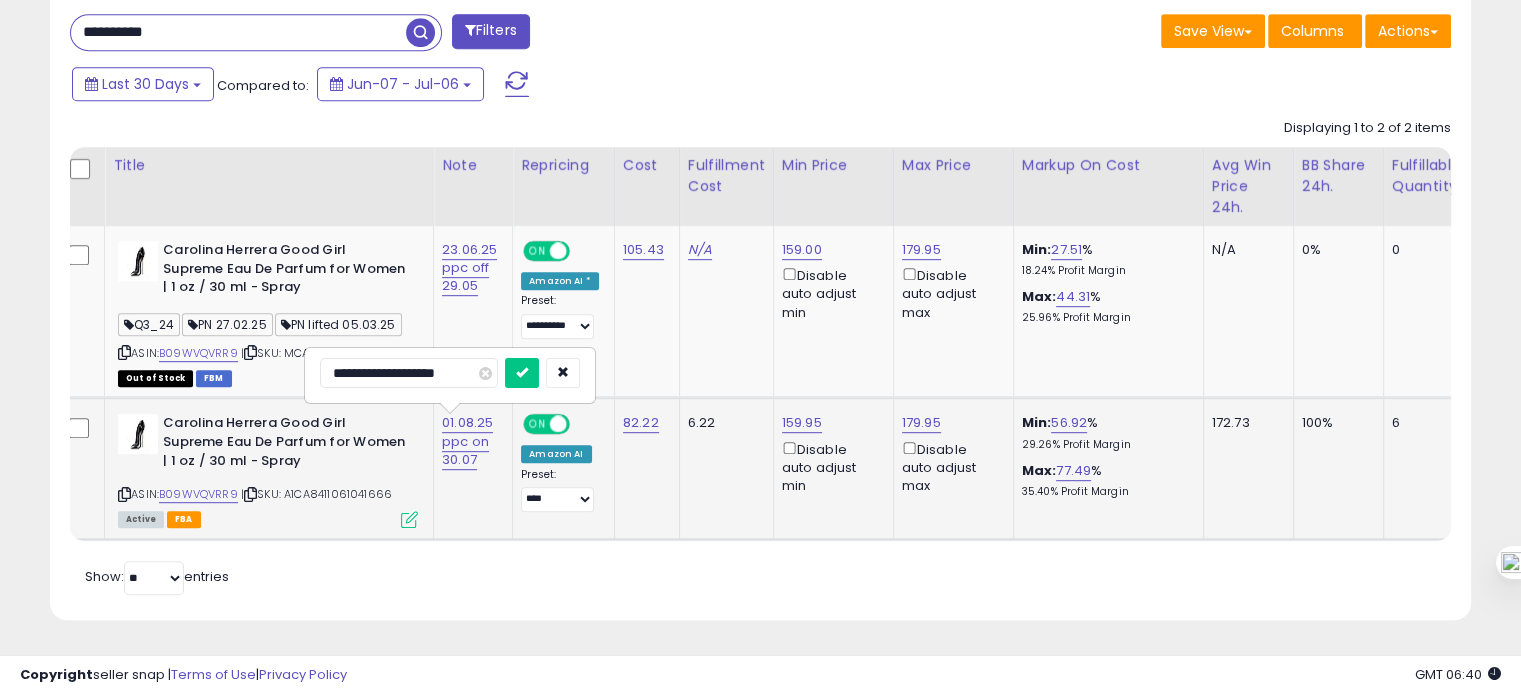 type on "**********" 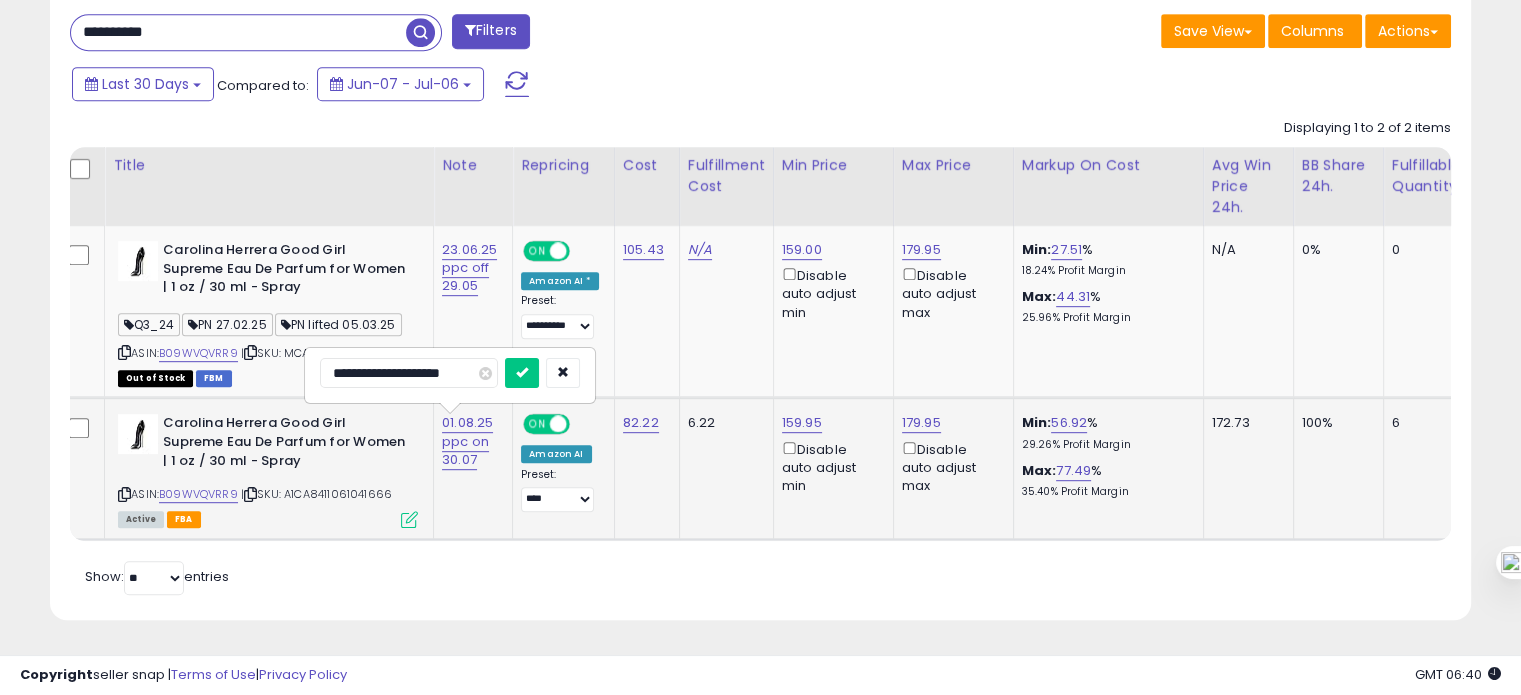 click at bounding box center (522, 373) 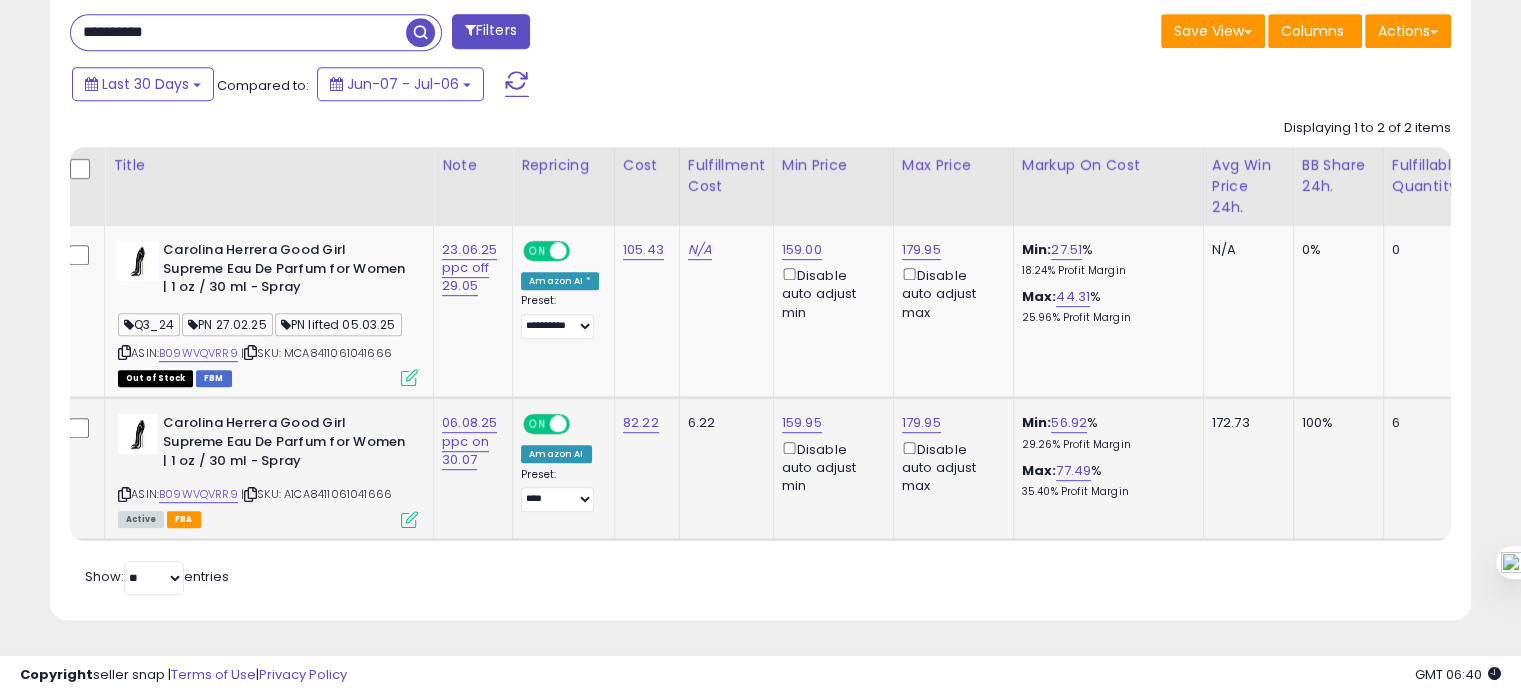 click on "**********" at bounding box center [238, 32] 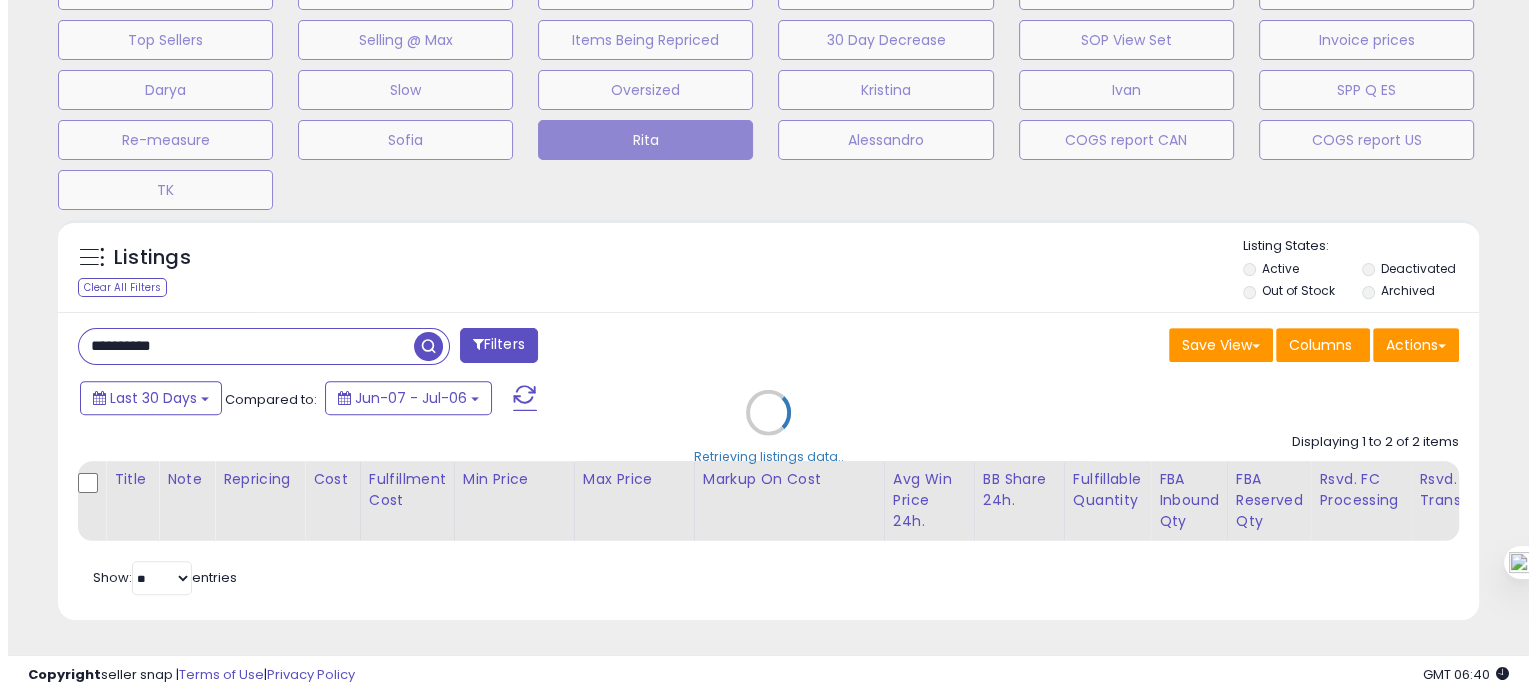 scroll, scrollTop: 674, scrollLeft: 0, axis: vertical 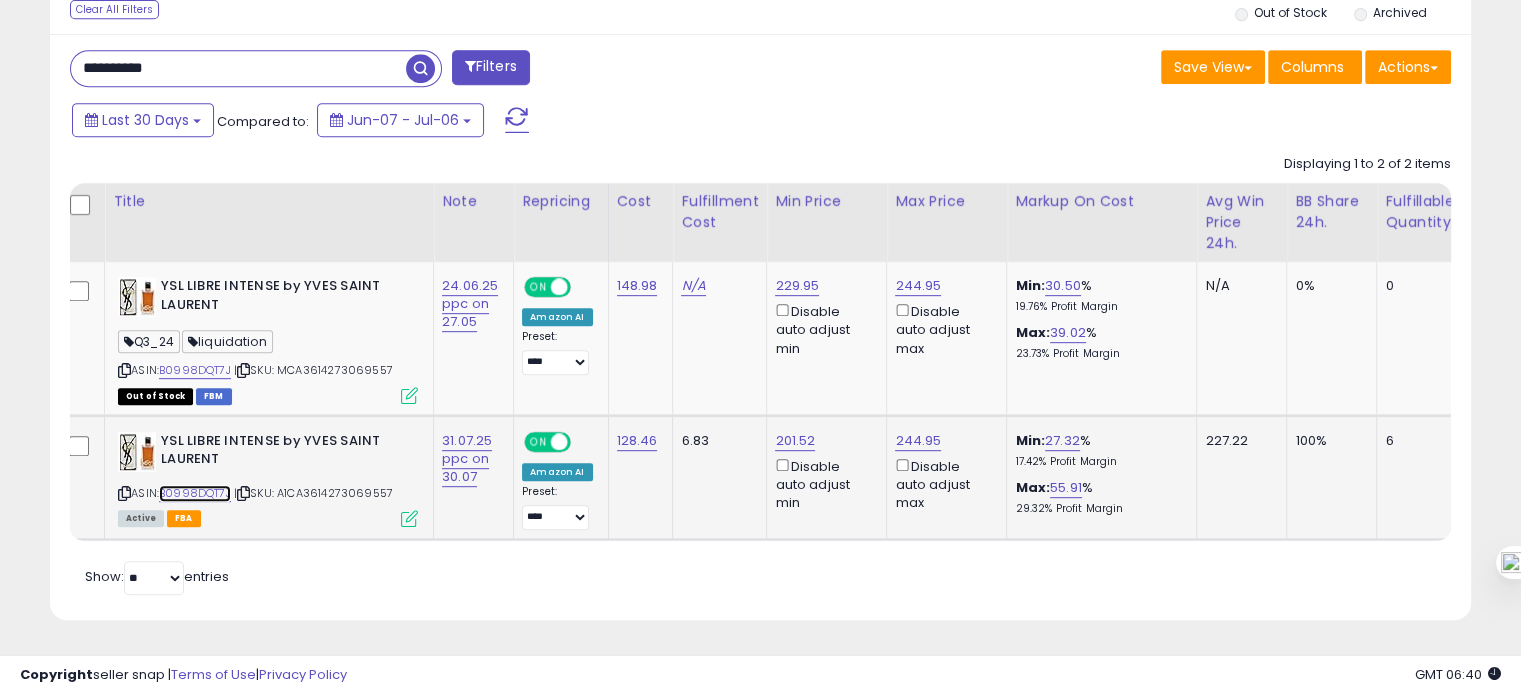 click on "B0998DQT7J" at bounding box center [195, 493] 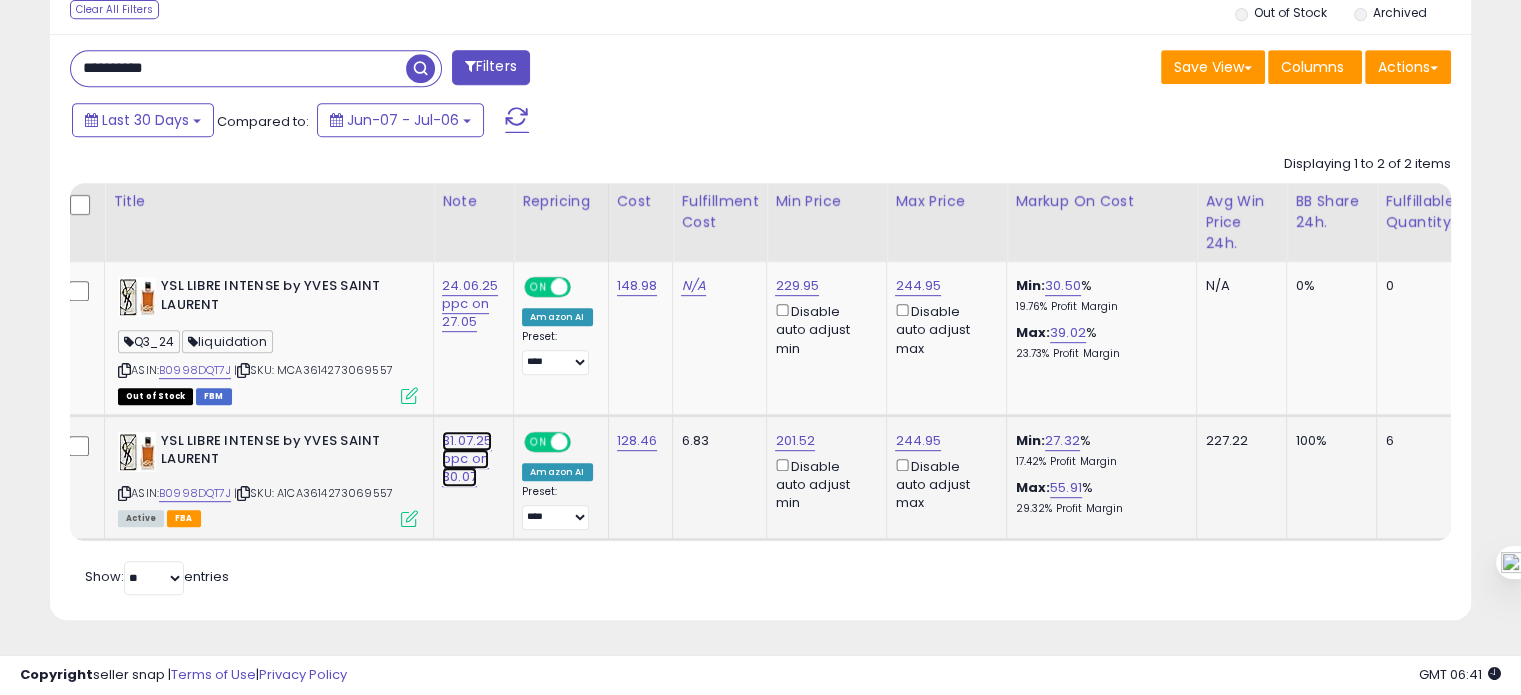 click on "31.07.25 ppc on 30.07" at bounding box center (470, 304) 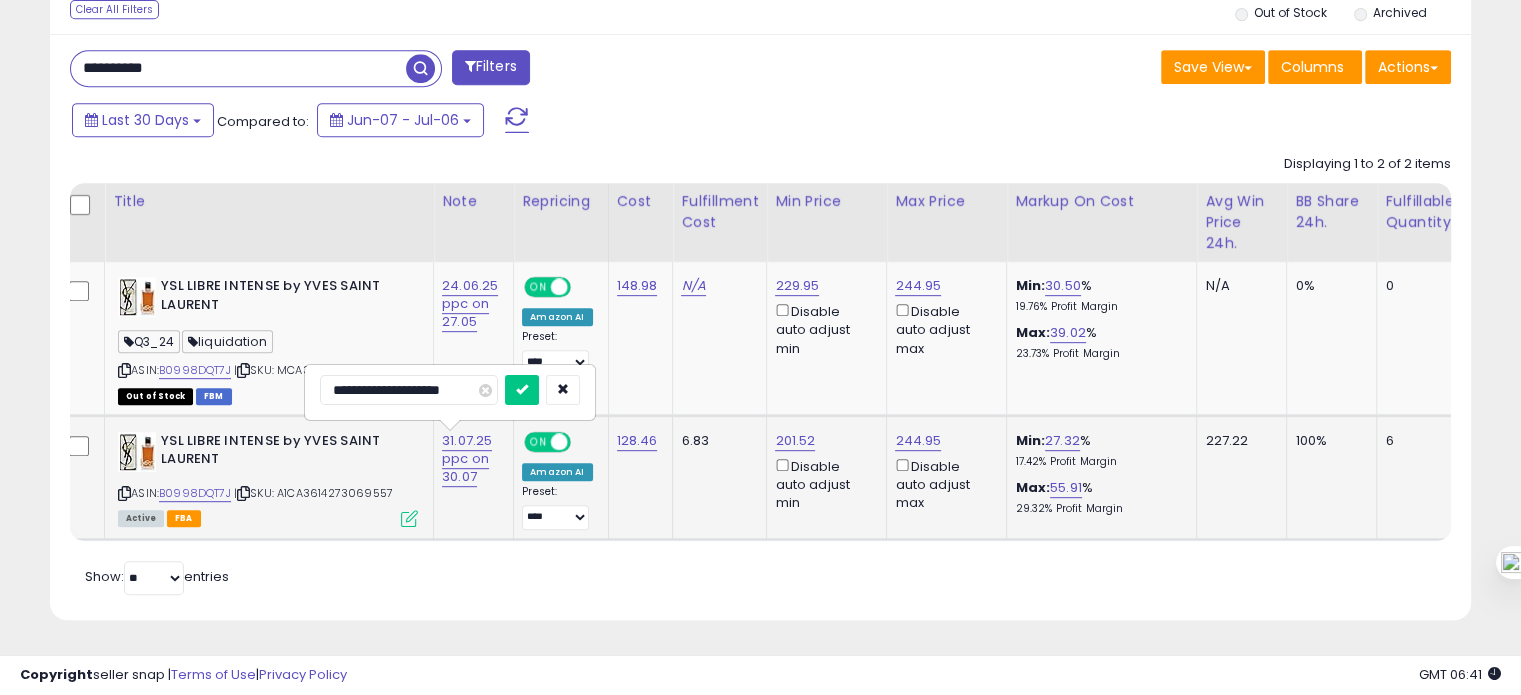 drag, startPoint x: 365, startPoint y: 371, endPoint x: 325, endPoint y: 375, distance: 40.1995 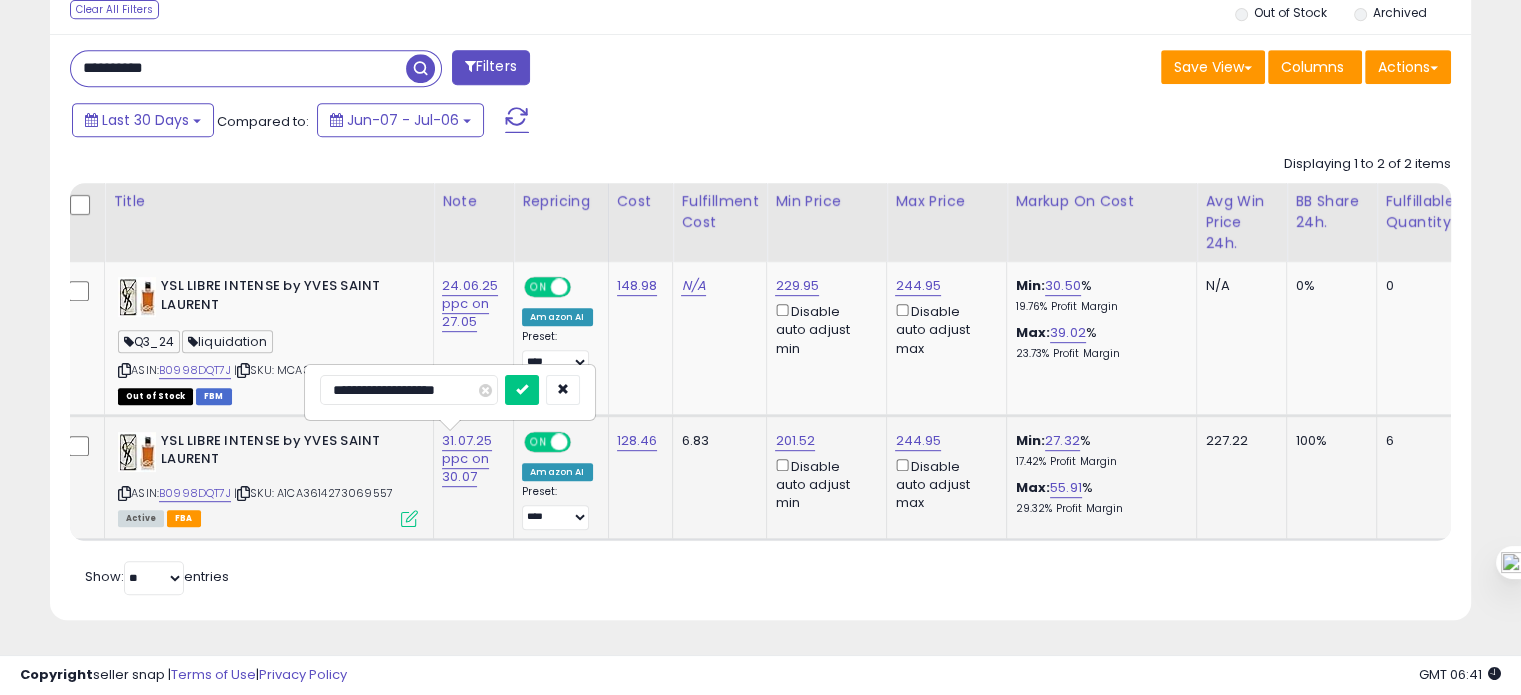 type on "**********" 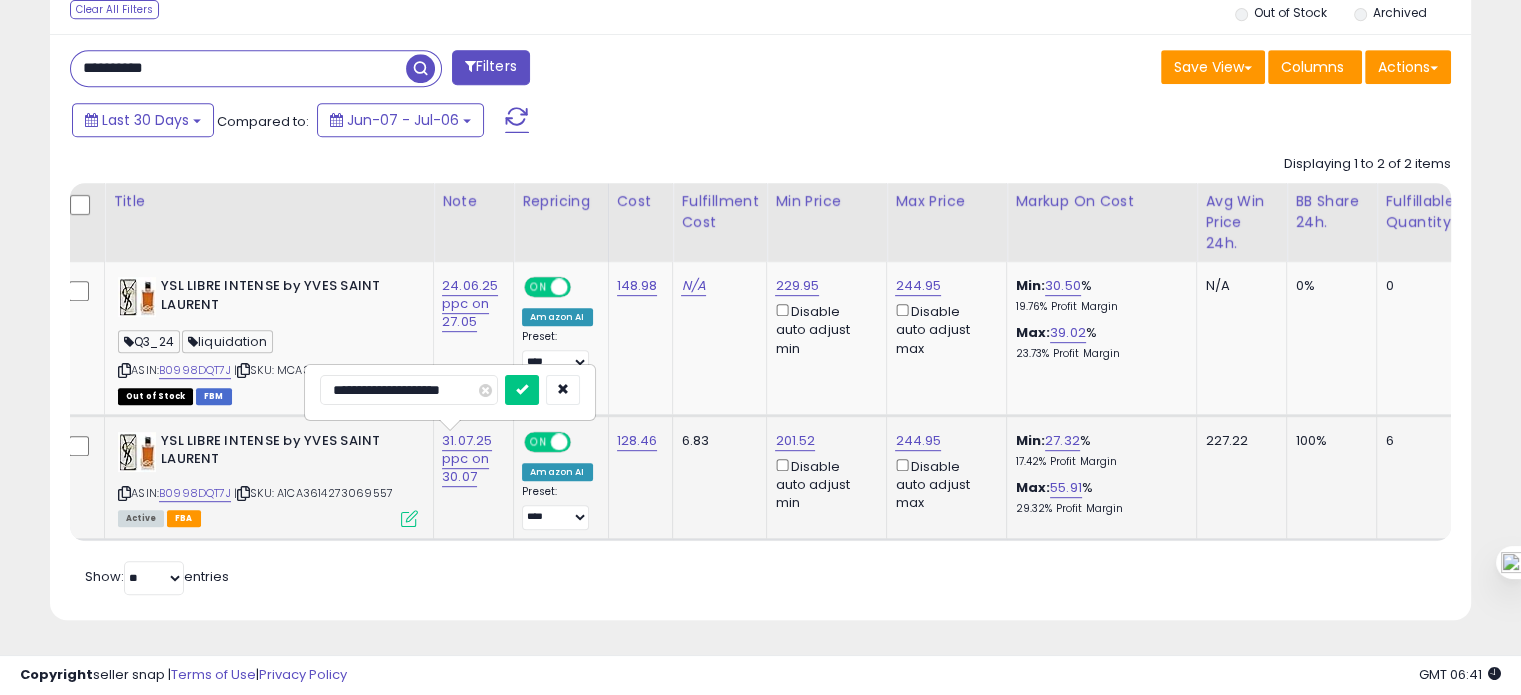 click at bounding box center (522, 390) 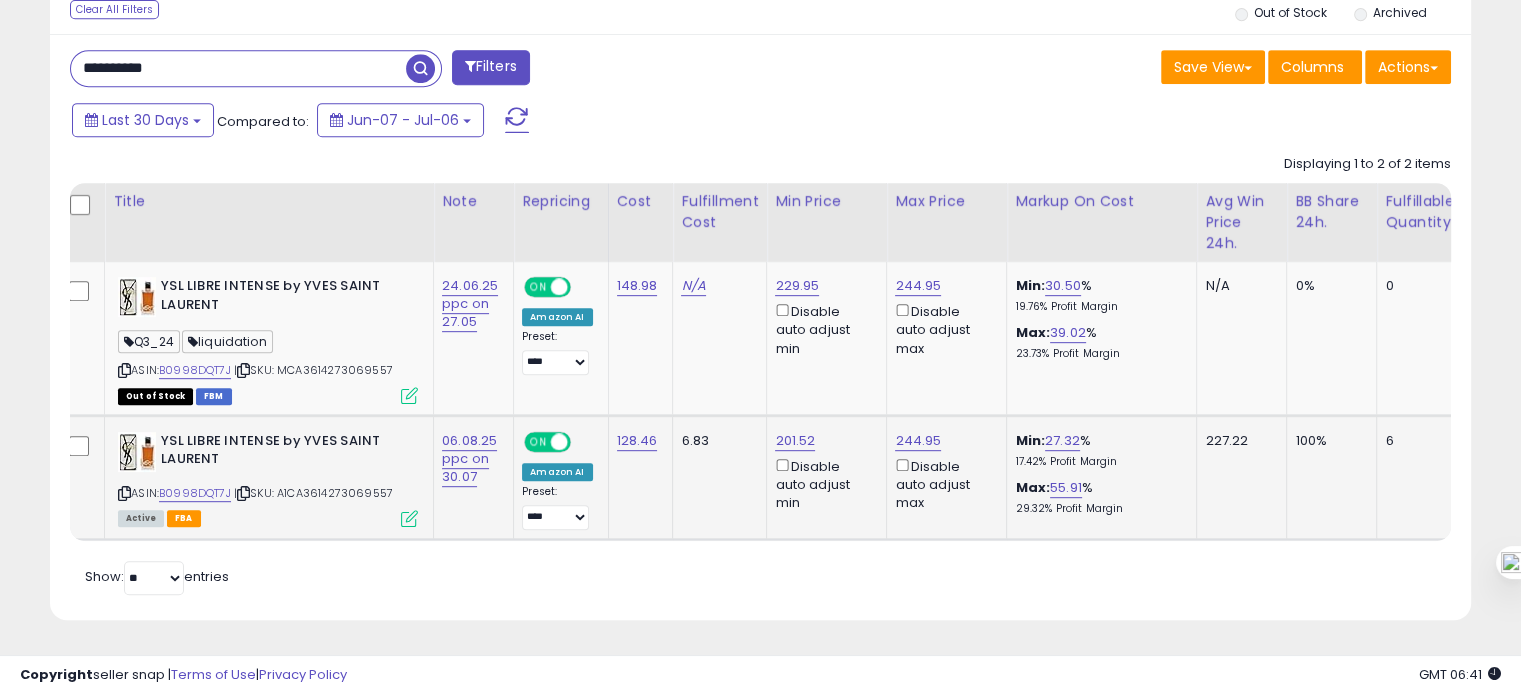 click on "**********" at bounding box center (238, 68) 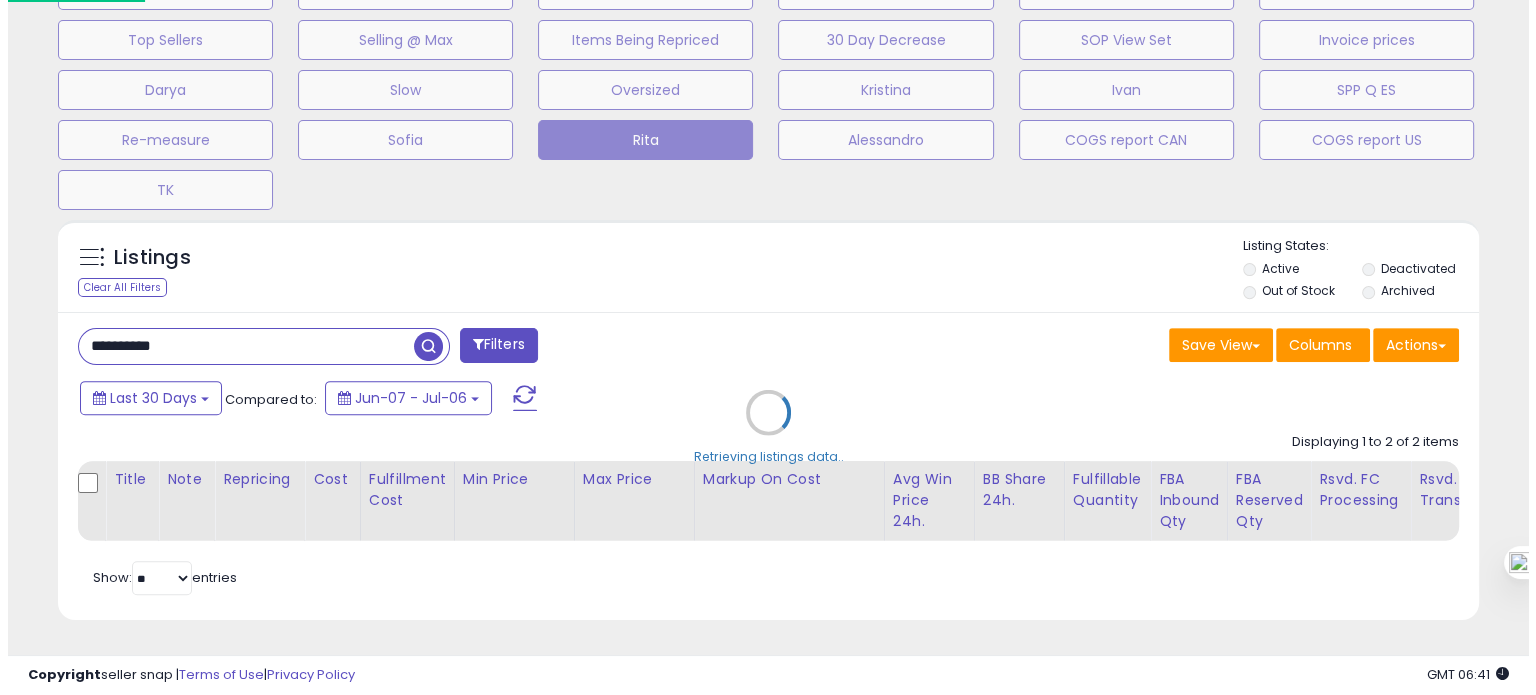 scroll, scrollTop: 674, scrollLeft: 0, axis: vertical 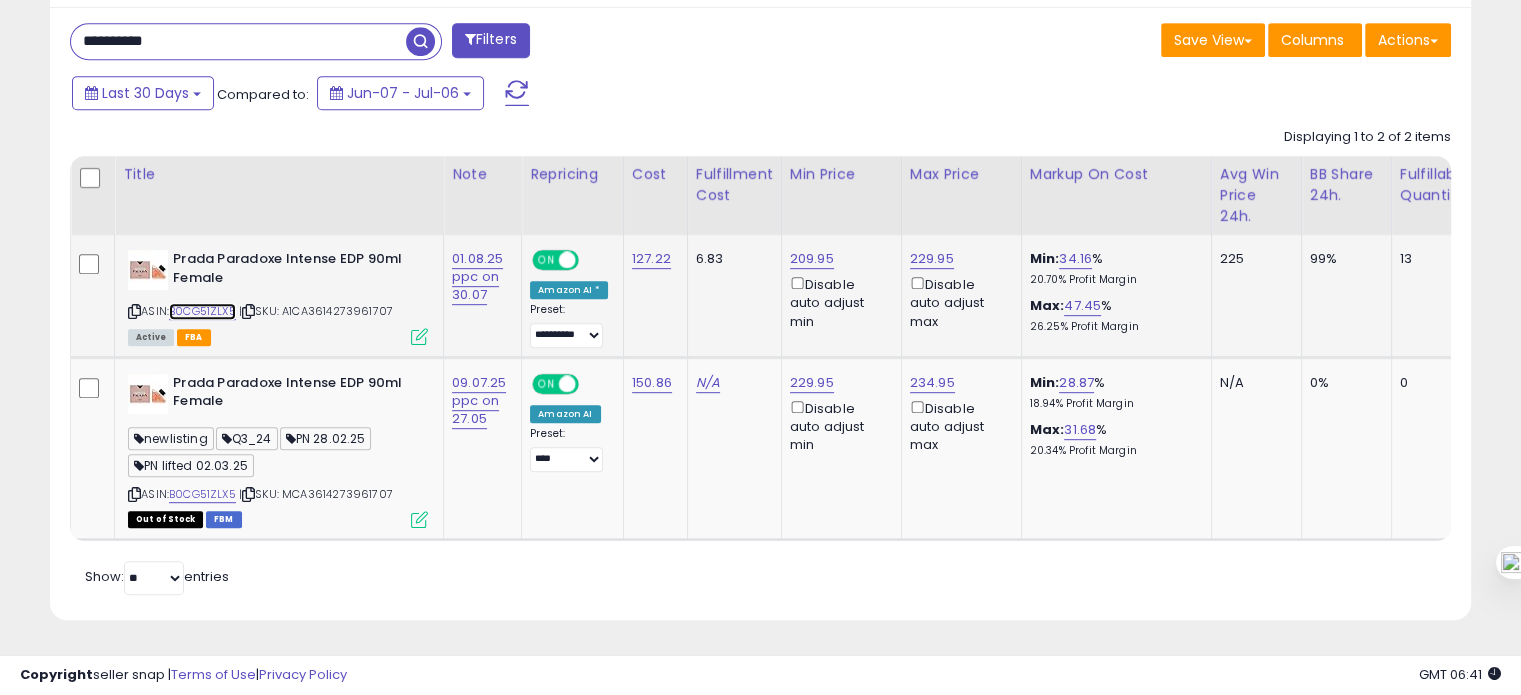 click on "B0CG51ZLX5" at bounding box center [202, 311] 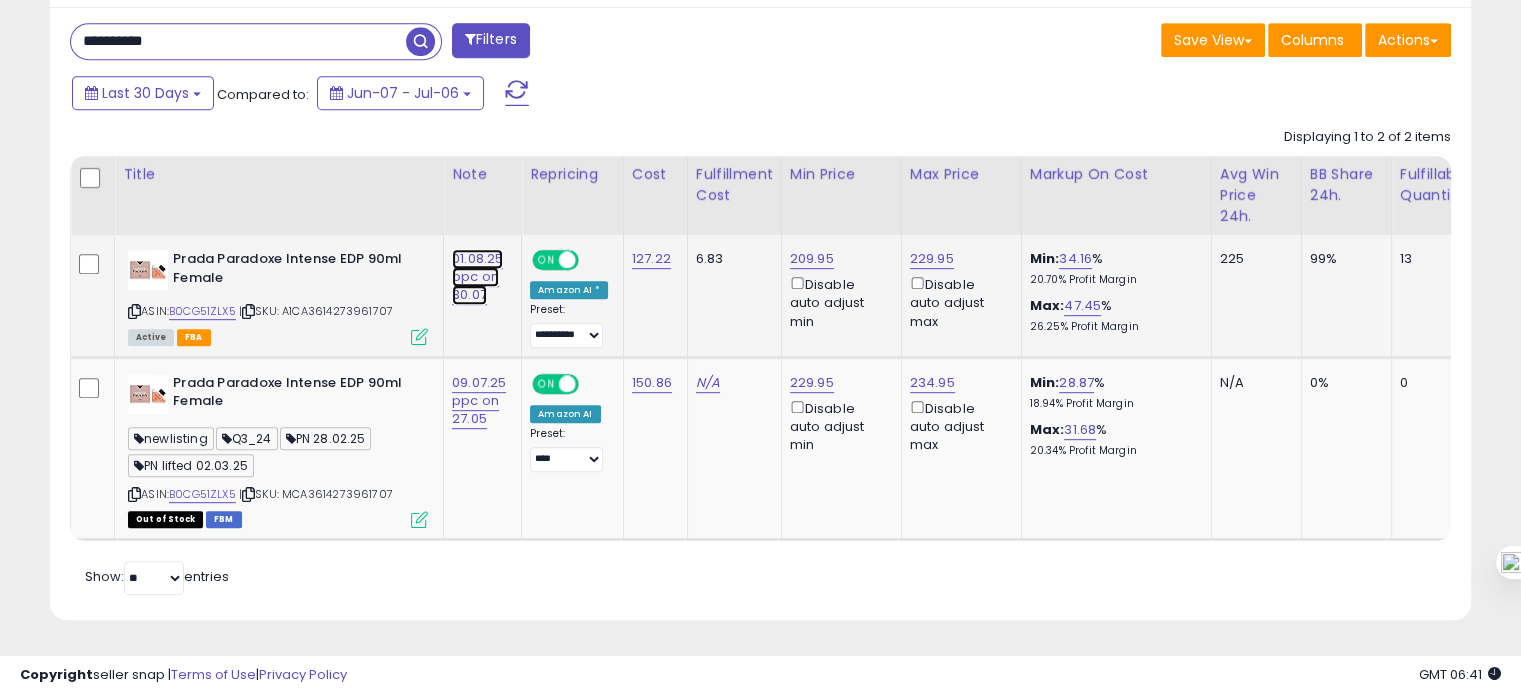 click on "01.08.25 ppc on 30.07" at bounding box center [477, 277] 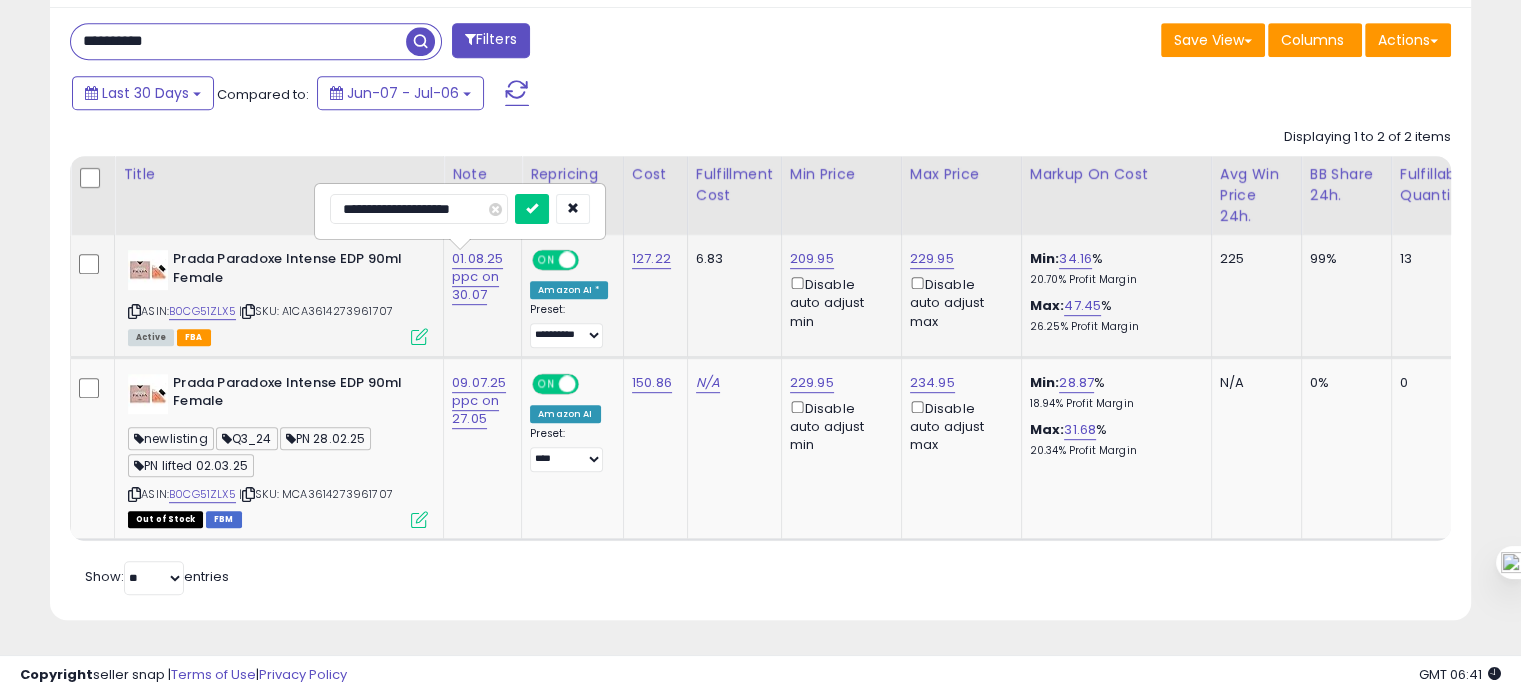 click on "**********" at bounding box center (419, 209) 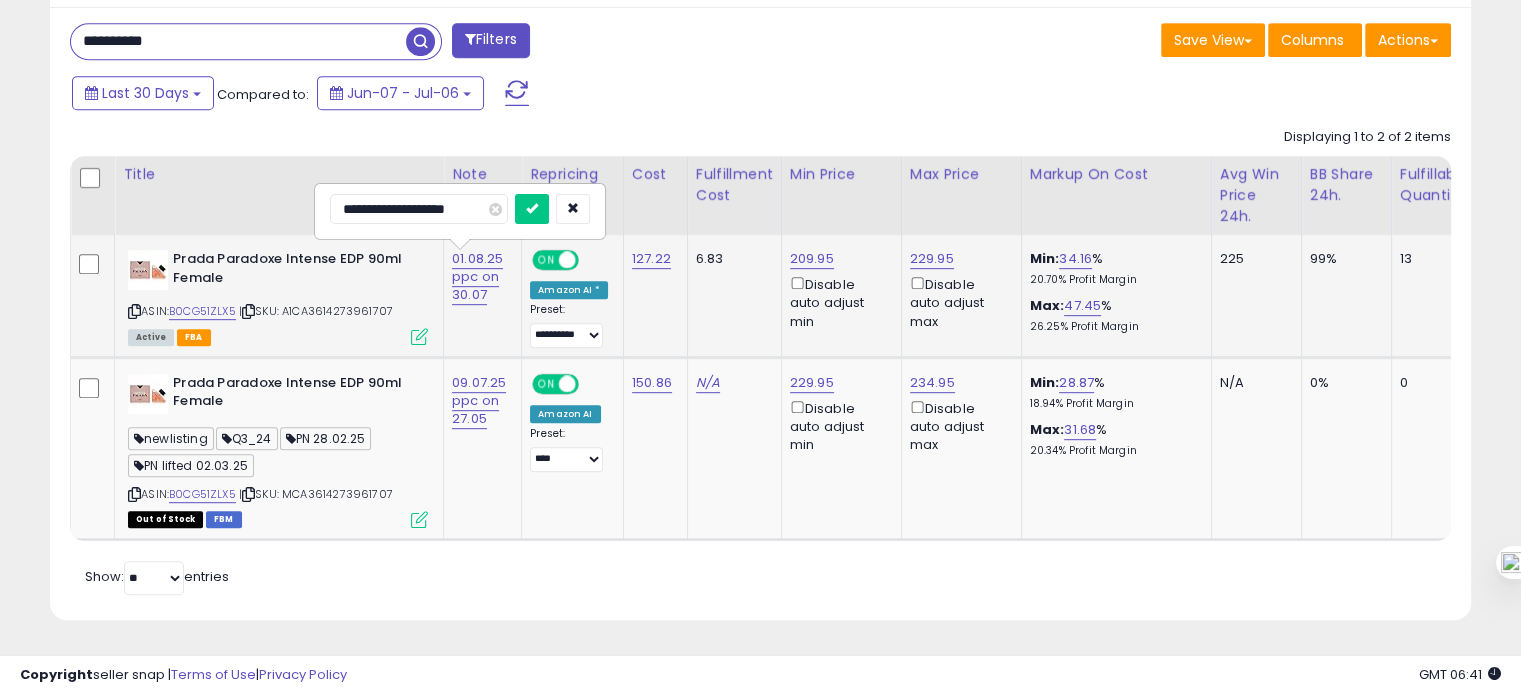 type on "**********" 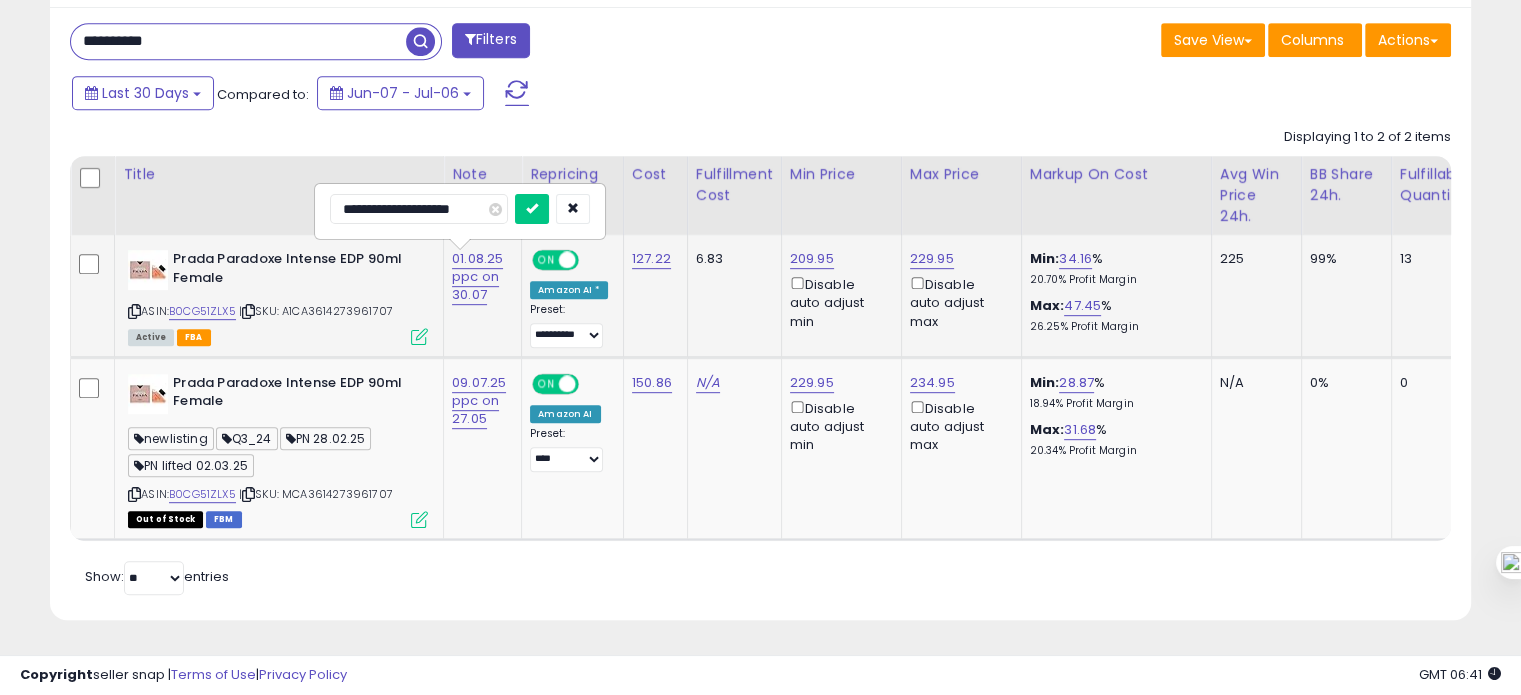 click at bounding box center [532, 209] 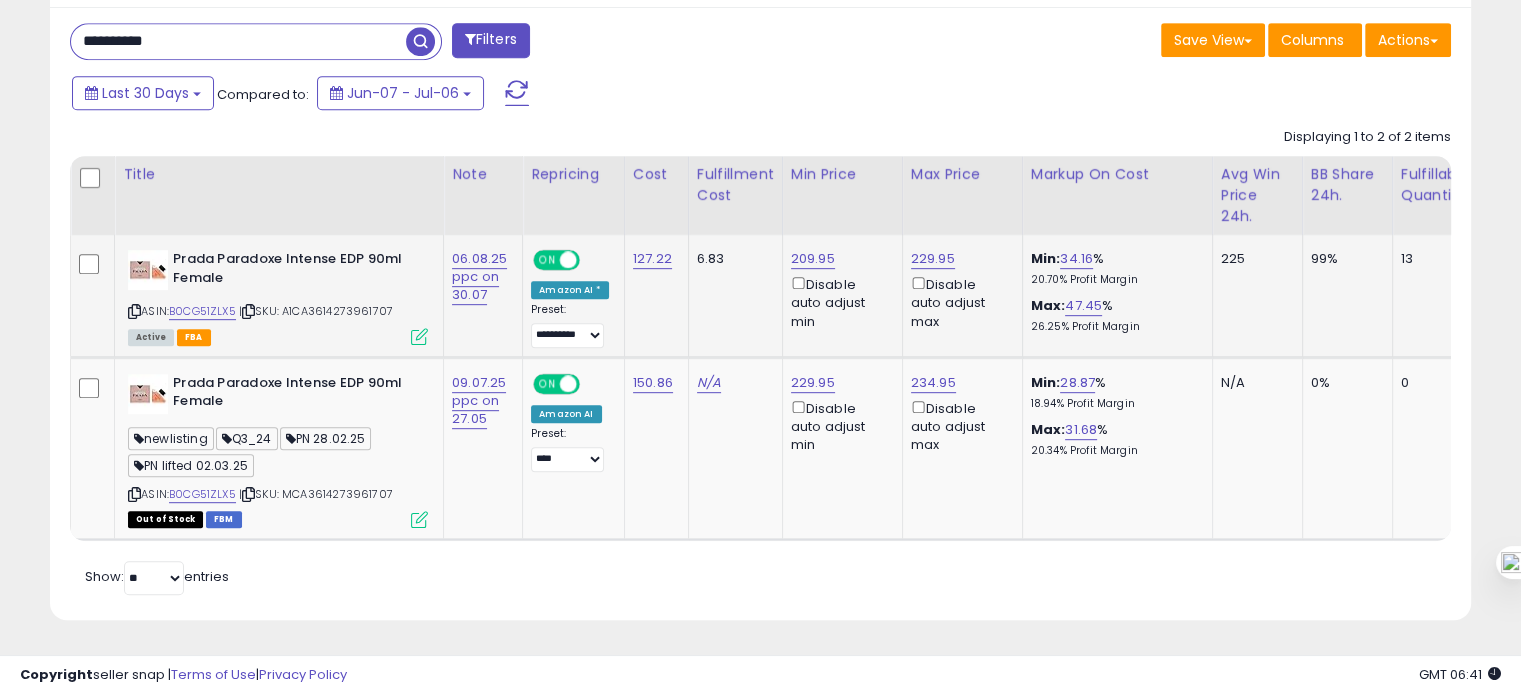 click on "**********" at bounding box center [238, 41] 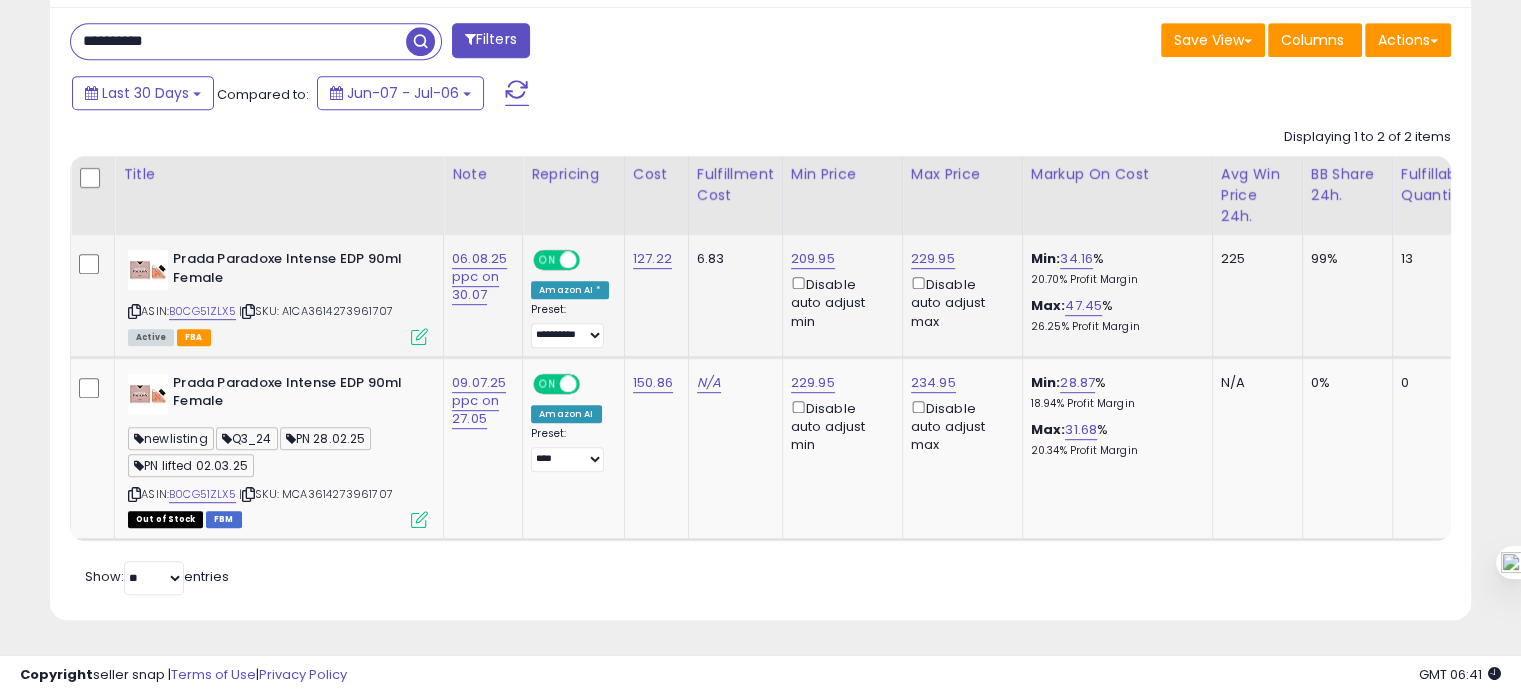 paste 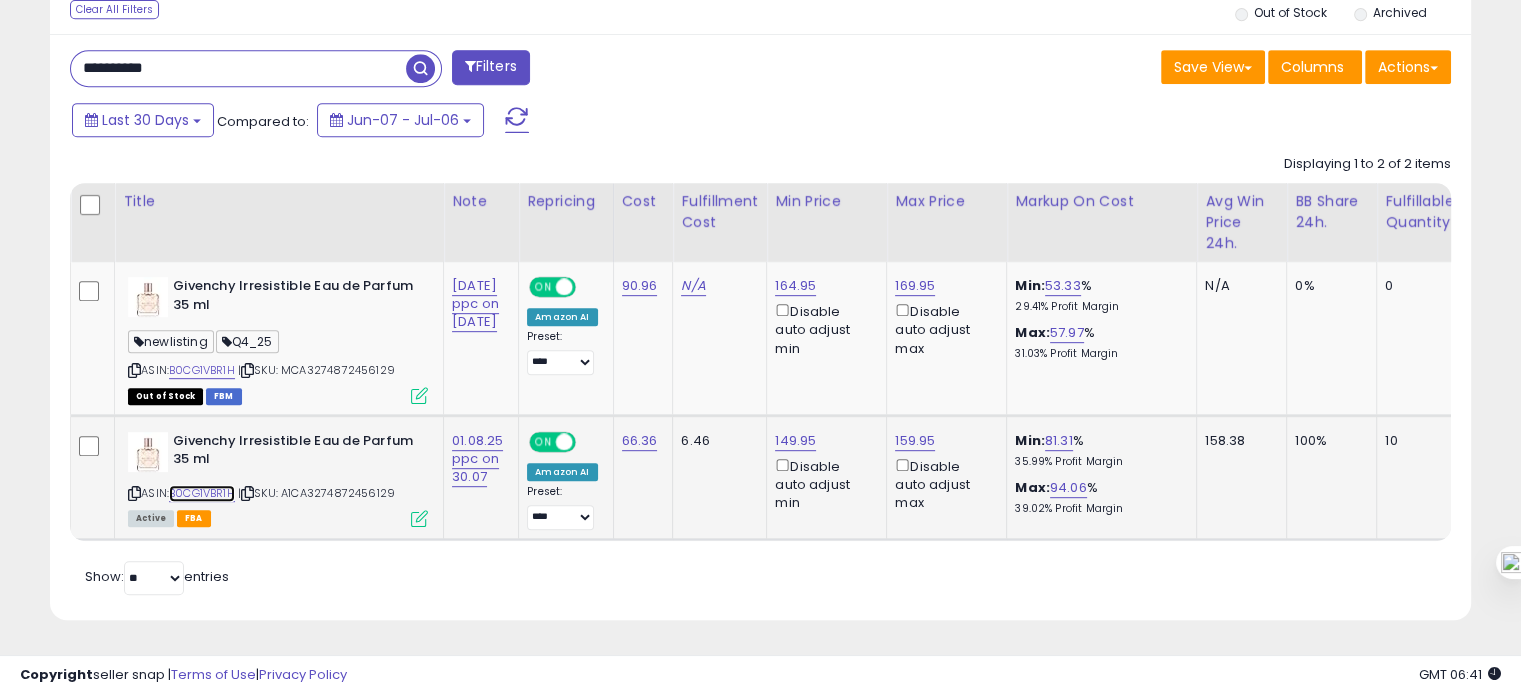 click on "B0CG1VBR1H" at bounding box center (202, 493) 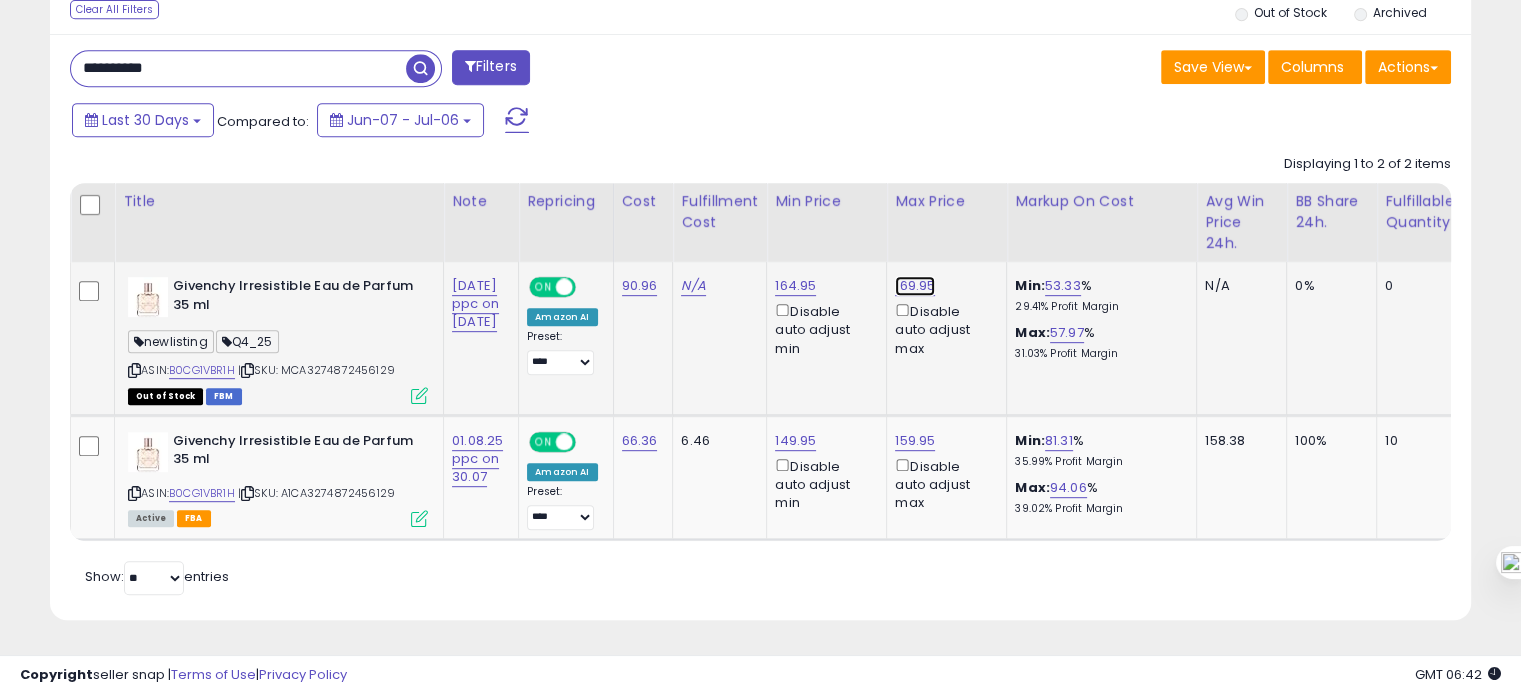 click on "169.95" at bounding box center (915, 286) 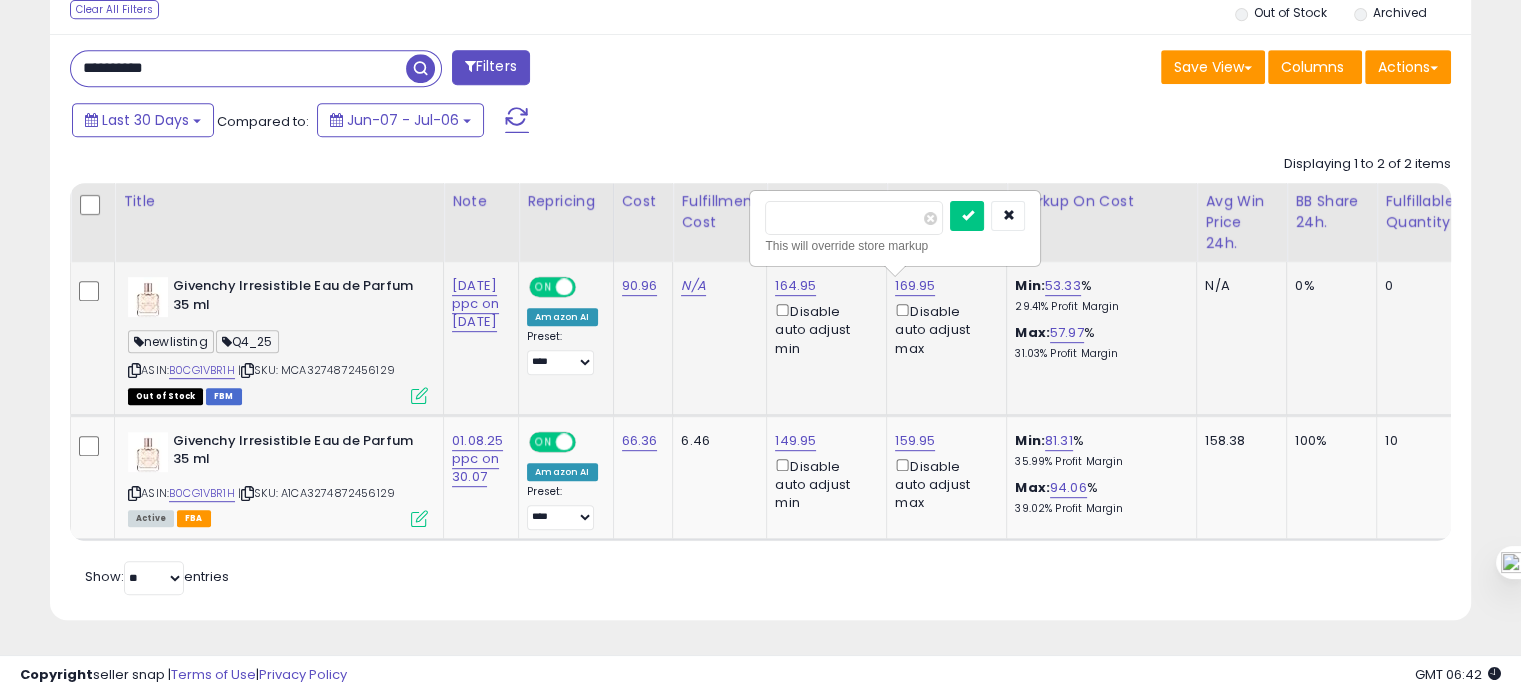 click on "169.95   ****** This will override store markup  Disable auto adjust max" 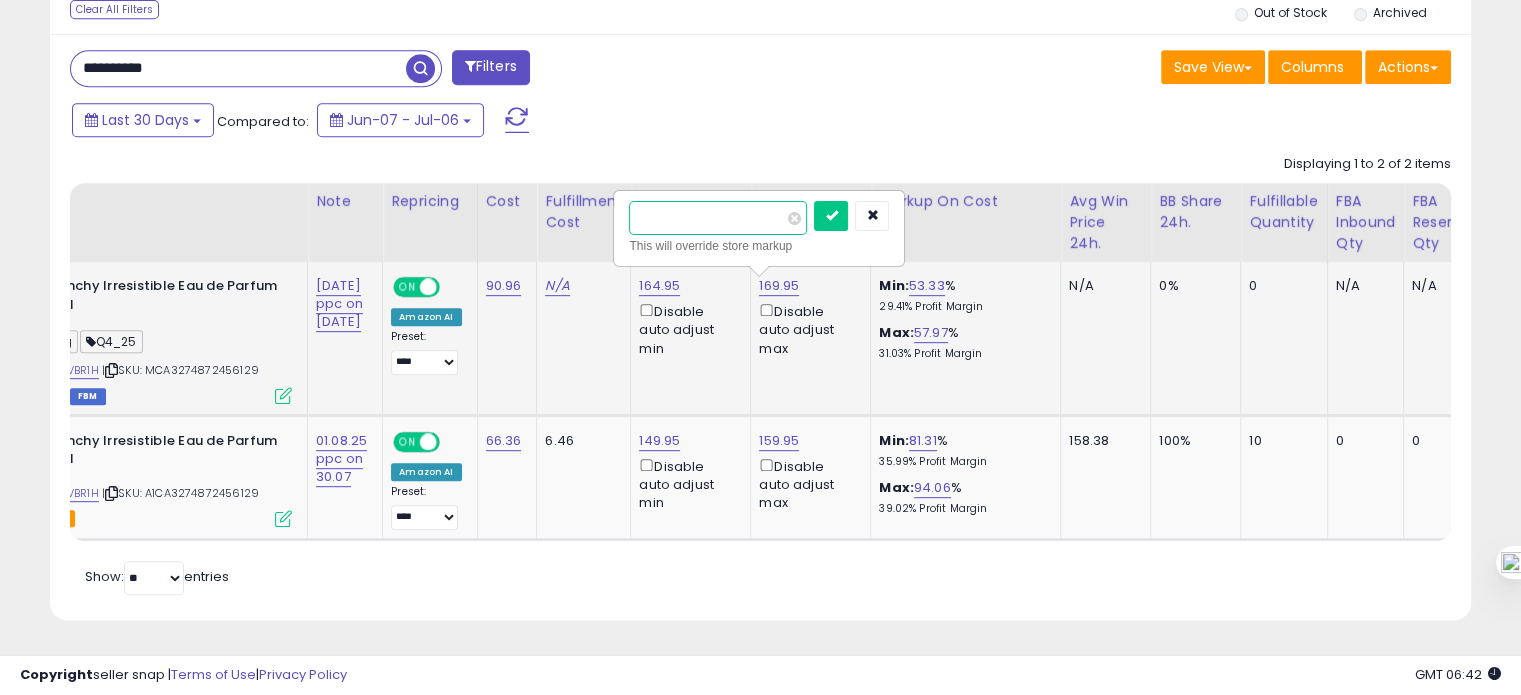 click on "******" at bounding box center (718, 218) 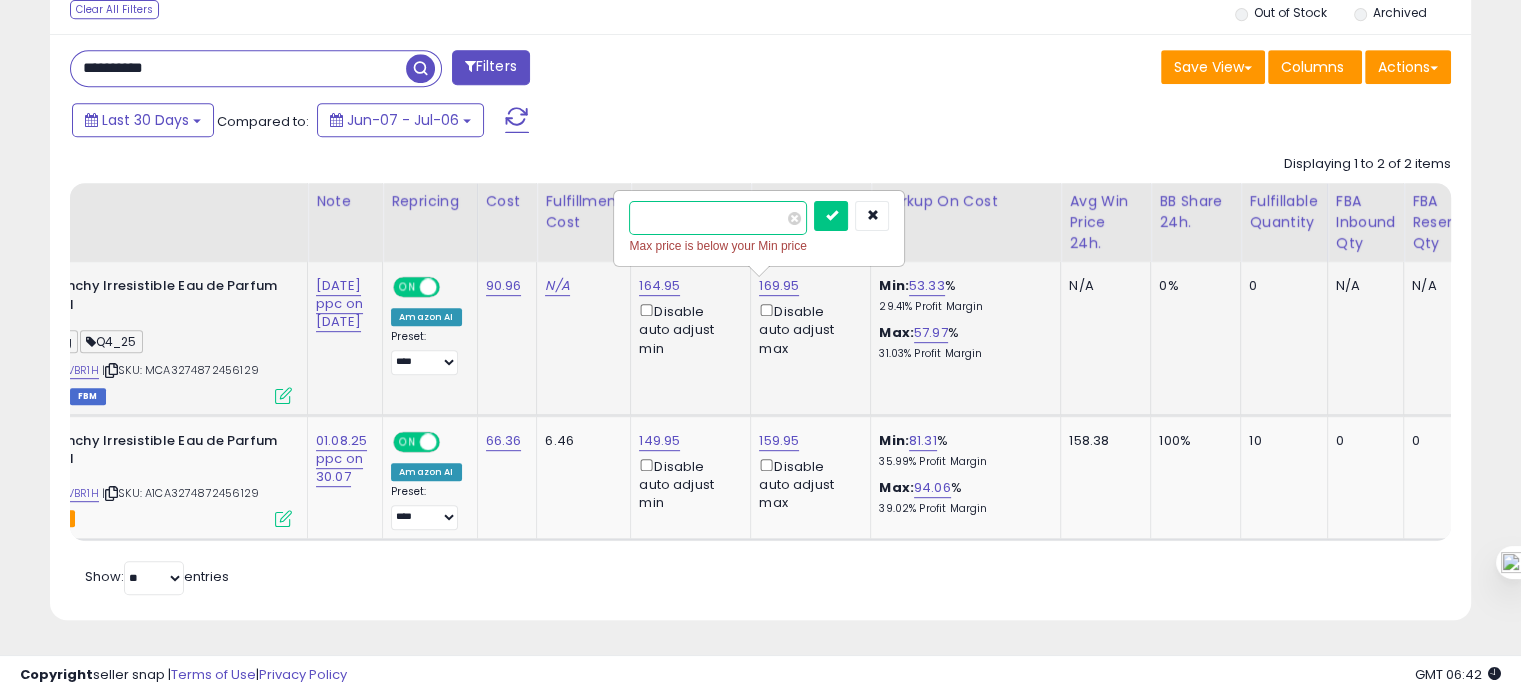 click on "******" at bounding box center (718, 218) 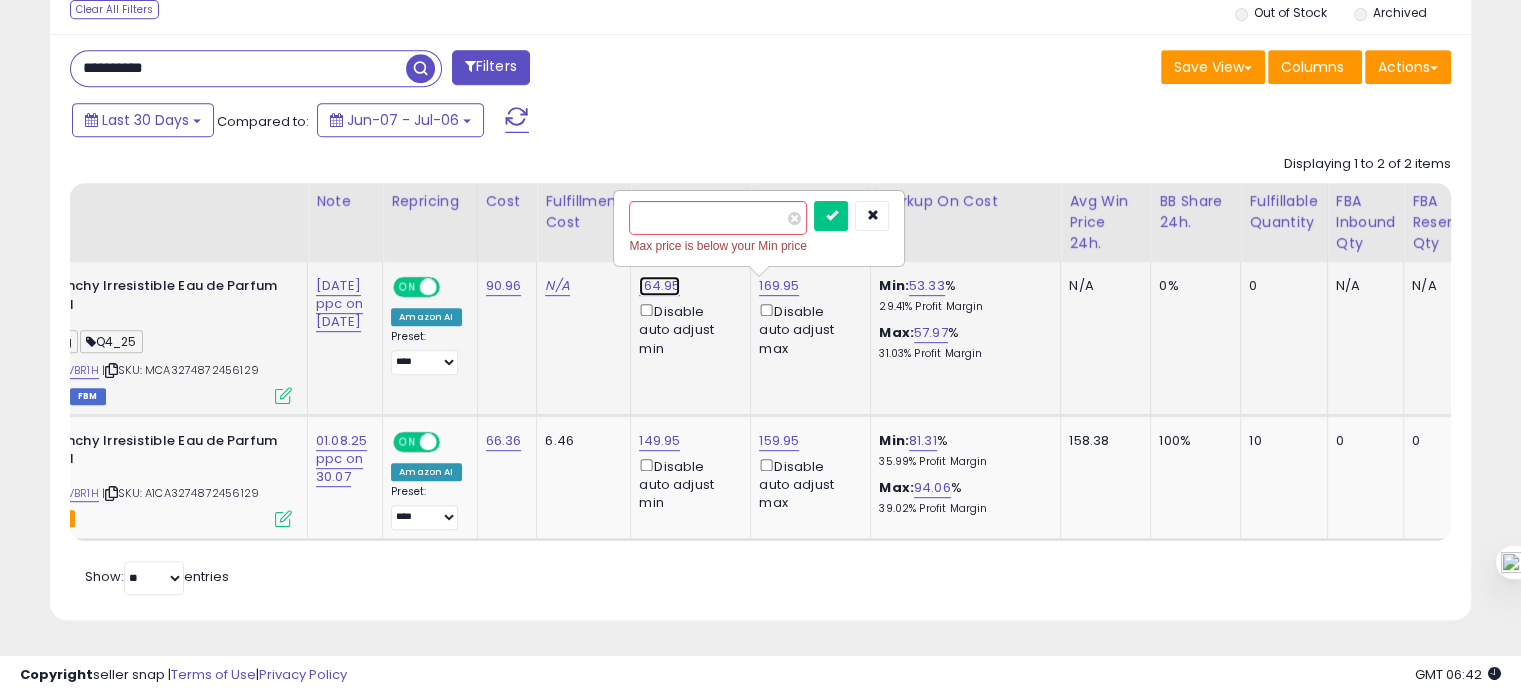 click on "164.95" at bounding box center [659, 286] 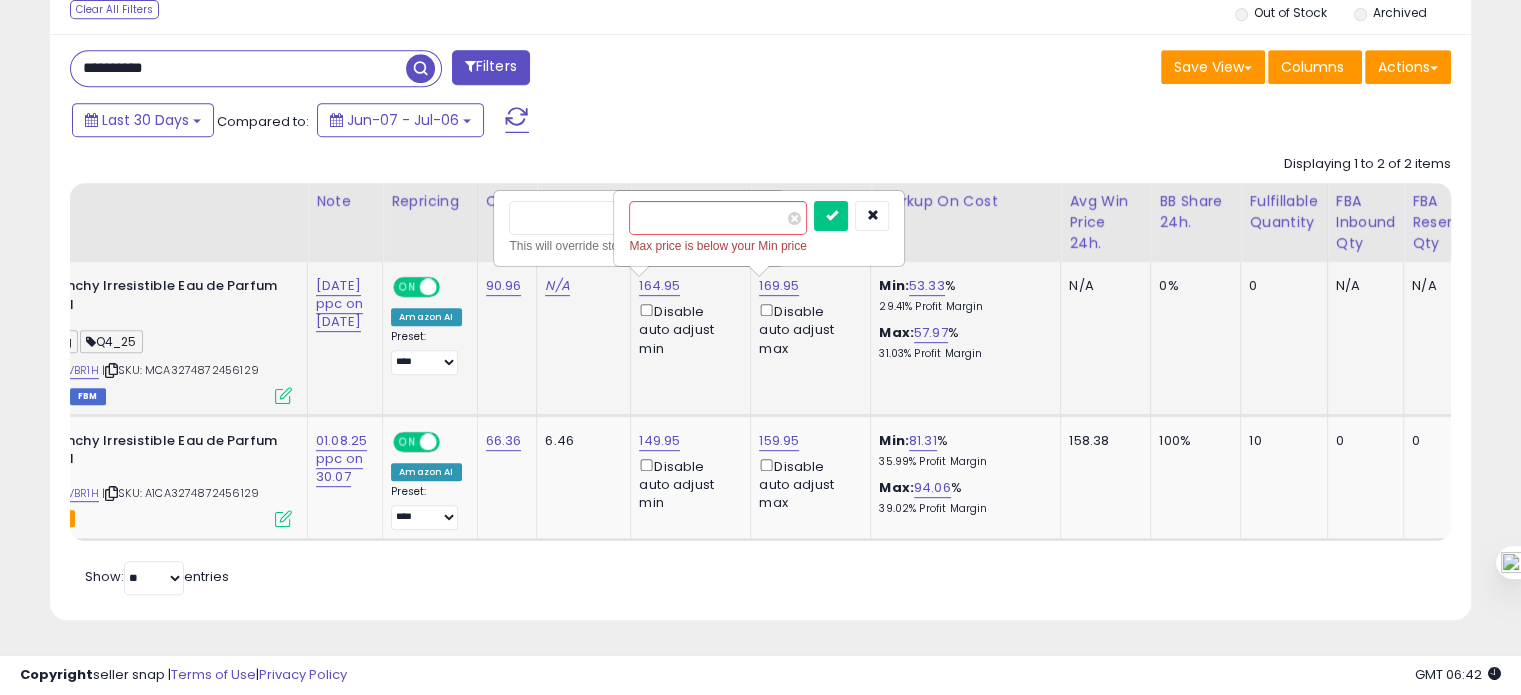click on "******" at bounding box center (598, 218) 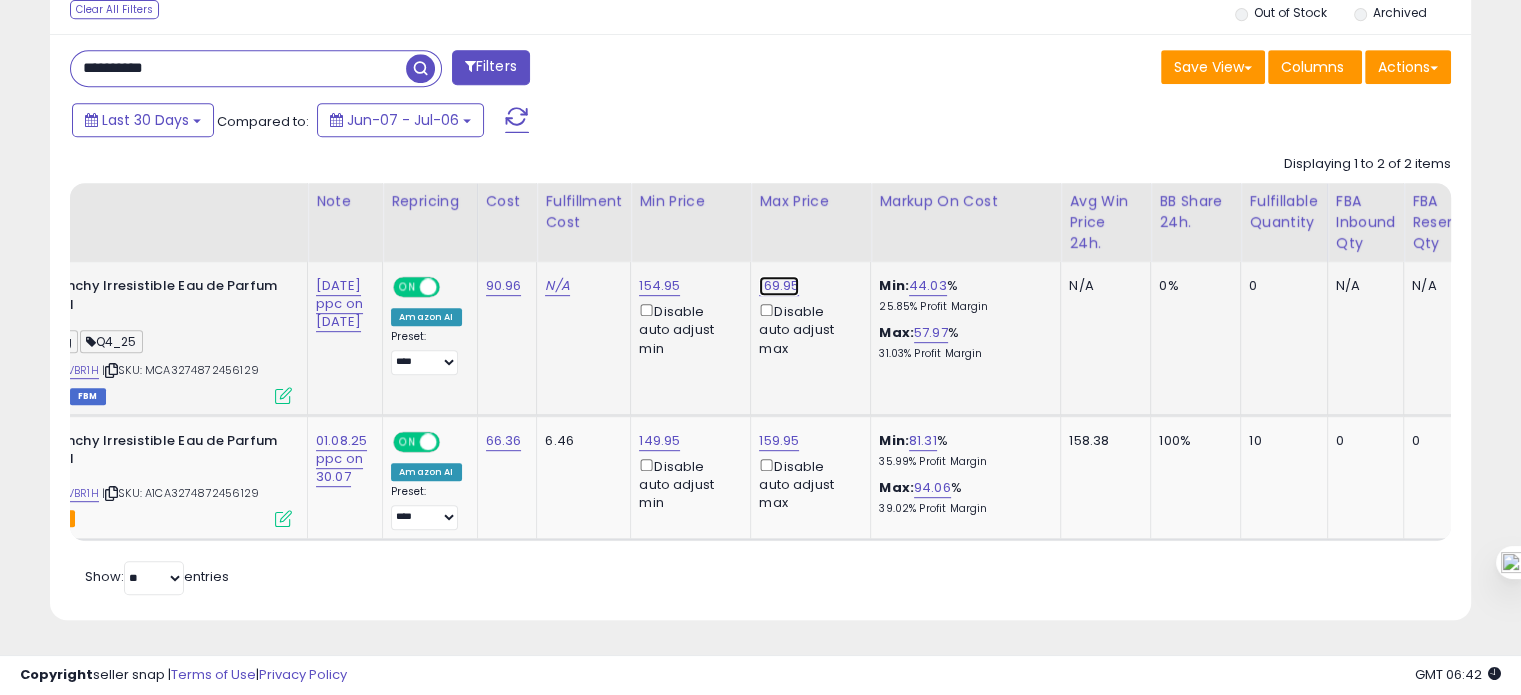 click on "169.95" at bounding box center (779, 286) 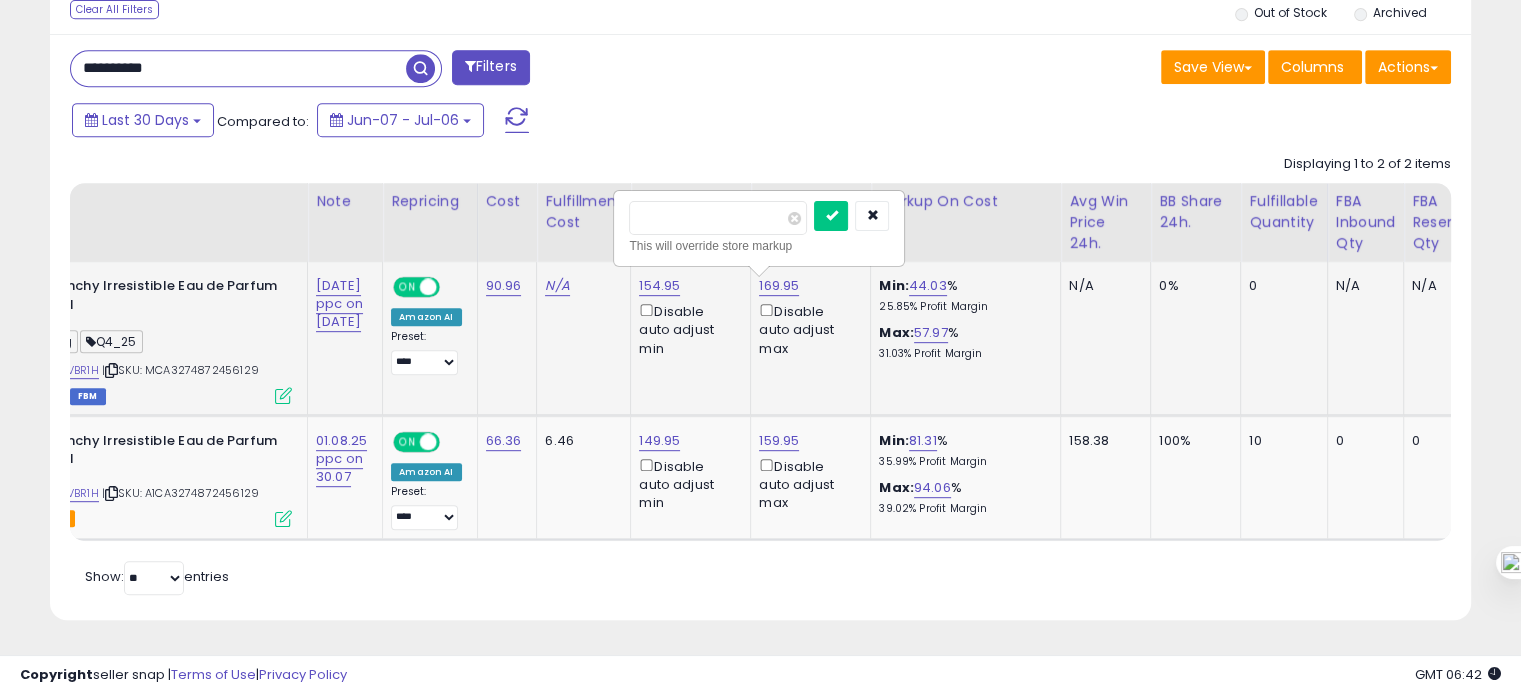 click on "******" at bounding box center (718, 218) 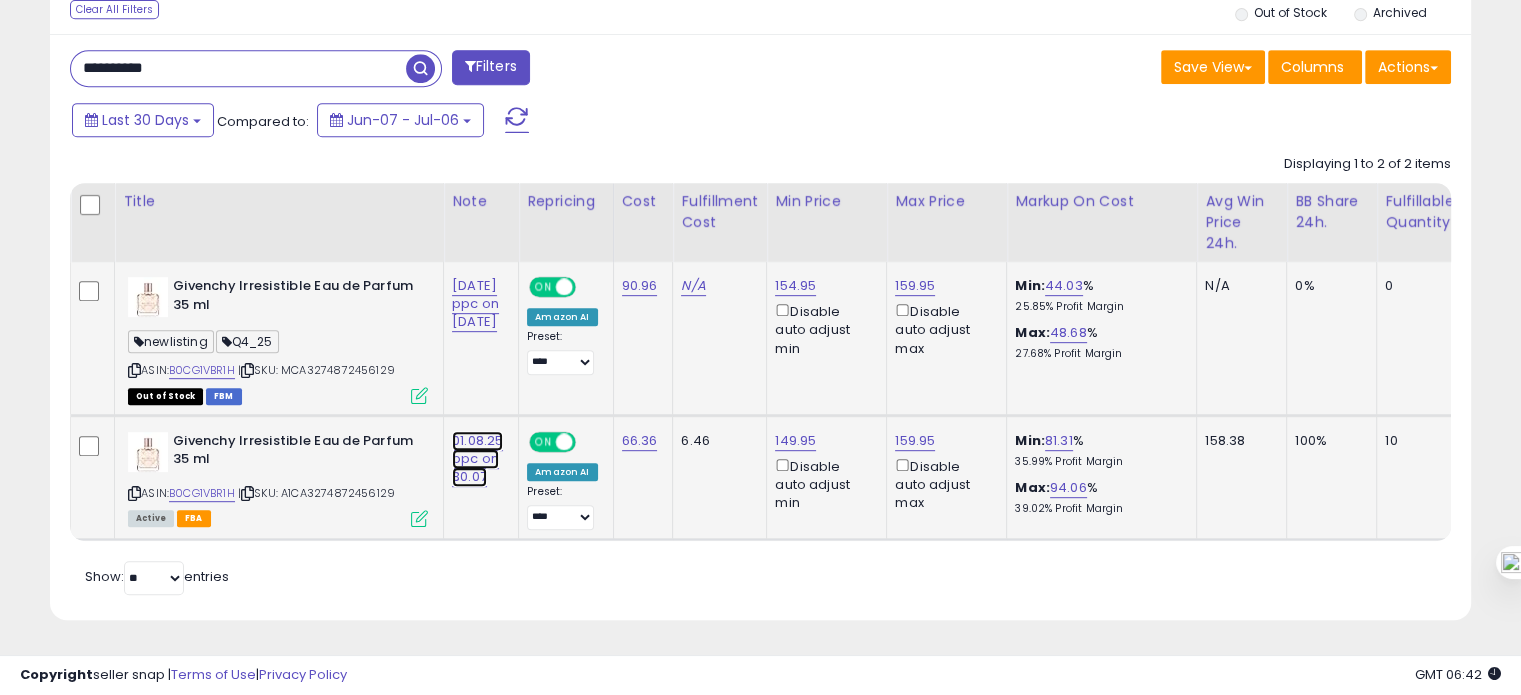 click on "01.08.25 ppc on 30.07" at bounding box center [475, 304] 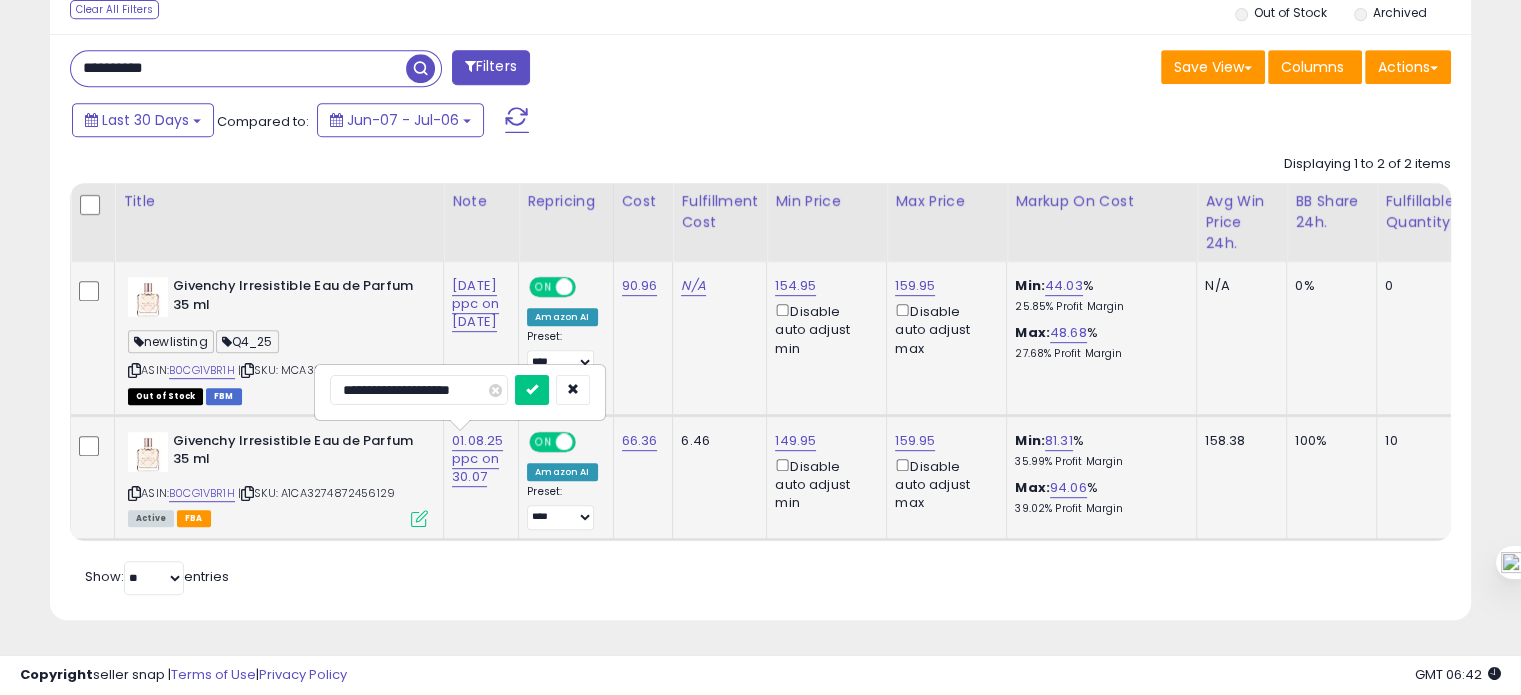 click on "**********" at bounding box center (419, 390) 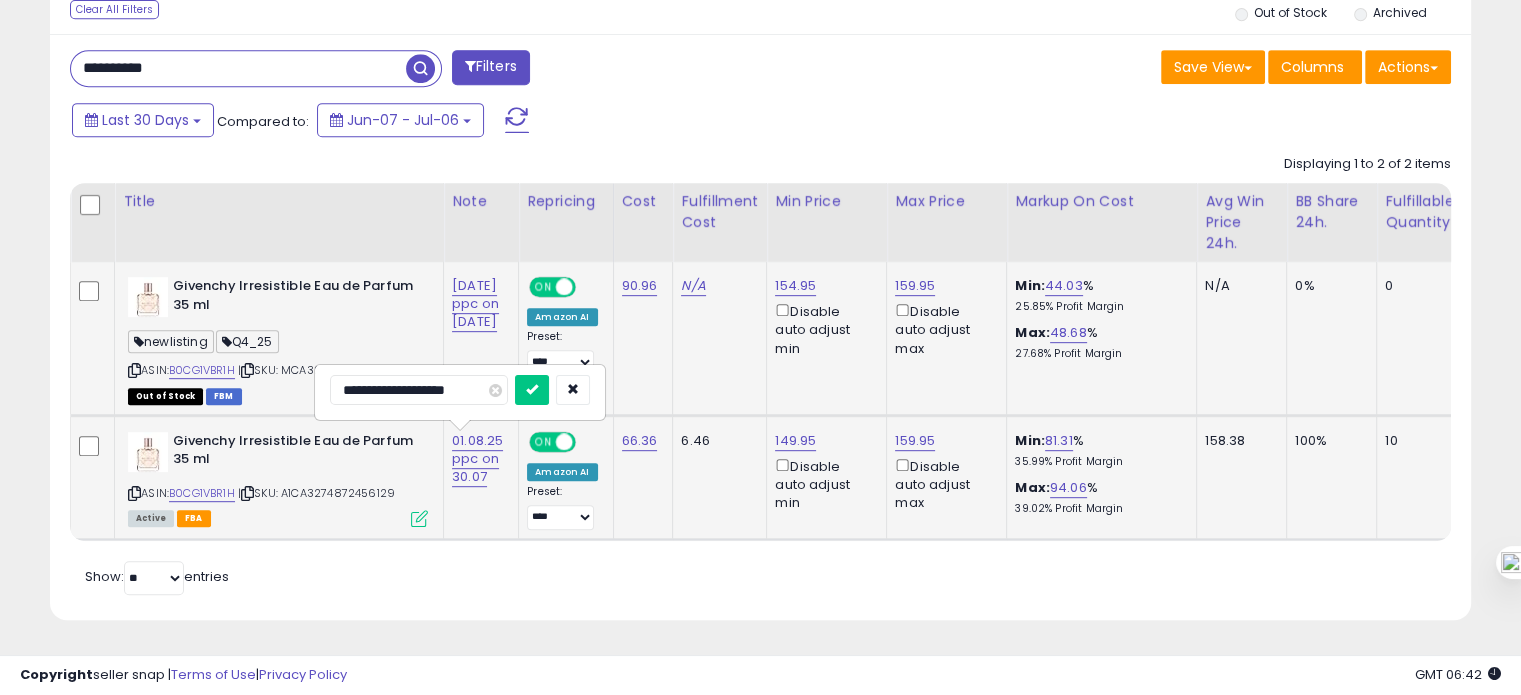 type on "**********" 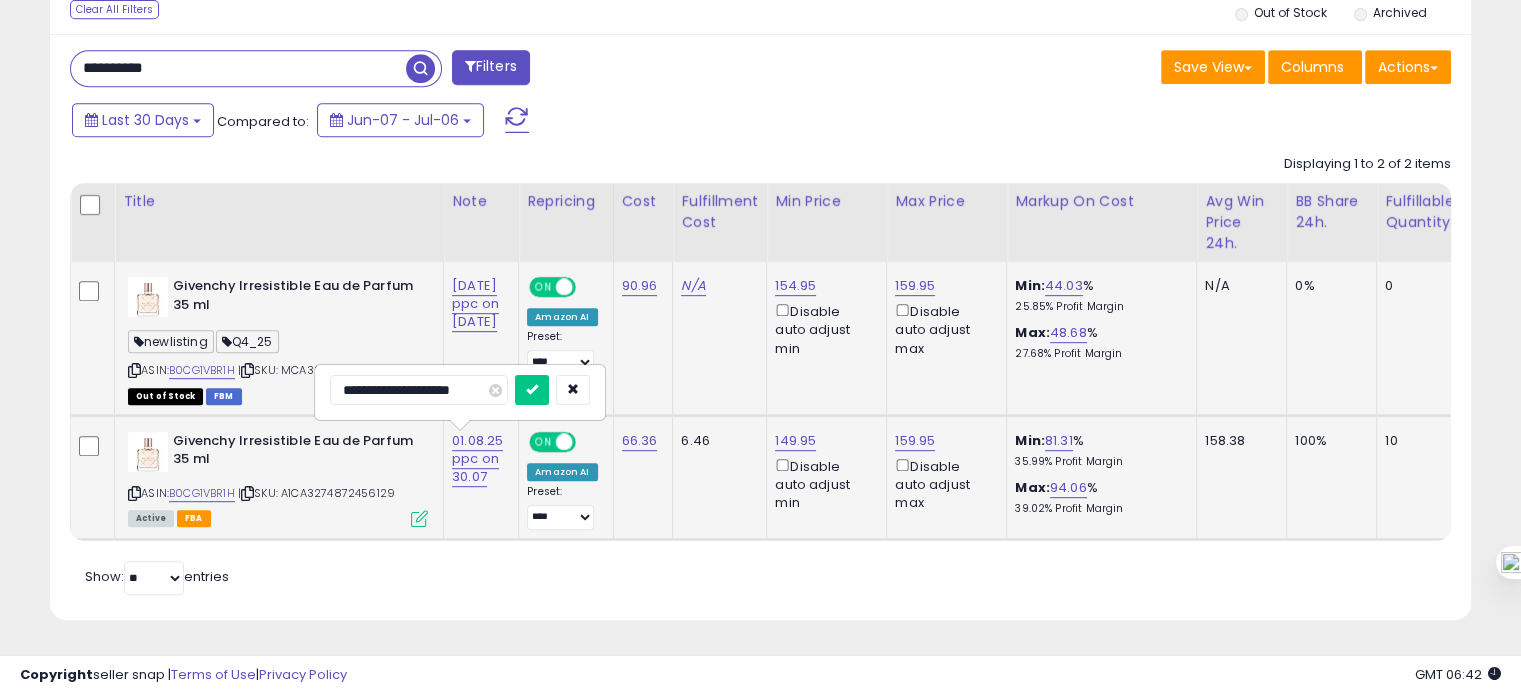 click at bounding box center [532, 390] 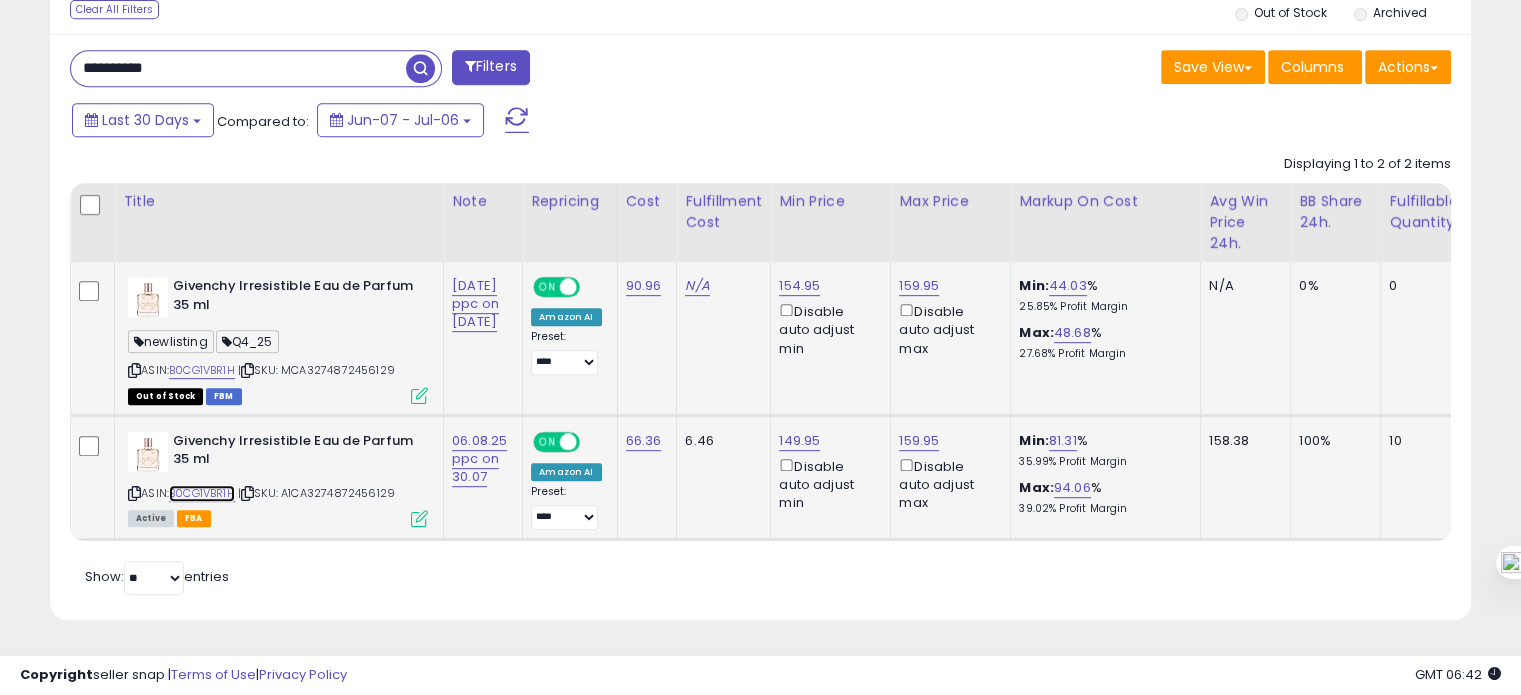 click on "B0CG1VBR1H" at bounding box center (202, 493) 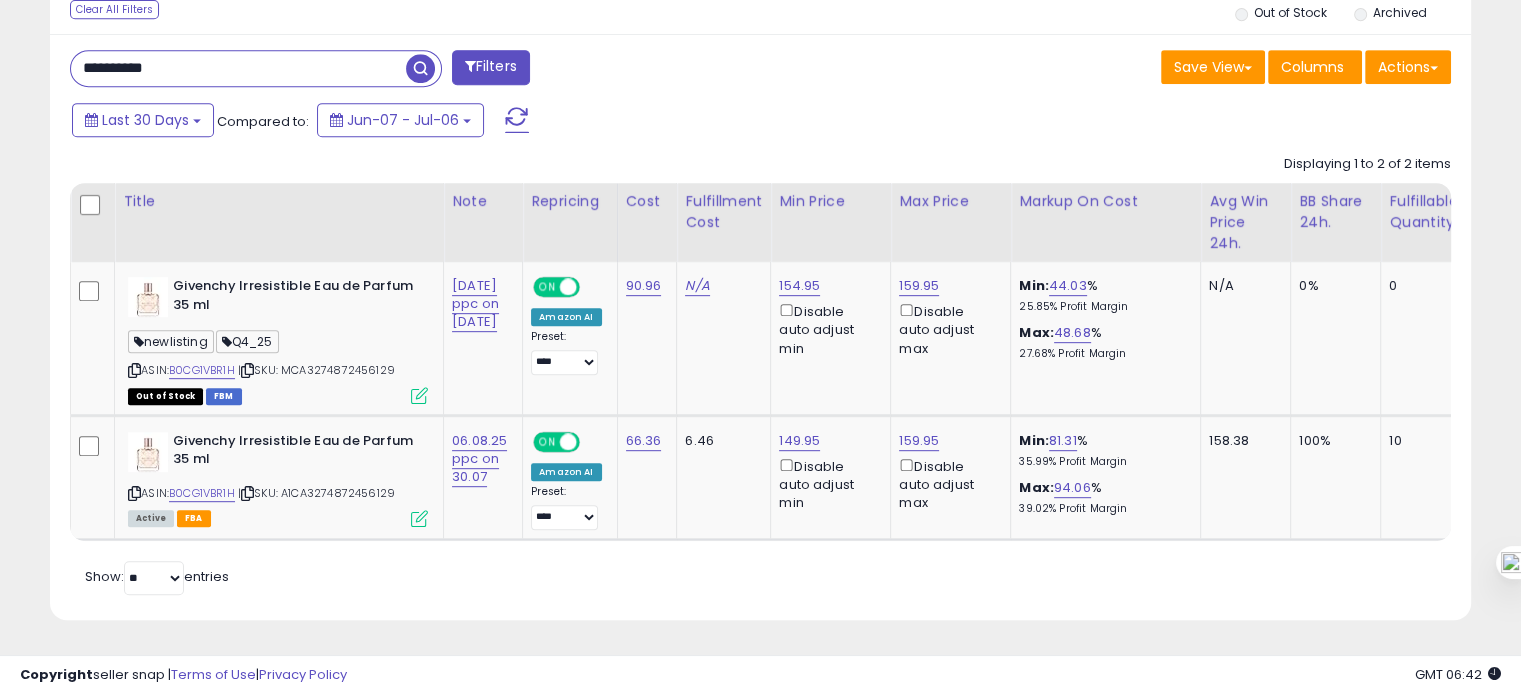 click on "**********" at bounding box center [238, 68] 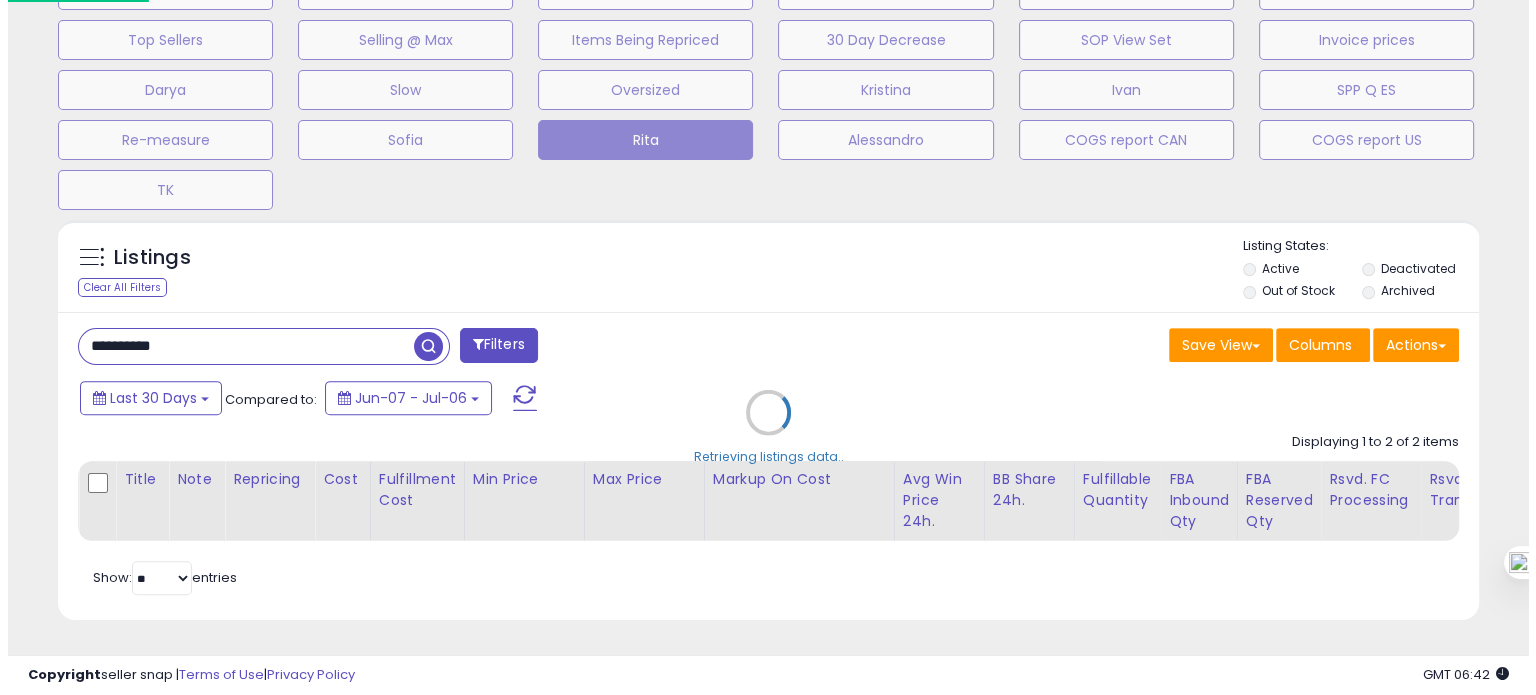 scroll, scrollTop: 674, scrollLeft: 0, axis: vertical 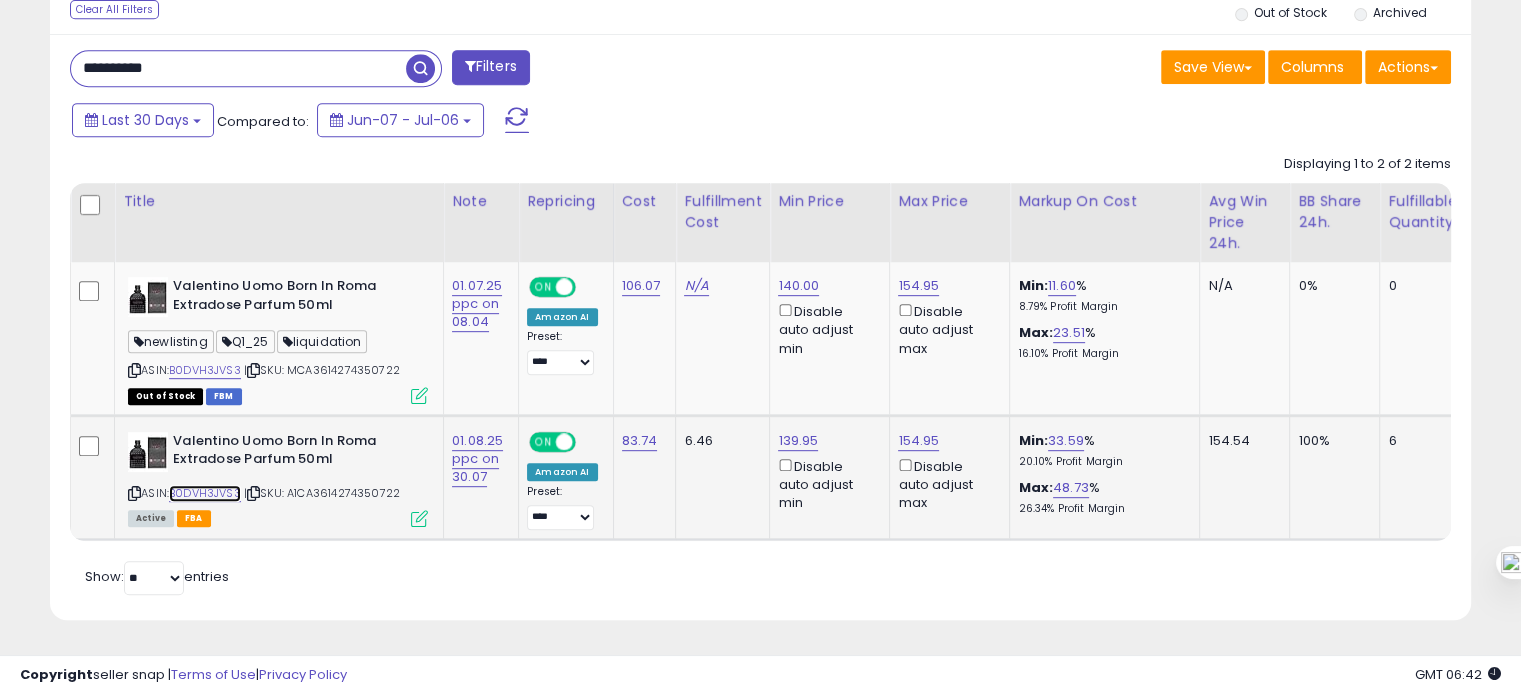 click on "B0DVH3JVS3" at bounding box center [205, 493] 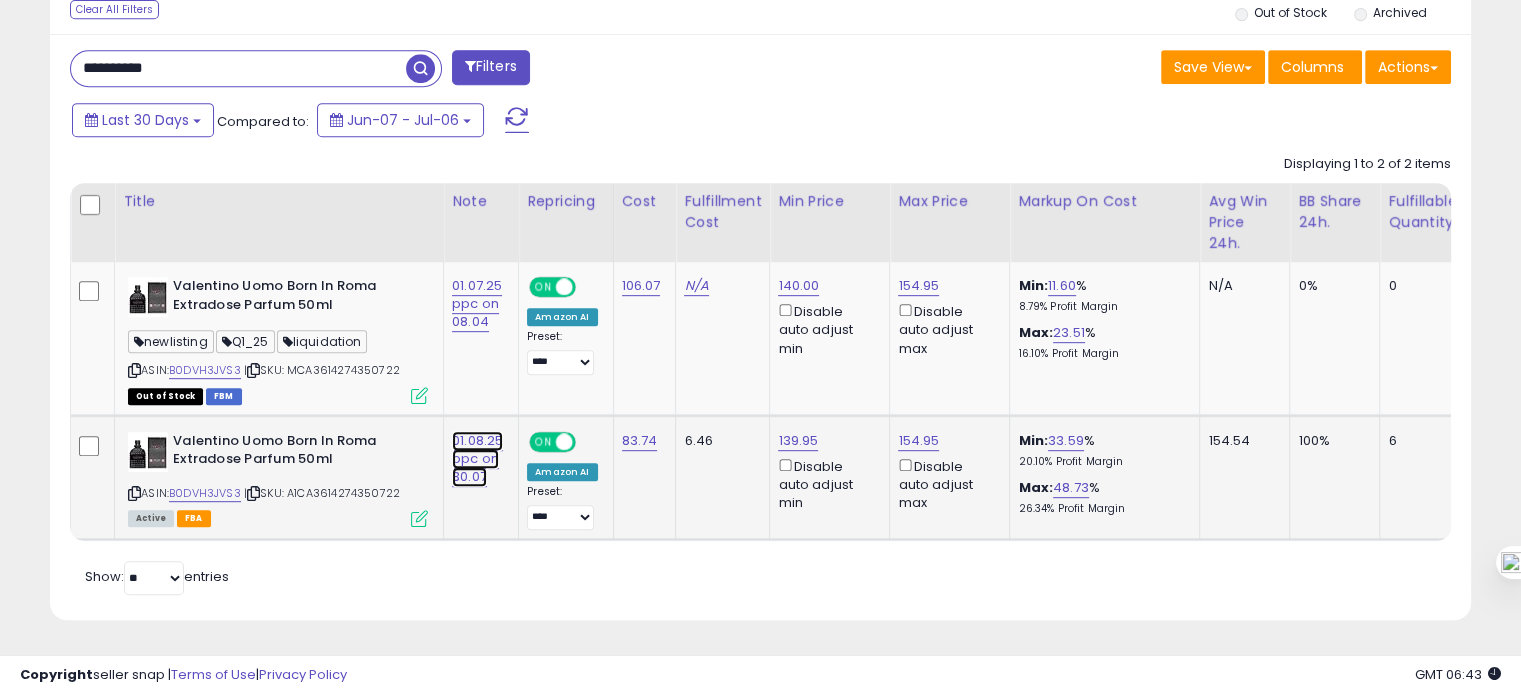 click on "01.08.25 ppc on 30.07" at bounding box center [477, 304] 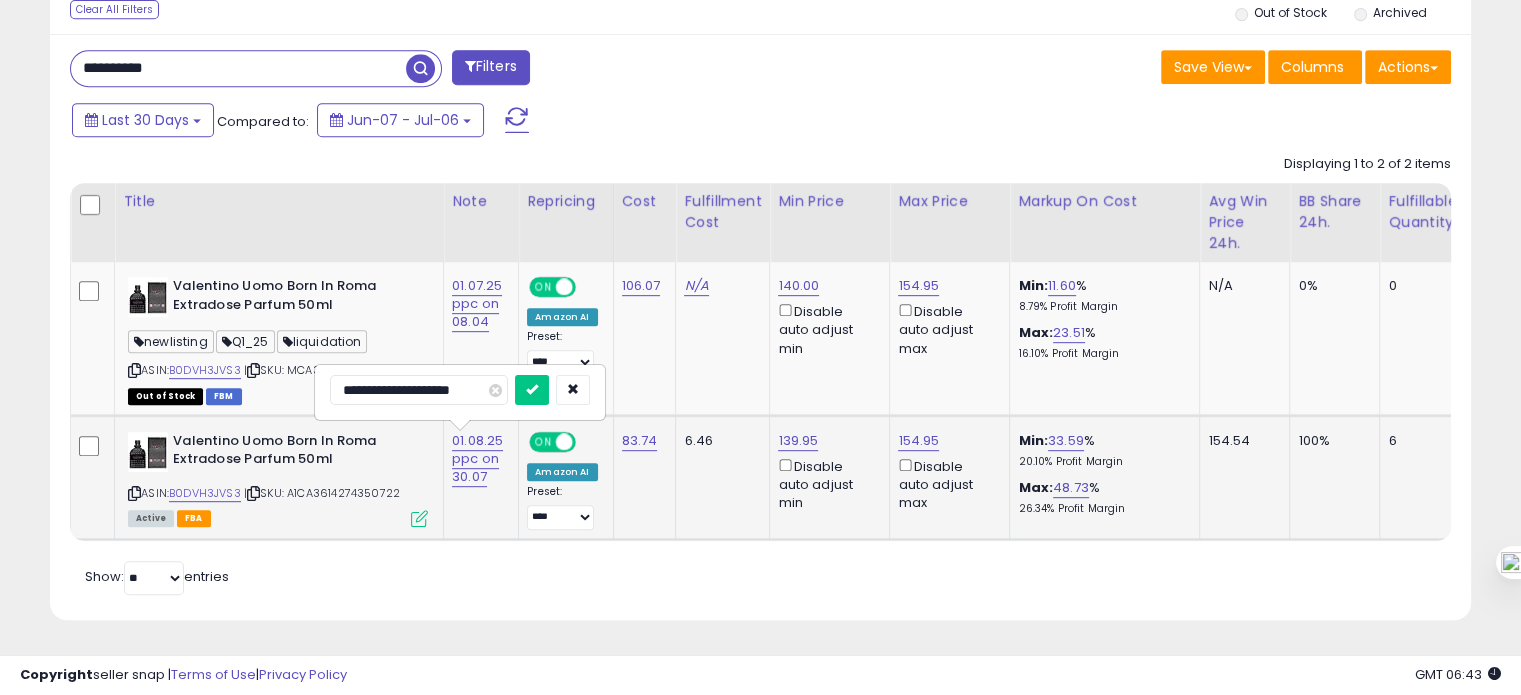 click on "**********" at bounding box center (419, 390) 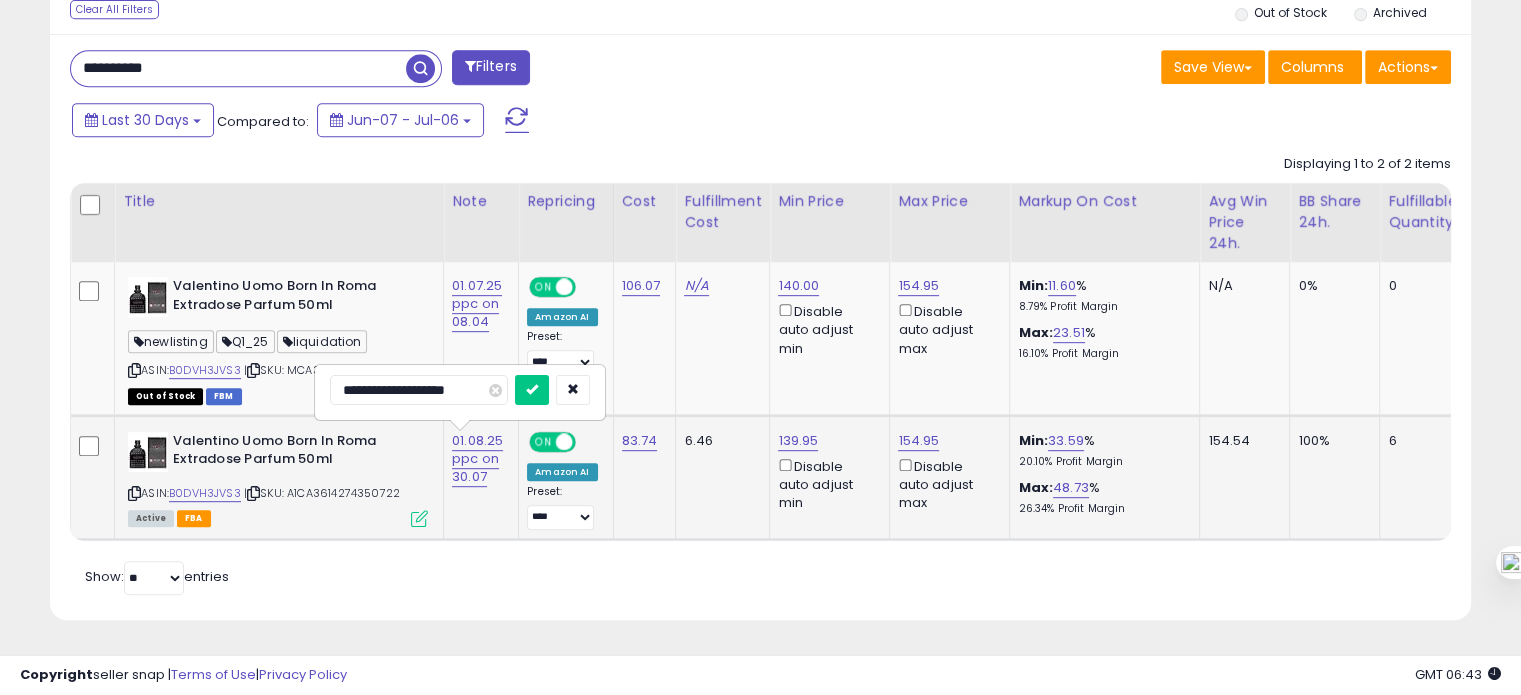 type on "**********" 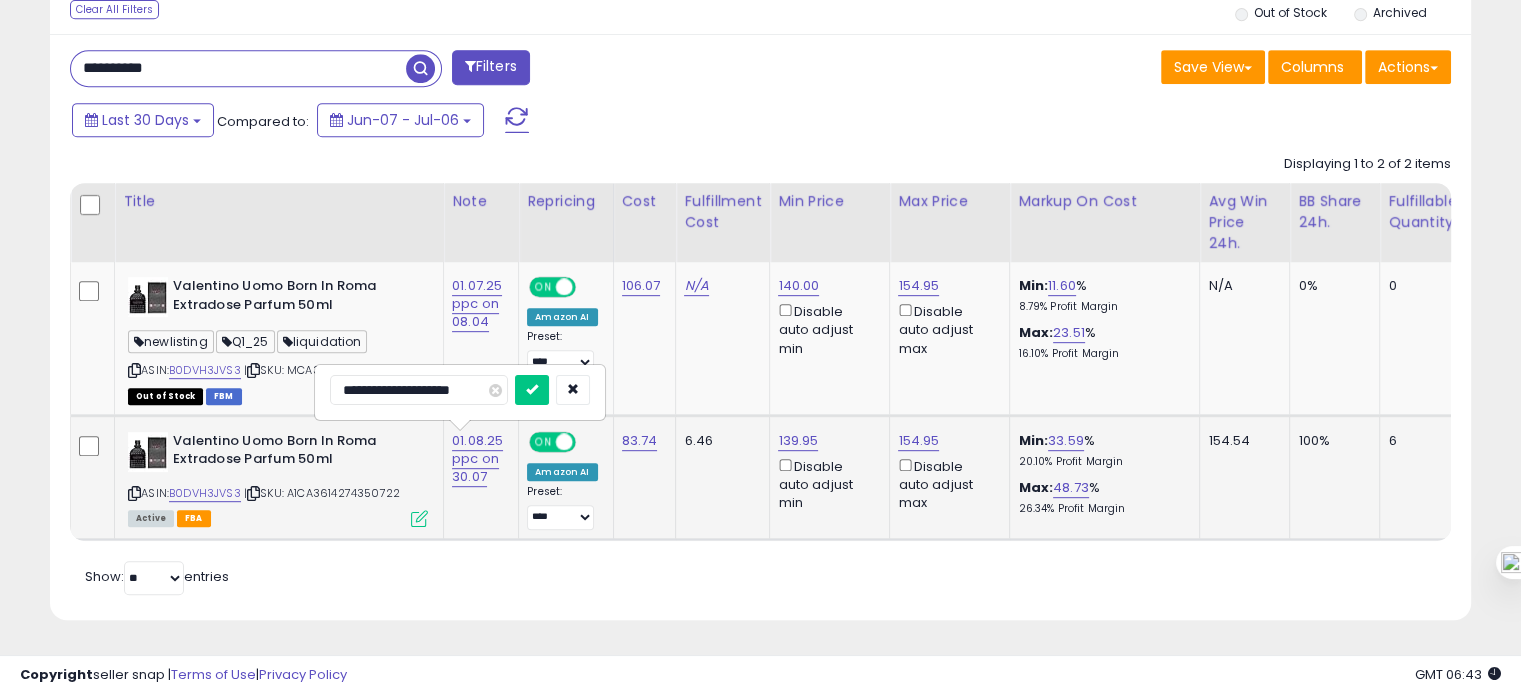 click at bounding box center (532, 390) 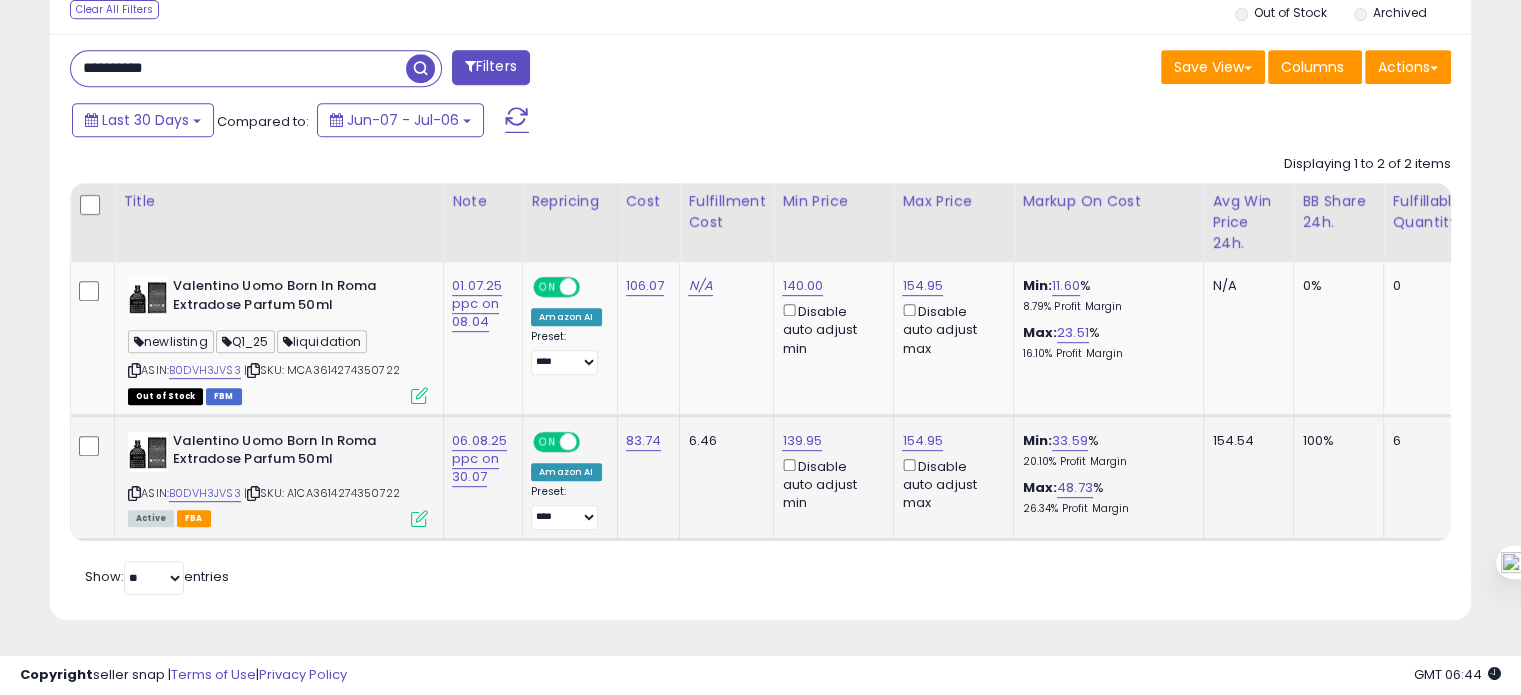 click on "**********" at bounding box center (238, 68) 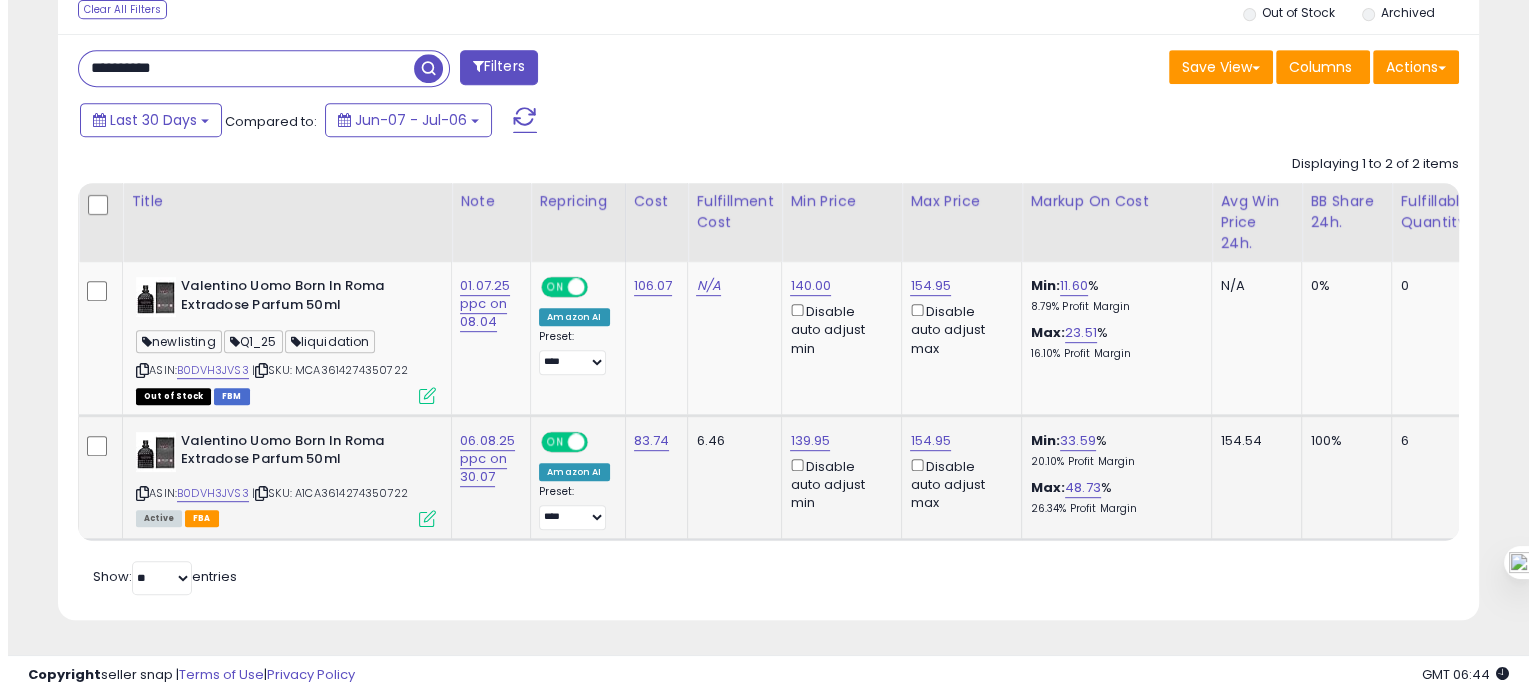 scroll, scrollTop: 674, scrollLeft: 0, axis: vertical 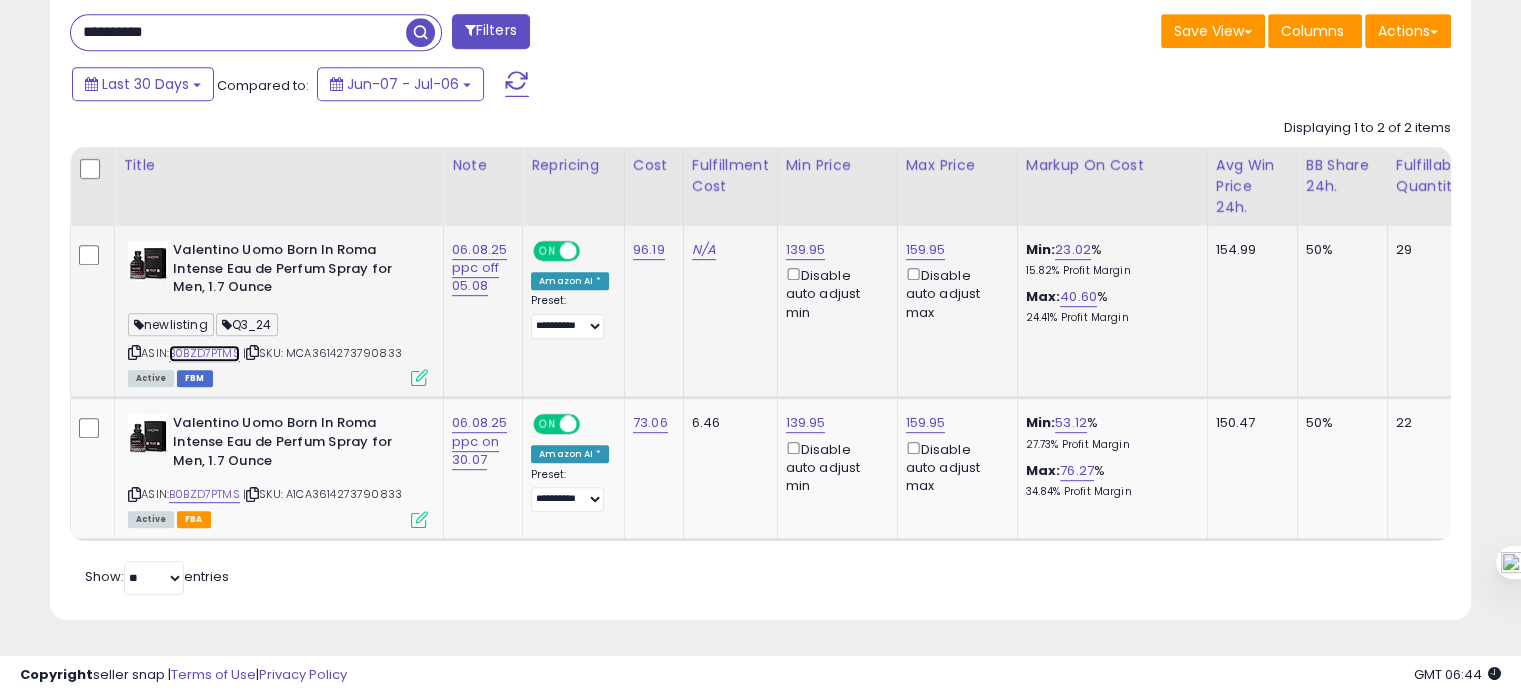 click on "B0BZD7PTMS" at bounding box center (204, 353) 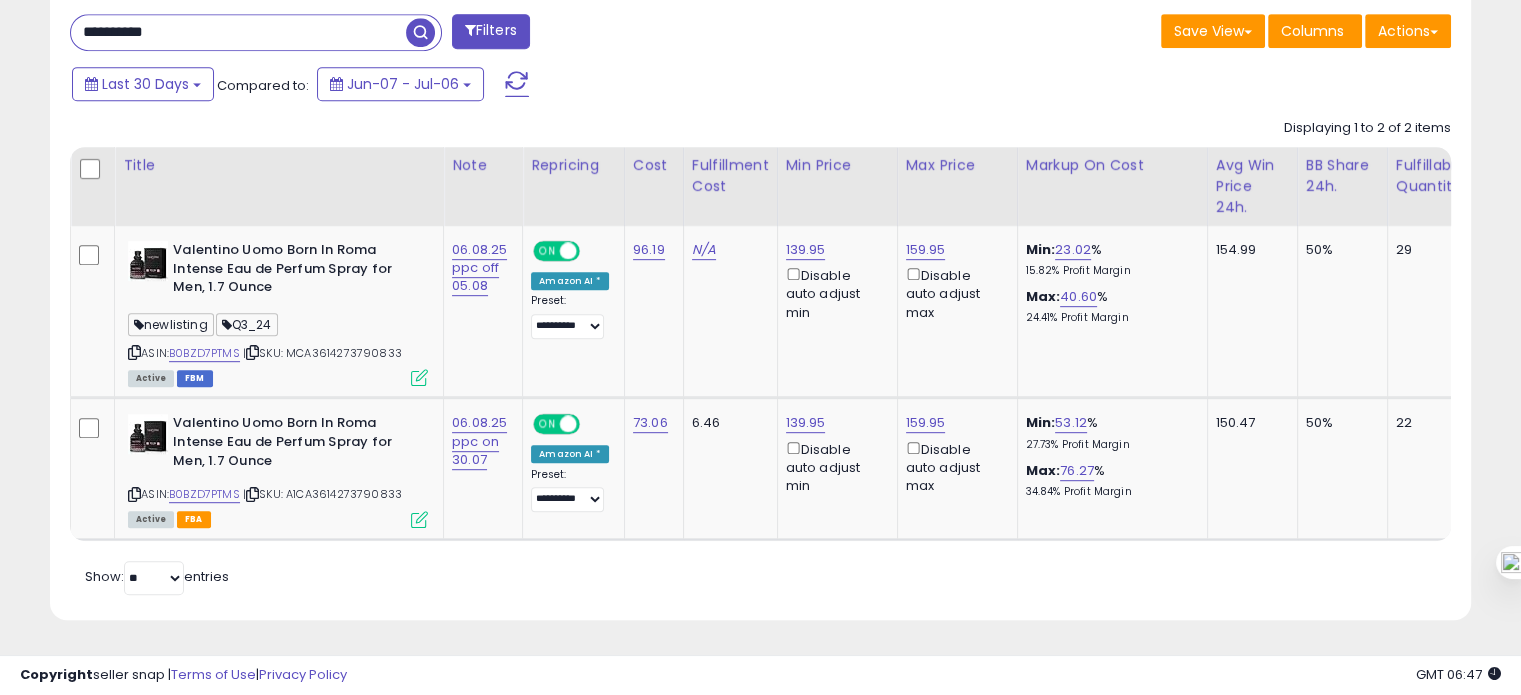 click on "**********" at bounding box center (238, 32) 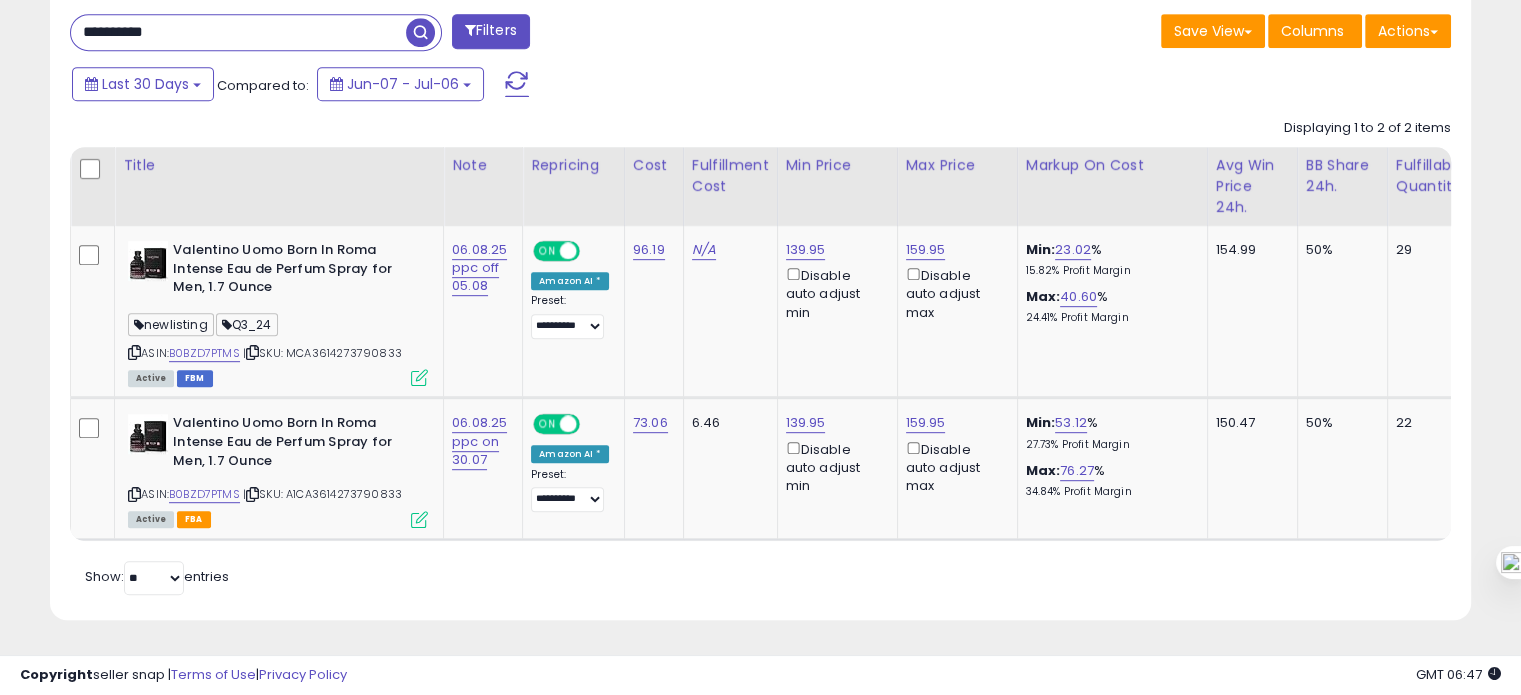 click on "**********" at bounding box center [238, 32] 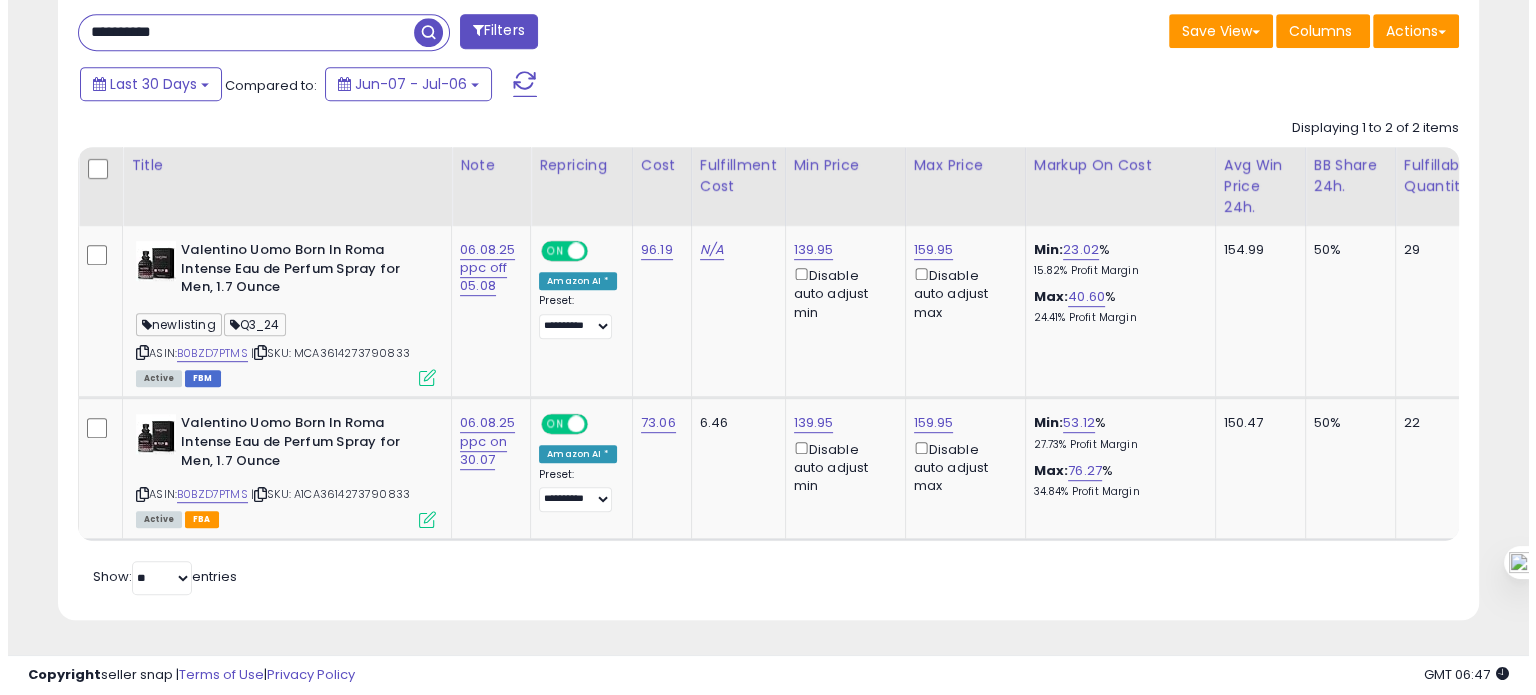scroll, scrollTop: 674, scrollLeft: 0, axis: vertical 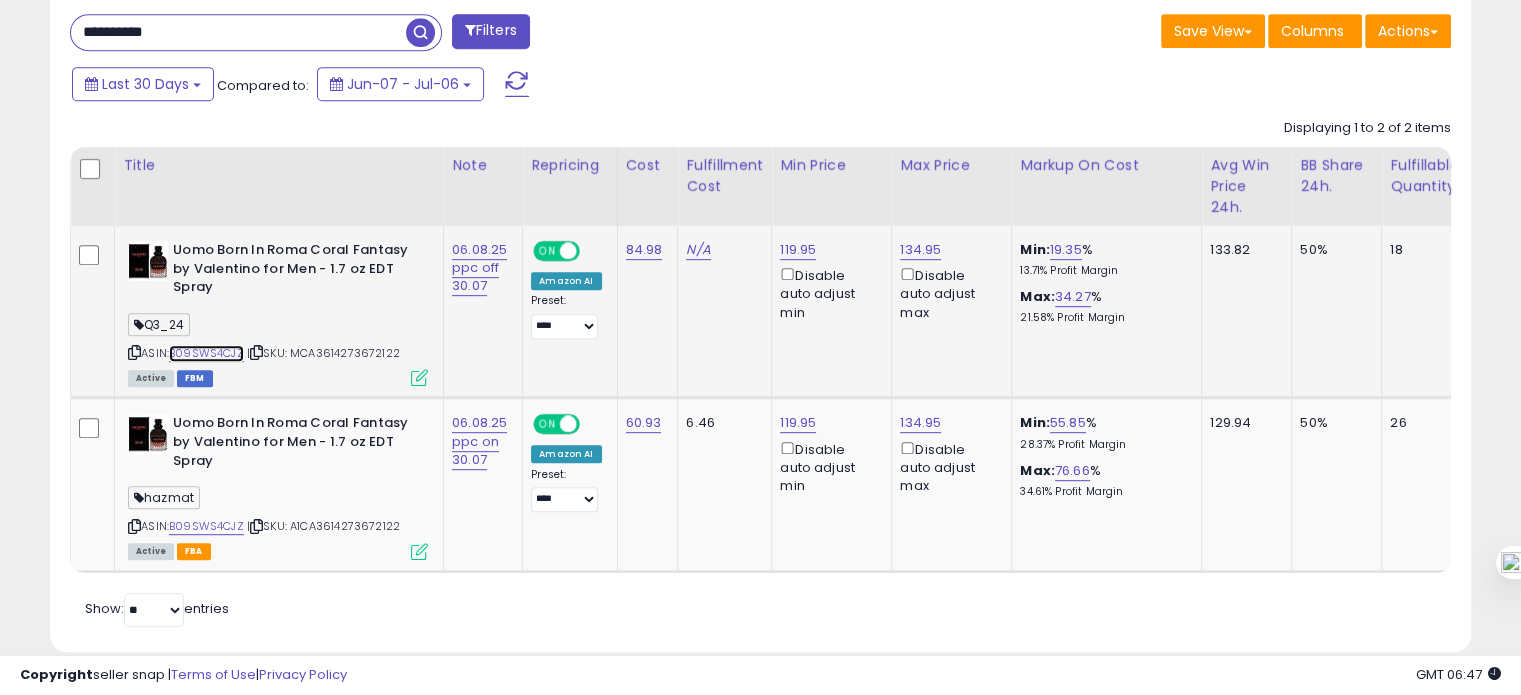 click on "B09SWS4CJZ" at bounding box center (206, 353) 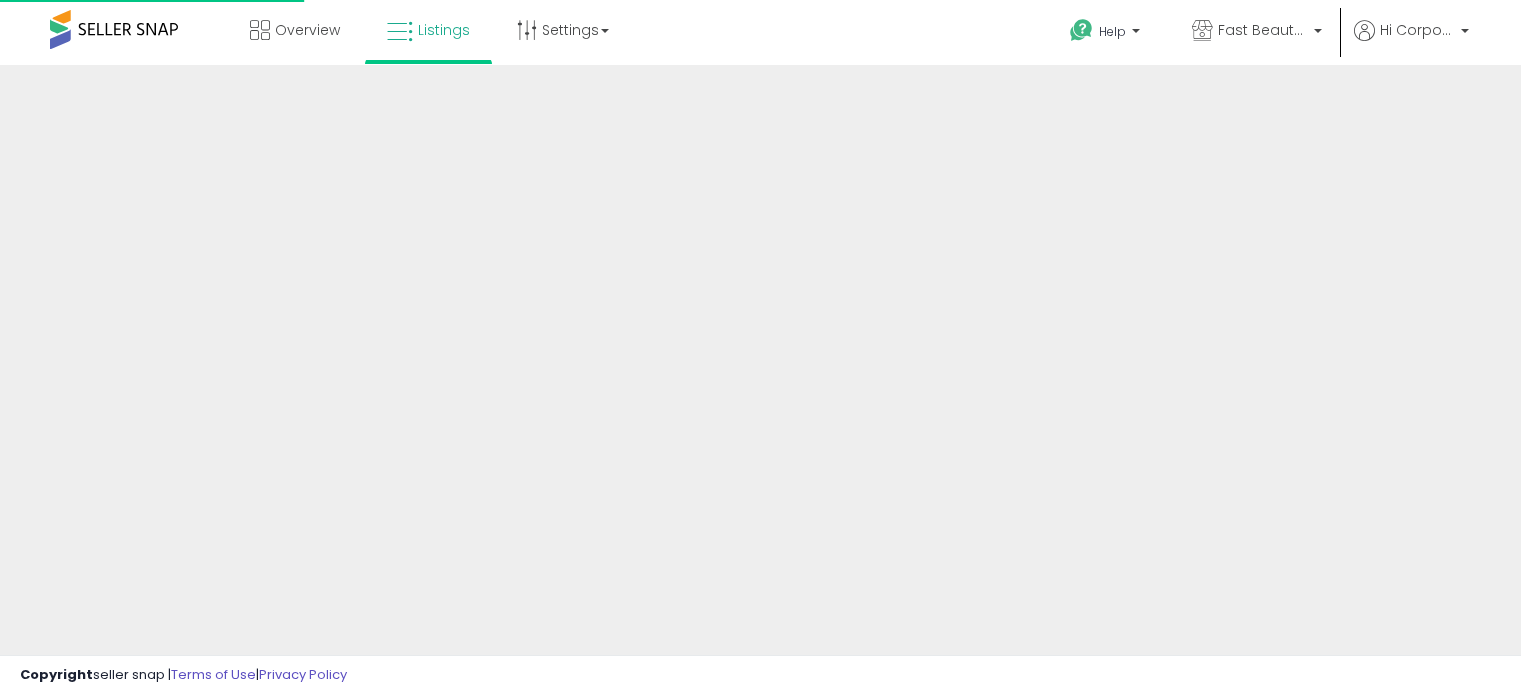 scroll, scrollTop: 0, scrollLeft: 0, axis: both 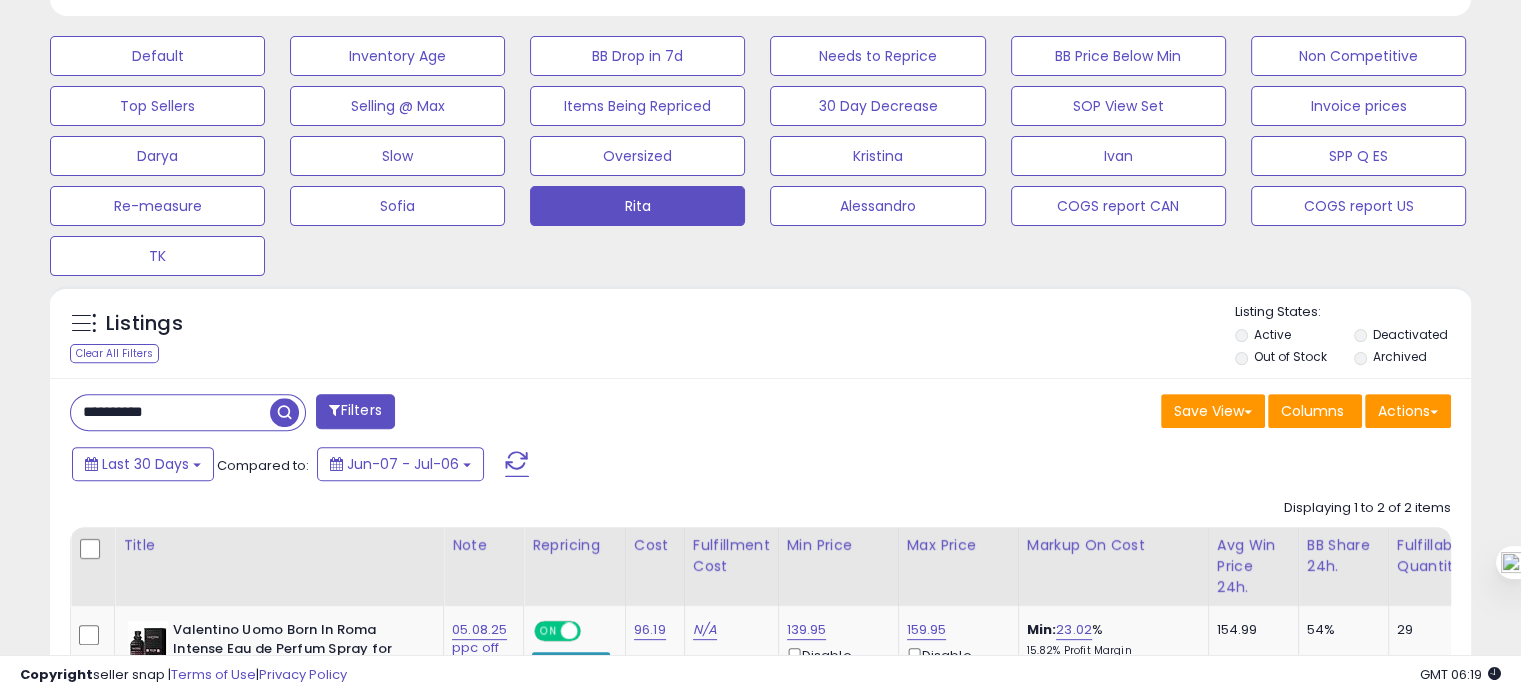 click on "**********" at bounding box center (170, 412) 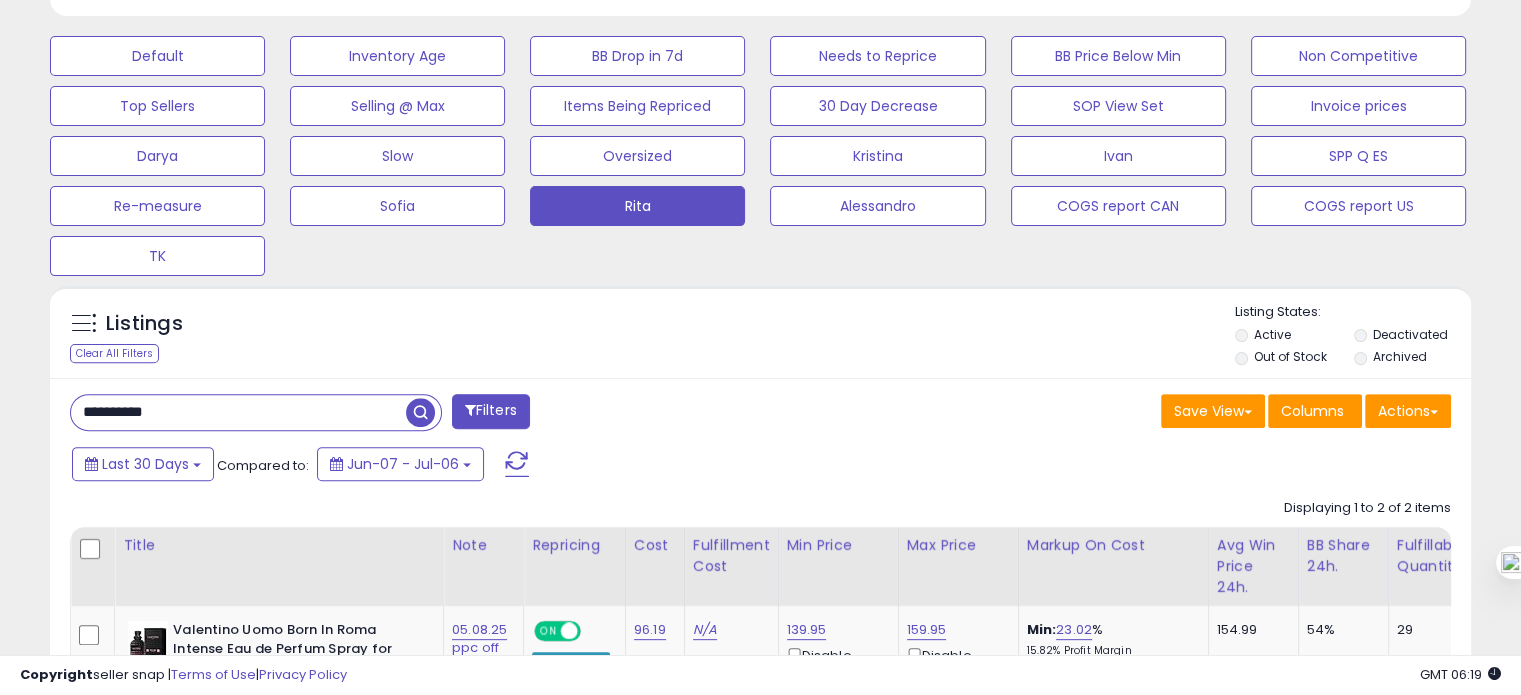 click on "**********" at bounding box center [238, 412] 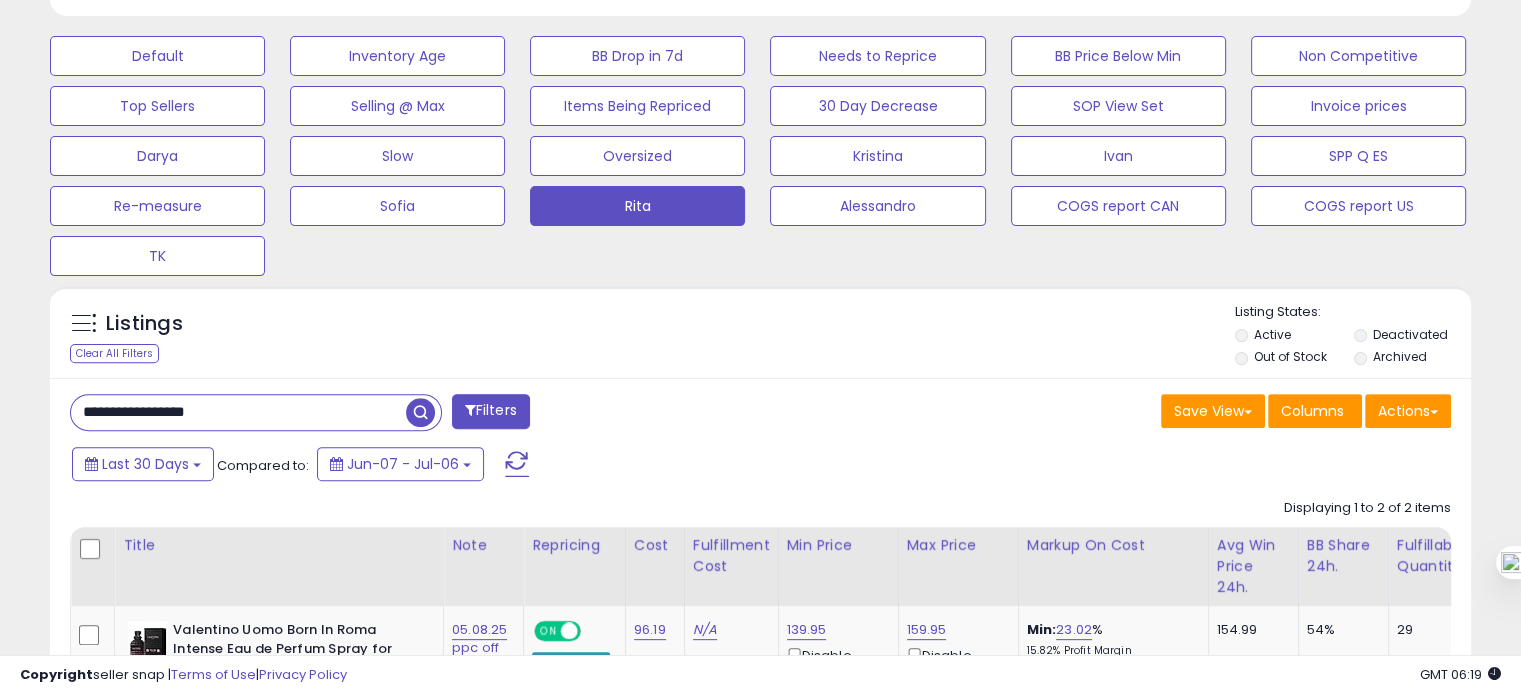 type on "**********" 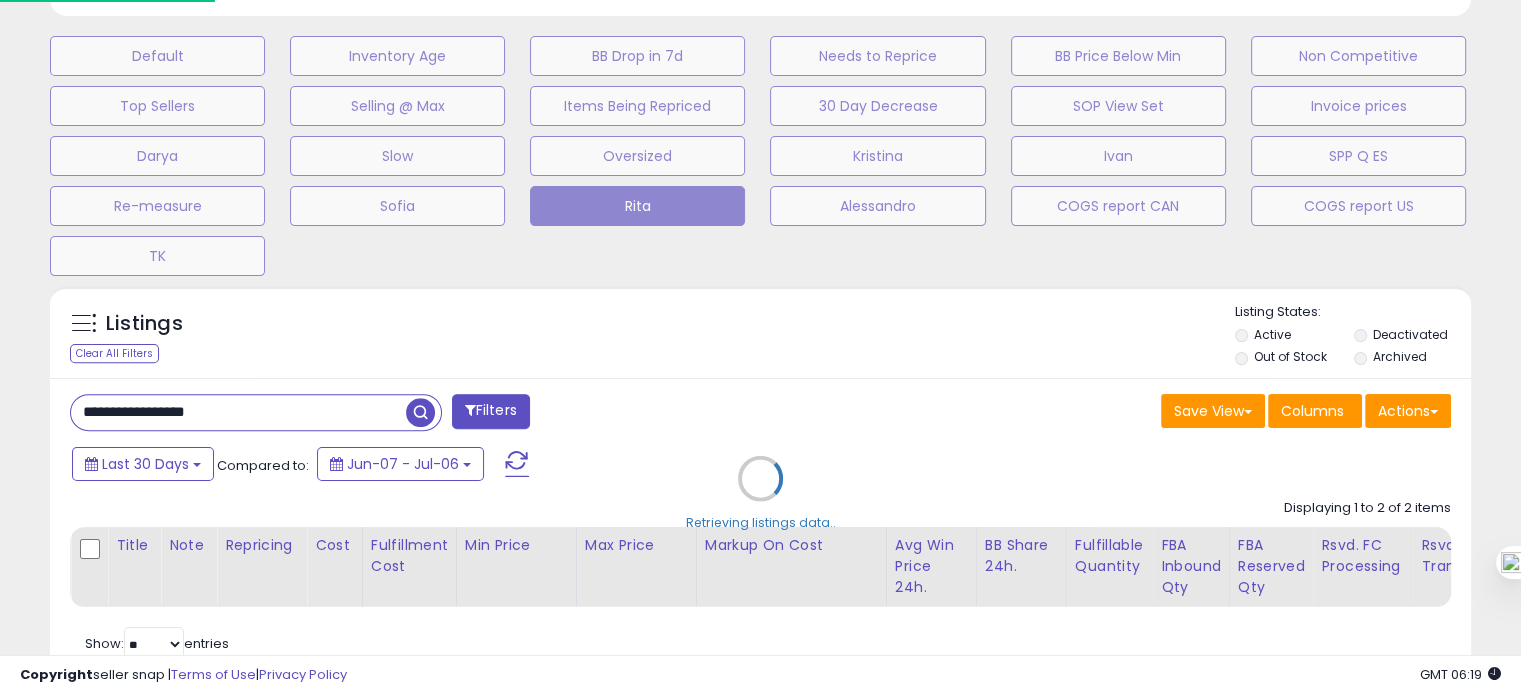 scroll, scrollTop: 999589, scrollLeft: 999168, axis: both 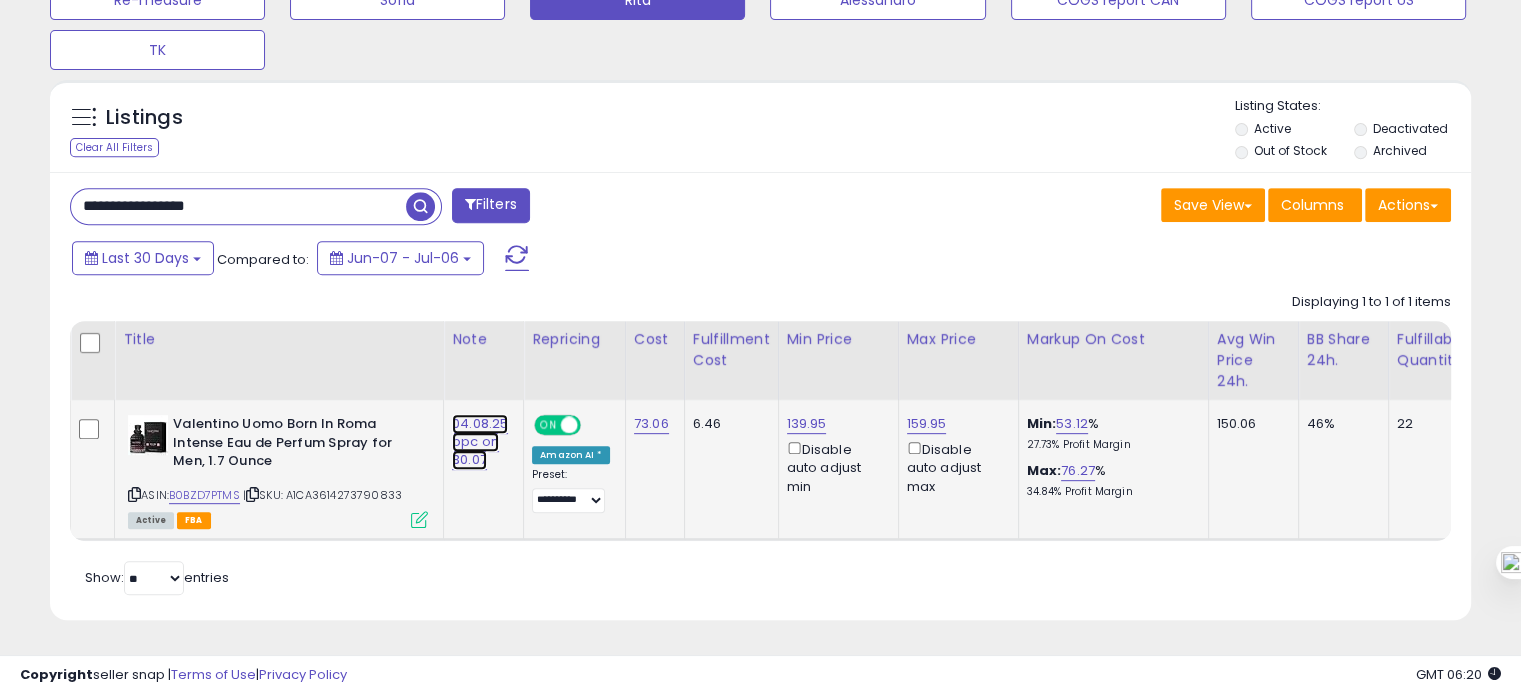 click on "04.08.25 ppc on 30.07" at bounding box center [480, 442] 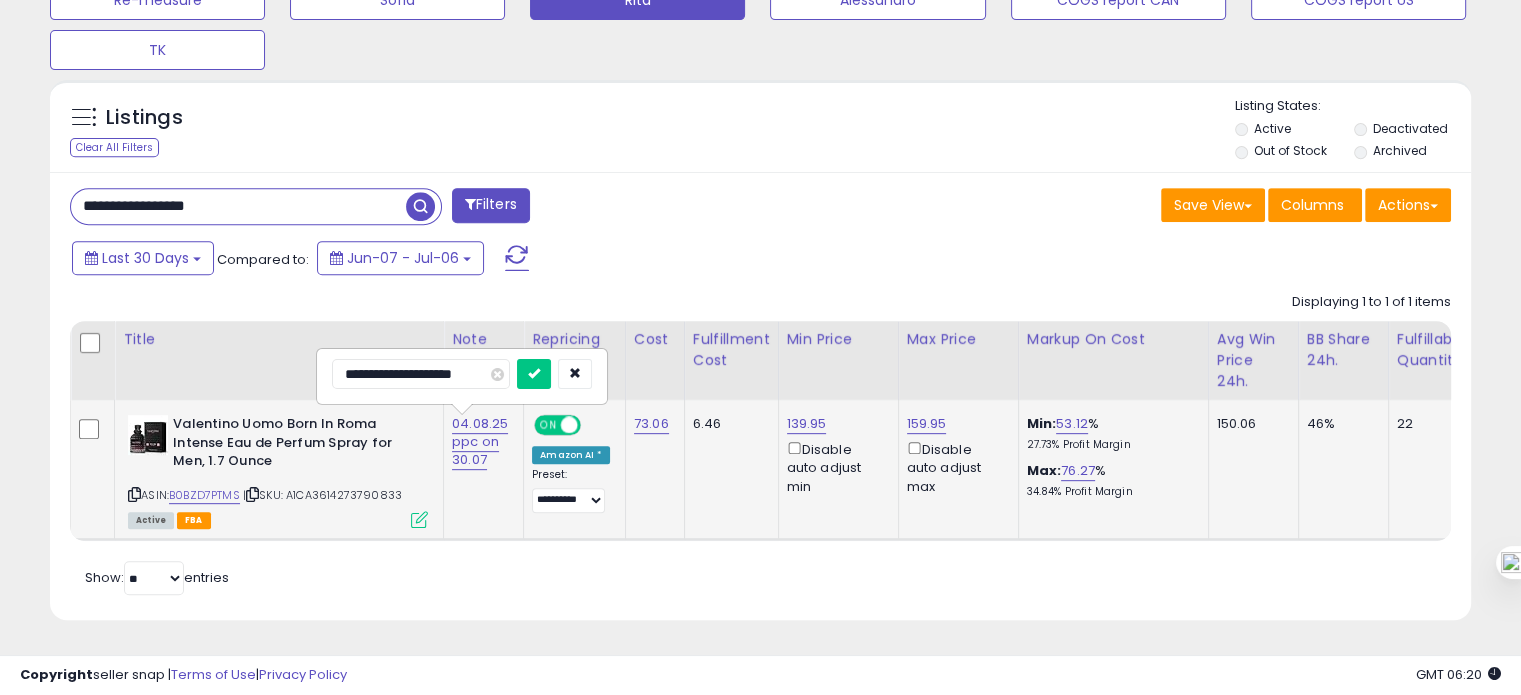 click on "**********" at bounding box center (421, 374) 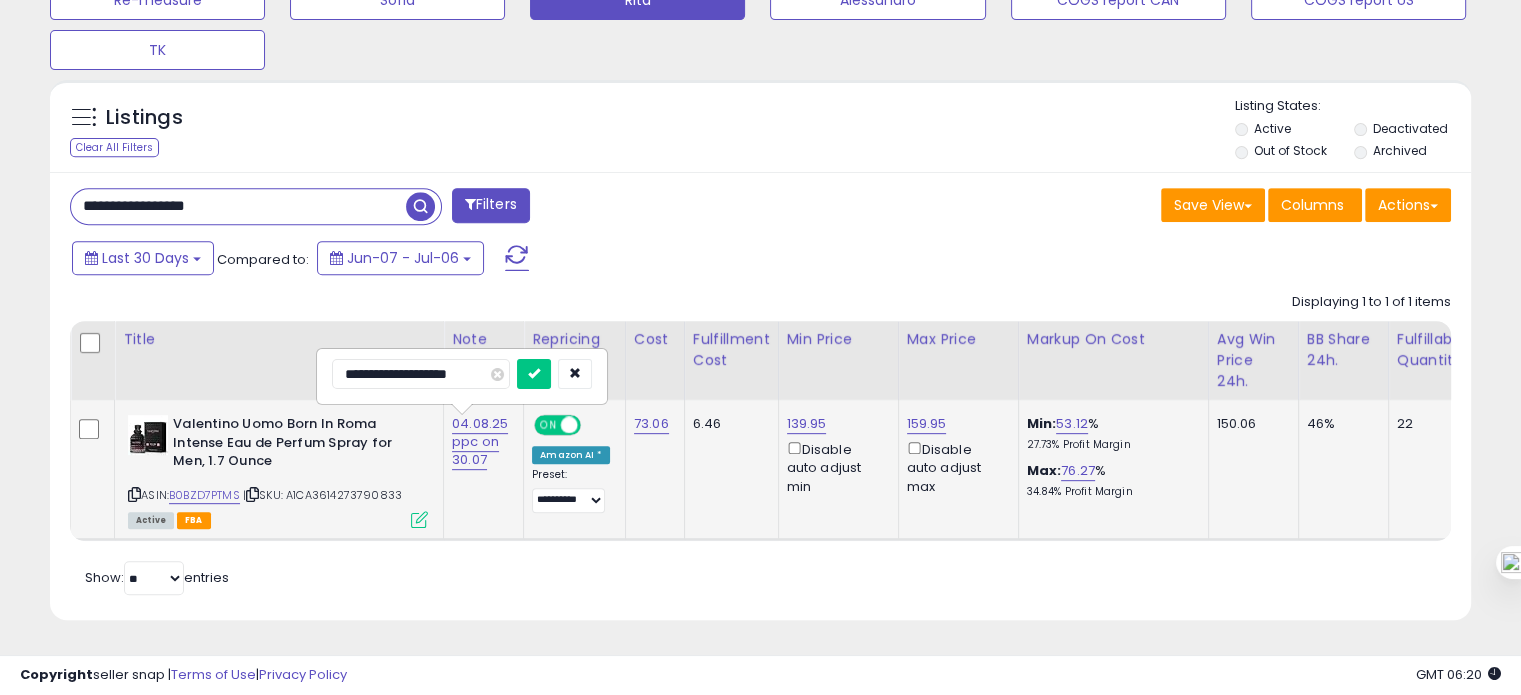 type on "**********" 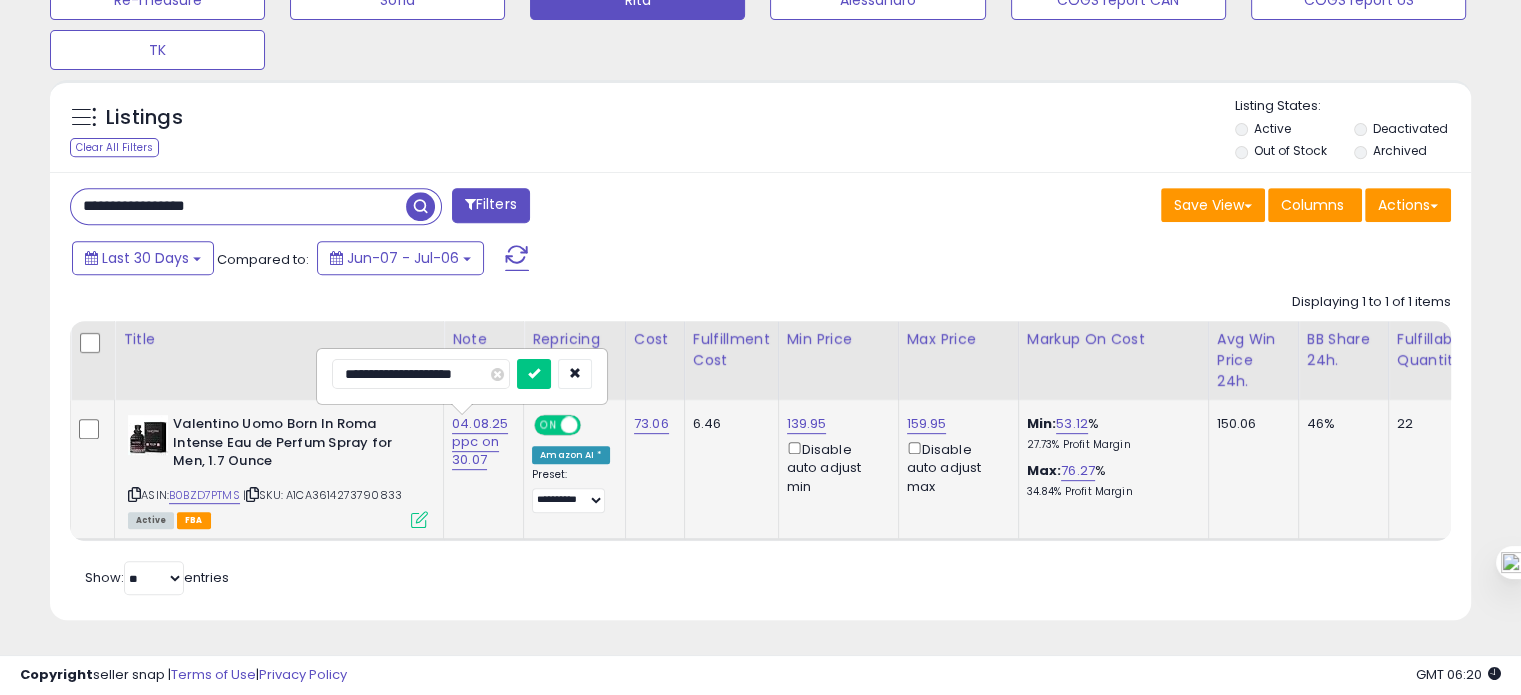 click at bounding box center (534, 374) 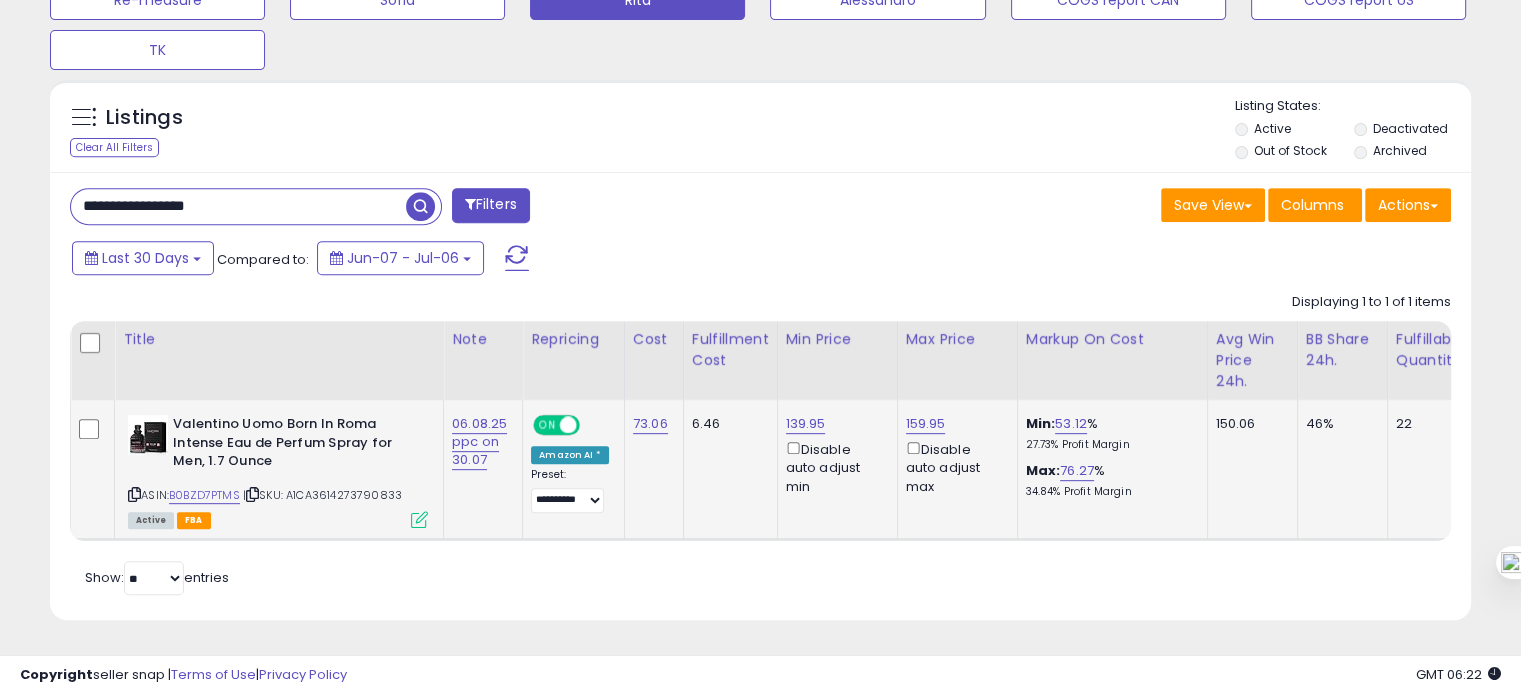 click on "**********" at bounding box center [238, 206] 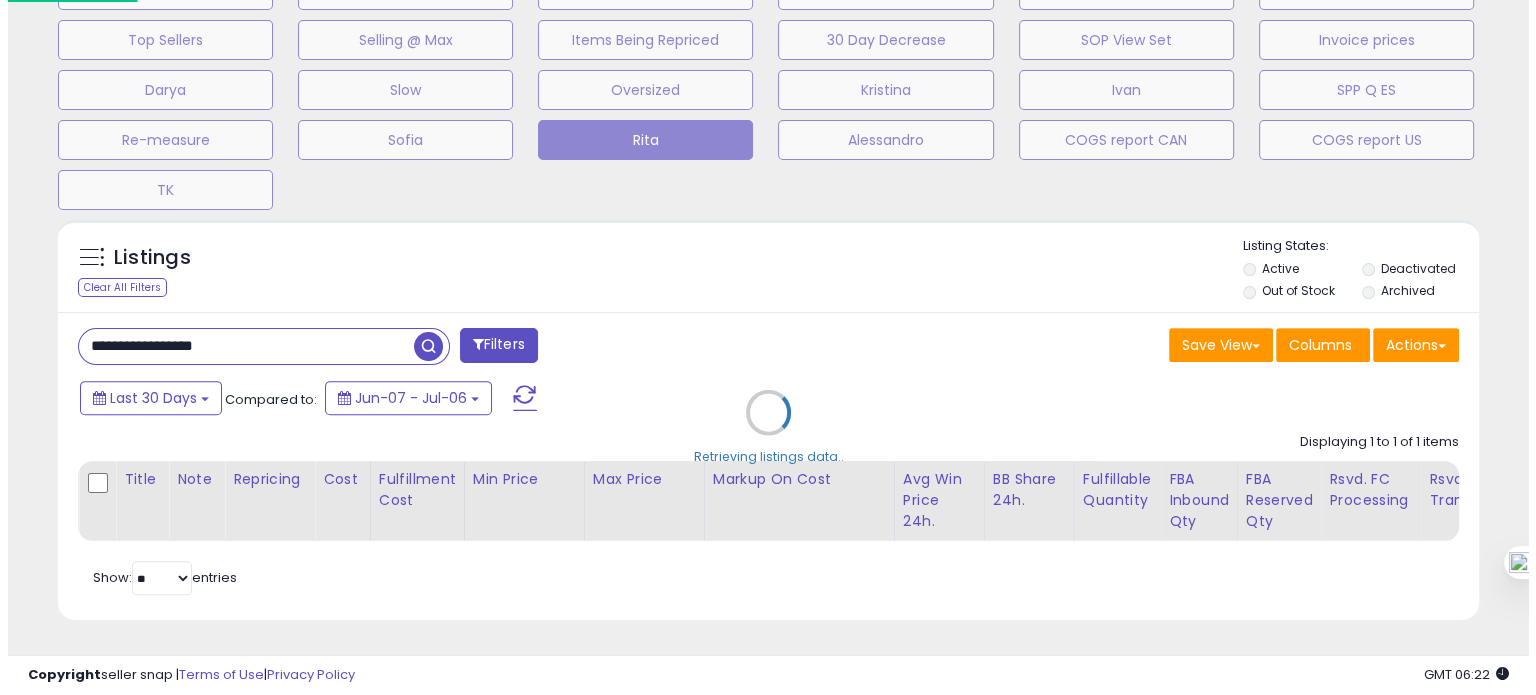 scroll, scrollTop: 674, scrollLeft: 0, axis: vertical 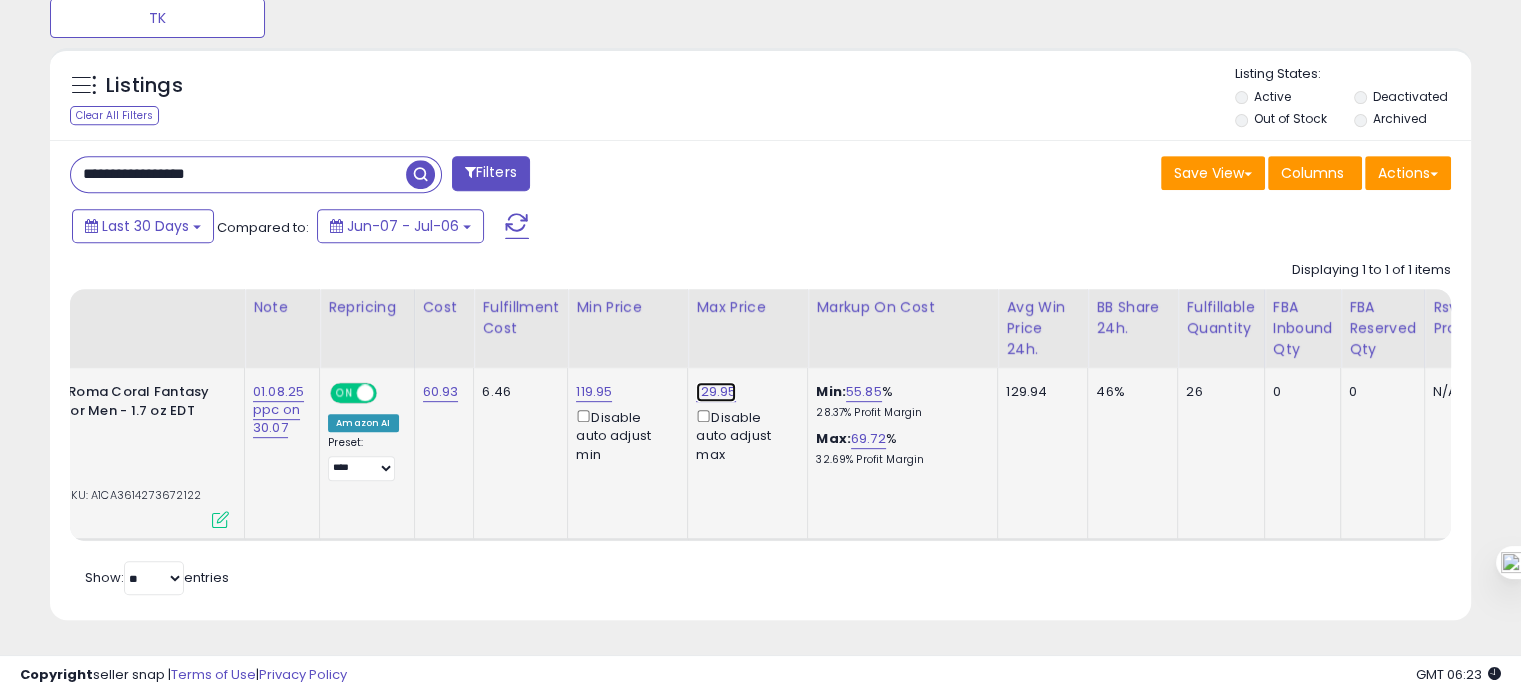 click on "129.95" at bounding box center [716, 392] 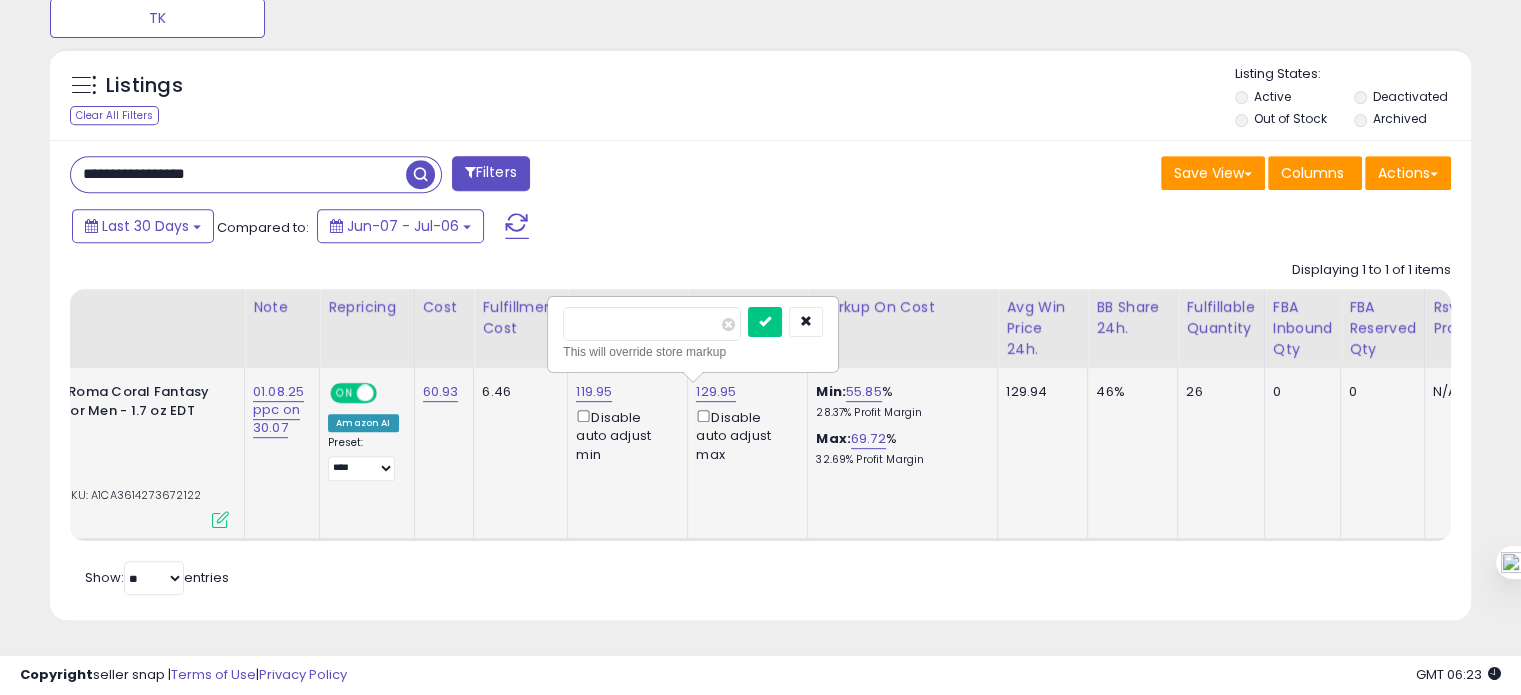 click on "******" at bounding box center (652, 324) 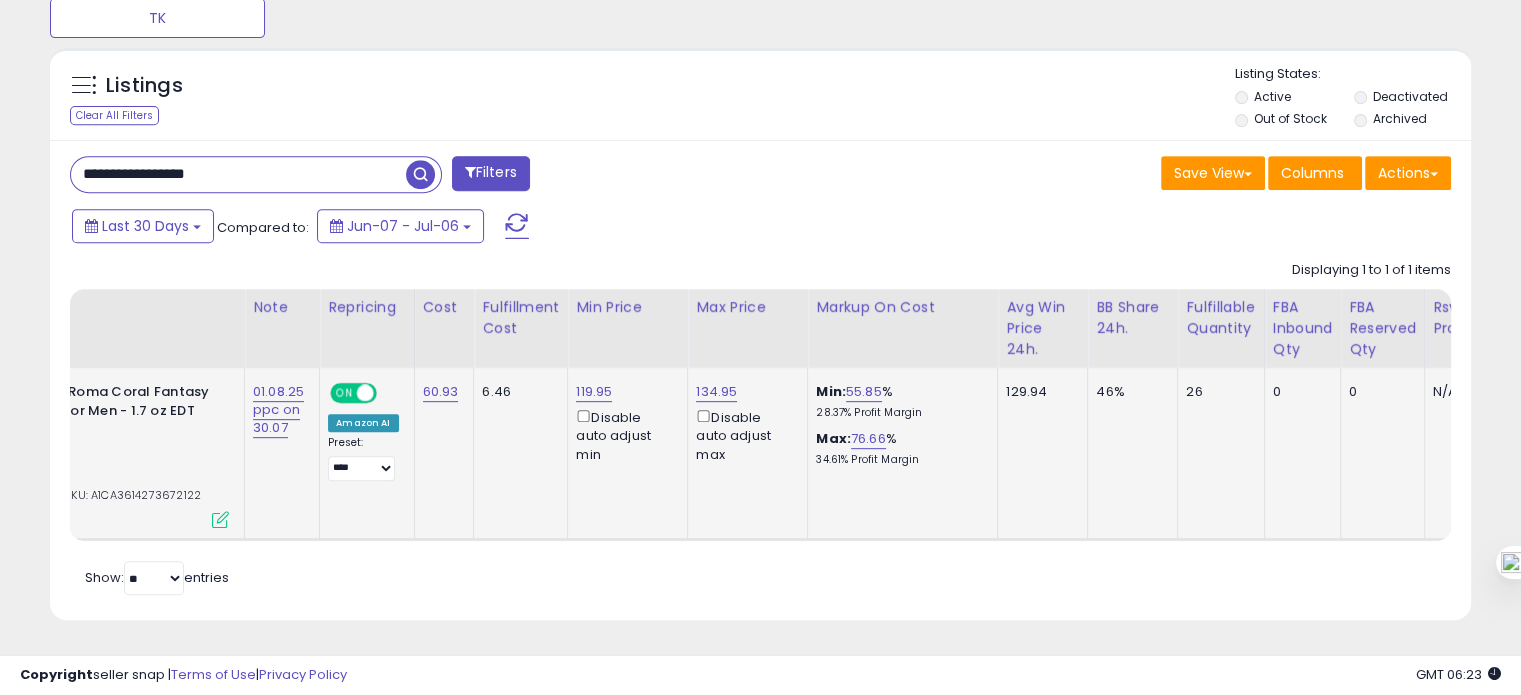 scroll, scrollTop: 0, scrollLeft: 0, axis: both 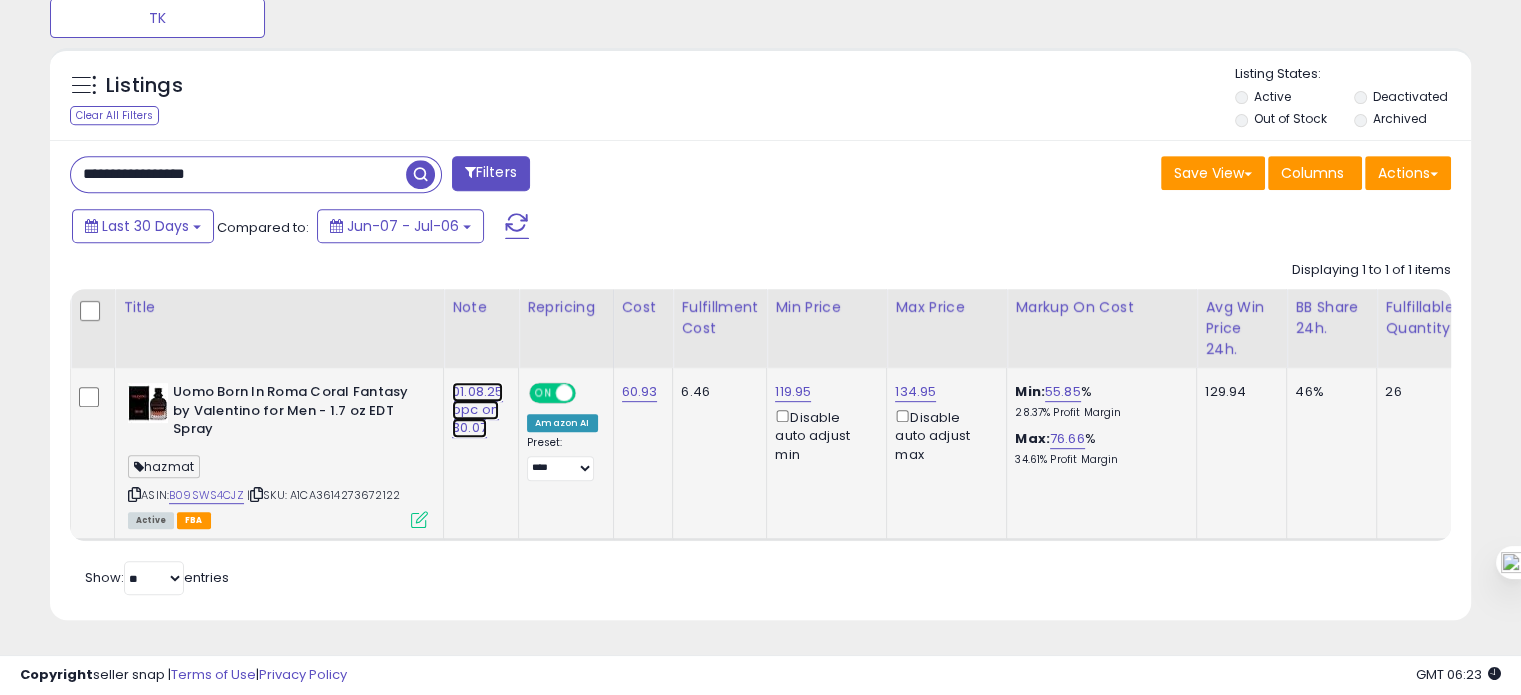 click on "01.08.25 ppc on 30.07" at bounding box center [477, 410] 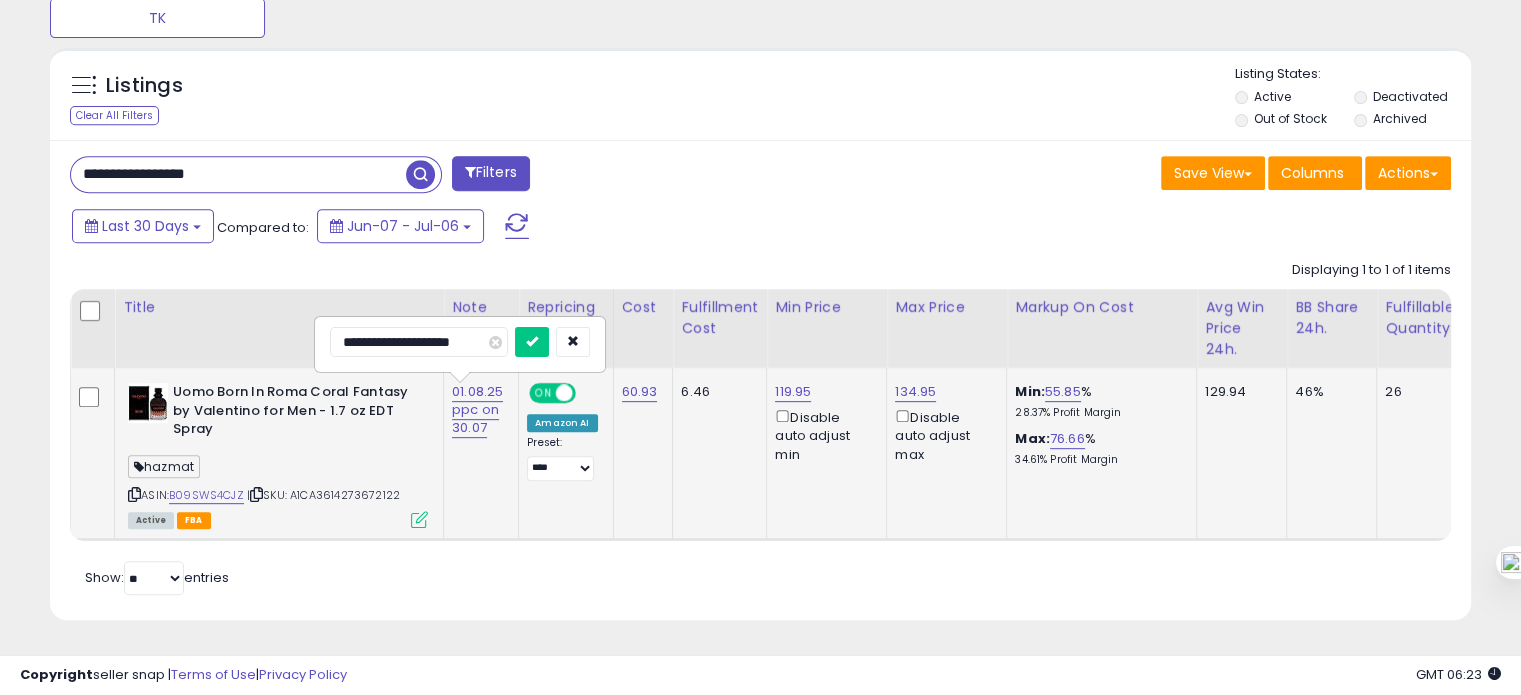 click on "**********" at bounding box center [419, 342] 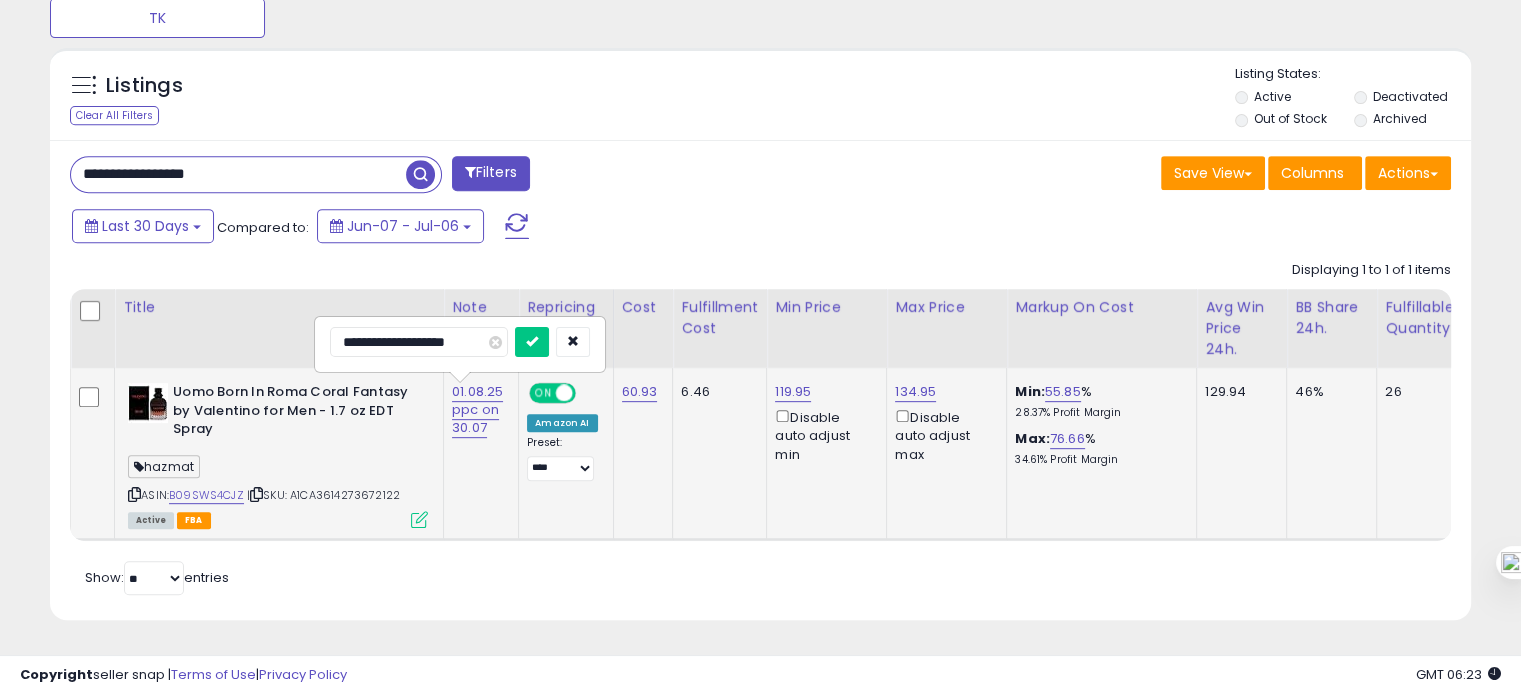 type on "**********" 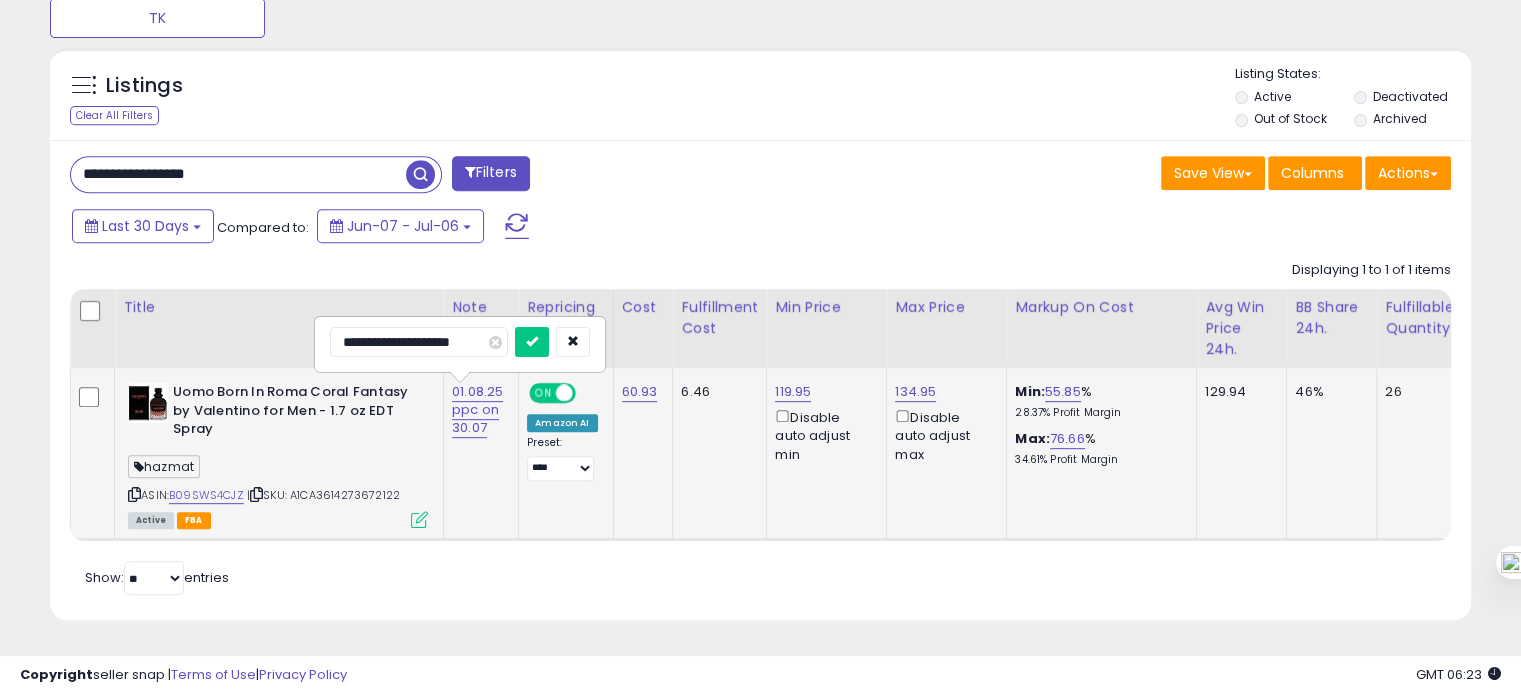 click at bounding box center [532, 342] 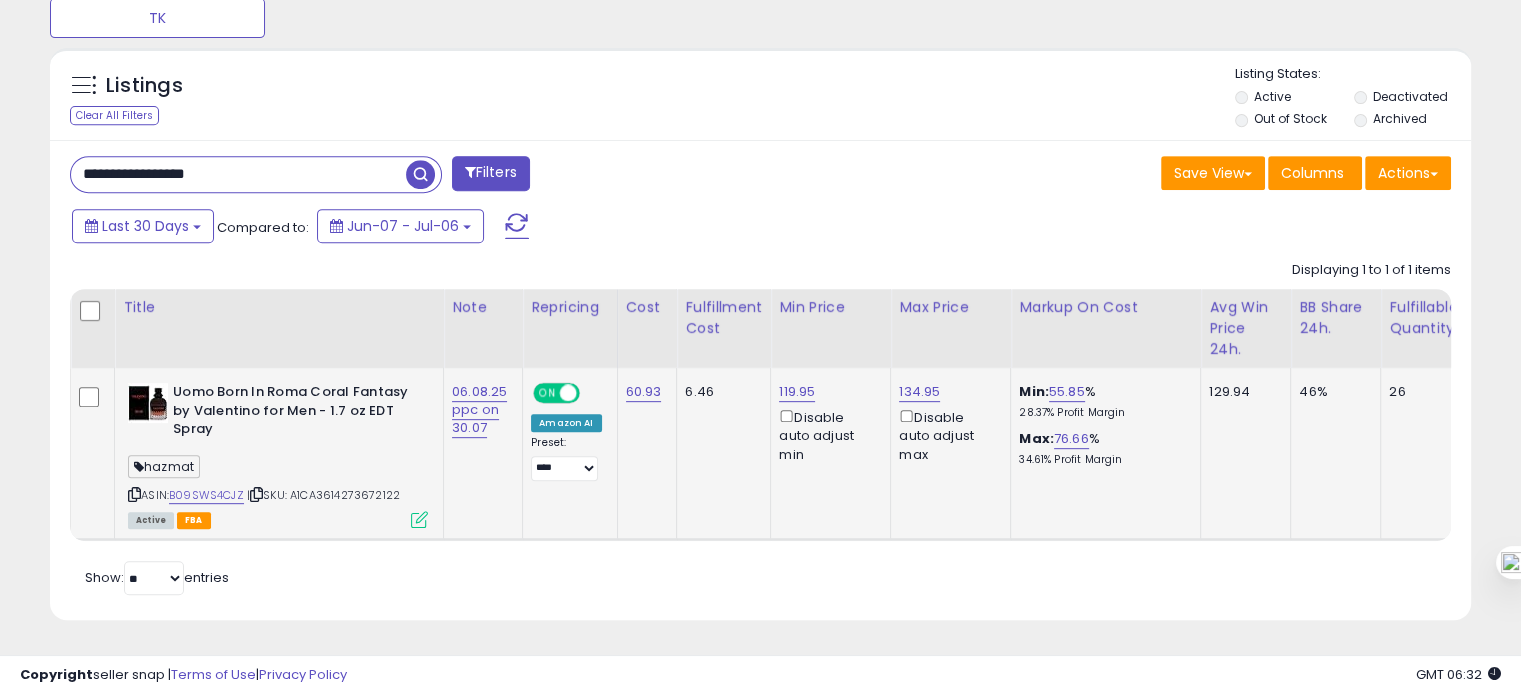 click on "**********" at bounding box center [238, 174] 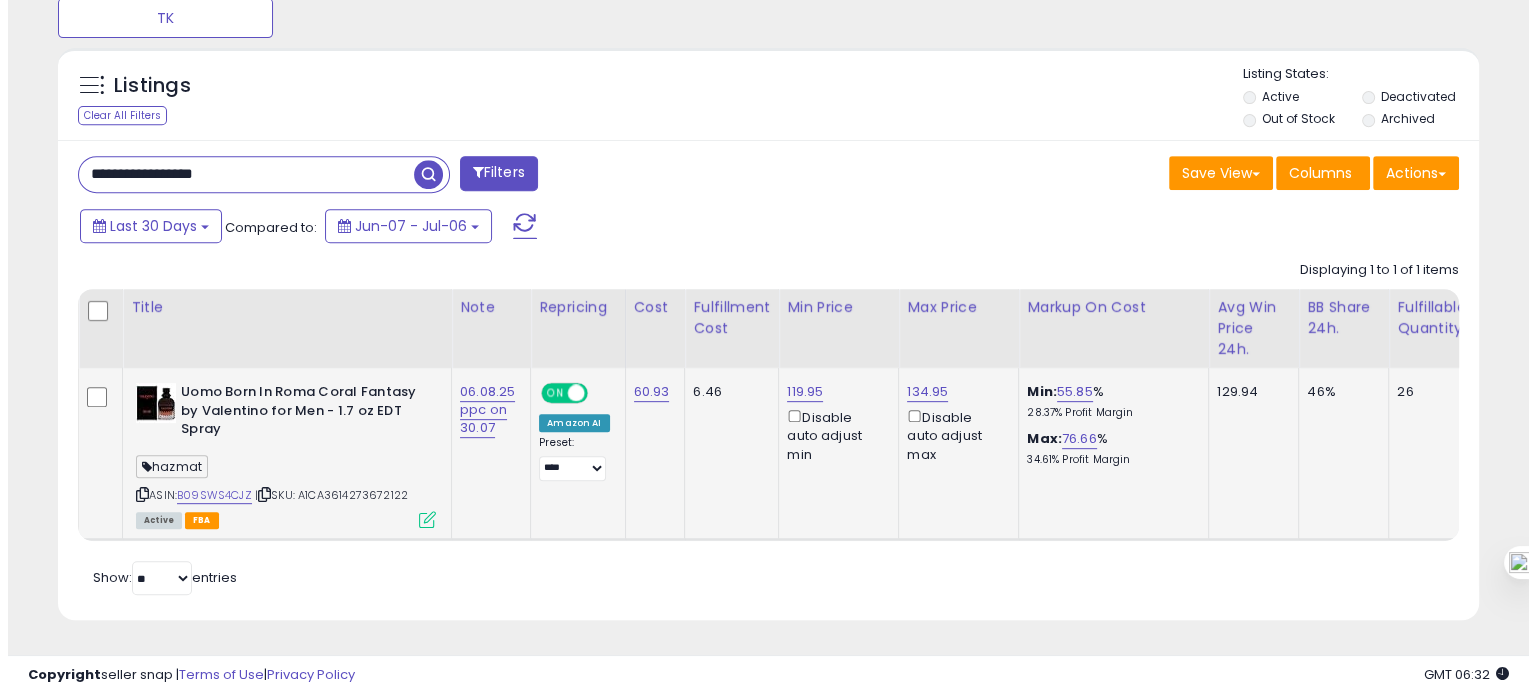 scroll, scrollTop: 674, scrollLeft: 0, axis: vertical 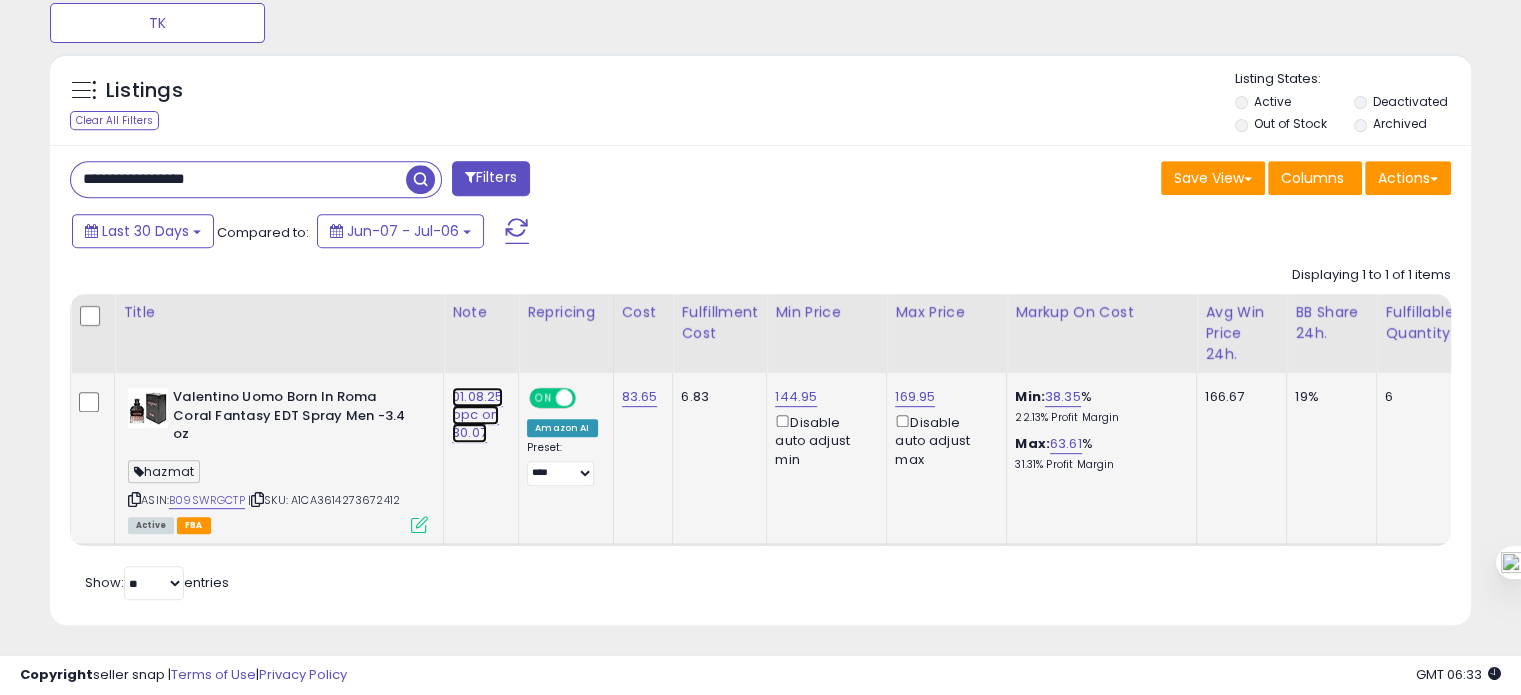 click on "01.08.25 ppc on 30.07" at bounding box center (477, 415) 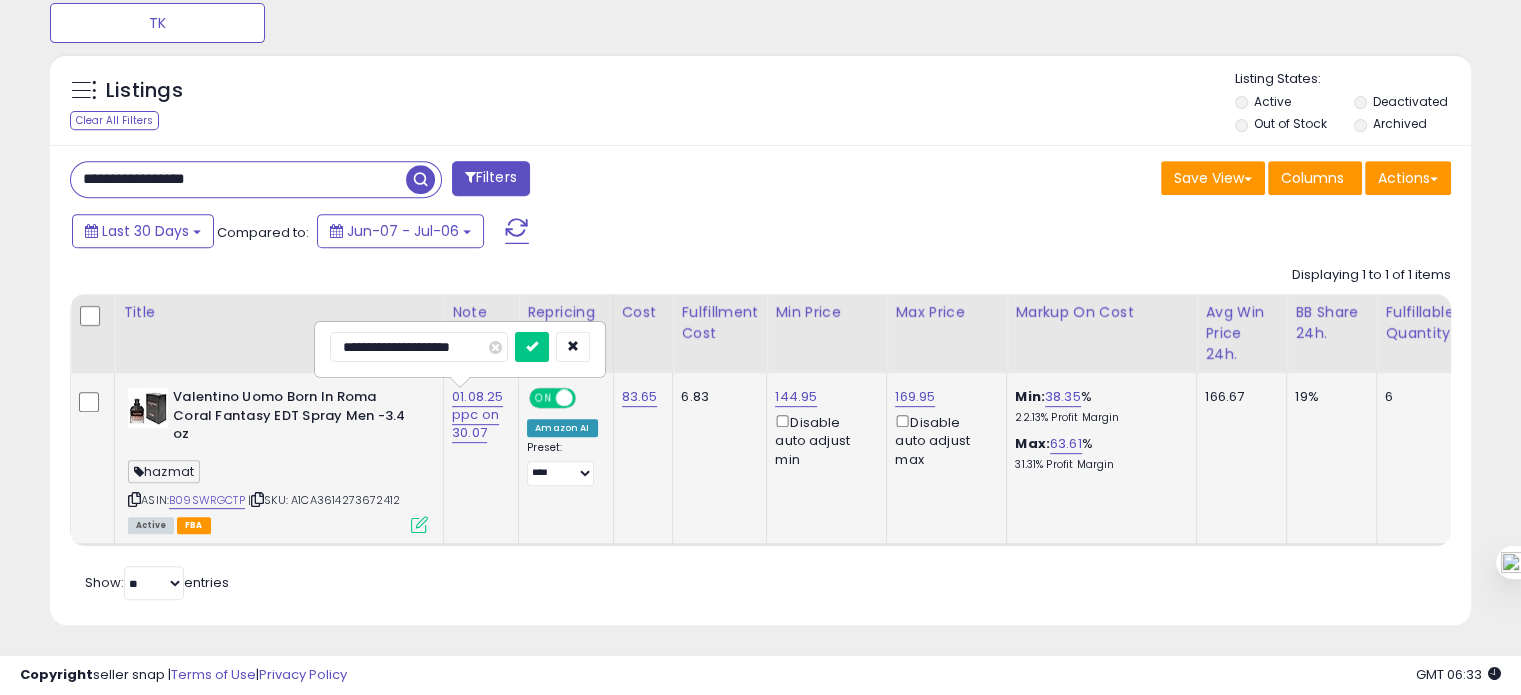 click on "**********" at bounding box center (419, 347) 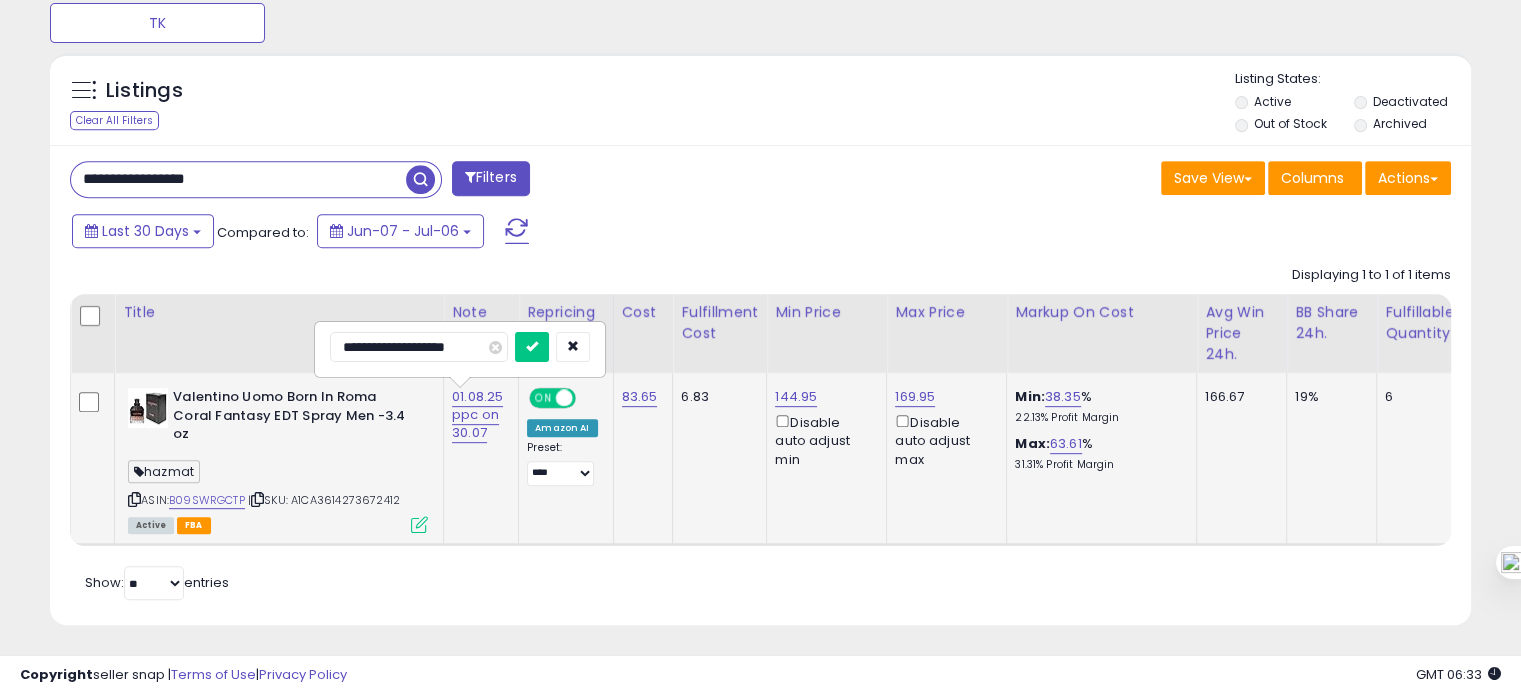 type on "**********" 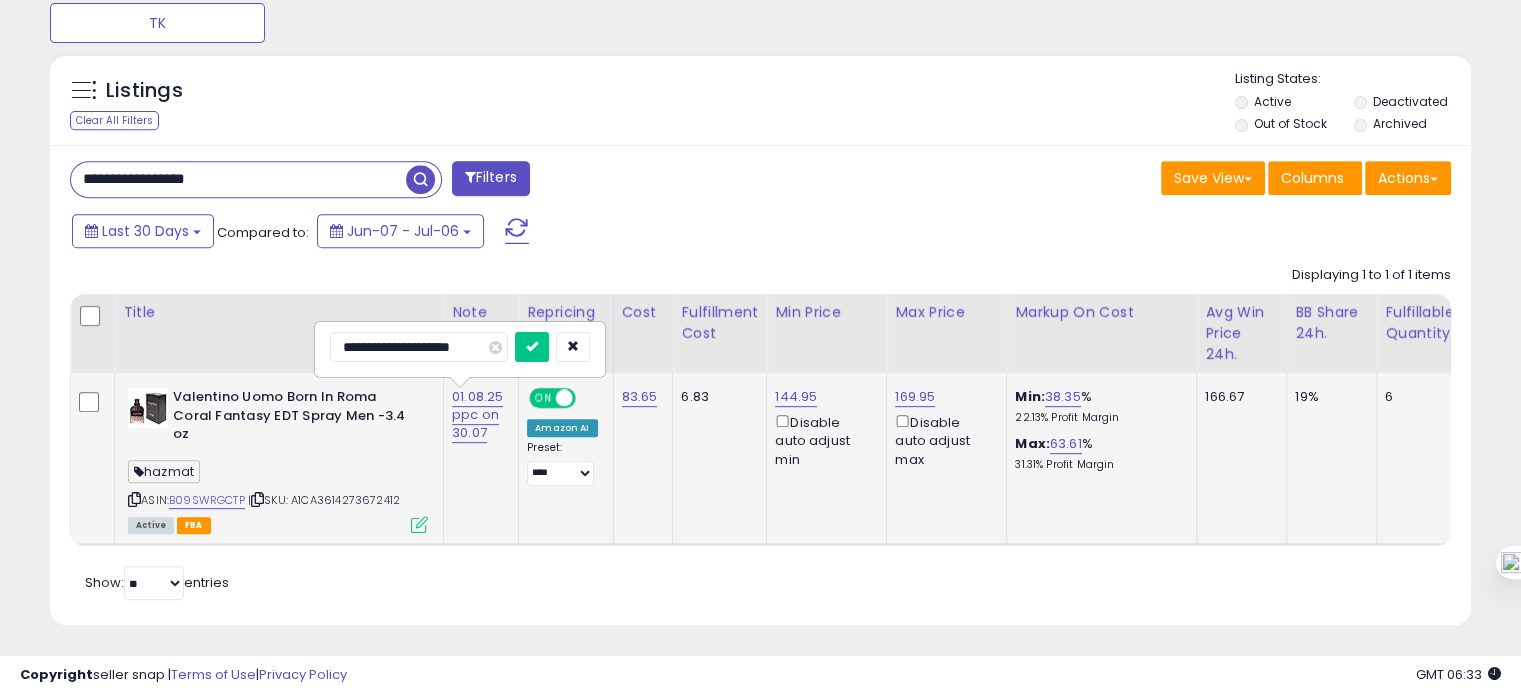 click at bounding box center (532, 347) 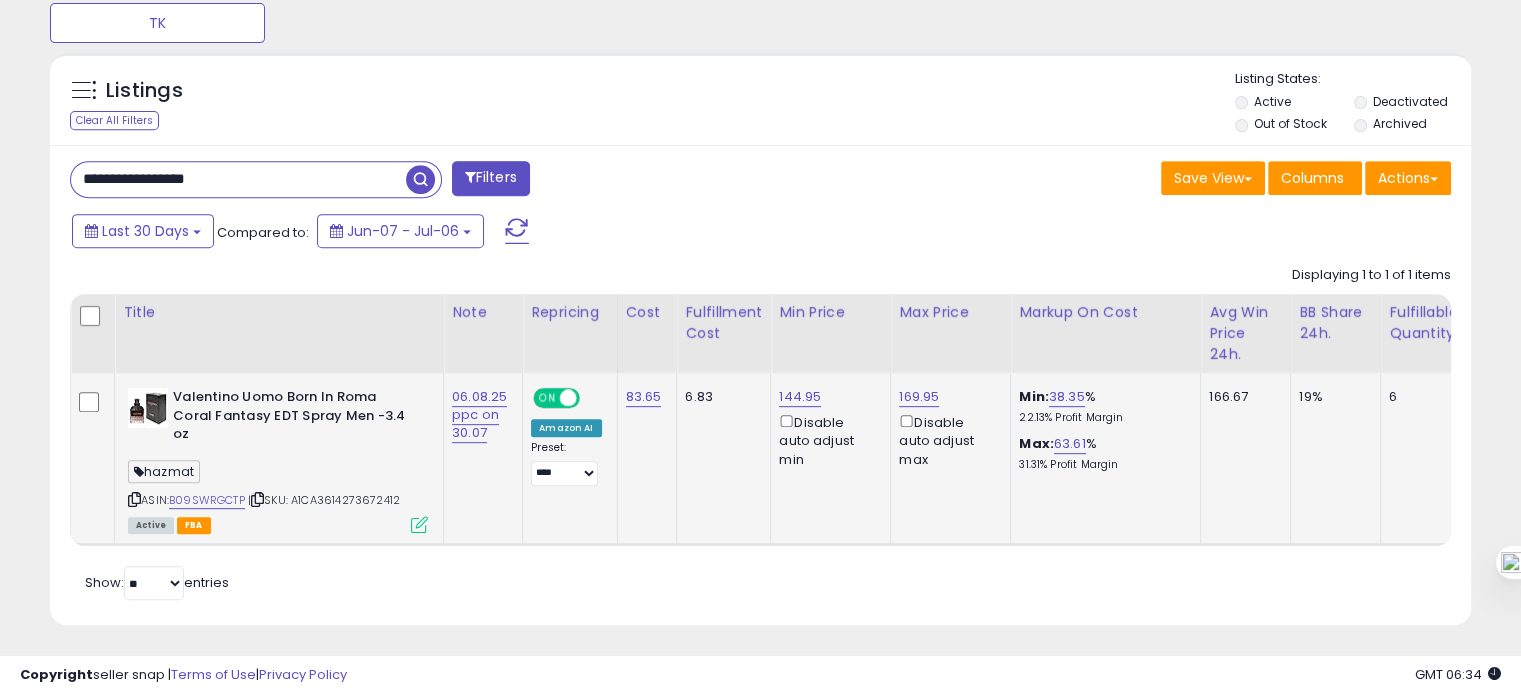 click on "**********" at bounding box center [238, 179] 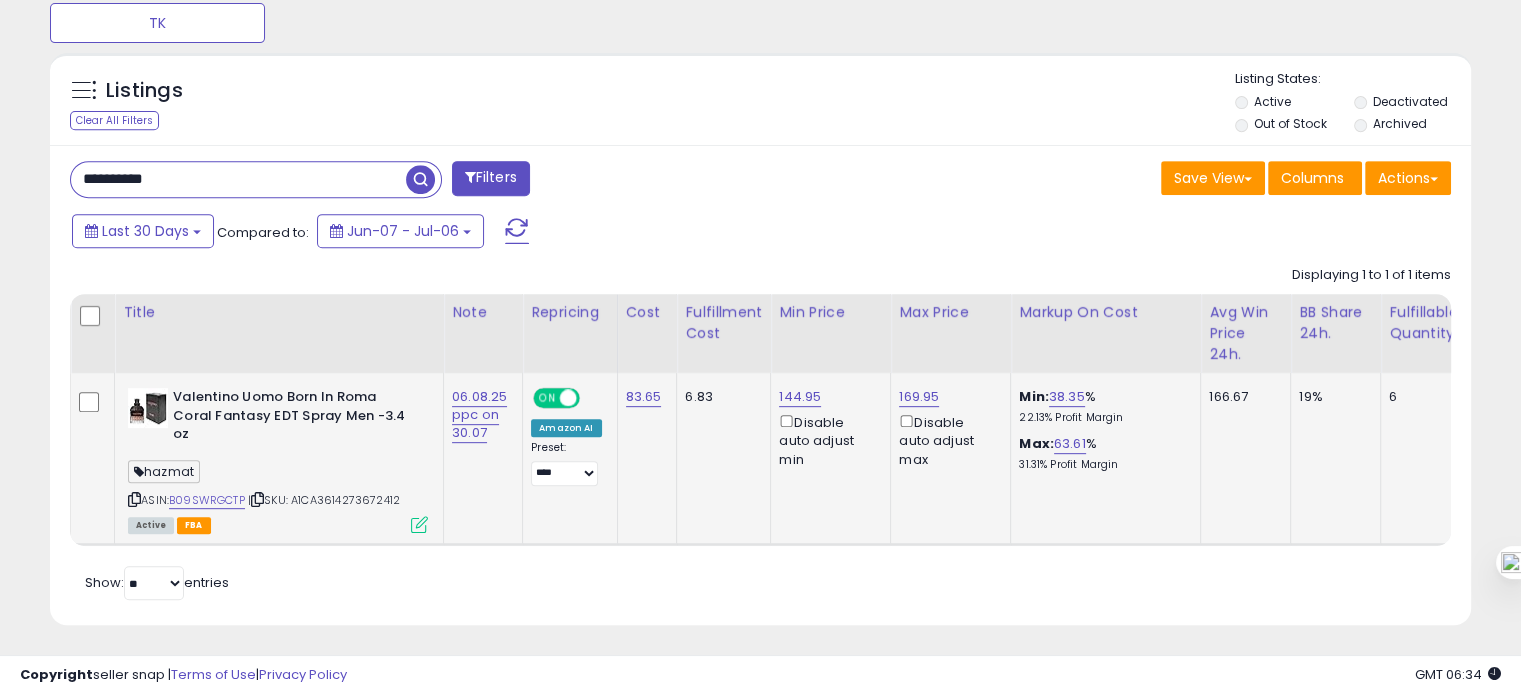 click on "**********" at bounding box center (238, 179) 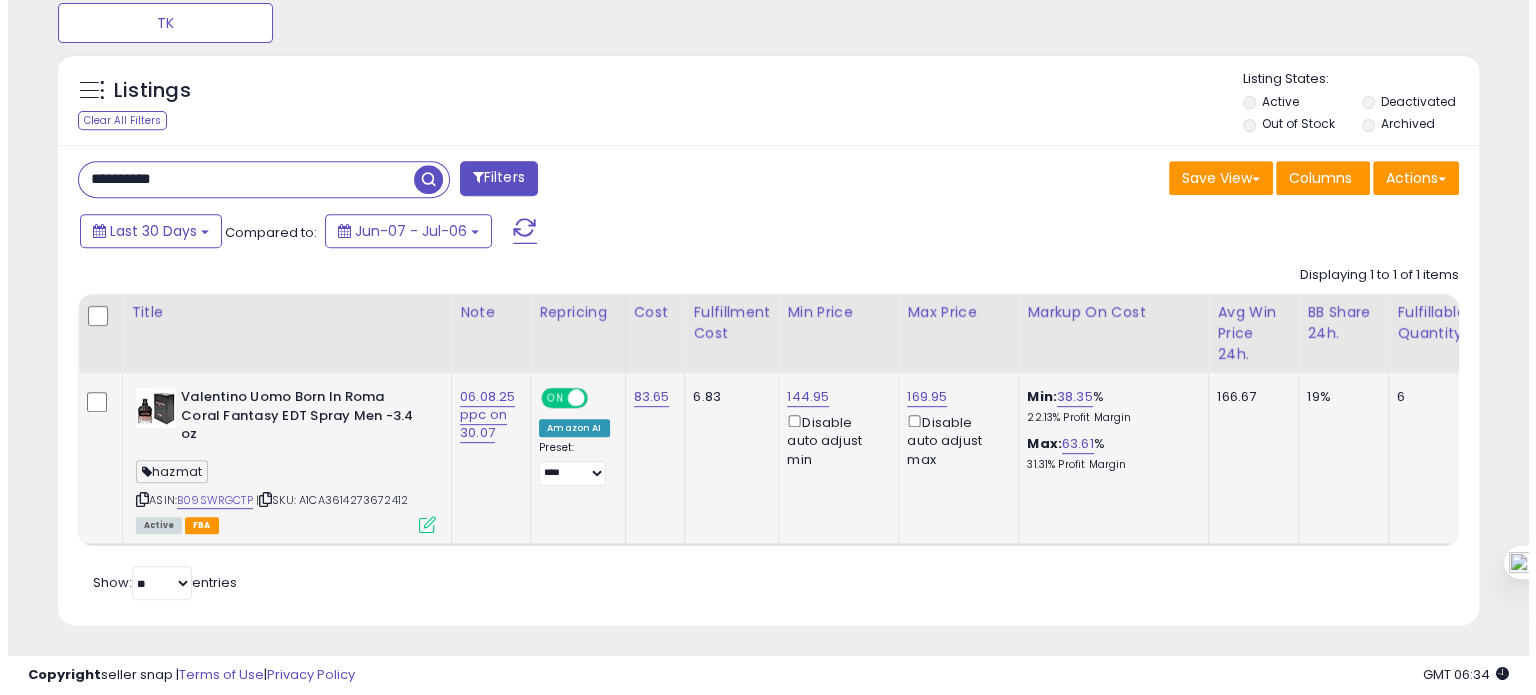scroll, scrollTop: 674, scrollLeft: 0, axis: vertical 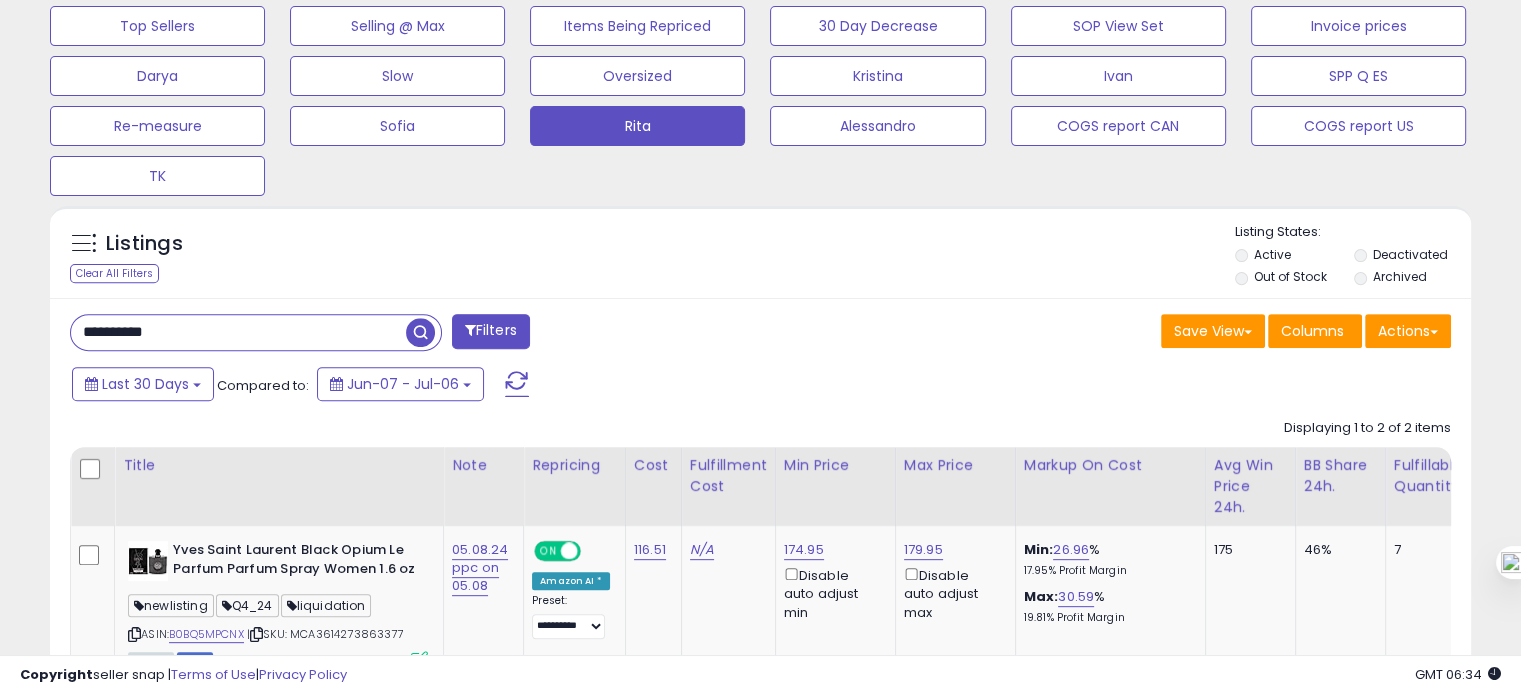 click on "**********" at bounding box center (238, 332) 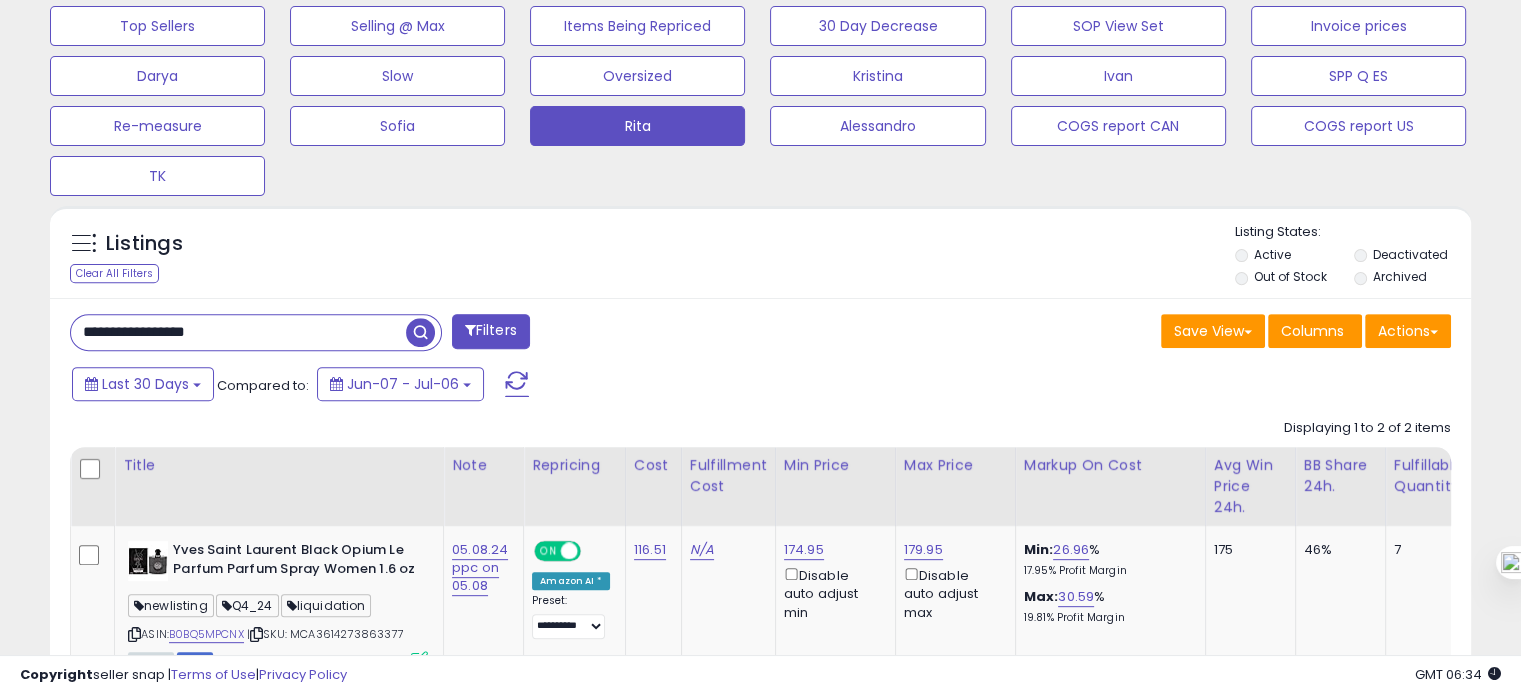 type on "**********" 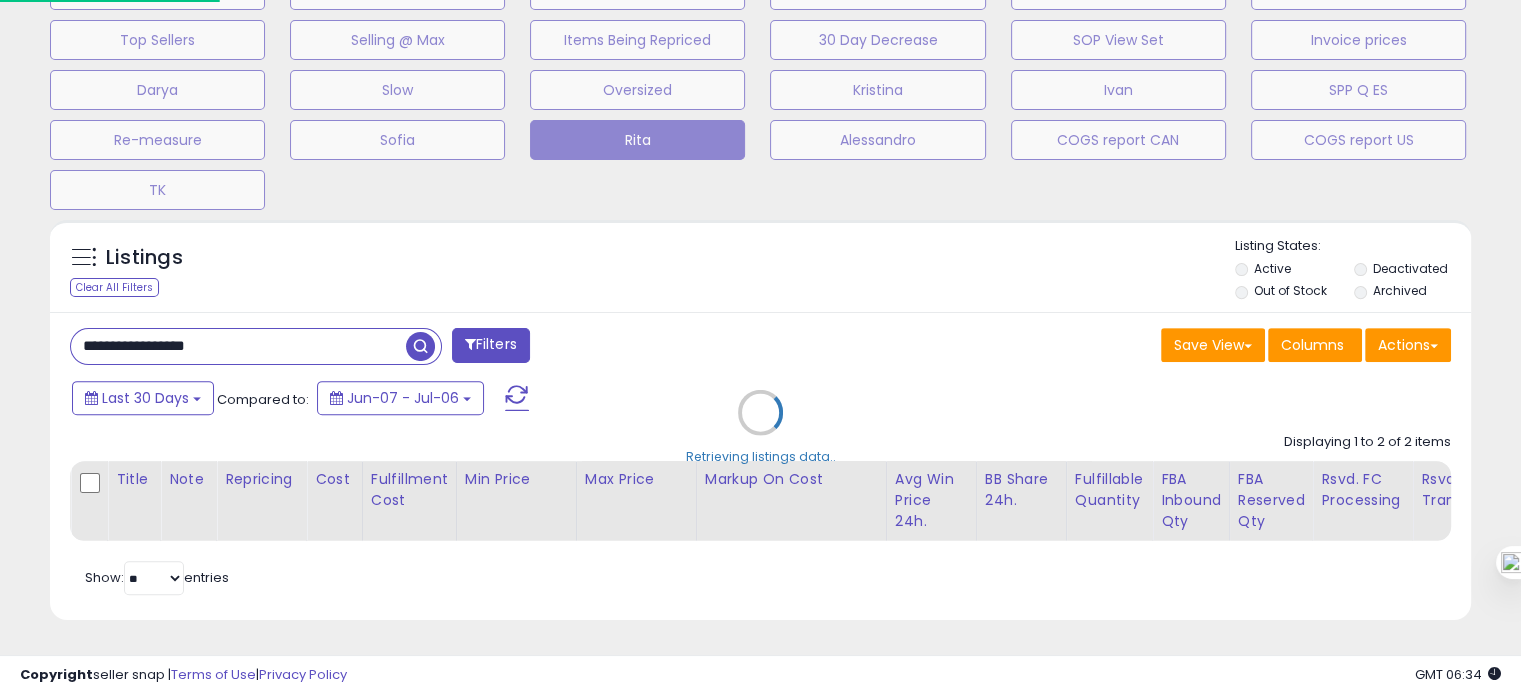 scroll, scrollTop: 999589, scrollLeft: 999168, axis: both 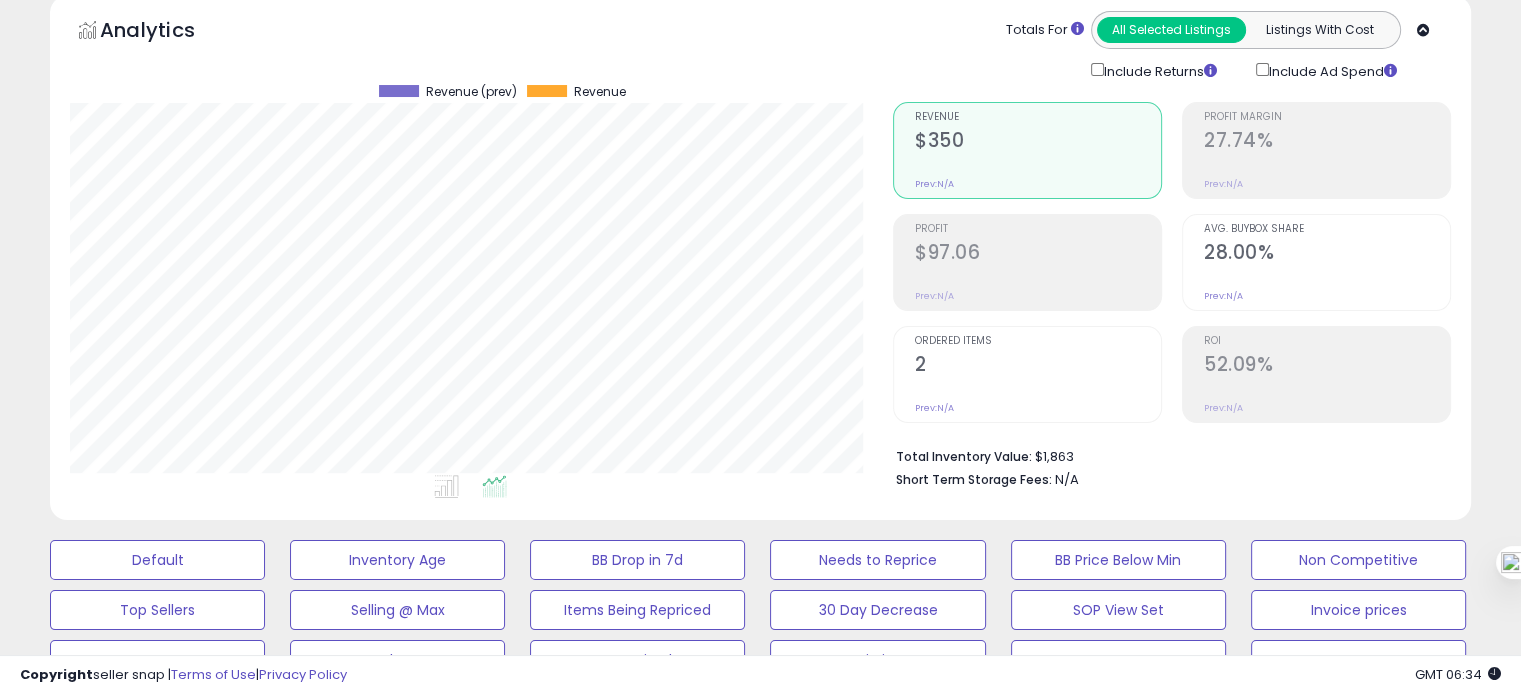 click at bounding box center [1038, 389] 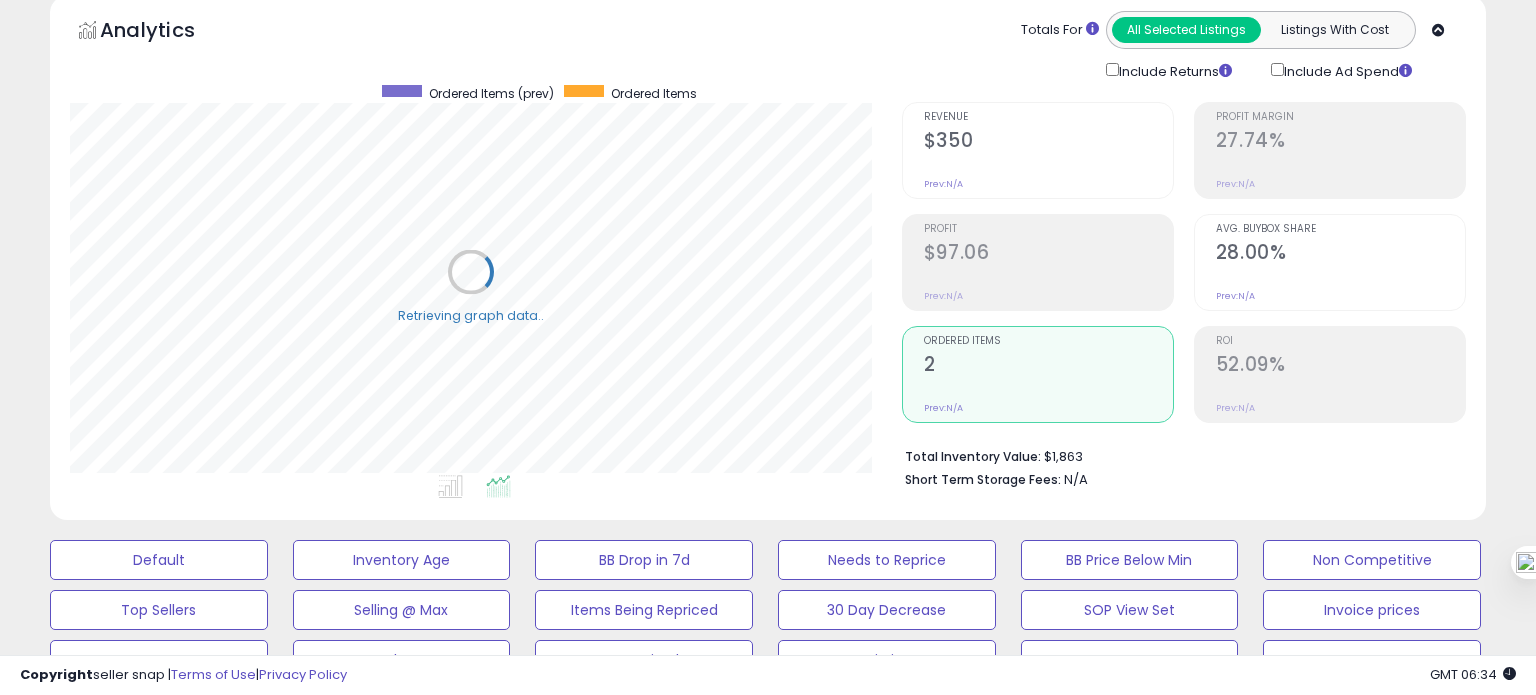 scroll, scrollTop: 999589, scrollLeft: 999168, axis: both 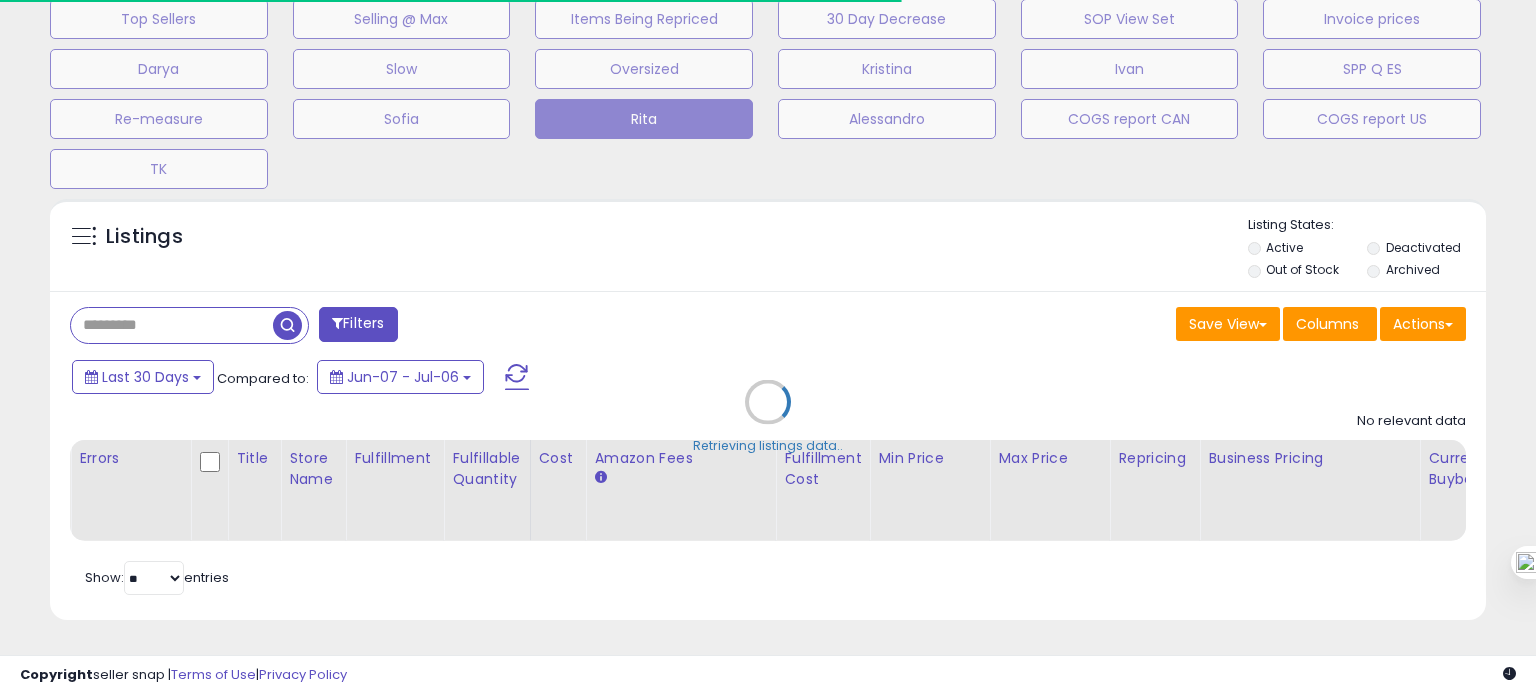 type on "**********" 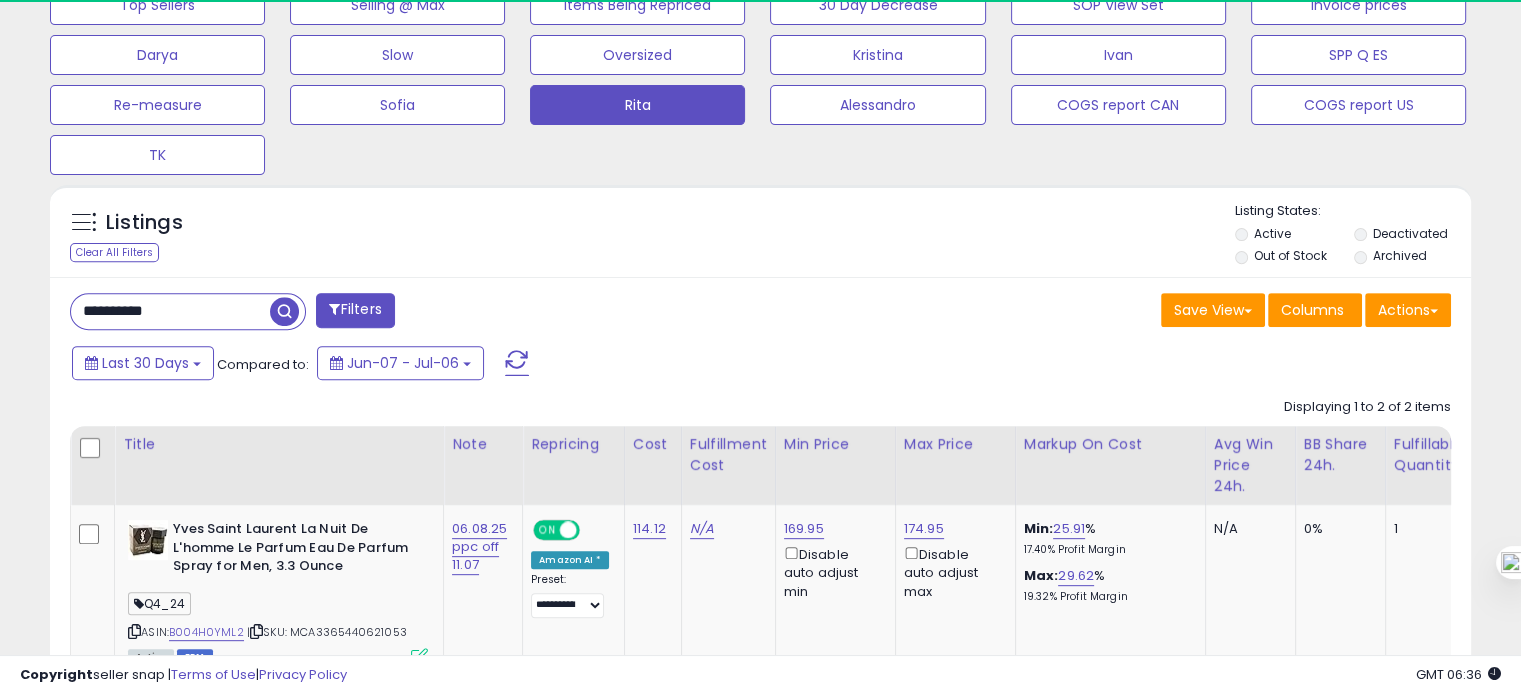 scroll, scrollTop: 999589, scrollLeft: 999176, axis: both 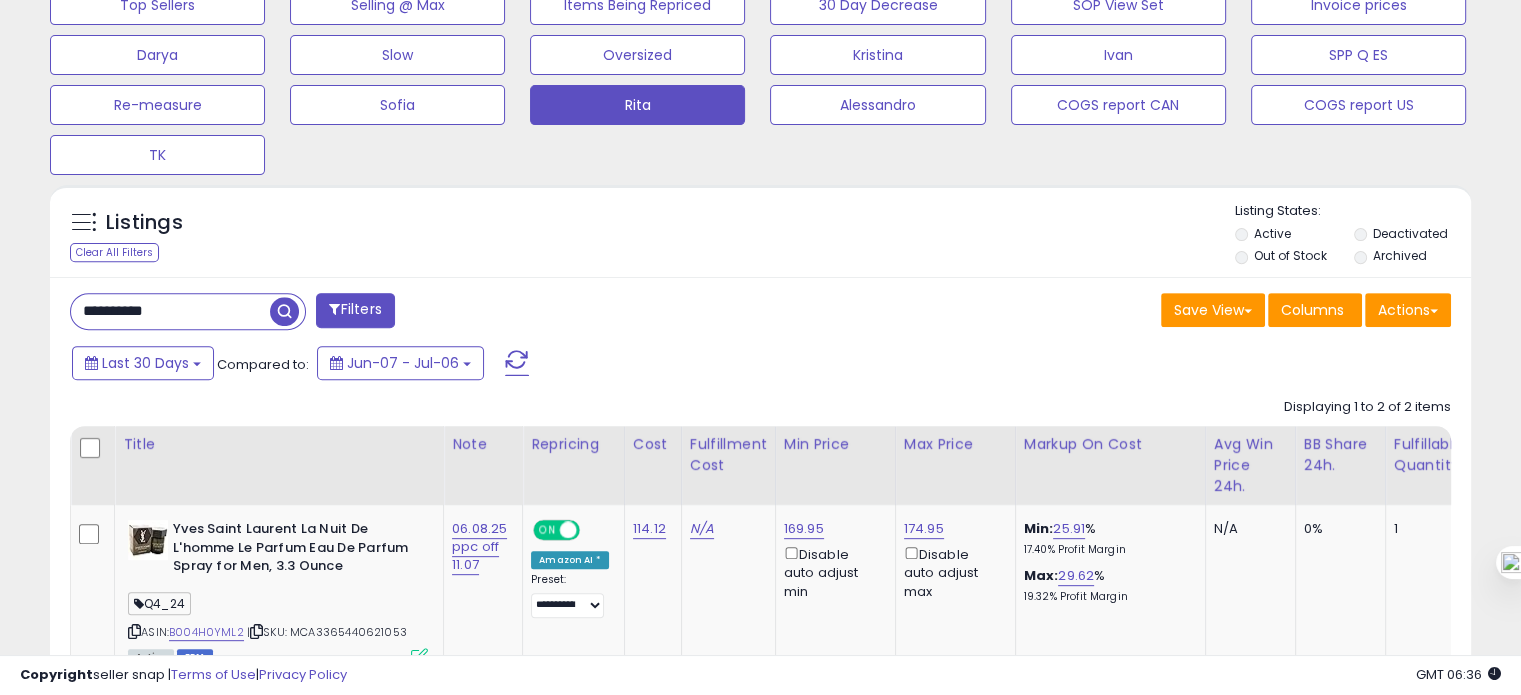 click on "**********" at bounding box center [170, 311] 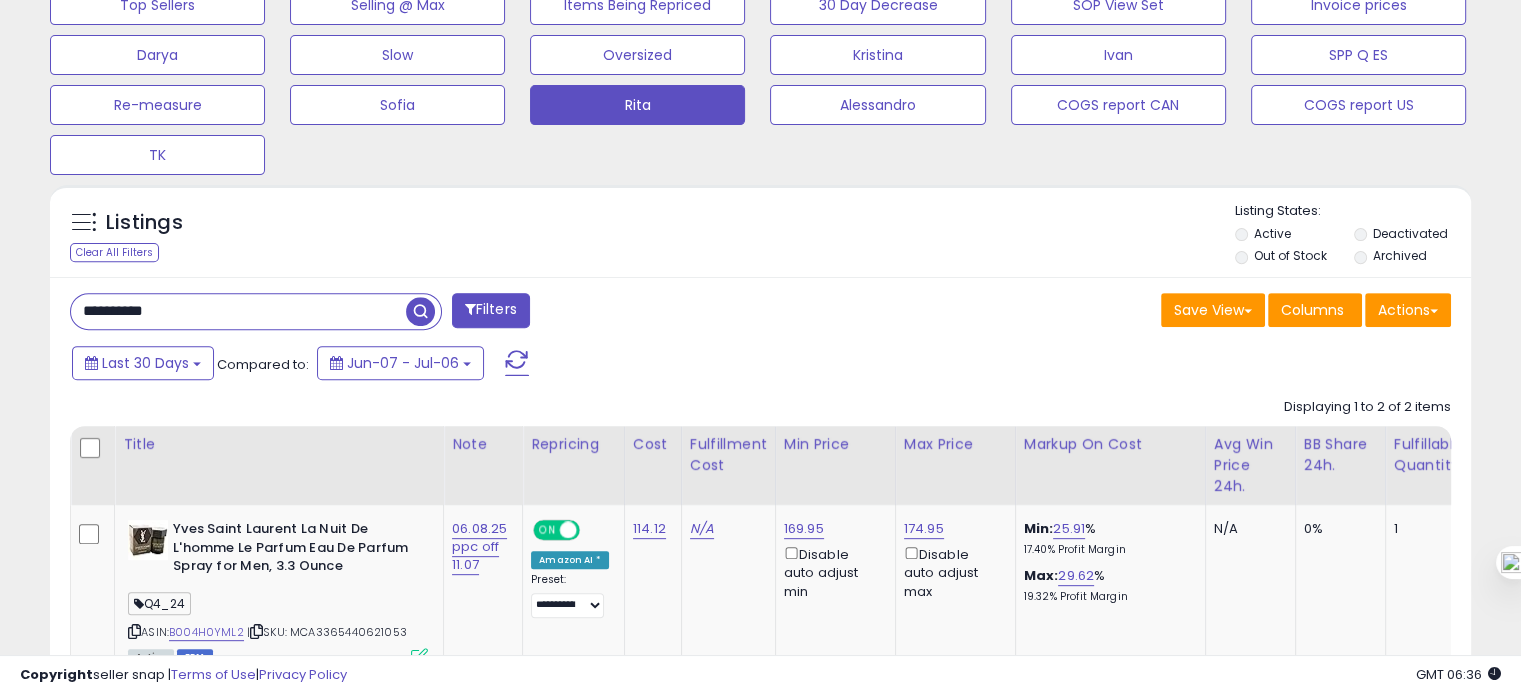 click on "**********" at bounding box center [238, 311] 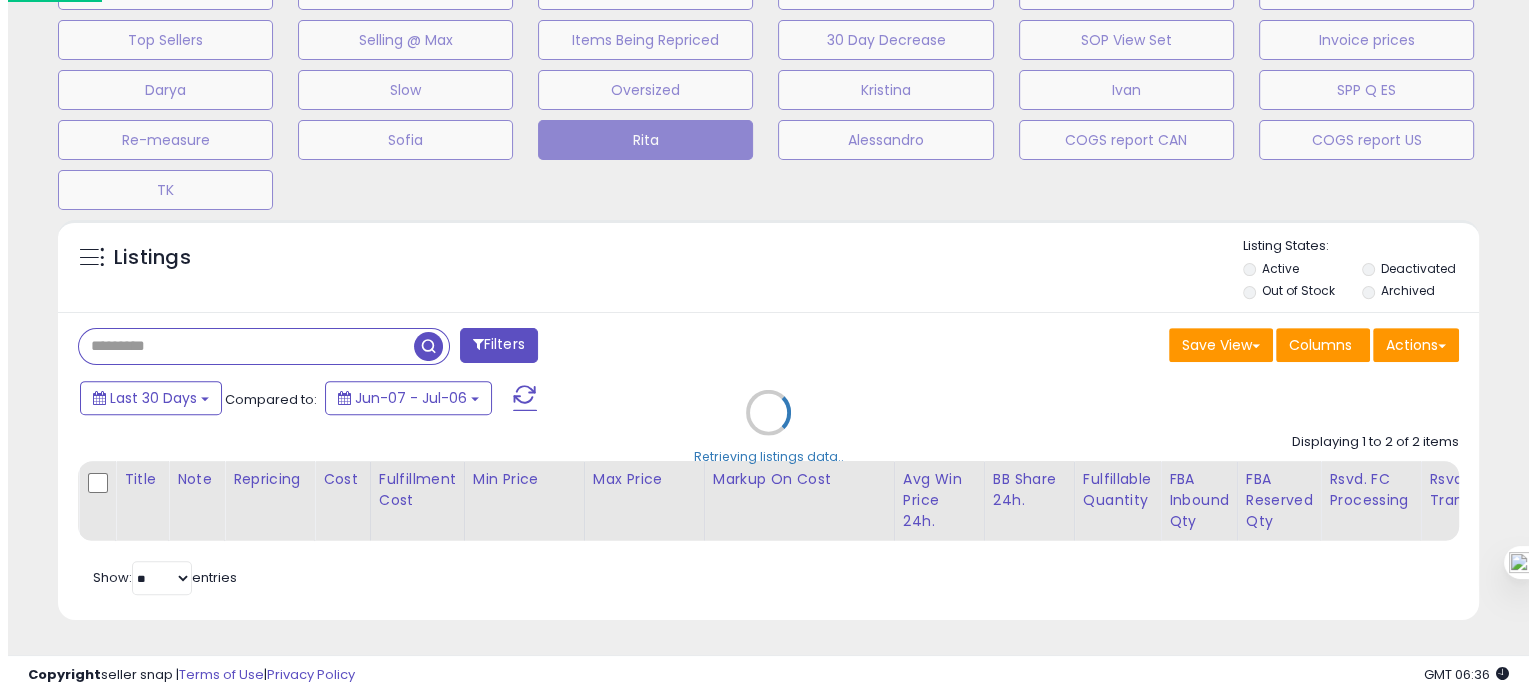 scroll, scrollTop: 674, scrollLeft: 0, axis: vertical 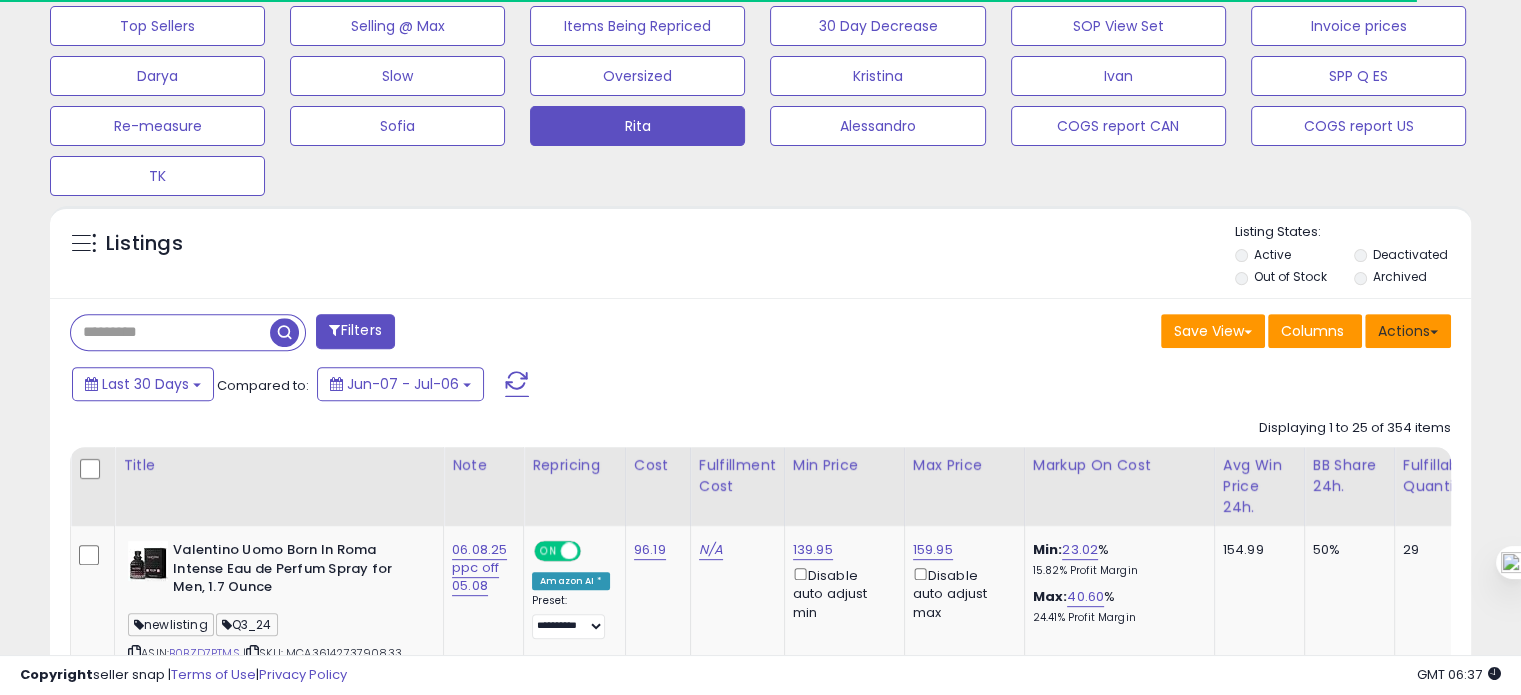 click on "Actions" at bounding box center [1408, 331] 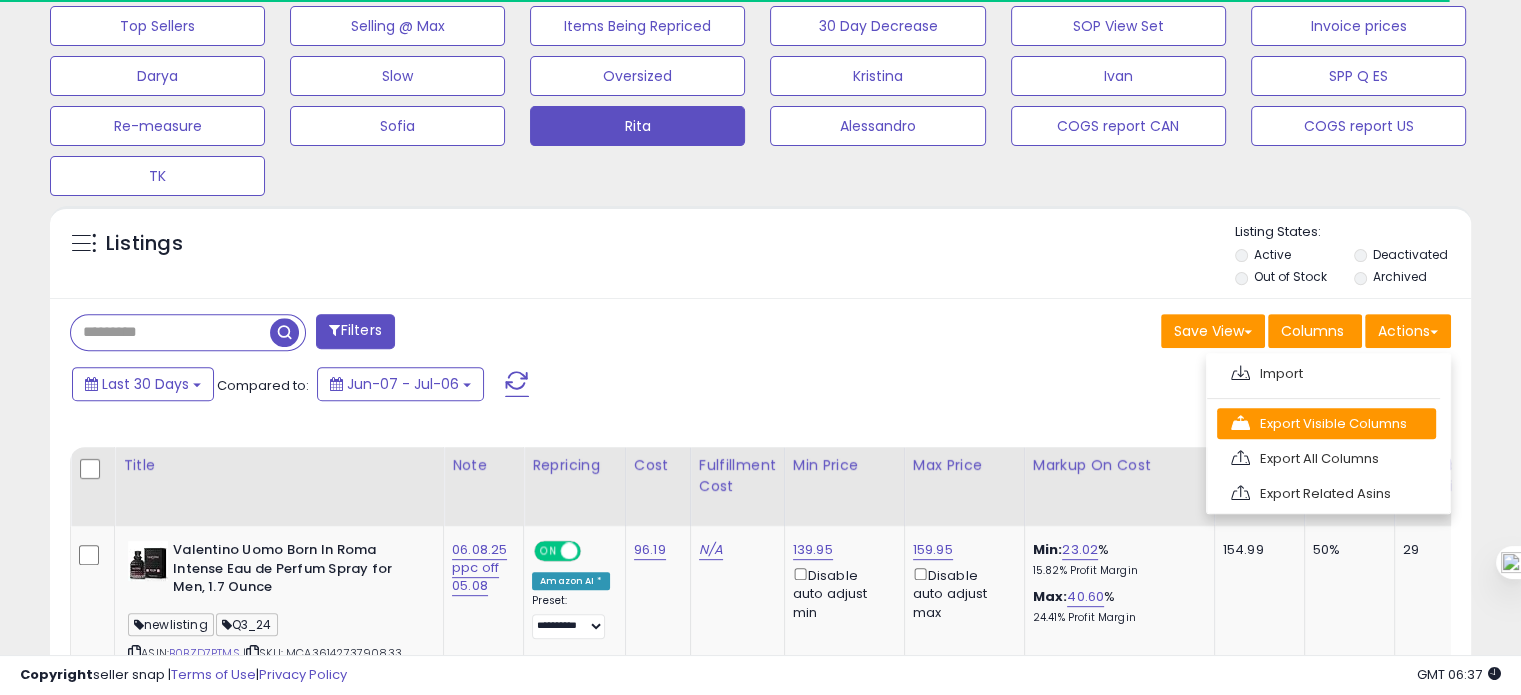 click on "Export Visible Columns" at bounding box center (1326, 423) 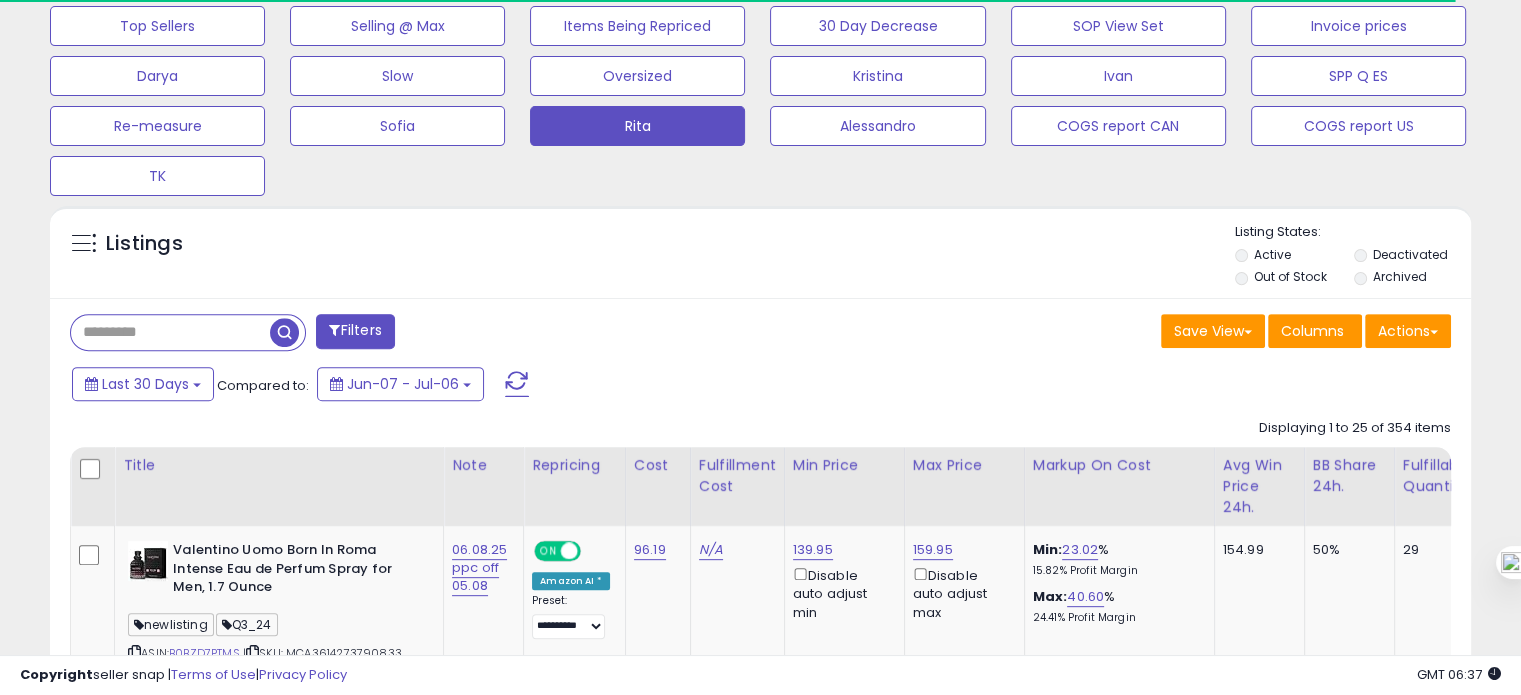 scroll, scrollTop: 999589, scrollLeft: 999176, axis: both 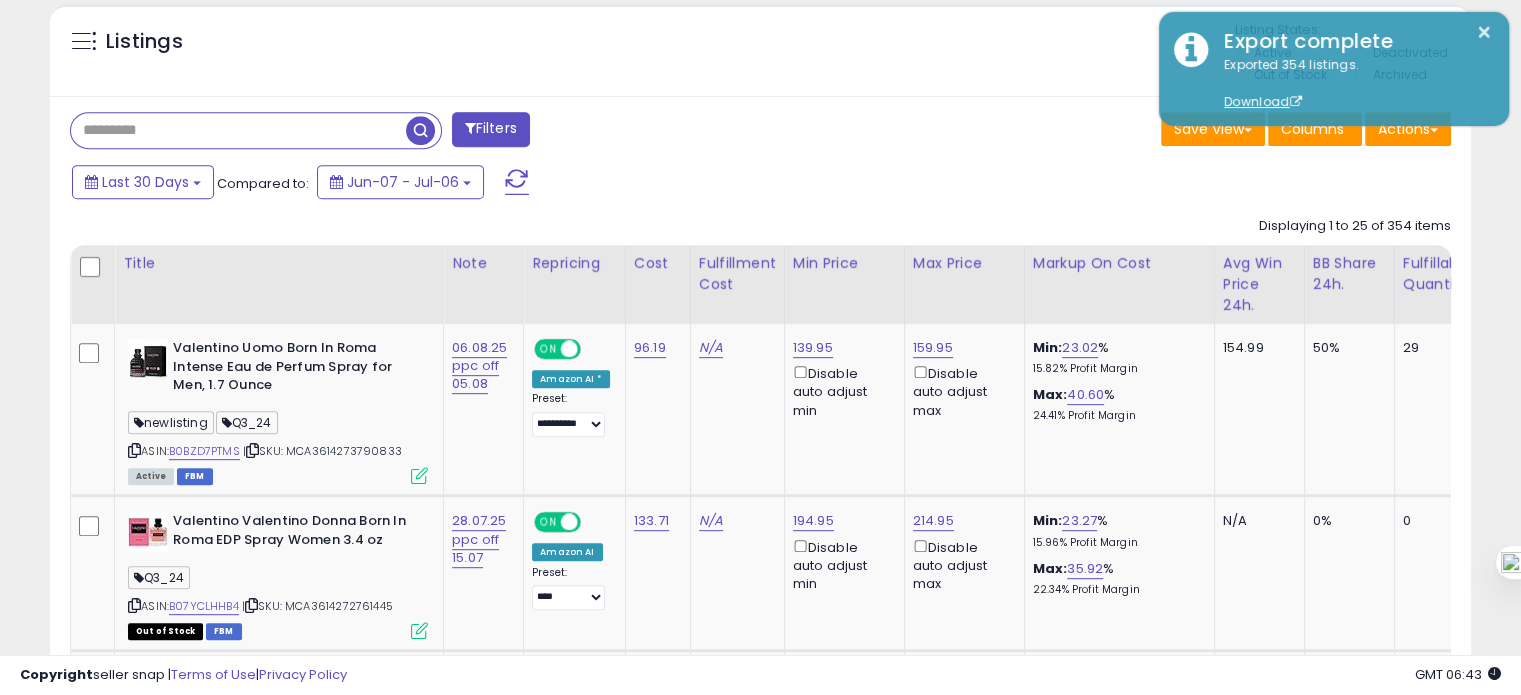 click at bounding box center [238, 130] 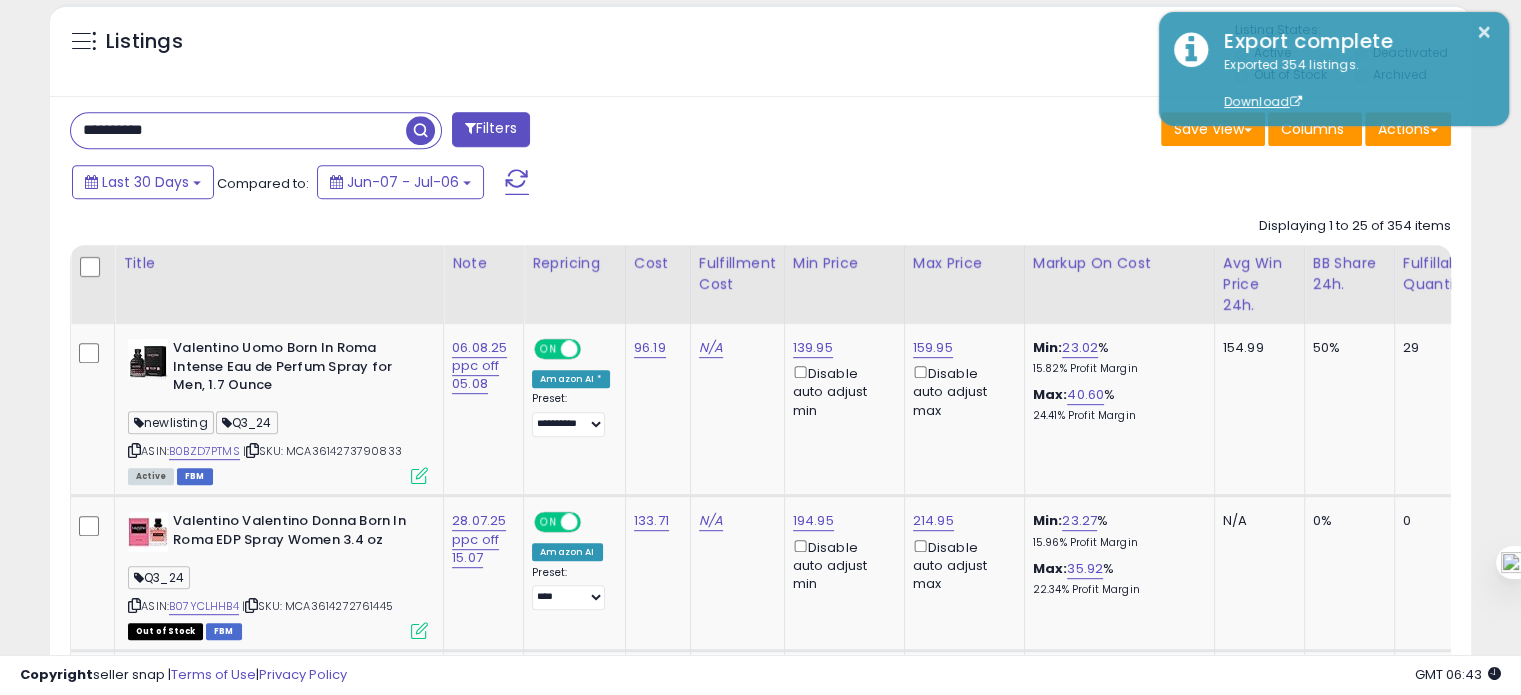 click on "**********" at bounding box center [238, 130] 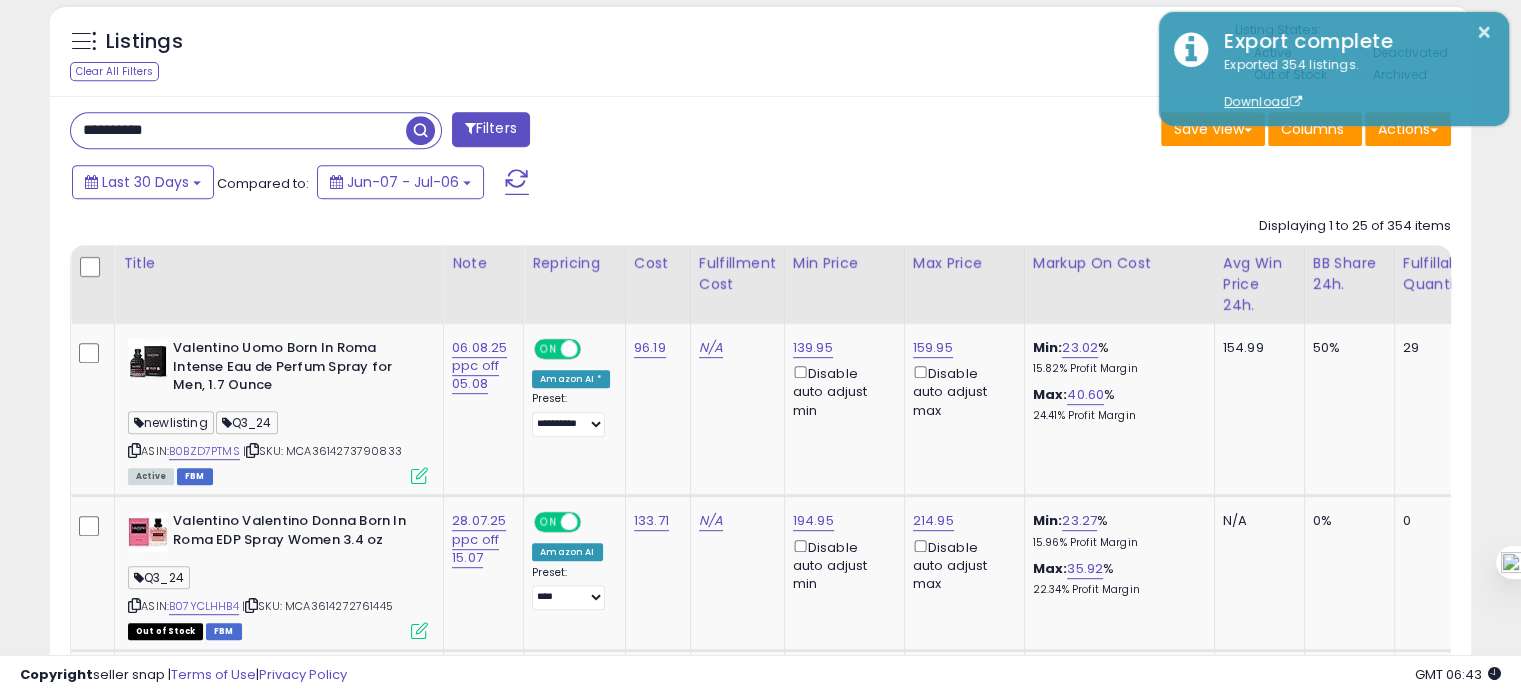 type on "**********" 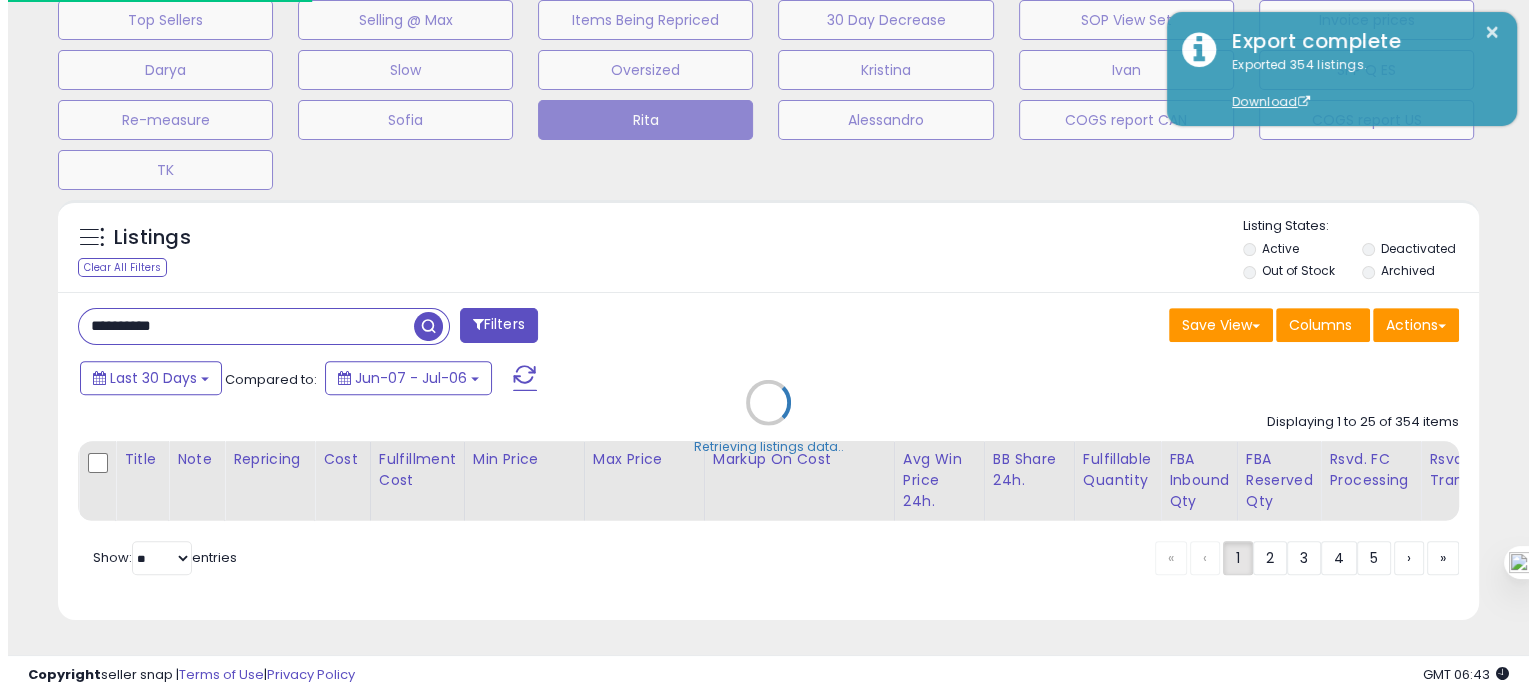 scroll, scrollTop: 693, scrollLeft: 0, axis: vertical 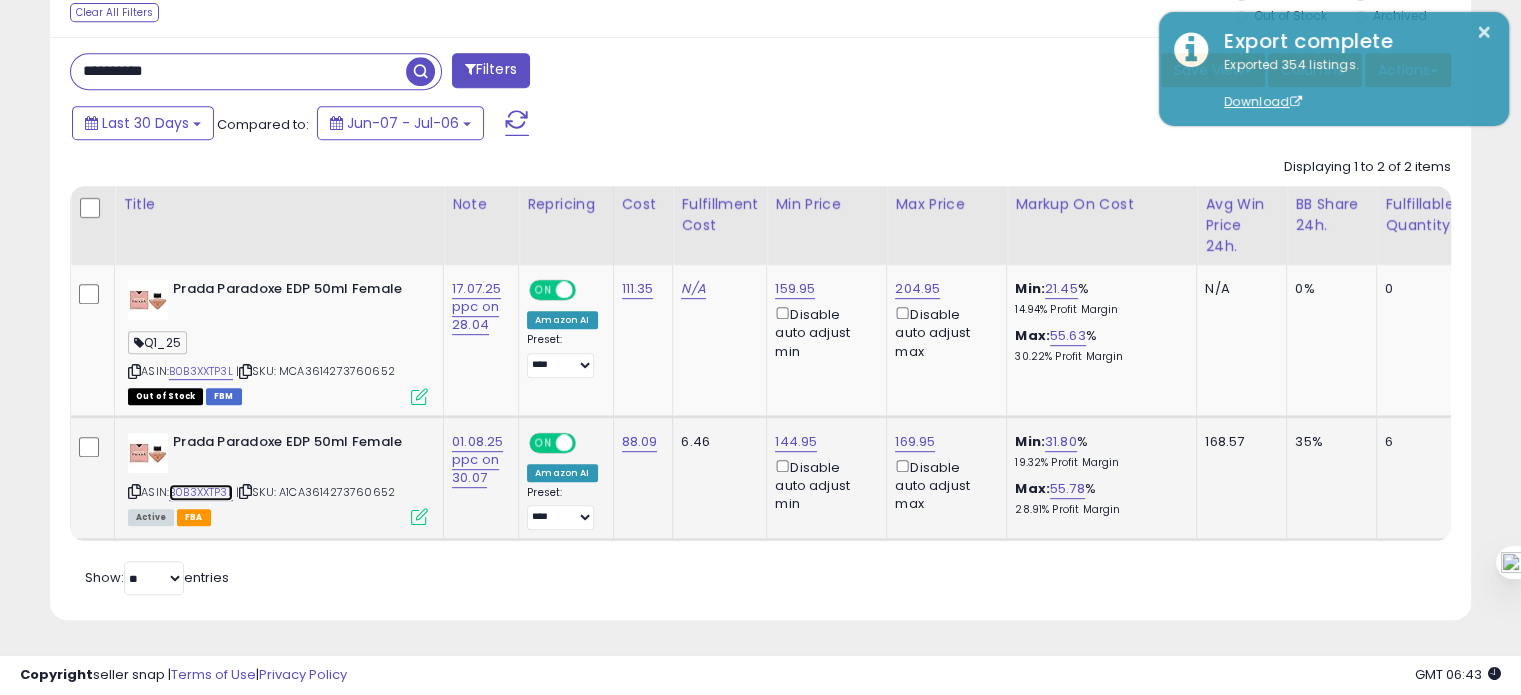 click on "B0B3XXTP3L" at bounding box center [201, 492] 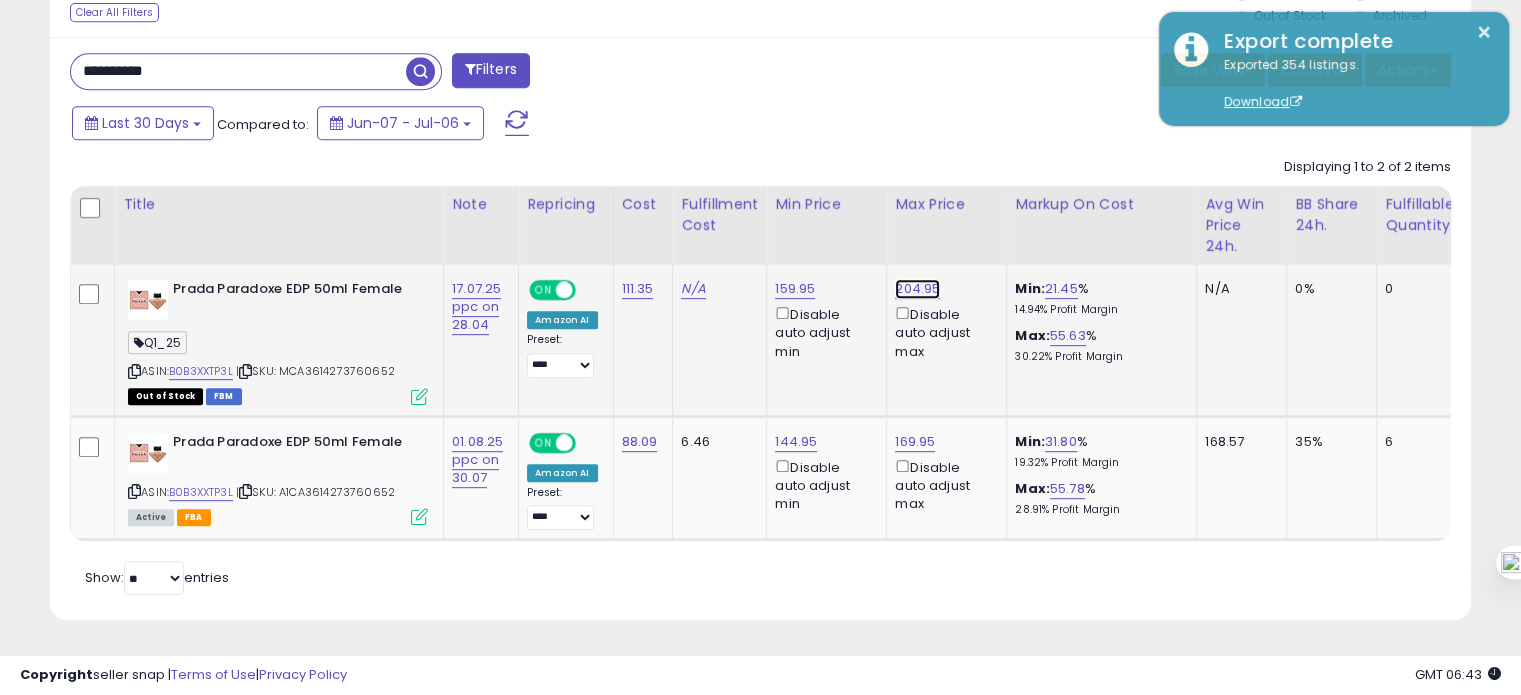 click on "204.95" at bounding box center [917, 289] 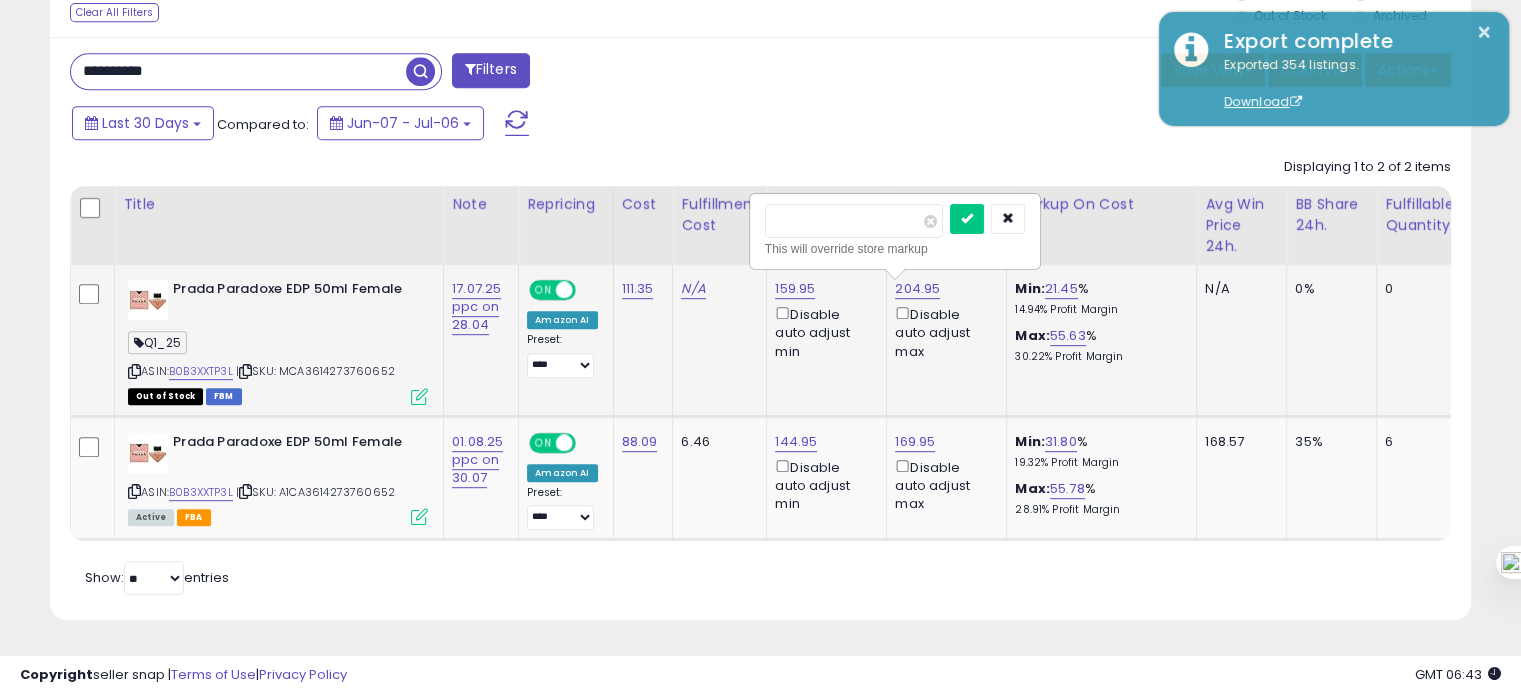 click on "******" at bounding box center (854, 221) 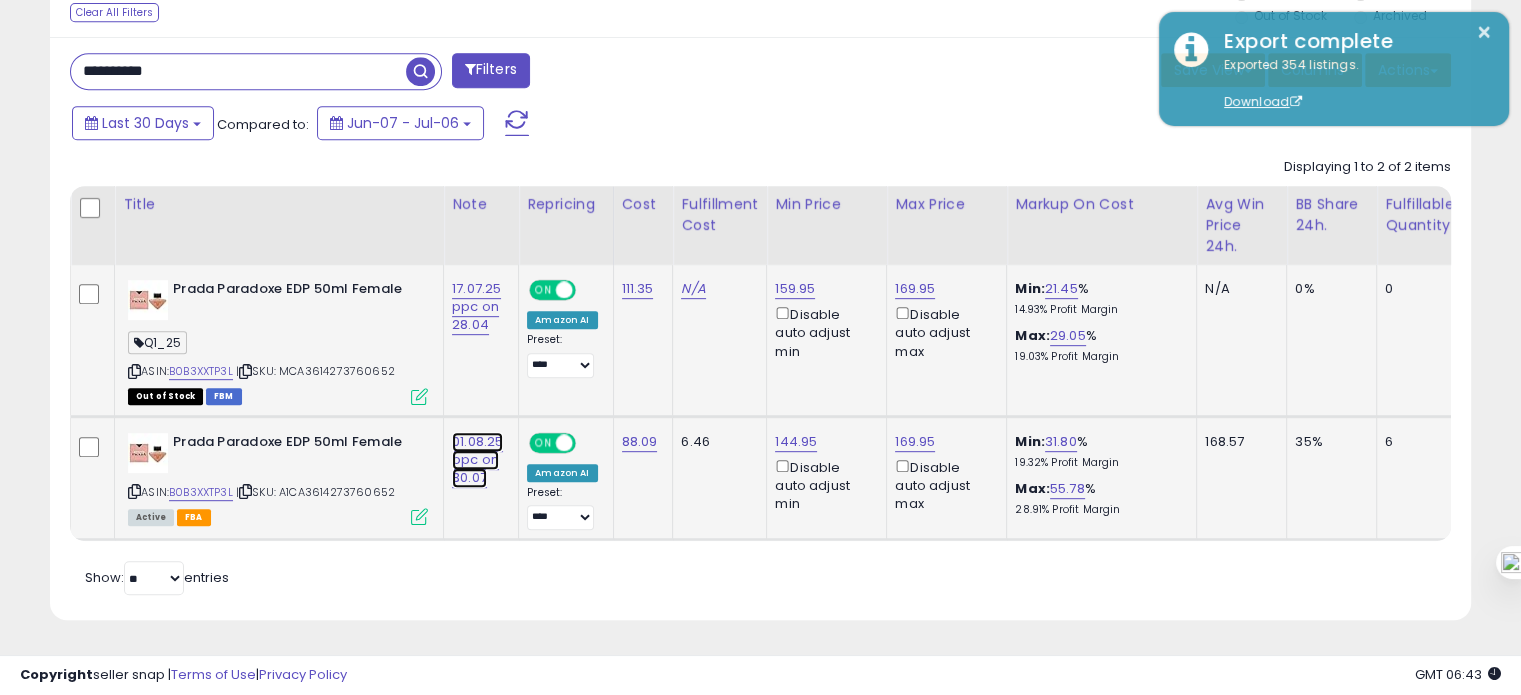 click on "01.08.25 ppc on 30.07" at bounding box center (476, 307) 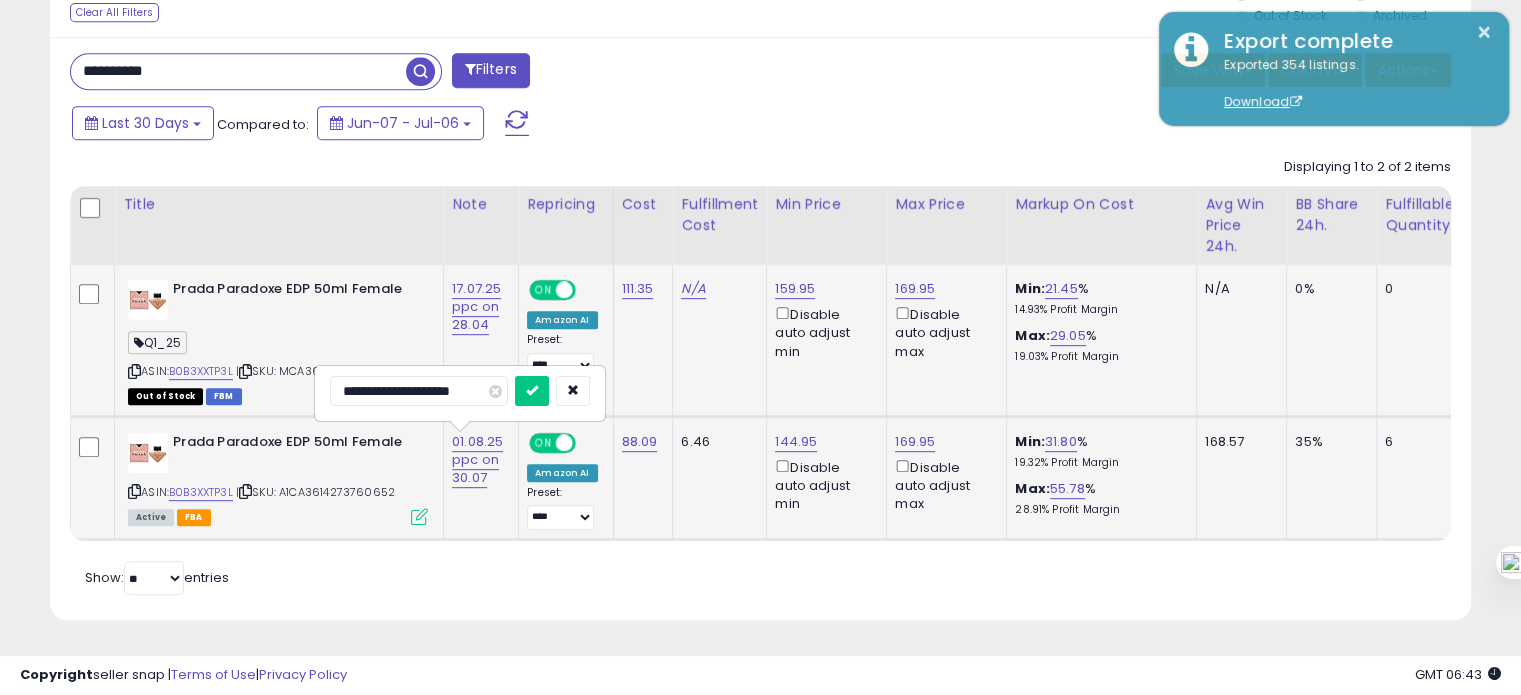 click on "**********" at bounding box center (419, 391) 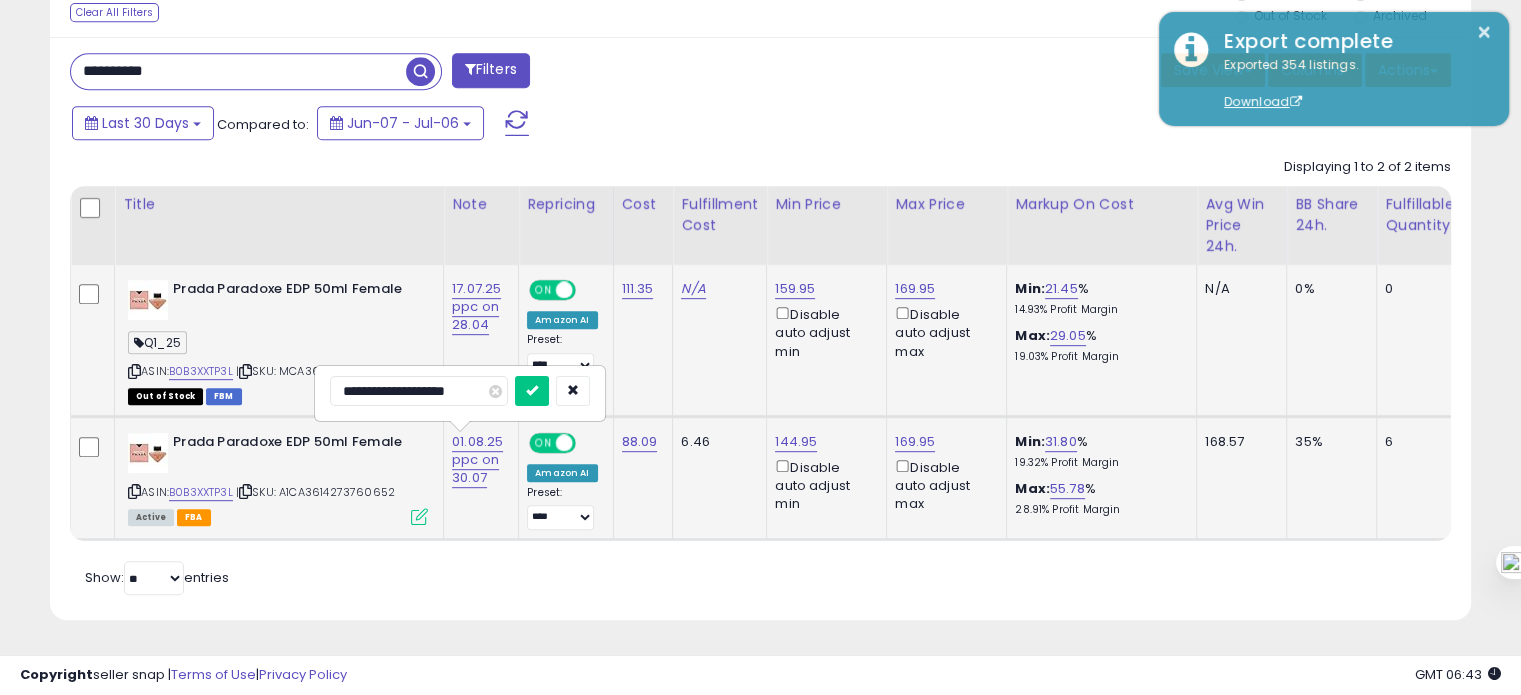 type on "**********" 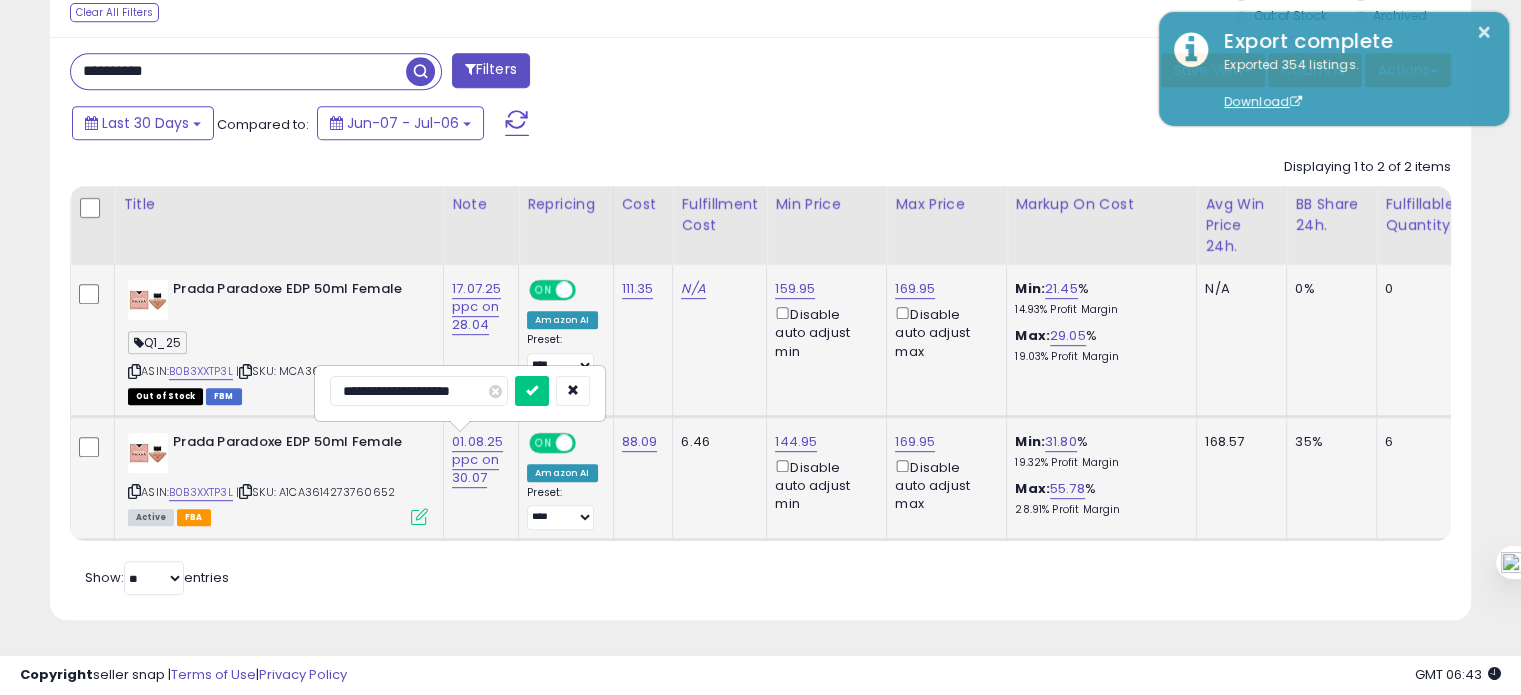 click at bounding box center [532, 391] 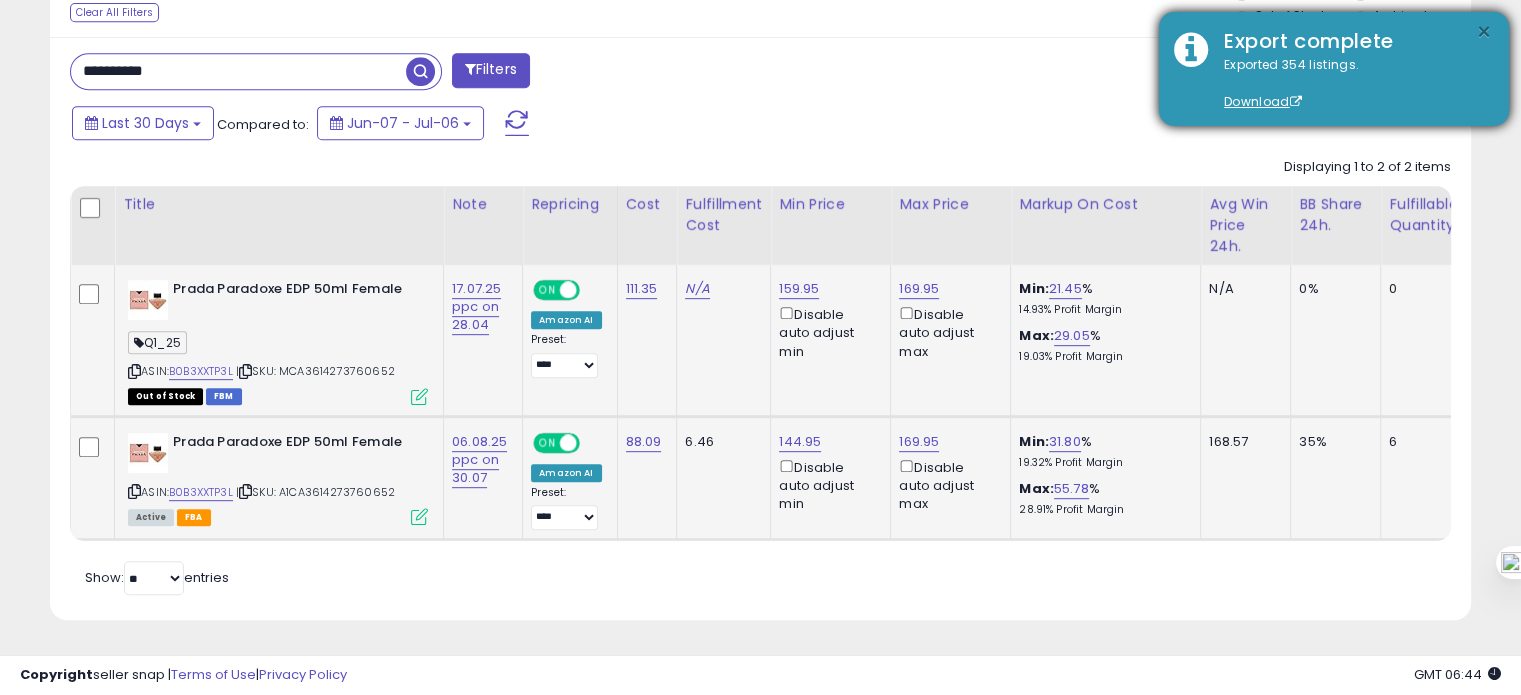 click on "×" at bounding box center (1484, 32) 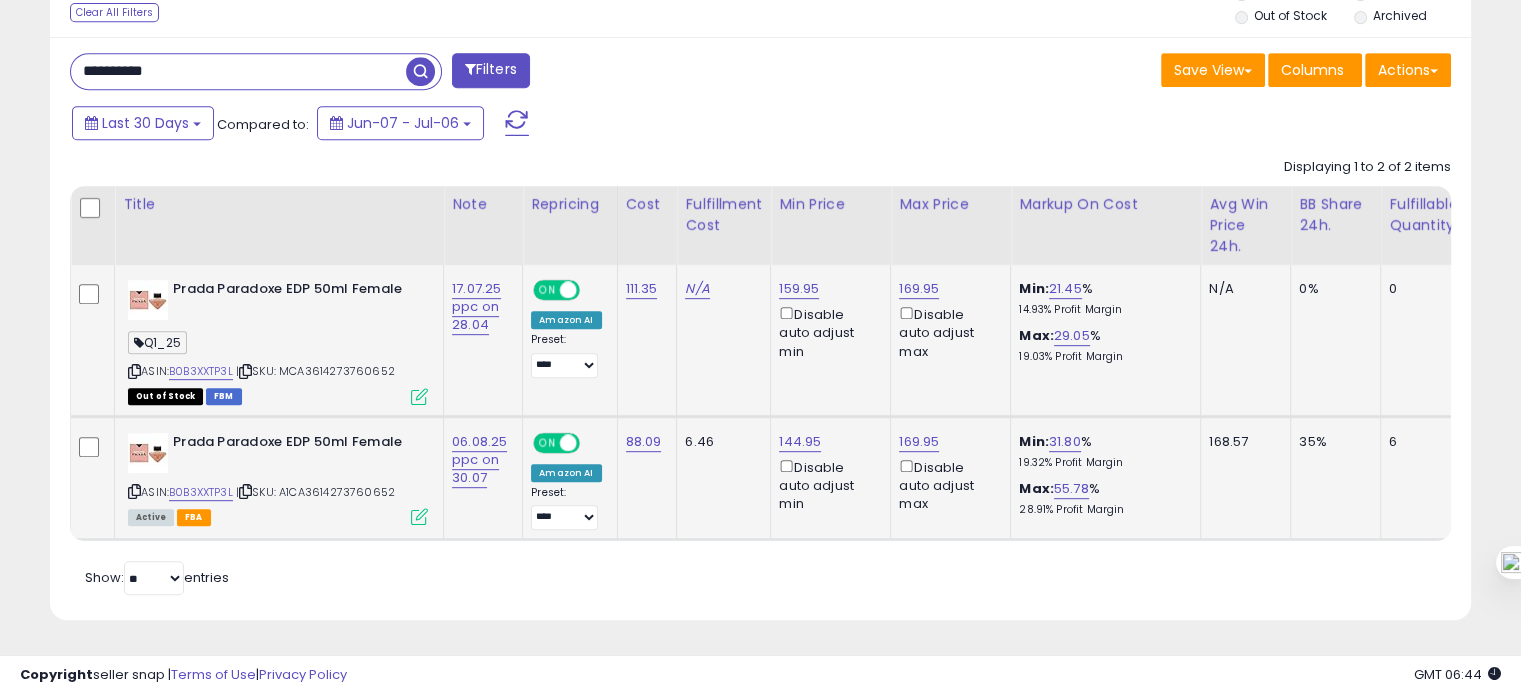 click on "**********" at bounding box center (238, 71) 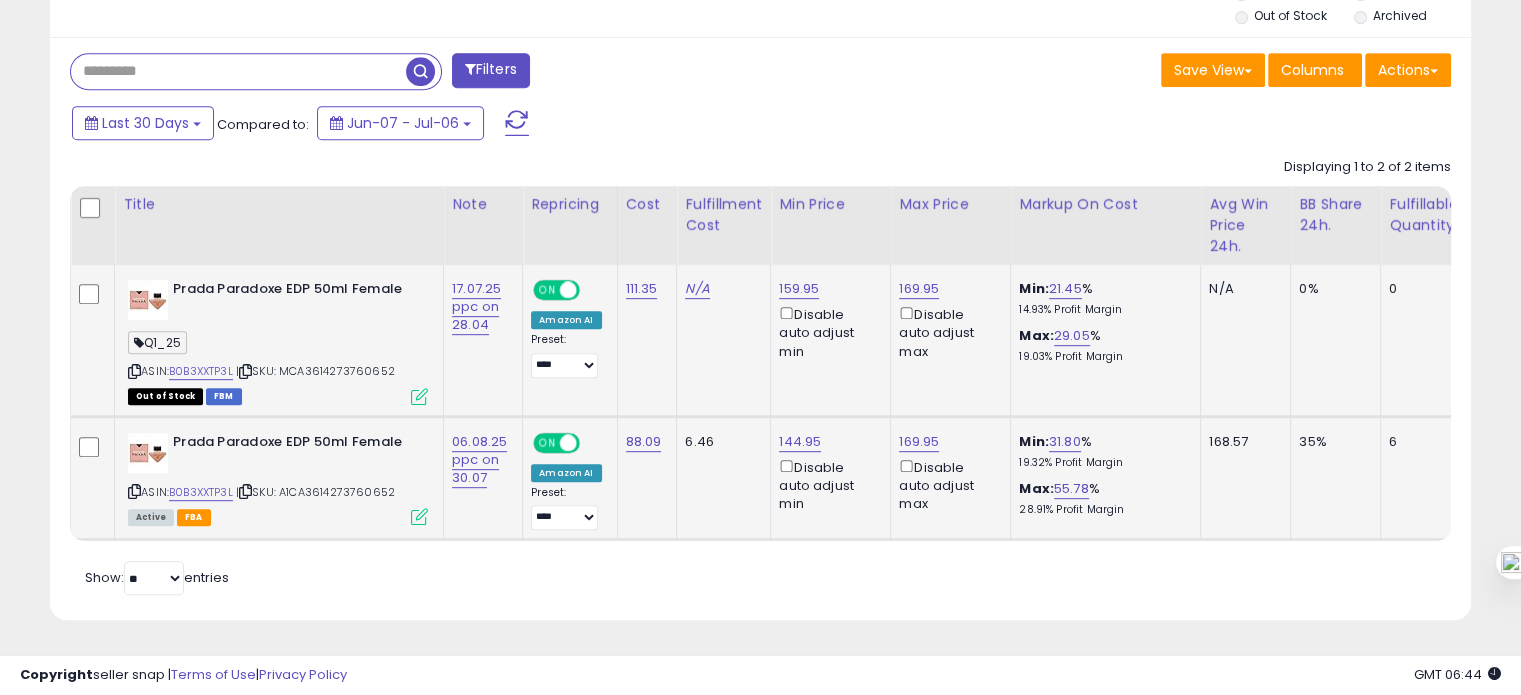 type 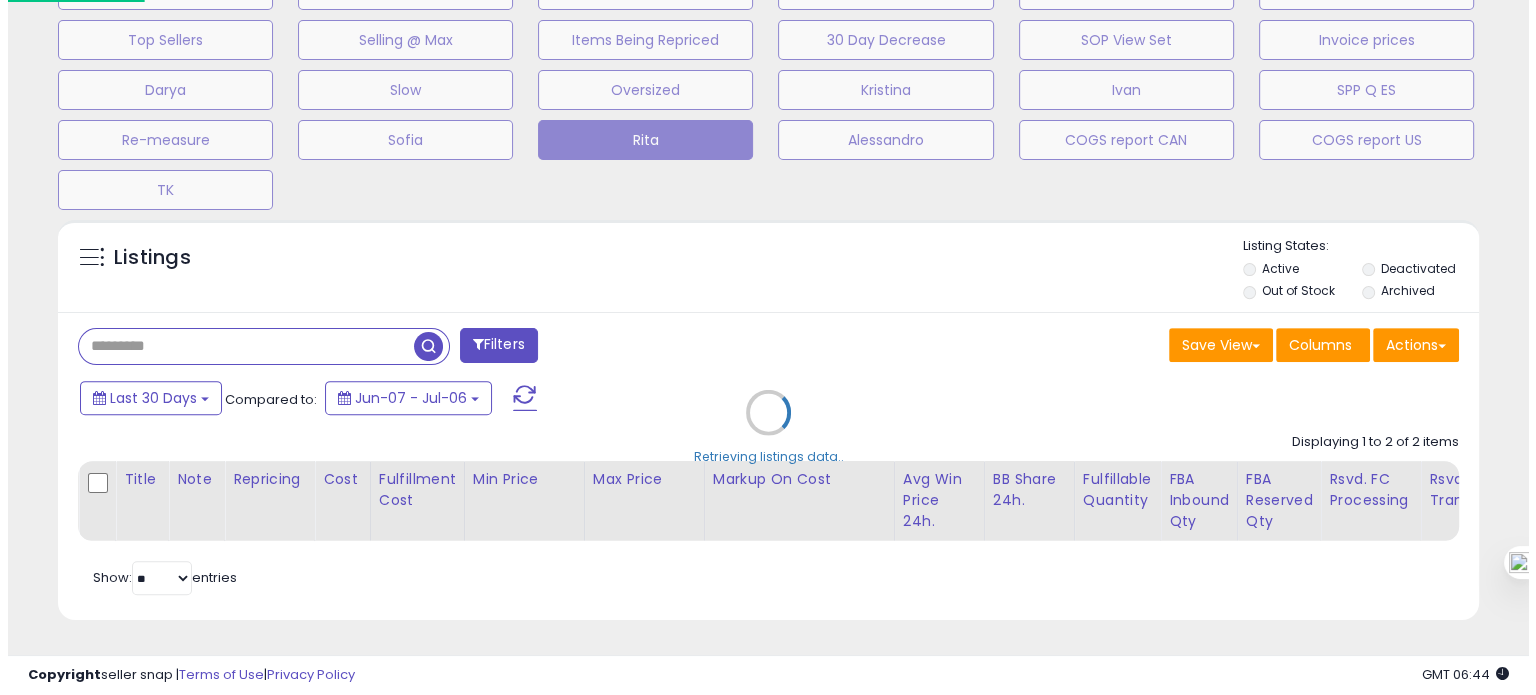 scroll, scrollTop: 674, scrollLeft: 0, axis: vertical 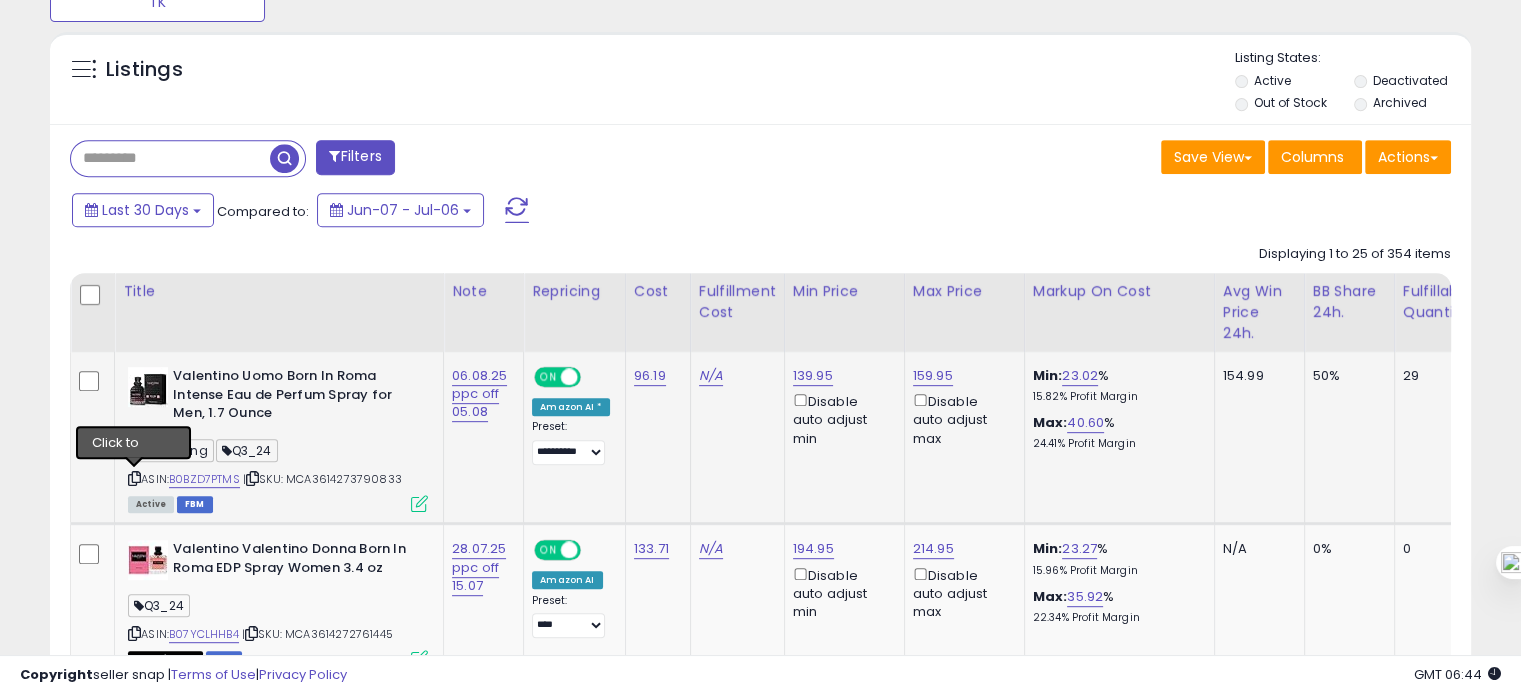 click at bounding box center [134, 478] 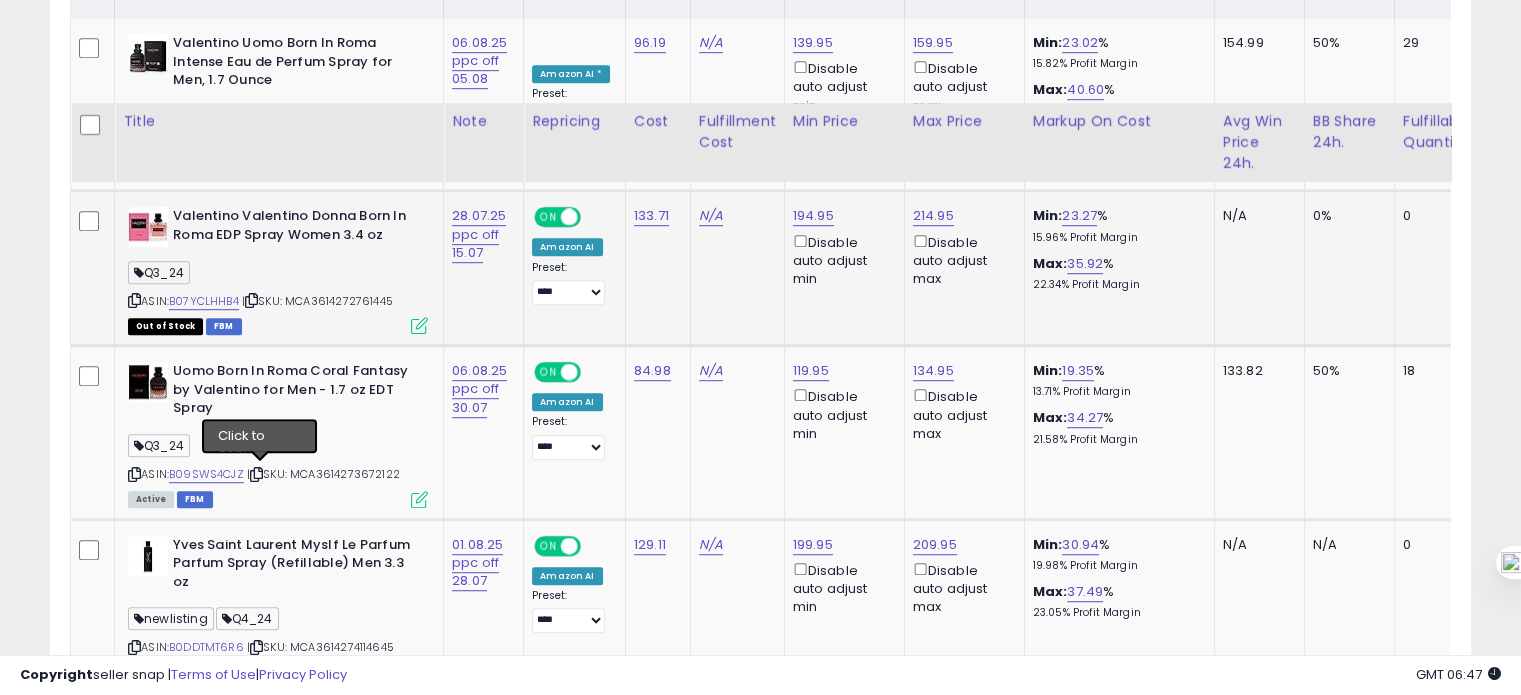 scroll, scrollTop: 1289, scrollLeft: 0, axis: vertical 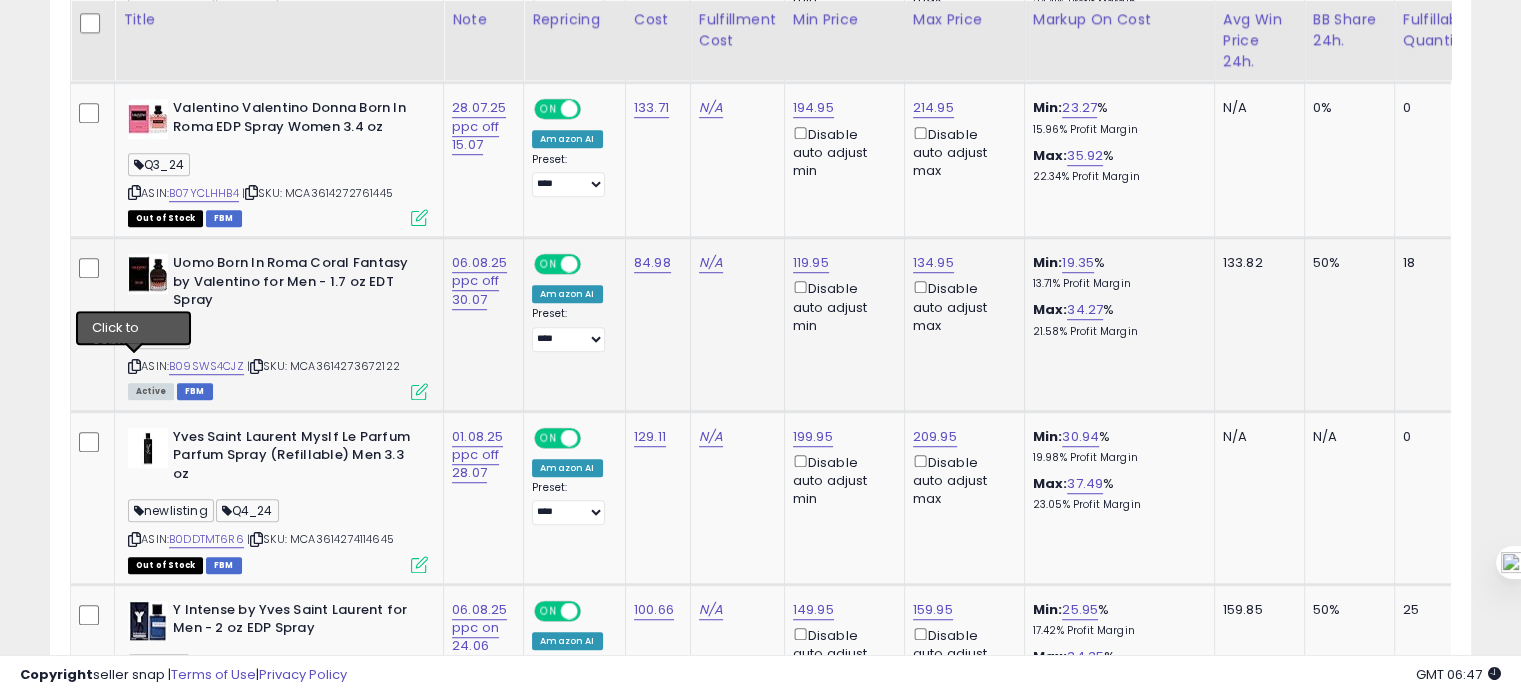 click at bounding box center [134, 366] 